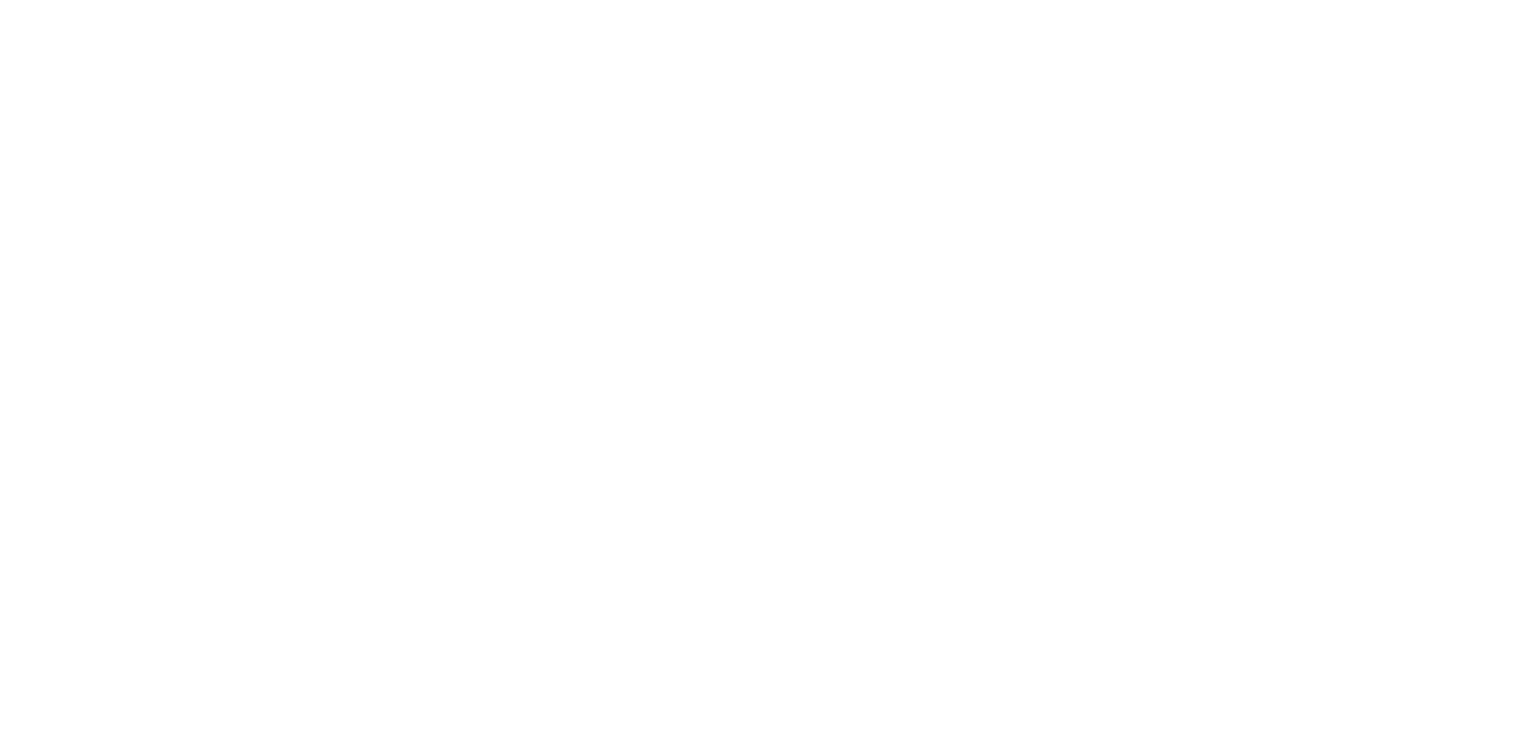 scroll, scrollTop: 0, scrollLeft: 0, axis: both 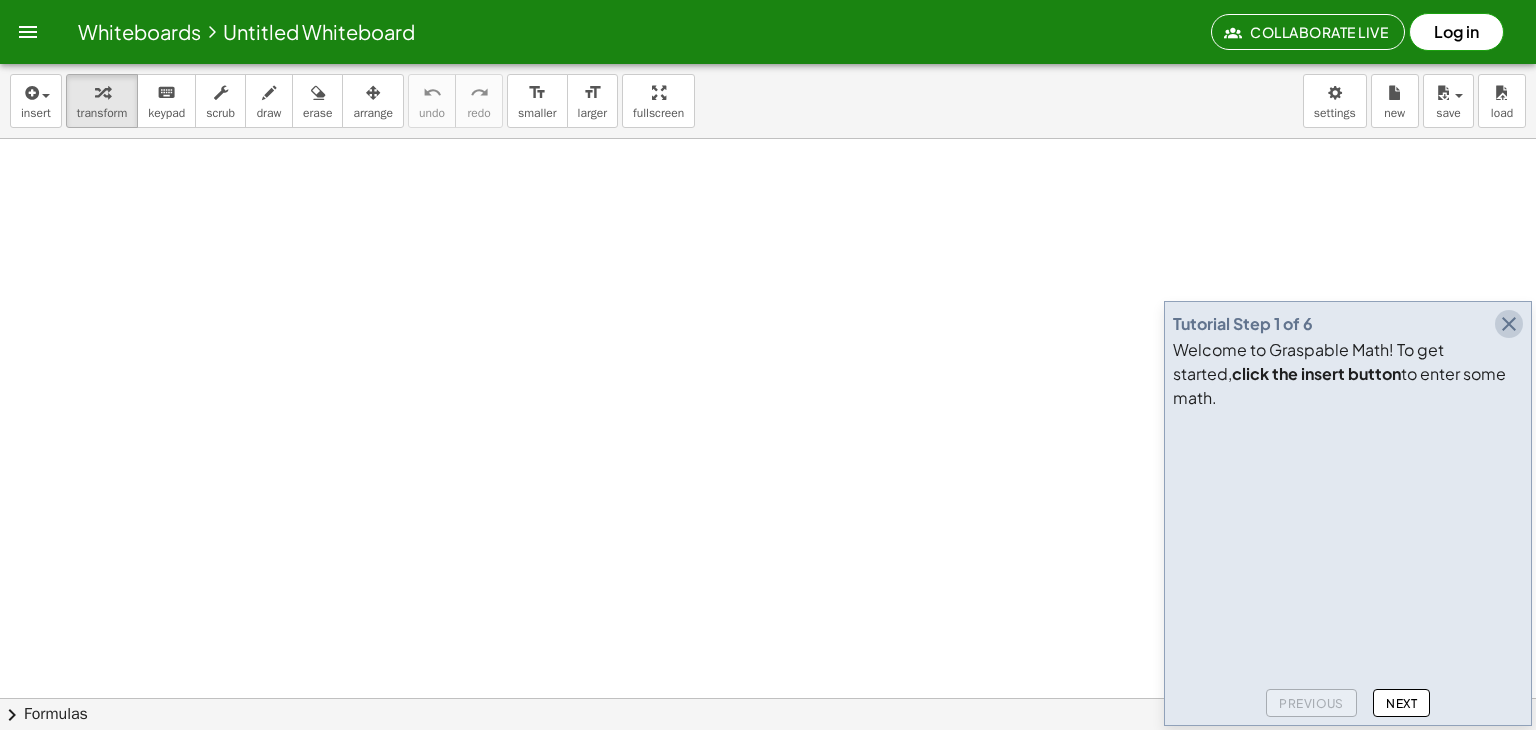 click at bounding box center [1509, 324] 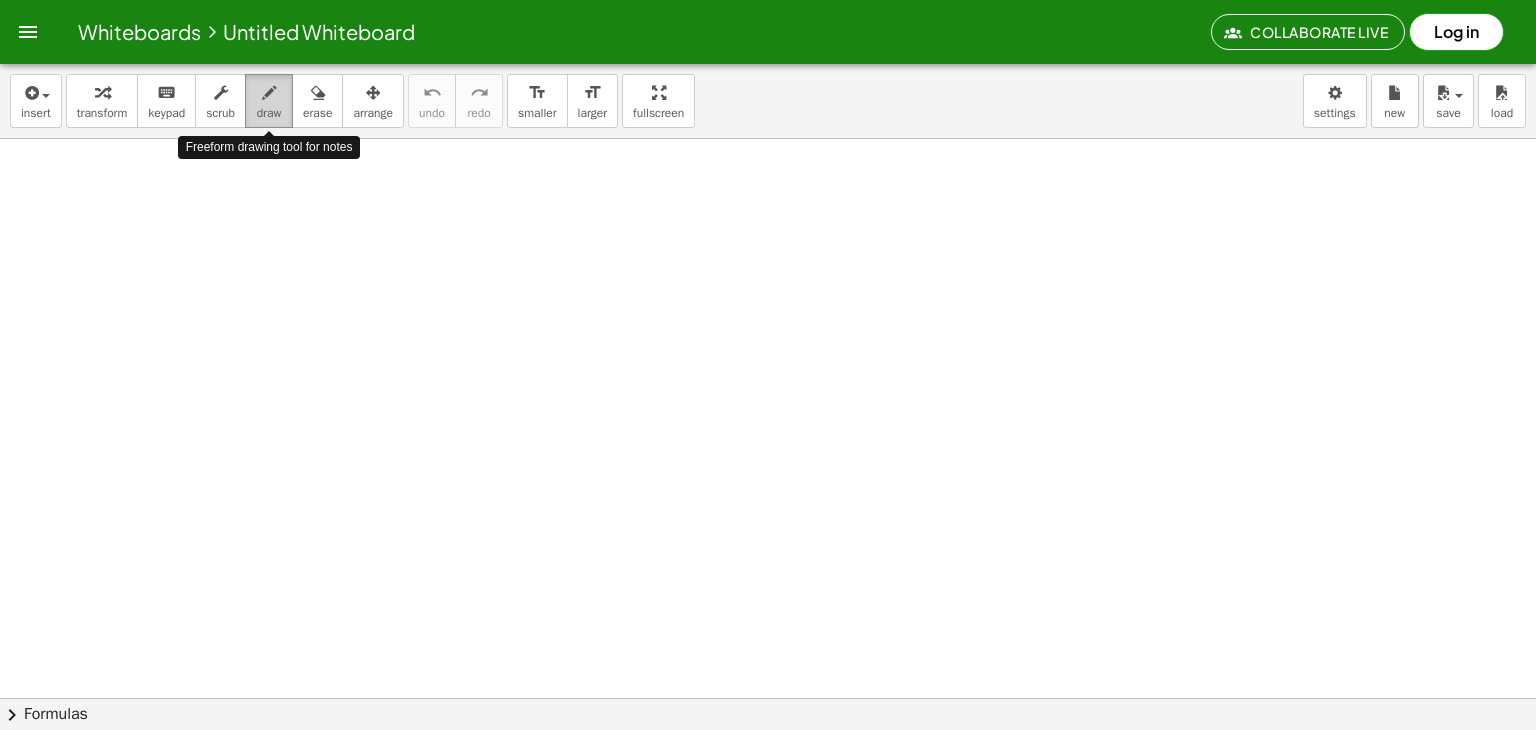 click at bounding box center (269, 92) 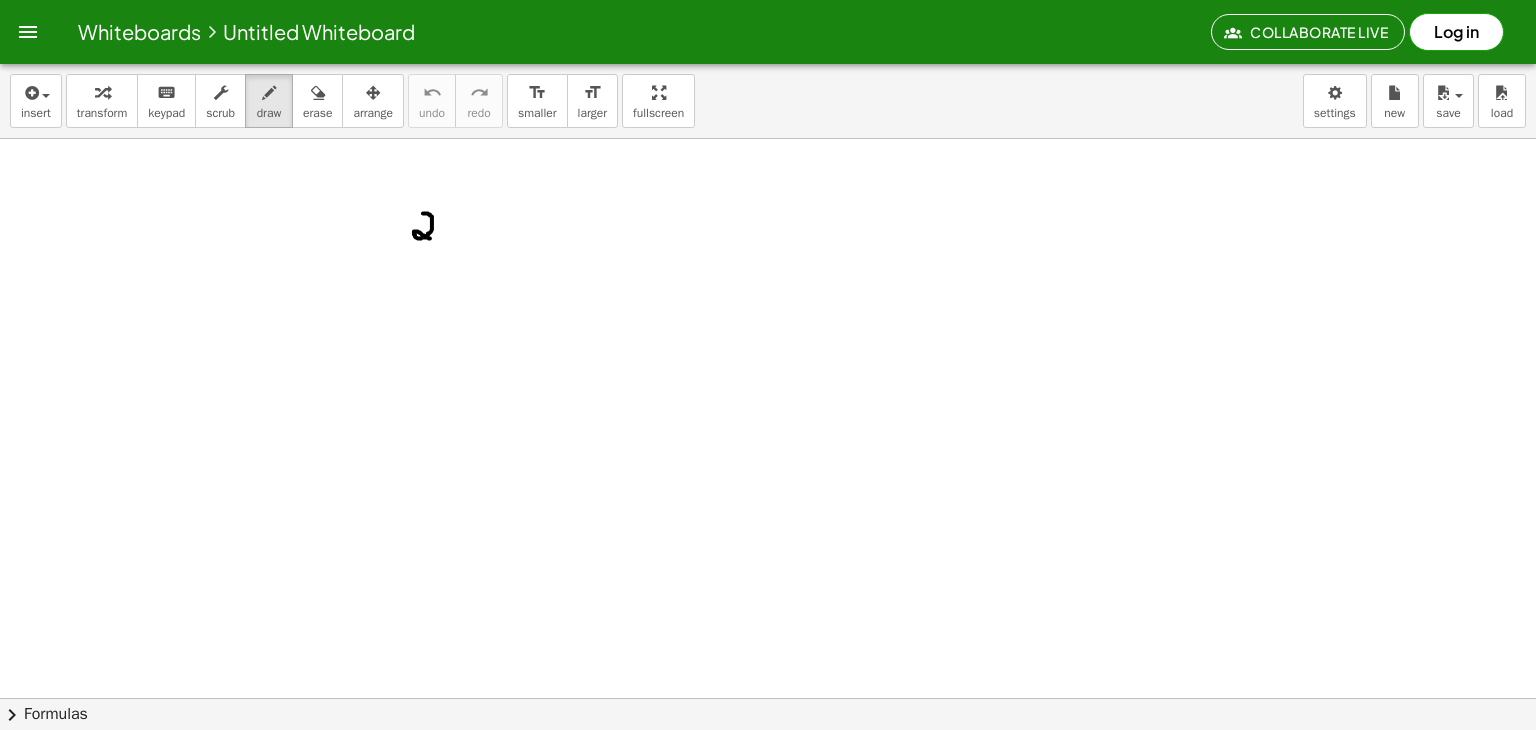 drag, startPoint x: 423, startPoint y: 213, endPoint x: 436, endPoint y: 240, distance: 29.966648 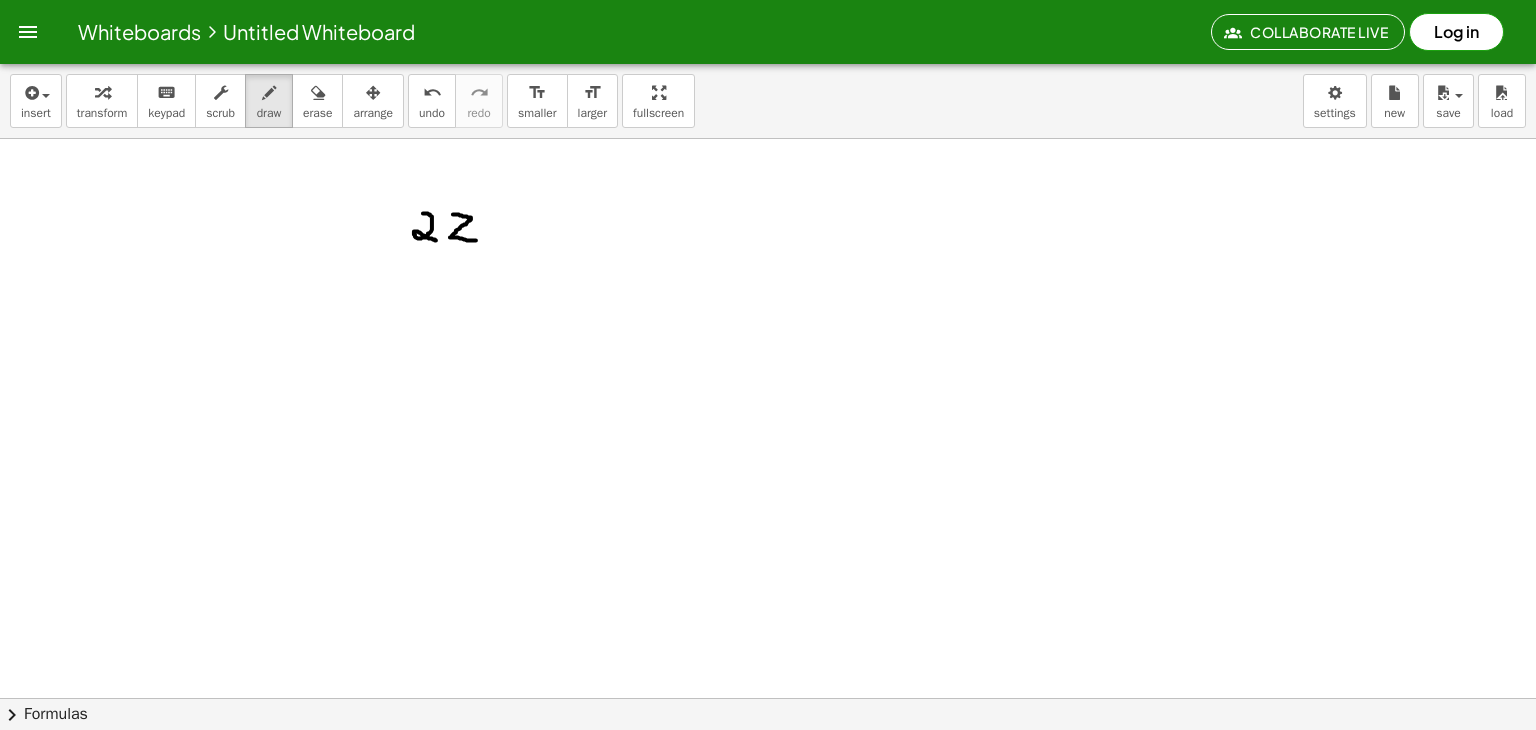 drag, startPoint x: 453, startPoint y: 214, endPoint x: 478, endPoint y: 241, distance: 36.796738 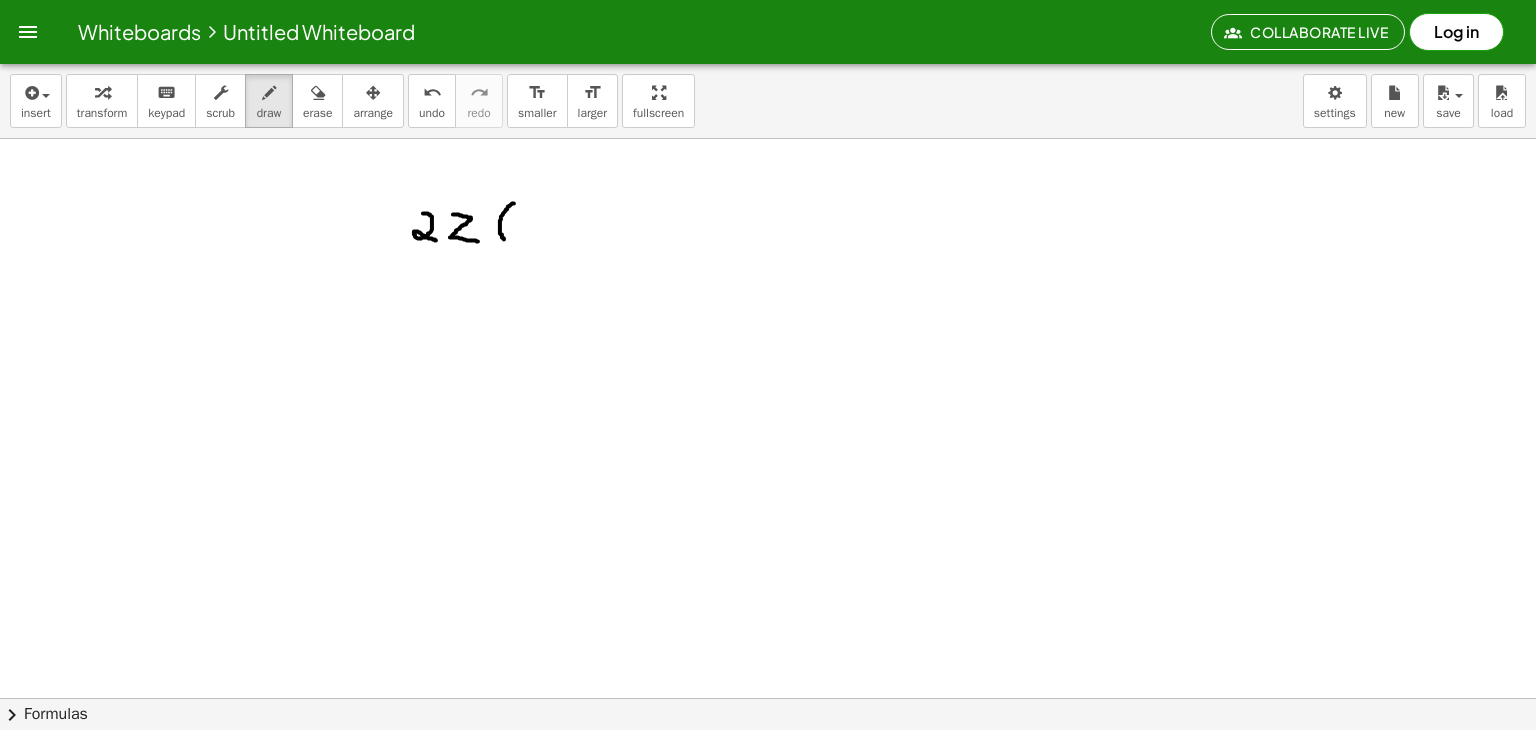 drag, startPoint x: 514, startPoint y: 203, endPoint x: 507, endPoint y: 242, distance: 39.623226 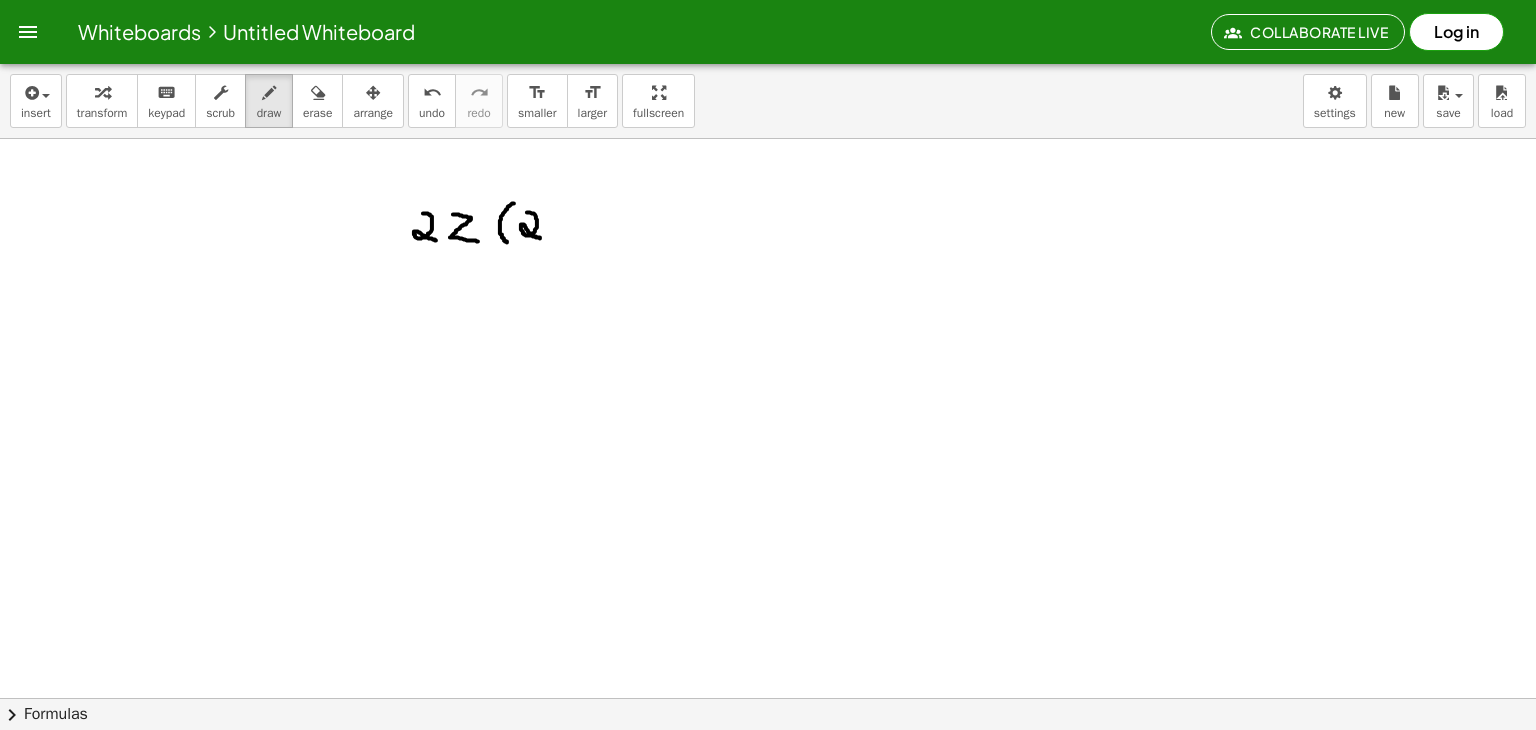 drag, startPoint x: 527, startPoint y: 212, endPoint x: 545, endPoint y: 239, distance: 32.449963 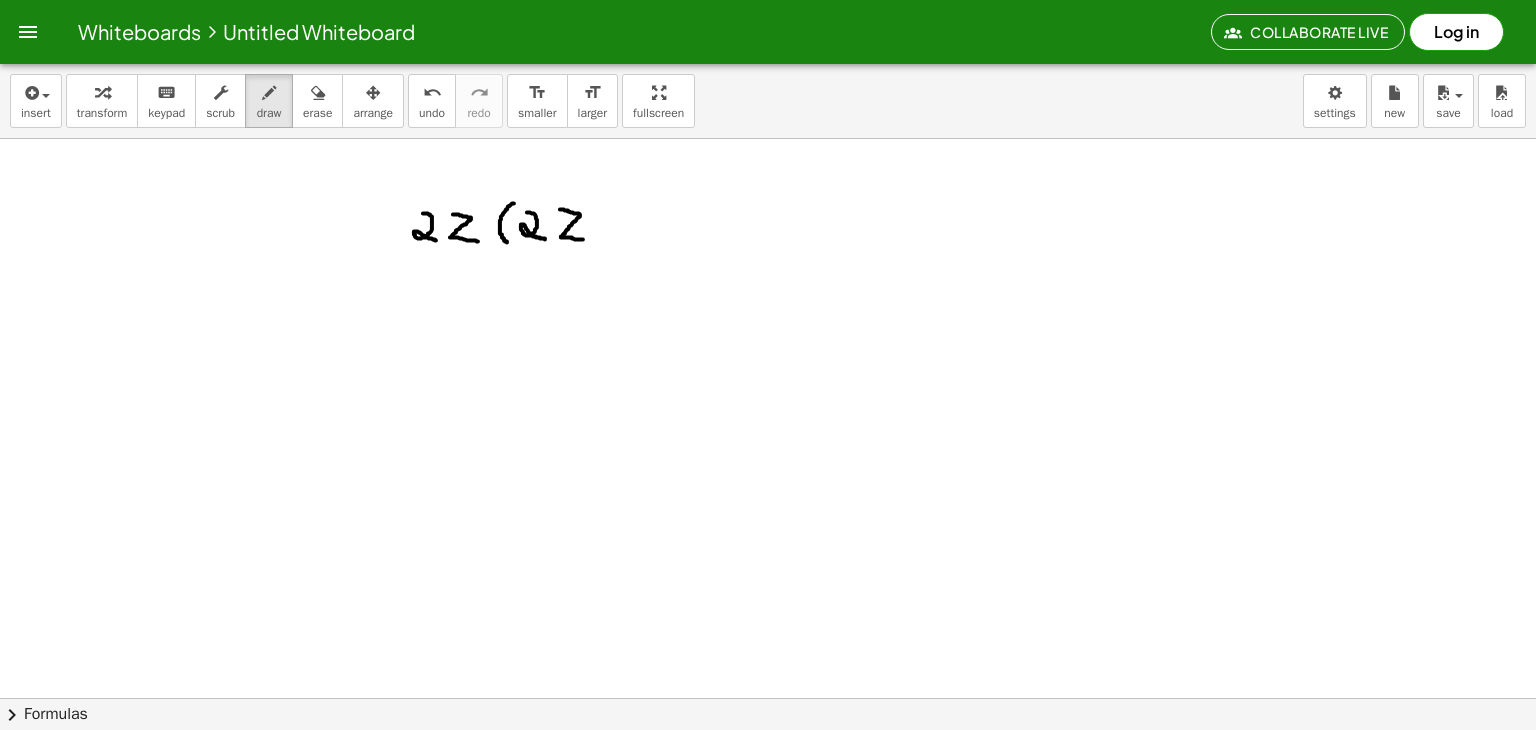 drag, startPoint x: 560, startPoint y: 209, endPoint x: 585, endPoint y: 240, distance: 39.824615 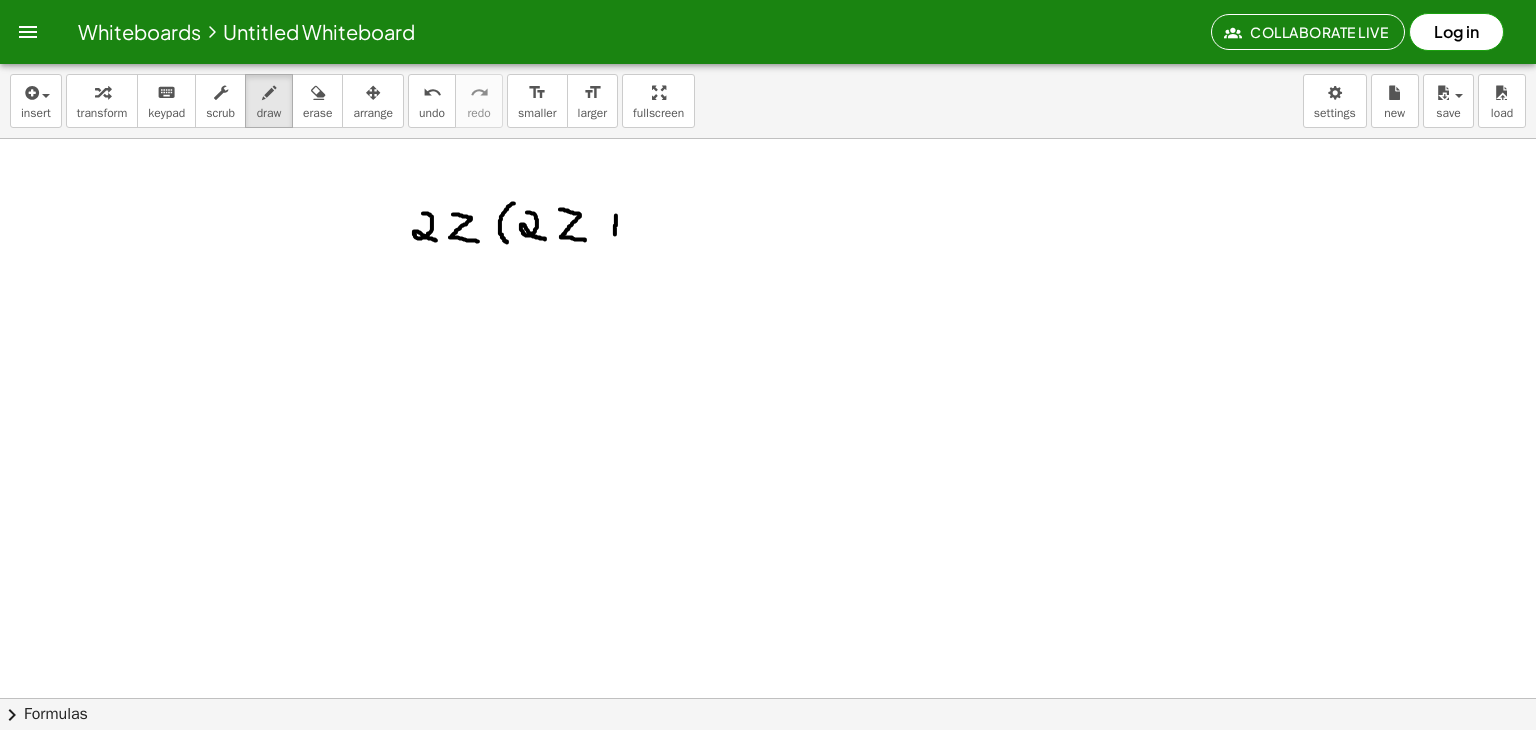 drag, startPoint x: 616, startPoint y: 215, endPoint x: 615, endPoint y: 238, distance: 23.021729 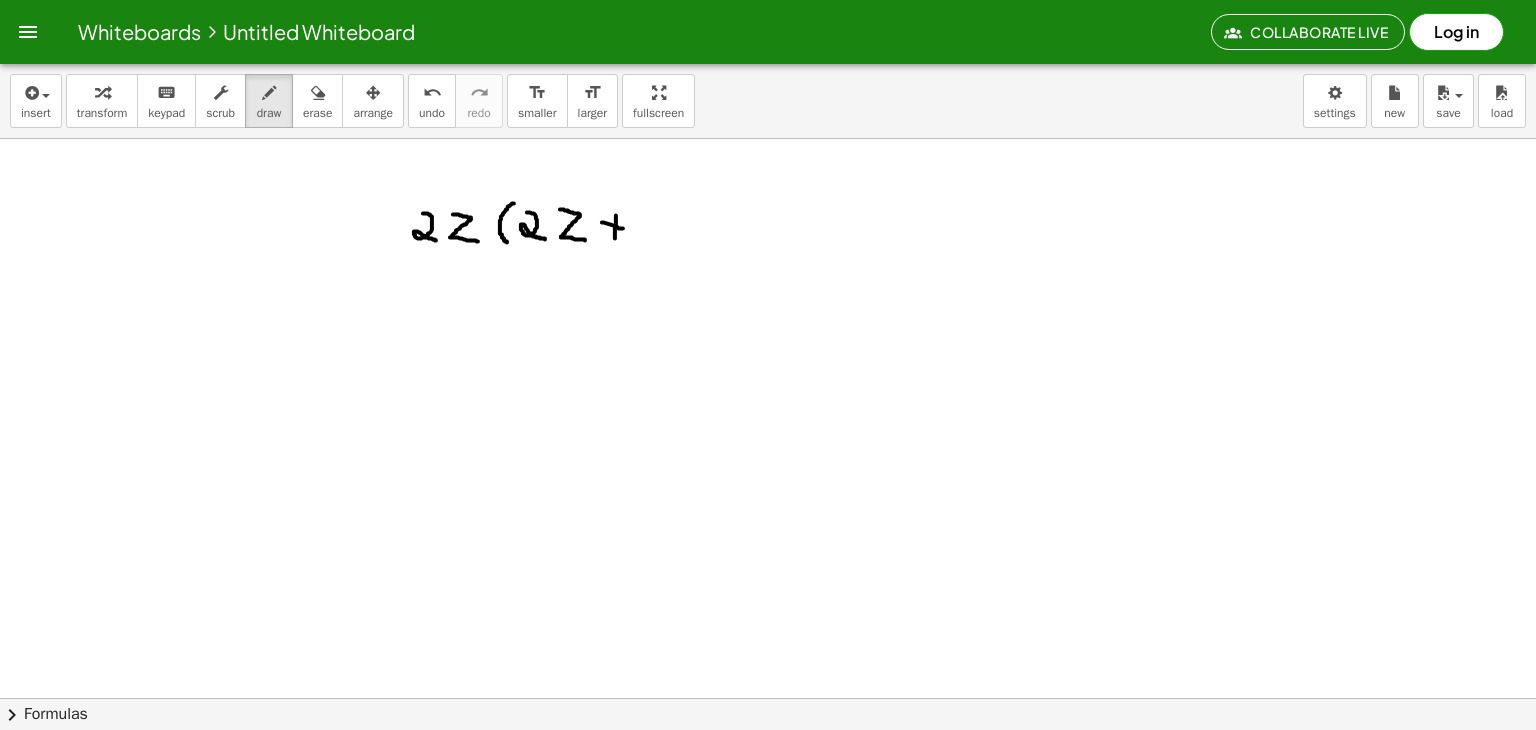 drag, startPoint x: 602, startPoint y: 222, endPoint x: 628, endPoint y: 228, distance: 26.683329 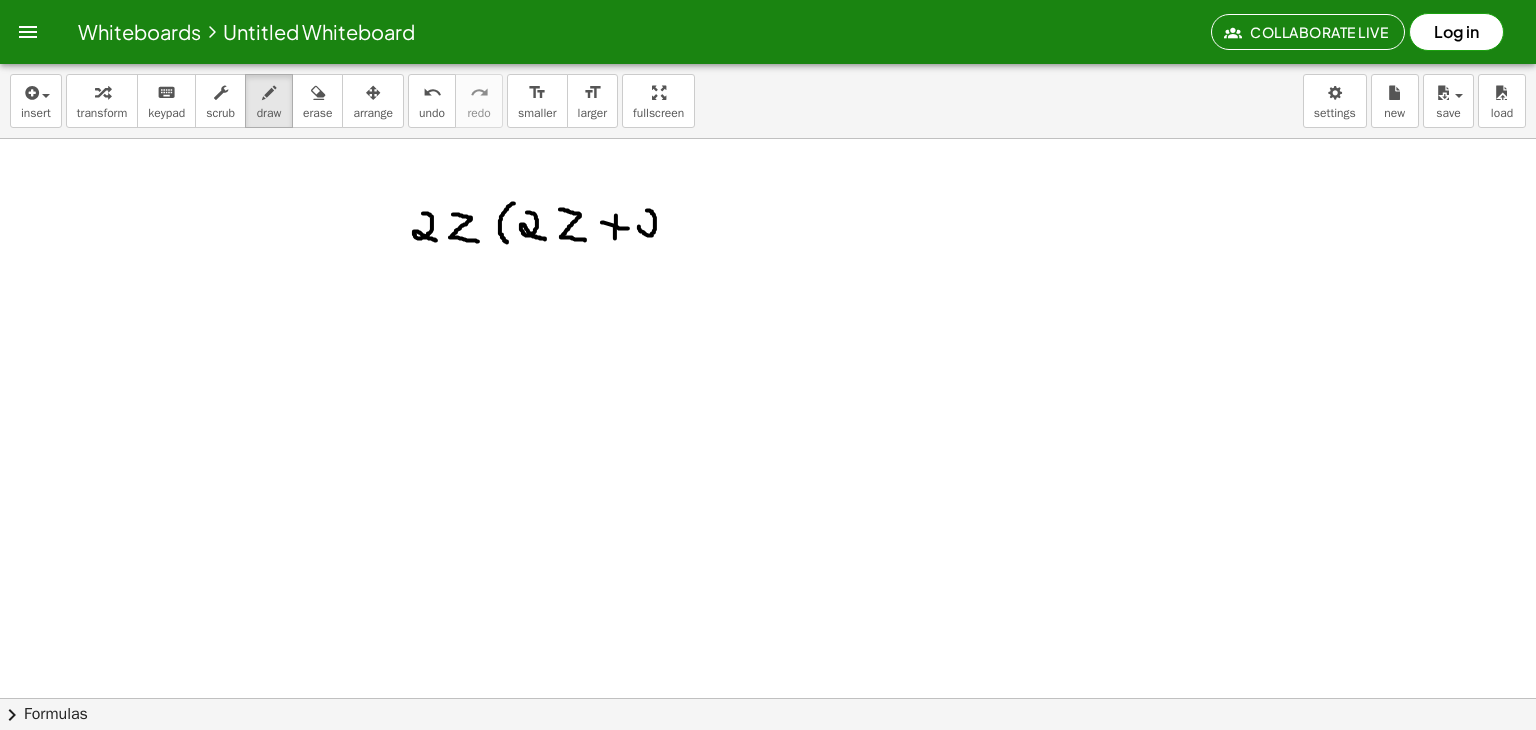 drag, startPoint x: 639, startPoint y: 226, endPoint x: 644, endPoint y: 210, distance: 16.763054 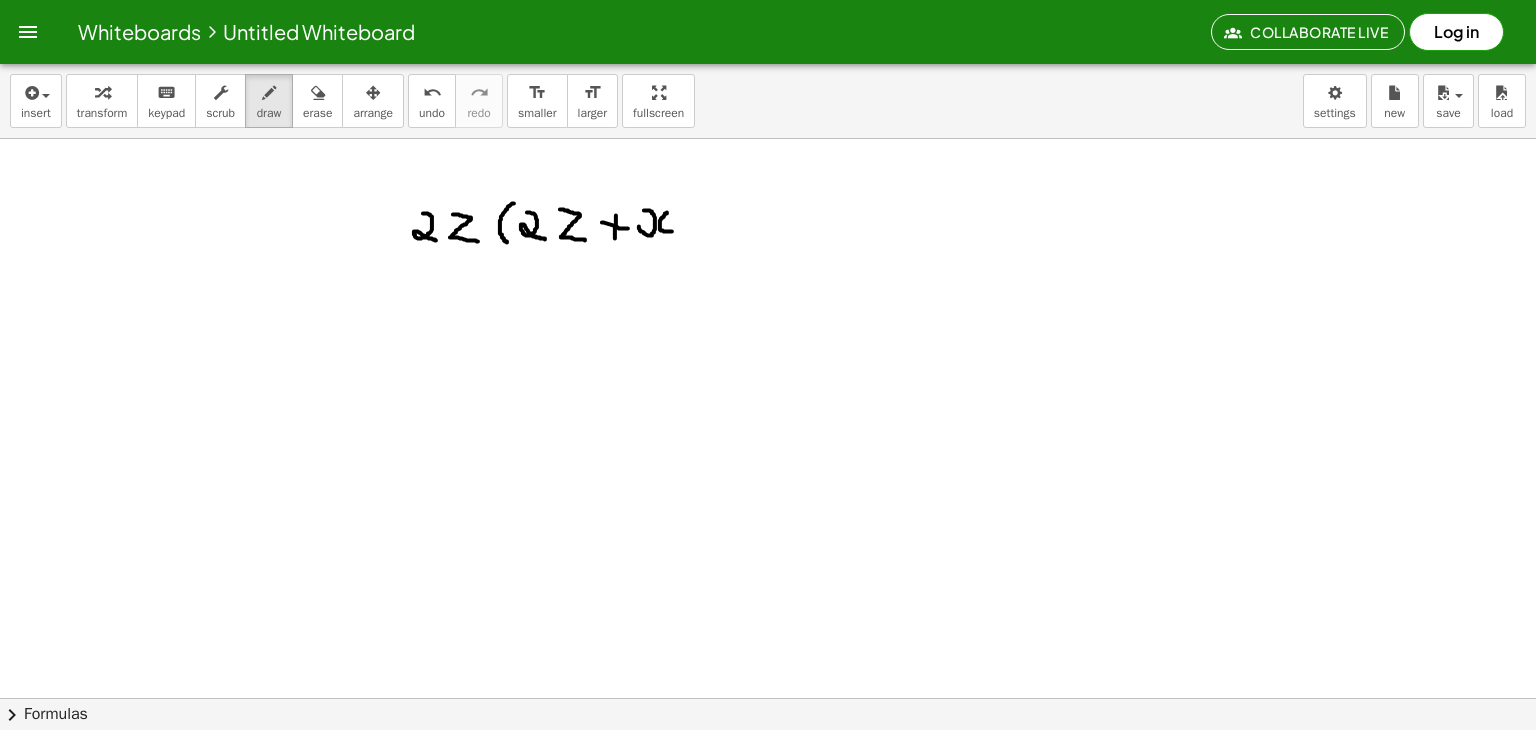 drag, startPoint x: 667, startPoint y: 212, endPoint x: 676, endPoint y: 230, distance: 20.12461 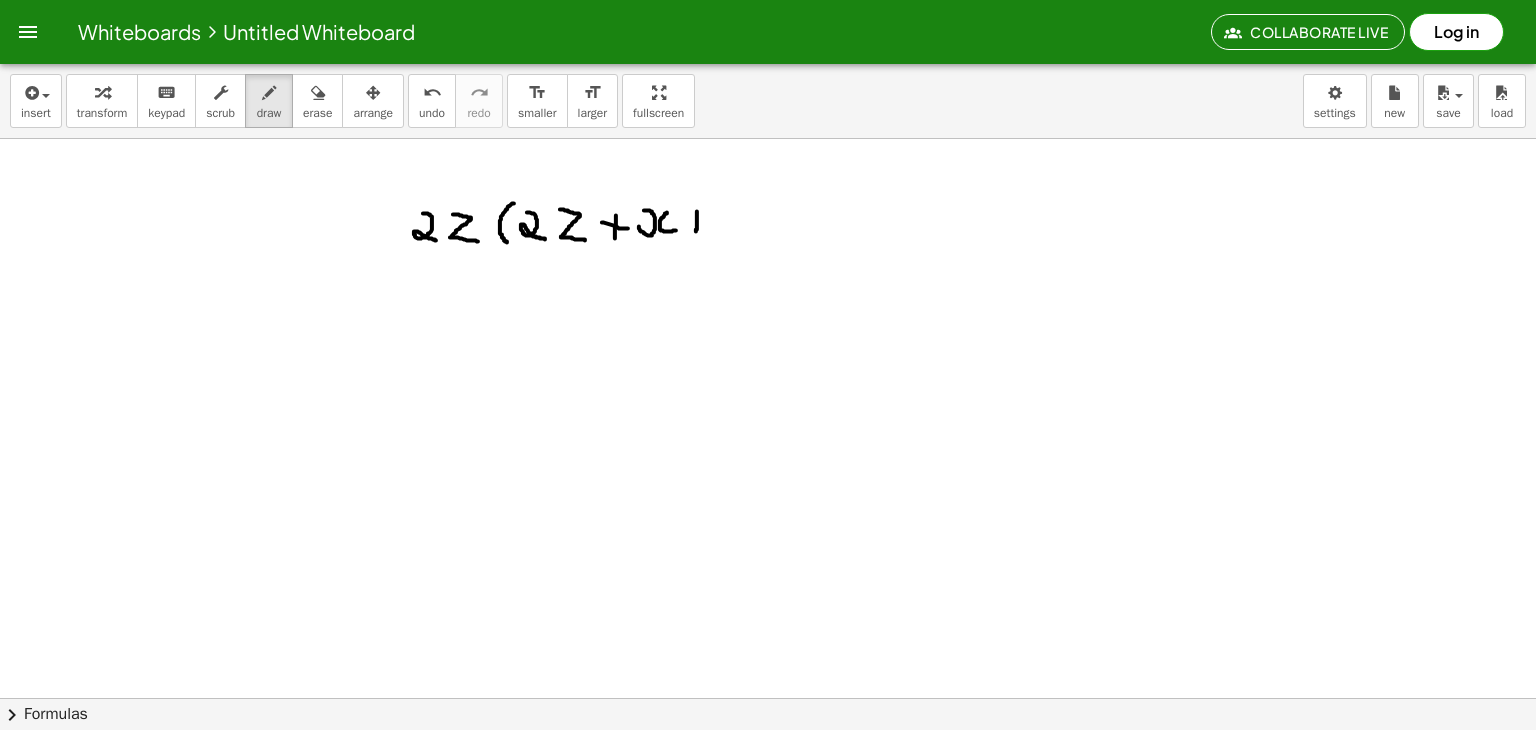 drag, startPoint x: 697, startPoint y: 211, endPoint x: 696, endPoint y: 236, distance: 25.019993 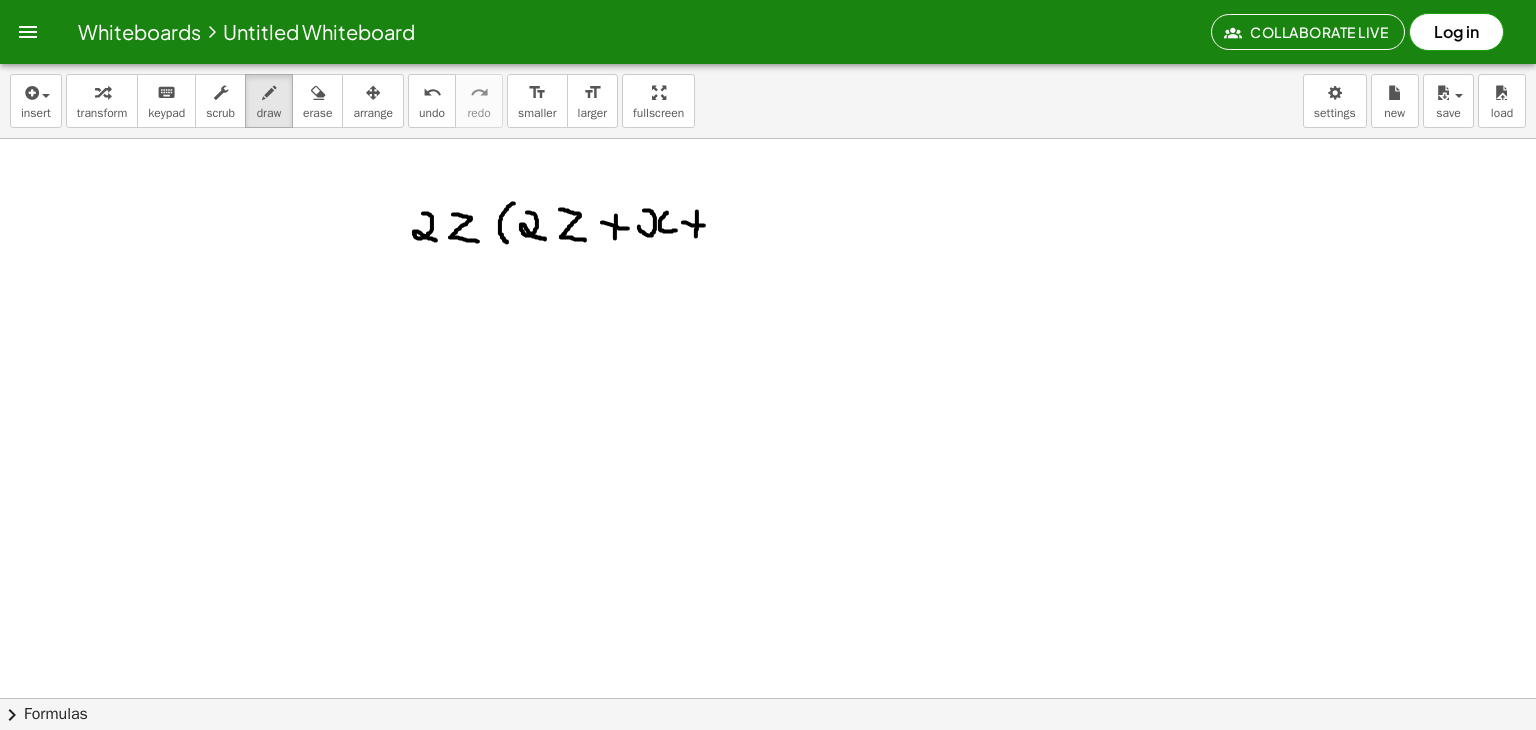 drag, startPoint x: 683, startPoint y: 222, endPoint x: 704, endPoint y: 225, distance: 21.213203 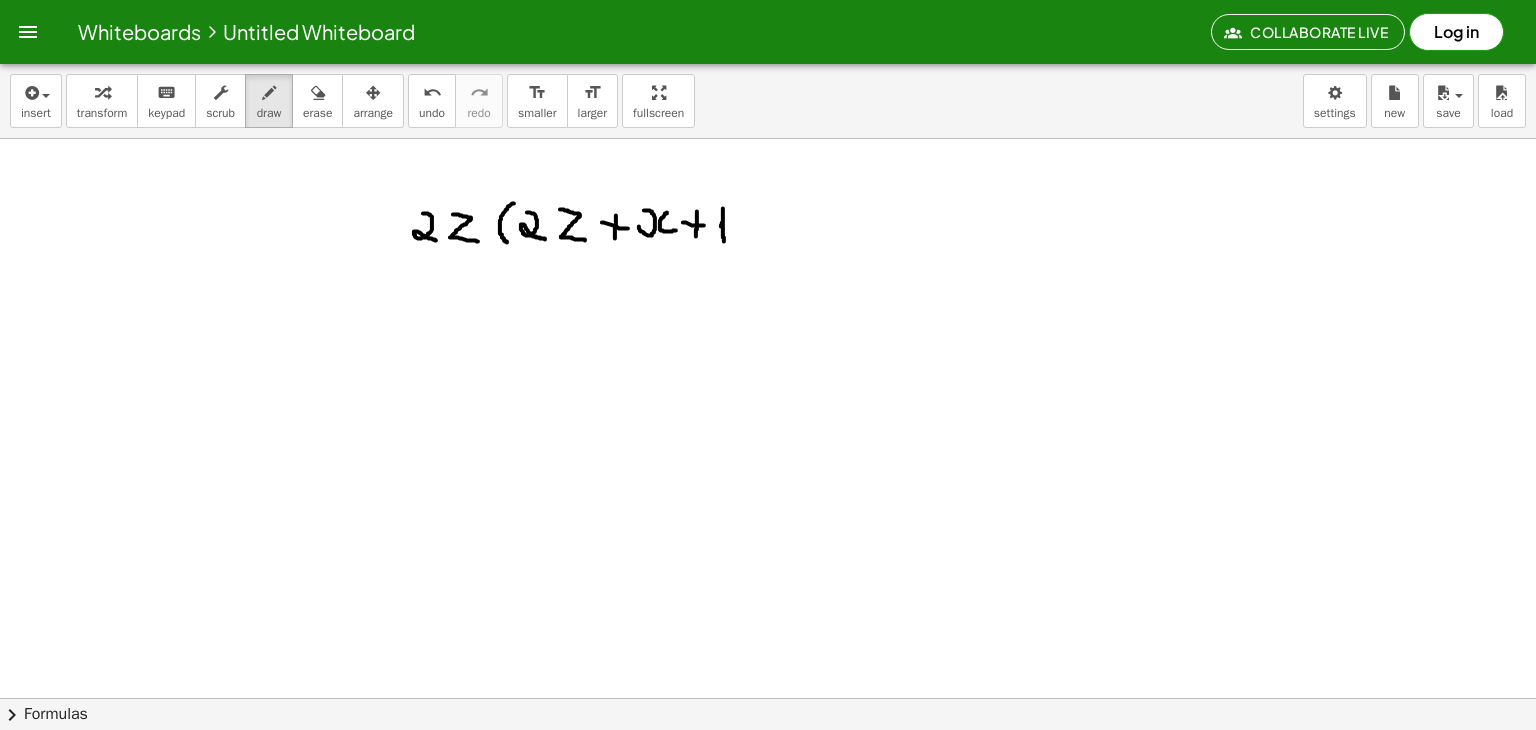 drag, startPoint x: 721, startPoint y: 226, endPoint x: 724, endPoint y: 241, distance: 15.297058 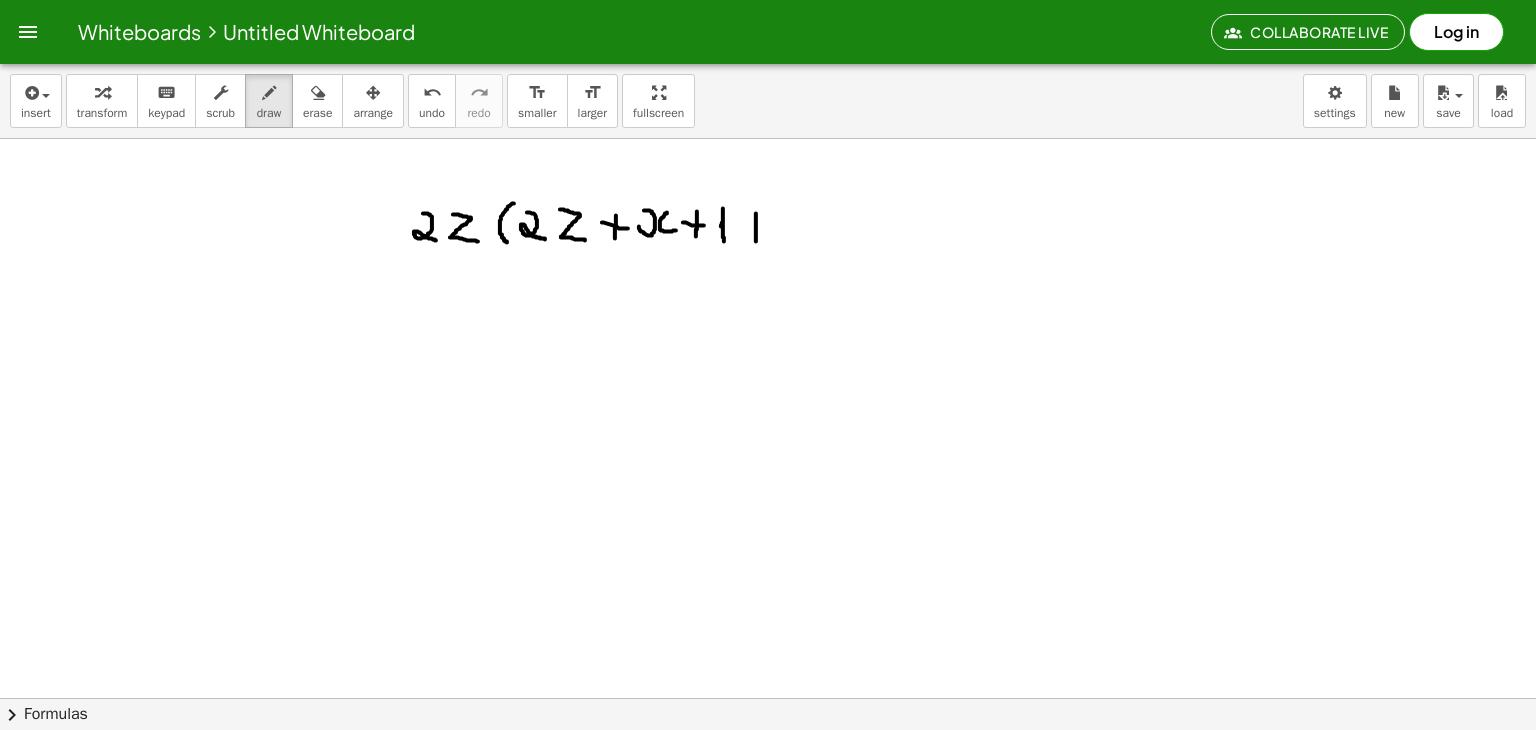 drag, startPoint x: 756, startPoint y: 213, endPoint x: 756, endPoint y: 241, distance: 28 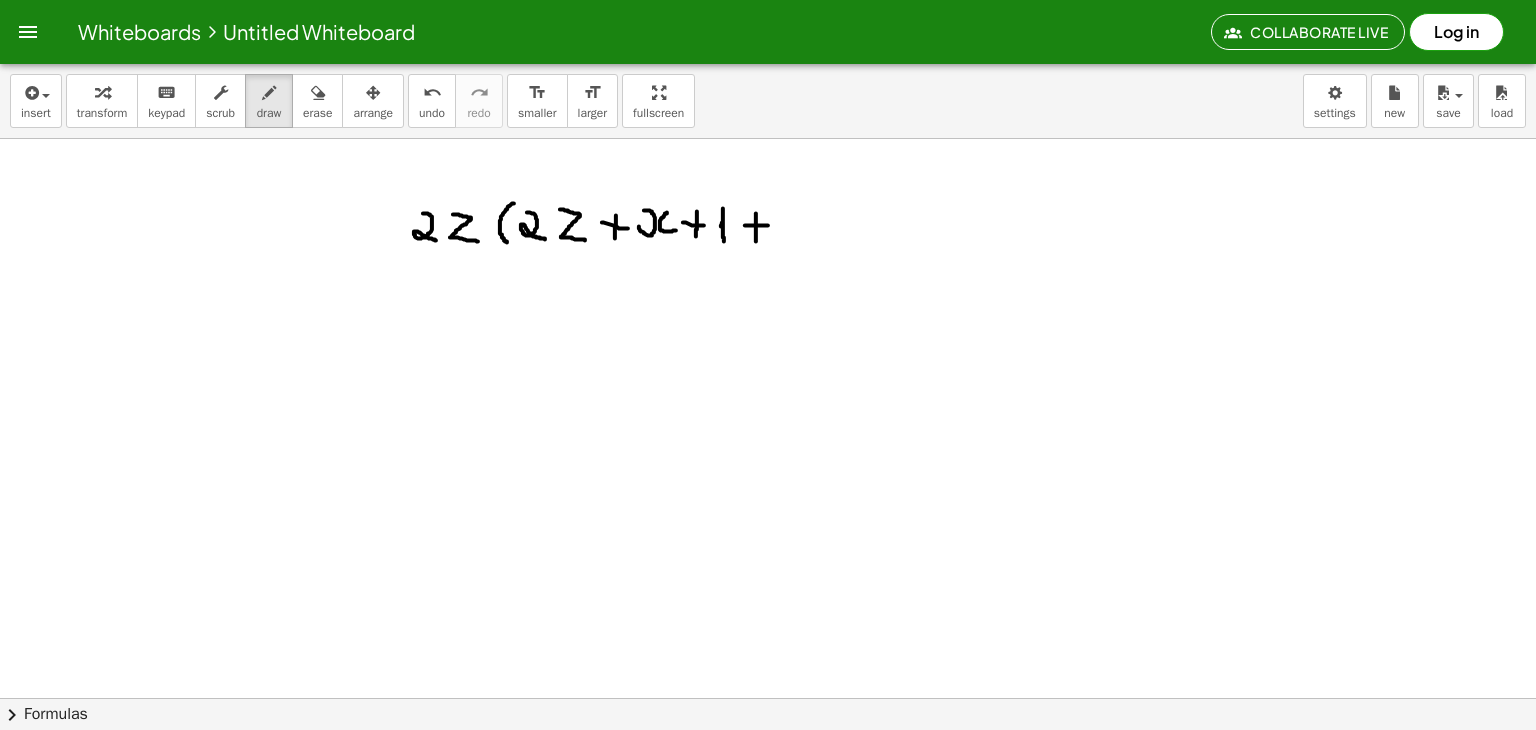 drag, startPoint x: 745, startPoint y: 225, endPoint x: 768, endPoint y: 225, distance: 23 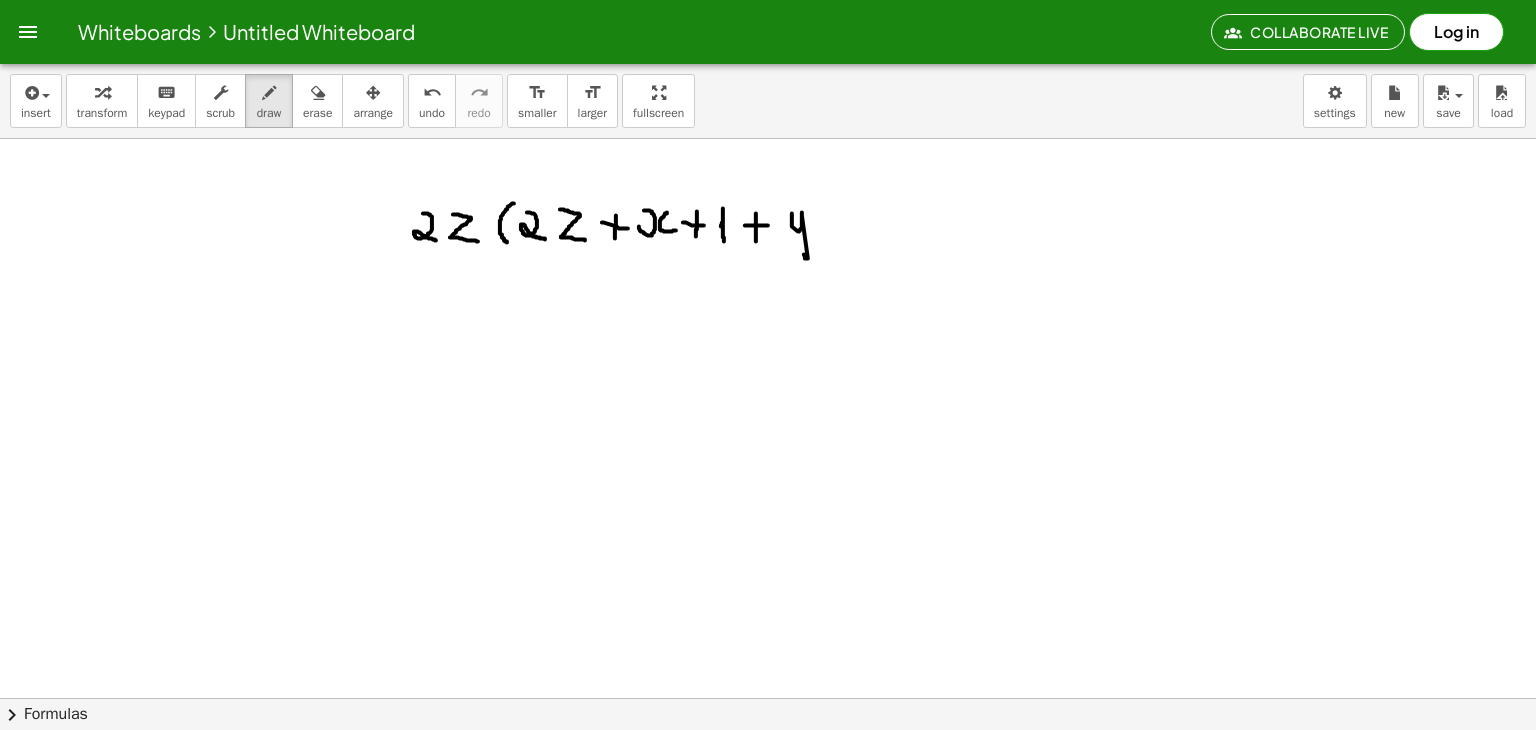 drag, startPoint x: 792, startPoint y: 213, endPoint x: 814, endPoint y: 222, distance: 23.769728 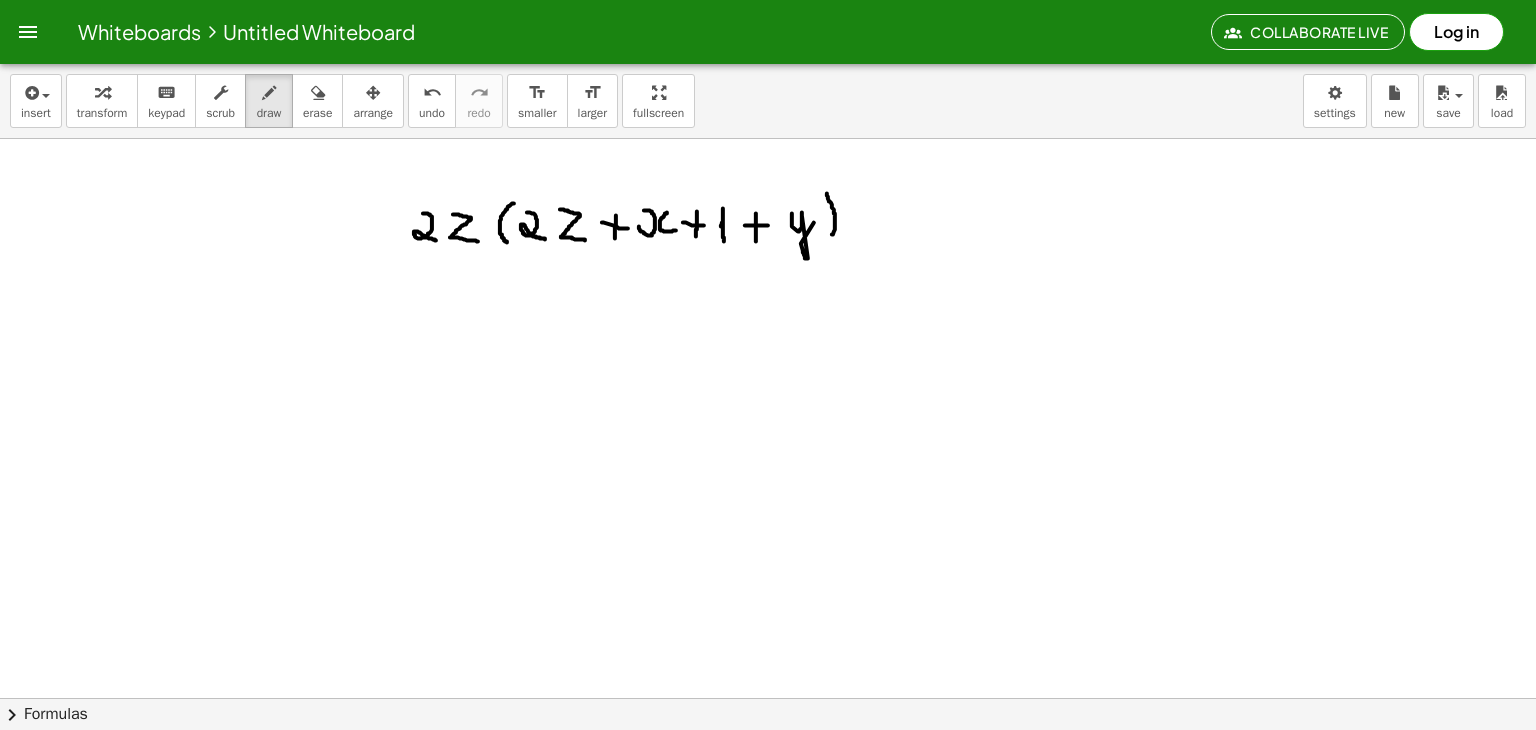 drag, startPoint x: 827, startPoint y: 193, endPoint x: 829, endPoint y: 240, distance: 47.042534 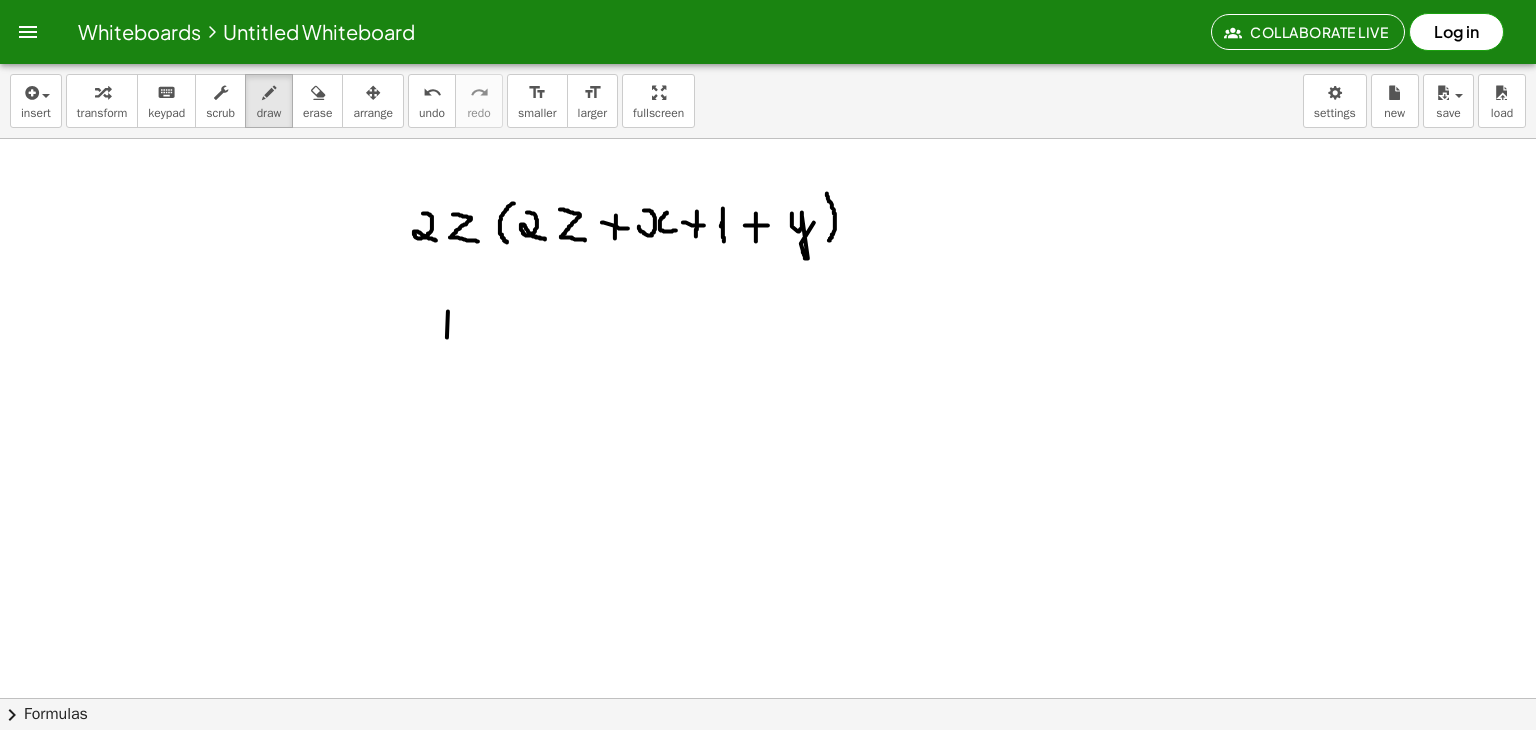 drag, startPoint x: 448, startPoint y: 311, endPoint x: 447, endPoint y: 338, distance: 27.018513 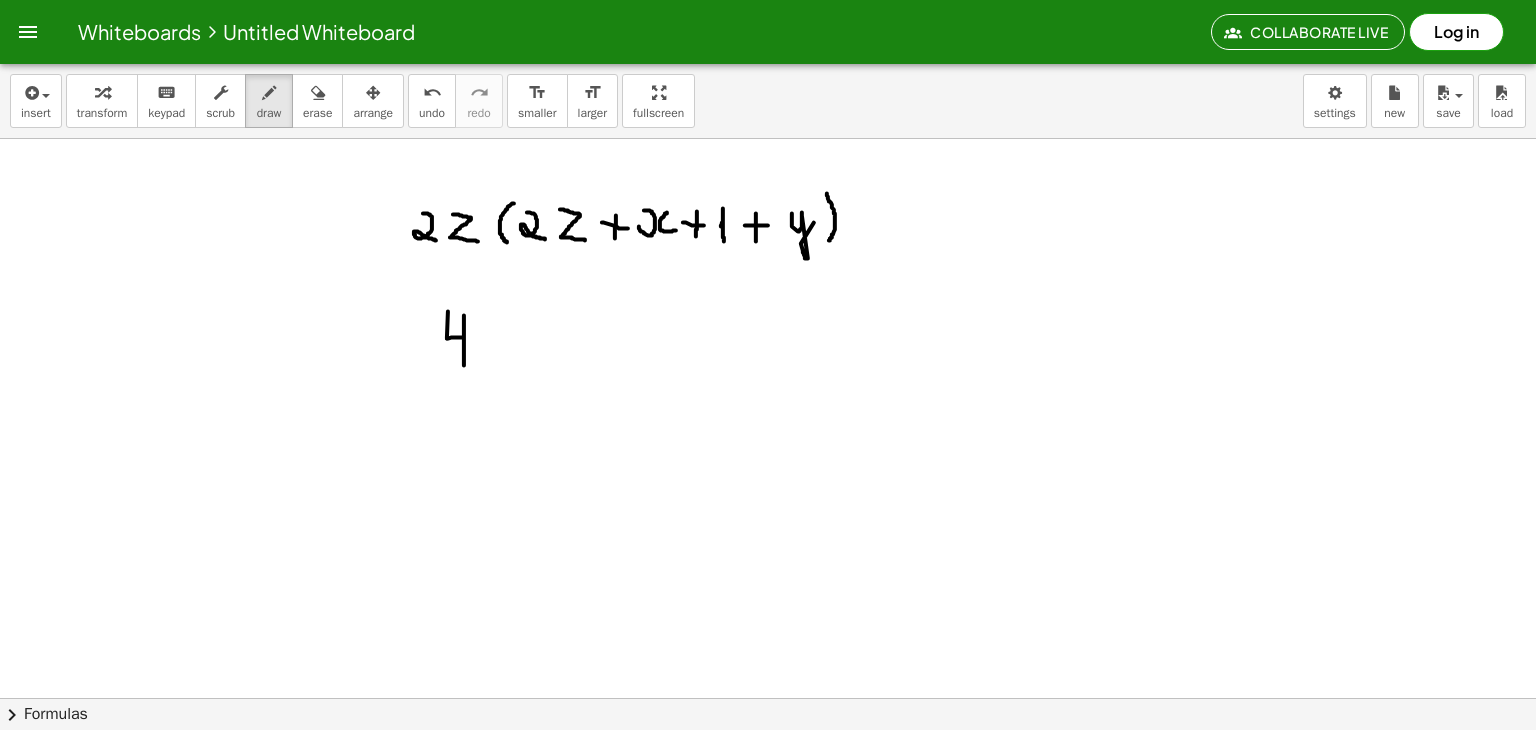 drag, startPoint x: 447, startPoint y: 338, endPoint x: 464, endPoint y: 365, distance: 31.906113 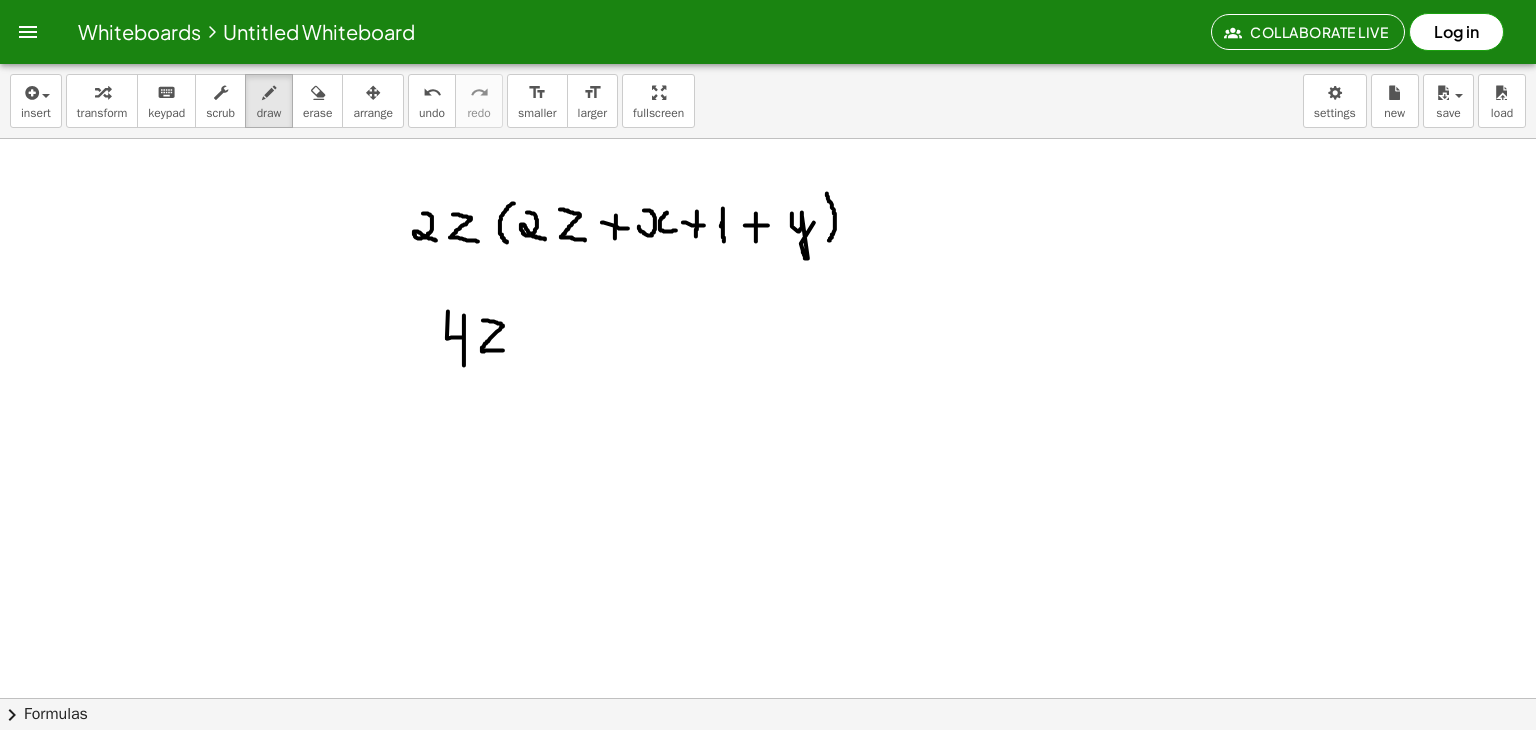 drag, startPoint x: 483, startPoint y: 320, endPoint x: 504, endPoint y: 350, distance: 36.619667 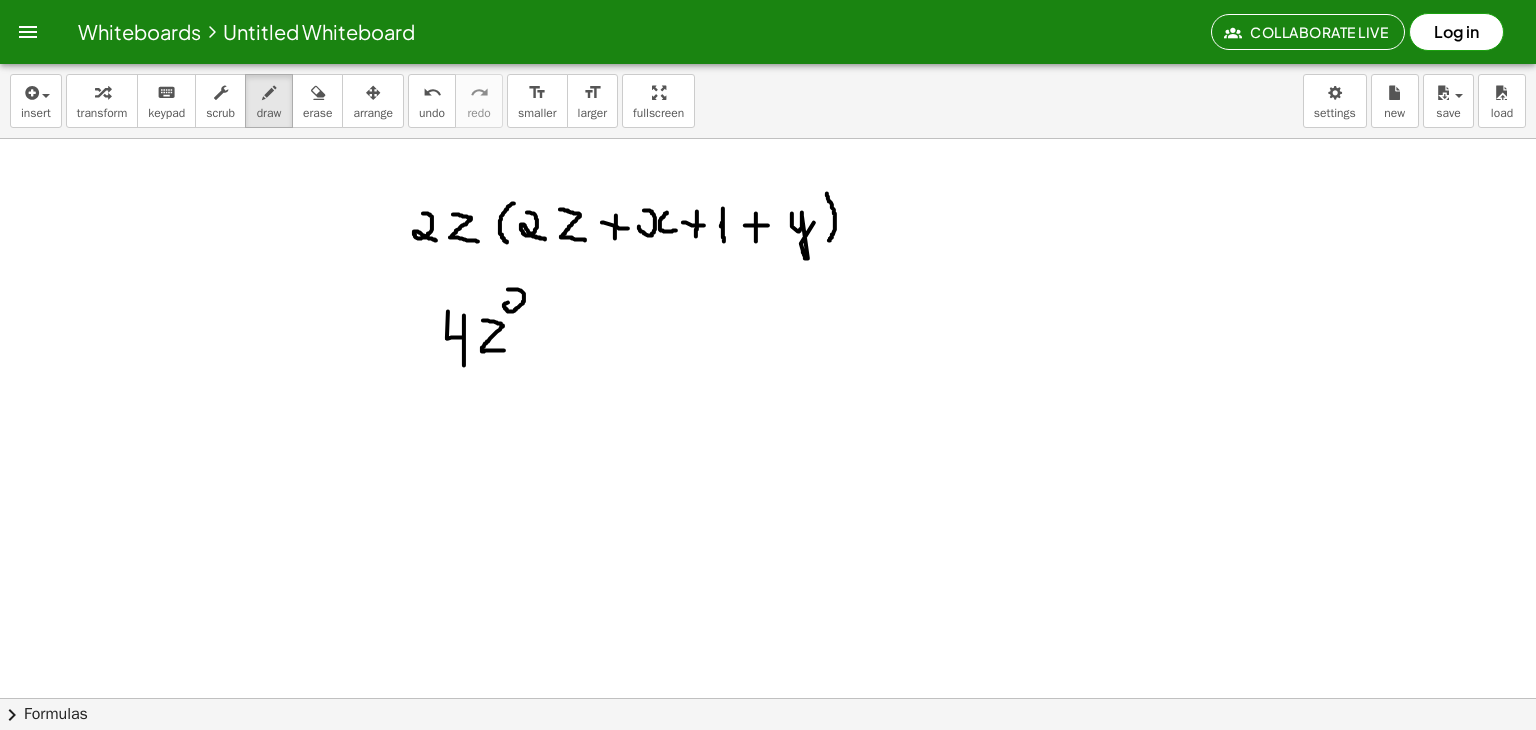 drag, startPoint x: 508, startPoint y: 289, endPoint x: 485, endPoint y: 190, distance: 101.636604 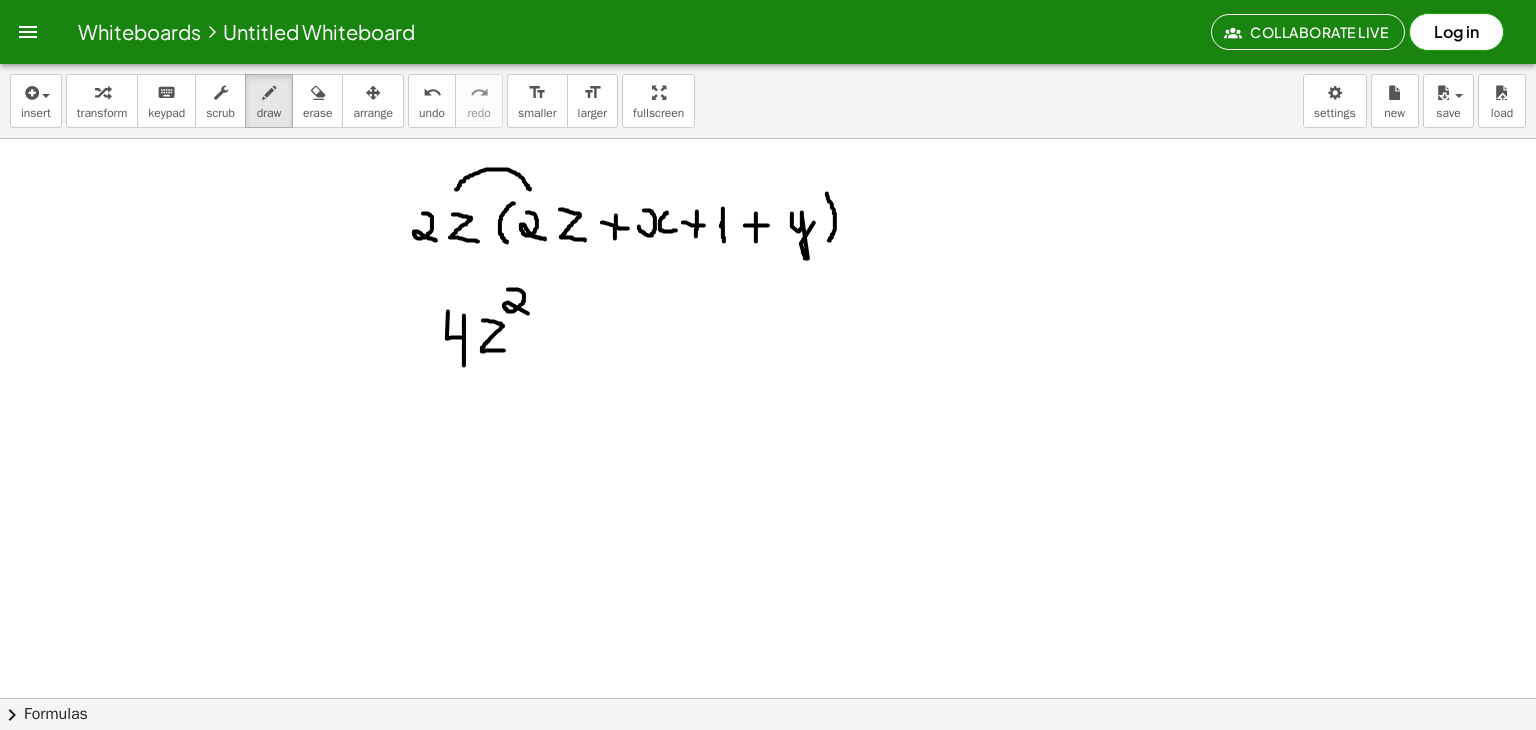drag, startPoint x: 456, startPoint y: 189, endPoint x: 530, endPoint y: 190, distance: 74.00676 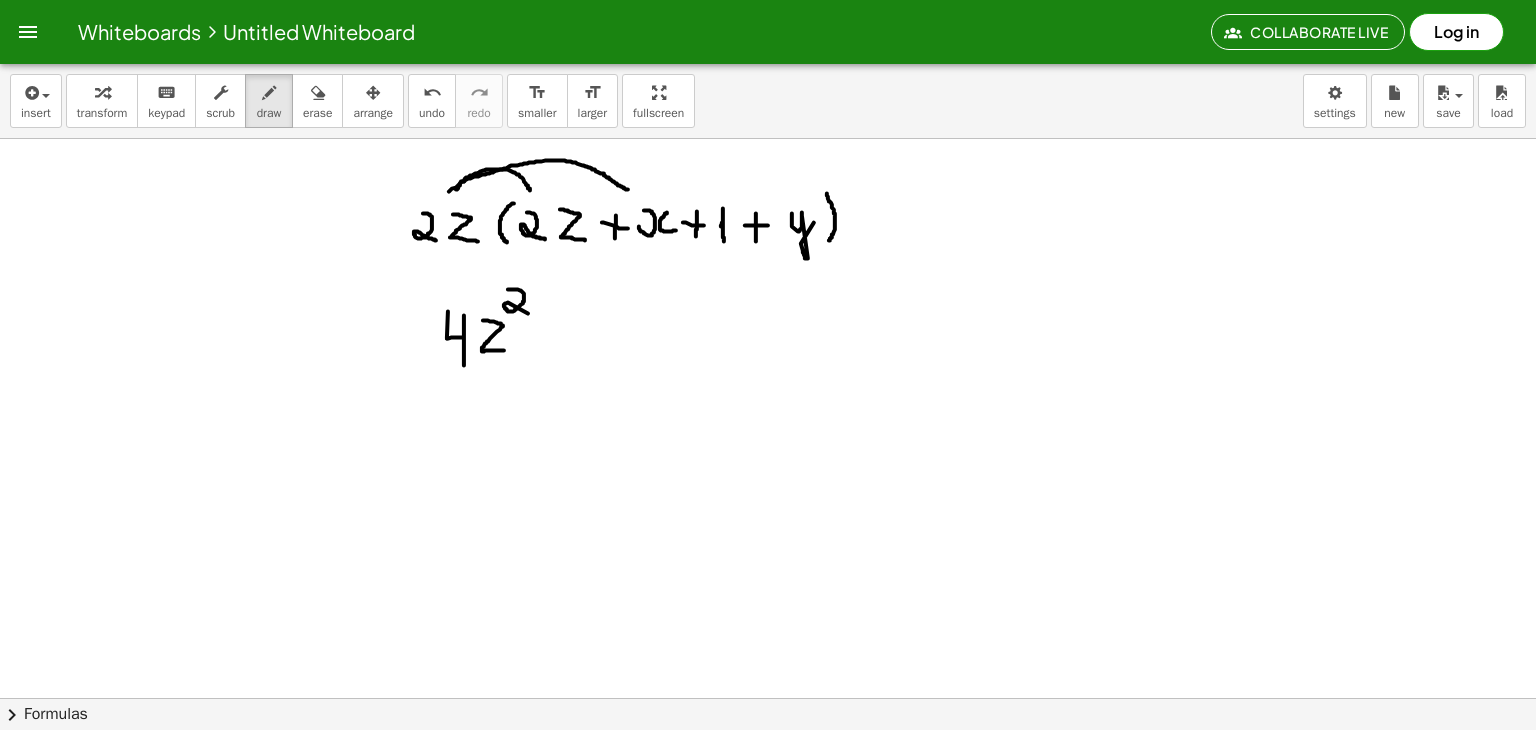 drag, startPoint x: 449, startPoint y: 191, endPoint x: 628, endPoint y: 190, distance: 179.00279 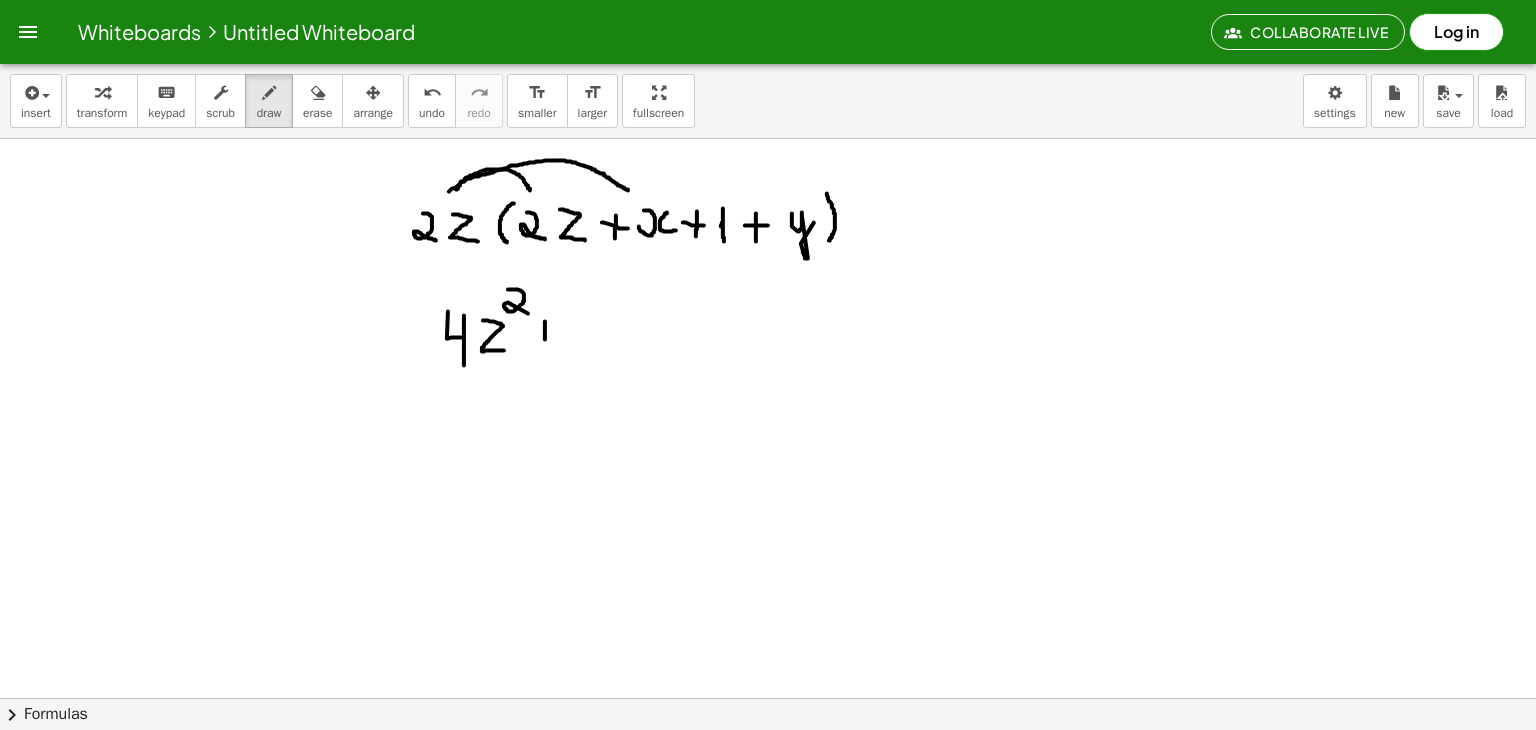 drag, startPoint x: 545, startPoint y: 321, endPoint x: 545, endPoint y: 344, distance: 23 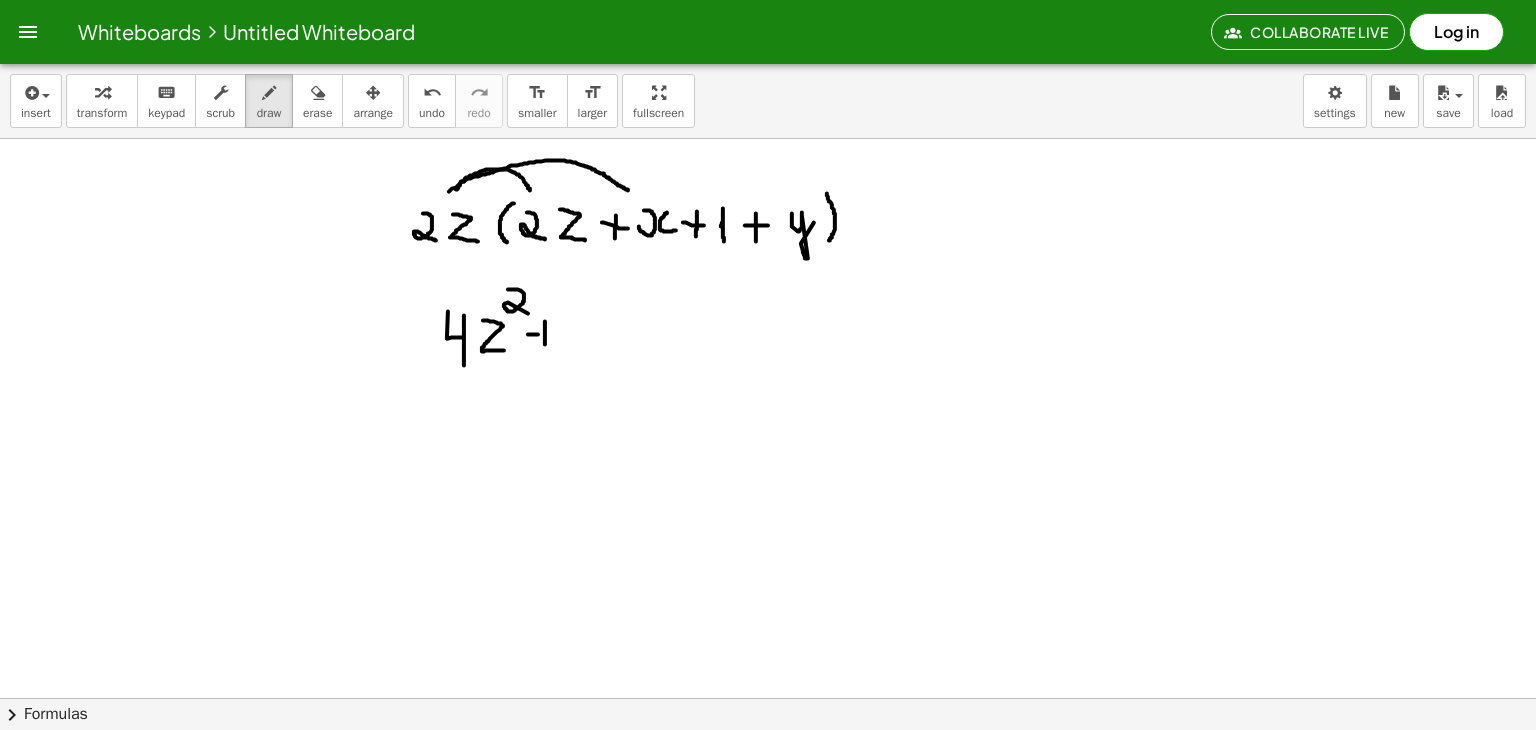 drag, startPoint x: 528, startPoint y: 334, endPoint x: 552, endPoint y: 334, distance: 24 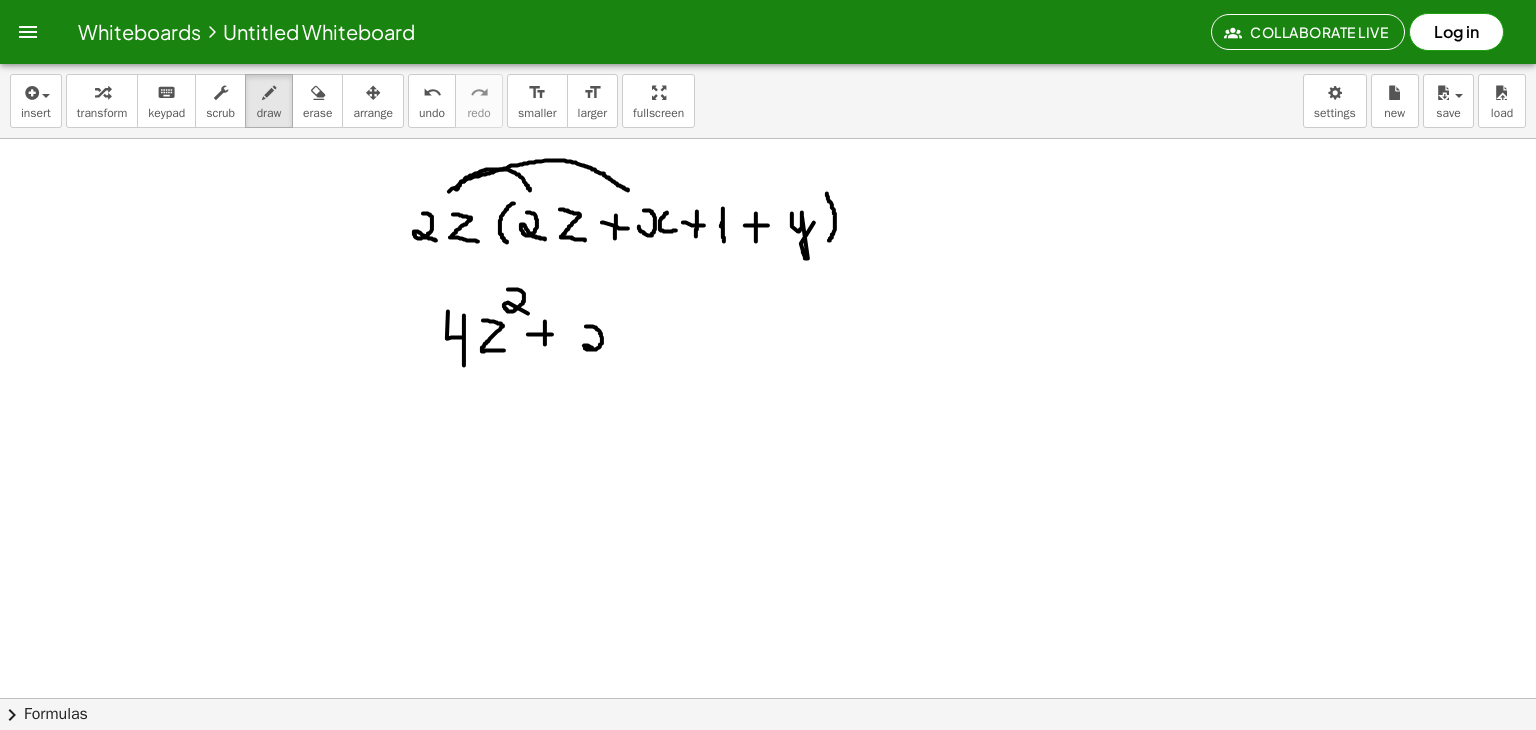 drag, startPoint x: 586, startPoint y: 326, endPoint x: 607, endPoint y: 353, distance: 34.20526 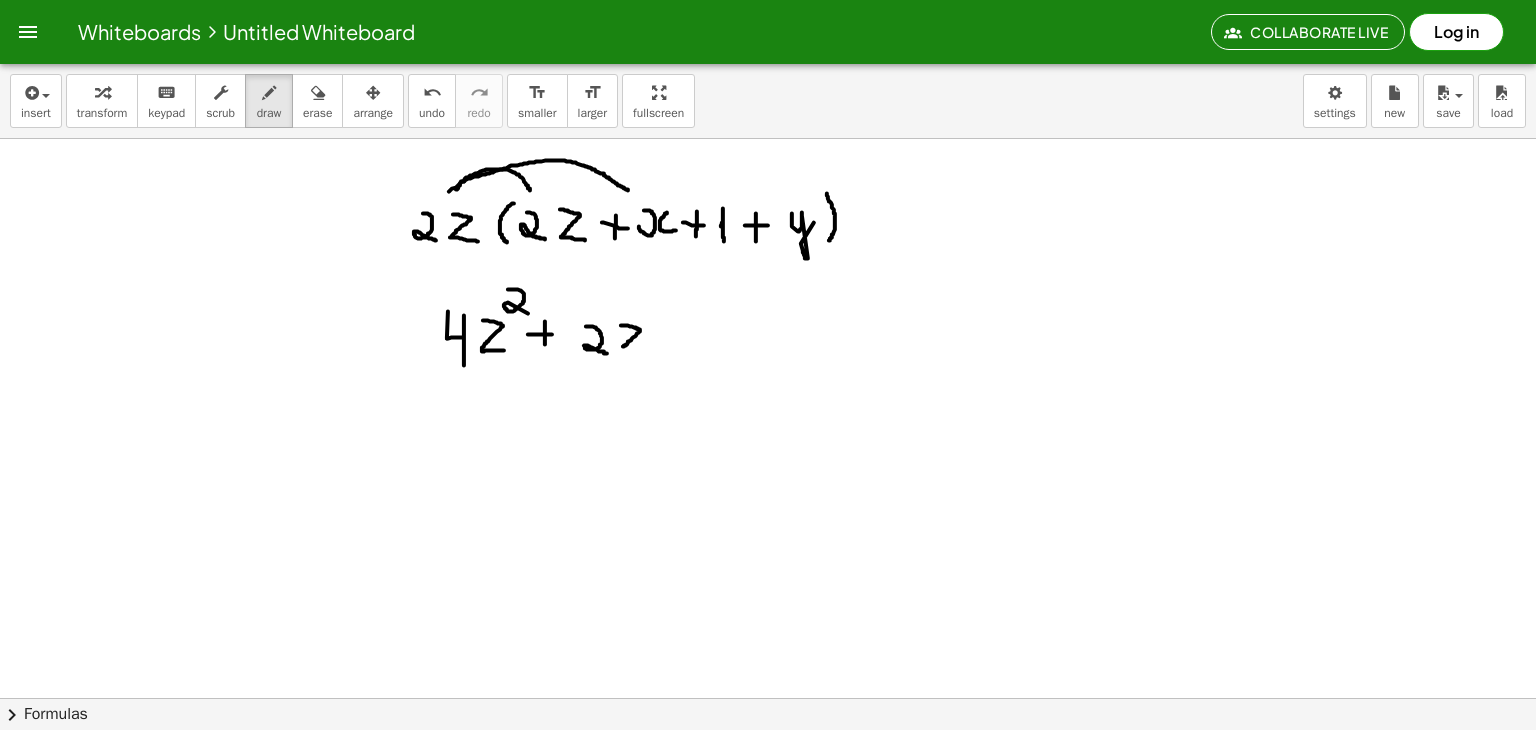drag, startPoint x: 621, startPoint y: 325, endPoint x: 622, endPoint y: 349, distance: 24.020824 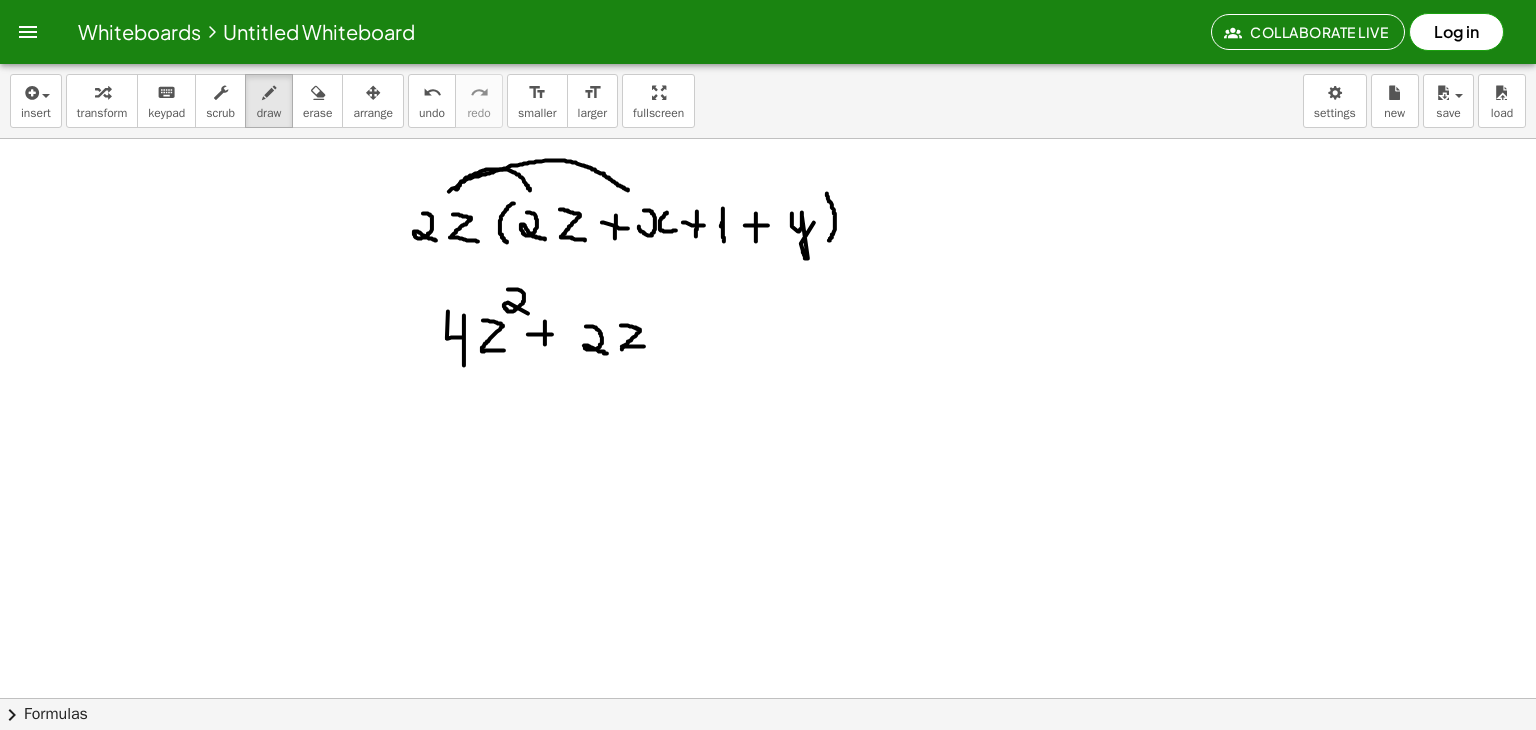 drag, startPoint x: 622, startPoint y: 346, endPoint x: 650, endPoint y: 346, distance: 28 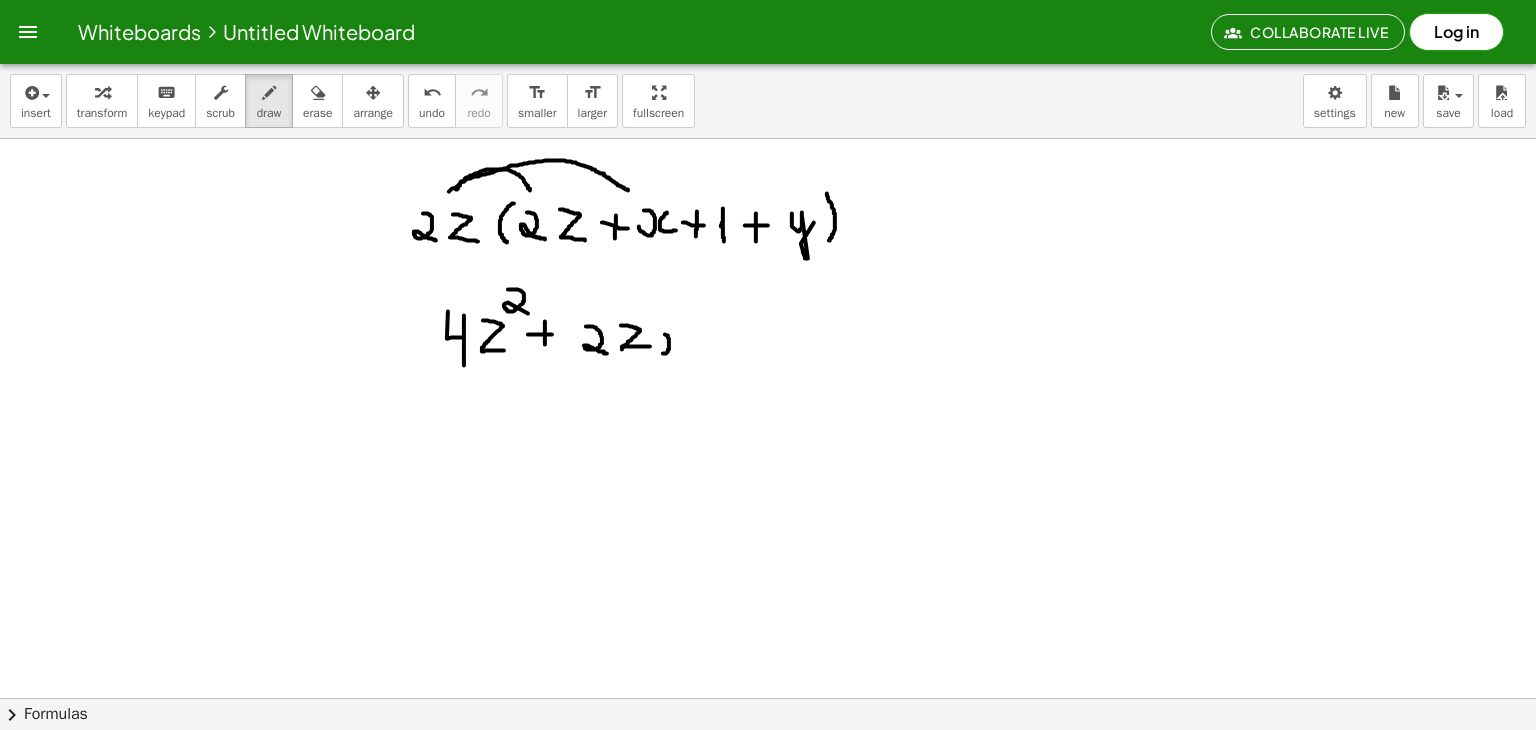 drag, startPoint x: 663, startPoint y: 353, endPoint x: 658, endPoint y: 333, distance: 20.615528 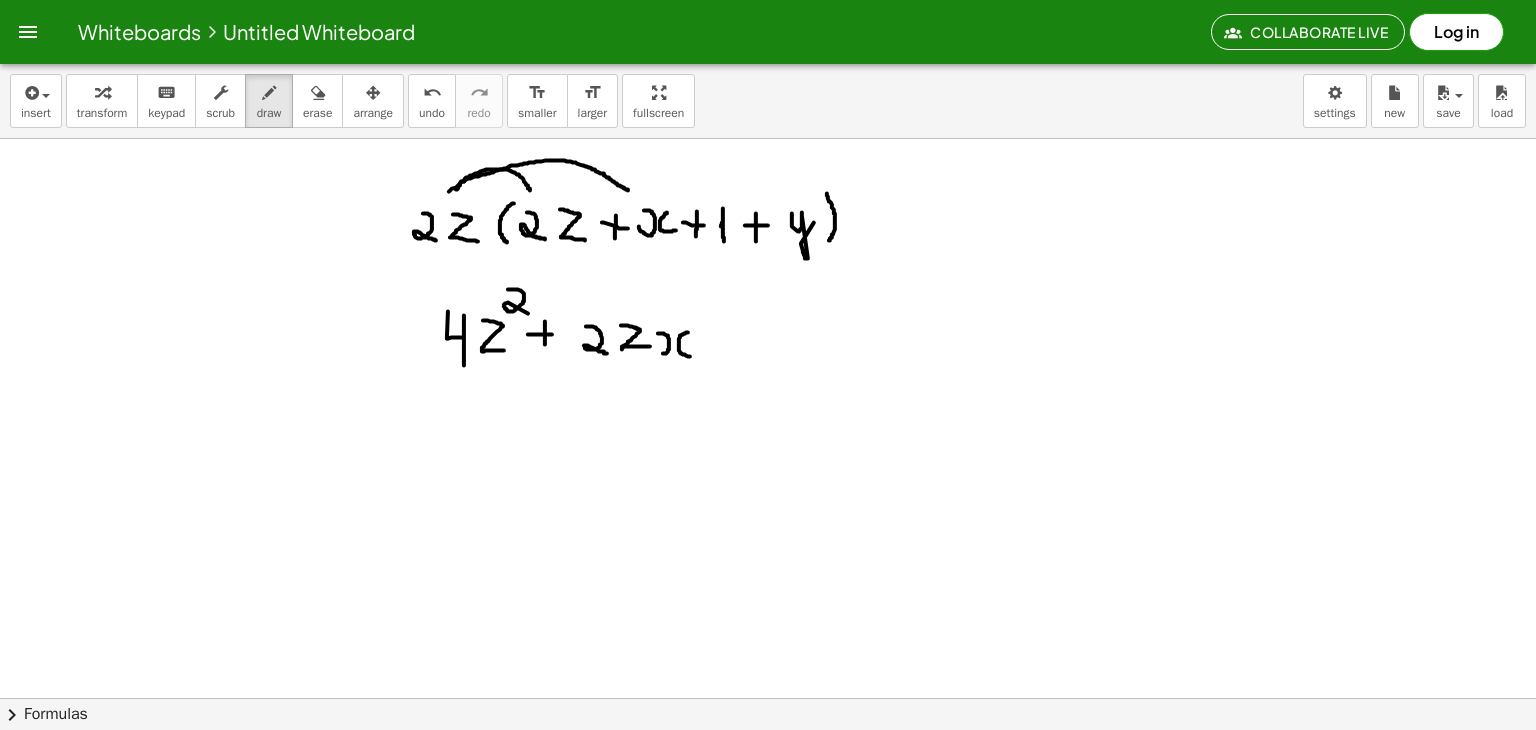 drag, startPoint x: 688, startPoint y: 332, endPoint x: 698, endPoint y: 356, distance: 26 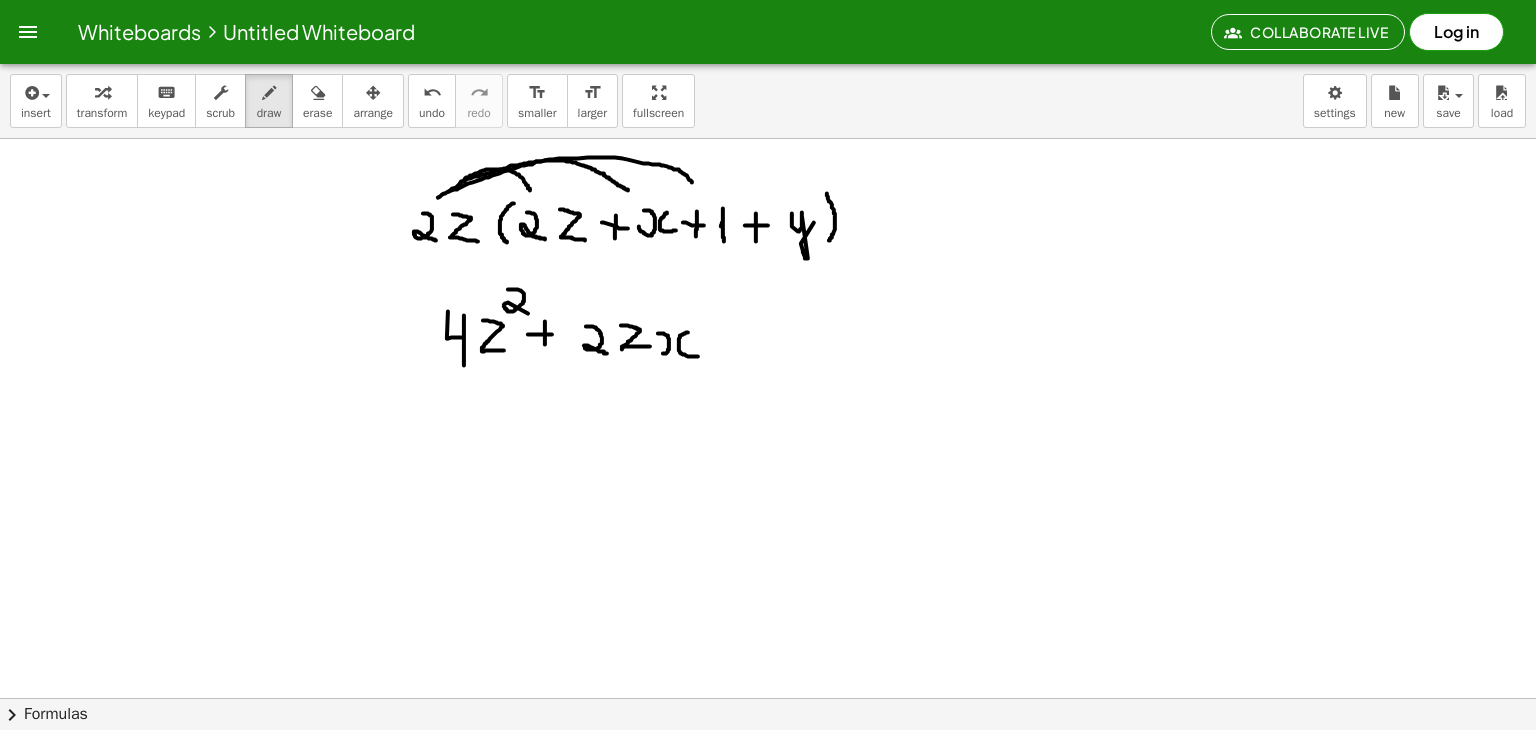 drag, startPoint x: 438, startPoint y: 197, endPoint x: 695, endPoint y: 188, distance: 257.15753 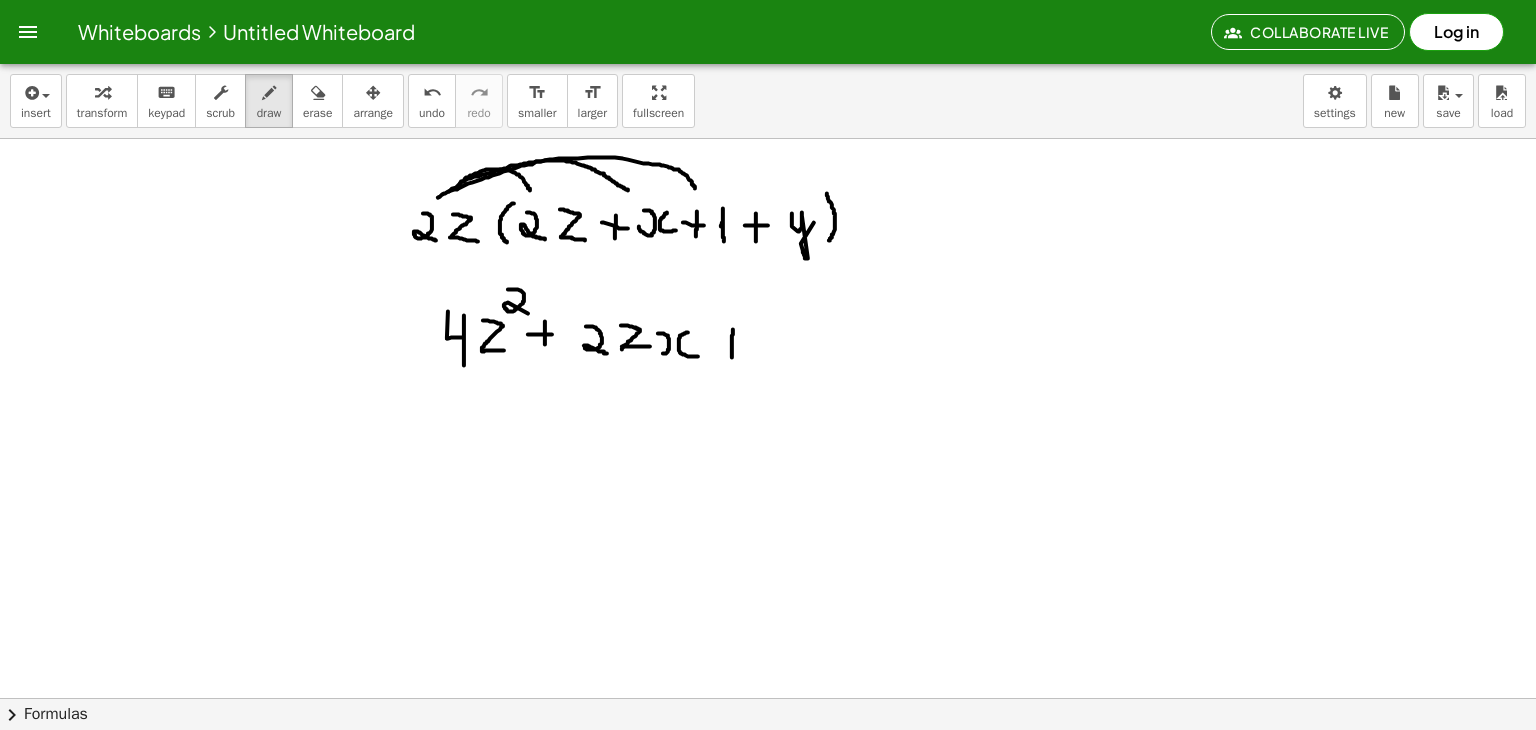 drag, startPoint x: 733, startPoint y: 329, endPoint x: 732, endPoint y: 358, distance: 29.017237 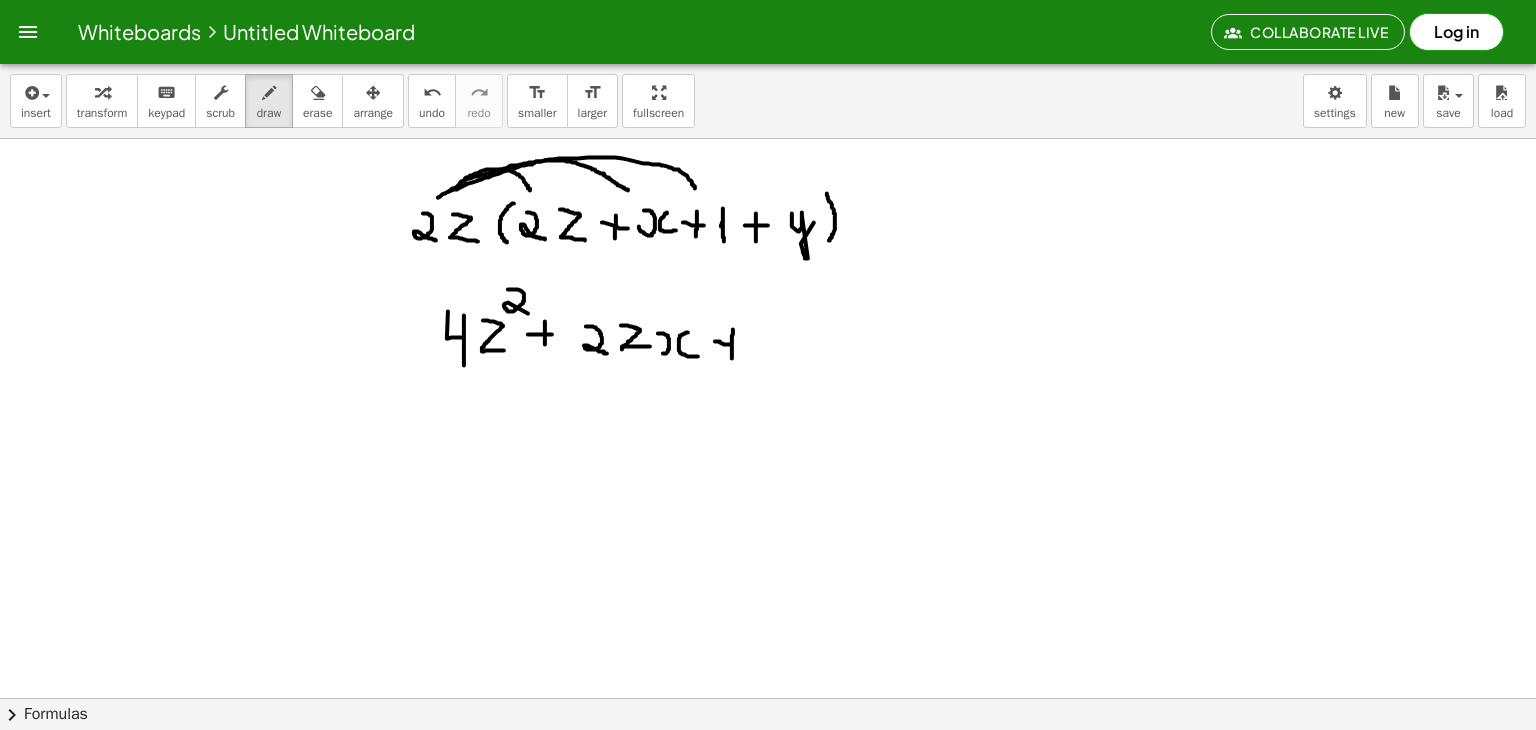 drag, startPoint x: 715, startPoint y: 341, endPoint x: 739, endPoint y: 345, distance: 24.33105 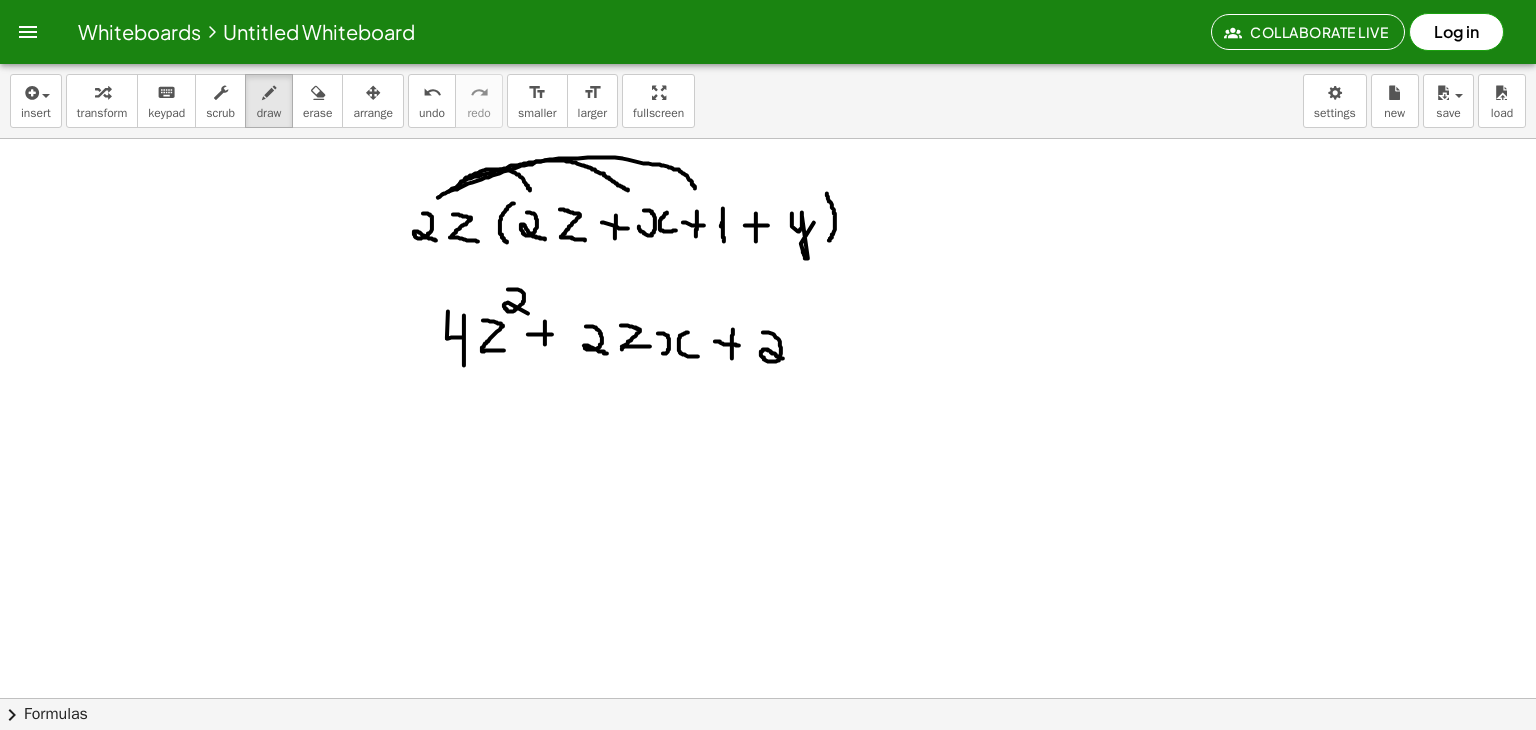 drag, startPoint x: 763, startPoint y: 332, endPoint x: 790, endPoint y: 358, distance: 37.48333 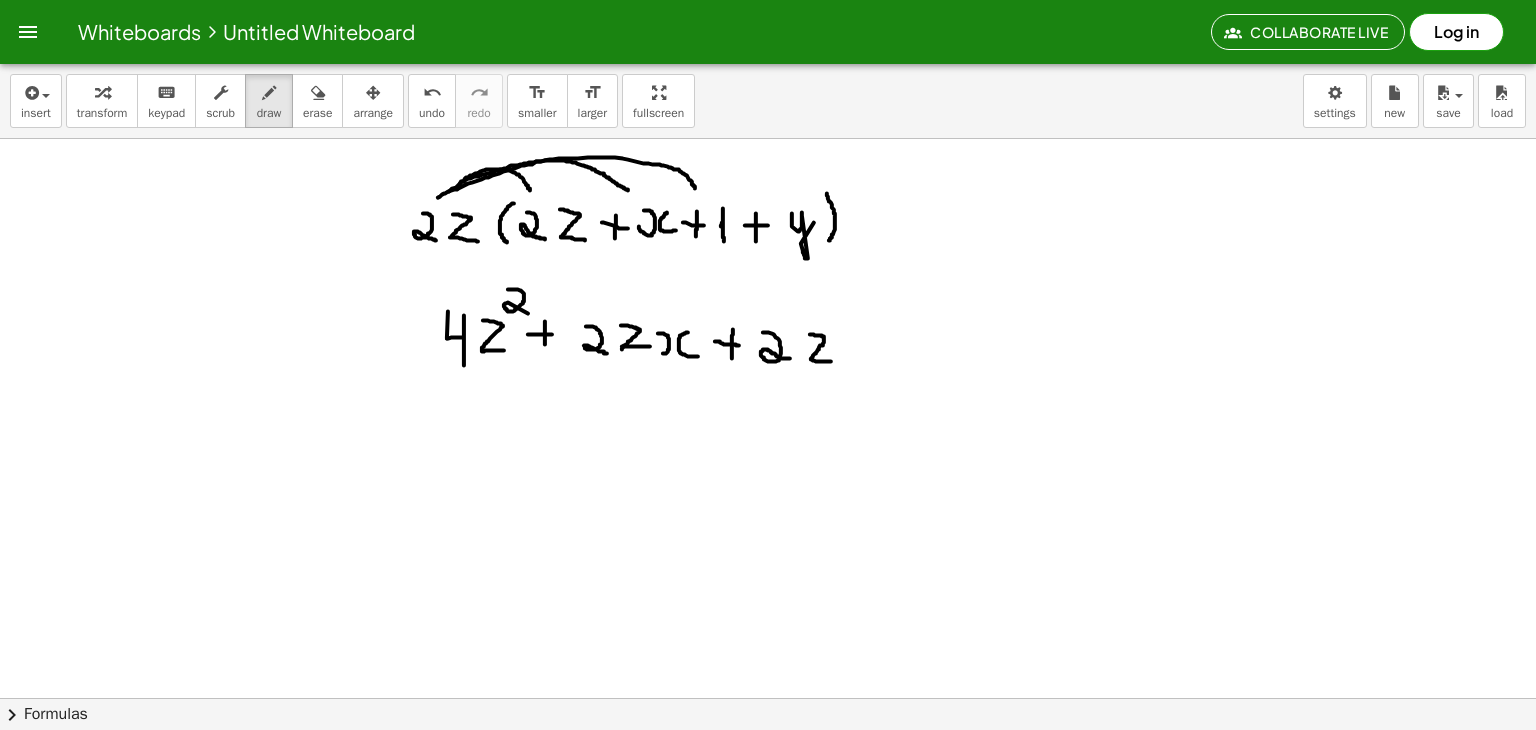 drag, startPoint x: 810, startPoint y: 334, endPoint x: 832, endPoint y: 361, distance: 34.828148 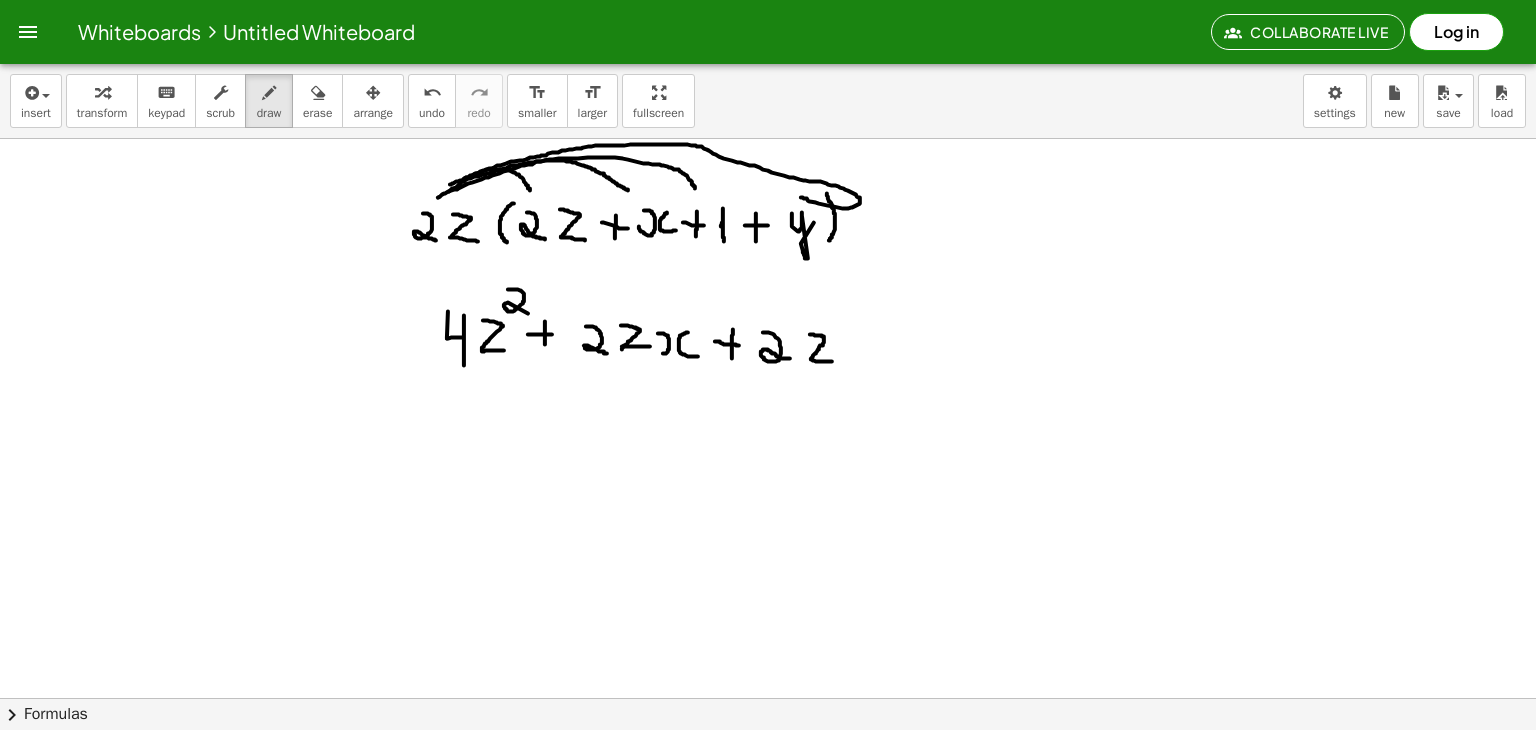 drag, startPoint x: 450, startPoint y: 184, endPoint x: 800, endPoint y: 197, distance: 350.24133 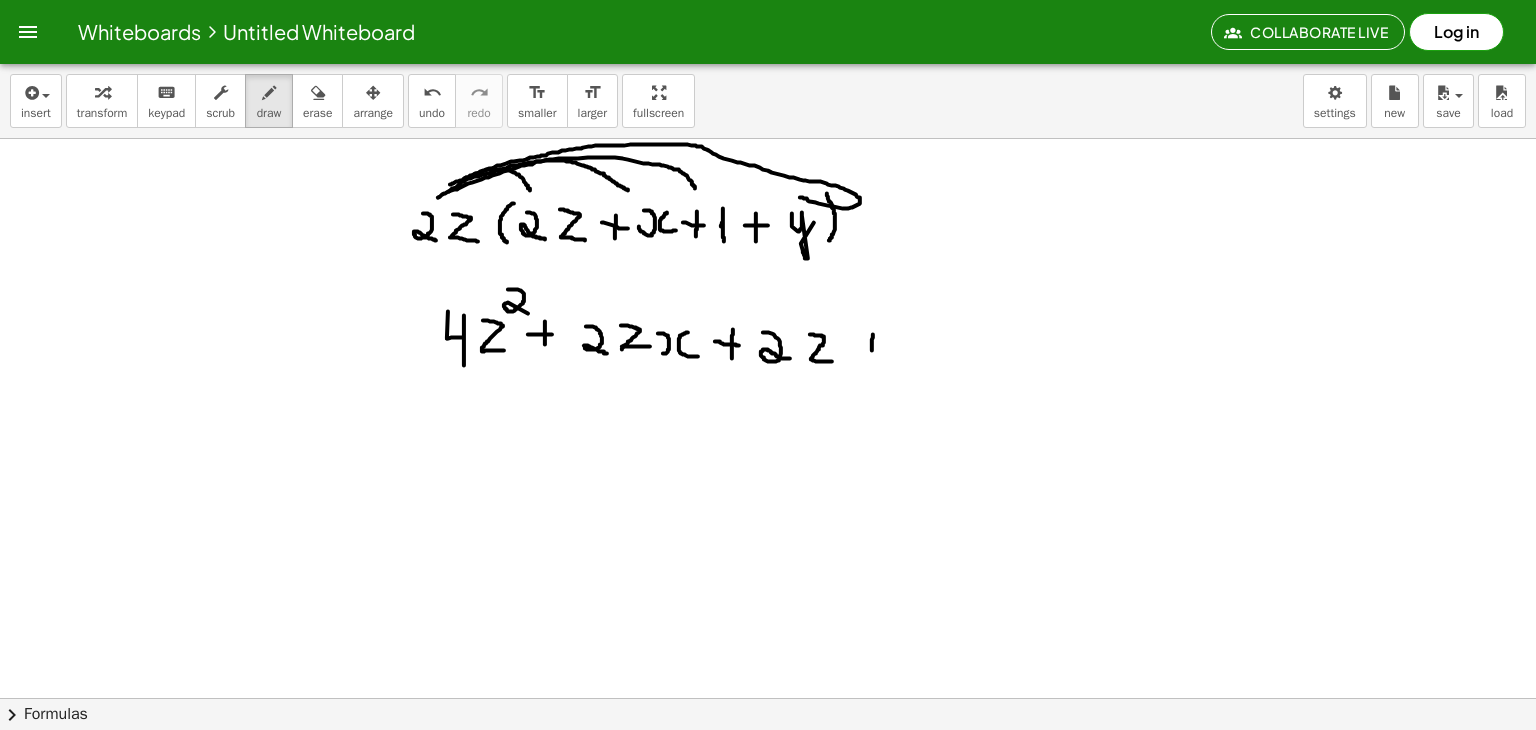 drag, startPoint x: 873, startPoint y: 334, endPoint x: 872, endPoint y: 357, distance: 23.021729 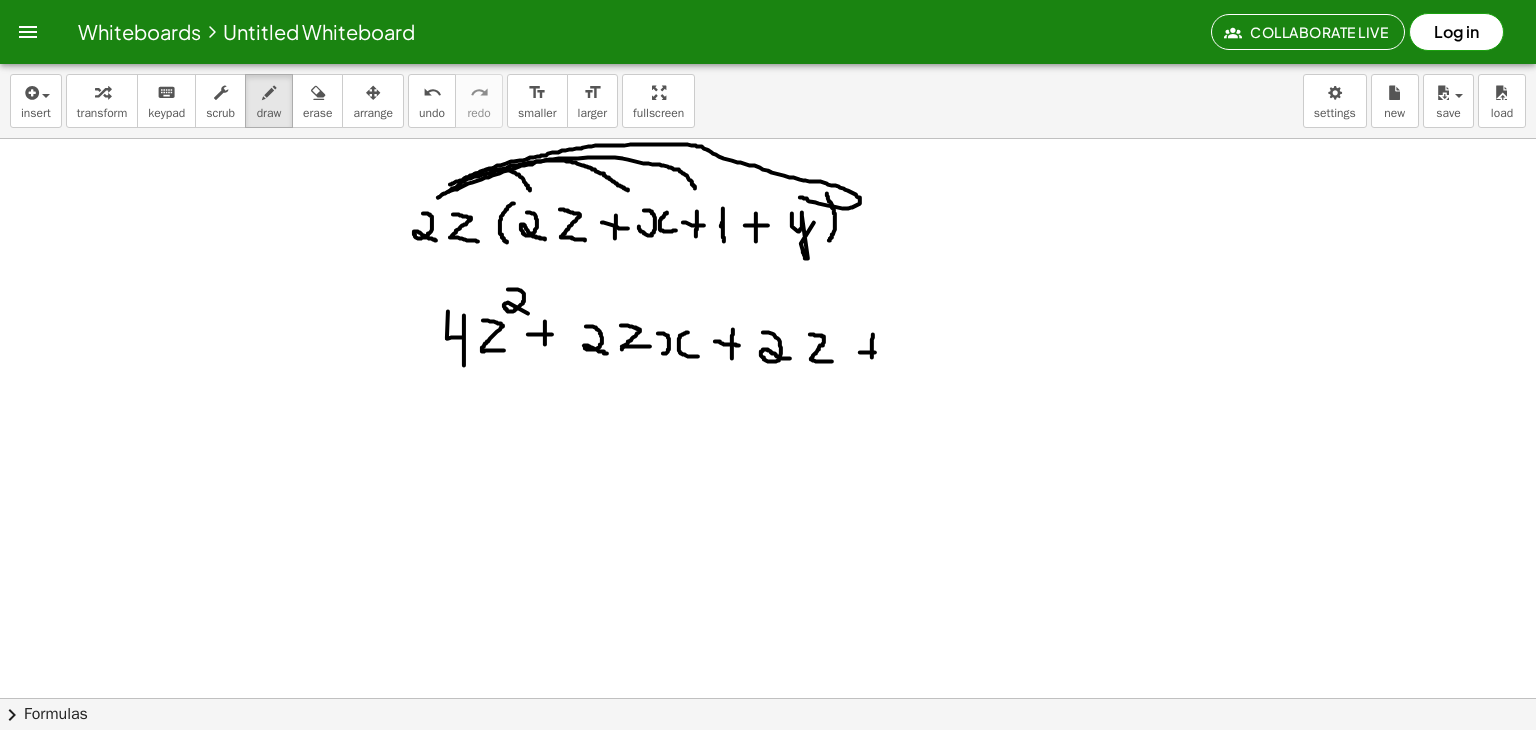 drag, startPoint x: 860, startPoint y: 352, endPoint x: 881, endPoint y: 352, distance: 21 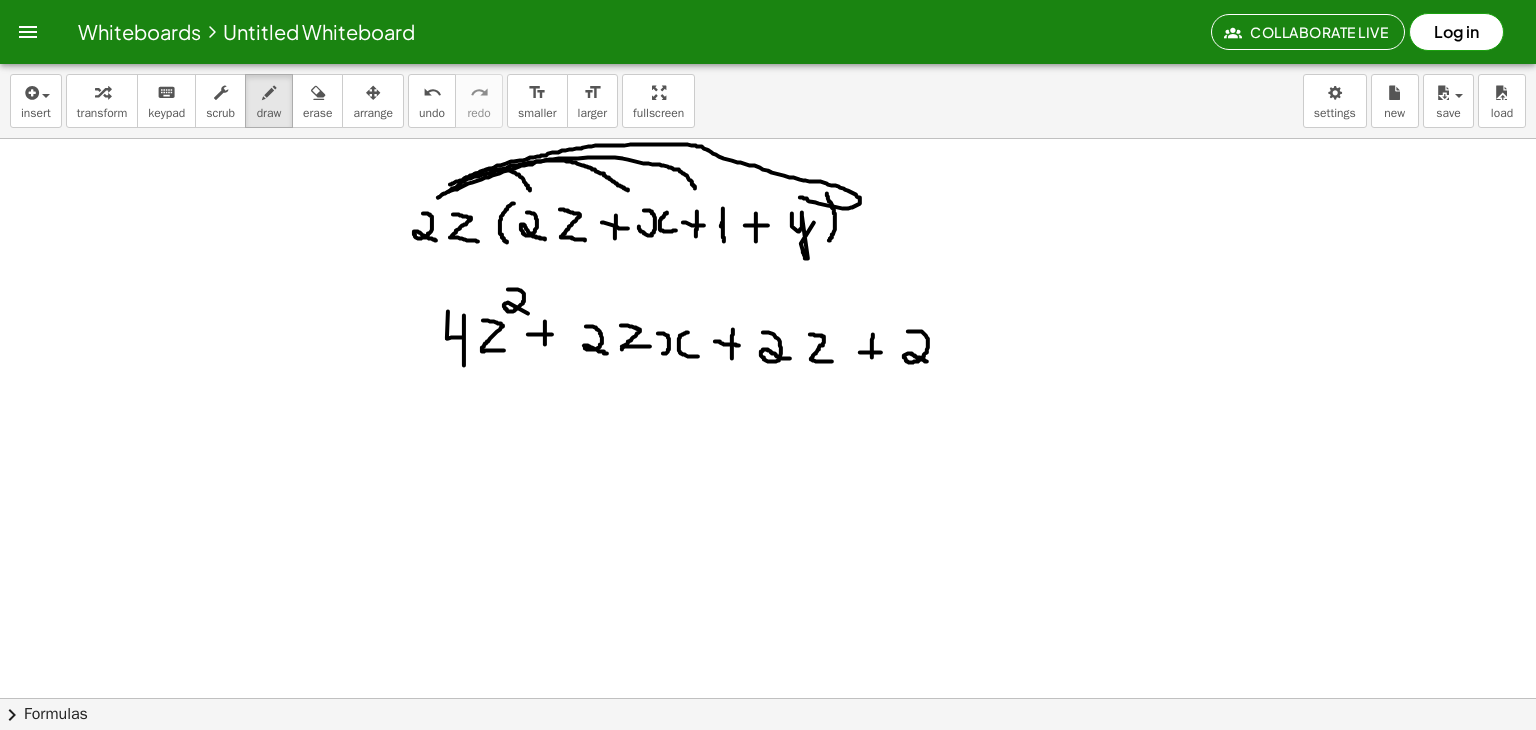 drag, startPoint x: 908, startPoint y: 331, endPoint x: 927, endPoint y: 361, distance: 35.510563 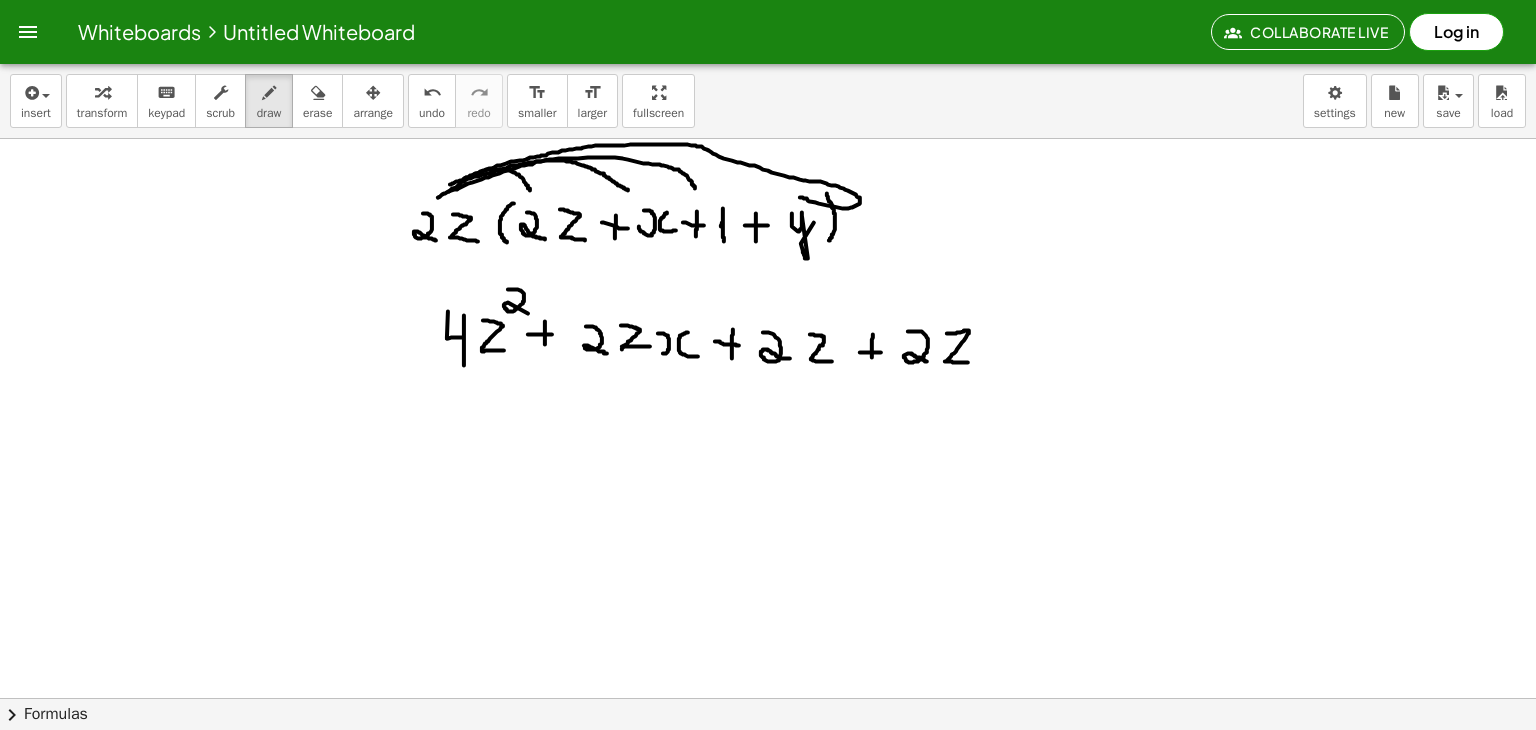 drag, startPoint x: 947, startPoint y: 333, endPoint x: 968, endPoint y: 362, distance: 35.805027 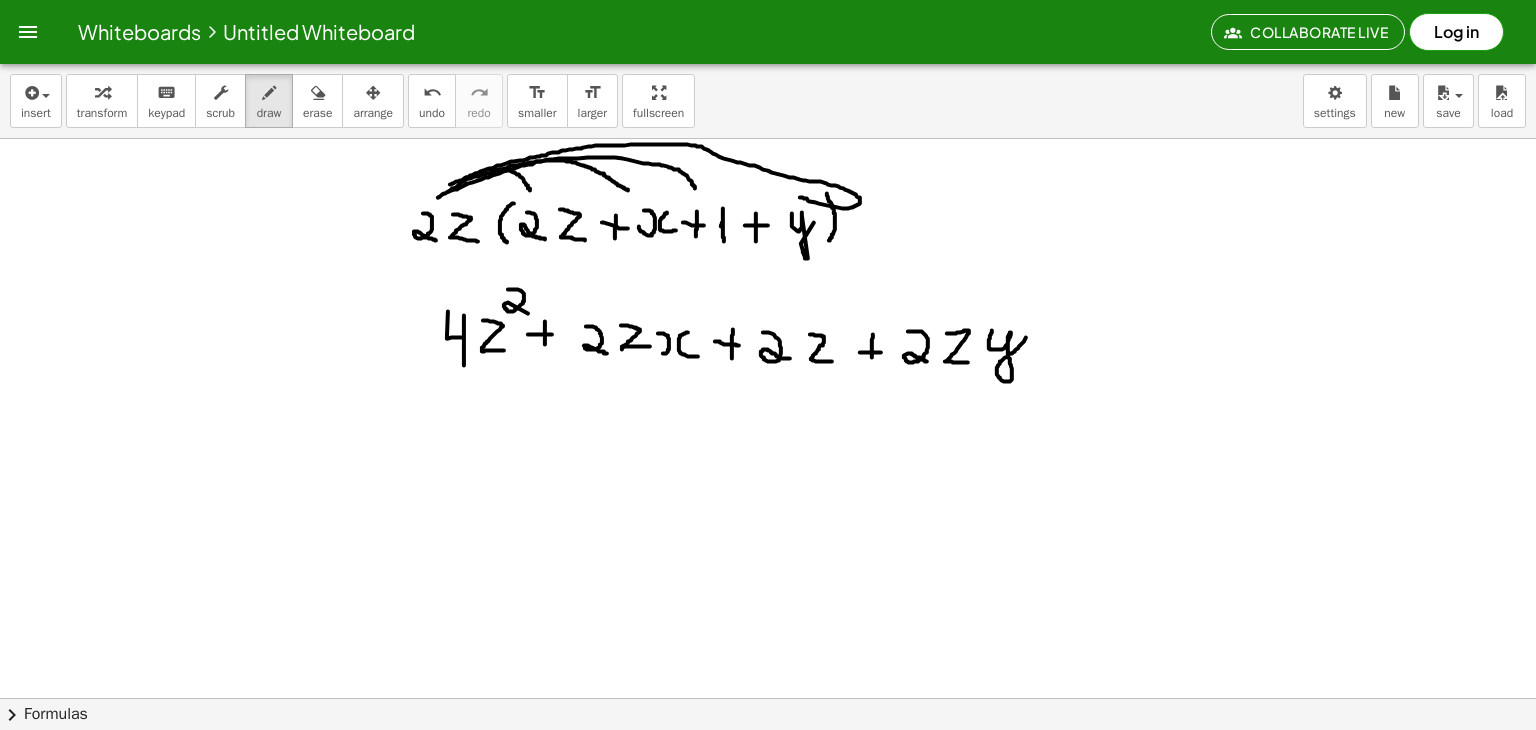 drag, startPoint x: 992, startPoint y: 330, endPoint x: 1031, endPoint y: 327, distance: 39.115215 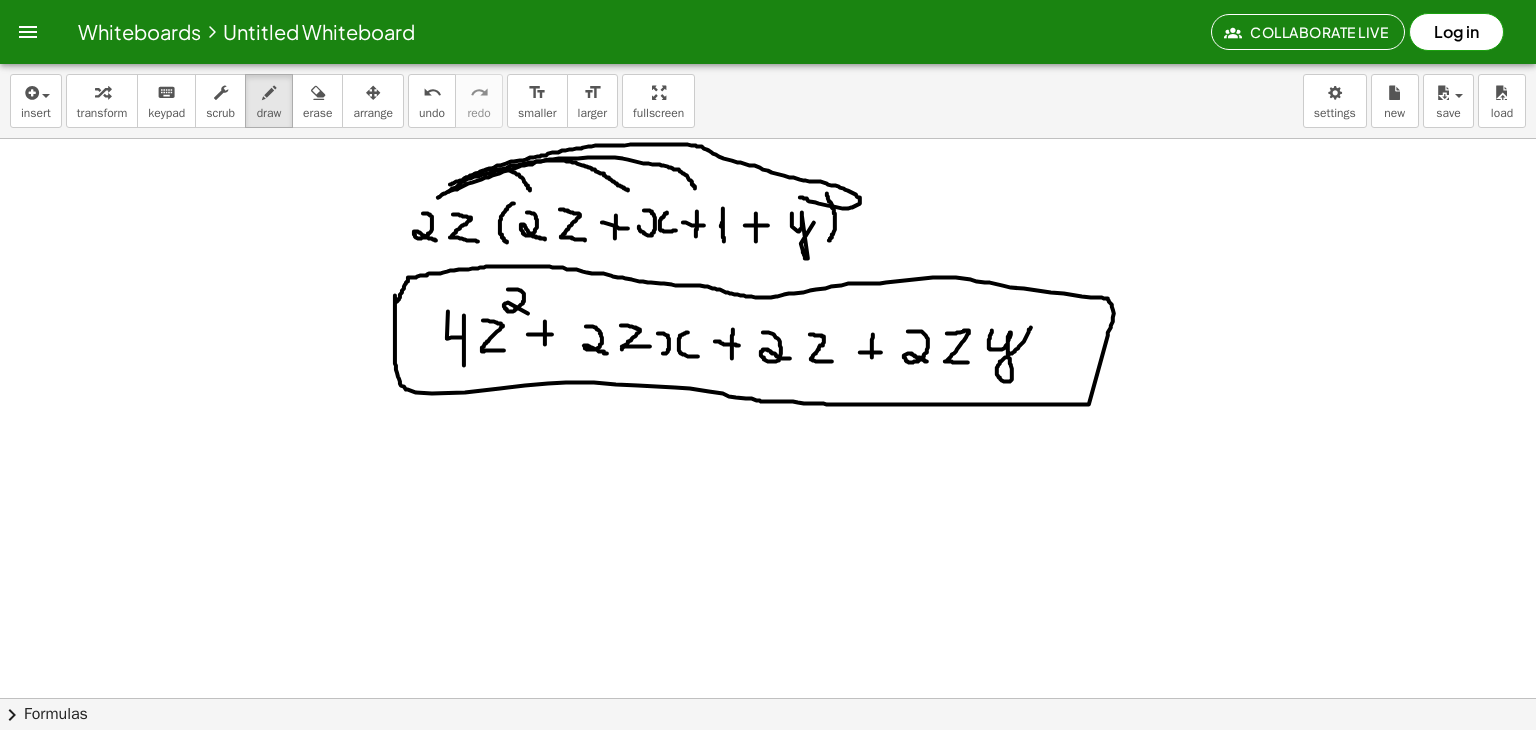 click at bounding box center [768, 762] 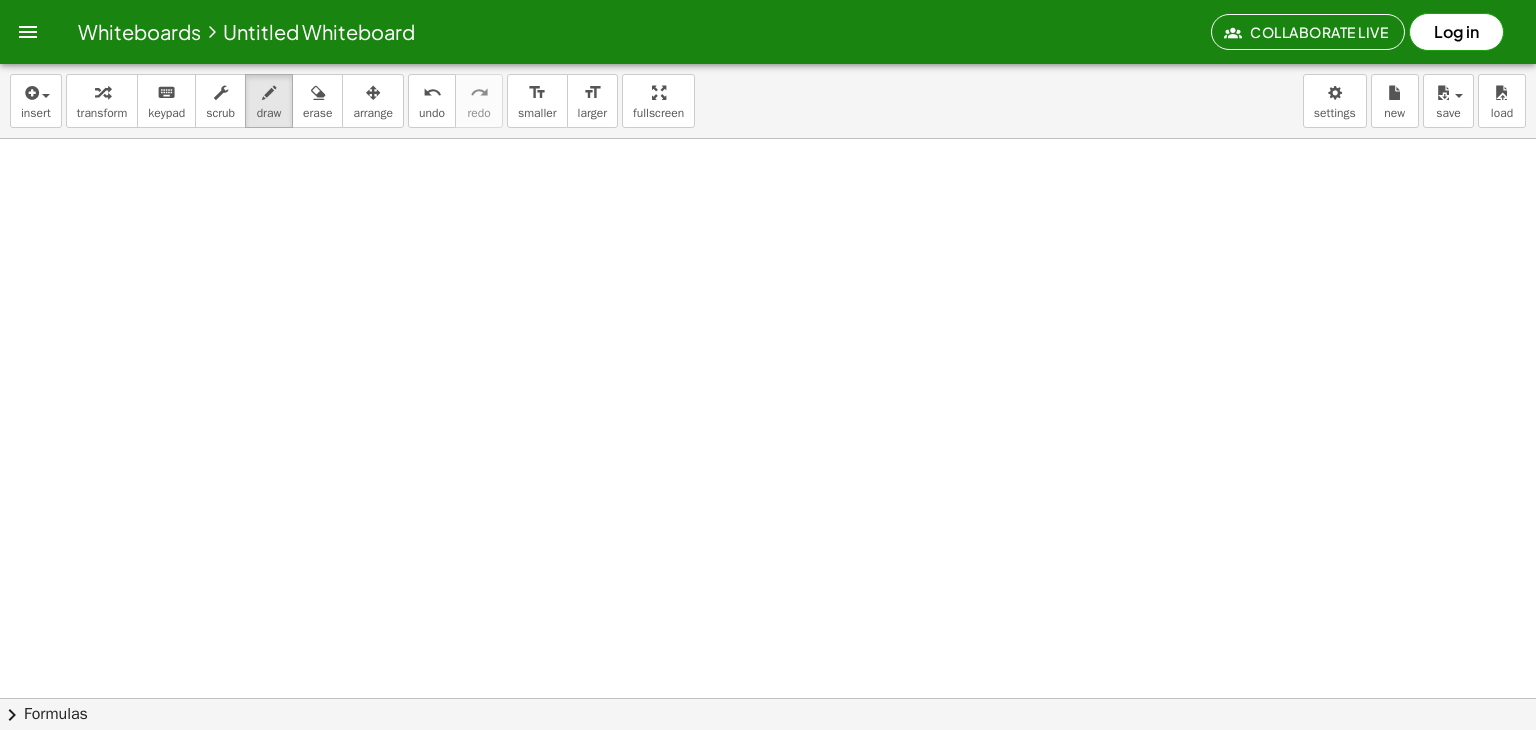 scroll, scrollTop: 274, scrollLeft: 0, axis: vertical 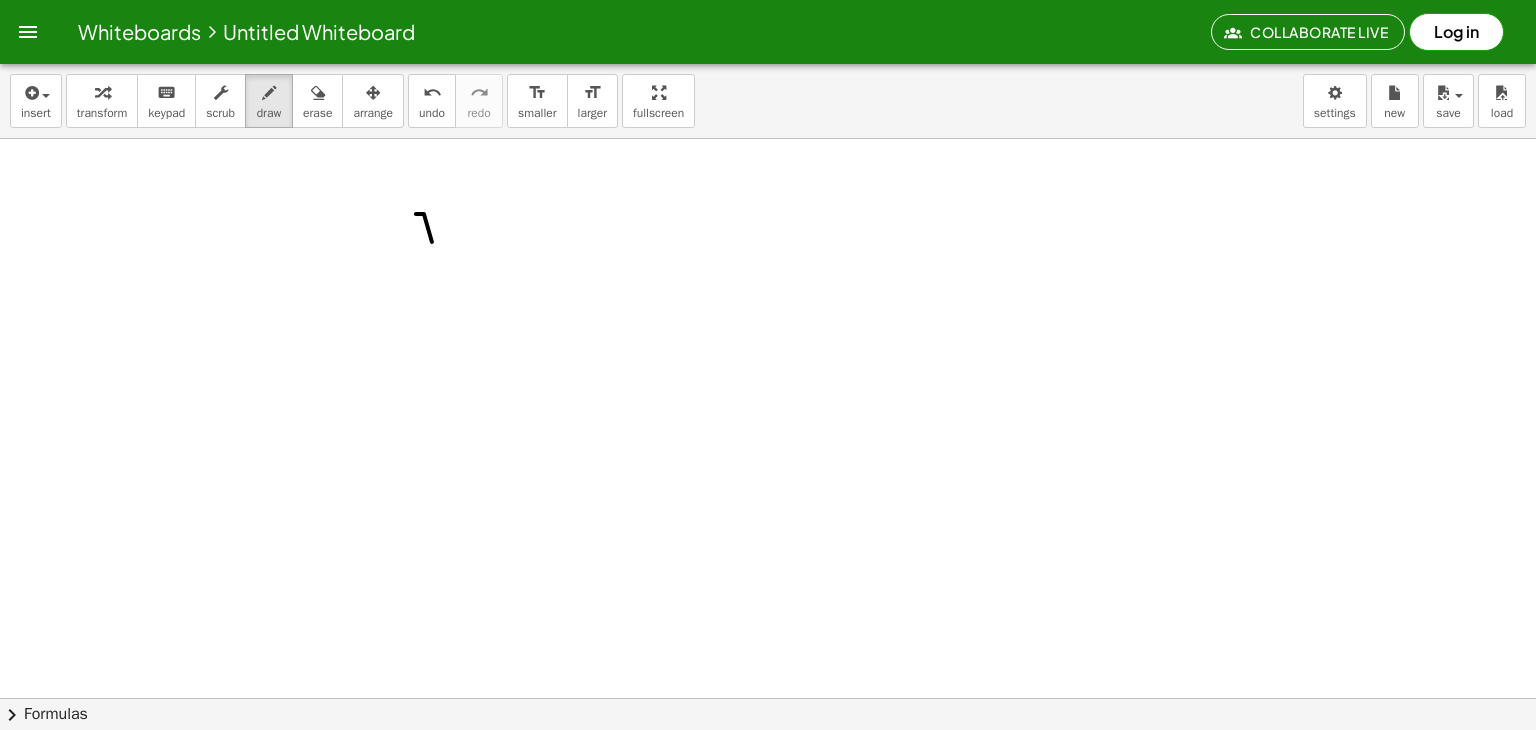 drag, startPoint x: 416, startPoint y: 213, endPoint x: 415, endPoint y: 190, distance: 23.021729 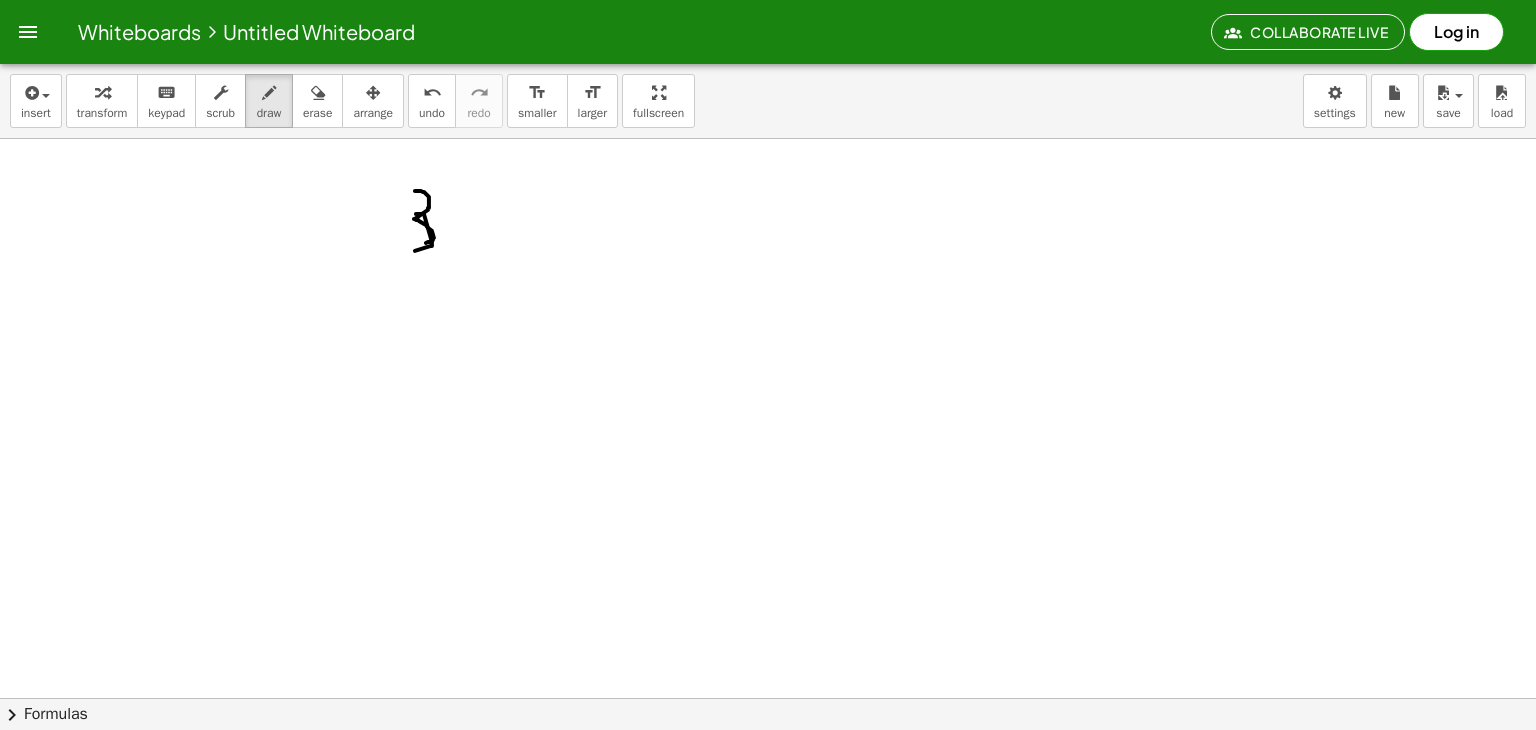drag, startPoint x: 415, startPoint y: 190, endPoint x: 457, endPoint y: 229, distance: 57.31492 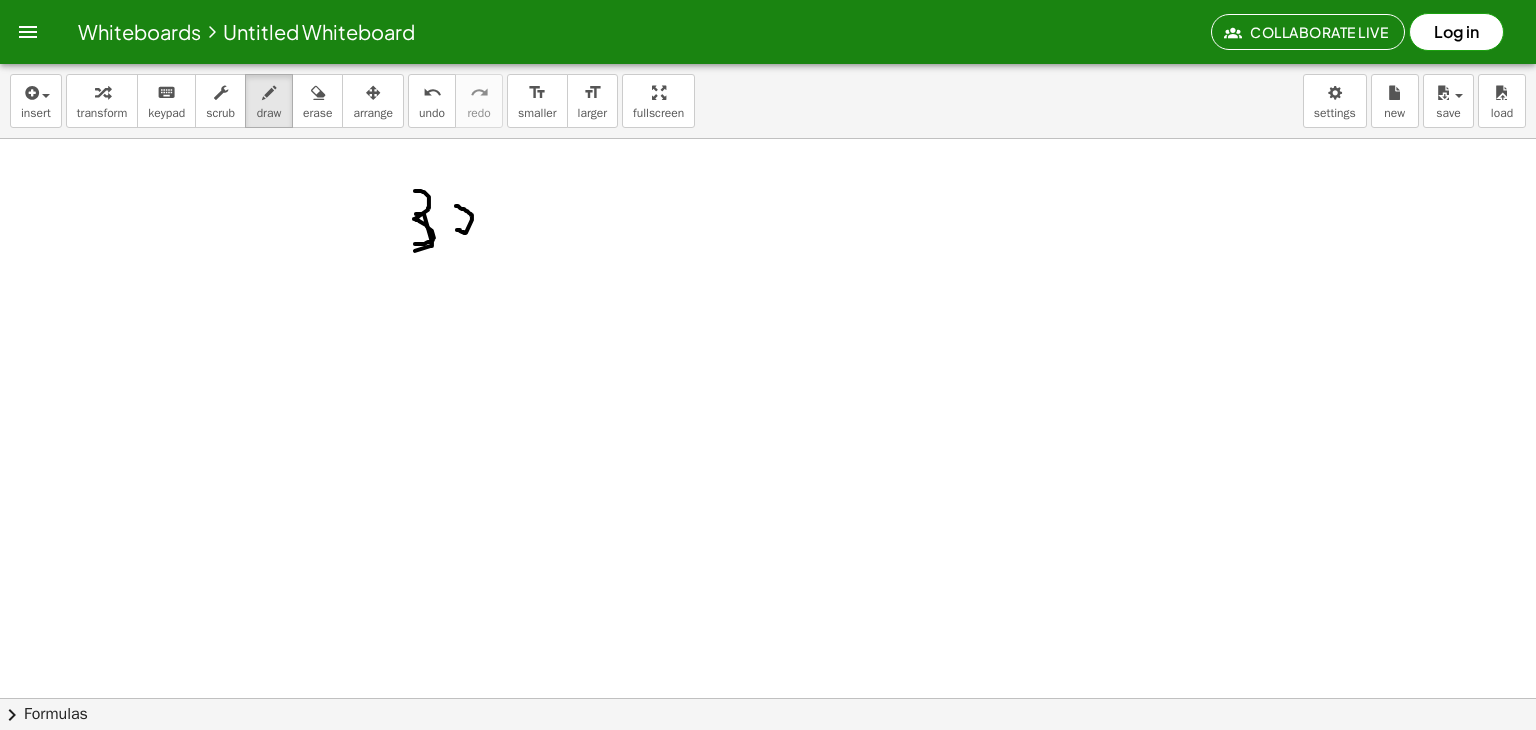 drag, startPoint x: 457, startPoint y: 229, endPoint x: 448, endPoint y: 202, distance: 28.460499 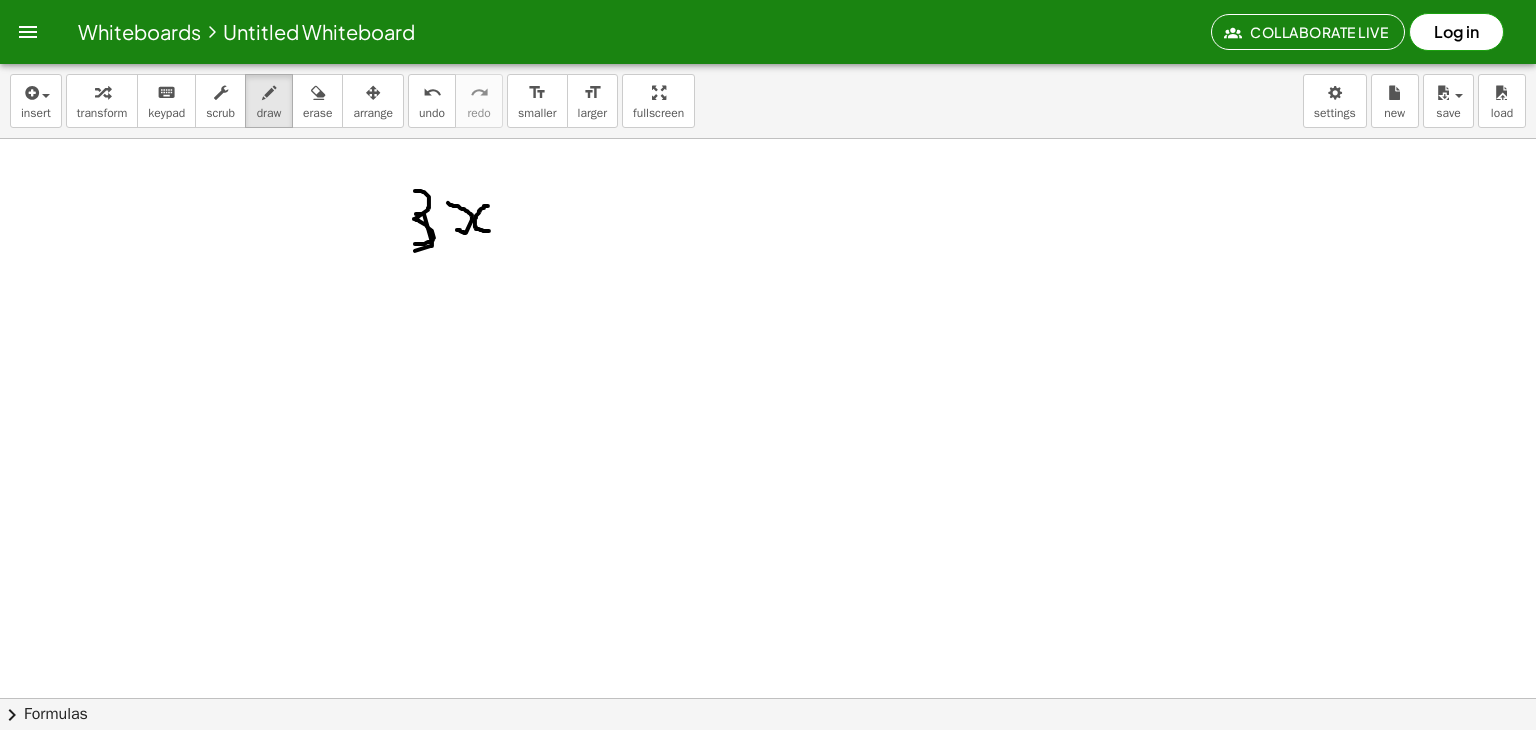 drag, startPoint x: 488, startPoint y: 205, endPoint x: 500, endPoint y: 231, distance: 28.635643 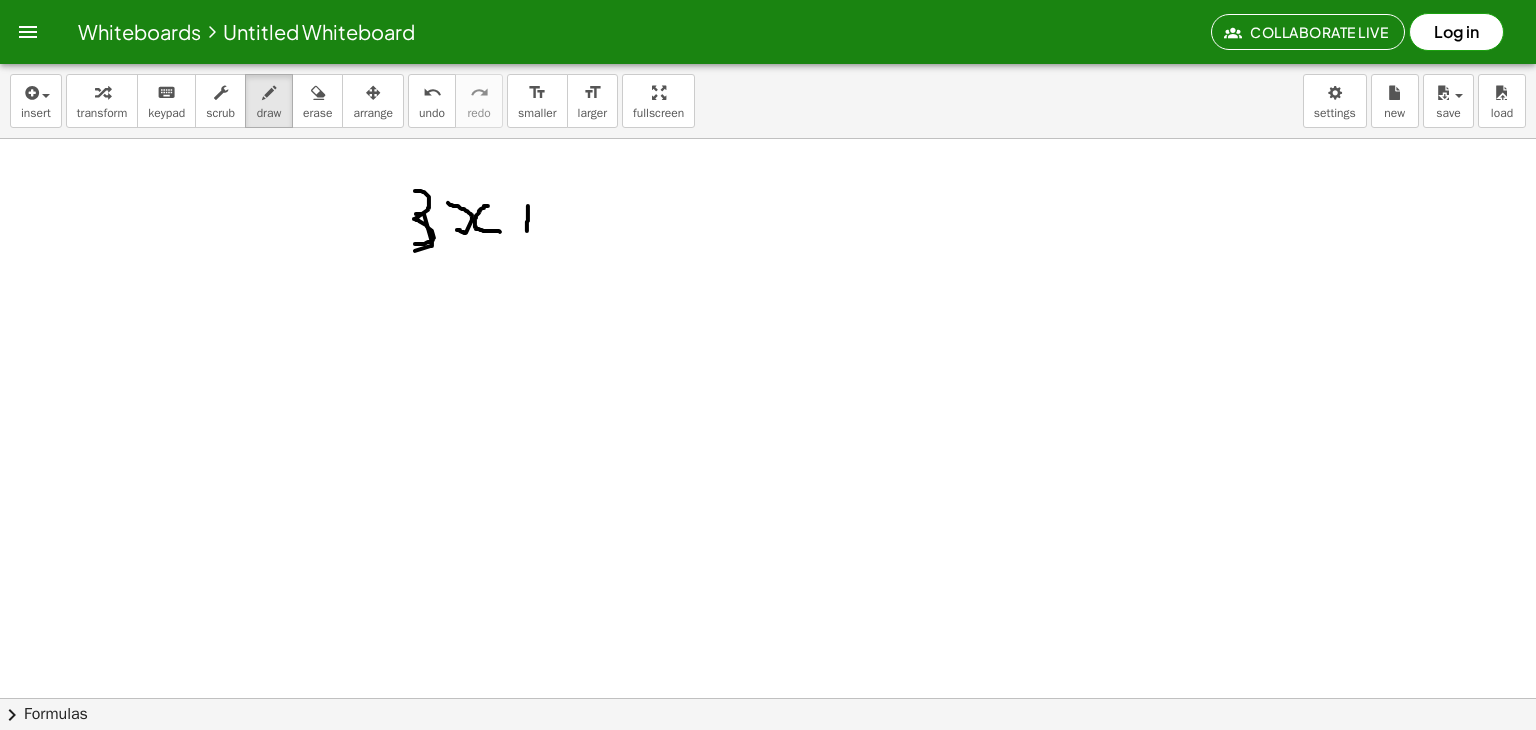drag, startPoint x: 528, startPoint y: 205, endPoint x: 527, endPoint y: 235, distance: 30.016663 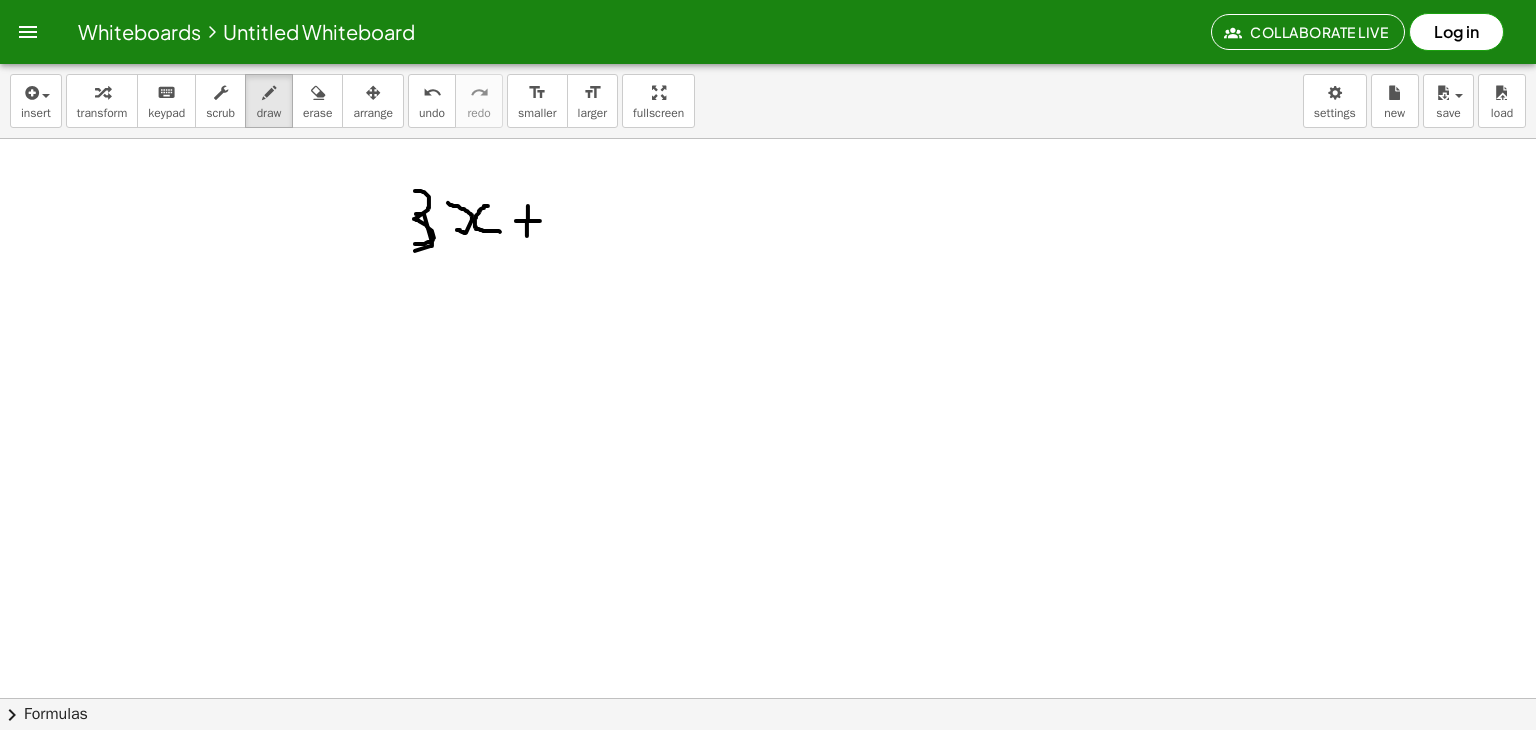 drag, startPoint x: 516, startPoint y: 220, endPoint x: 540, endPoint y: 220, distance: 24 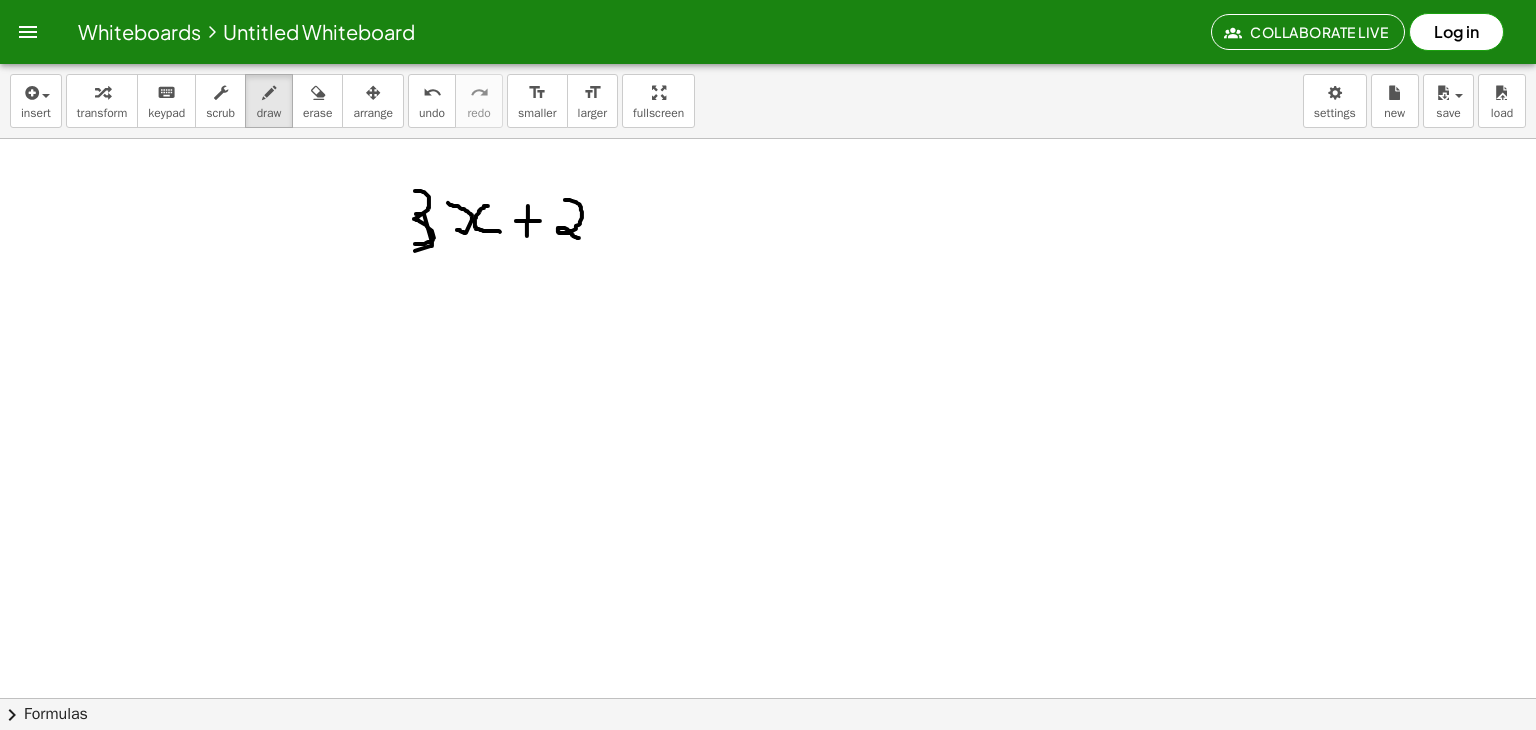 drag, startPoint x: 565, startPoint y: 199, endPoint x: 581, endPoint y: 237, distance: 41.231056 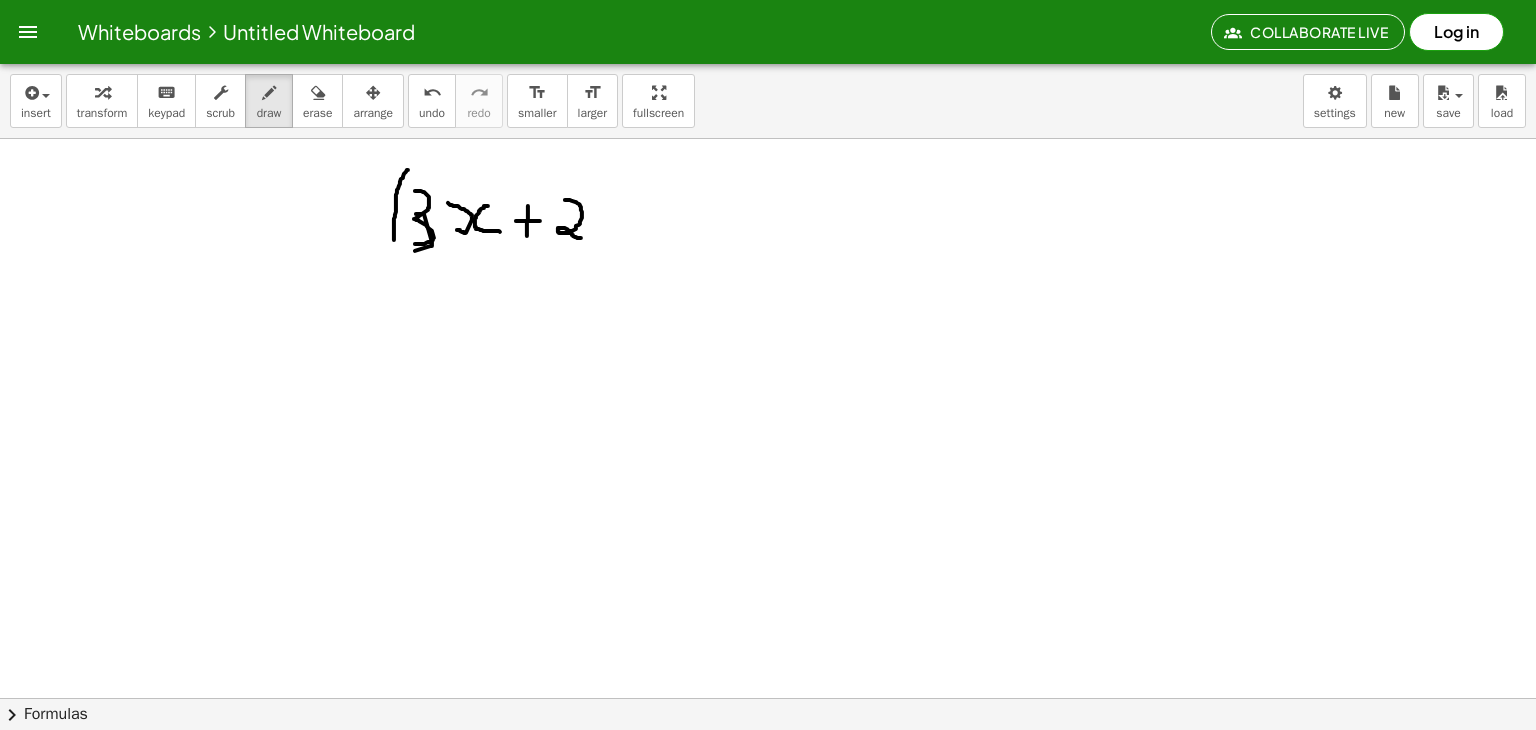drag, startPoint x: 408, startPoint y: 169, endPoint x: 394, endPoint y: 245, distance: 77.27872 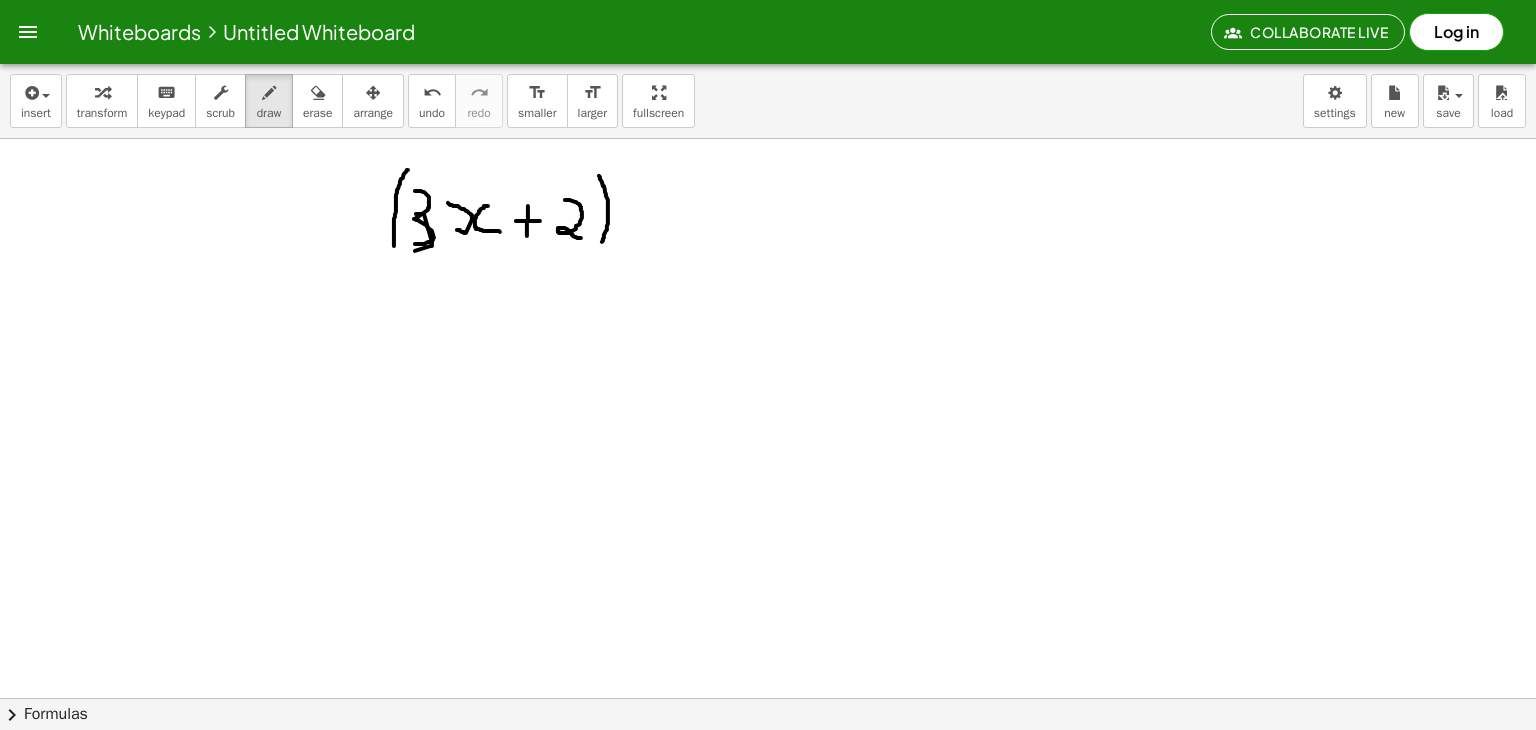 drag, startPoint x: 599, startPoint y: 175, endPoint x: 600, endPoint y: 243, distance: 68.007355 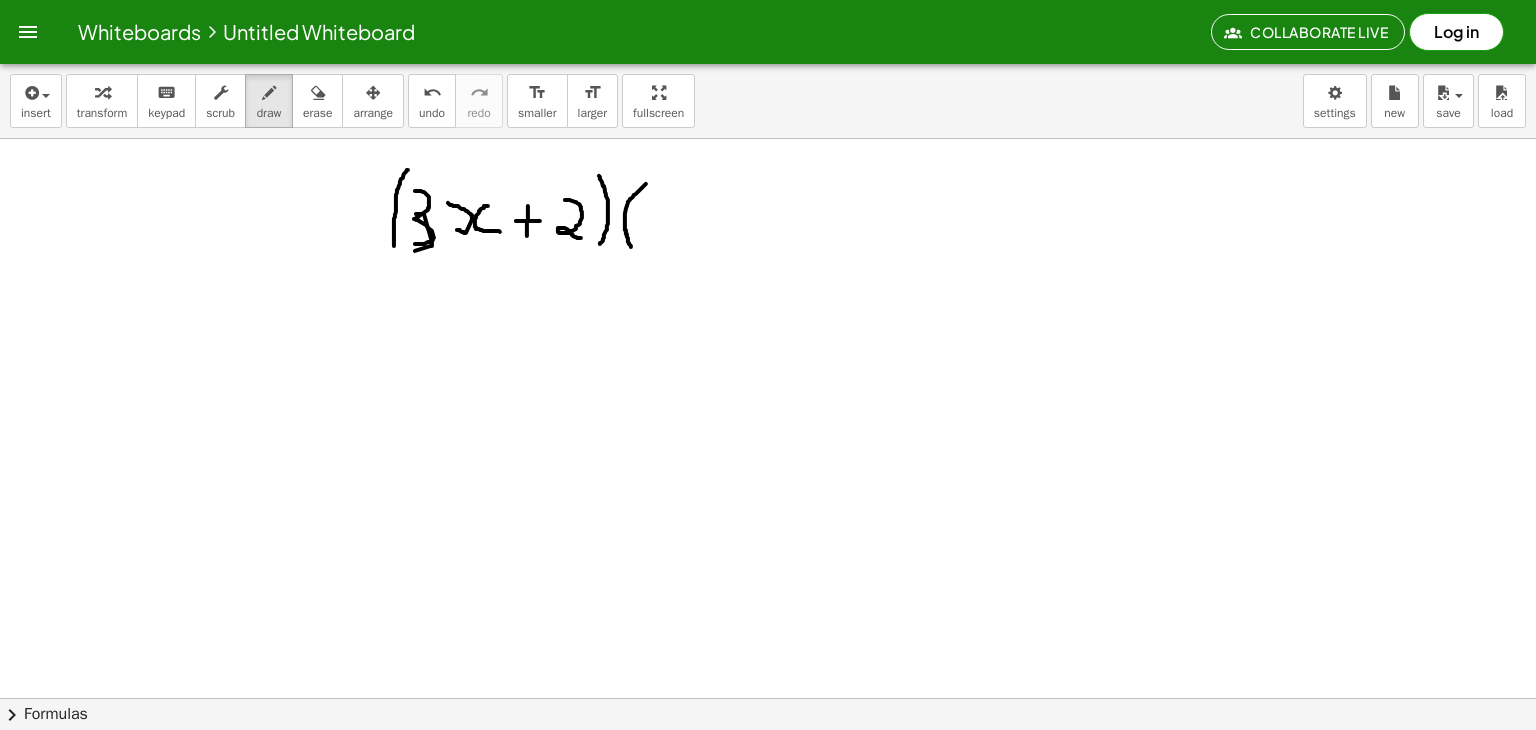 drag, startPoint x: 646, startPoint y: 183, endPoint x: 631, endPoint y: 248, distance: 66.70832 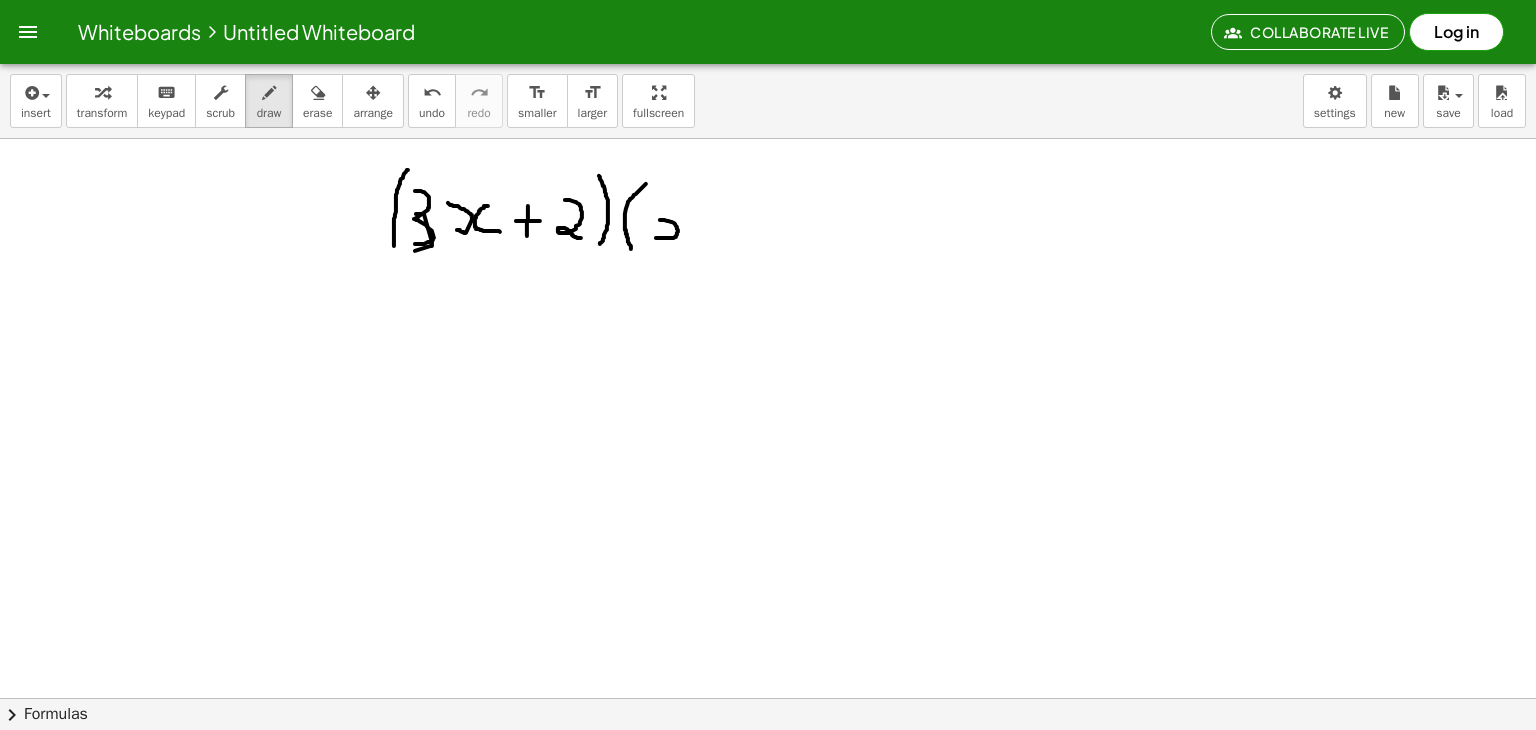 drag, startPoint x: 656, startPoint y: 237, endPoint x: 655, endPoint y: 219, distance: 18.027756 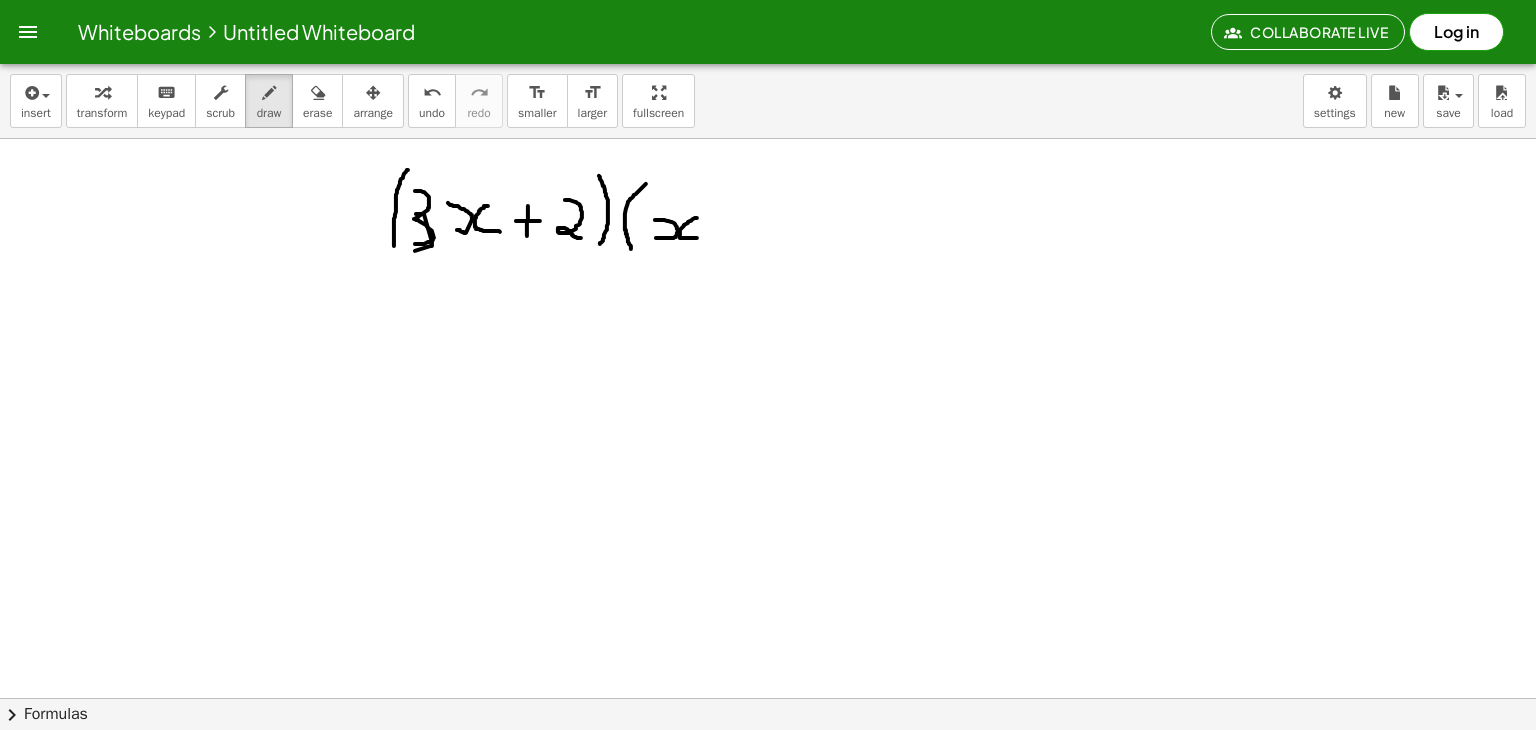 drag, startPoint x: 697, startPoint y: 217, endPoint x: 700, endPoint y: 237, distance: 20.22375 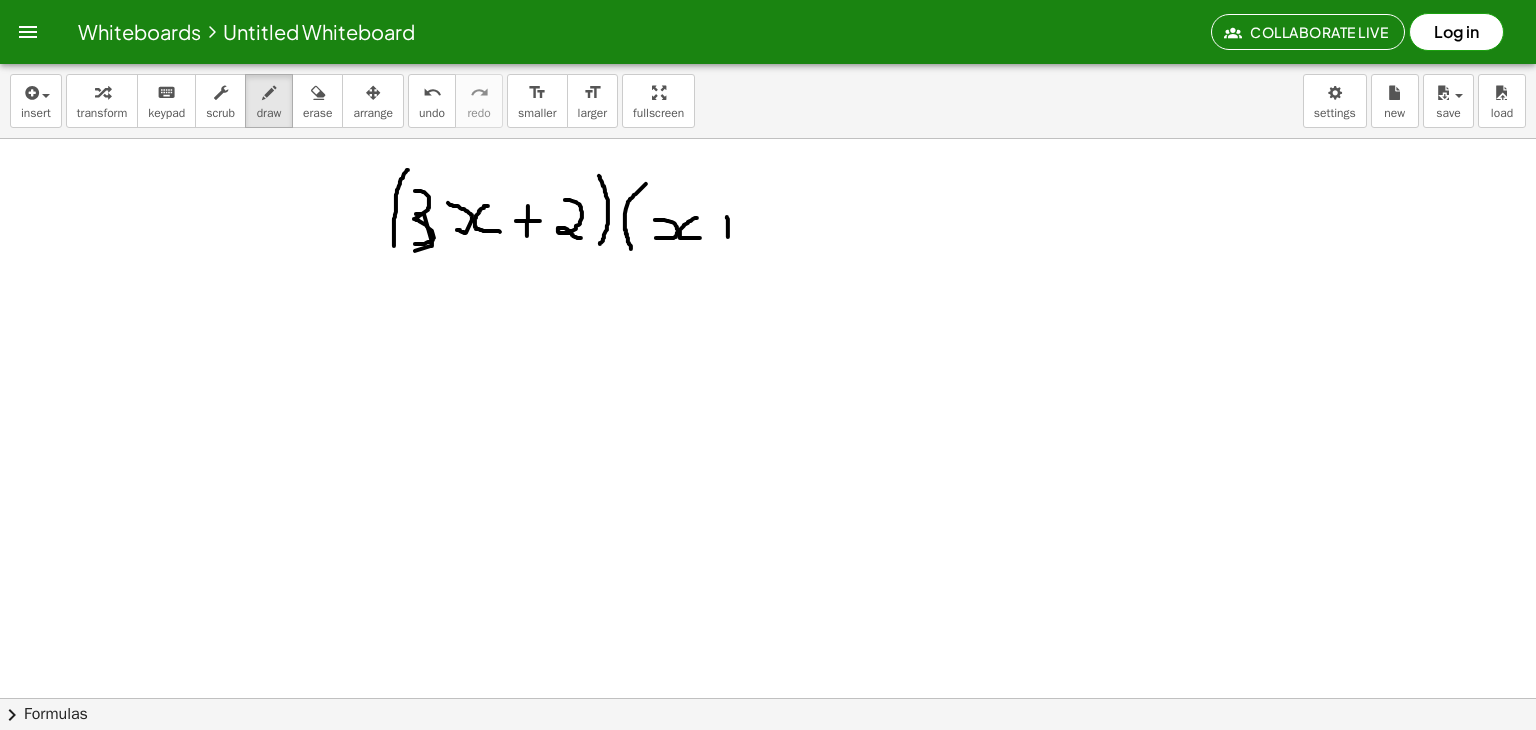 drag, startPoint x: 727, startPoint y: 216, endPoint x: 728, endPoint y: 242, distance: 26.019224 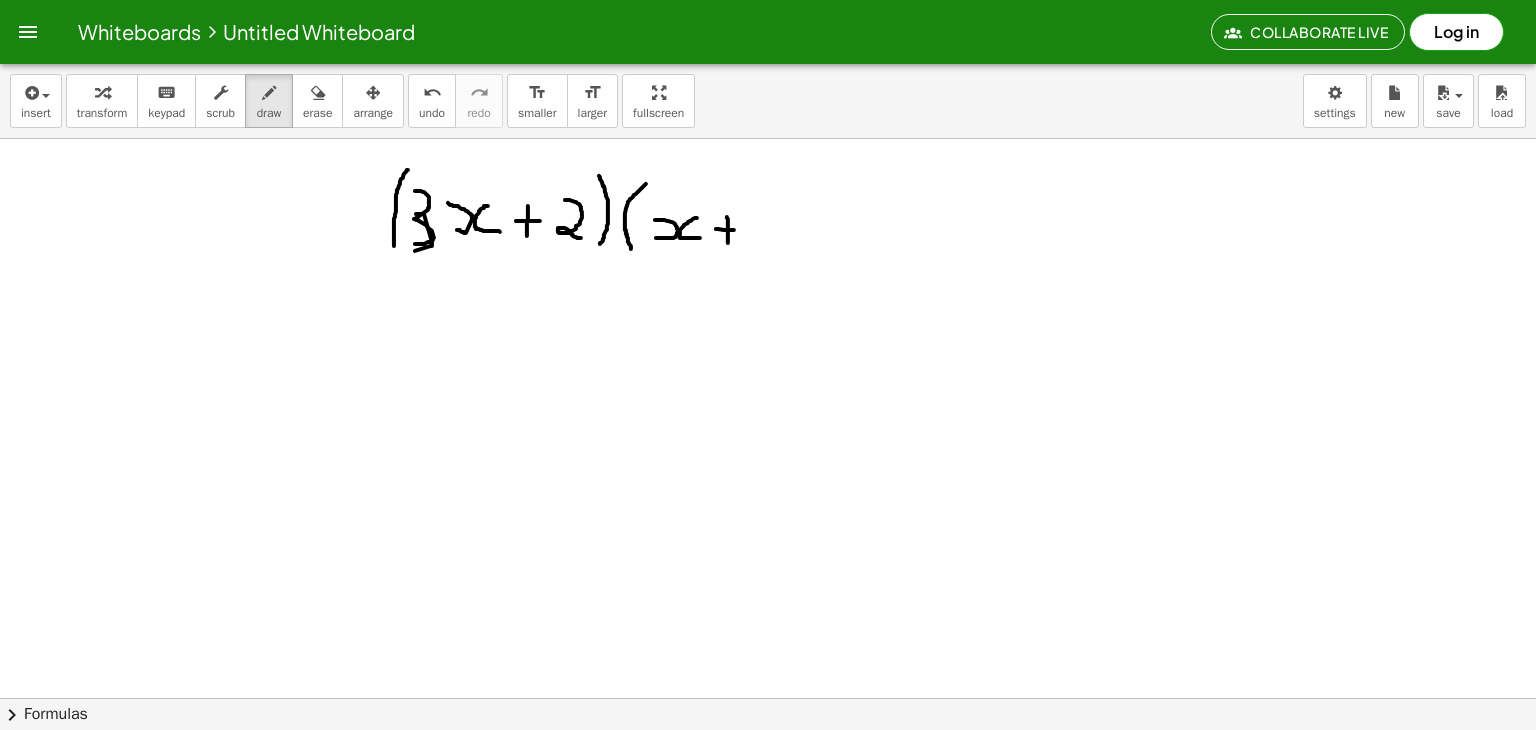 drag, startPoint x: 716, startPoint y: 228, endPoint x: 735, endPoint y: 229, distance: 19.026299 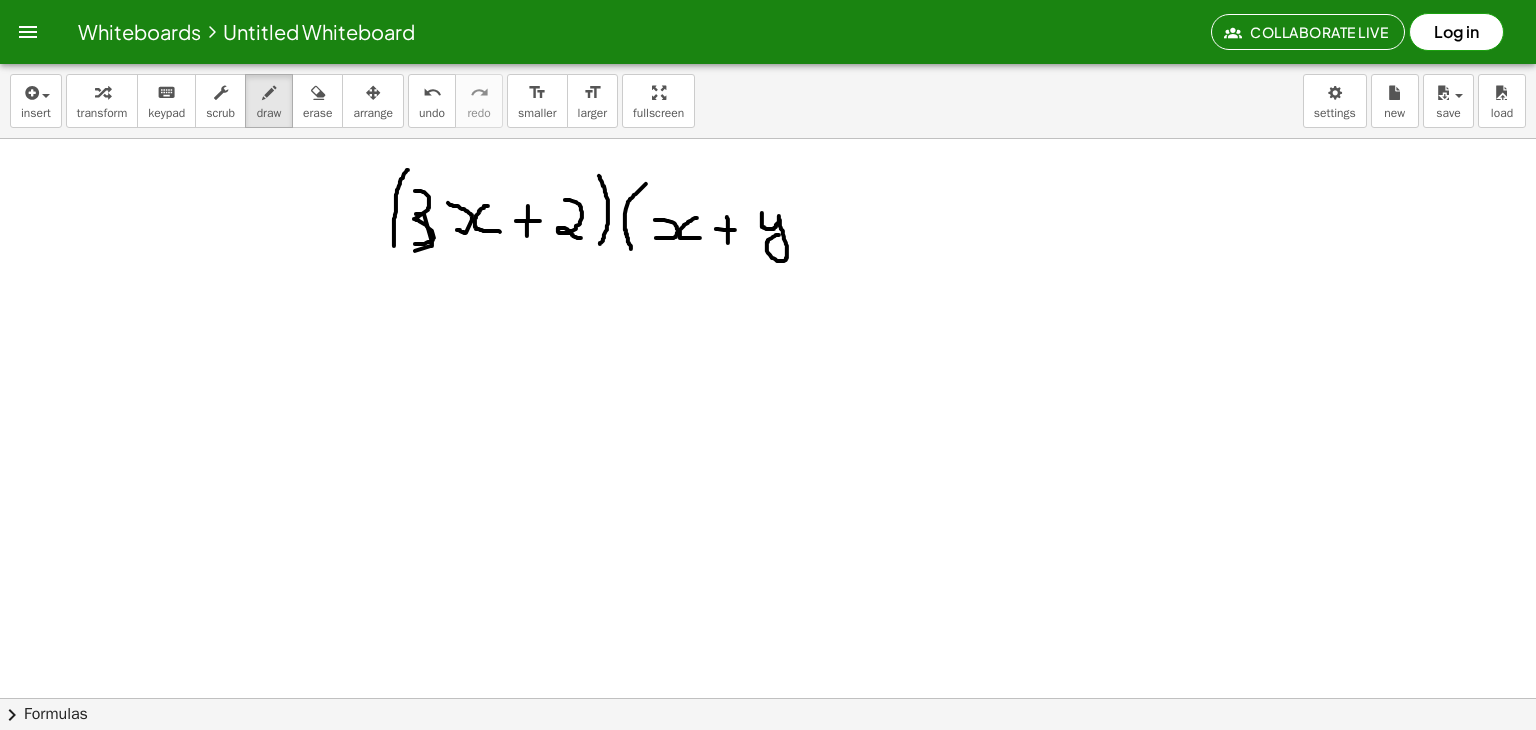 drag, startPoint x: 762, startPoint y: 212, endPoint x: 793, endPoint y: 221, distance: 32.280025 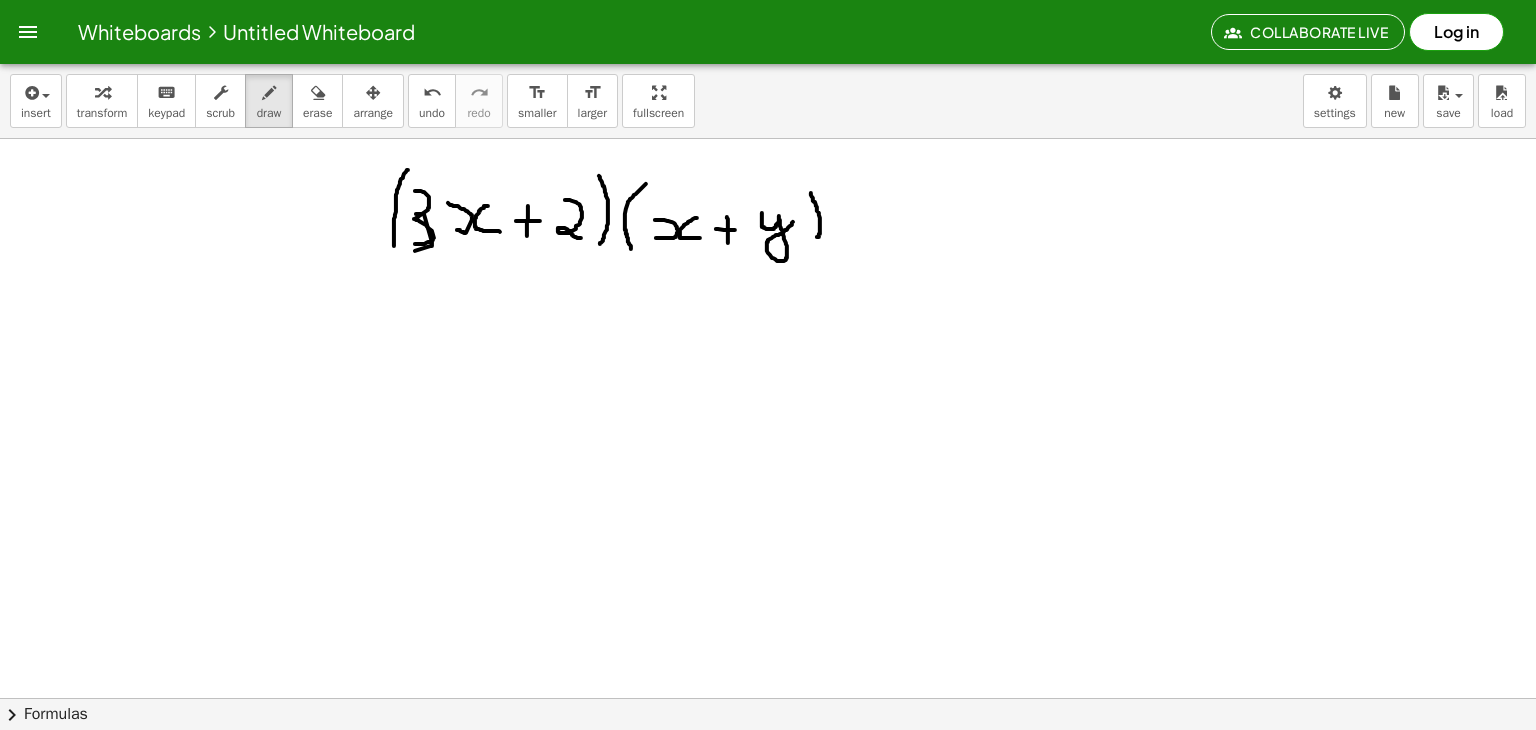 drag, startPoint x: 811, startPoint y: 192, endPoint x: 817, endPoint y: 236, distance: 44.407207 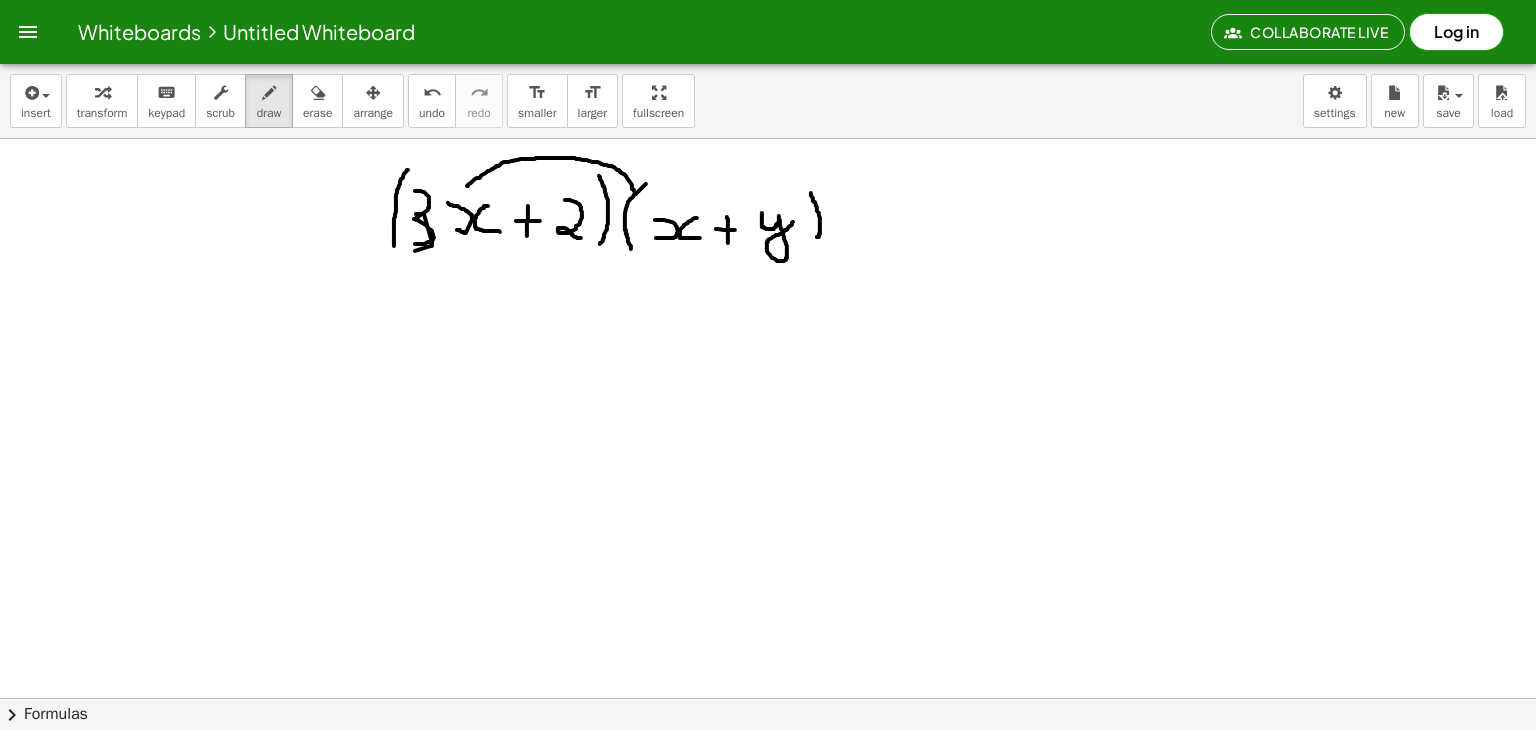 drag, startPoint x: 467, startPoint y: 185, endPoint x: 635, endPoint y: 192, distance: 168.14577 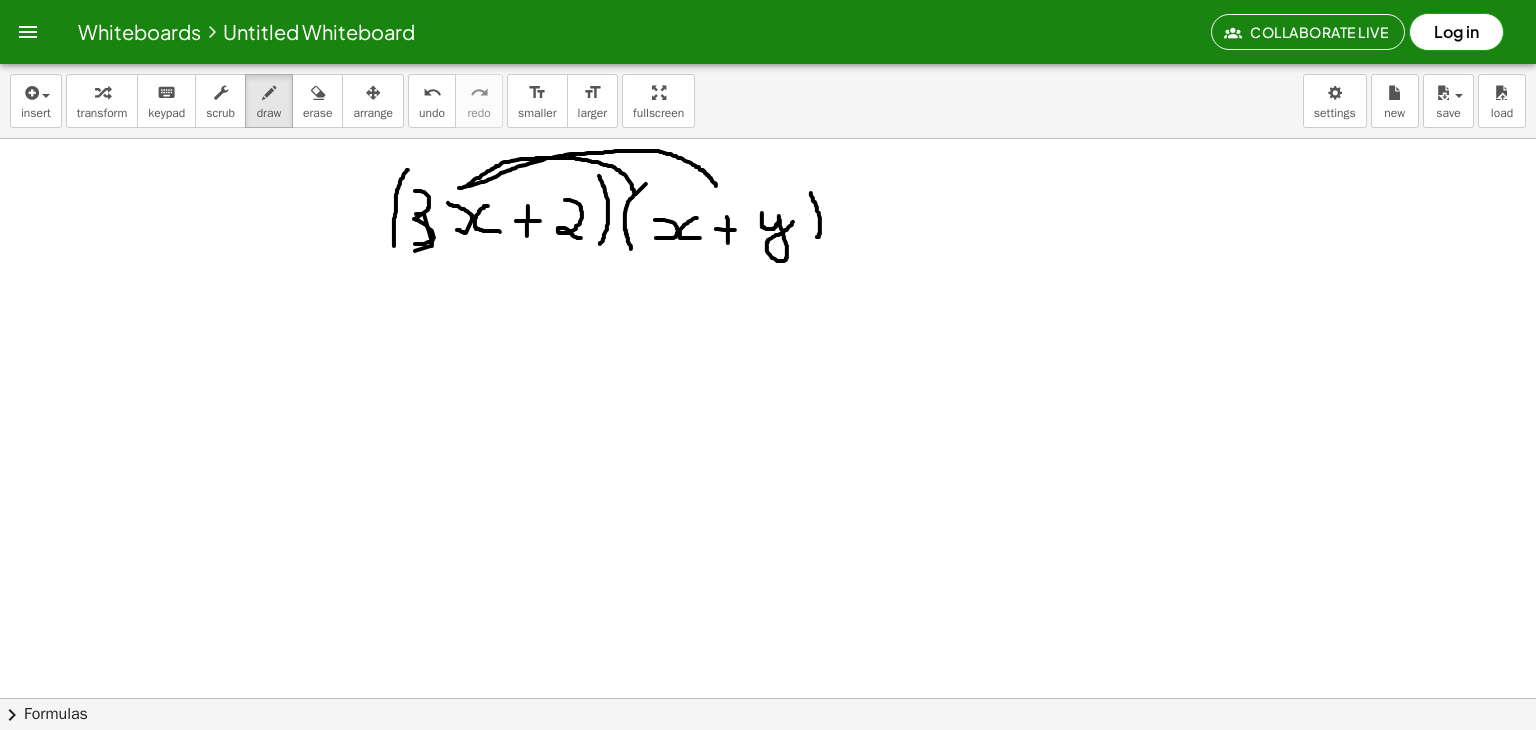 drag, startPoint x: 459, startPoint y: 187, endPoint x: 716, endPoint y: 185, distance: 257.00778 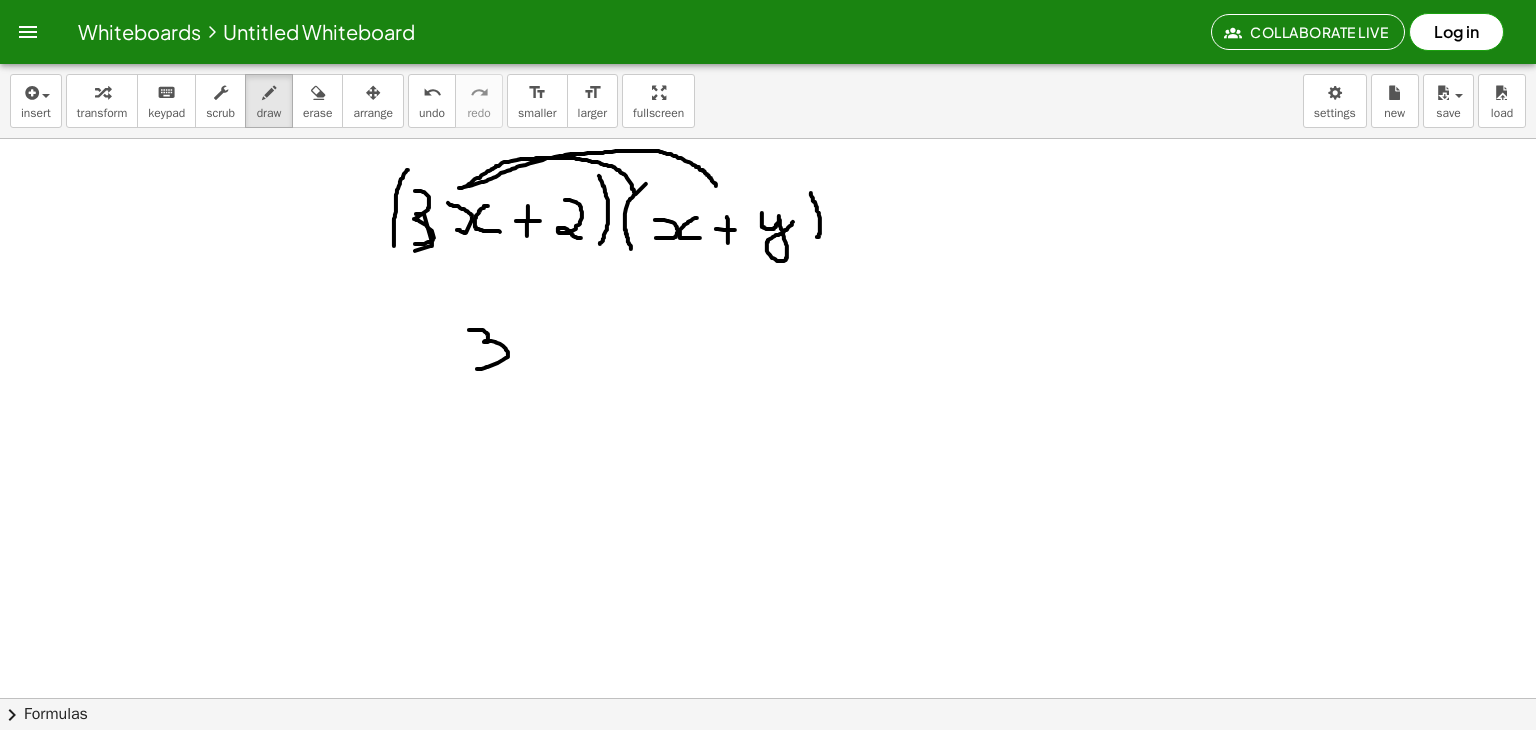 drag, startPoint x: 469, startPoint y: 329, endPoint x: 471, endPoint y: 367, distance: 38.052597 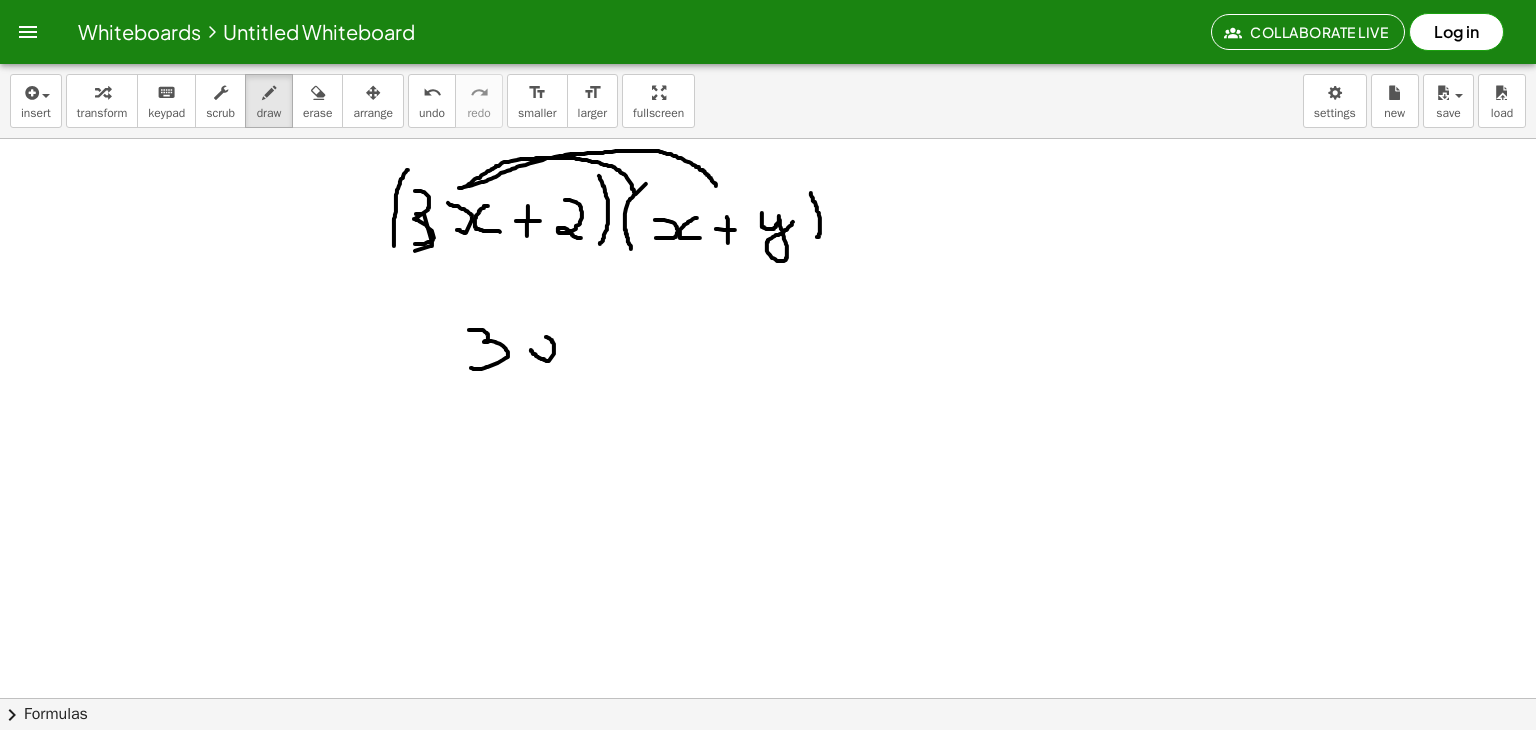 drag, startPoint x: 531, startPoint y: 349, endPoint x: 540, endPoint y: 333, distance: 18.35756 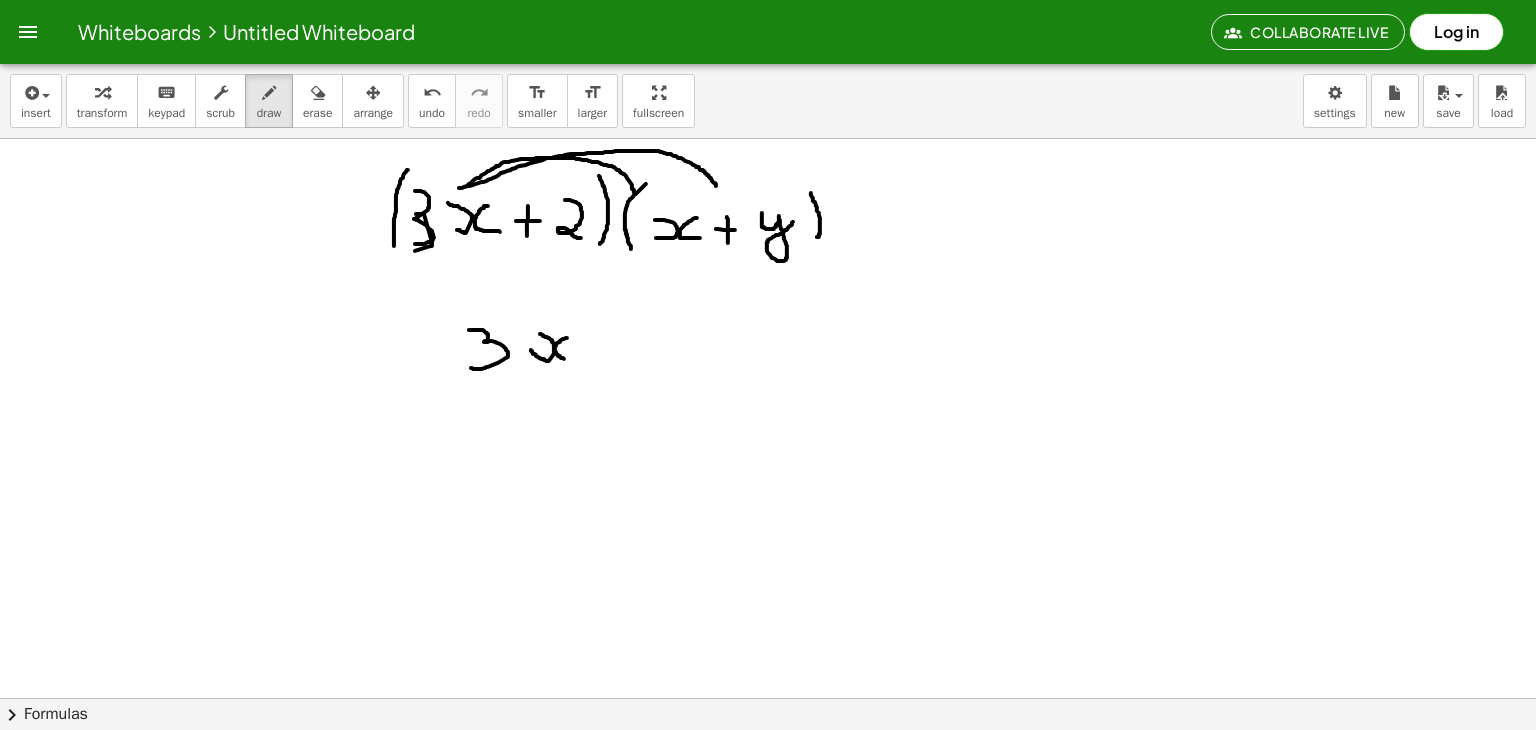 drag, startPoint x: 567, startPoint y: 337, endPoint x: 571, endPoint y: 359, distance: 22.36068 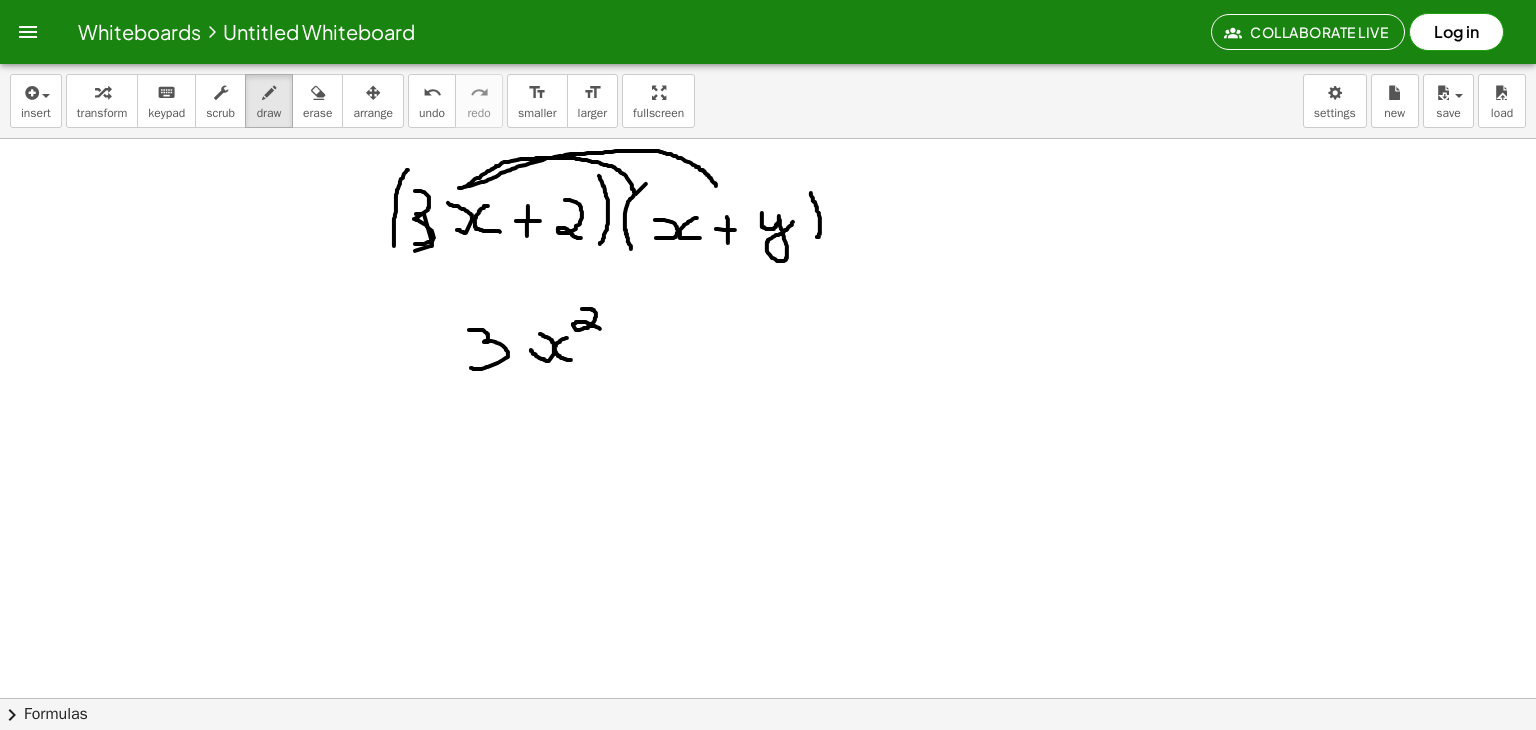 drag, startPoint x: 582, startPoint y: 308, endPoint x: 600, endPoint y: 328, distance: 26.907248 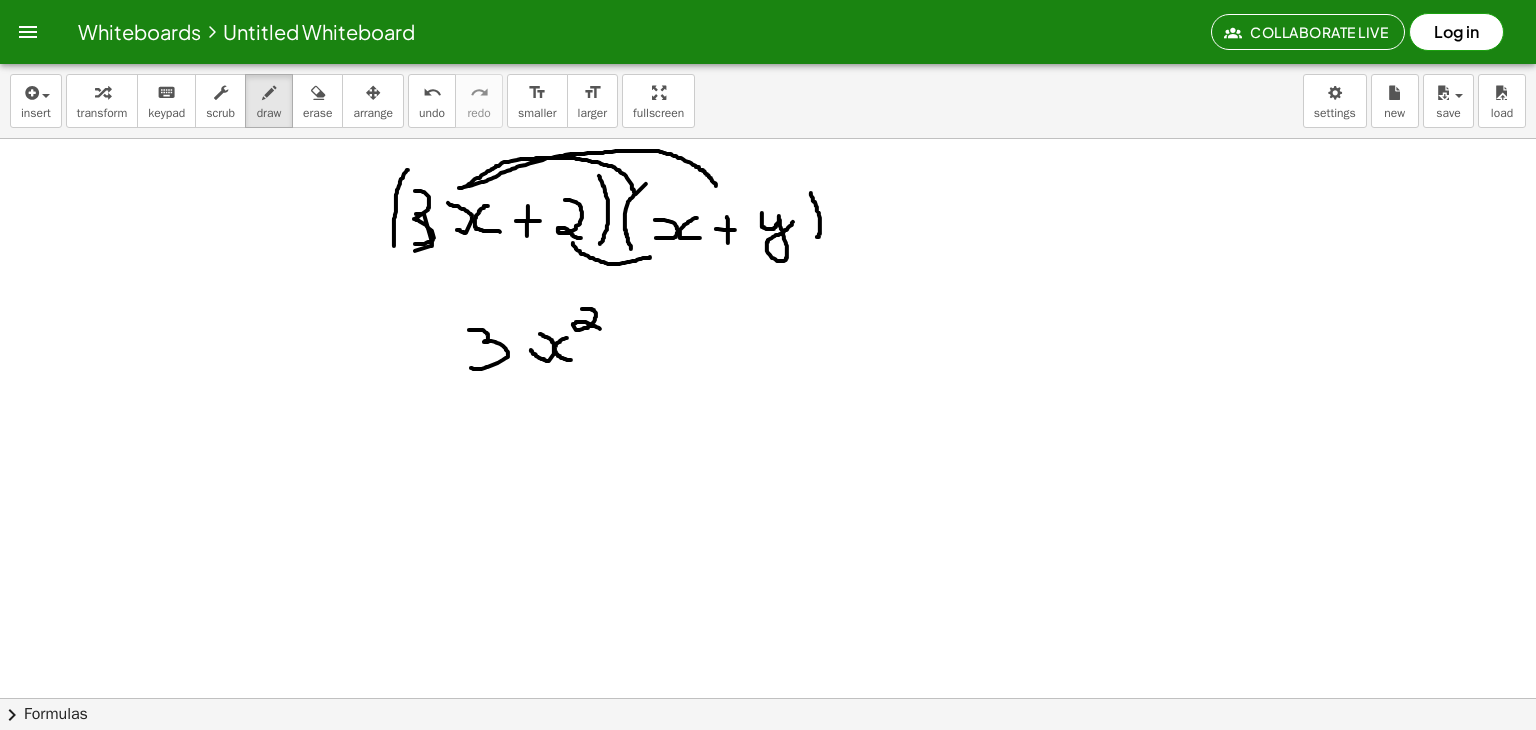 drag, startPoint x: 573, startPoint y: 242, endPoint x: 650, endPoint y: 256, distance: 78.26238 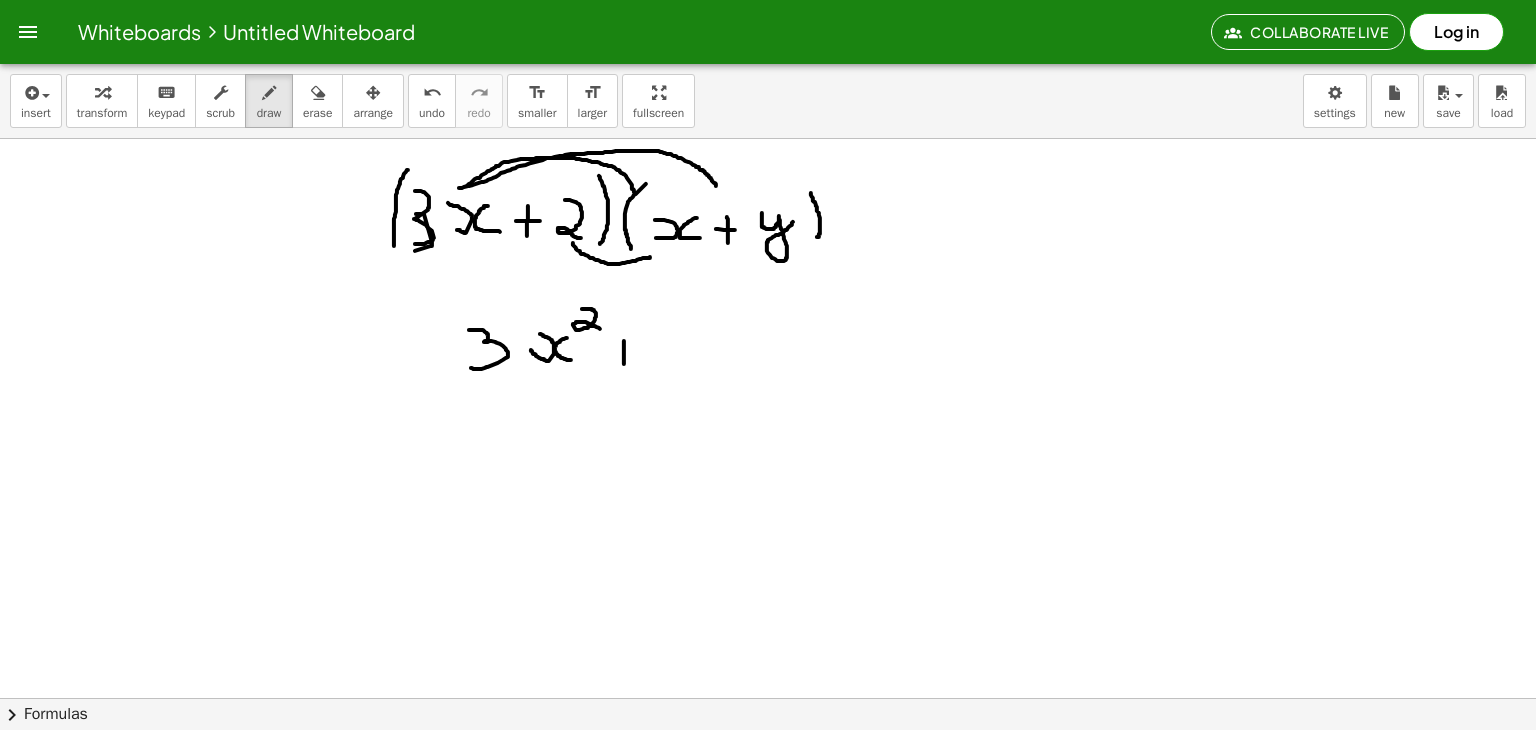 drag, startPoint x: 624, startPoint y: 340, endPoint x: 624, endPoint y: 377, distance: 37 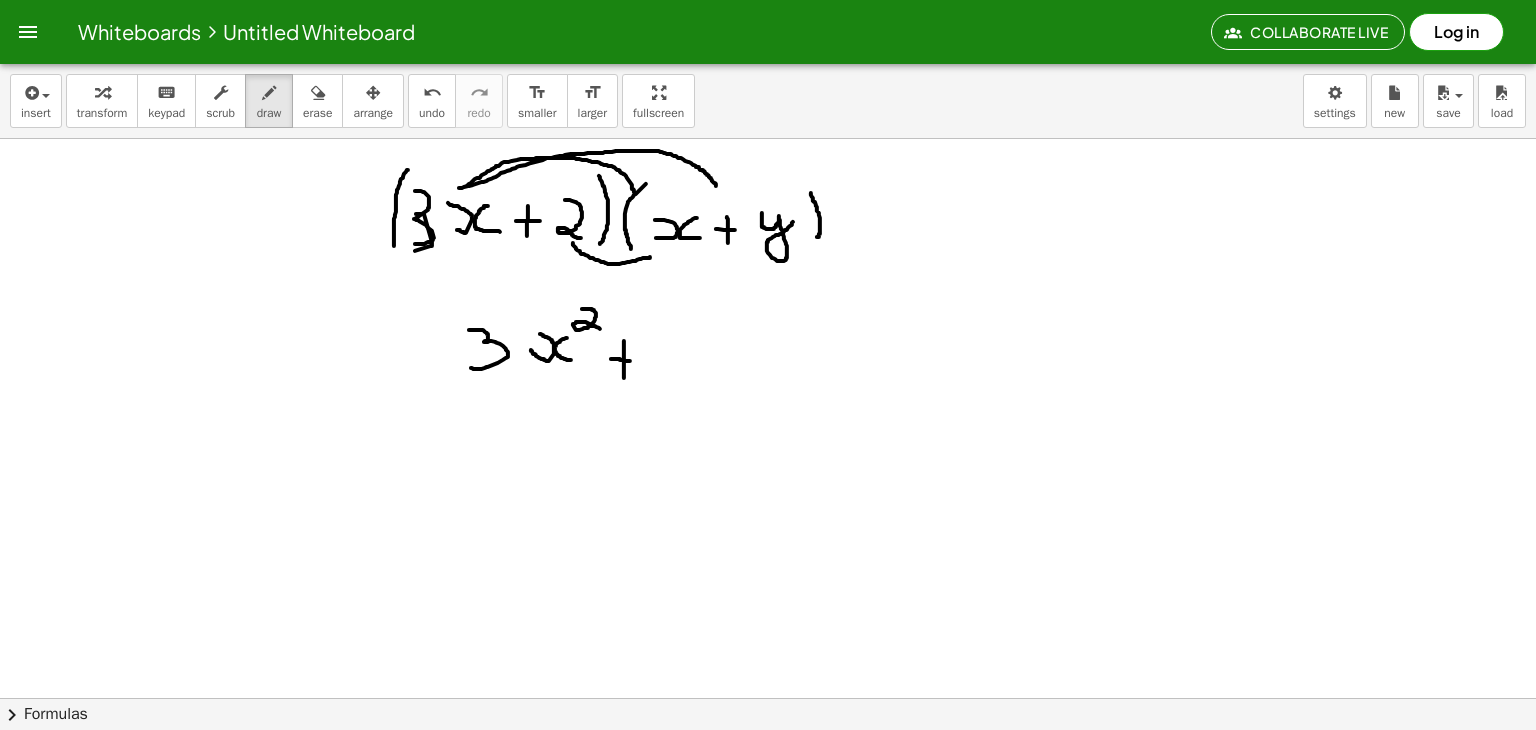 drag, startPoint x: 611, startPoint y: 358, endPoint x: 630, endPoint y: 360, distance: 19.104973 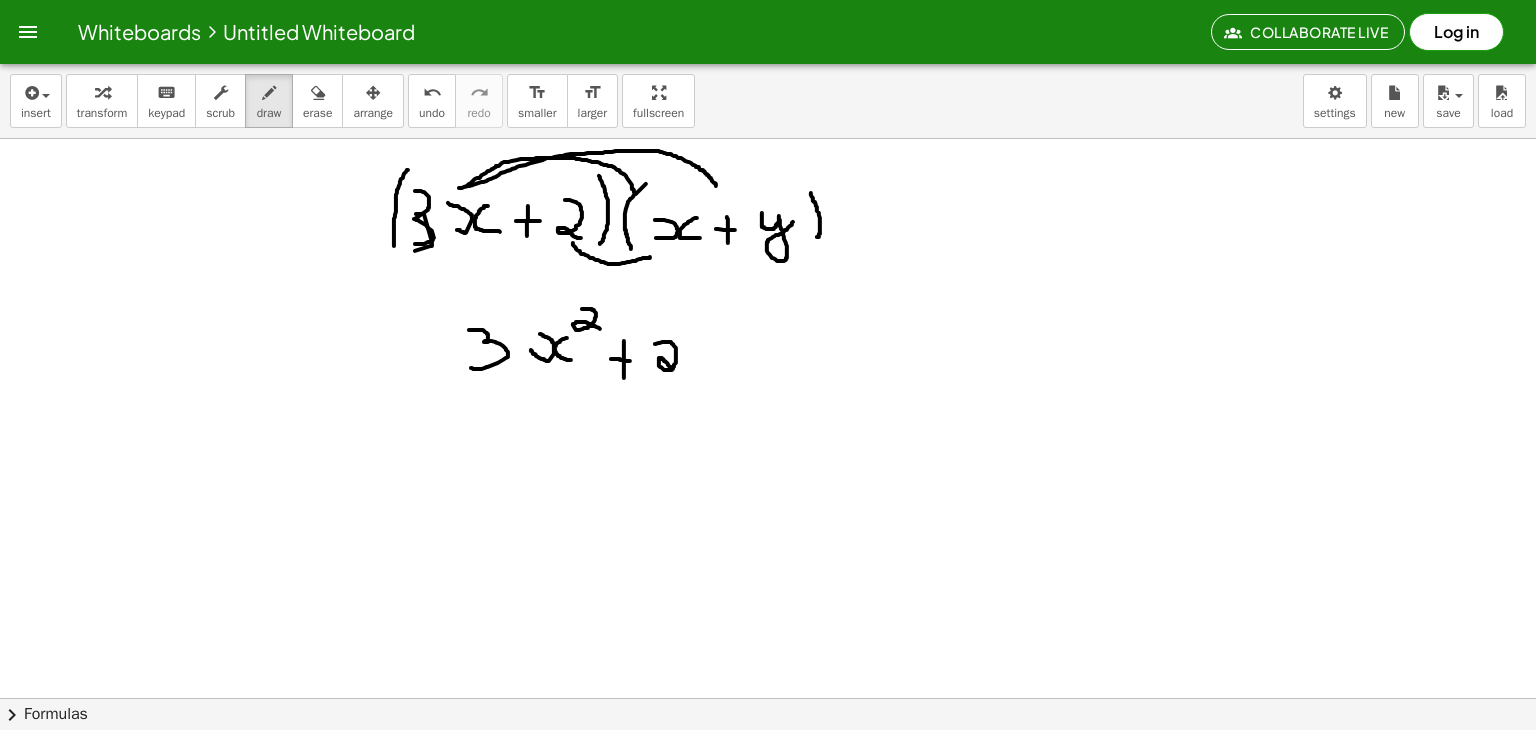 drag, startPoint x: 655, startPoint y: 343, endPoint x: 678, endPoint y: 371, distance: 36.23534 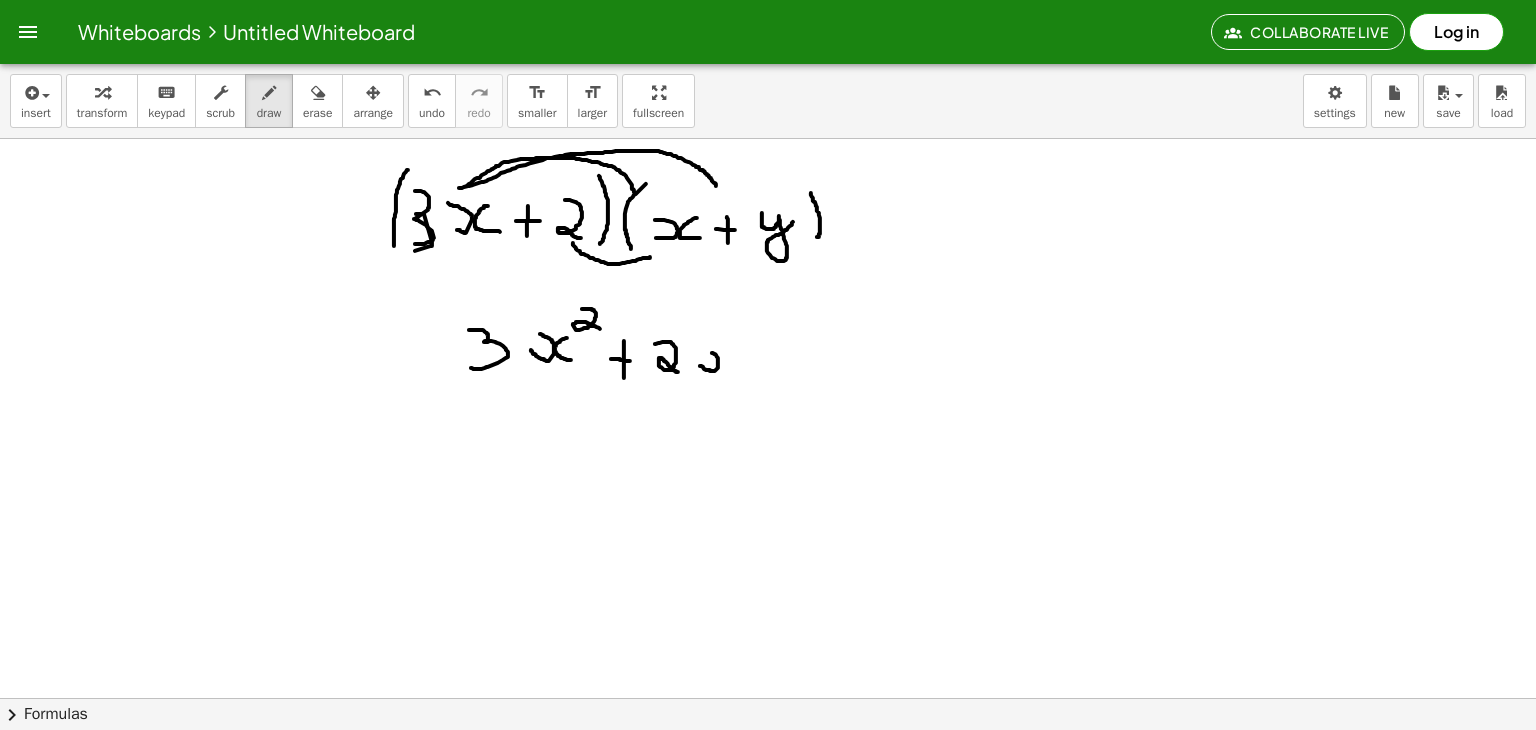 drag, startPoint x: 700, startPoint y: 365, endPoint x: 704, endPoint y: 349, distance: 16.492422 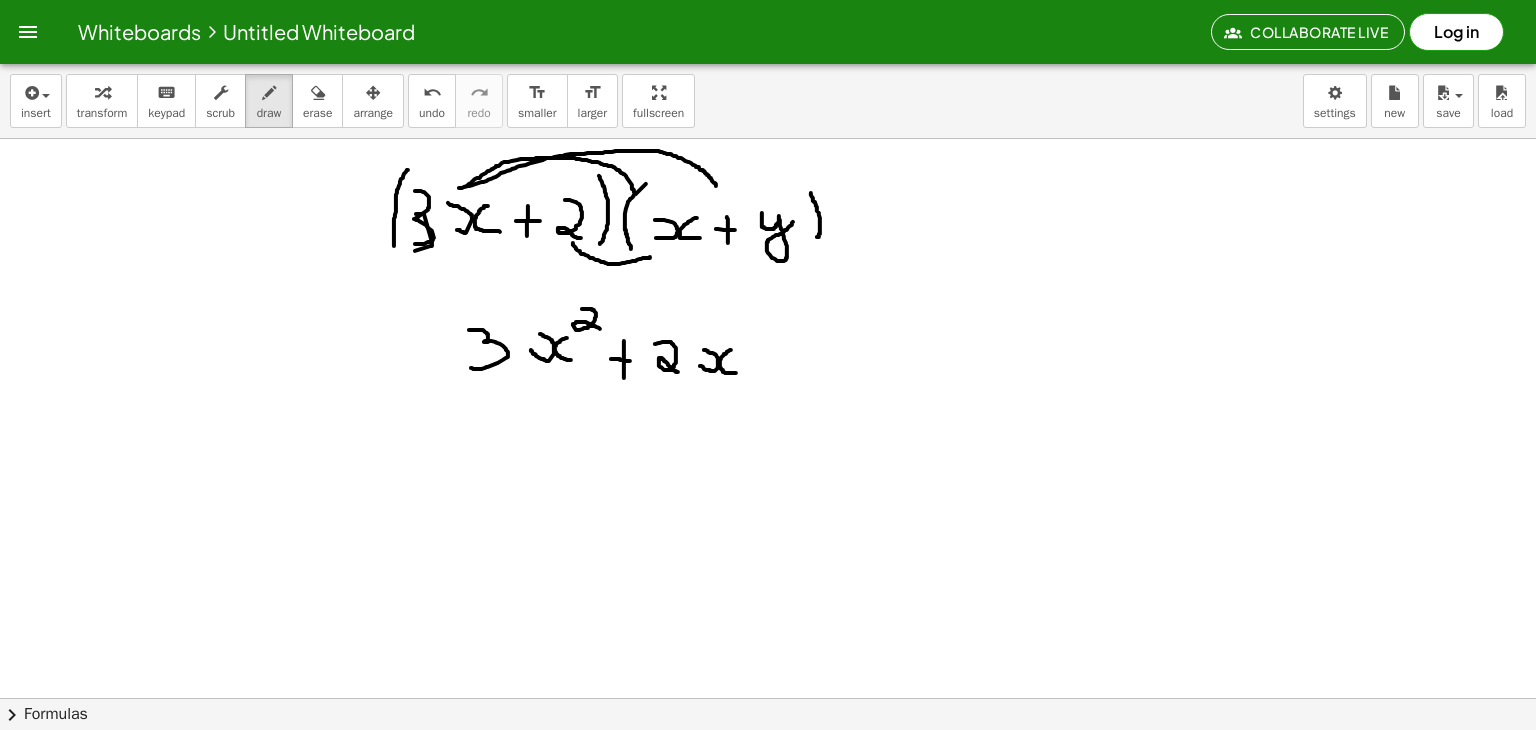drag, startPoint x: 731, startPoint y: 349, endPoint x: 739, endPoint y: 371, distance: 23.409399 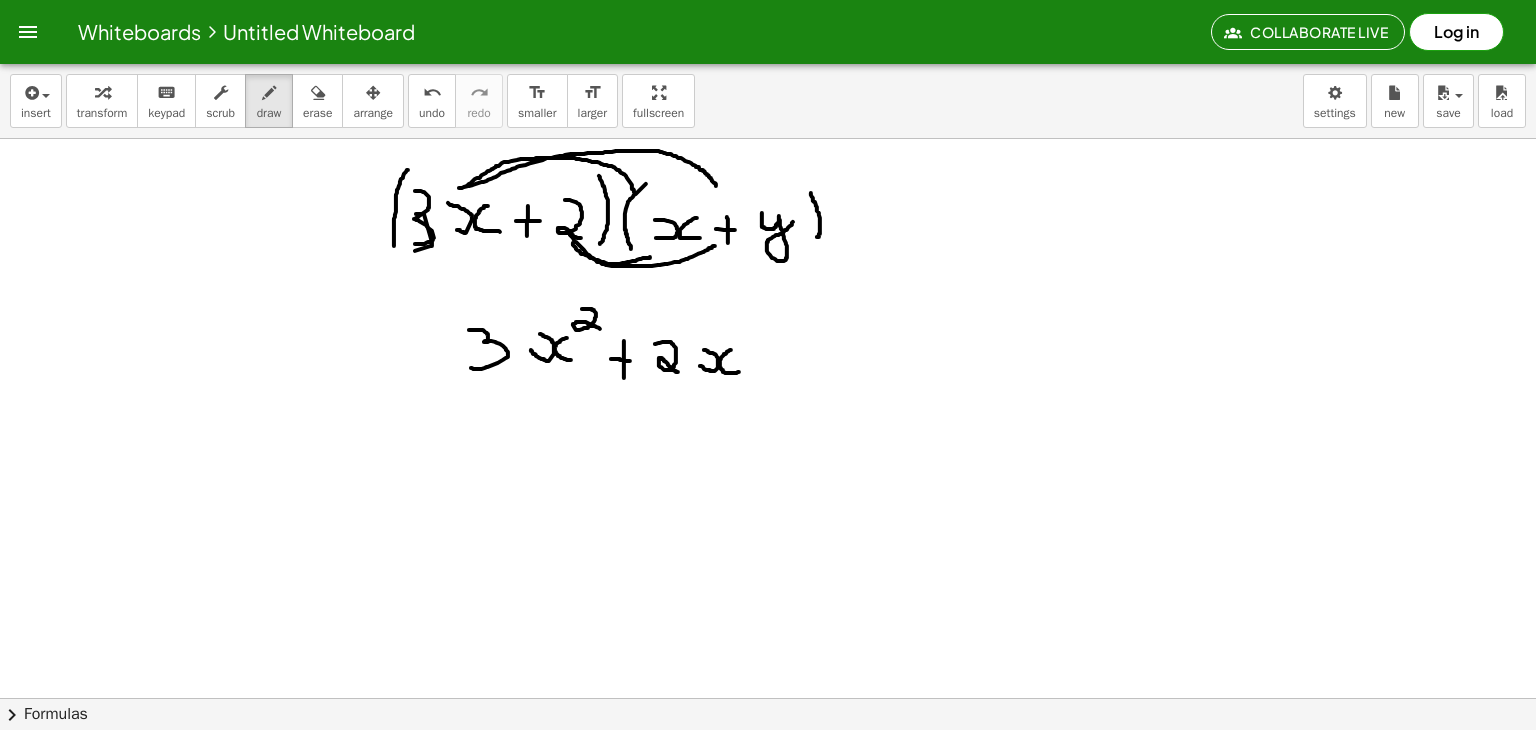 drag, startPoint x: 570, startPoint y: 232, endPoint x: 715, endPoint y: 245, distance: 145.58159 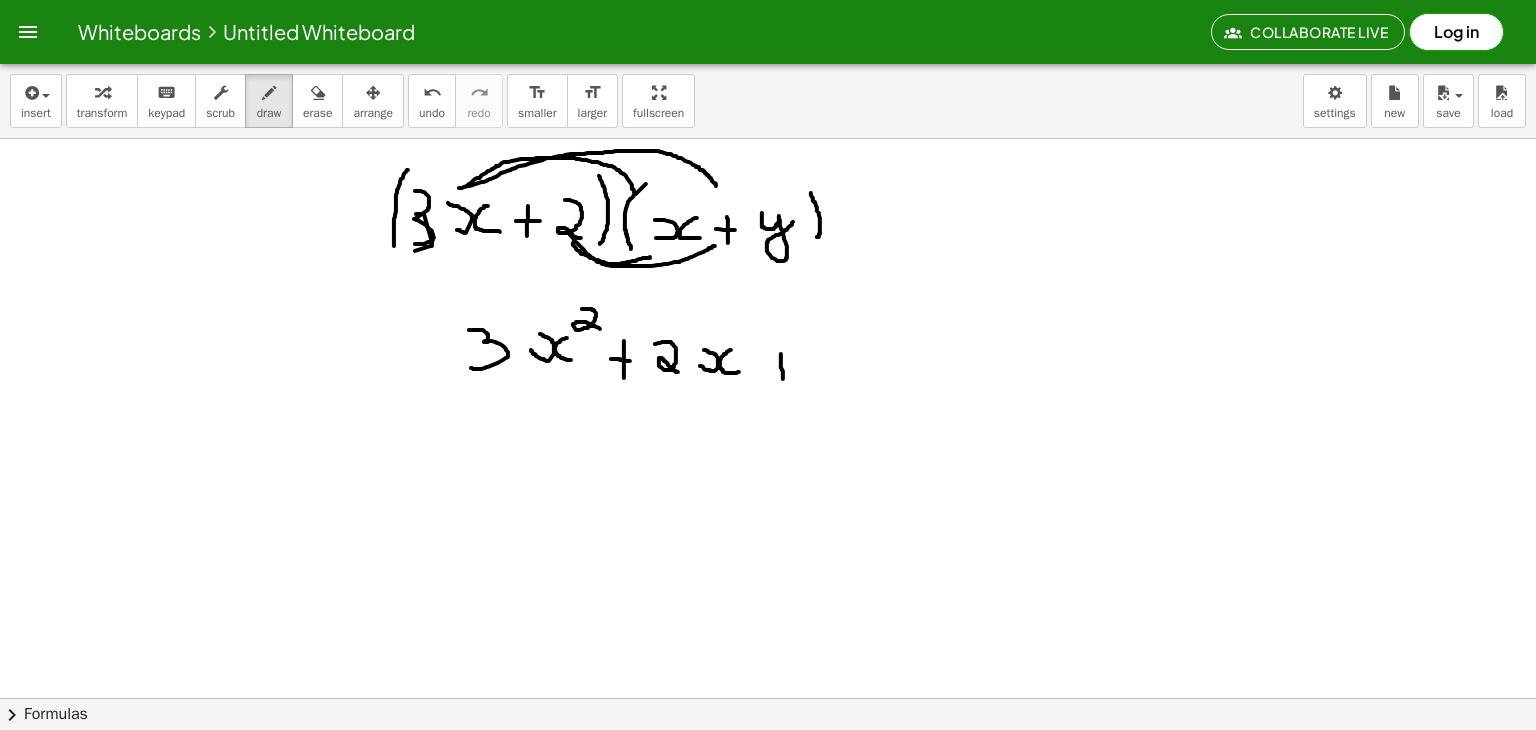 drag, startPoint x: 781, startPoint y: 353, endPoint x: 783, endPoint y: 378, distance: 25.079872 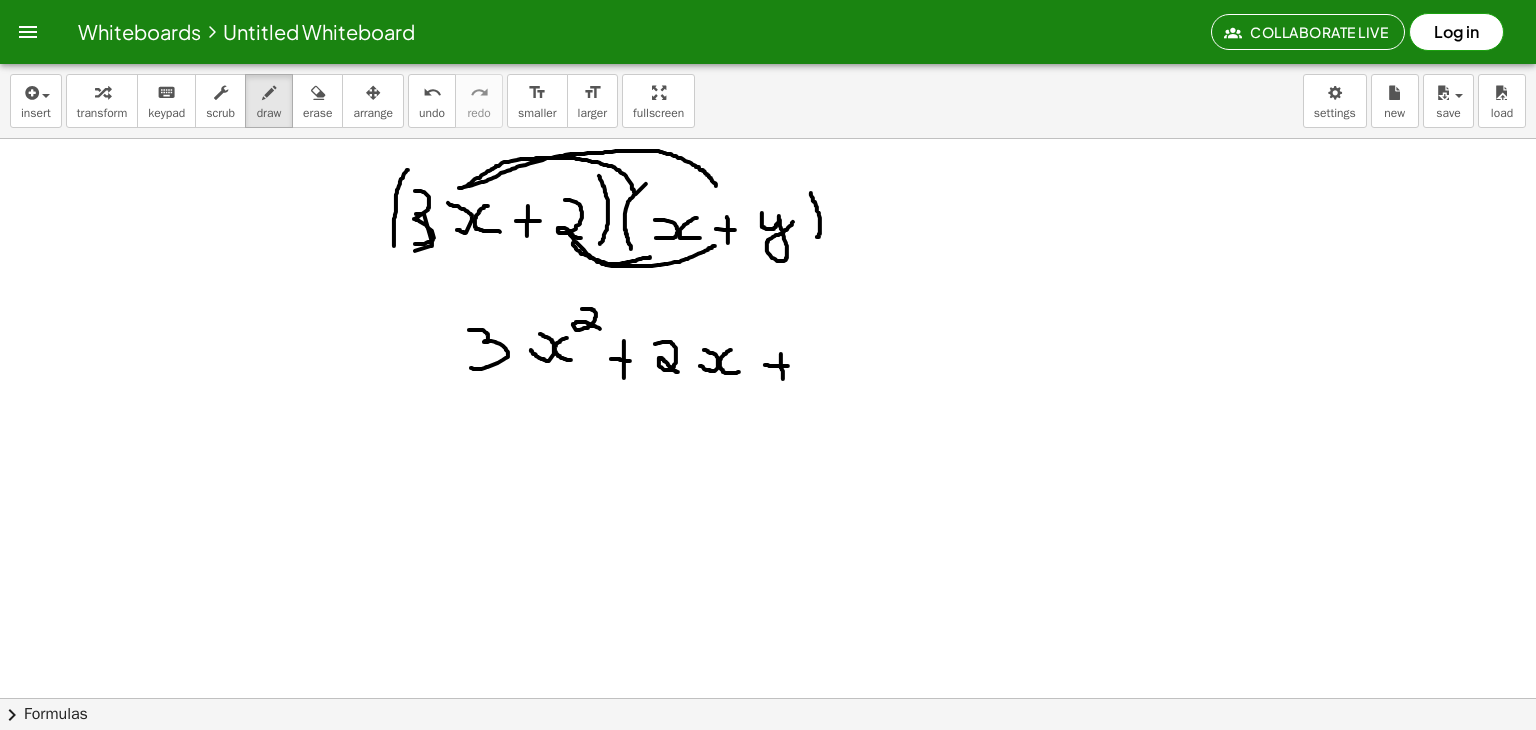 drag, startPoint x: 765, startPoint y: 364, endPoint x: 788, endPoint y: 366, distance: 23.086792 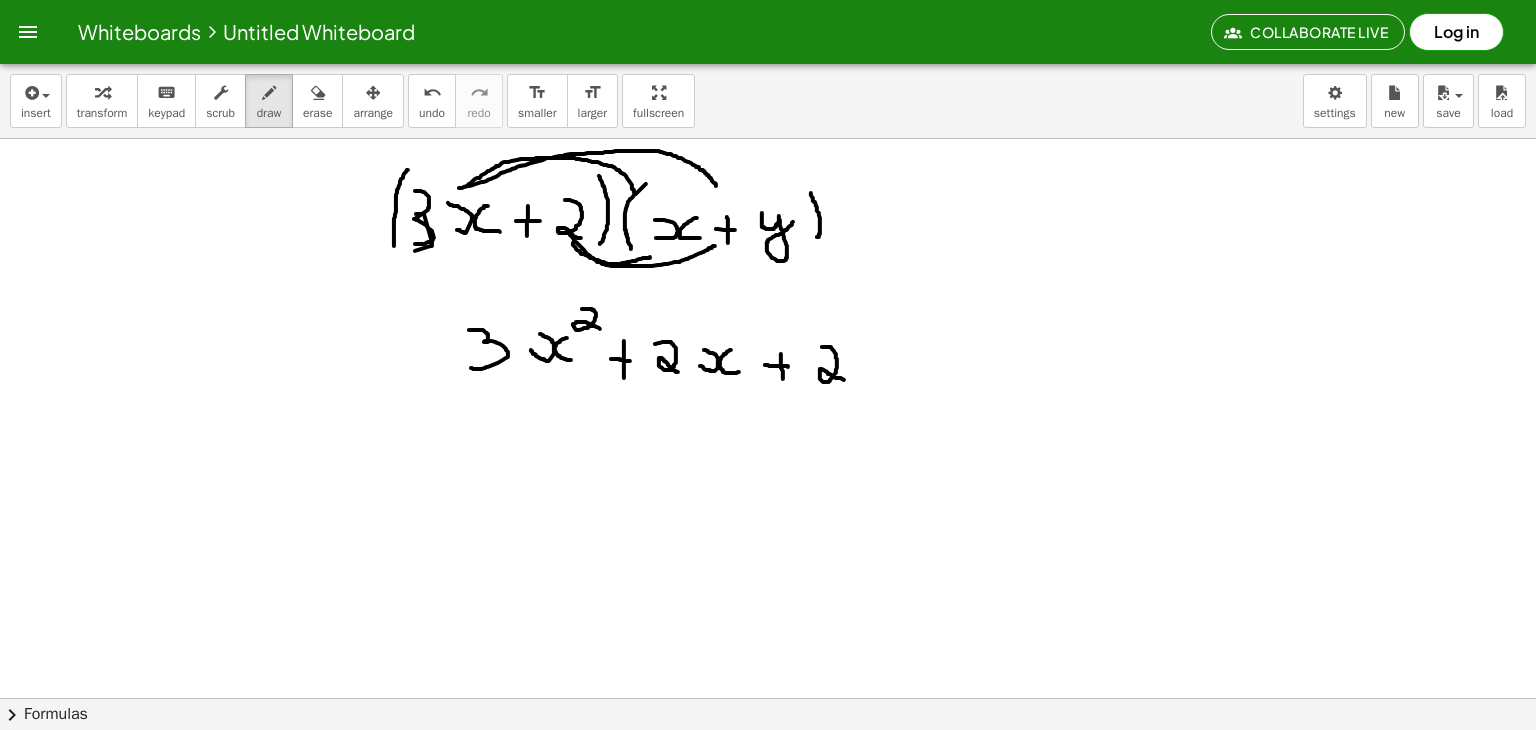 drag, startPoint x: 822, startPoint y: 346, endPoint x: 848, endPoint y: 379, distance: 42.0119 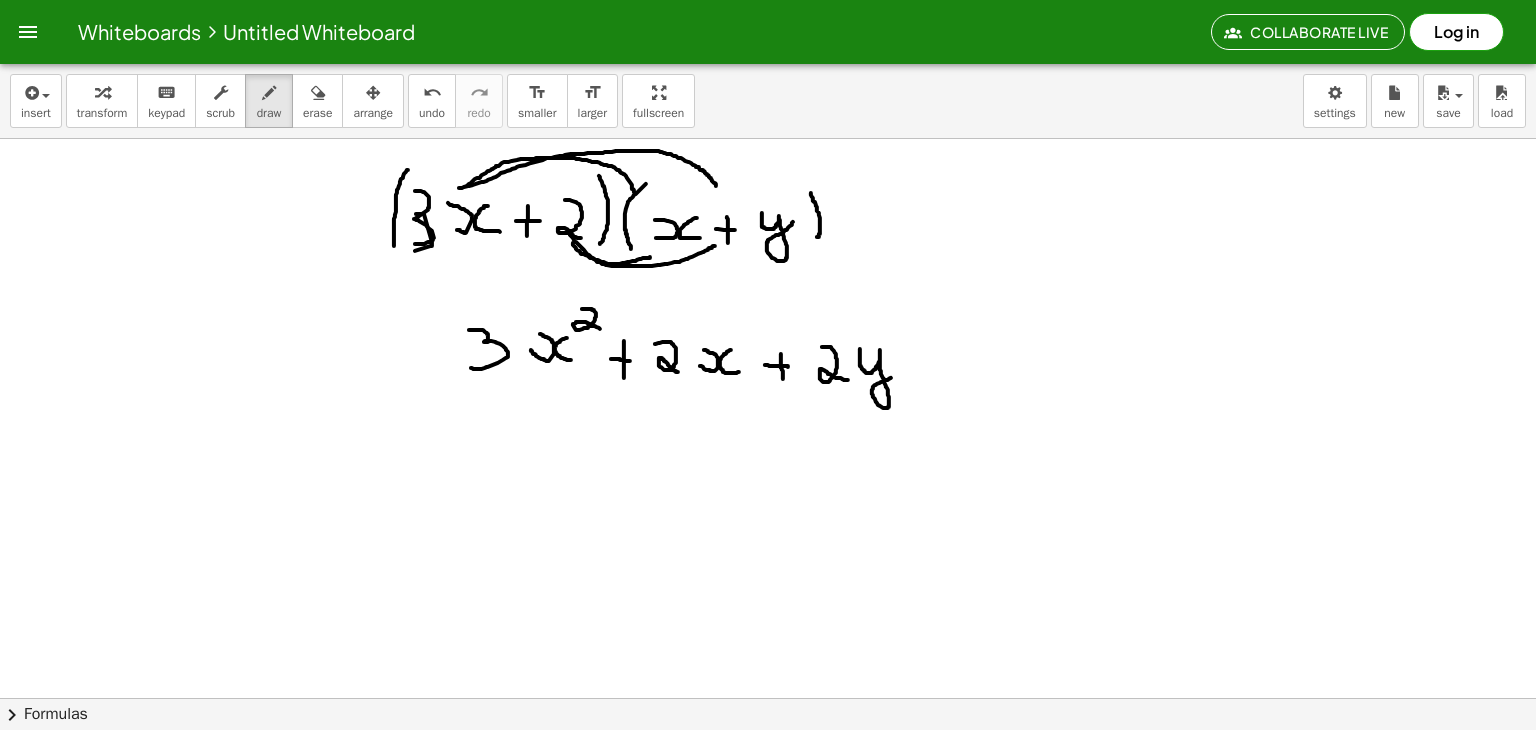 drag, startPoint x: 860, startPoint y: 348, endPoint x: 900, endPoint y: 367, distance: 44.28318 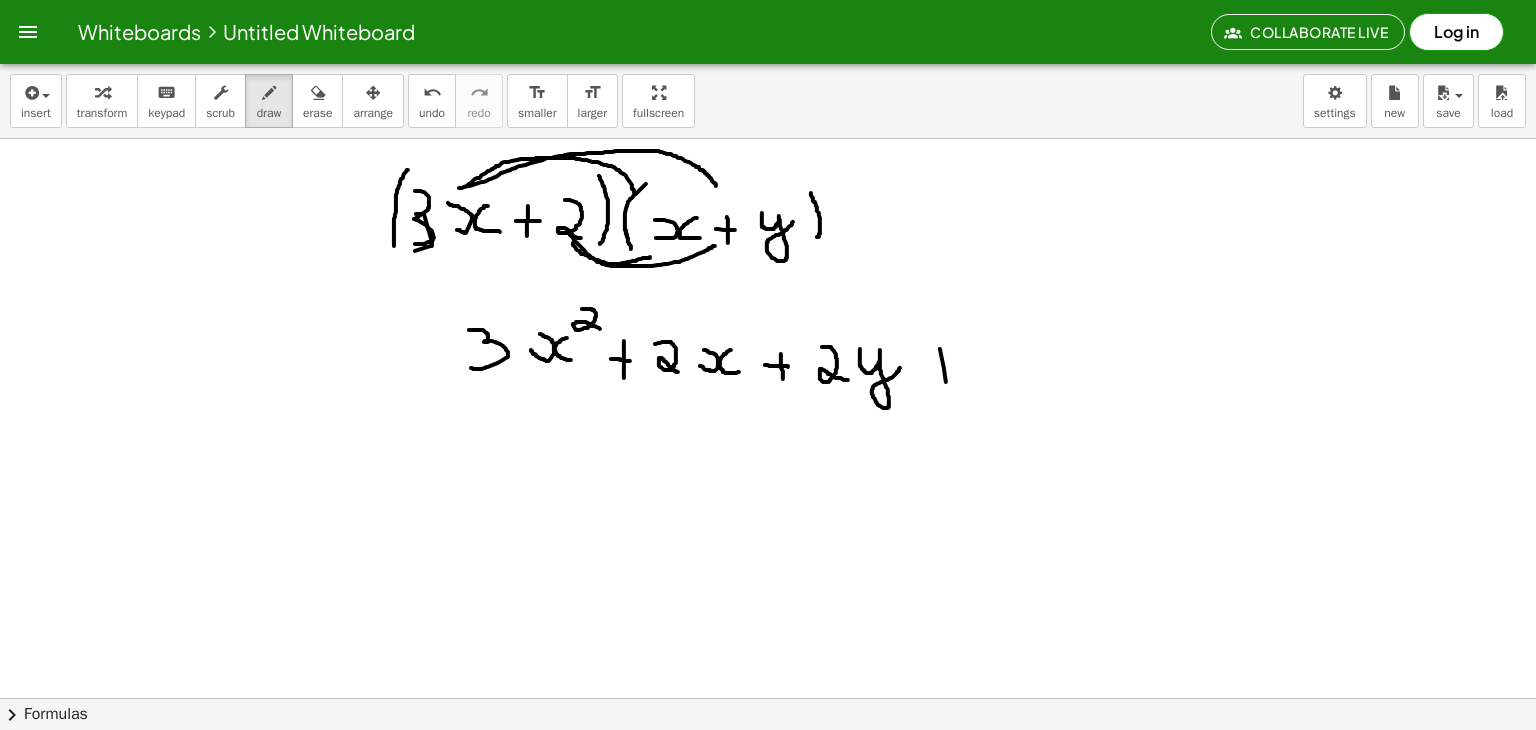 click at bounding box center [768, 488] 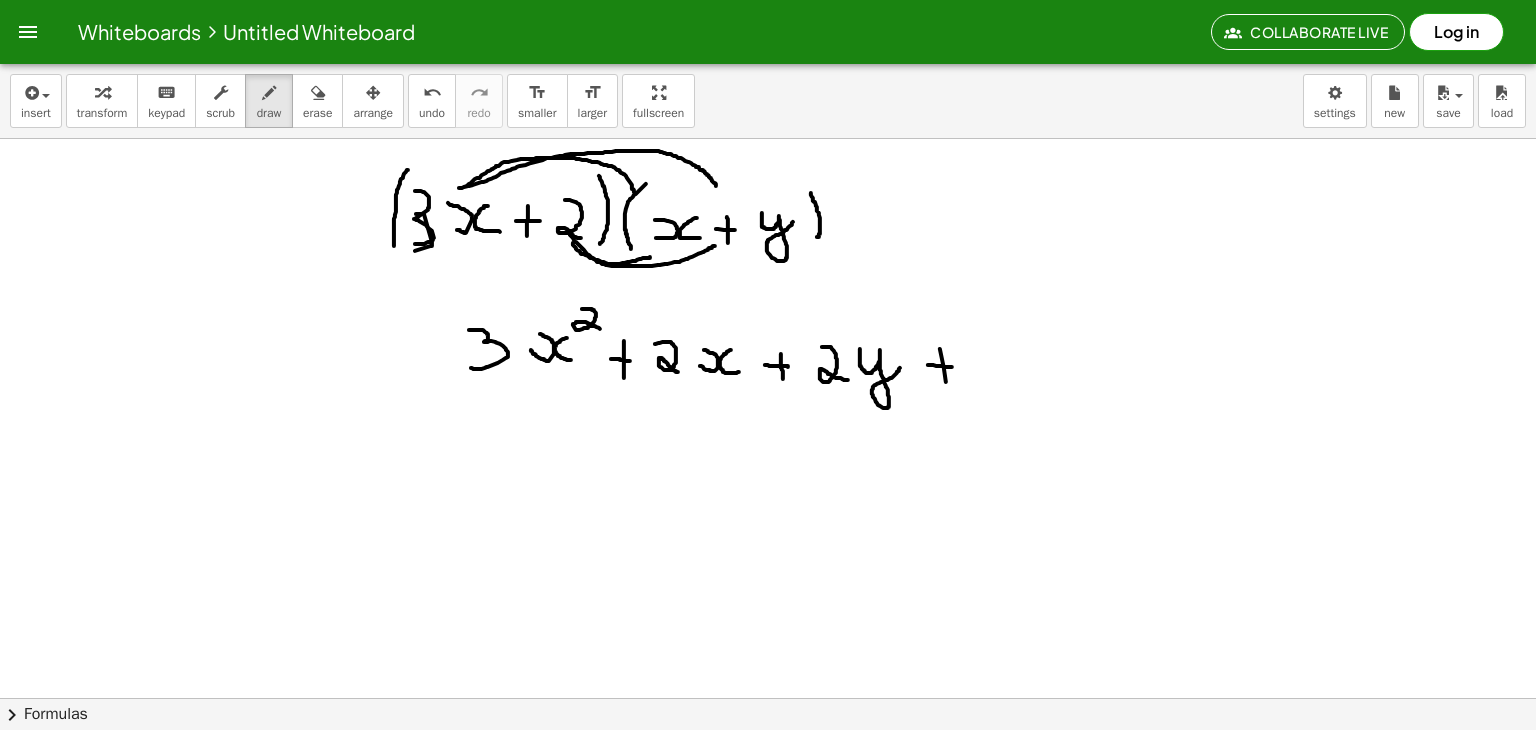 drag, startPoint x: 928, startPoint y: 364, endPoint x: 952, endPoint y: 366, distance: 24.083189 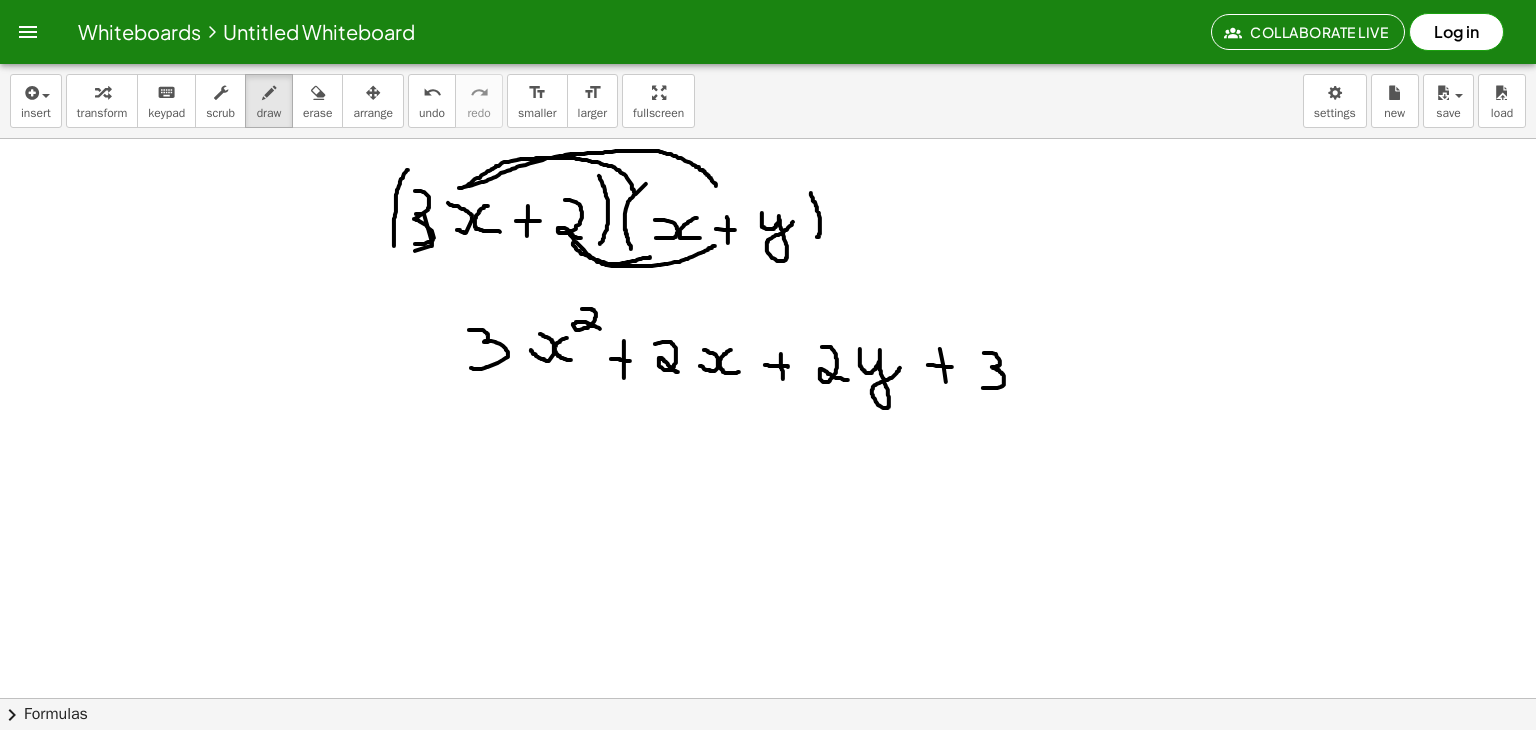 drag, startPoint x: 984, startPoint y: 352, endPoint x: 978, endPoint y: 387, distance: 35.510563 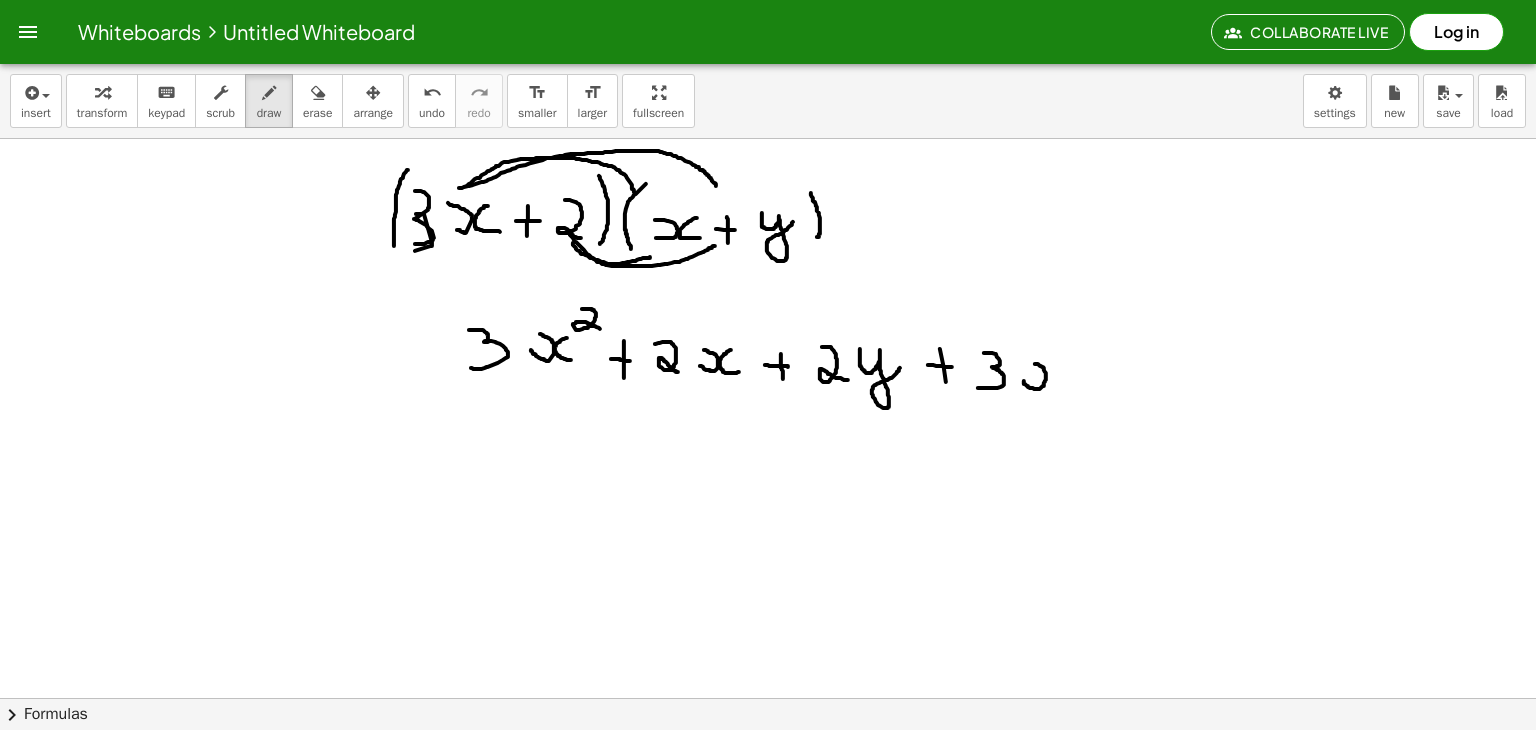 drag, startPoint x: 1024, startPoint y: 380, endPoint x: 1026, endPoint y: 361, distance: 19.104973 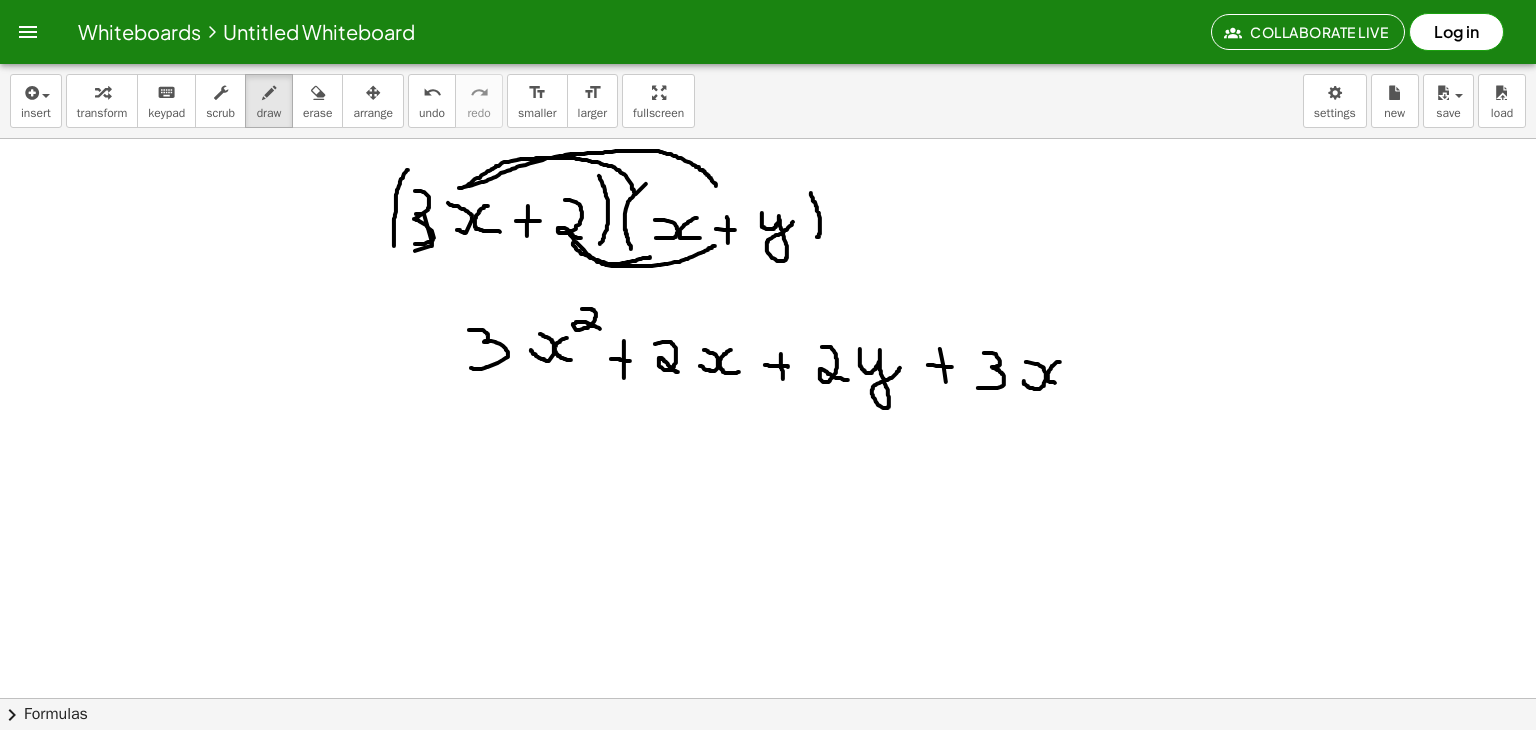 drag, startPoint x: 1060, startPoint y: 361, endPoint x: 1066, endPoint y: 382, distance: 21.84033 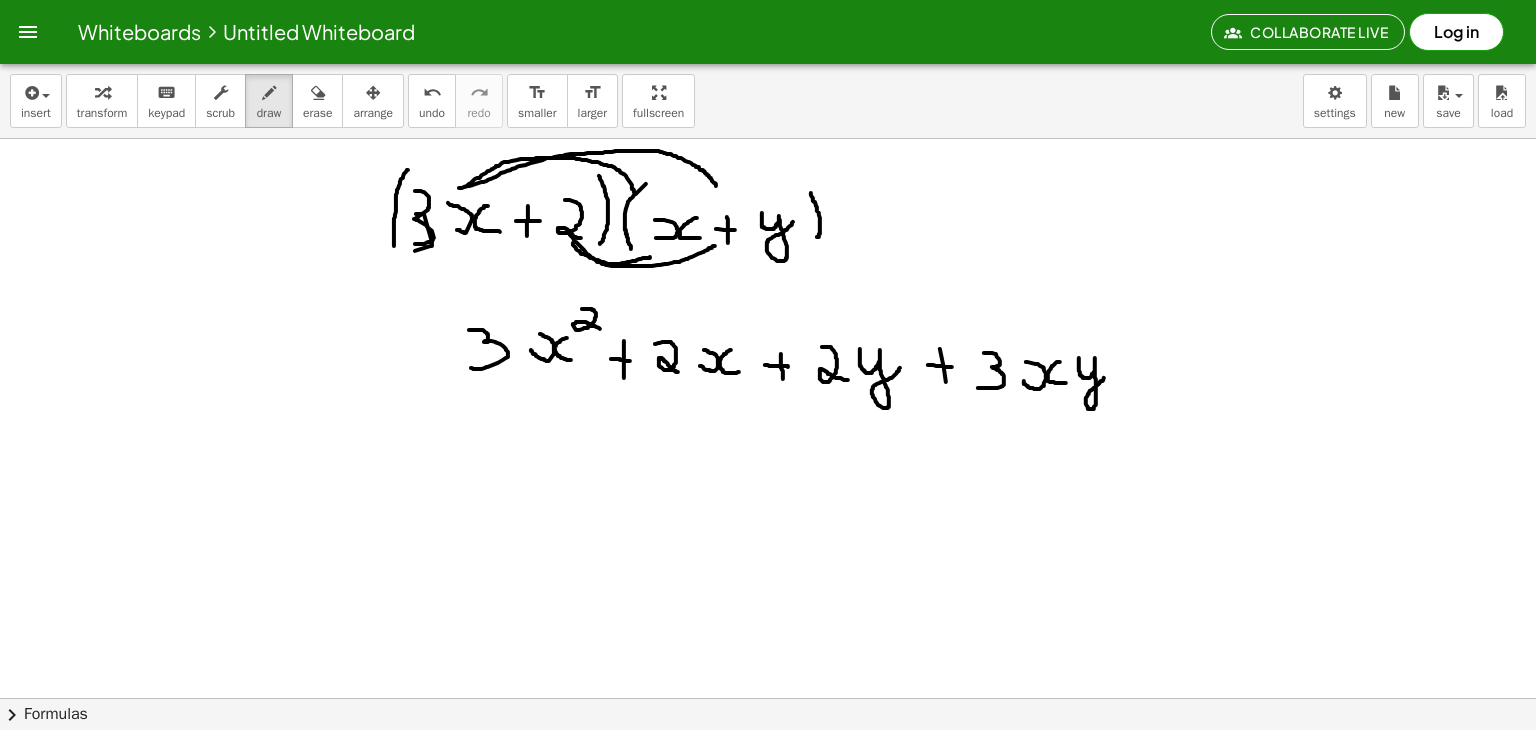 drag, startPoint x: 1079, startPoint y: 357, endPoint x: 1112, endPoint y: 368, distance: 34.785053 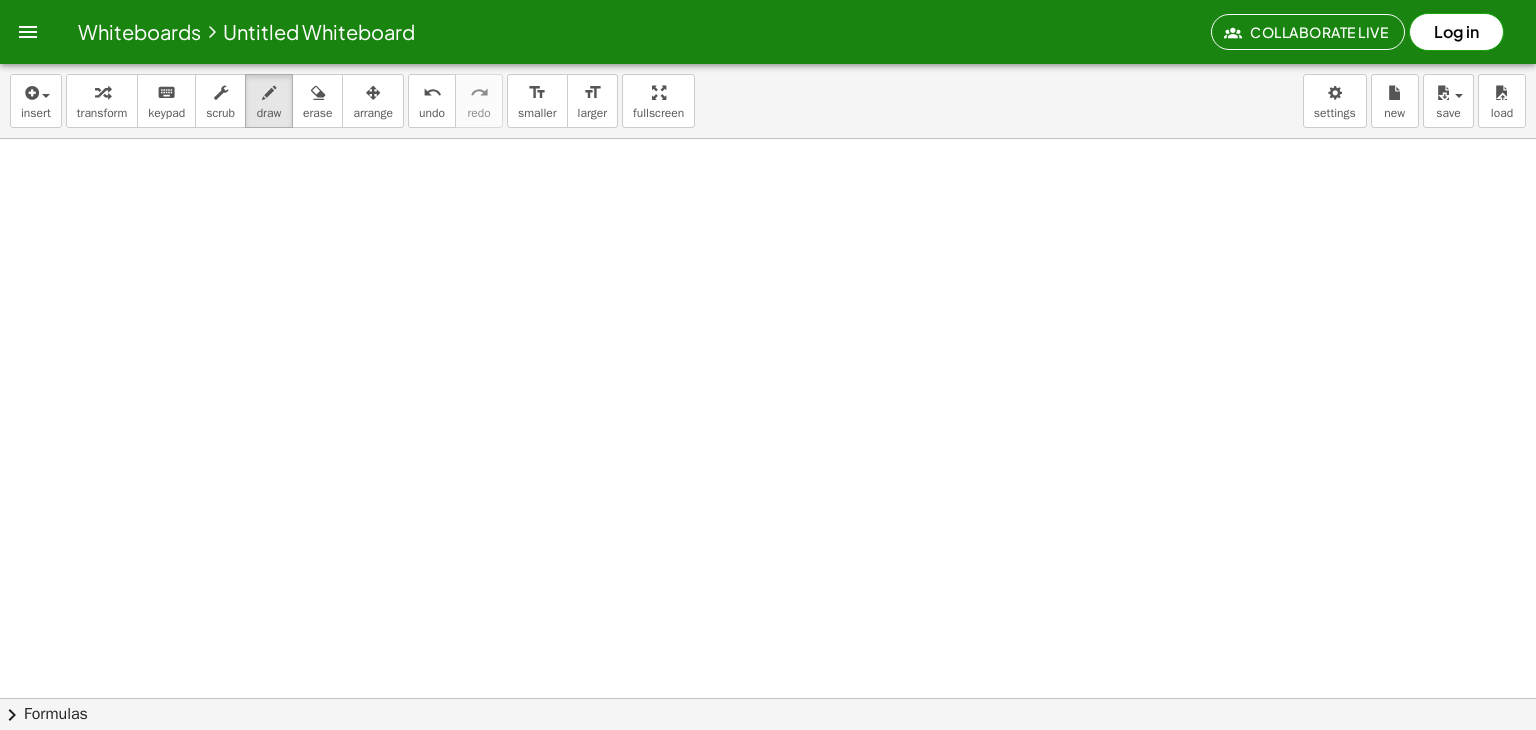 scroll, scrollTop: 558, scrollLeft: 0, axis: vertical 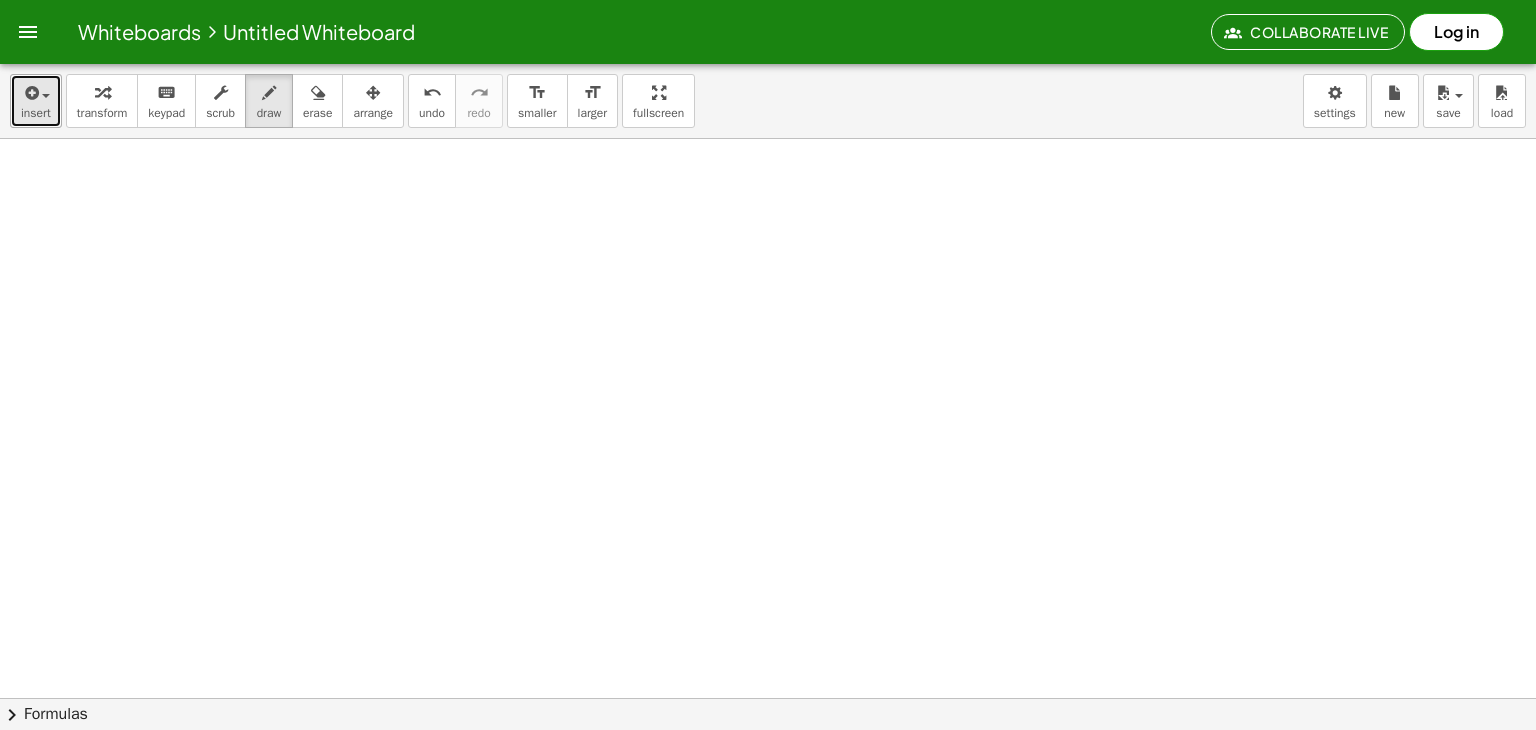 click at bounding box center (46, 96) 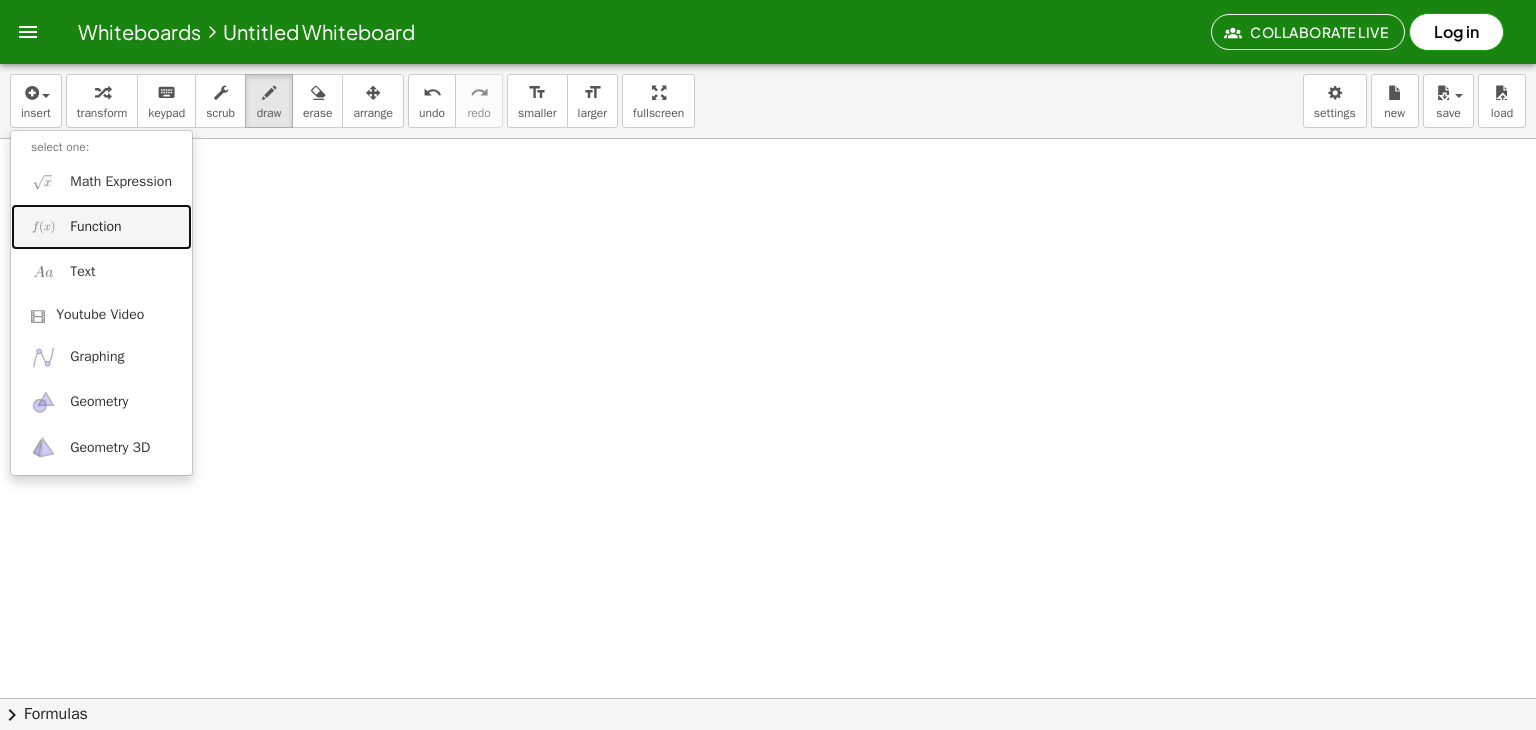 click on "Function" at bounding box center [101, 226] 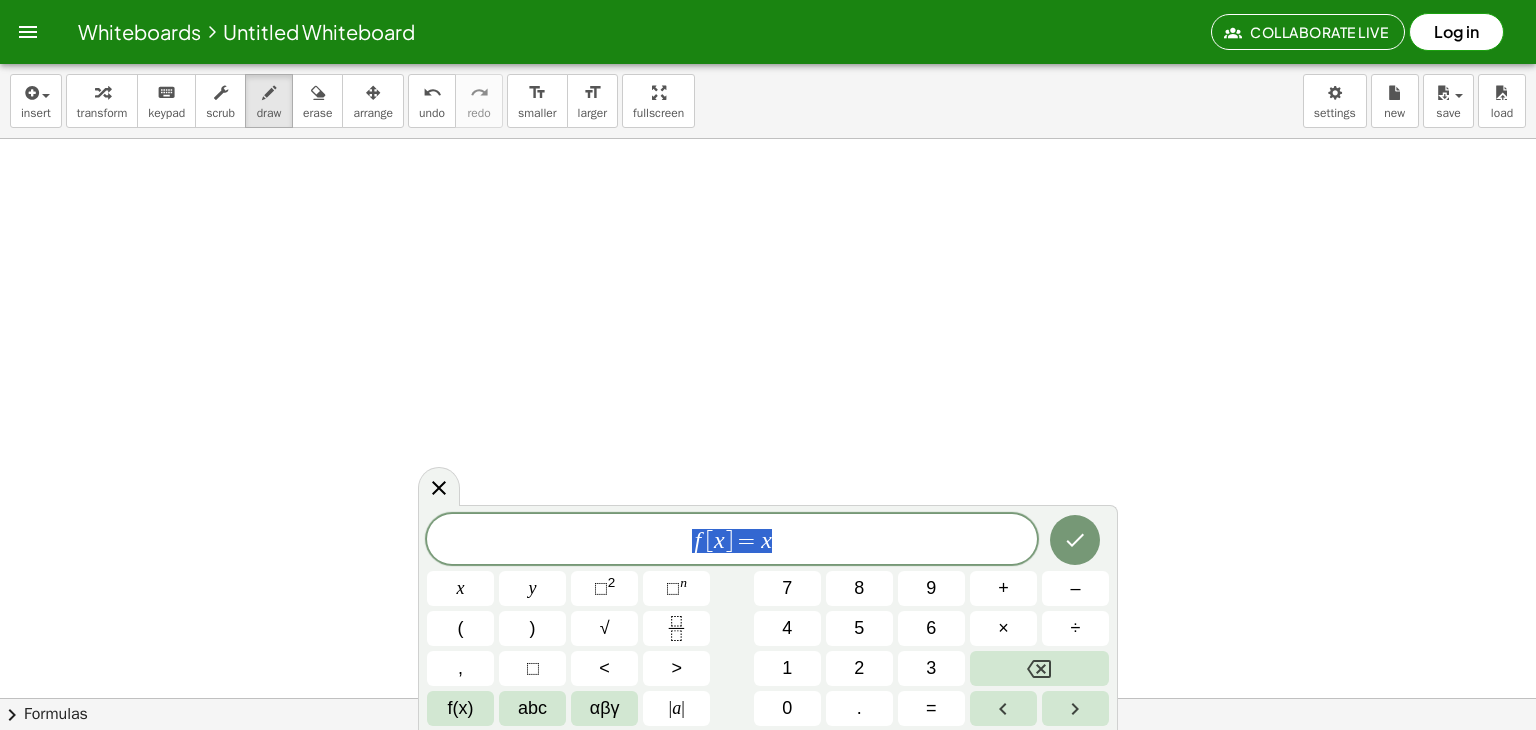 drag, startPoint x: 788, startPoint y: 539, endPoint x: 648, endPoint y: 537, distance: 140.01428 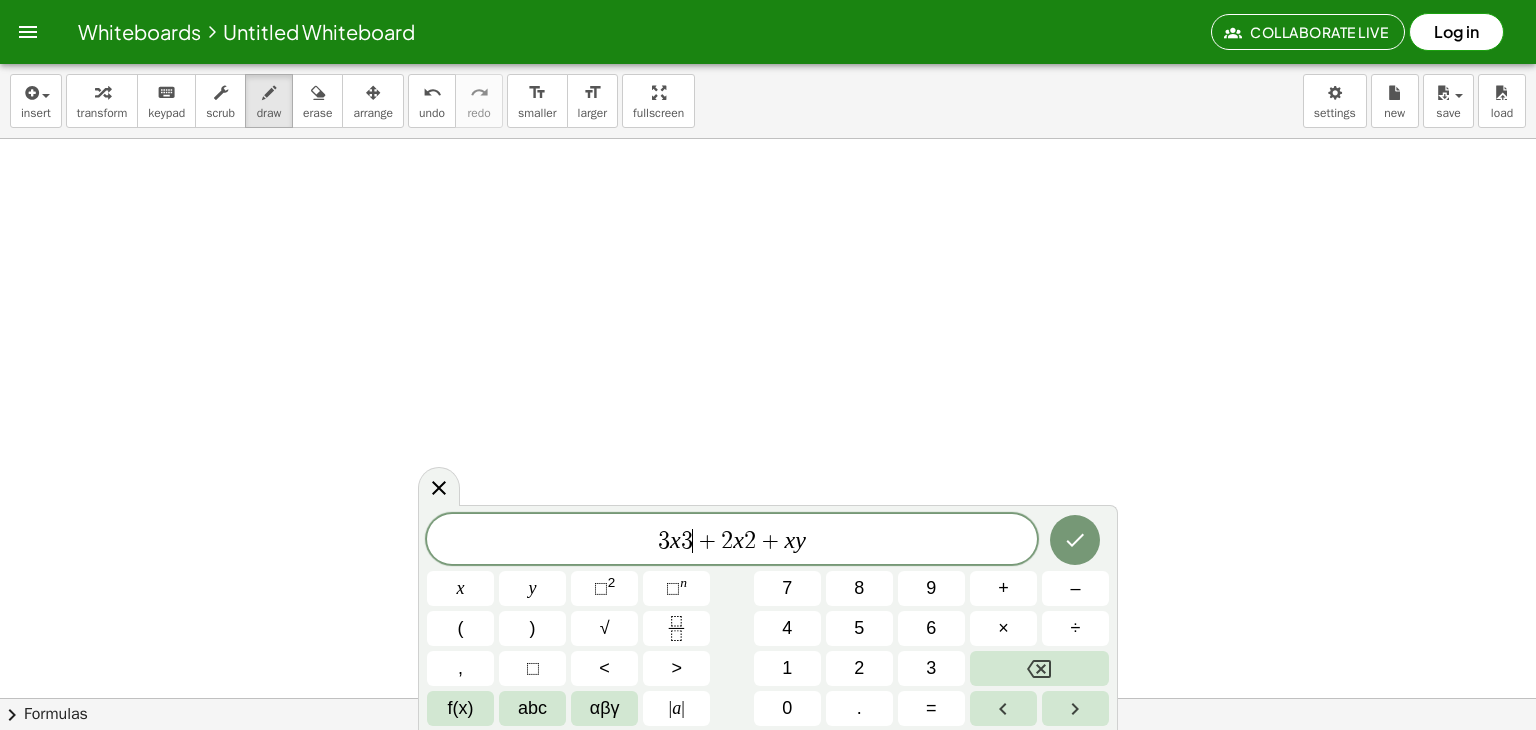 click on "+" at bounding box center [707, 541] 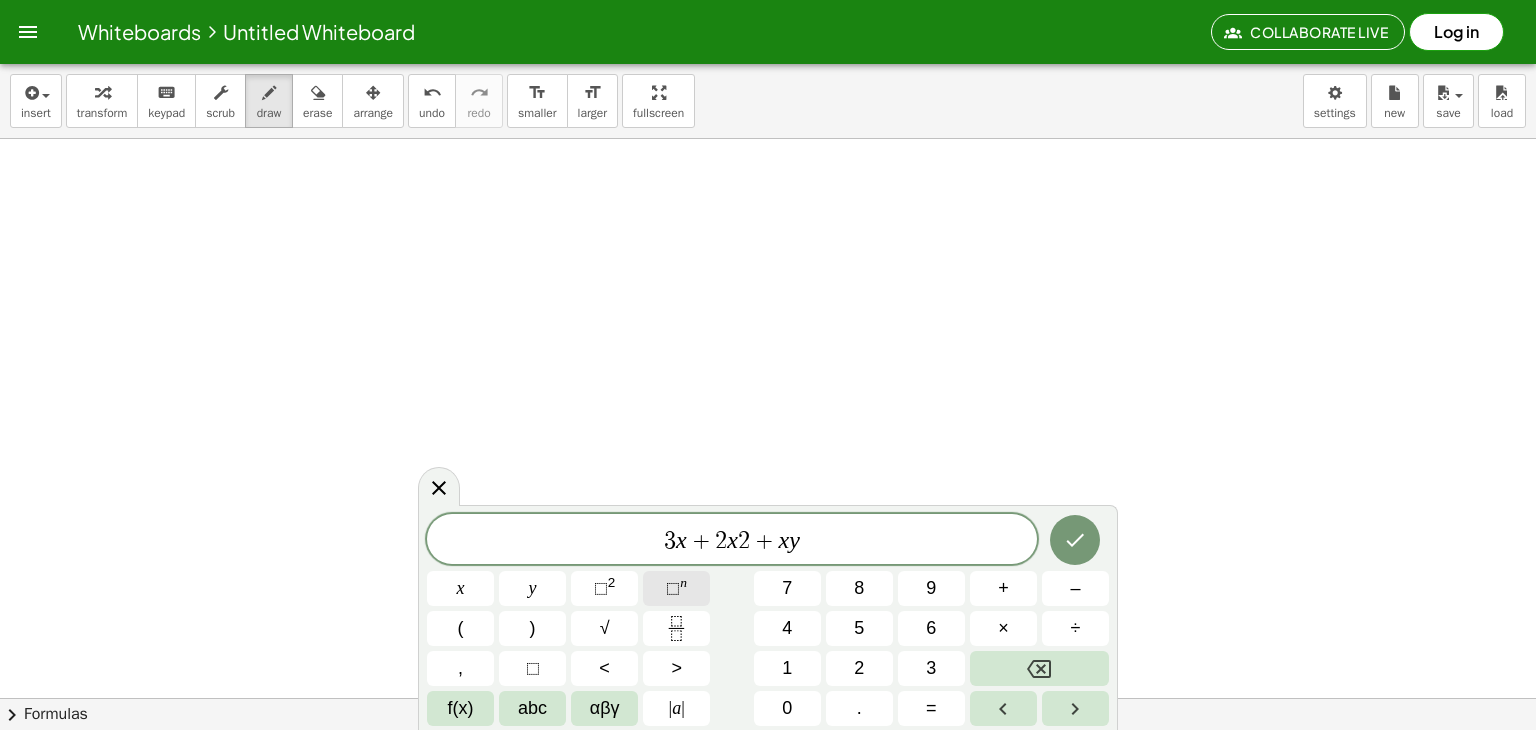 click on "n" at bounding box center [683, 582] 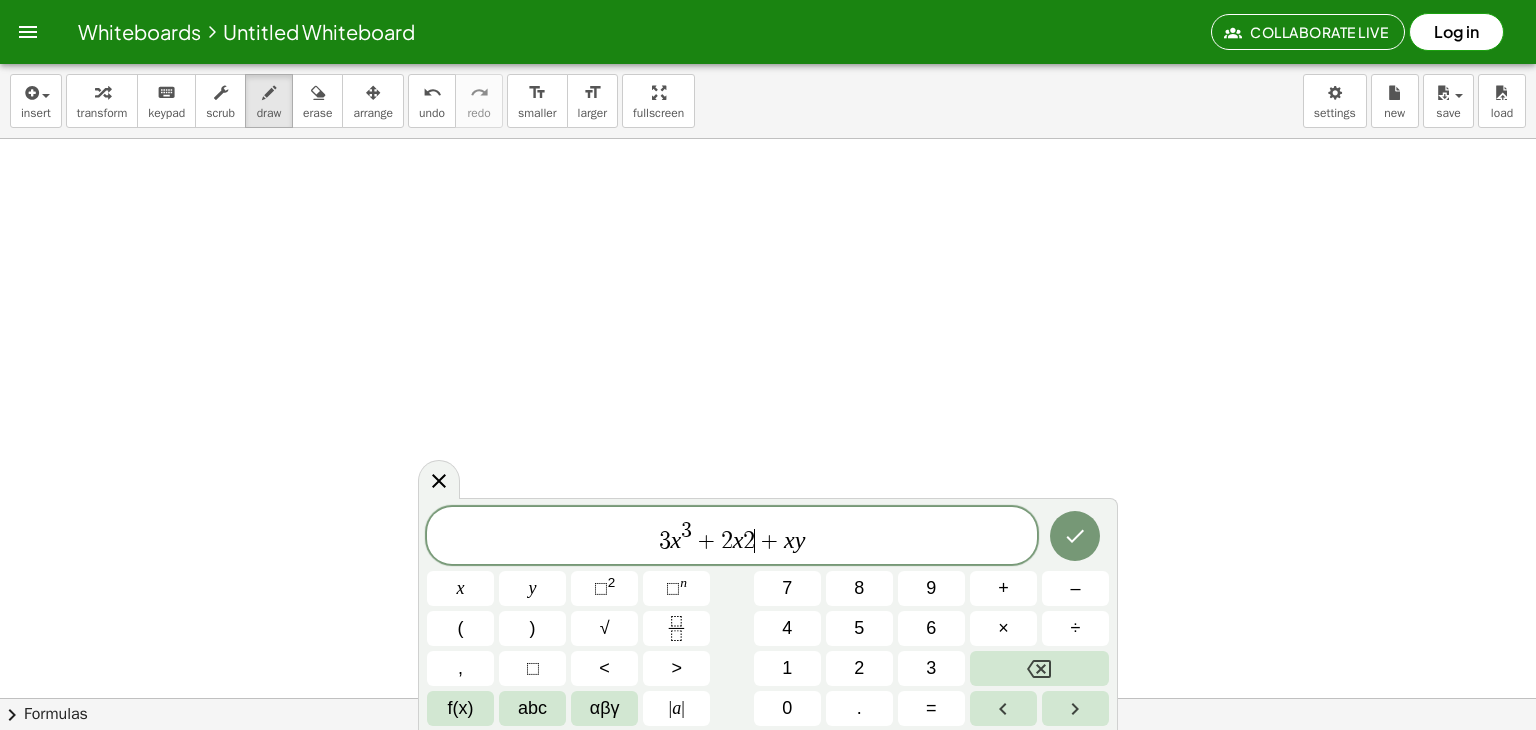 click on "+" at bounding box center [769, 541] 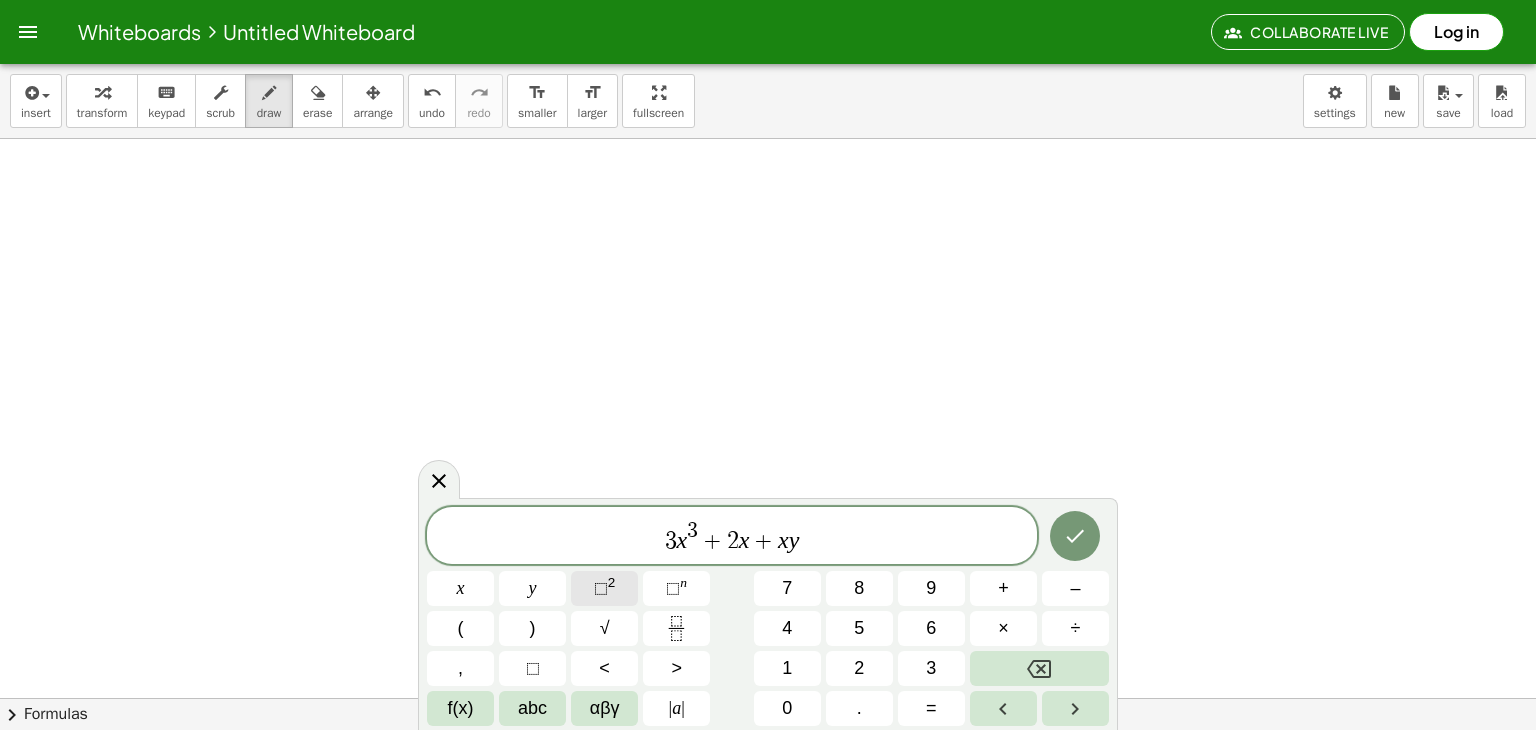 click on "2" at bounding box center [612, 582] 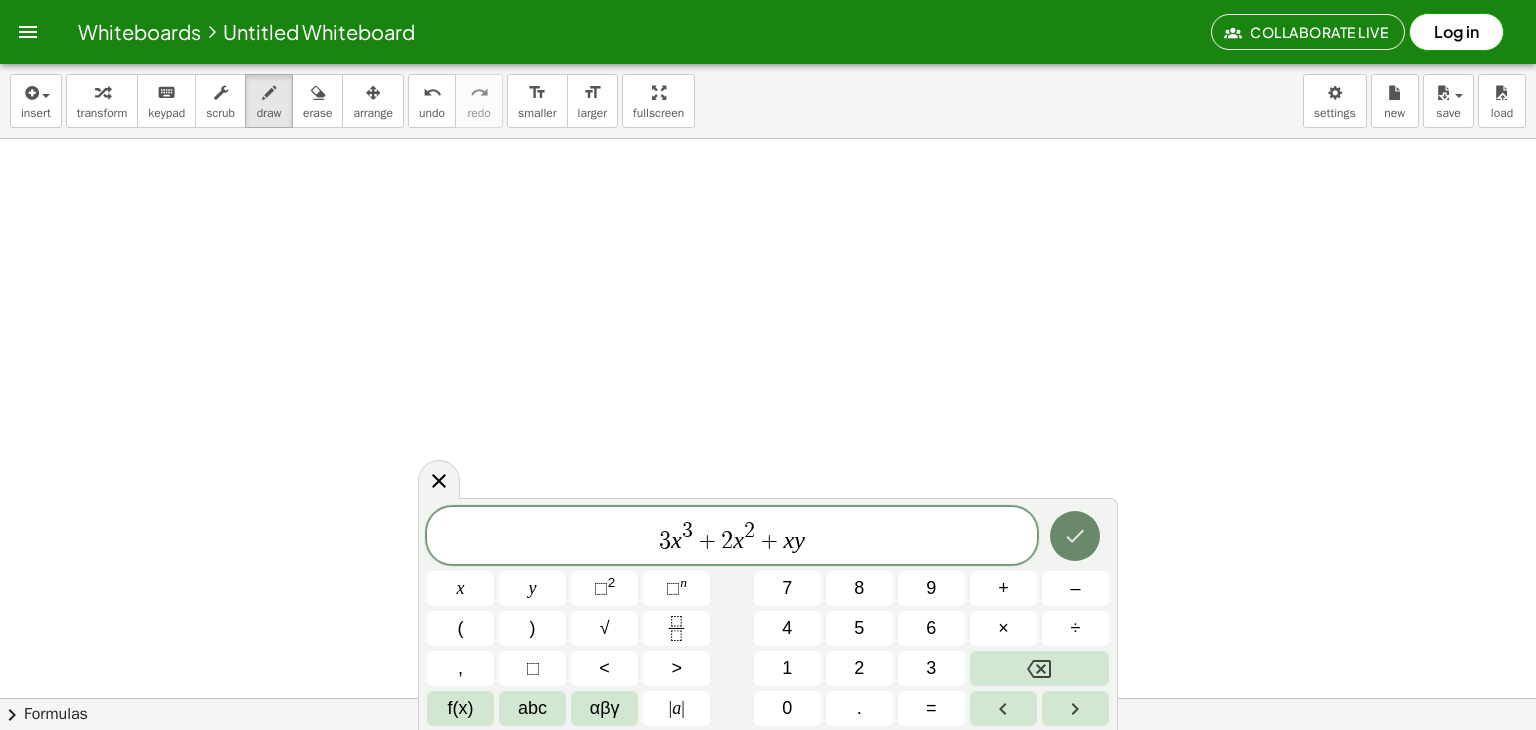click 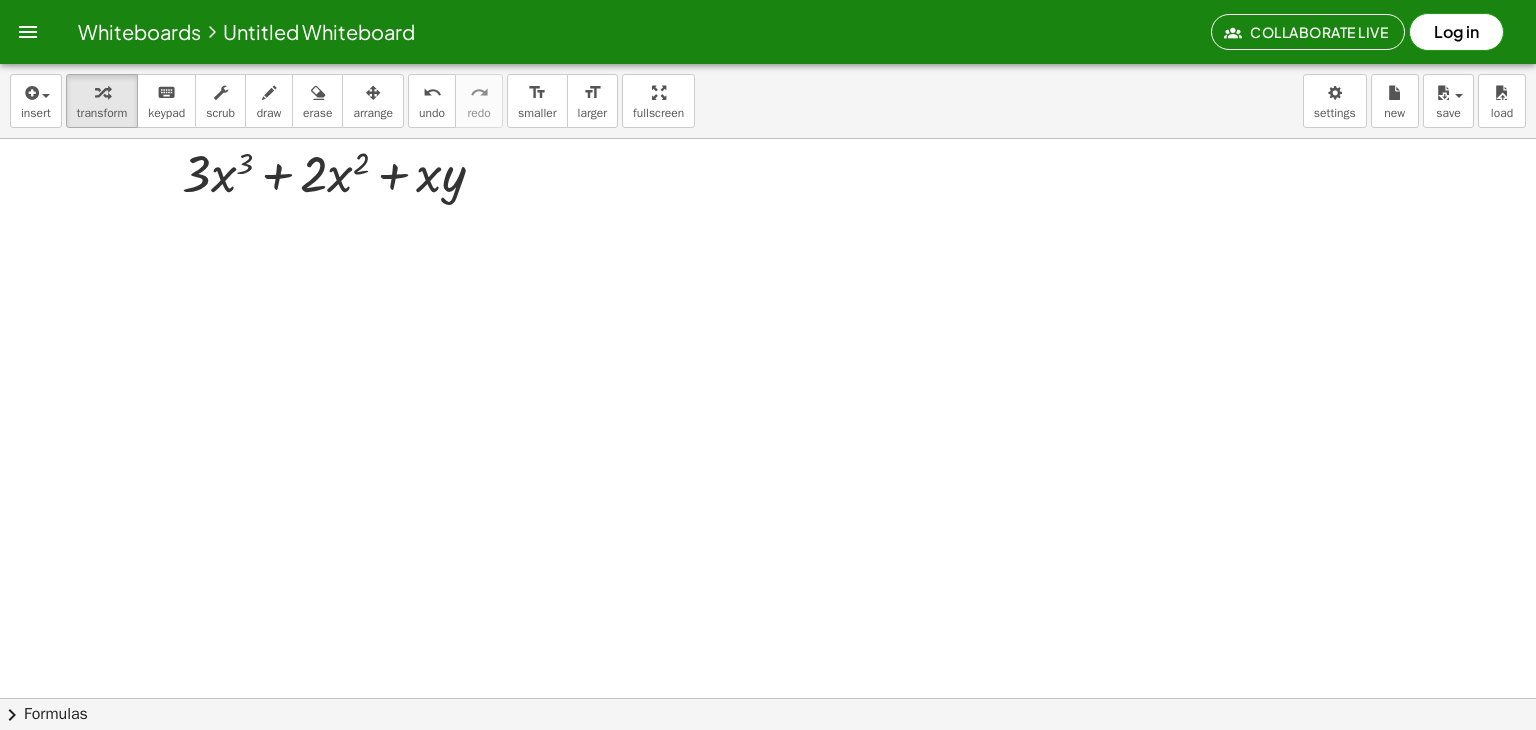 scroll, scrollTop: 620, scrollLeft: 0, axis: vertical 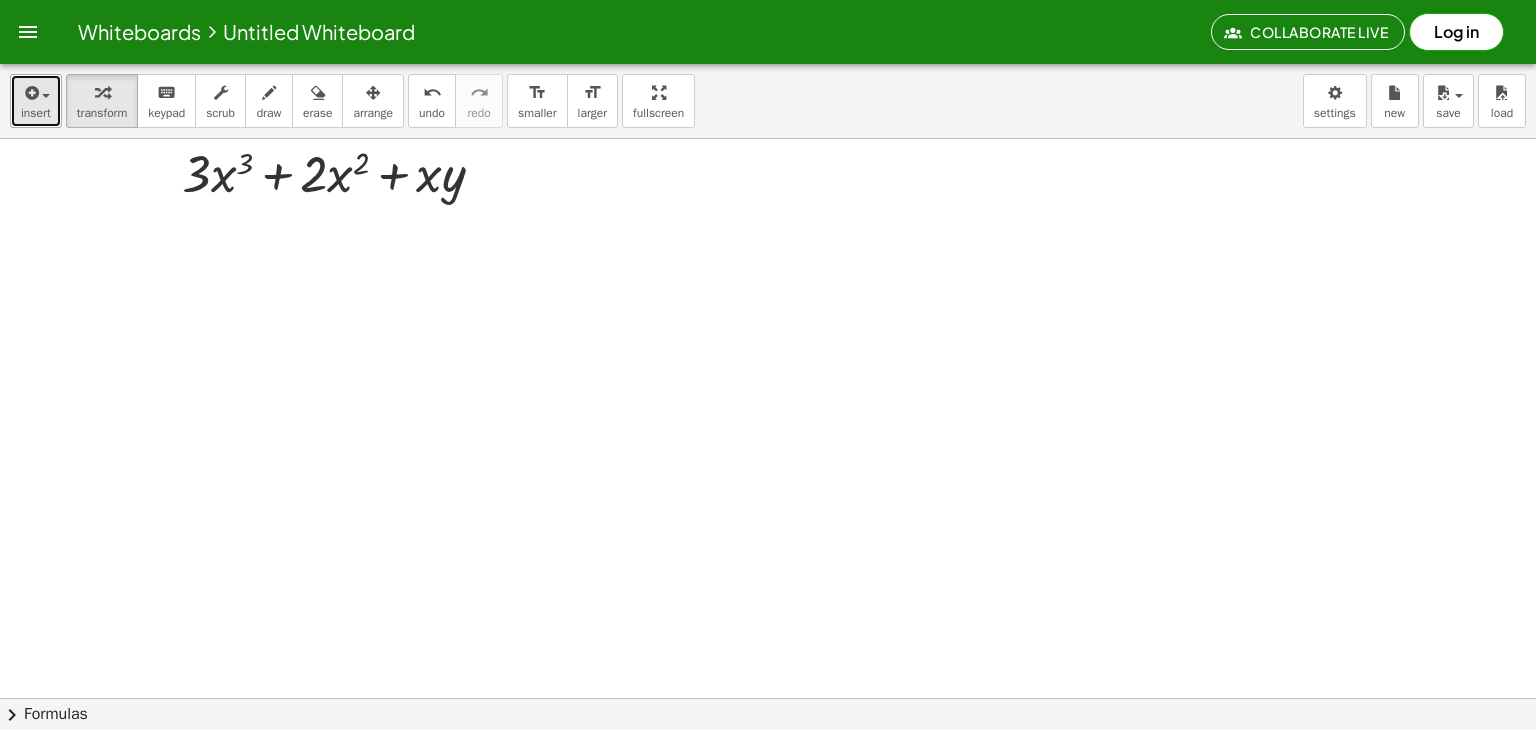 click on "insert" at bounding box center (36, 101) 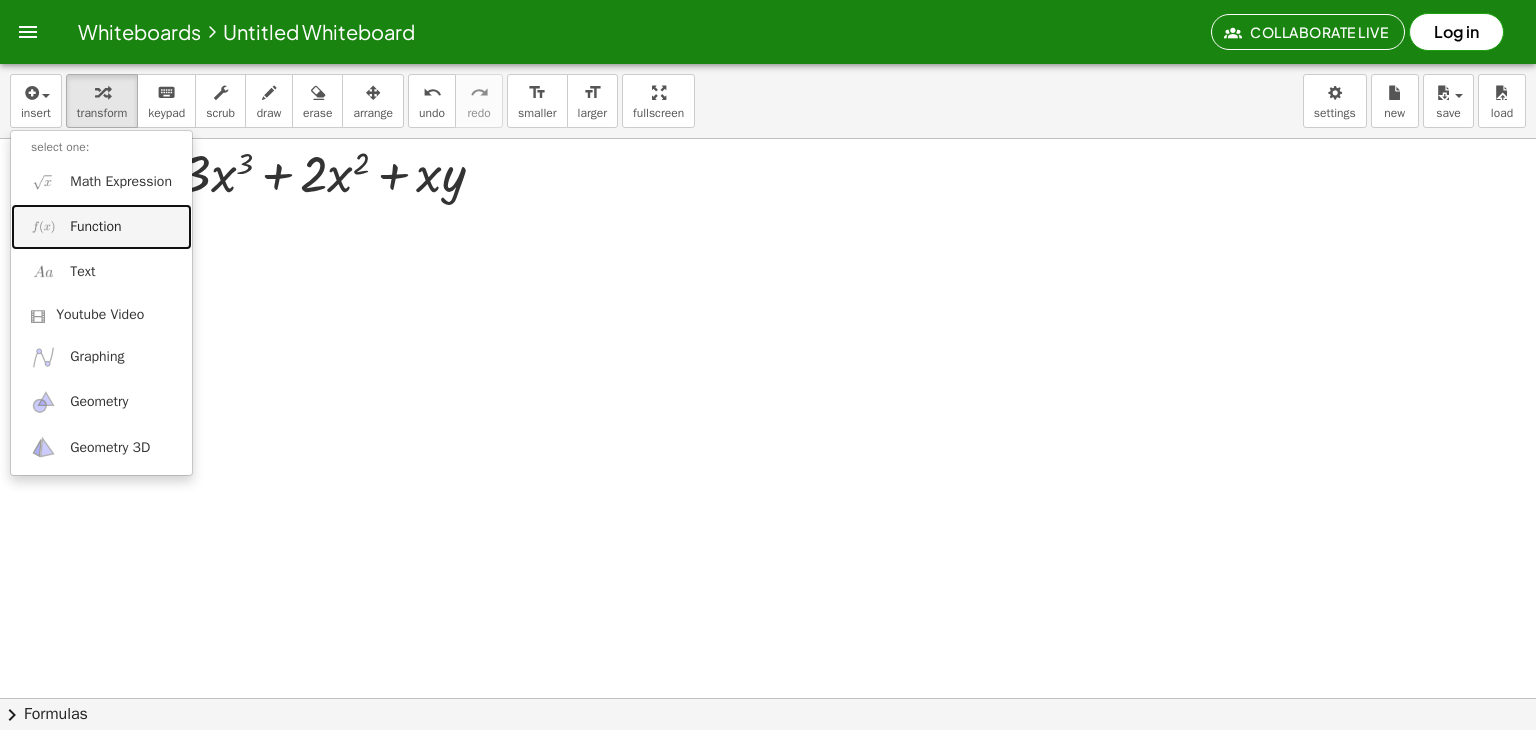 click on "Function" at bounding box center [95, 227] 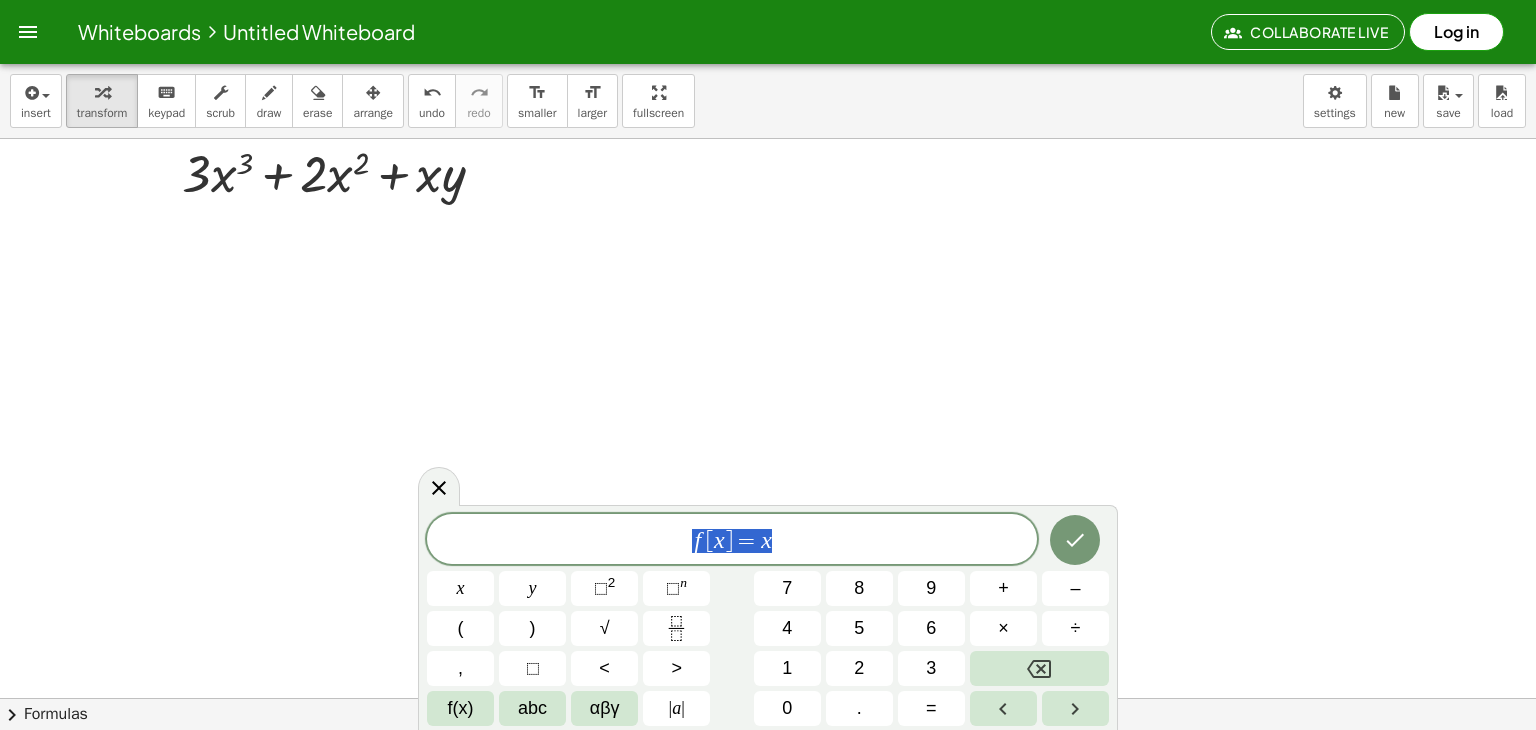 drag, startPoint x: 791, startPoint y: 541, endPoint x: 651, endPoint y: 534, distance: 140.1749 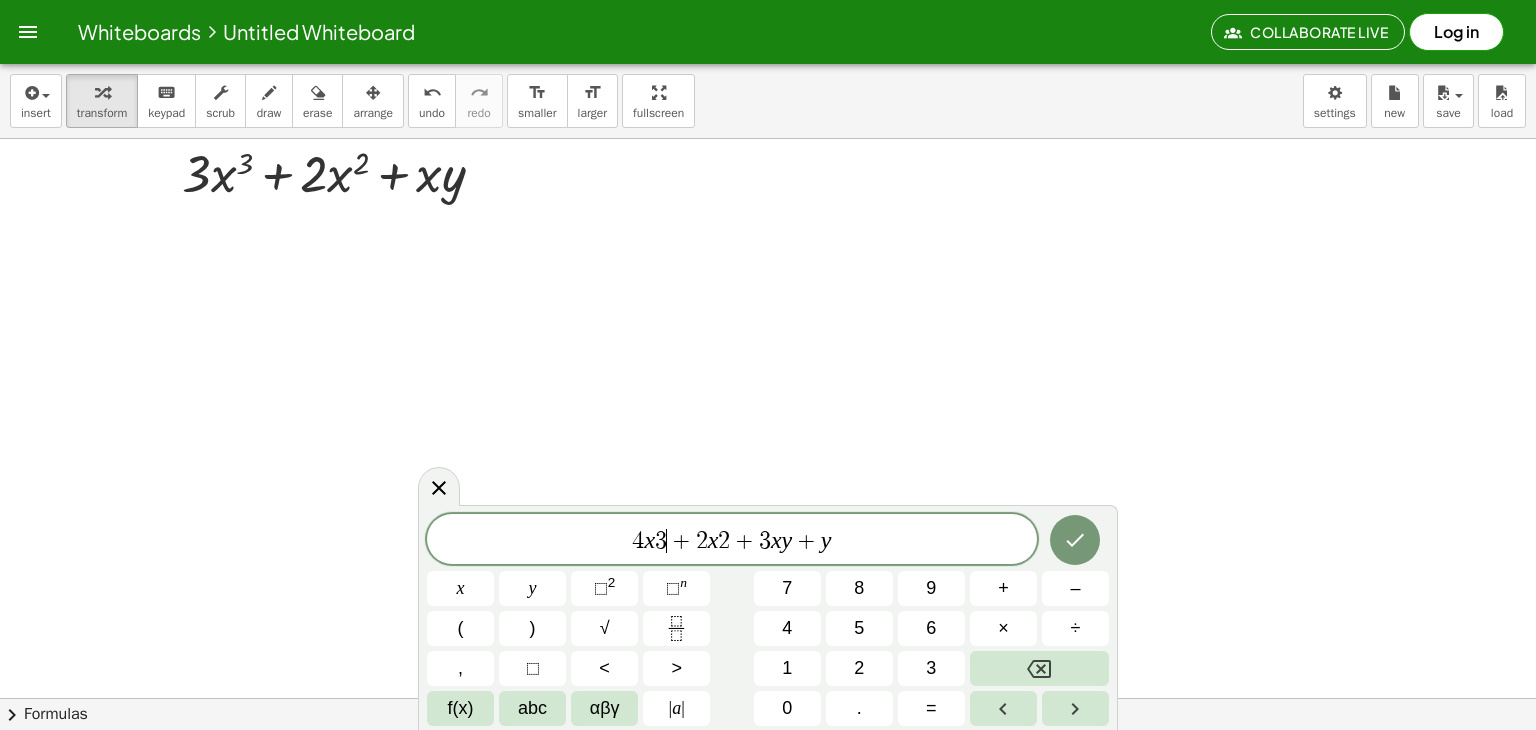 click on "+" at bounding box center [681, 541] 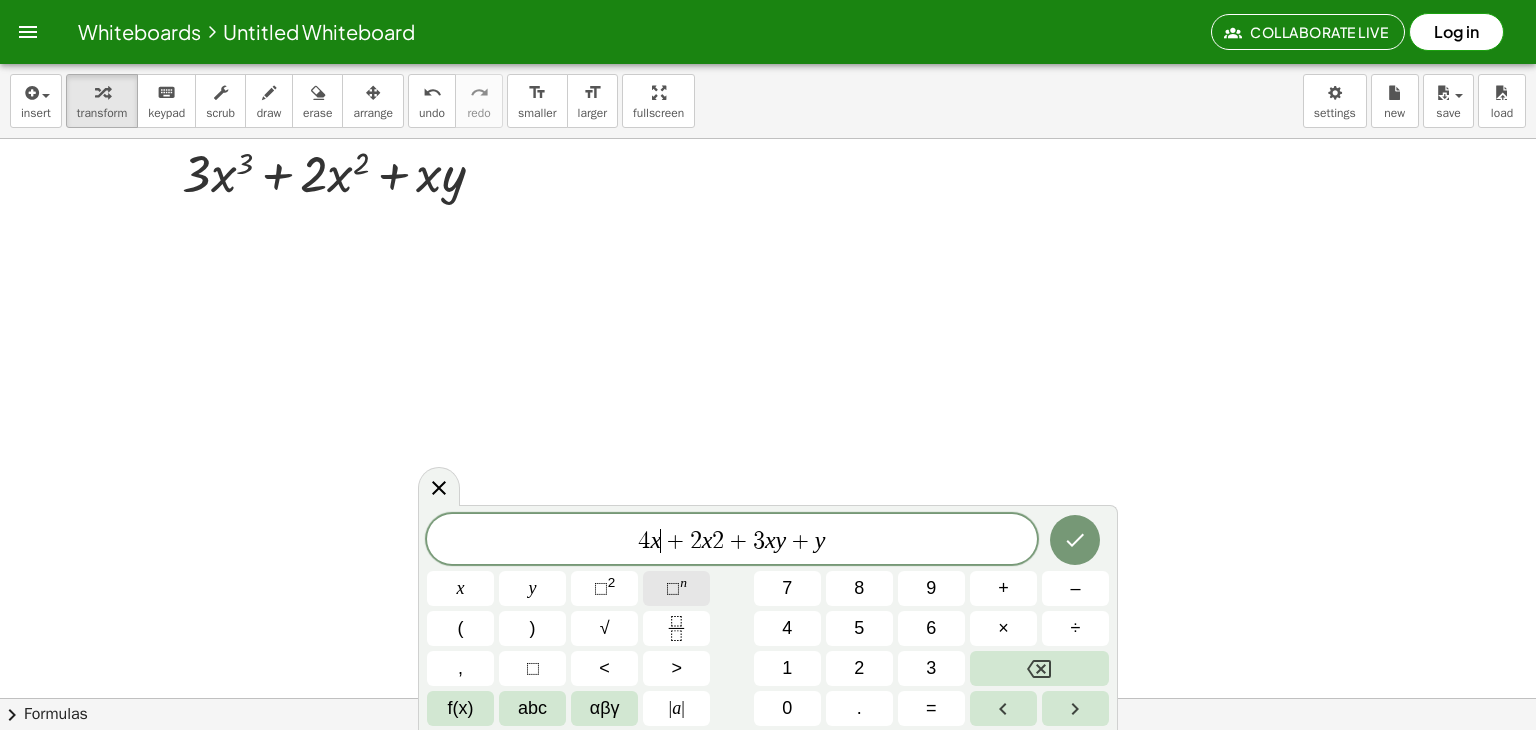 click on "⬚" at bounding box center [673, 588] 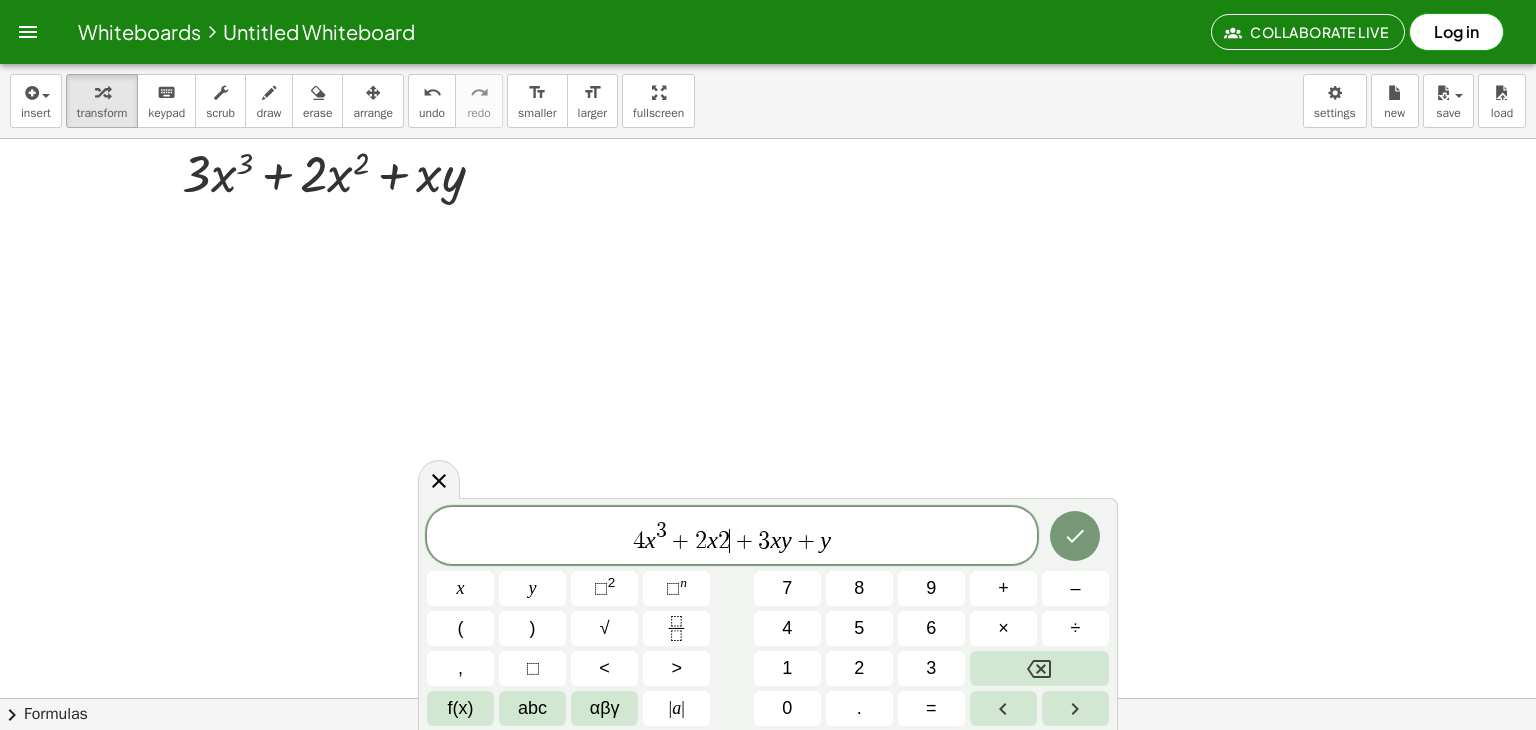 click on "4 x 3 + 2 x 2 ​ + 3 x y + y" at bounding box center [732, 537] 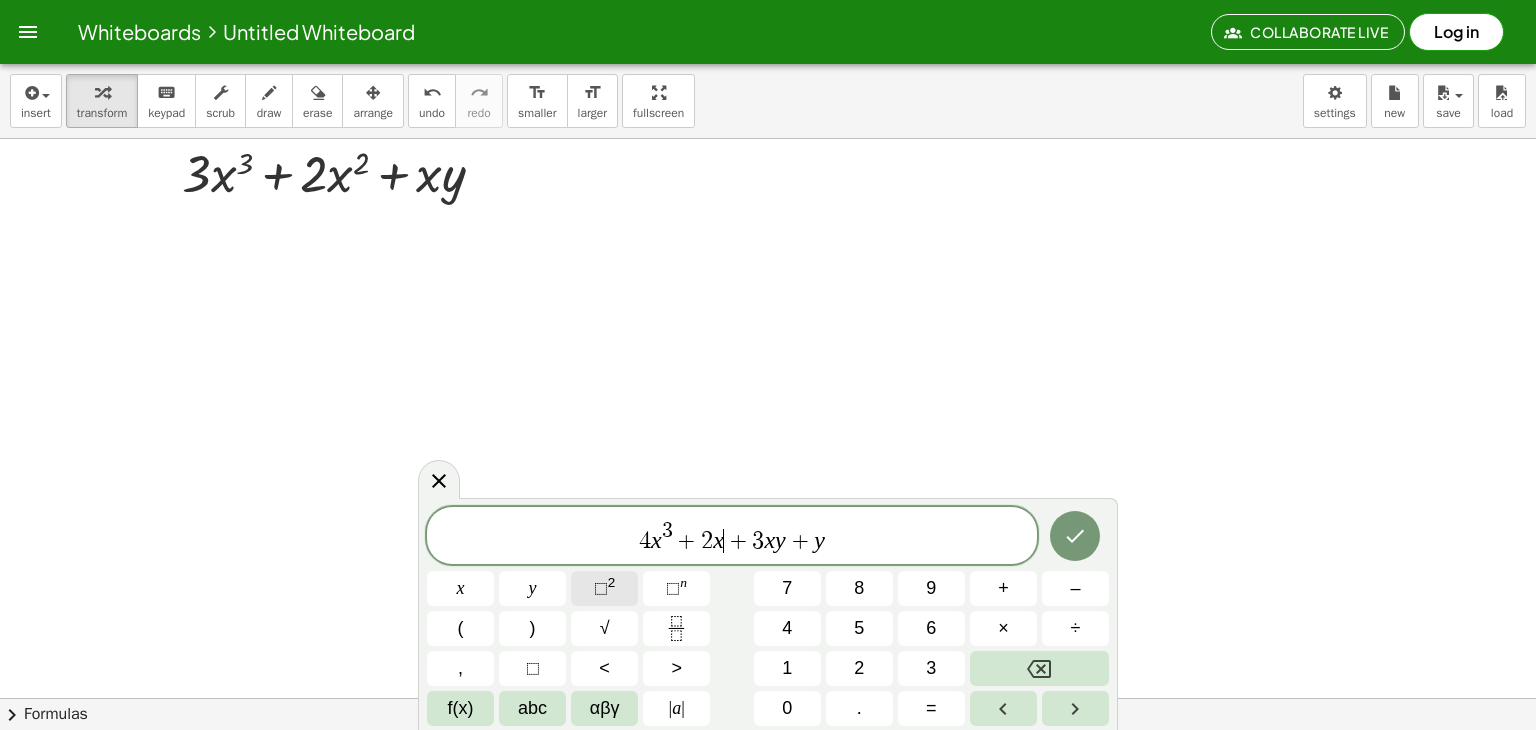 click on "2" at bounding box center [612, 582] 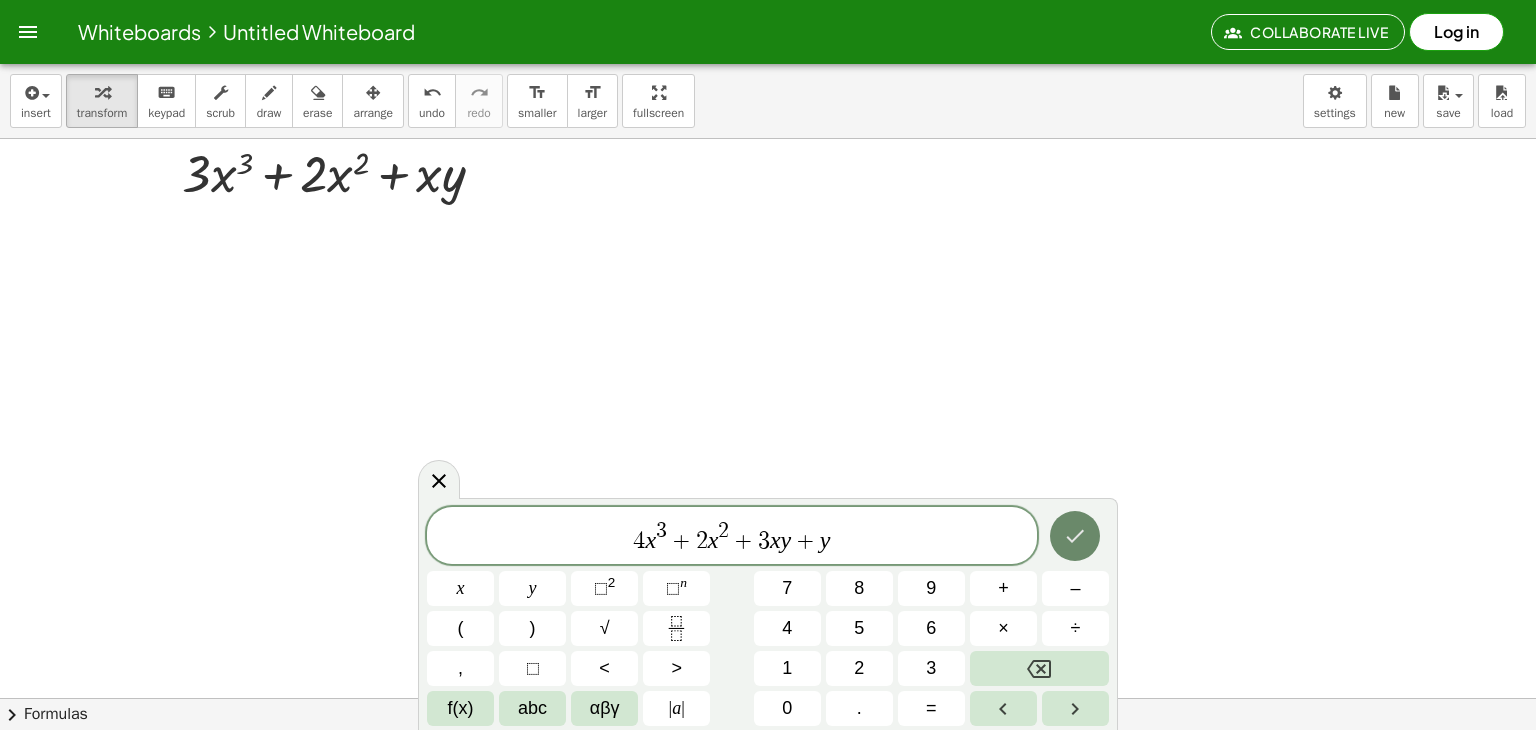 click 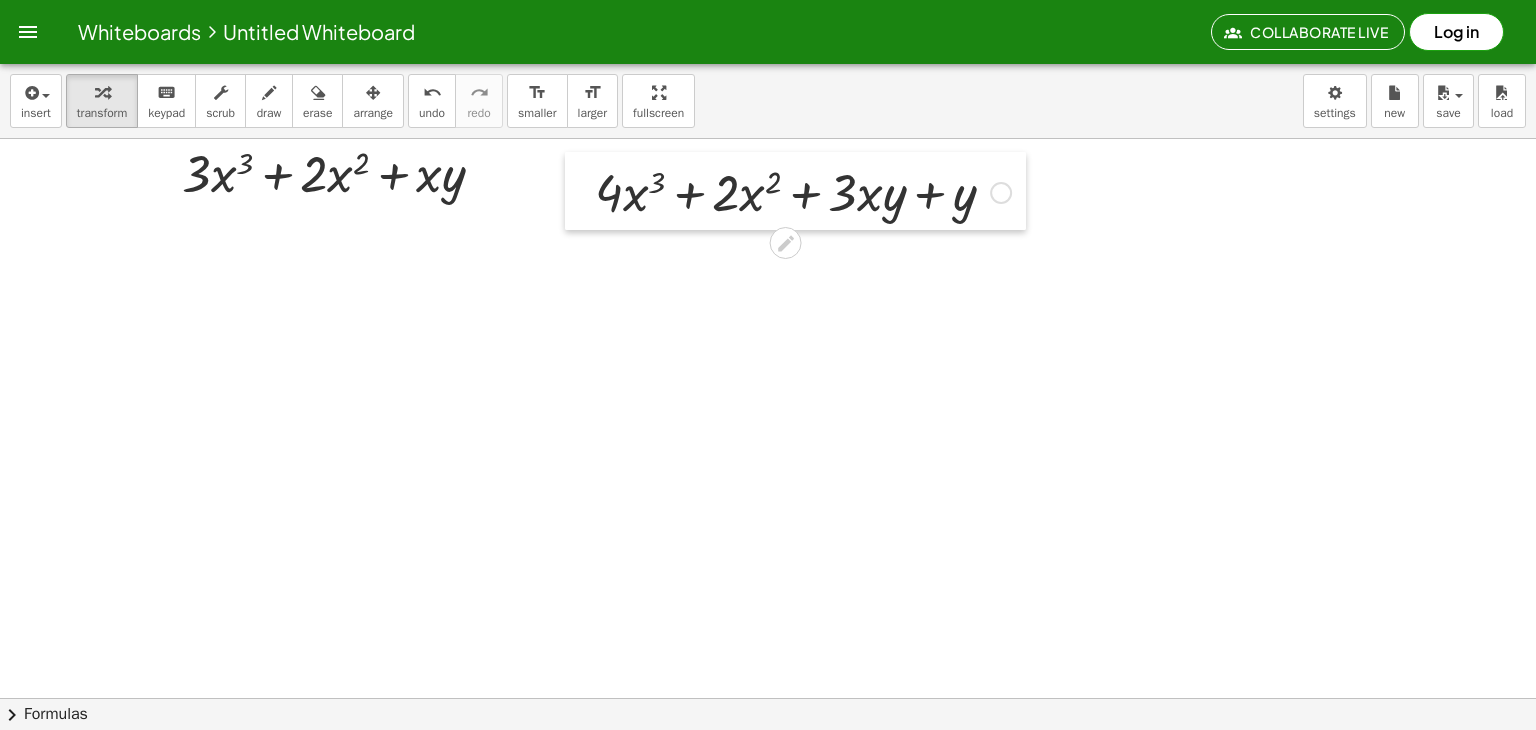 drag, startPoint x: 688, startPoint y: 218, endPoint x: 584, endPoint y: 174, distance: 112.92475 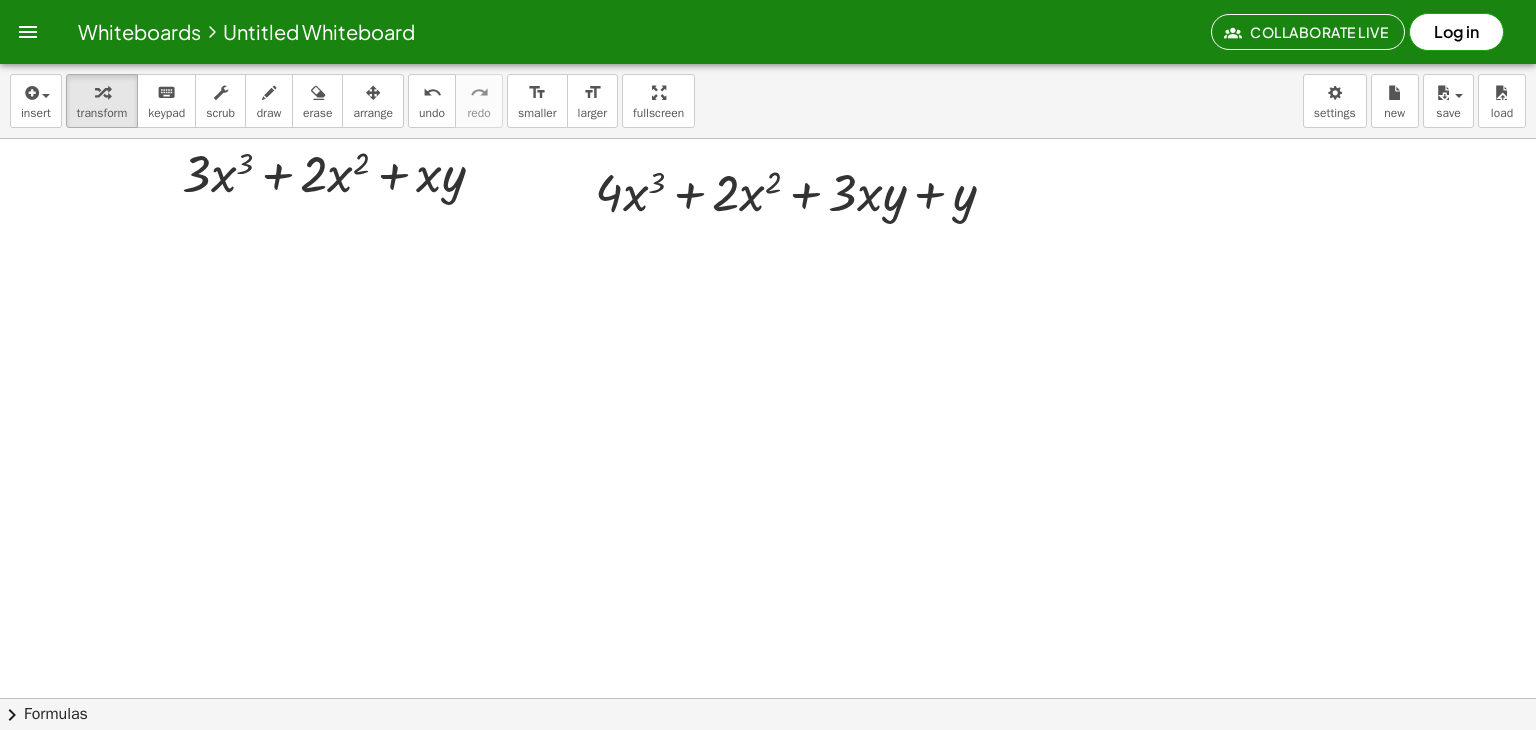 click at bounding box center [768, 142] 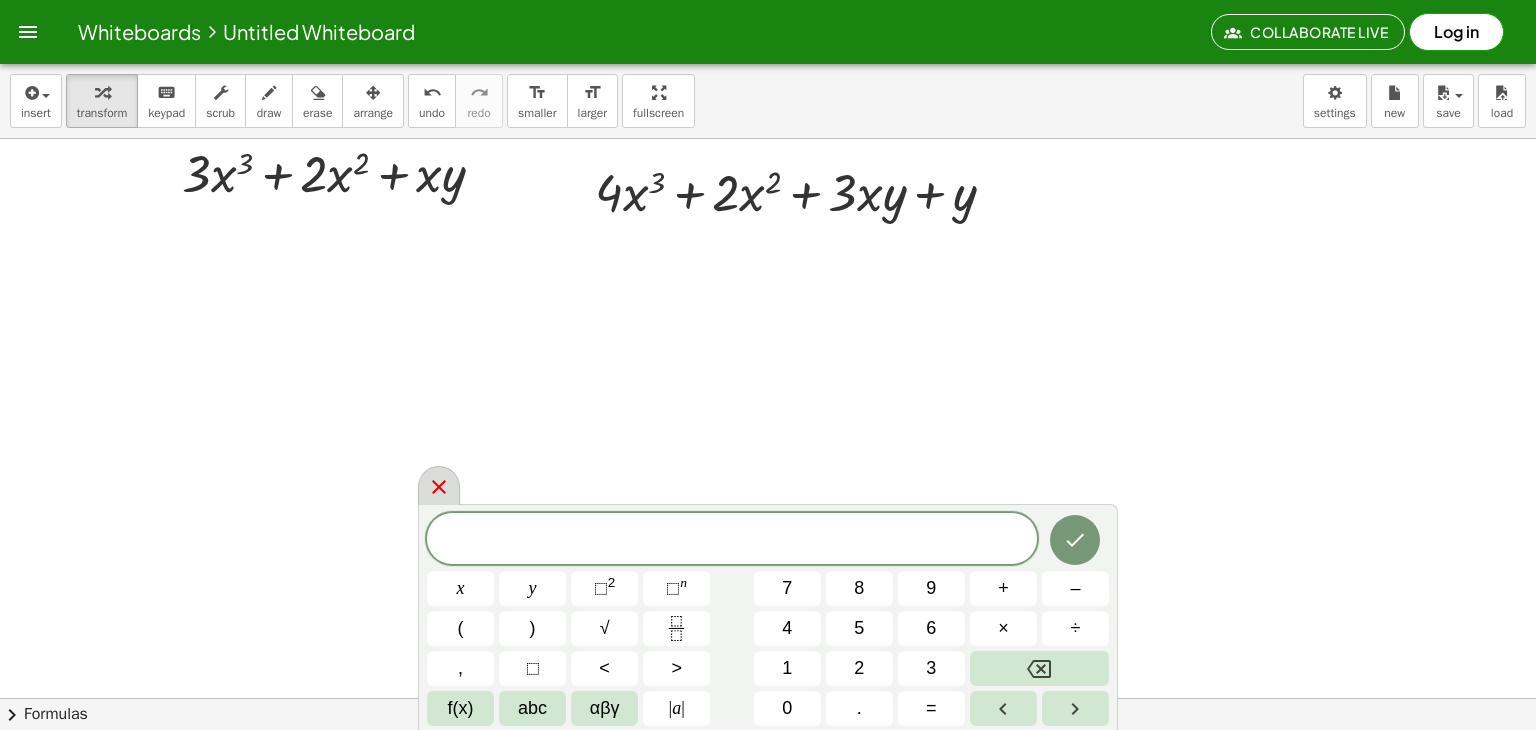 click 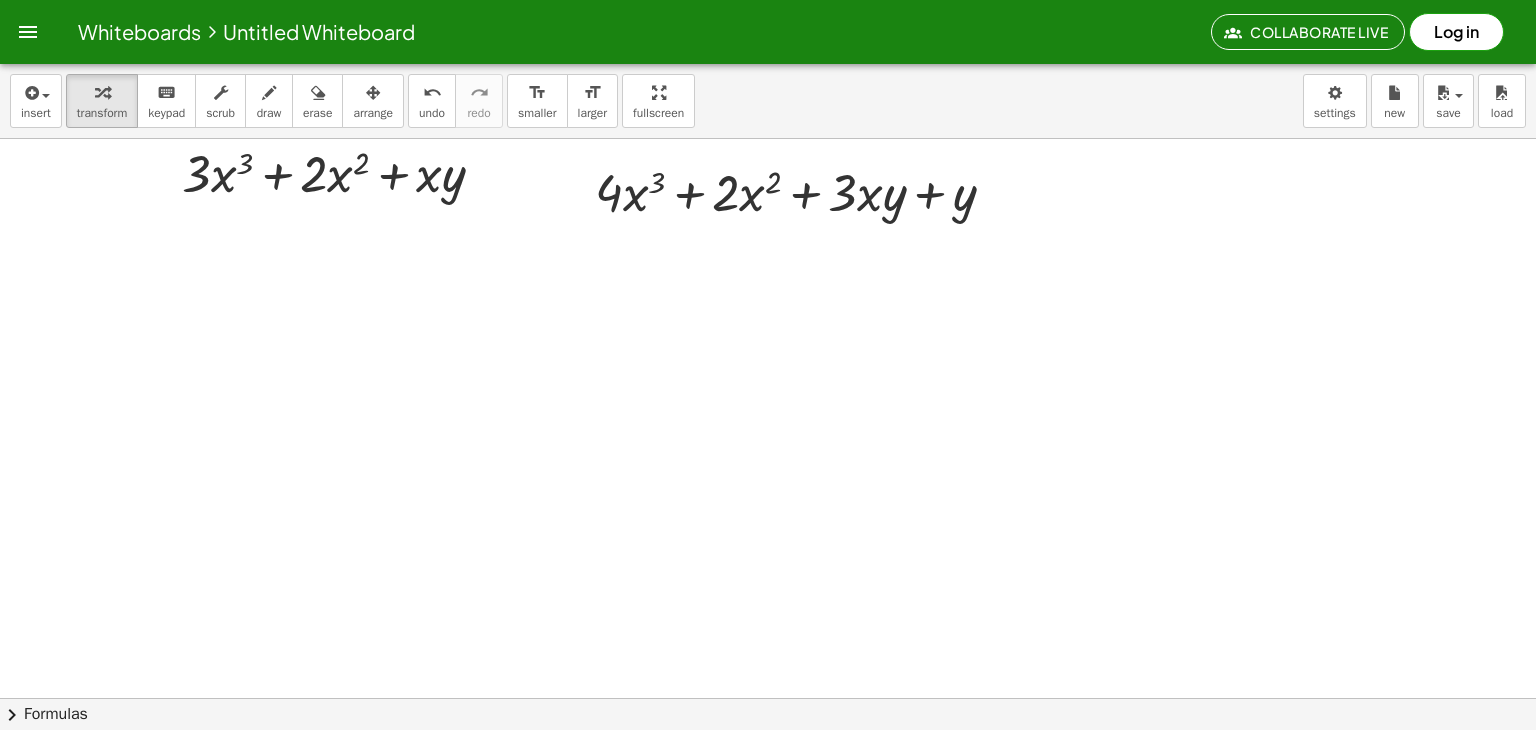 click at bounding box center (768, 142) 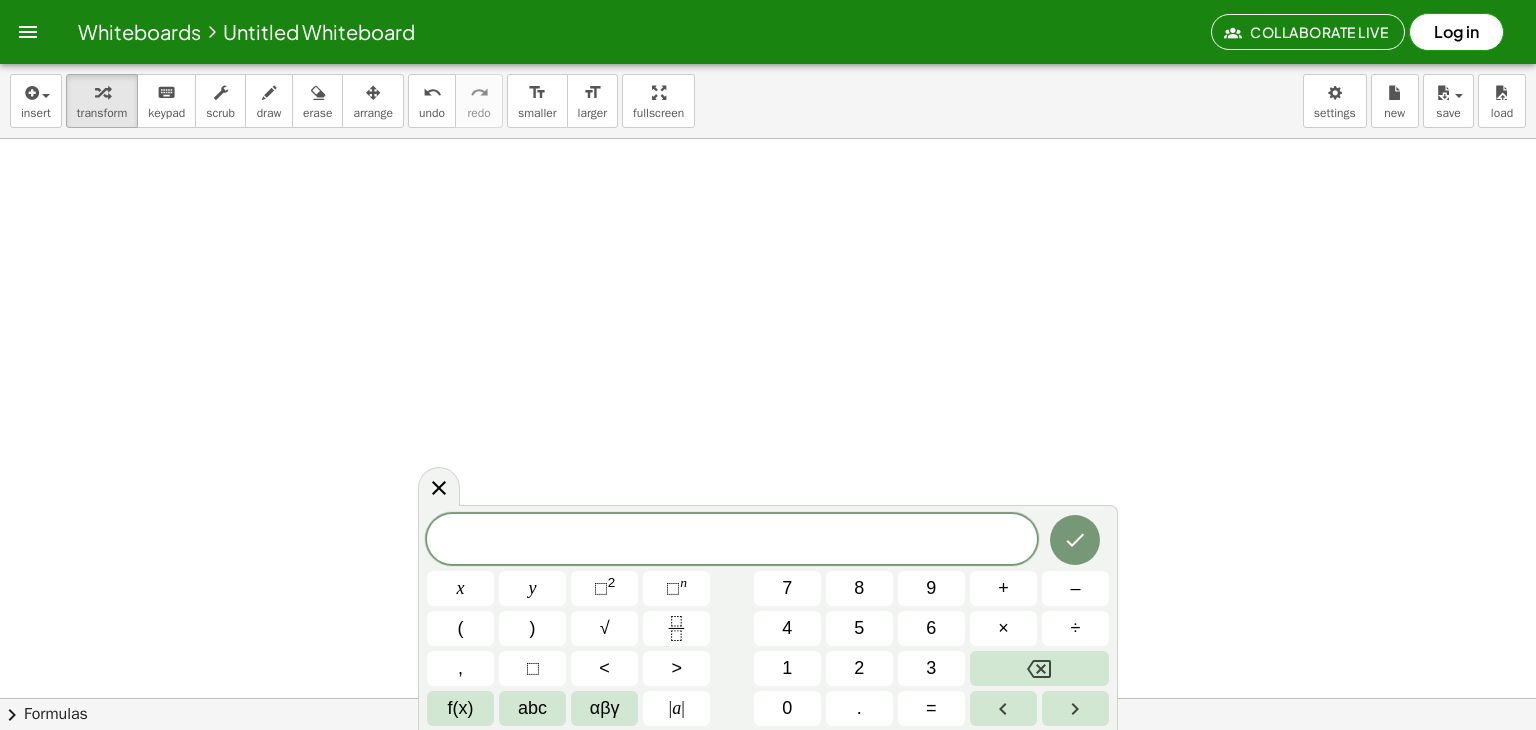 scroll, scrollTop: 1009, scrollLeft: 0, axis: vertical 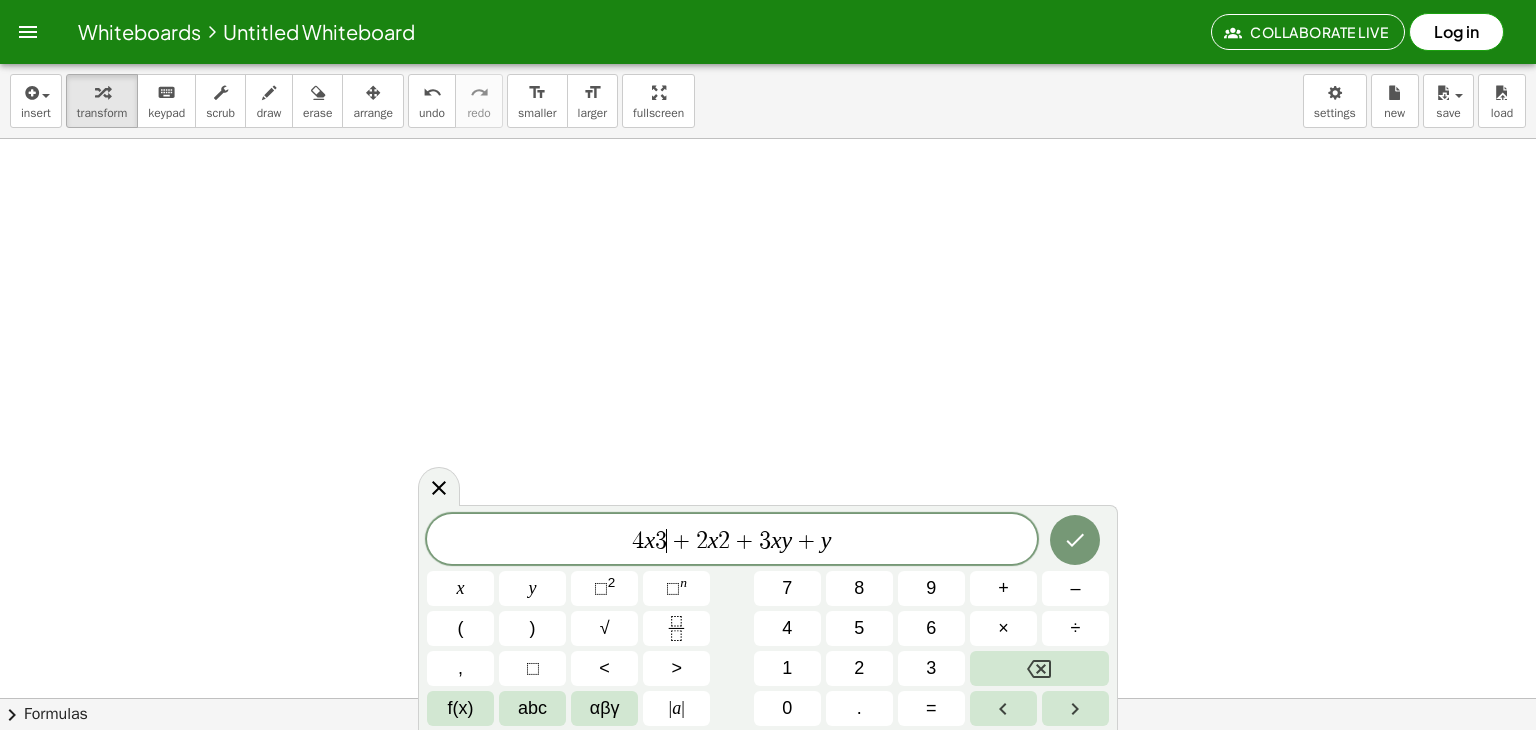 click on "+" at bounding box center [681, 541] 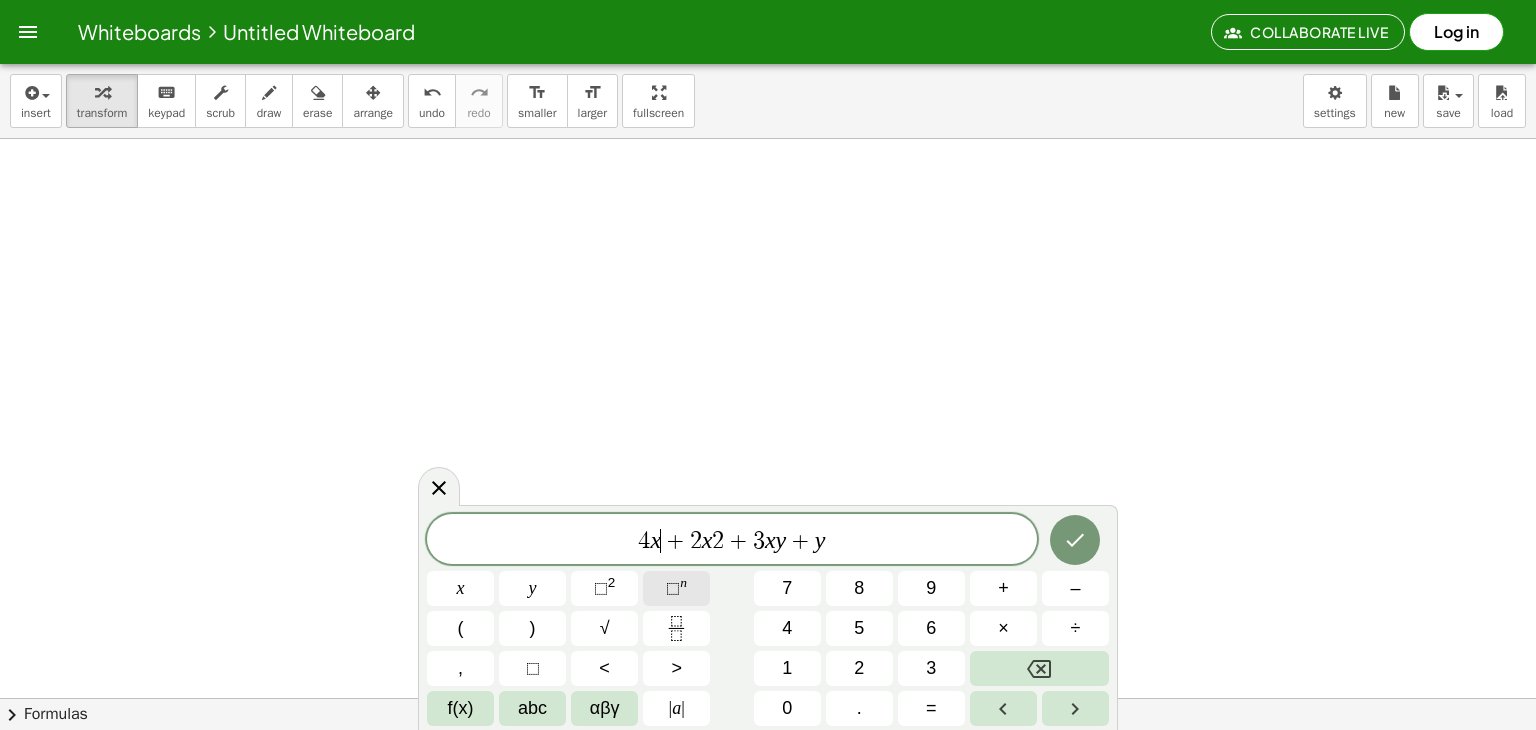 click on "n" at bounding box center (683, 582) 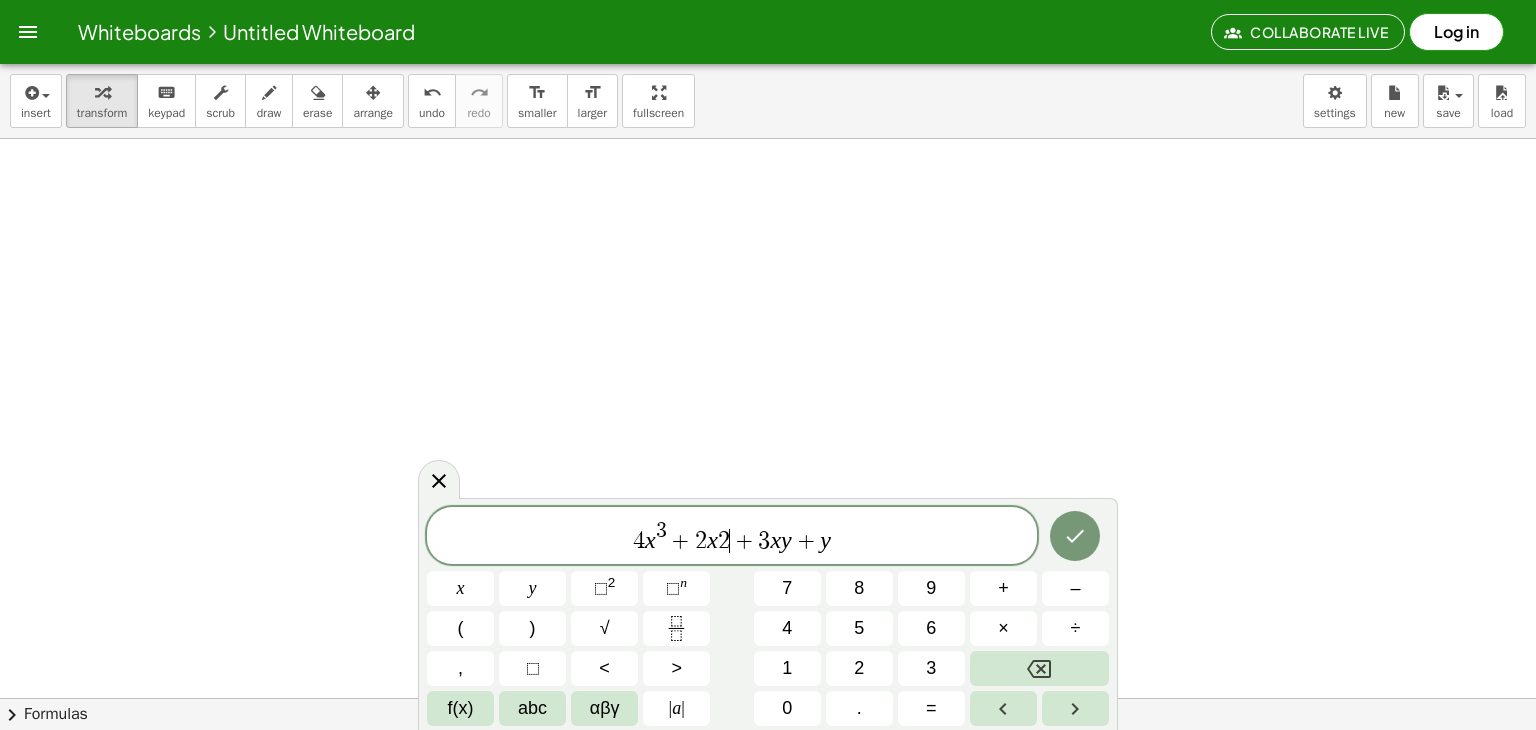 click on "+" at bounding box center [744, 541] 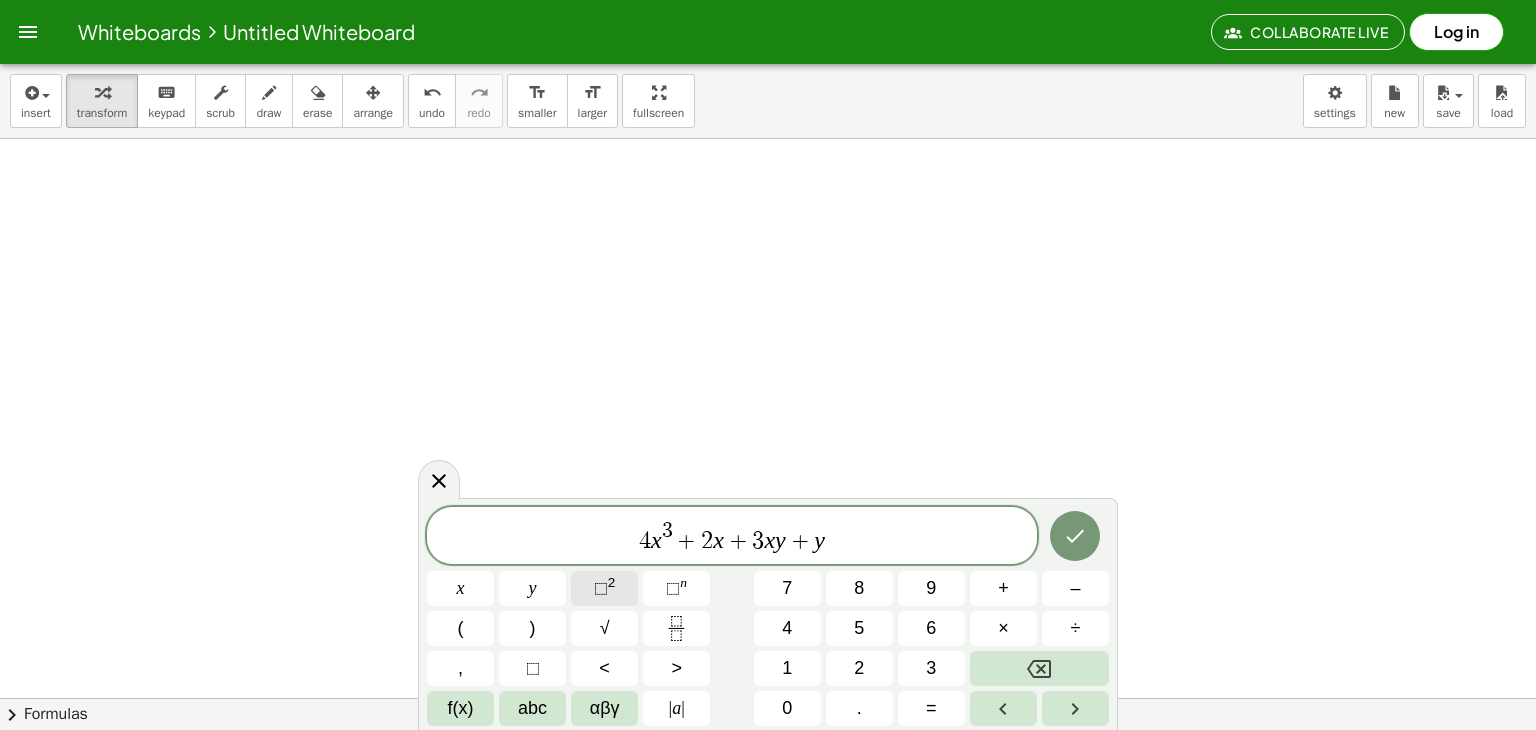 click on "2" at bounding box center (612, 582) 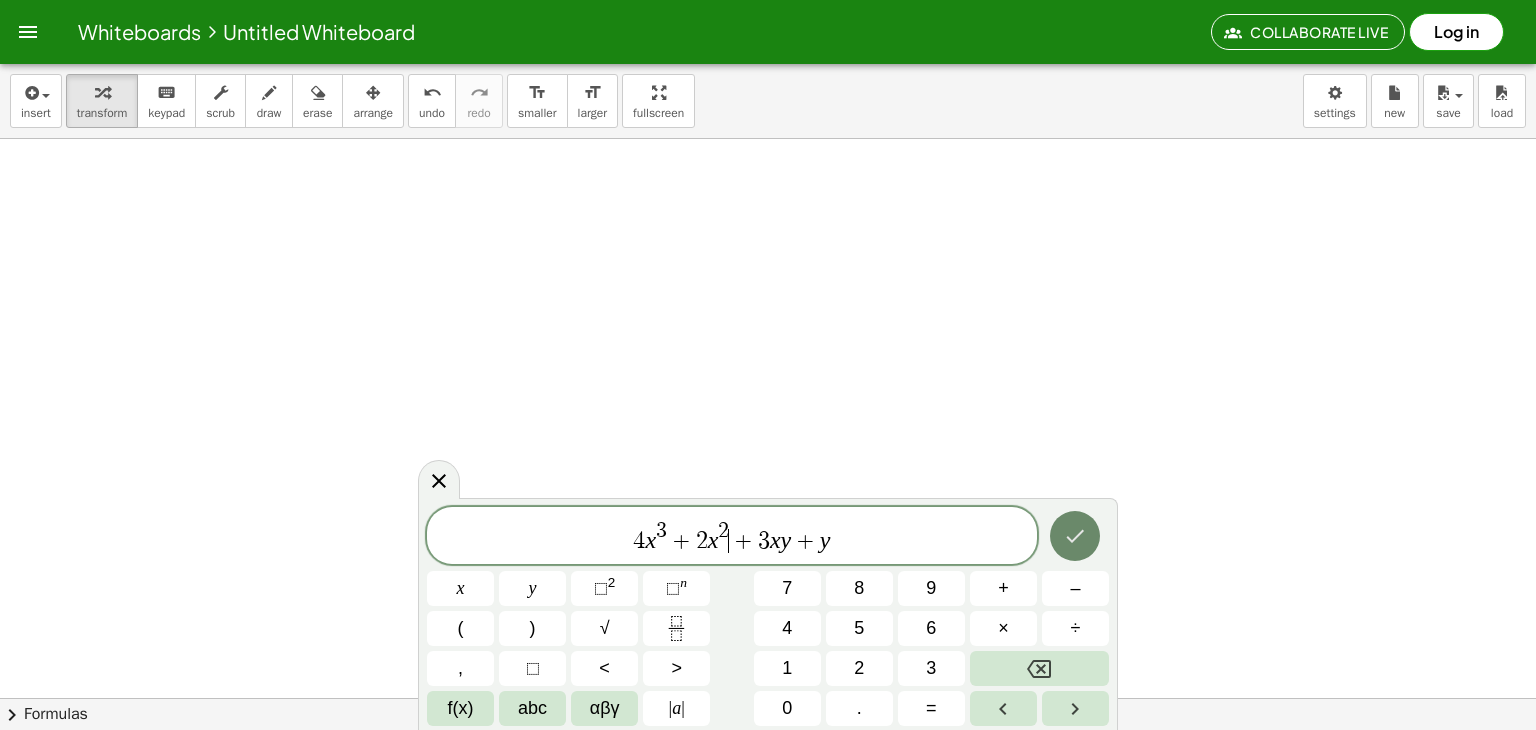 click 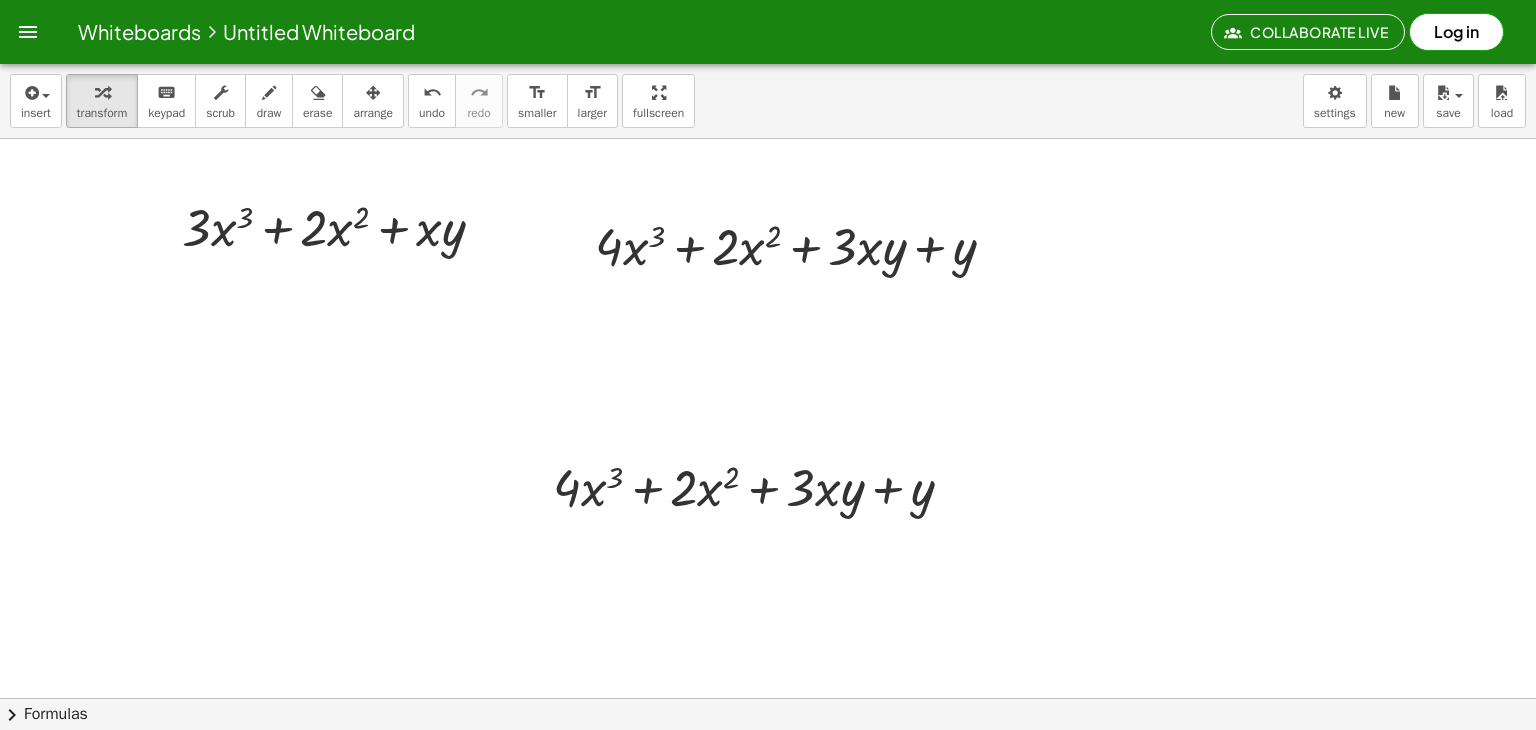 scroll, scrollTop: 565, scrollLeft: 0, axis: vertical 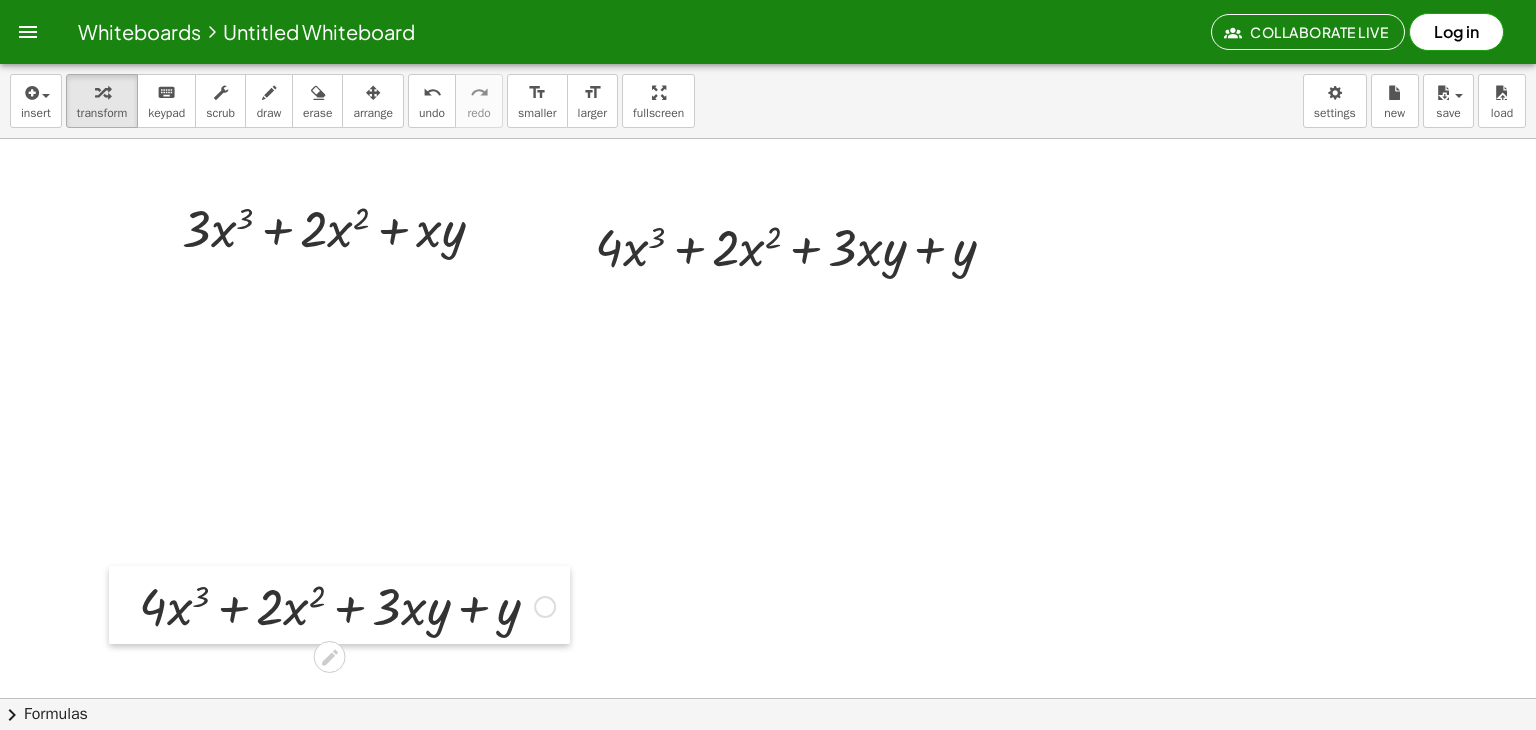 drag, startPoint x: 540, startPoint y: 473, endPoint x: 126, endPoint y: 591, distance: 430.4881 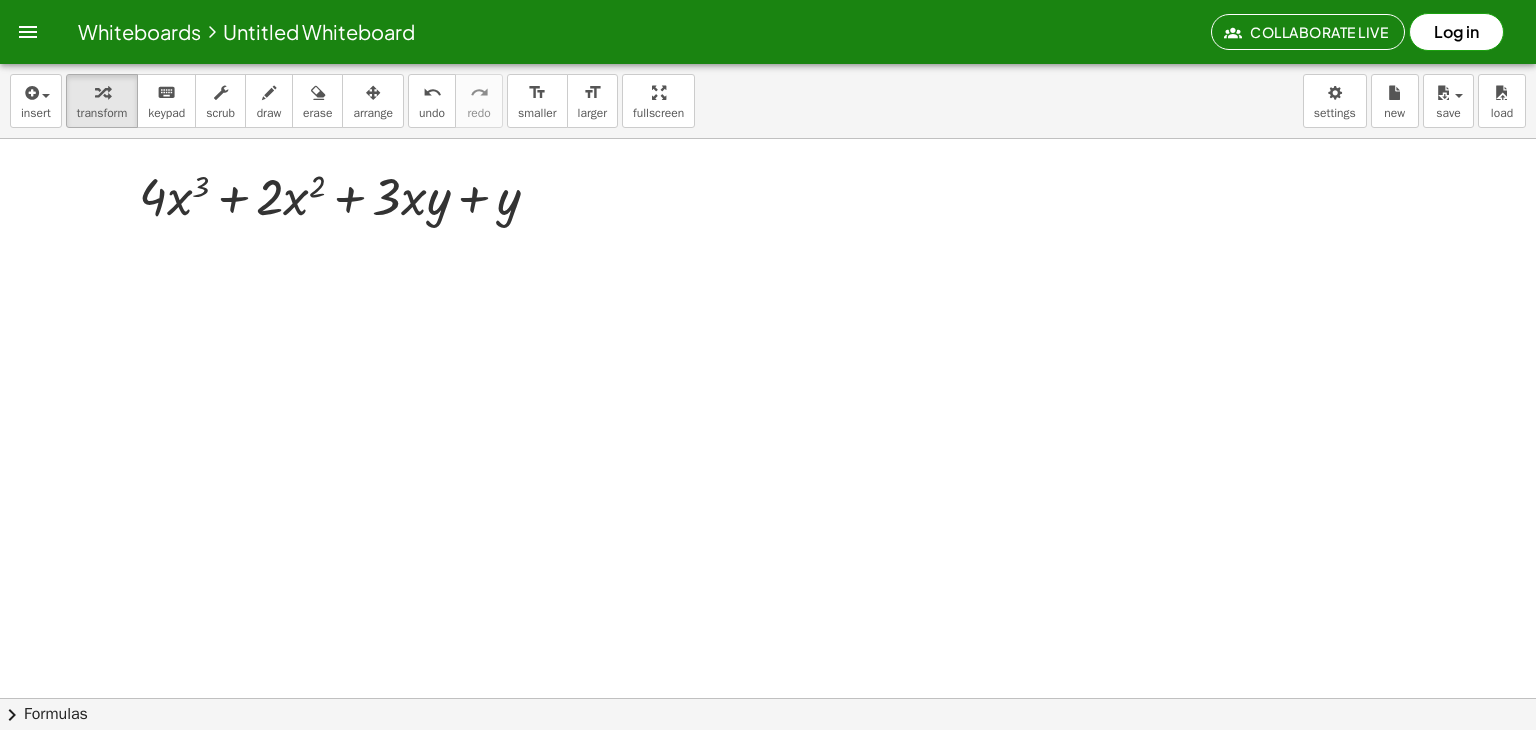 scroll, scrollTop: 976, scrollLeft: 0, axis: vertical 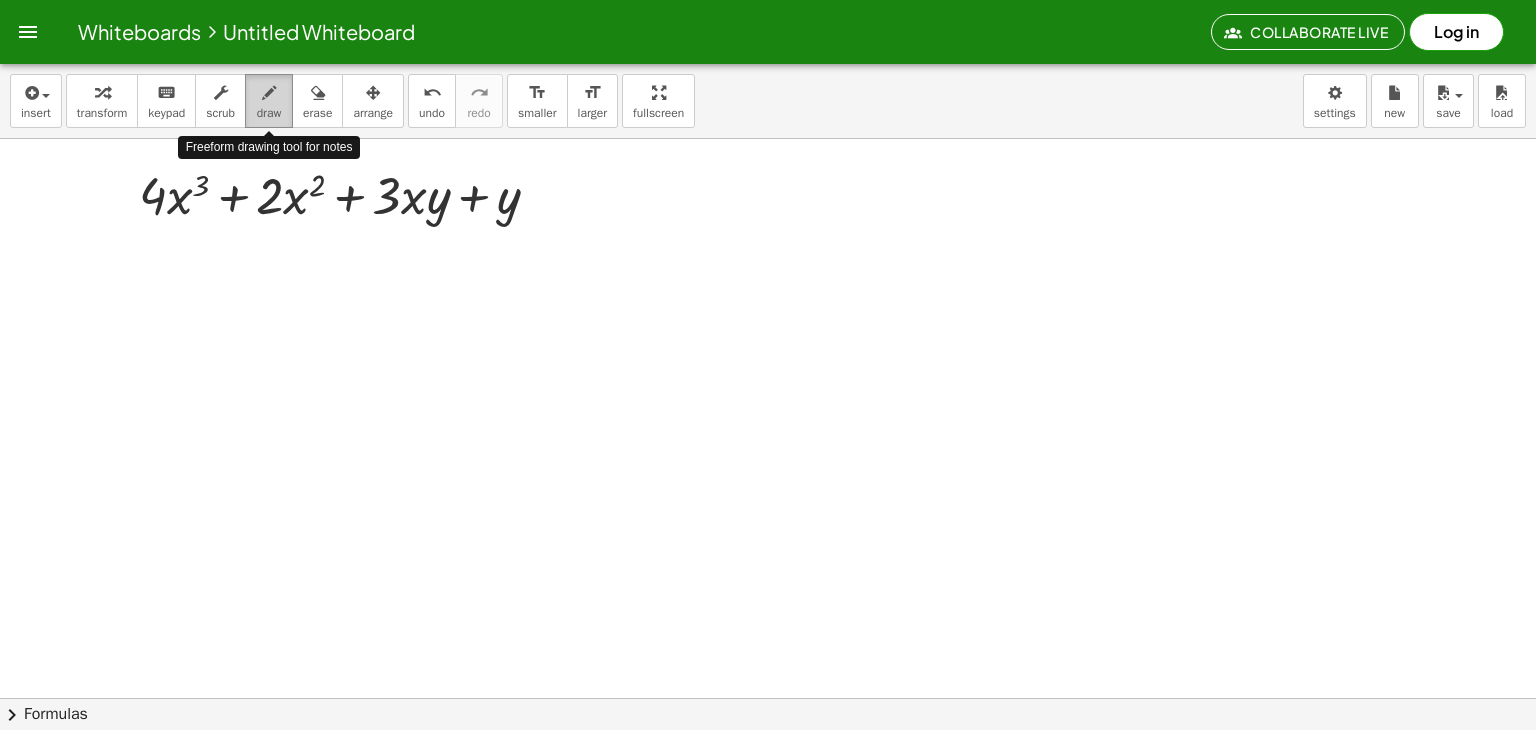 click at bounding box center [269, 93] 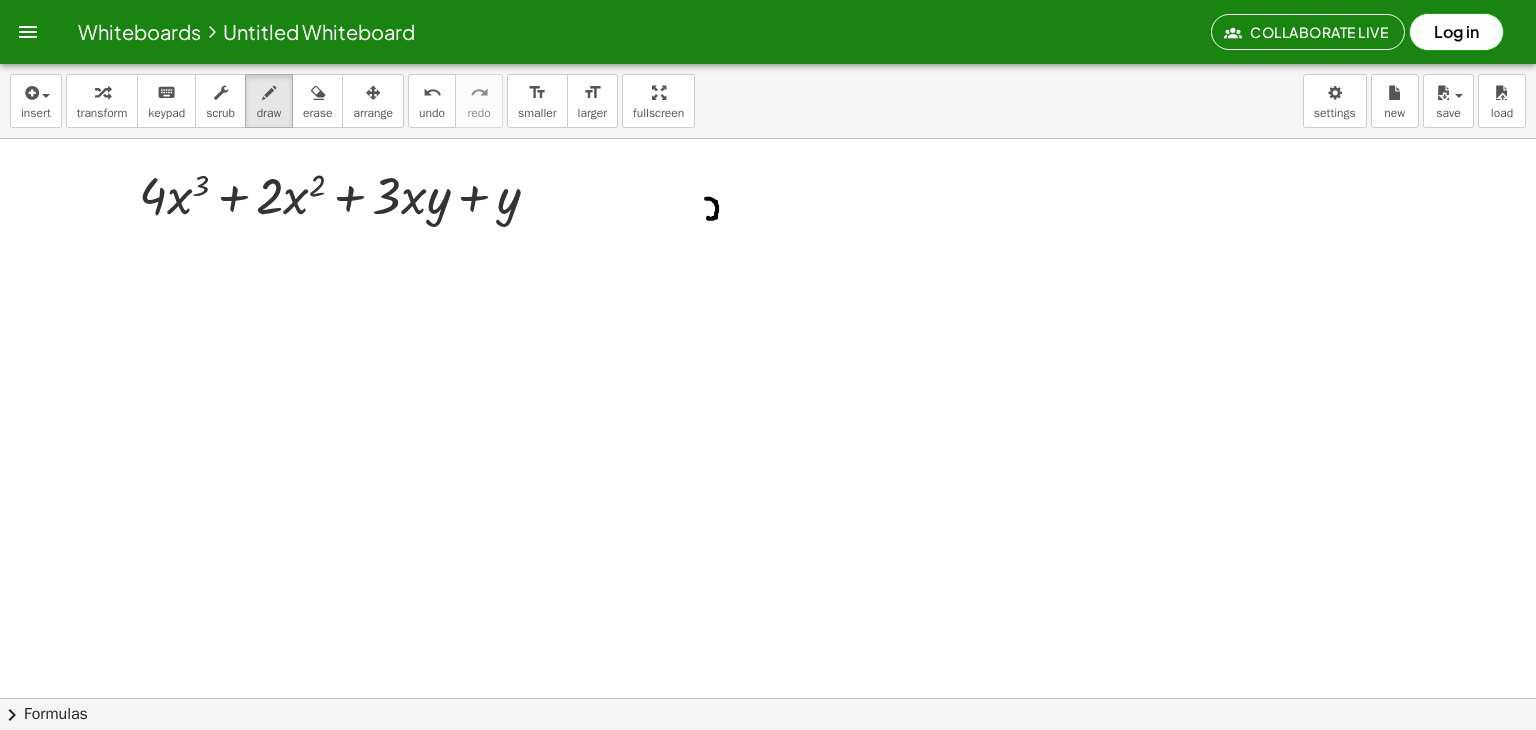 drag, startPoint x: 708, startPoint y: 217, endPoint x: 706, endPoint y: 198, distance: 19.104973 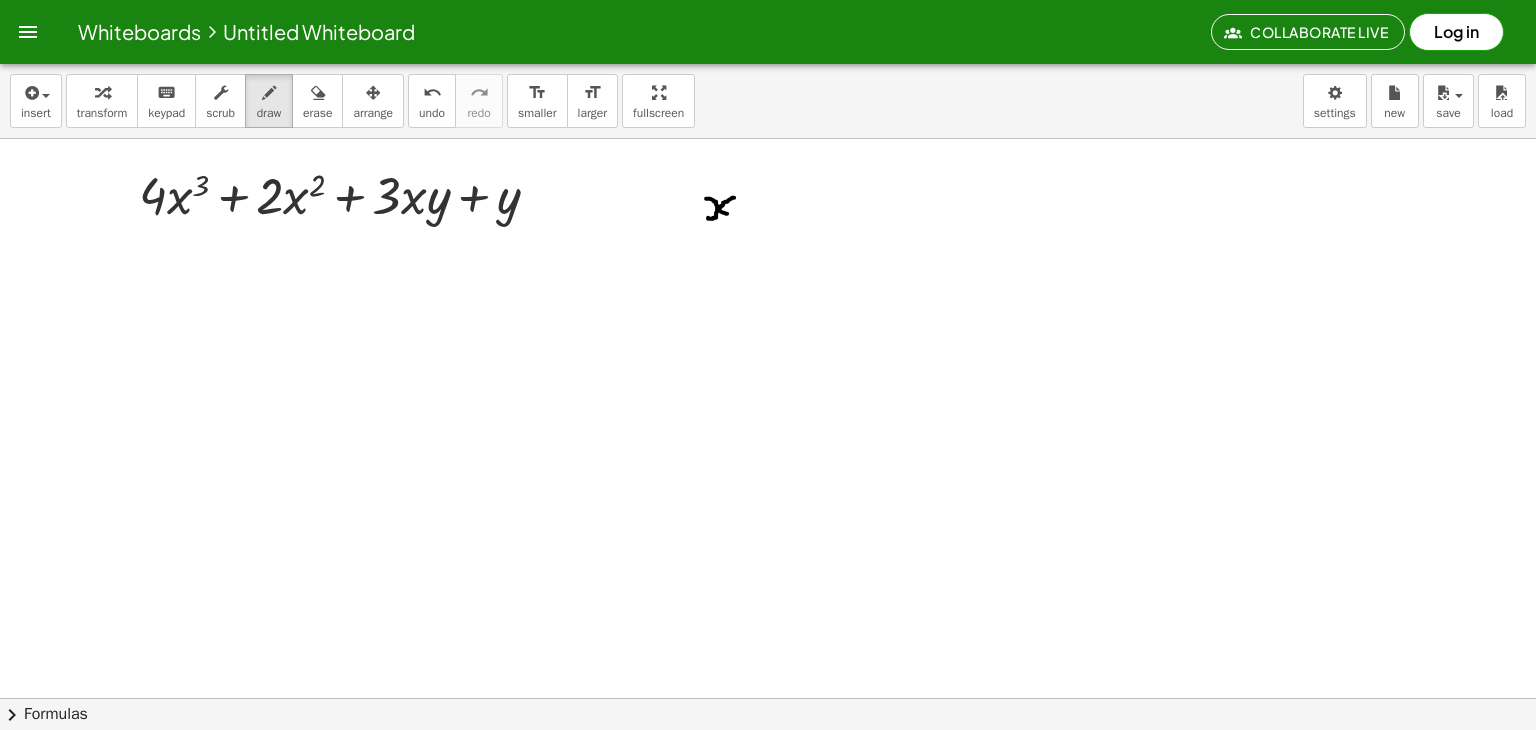 drag, startPoint x: 734, startPoint y: 197, endPoint x: 740, endPoint y: 214, distance: 18.027756 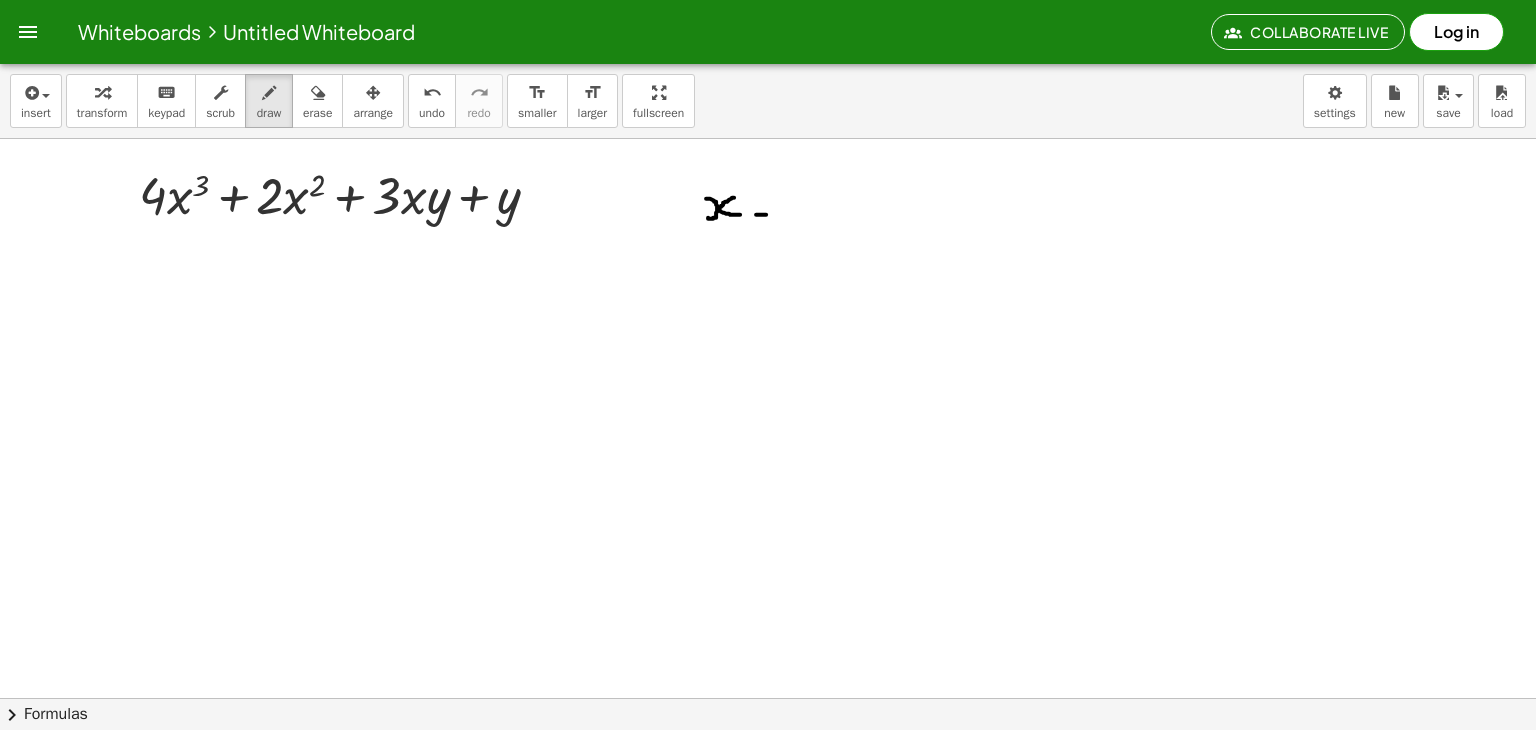 drag, startPoint x: 756, startPoint y: 214, endPoint x: 769, endPoint y: 214, distance: 13 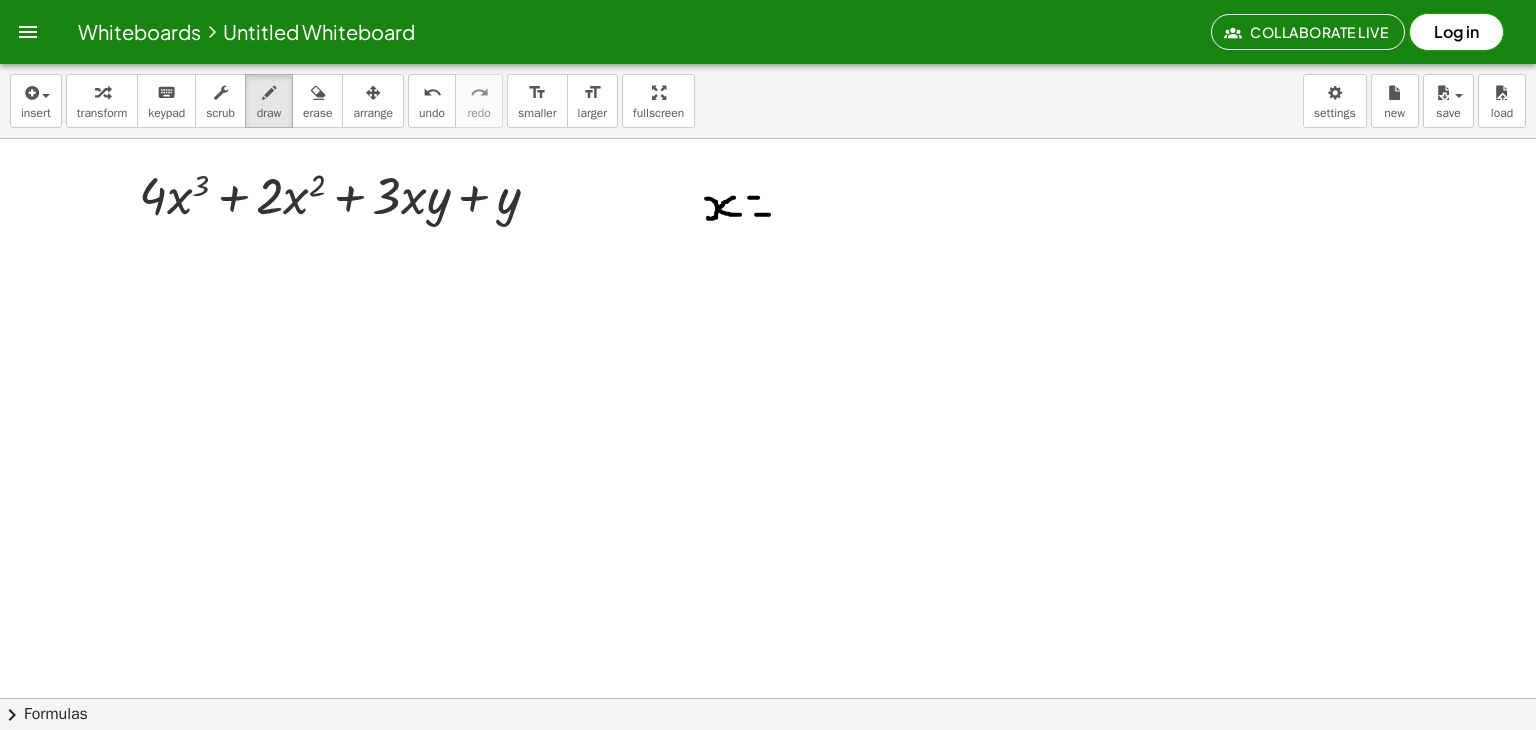 drag, startPoint x: 749, startPoint y: 197, endPoint x: 771, endPoint y: 198, distance: 22.022715 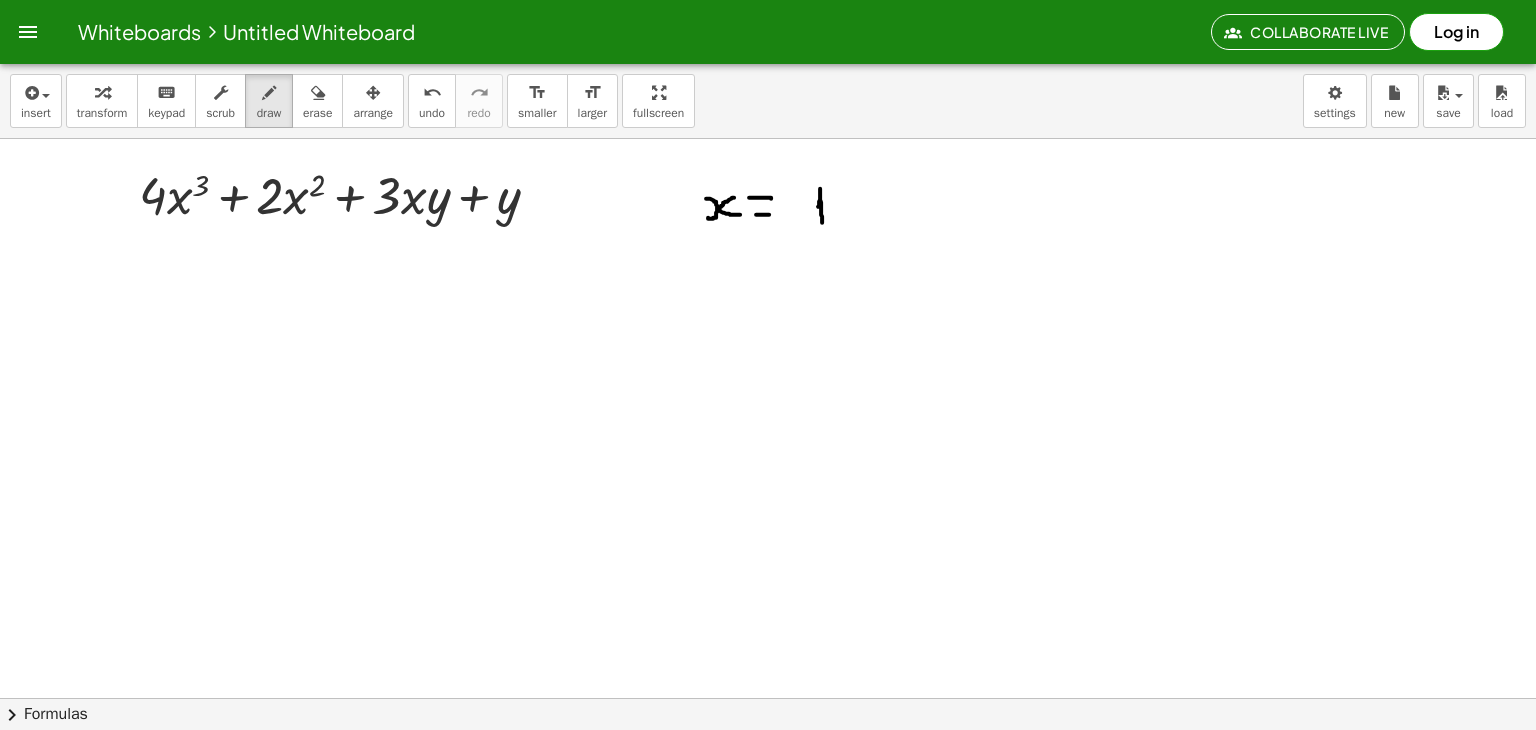 drag, startPoint x: 818, startPoint y: 206, endPoint x: 823, endPoint y: 223, distance: 17.720045 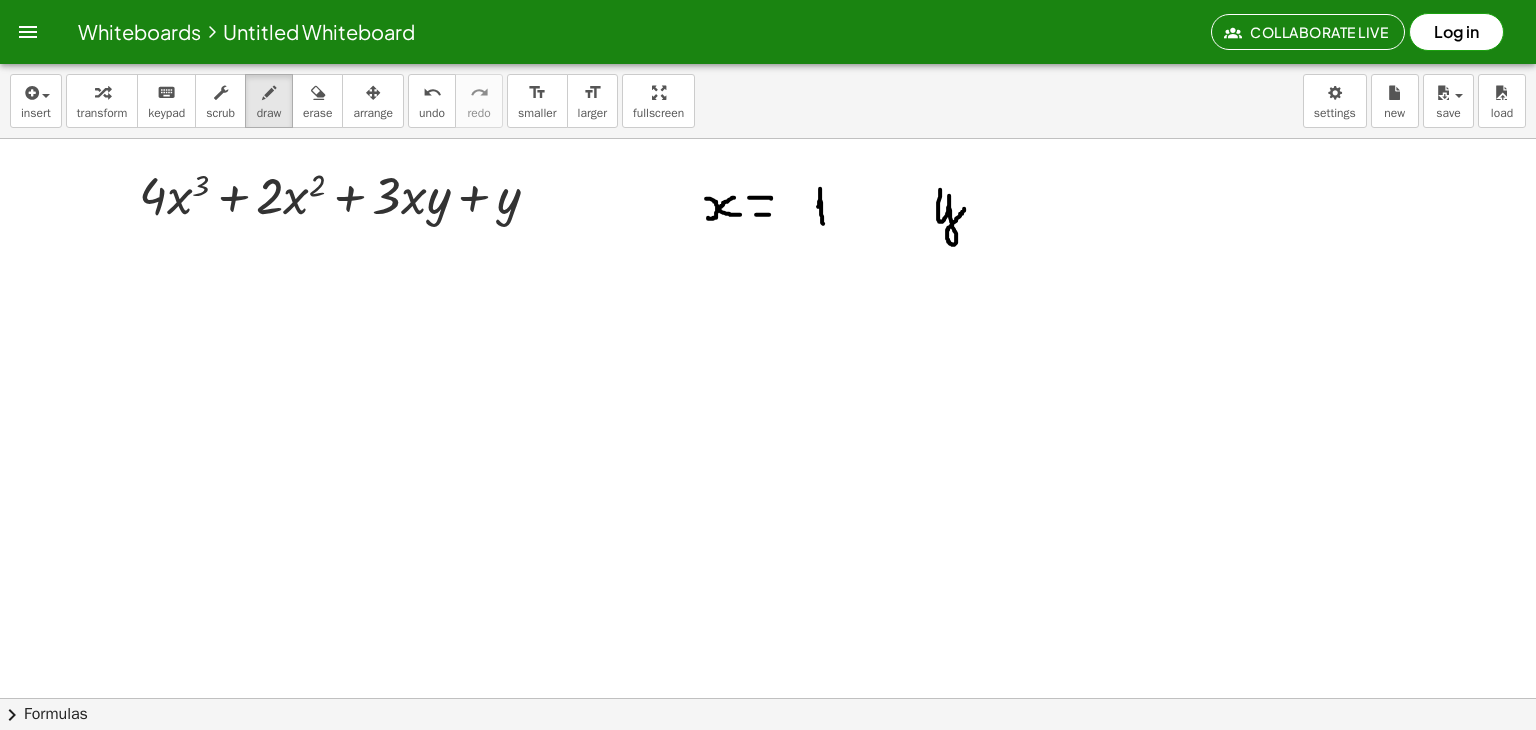 drag, startPoint x: 940, startPoint y: 189, endPoint x: 966, endPoint y: 207, distance: 31.622776 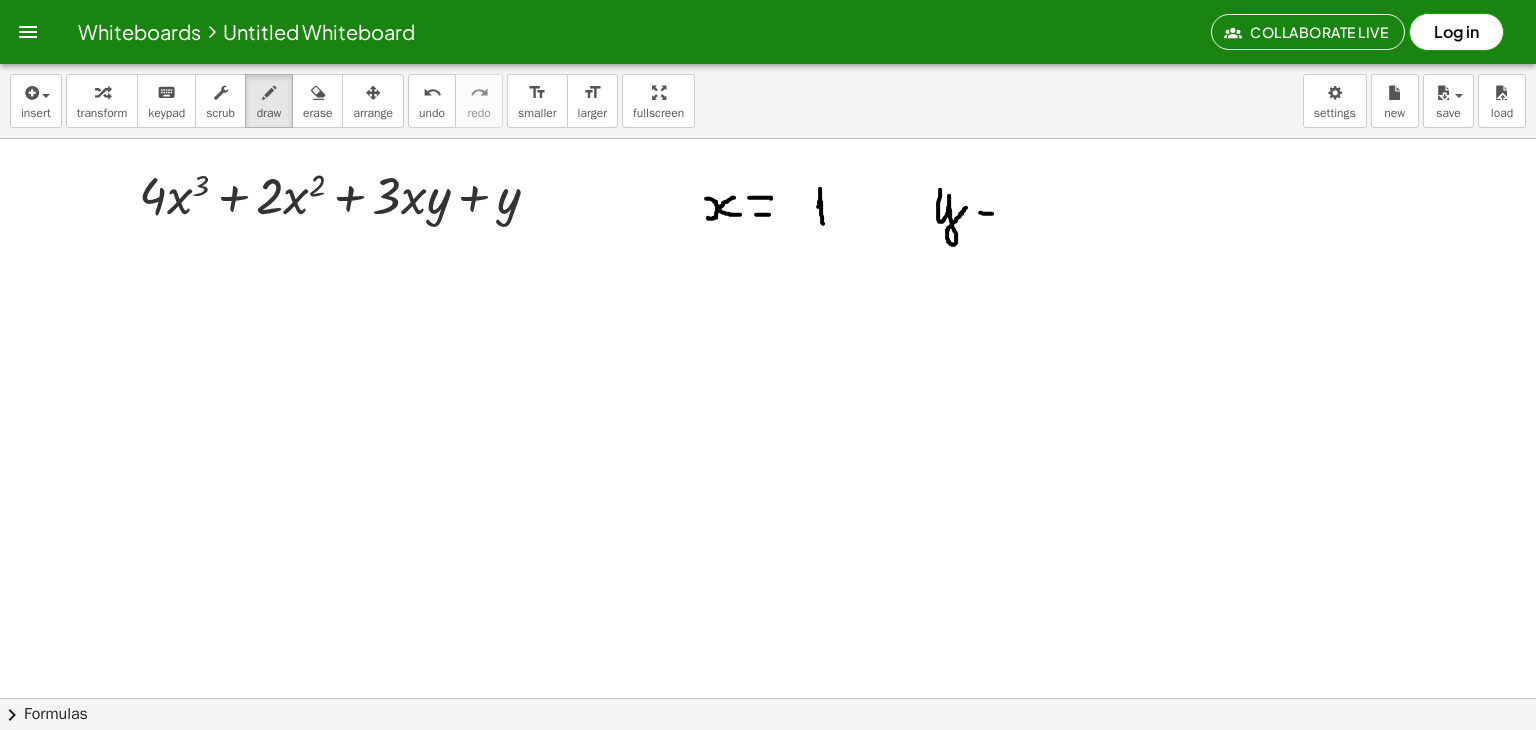 drag, startPoint x: 980, startPoint y: 212, endPoint x: 993, endPoint y: 213, distance: 13.038404 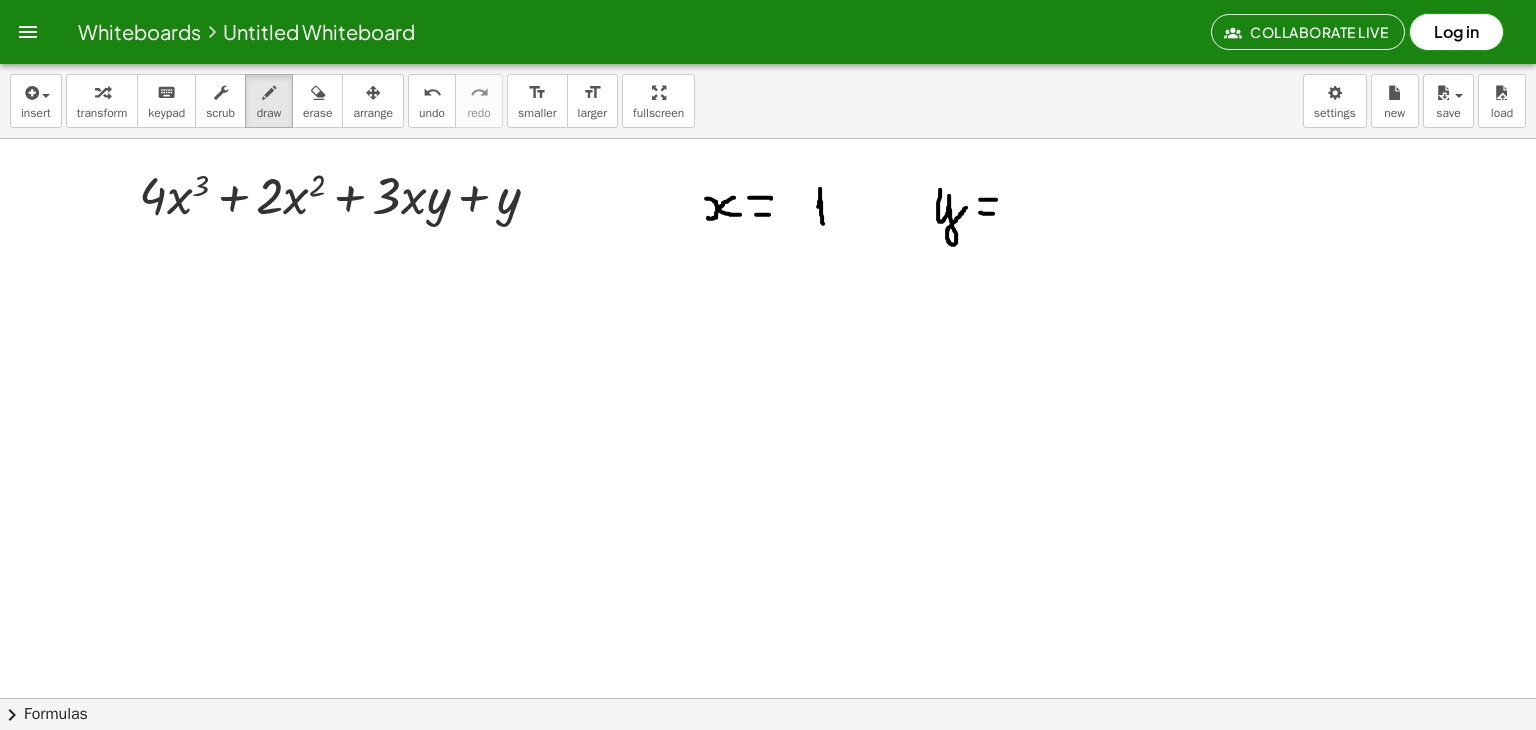 drag, startPoint x: 980, startPoint y: 199, endPoint x: 996, endPoint y: 199, distance: 16 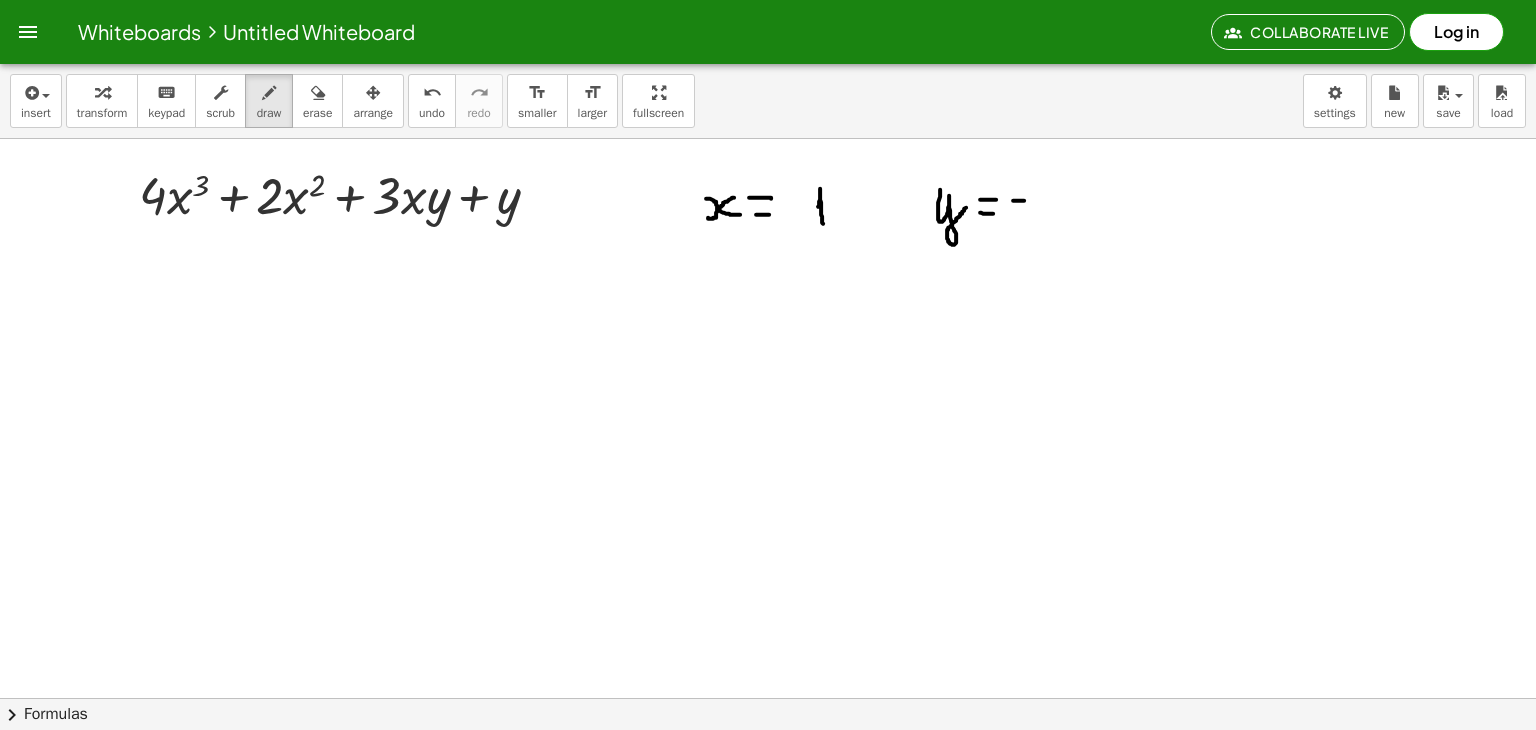 drag, startPoint x: 1013, startPoint y: 200, endPoint x: 1024, endPoint y: 200, distance: 11 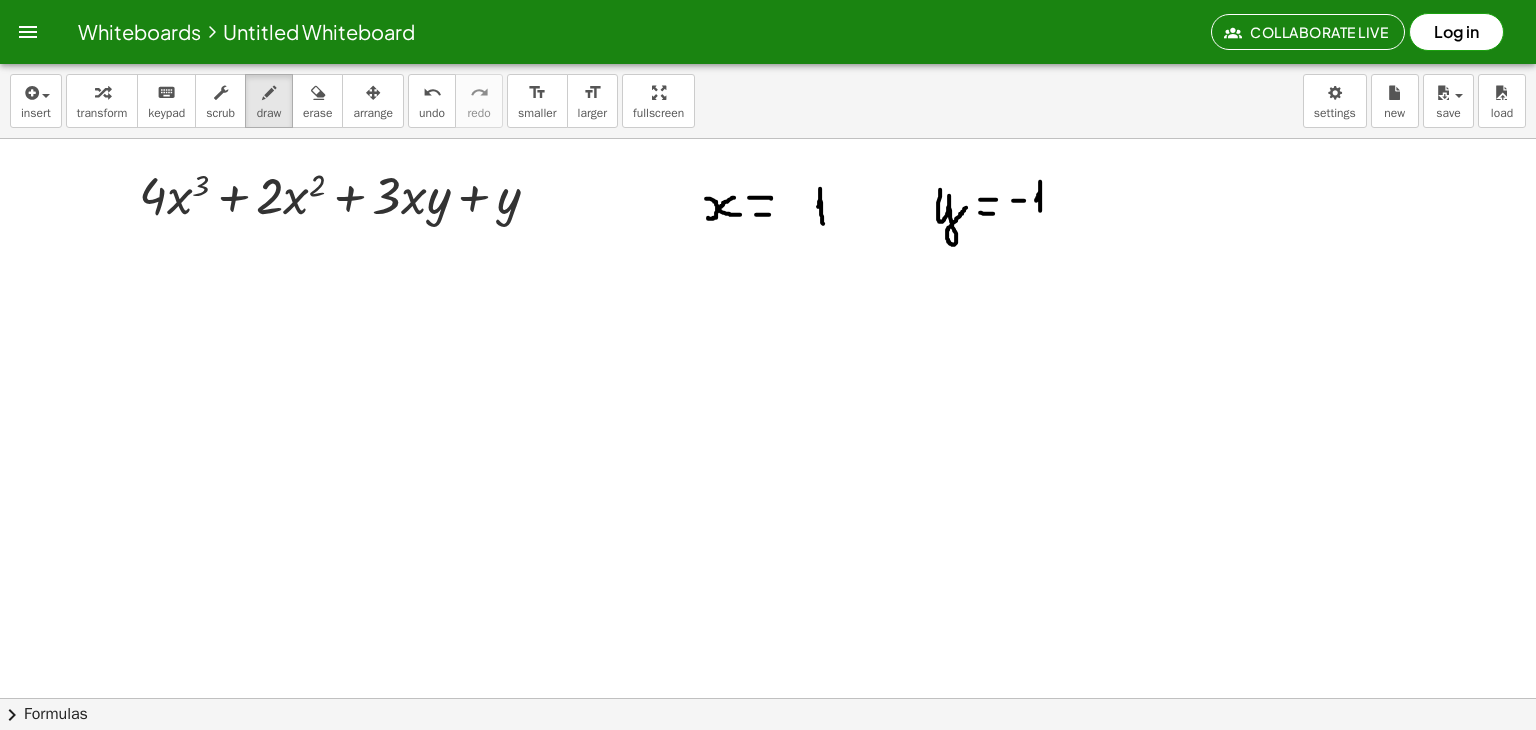 drag, startPoint x: 1036, startPoint y: 200, endPoint x: 1041, endPoint y: 210, distance: 11.18034 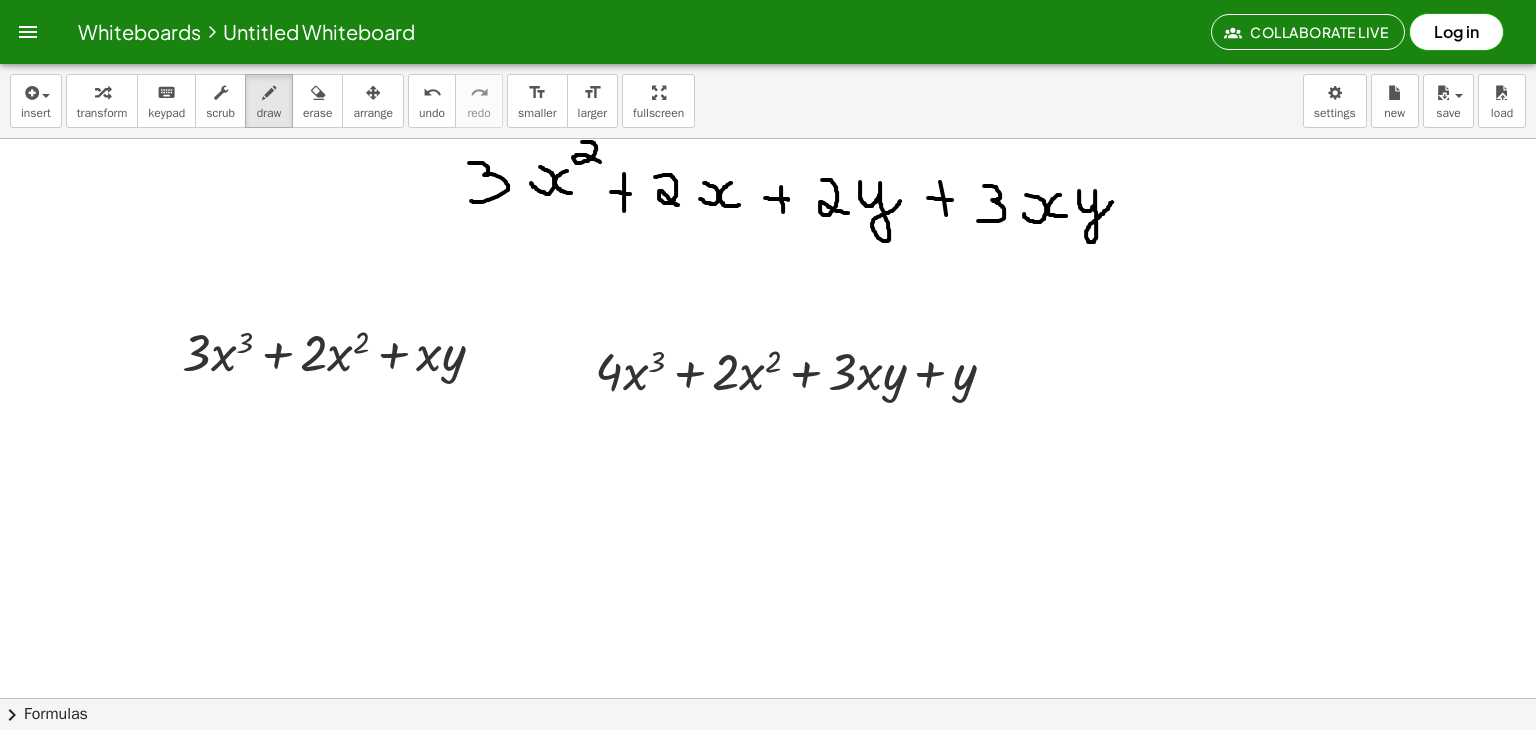 scroll, scrollTop: 440, scrollLeft: 0, axis: vertical 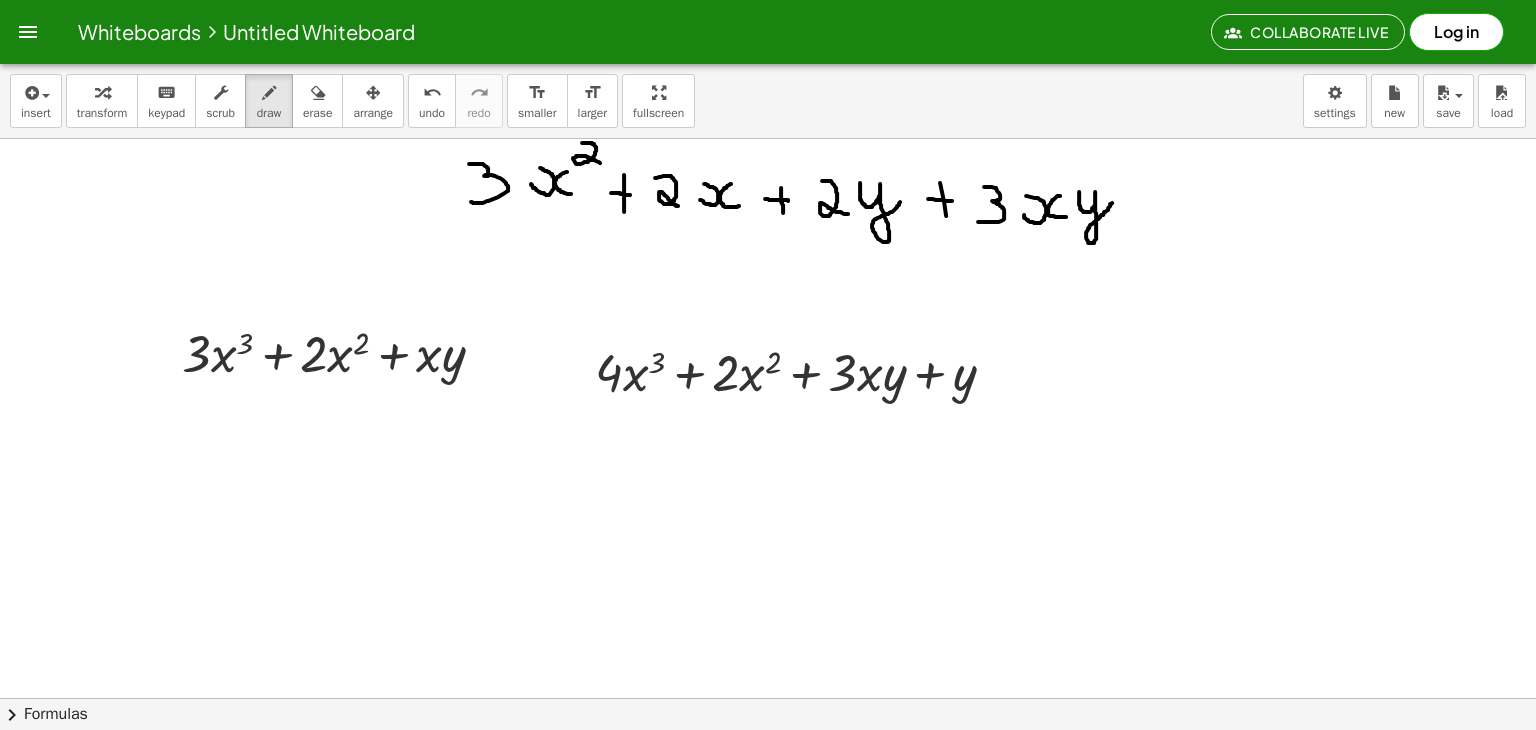 click at bounding box center [768, 538] 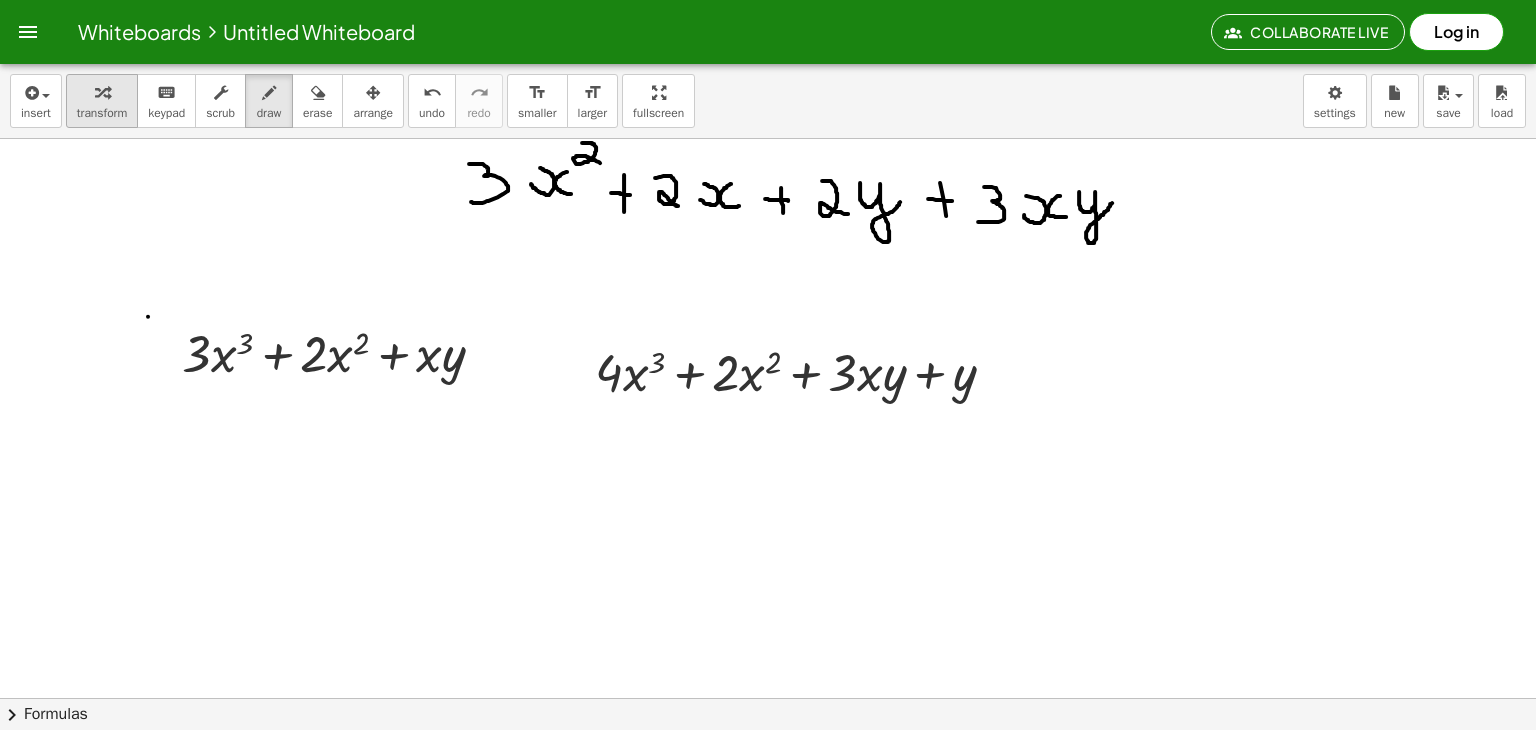 click at bounding box center [102, 93] 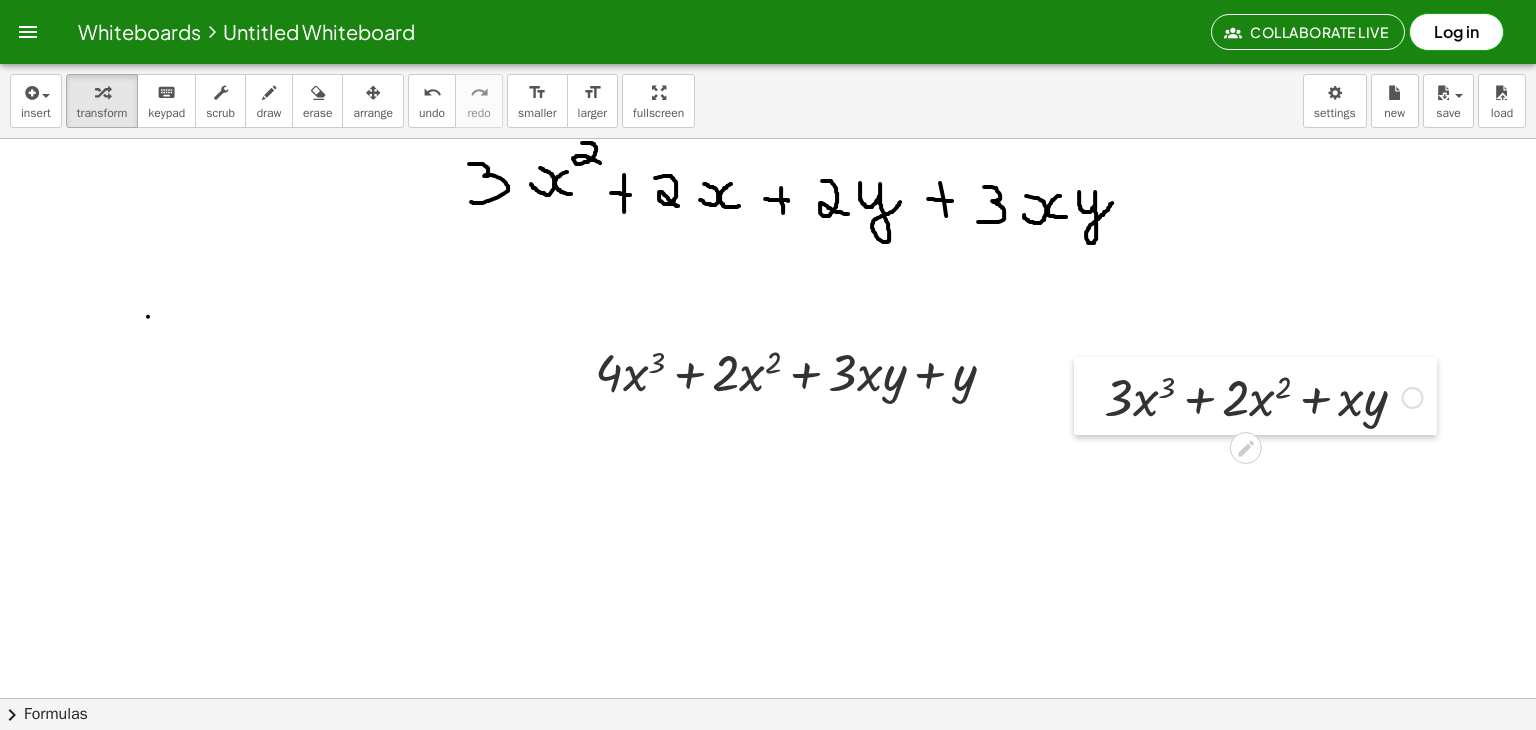 drag, startPoint x: 156, startPoint y: 330, endPoint x: 1077, endPoint y: 374, distance: 922.0504 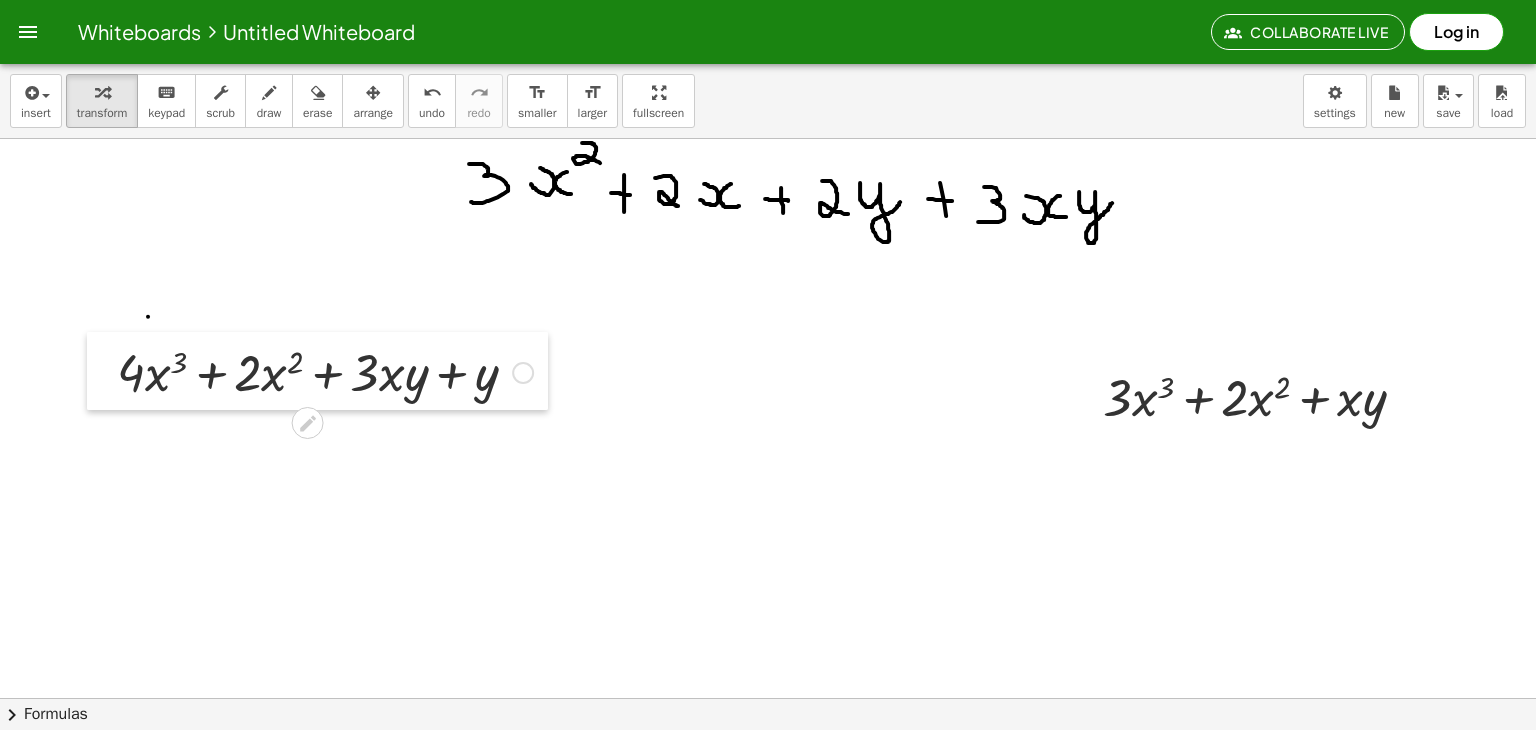 drag, startPoint x: 574, startPoint y: 347, endPoint x: 96, endPoint y: 347, distance: 478 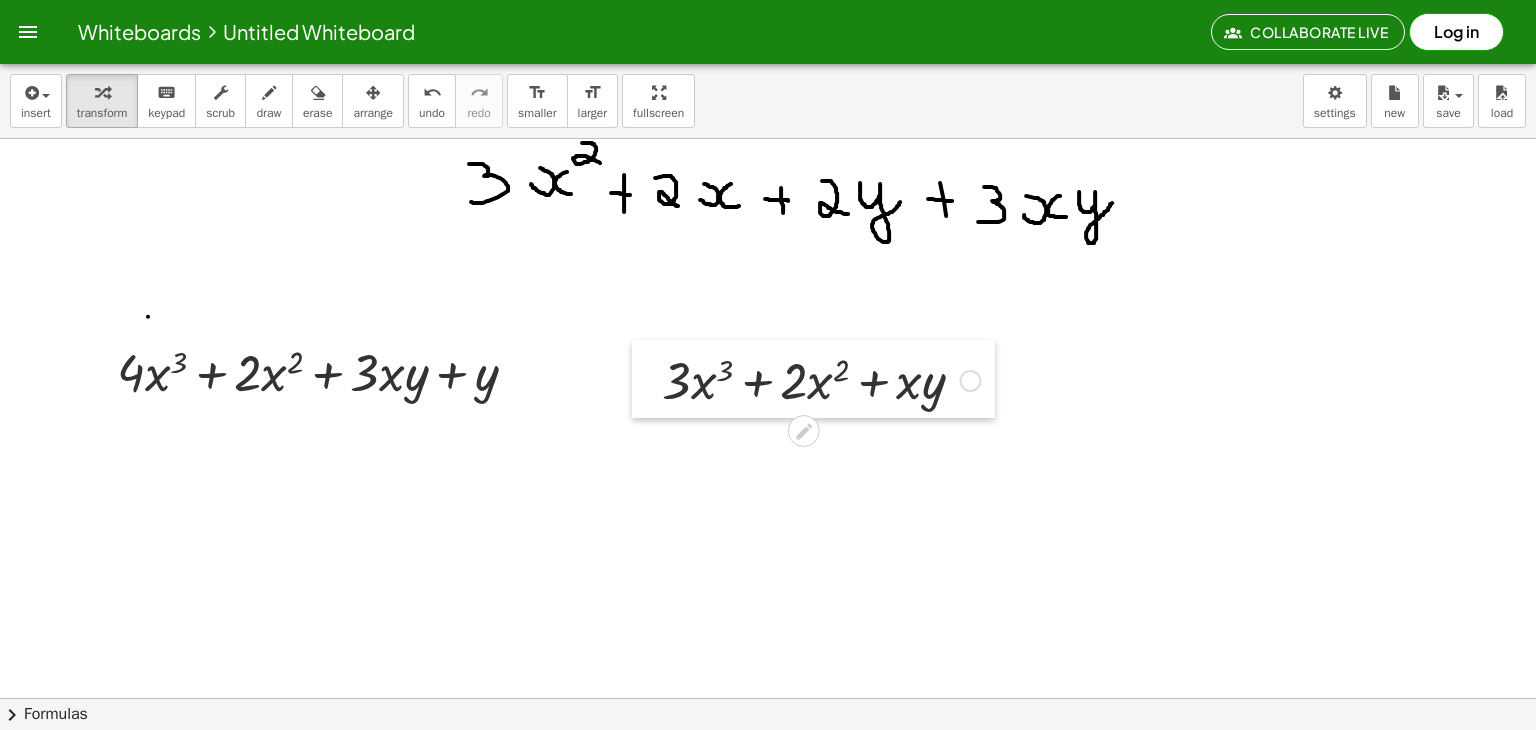 drag, startPoint x: 1089, startPoint y: 365, endPoint x: 648, endPoint y: 348, distance: 441.32755 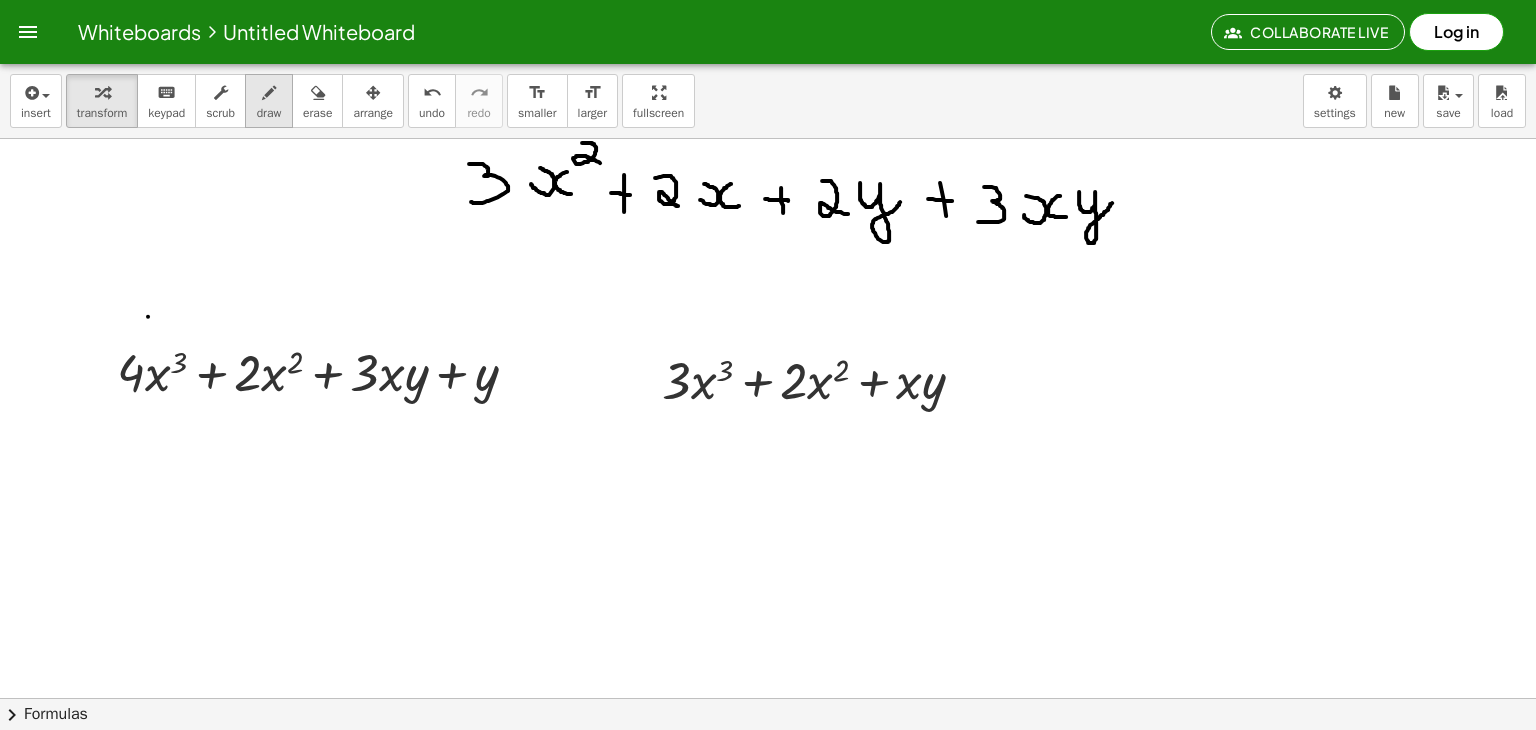 click at bounding box center [269, 92] 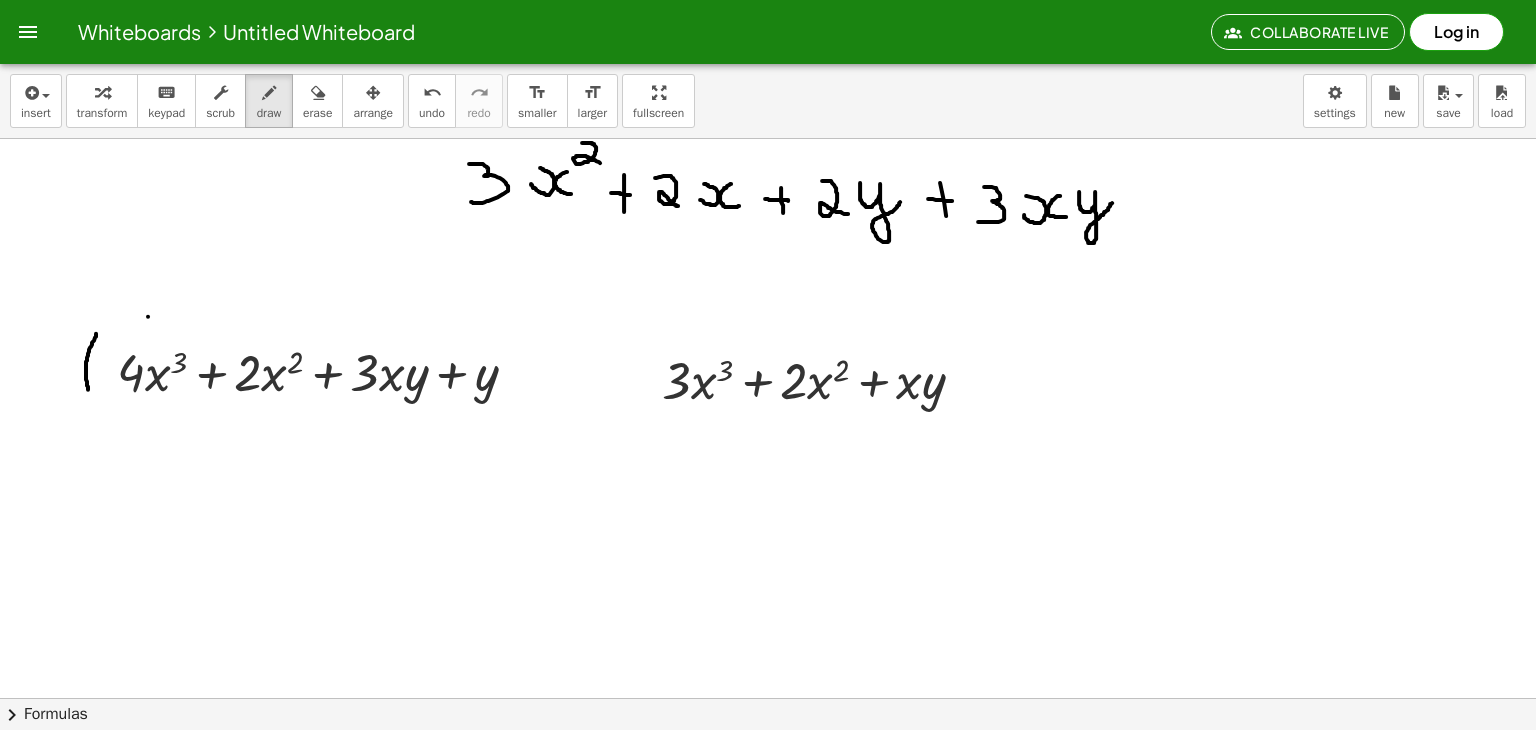 drag, startPoint x: 96, startPoint y: 333, endPoint x: 96, endPoint y: 405, distance: 72 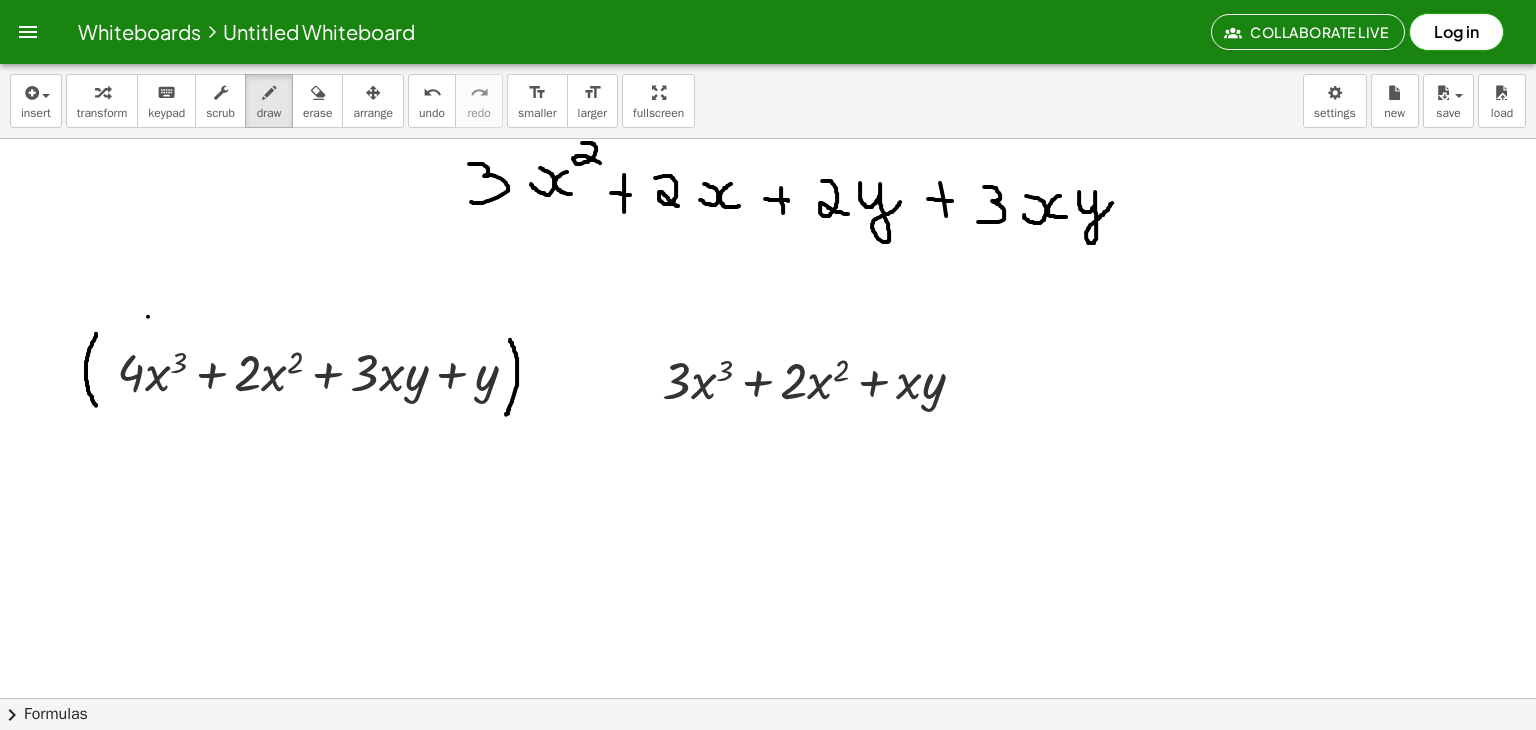 drag, startPoint x: 510, startPoint y: 339, endPoint x: 506, endPoint y: 414, distance: 75.10659 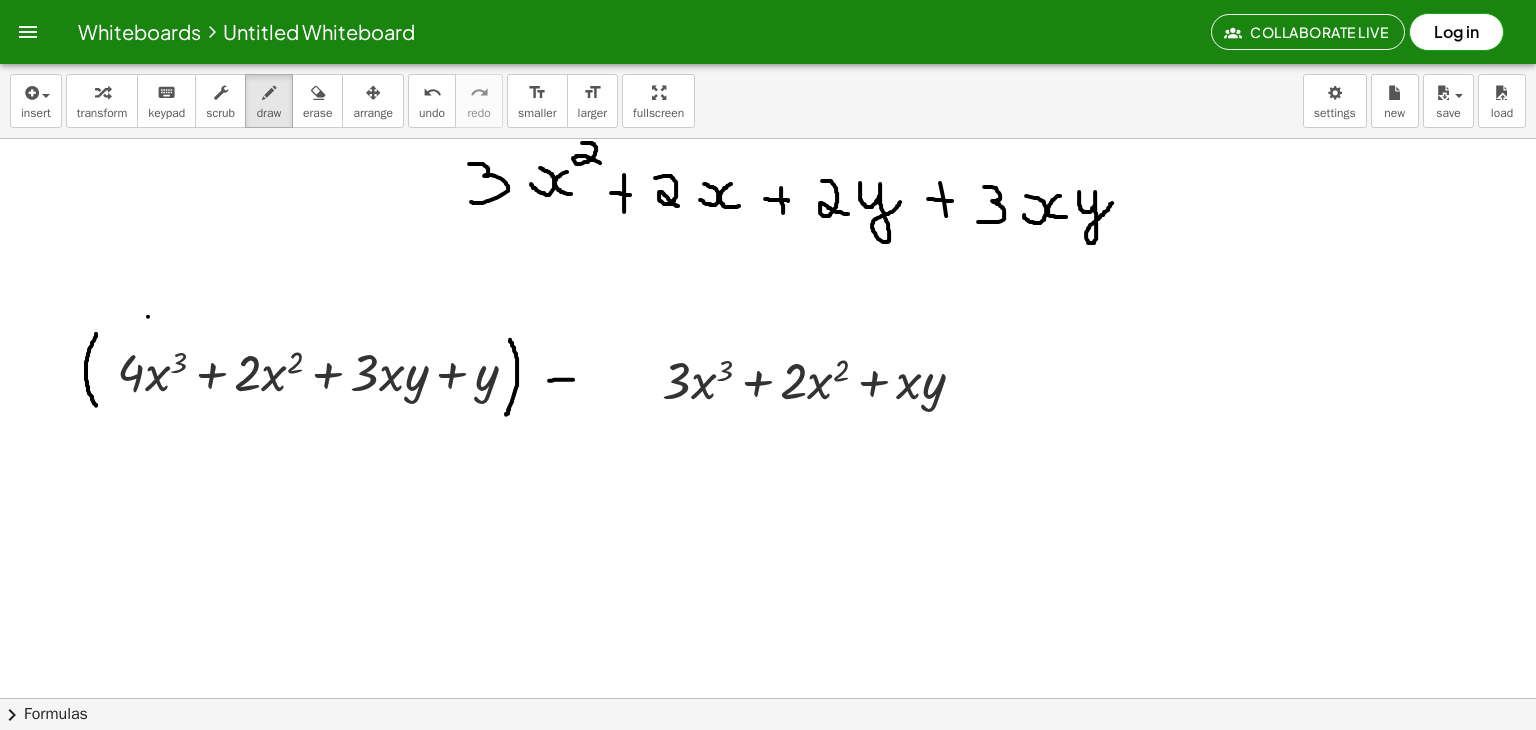 drag, startPoint x: 549, startPoint y: 380, endPoint x: 573, endPoint y: 379, distance: 24.020824 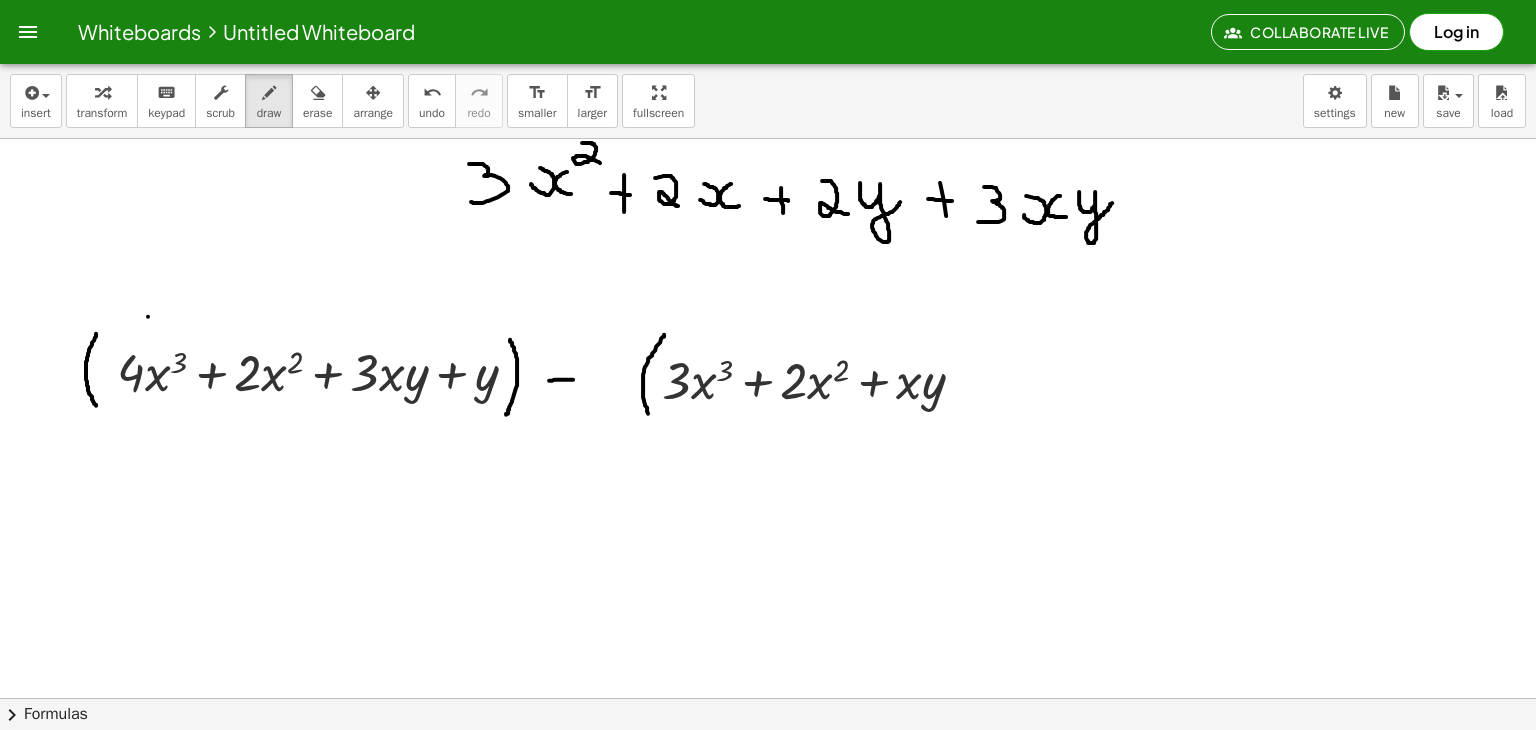 drag, startPoint x: 664, startPoint y: 334, endPoint x: 649, endPoint y: 417, distance: 84.34453 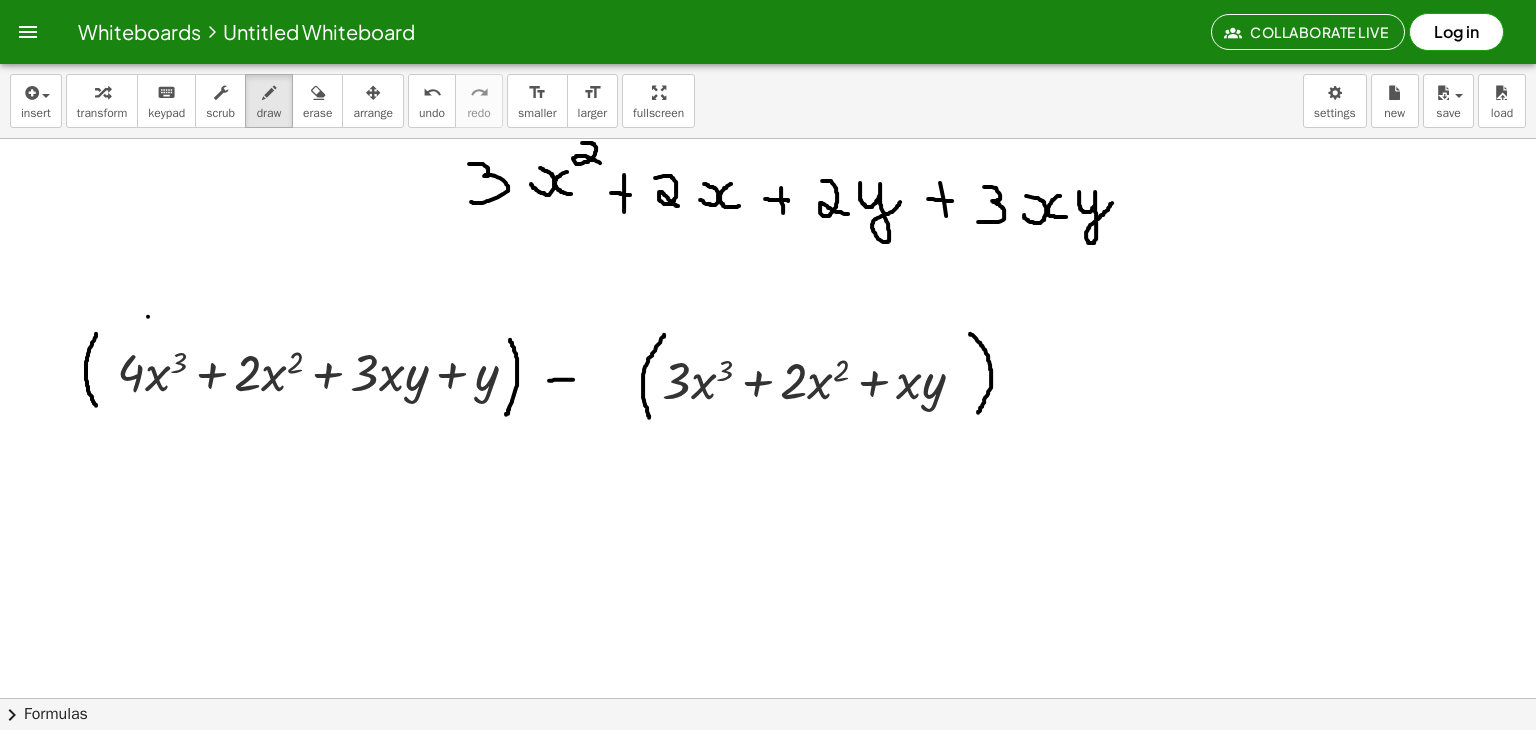 drag, startPoint x: 970, startPoint y: 333, endPoint x: 976, endPoint y: 417, distance: 84.21401 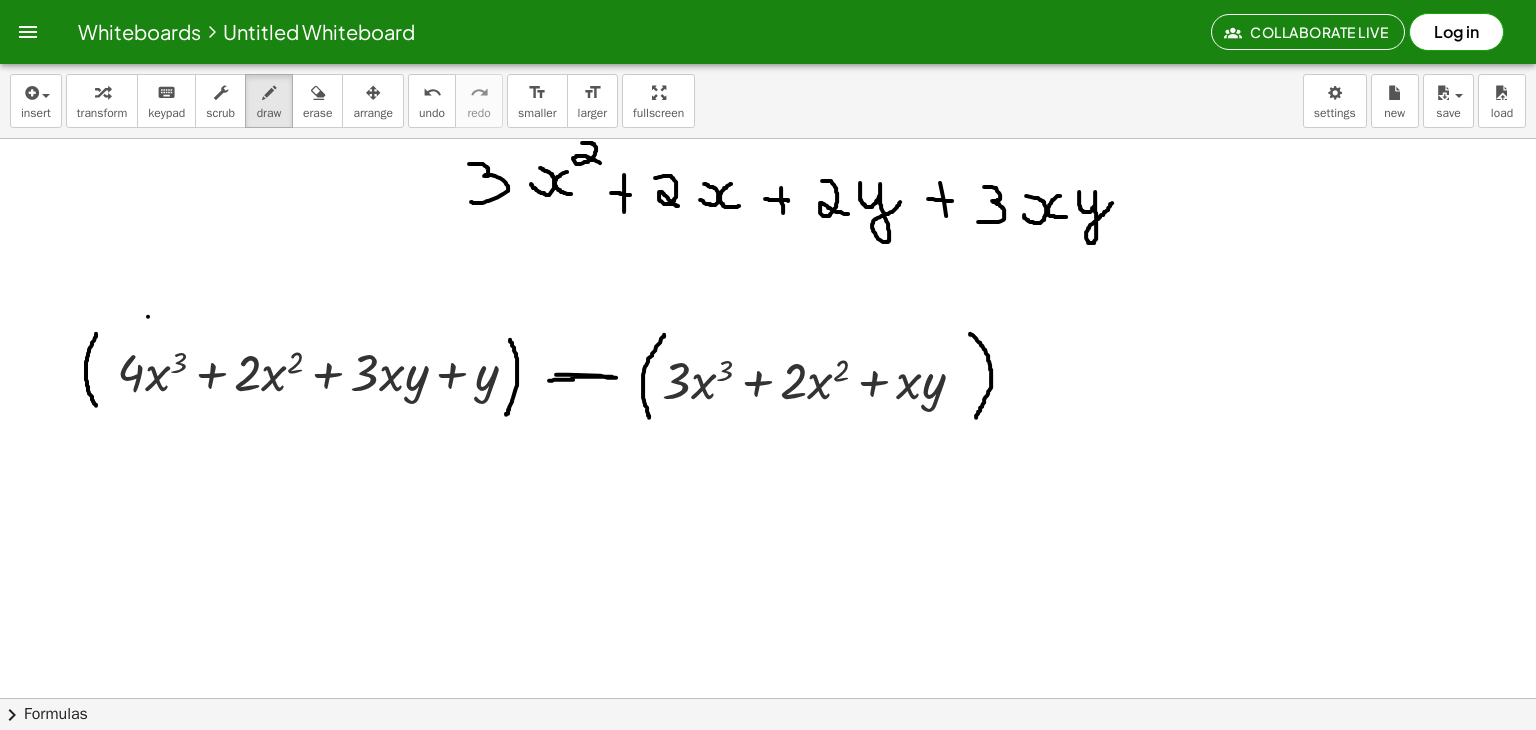drag, startPoint x: 556, startPoint y: 374, endPoint x: 570, endPoint y: 376, distance: 14.142136 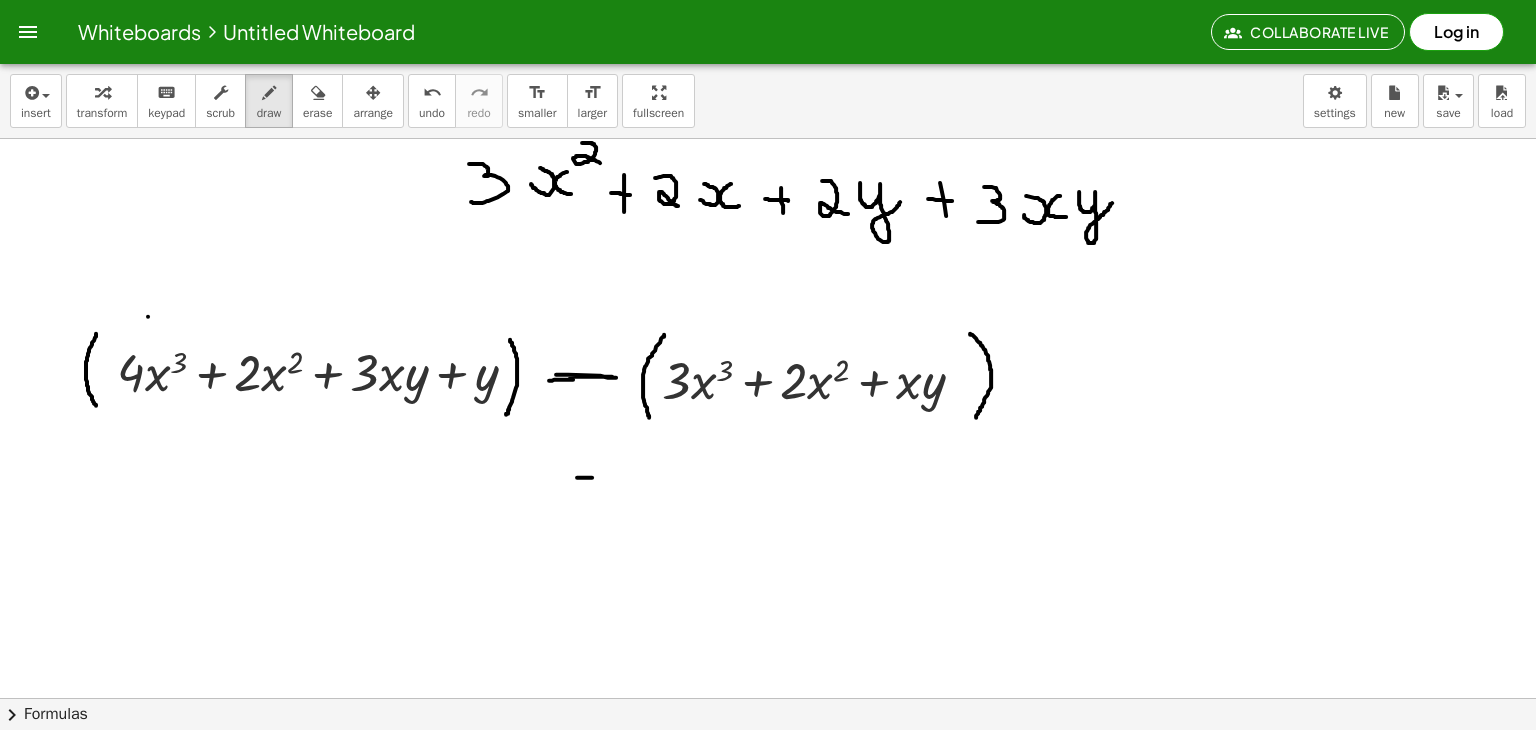 drag, startPoint x: 577, startPoint y: 477, endPoint x: 598, endPoint y: 477, distance: 21 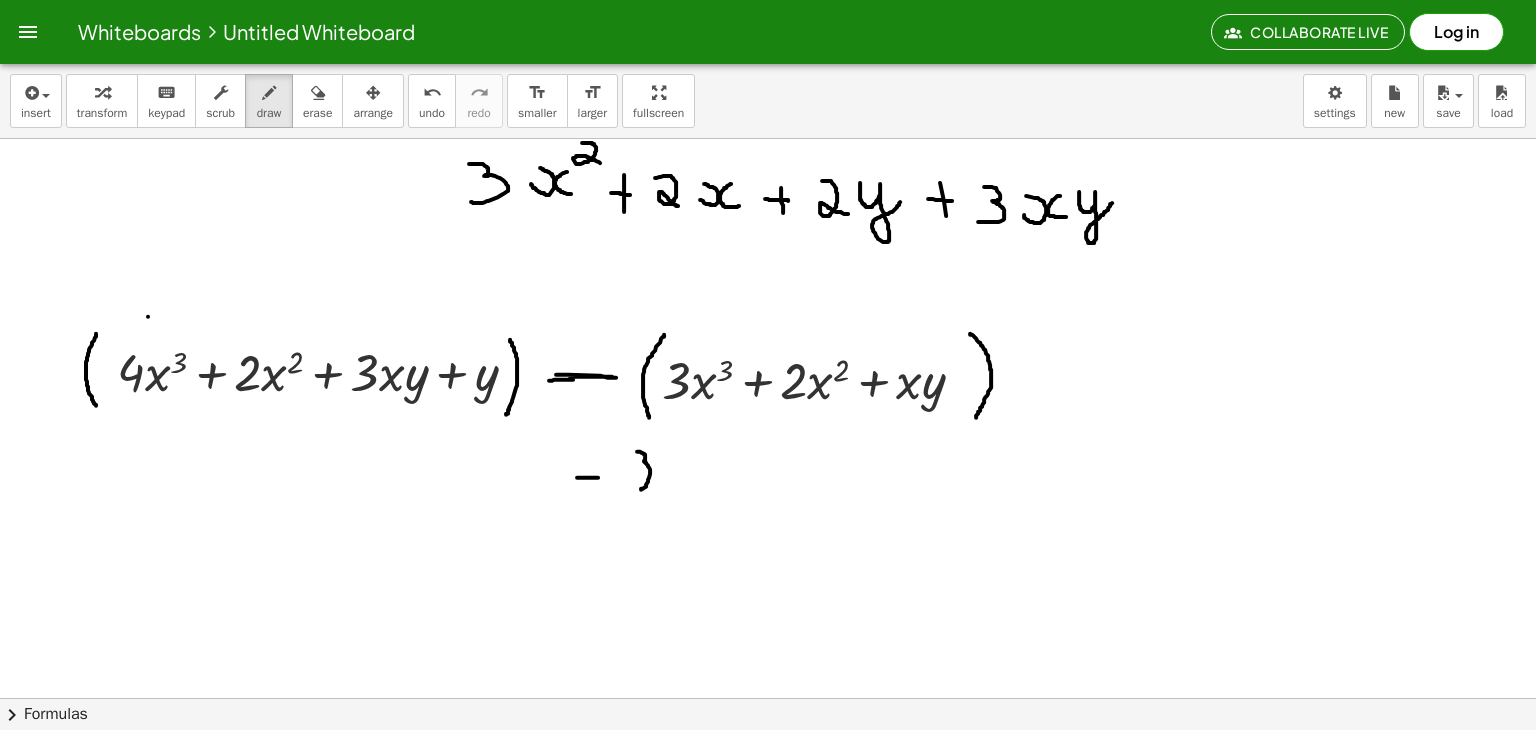 drag, startPoint x: 637, startPoint y: 451, endPoint x: 633, endPoint y: 489, distance: 38.209946 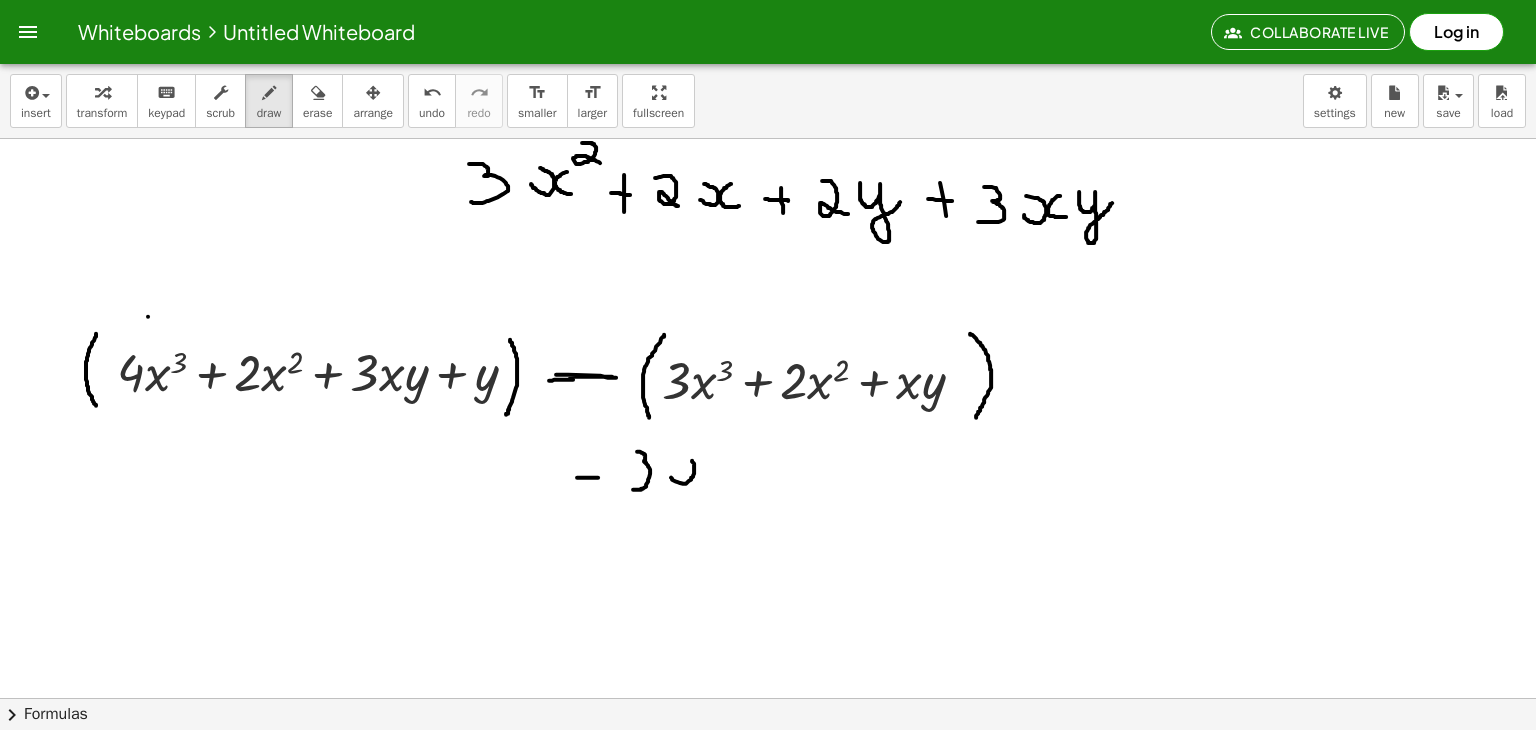 drag, startPoint x: 671, startPoint y: 477, endPoint x: 680, endPoint y: 451, distance: 27.513634 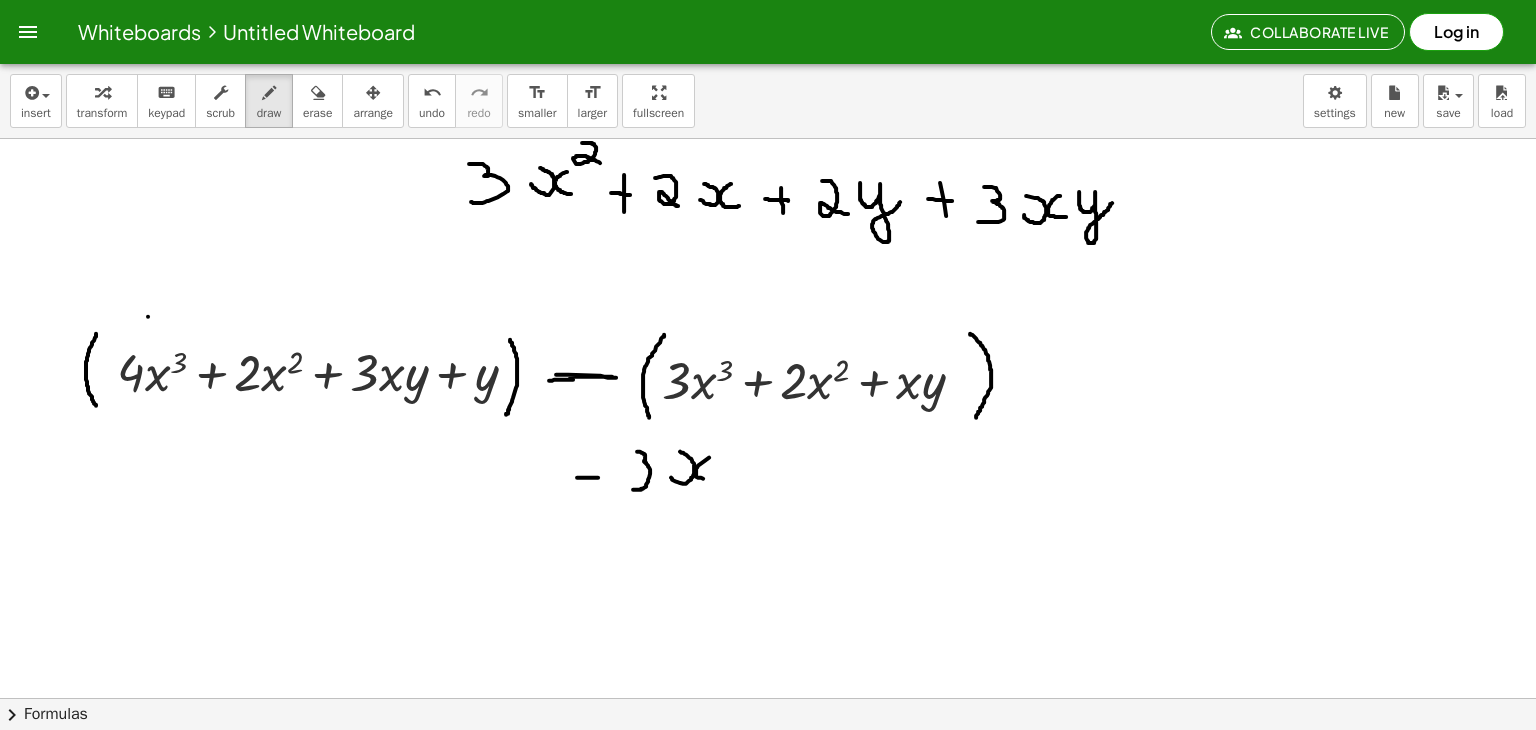 drag, startPoint x: 709, startPoint y: 457, endPoint x: 714, endPoint y: 479, distance: 22.561028 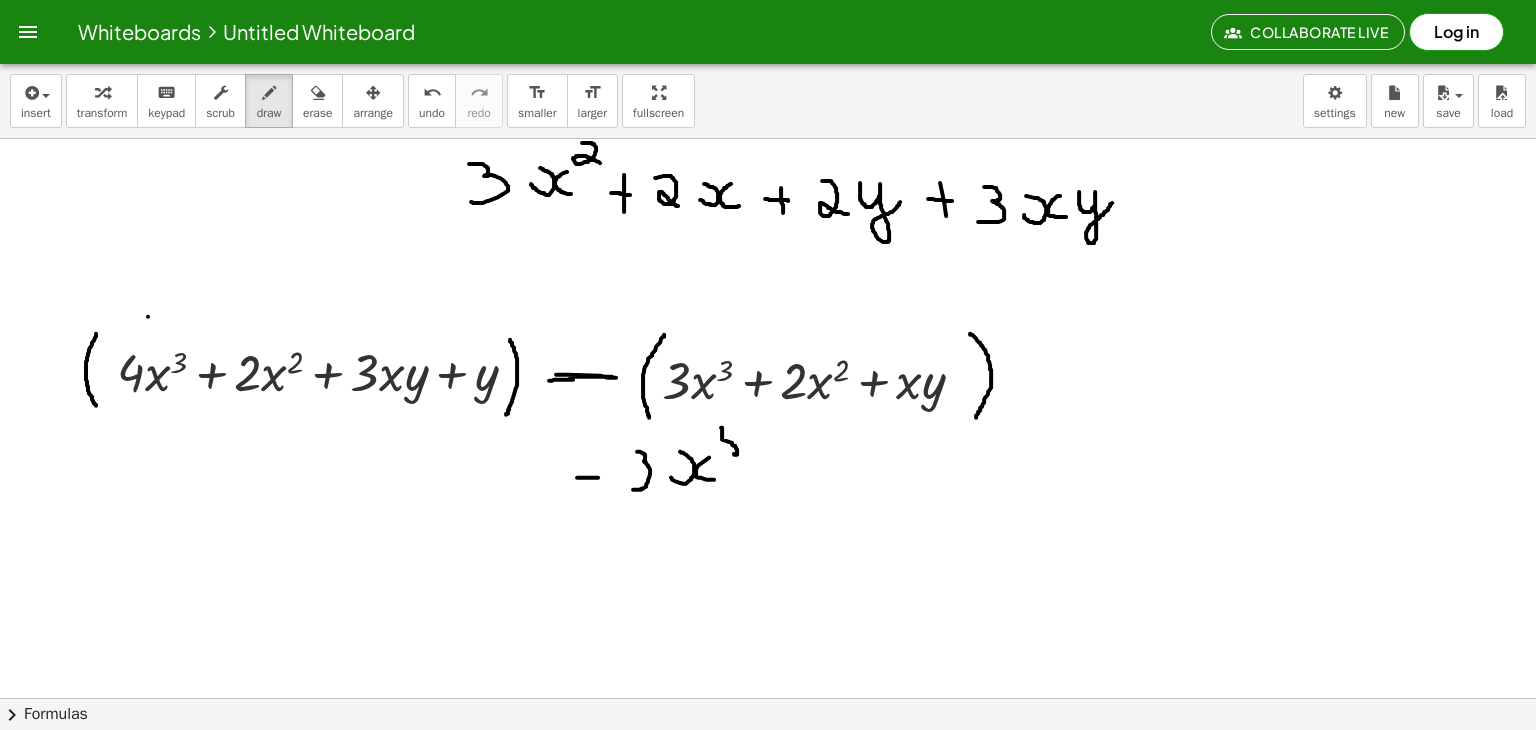 drag, startPoint x: 721, startPoint y: 427, endPoint x: 734, endPoint y: 453, distance: 29.068884 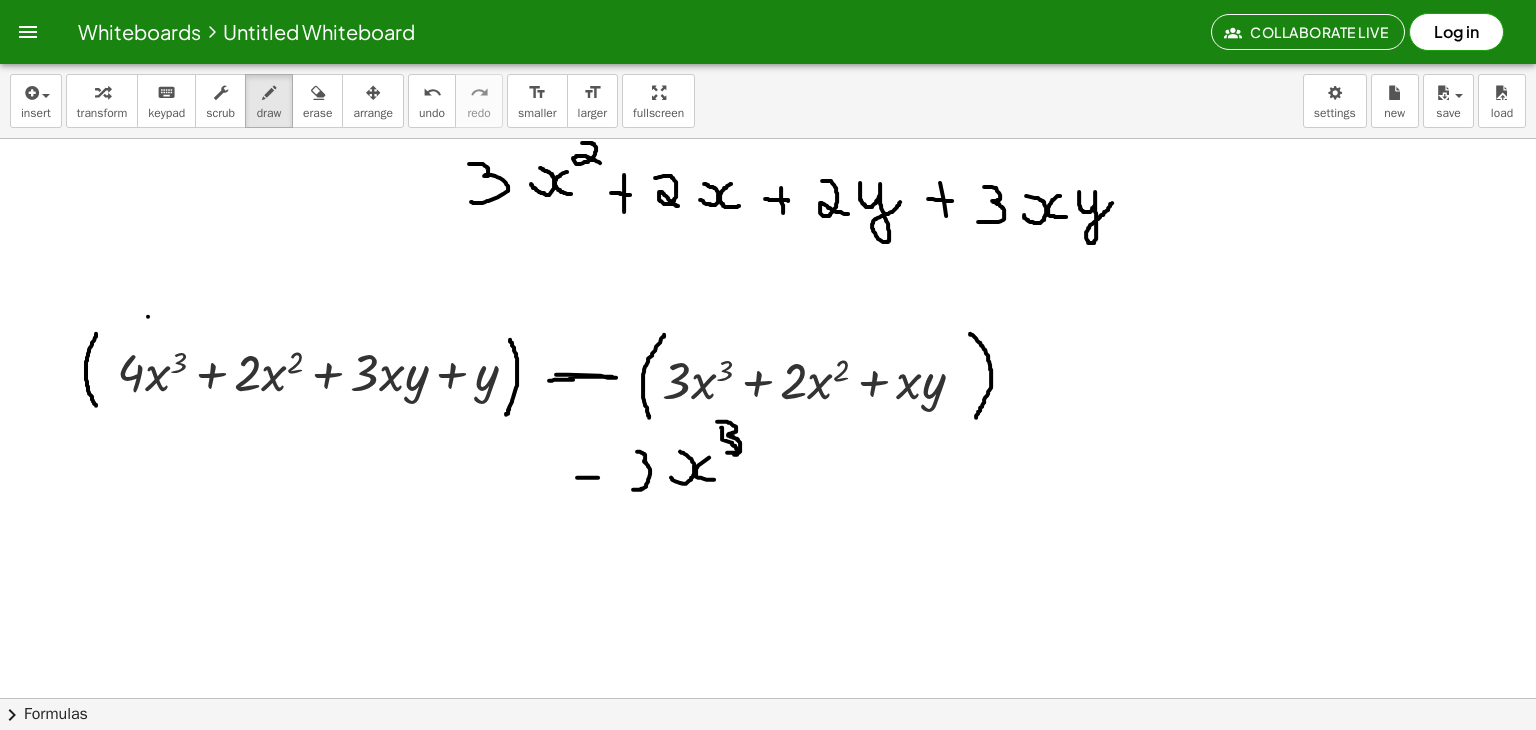 drag, startPoint x: 717, startPoint y: 421, endPoint x: 725, endPoint y: 452, distance: 32.01562 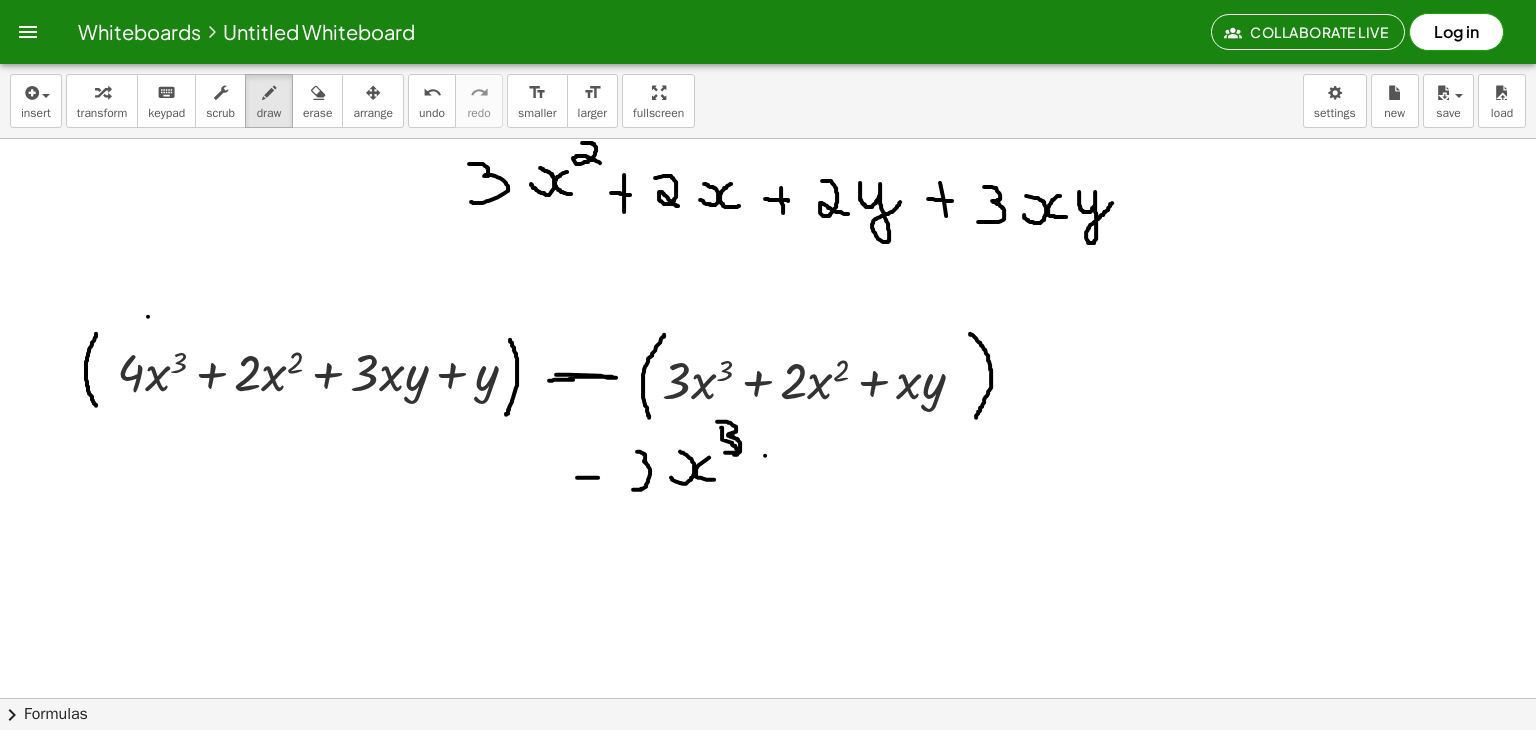 click at bounding box center [768, 538] 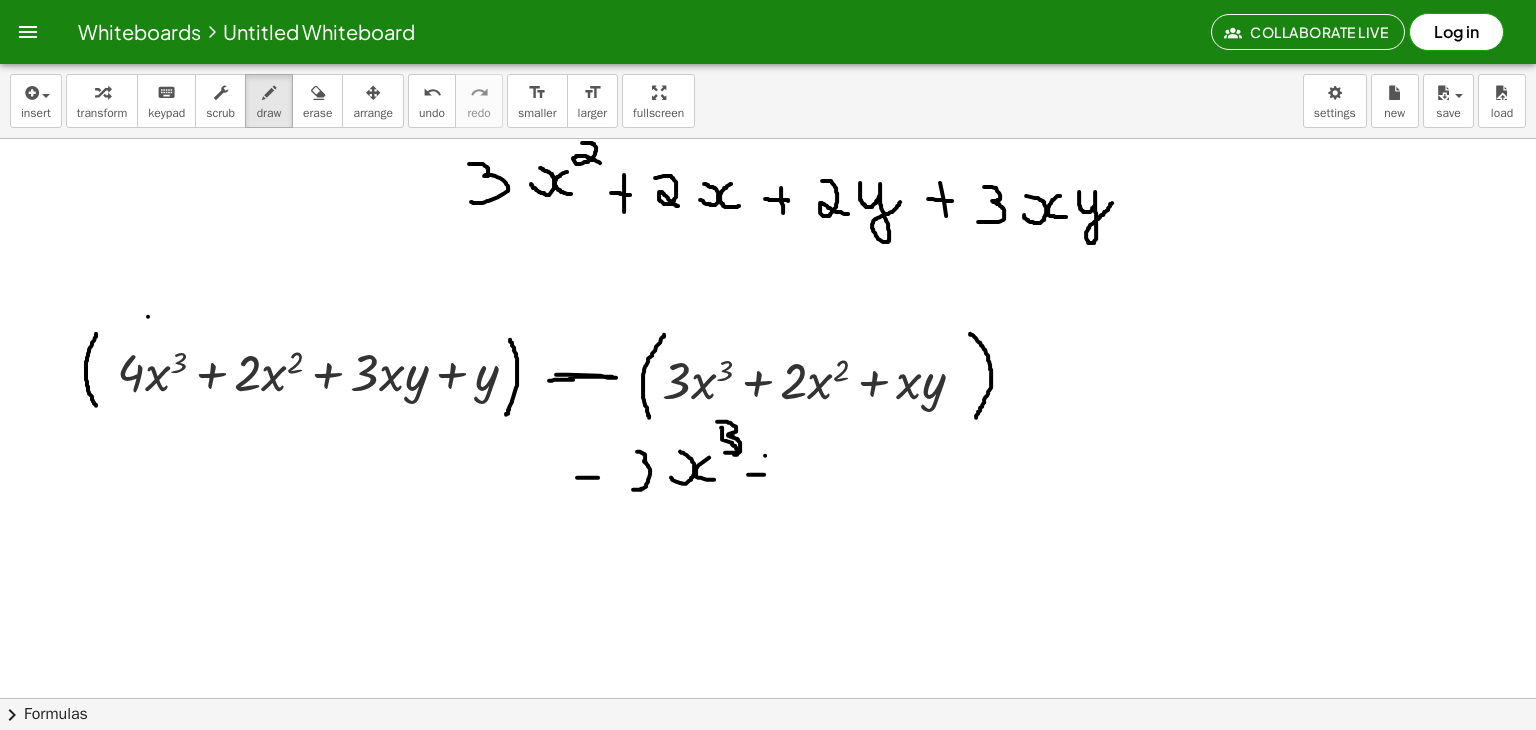 drag, startPoint x: 748, startPoint y: 474, endPoint x: 768, endPoint y: 474, distance: 20 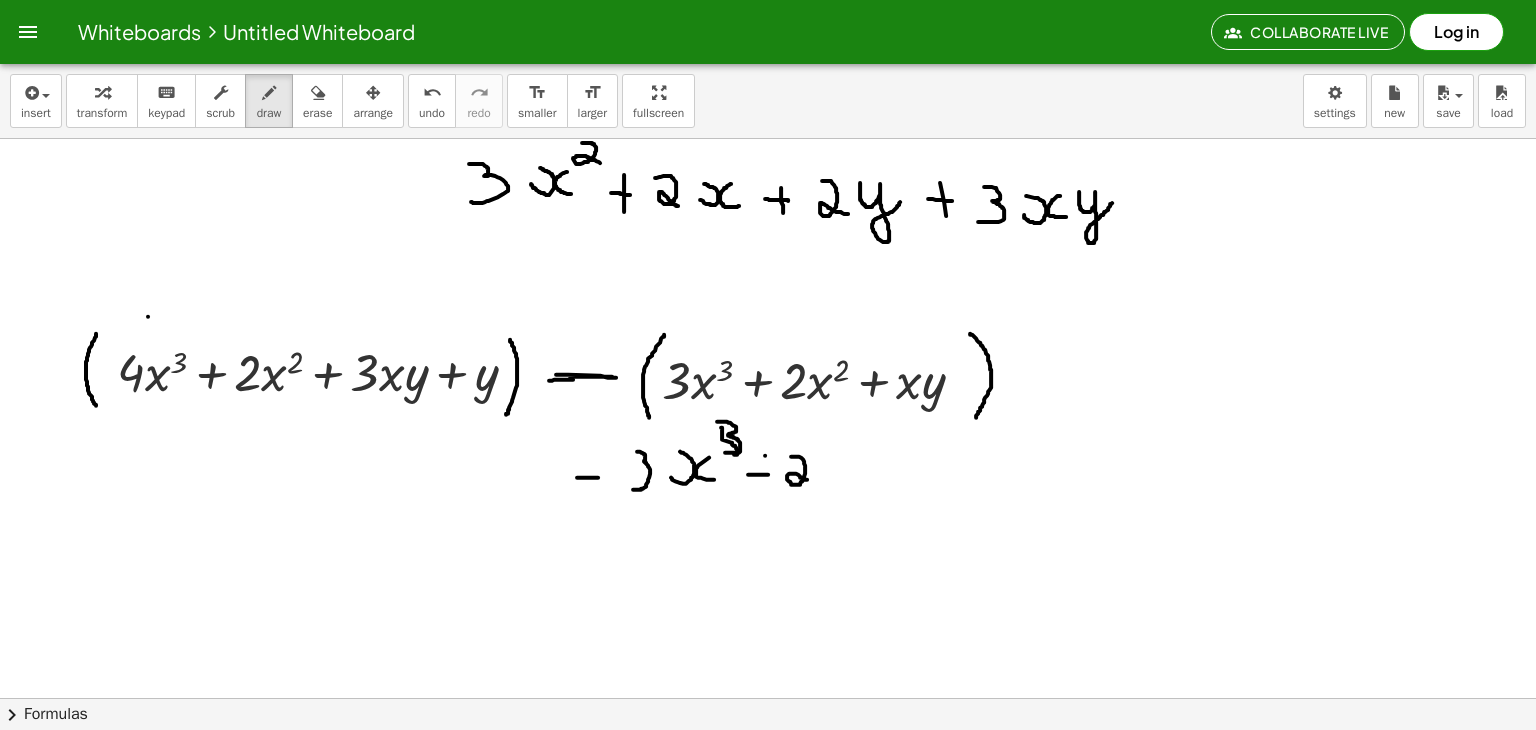 drag, startPoint x: 791, startPoint y: 456, endPoint x: 809, endPoint y: 481, distance: 30.805843 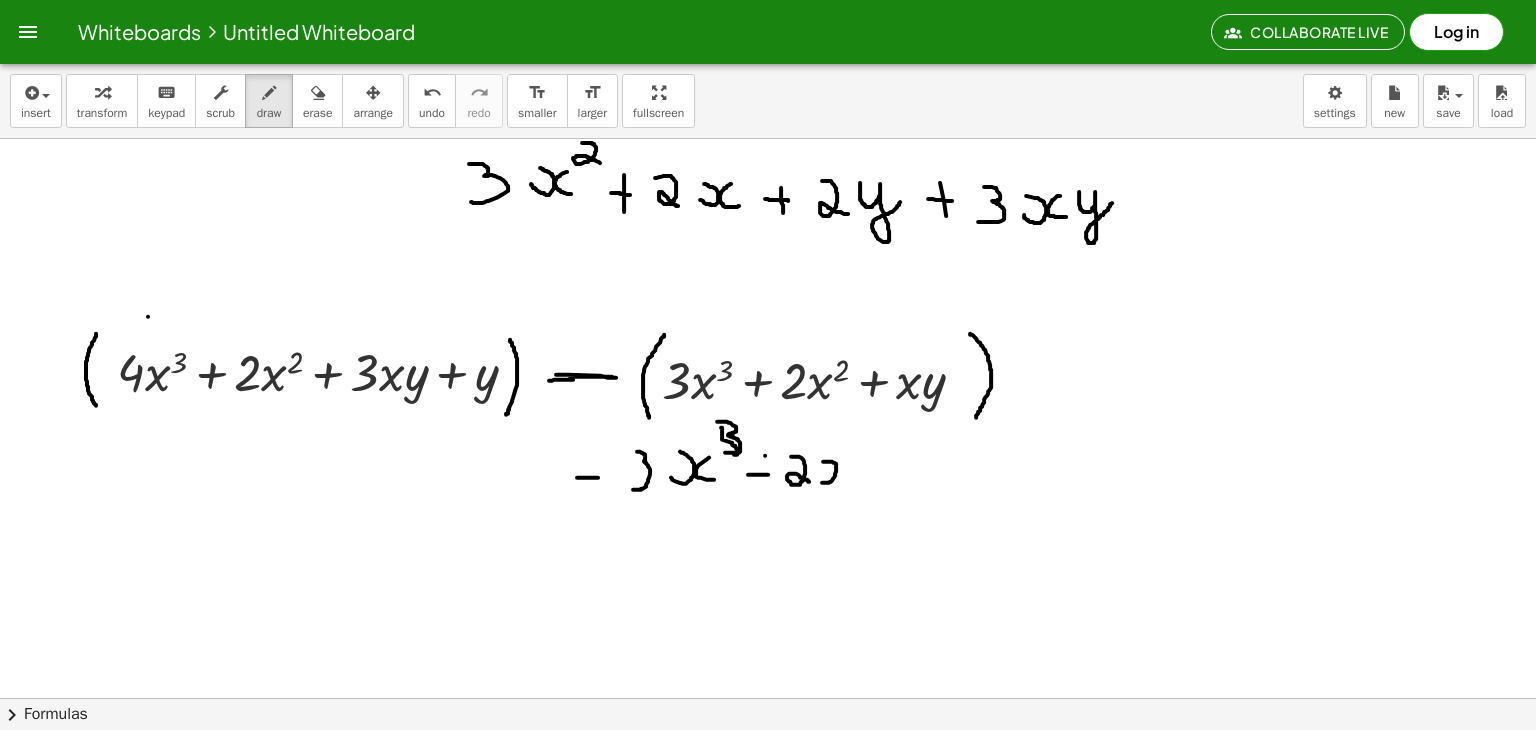 drag, startPoint x: 822, startPoint y: 482, endPoint x: 822, endPoint y: 461, distance: 21 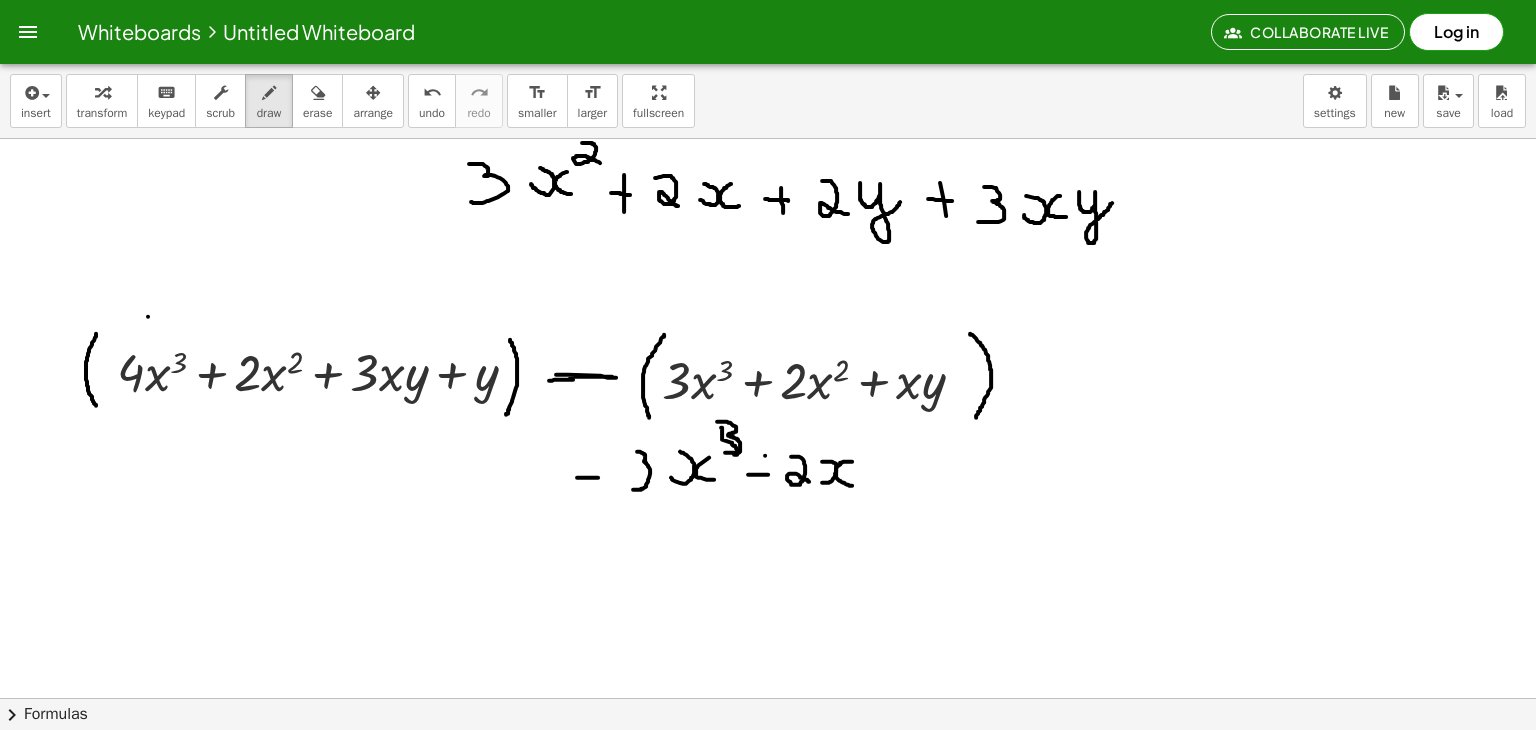 drag, startPoint x: 852, startPoint y: 461, endPoint x: 856, endPoint y: 485, distance: 24.33105 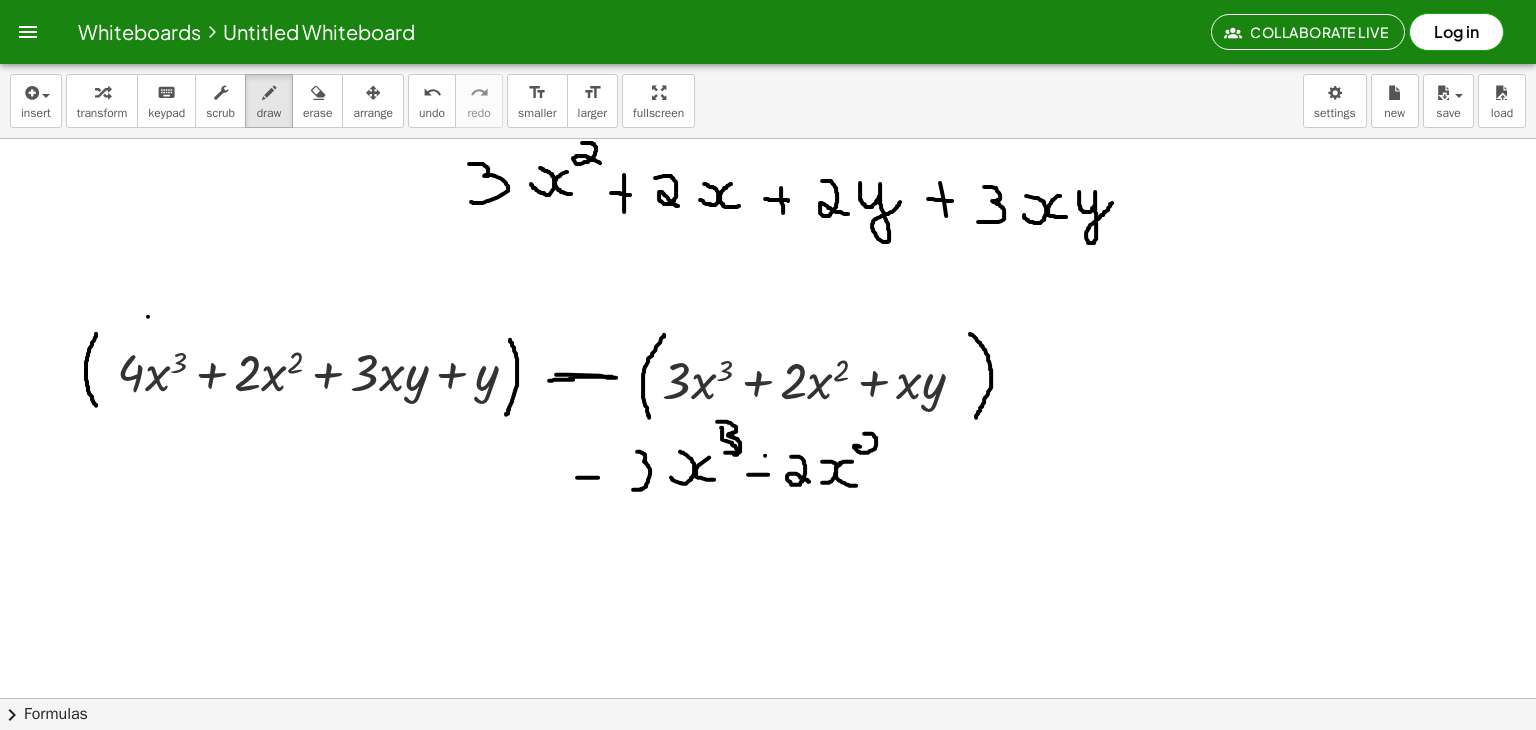 drag, startPoint x: 864, startPoint y: 433, endPoint x: 872, endPoint y: 457, distance: 25.298222 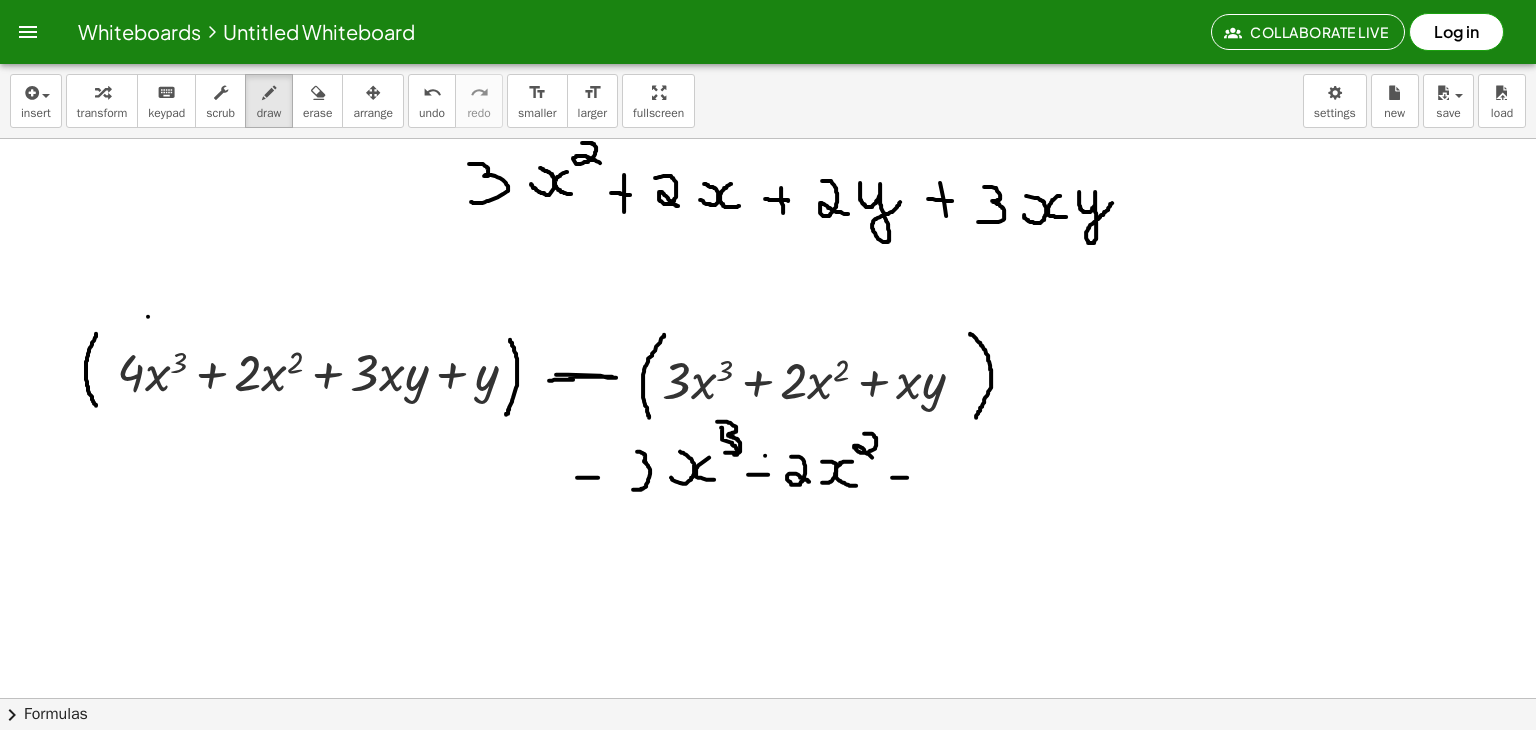 drag, startPoint x: 892, startPoint y: 477, endPoint x: 912, endPoint y: 477, distance: 20 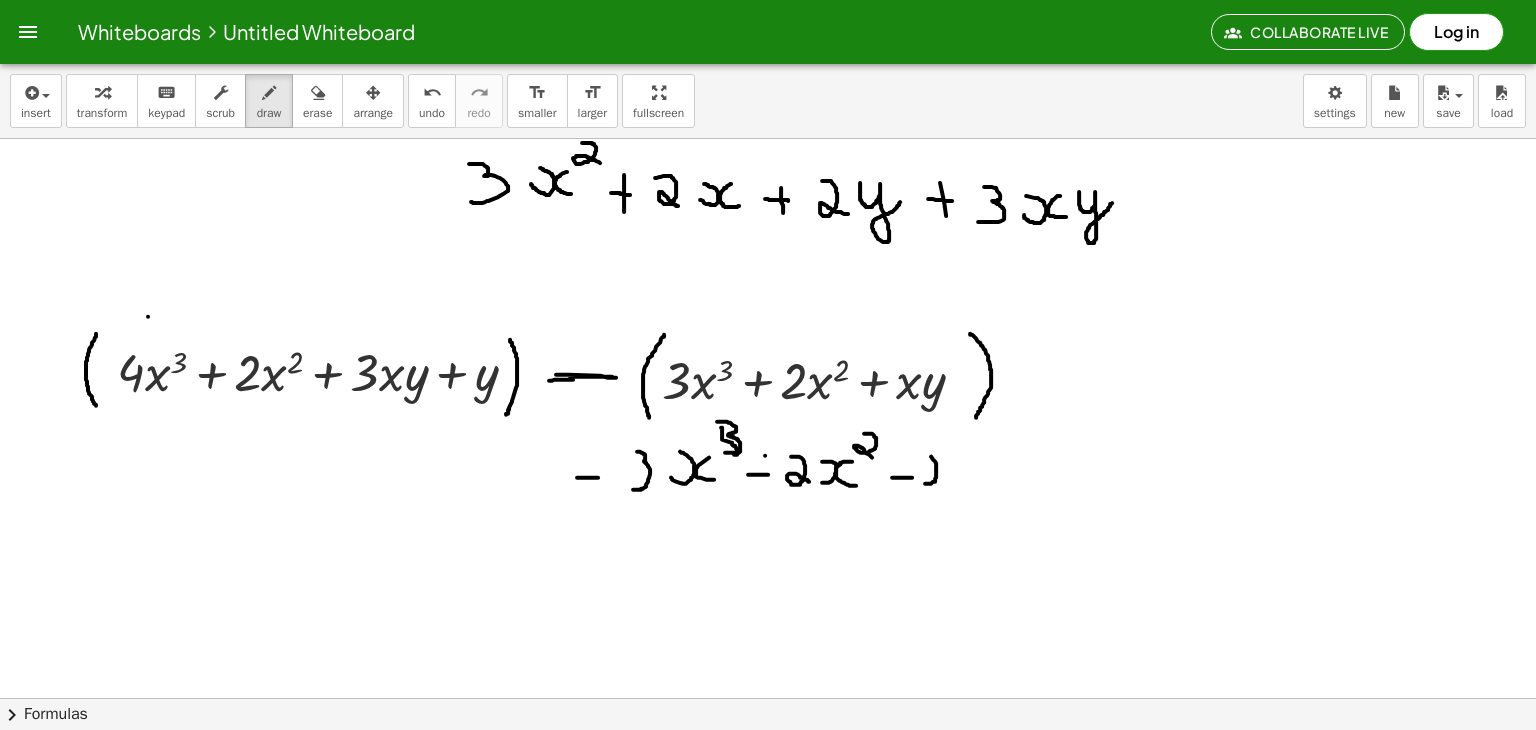drag, startPoint x: 925, startPoint y: 483, endPoint x: 920, endPoint y: 449, distance: 34.36568 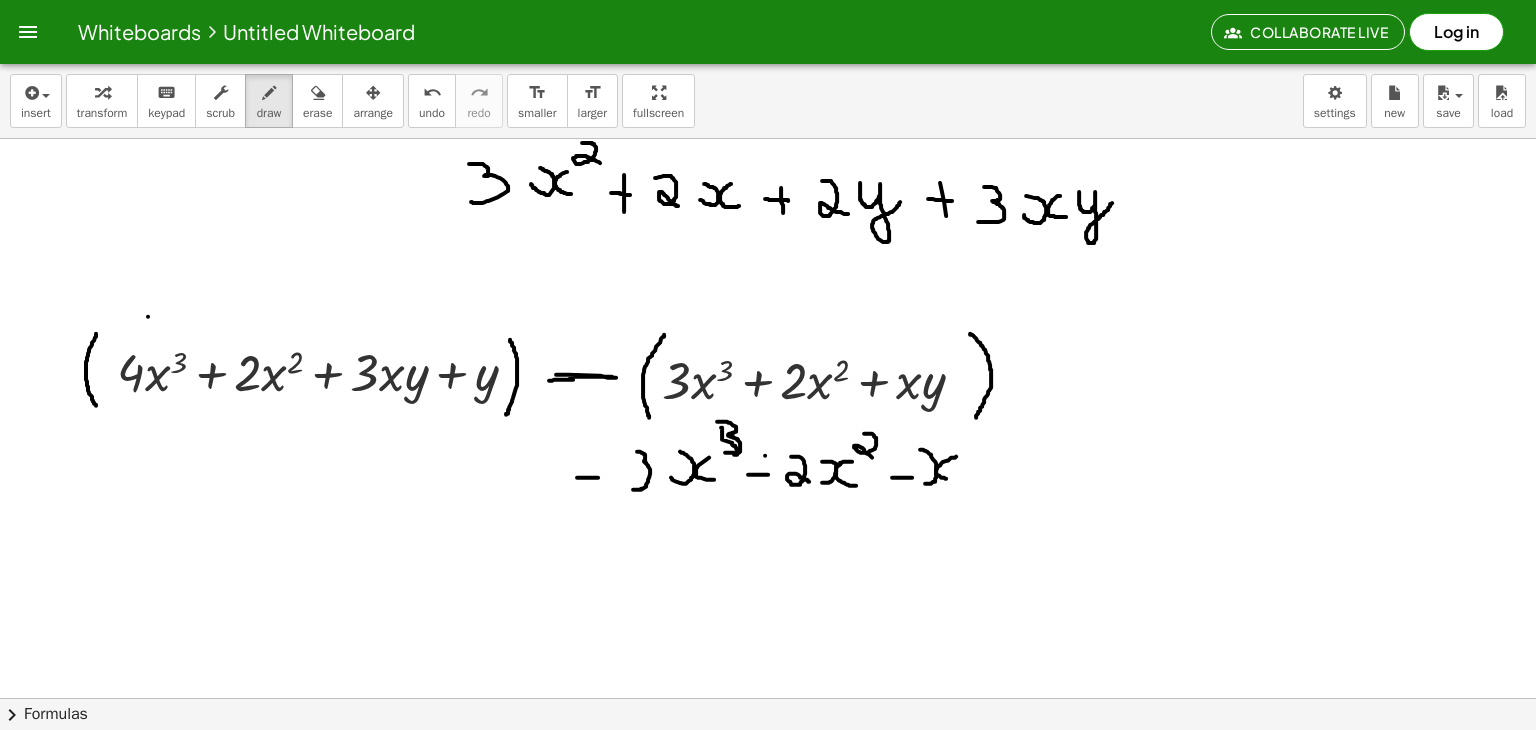 drag, startPoint x: 956, startPoint y: 456, endPoint x: 960, endPoint y: 476, distance: 20.396078 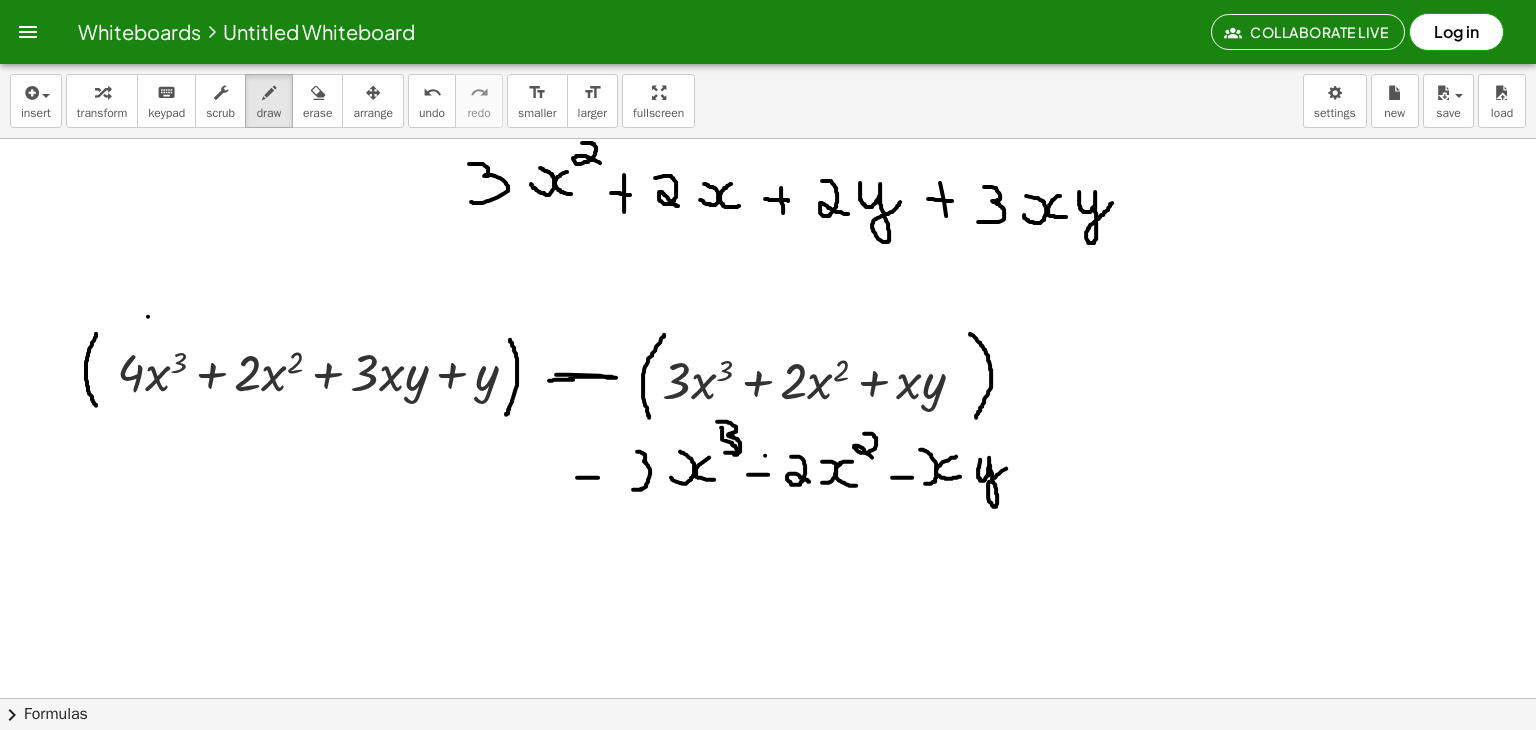 drag, startPoint x: 980, startPoint y: 459, endPoint x: 1012, endPoint y: 462, distance: 32.140316 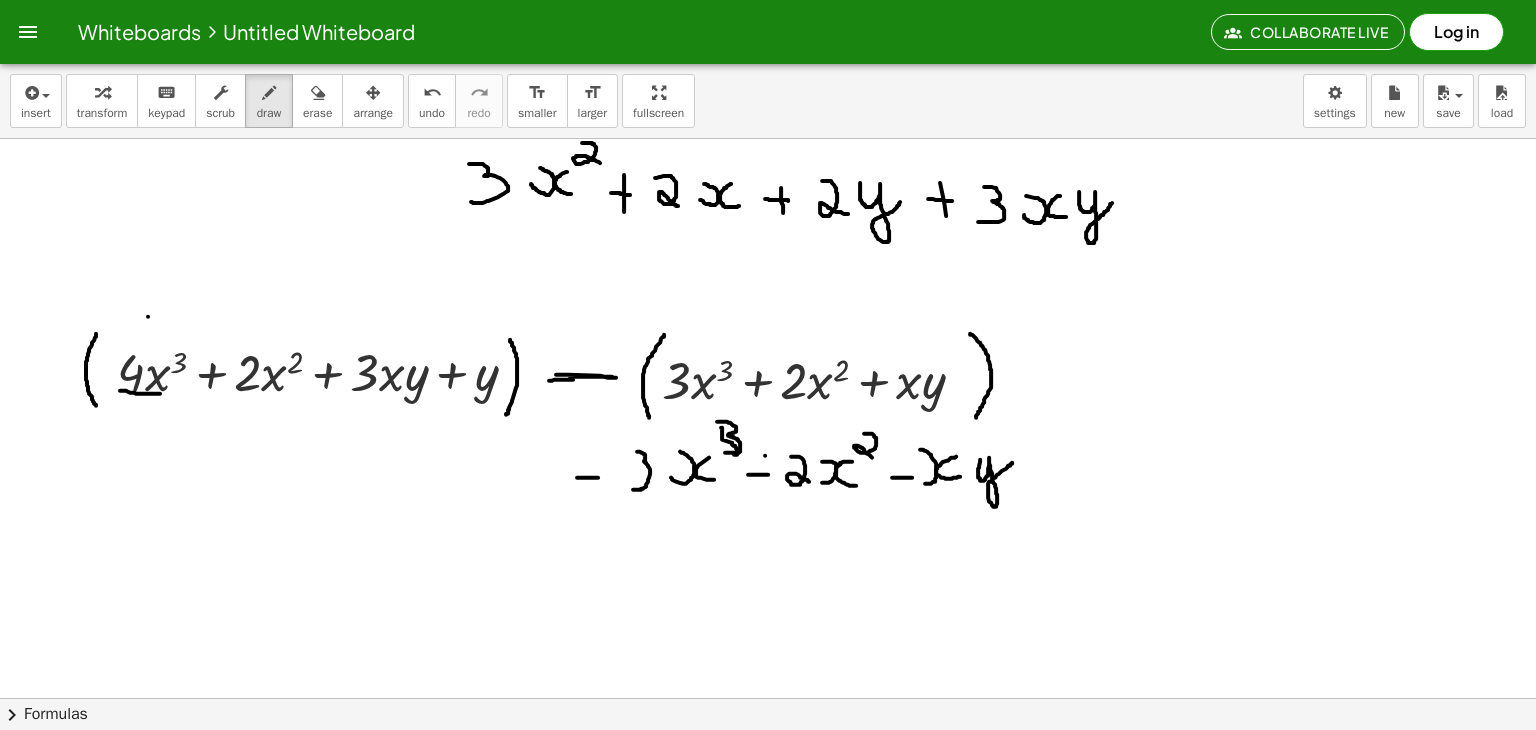 drag, startPoint x: 120, startPoint y: 390, endPoint x: 161, endPoint y: 393, distance: 41.109608 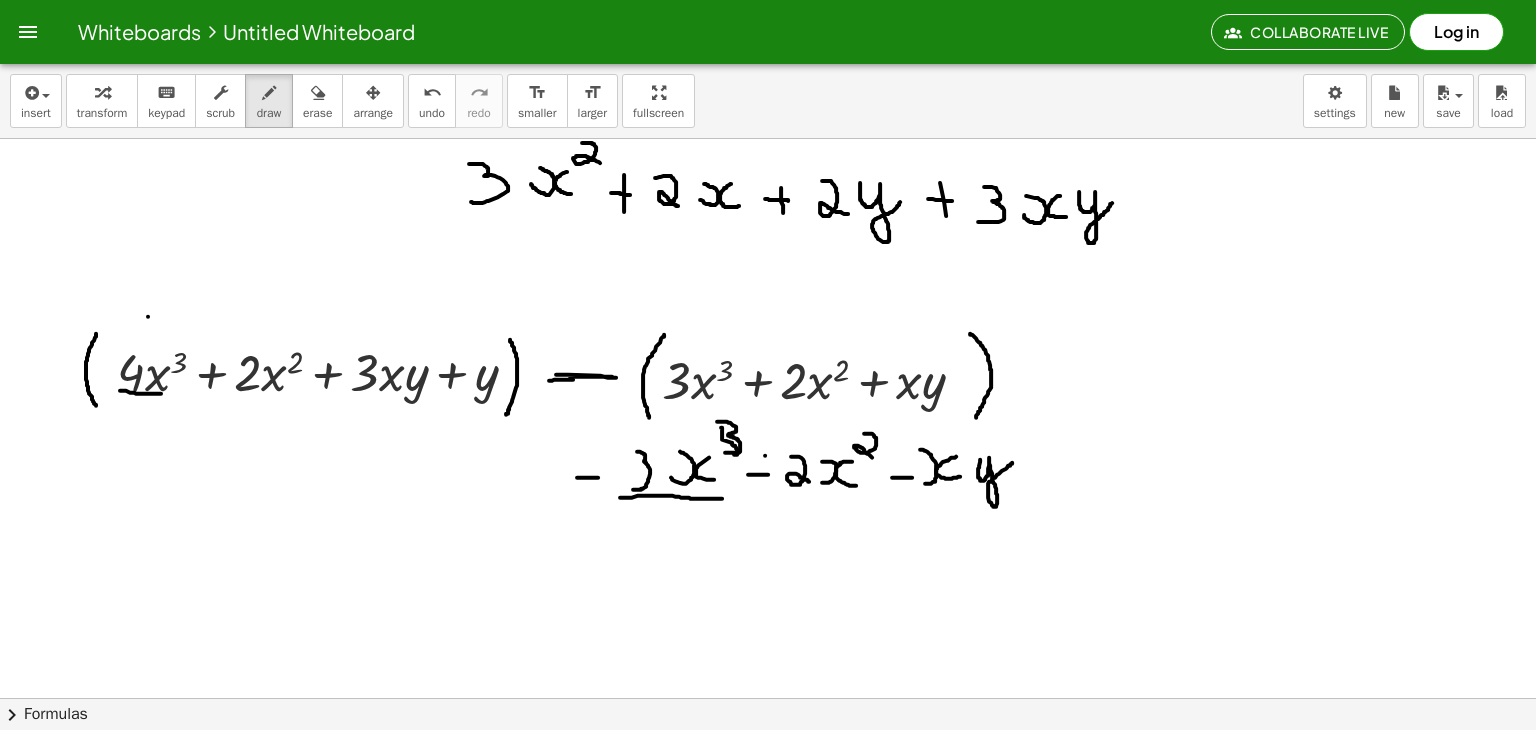 drag, startPoint x: 620, startPoint y: 497, endPoint x: 722, endPoint y: 498, distance: 102.0049 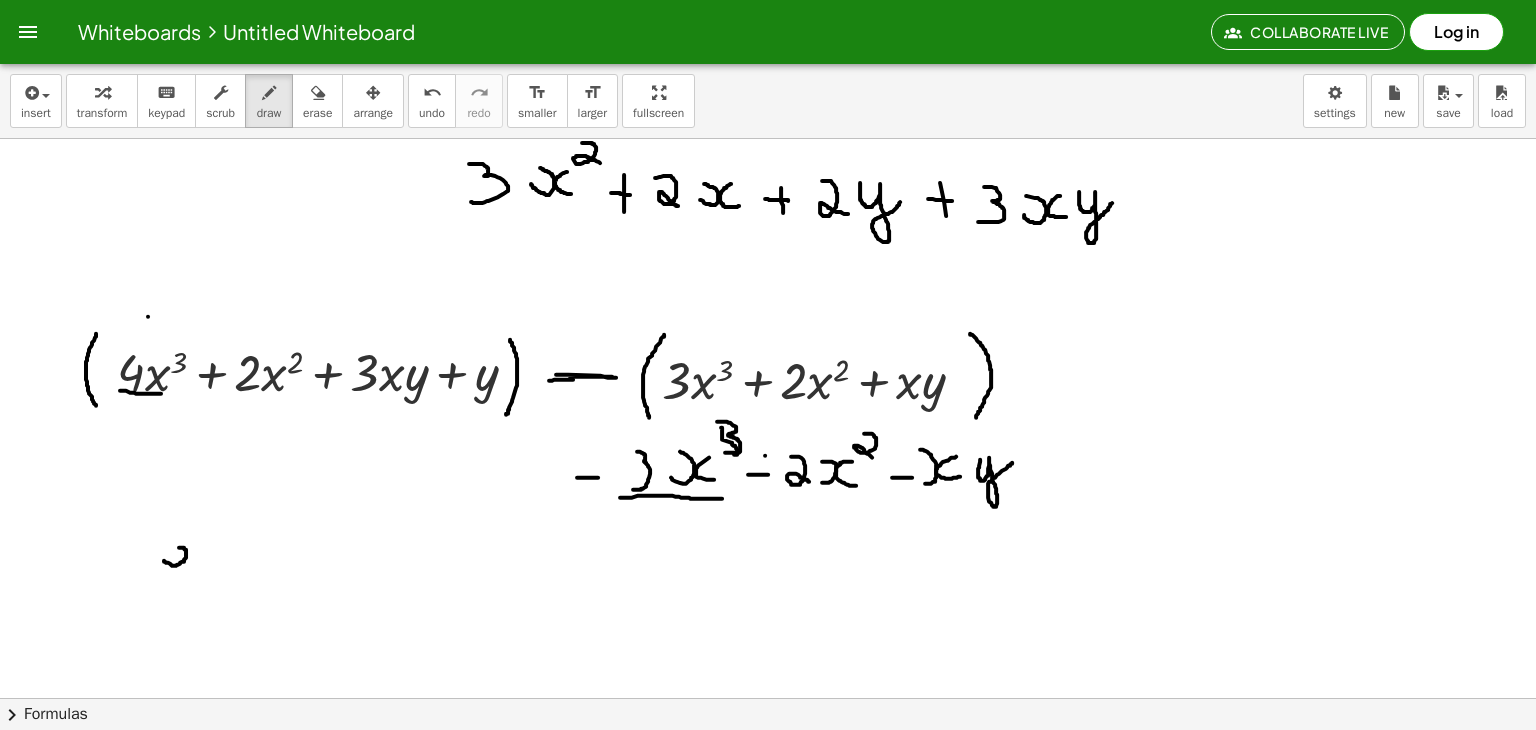 drag, startPoint x: 164, startPoint y: 560, endPoint x: 173, endPoint y: 547, distance: 15.811388 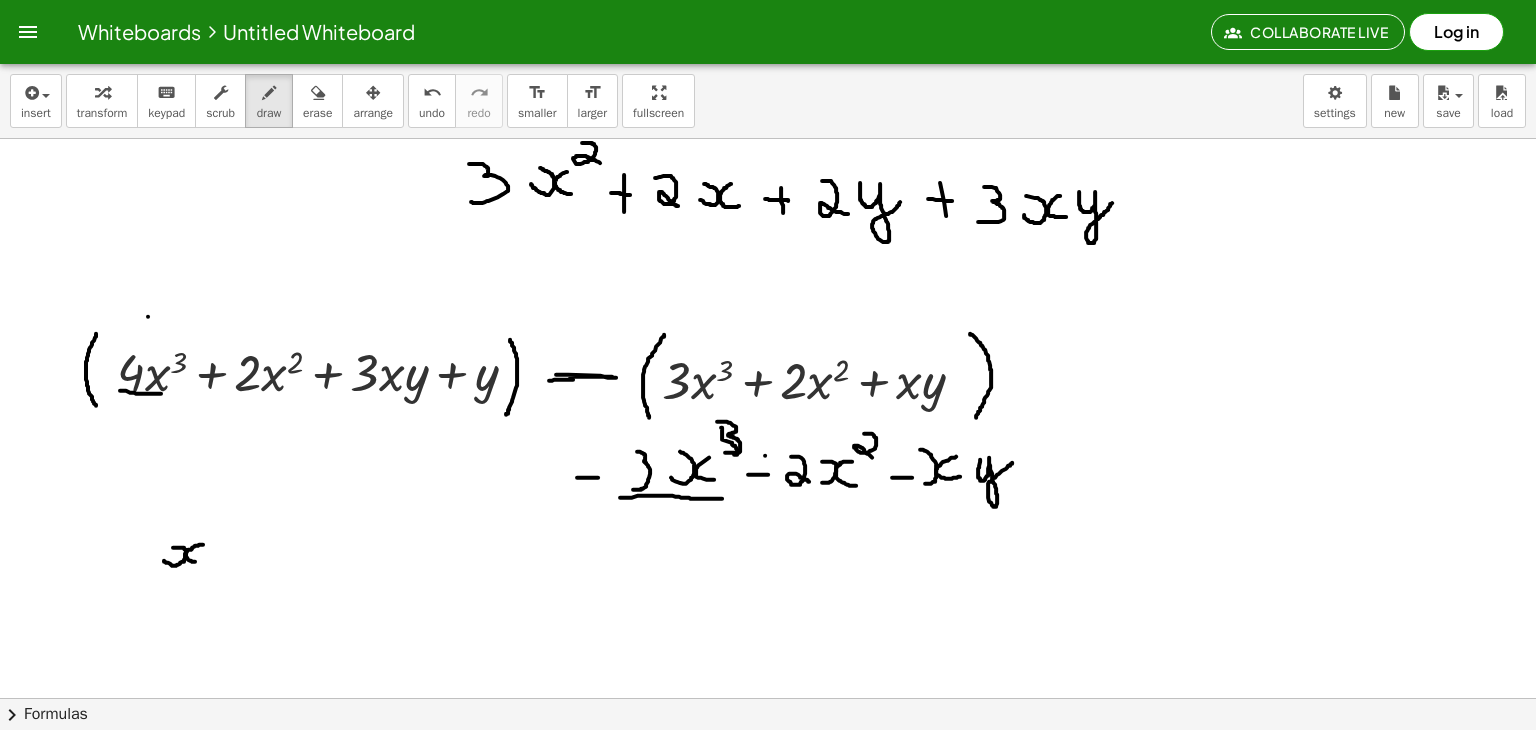 drag, startPoint x: 203, startPoint y: 544, endPoint x: 205, endPoint y: 562, distance: 18.110771 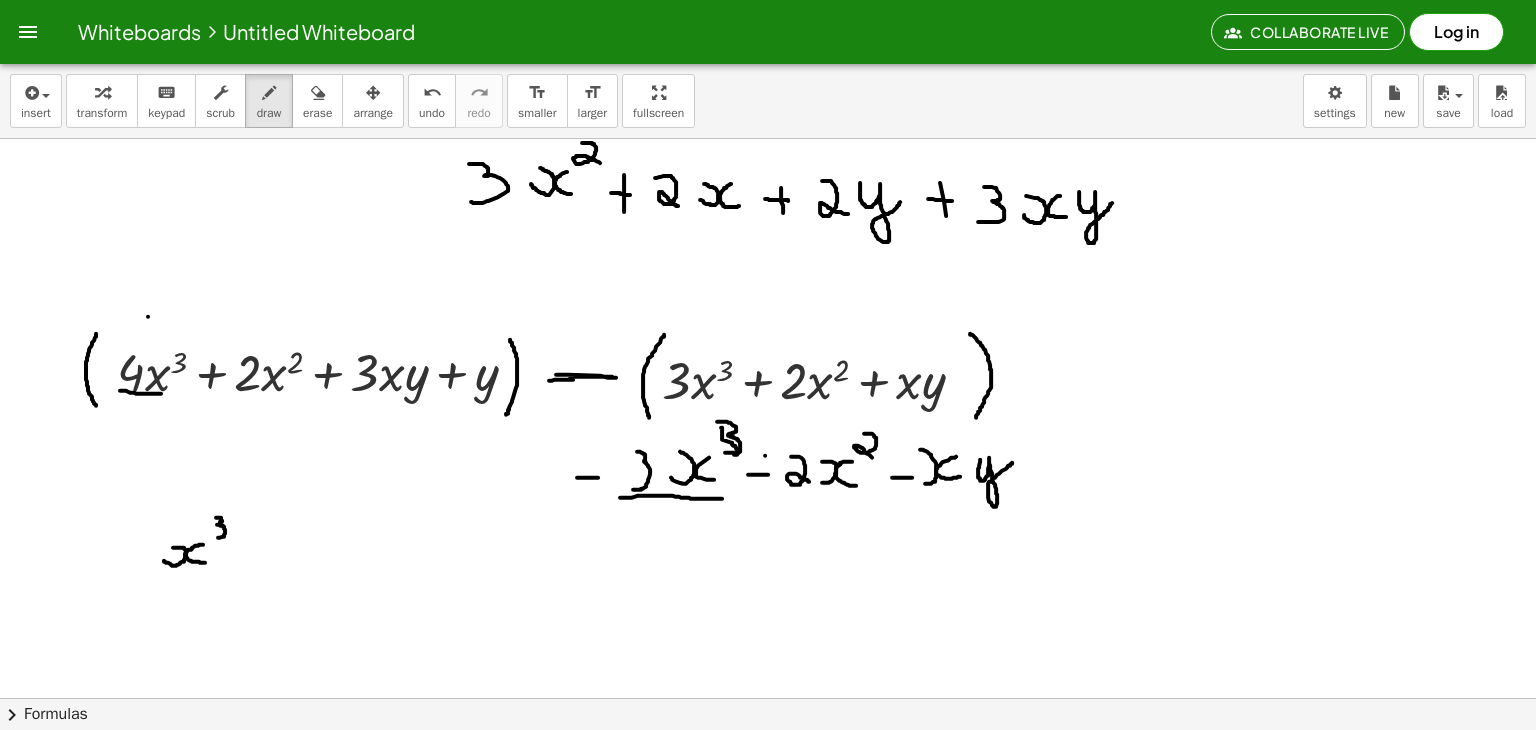 drag, startPoint x: 216, startPoint y: 517, endPoint x: 212, endPoint y: 537, distance: 20.396078 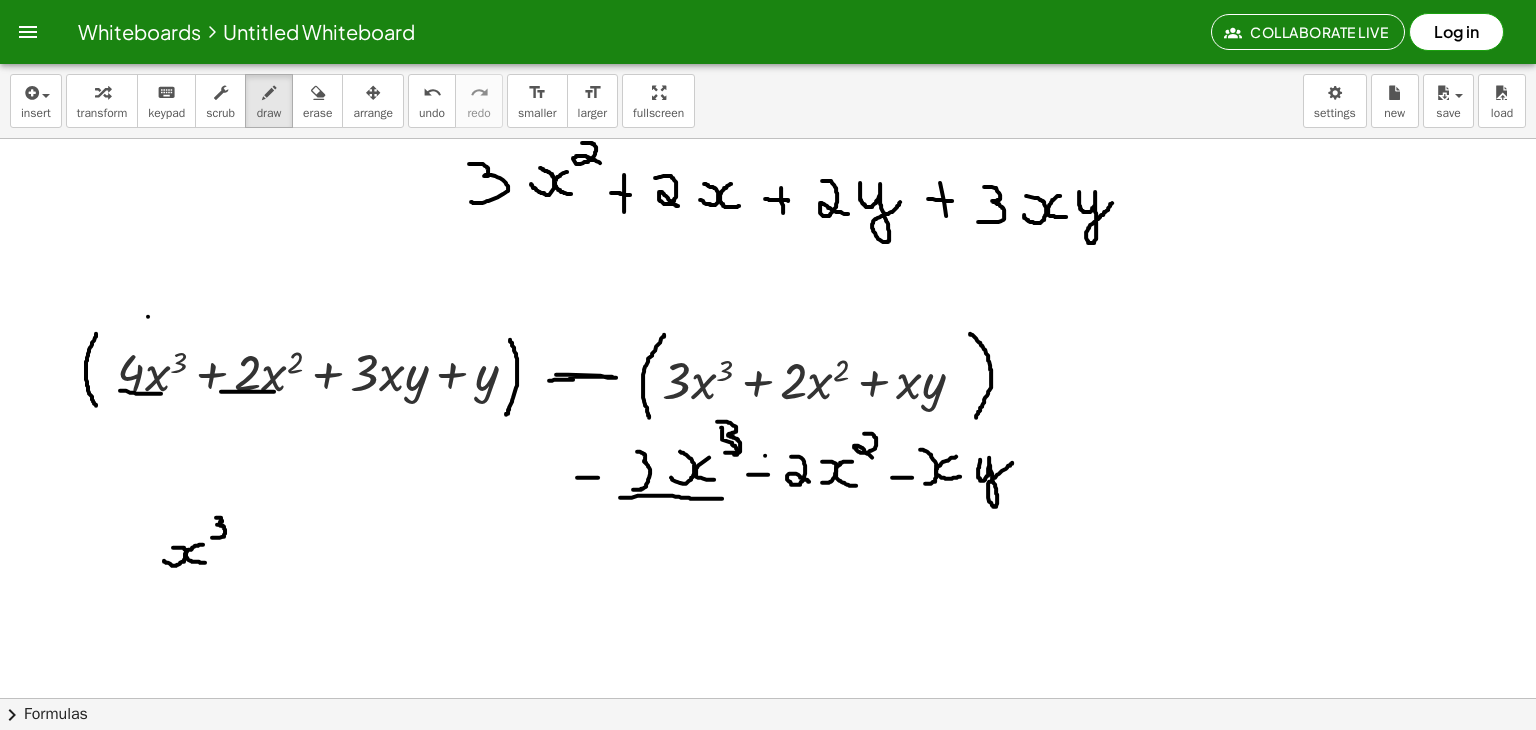 drag, startPoint x: 221, startPoint y: 391, endPoint x: 276, endPoint y: 391, distance: 55 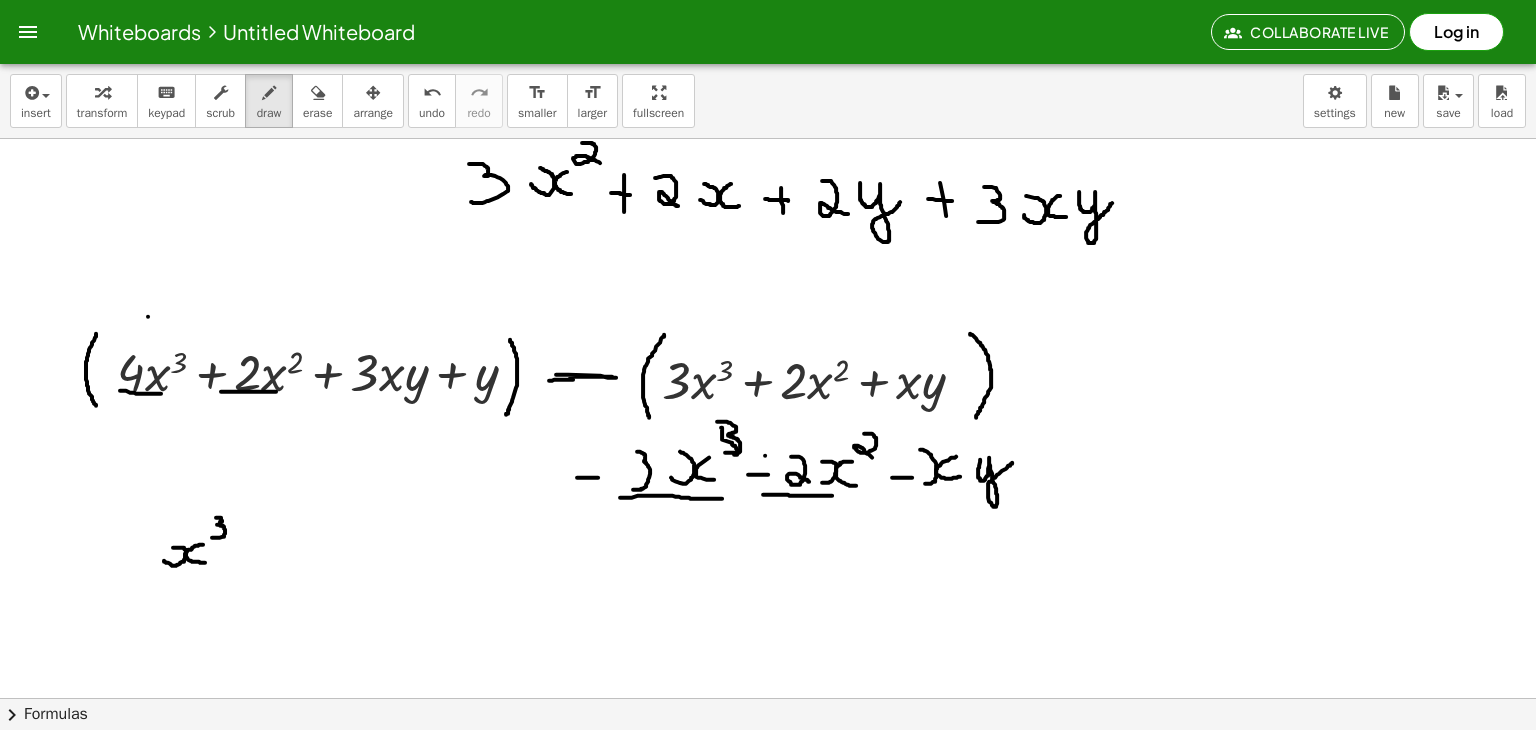 drag, startPoint x: 763, startPoint y: 494, endPoint x: 832, endPoint y: 495, distance: 69.00725 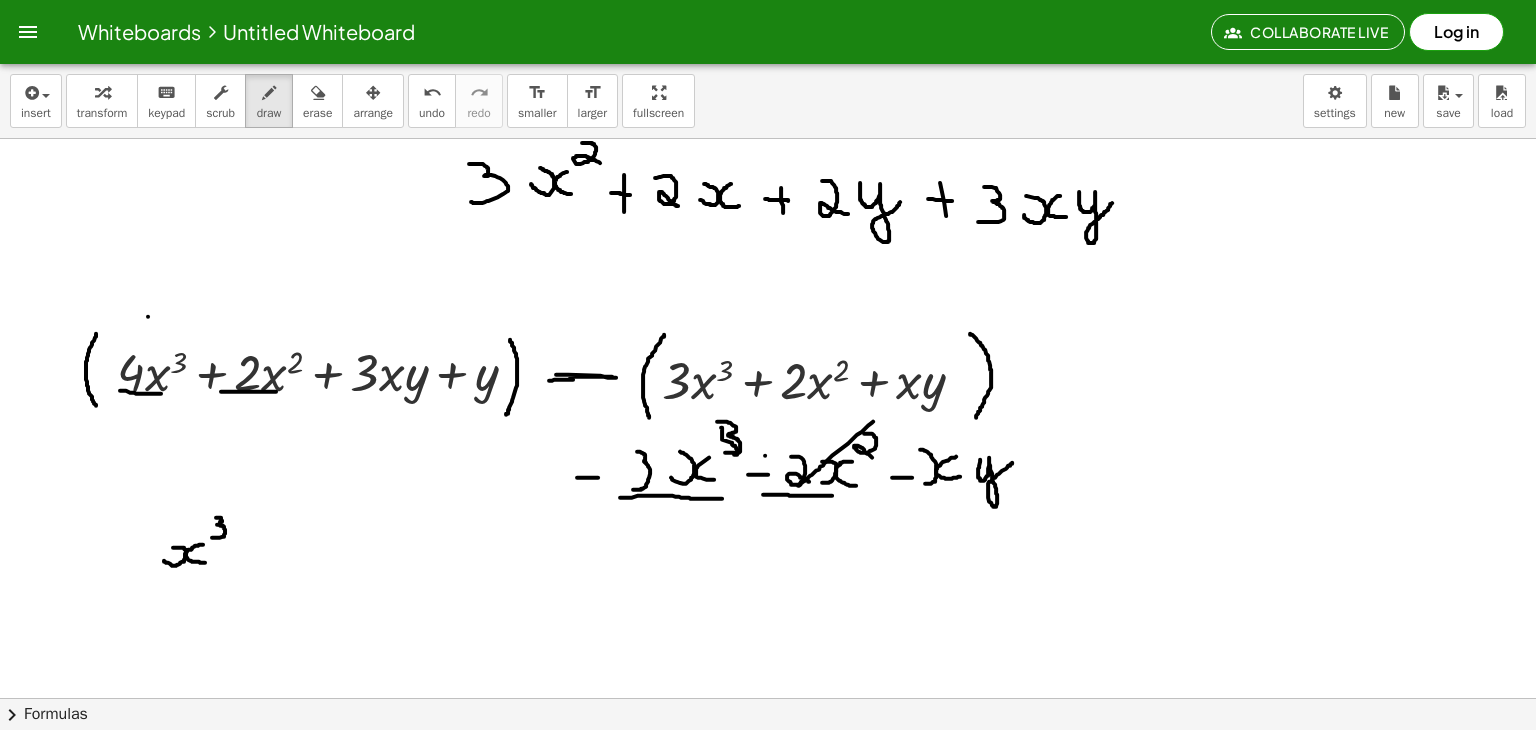 drag, startPoint x: 873, startPoint y: 421, endPoint x: 797, endPoint y: 486, distance: 100.005 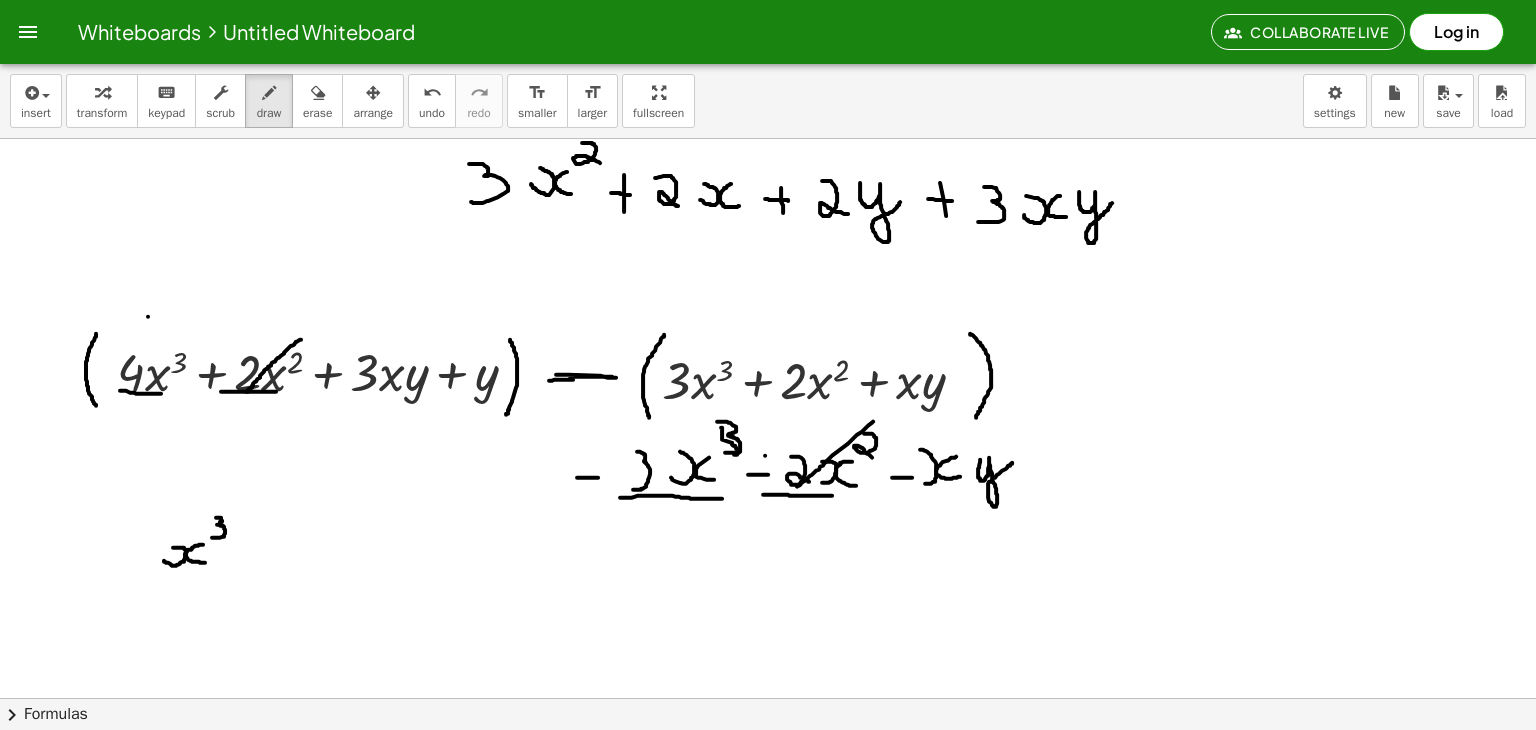 drag, startPoint x: 301, startPoint y: 339, endPoint x: 246, endPoint y: 391, distance: 75.690155 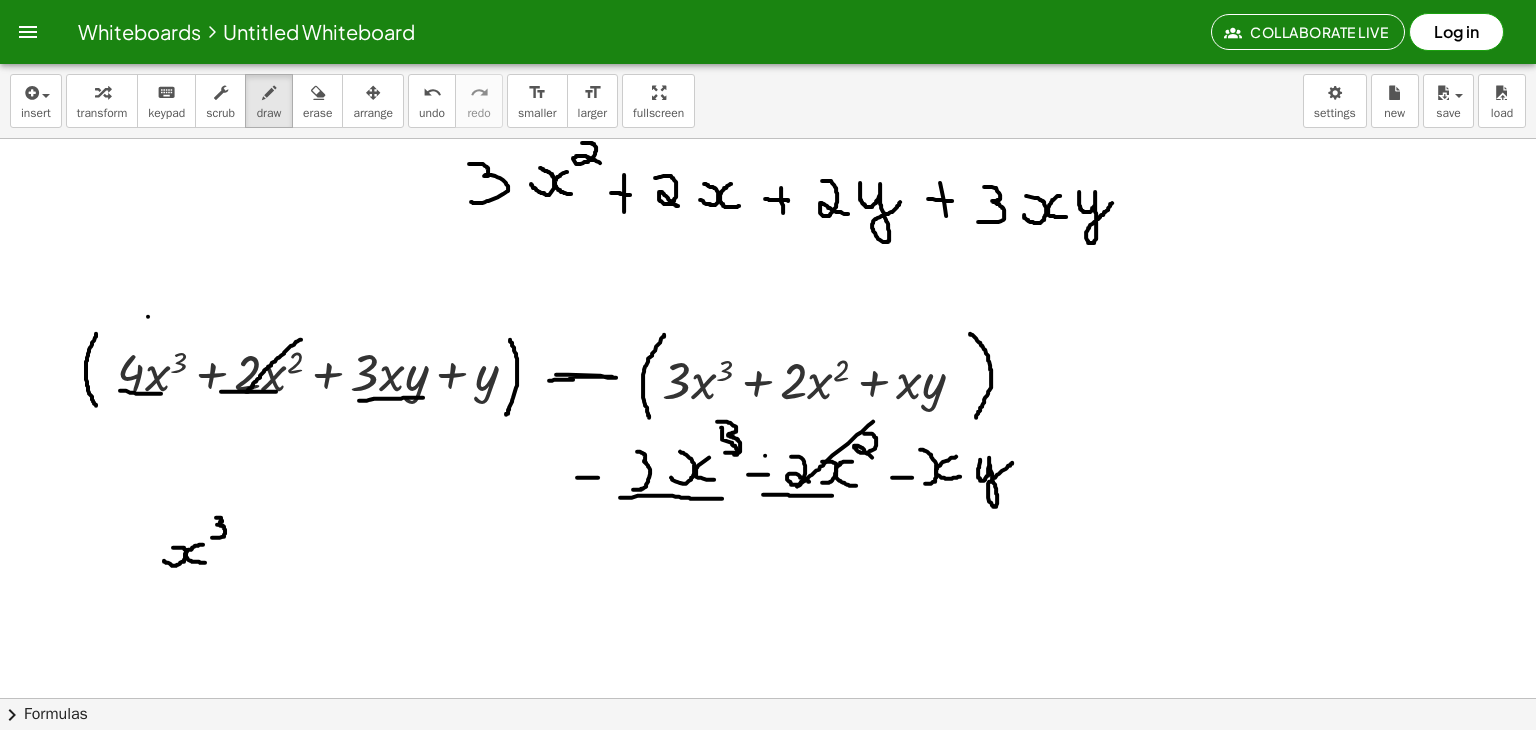 drag, startPoint x: 359, startPoint y: 400, endPoint x: 423, endPoint y: 397, distance: 64.070274 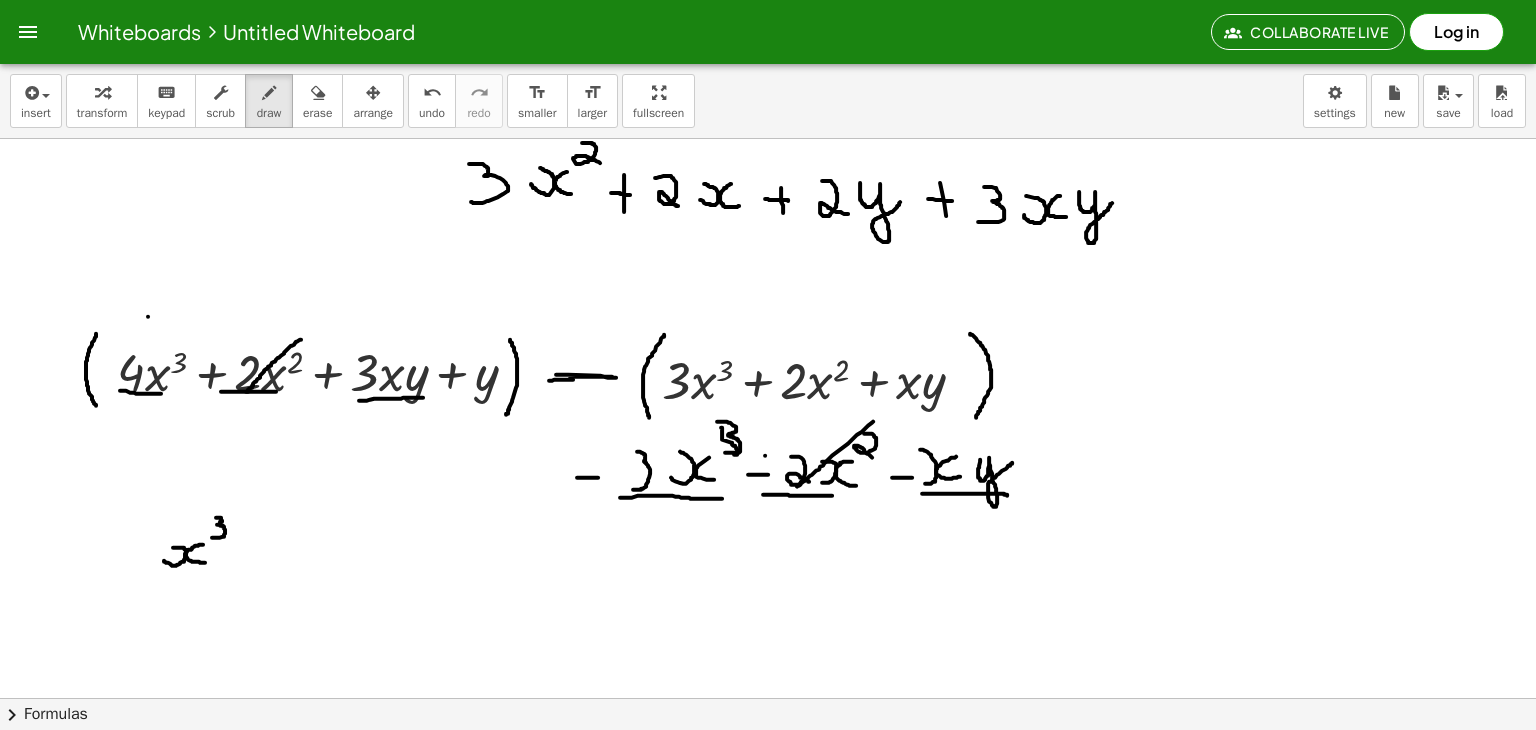 drag, startPoint x: 922, startPoint y: 493, endPoint x: 1007, endPoint y: 495, distance: 85.02353 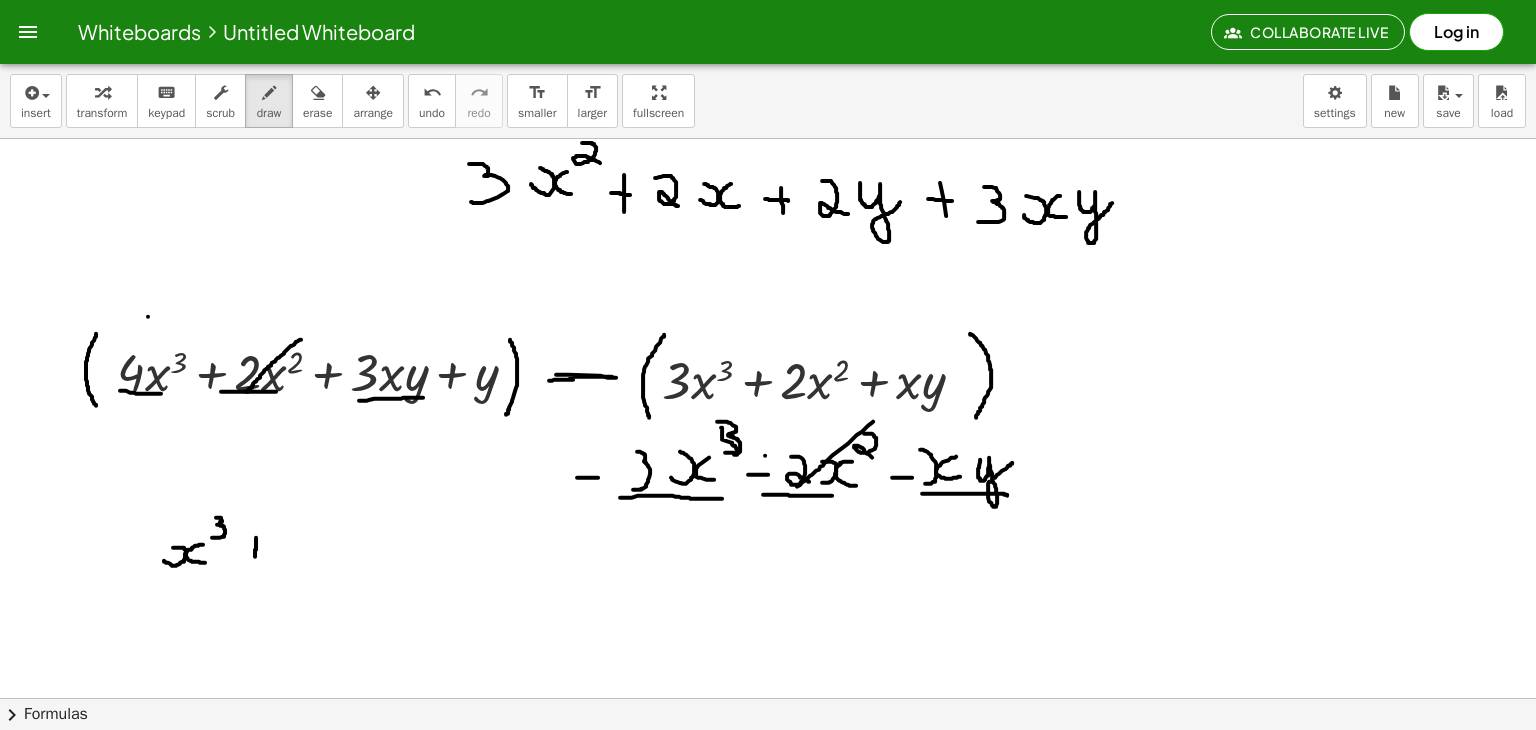drag, startPoint x: 256, startPoint y: 537, endPoint x: 255, endPoint y: 559, distance: 22.022715 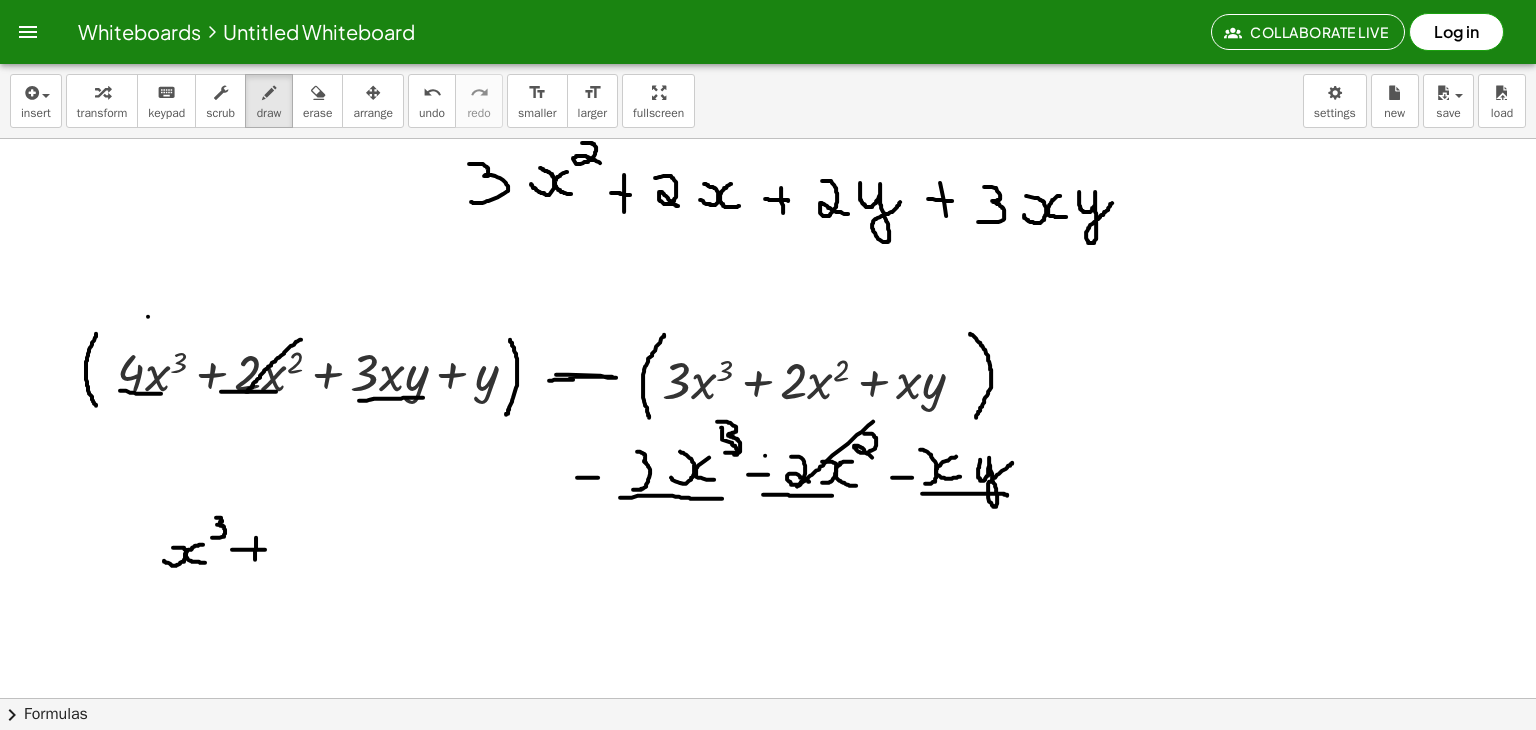 drag, startPoint x: 232, startPoint y: 549, endPoint x: 265, endPoint y: 549, distance: 33 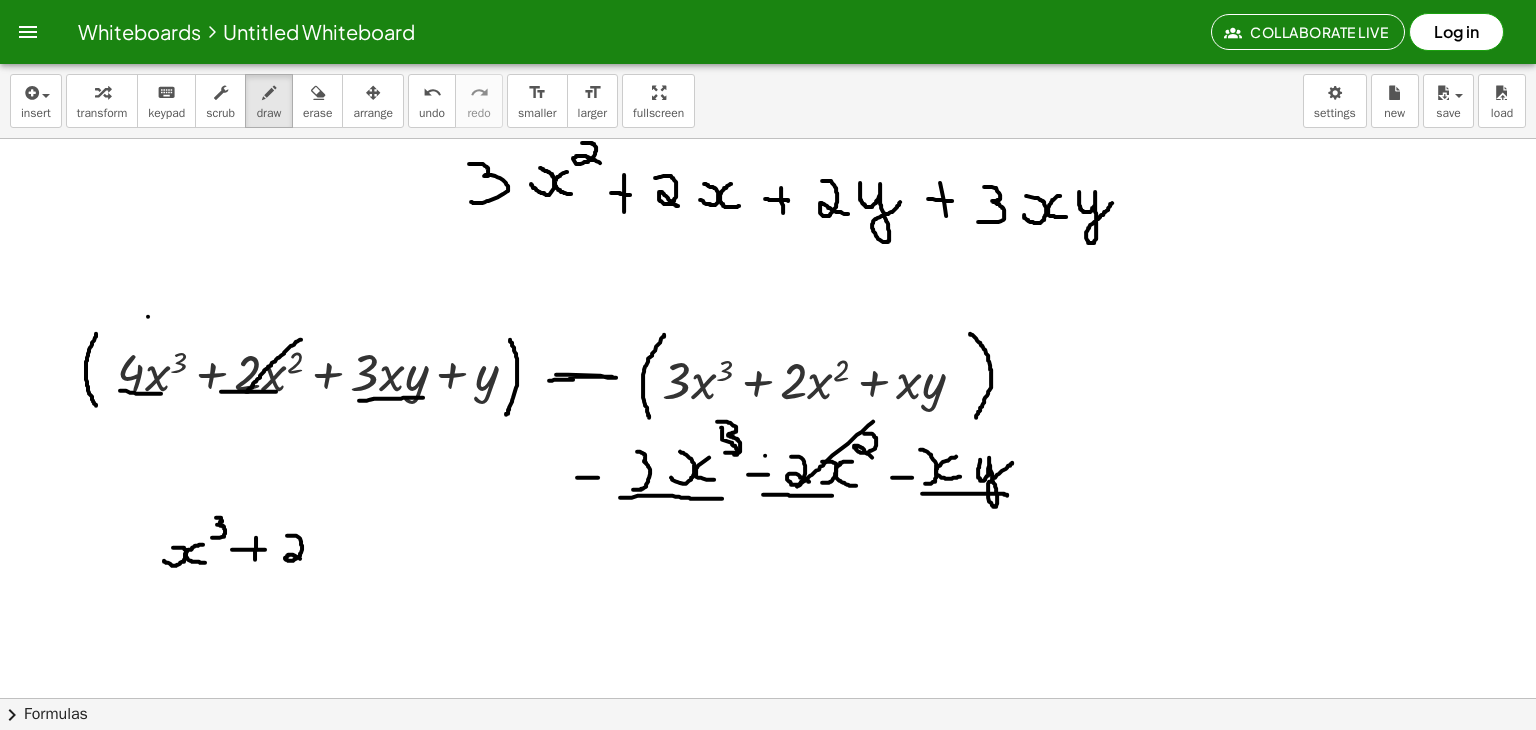 drag, startPoint x: 287, startPoint y: 535, endPoint x: 301, endPoint y: 558, distance: 26.925823 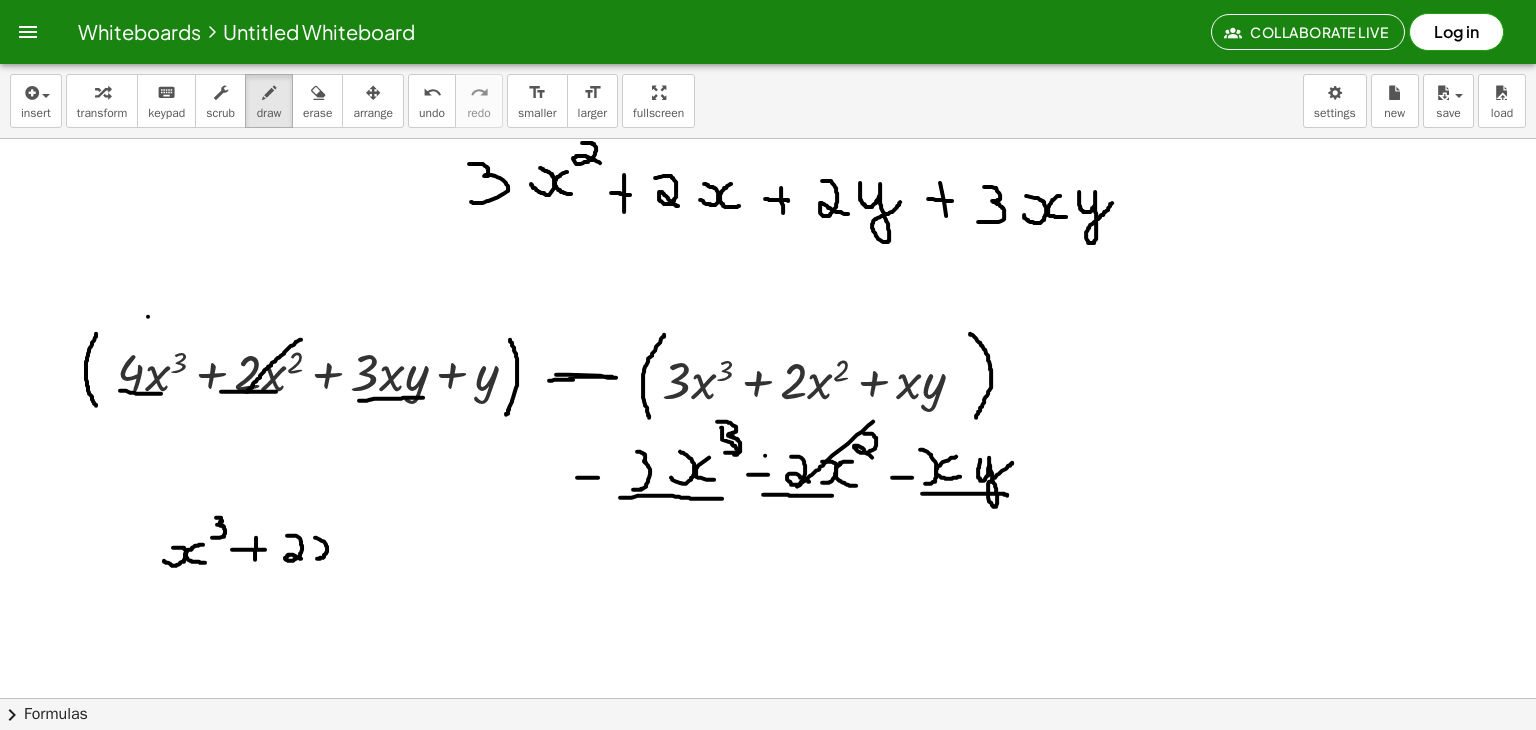 drag, startPoint x: 315, startPoint y: 537, endPoint x: 316, endPoint y: 558, distance: 21.023796 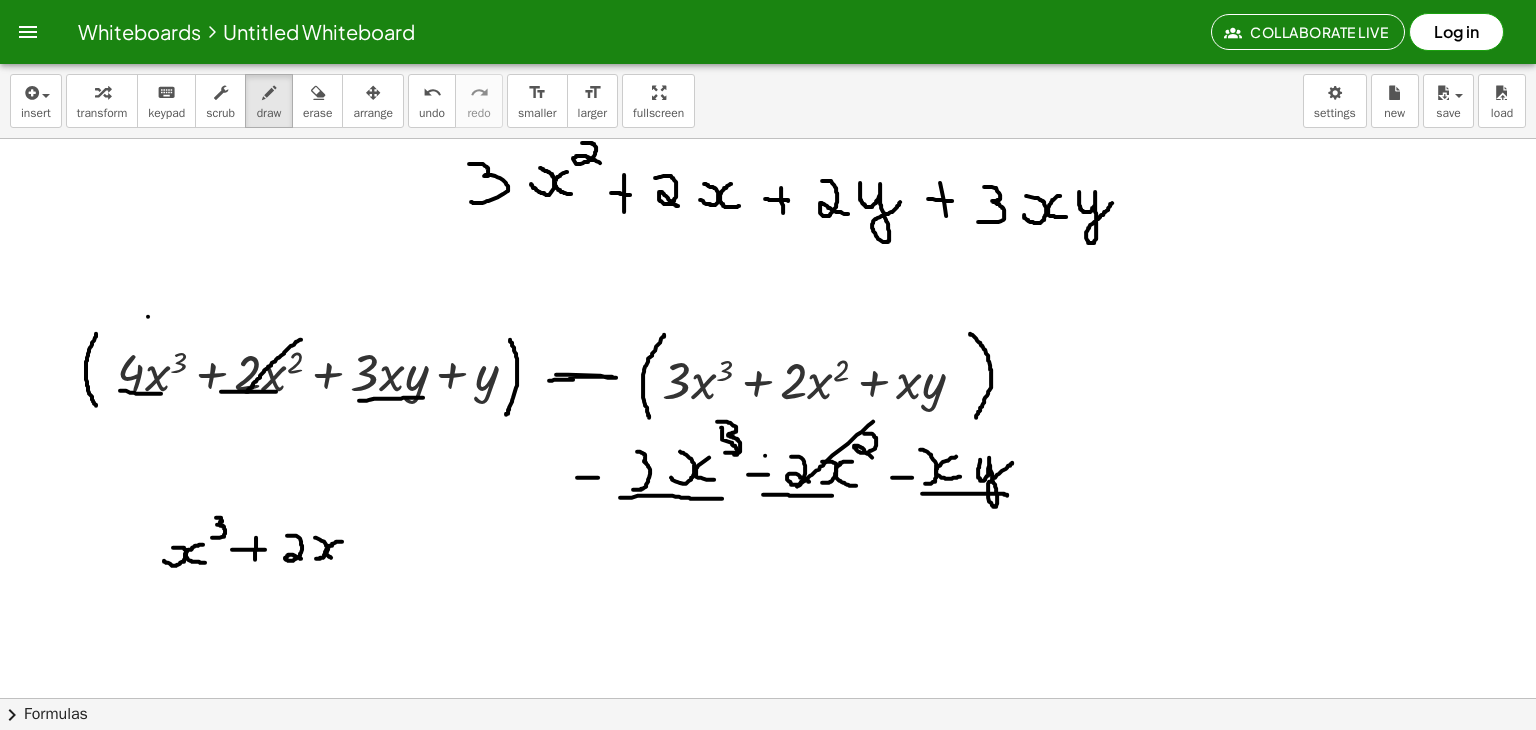 drag, startPoint x: 342, startPoint y: 541, endPoint x: 337, endPoint y: 557, distance: 16.763054 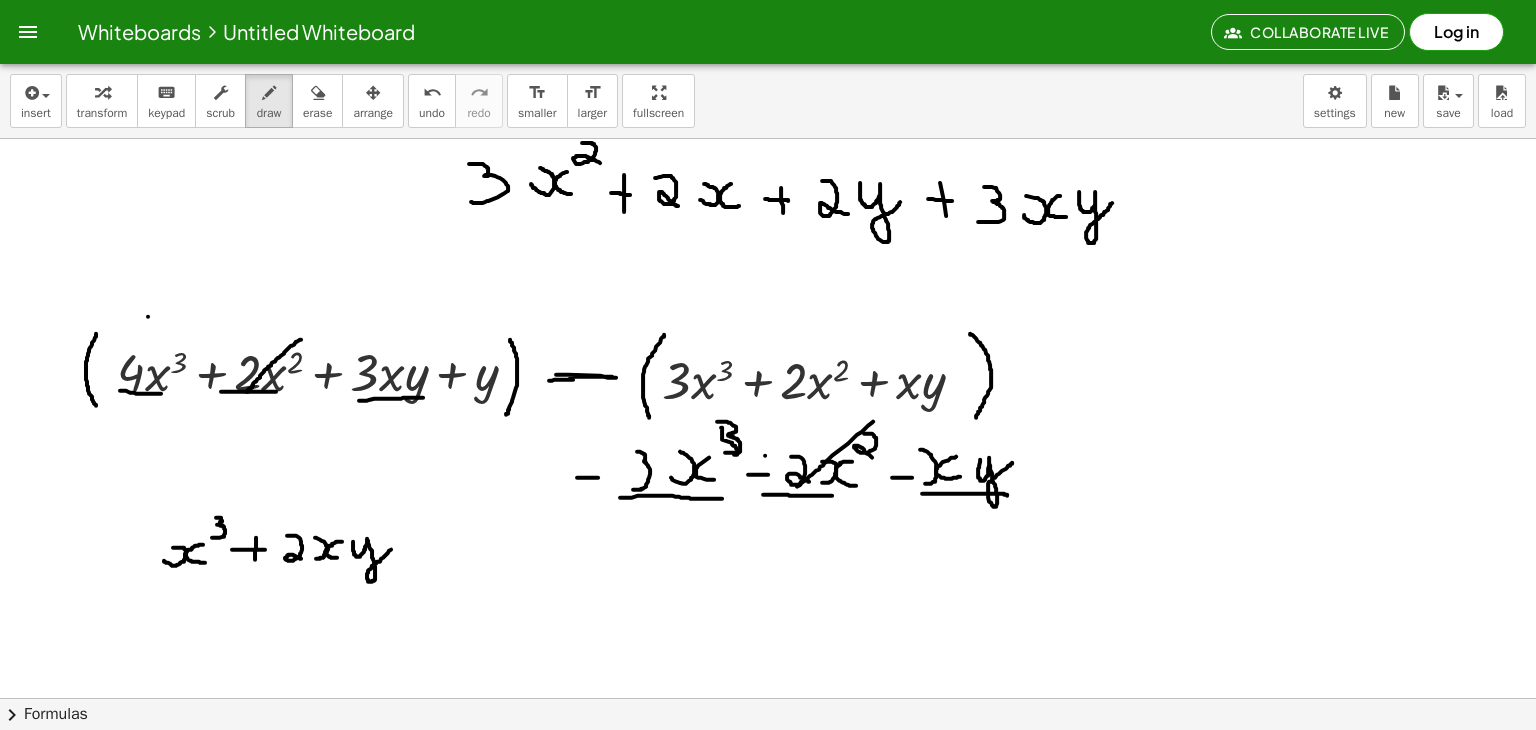 drag, startPoint x: 353, startPoint y: 541, endPoint x: 393, endPoint y: 545, distance: 40.1995 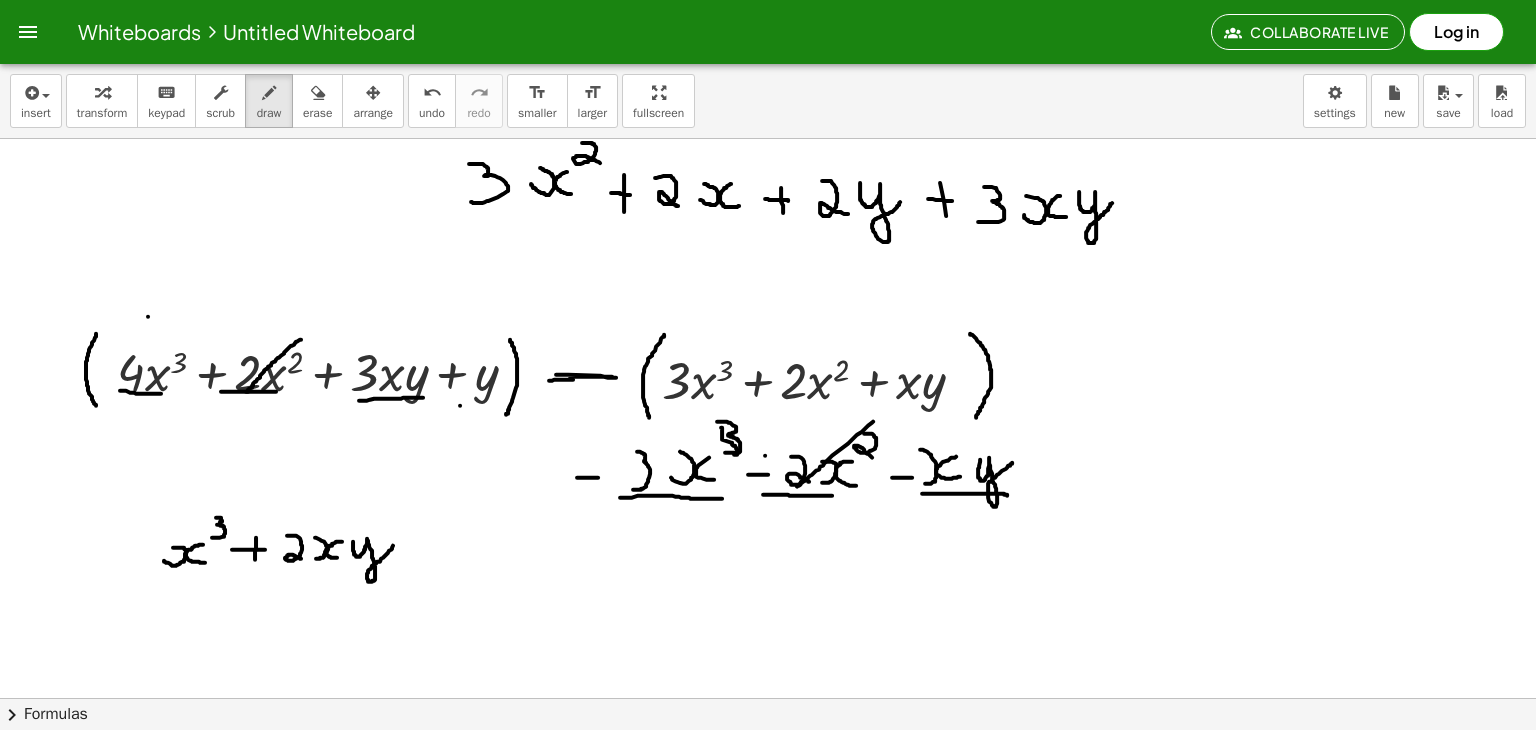 drag, startPoint x: 460, startPoint y: 405, endPoint x: 490, endPoint y: 404, distance: 30.016663 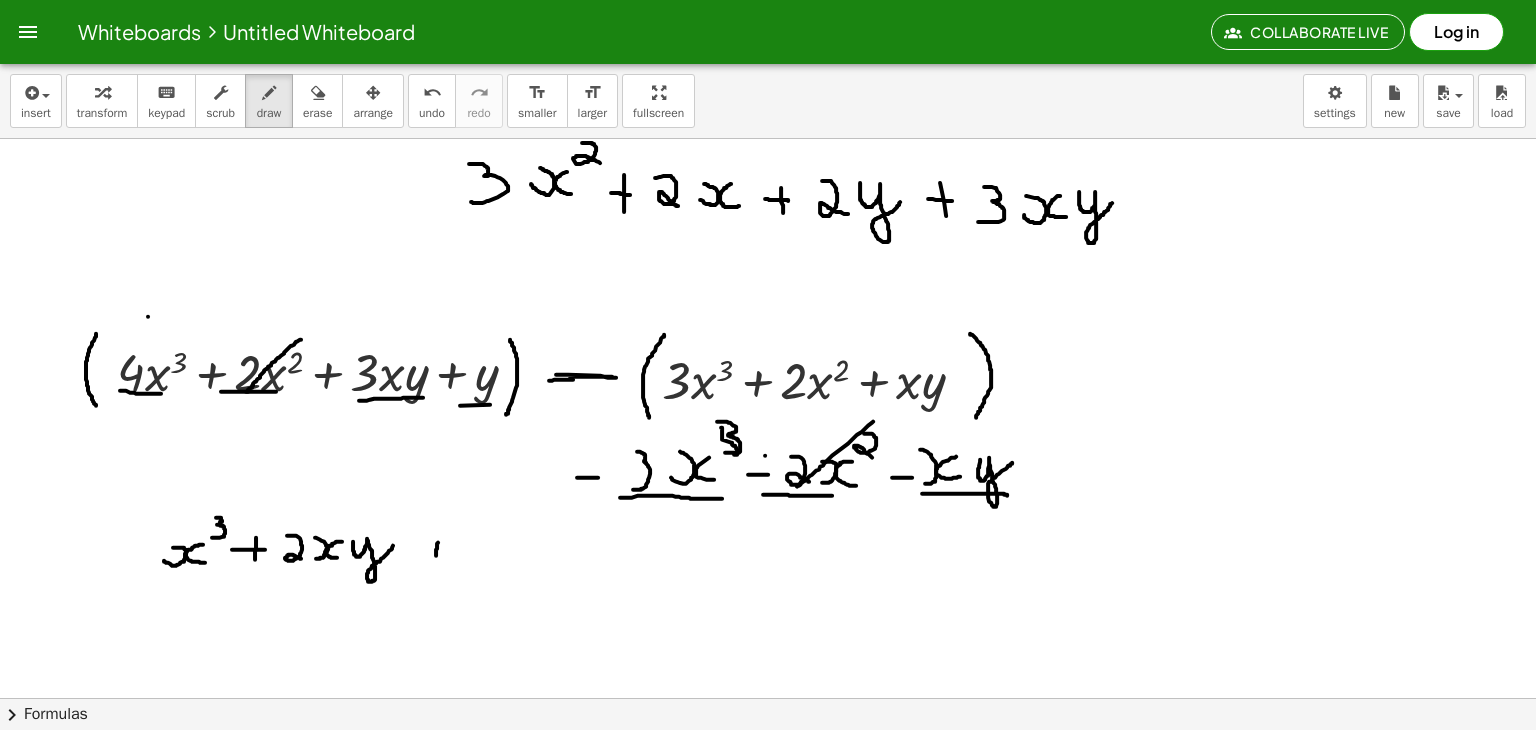 drag, startPoint x: 438, startPoint y: 542, endPoint x: 436, endPoint y: 563, distance: 21.095022 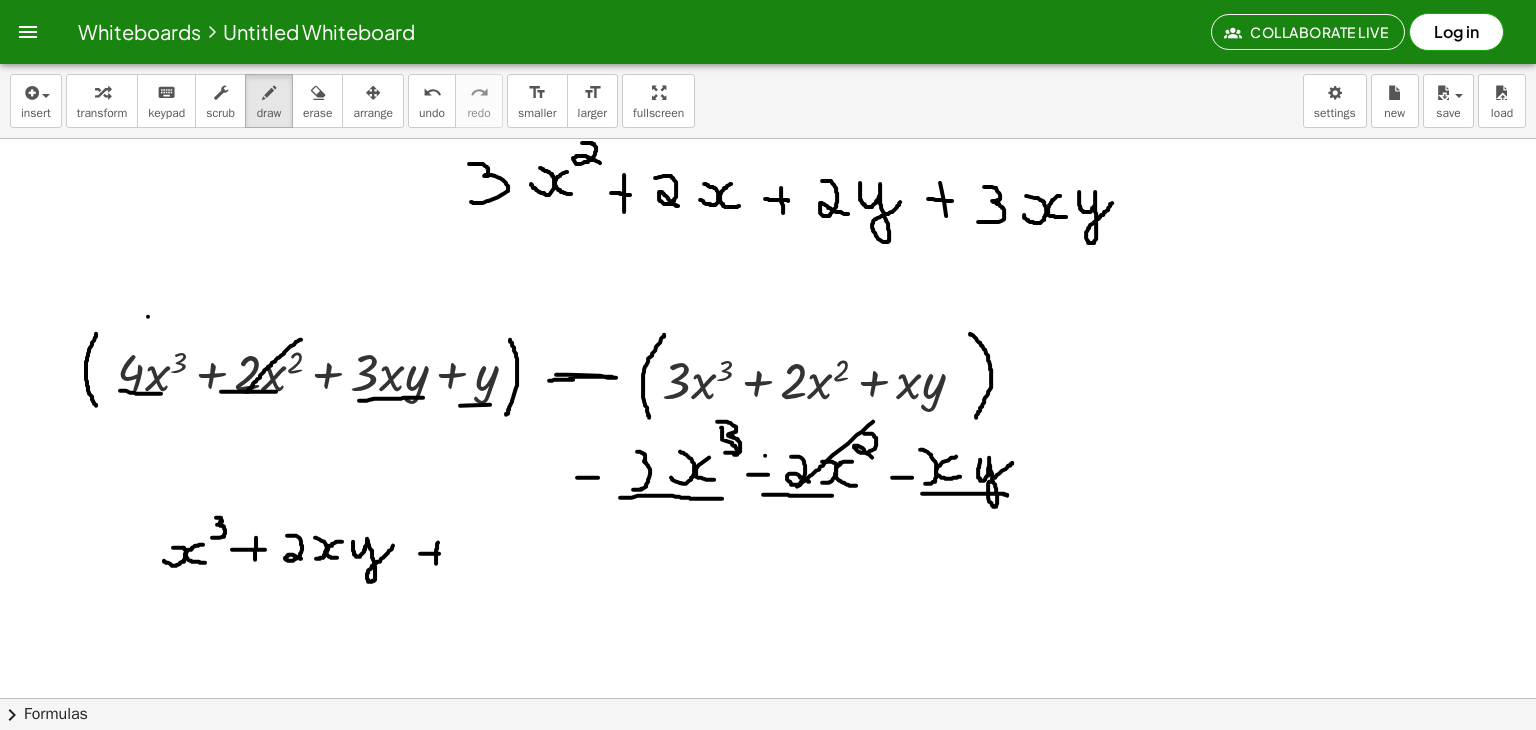 drag, startPoint x: 420, startPoint y: 553, endPoint x: 439, endPoint y: 553, distance: 19 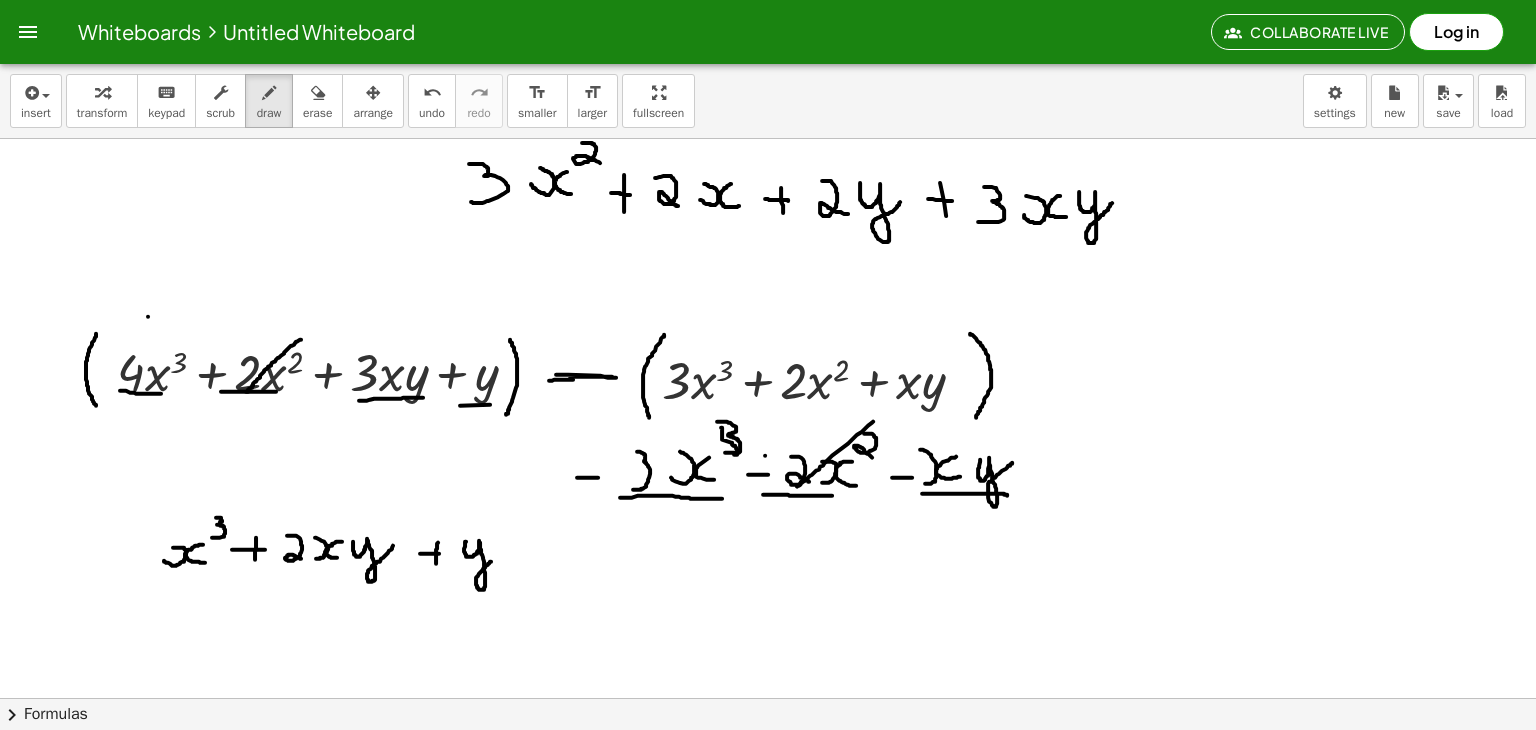 drag, startPoint x: 466, startPoint y: 541, endPoint x: 497, endPoint y: 553, distance: 33.24154 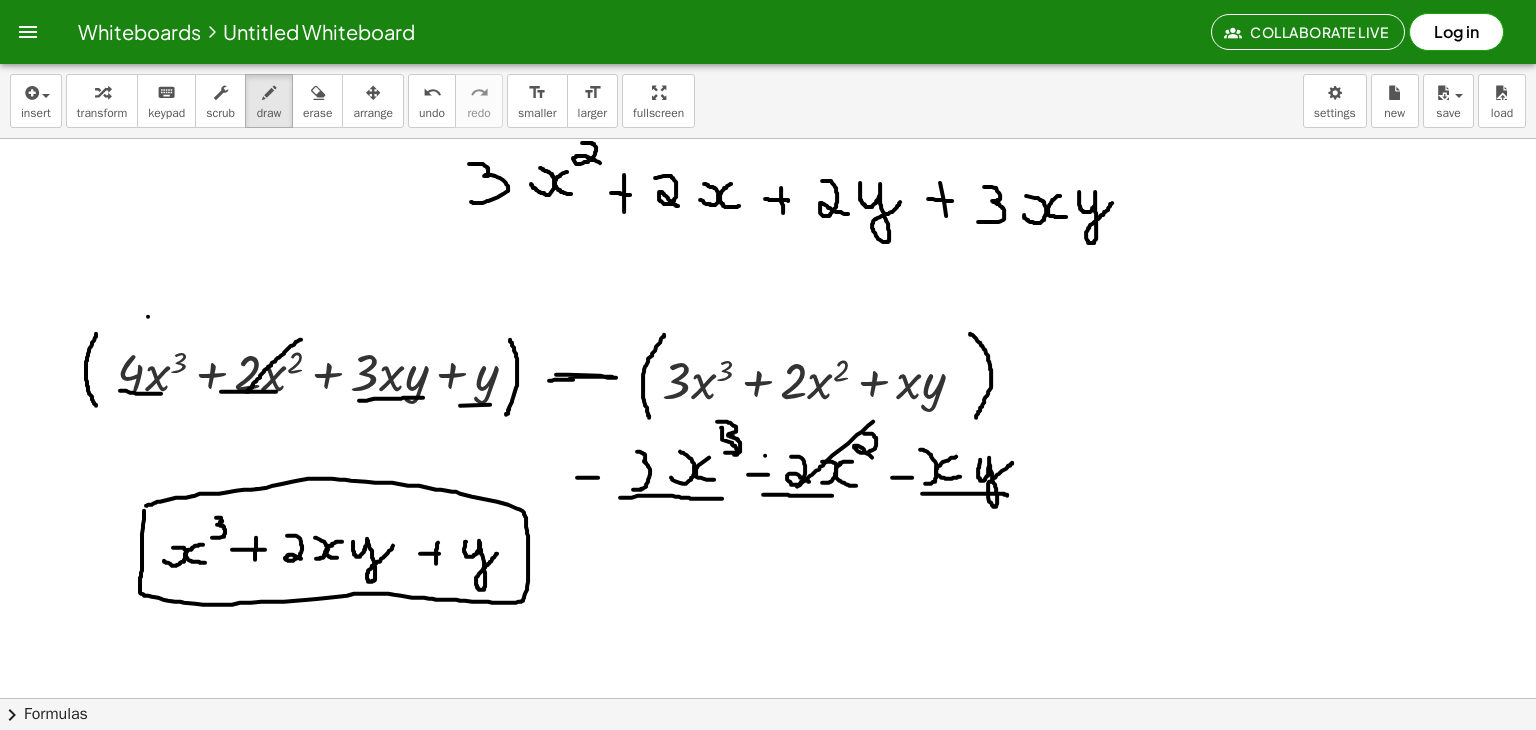 click at bounding box center (768, 538) 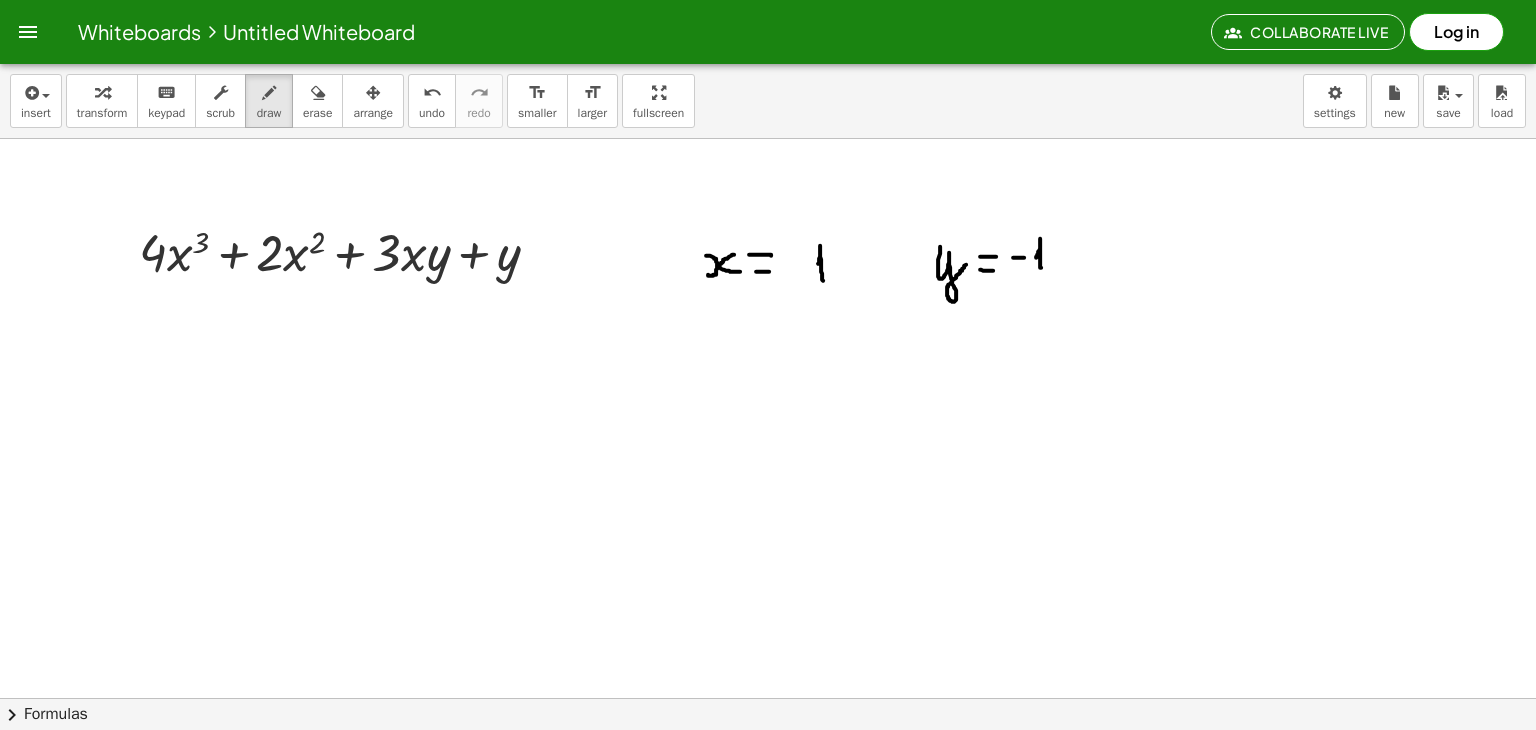 scroll, scrollTop: 924, scrollLeft: 0, axis: vertical 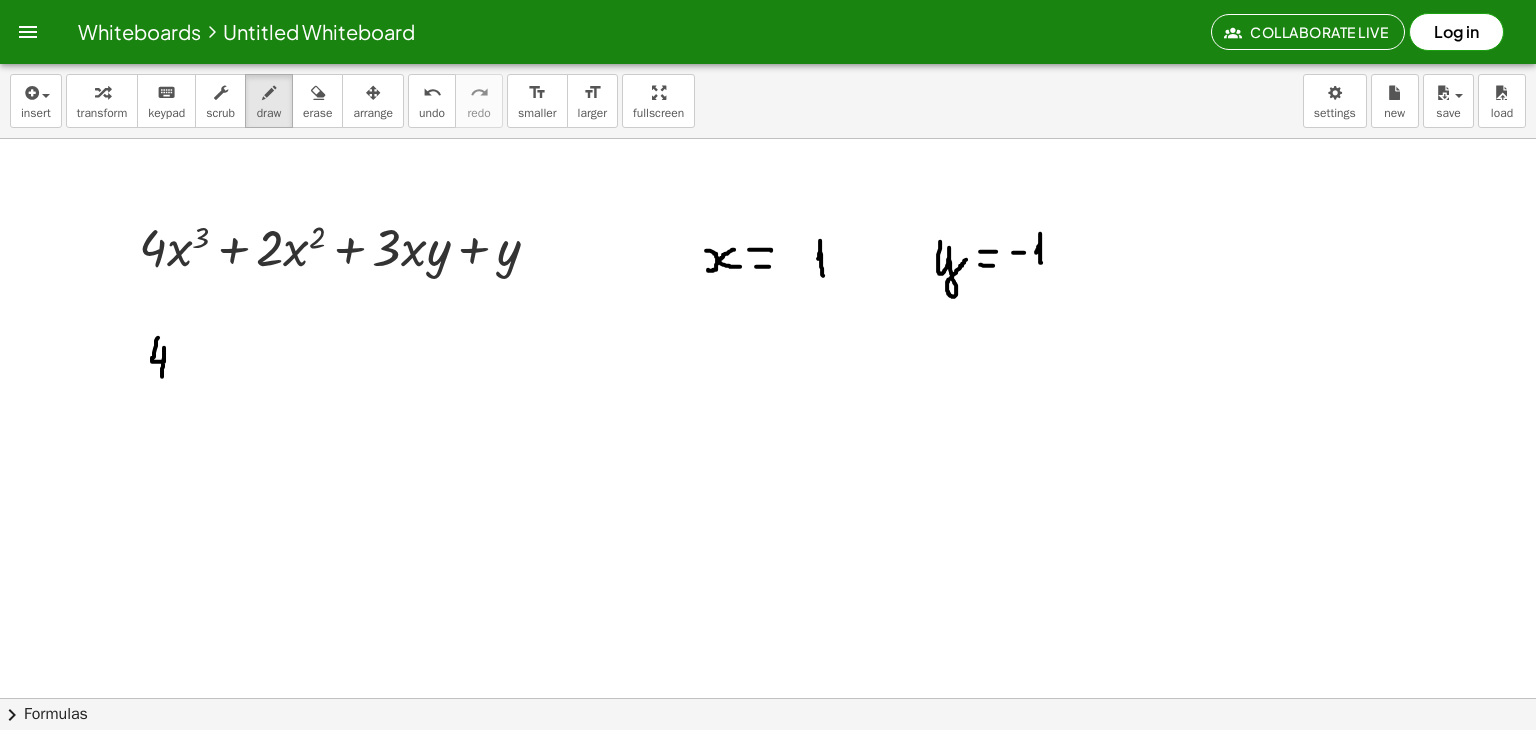 drag, startPoint x: 158, startPoint y: 337, endPoint x: 162, endPoint y: 376, distance: 39.20459 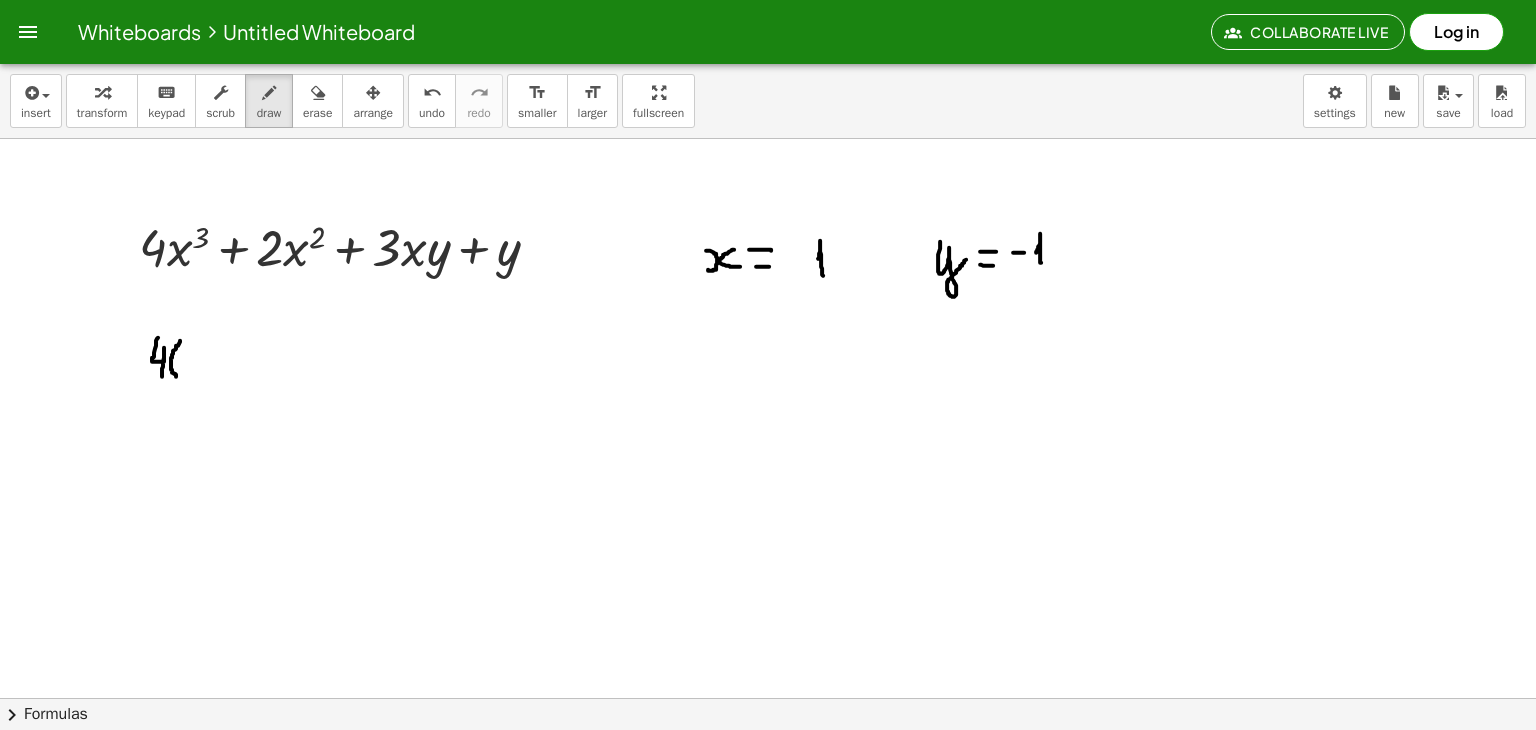 drag, startPoint x: 180, startPoint y: 340, endPoint x: 177, endPoint y: 377, distance: 37.12142 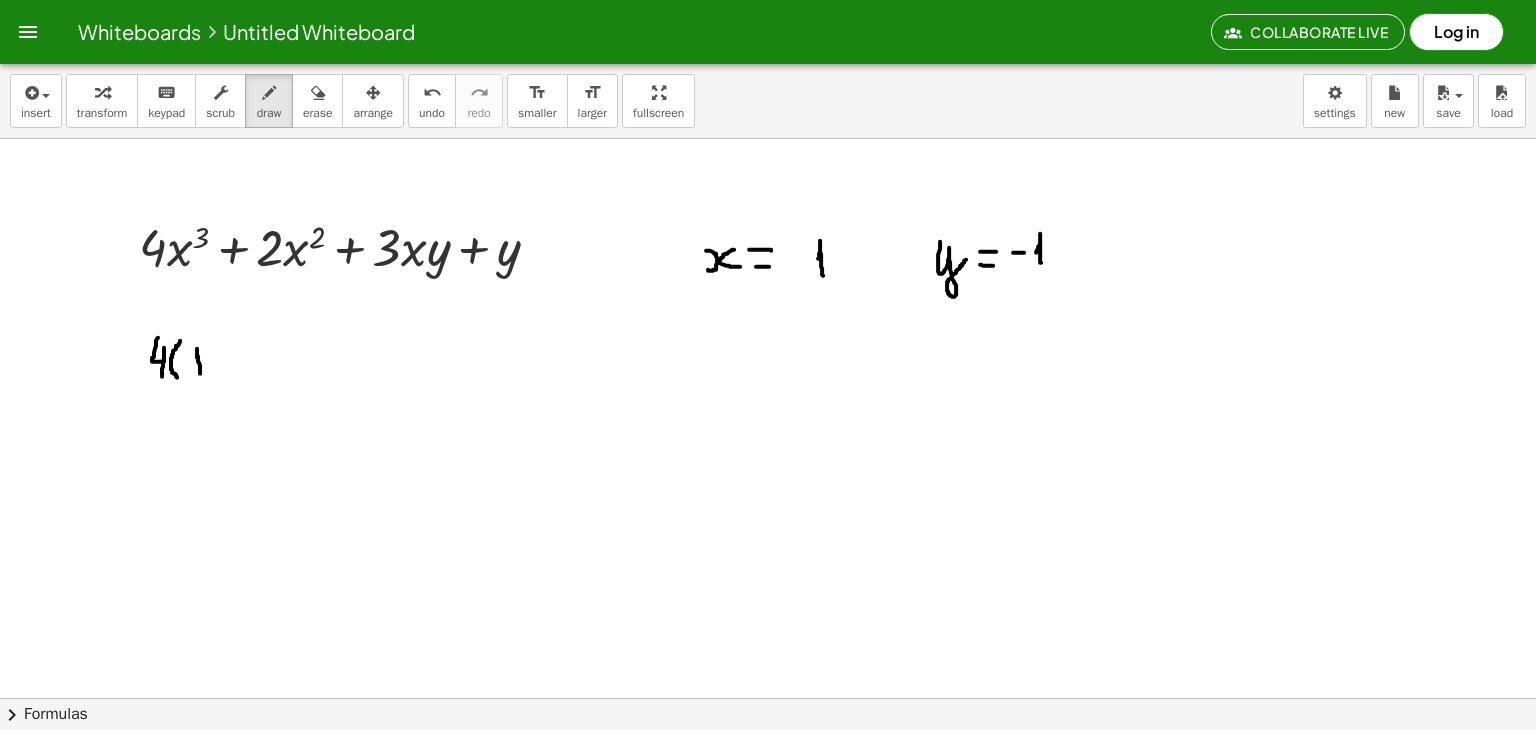 drag, startPoint x: 197, startPoint y: 357, endPoint x: 200, endPoint y: 377, distance: 20.22375 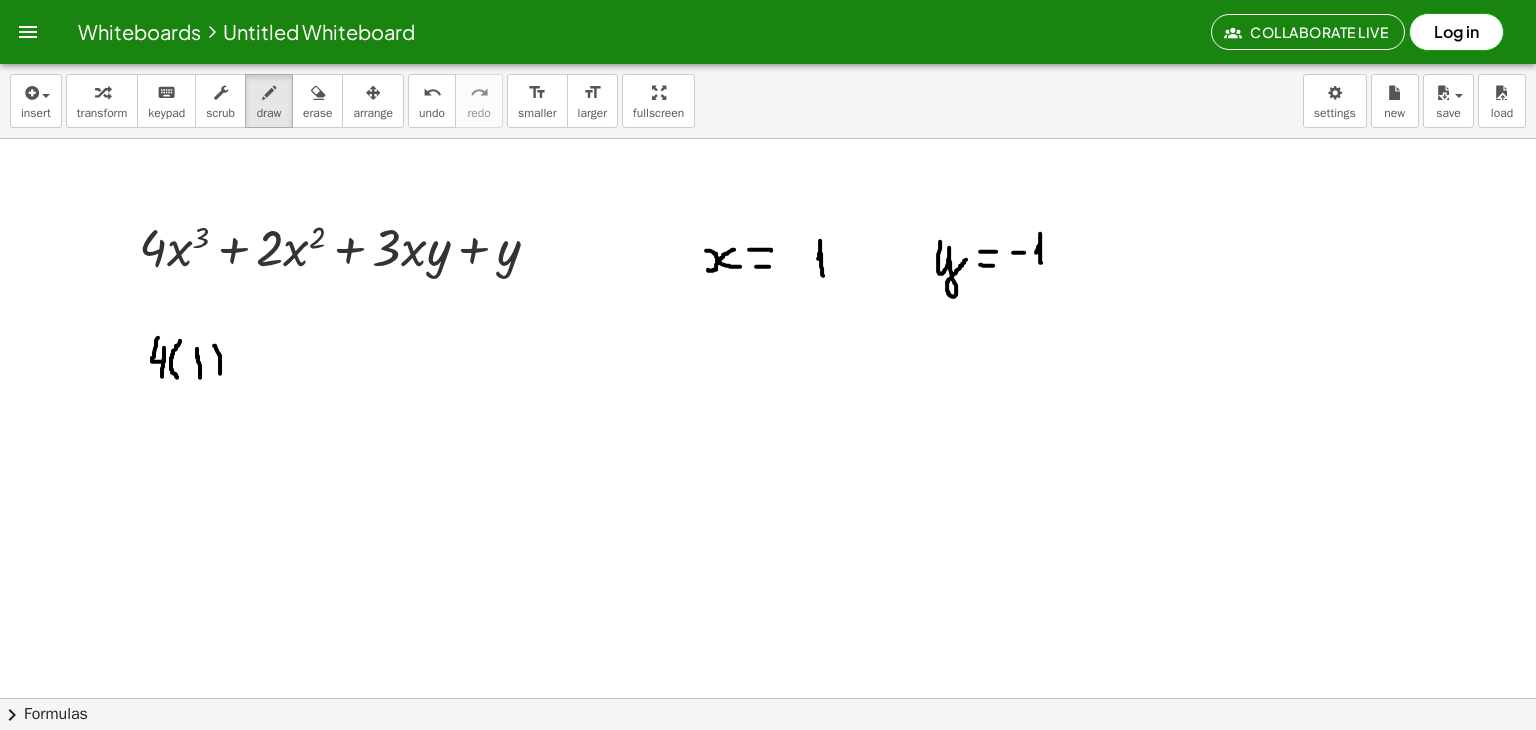 drag, startPoint x: 214, startPoint y: 345, endPoint x: 220, endPoint y: 374, distance: 29.614185 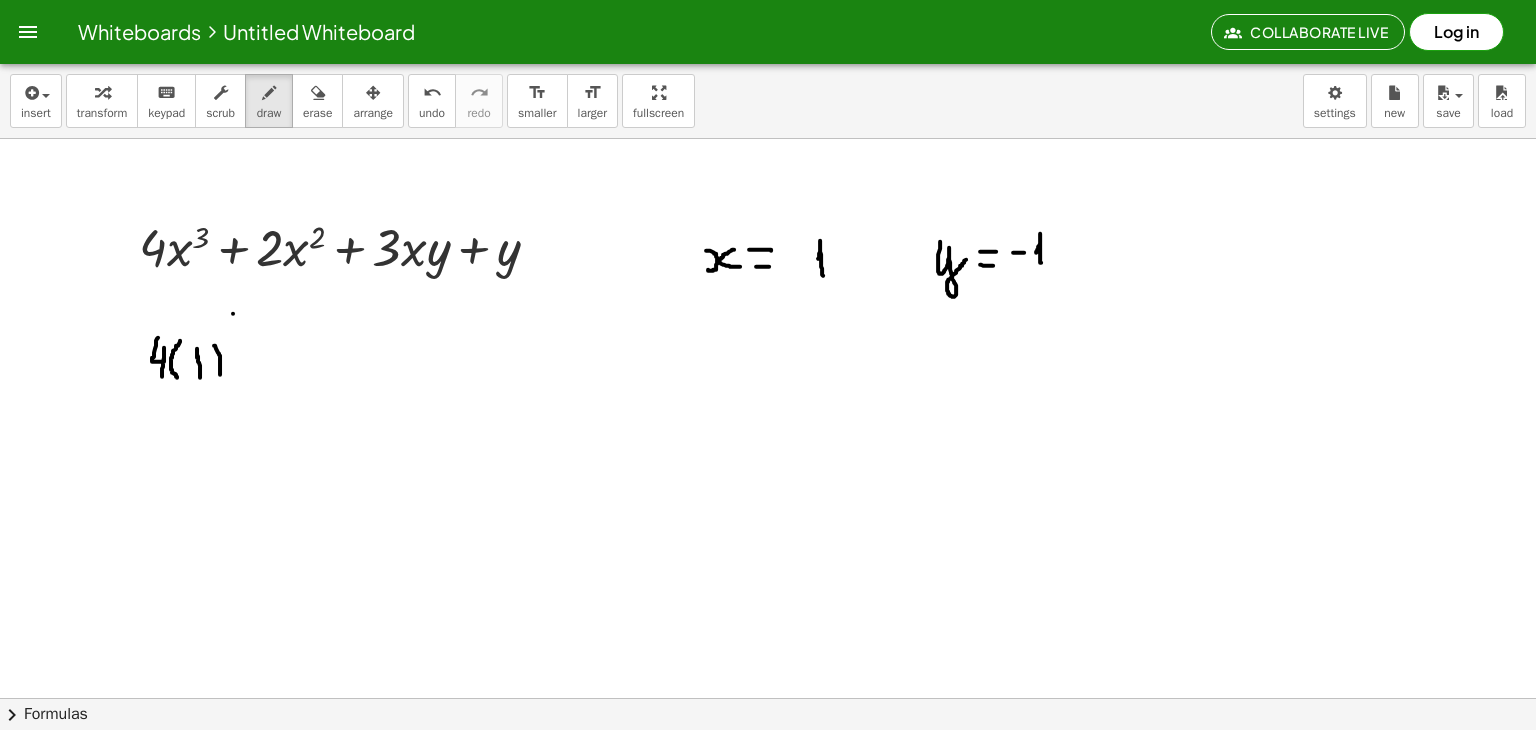 click at bounding box center (768, 54) 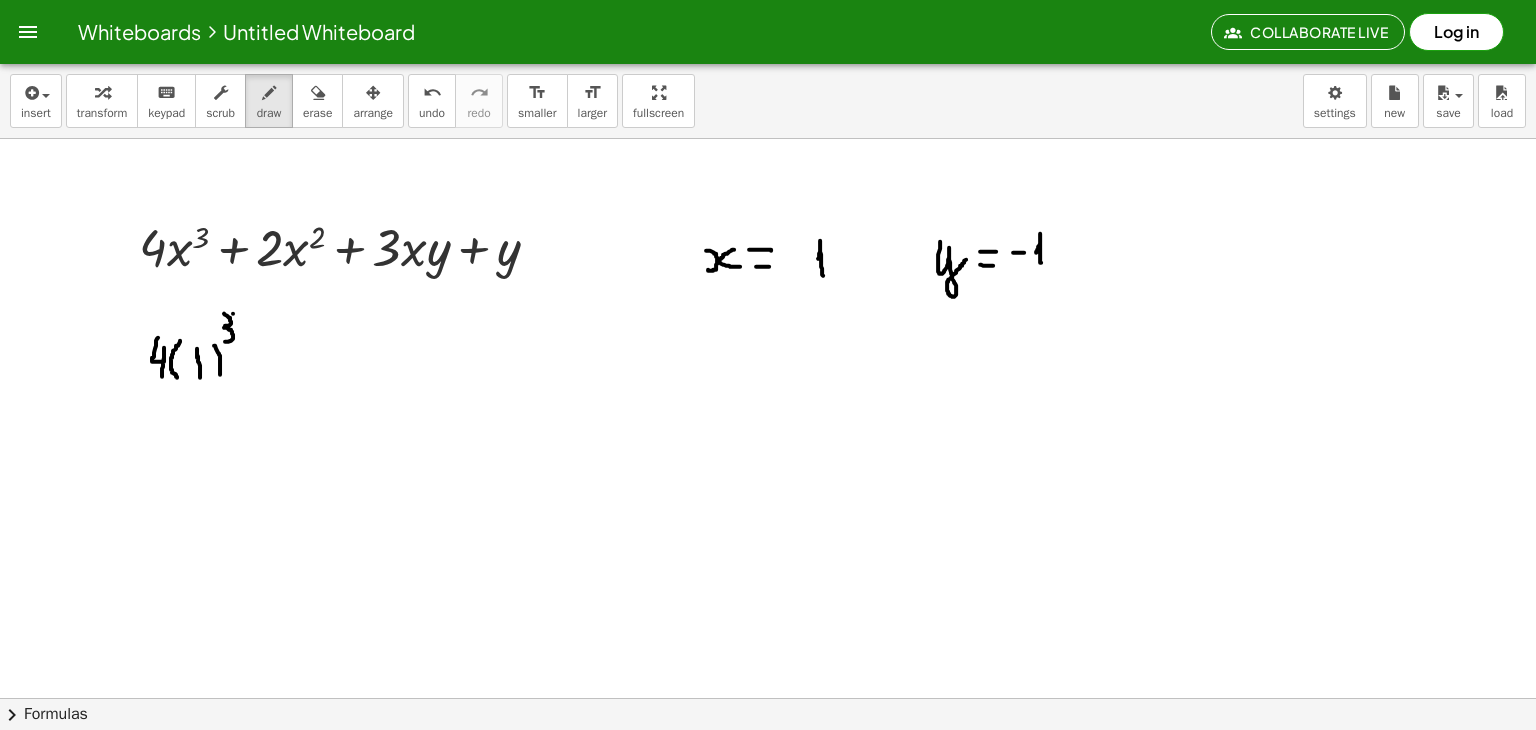 drag, startPoint x: 224, startPoint y: 313, endPoint x: 220, endPoint y: 342, distance: 29.274563 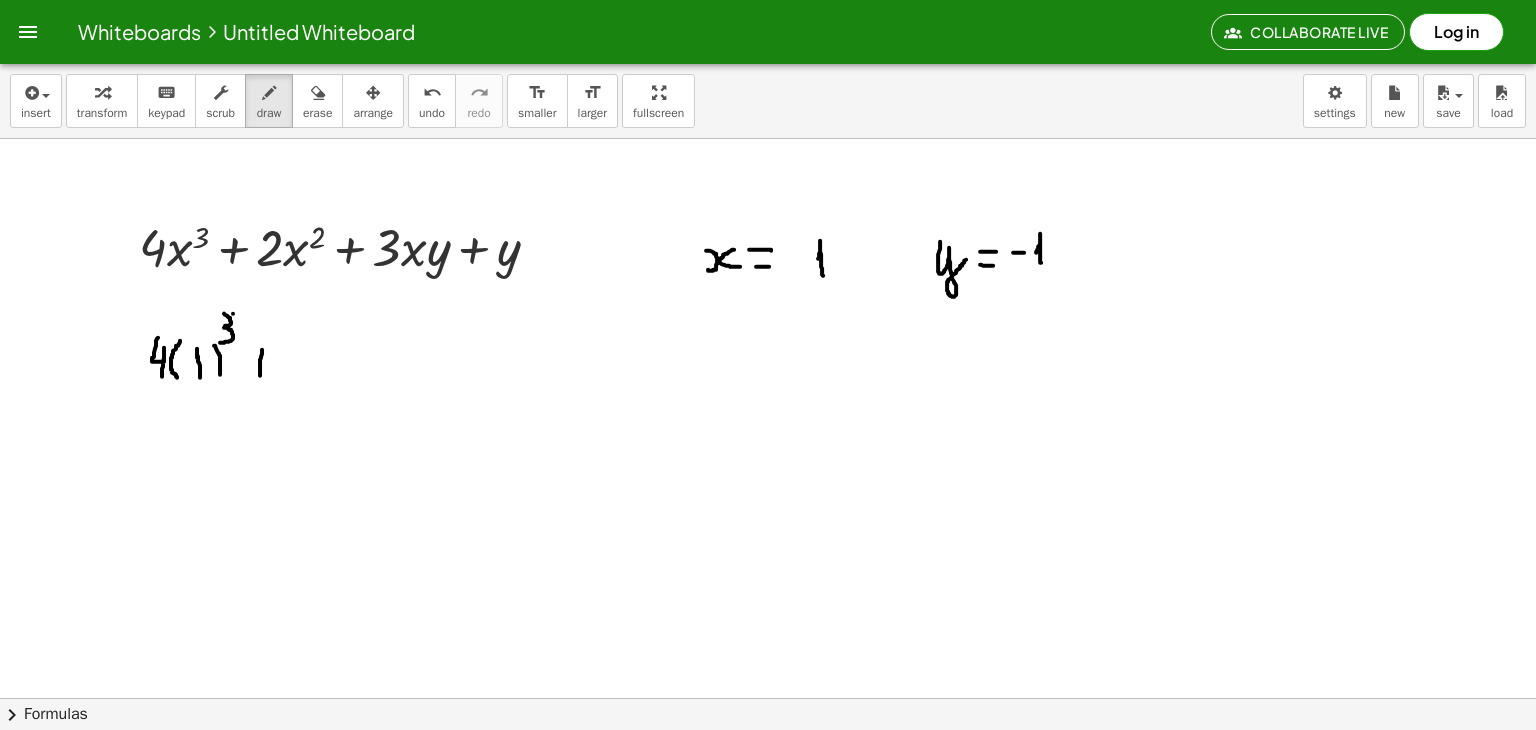 drag, startPoint x: 262, startPoint y: 349, endPoint x: 260, endPoint y: 378, distance: 29.068884 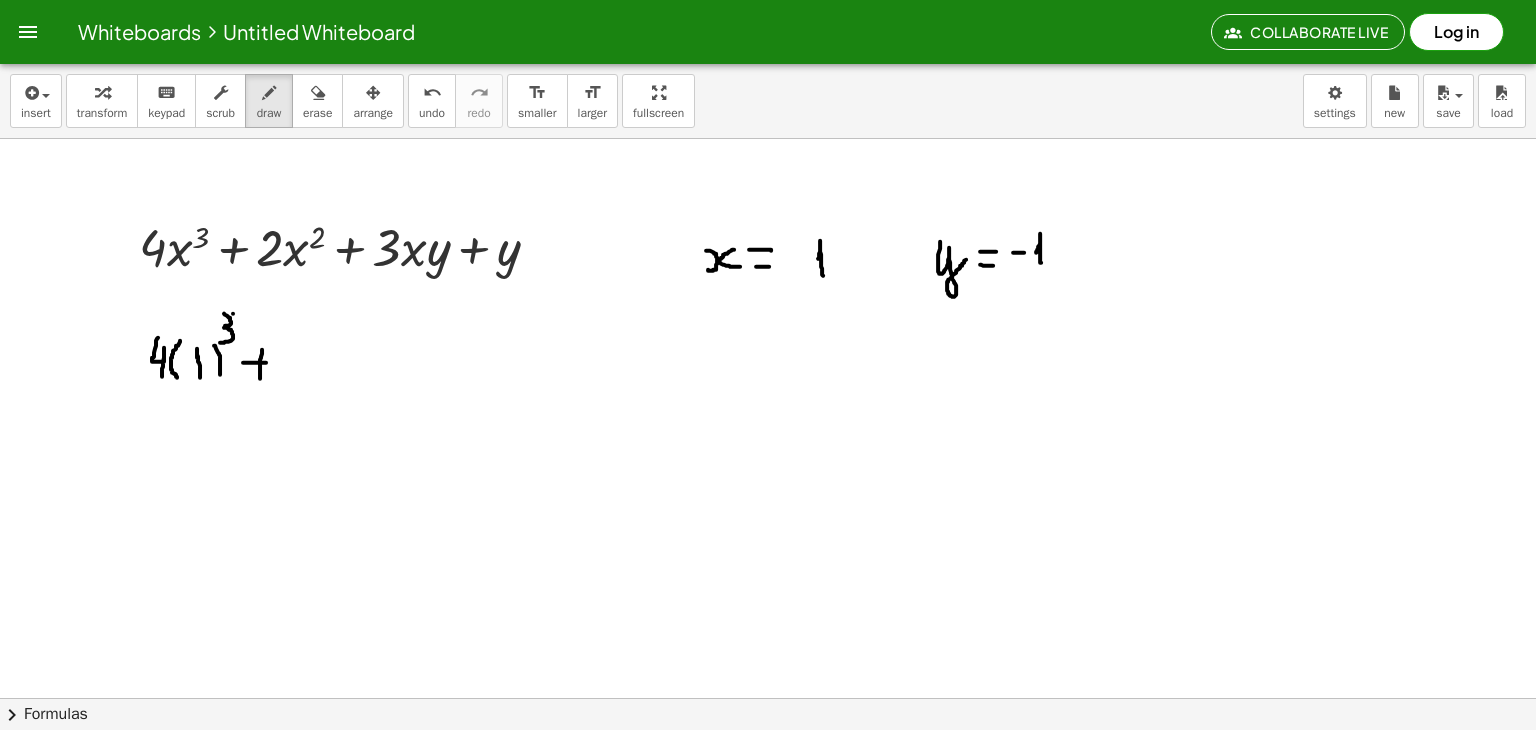 drag, startPoint x: 243, startPoint y: 362, endPoint x: 266, endPoint y: 362, distance: 23 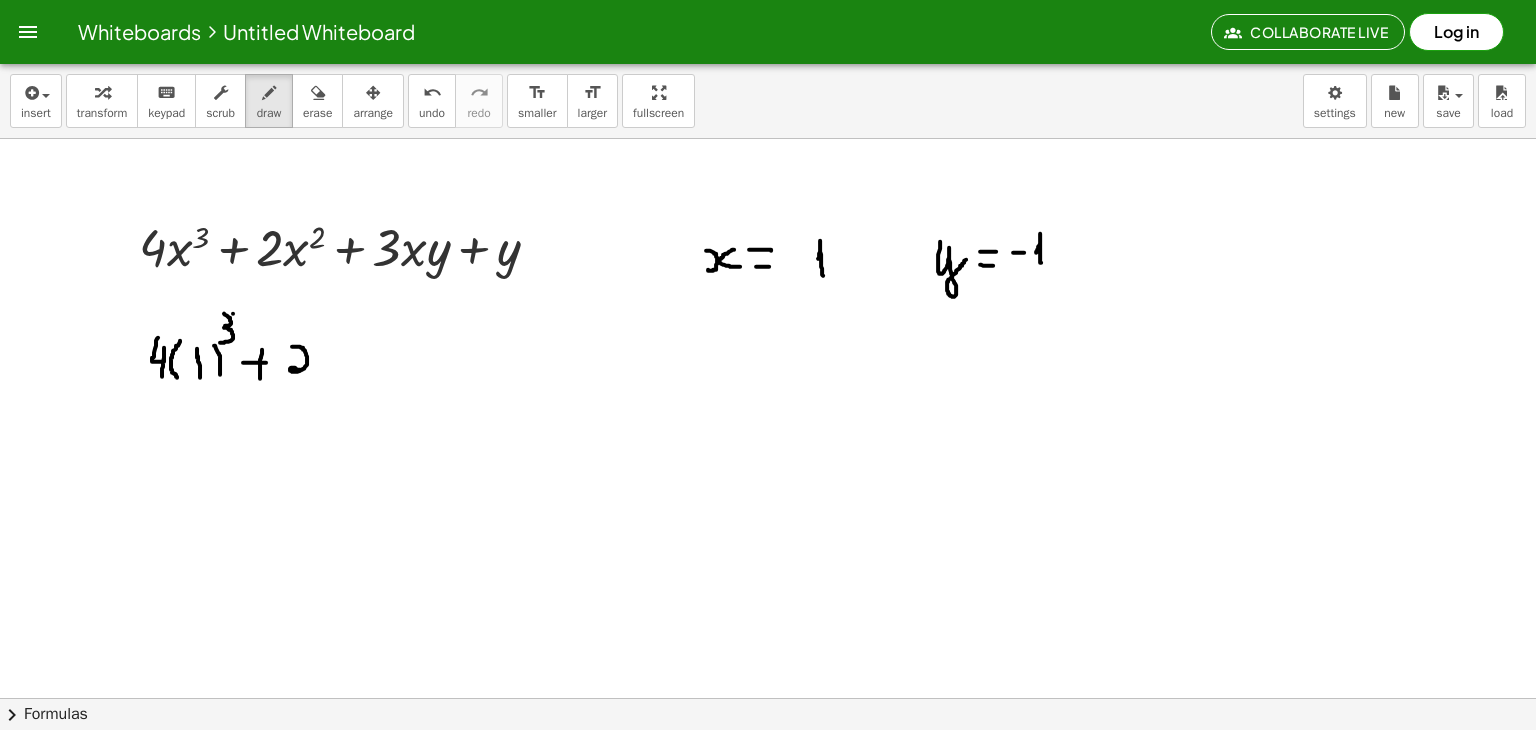 drag, startPoint x: 292, startPoint y: 346, endPoint x: 301, endPoint y: 370, distance: 25.632011 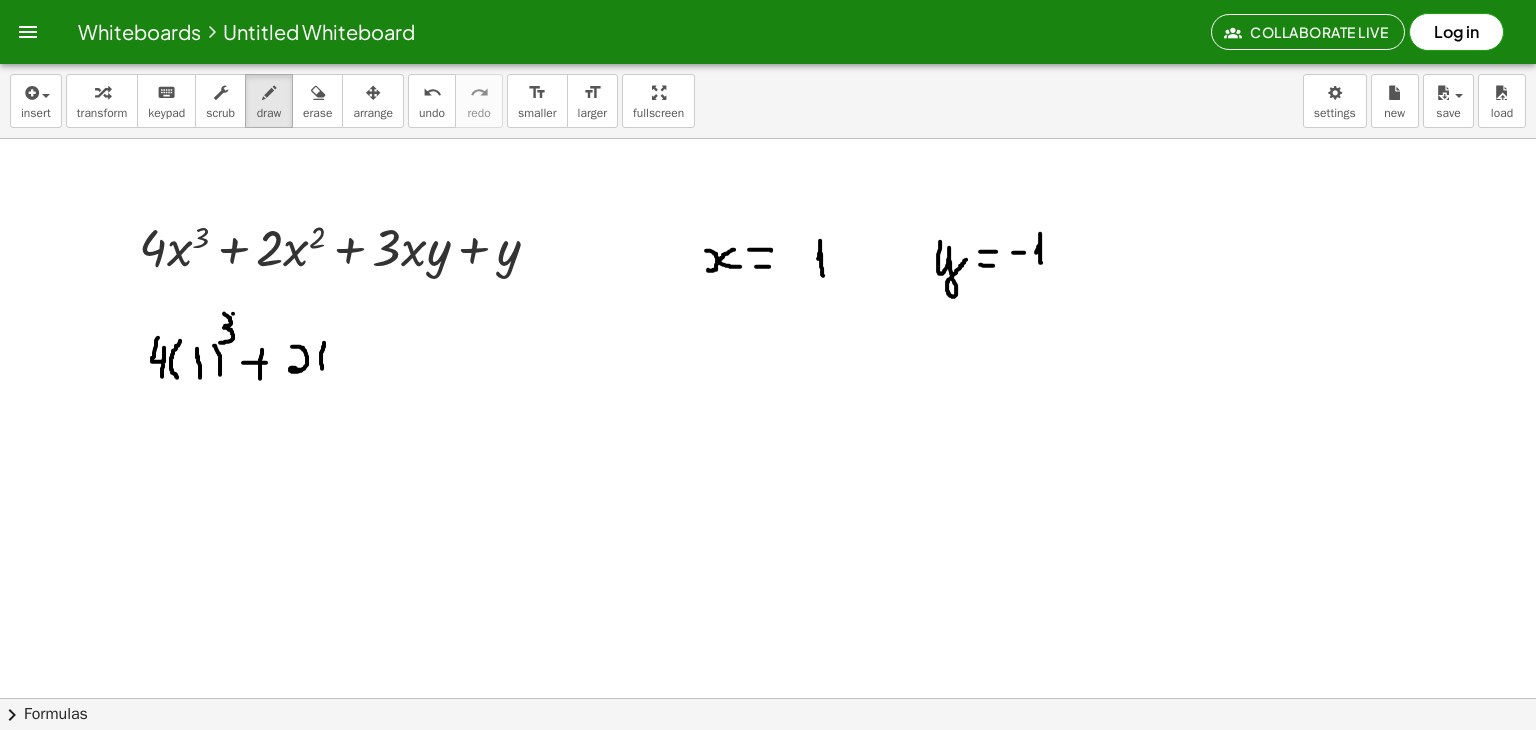 drag, startPoint x: 324, startPoint y: 342, endPoint x: 324, endPoint y: 377, distance: 35 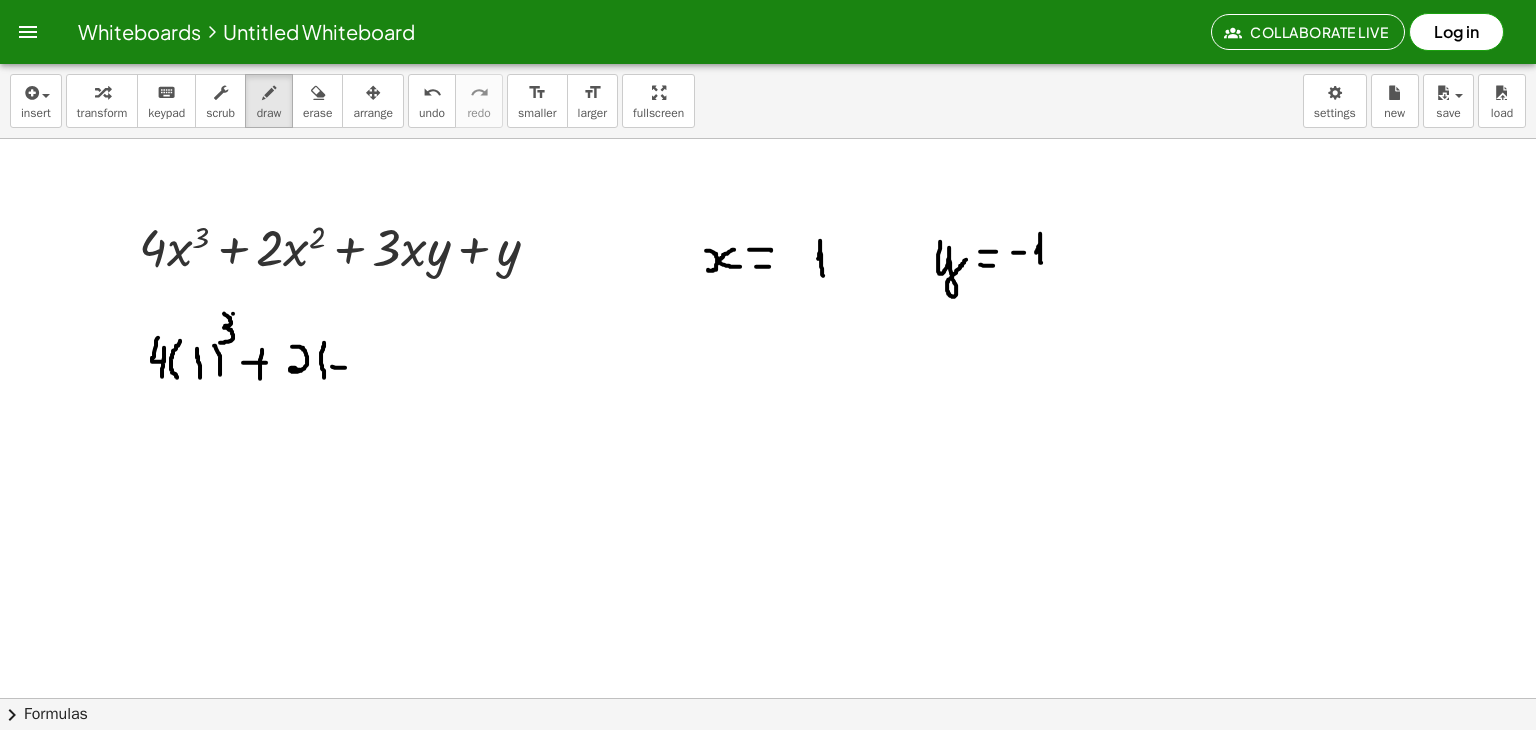 drag, startPoint x: 332, startPoint y: 366, endPoint x: 345, endPoint y: 367, distance: 13.038404 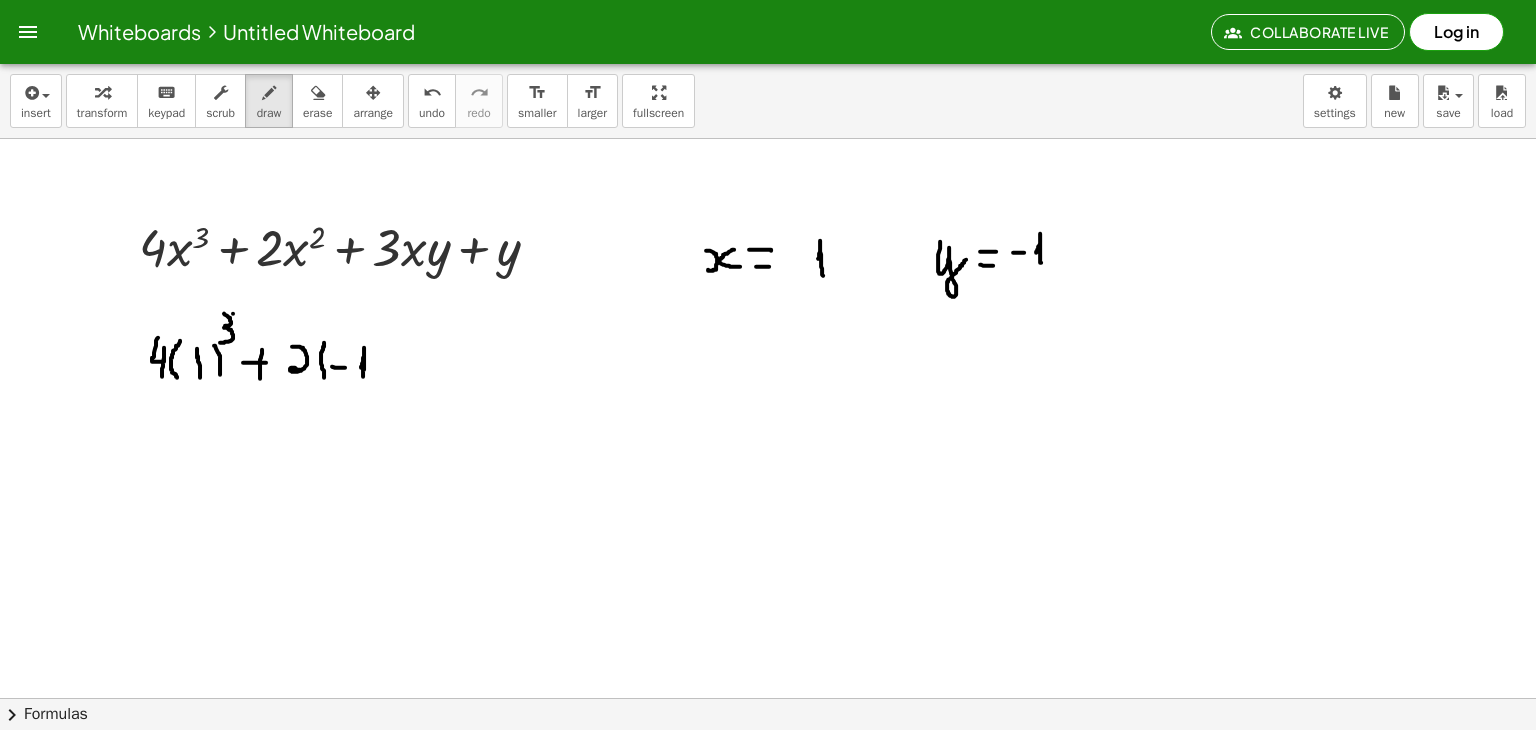 drag, startPoint x: 361, startPoint y: 367, endPoint x: 363, endPoint y: 377, distance: 10.198039 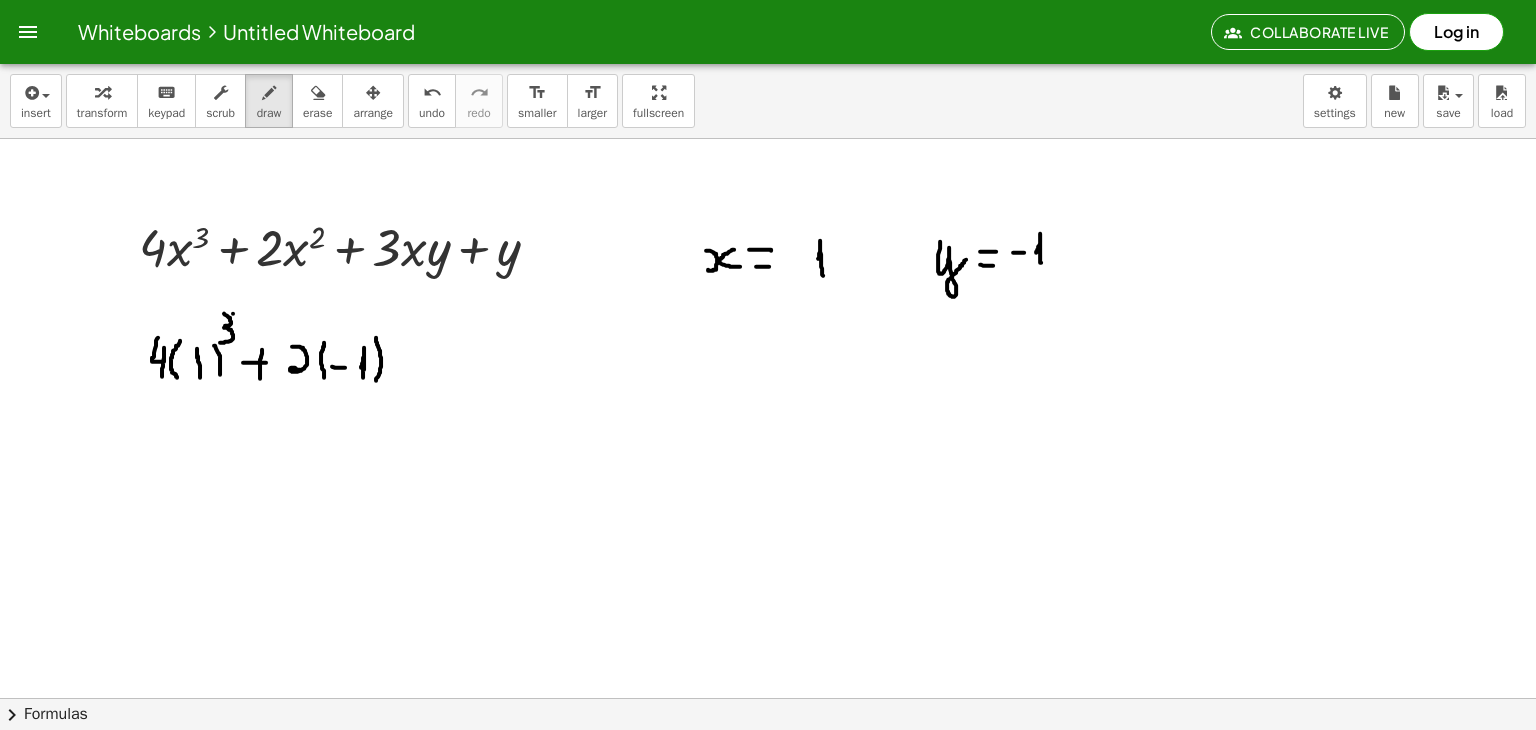 drag, startPoint x: 376, startPoint y: 337, endPoint x: 376, endPoint y: 382, distance: 45 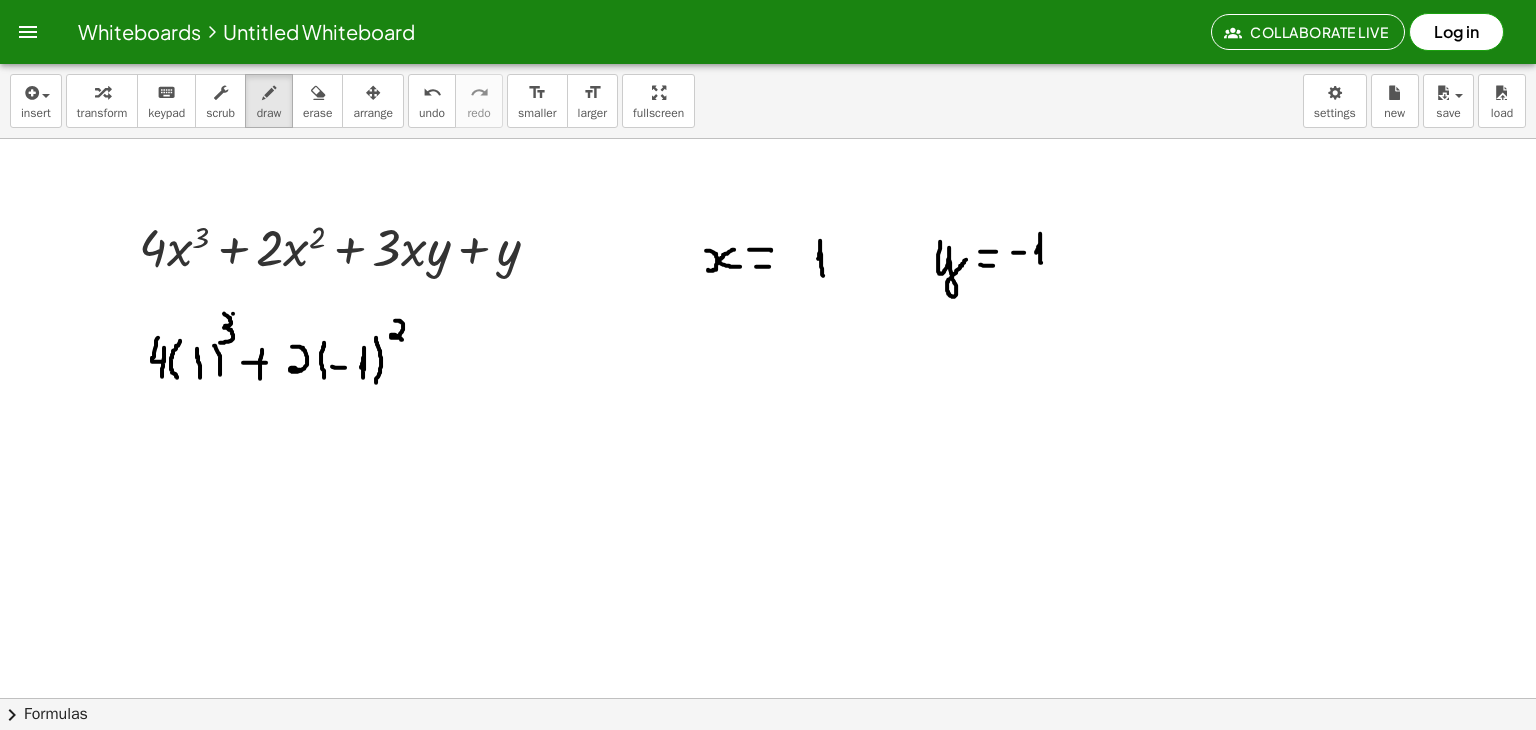 drag, startPoint x: 395, startPoint y: 320, endPoint x: 403, endPoint y: 339, distance: 20.615528 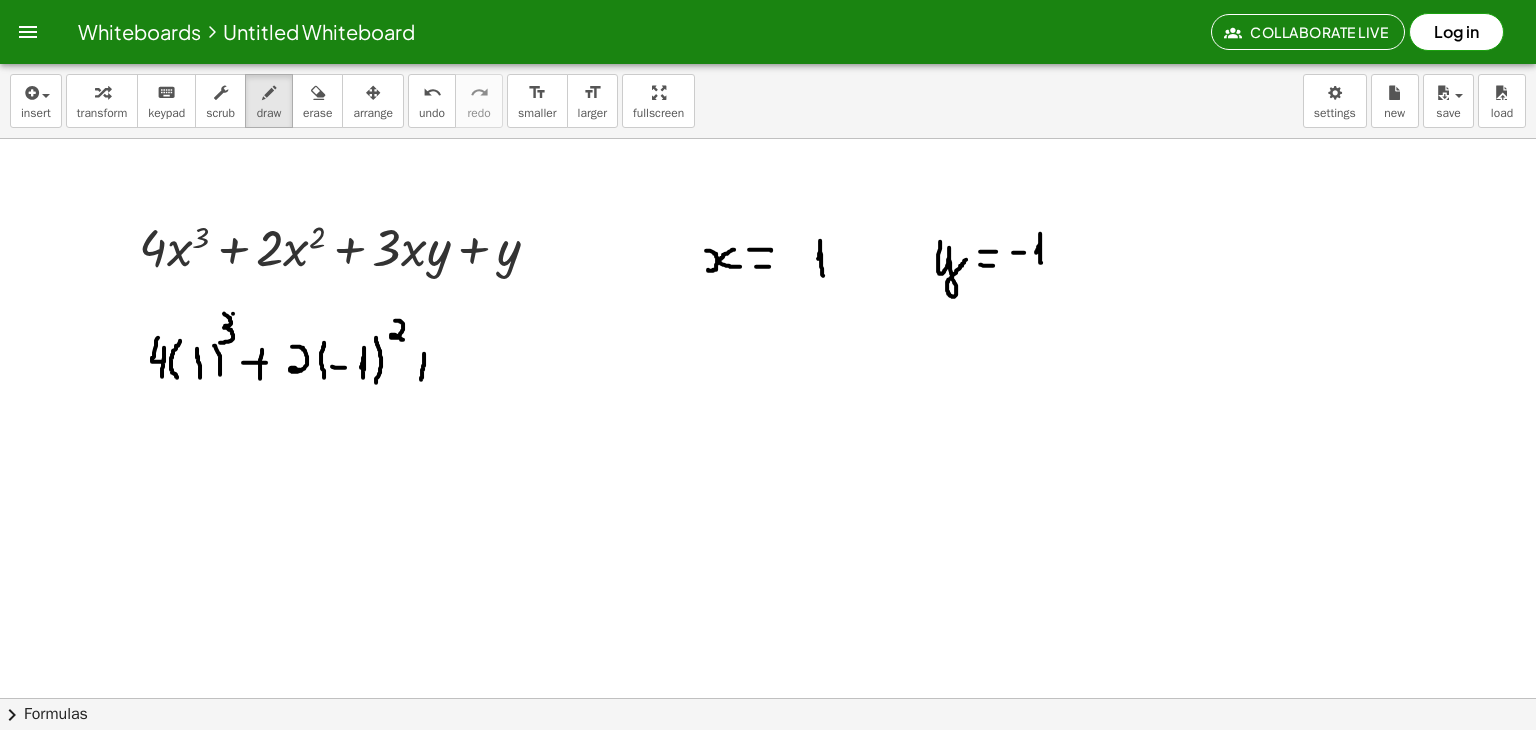drag, startPoint x: 424, startPoint y: 353, endPoint x: 421, endPoint y: 379, distance: 26.172504 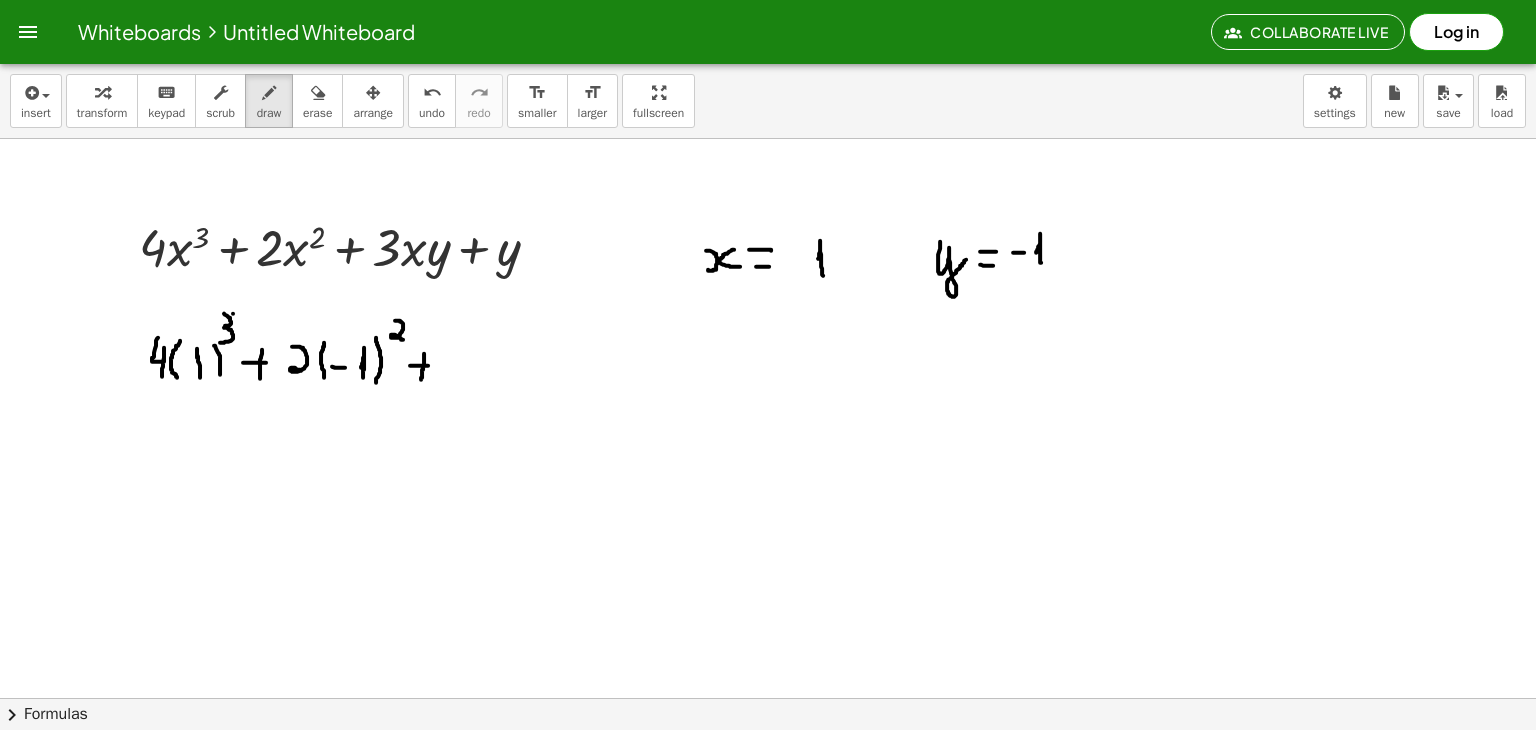 drag, startPoint x: 410, startPoint y: 365, endPoint x: 428, endPoint y: 365, distance: 18 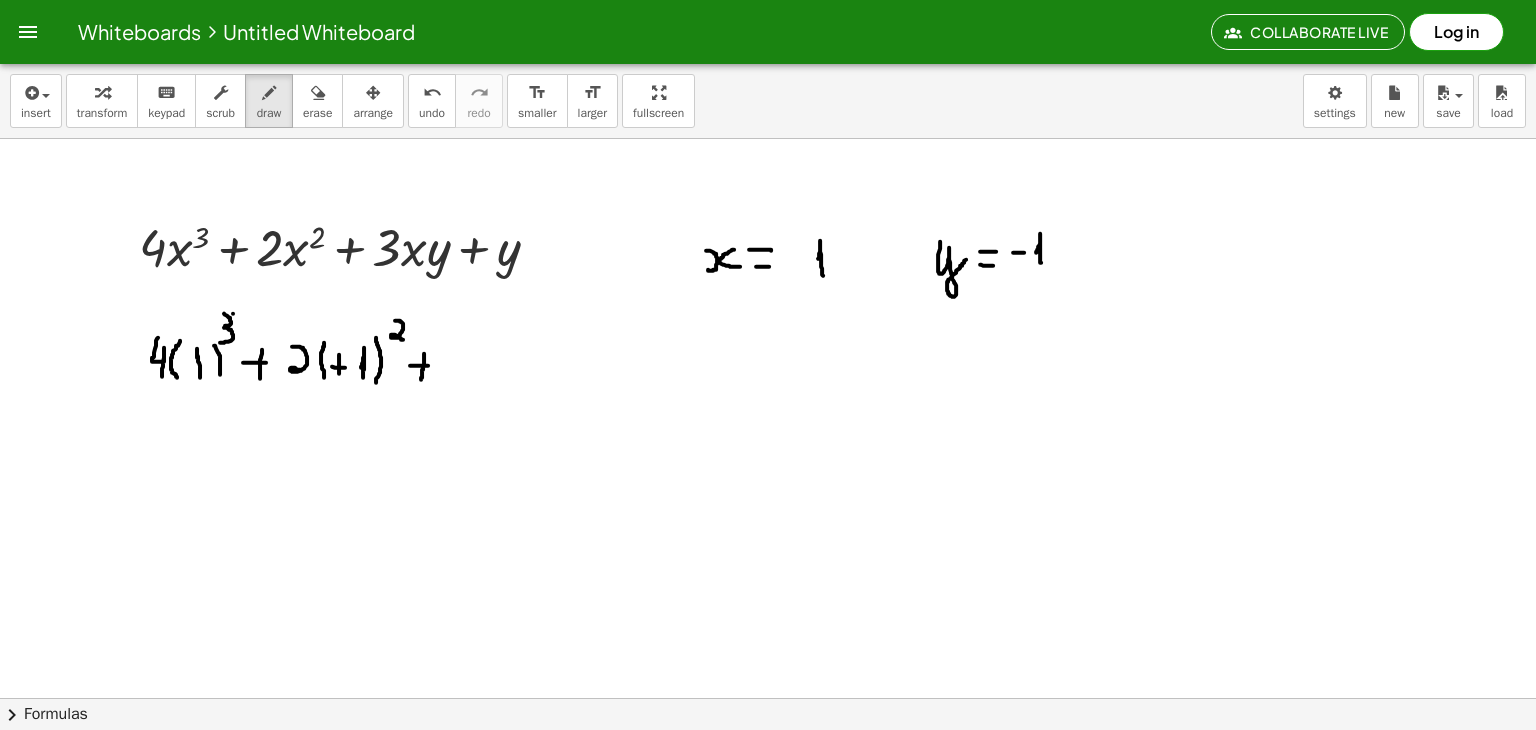 drag, startPoint x: 339, startPoint y: 354, endPoint x: 339, endPoint y: 375, distance: 21 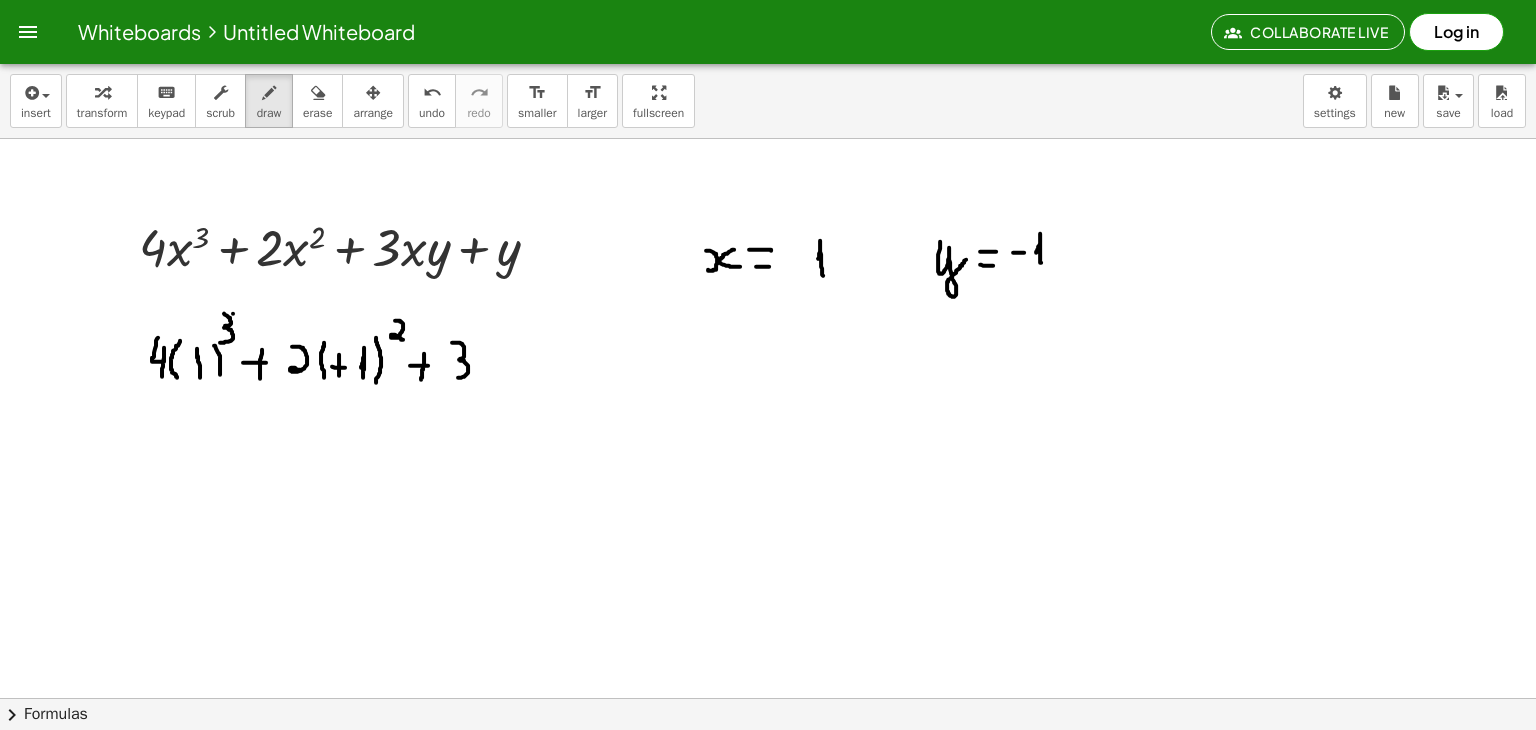 drag, startPoint x: 452, startPoint y: 342, endPoint x: 447, endPoint y: 377, distance: 35.35534 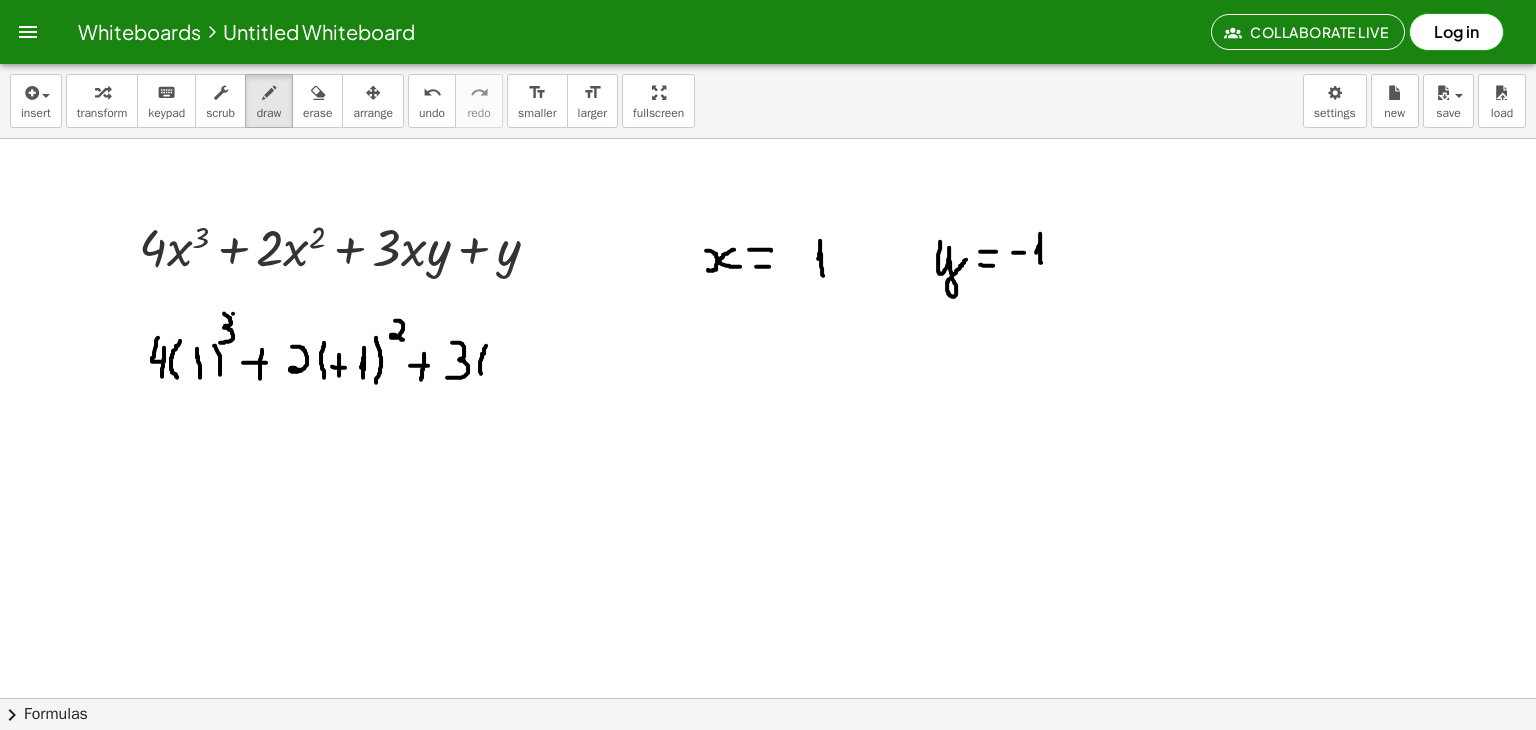 drag, startPoint x: 486, startPoint y: 345, endPoint x: 483, endPoint y: 377, distance: 32.140316 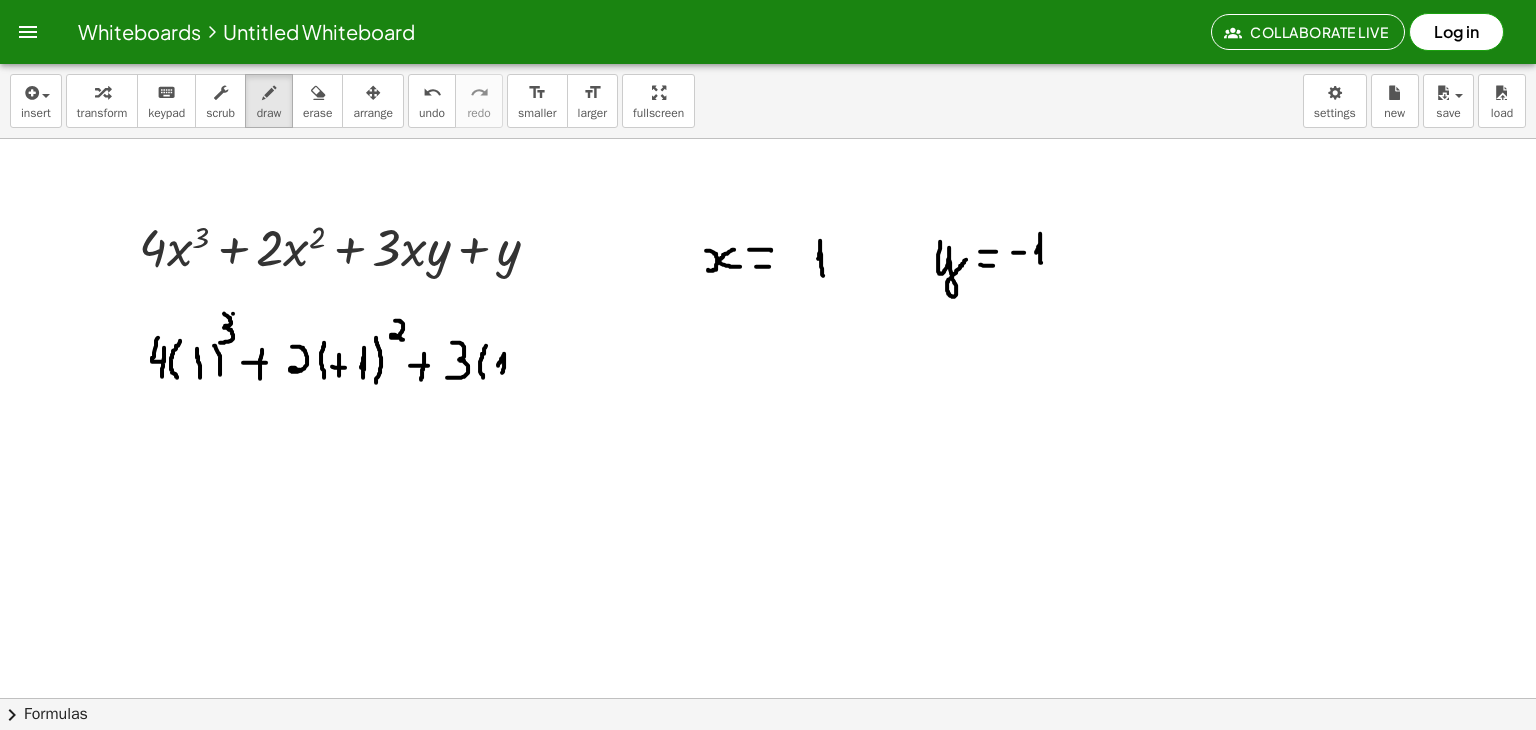 drag, startPoint x: 498, startPoint y: 365, endPoint x: 502, endPoint y: 375, distance: 10.770329 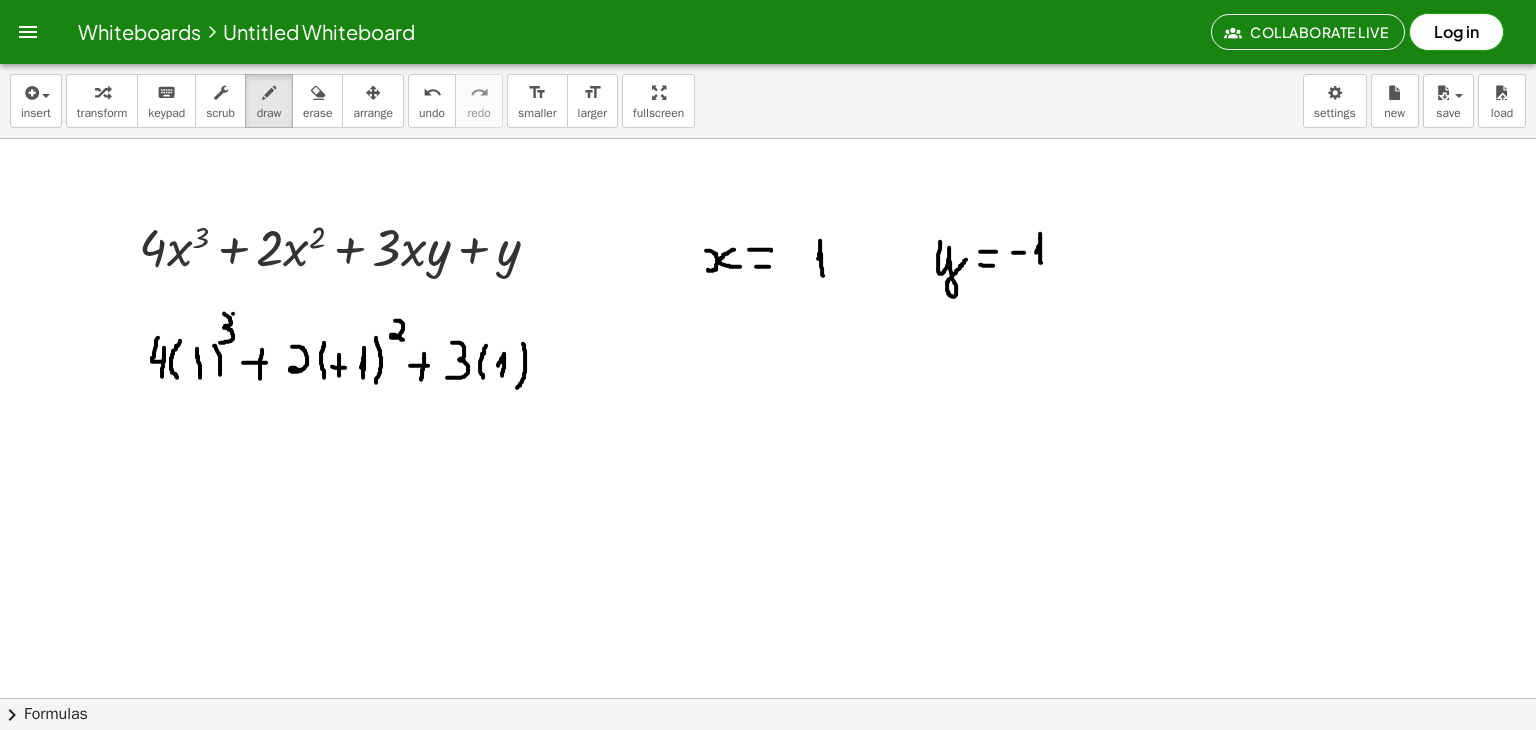 drag, startPoint x: 523, startPoint y: 343, endPoint x: 517, endPoint y: 387, distance: 44.407207 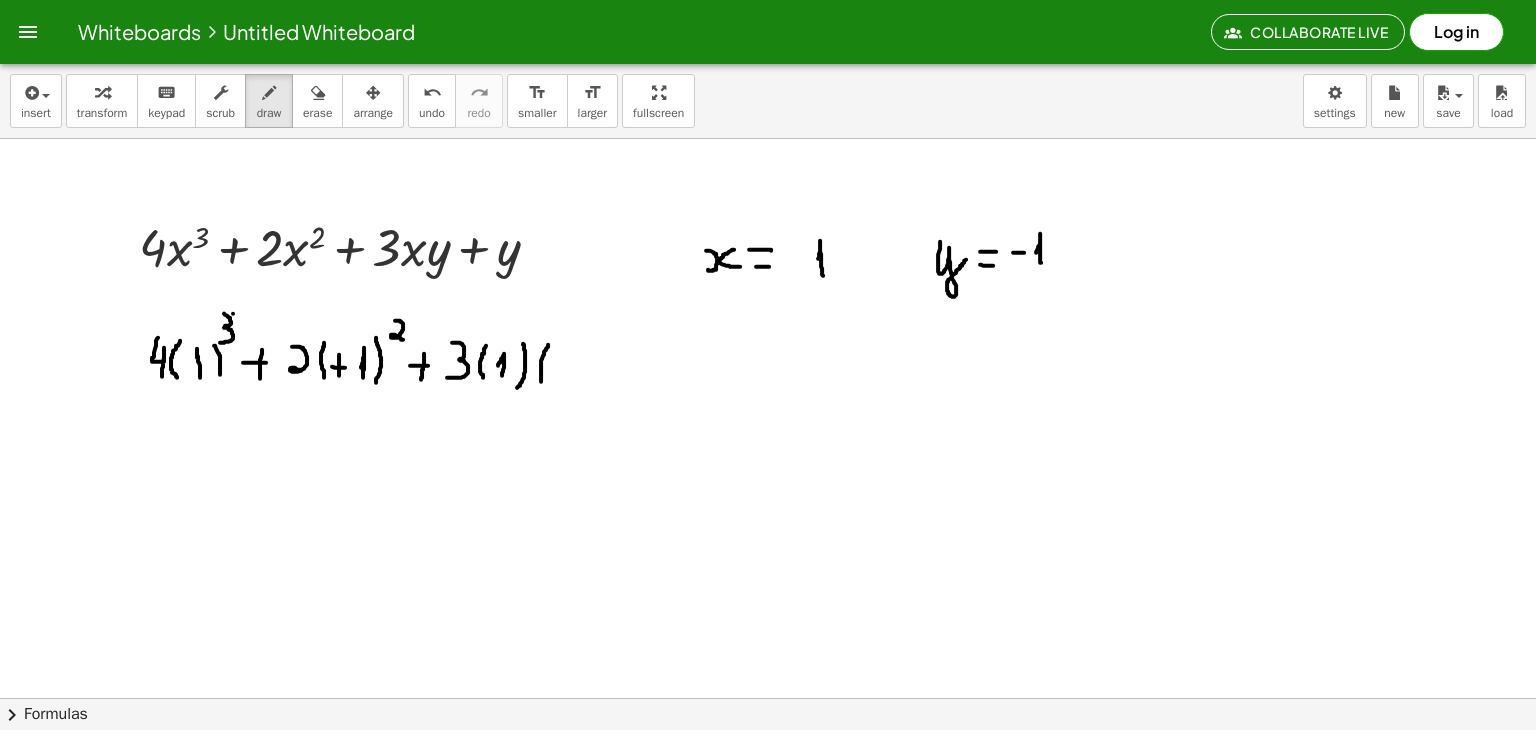 drag, startPoint x: 548, startPoint y: 344, endPoint x: 541, endPoint y: 381, distance: 37.65634 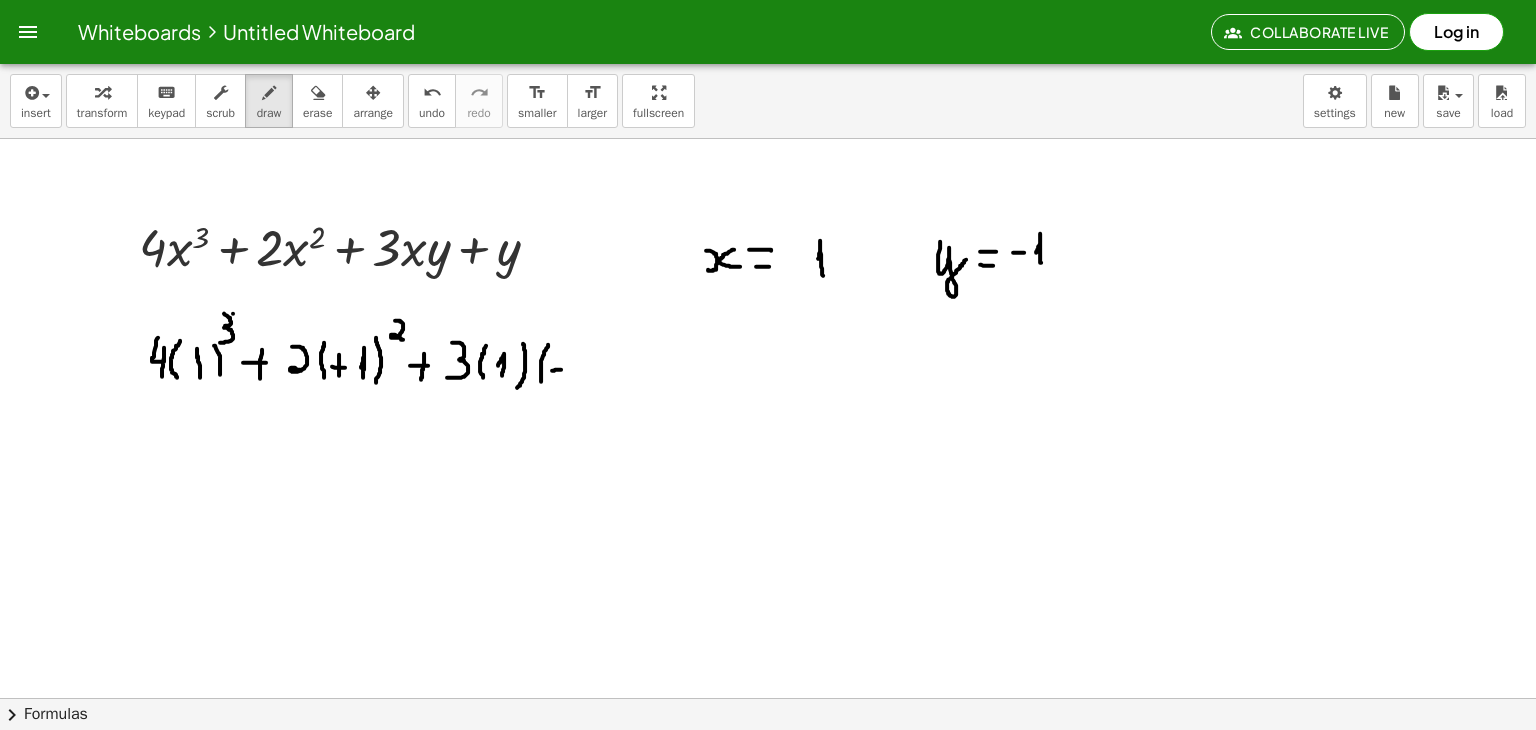 drag, startPoint x: 552, startPoint y: 370, endPoint x: 562, endPoint y: 369, distance: 10.049875 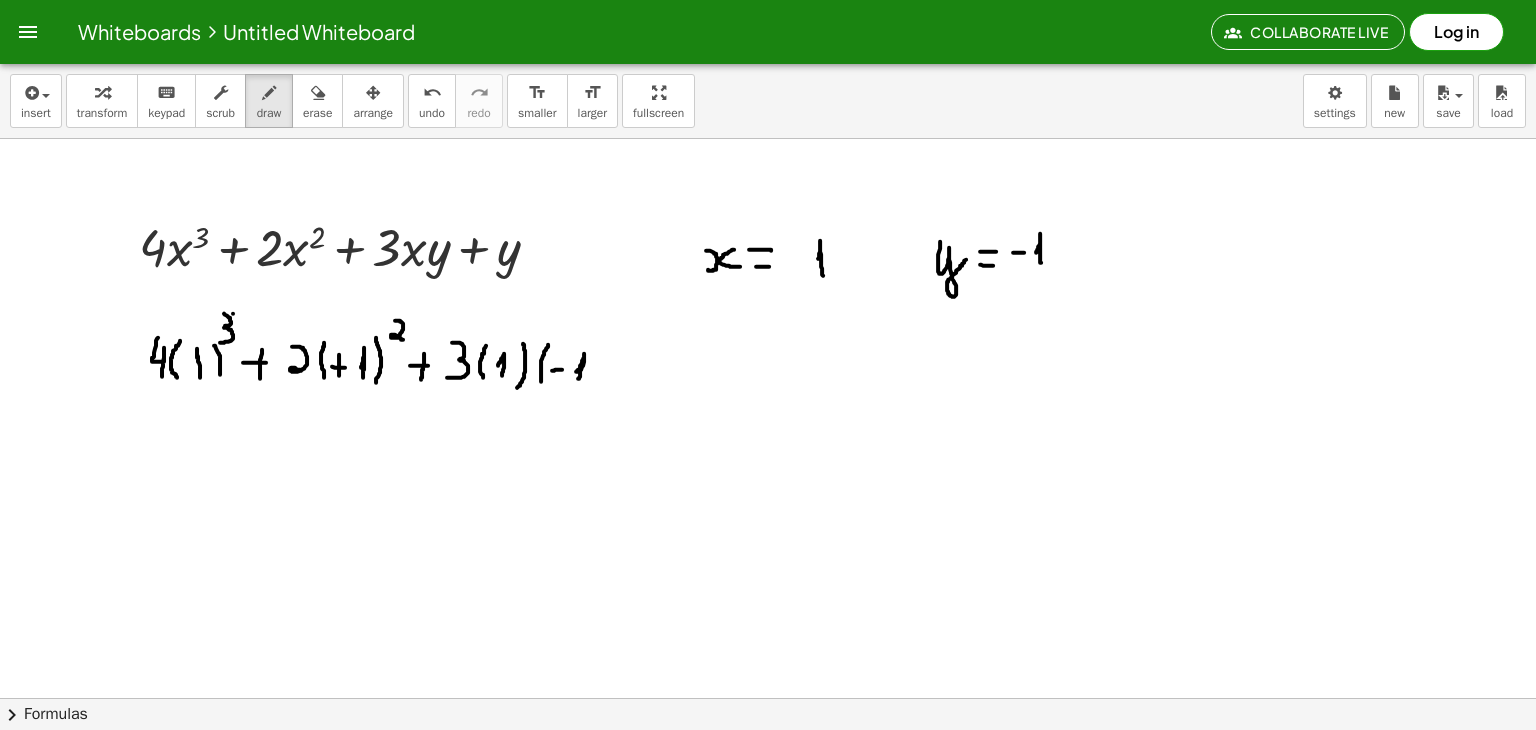 drag, startPoint x: 576, startPoint y: 371, endPoint x: 576, endPoint y: 383, distance: 12 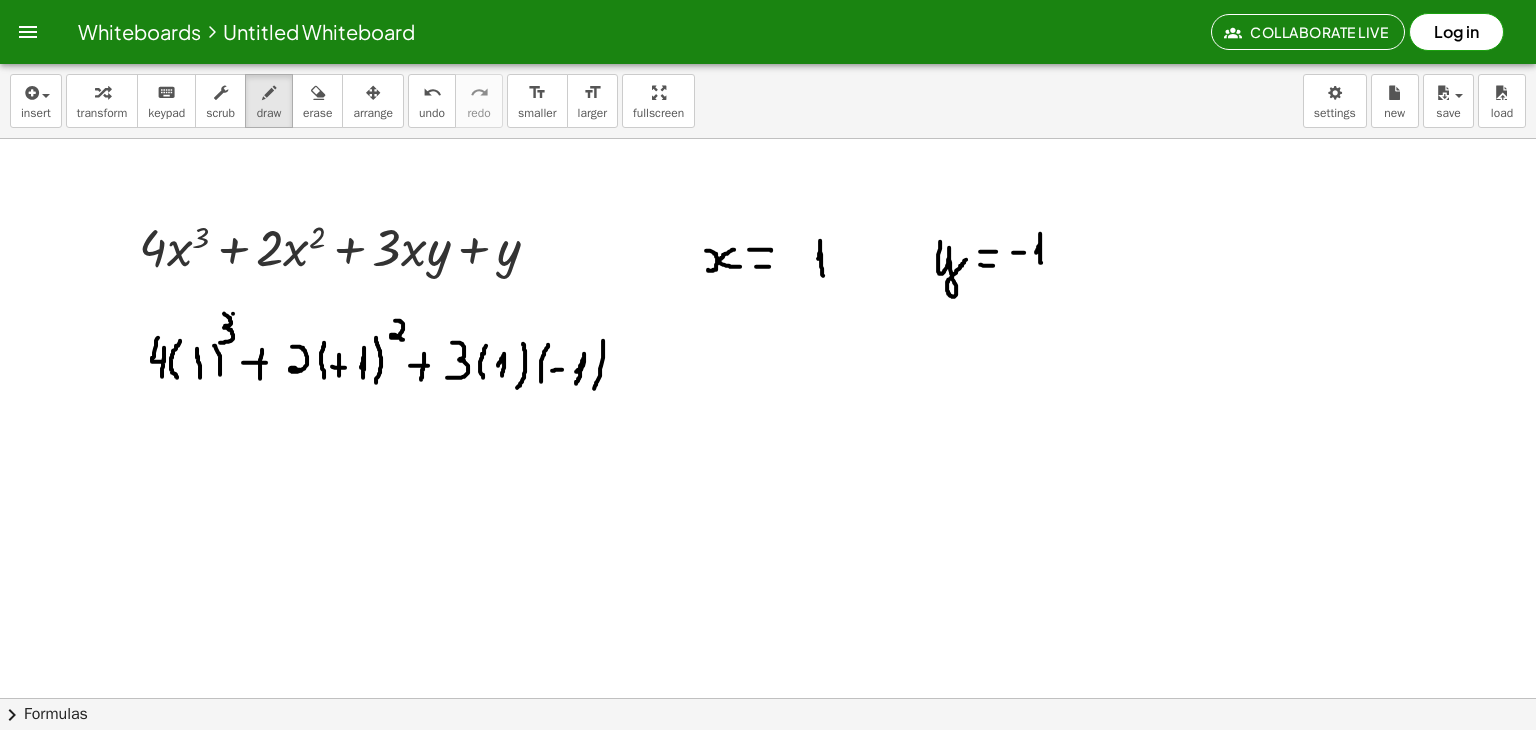 drag, startPoint x: 603, startPoint y: 340, endPoint x: 588, endPoint y: 394, distance: 56.044624 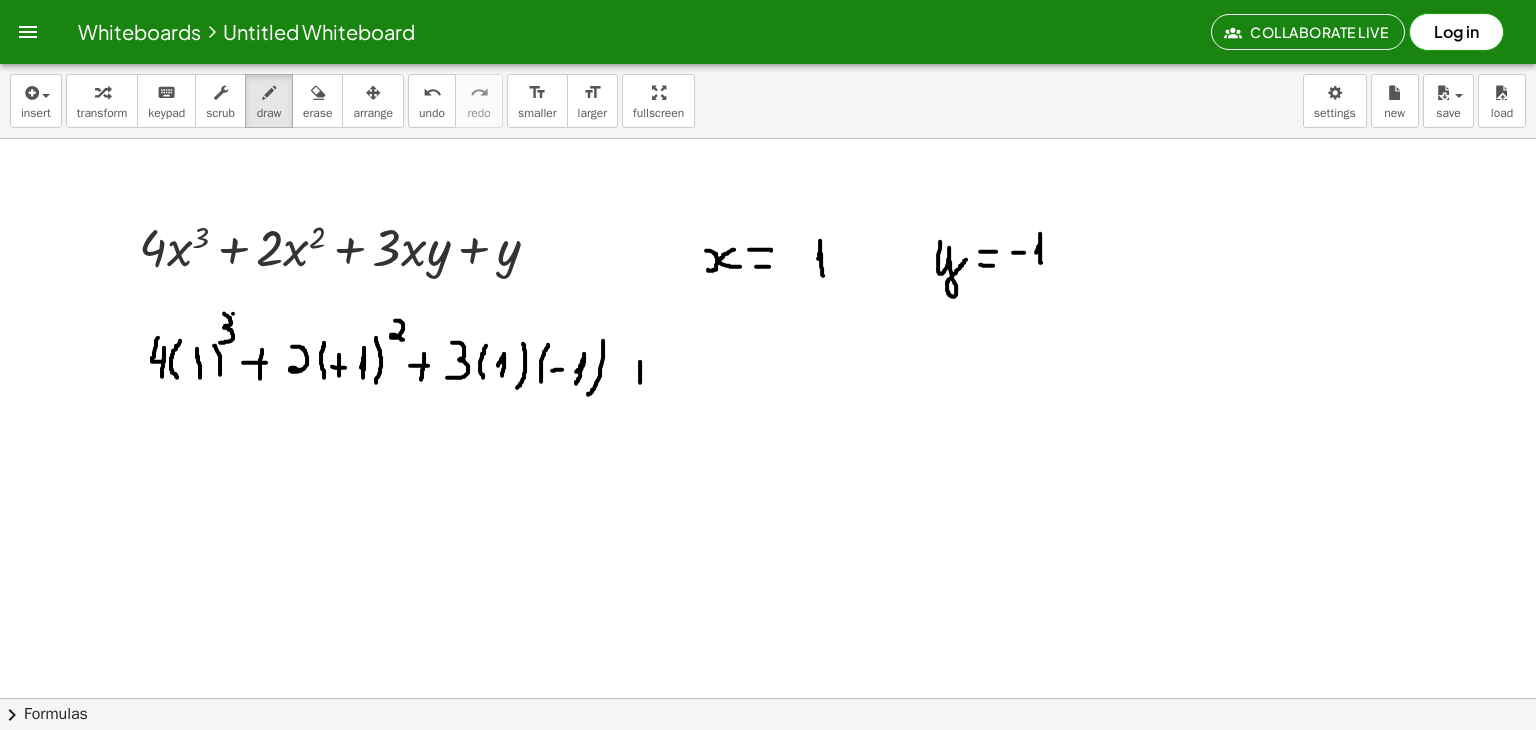 drag, startPoint x: 640, startPoint y: 361, endPoint x: 640, endPoint y: 383, distance: 22 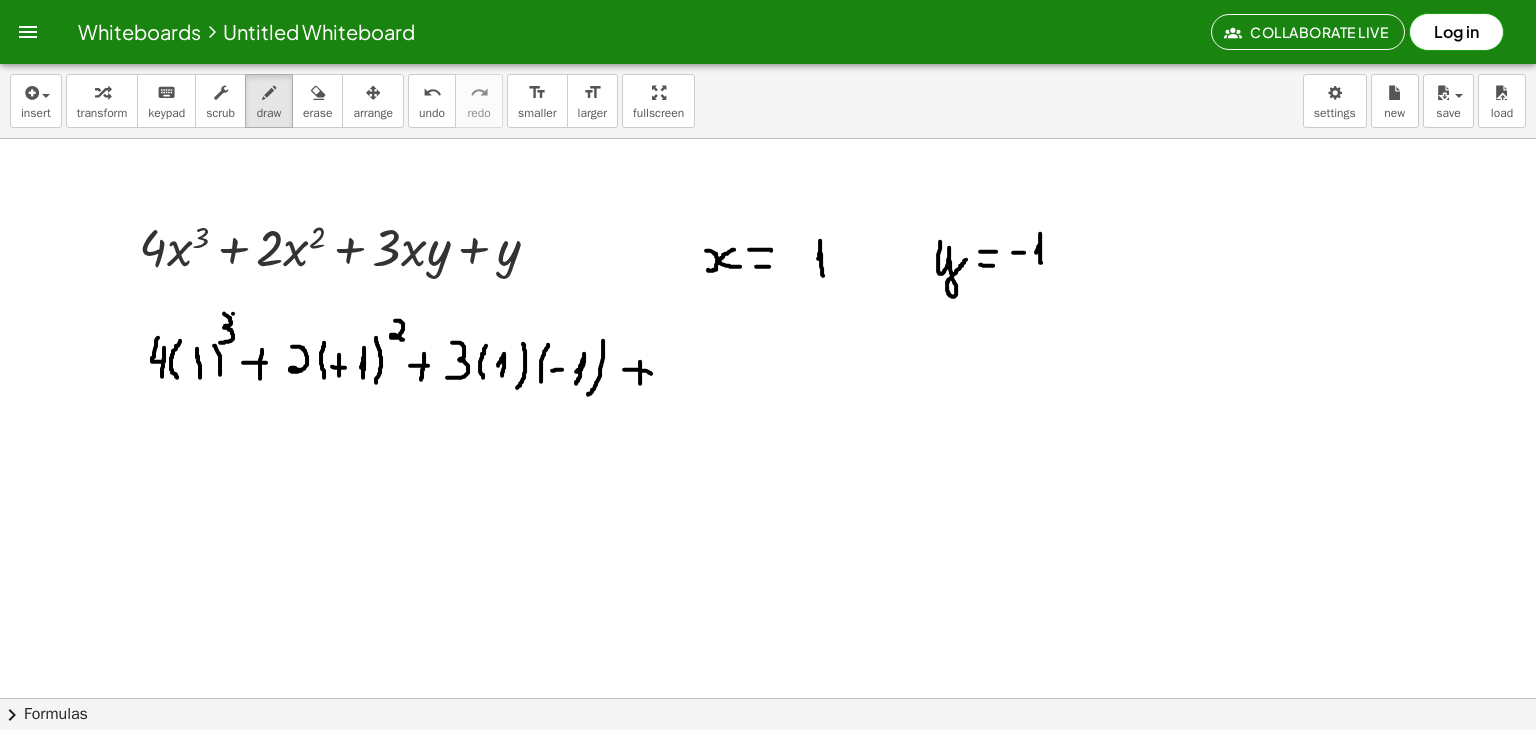 drag, startPoint x: 624, startPoint y: 369, endPoint x: 656, endPoint y: 373, distance: 32.24903 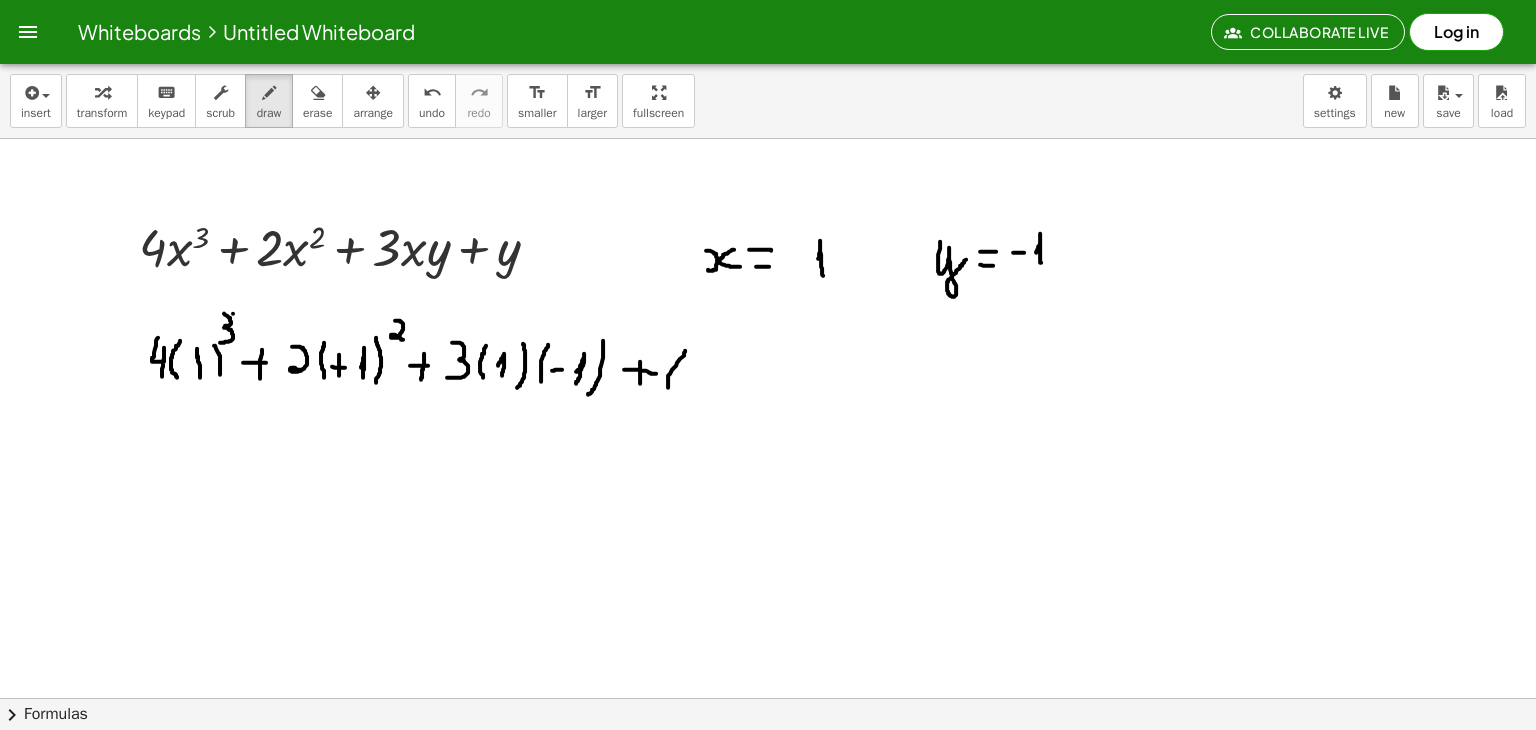 drag, startPoint x: 685, startPoint y: 350, endPoint x: 671, endPoint y: 391, distance: 43.32436 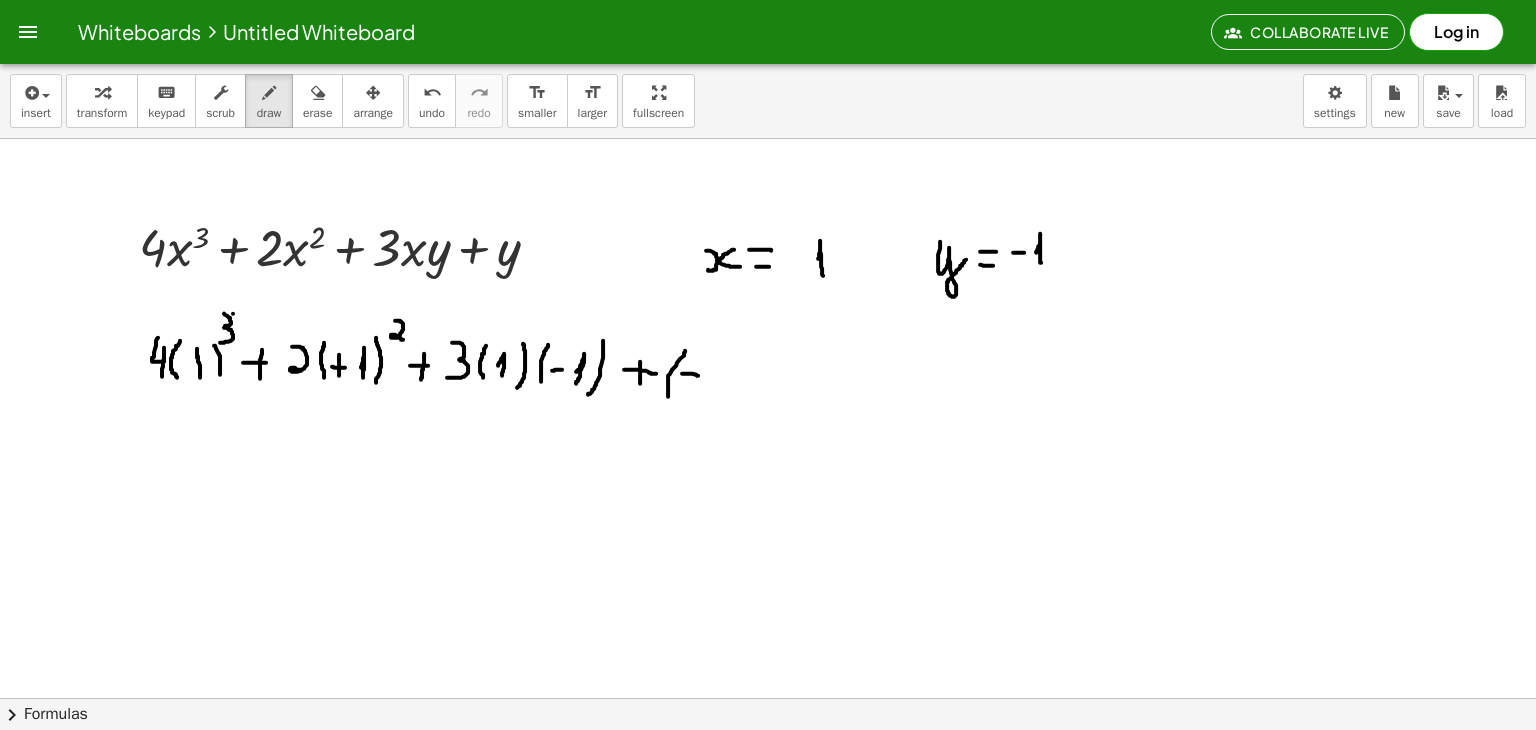 drag, startPoint x: 682, startPoint y: 373, endPoint x: 701, endPoint y: 377, distance: 19.416489 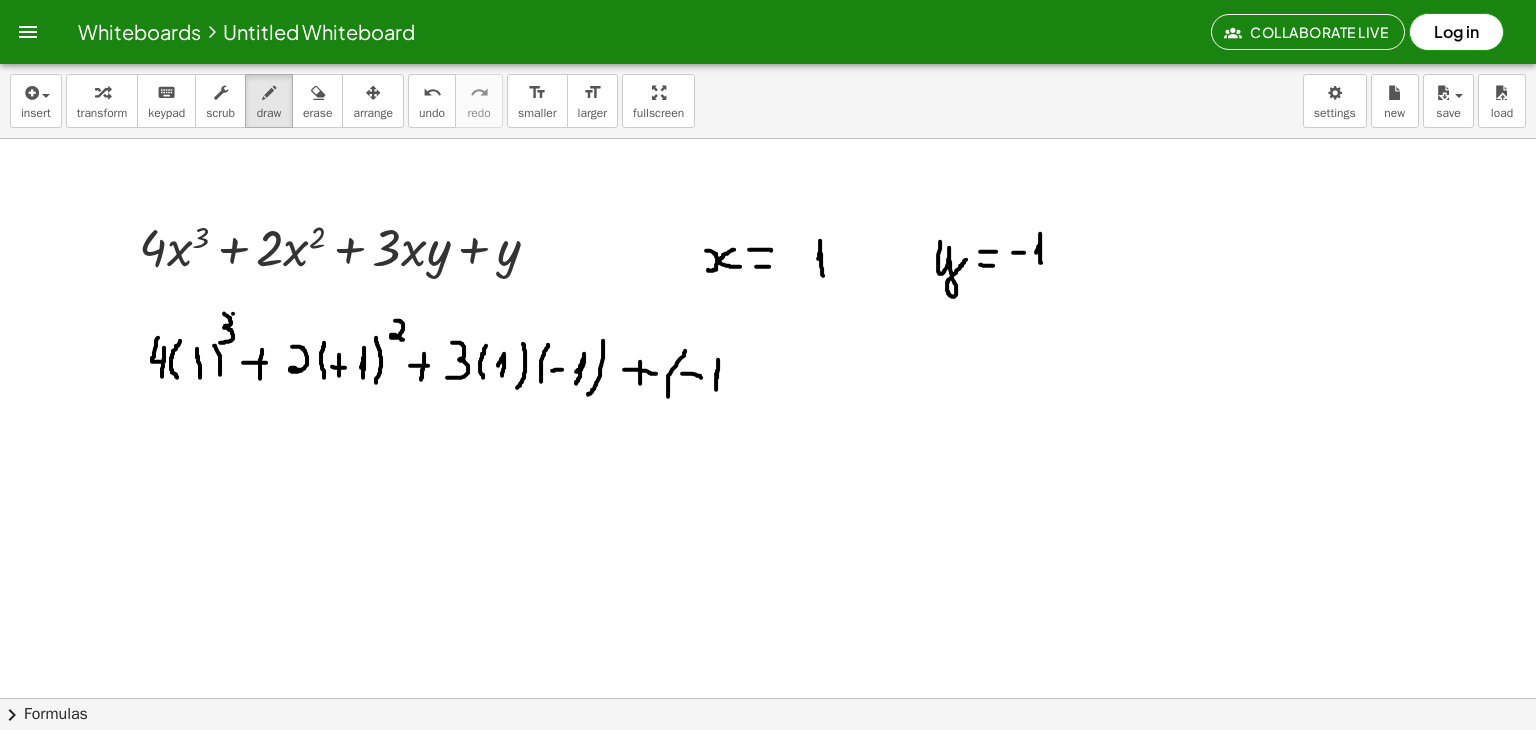 drag, startPoint x: 716, startPoint y: 376, endPoint x: 716, endPoint y: 390, distance: 14 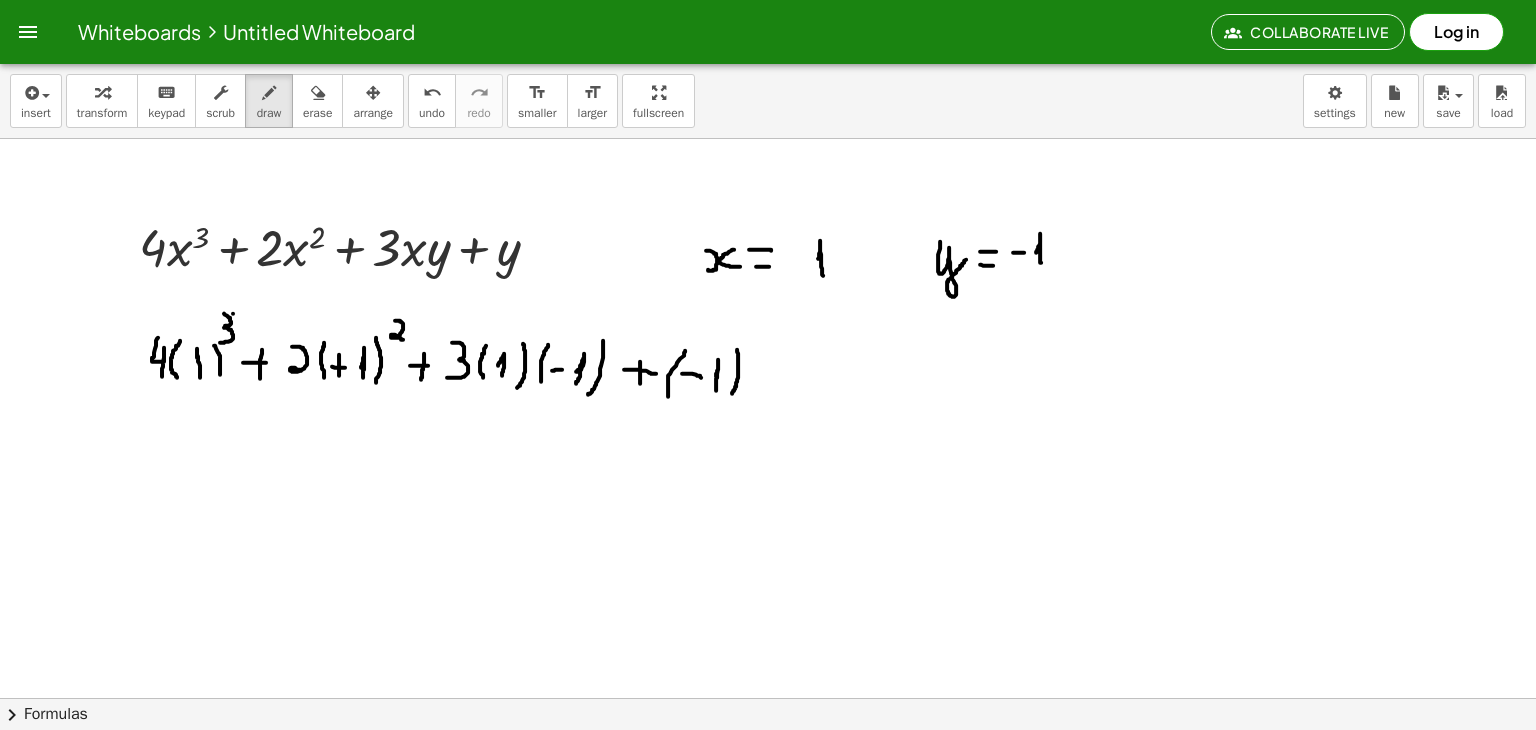 drag, startPoint x: 737, startPoint y: 349, endPoint x: 732, endPoint y: 393, distance: 44.28318 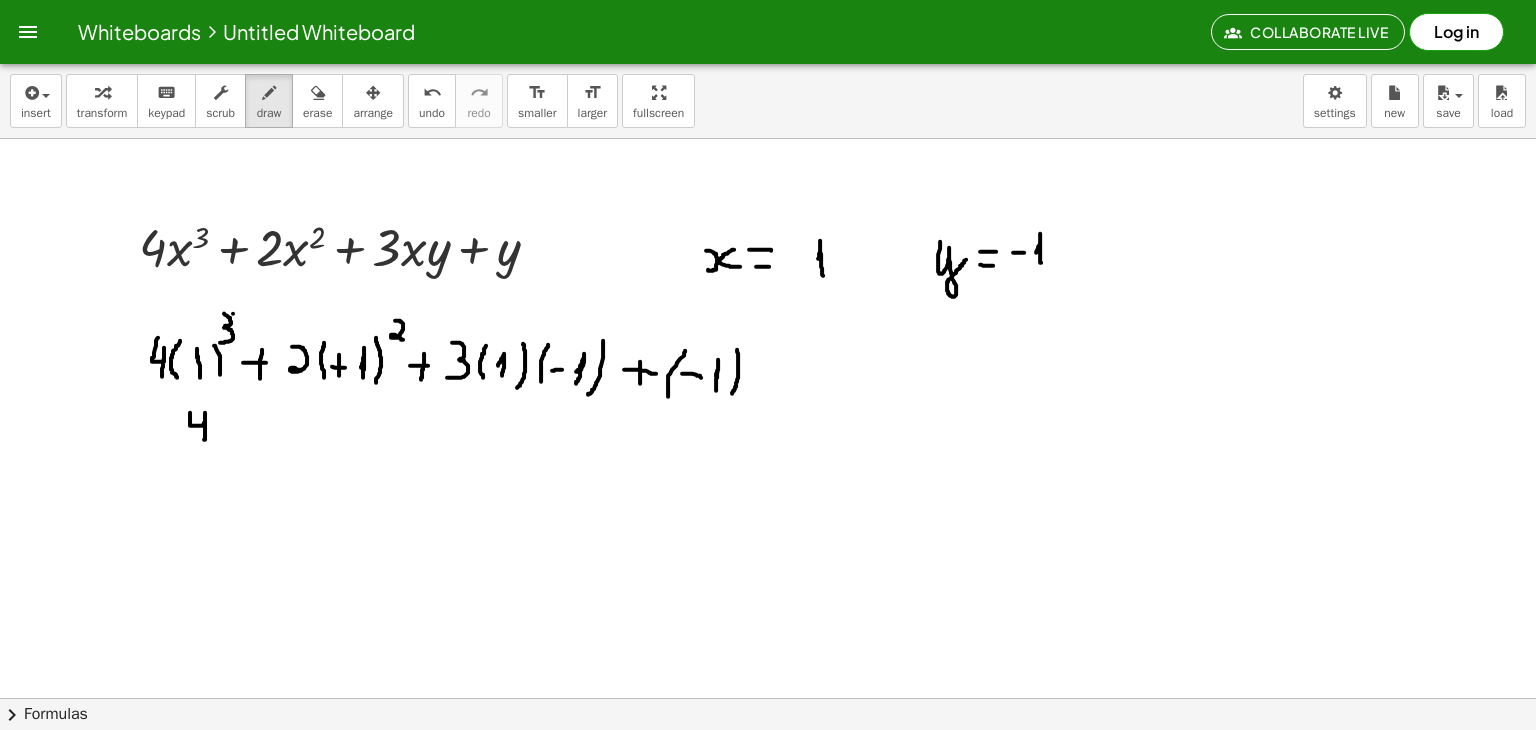 drag, startPoint x: 190, startPoint y: 412, endPoint x: 204, endPoint y: 439, distance: 30.413813 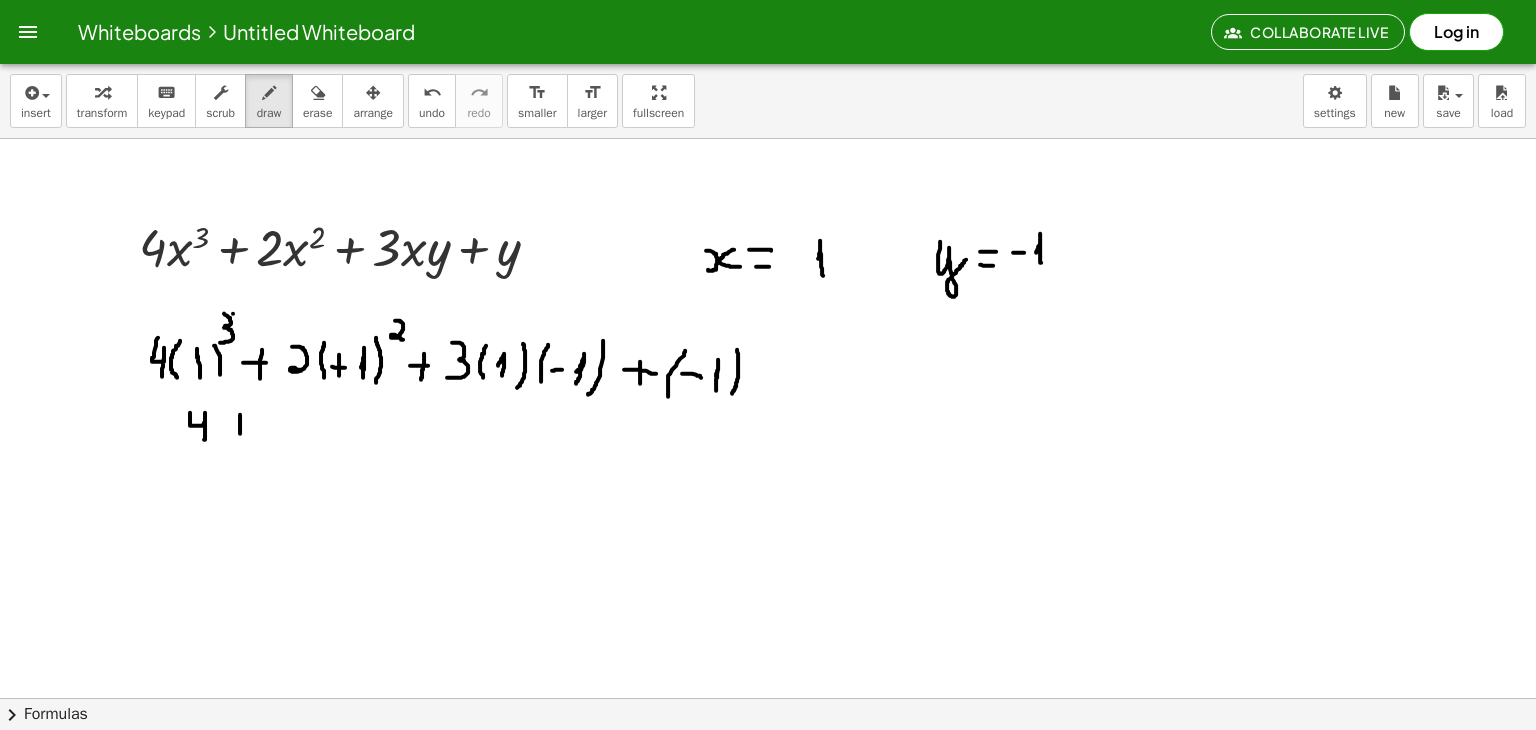 drag, startPoint x: 240, startPoint y: 414, endPoint x: 240, endPoint y: 433, distance: 19 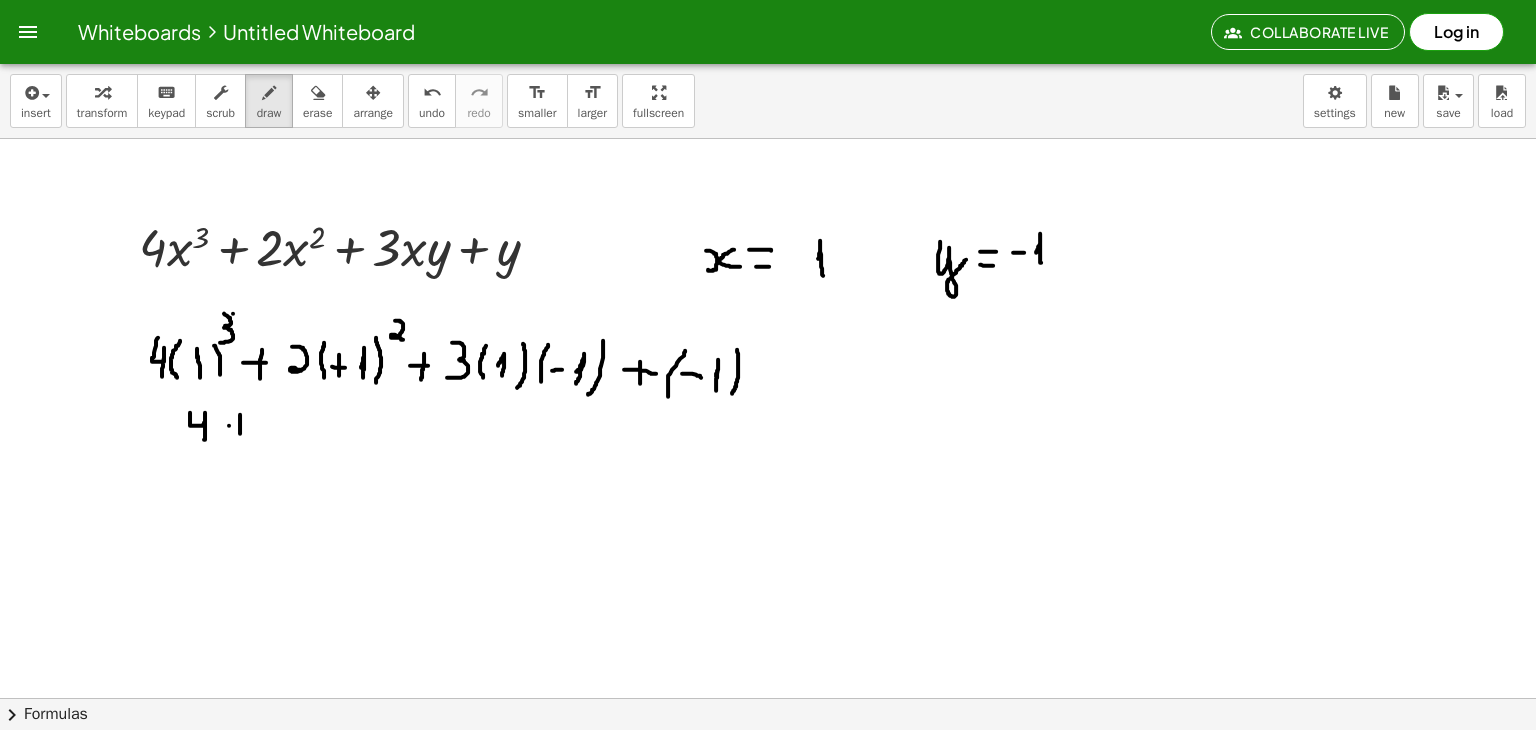 drag, startPoint x: 229, startPoint y: 425, endPoint x: 250, endPoint y: 425, distance: 21 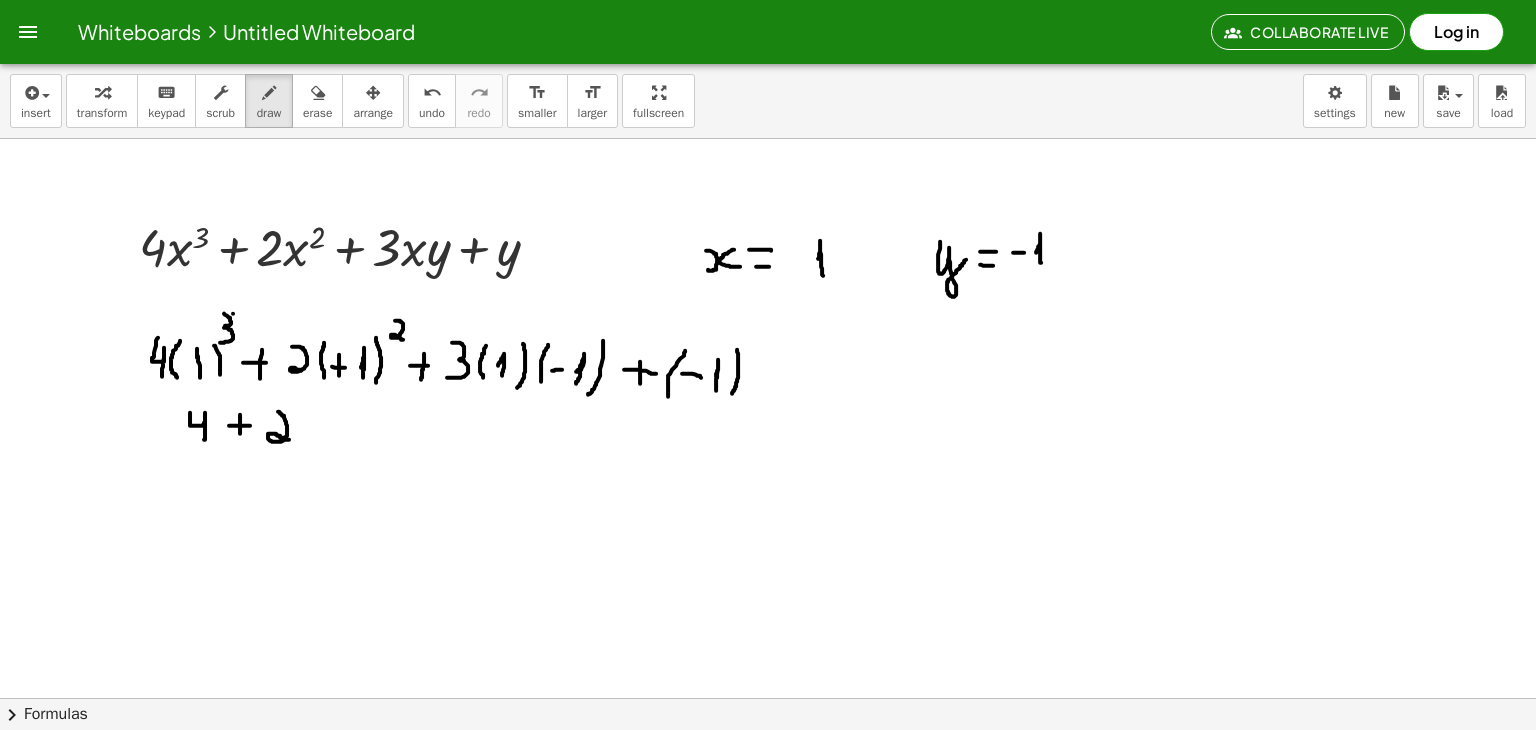 drag, startPoint x: 278, startPoint y: 411, endPoint x: 289, endPoint y: 440, distance: 31.016125 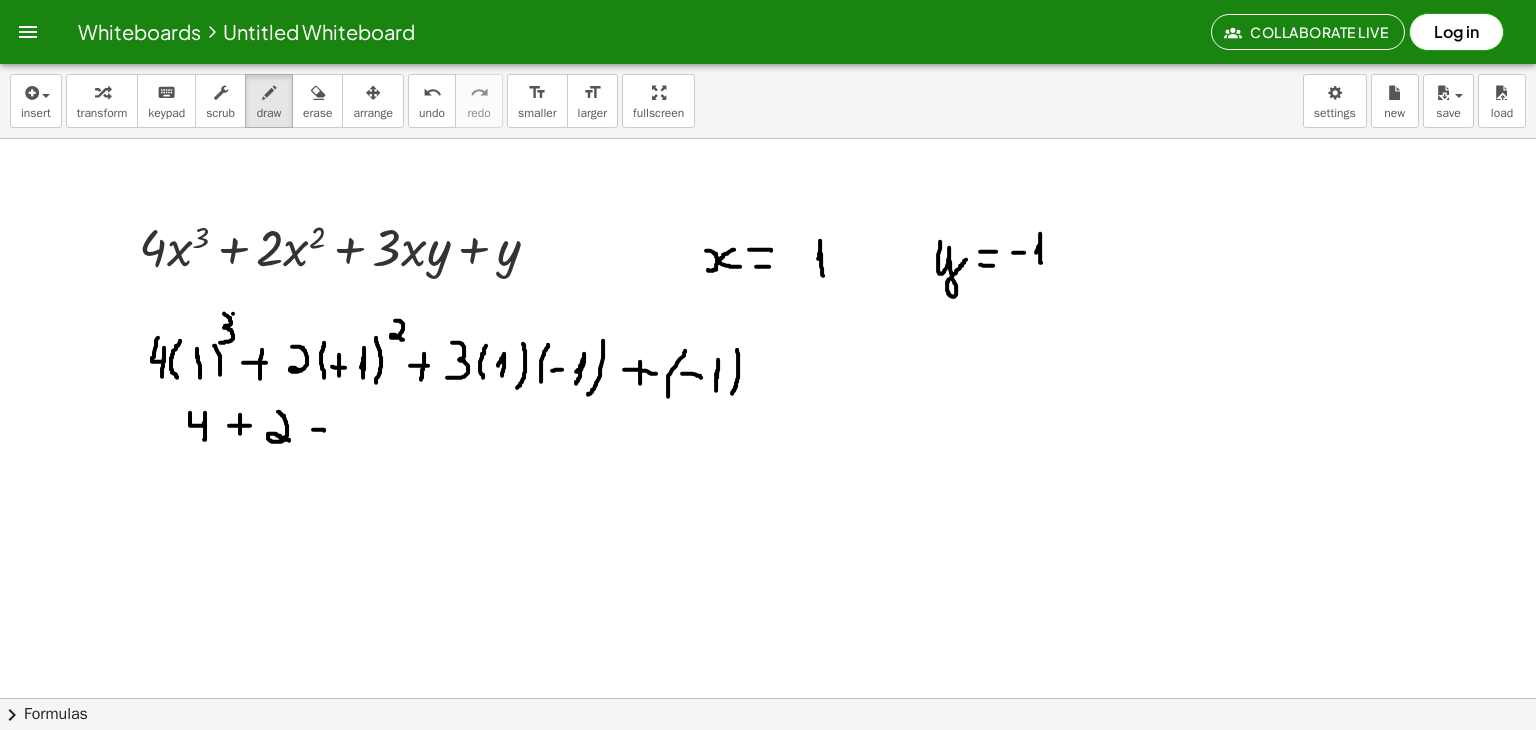 drag, startPoint x: 313, startPoint y: 429, endPoint x: 324, endPoint y: 430, distance: 11.045361 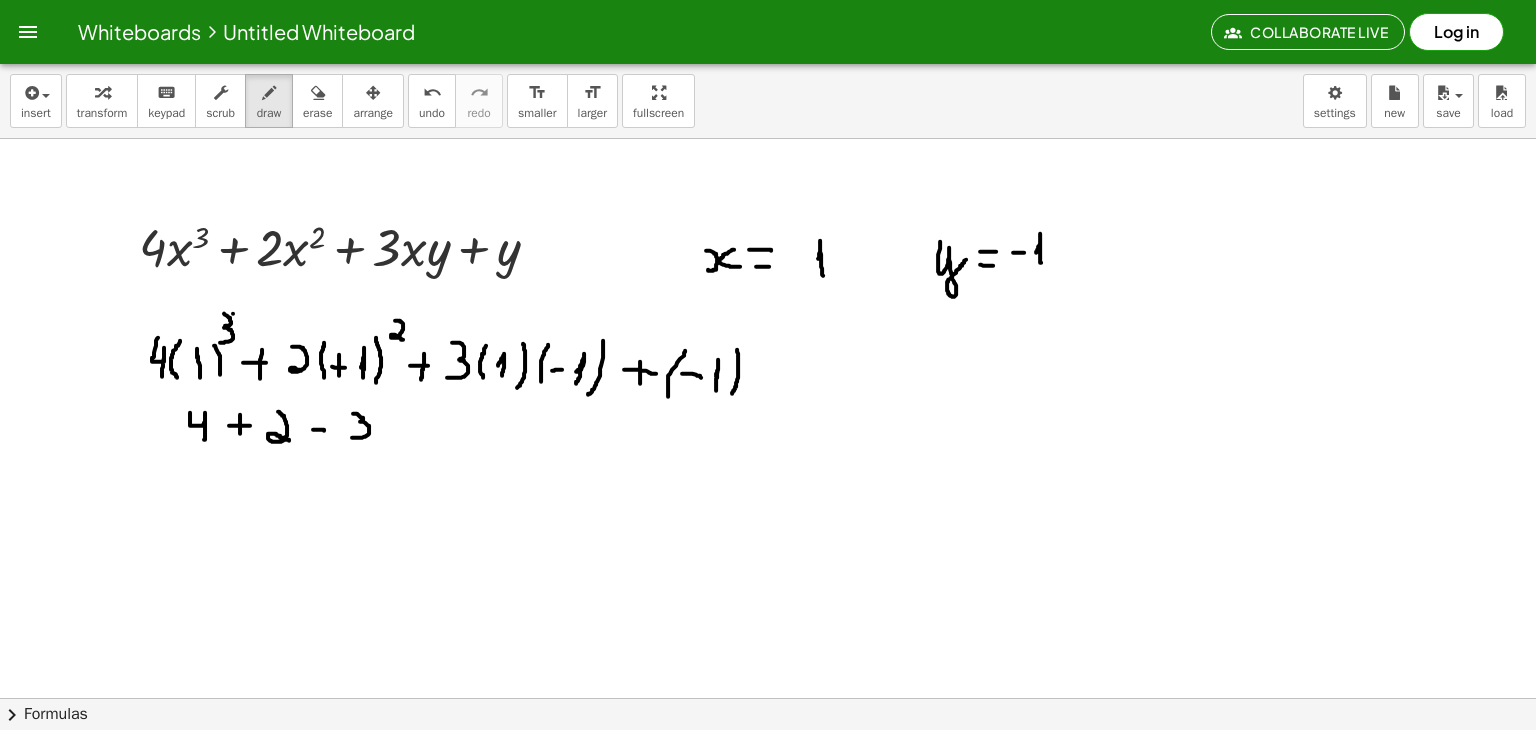 drag, startPoint x: 353, startPoint y: 413, endPoint x: 347, endPoint y: 437, distance: 24.738634 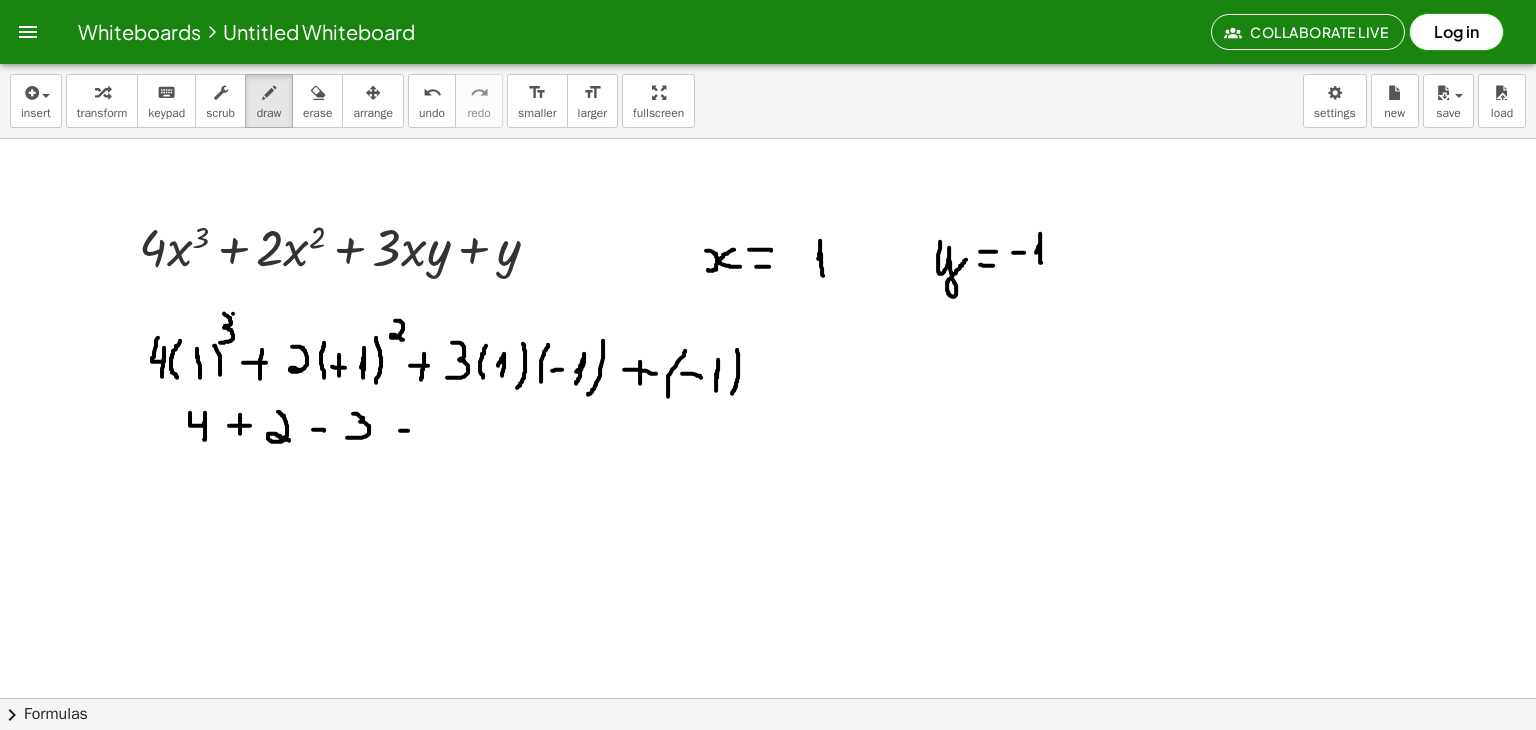drag, startPoint x: 400, startPoint y: 430, endPoint x: 414, endPoint y: 430, distance: 14 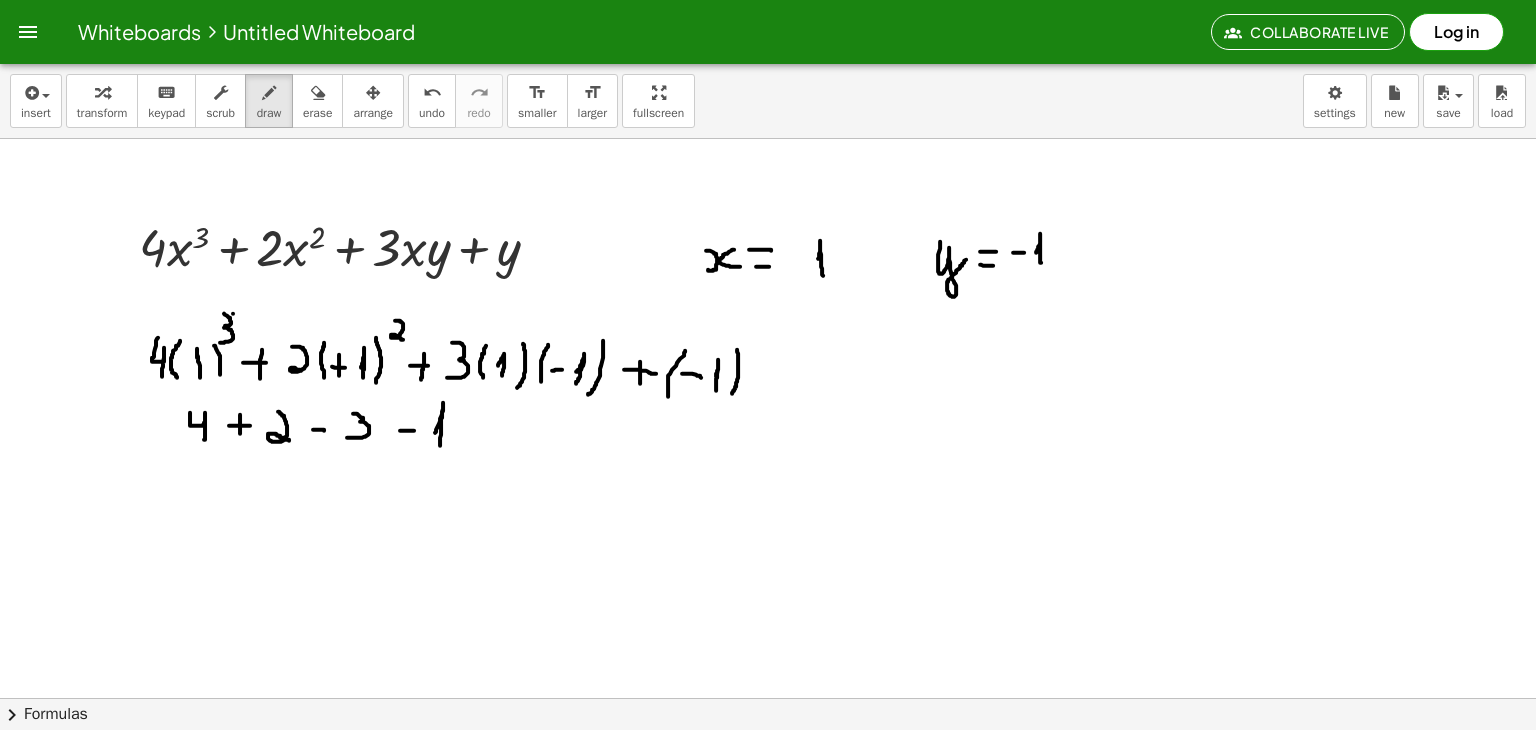 drag, startPoint x: 435, startPoint y: 432, endPoint x: 440, endPoint y: 447, distance: 15.811388 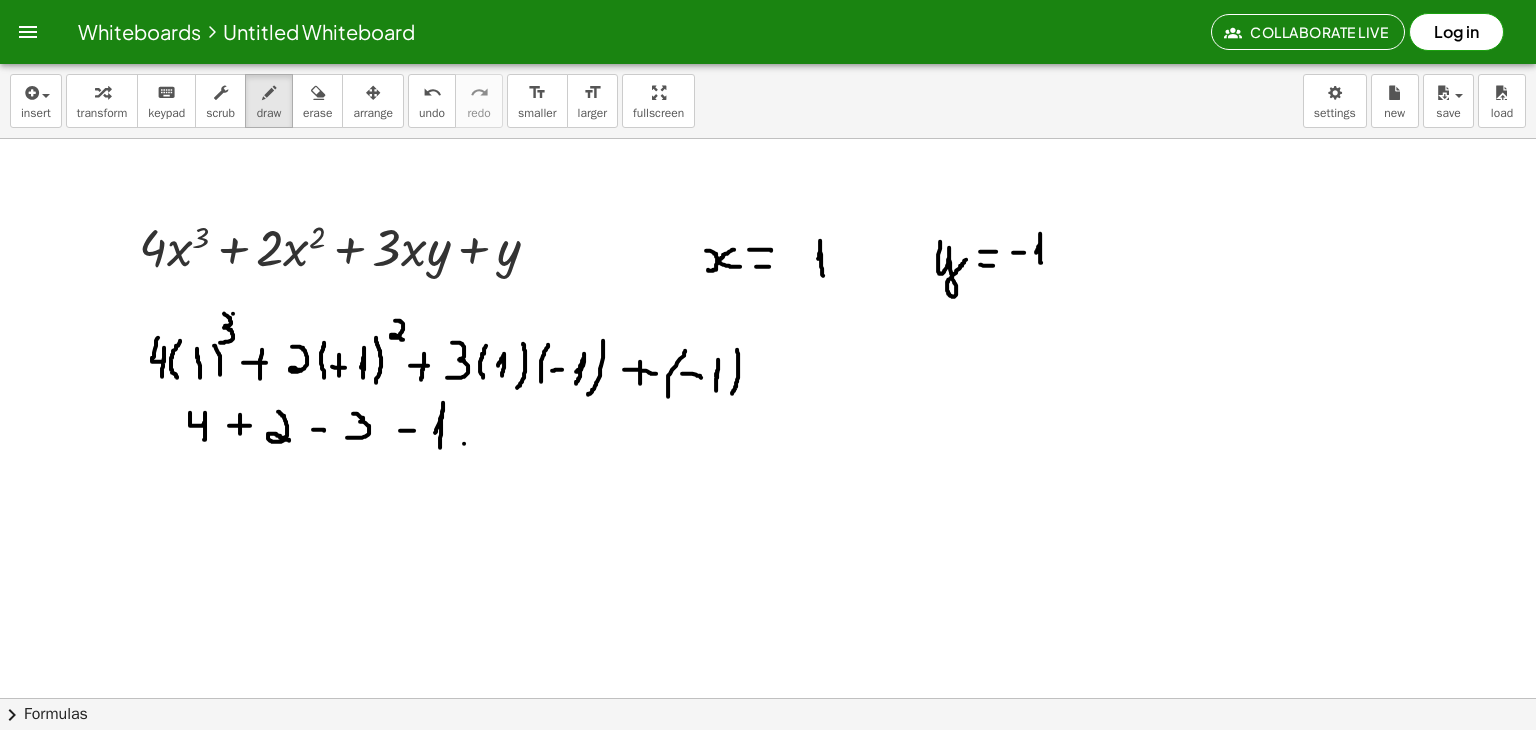 drag, startPoint x: 464, startPoint y: 443, endPoint x: 477, endPoint y: 443, distance: 13 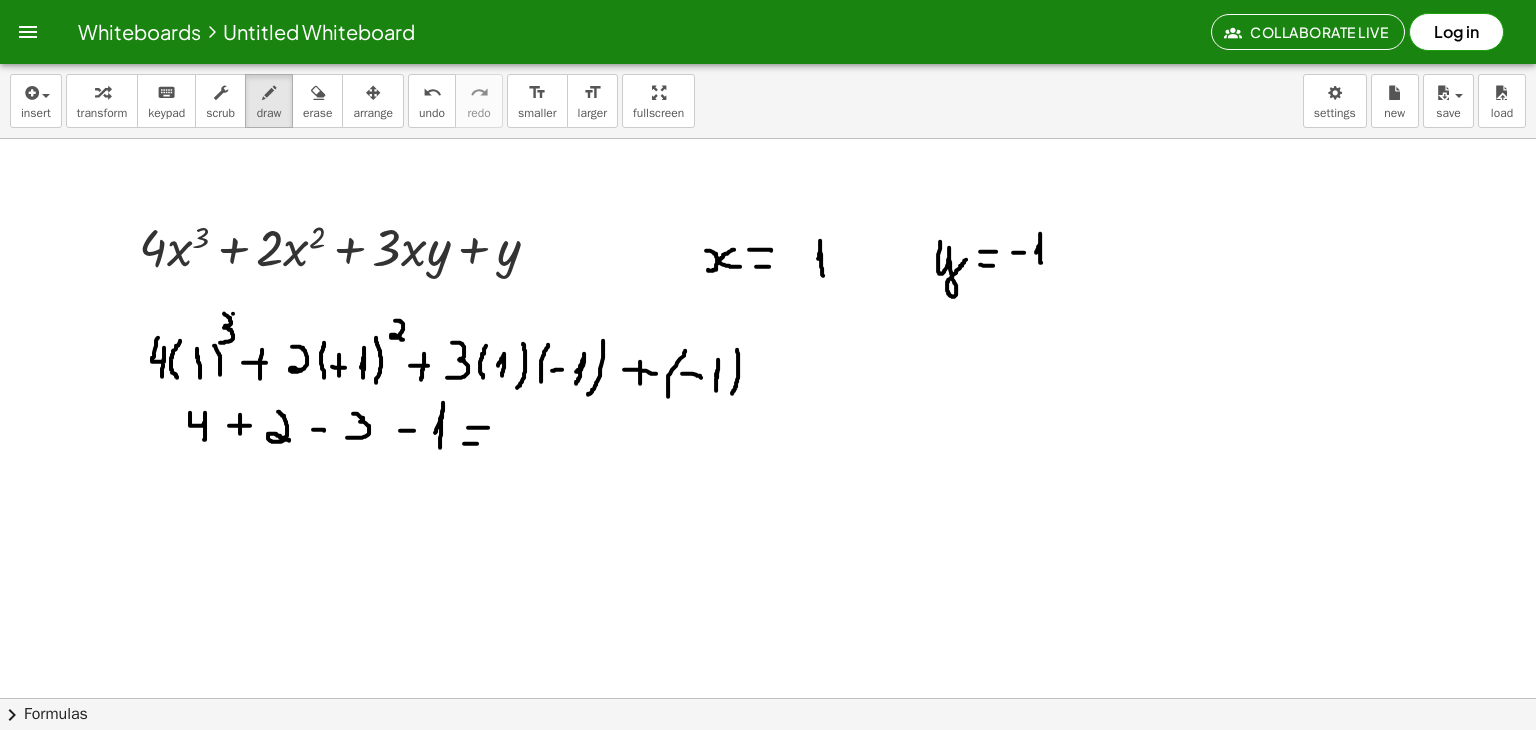 drag, startPoint x: 468, startPoint y: 427, endPoint x: 489, endPoint y: 427, distance: 21 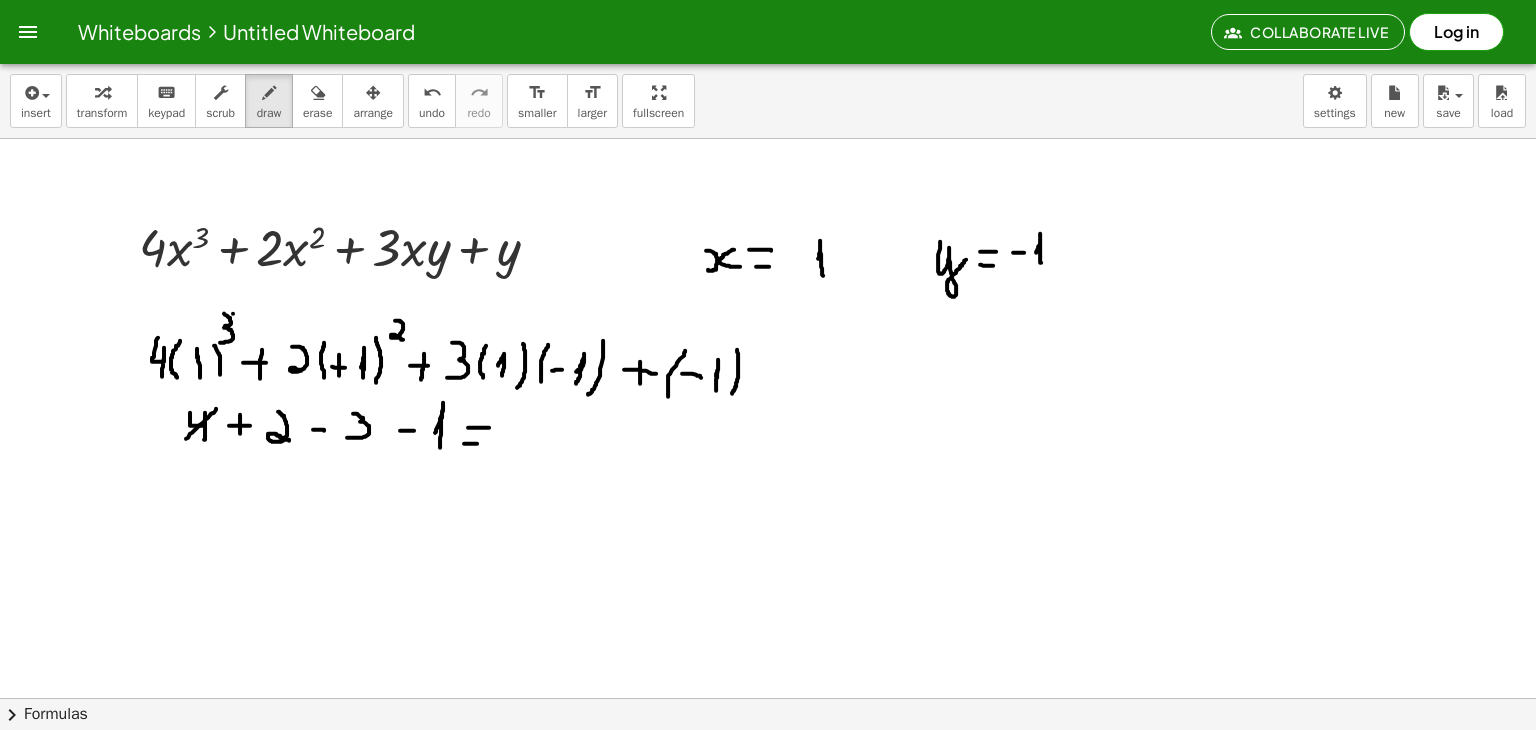 drag, startPoint x: 216, startPoint y: 408, endPoint x: 182, endPoint y: 443, distance: 48.79549 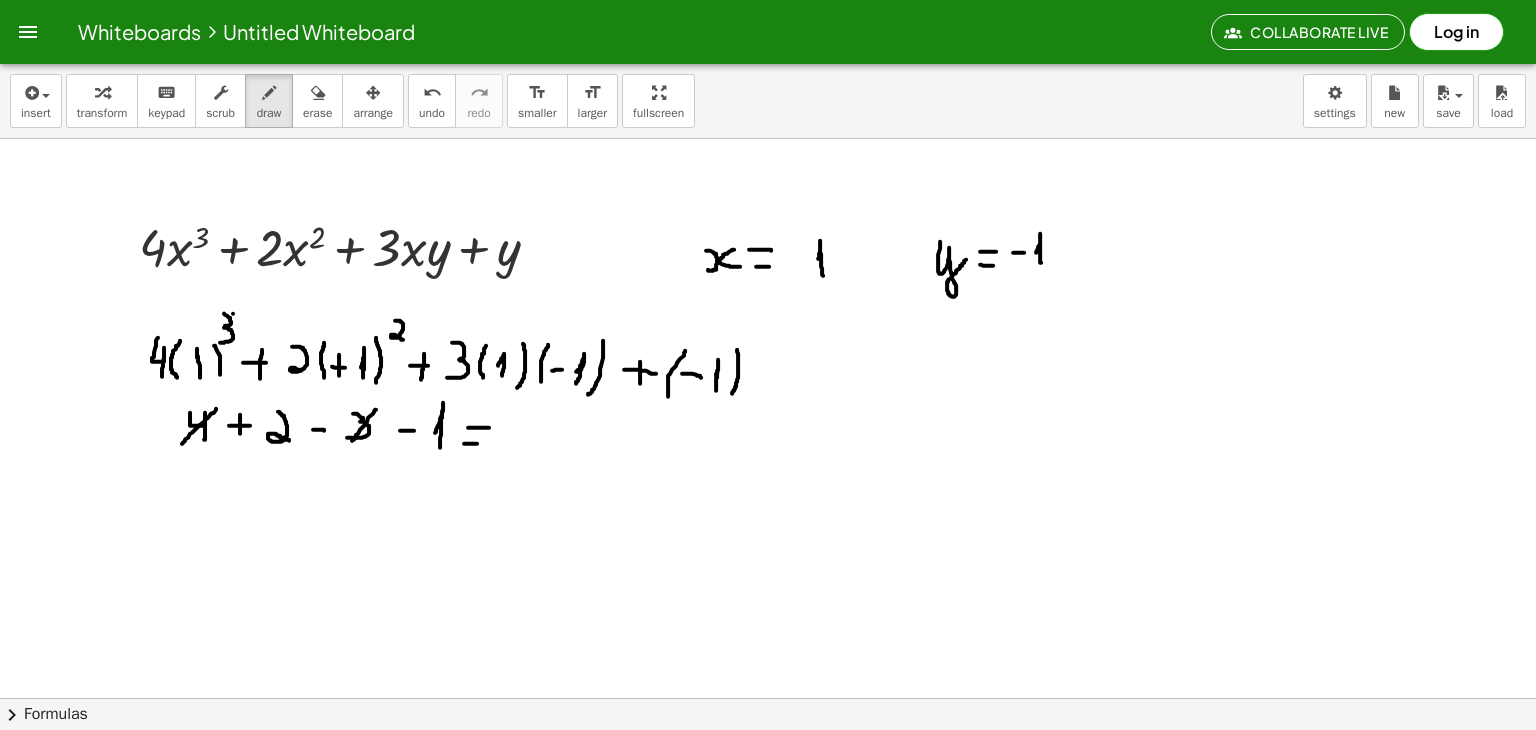 drag, startPoint x: 376, startPoint y: 409, endPoint x: 352, endPoint y: 441, distance: 40 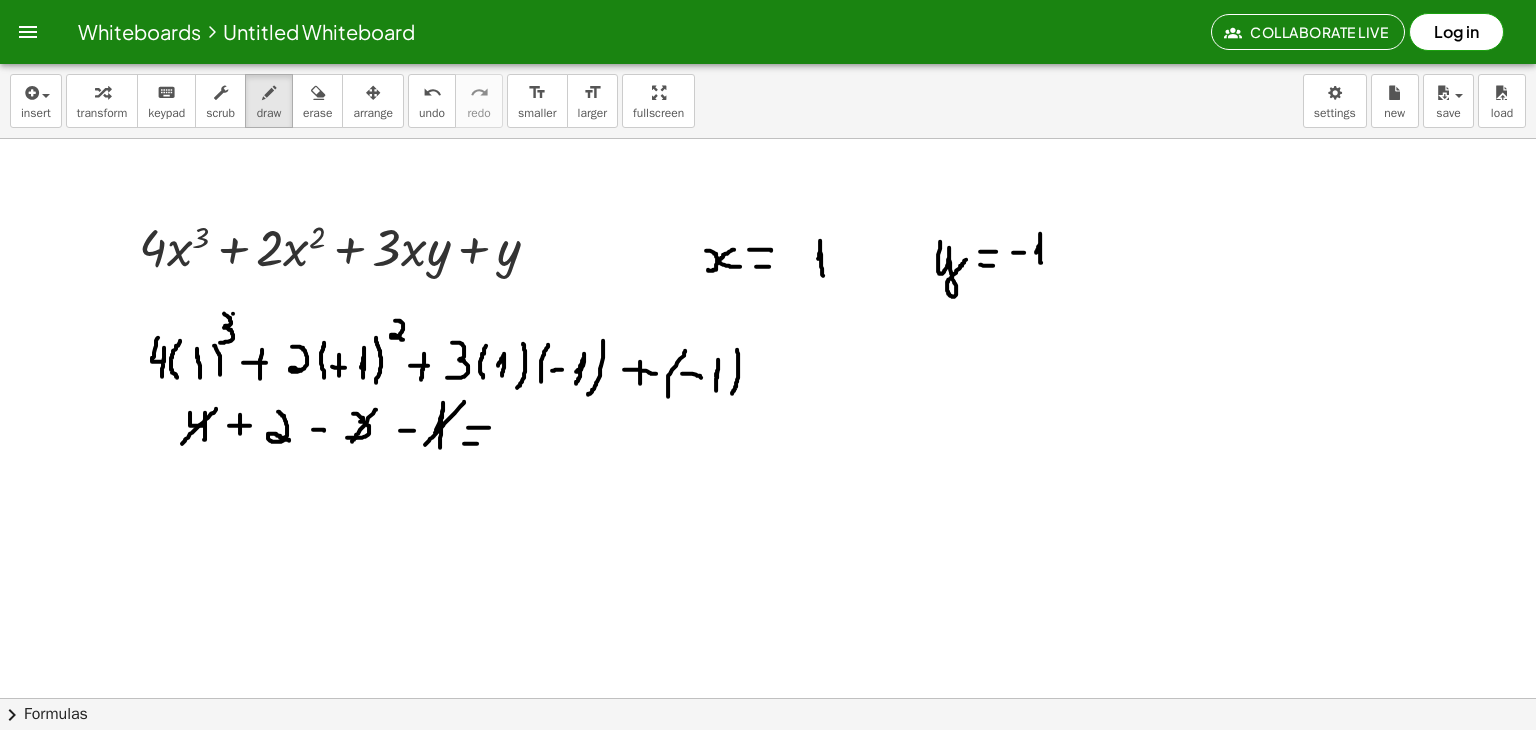 drag, startPoint x: 464, startPoint y: 401, endPoint x: 422, endPoint y: 448, distance: 63.03174 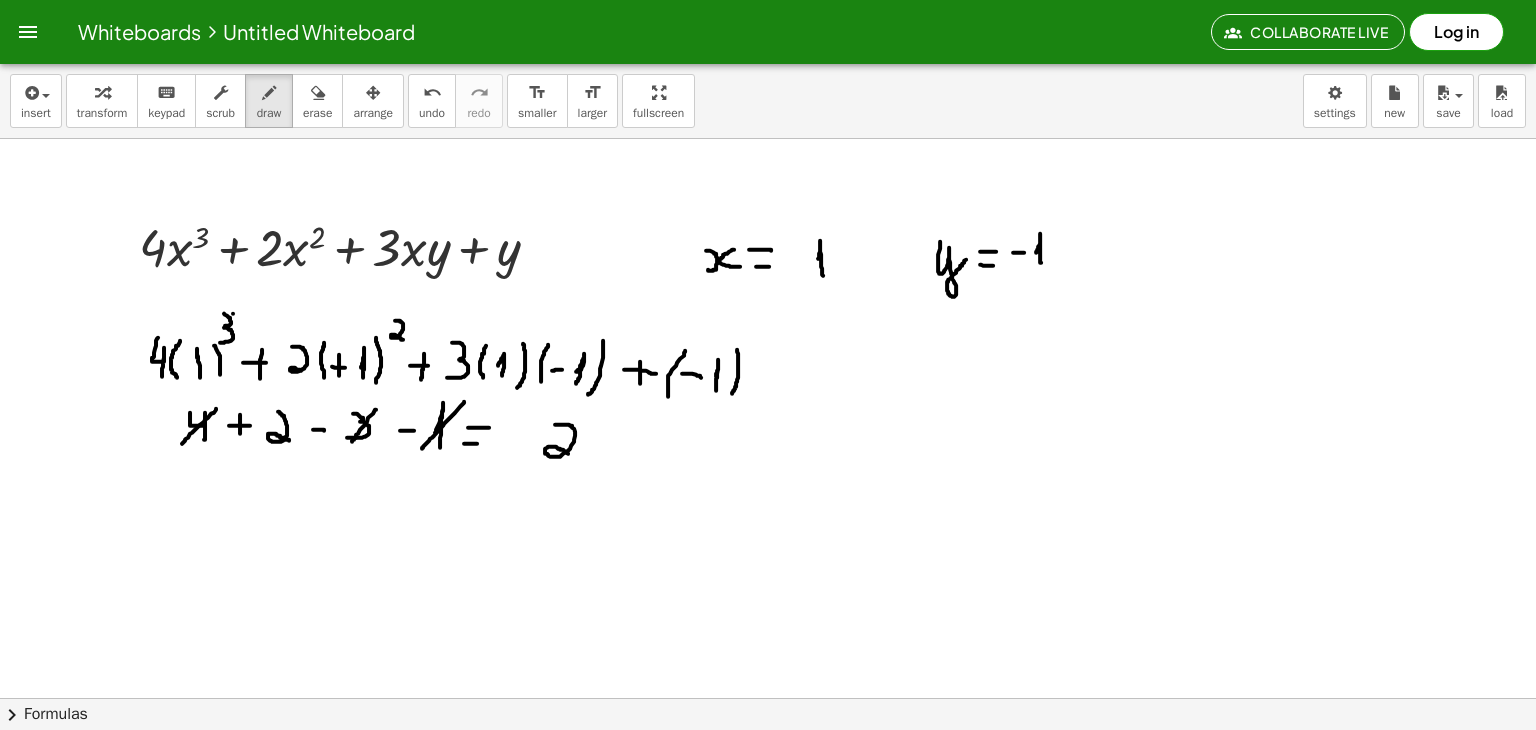 drag, startPoint x: 555, startPoint y: 424, endPoint x: 576, endPoint y: 454, distance: 36.619667 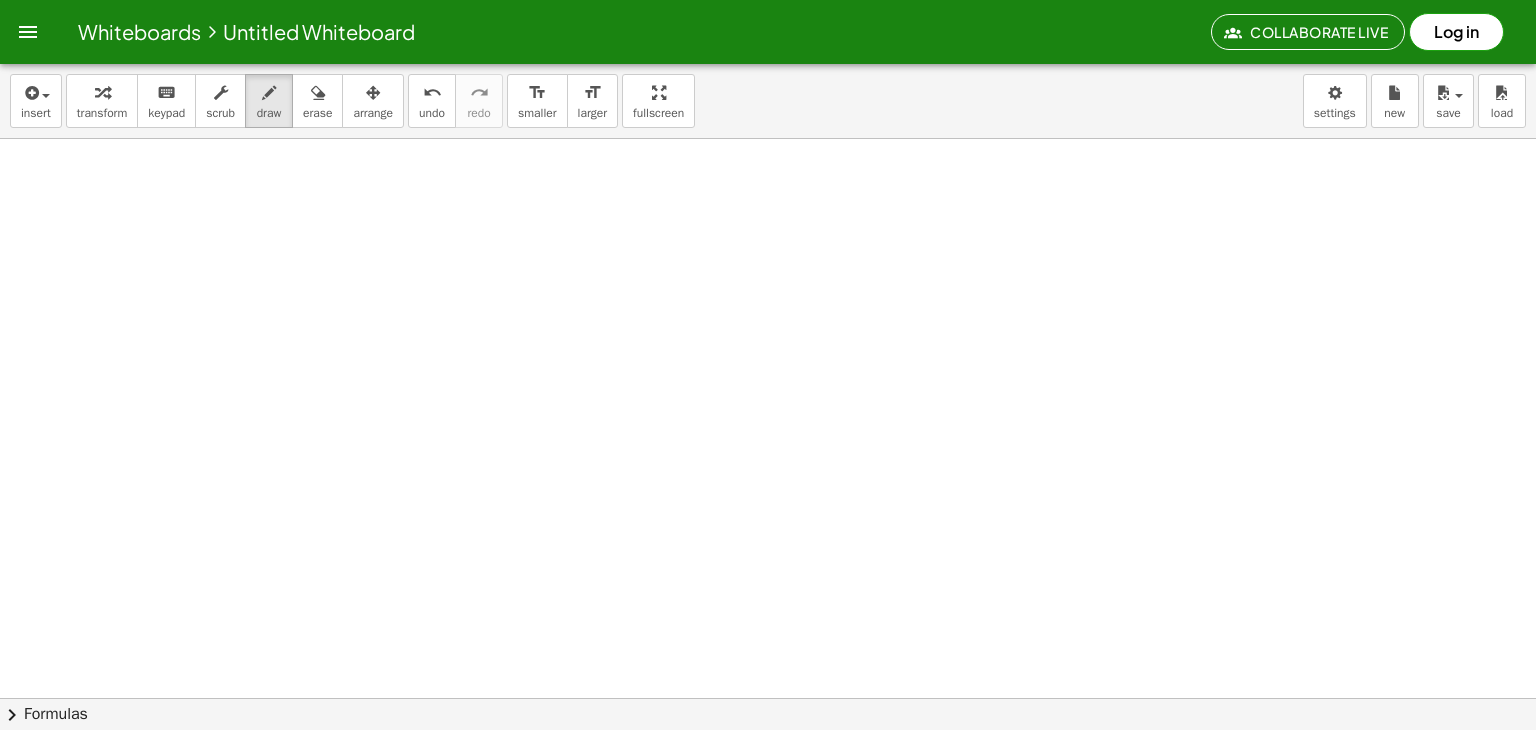 scroll, scrollTop: 1254, scrollLeft: 0, axis: vertical 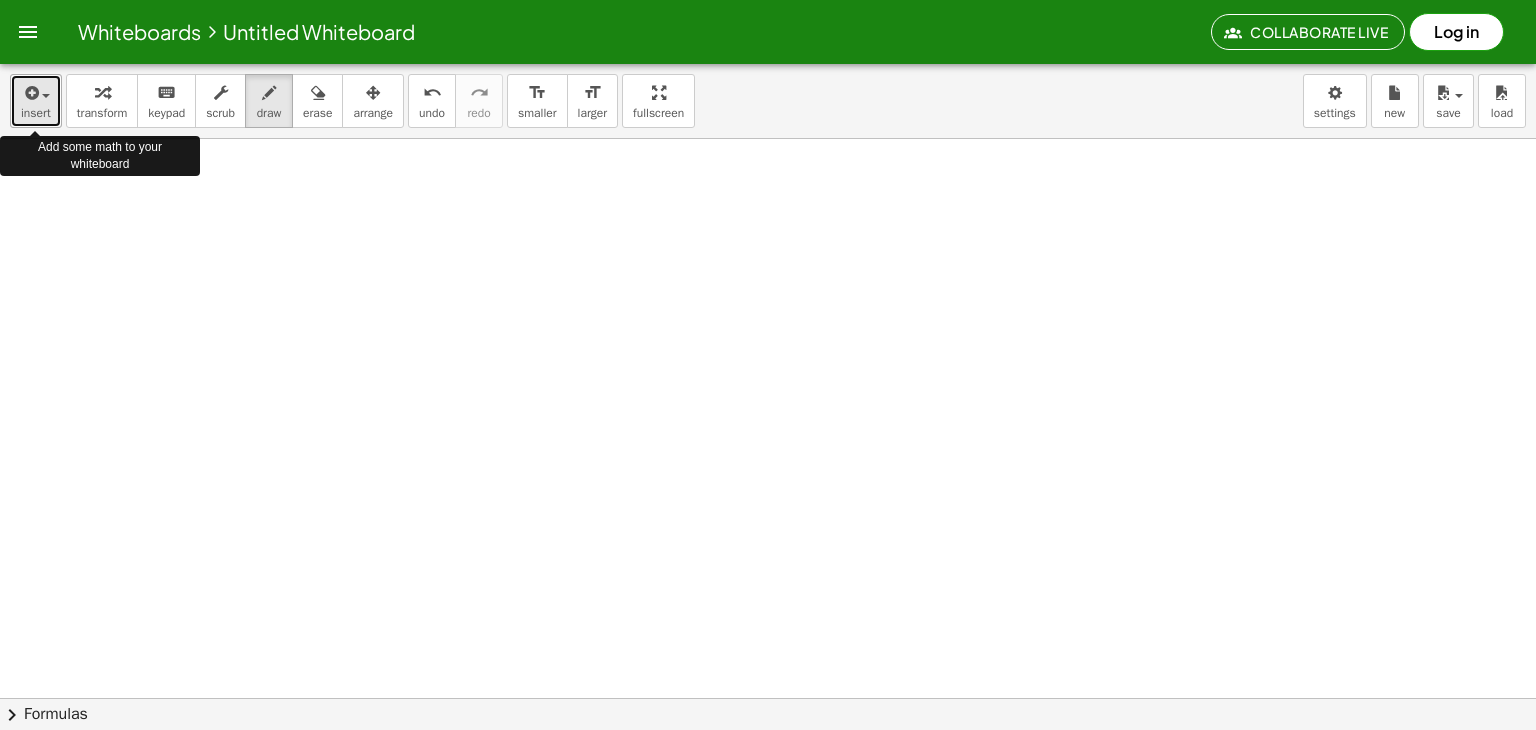 click on "insert" at bounding box center (36, 113) 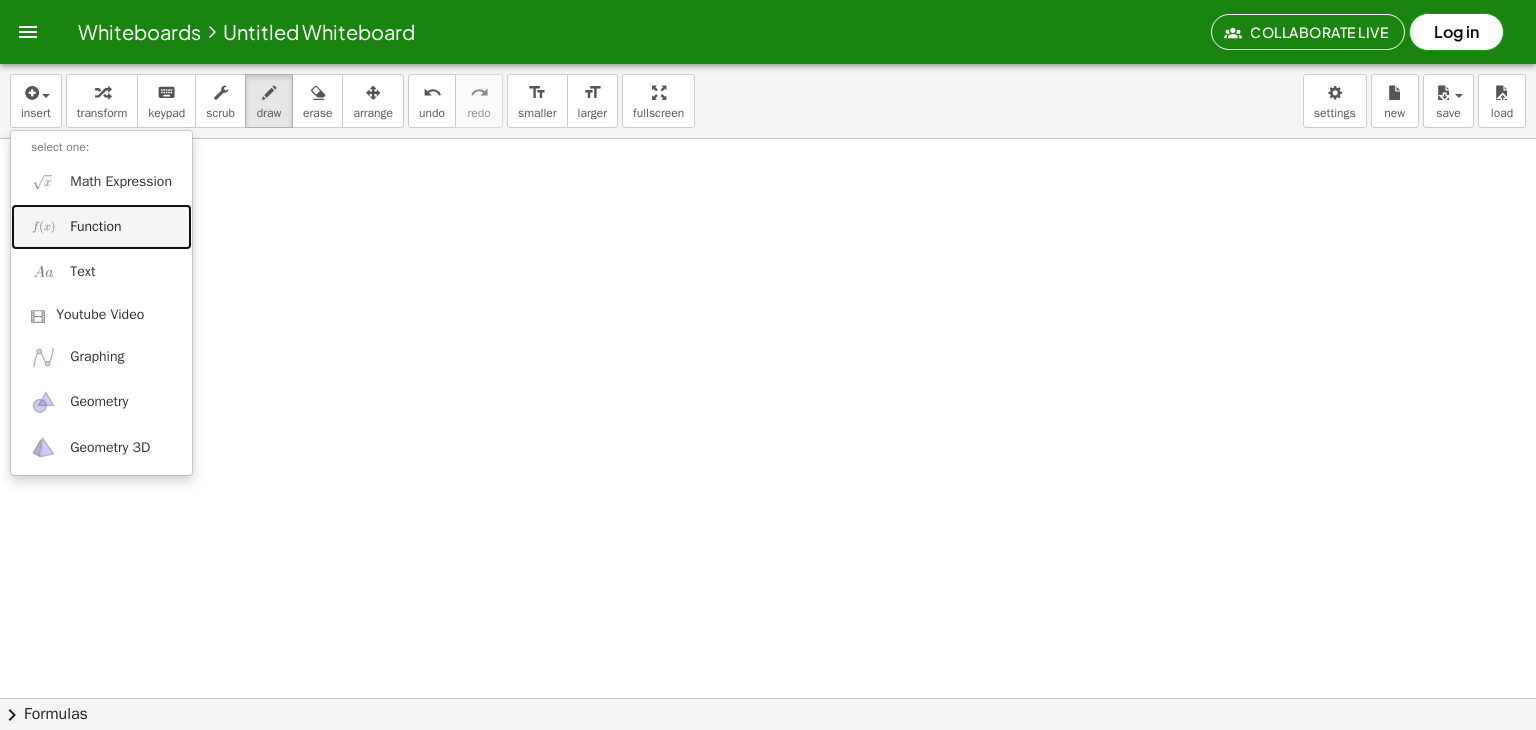 click on "Function" at bounding box center [95, 227] 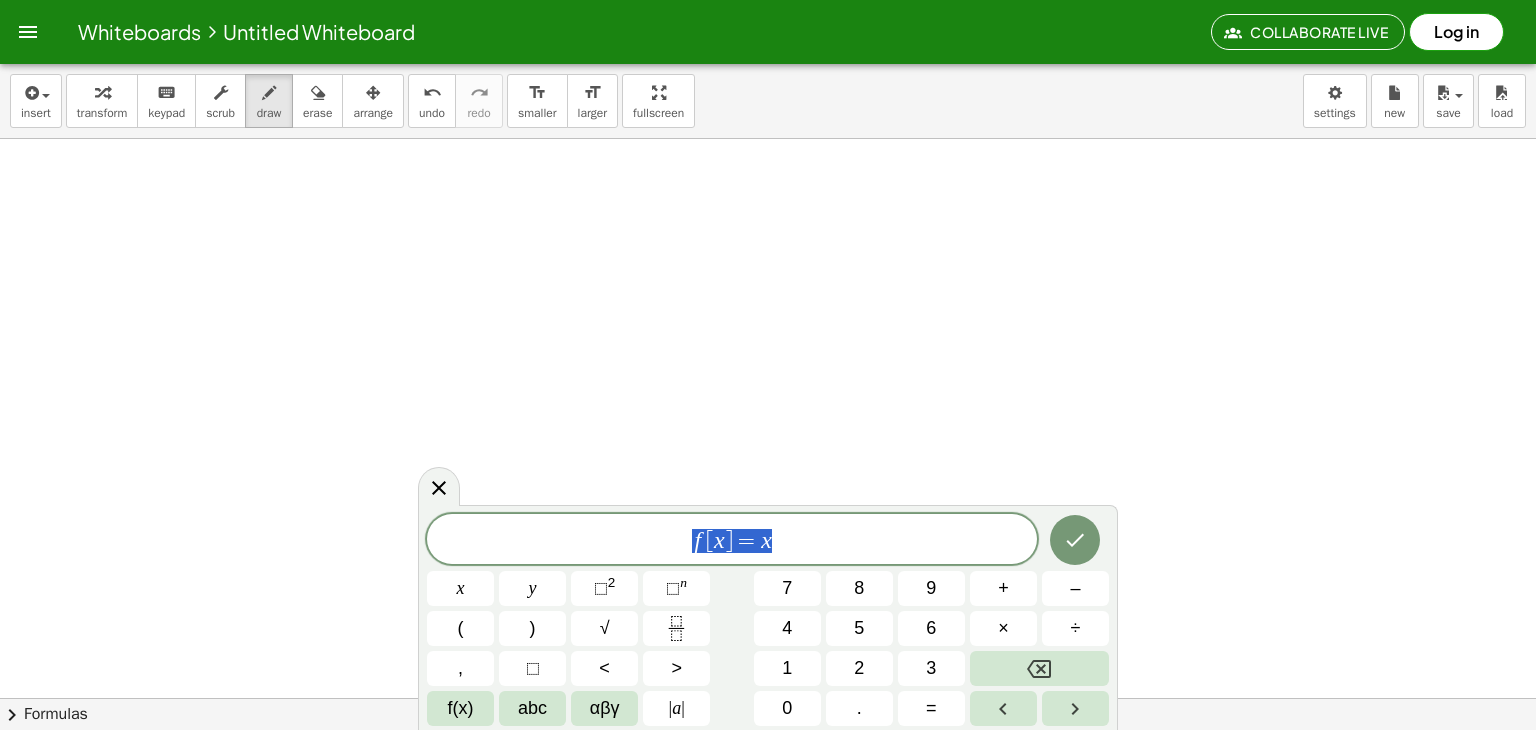 drag, startPoint x: 816, startPoint y: 538, endPoint x: 637, endPoint y: 529, distance: 179.22612 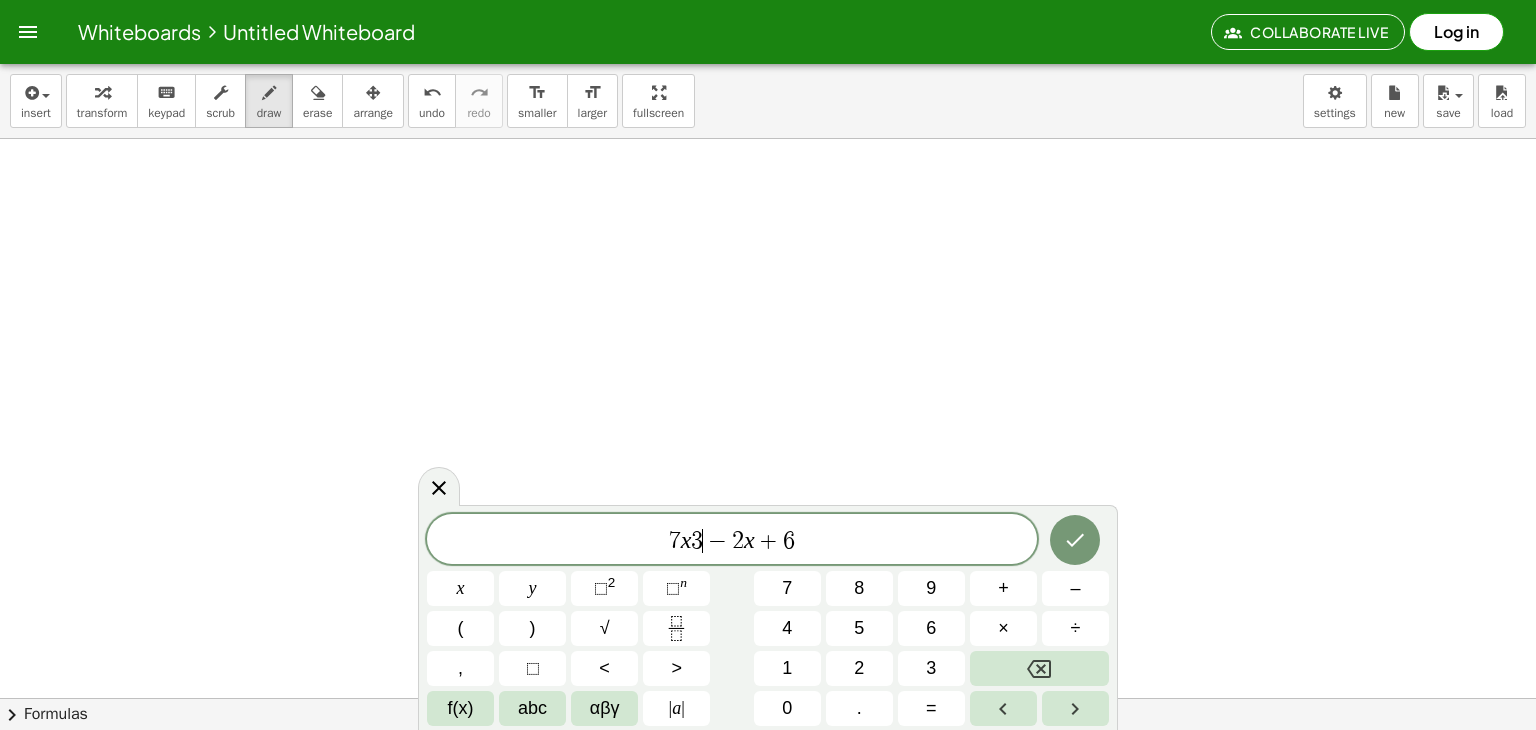 click on "−" at bounding box center (717, 541) 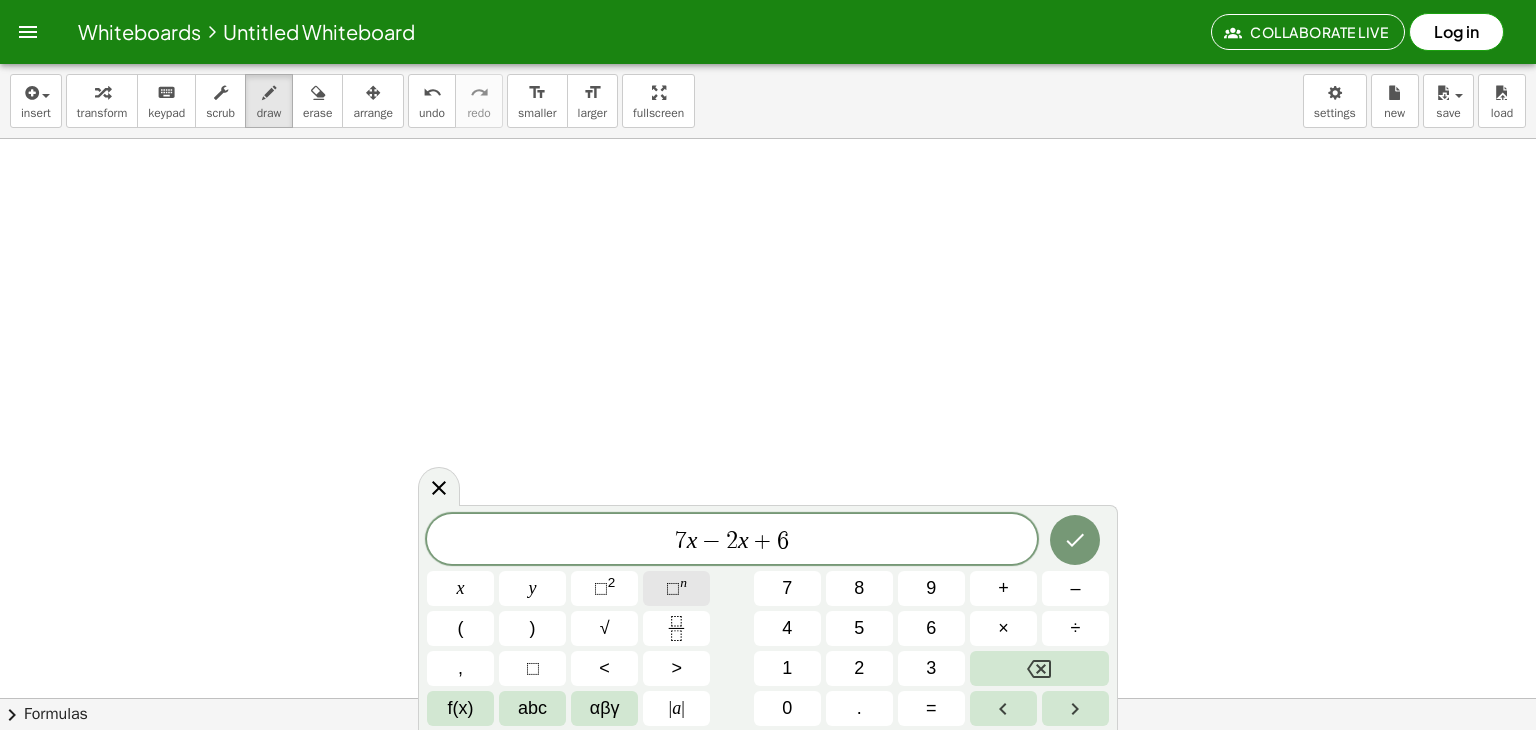 click on "⬚ n" at bounding box center [676, 588] 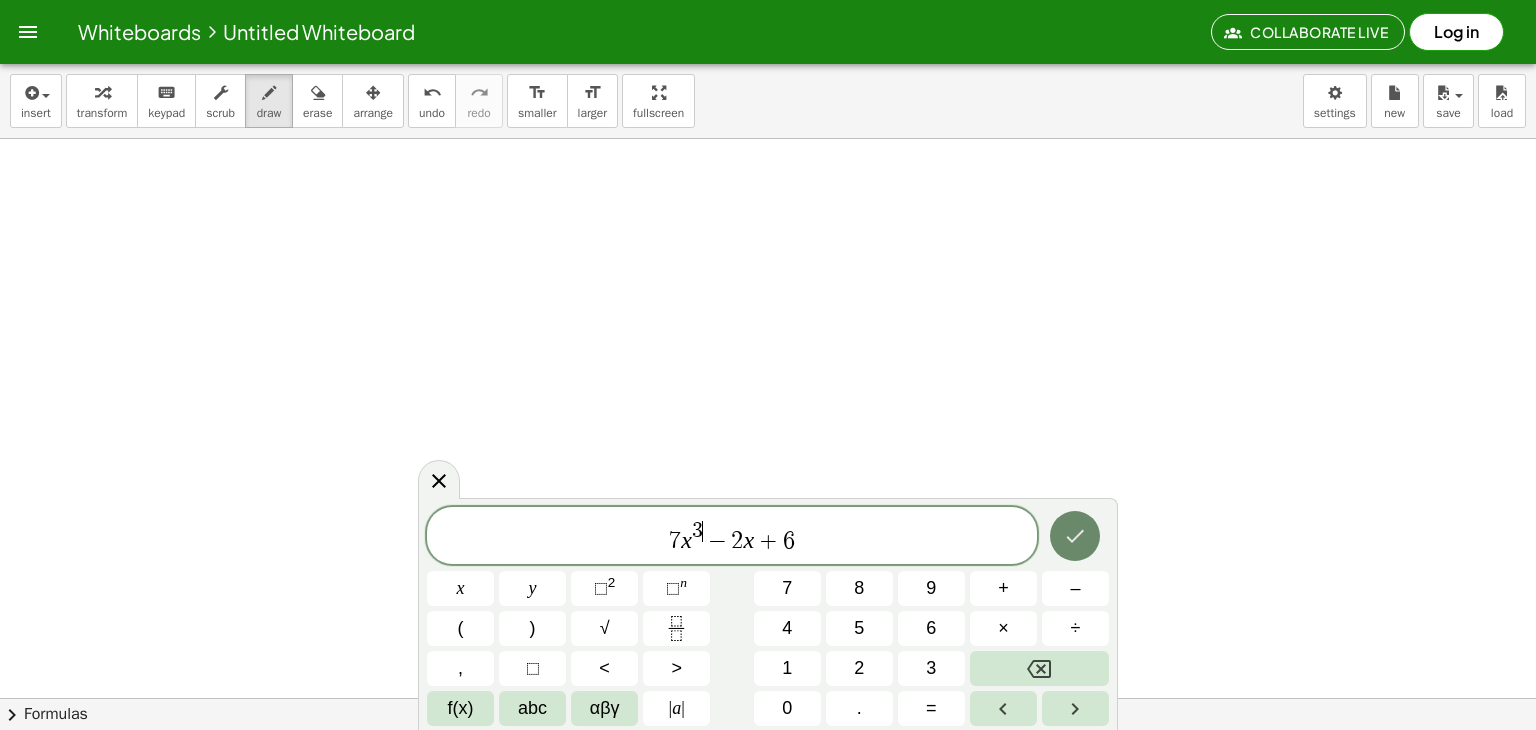 click 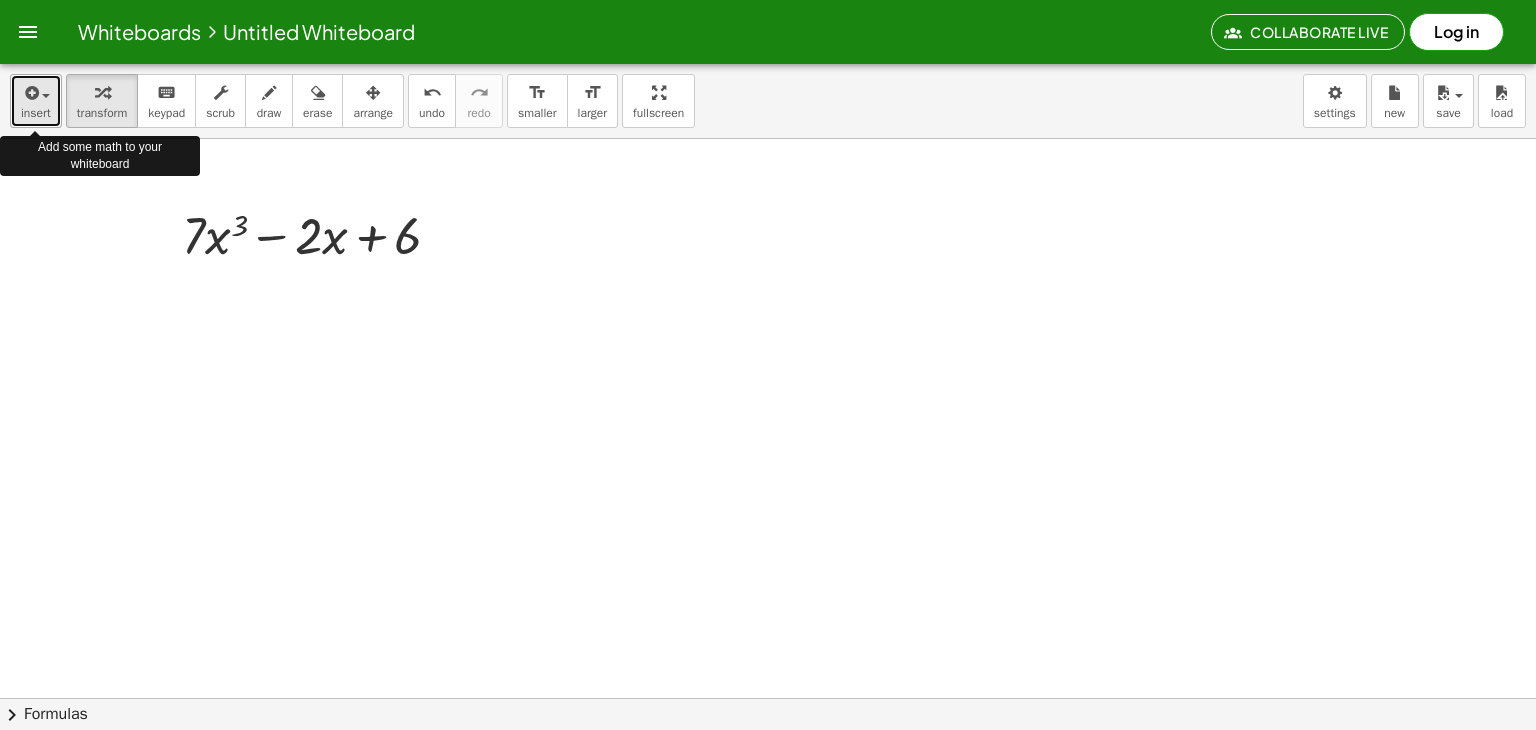 click at bounding box center [46, 96] 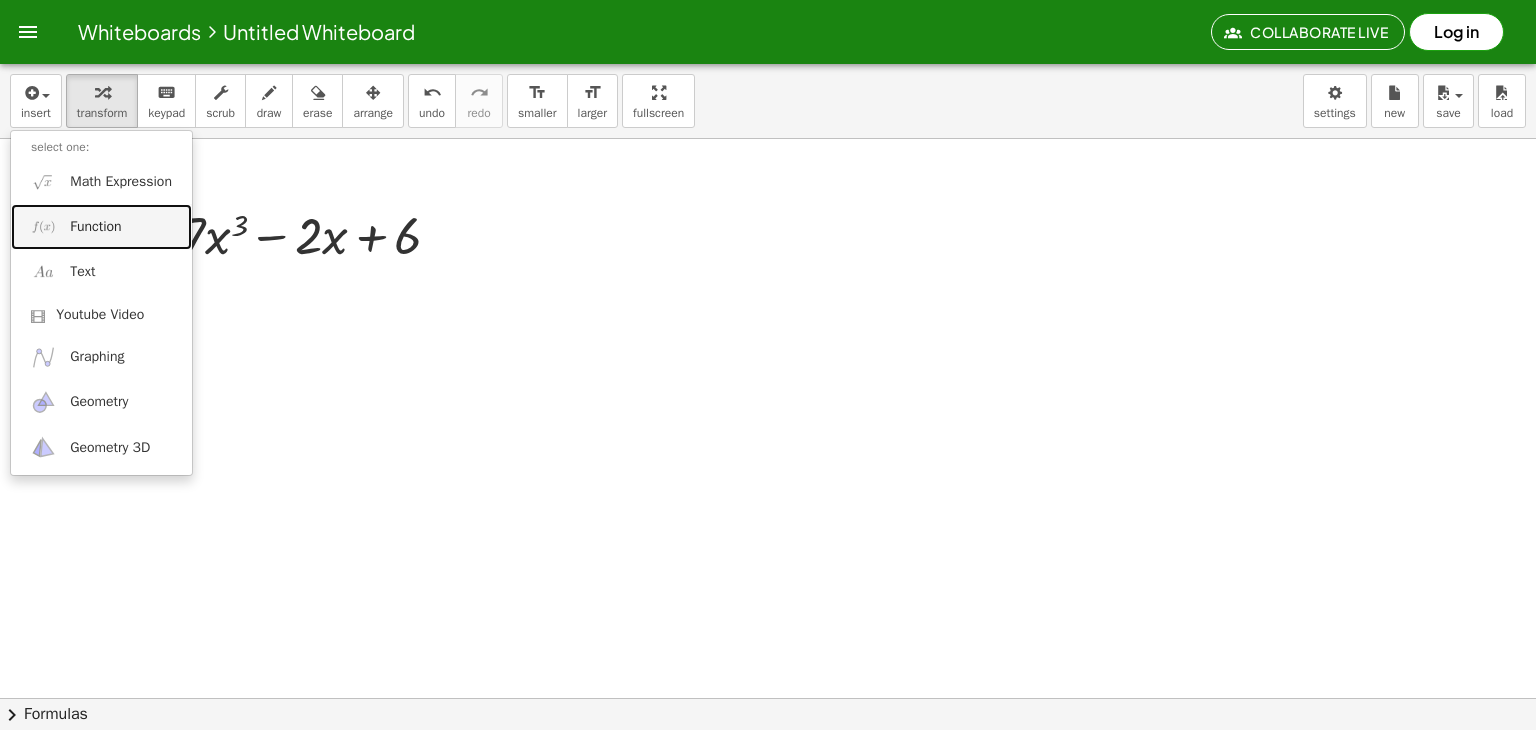 click on "Function" at bounding box center [95, 227] 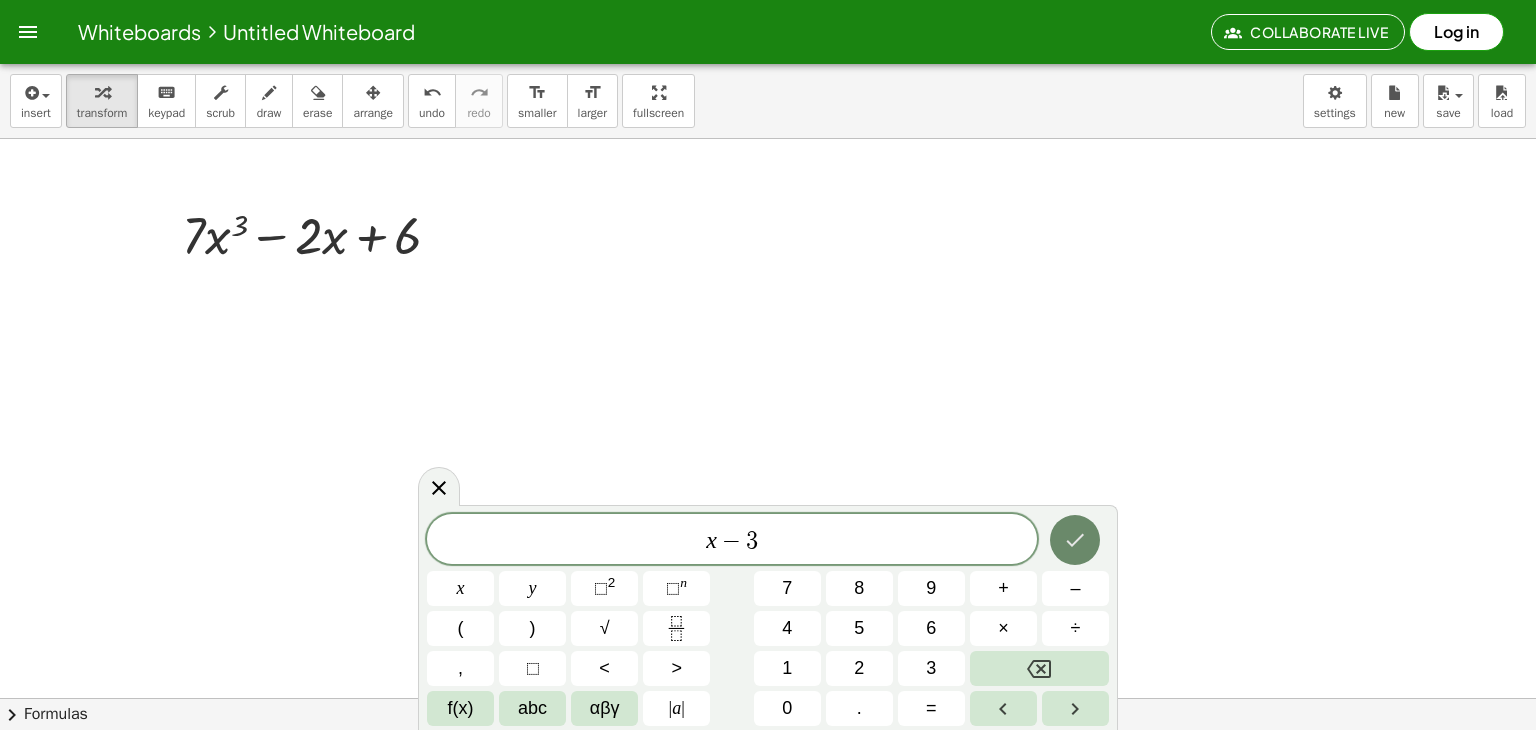 click 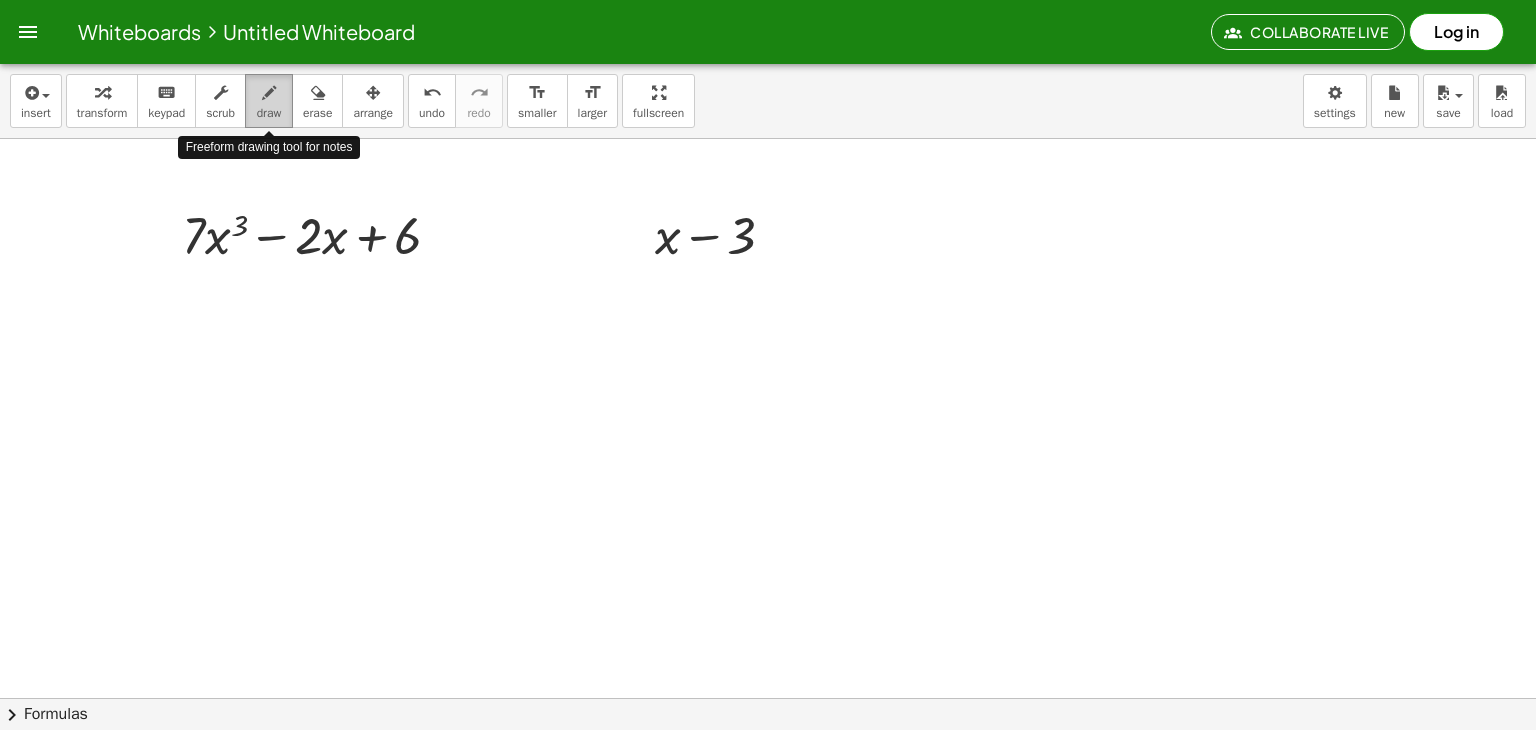 click on "draw" at bounding box center (269, 113) 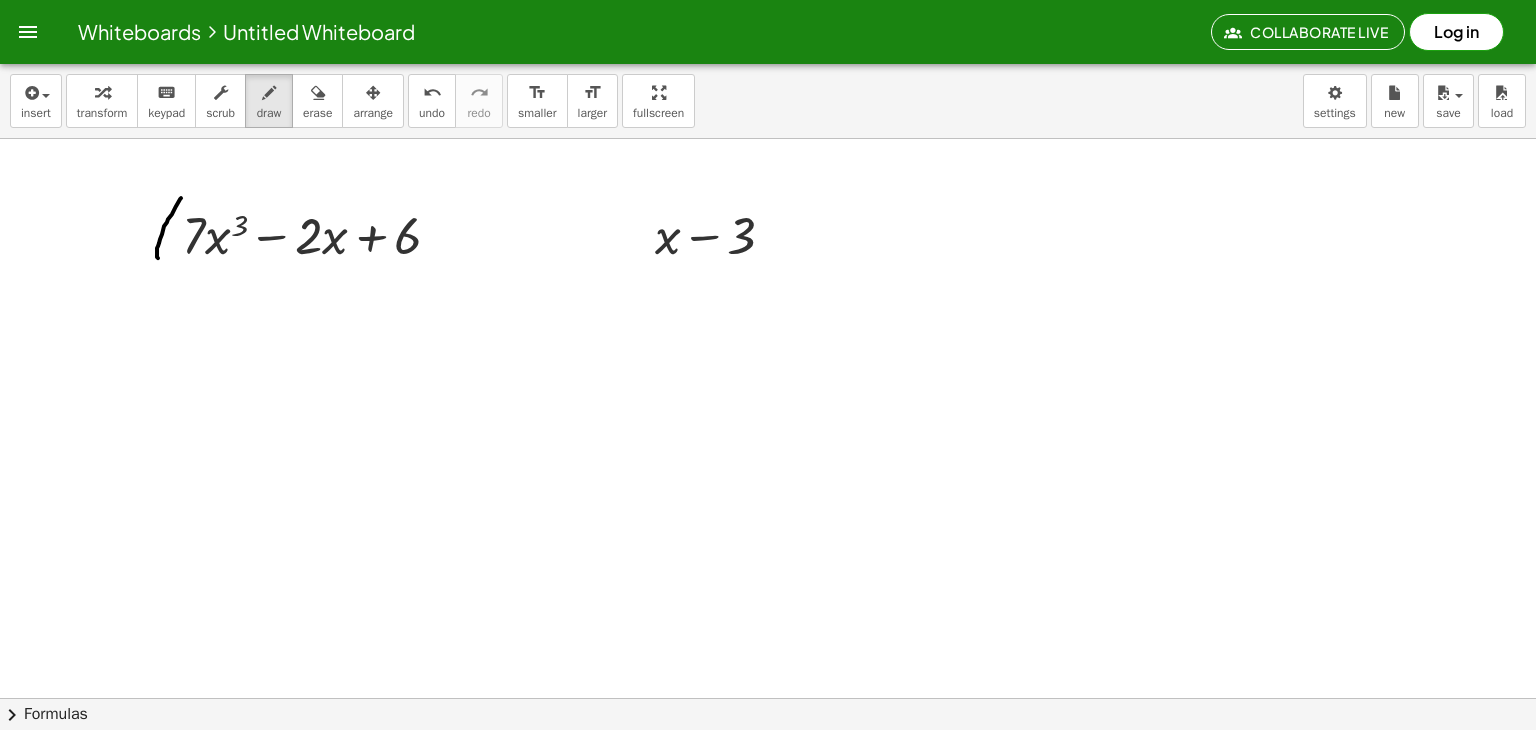 drag, startPoint x: 181, startPoint y: 197, endPoint x: 170, endPoint y: 265, distance: 68.88396 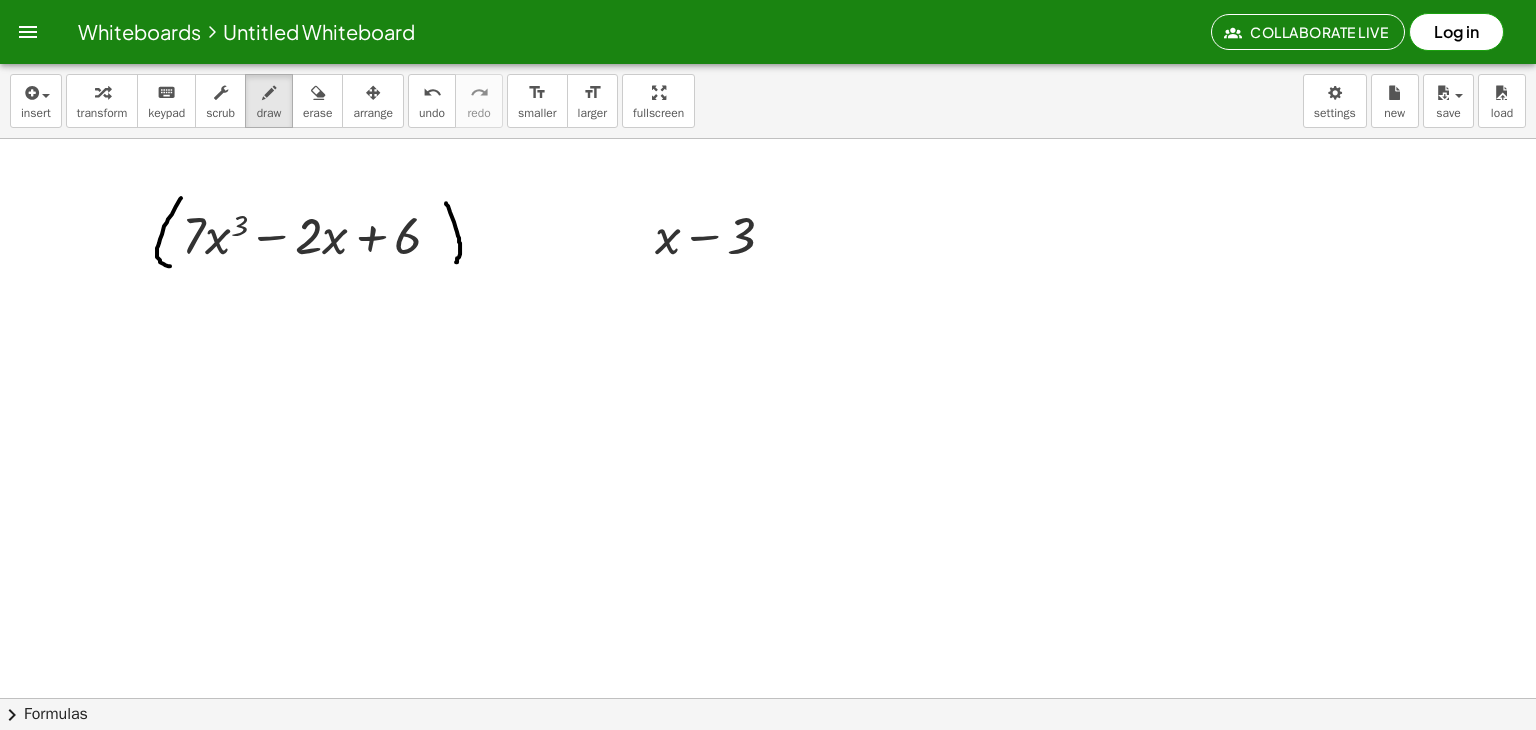 drag, startPoint x: 446, startPoint y: 202, endPoint x: 454, endPoint y: 265, distance: 63.505905 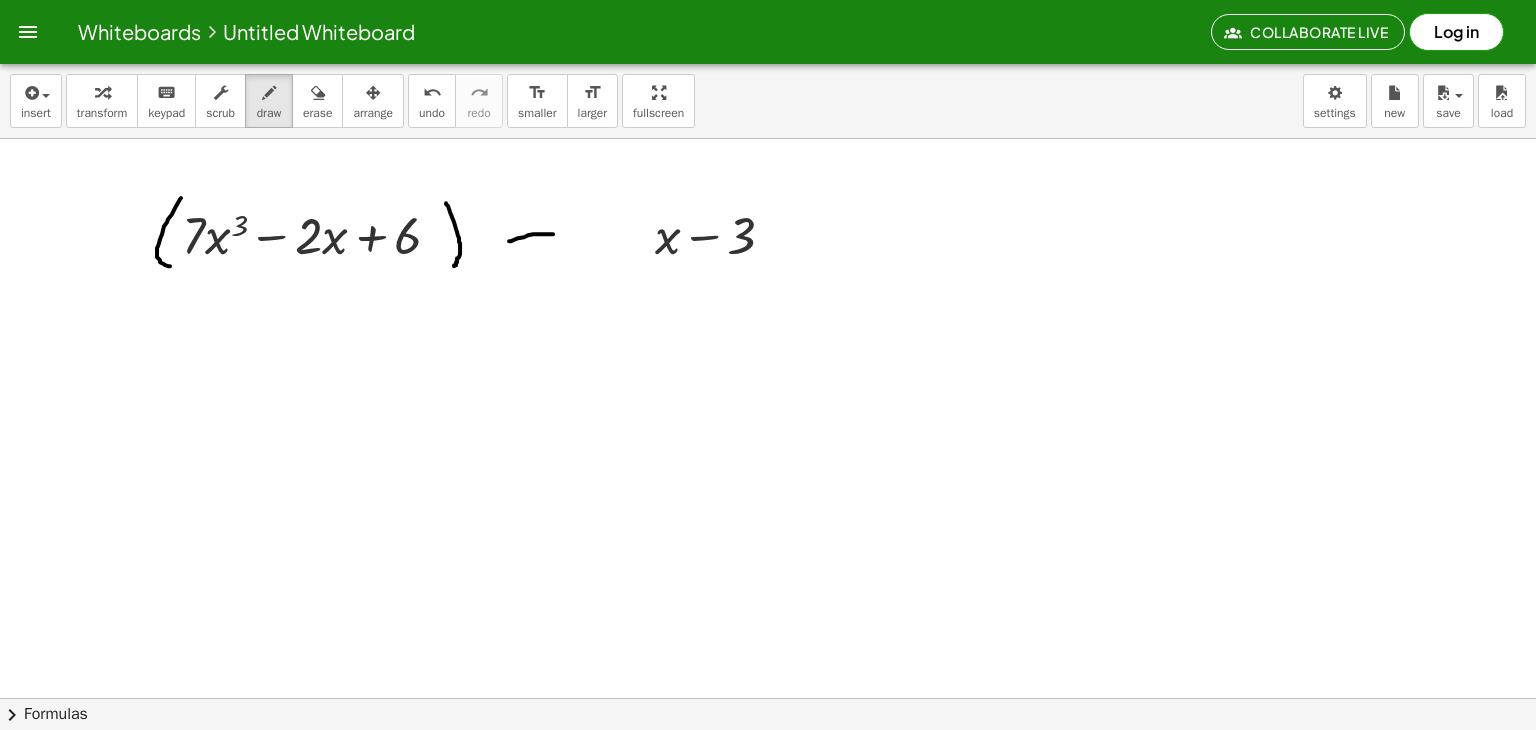 drag, startPoint x: 509, startPoint y: 240, endPoint x: 554, endPoint y: 233, distance: 45.54119 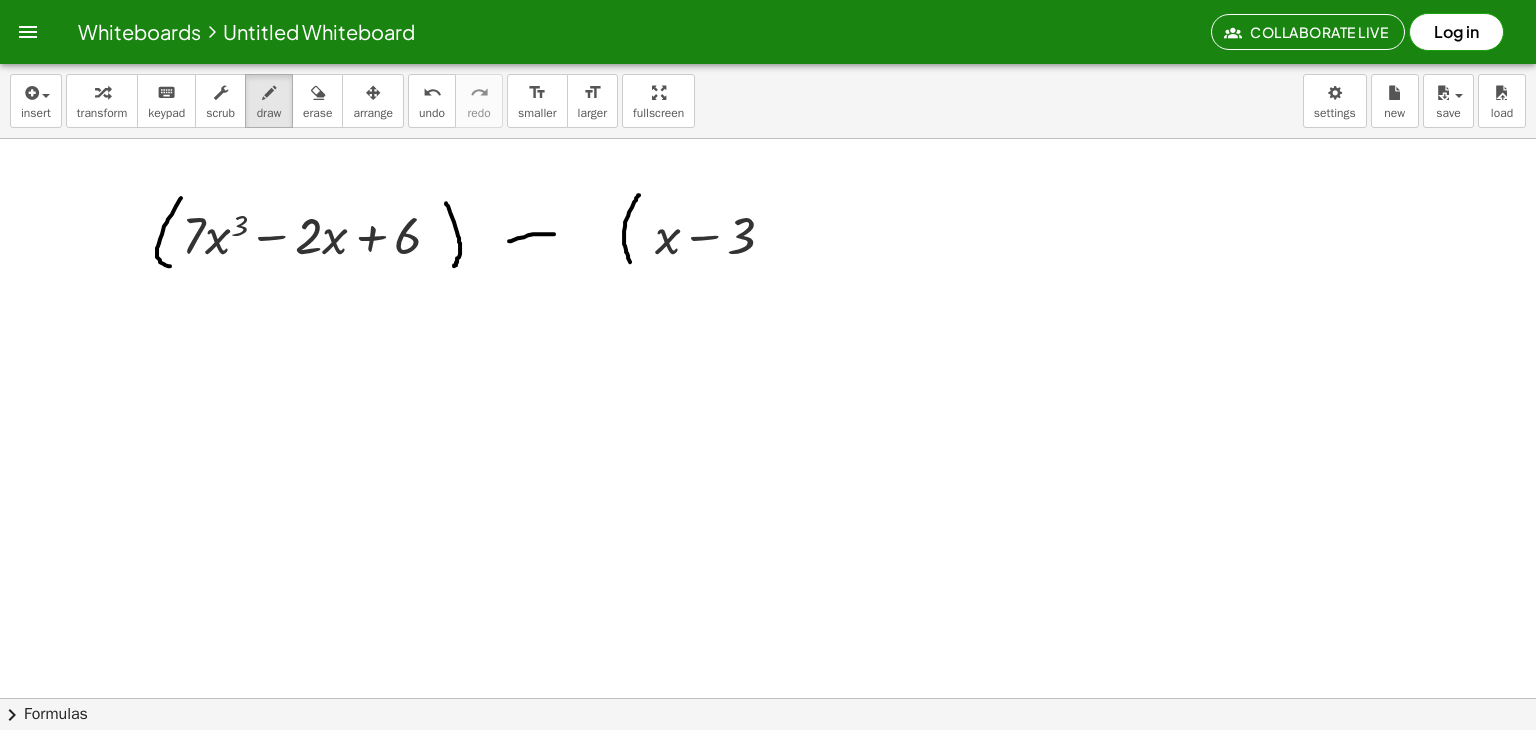 drag, startPoint x: 639, startPoint y: 194, endPoint x: 634, endPoint y: 270, distance: 76.1643 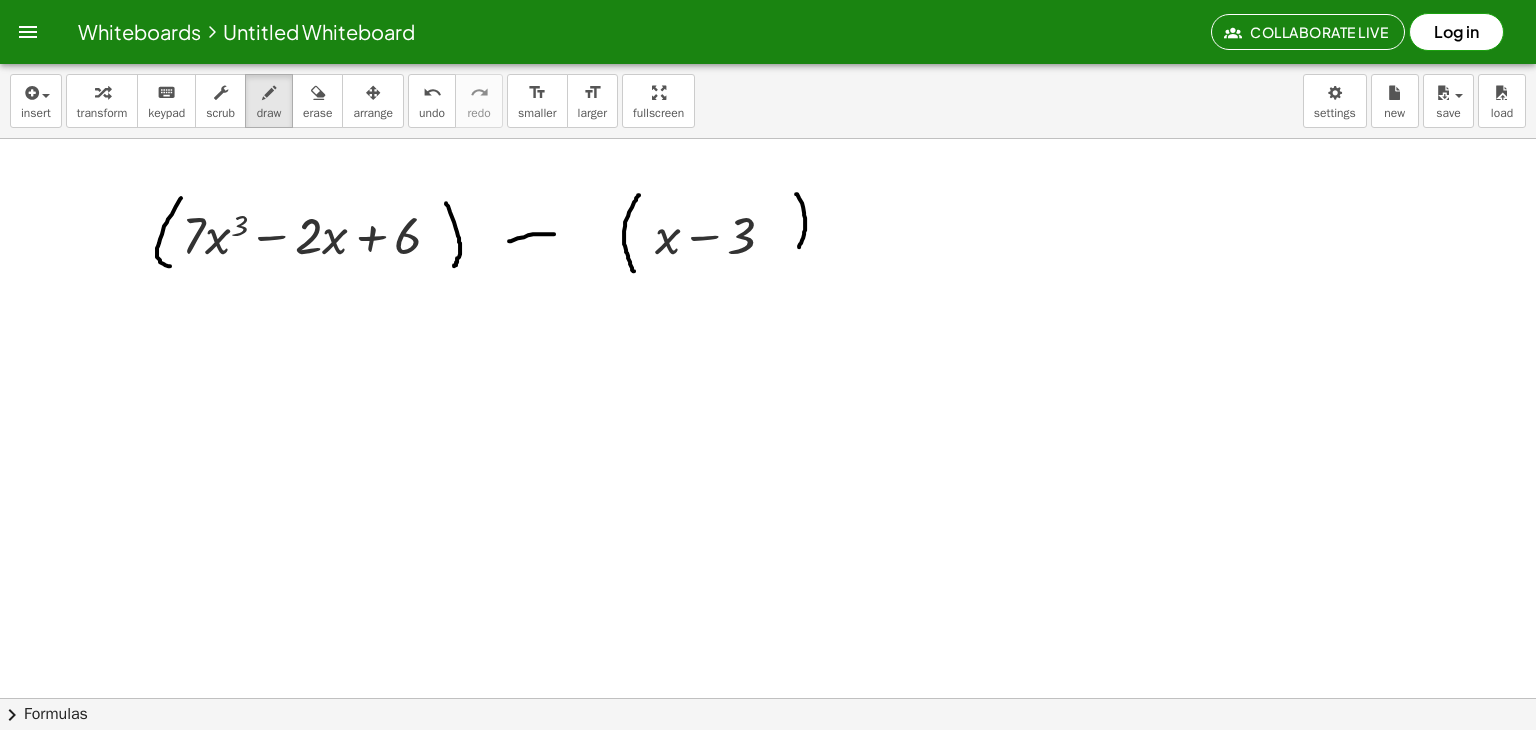 drag, startPoint x: 796, startPoint y: 193, endPoint x: 796, endPoint y: 252, distance: 59 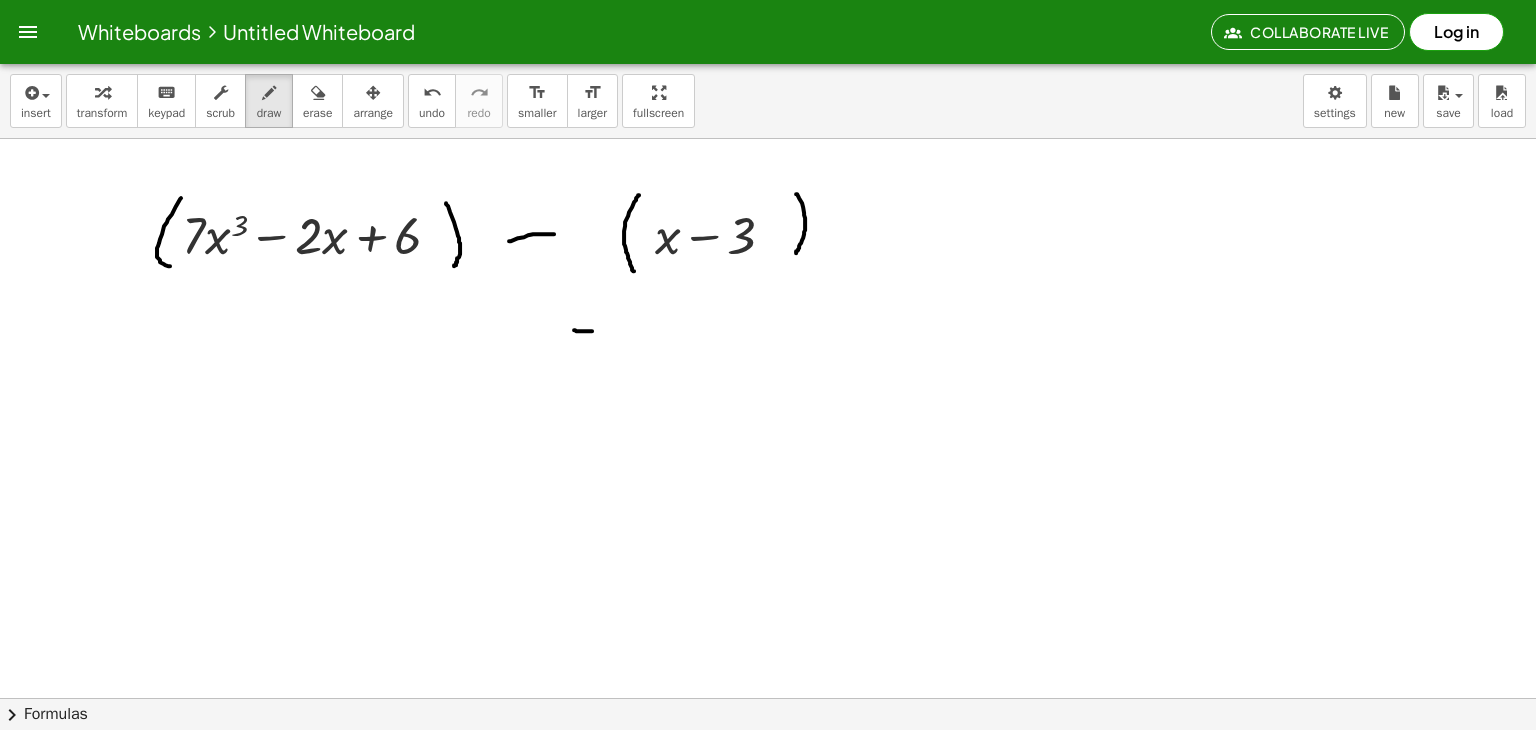 drag, startPoint x: 574, startPoint y: 329, endPoint x: 596, endPoint y: 331, distance: 22.090721 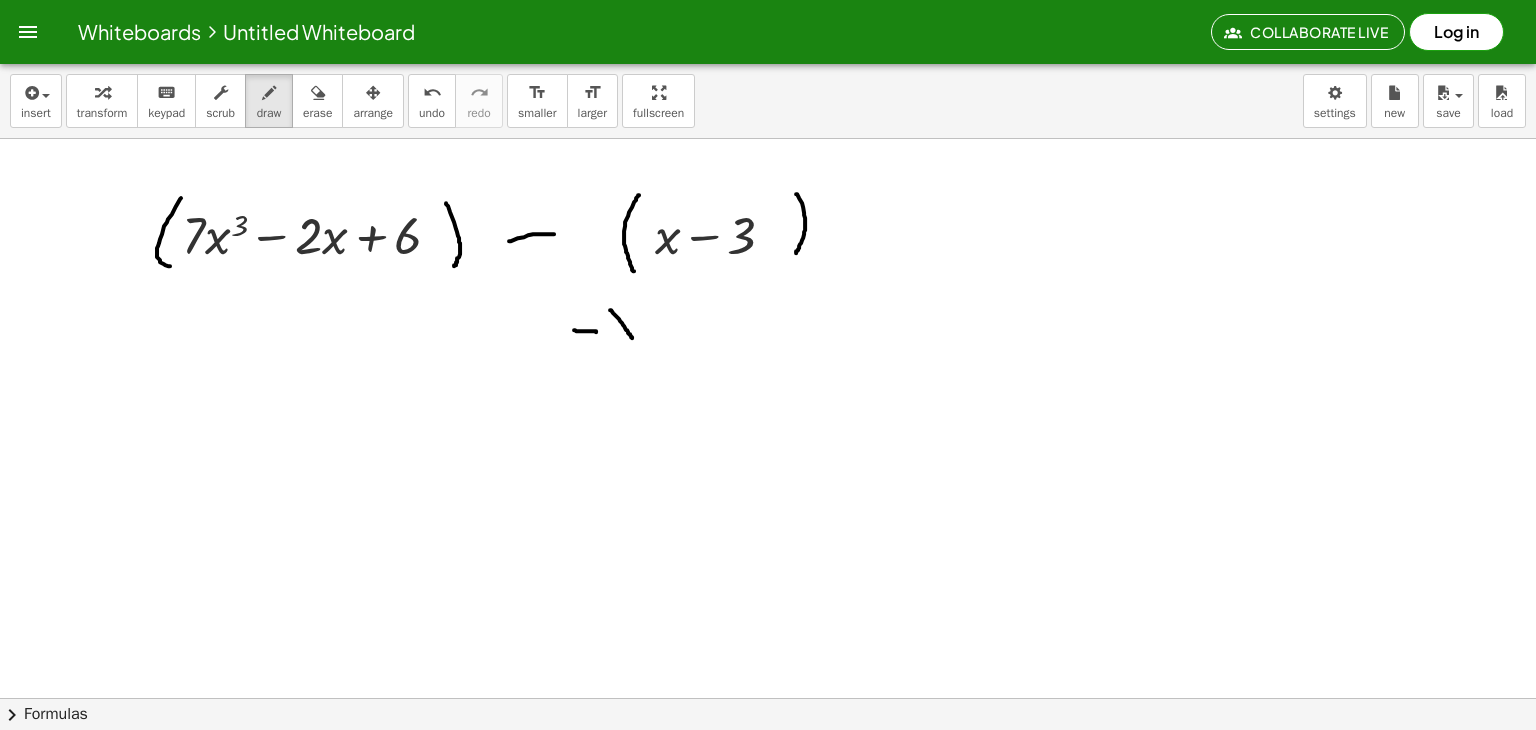 drag, startPoint x: 610, startPoint y: 309, endPoint x: 632, endPoint y: 338, distance: 36.40055 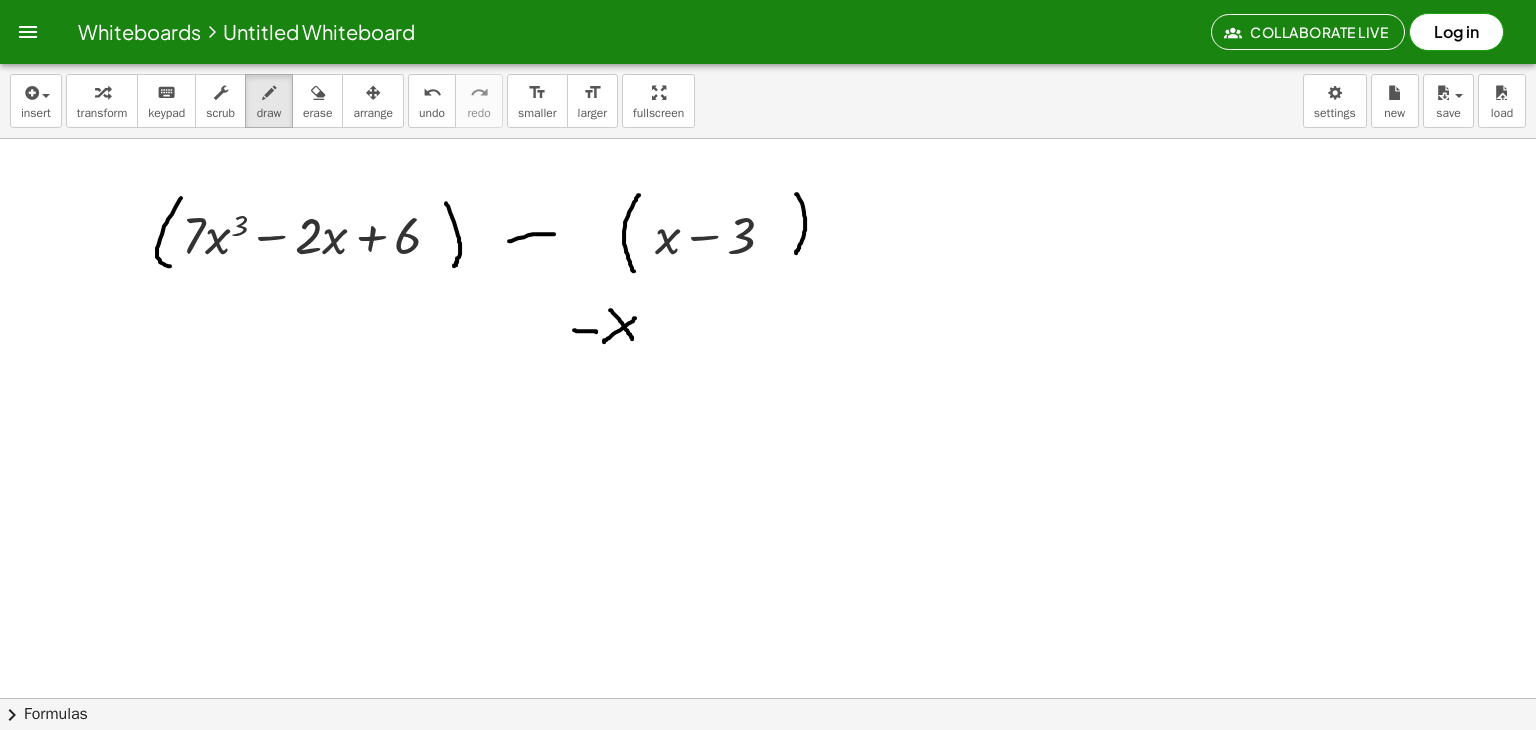 drag, startPoint x: 635, startPoint y: 317, endPoint x: 604, endPoint y: 341, distance: 39.20459 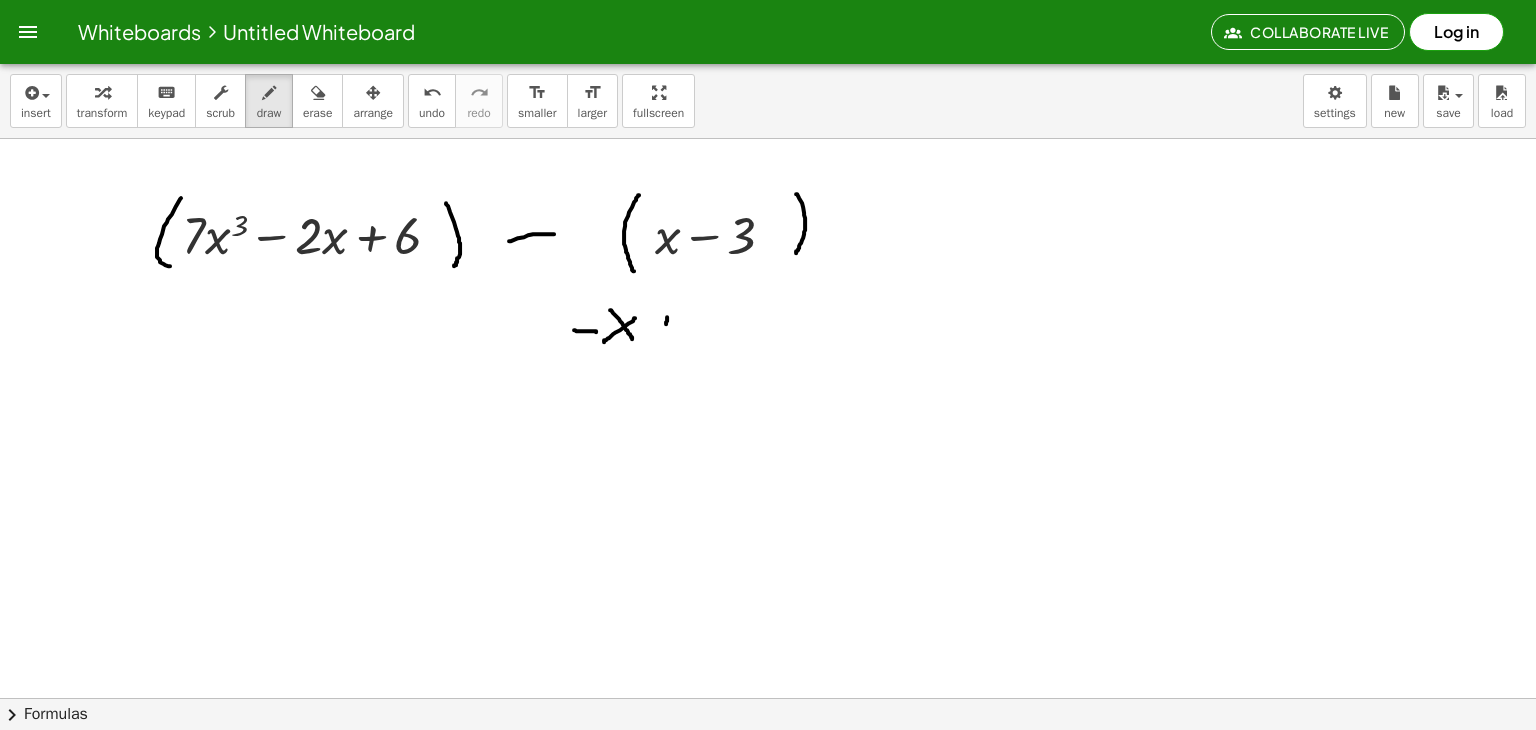 drag, startPoint x: 667, startPoint y: 316, endPoint x: 666, endPoint y: 337, distance: 21.023796 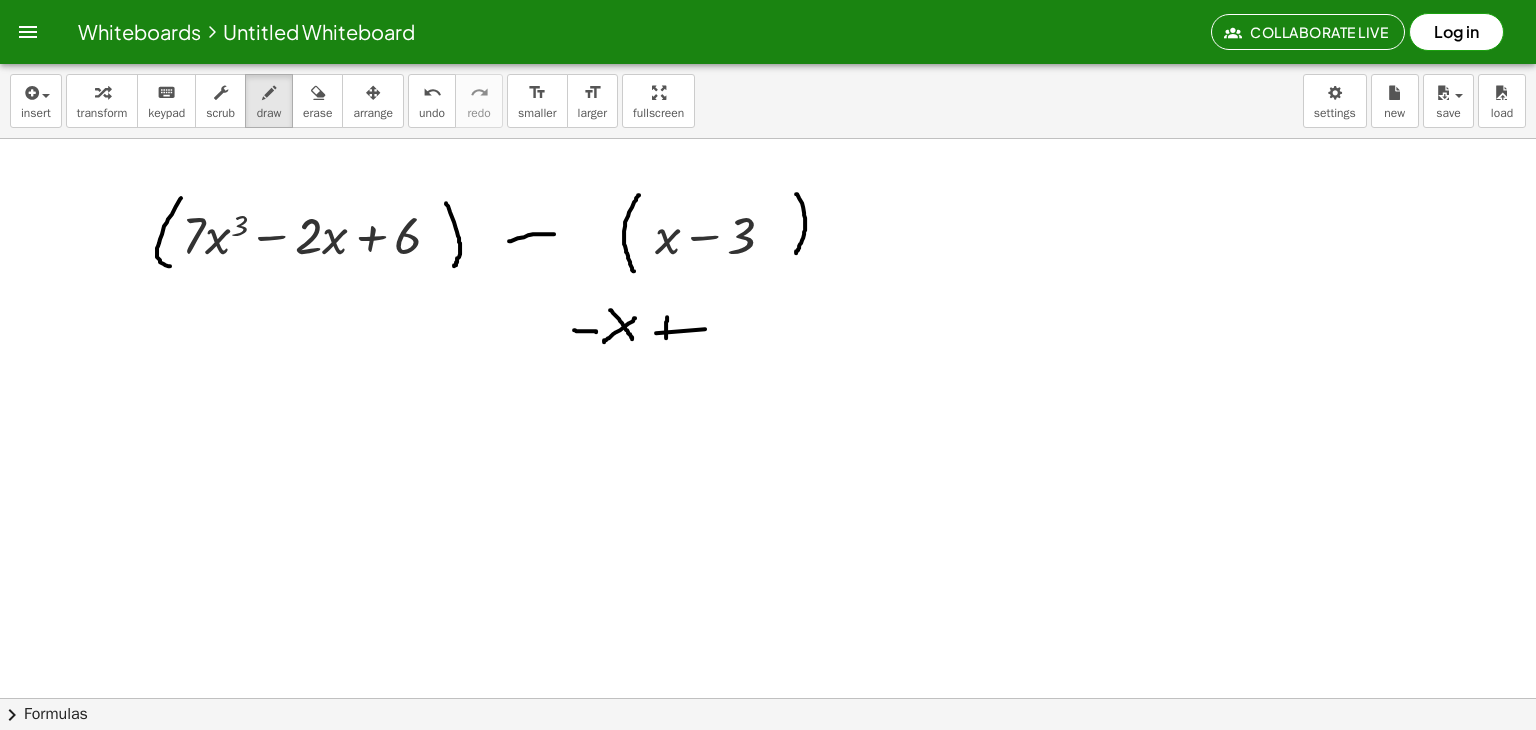 drag, startPoint x: 656, startPoint y: 332, endPoint x: 705, endPoint y: 328, distance: 49.162994 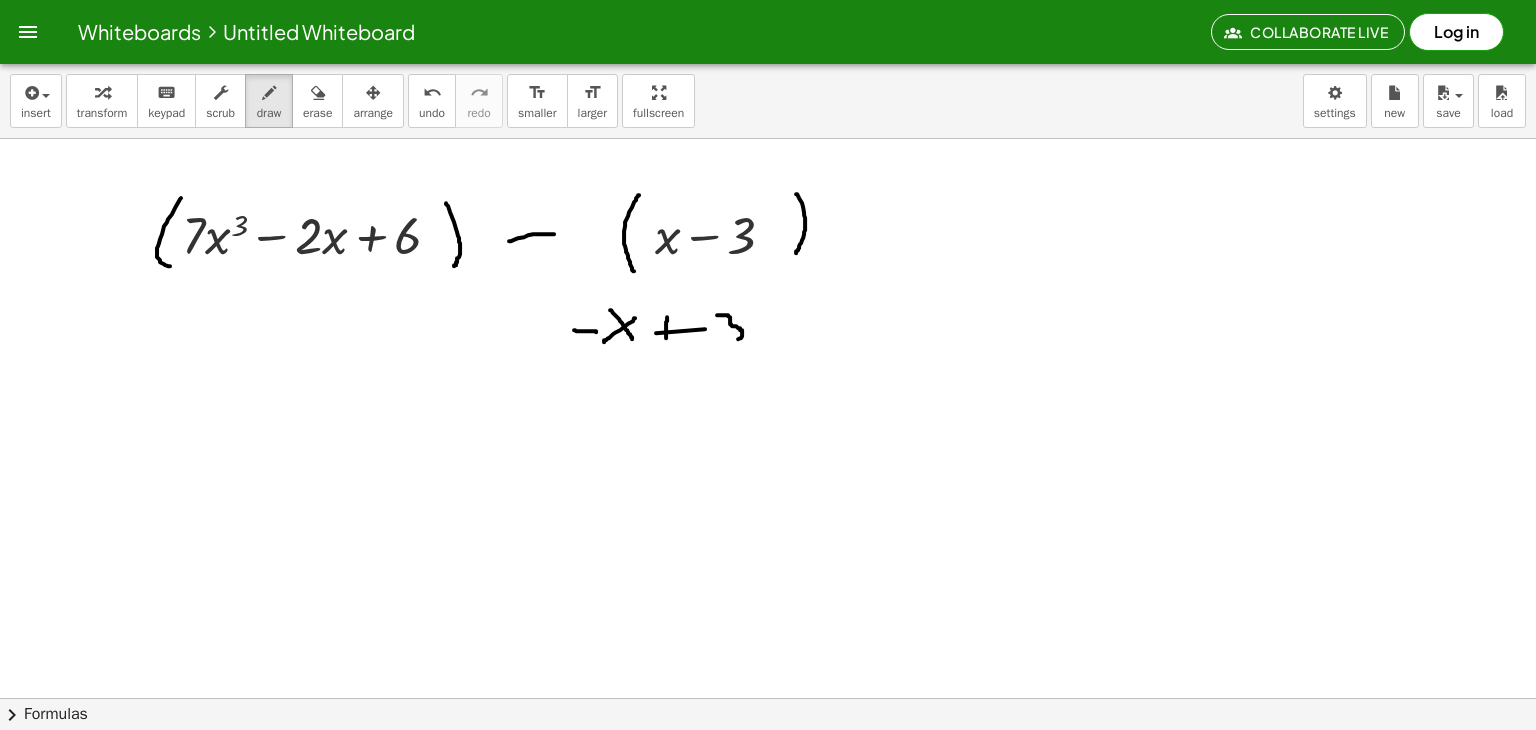drag, startPoint x: 717, startPoint y: 314, endPoint x: 721, endPoint y: 341, distance: 27.294687 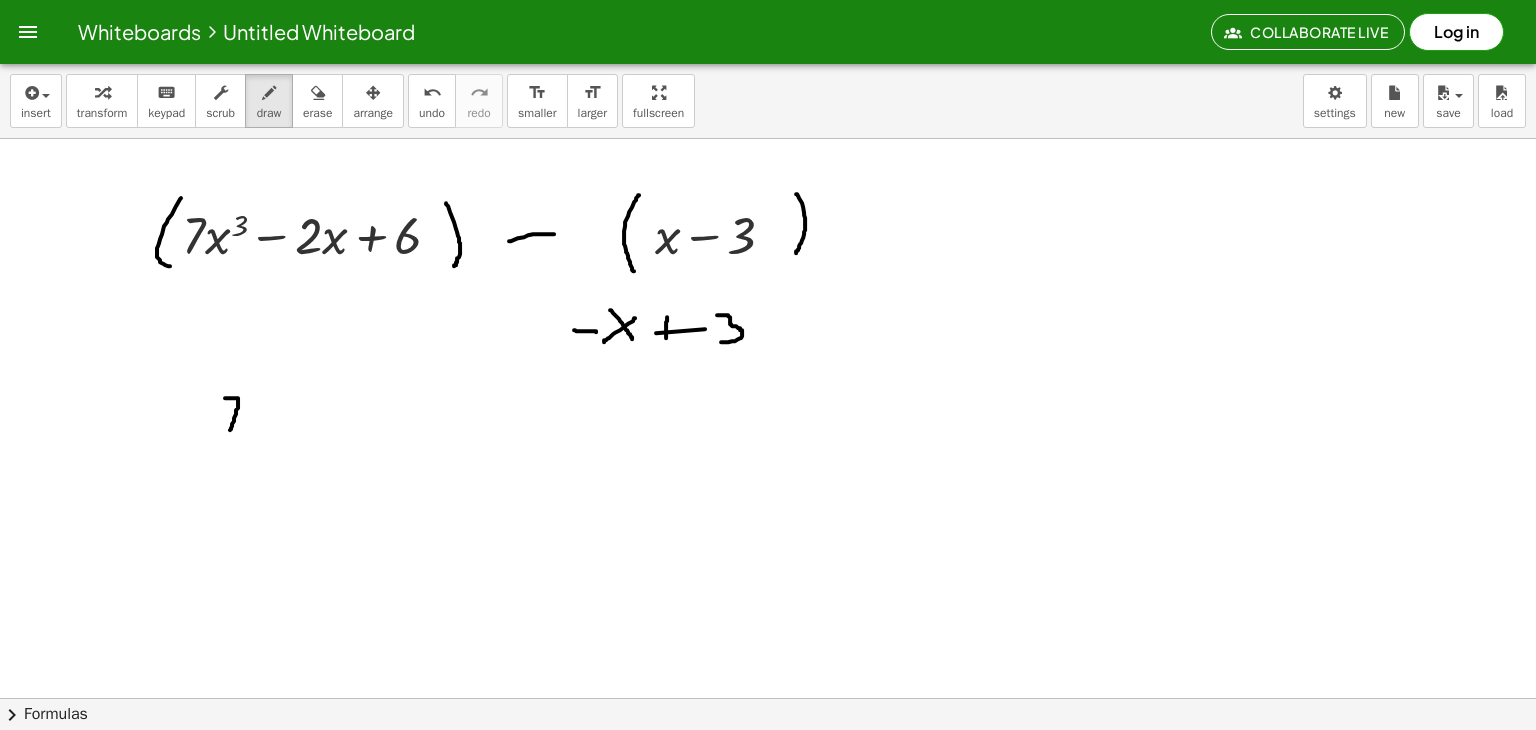 drag, startPoint x: 225, startPoint y: 397, endPoint x: 229, endPoint y: 433, distance: 36.221542 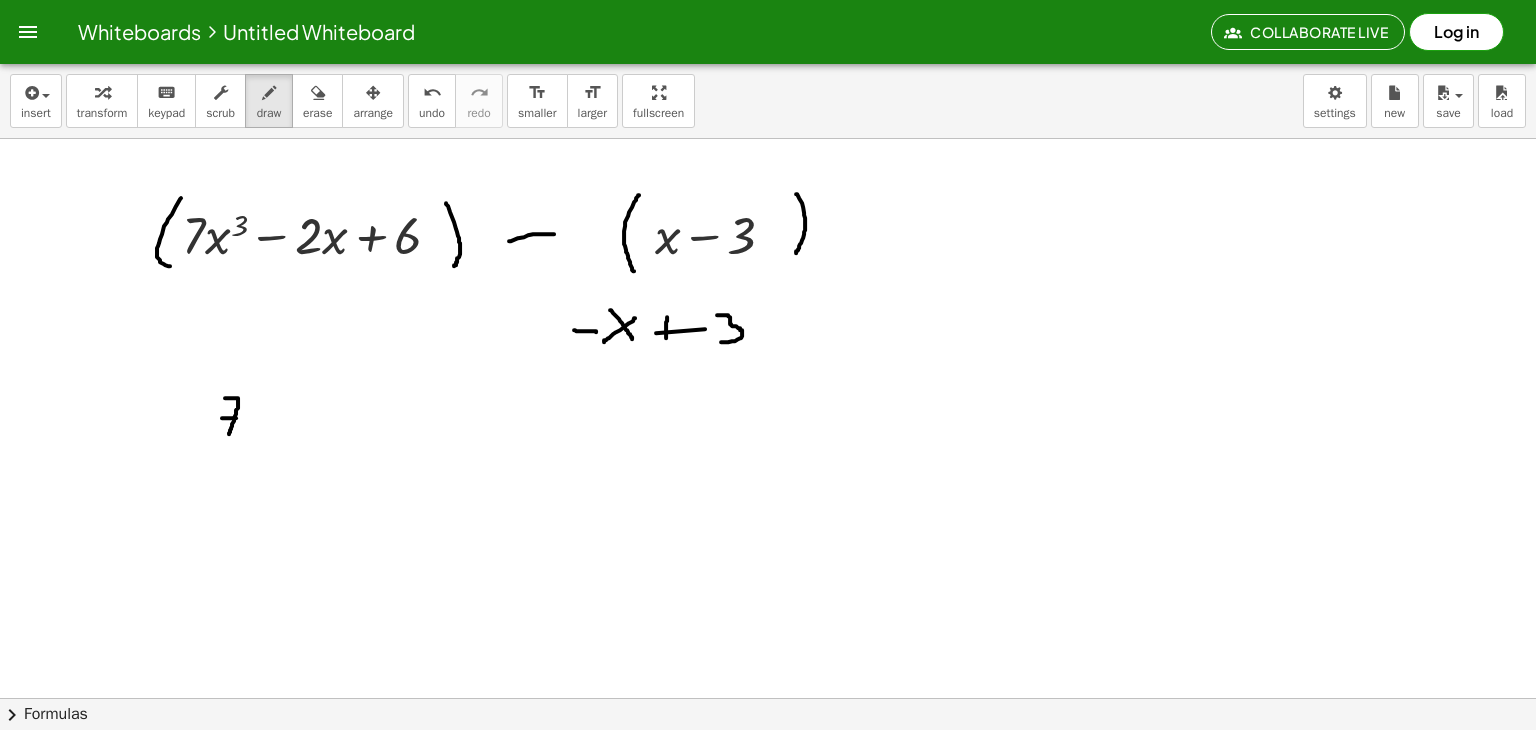 drag, startPoint x: 222, startPoint y: 417, endPoint x: 238, endPoint y: 417, distance: 16 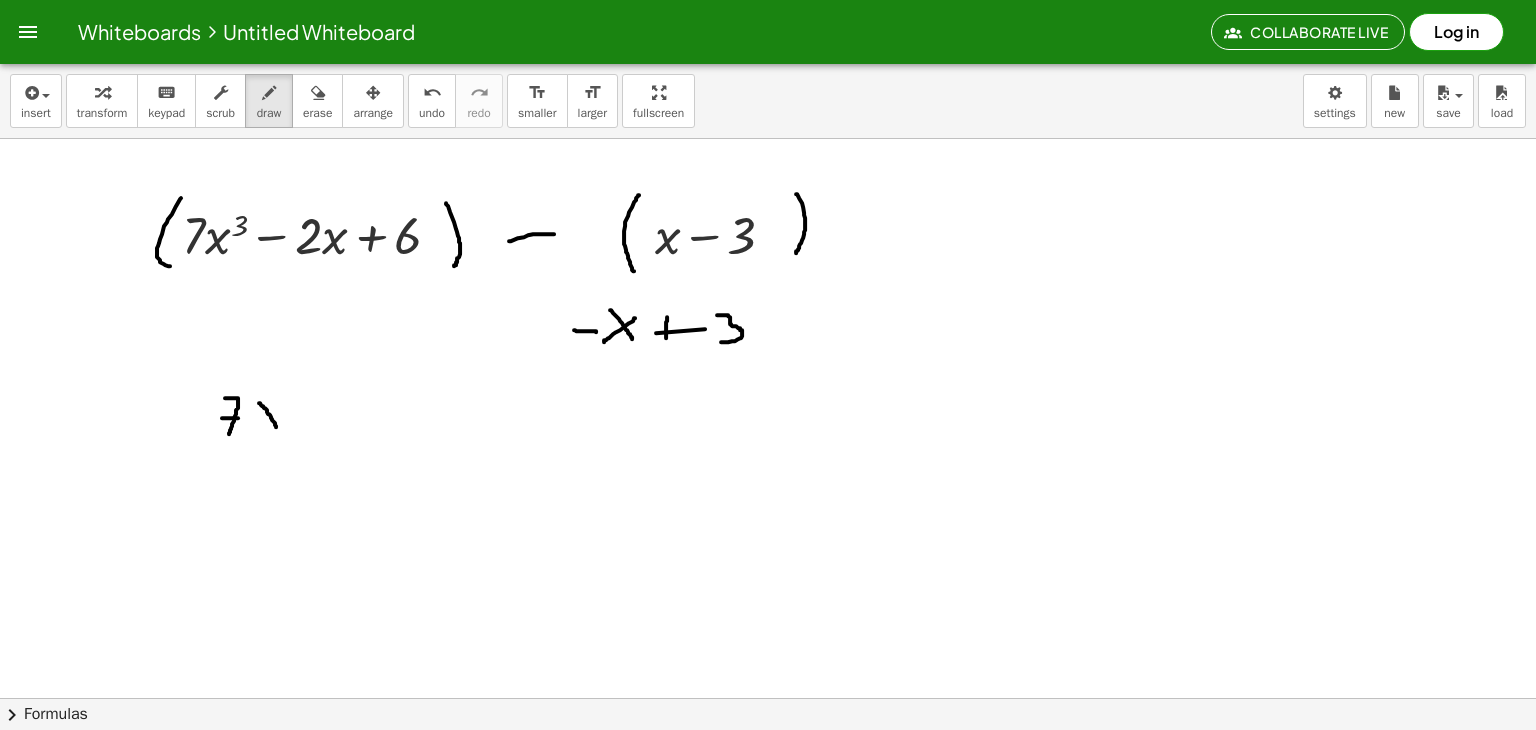 drag, startPoint x: 259, startPoint y: 402, endPoint x: 276, endPoint y: 426, distance: 29.410883 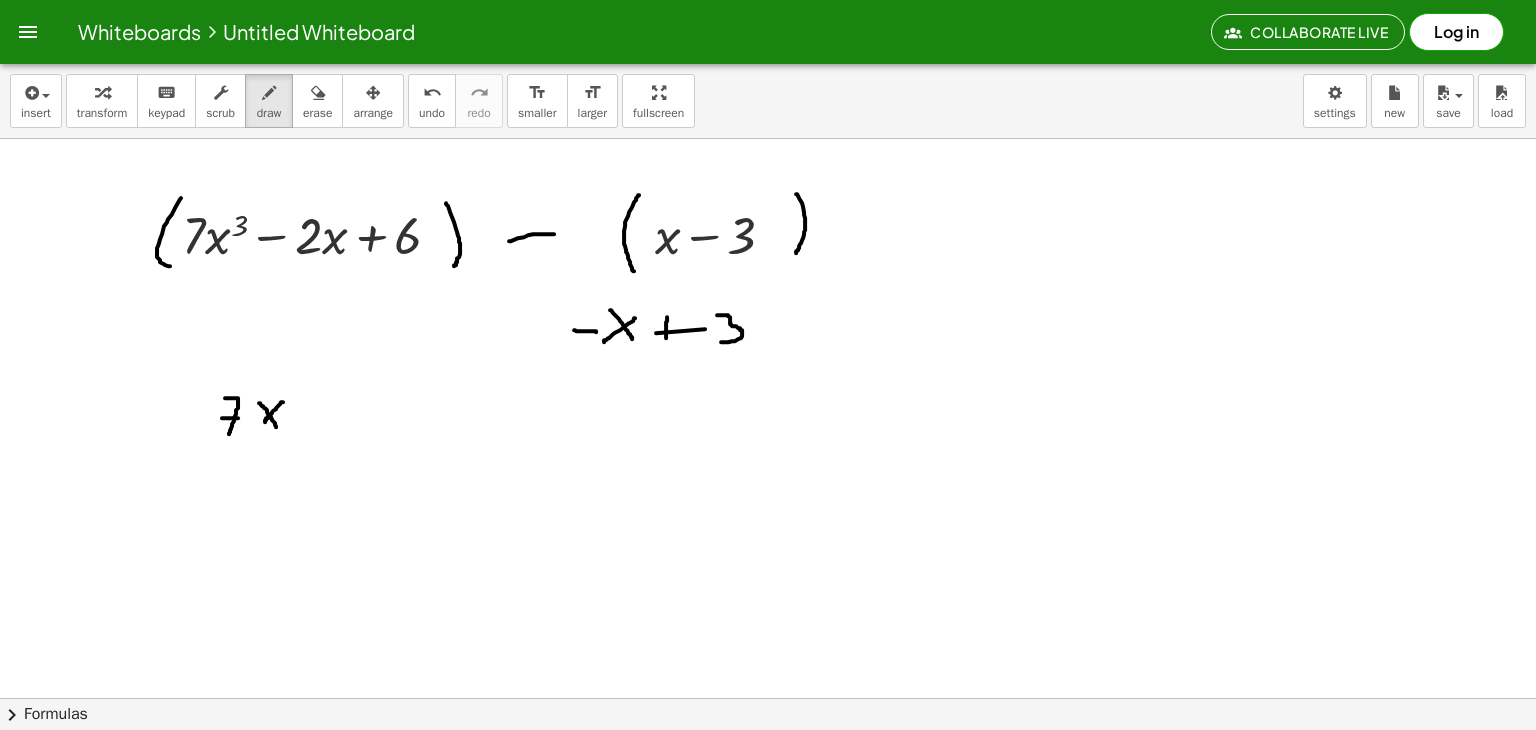 drag, startPoint x: 283, startPoint y: 401, endPoint x: 265, endPoint y: 421, distance: 26.907248 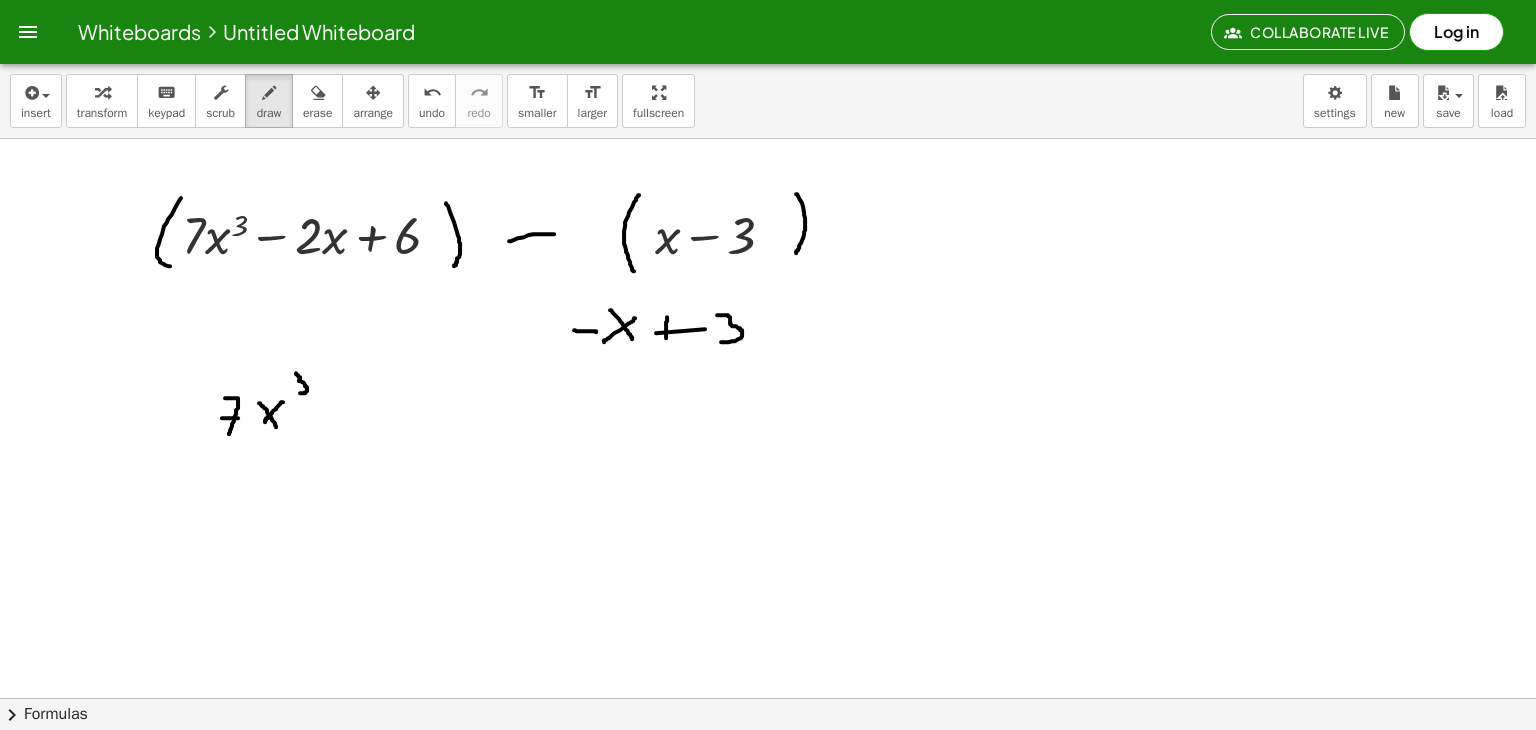 drag, startPoint x: 296, startPoint y: 372, endPoint x: 297, endPoint y: 392, distance: 20.024984 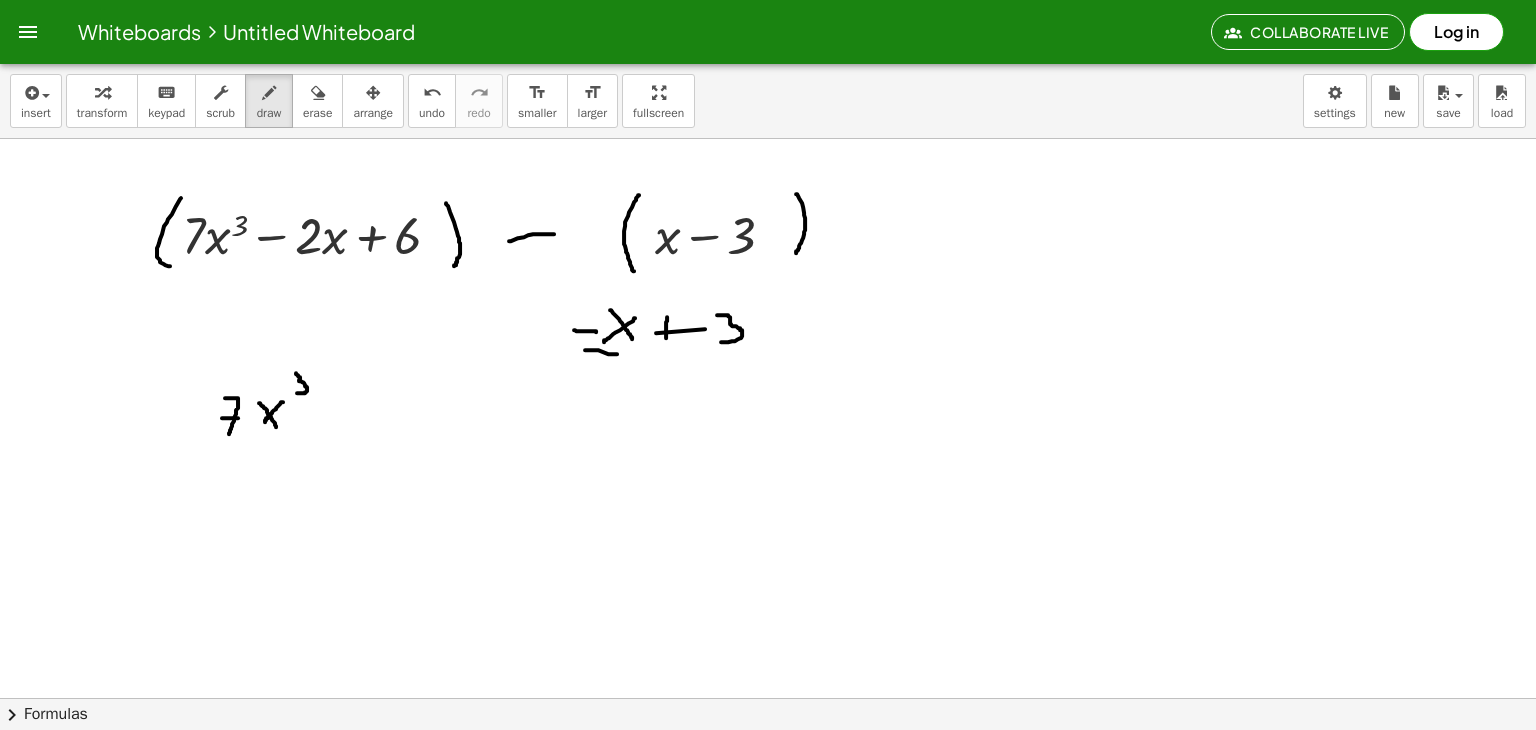 drag, startPoint x: 585, startPoint y: 349, endPoint x: 627, endPoint y: 353, distance: 42.190044 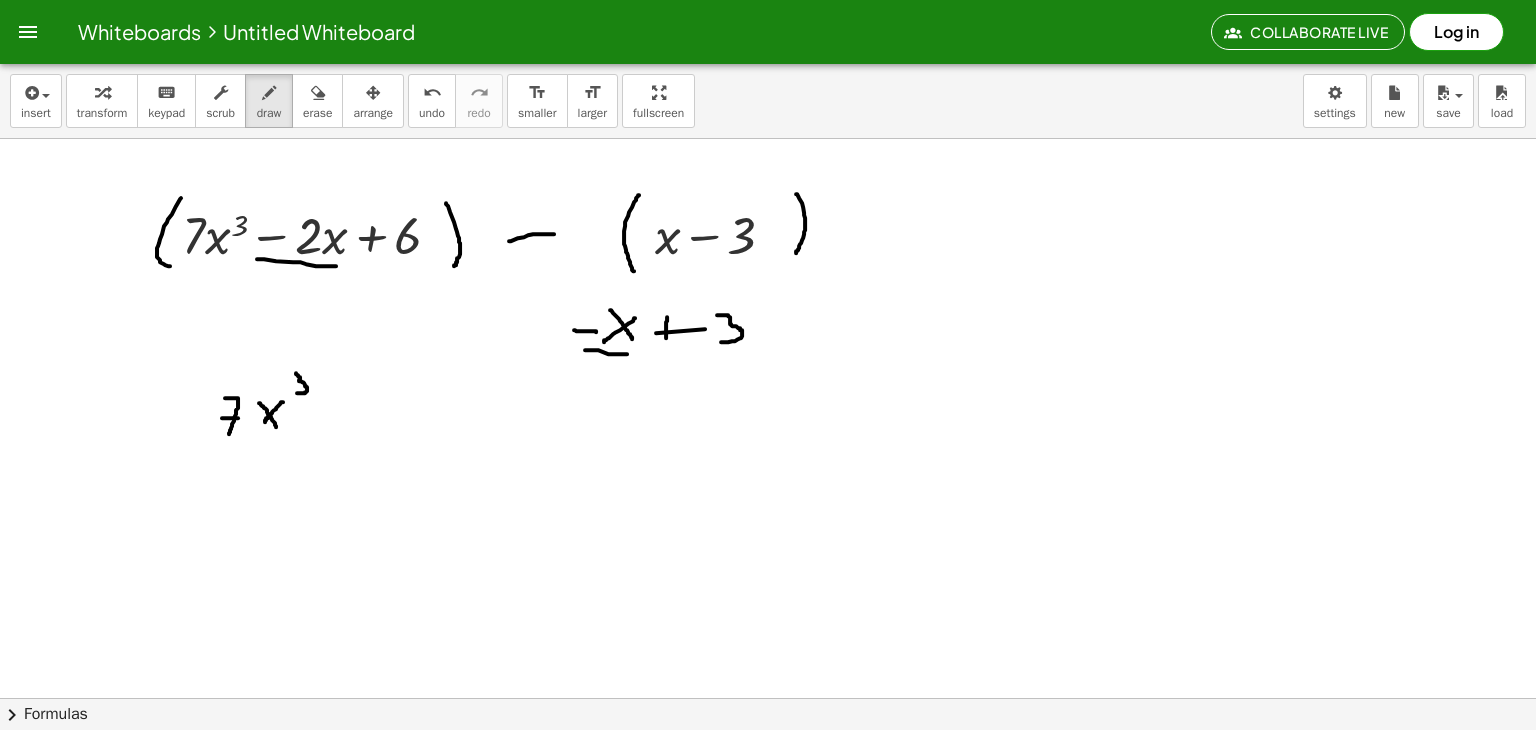drag, startPoint x: 257, startPoint y: 258, endPoint x: 343, endPoint y: 265, distance: 86.28442 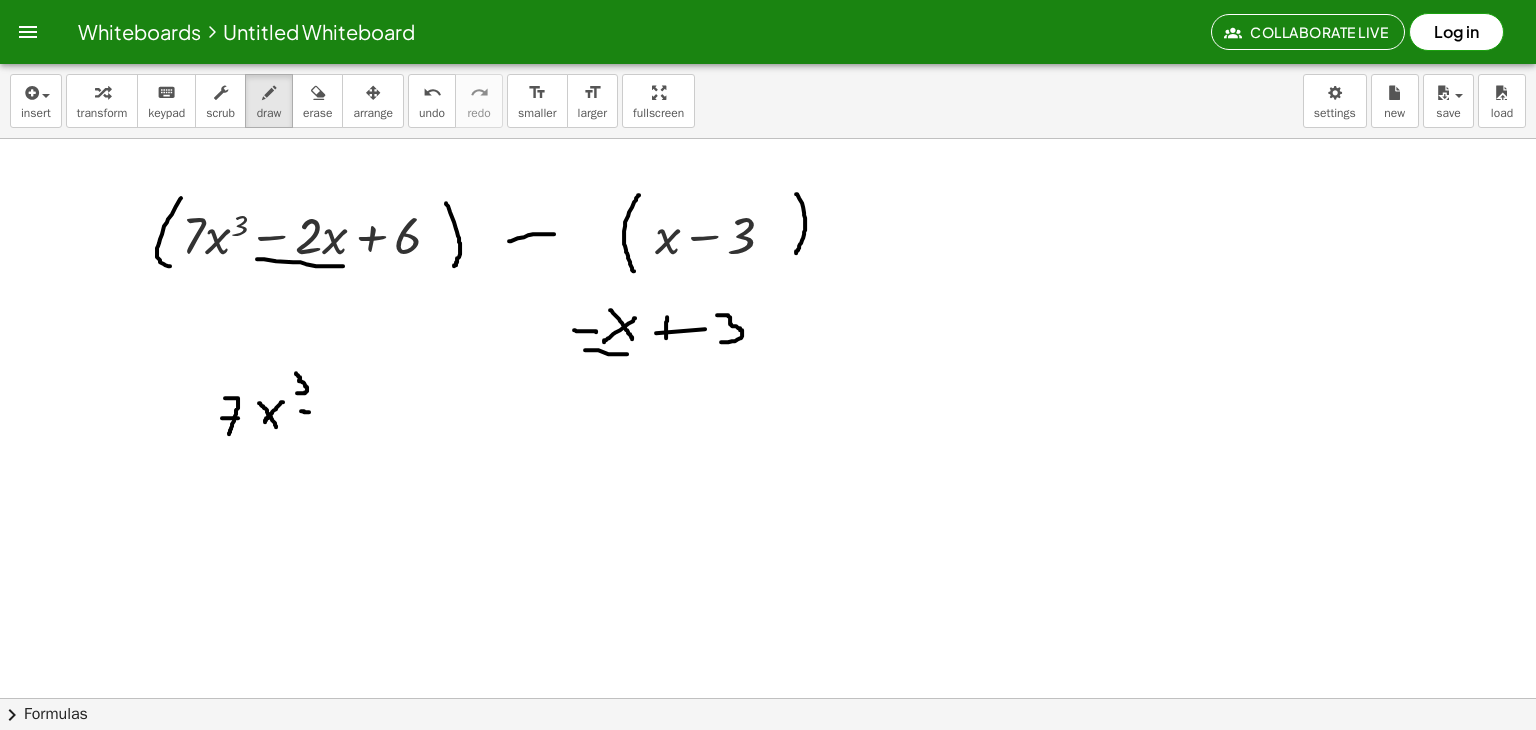 click at bounding box center (768, 3) 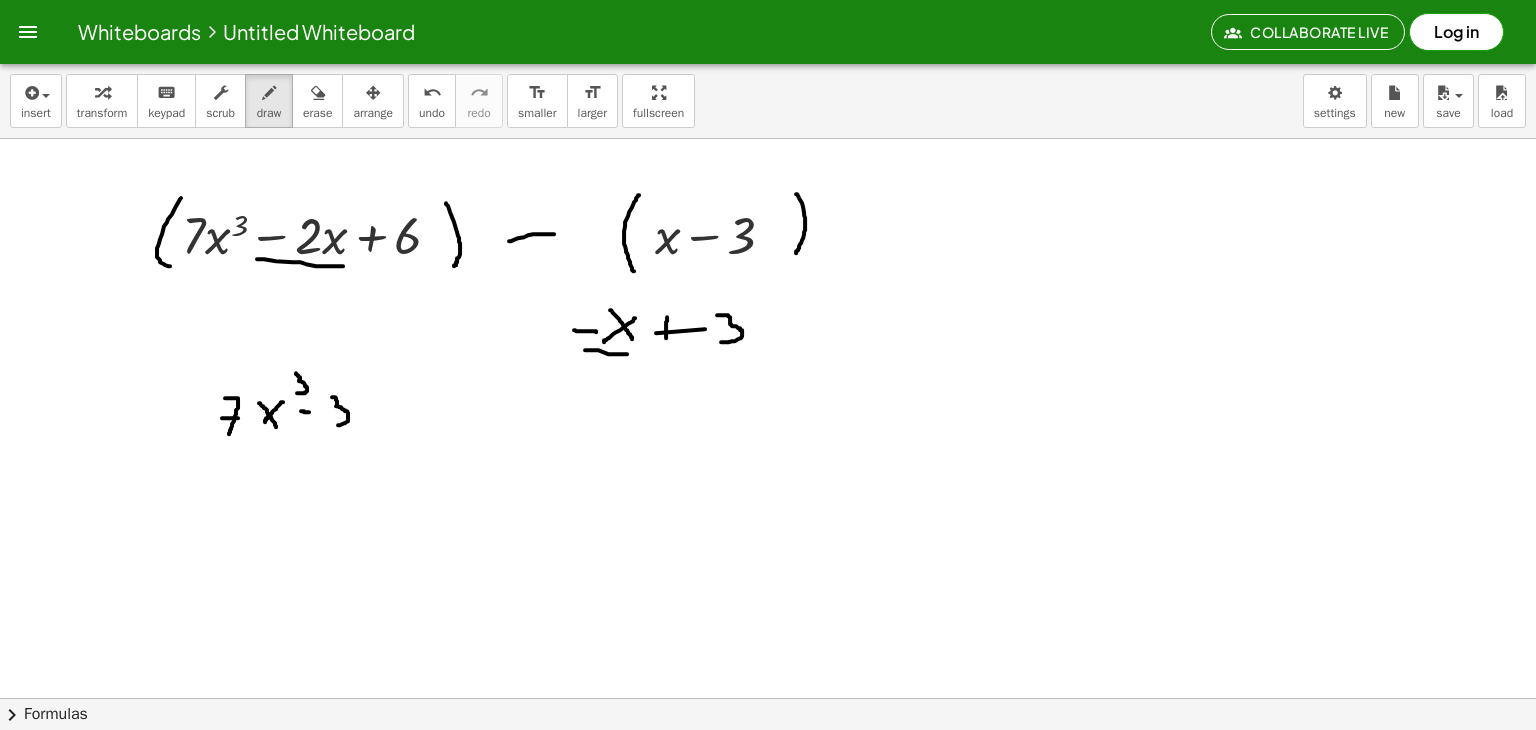 drag, startPoint x: 332, startPoint y: 396, endPoint x: 331, endPoint y: 424, distance: 28.01785 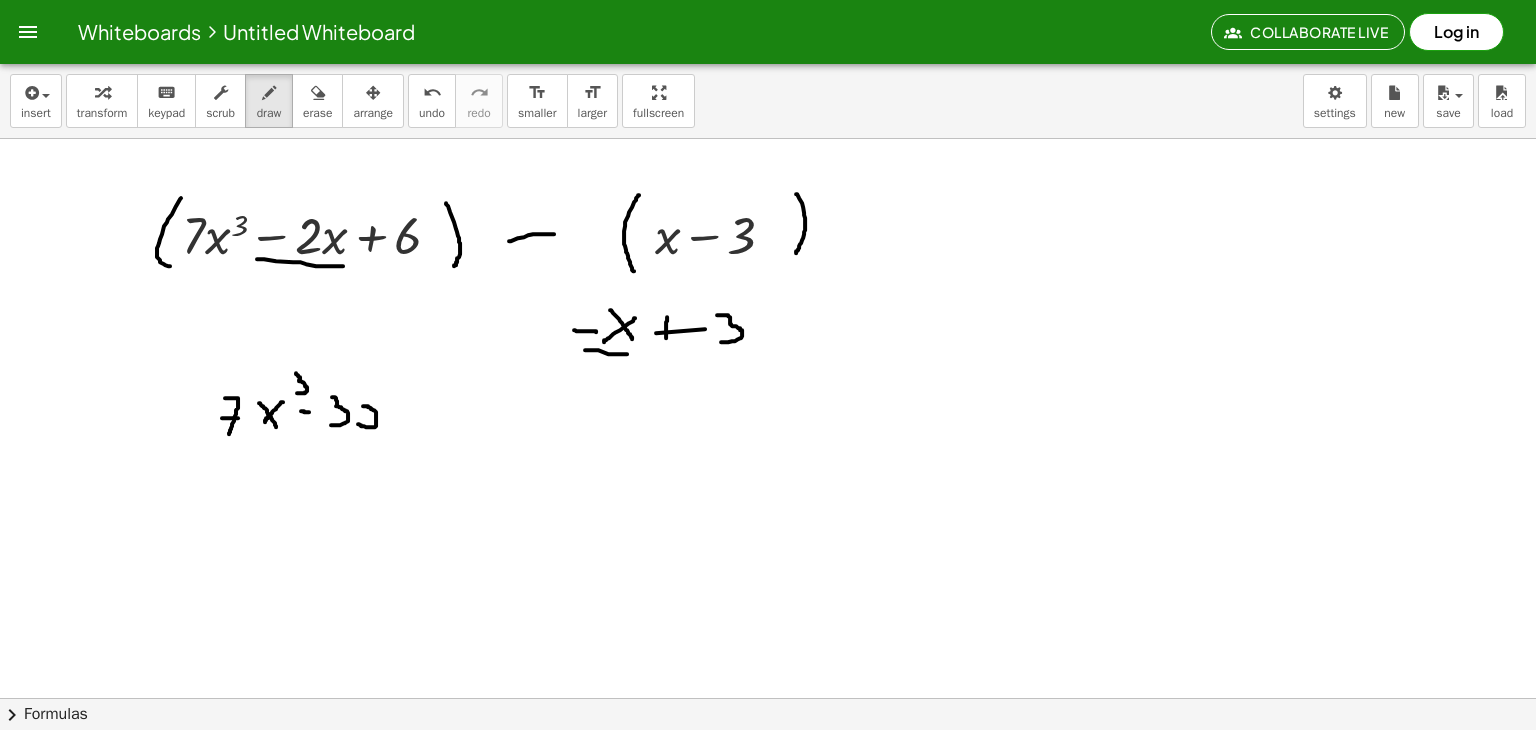 drag, startPoint x: 358, startPoint y: 423, endPoint x: 361, endPoint y: 405, distance: 18.248287 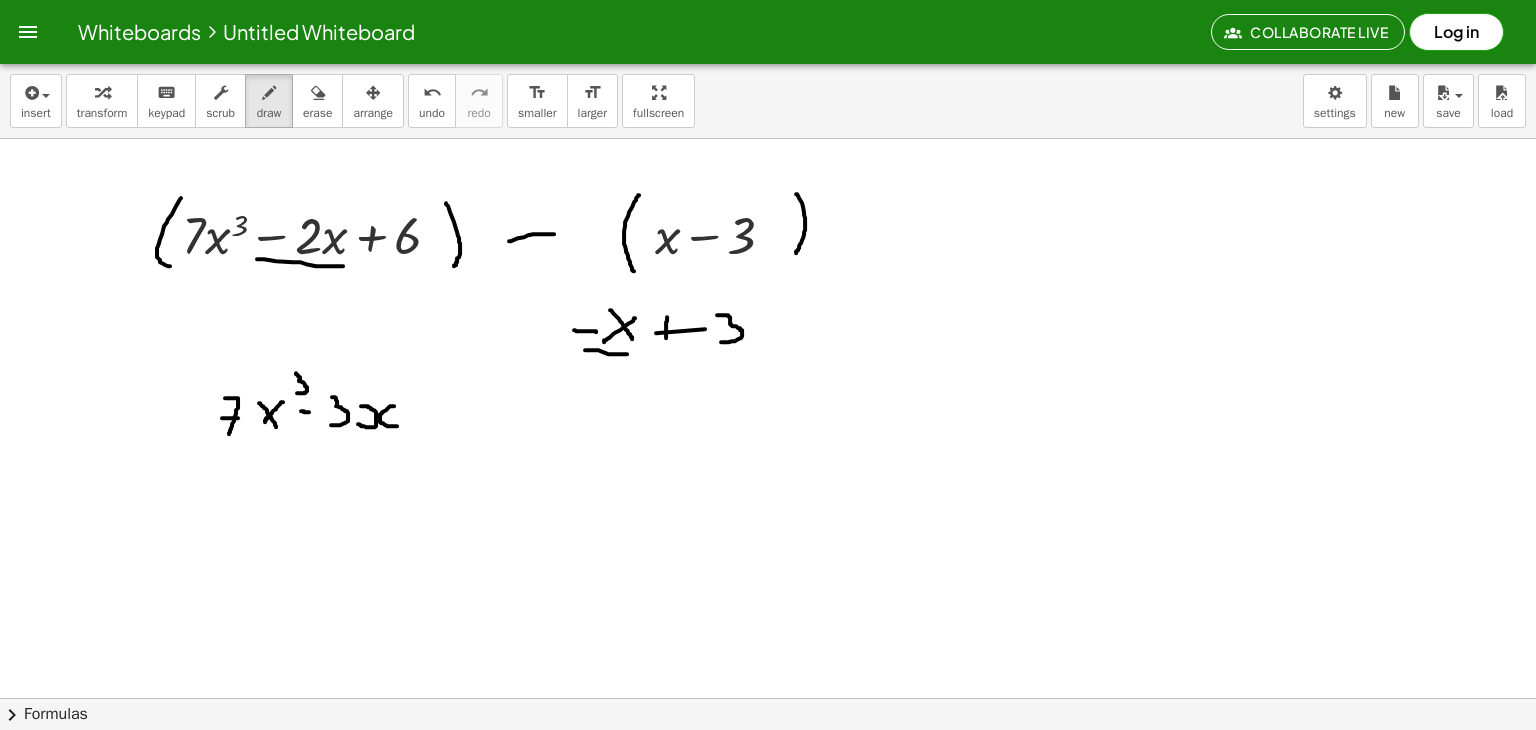 drag, startPoint x: 394, startPoint y: 405, endPoint x: 402, endPoint y: 425, distance: 21.540659 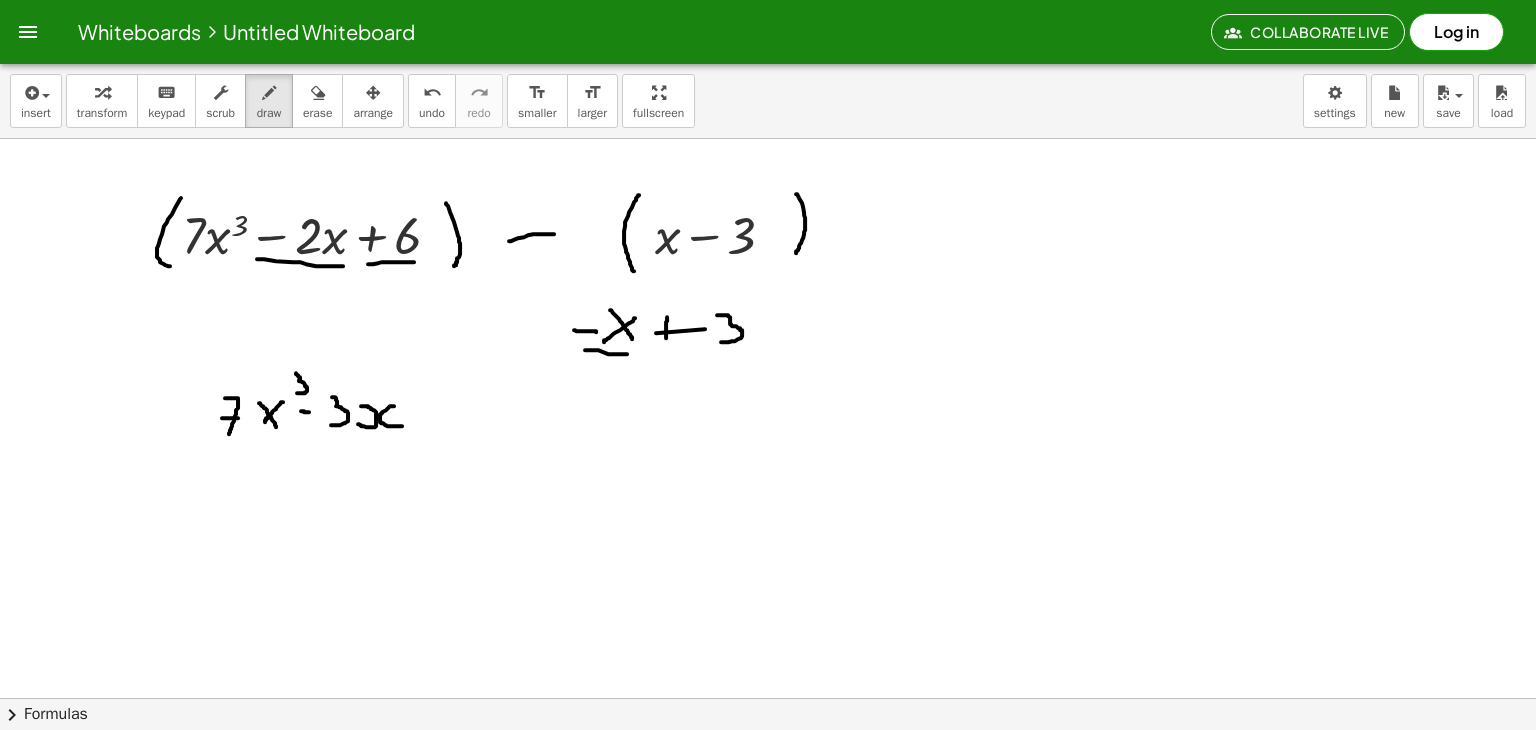 drag, startPoint x: 368, startPoint y: 263, endPoint x: 414, endPoint y: 261, distance: 46.043457 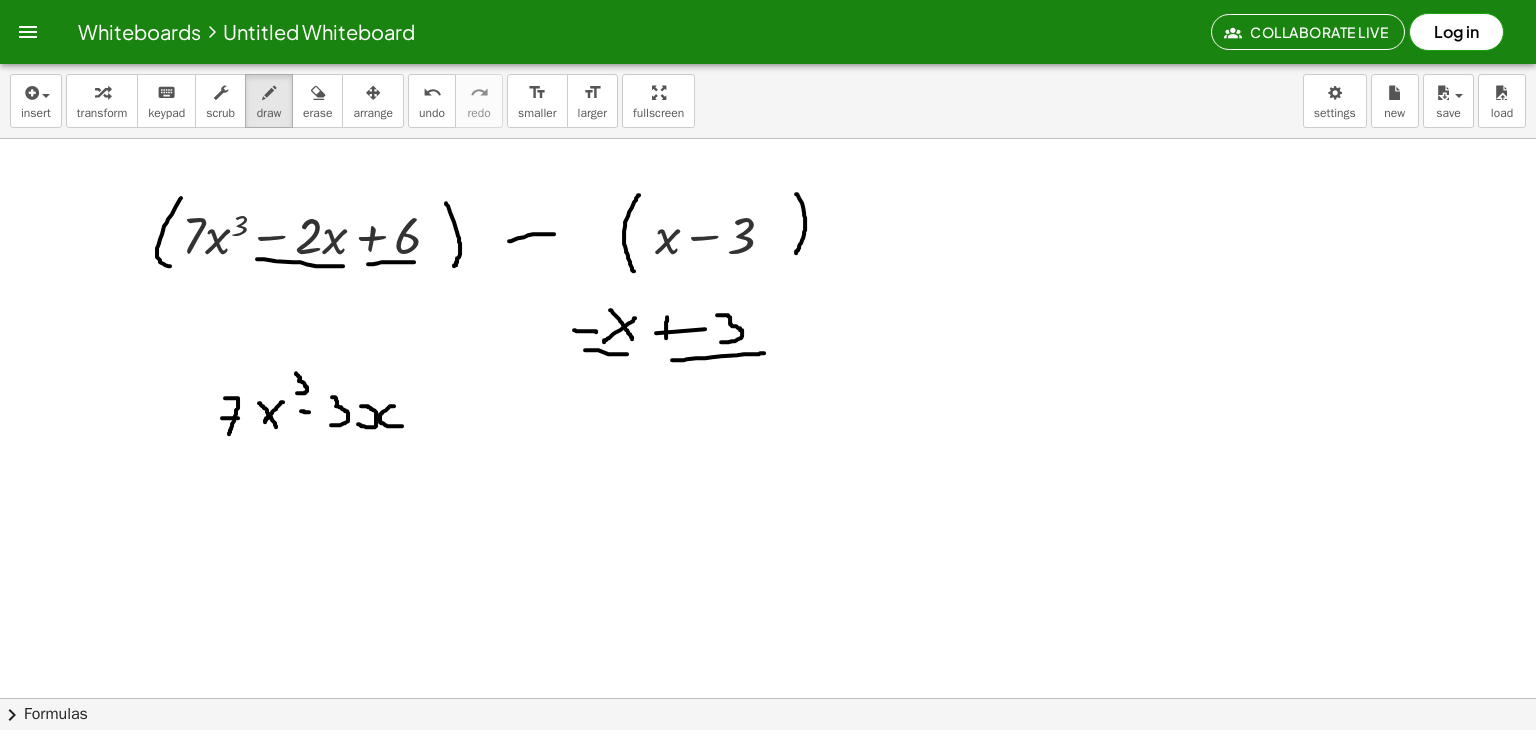 drag, startPoint x: 672, startPoint y: 359, endPoint x: 766, endPoint y: 352, distance: 94.26028 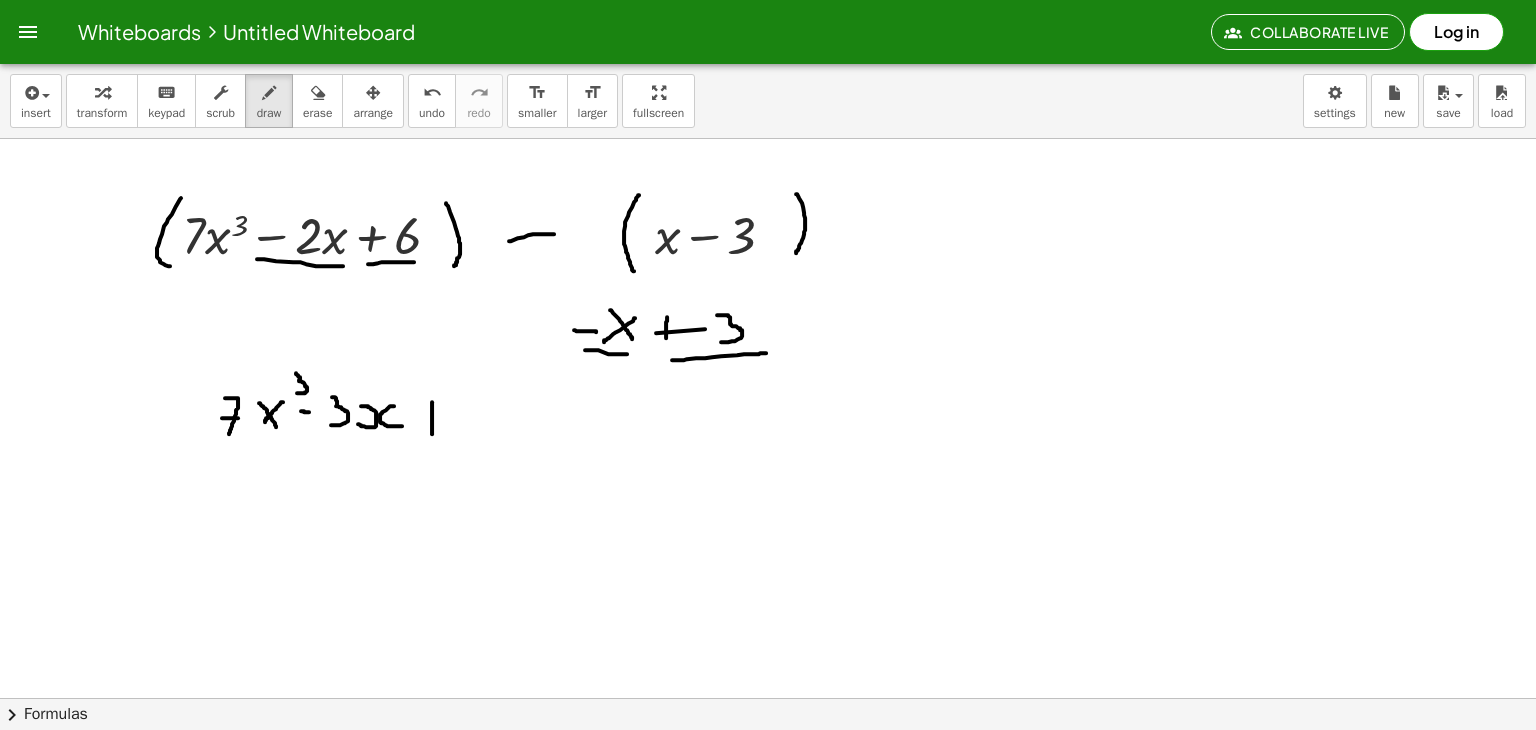 drag, startPoint x: 432, startPoint y: 401, endPoint x: 432, endPoint y: 434, distance: 33 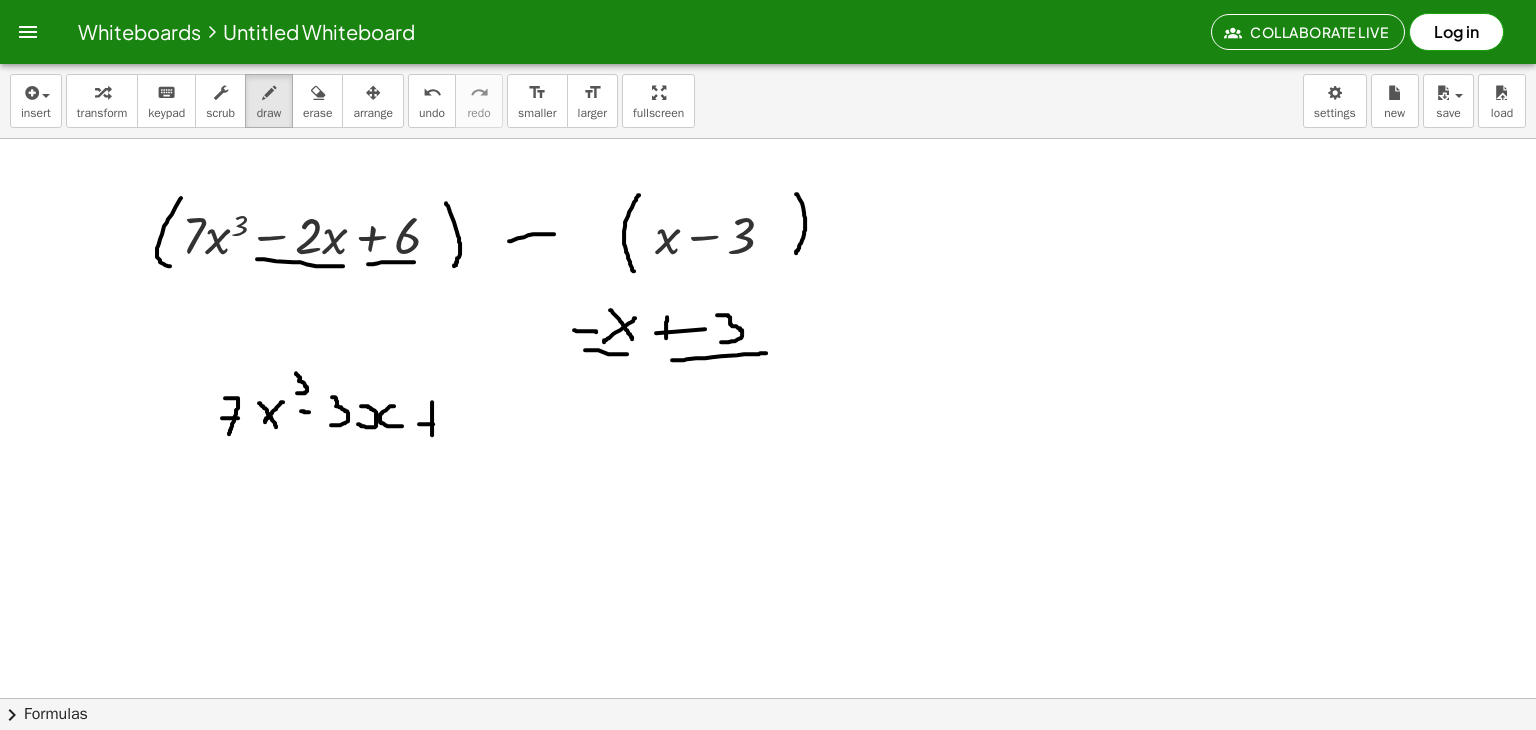 drag, startPoint x: 419, startPoint y: 423, endPoint x: 442, endPoint y: 423, distance: 23 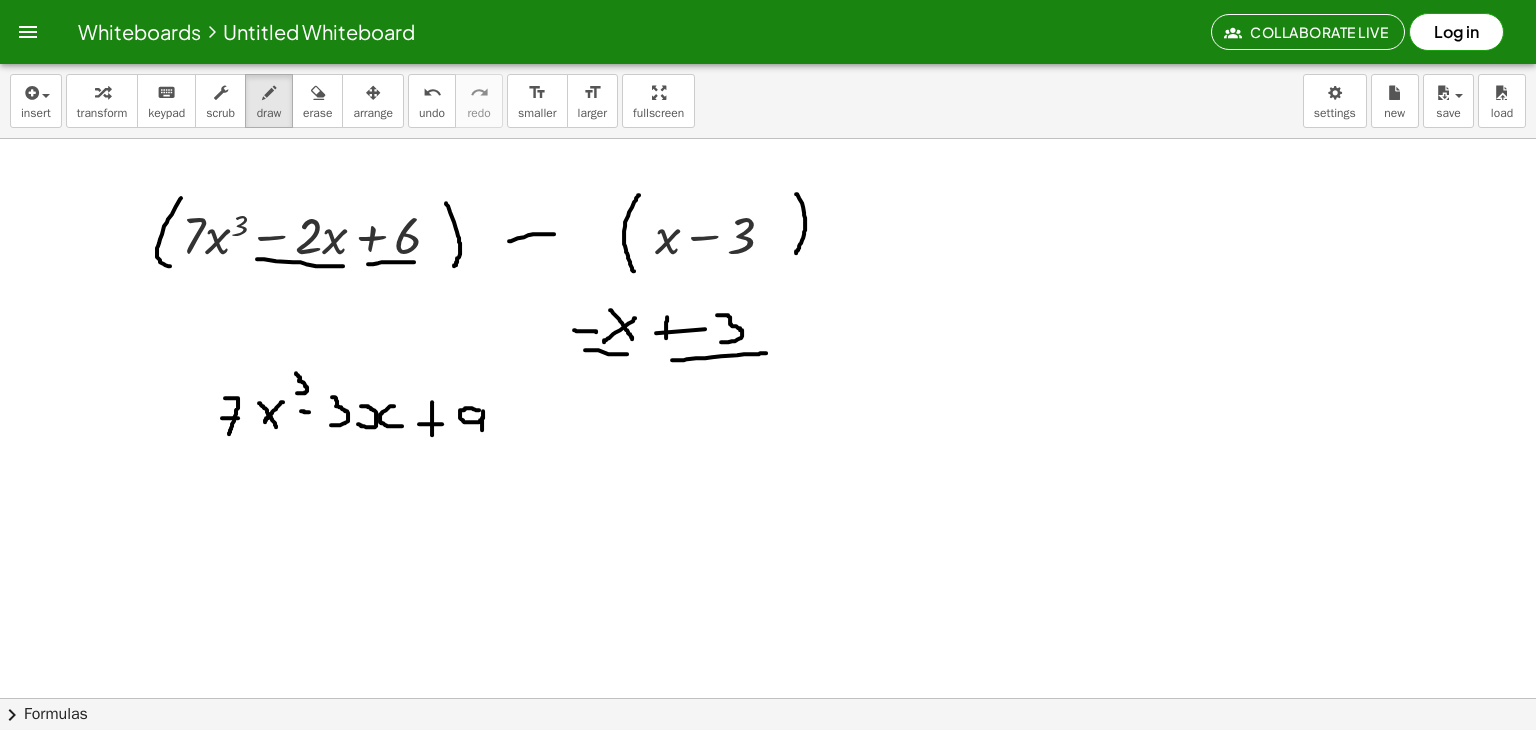 drag, startPoint x: 479, startPoint y: 409, endPoint x: 482, endPoint y: 441, distance: 32.140316 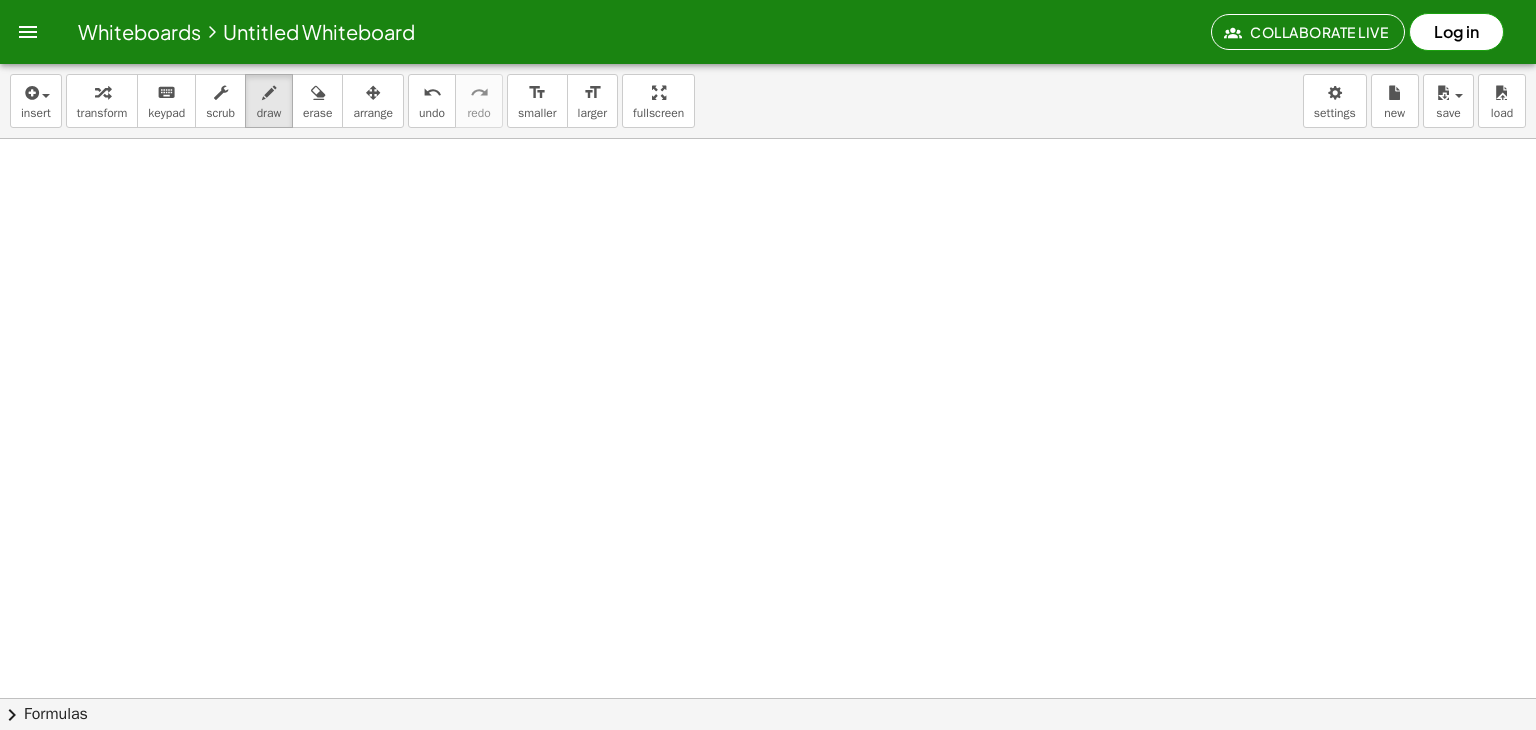 scroll, scrollTop: 1578, scrollLeft: 0, axis: vertical 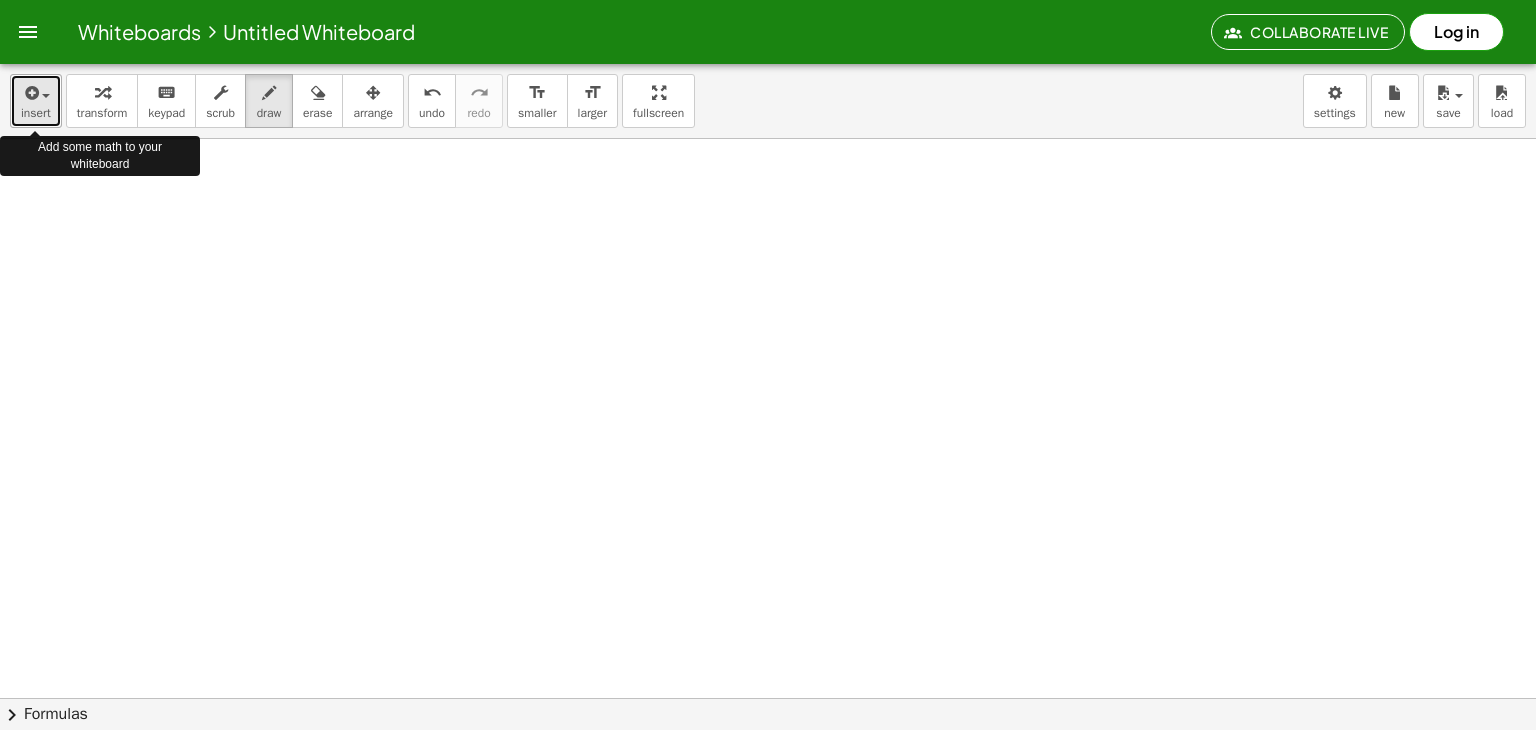 click at bounding box center (30, 93) 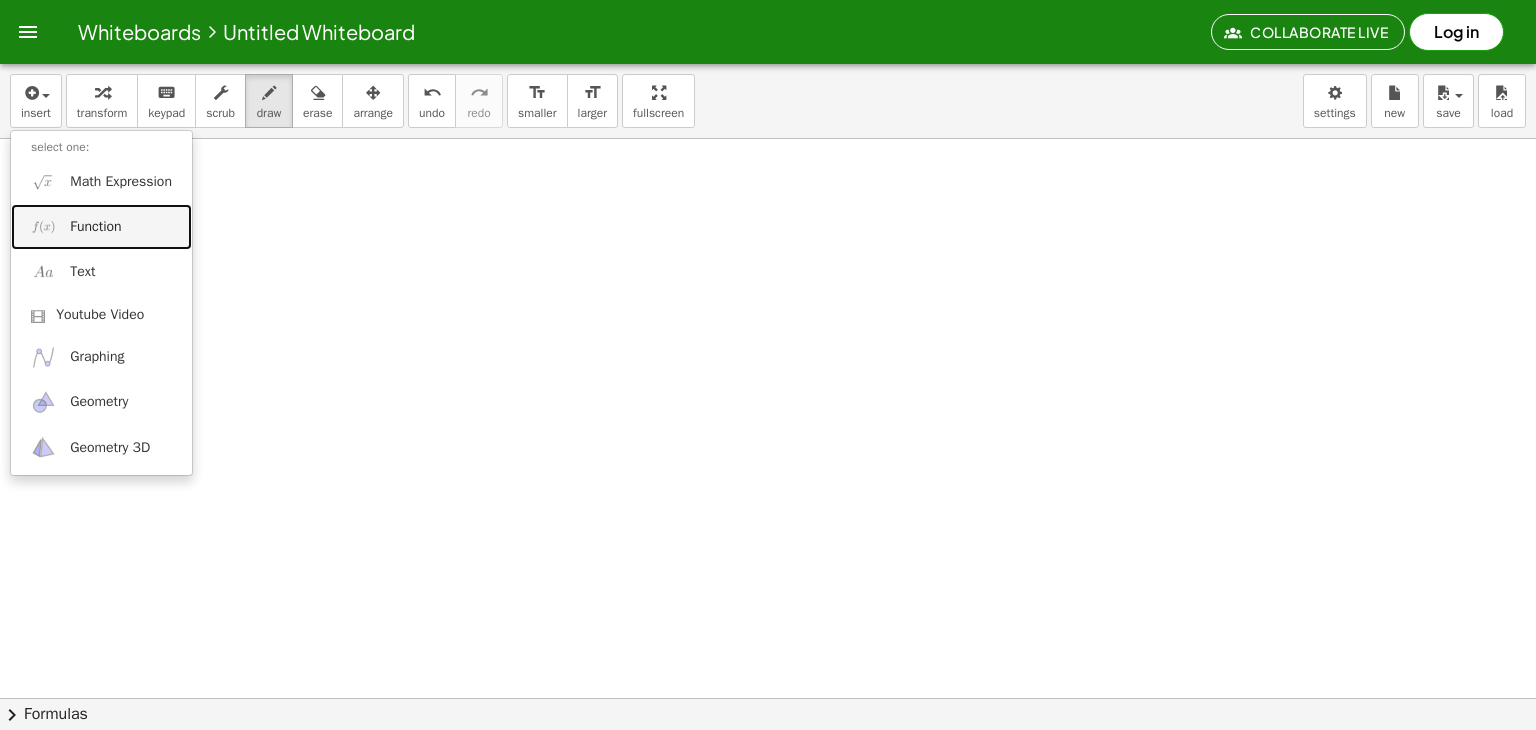 click on "Function" at bounding box center [95, 227] 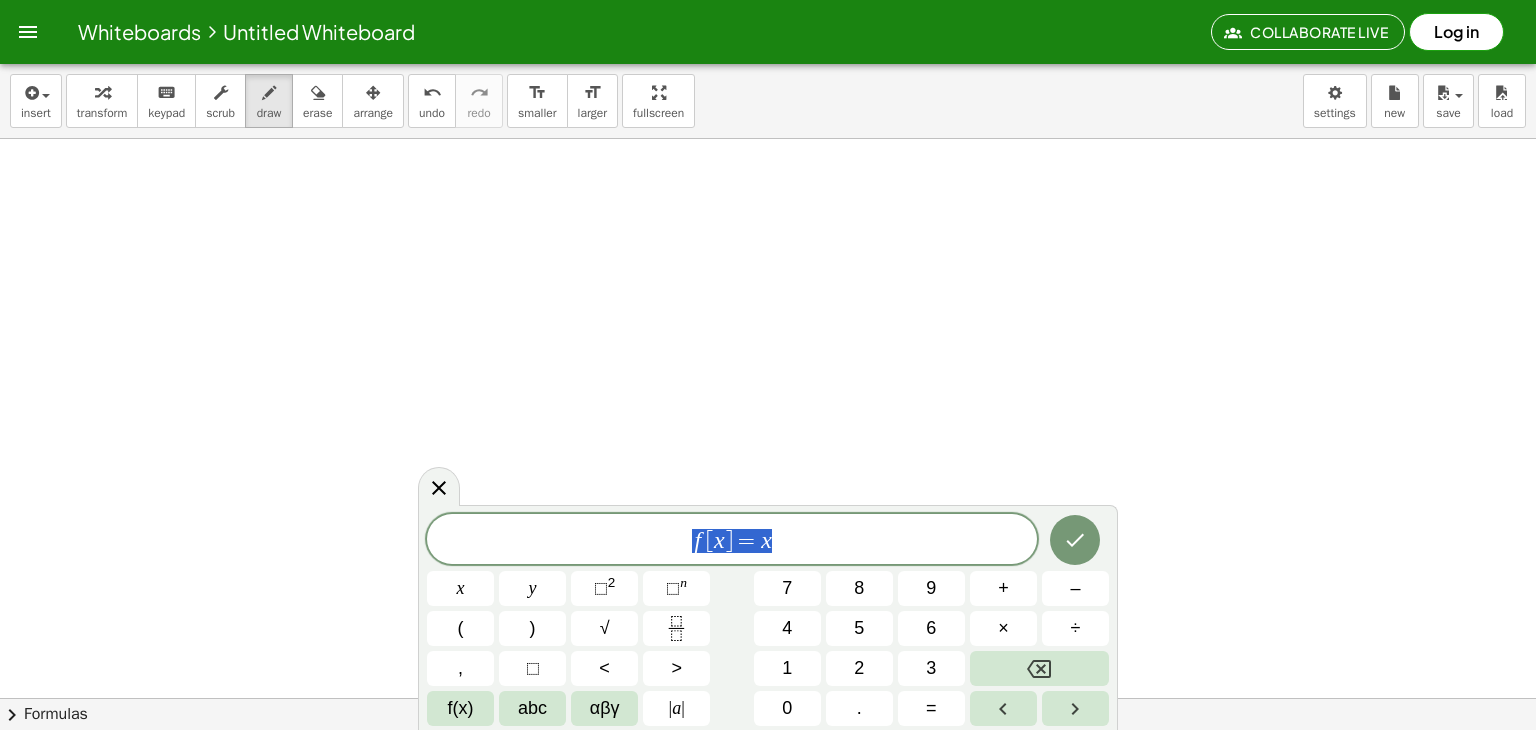 drag, startPoint x: 805, startPoint y: 545, endPoint x: 664, endPoint y: 541, distance: 141.05673 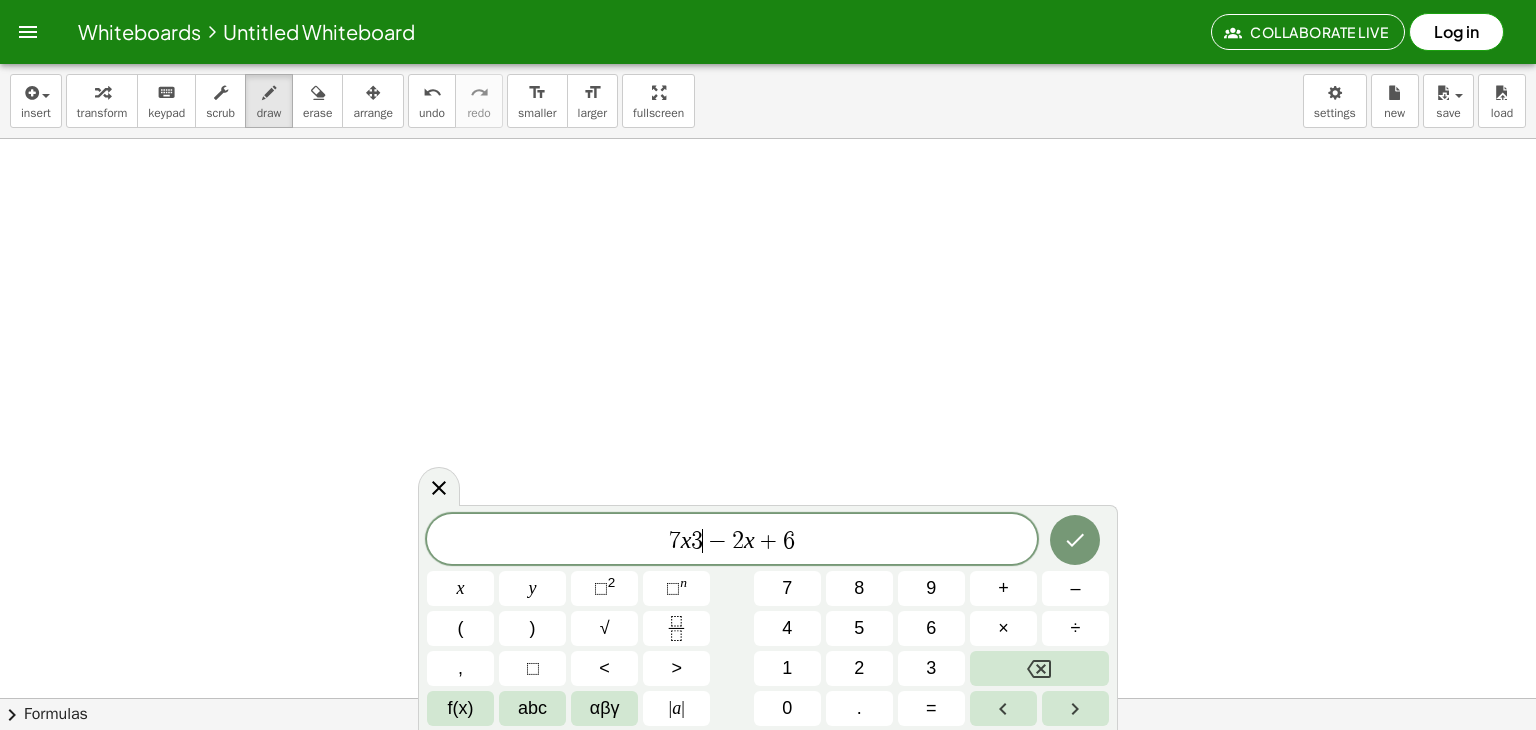 click on "7 x 3 ​ − 2 x + 6" at bounding box center (732, 541) 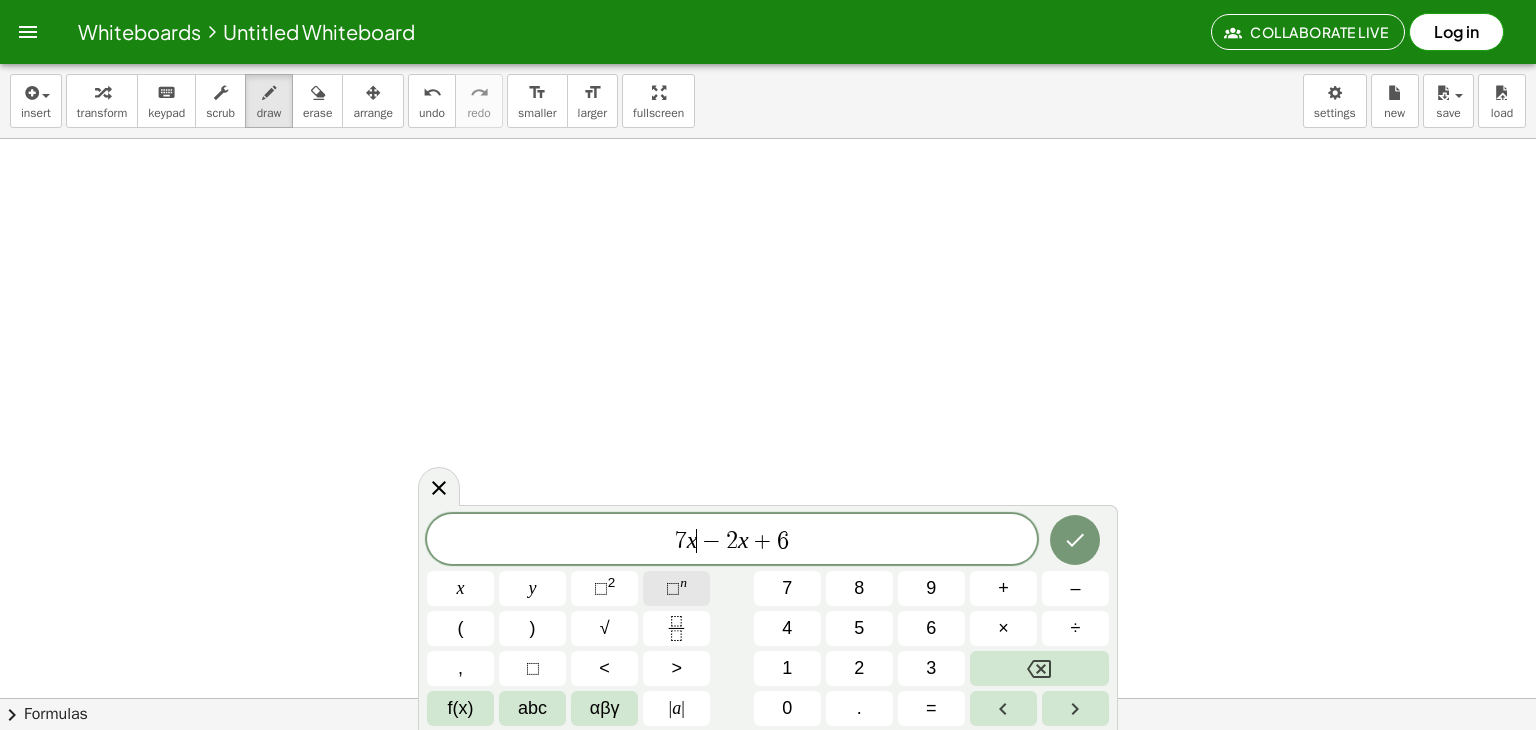 click on "⬚ n" 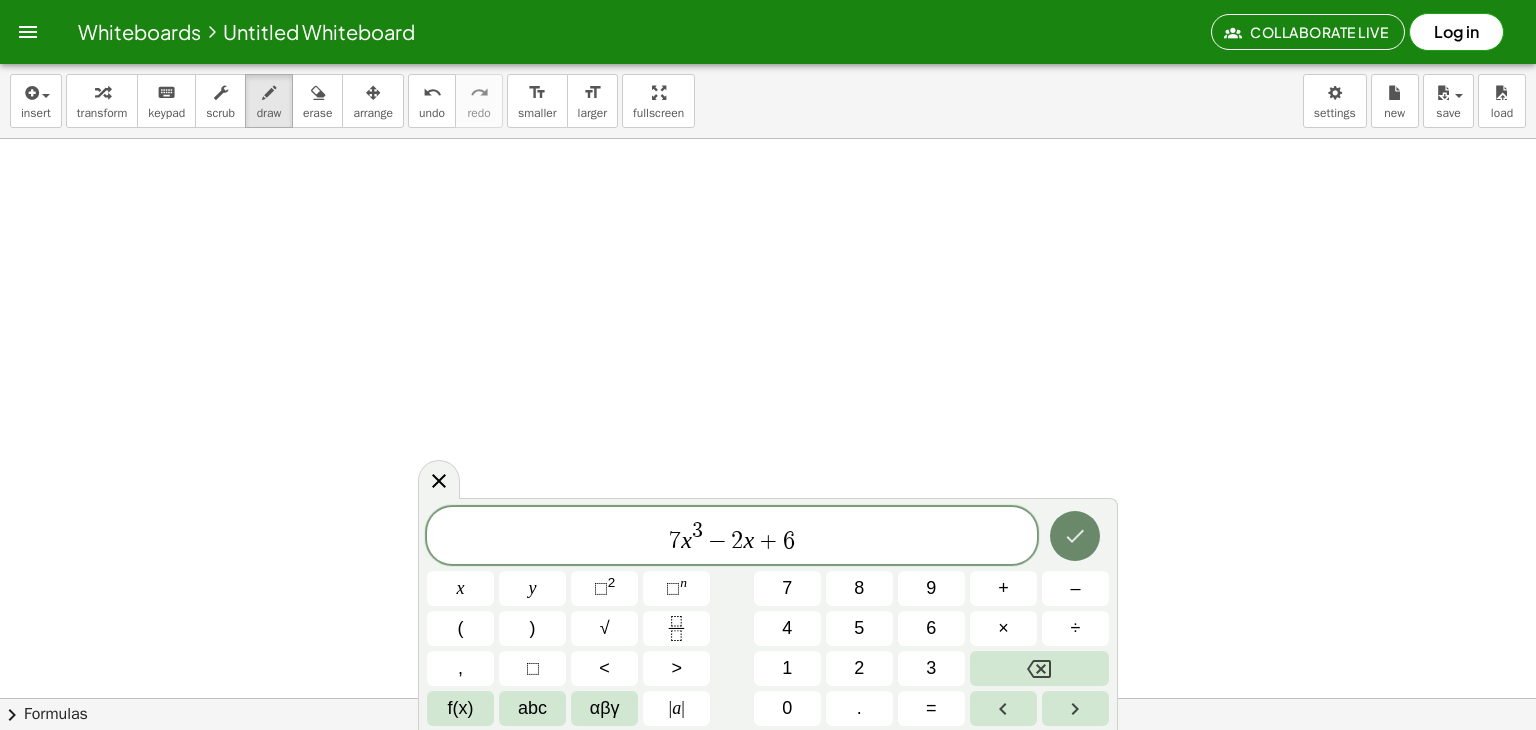 click 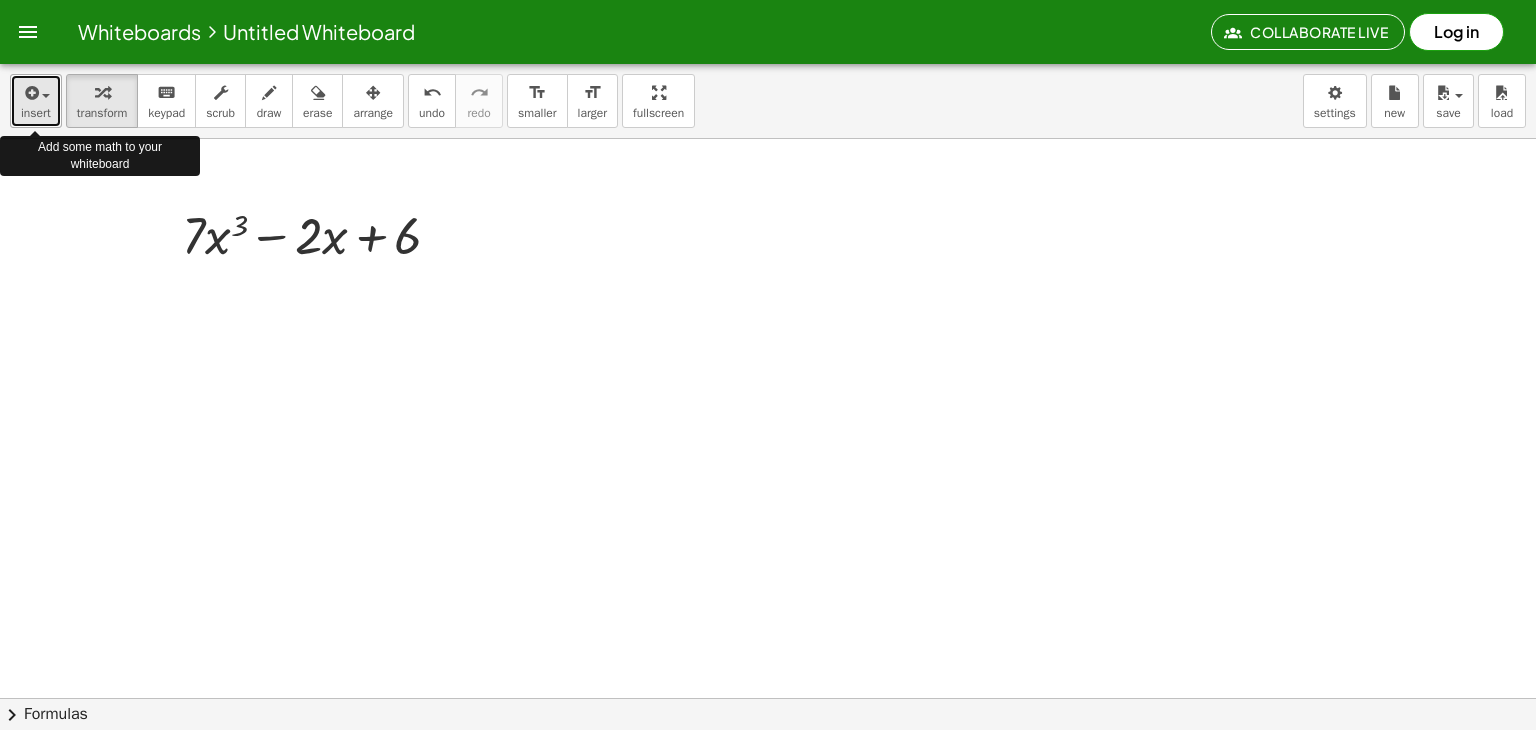 click on "insert" at bounding box center [36, 101] 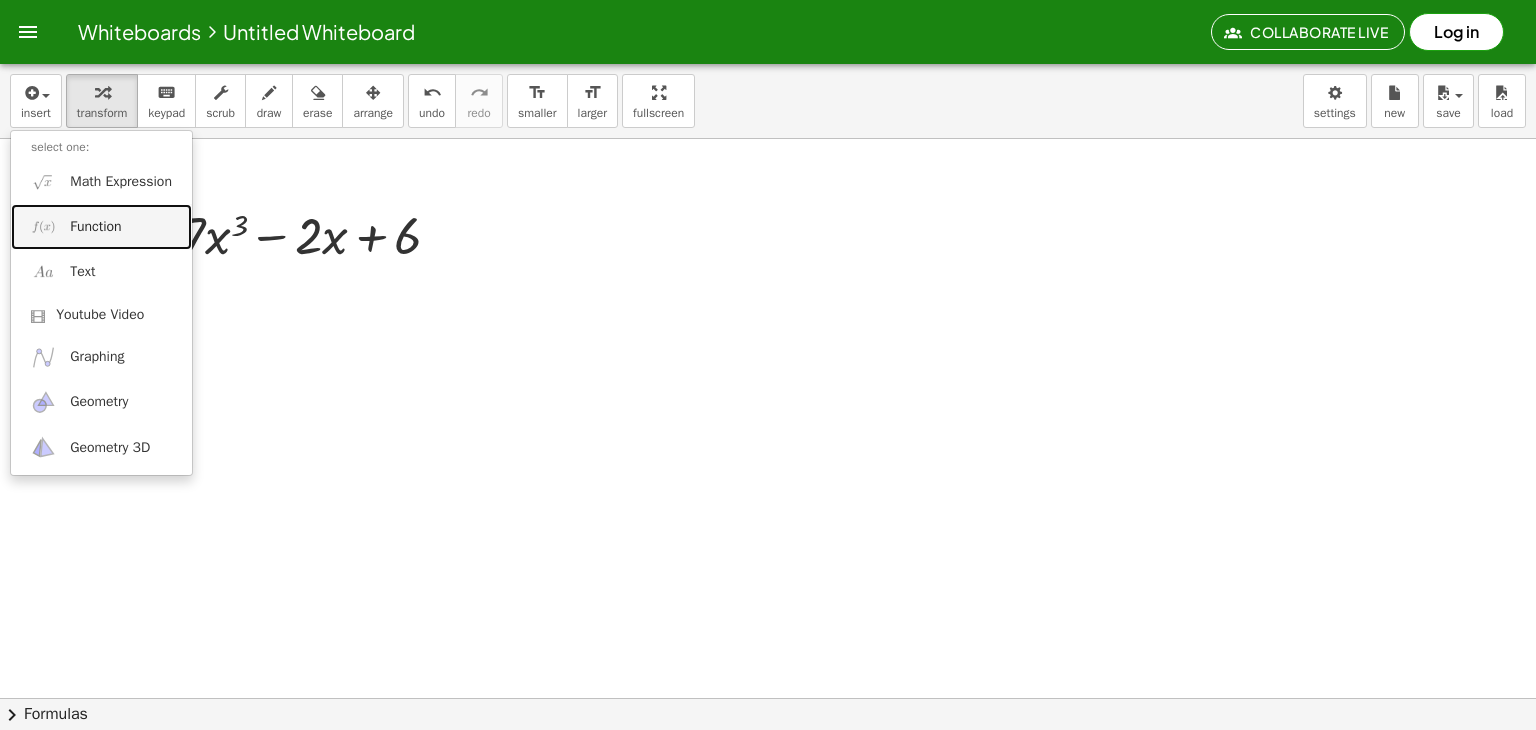 click on "Function" at bounding box center [95, 227] 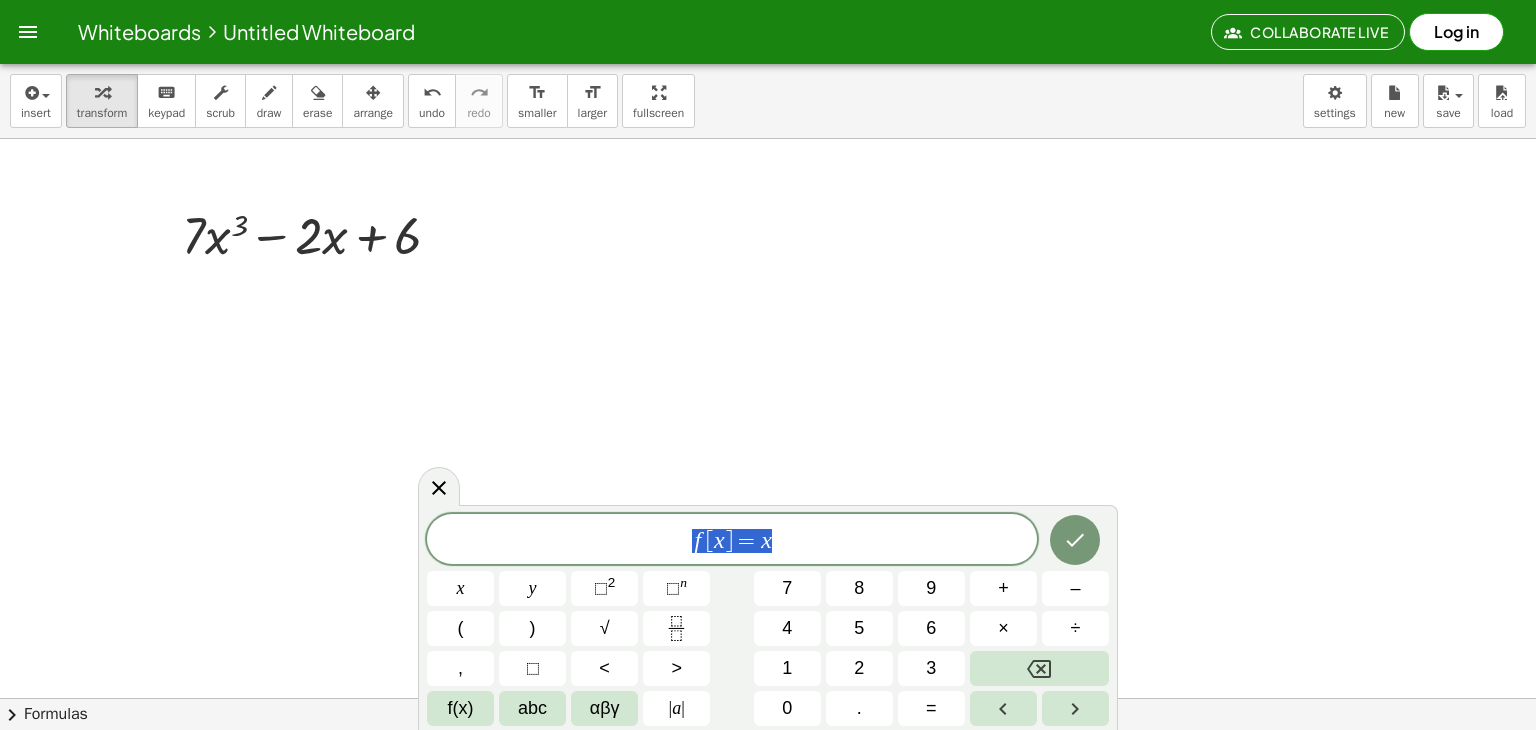 drag, startPoint x: 827, startPoint y: 545, endPoint x: 638, endPoint y: 548, distance: 189.0238 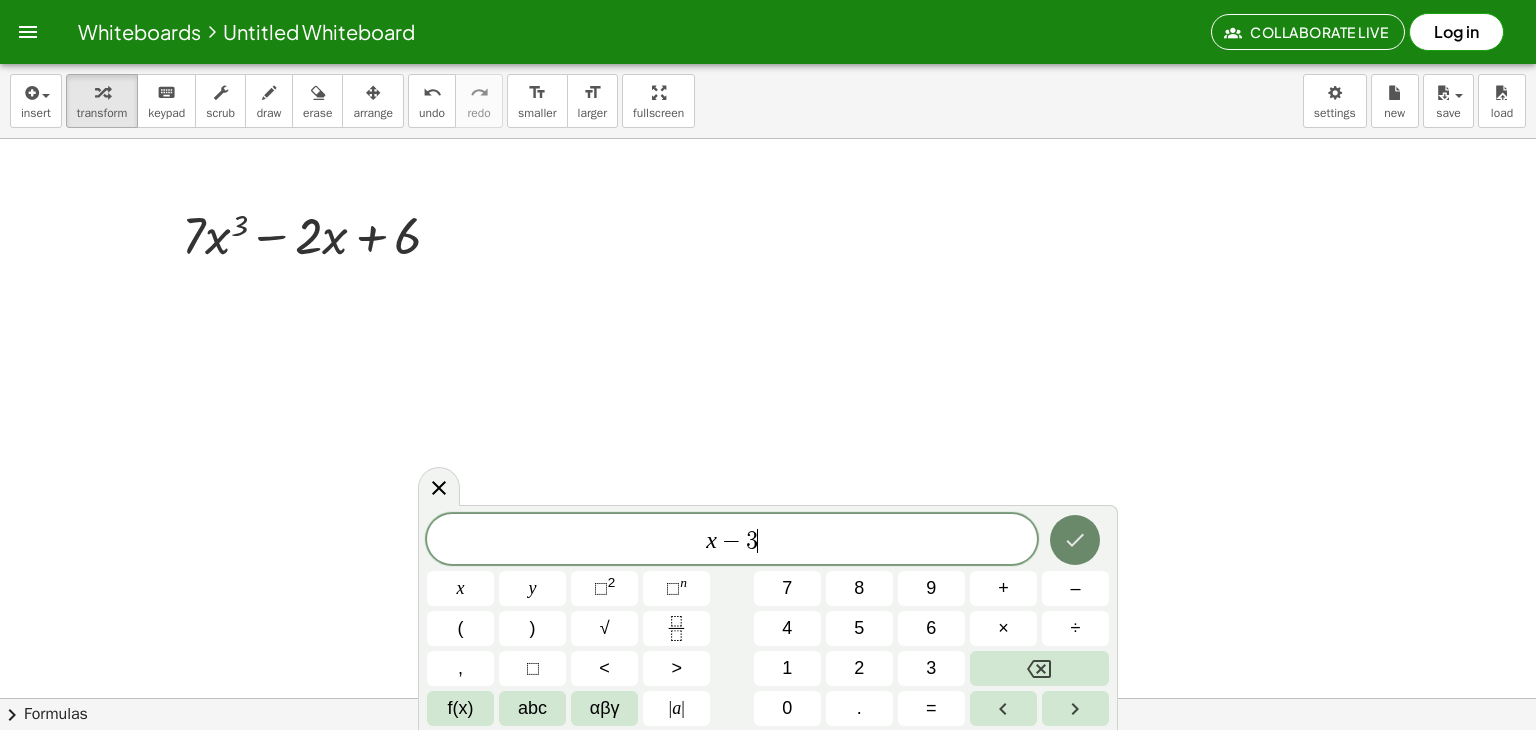click at bounding box center [1075, 540] 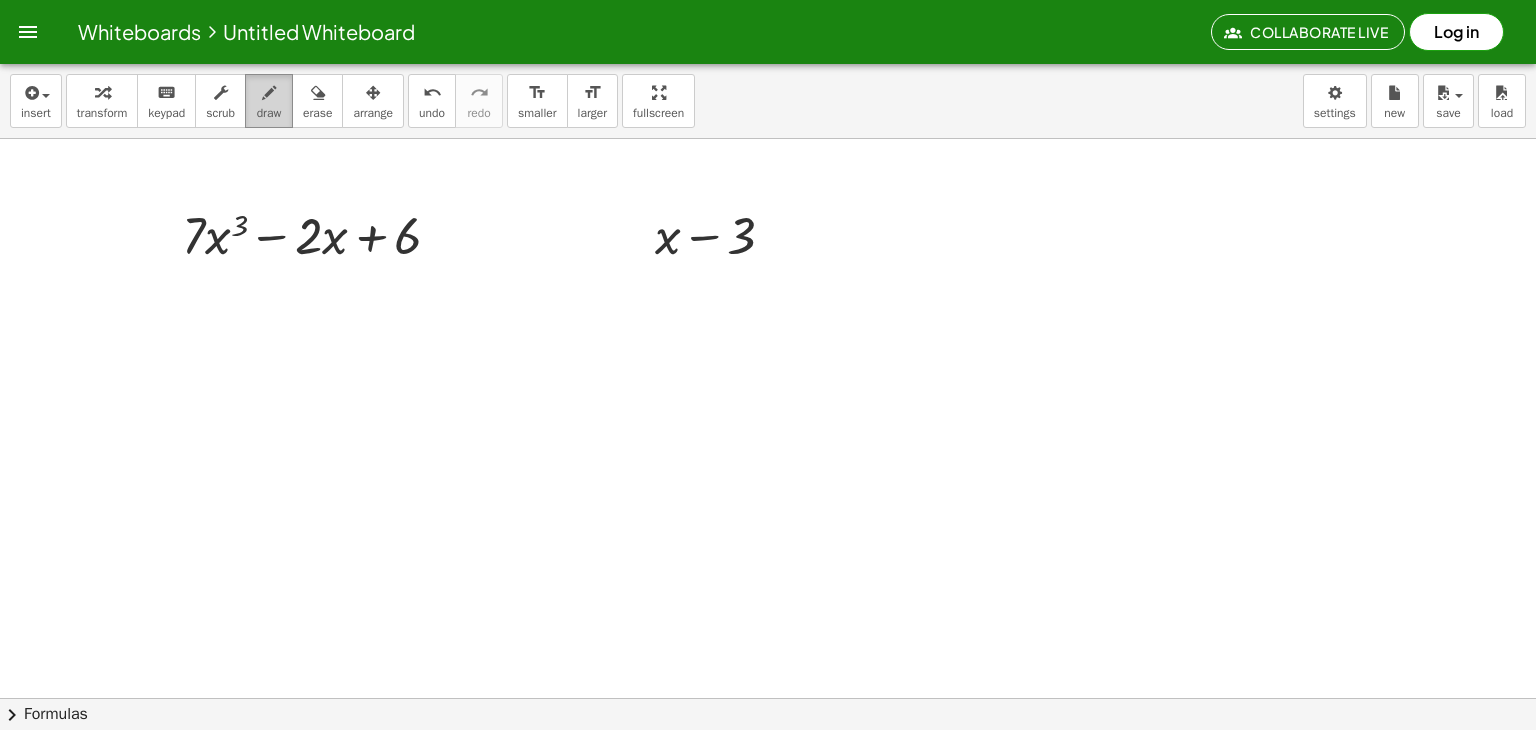 click on "draw" at bounding box center [269, 113] 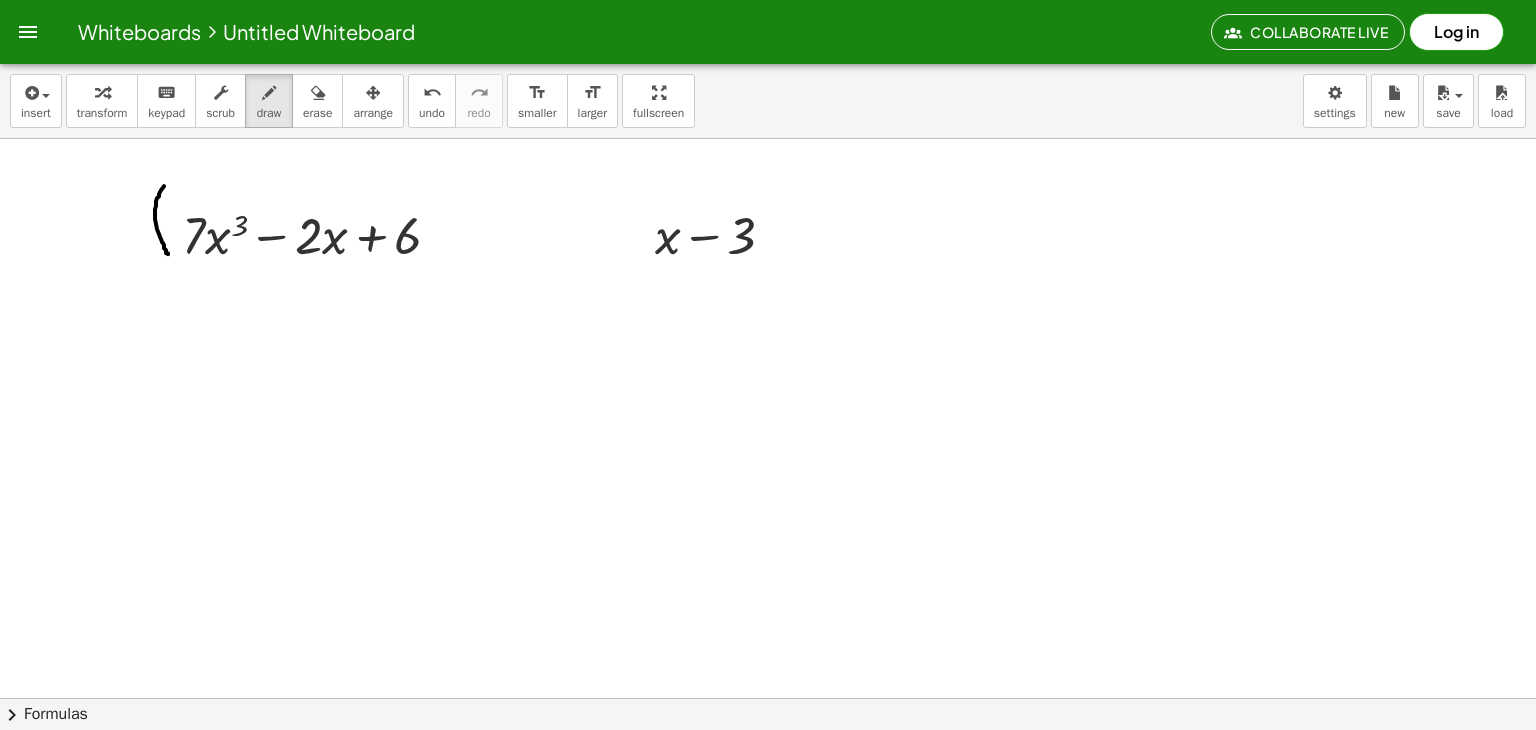 drag, startPoint x: 164, startPoint y: 185, endPoint x: 168, endPoint y: 253, distance: 68.117546 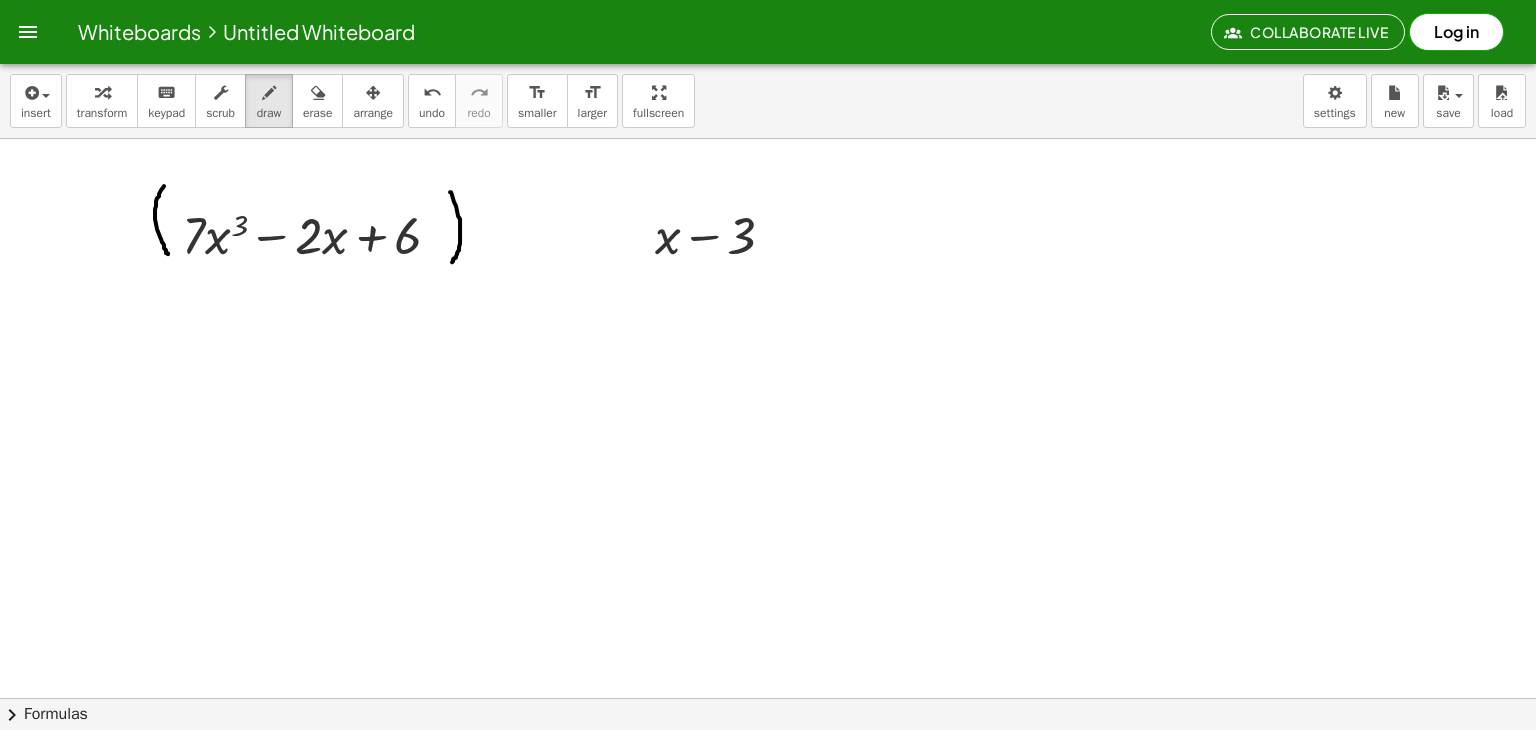 drag, startPoint x: 450, startPoint y: 191, endPoint x: 452, endPoint y: 261, distance: 70.028564 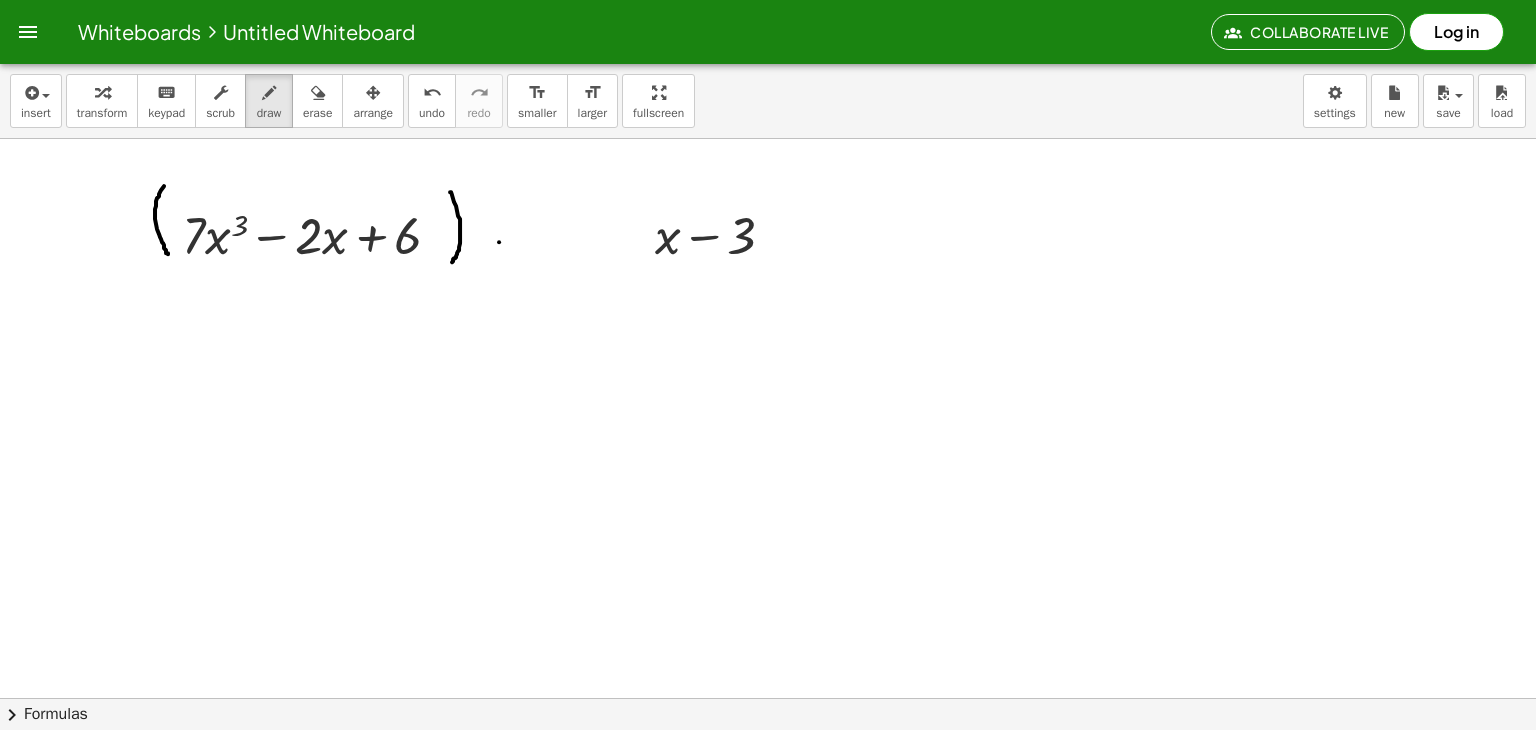 click at bounding box center (768, -321) 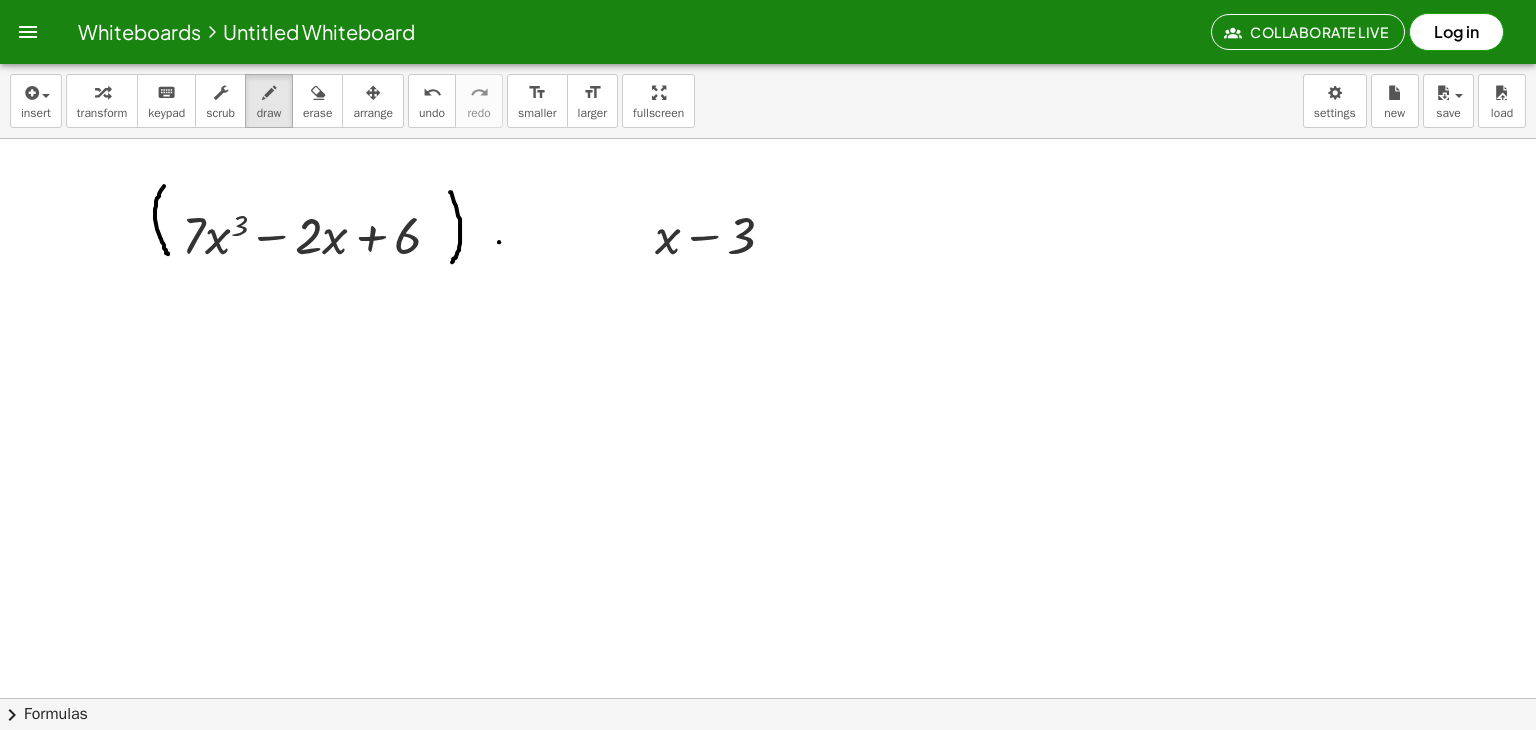 click at bounding box center [768, -321] 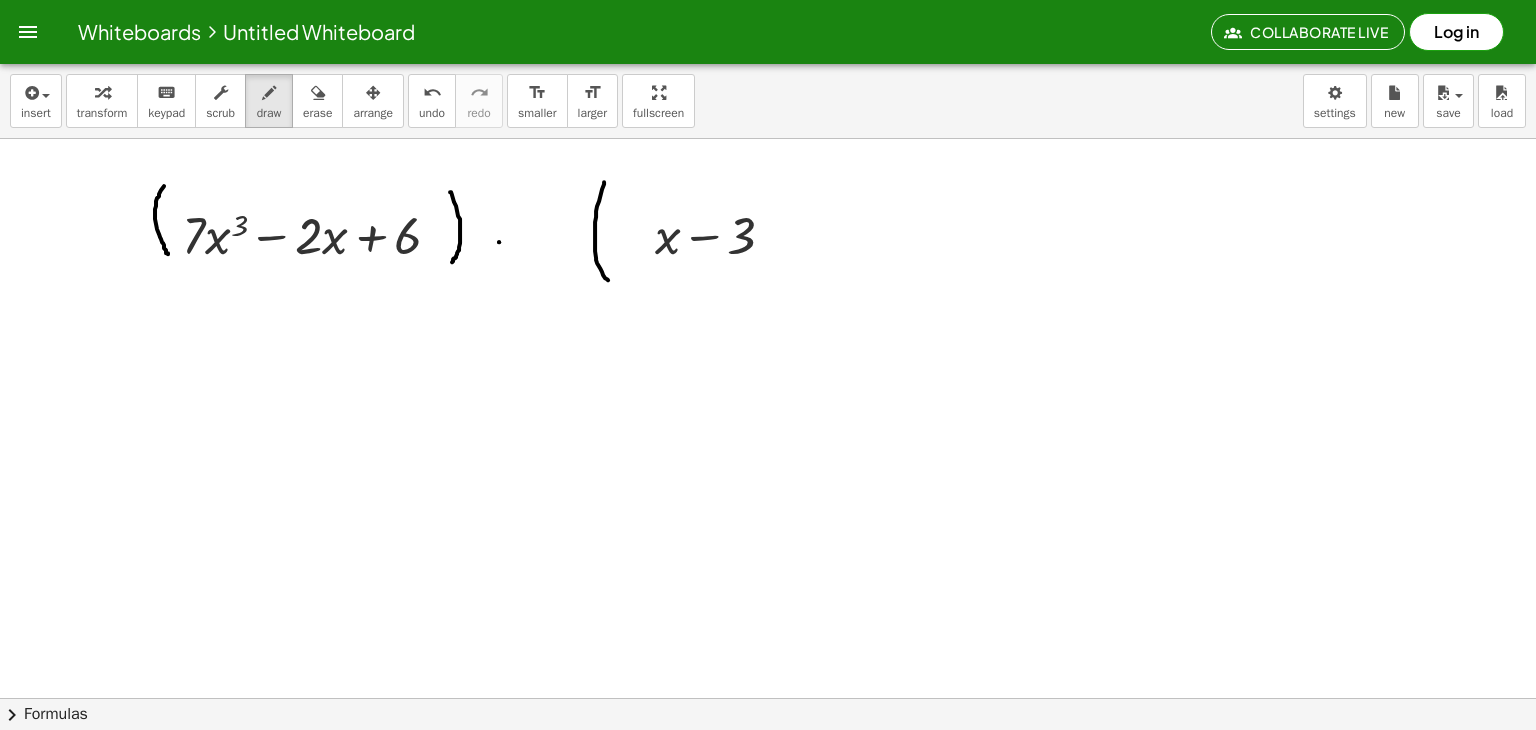 drag, startPoint x: 604, startPoint y: 181, endPoint x: 608, endPoint y: 280, distance: 99.08077 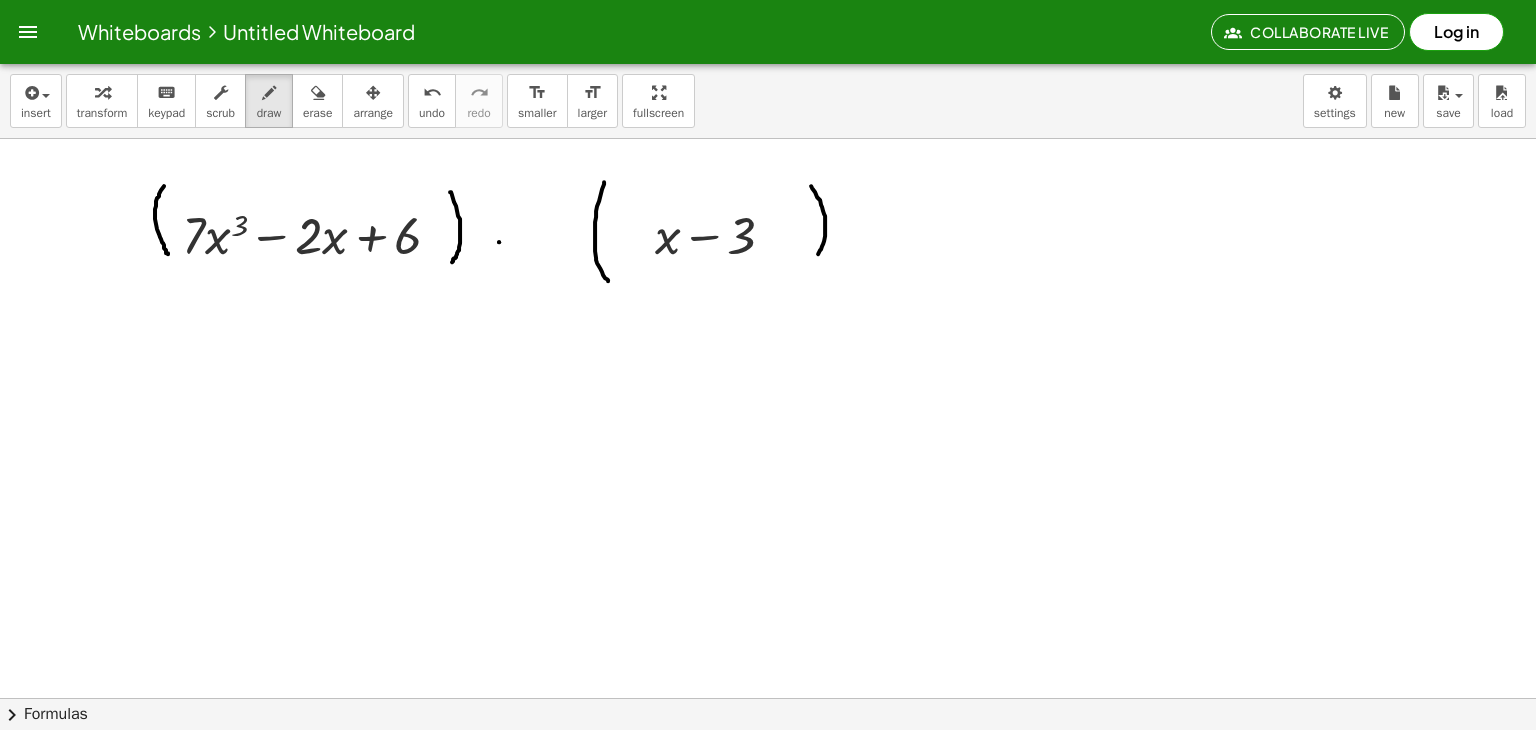 drag, startPoint x: 811, startPoint y: 185, endPoint x: 807, endPoint y: 268, distance: 83.09633 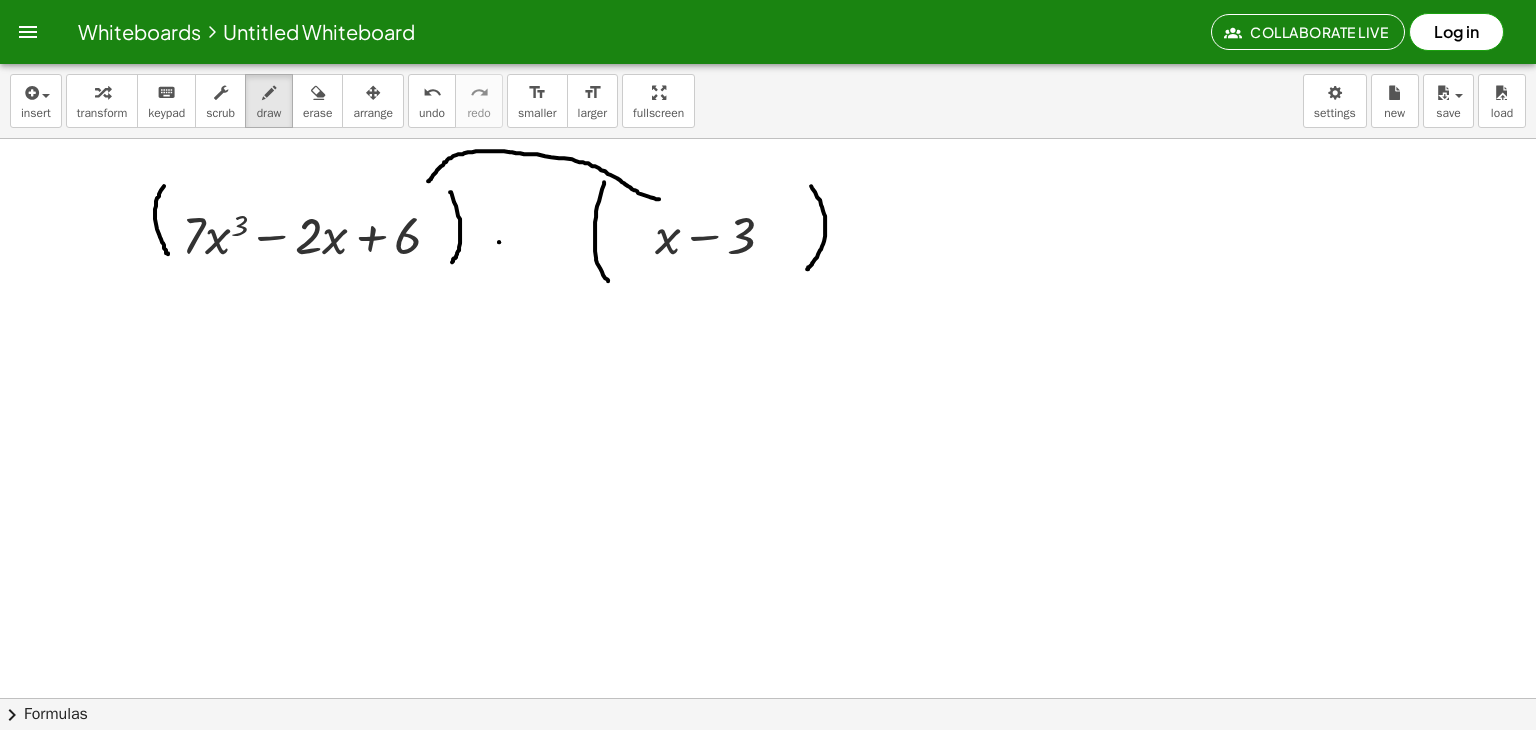drag, startPoint x: 659, startPoint y: 198, endPoint x: 426, endPoint y: 184, distance: 233.42023 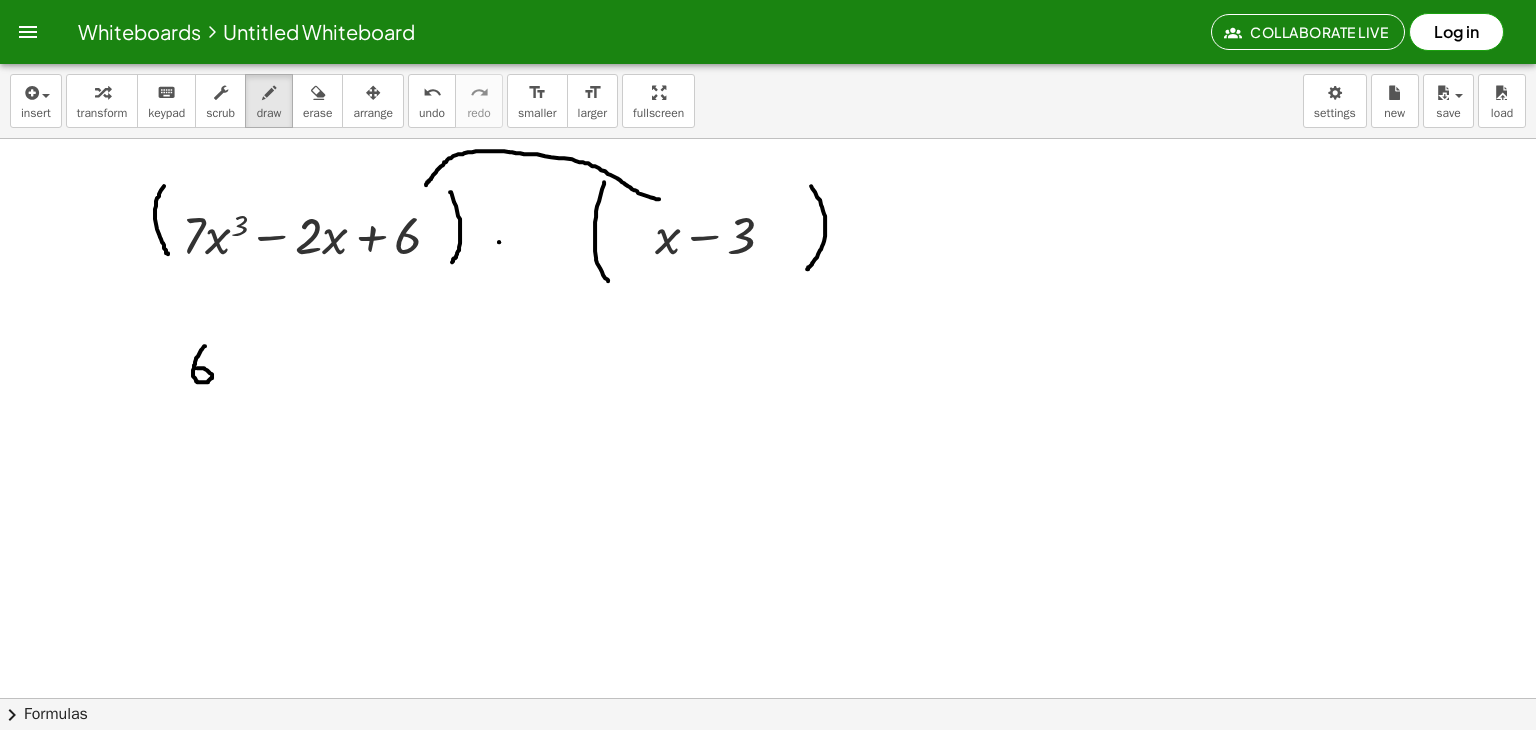 drag, startPoint x: 205, startPoint y: 345, endPoint x: 193, endPoint y: 367, distance: 25.059929 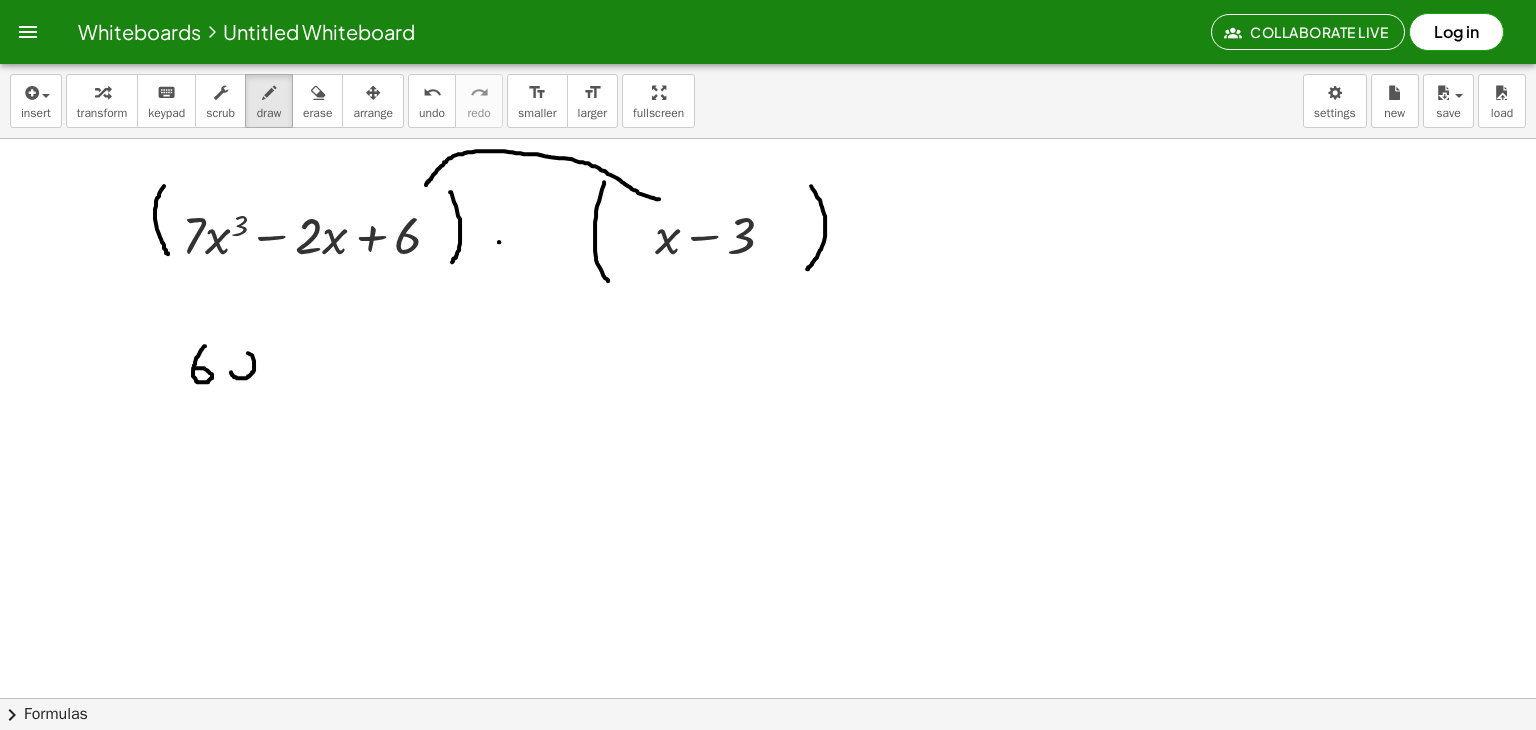 drag, startPoint x: 231, startPoint y: 371, endPoint x: 237, endPoint y: 349, distance: 22.803509 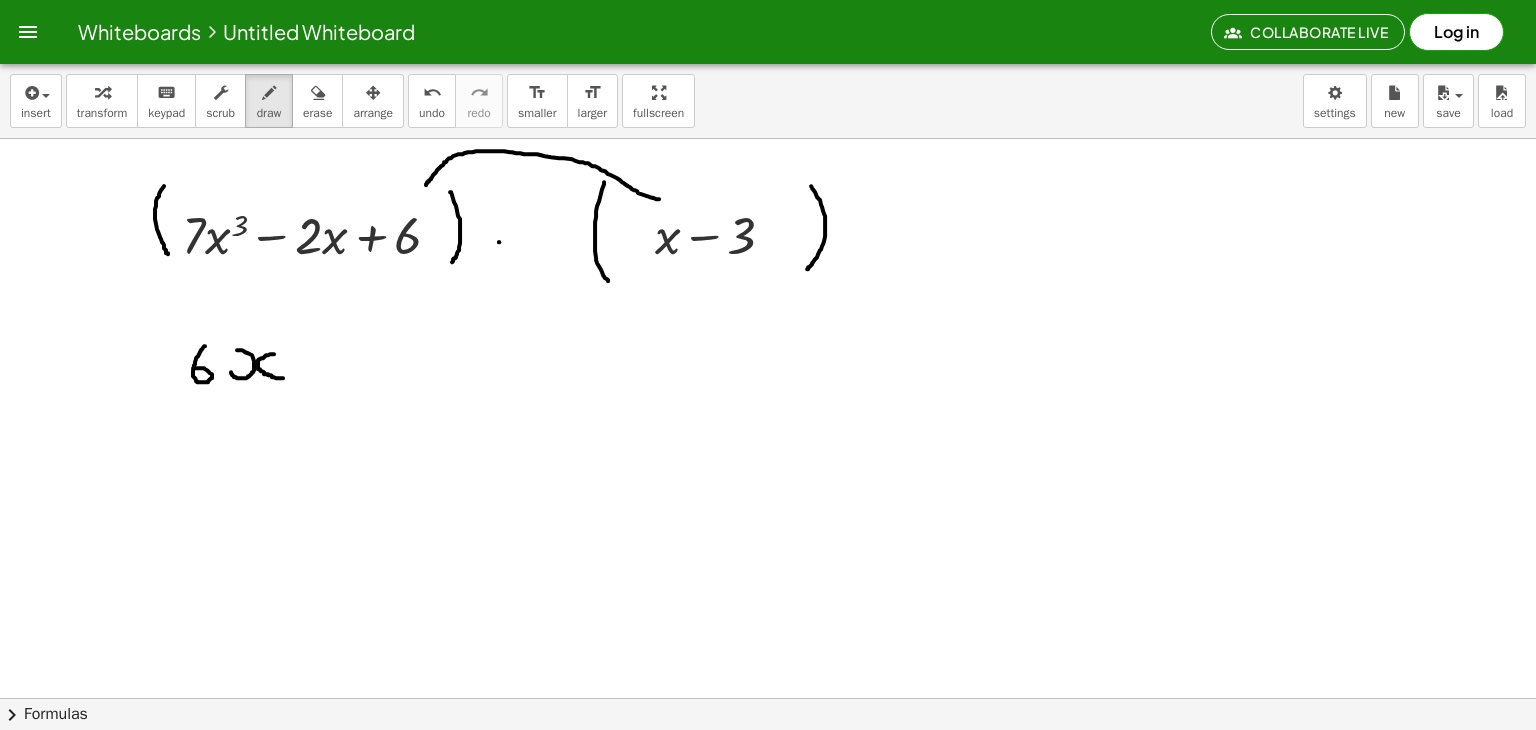 drag, startPoint x: 274, startPoint y: 353, endPoint x: 284, endPoint y: 377, distance: 26 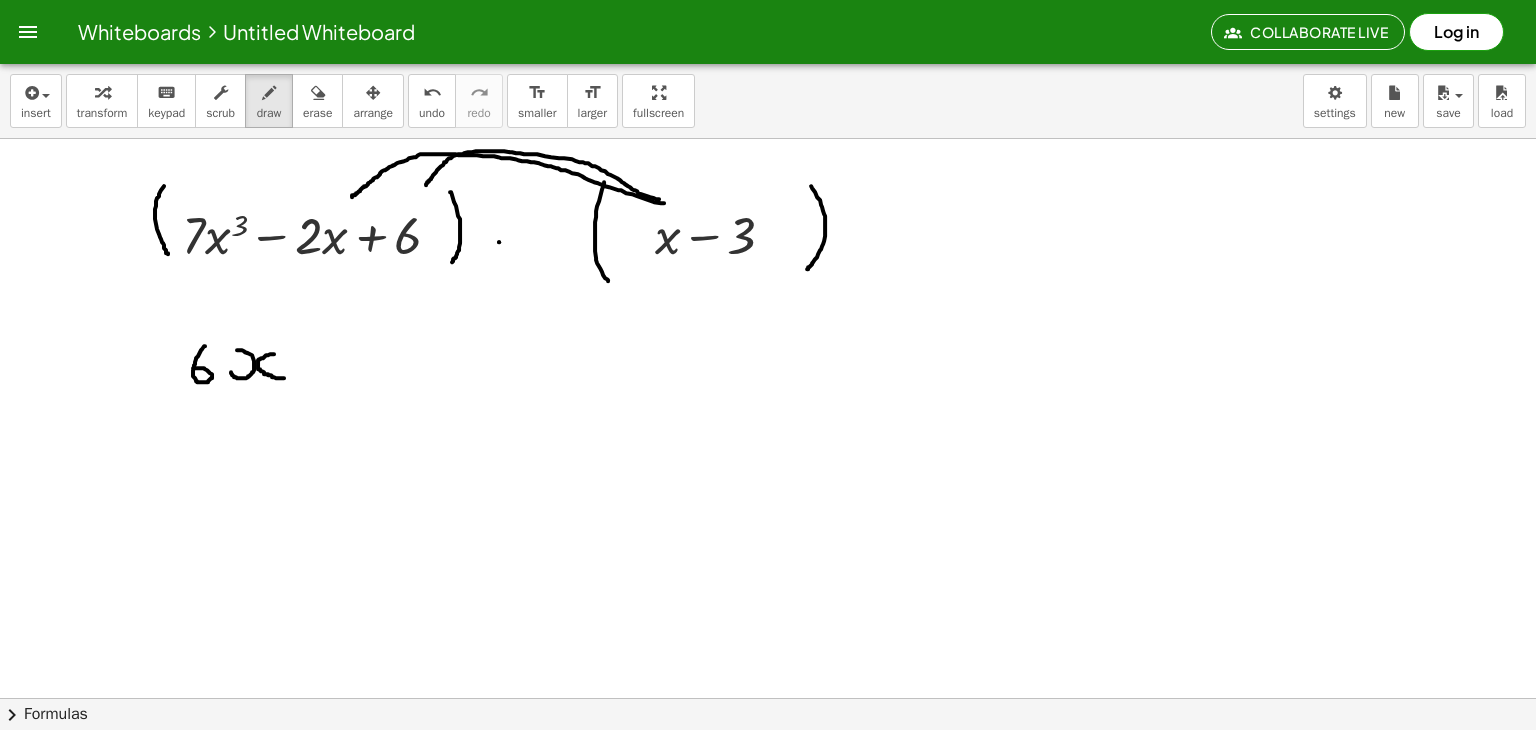 drag, startPoint x: 664, startPoint y: 202, endPoint x: 352, endPoint y: 196, distance: 312.05768 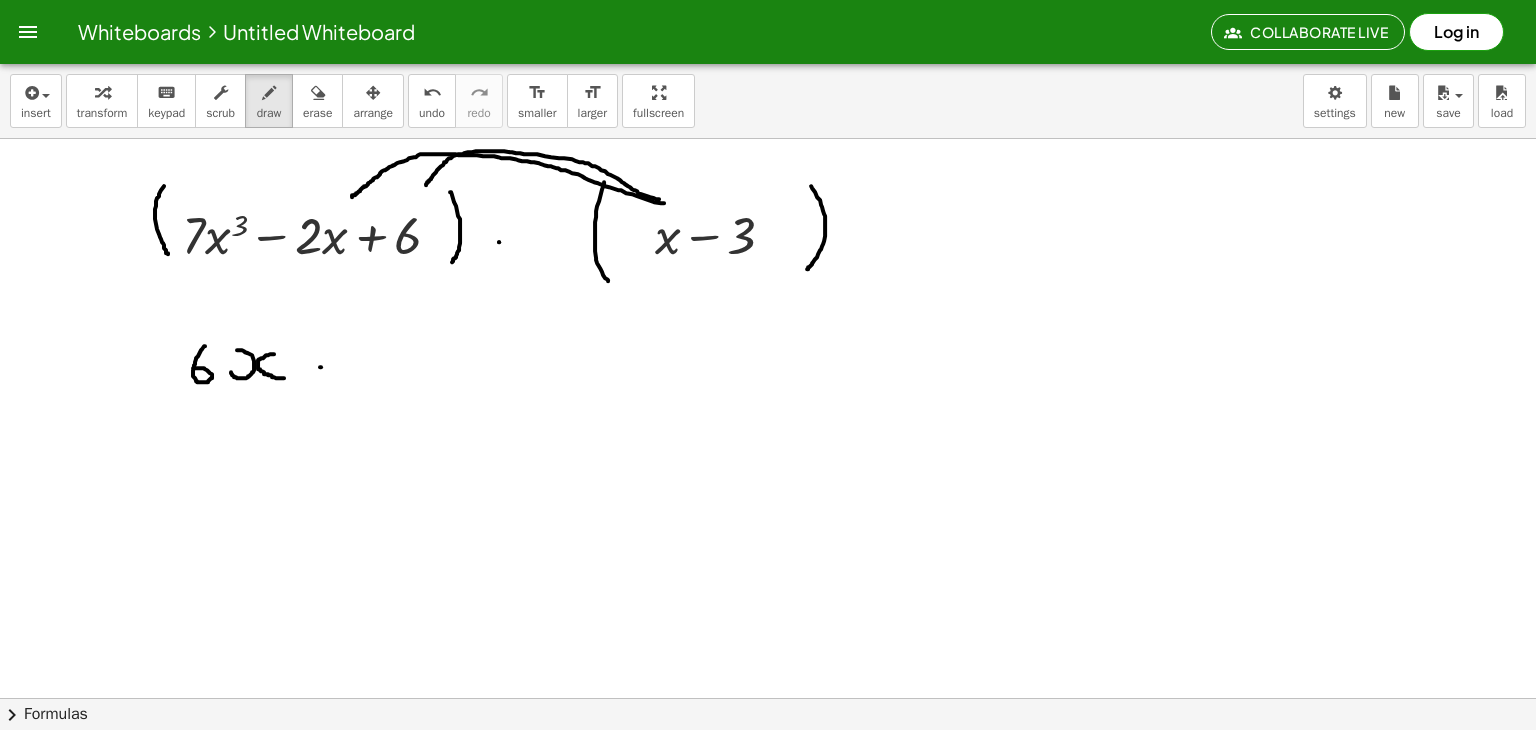 drag, startPoint x: 320, startPoint y: 366, endPoint x: 338, endPoint y: 365, distance: 18.027756 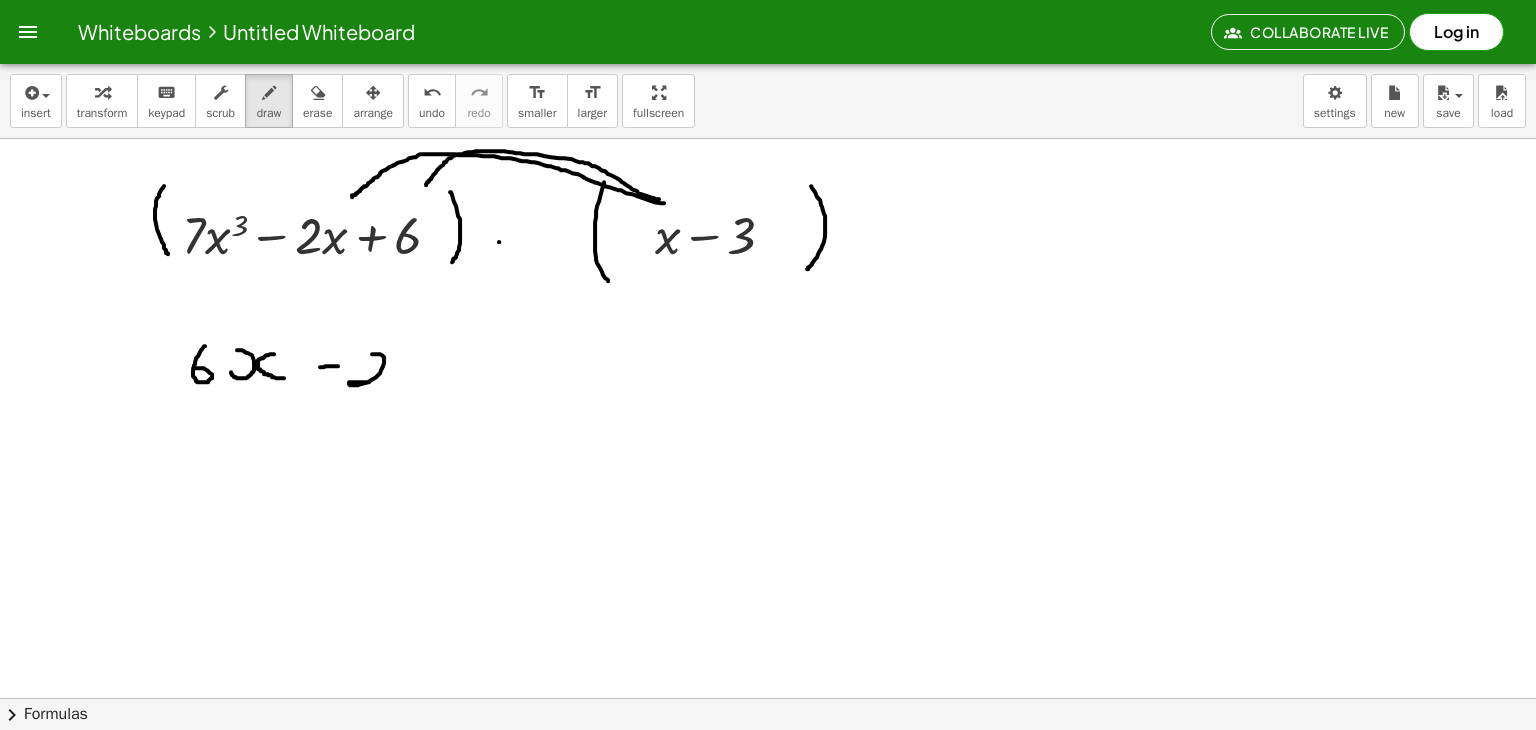 drag, startPoint x: 372, startPoint y: 353, endPoint x: 376, endPoint y: 384, distance: 31.257 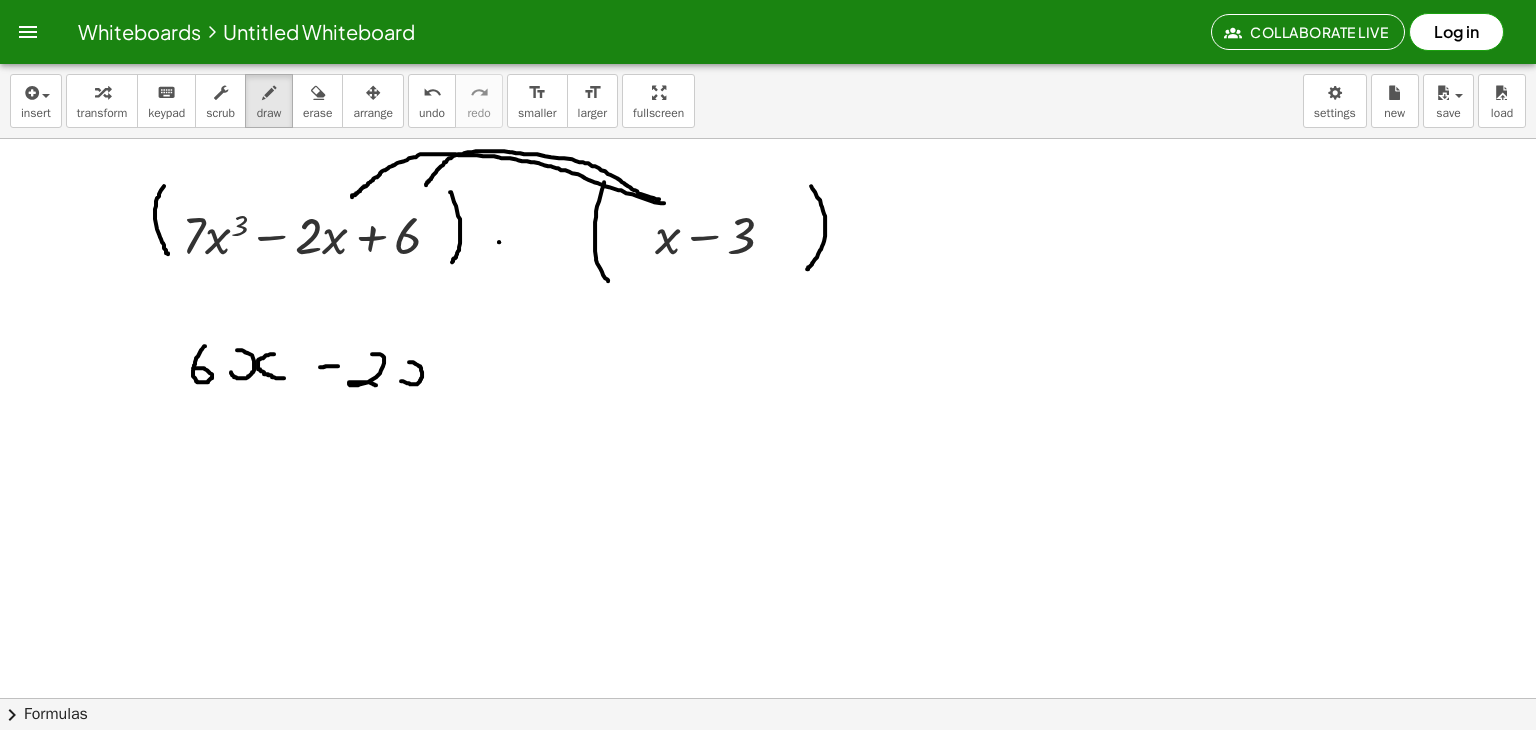 drag, startPoint x: 401, startPoint y: 380, endPoint x: 406, endPoint y: 360, distance: 20.615528 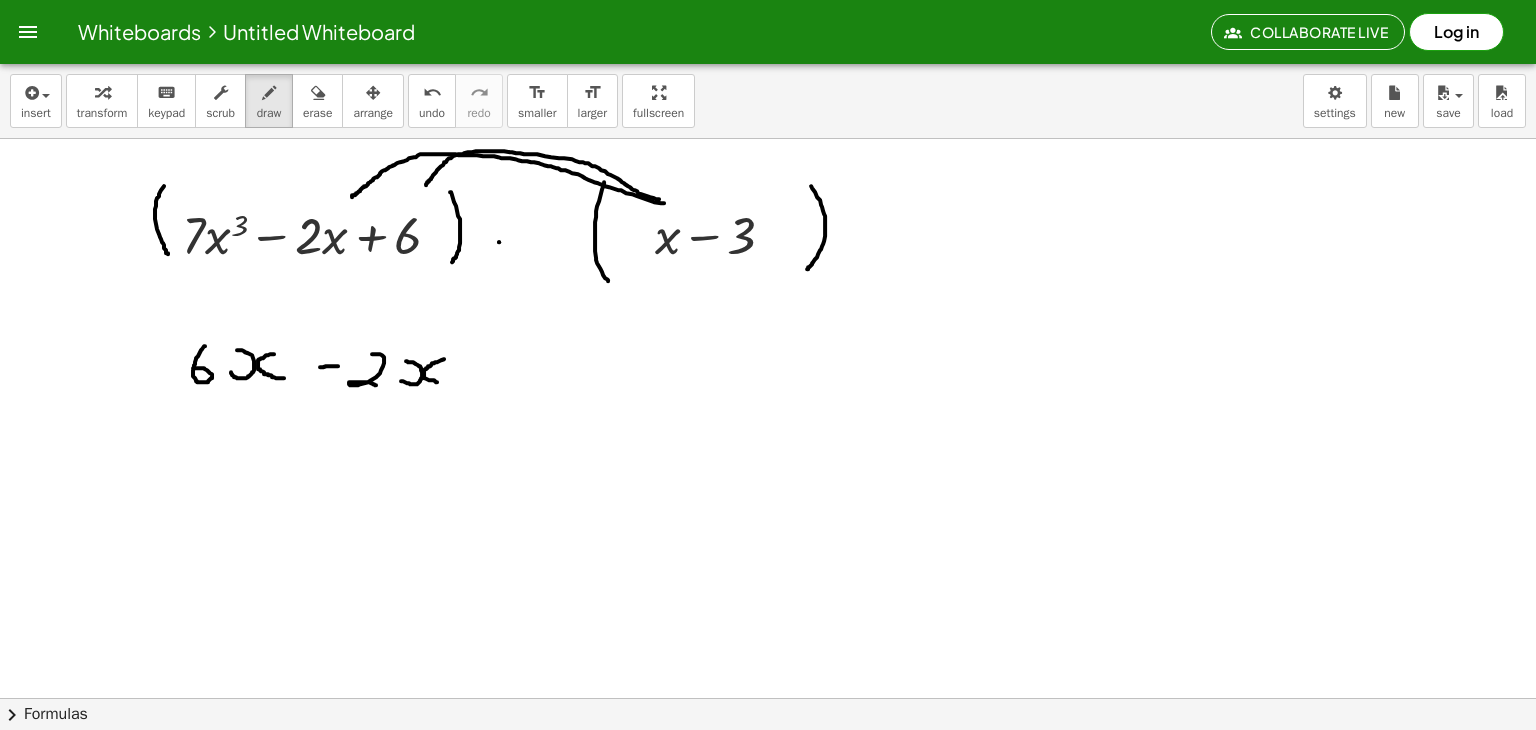drag, startPoint x: 444, startPoint y: 358, endPoint x: 442, endPoint y: 381, distance: 23.086792 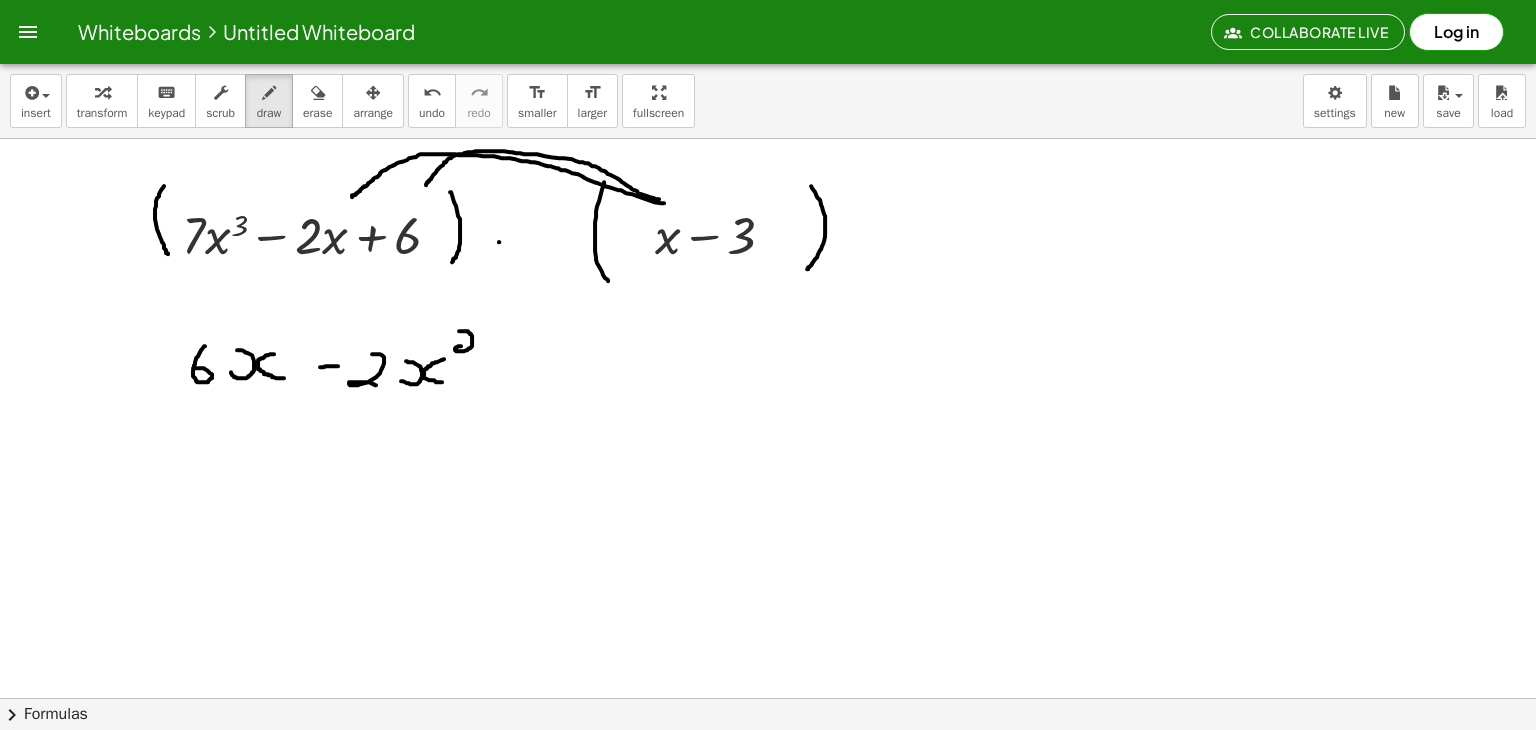 drag, startPoint x: 459, startPoint y: 330, endPoint x: 474, endPoint y: 349, distance: 24.207438 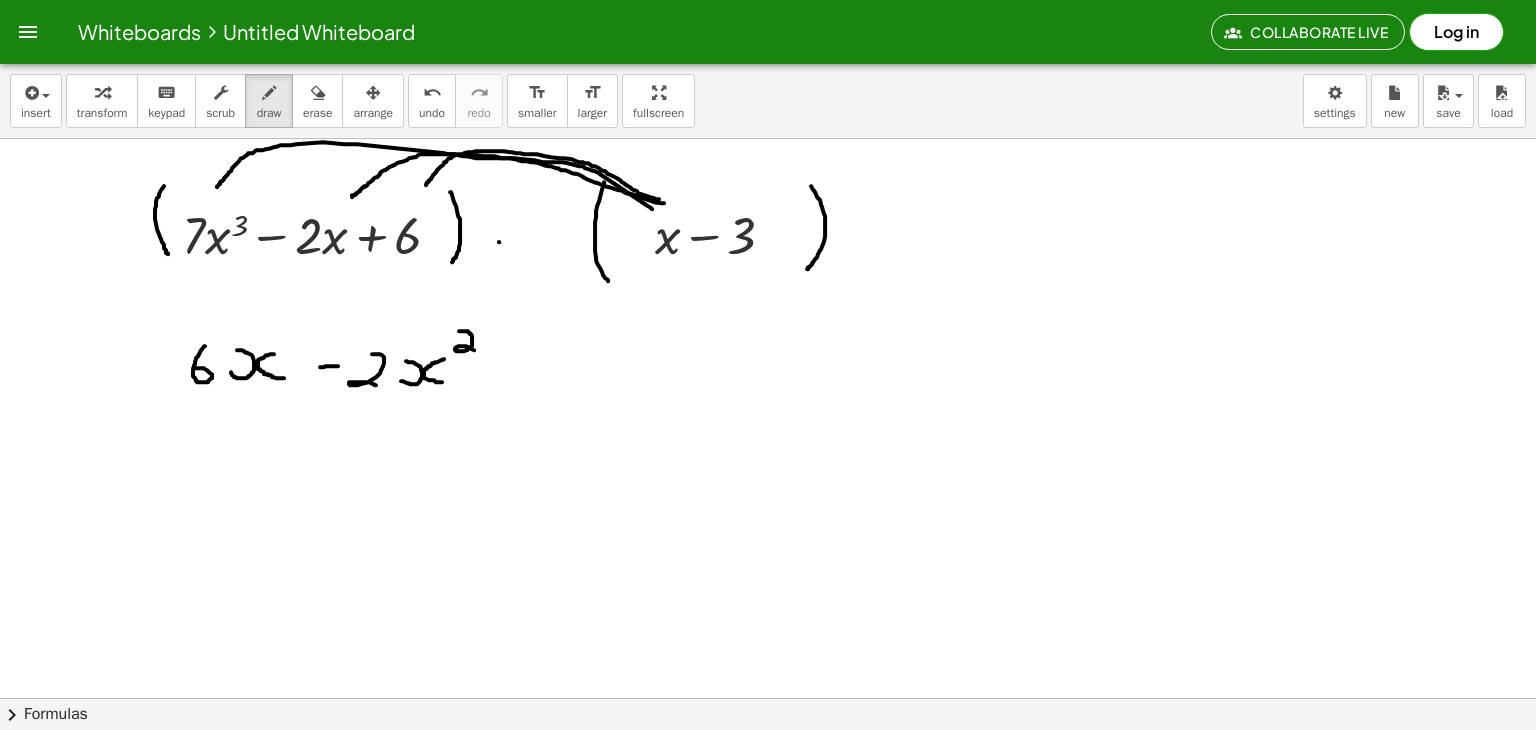 drag, startPoint x: 652, startPoint y: 208, endPoint x: 217, endPoint y: 187, distance: 435.5066 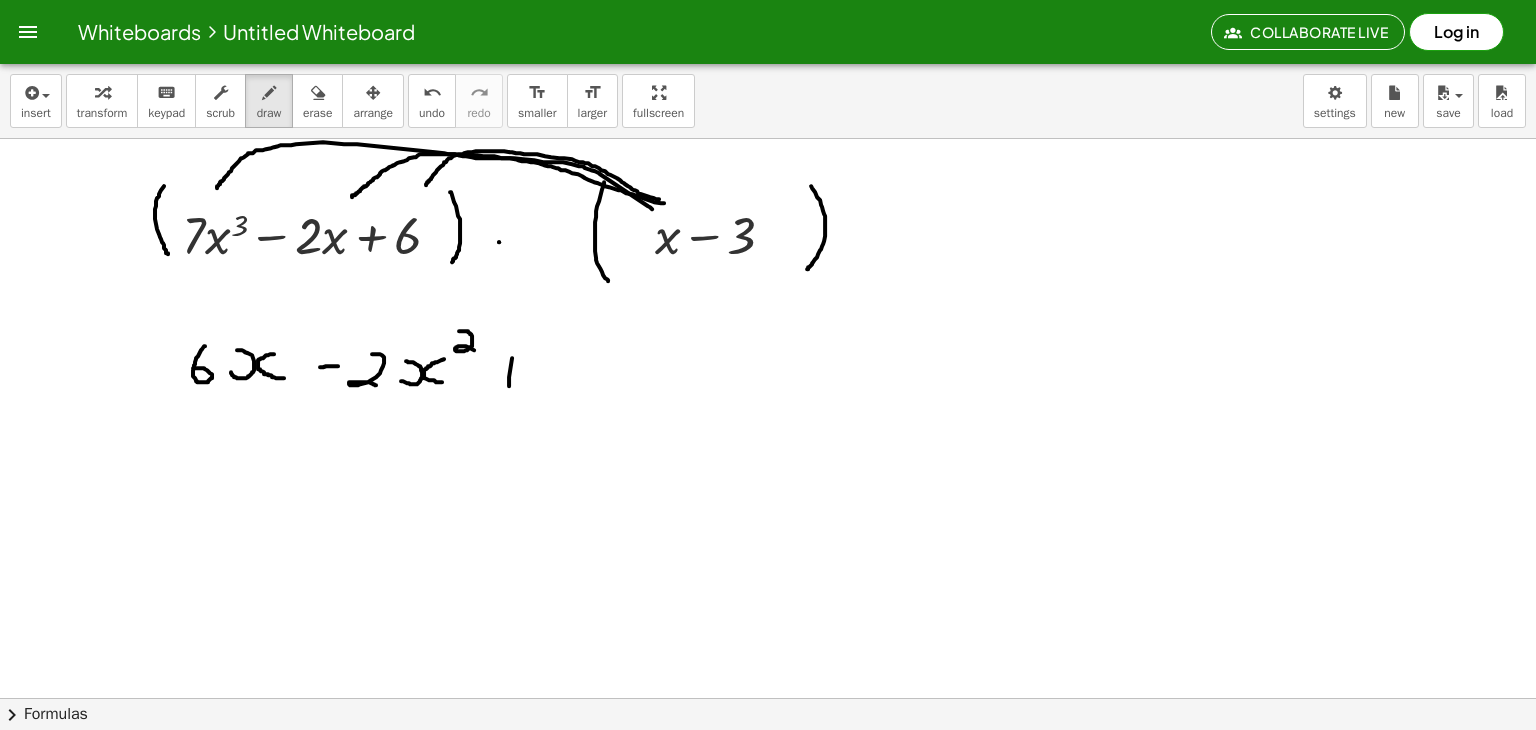 drag, startPoint x: 512, startPoint y: 357, endPoint x: 509, endPoint y: 385, distance: 28.160255 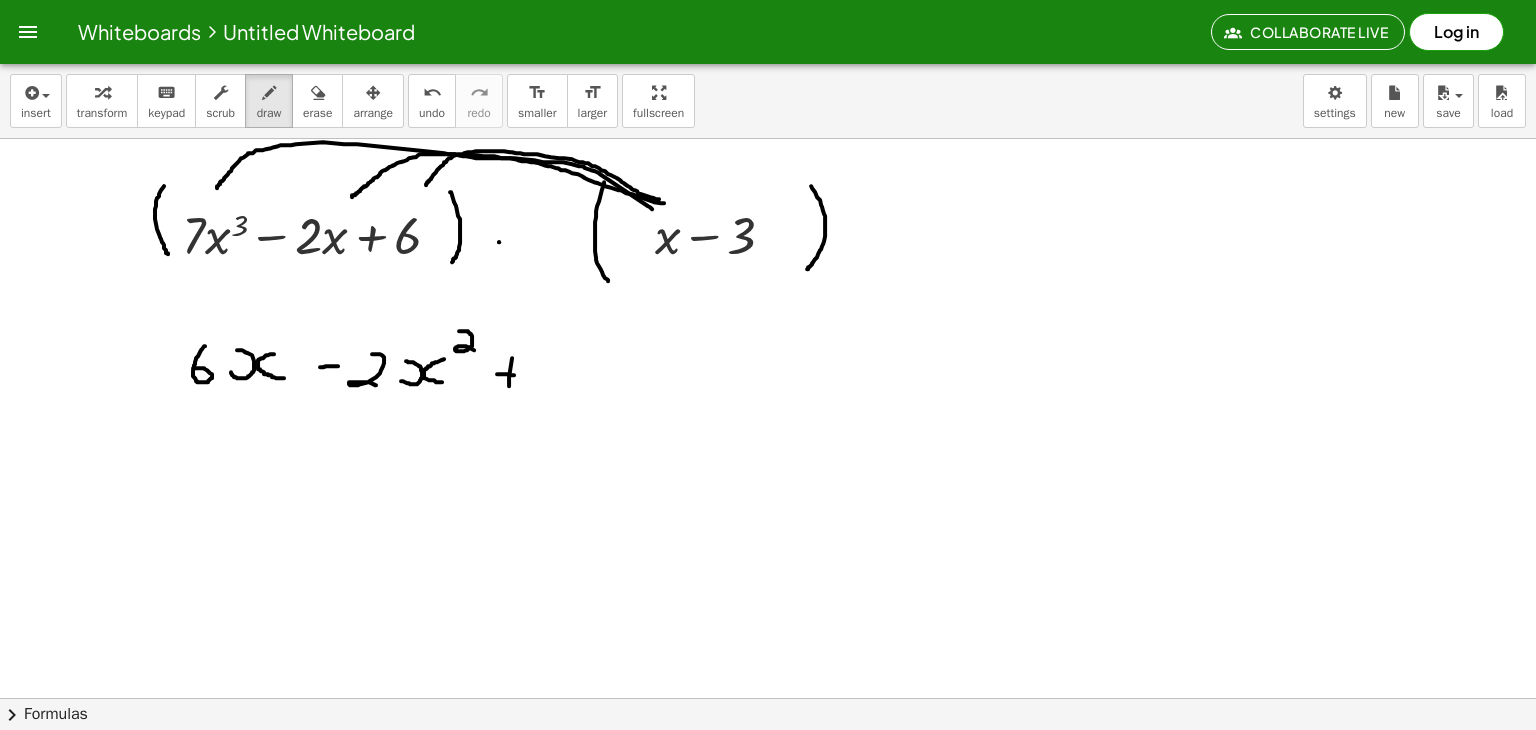 drag, startPoint x: 497, startPoint y: 373, endPoint x: 514, endPoint y: 374, distance: 17.029387 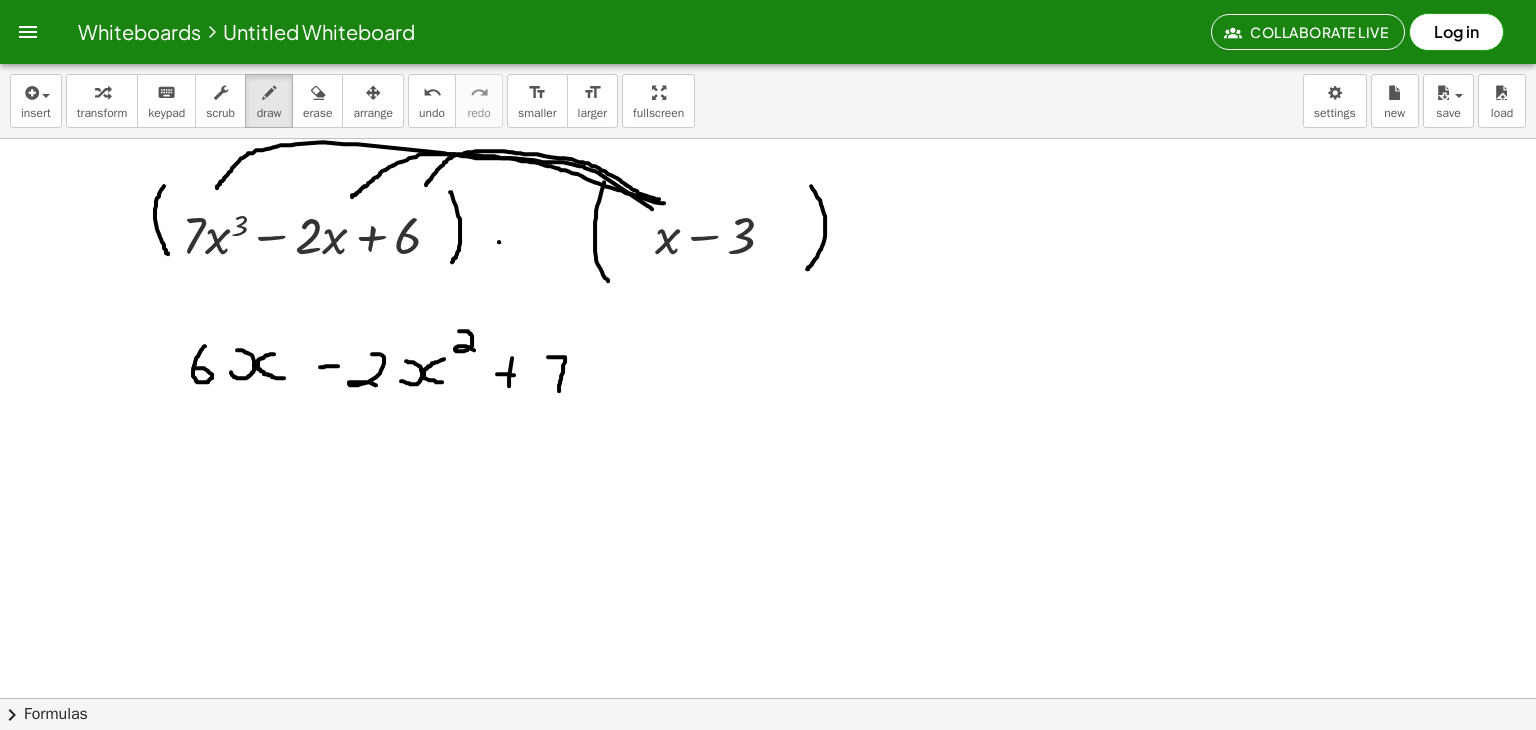 drag, startPoint x: 548, startPoint y: 356, endPoint x: 559, endPoint y: 390, distance: 35.735138 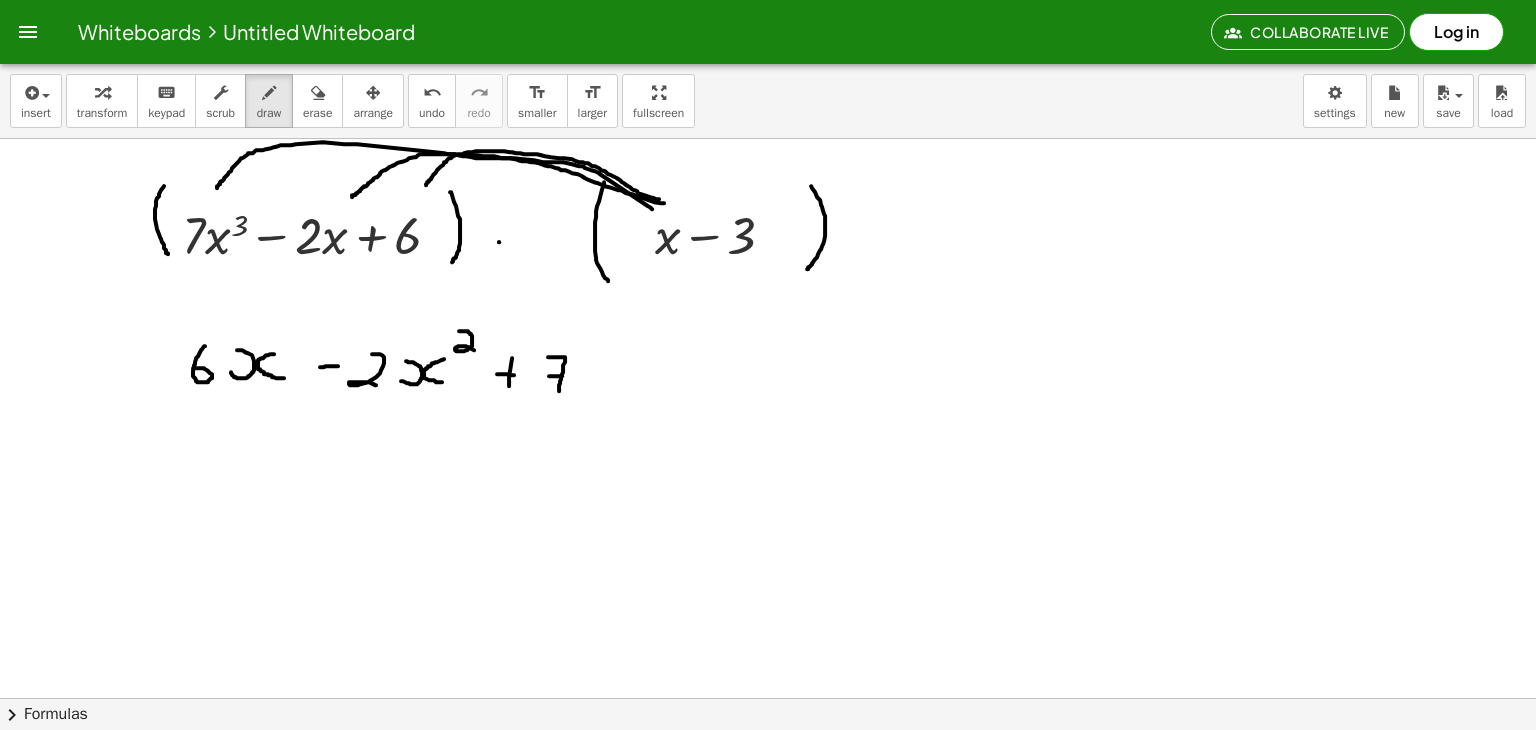 drag, startPoint x: 549, startPoint y: 375, endPoint x: 568, endPoint y: 375, distance: 19 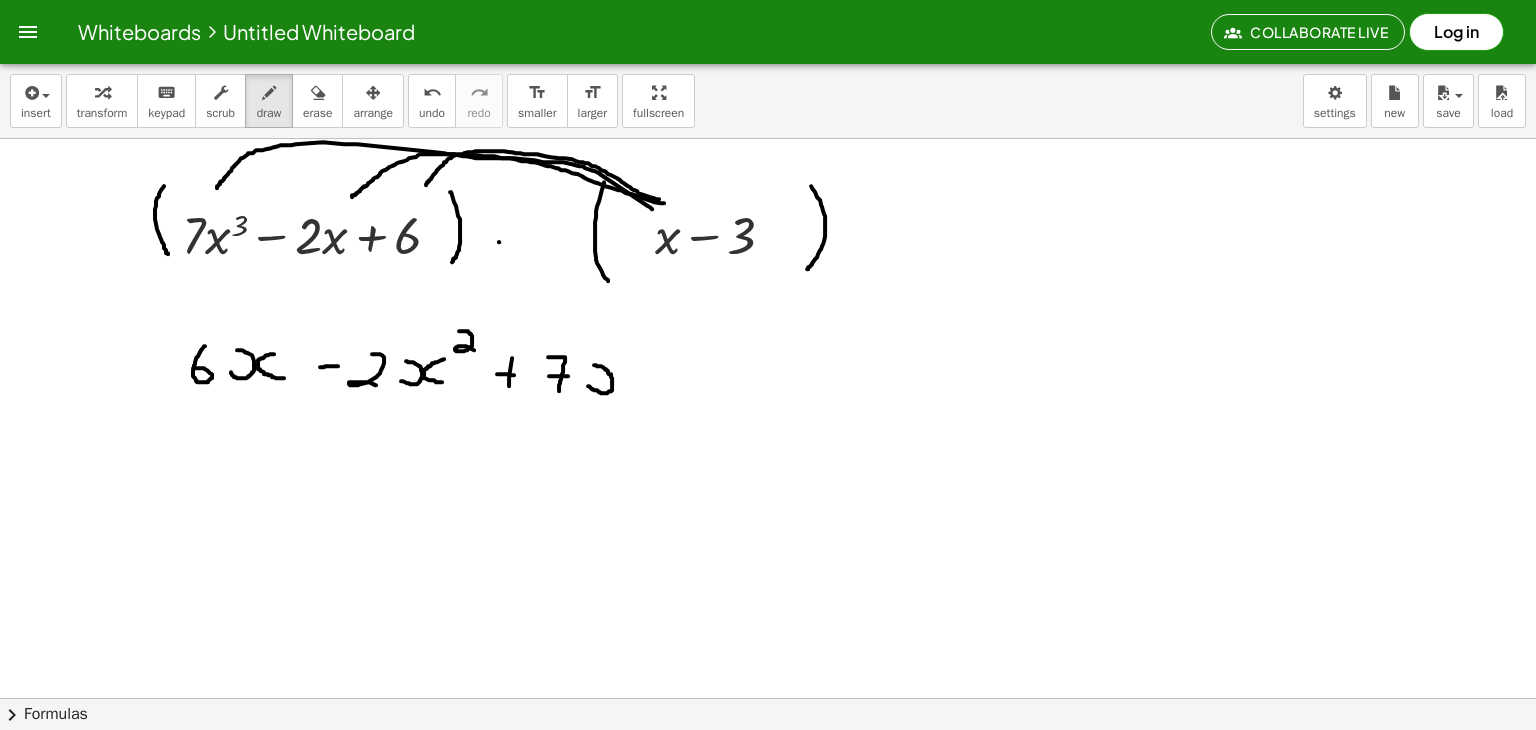 drag, startPoint x: 588, startPoint y: 385, endPoint x: 593, endPoint y: 364, distance: 21.587032 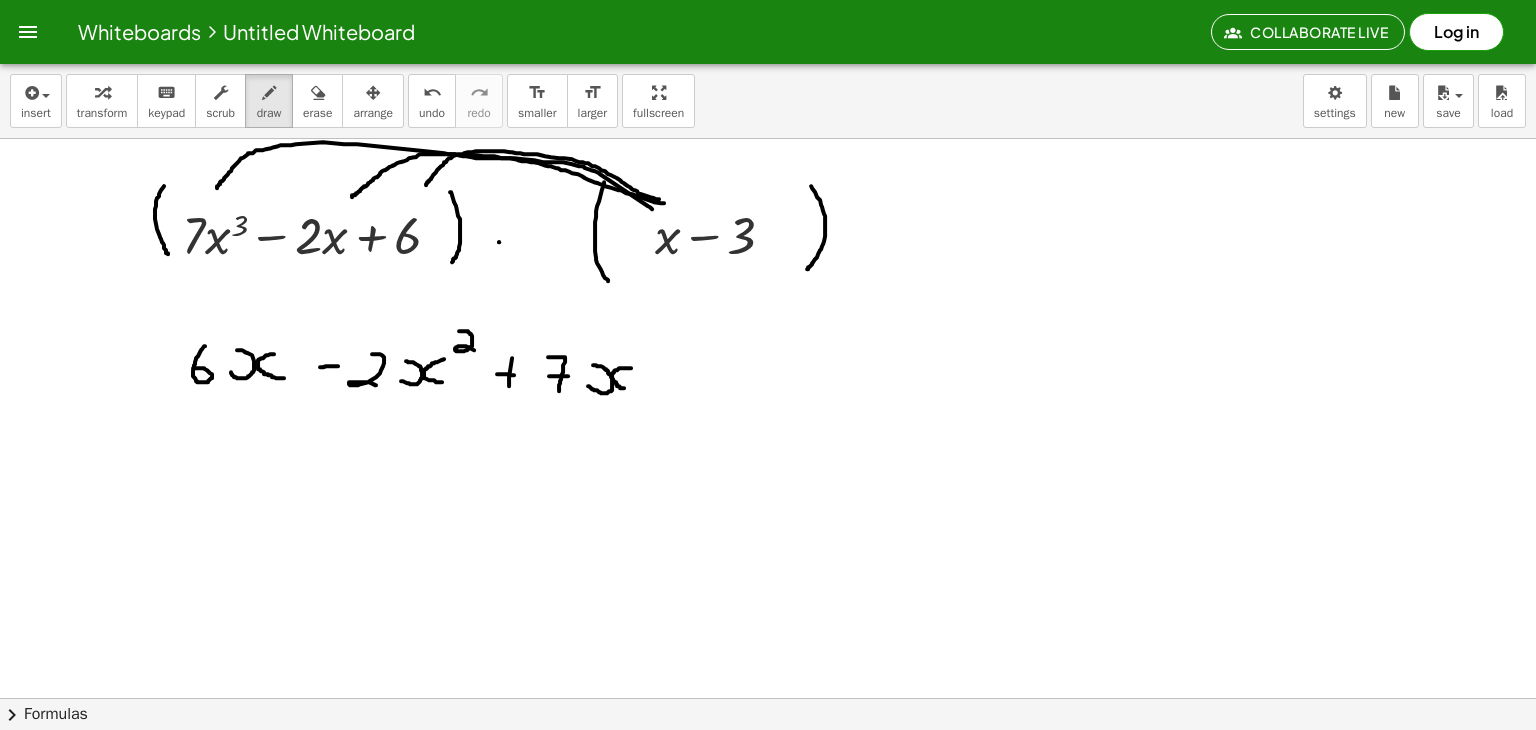 drag, startPoint x: 631, startPoint y: 367, endPoint x: 625, endPoint y: 387, distance: 20.880613 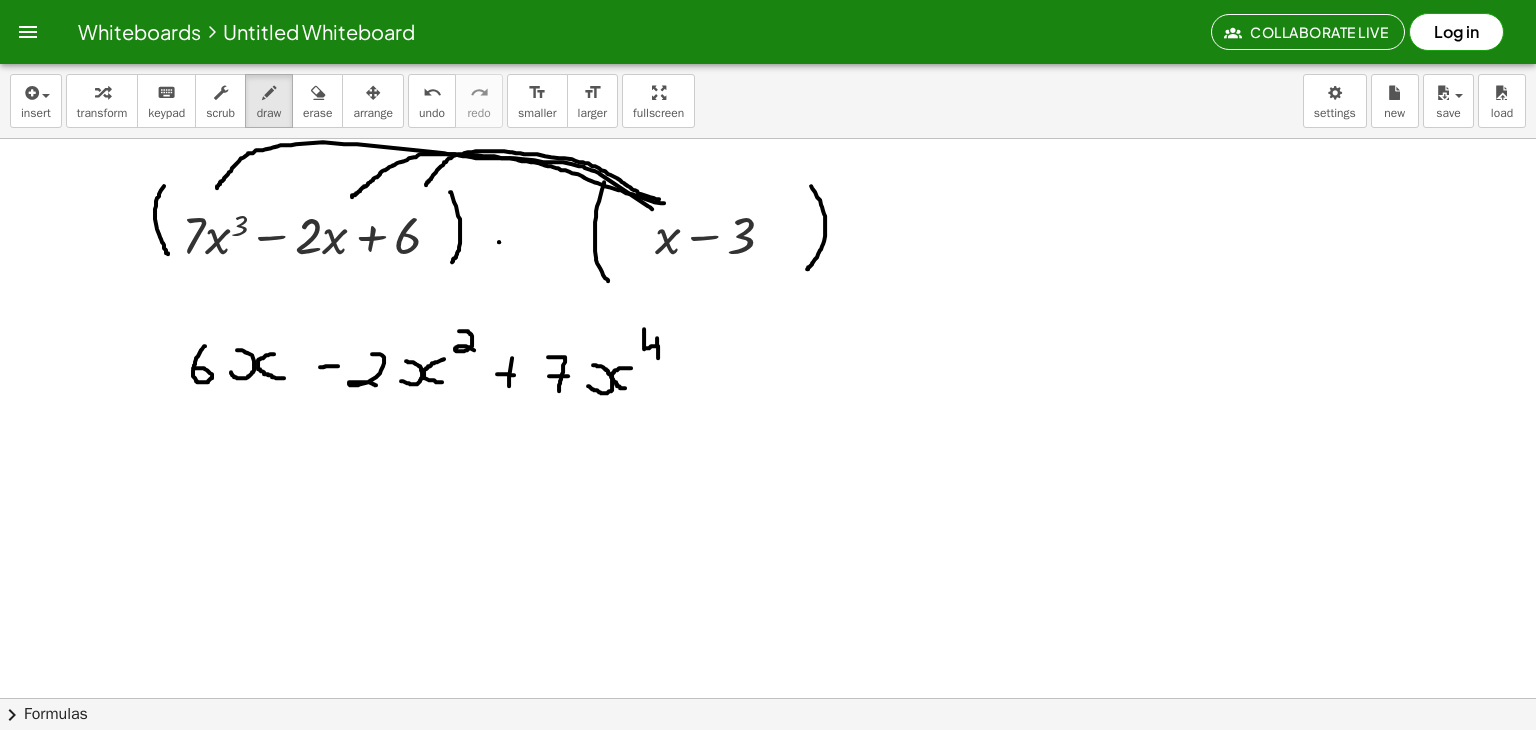 drag, startPoint x: 644, startPoint y: 328, endPoint x: 660, endPoint y: 357, distance: 33.12099 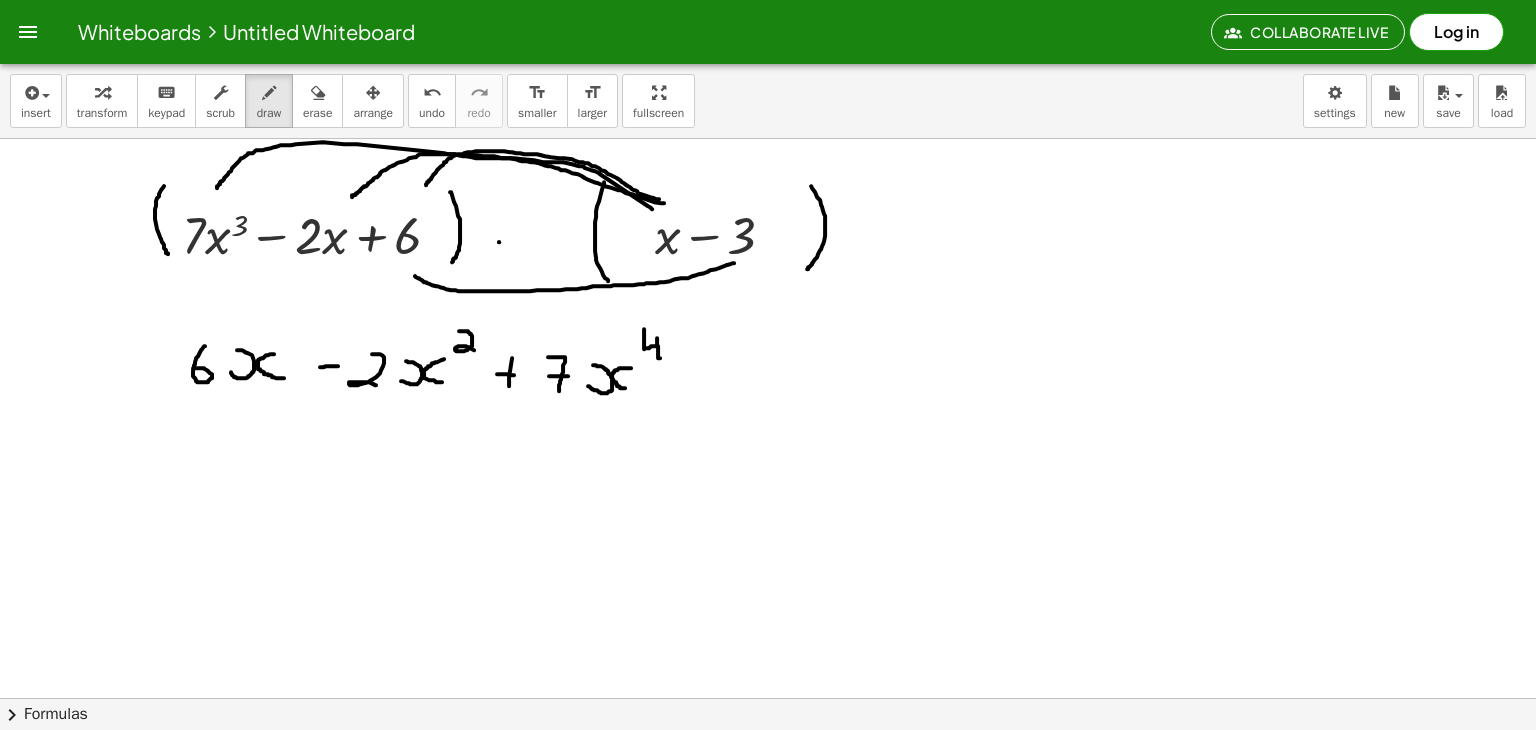 drag, startPoint x: 734, startPoint y: 262, endPoint x: 414, endPoint y: 274, distance: 320.2249 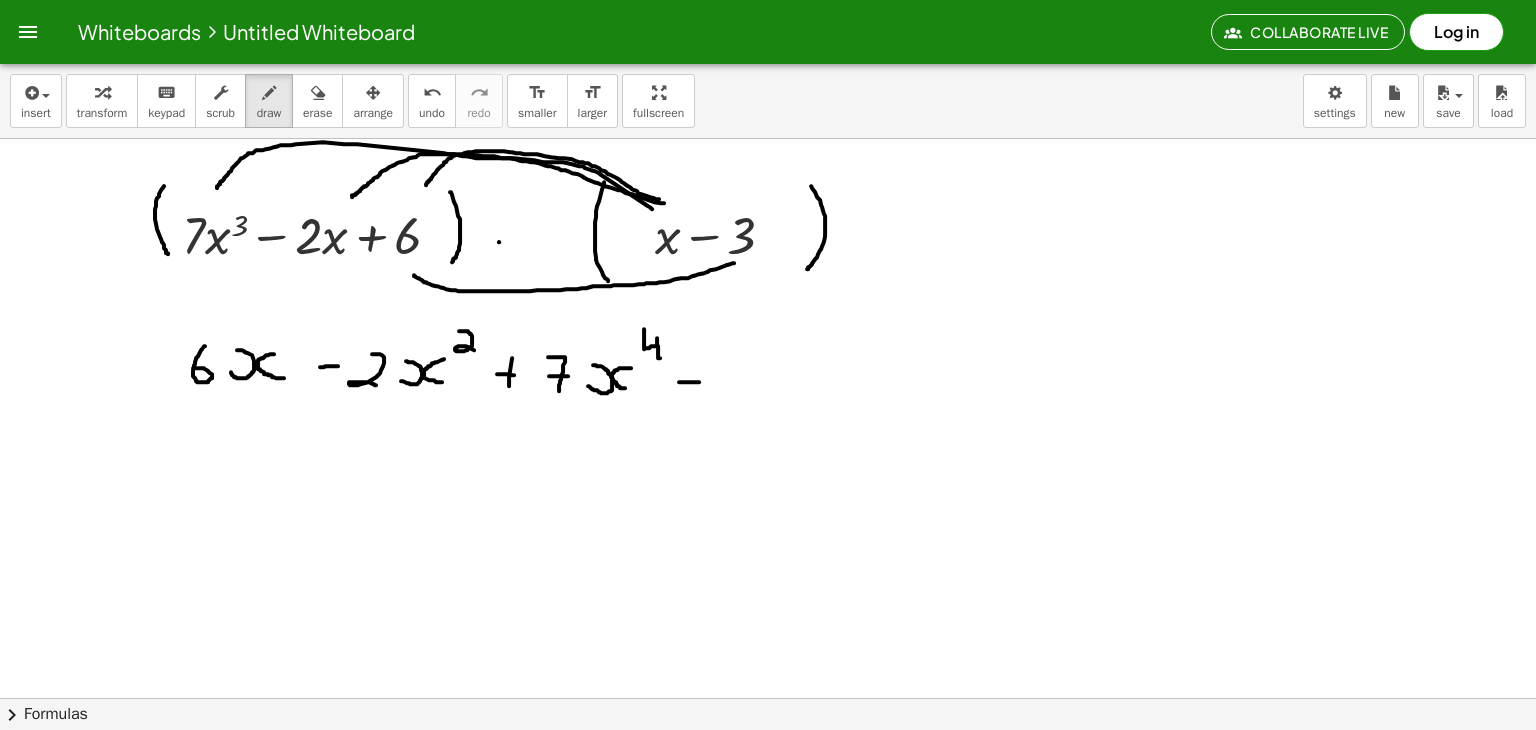 drag, startPoint x: 679, startPoint y: 381, endPoint x: 699, endPoint y: 381, distance: 20 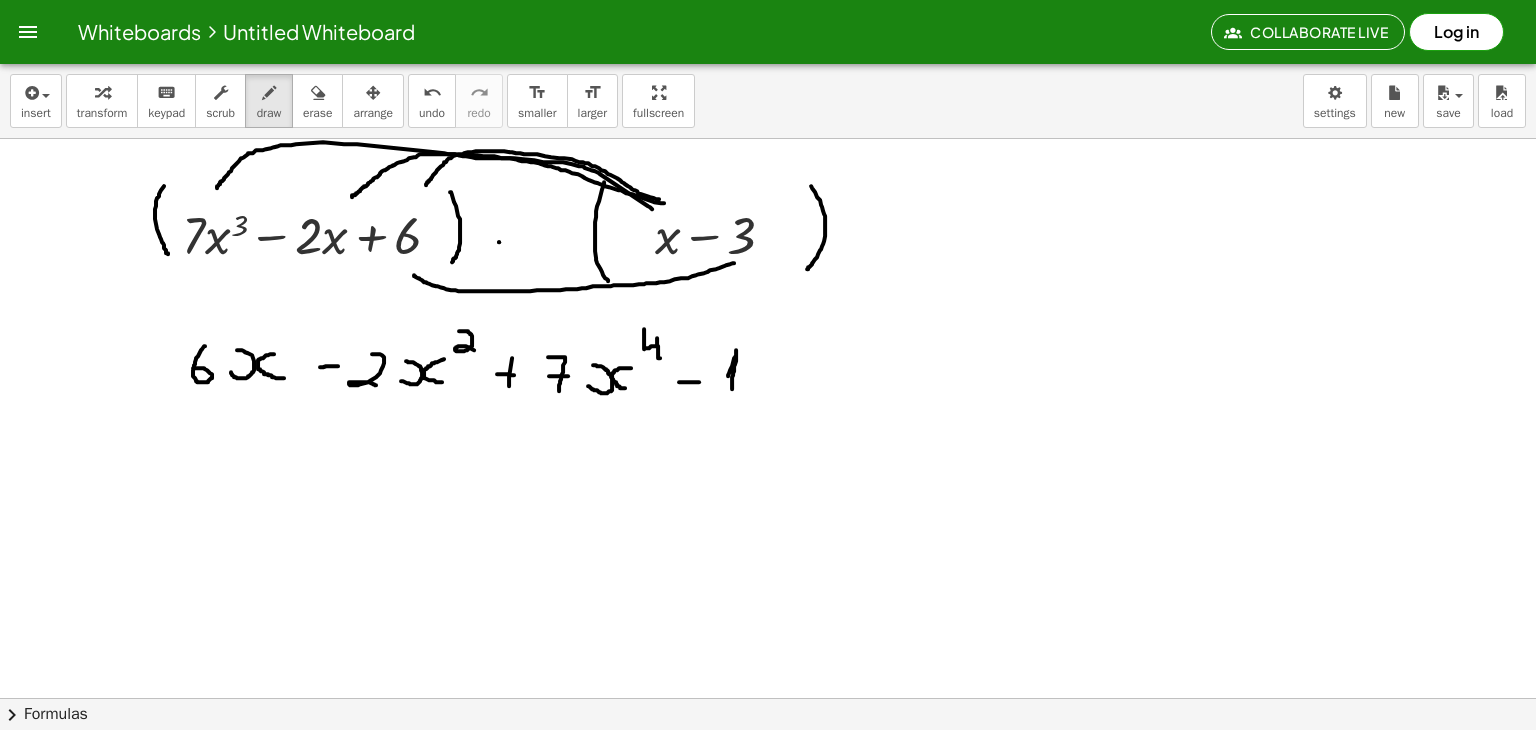 drag, startPoint x: 728, startPoint y: 375, endPoint x: 732, endPoint y: 388, distance: 13.601471 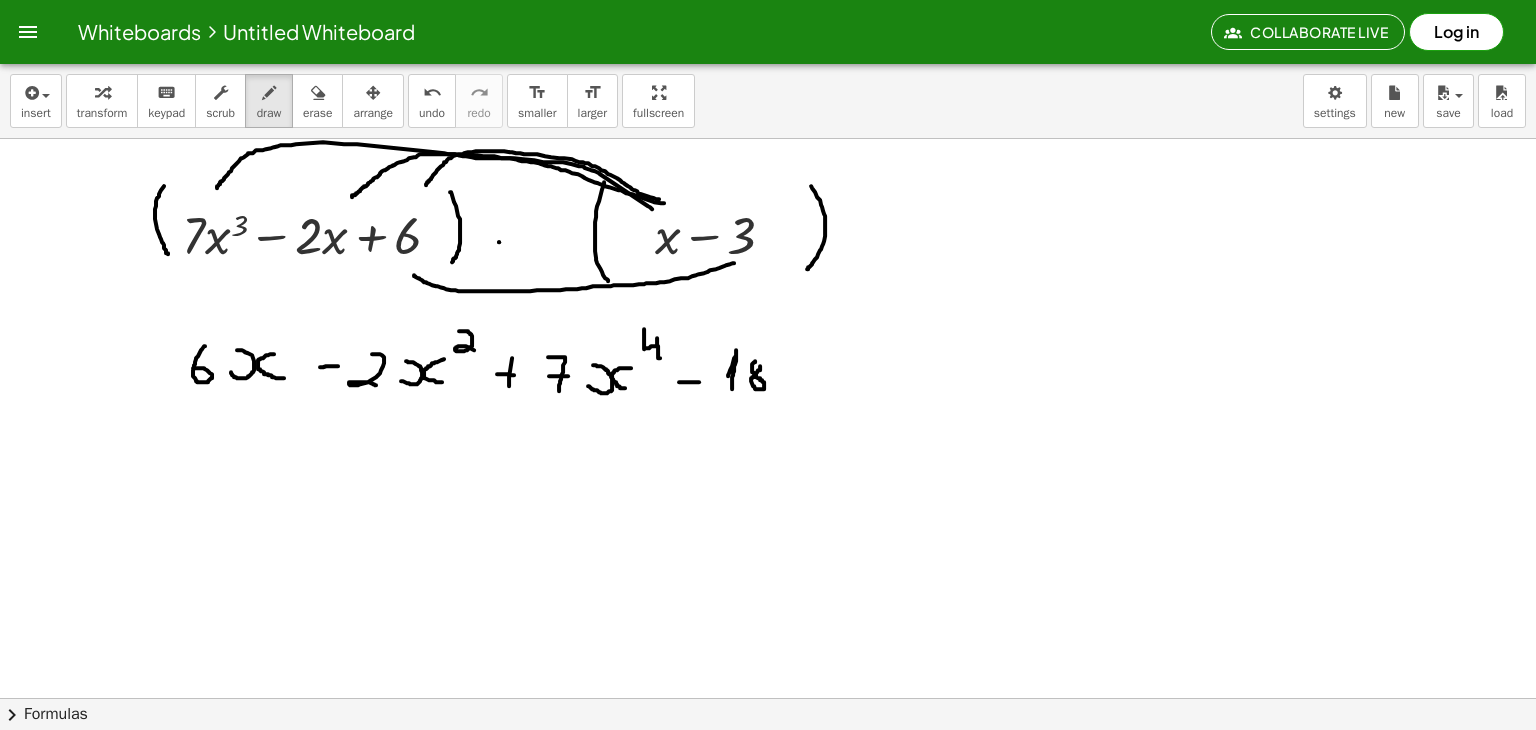 click at bounding box center [768, -321] 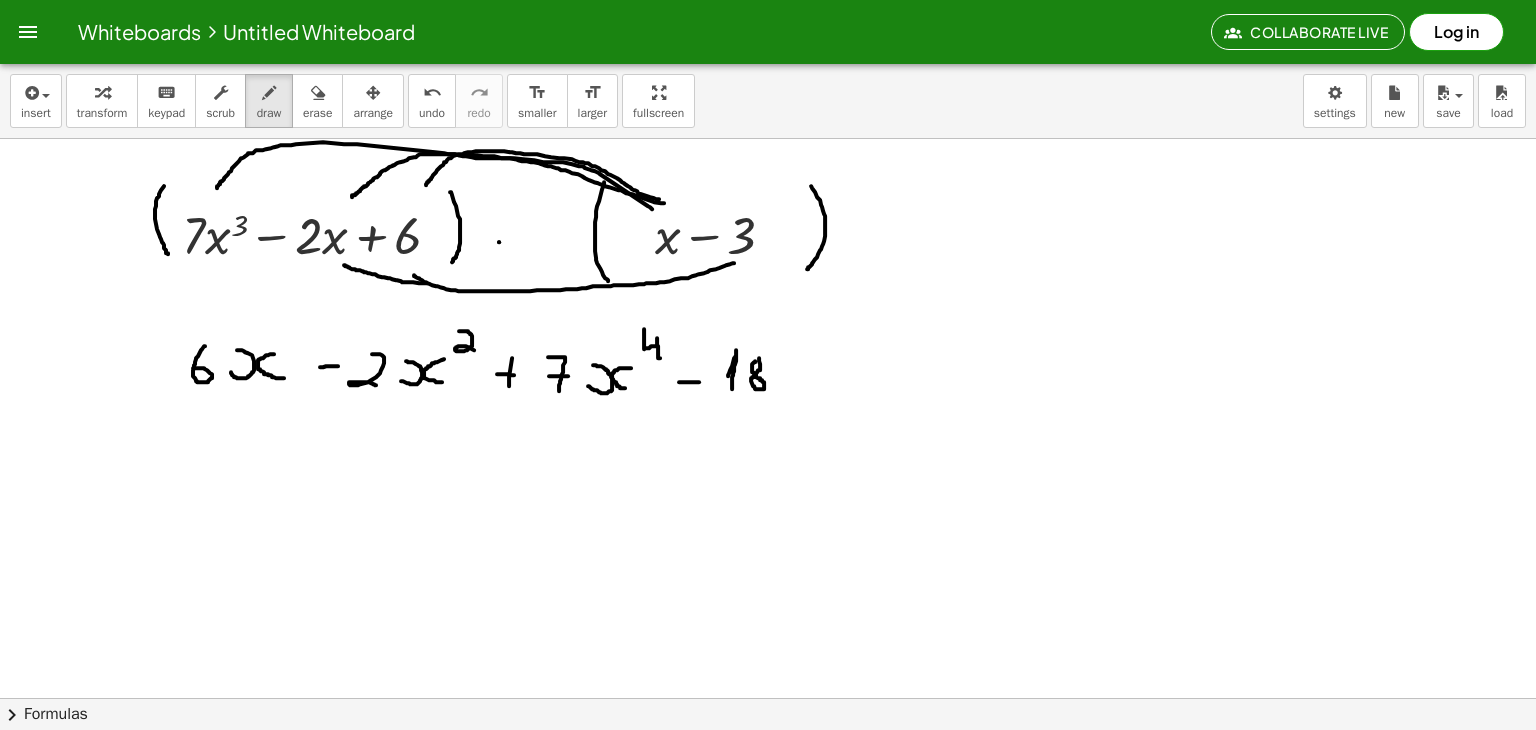 drag, startPoint x: 427, startPoint y: 282, endPoint x: 342, endPoint y: 264, distance: 86.88498 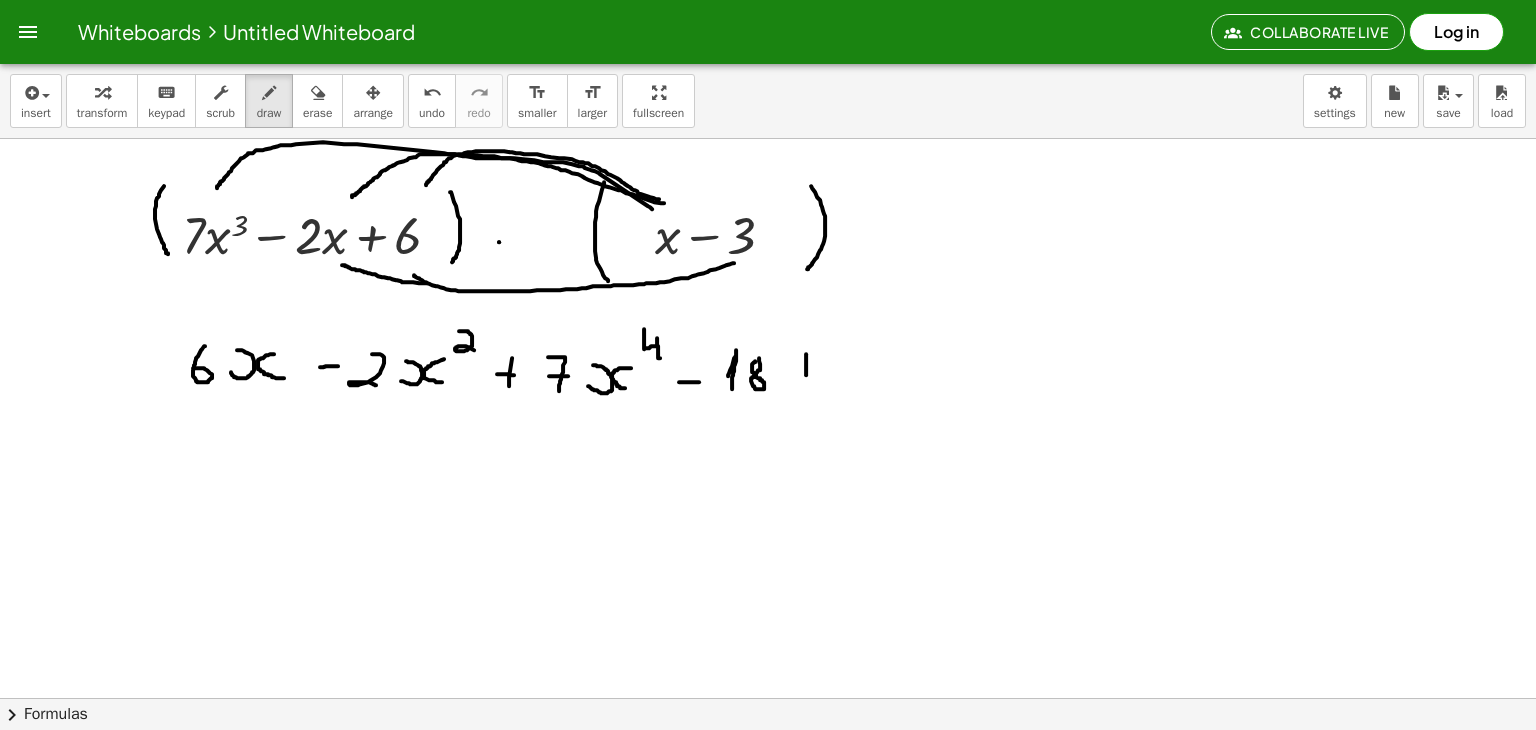 drag, startPoint x: 806, startPoint y: 353, endPoint x: 806, endPoint y: 379, distance: 26 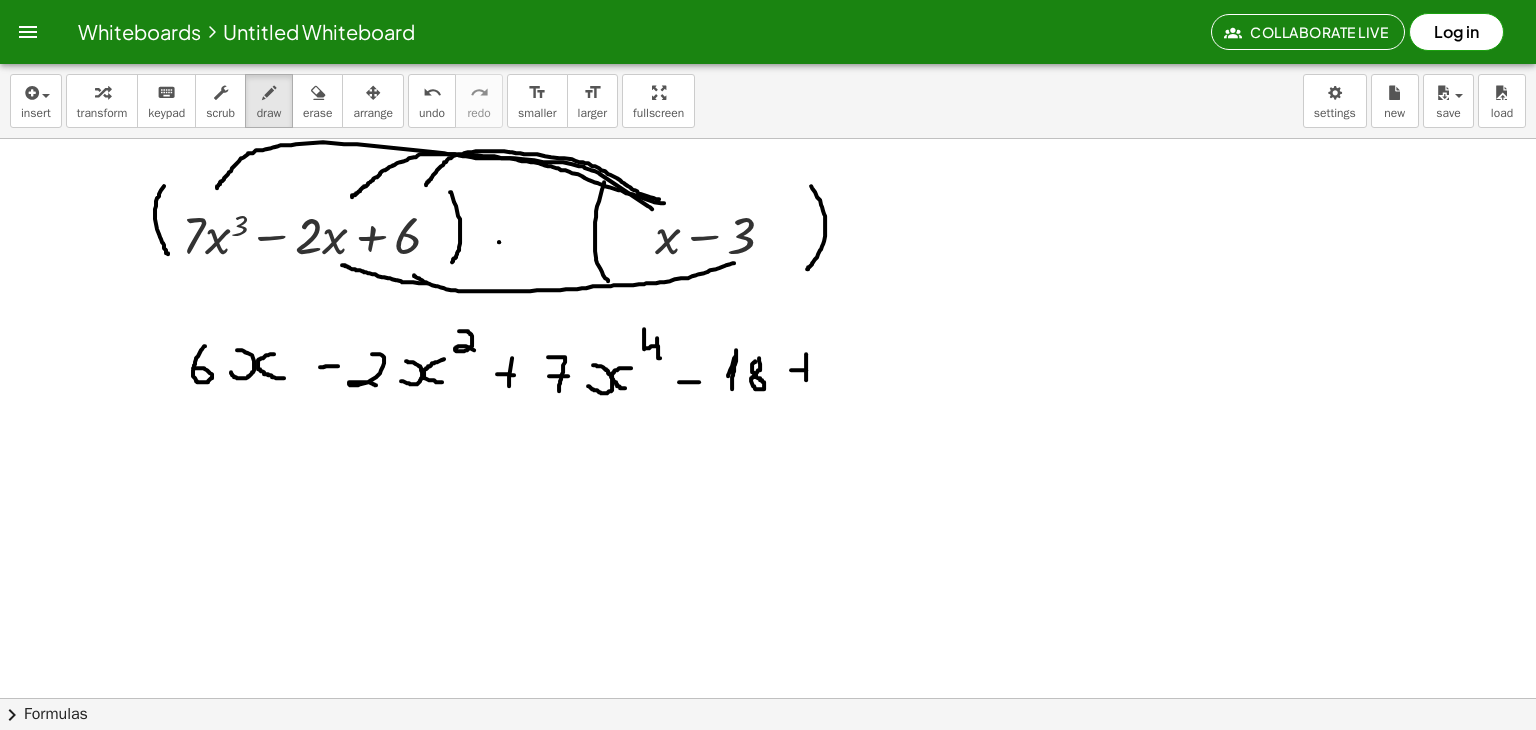 drag, startPoint x: 791, startPoint y: 369, endPoint x: 840, endPoint y: 359, distance: 50.01 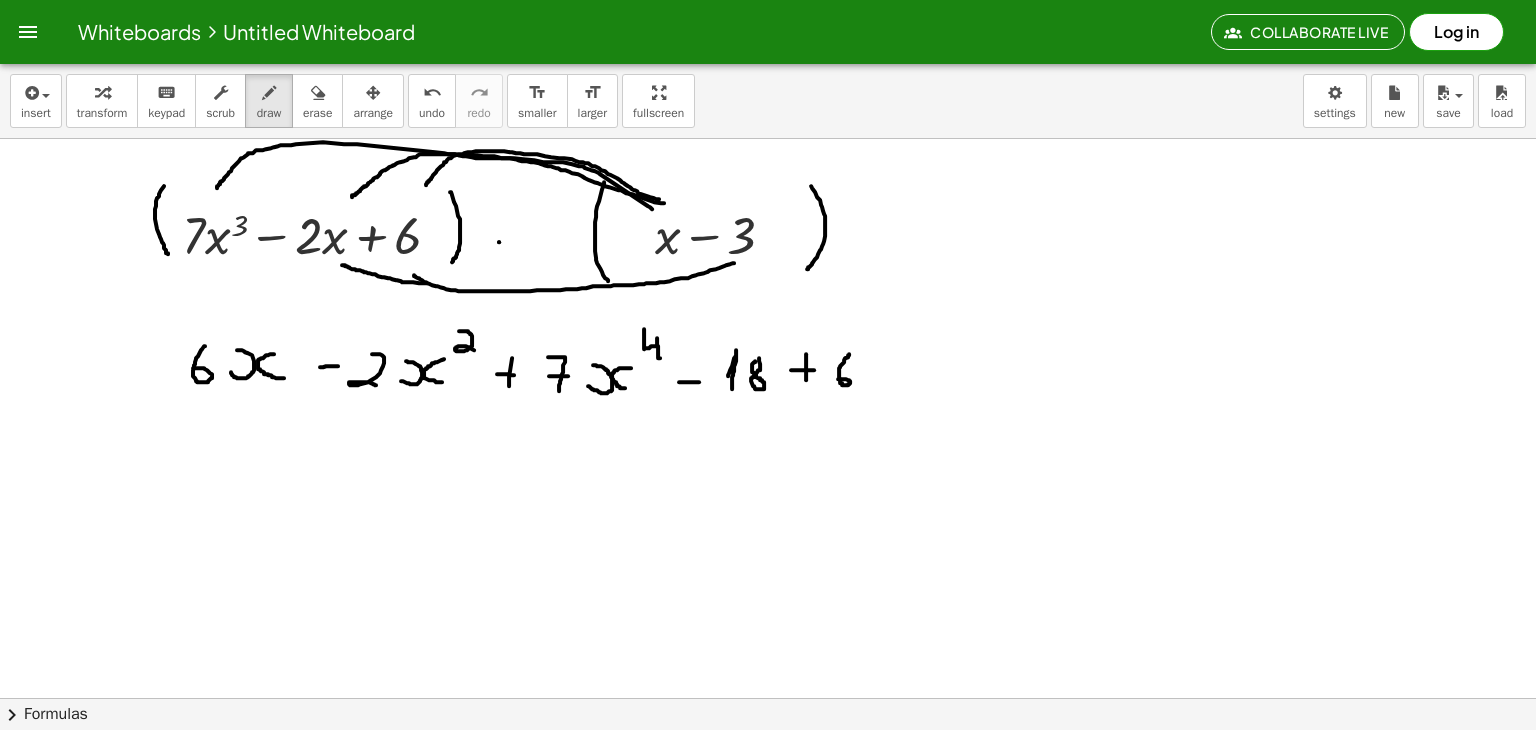 drag, startPoint x: 849, startPoint y: 353, endPoint x: 838, endPoint y: 378, distance: 27.313 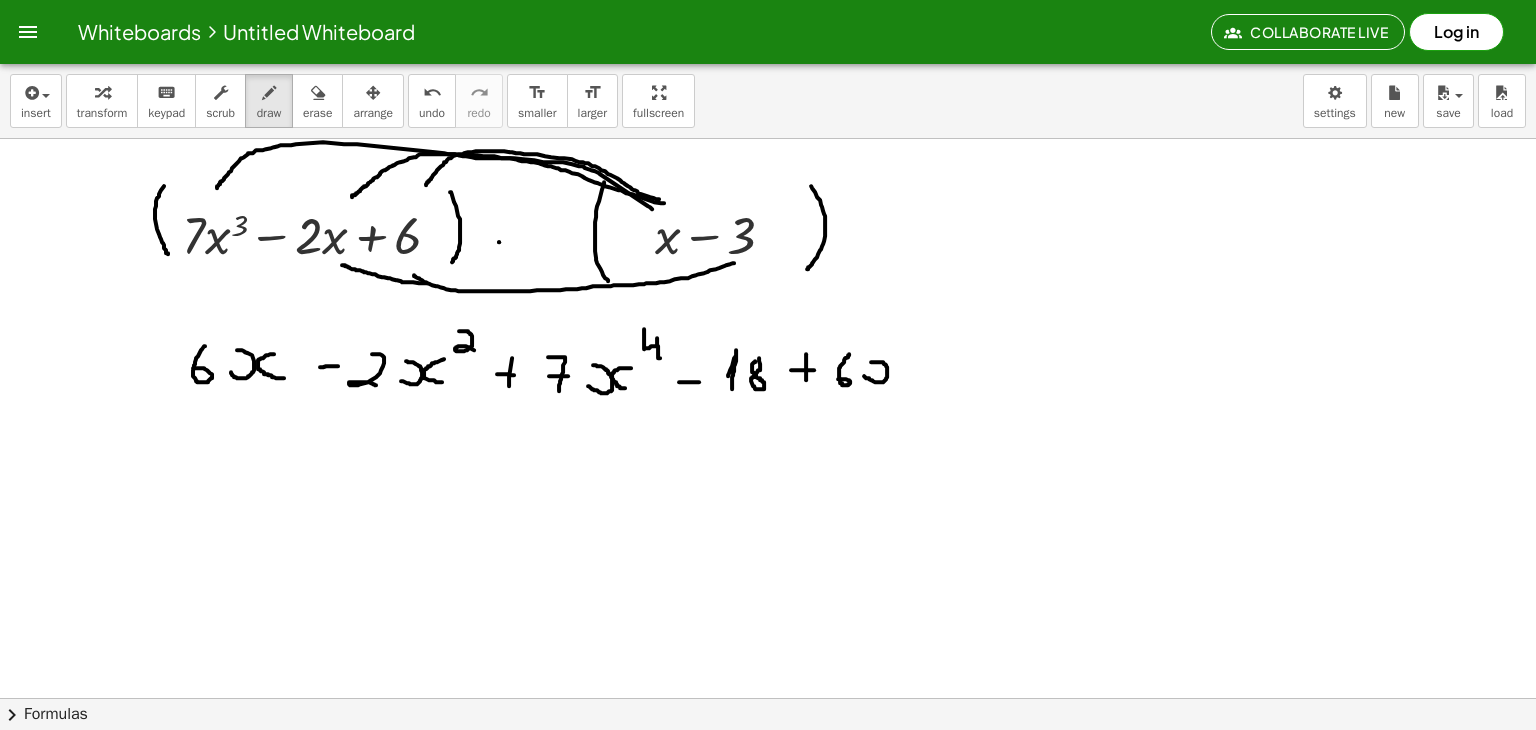 drag, startPoint x: 864, startPoint y: 375, endPoint x: 869, endPoint y: 361, distance: 14.866069 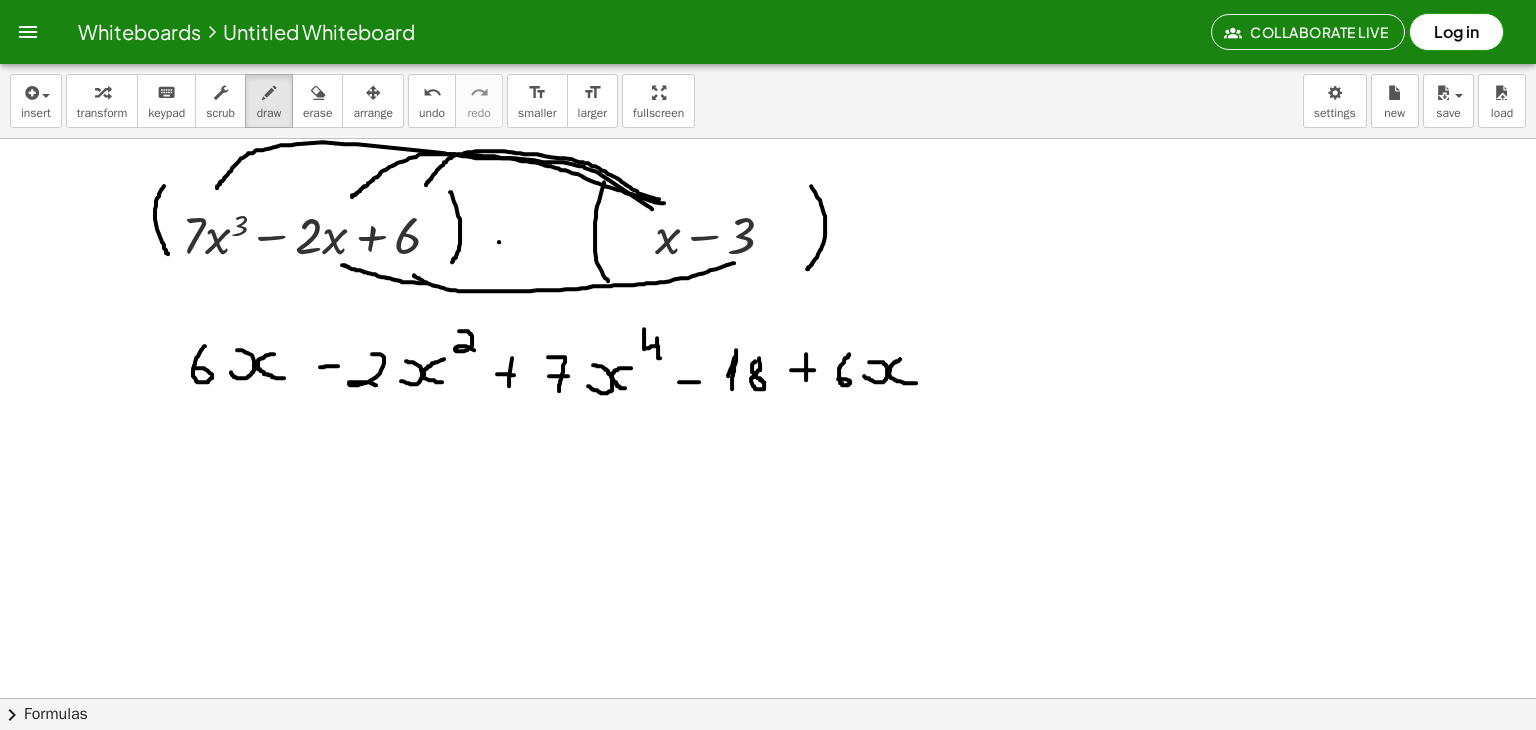 drag, startPoint x: 900, startPoint y: 358, endPoint x: 916, endPoint y: 382, distance: 28.84441 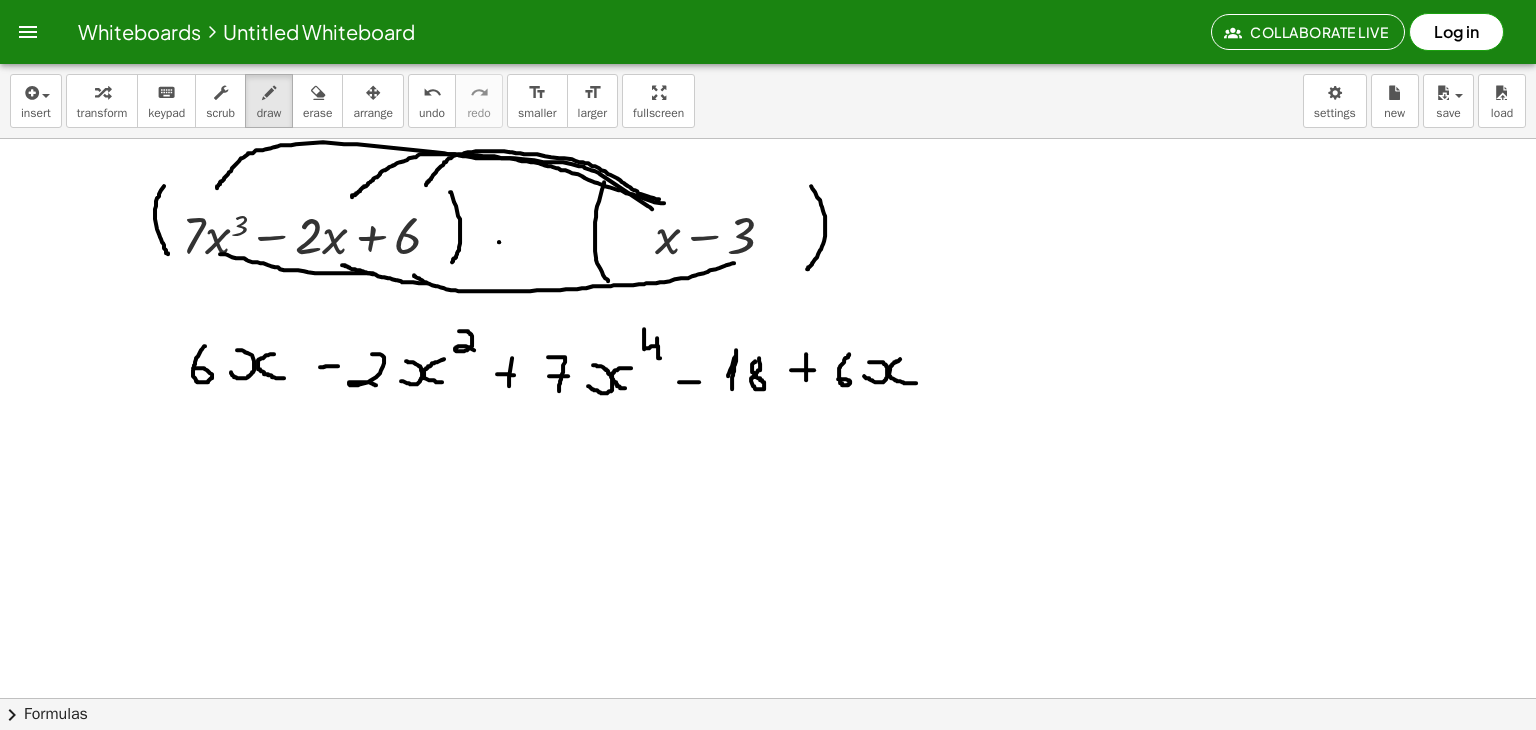 drag, startPoint x: 317, startPoint y: 272, endPoint x: 217, endPoint y: 251, distance: 102.18121 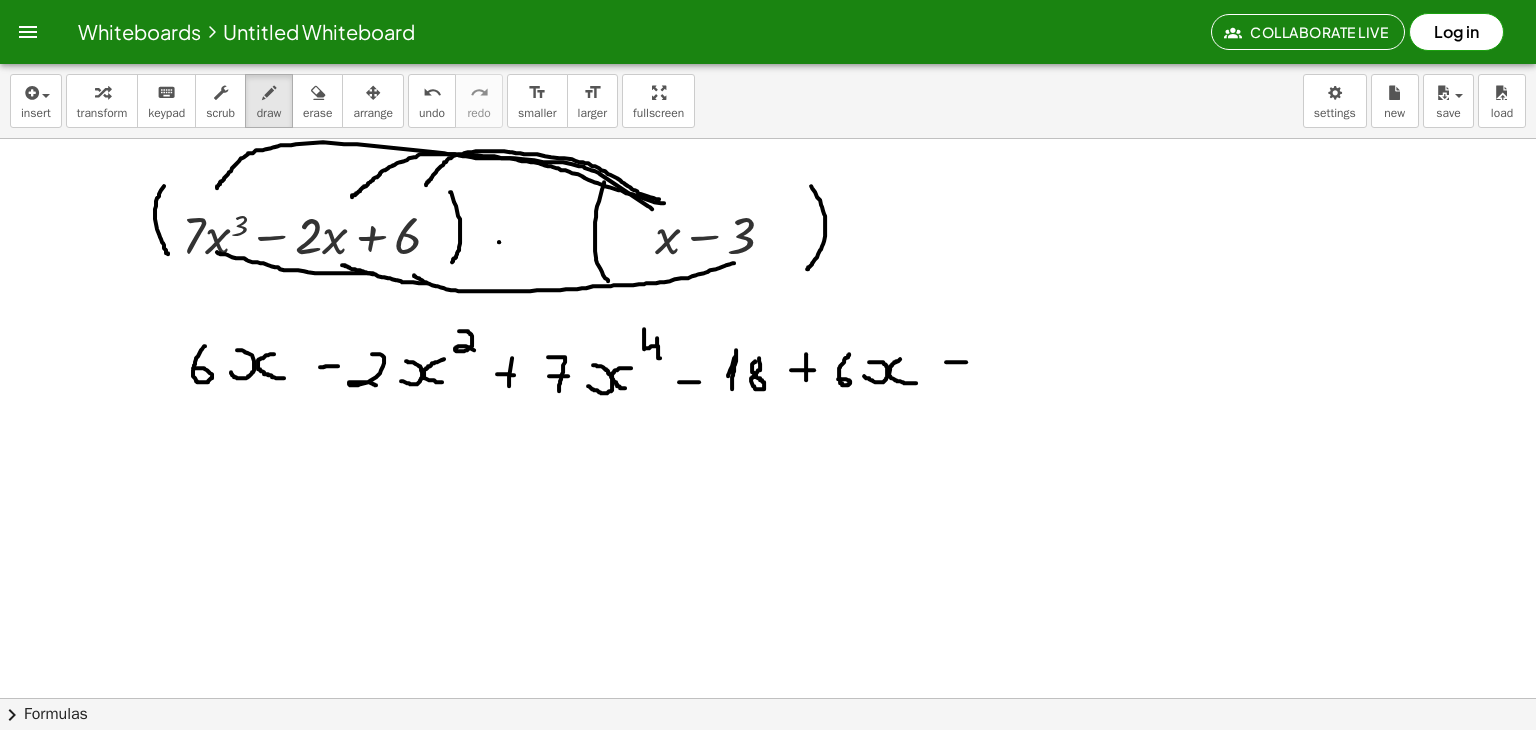drag, startPoint x: 946, startPoint y: 361, endPoint x: 967, endPoint y: 361, distance: 21 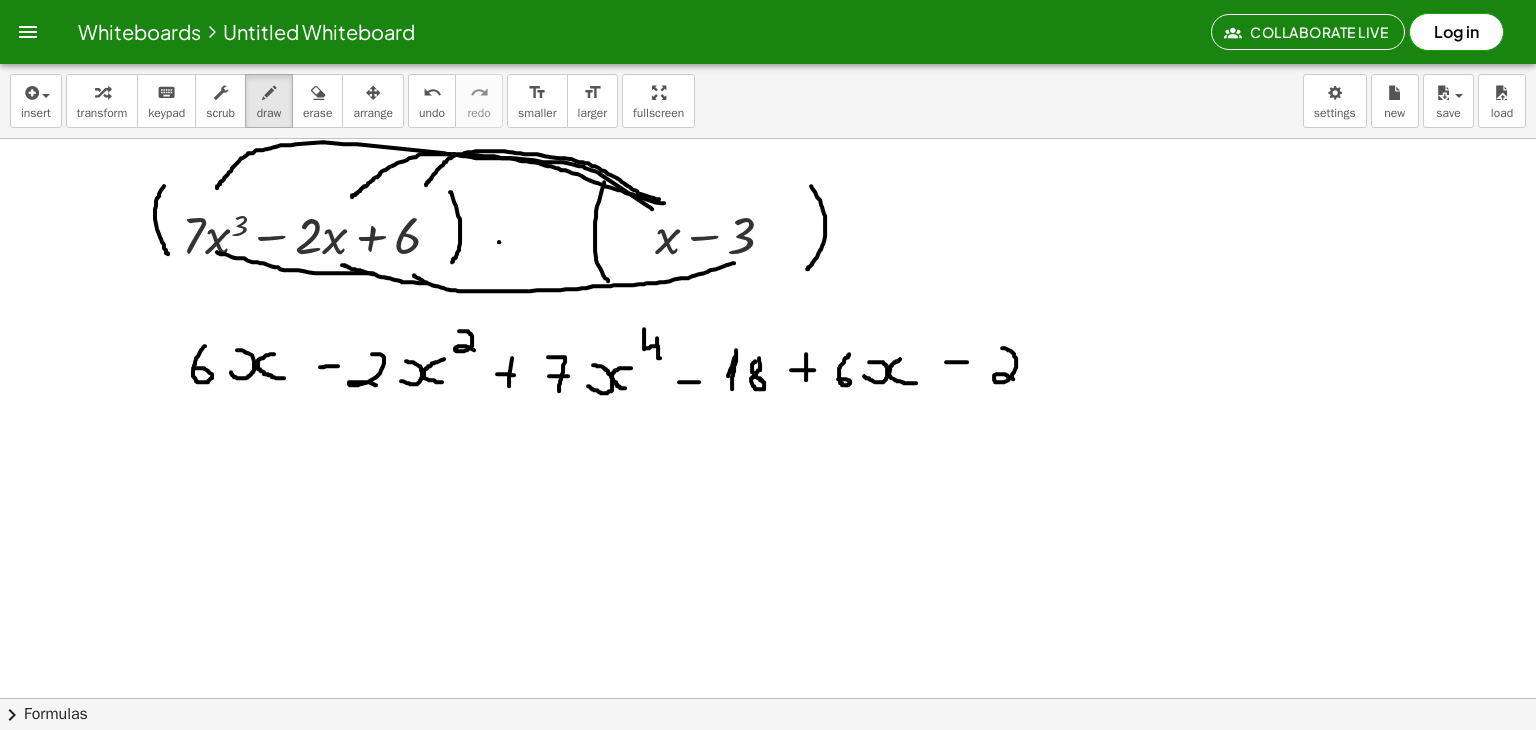 drag, startPoint x: 1002, startPoint y: 347, endPoint x: 1013, endPoint y: 378, distance: 32.89377 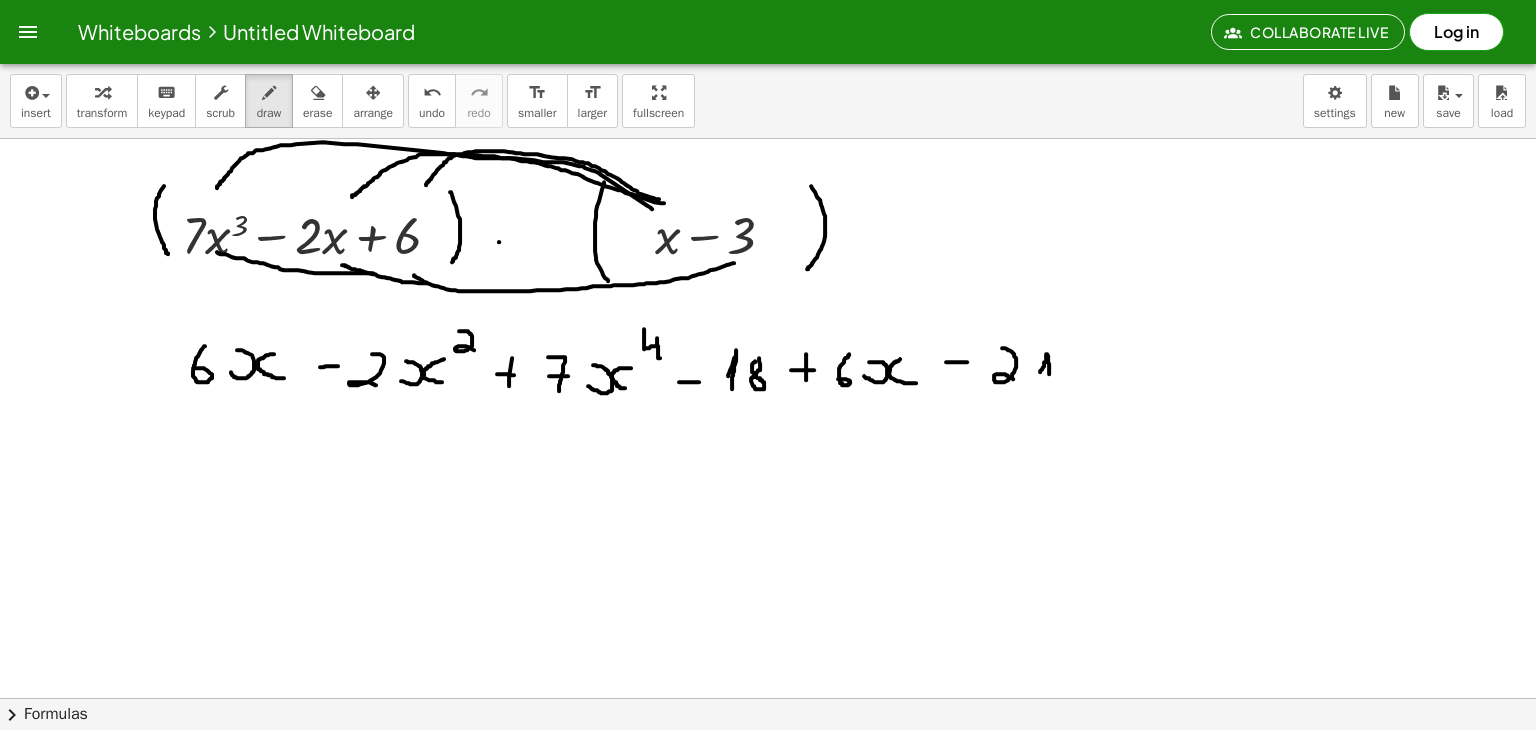 drag, startPoint x: 1040, startPoint y: 371, endPoint x: 1049, endPoint y: 379, distance: 12.0415945 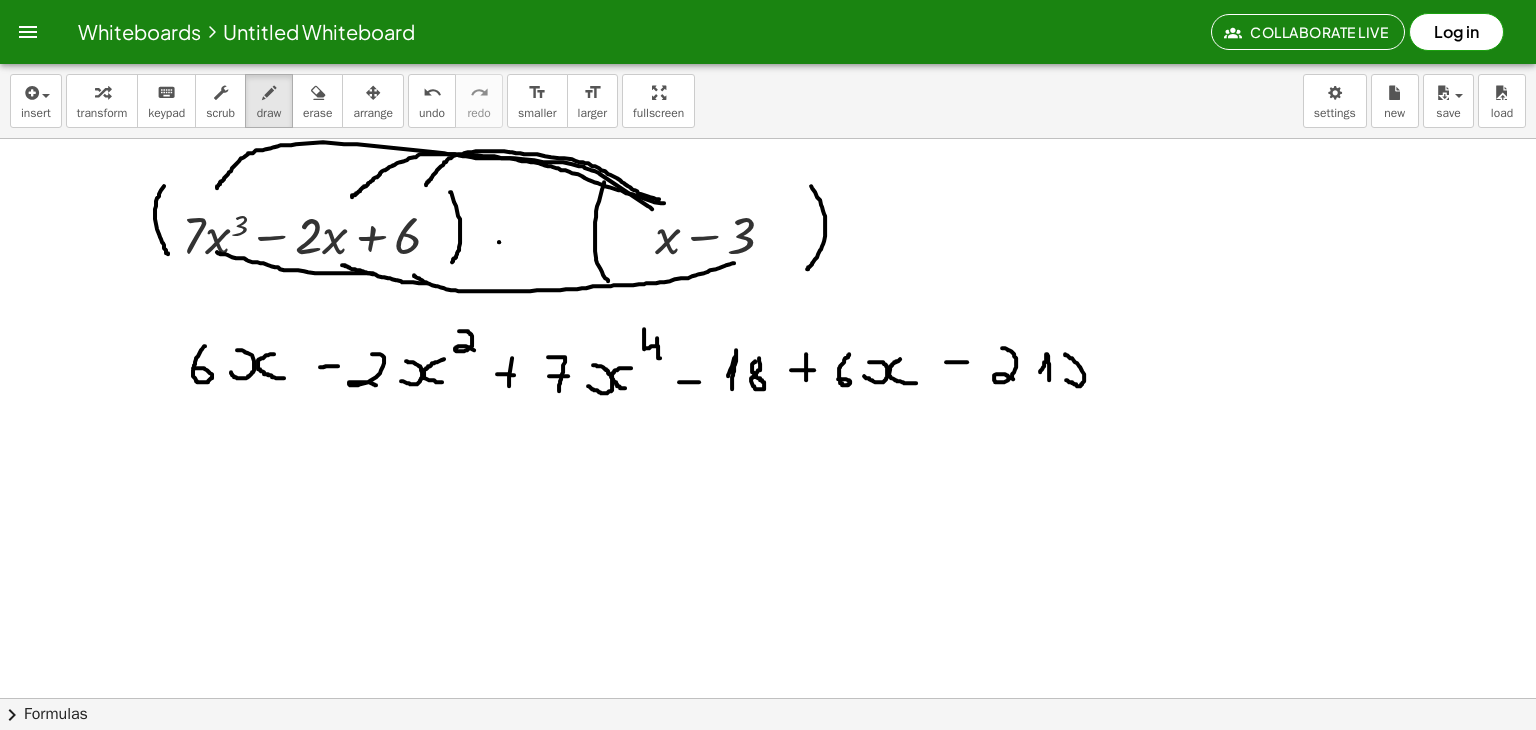 drag, startPoint x: 1066, startPoint y: 379, endPoint x: 1064, endPoint y: 353, distance: 26.076809 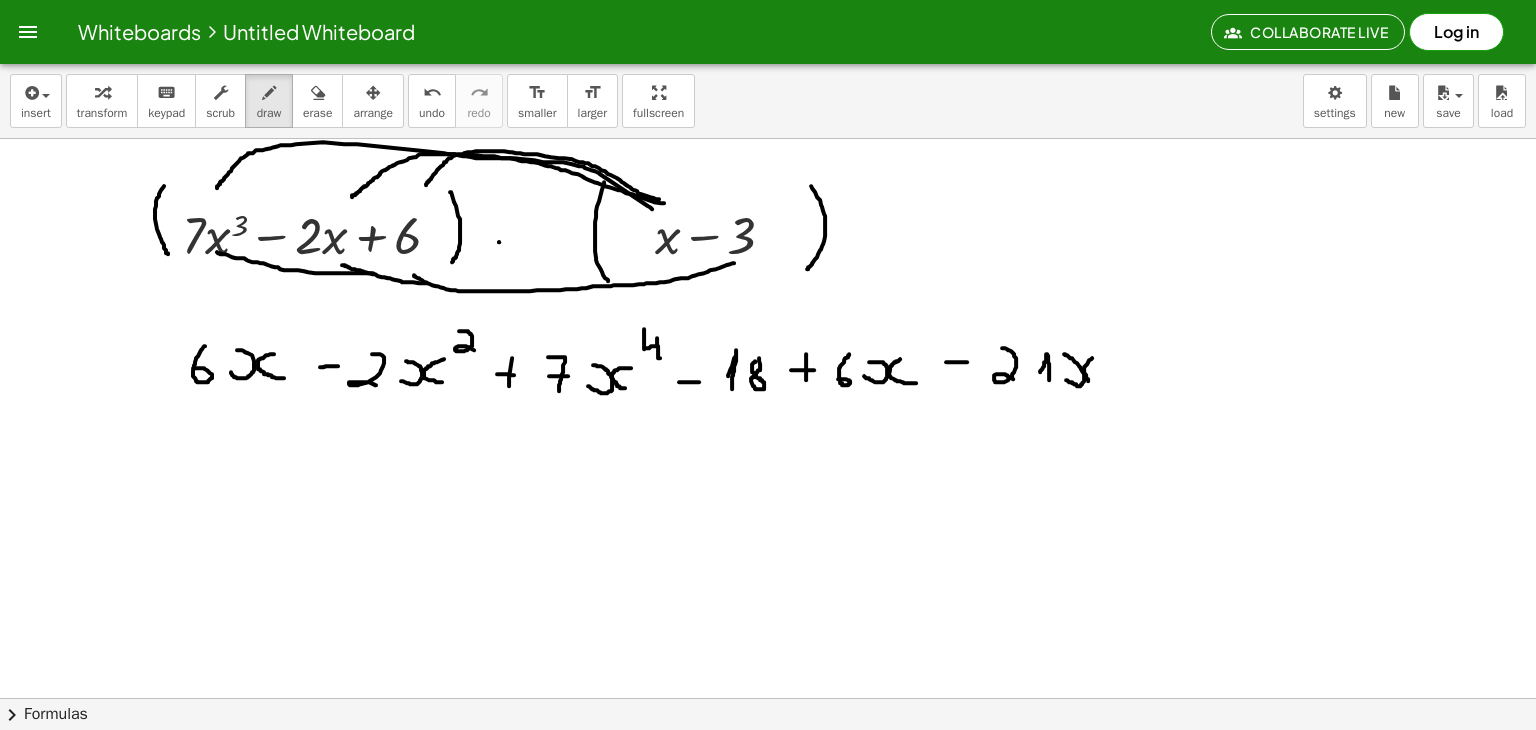 drag, startPoint x: 1092, startPoint y: 357, endPoint x: 1102, endPoint y: 382, distance: 26.925823 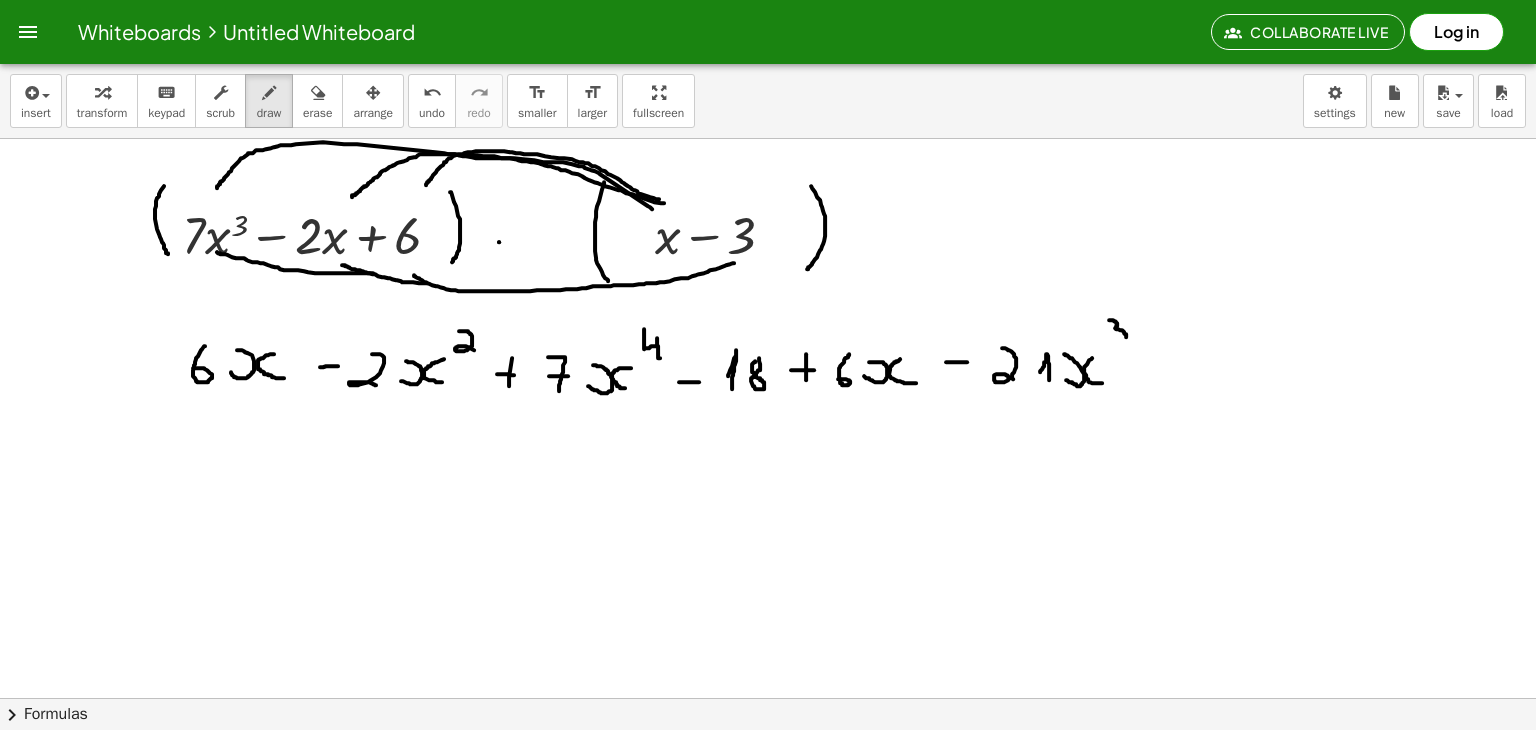 drag, startPoint x: 1109, startPoint y: 319, endPoint x: 1114, endPoint y: 338, distance: 19.646883 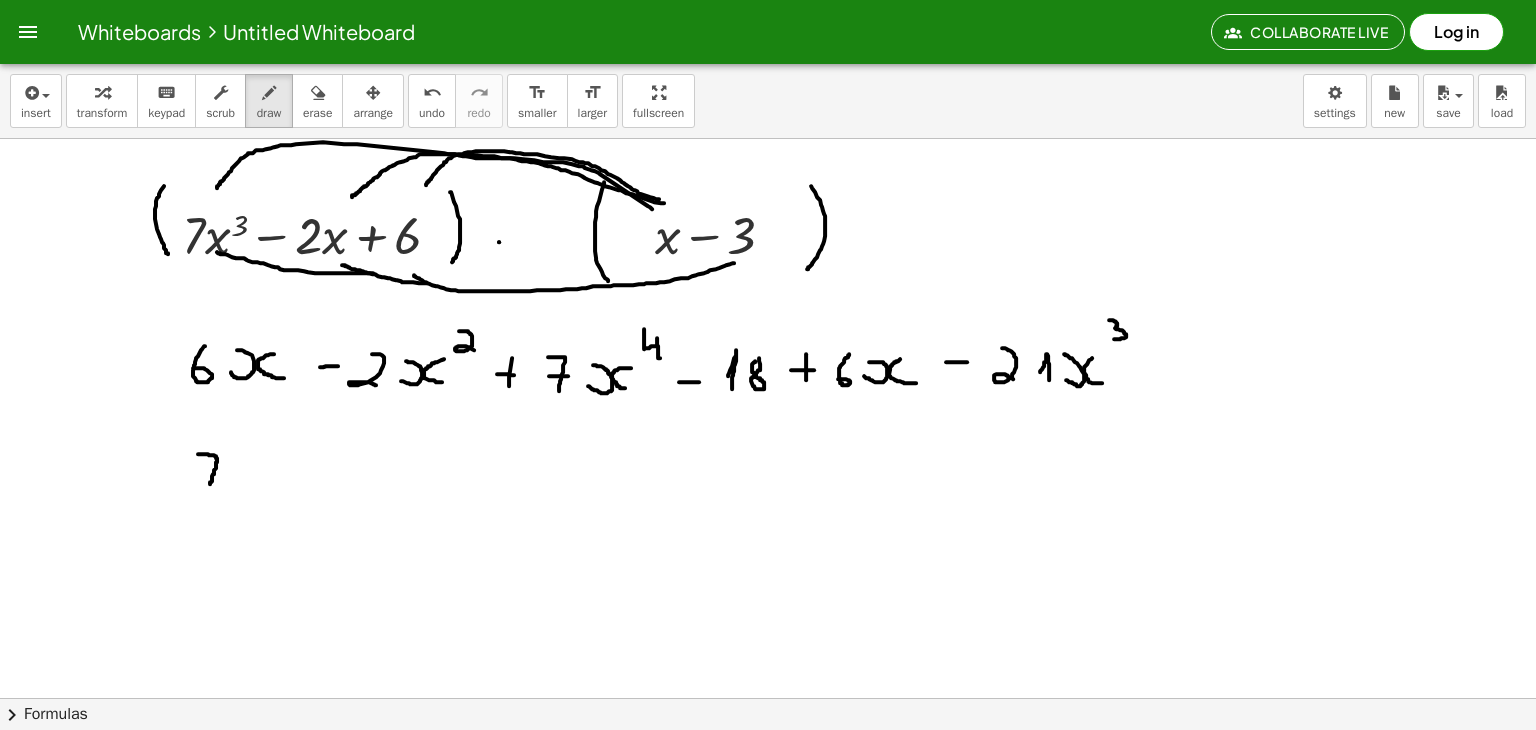 drag, startPoint x: 198, startPoint y: 453, endPoint x: 210, endPoint y: 485, distance: 34.176014 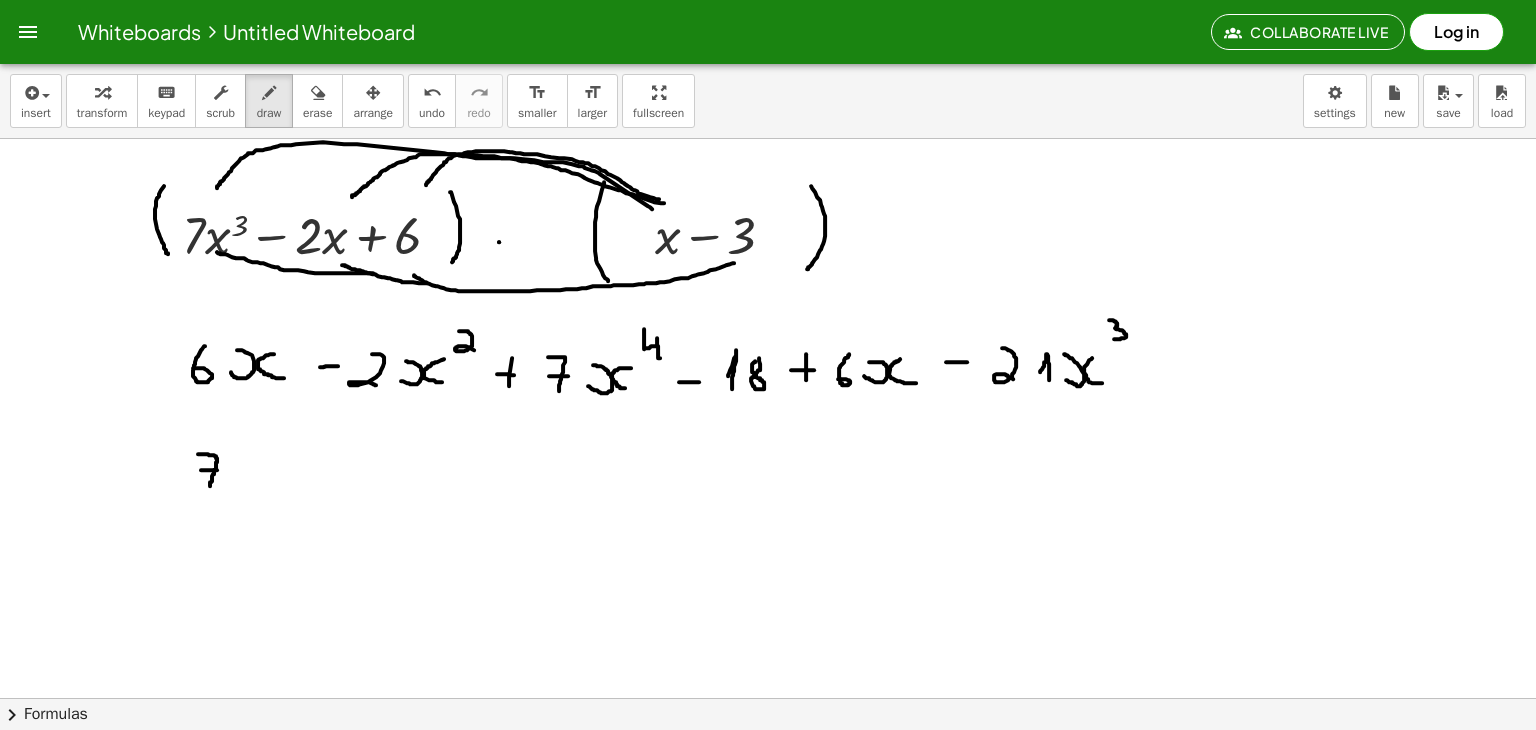 drag, startPoint x: 201, startPoint y: 469, endPoint x: 217, endPoint y: 469, distance: 16 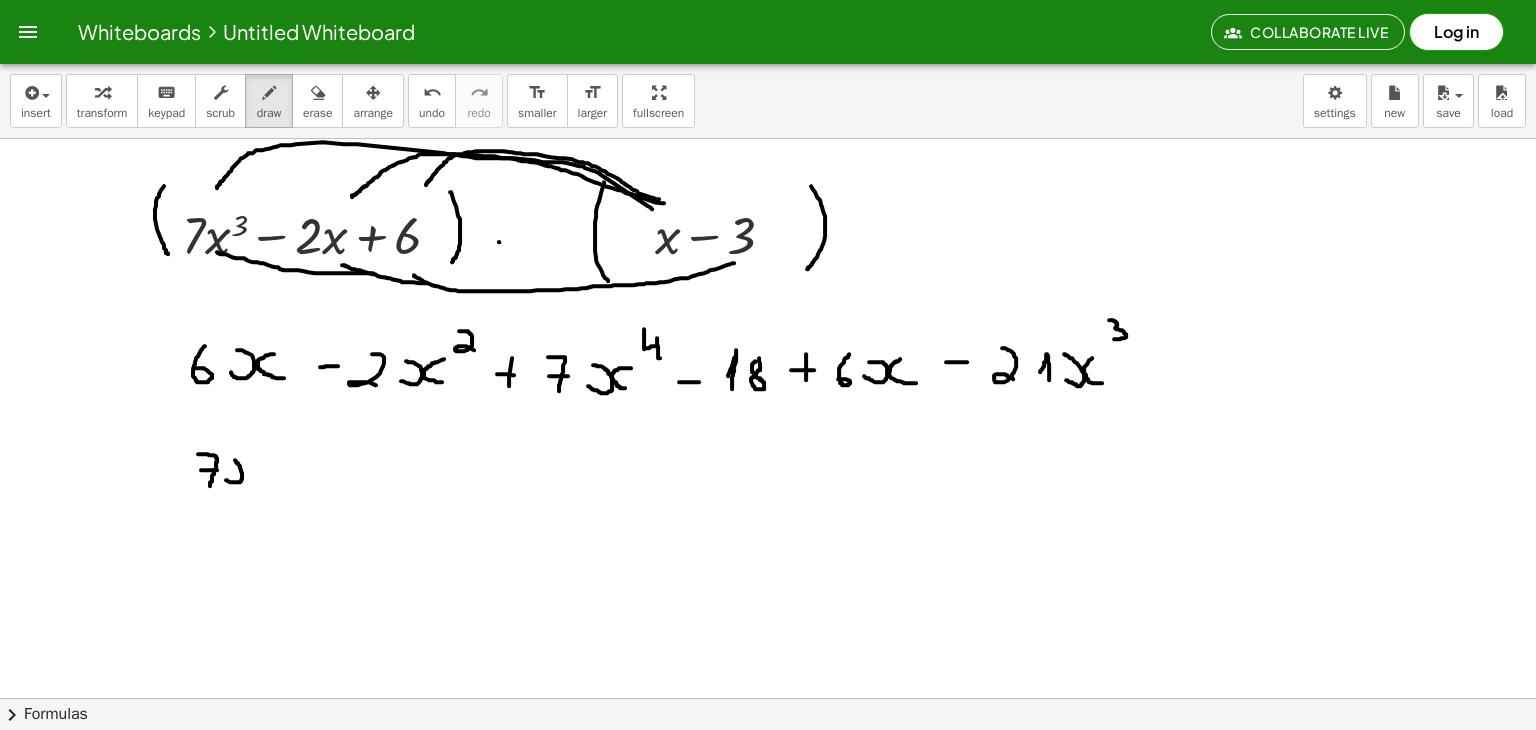 drag, startPoint x: 226, startPoint y: 479, endPoint x: 230, endPoint y: 456, distance: 23.345236 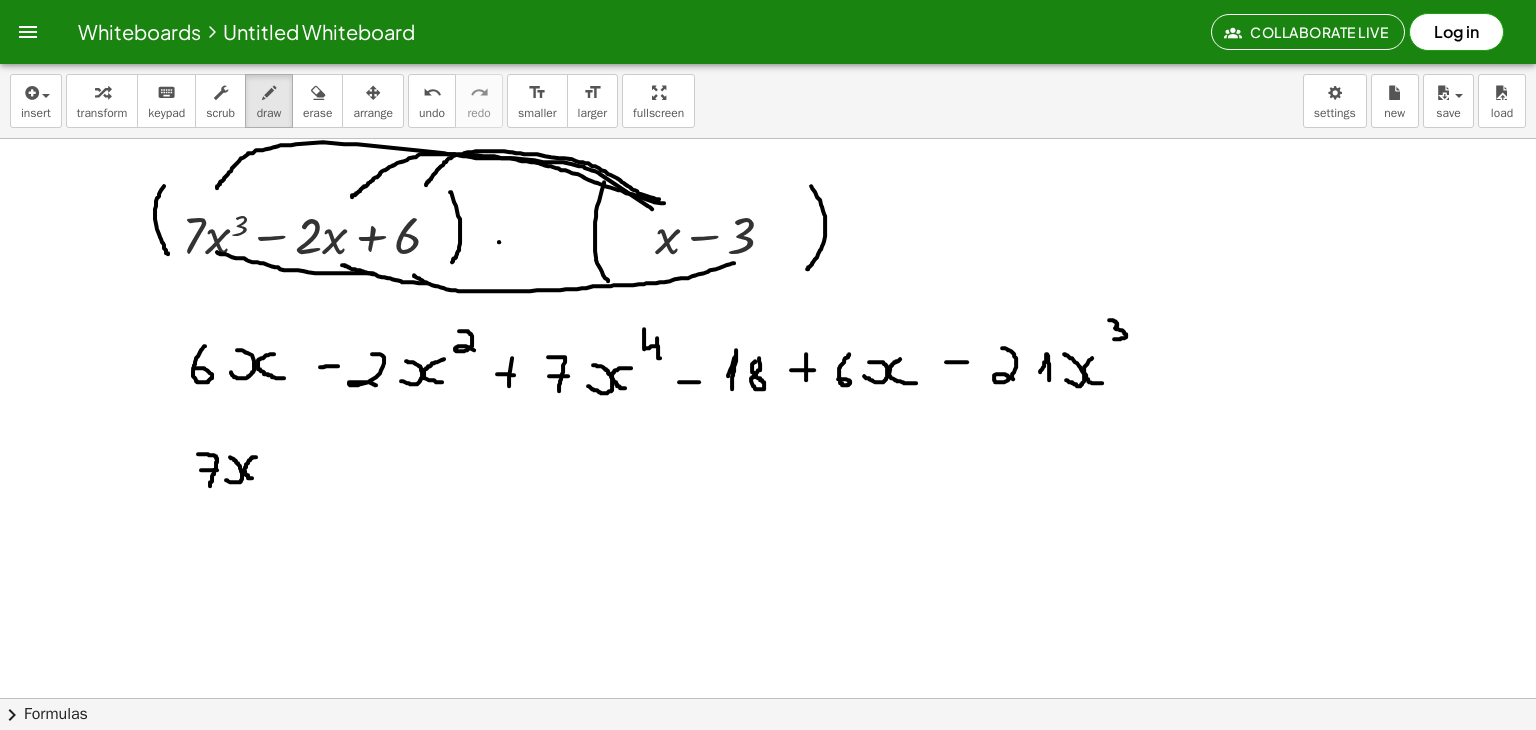drag, startPoint x: 256, startPoint y: 456, endPoint x: 256, endPoint y: 478, distance: 22 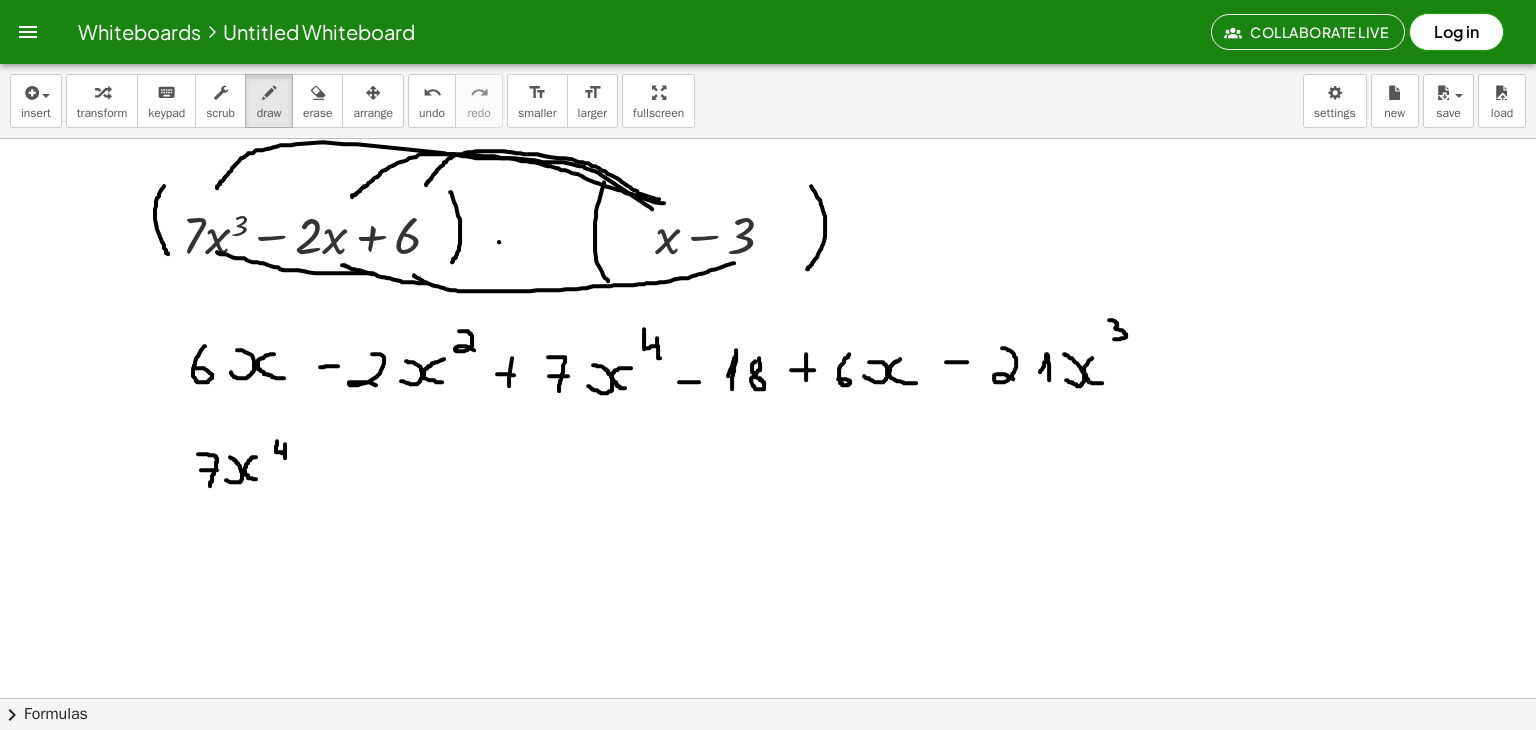 drag, startPoint x: 277, startPoint y: 440, endPoint x: 284, endPoint y: 457, distance: 18.384777 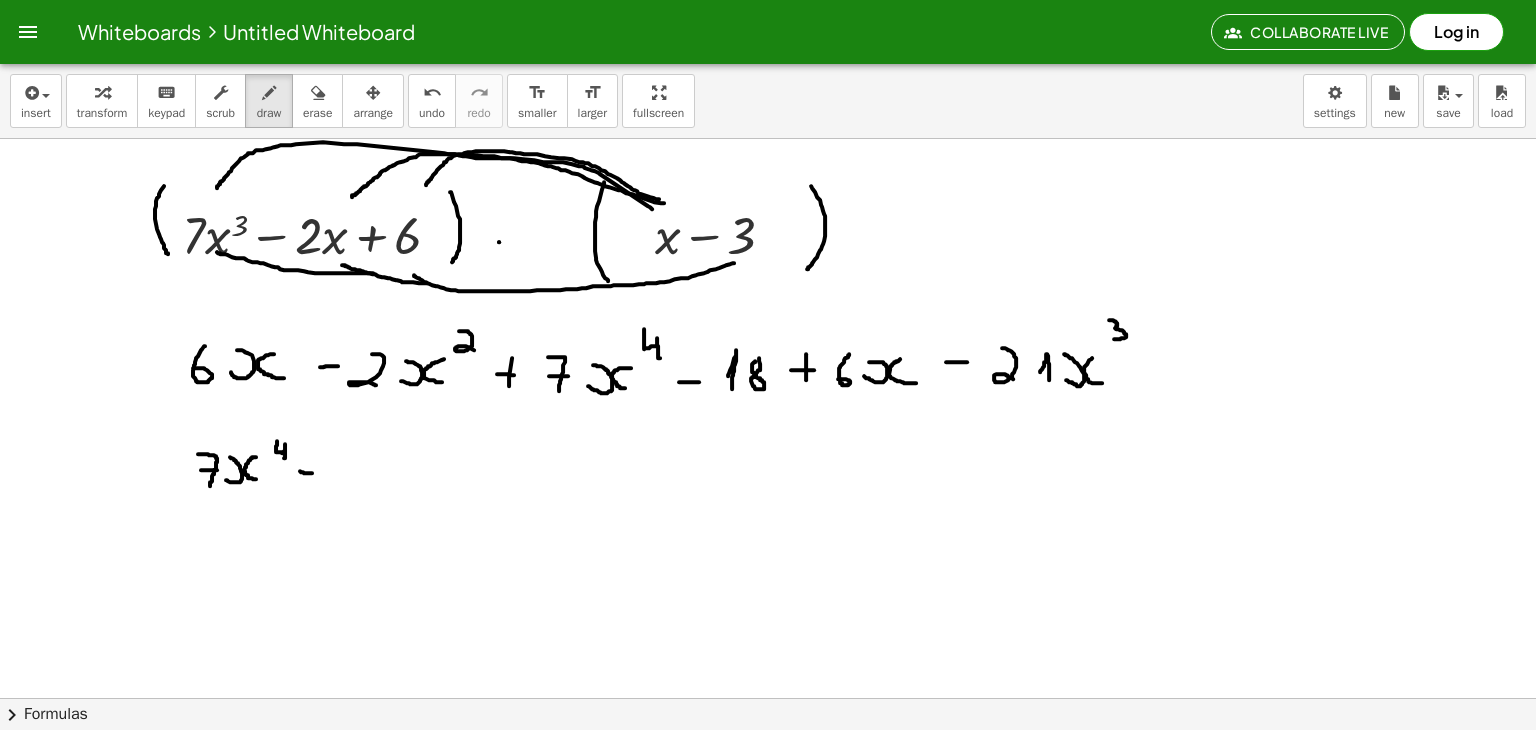 drag, startPoint x: 300, startPoint y: 470, endPoint x: 313, endPoint y: 472, distance: 13.152946 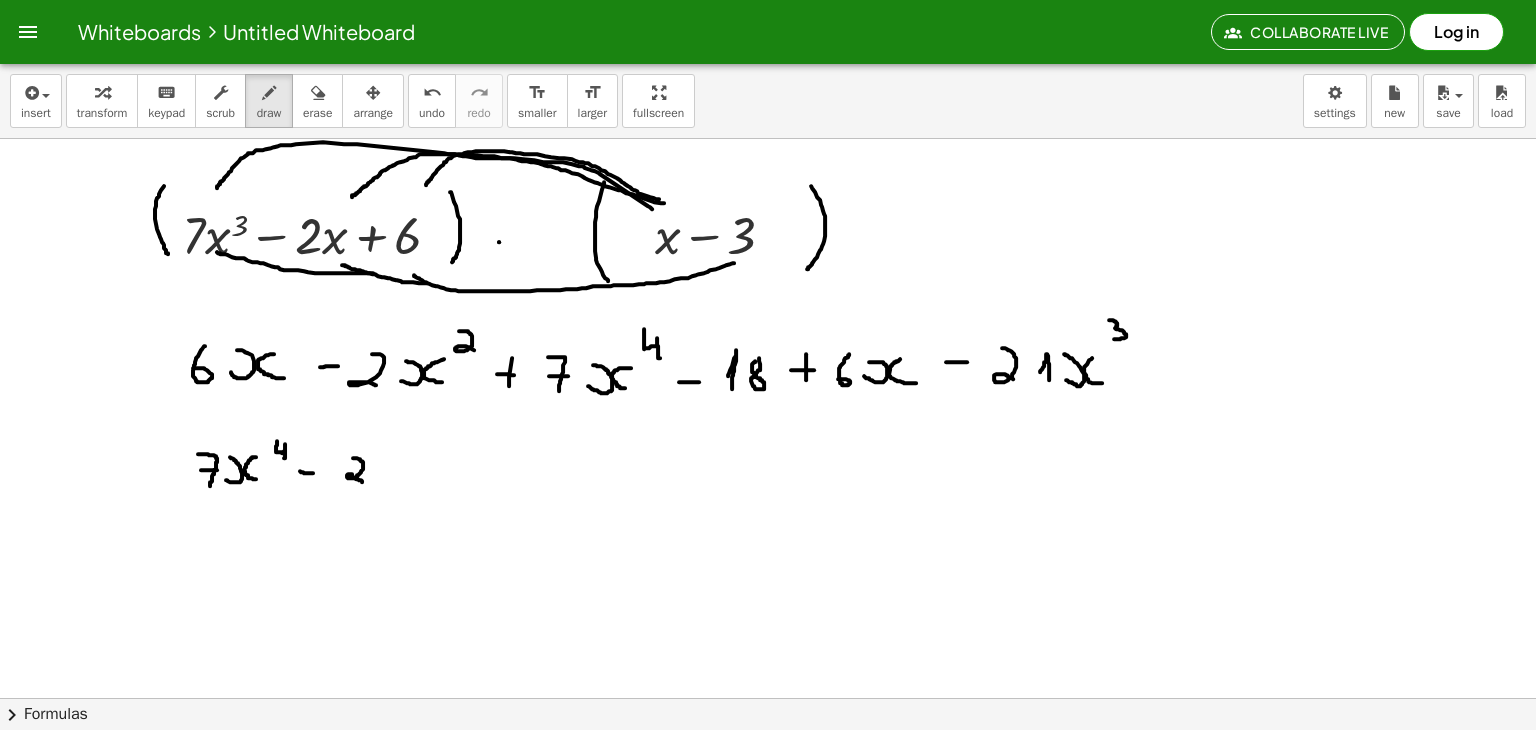 drag, startPoint x: 353, startPoint y: 457, endPoint x: 363, endPoint y: 481, distance: 26 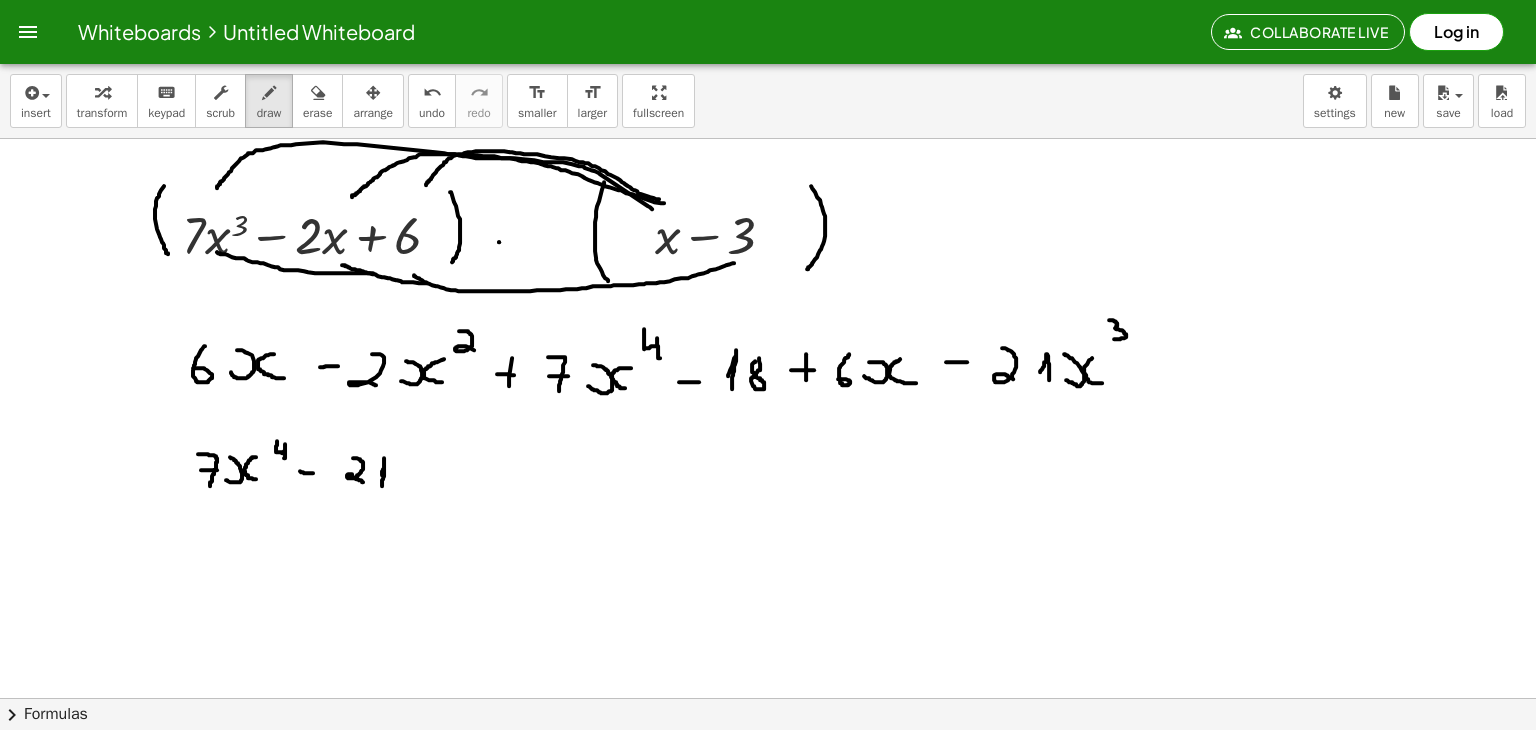 drag, startPoint x: 382, startPoint y: 474, endPoint x: 382, endPoint y: 488, distance: 14 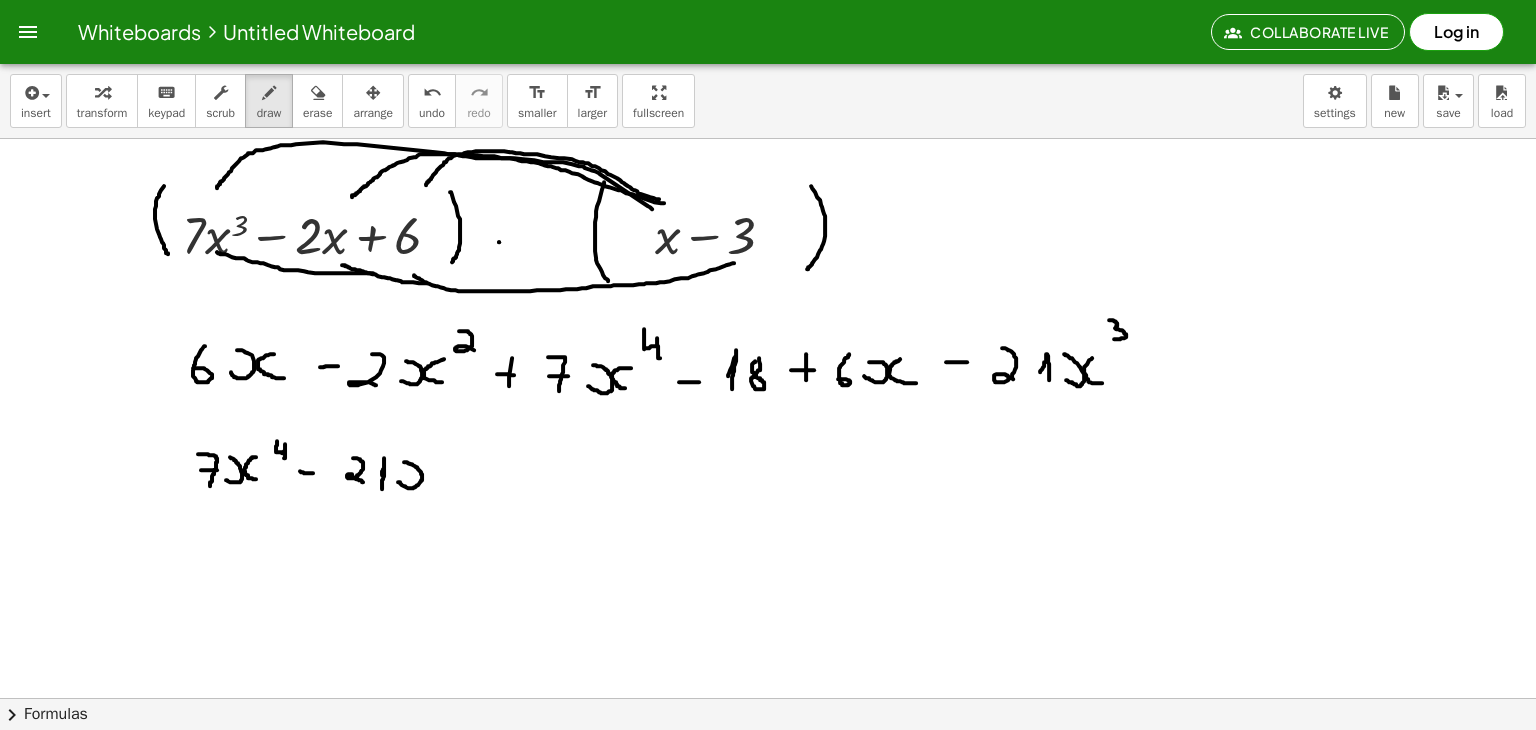 drag, startPoint x: 398, startPoint y: 481, endPoint x: 400, endPoint y: 461, distance: 20.09975 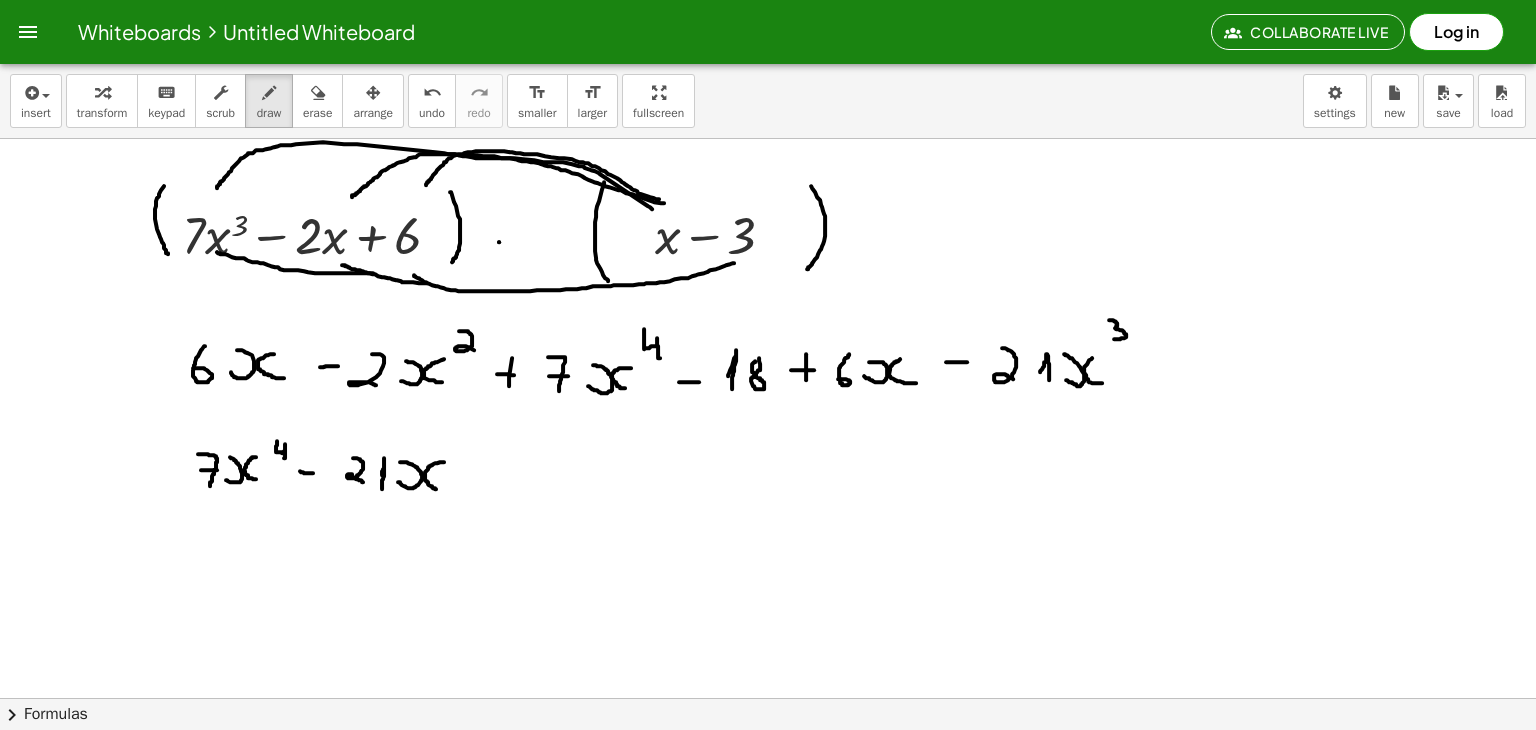 drag, startPoint x: 444, startPoint y: 461, endPoint x: 439, endPoint y: 489, distance: 28.442924 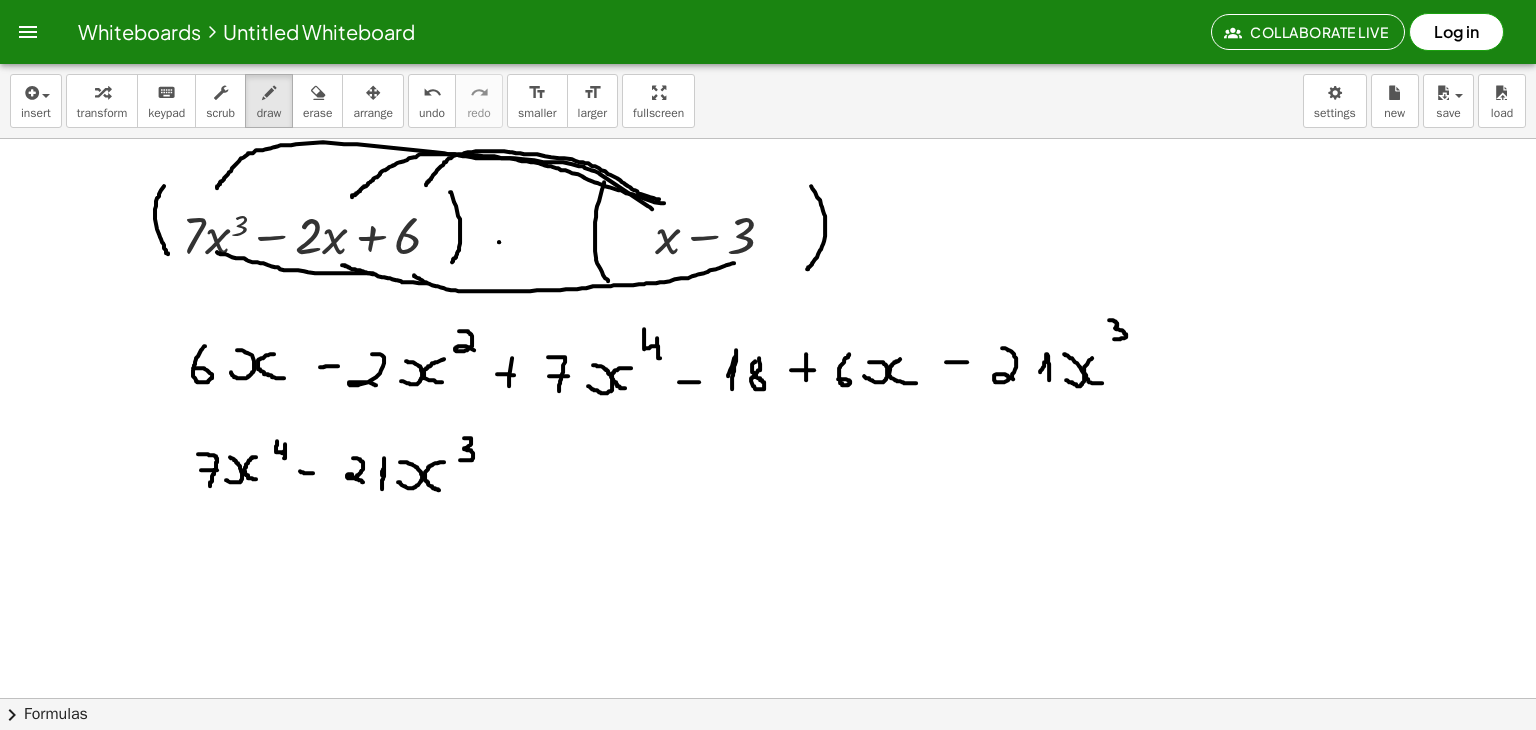 drag, startPoint x: 464, startPoint y: 437, endPoint x: 459, endPoint y: 459, distance: 22.561028 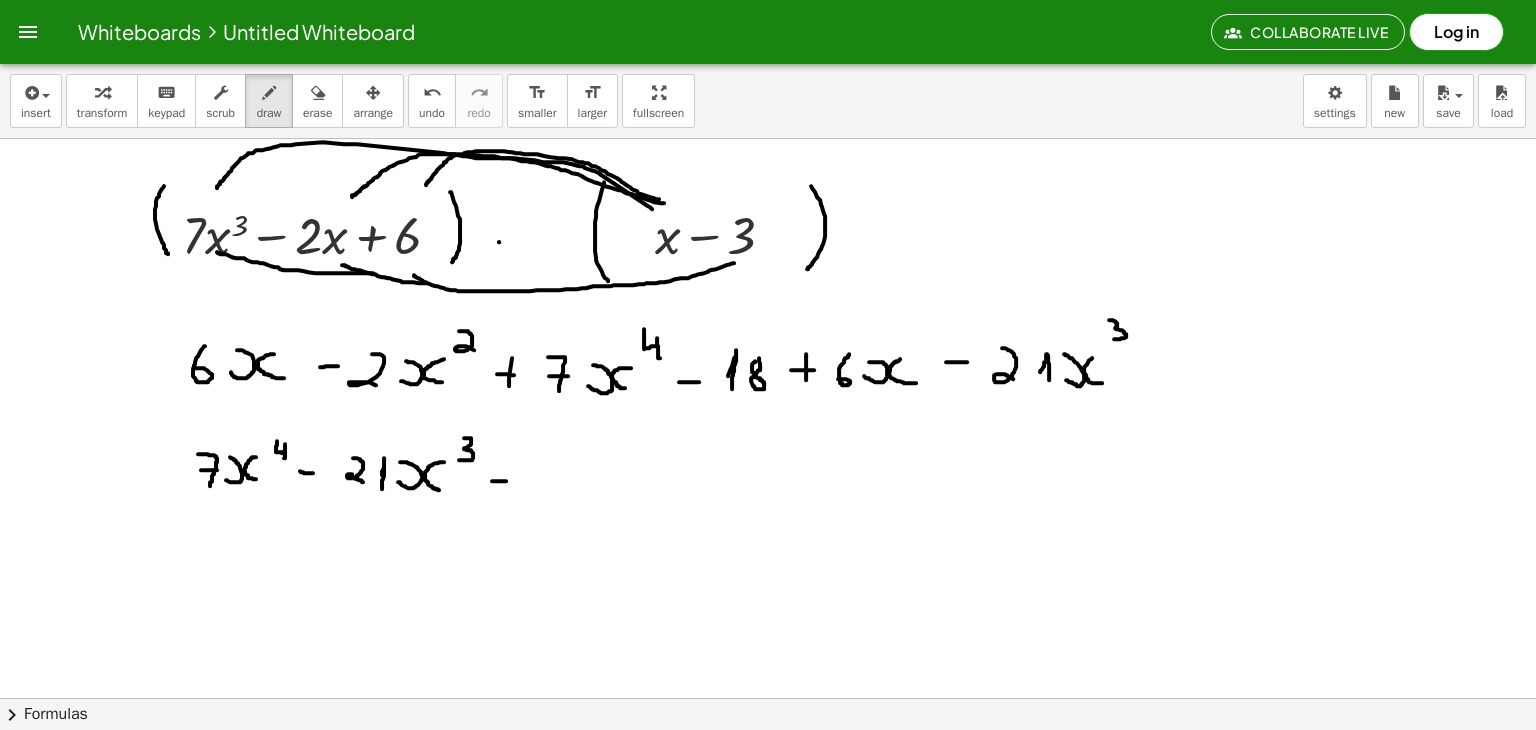 drag, startPoint x: 492, startPoint y: 480, endPoint x: 506, endPoint y: 480, distance: 14 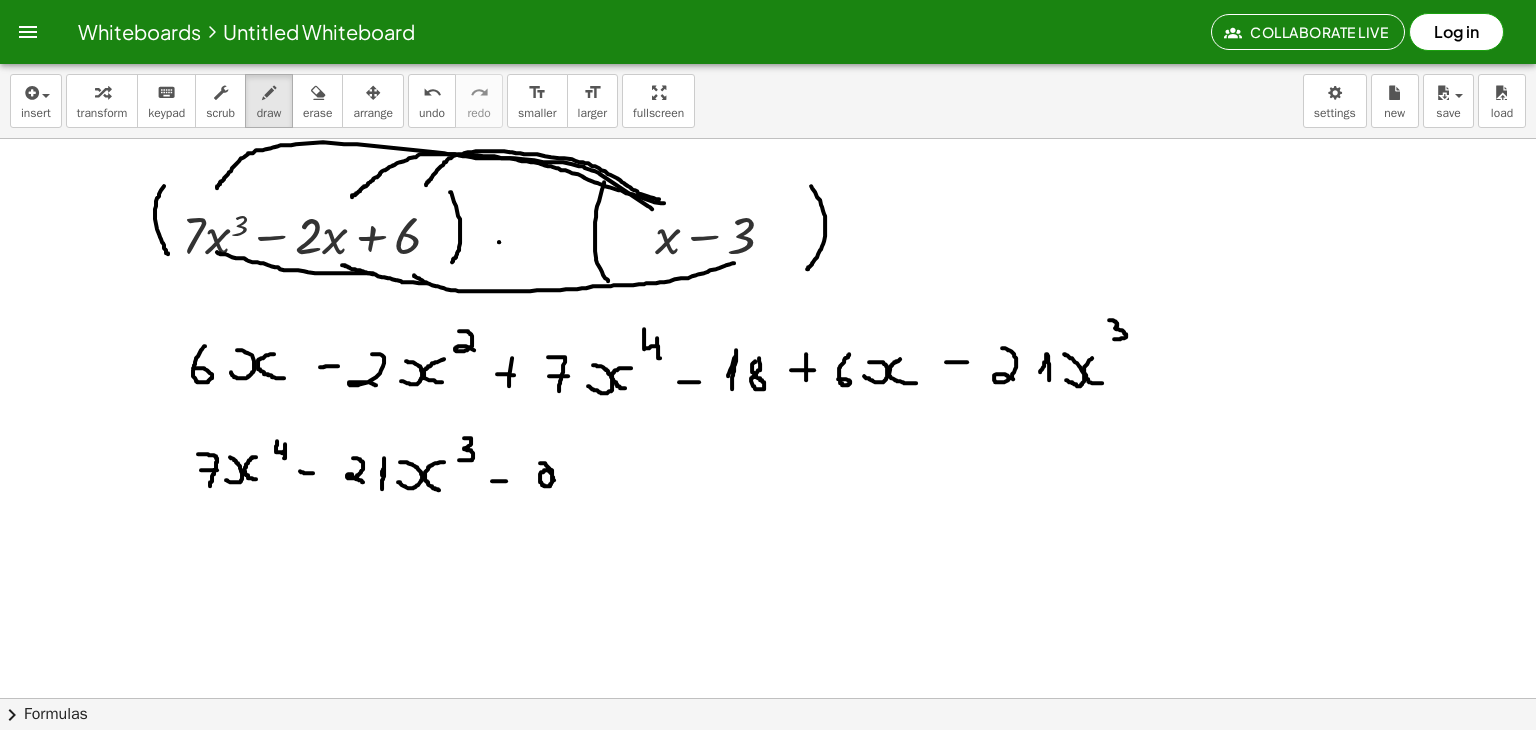 drag, startPoint x: 540, startPoint y: 462, endPoint x: 560, endPoint y: 483, distance: 29 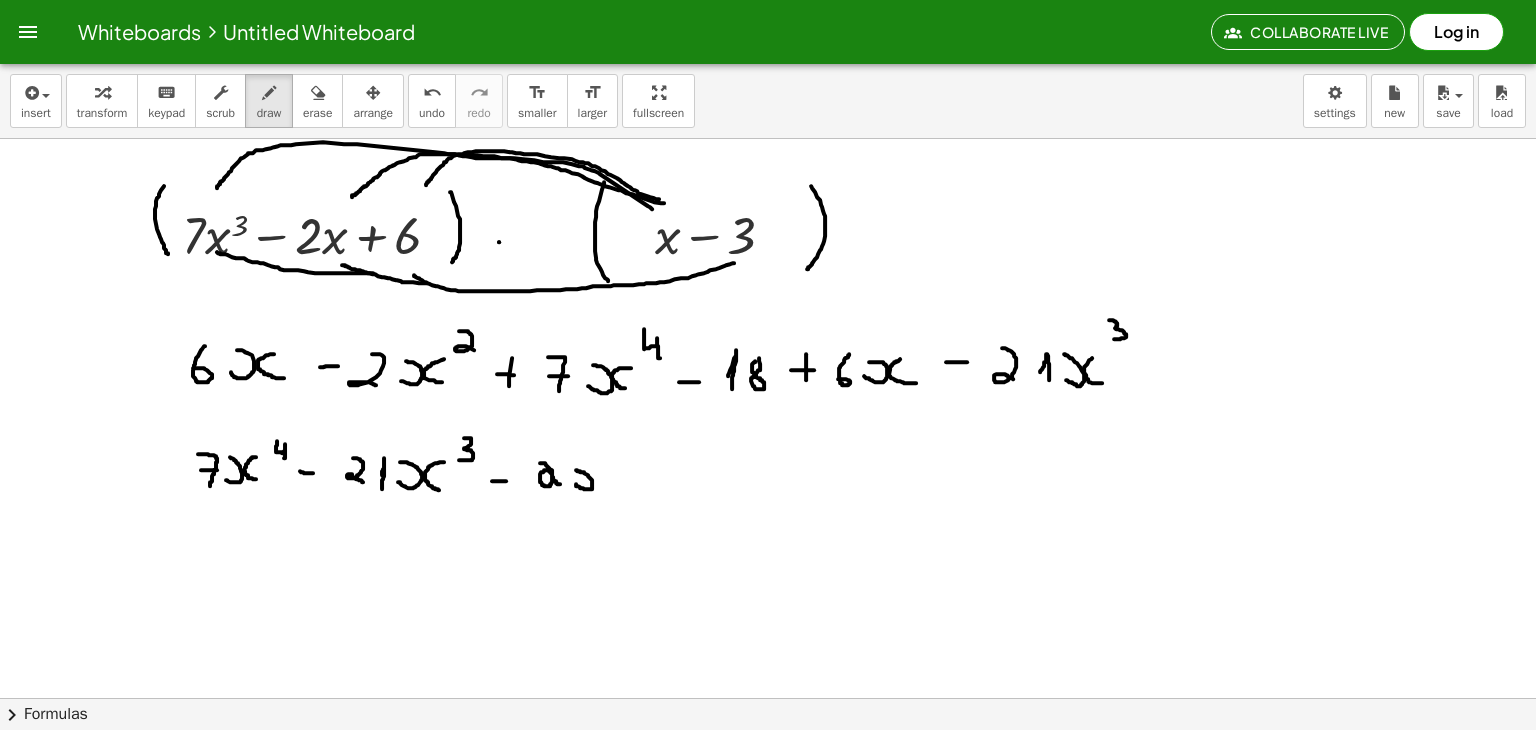 drag, startPoint x: 576, startPoint y: 483, endPoint x: 576, endPoint y: 469, distance: 14 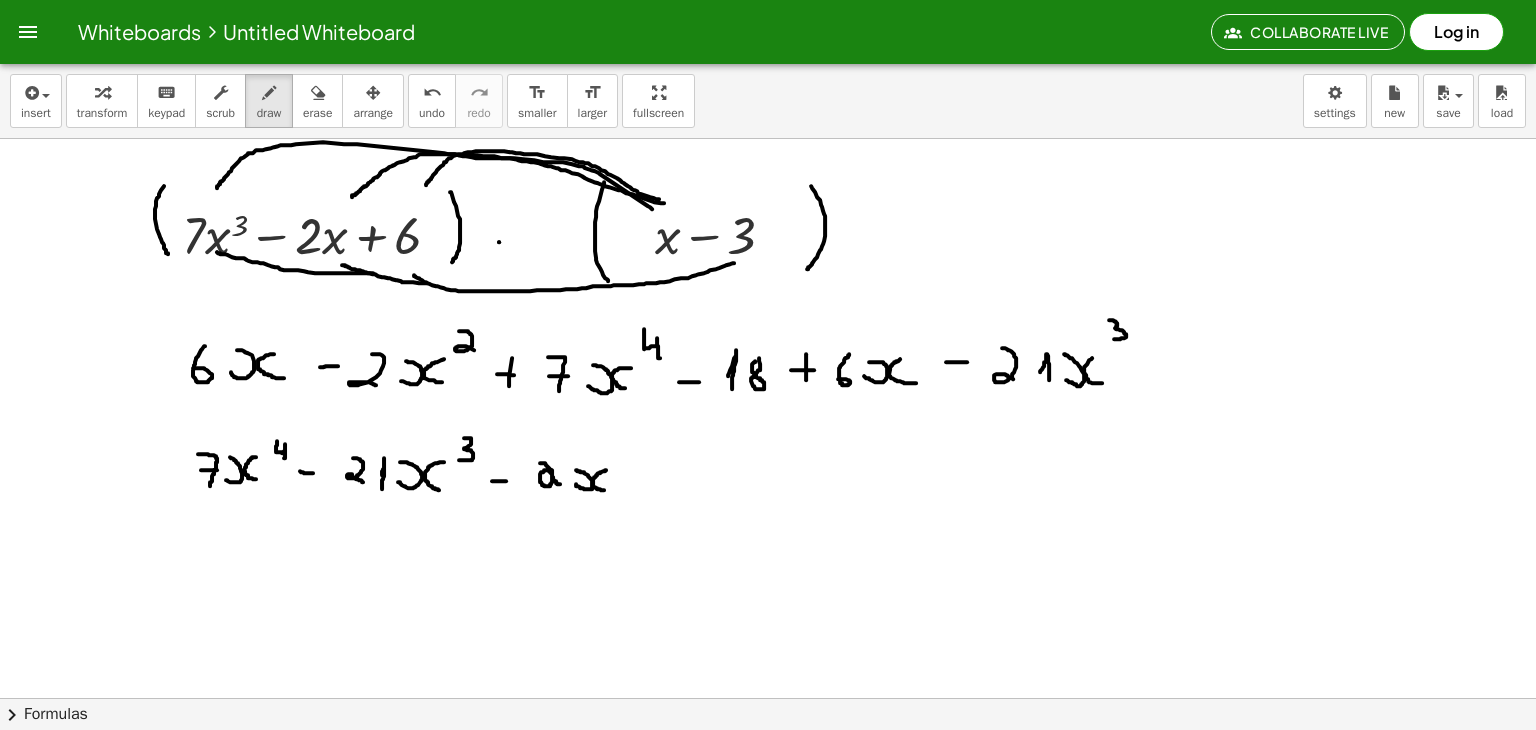 drag, startPoint x: 606, startPoint y: 469, endPoint x: 608, endPoint y: 488, distance: 19.104973 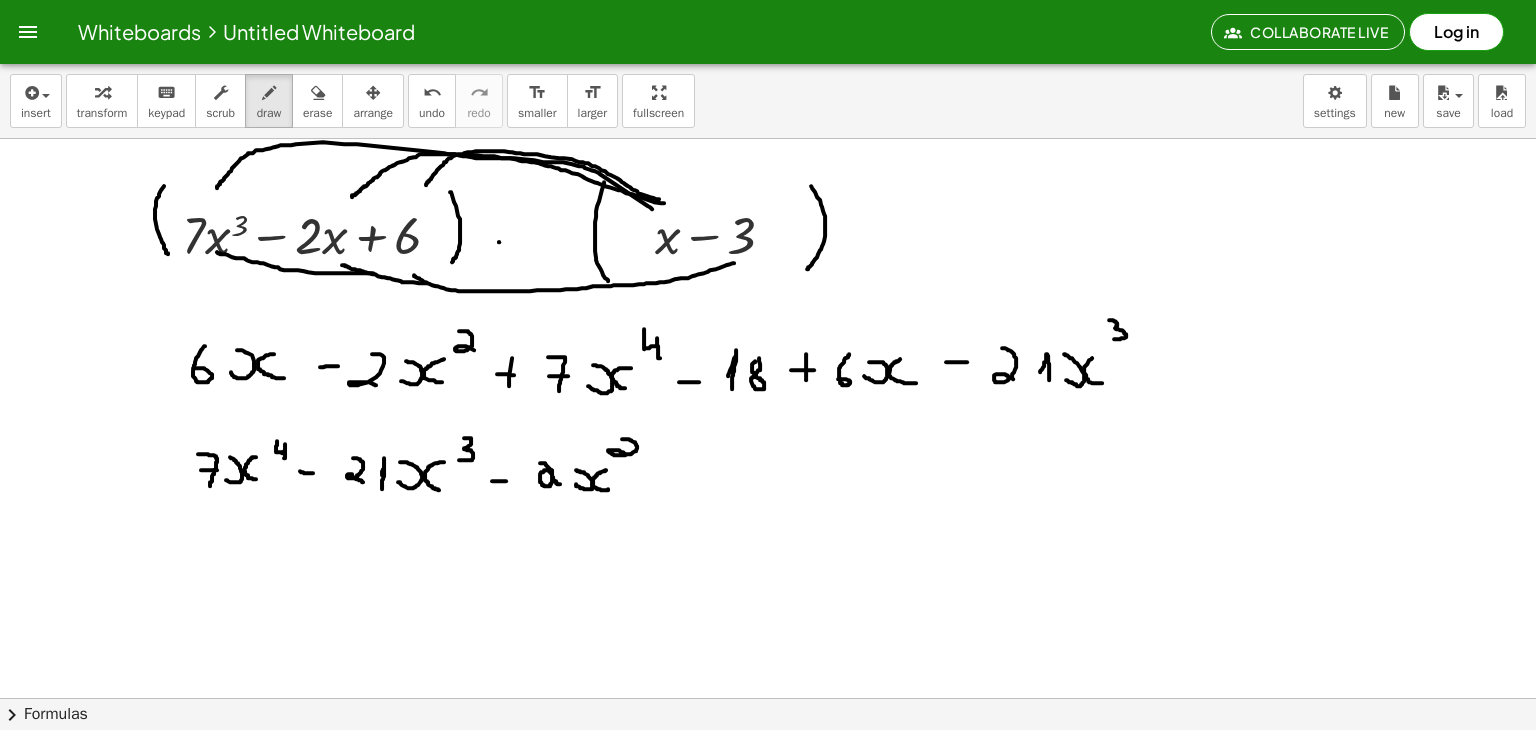 drag, startPoint x: 622, startPoint y: 438, endPoint x: 631, endPoint y: 454, distance: 18.35756 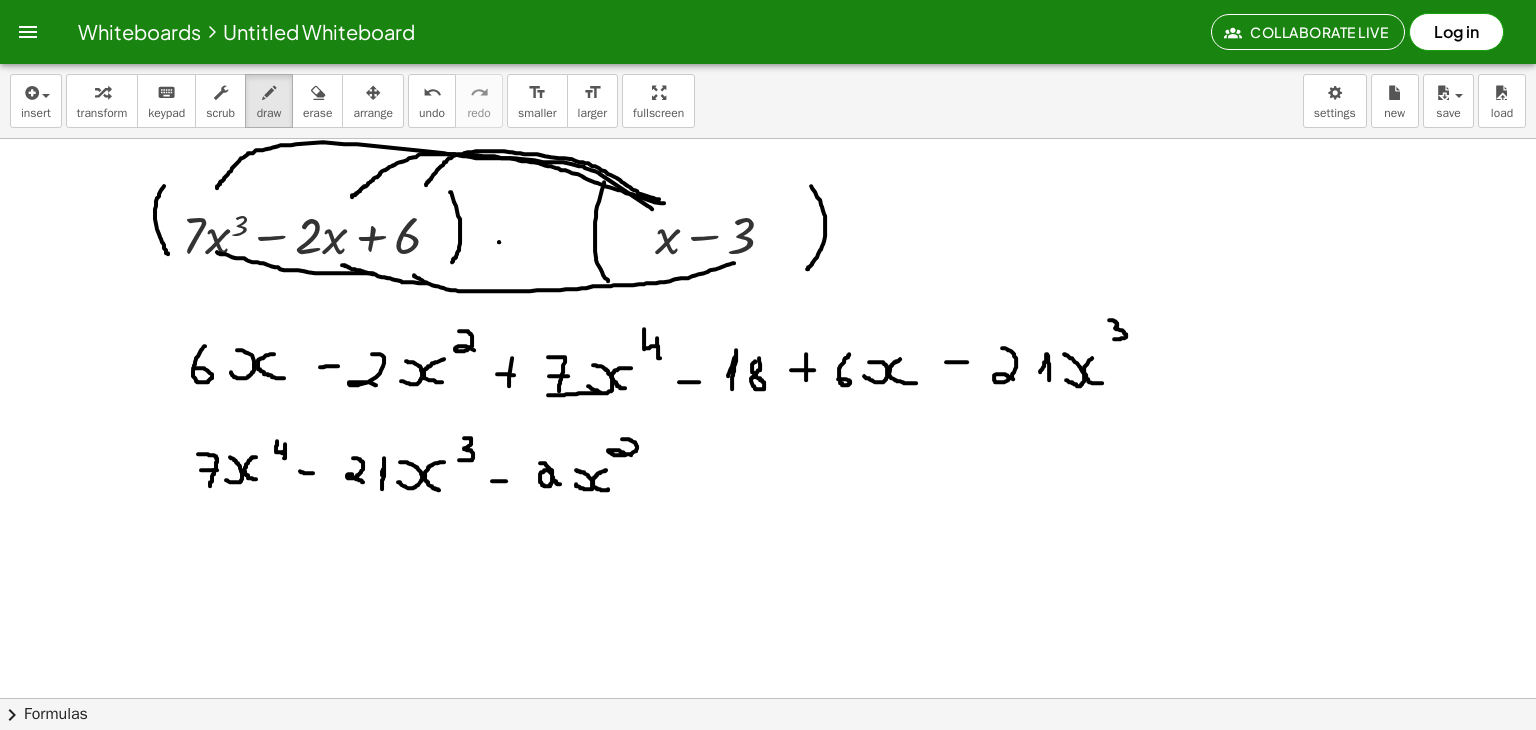 drag, startPoint x: 548, startPoint y: 394, endPoint x: 608, endPoint y: 392, distance: 60.033325 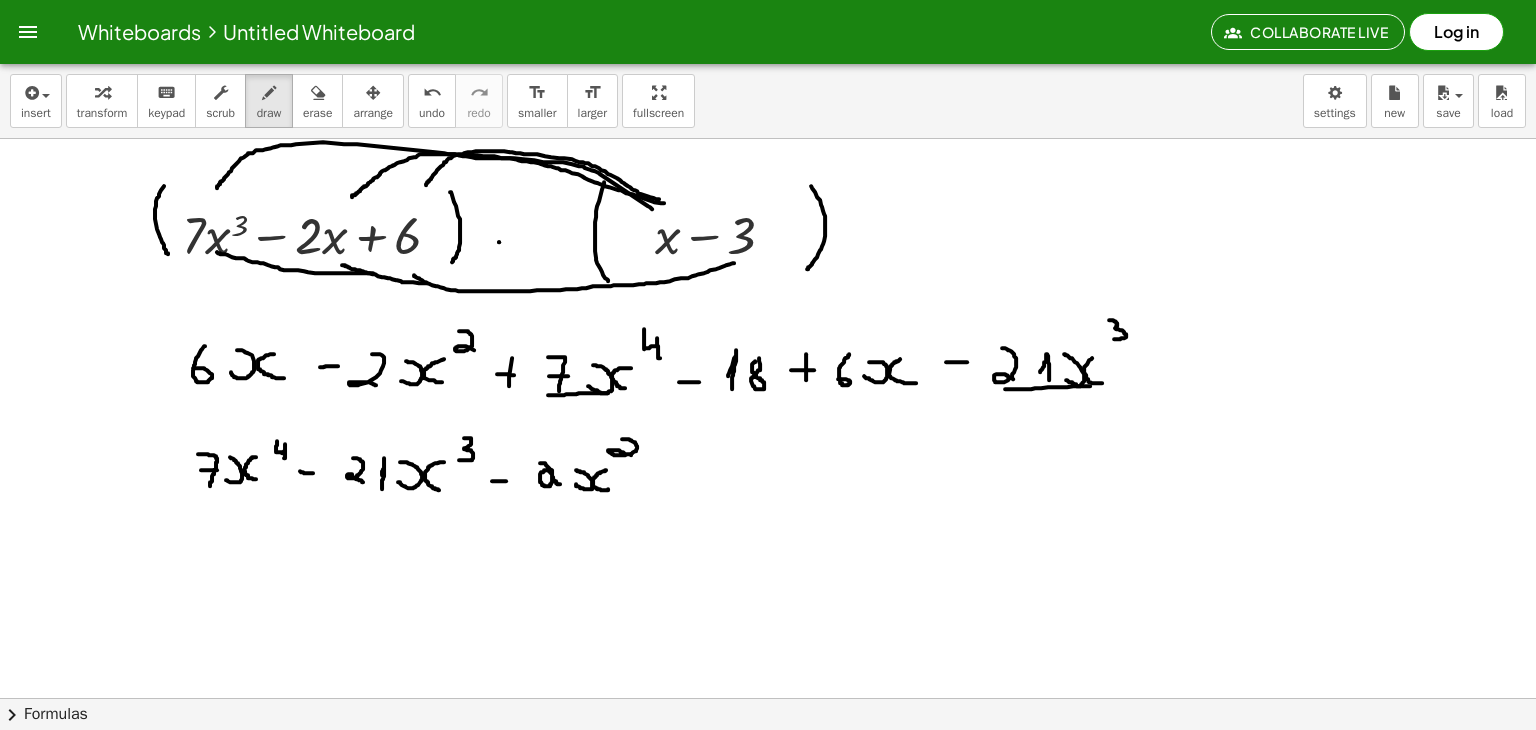 drag, startPoint x: 1005, startPoint y: 388, endPoint x: 1092, endPoint y: 385, distance: 87.05171 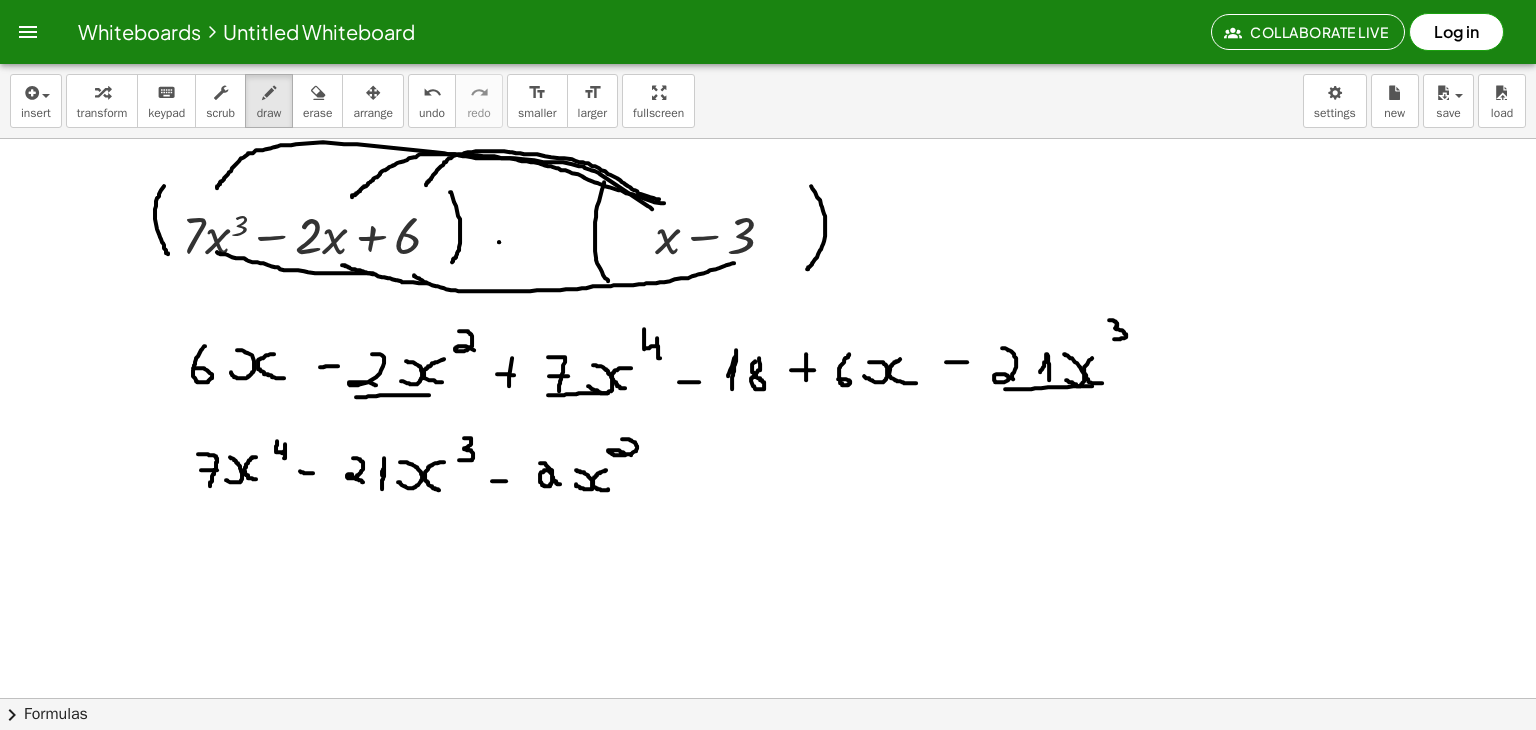 drag, startPoint x: 356, startPoint y: 396, endPoint x: 430, endPoint y: 394, distance: 74.02702 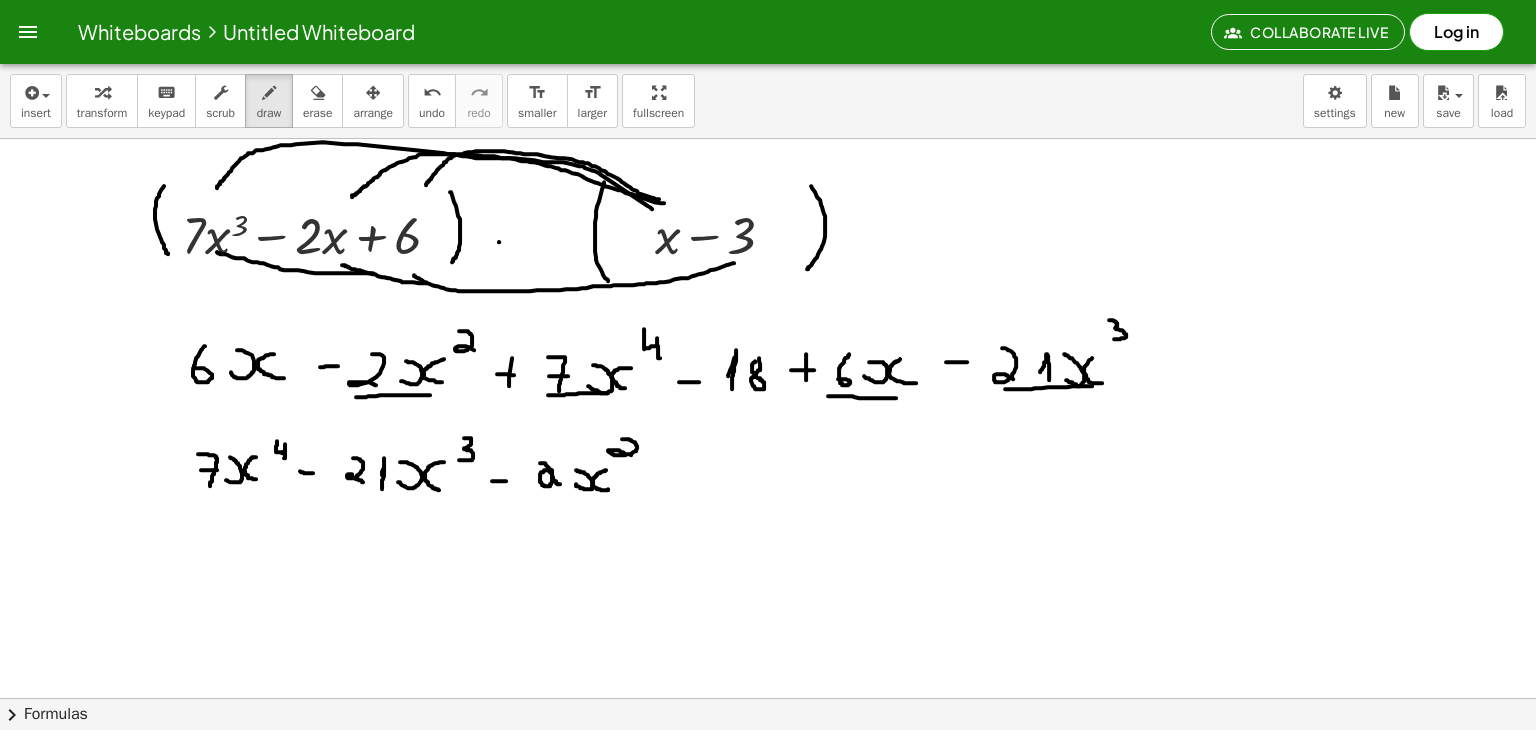 drag, startPoint x: 828, startPoint y: 395, endPoint x: 896, endPoint y: 397, distance: 68.0294 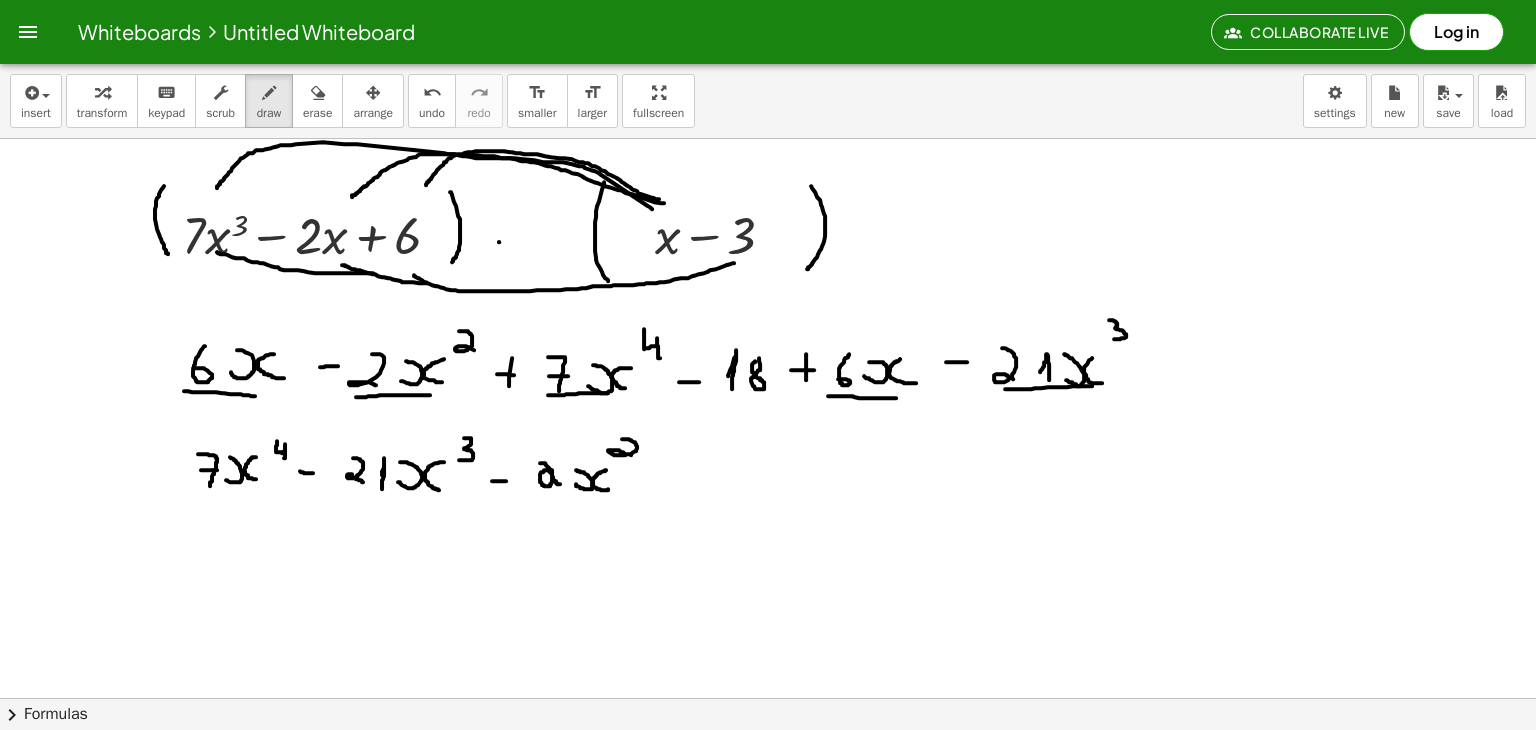 drag, startPoint x: 184, startPoint y: 390, endPoint x: 260, endPoint y: 395, distance: 76.1643 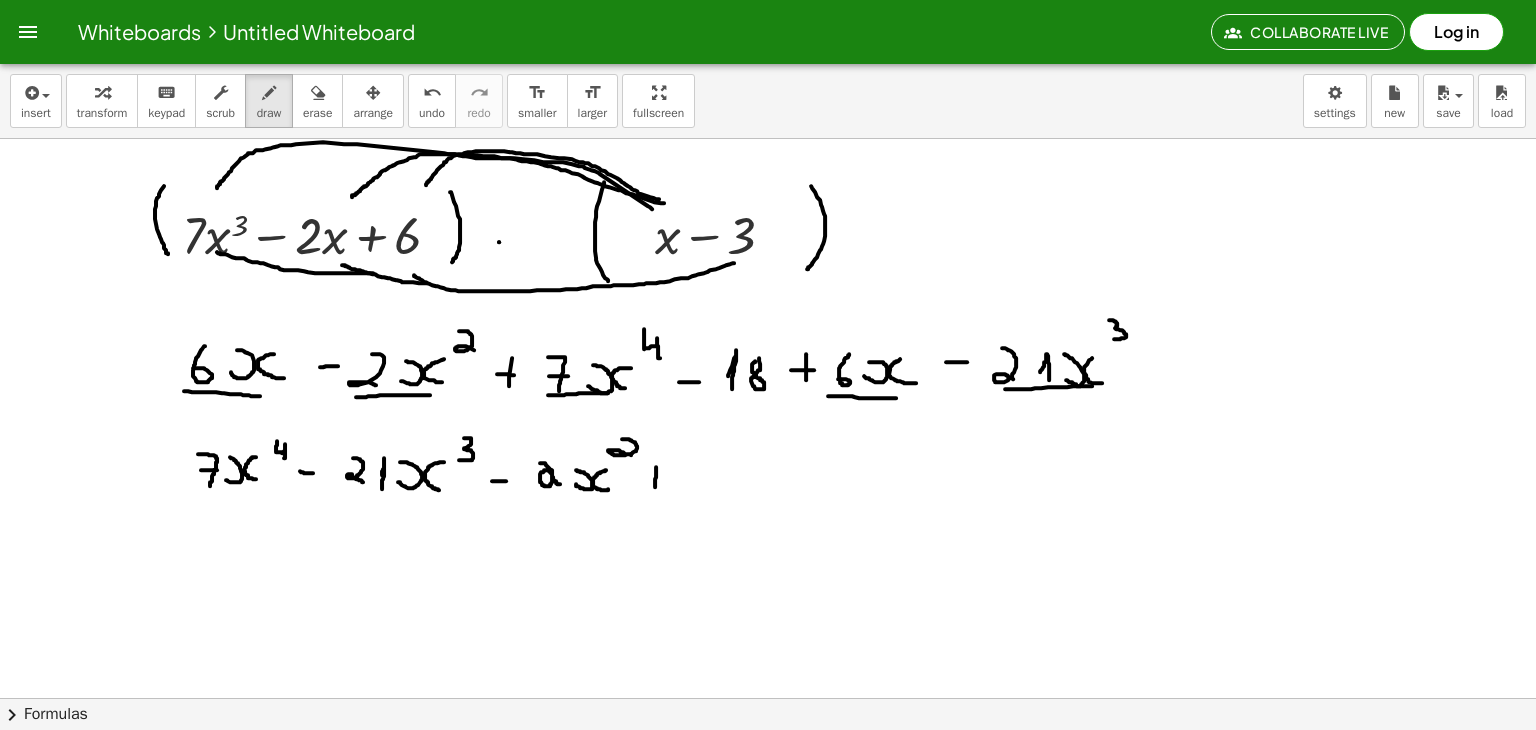 drag, startPoint x: 656, startPoint y: 466, endPoint x: 655, endPoint y: 489, distance: 23.021729 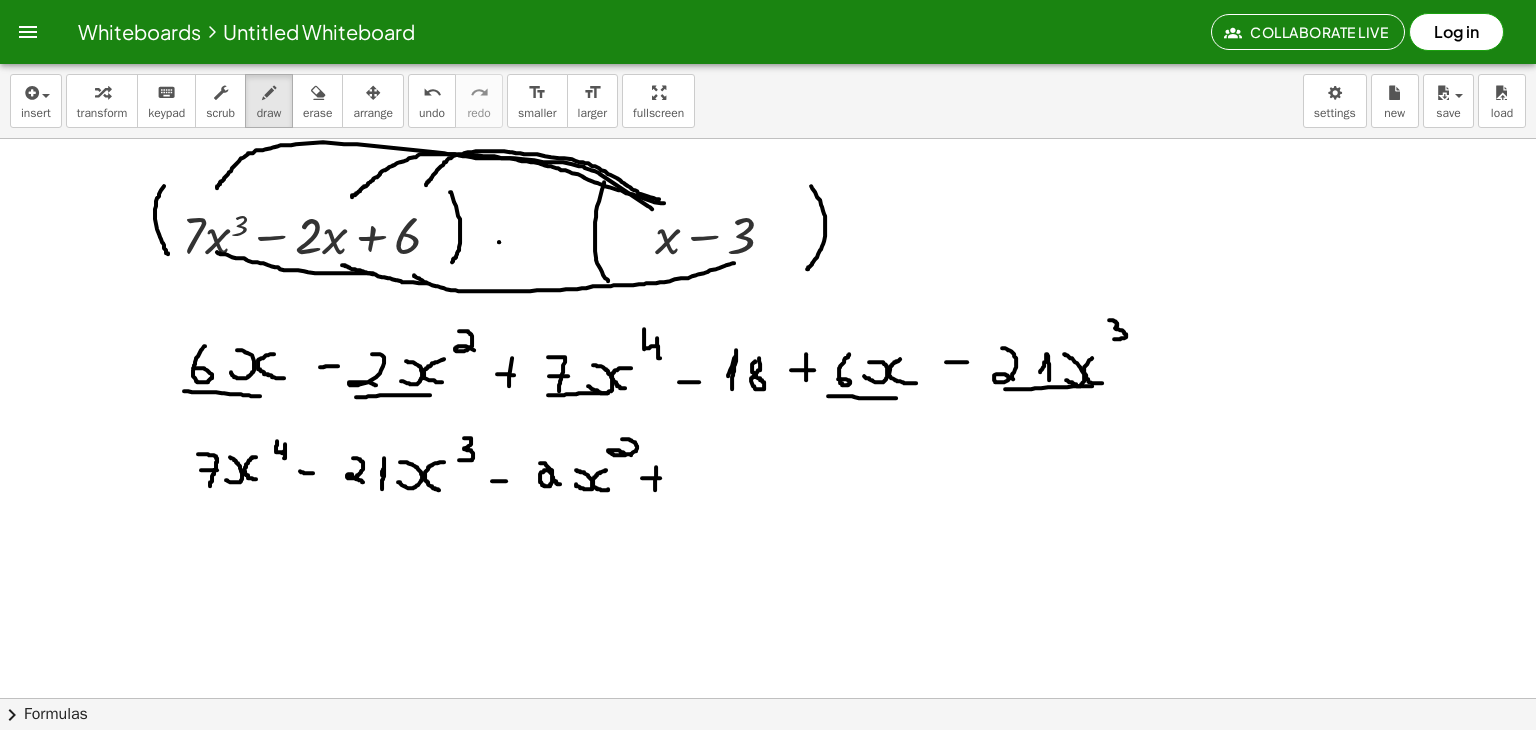 drag, startPoint x: 642, startPoint y: 477, endPoint x: 661, endPoint y: 477, distance: 19 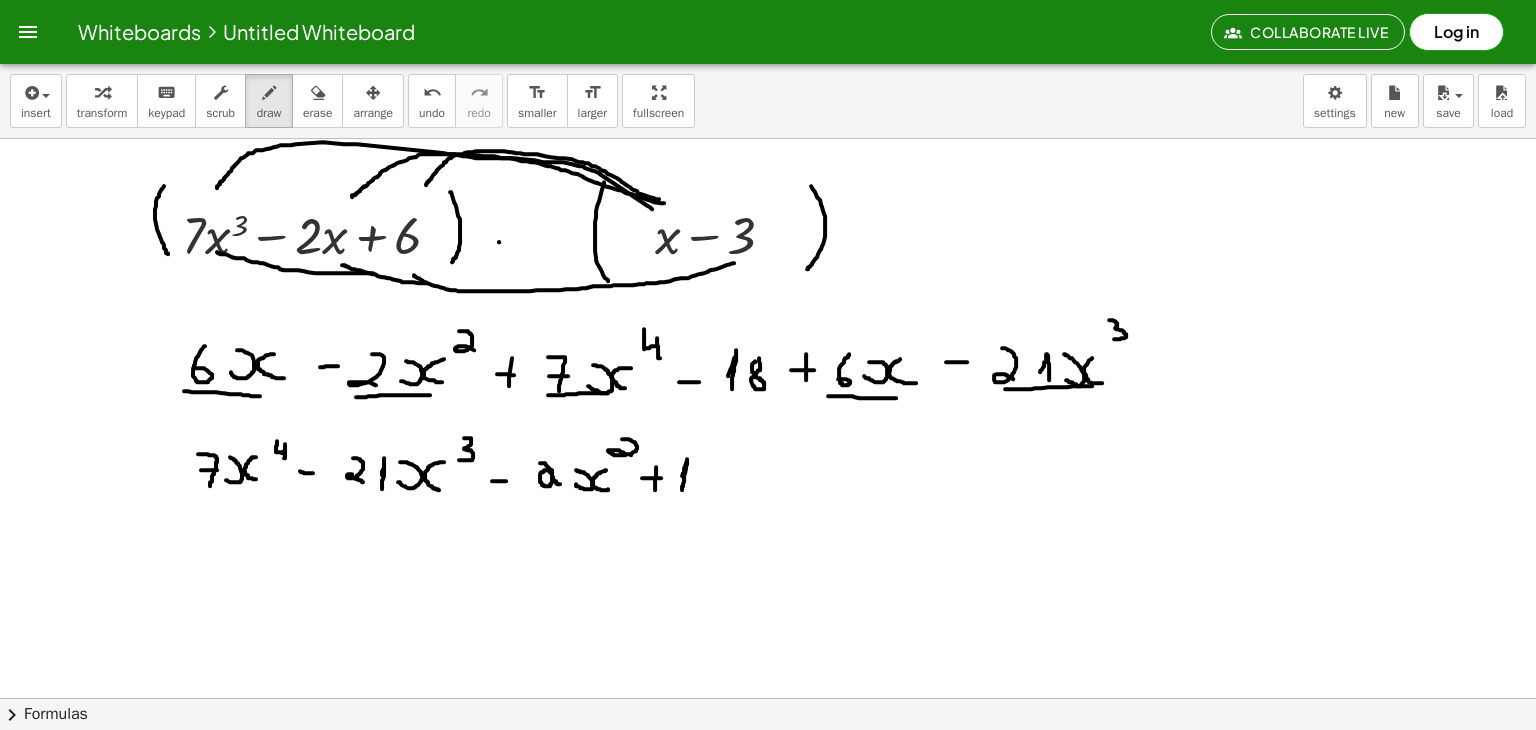 drag, startPoint x: 682, startPoint y: 475, endPoint x: 682, endPoint y: 492, distance: 17 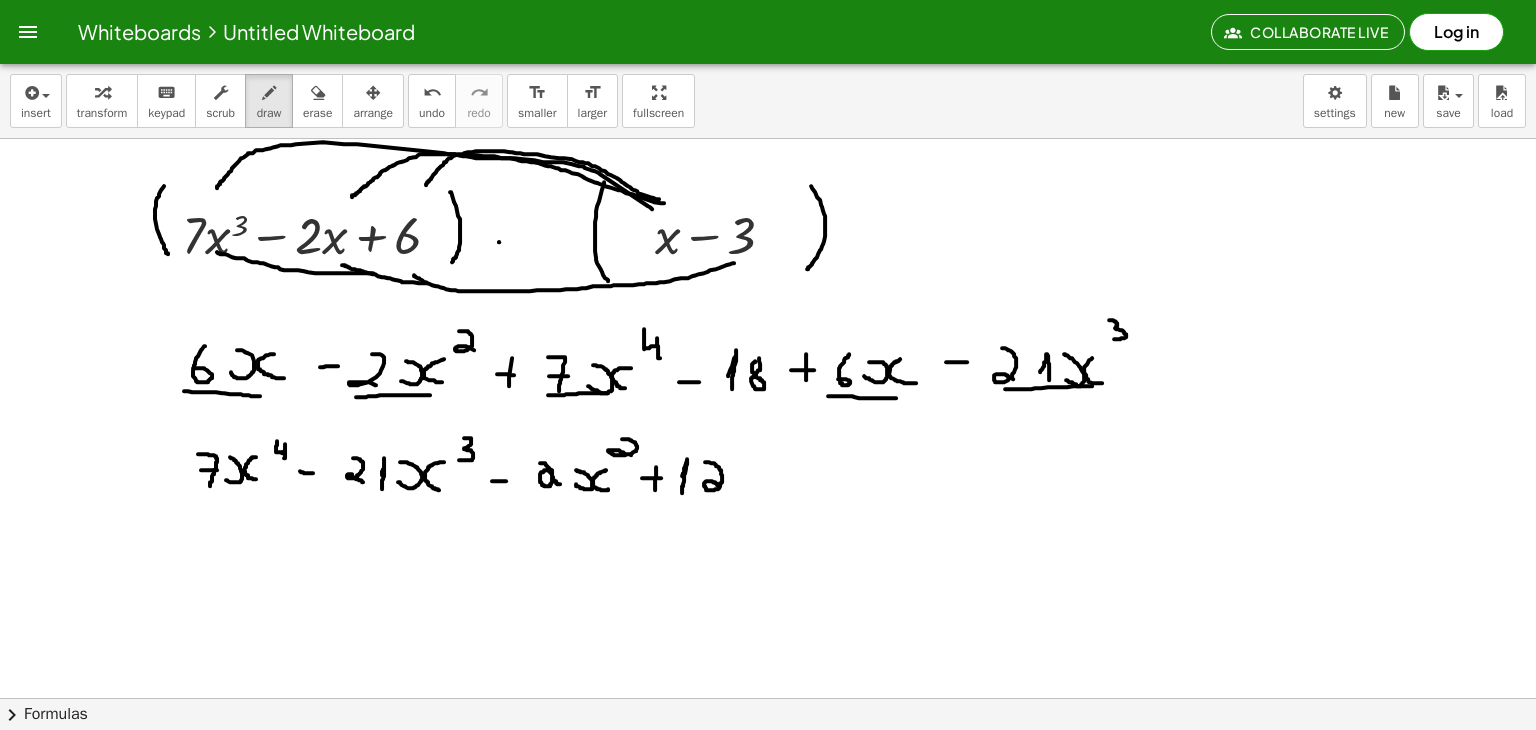 drag, startPoint x: 705, startPoint y: 461, endPoint x: 720, endPoint y: 486, distance: 29.15476 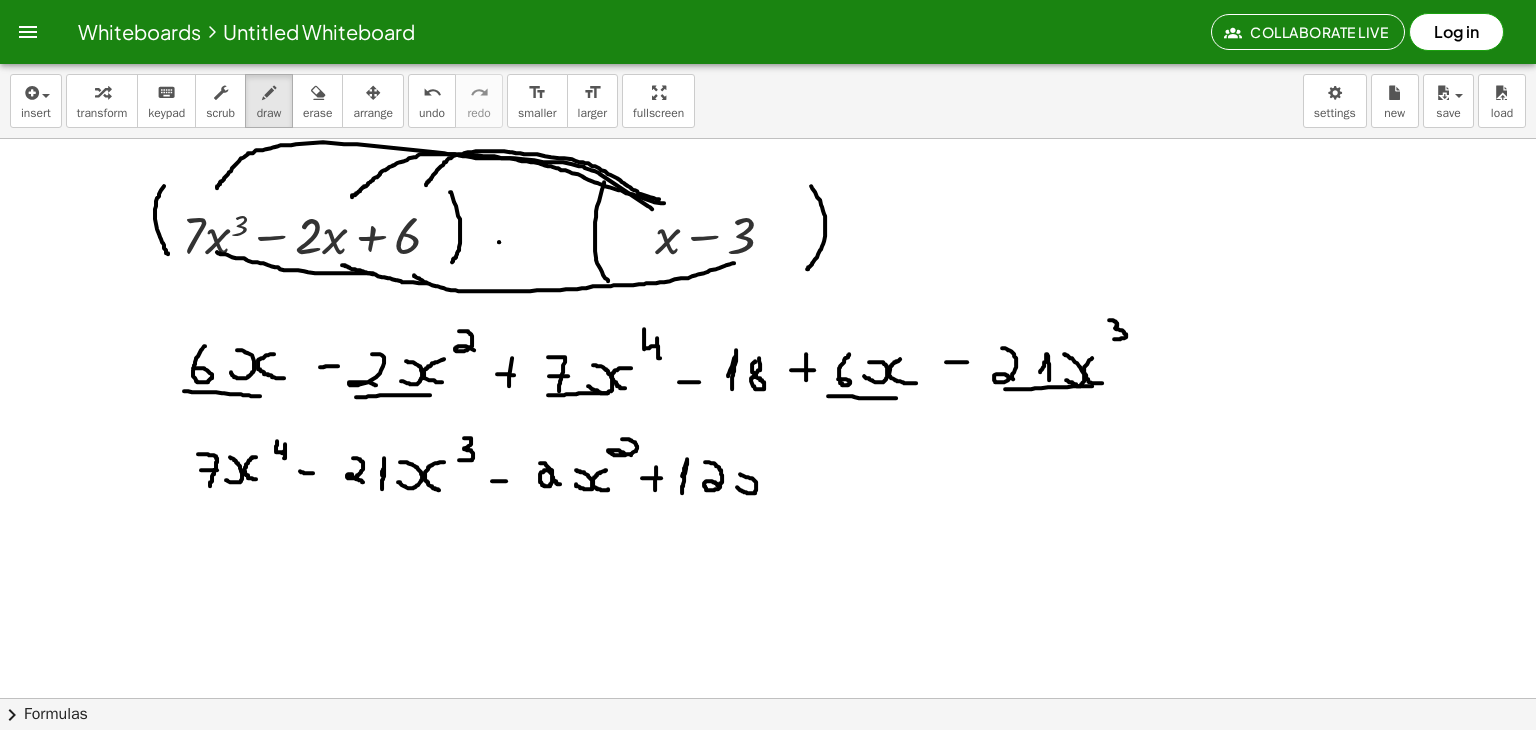 drag, startPoint x: 737, startPoint y: 486, endPoint x: 738, endPoint y: 473, distance: 13.038404 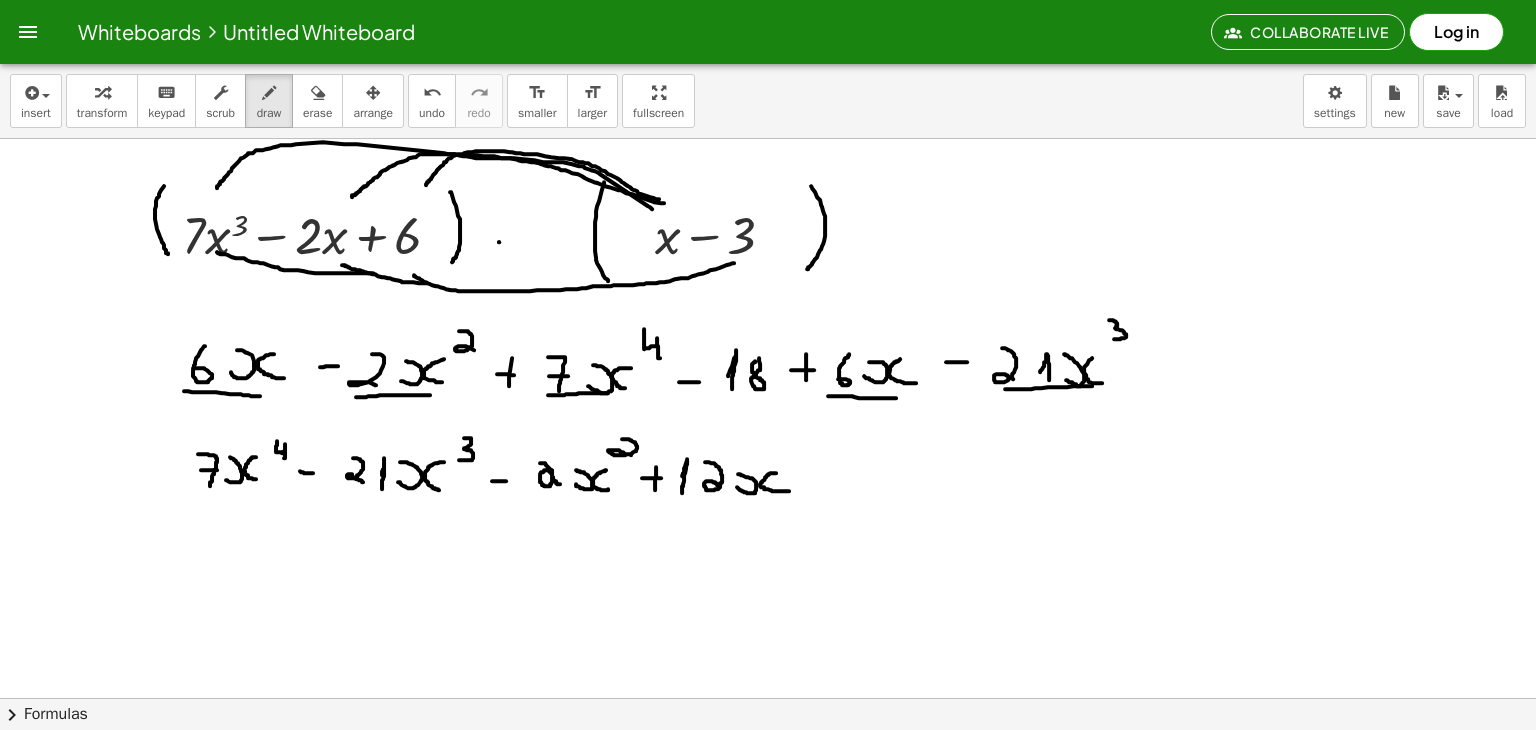 drag, startPoint x: 776, startPoint y: 472, endPoint x: 789, endPoint y: 490, distance: 22.203604 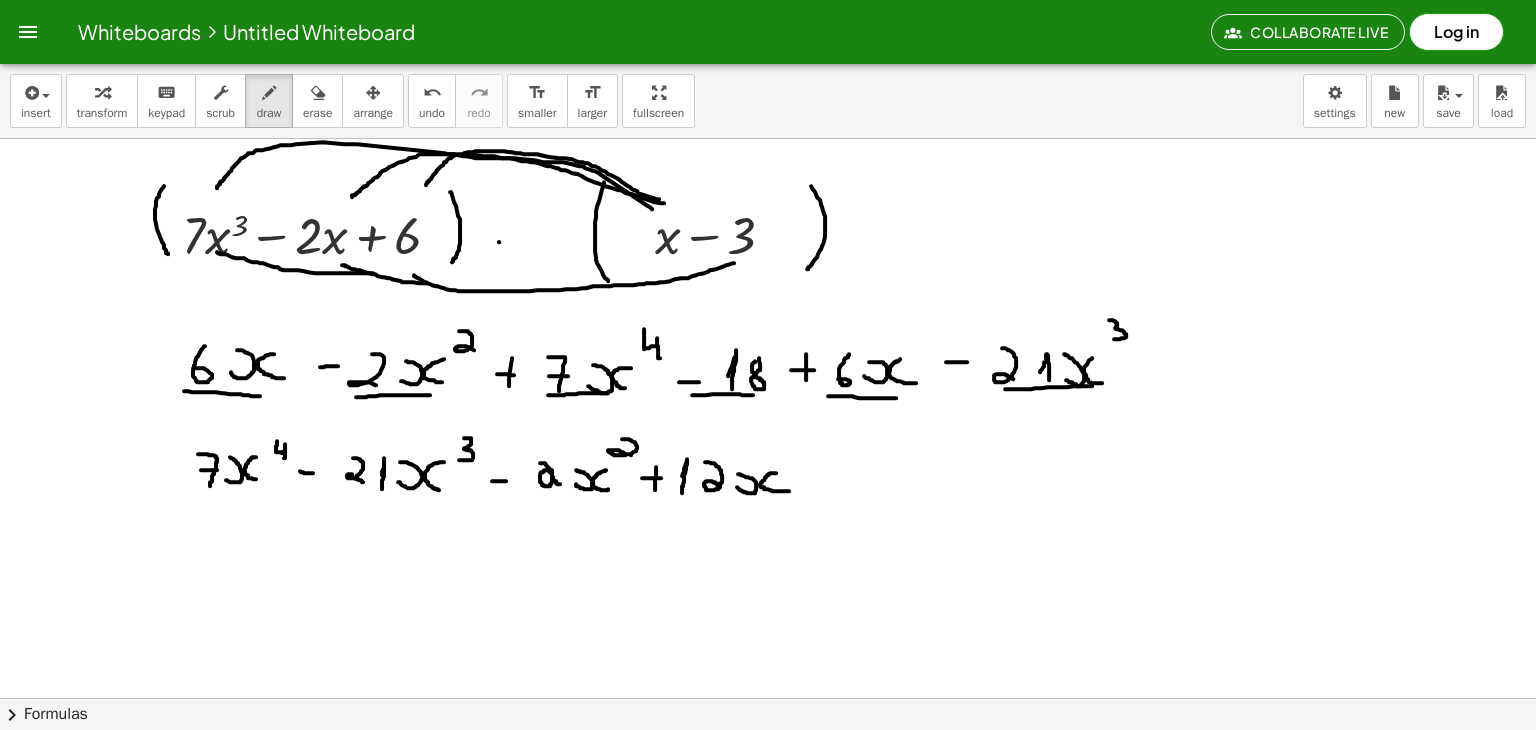 drag, startPoint x: 692, startPoint y: 394, endPoint x: 757, endPoint y: 394, distance: 65 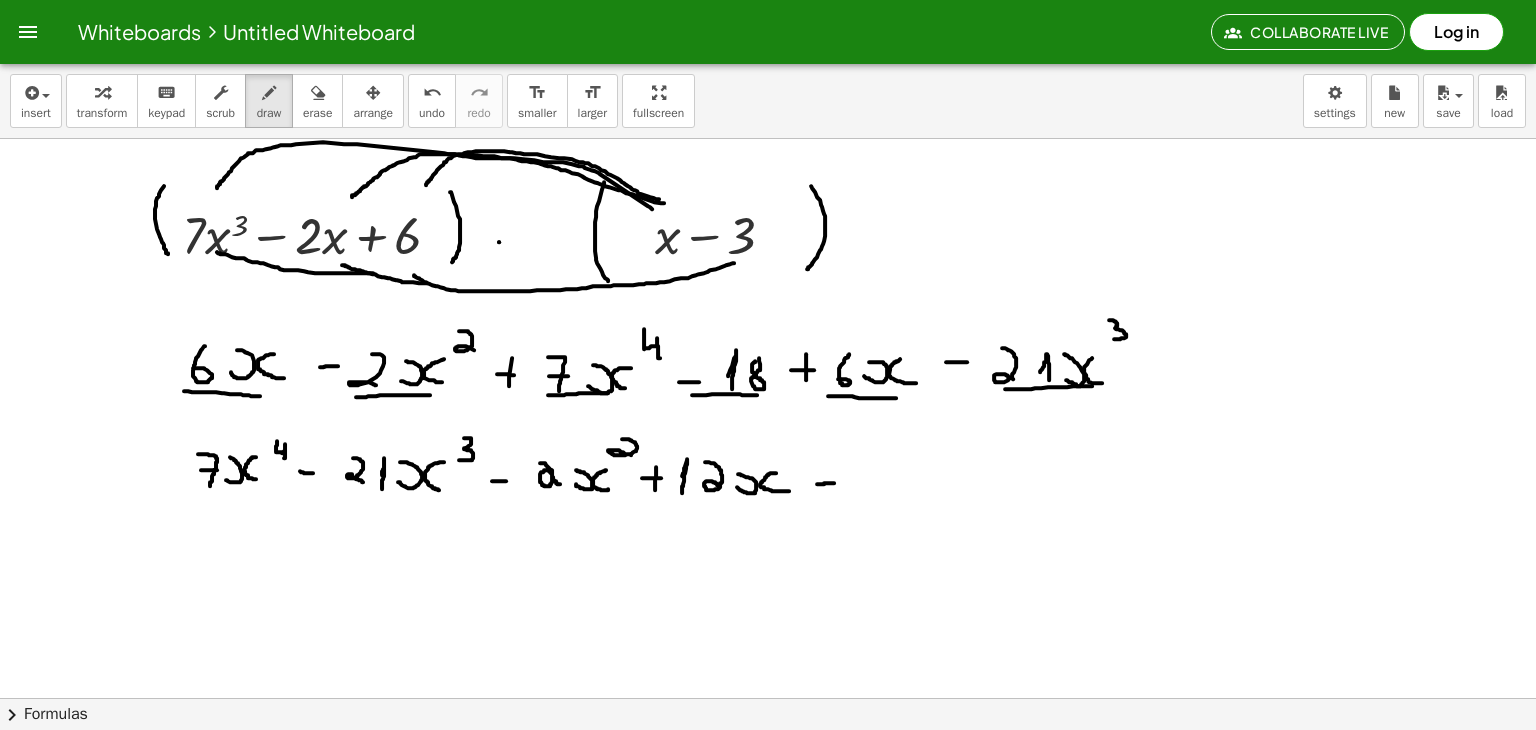 drag, startPoint x: 817, startPoint y: 483, endPoint x: 834, endPoint y: 482, distance: 17.029387 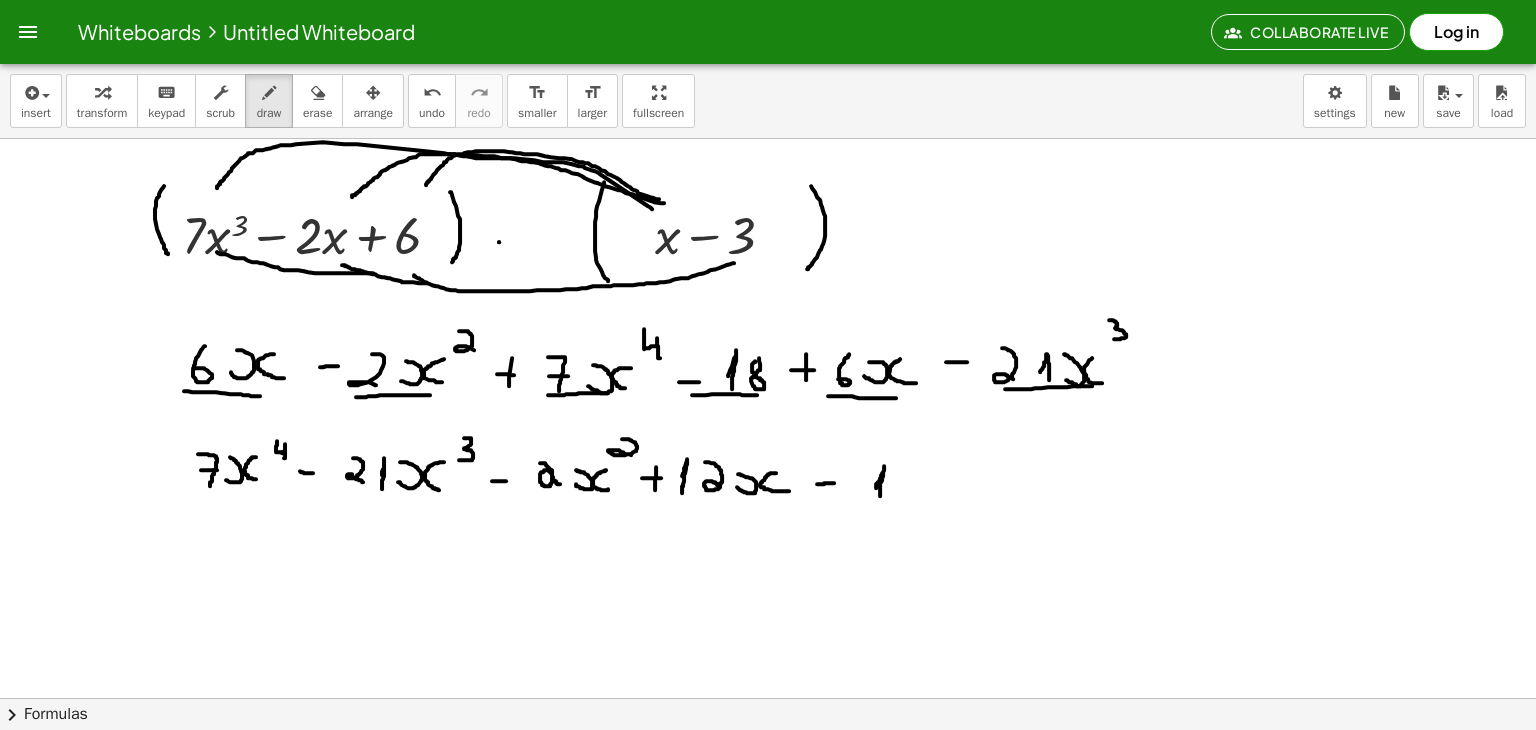 click at bounding box center [768, -321] 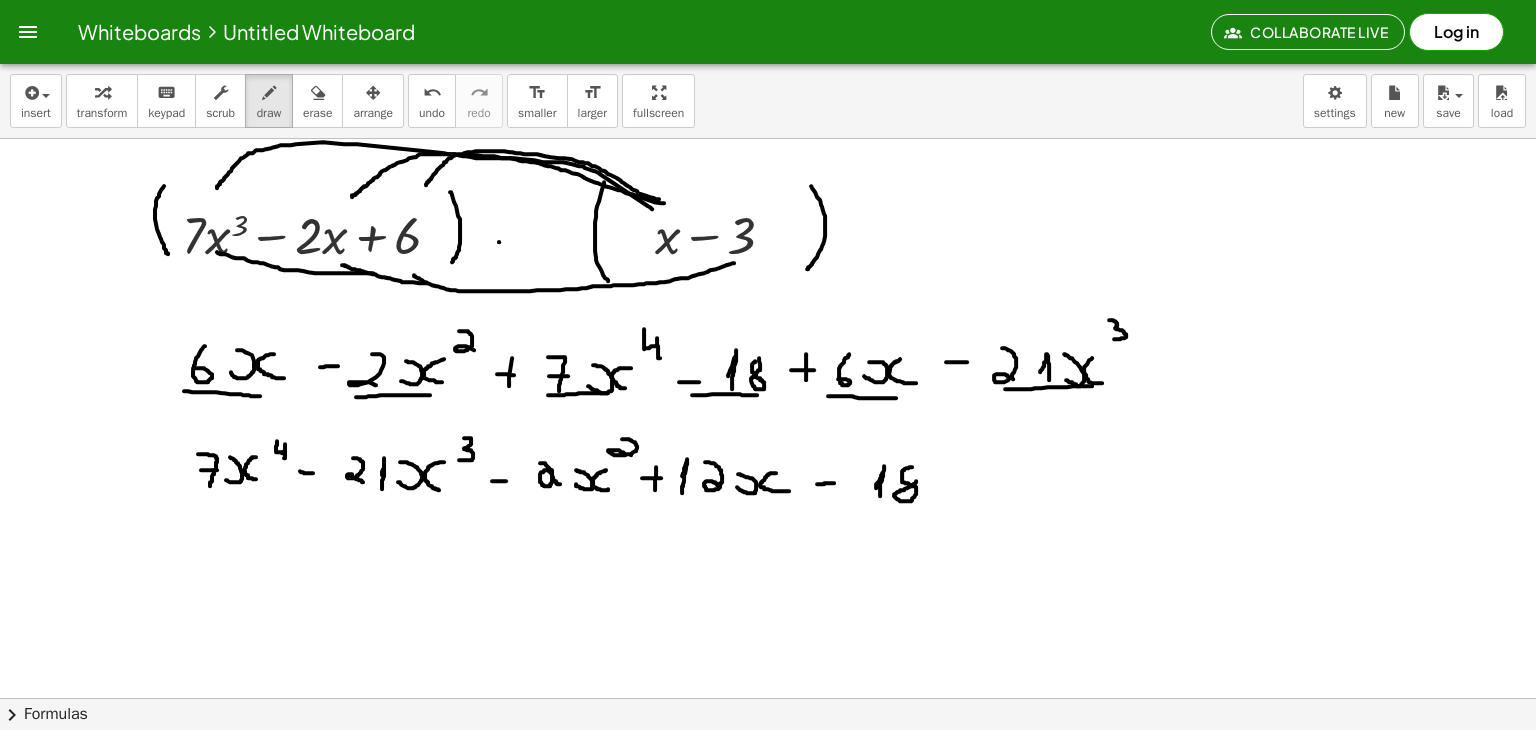 click at bounding box center (768, -321) 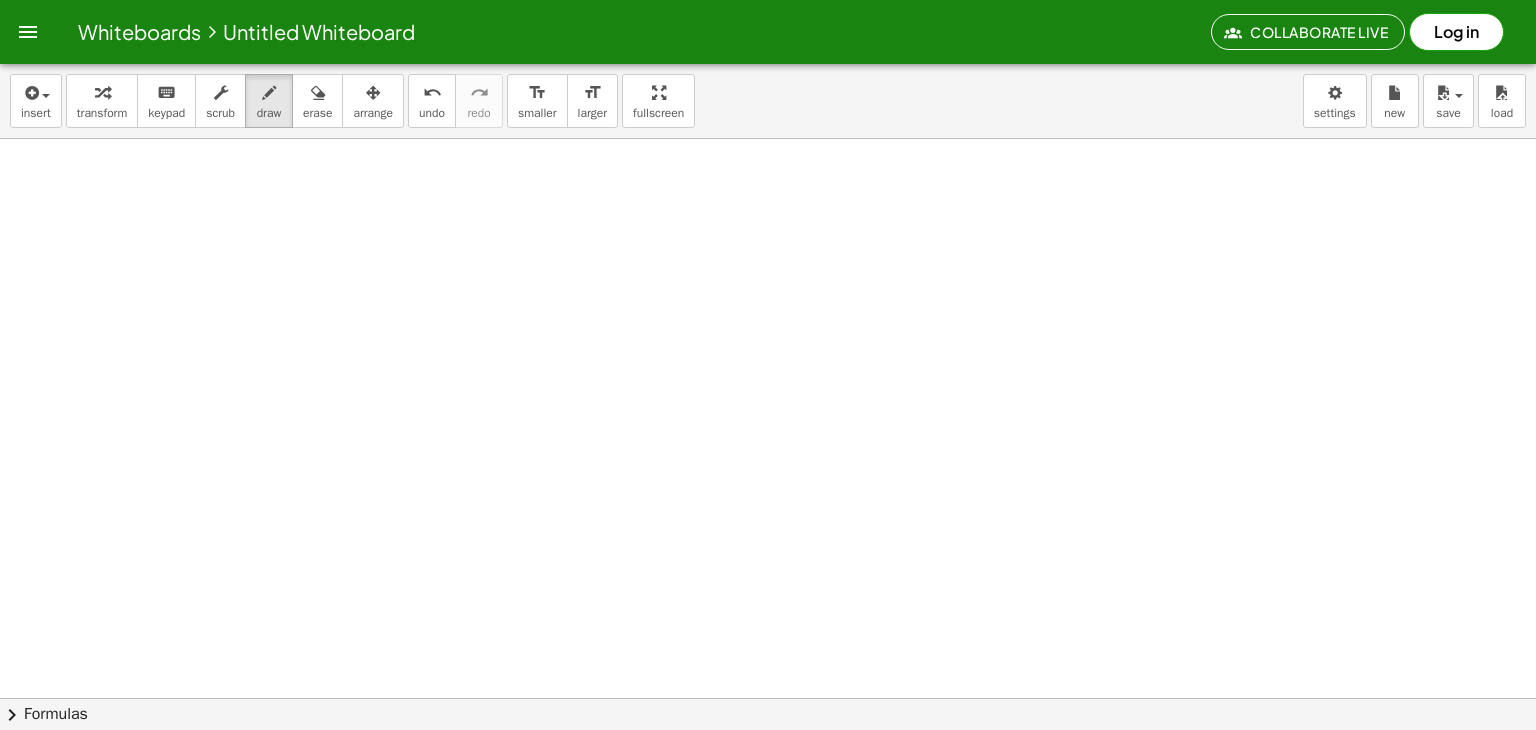 scroll, scrollTop: 1954, scrollLeft: 0, axis: vertical 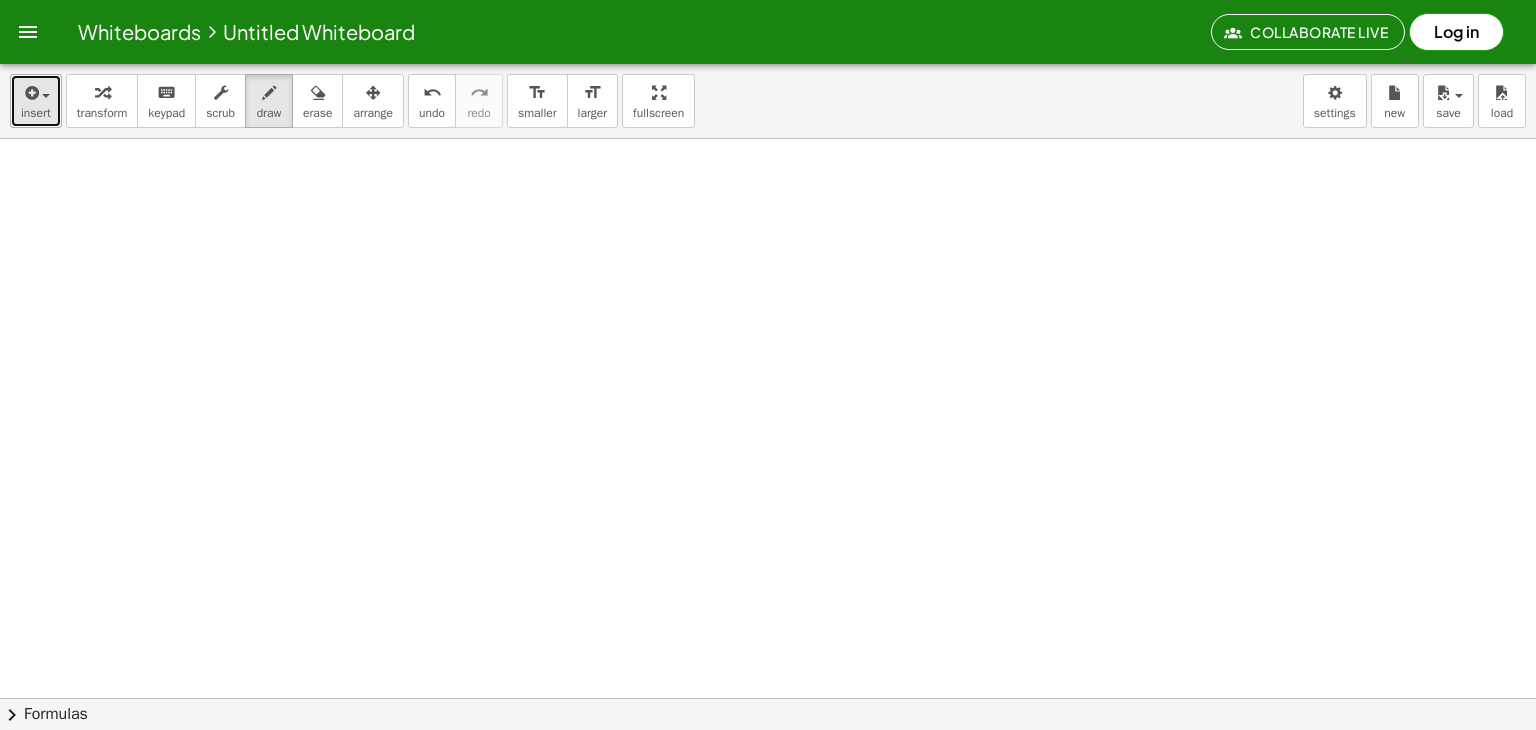 click on "insert" at bounding box center [36, 113] 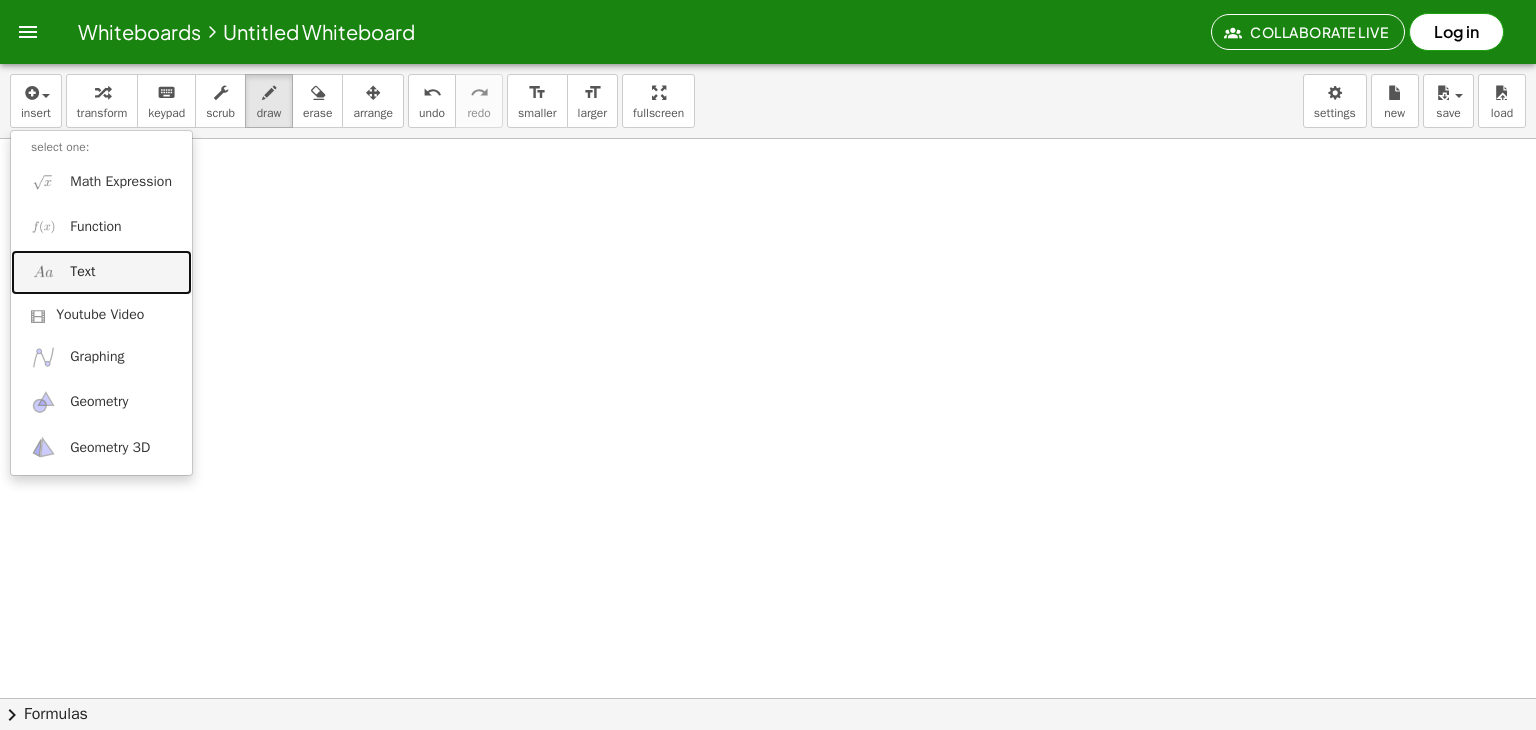 click on "Text" at bounding box center [101, 272] 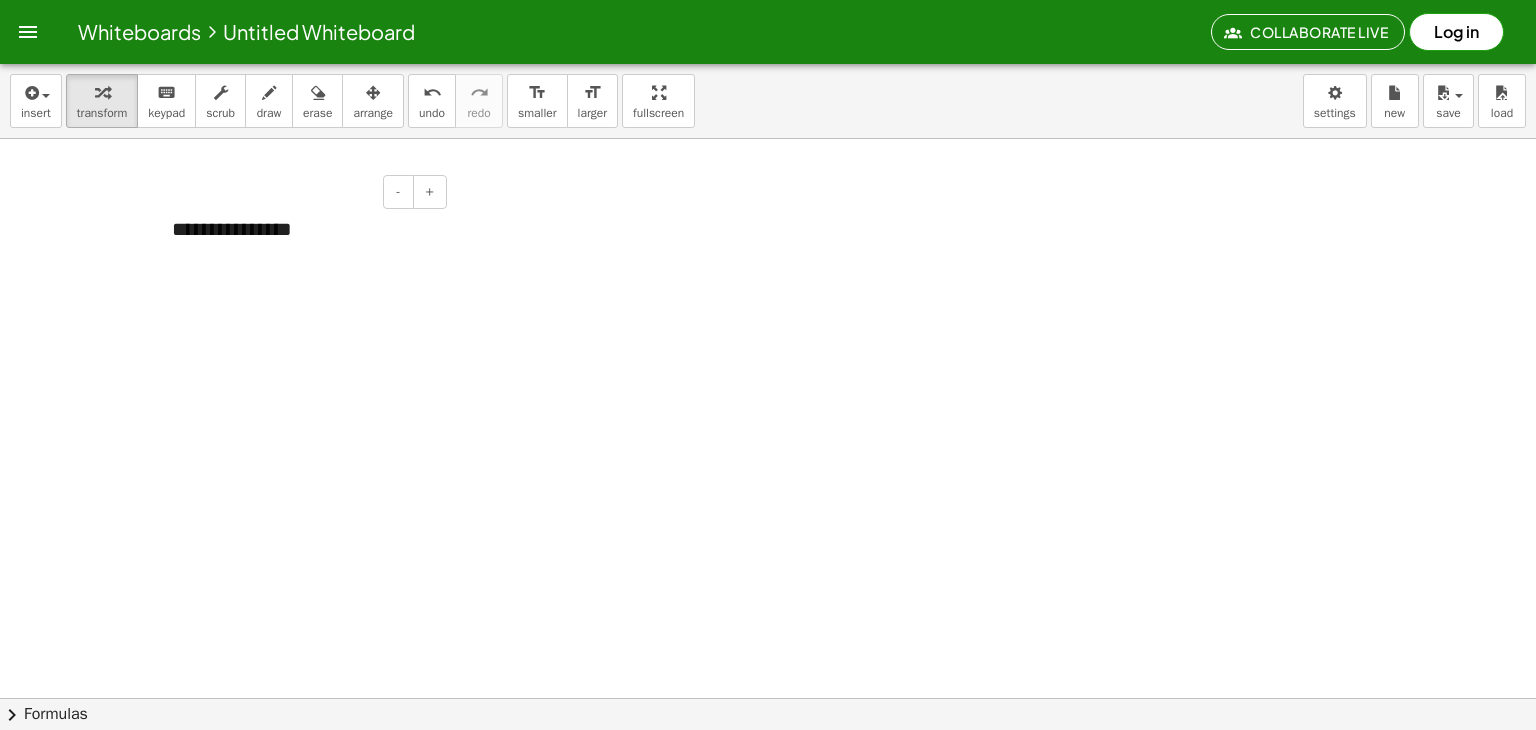 type 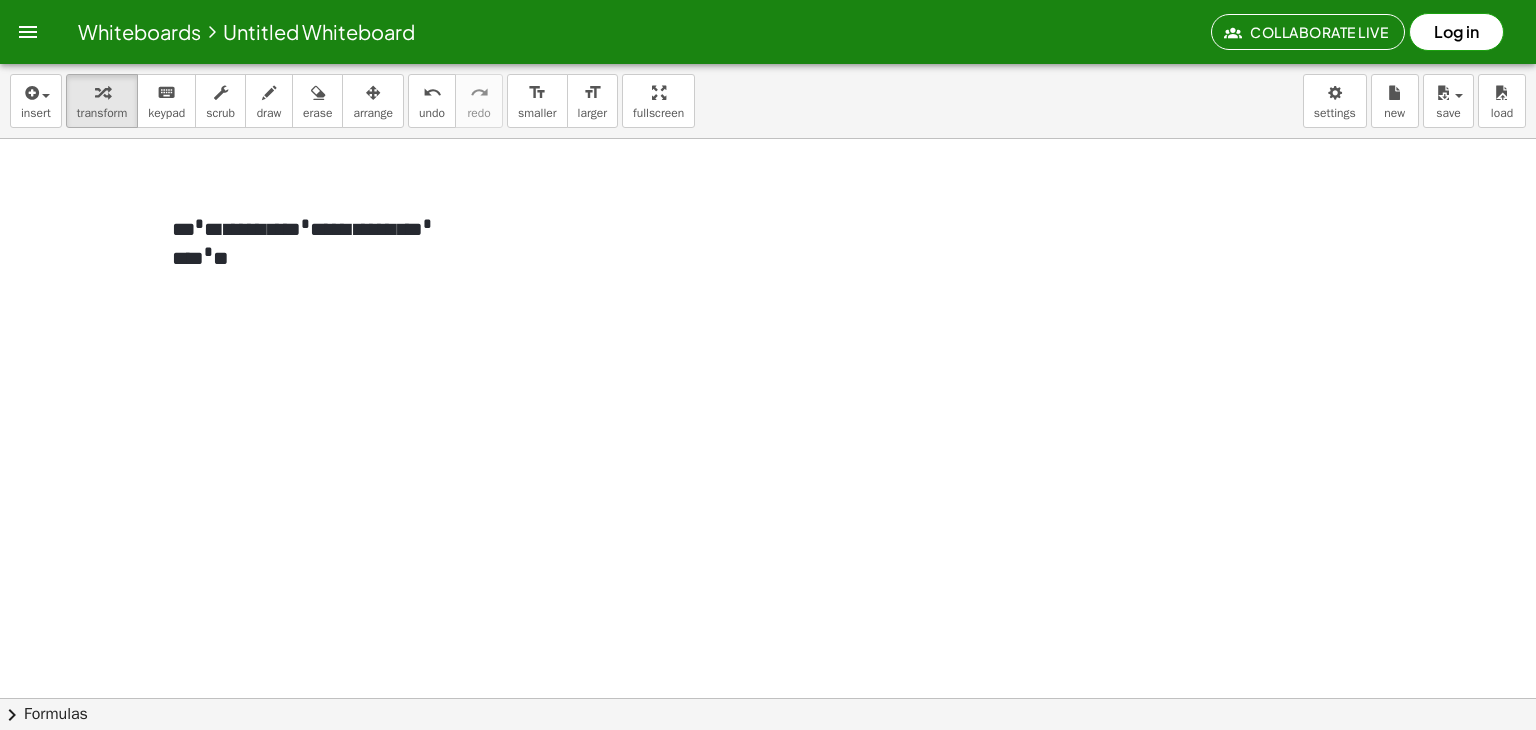 click at bounding box center [768, -417] 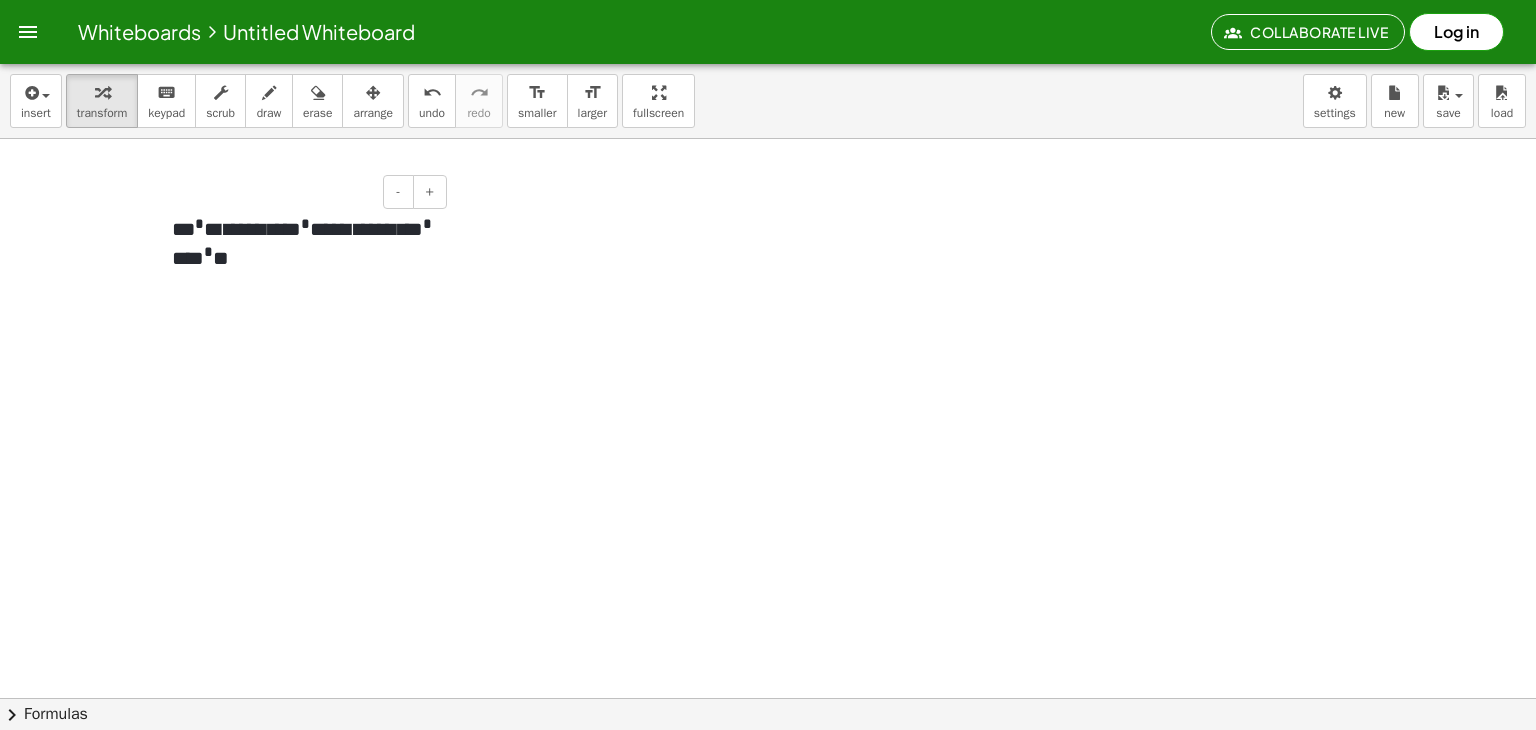 click on "**********" at bounding box center (302, 243) 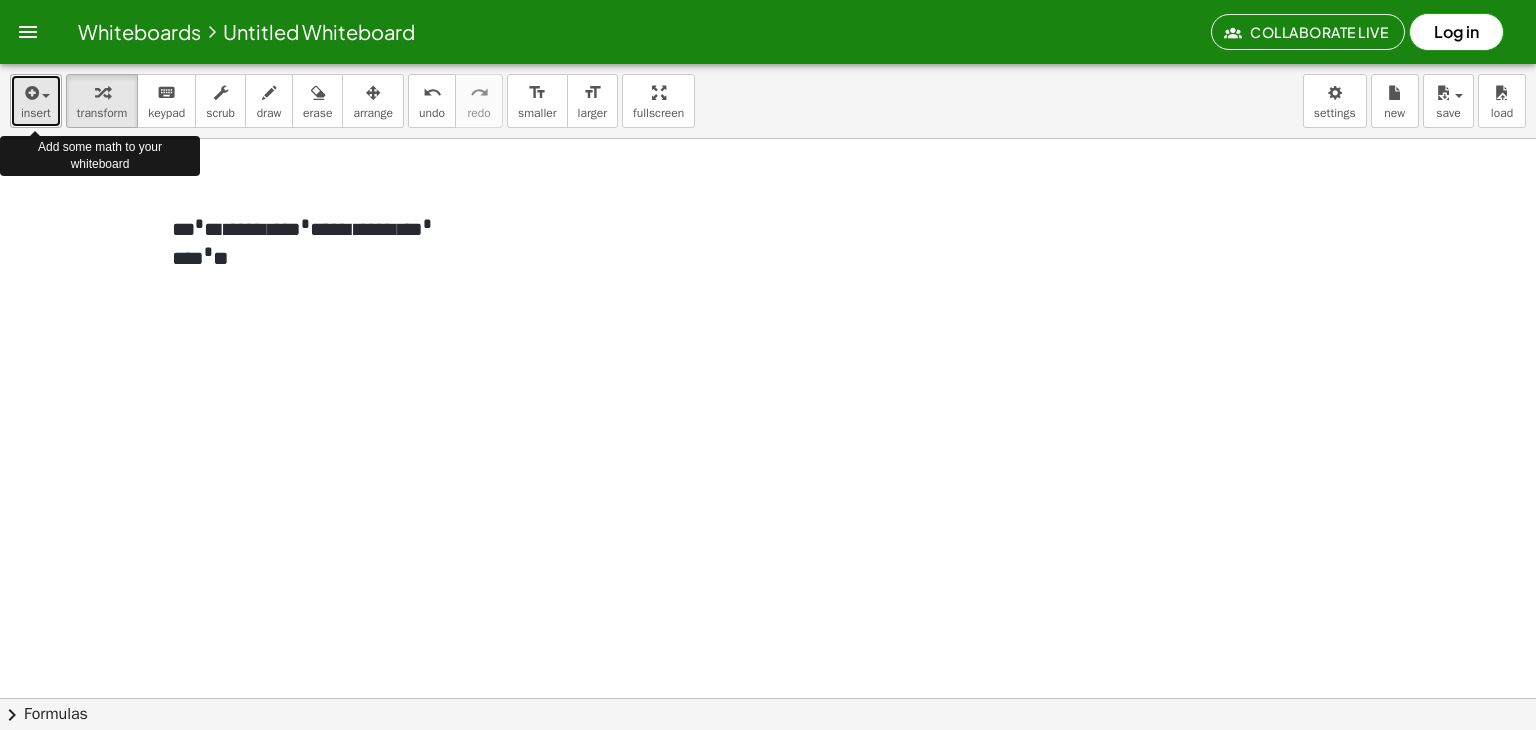 click on "insert" at bounding box center (36, 113) 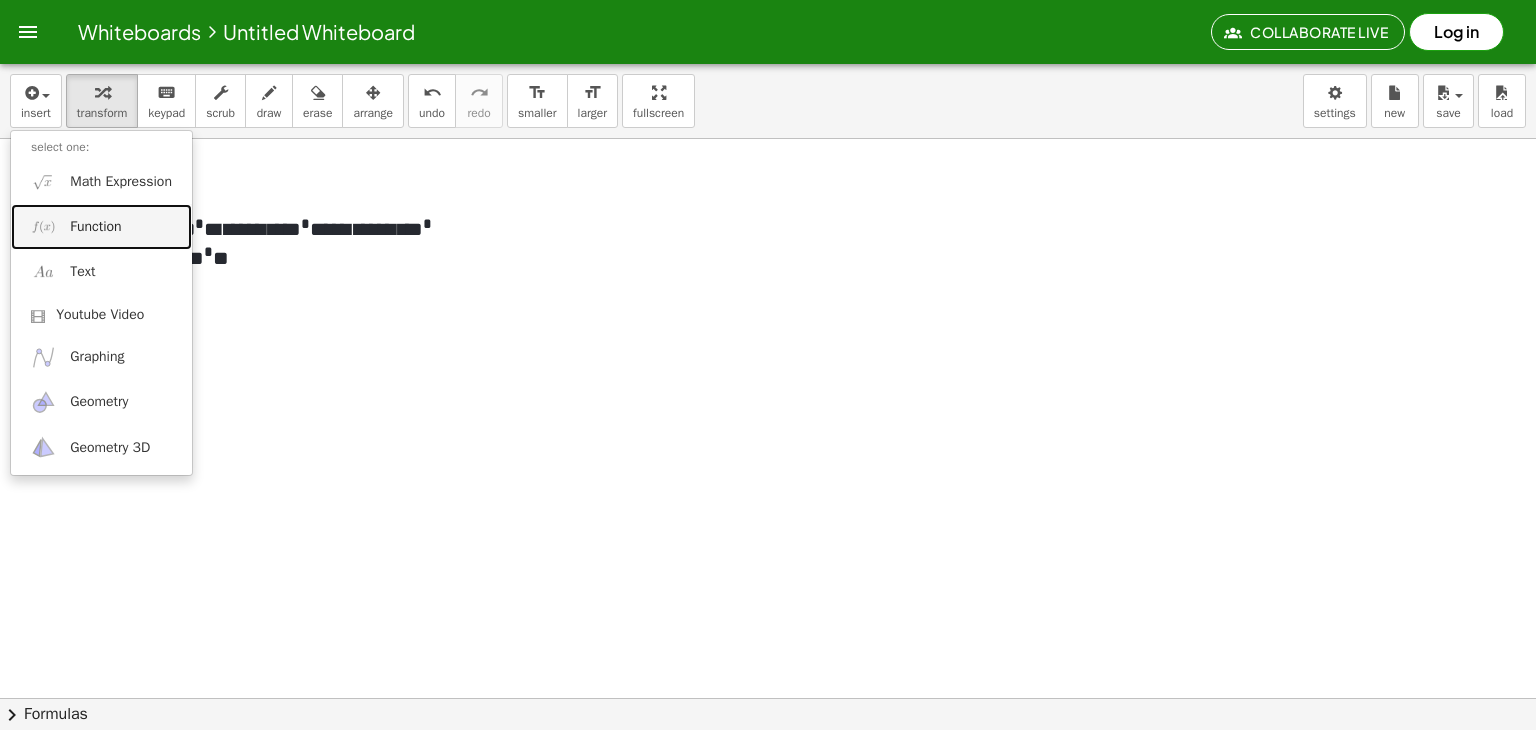 click on "Function" at bounding box center (95, 227) 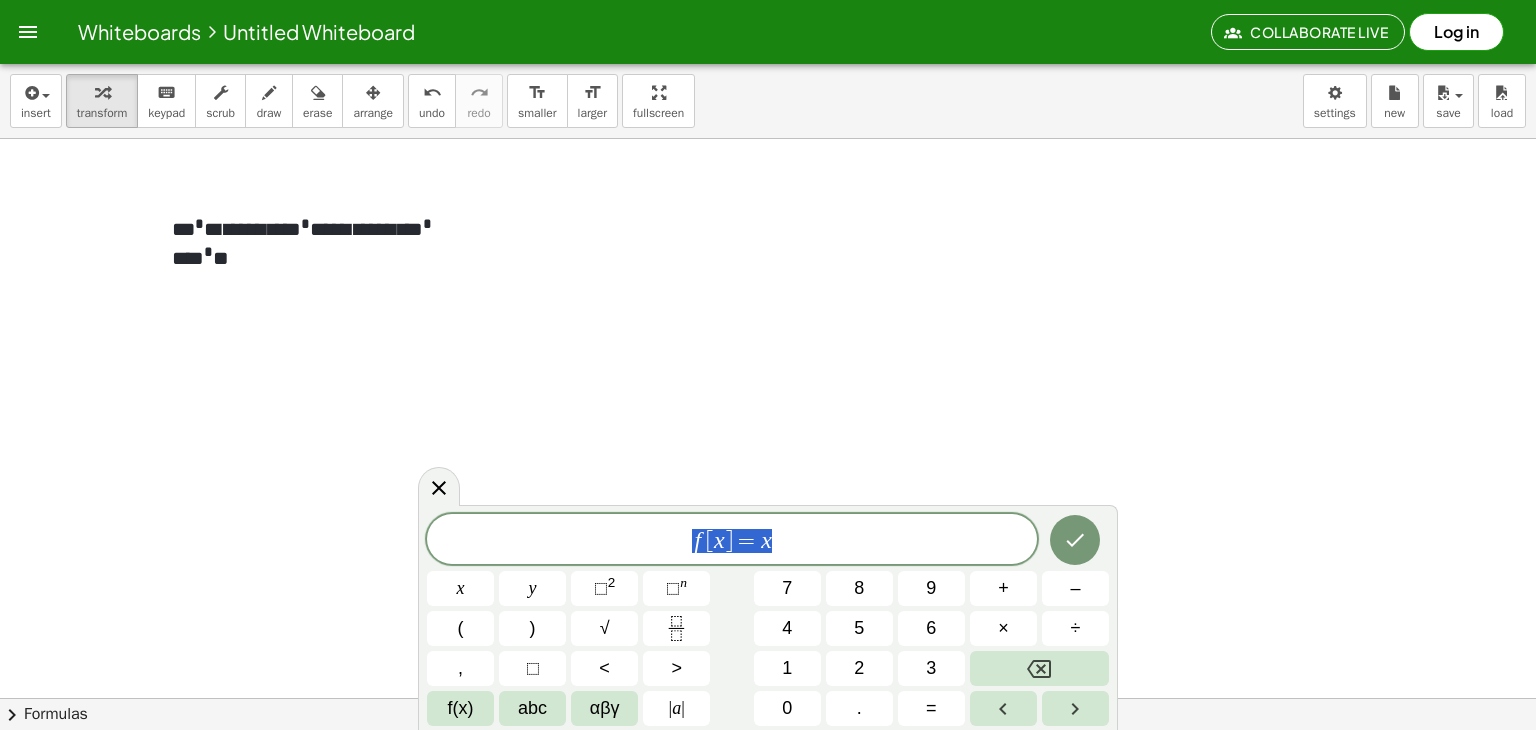 drag, startPoint x: 802, startPoint y: 545, endPoint x: 656, endPoint y: 548, distance: 146.03082 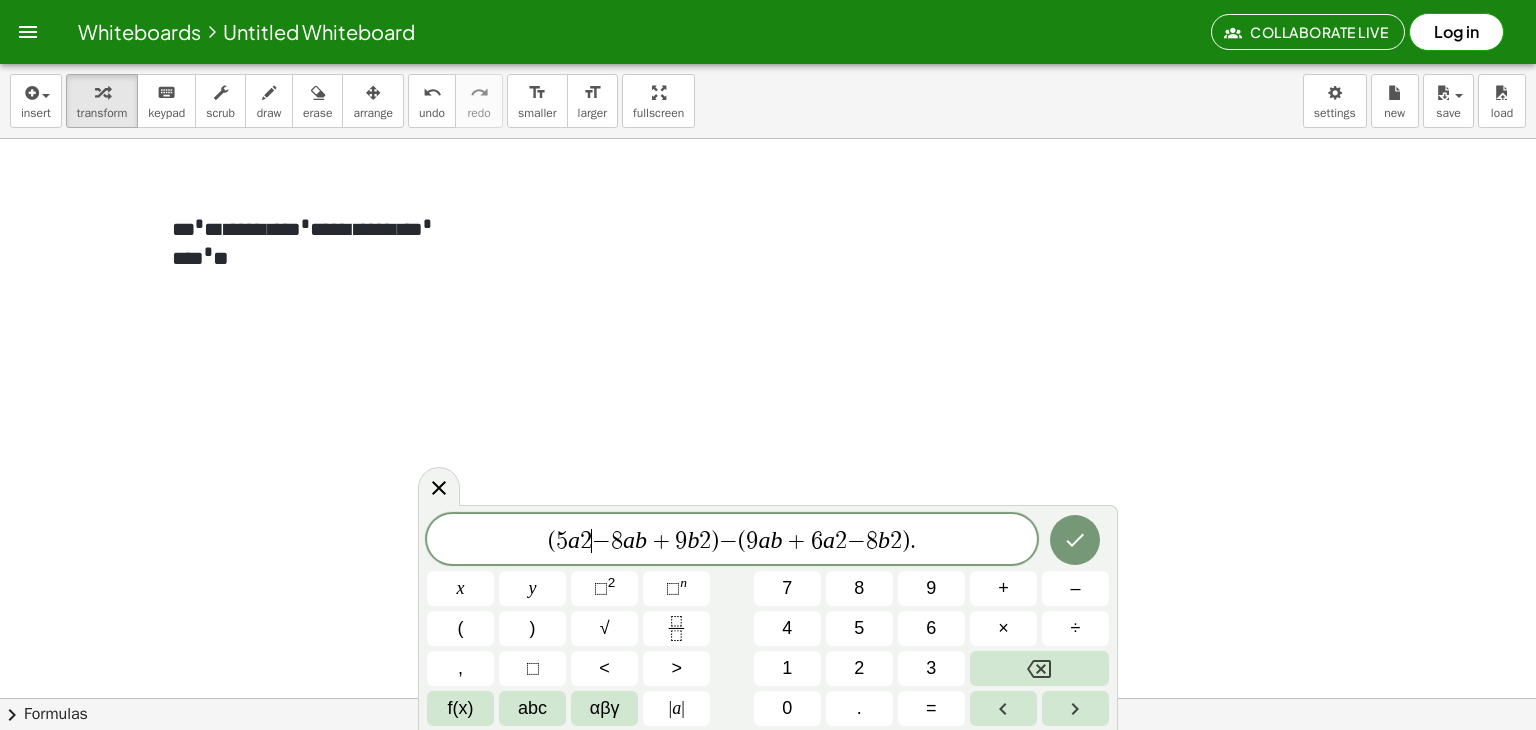 click on "2" at bounding box center [586, 541] 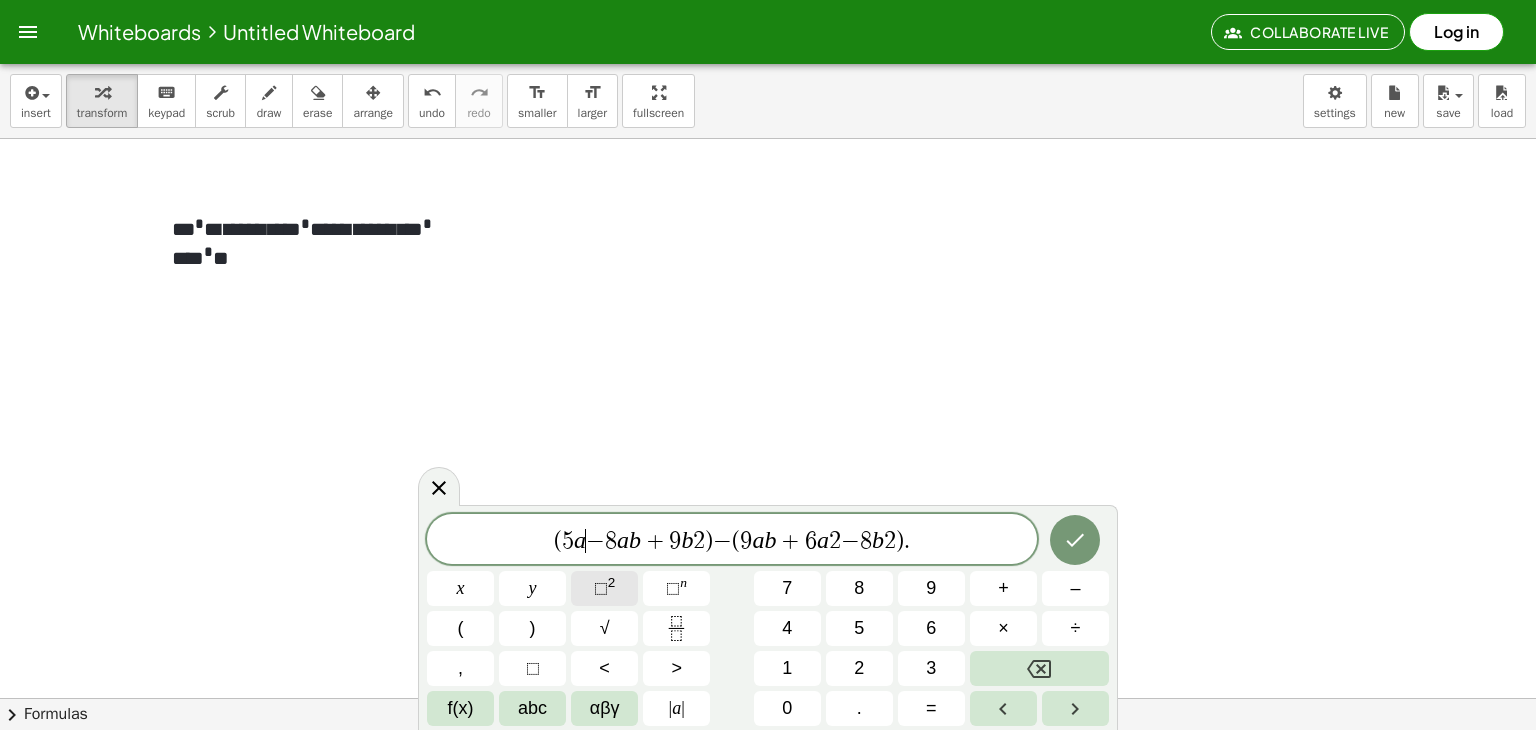 click on "⬚" at bounding box center (601, 588) 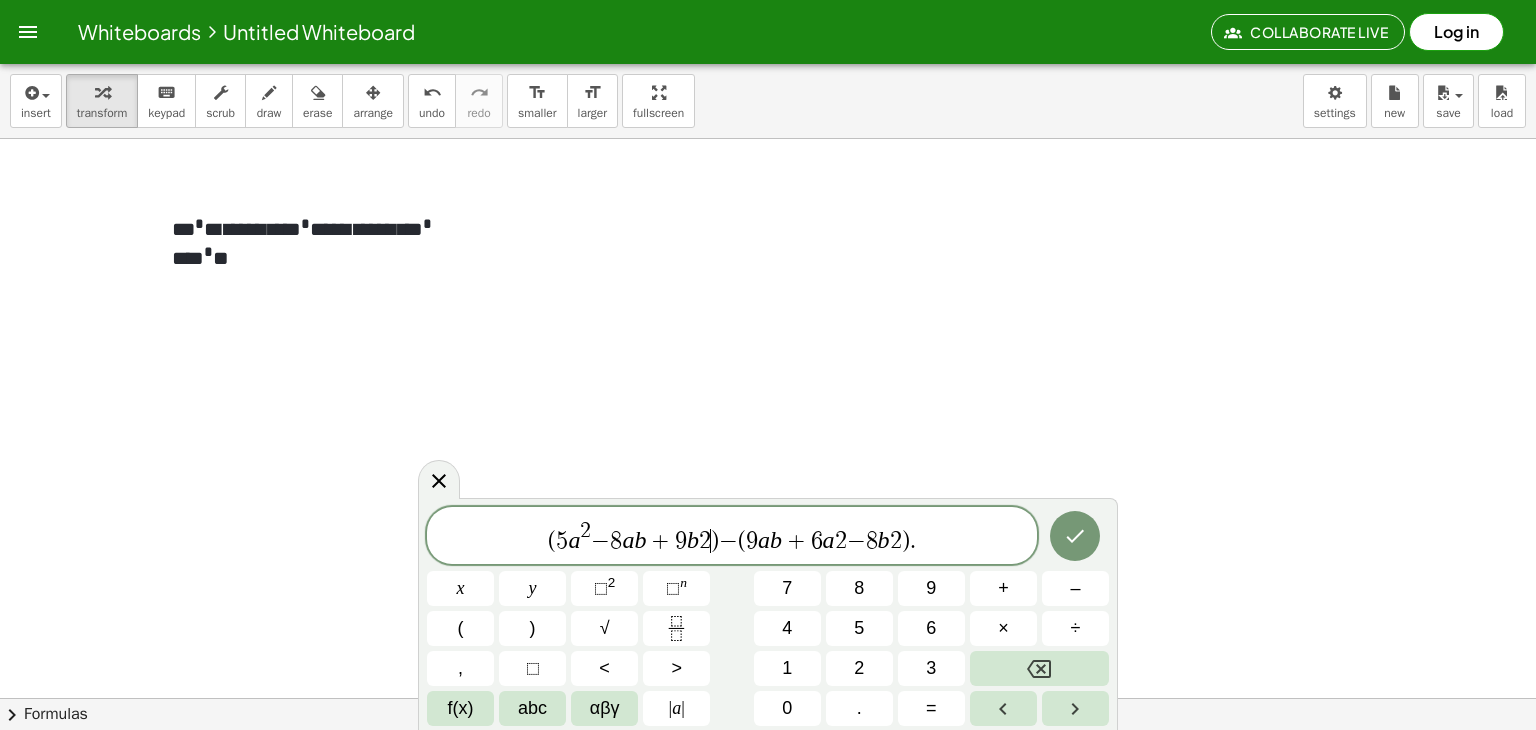 click on "2" at bounding box center [705, 541] 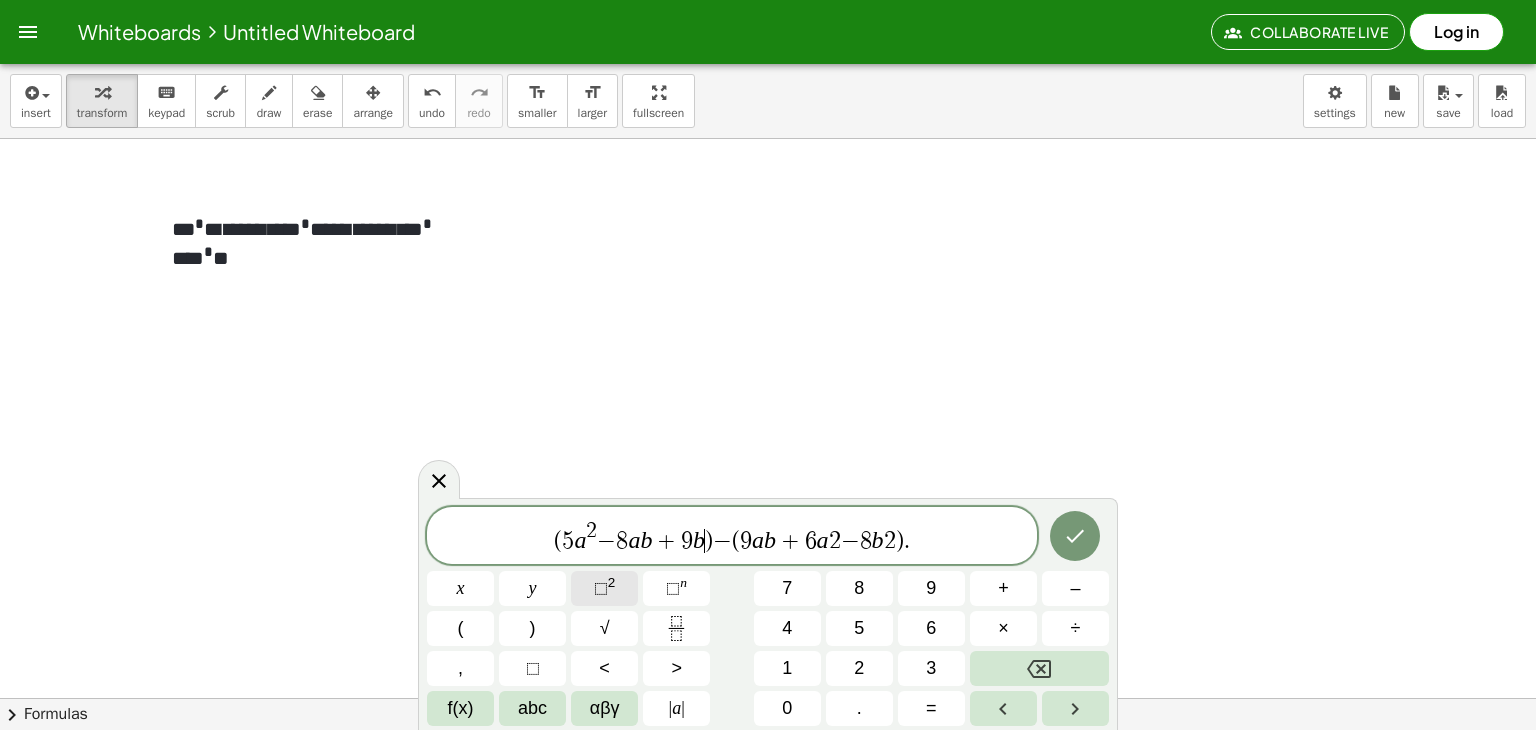 click on "2" at bounding box center (612, 582) 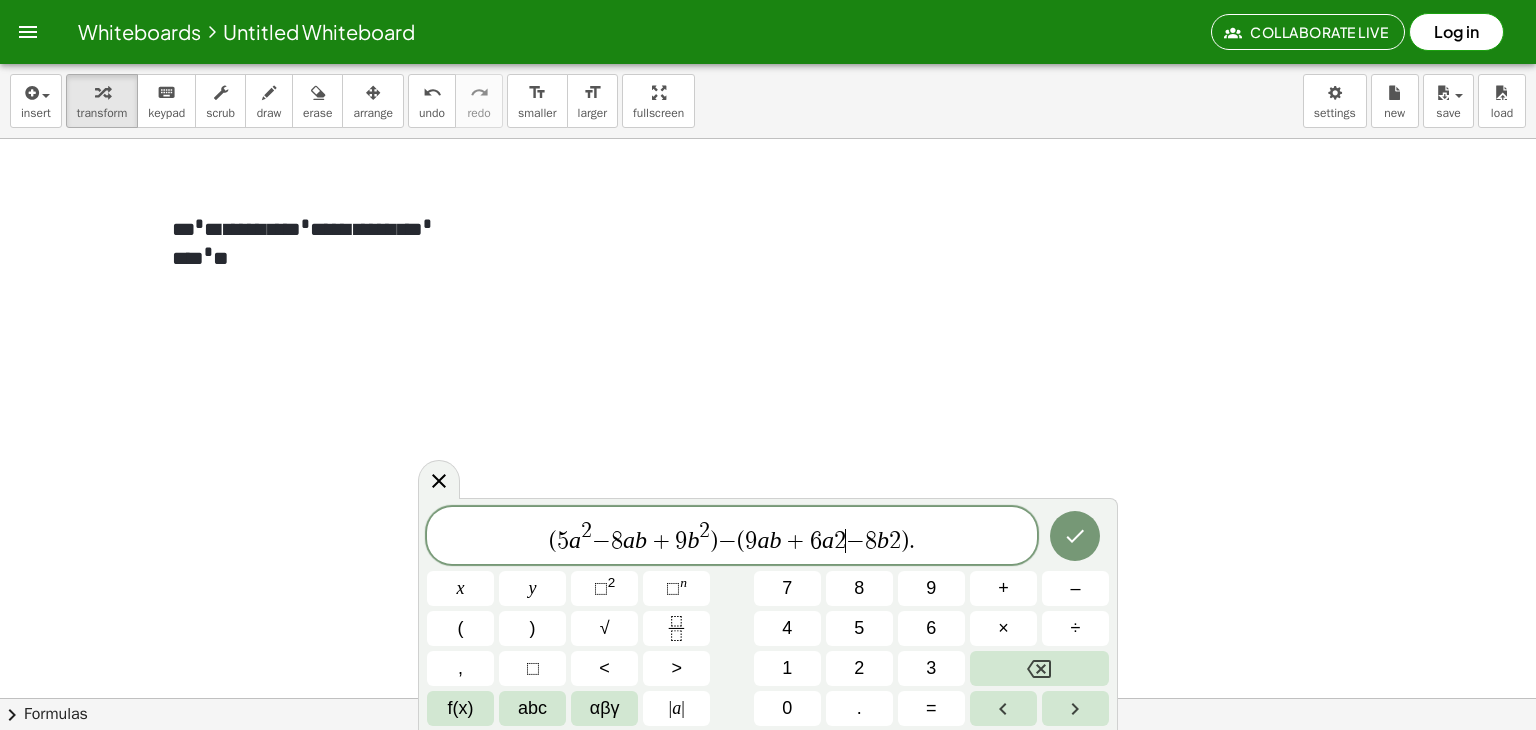 click on "( 5 a 2 − 8 a b + 9 b 2 ) − ( 9 a b + 6 a 2 ​ − 8 b 2 ) ." at bounding box center [732, 537] 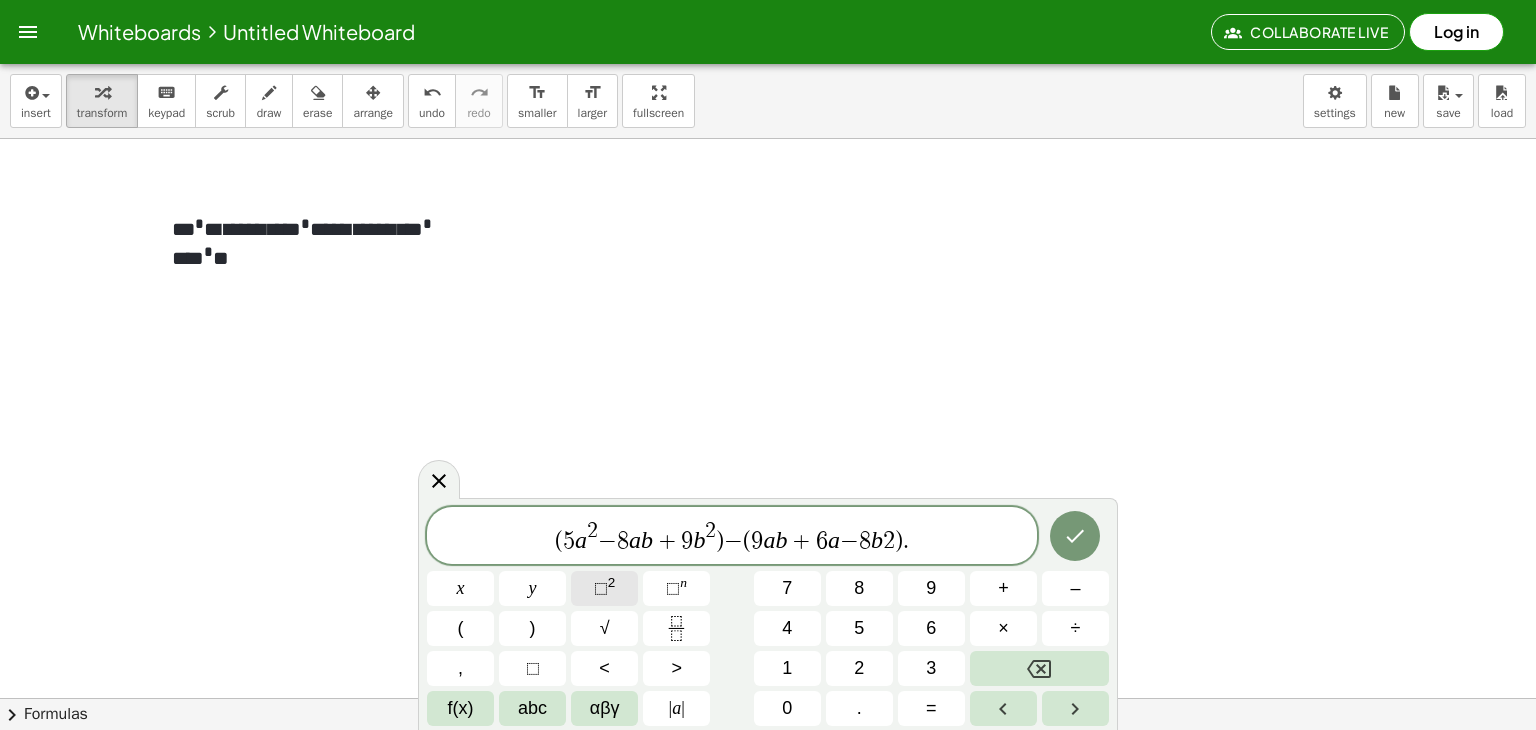 click on "⬚ 2" at bounding box center [604, 588] 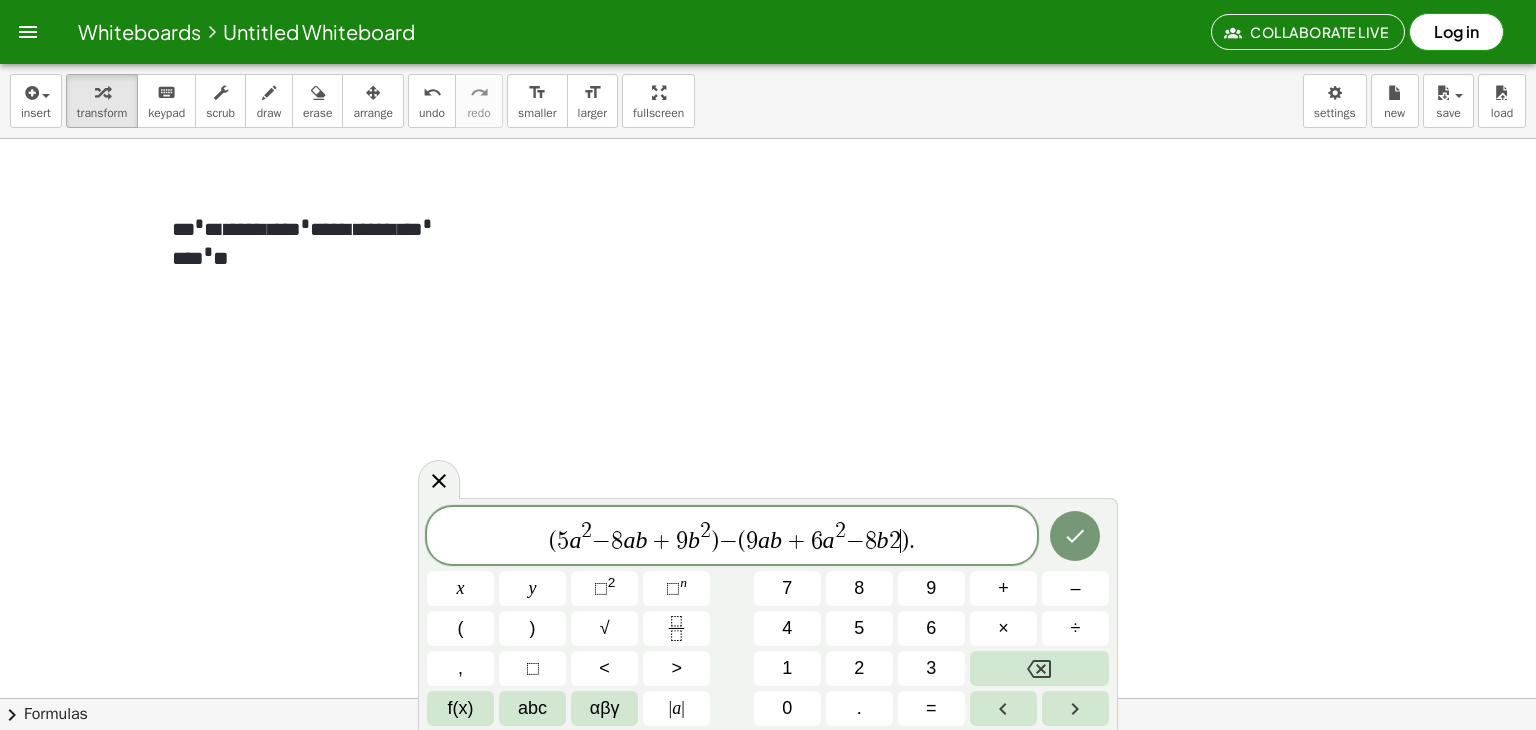 click on "2" at bounding box center (895, 541) 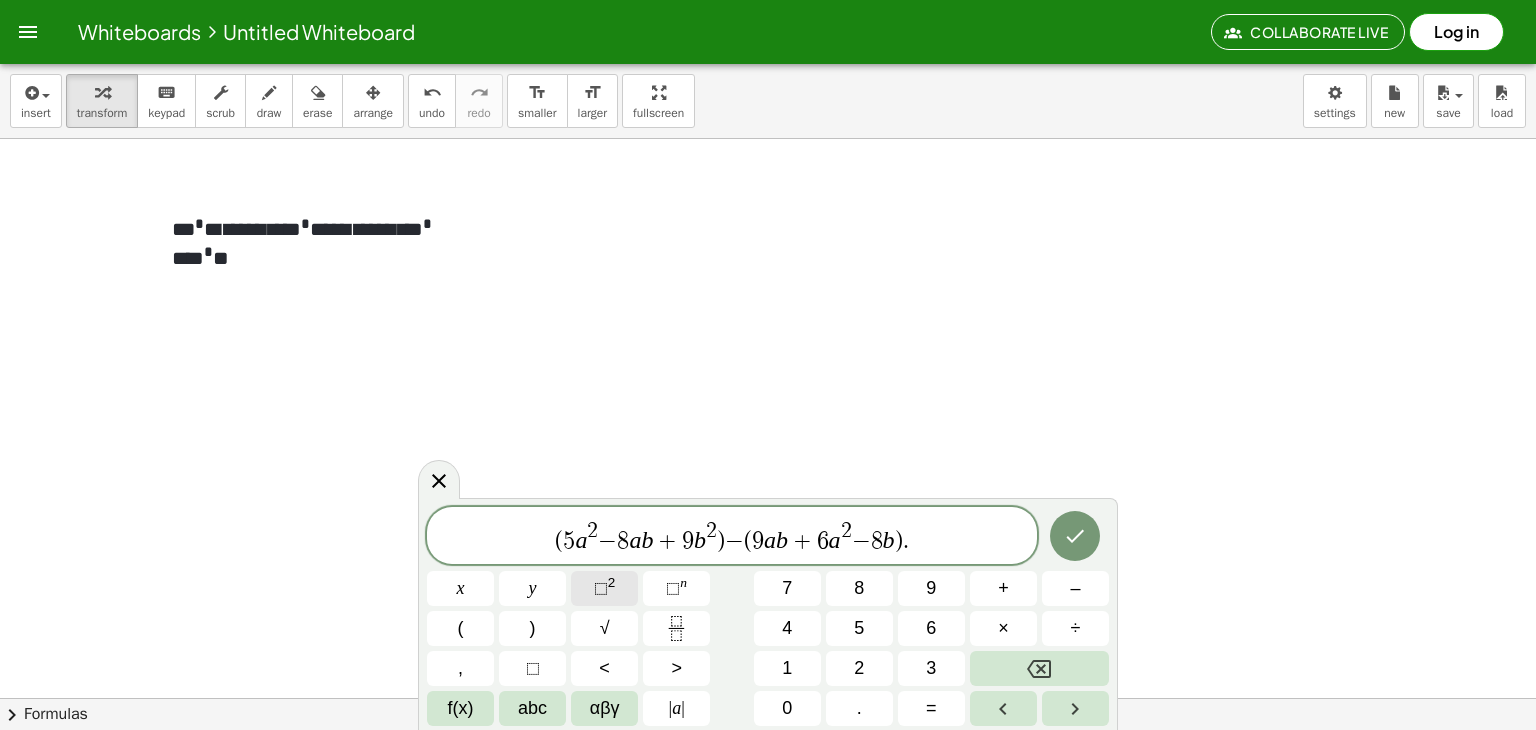 click on "⬚" at bounding box center [601, 588] 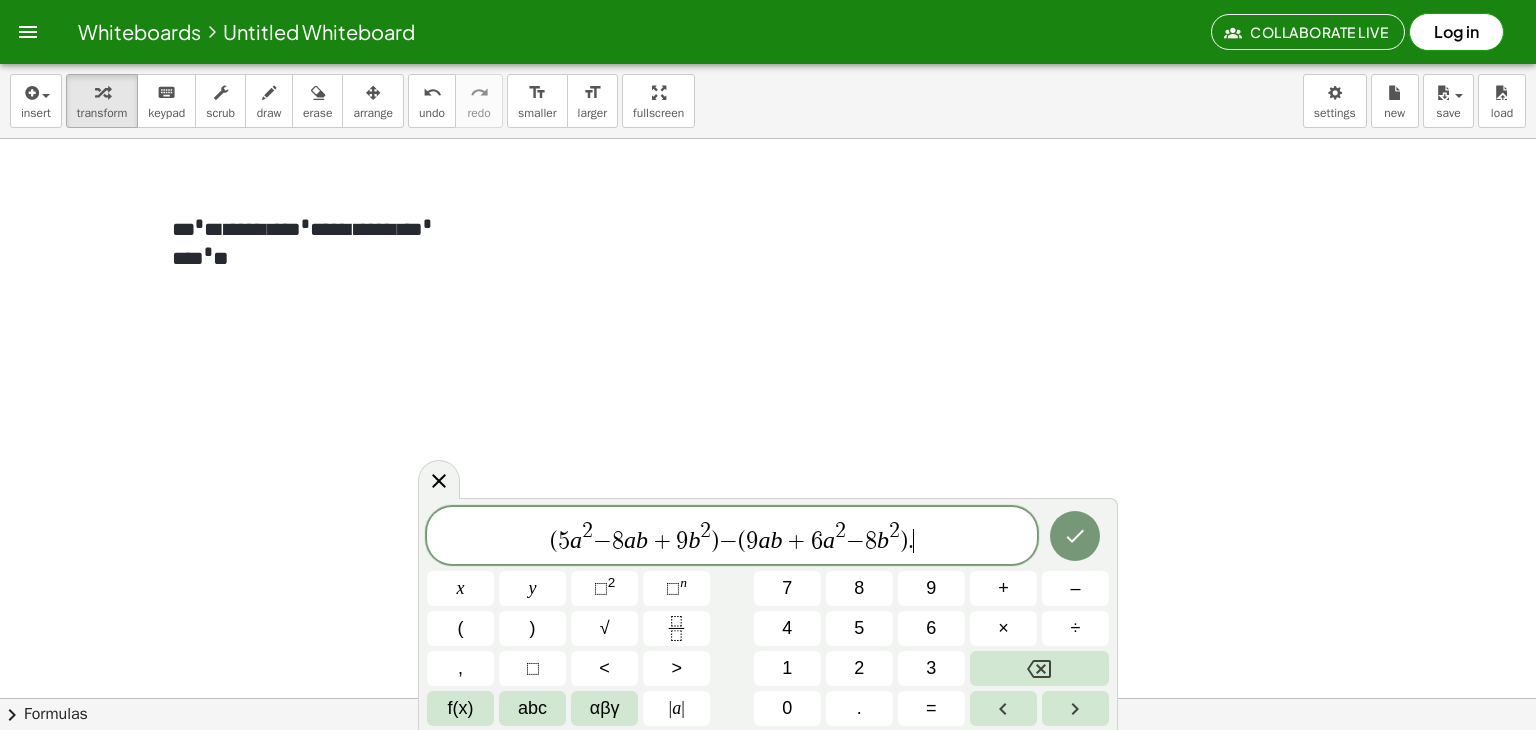 click on "( 5 a 2 − 8 a b + 9 b 2 ) − ( 9 a b + 6 a 2 − 8 b 2 ) . ​" at bounding box center (732, 537) 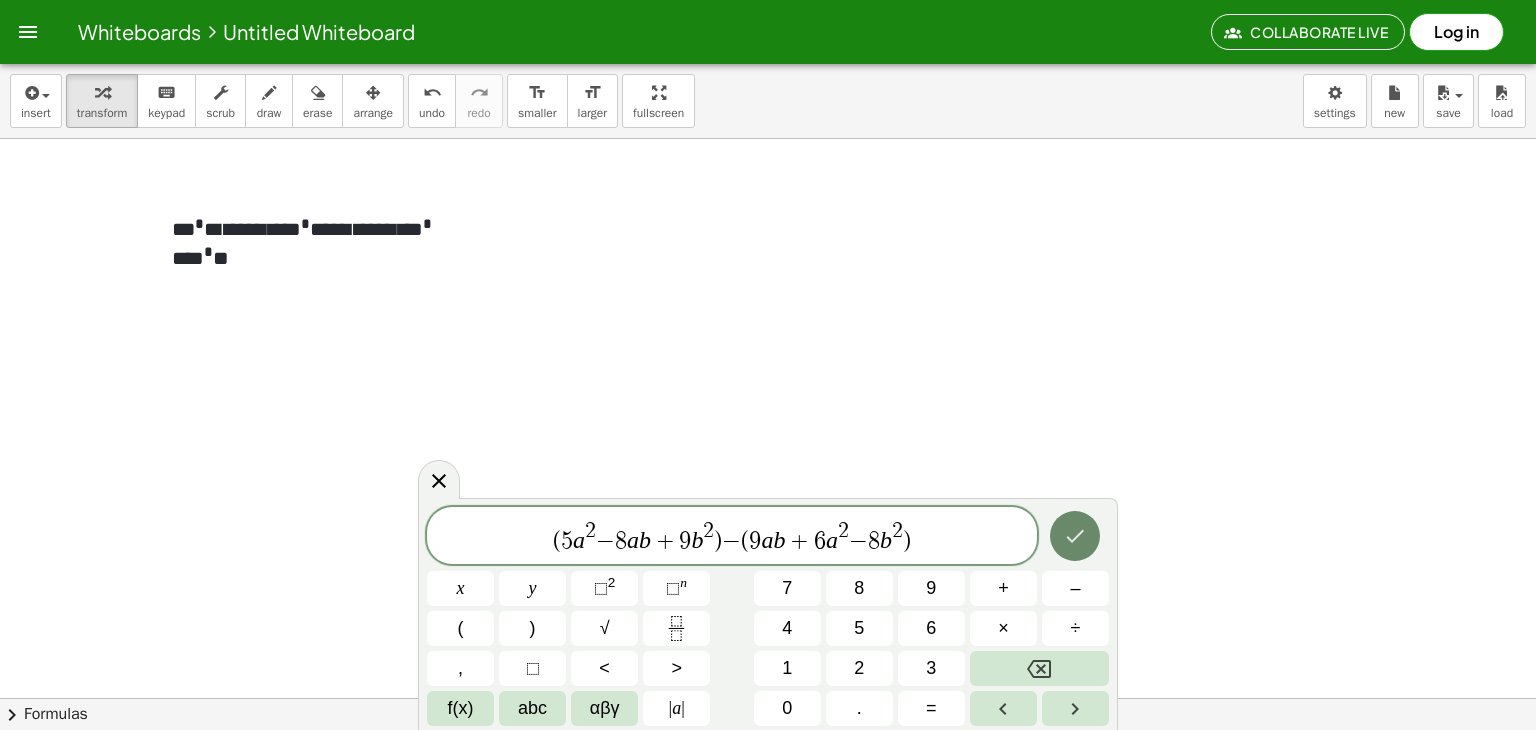 click 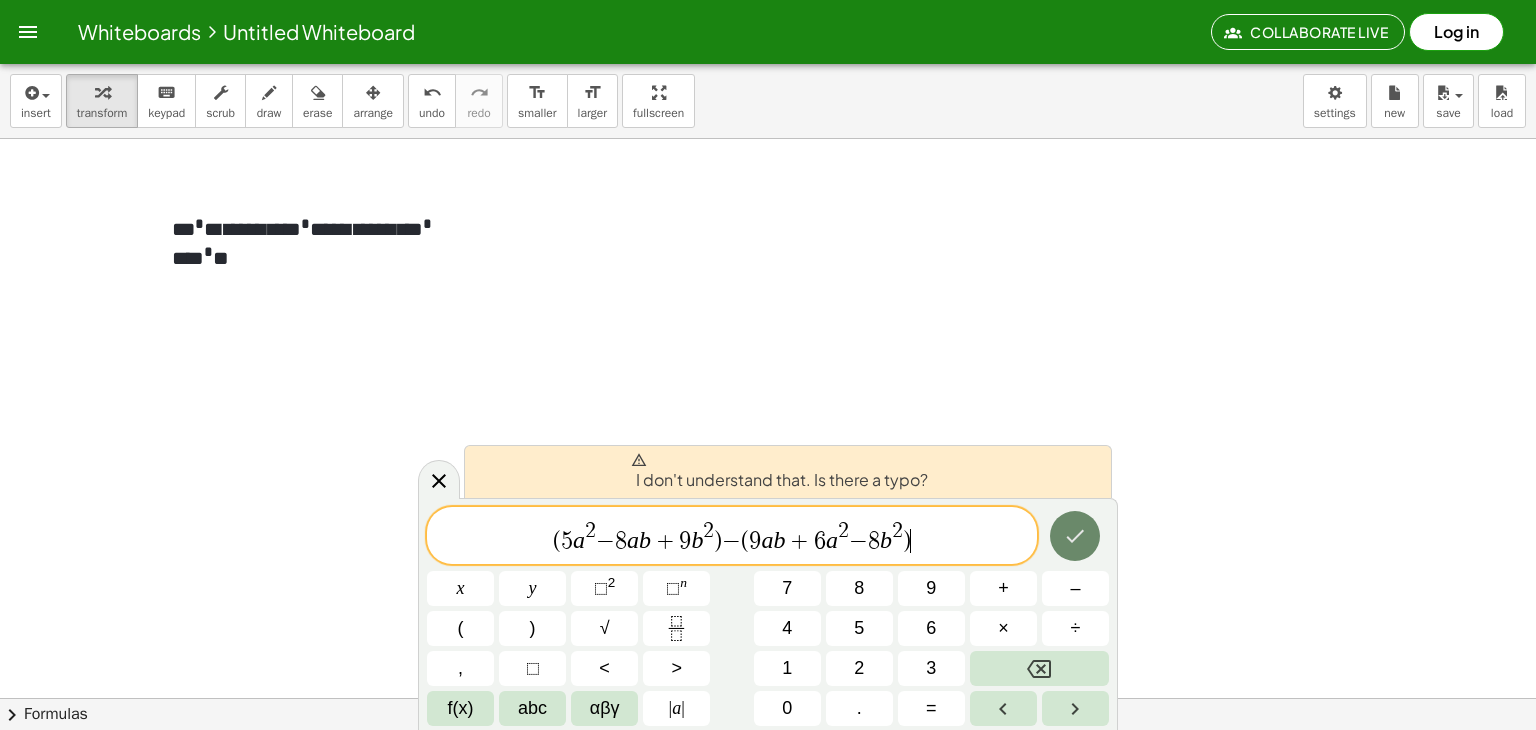 click 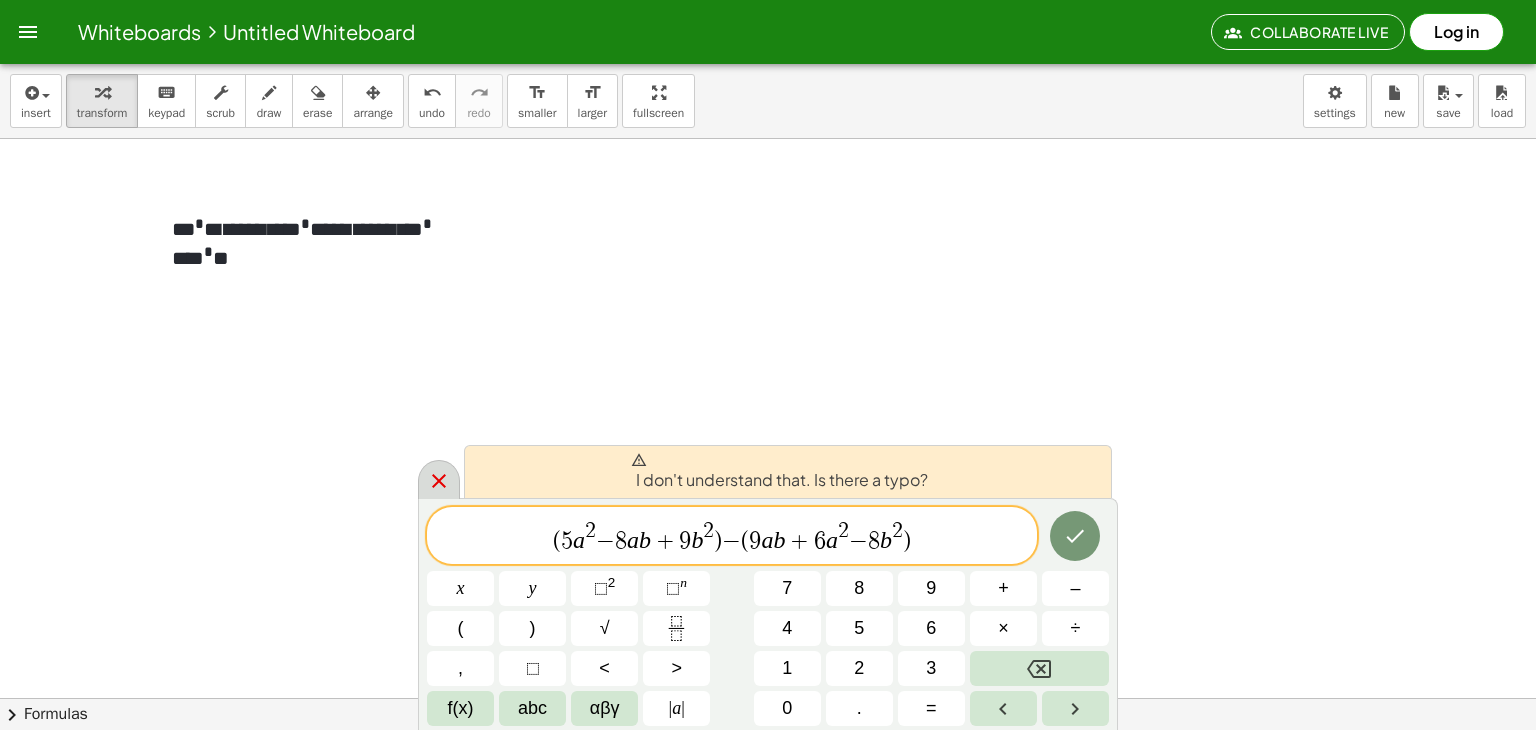 click 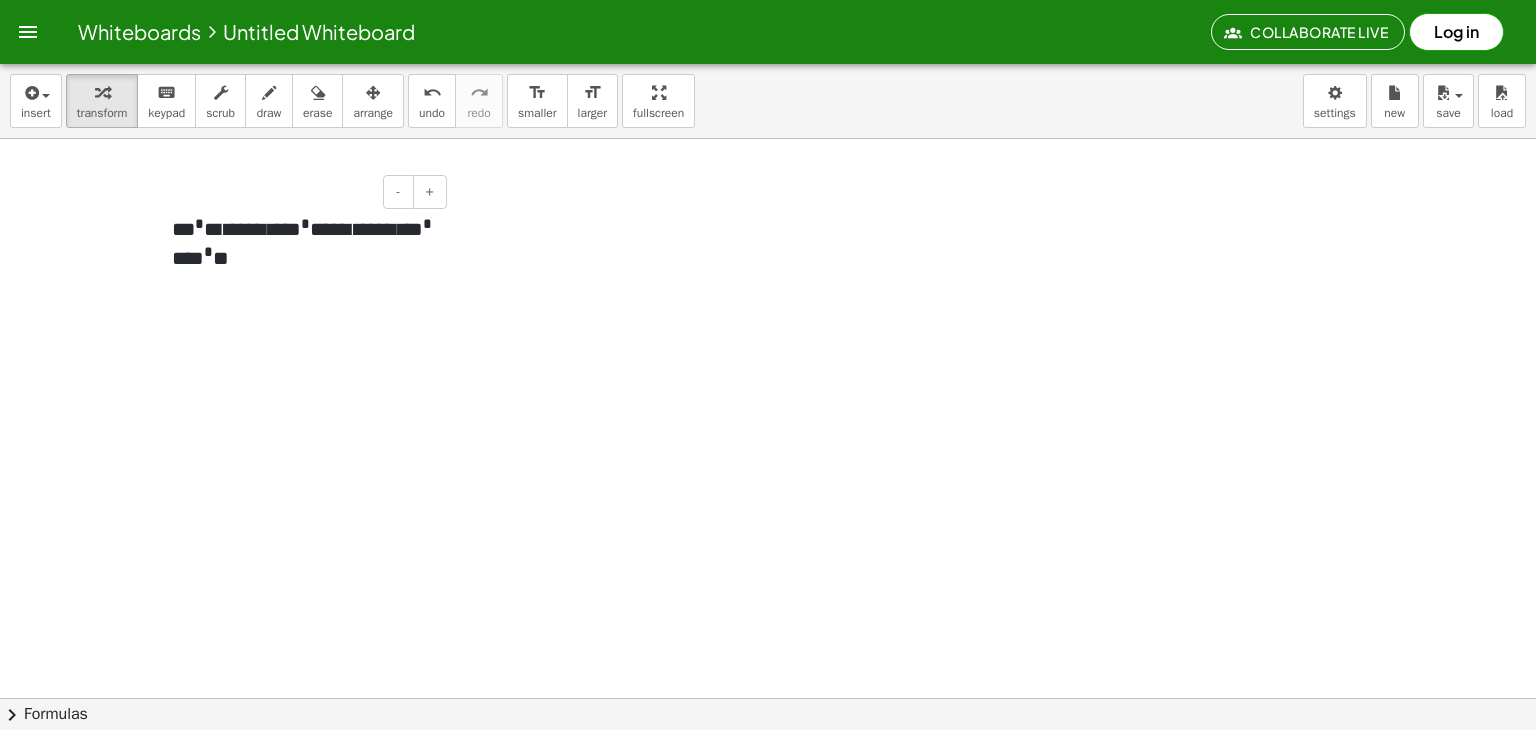 click on "**********" at bounding box center (302, 243) 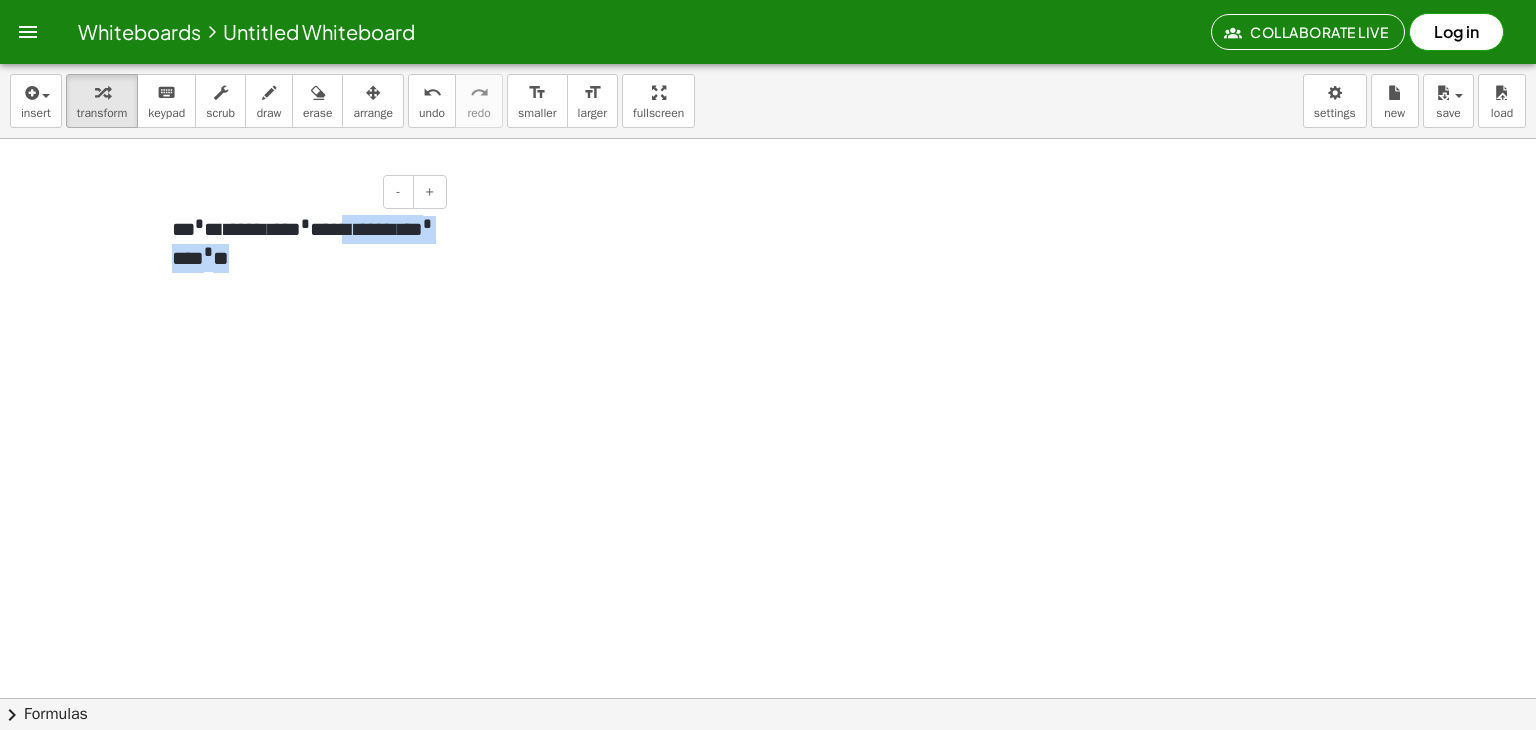 drag, startPoint x: 282, startPoint y: 263, endPoint x: 367, endPoint y: 228, distance: 91.92388 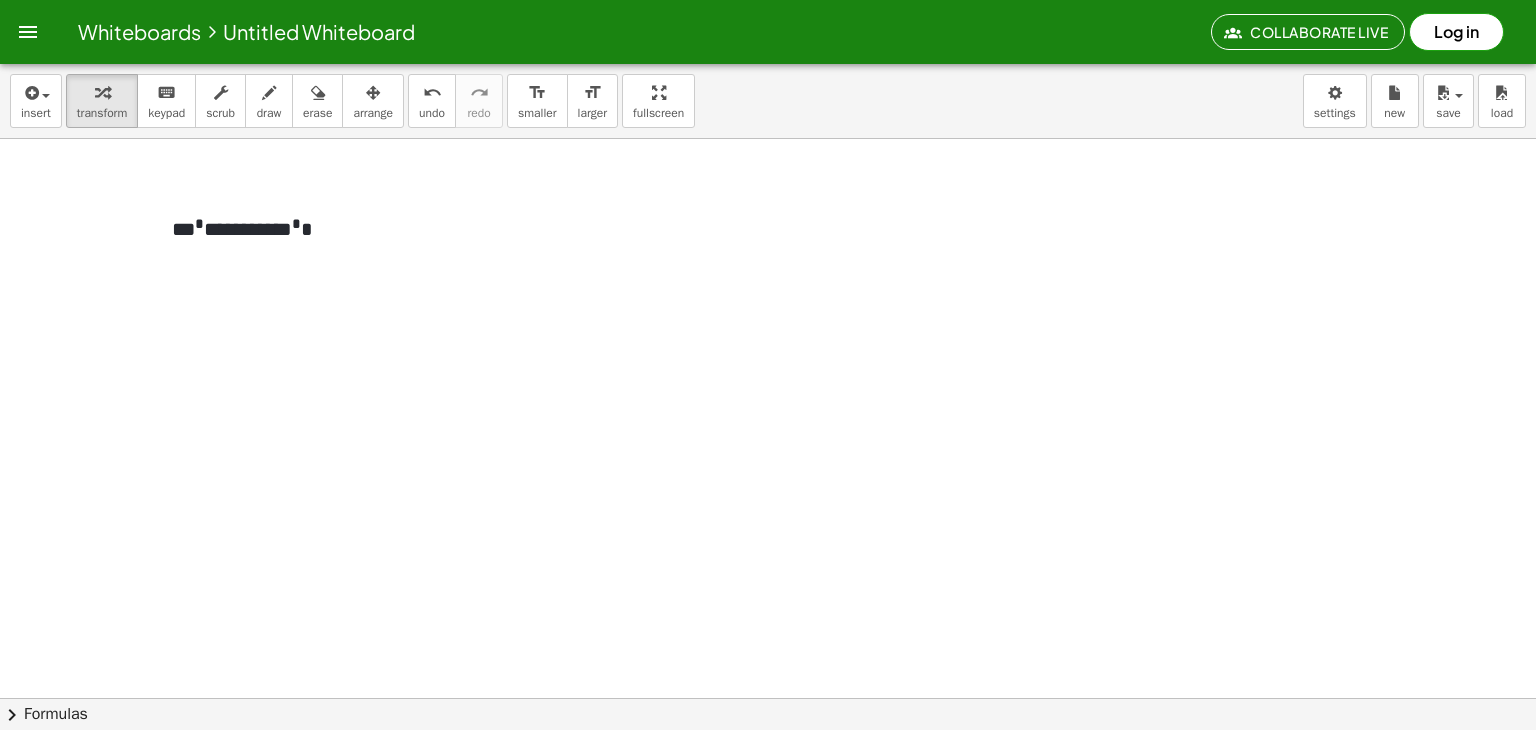 click at bounding box center (768, -417) 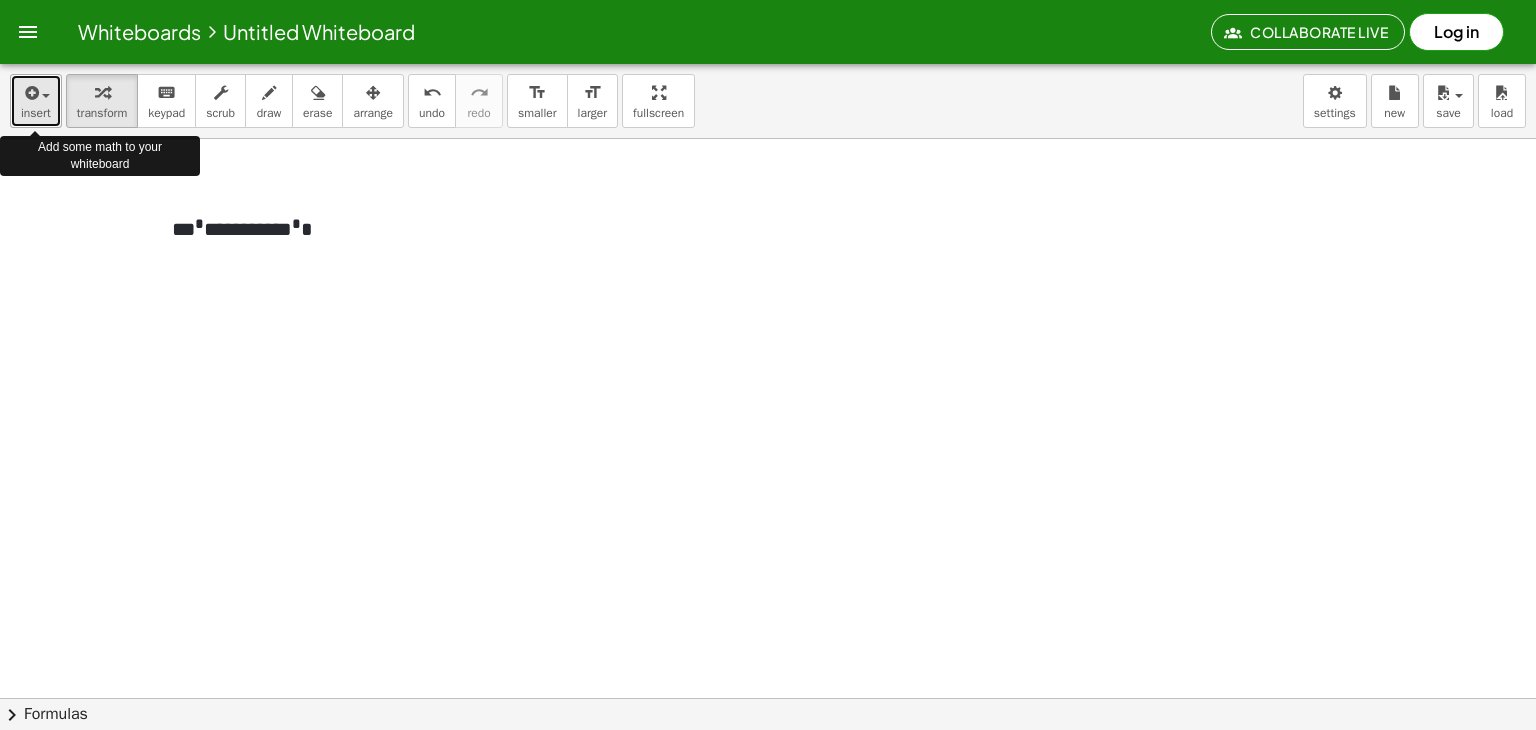 click on "insert" at bounding box center (36, 113) 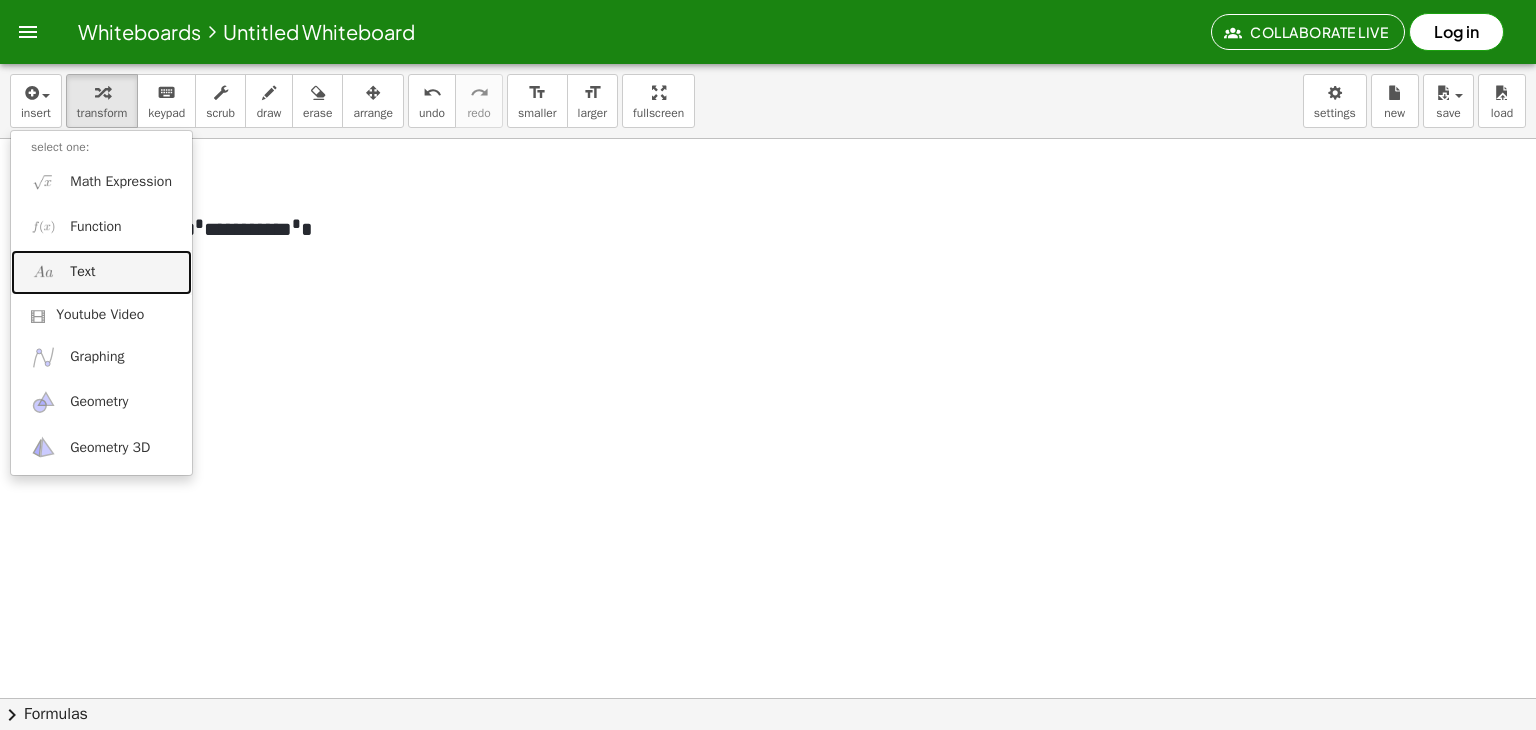 click on "Text" at bounding box center [82, 272] 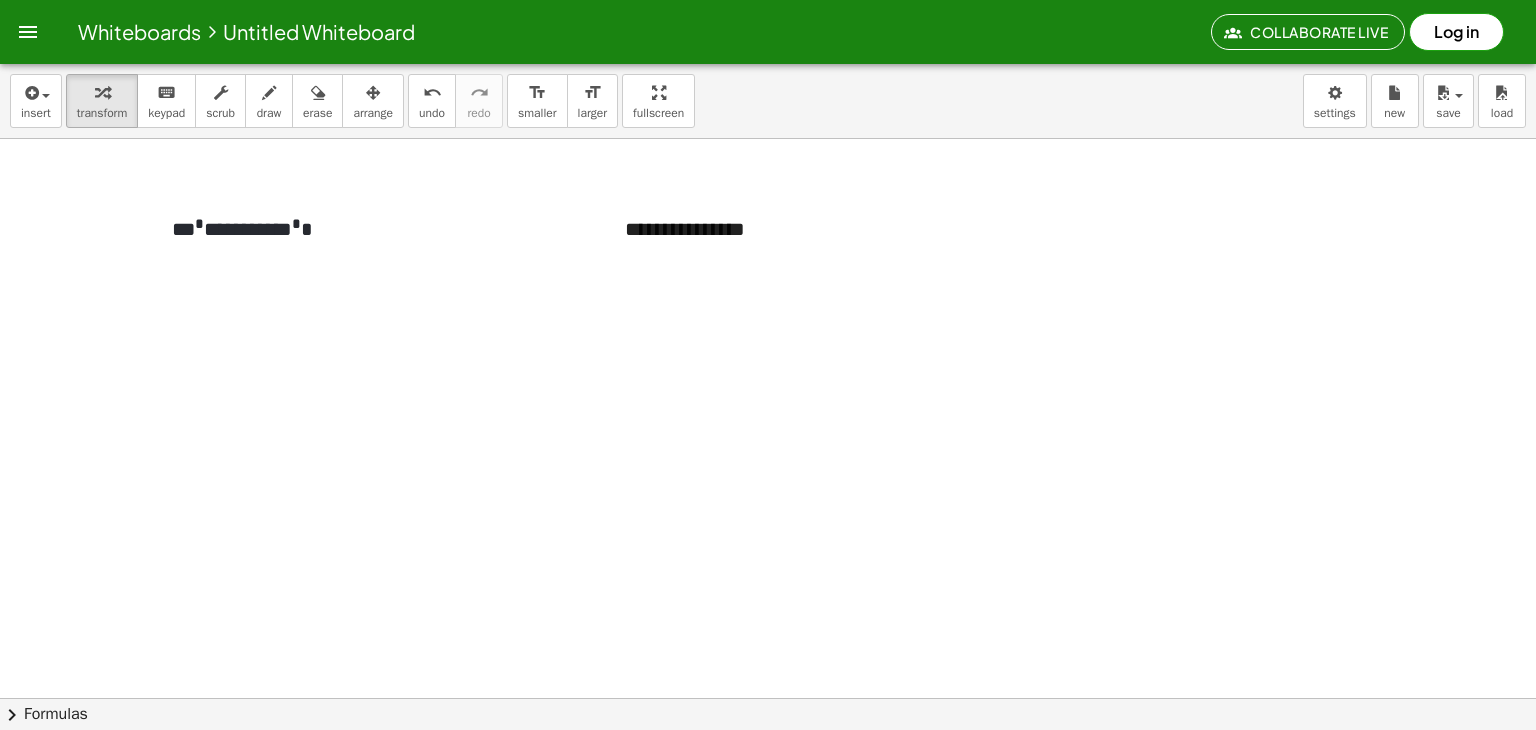 type 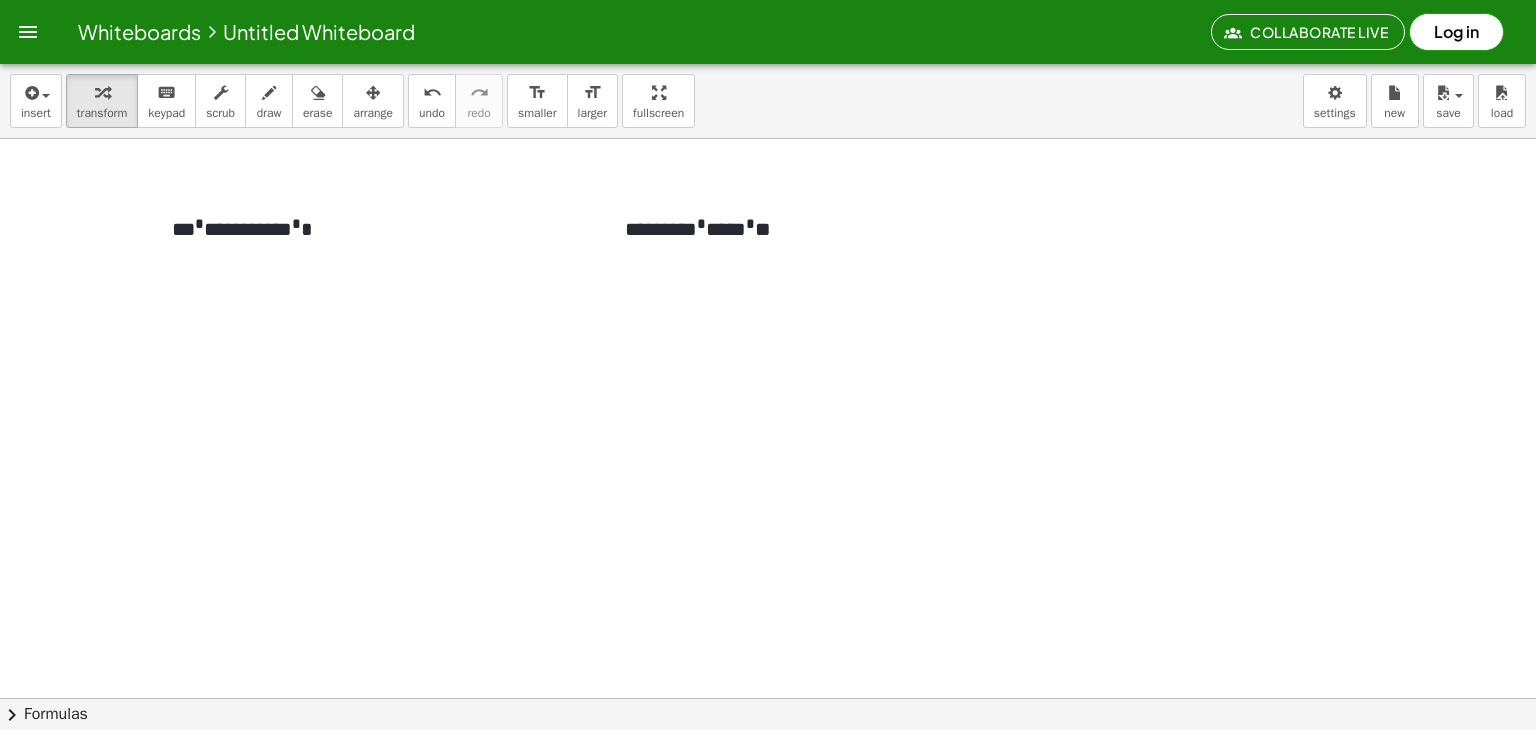 click at bounding box center (768, -417) 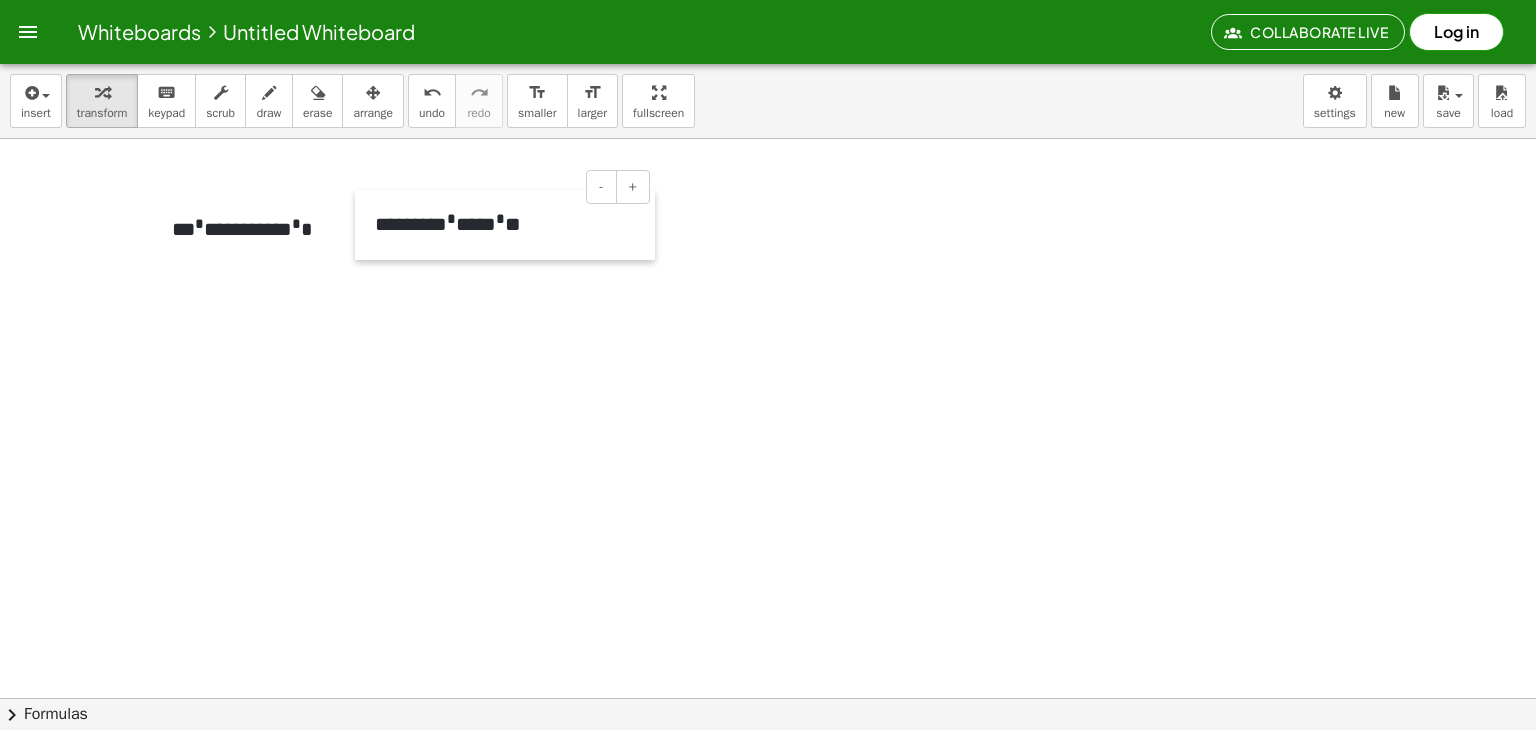 drag, startPoint x: 624, startPoint y: 208, endPoint x: 374, endPoint y: 203, distance: 250.04999 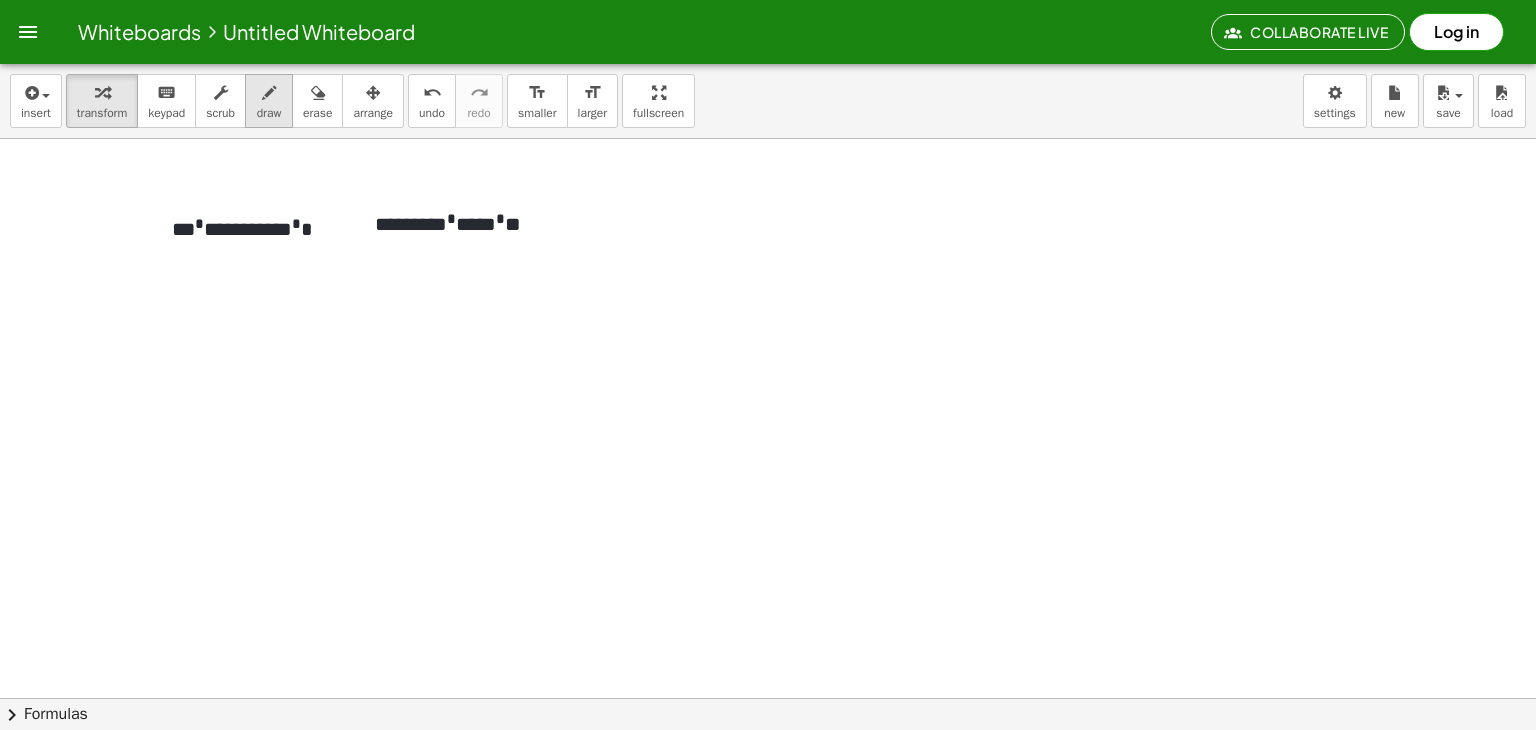 click on "draw" at bounding box center [269, 113] 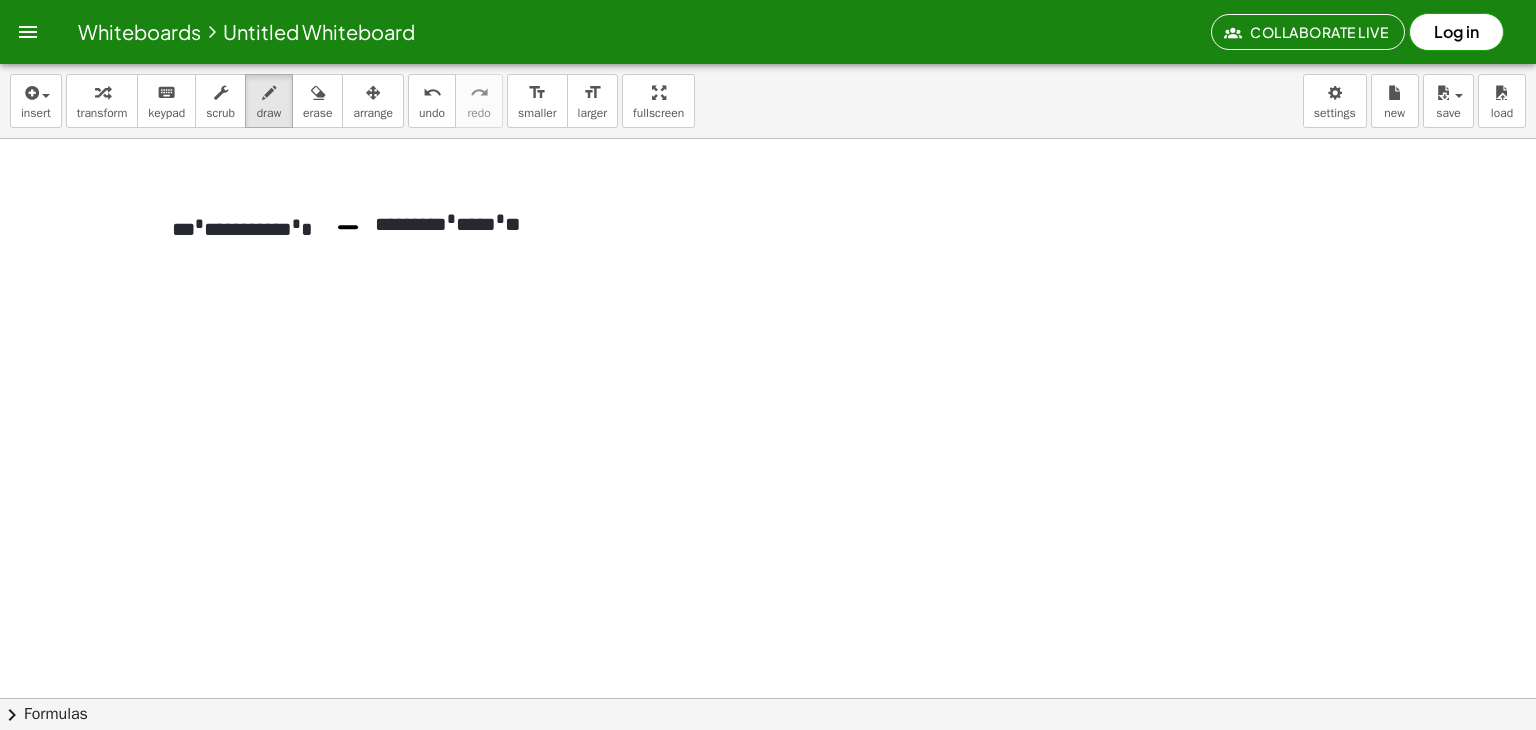 drag, startPoint x: 340, startPoint y: 226, endPoint x: 356, endPoint y: 226, distance: 16 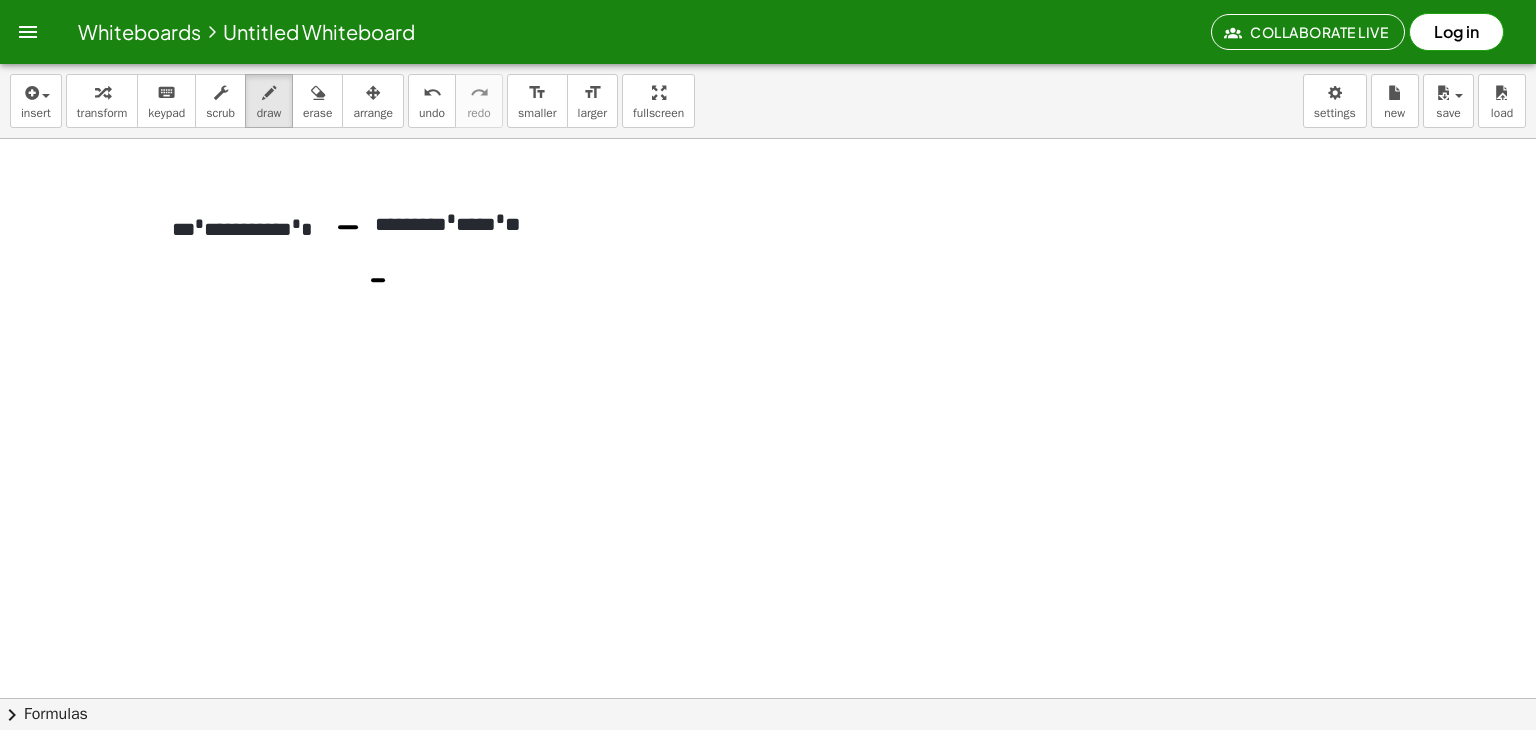 click at bounding box center (768, -417) 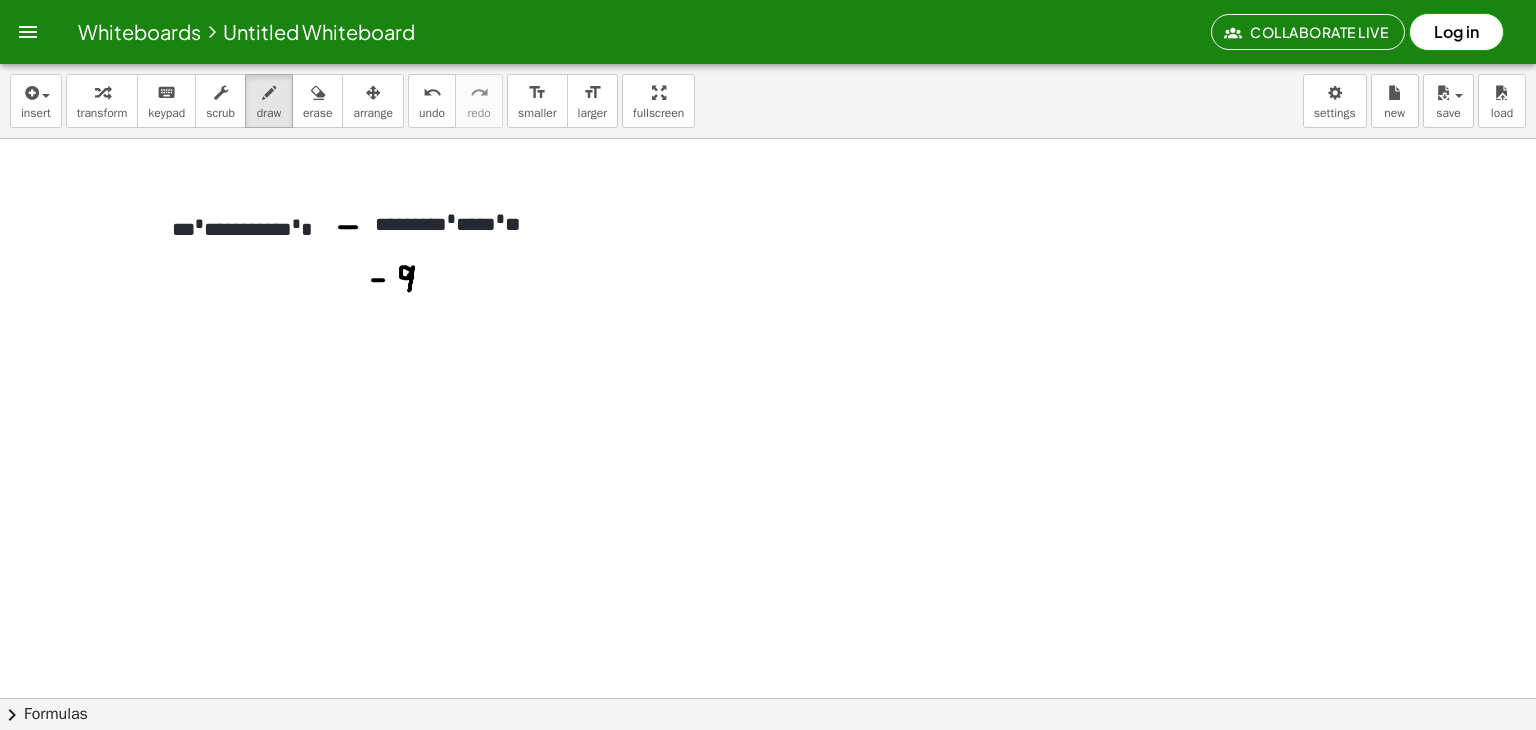 drag, startPoint x: 411, startPoint y: 268, endPoint x: 409, endPoint y: 294, distance: 26.076809 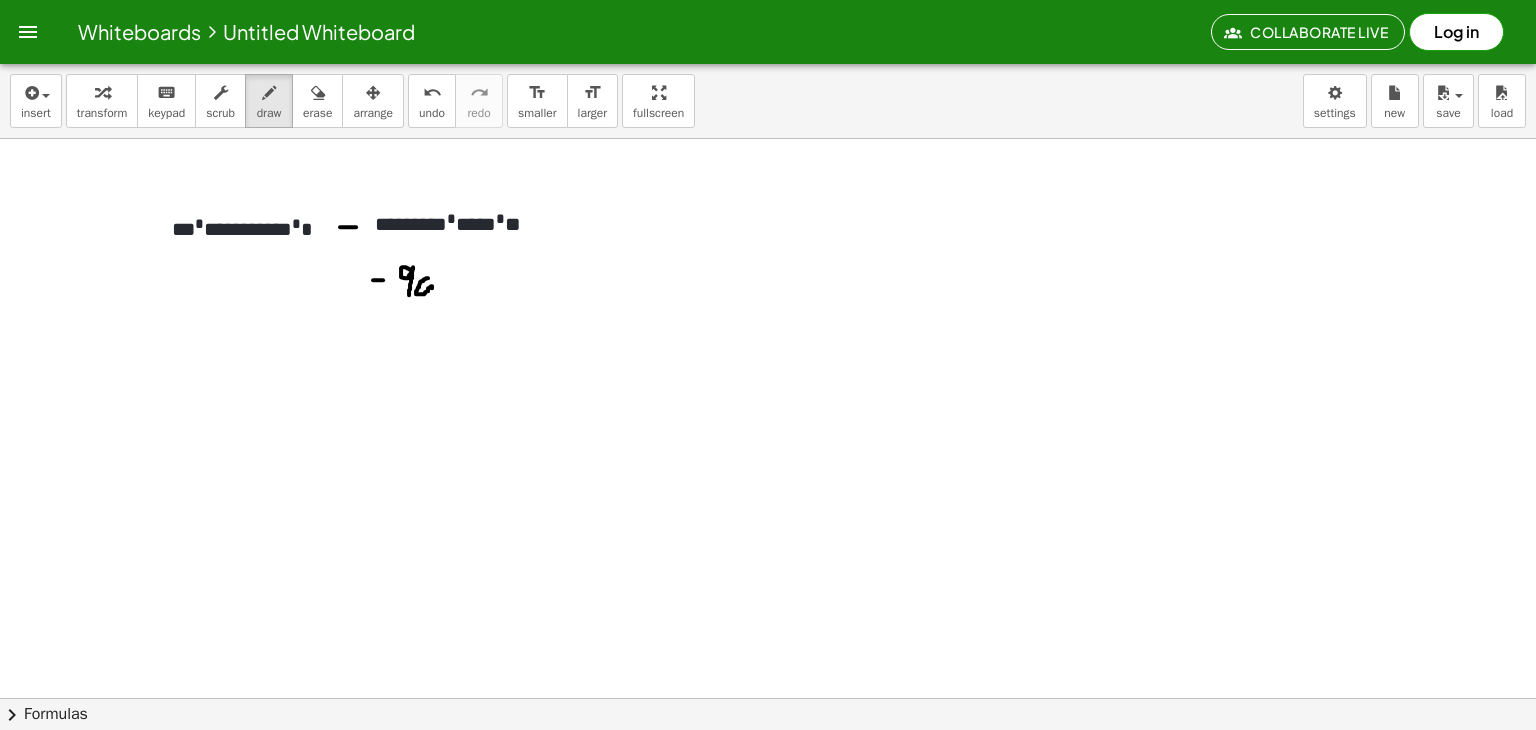 drag, startPoint x: 428, startPoint y: 277, endPoint x: 458, endPoint y: 257, distance: 36.05551 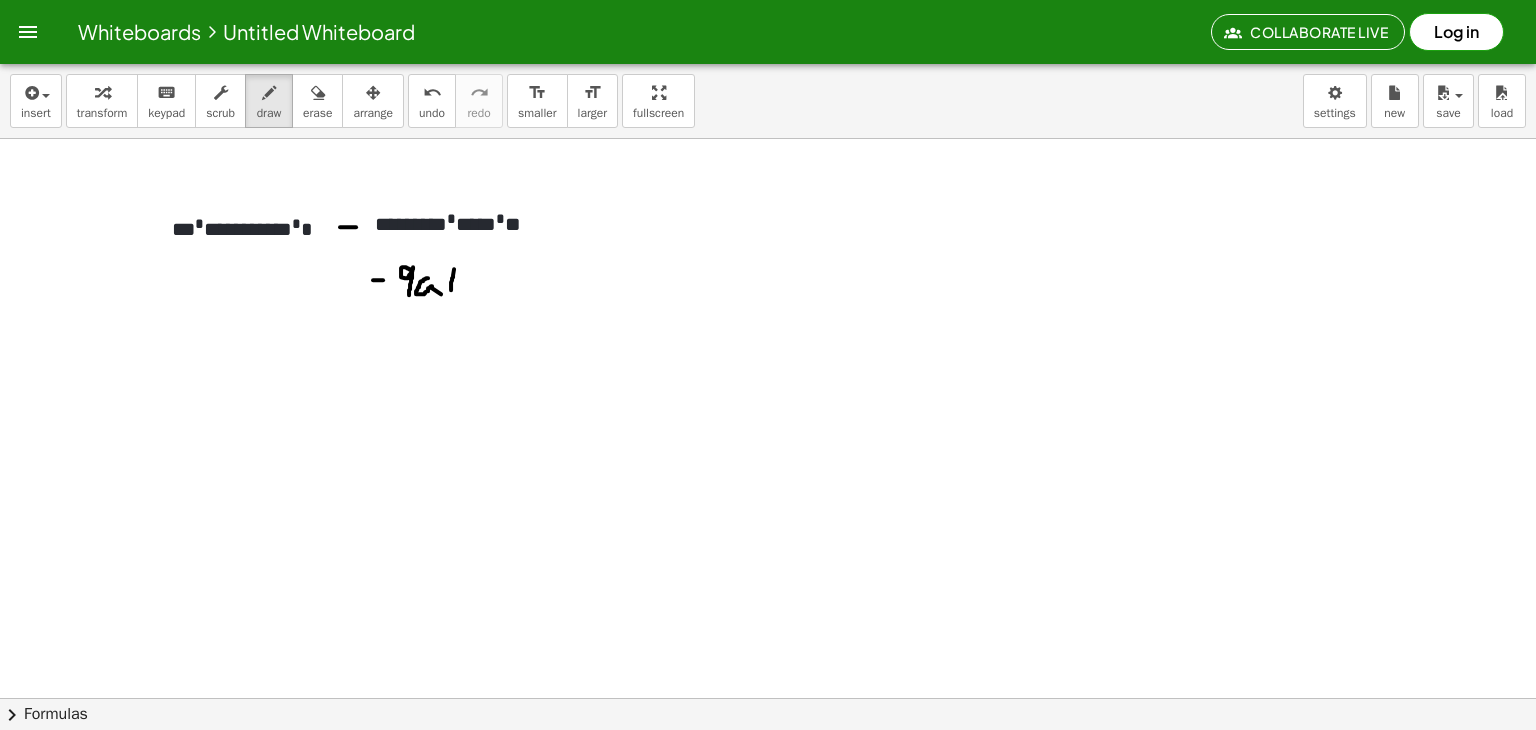 drag, startPoint x: 454, startPoint y: 268, endPoint x: 451, endPoint y: 289, distance: 21.213203 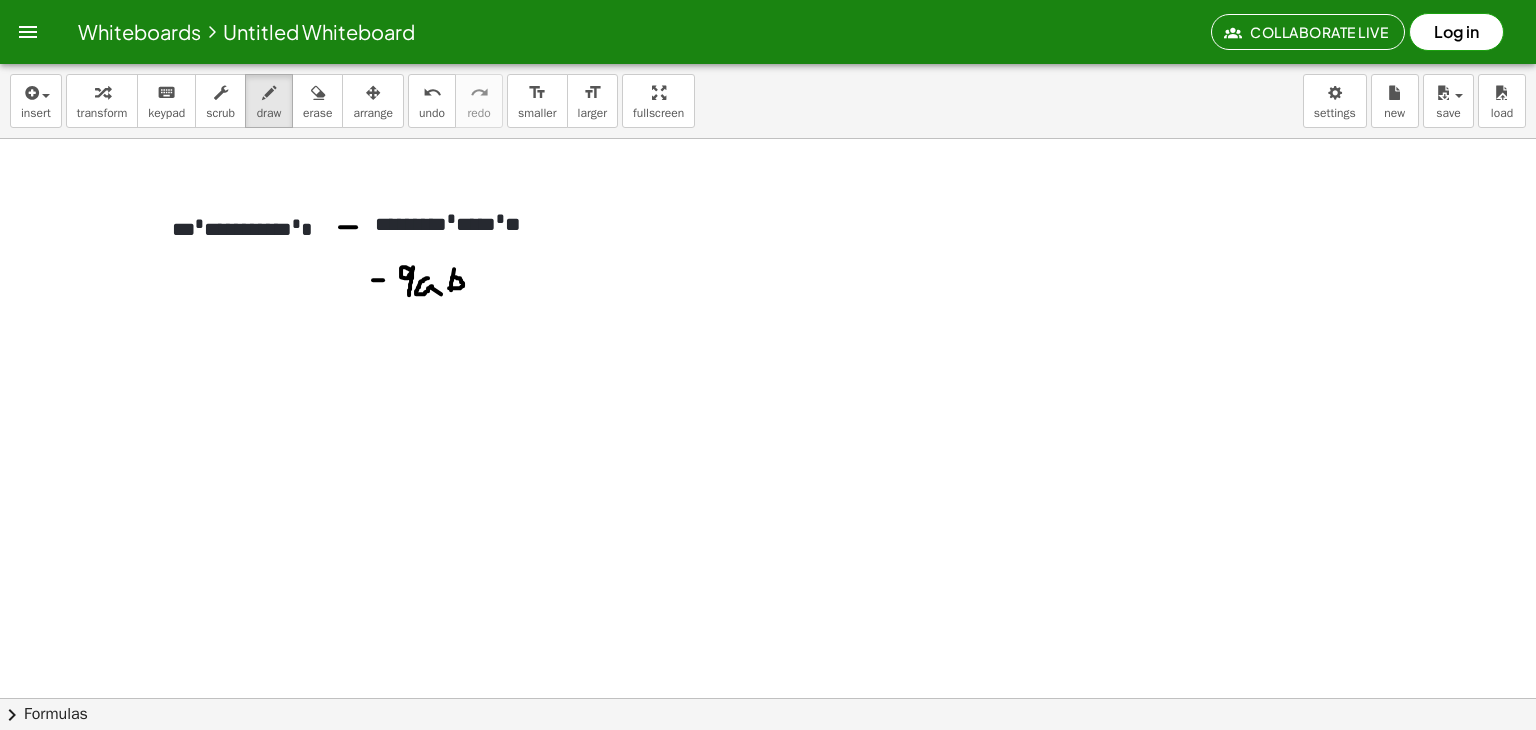 drag, startPoint x: 452, startPoint y: 276, endPoint x: 448, endPoint y: 287, distance: 11.7046995 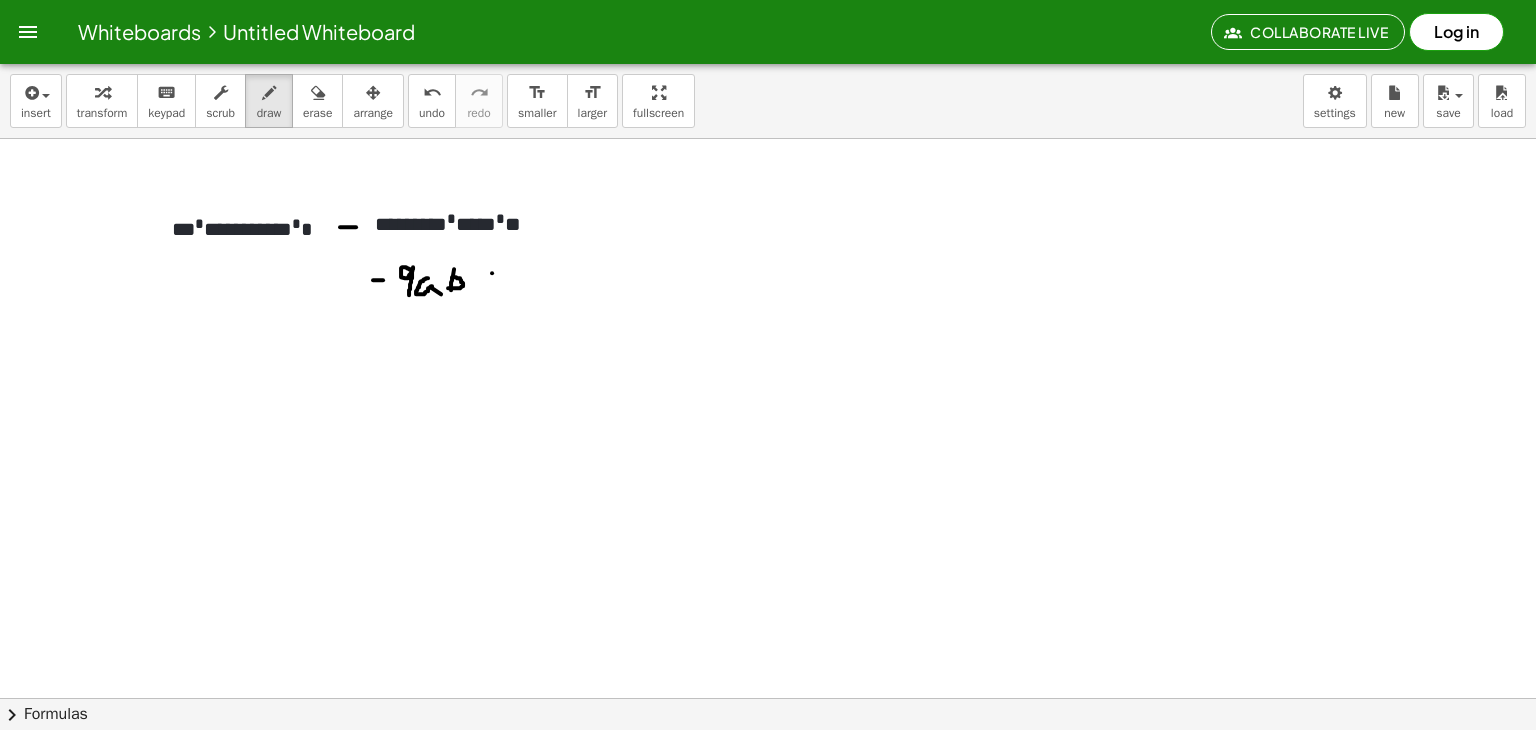 click at bounding box center (768, -417) 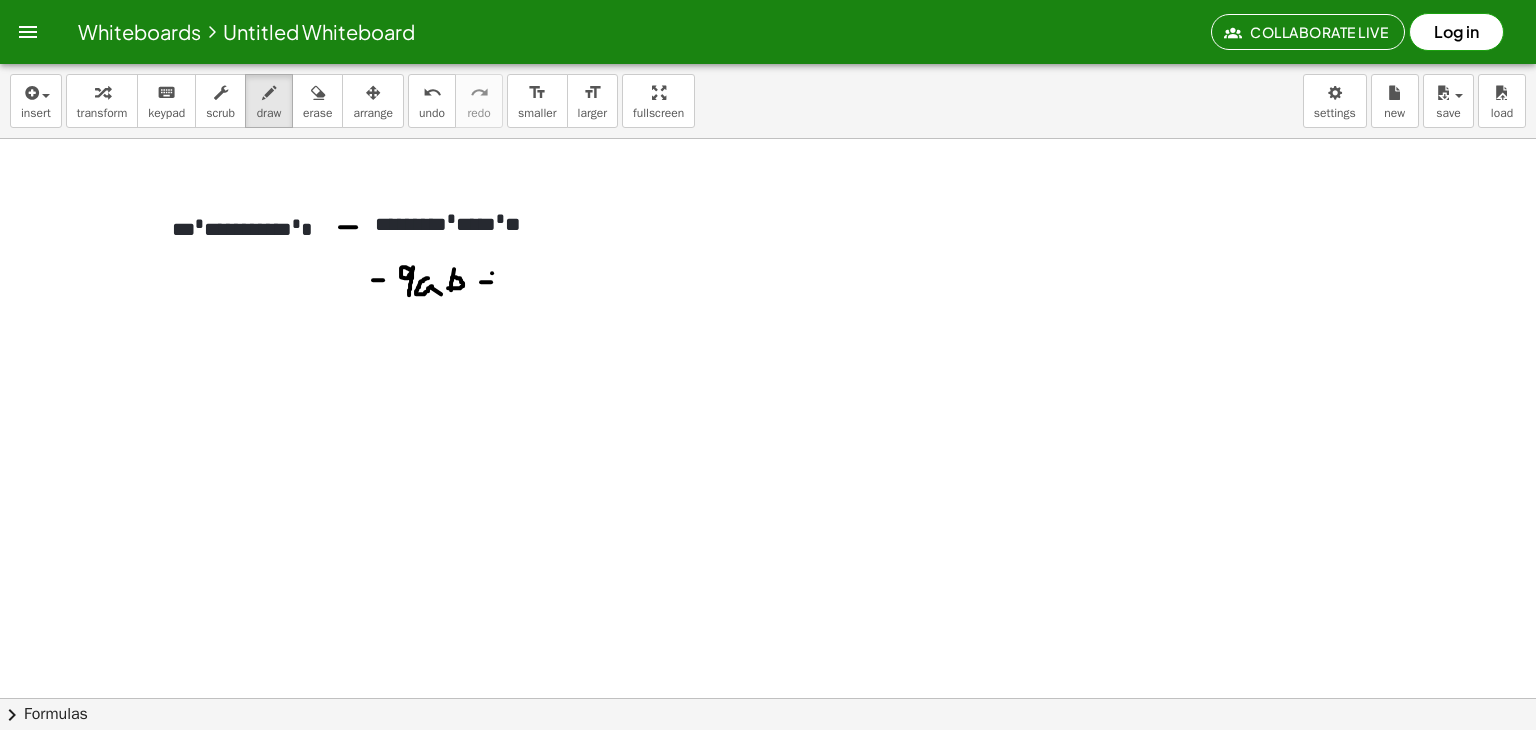 click at bounding box center [768, -417] 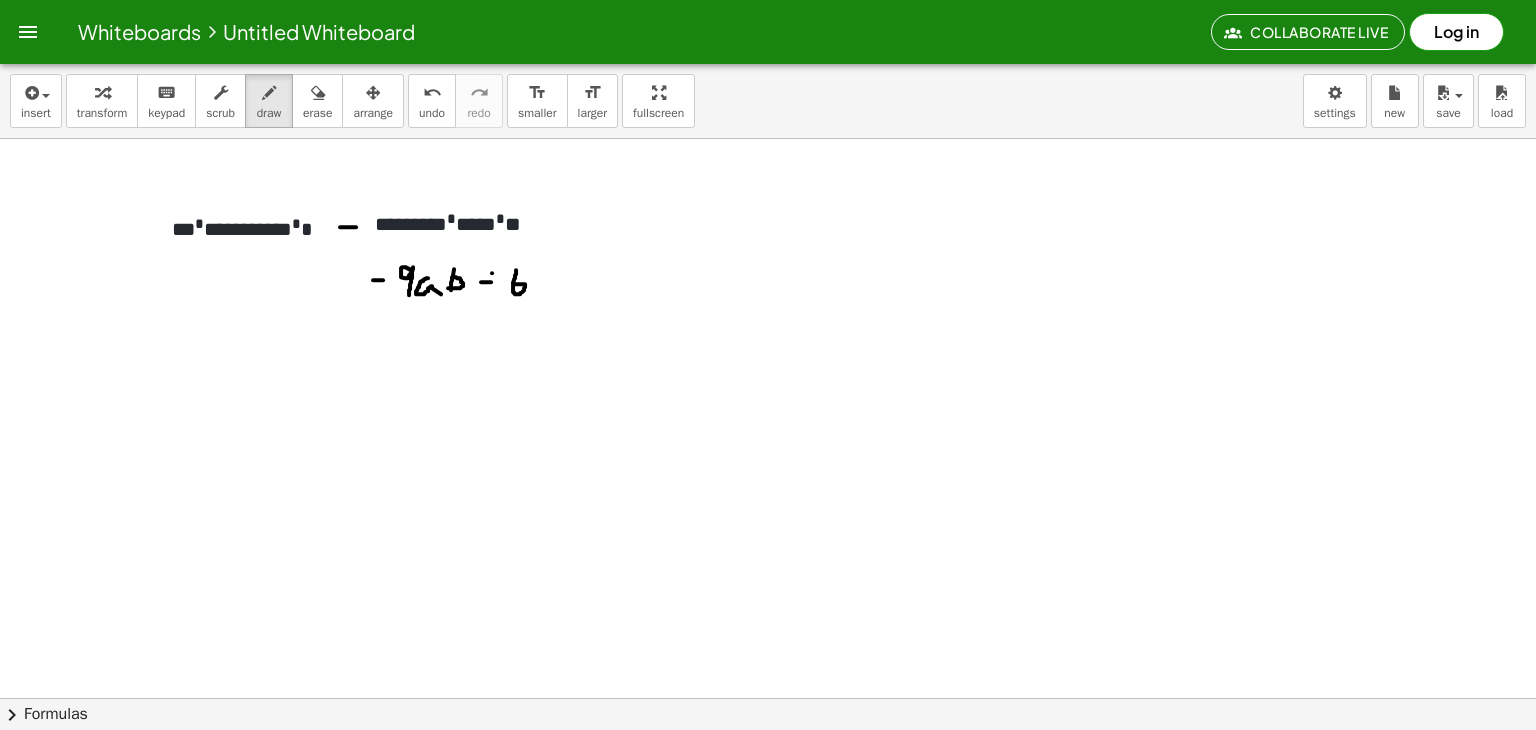 drag, startPoint x: 516, startPoint y: 269, endPoint x: 514, endPoint y: 283, distance: 14.142136 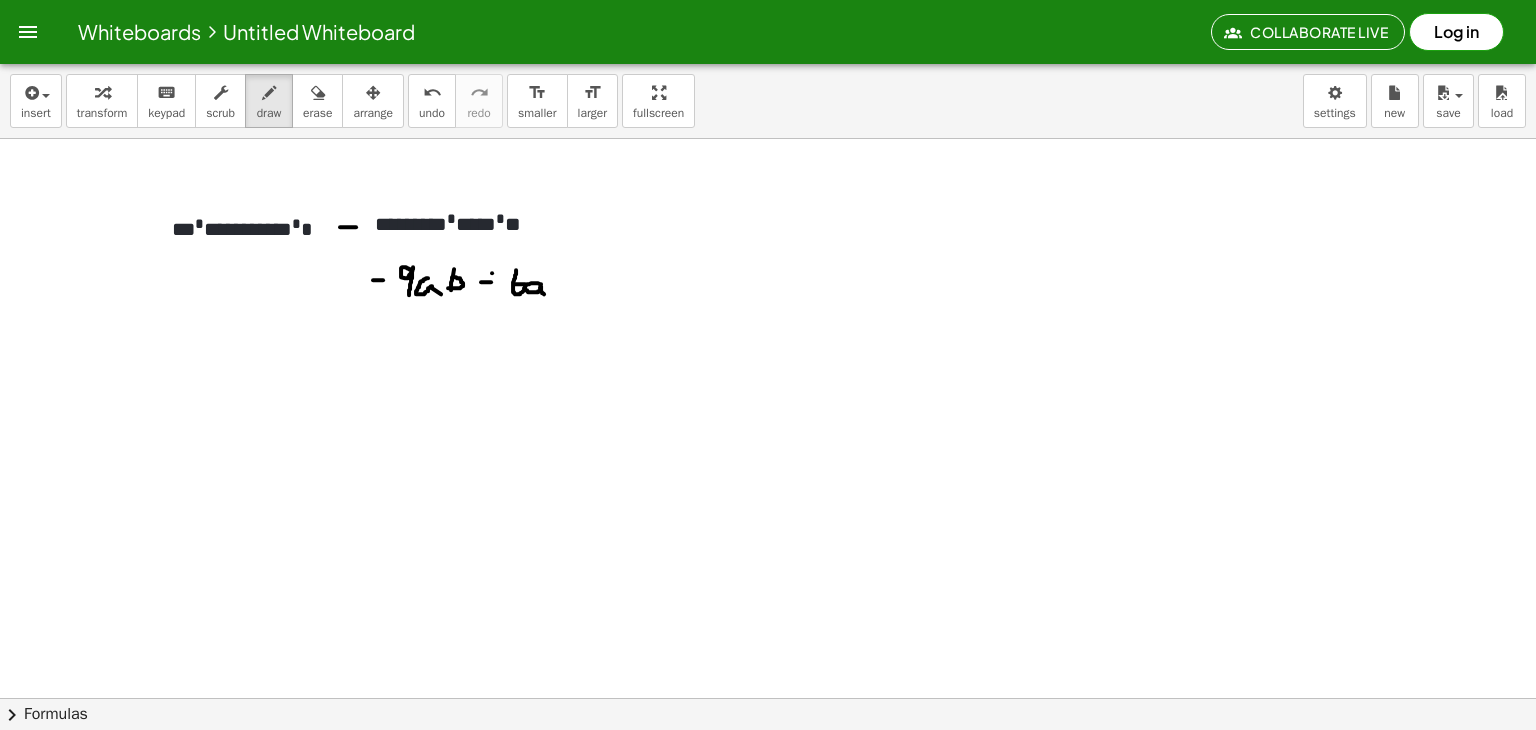 drag, startPoint x: 541, startPoint y: 283, endPoint x: 552, endPoint y: 292, distance: 14.21267 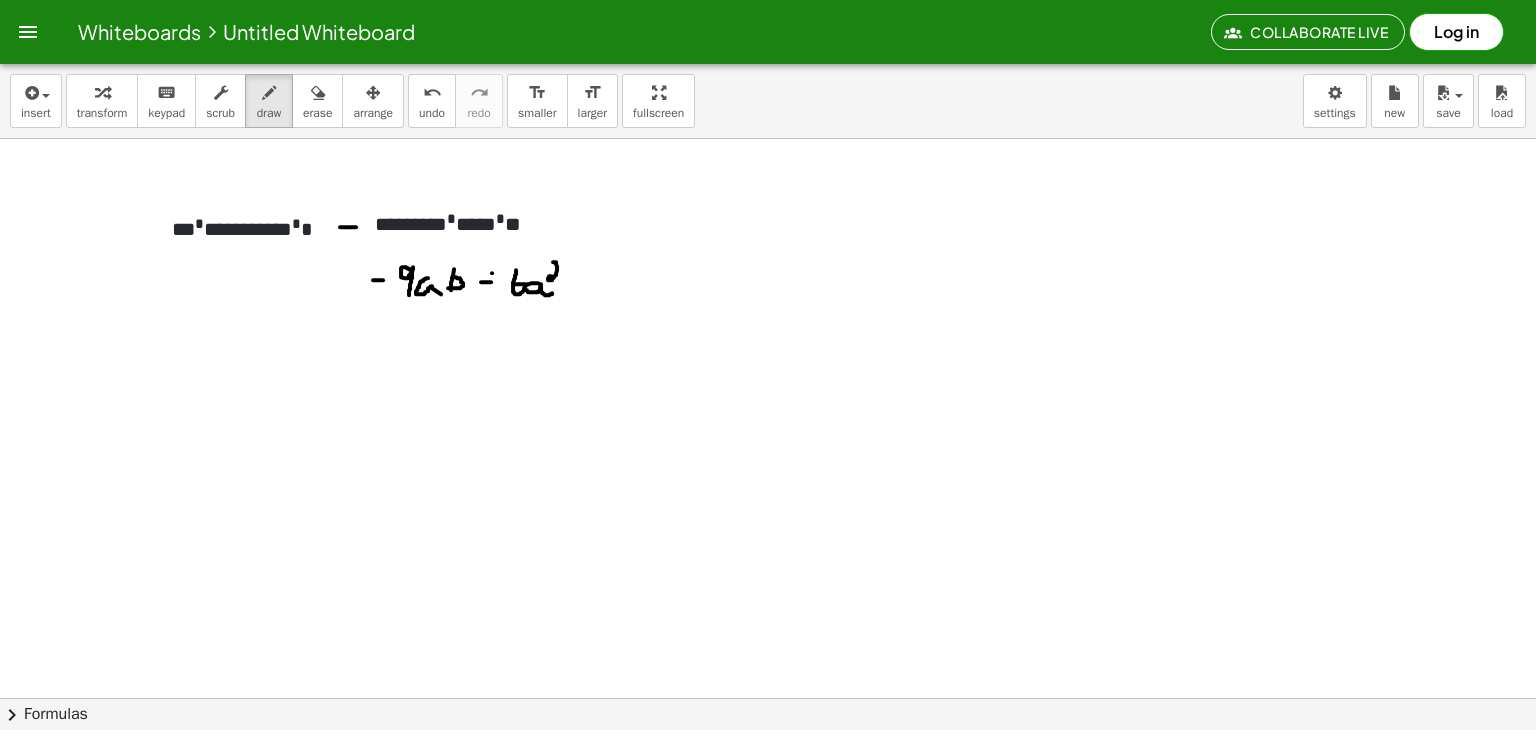 drag, startPoint x: 553, startPoint y: 261, endPoint x: 559, endPoint y: 277, distance: 17.088007 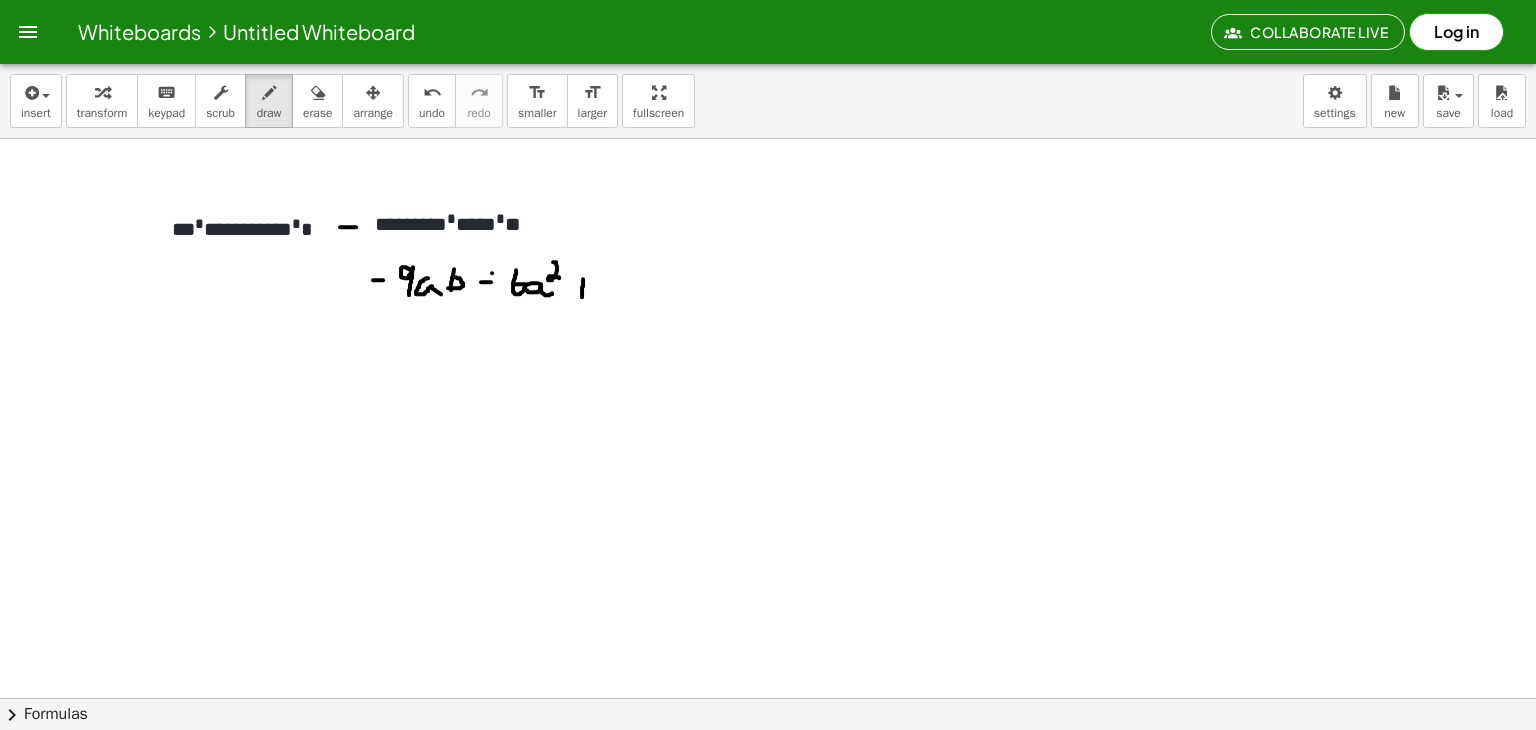 drag, startPoint x: 583, startPoint y: 278, endPoint x: 582, endPoint y: 301, distance: 23.021729 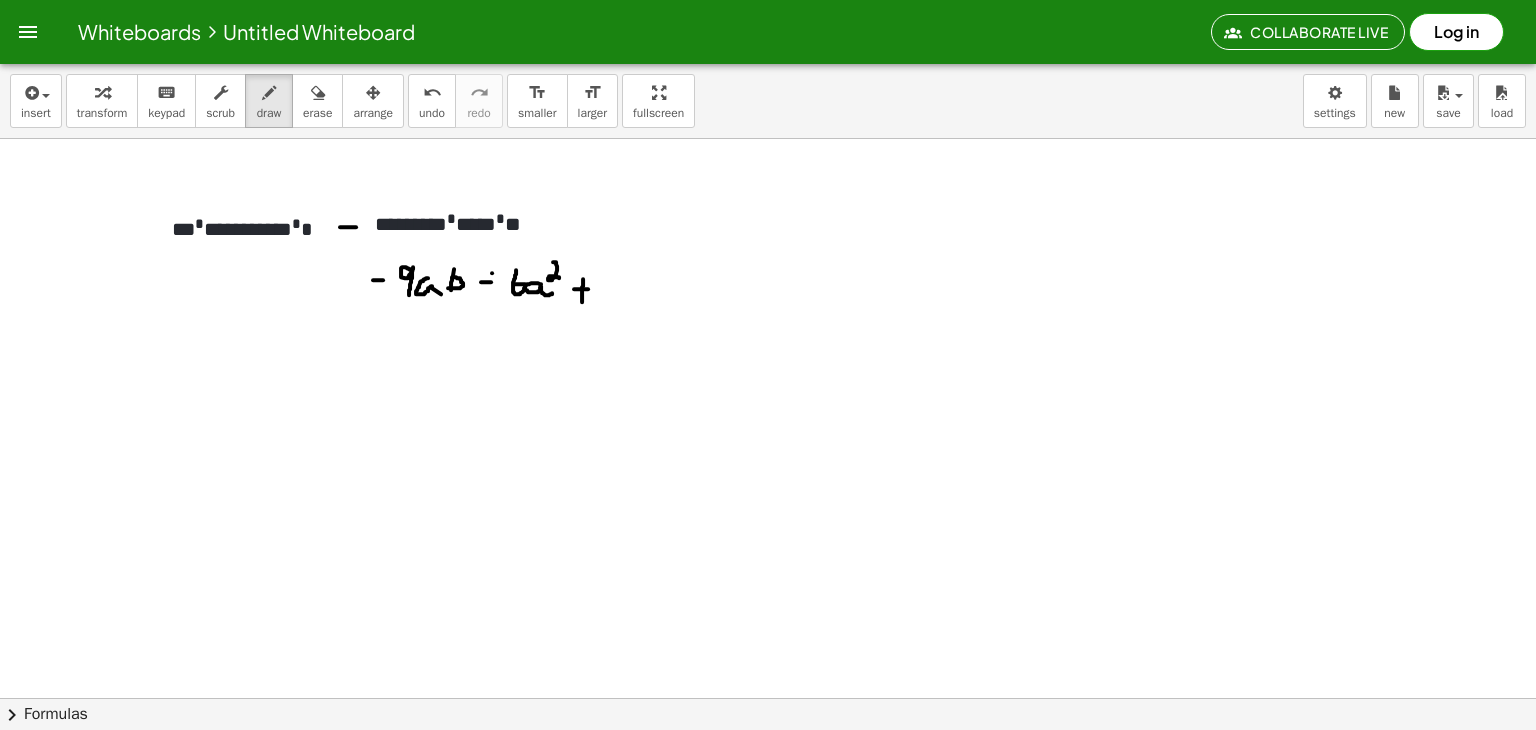 drag, startPoint x: 574, startPoint y: 288, endPoint x: 591, endPoint y: 288, distance: 17 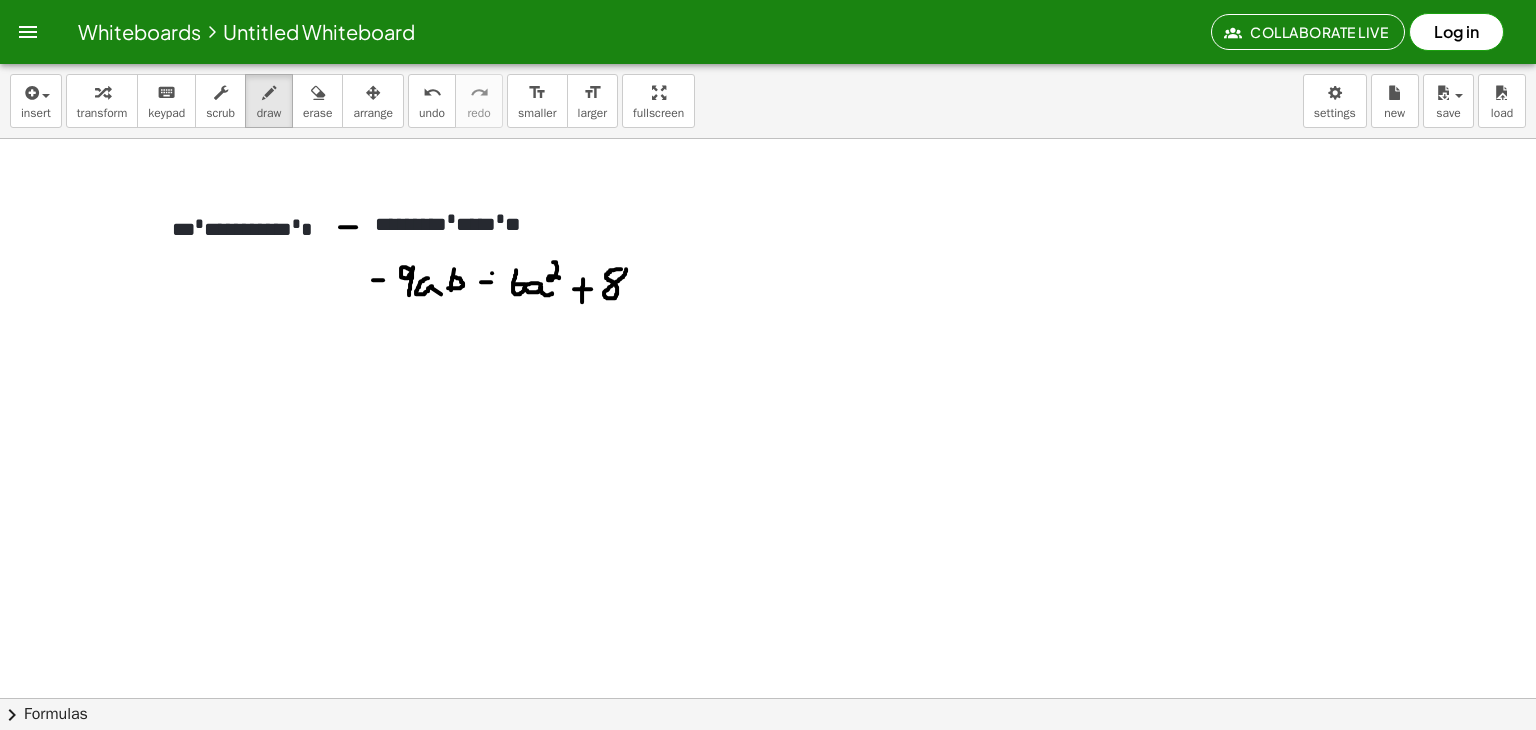 click at bounding box center (768, -417) 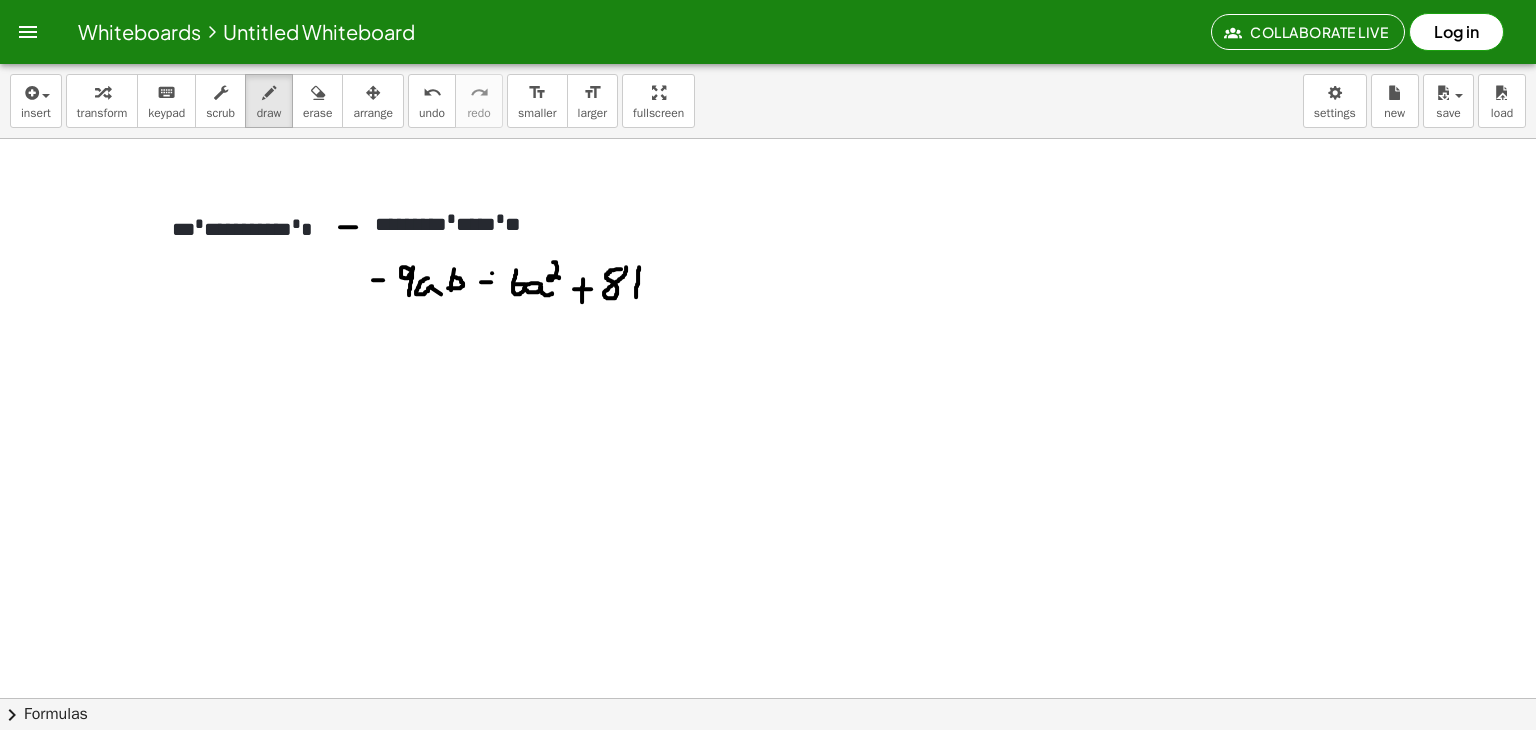 drag, startPoint x: 639, startPoint y: 266, endPoint x: 636, endPoint y: 297, distance: 31.144823 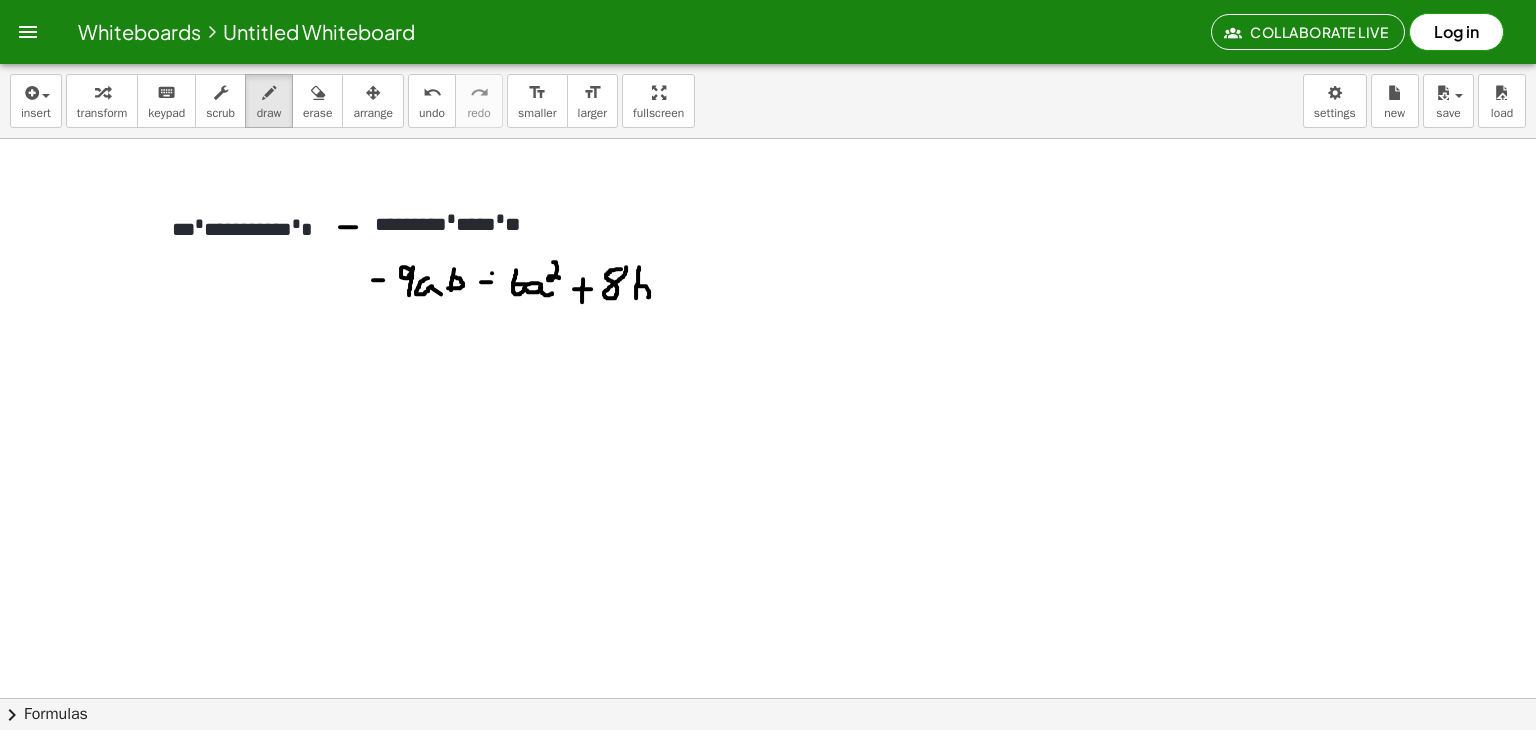 drag, startPoint x: 636, startPoint y: 285, endPoint x: 636, endPoint y: 300, distance: 15 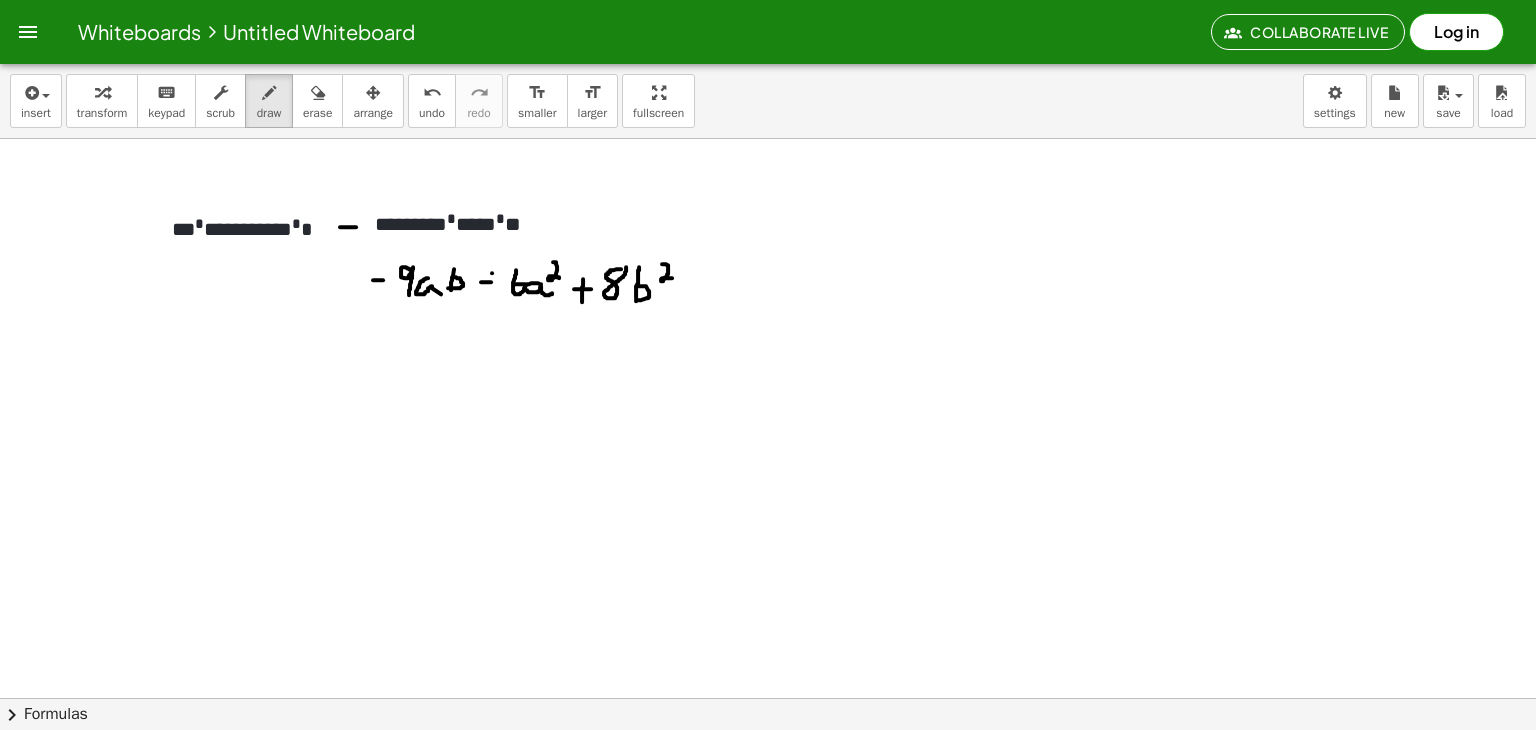 drag, startPoint x: 662, startPoint y: 263, endPoint x: 674, endPoint y: 277, distance: 18.439089 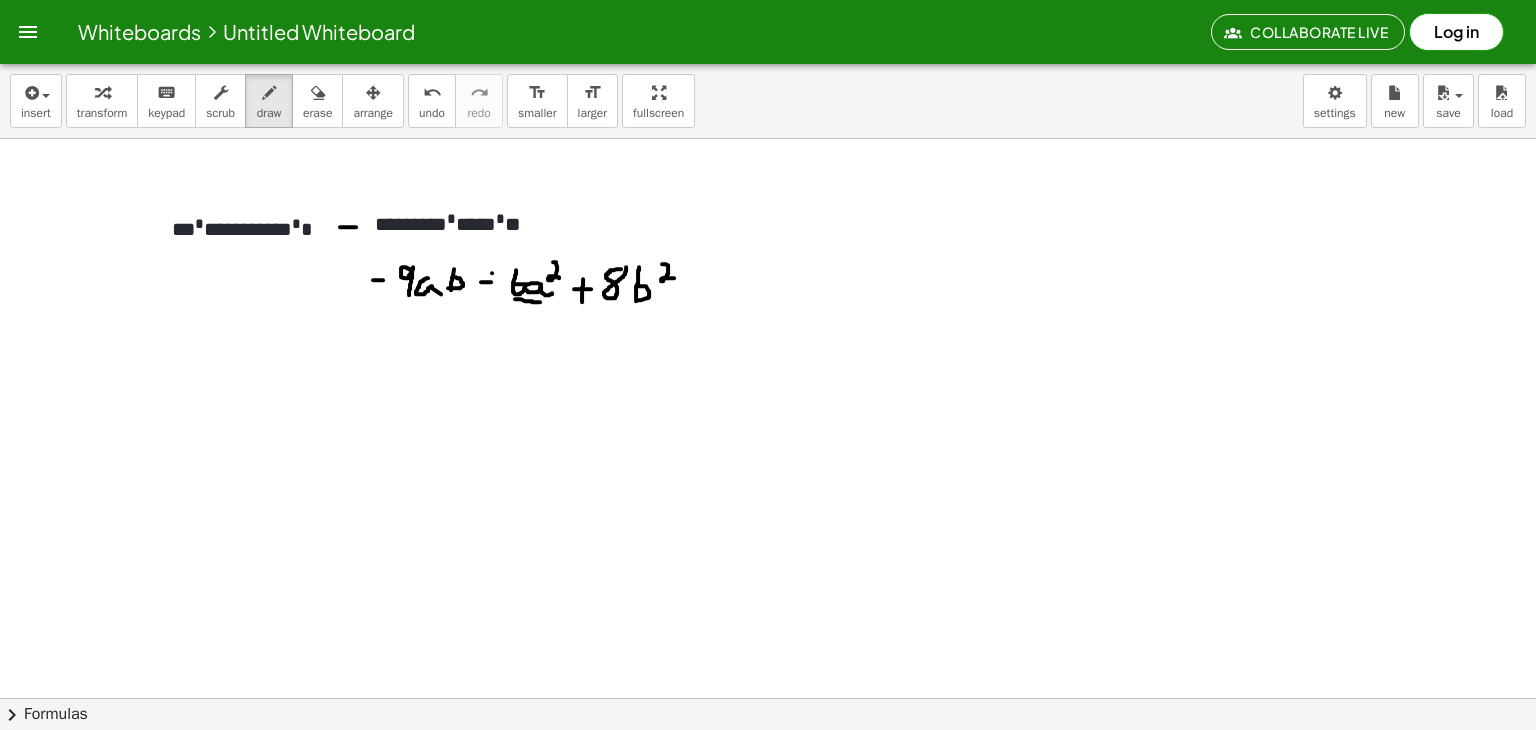 drag, startPoint x: 515, startPoint y: 298, endPoint x: 540, endPoint y: 301, distance: 25.179358 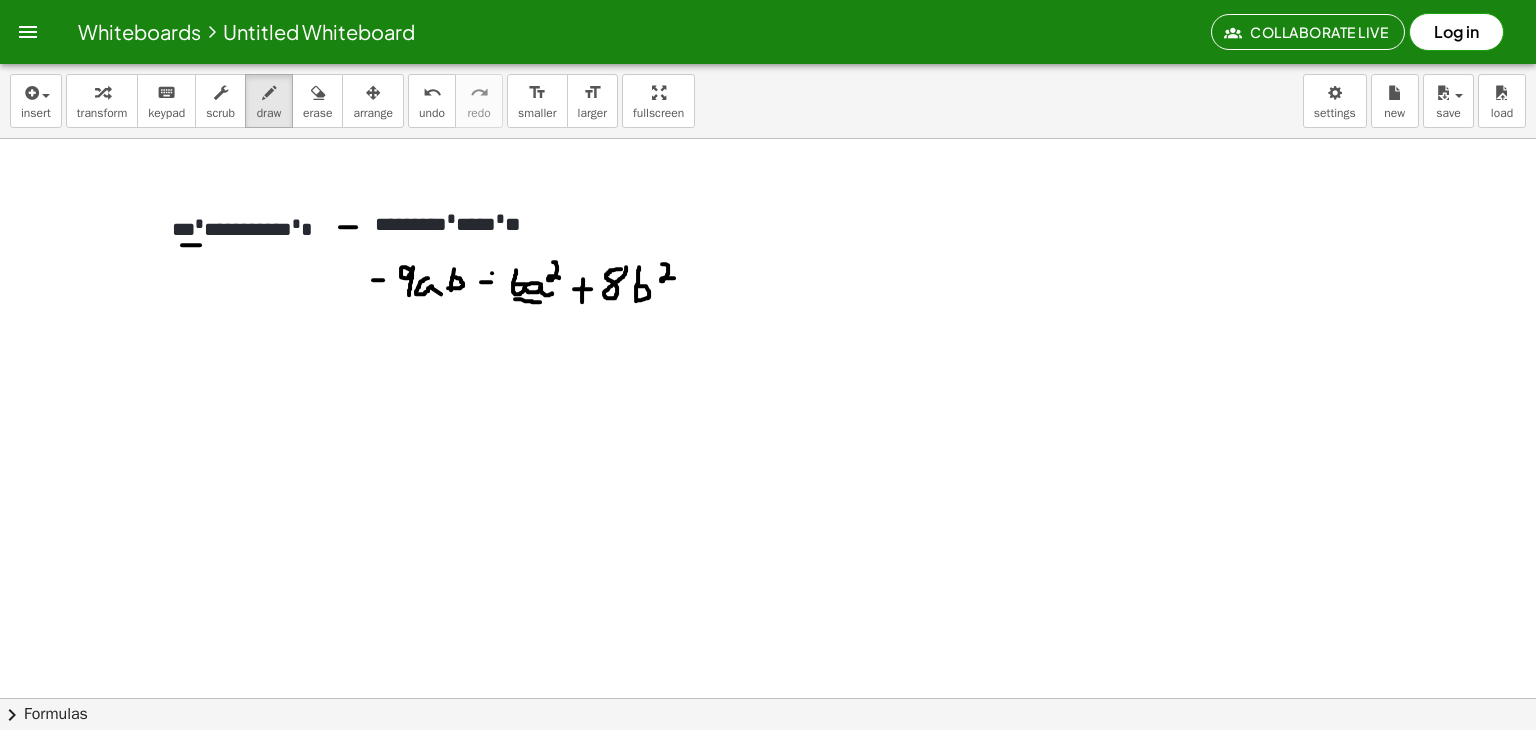 drag, startPoint x: 182, startPoint y: 244, endPoint x: 202, endPoint y: 245, distance: 20.024984 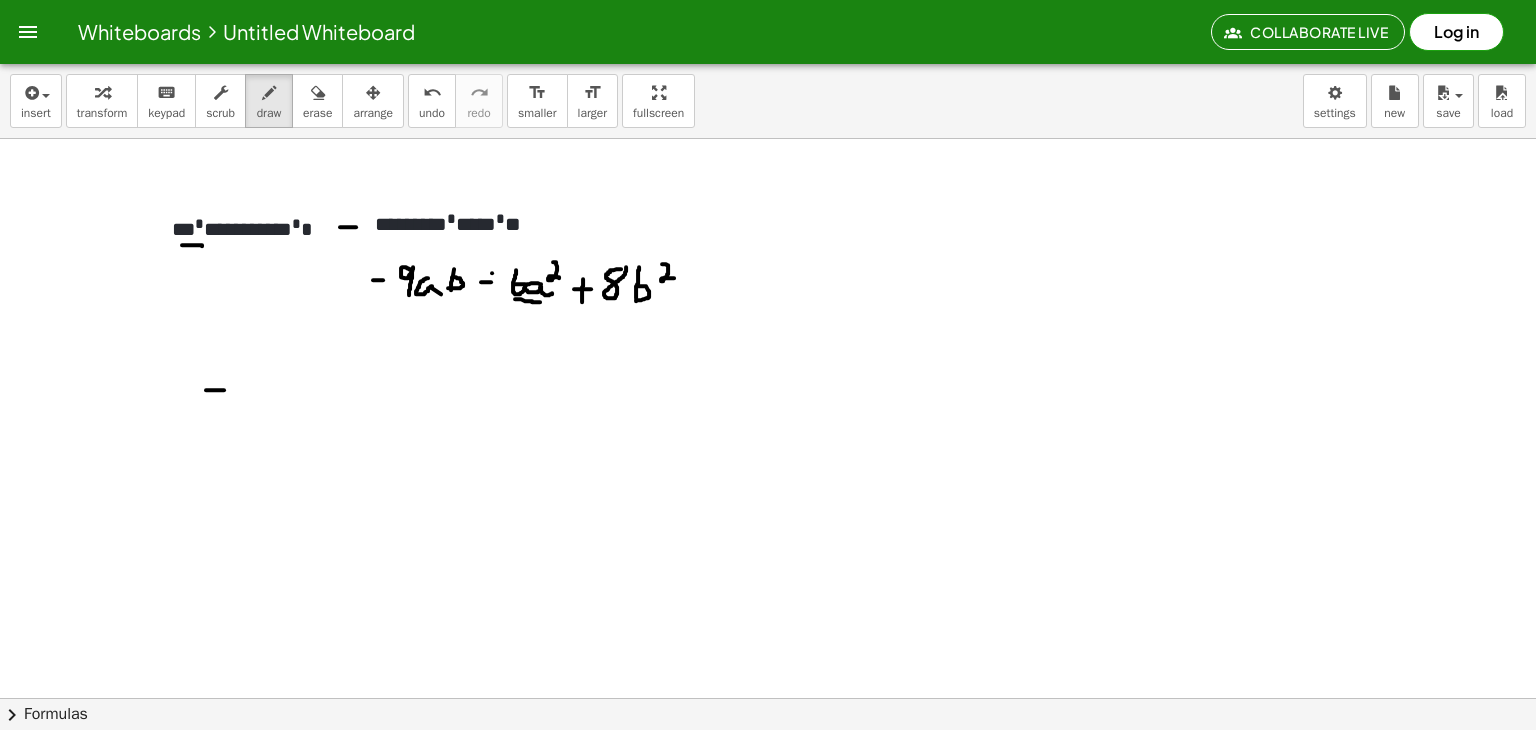 drag, startPoint x: 206, startPoint y: 389, endPoint x: 225, endPoint y: 389, distance: 19 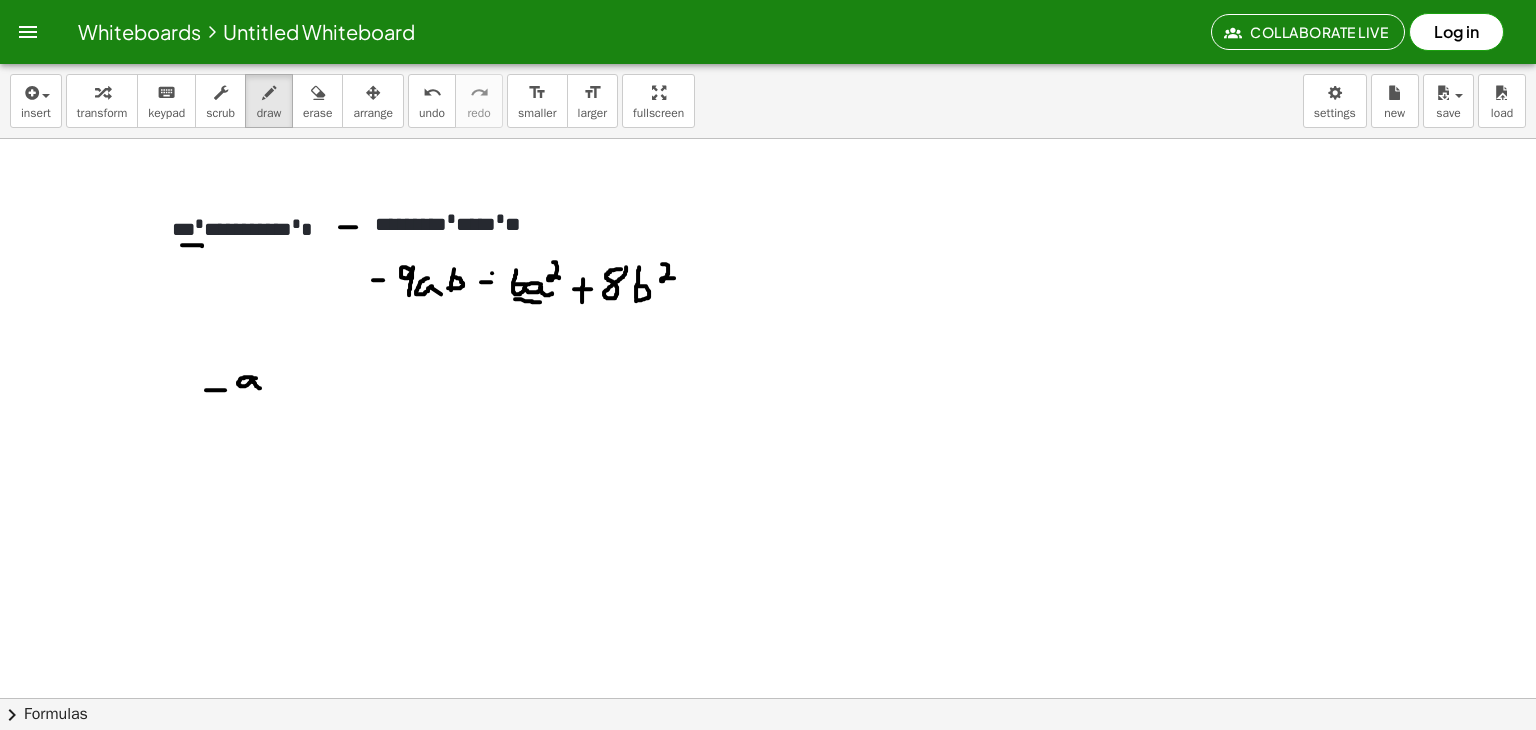 drag, startPoint x: 256, startPoint y: 377, endPoint x: 266, endPoint y: 388, distance: 14.866069 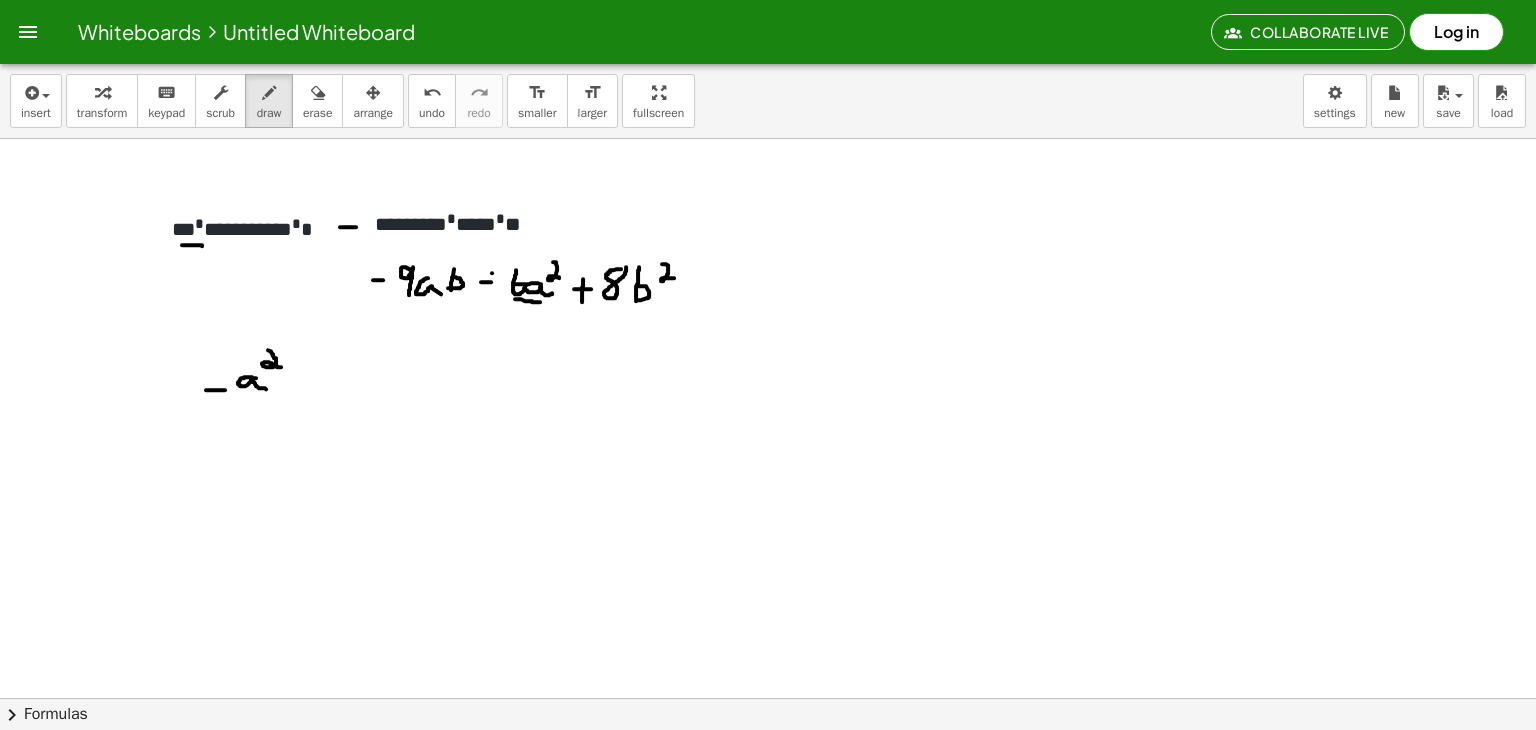 drag, startPoint x: 268, startPoint y: 349, endPoint x: 281, endPoint y: 366, distance: 21.400934 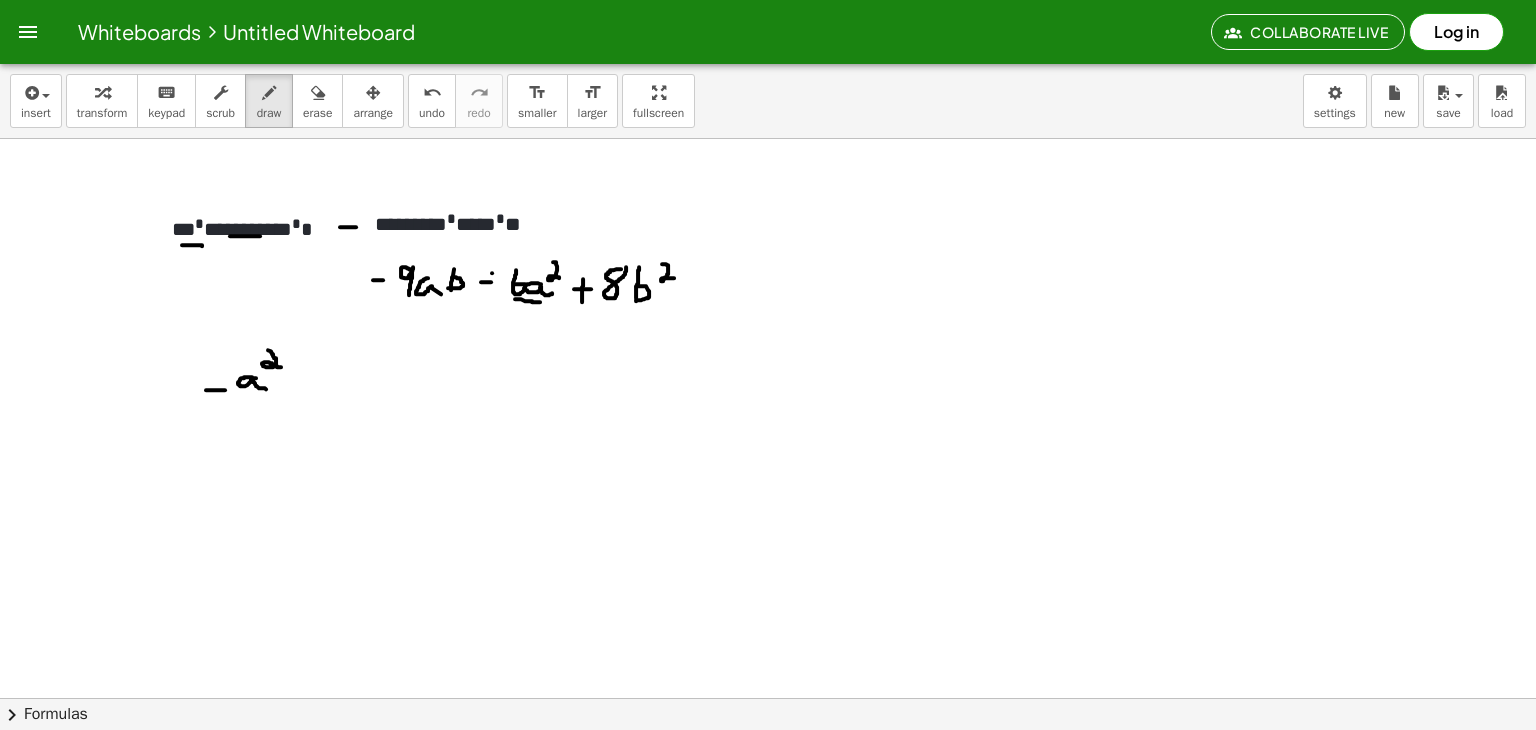 drag, startPoint x: 230, startPoint y: 235, endPoint x: 260, endPoint y: 235, distance: 30 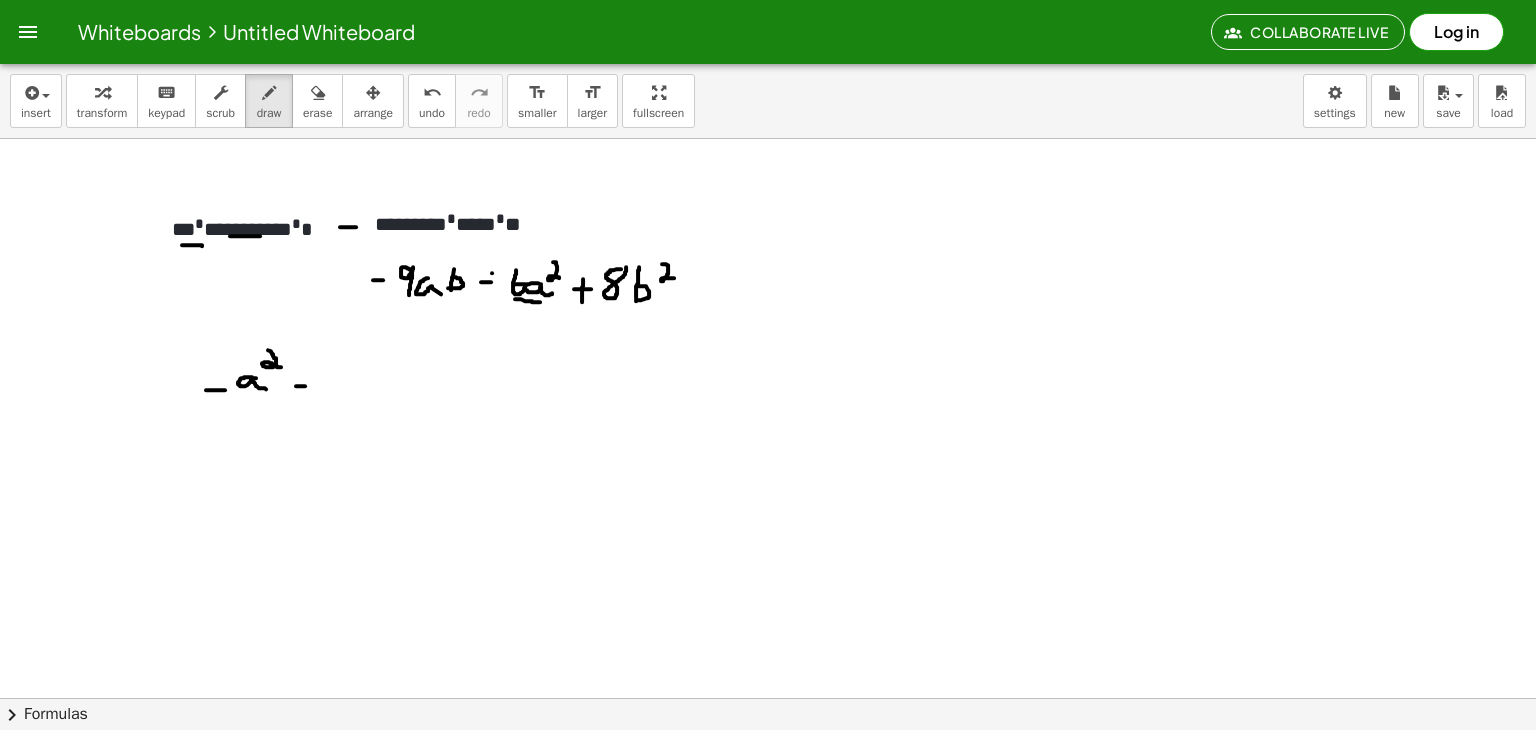 click at bounding box center (768, -417) 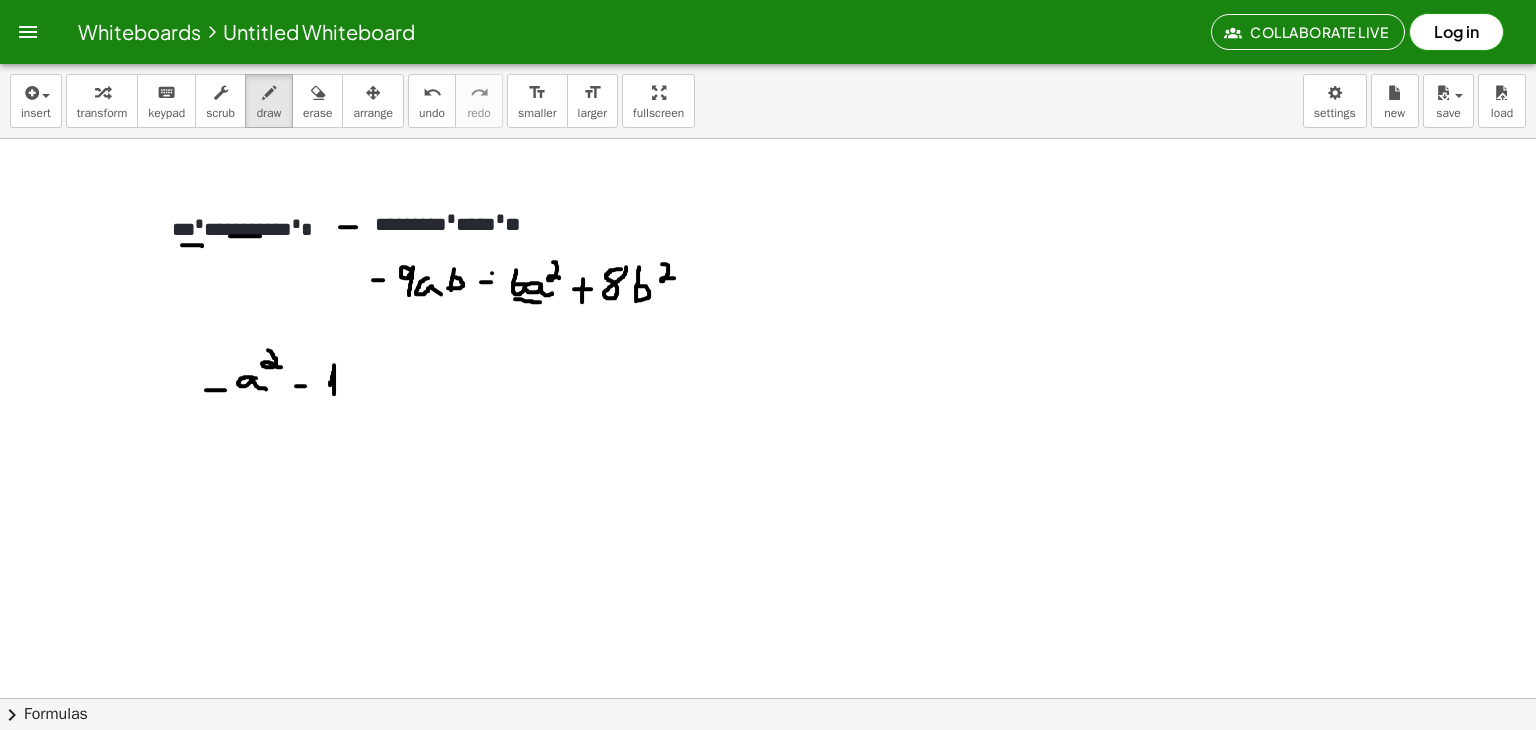 drag, startPoint x: 330, startPoint y: 384, endPoint x: 334, endPoint y: 394, distance: 10.770329 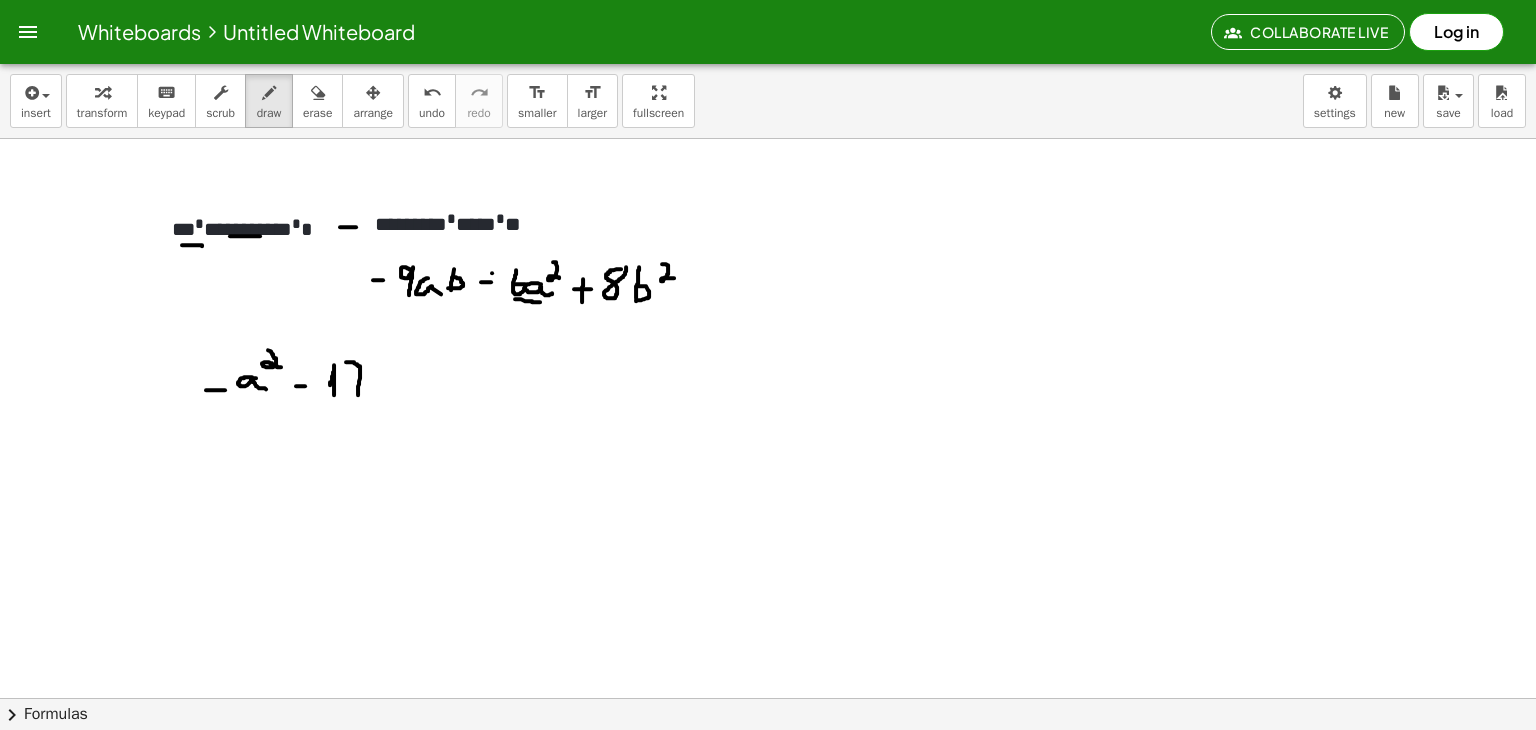 drag, startPoint x: 346, startPoint y: 361, endPoint x: 358, endPoint y: 396, distance: 37 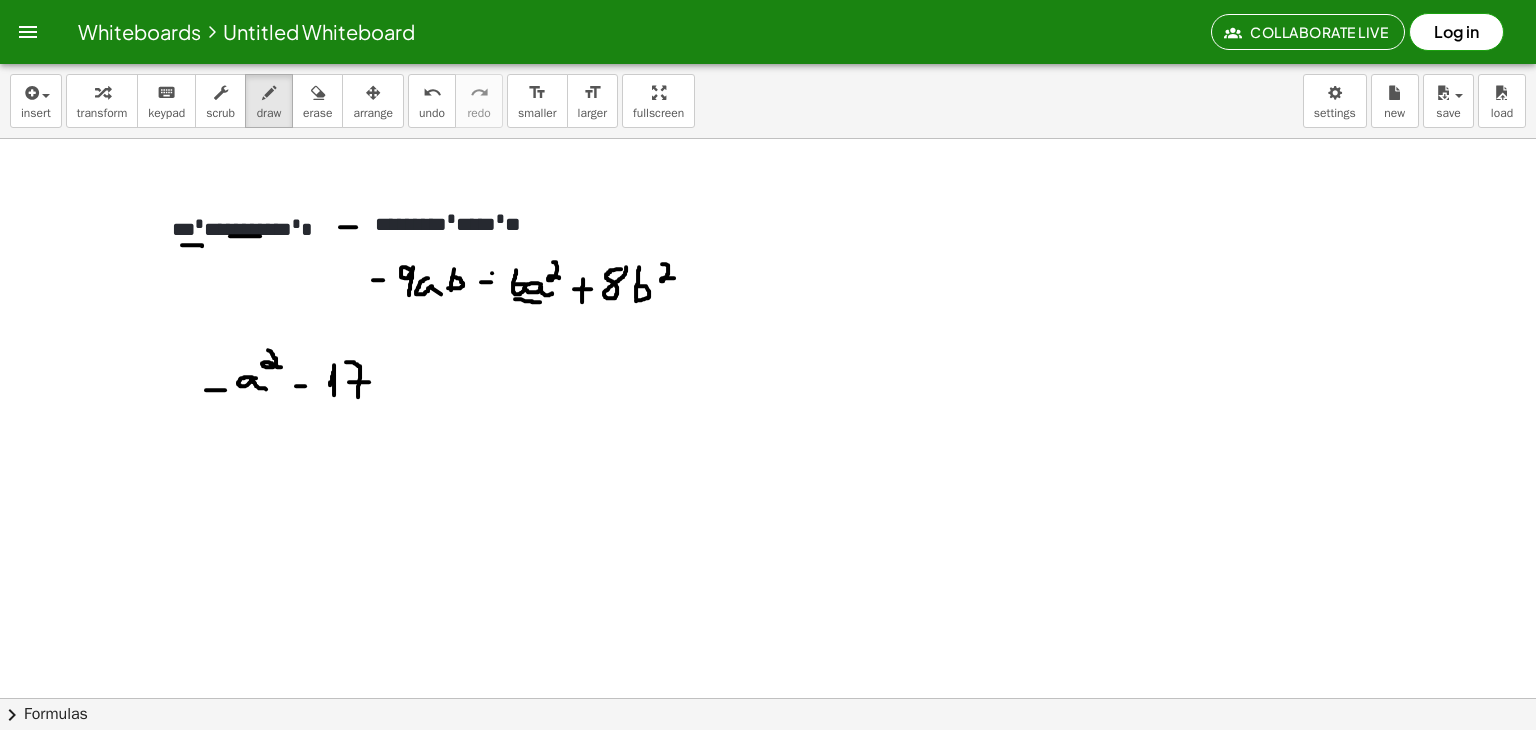 drag, startPoint x: 349, startPoint y: 381, endPoint x: 371, endPoint y: 381, distance: 22 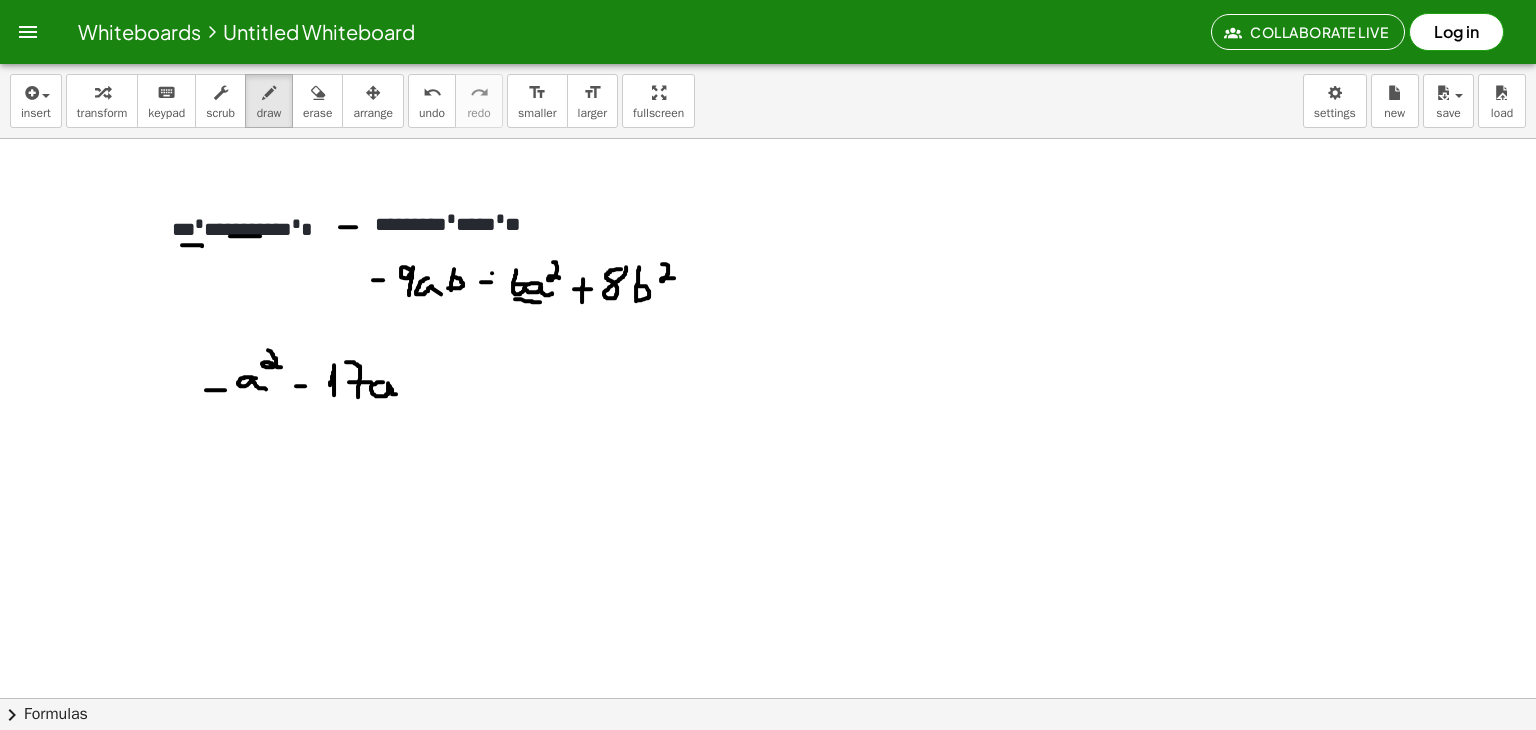 drag, startPoint x: 383, startPoint y: 381, endPoint x: 397, endPoint y: 393, distance: 18.439089 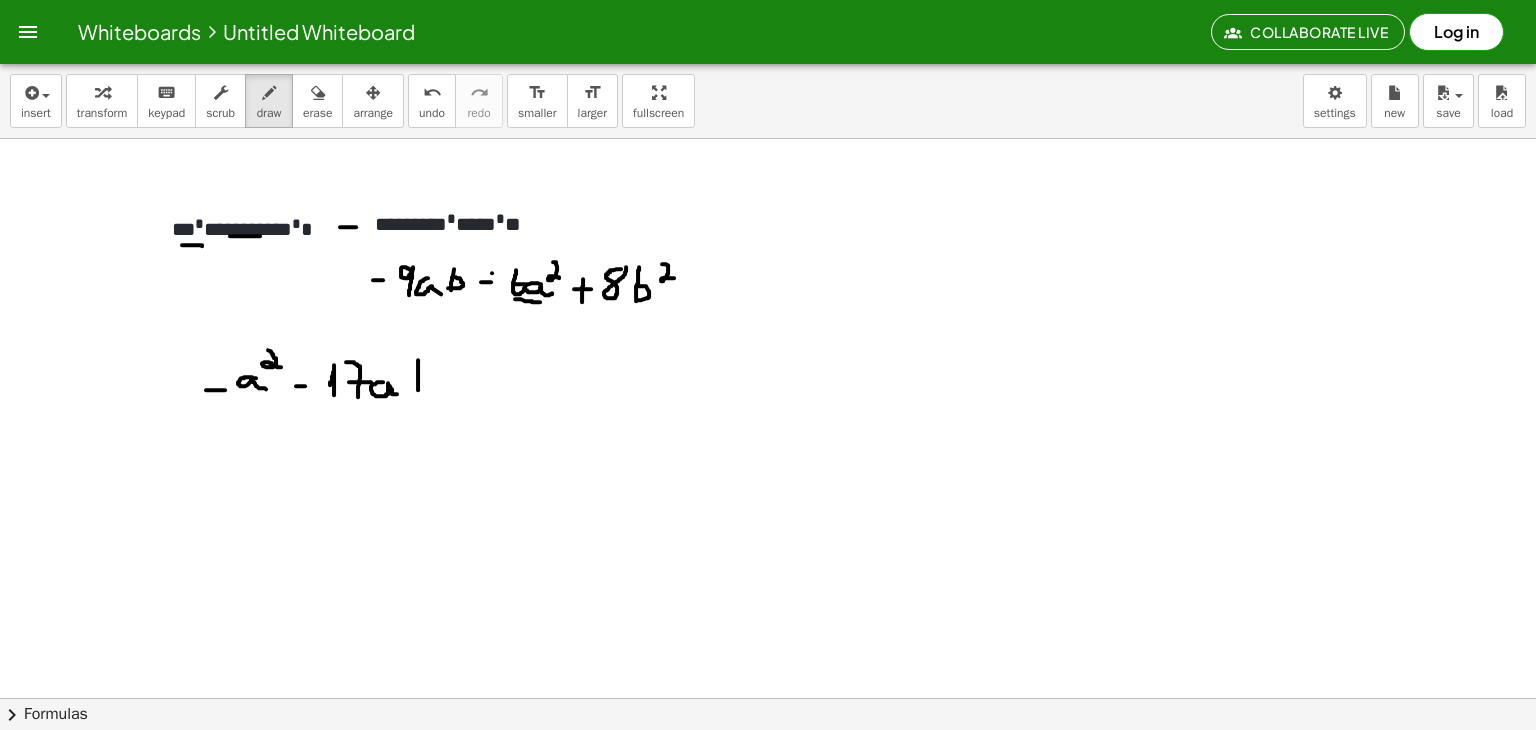 drag, startPoint x: 418, startPoint y: 359, endPoint x: 418, endPoint y: 389, distance: 30 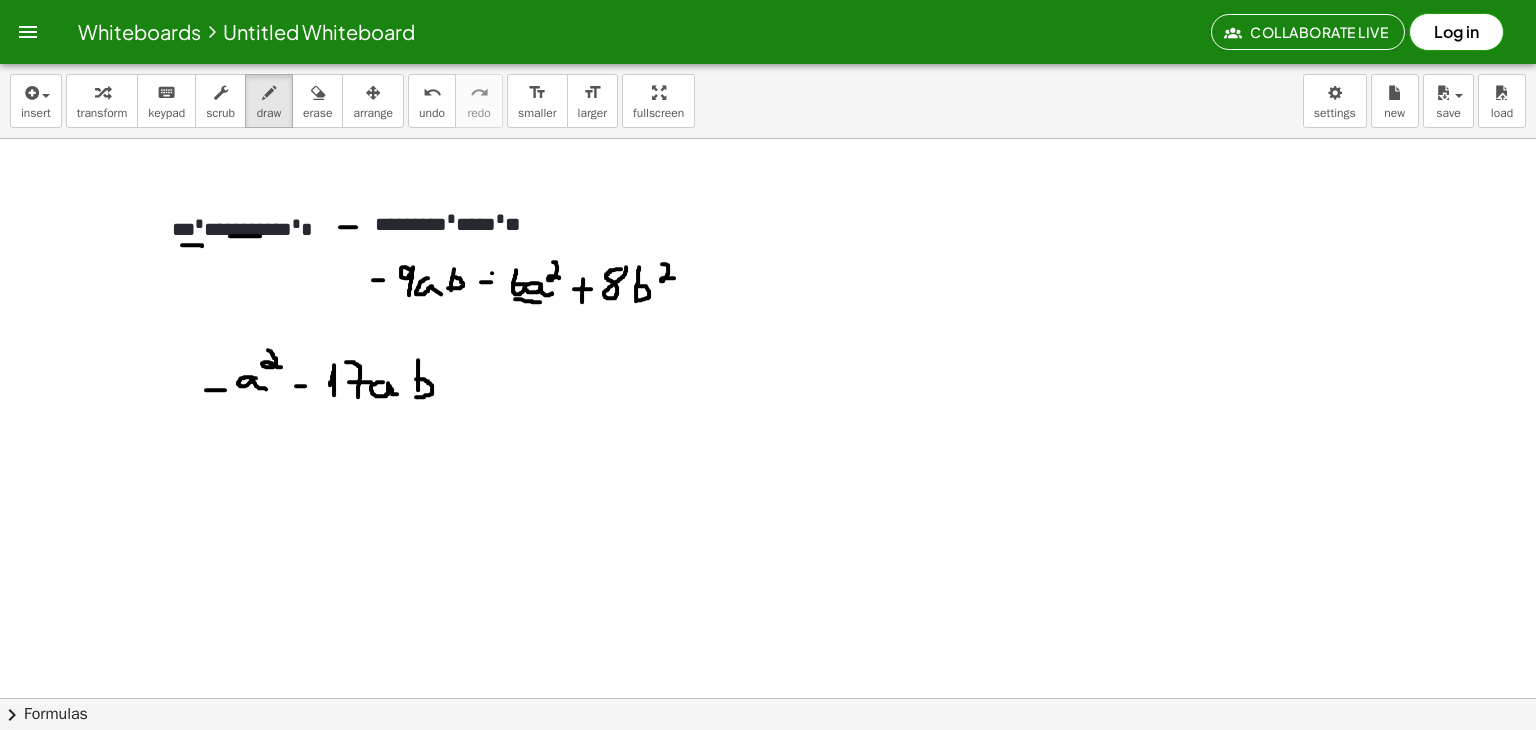 drag, startPoint x: 416, startPoint y: 378, endPoint x: 416, endPoint y: 396, distance: 18 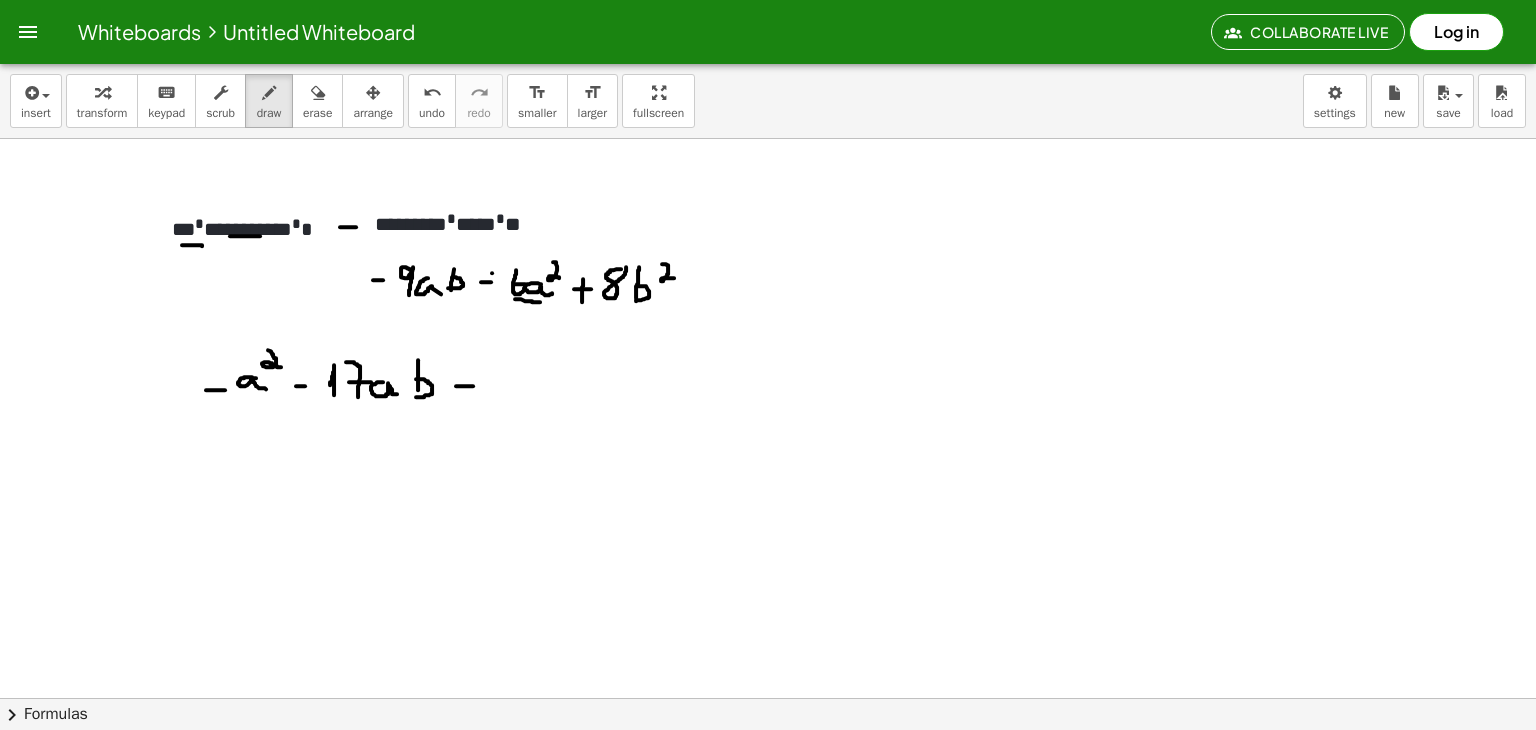 drag, startPoint x: 456, startPoint y: 385, endPoint x: 474, endPoint y: 385, distance: 18 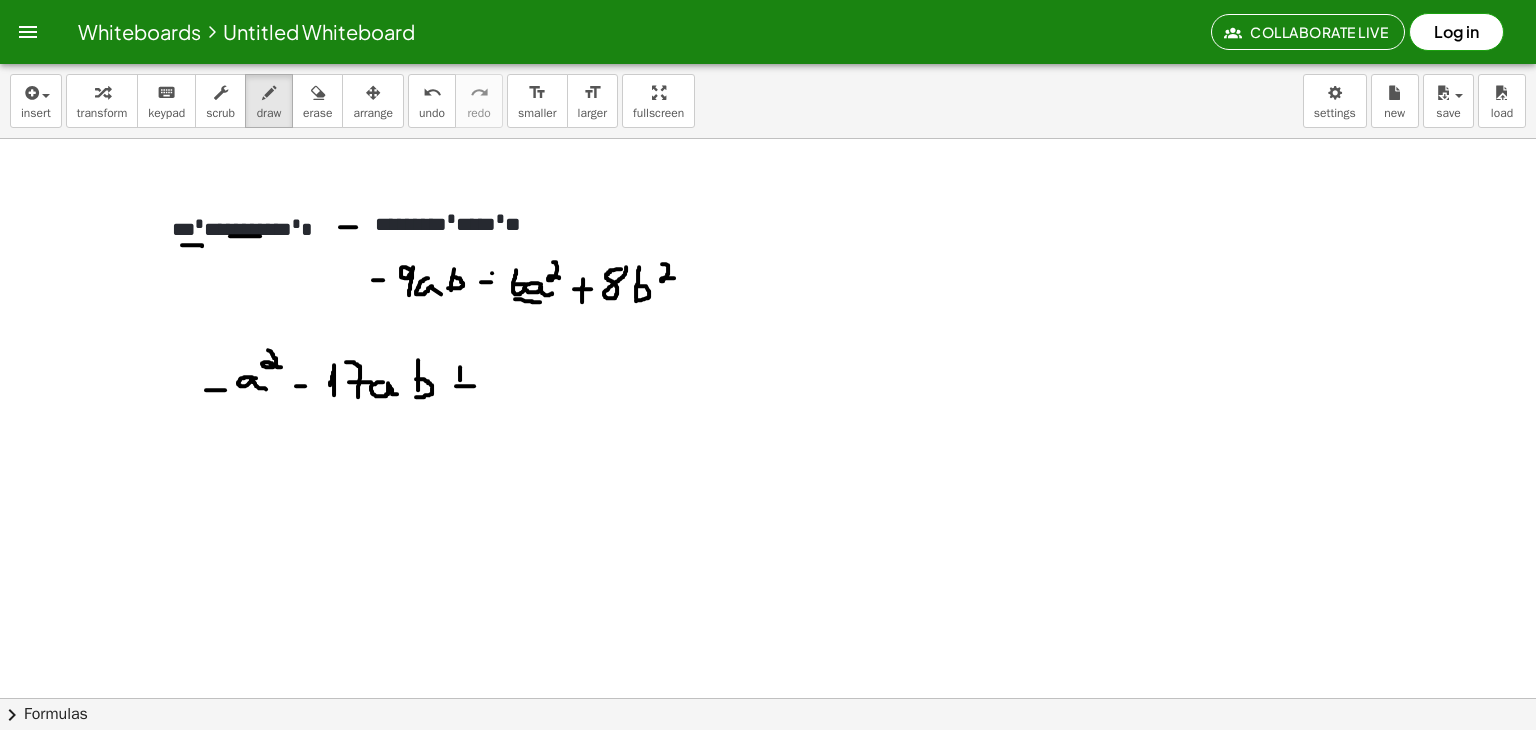 drag, startPoint x: 460, startPoint y: 366, endPoint x: 460, endPoint y: 389, distance: 23 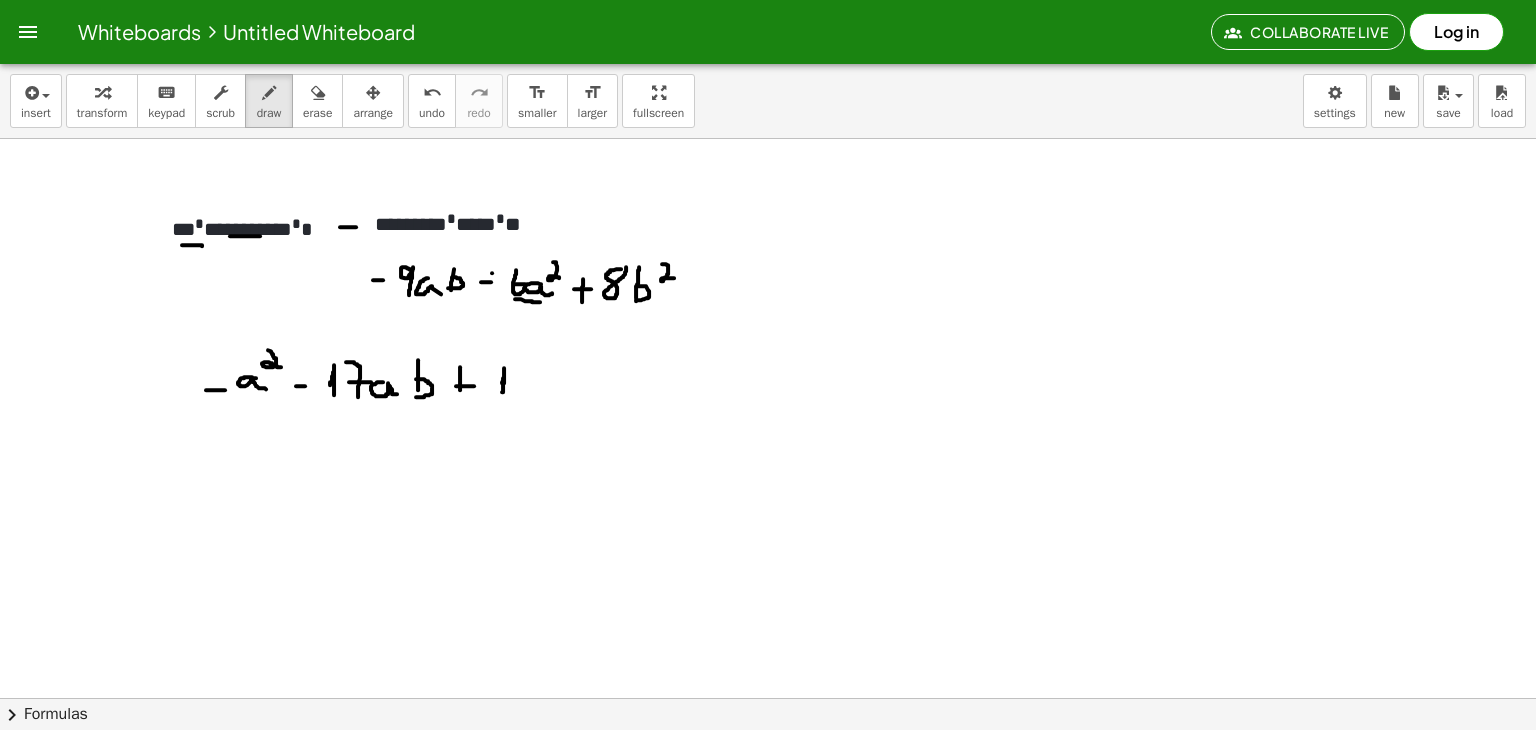 drag, startPoint x: 502, startPoint y: 382, endPoint x: 502, endPoint y: 393, distance: 11 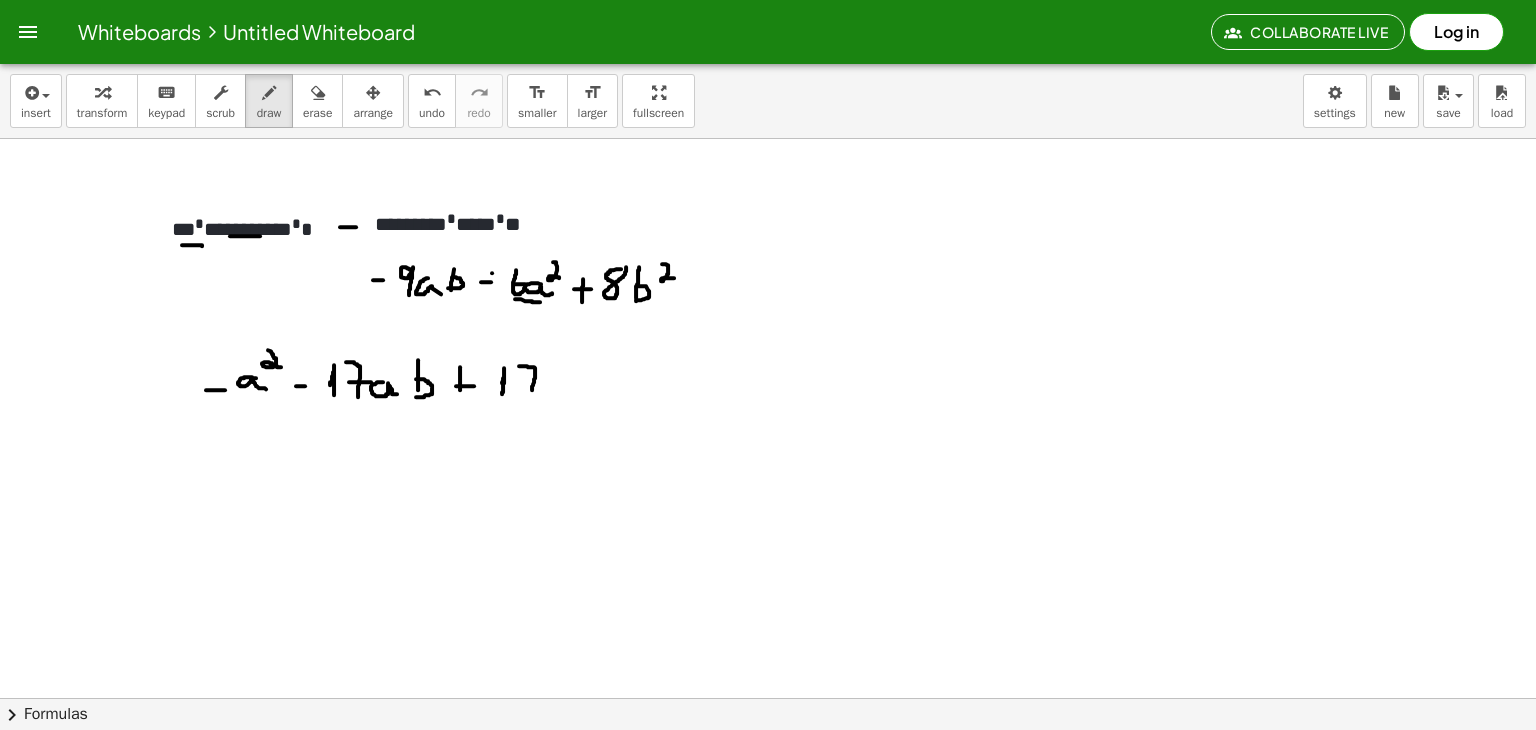 drag, startPoint x: 519, startPoint y: 365, endPoint x: 532, endPoint y: 395, distance: 32.695564 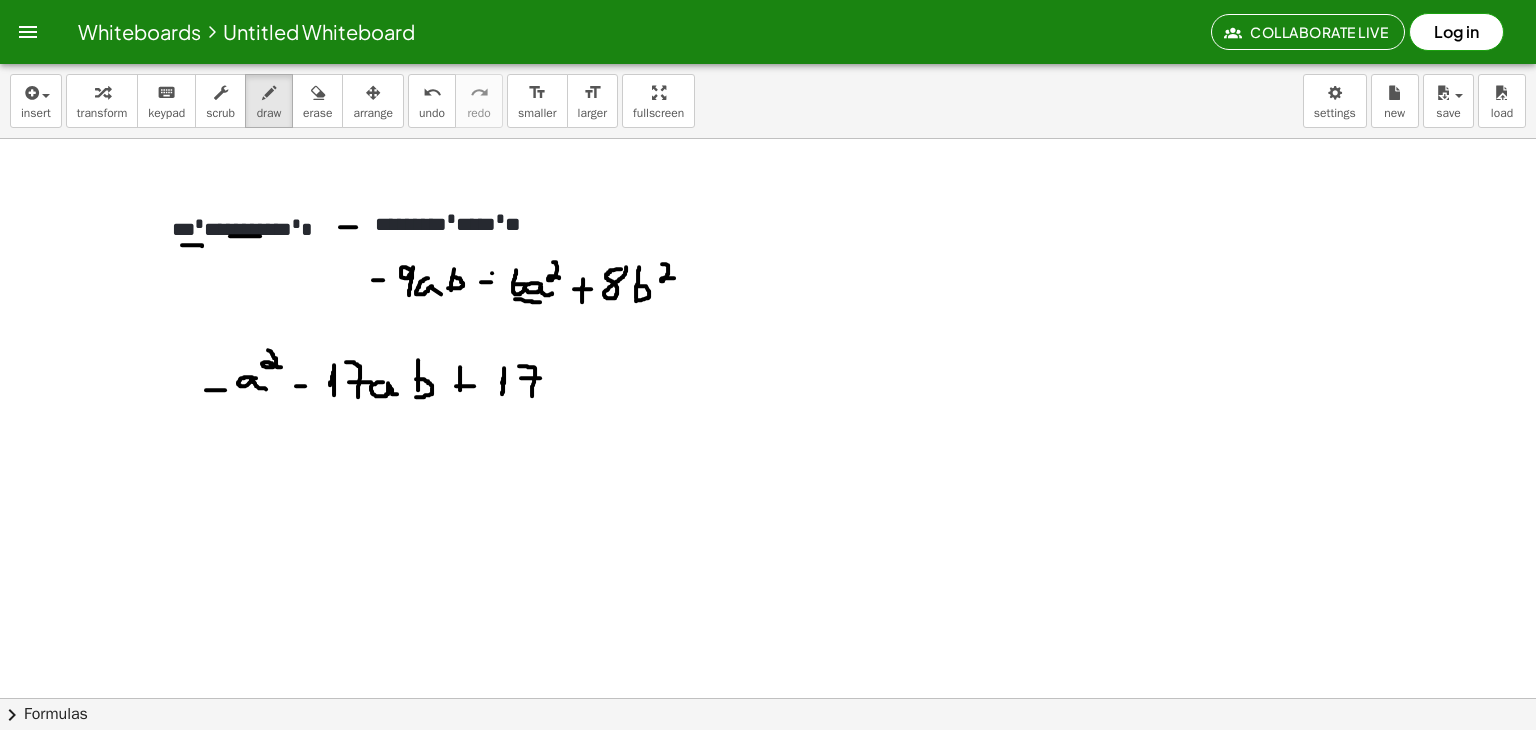 drag, startPoint x: 521, startPoint y: 377, endPoint x: 540, endPoint y: 377, distance: 19 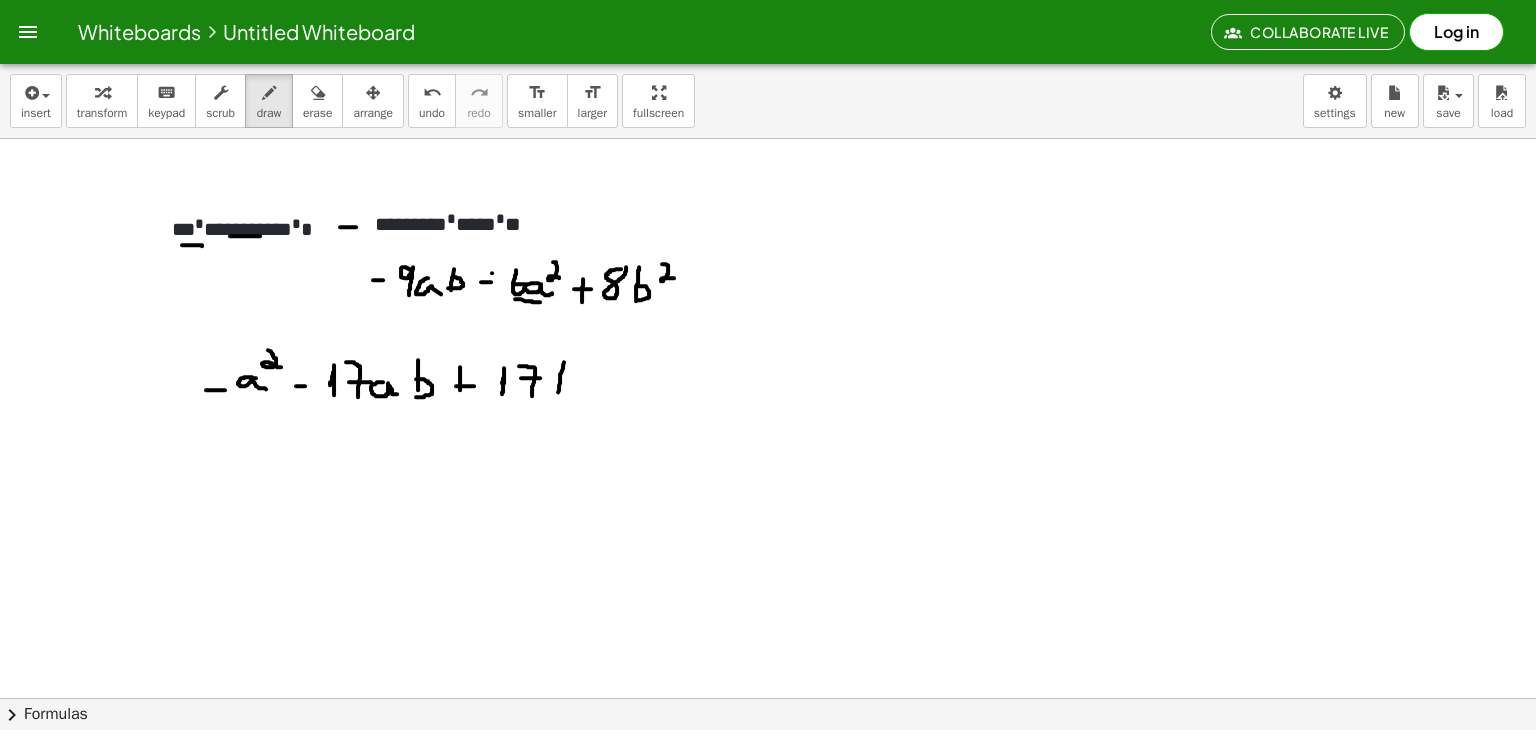drag, startPoint x: 564, startPoint y: 361, endPoint x: 558, endPoint y: 397, distance: 36.496574 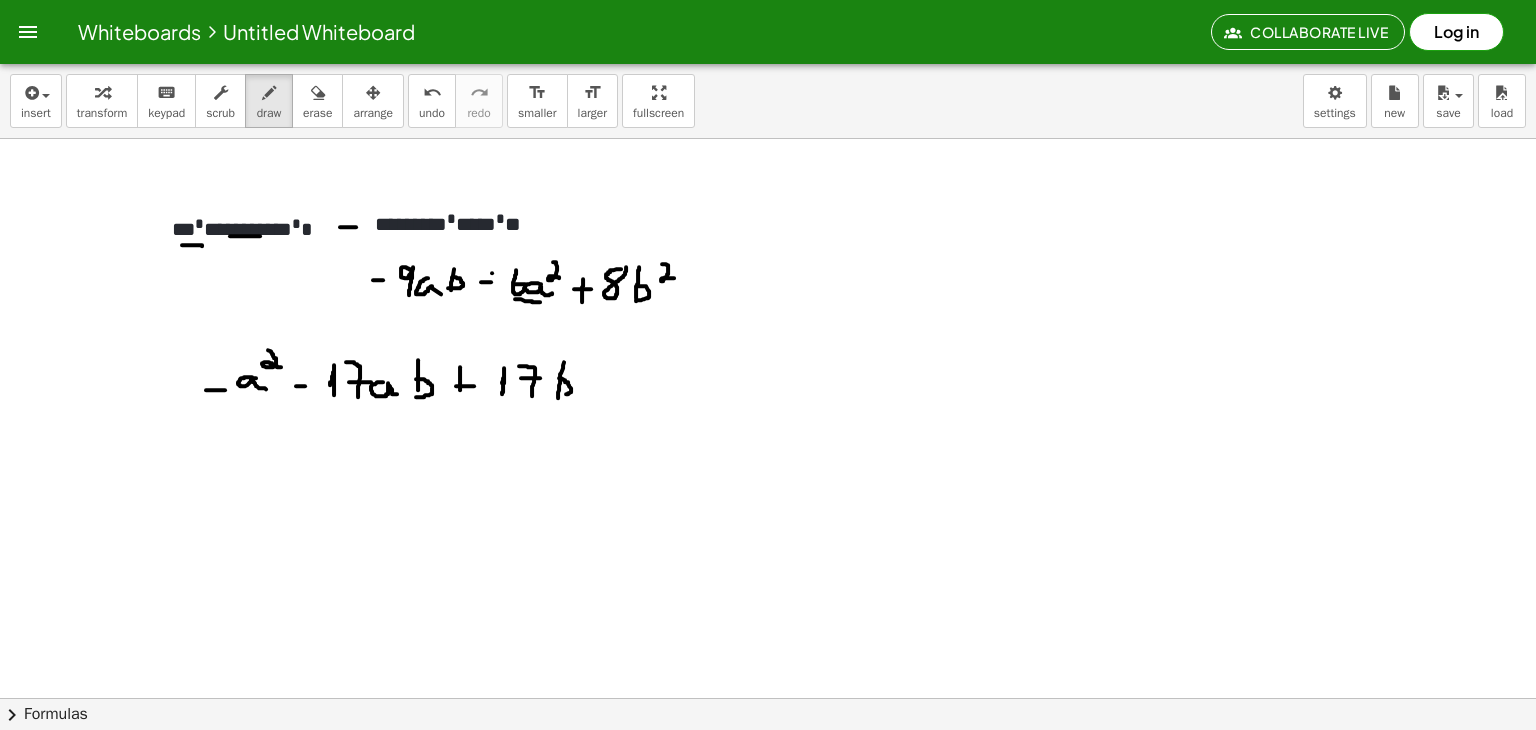 drag, startPoint x: 559, startPoint y: 377, endPoint x: 560, endPoint y: 393, distance: 16.03122 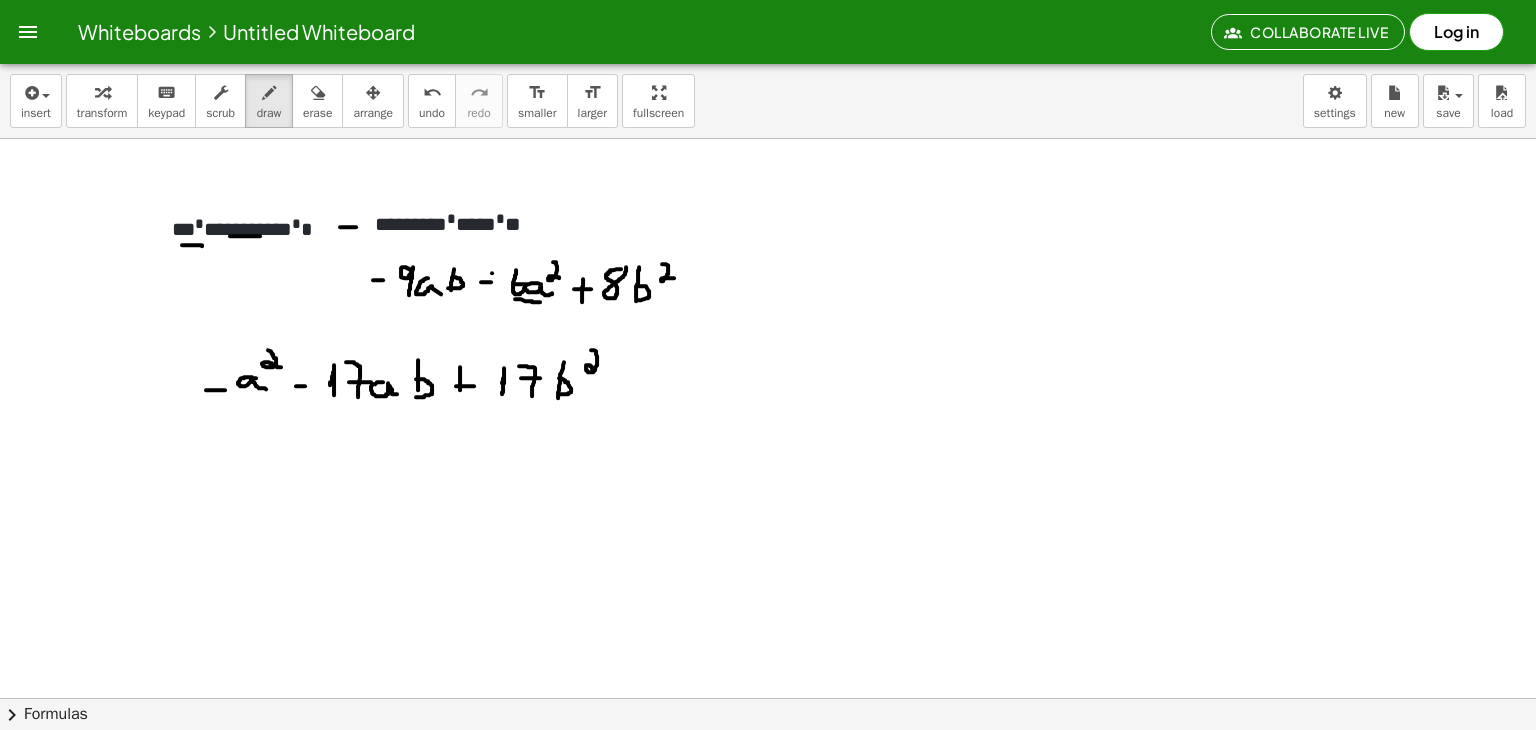 drag, startPoint x: 591, startPoint y: 349, endPoint x: 600, endPoint y: 374, distance: 26.57066 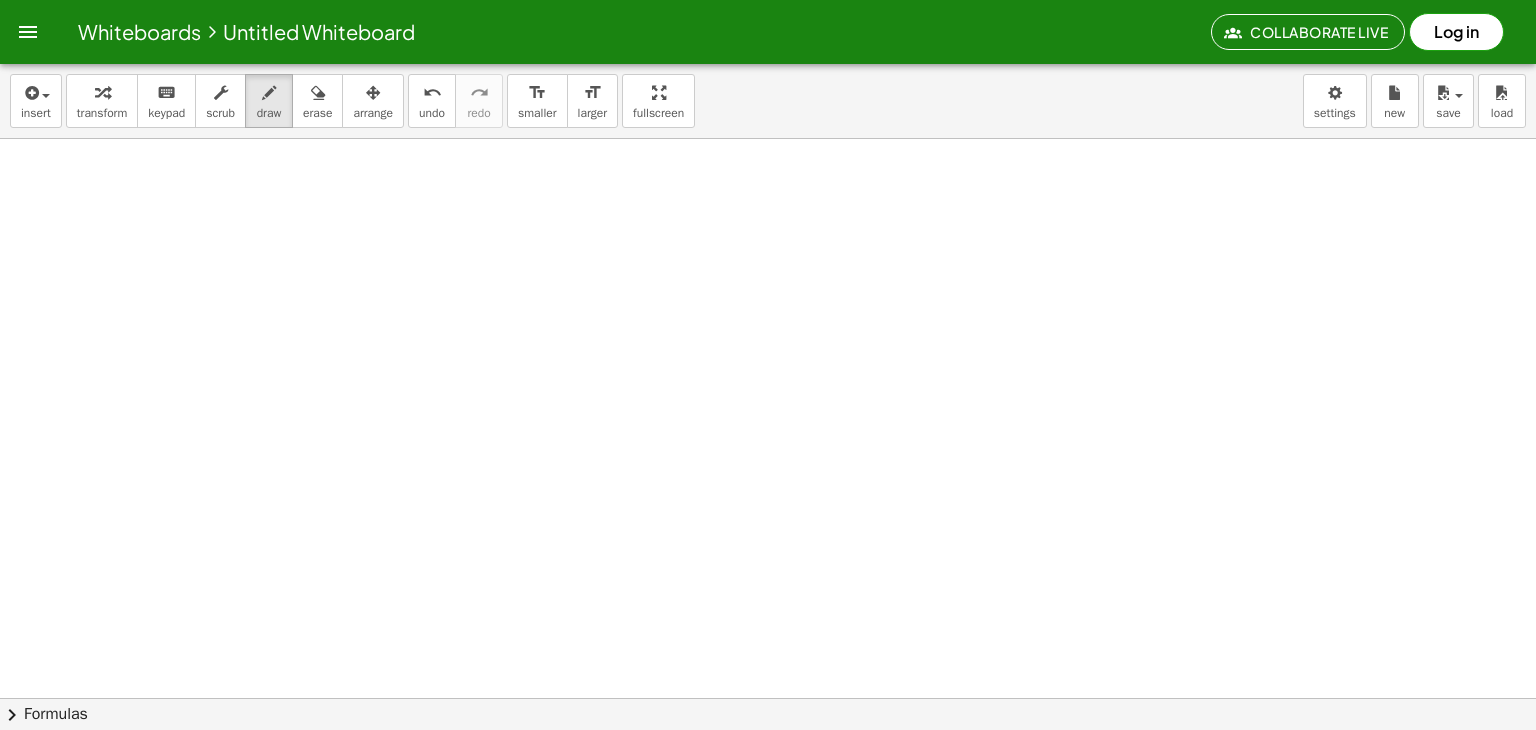 scroll, scrollTop: 2236, scrollLeft: 0, axis: vertical 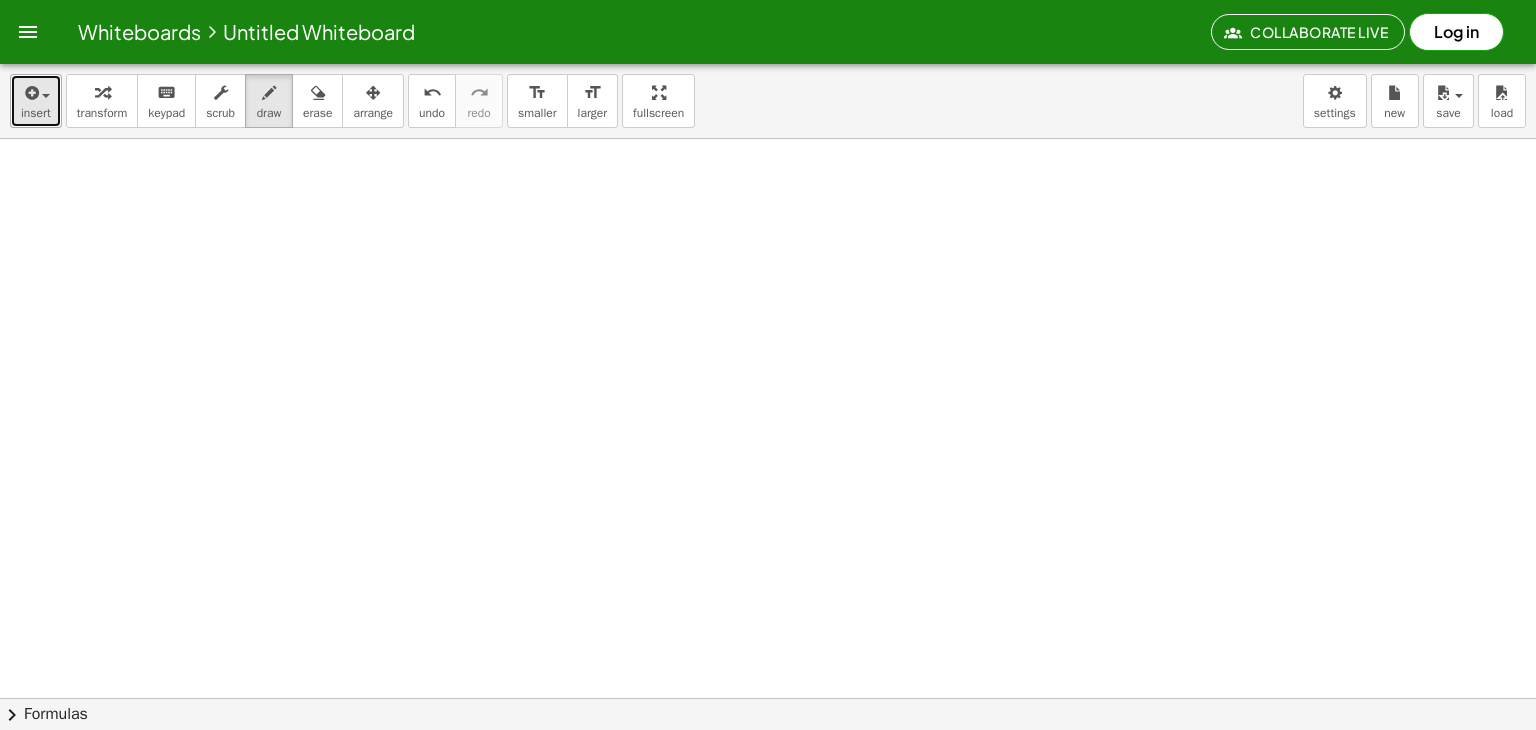 click at bounding box center (30, 93) 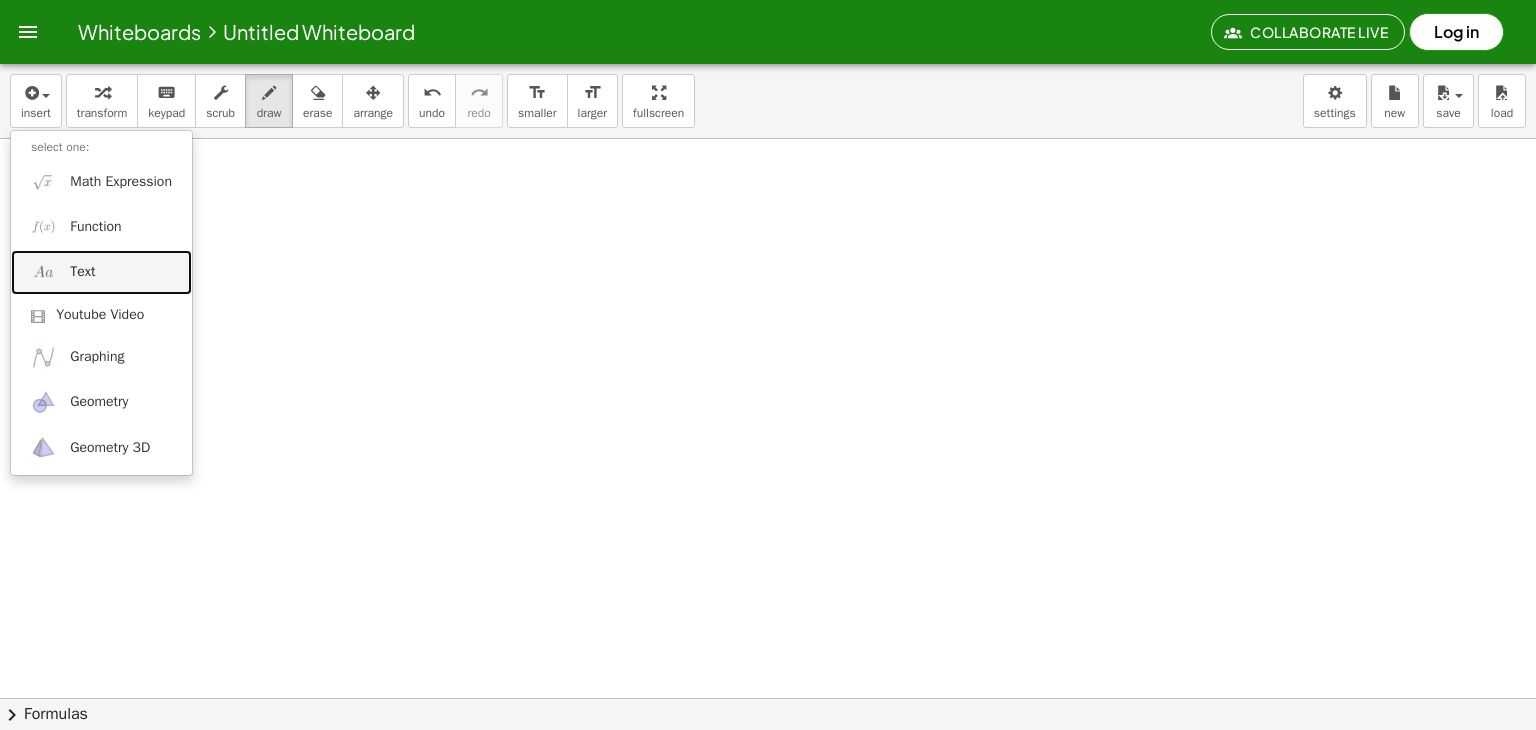 click on "Text" at bounding box center (101, 272) 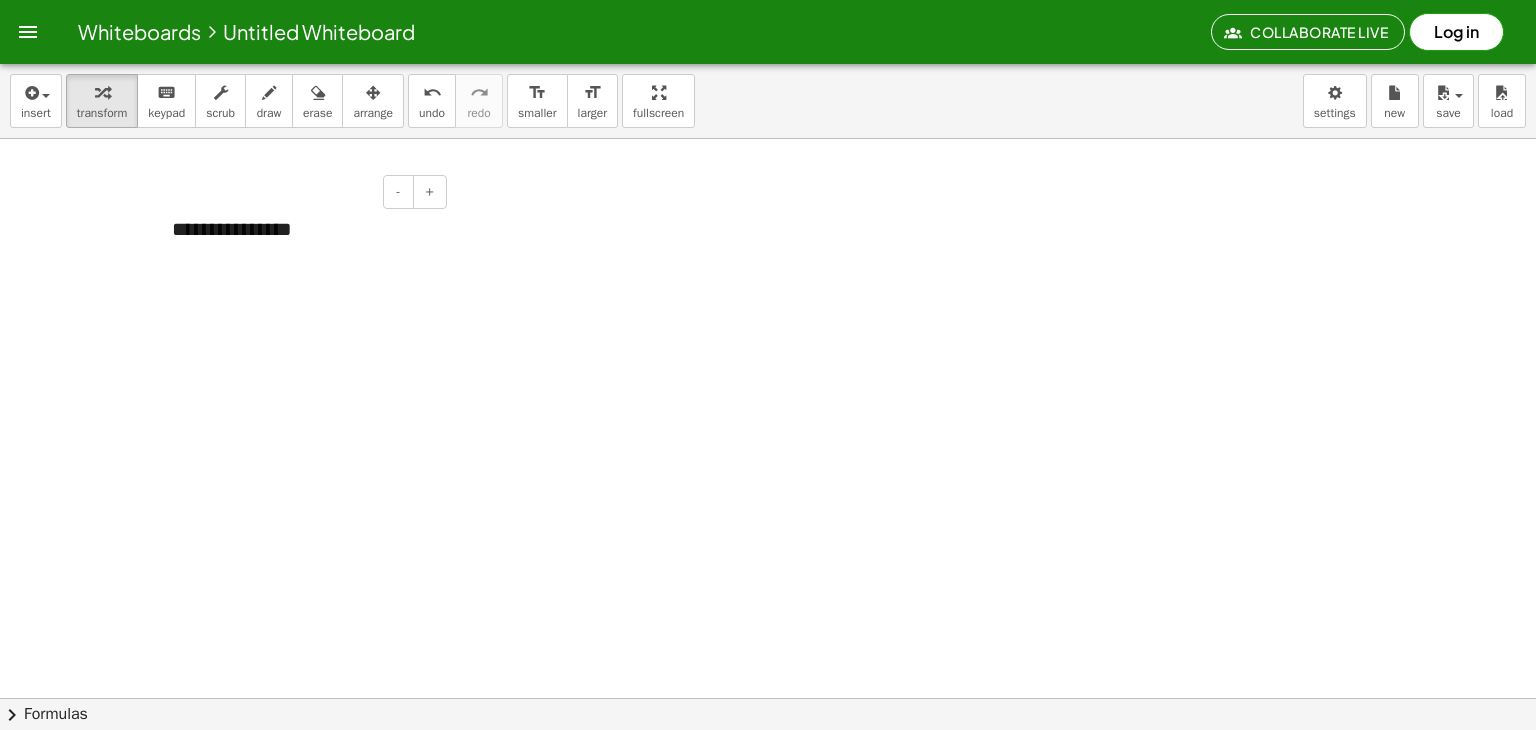 type 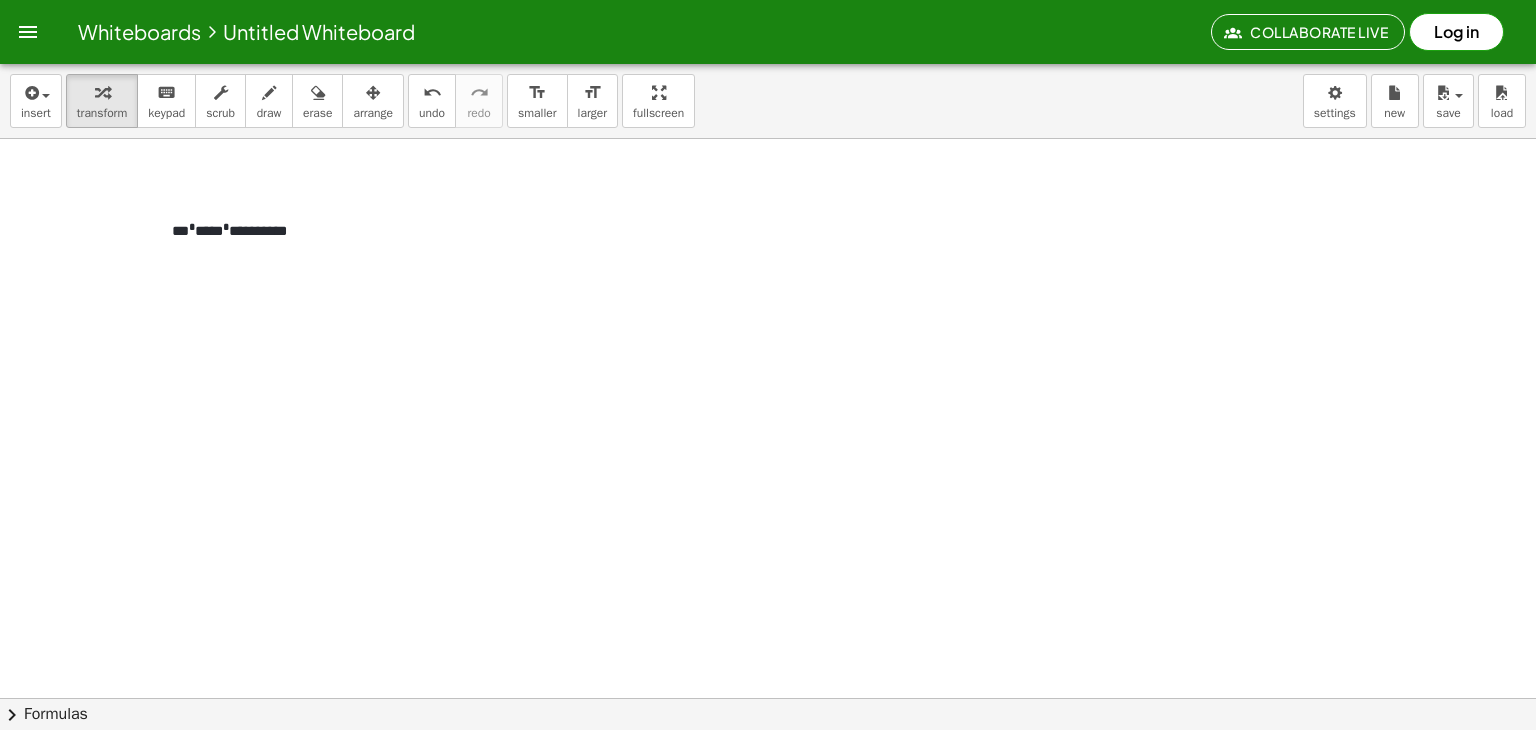 click at bounding box center (768, -420) 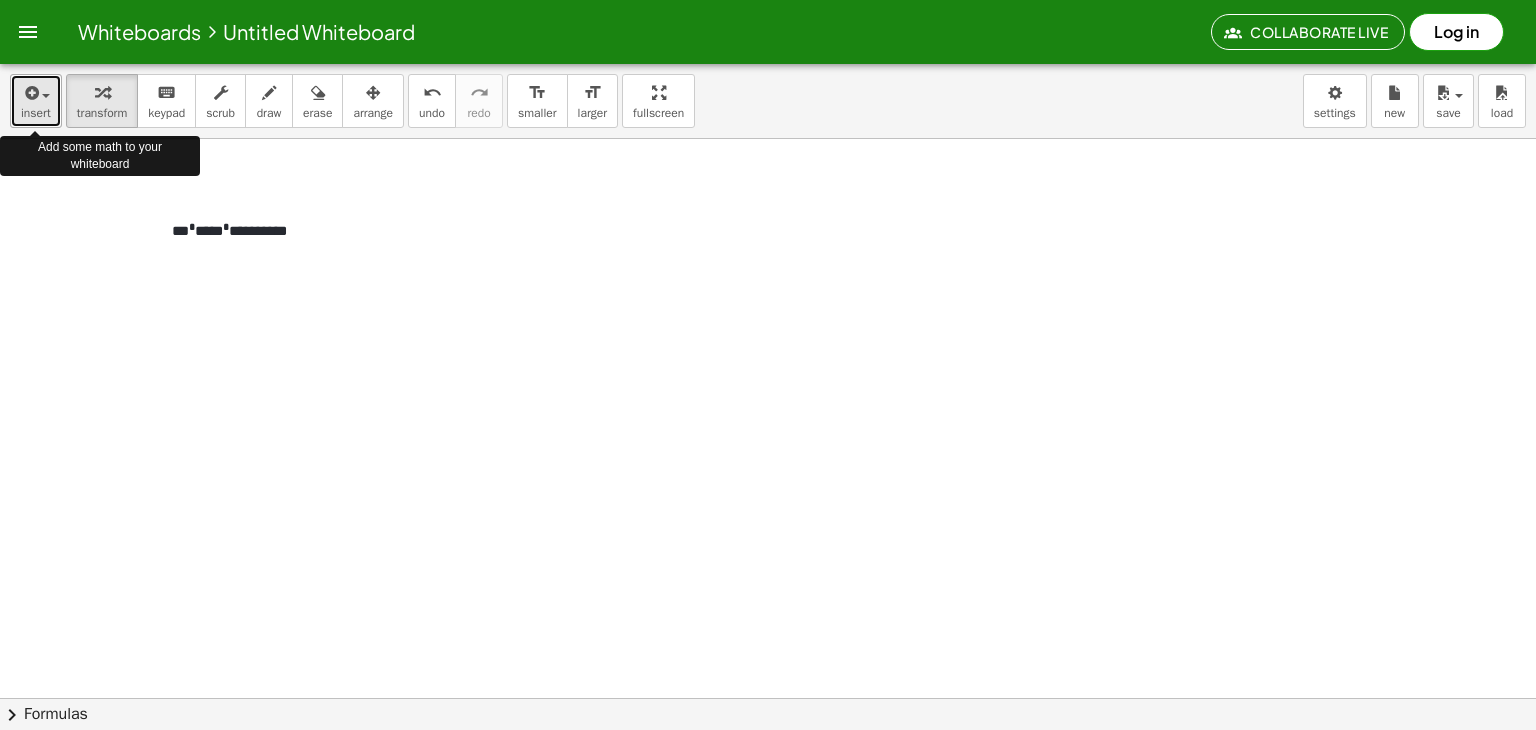 click at bounding box center [36, 92] 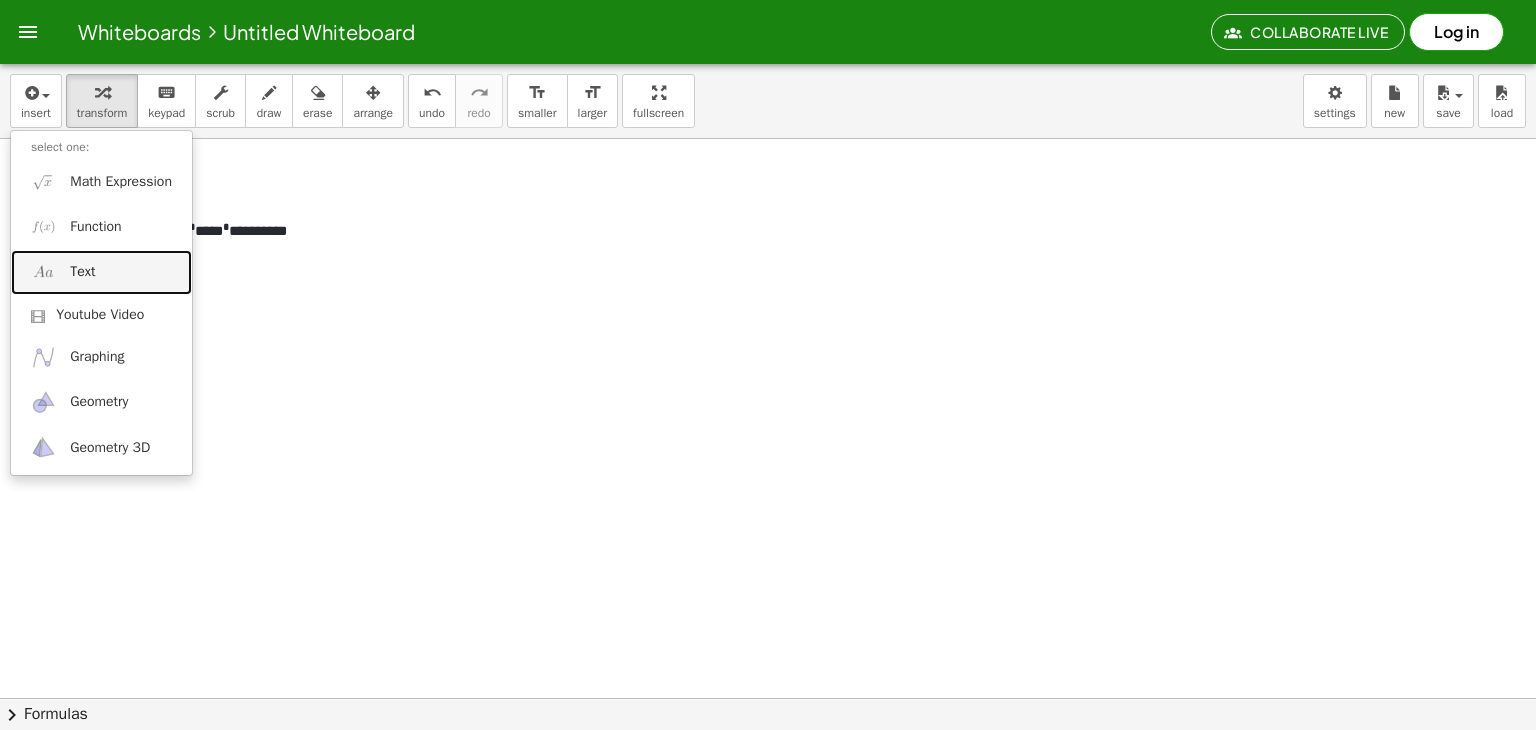 click on "Text" at bounding box center (82, 272) 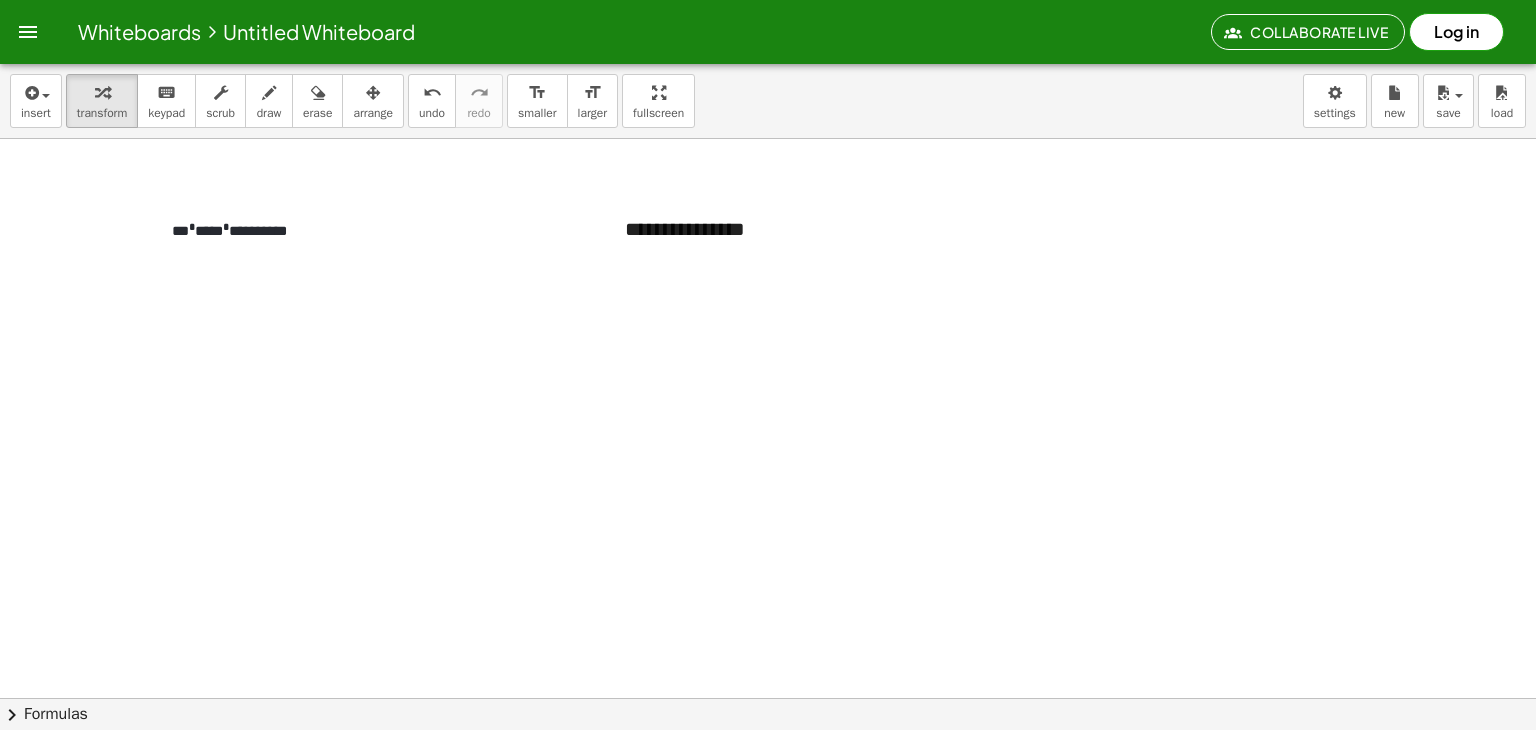 type 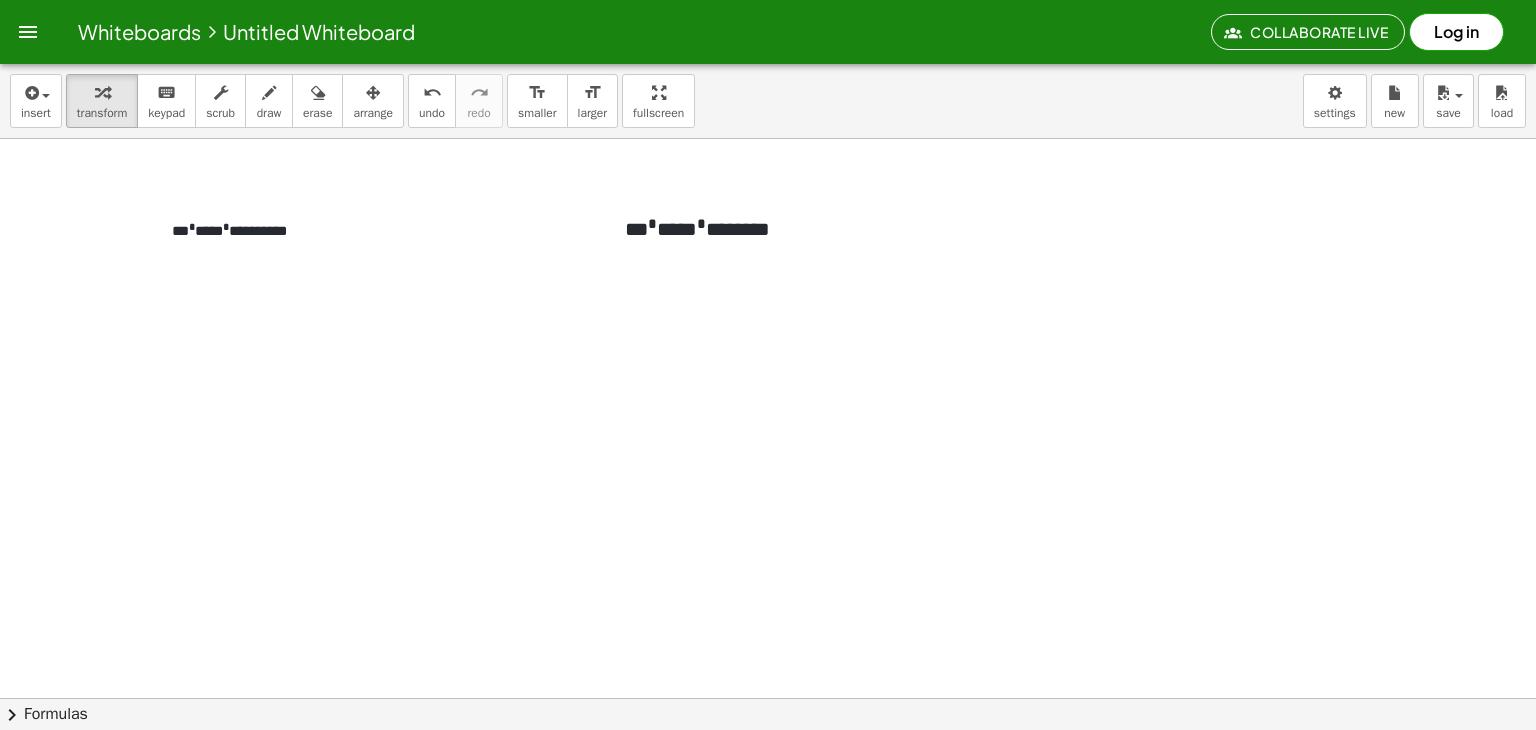 click at bounding box center [768, -420] 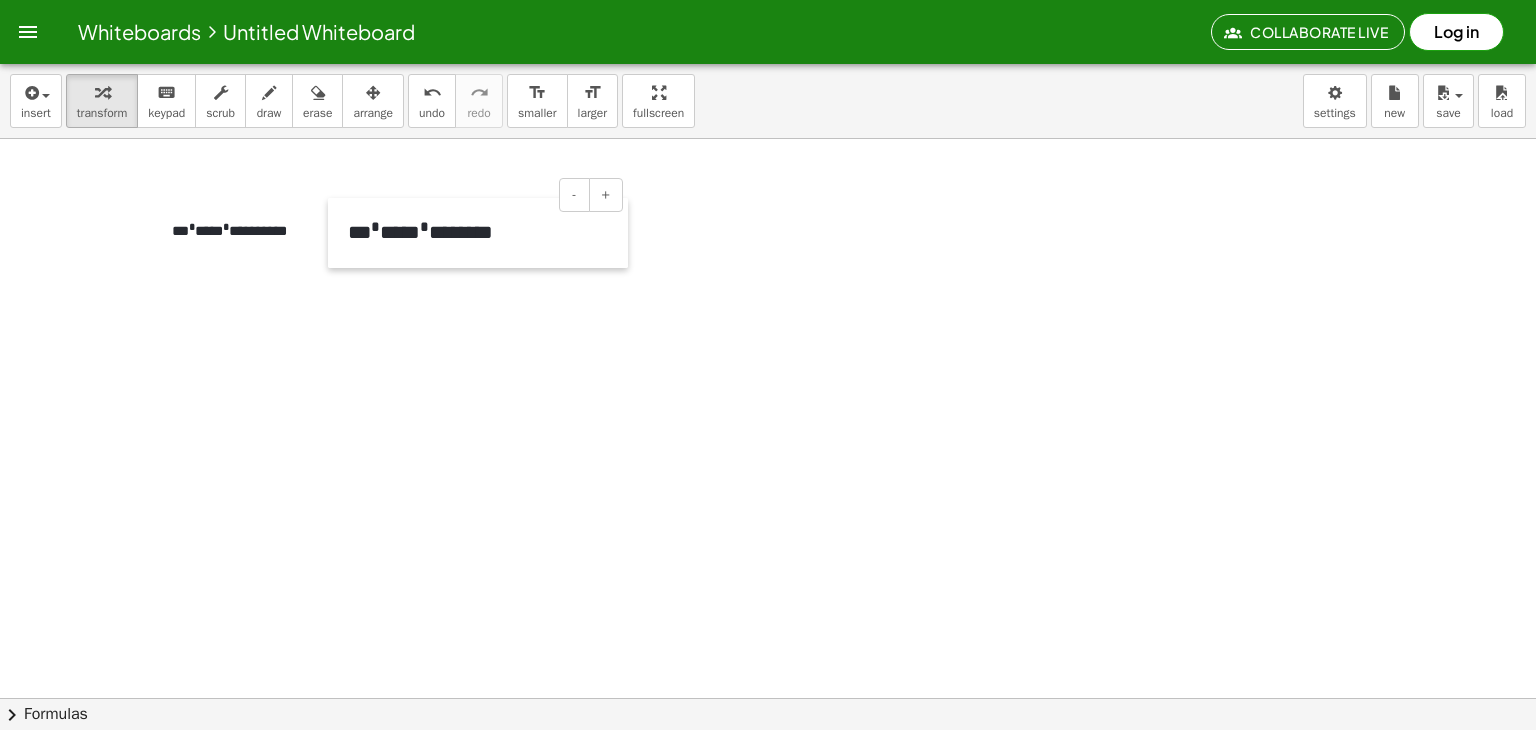 drag, startPoint x: 616, startPoint y: 209, endPoint x: 339, endPoint y: 212, distance: 277.01624 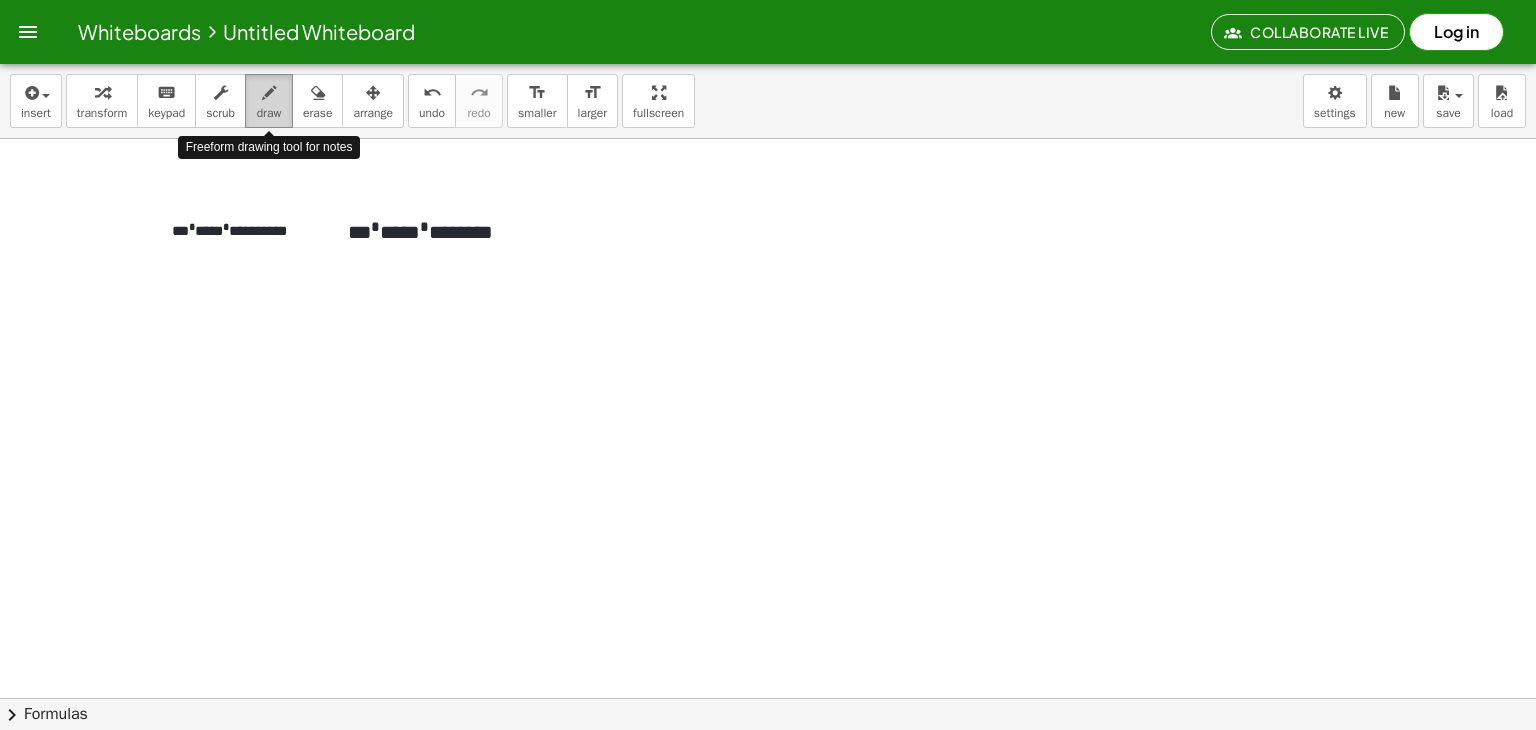 click on "draw" at bounding box center (269, 113) 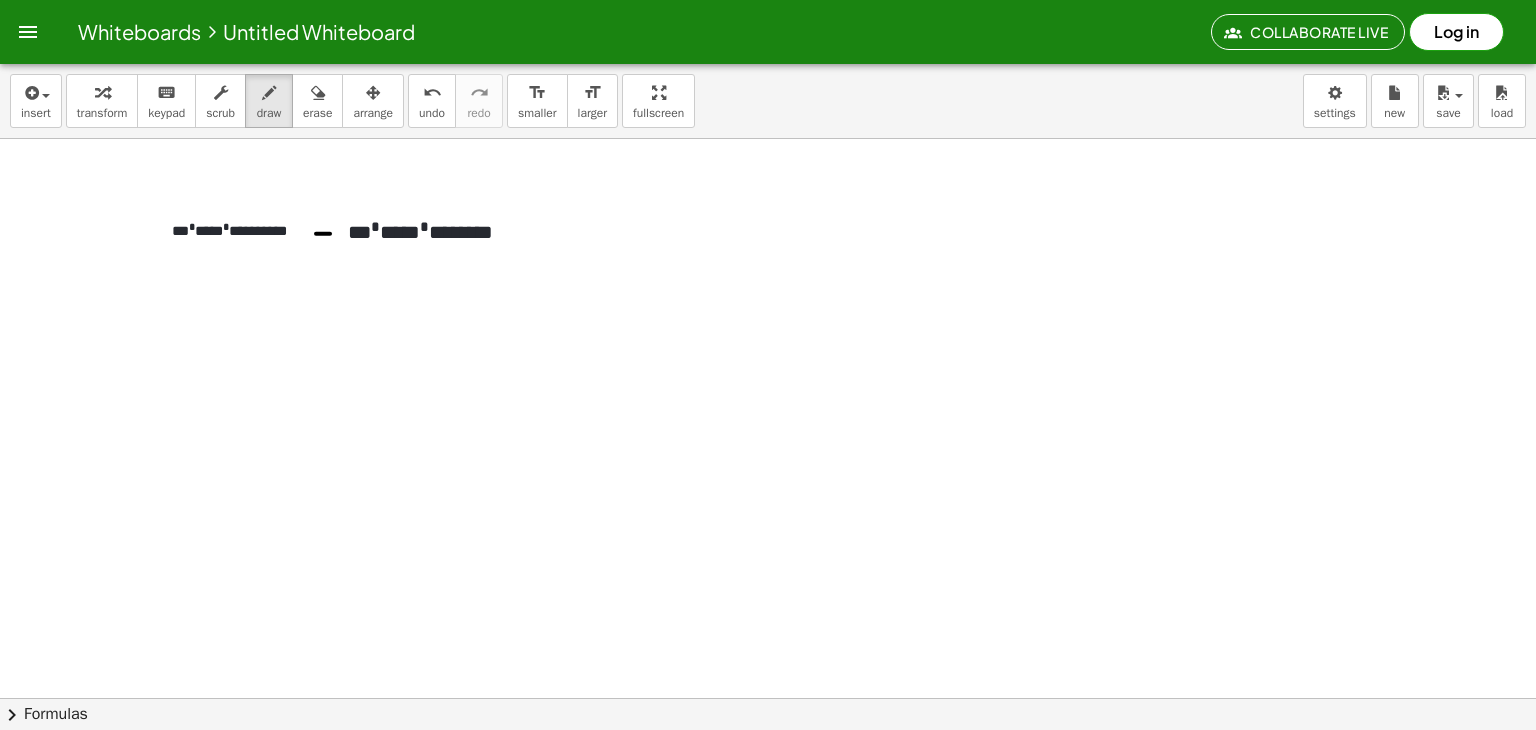 drag, startPoint x: 316, startPoint y: 233, endPoint x: 330, endPoint y: 233, distance: 14 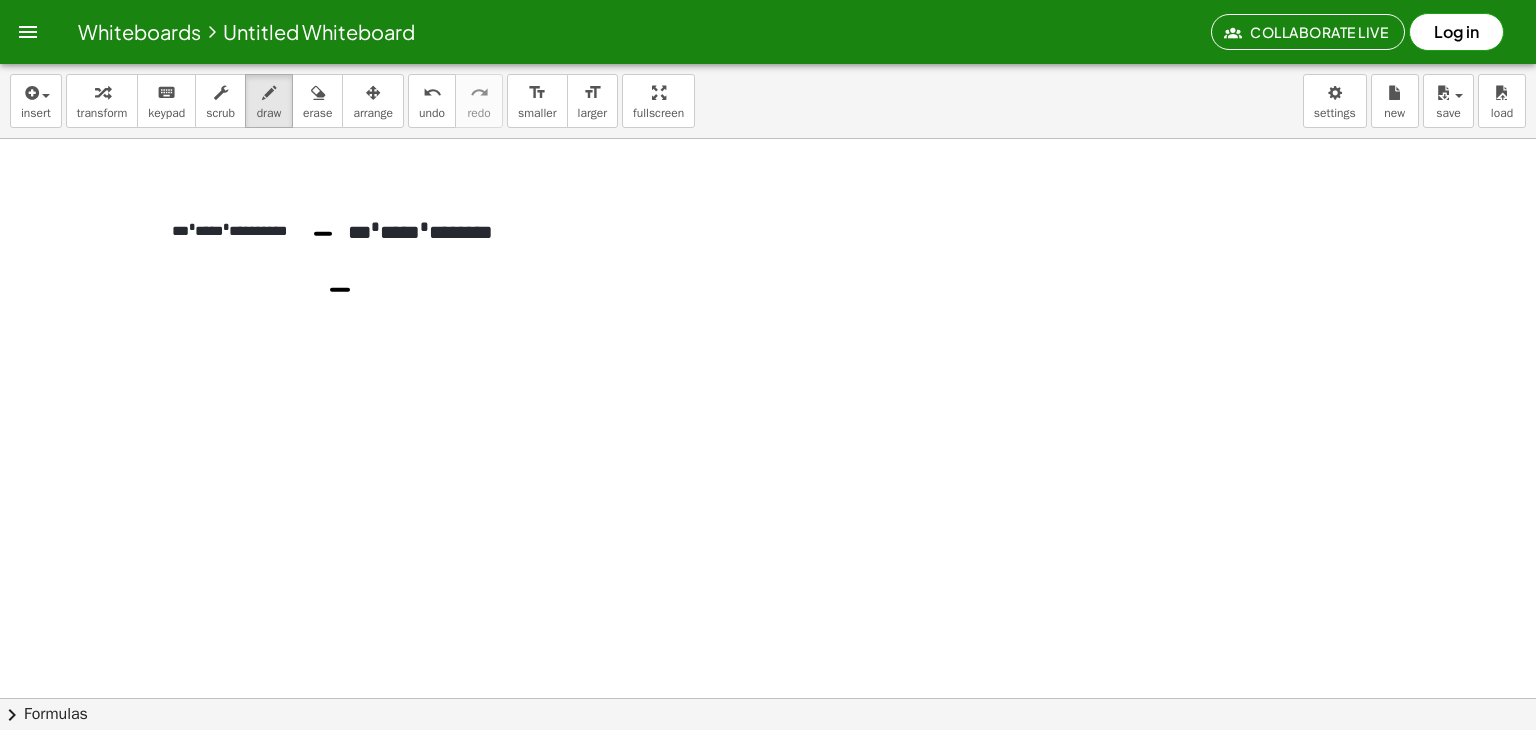 drag, startPoint x: 332, startPoint y: 289, endPoint x: 348, endPoint y: 289, distance: 16 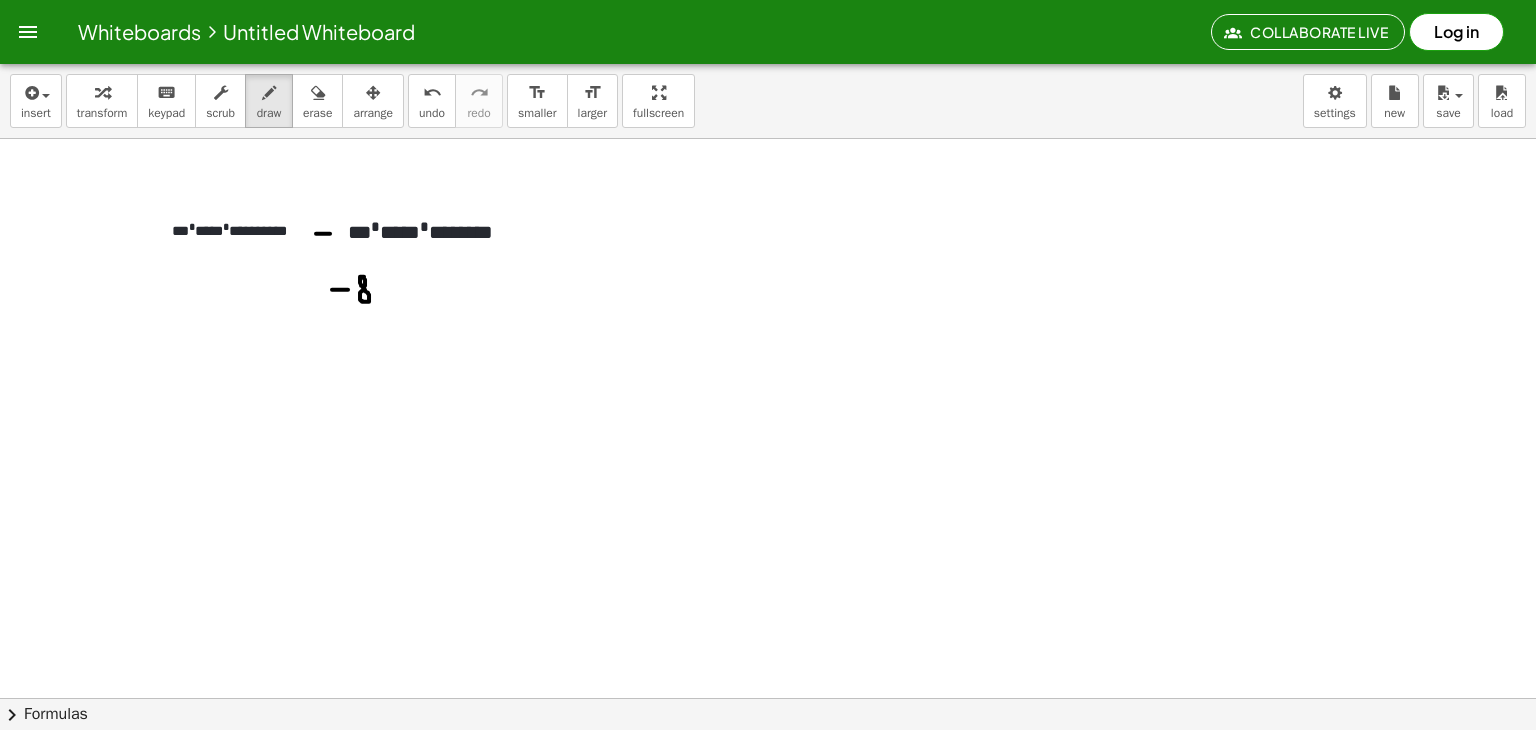 click at bounding box center (768, -420) 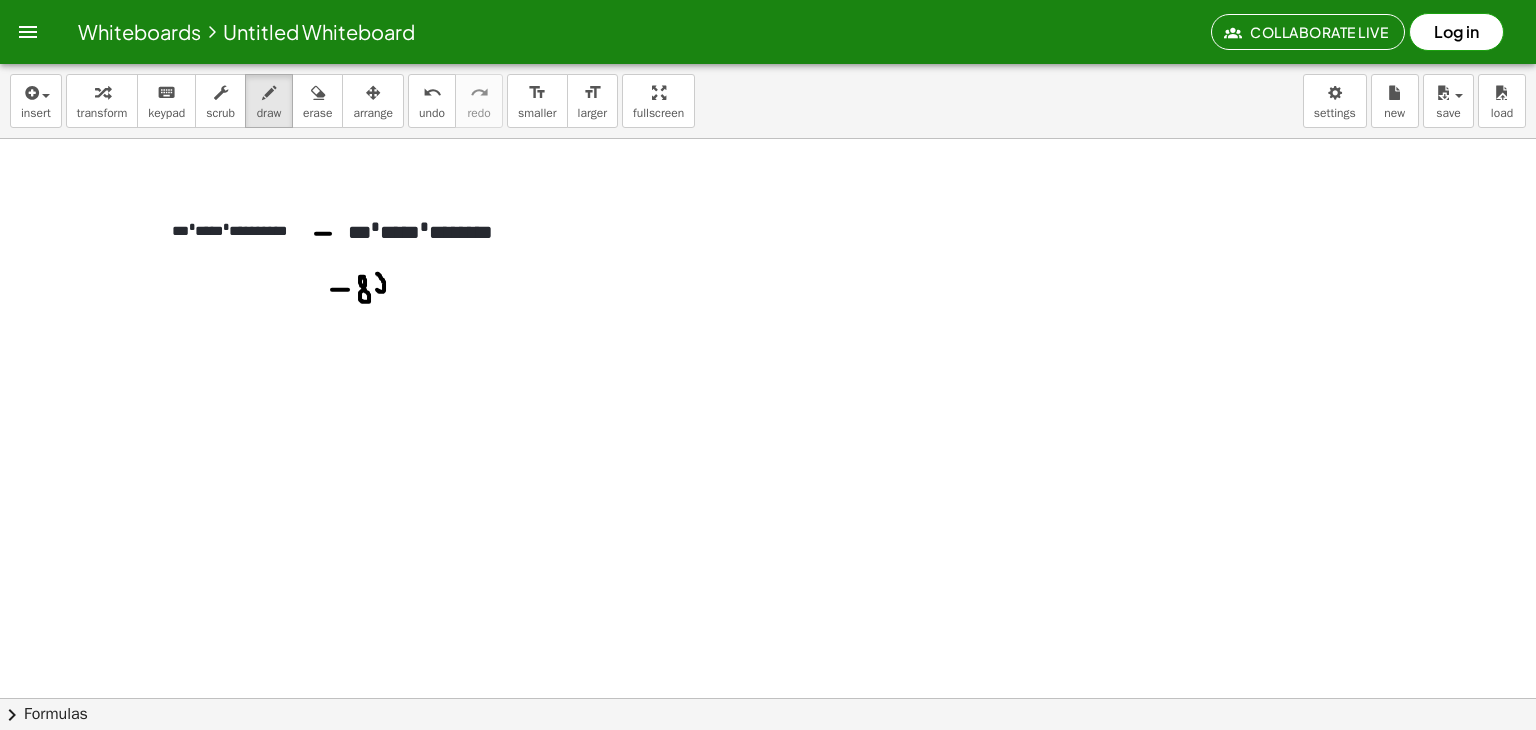 drag, startPoint x: 377, startPoint y: 289, endPoint x: 376, endPoint y: 271, distance: 18.027756 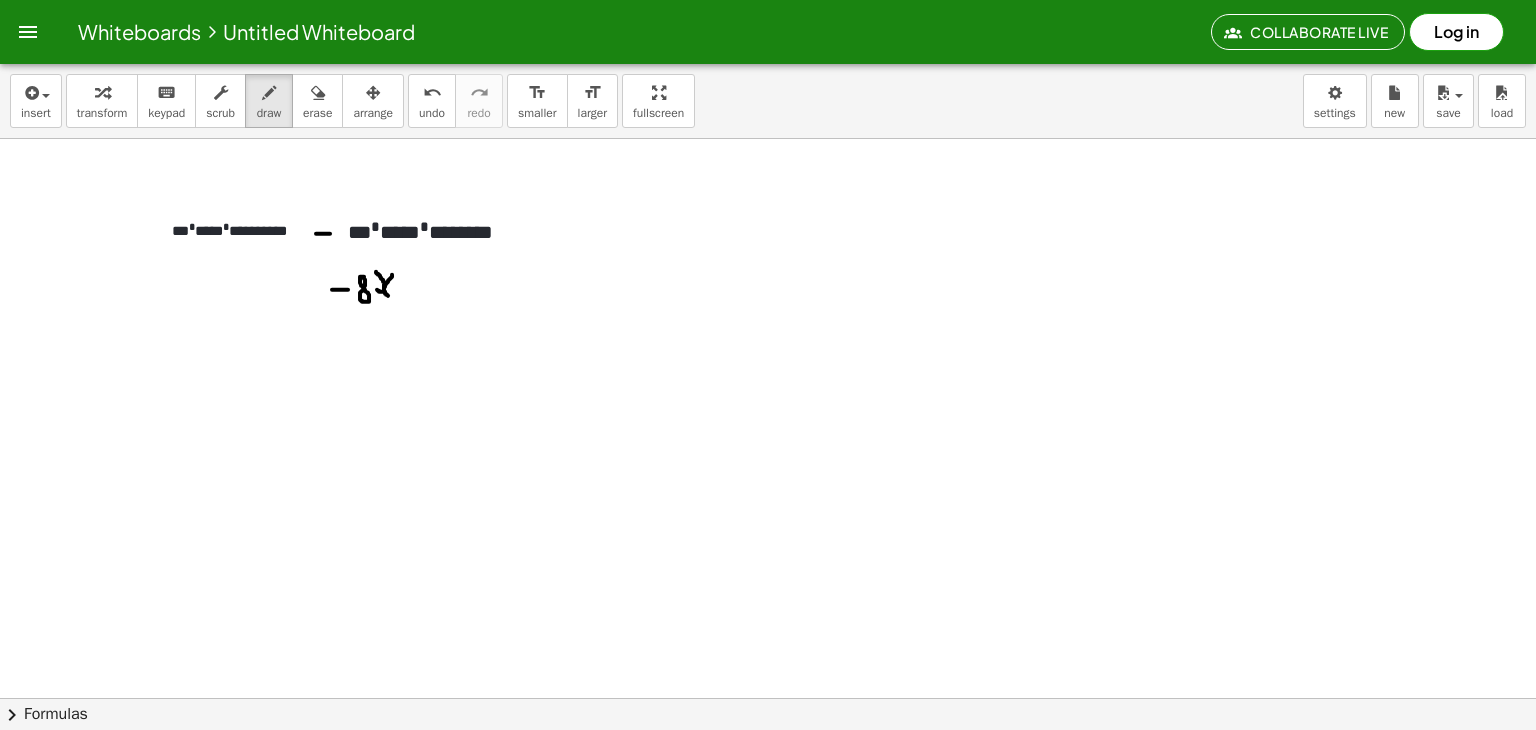 drag, startPoint x: 392, startPoint y: 274, endPoint x: 393, endPoint y: 296, distance: 22.022715 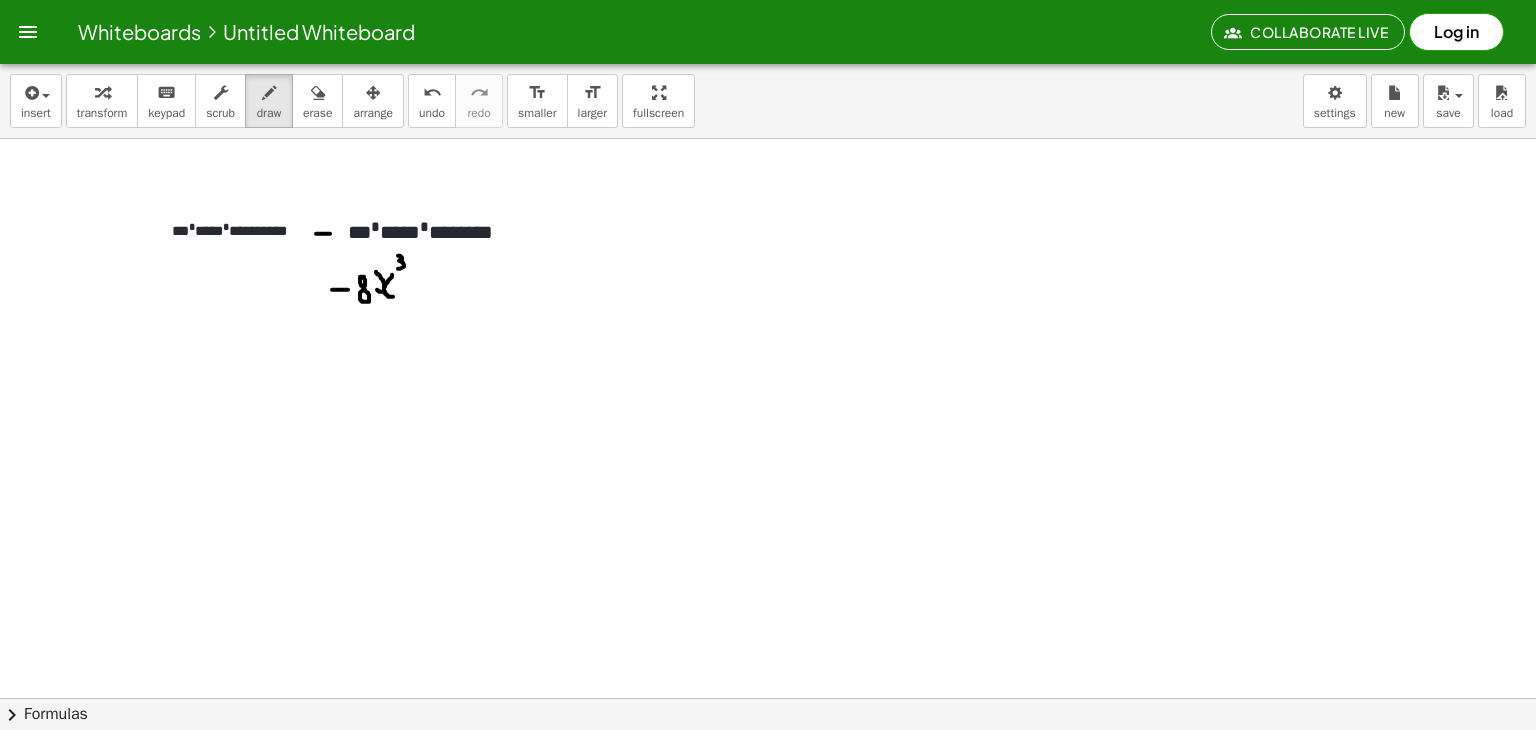 drag, startPoint x: 398, startPoint y: 255, endPoint x: 396, endPoint y: 268, distance: 13.152946 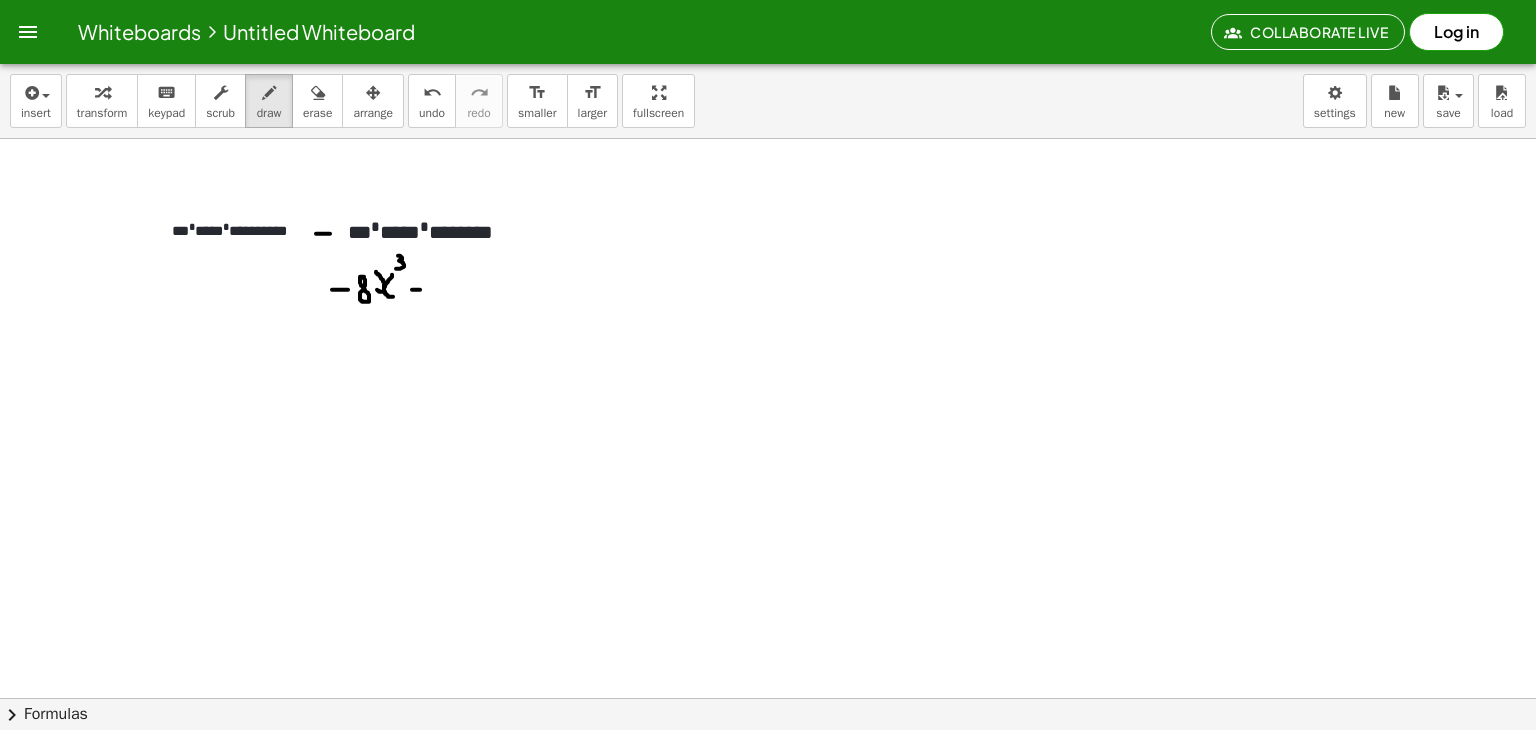 click at bounding box center (768, -420) 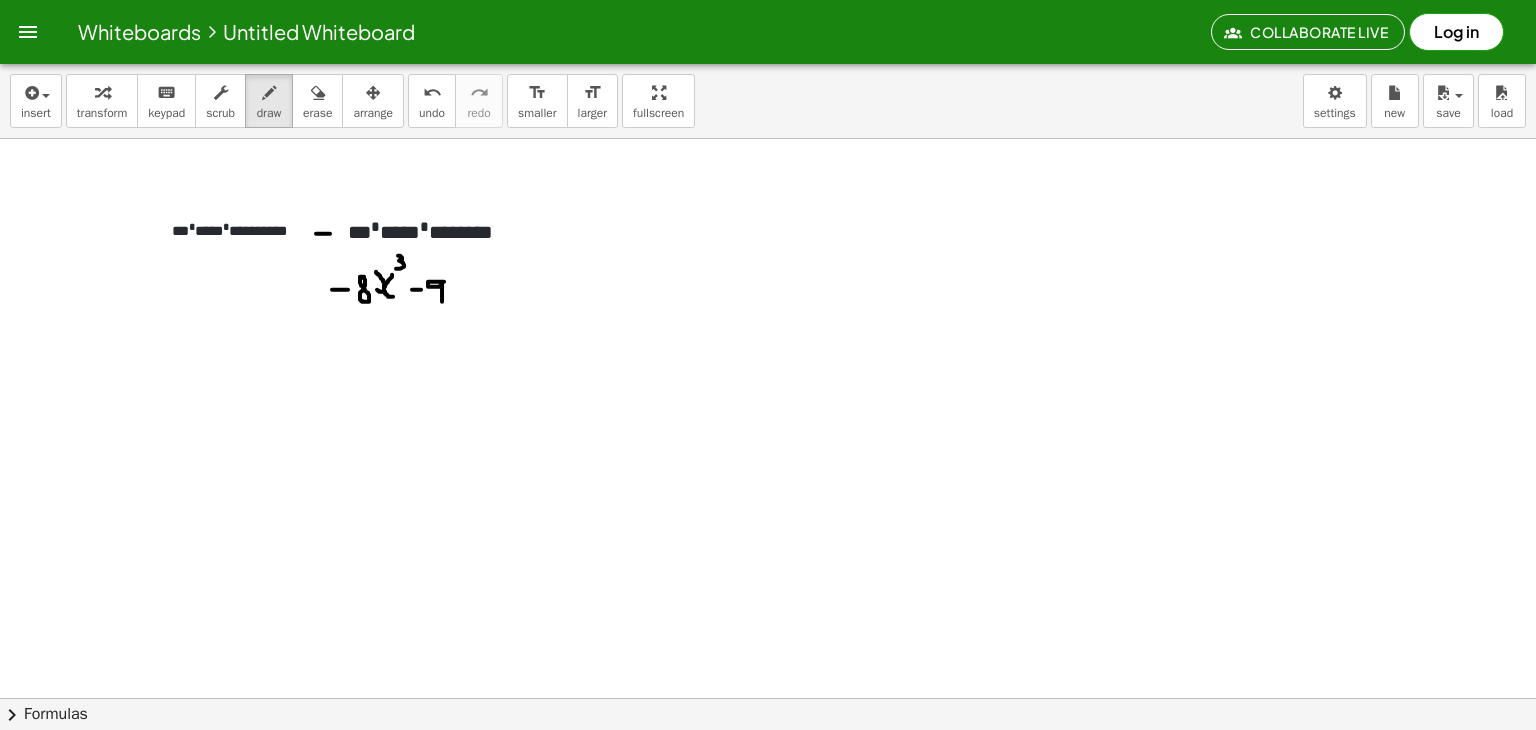 drag, startPoint x: 444, startPoint y: 281, endPoint x: 442, endPoint y: 303, distance: 22.090721 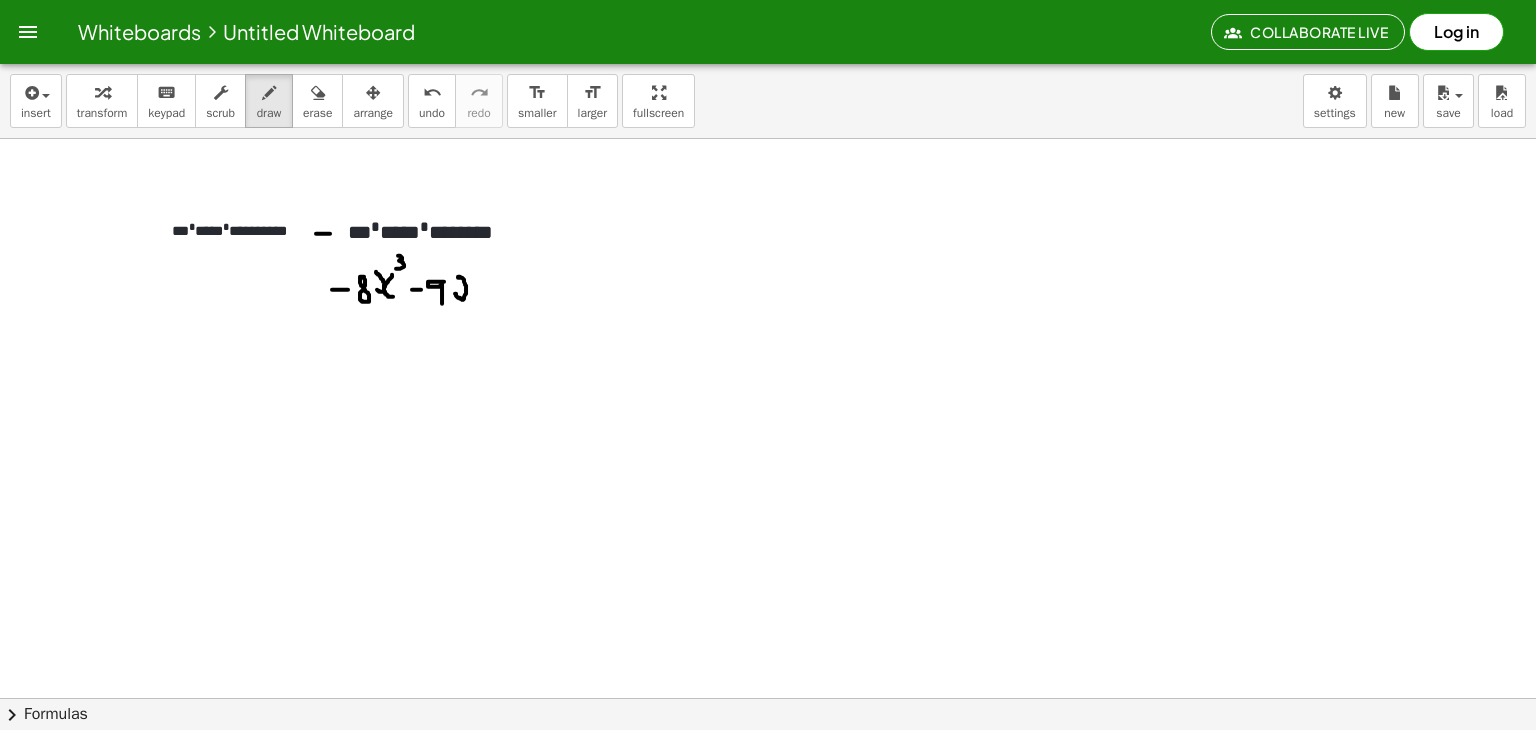 drag, startPoint x: 455, startPoint y: 293, endPoint x: 458, endPoint y: 278, distance: 15.297058 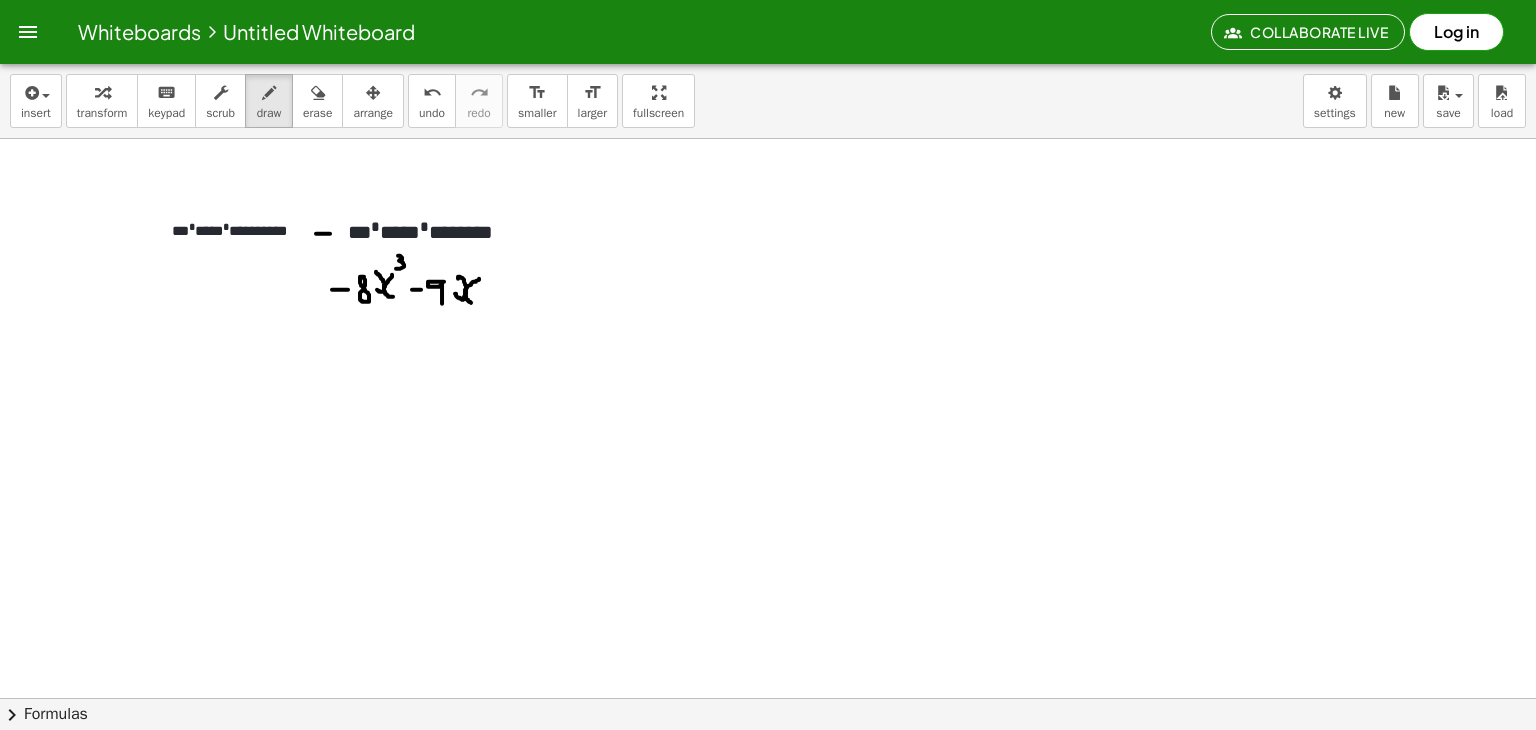 drag, startPoint x: 479, startPoint y: 278, endPoint x: 476, endPoint y: 302, distance: 24.186773 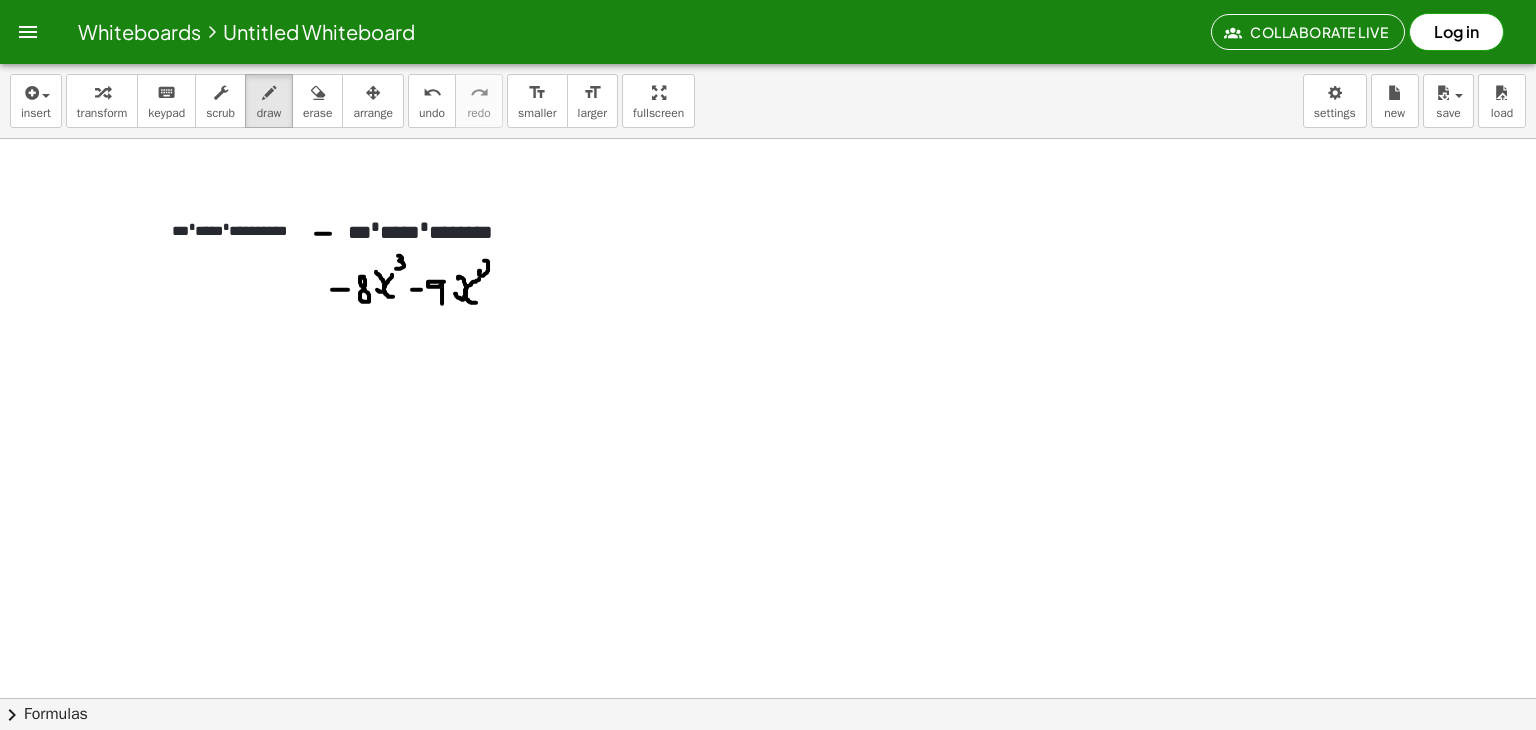 drag, startPoint x: 484, startPoint y: 260, endPoint x: 486, endPoint y: 276, distance: 16.124516 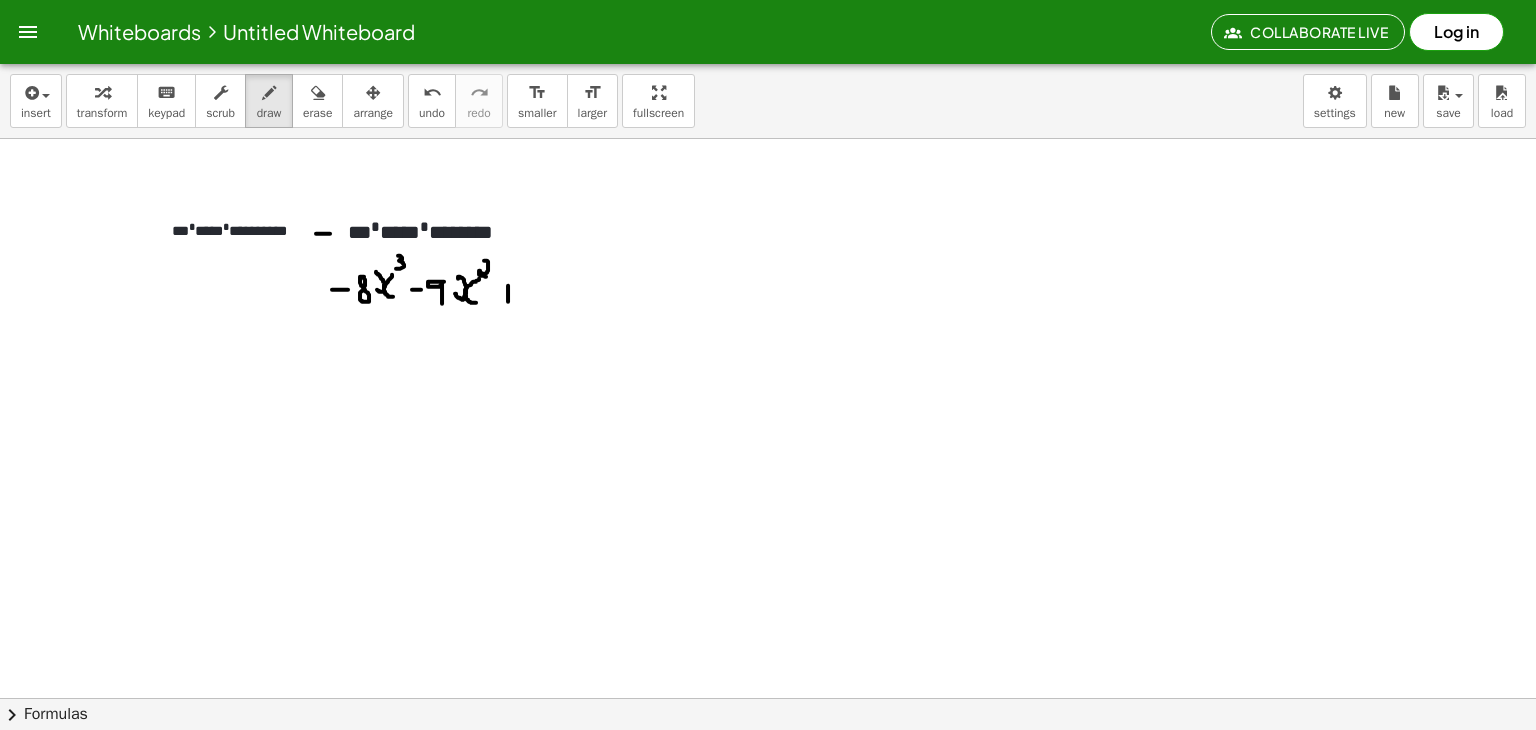 drag, startPoint x: 508, startPoint y: 285, endPoint x: 508, endPoint y: 301, distance: 16 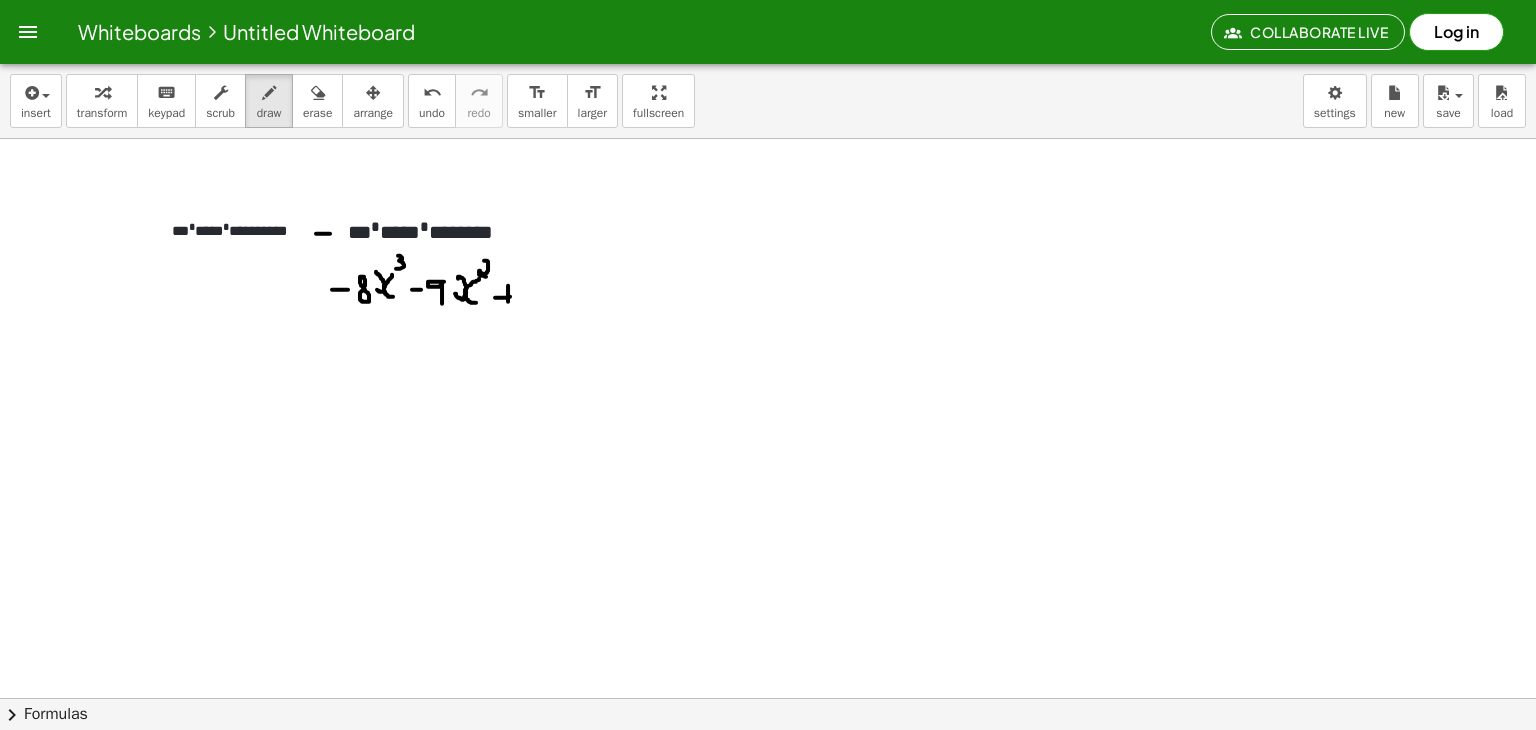 drag, startPoint x: 495, startPoint y: 297, endPoint x: 510, endPoint y: 296, distance: 15.033297 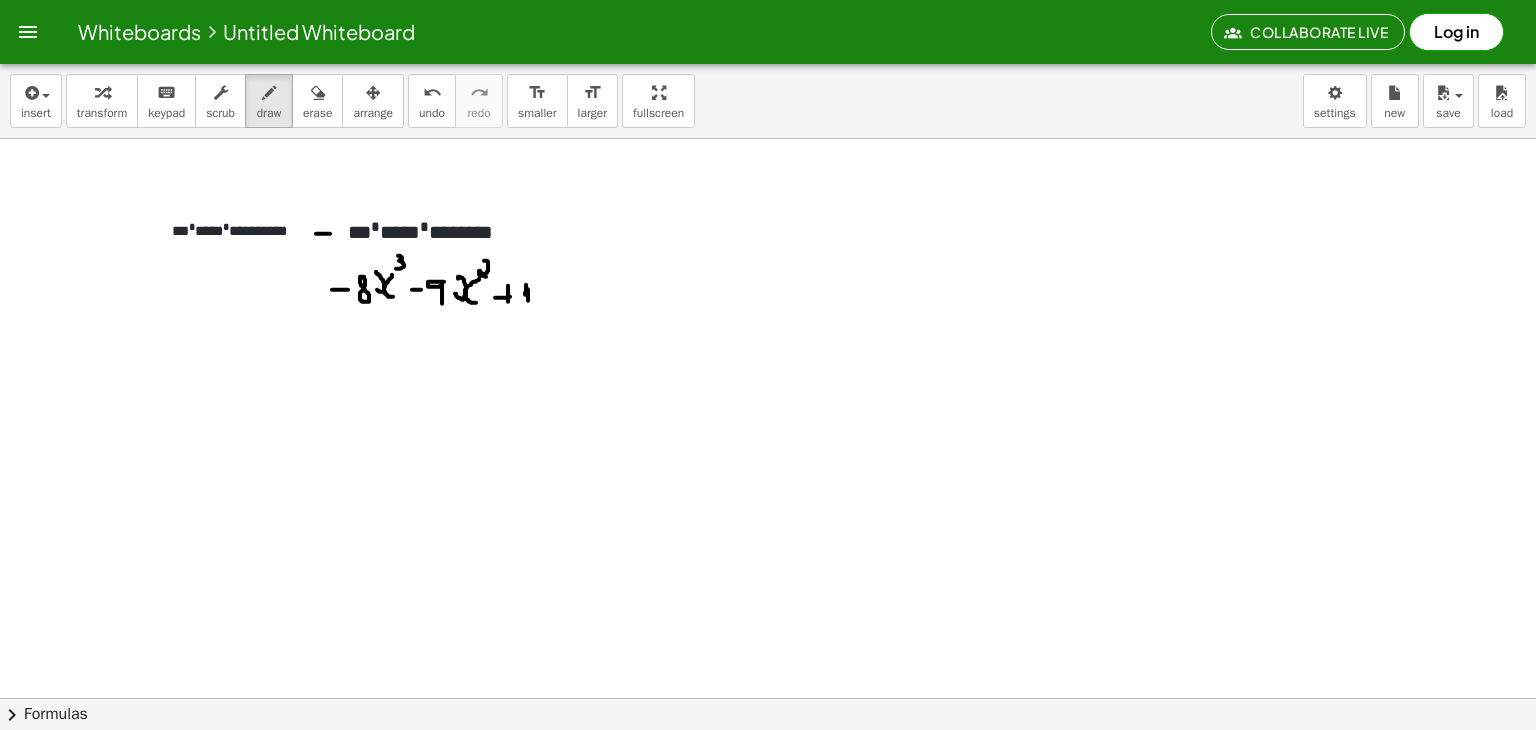 click at bounding box center [768, -420] 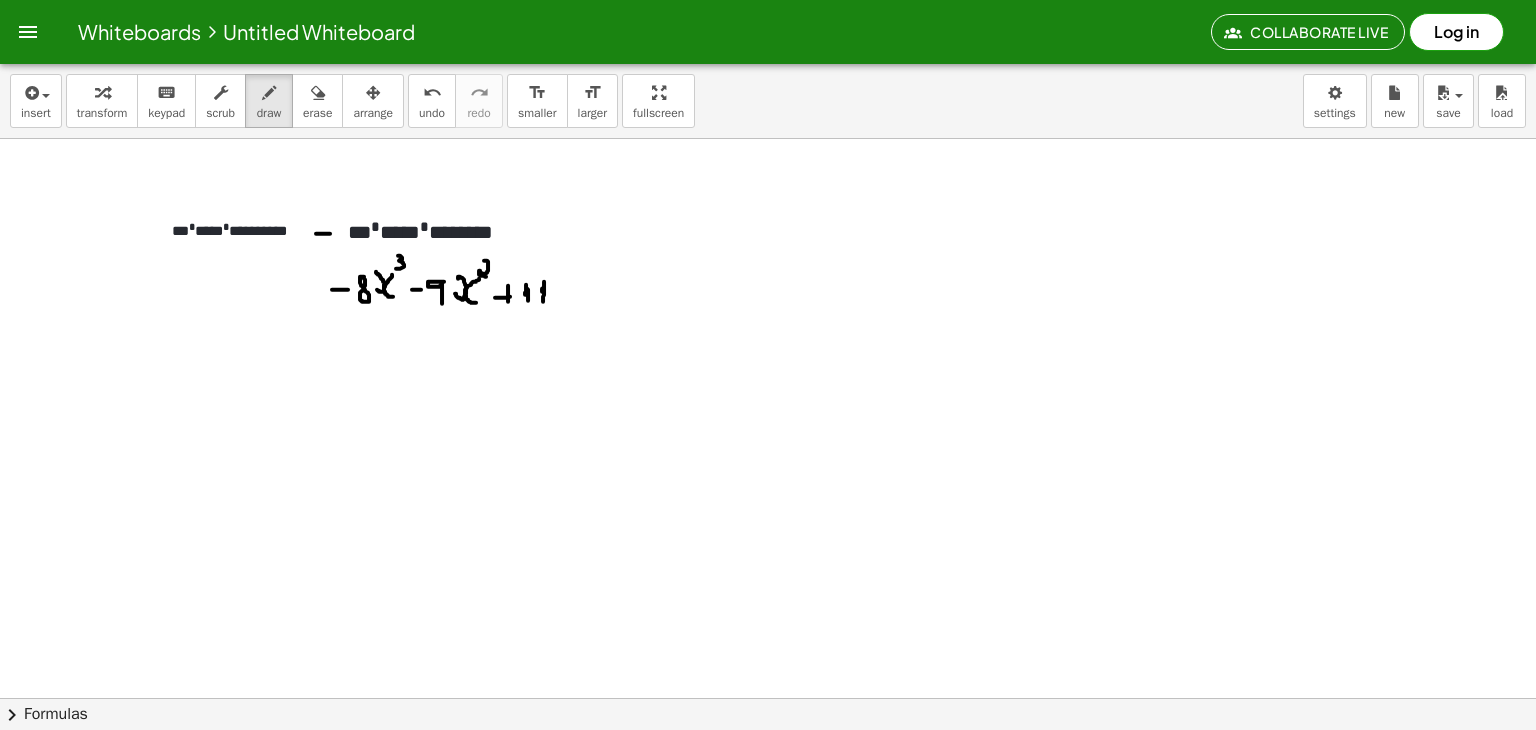 drag, startPoint x: 542, startPoint y: 291, endPoint x: 543, endPoint y: 301, distance: 10.049875 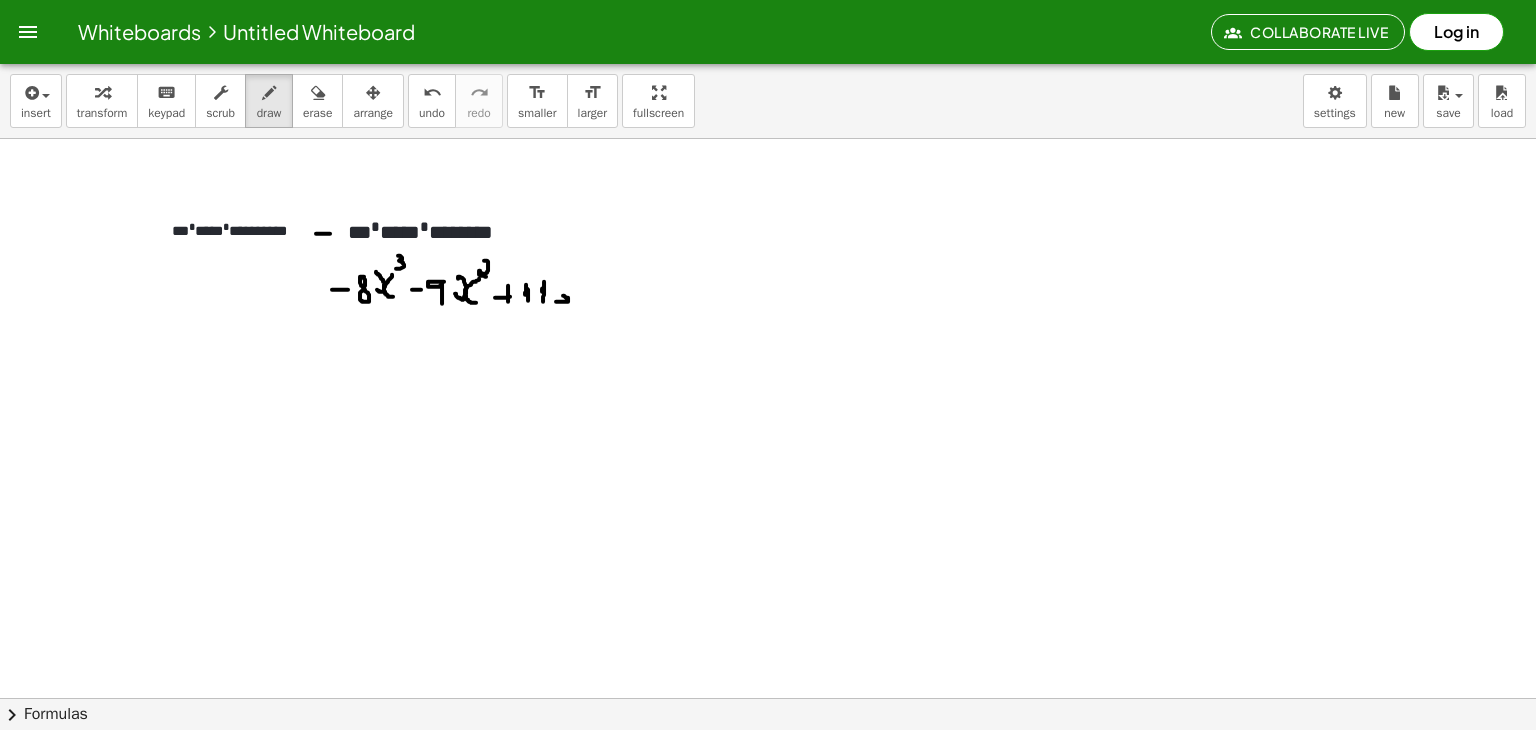 click at bounding box center [768, -420] 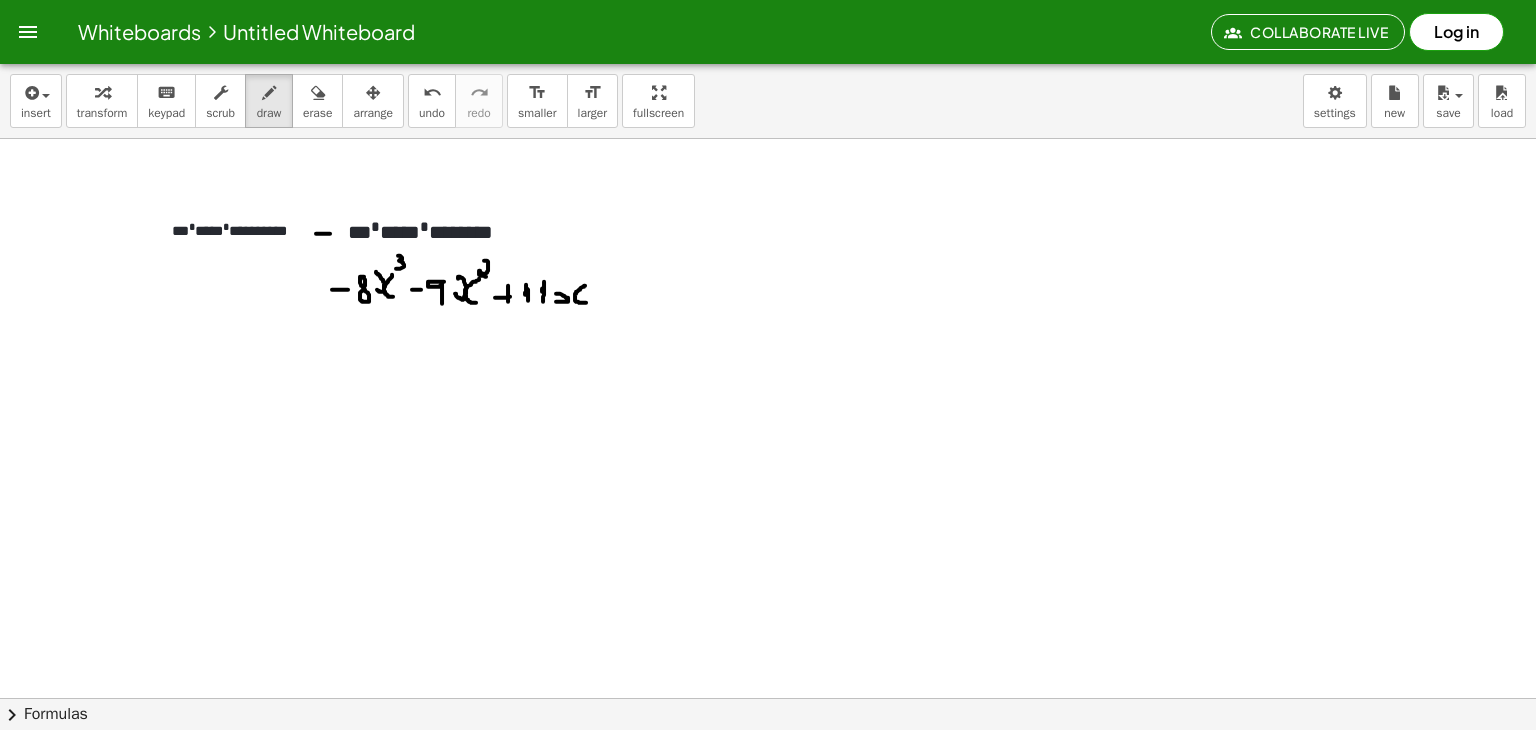 drag, startPoint x: 585, startPoint y: 285, endPoint x: 589, endPoint y: 302, distance: 17.464249 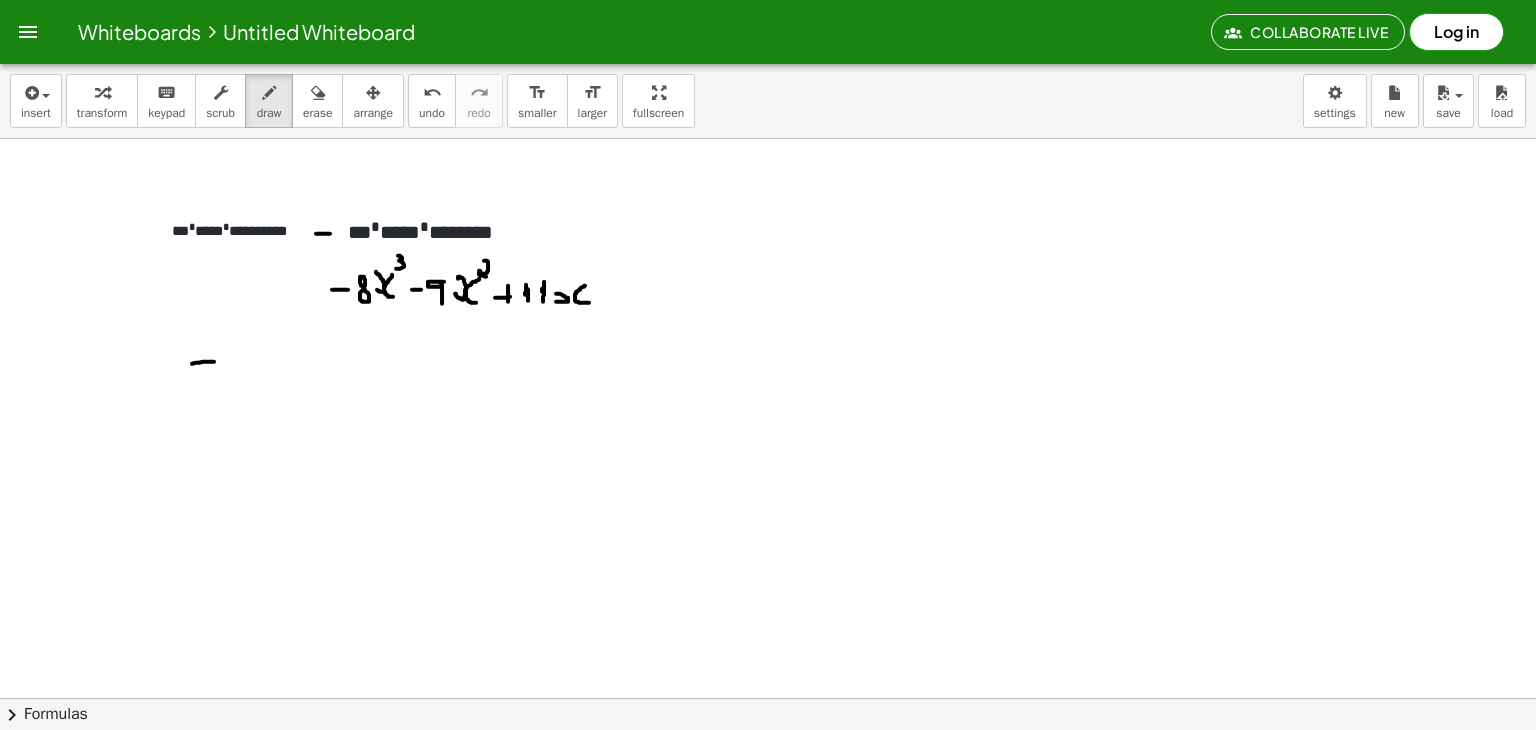 drag, startPoint x: 192, startPoint y: 363, endPoint x: 214, endPoint y: 361, distance: 22.090721 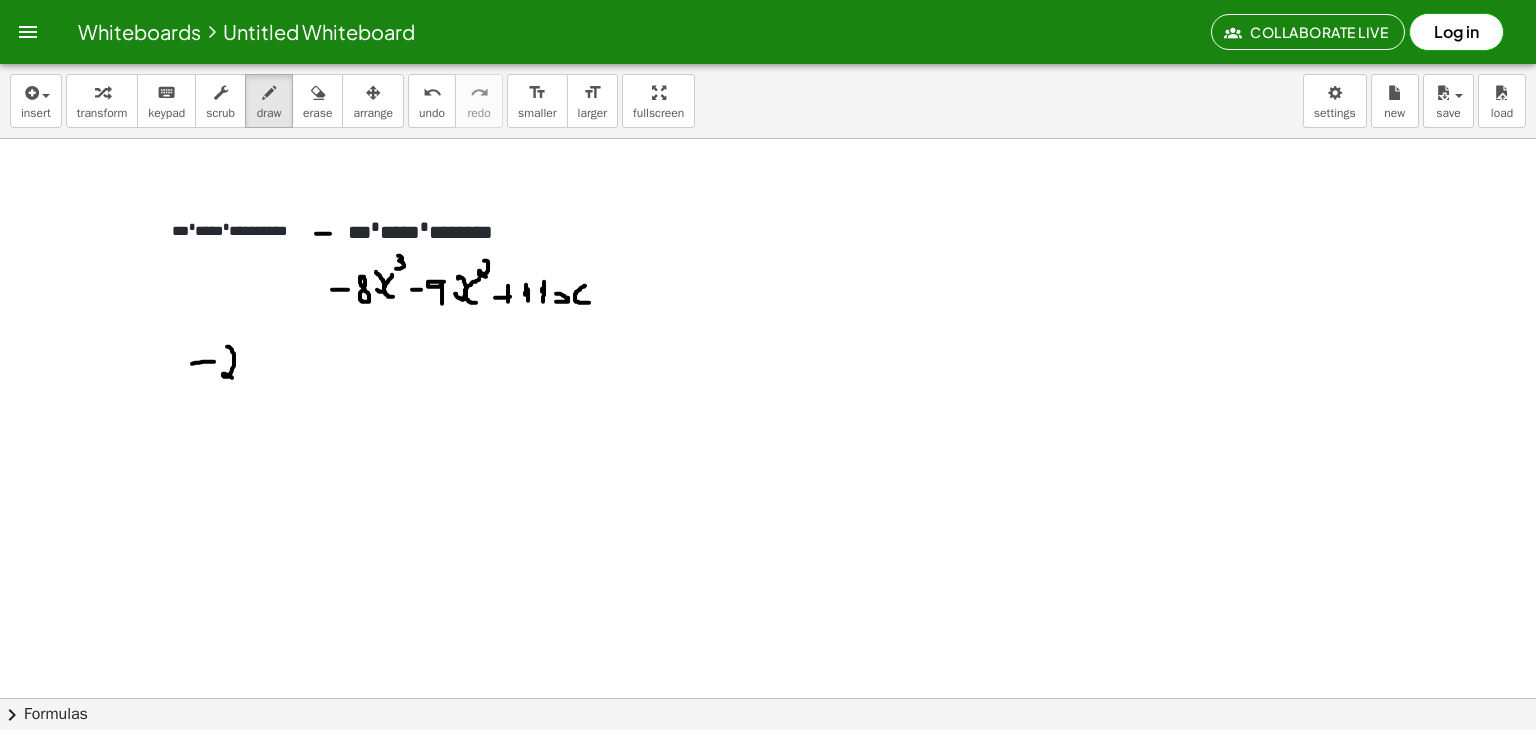 drag, startPoint x: 227, startPoint y: 346, endPoint x: 235, endPoint y: 377, distance: 32.01562 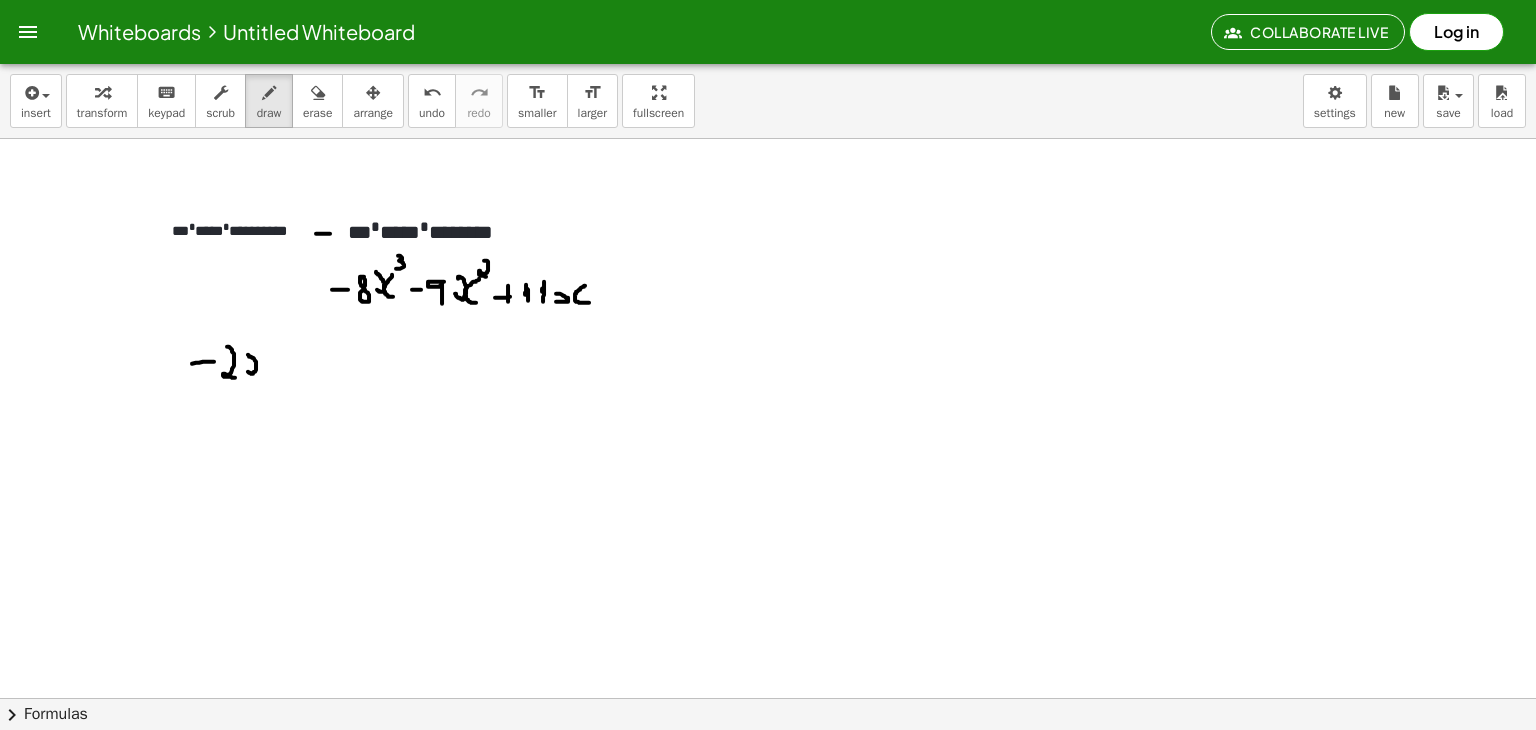 drag, startPoint x: 248, startPoint y: 371, endPoint x: 246, endPoint y: 353, distance: 18.110771 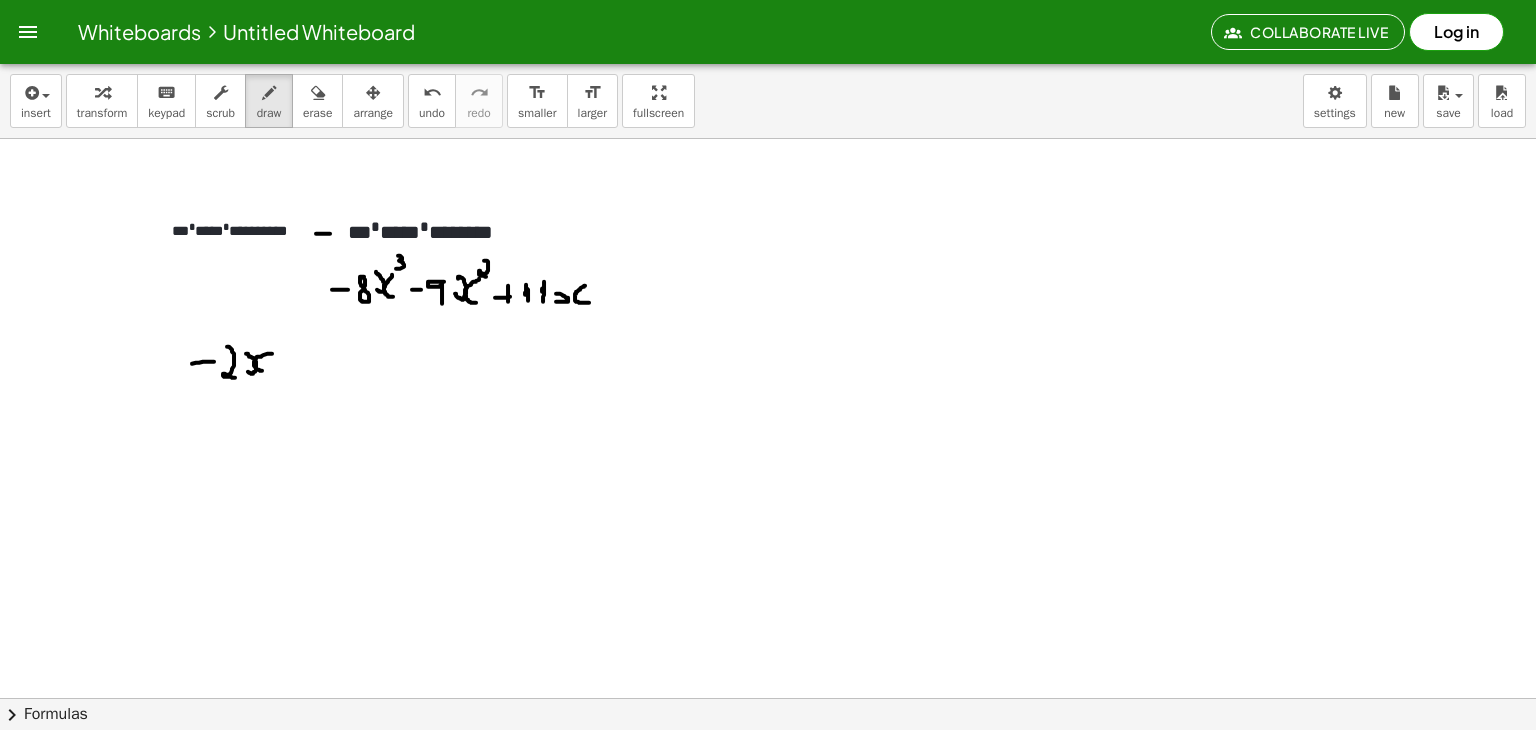 drag, startPoint x: 272, startPoint y: 353, endPoint x: 268, endPoint y: 371, distance: 18.439089 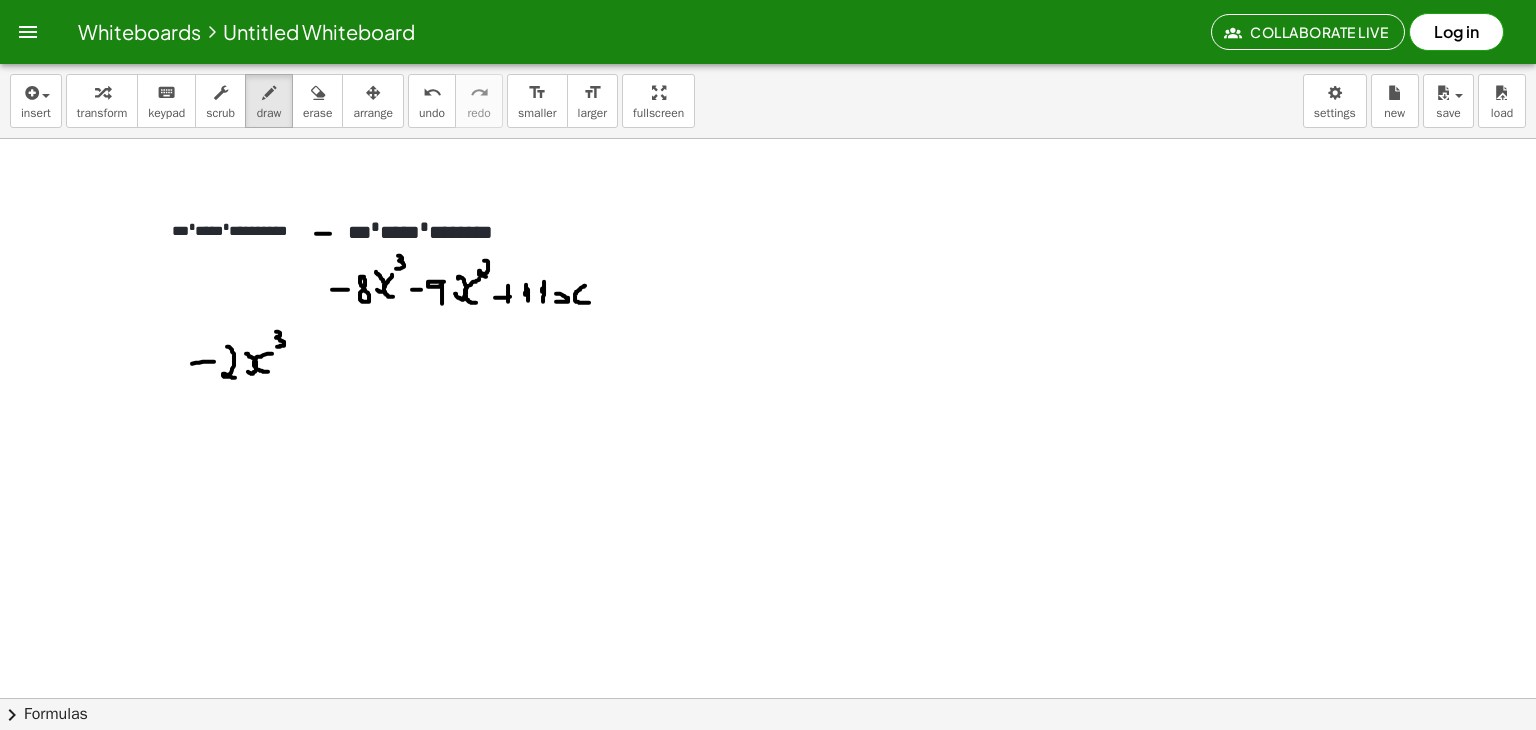 drag, startPoint x: 276, startPoint y: 331, endPoint x: 270, endPoint y: 346, distance: 16.155495 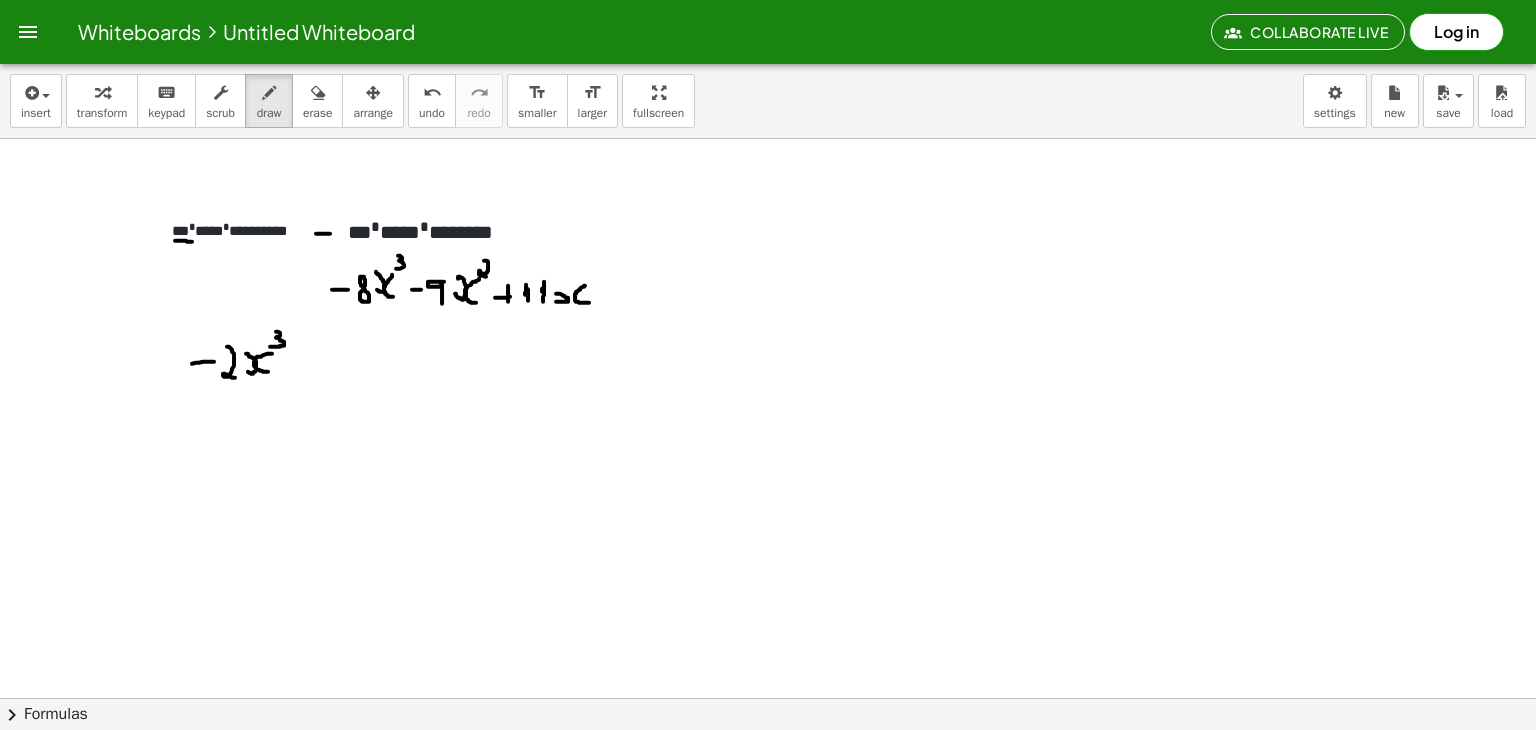 drag, startPoint x: 175, startPoint y: 240, endPoint x: 194, endPoint y: 241, distance: 19.026299 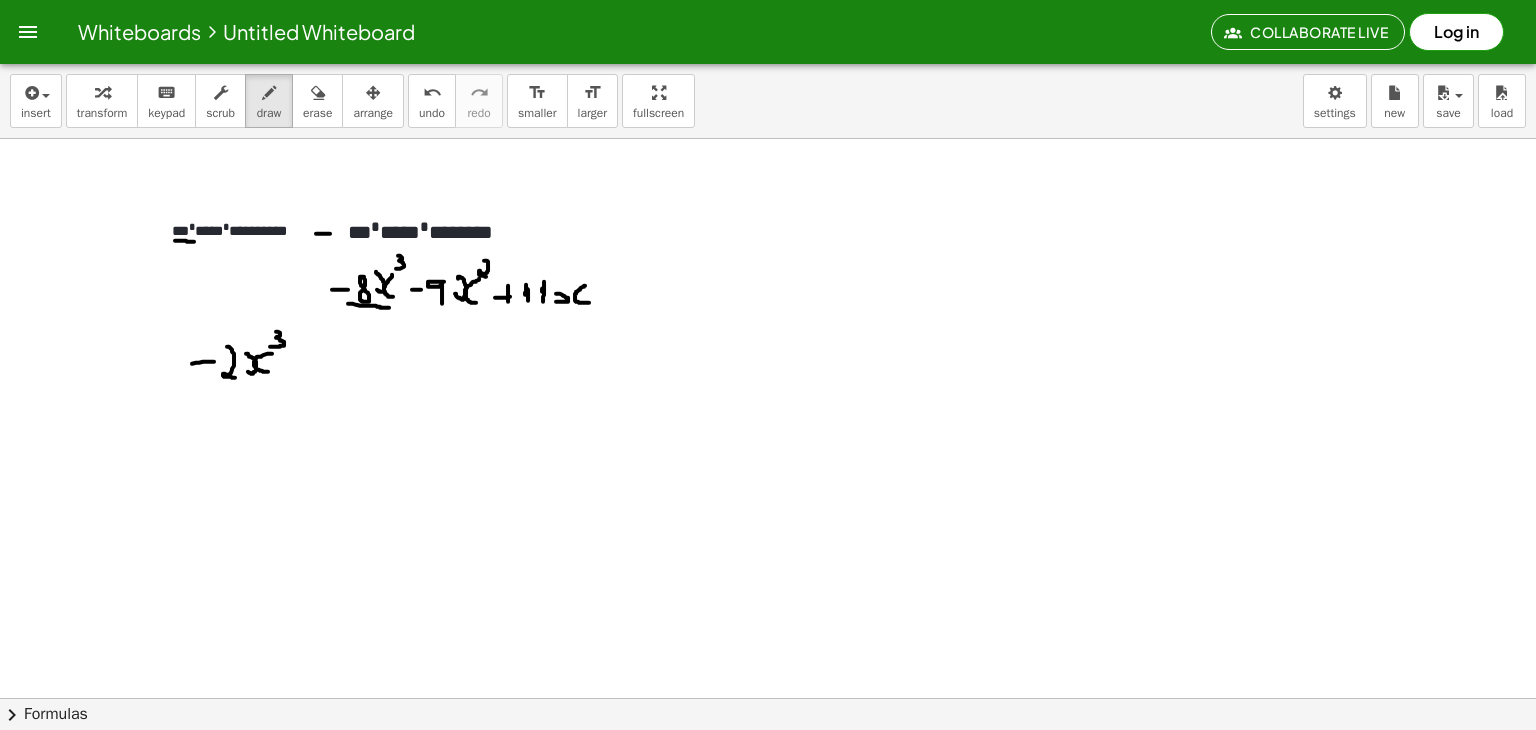 drag, startPoint x: 348, startPoint y: 303, endPoint x: 390, endPoint y: 307, distance: 42.190044 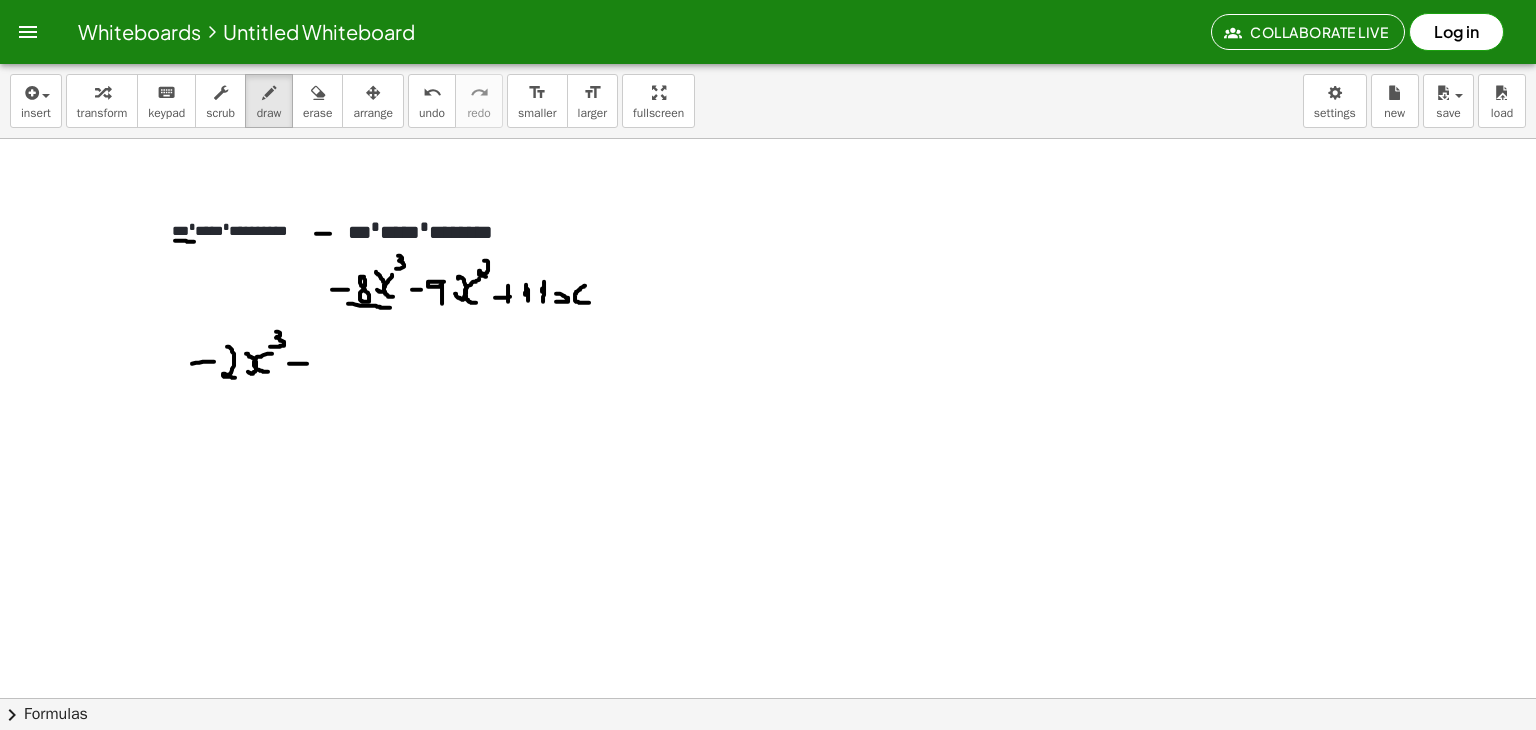 drag, startPoint x: 289, startPoint y: 363, endPoint x: 307, endPoint y: 363, distance: 18 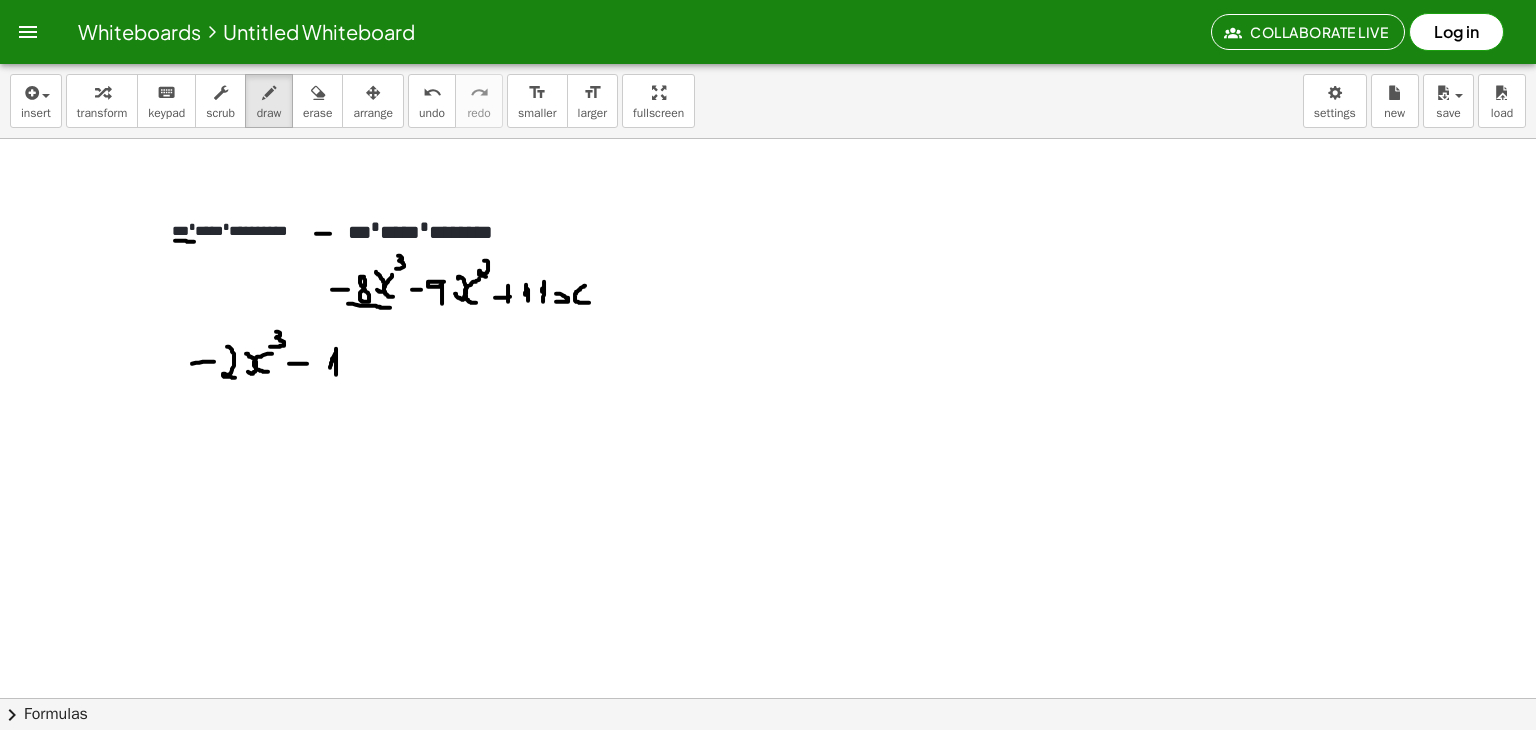 click at bounding box center (768, -420) 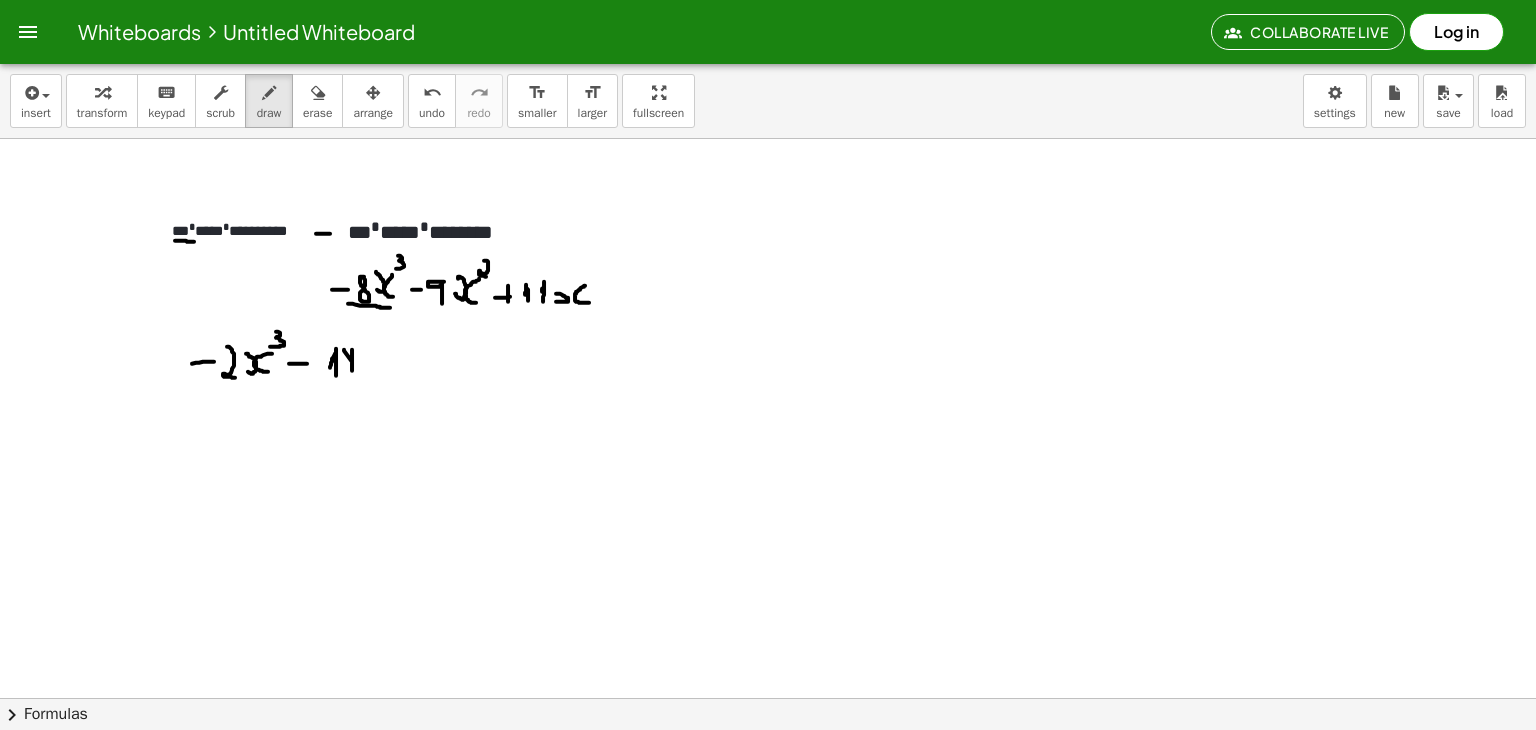 drag, startPoint x: 344, startPoint y: 349, endPoint x: 352, endPoint y: 372, distance: 24.351591 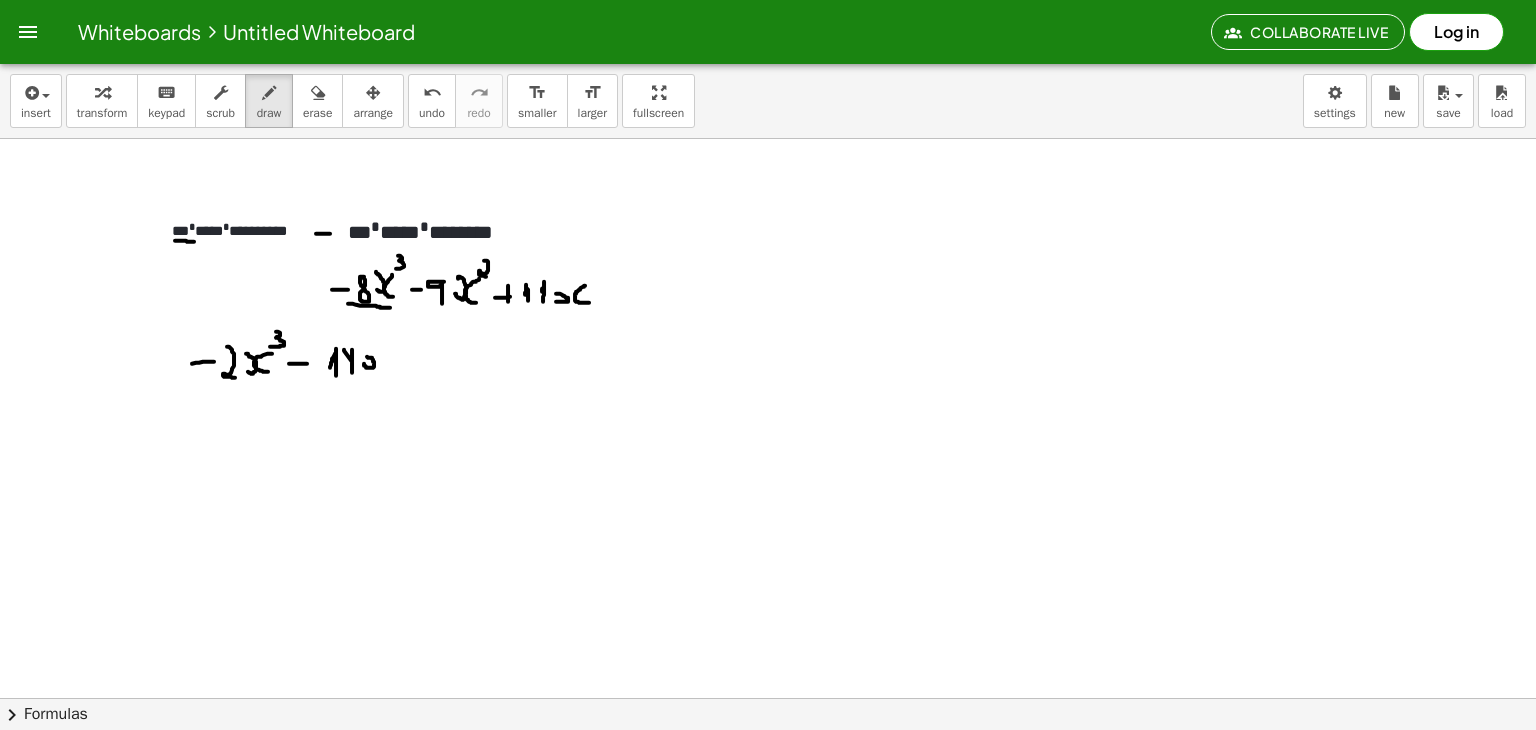 click at bounding box center (768, -420) 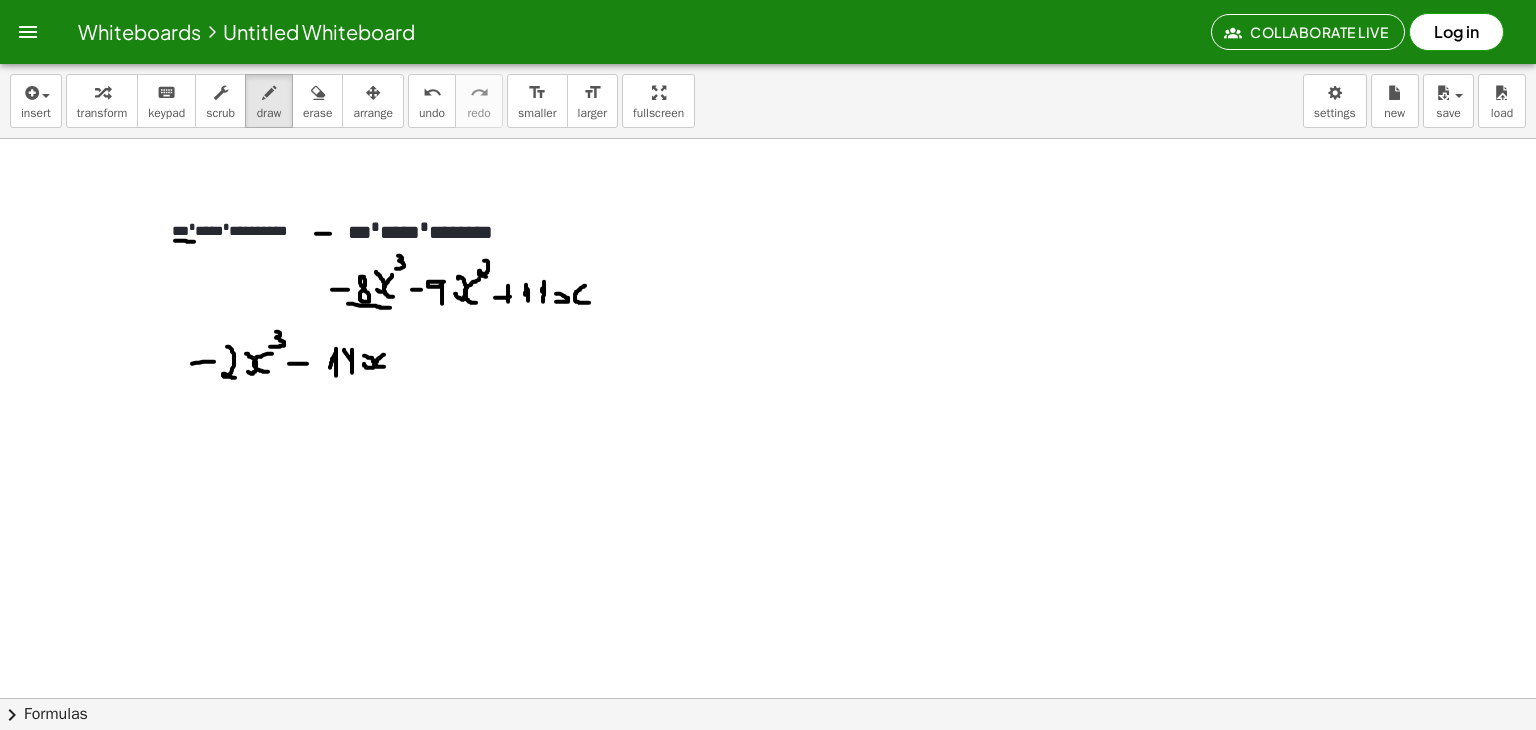 drag, startPoint x: 384, startPoint y: 354, endPoint x: 385, endPoint y: 366, distance: 12.0415945 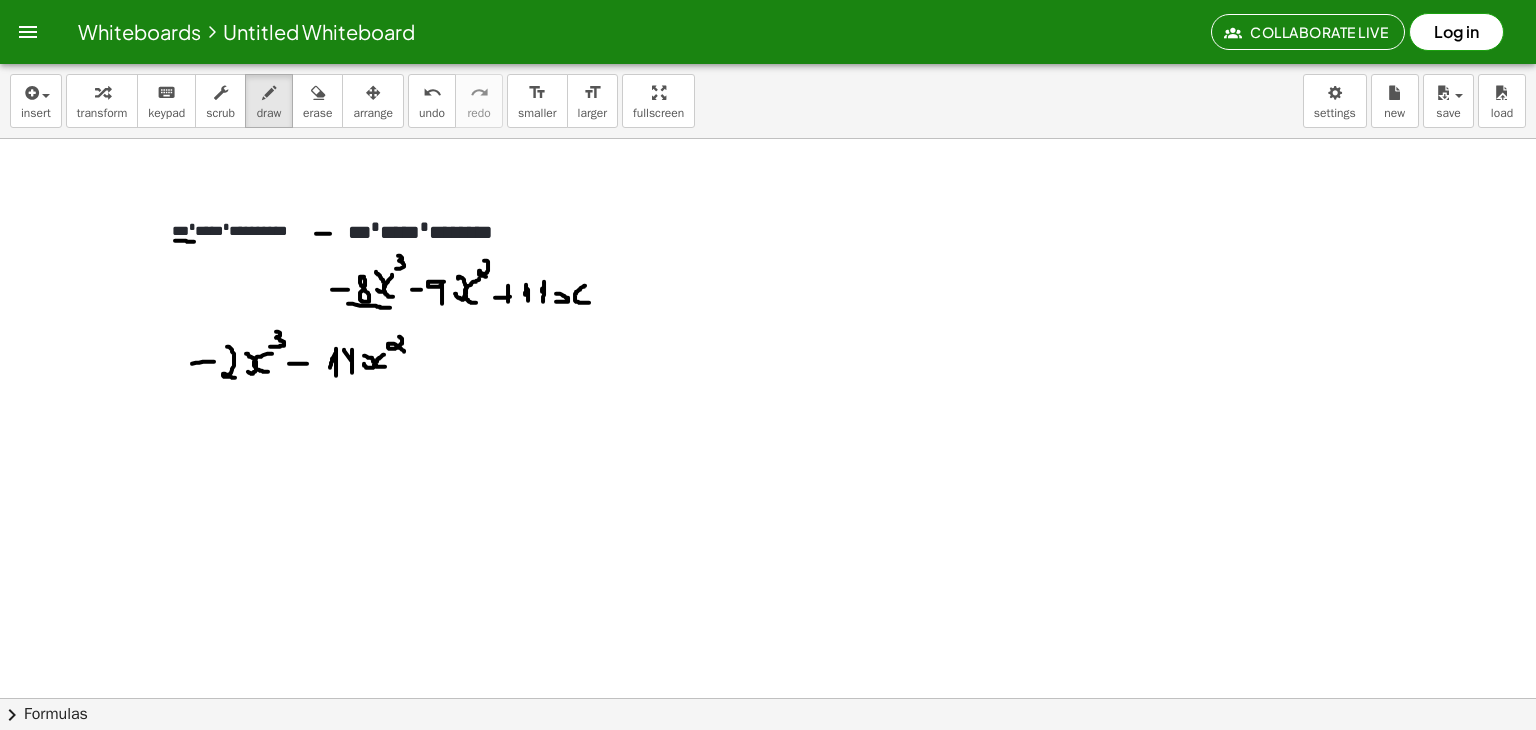 drag, startPoint x: 399, startPoint y: 336, endPoint x: 405, endPoint y: 351, distance: 16.155495 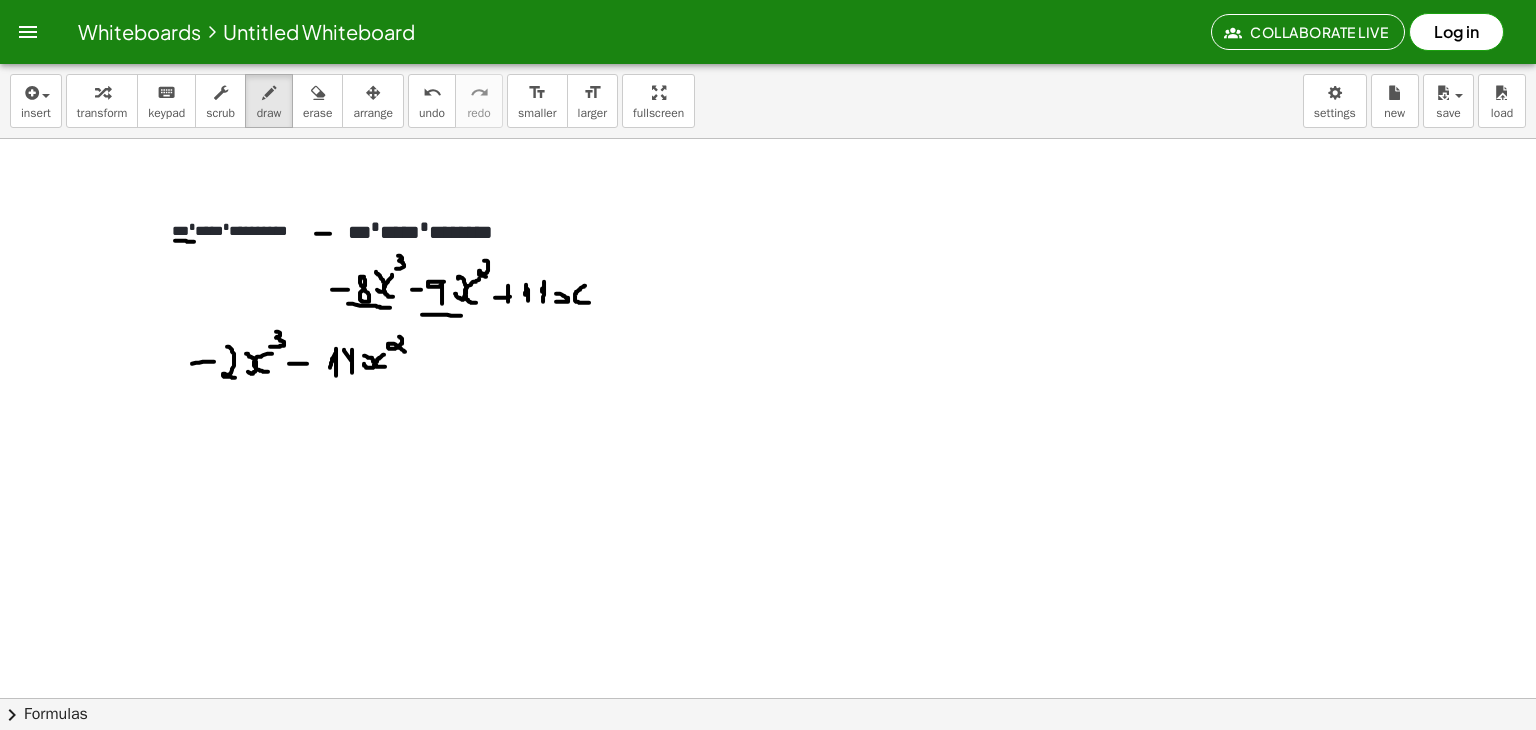 drag, startPoint x: 422, startPoint y: 314, endPoint x: 465, endPoint y: 315, distance: 43.011627 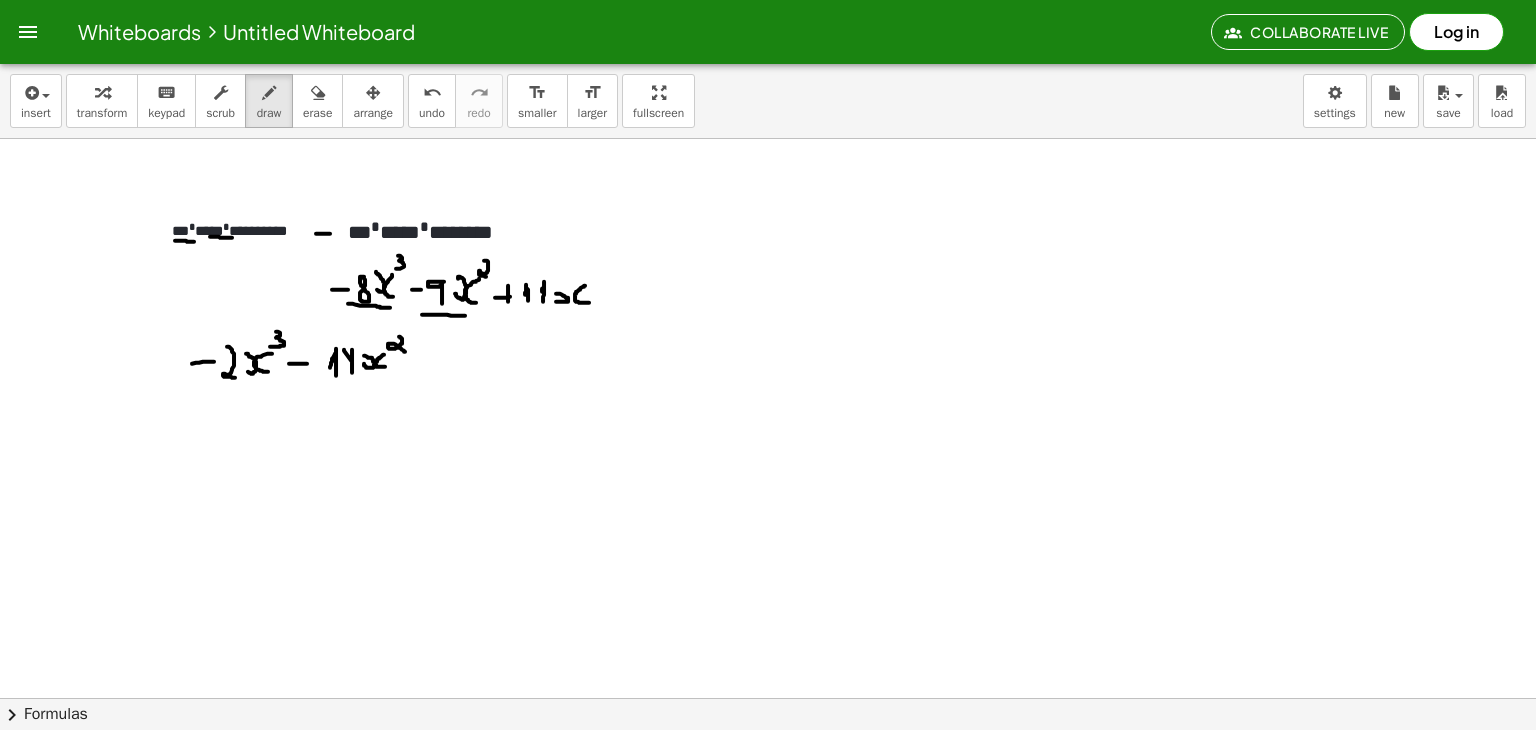 drag, startPoint x: 210, startPoint y: 236, endPoint x: 235, endPoint y: 237, distance: 25.019993 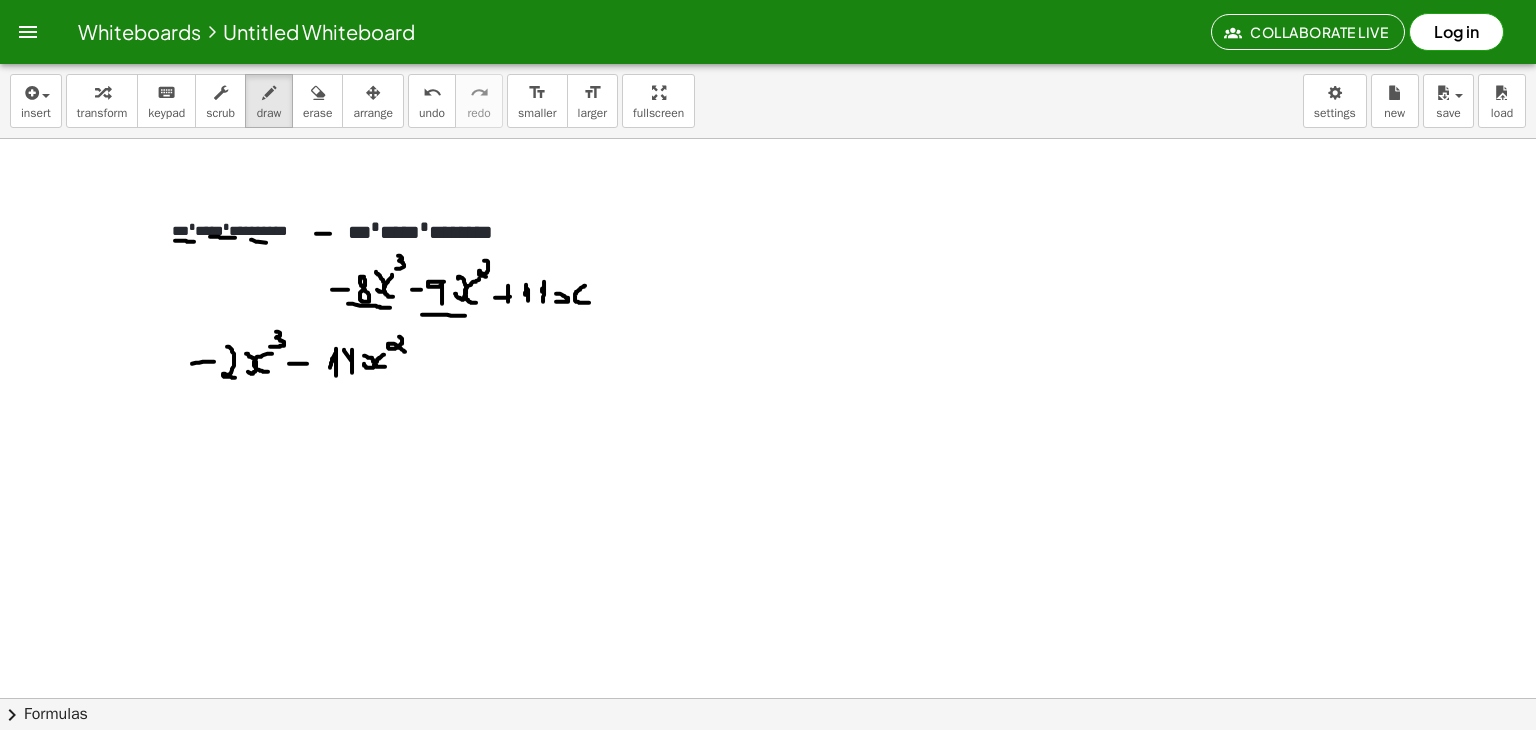 drag, startPoint x: 251, startPoint y: 239, endPoint x: 269, endPoint y: 243, distance: 18.439089 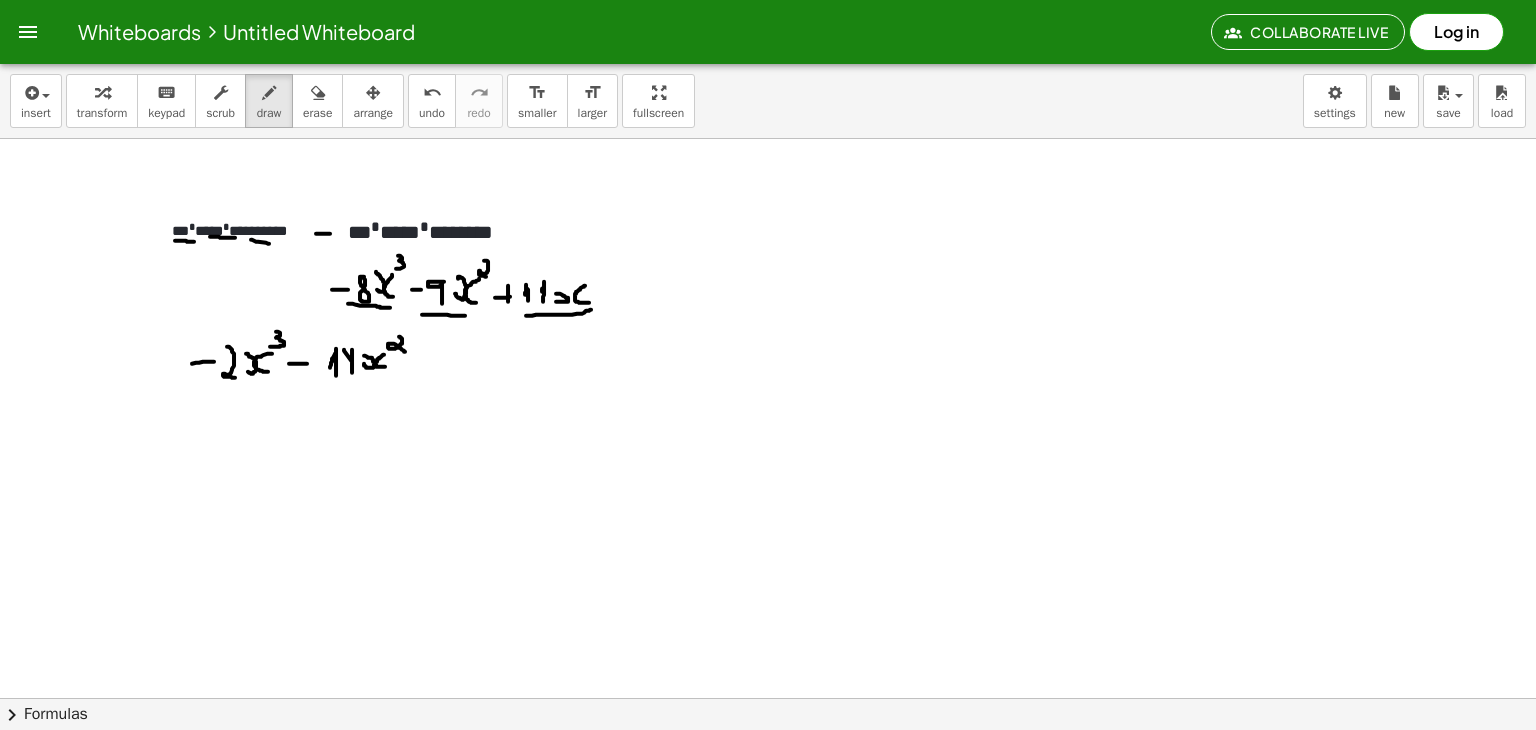 drag, startPoint x: 526, startPoint y: 315, endPoint x: 591, endPoint y: 309, distance: 65.27634 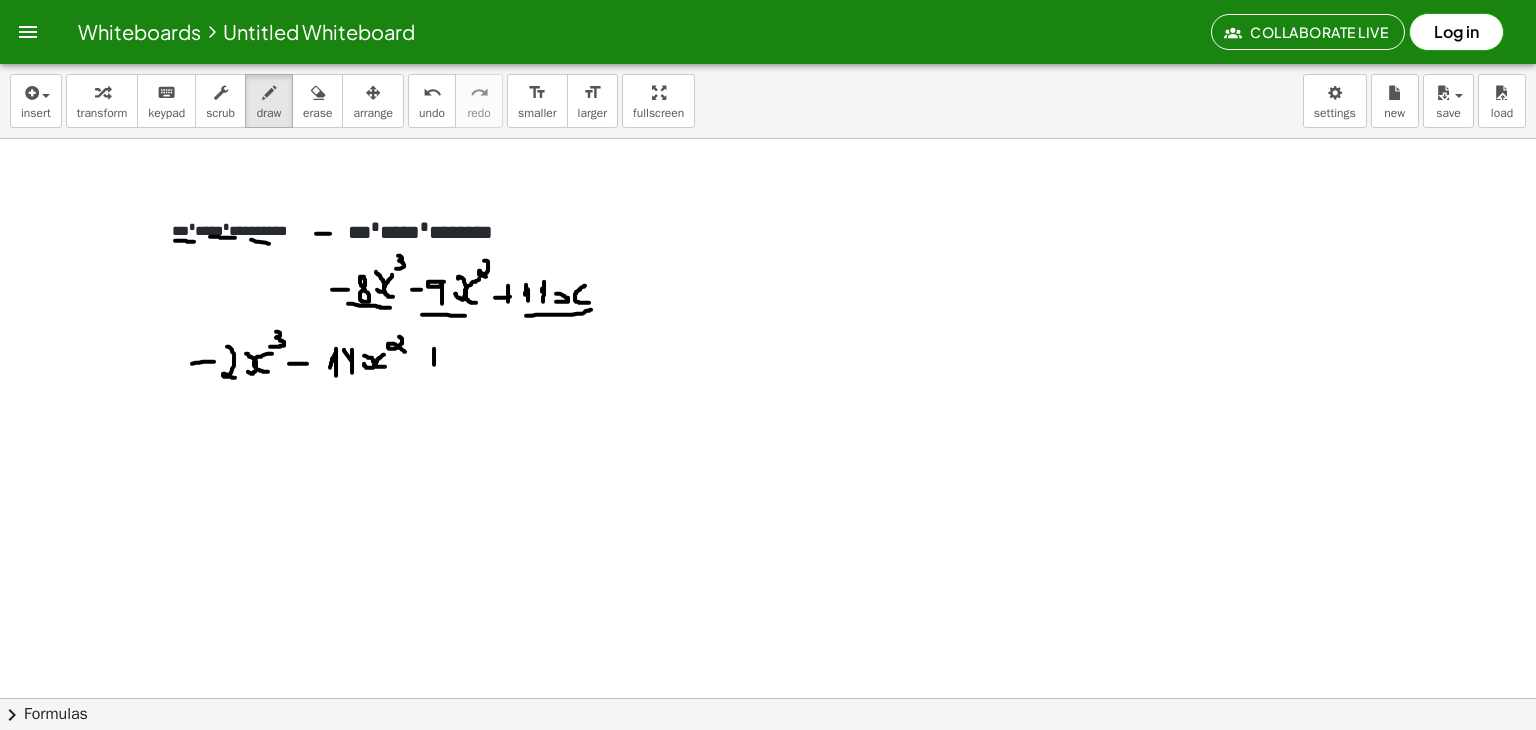 drag, startPoint x: 434, startPoint y: 348, endPoint x: 434, endPoint y: 365, distance: 17 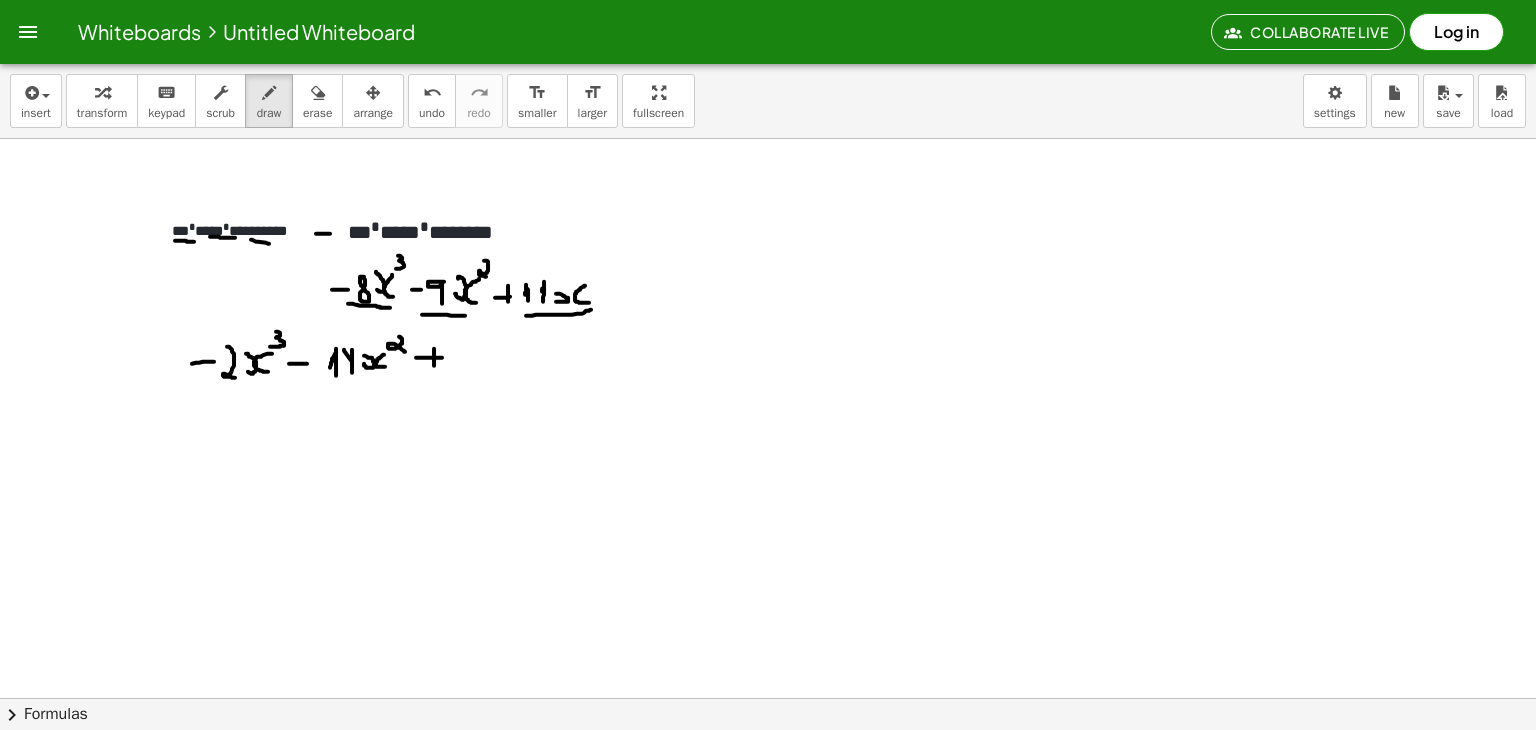drag, startPoint x: 416, startPoint y: 357, endPoint x: 443, endPoint y: 357, distance: 27 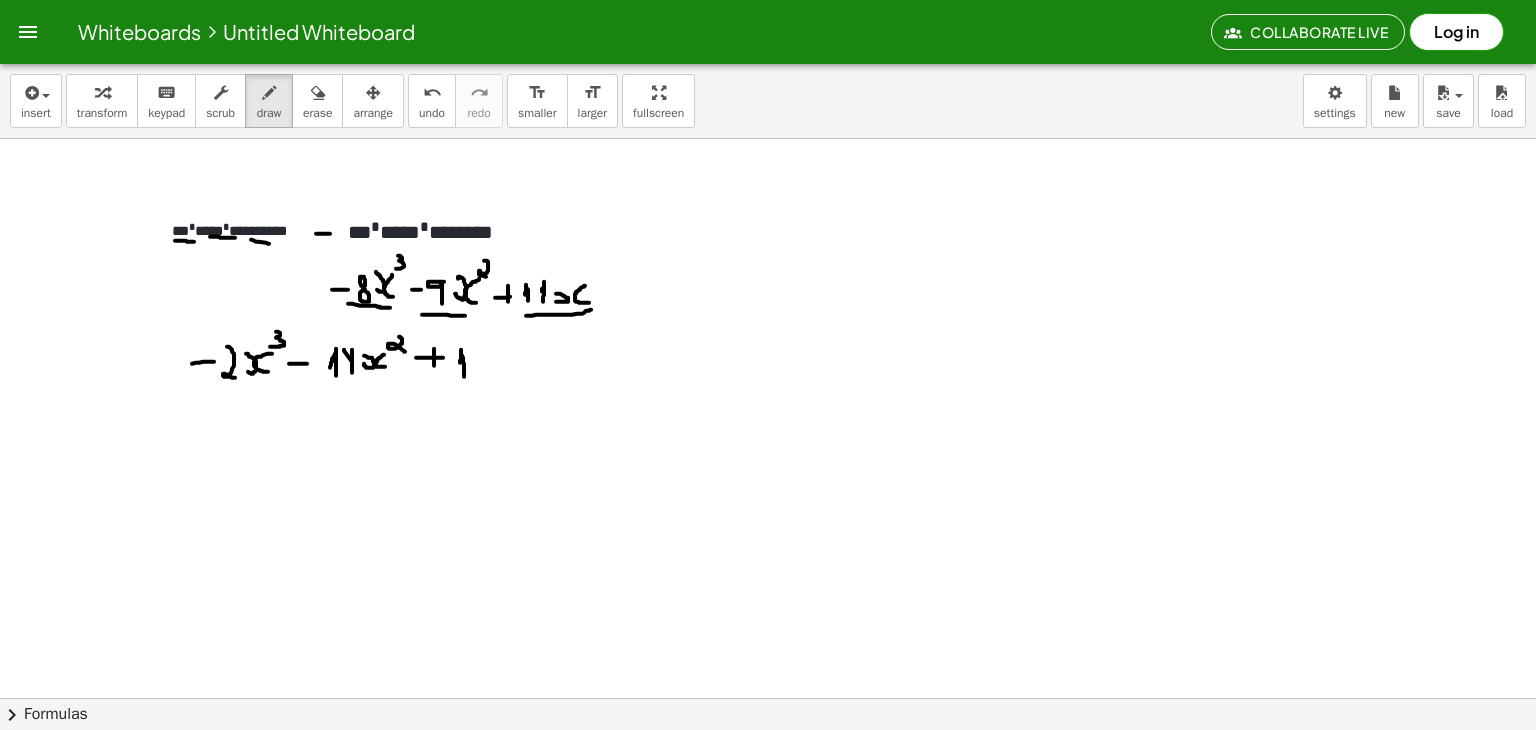 drag, startPoint x: 460, startPoint y: 362, endPoint x: 464, endPoint y: 376, distance: 14.56022 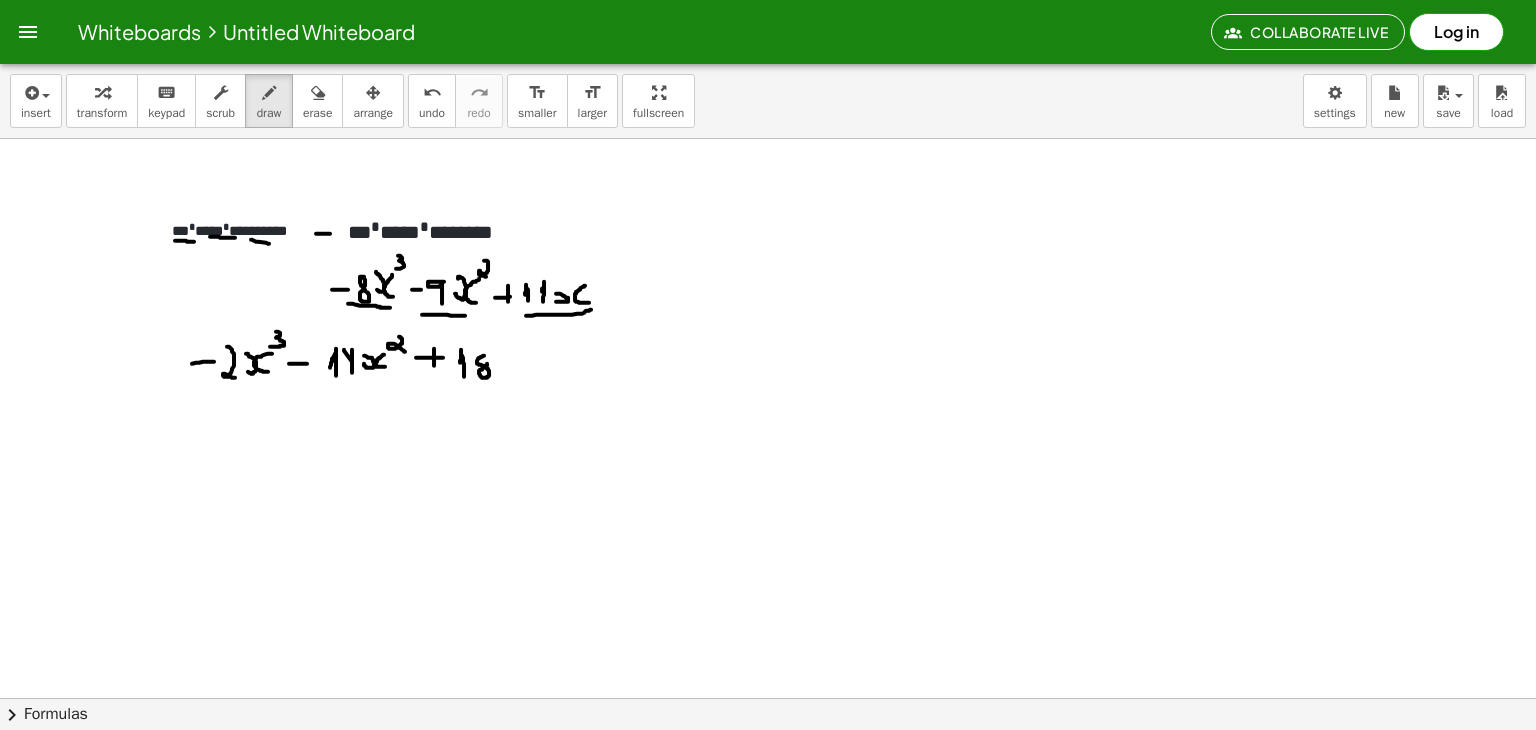 click at bounding box center (768, -420) 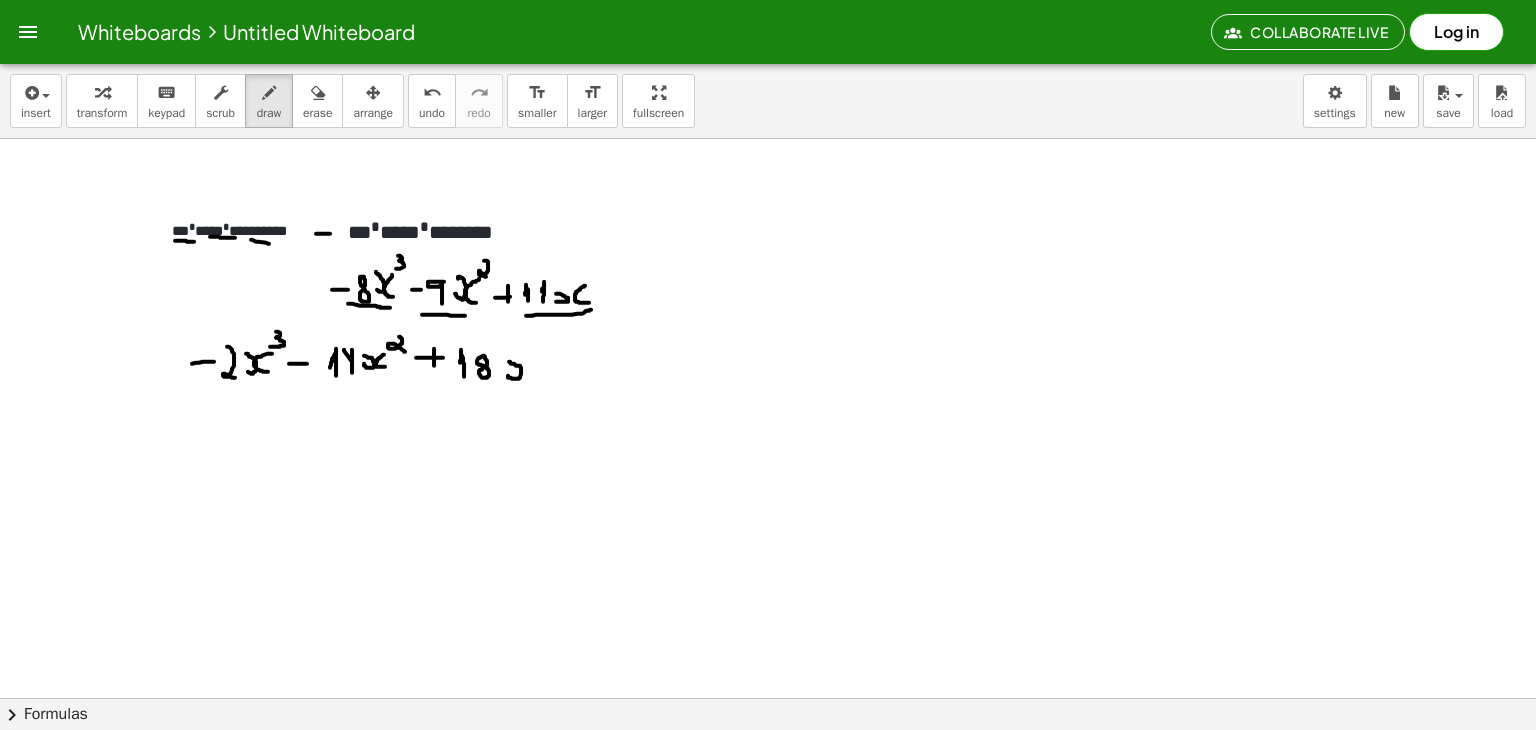 drag, startPoint x: 508, startPoint y: 375, endPoint x: 508, endPoint y: 361, distance: 14 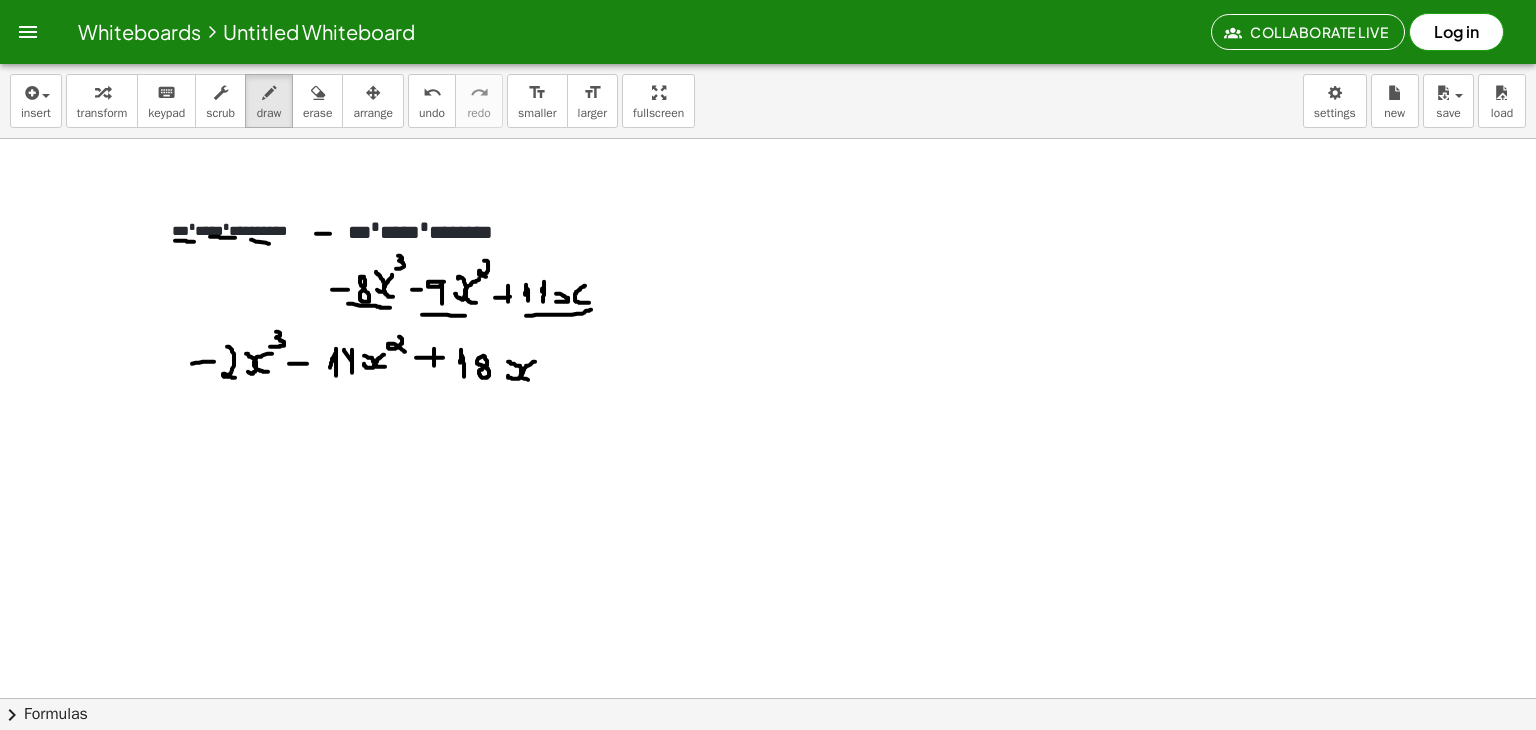 drag, startPoint x: 535, startPoint y: 361, endPoint x: 547, endPoint y: 377, distance: 20 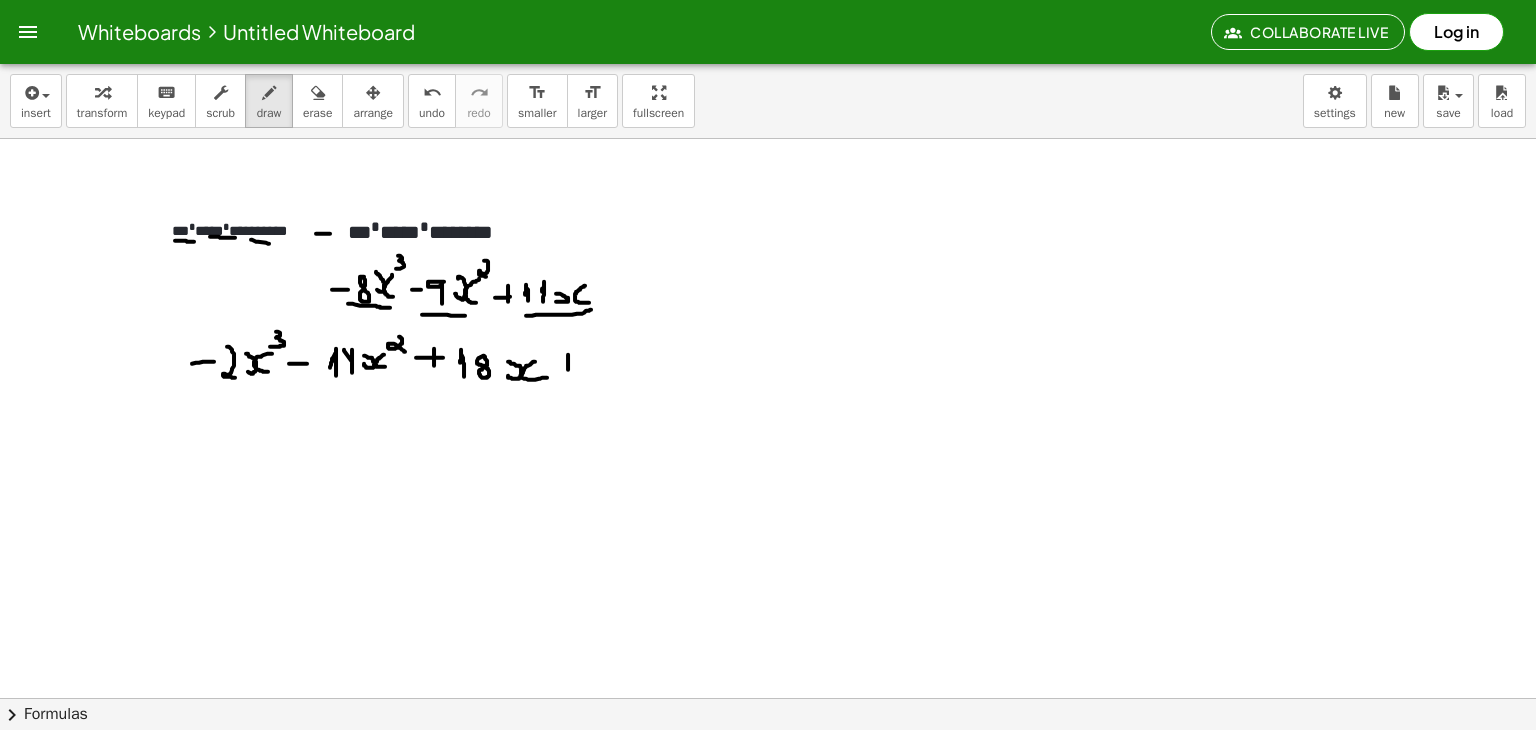 drag, startPoint x: 568, startPoint y: 354, endPoint x: 568, endPoint y: 380, distance: 26 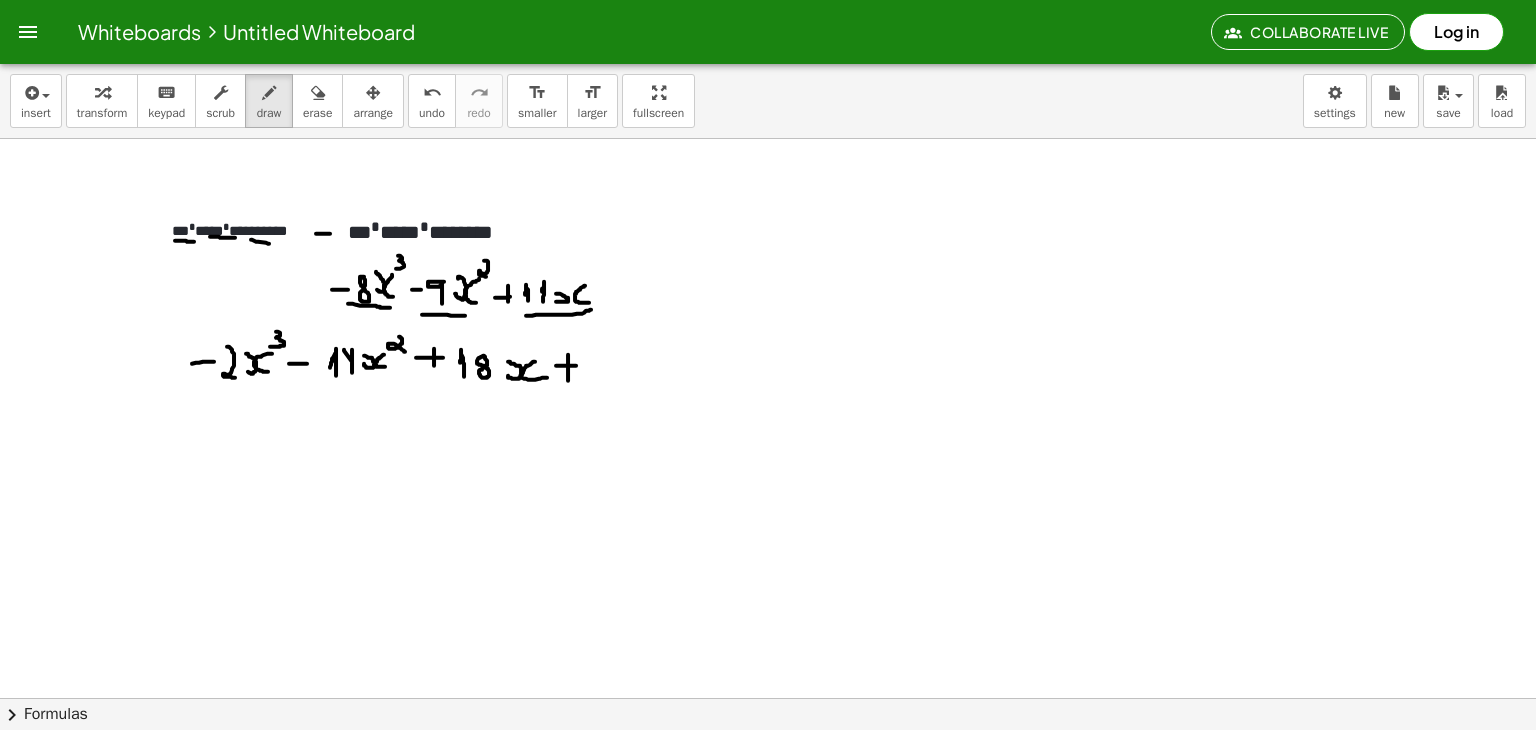 drag, startPoint x: 556, startPoint y: 365, endPoint x: 577, endPoint y: 365, distance: 21 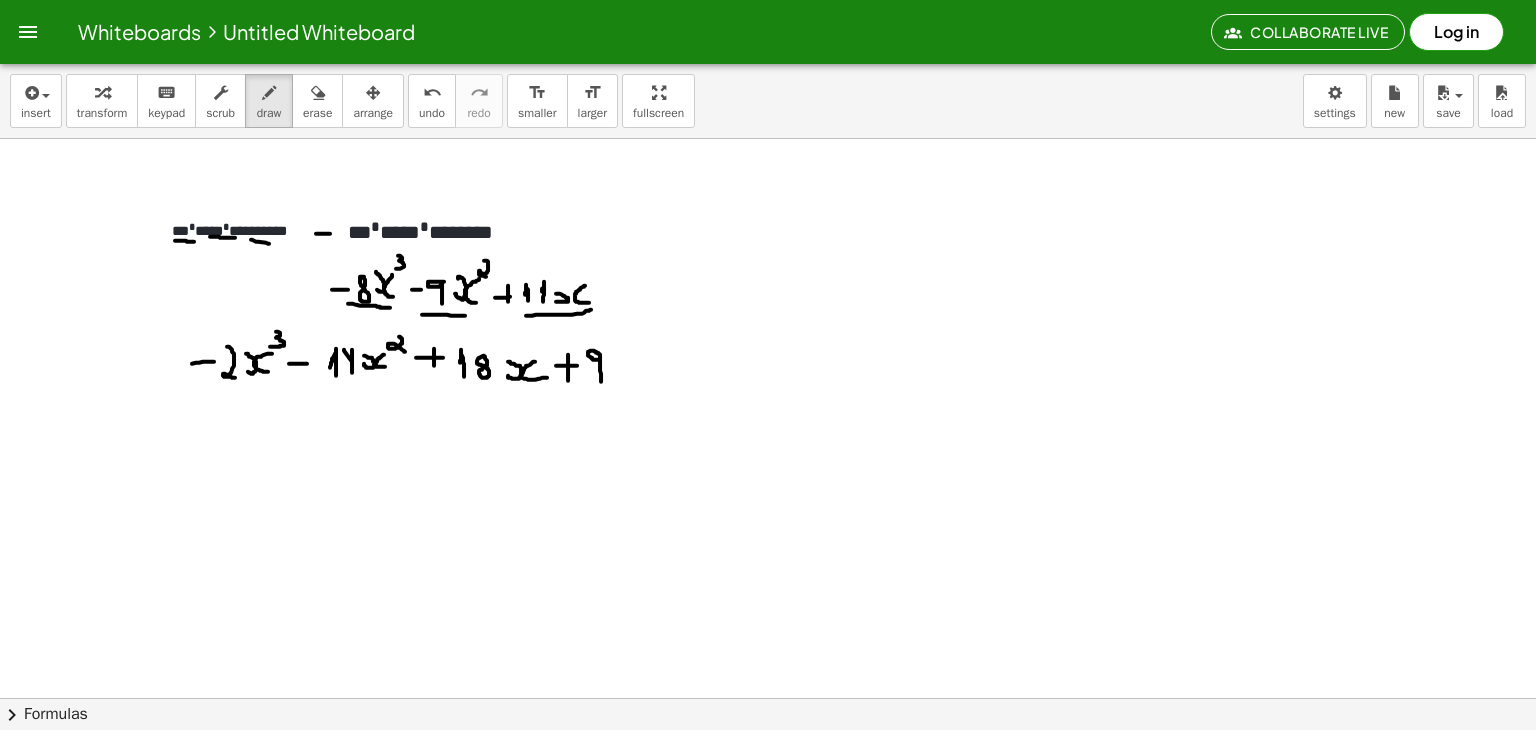 drag, startPoint x: 600, startPoint y: 357, endPoint x: 601, endPoint y: 383, distance: 26.019224 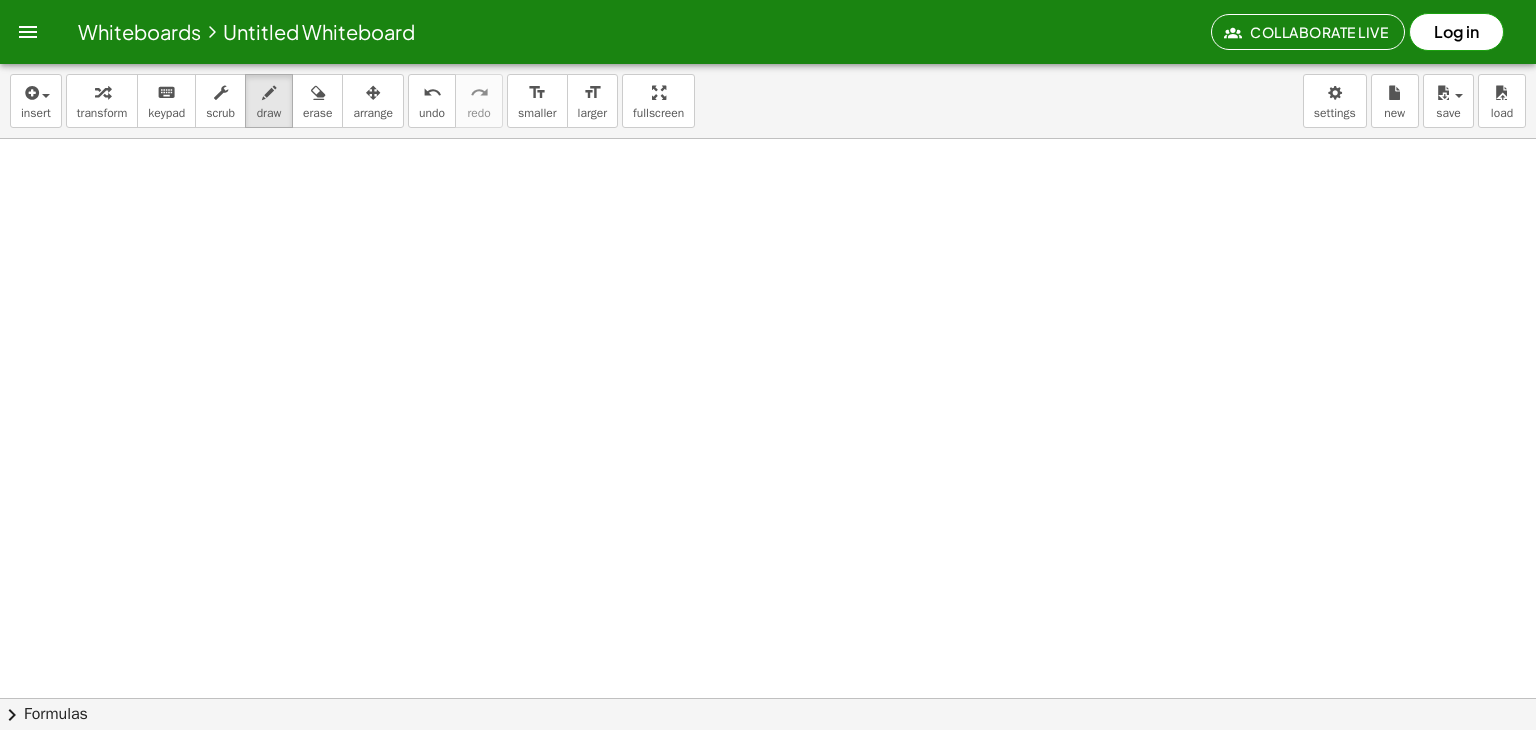scroll, scrollTop: 2517, scrollLeft: 0, axis: vertical 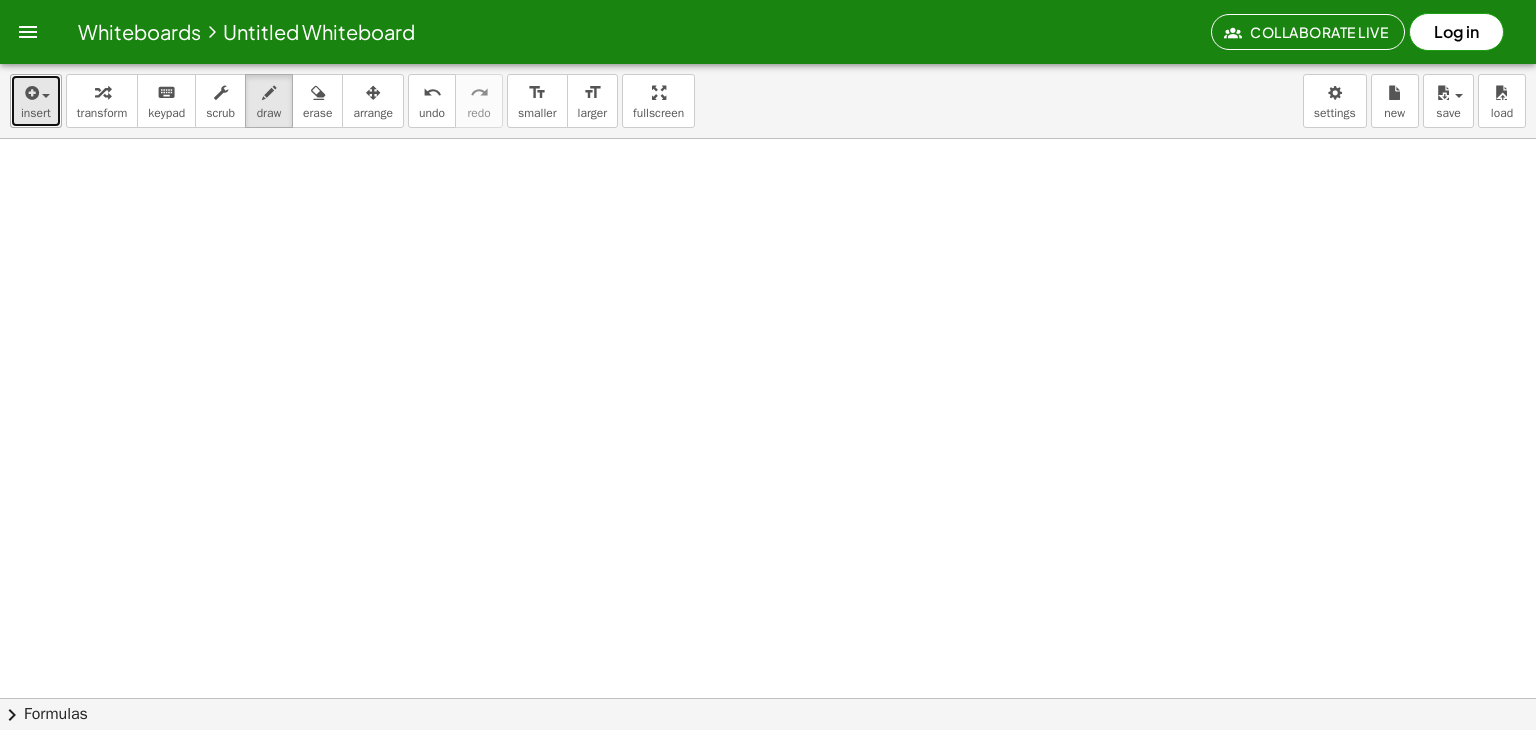 click on "insert" at bounding box center (36, 113) 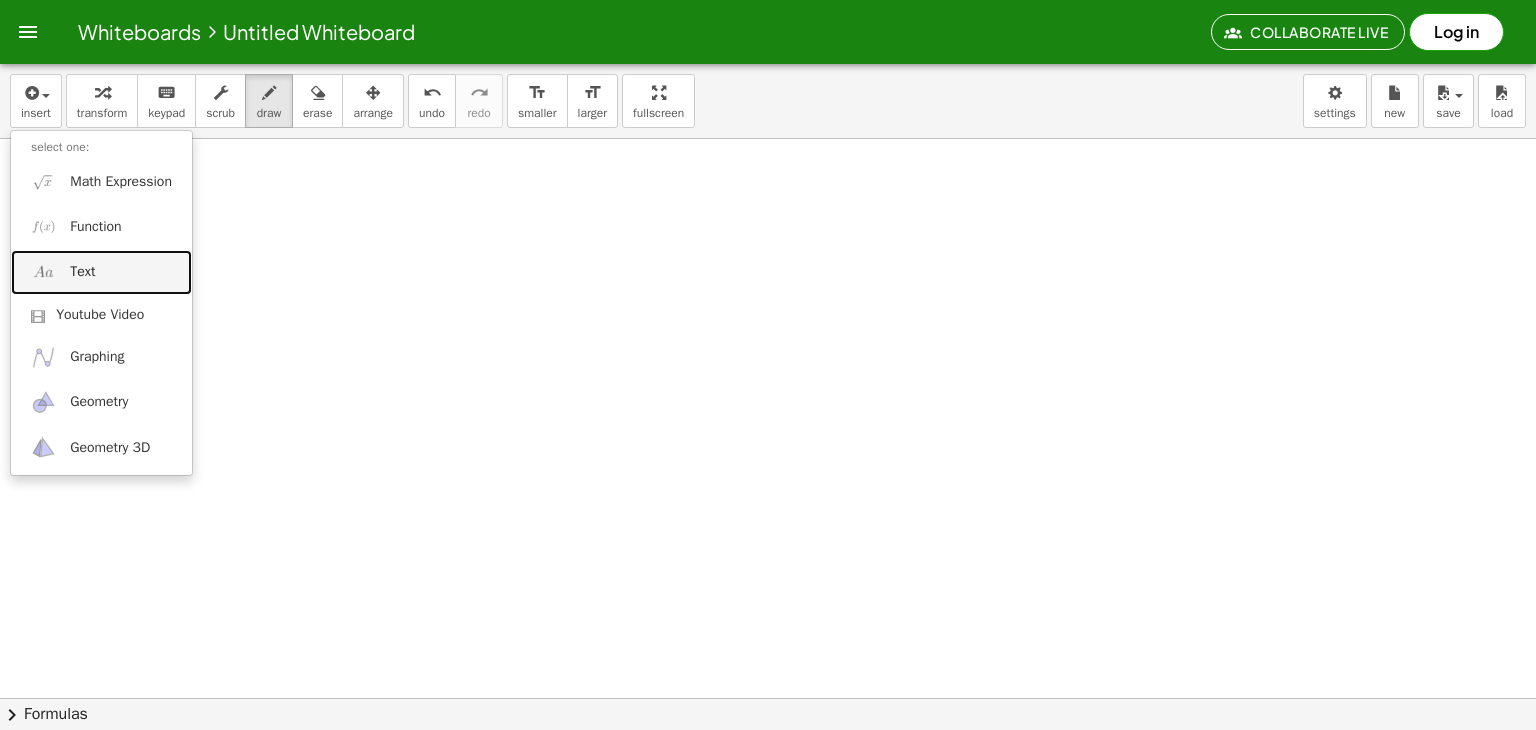 click on "Text" at bounding box center [101, 272] 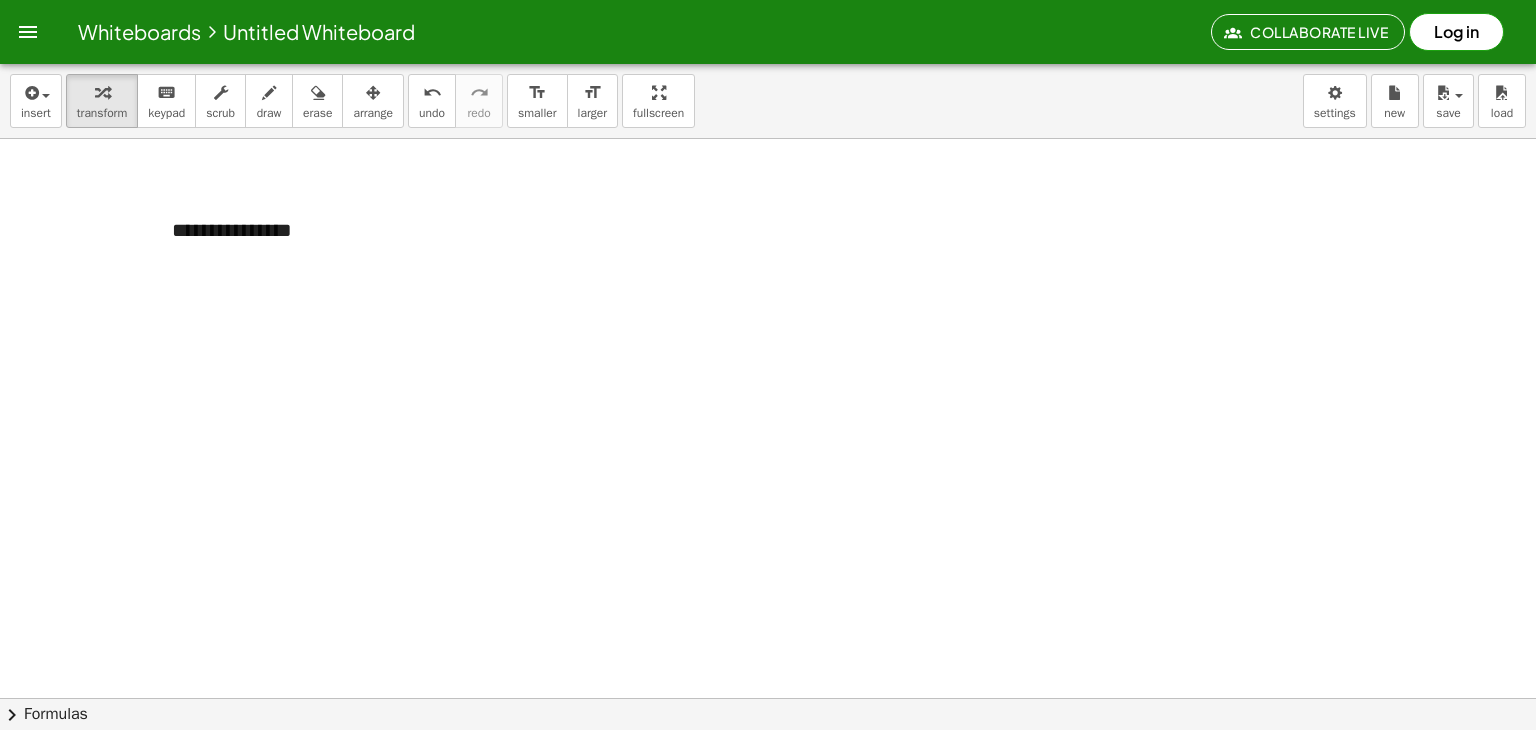 type 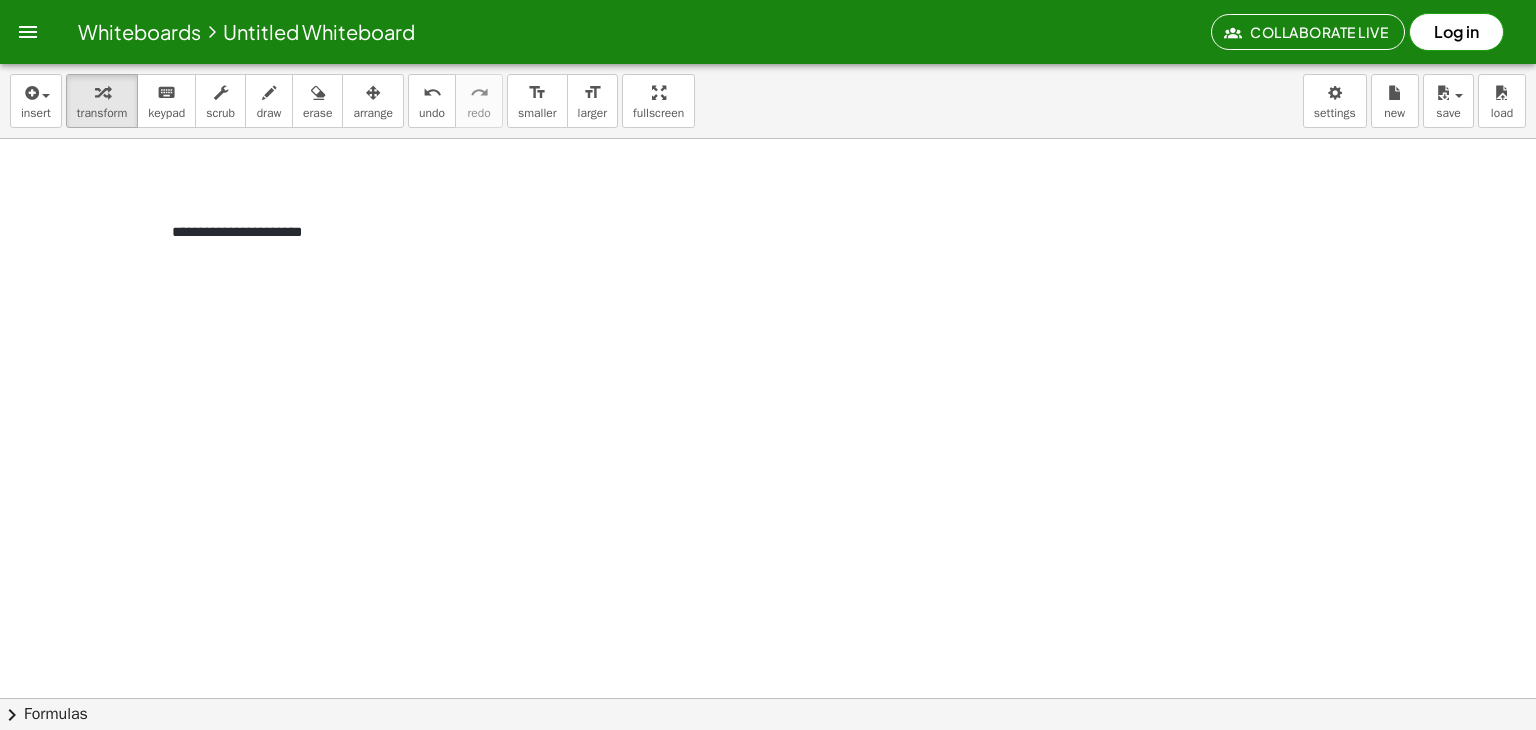 click at bounding box center [768, -701] 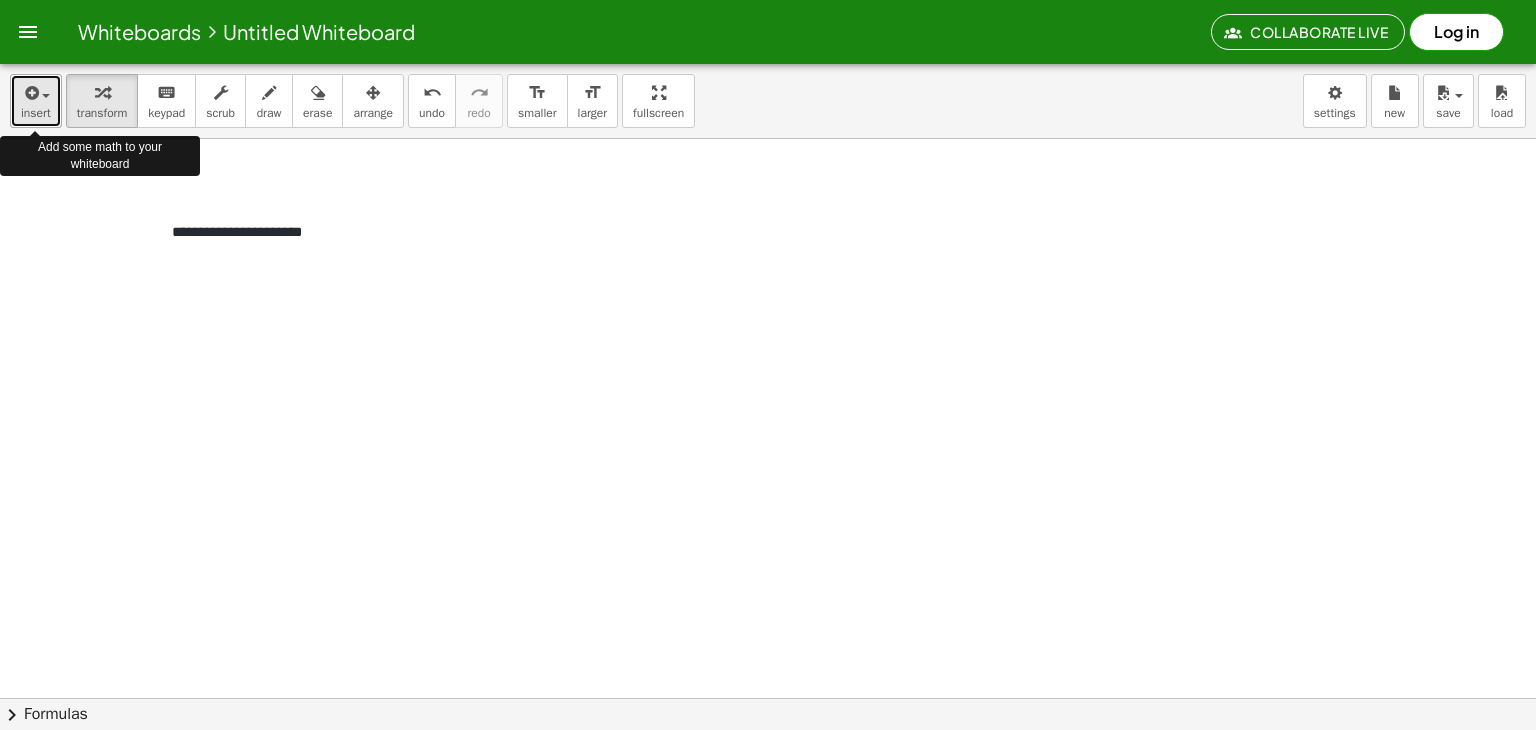click at bounding box center [30, 93] 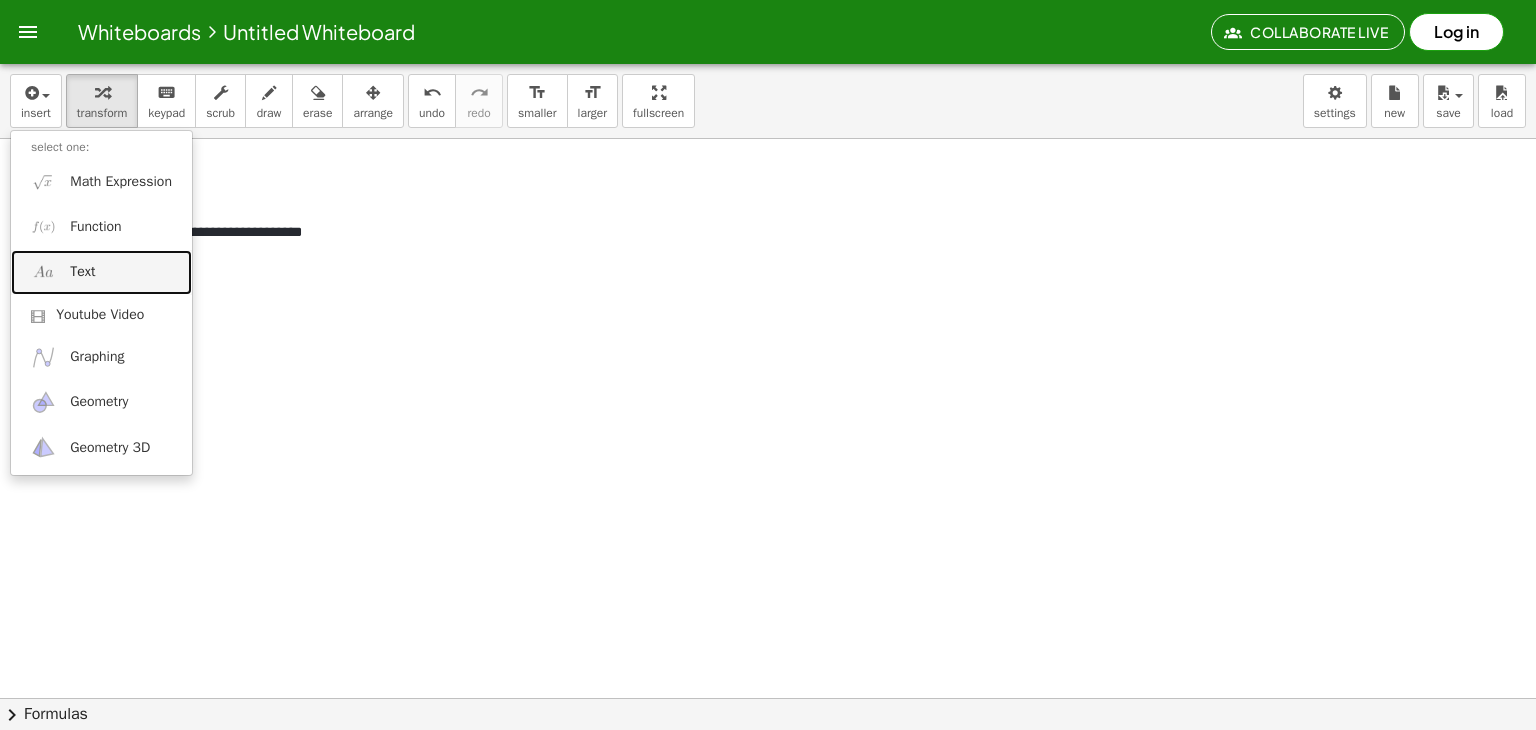 click on "Text" at bounding box center (82, 272) 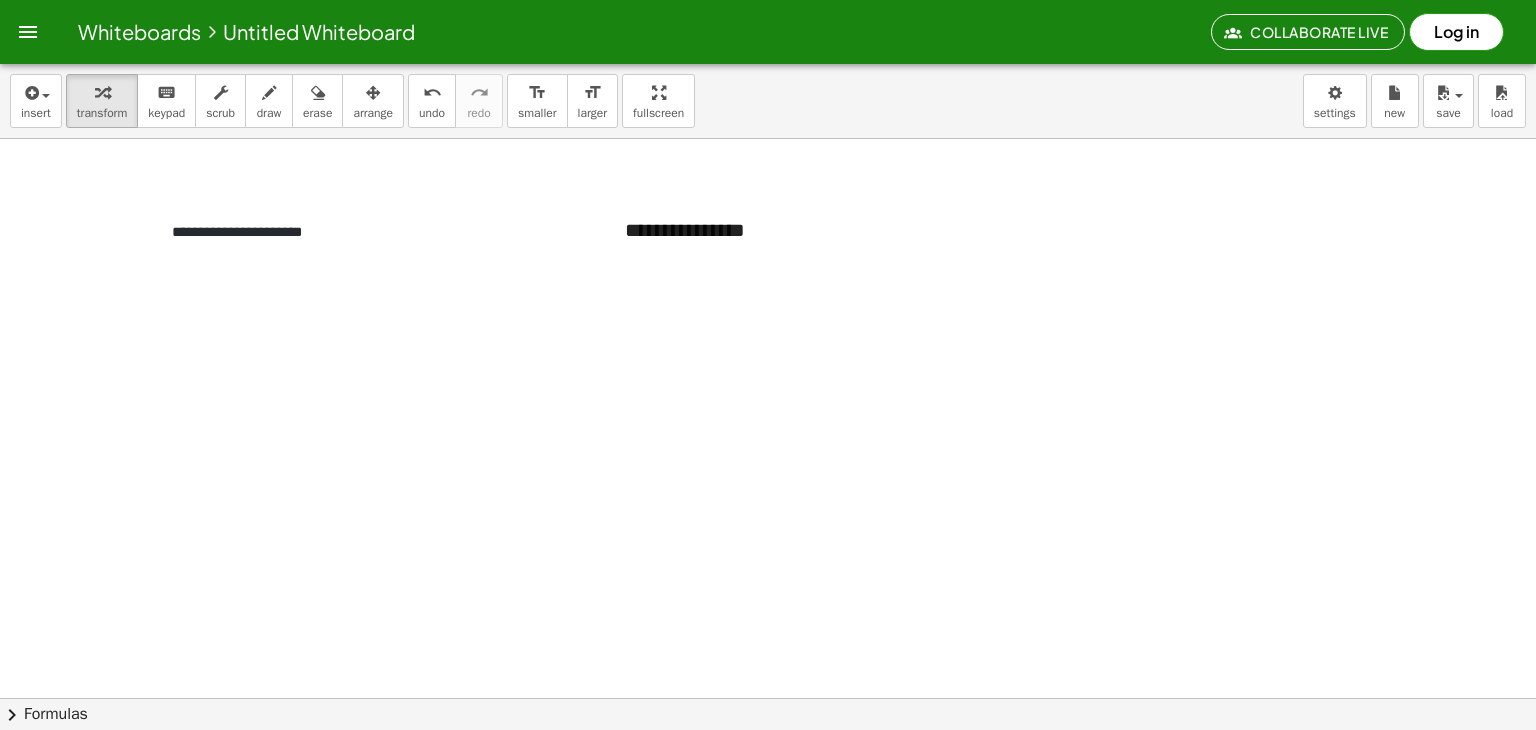 type 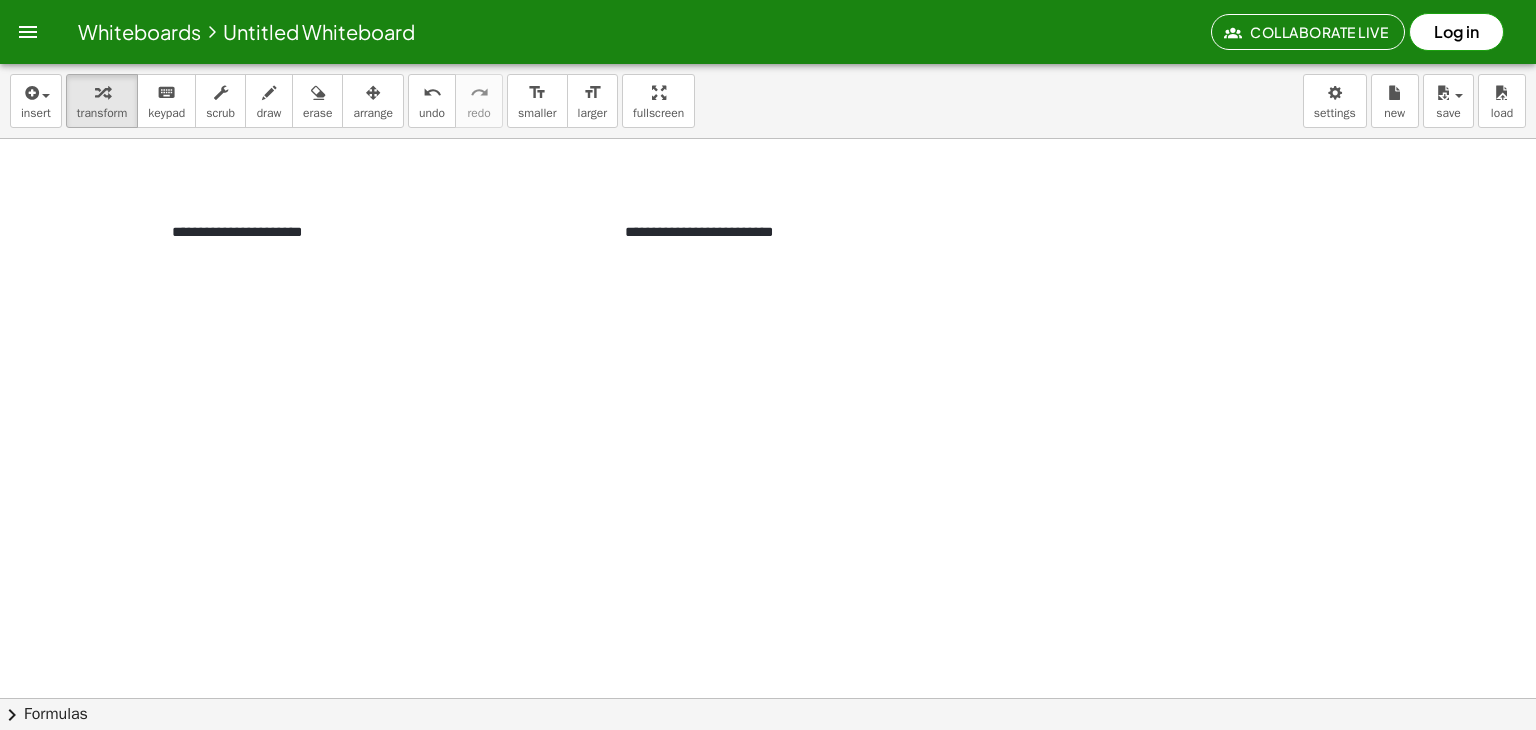 click at bounding box center (768, -701) 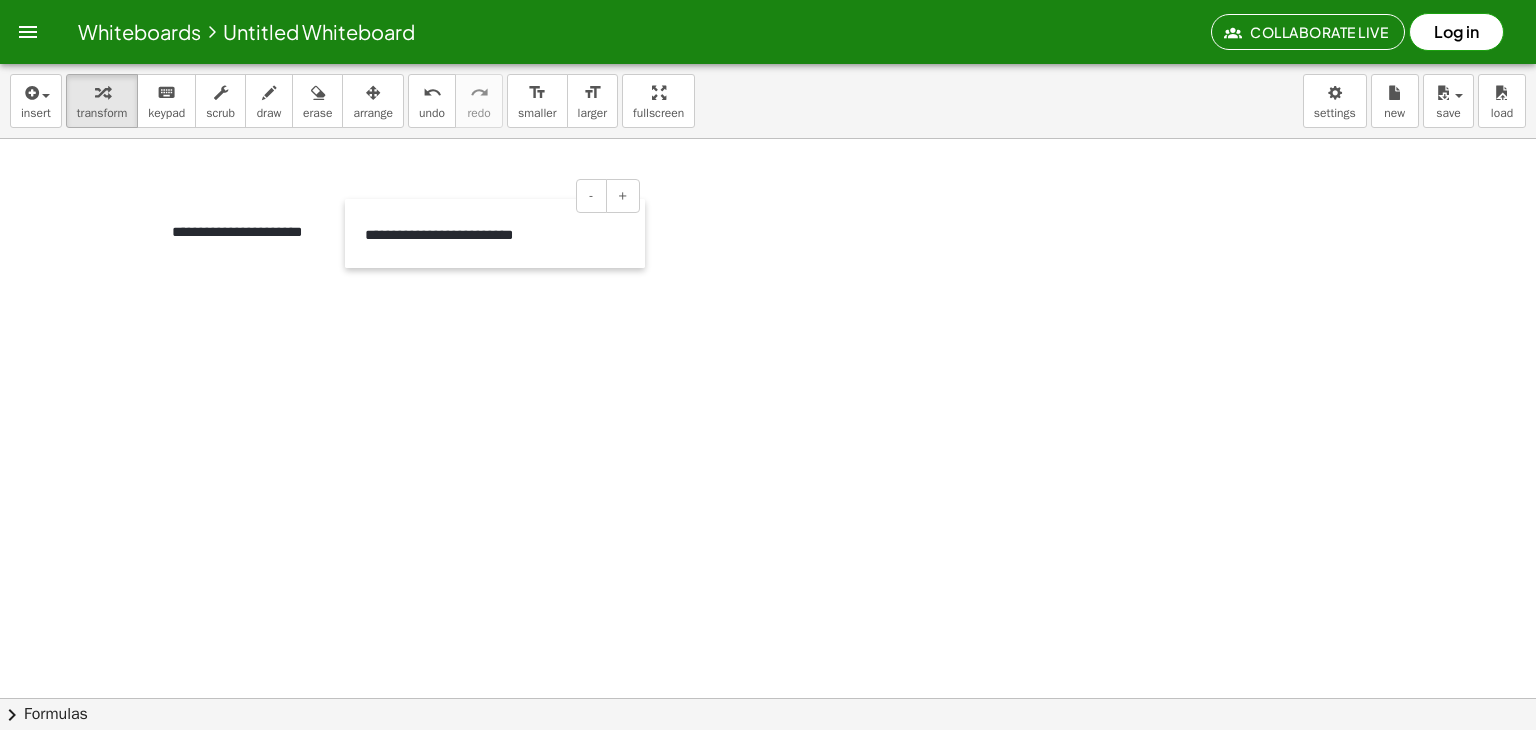 drag, startPoint x: 612, startPoint y: 214, endPoint x: 352, endPoint y: 217, distance: 260.0173 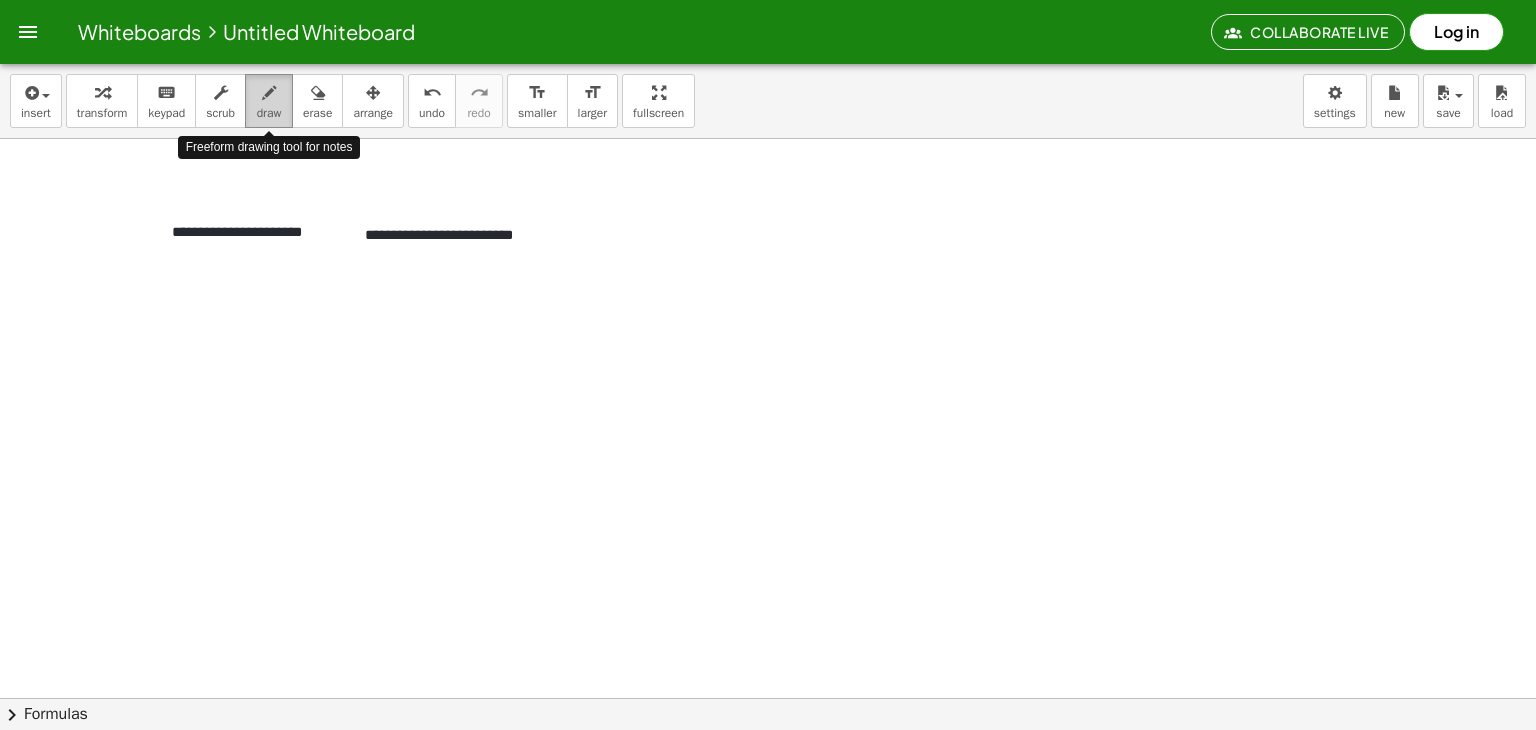 click at bounding box center (269, 93) 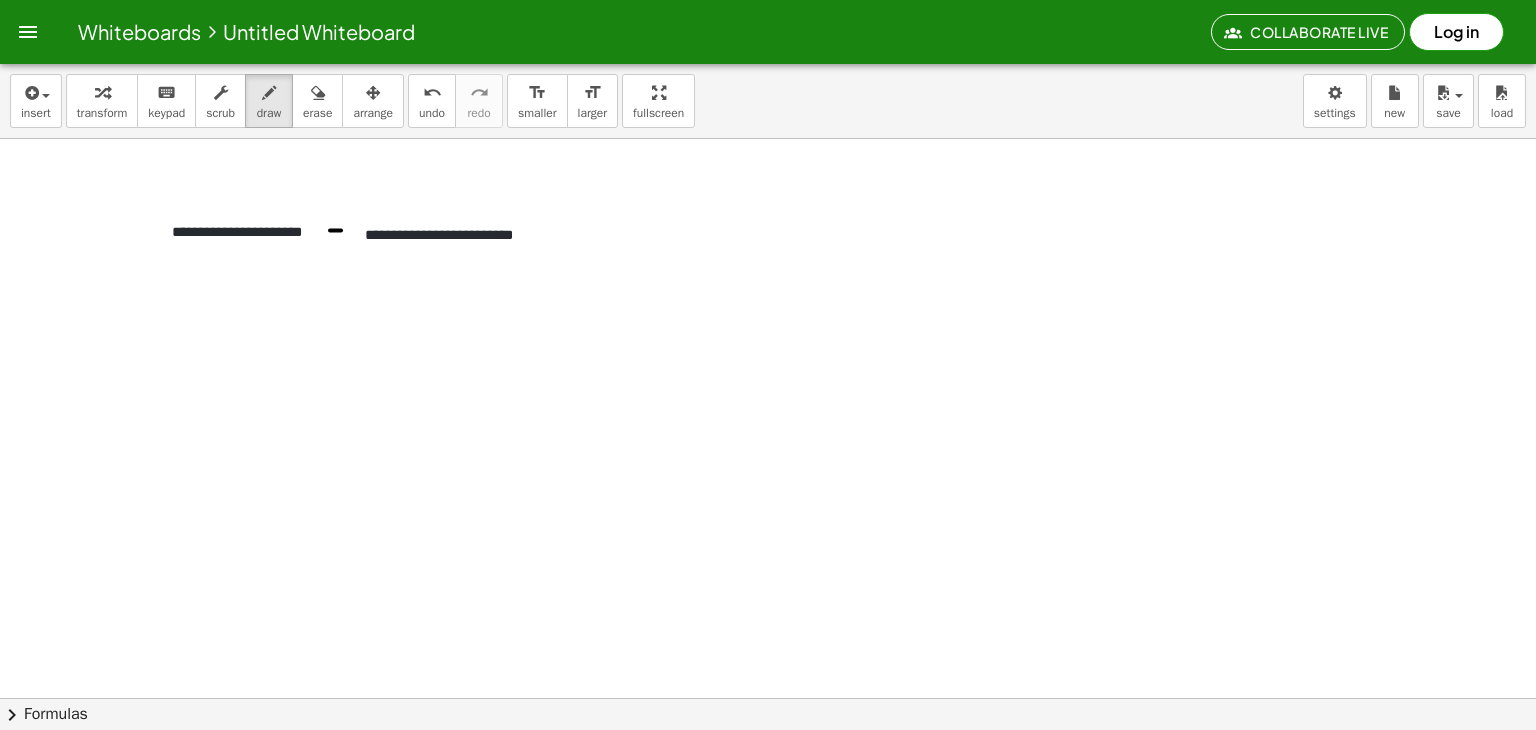 drag, startPoint x: 330, startPoint y: 229, endPoint x: 344, endPoint y: 229, distance: 14 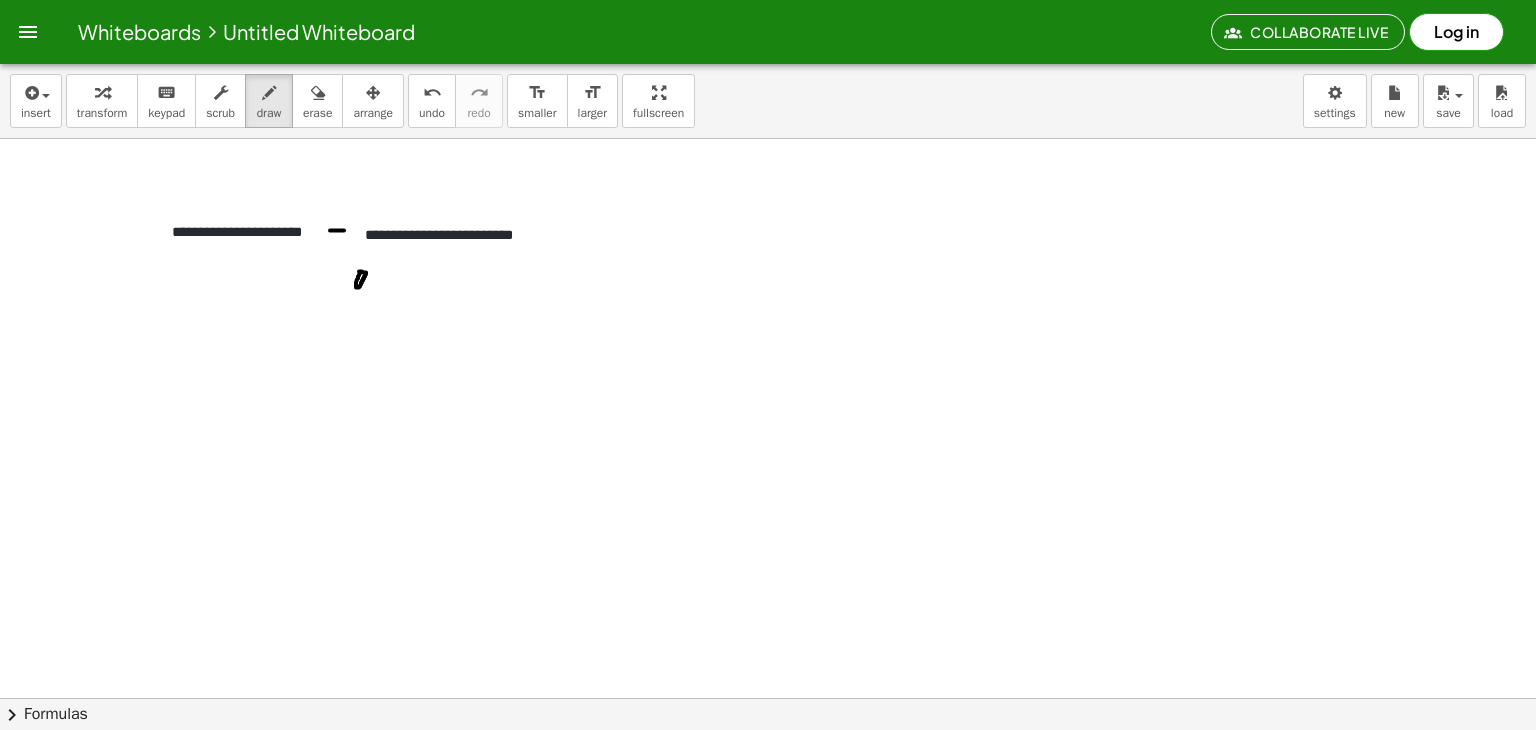 click at bounding box center [768, -701] 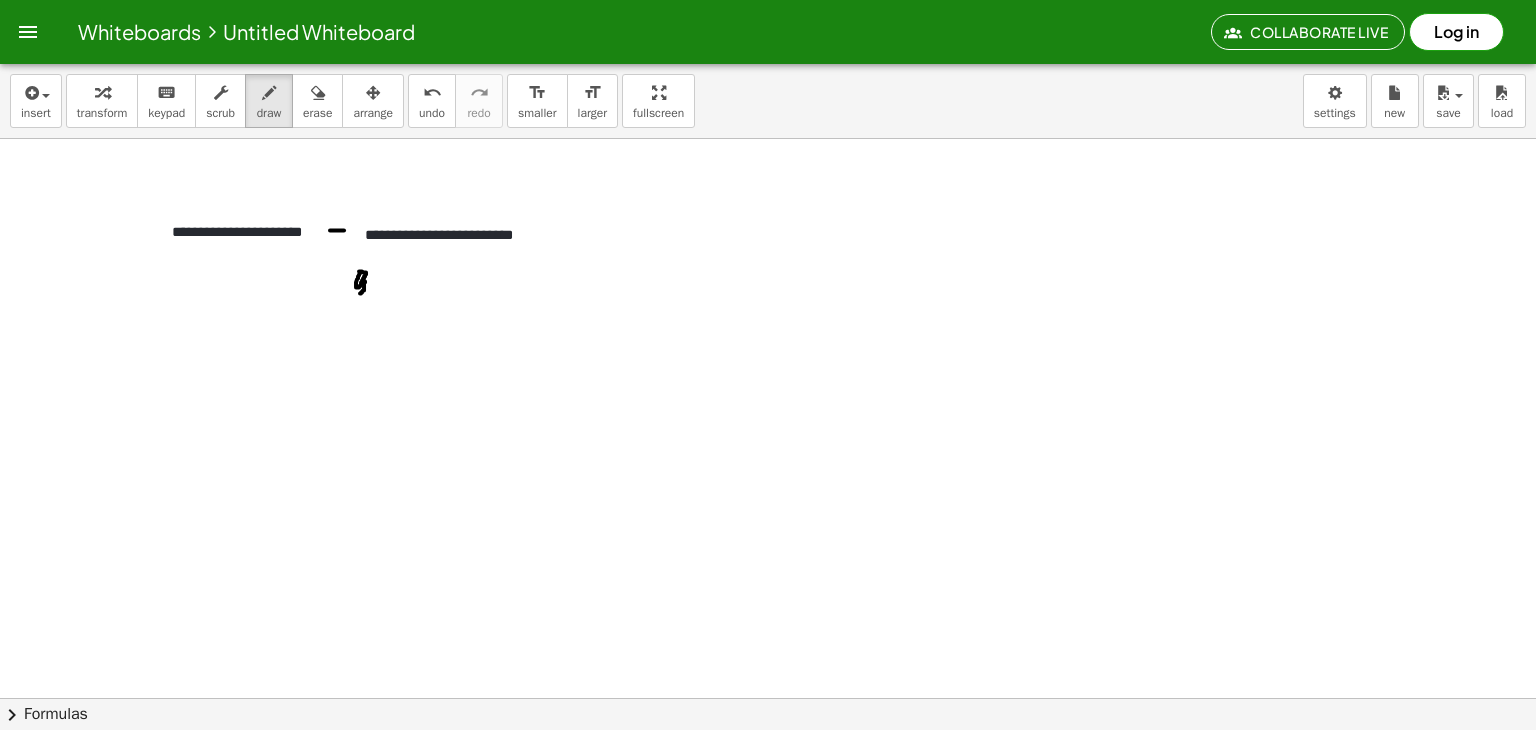 drag, startPoint x: 365, startPoint y: 280, endPoint x: 360, endPoint y: 292, distance: 13 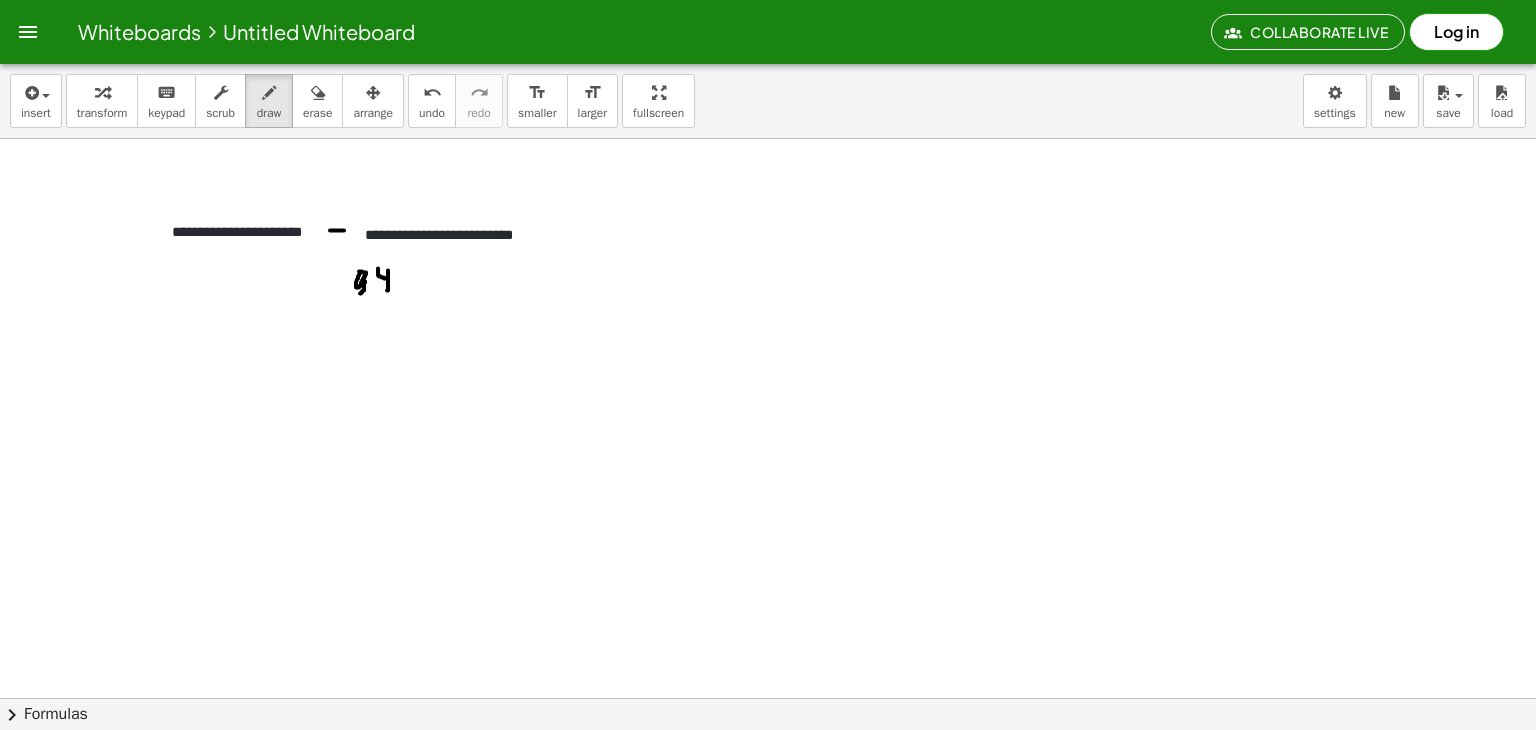 drag, startPoint x: 378, startPoint y: 267, endPoint x: 387, endPoint y: 289, distance: 23.769728 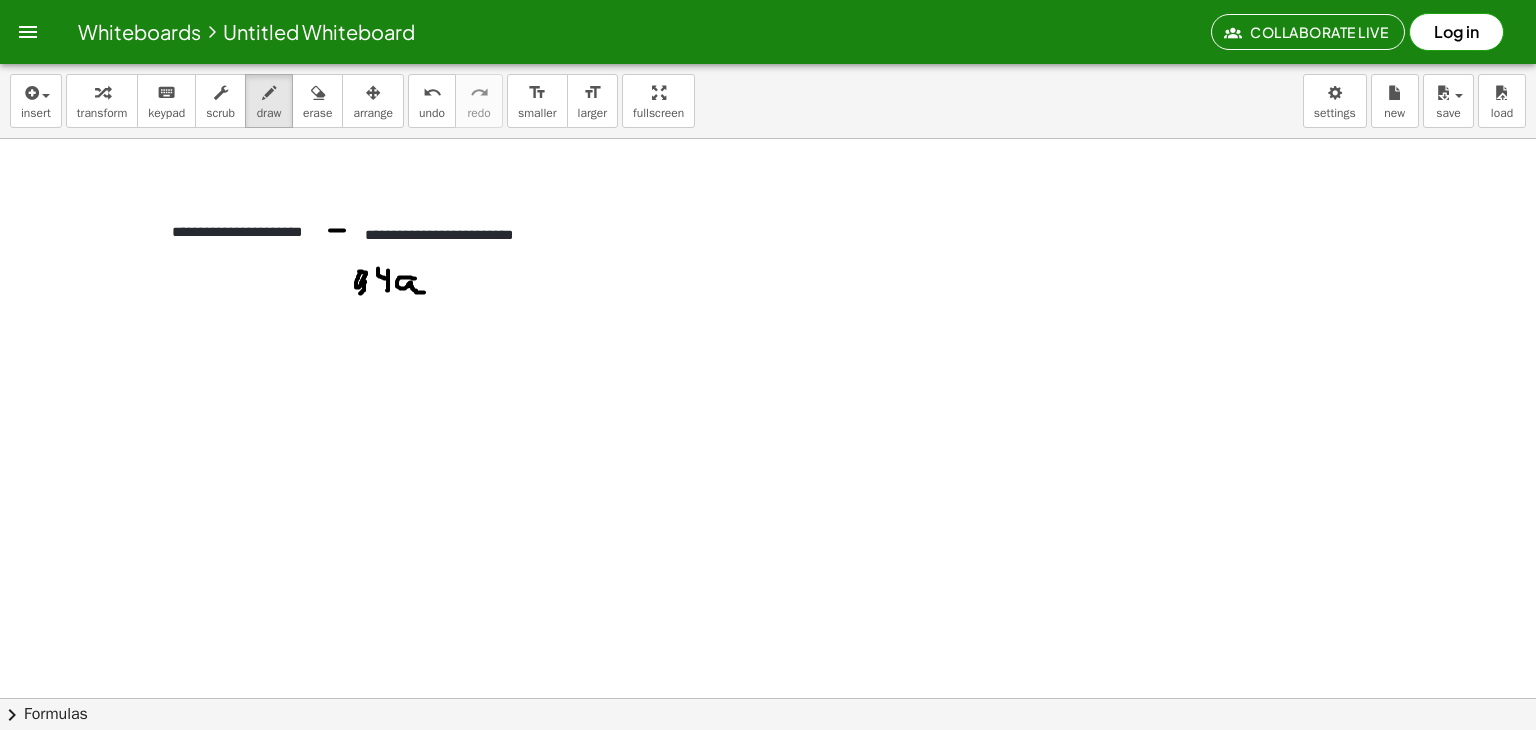 drag, startPoint x: 415, startPoint y: 277, endPoint x: 424, endPoint y: 291, distance: 16.643316 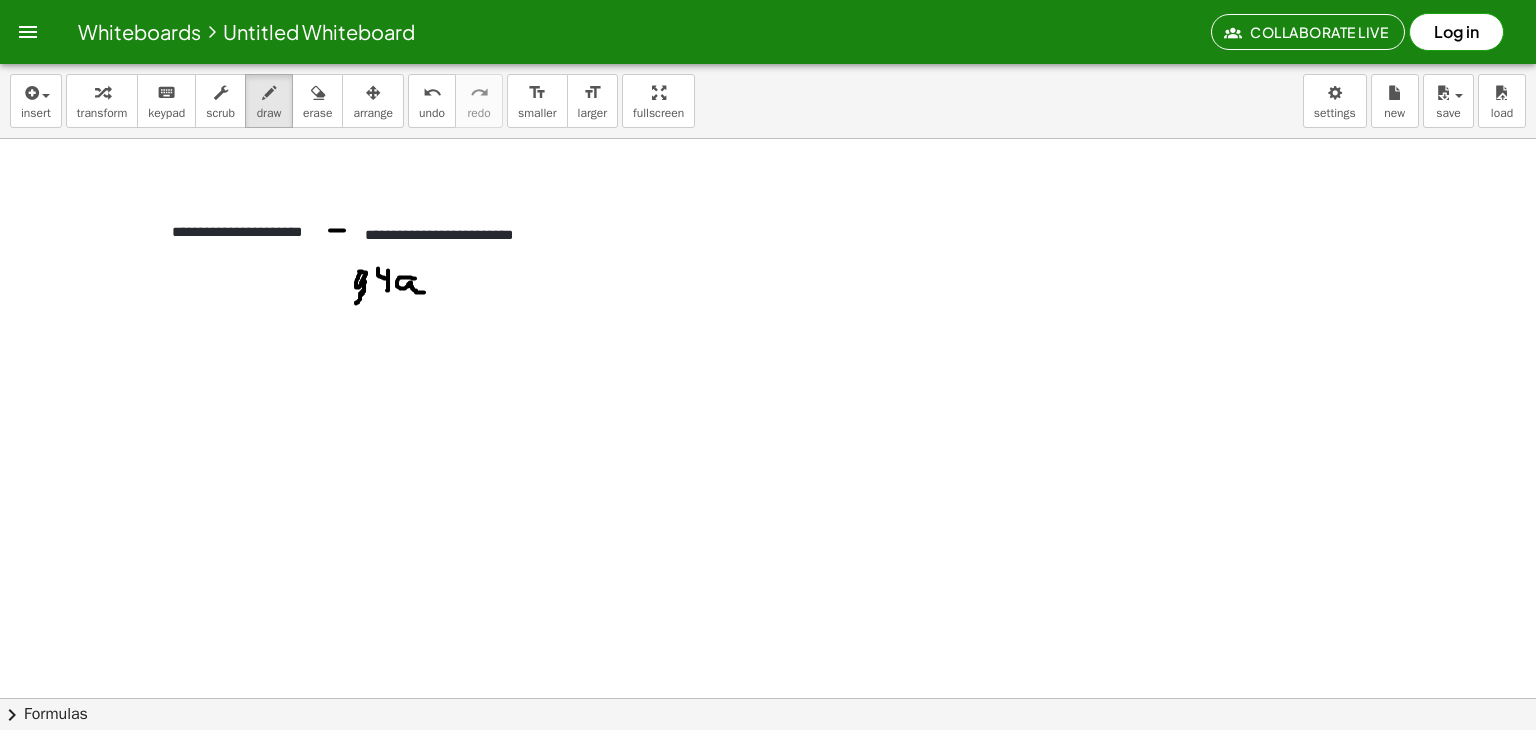 drag, startPoint x: 364, startPoint y: 278, endPoint x: 356, endPoint y: 302, distance: 25.298222 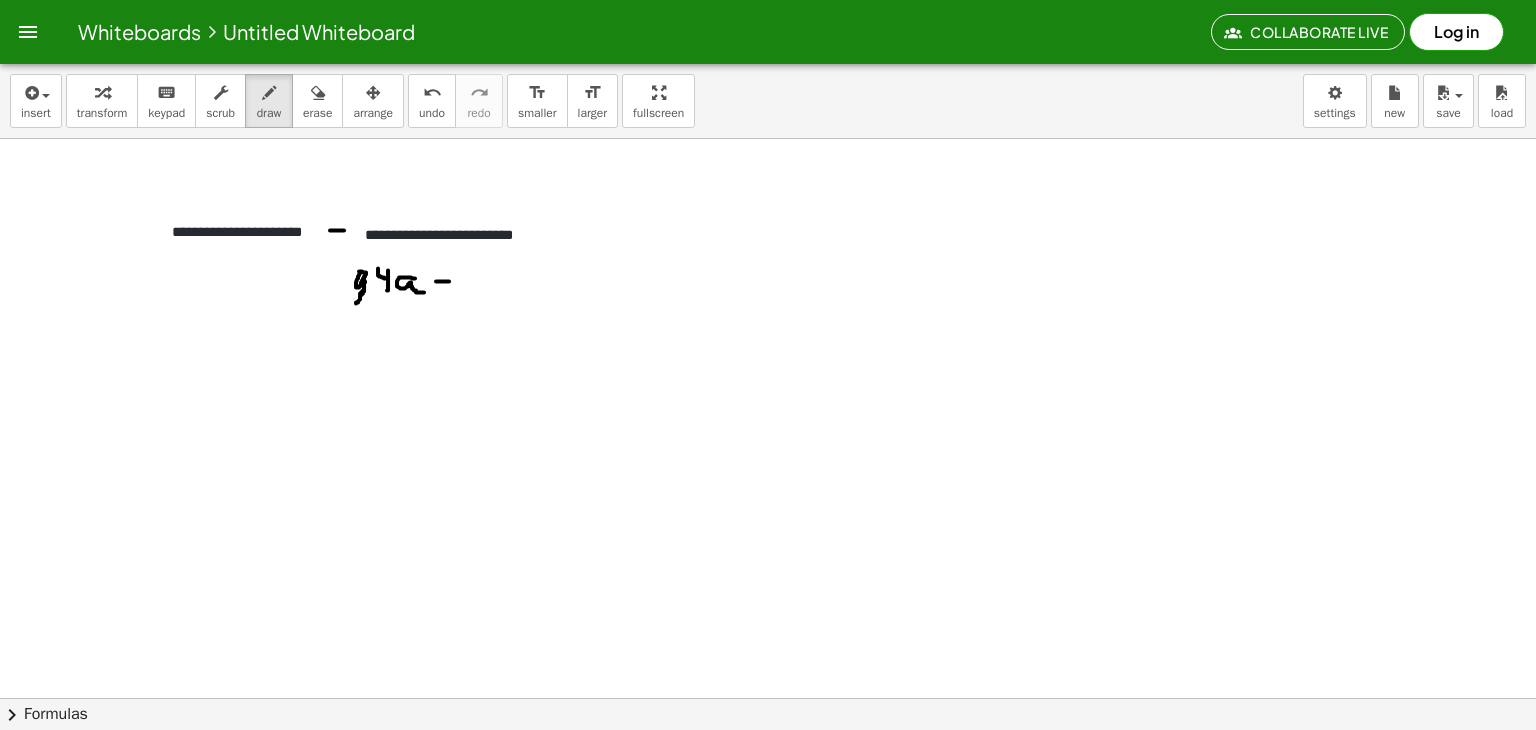 drag, startPoint x: 436, startPoint y: 280, endPoint x: 450, endPoint y: 280, distance: 14 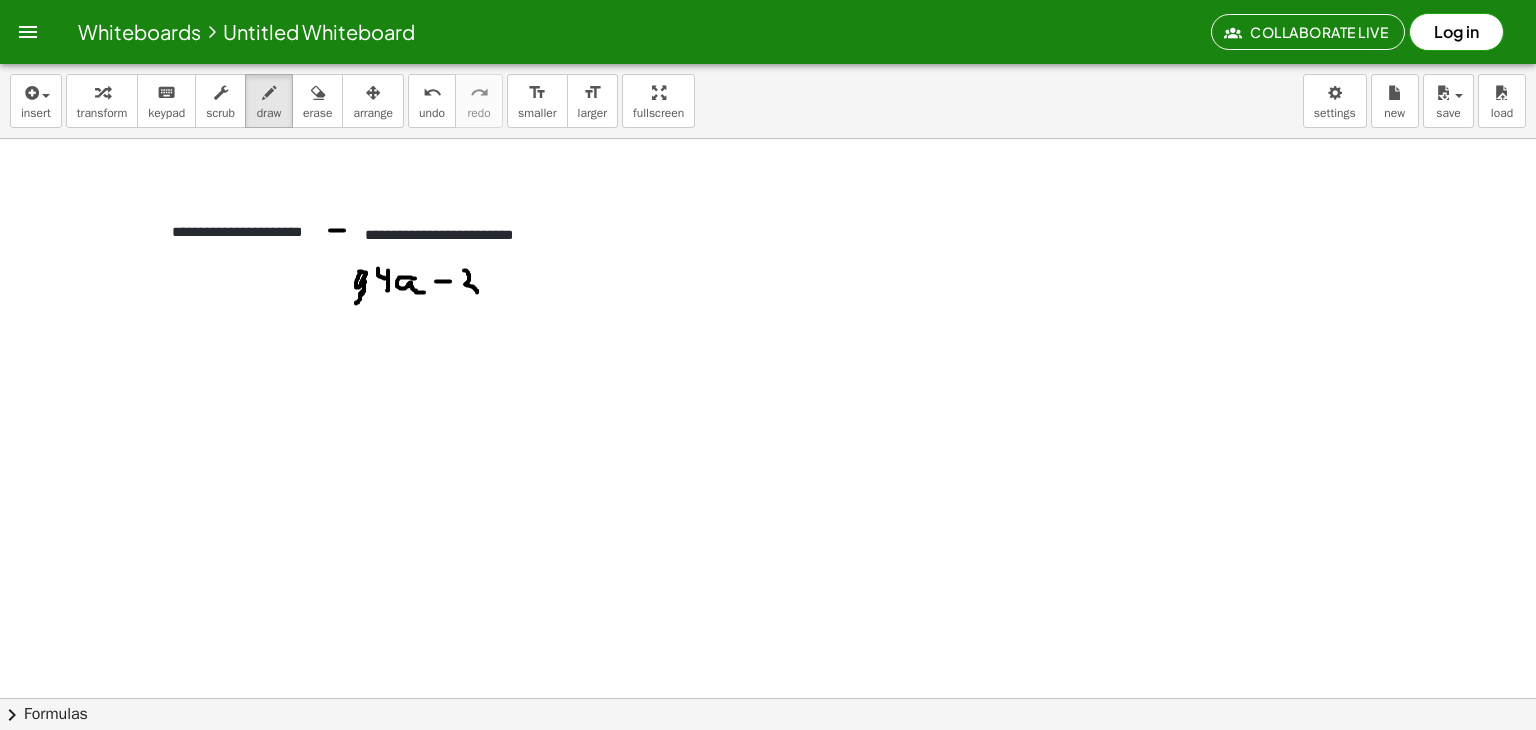 drag, startPoint x: 464, startPoint y: 269, endPoint x: 463, endPoint y: 297, distance: 28.01785 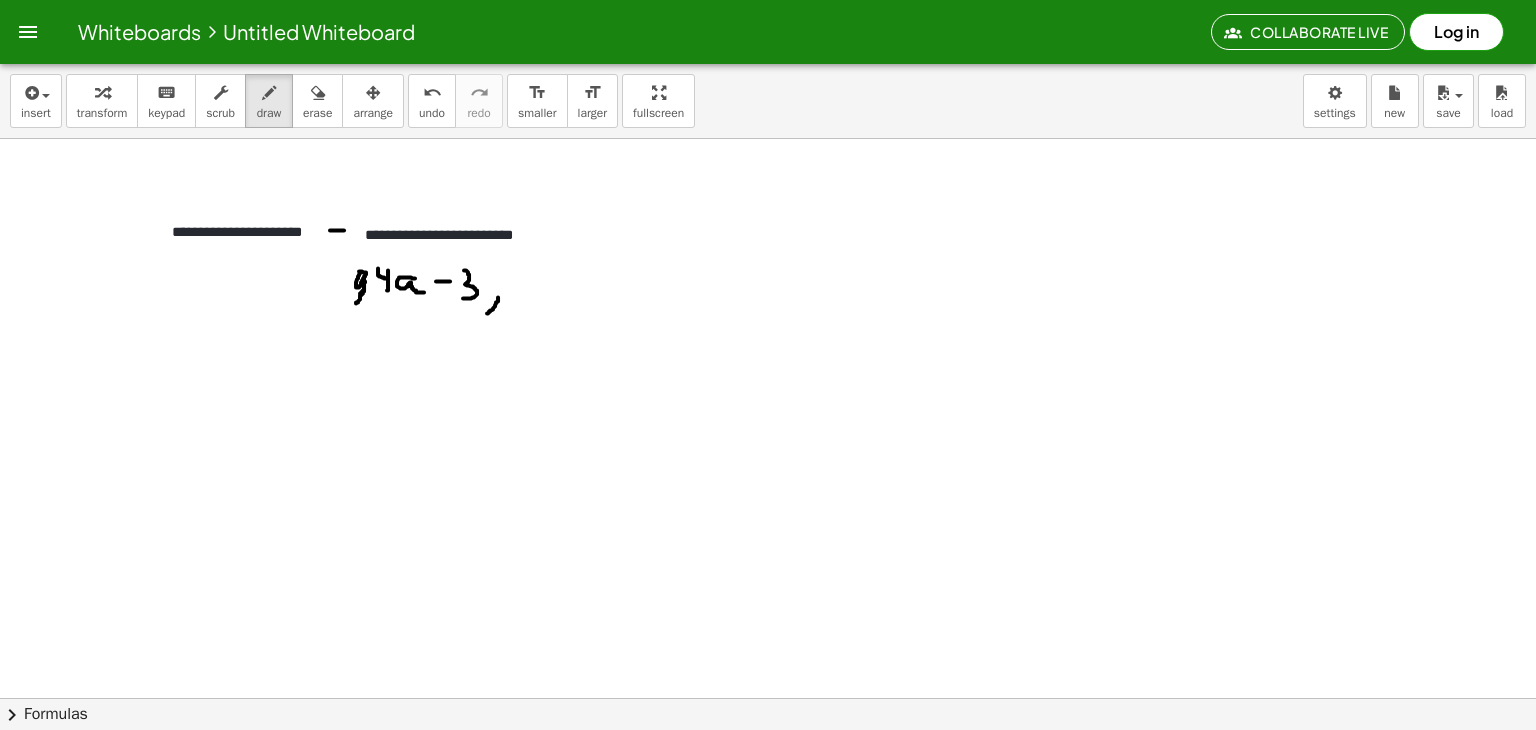 drag, startPoint x: 498, startPoint y: 296, endPoint x: 487, endPoint y: 312, distance: 19.416489 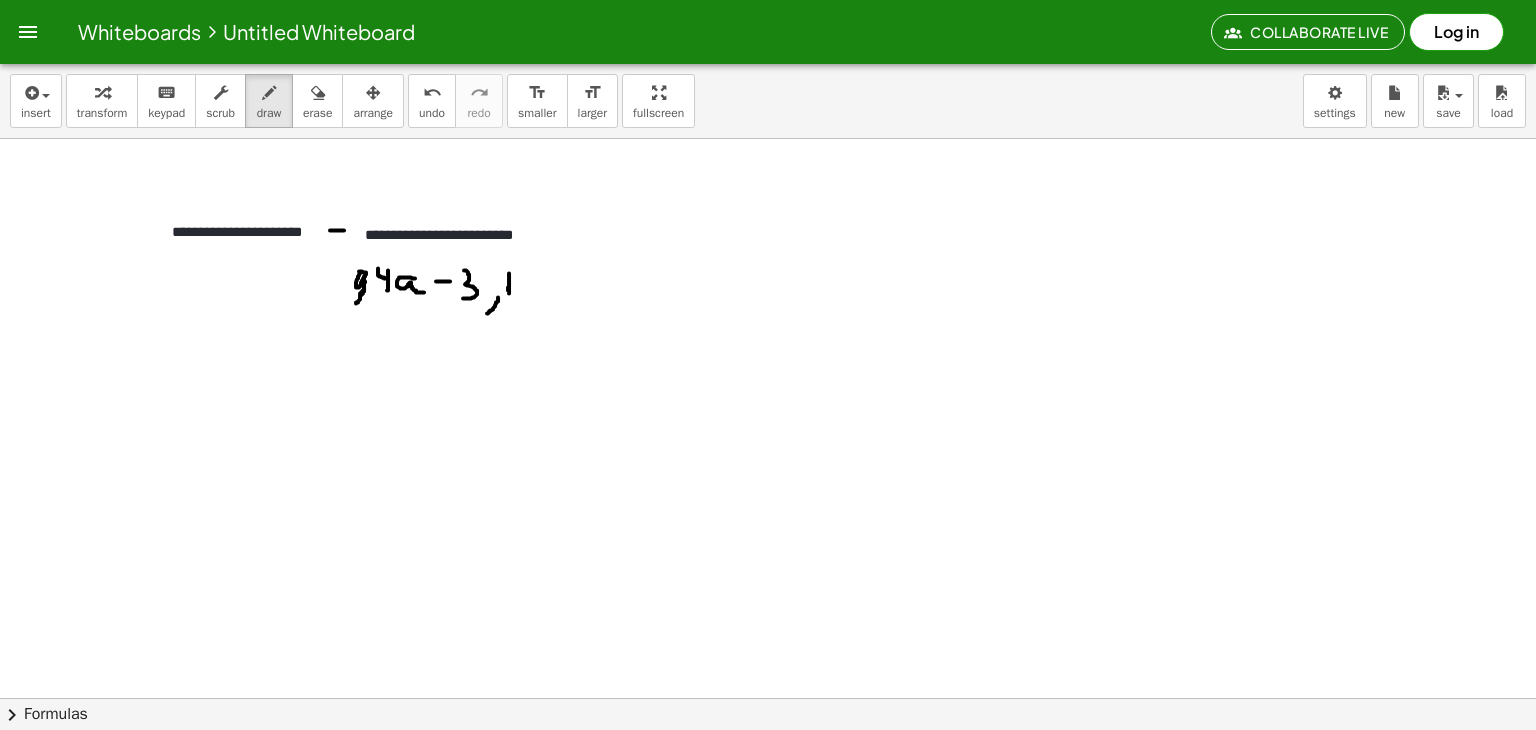 click at bounding box center [768, -701] 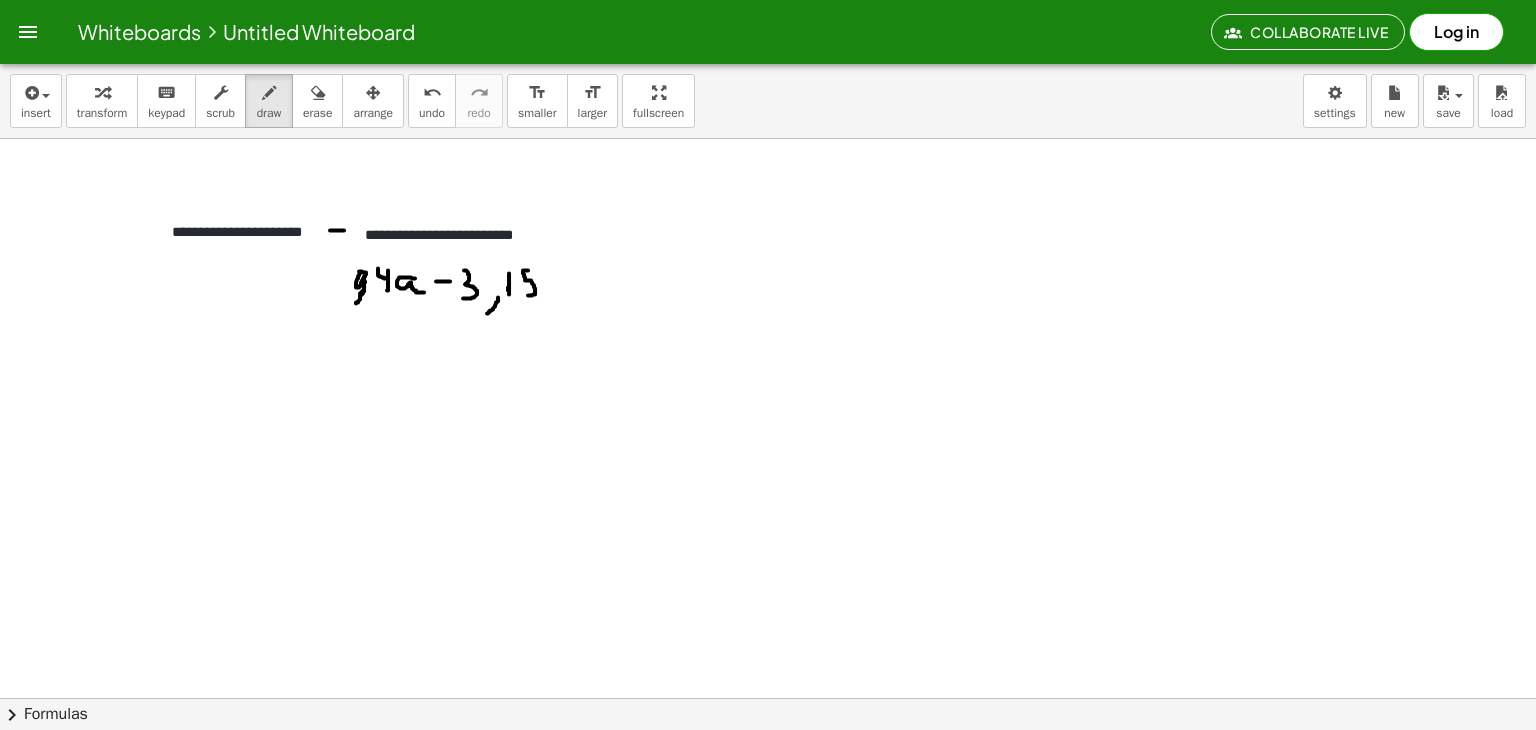 drag, startPoint x: 528, startPoint y: 269, endPoint x: 519, endPoint y: 293, distance: 25.632011 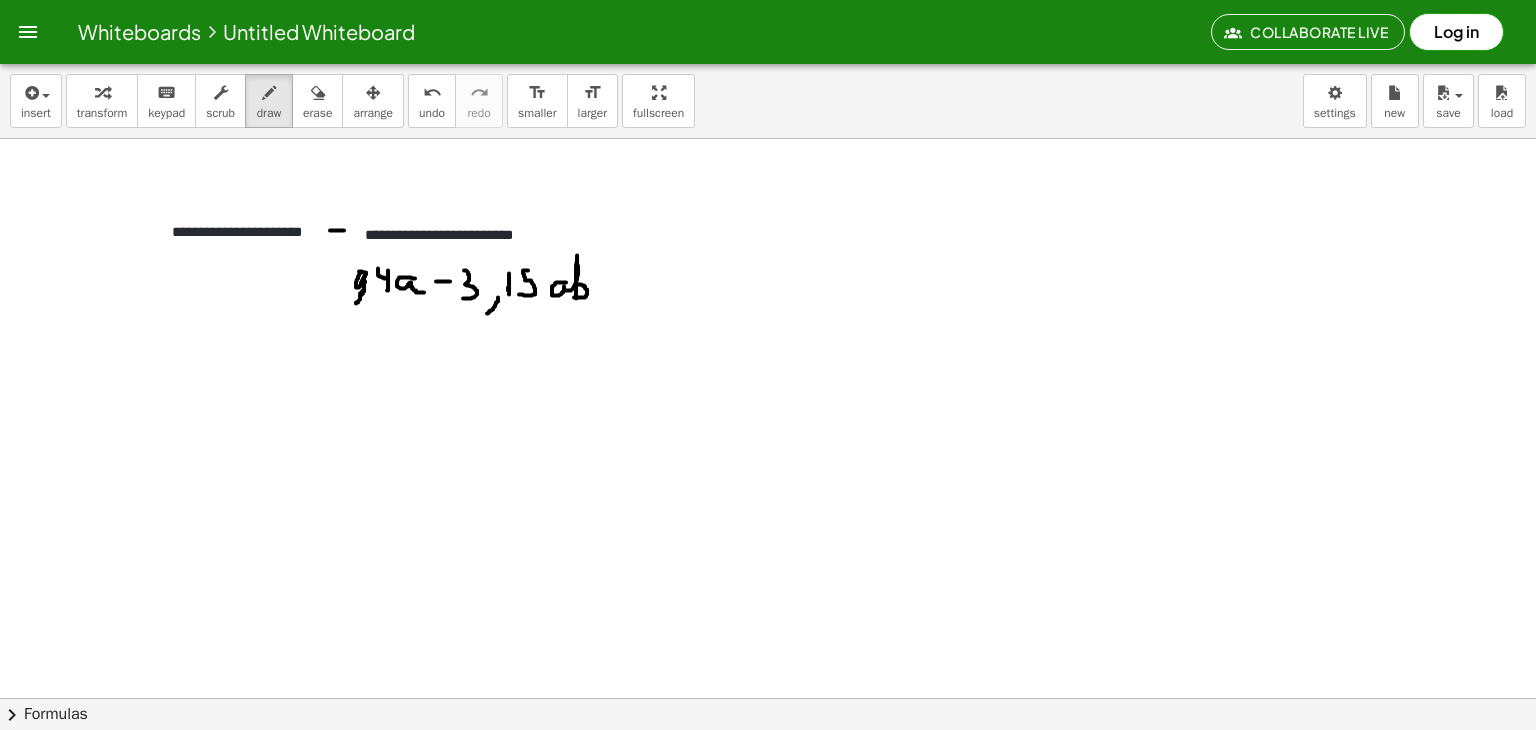 drag, startPoint x: 566, startPoint y: 281, endPoint x: 569, endPoint y: 296, distance: 15.297058 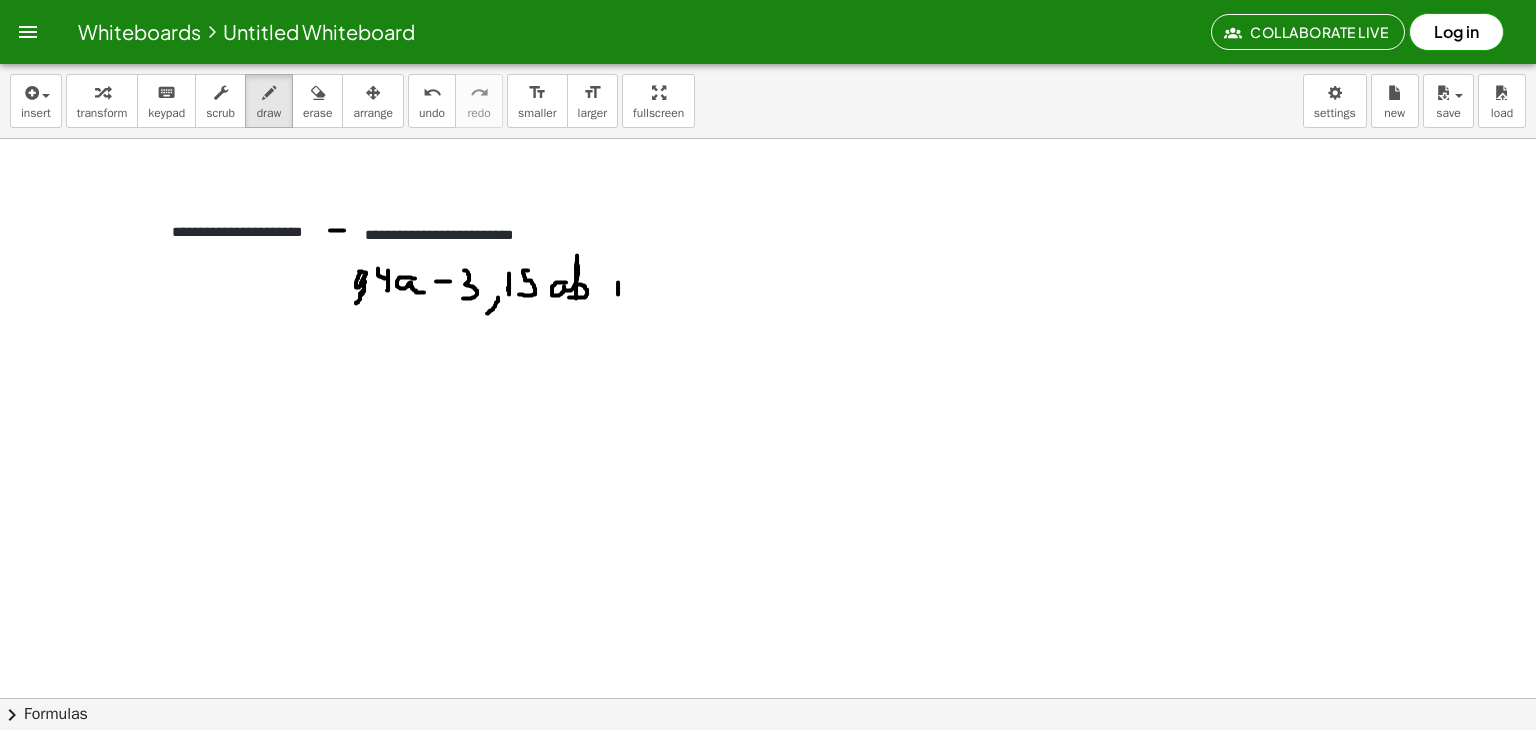 drag, startPoint x: 618, startPoint y: 281, endPoint x: 618, endPoint y: 297, distance: 16 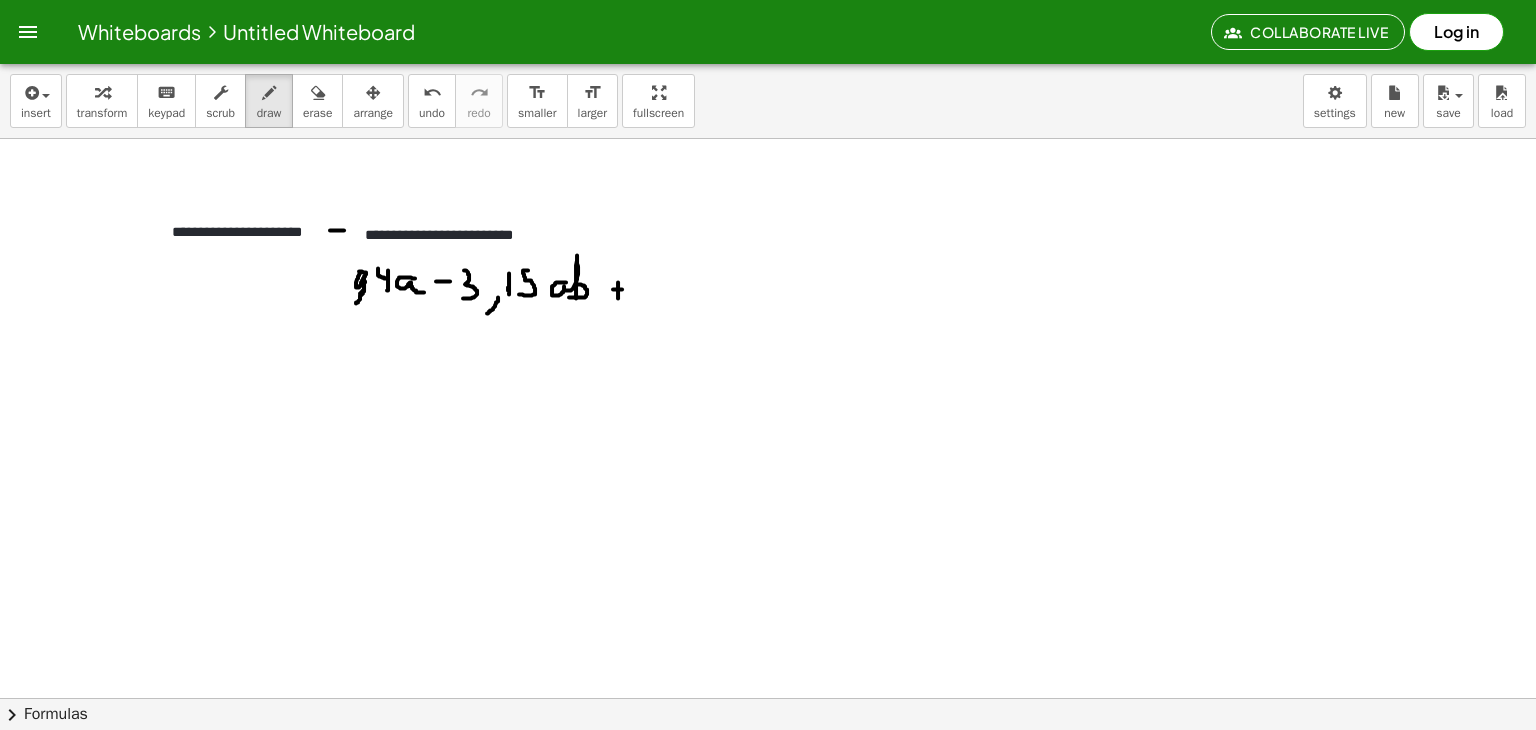drag, startPoint x: 613, startPoint y: 288, endPoint x: 624, endPoint y: 288, distance: 11 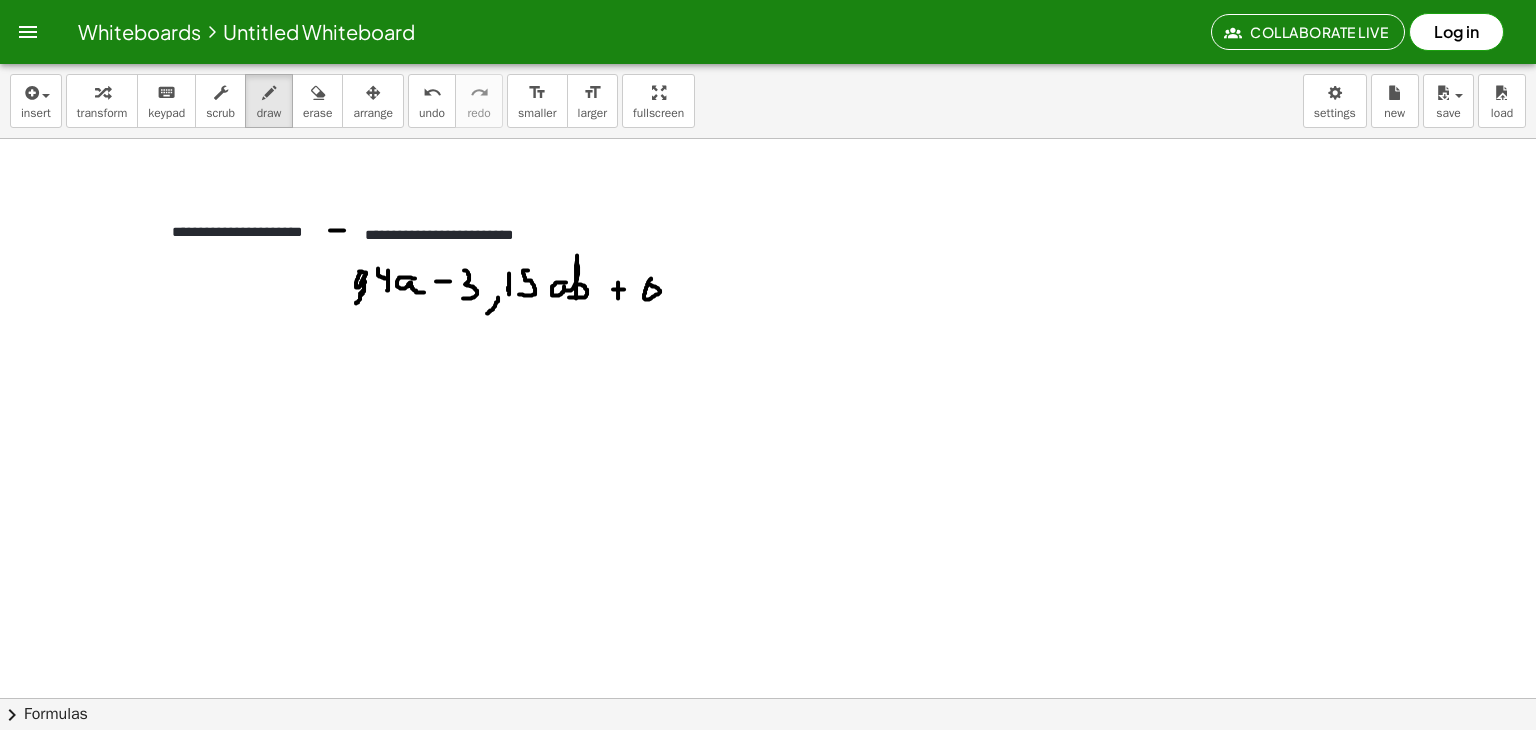 click at bounding box center [768, -701] 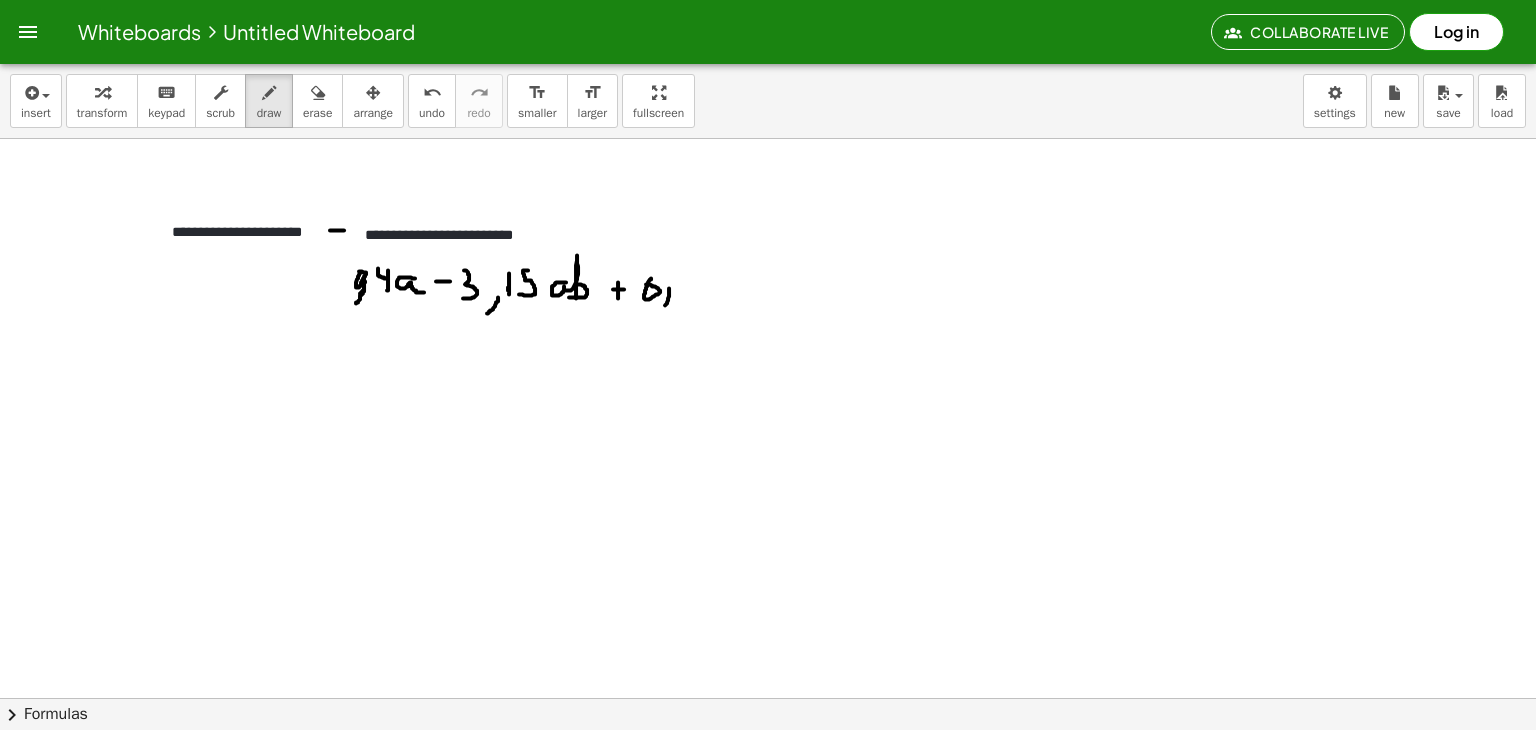 drag, startPoint x: 669, startPoint y: 287, endPoint x: 663, endPoint y: 308, distance: 21.84033 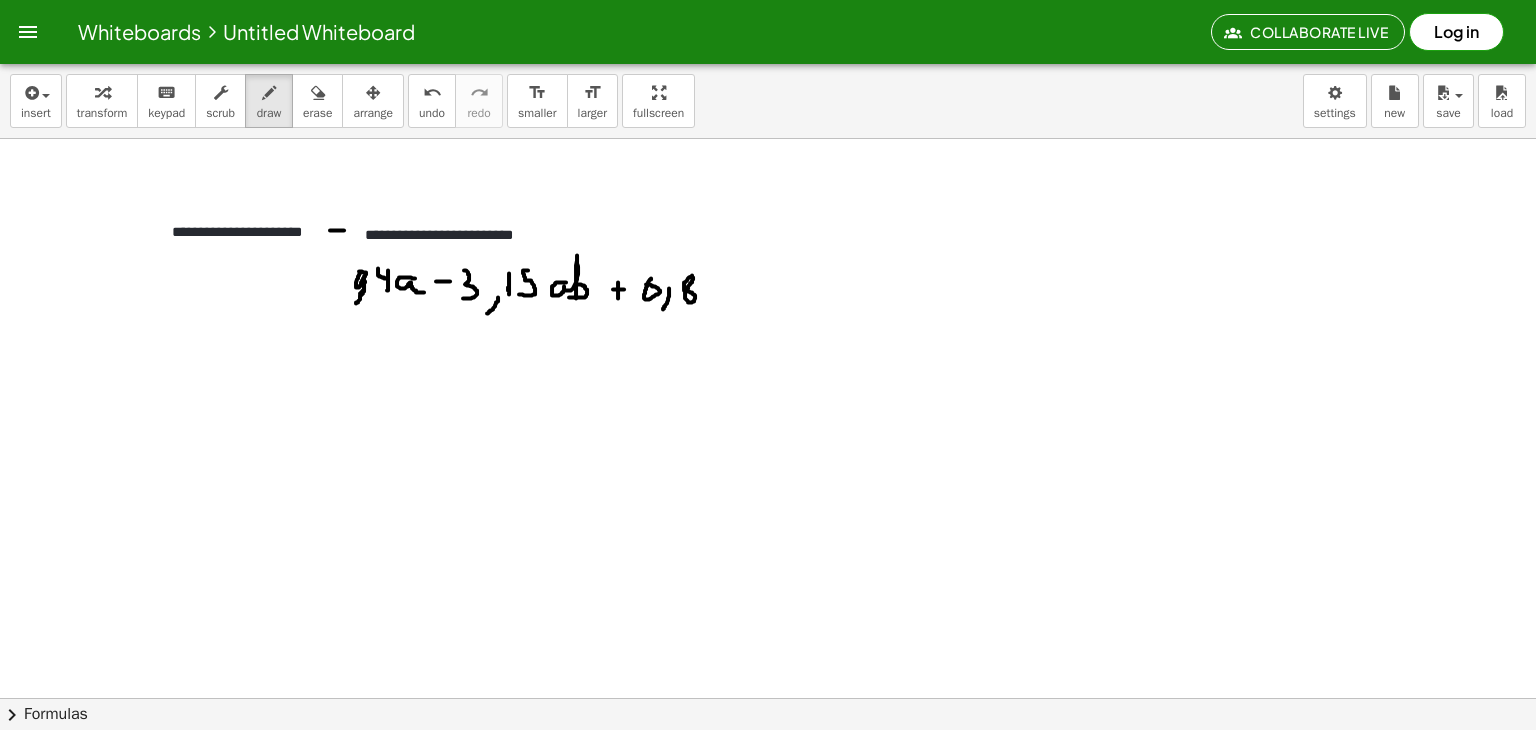 click at bounding box center [768, -701] 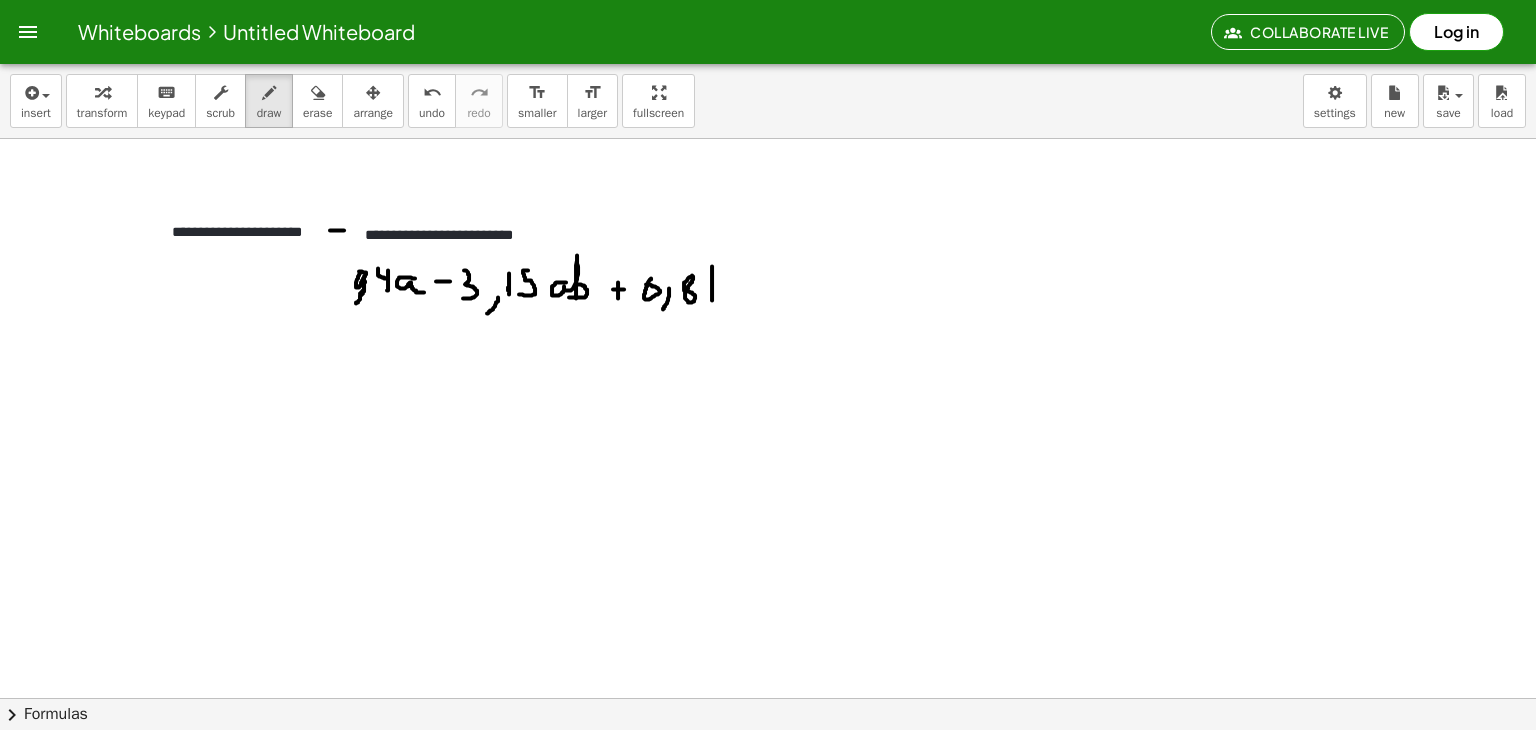 drag, startPoint x: 712, startPoint y: 265, endPoint x: 712, endPoint y: 299, distance: 34 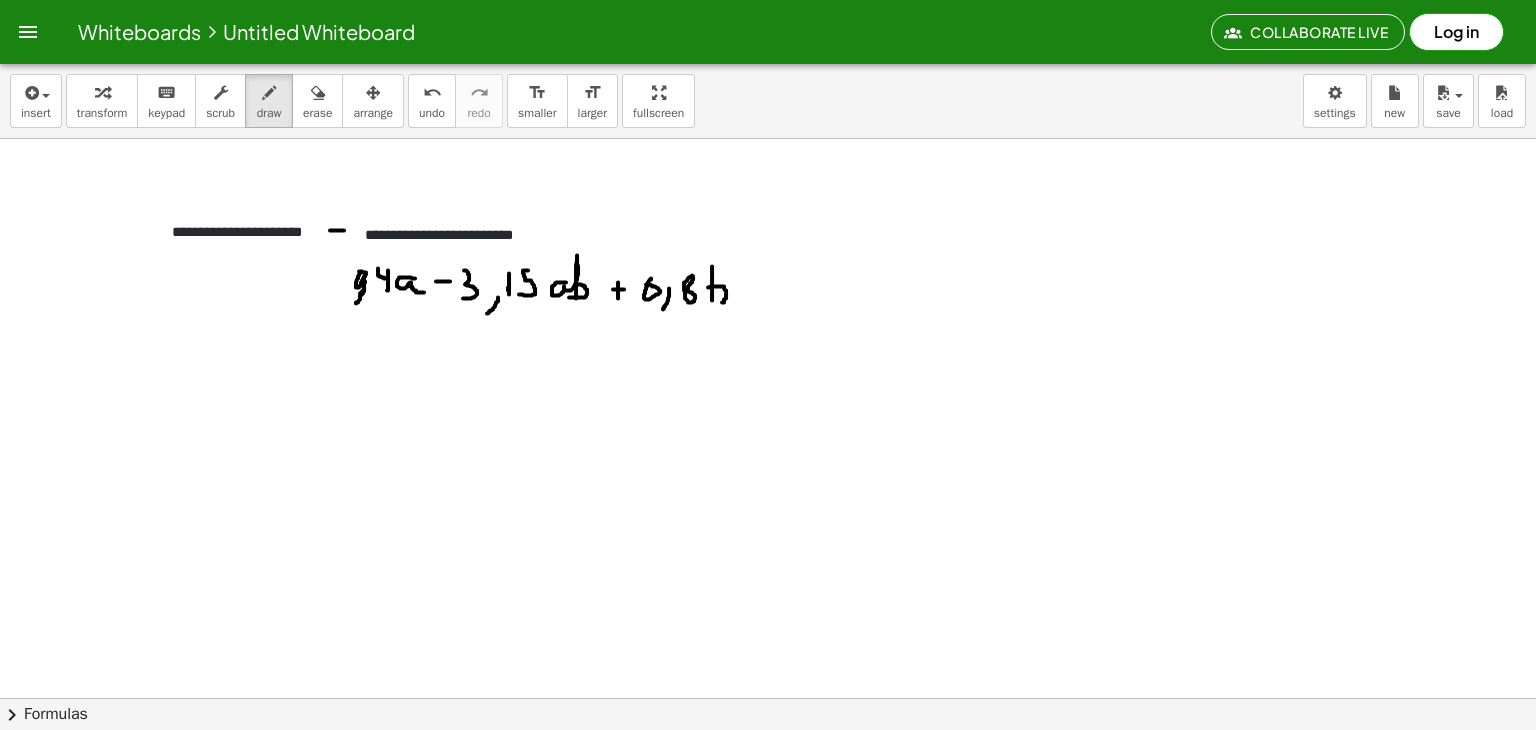 drag, startPoint x: 708, startPoint y: 286, endPoint x: 710, endPoint y: 304, distance: 18.110771 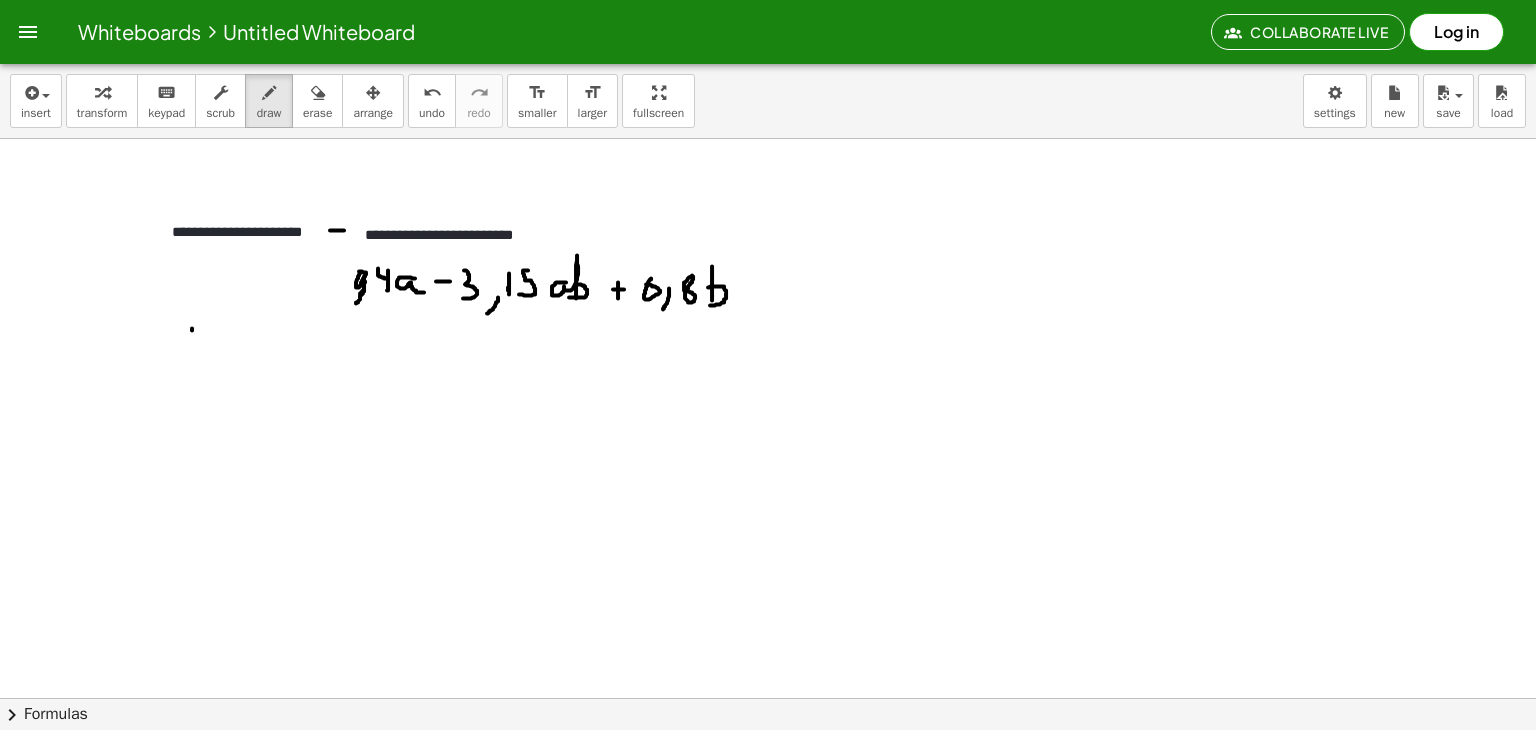 drag, startPoint x: 192, startPoint y: 327, endPoint x: 205, endPoint y: 345, distance: 22.203604 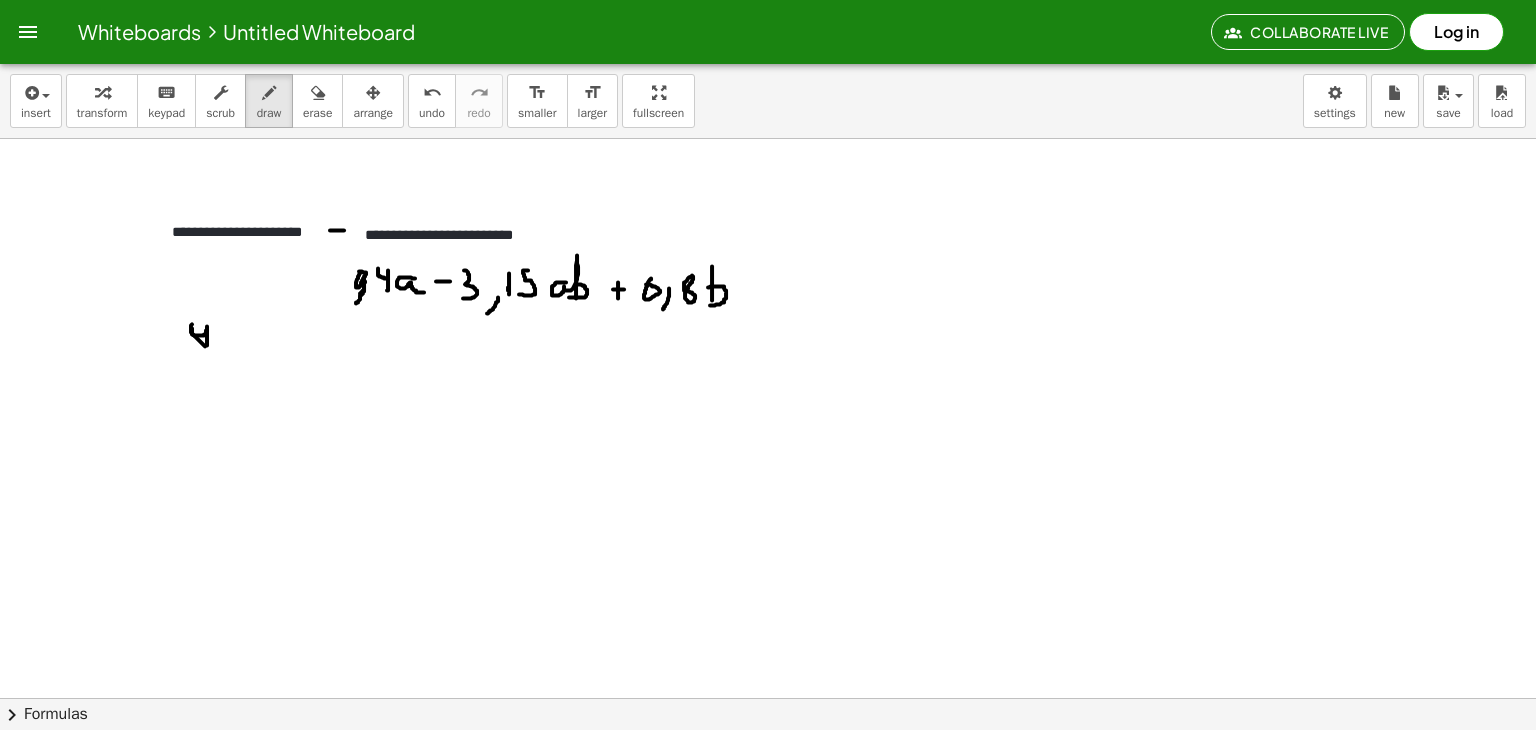 drag, startPoint x: 192, startPoint y: 323, endPoint x: 207, endPoint y: 344, distance: 25.806976 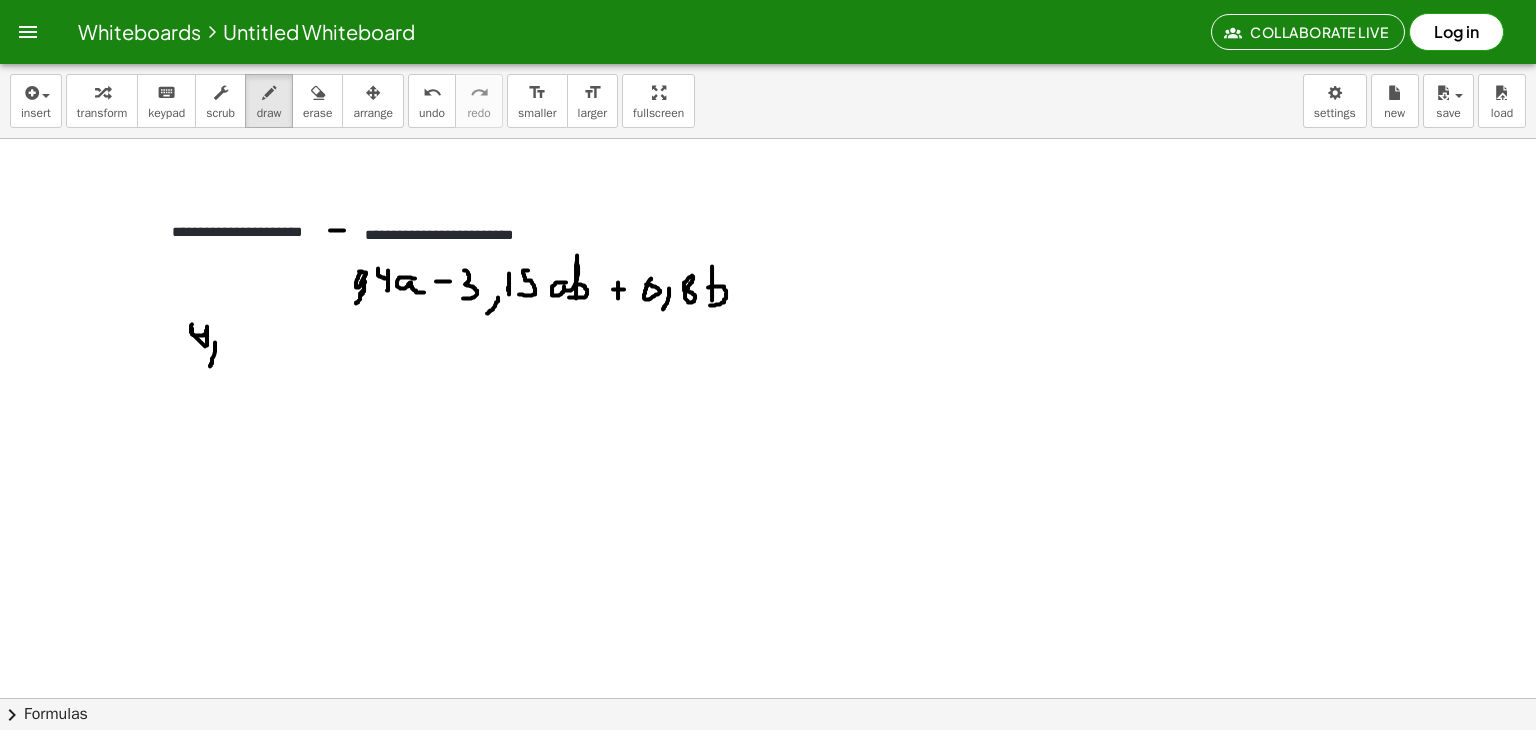 drag, startPoint x: 215, startPoint y: 341, endPoint x: 210, endPoint y: 365, distance: 24.5153 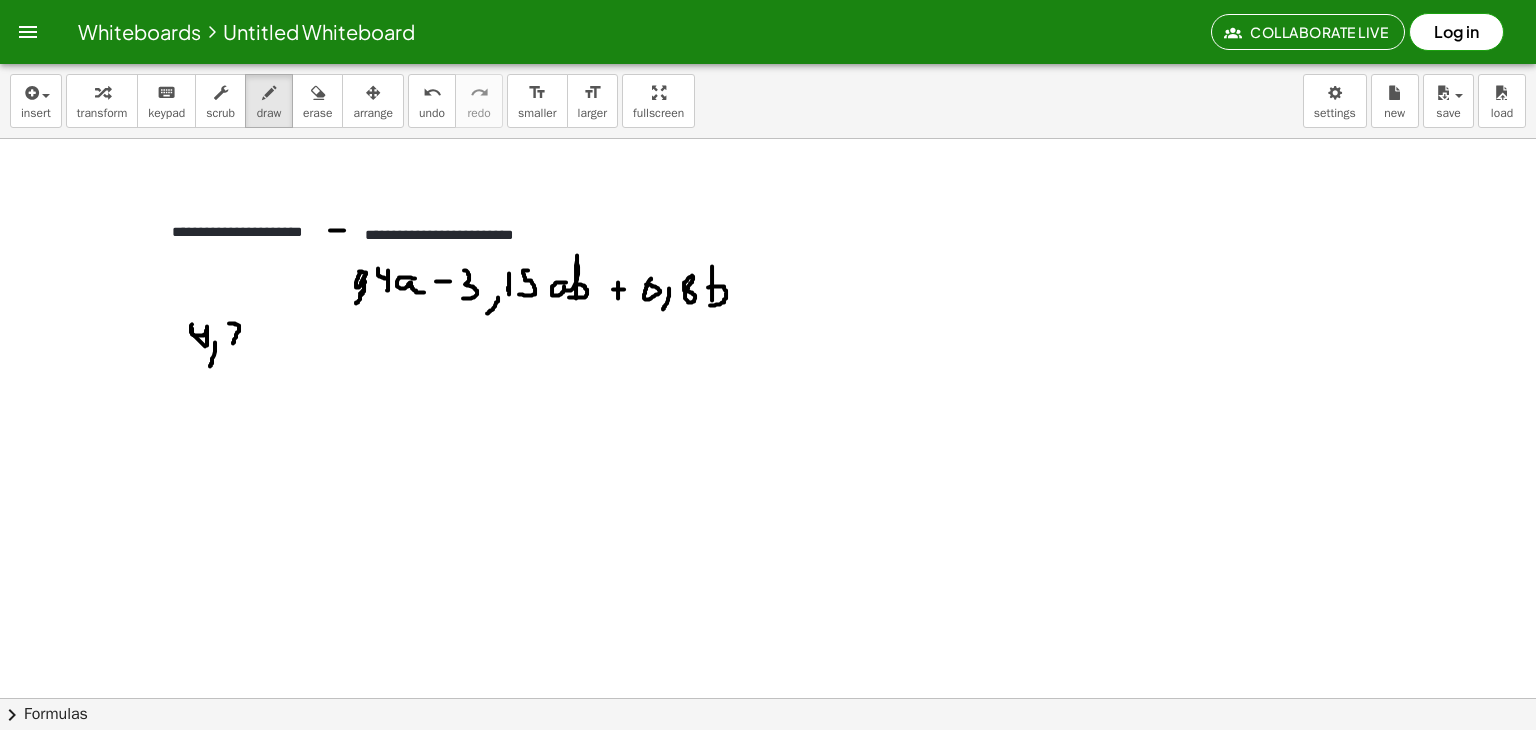 drag, startPoint x: 229, startPoint y: 322, endPoint x: 233, endPoint y: 347, distance: 25.317978 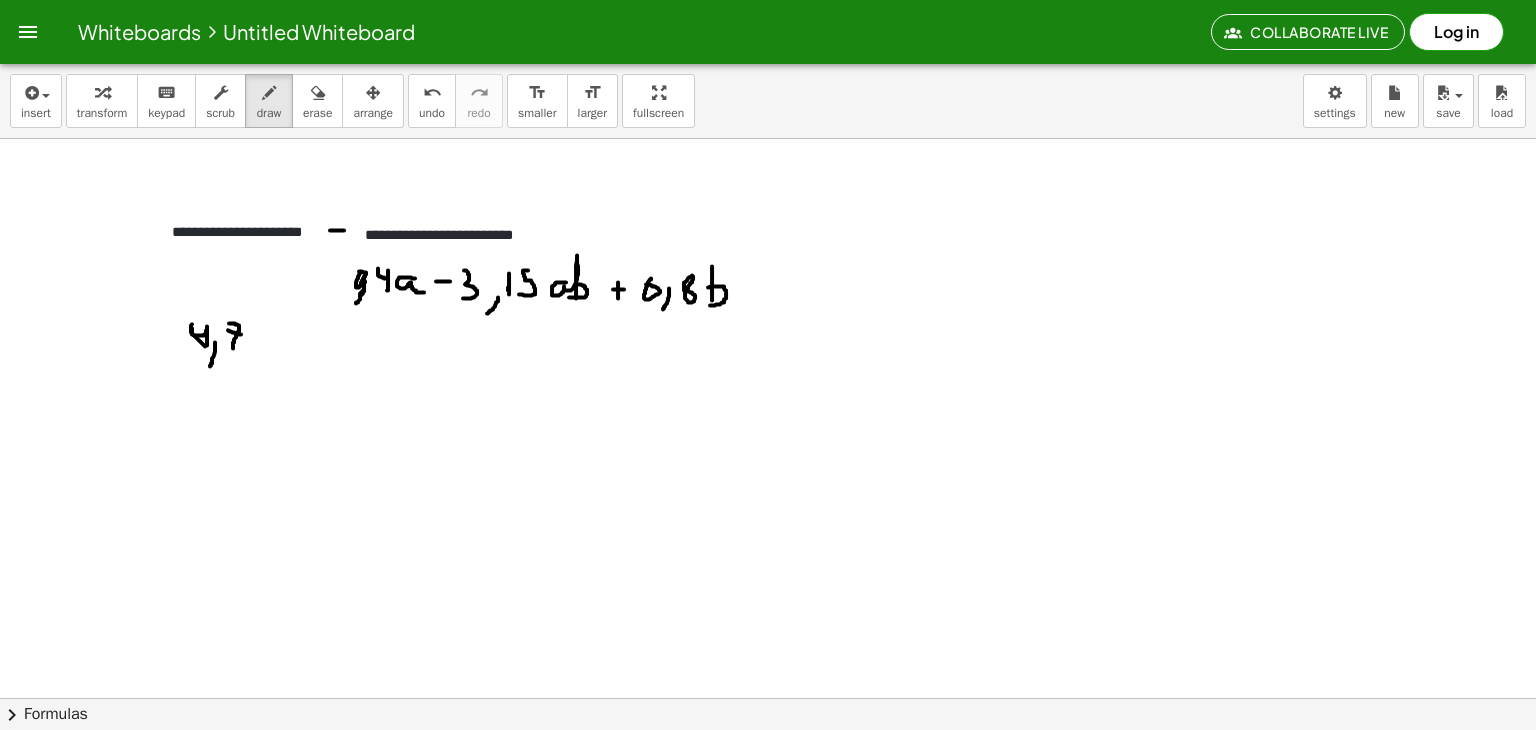 drag, startPoint x: 228, startPoint y: 329, endPoint x: 243, endPoint y: 333, distance: 15.524175 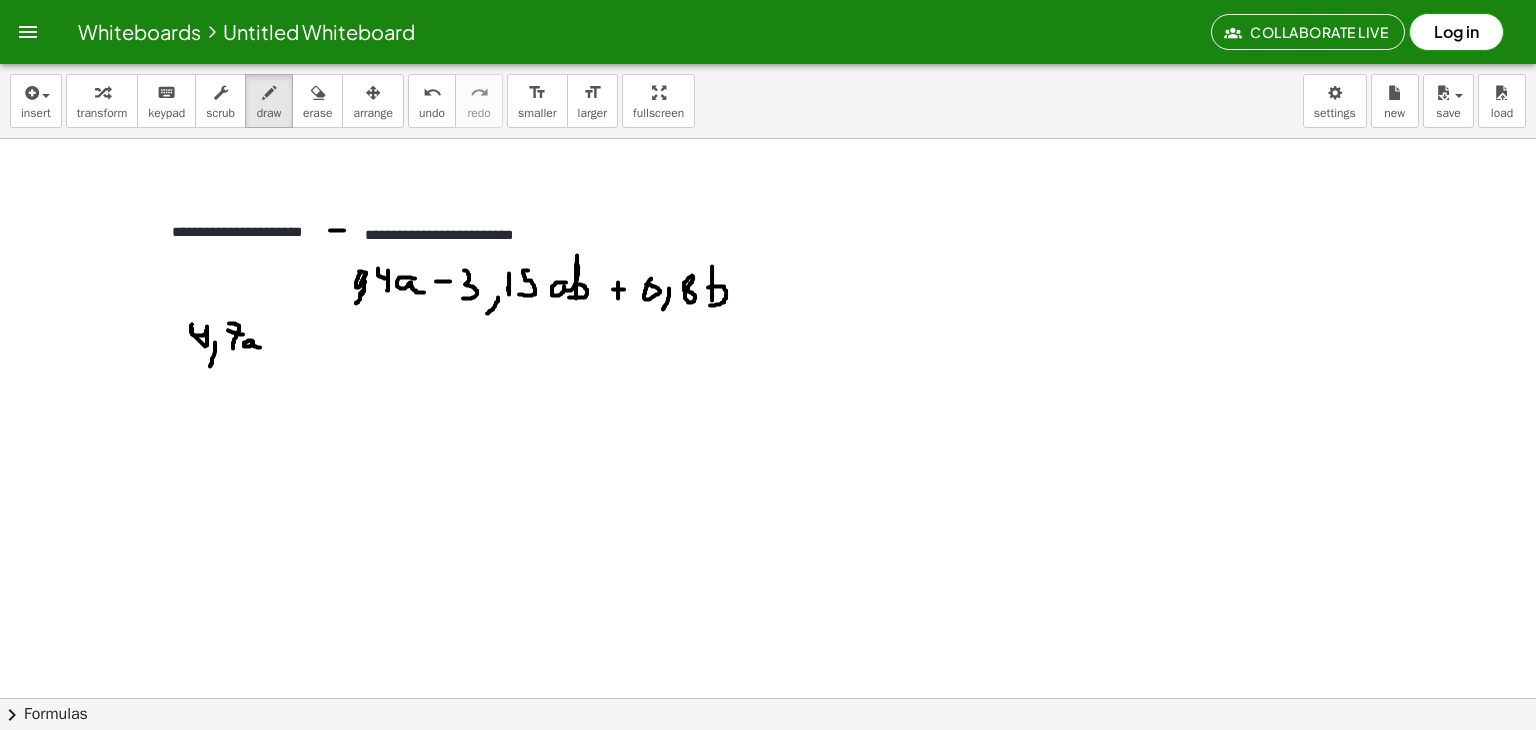 drag, startPoint x: 252, startPoint y: 339, endPoint x: 264, endPoint y: 346, distance: 13.892444 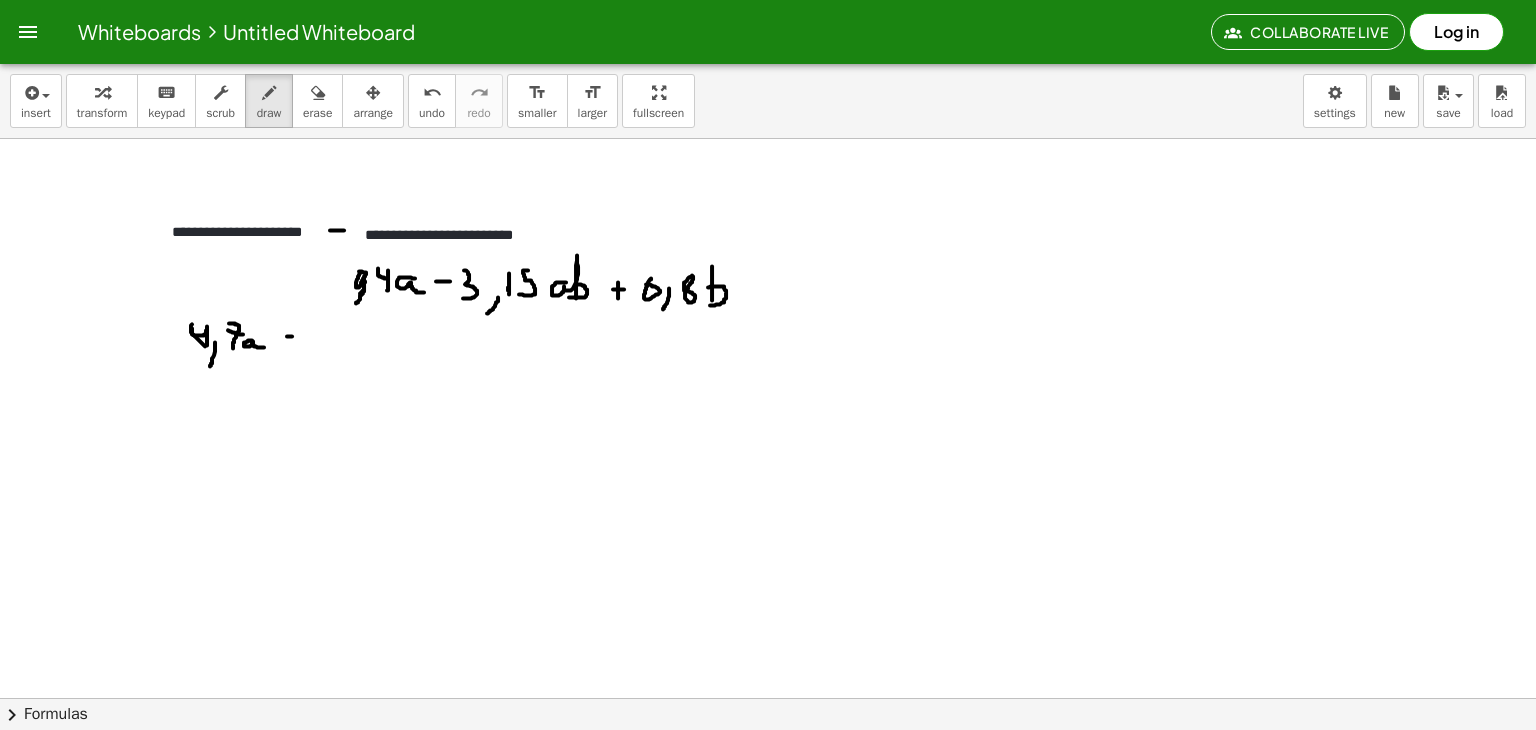 click at bounding box center [768, -701] 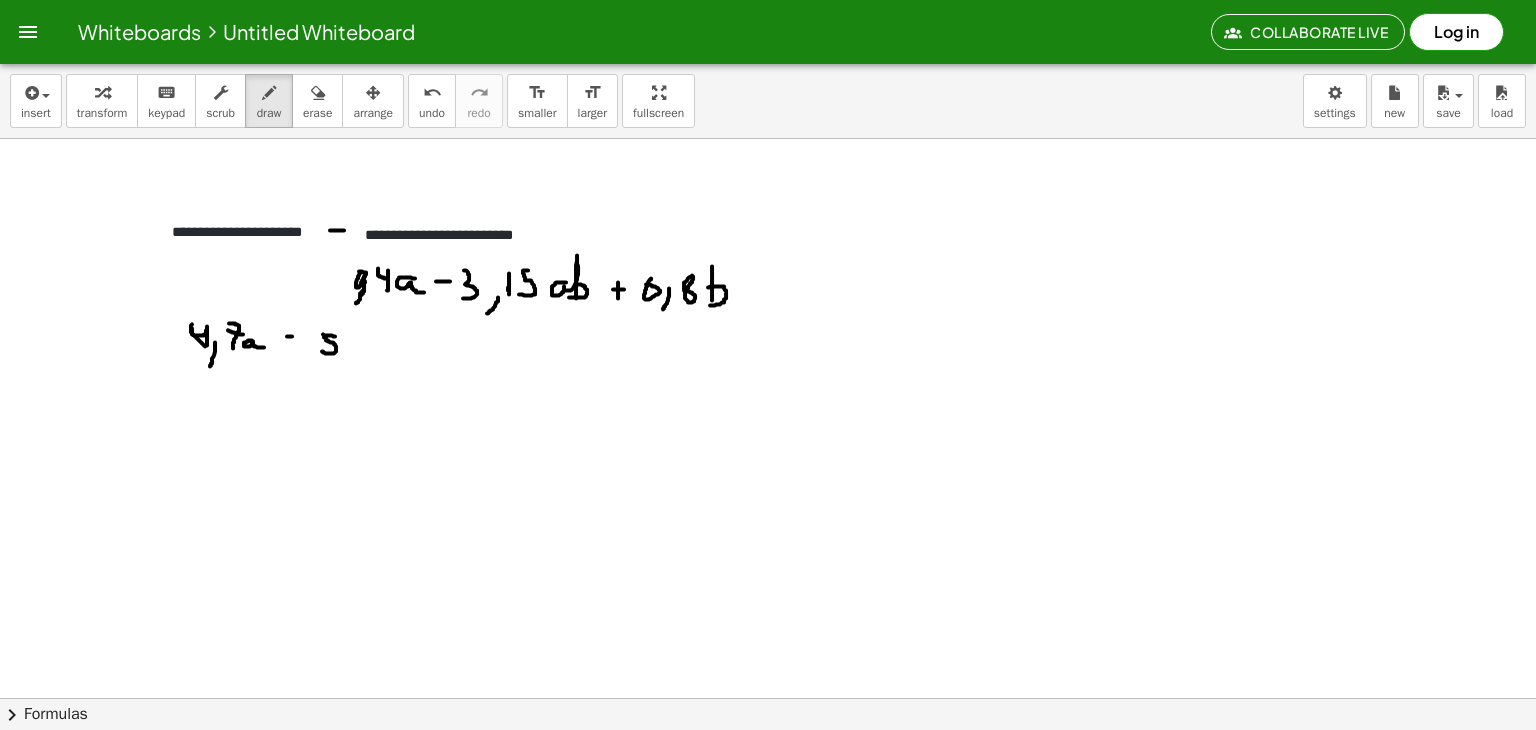 drag, startPoint x: 335, startPoint y: 335, endPoint x: 320, endPoint y: 350, distance: 21.213203 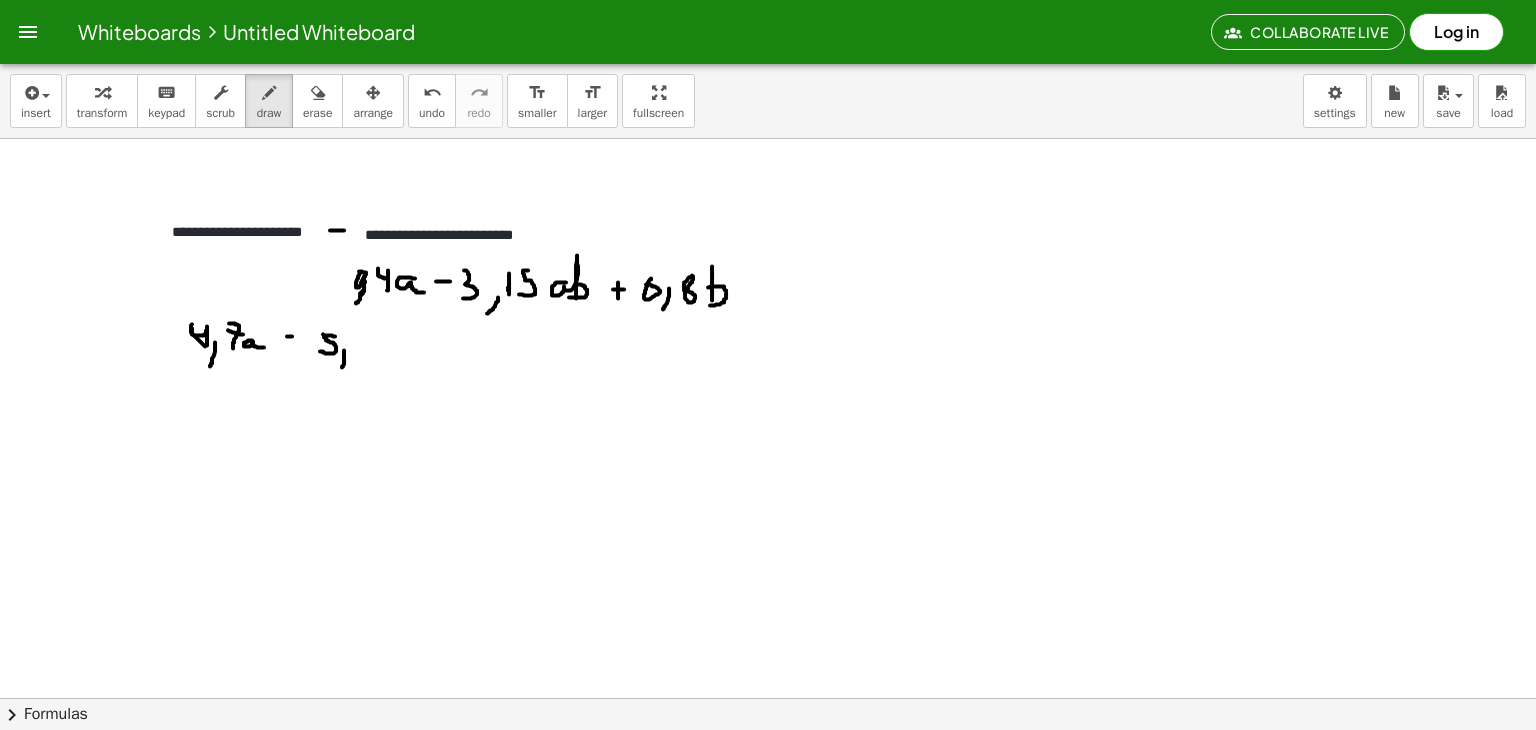 drag, startPoint x: 344, startPoint y: 349, endPoint x: 342, endPoint y: 368, distance: 19.104973 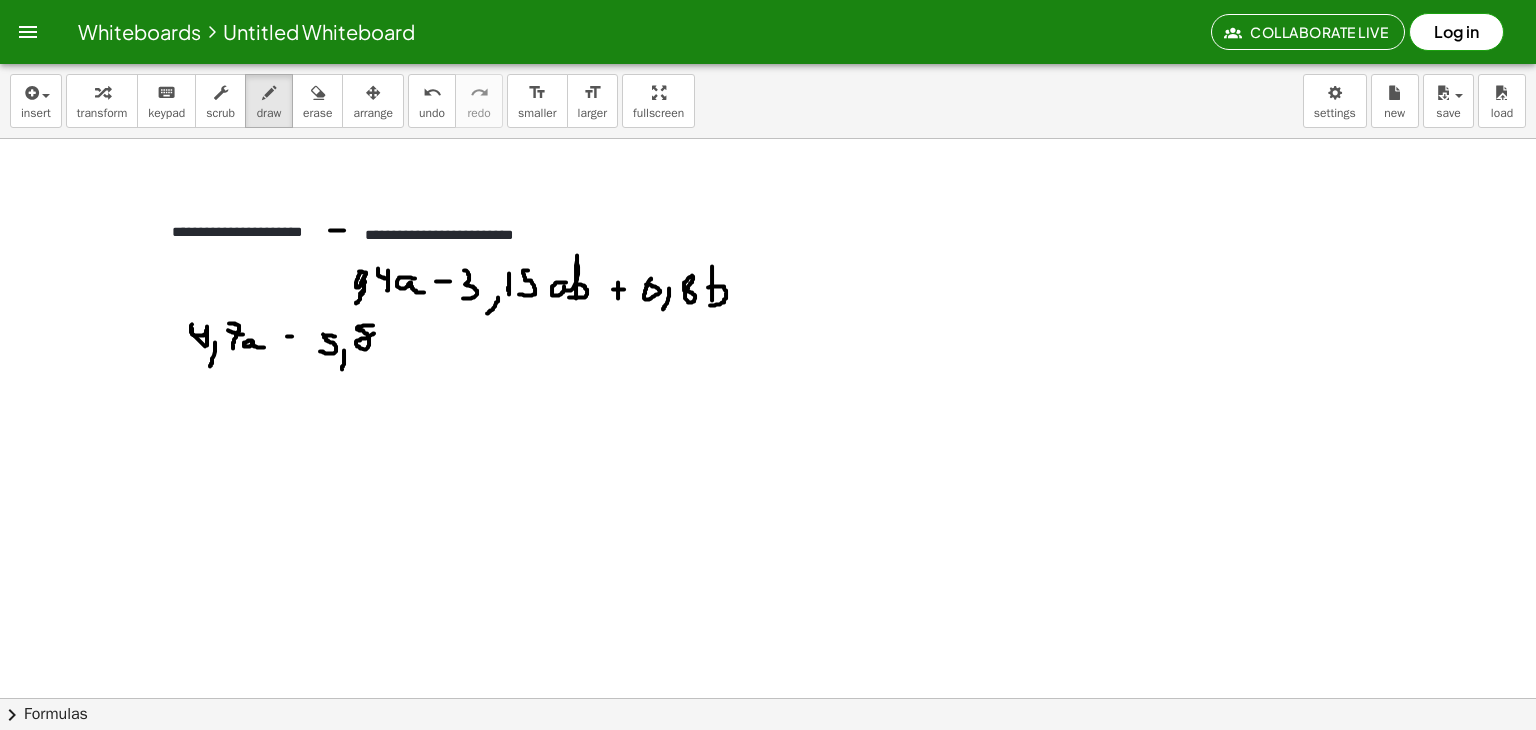 click at bounding box center [768, -701] 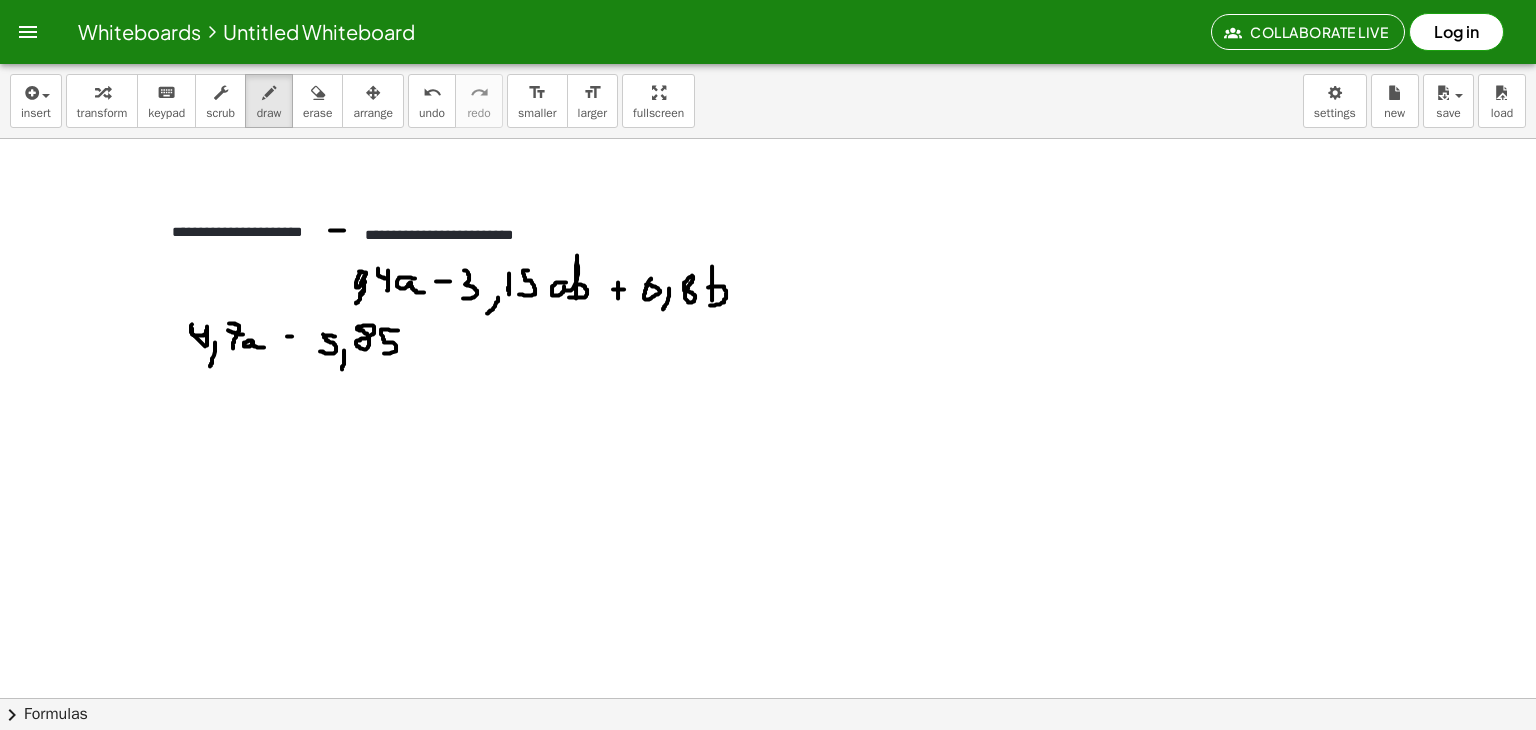 drag, startPoint x: 398, startPoint y: 329, endPoint x: 382, endPoint y: 352, distance: 28.01785 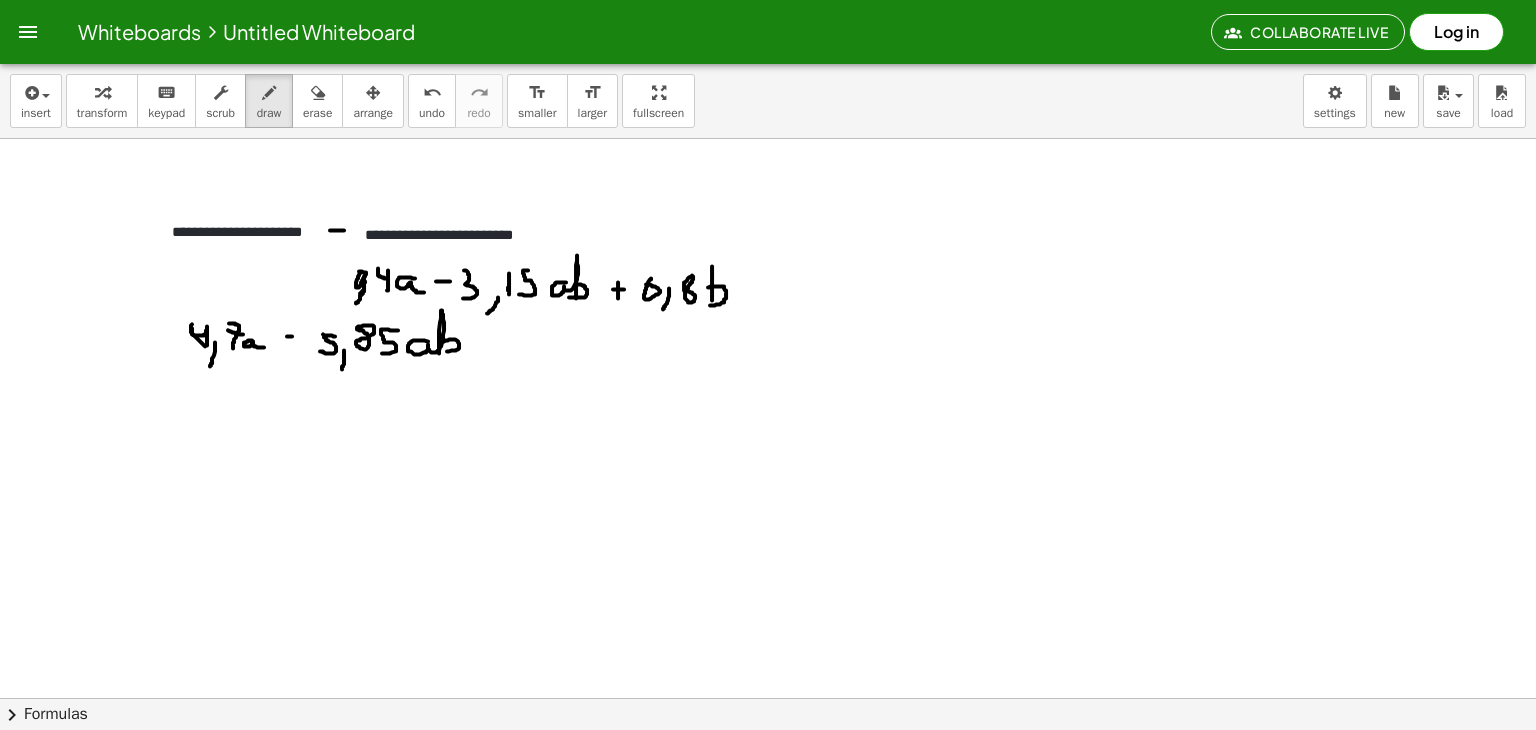 drag, startPoint x: 428, startPoint y: 340, endPoint x: 436, endPoint y: 349, distance: 12.0415945 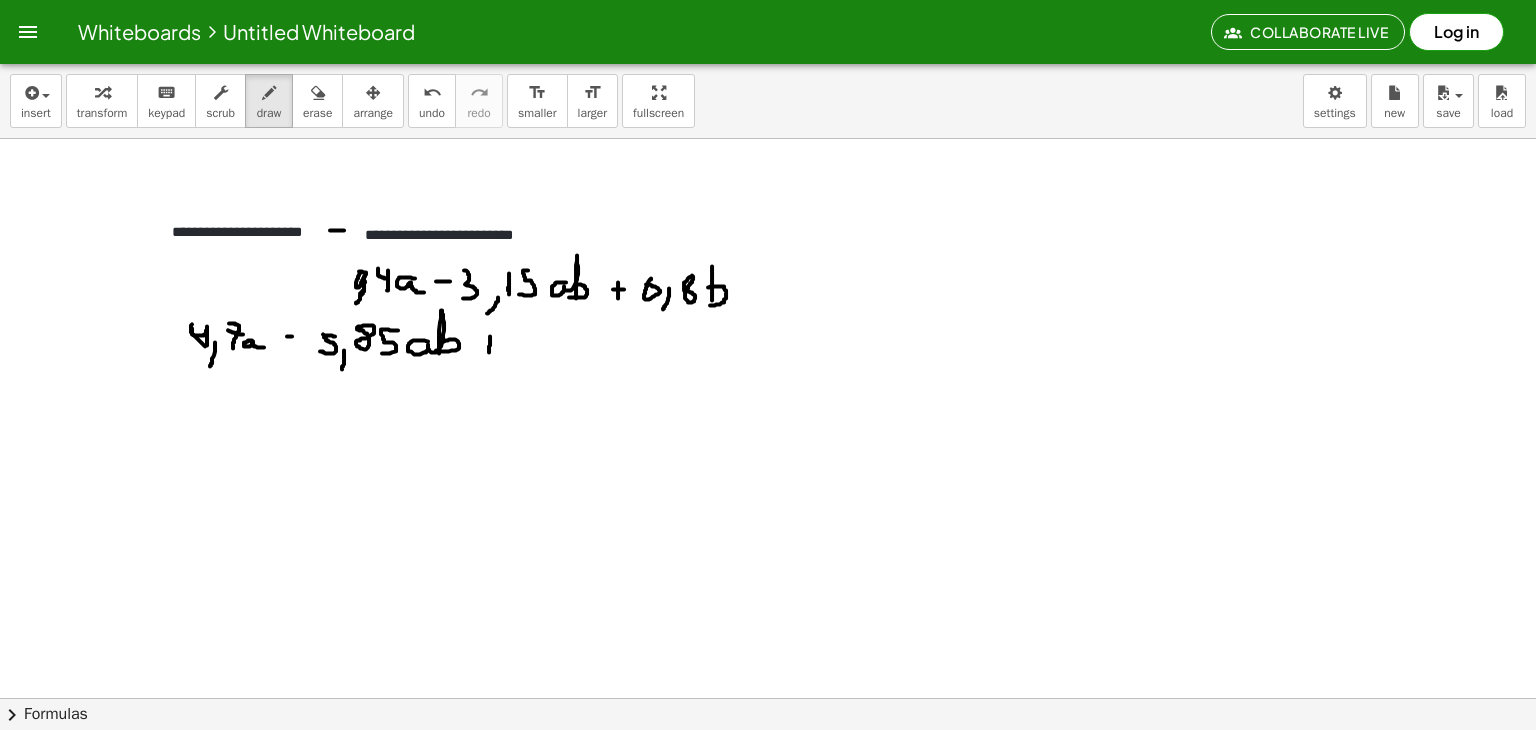 drag, startPoint x: 490, startPoint y: 335, endPoint x: 489, endPoint y: 357, distance: 22.022715 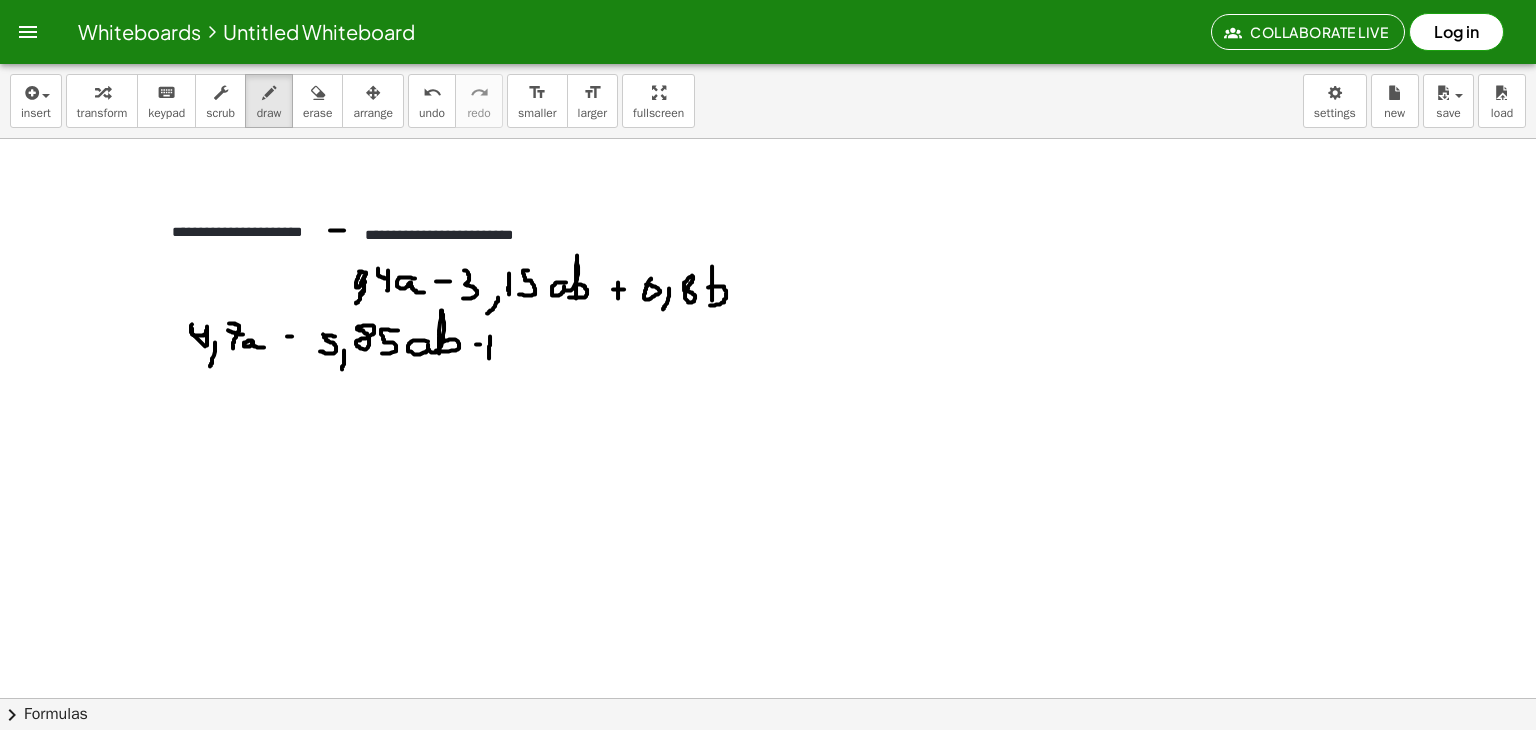 click at bounding box center [768, -701] 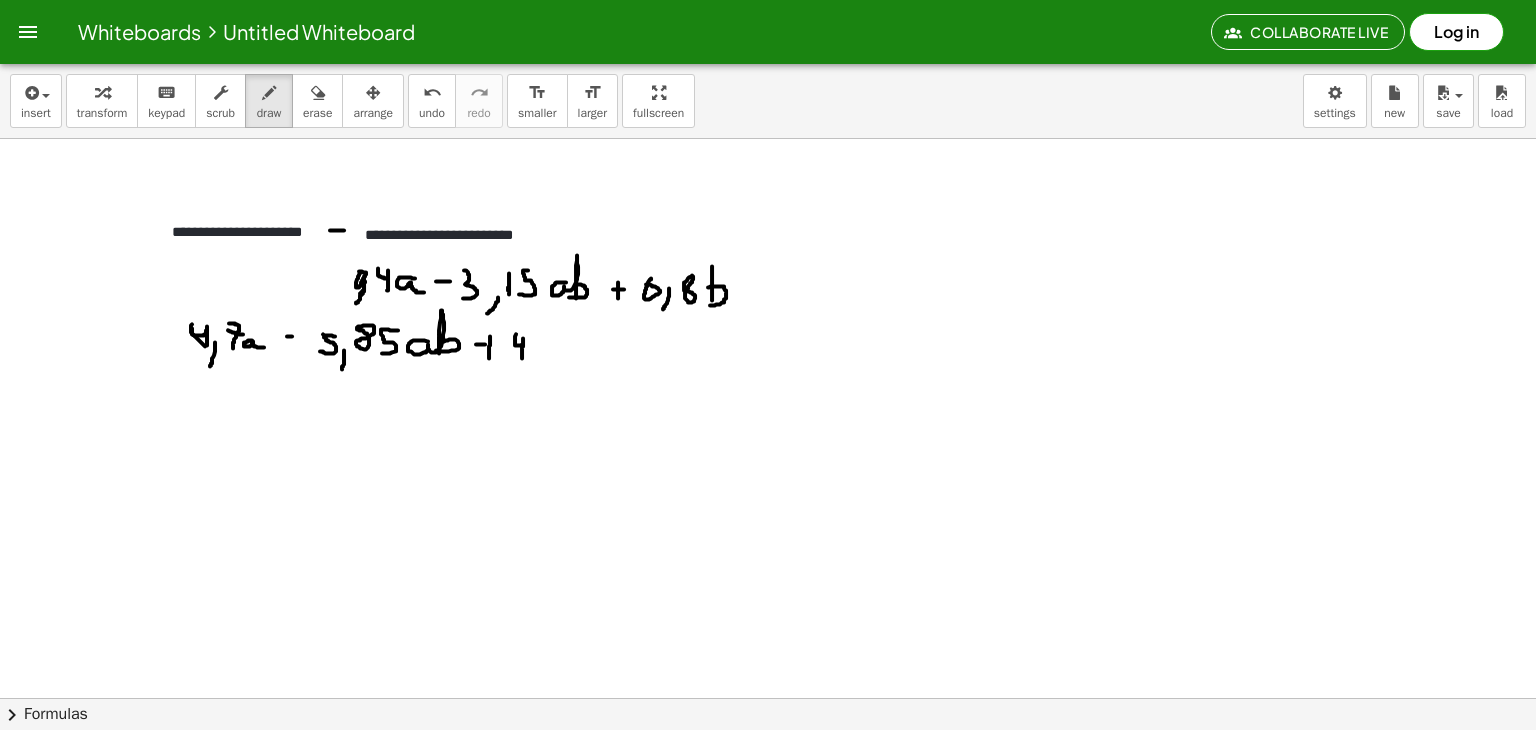 drag, startPoint x: 516, startPoint y: 333, endPoint x: 522, endPoint y: 360, distance: 27.658634 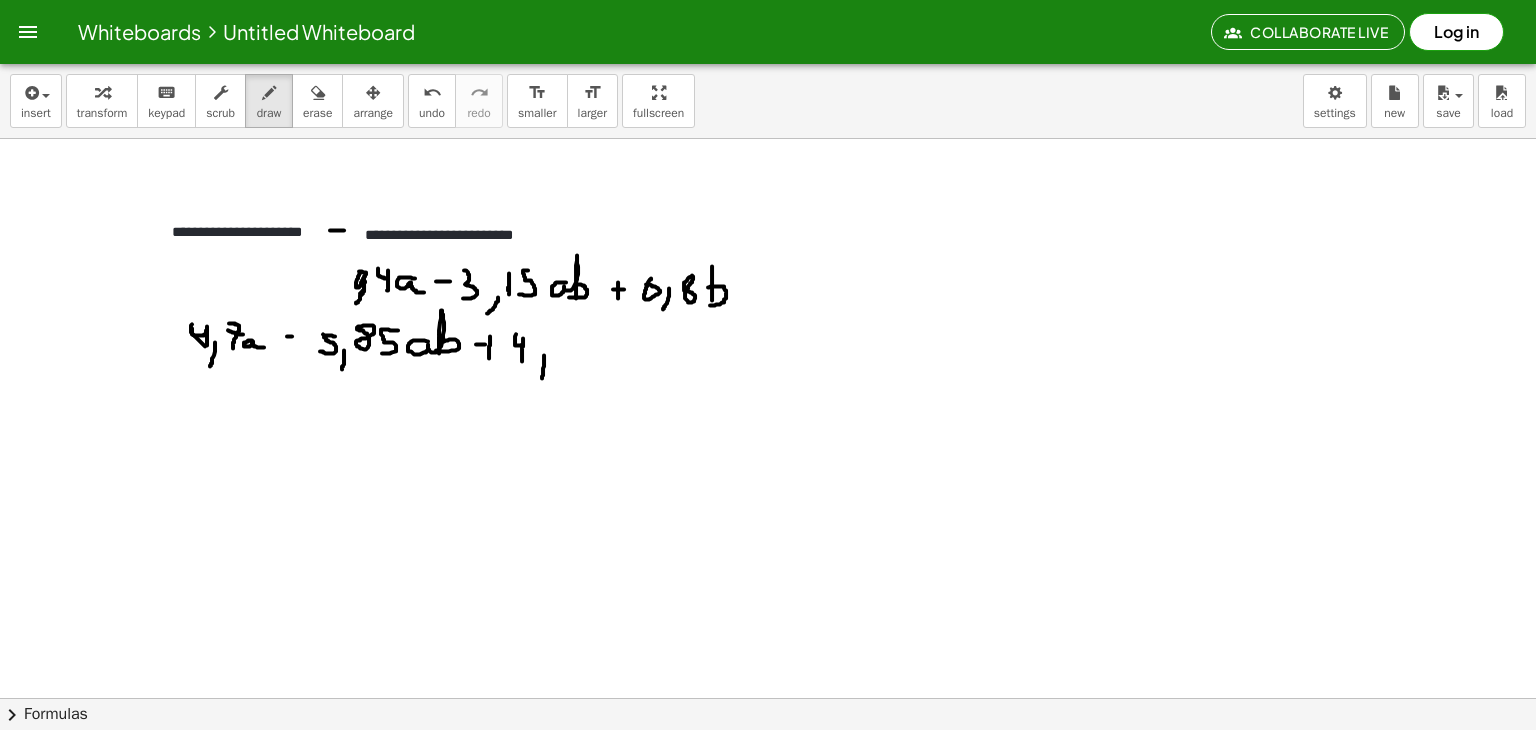 drag, startPoint x: 544, startPoint y: 354, endPoint x: 541, endPoint y: 377, distance: 23.194826 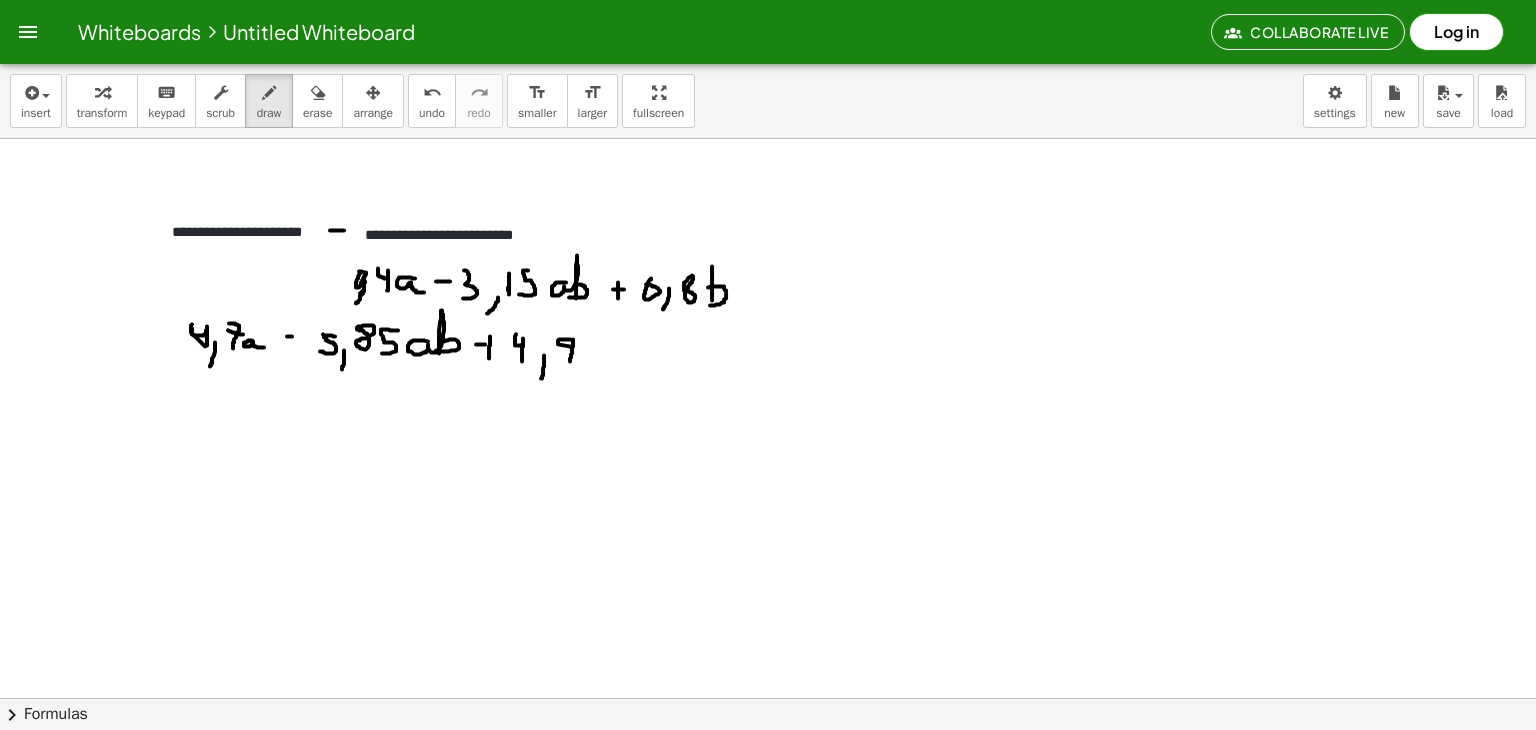 drag, startPoint x: 570, startPoint y: 338, endPoint x: 568, endPoint y: 364, distance: 26.076809 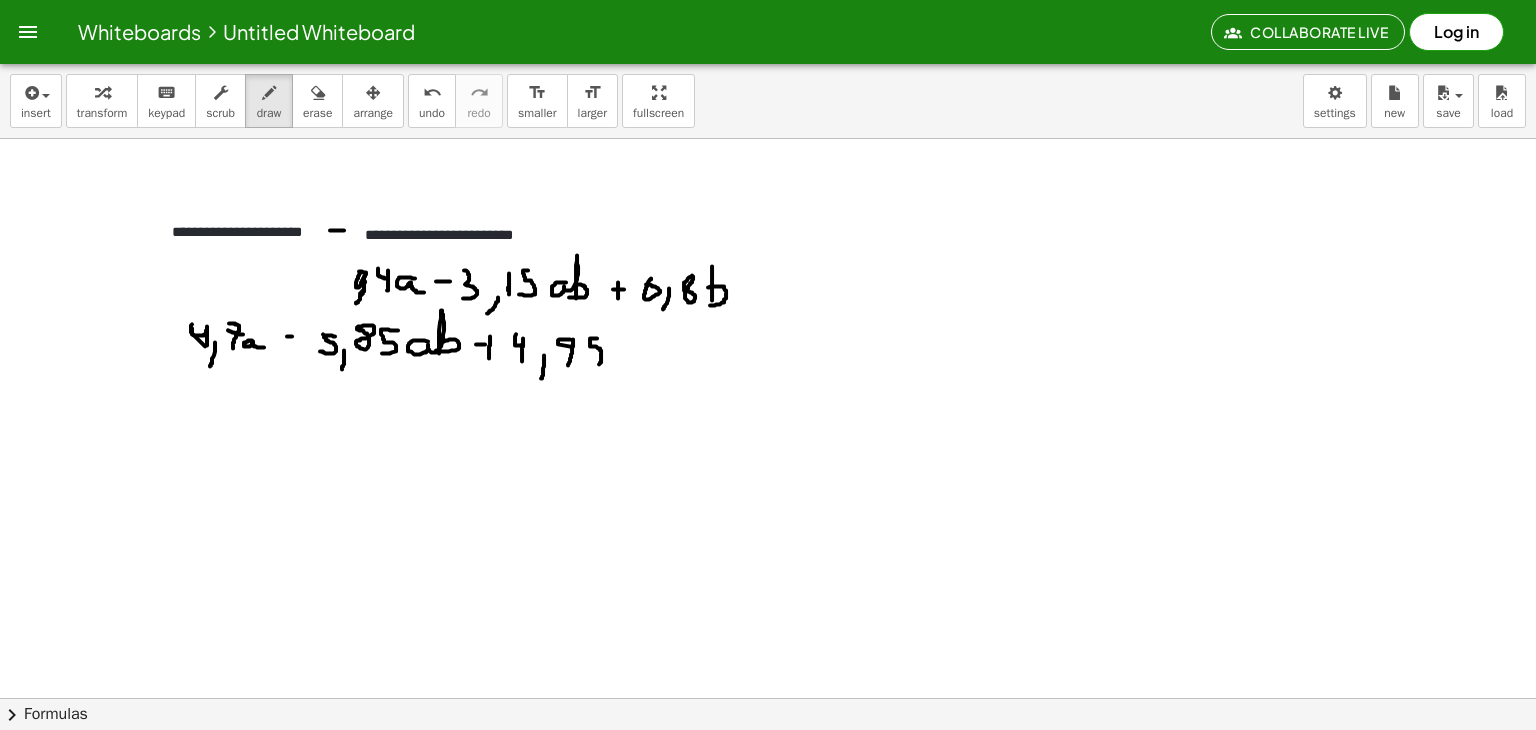 drag, startPoint x: 597, startPoint y: 337, endPoint x: 584, endPoint y: 362, distance: 28.178005 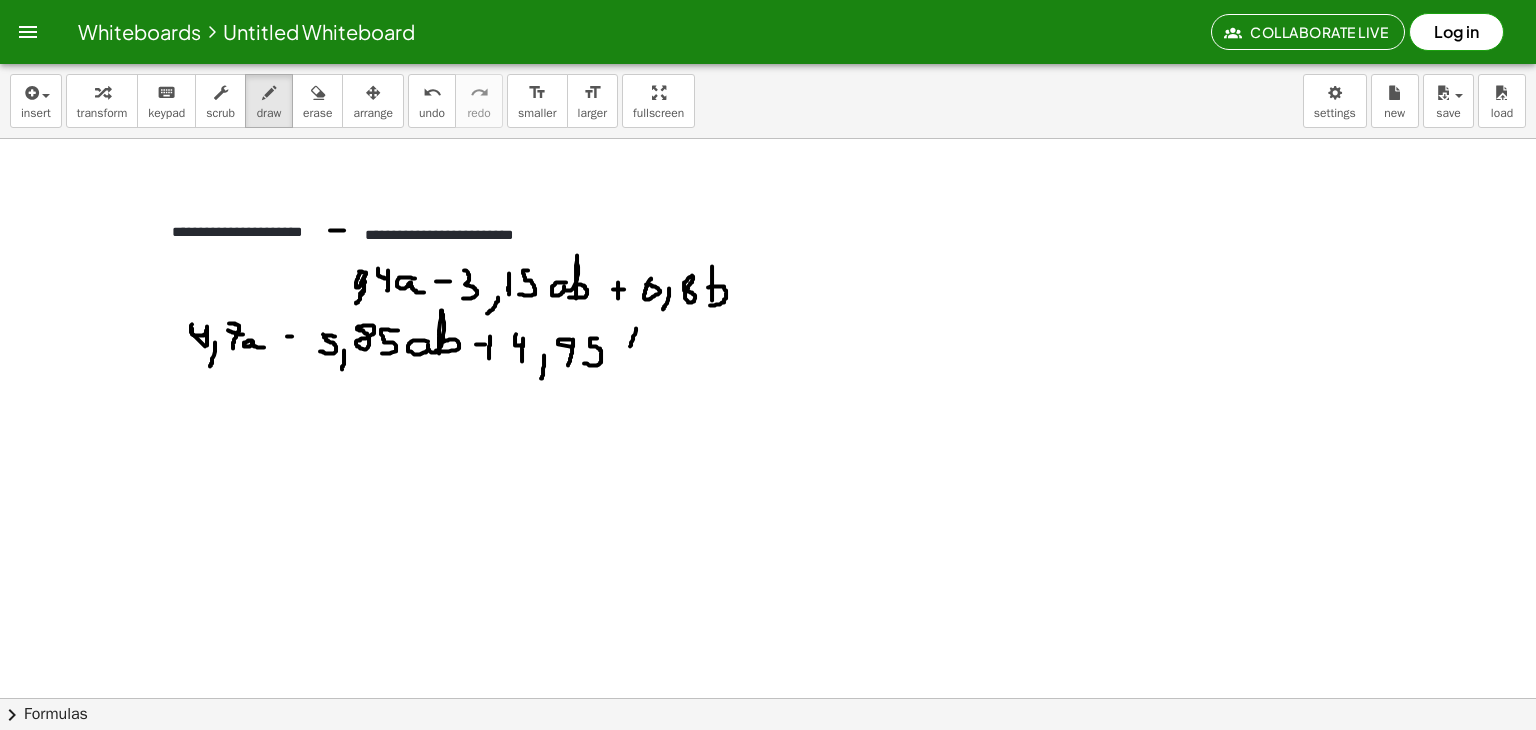 drag, startPoint x: 636, startPoint y: 327, endPoint x: 625, endPoint y: 356, distance: 31.016125 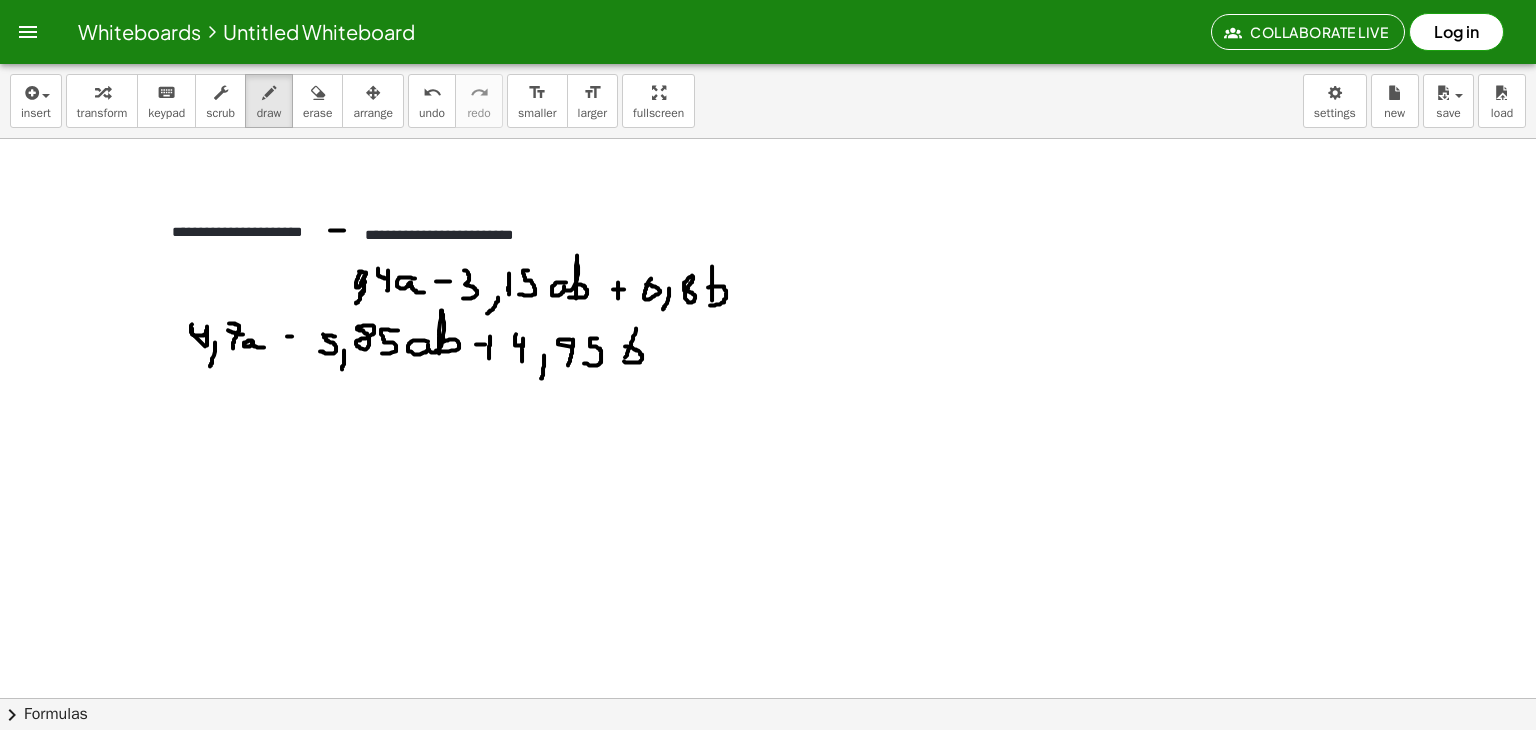 drag, startPoint x: 625, startPoint y: 345, endPoint x: 623, endPoint y: 359, distance: 14.142136 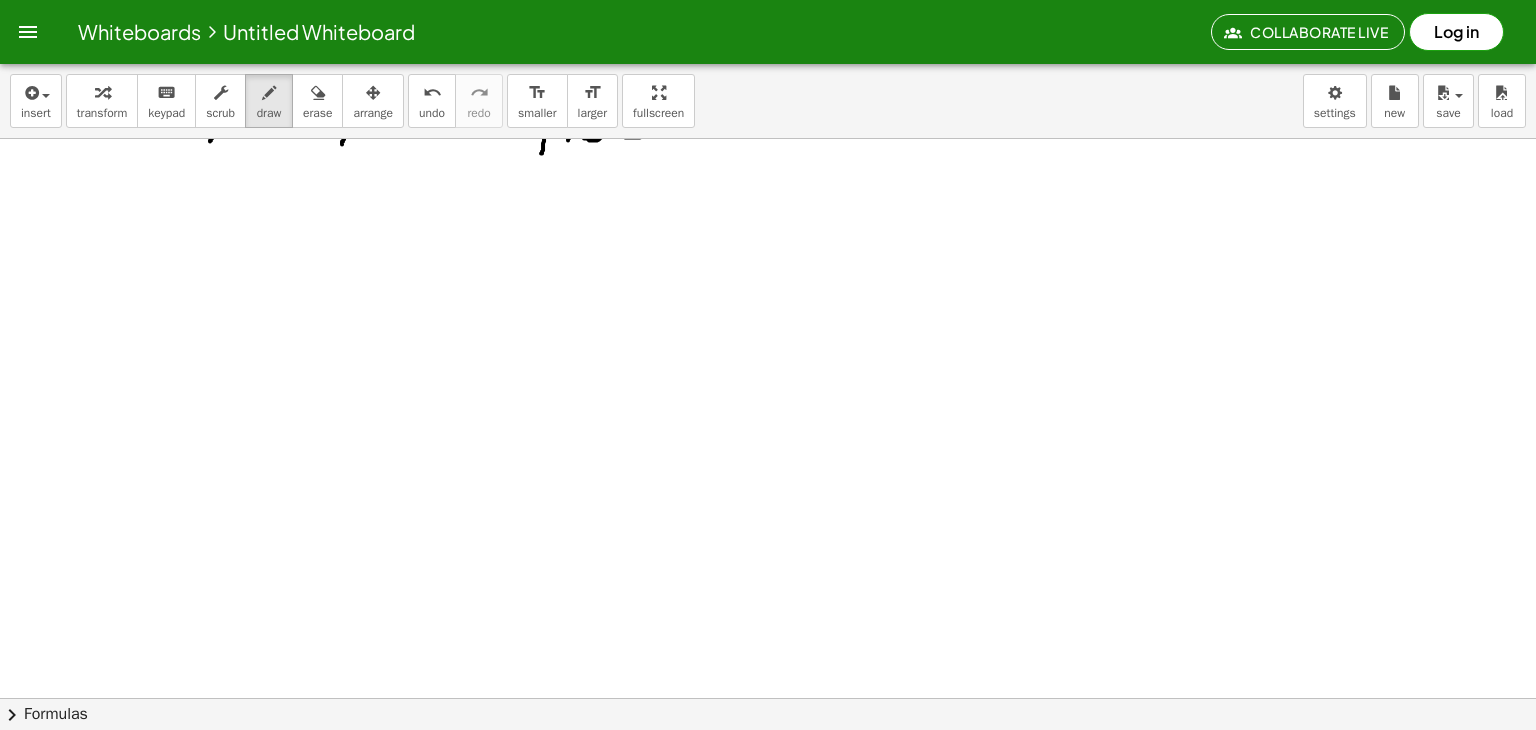 scroll, scrollTop: 2774, scrollLeft: 0, axis: vertical 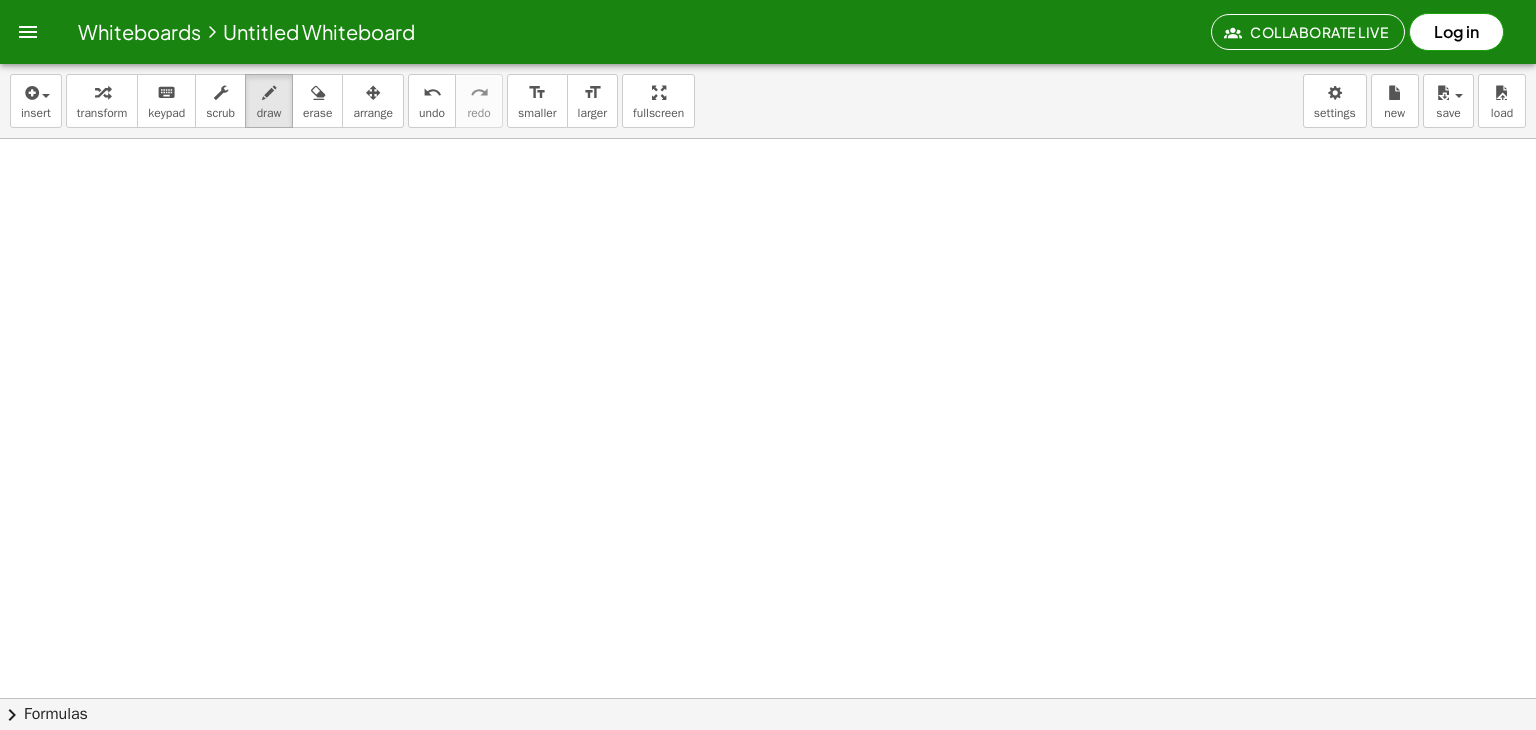 drag, startPoint x: 210, startPoint y: 241, endPoint x: 337, endPoint y: 226, distance: 127.88276 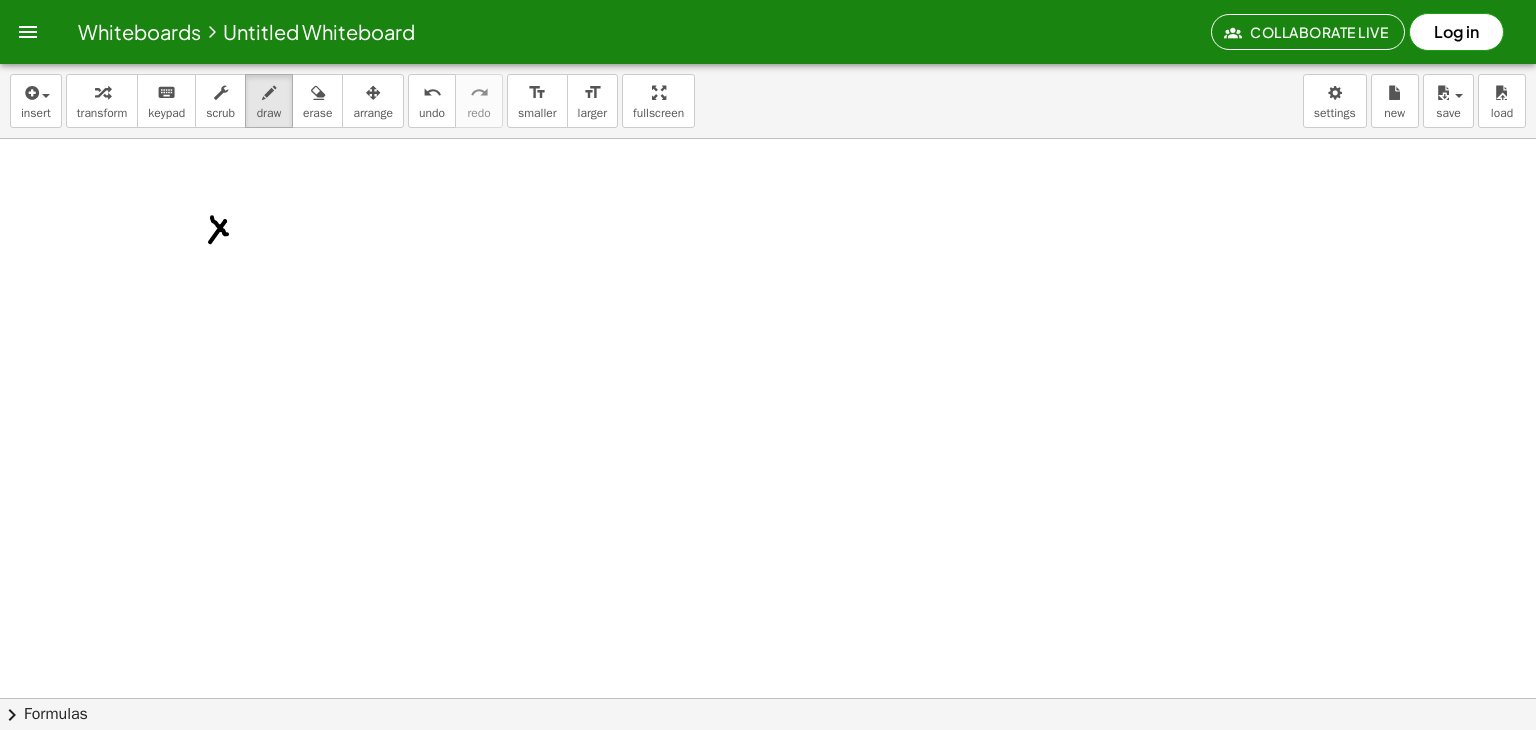 drag, startPoint x: 212, startPoint y: 216, endPoint x: 227, endPoint y: 233, distance: 22.671568 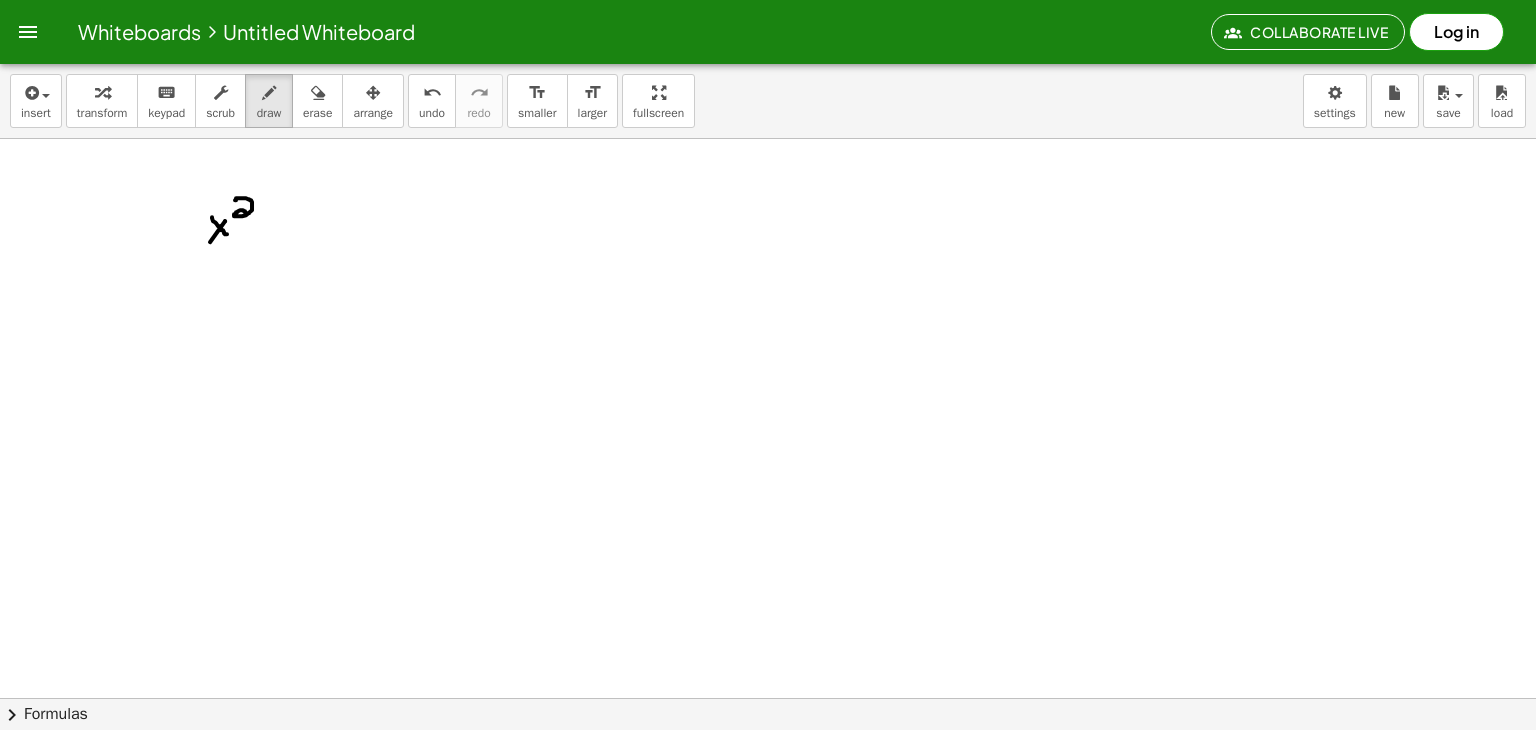drag, startPoint x: 235, startPoint y: 199, endPoint x: 193, endPoint y: 221, distance: 47.41308 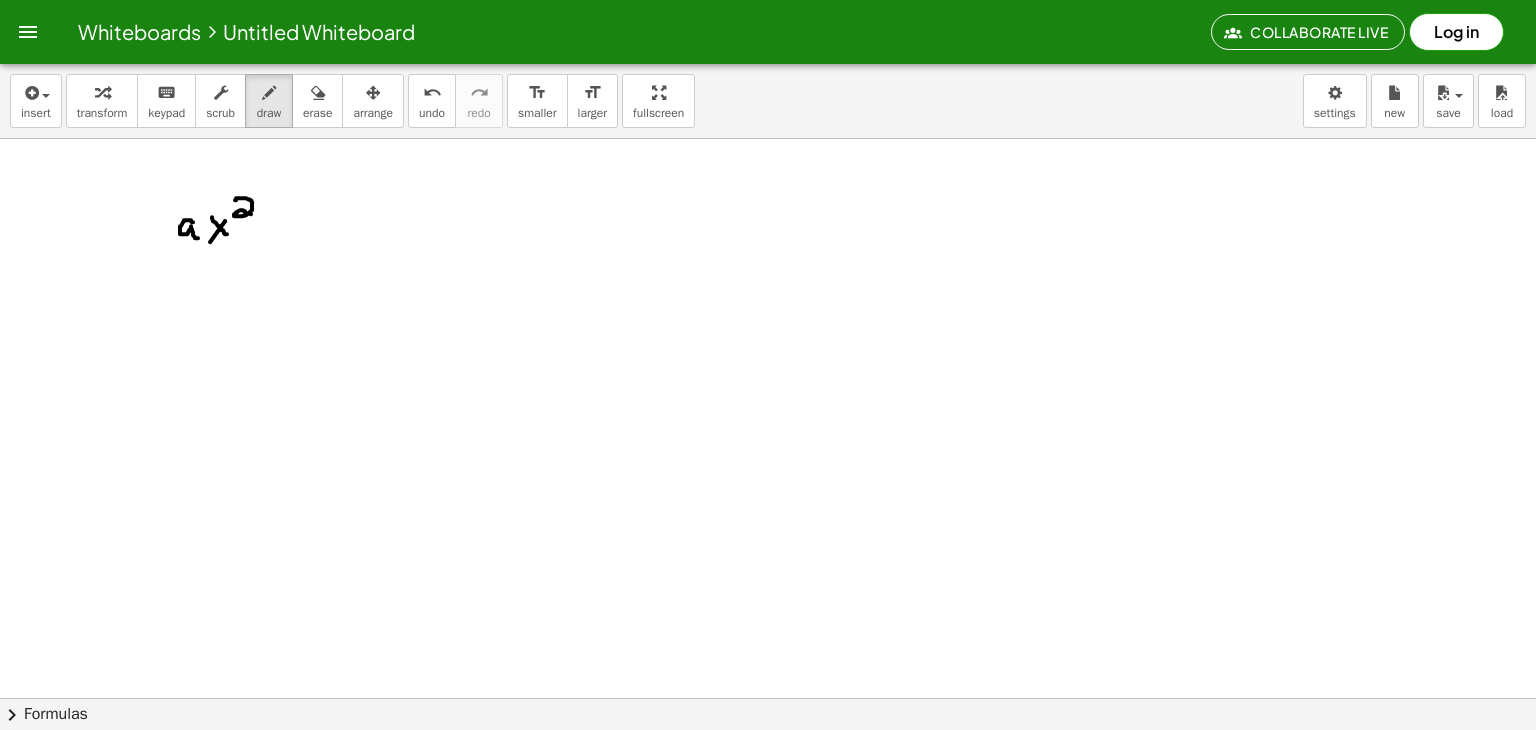 drag, startPoint x: 193, startPoint y: 221, endPoint x: 201, endPoint y: 236, distance: 17 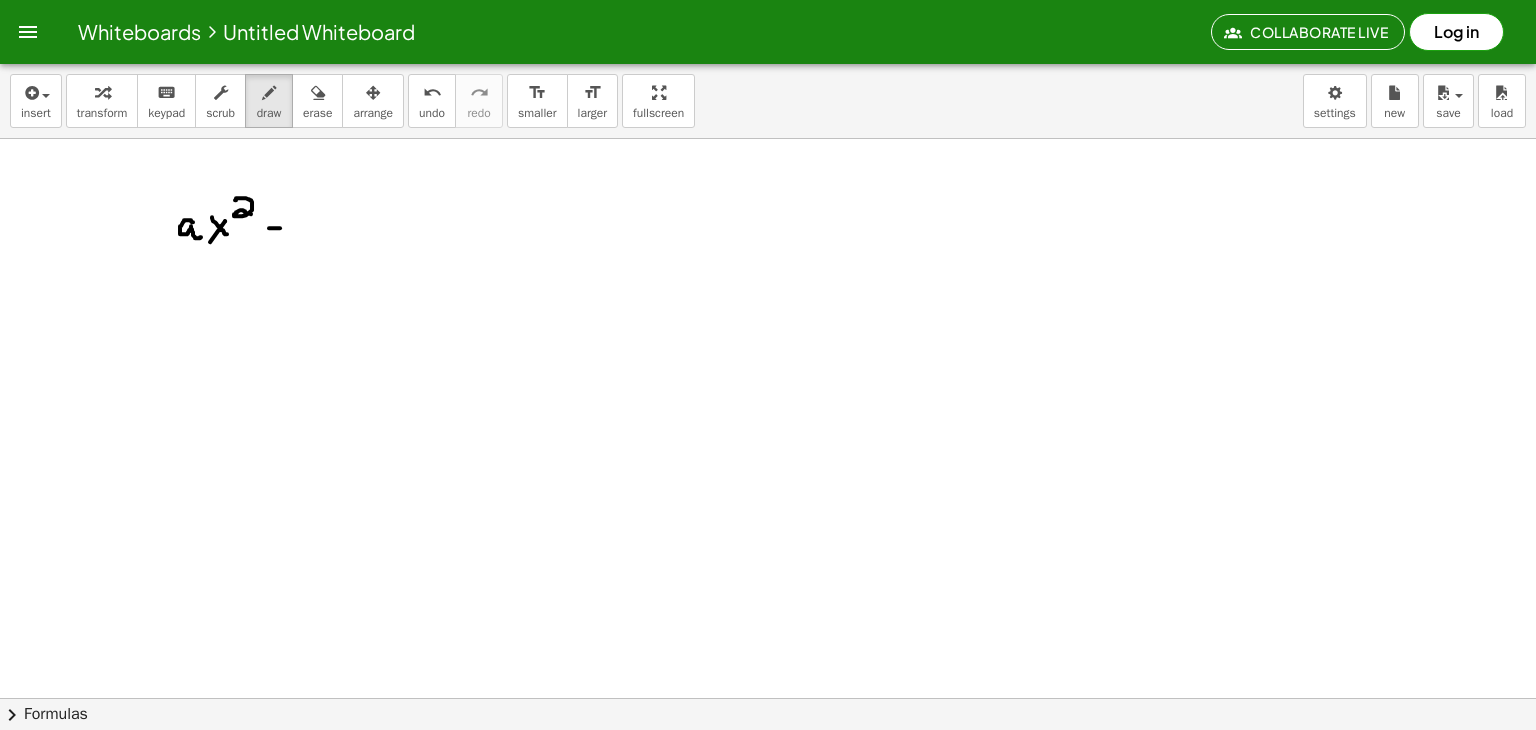 drag, startPoint x: 269, startPoint y: 227, endPoint x: 287, endPoint y: 227, distance: 18 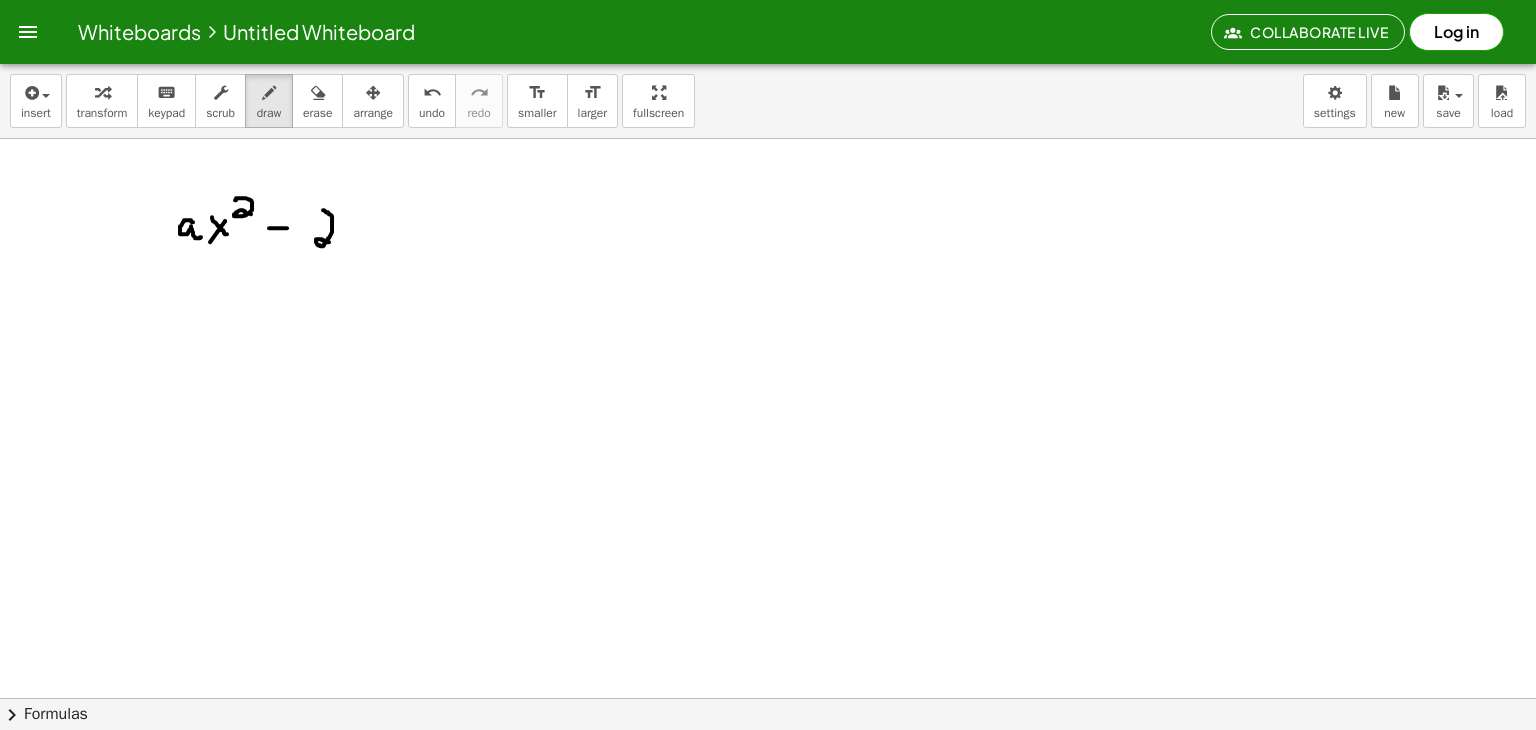 drag, startPoint x: 323, startPoint y: 209, endPoint x: 330, endPoint y: 241, distance: 32.75668 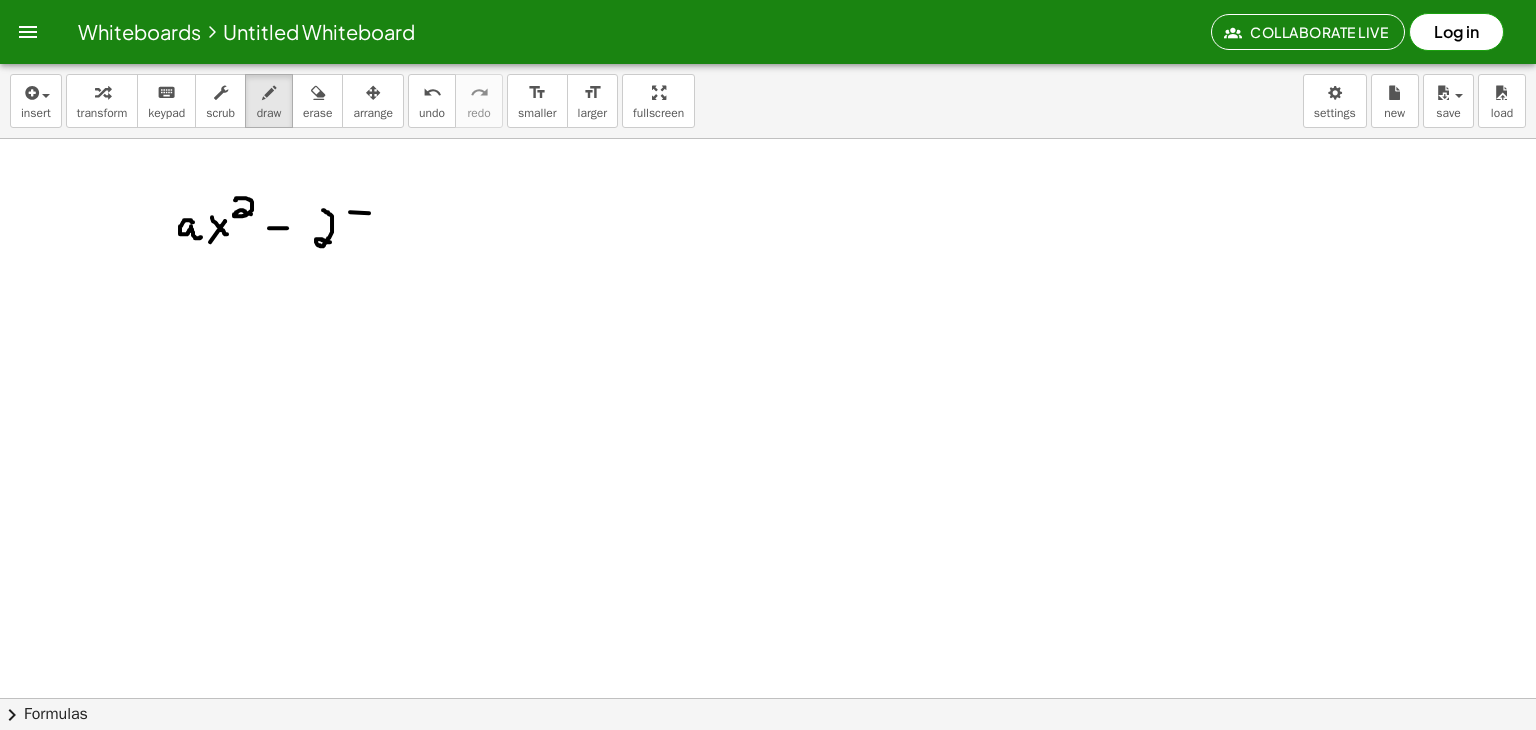 drag, startPoint x: 350, startPoint y: 211, endPoint x: 369, endPoint y: 212, distance: 19.026299 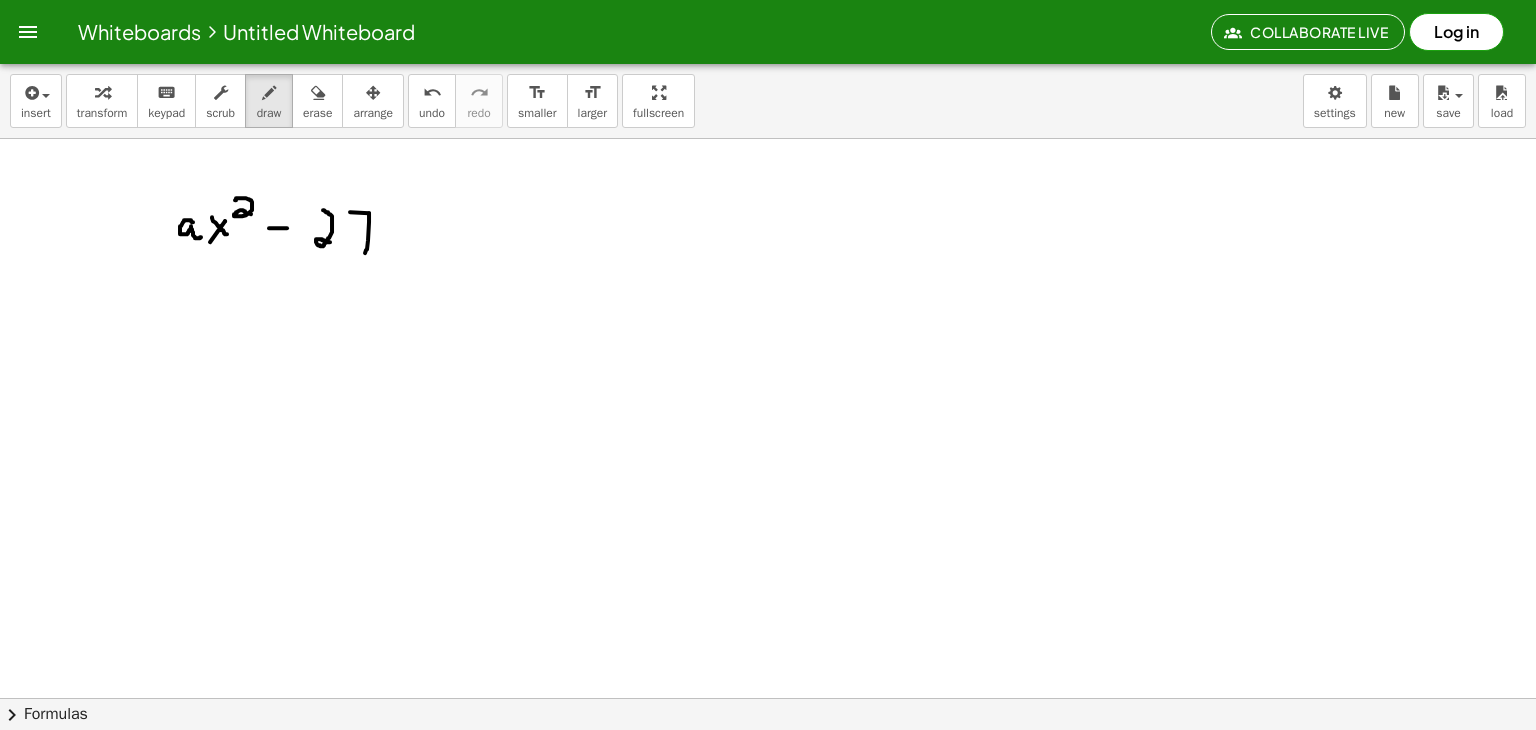 drag, startPoint x: 369, startPoint y: 212, endPoint x: 365, endPoint y: 252, distance: 40.1995 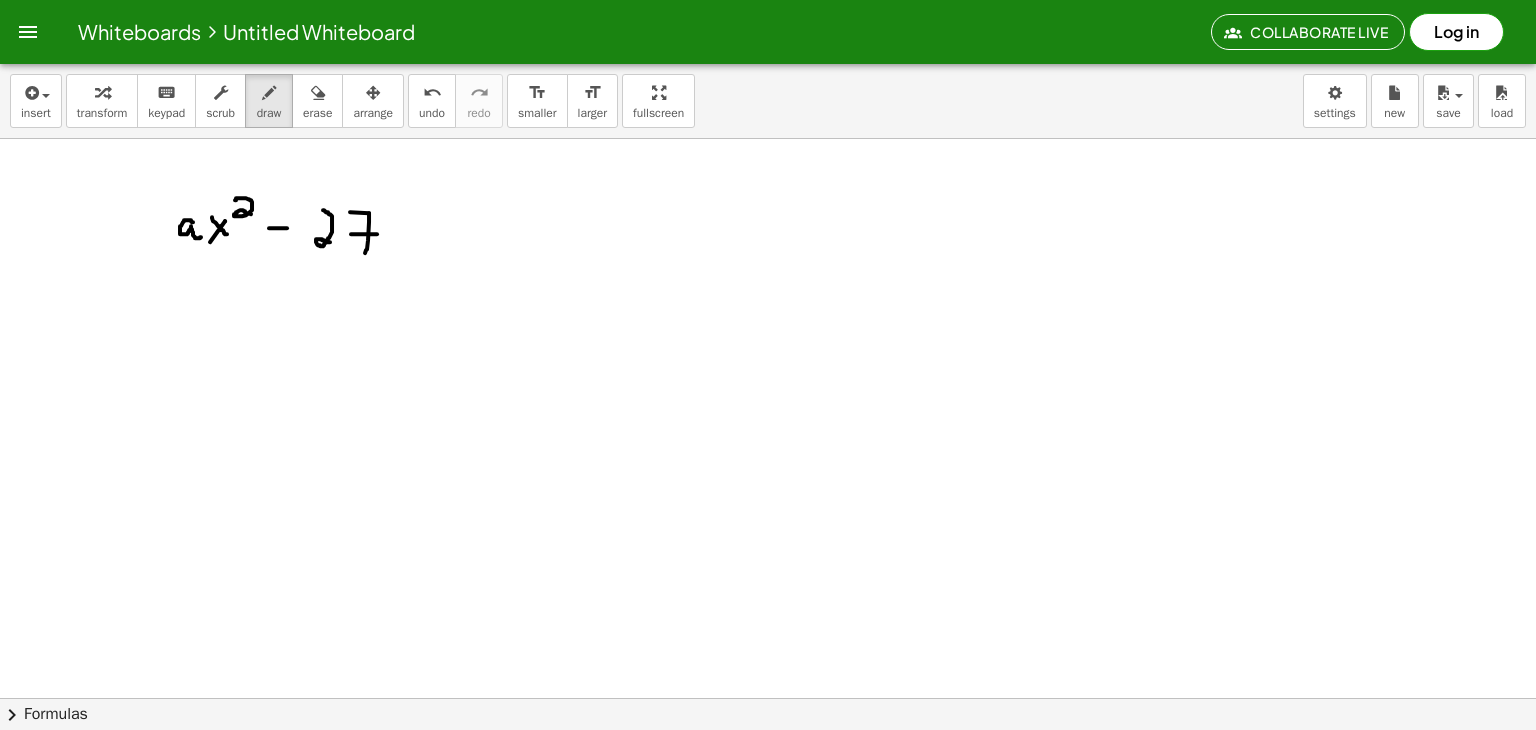 drag, startPoint x: 351, startPoint y: 233, endPoint x: 377, endPoint y: 233, distance: 26 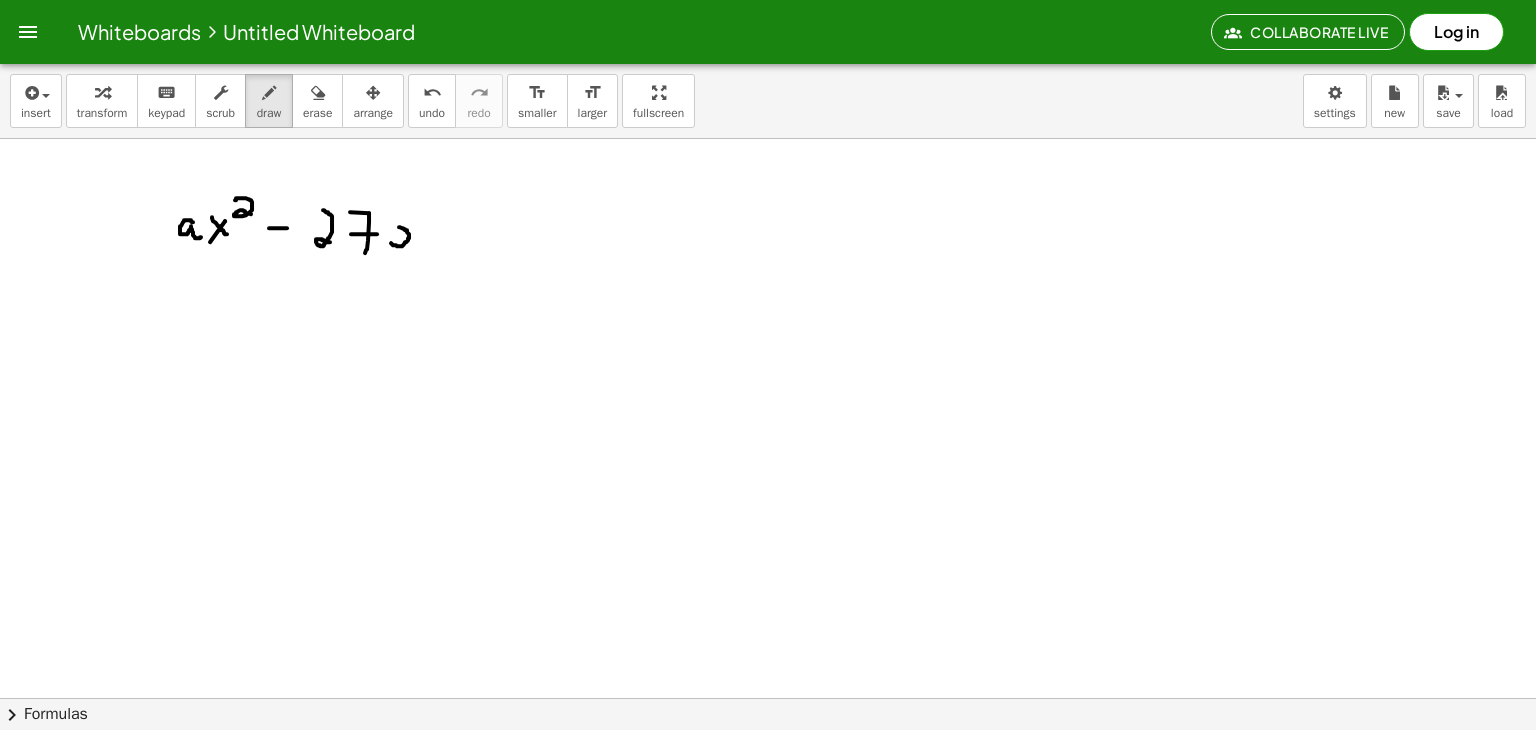 drag, startPoint x: 391, startPoint y: 242, endPoint x: 393, endPoint y: 225, distance: 17.117243 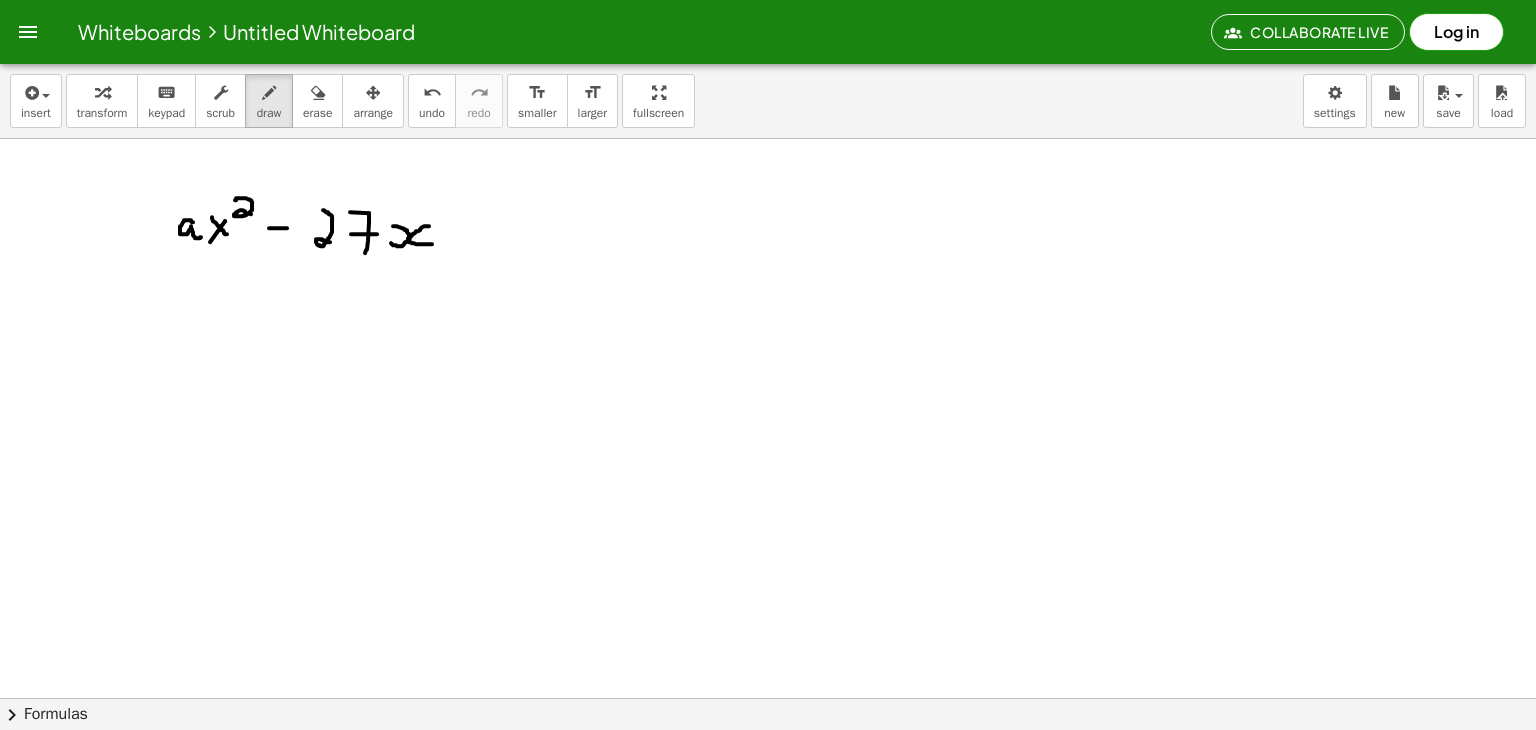 drag, startPoint x: 429, startPoint y: 225, endPoint x: 445, endPoint y: 241, distance: 22.627417 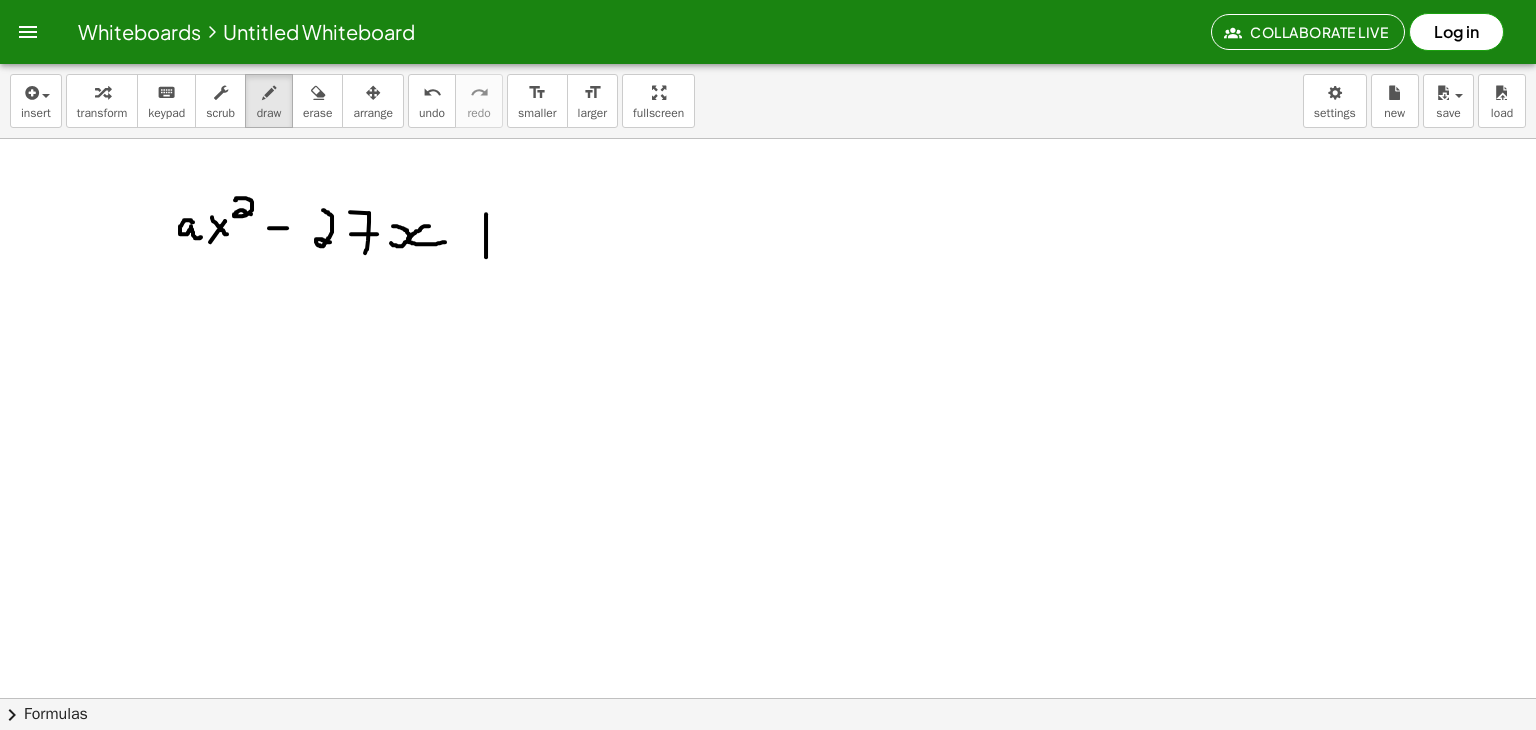 drag, startPoint x: 486, startPoint y: 213, endPoint x: 486, endPoint y: 257, distance: 44 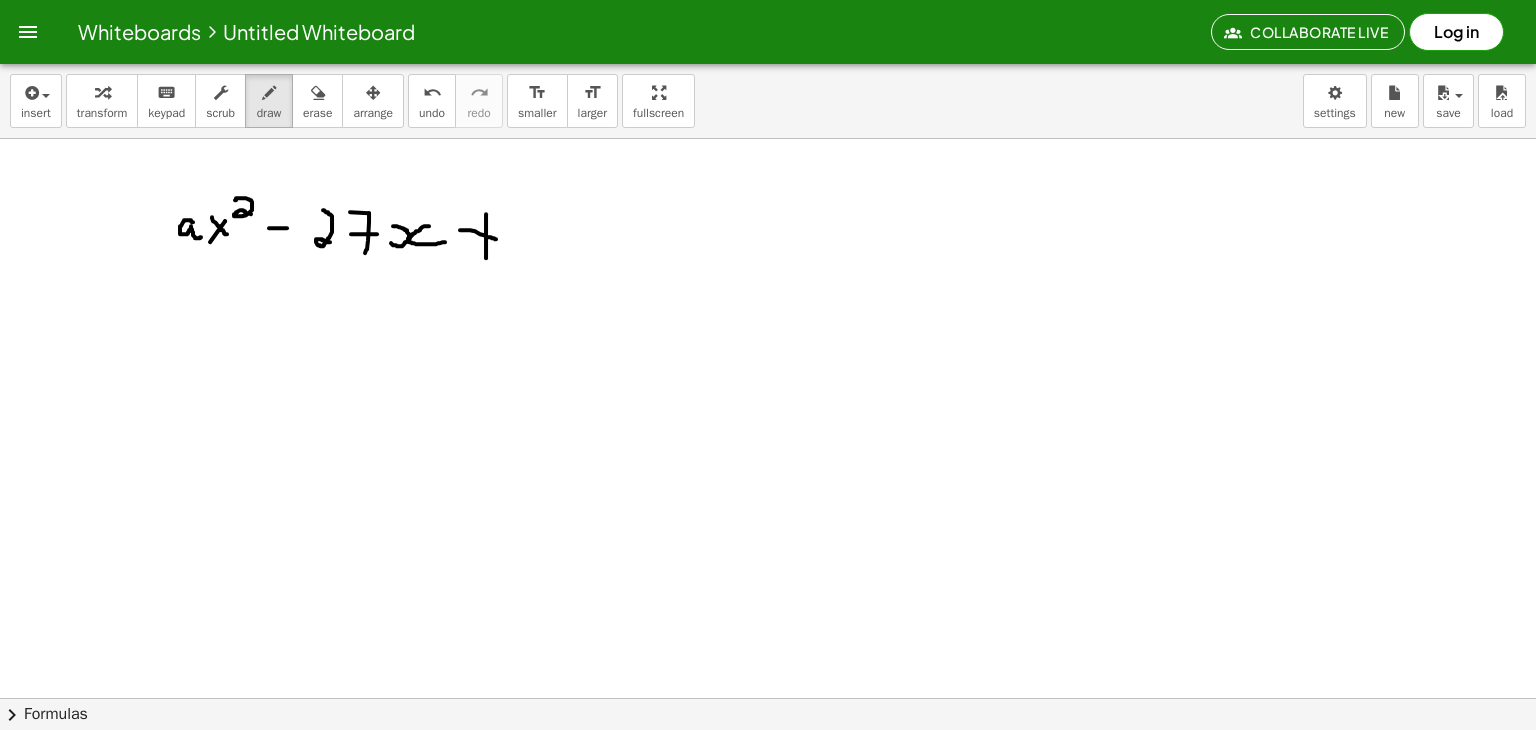 drag, startPoint x: 460, startPoint y: 229, endPoint x: 504, endPoint y: 238, distance: 44.911022 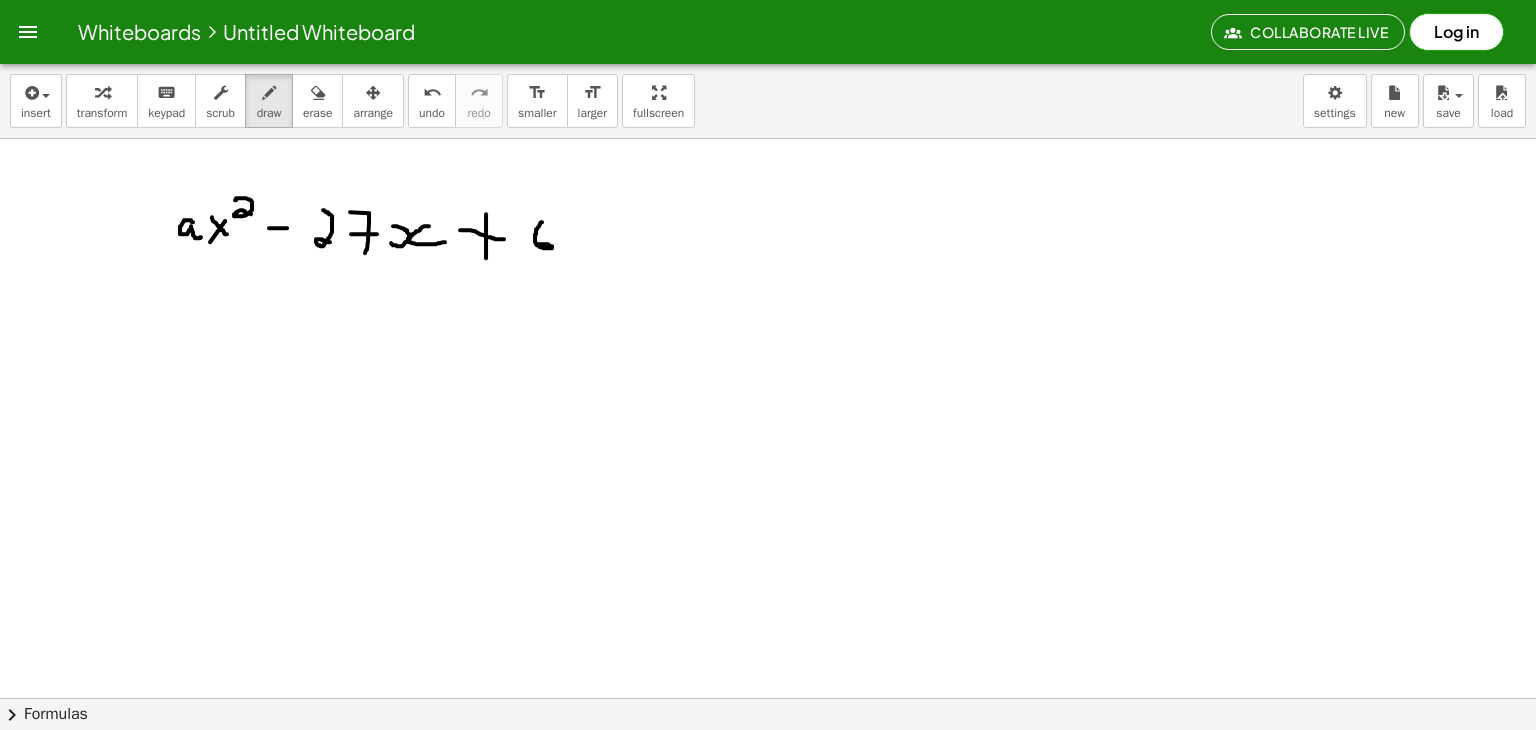 drag, startPoint x: 542, startPoint y: 221, endPoint x: 536, endPoint y: 243, distance: 22.803509 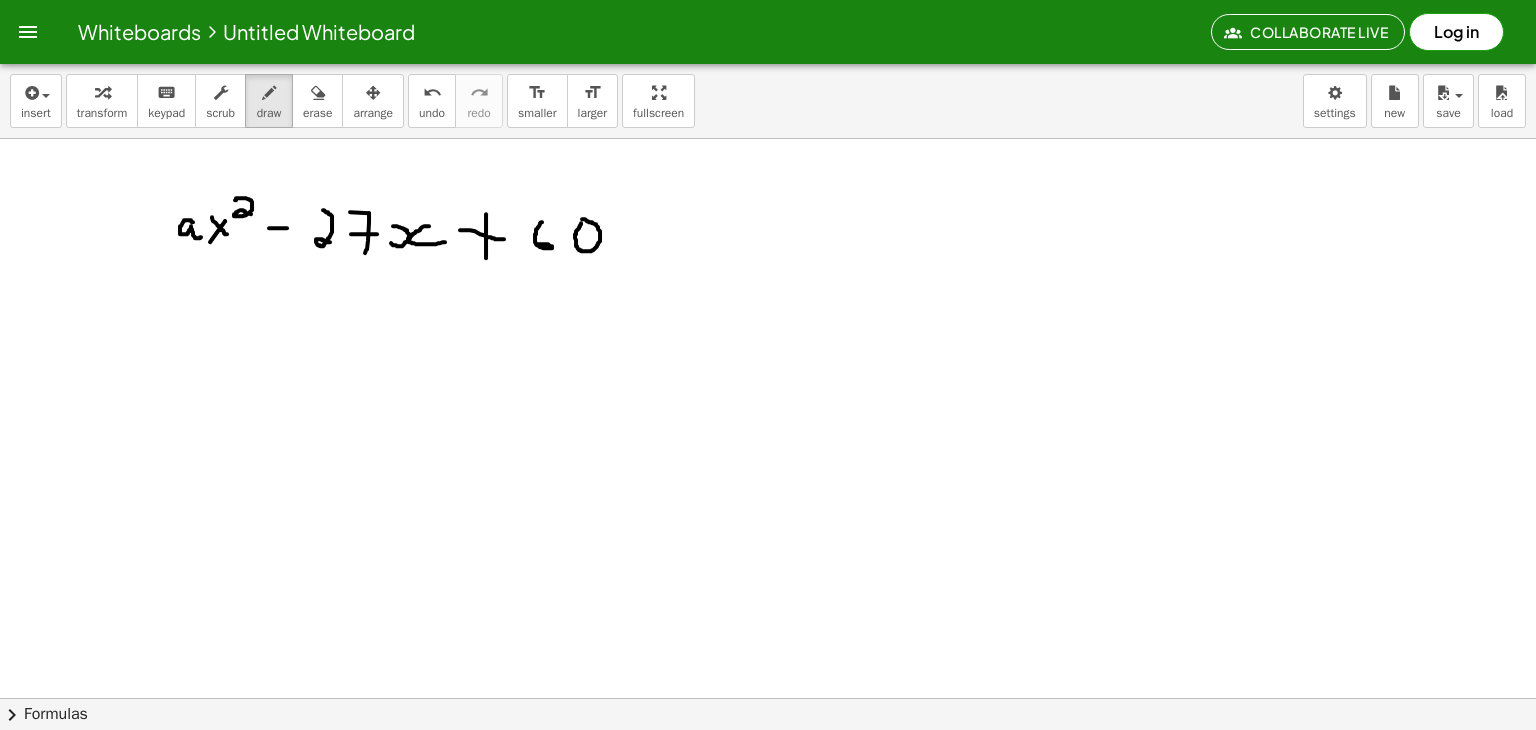 click at bounding box center (768, -958) 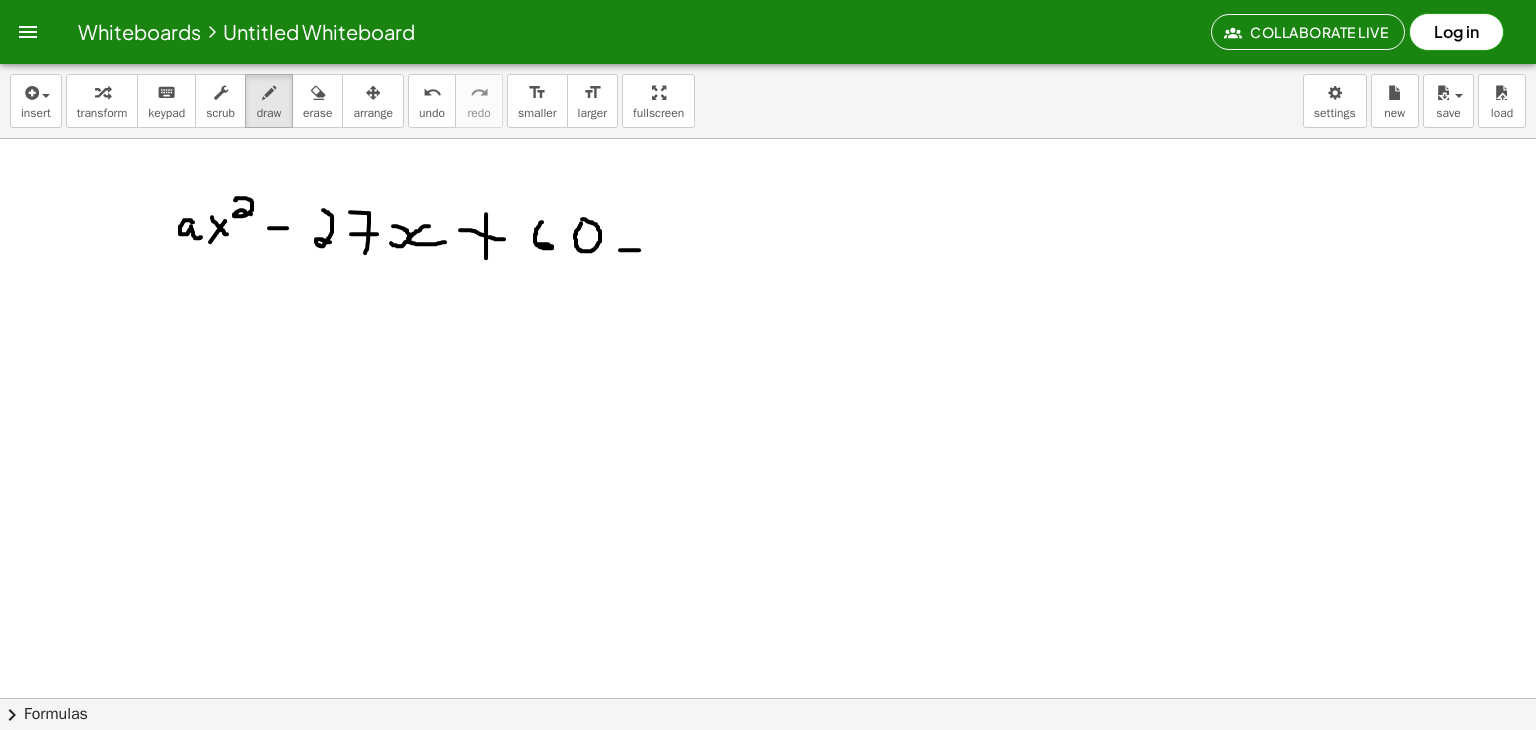 drag, startPoint x: 620, startPoint y: 249, endPoint x: 641, endPoint y: 249, distance: 21 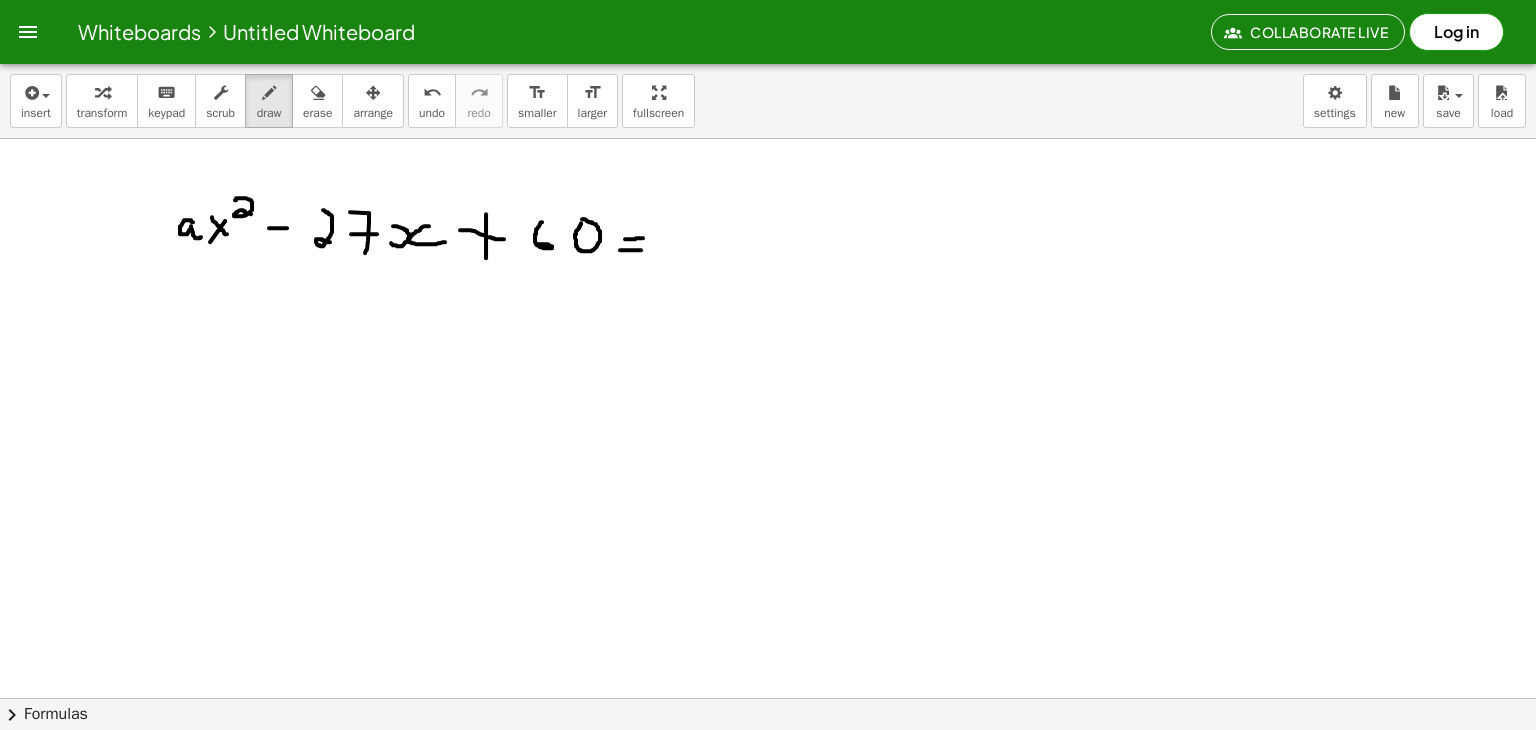 drag, startPoint x: 625, startPoint y: 238, endPoint x: 643, endPoint y: 237, distance: 18.027756 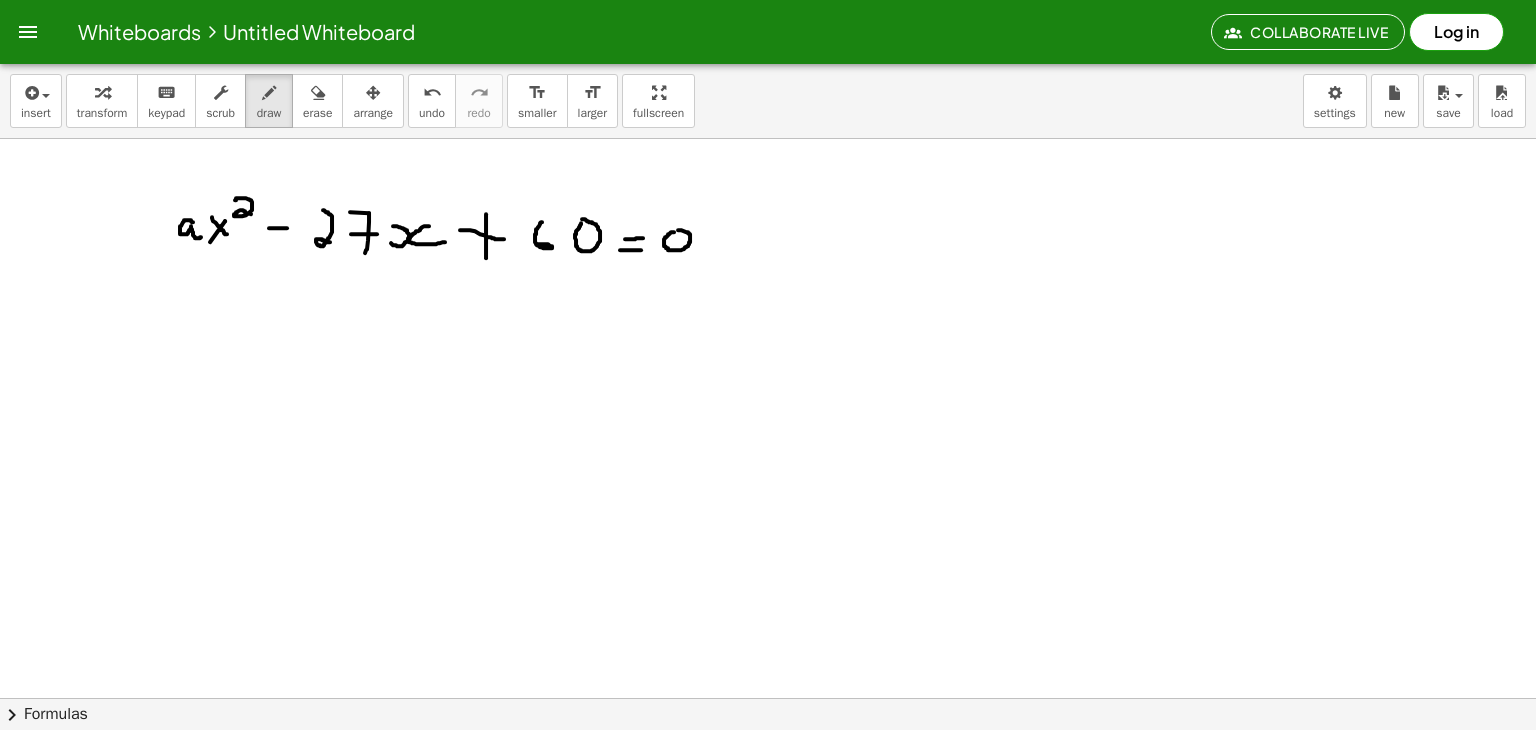 click at bounding box center (768, -958) 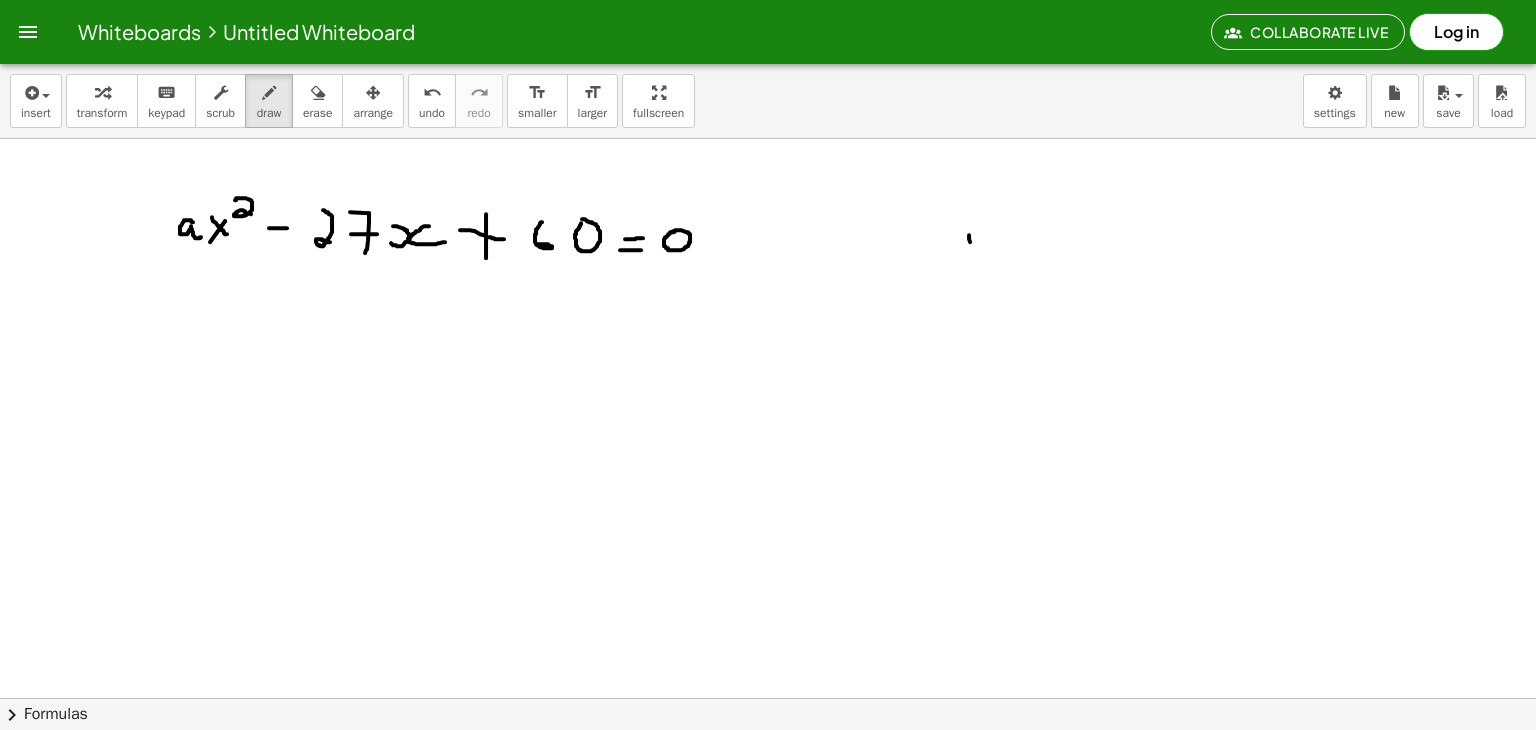 click at bounding box center (768, -958) 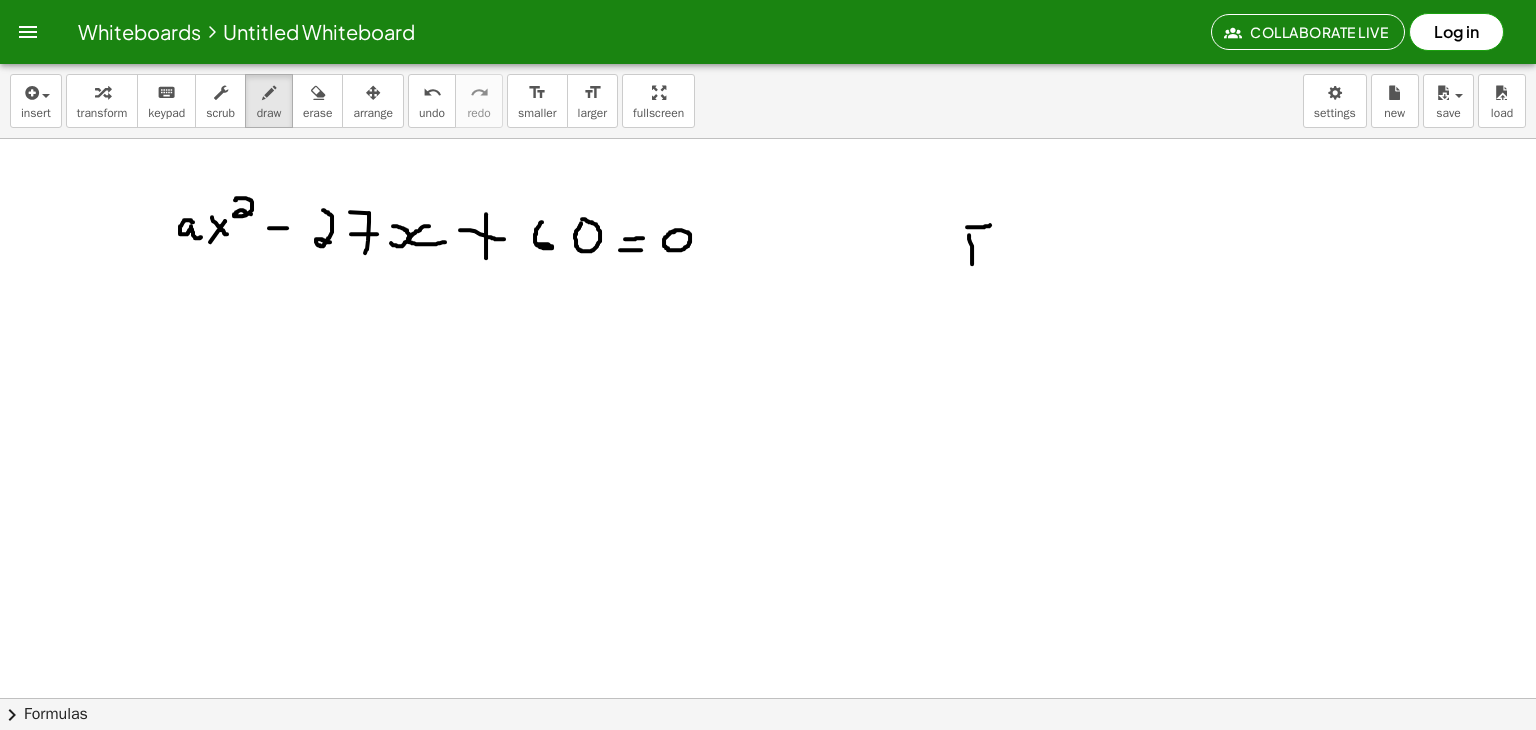 drag, startPoint x: 967, startPoint y: 226, endPoint x: 996, endPoint y: 222, distance: 29.274563 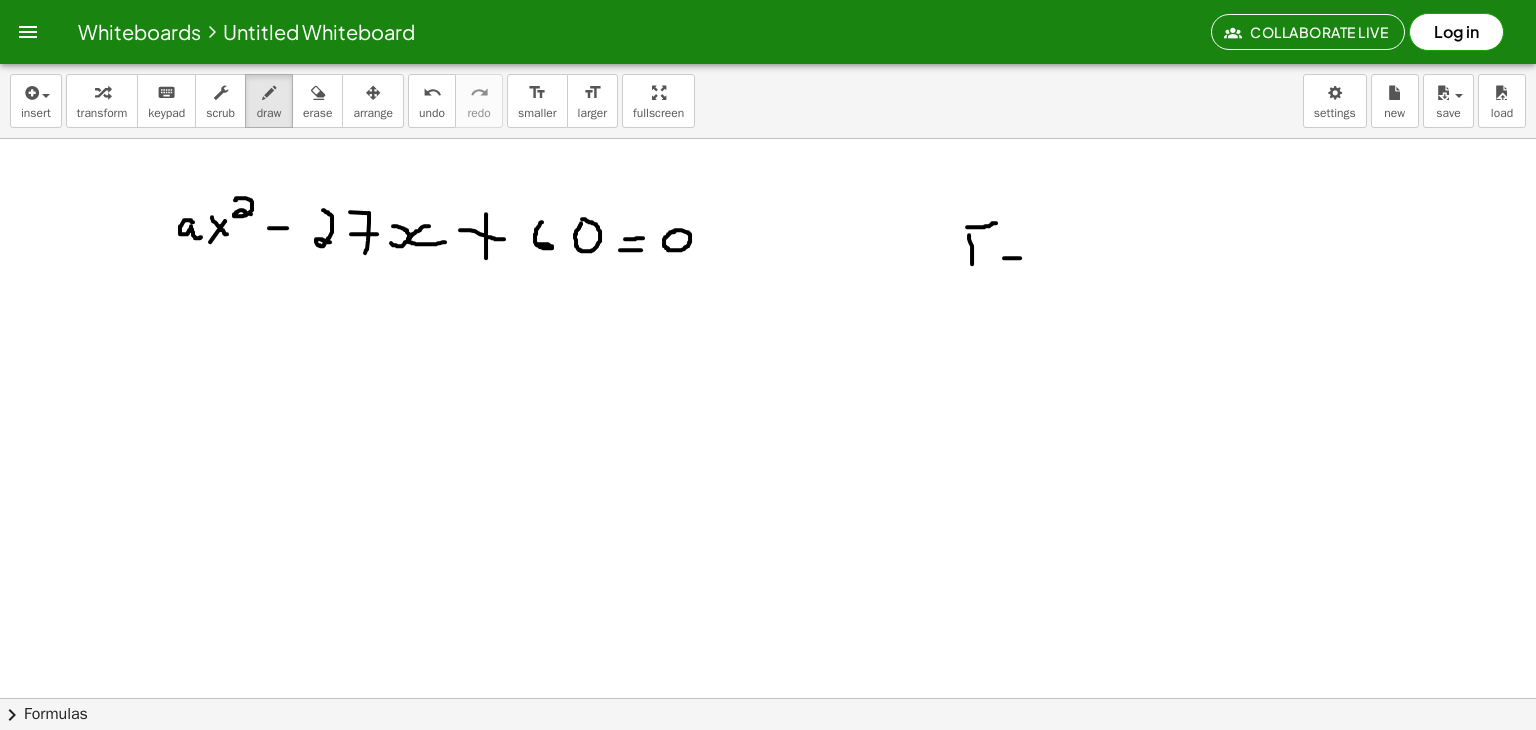 drag, startPoint x: 1004, startPoint y: 257, endPoint x: 1021, endPoint y: 257, distance: 17 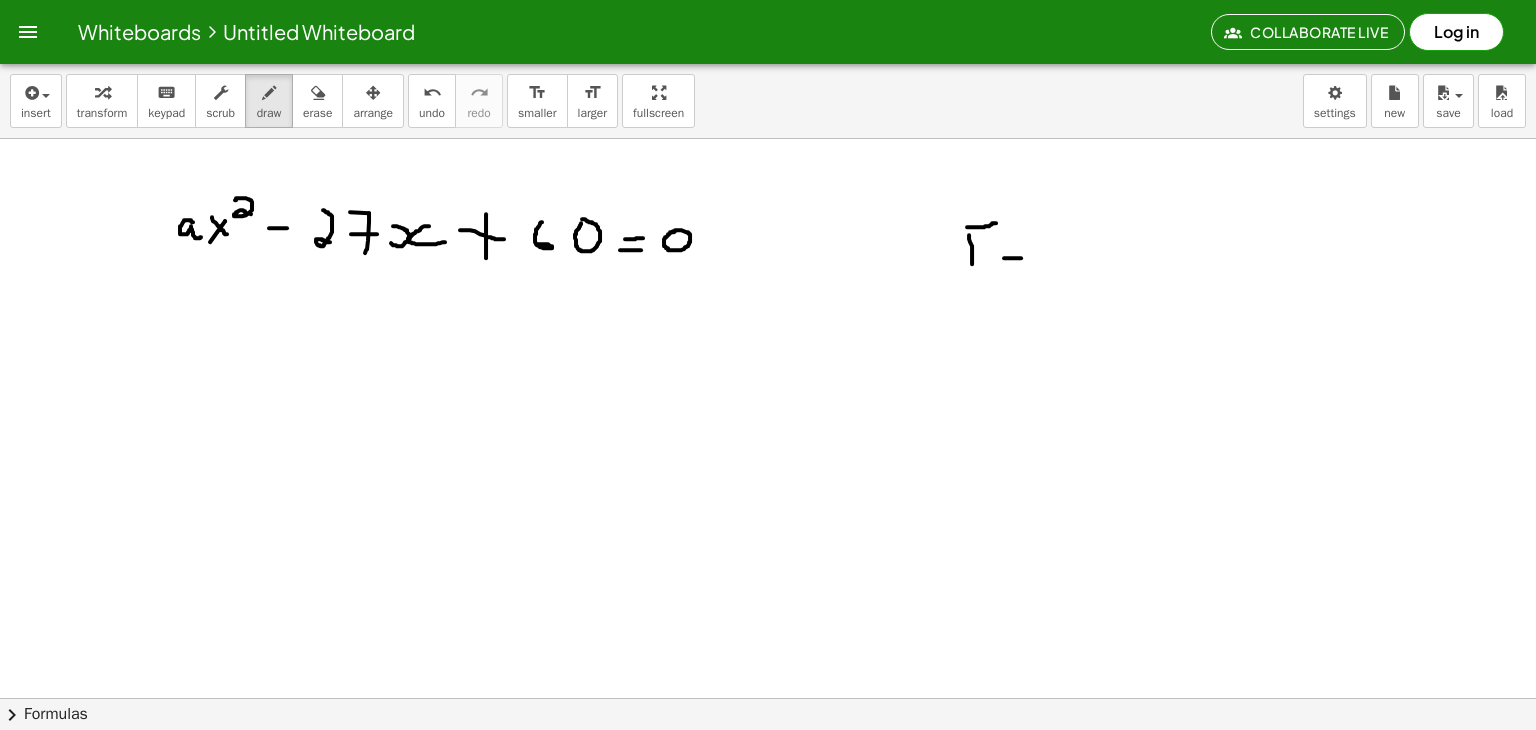 drag, startPoint x: 1004, startPoint y: 243, endPoint x: 1075, endPoint y: 229, distance: 72.36712 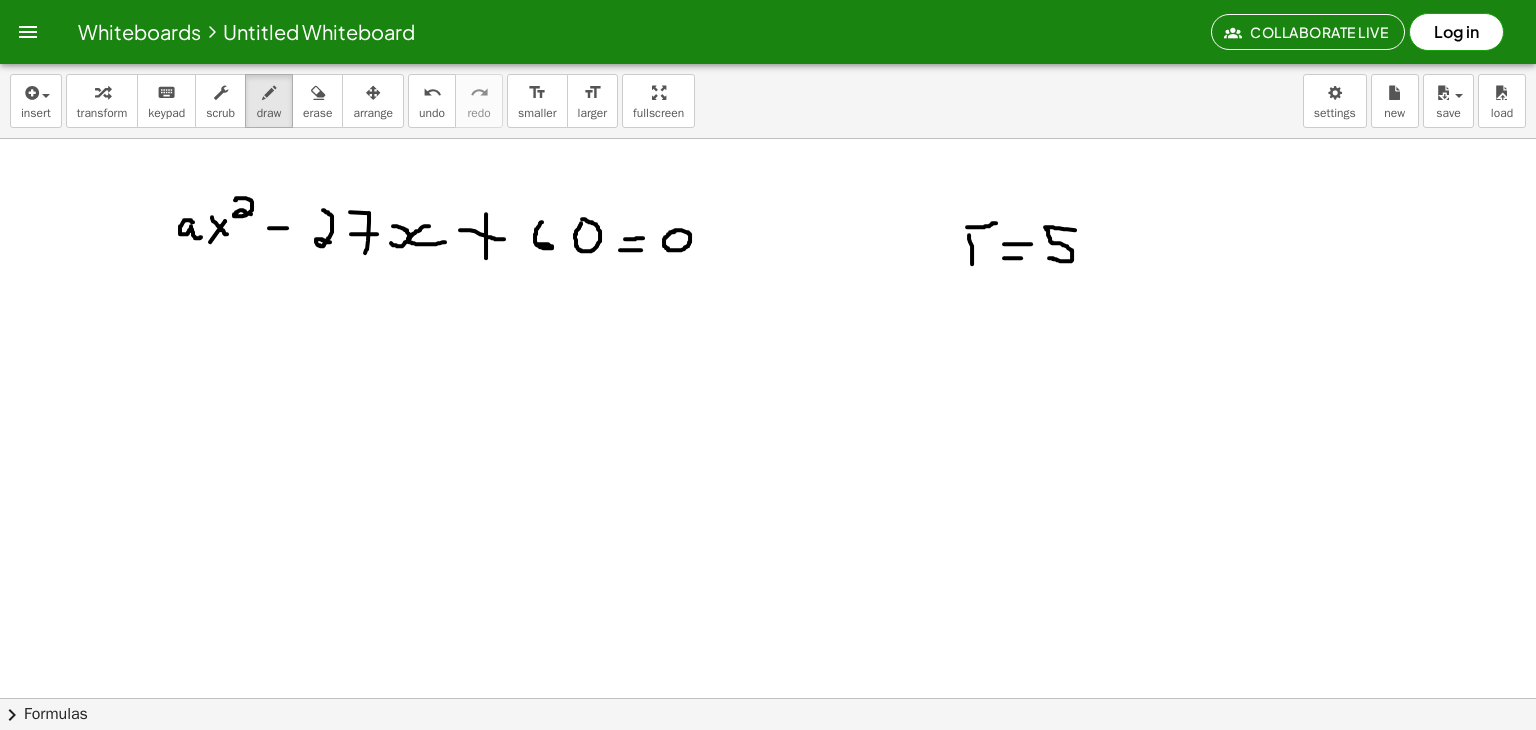 drag, startPoint x: 1075, startPoint y: 229, endPoint x: 1049, endPoint y: 257, distance: 38.209946 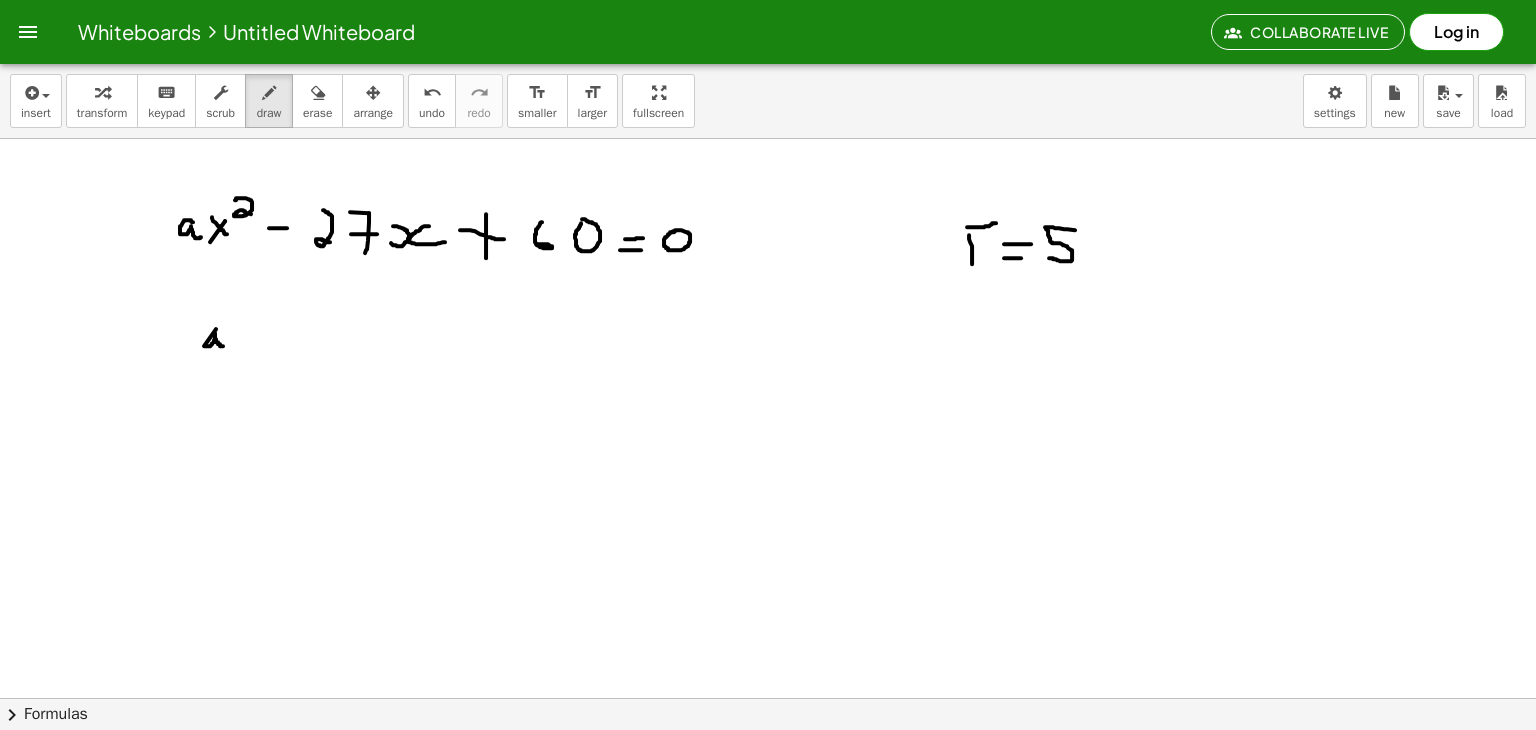 drag, startPoint x: 216, startPoint y: 328, endPoint x: 224, endPoint y: 345, distance: 18.788294 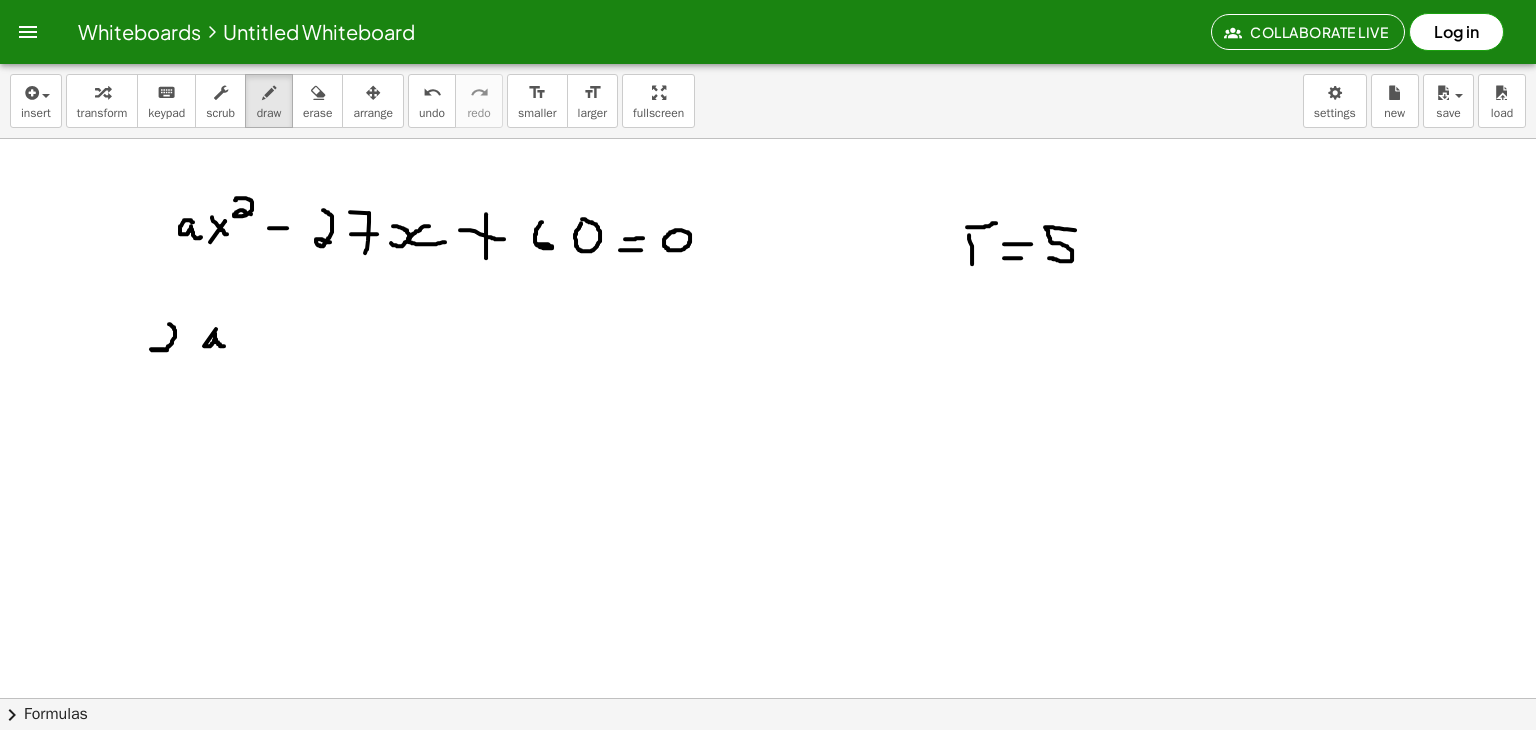 drag, startPoint x: 169, startPoint y: 323, endPoint x: 172, endPoint y: 353, distance: 30.149628 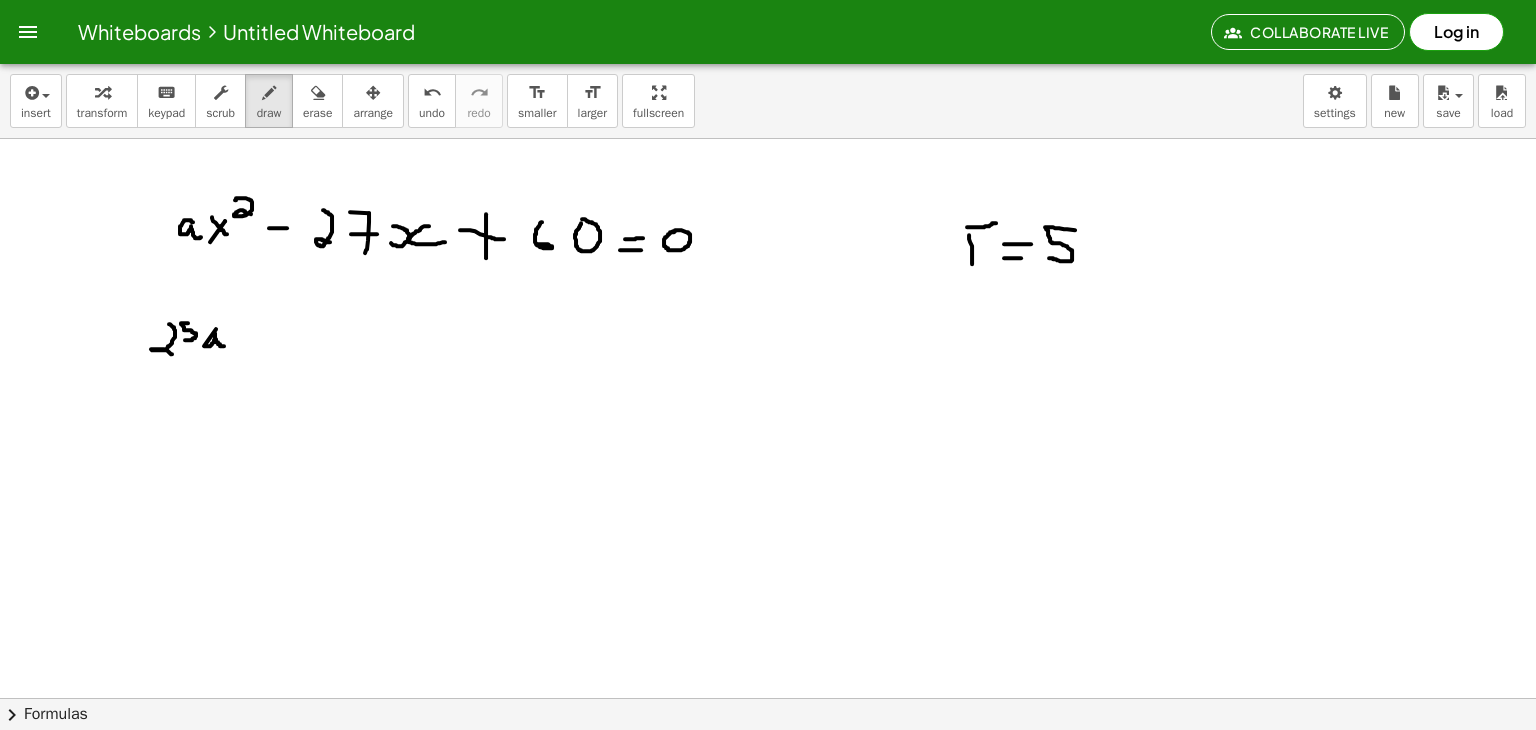 drag, startPoint x: 188, startPoint y: 322, endPoint x: 185, endPoint y: 338, distance: 16.27882 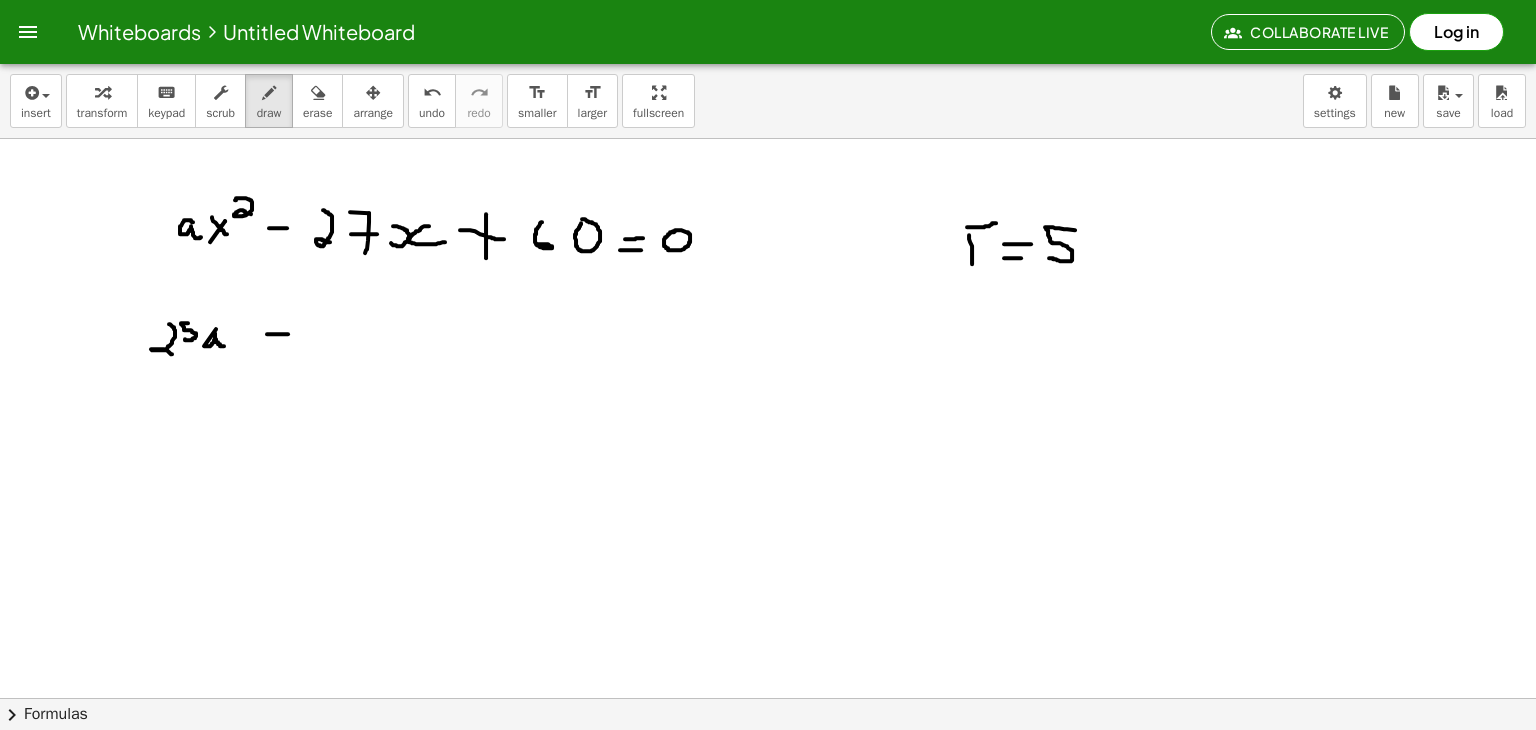 drag, startPoint x: 267, startPoint y: 333, endPoint x: 288, endPoint y: 333, distance: 21 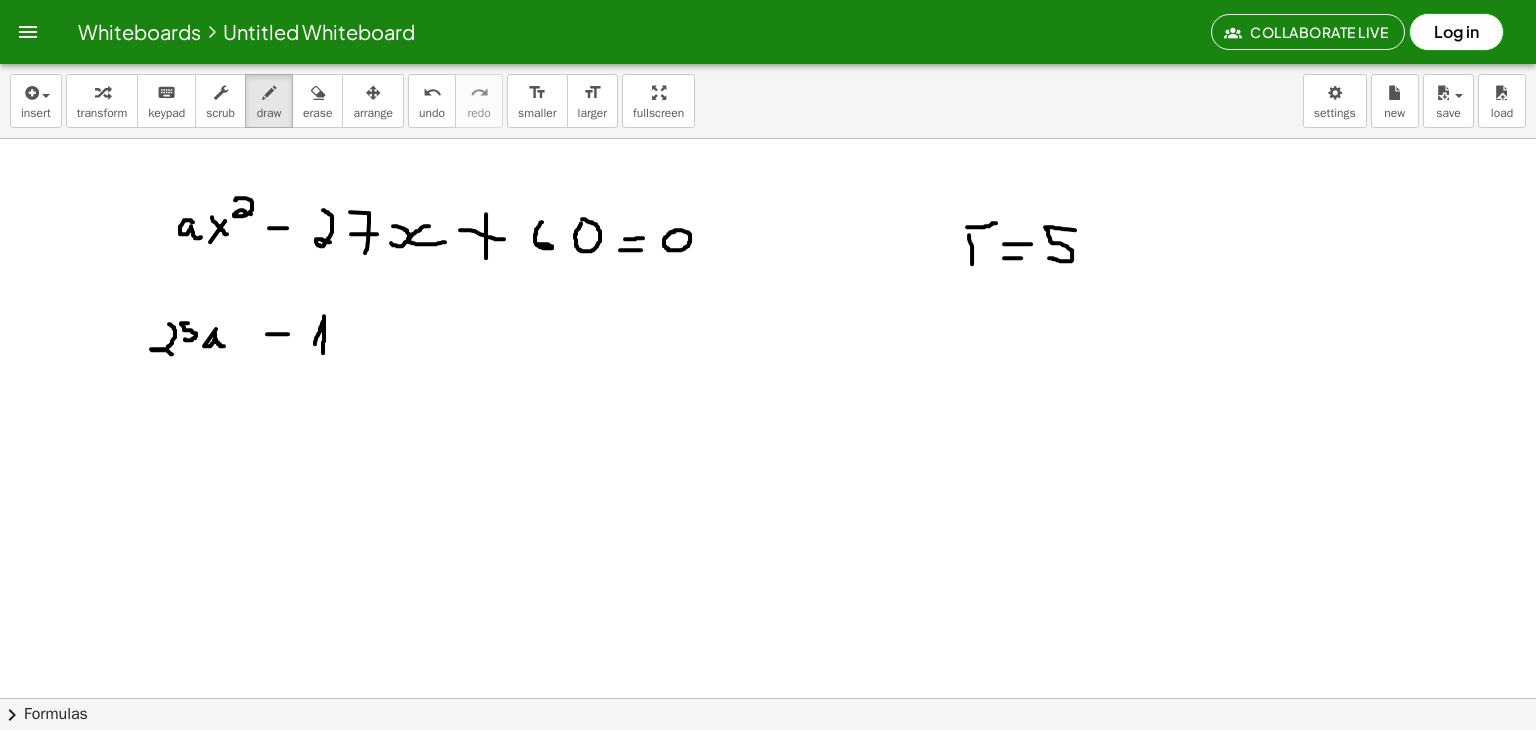 drag, startPoint x: 315, startPoint y: 343, endPoint x: 323, endPoint y: 353, distance: 12.806249 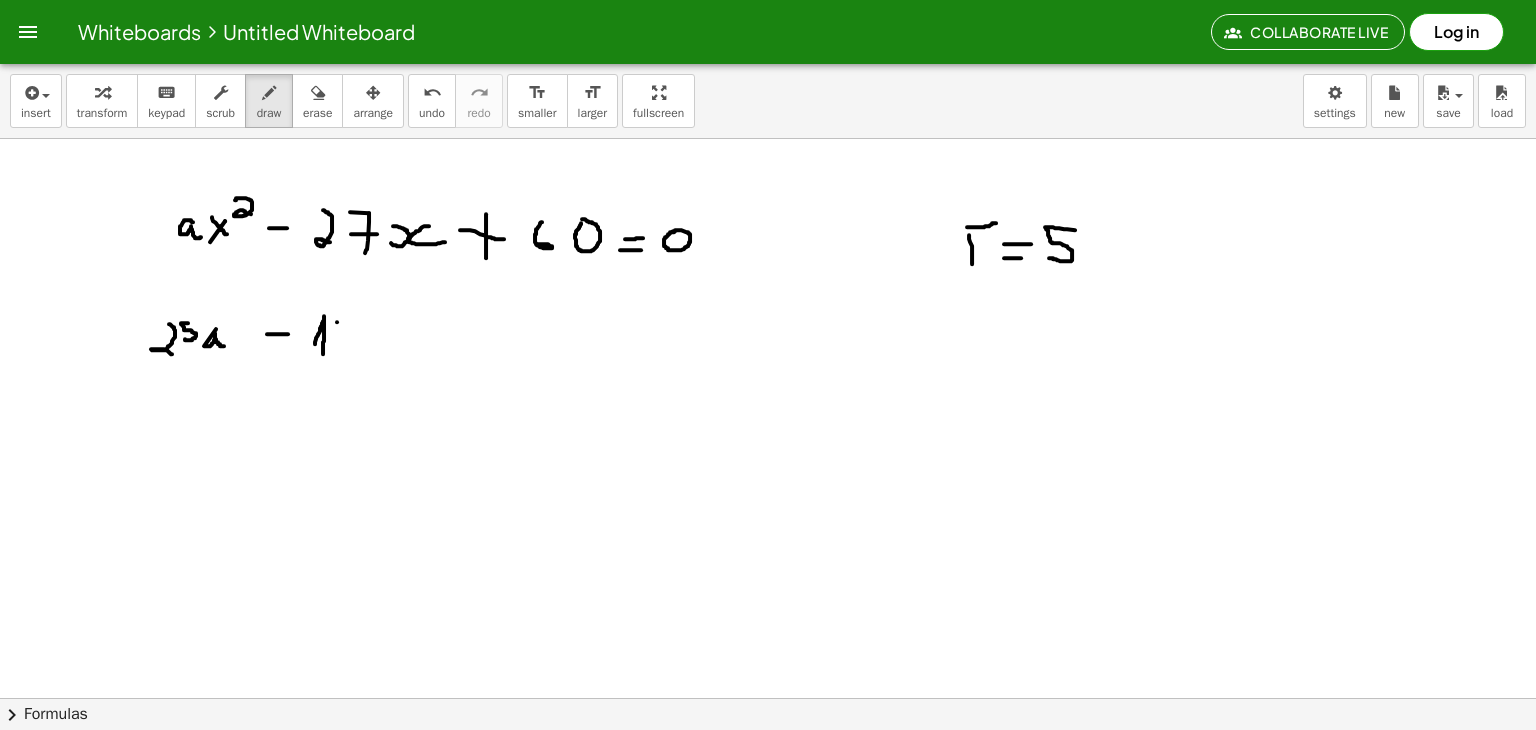 drag, startPoint x: 337, startPoint y: 321, endPoint x: 346, endPoint y: 331, distance: 13.453624 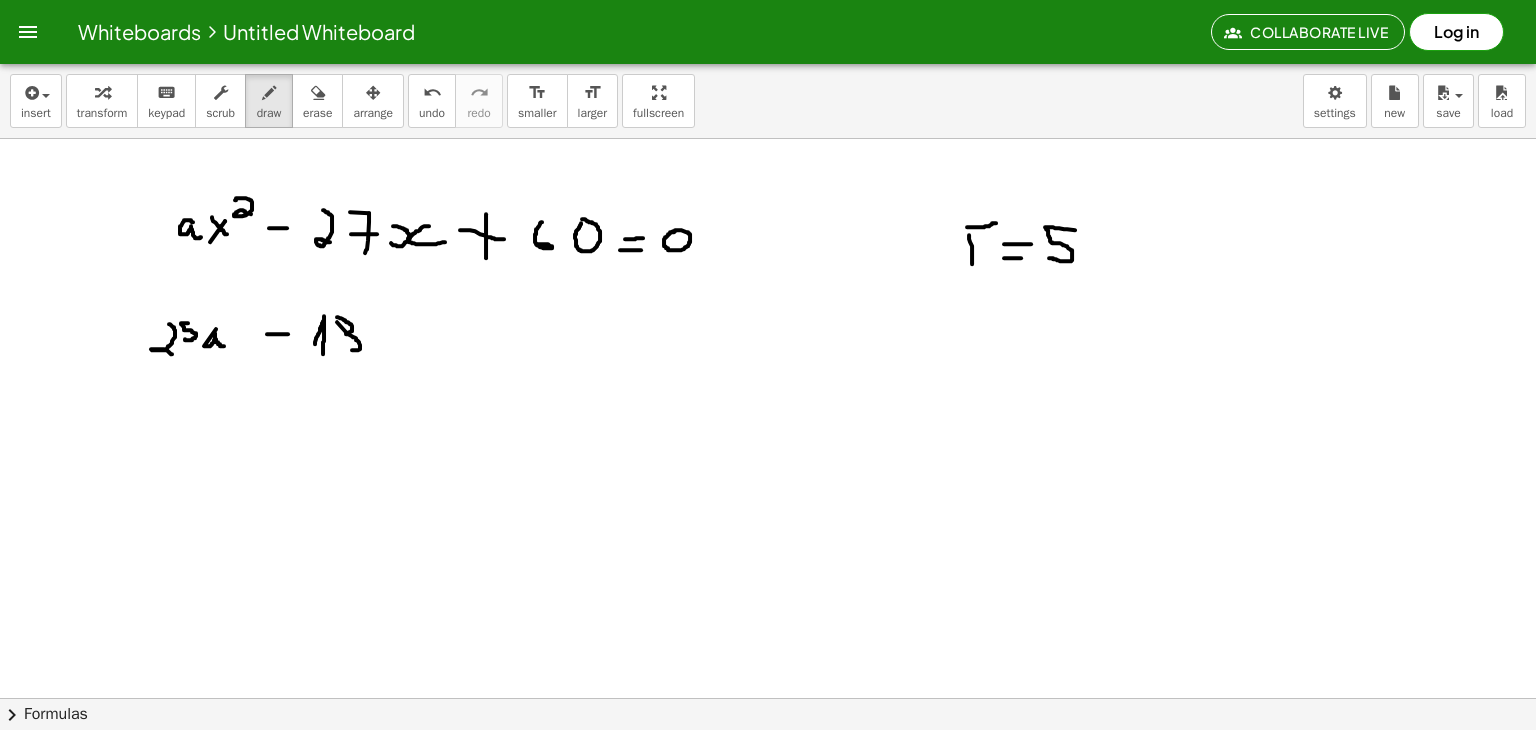 drag, startPoint x: 337, startPoint y: 316, endPoint x: 342, endPoint y: 349, distance: 33.37664 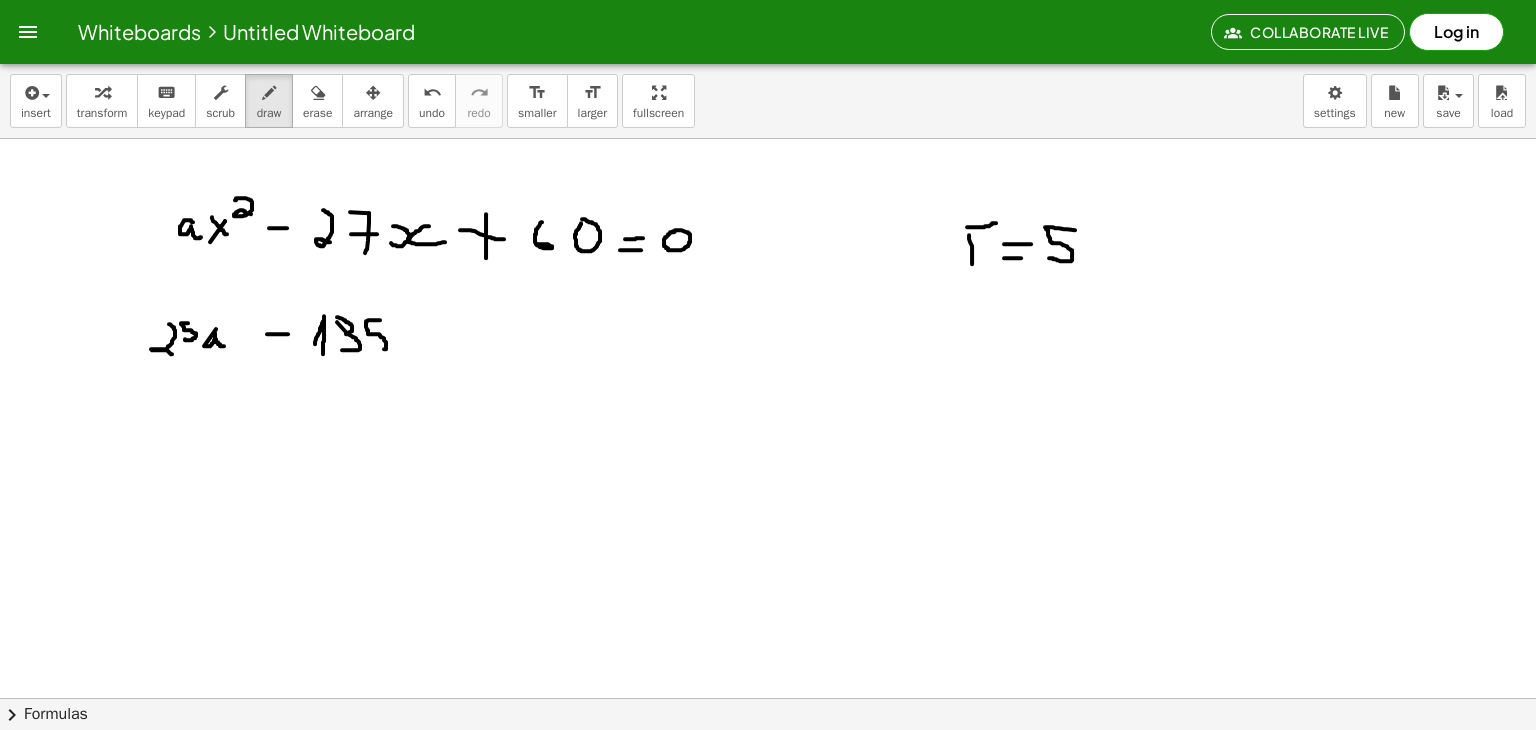 drag, startPoint x: 380, startPoint y: 319, endPoint x: 371, endPoint y: 346, distance: 28.460499 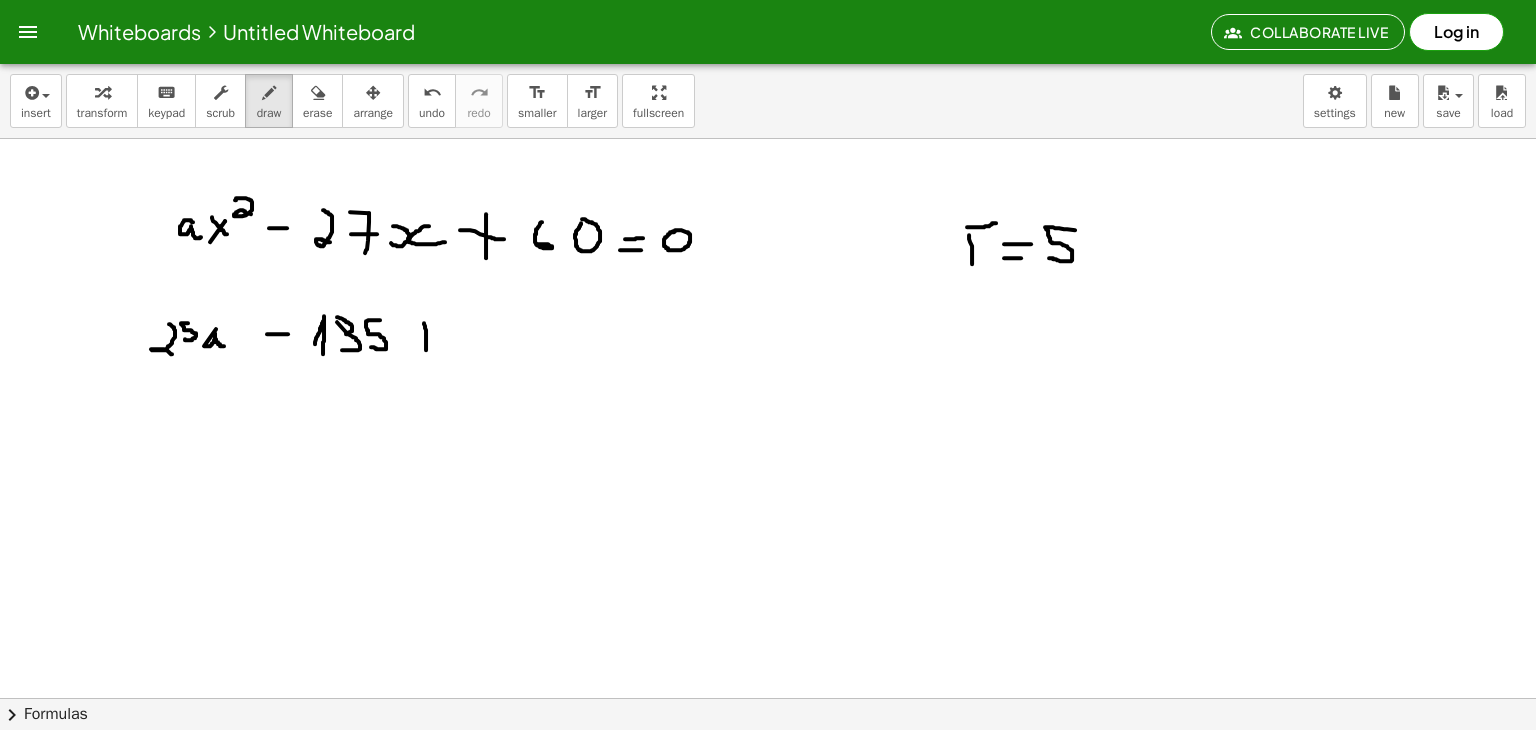 drag, startPoint x: 424, startPoint y: 322, endPoint x: 426, endPoint y: 358, distance: 36.05551 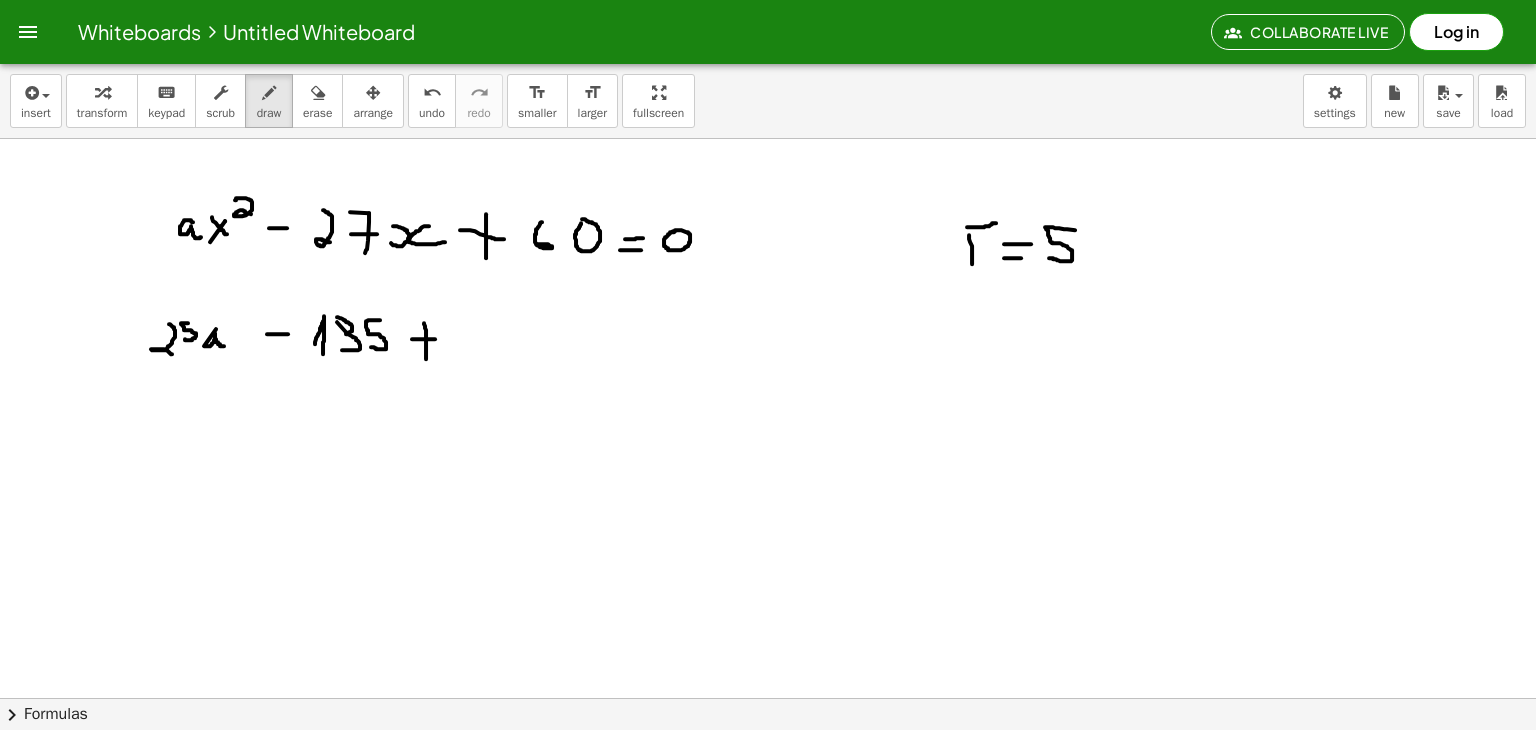 drag, startPoint x: 412, startPoint y: 338, endPoint x: 435, endPoint y: 338, distance: 23 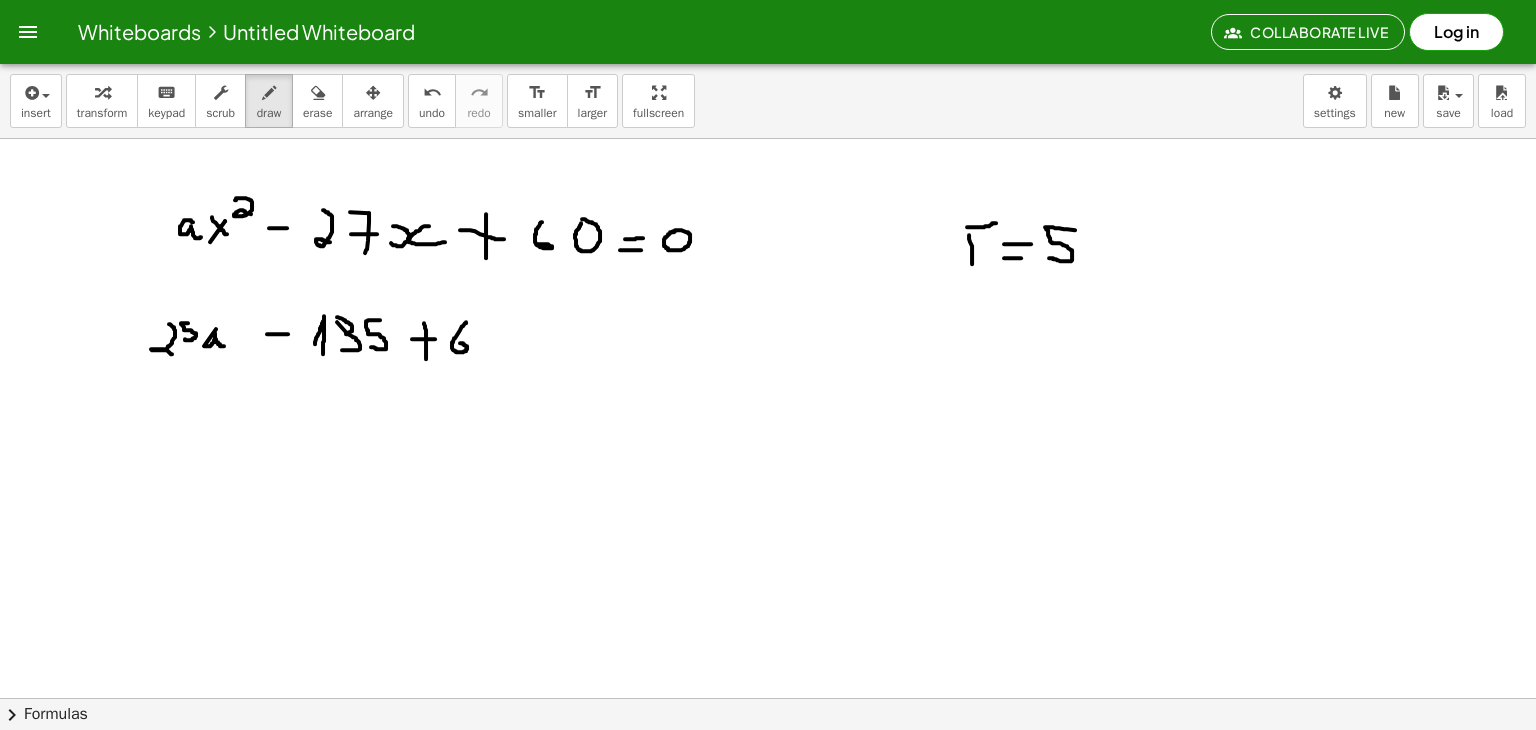 drag, startPoint x: 466, startPoint y: 321, endPoint x: 456, endPoint y: 342, distance: 23.259407 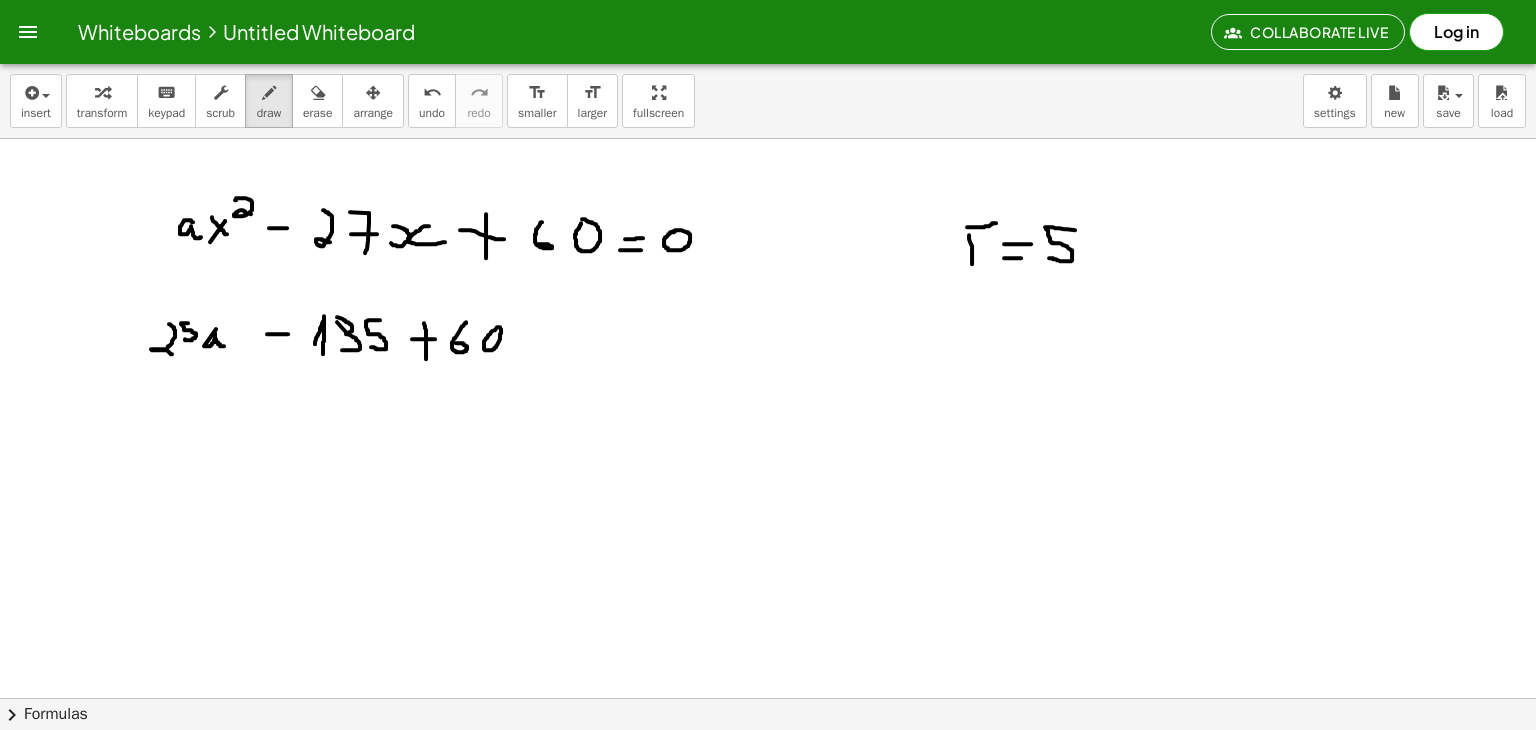 click at bounding box center [768, -958] 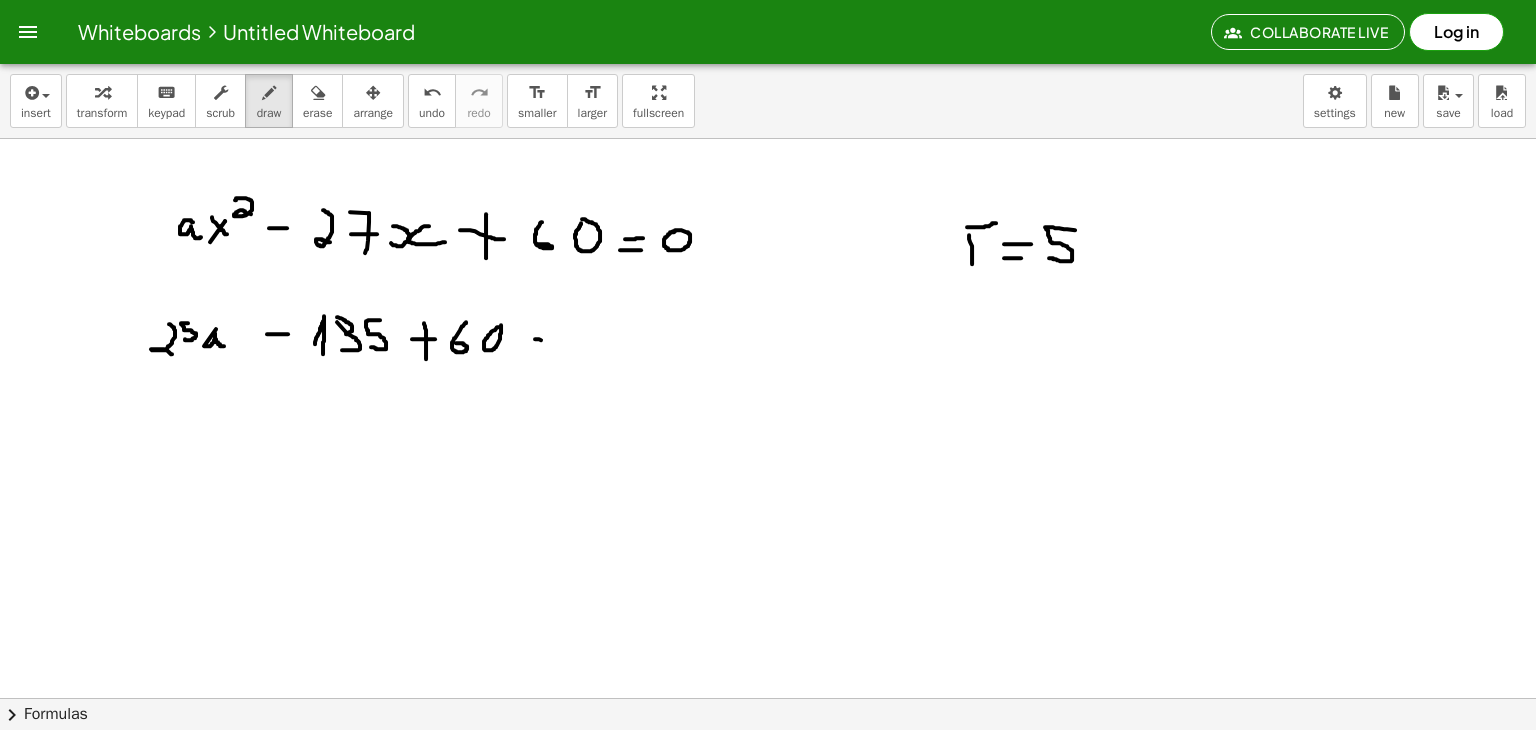 drag, startPoint x: 535, startPoint y: 338, endPoint x: 557, endPoint y: 340, distance: 22.090721 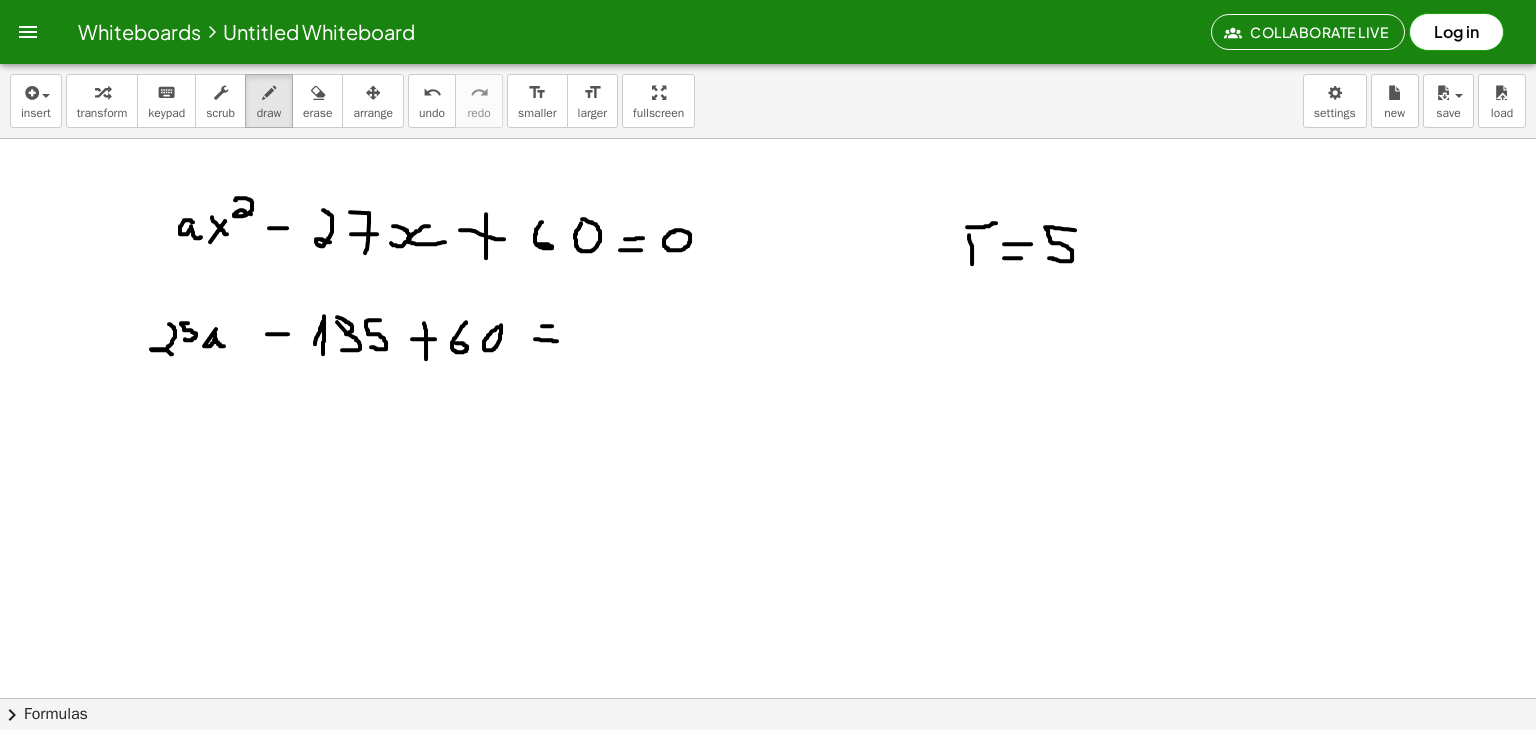 drag, startPoint x: 542, startPoint y: 325, endPoint x: 560, endPoint y: 325, distance: 18 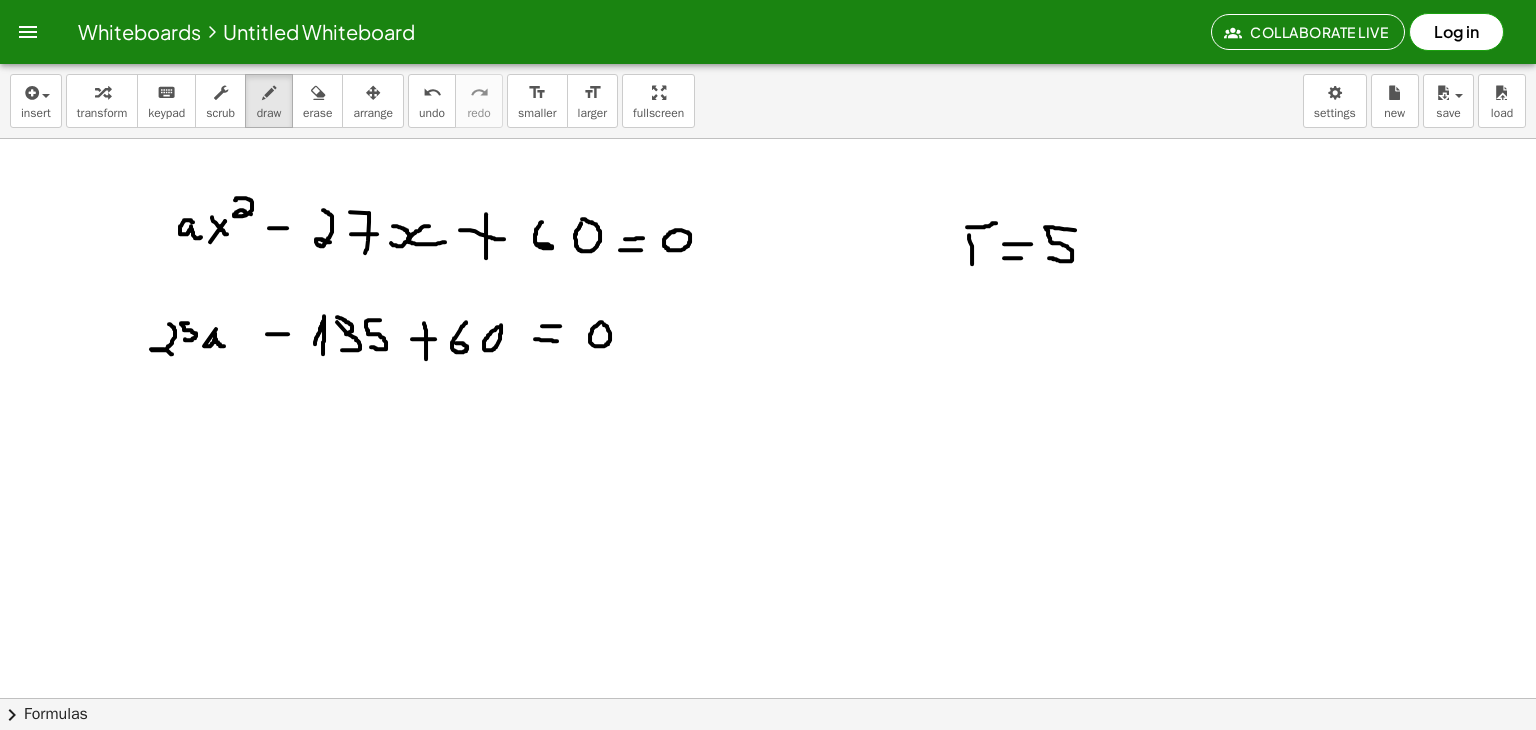 click at bounding box center [768, -958] 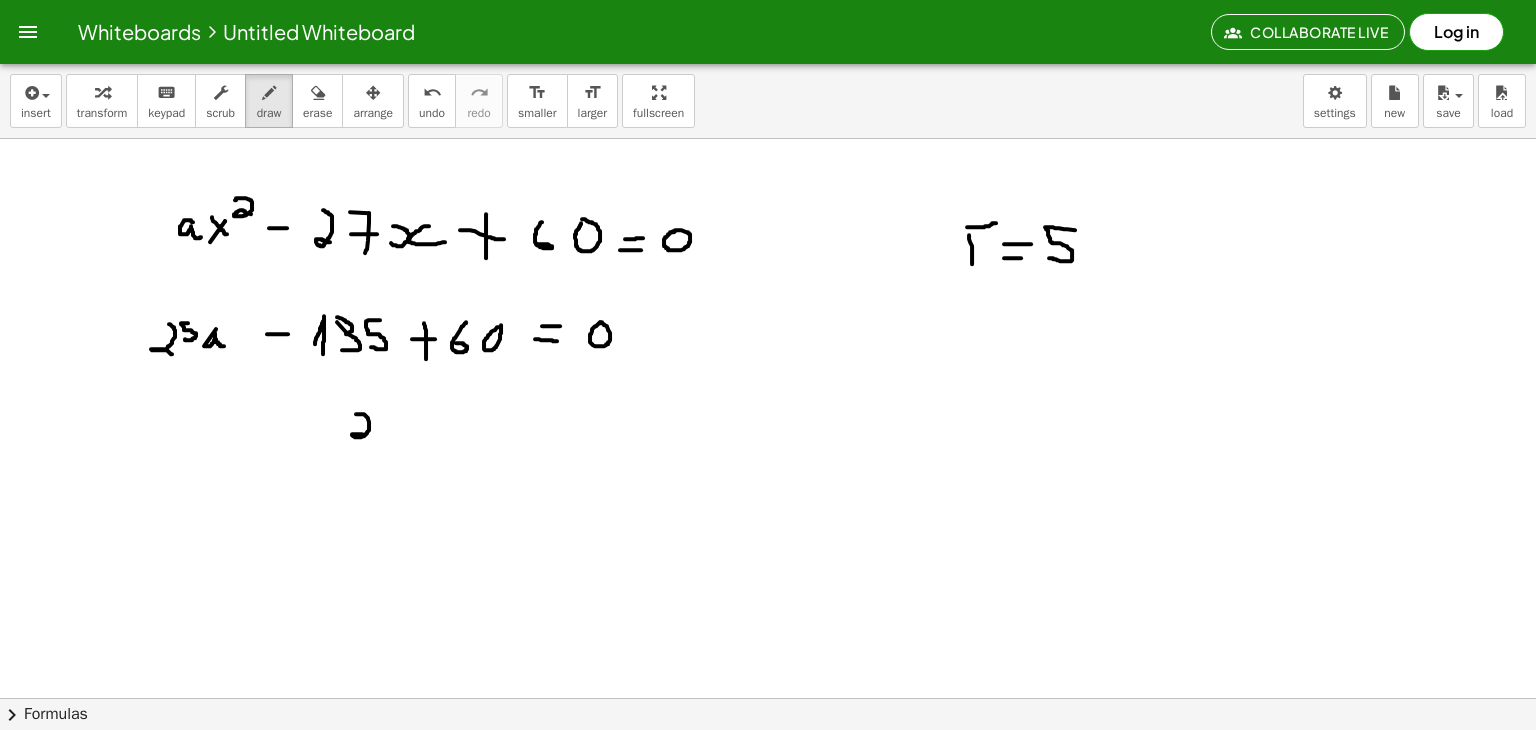 drag, startPoint x: 356, startPoint y: 413, endPoint x: 375, endPoint y: 441, distance: 33.83785 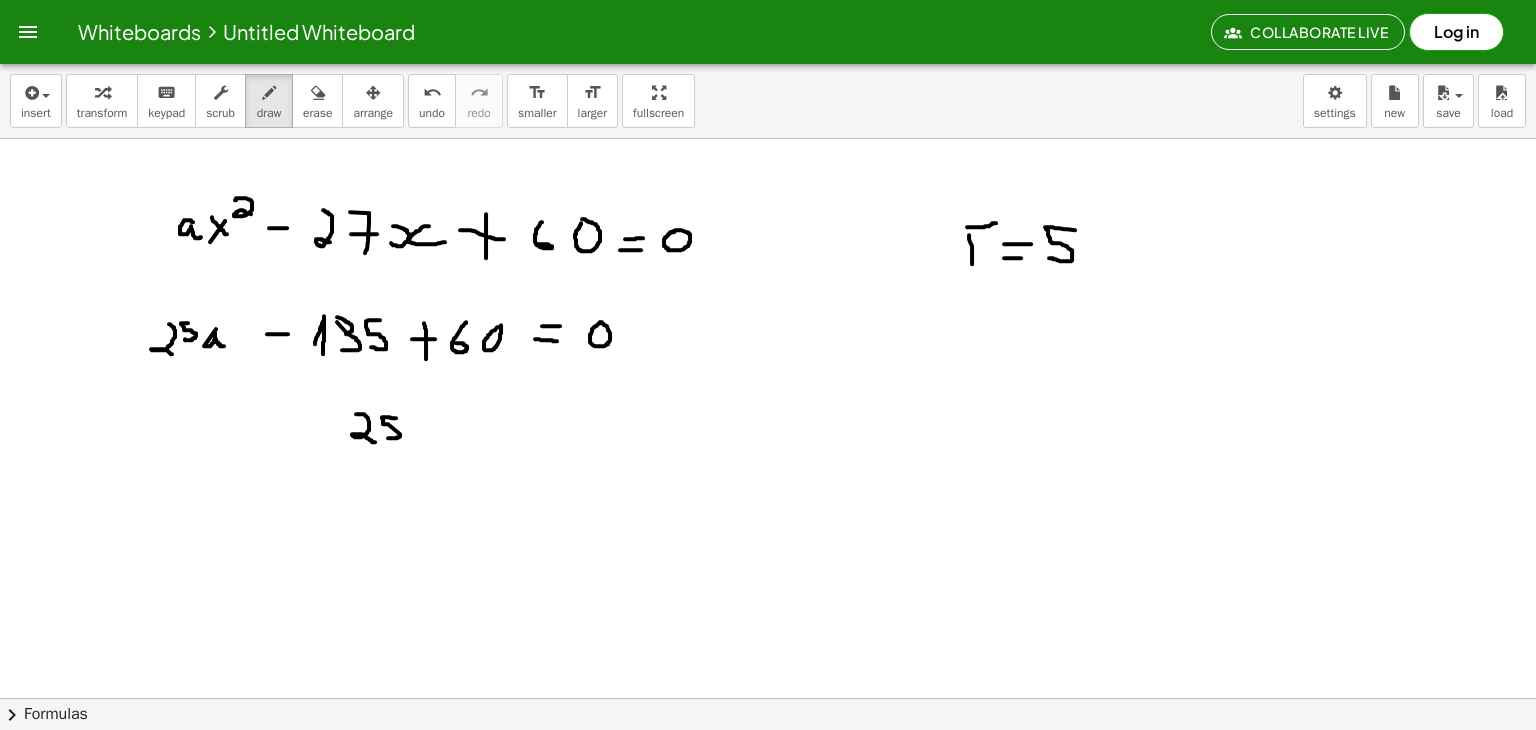 drag, startPoint x: 396, startPoint y: 417, endPoint x: 386, endPoint y: 437, distance: 22.36068 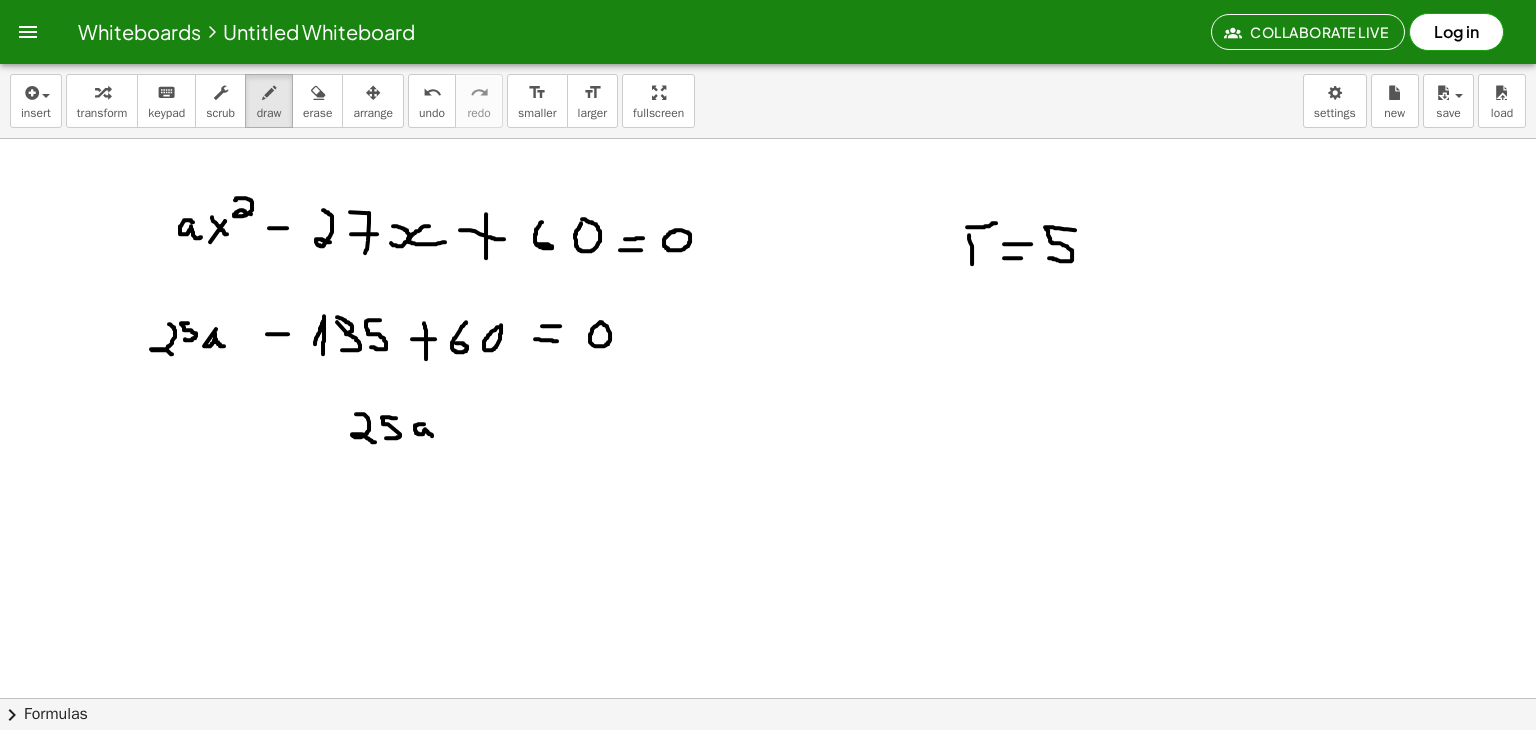 drag, startPoint x: 424, startPoint y: 423, endPoint x: 437, endPoint y: 435, distance: 17.691807 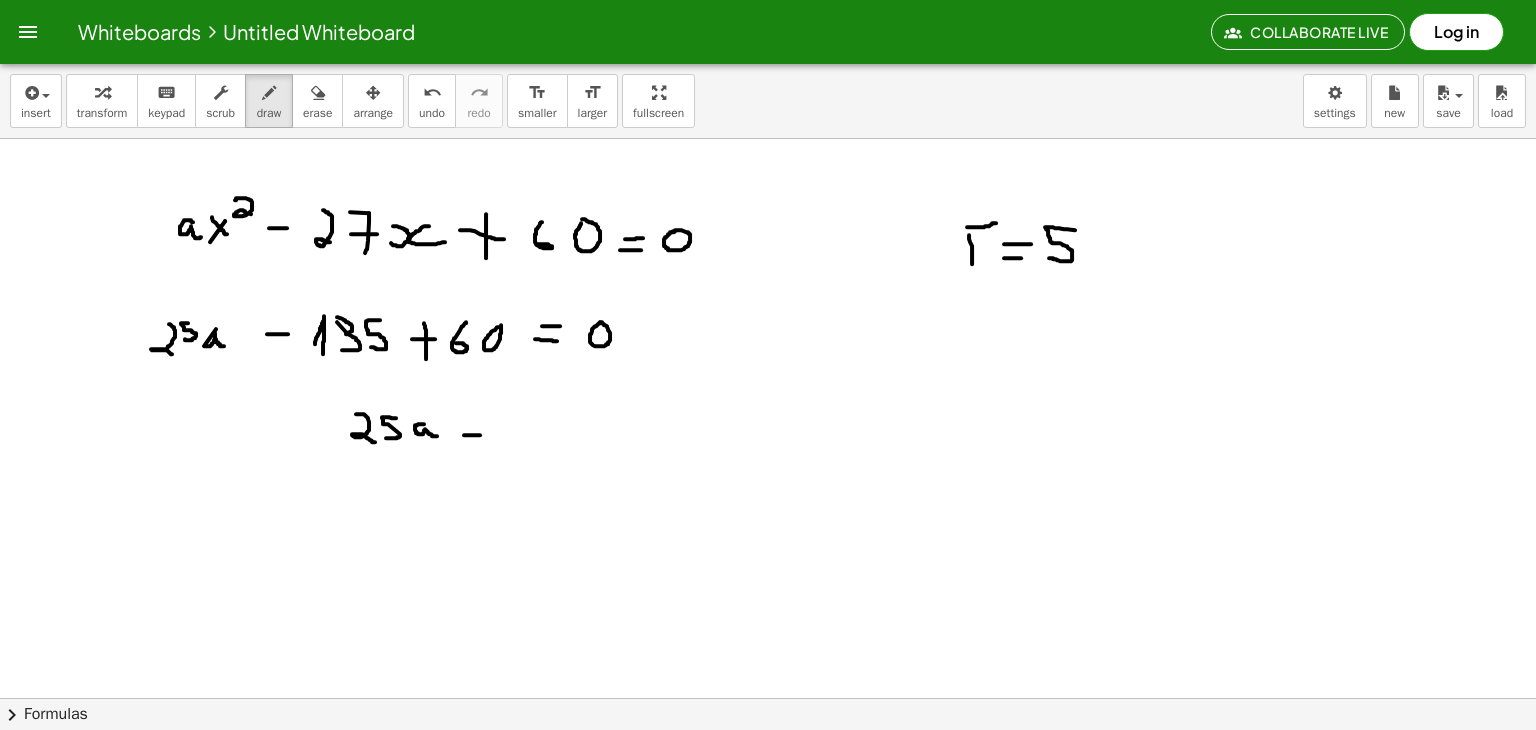 drag, startPoint x: 464, startPoint y: 434, endPoint x: 488, endPoint y: 434, distance: 24 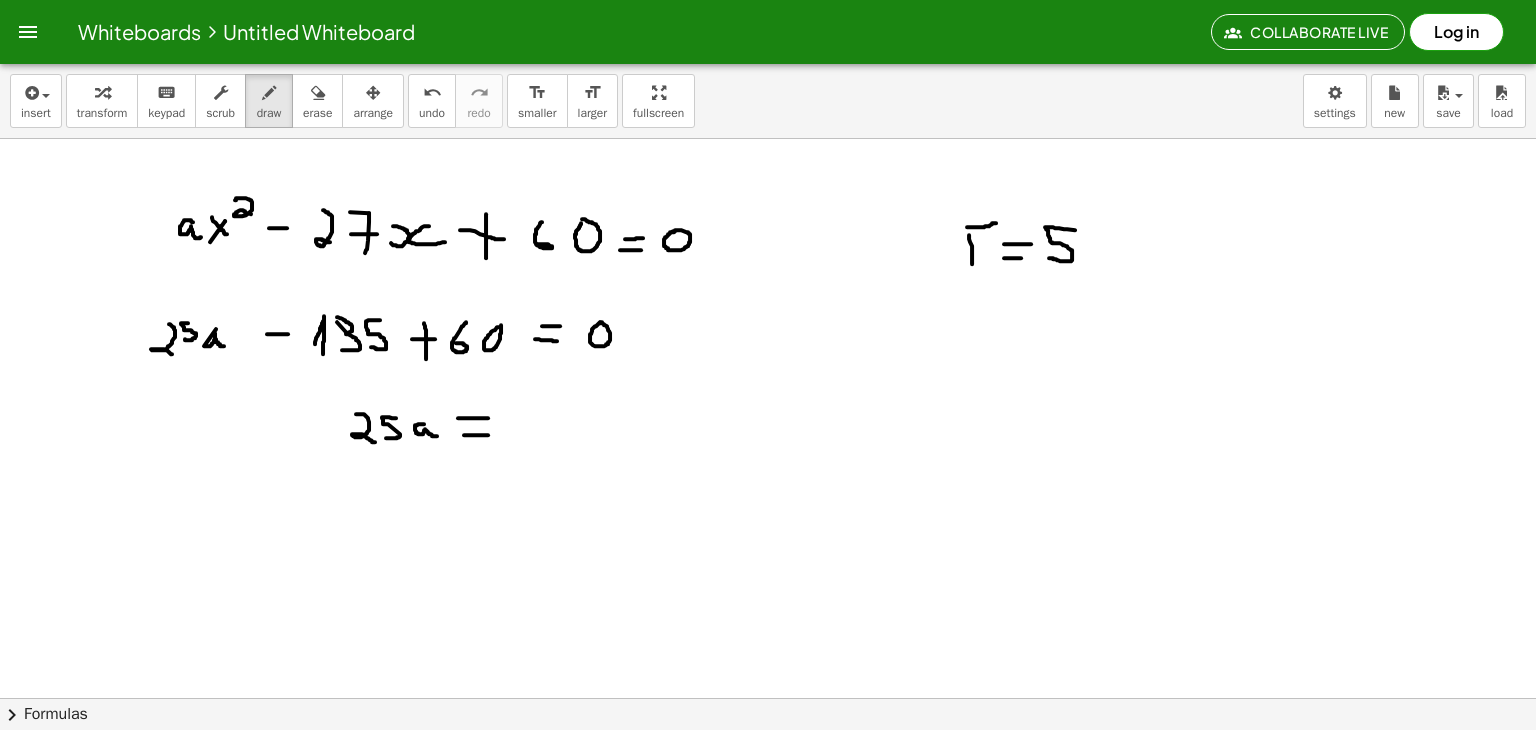 drag, startPoint x: 458, startPoint y: 417, endPoint x: 488, endPoint y: 417, distance: 30 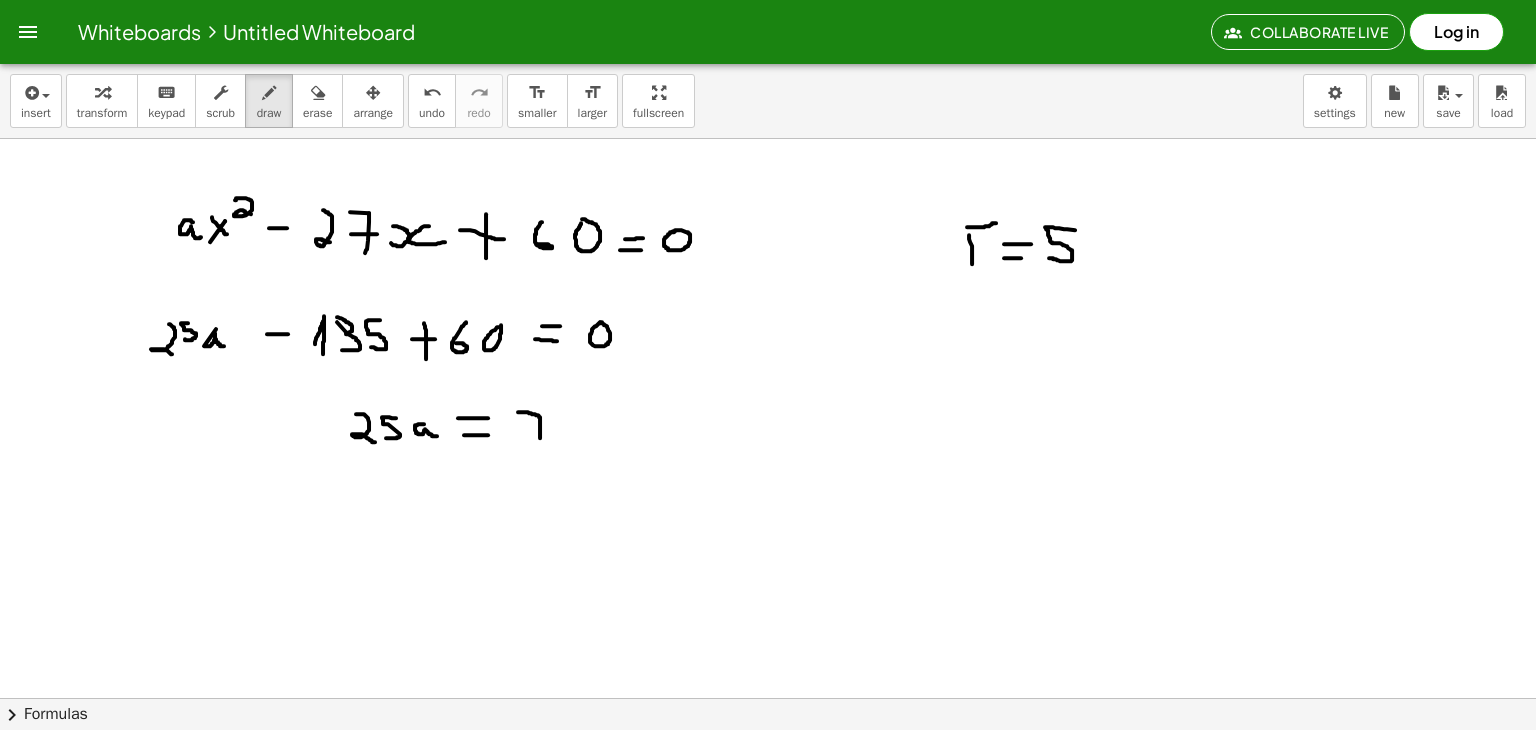 drag, startPoint x: 518, startPoint y: 411, endPoint x: 540, endPoint y: 438, distance: 34.828148 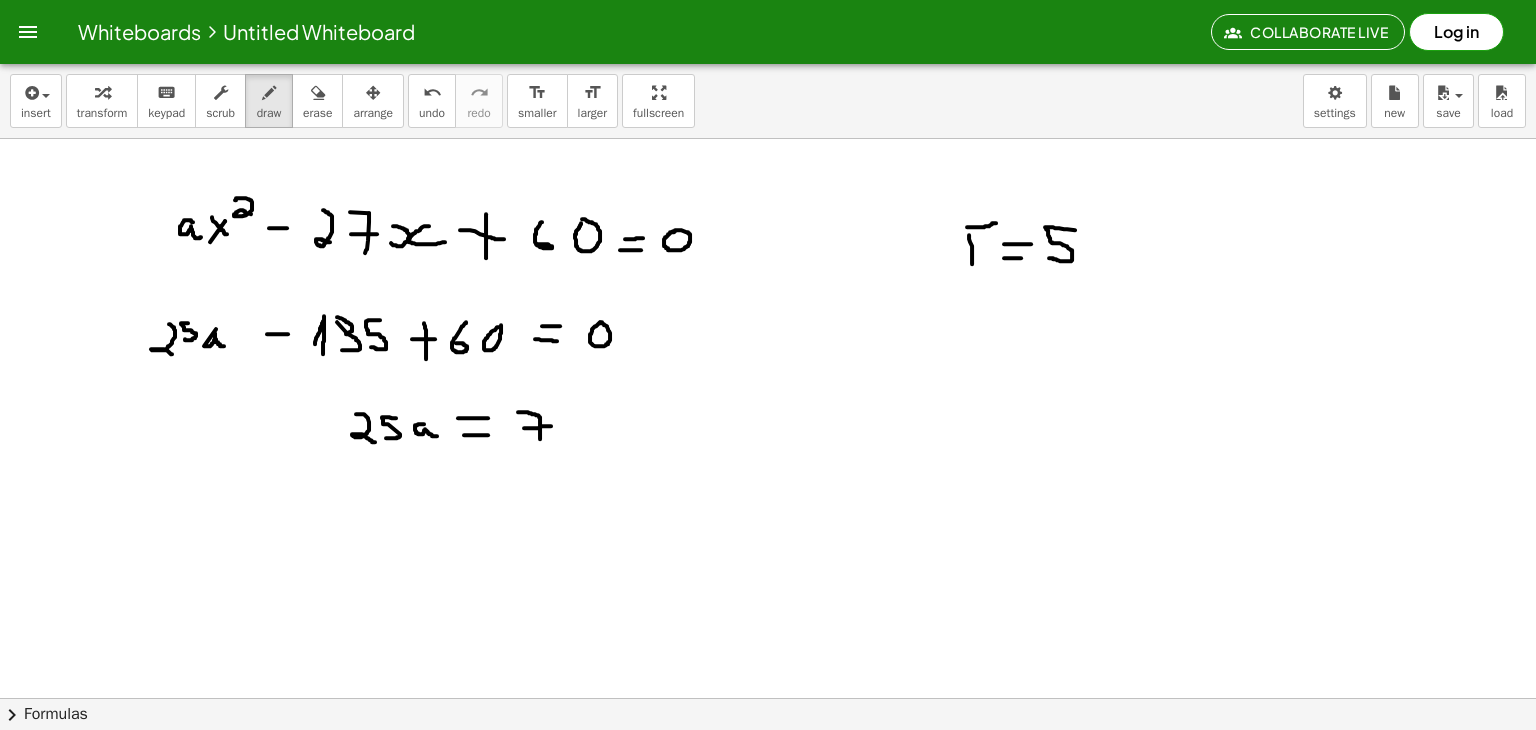 drag, startPoint x: 524, startPoint y: 427, endPoint x: 553, endPoint y: 425, distance: 29.068884 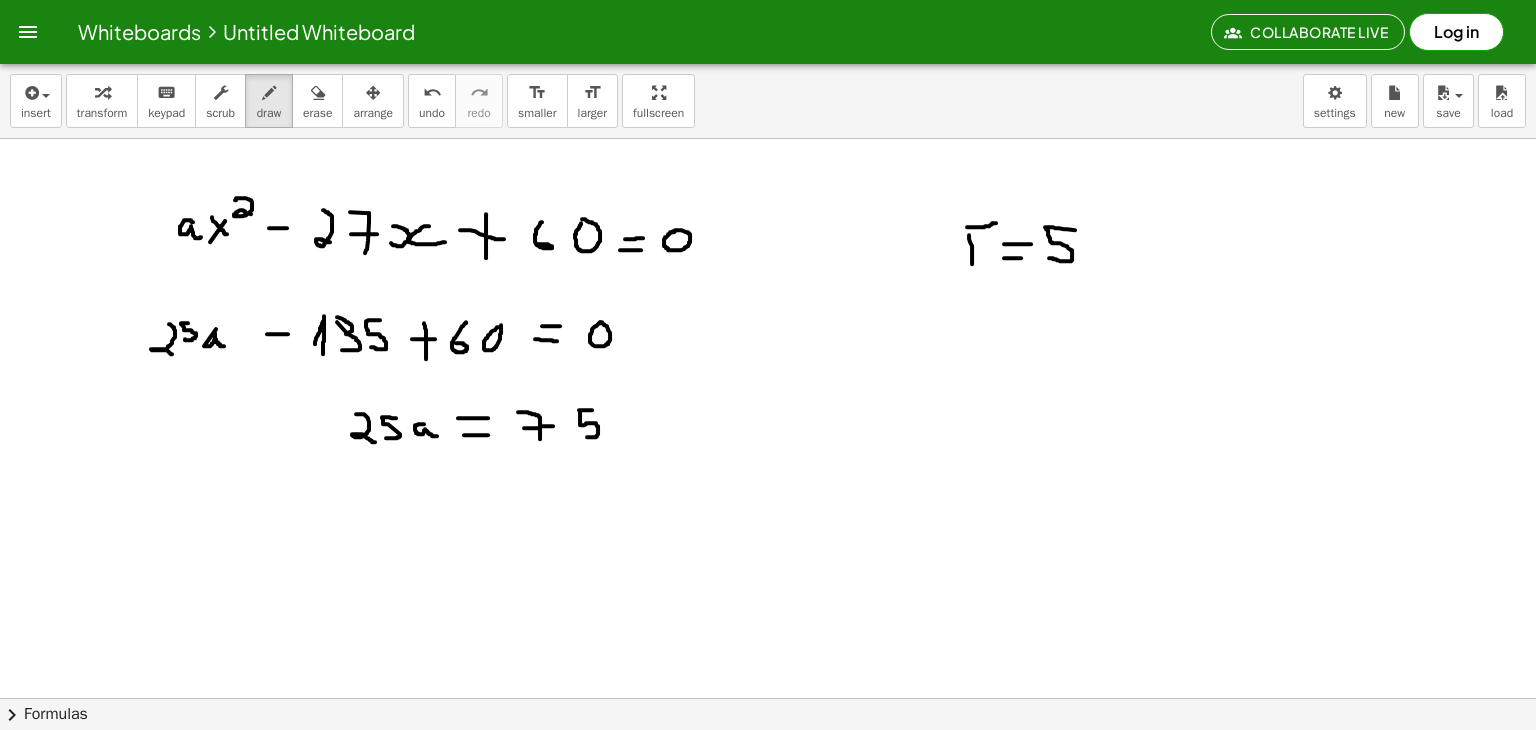 drag, startPoint x: 592, startPoint y: 409, endPoint x: 583, endPoint y: 436, distance: 28.460499 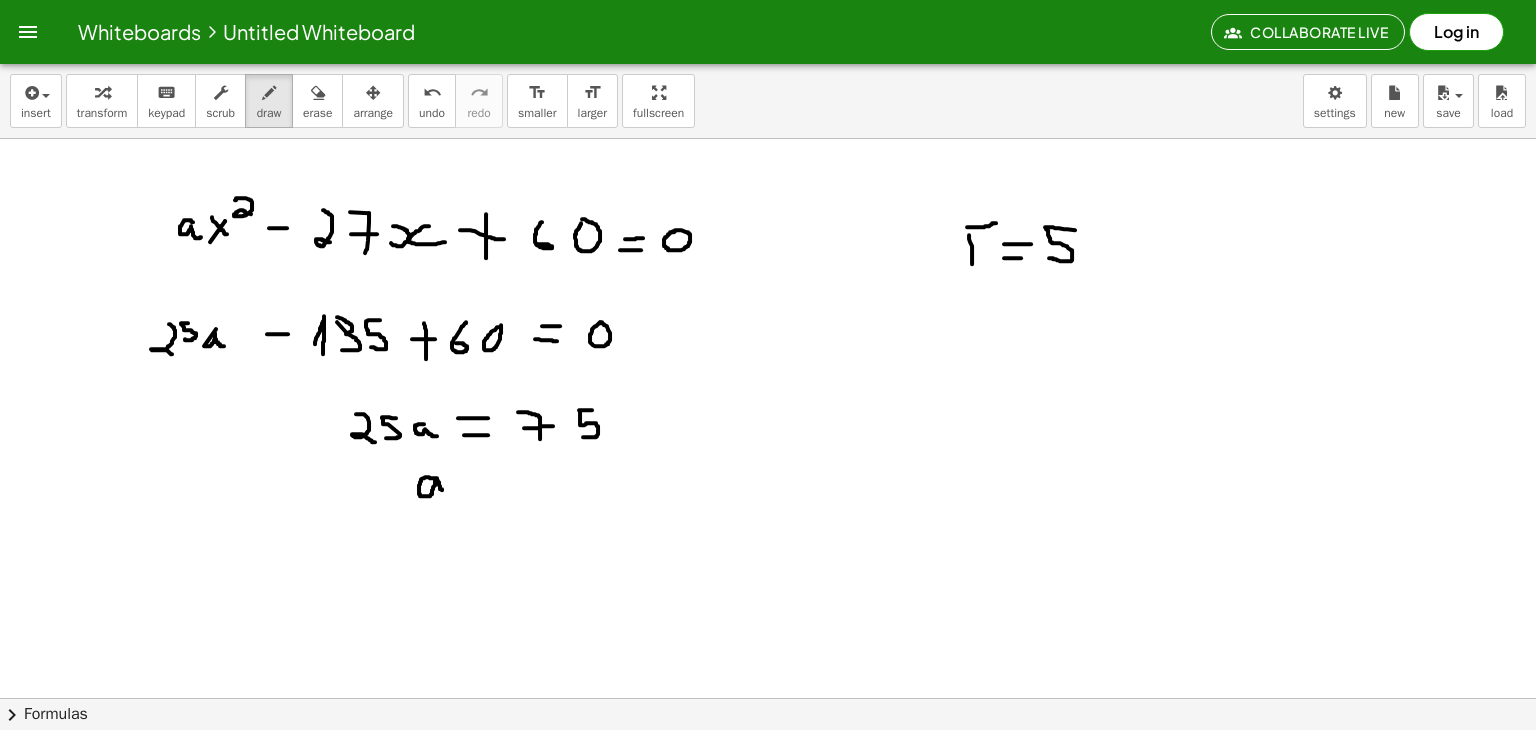drag, startPoint x: 435, startPoint y: 477, endPoint x: 447, endPoint y: 490, distance: 17.691807 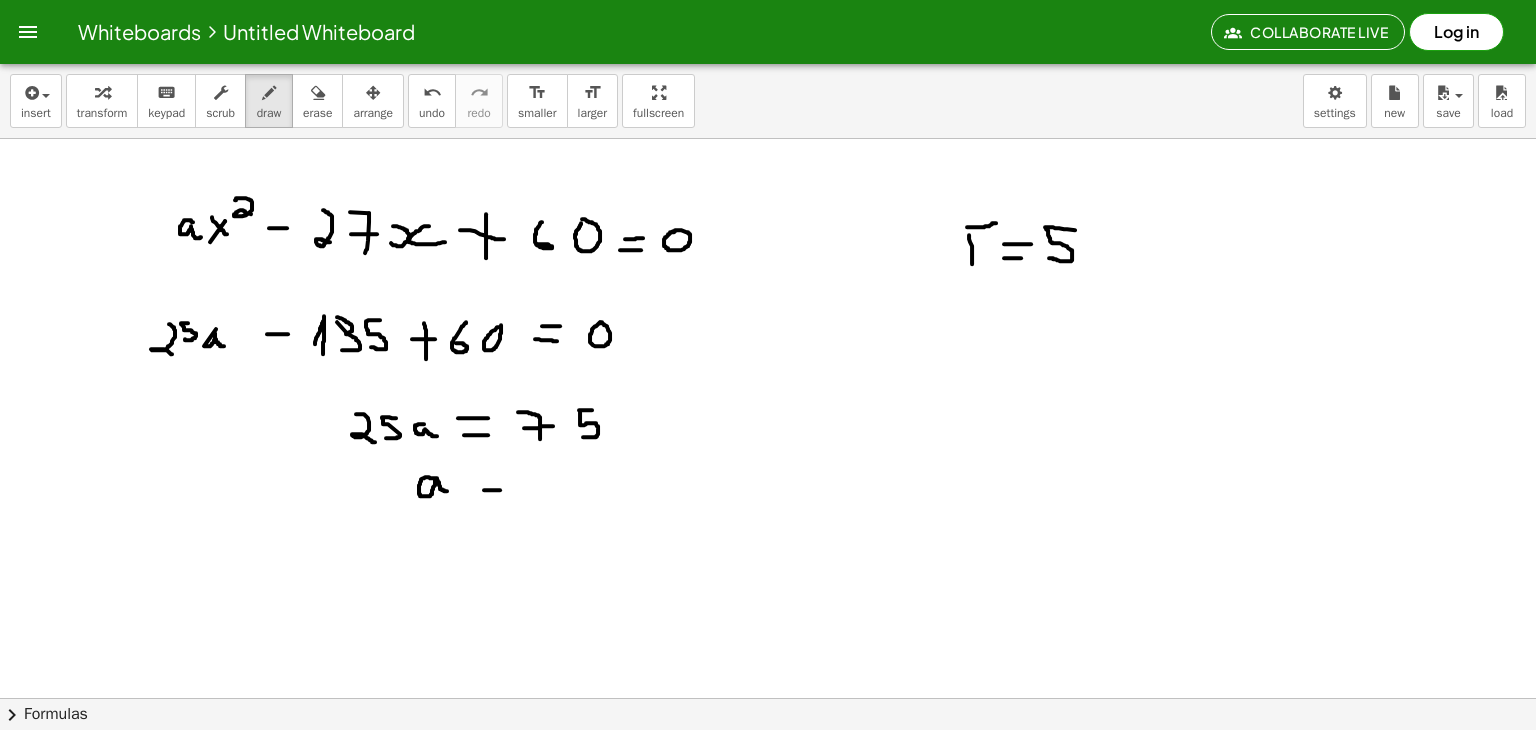 drag, startPoint x: 484, startPoint y: 489, endPoint x: 500, endPoint y: 489, distance: 16 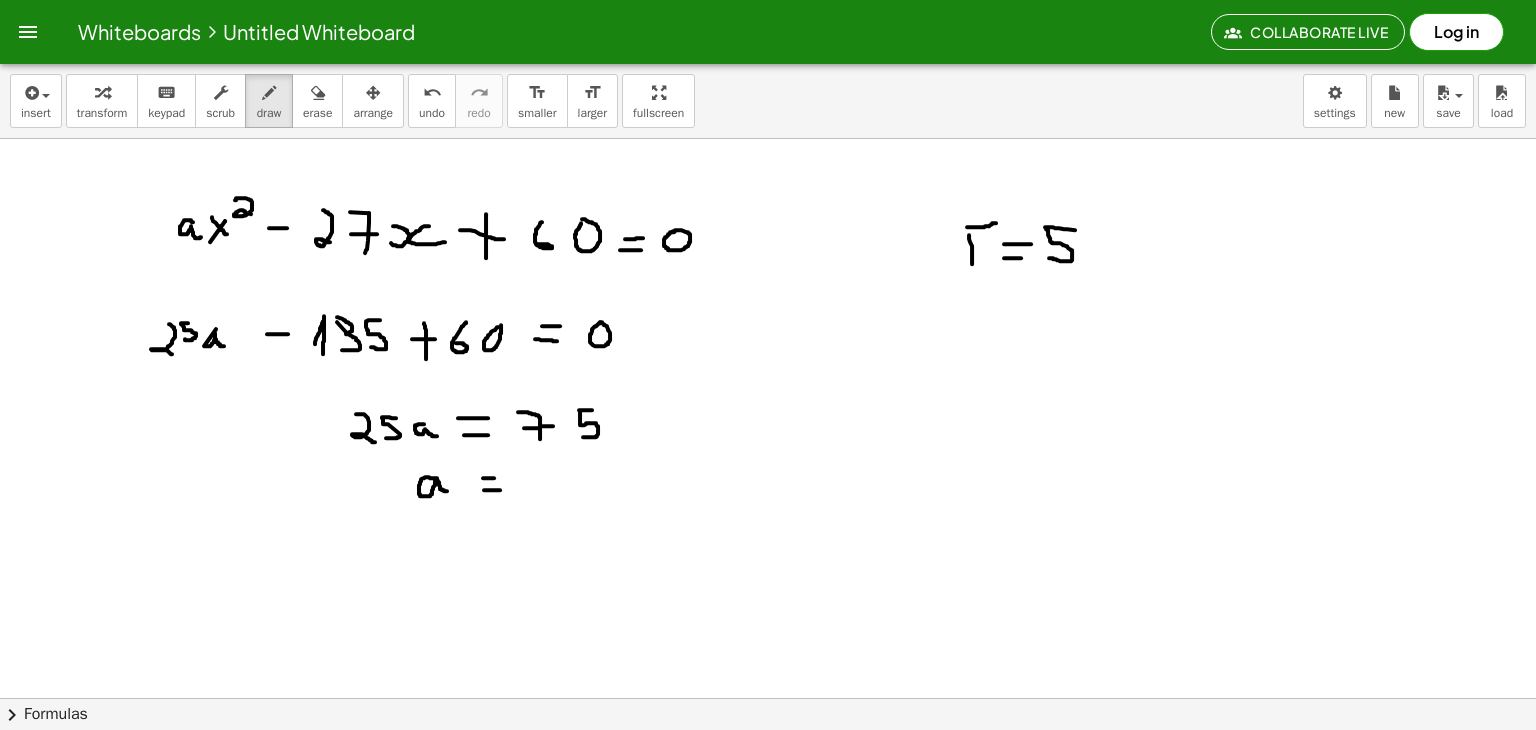 drag, startPoint x: 483, startPoint y: 477, endPoint x: 498, endPoint y: 477, distance: 15 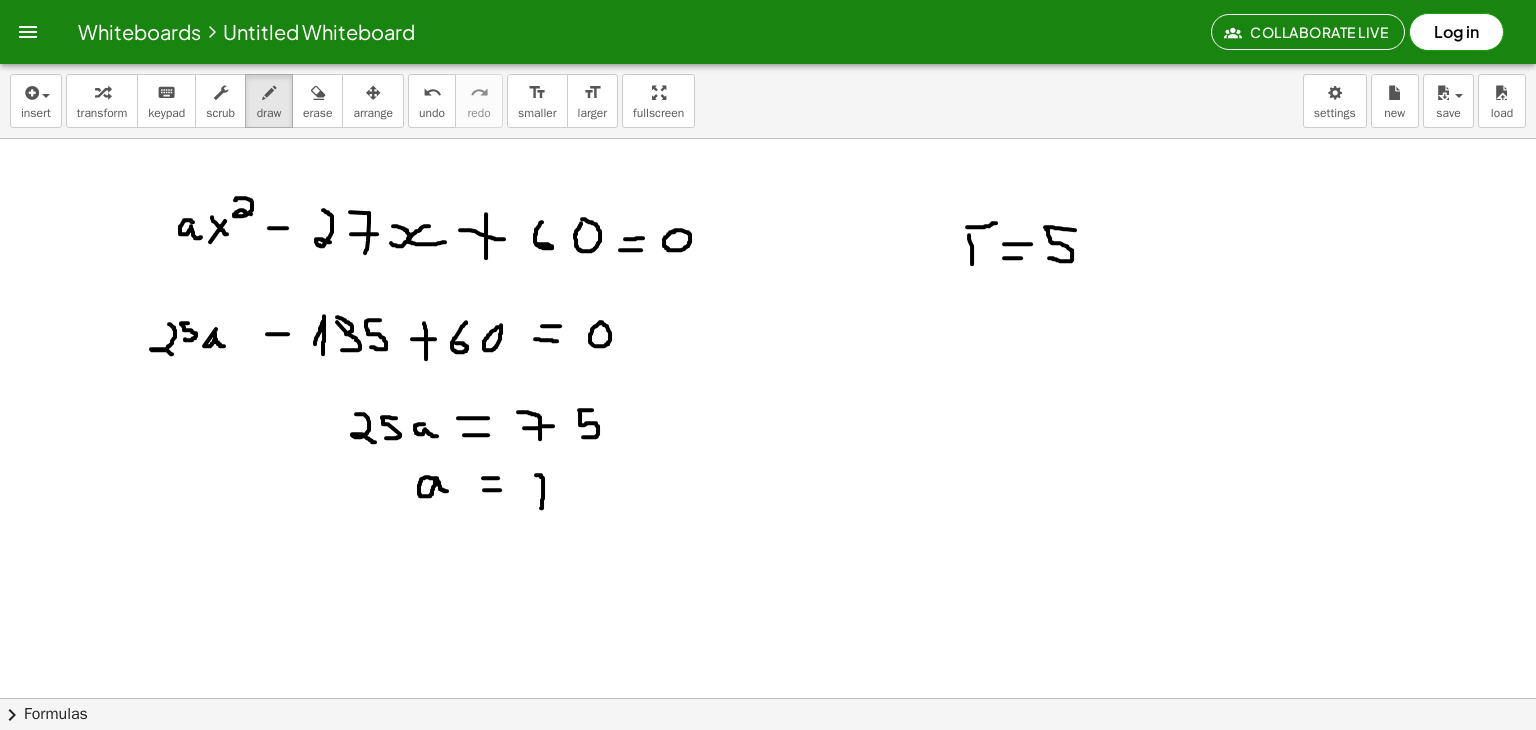 drag, startPoint x: 536, startPoint y: 474, endPoint x: 541, endPoint y: 507, distance: 33.37664 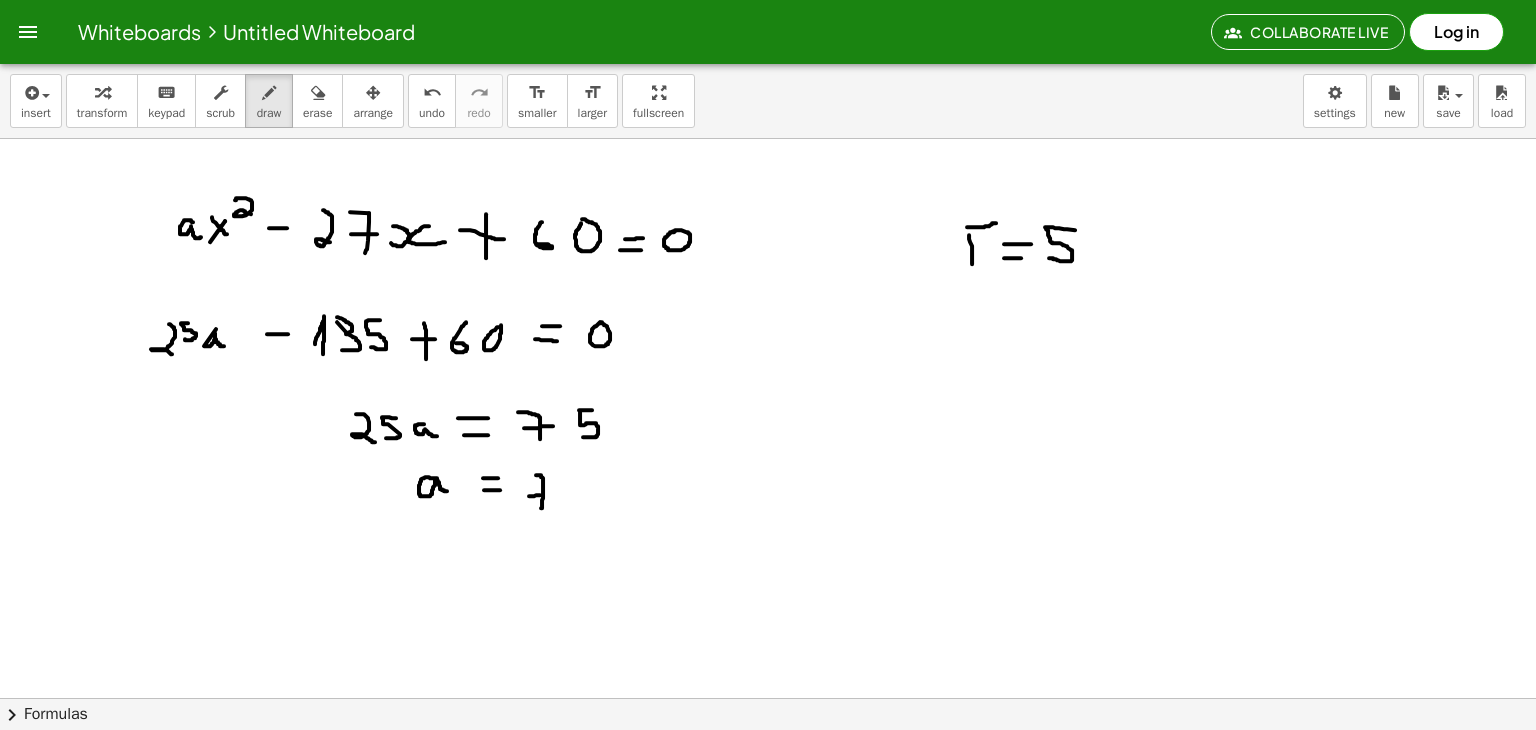 drag, startPoint x: 529, startPoint y: 495, endPoint x: 550, endPoint y: 493, distance: 21.095022 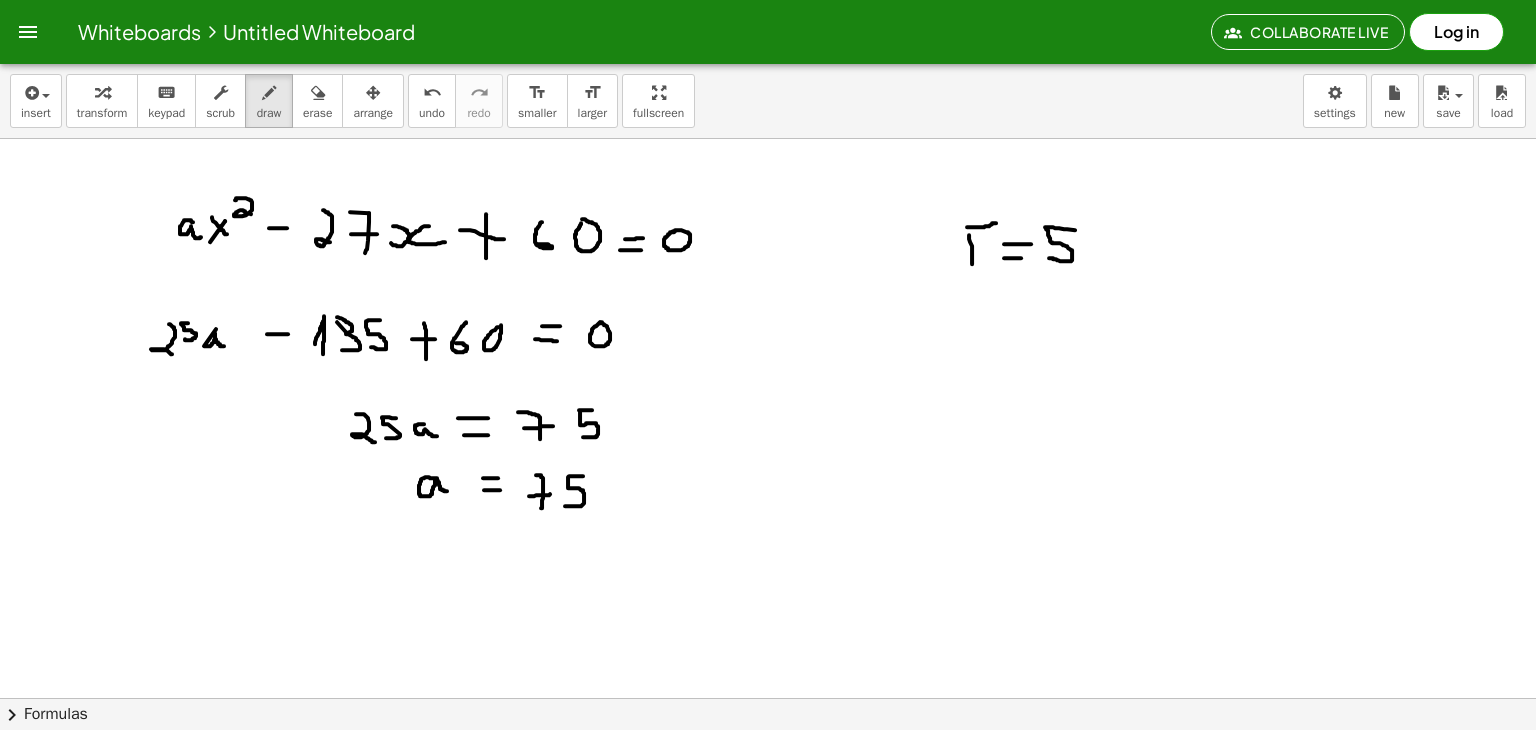 drag, startPoint x: 583, startPoint y: 475, endPoint x: 561, endPoint y: 502, distance: 34.828148 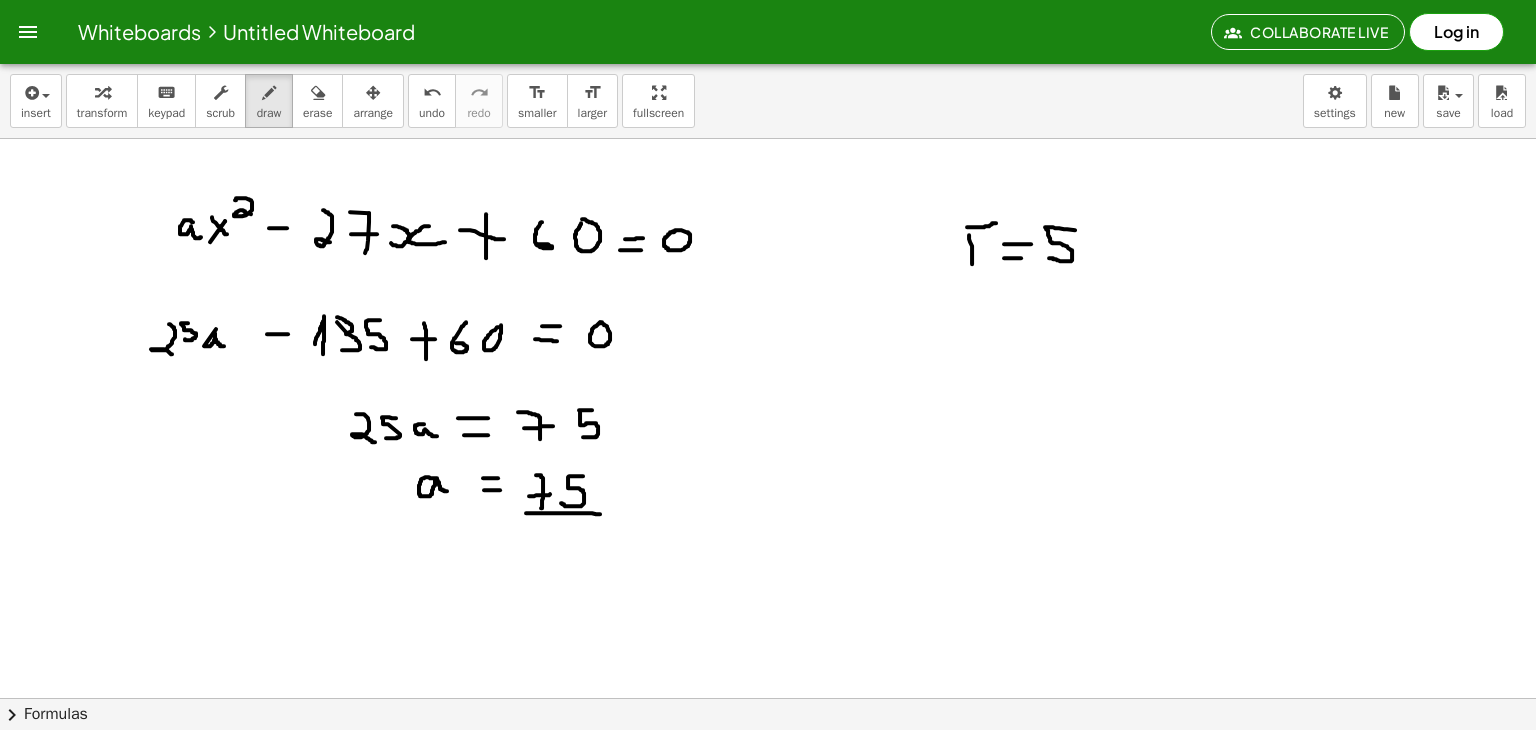 drag, startPoint x: 526, startPoint y: 512, endPoint x: 607, endPoint y: 513, distance: 81.00617 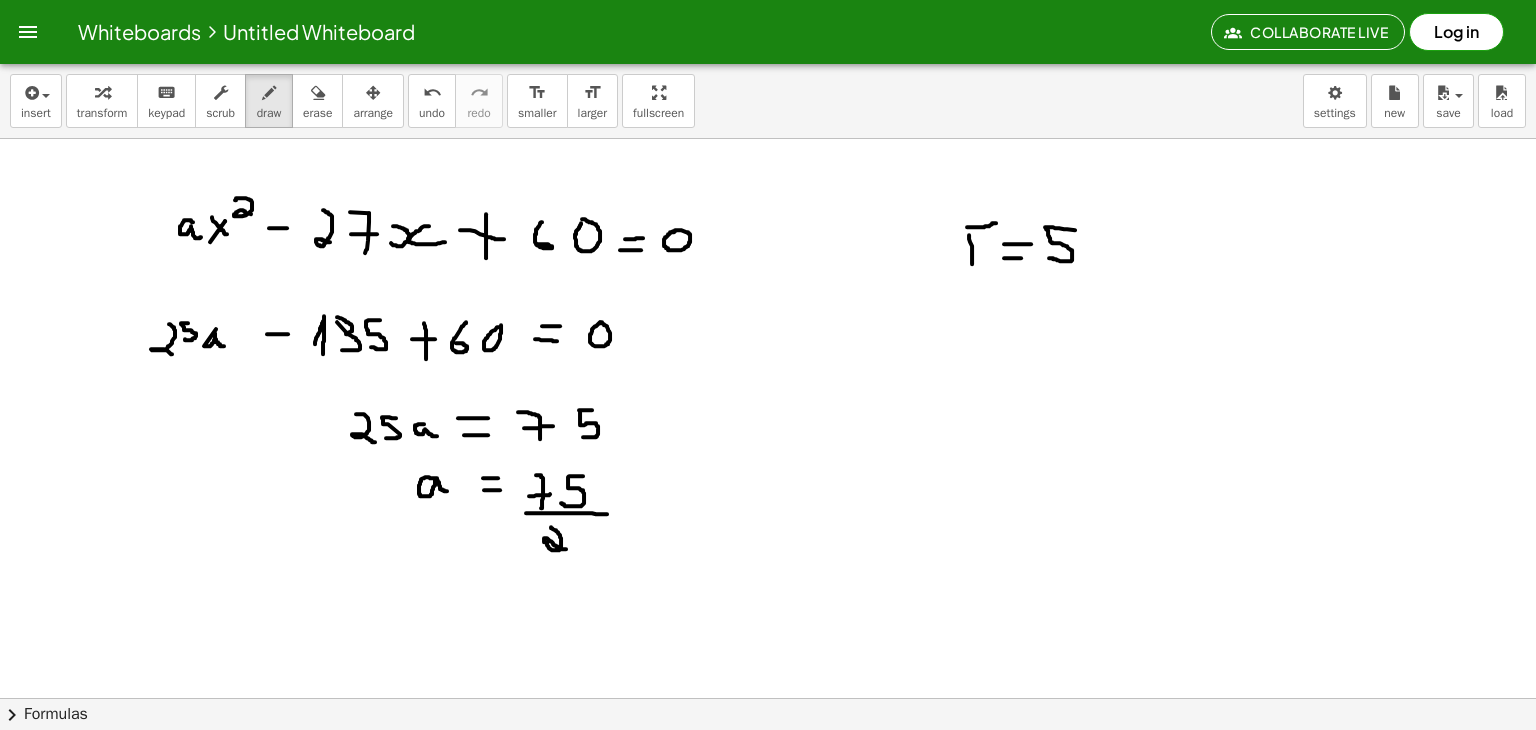 drag, startPoint x: 551, startPoint y: 526, endPoint x: 568, endPoint y: 548, distance: 27.802877 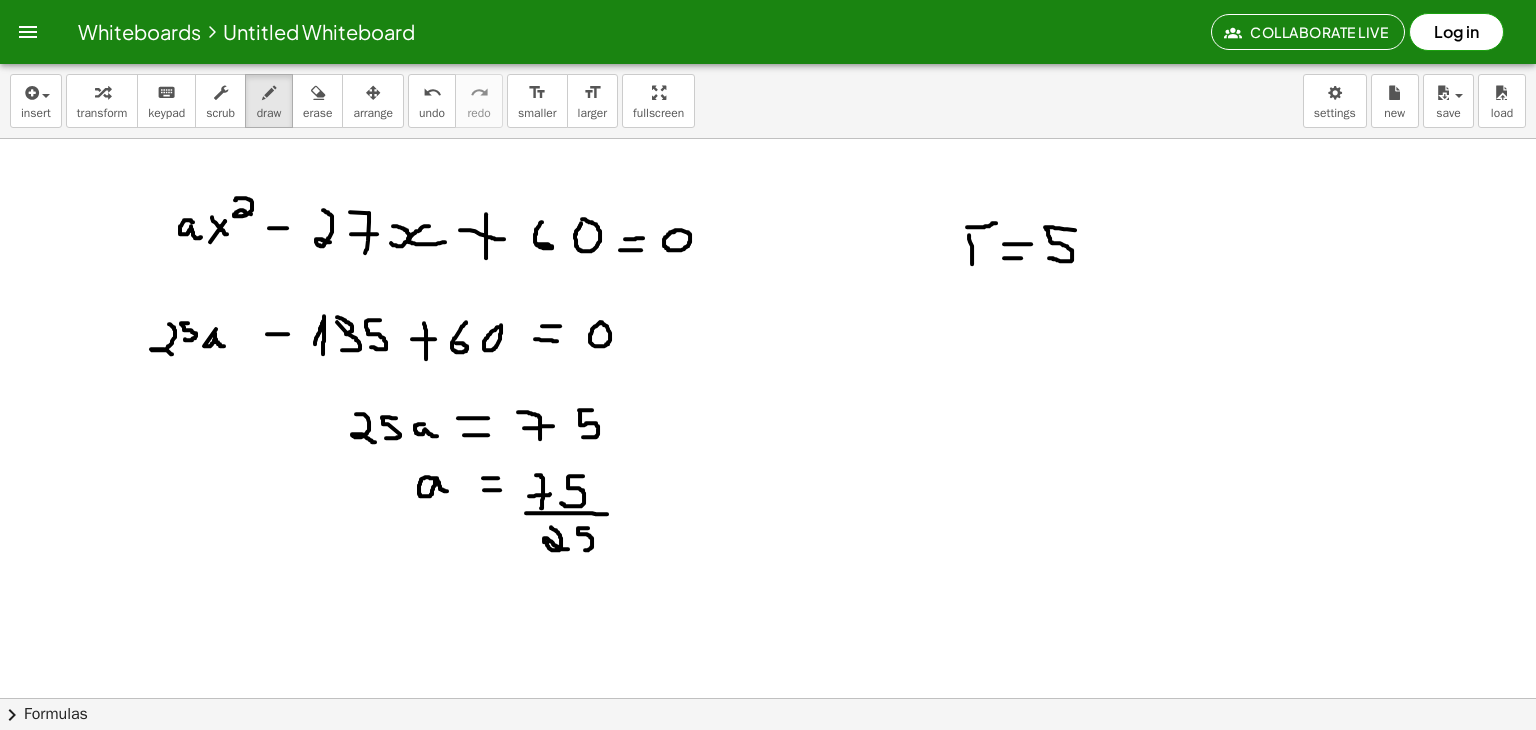 drag, startPoint x: 588, startPoint y: 527, endPoint x: 576, endPoint y: 548, distance: 24.186773 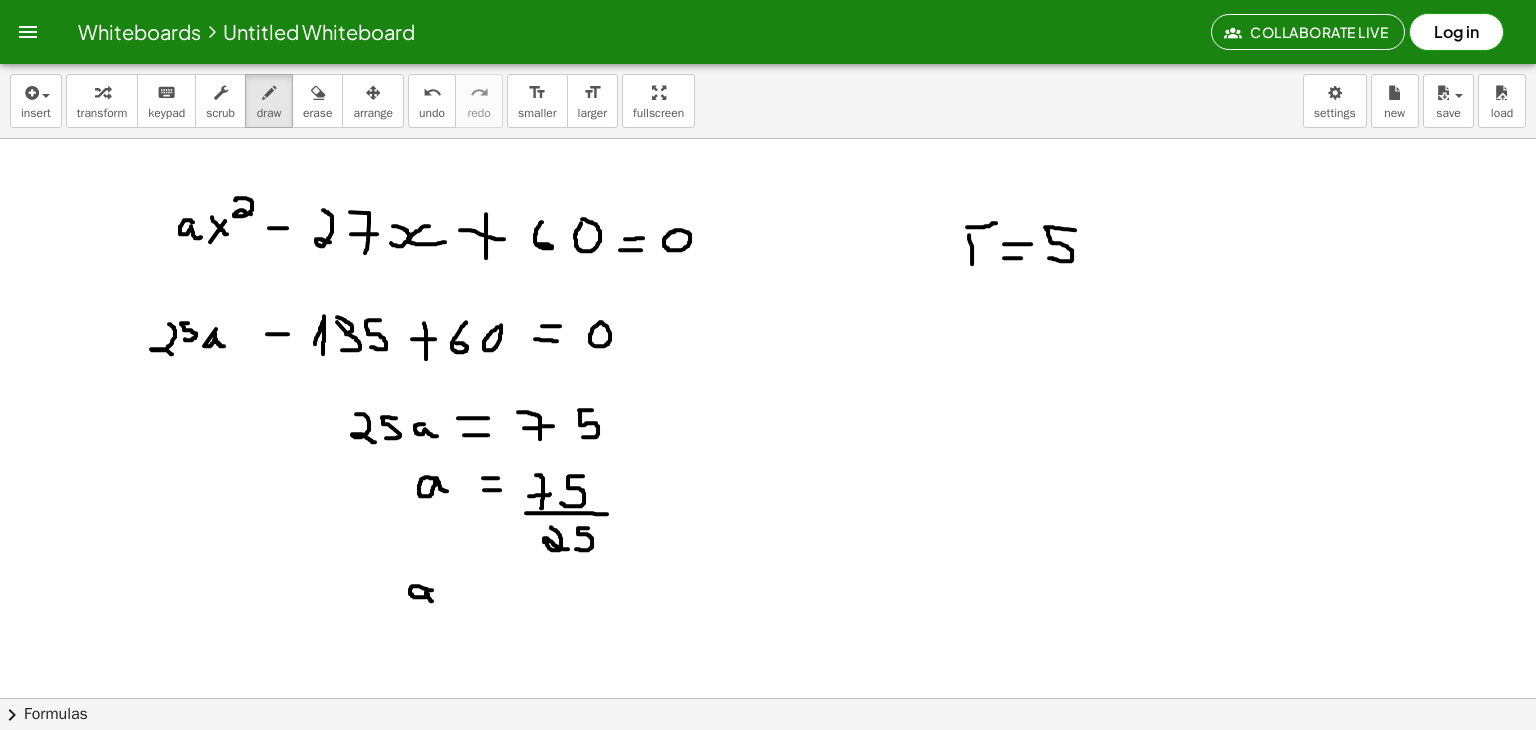 drag, startPoint x: 432, startPoint y: 589, endPoint x: 437, endPoint y: 601, distance: 13 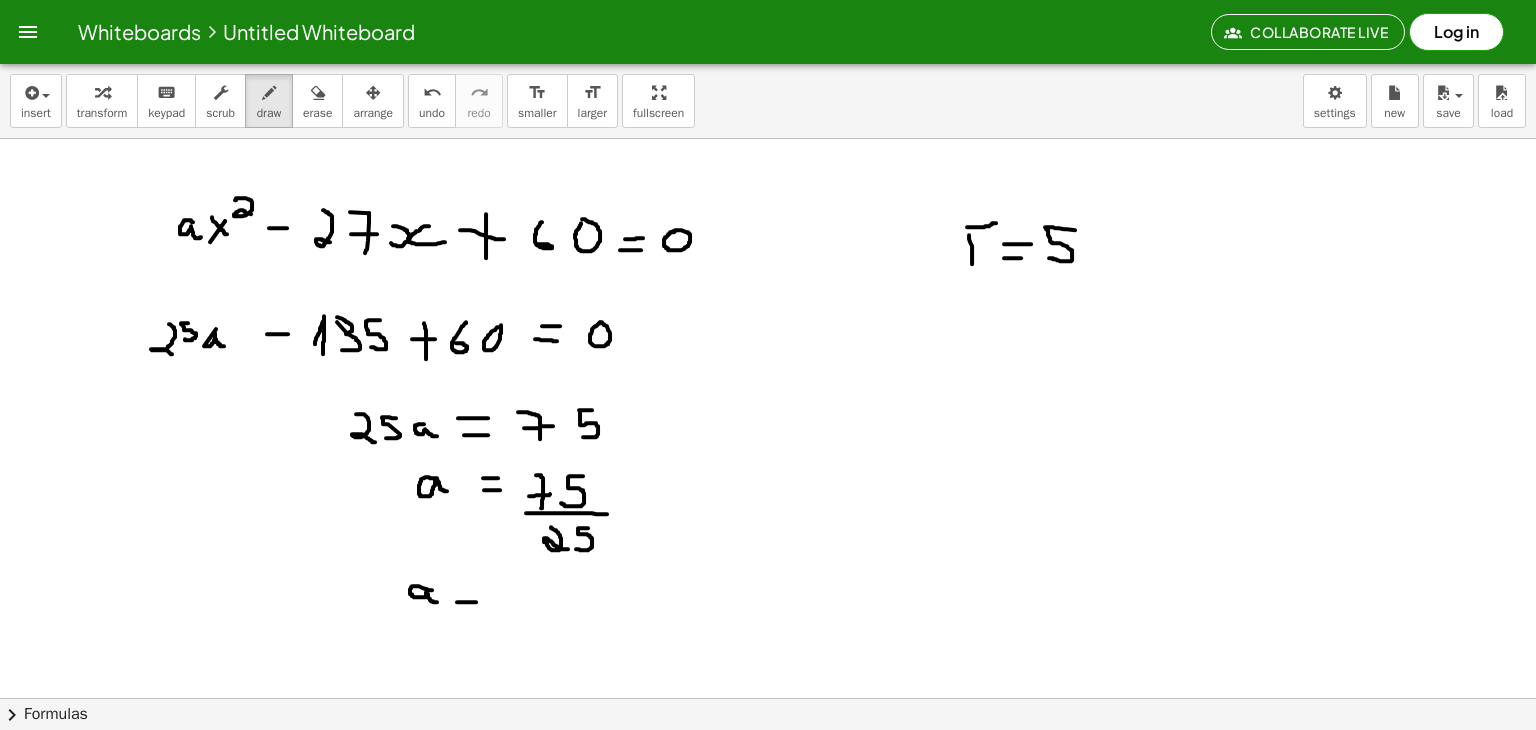 drag, startPoint x: 457, startPoint y: 601, endPoint x: 477, endPoint y: 601, distance: 20 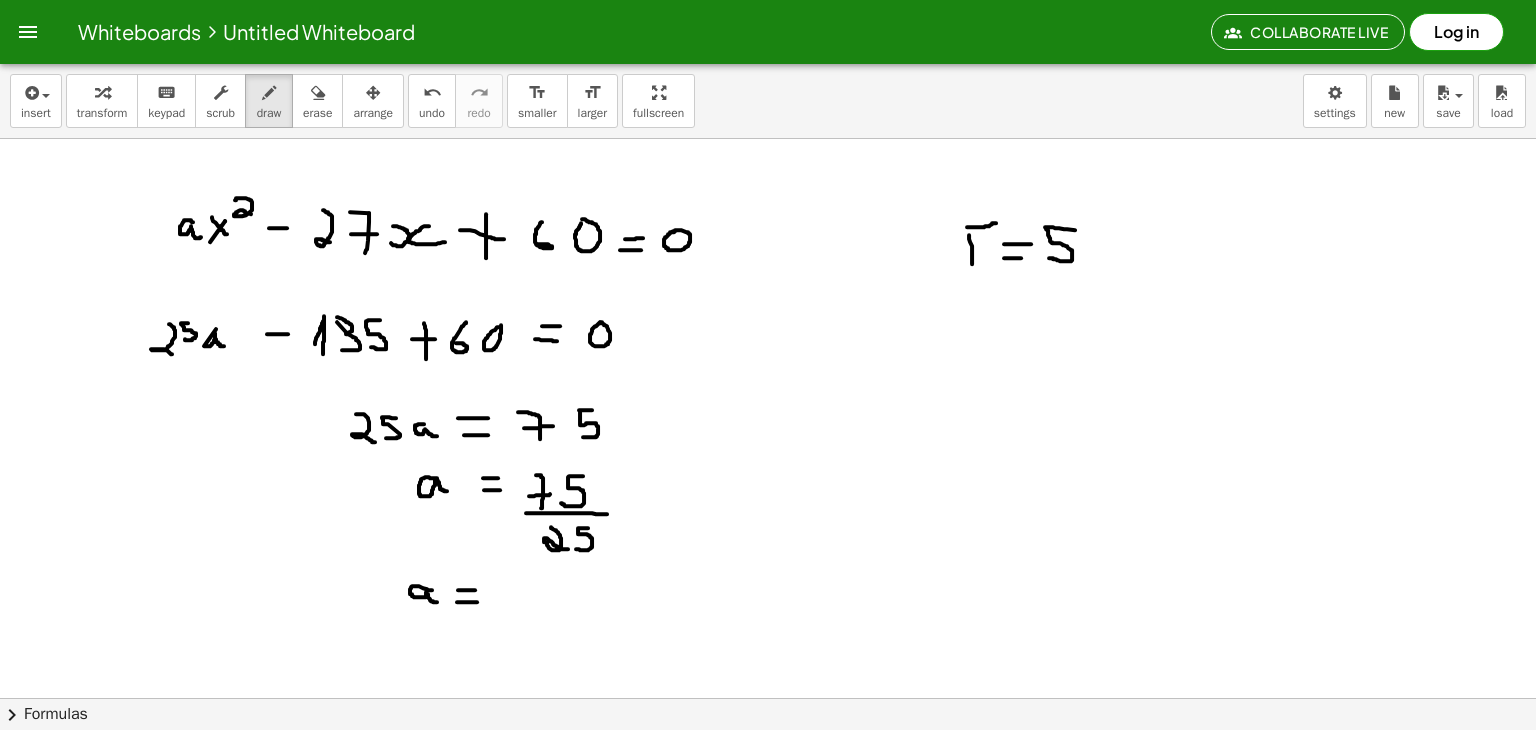 drag, startPoint x: 458, startPoint y: 589, endPoint x: 475, endPoint y: 589, distance: 17 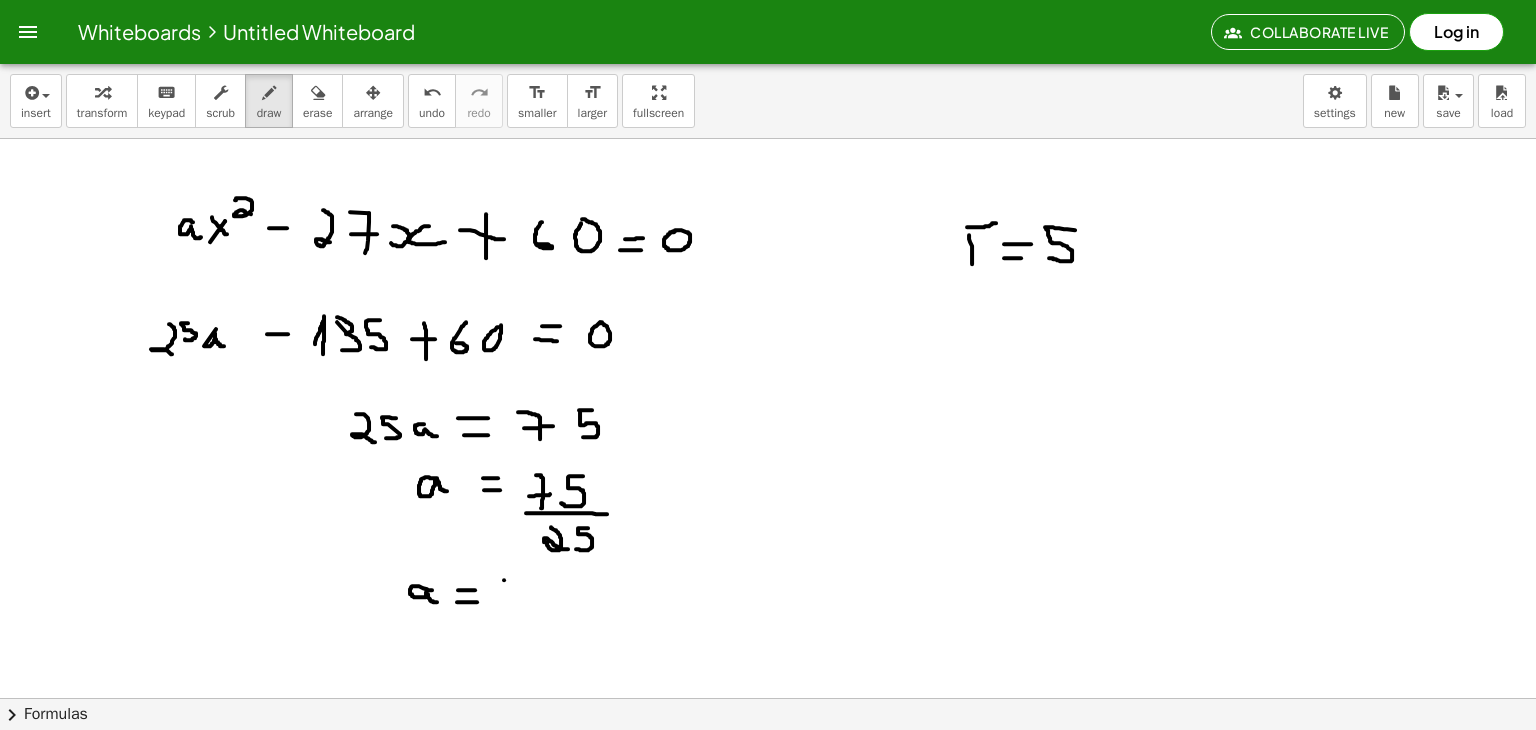 click at bounding box center [768, -958] 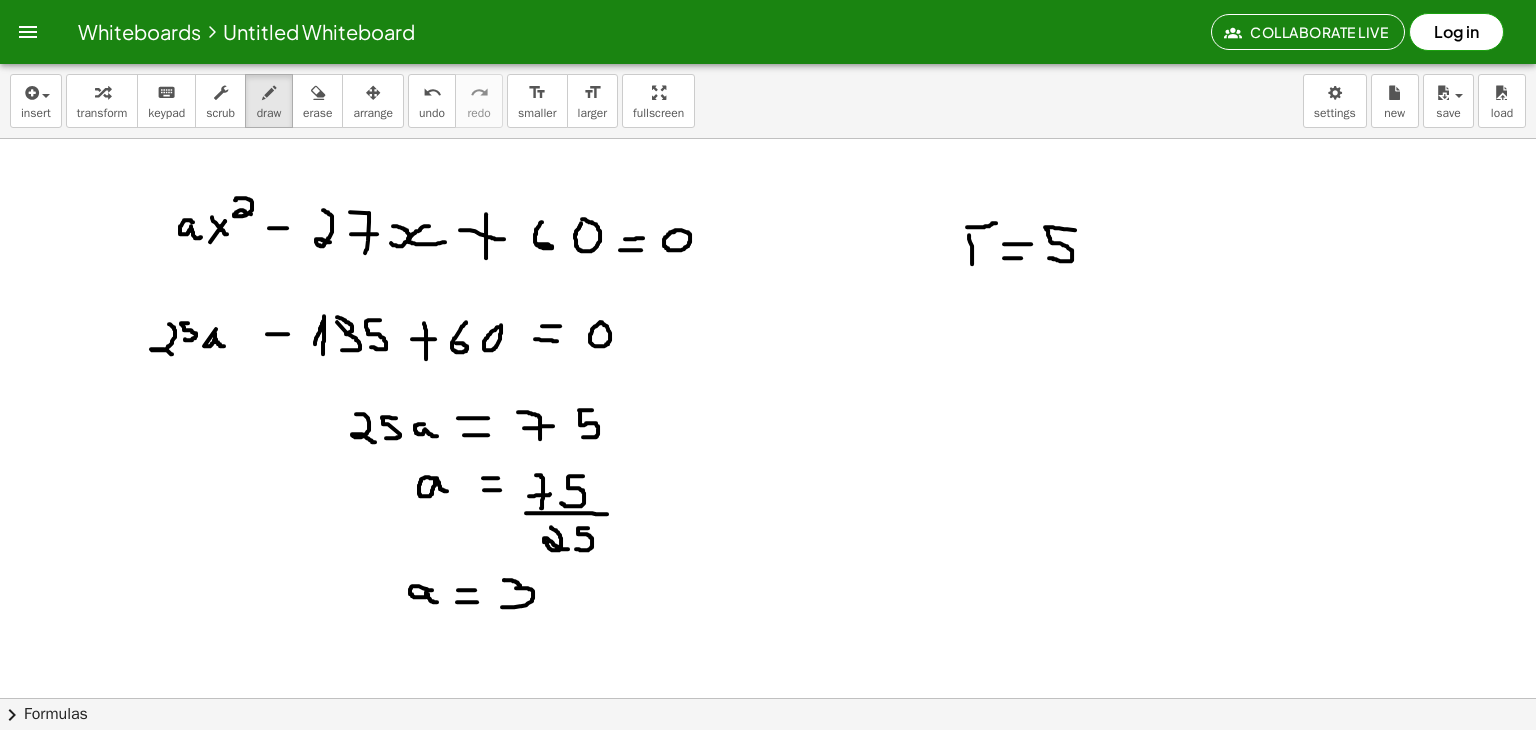 drag, startPoint x: 504, startPoint y: 579, endPoint x: 501, endPoint y: 606, distance: 27.166155 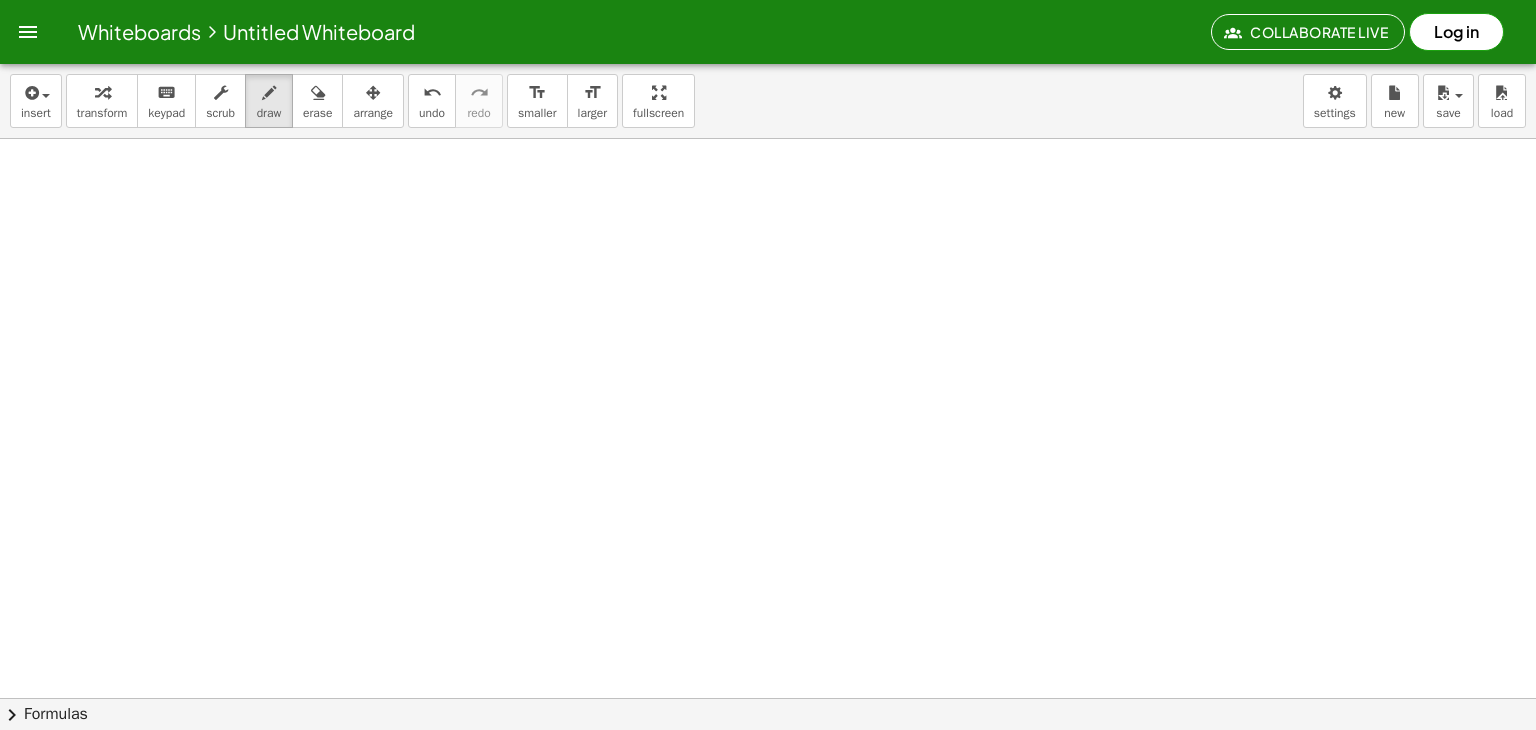 scroll, scrollTop: 3248, scrollLeft: 0, axis: vertical 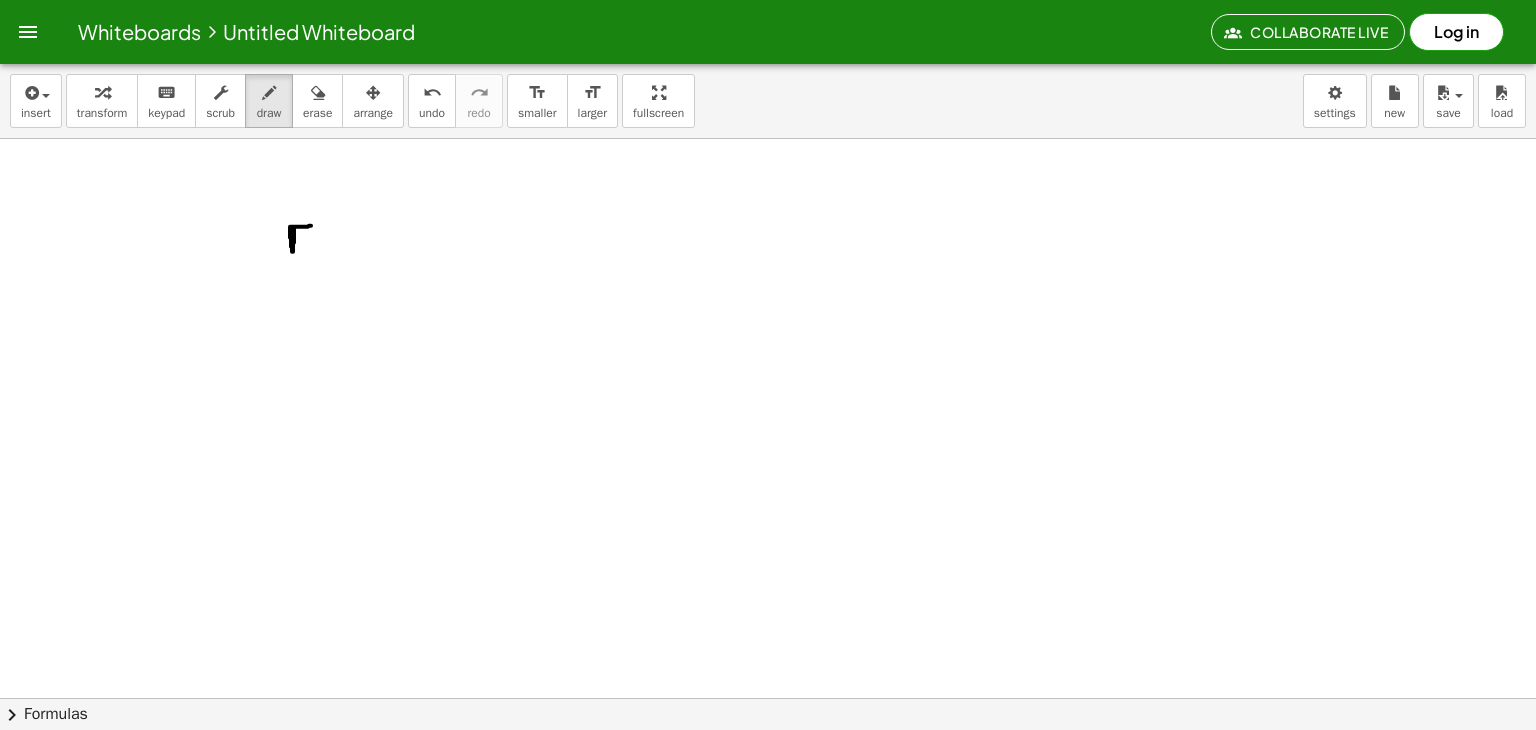 drag, startPoint x: 294, startPoint y: 226, endPoint x: 316, endPoint y: 222, distance: 22.36068 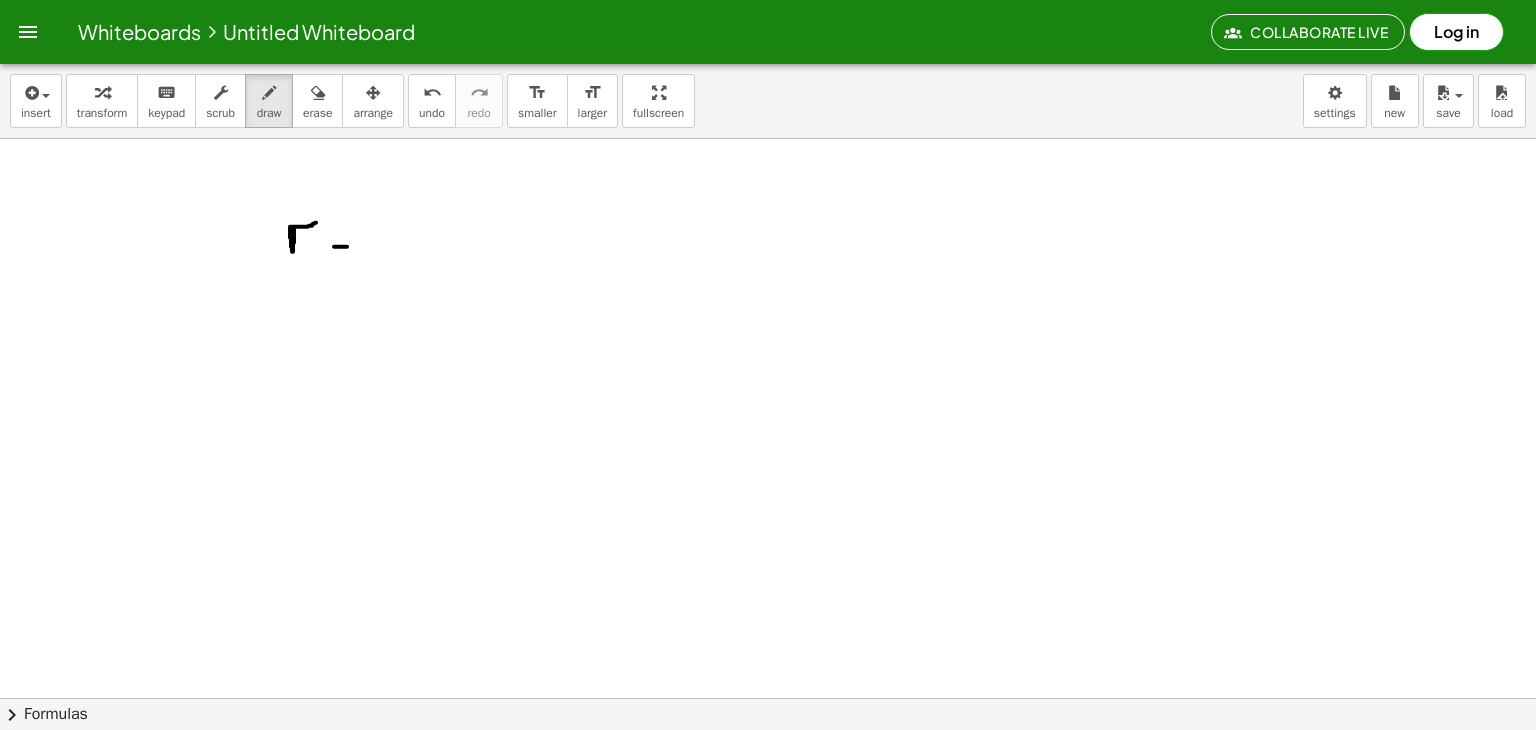 drag, startPoint x: 334, startPoint y: 246, endPoint x: 348, endPoint y: 246, distance: 14 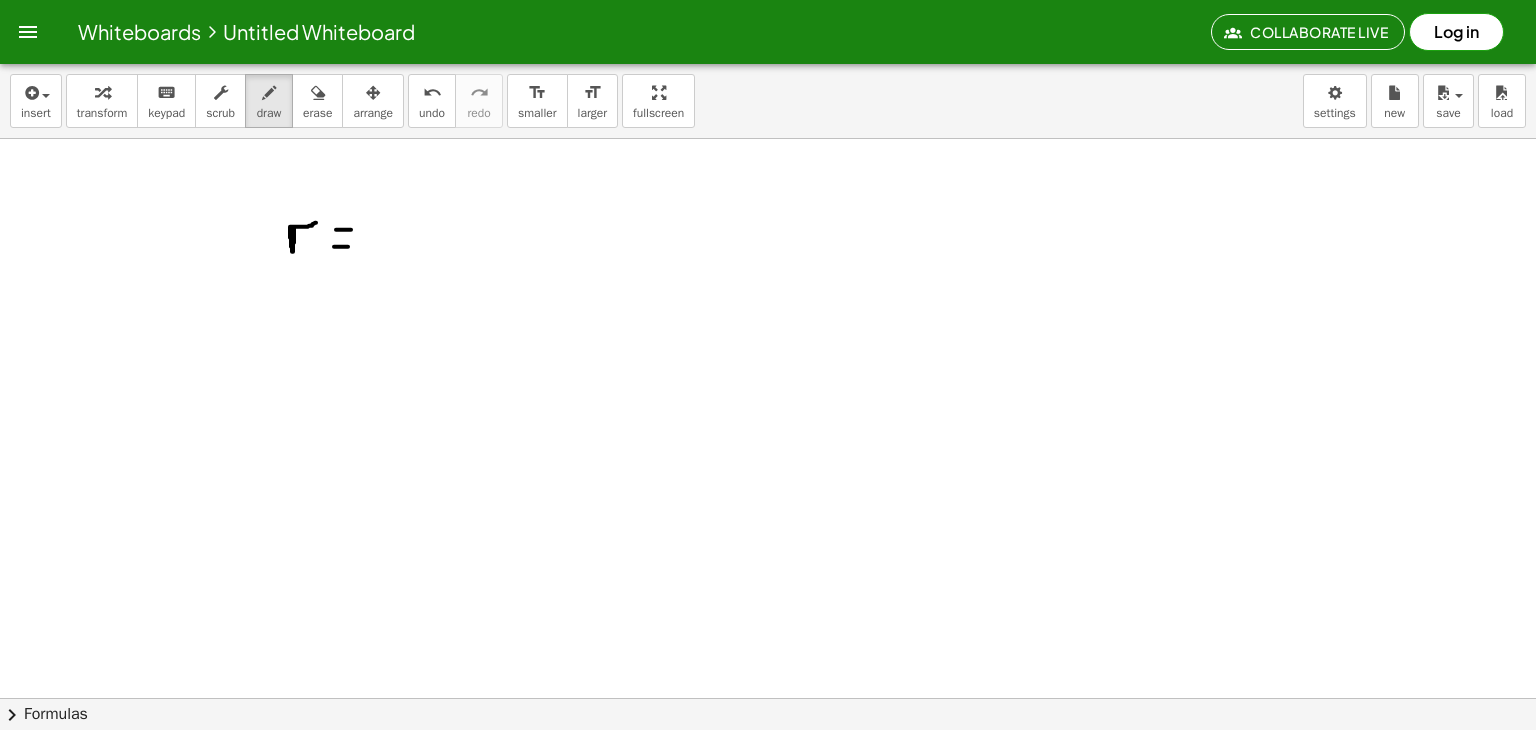 drag, startPoint x: 336, startPoint y: 229, endPoint x: 351, endPoint y: 229, distance: 15 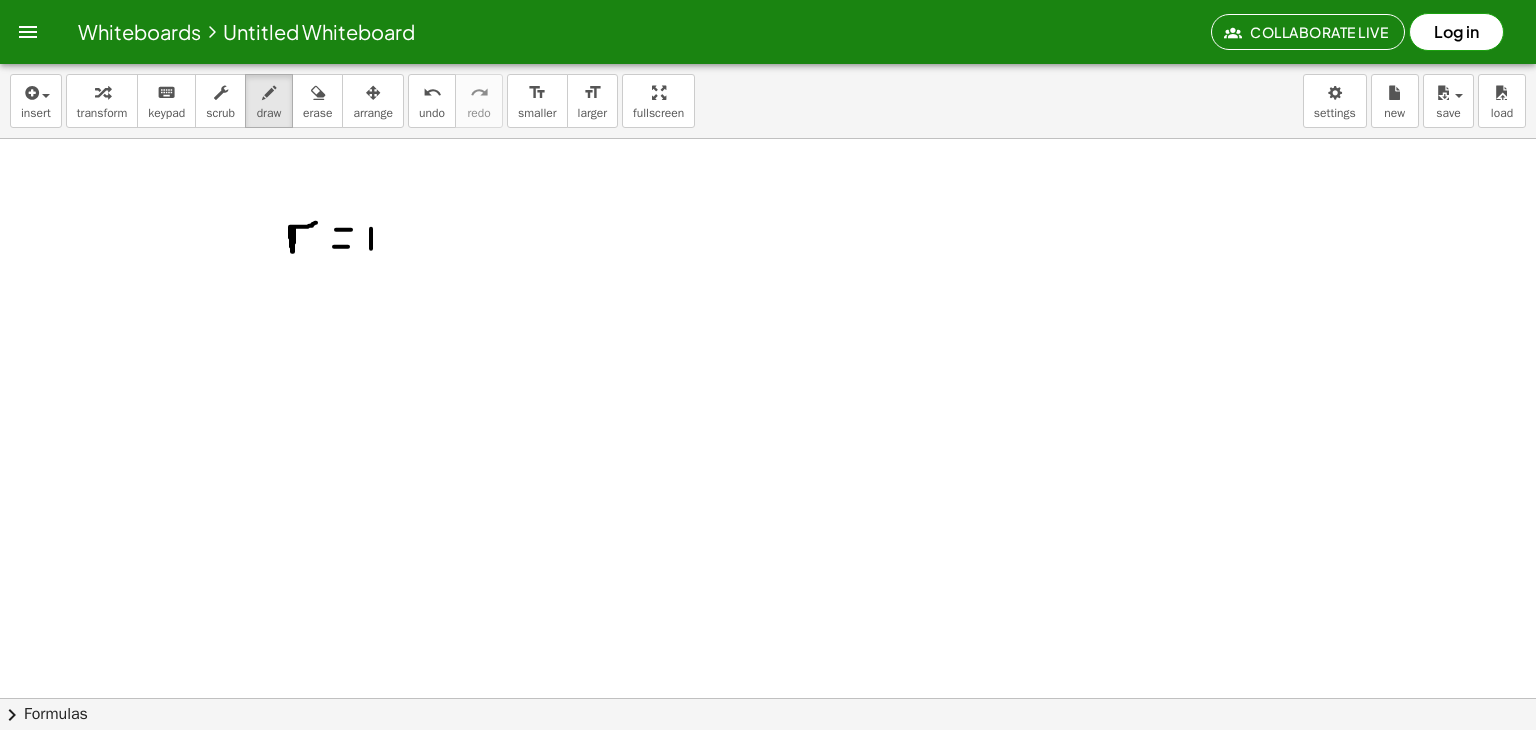 drag, startPoint x: 371, startPoint y: 228, endPoint x: 371, endPoint y: 248, distance: 20 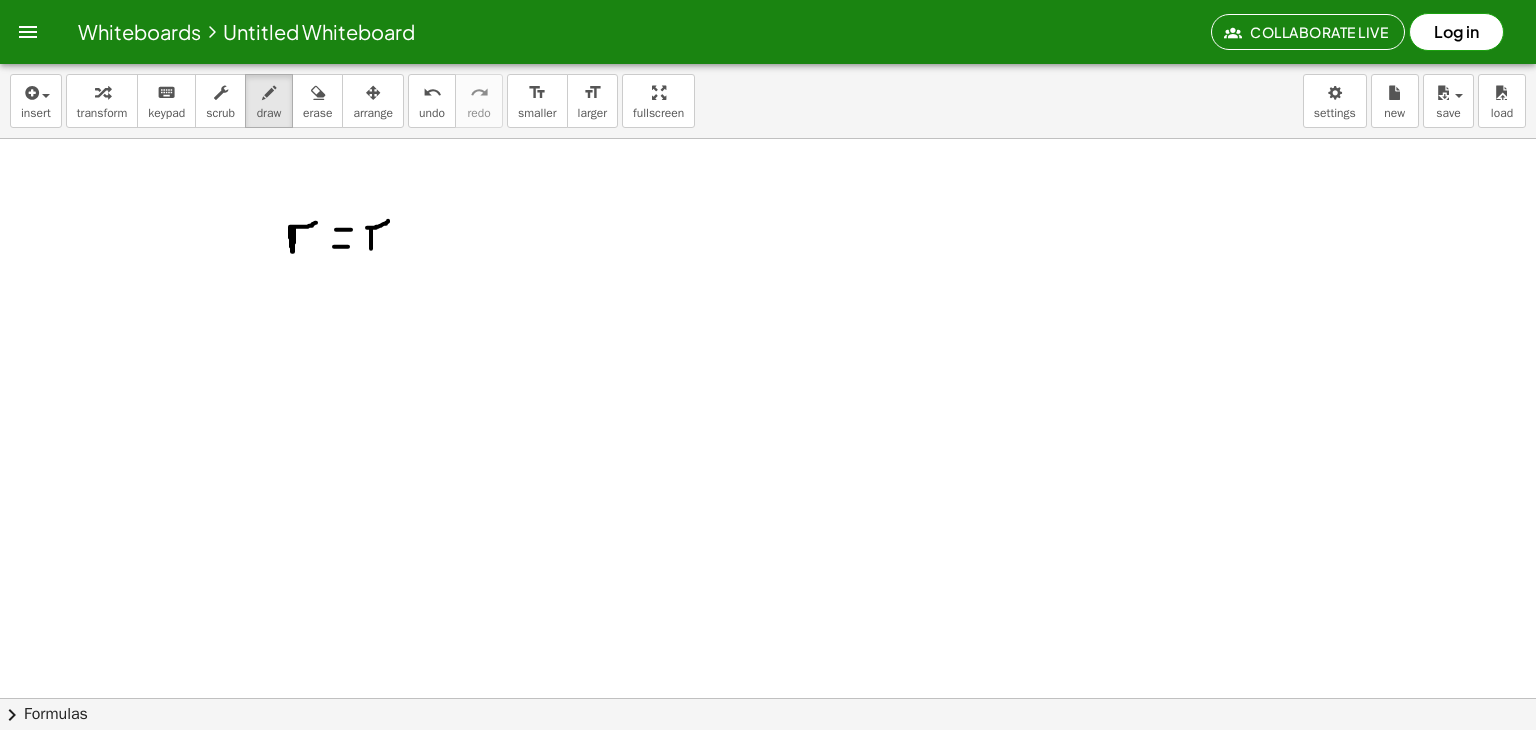 drag, startPoint x: 367, startPoint y: 227, endPoint x: 389, endPoint y: 220, distance: 23.086792 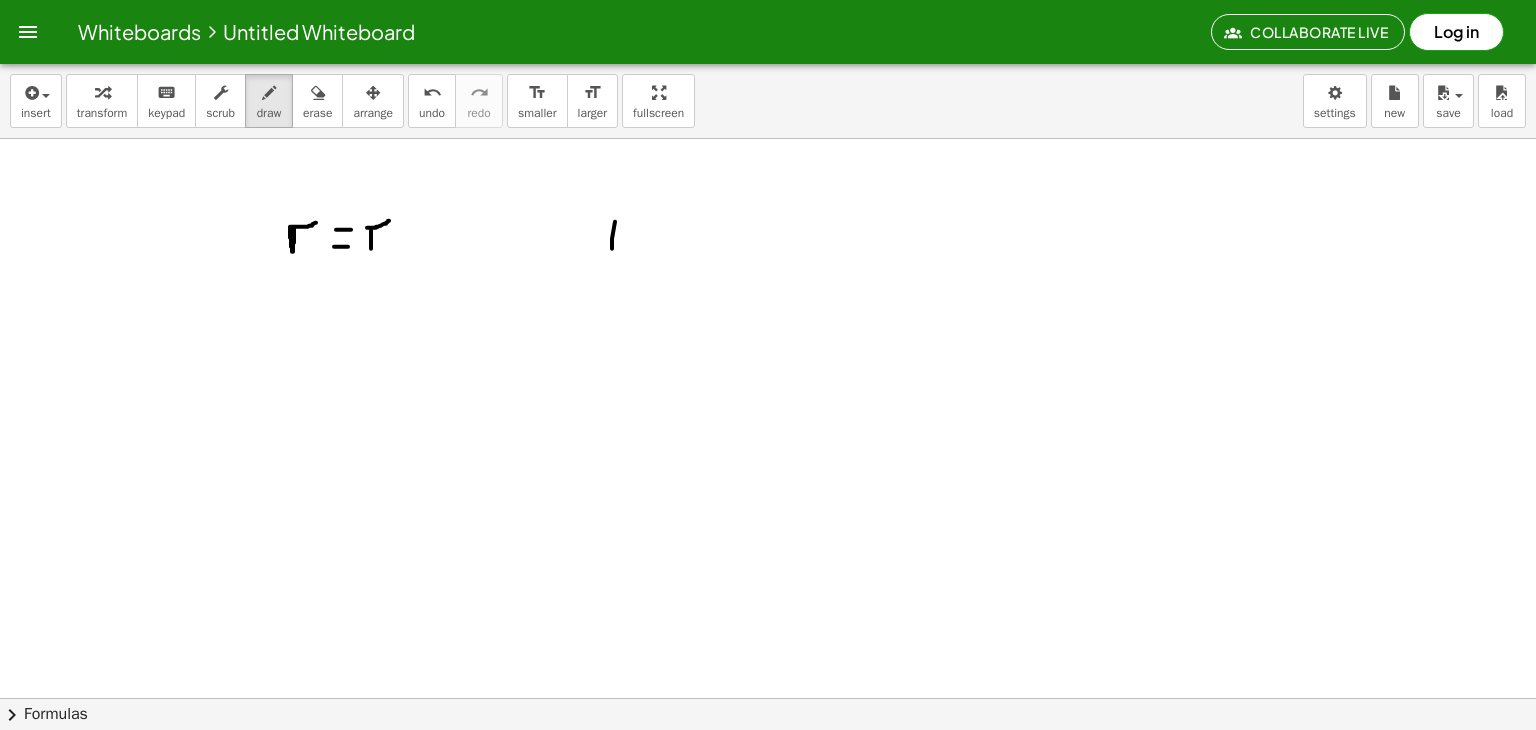 drag, startPoint x: 615, startPoint y: 221, endPoint x: 612, endPoint y: 249, distance: 28.160255 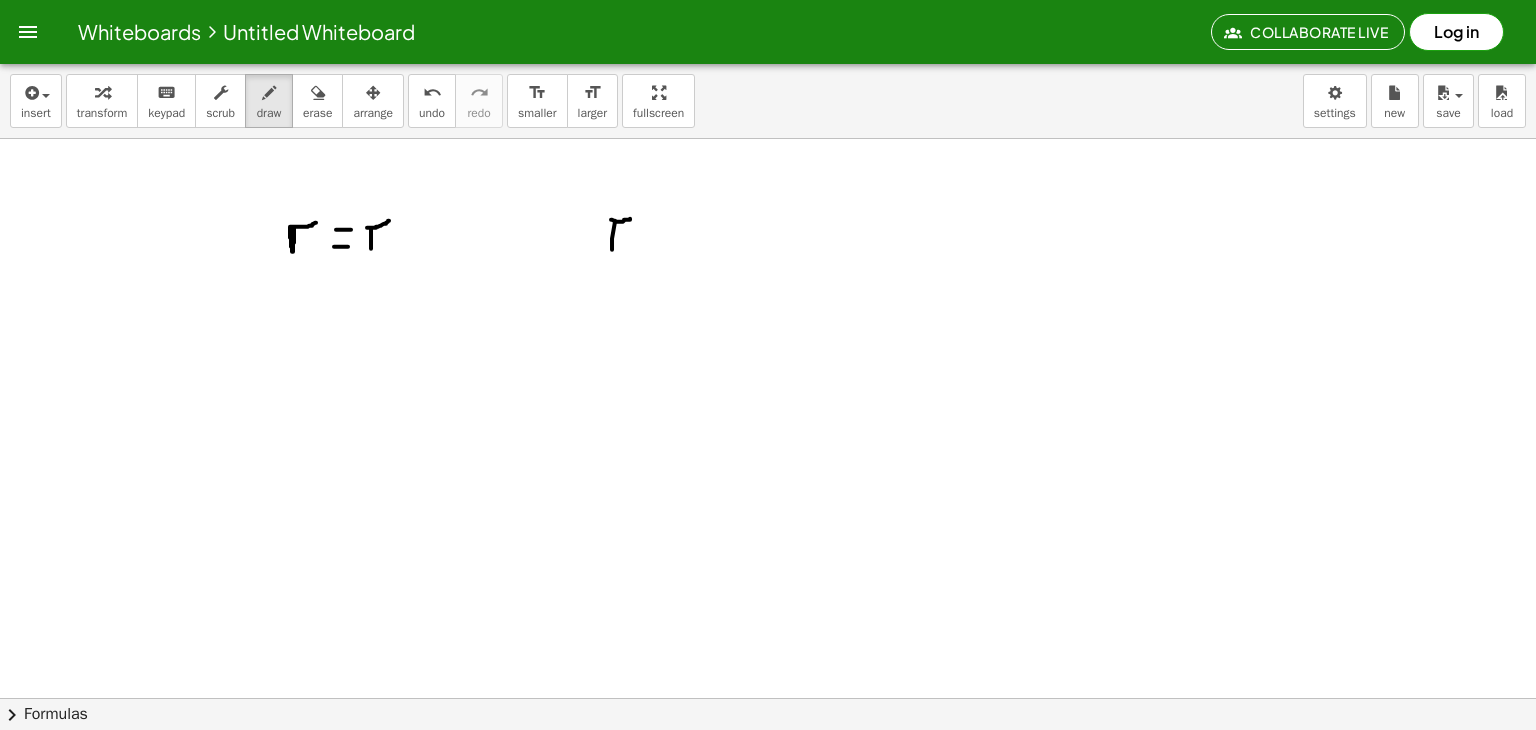 drag, startPoint x: 611, startPoint y: 219, endPoint x: 636, endPoint y: 215, distance: 25.317978 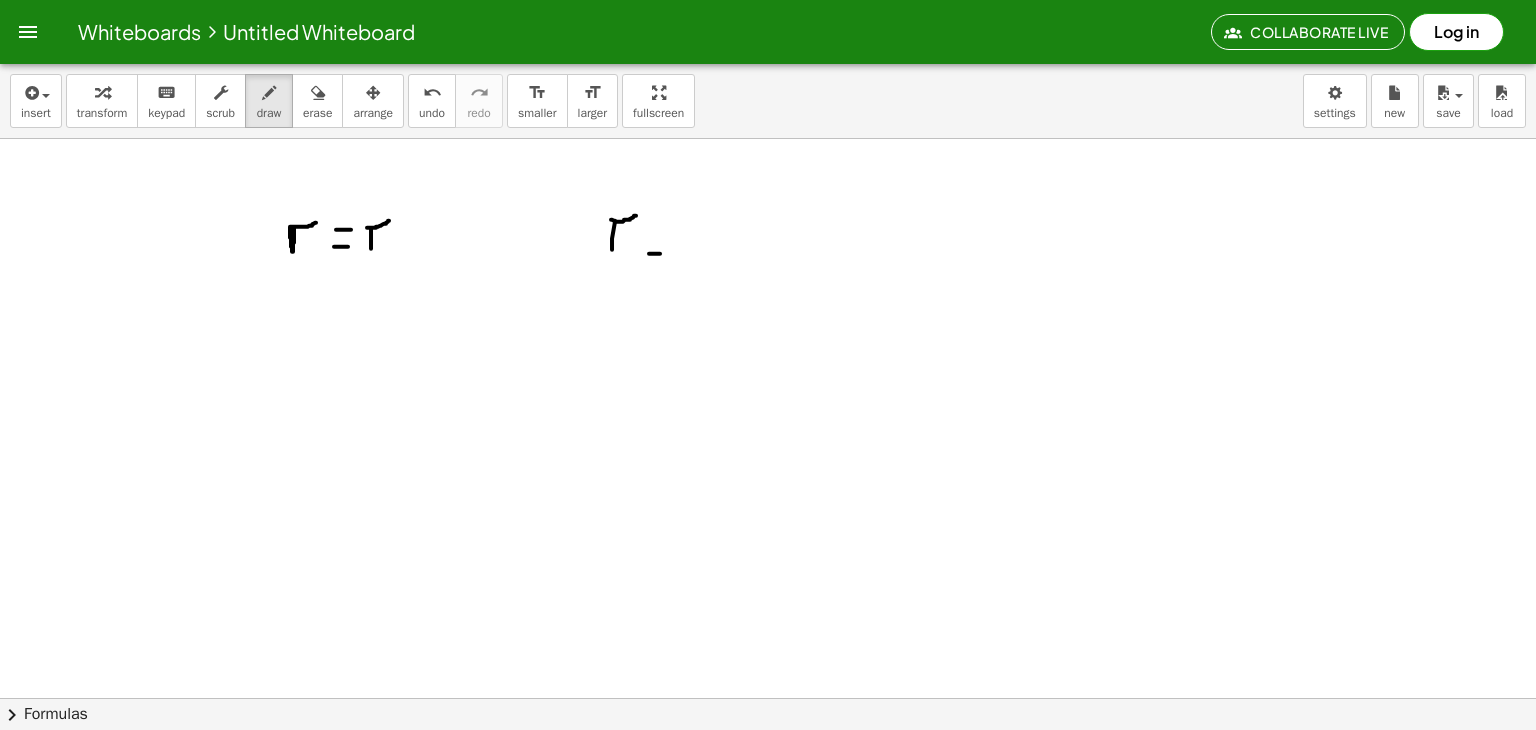 drag, startPoint x: 649, startPoint y: 253, endPoint x: 669, endPoint y: 253, distance: 20 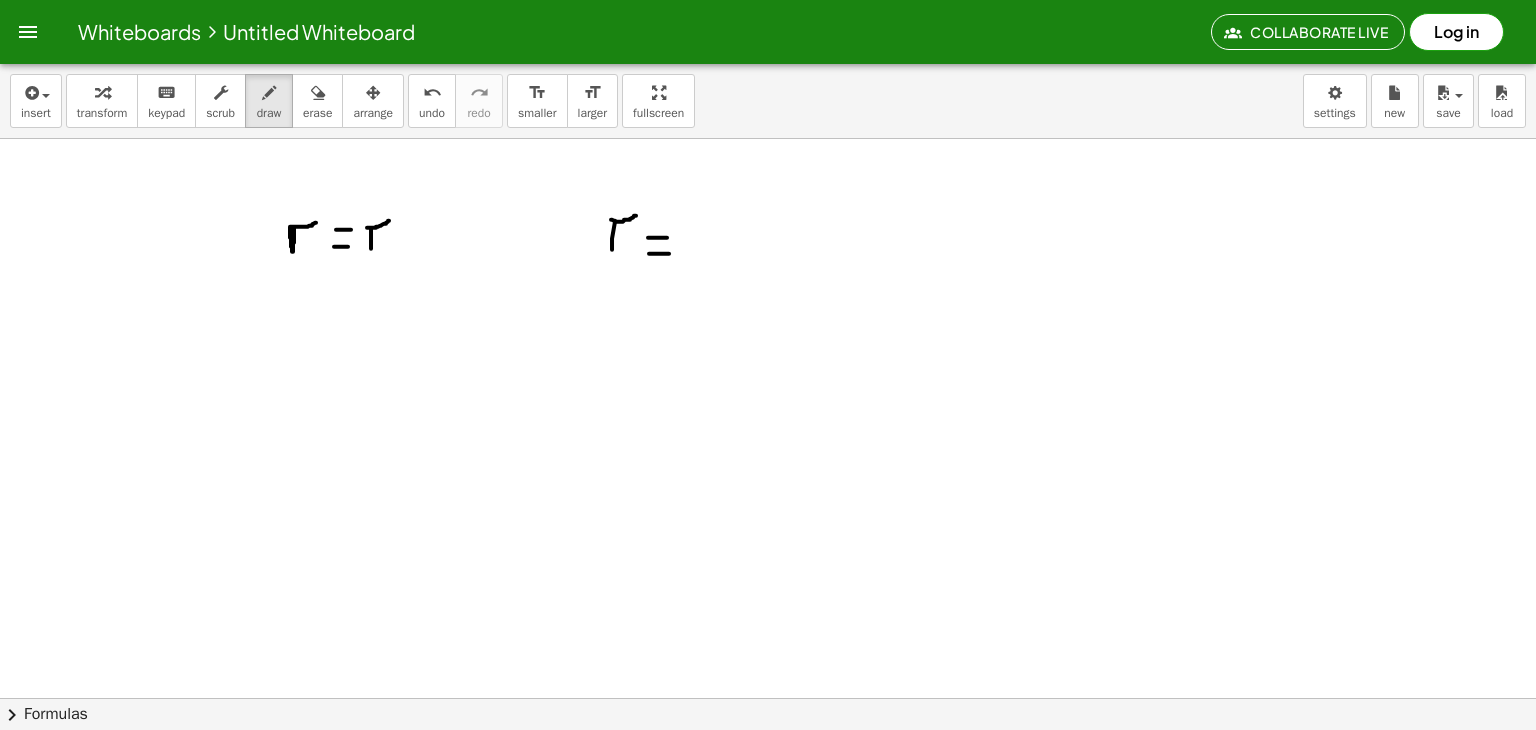 drag, startPoint x: 648, startPoint y: 237, endPoint x: 670, endPoint y: 237, distance: 22 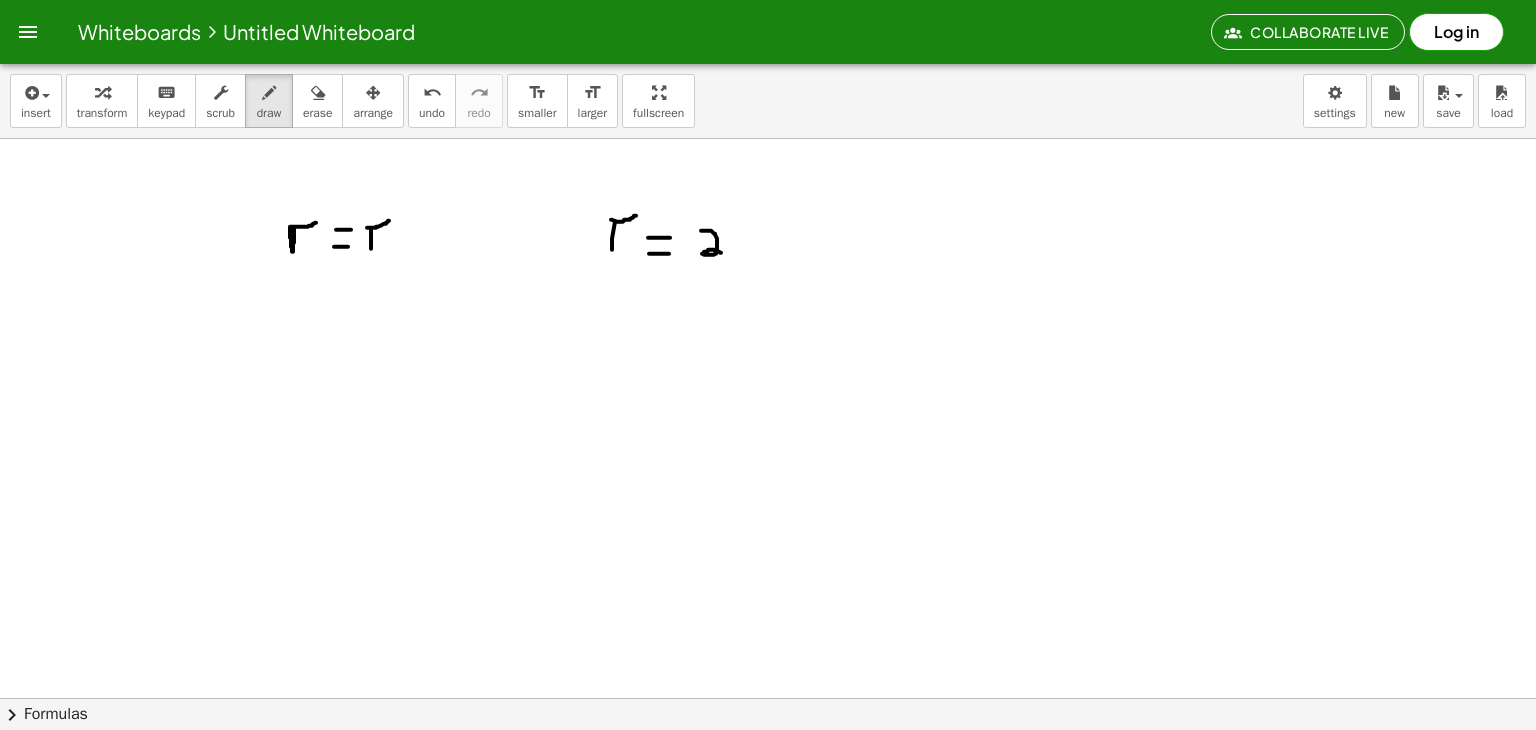 drag, startPoint x: 701, startPoint y: 230, endPoint x: 724, endPoint y: 254, distance: 33.24154 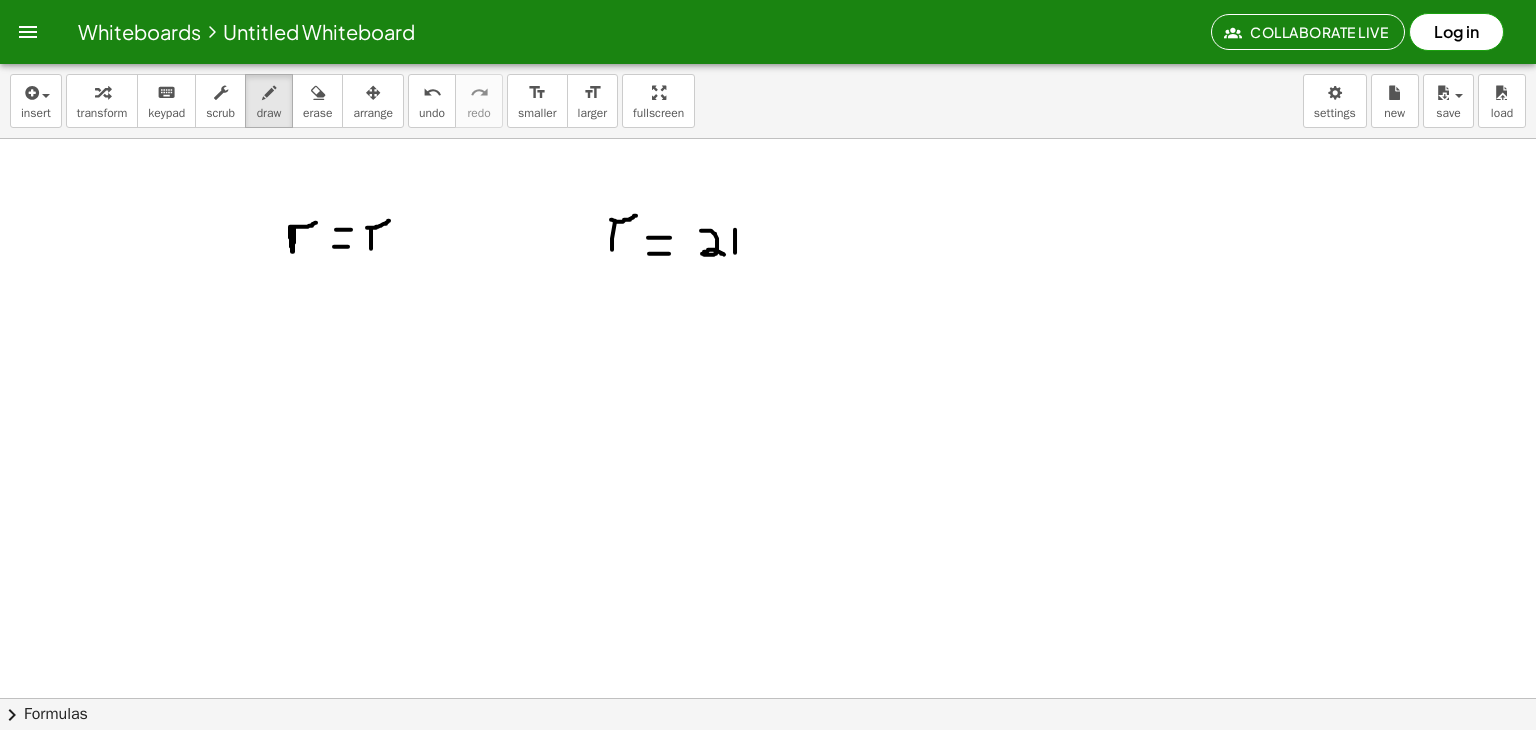 drag, startPoint x: 735, startPoint y: 229, endPoint x: 735, endPoint y: 256, distance: 27 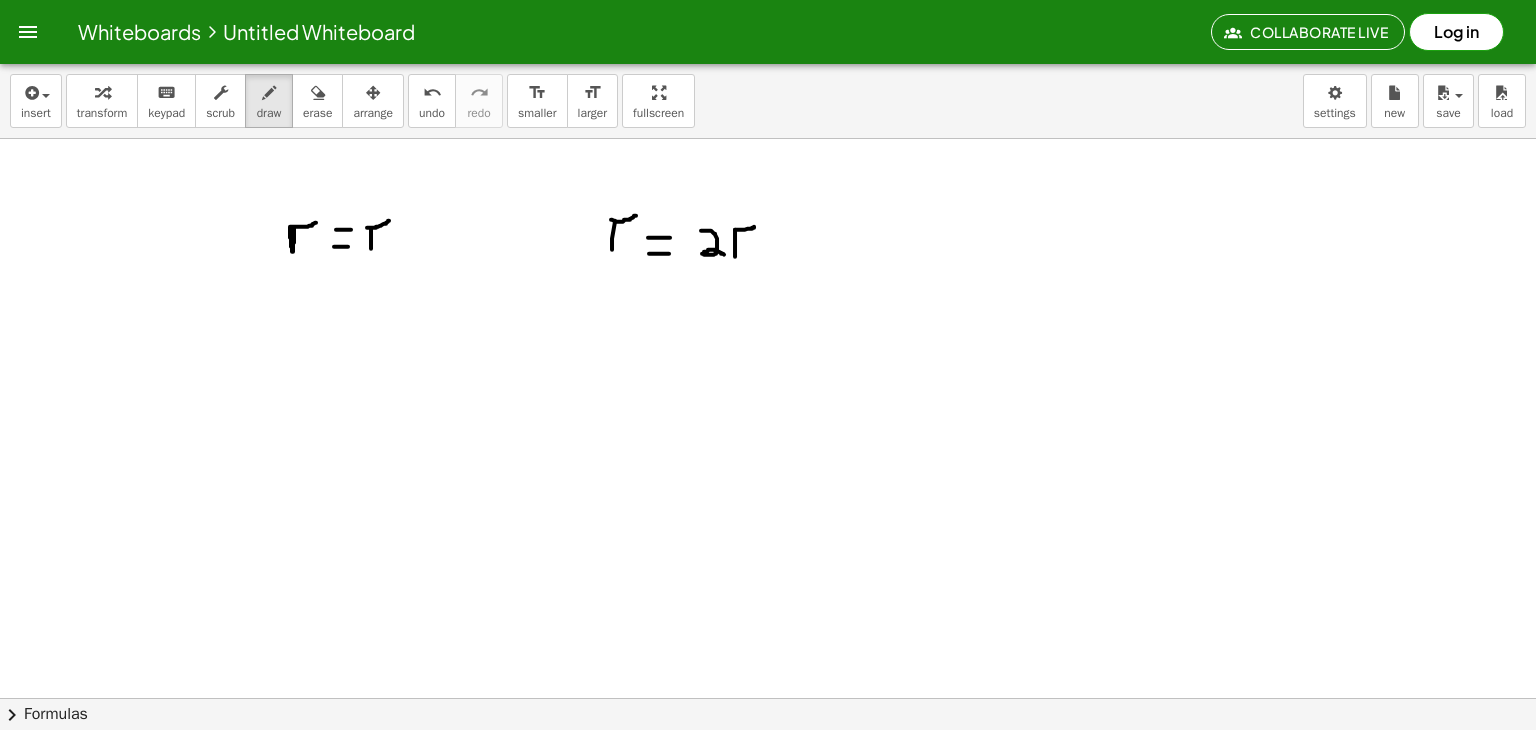 drag, startPoint x: 735, startPoint y: 229, endPoint x: 754, endPoint y: 225, distance: 19.416489 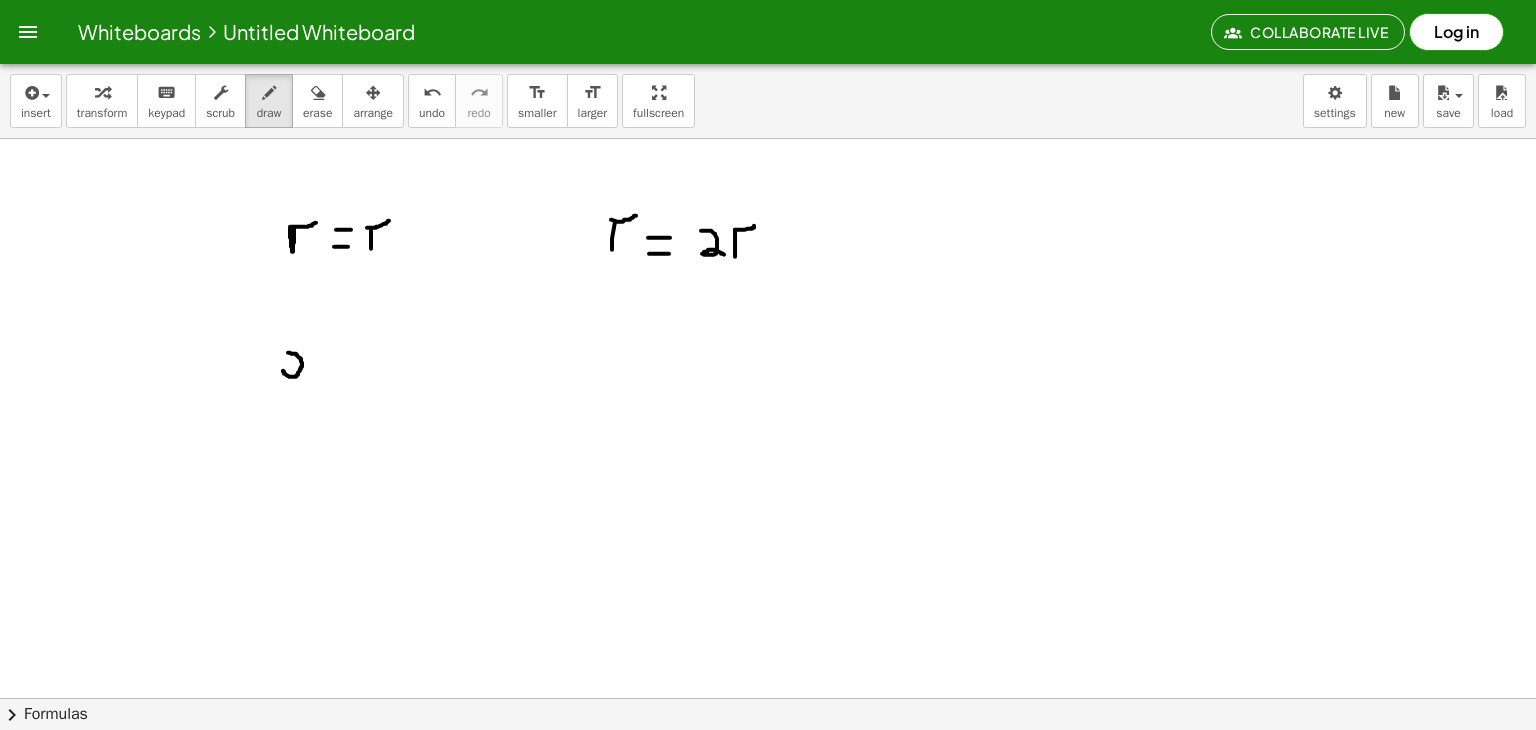 drag, startPoint x: 283, startPoint y: 370, endPoint x: 288, endPoint y: 352, distance: 18.681541 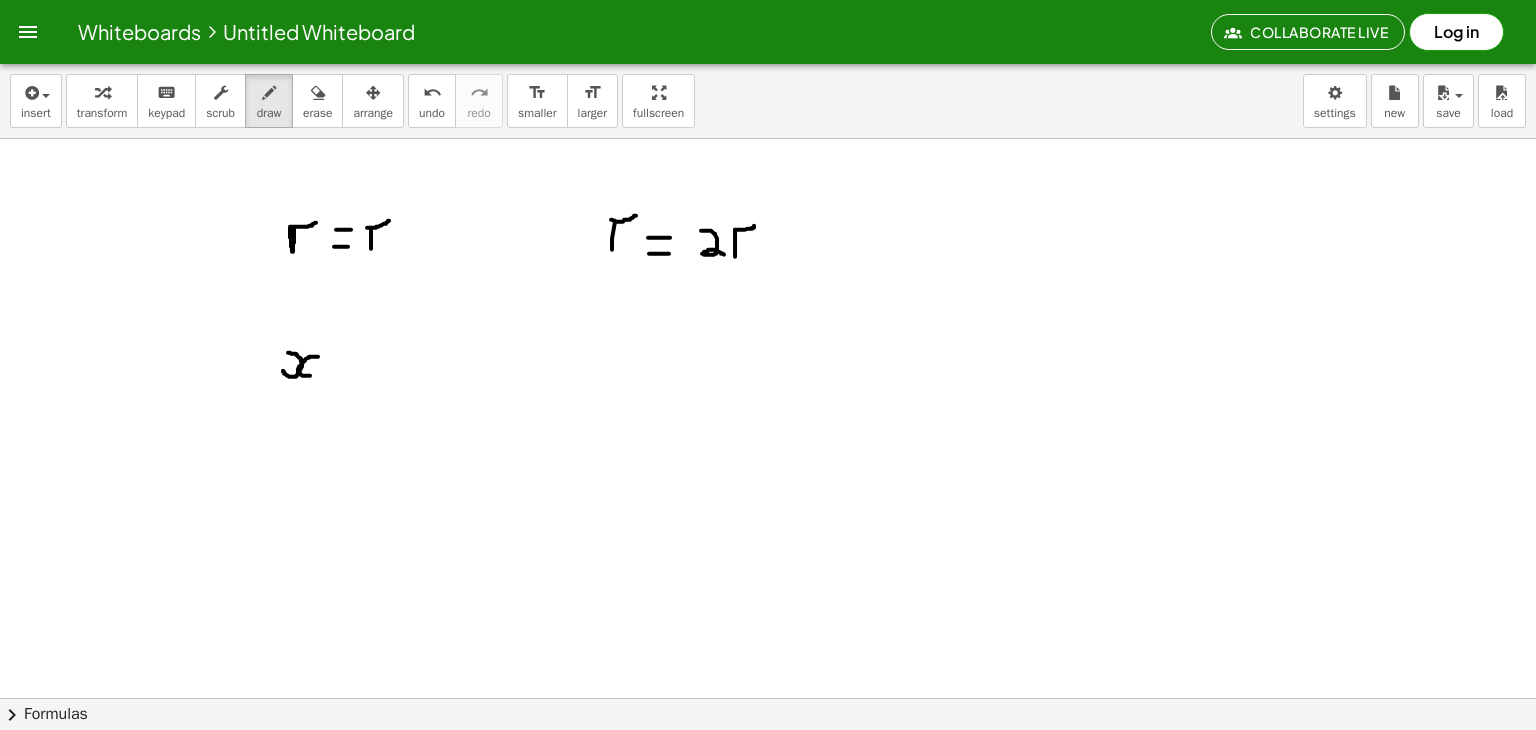 drag, startPoint x: 318, startPoint y: 356, endPoint x: 310, endPoint y: 375, distance: 20.615528 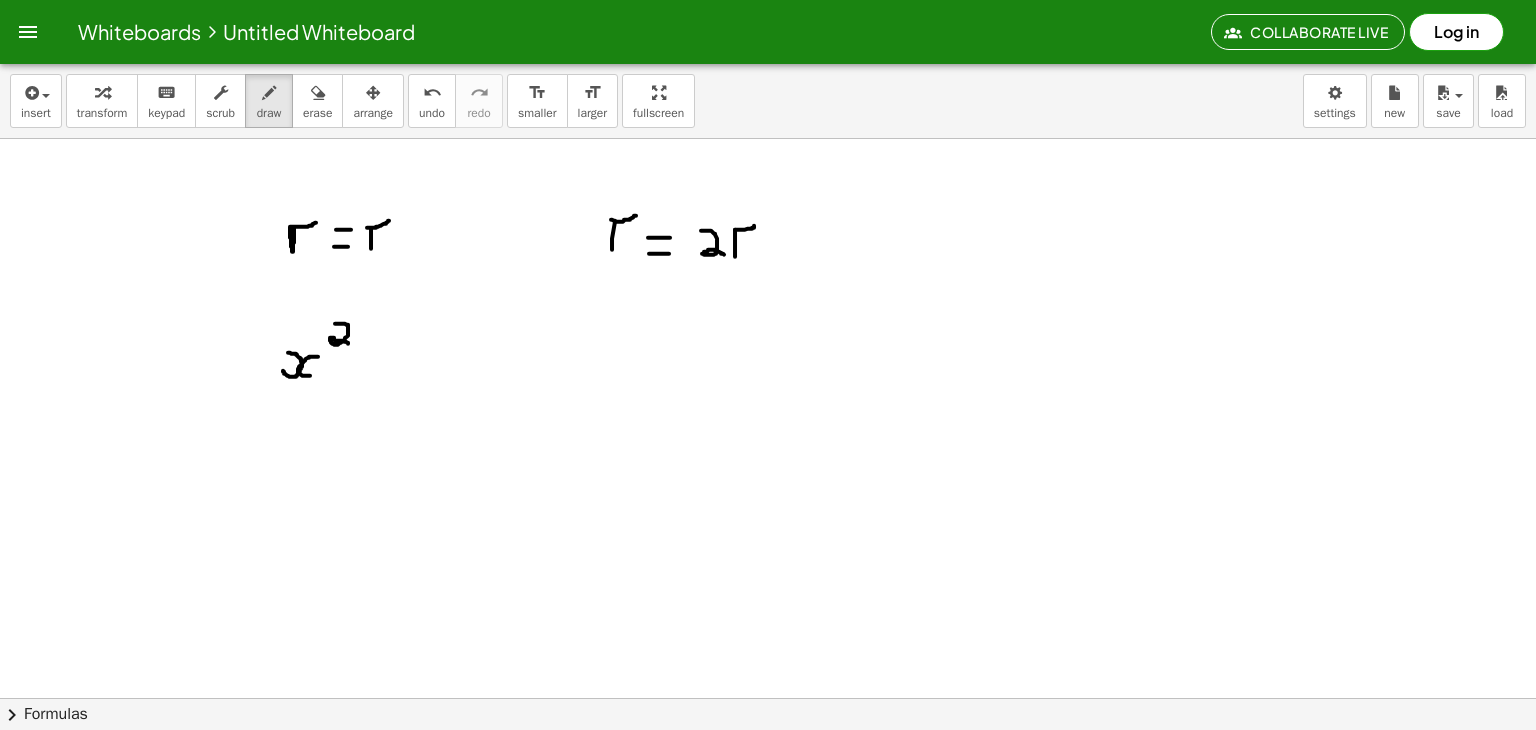 drag, startPoint x: 335, startPoint y: 323, endPoint x: 348, endPoint y: 344, distance: 24.698177 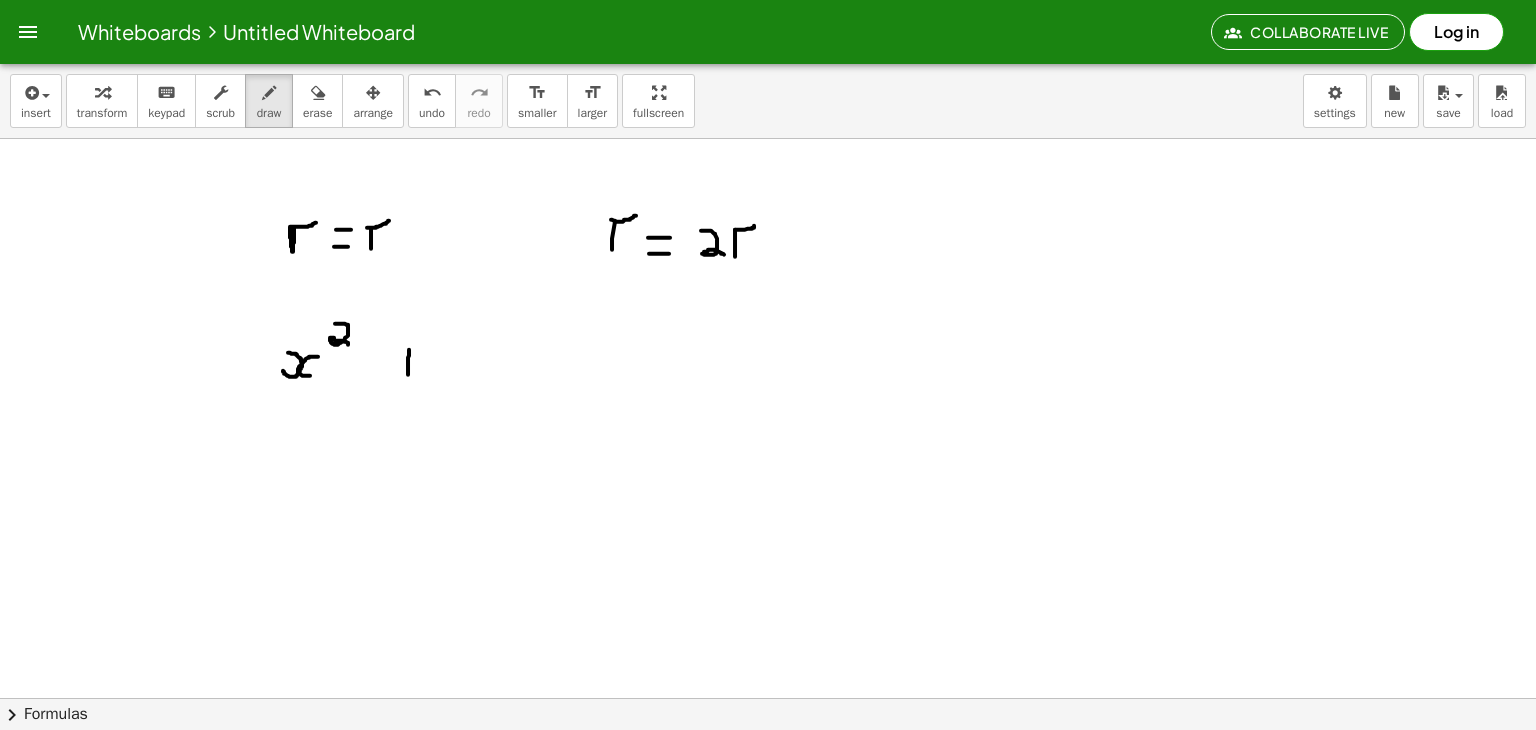 drag, startPoint x: 409, startPoint y: 349, endPoint x: 407, endPoint y: 377, distance: 28.071337 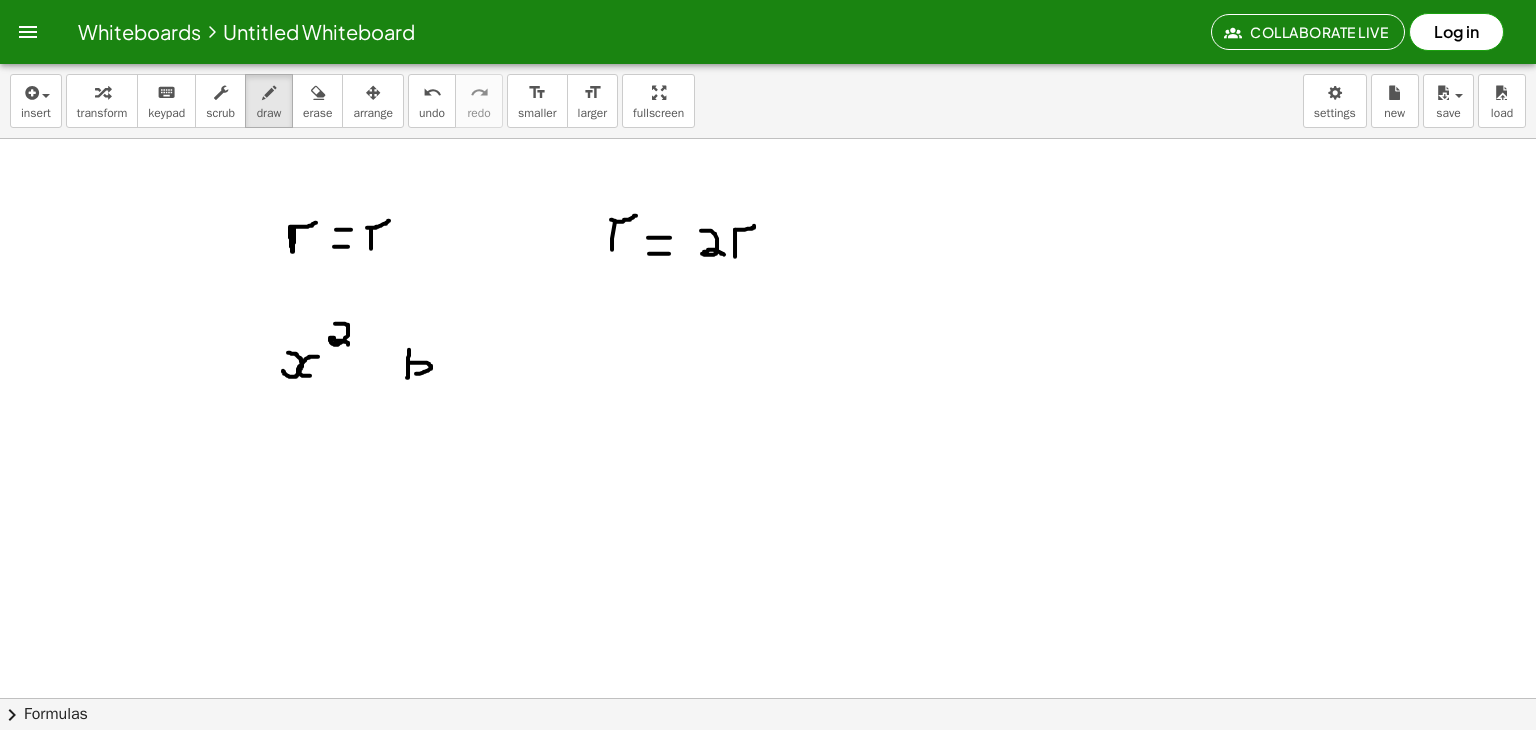 drag, startPoint x: 408, startPoint y: 362, endPoint x: 406, endPoint y: 376, distance: 14.142136 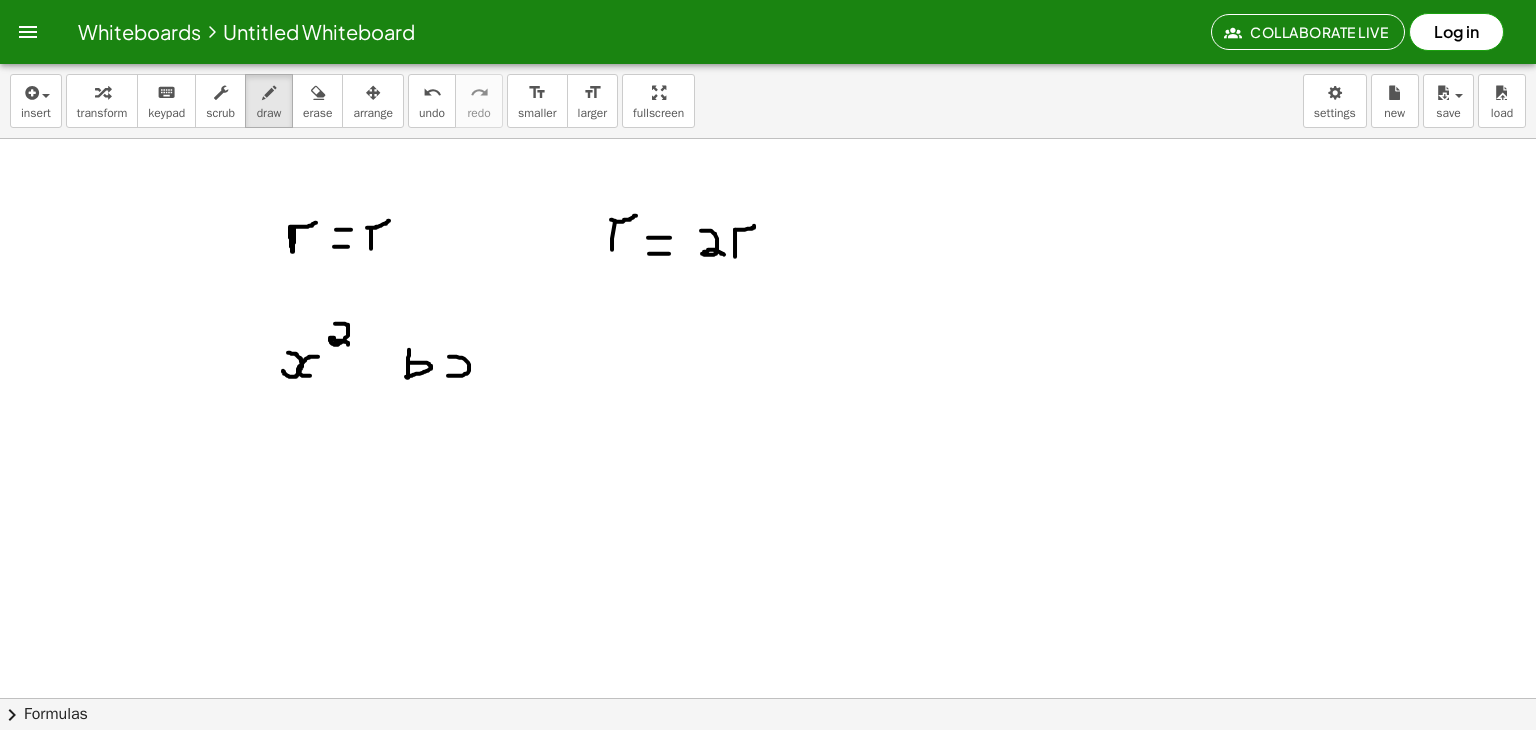 drag, startPoint x: 448, startPoint y: 375, endPoint x: 449, endPoint y: 356, distance: 19.026299 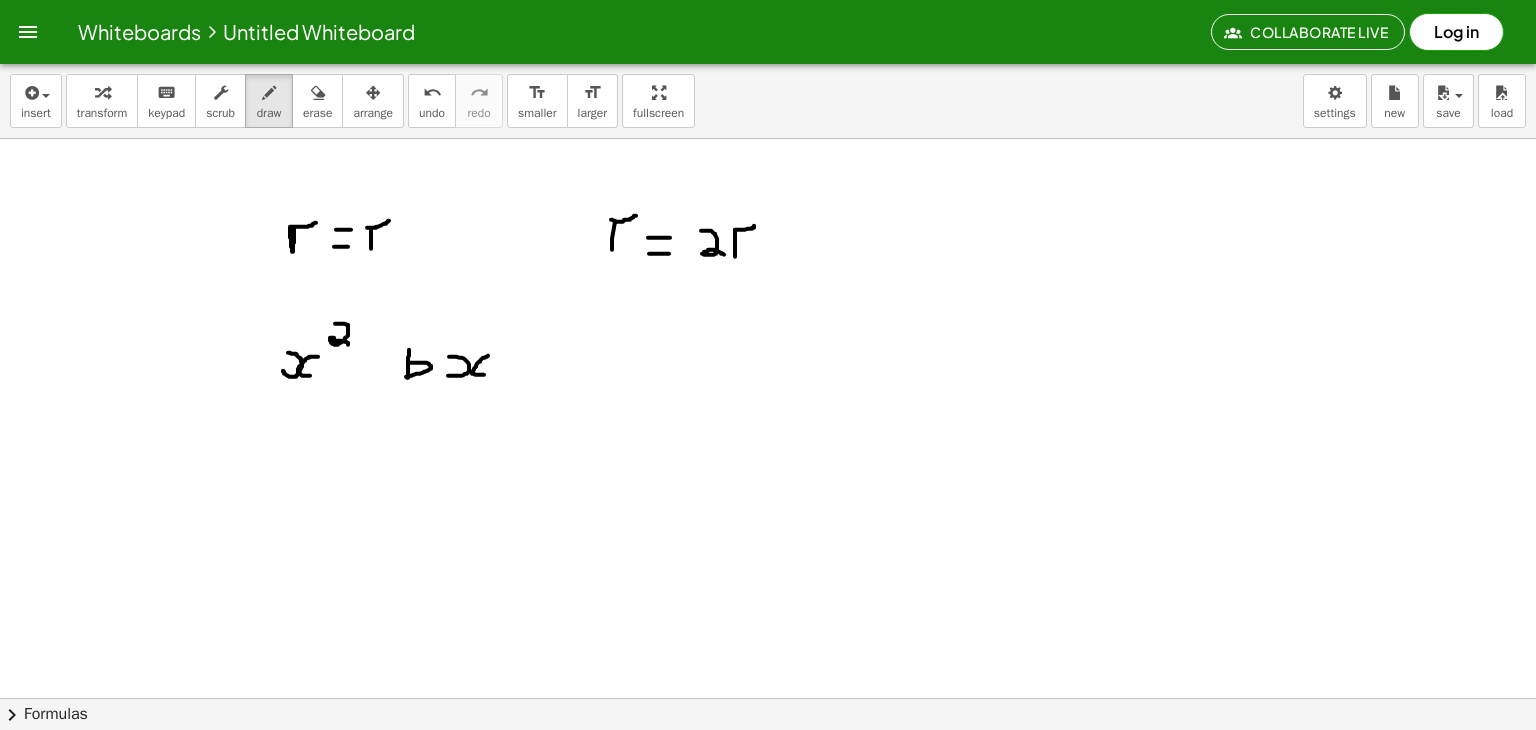 drag, startPoint x: 488, startPoint y: 355, endPoint x: 489, endPoint y: 374, distance: 19.026299 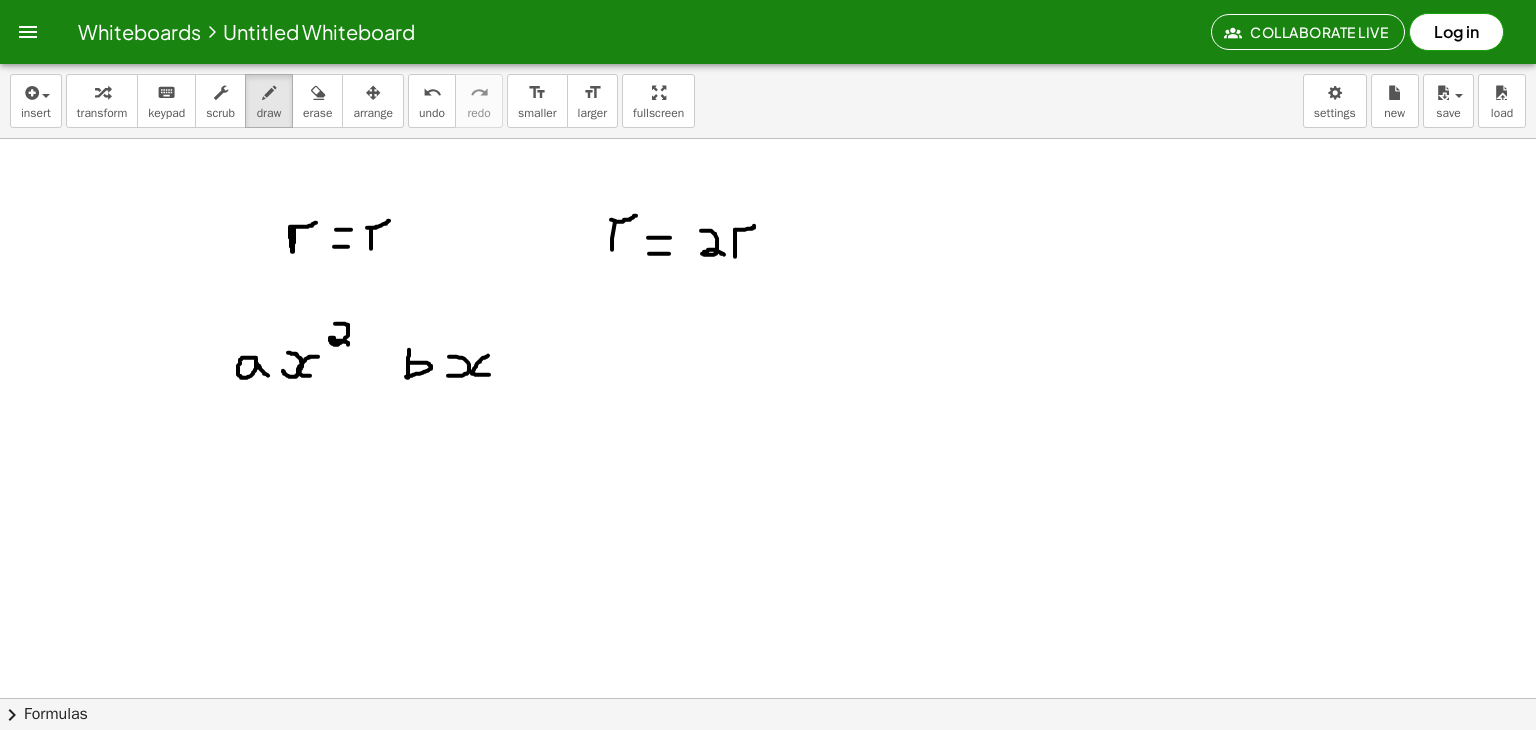 drag, startPoint x: 256, startPoint y: 357, endPoint x: 272, endPoint y: 376, distance: 24.839485 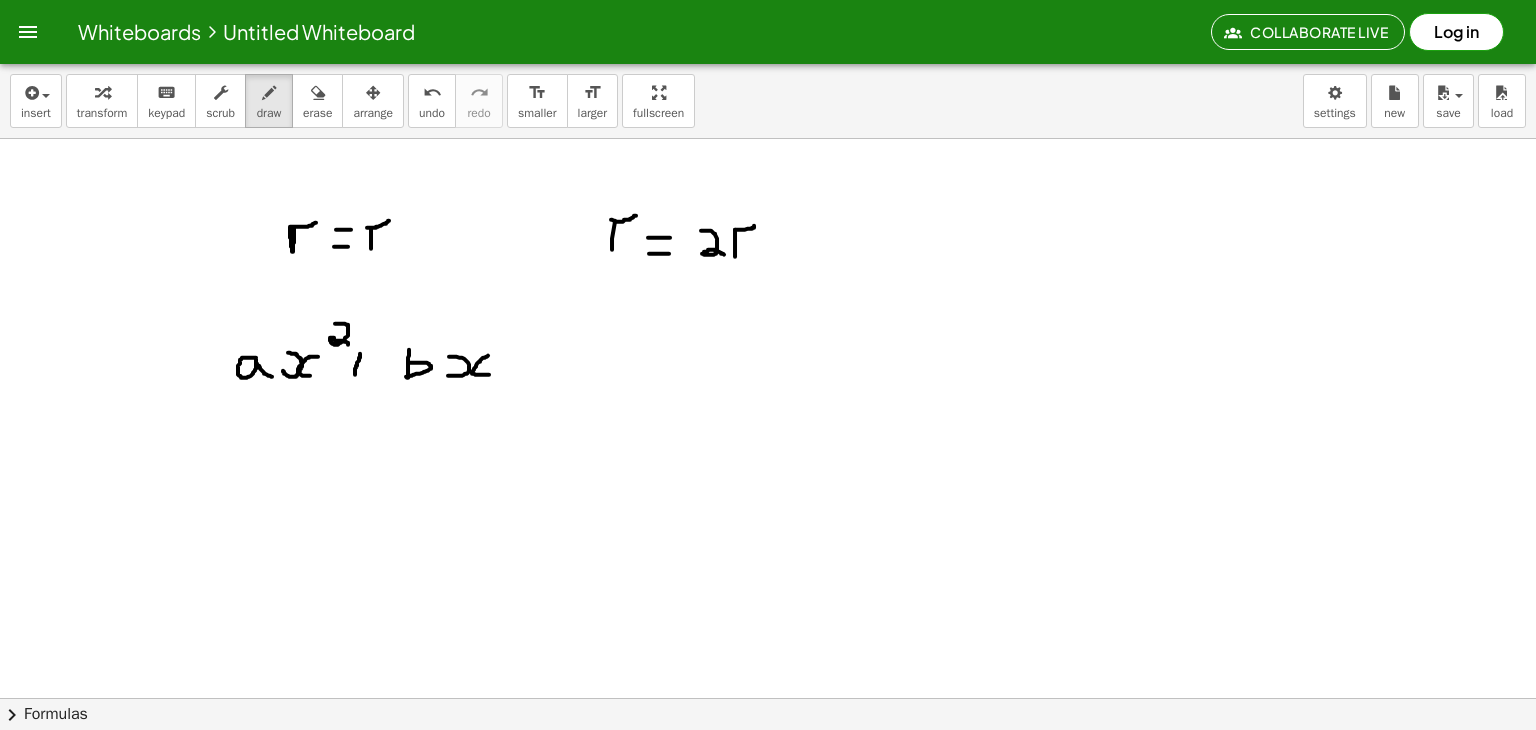 drag, startPoint x: 360, startPoint y: 353, endPoint x: 355, endPoint y: 374, distance: 21.587032 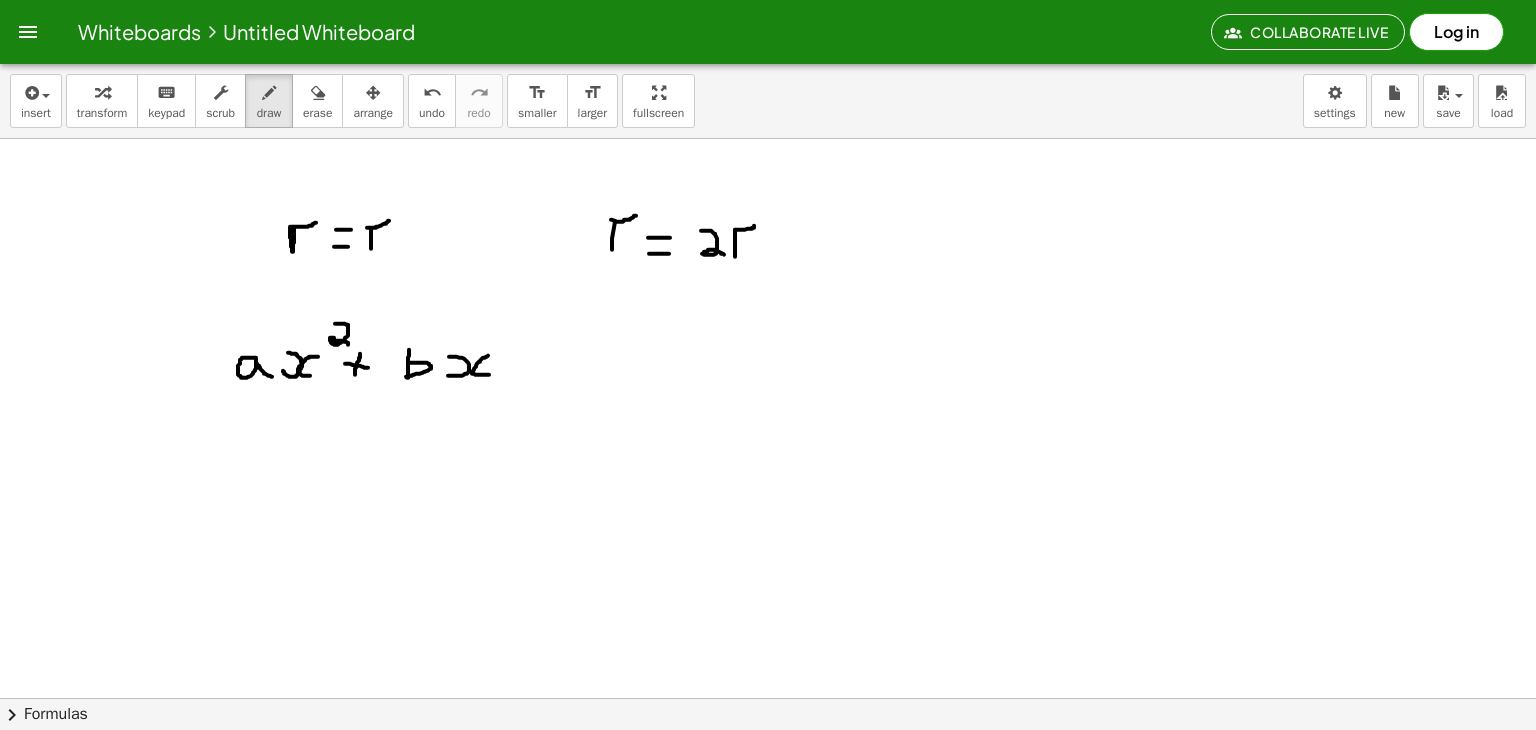 drag, startPoint x: 345, startPoint y: 363, endPoint x: 370, endPoint y: 367, distance: 25.317978 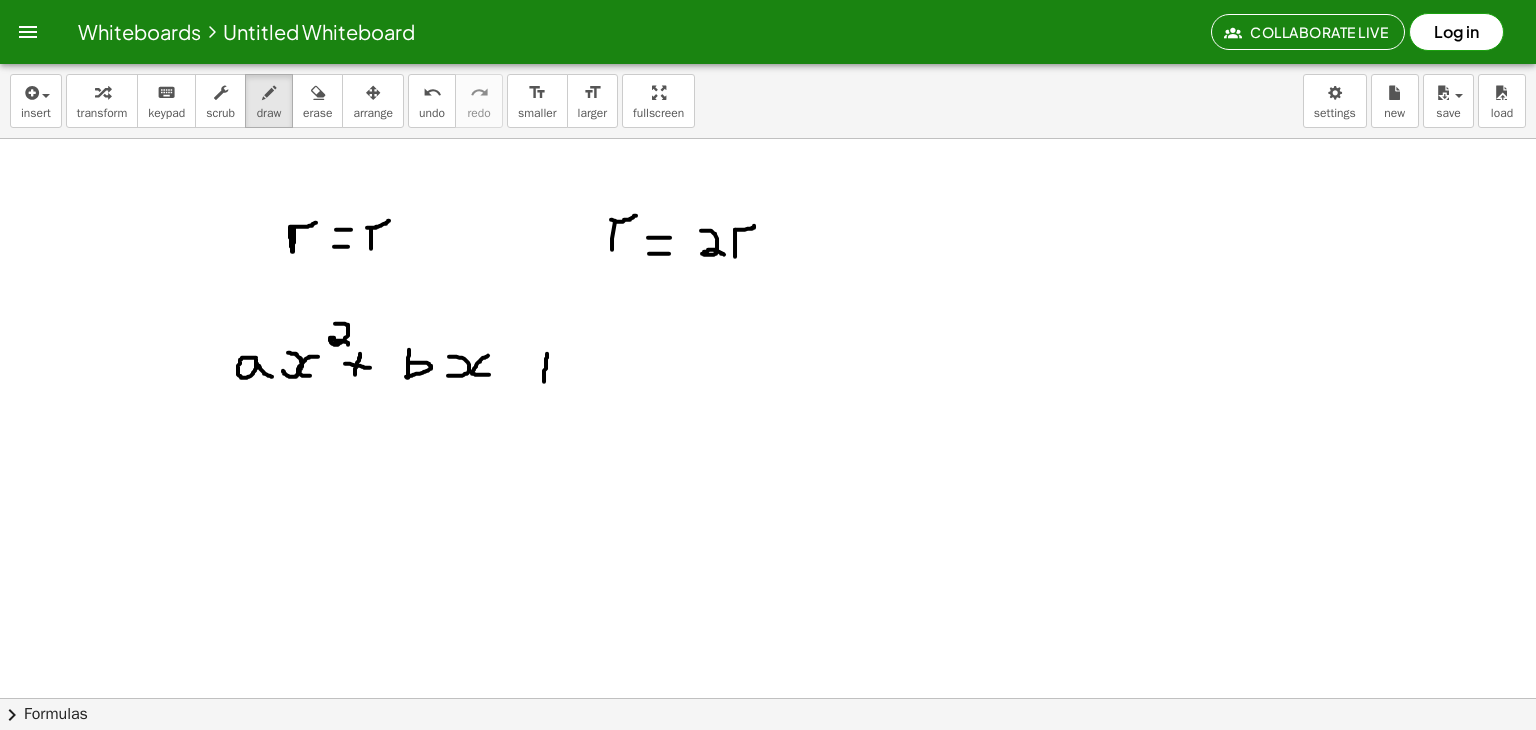 drag, startPoint x: 547, startPoint y: 353, endPoint x: 544, endPoint y: 381, distance: 28.160255 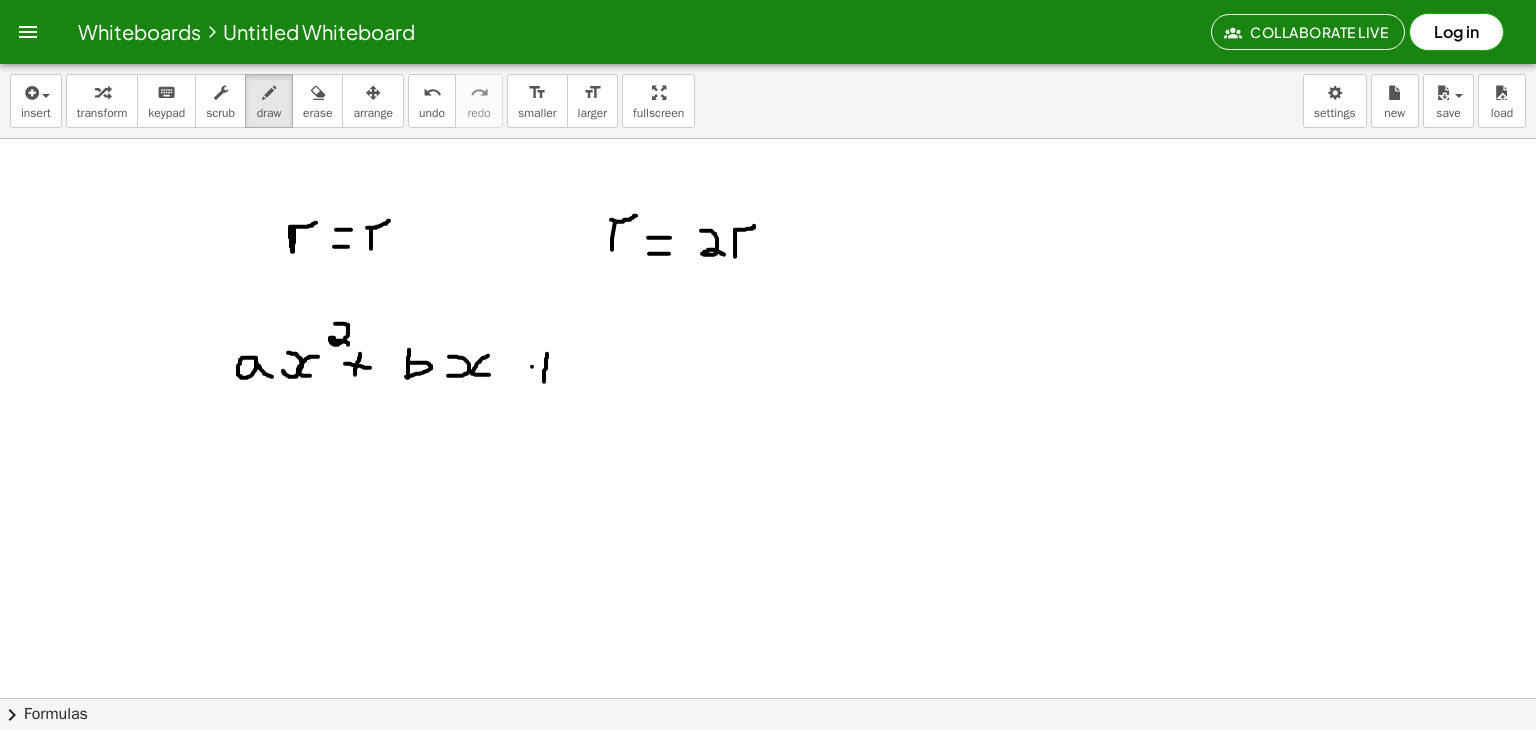 drag, startPoint x: 532, startPoint y: 366, endPoint x: 560, endPoint y: 366, distance: 28 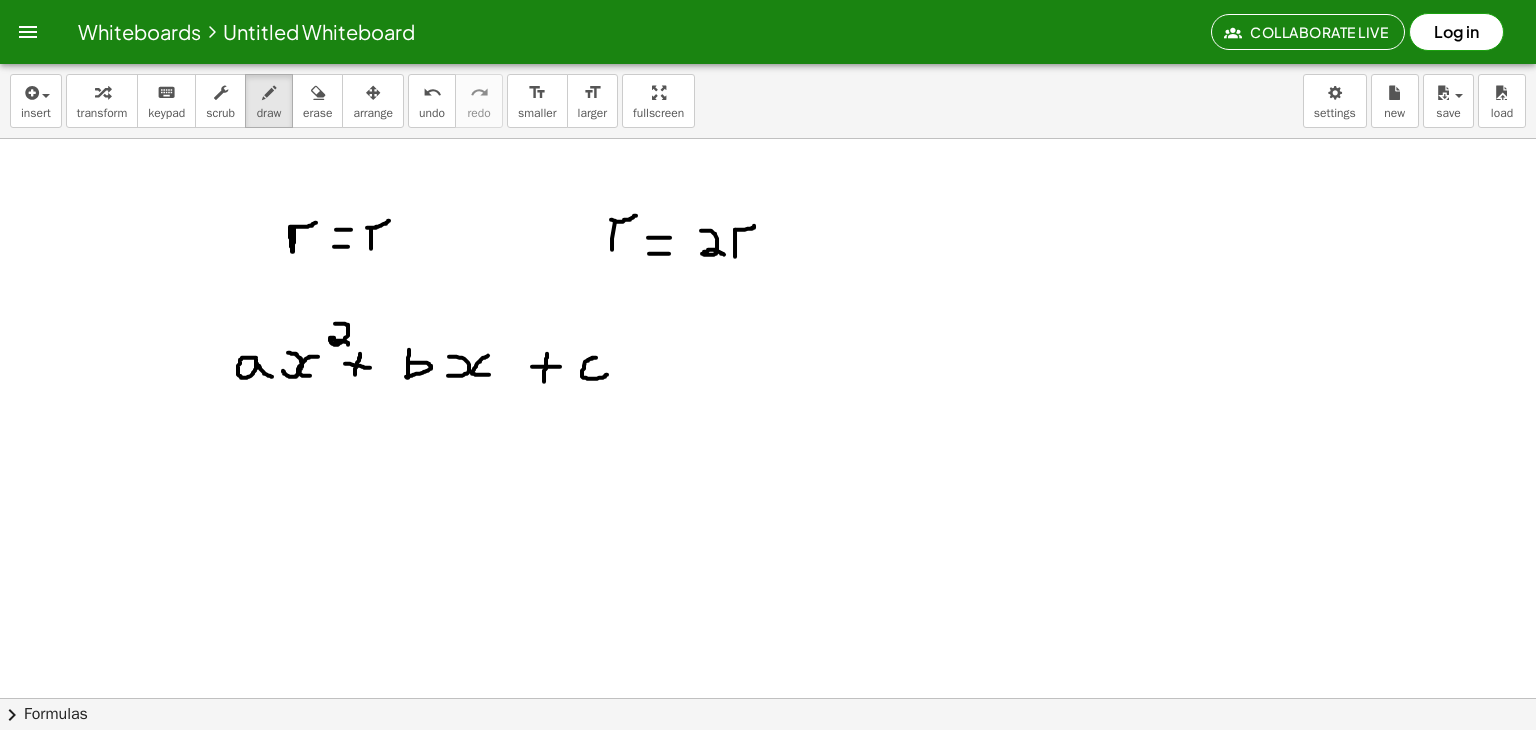 drag, startPoint x: 596, startPoint y: 357, endPoint x: 607, endPoint y: 373, distance: 19.416489 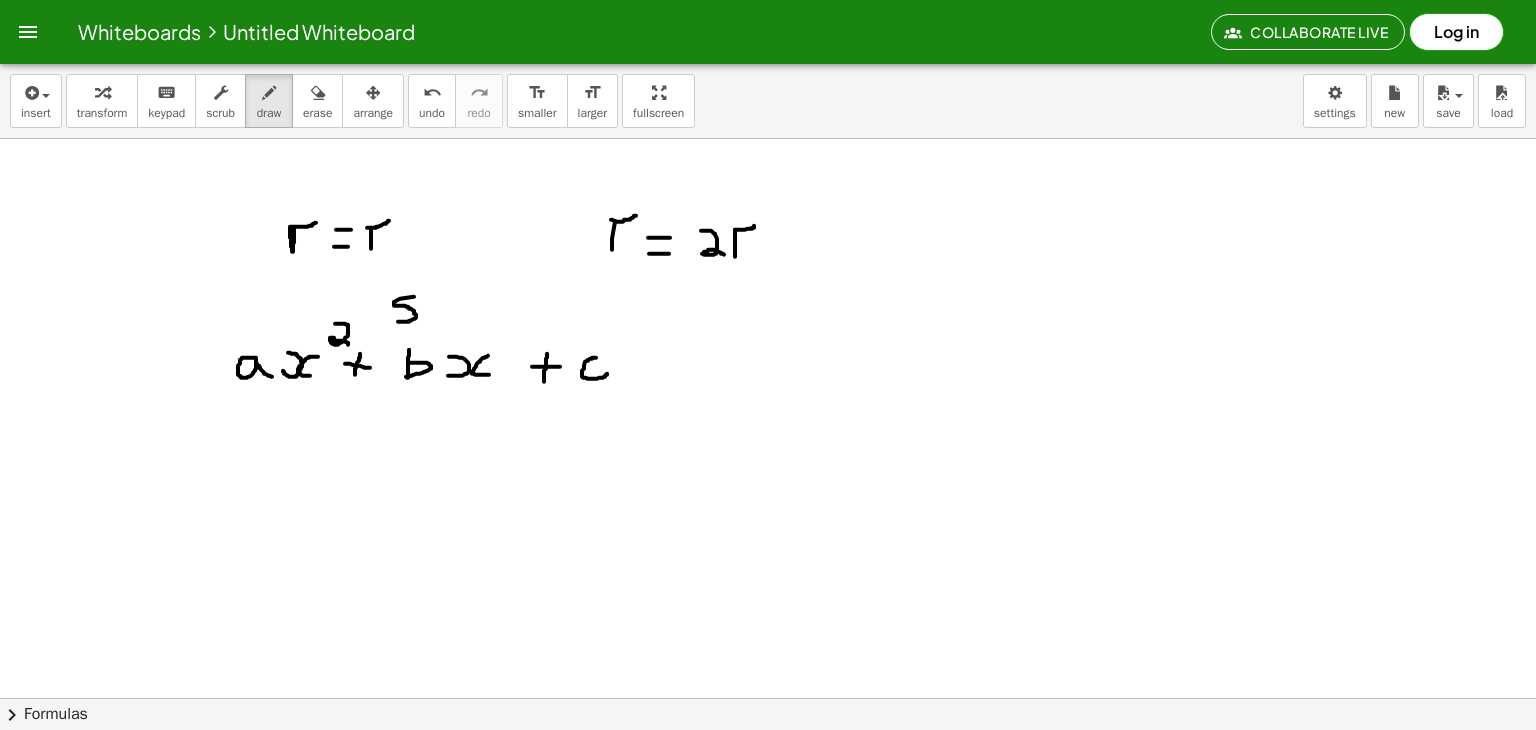 drag, startPoint x: 414, startPoint y: 296, endPoint x: 398, endPoint y: 321, distance: 29.681644 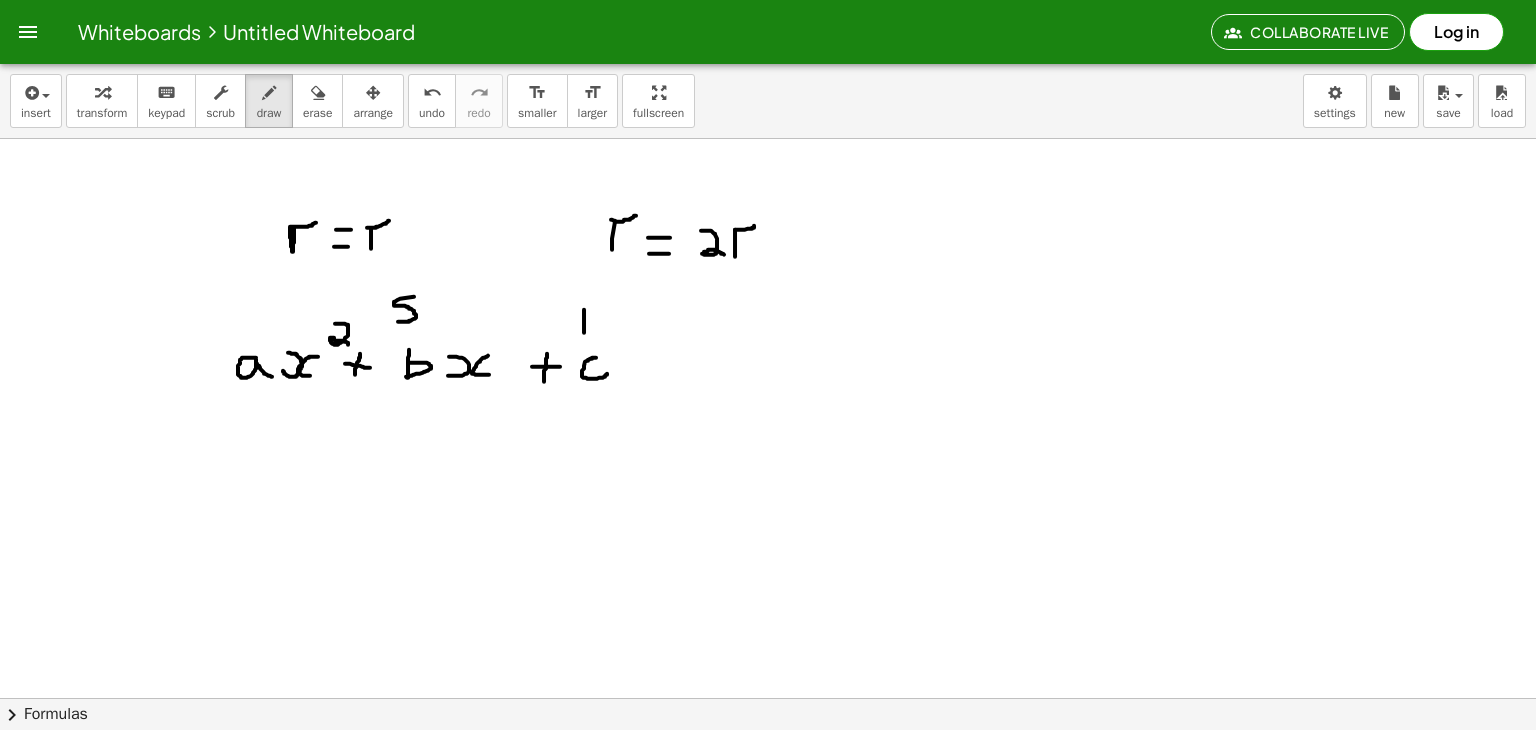 drag, startPoint x: 584, startPoint y: 309, endPoint x: 584, endPoint y: 335, distance: 26 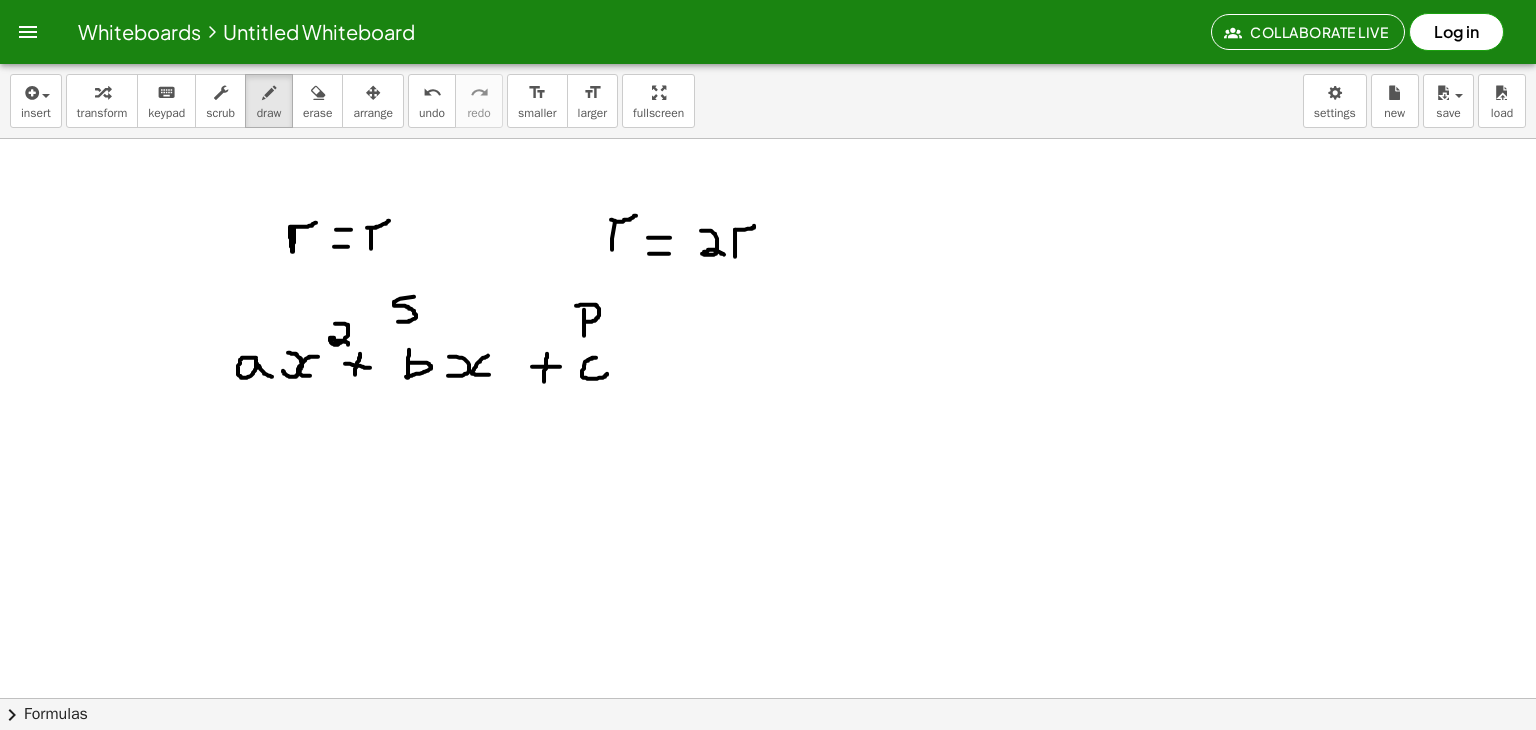drag, startPoint x: 576, startPoint y: 305, endPoint x: 584, endPoint y: 321, distance: 17.888544 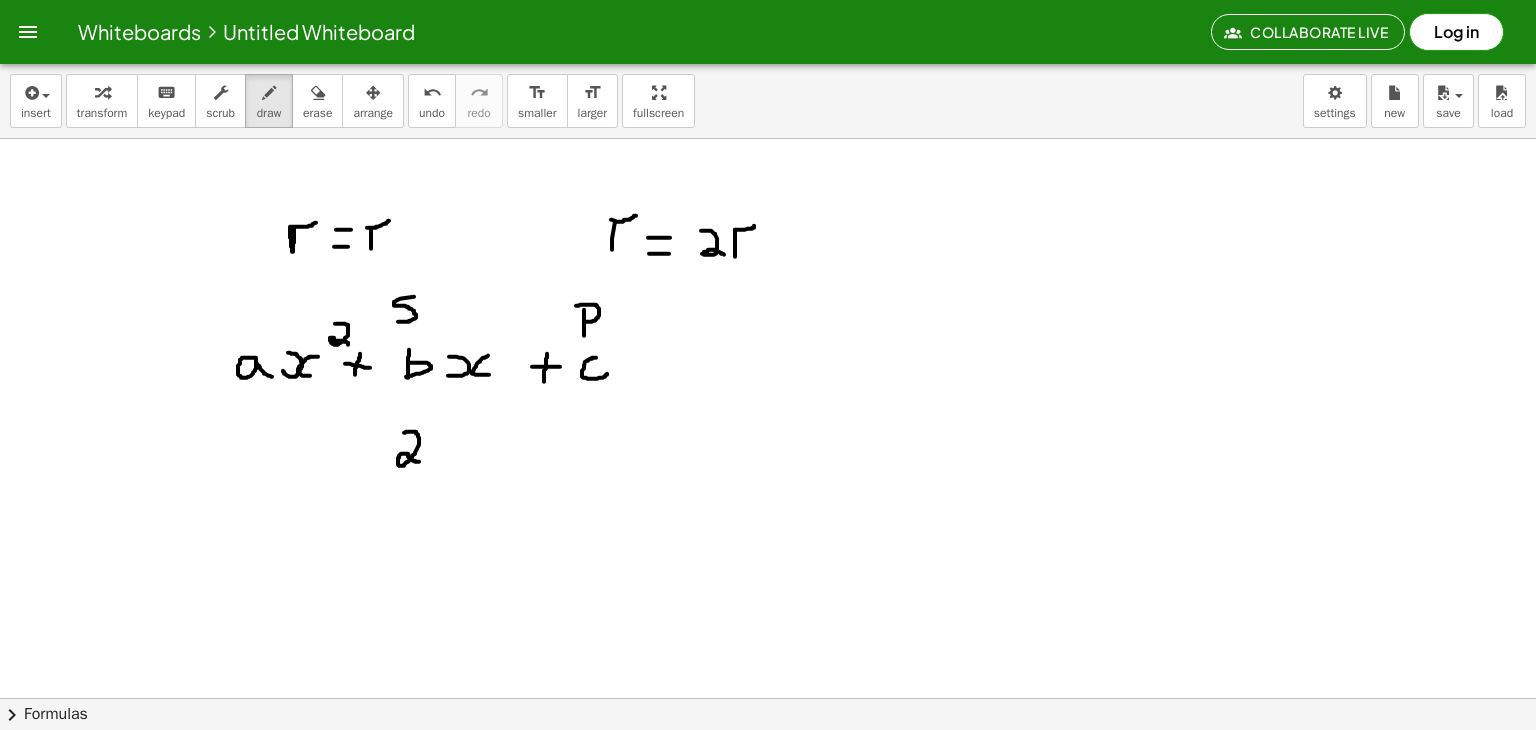 drag, startPoint x: 404, startPoint y: 432, endPoint x: 419, endPoint y: 461, distance: 32.649654 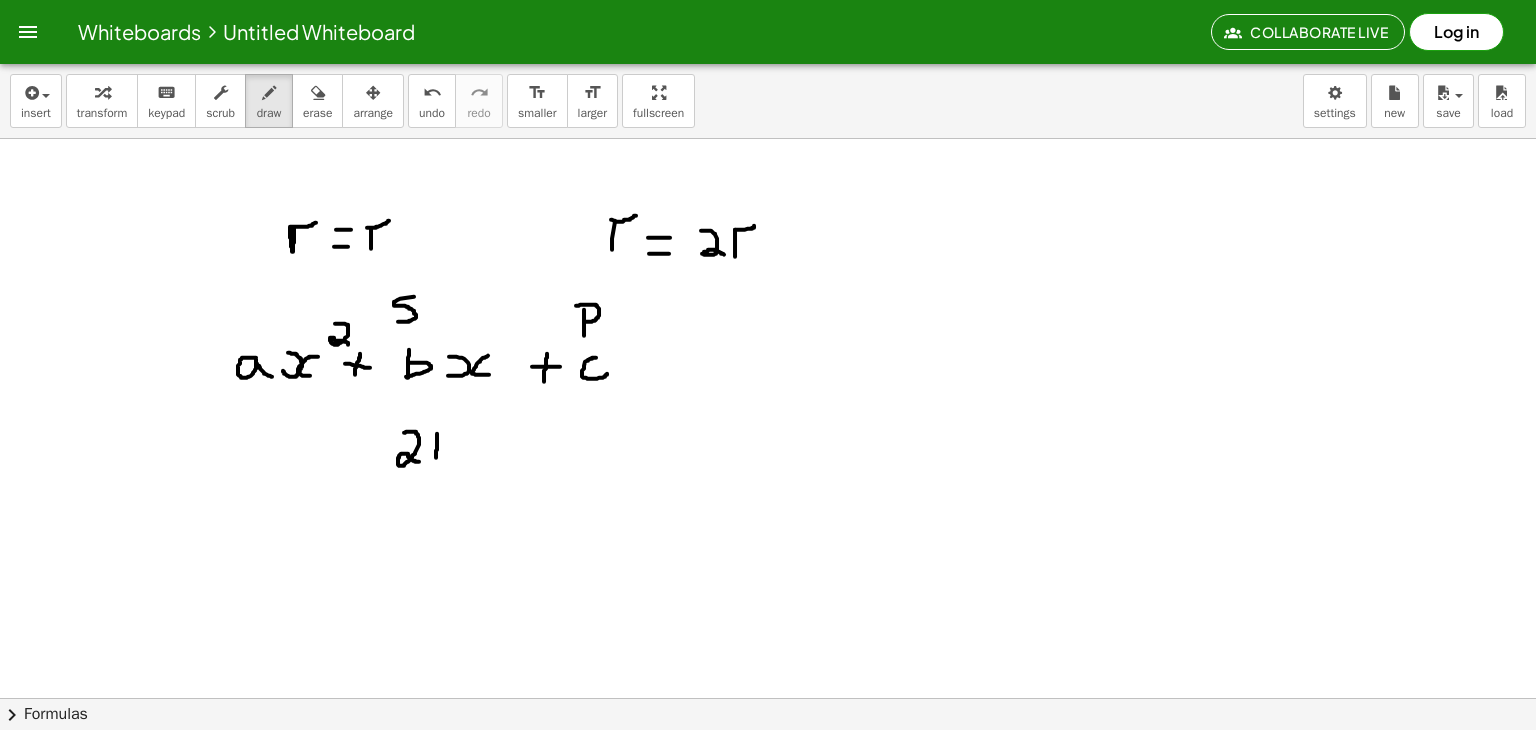 drag, startPoint x: 437, startPoint y: 433, endPoint x: 436, endPoint y: 457, distance: 24.020824 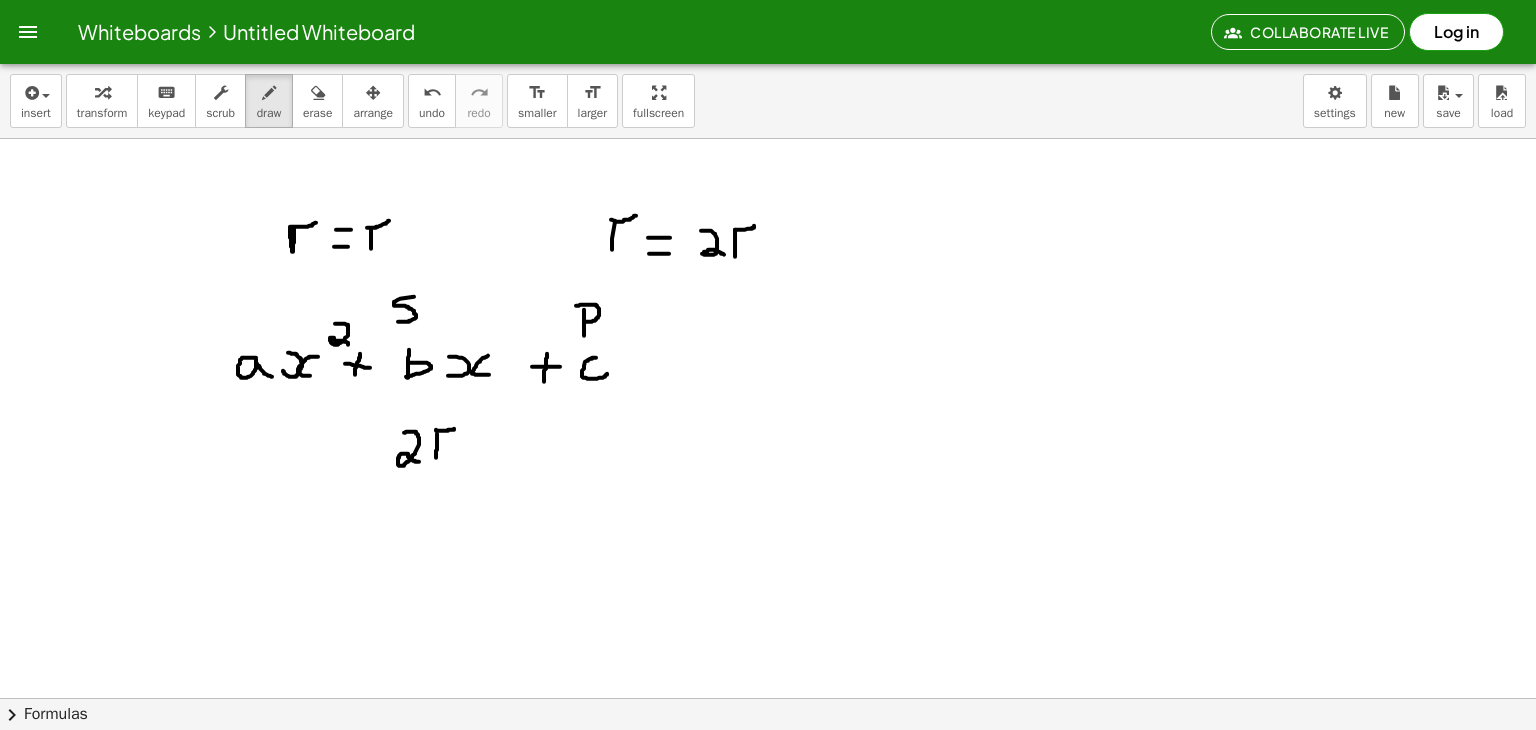drag, startPoint x: 436, startPoint y: 429, endPoint x: 454, endPoint y: 428, distance: 18.027756 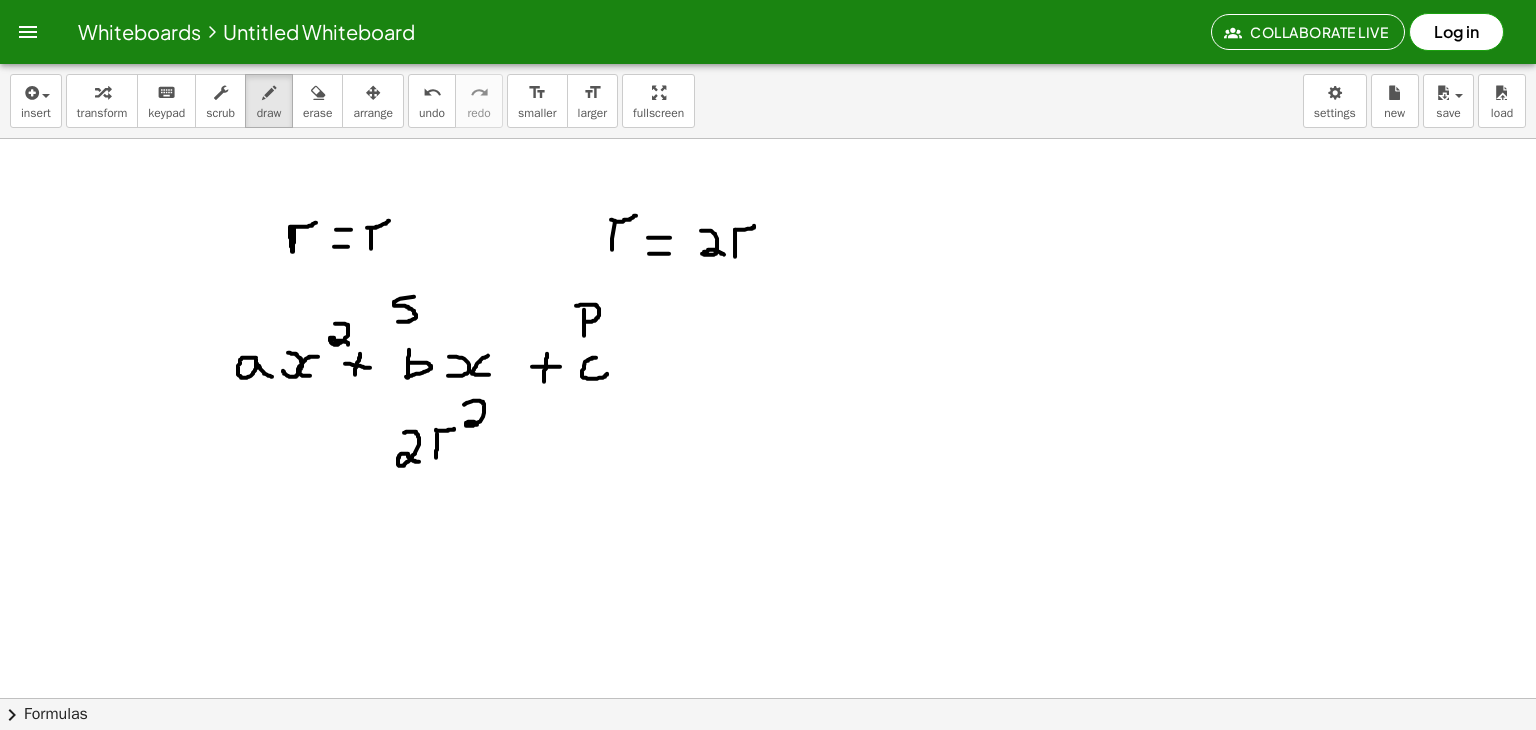 drag, startPoint x: 464, startPoint y: 404, endPoint x: 482, endPoint y: 424, distance: 26.907248 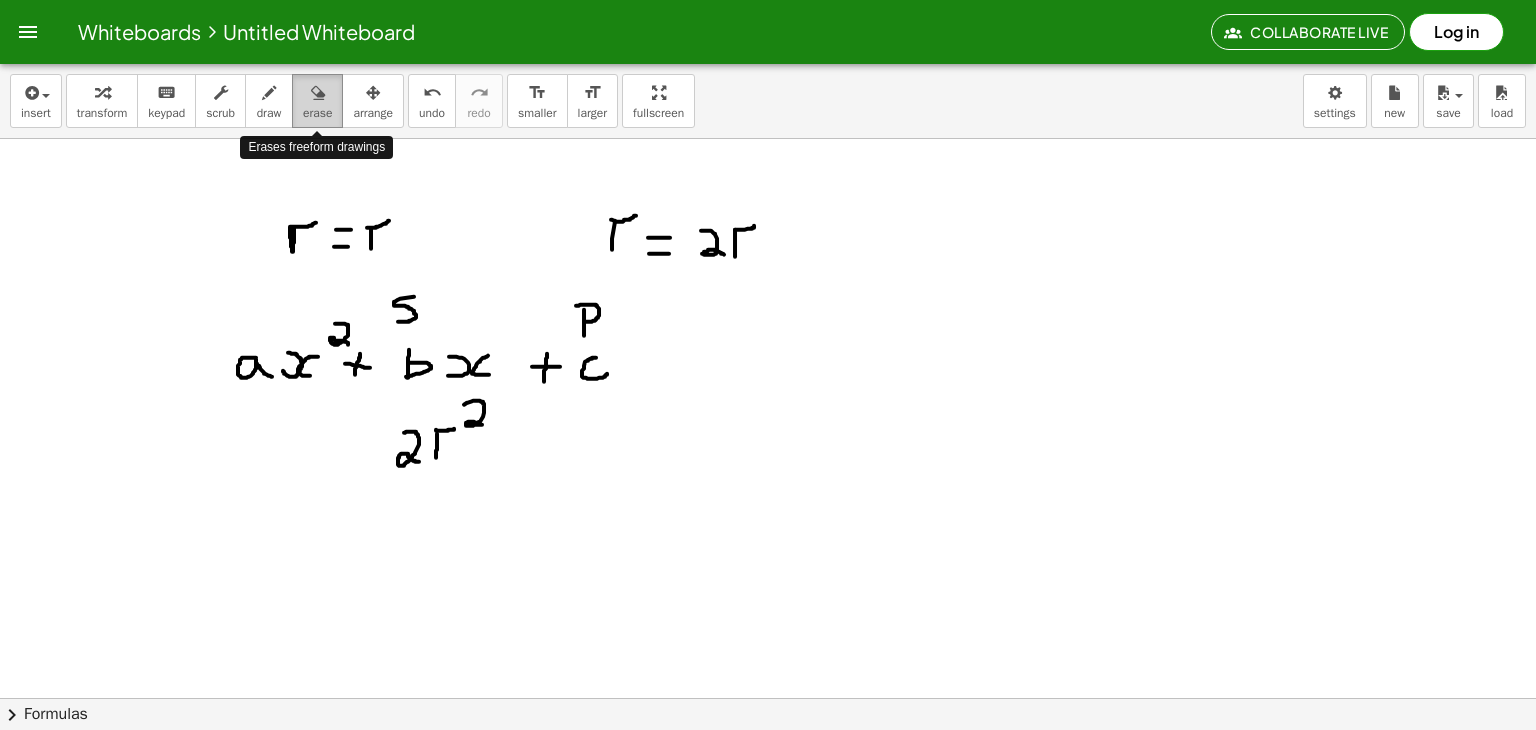 click at bounding box center (318, 93) 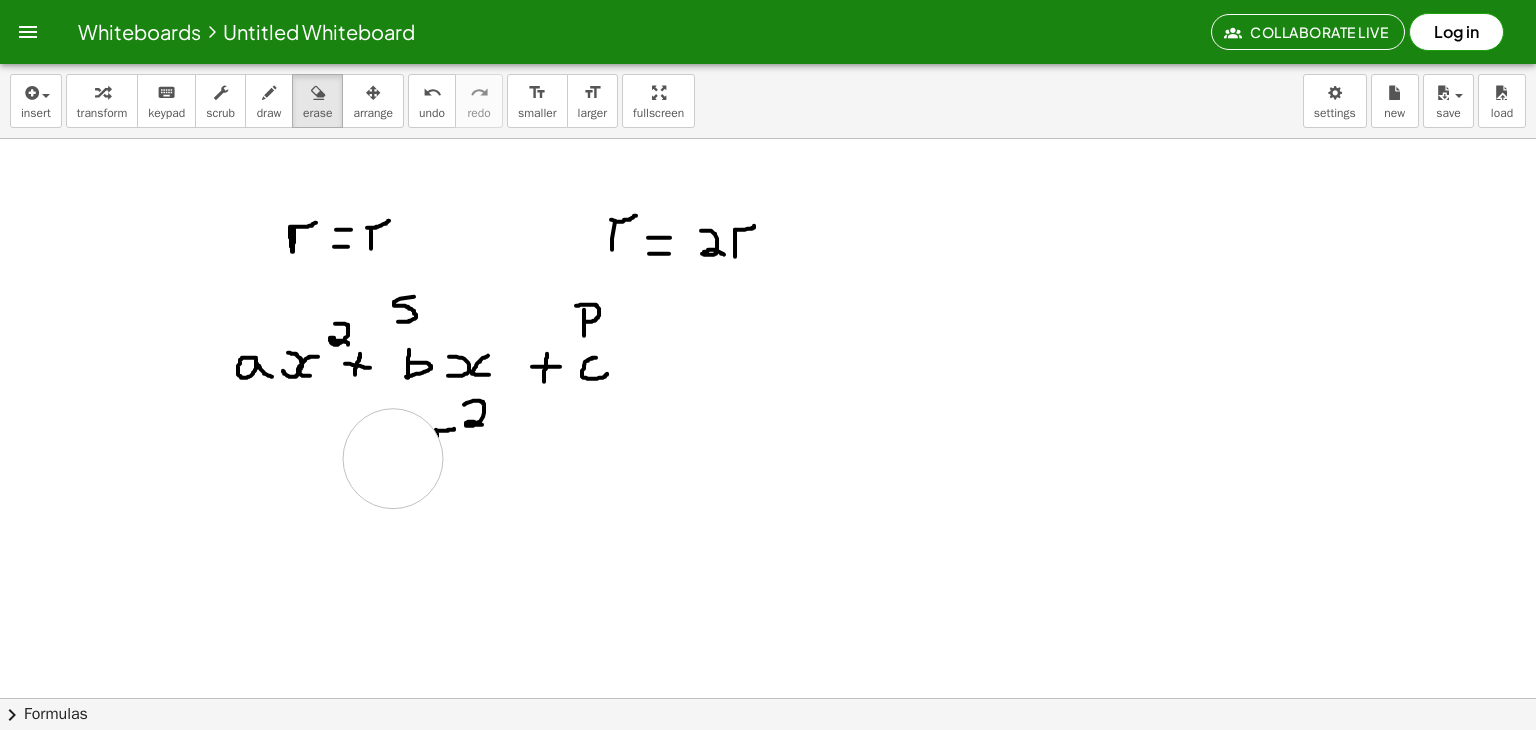 click at bounding box center [768, -1152] 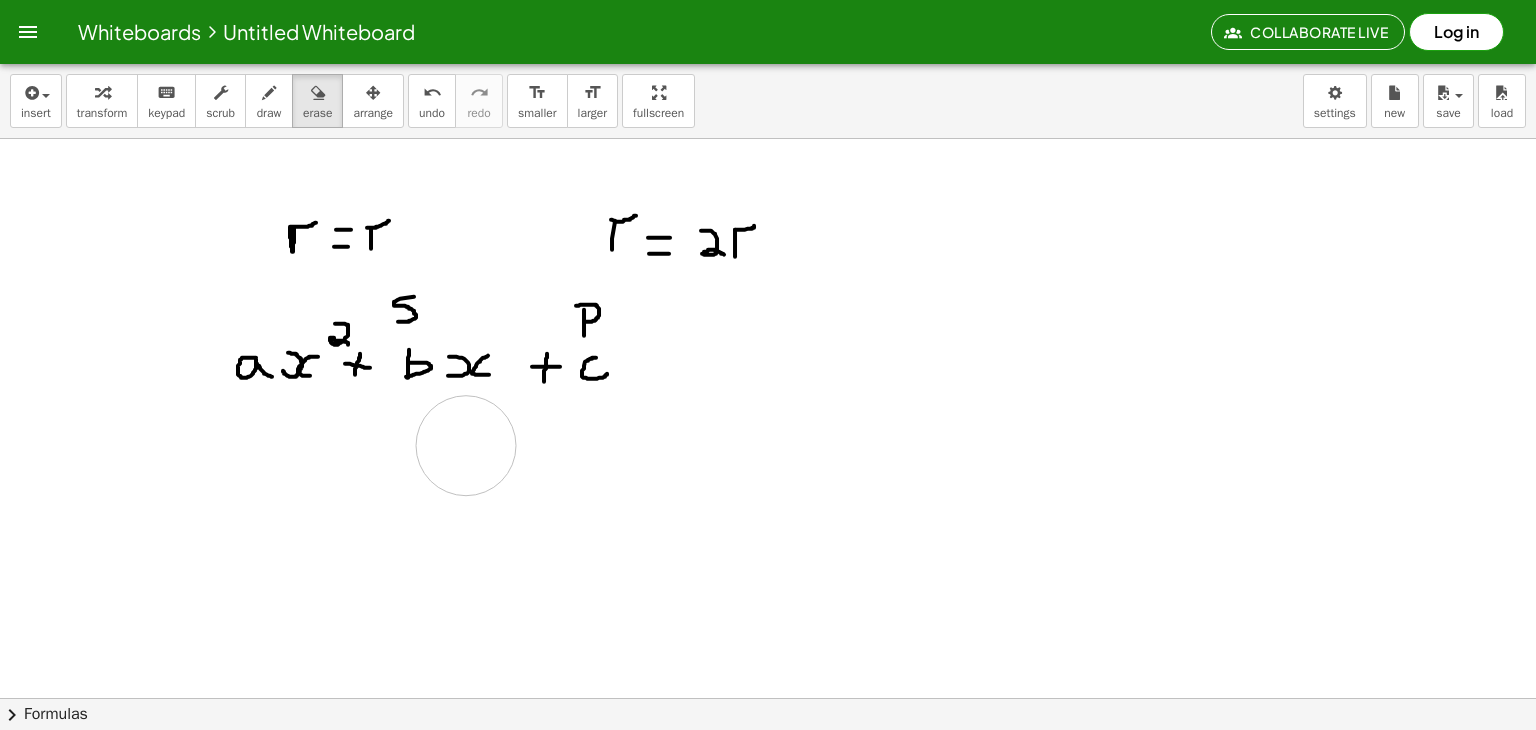 click at bounding box center (768, -1152) 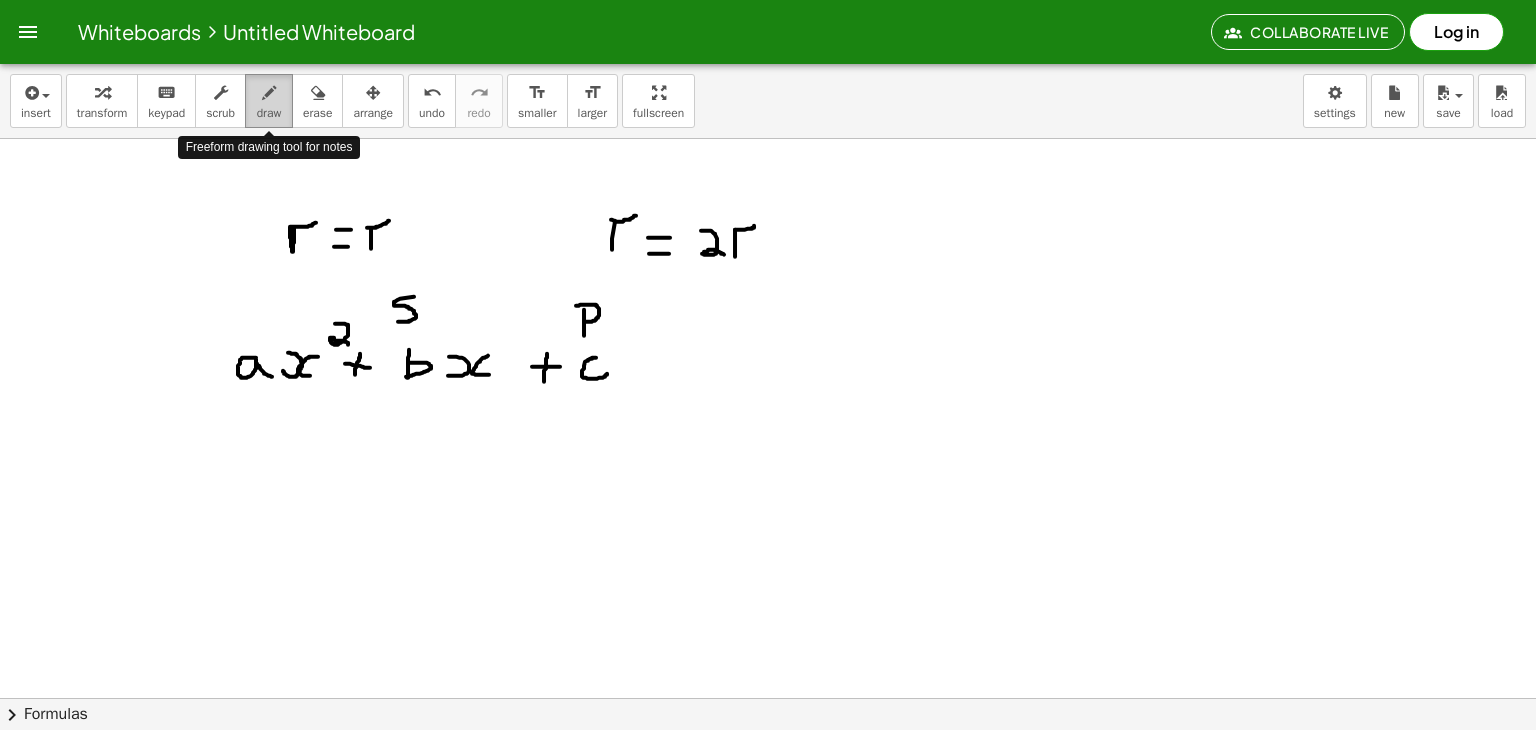 click at bounding box center [269, 93] 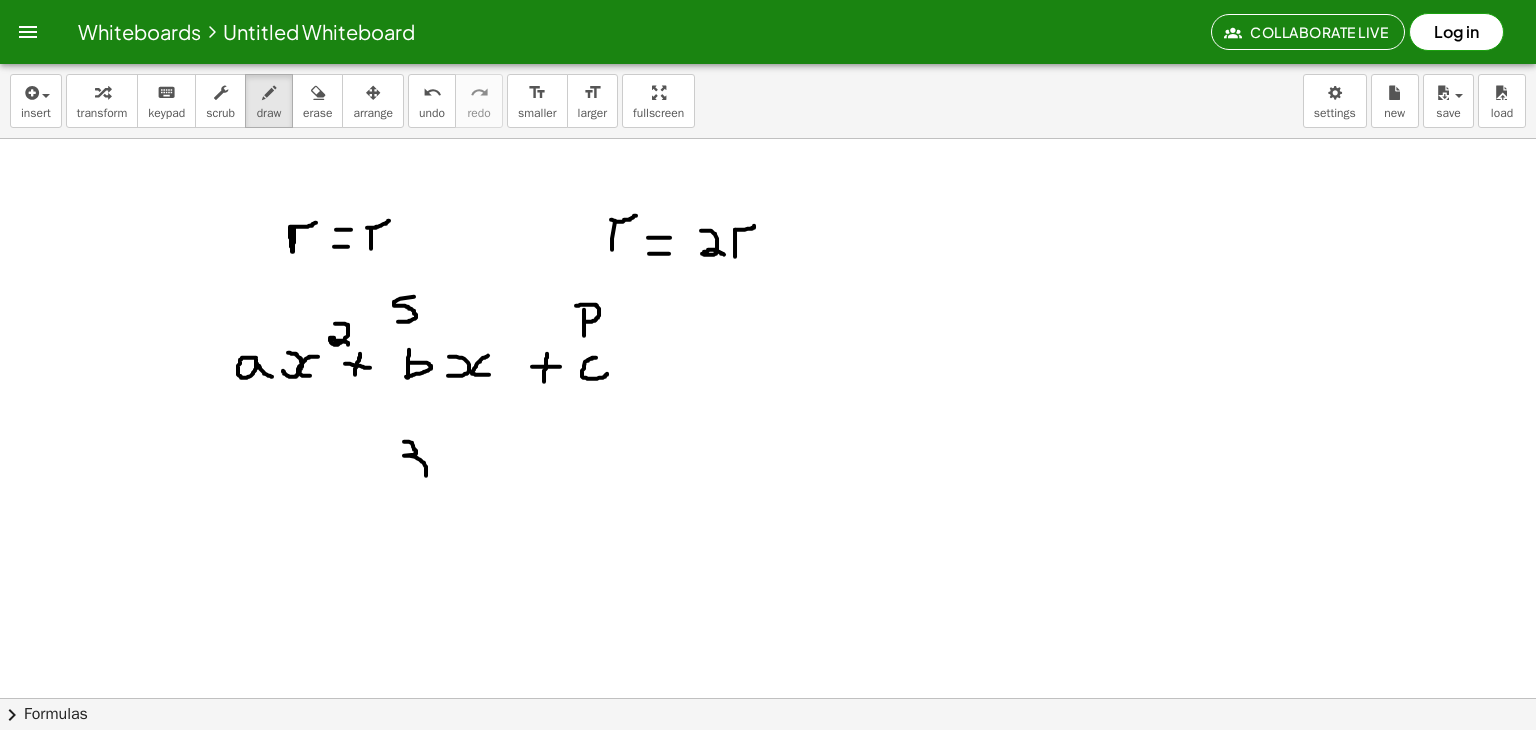 drag, startPoint x: 404, startPoint y: 441, endPoint x: 398, endPoint y: 481, distance: 40.4475 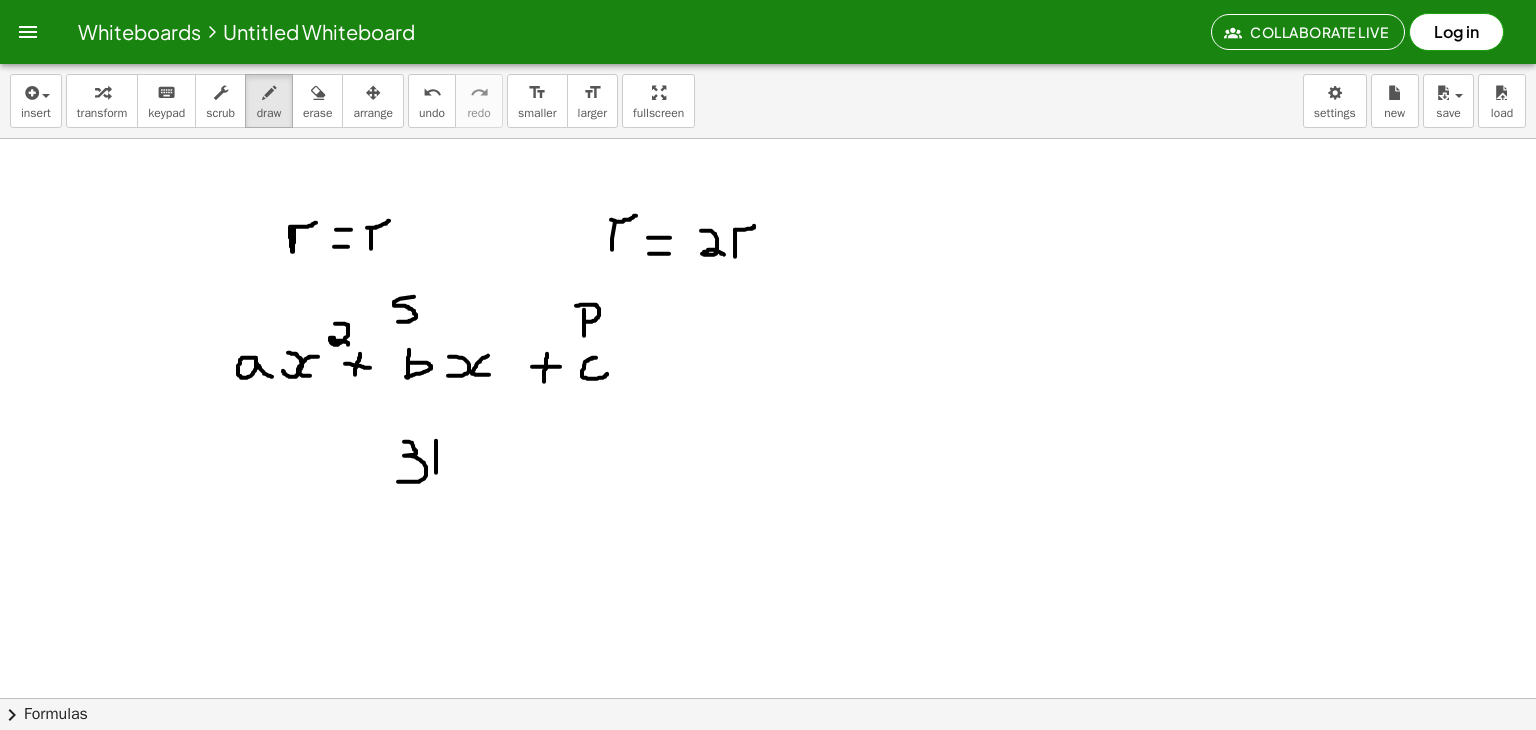 drag, startPoint x: 436, startPoint y: 440, endPoint x: 436, endPoint y: 477, distance: 37 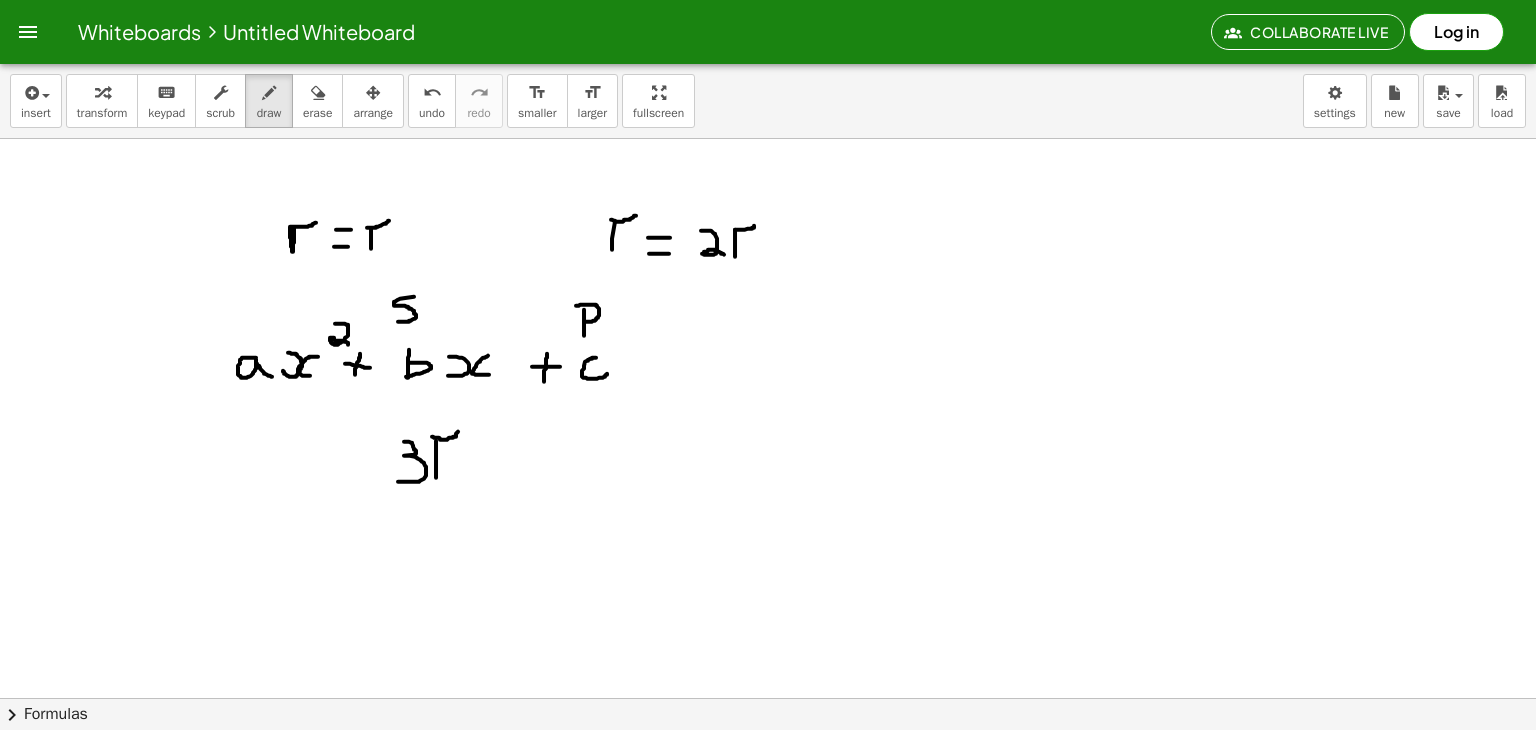 drag, startPoint x: 432, startPoint y: 436, endPoint x: 461, endPoint y: 425, distance: 31.016125 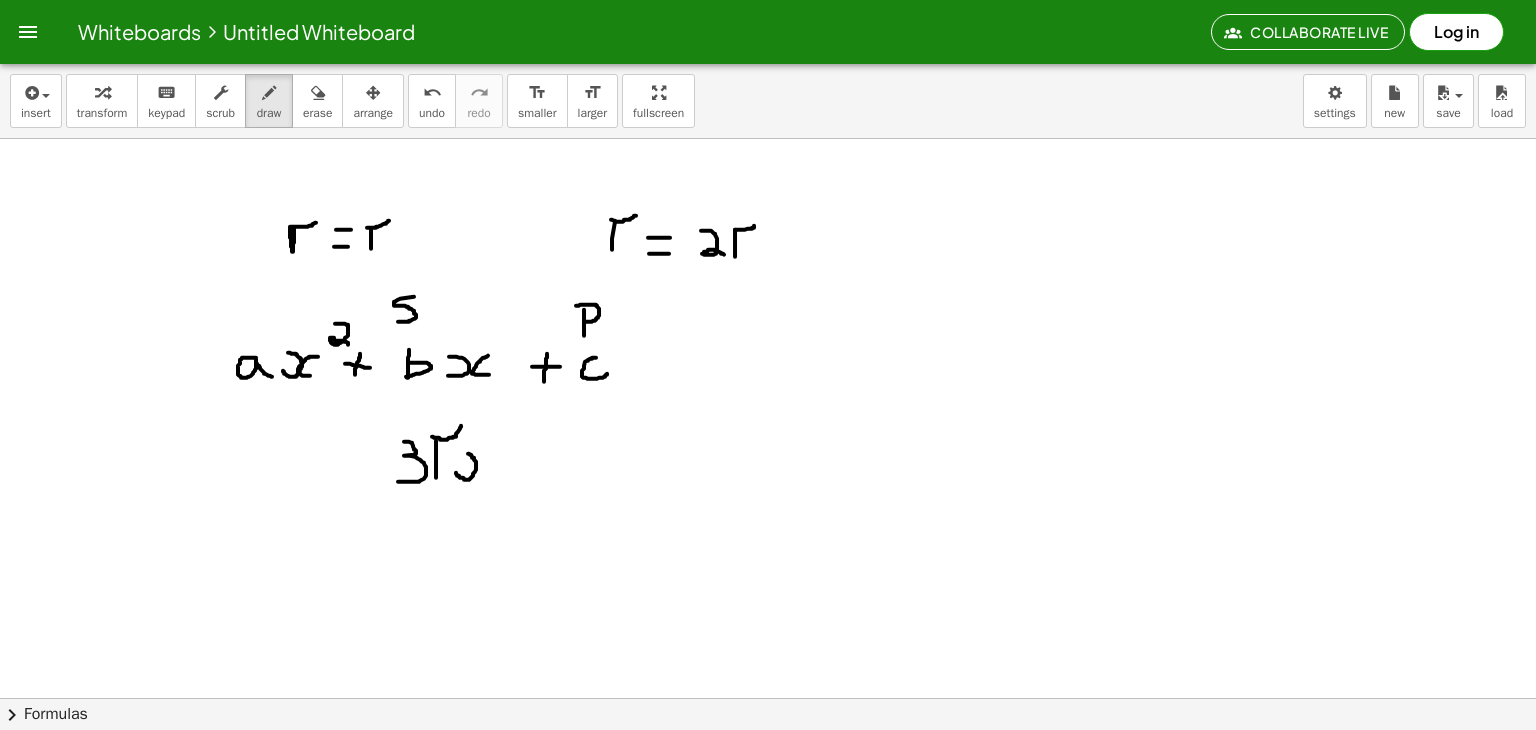 drag, startPoint x: 456, startPoint y: 472, endPoint x: 484, endPoint y: 450, distance: 35.608986 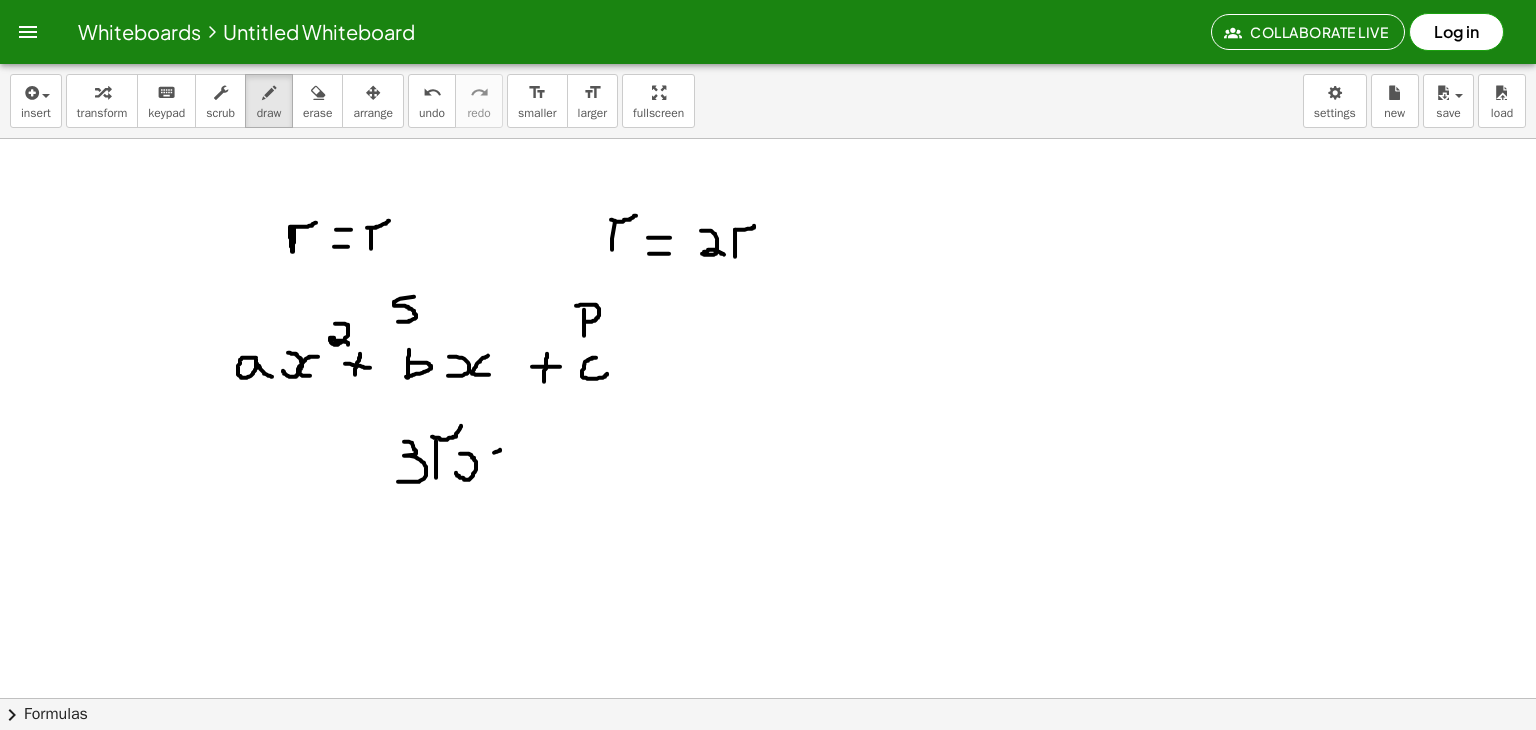 click at bounding box center (768, -1152) 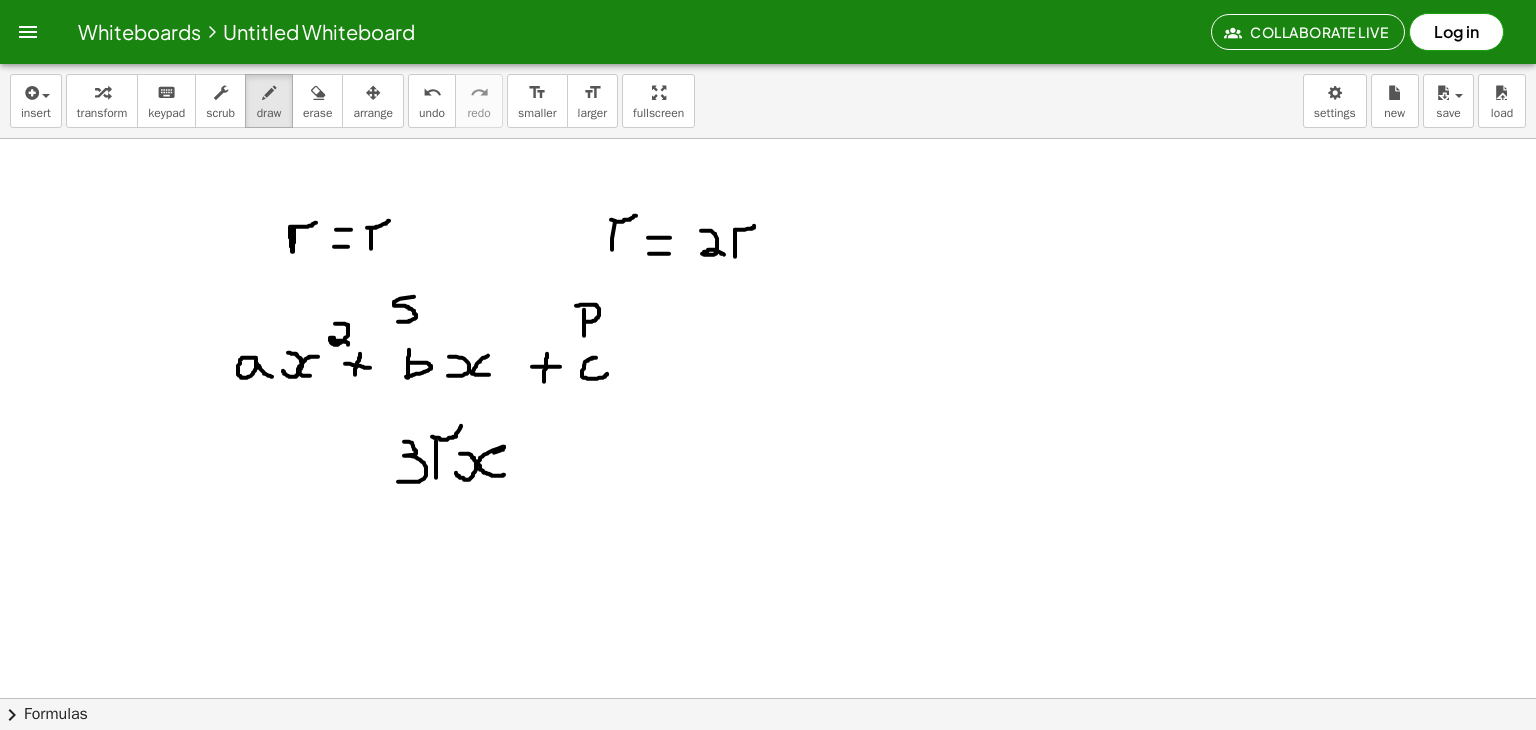 drag, startPoint x: 504, startPoint y: 446, endPoint x: 504, endPoint y: 474, distance: 28 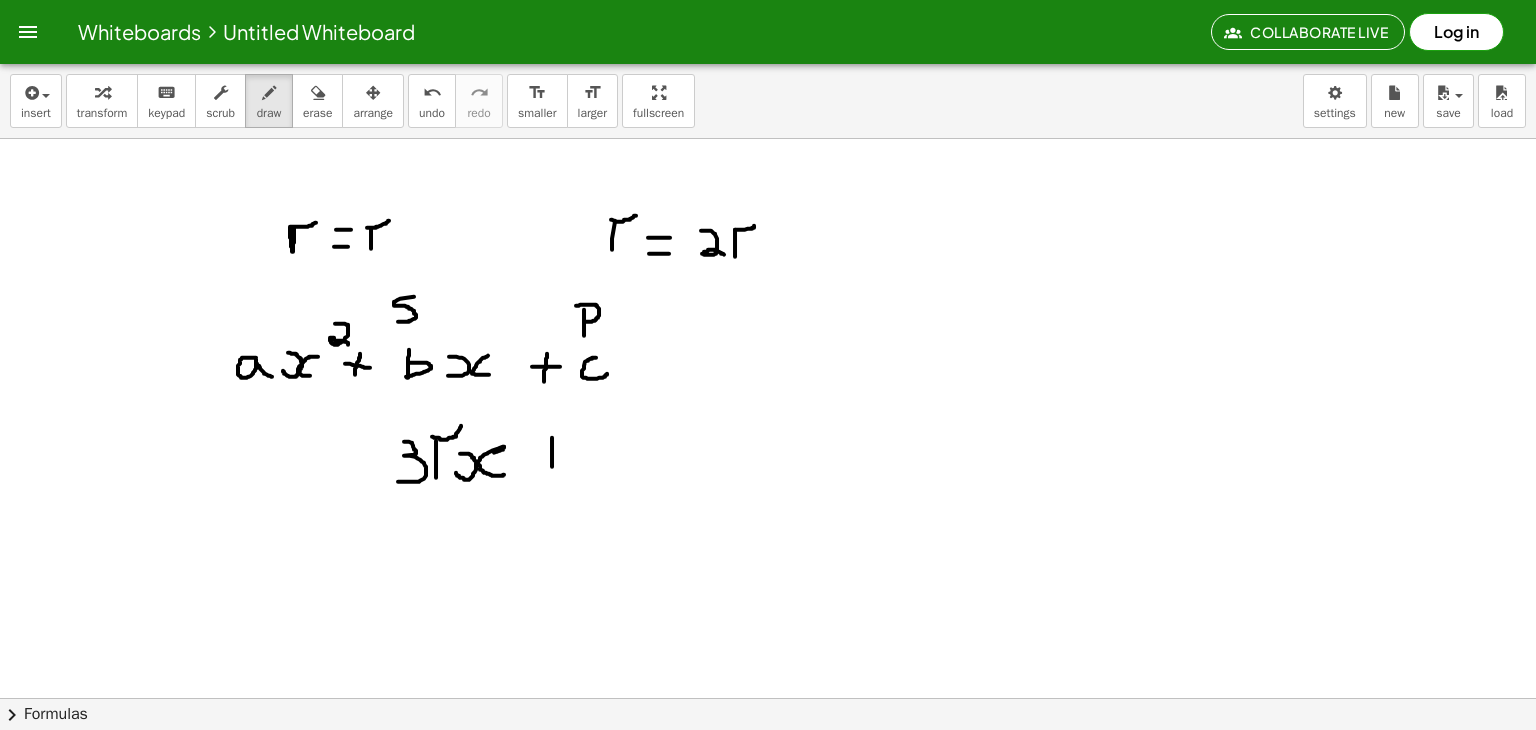 drag, startPoint x: 552, startPoint y: 437, endPoint x: 552, endPoint y: 469, distance: 32 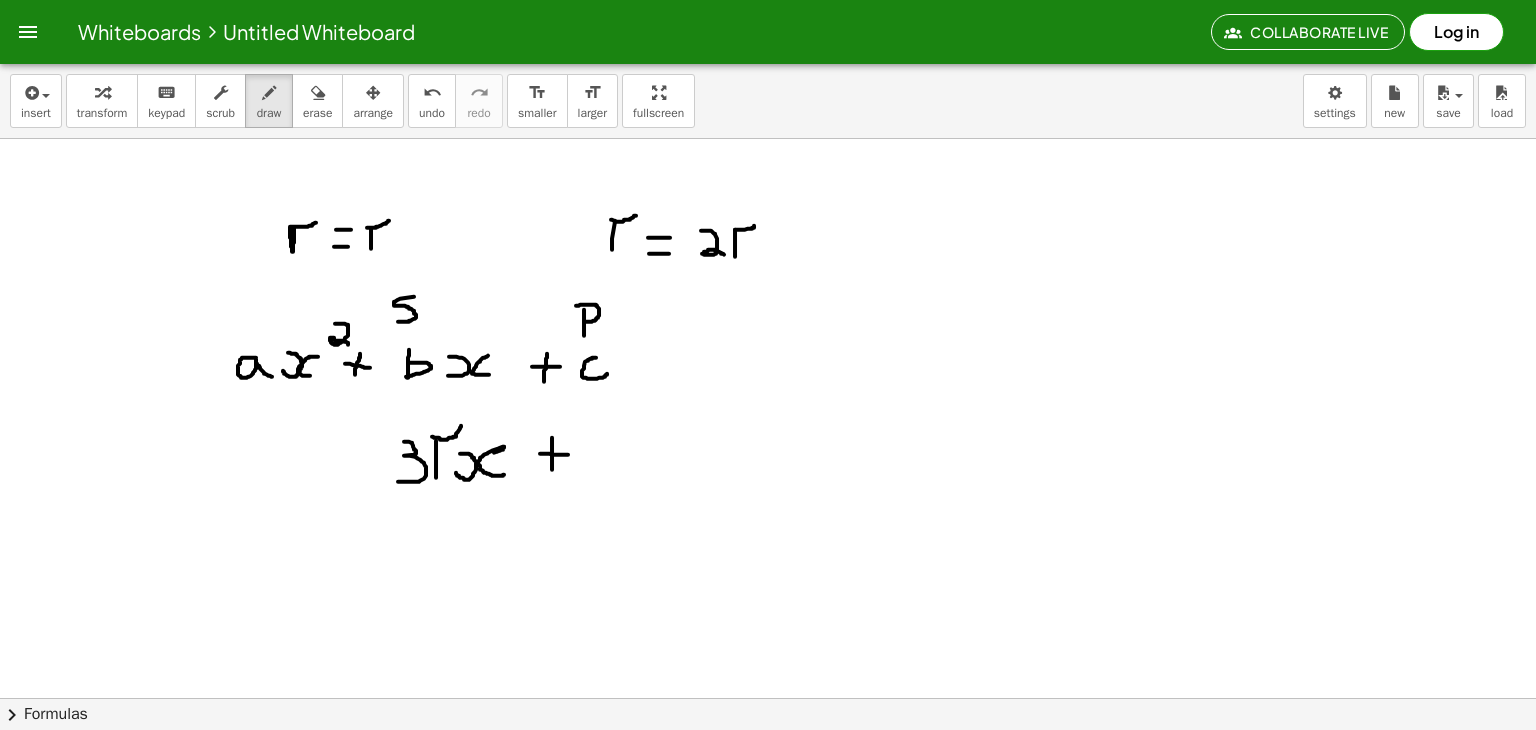 drag, startPoint x: 540, startPoint y: 453, endPoint x: 569, endPoint y: 454, distance: 29.017237 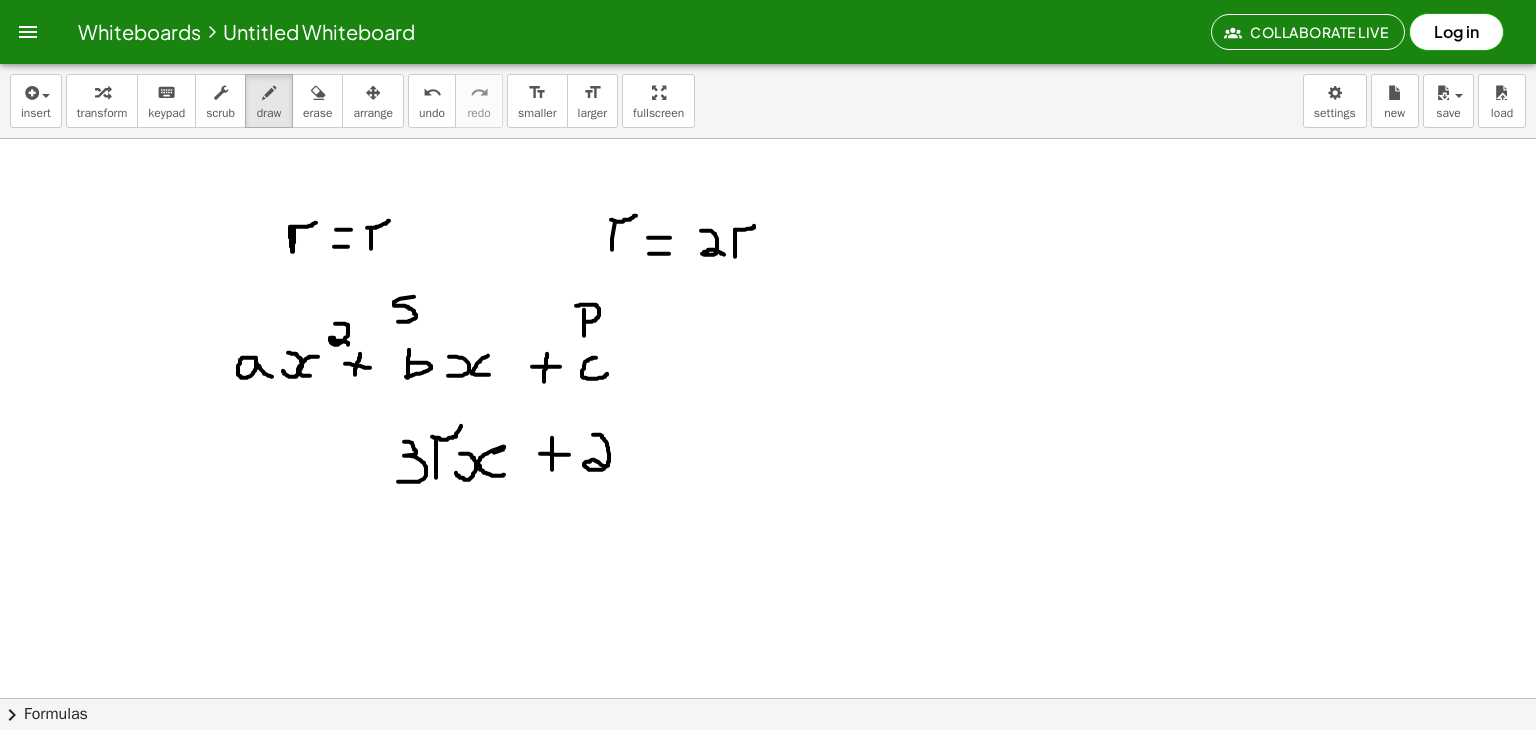 drag, startPoint x: 593, startPoint y: 434, endPoint x: 610, endPoint y: 467, distance: 37.12142 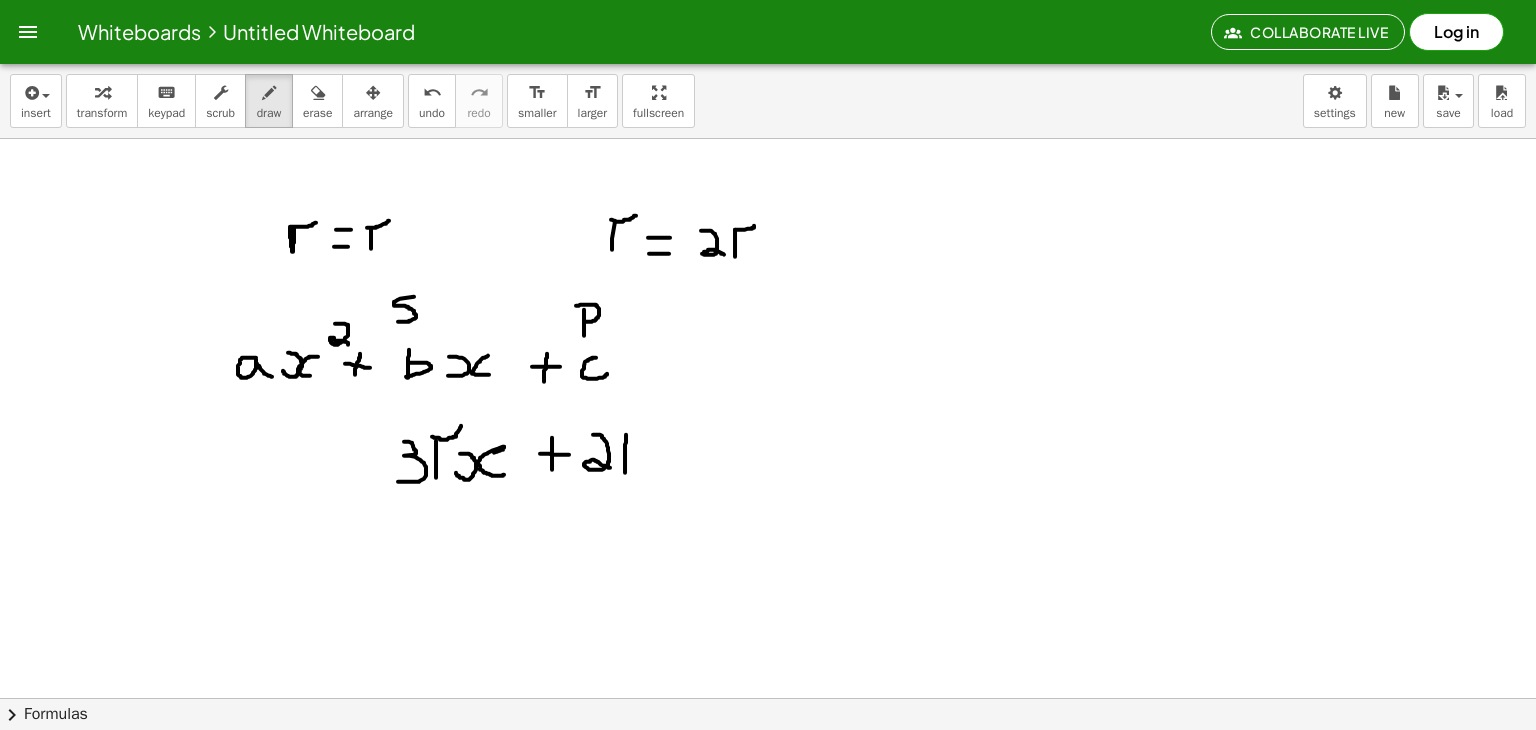 drag, startPoint x: 626, startPoint y: 434, endPoint x: 625, endPoint y: 472, distance: 38.013157 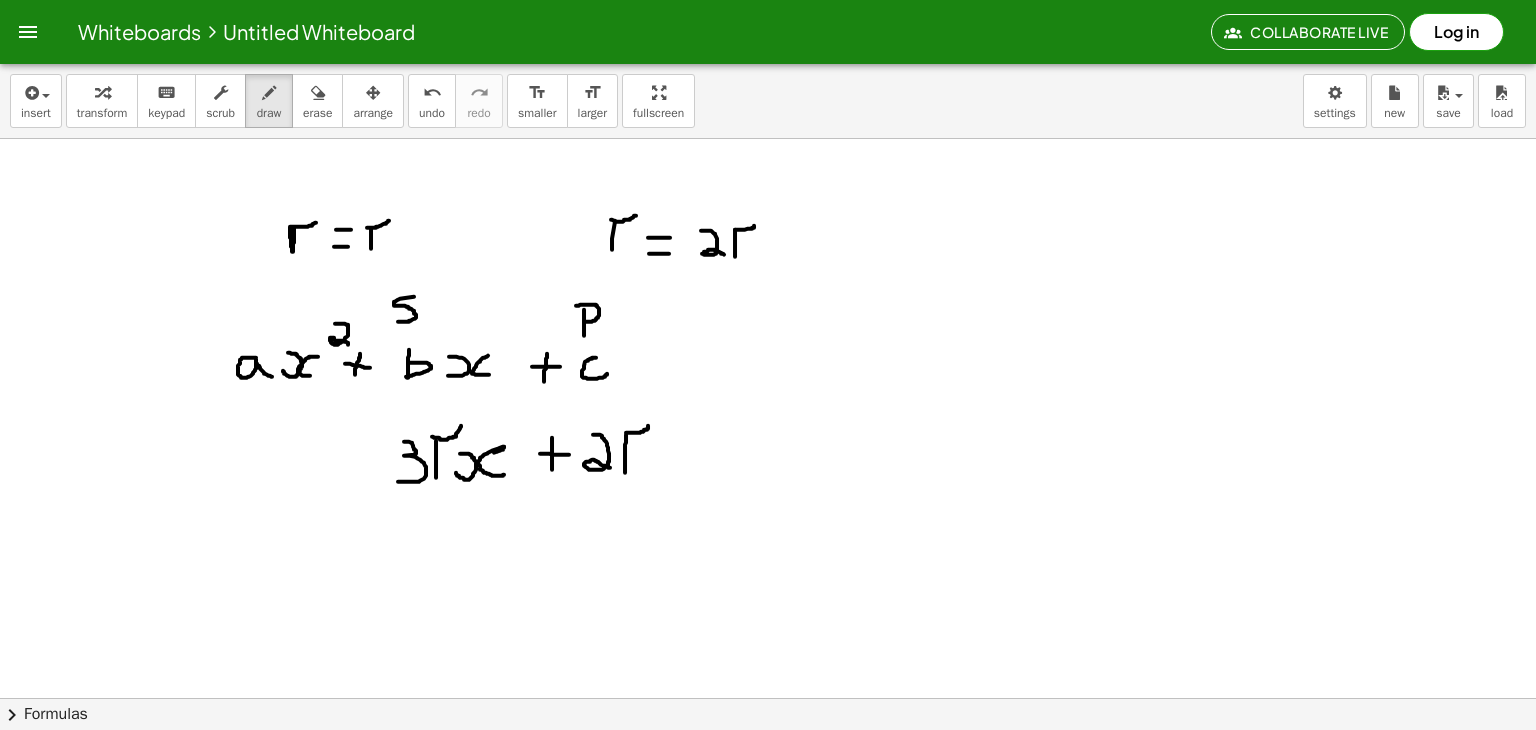drag, startPoint x: 626, startPoint y: 432, endPoint x: 648, endPoint y: 424, distance: 23.409399 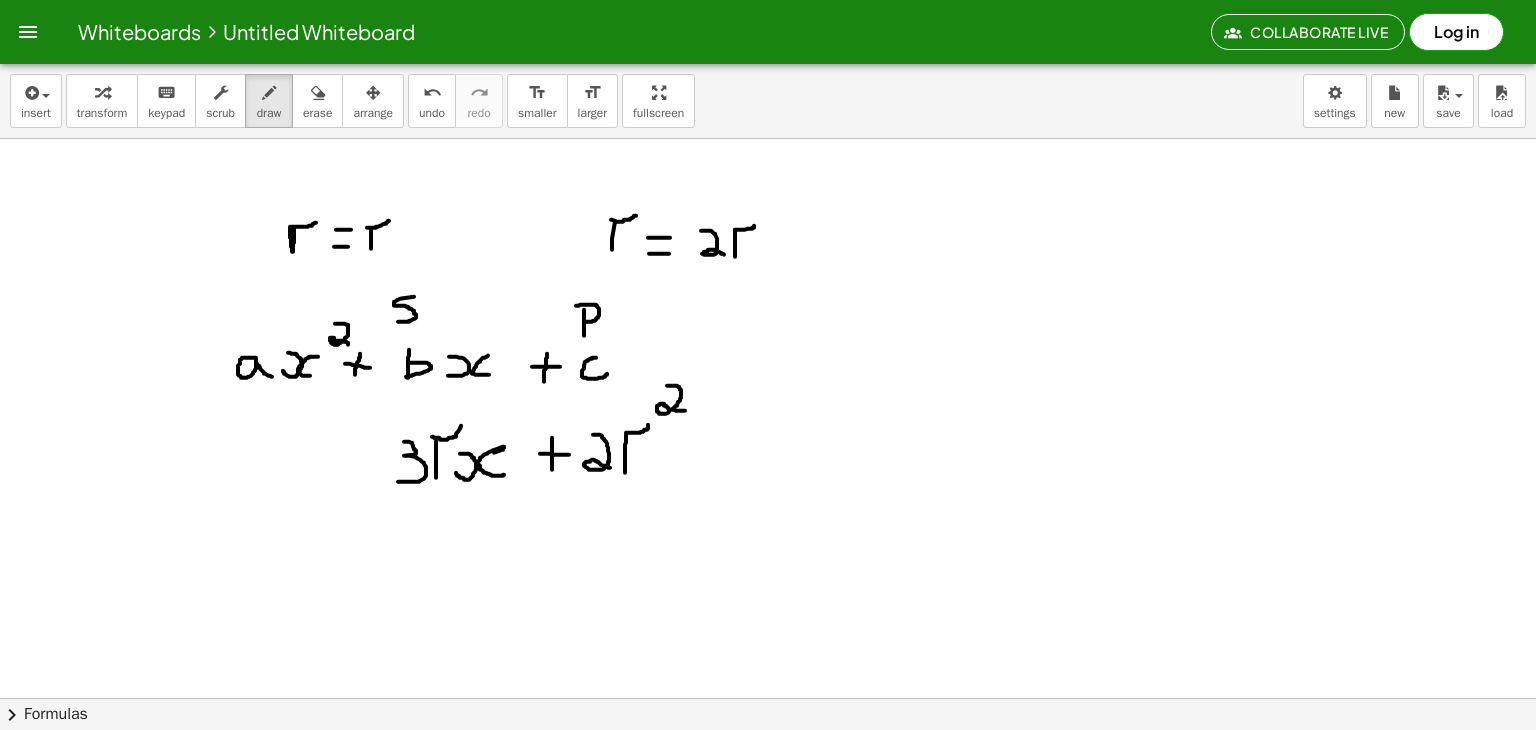 drag, startPoint x: 667, startPoint y: 385, endPoint x: 685, endPoint y: 410, distance: 30.805843 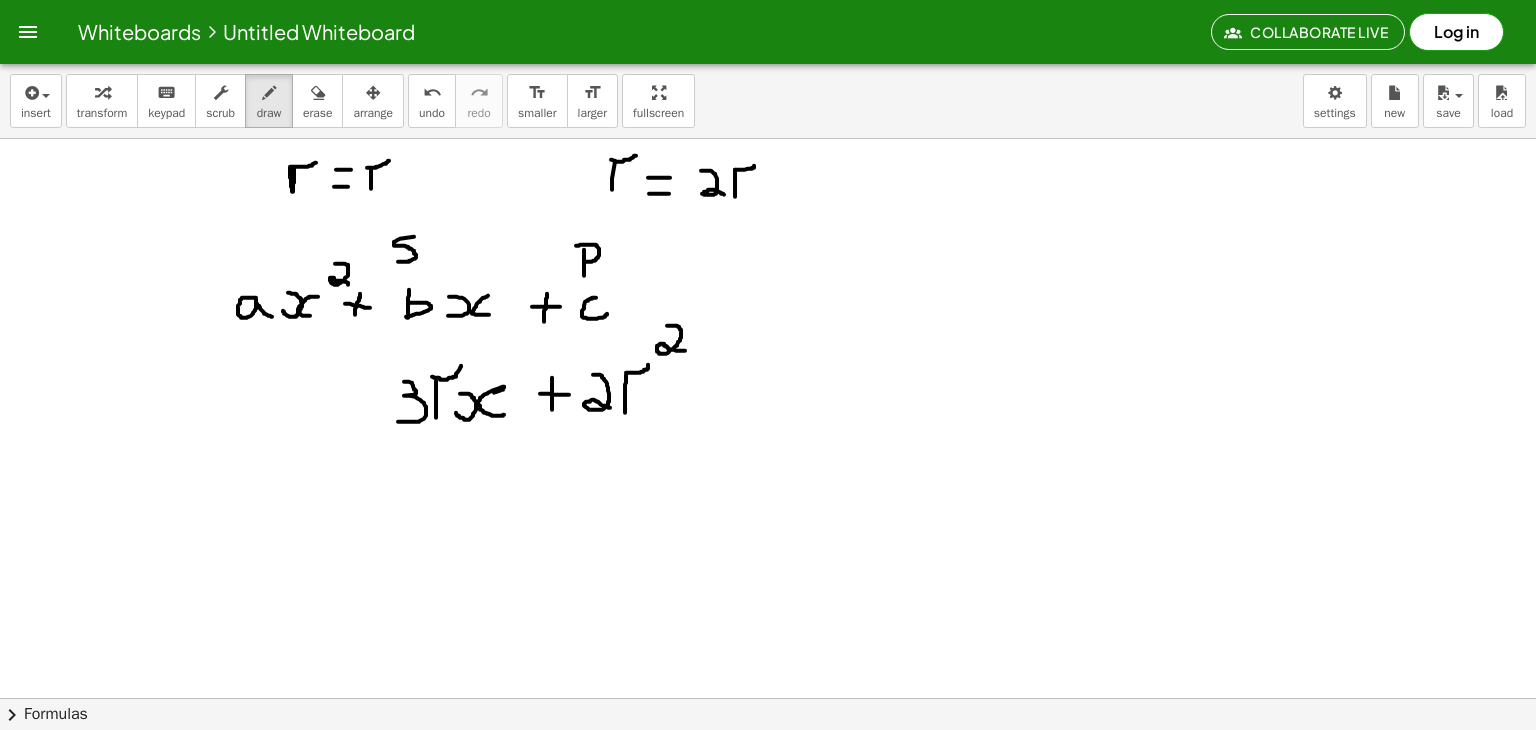 scroll, scrollTop: 3307, scrollLeft: 0, axis: vertical 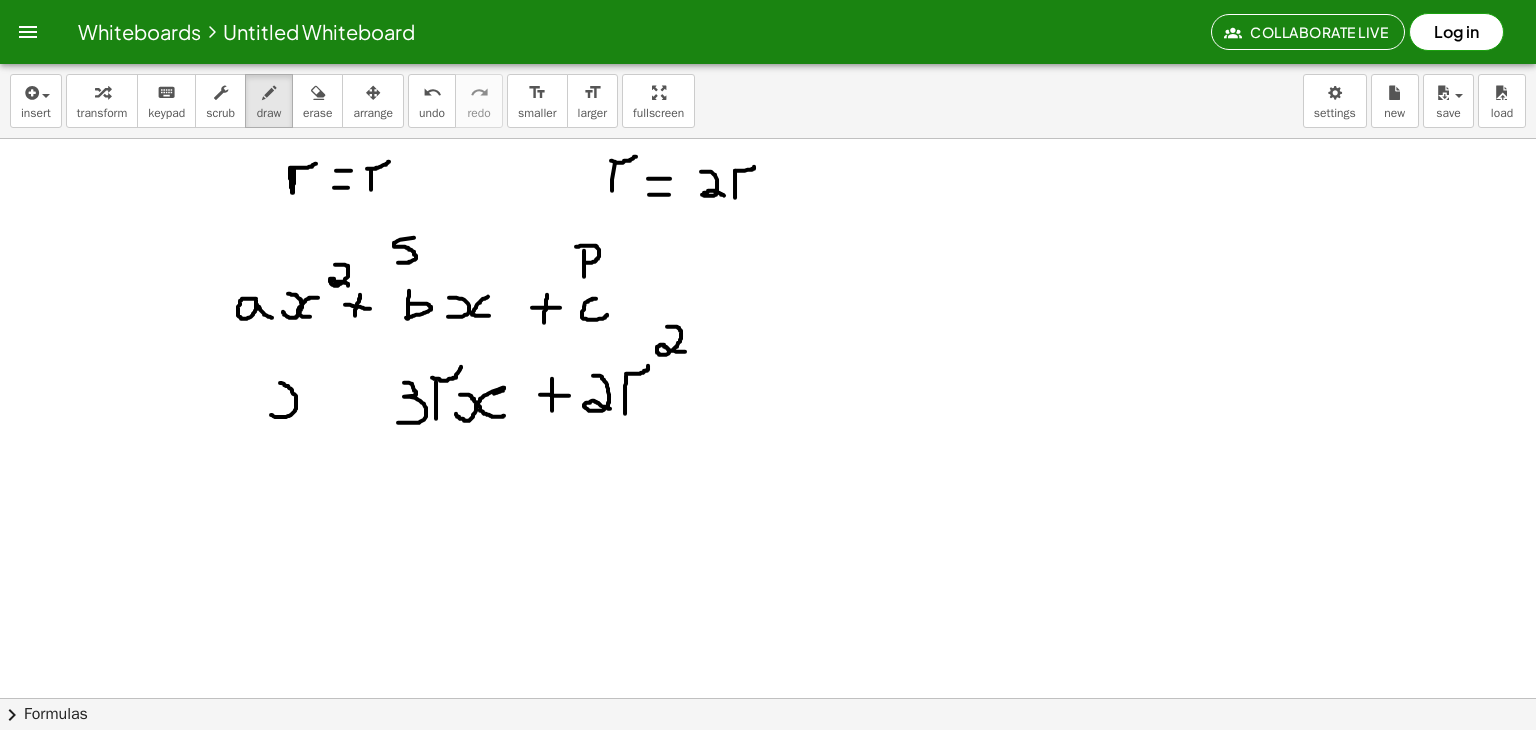 drag, startPoint x: 271, startPoint y: 414, endPoint x: 278, endPoint y: 381, distance: 33.734257 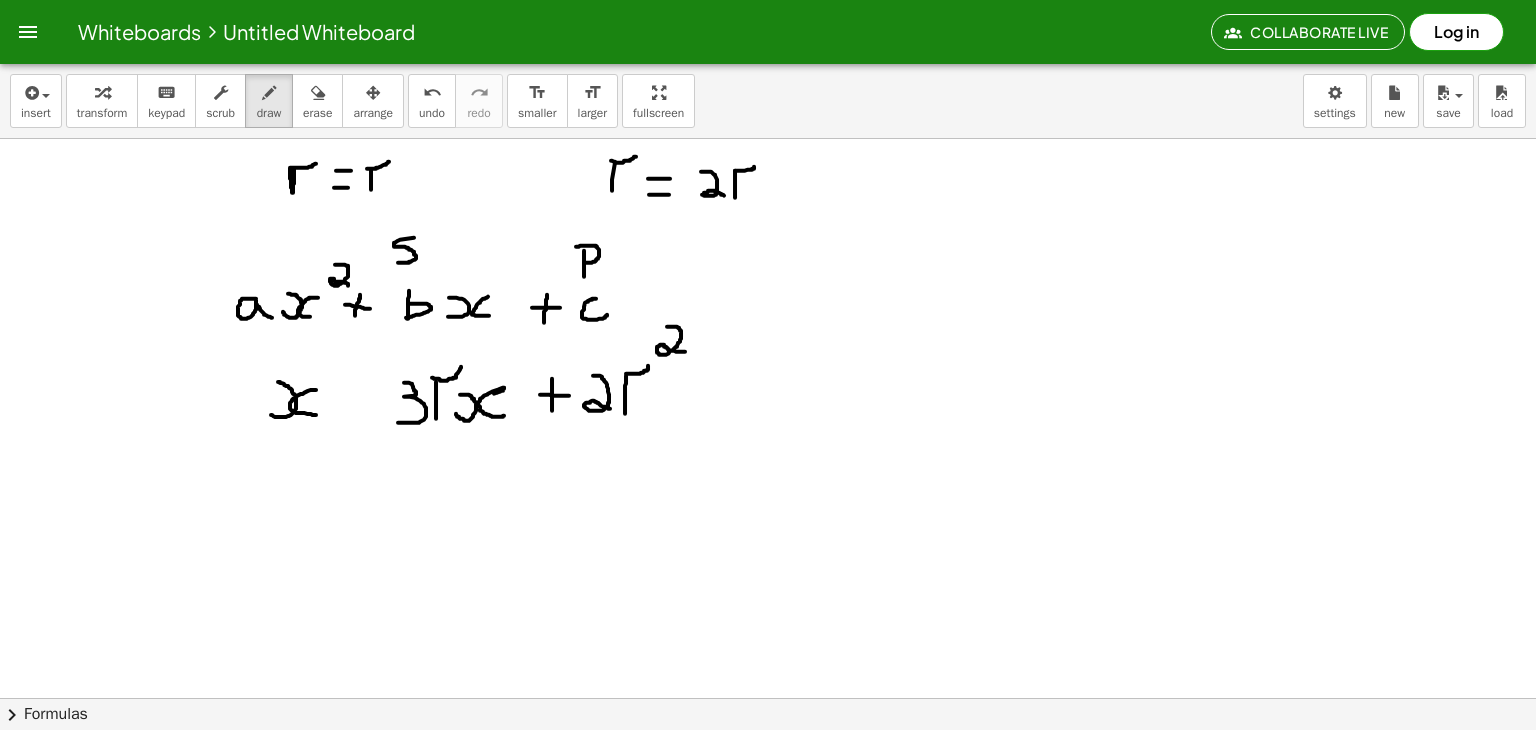 drag, startPoint x: 316, startPoint y: 389, endPoint x: 317, endPoint y: 414, distance: 25.019993 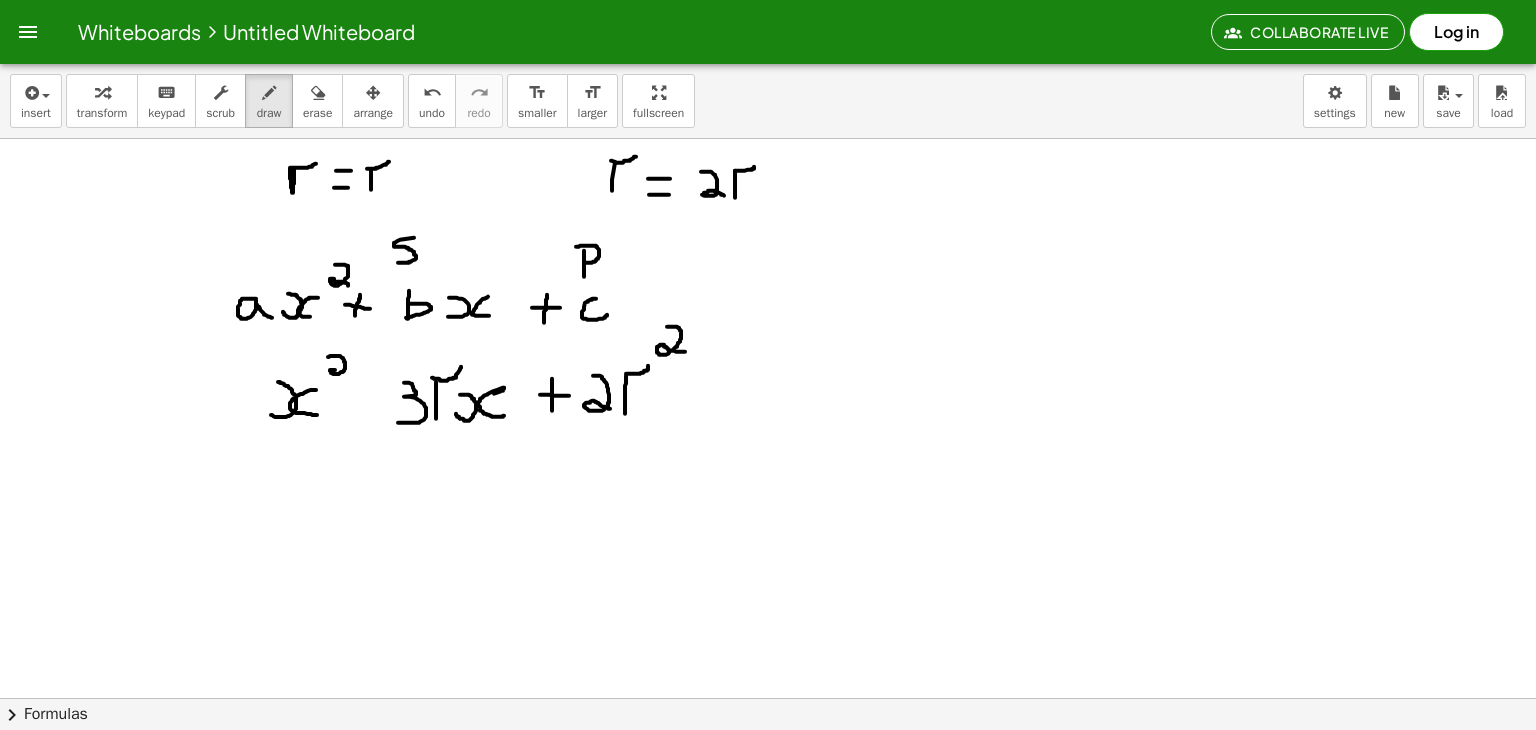 drag, startPoint x: 328, startPoint y: 356, endPoint x: 336, endPoint y: 369, distance: 15.264338 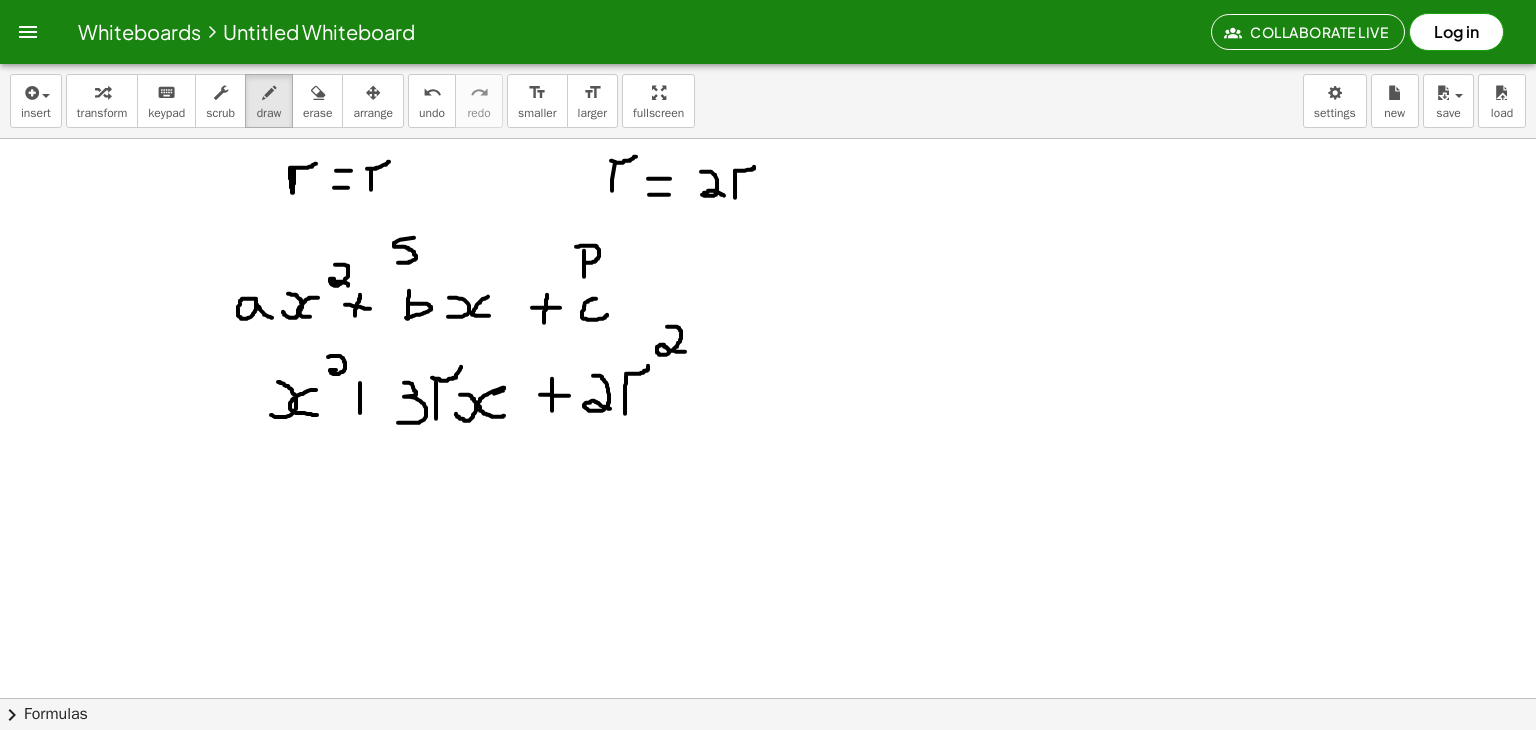 drag, startPoint x: 360, startPoint y: 382, endPoint x: 360, endPoint y: 415, distance: 33 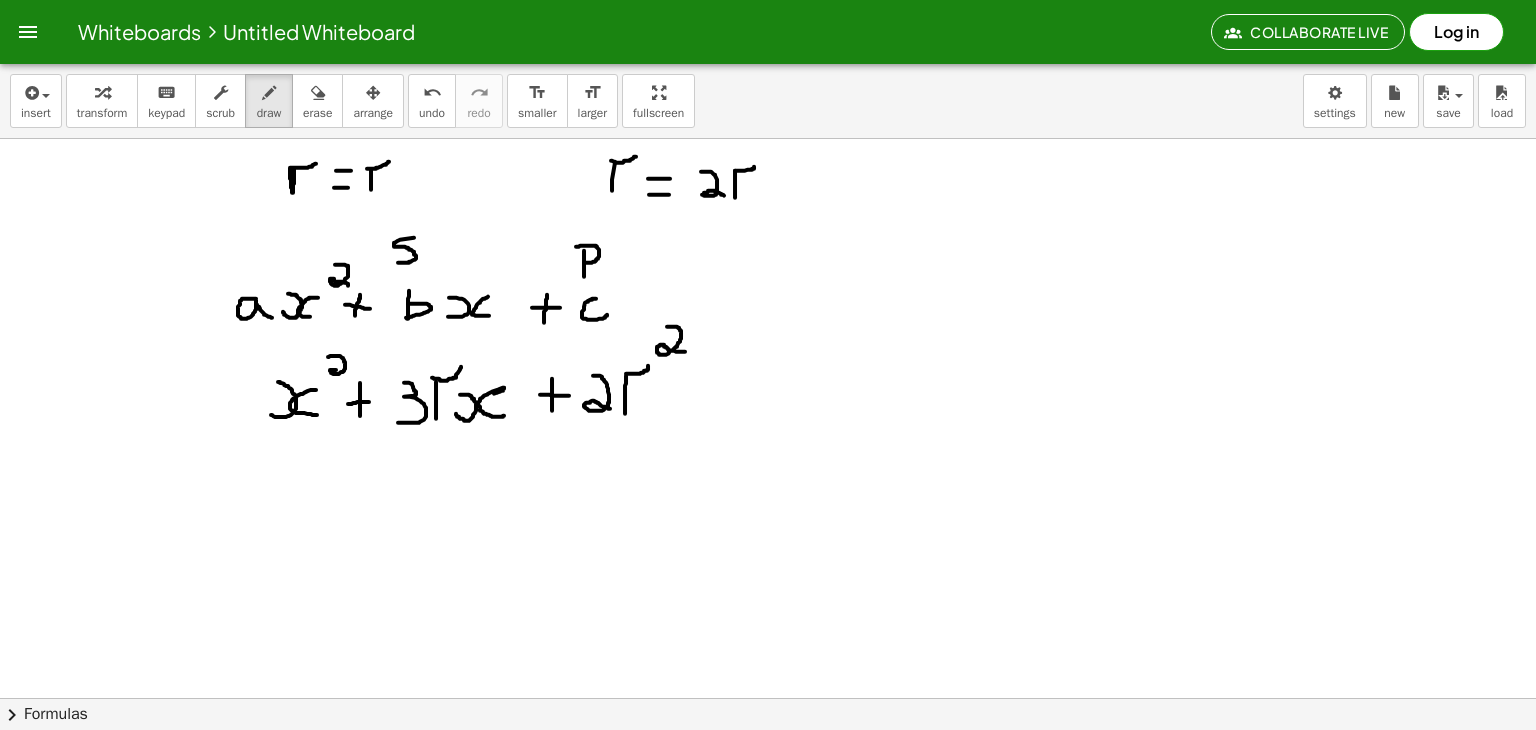 drag, startPoint x: 348, startPoint y: 403, endPoint x: 374, endPoint y: 401, distance: 26.076809 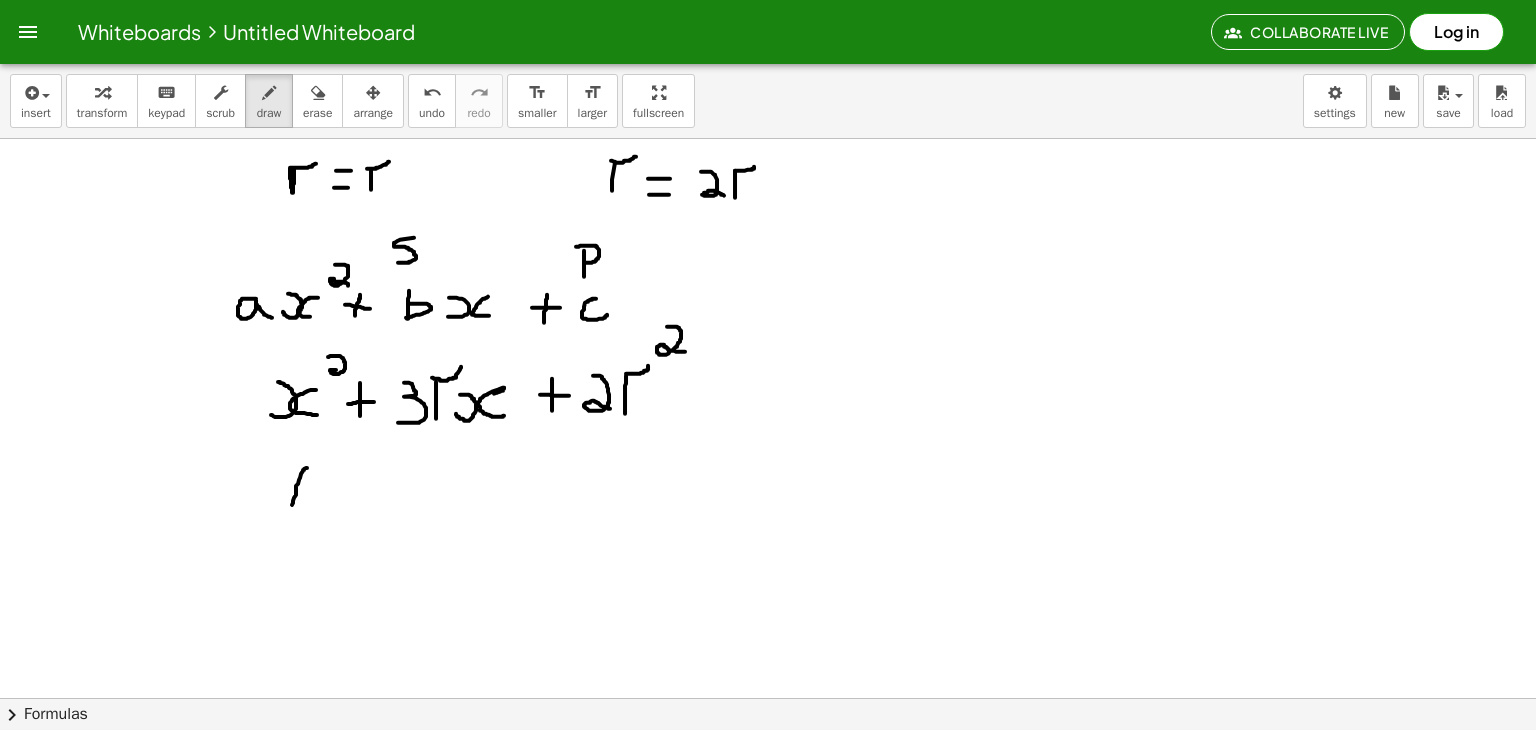 drag, startPoint x: 307, startPoint y: 467, endPoint x: 293, endPoint y: 513, distance: 48.08326 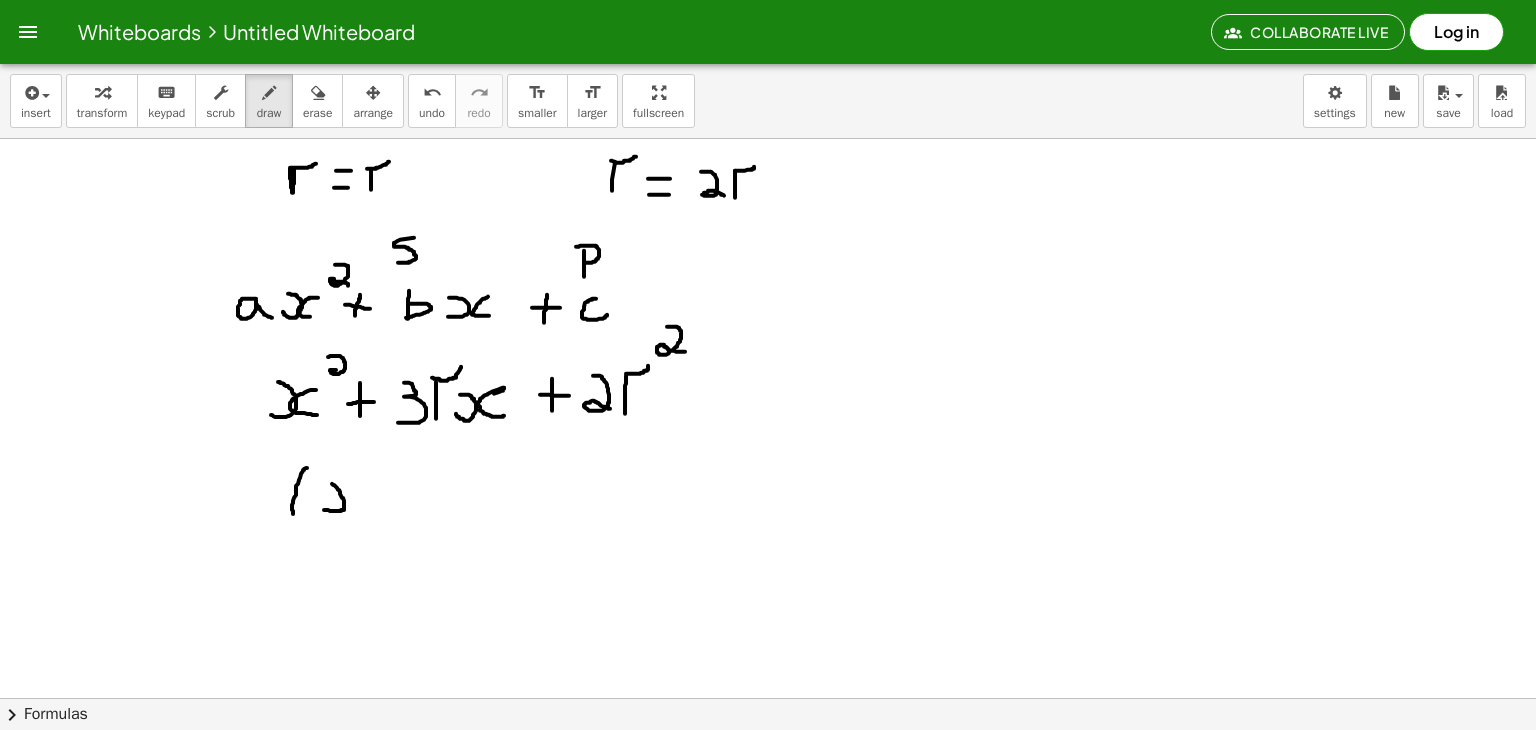 drag, startPoint x: 324, startPoint y: 509, endPoint x: 331, endPoint y: 482, distance: 27.89265 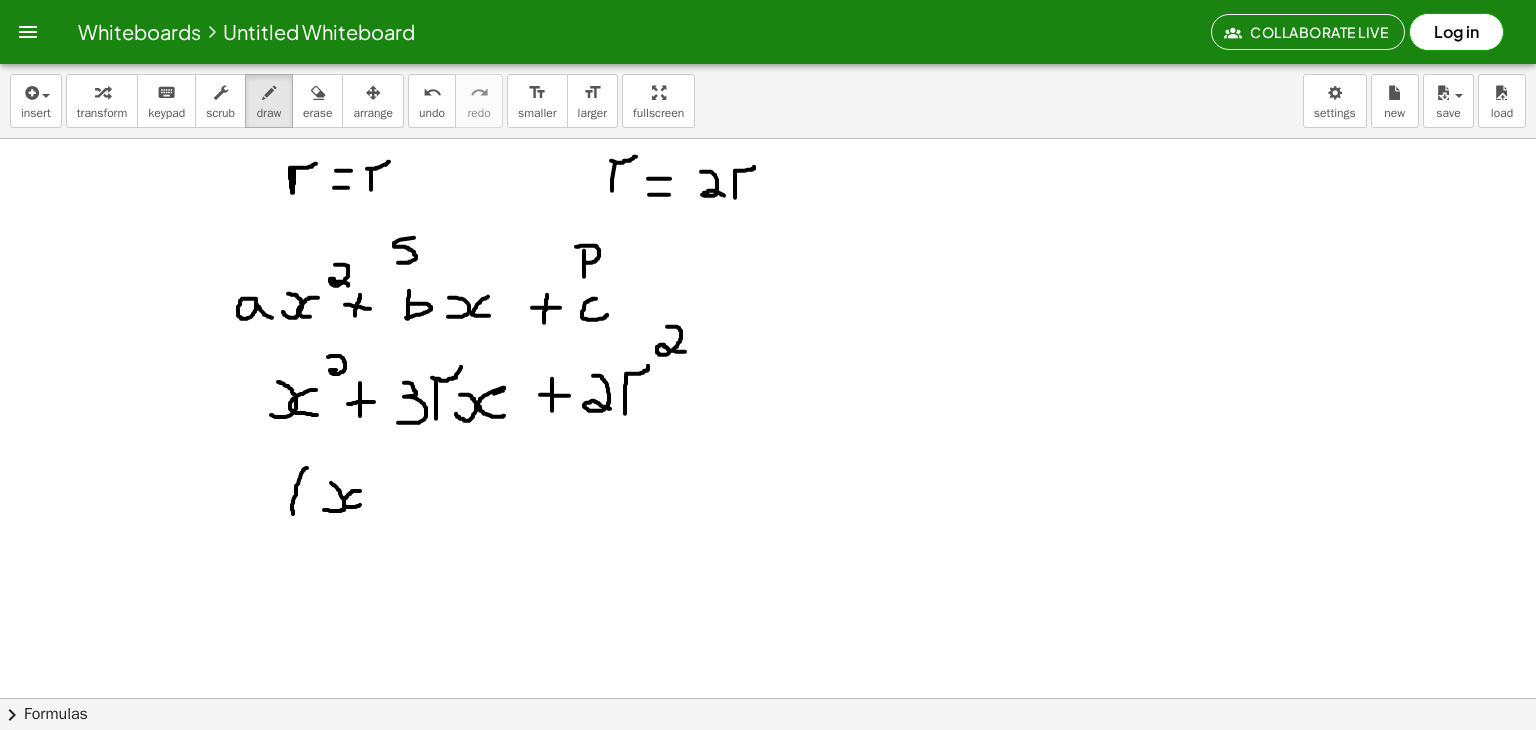 drag, startPoint x: 360, startPoint y: 490, endPoint x: 364, endPoint y: 504, distance: 14.56022 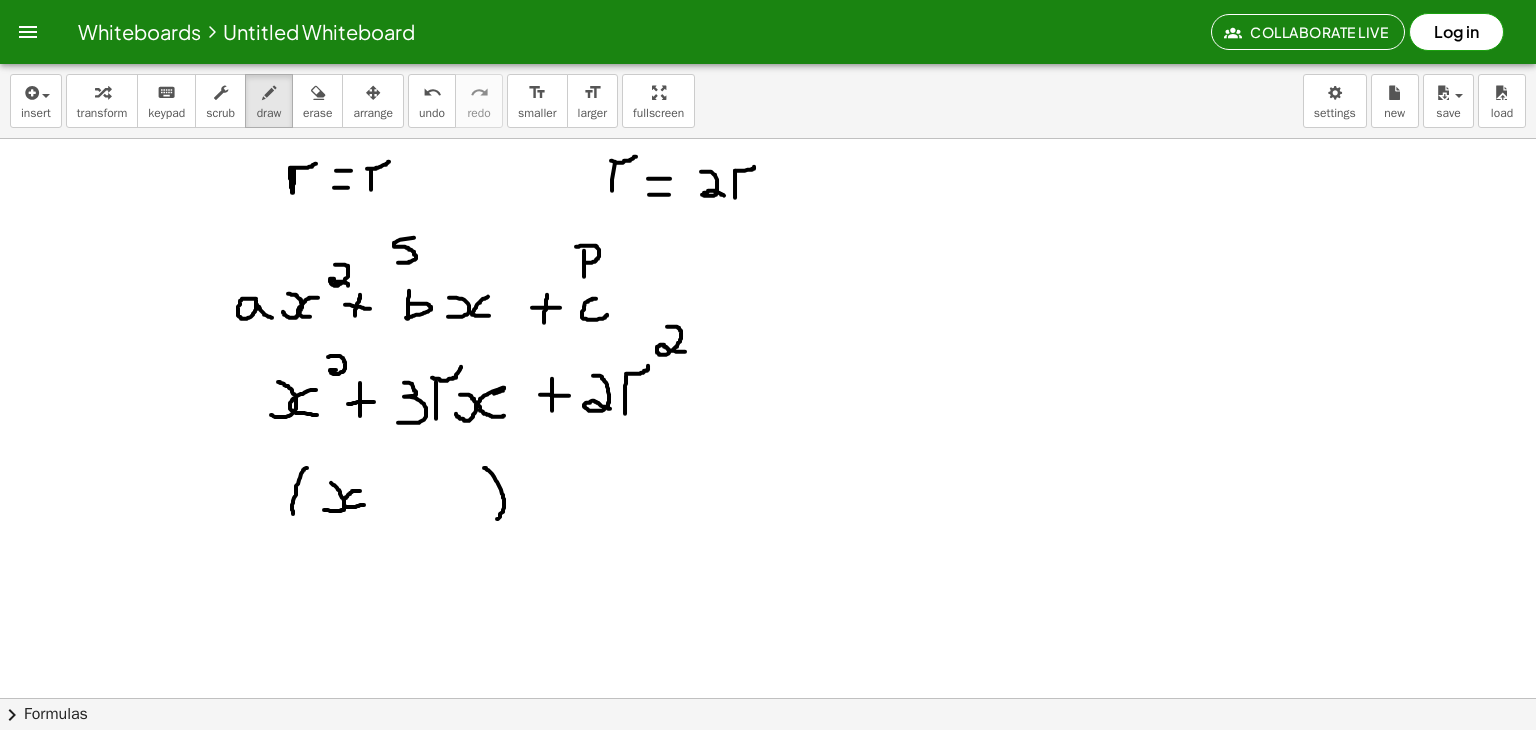 drag, startPoint x: 484, startPoint y: 467, endPoint x: 492, endPoint y: 524, distance: 57.558666 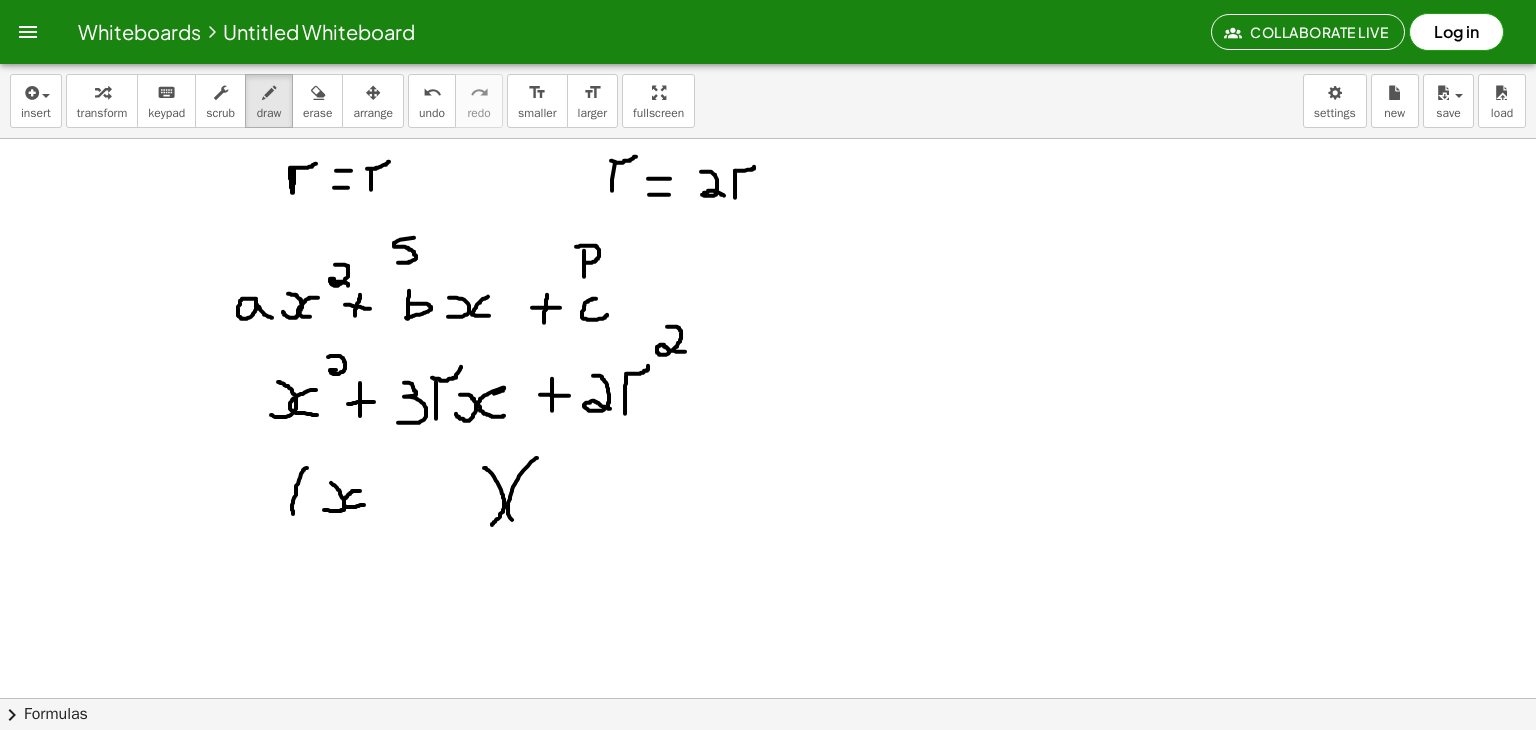 drag, startPoint x: 537, startPoint y: 457, endPoint x: 523, endPoint y: 531, distance: 75.31268 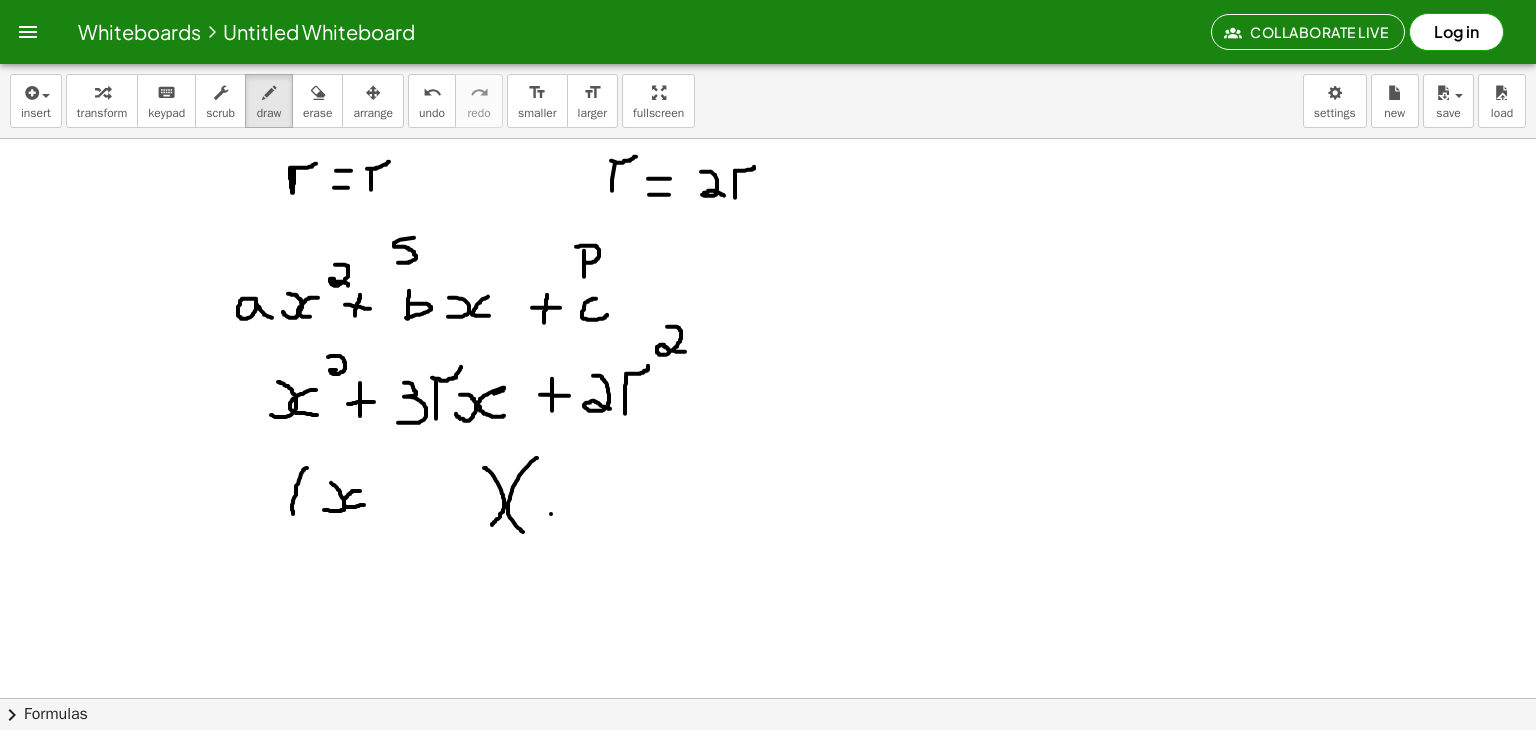 click at bounding box center (768, -1211) 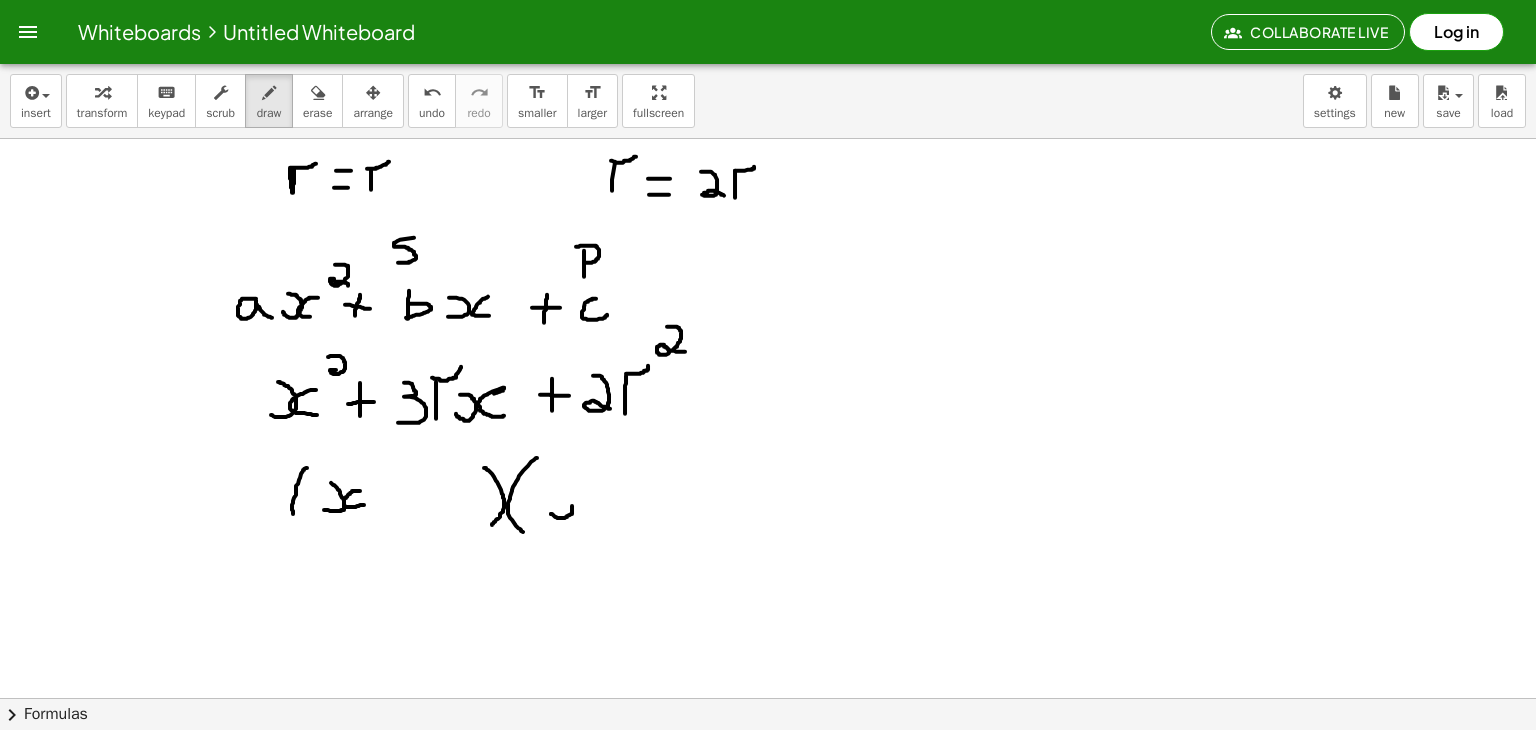 drag, startPoint x: 551, startPoint y: 513, endPoint x: 552, endPoint y: 497, distance: 16.03122 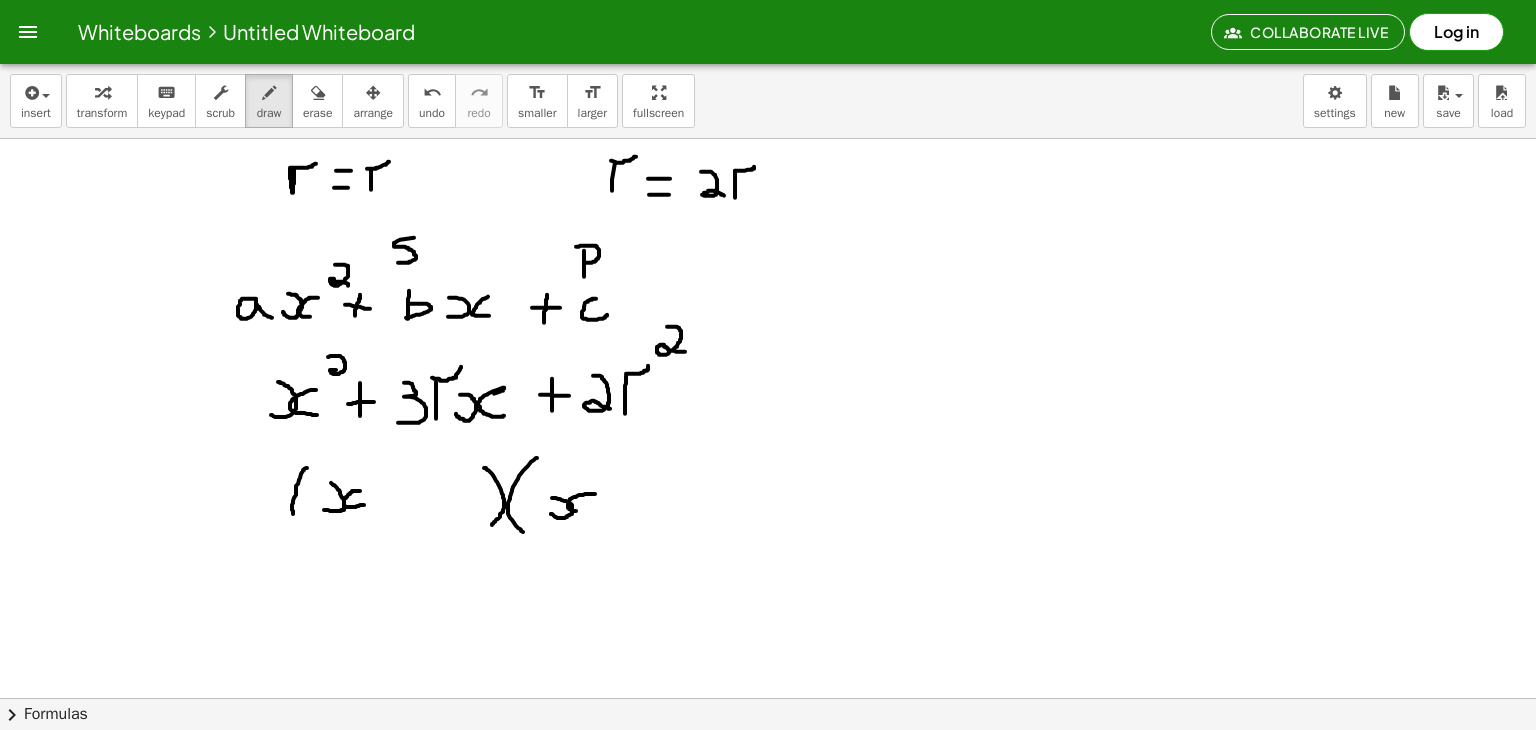 drag, startPoint x: 595, startPoint y: 493, endPoint x: 592, endPoint y: 511, distance: 18.248287 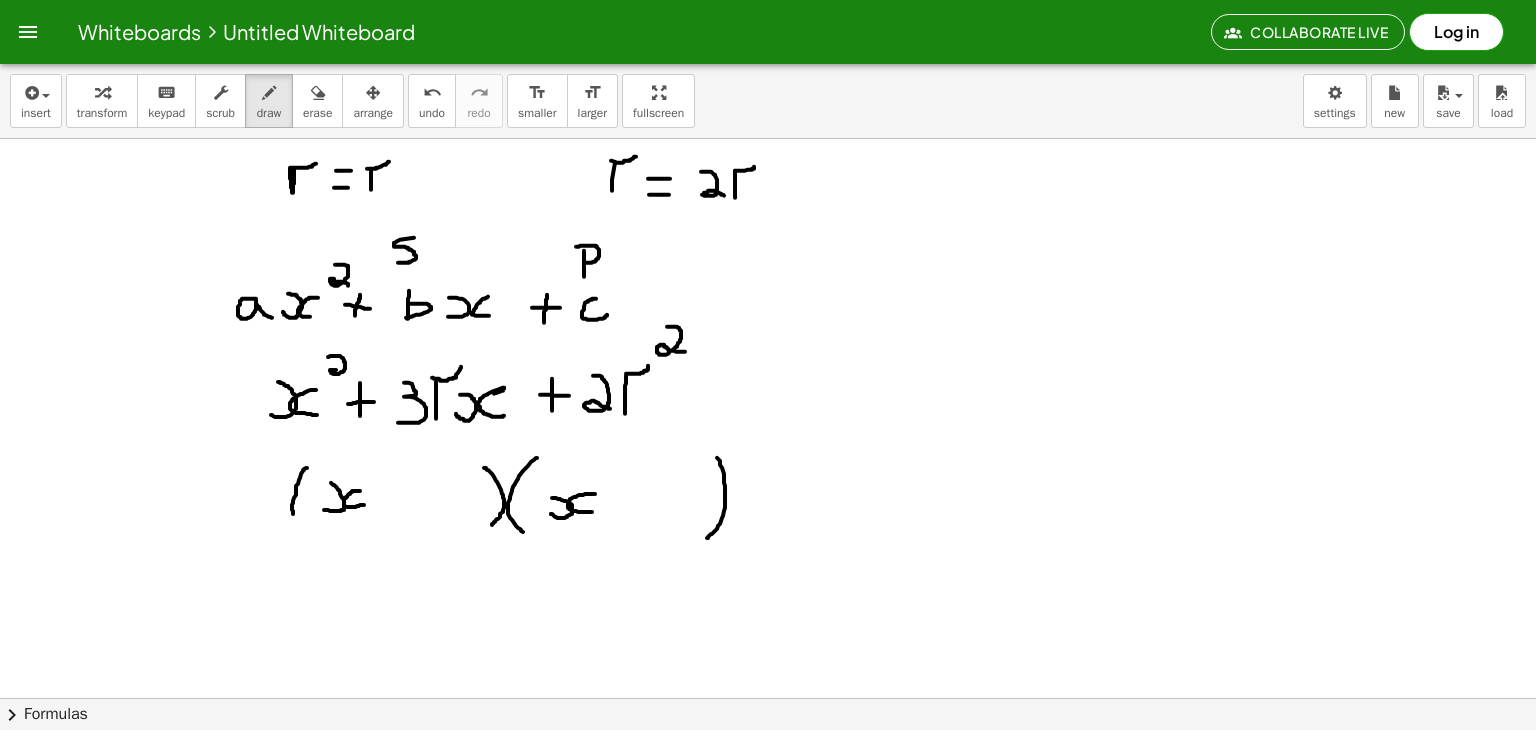 drag, startPoint x: 717, startPoint y: 457, endPoint x: 707, endPoint y: 537, distance: 80.622574 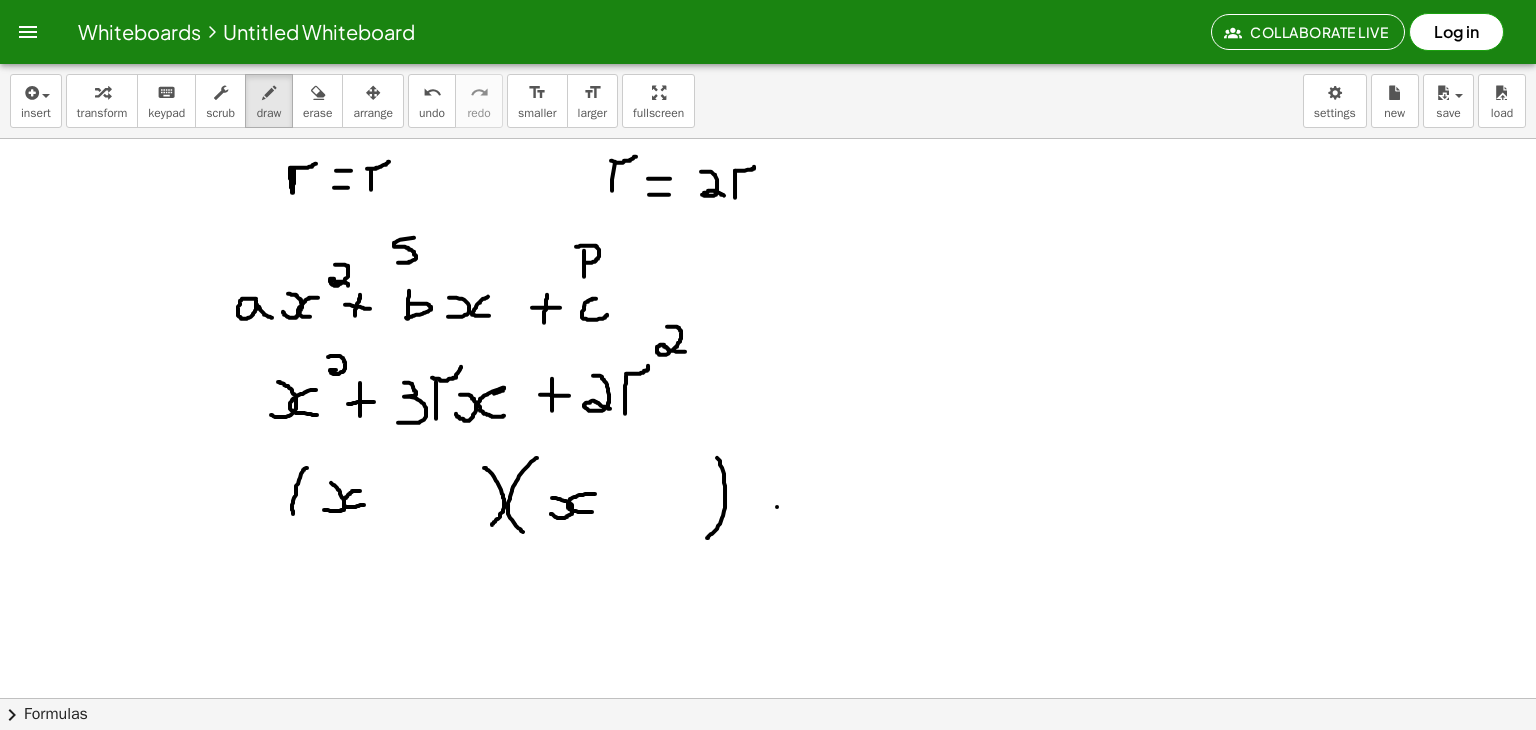 drag, startPoint x: 777, startPoint y: 506, endPoint x: 800, endPoint y: 505, distance: 23.021729 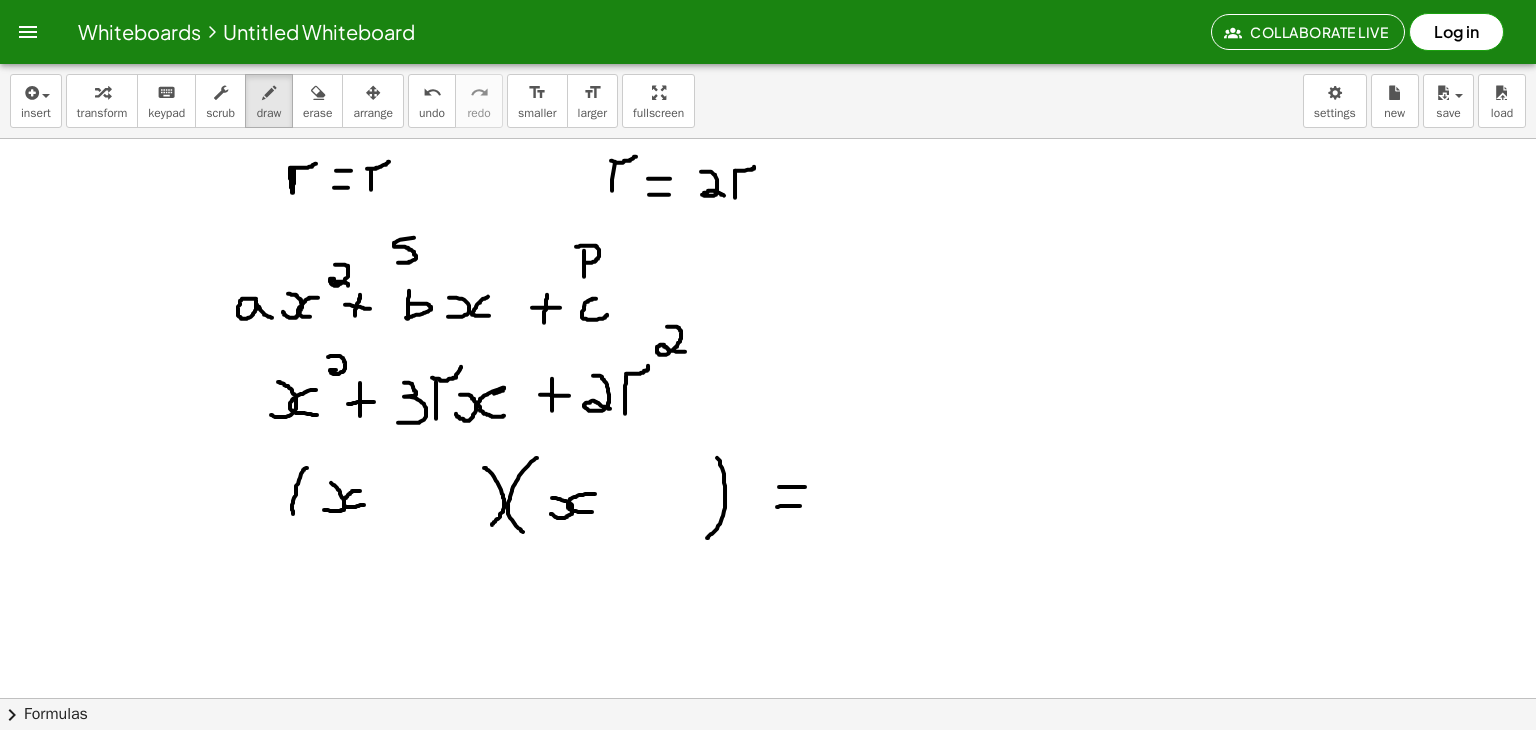 drag, startPoint x: 779, startPoint y: 486, endPoint x: 805, endPoint y: 486, distance: 26 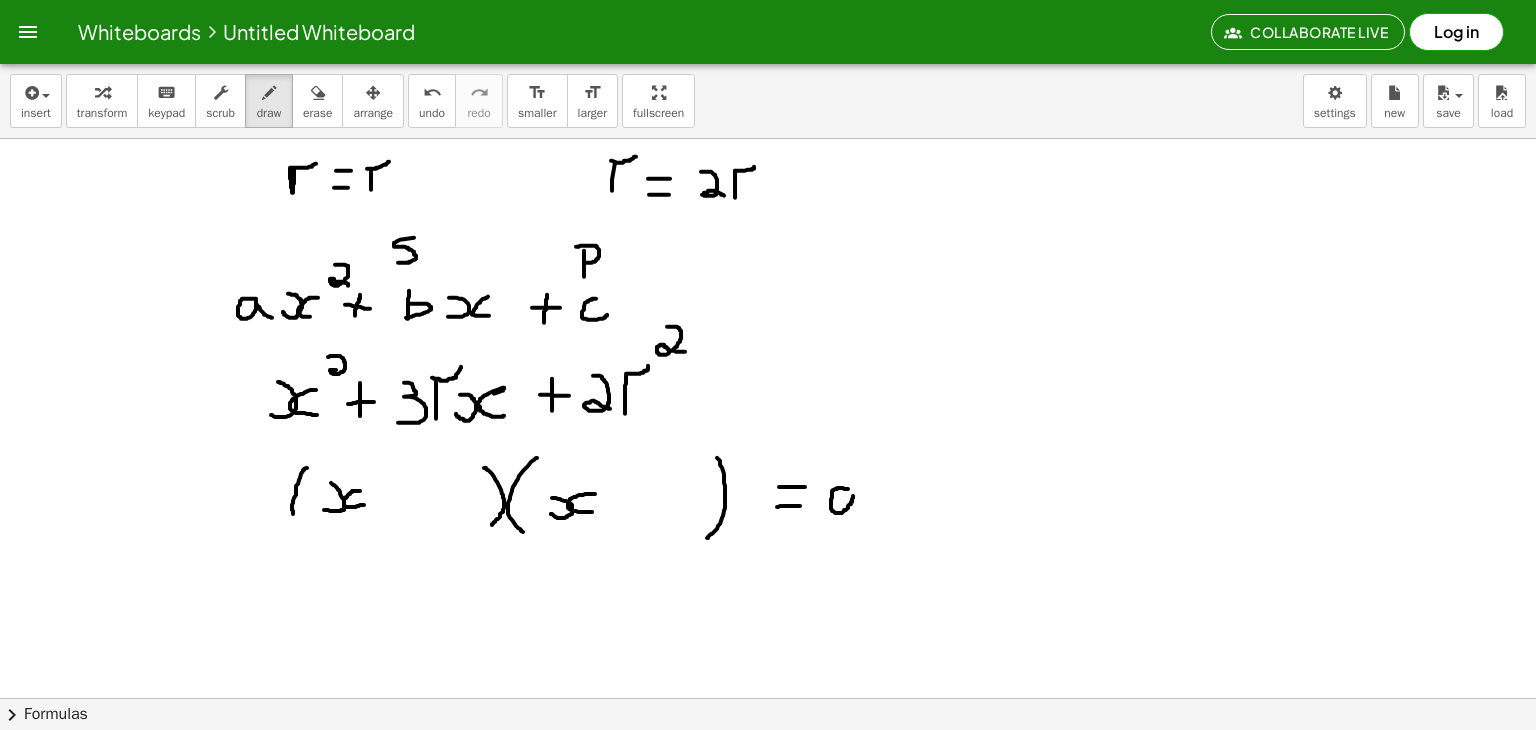 click at bounding box center [768, -1211] 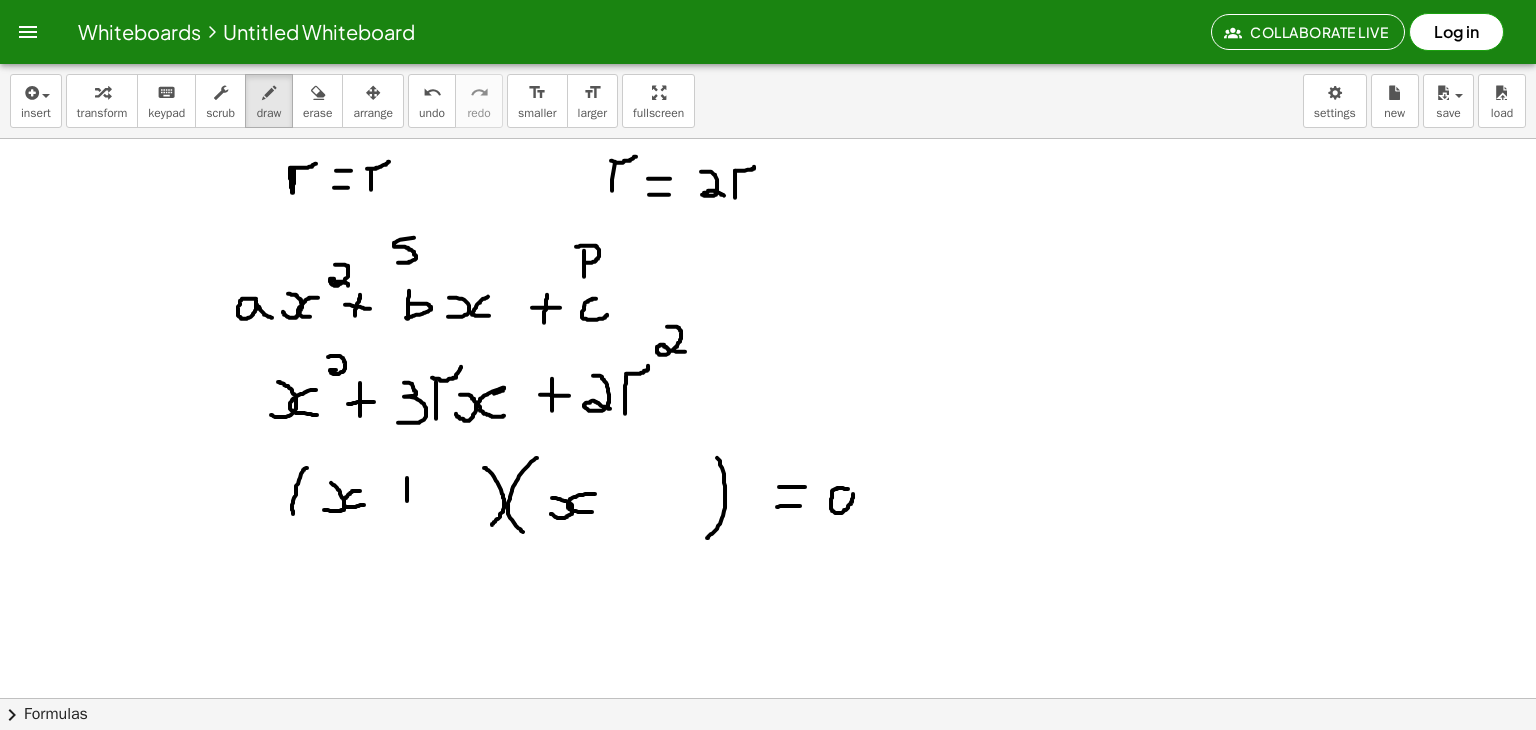 drag, startPoint x: 407, startPoint y: 477, endPoint x: 407, endPoint y: 503, distance: 26 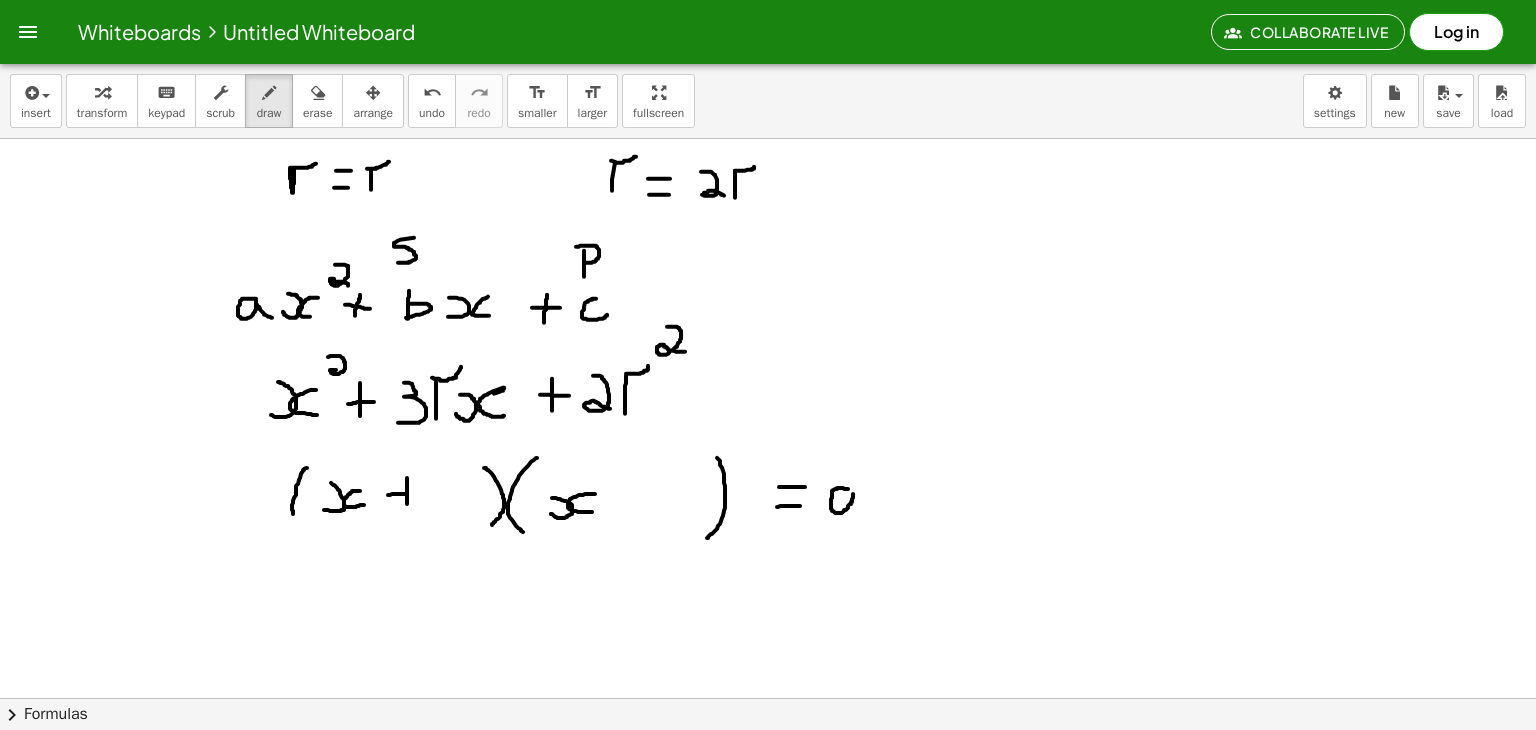 drag, startPoint x: 388, startPoint y: 494, endPoint x: 424, endPoint y: 490, distance: 36.221542 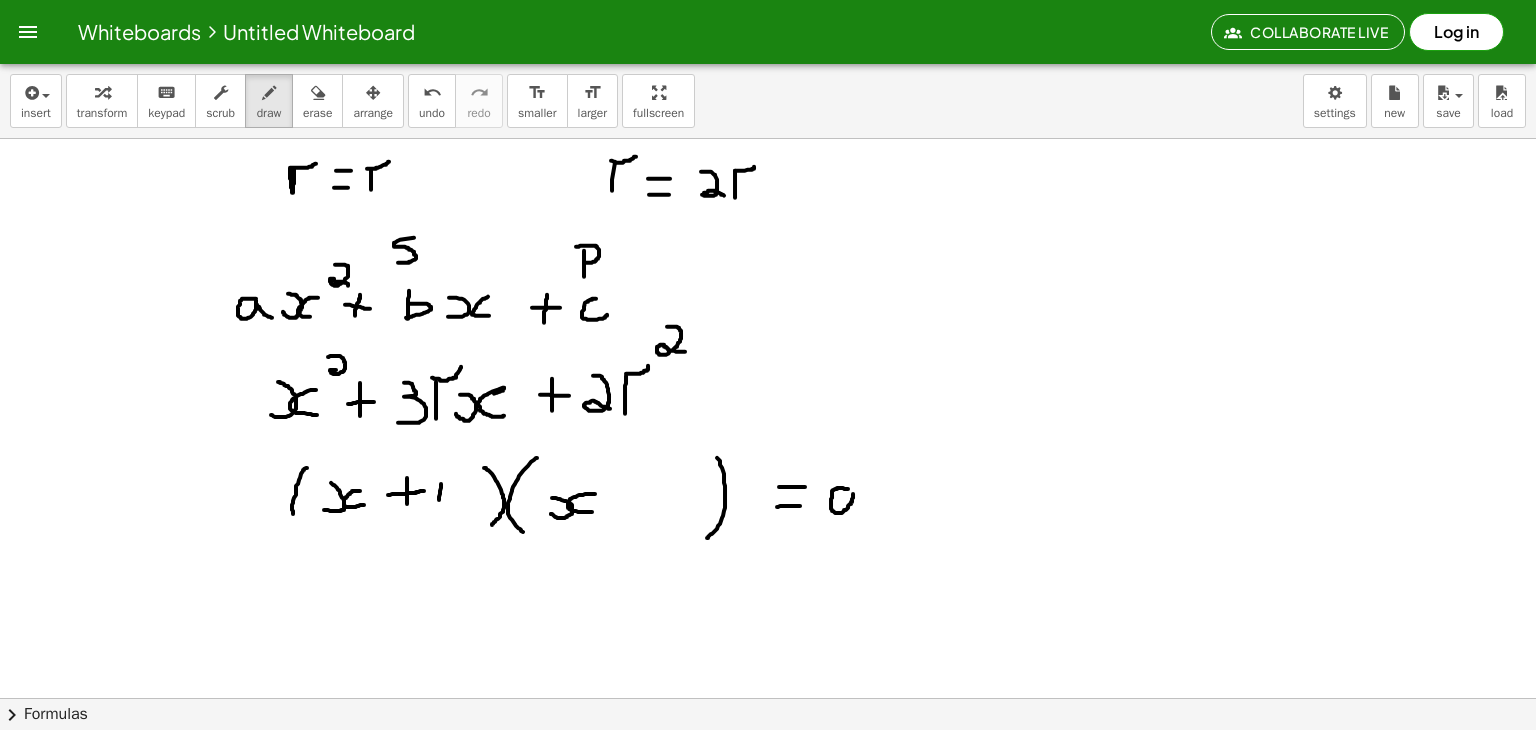 drag, startPoint x: 441, startPoint y: 483, endPoint x: 438, endPoint y: 516, distance: 33.13608 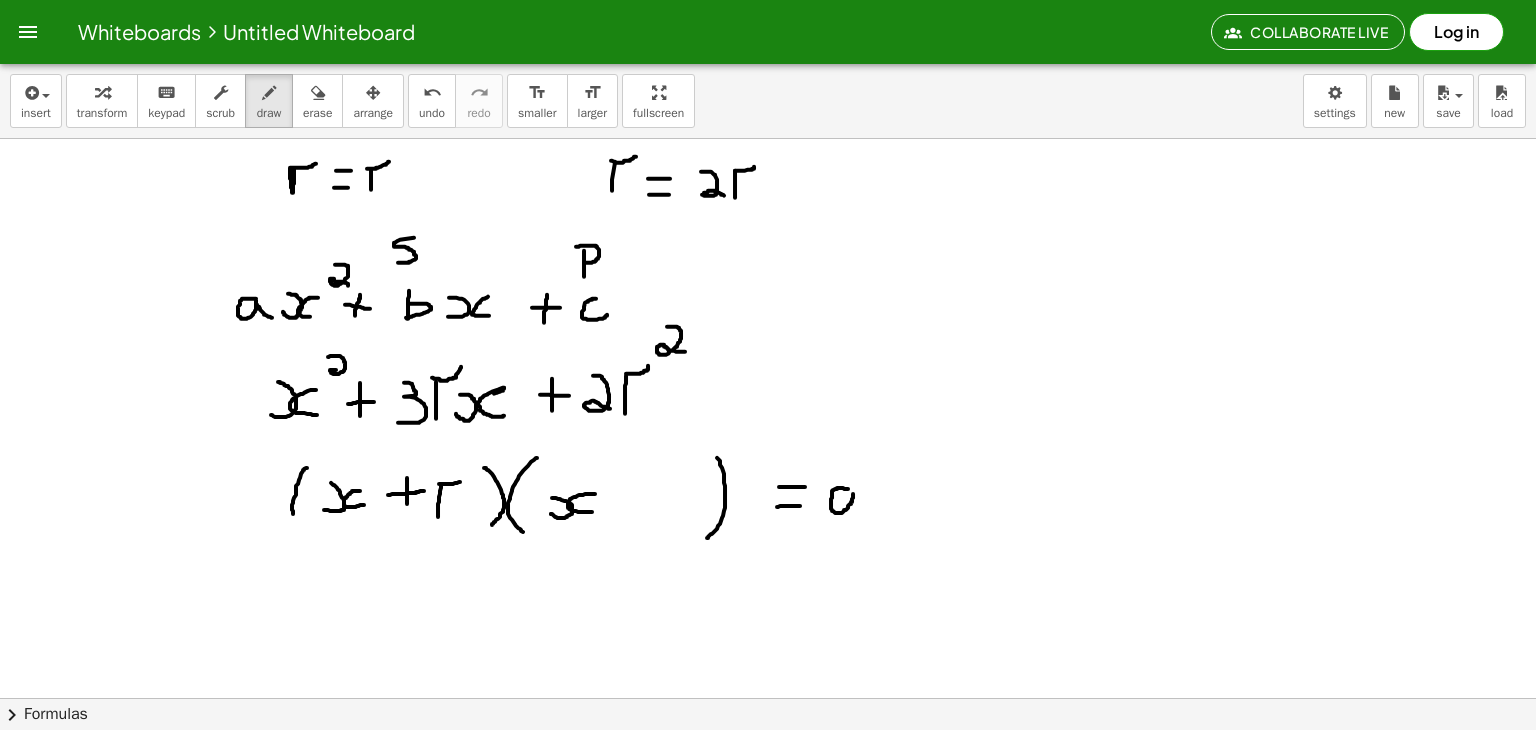 drag, startPoint x: 439, startPoint y: 483, endPoint x: 467, endPoint y: 477, distance: 28.635643 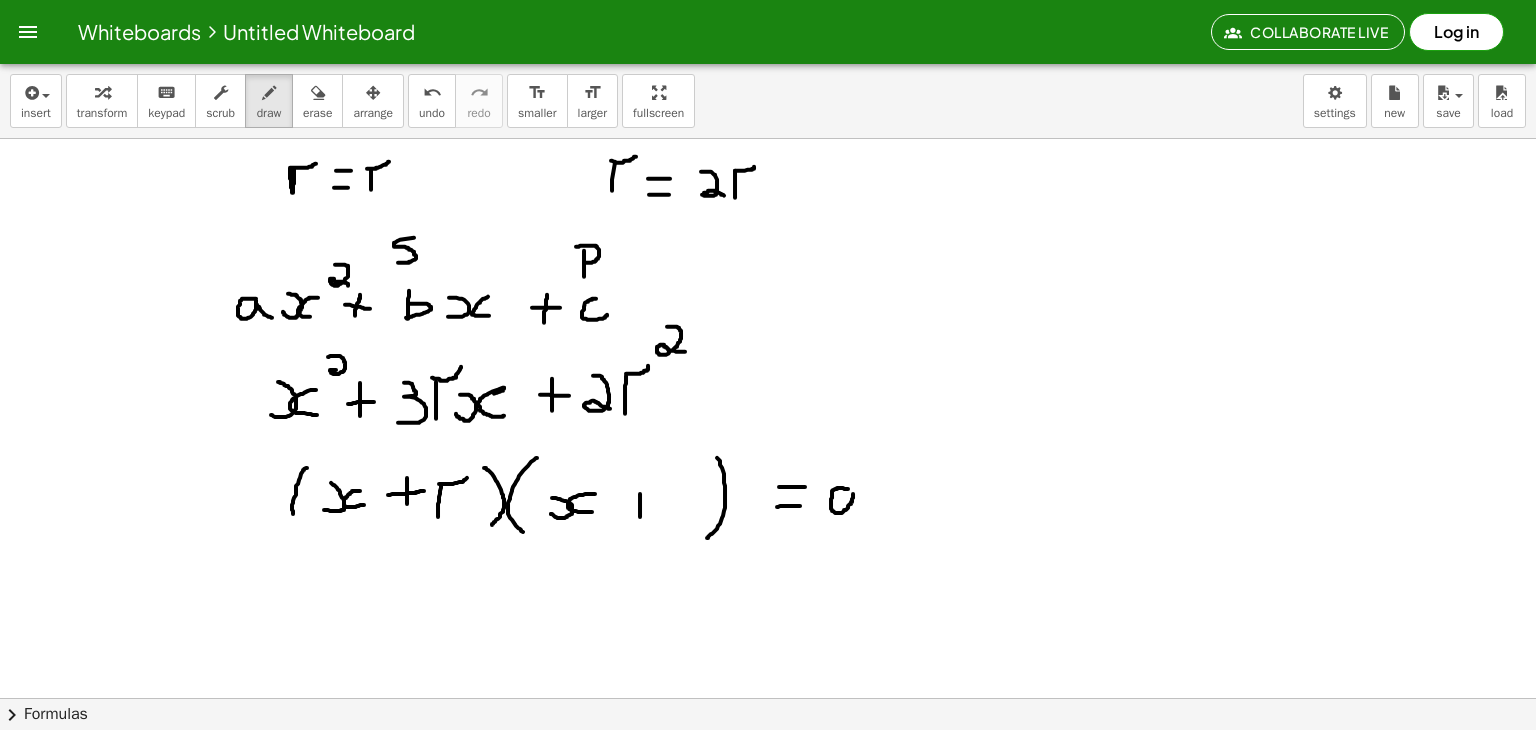drag, startPoint x: 640, startPoint y: 493, endPoint x: 640, endPoint y: 529, distance: 36 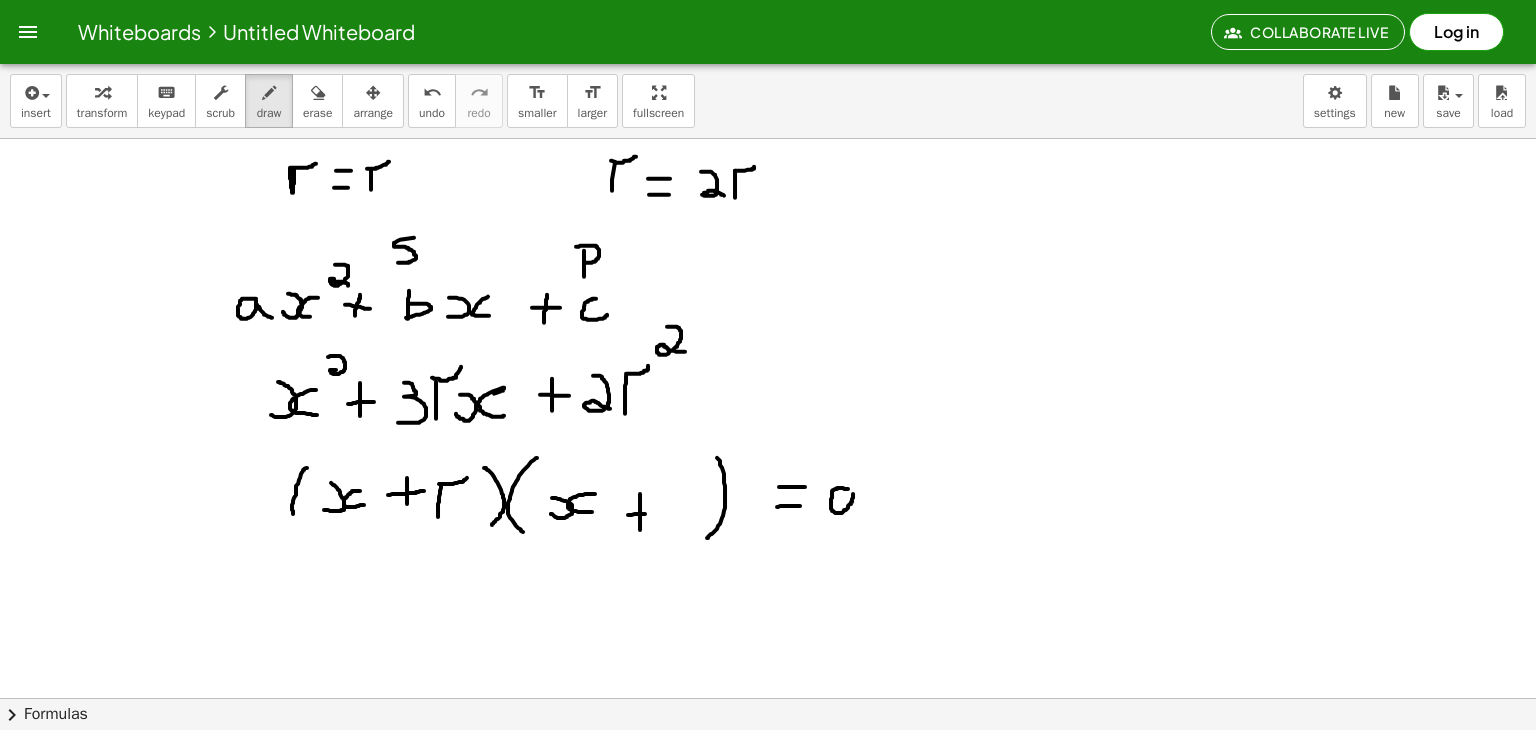 drag, startPoint x: 628, startPoint y: 514, endPoint x: 649, endPoint y: 513, distance: 21.023796 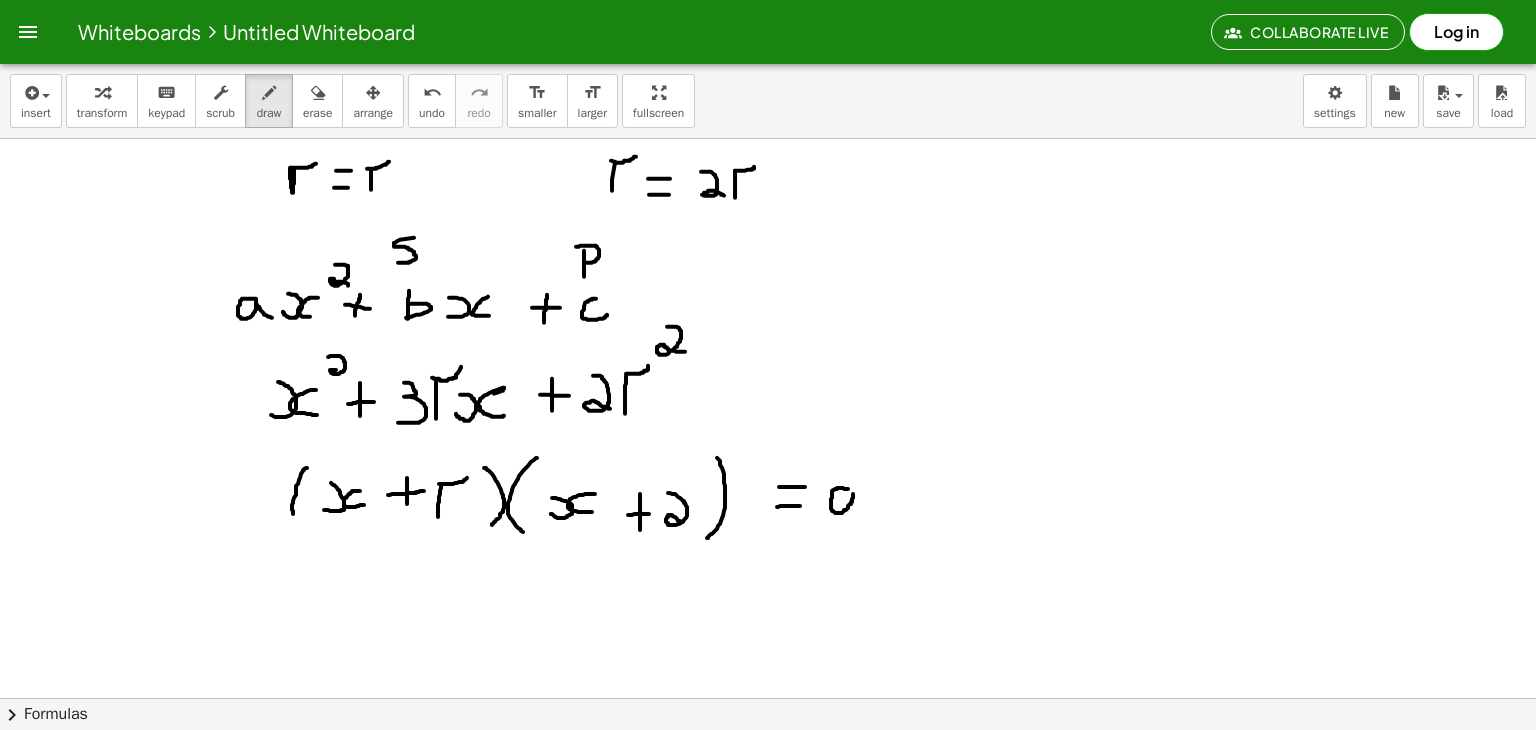 drag, startPoint x: 668, startPoint y: 492, endPoint x: 683, endPoint y: 521, distance: 32.649654 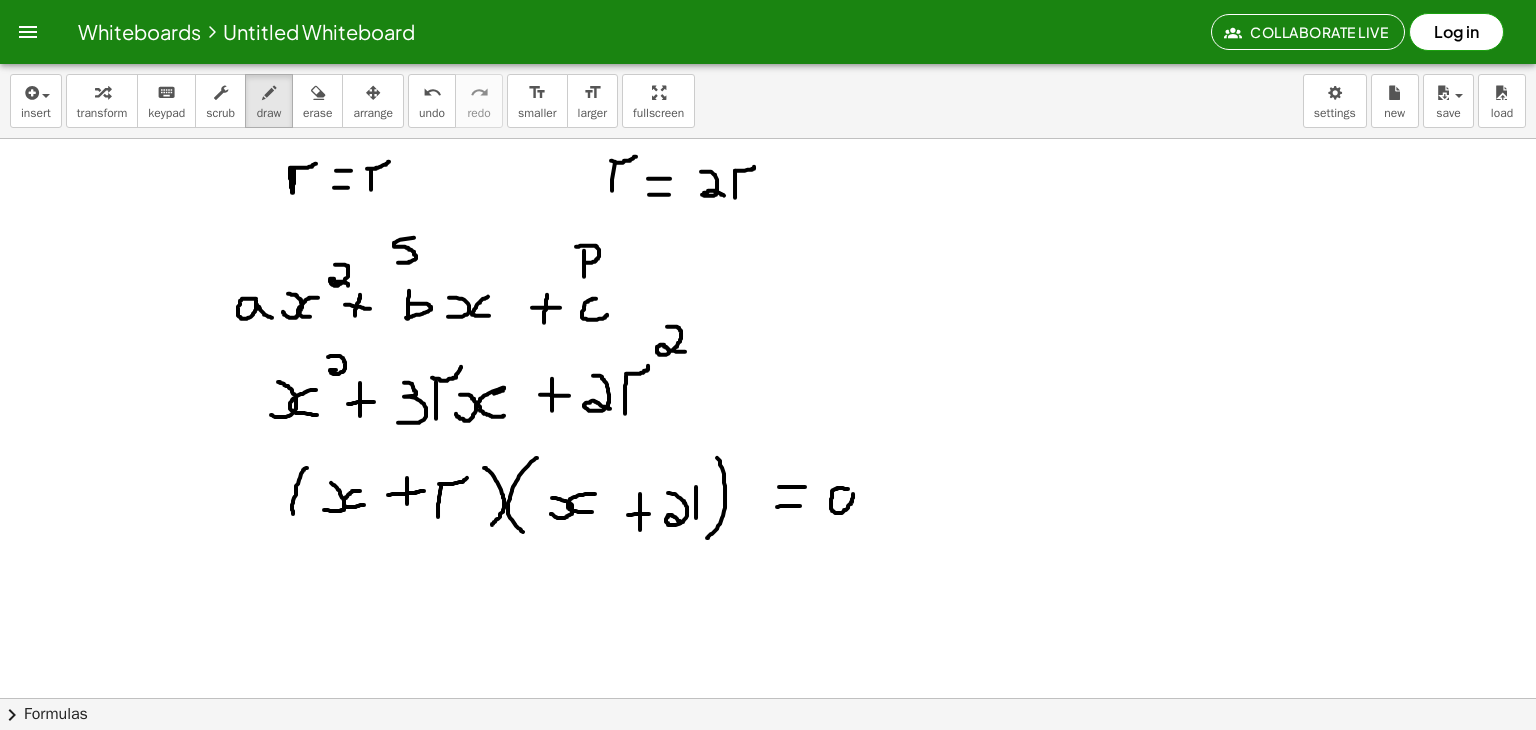 drag, startPoint x: 696, startPoint y: 486, endPoint x: 696, endPoint y: 519, distance: 33 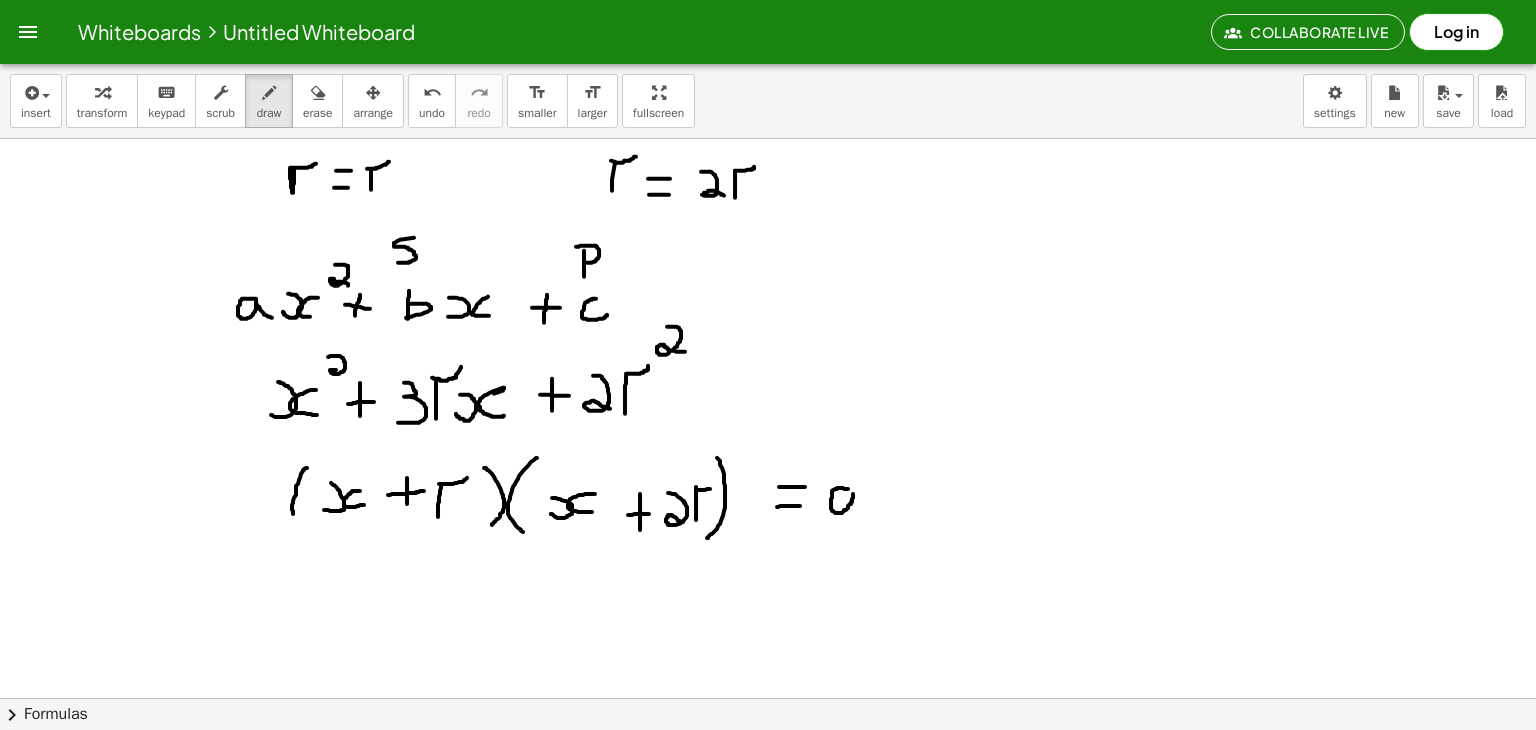 drag, startPoint x: 696, startPoint y: 489, endPoint x: 716, endPoint y: 486, distance: 20.22375 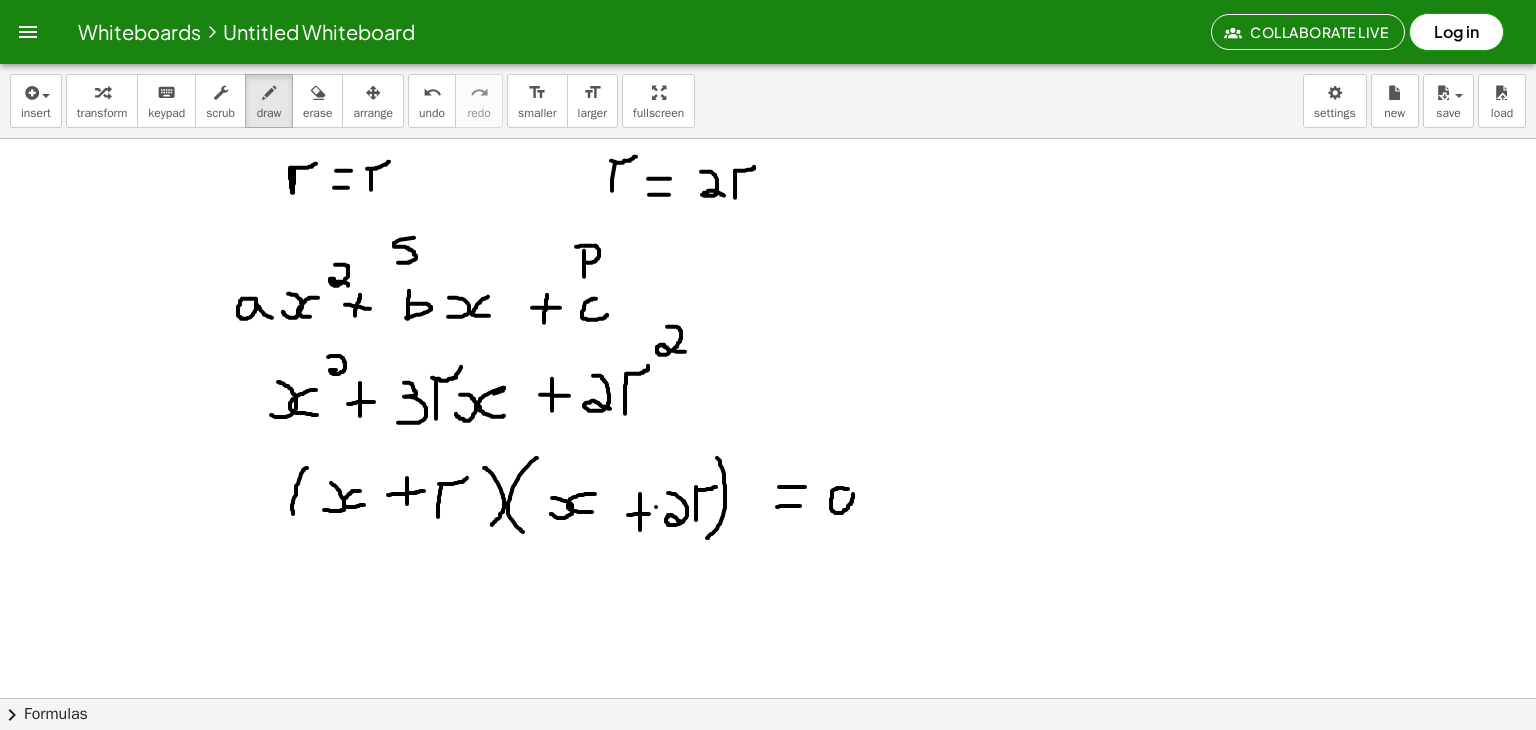 click at bounding box center (768, -1211) 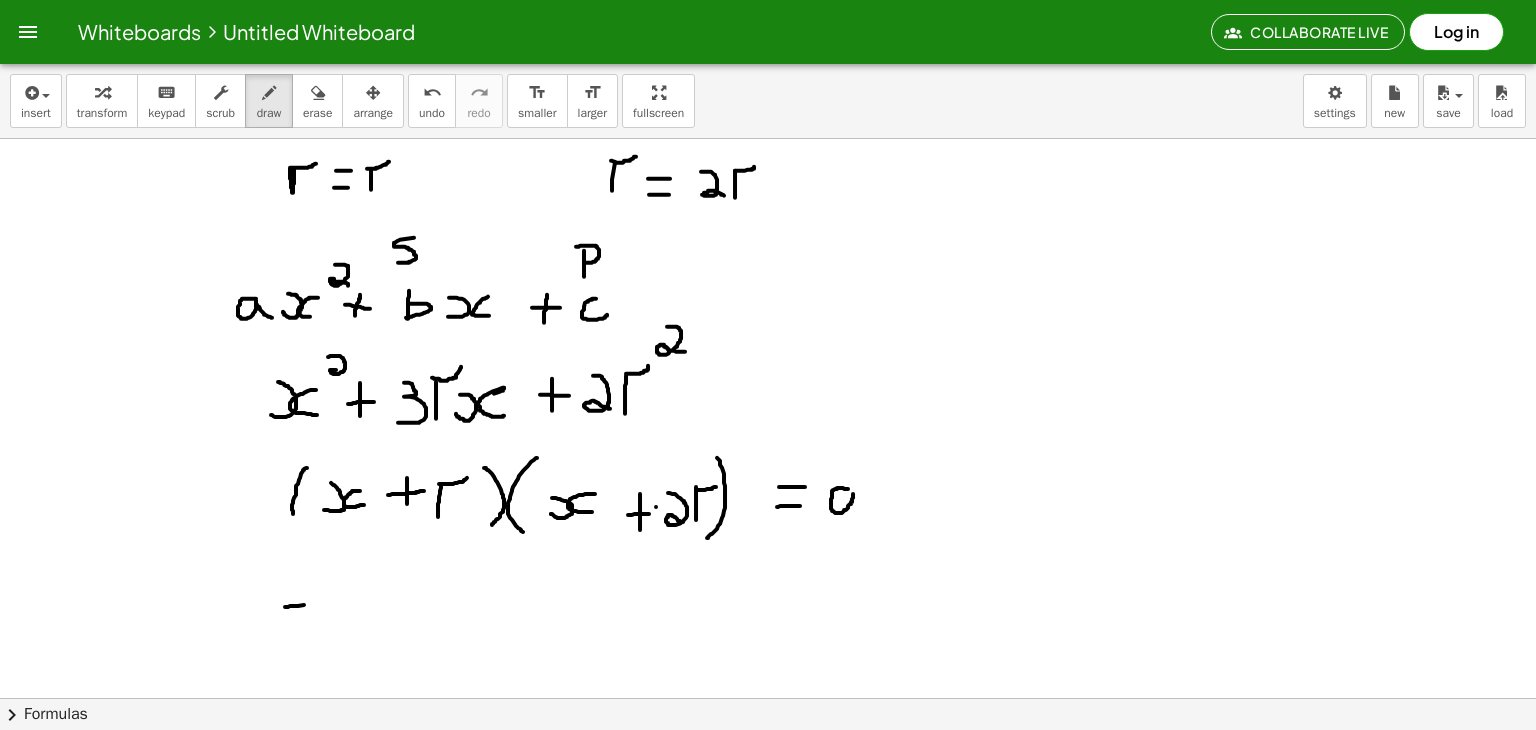drag, startPoint x: 285, startPoint y: 606, endPoint x: 314, endPoint y: 603, distance: 29.15476 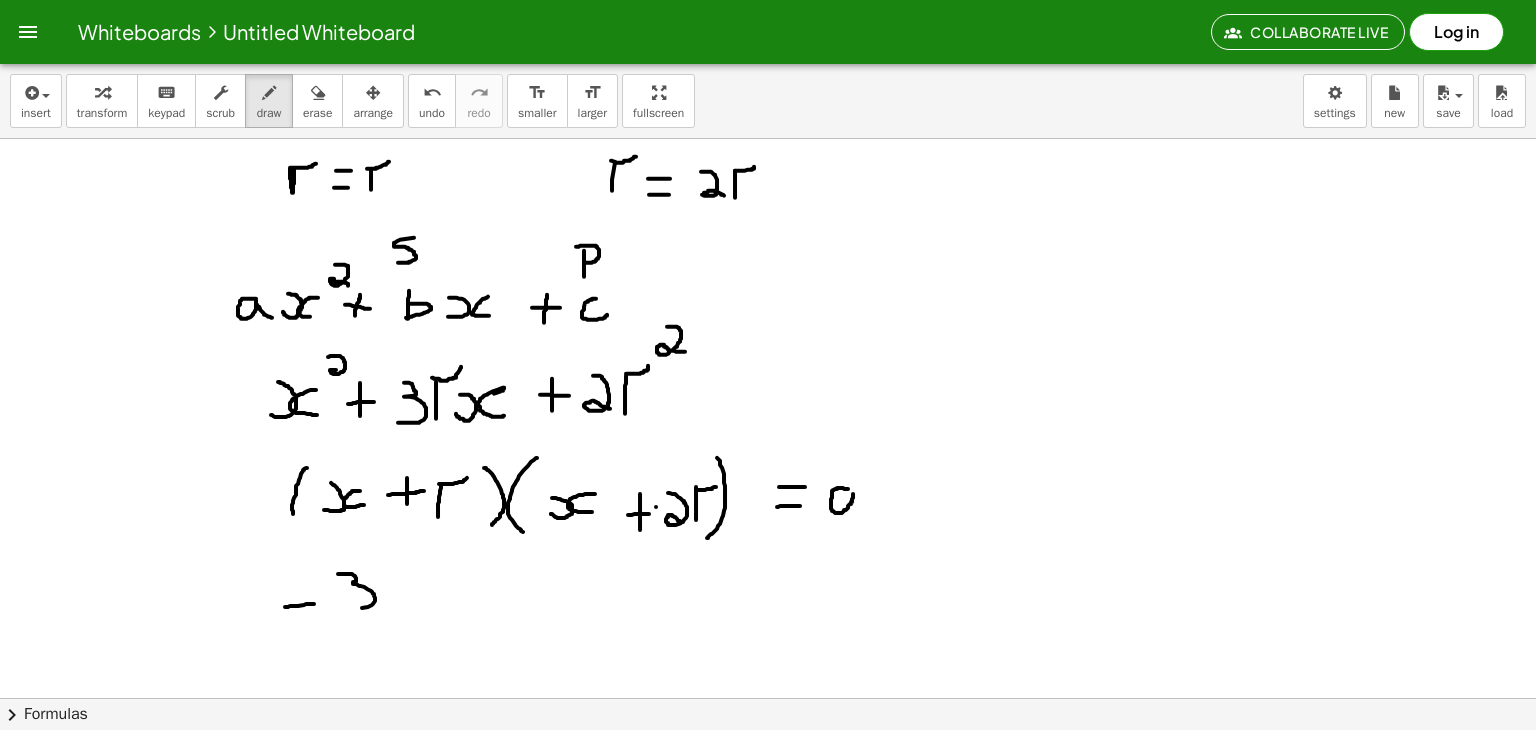 drag, startPoint x: 338, startPoint y: 573, endPoint x: 344, endPoint y: 608, distance: 35.510563 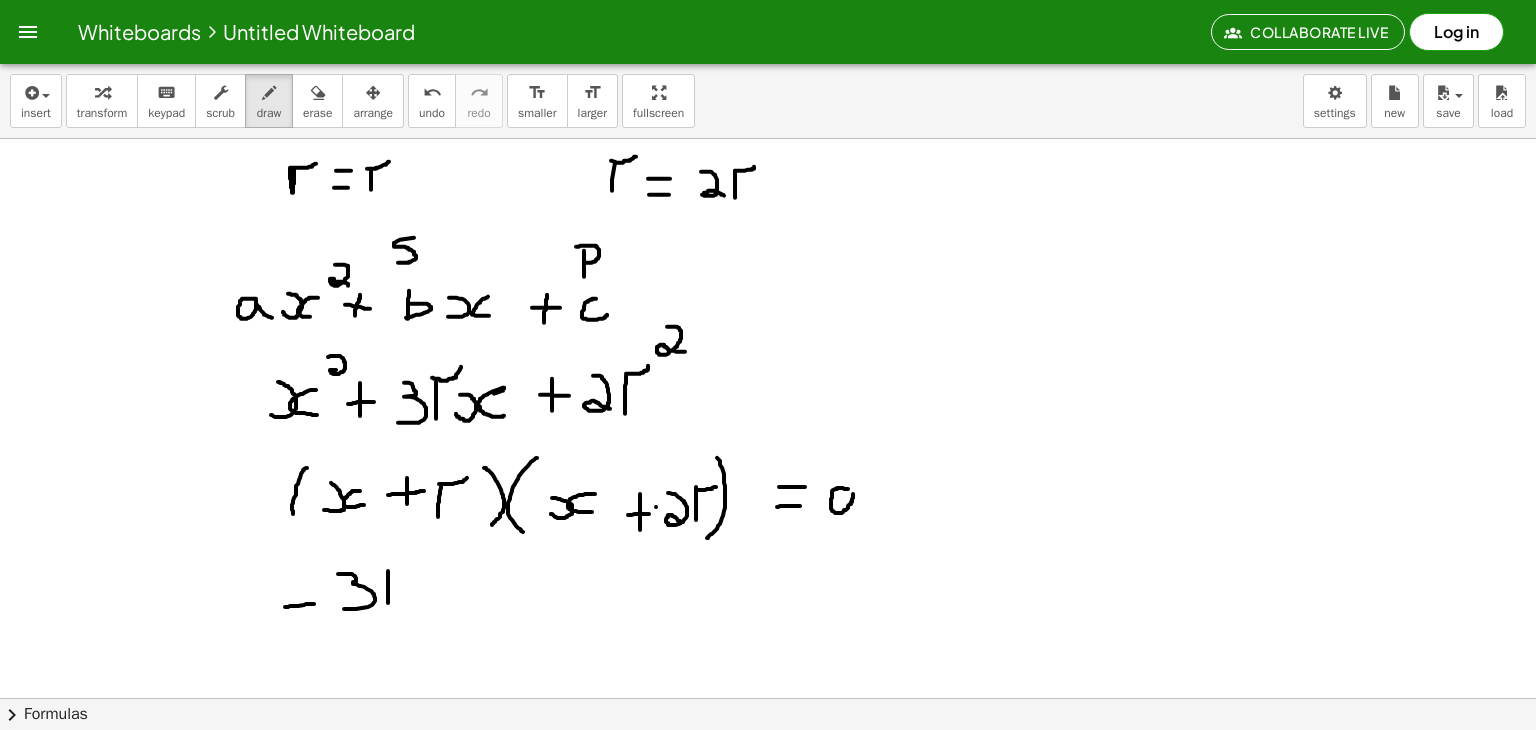 drag, startPoint x: 388, startPoint y: 570, endPoint x: 388, endPoint y: 602, distance: 32 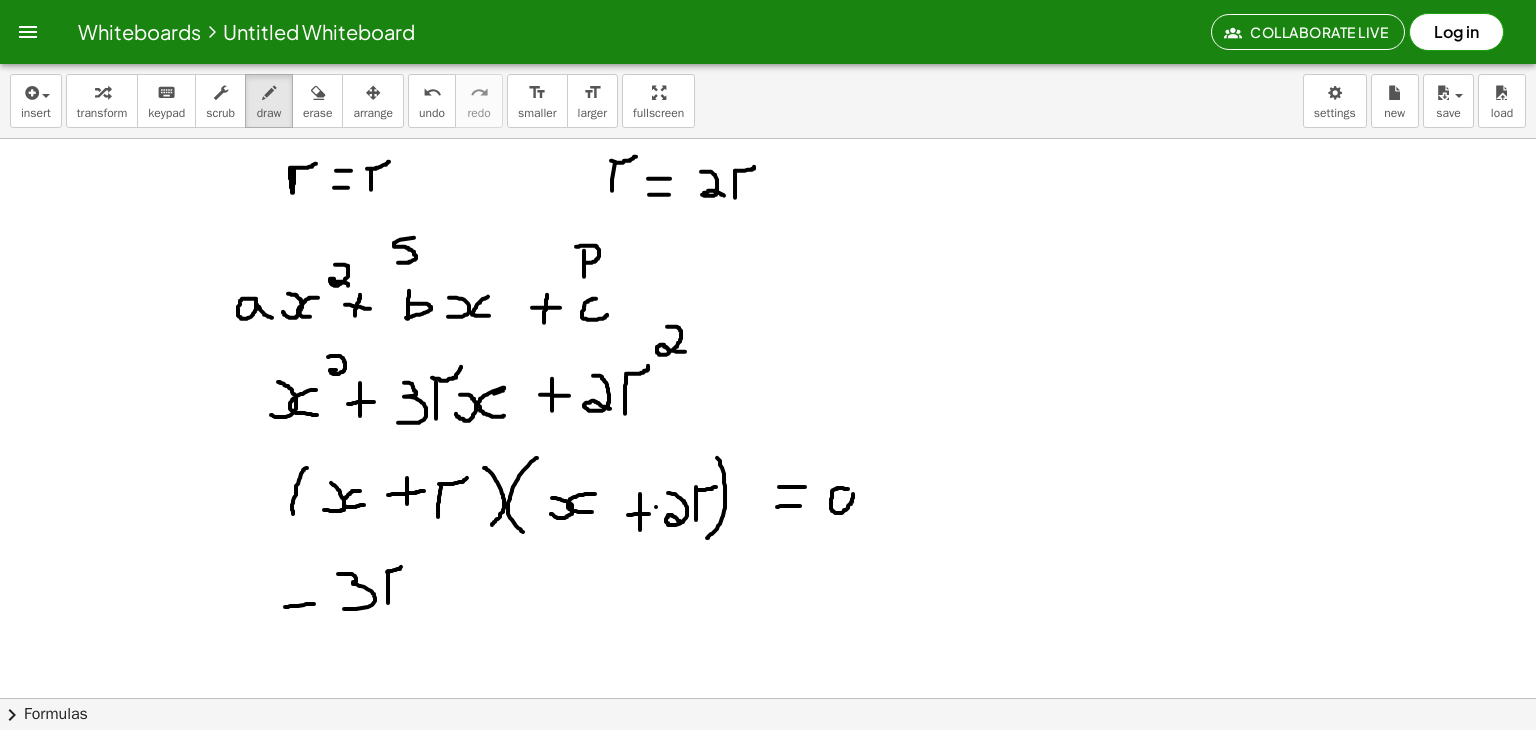 drag, startPoint x: 387, startPoint y: 571, endPoint x: 415, endPoint y: 559, distance: 30.463093 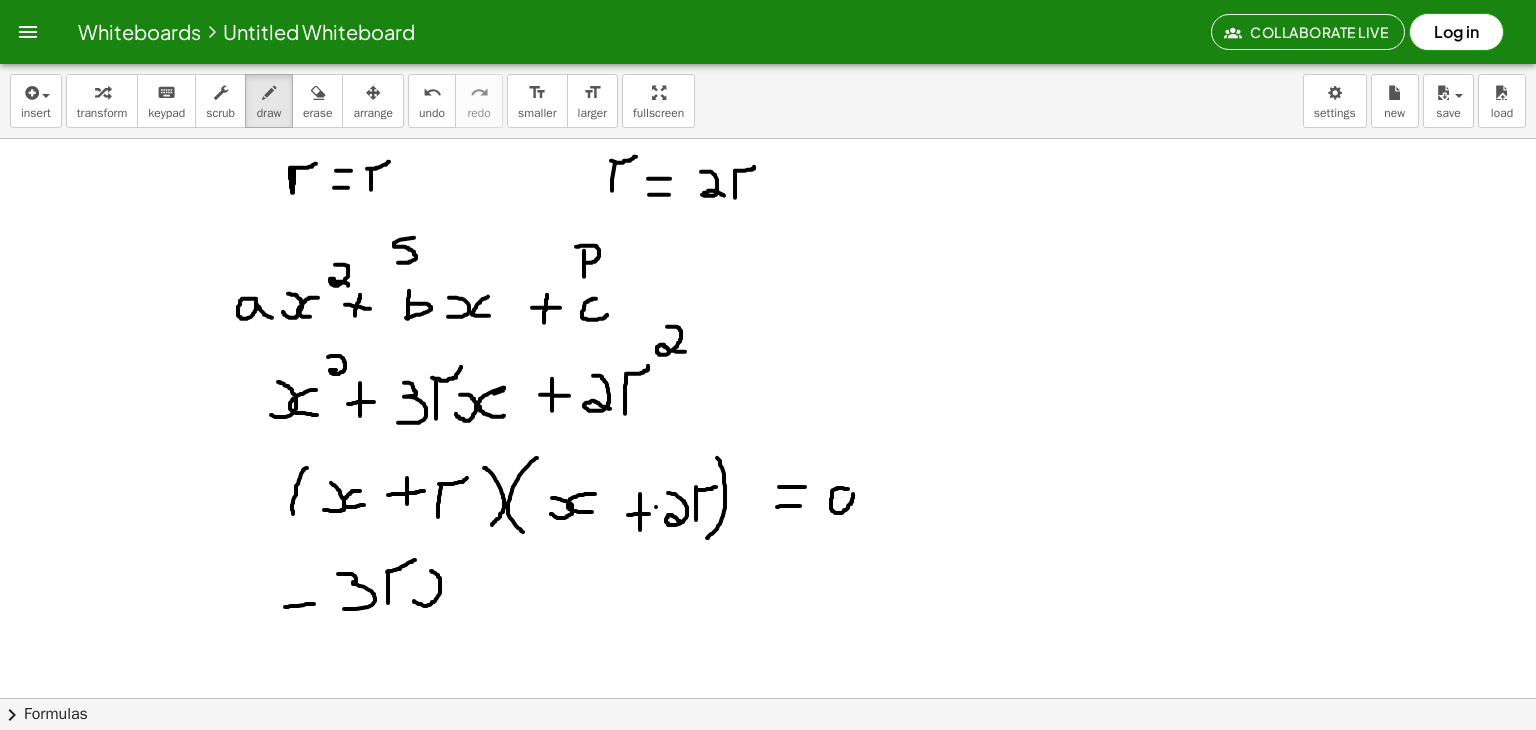 drag, startPoint x: 414, startPoint y: 600, endPoint x: 425, endPoint y: 570, distance: 31.95309 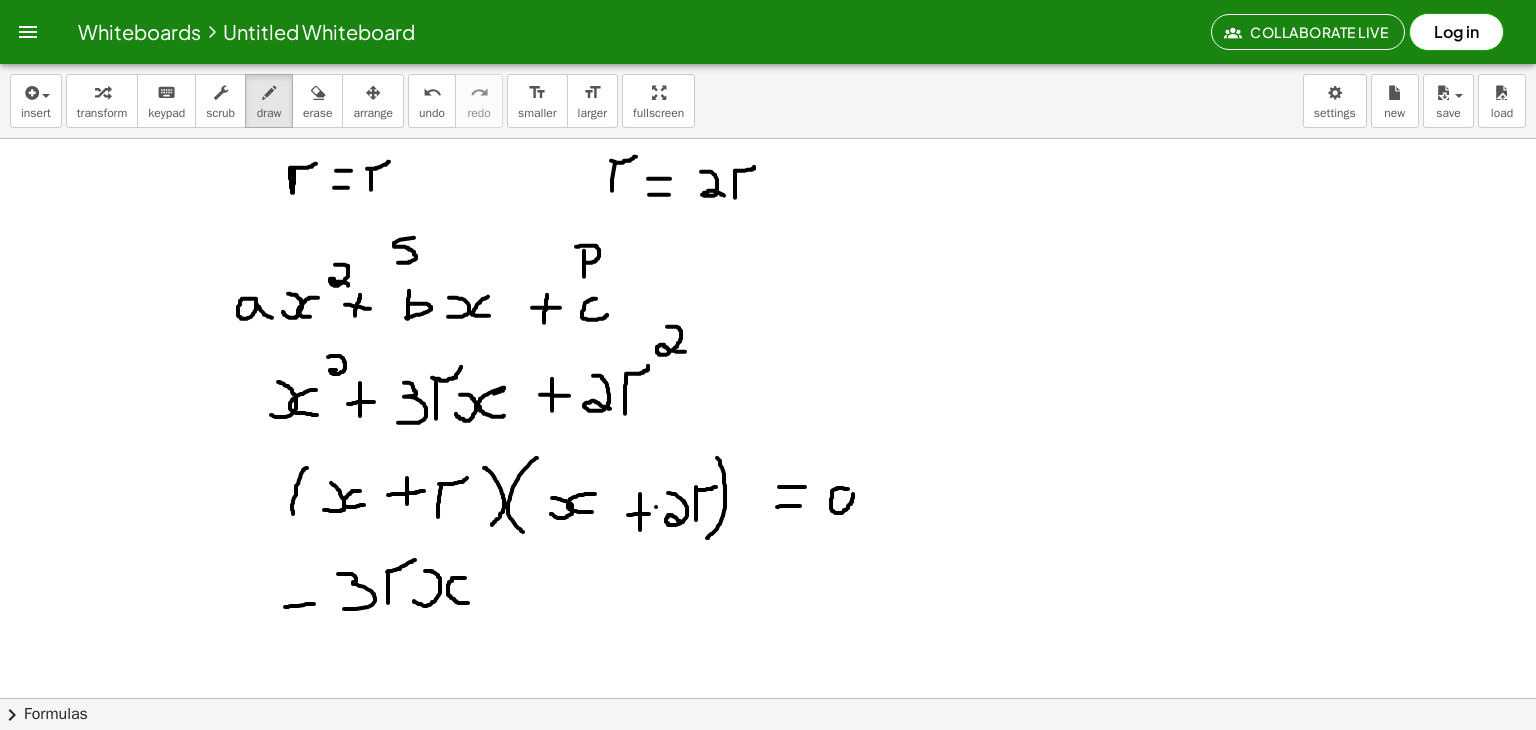 drag, startPoint x: 465, startPoint y: 577, endPoint x: 469, endPoint y: 602, distance: 25.317978 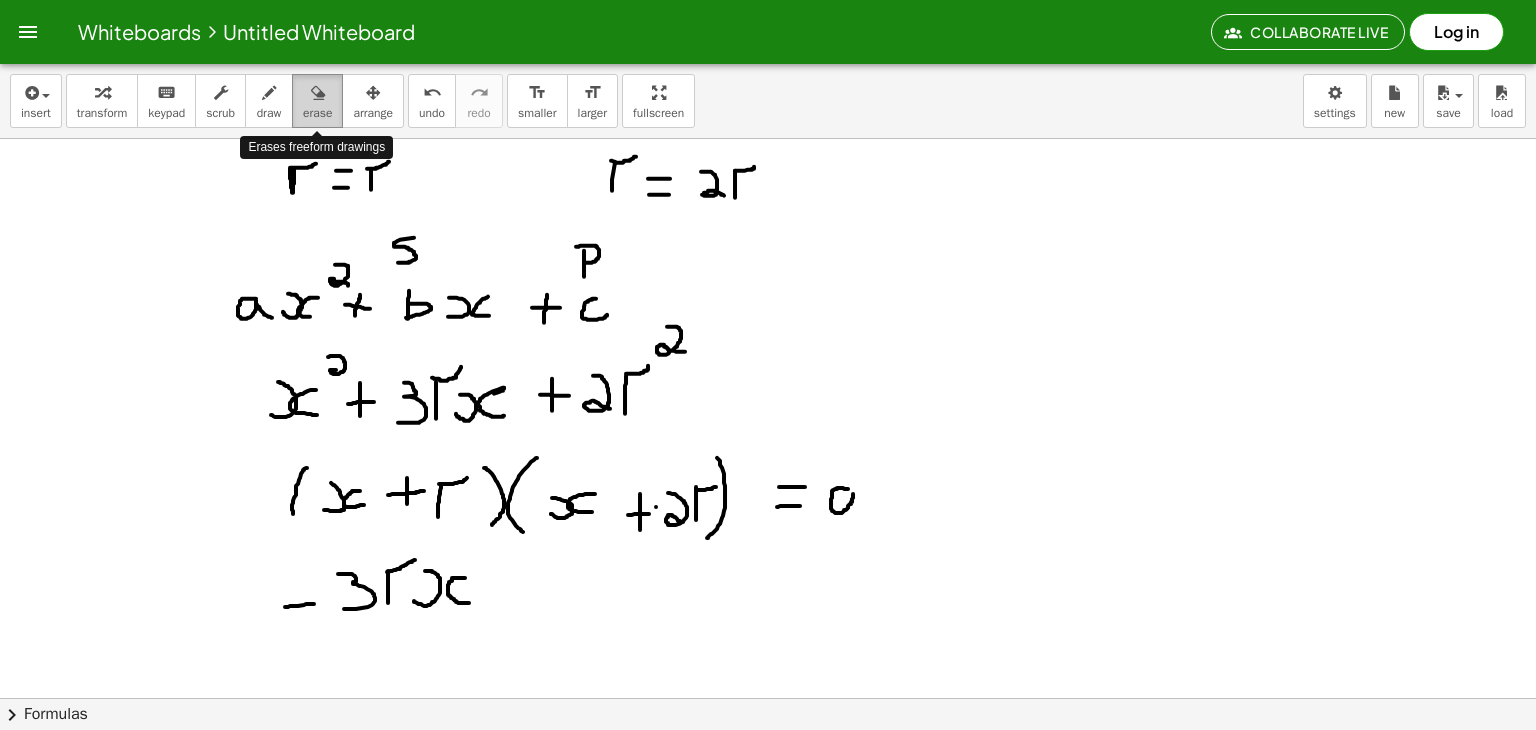 click at bounding box center (318, 93) 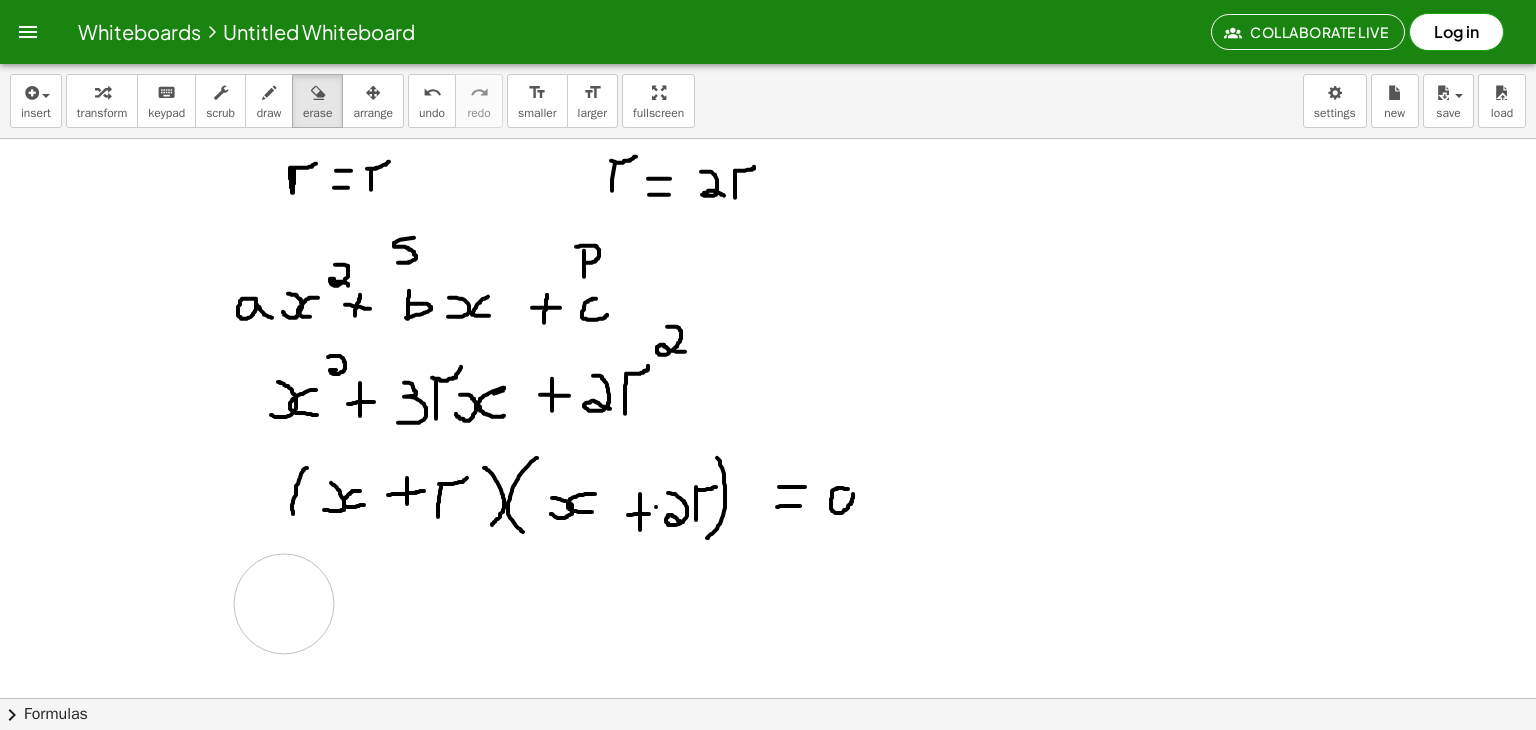 drag, startPoint x: 453, startPoint y: 595, endPoint x: 292, endPoint y: 605, distance: 161.31026 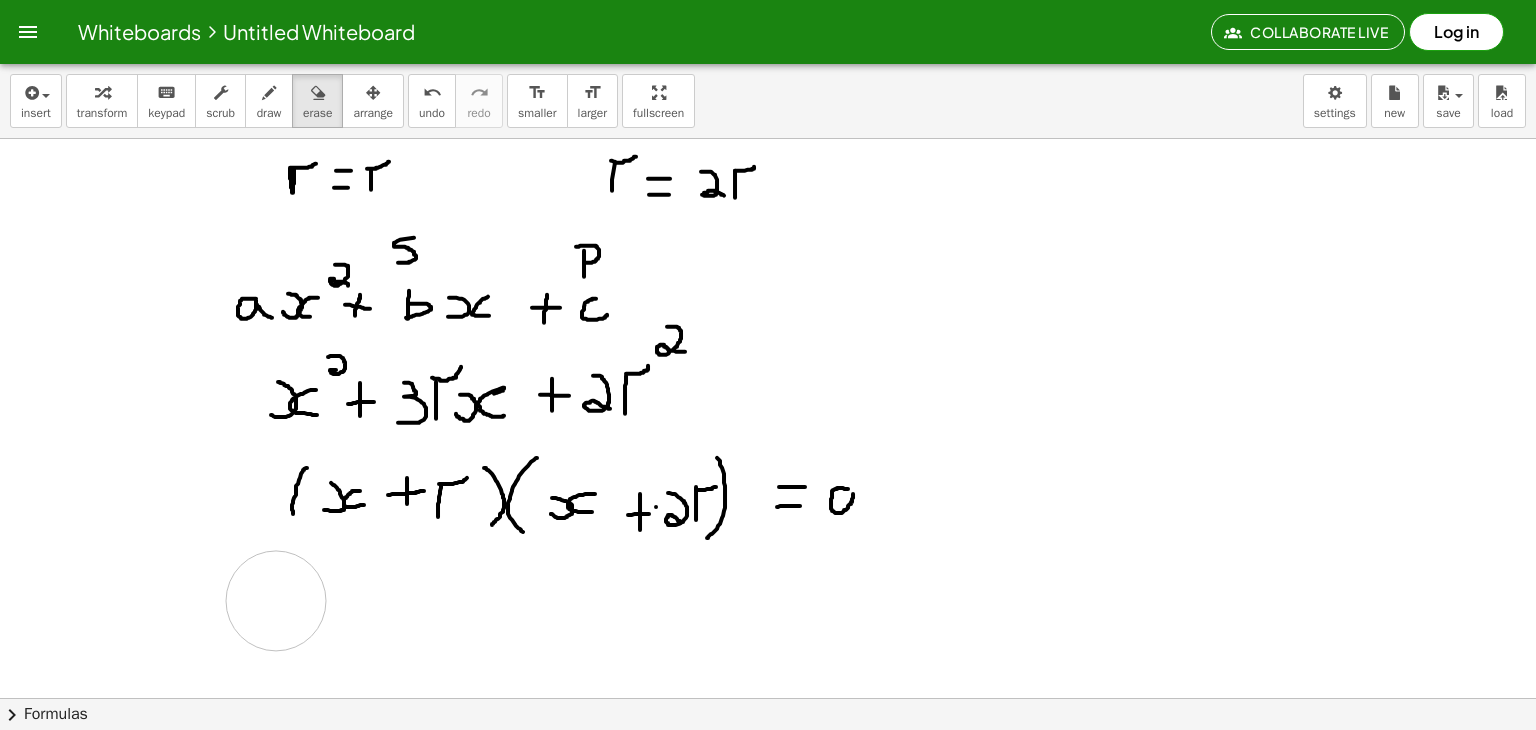 drag, startPoint x: 294, startPoint y: 579, endPoint x: 276, endPoint y: 600, distance: 27.658634 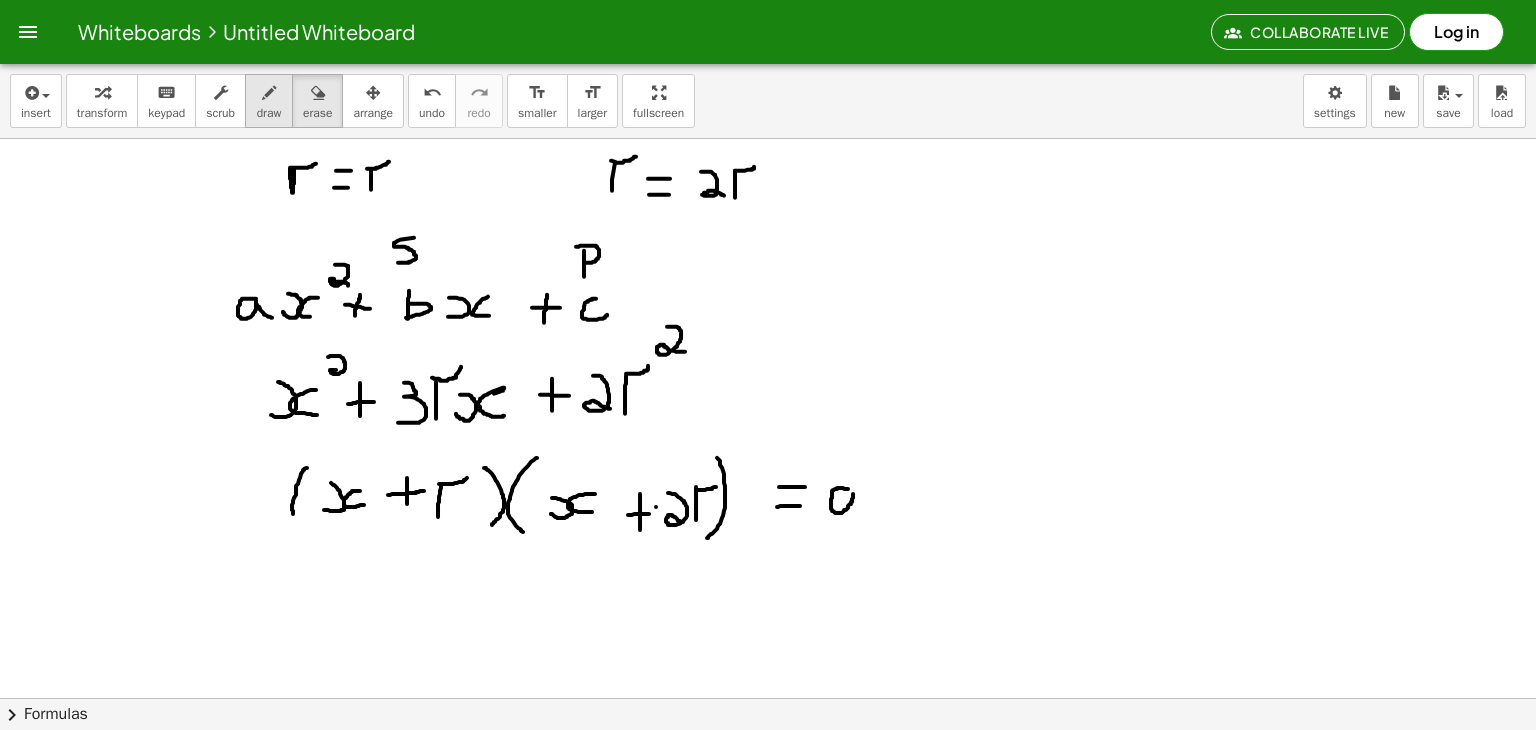 click on "draw" at bounding box center (269, 101) 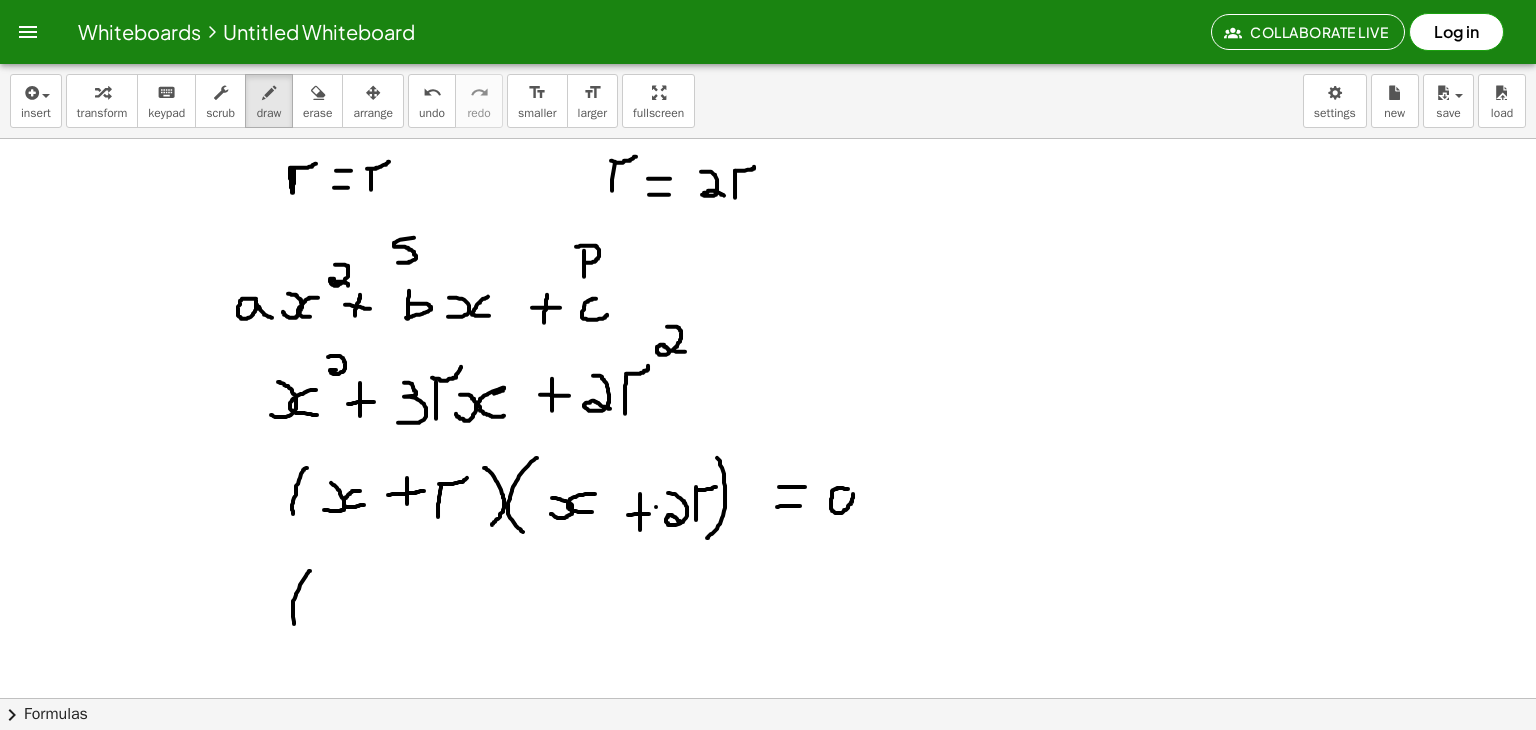 drag, startPoint x: 310, startPoint y: 570, endPoint x: 299, endPoint y: 633, distance: 63.953106 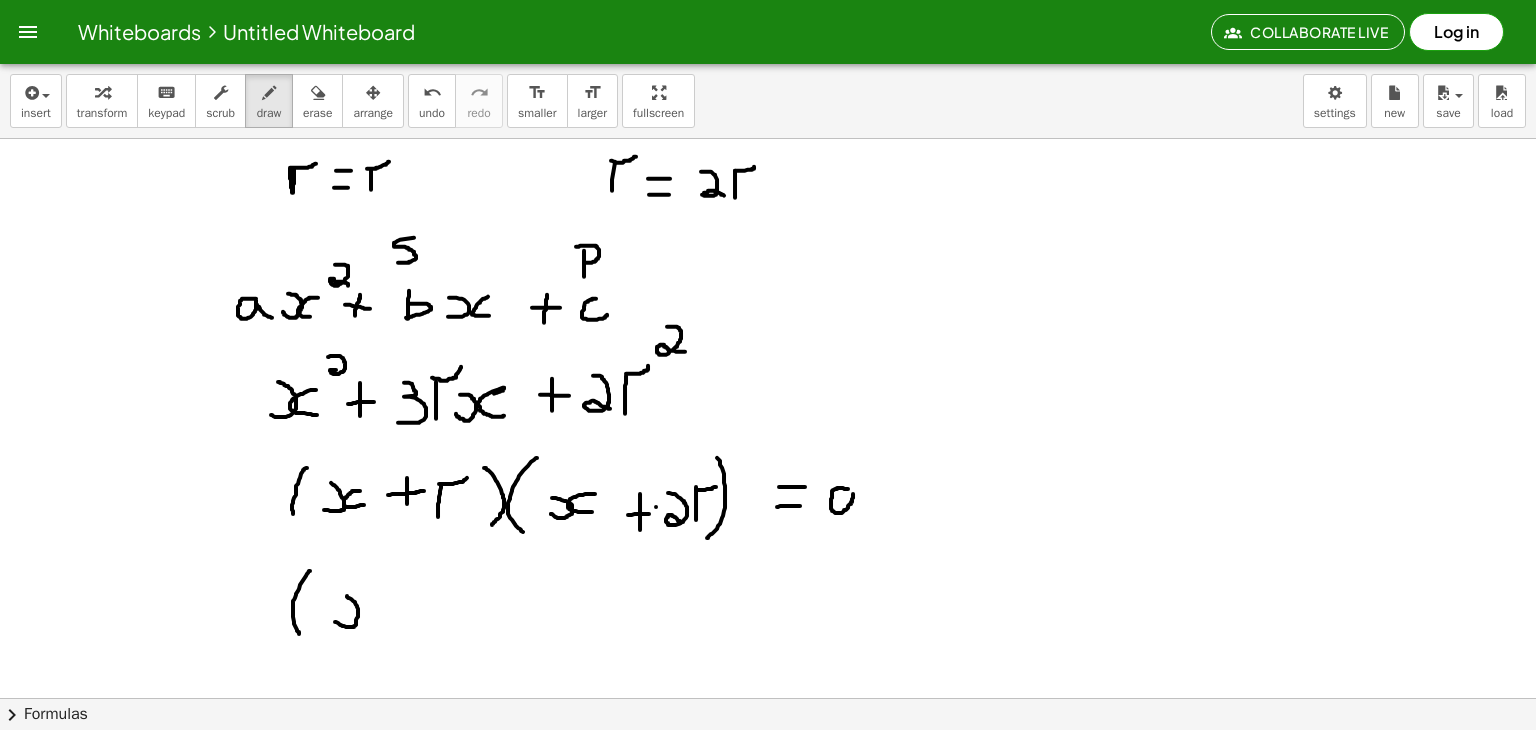 drag, startPoint x: 335, startPoint y: 621, endPoint x: 343, endPoint y: 593, distance: 29.12044 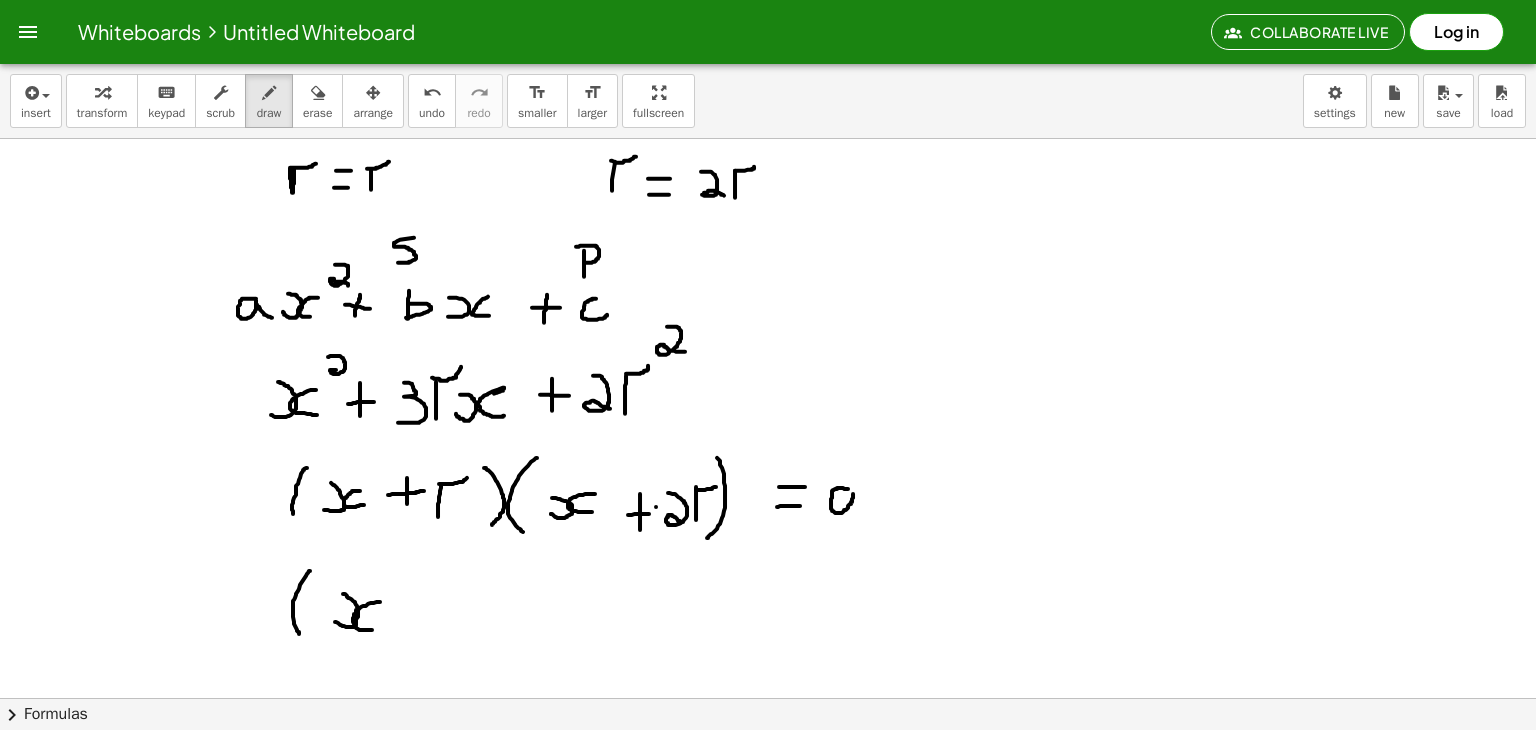 drag, startPoint x: 380, startPoint y: 601, endPoint x: 377, endPoint y: 628, distance: 27.166155 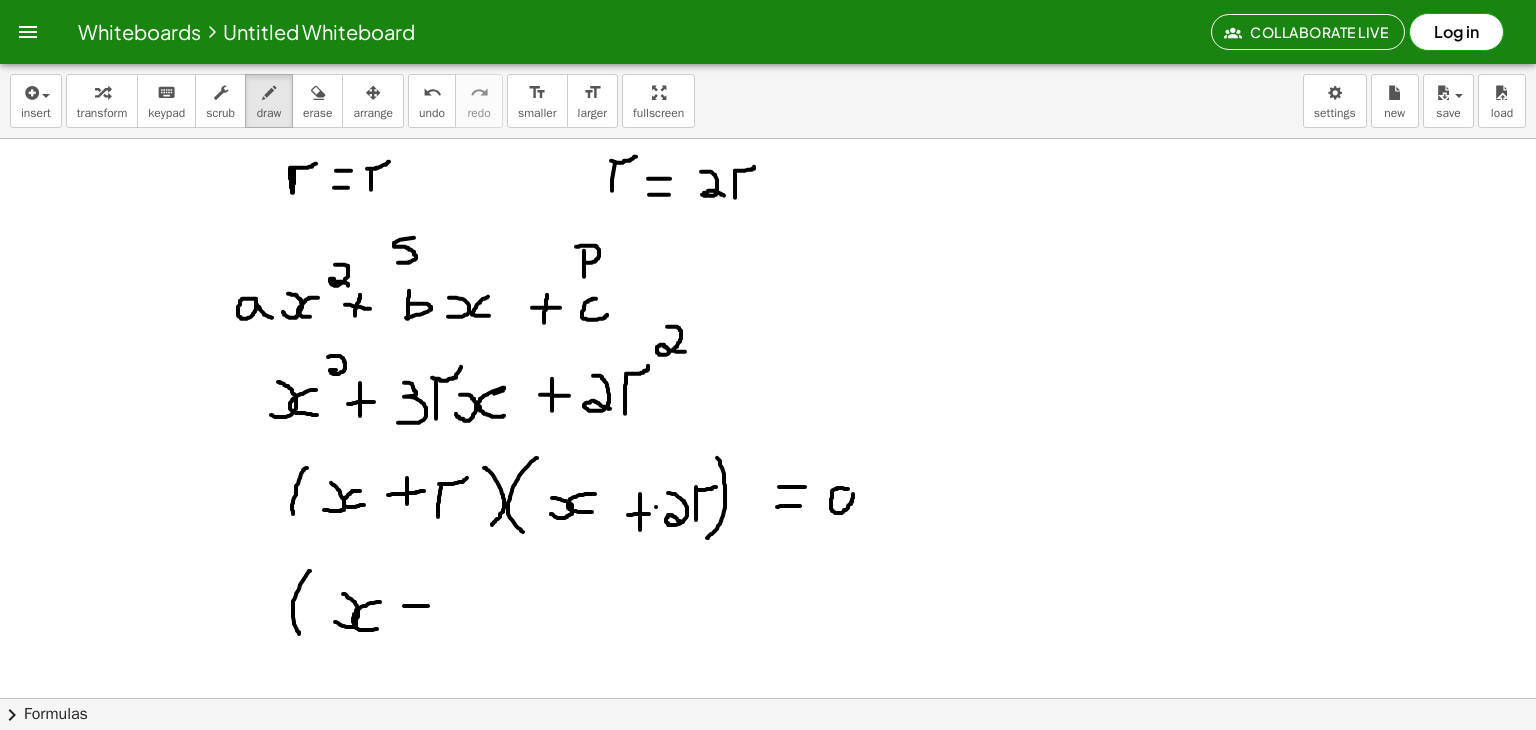drag, startPoint x: 404, startPoint y: 605, endPoint x: 428, endPoint y: 605, distance: 24 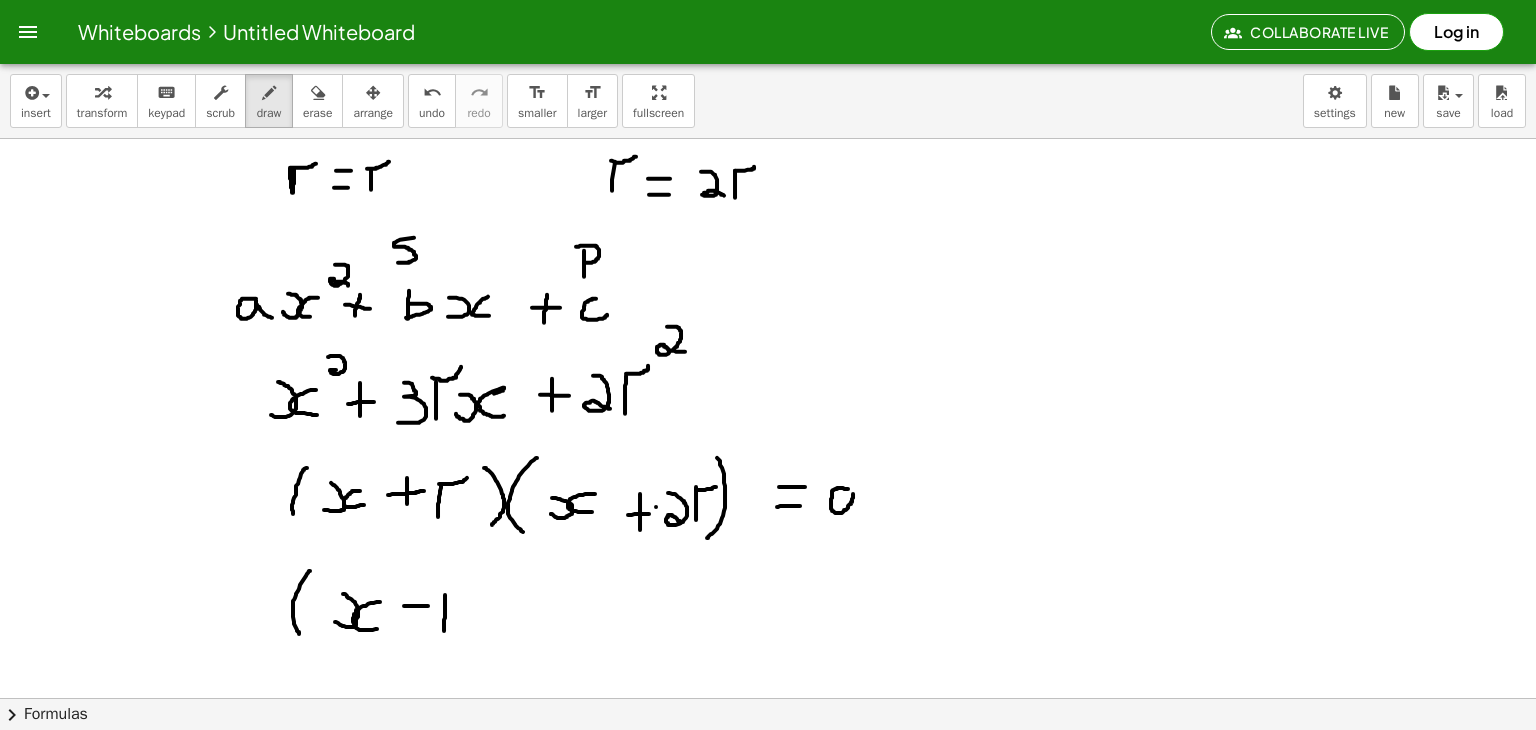drag, startPoint x: 445, startPoint y: 594, endPoint x: 444, endPoint y: 632, distance: 38.013157 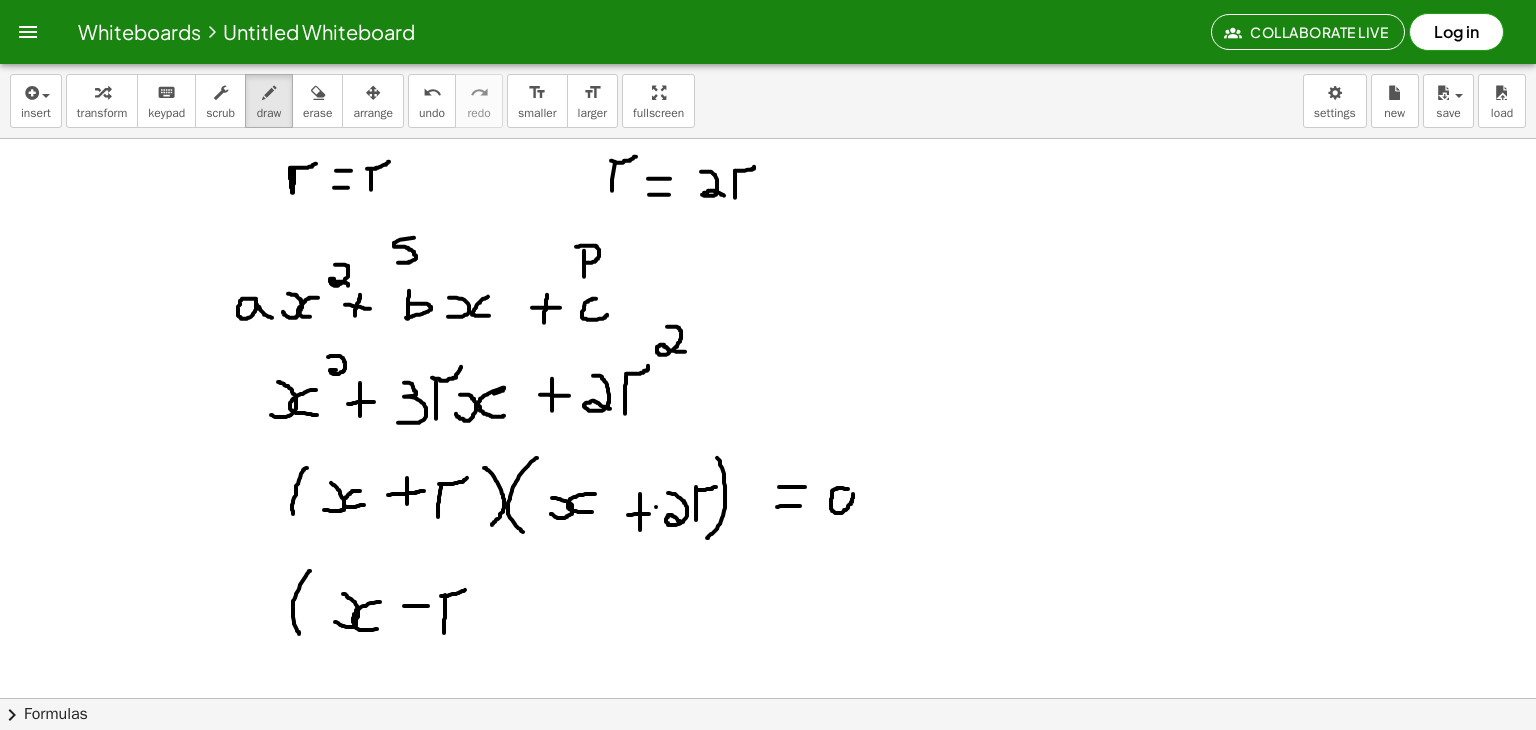 drag, startPoint x: 441, startPoint y: 595, endPoint x: 468, endPoint y: 588, distance: 27.89265 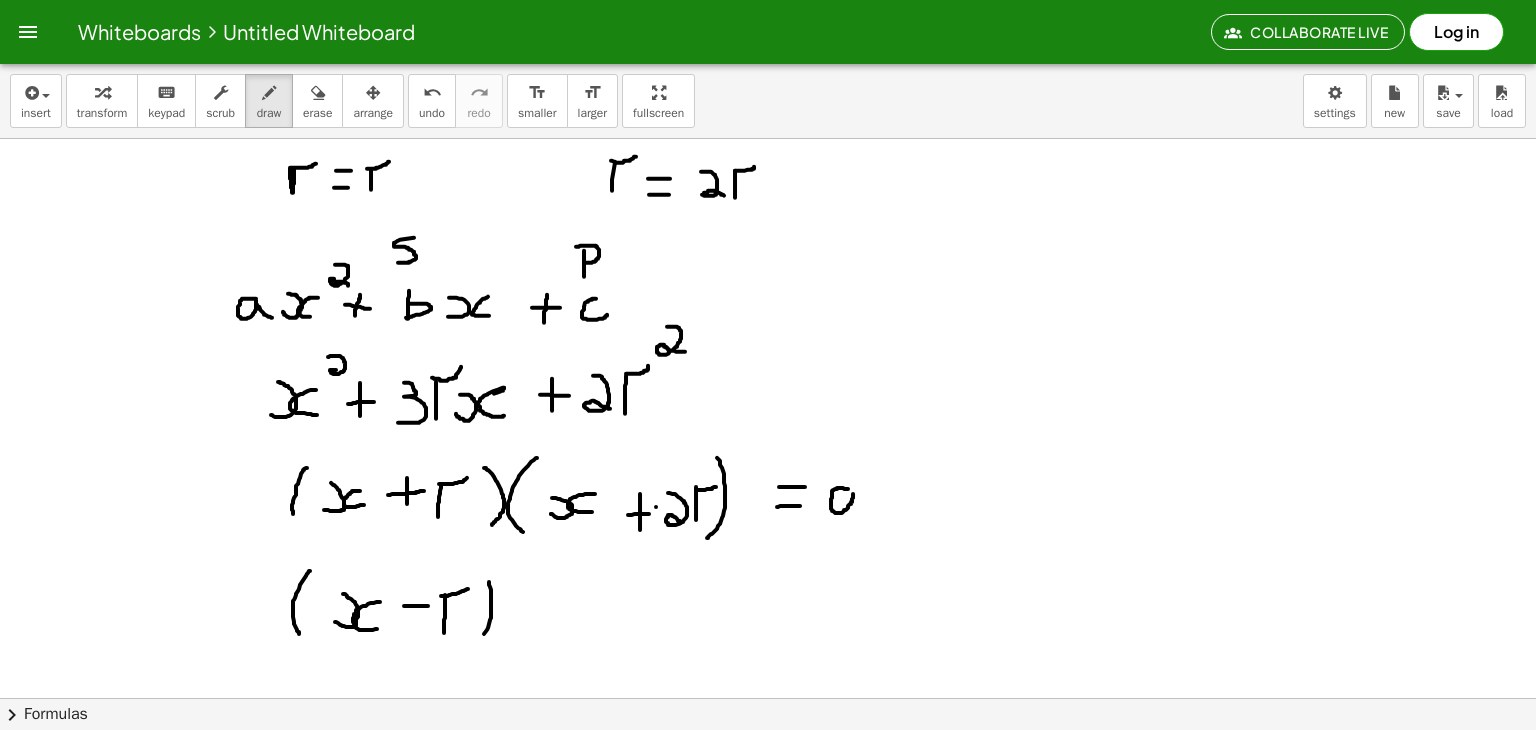 drag, startPoint x: 489, startPoint y: 581, endPoint x: 476, endPoint y: 648, distance: 68.24954 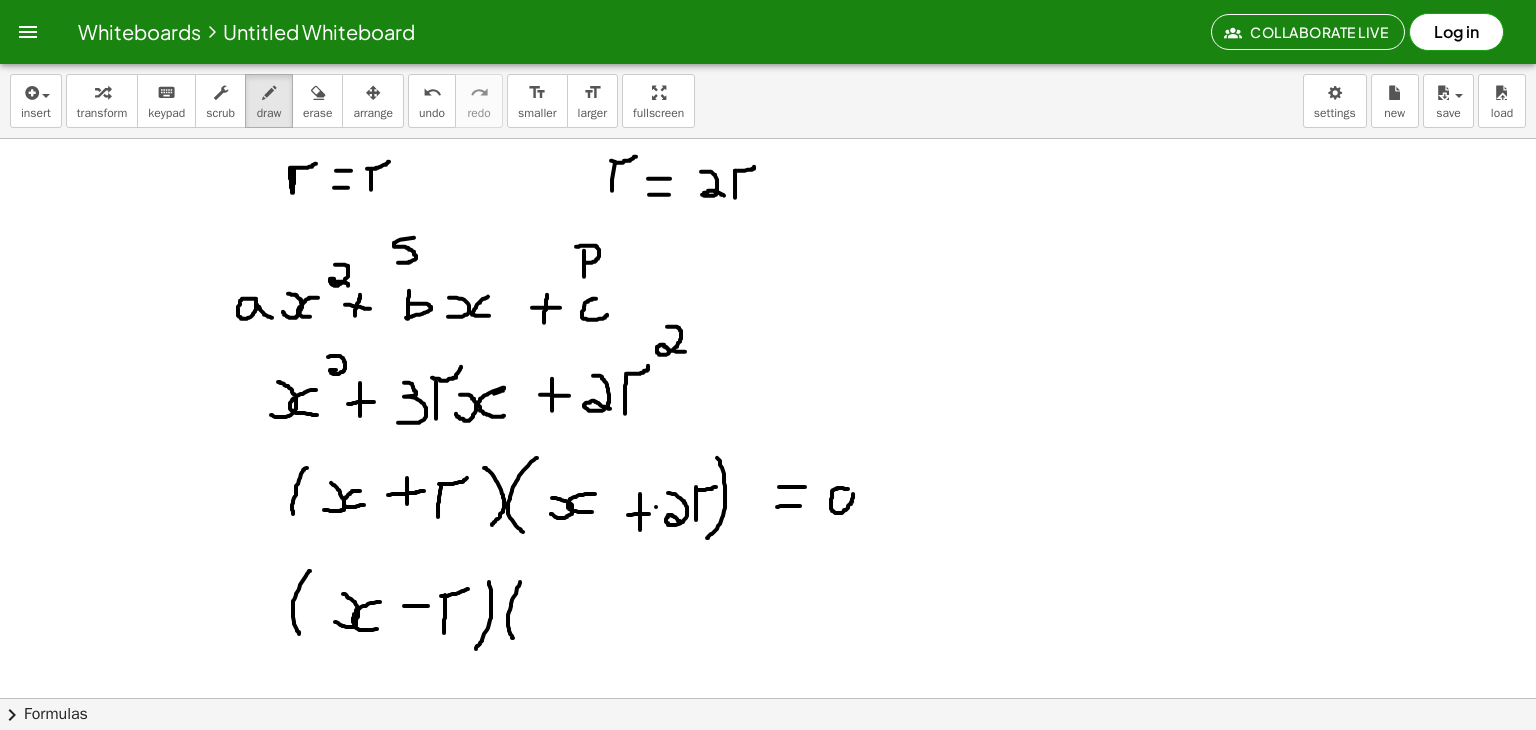 drag, startPoint x: 520, startPoint y: 581, endPoint x: 518, endPoint y: 641, distance: 60.033325 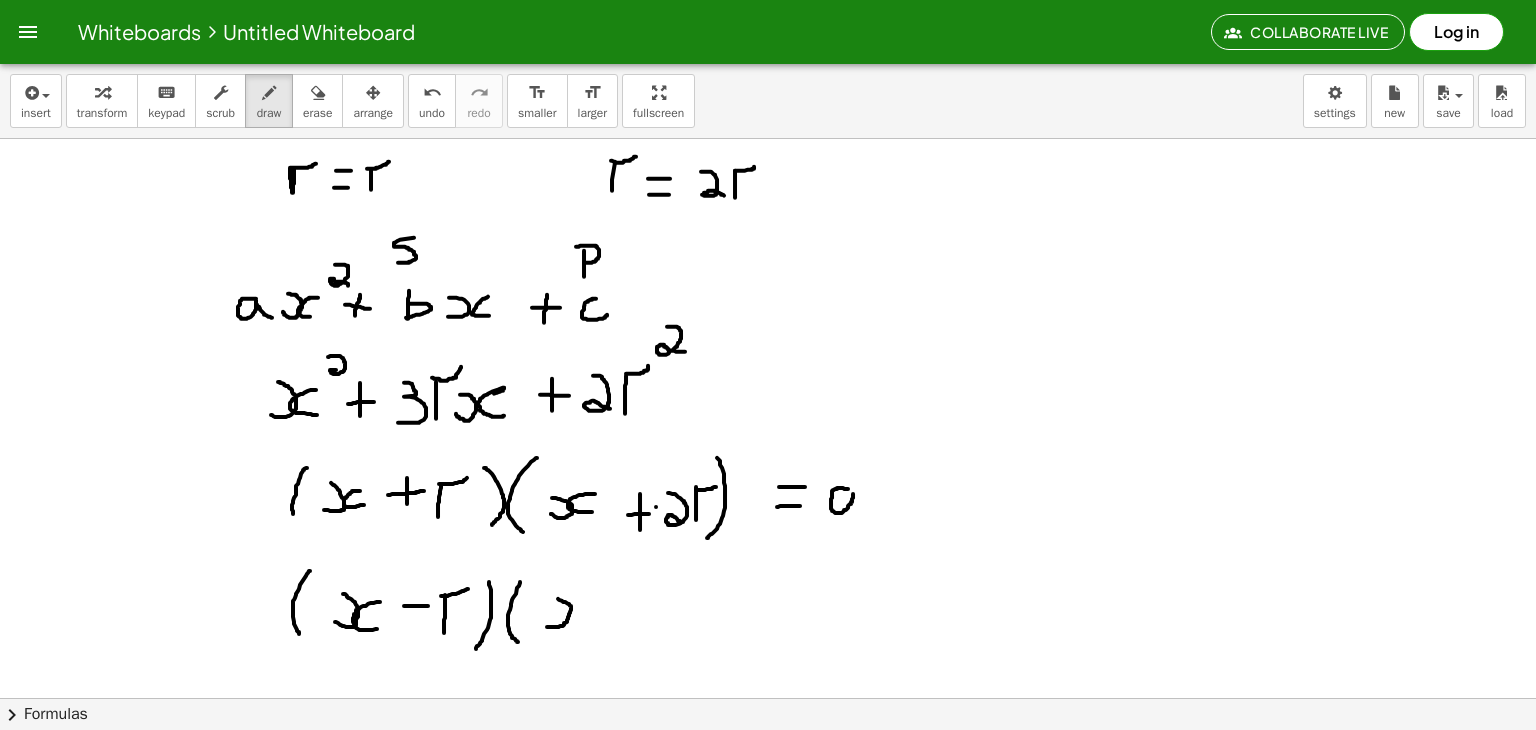 drag, startPoint x: 547, startPoint y: 626, endPoint x: 552, endPoint y: 598, distance: 28.442924 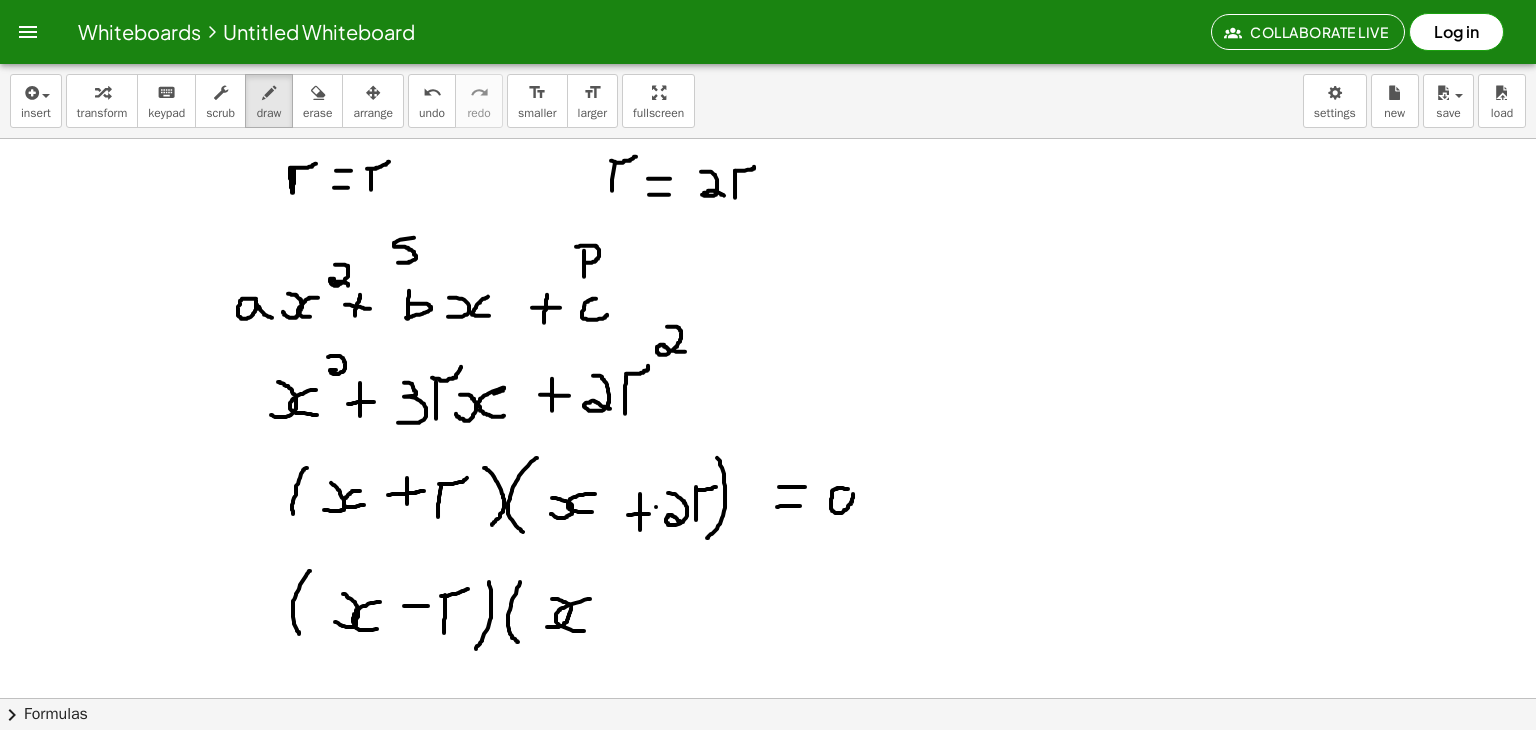 drag, startPoint x: 590, startPoint y: 598, endPoint x: 601, endPoint y: 627, distance: 31.016125 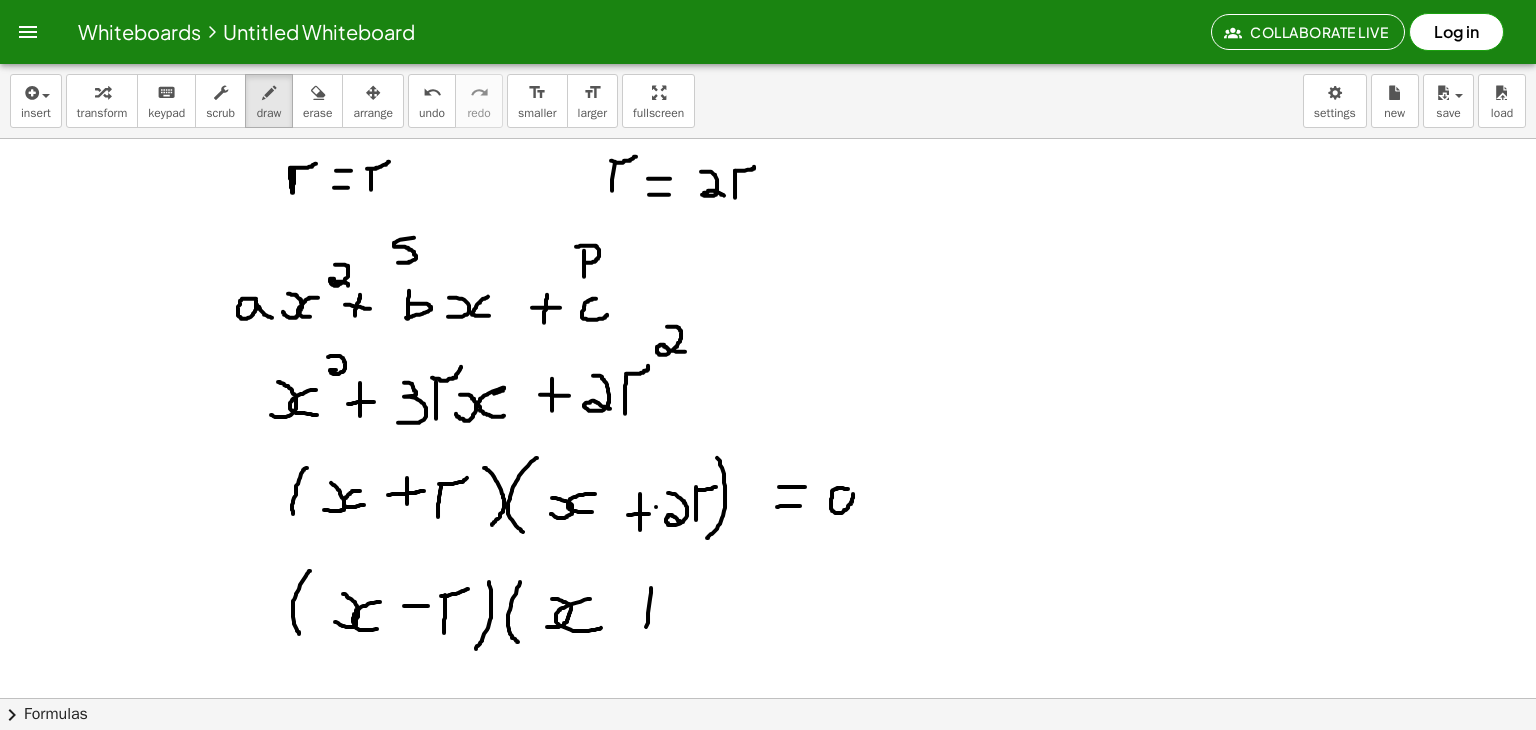 drag, startPoint x: 651, startPoint y: 587, endPoint x: 645, endPoint y: 637, distance: 50.358715 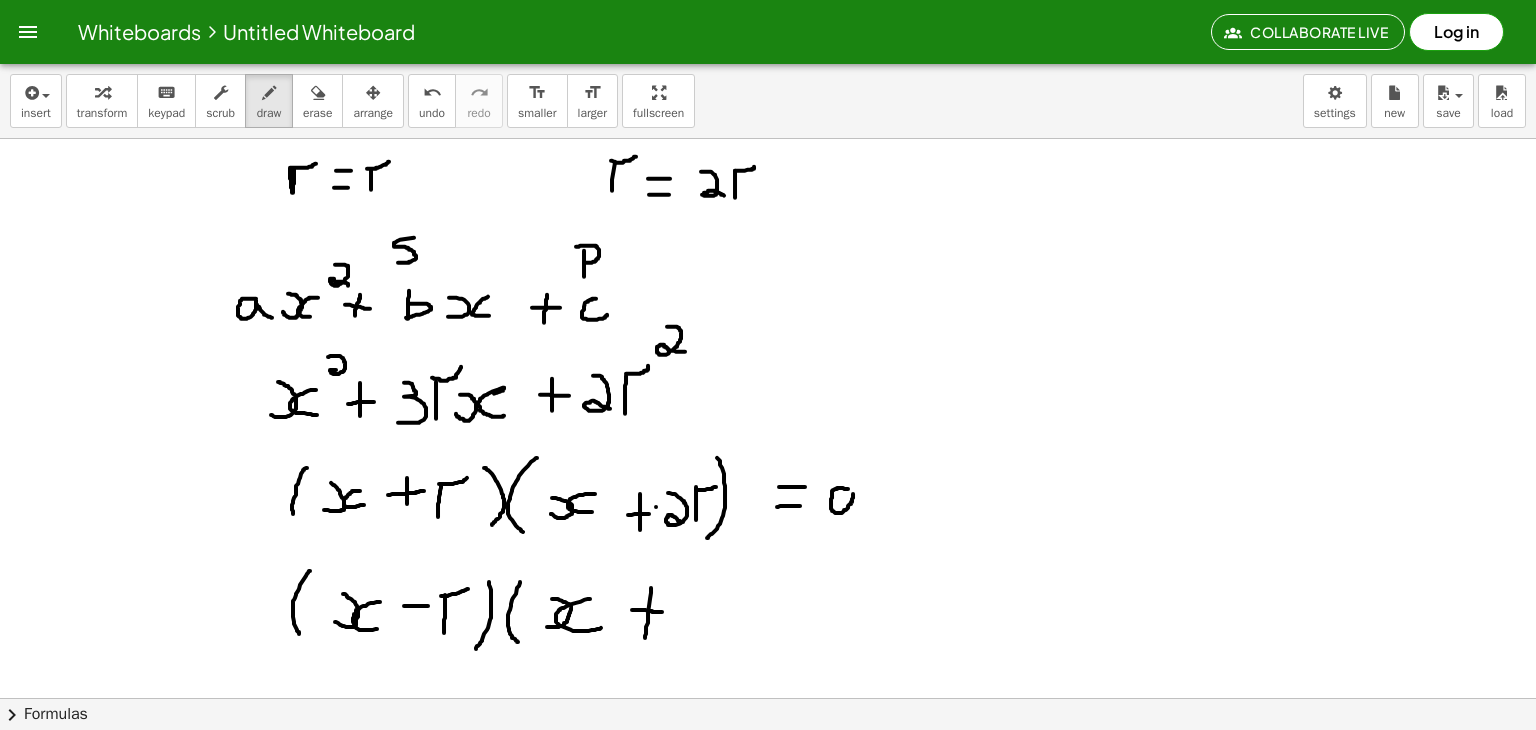 drag, startPoint x: 632, startPoint y: 609, endPoint x: 662, endPoint y: 611, distance: 30.066593 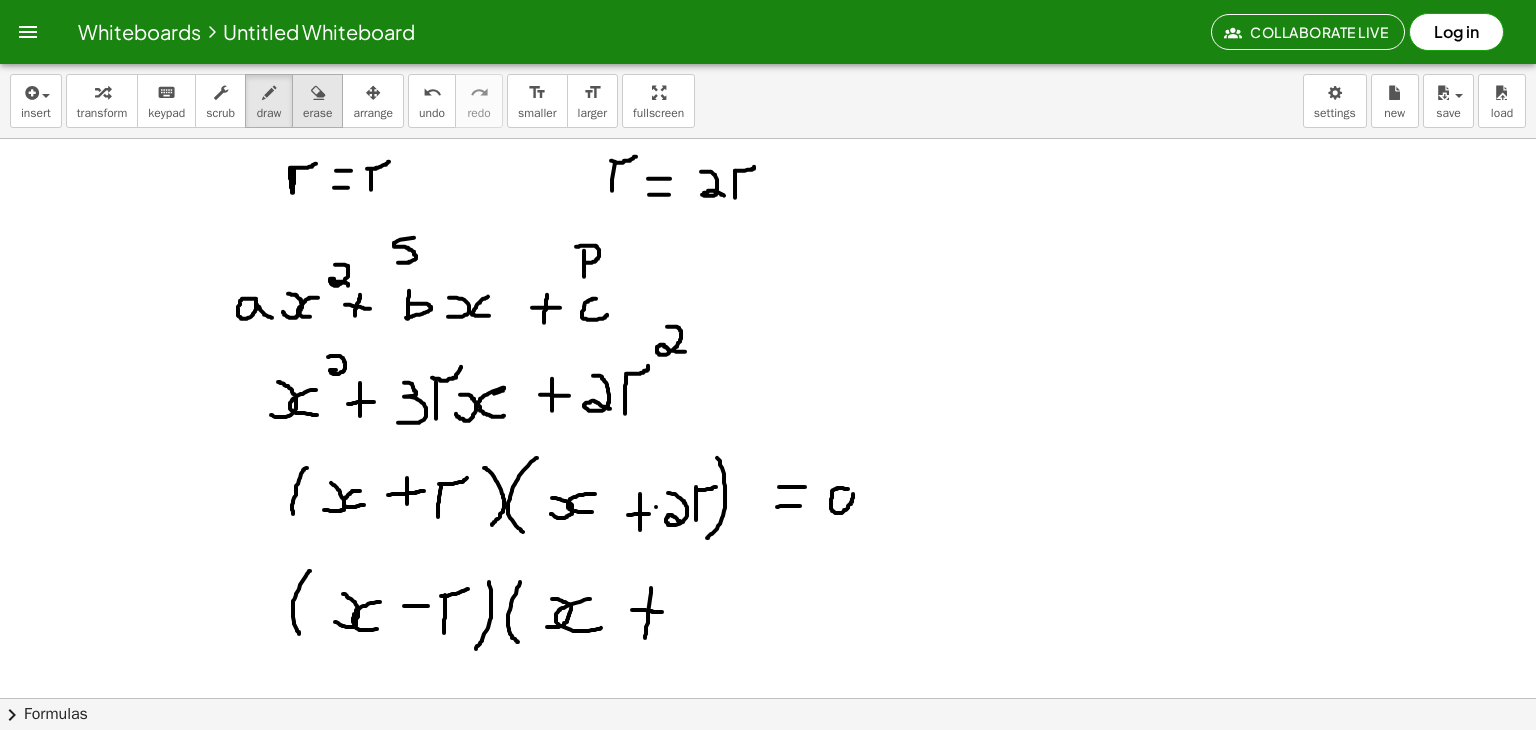 click on "erase" at bounding box center [317, 101] 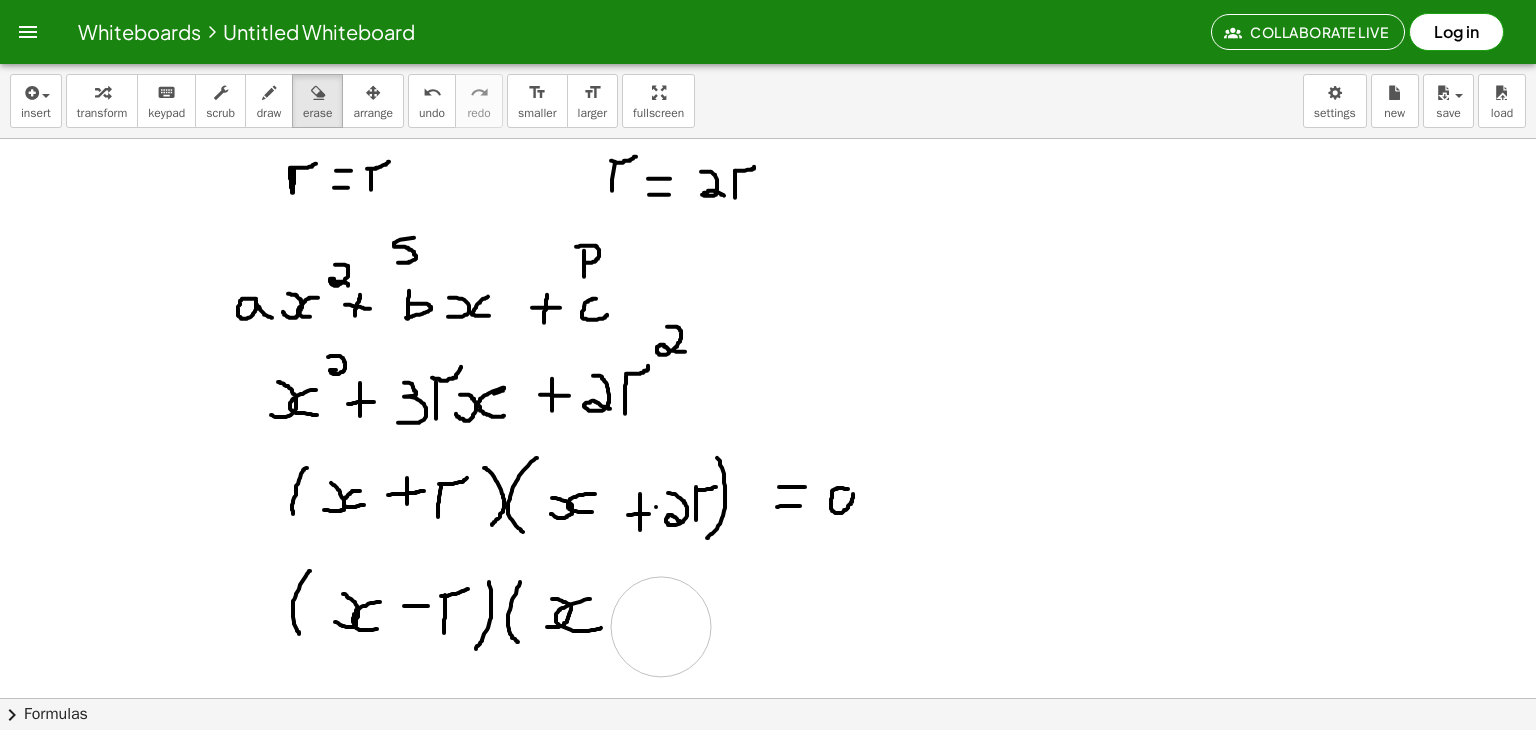 click at bounding box center [768, -1211] 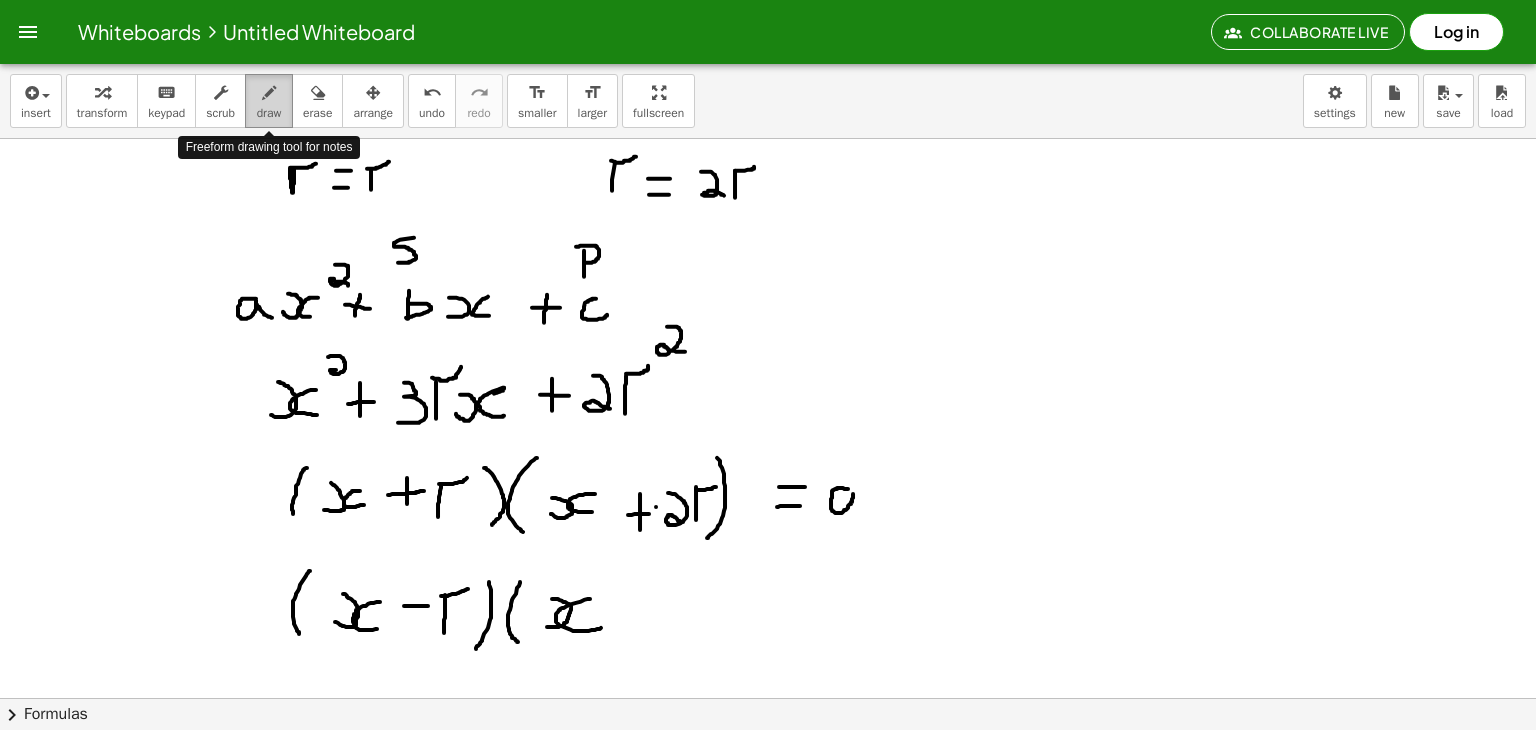 click at bounding box center (269, 93) 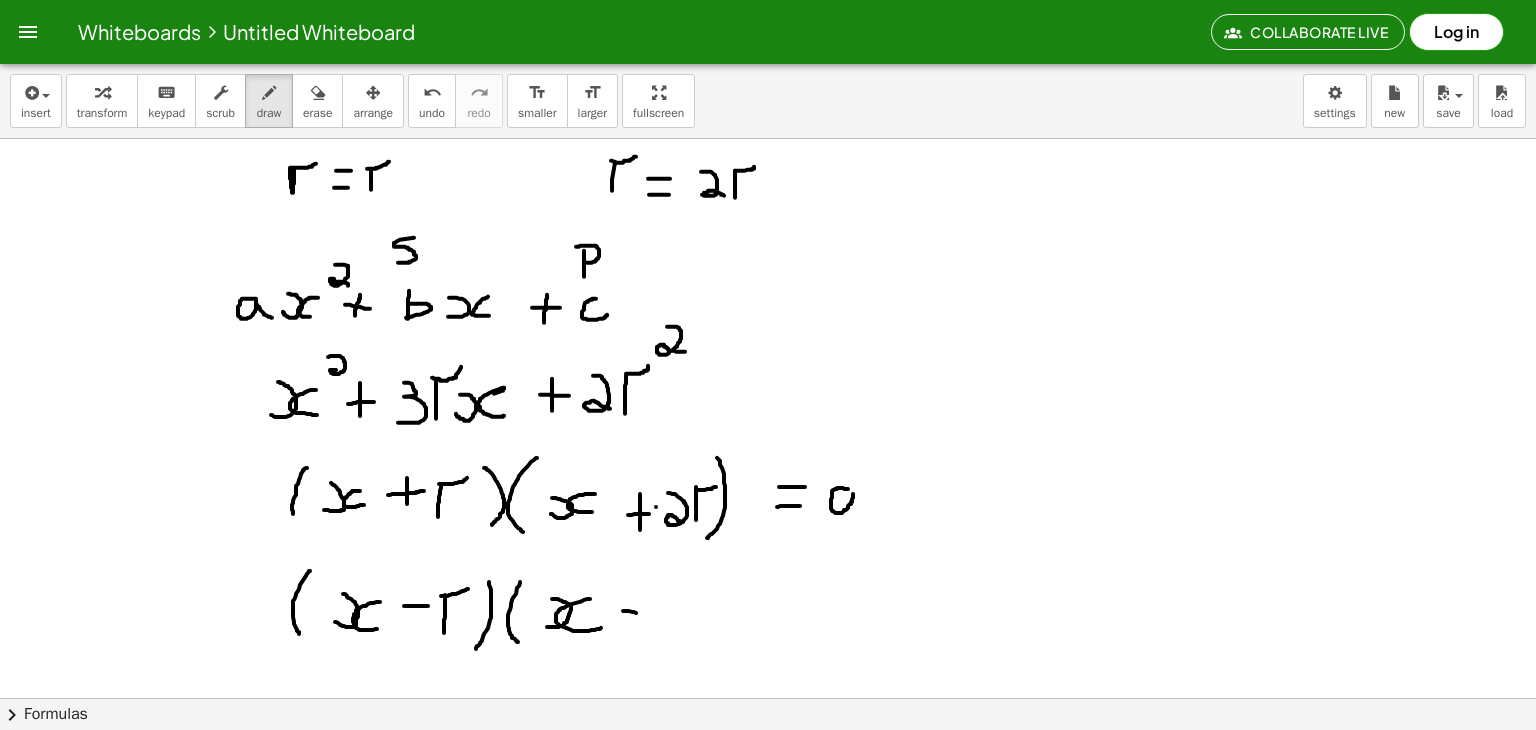 drag, startPoint x: 623, startPoint y: 610, endPoint x: 645, endPoint y: 613, distance: 22.203604 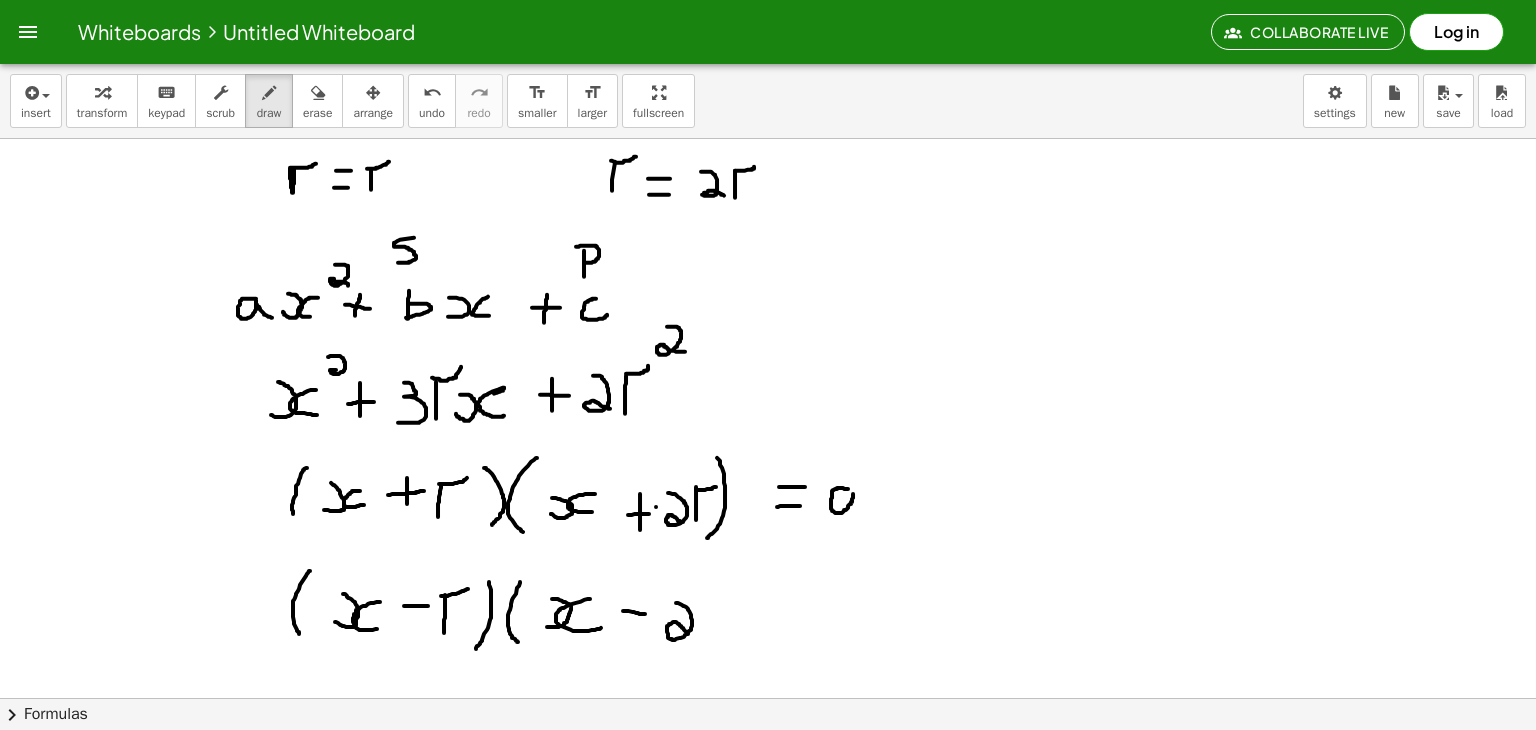 drag, startPoint x: 676, startPoint y: 602, endPoint x: 695, endPoint y: 636, distance: 38.948685 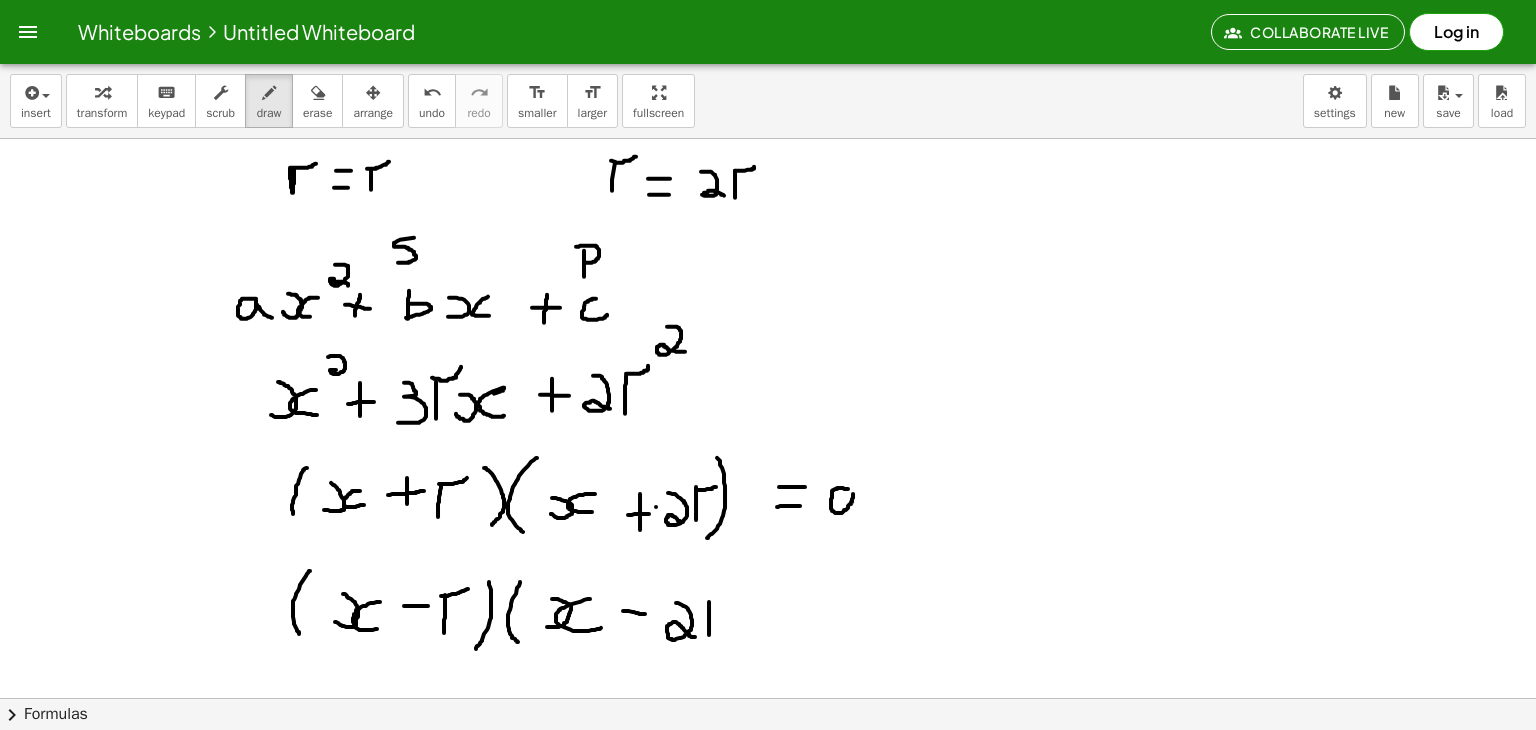drag, startPoint x: 709, startPoint y: 601, endPoint x: 709, endPoint y: 635, distance: 34 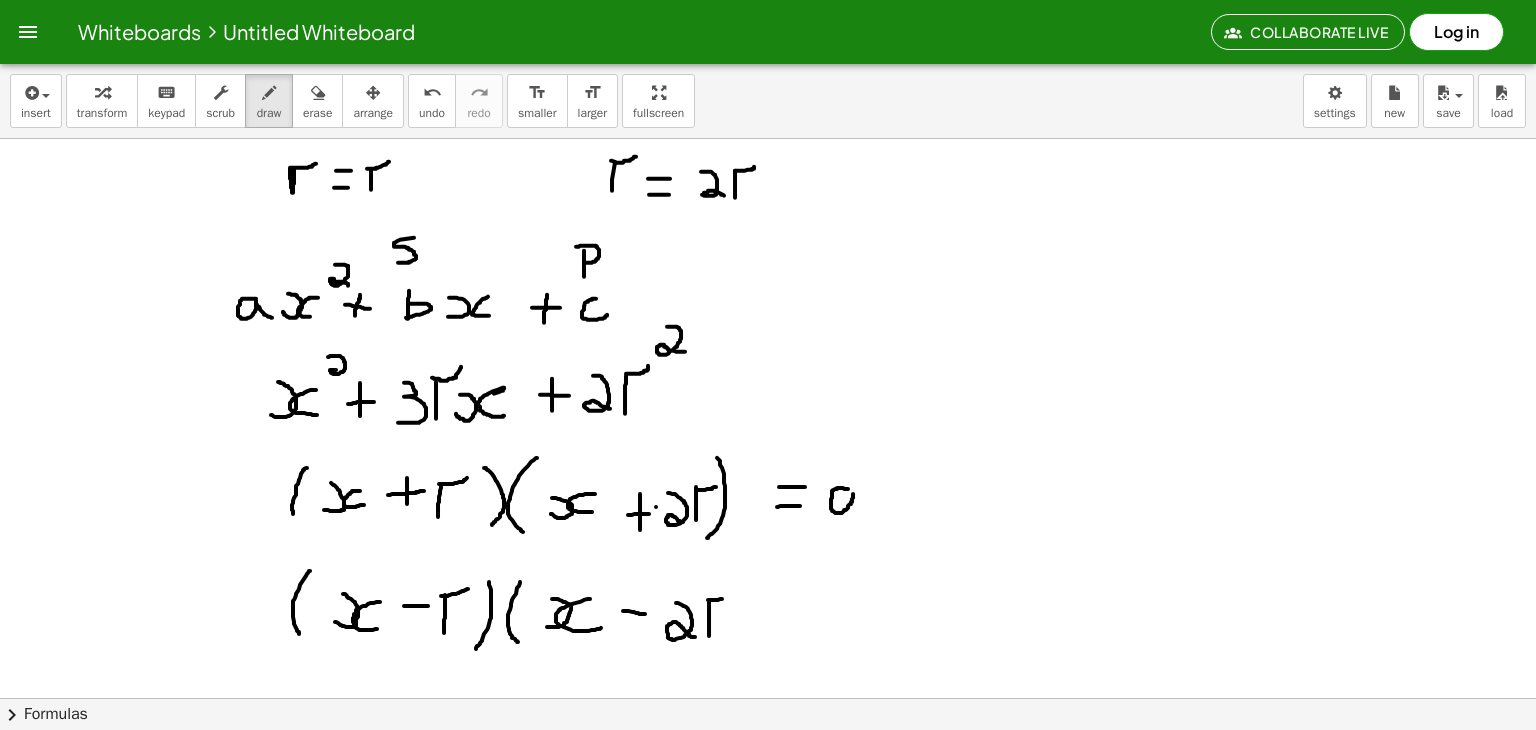 drag, startPoint x: 708, startPoint y: 599, endPoint x: 732, endPoint y: 593, distance: 24.738634 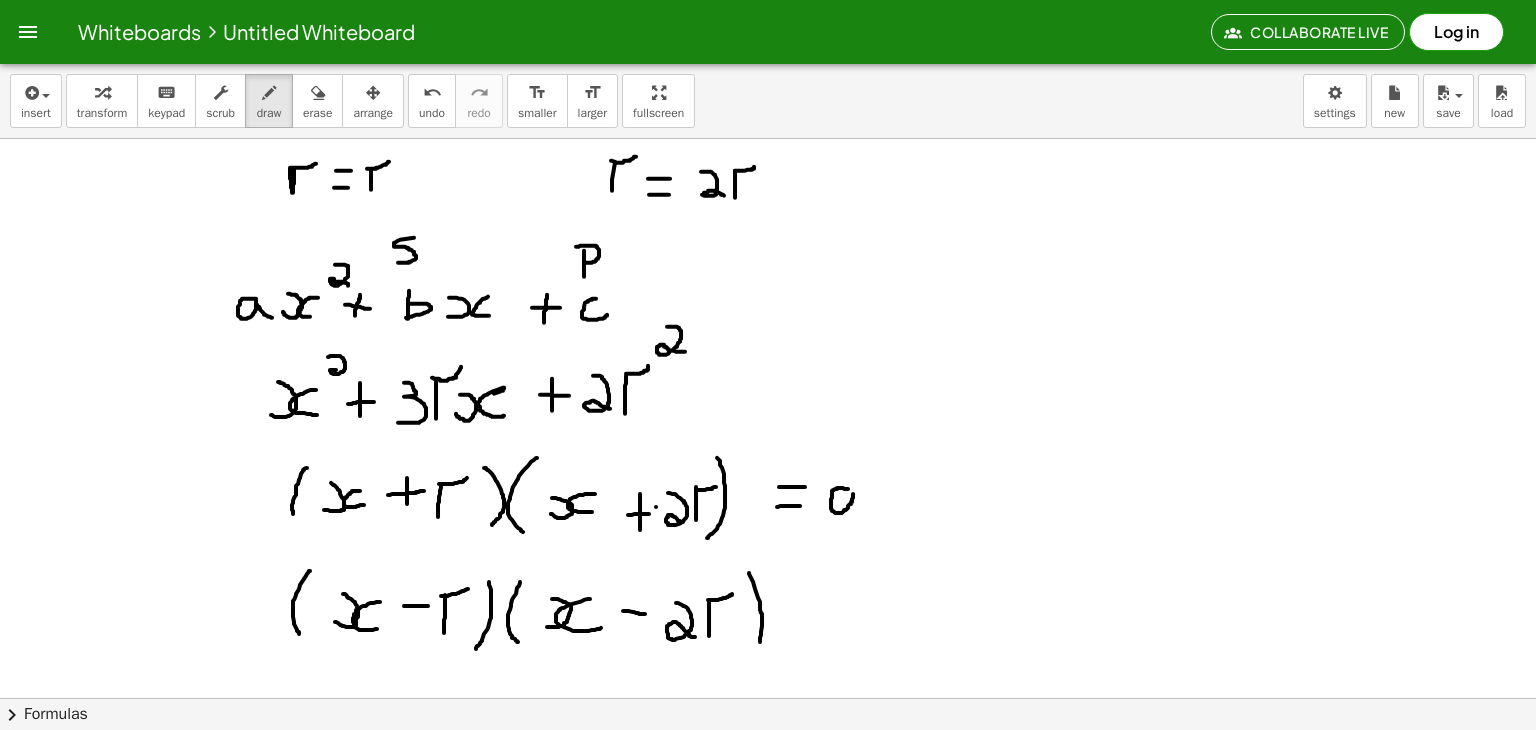 drag, startPoint x: 749, startPoint y: 572, endPoint x: 752, endPoint y: 657, distance: 85.052925 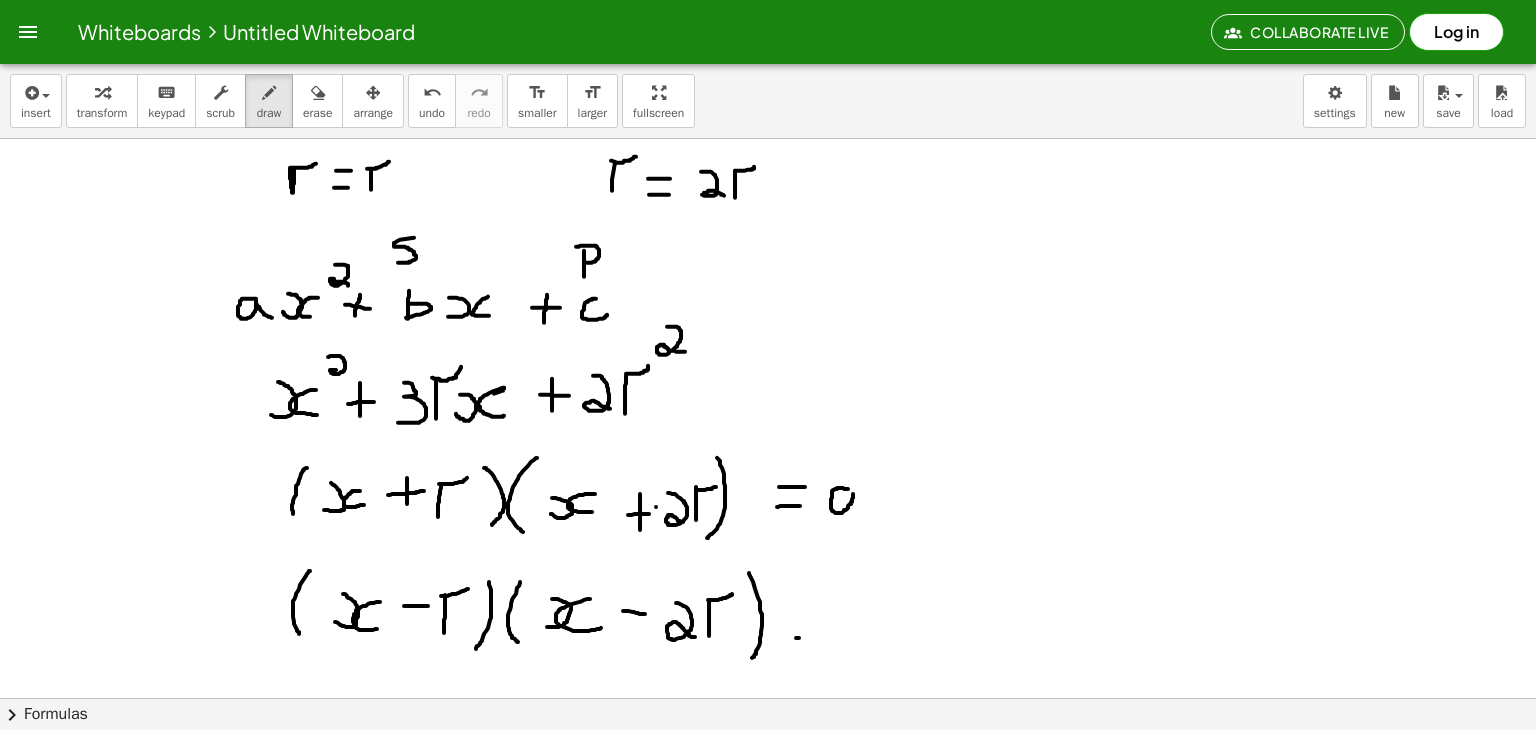 drag, startPoint x: 796, startPoint y: 637, endPoint x: 813, endPoint y: 640, distance: 17.262676 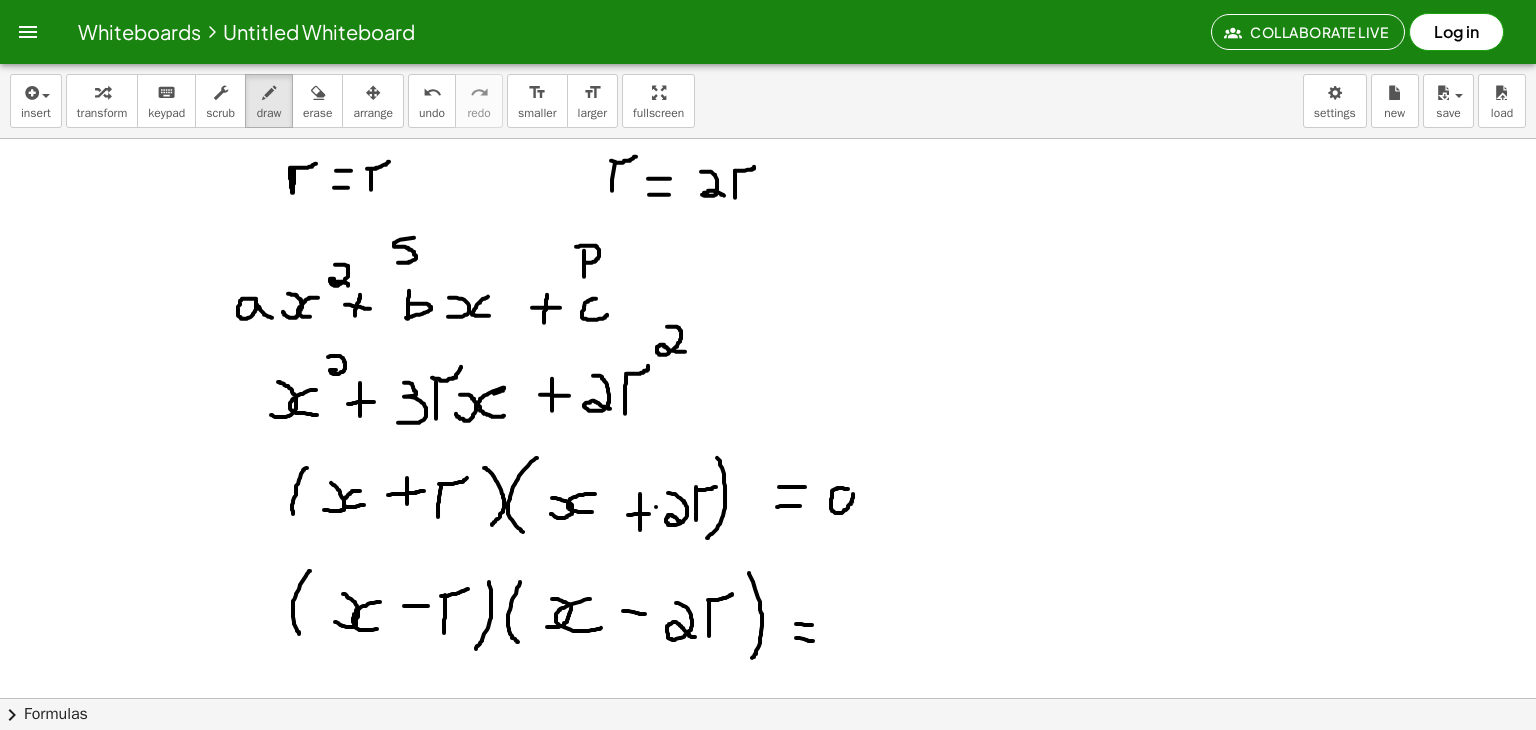 drag, startPoint x: 796, startPoint y: 623, endPoint x: 814, endPoint y: 624, distance: 18.027756 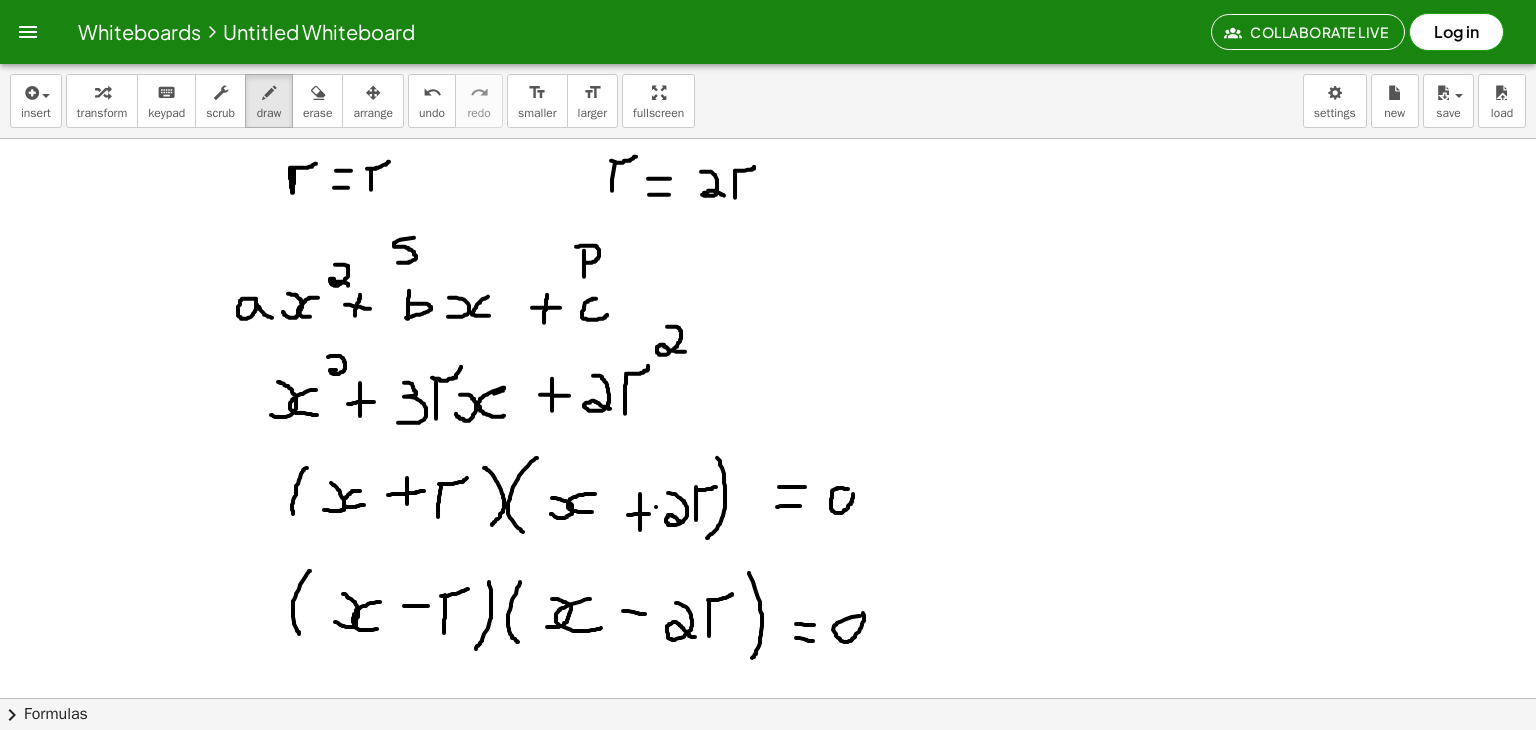 click at bounding box center (768, -1211) 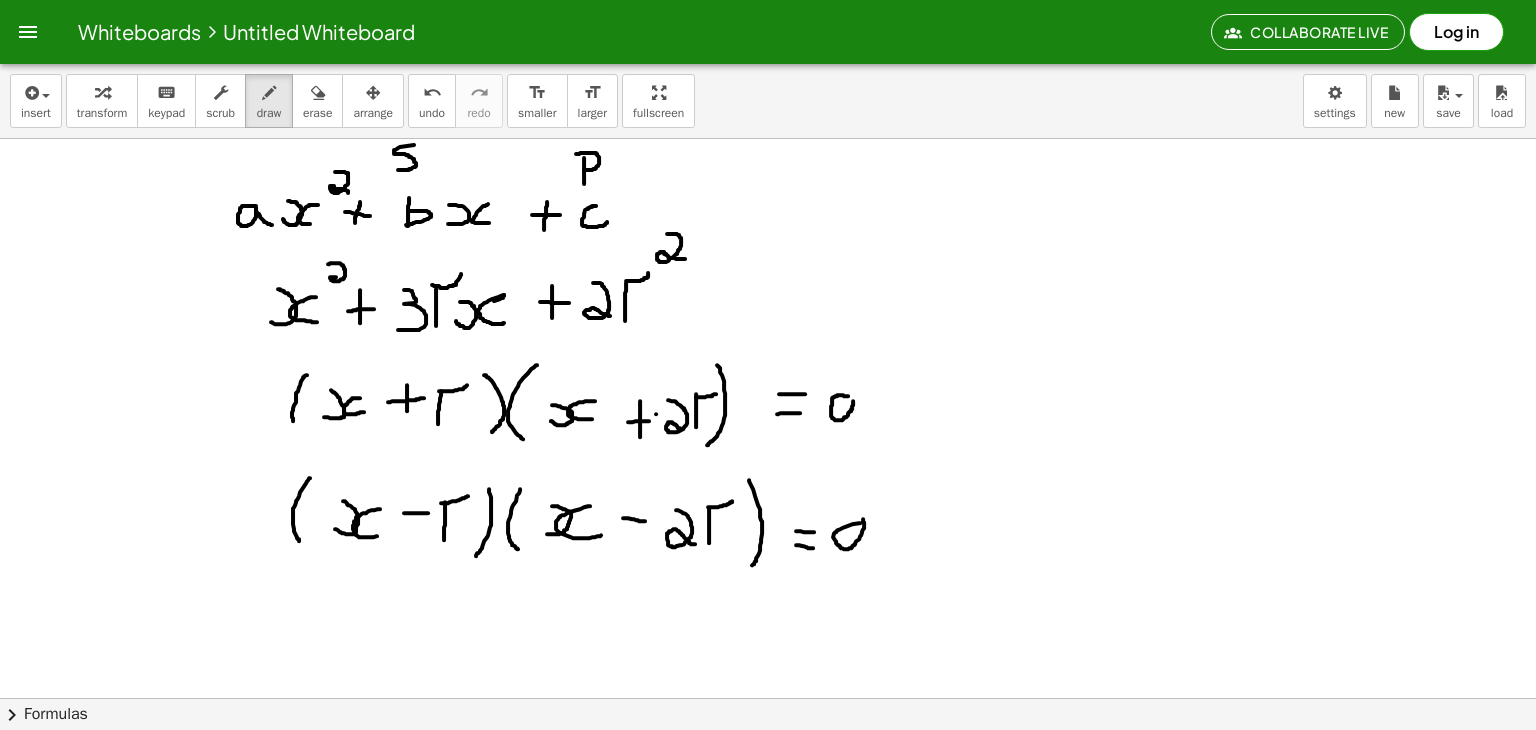 scroll, scrollTop: 3400, scrollLeft: 0, axis: vertical 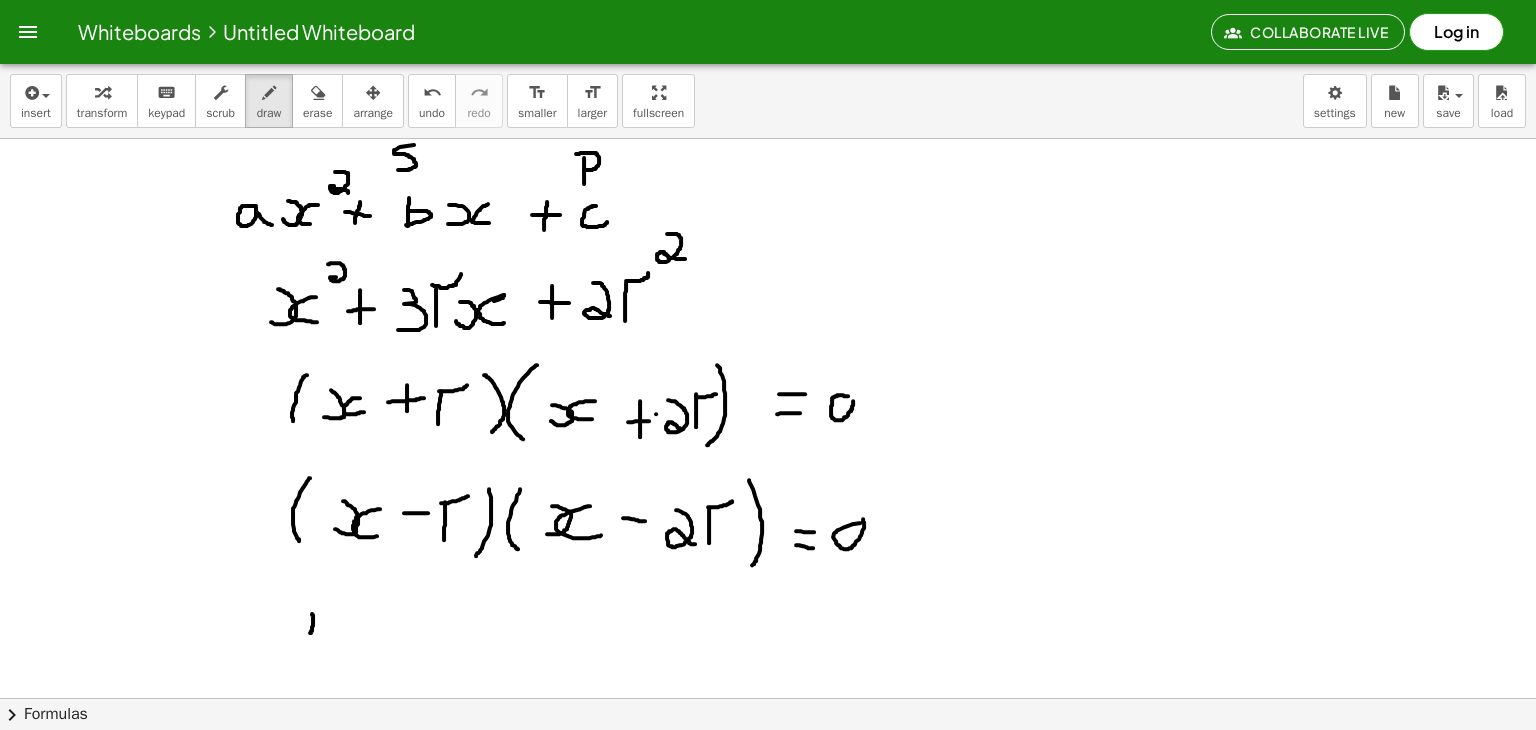 drag, startPoint x: 310, startPoint y: 631, endPoint x: 308, endPoint y: 608, distance: 23.086792 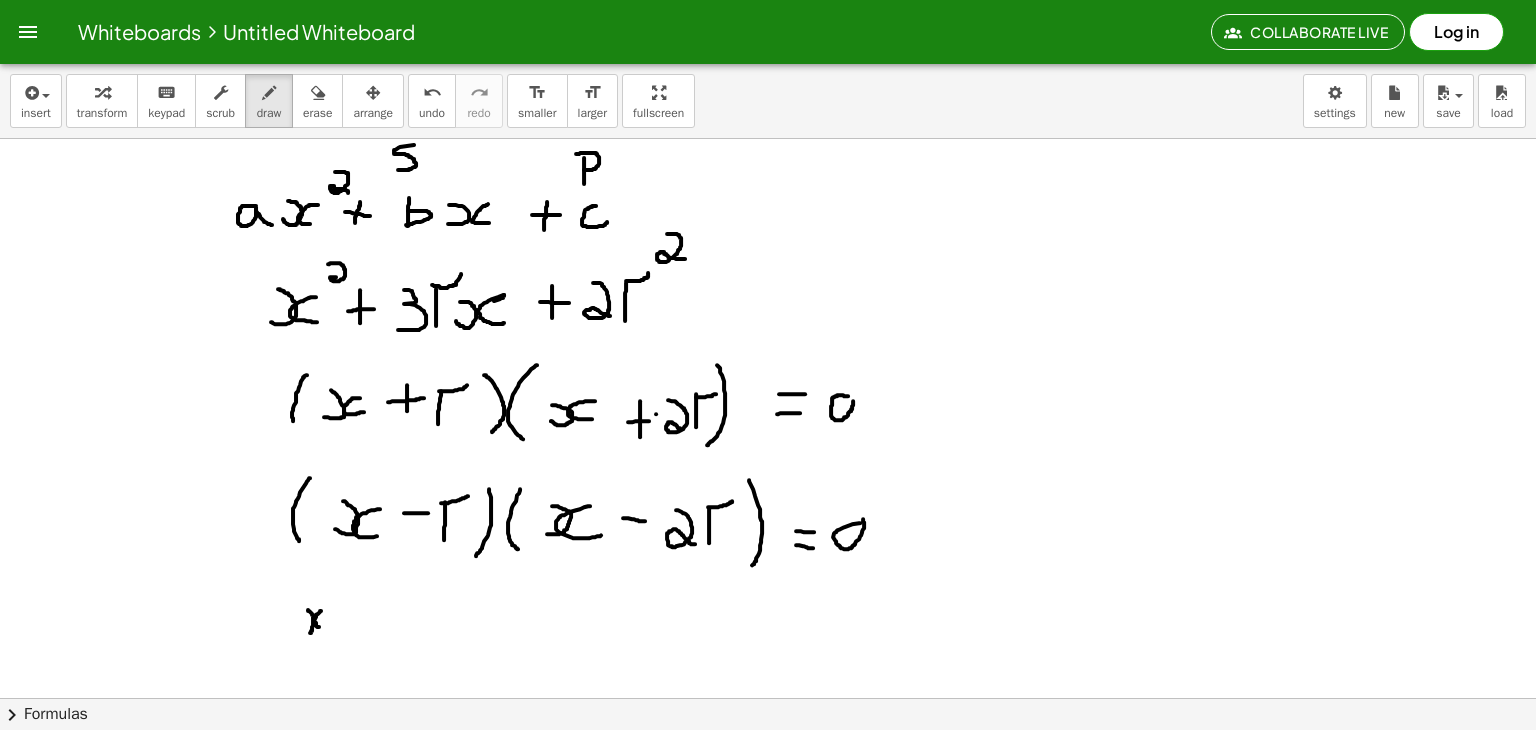 drag, startPoint x: 321, startPoint y: 609, endPoint x: 325, endPoint y: 626, distance: 17.464249 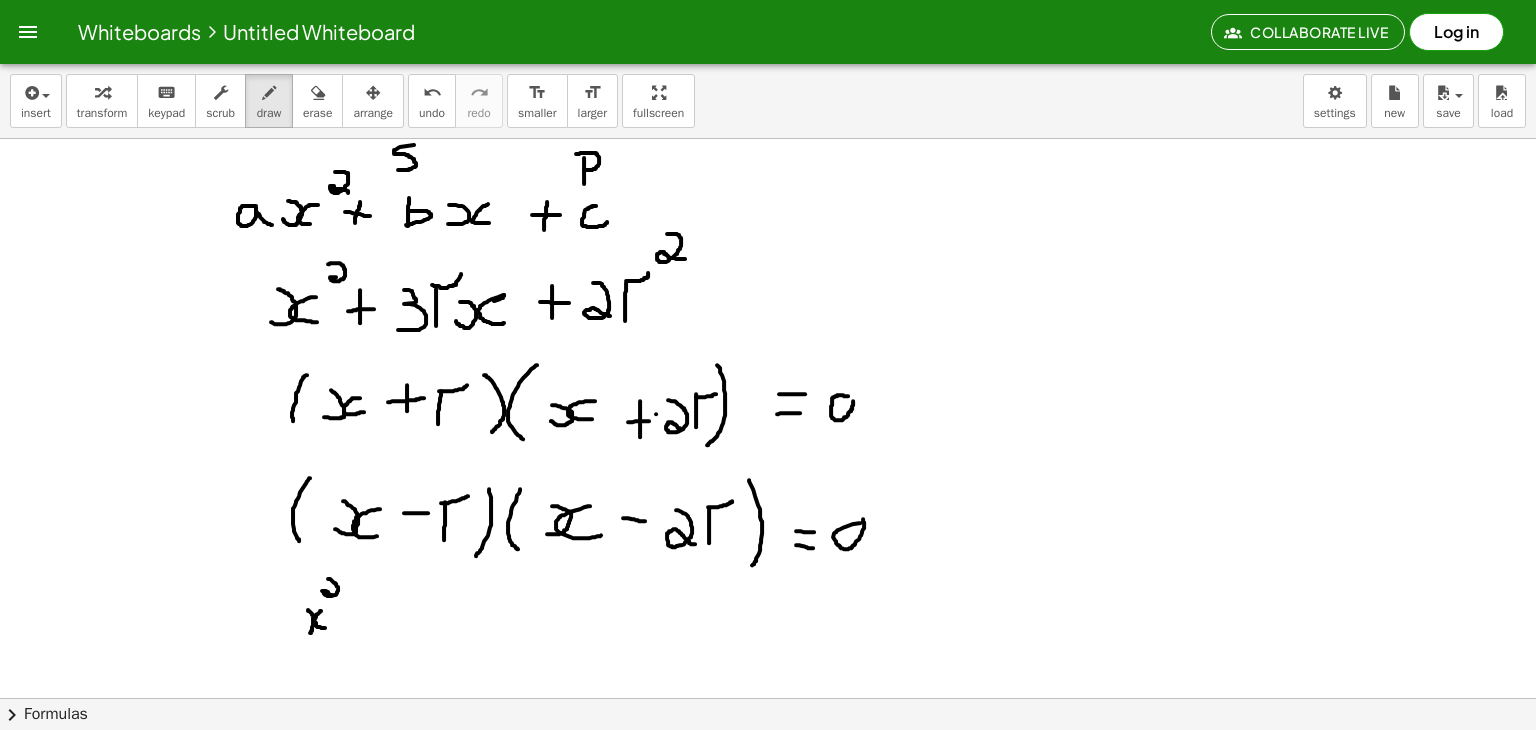 drag, startPoint x: 328, startPoint y: 577, endPoint x: 332, endPoint y: 593, distance: 16.492422 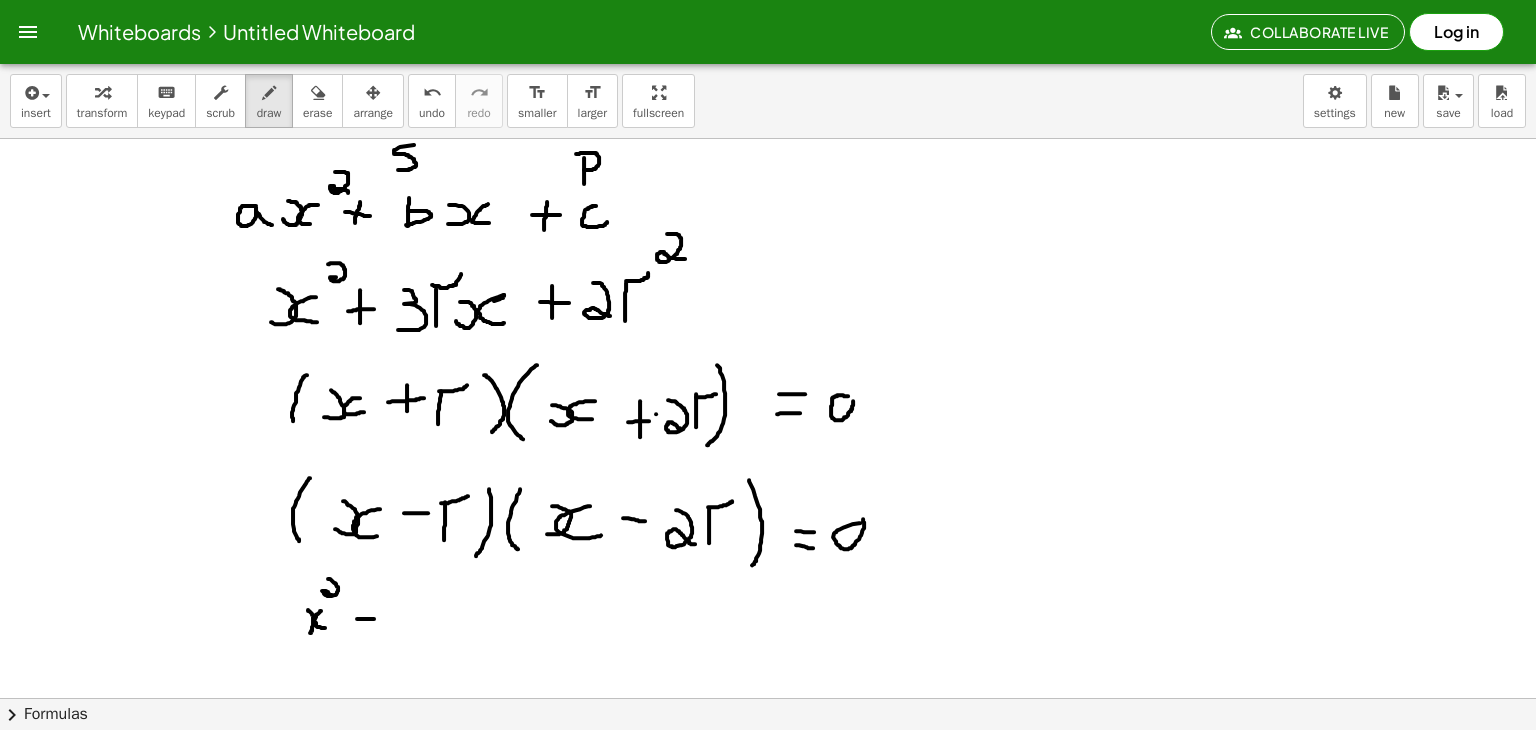 drag, startPoint x: 357, startPoint y: 617, endPoint x: 380, endPoint y: 617, distance: 23 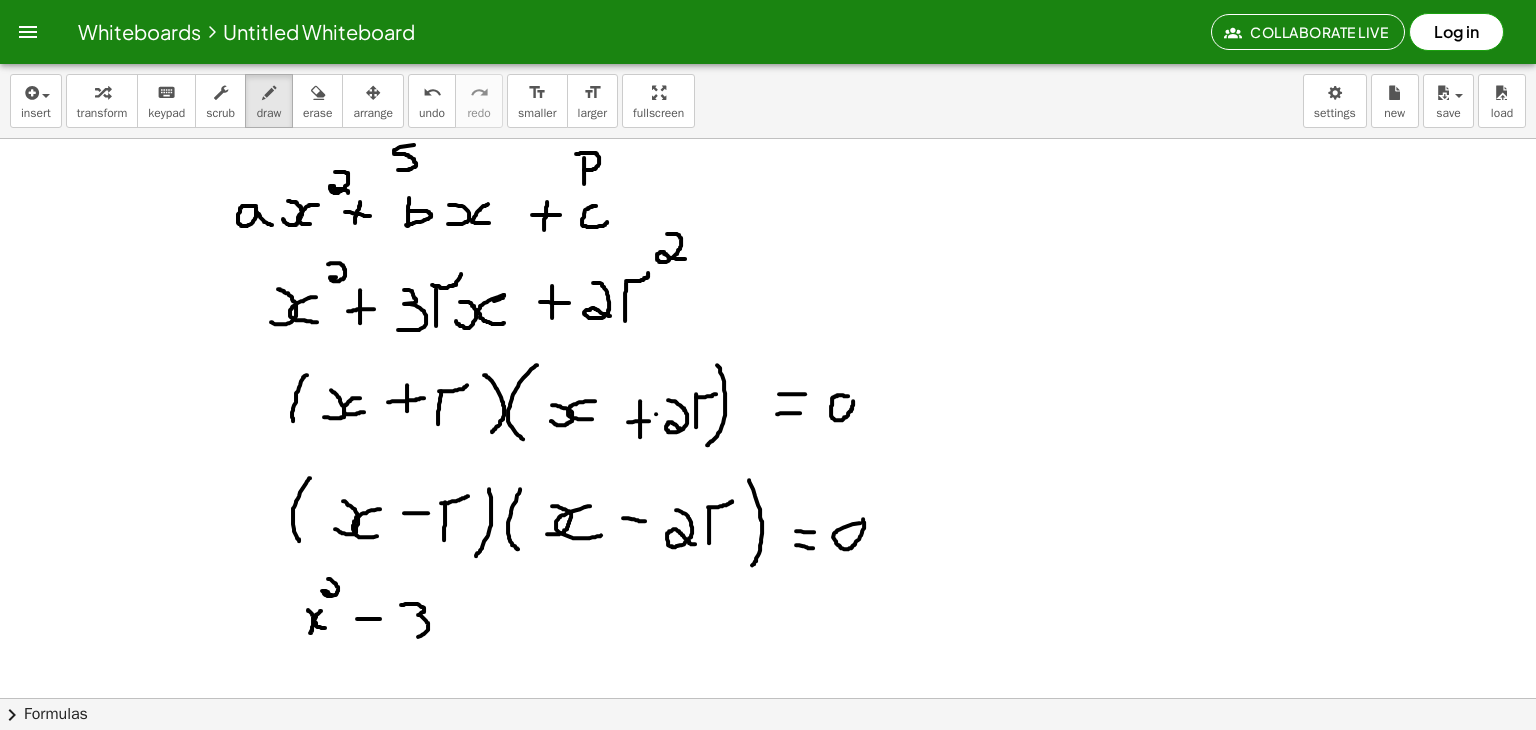 drag, startPoint x: 401, startPoint y: 603, endPoint x: 403, endPoint y: 634, distance: 31.06445 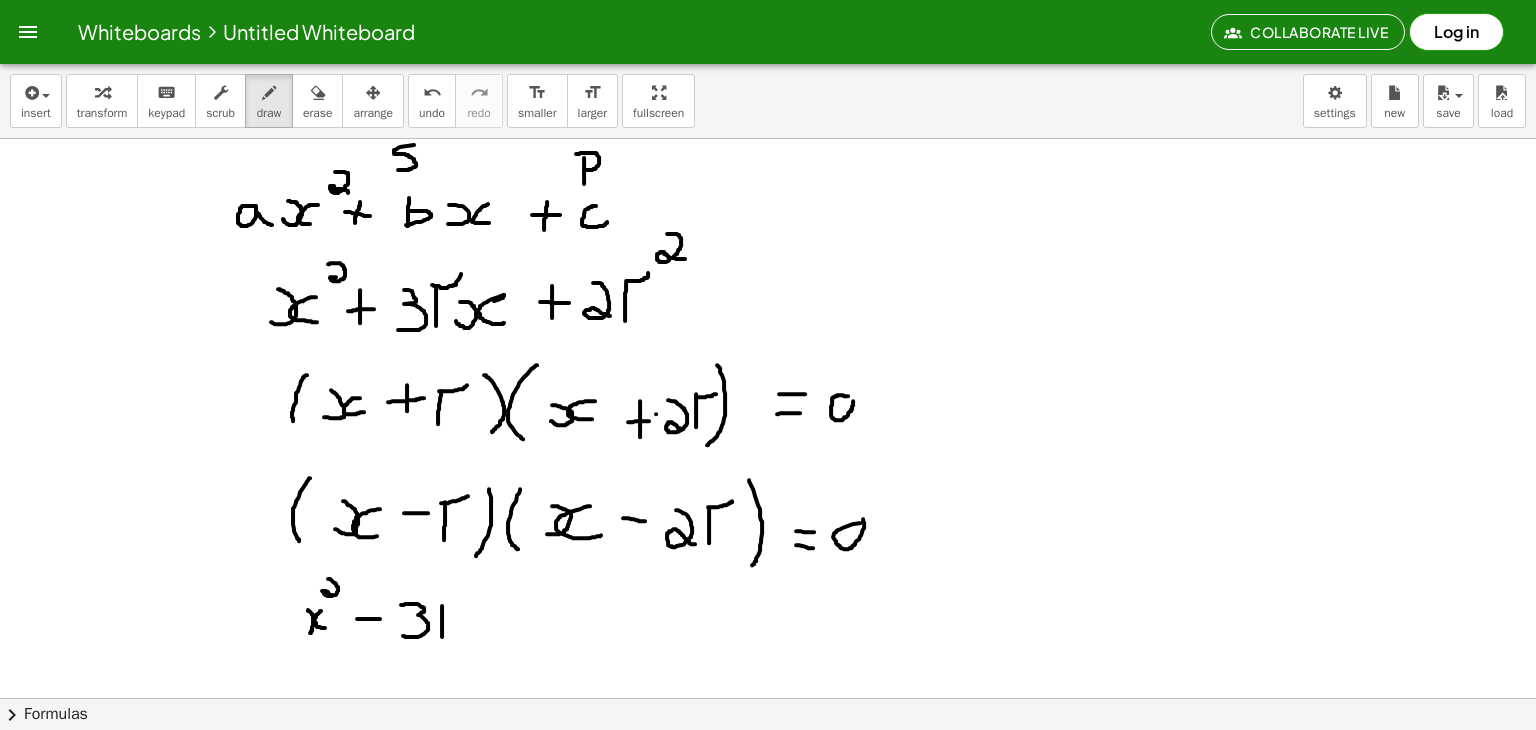 drag, startPoint x: 442, startPoint y: 604, endPoint x: 442, endPoint y: 637, distance: 33 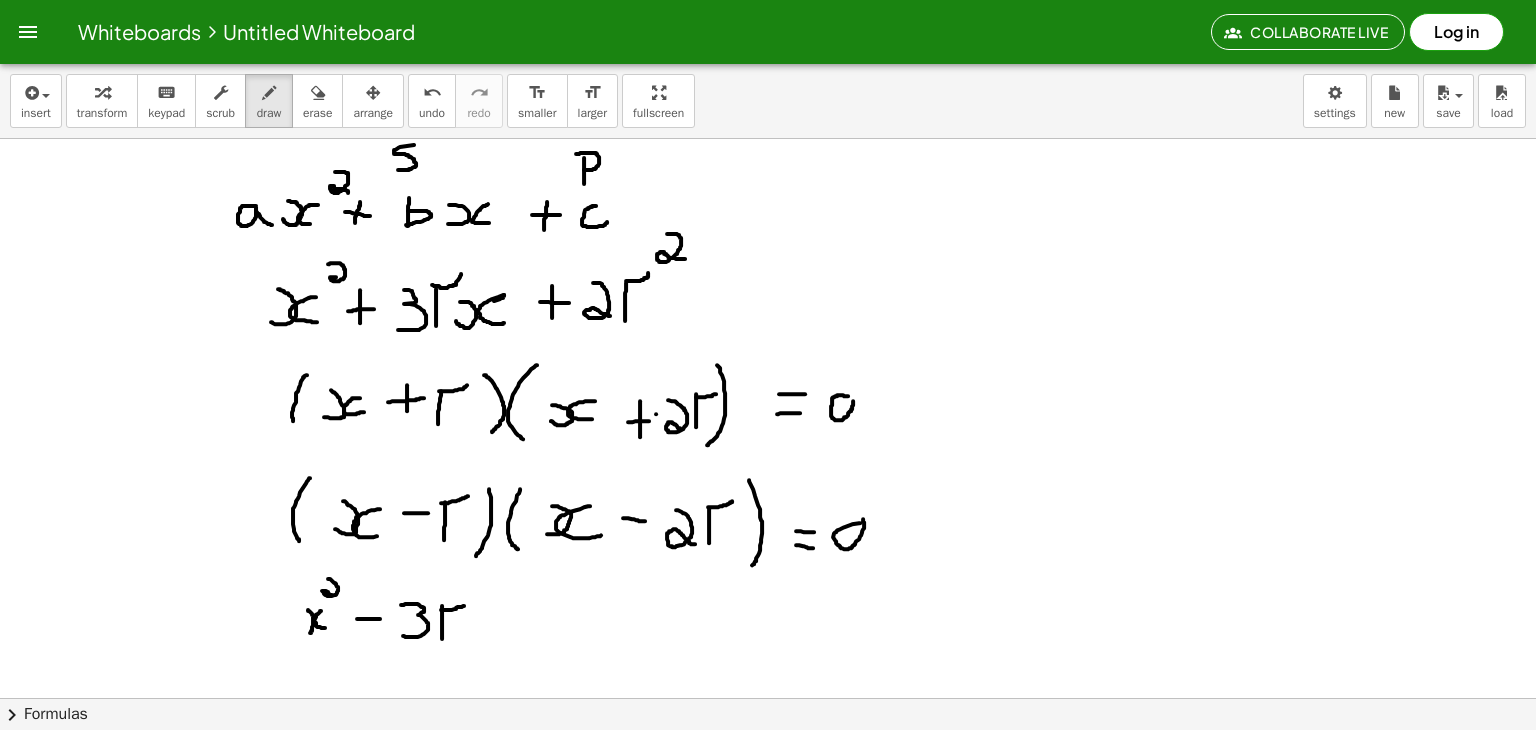 drag, startPoint x: 441, startPoint y: 608, endPoint x: 464, endPoint y: 604, distance: 23.345236 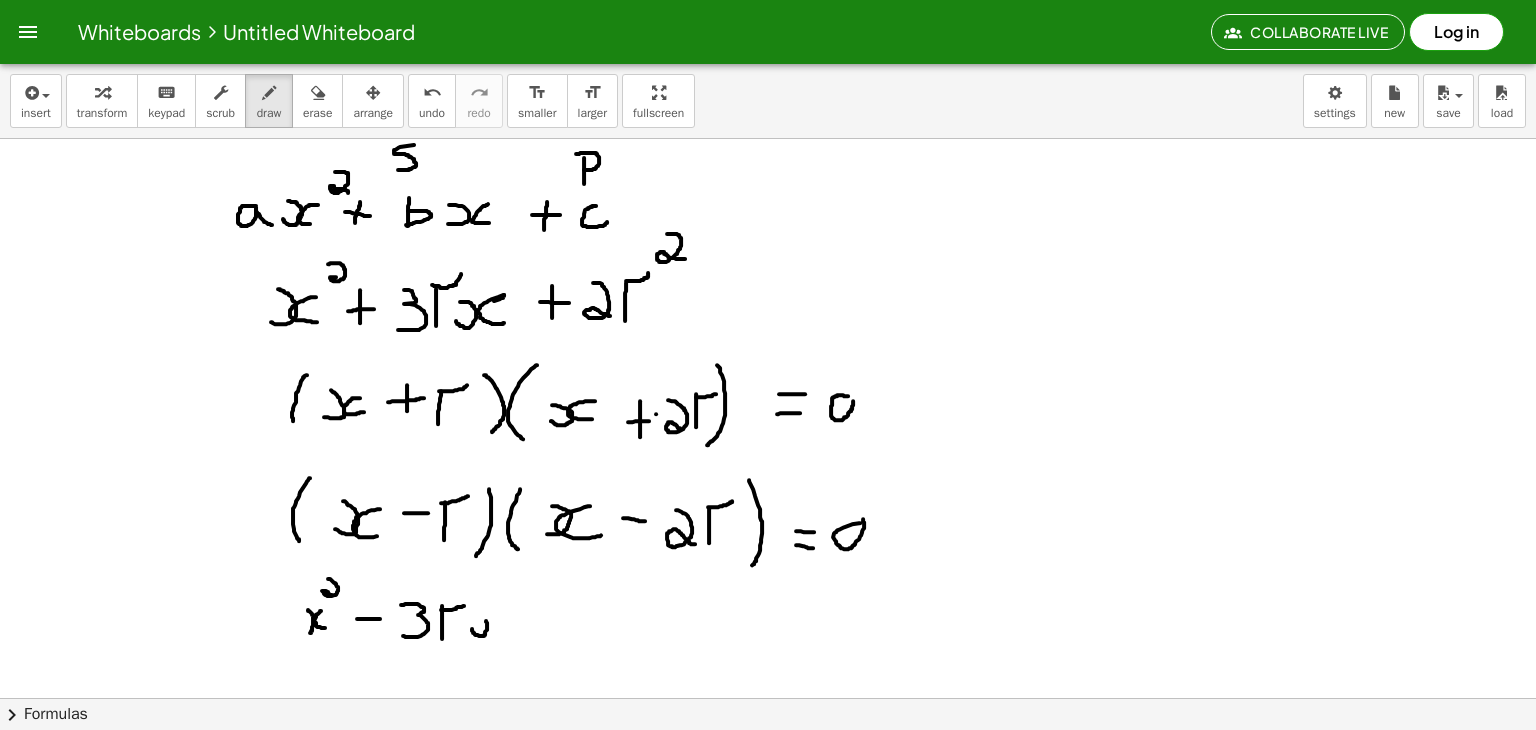 drag, startPoint x: 472, startPoint y: 627, endPoint x: 481, endPoint y: 613, distance: 16.643316 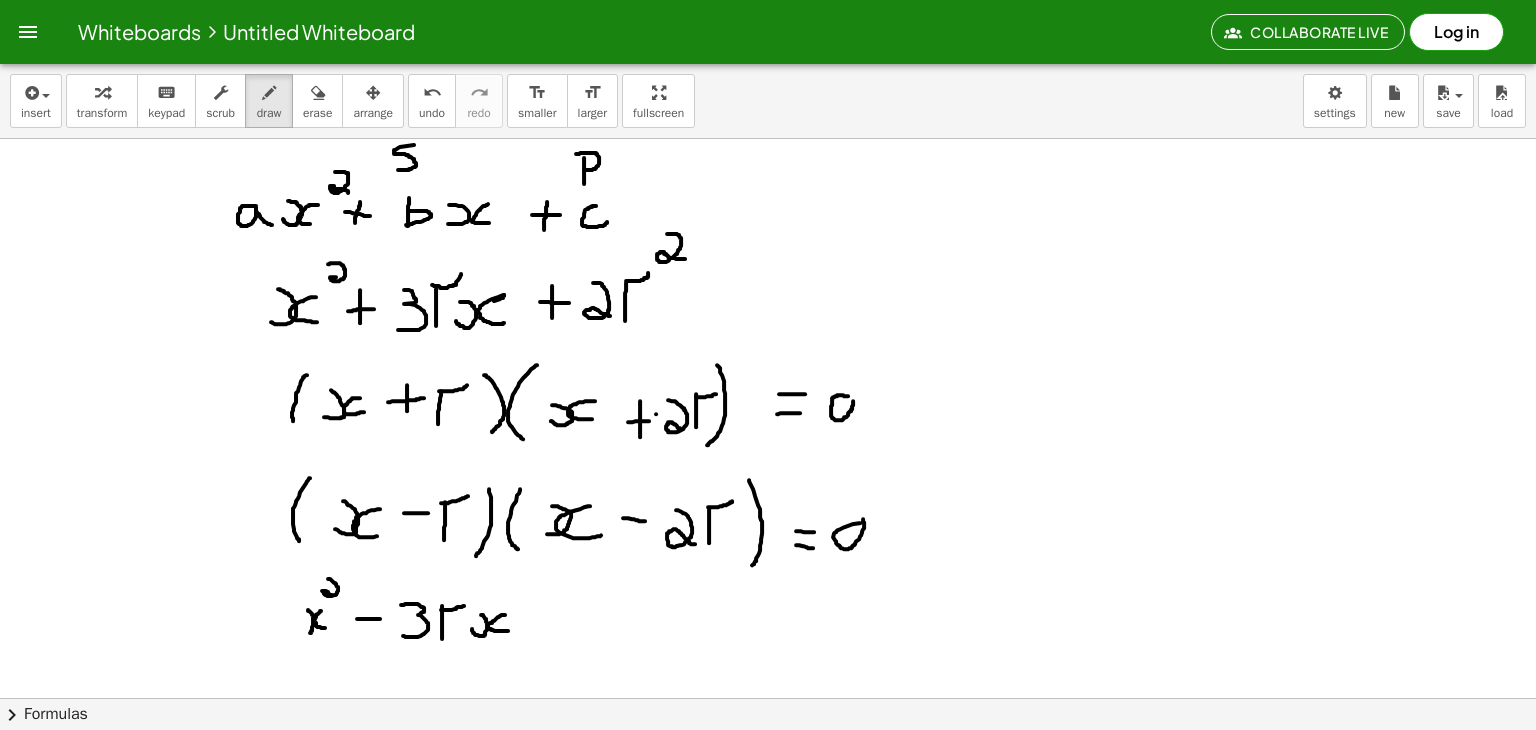 drag, startPoint x: 505, startPoint y: 613, endPoint x: 509, endPoint y: 629, distance: 16.492422 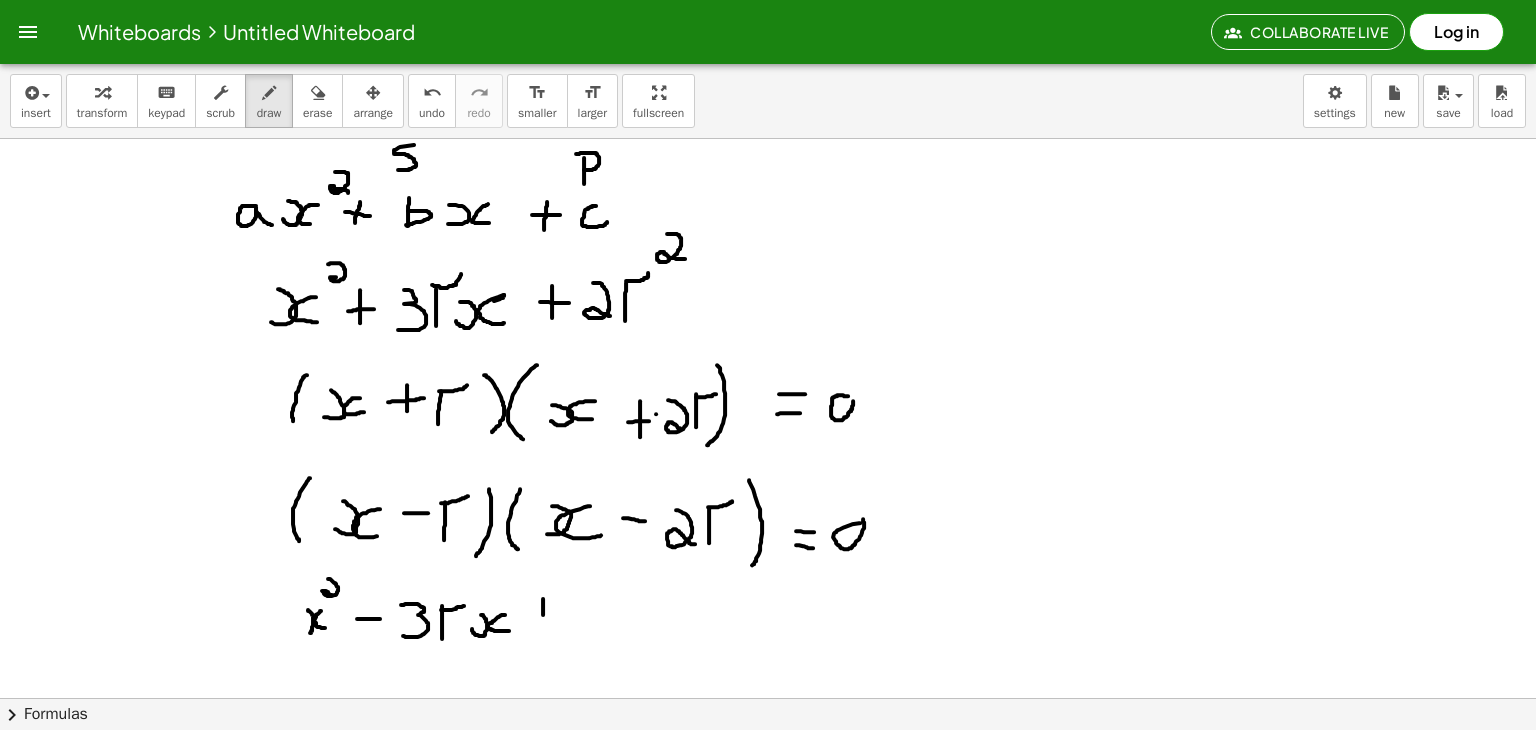 drag, startPoint x: 543, startPoint y: 597, endPoint x: 543, endPoint y: 628, distance: 31 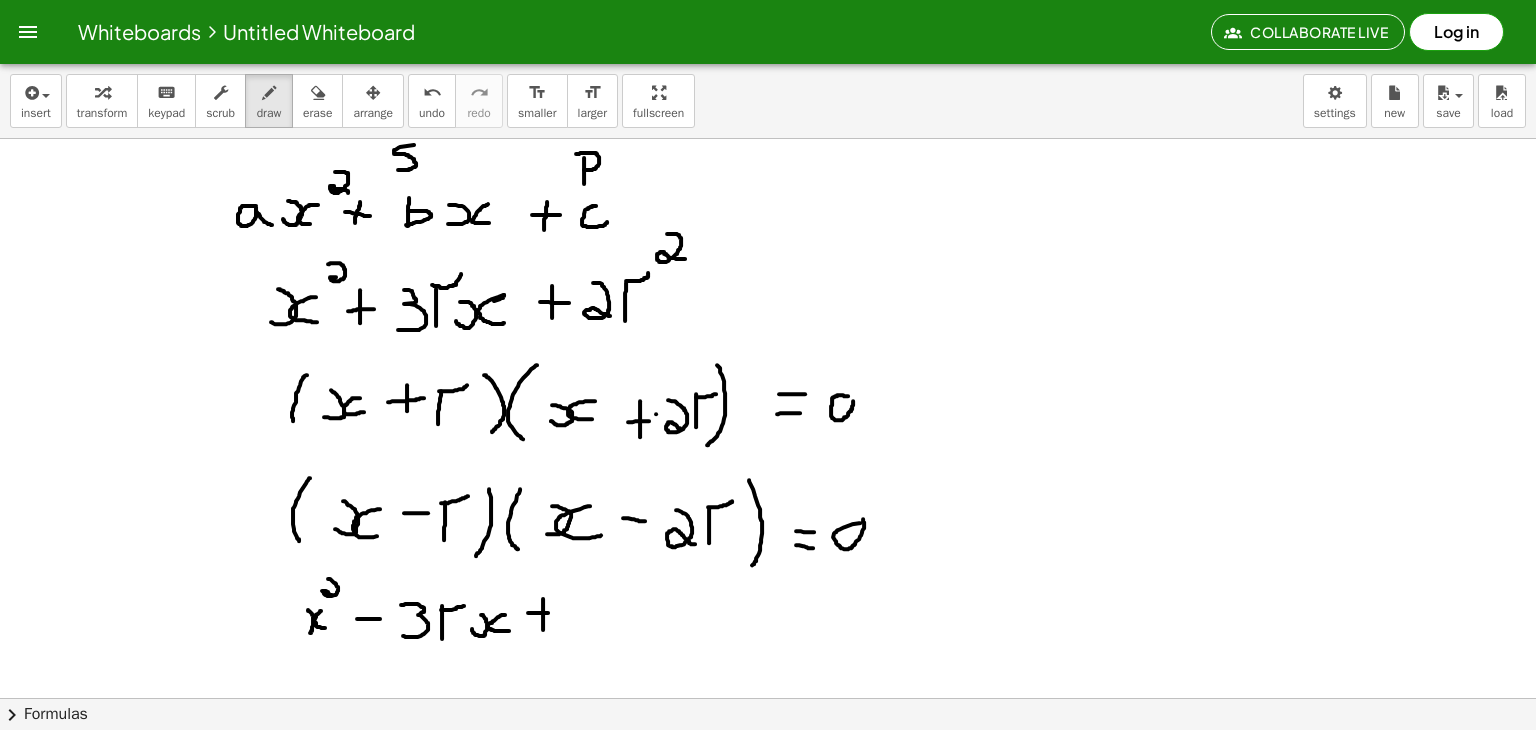 drag, startPoint x: 528, startPoint y: 611, endPoint x: 548, endPoint y: 611, distance: 20 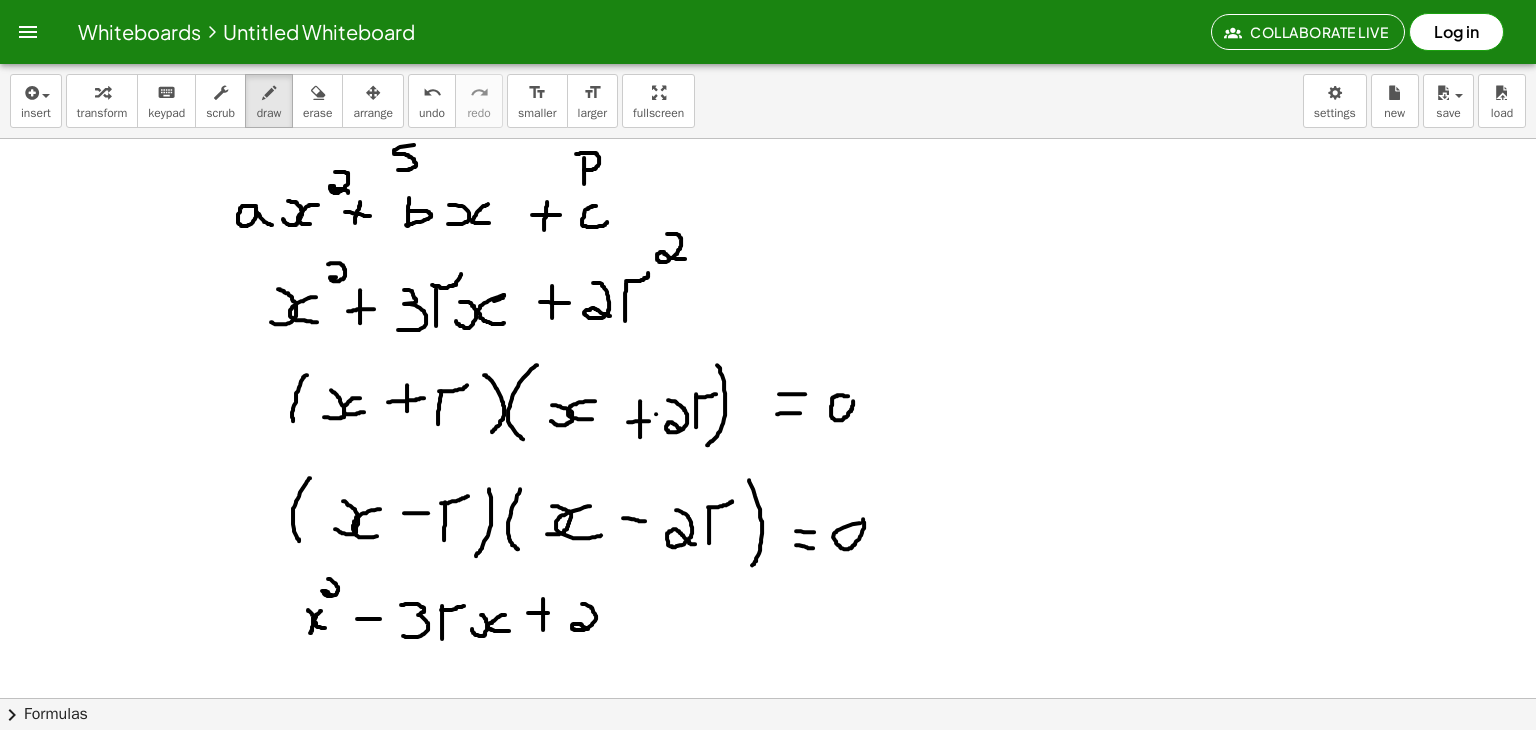 drag, startPoint x: 582, startPoint y: 602, endPoint x: 589, endPoint y: 627, distance: 25.96151 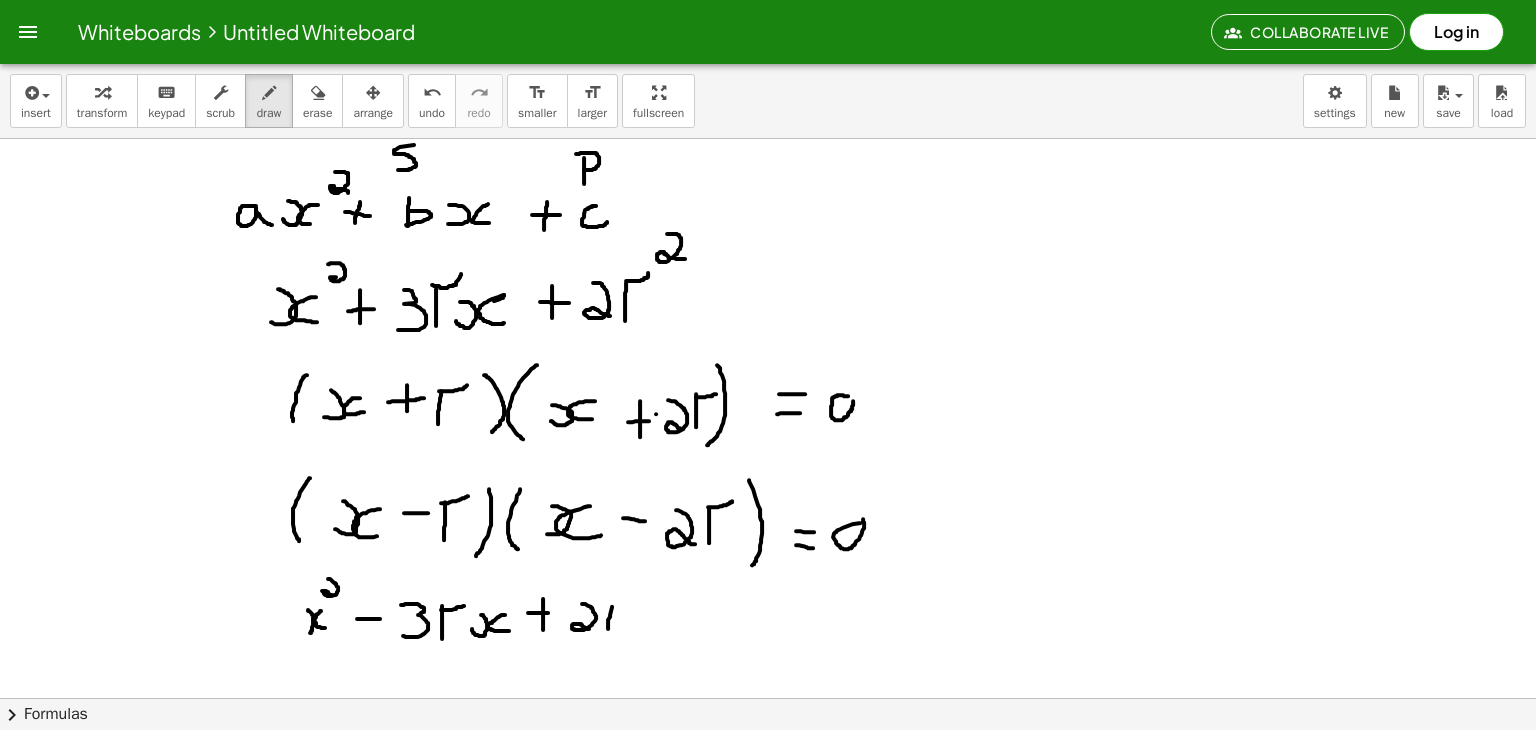 drag, startPoint x: 612, startPoint y: 605, endPoint x: 608, endPoint y: 630, distance: 25.317978 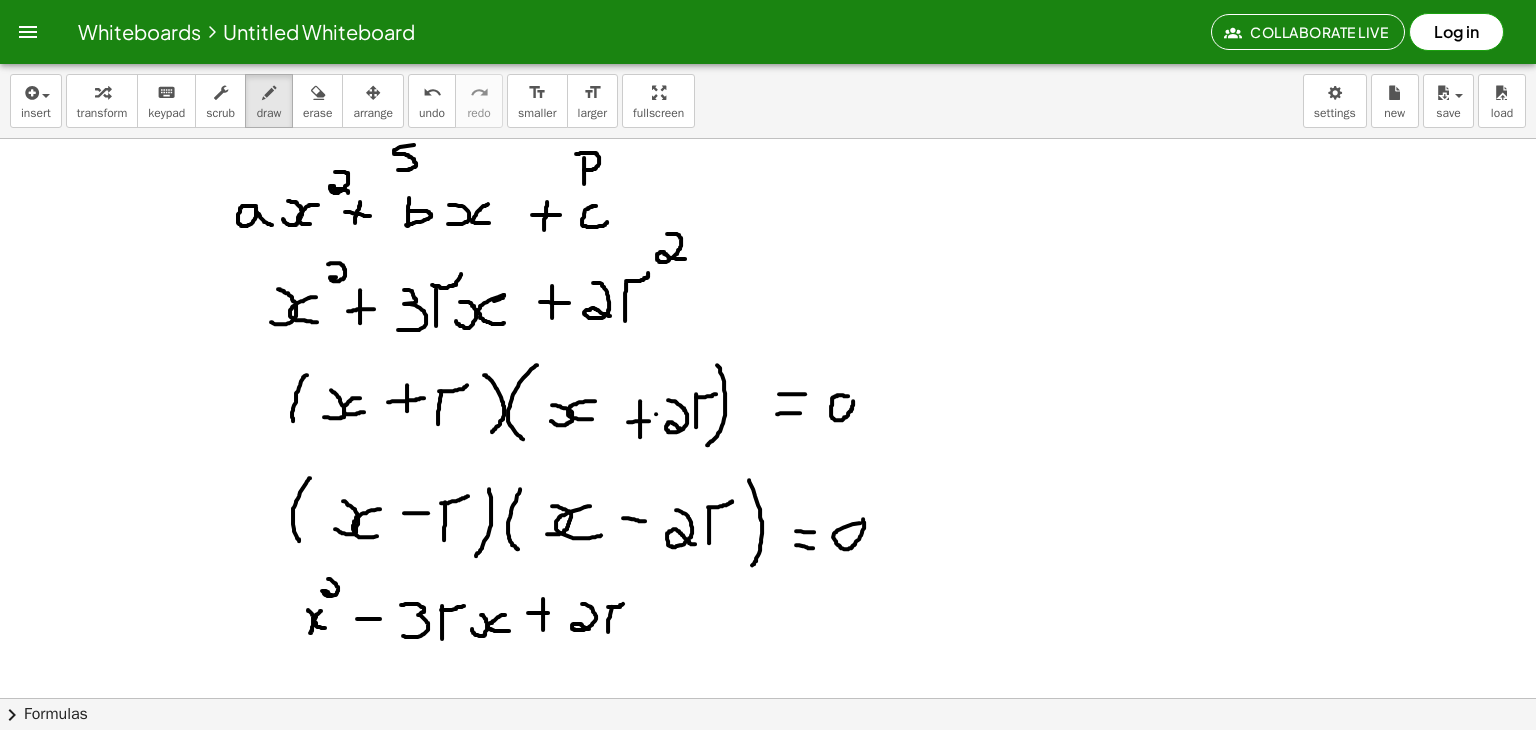 drag, startPoint x: 608, startPoint y: 605, endPoint x: 624, endPoint y: 602, distance: 16.27882 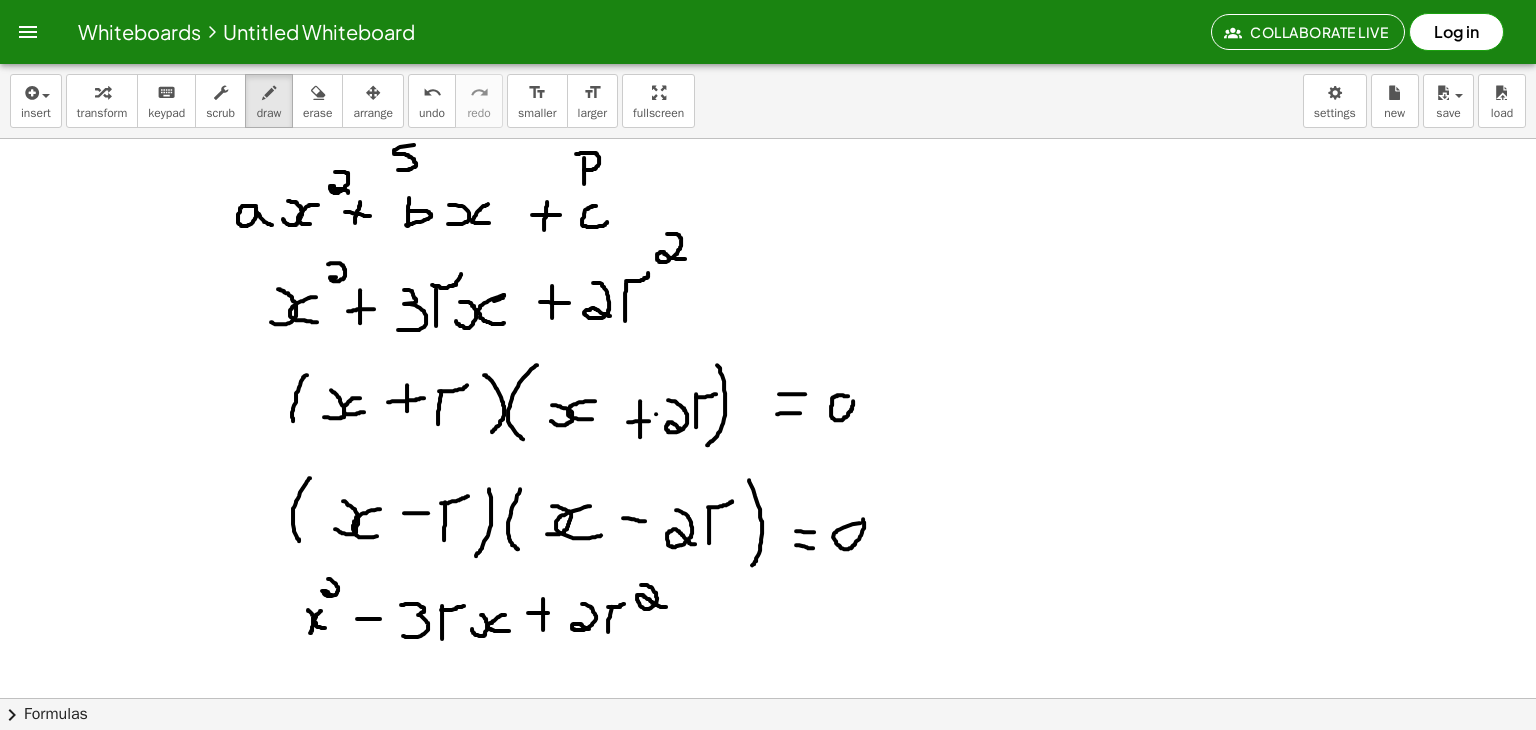 drag, startPoint x: 641, startPoint y: 583, endPoint x: 668, endPoint y: 605, distance: 34.828148 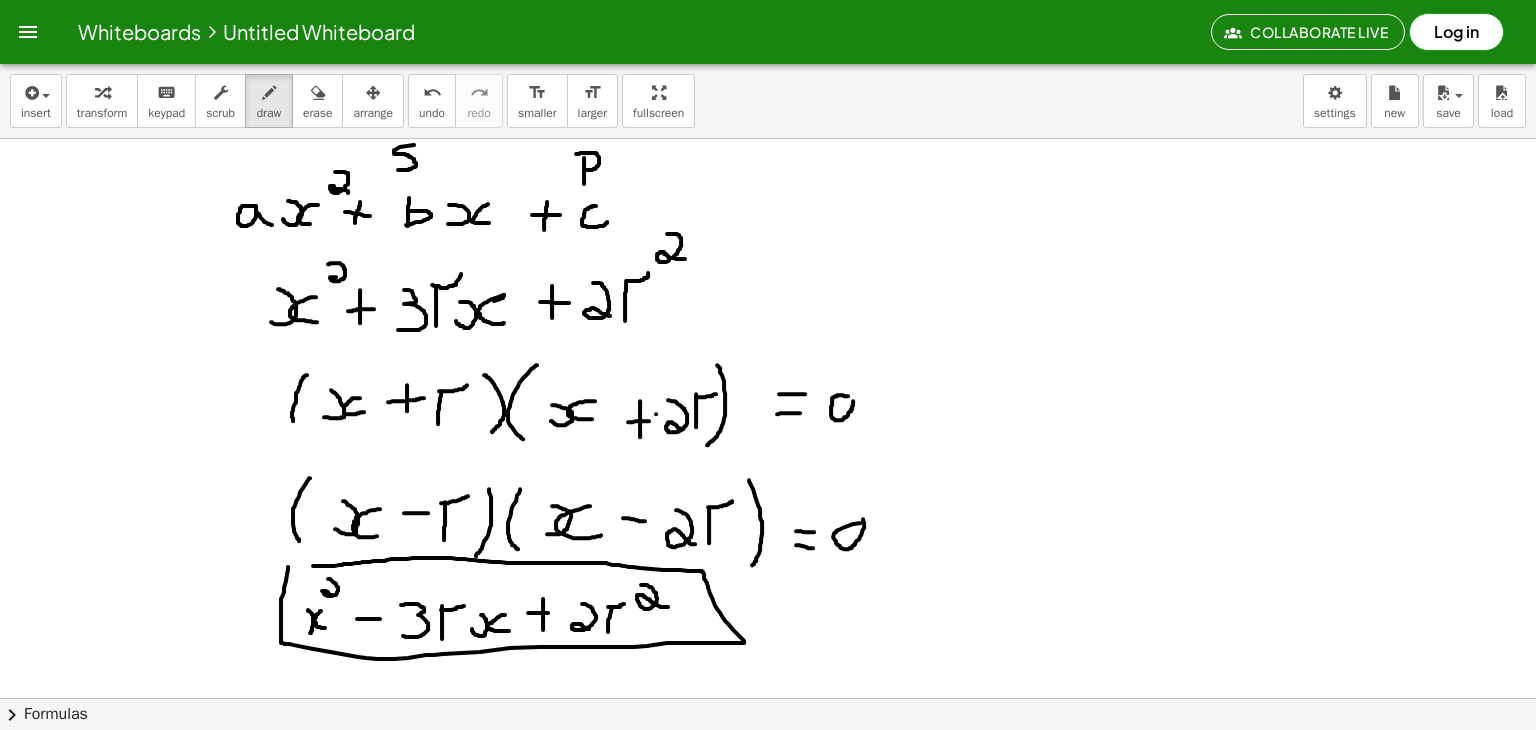 click at bounding box center (768, -1024) 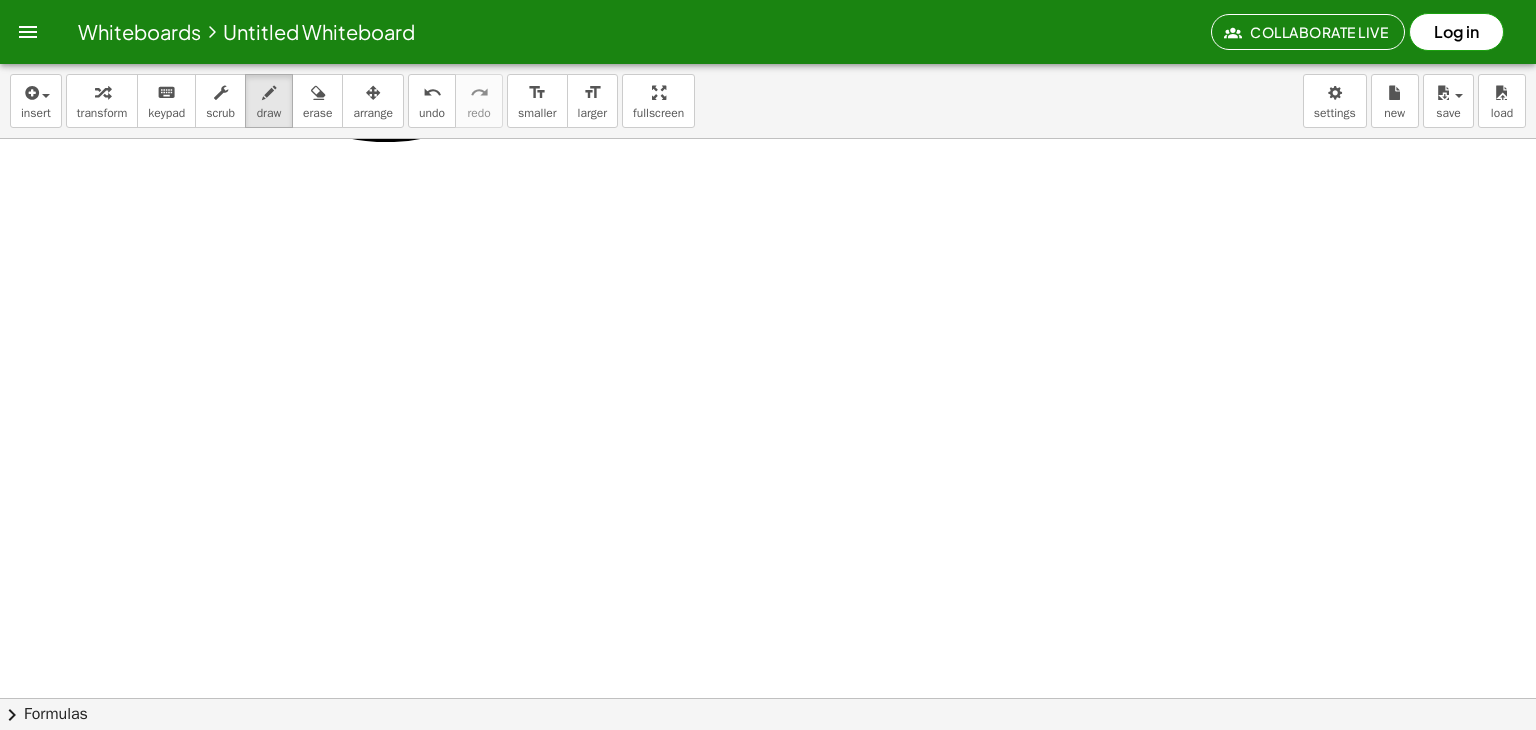 scroll, scrollTop: 3923, scrollLeft: 0, axis: vertical 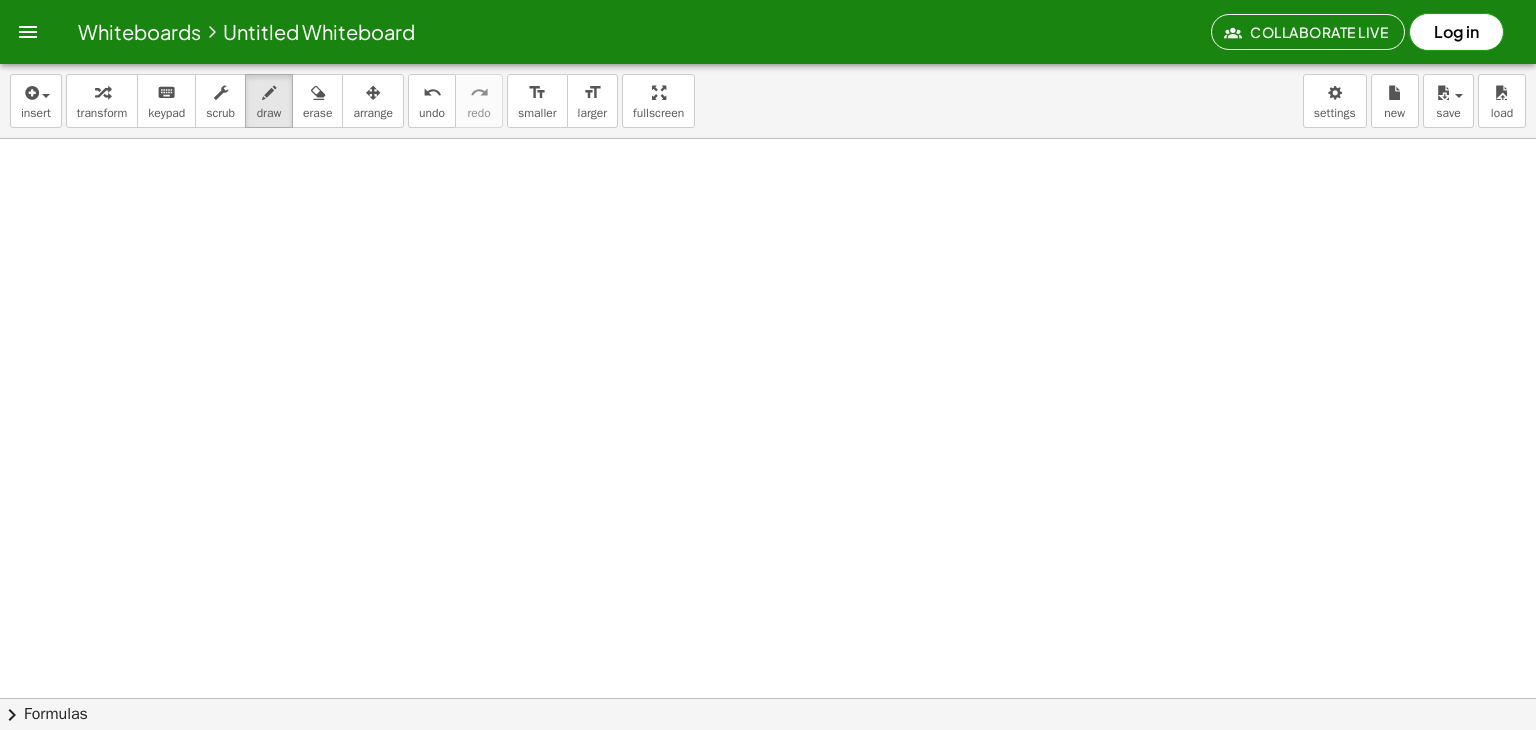 click at bounding box center [768, -1268] 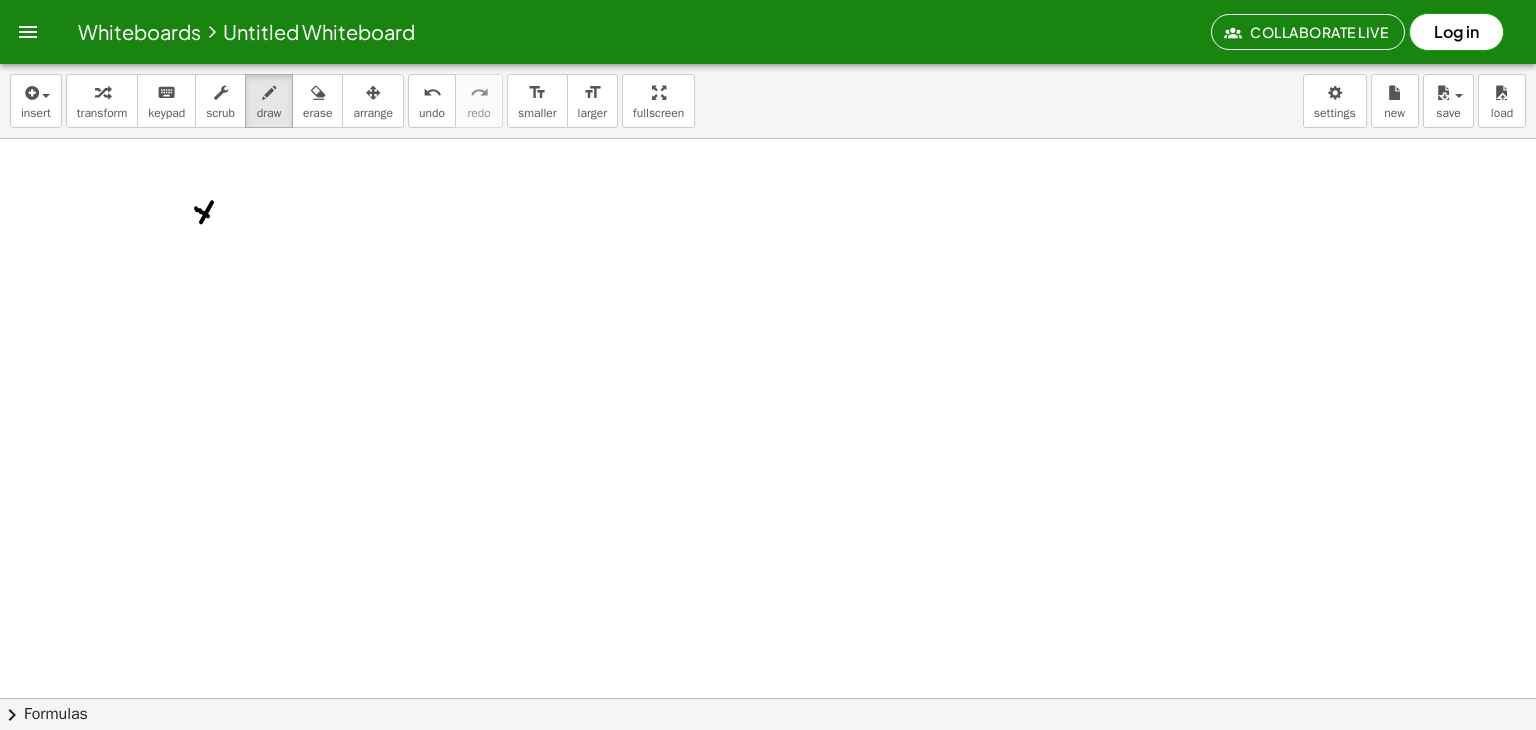 drag, startPoint x: 196, startPoint y: 207, endPoint x: 215, endPoint y: 219, distance: 22.472204 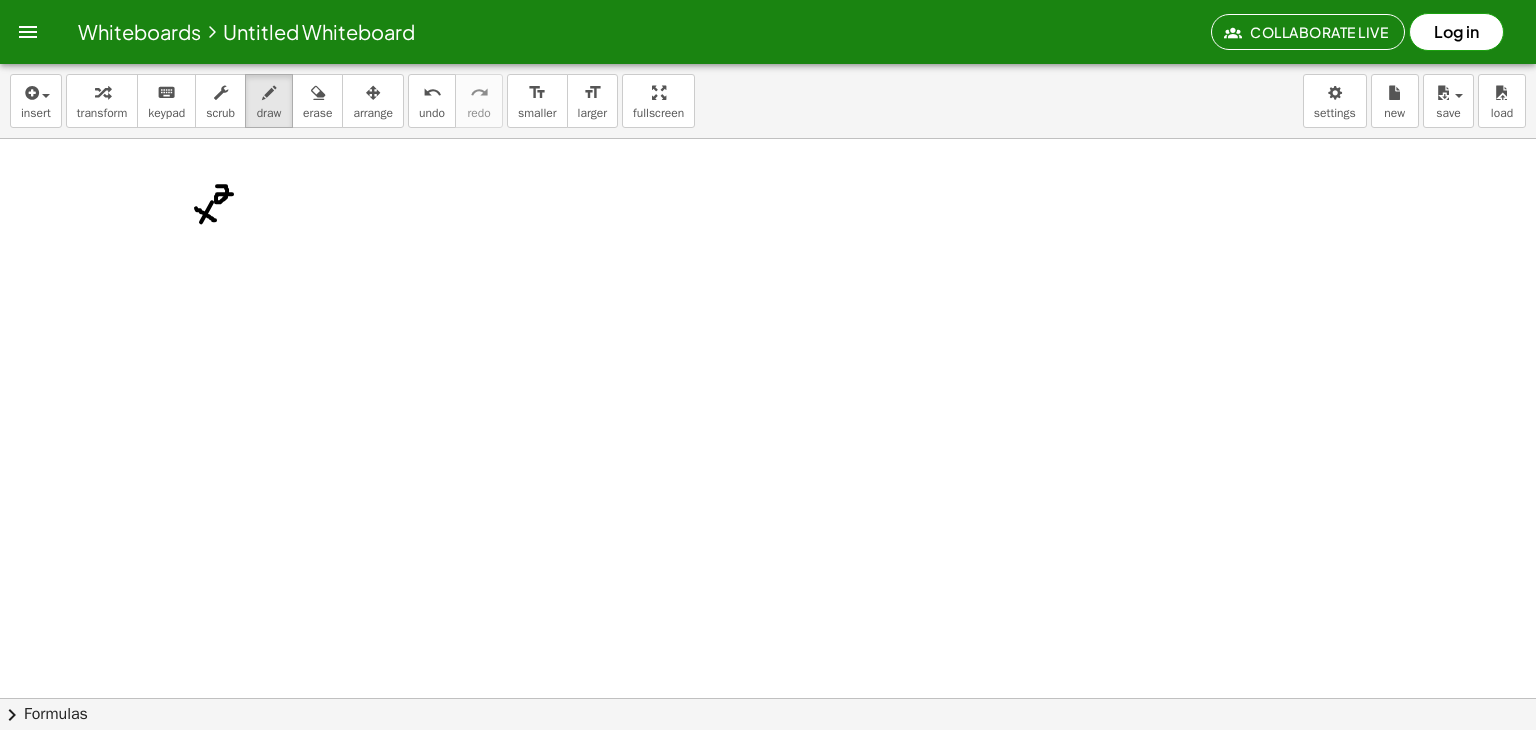 drag, startPoint x: 217, startPoint y: 185, endPoint x: 236, endPoint y: 193, distance: 20.615528 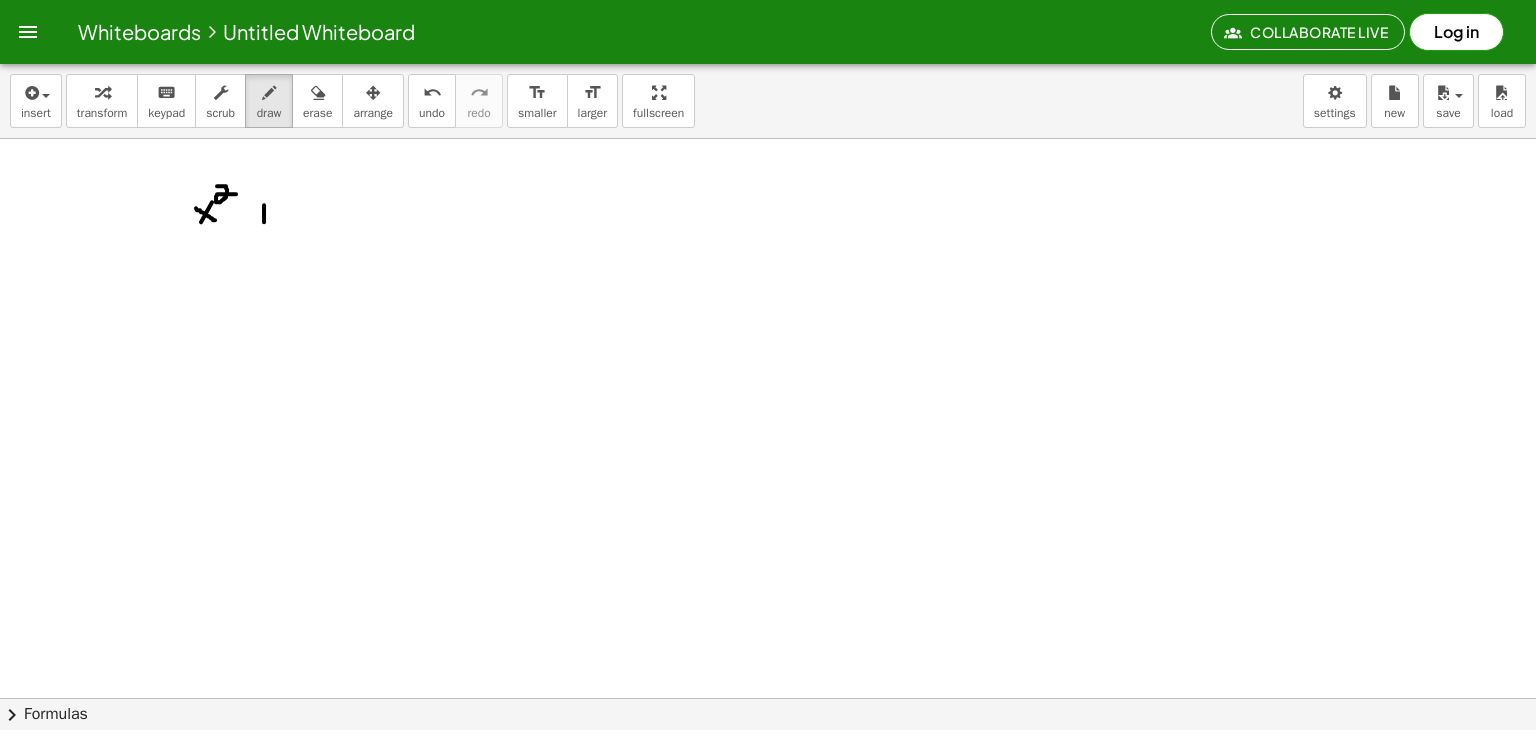 drag, startPoint x: 264, startPoint y: 204, endPoint x: 264, endPoint y: 222, distance: 18 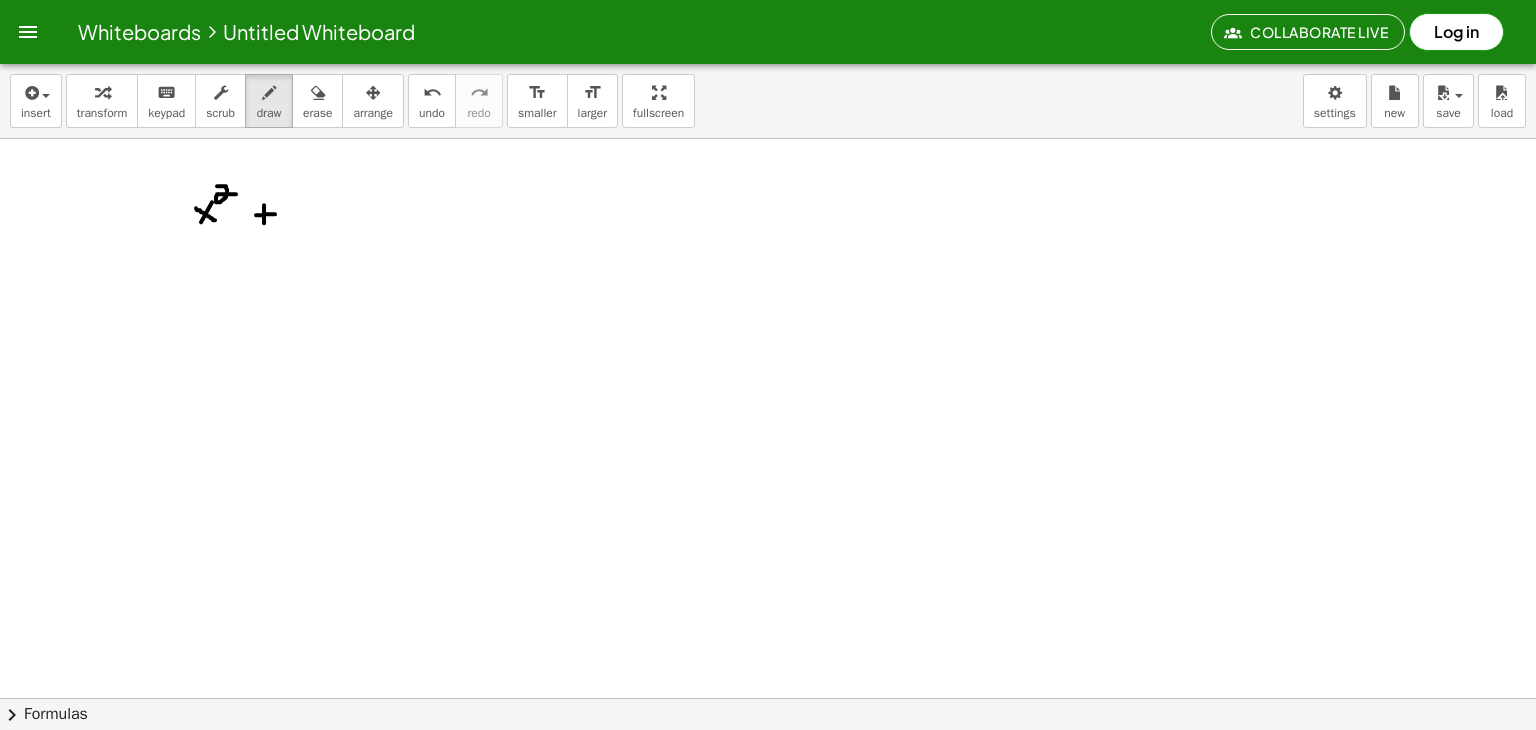 drag, startPoint x: 256, startPoint y: 214, endPoint x: 276, endPoint y: 213, distance: 20.024984 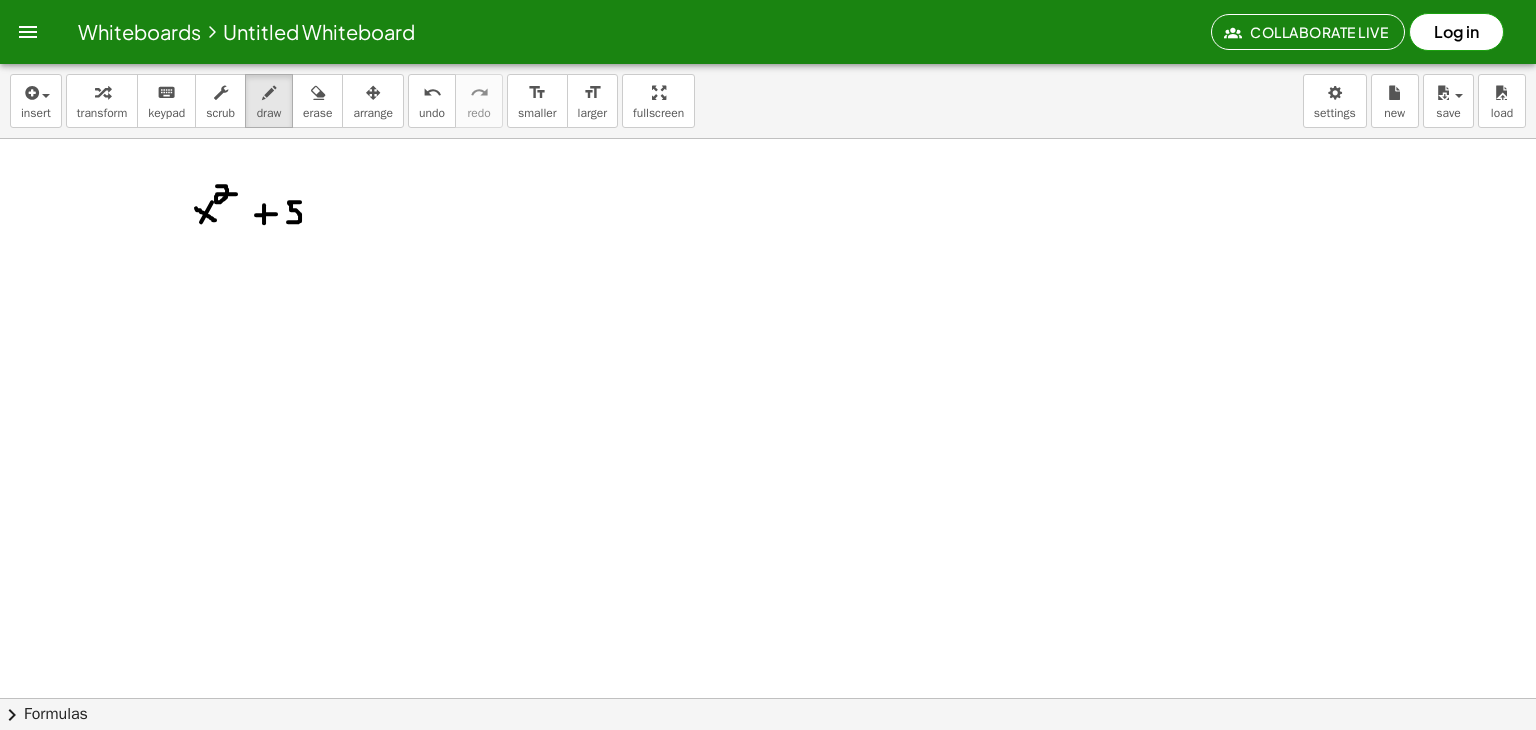 drag, startPoint x: 300, startPoint y: 201, endPoint x: 287, endPoint y: 221, distance: 23.853722 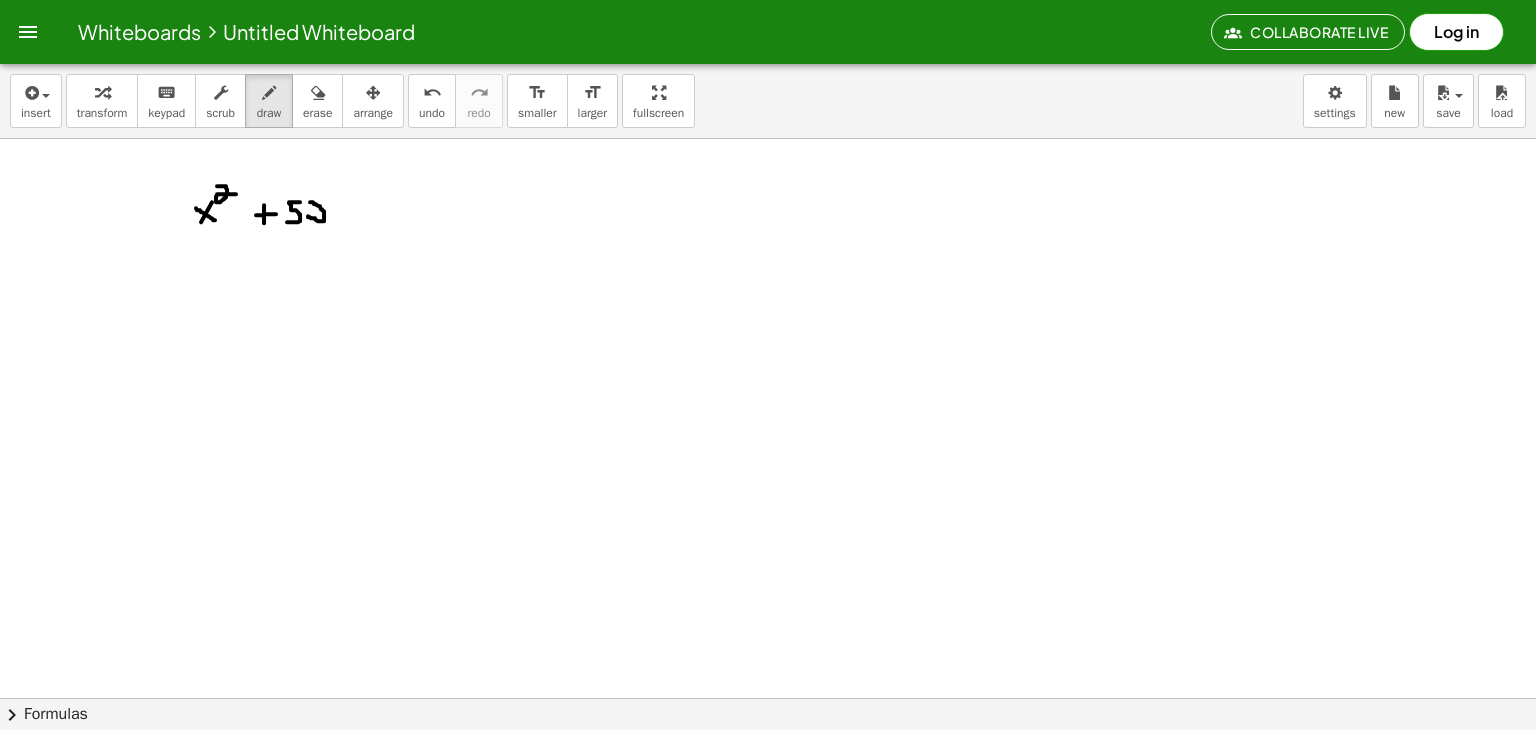 drag, startPoint x: 308, startPoint y: 215, endPoint x: 310, endPoint y: 201, distance: 14.142136 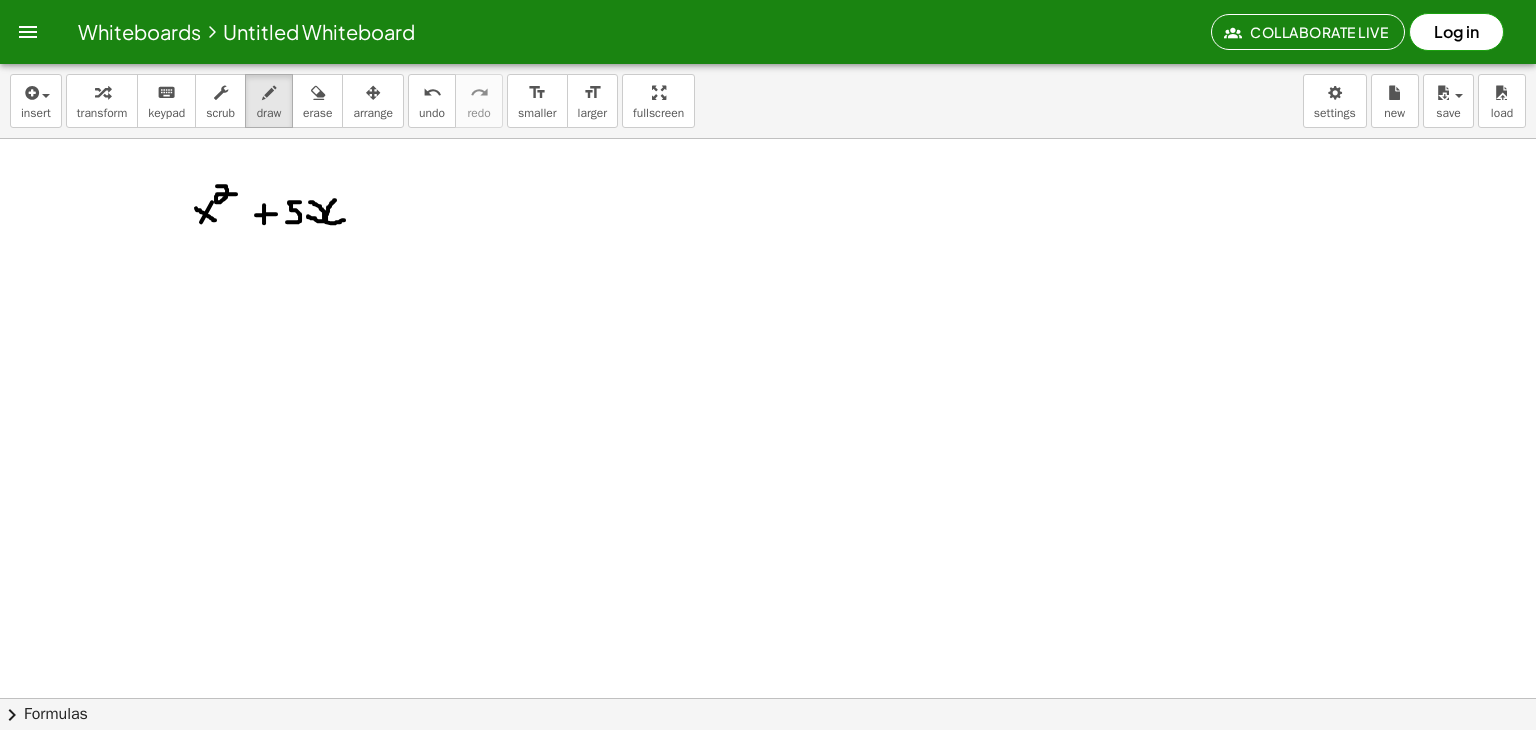 drag, startPoint x: 335, startPoint y: 199, endPoint x: 348, endPoint y: 217, distance: 22.203604 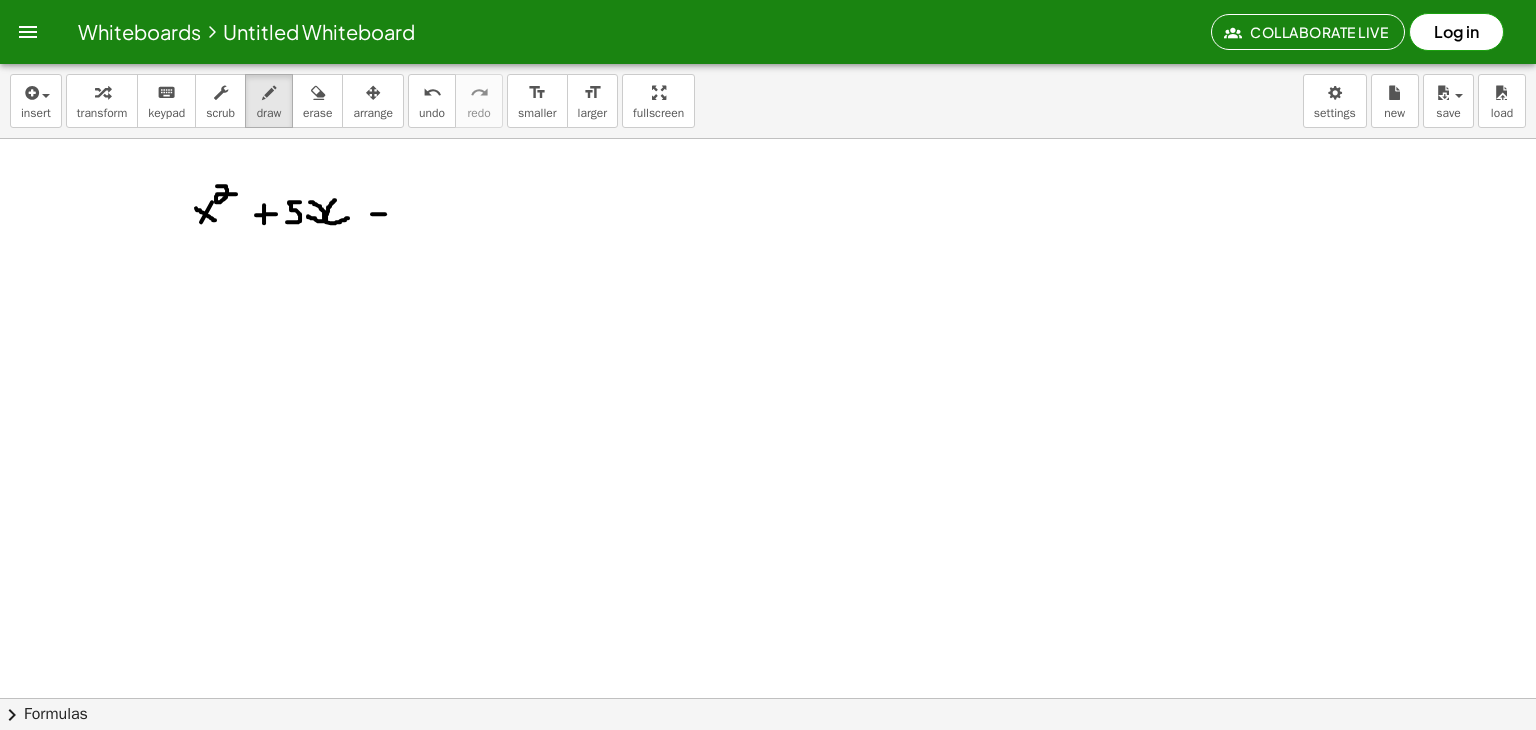 drag, startPoint x: 372, startPoint y: 213, endPoint x: 385, endPoint y: 213, distance: 13 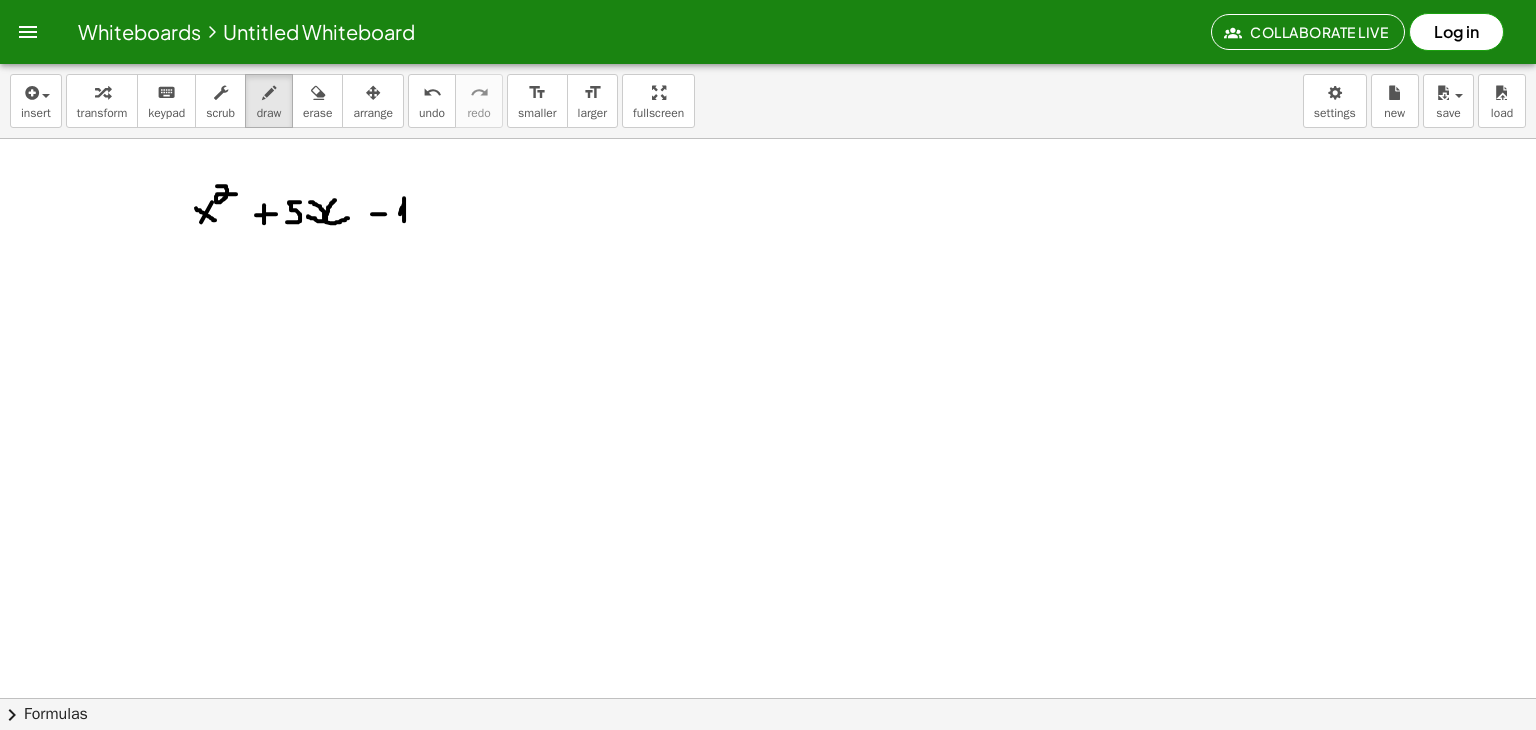 click at bounding box center (768, -1268) 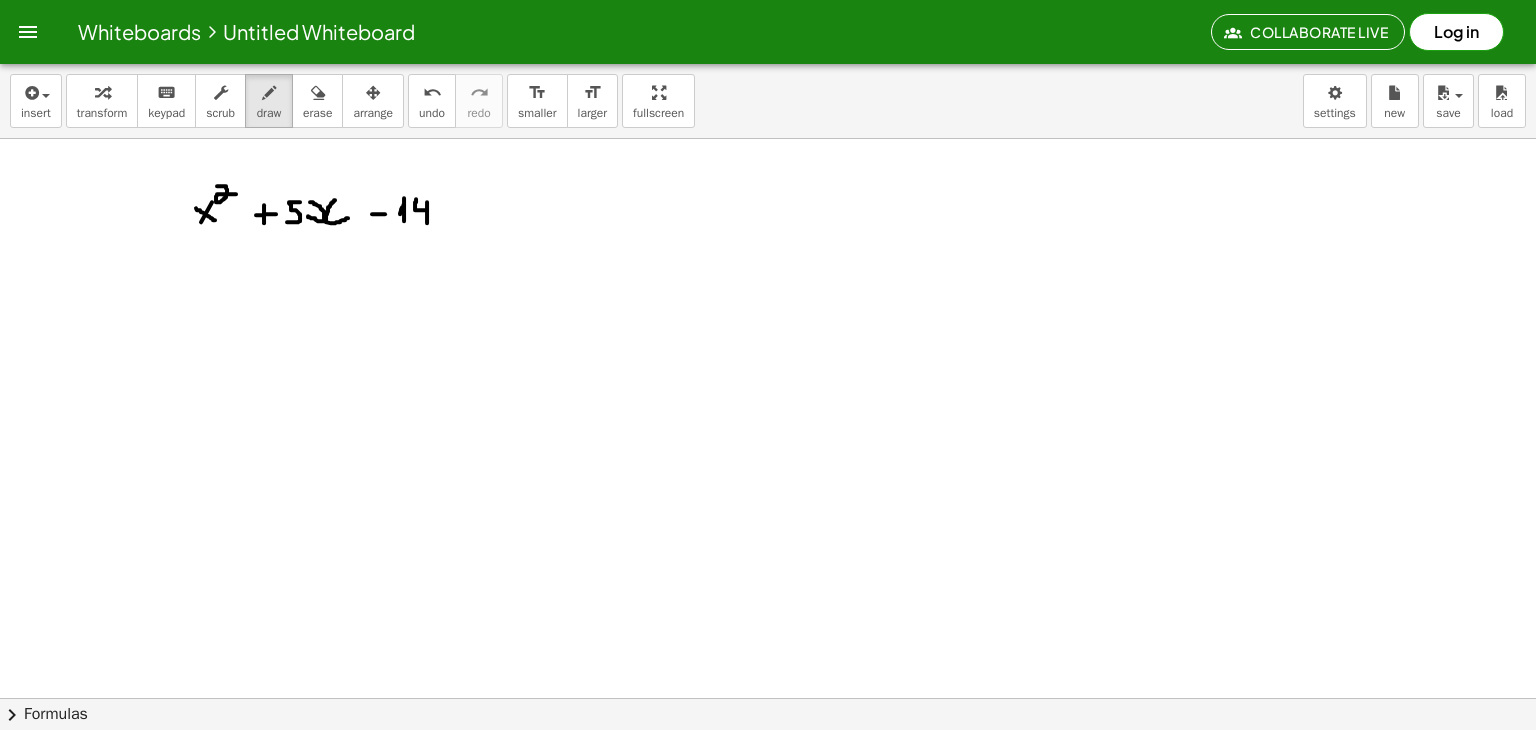 drag, startPoint x: 416, startPoint y: 198, endPoint x: 427, endPoint y: 223, distance: 27.313 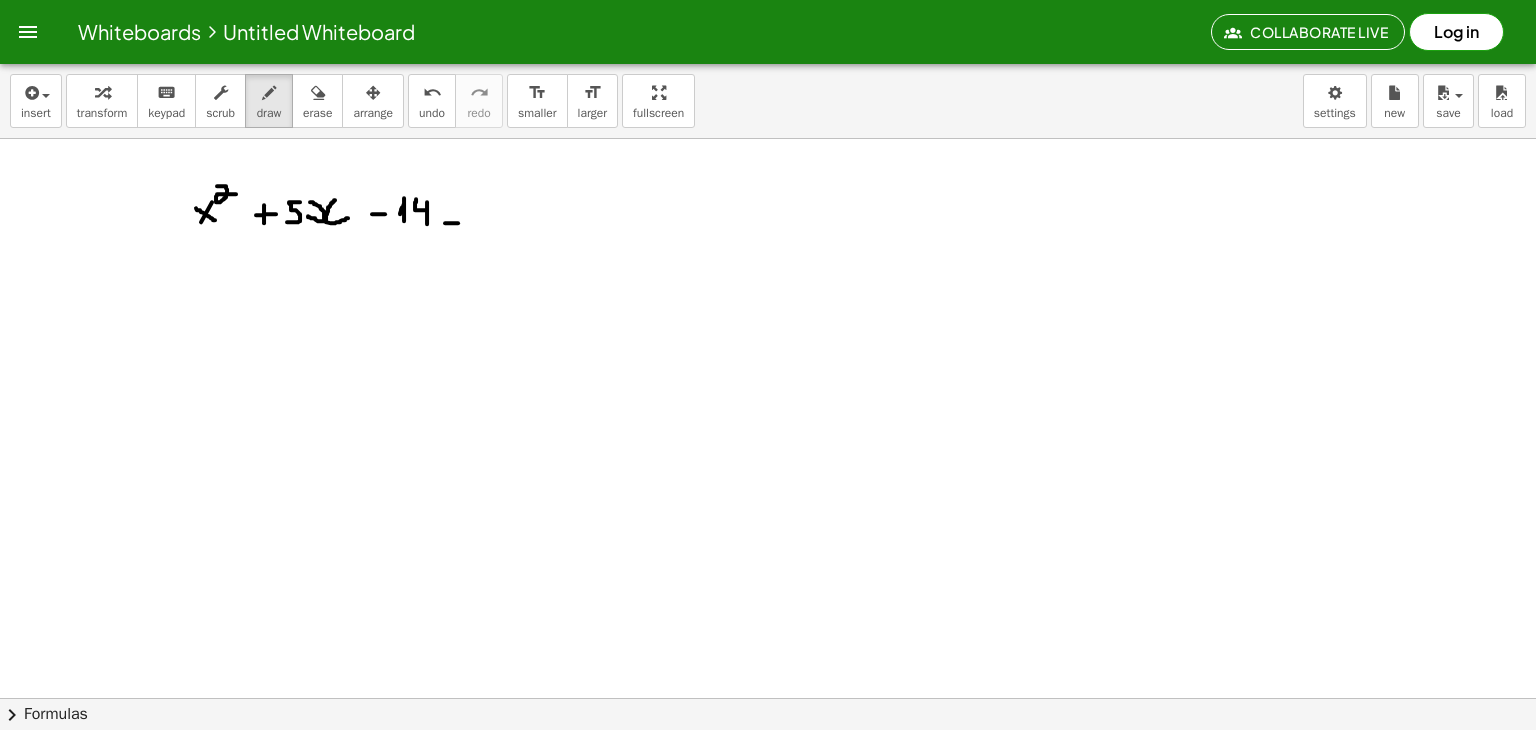 drag, startPoint x: 445, startPoint y: 222, endPoint x: 458, endPoint y: 222, distance: 13 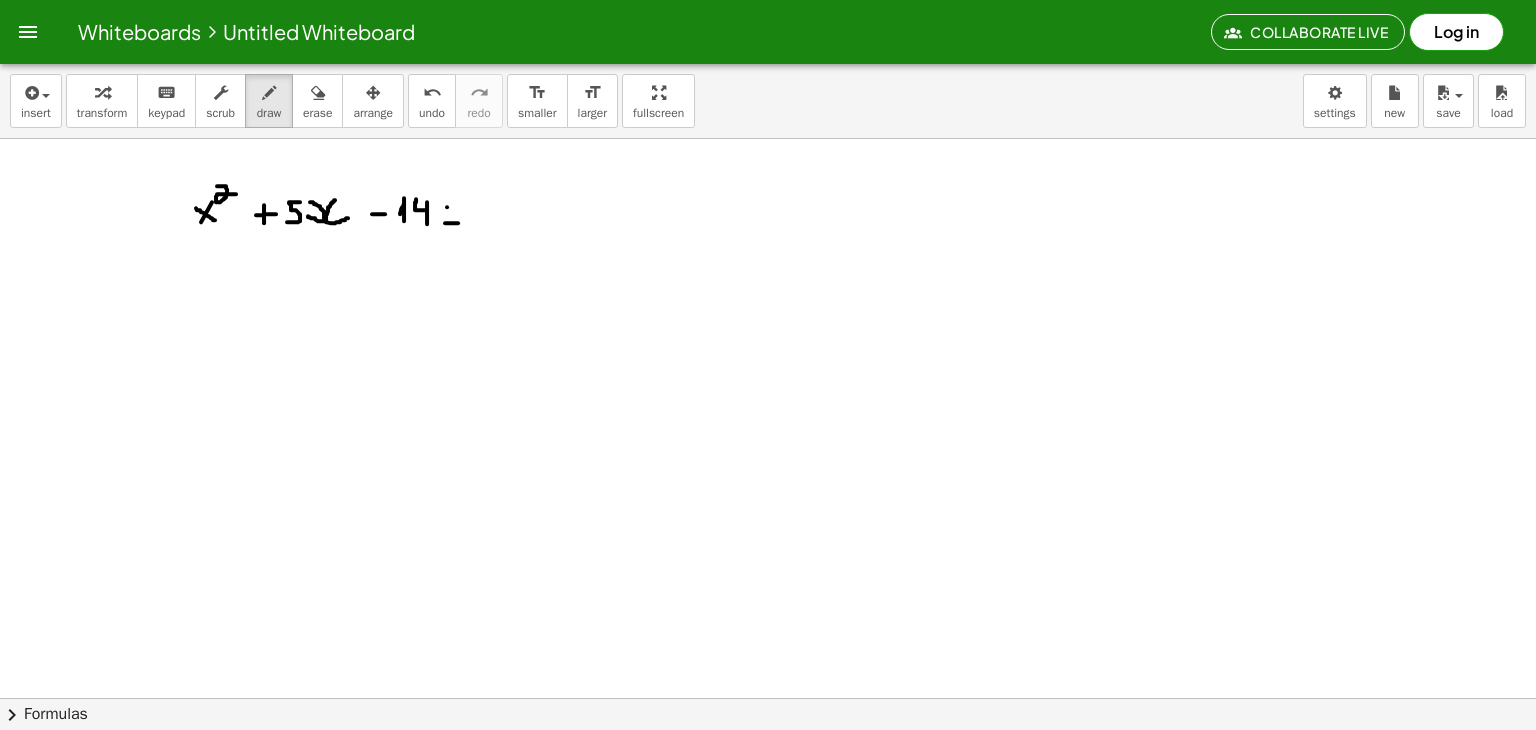 click at bounding box center (768, -1268) 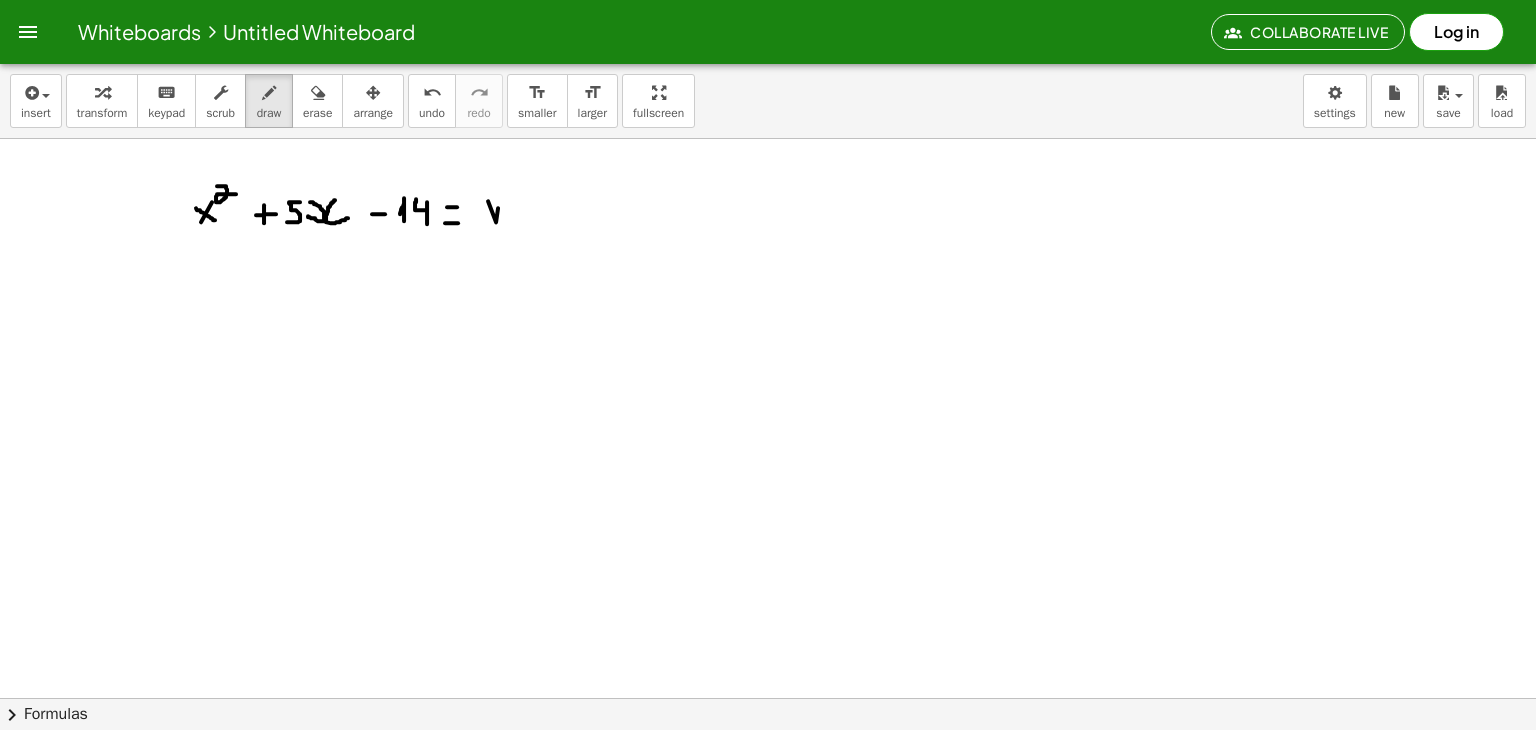 drag, startPoint x: 488, startPoint y: 200, endPoint x: 498, endPoint y: 207, distance: 12.206555 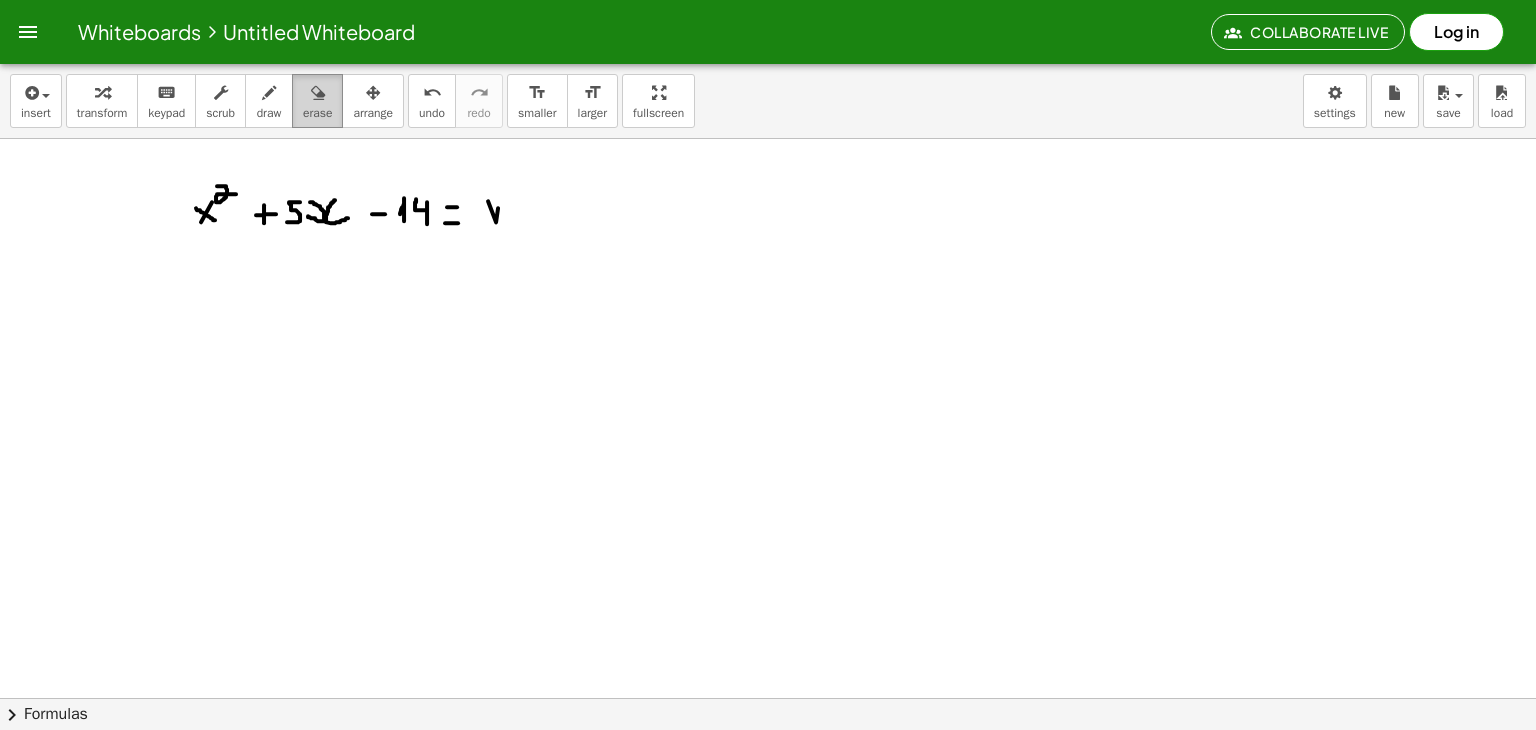 click at bounding box center [318, 93] 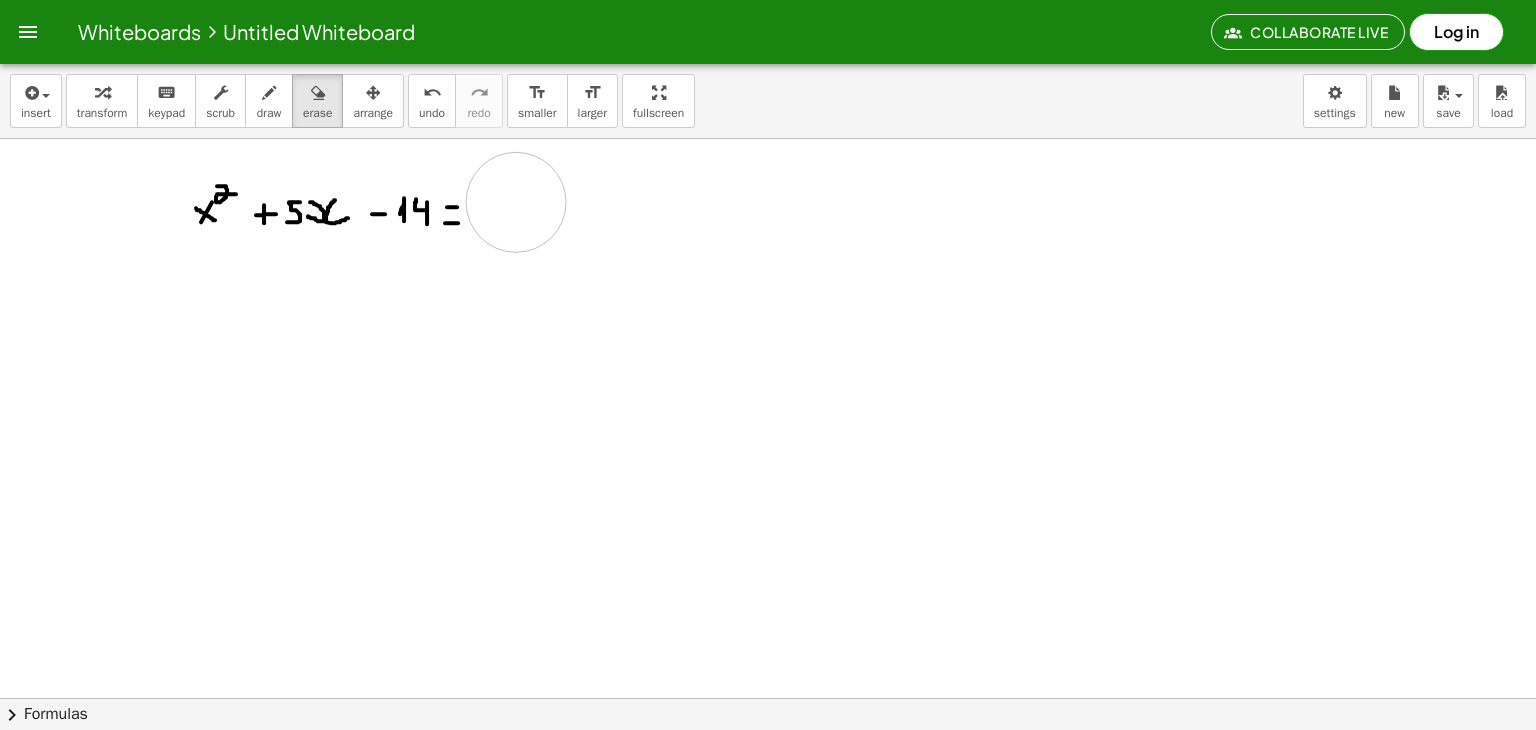 click at bounding box center (768, -1268) 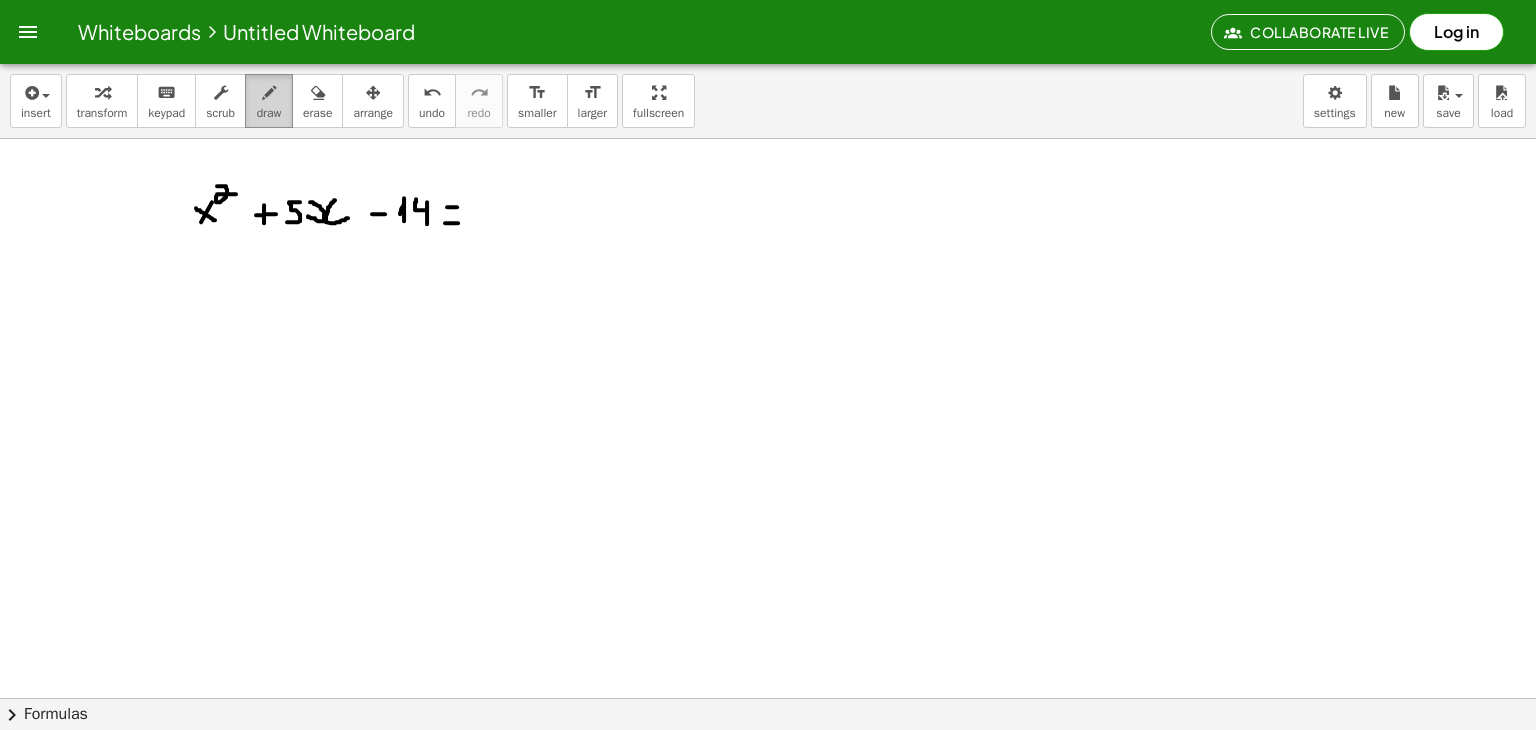 click at bounding box center (269, 93) 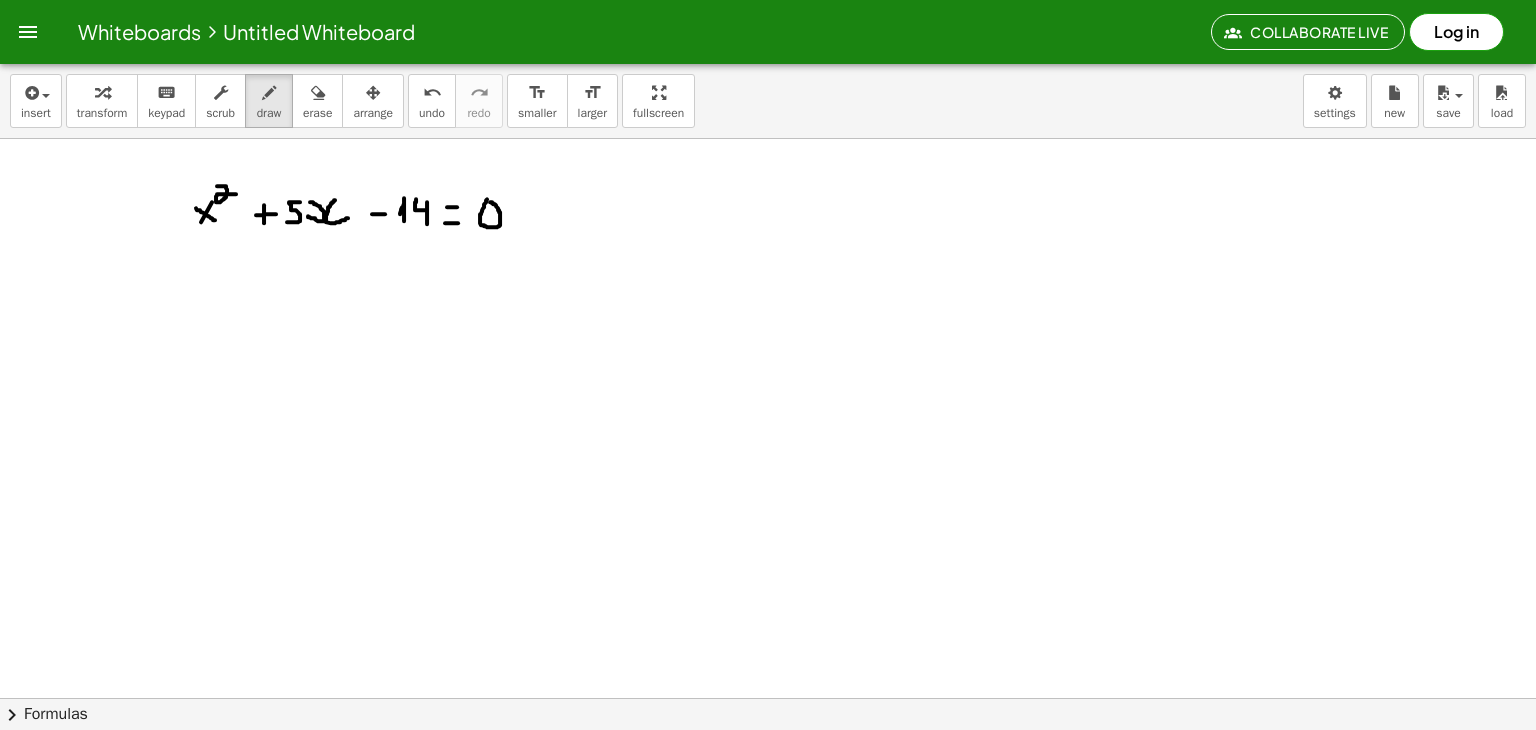 click at bounding box center [768, -1268] 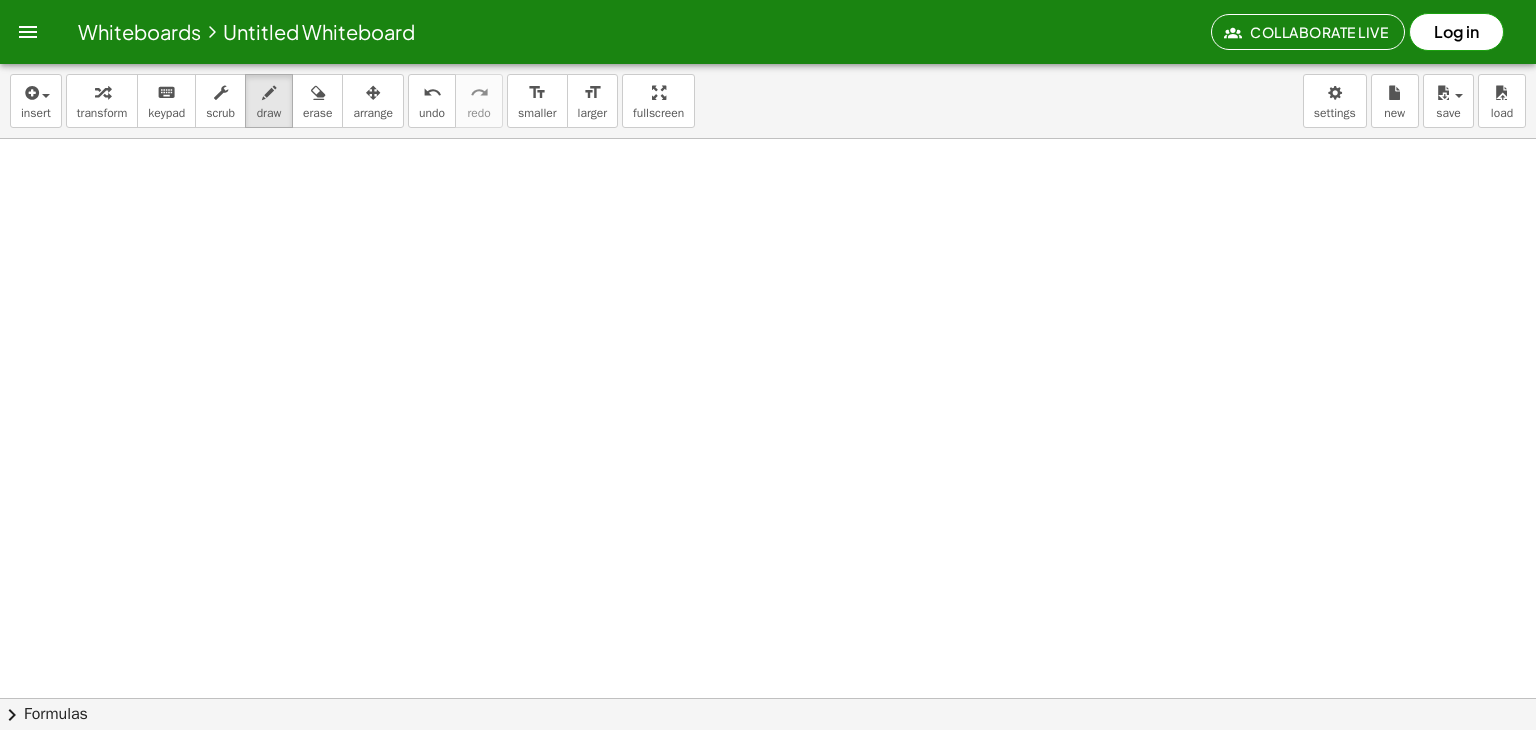 scroll, scrollTop: 4370, scrollLeft: 0, axis: vertical 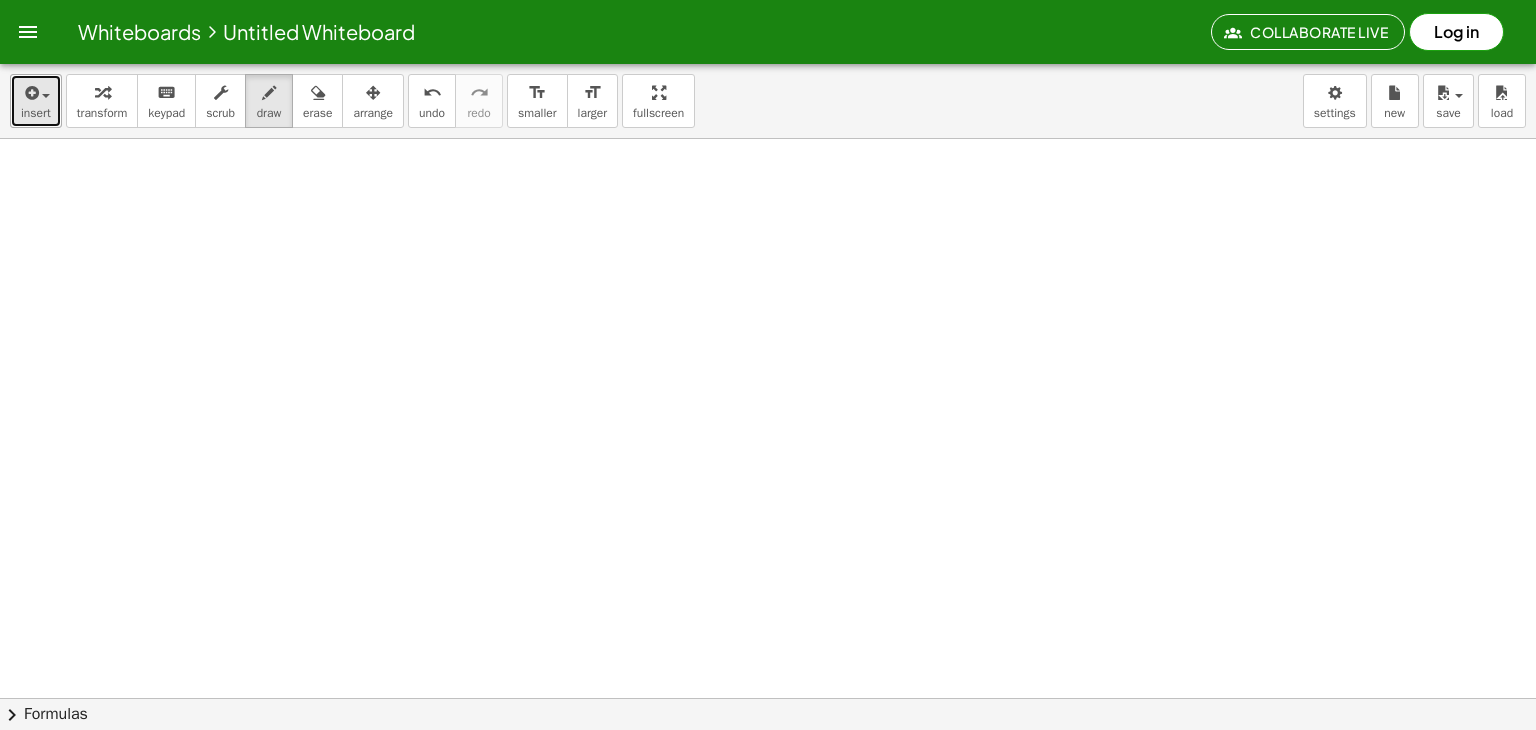 click on "insert" at bounding box center (36, 113) 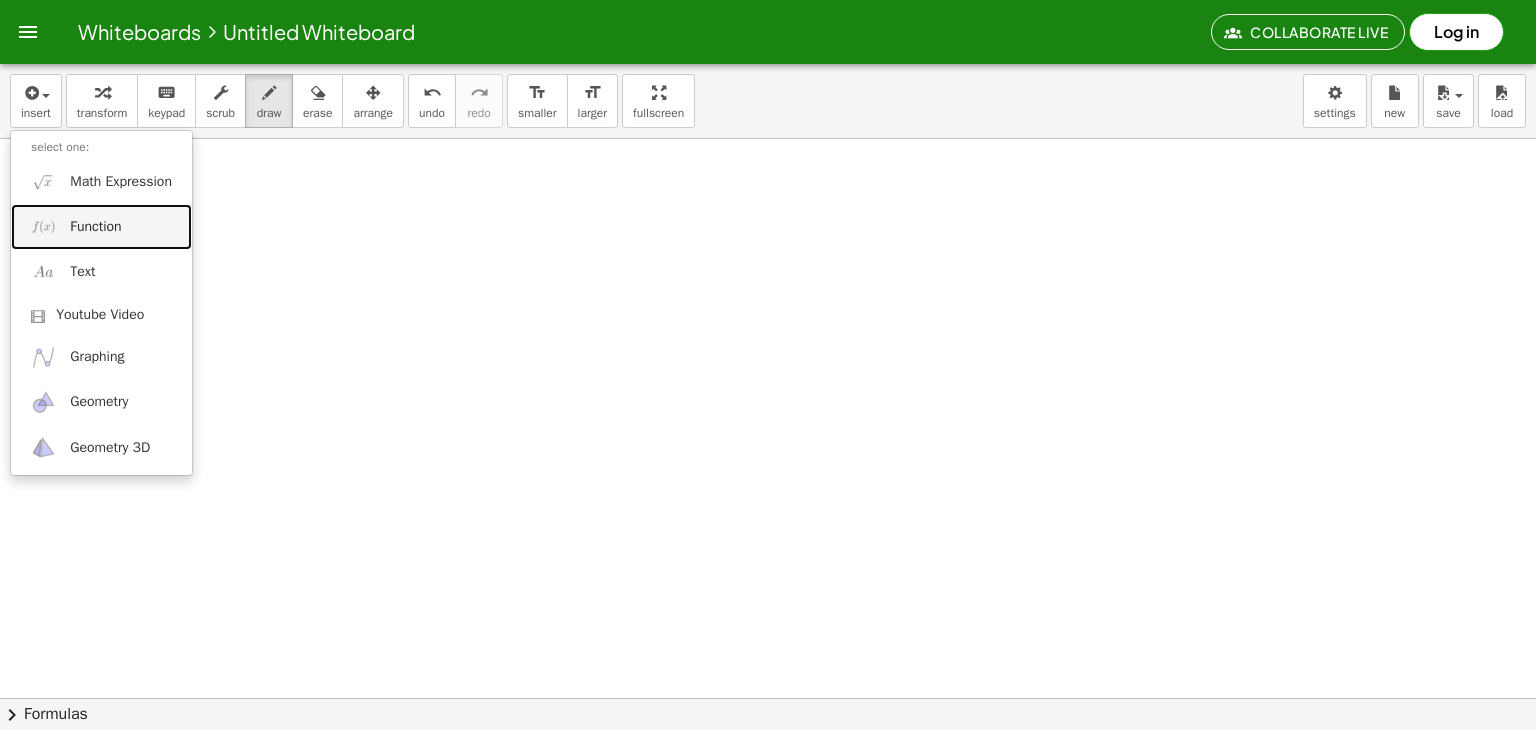 click on "Function" at bounding box center (101, 226) 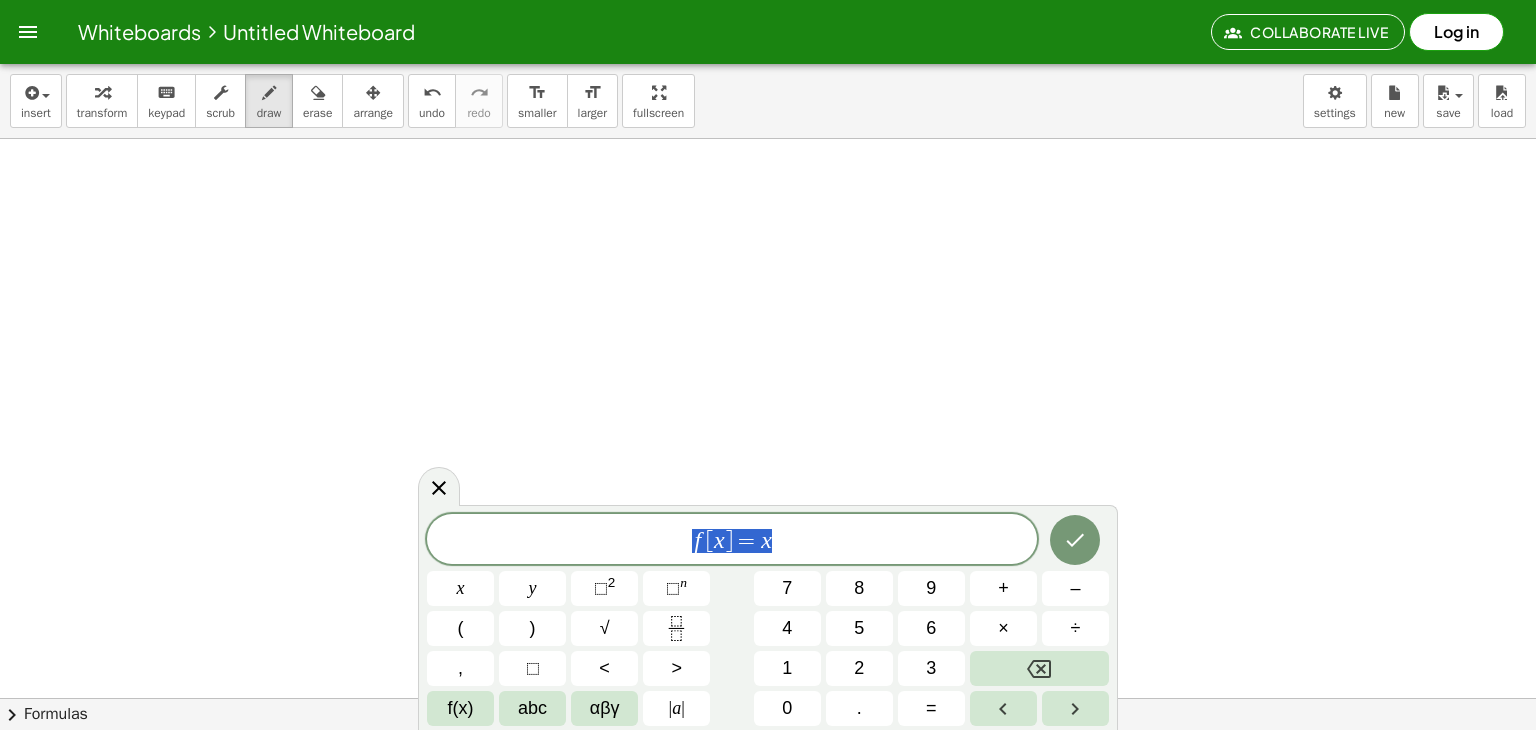 drag, startPoint x: 800, startPoint y: 533, endPoint x: 655, endPoint y: 536, distance: 145.03104 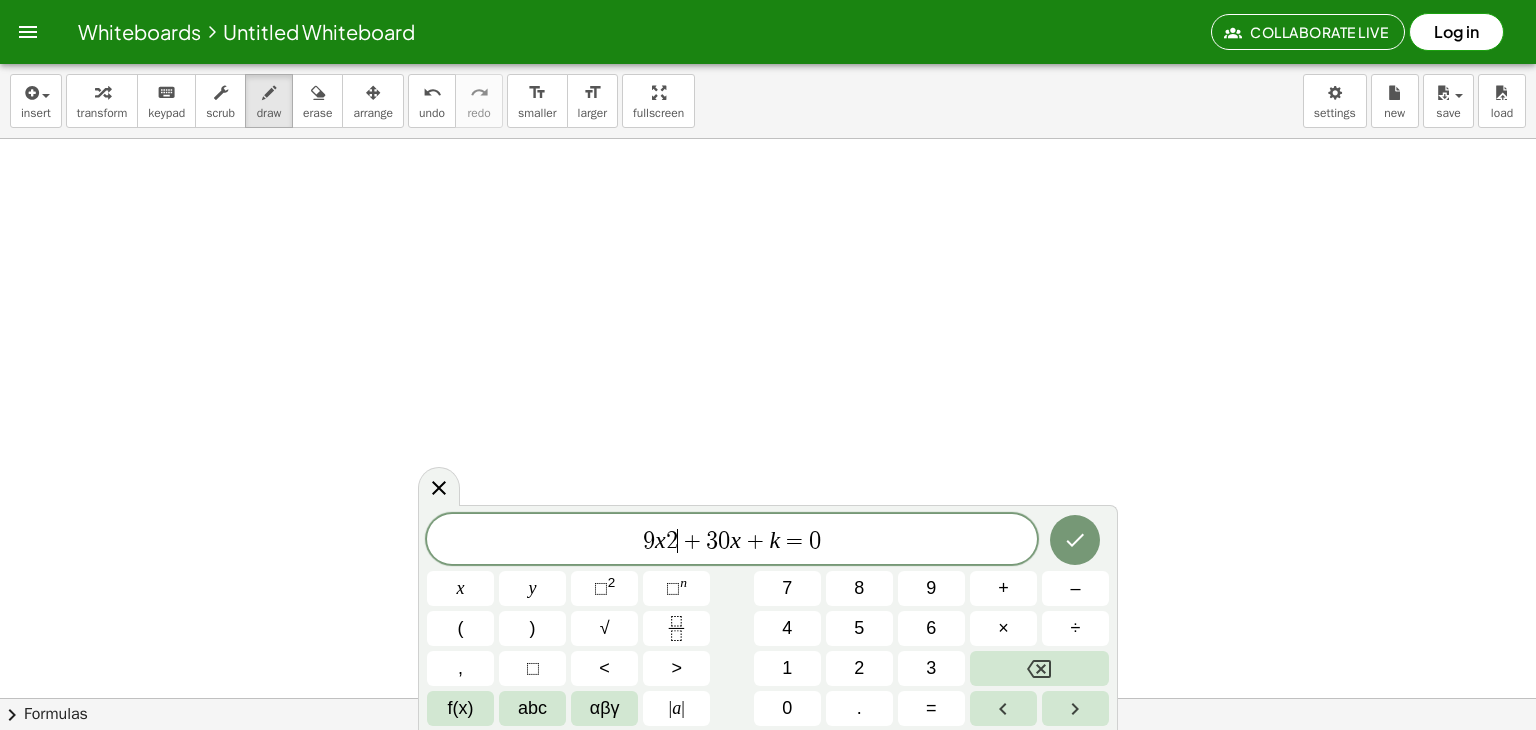 click on "9 x 2 ​ + 3 0 x + k = 0" at bounding box center [732, 541] 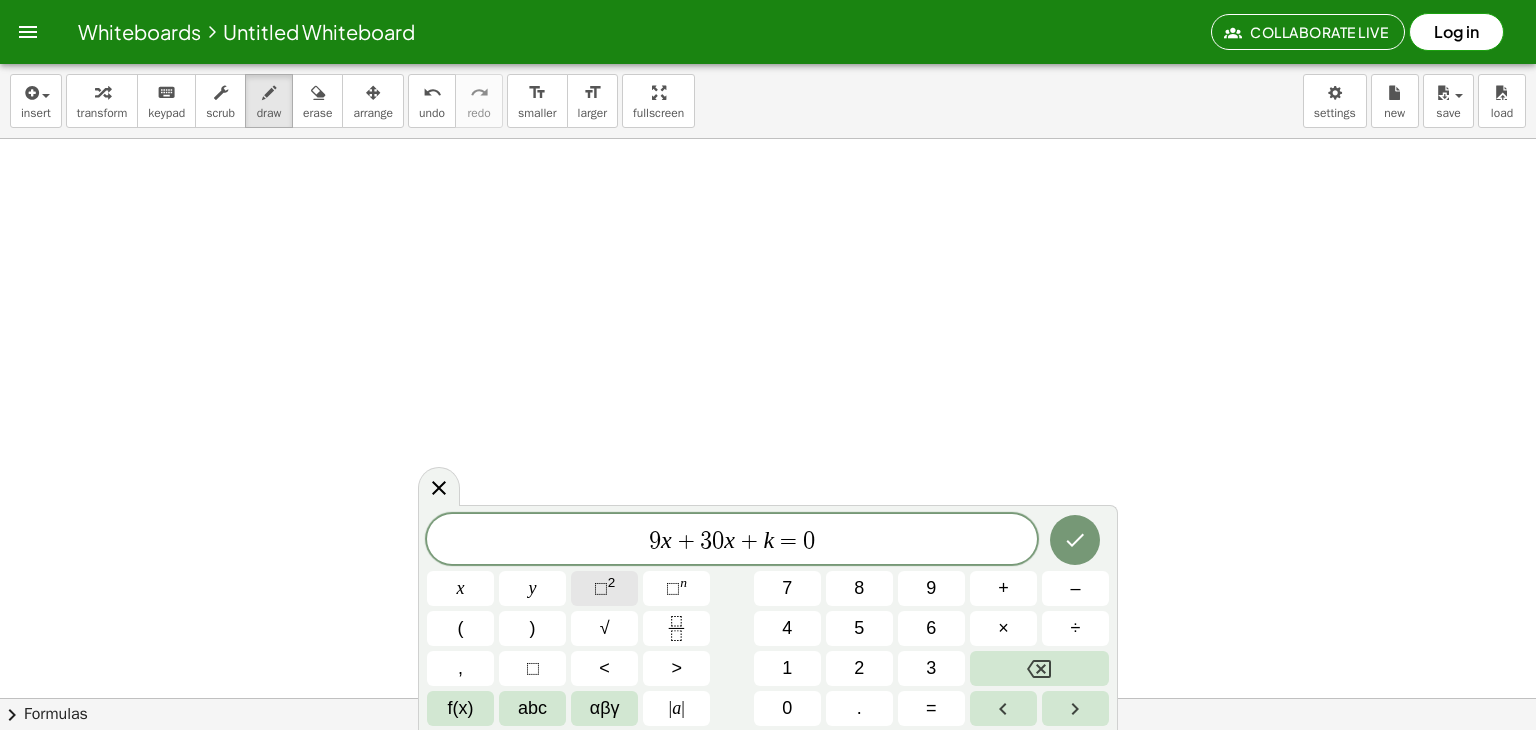 click on "⬚ 2" 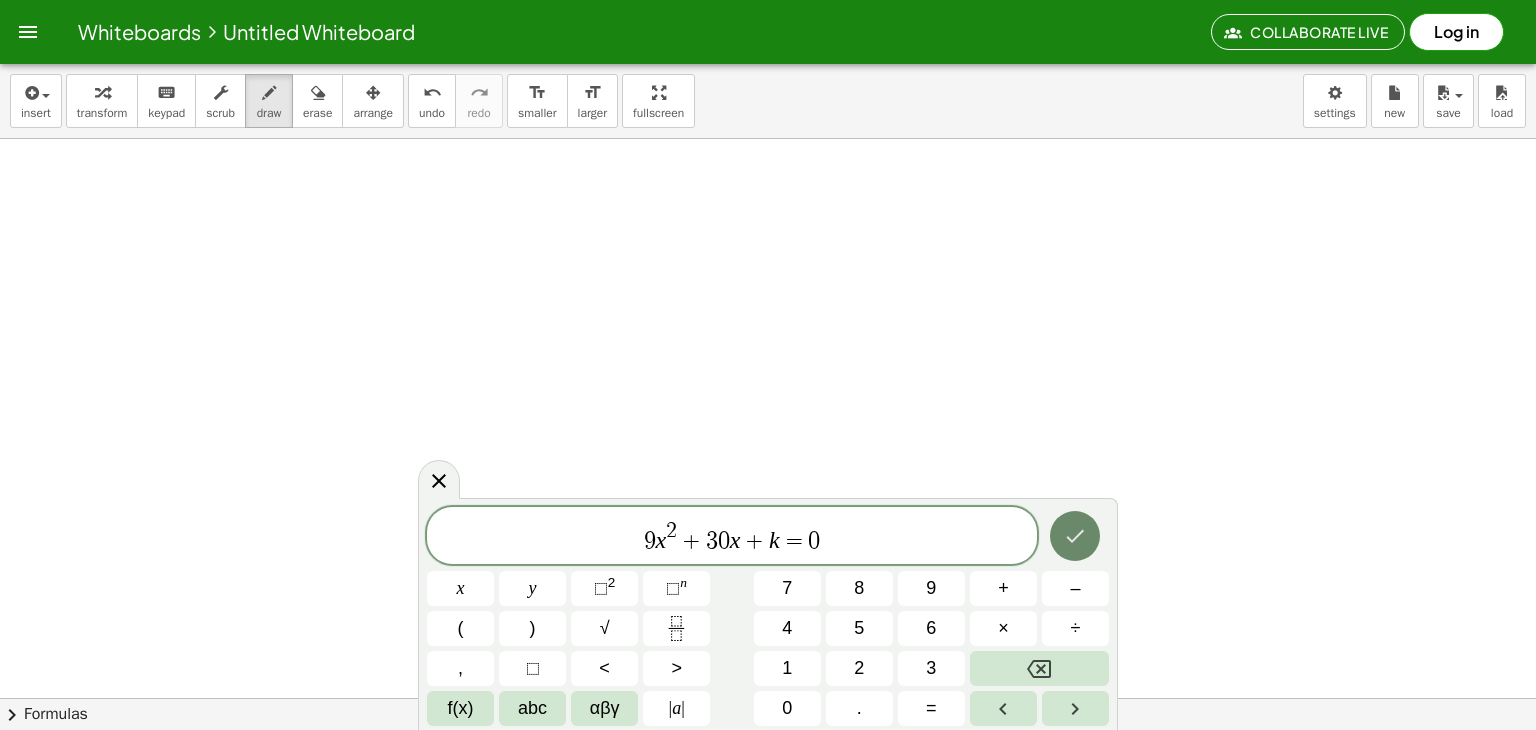 click at bounding box center [1075, 536] 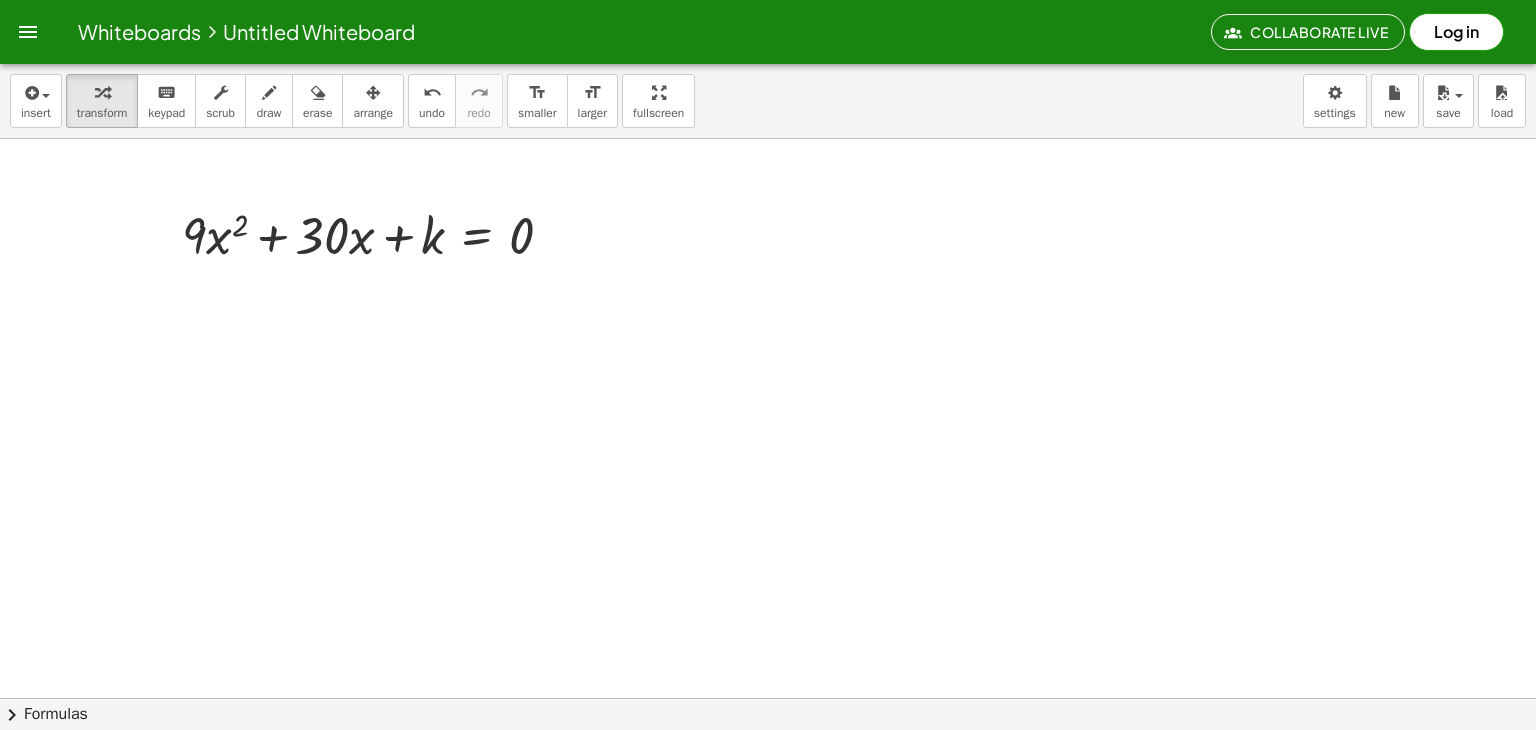 click at bounding box center (768, -1715) 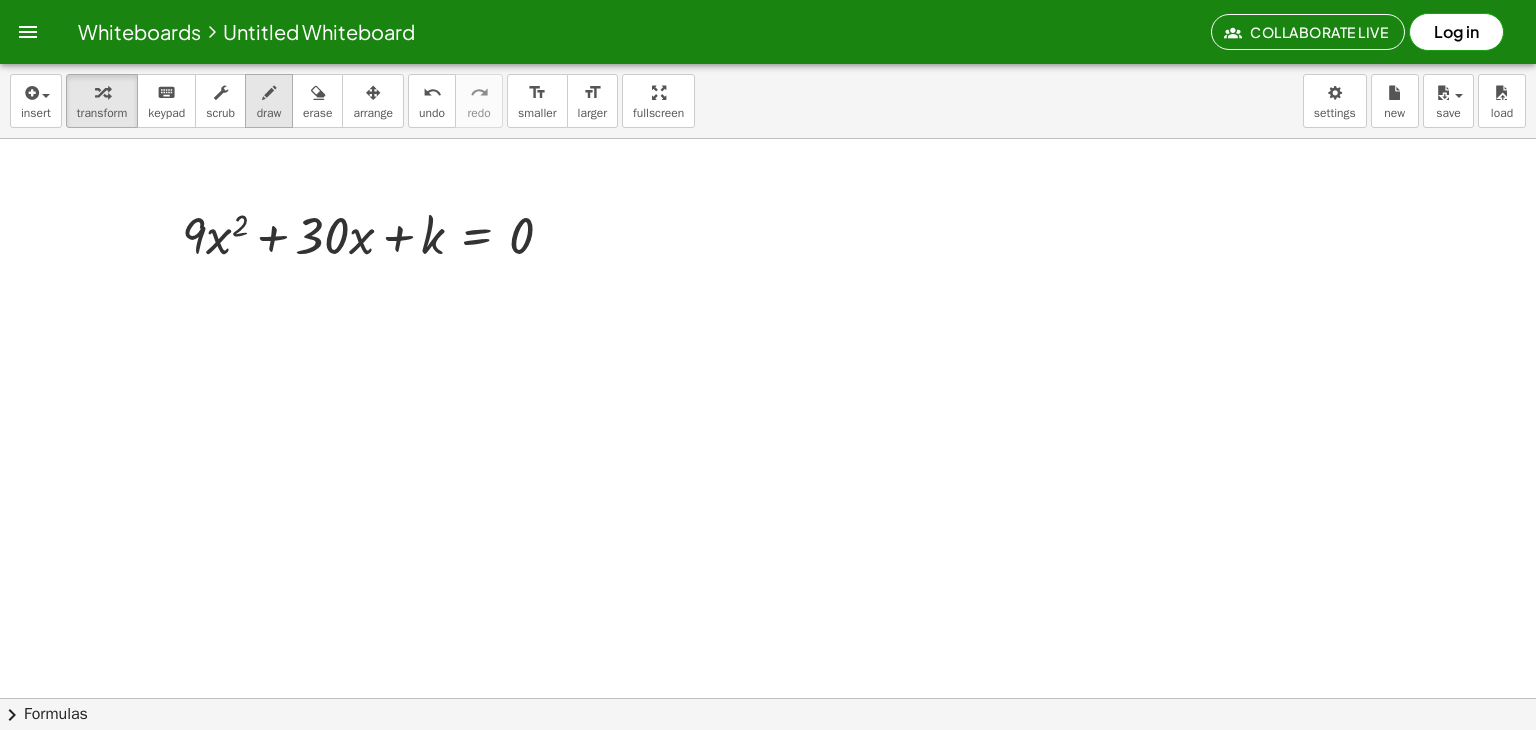 click on "draw" at bounding box center (269, 101) 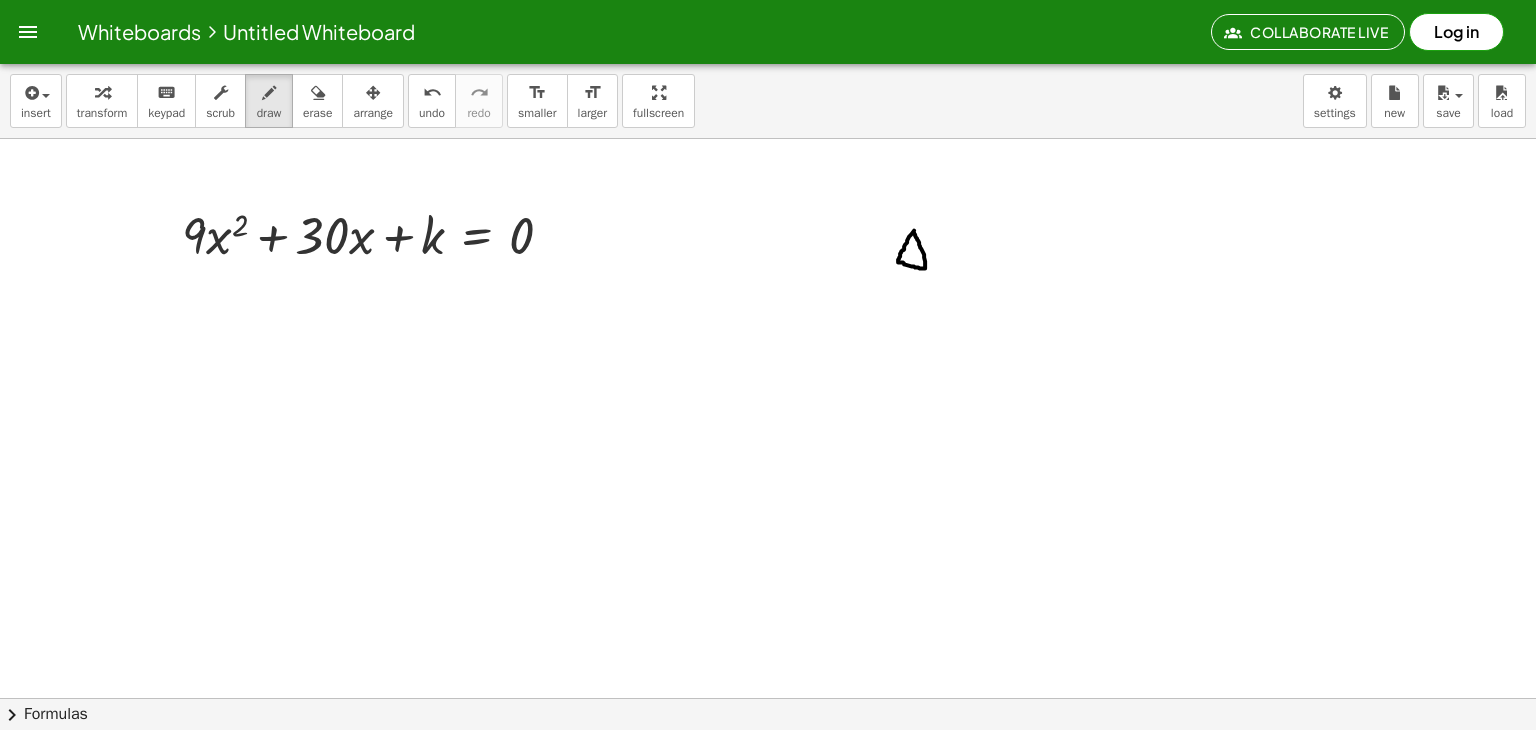 click at bounding box center (768, -1715) 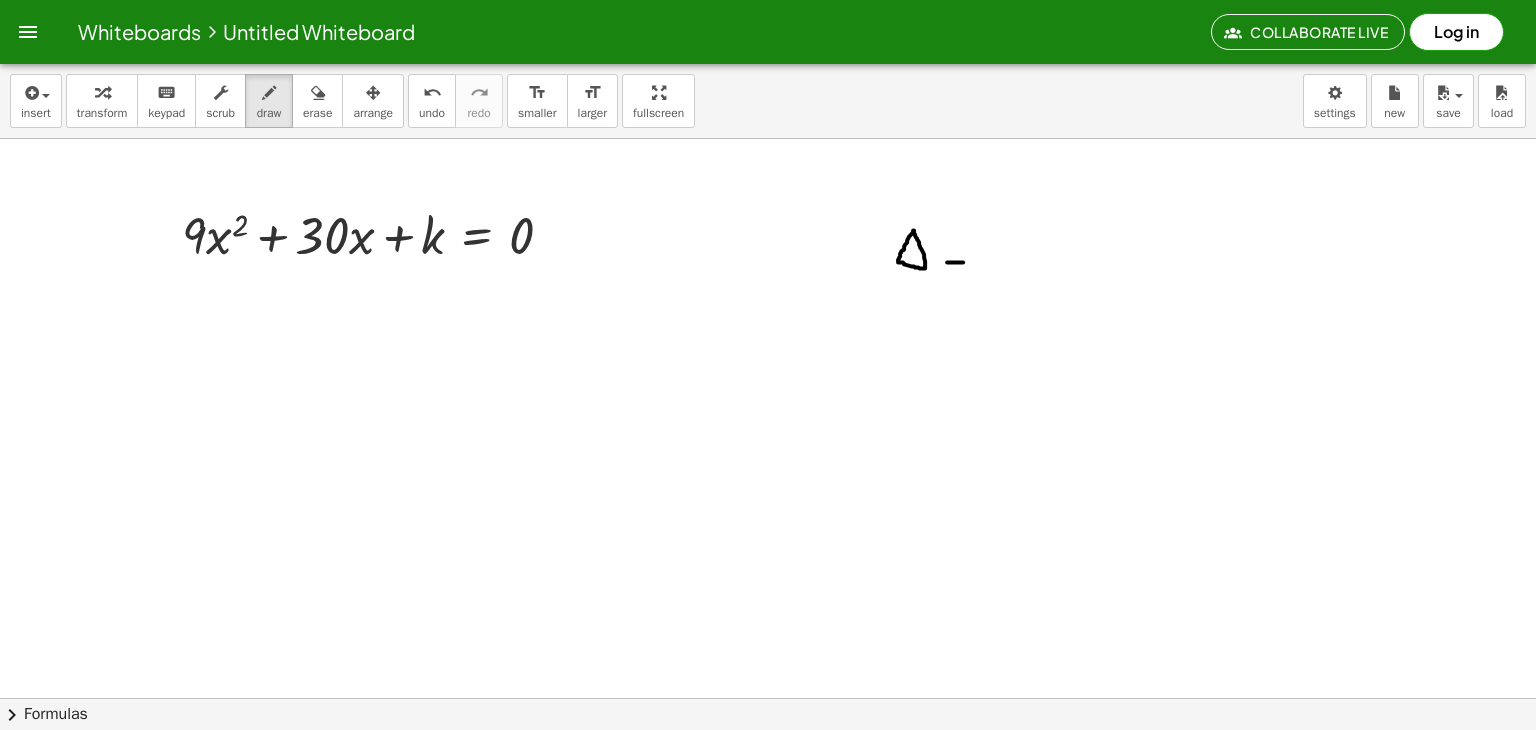 drag, startPoint x: 947, startPoint y: 261, endPoint x: 964, endPoint y: 263, distance: 17.117243 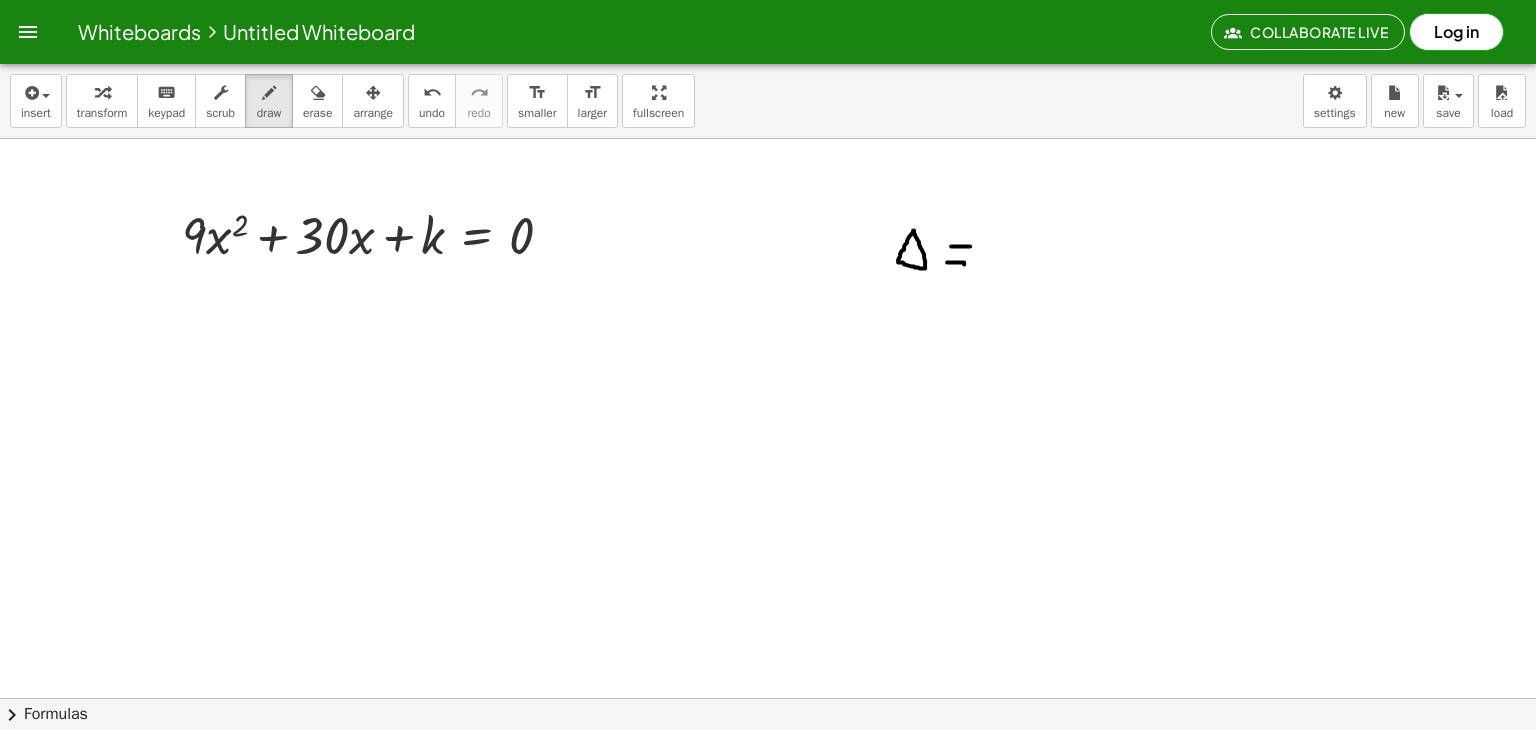 drag, startPoint x: 951, startPoint y: 245, endPoint x: 971, endPoint y: 245, distance: 20 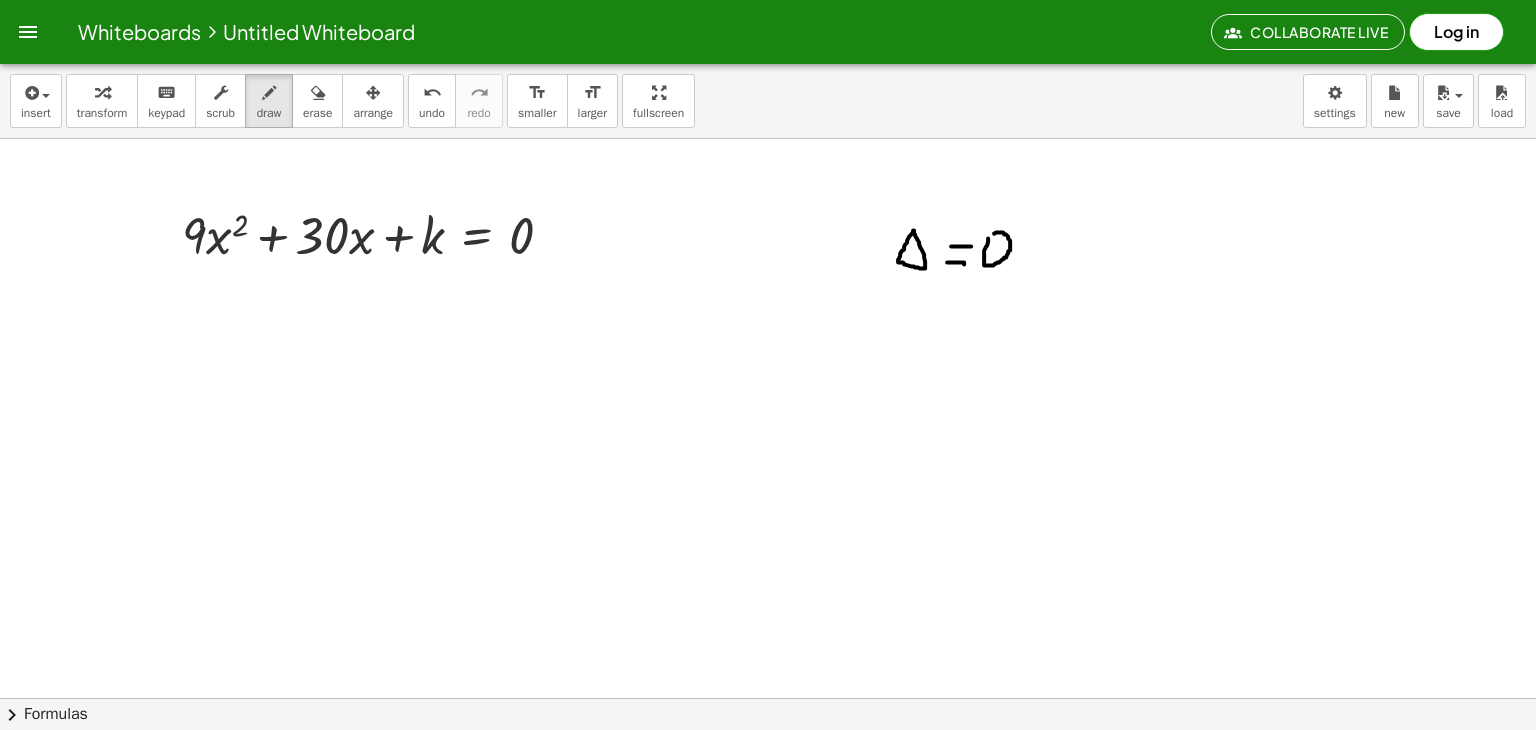 click at bounding box center [768, -1715] 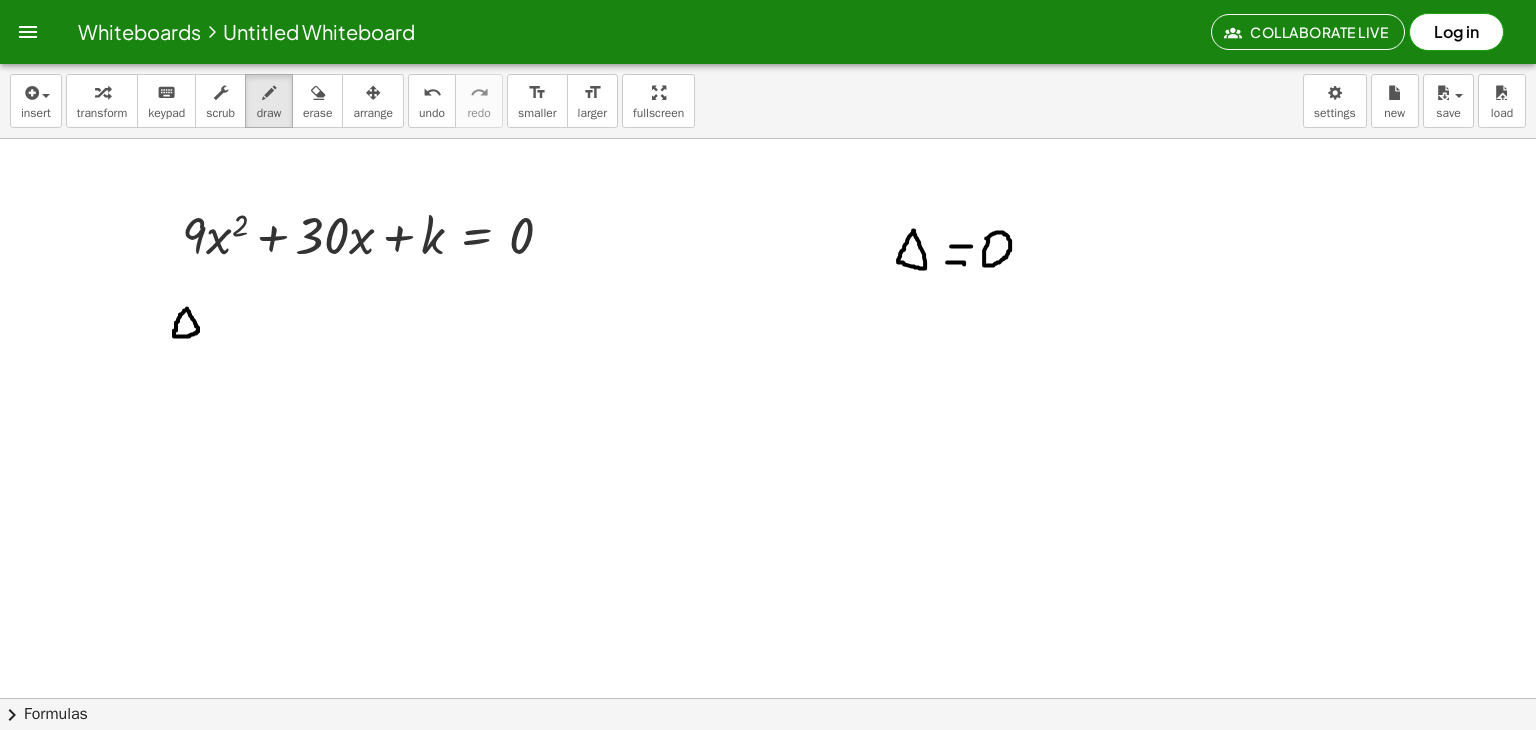 click at bounding box center (768, -1715) 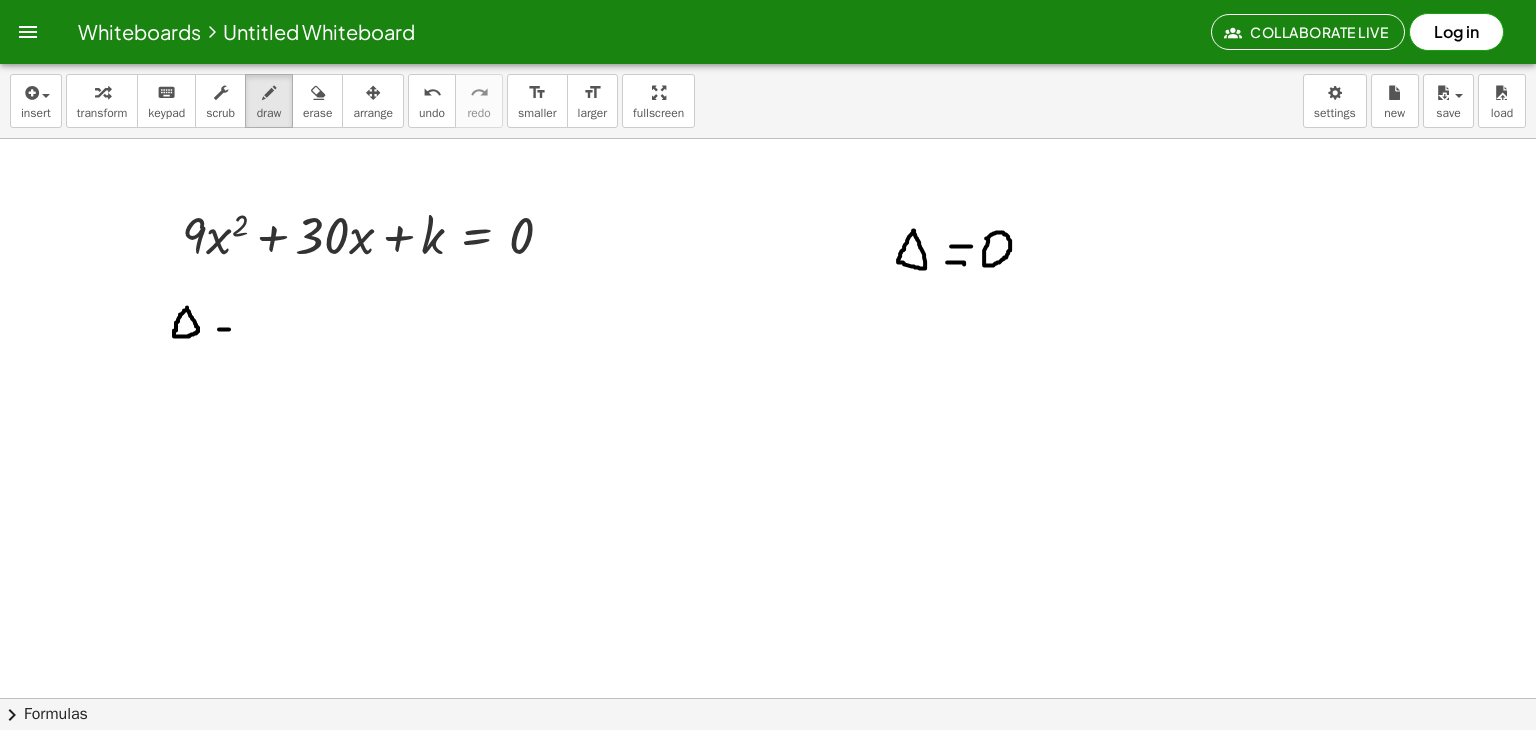 drag, startPoint x: 219, startPoint y: 328, endPoint x: 232, endPoint y: 328, distance: 13 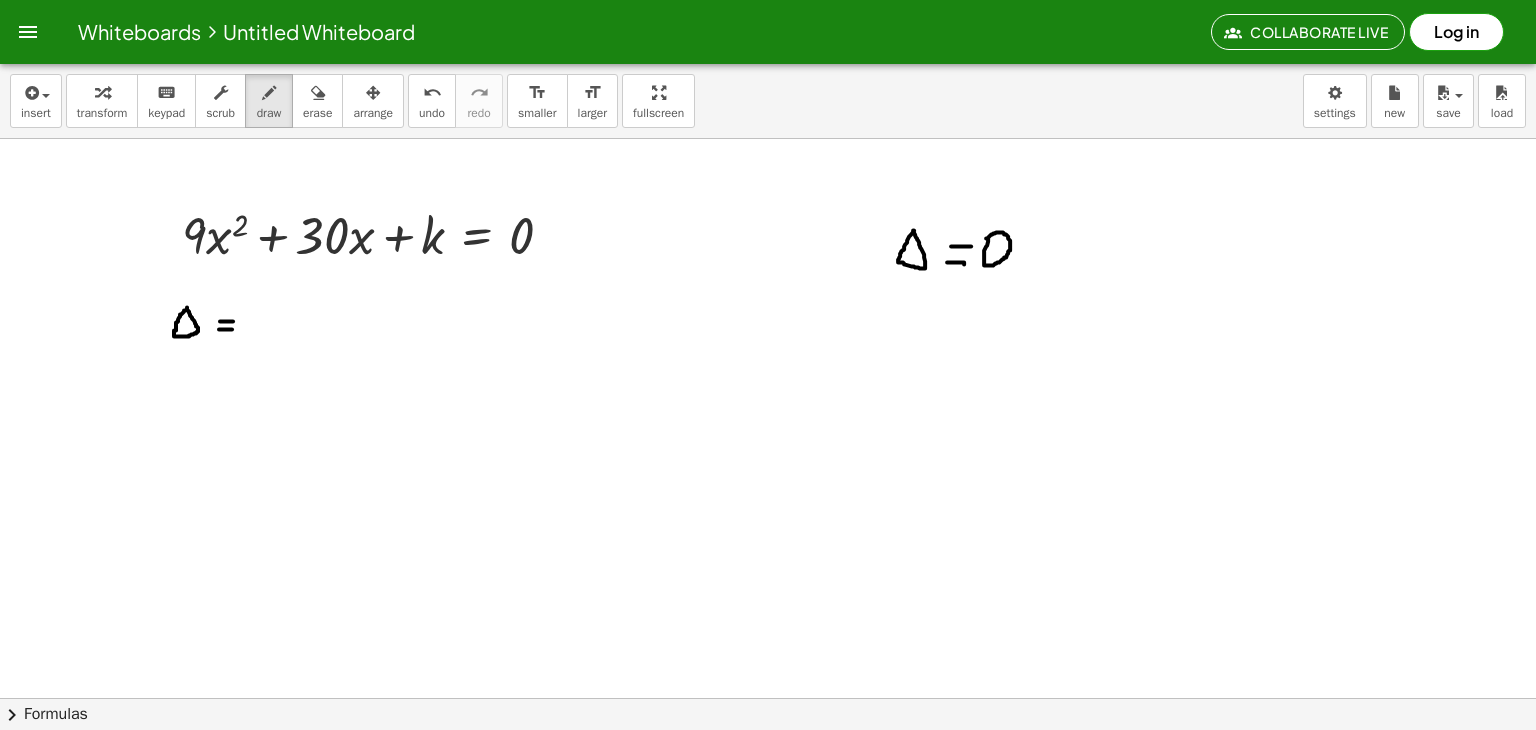 drag, startPoint x: 220, startPoint y: 320, endPoint x: 234, endPoint y: 320, distance: 14 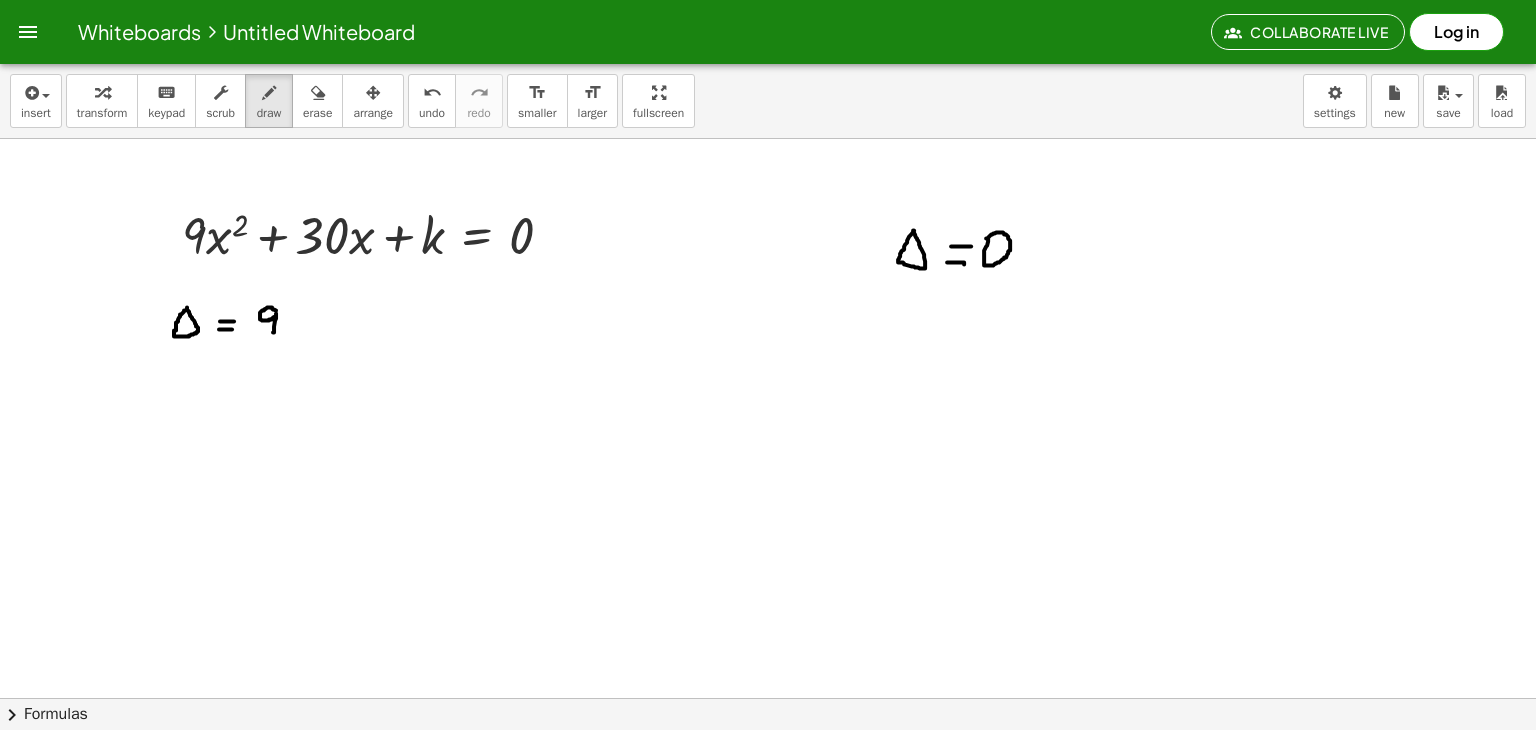 drag, startPoint x: 276, startPoint y: 309, endPoint x: 272, endPoint y: 333, distance: 24.33105 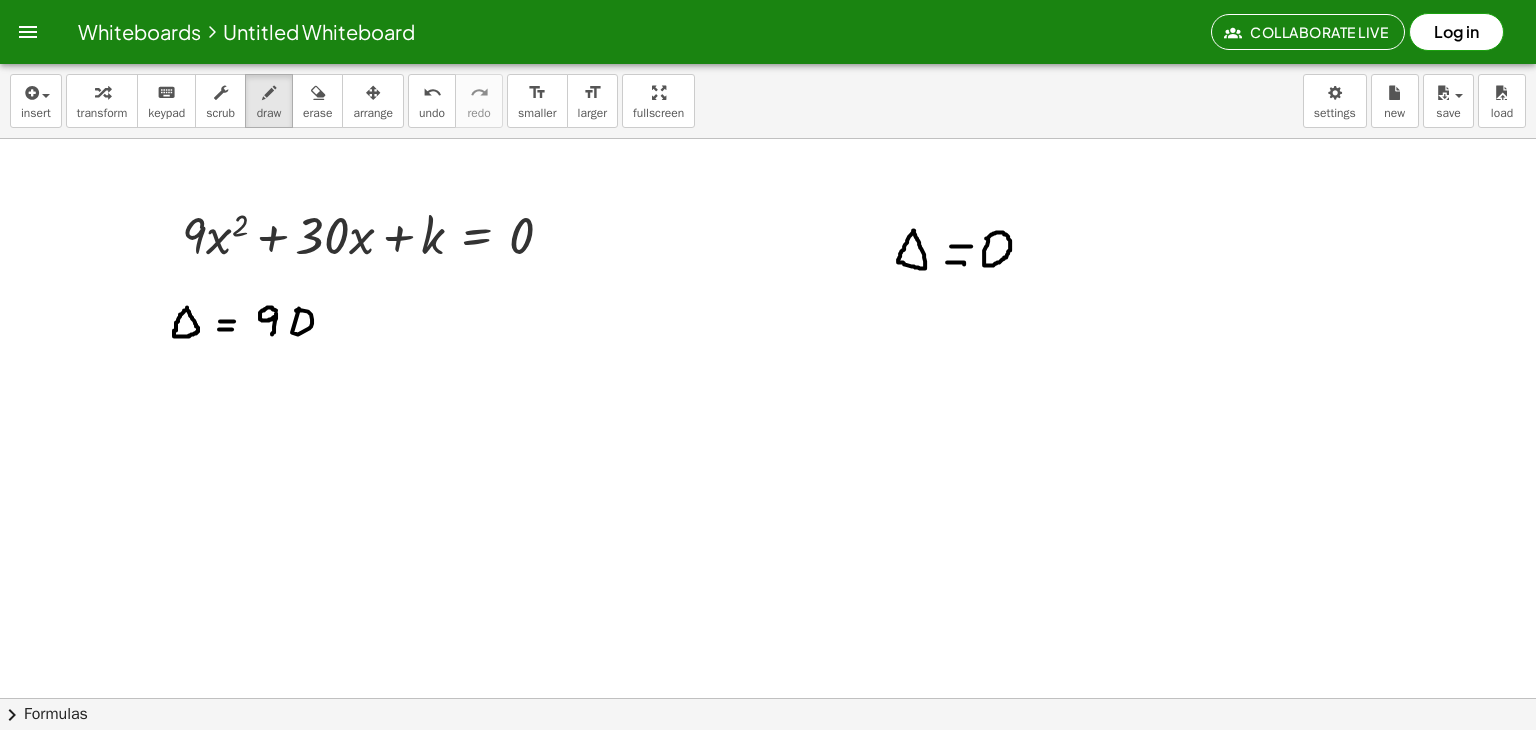 click at bounding box center [768, -1715] 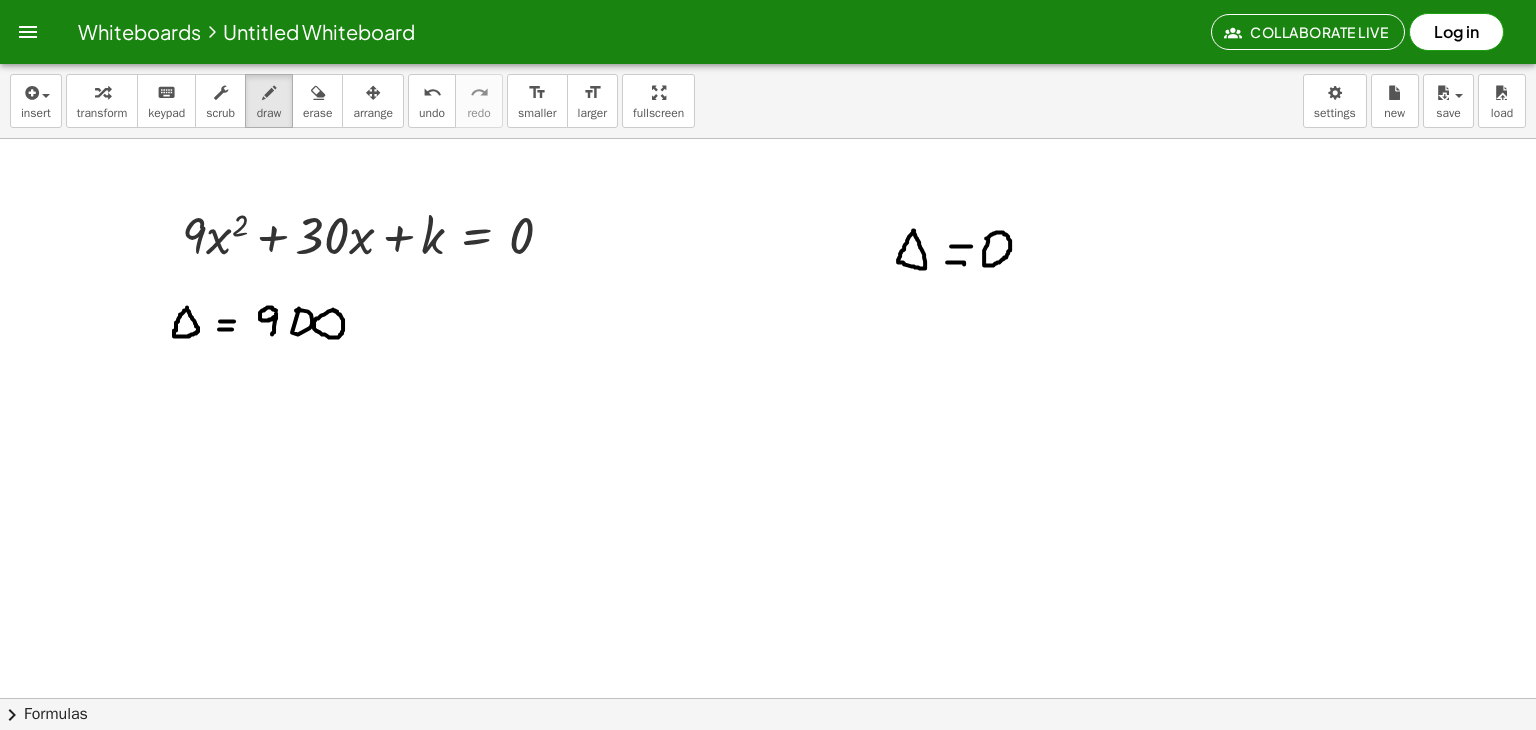 click at bounding box center (768, -1715) 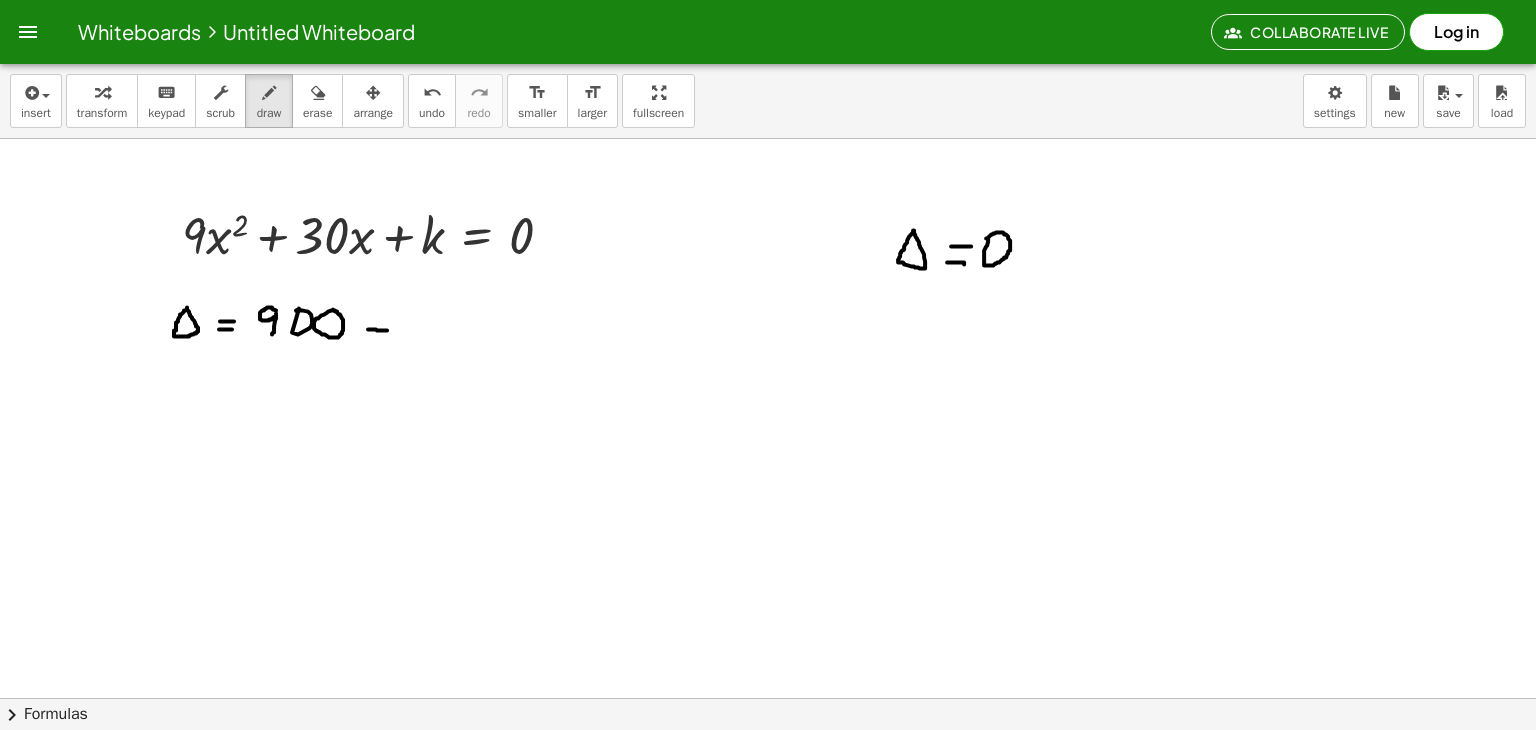 drag, startPoint x: 368, startPoint y: 328, endPoint x: 390, endPoint y: 329, distance: 22.022715 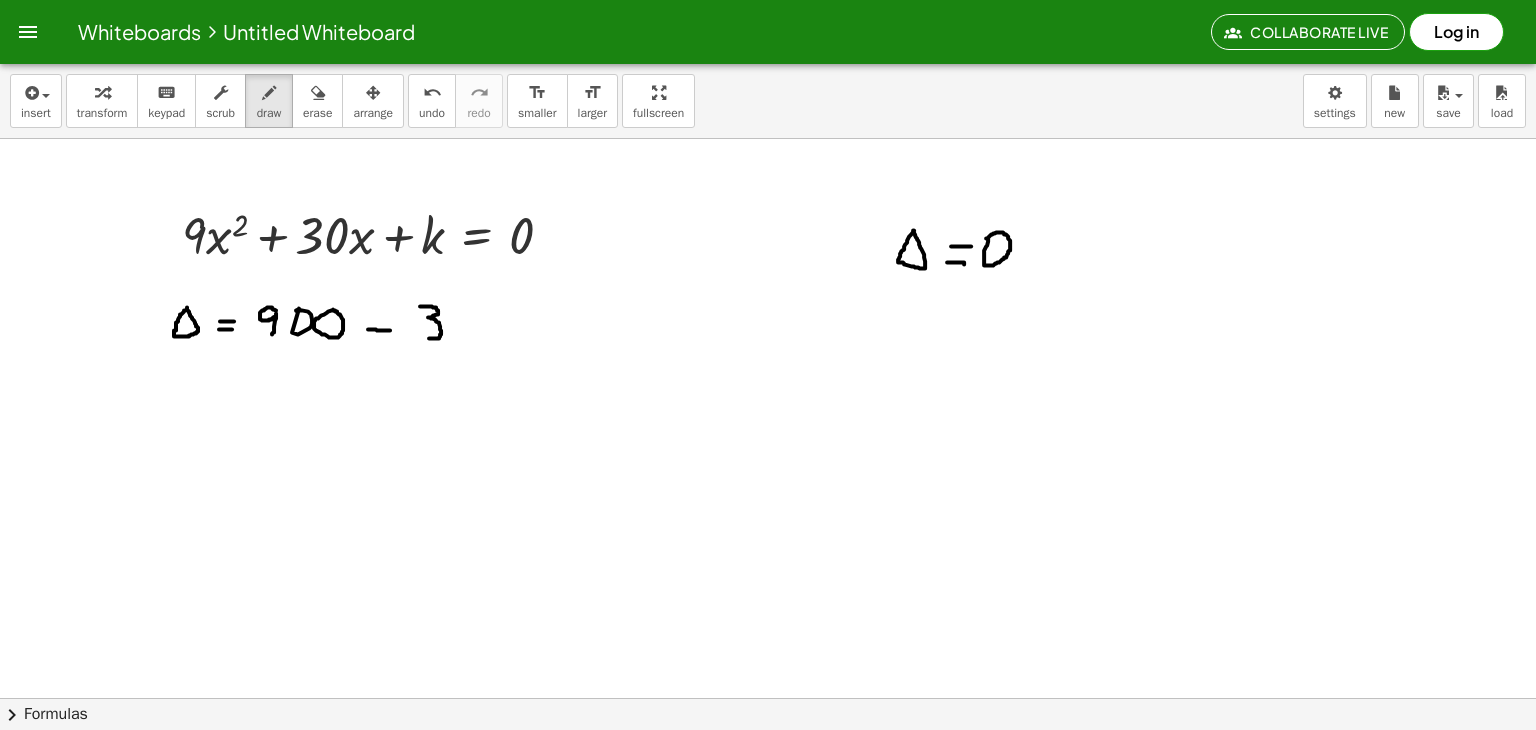 drag, startPoint x: 420, startPoint y: 305, endPoint x: 428, endPoint y: 337, distance: 32.984844 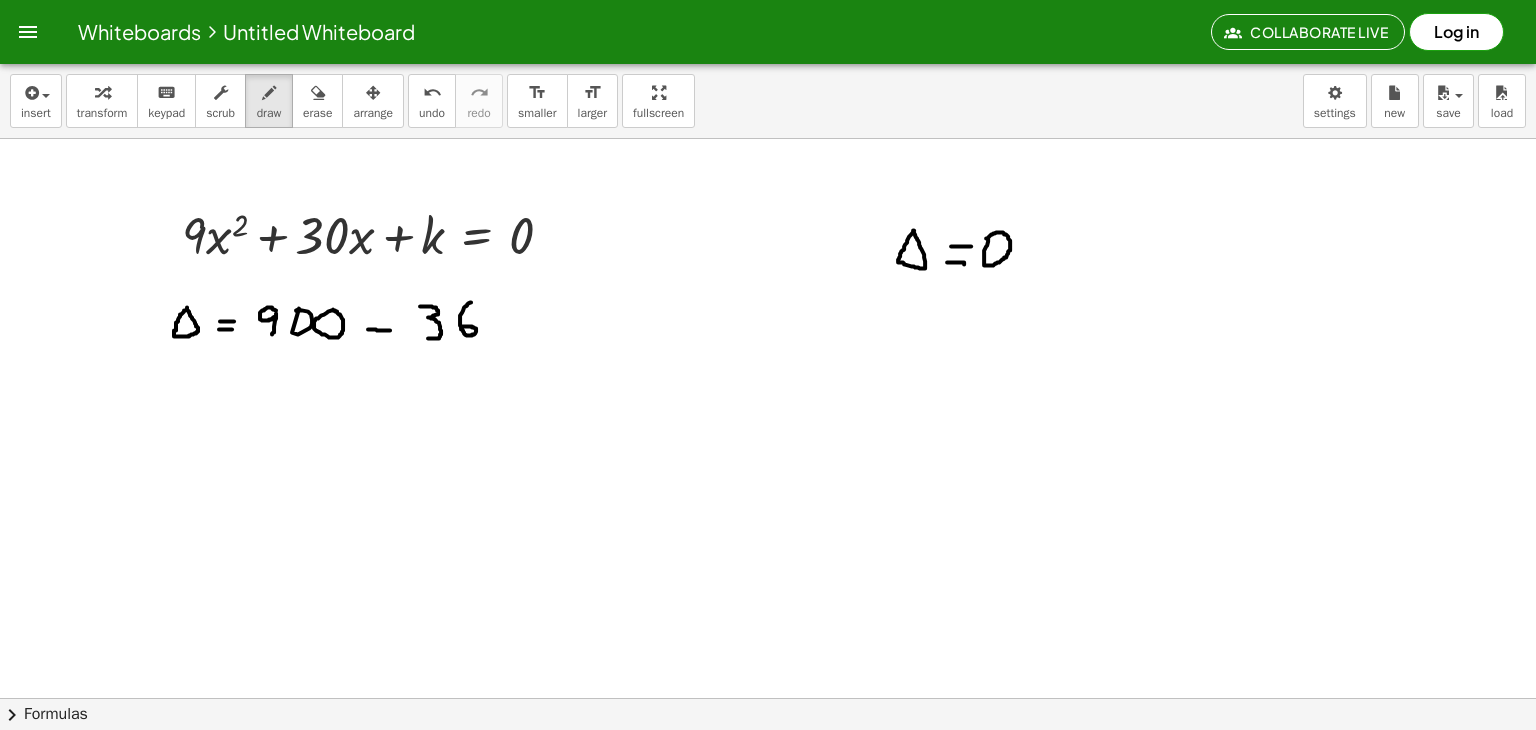 drag, startPoint x: 471, startPoint y: 301, endPoint x: 461, endPoint y: 325, distance: 26 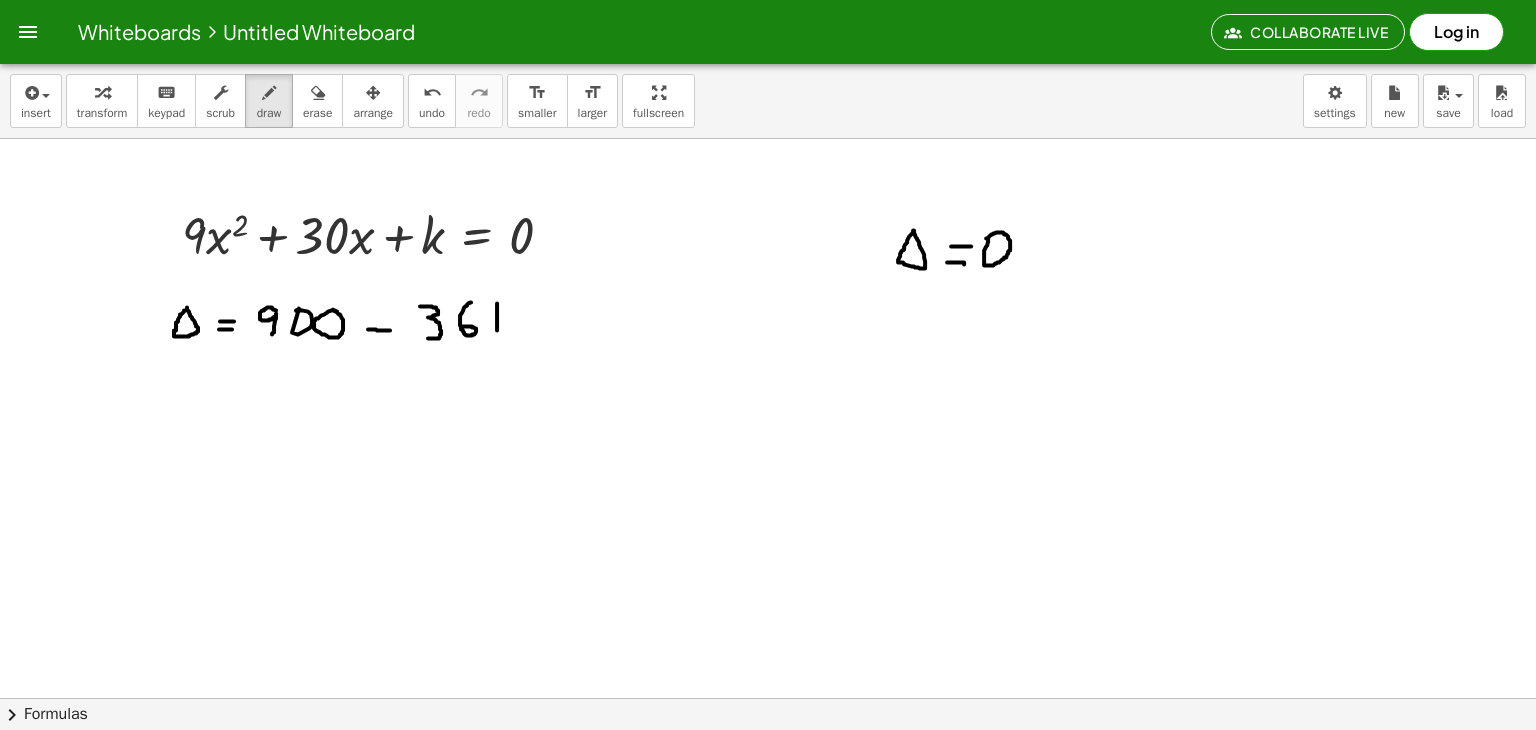 drag, startPoint x: 497, startPoint y: 302, endPoint x: 497, endPoint y: 335, distance: 33 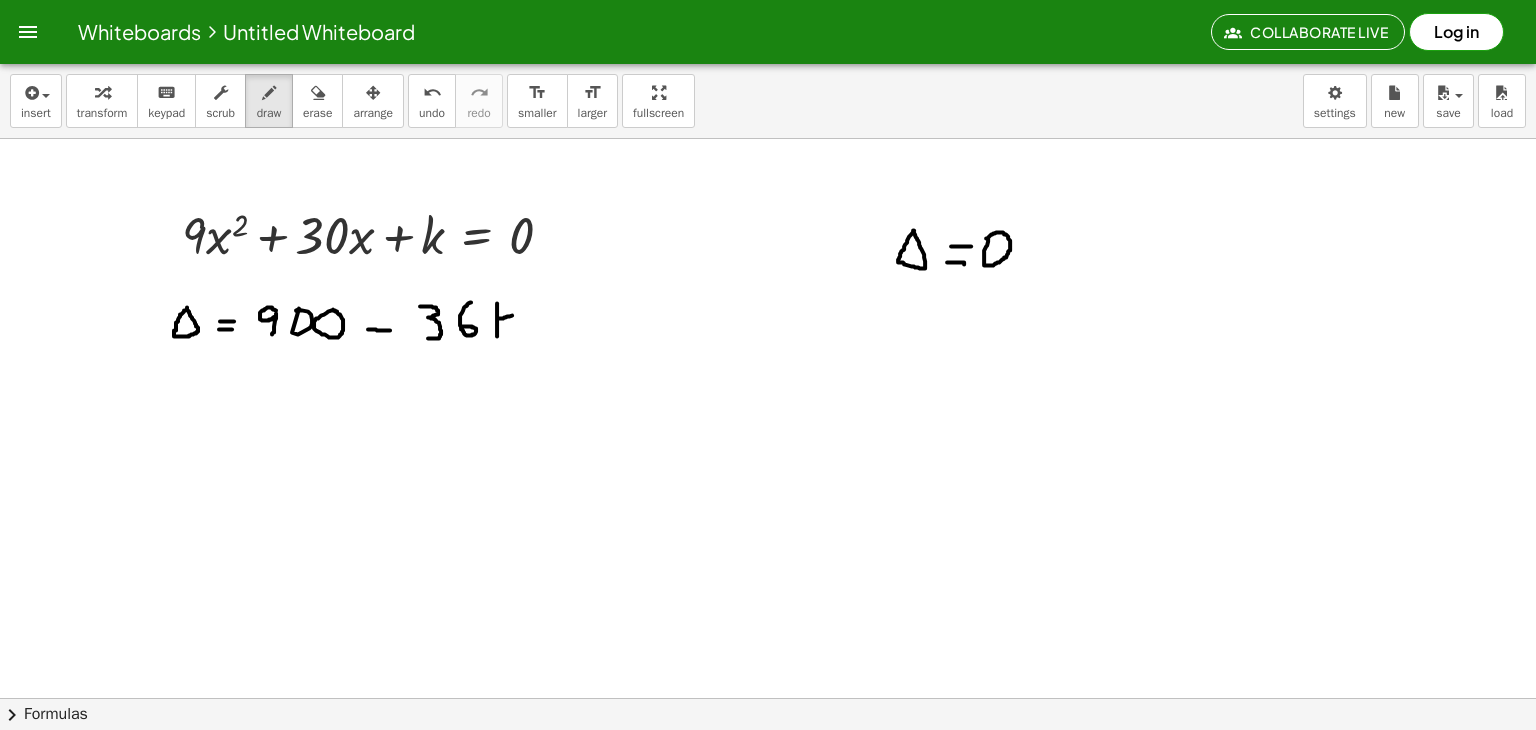 drag, startPoint x: 499, startPoint y: 317, endPoint x: 520, endPoint y: 313, distance: 21.377558 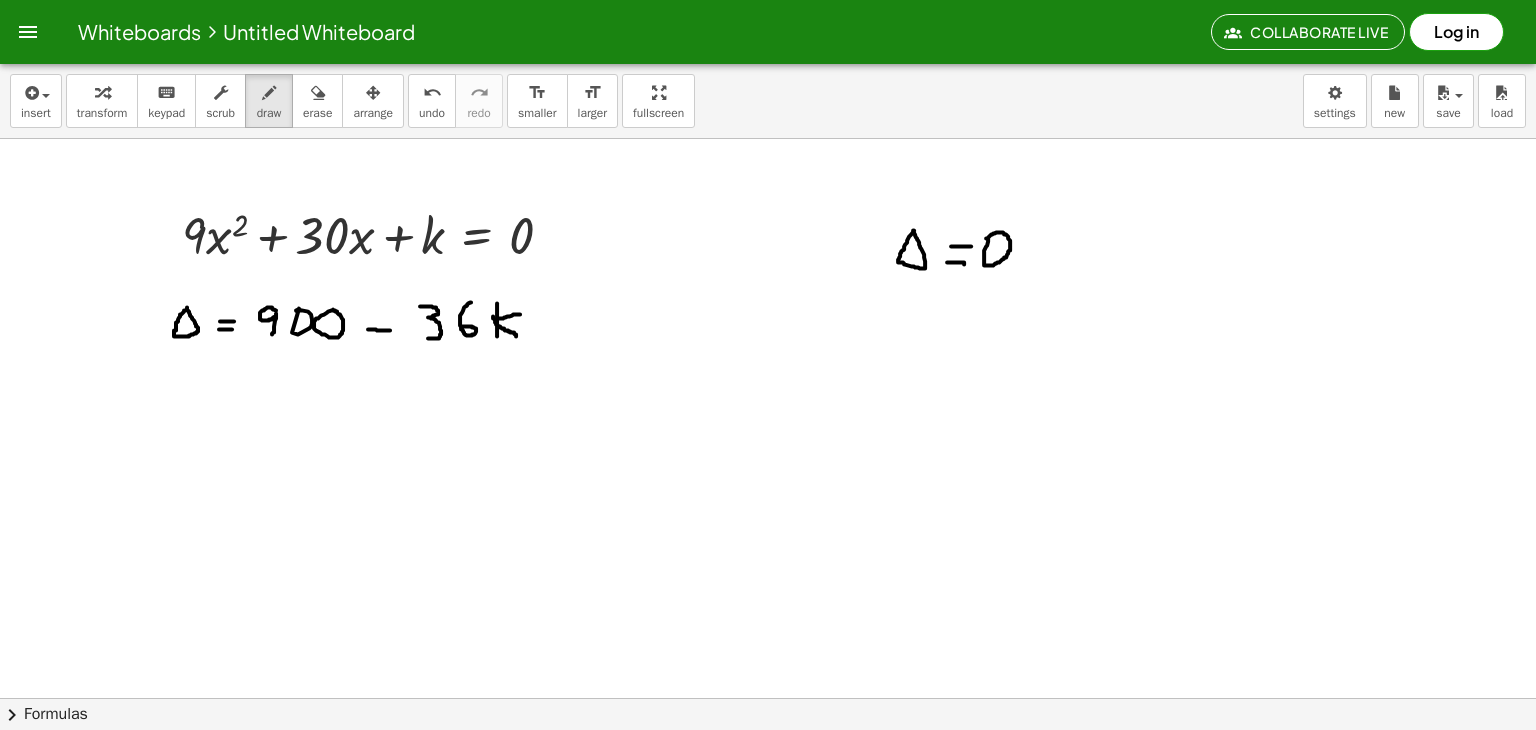drag, startPoint x: 493, startPoint y: 315, endPoint x: 516, endPoint y: 335, distance: 30.479502 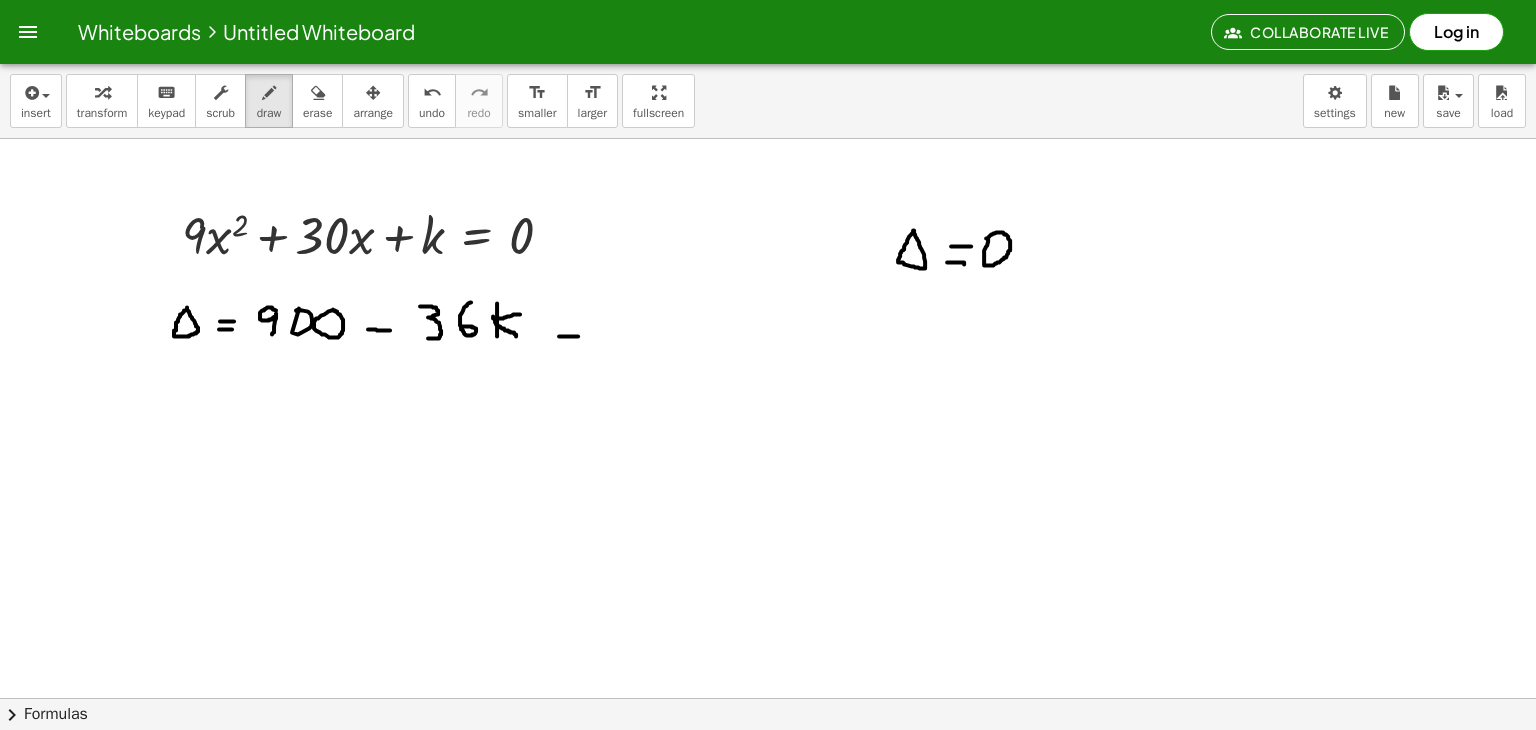 drag, startPoint x: 559, startPoint y: 335, endPoint x: 578, endPoint y: 335, distance: 19 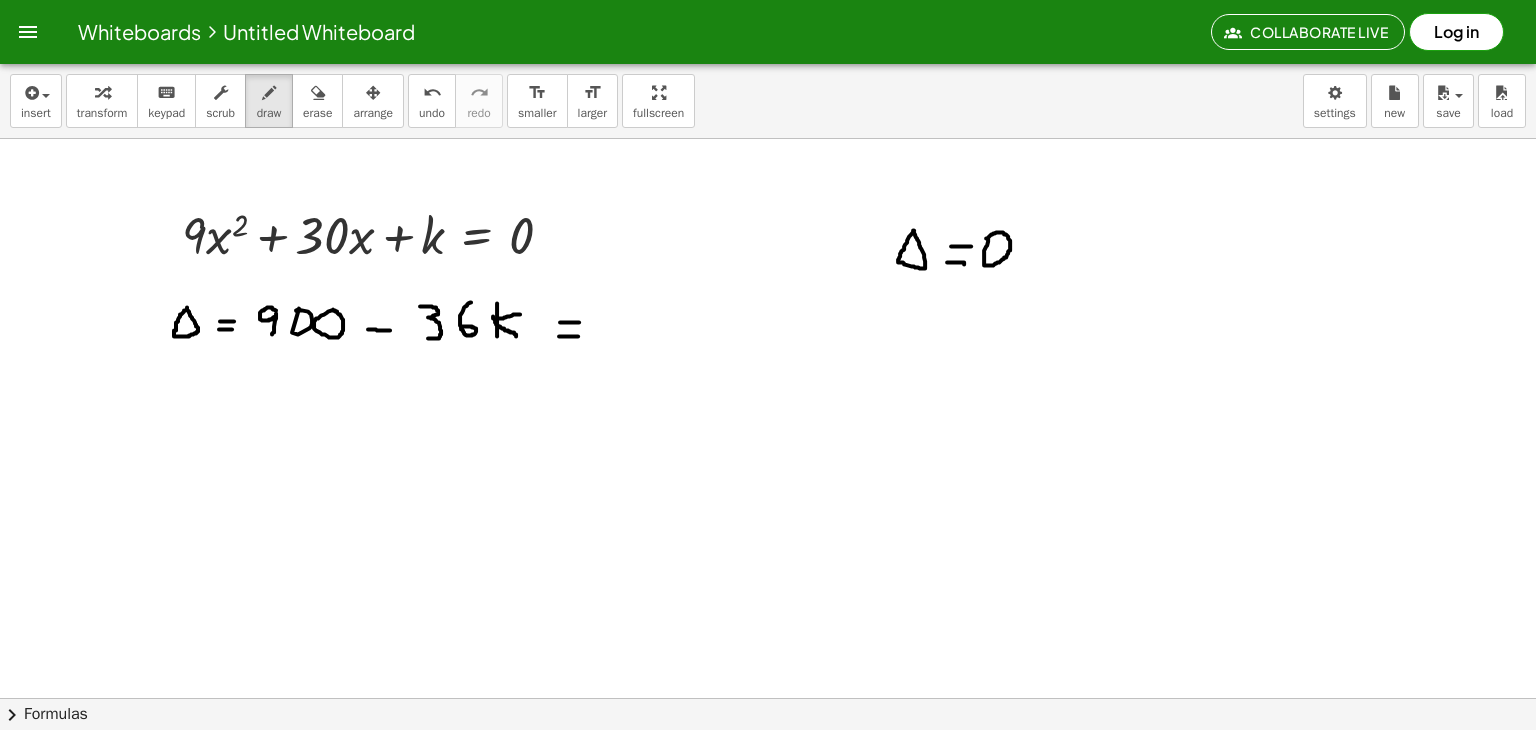 drag, startPoint x: 560, startPoint y: 321, endPoint x: 583, endPoint y: 321, distance: 23 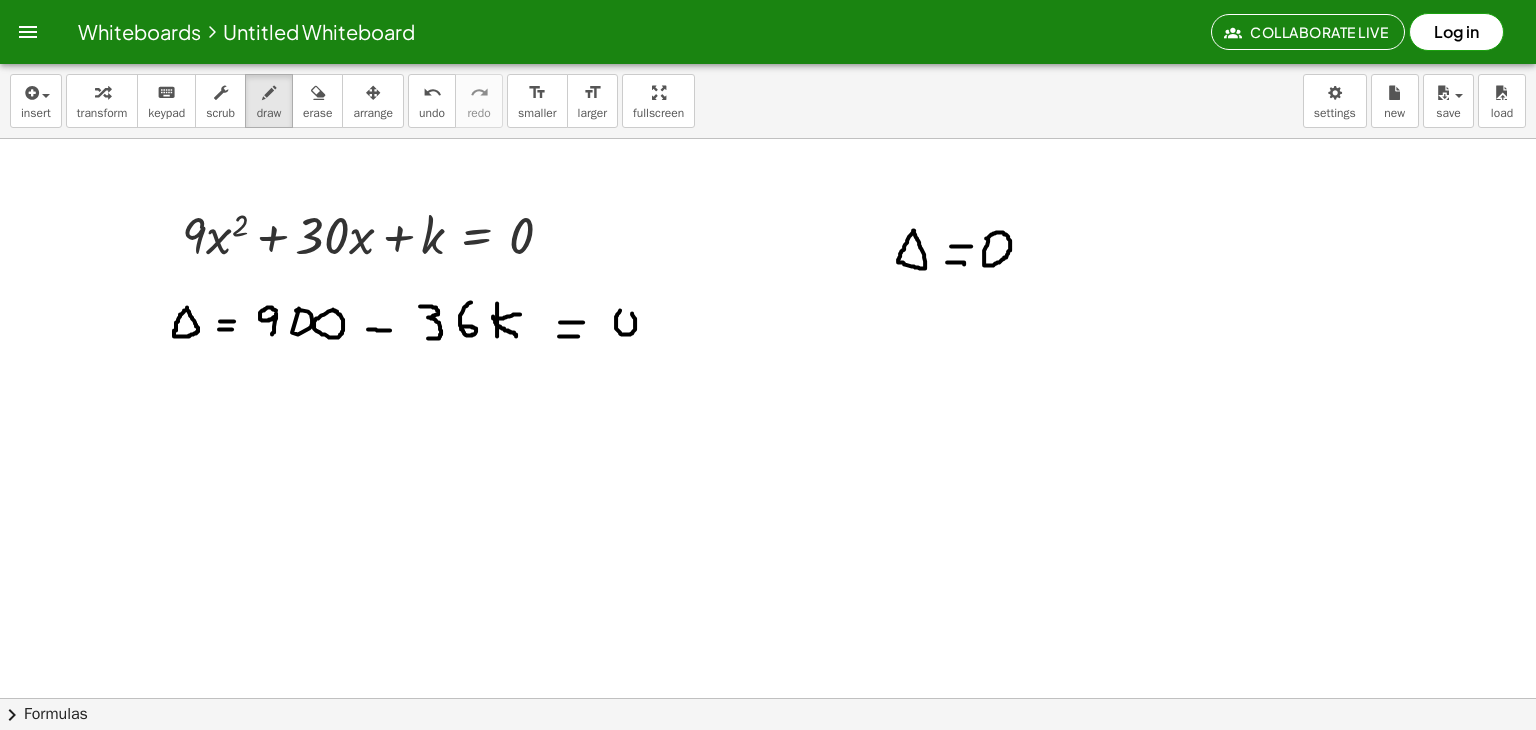 drag, startPoint x: 620, startPoint y: 309, endPoint x: 608, endPoint y: 307, distance: 12.165525 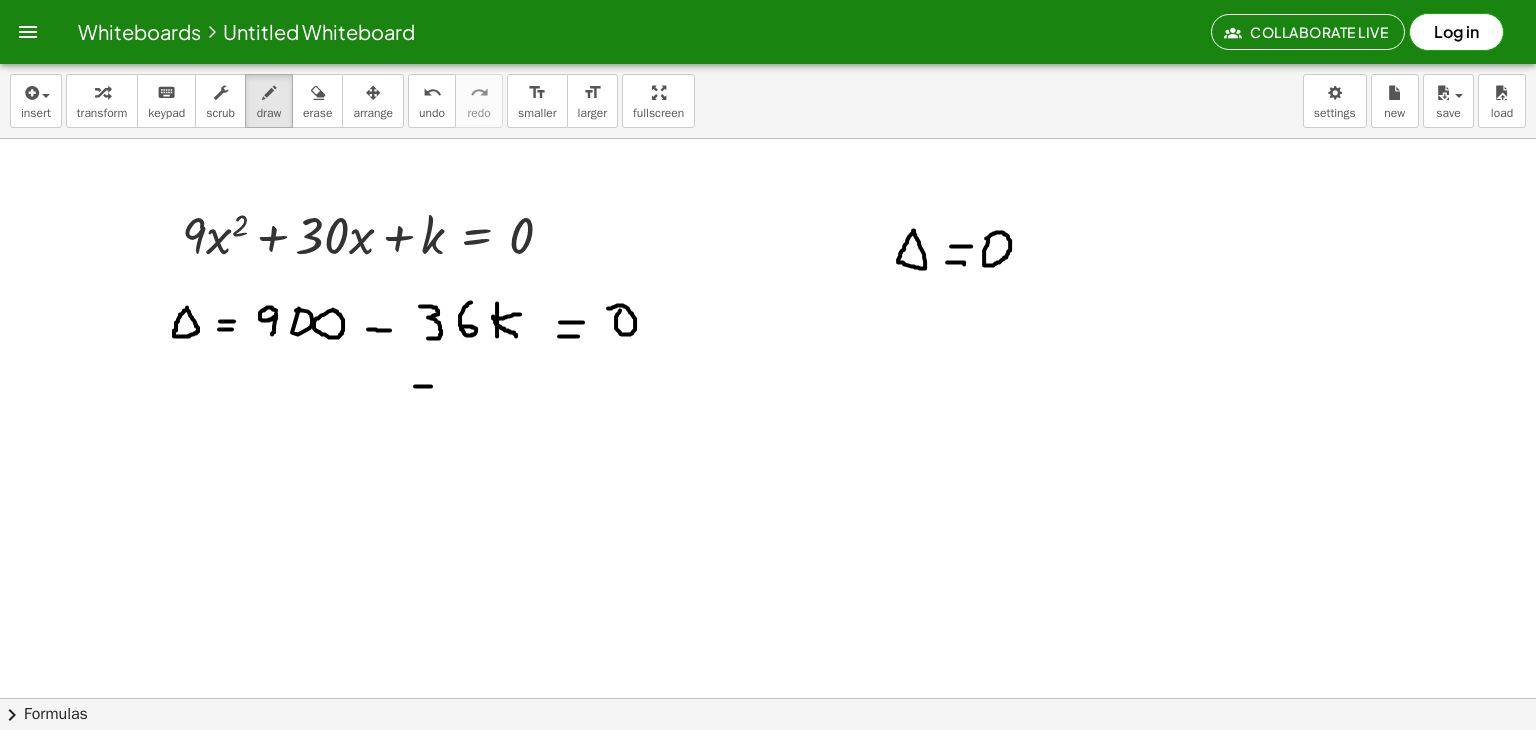 drag, startPoint x: 415, startPoint y: 385, endPoint x: 431, endPoint y: 385, distance: 16 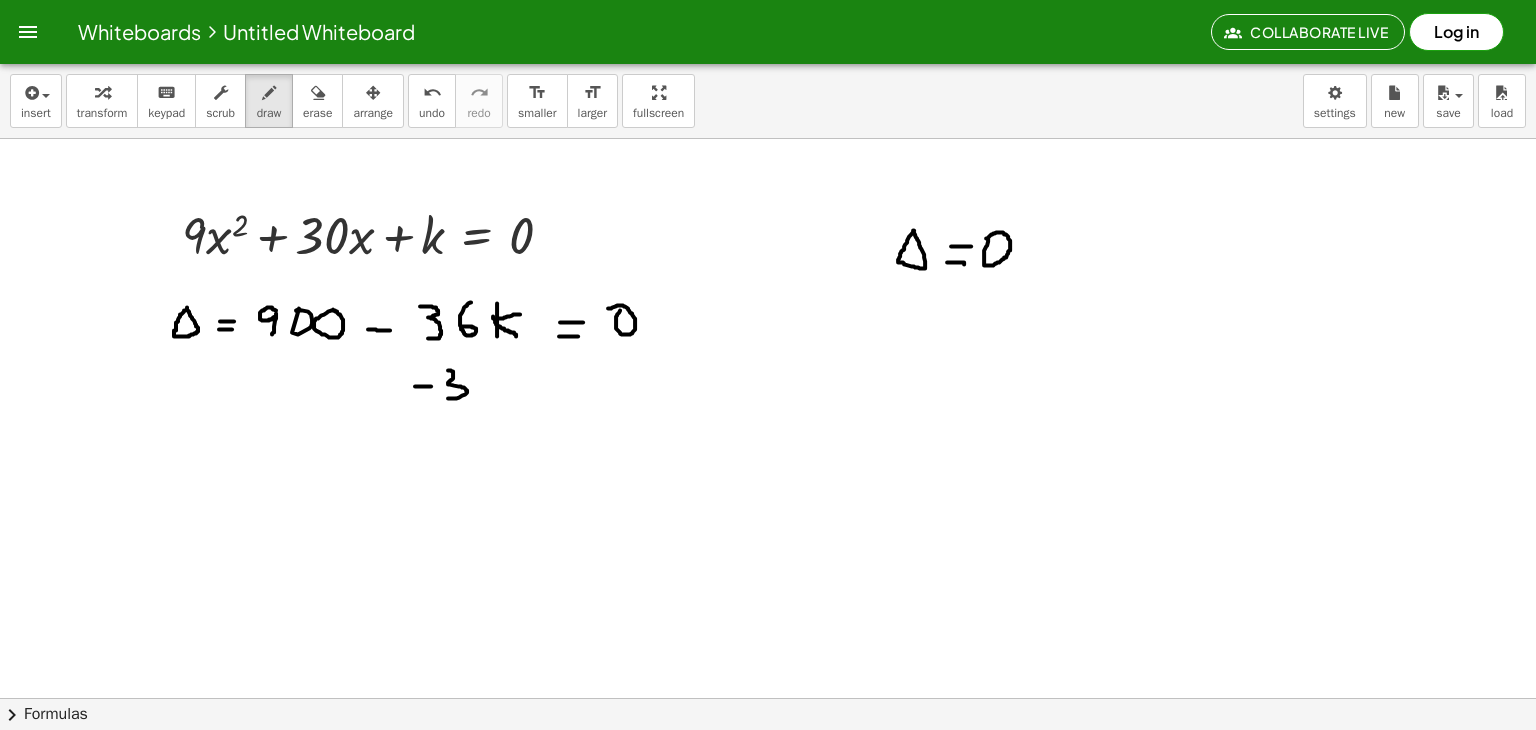 drag, startPoint x: 448, startPoint y: 369, endPoint x: 444, endPoint y: 397, distance: 28.284271 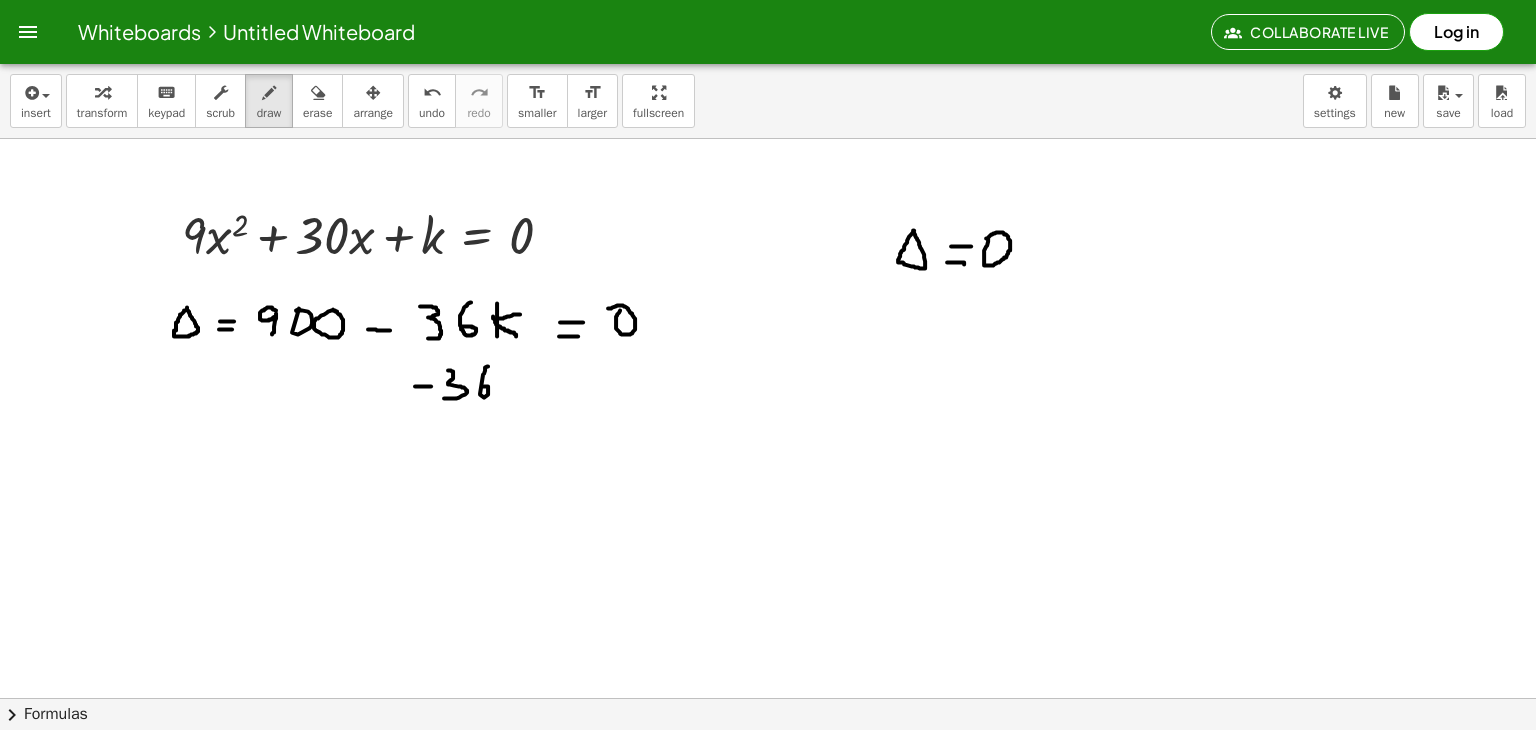 drag, startPoint x: 488, startPoint y: 365, endPoint x: 484, endPoint y: 385, distance: 20.396078 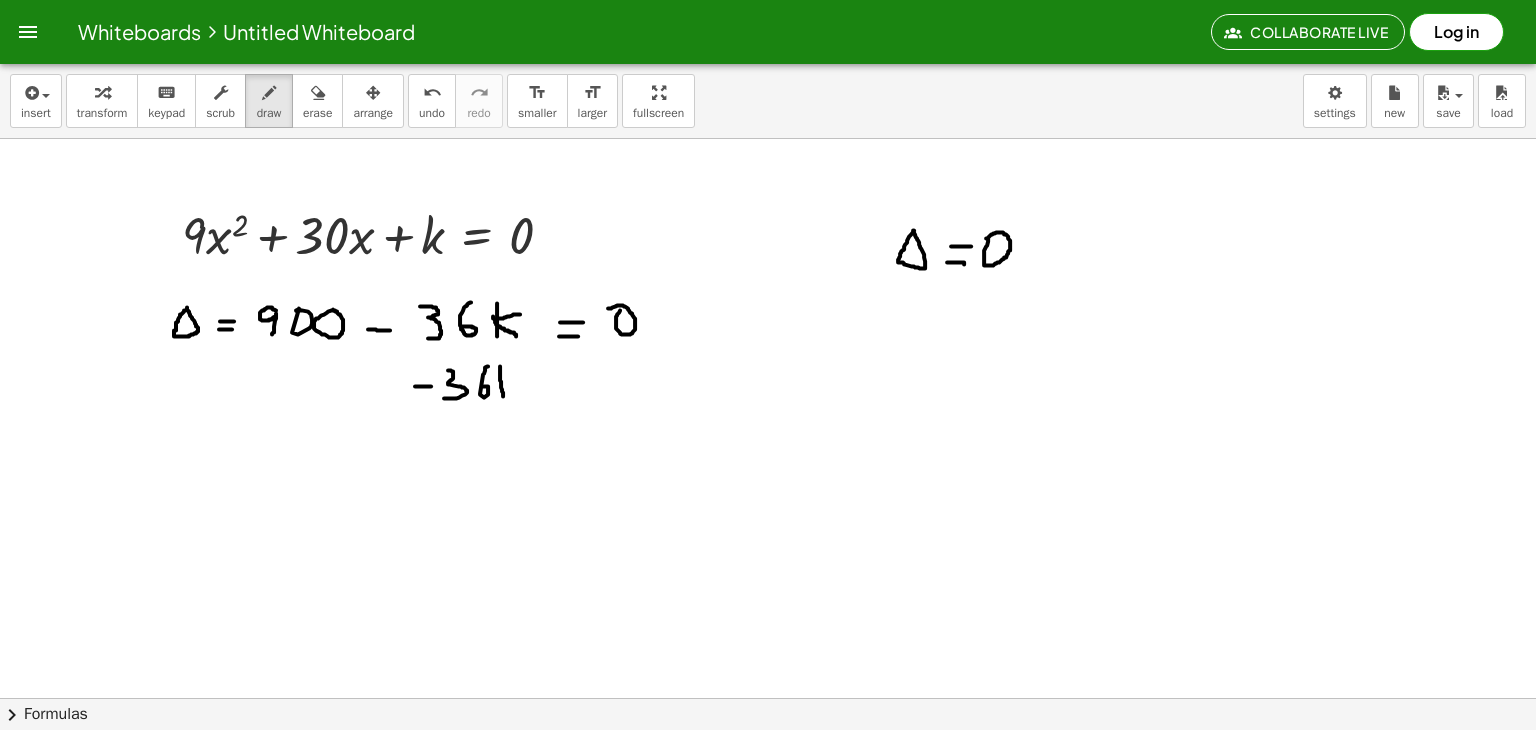 drag, startPoint x: 500, startPoint y: 365, endPoint x: 504, endPoint y: 395, distance: 30.265491 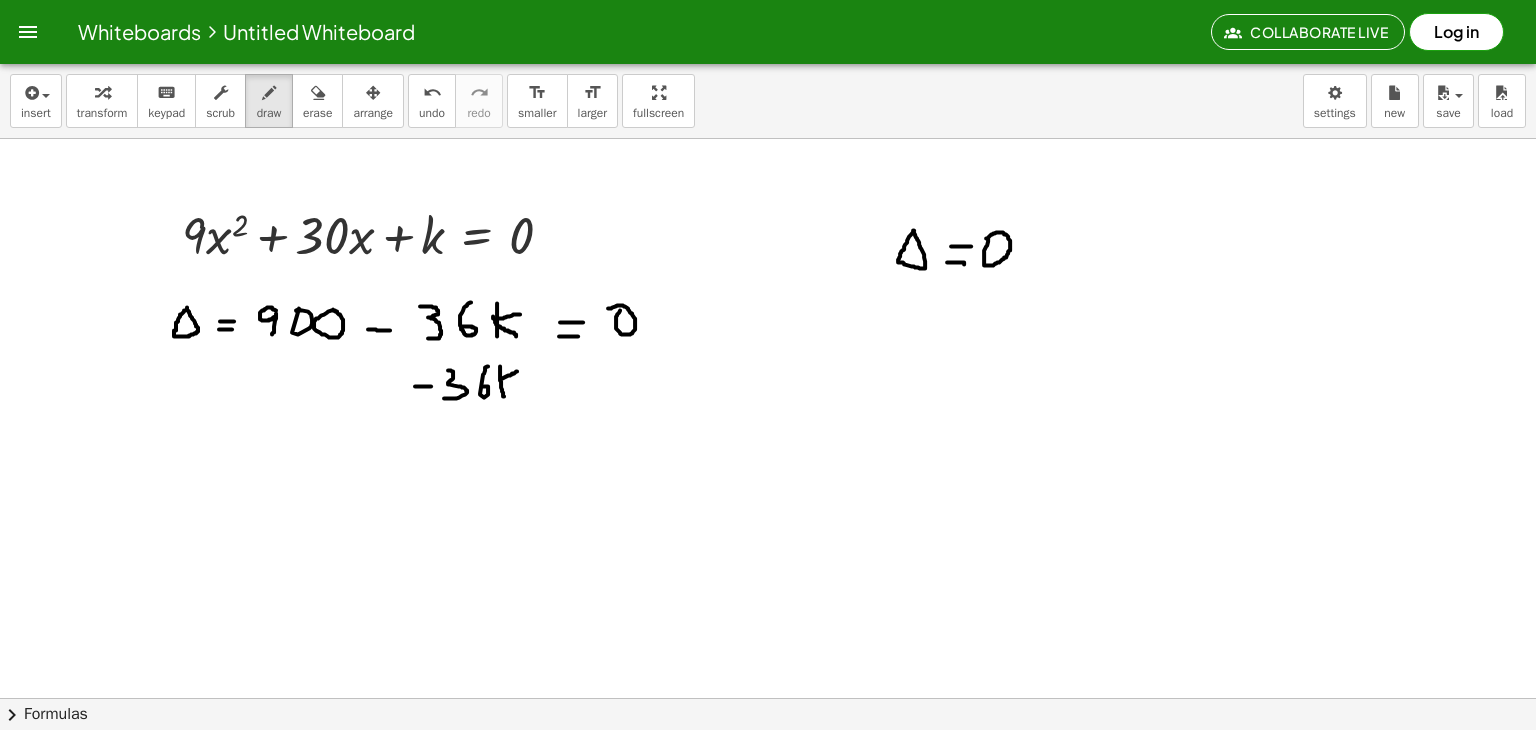 drag, startPoint x: 502, startPoint y: 377, endPoint x: 517, endPoint y: 370, distance: 16.552946 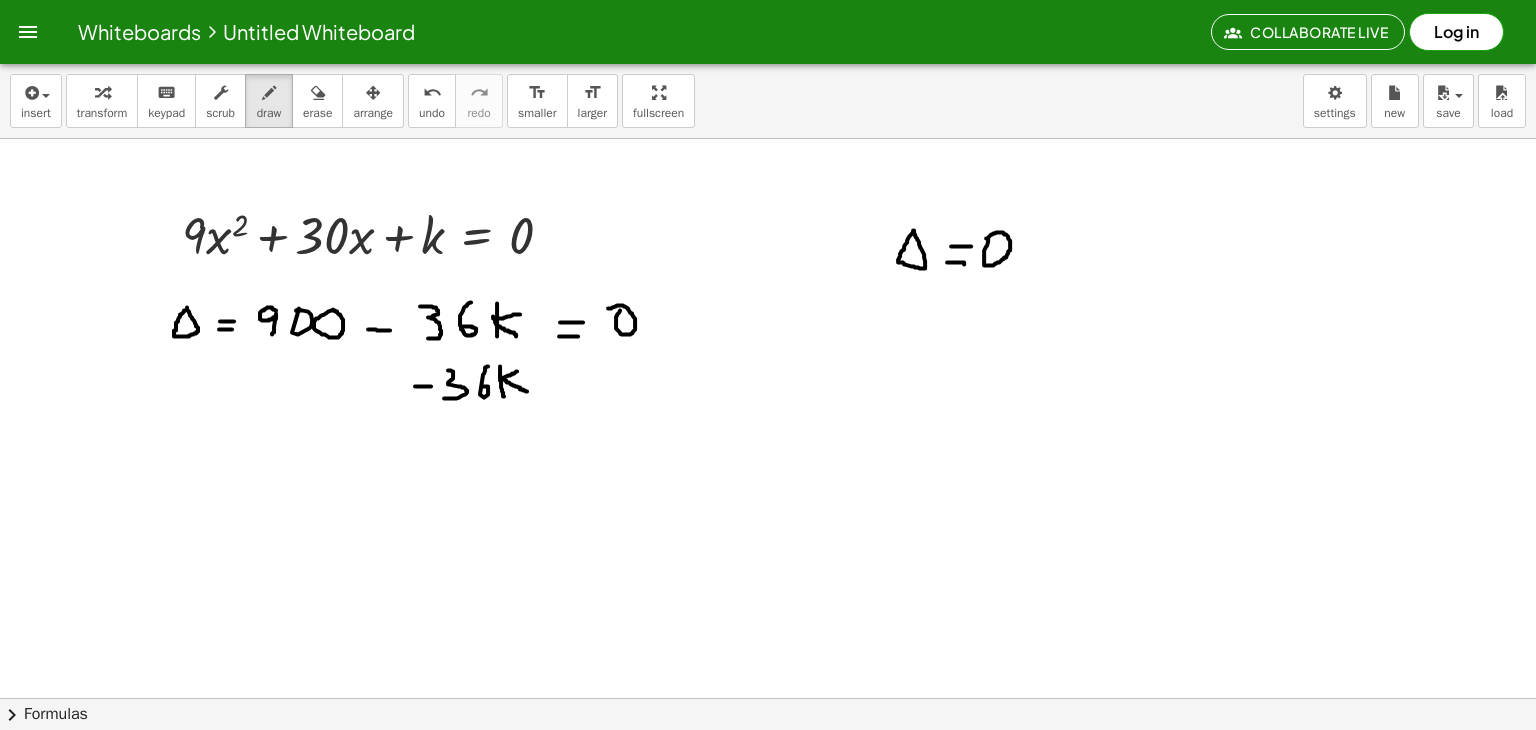 drag, startPoint x: 500, startPoint y: 373, endPoint x: 527, endPoint y: 390, distance: 31.906113 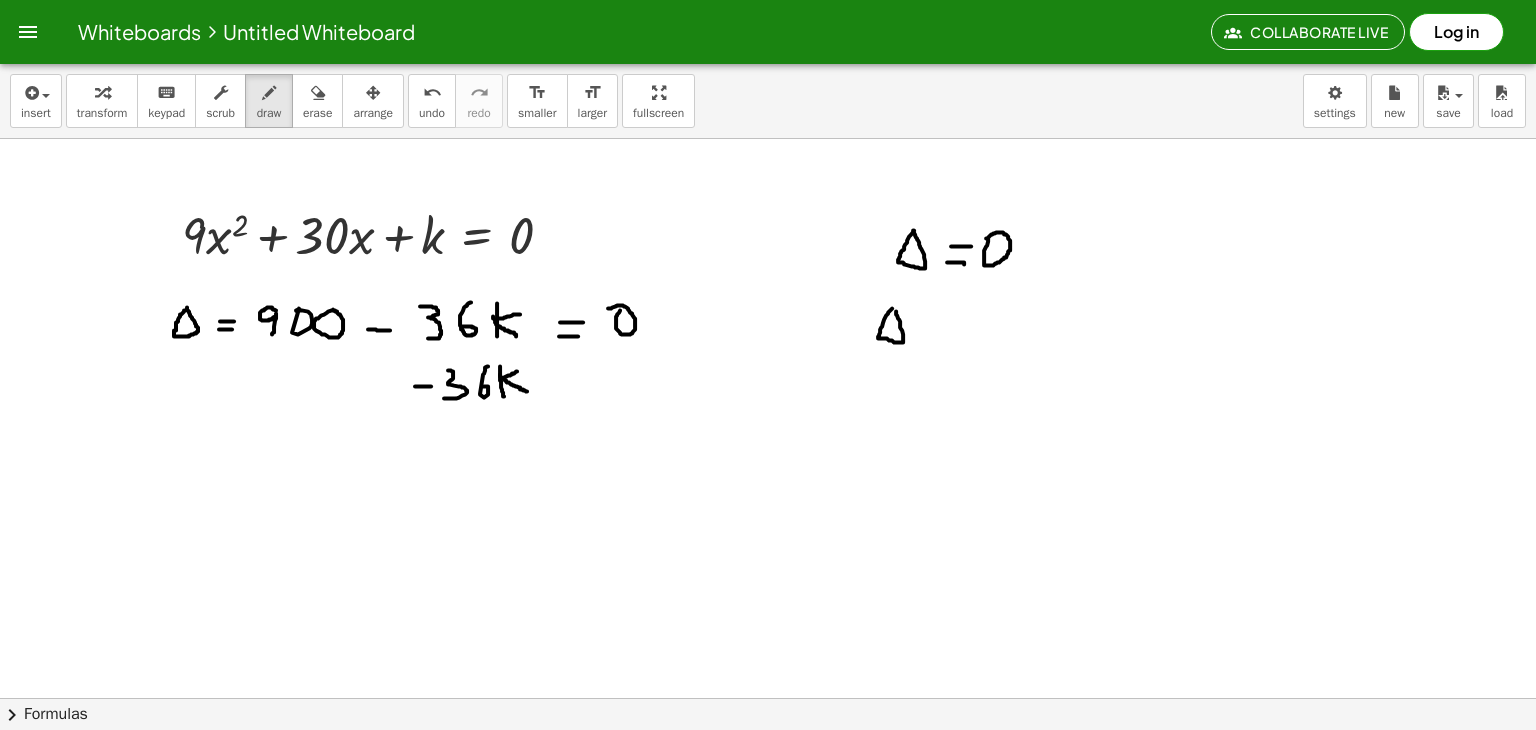 click at bounding box center (768, -1715) 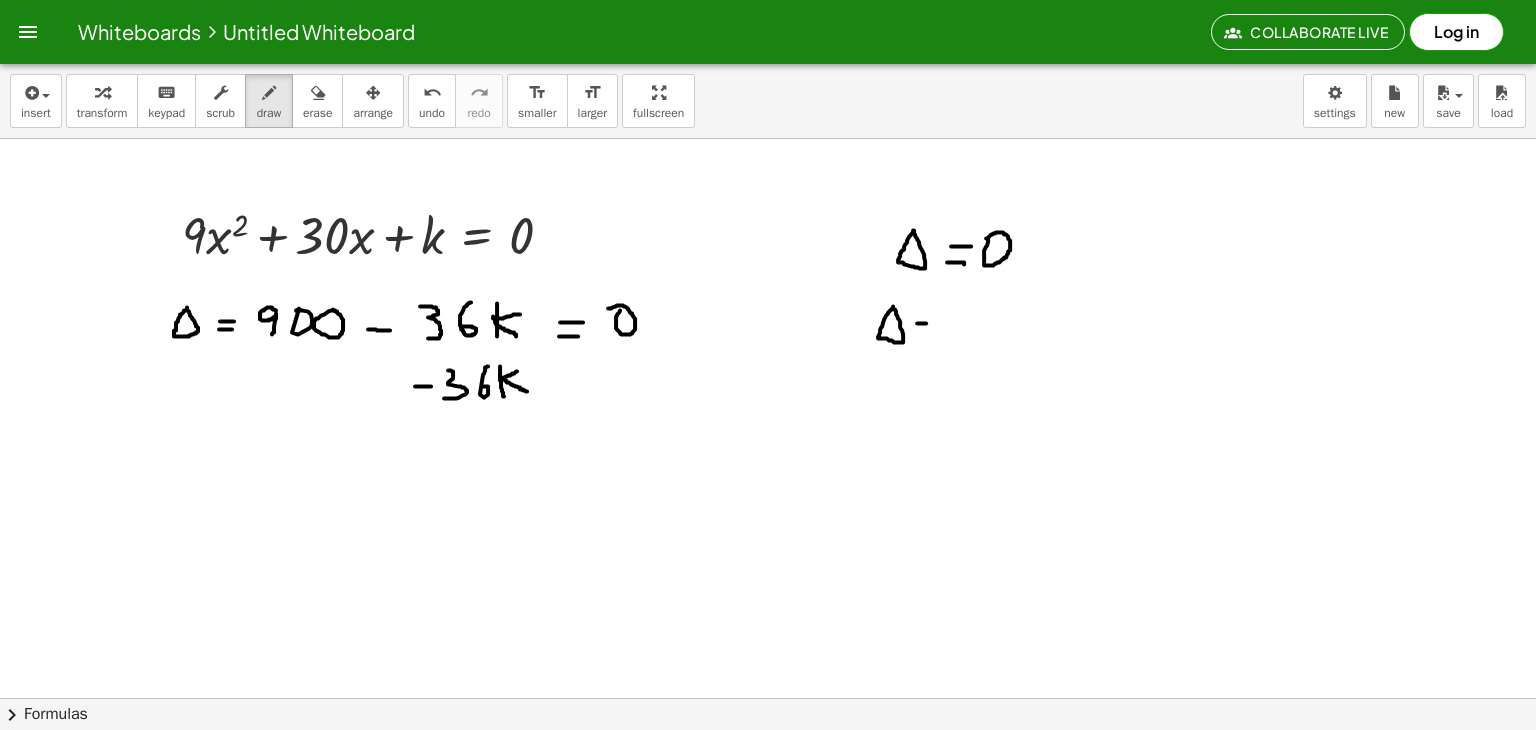 drag, startPoint x: 917, startPoint y: 322, endPoint x: 932, endPoint y: 321, distance: 15.033297 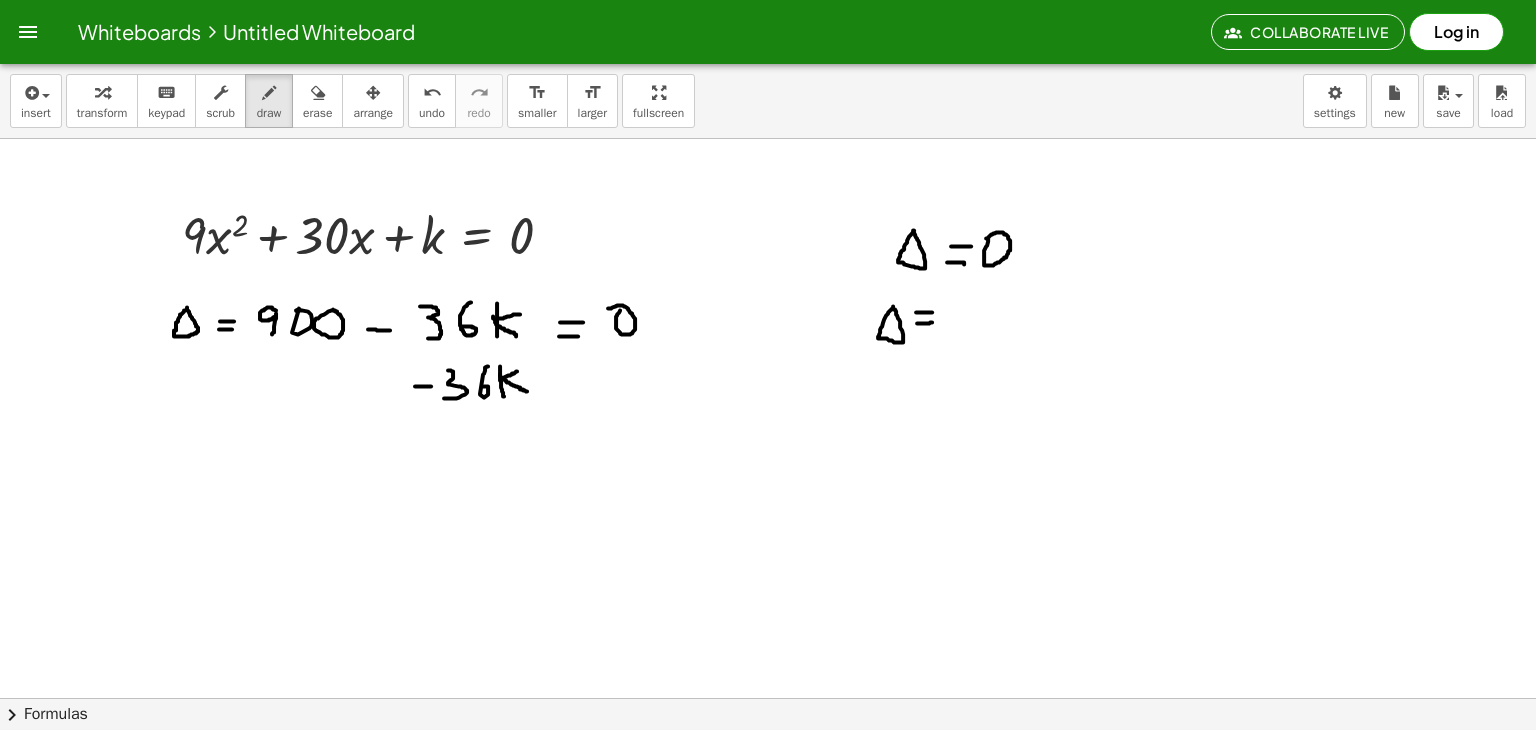 drag, startPoint x: 916, startPoint y: 311, endPoint x: 935, endPoint y: 312, distance: 19.026299 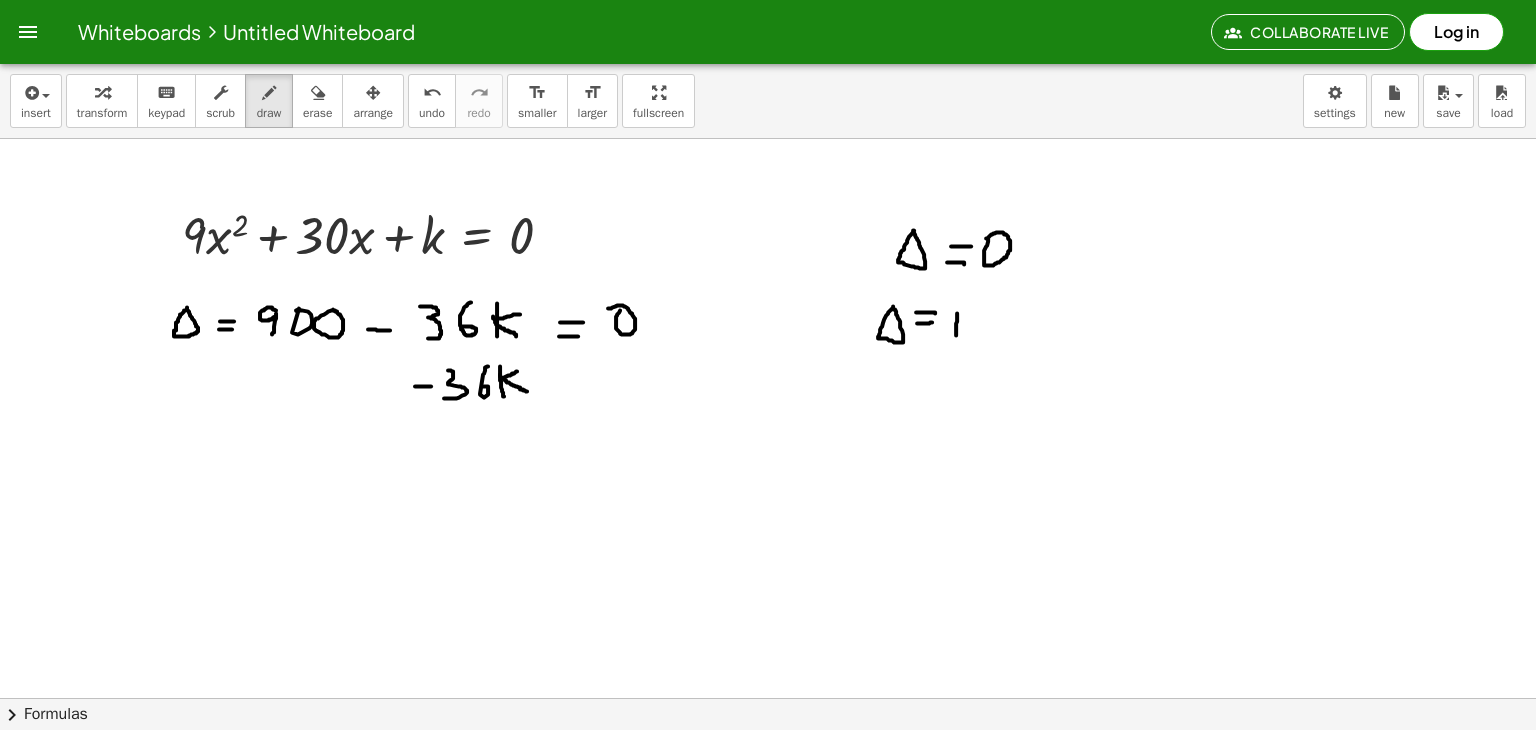 drag, startPoint x: 957, startPoint y: 312, endPoint x: 956, endPoint y: 337, distance: 25.019993 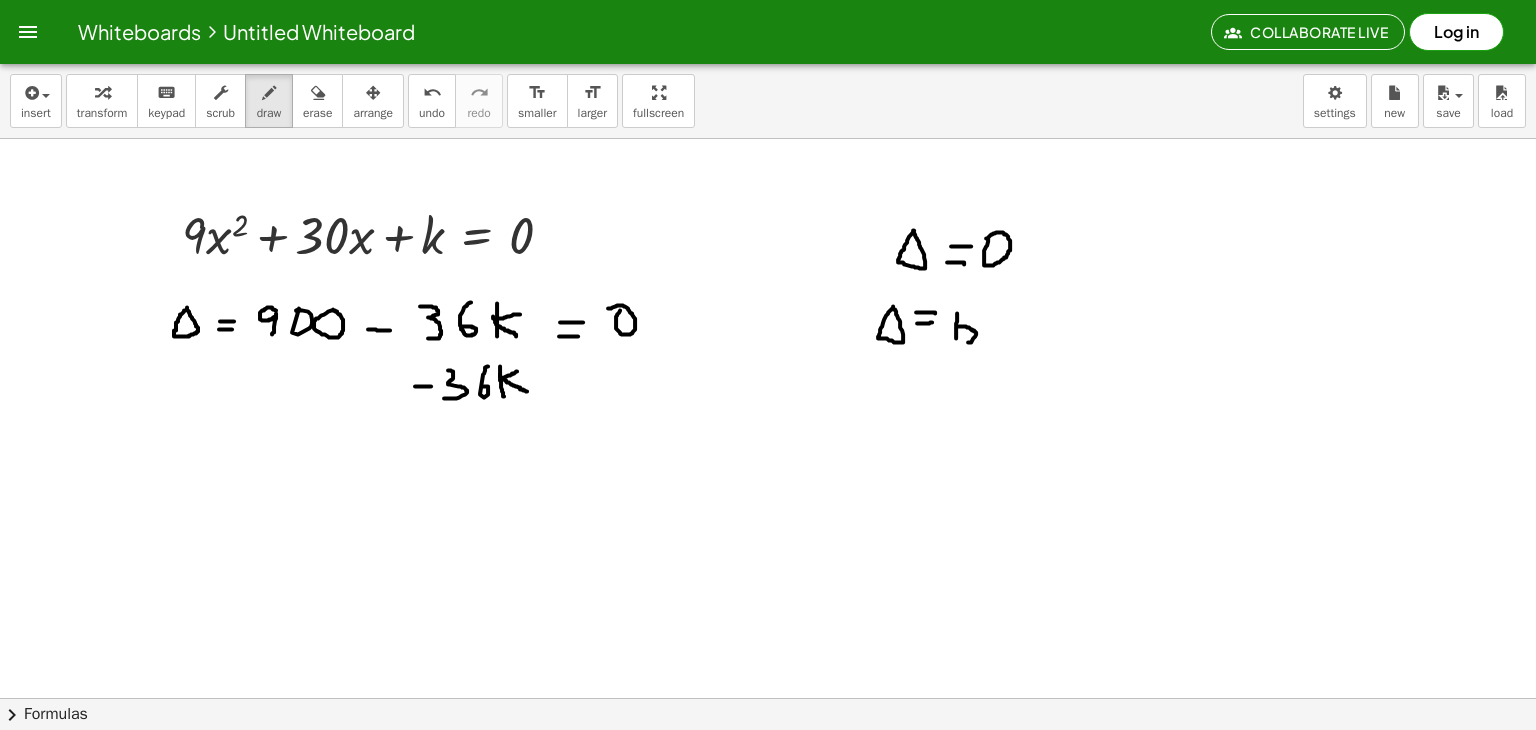 drag, startPoint x: 957, startPoint y: 325, endPoint x: 954, endPoint y: 340, distance: 15.297058 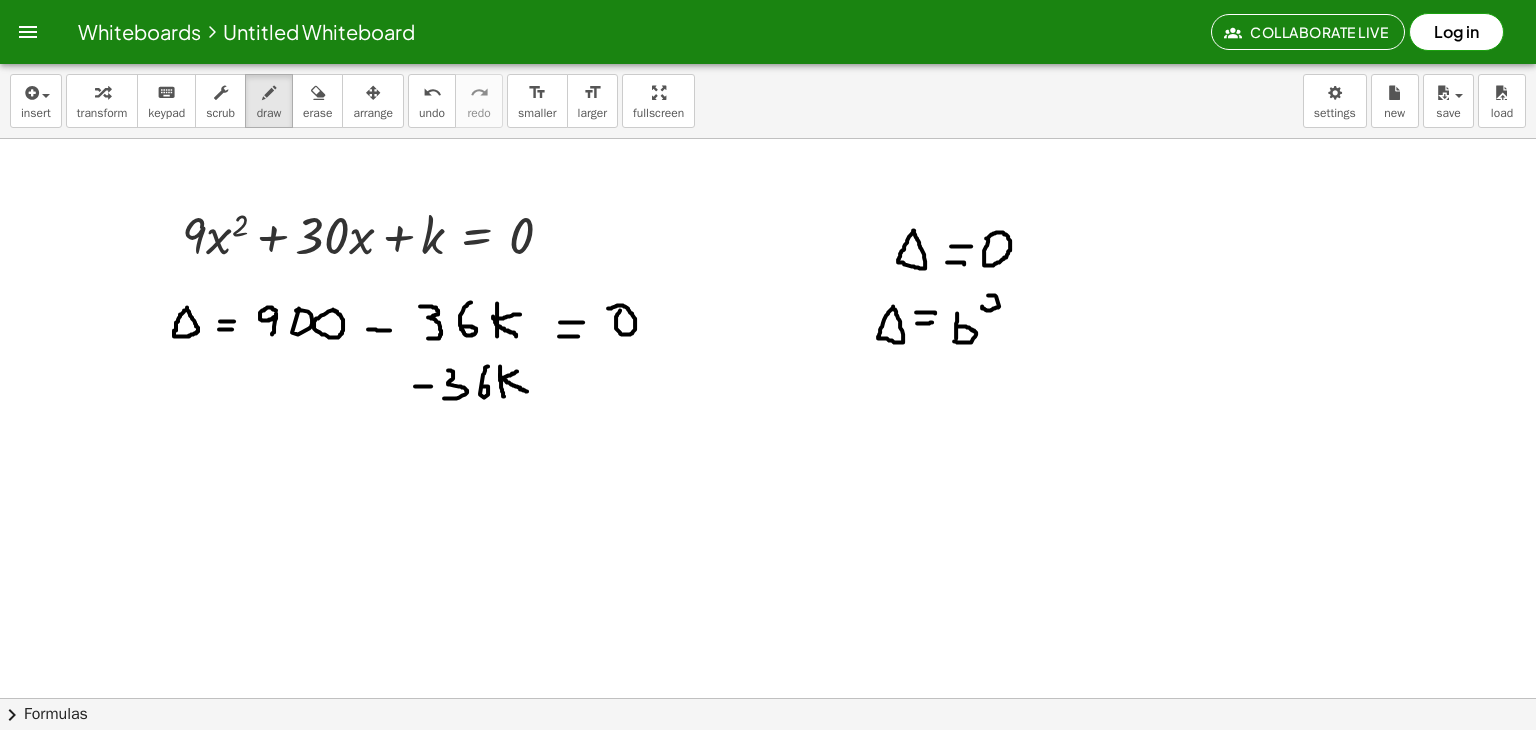 drag, startPoint x: 988, startPoint y: 294, endPoint x: 991, endPoint y: 312, distance: 18.248287 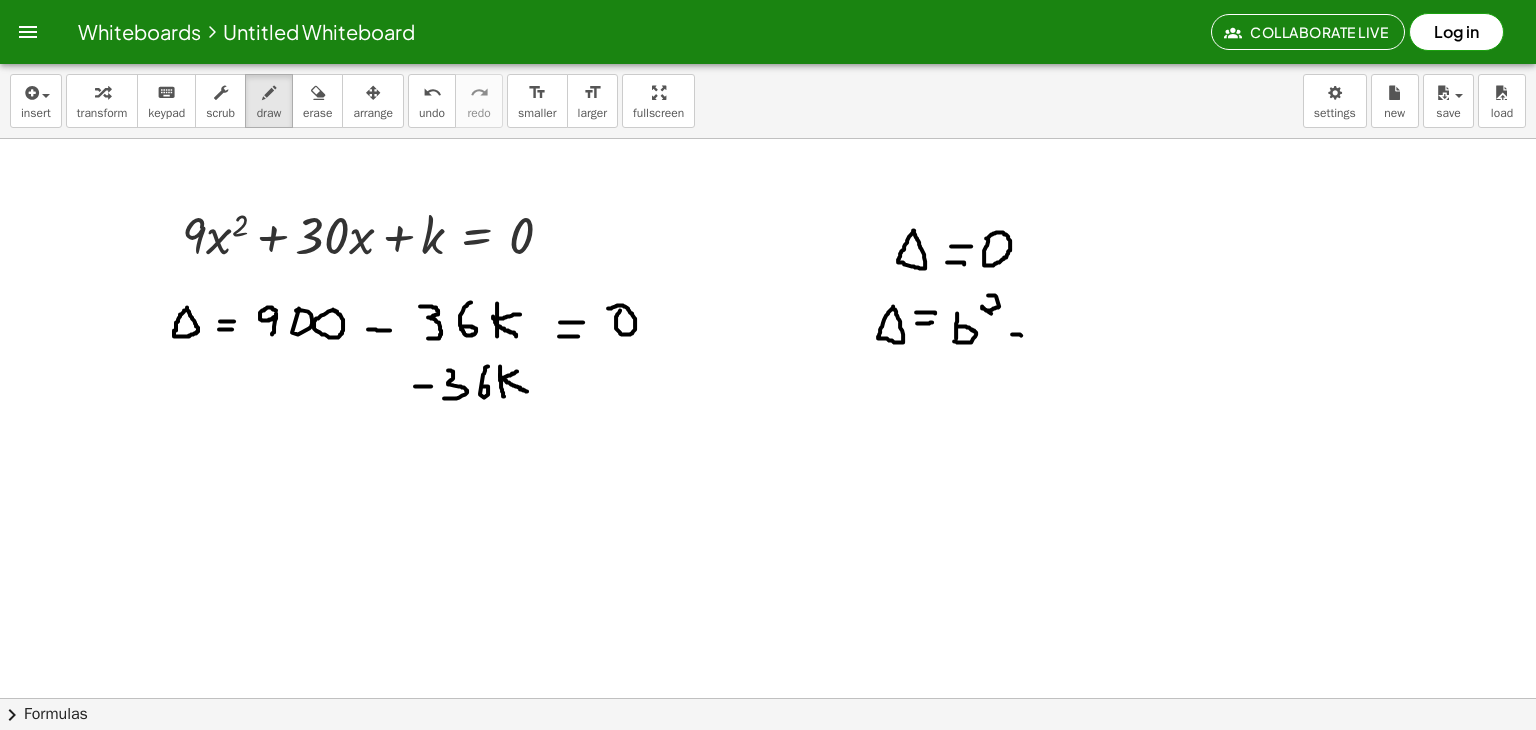 drag, startPoint x: 1012, startPoint y: 333, endPoint x: 1029, endPoint y: 334, distance: 17.029387 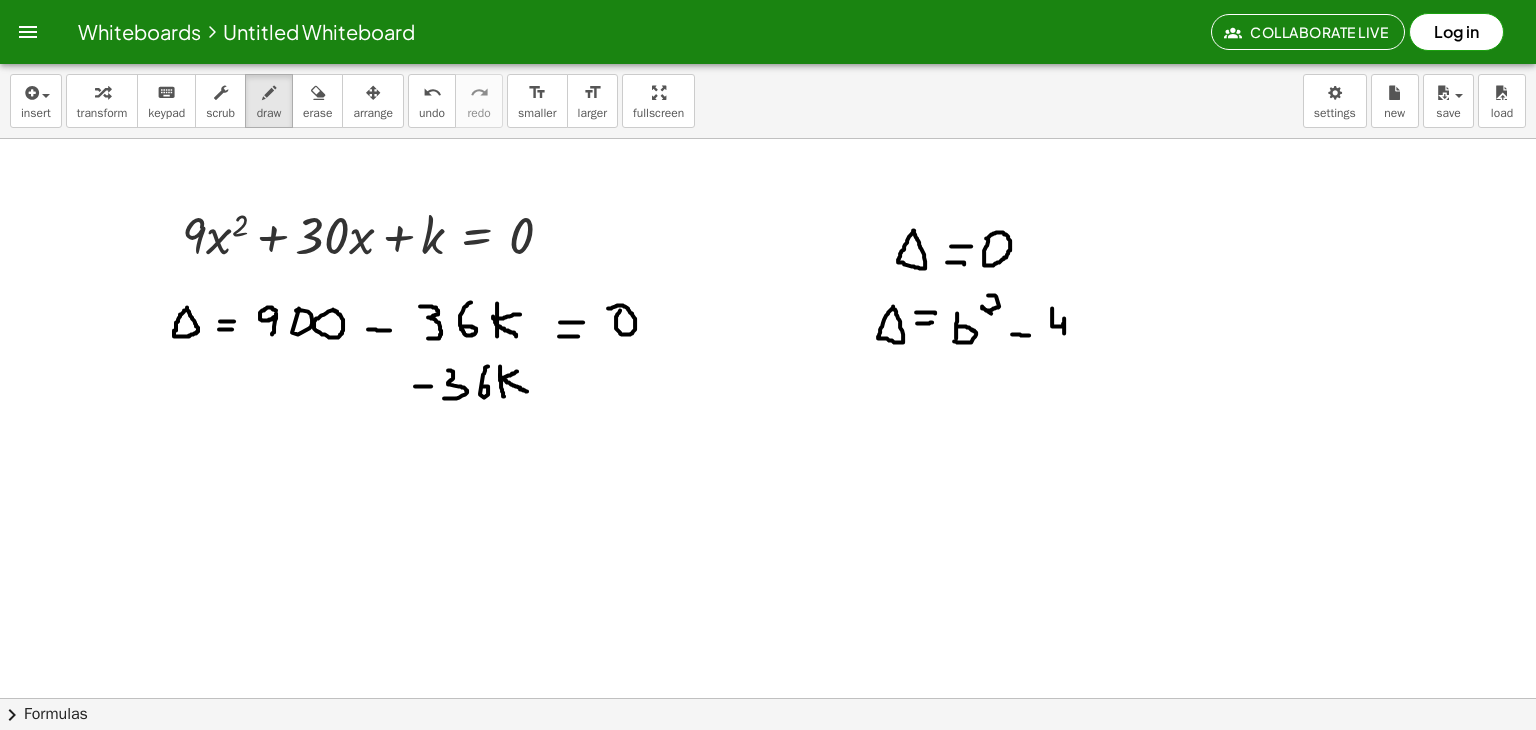 drag, startPoint x: 1052, startPoint y: 307, endPoint x: 1064, endPoint y: 333, distance: 28.635643 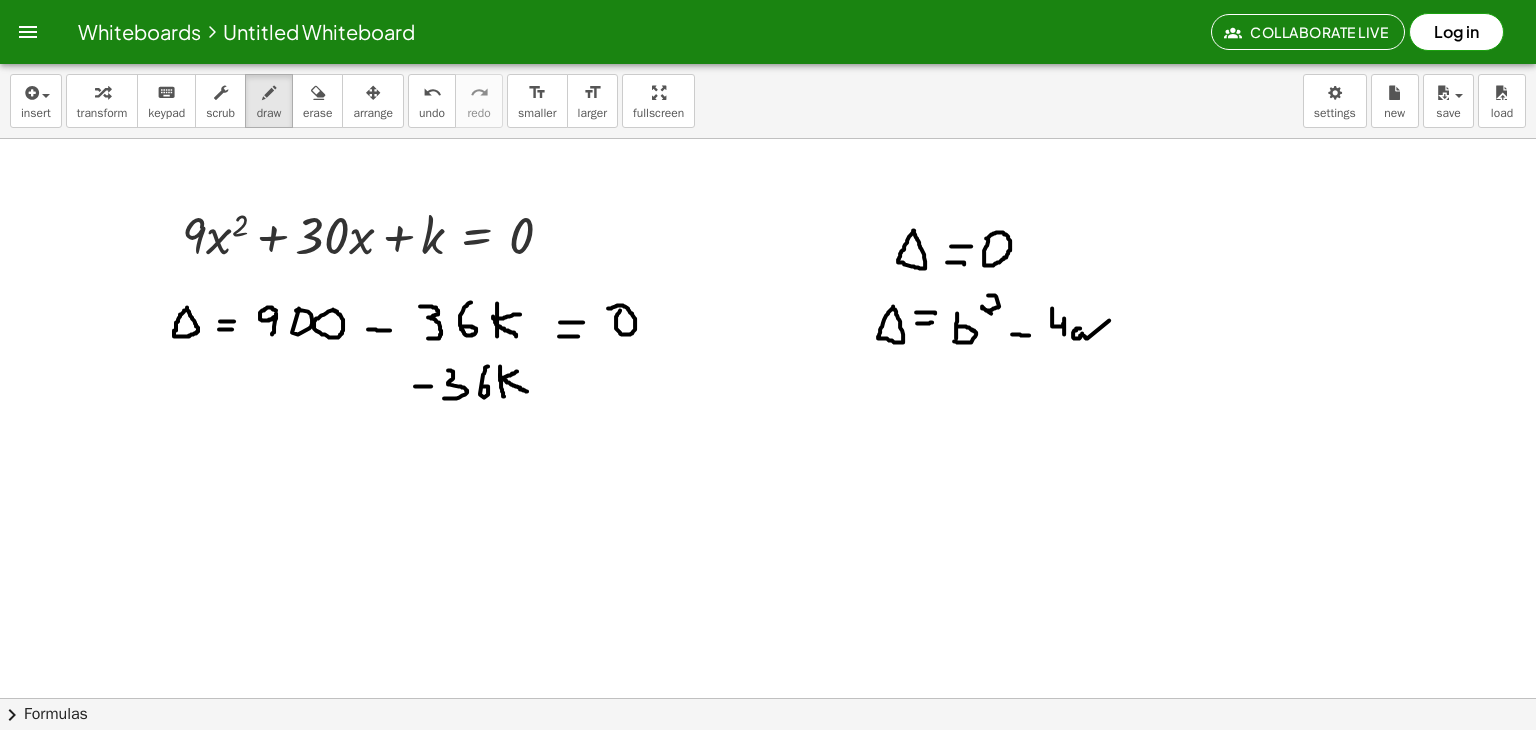 drag, startPoint x: 1080, startPoint y: 327, endPoint x: 1109, endPoint y: 319, distance: 30.083218 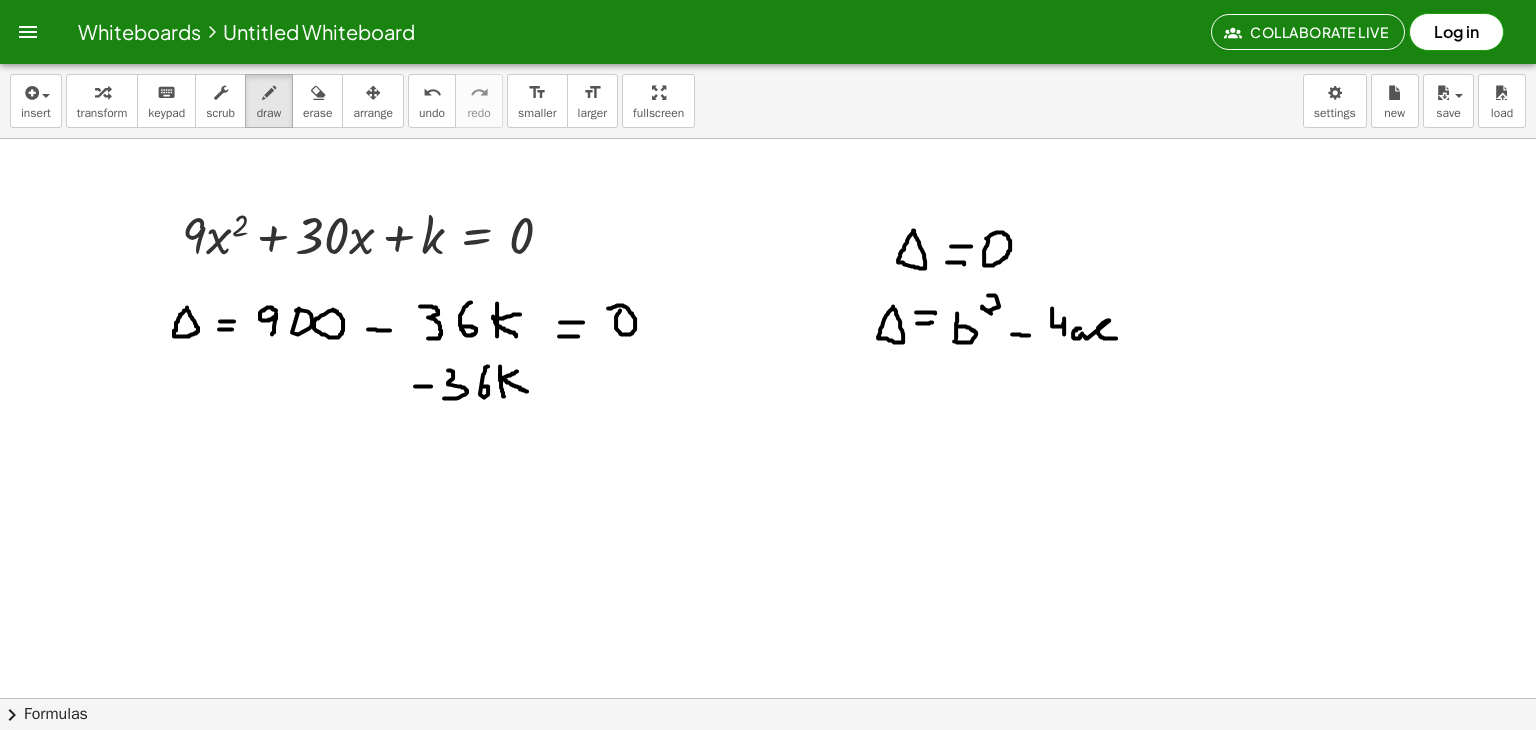 drag, startPoint x: 1109, startPoint y: 319, endPoint x: 1119, endPoint y: 336, distance: 19.723083 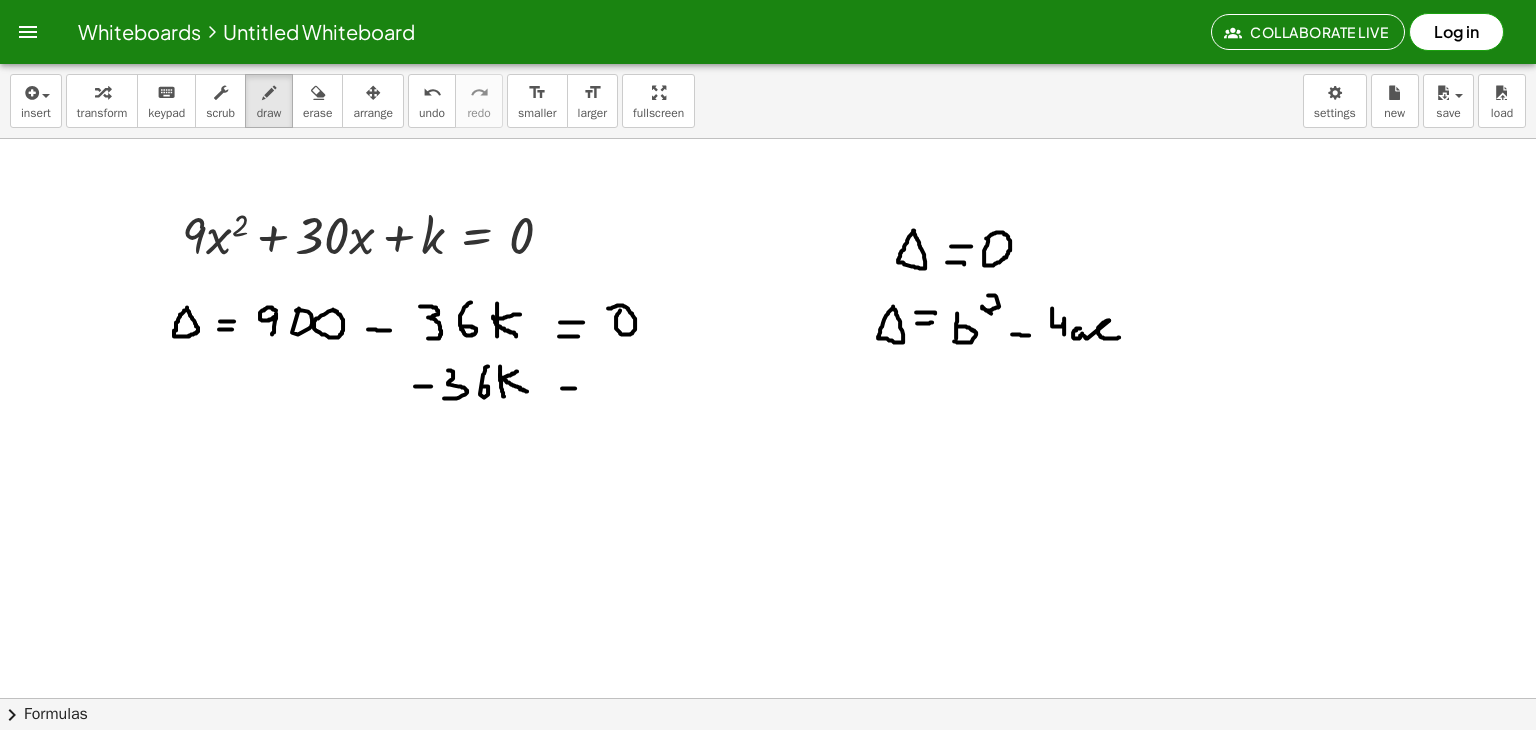 drag, startPoint x: 562, startPoint y: 387, endPoint x: 583, endPoint y: 387, distance: 21 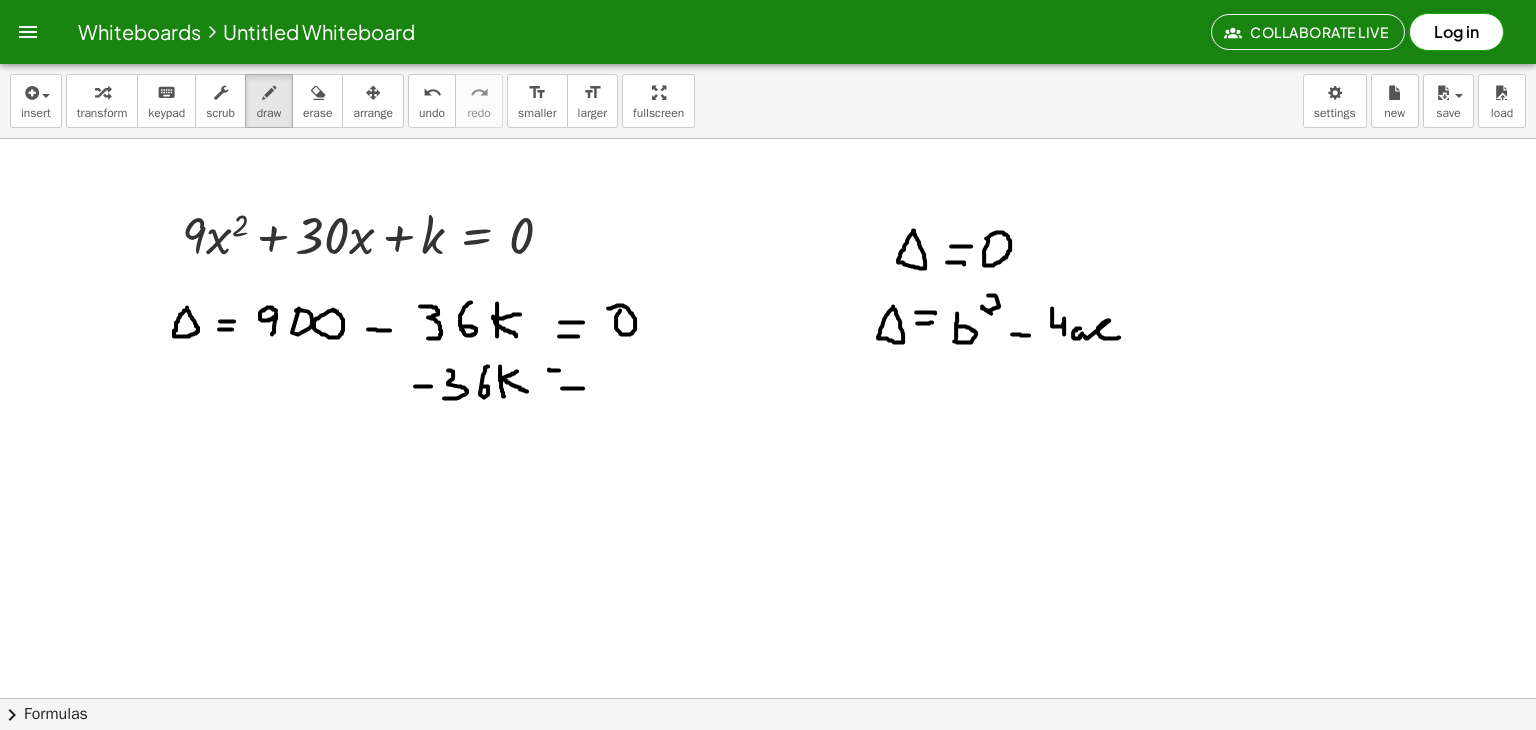 drag, startPoint x: 549, startPoint y: 368, endPoint x: 582, endPoint y: 370, distance: 33.06055 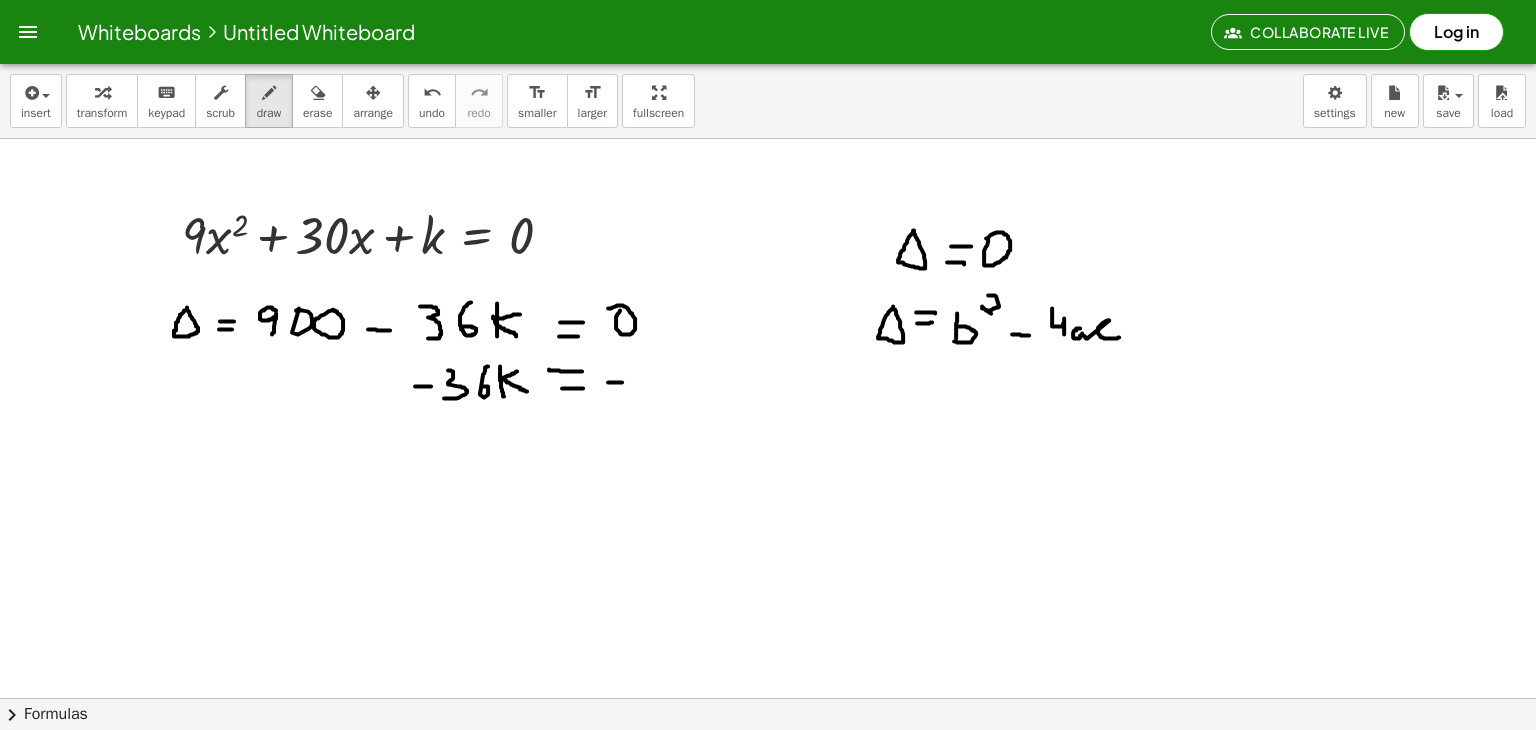 drag, startPoint x: 608, startPoint y: 381, endPoint x: 624, endPoint y: 381, distance: 16 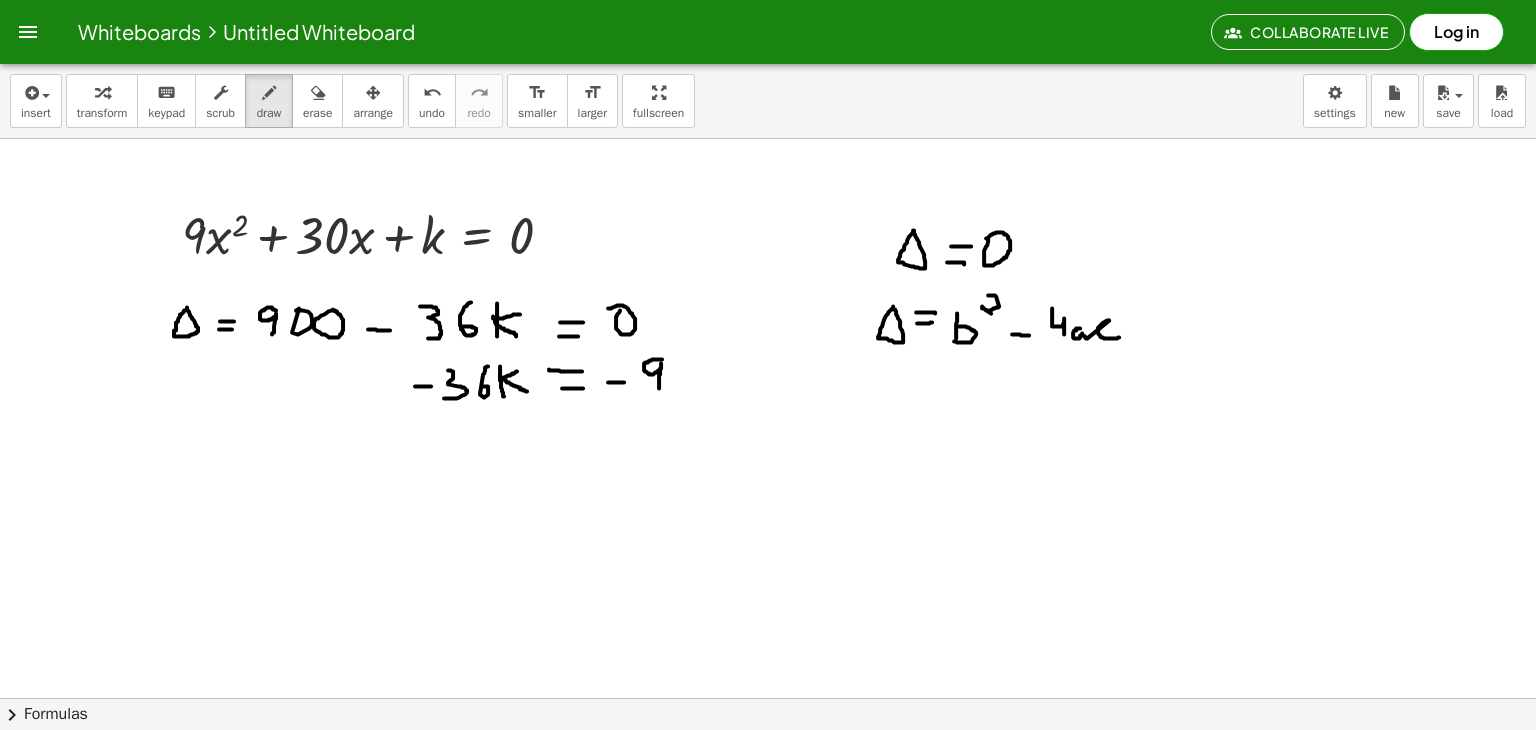drag, startPoint x: 662, startPoint y: 358, endPoint x: 659, endPoint y: 387, distance: 29.15476 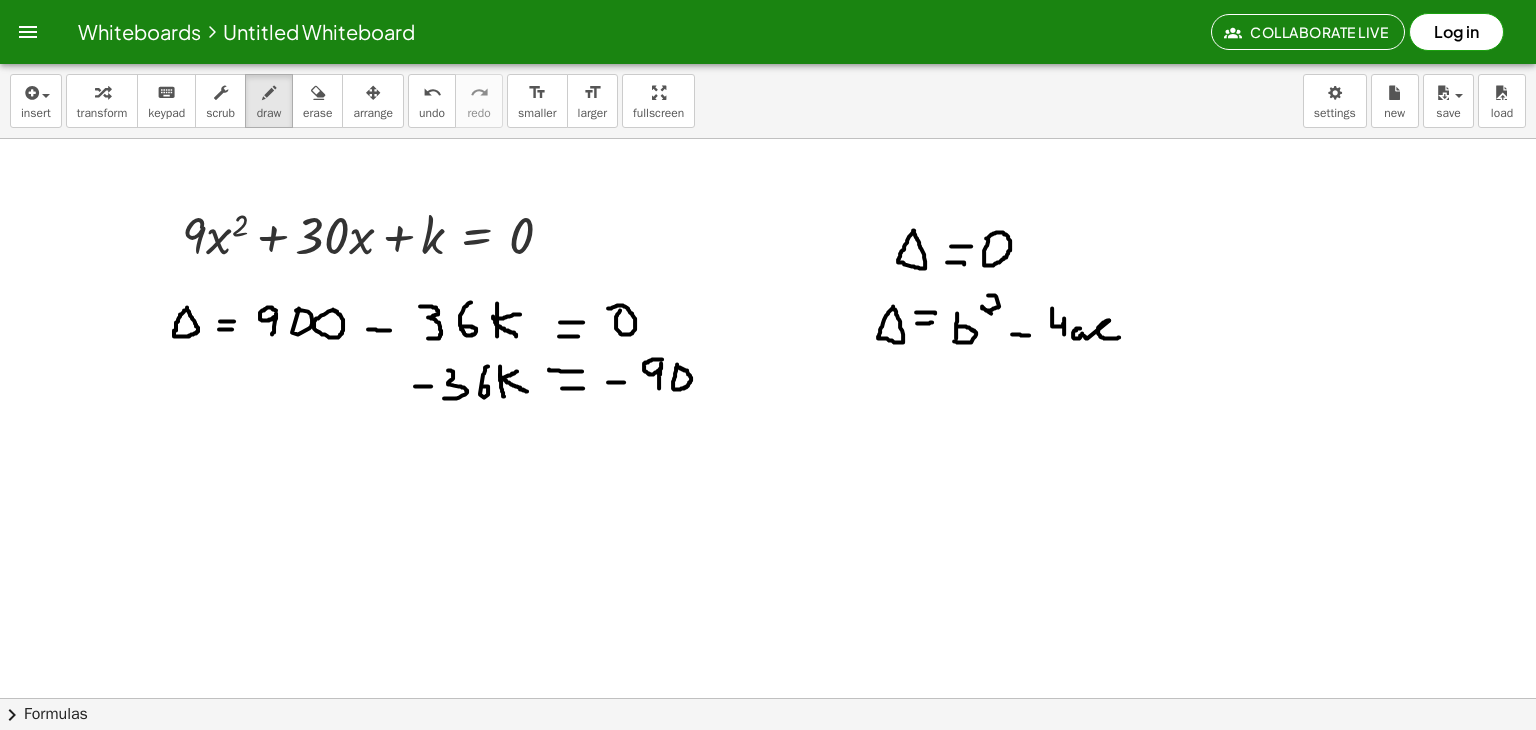 click at bounding box center [768, -1715] 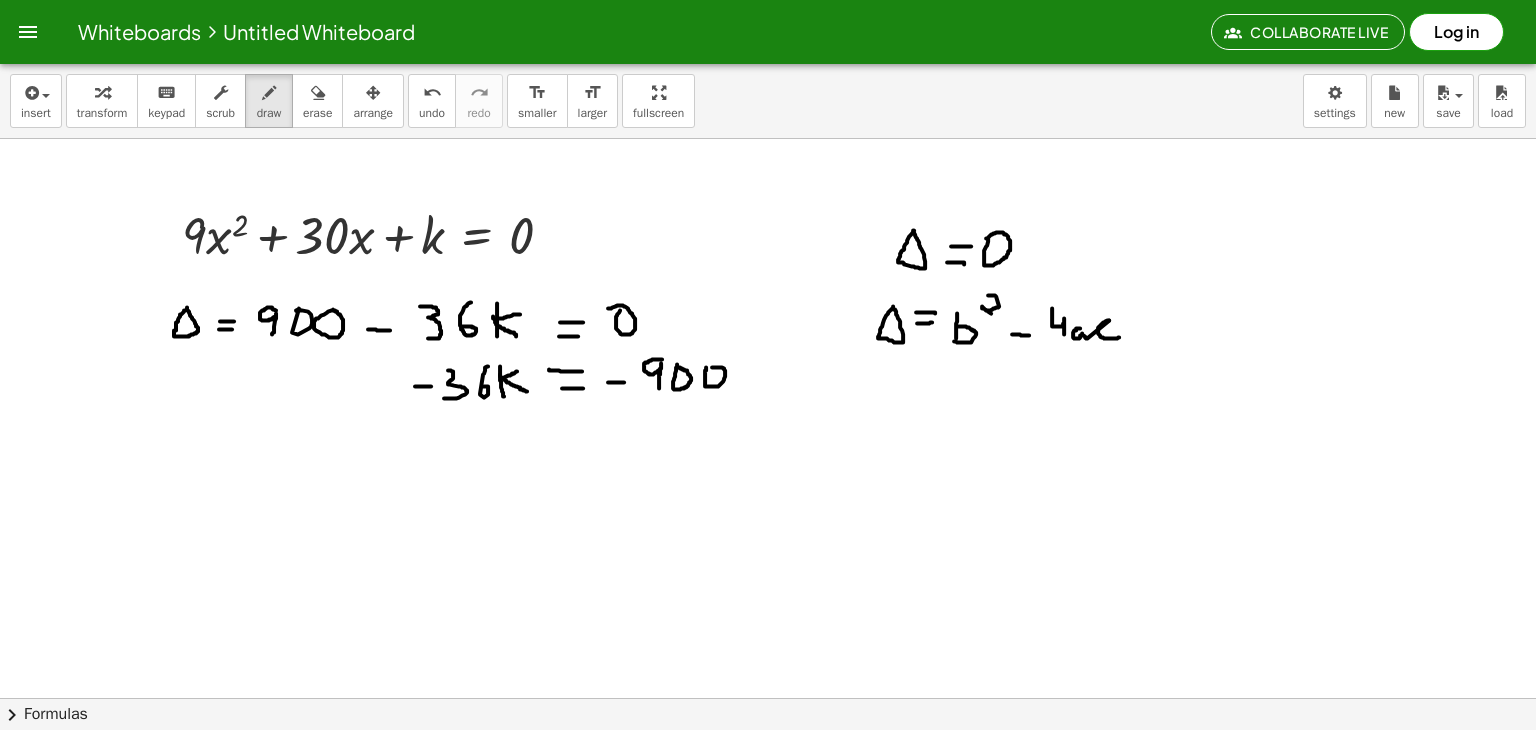 click at bounding box center (768, -1715) 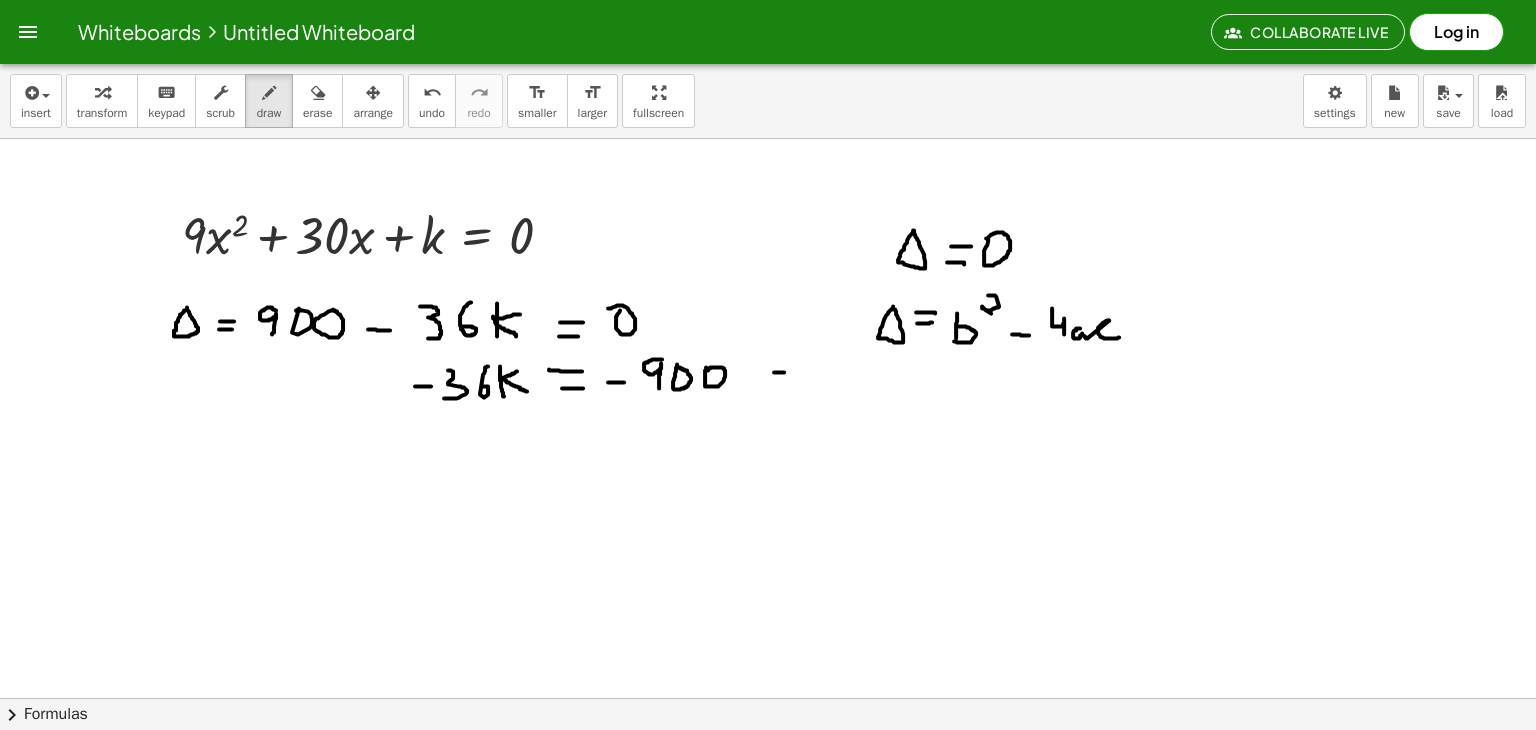 drag, startPoint x: 774, startPoint y: 371, endPoint x: 785, endPoint y: 371, distance: 11 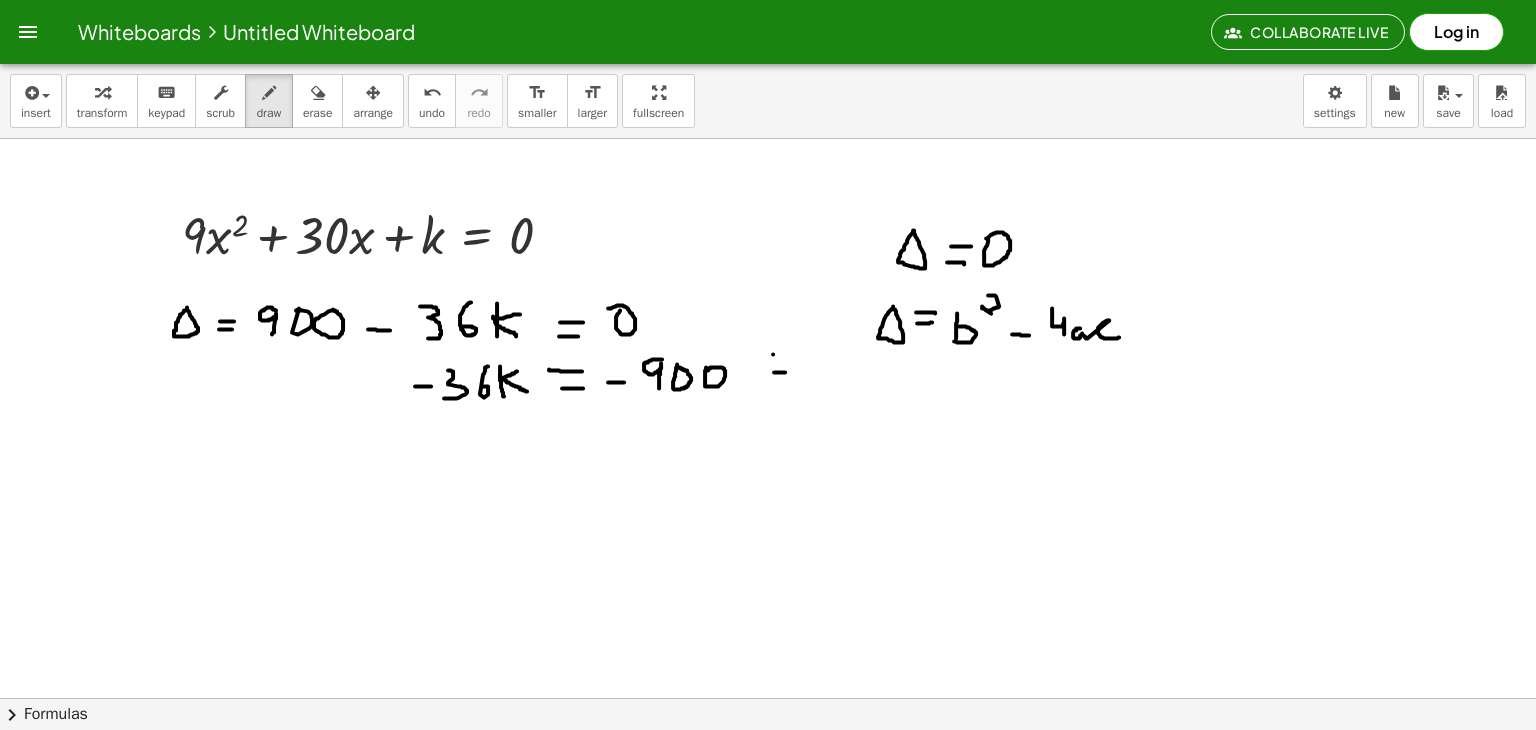 drag, startPoint x: 773, startPoint y: 353, endPoint x: 816, endPoint y: 362, distance: 43.931767 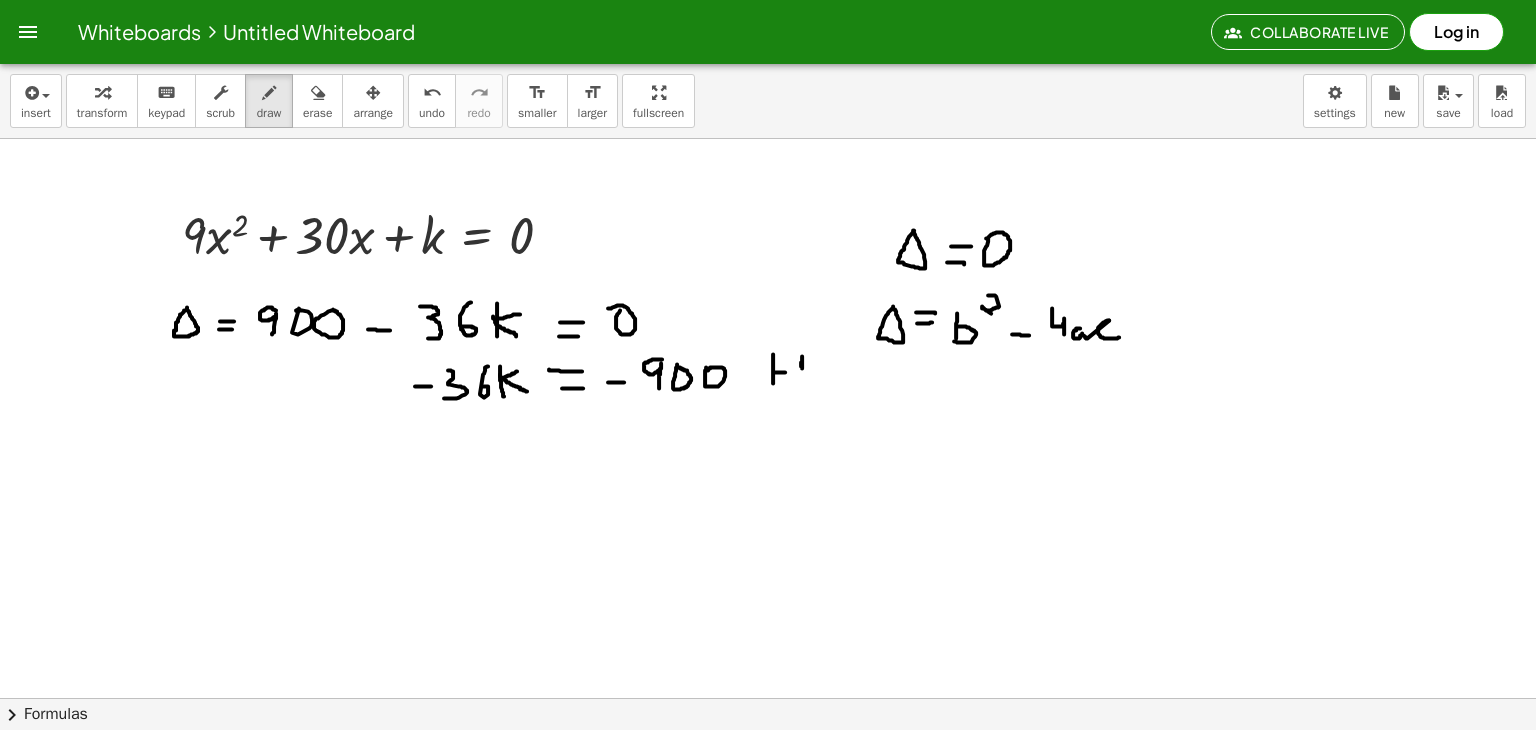 click at bounding box center [768, -1715] 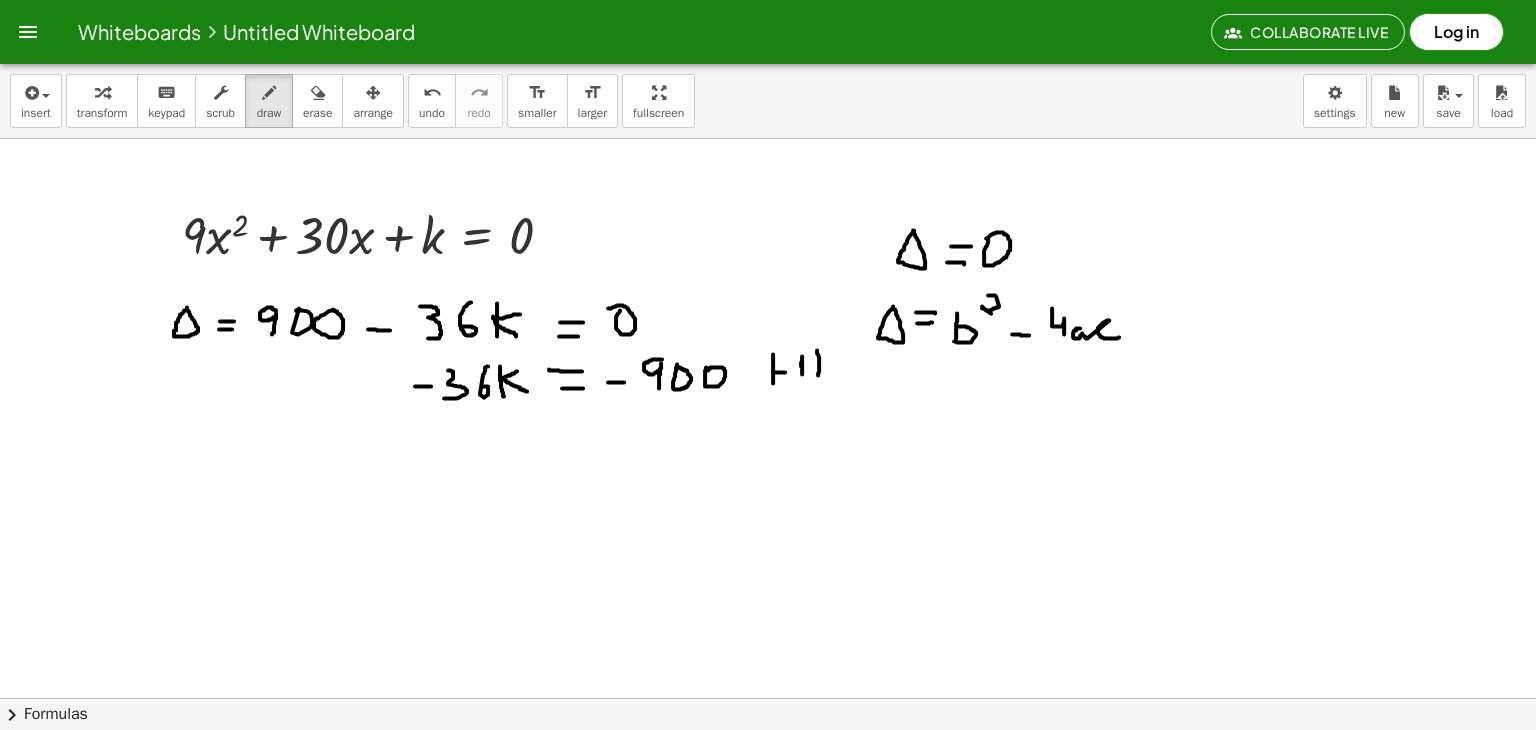 drag, startPoint x: 817, startPoint y: 349, endPoint x: 817, endPoint y: 381, distance: 32 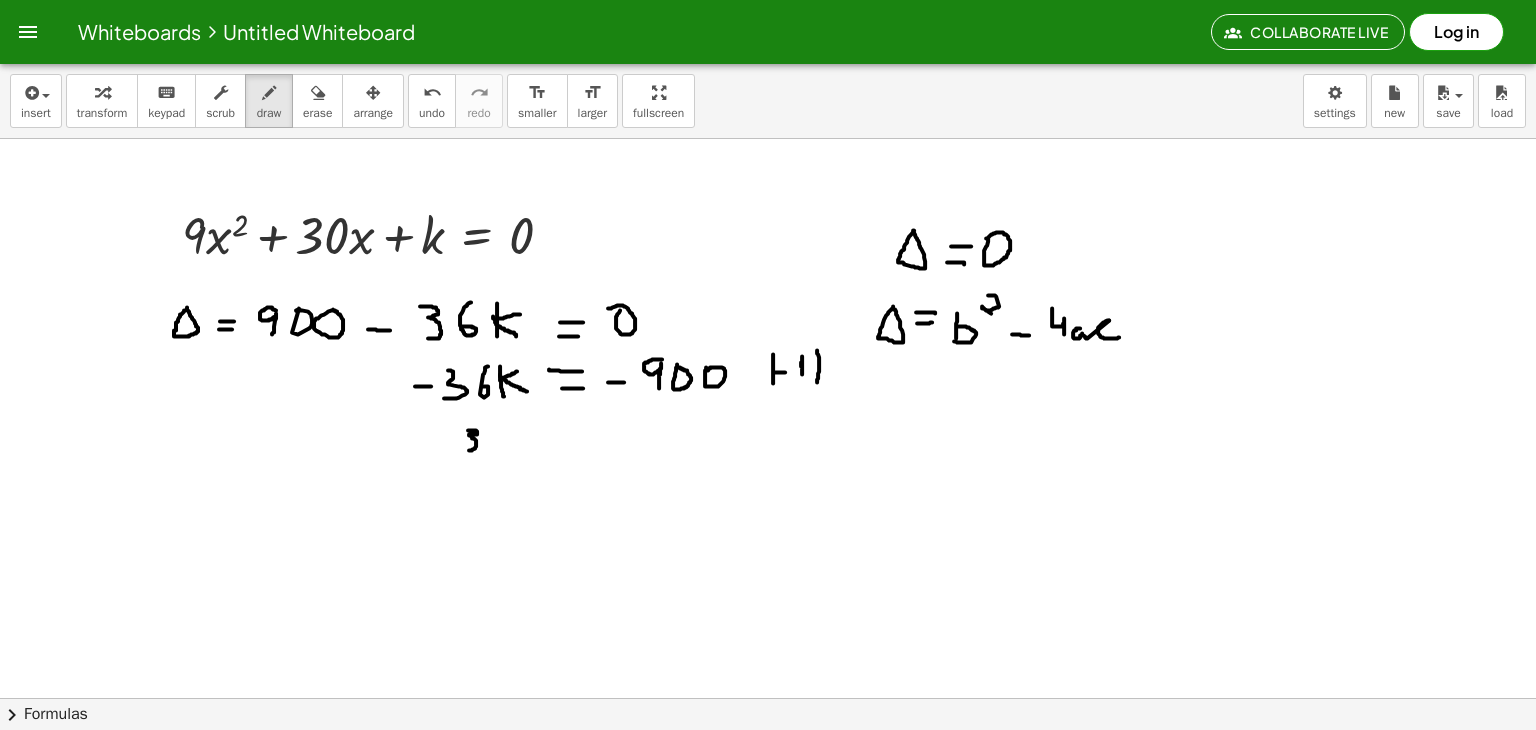 drag, startPoint x: 468, startPoint y: 429, endPoint x: 462, endPoint y: 449, distance: 20.880613 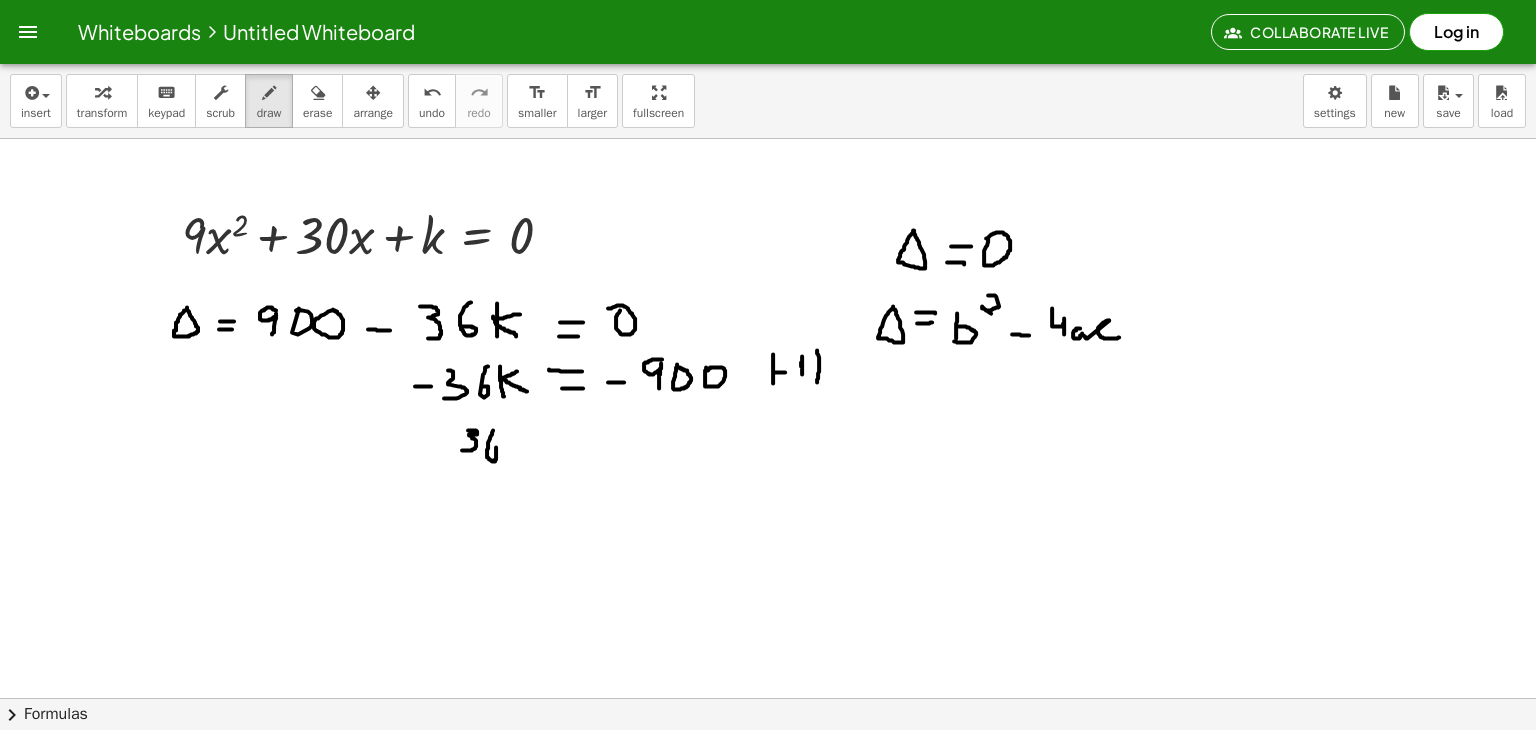 drag, startPoint x: 493, startPoint y: 429, endPoint x: 490, endPoint y: 445, distance: 16.27882 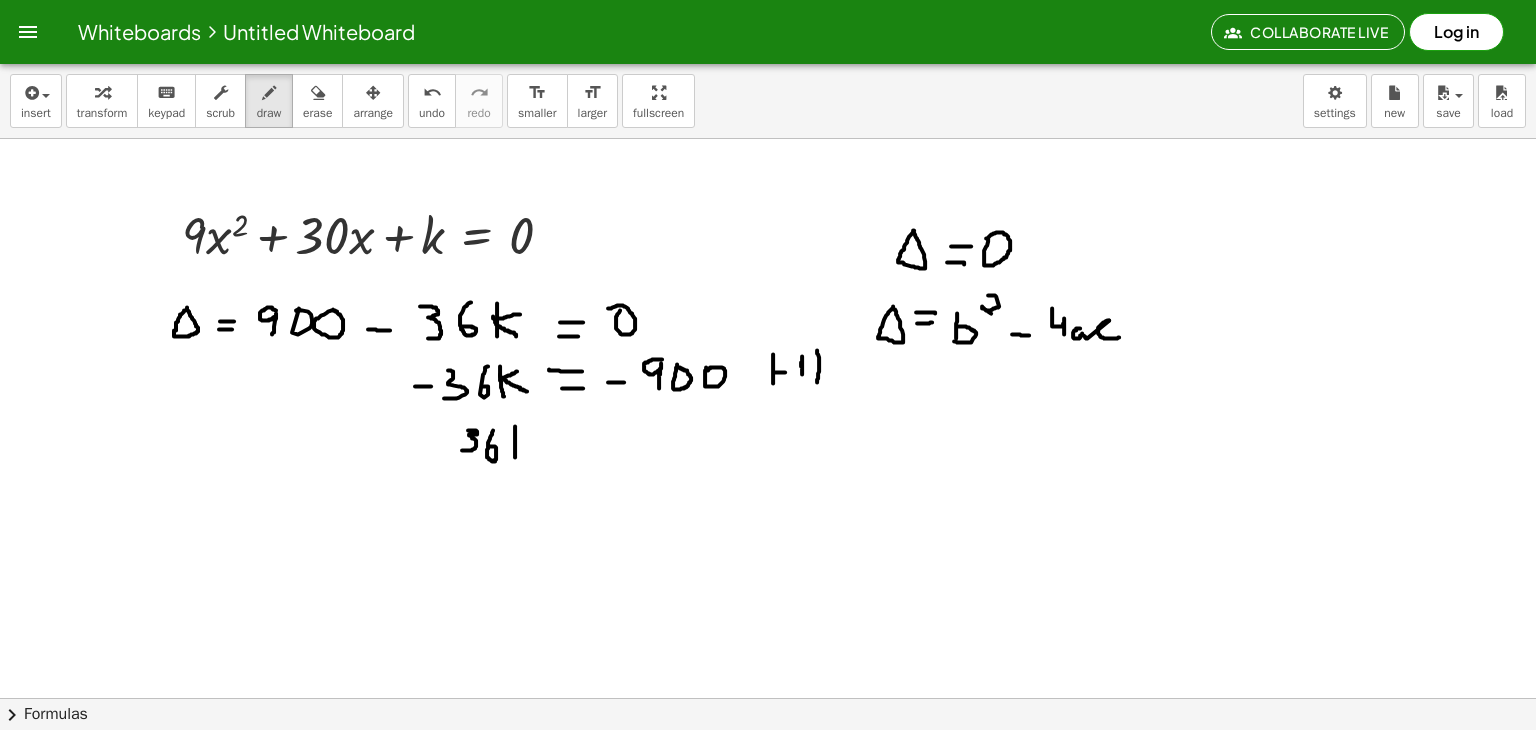 drag, startPoint x: 515, startPoint y: 425, endPoint x: 515, endPoint y: 457, distance: 32 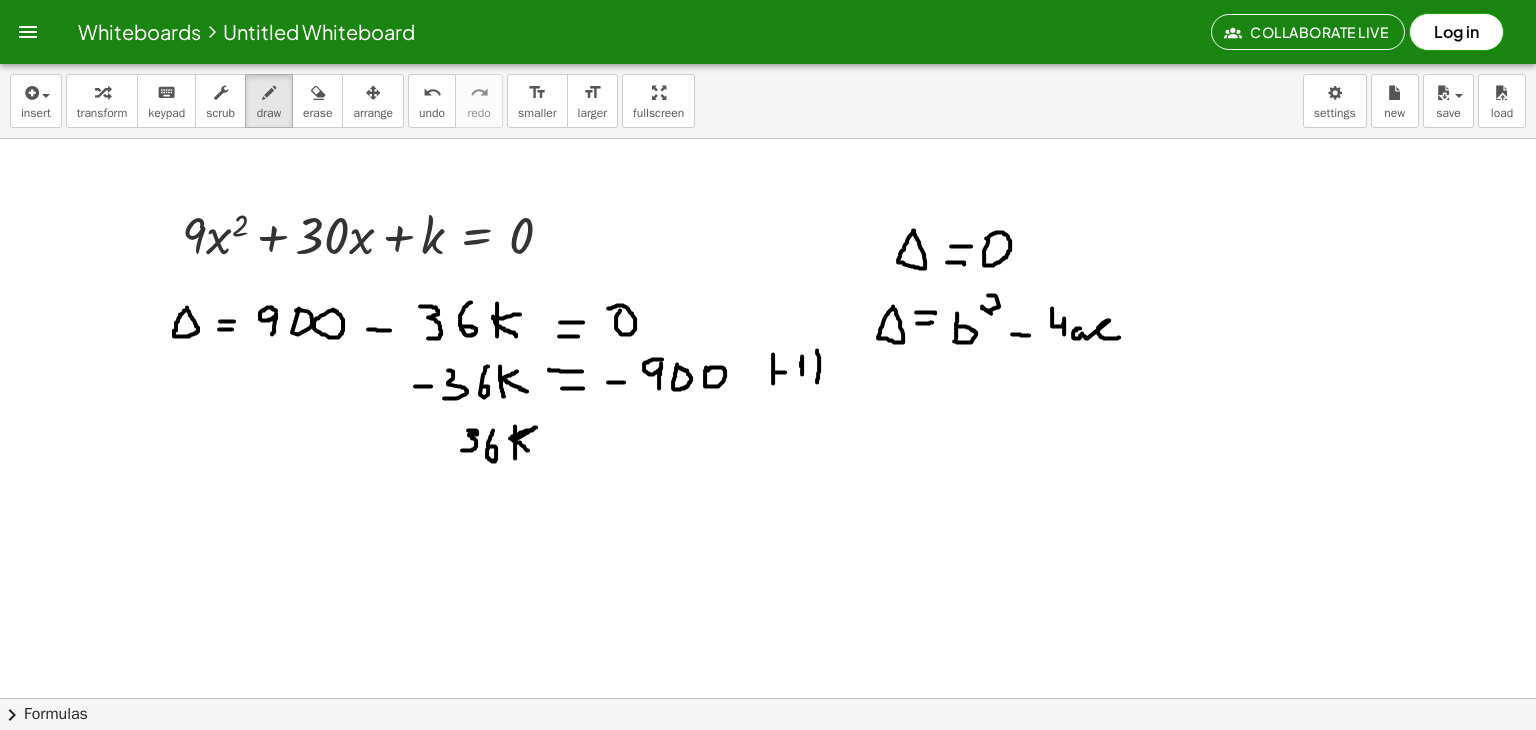 drag, startPoint x: 515, startPoint y: 437, endPoint x: 532, endPoint y: 453, distance: 23.345236 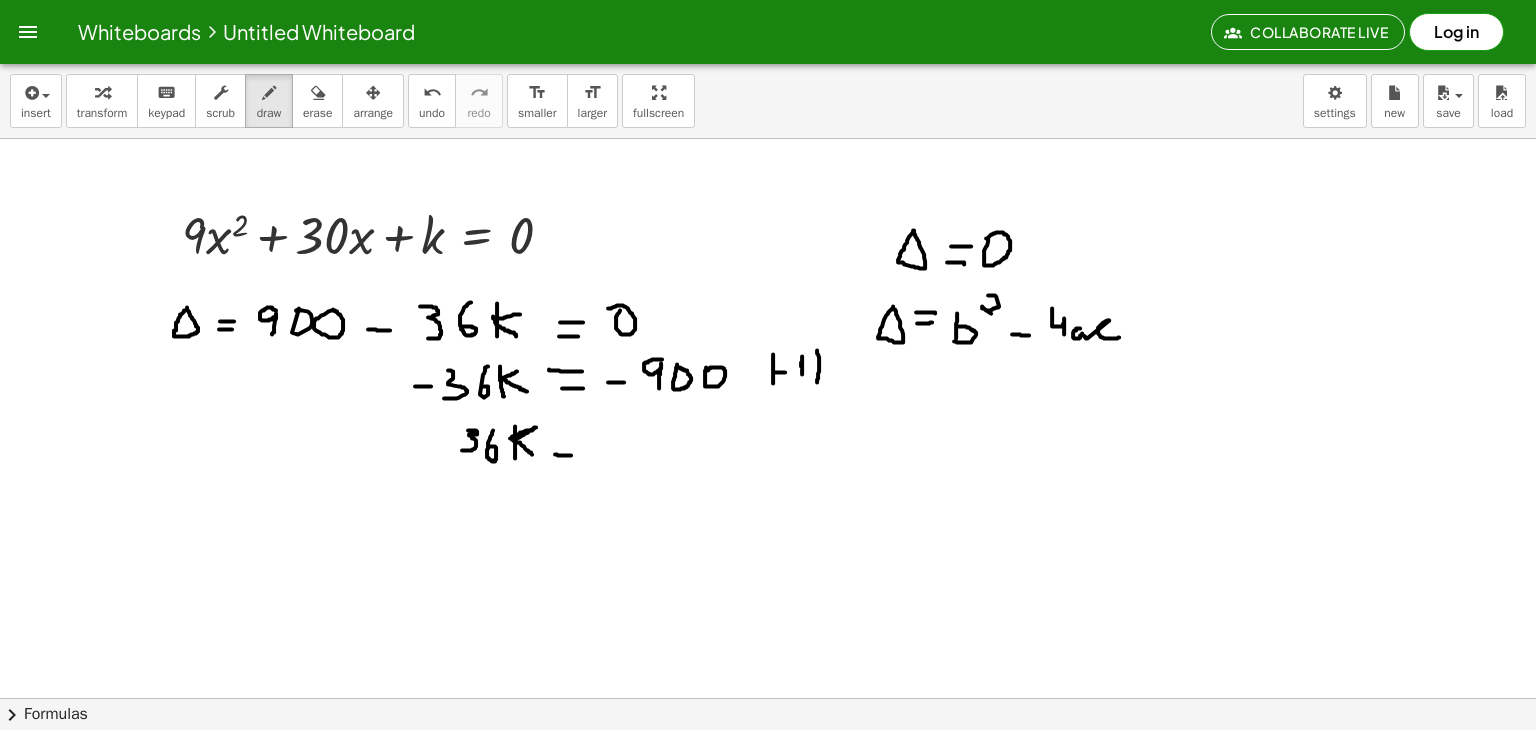 drag, startPoint x: 555, startPoint y: 453, endPoint x: 572, endPoint y: 454, distance: 17.029387 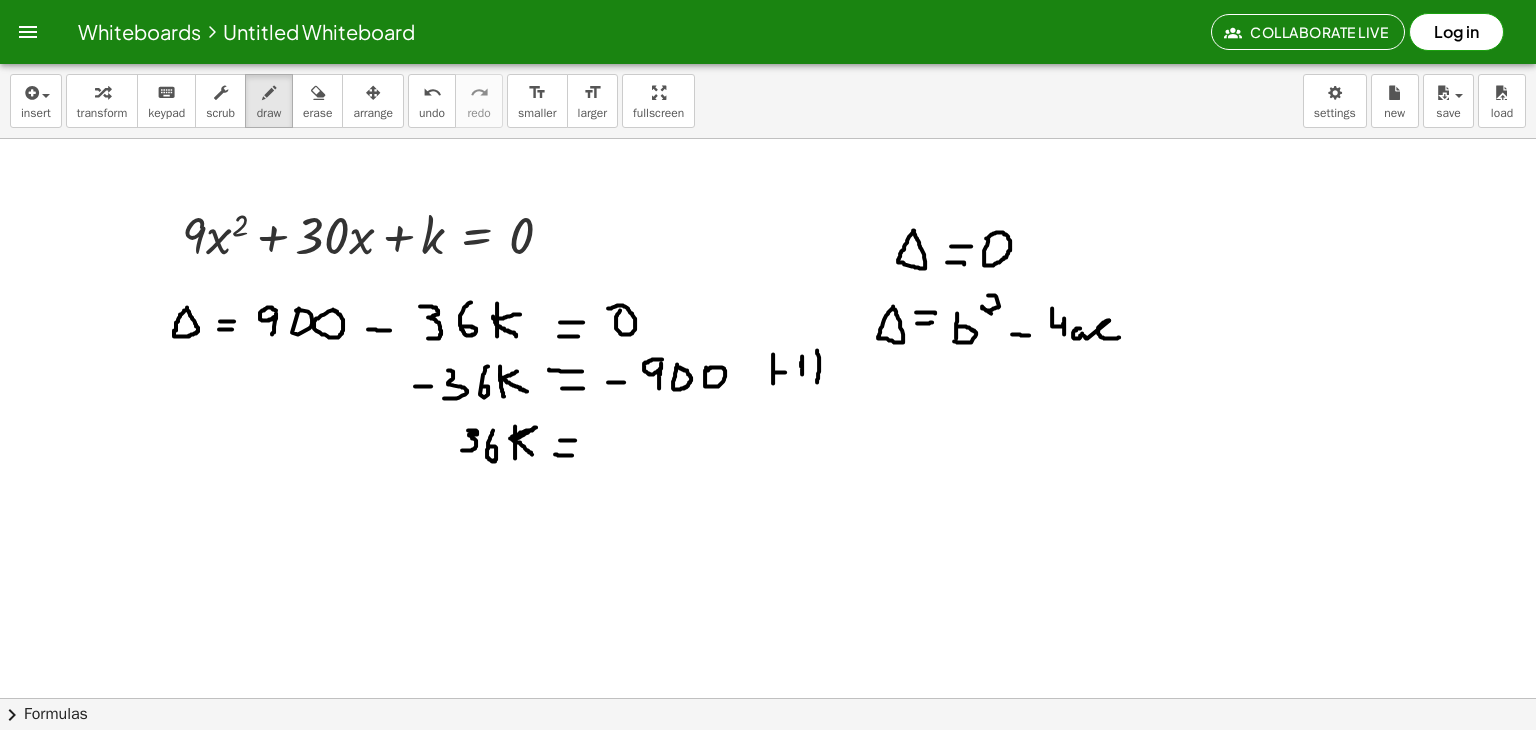 drag, startPoint x: 560, startPoint y: 439, endPoint x: 577, endPoint y: 439, distance: 17 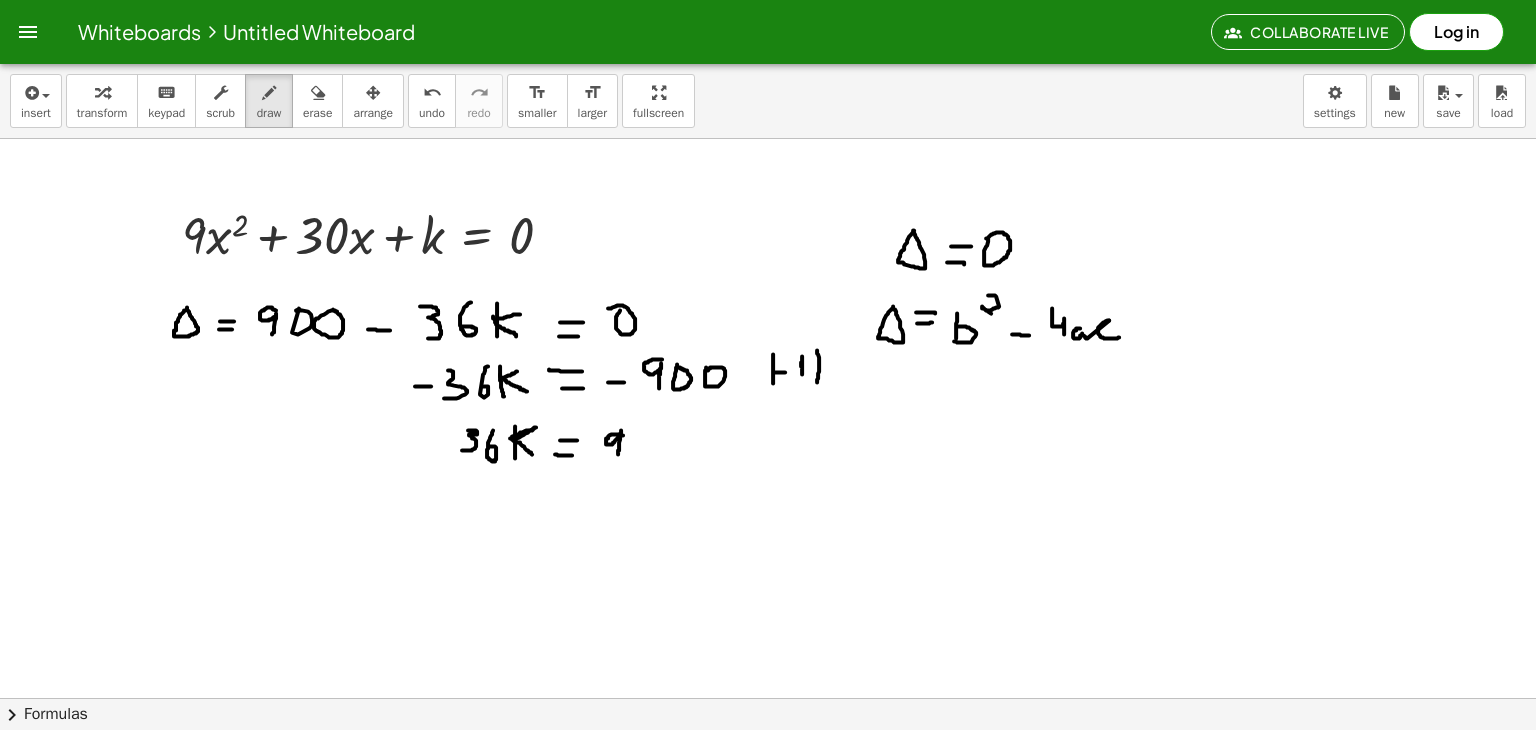 drag, startPoint x: 623, startPoint y: 434, endPoint x: 618, endPoint y: 456, distance: 22.561028 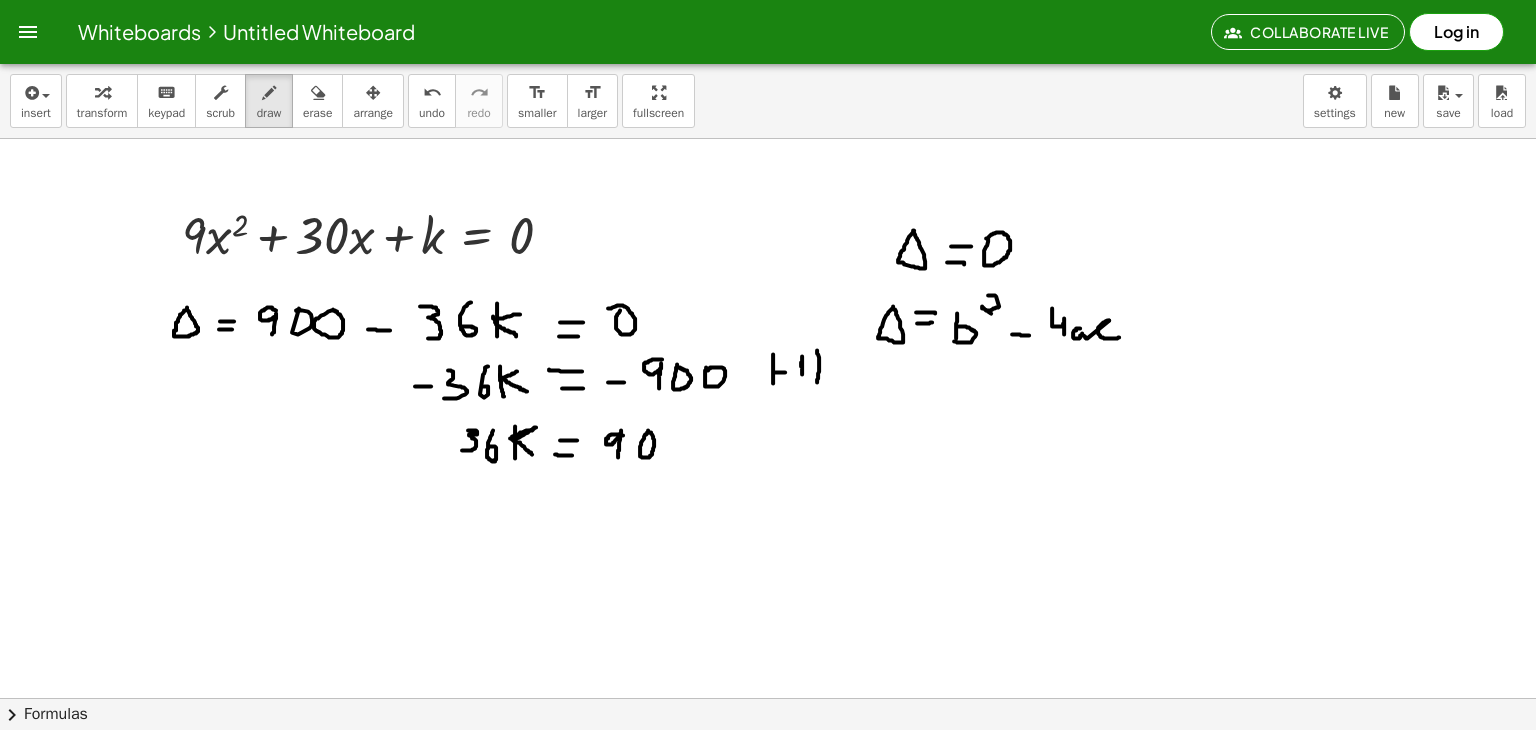 click at bounding box center [768, -1715] 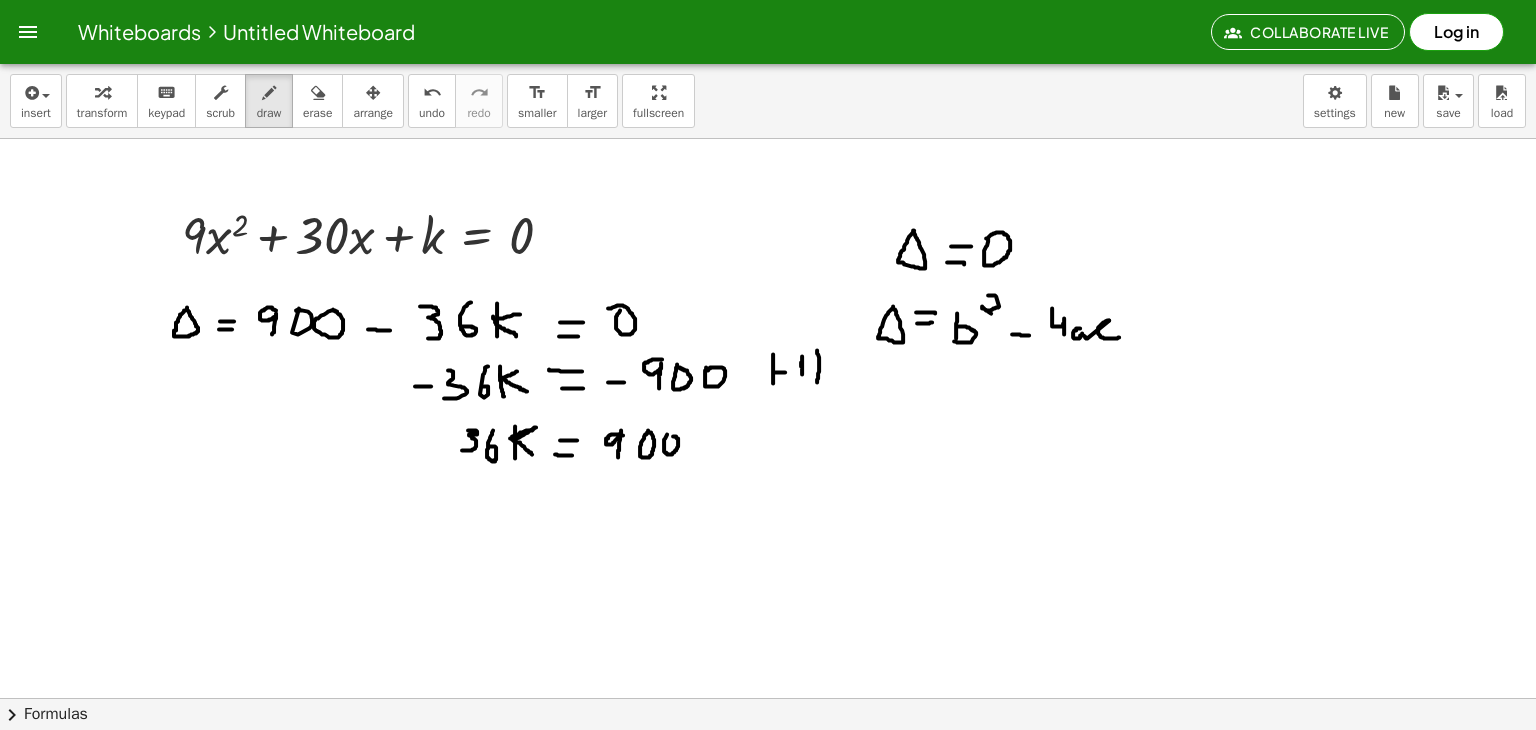 click at bounding box center (768, -1715) 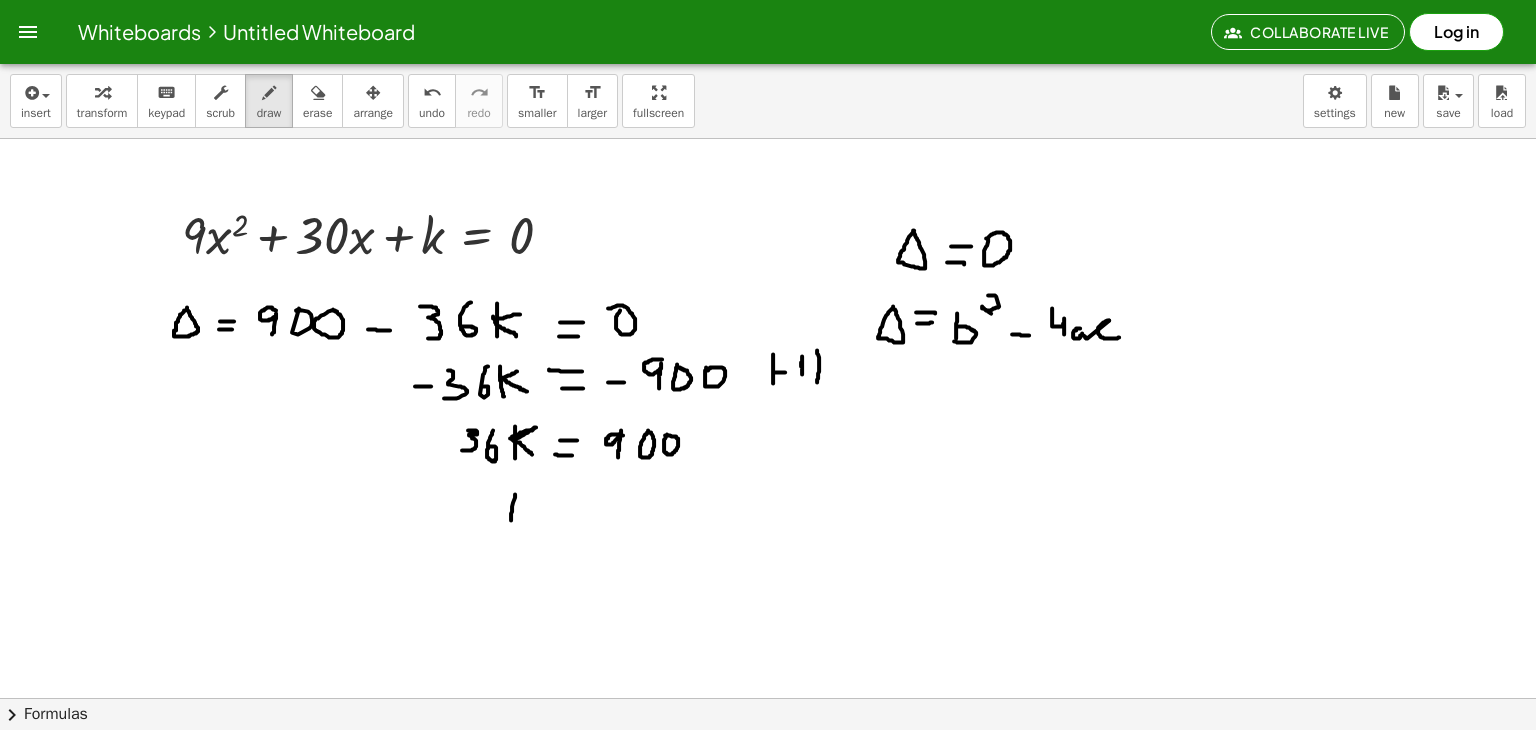 drag, startPoint x: 515, startPoint y: 493, endPoint x: 511, endPoint y: 519, distance: 26.305893 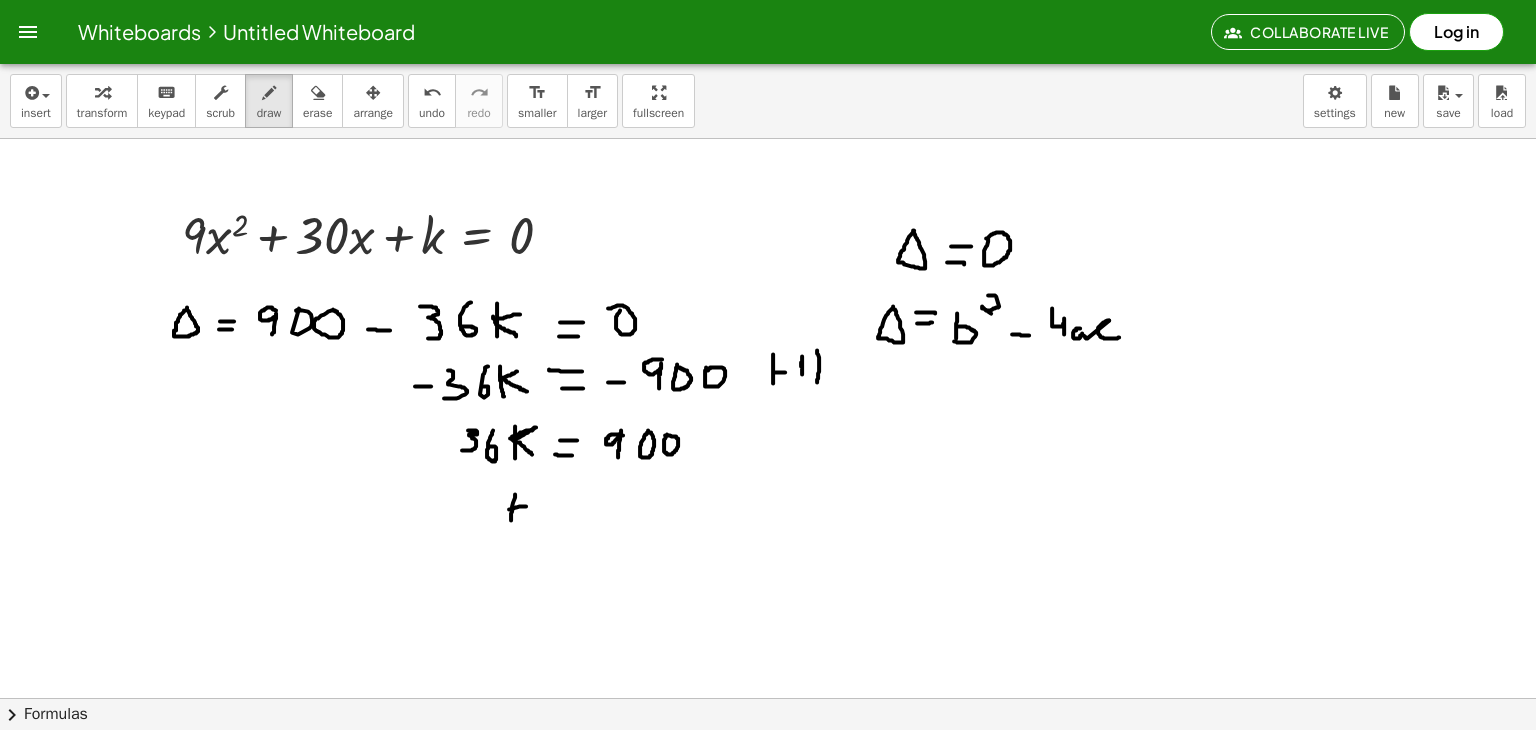 drag, startPoint x: 509, startPoint y: 508, endPoint x: 533, endPoint y: 502, distance: 24.738634 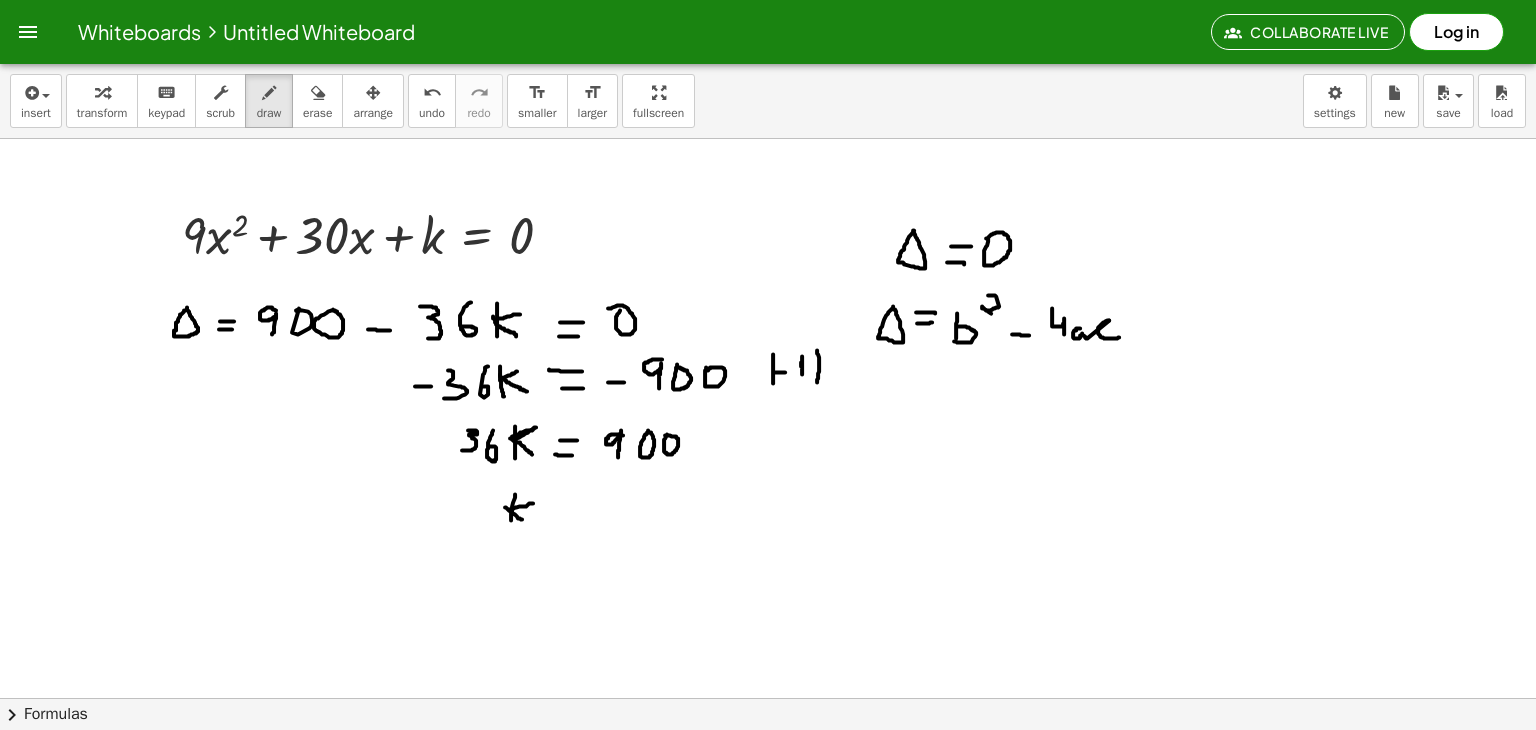 drag, startPoint x: 505, startPoint y: 506, endPoint x: 523, endPoint y: 518, distance: 21.633308 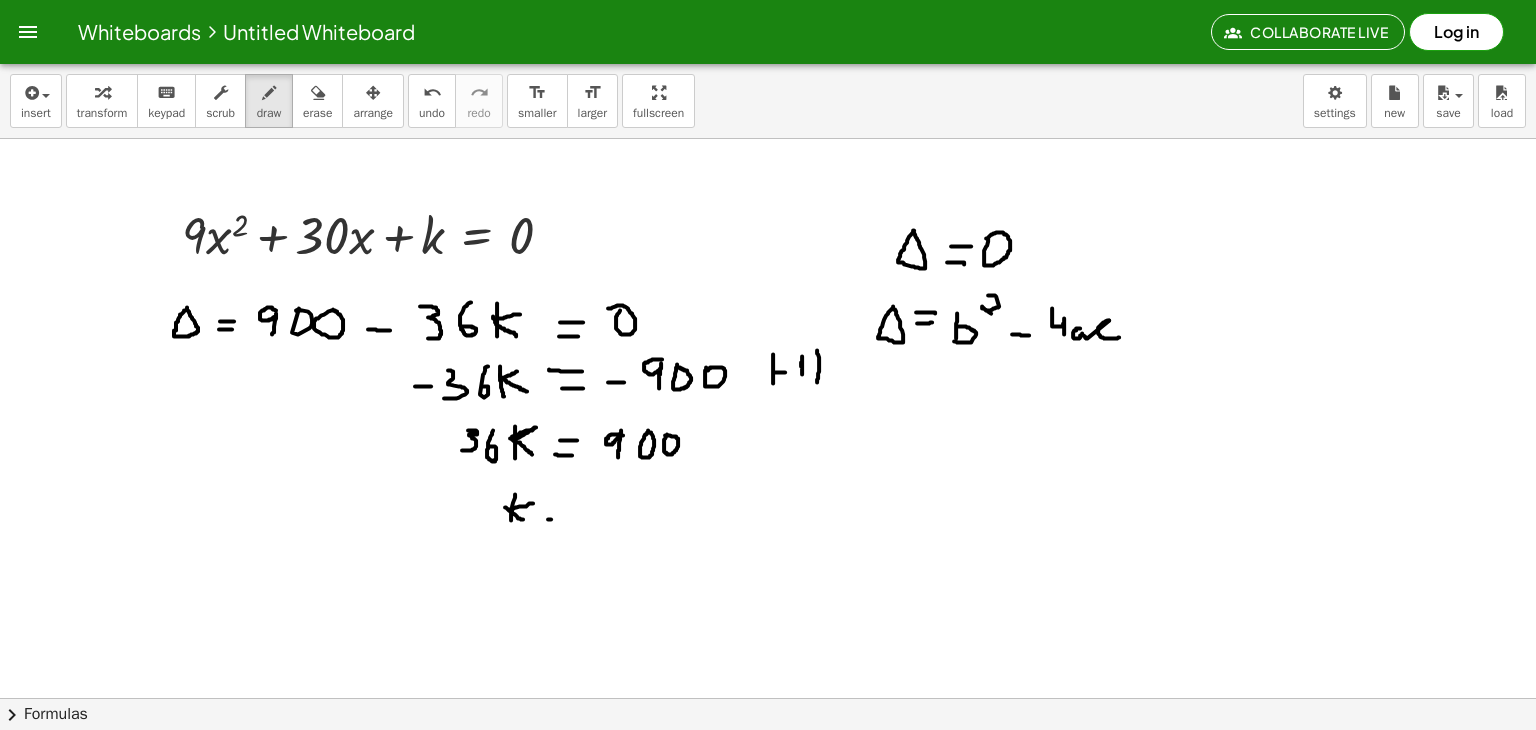 drag, startPoint x: 548, startPoint y: 518, endPoint x: 564, endPoint y: 519, distance: 16.03122 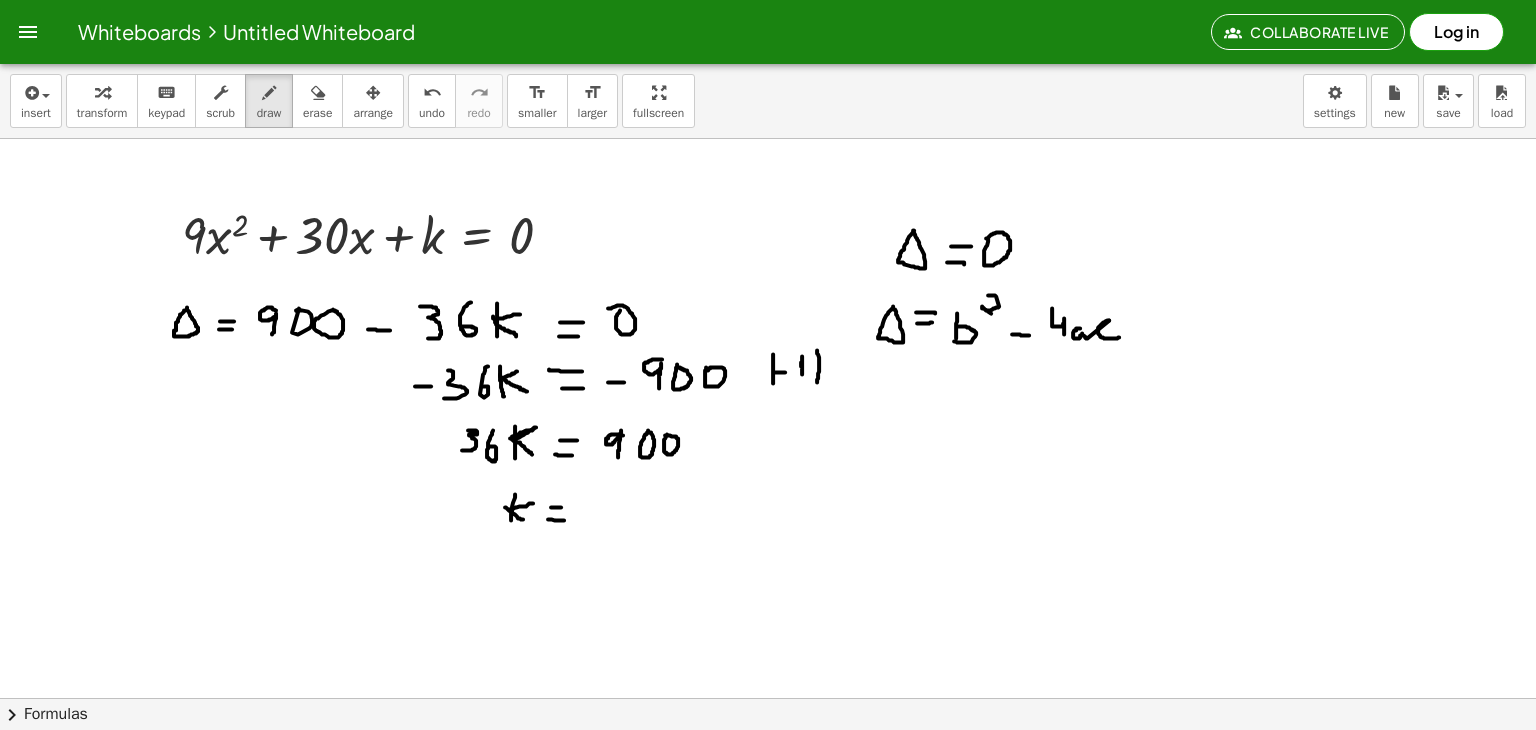 drag, startPoint x: 551, startPoint y: 506, endPoint x: 567, endPoint y: 506, distance: 16 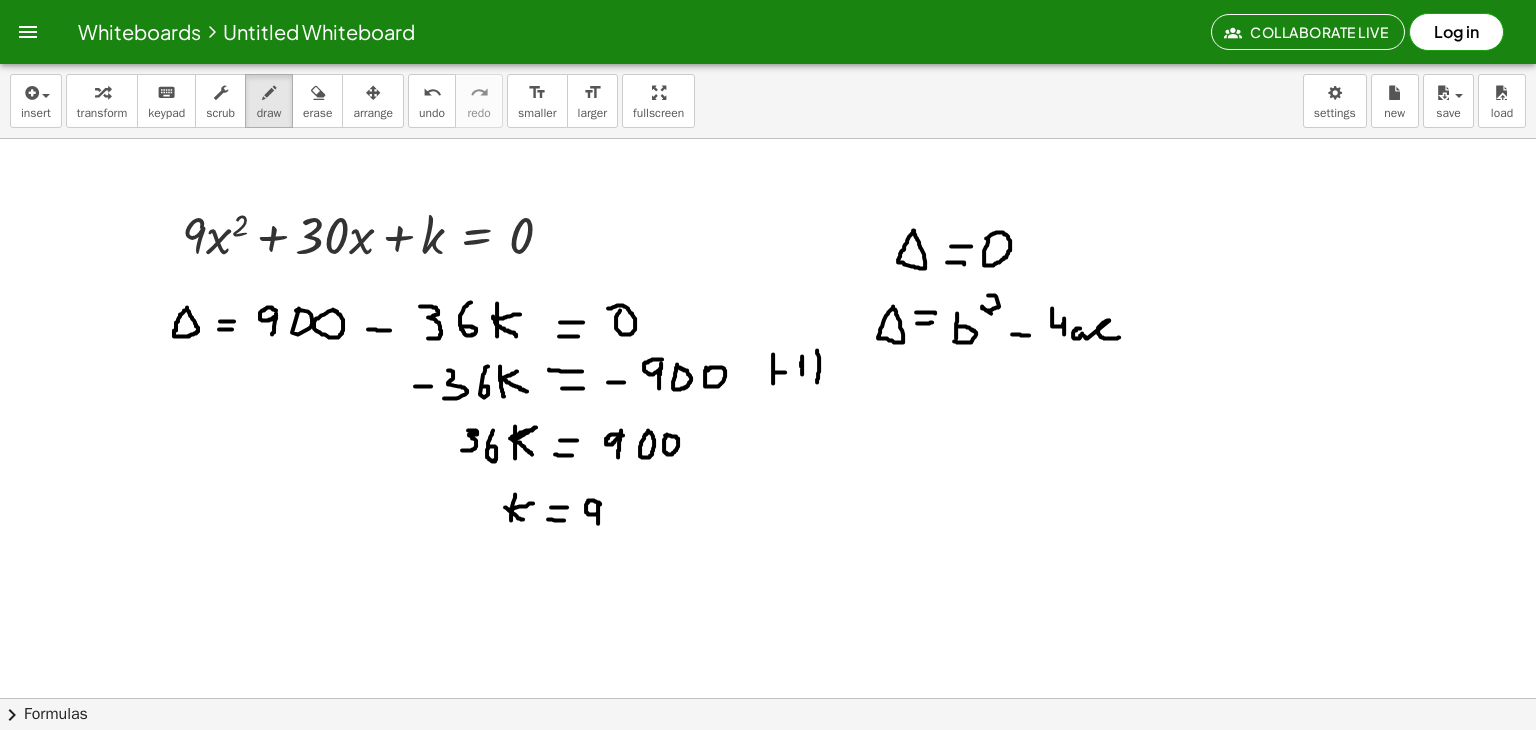drag, startPoint x: 600, startPoint y: 503, endPoint x: 598, endPoint y: 522, distance: 19.104973 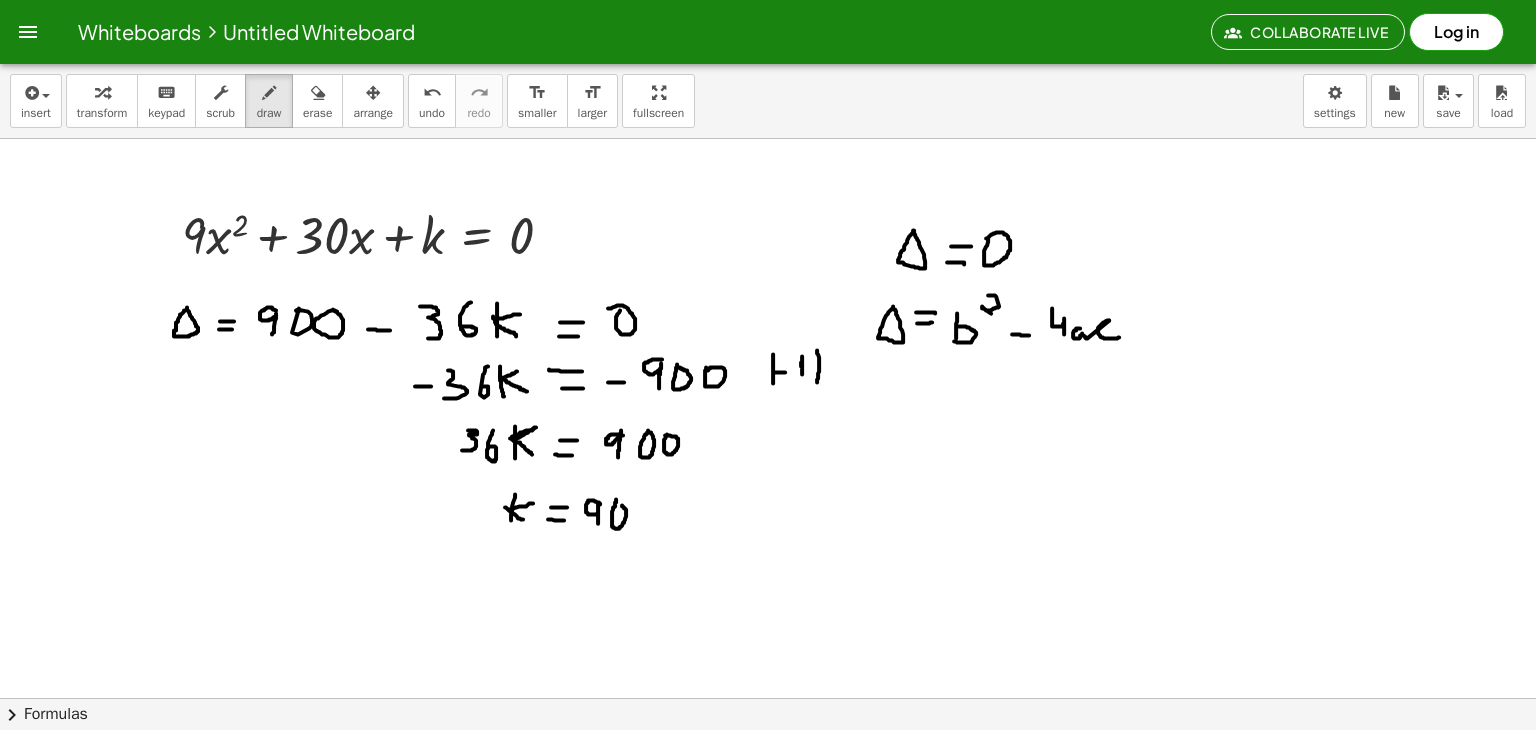 click at bounding box center [768, -1715] 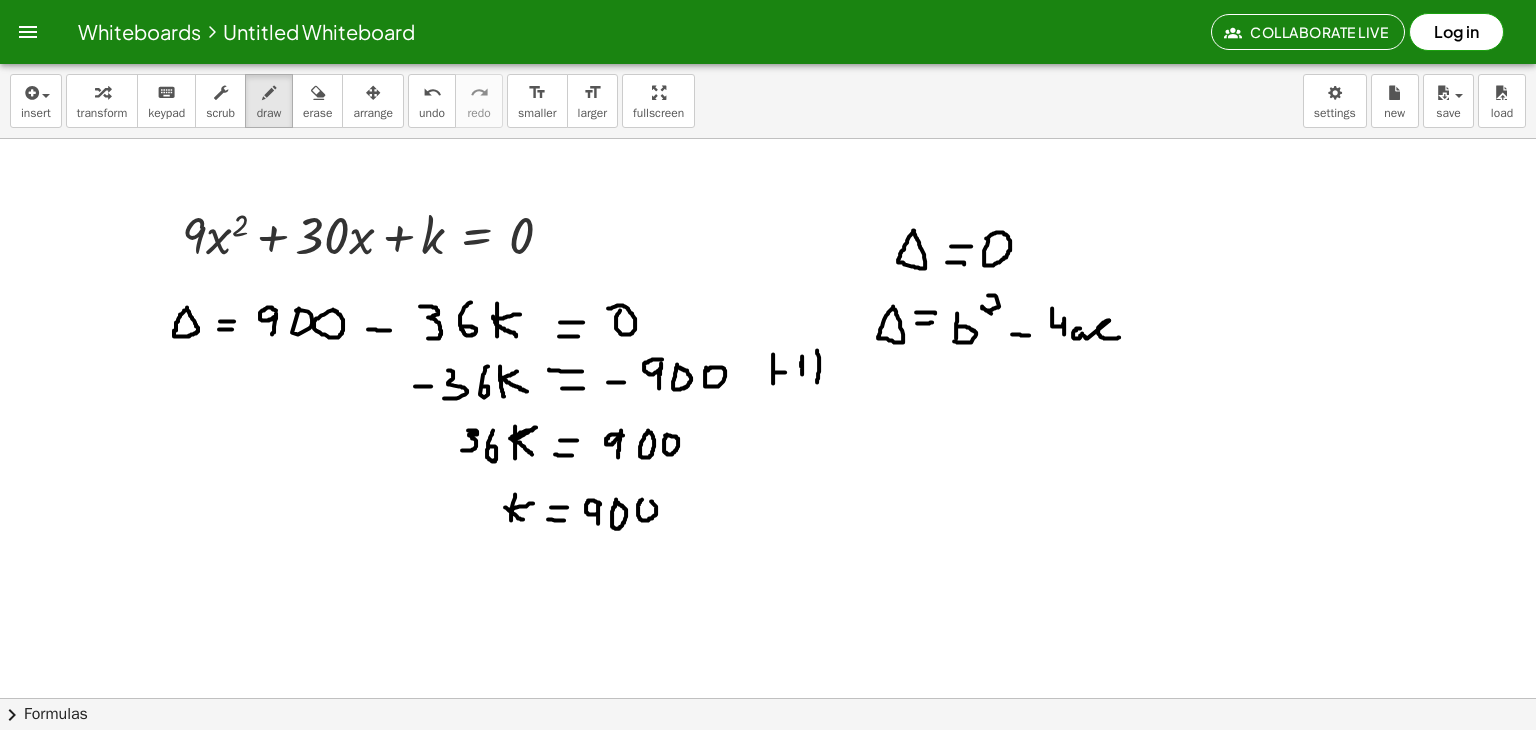 click at bounding box center (768, -1715) 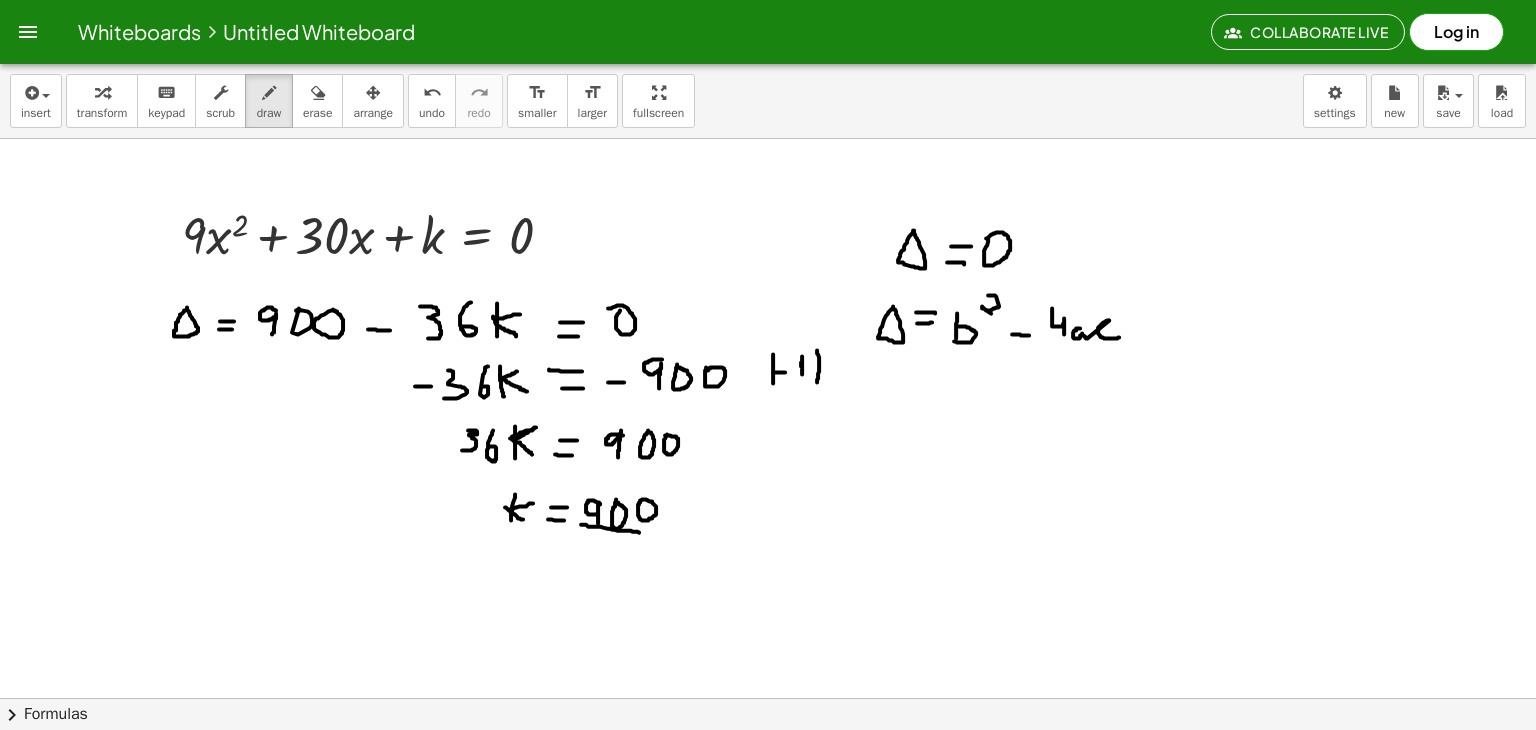 drag, startPoint x: 581, startPoint y: 523, endPoint x: 670, endPoint y: 531, distance: 89.358826 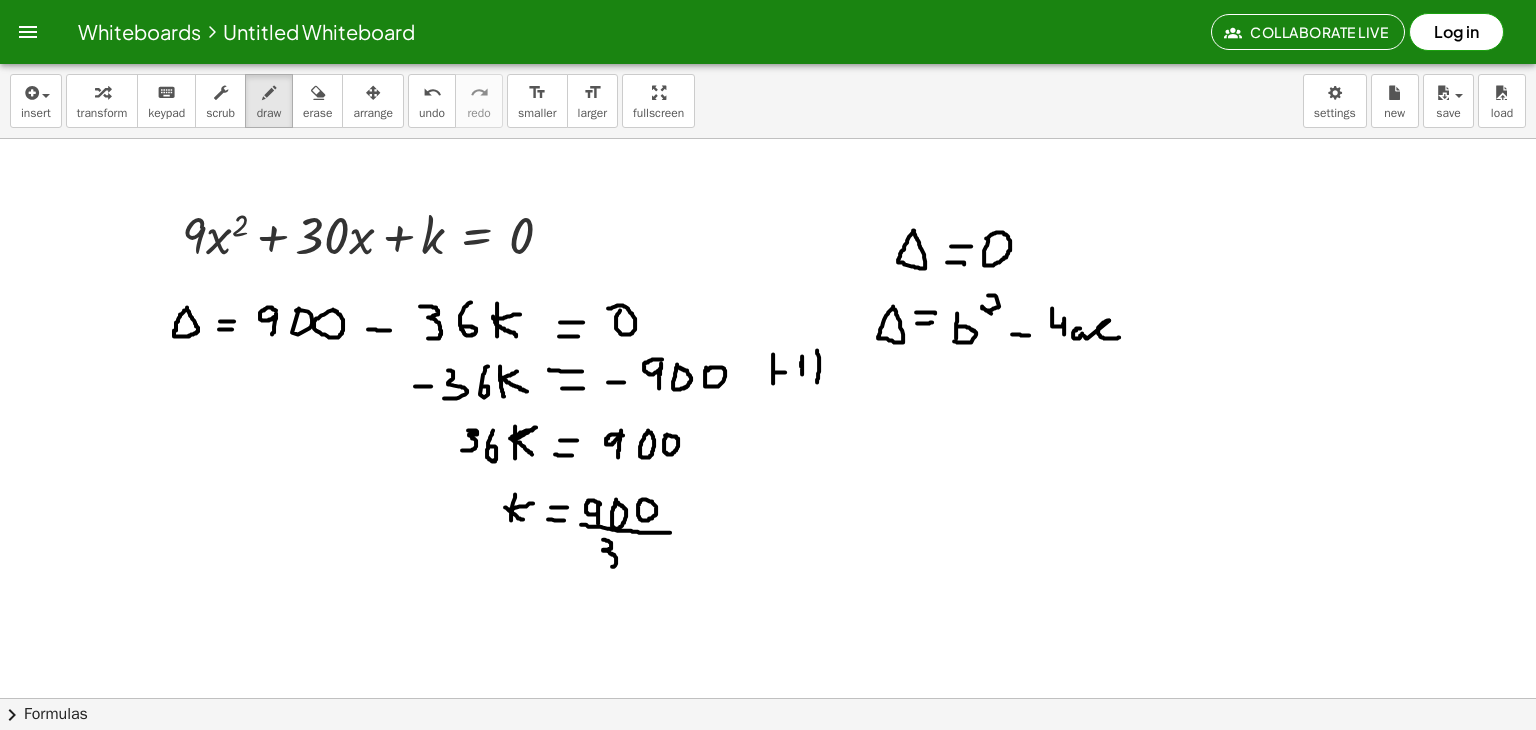 drag, startPoint x: 603, startPoint y: 538, endPoint x: 603, endPoint y: 566, distance: 28 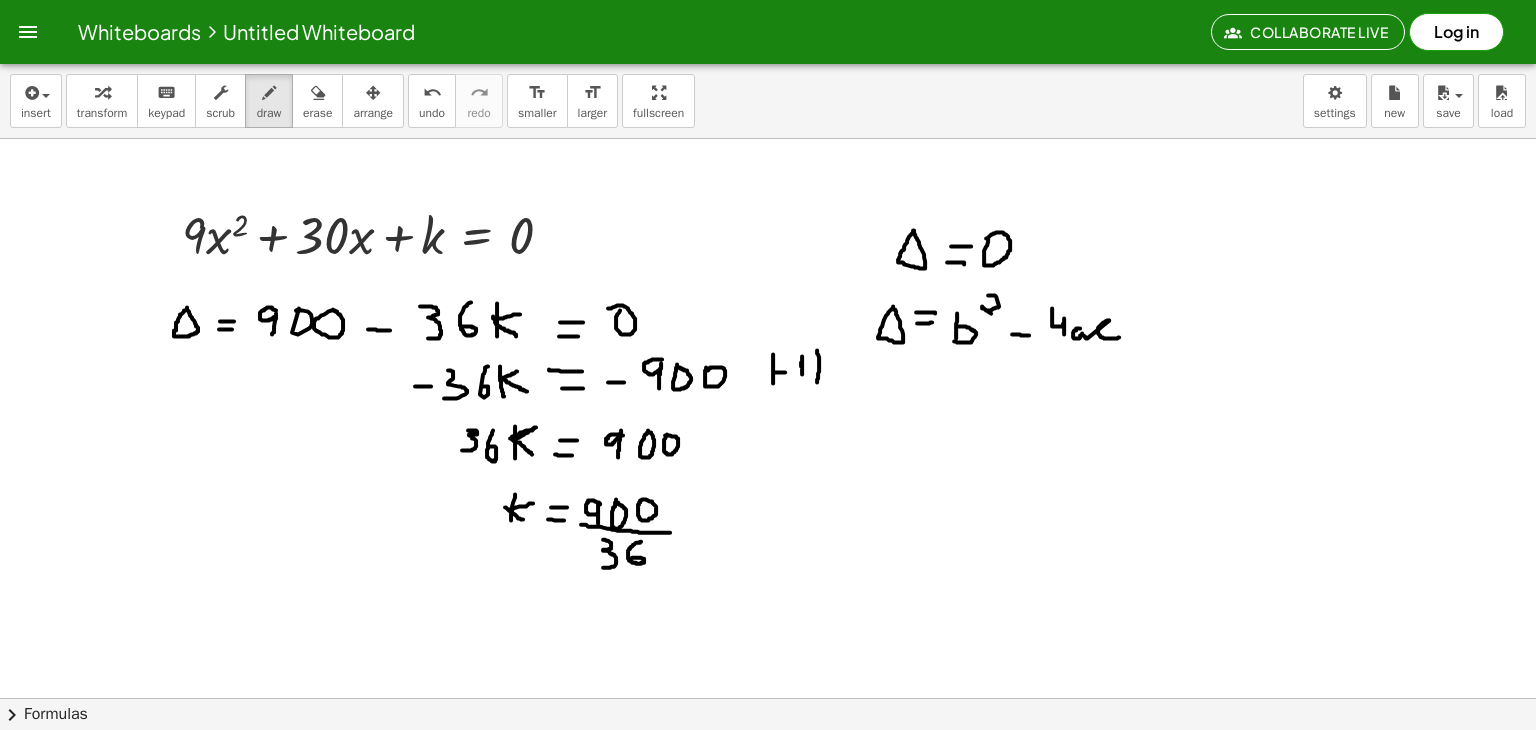 drag, startPoint x: 641, startPoint y: 540, endPoint x: 632, endPoint y: 556, distance: 18.35756 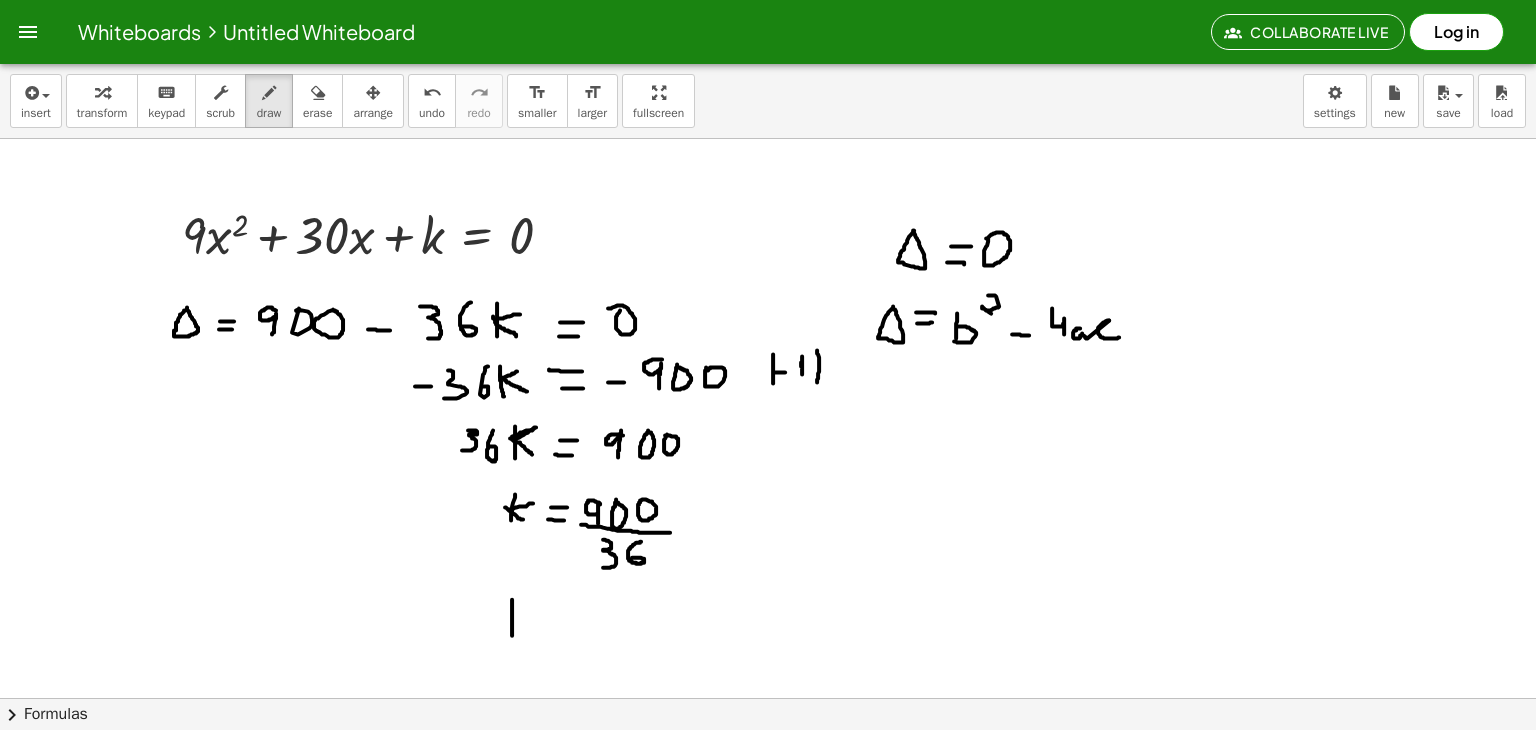 drag, startPoint x: 512, startPoint y: 598, endPoint x: 512, endPoint y: 638, distance: 40 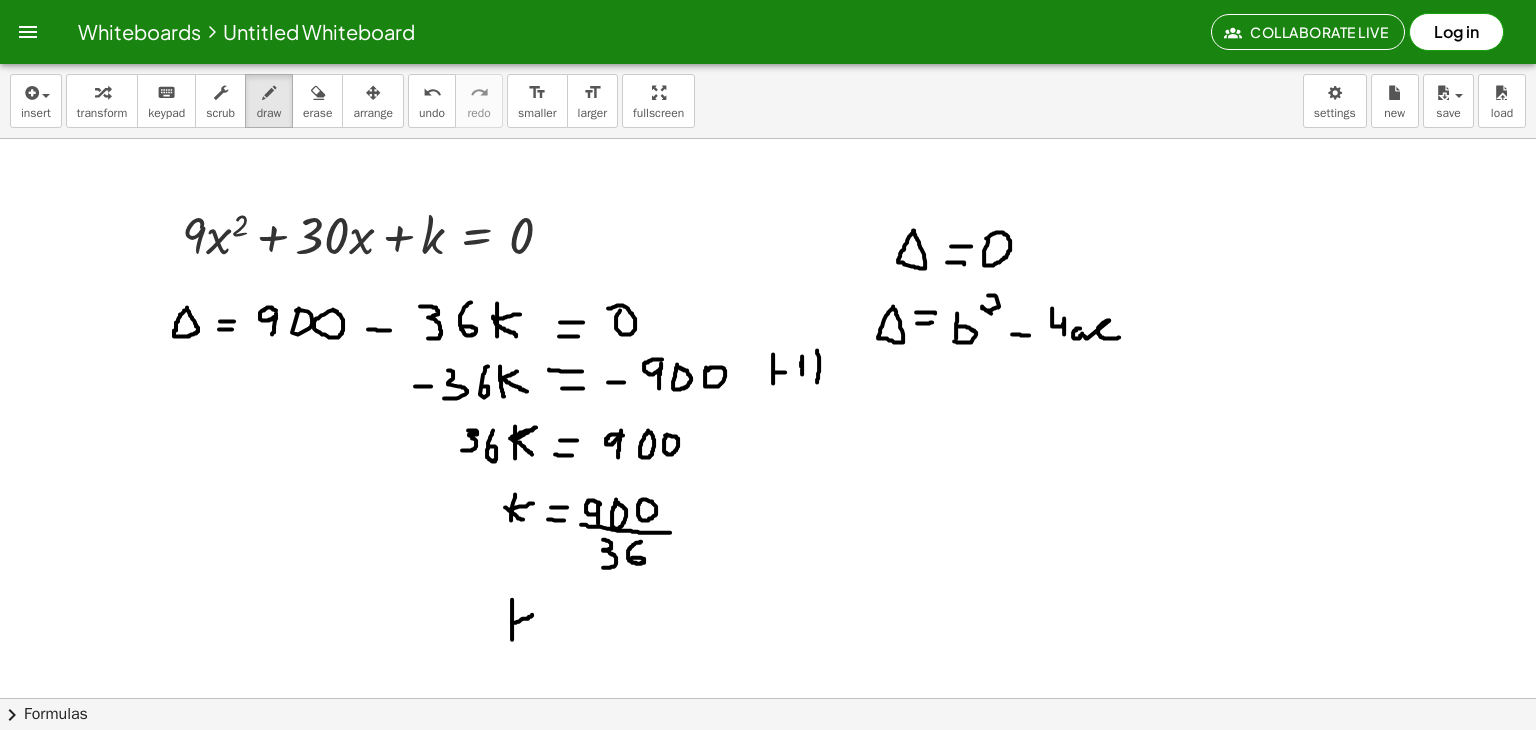 drag, startPoint x: 512, startPoint y: 621, endPoint x: 534, endPoint y: 613, distance: 23.409399 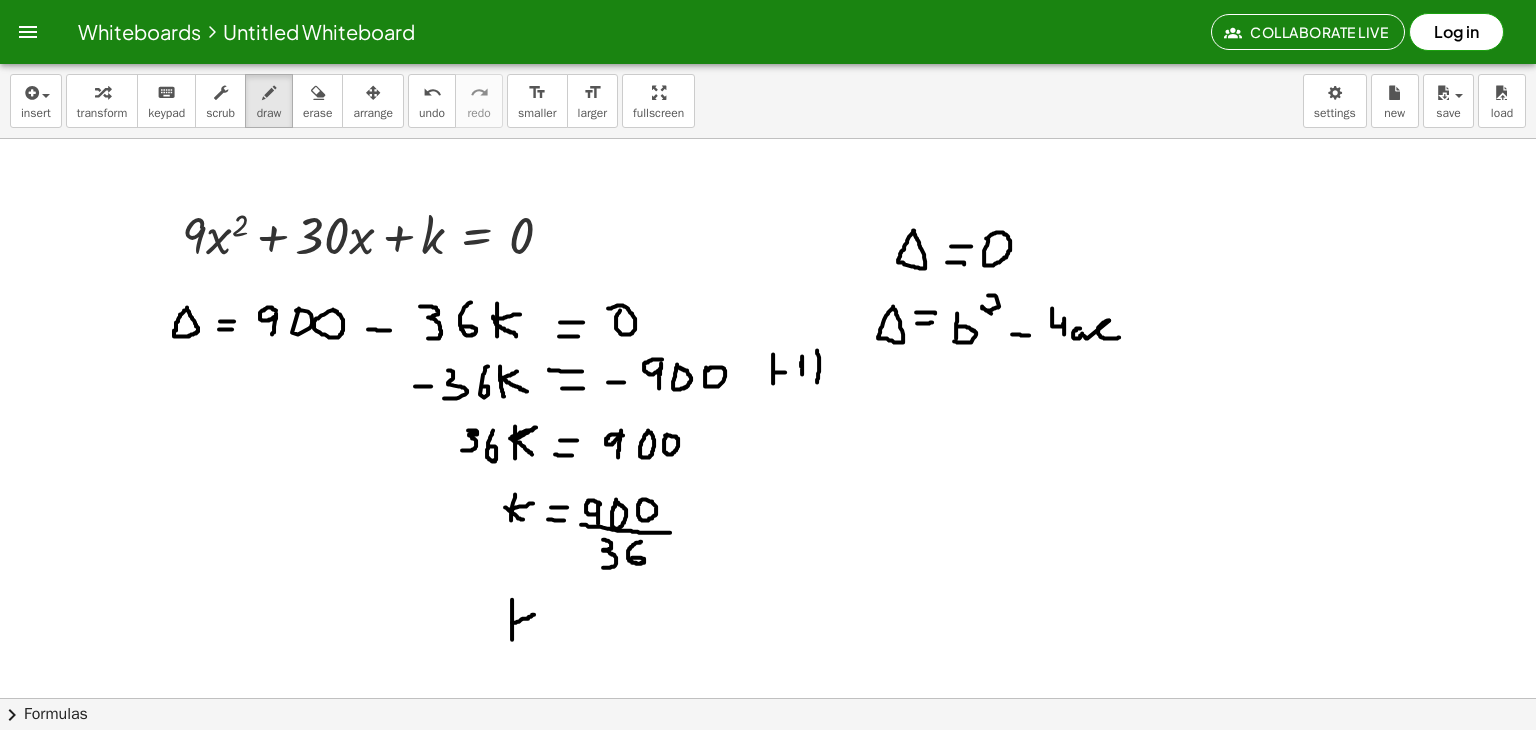 drag, startPoint x: 508, startPoint y: 620, endPoint x: 529, endPoint y: 635, distance: 25.806976 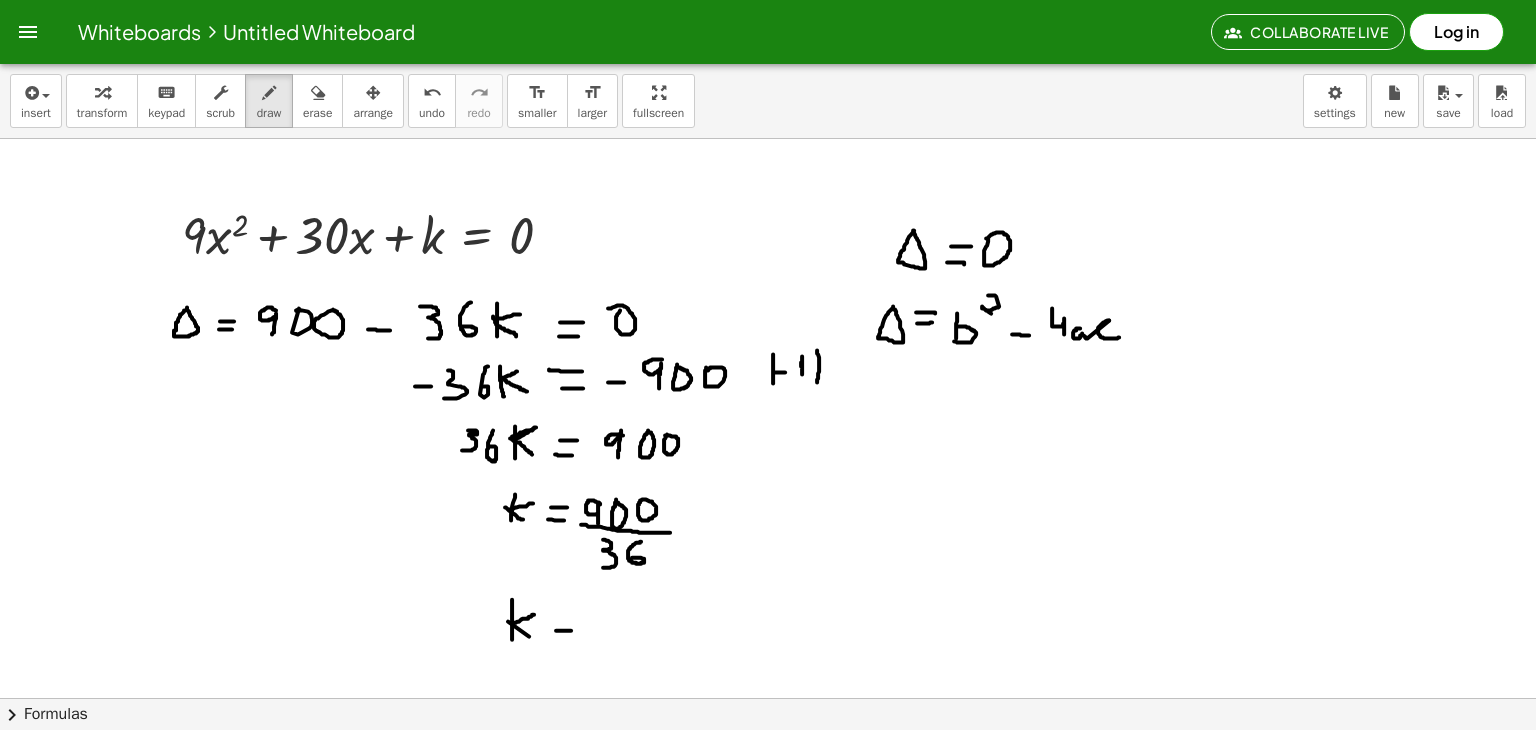 drag, startPoint x: 556, startPoint y: 629, endPoint x: 572, endPoint y: 629, distance: 16 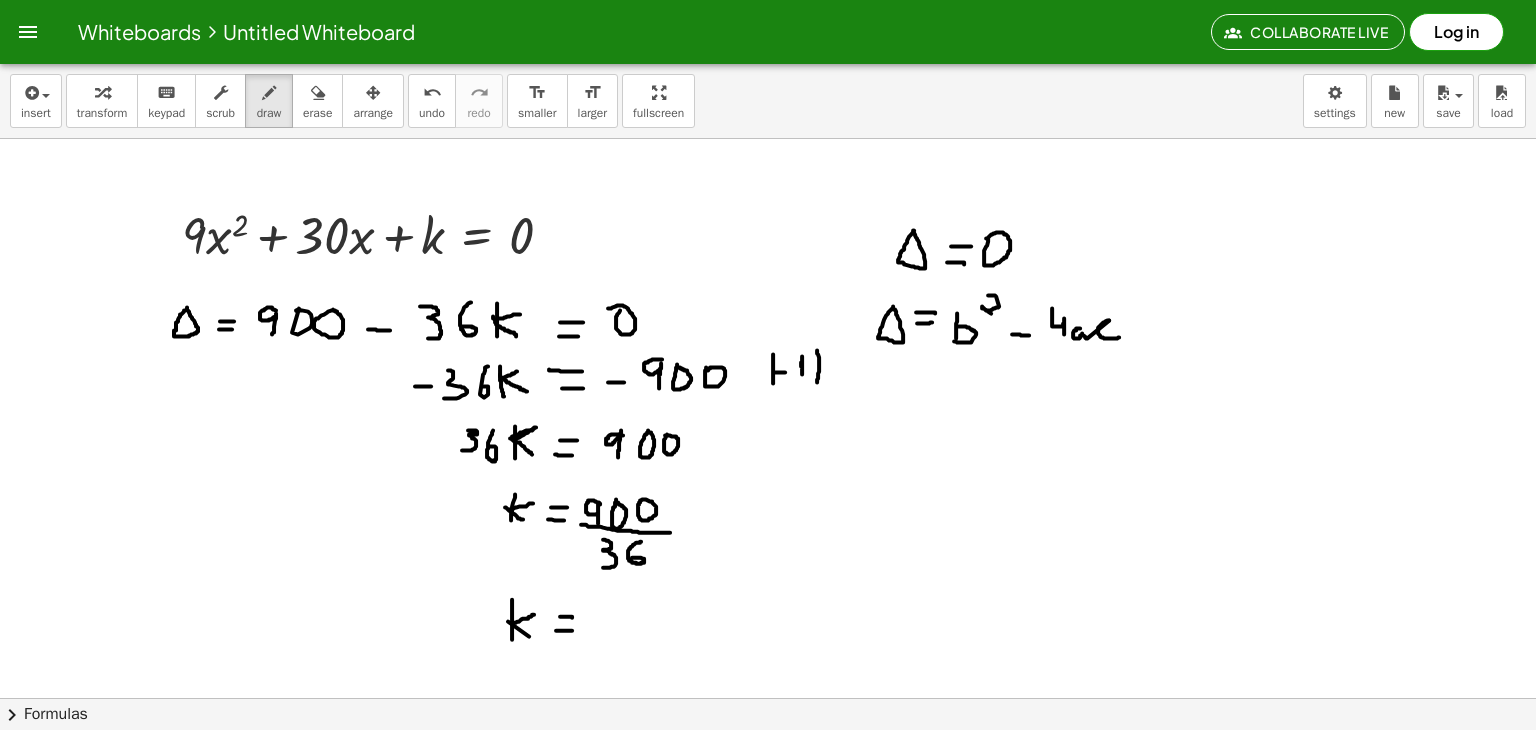 drag, startPoint x: 560, startPoint y: 615, endPoint x: 572, endPoint y: 616, distance: 12.0415945 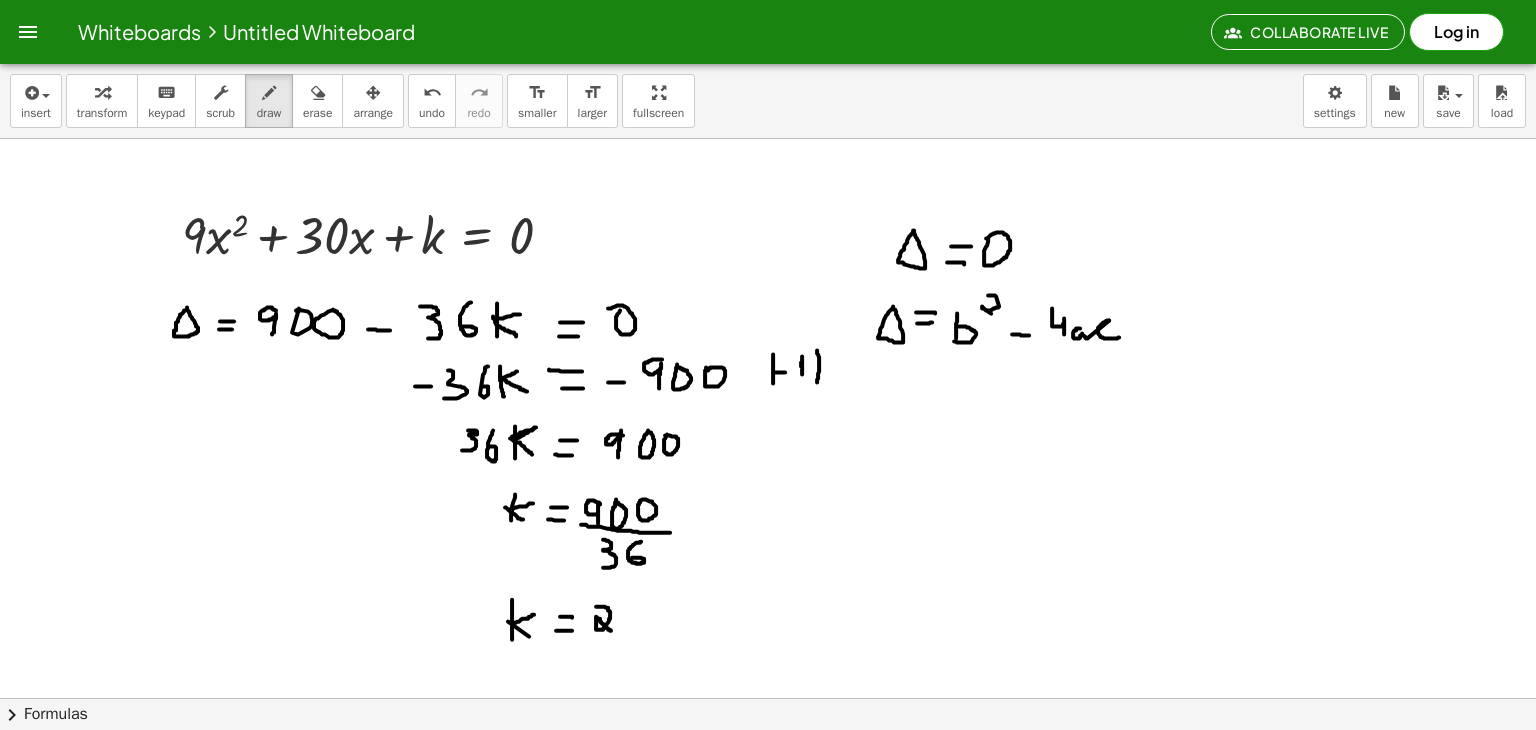 drag, startPoint x: 596, startPoint y: 605, endPoint x: 611, endPoint y: 629, distance: 28.301943 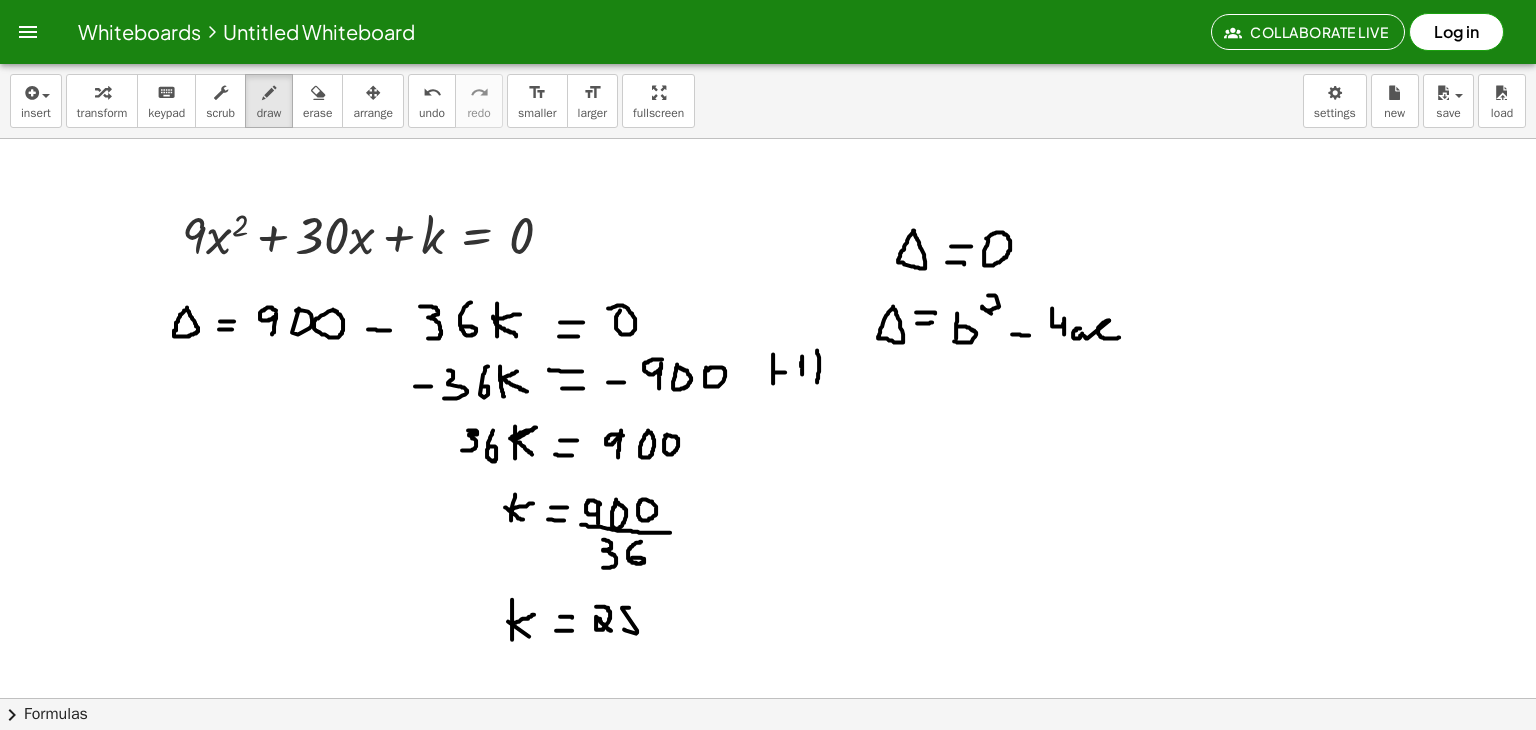 drag, startPoint x: 629, startPoint y: 606, endPoint x: 624, endPoint y: 628, distance: 22.561028 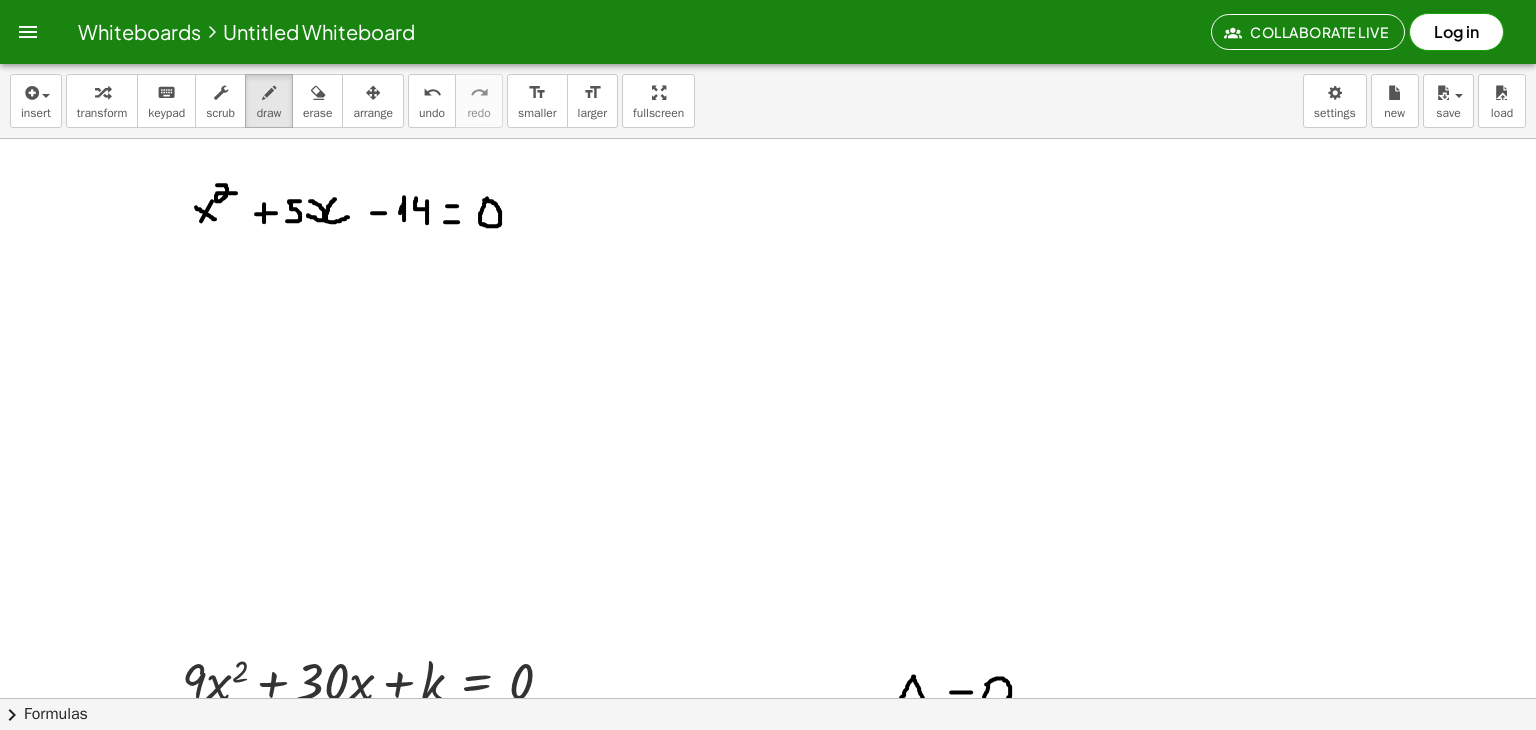 scroll, scrollTop: 3926, scrollLeft: 0, axis: vertical 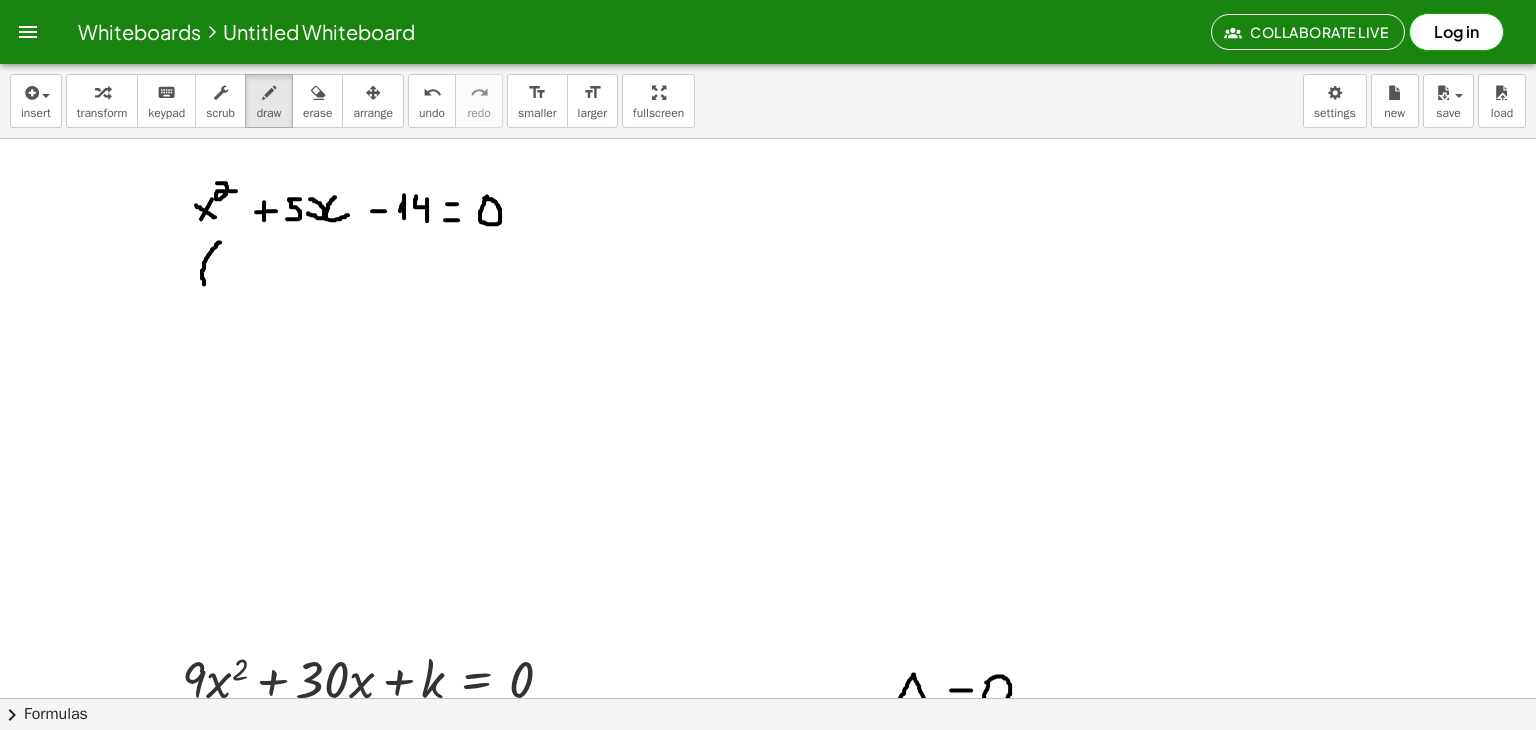 drag, startPoint x: 220, startPoint y: 241, endPoint x: 204, endPoint y: 283, distance: 44.94441 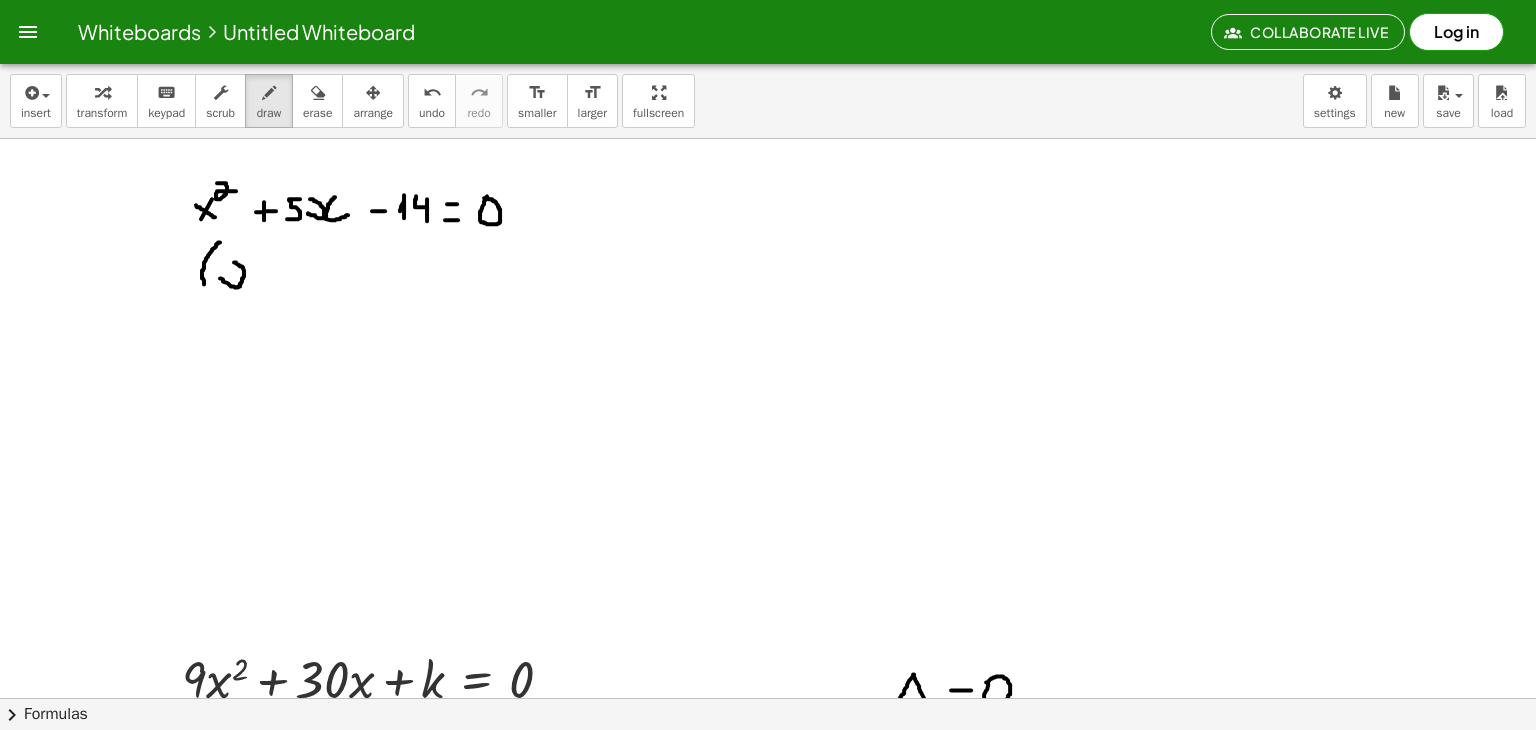 drag, startPoint x: 220, startPoint y: 277, endPoint x: 232, endPoint y: 261, distance: 20 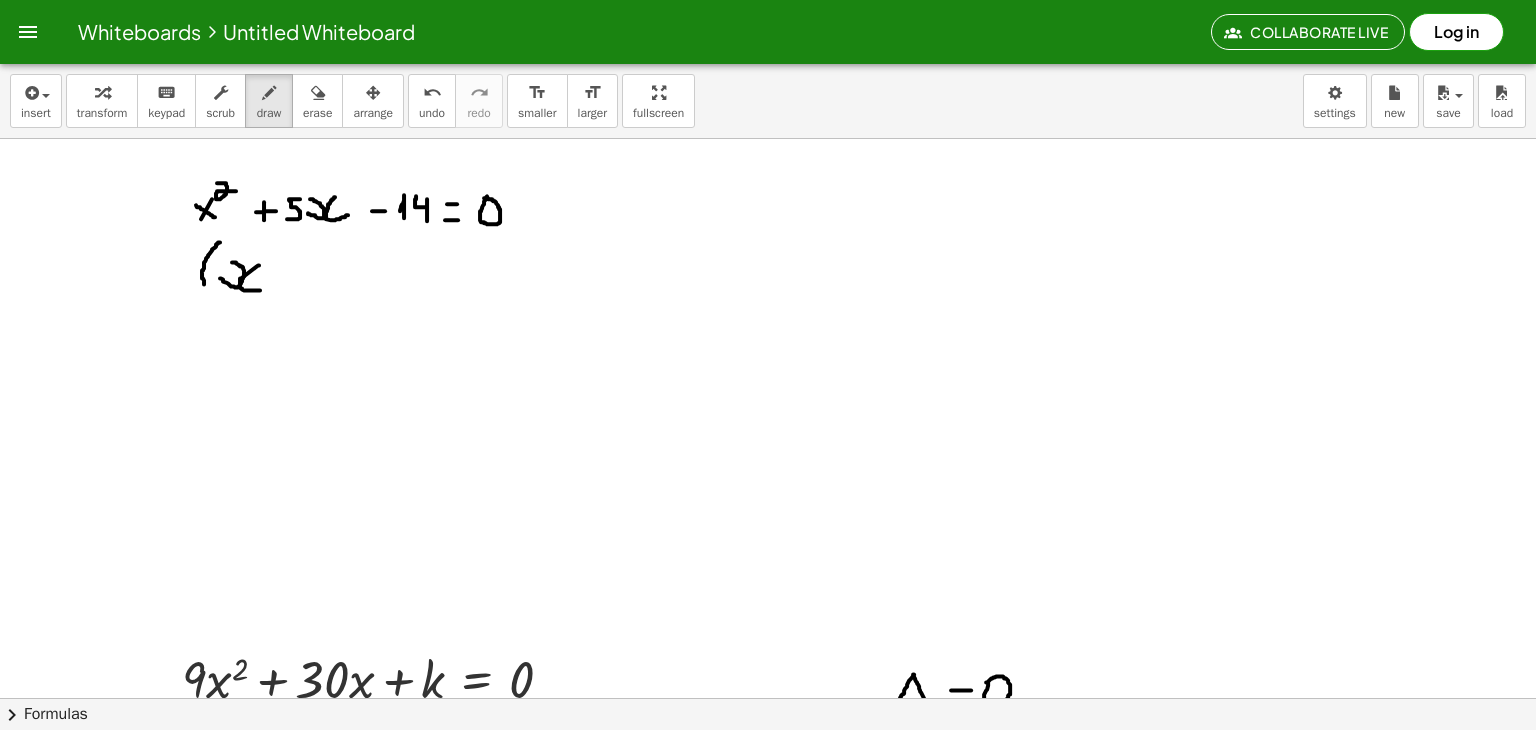 drag, startPoint x: 259, startPoint y: 264, endPoint x: 260, endPoint y: 289, distance: 25.019993 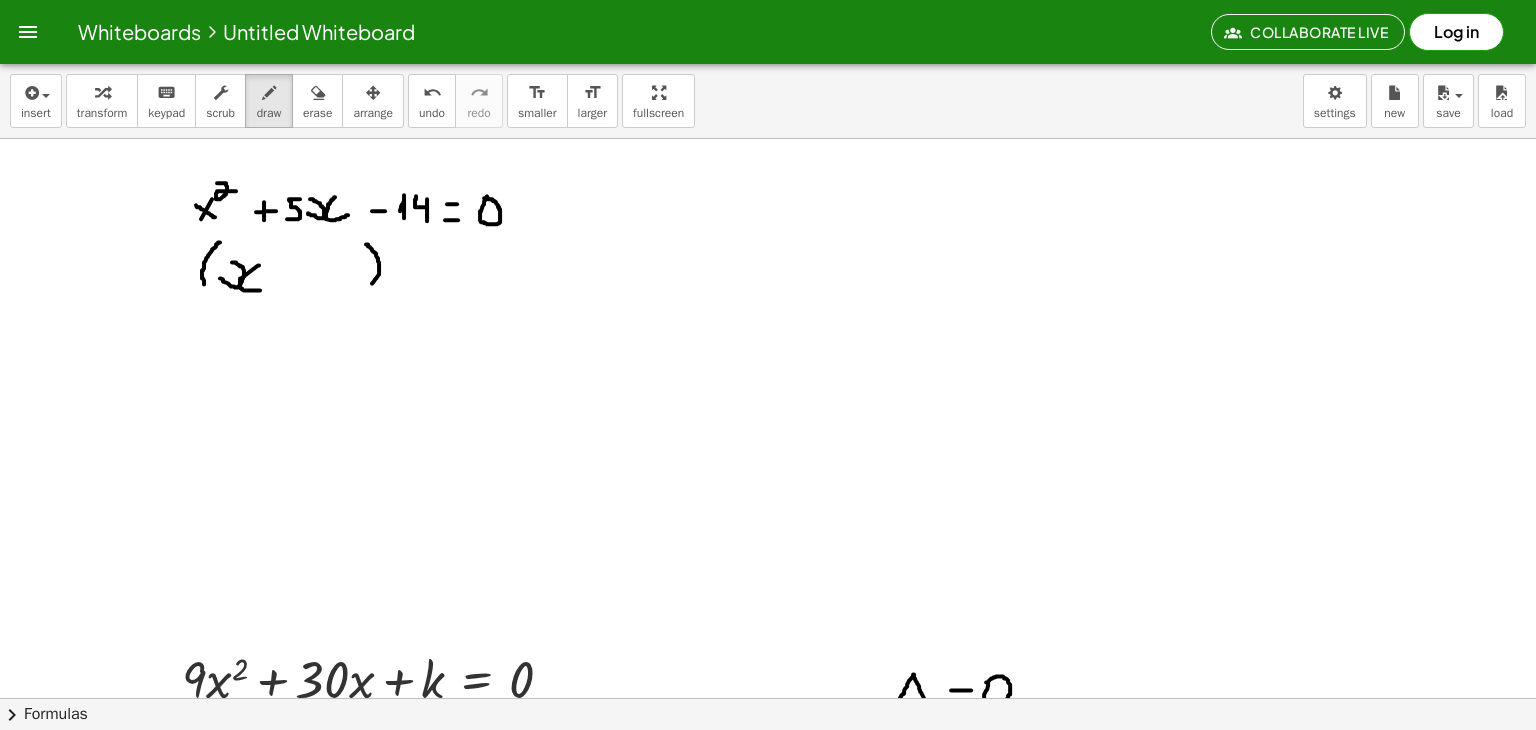 drag, startPoint x: 366, startPoint y: 243, endPoint x: 363, endPoint y: 290, distance: 47.095646 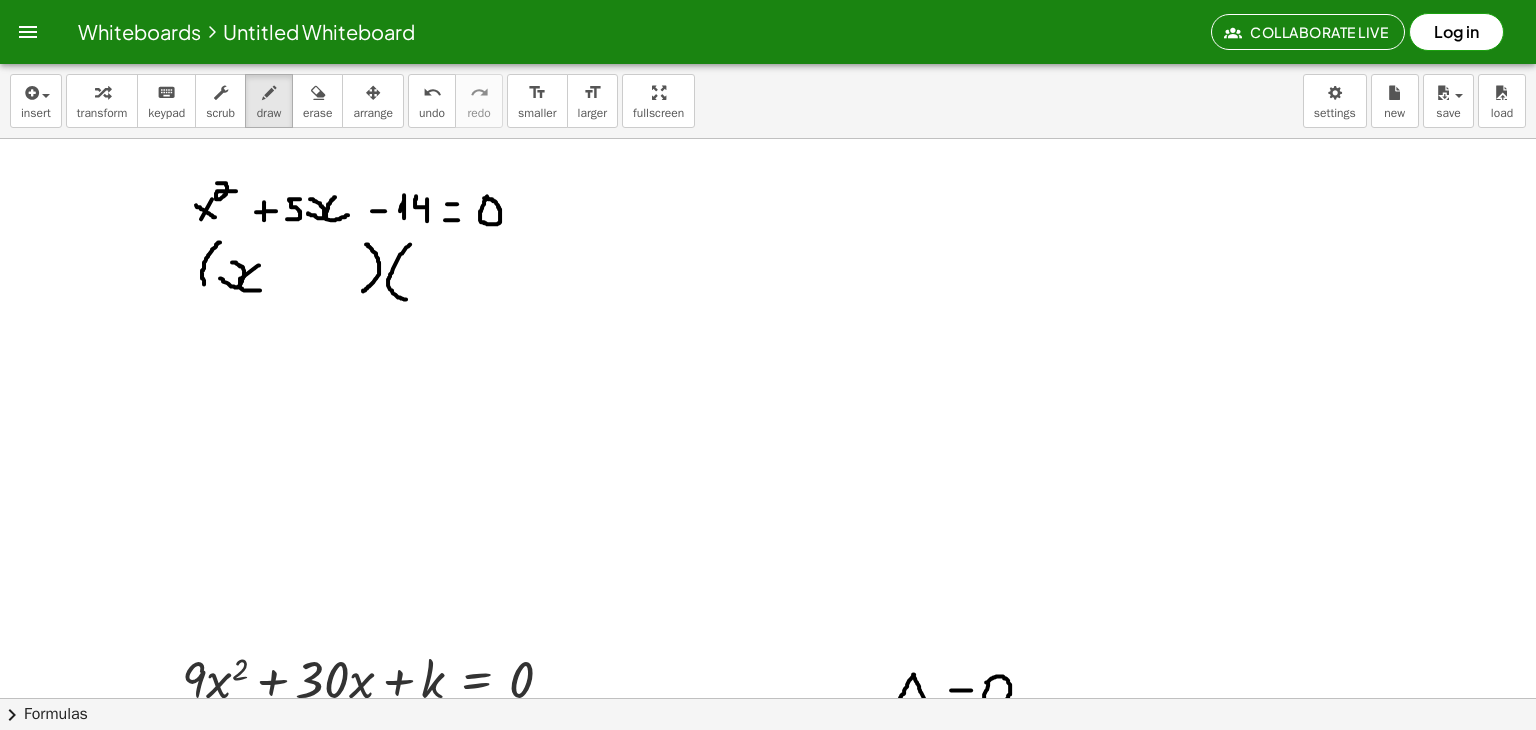 drag, startPoint x: 410, startPoint y: 243, endPoint x: 408, endPoint y: 298, distance: 55.03635 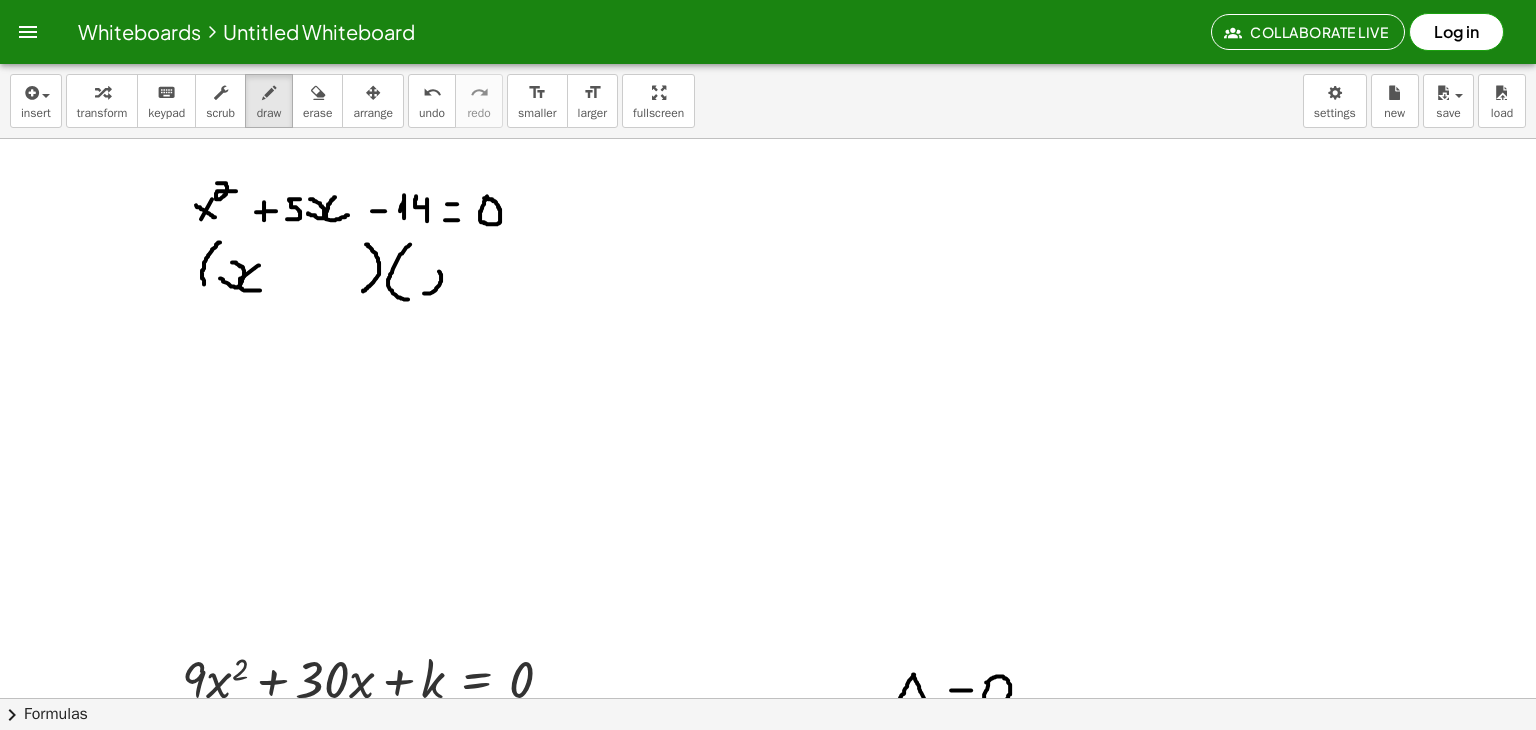 drag, startPoint x: 424, startPoint y: 292, endPoint x: 424, endPoint y: 268, distance: 24 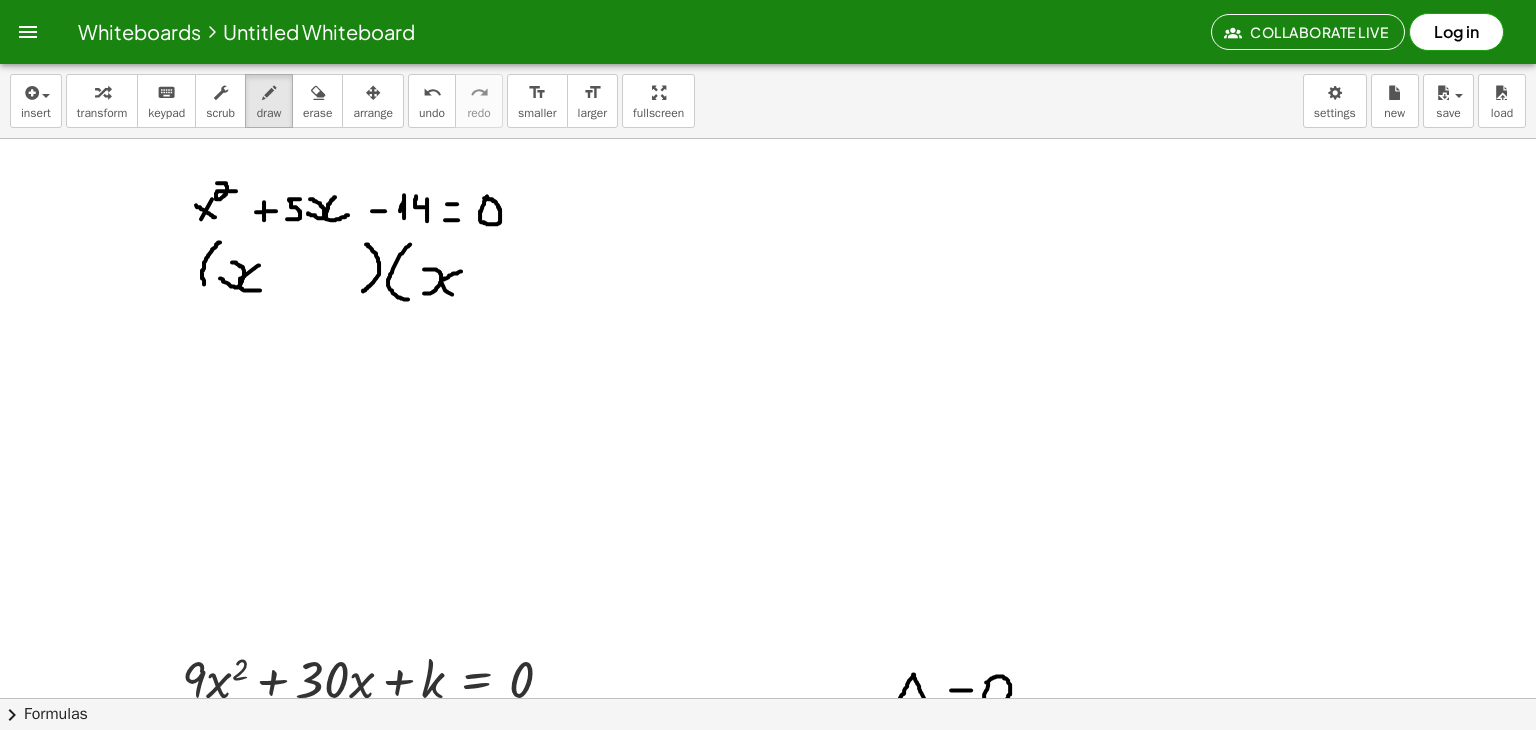 drag, startPoint x: 461, startPoint y: 270, endPoint x: 472, endPoint y: 296, distance: 28.231188 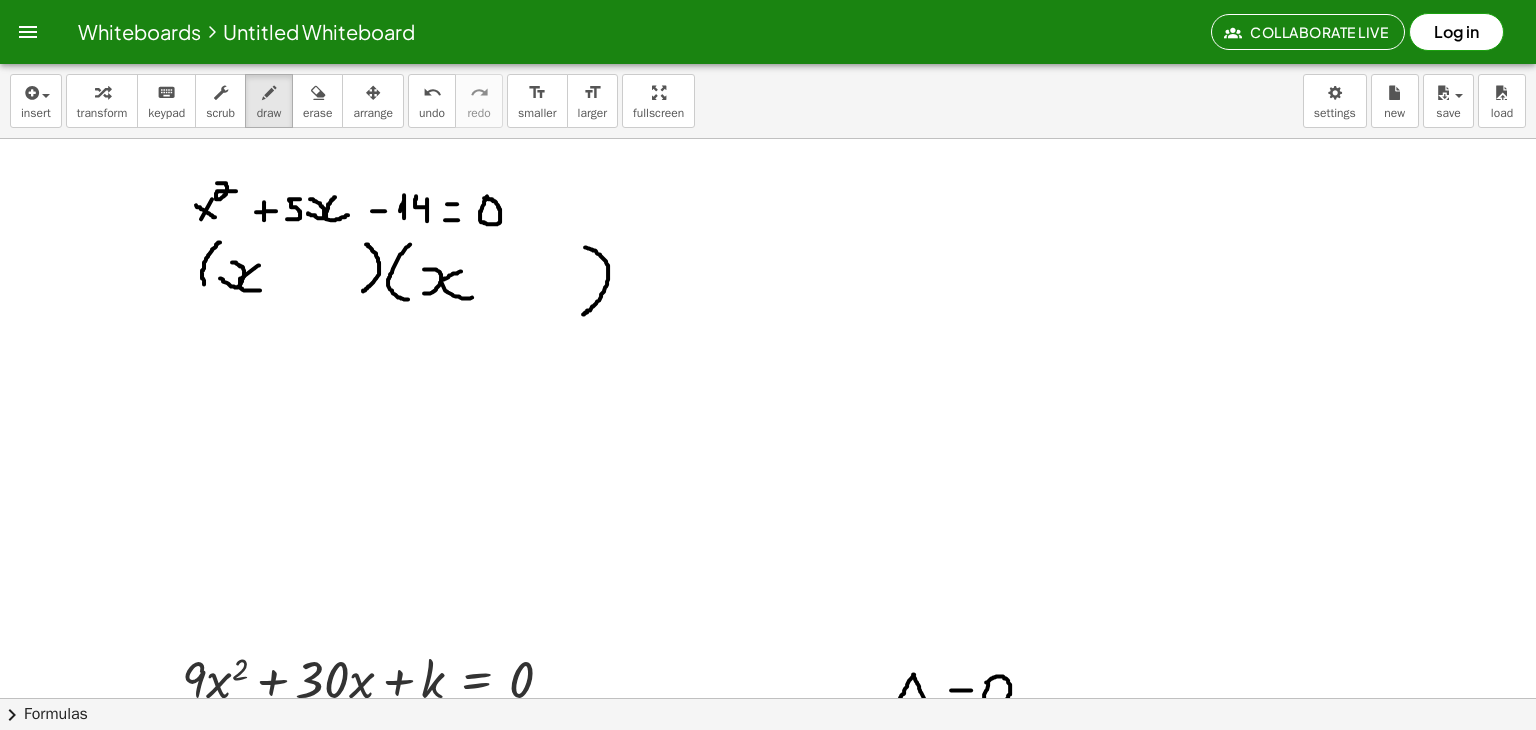 drag, startPoint x: 585, startPoint y: 246, endPoint x: 583, endPoint y: 313, distance: 67.02985 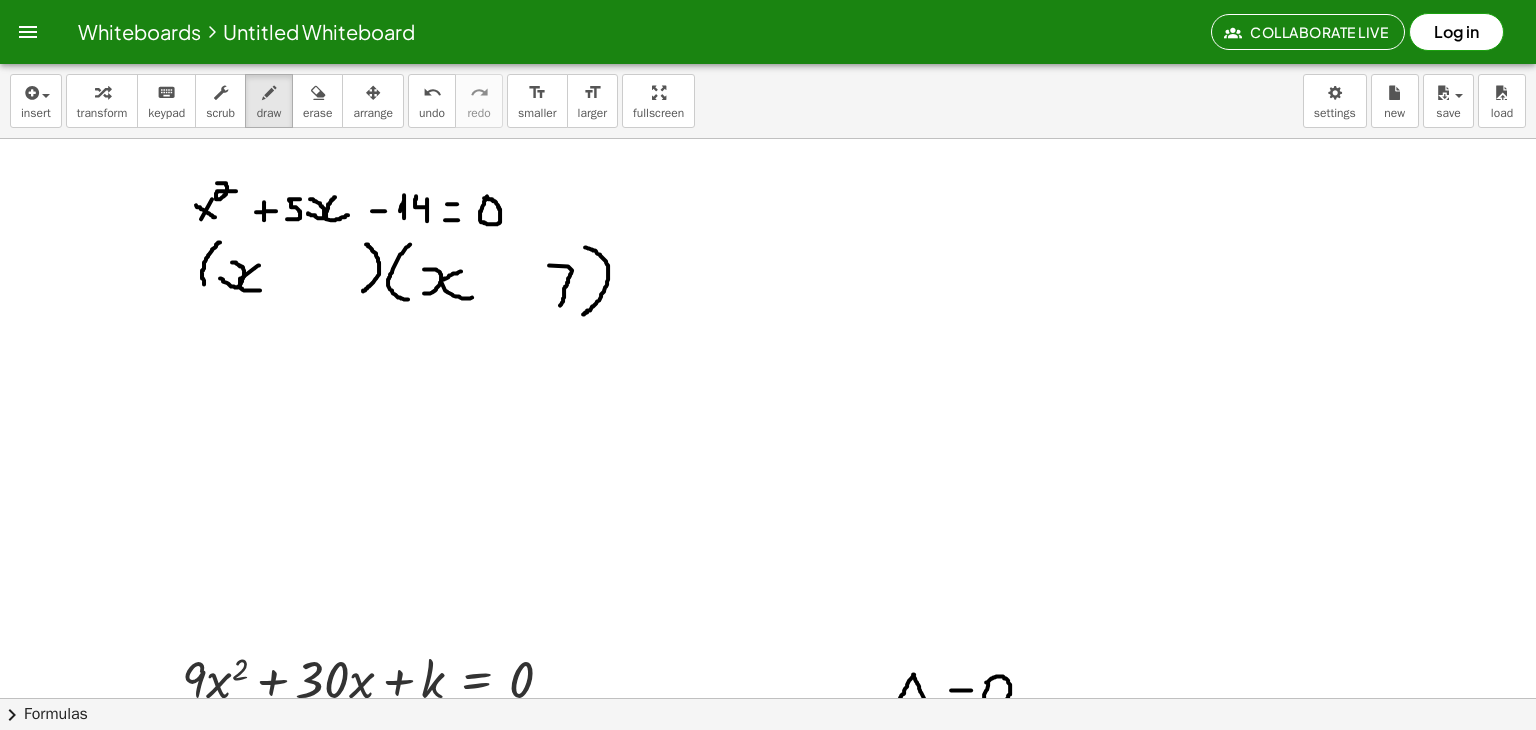 drag, startPoint x: 549, startPoint y: 264, endPoint x: 560, endPoint y: 304, distance: 41.484936 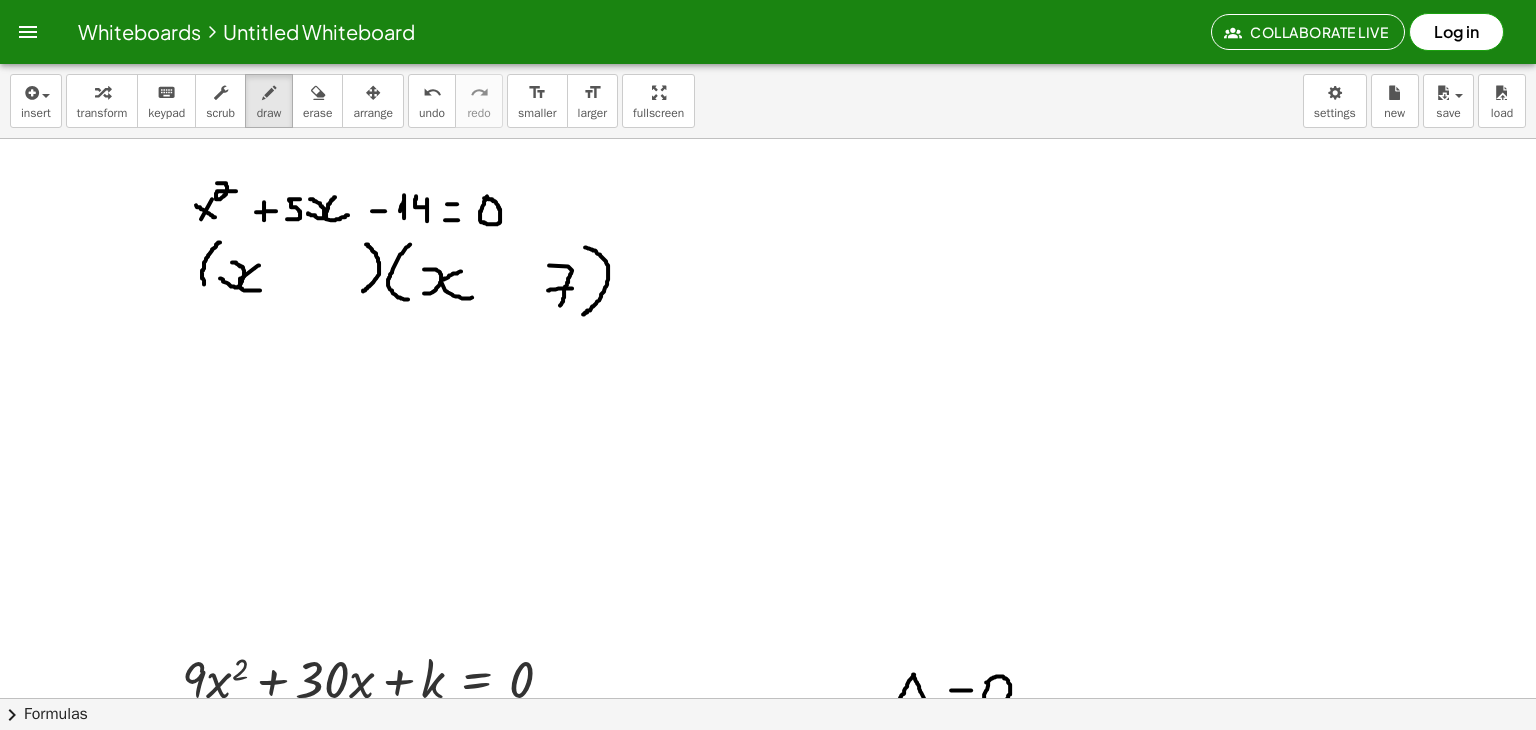 drag, startPoint x: 548, startPoint y: 289, endPoint x: 578, endPoint y: 287, distance: 30.066593 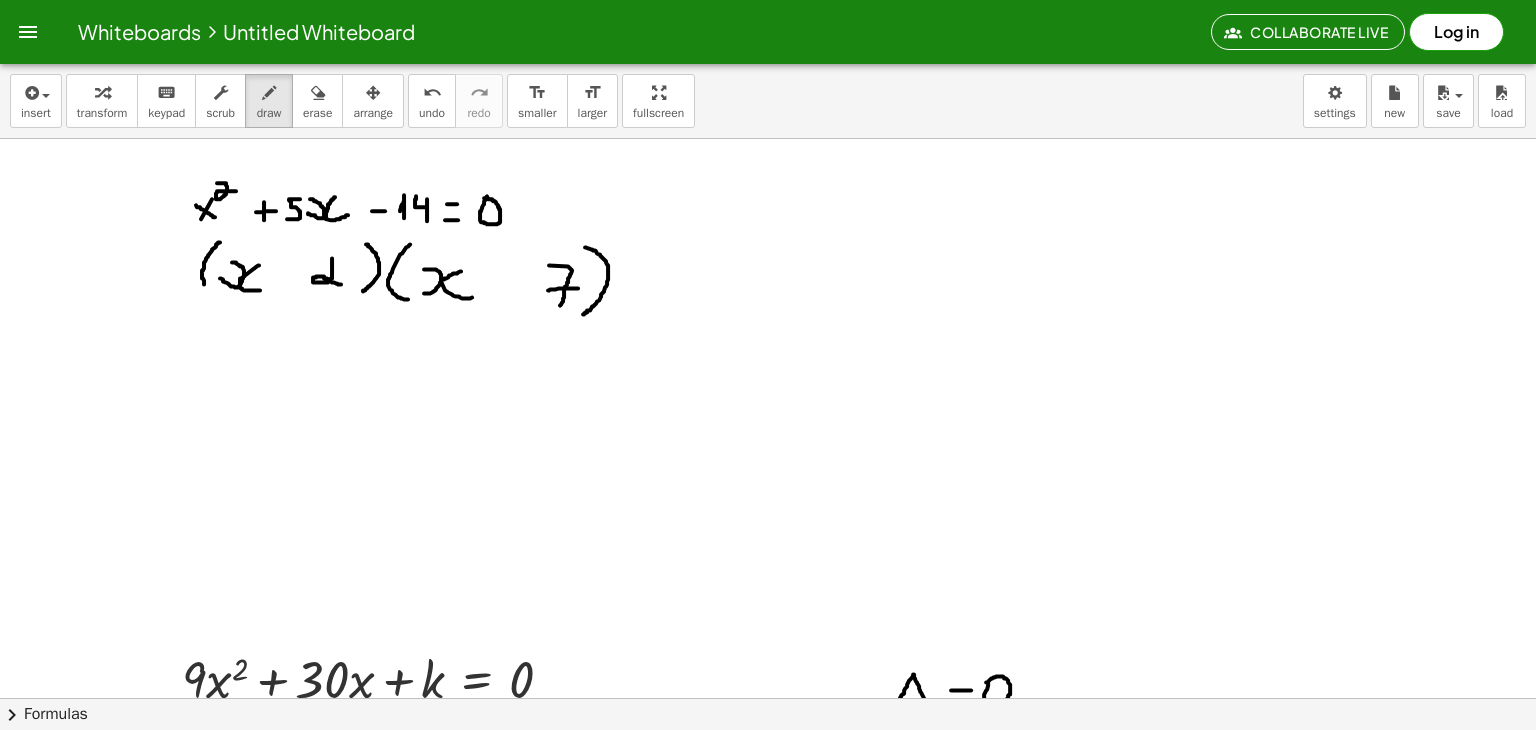 drag, startPoint x: 332, startPoint y: 257, endPoint x: 344, endPoint y: 285, distance: 30.463093 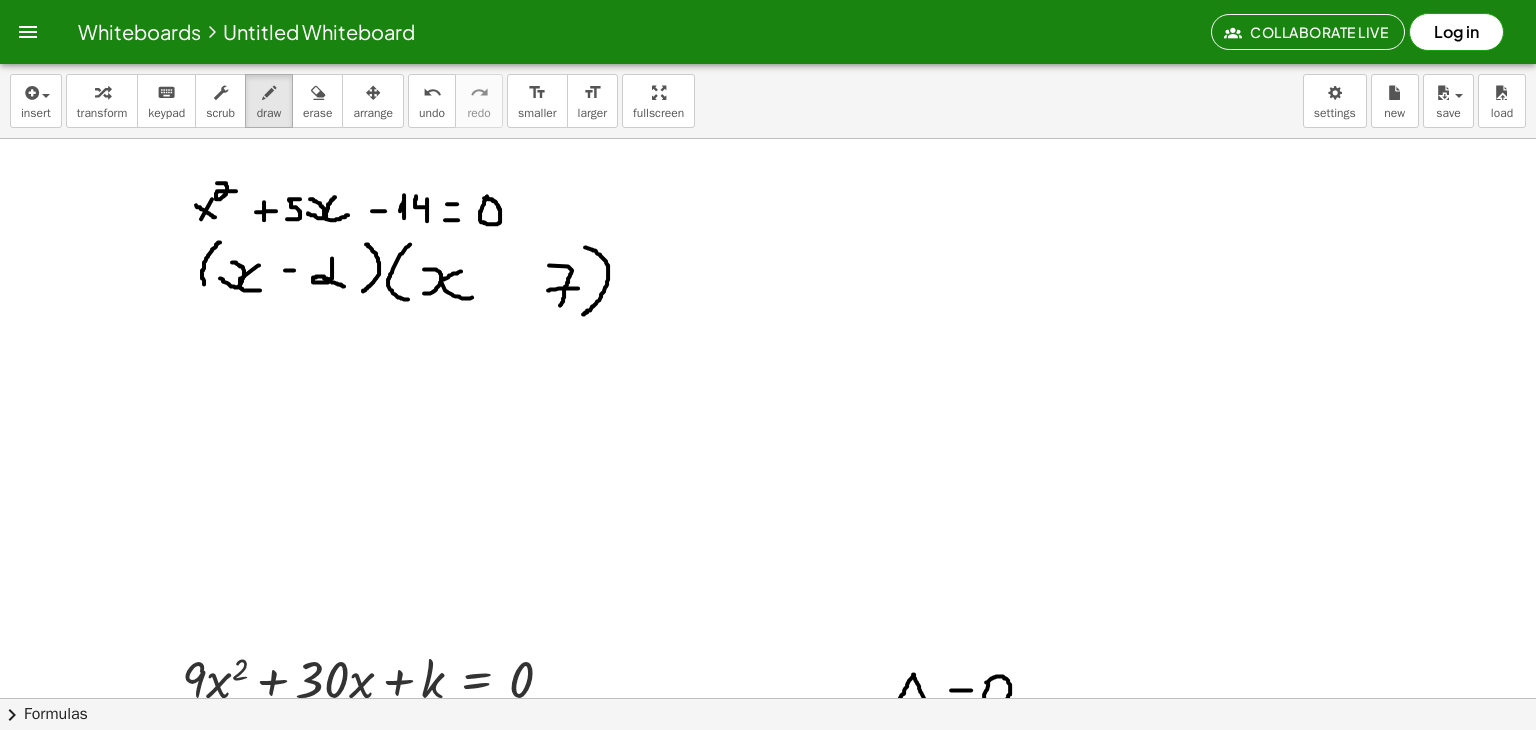 click at bounding box center (768, -991) 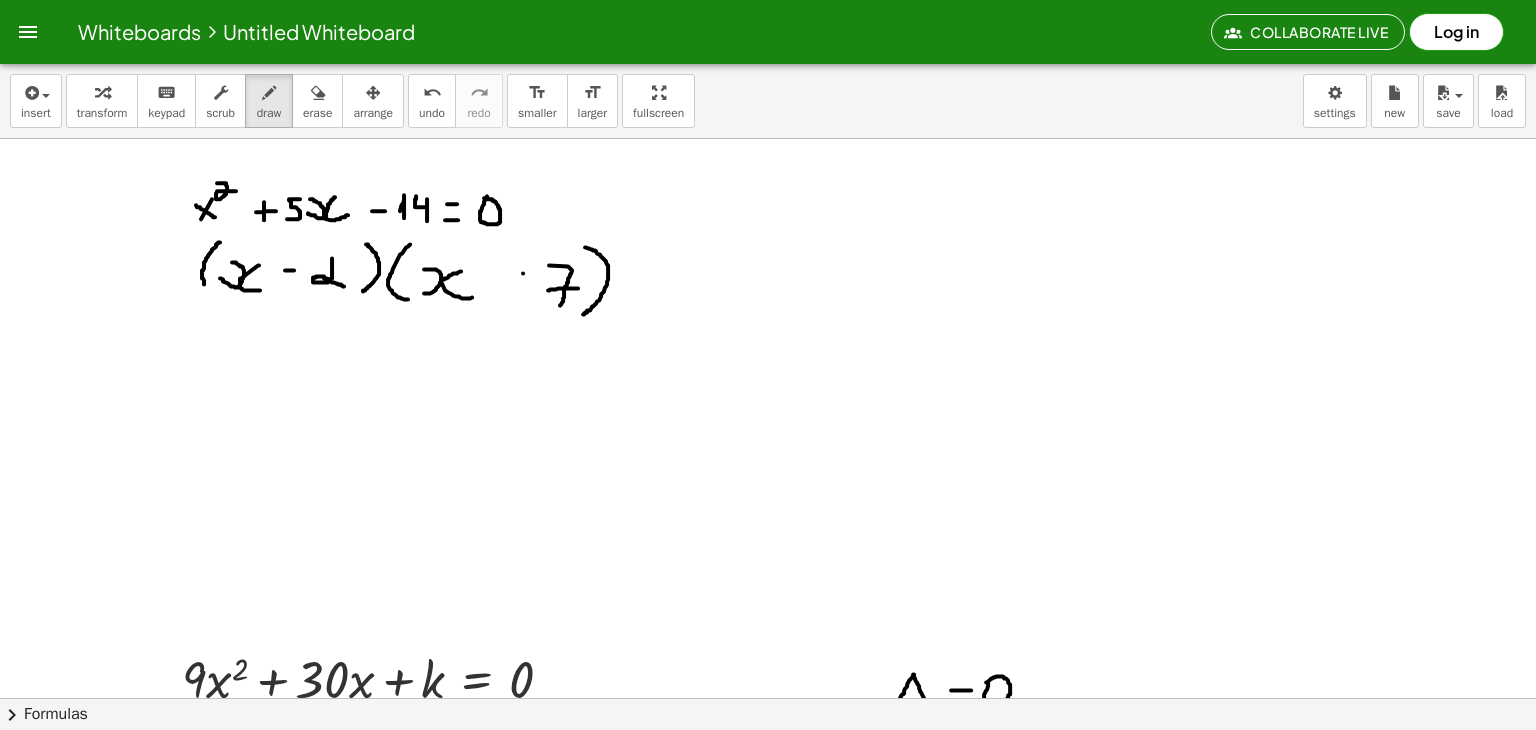 click at bounding box center (768, -991) 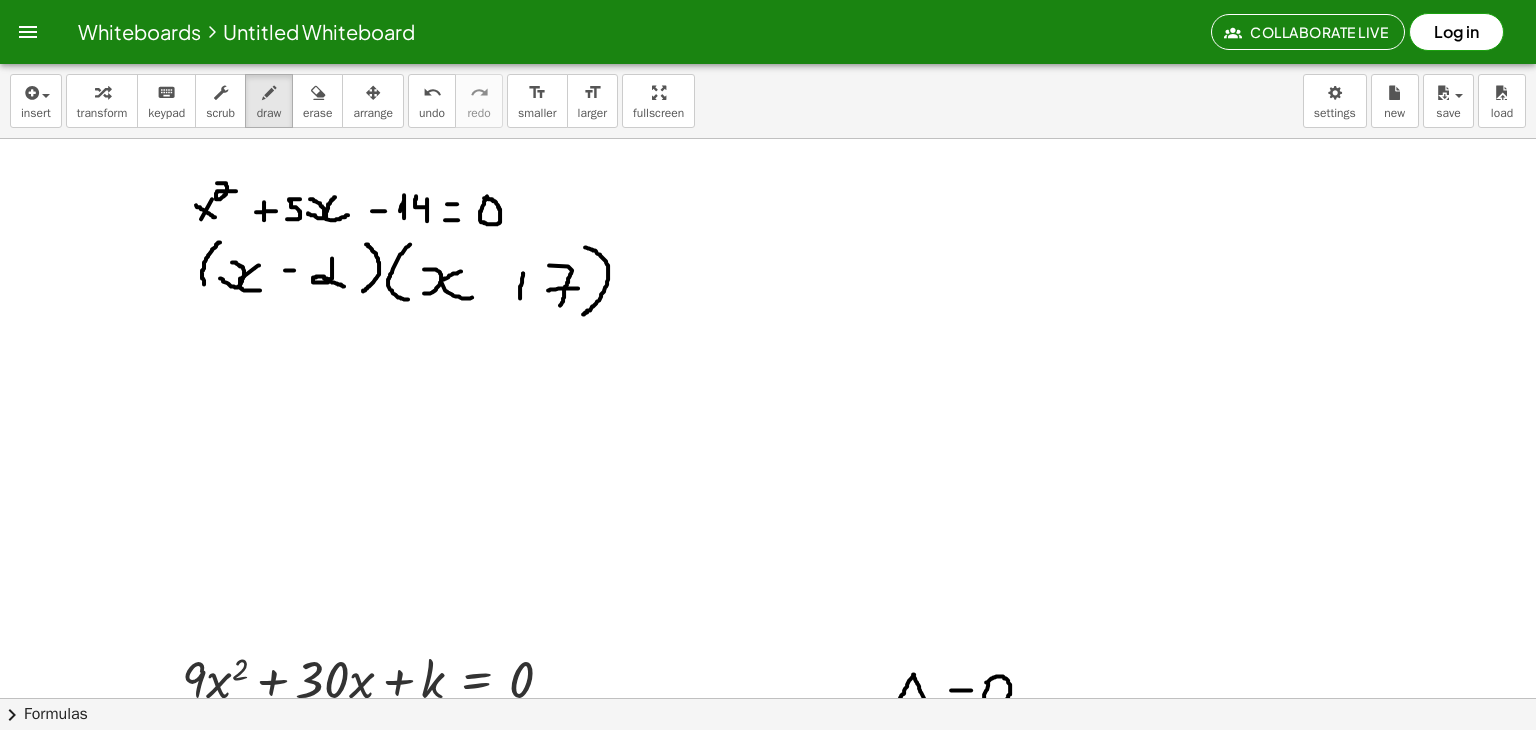 drag, startPoint x: 523, startPoint y: 272, endPoint x: 520, endPoint y: 298, distance: 26.172504 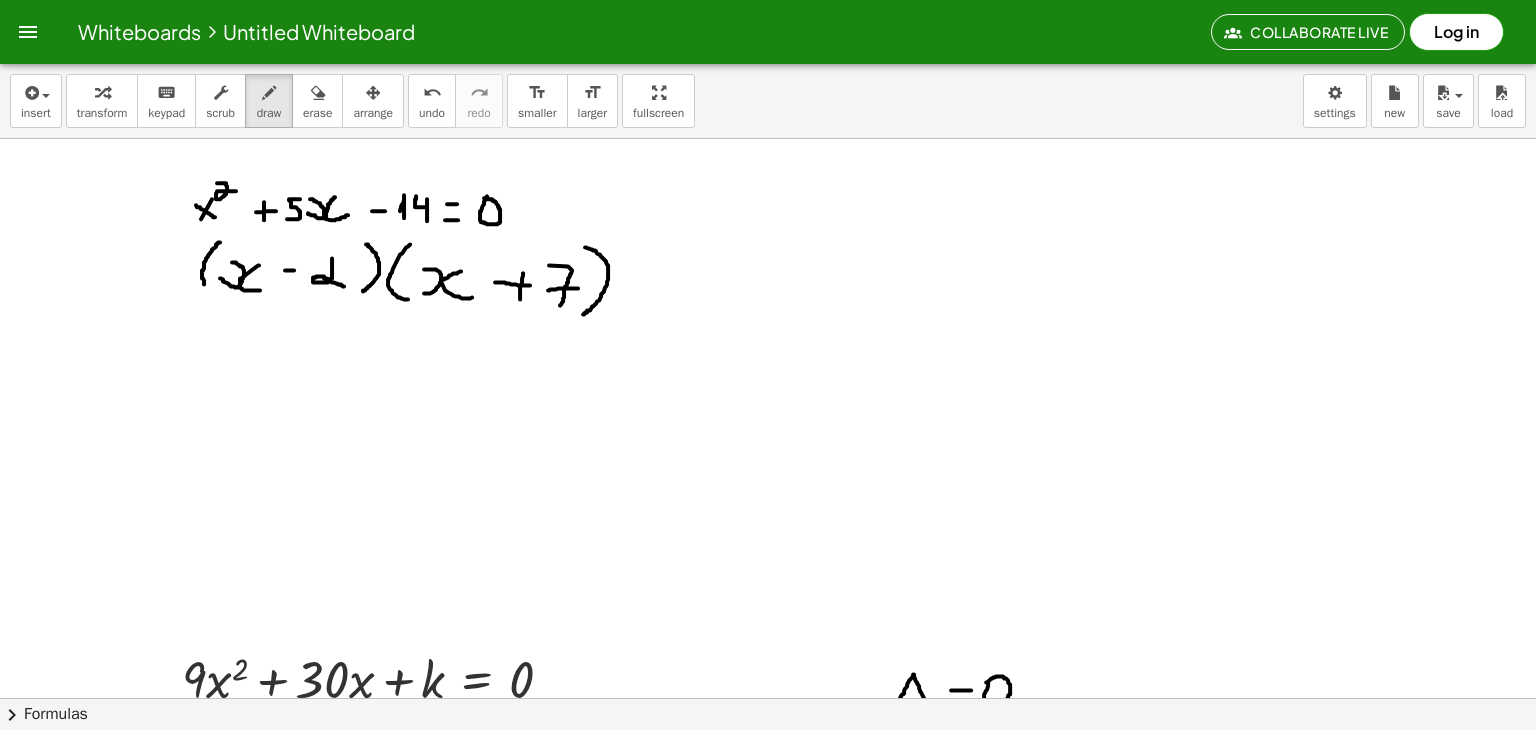 drag, startPoint x: 495, startPoint y: 281, endPoint x: 530, endPoint y: 284, distance: 35.128338 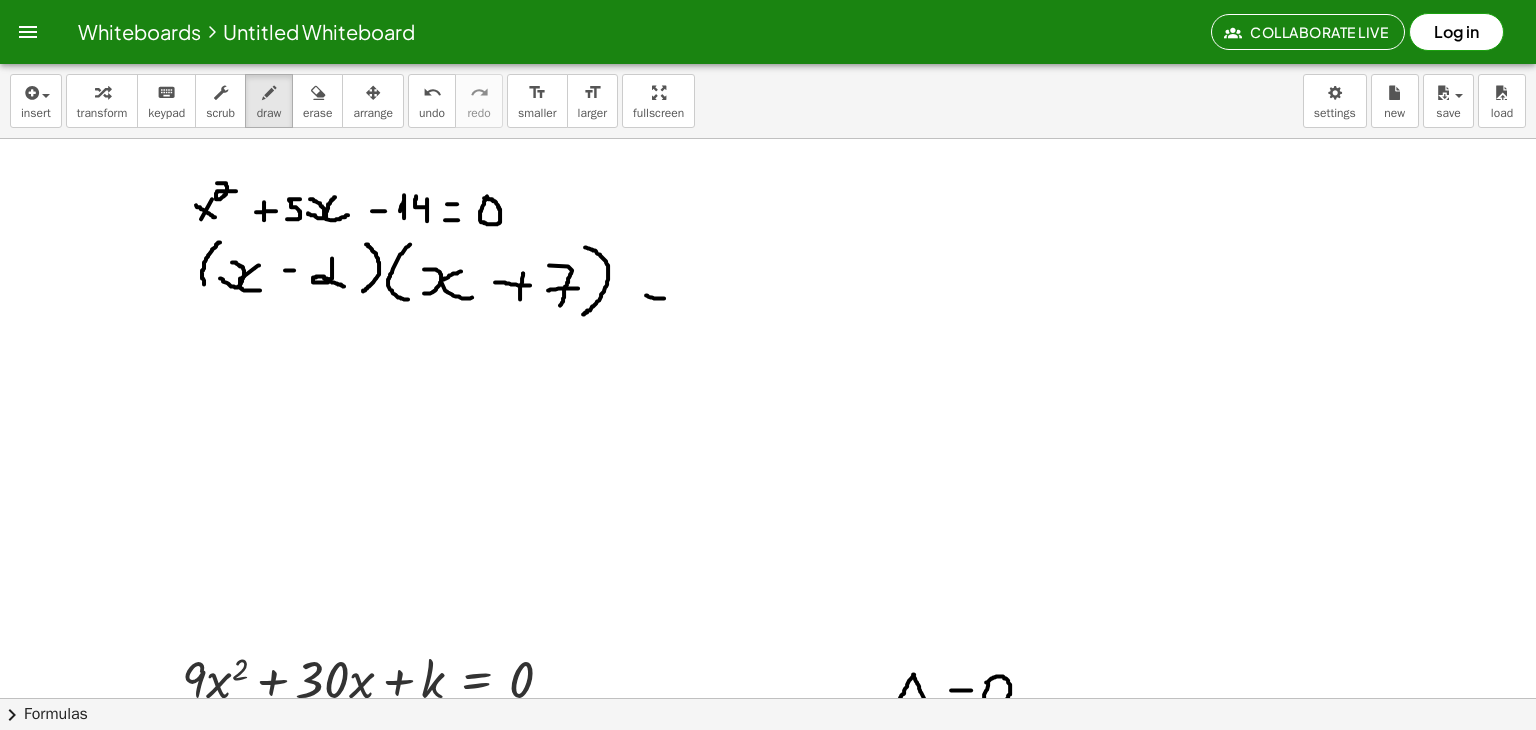 drag, startPoint x: 646, startPoint y: 294, endPoint x: 664, endPoint y: 297, distance: 18.248287 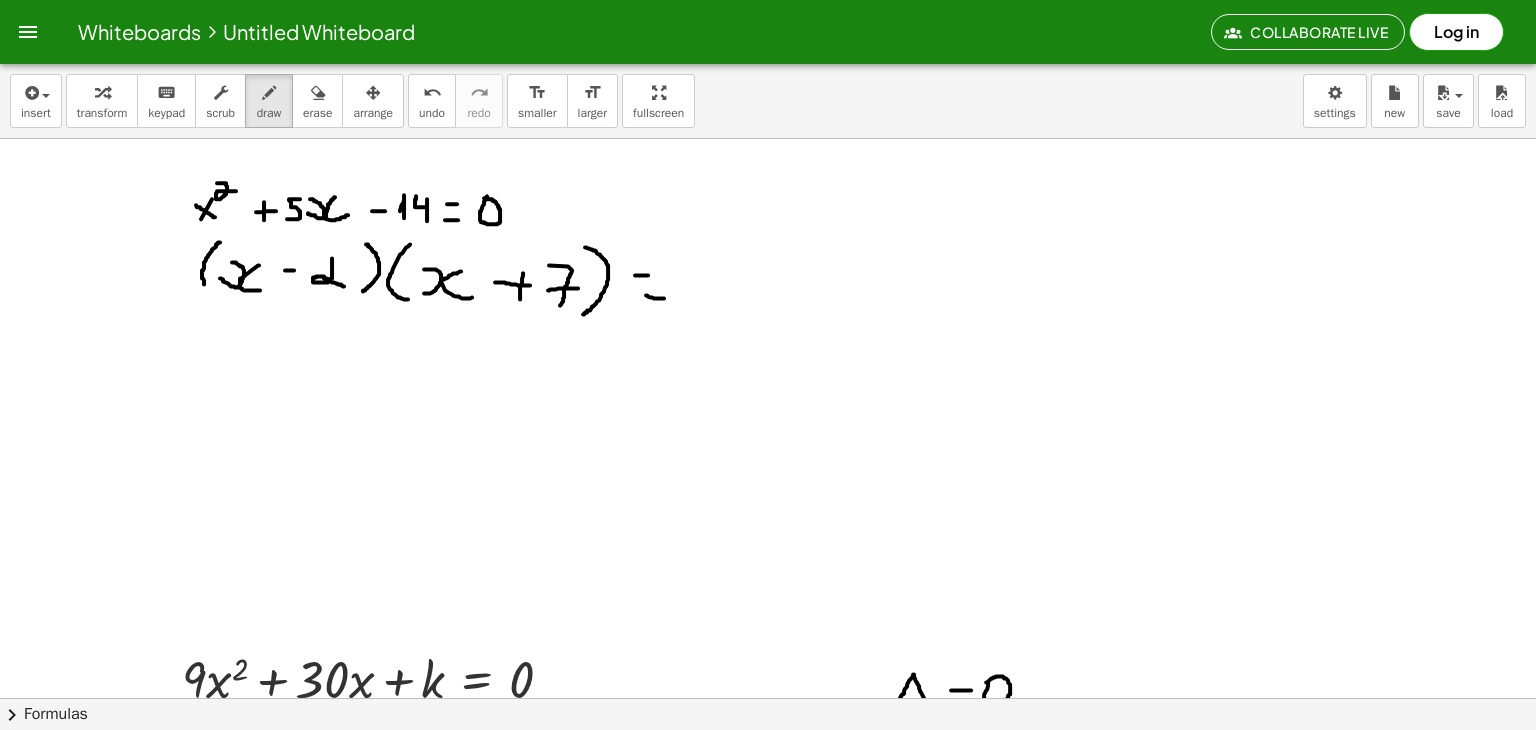 drag, startPoint x: 635, startPoint y: 274, endPoint x: 665, endPoint y: 275, distance: 30.016663 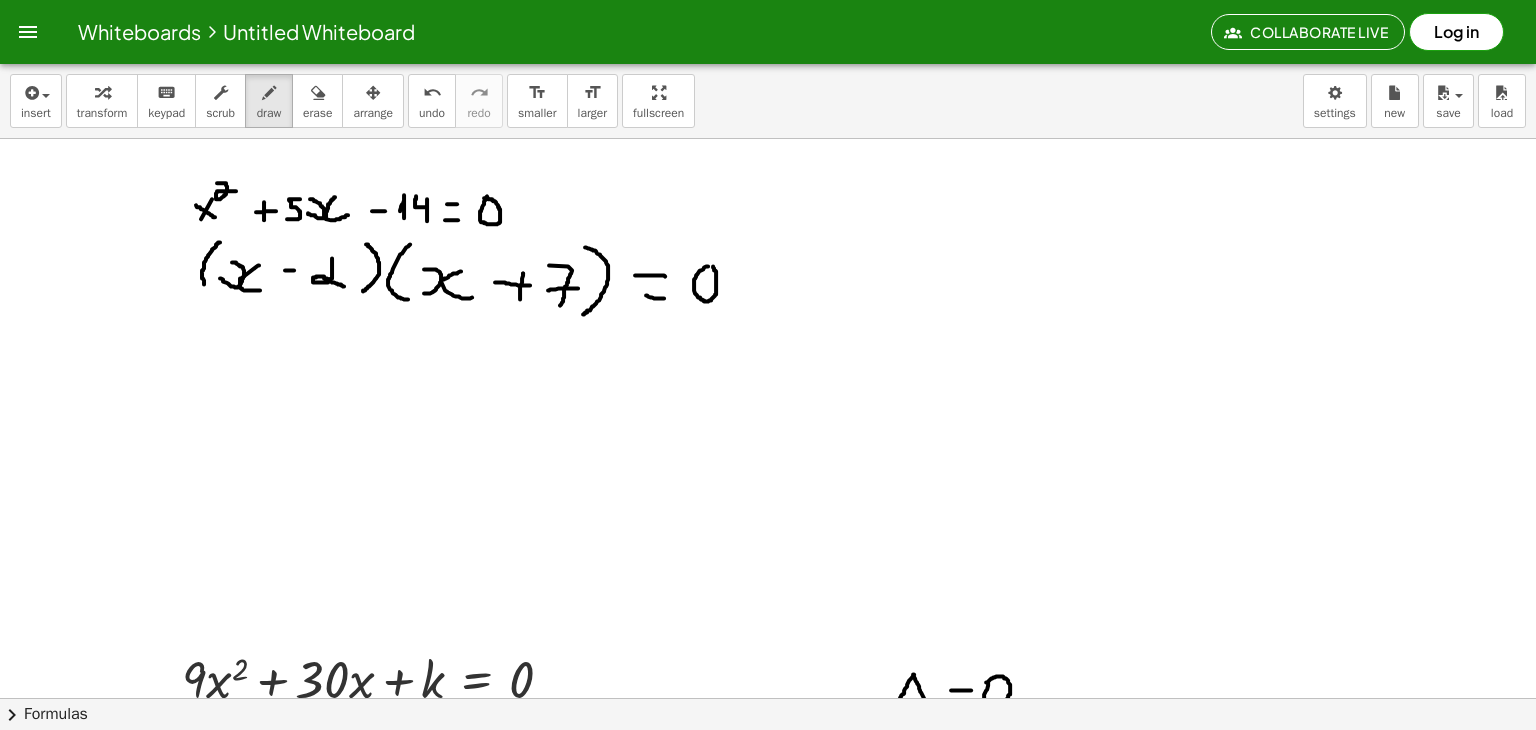 click at bounding box center [768, -991] 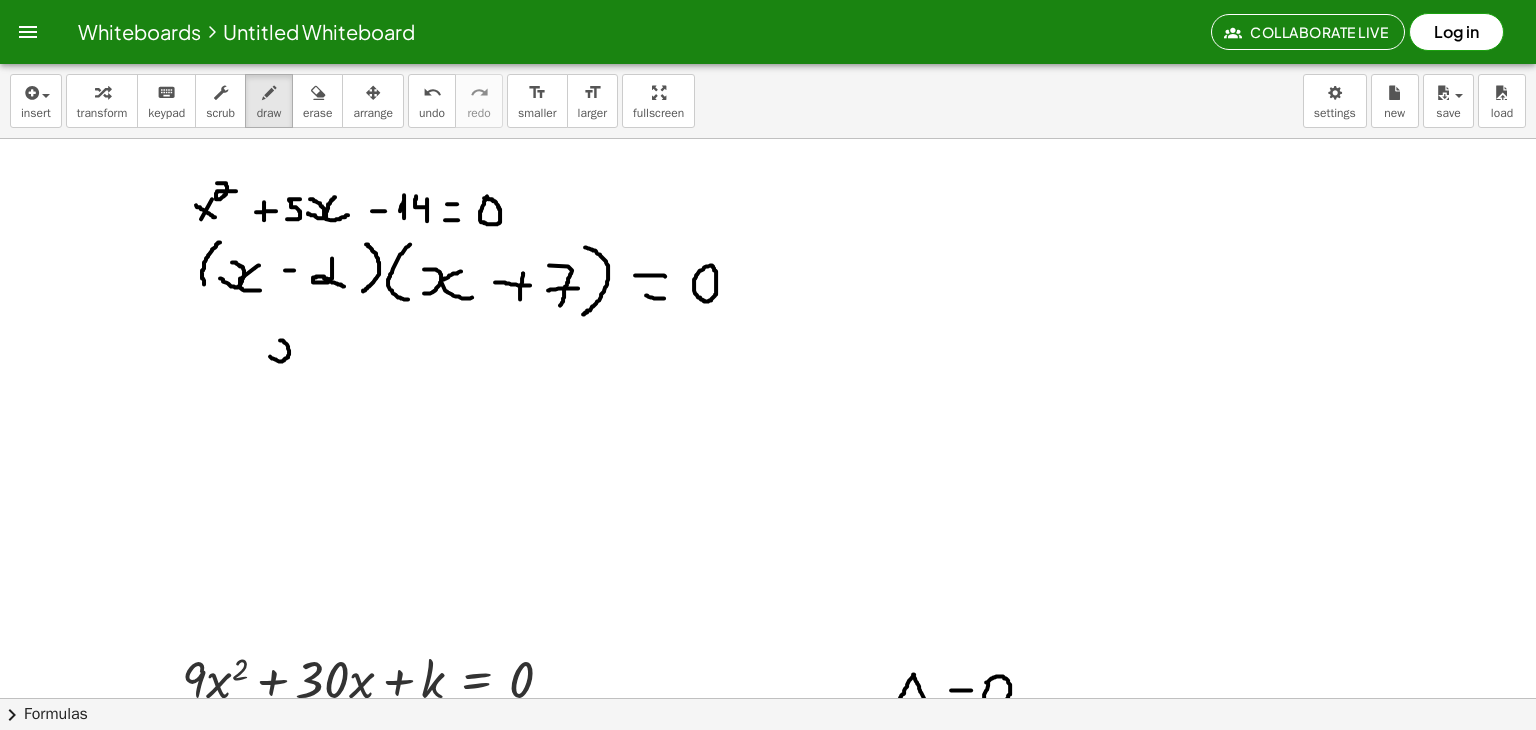 drag, startPoint x: 270, startPoint y: 355, endPoint x: 272, endPoint y: 338, distance: 17.117243 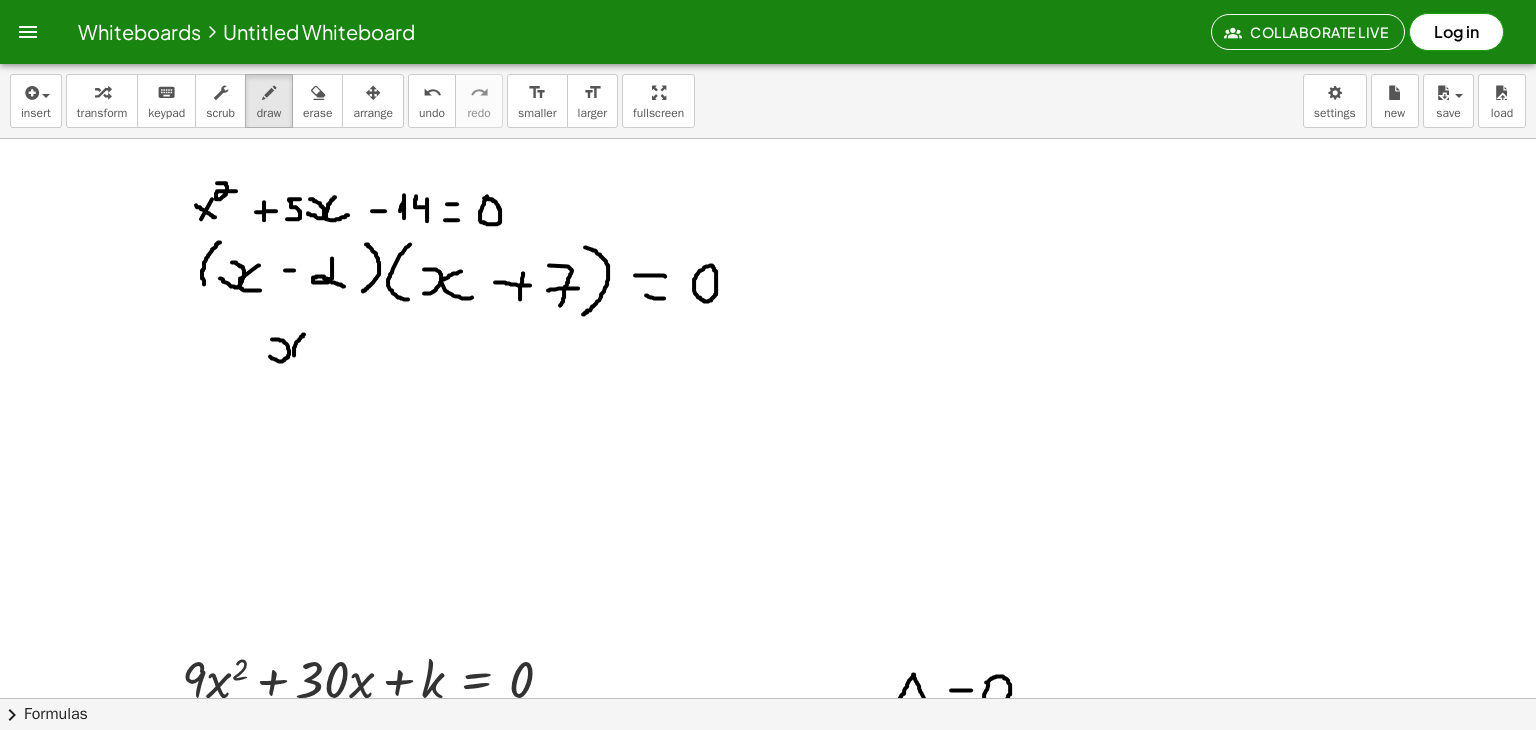 drag, startPoint x: 304, startPoint y: 333, endPoint x: 312, endPoint y: 356, distance: 24.351591 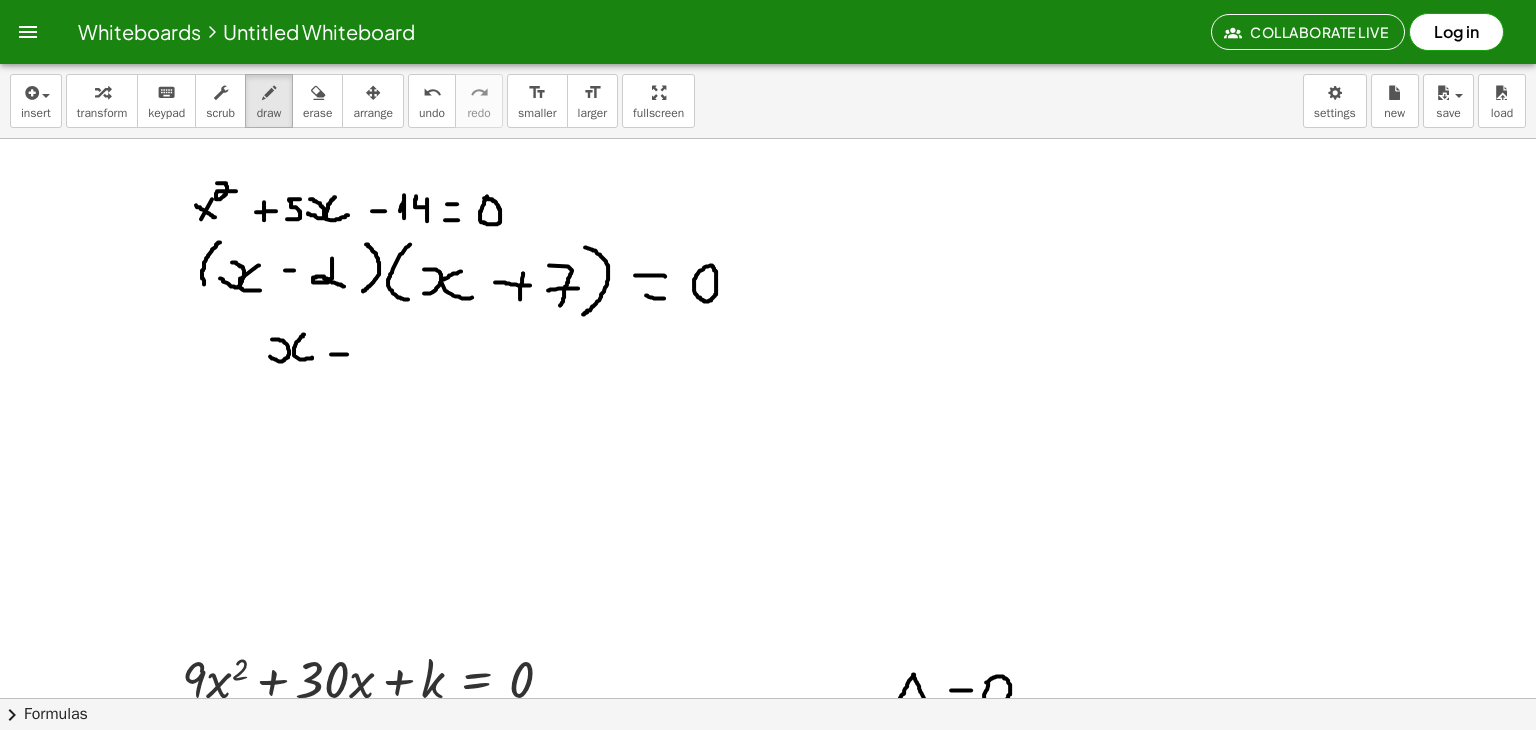 drag, startPoint x: 331, startPoint y: 353, endPoint x: 349, endPoint y: 353, distance: 18 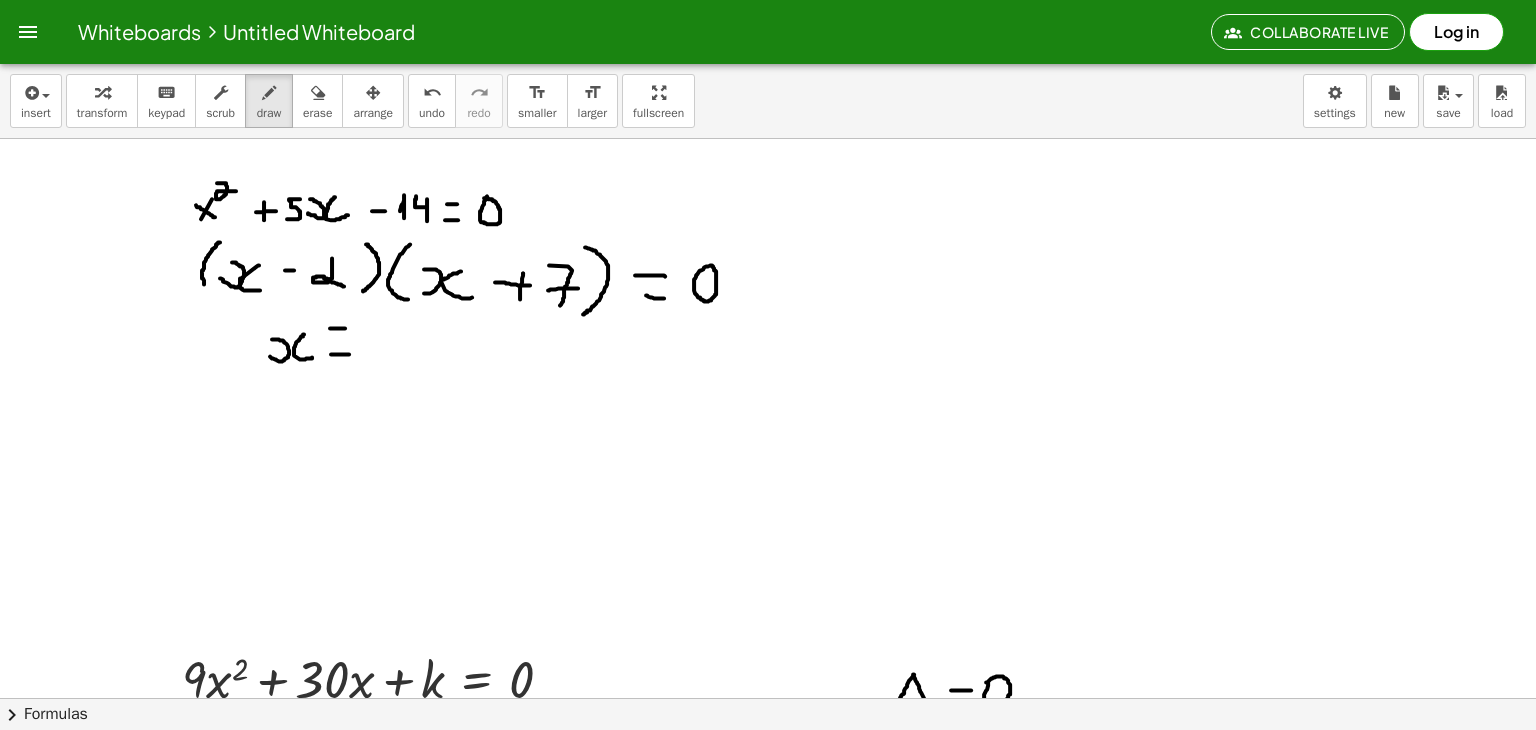 drag, startPoint x: 330, startPoint y: 327, endPoint x: 351, endPoint y: 327, distance: 21 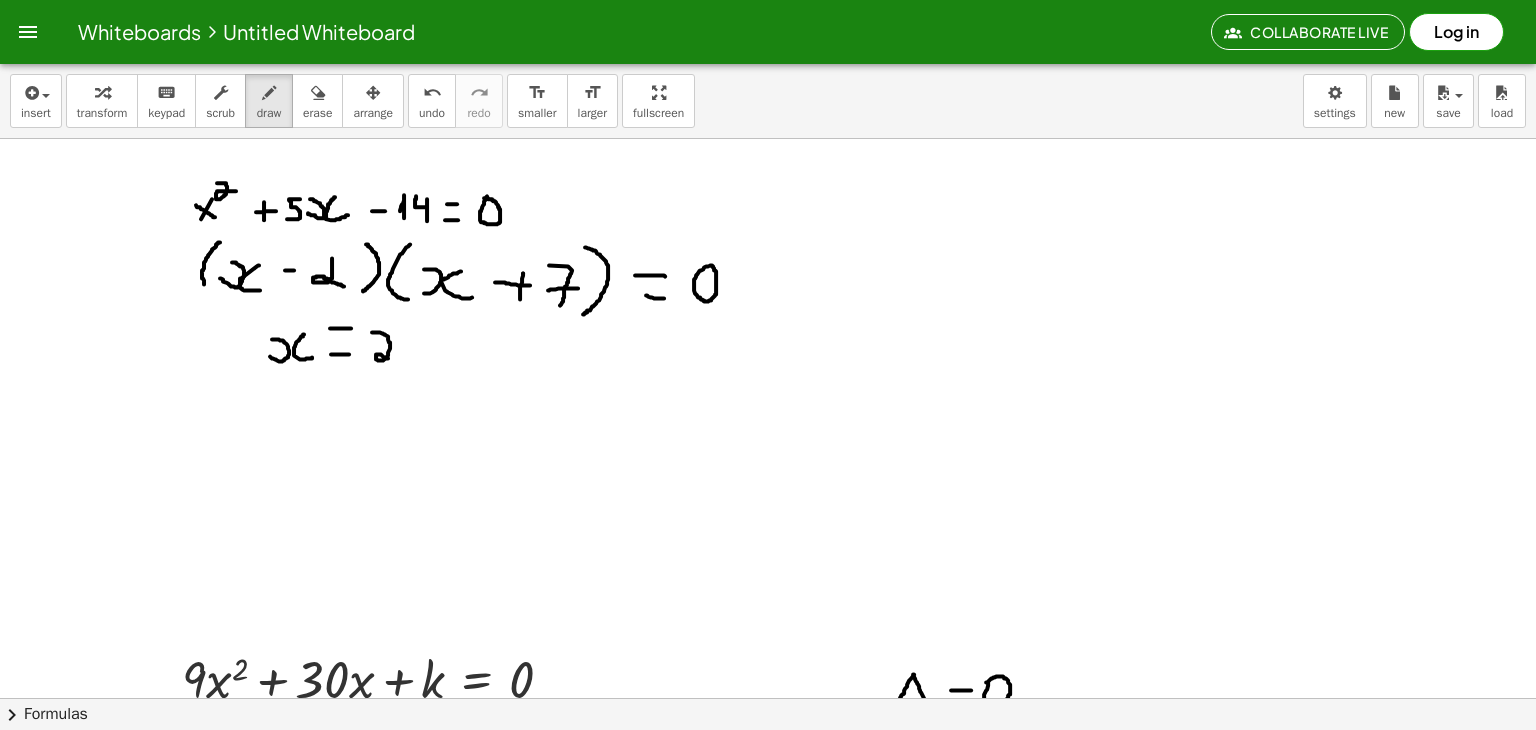 drag, startPoint x: 372, startPoint y: 331, endPoint x: 390, endPoint y: 358, distance: 32.449963 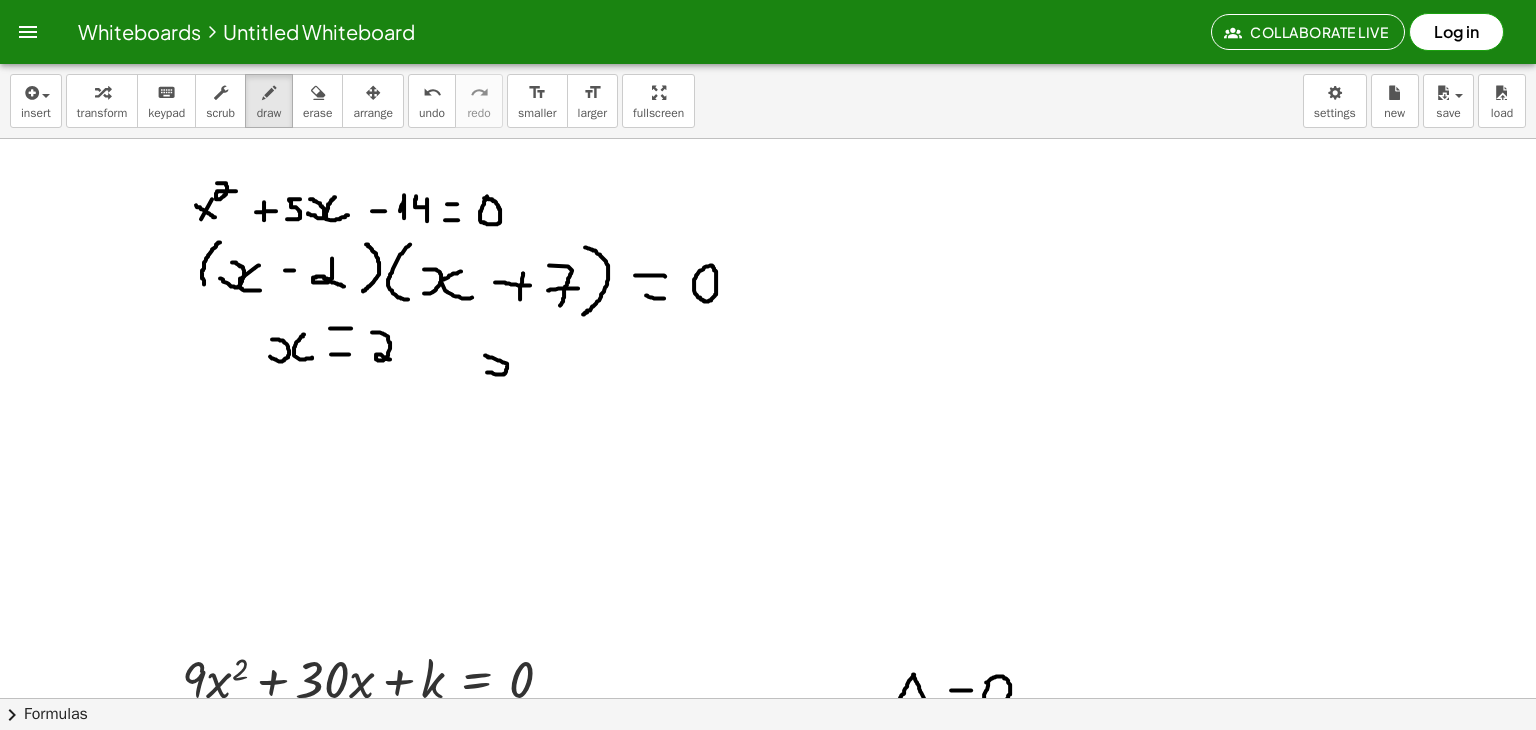drag, startPoint x: 487, startPoint y: 371, endPoint x: 485, endPoint y: 354, distance: 17.117243 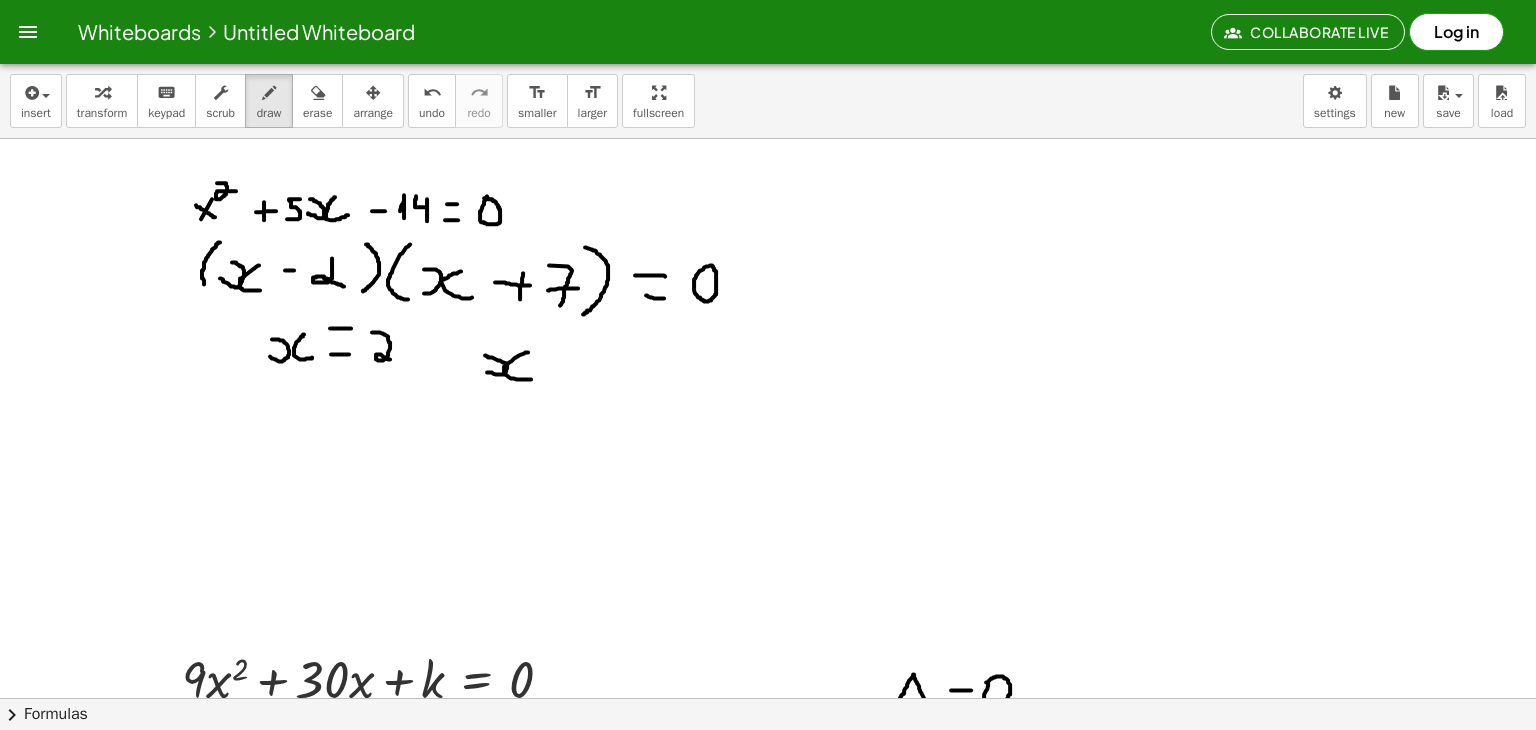 drag, startPoint x: 528, startPoint y: 351, endPoint x: 532, endPoint y: 378, distance: 27.294687 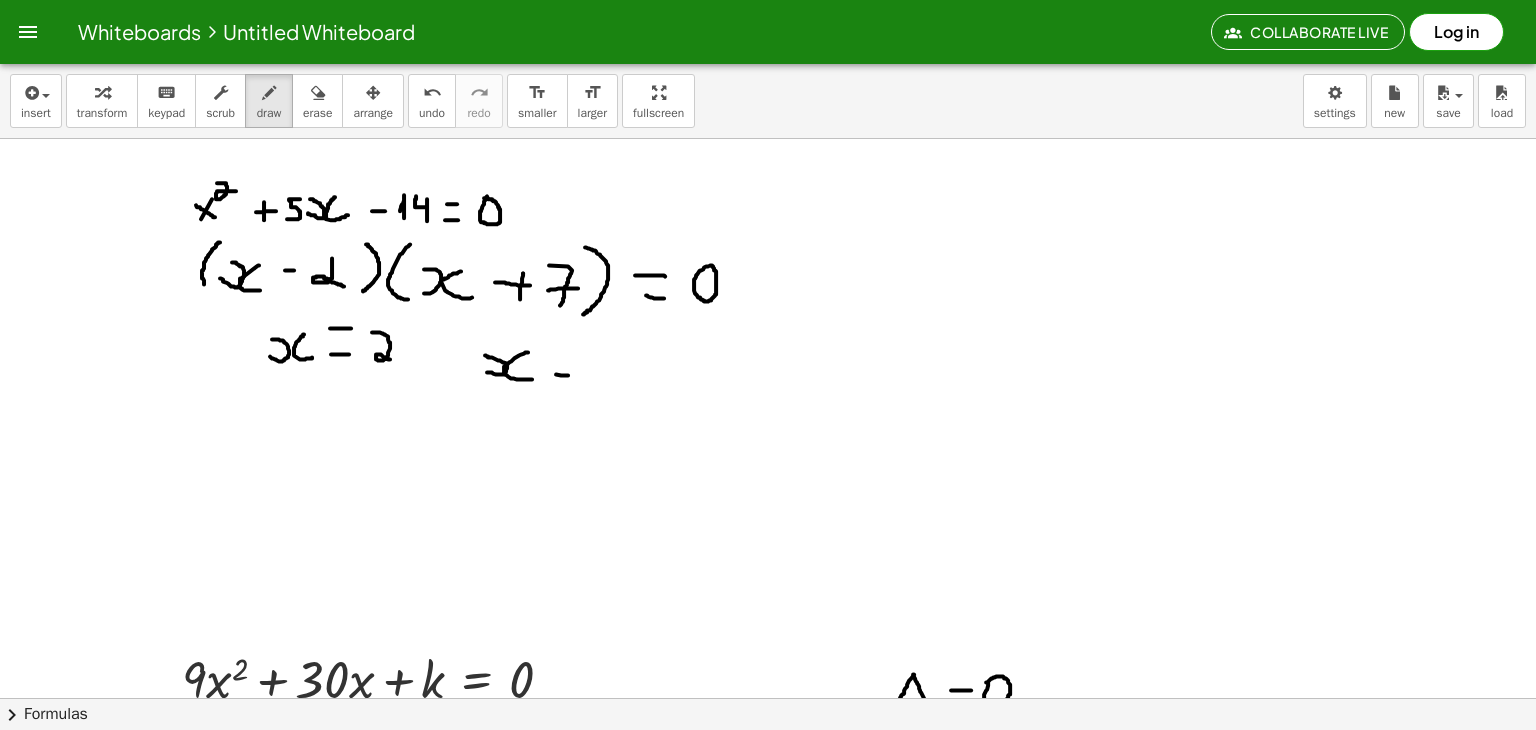 drag, startPoint x: 556, startPoint y: 373, endPoint x: 579, endPoint y: 374, distance: 23.021729 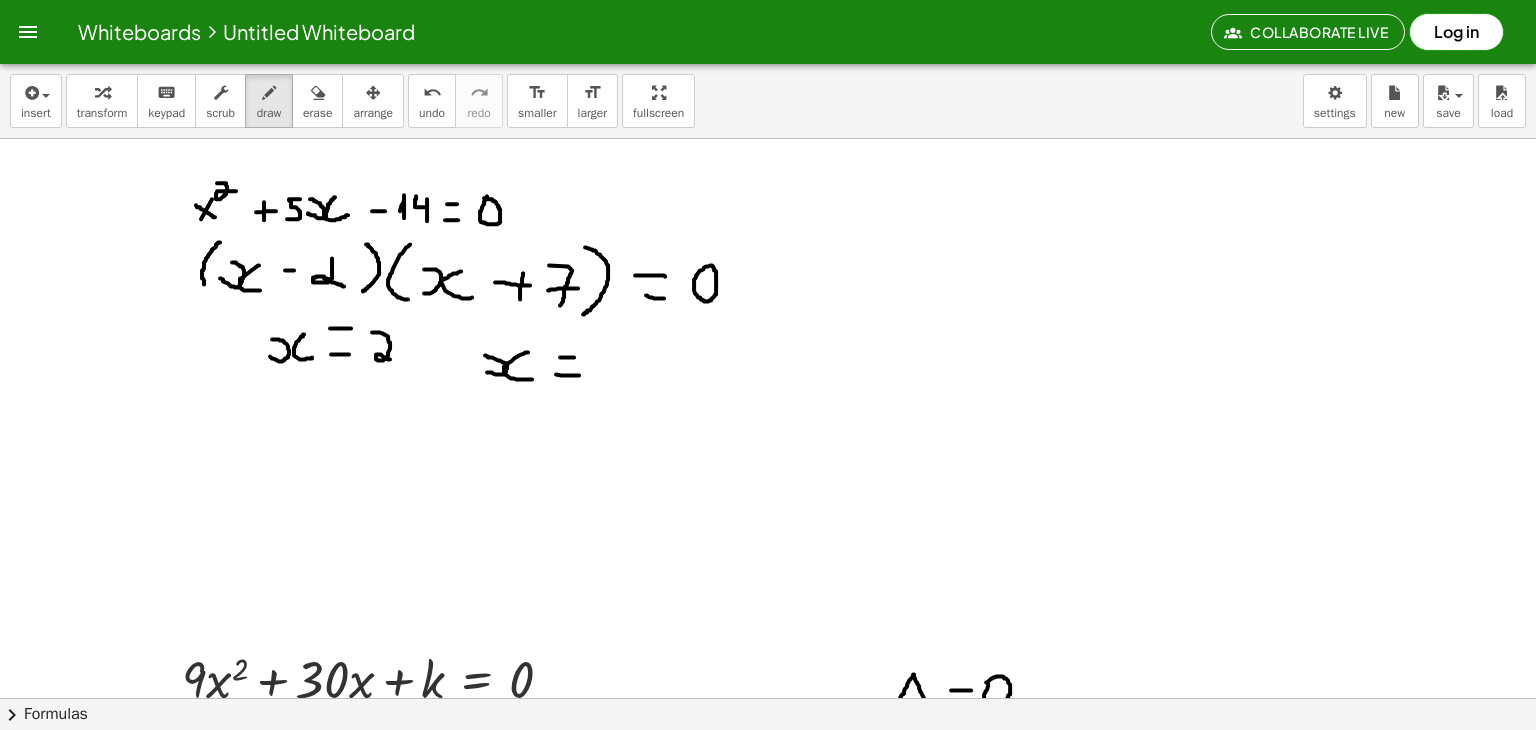 drag, startPoint x: 560, startPoint y: 356, endPoint x: 574, endPoint y: 356, distance: 14 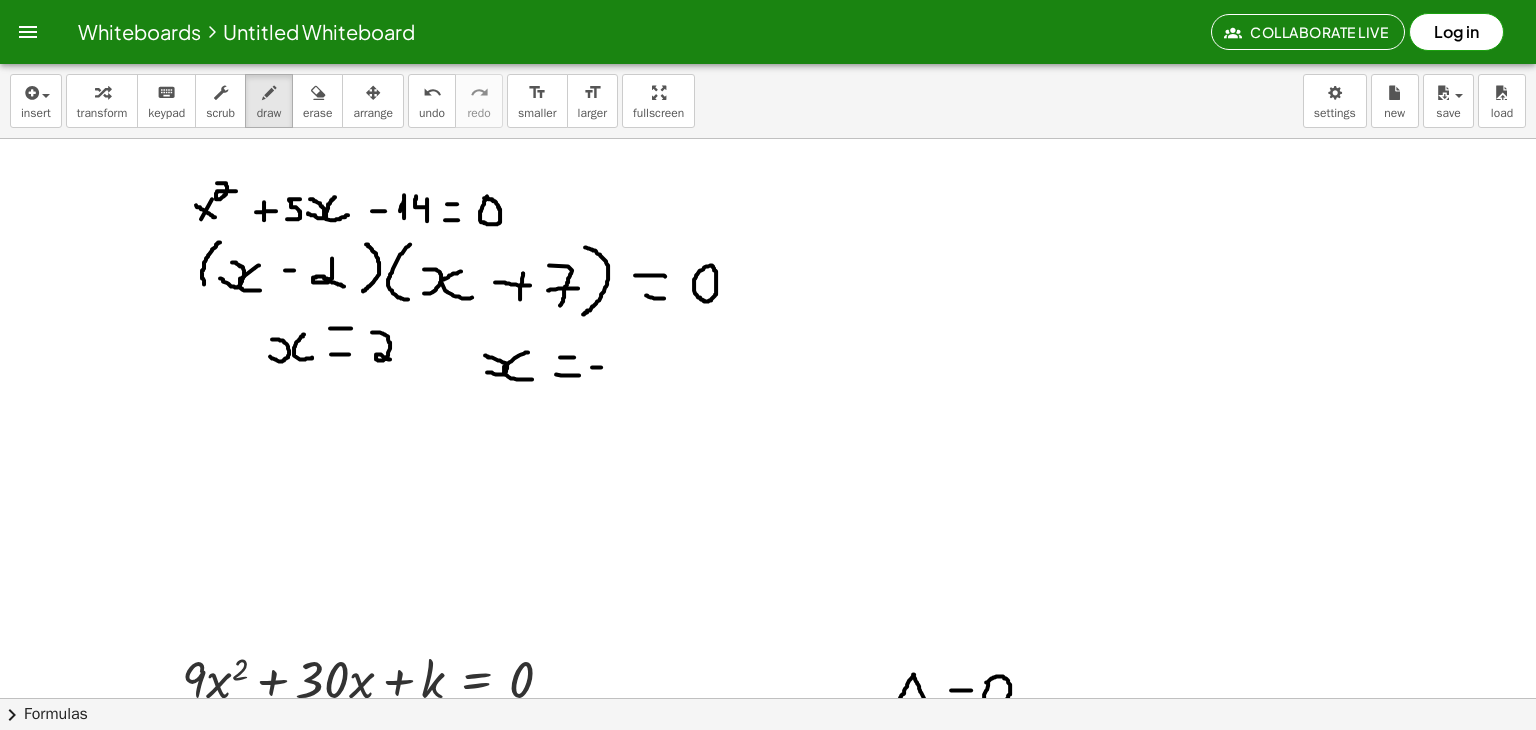 drag, startPoint x: 592, startPoint y: 366, endPoint x: 611, endPoint y: 367, distance: 19.026299 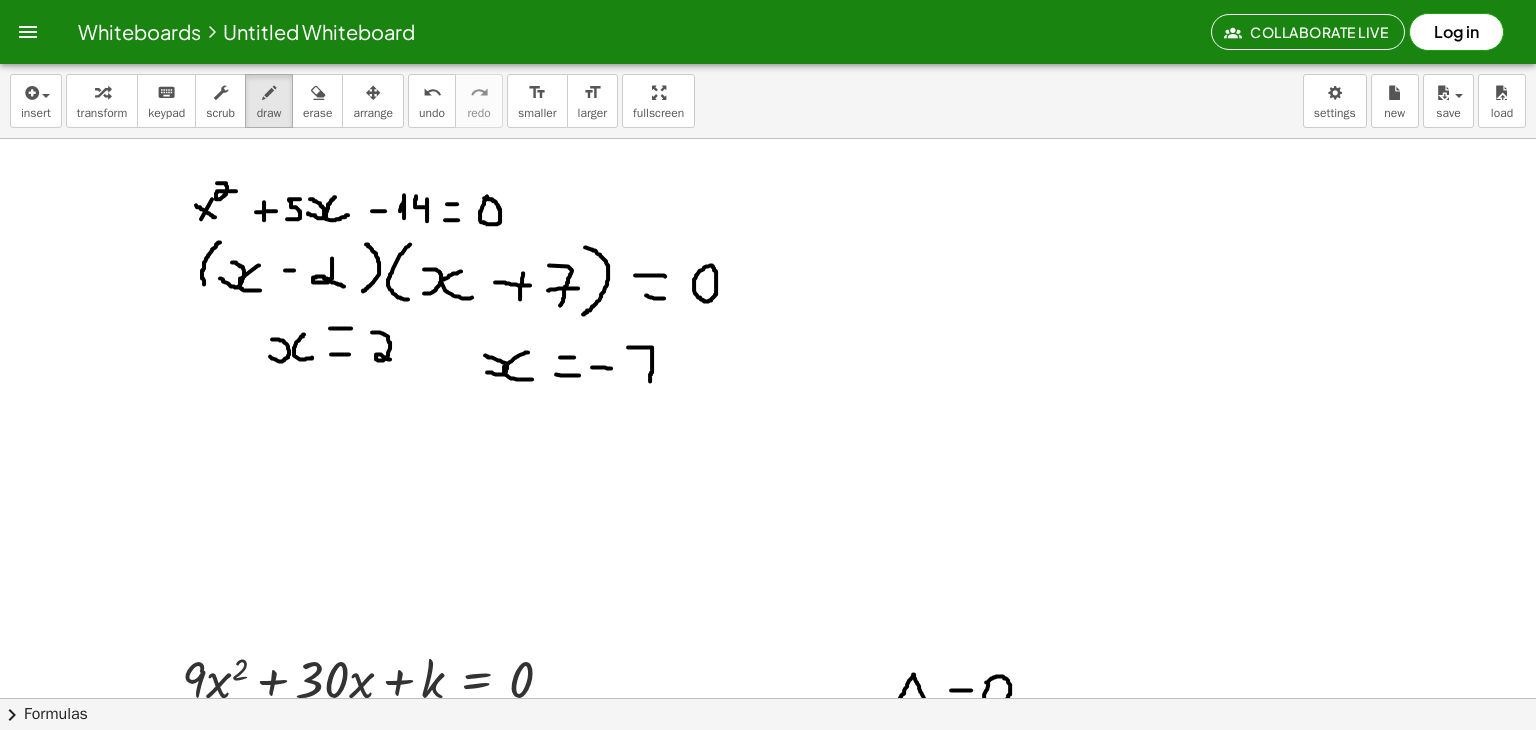 drag, startPoint x: 628, startPoint y: 346, endPoint x: 650, endPoint y: 381, distance: 41.340054 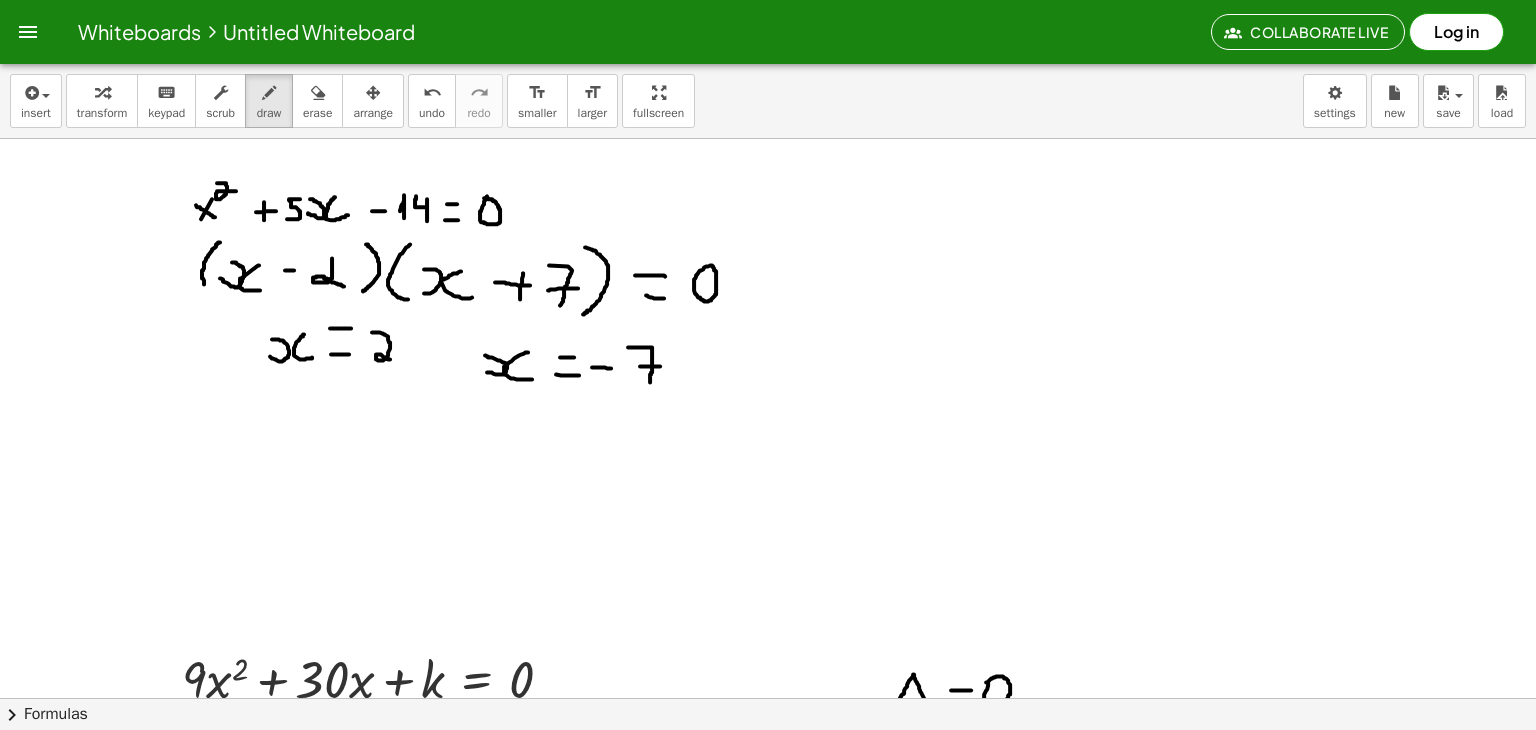 drag, startPoint x: 640, startPoint y: 365, endPoint x: 663, endPoint y: 365, distance: 23 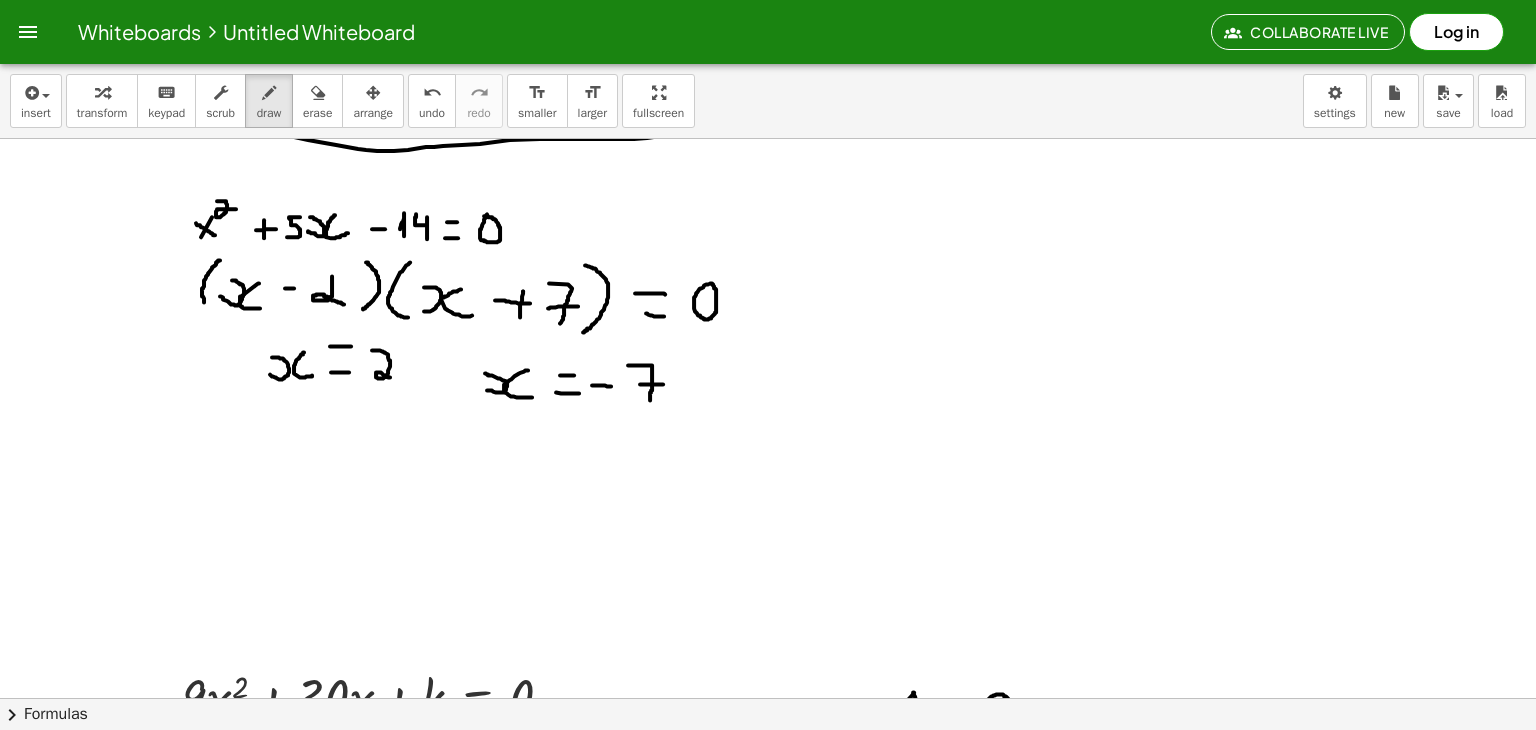scroll, scrollTop: 3909, scrollLeft: 0, axis: vertical 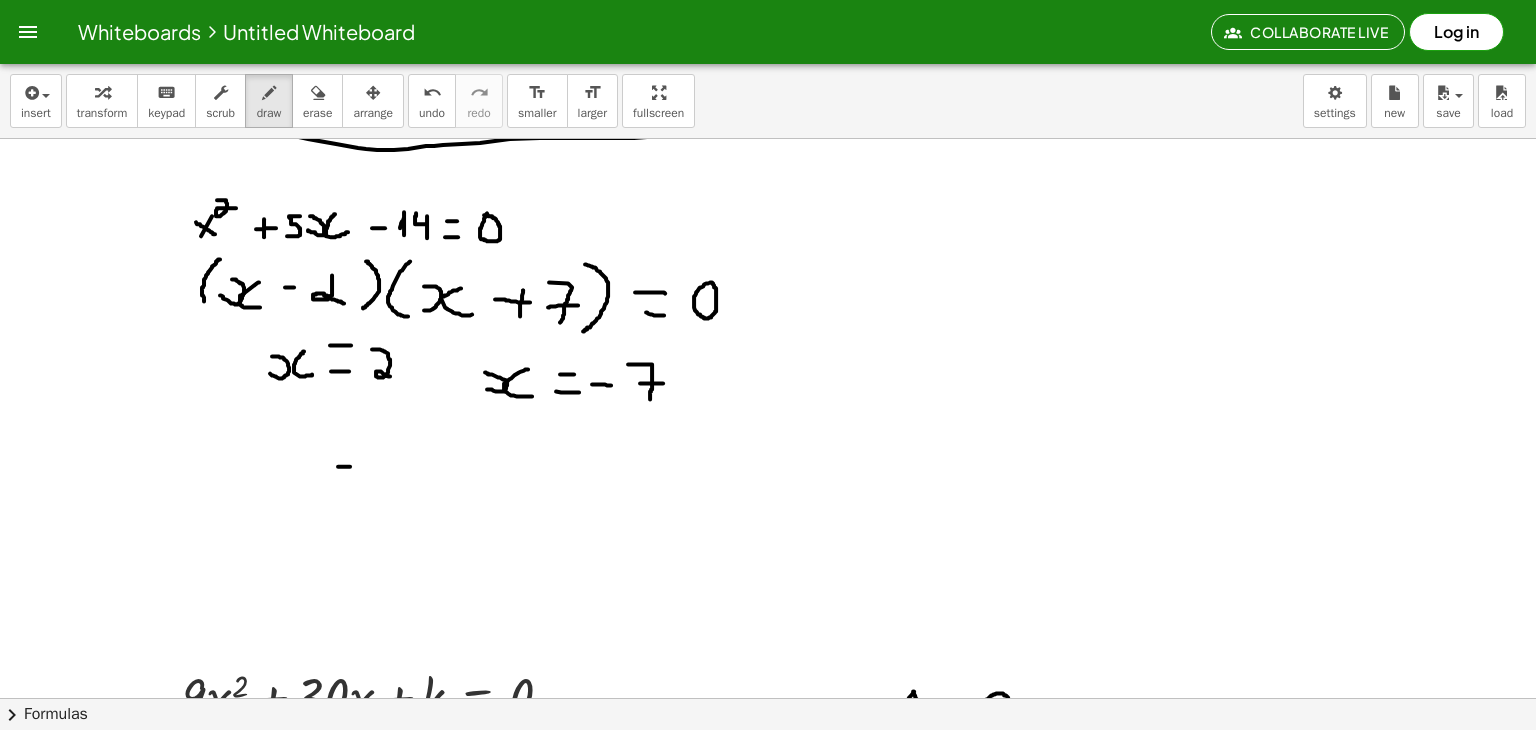 drag, startPoint x: 338, startPoint y: 465, endPoint x: 354, endPoint y: 465, distance: 16 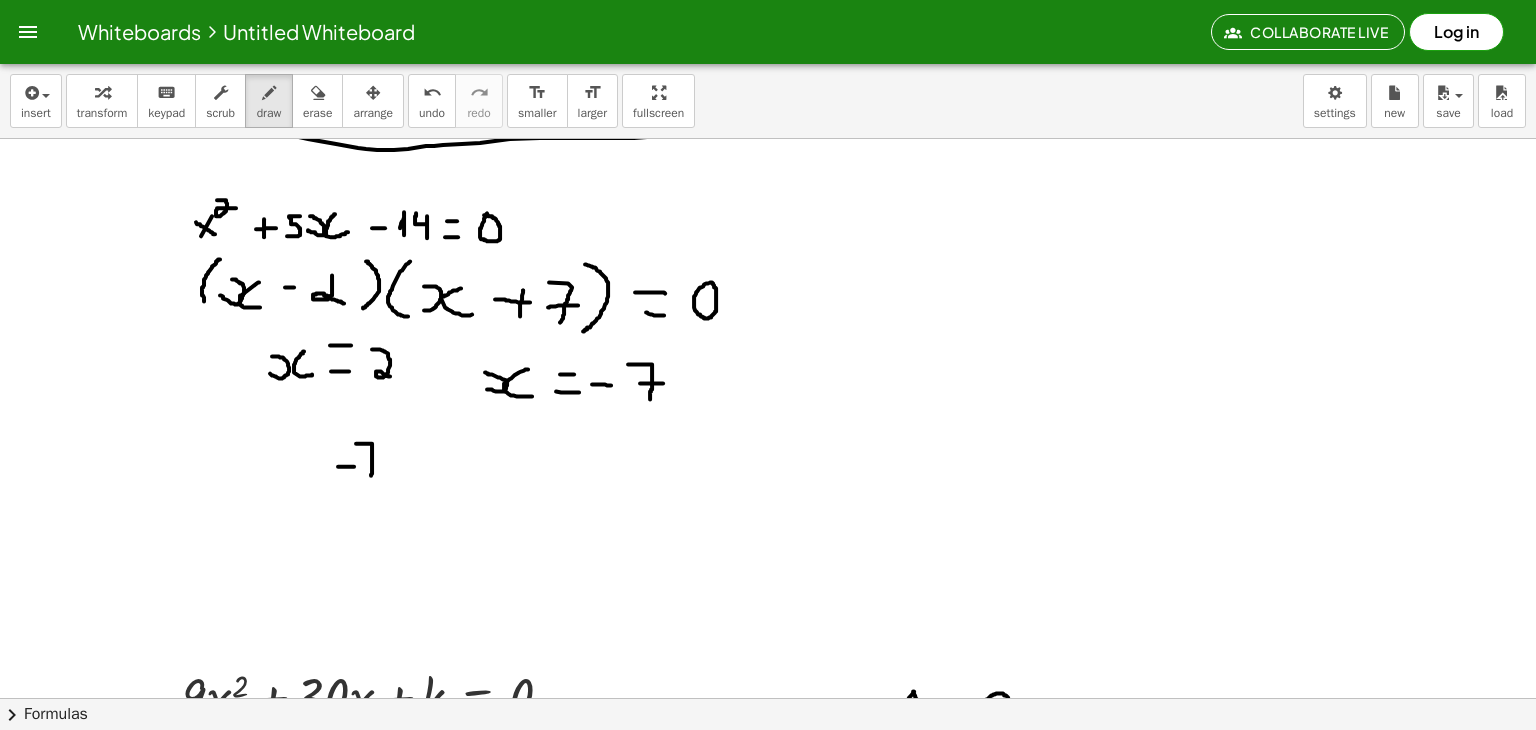 drag, startPoint x: 356, startPoint y: 442, endPoint x: 371, endPoint y: 474, distance: 35.341194 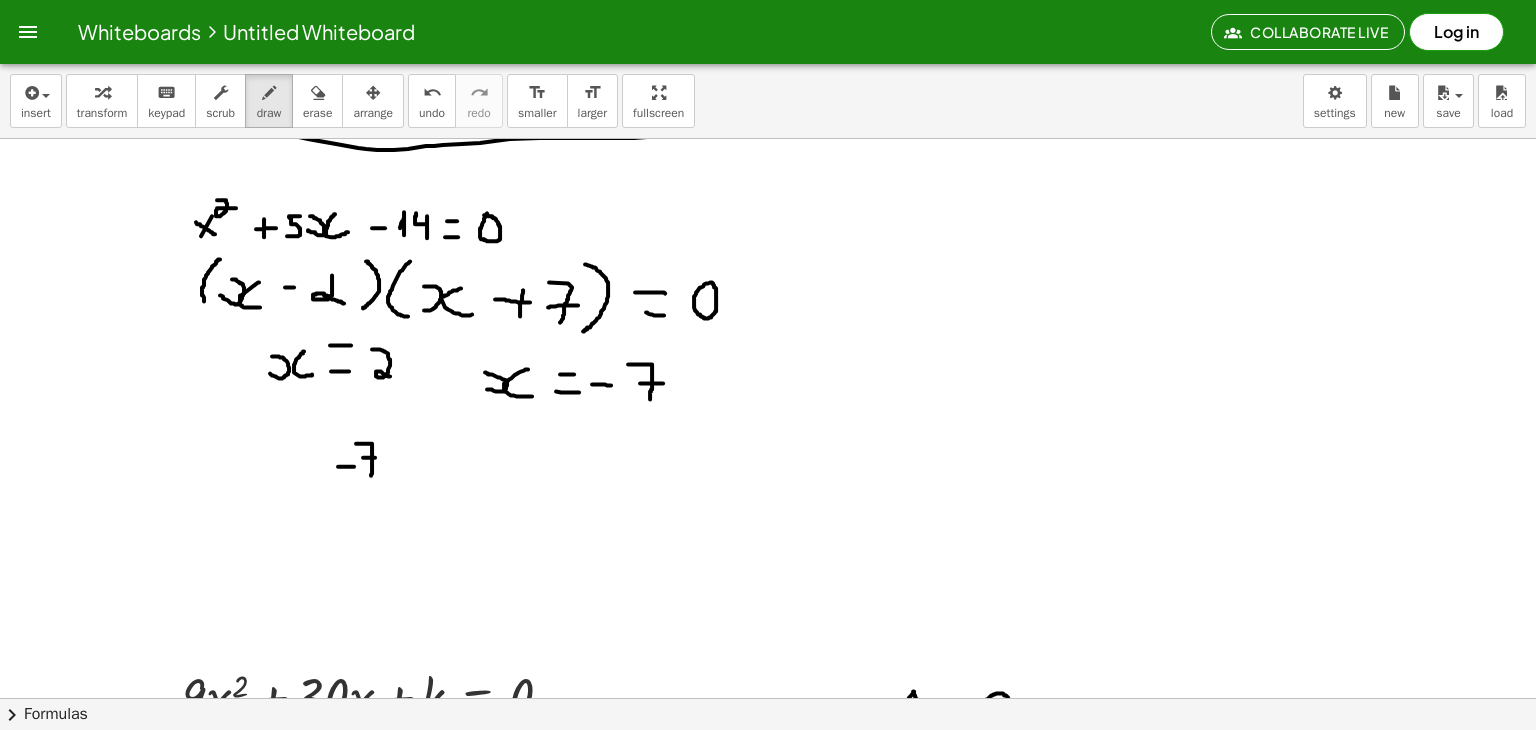 drag, startPoint x: 363, startPoint y: 456, endPoint x: 375, endPoint y: 456, distance: 12 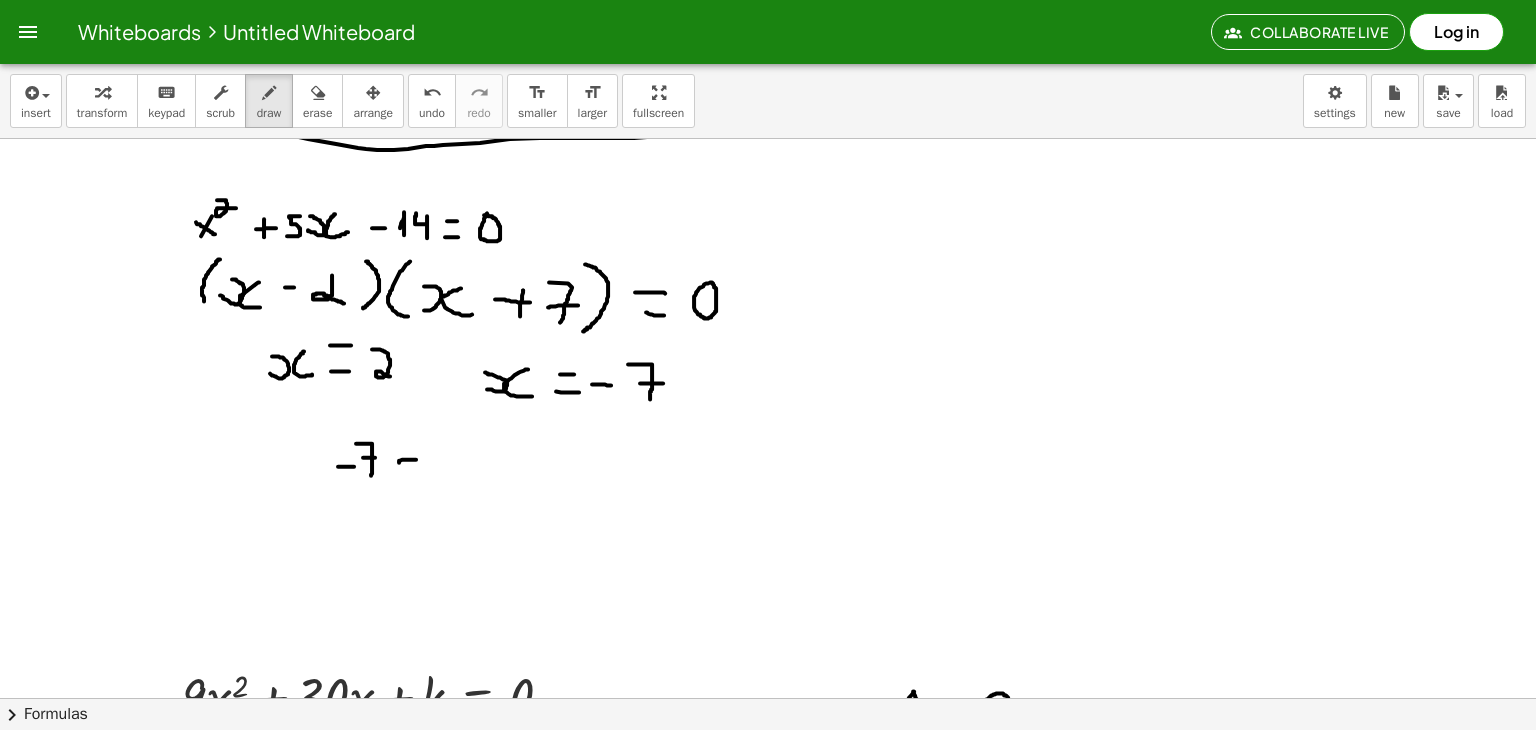drag, startPoint x: 399, startPoint y: 461, endPoint x: 418, endPoint y: 458, distance: 19.235384 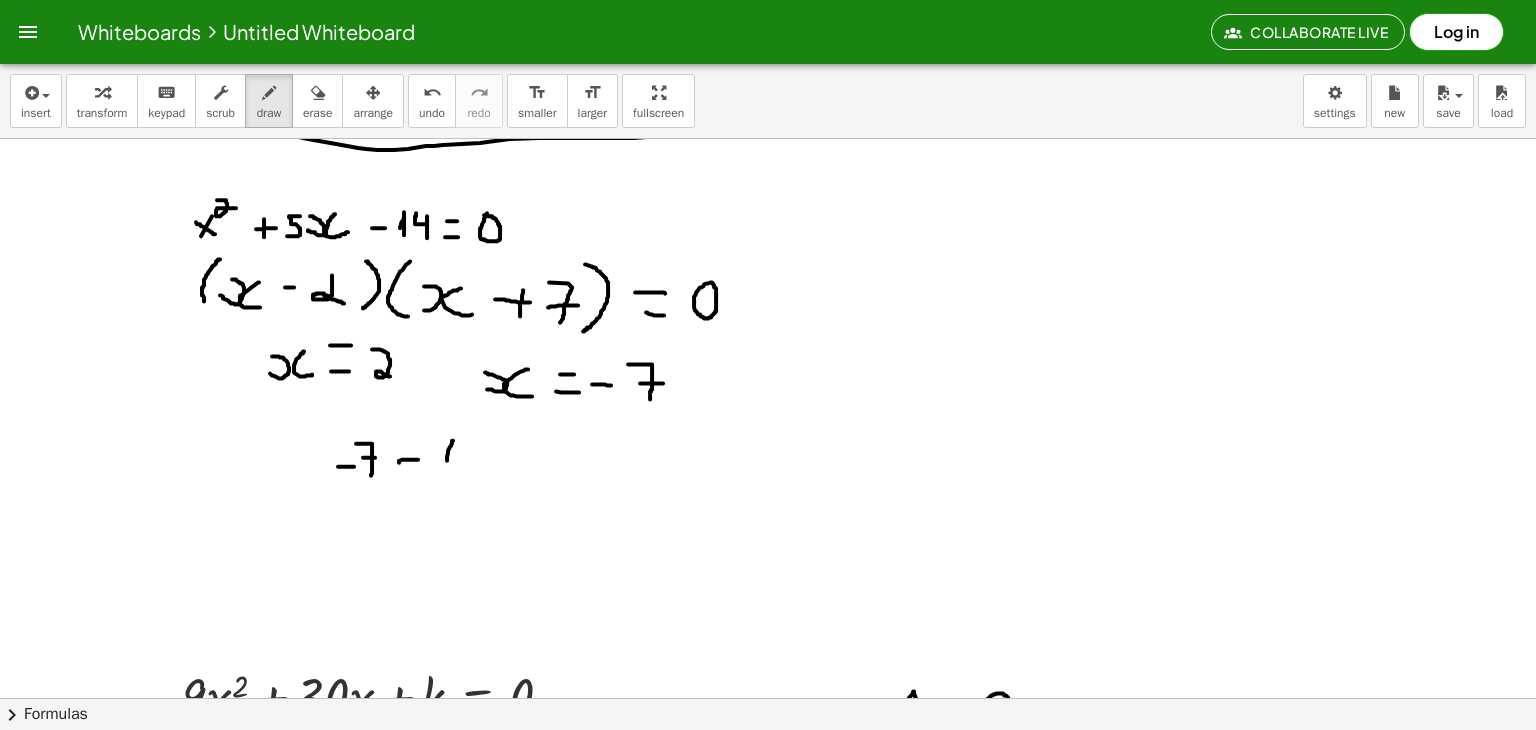drag, startPoint x: 453, startPoint y: 439, endPoint x: 448, endPoint y: 473, distance: 34.36568 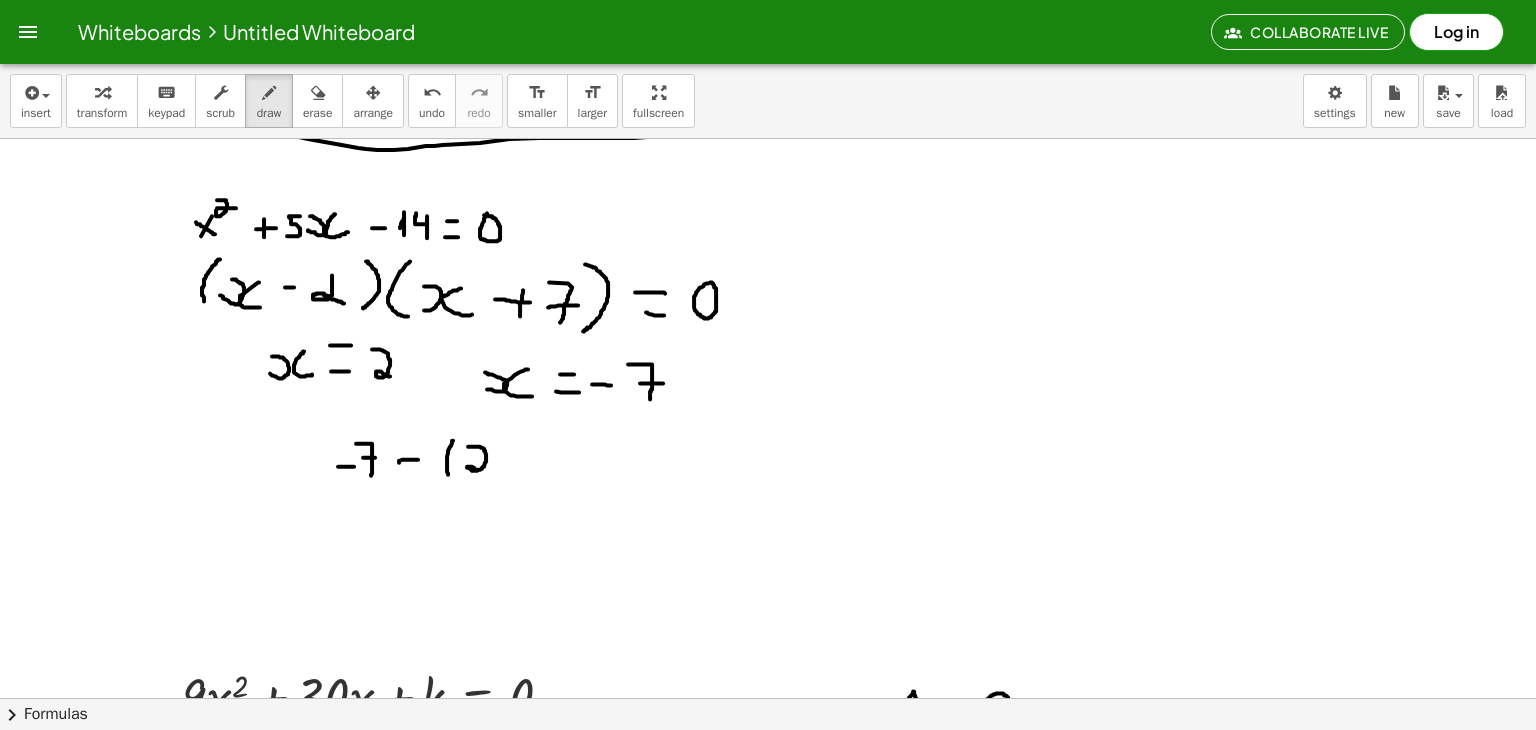 drag, startPoint x: 468, startPoint y: 445, endPoint x: 480, endPoint y: 468, distance: 25.942244 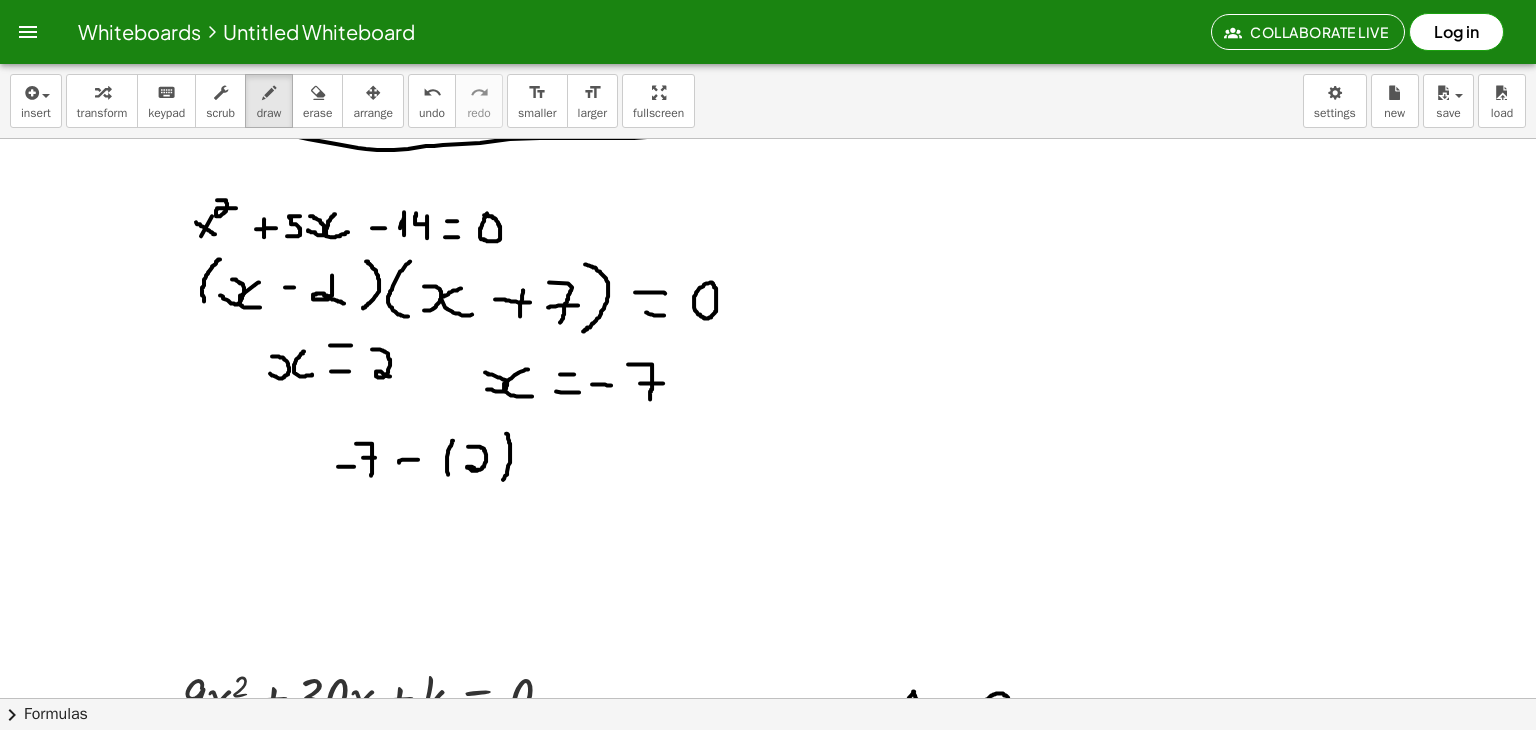 drag, startPoint x: 506, startPoint y: 432, endPoint x: 499, endPoint y: 483, distance: 51.47815 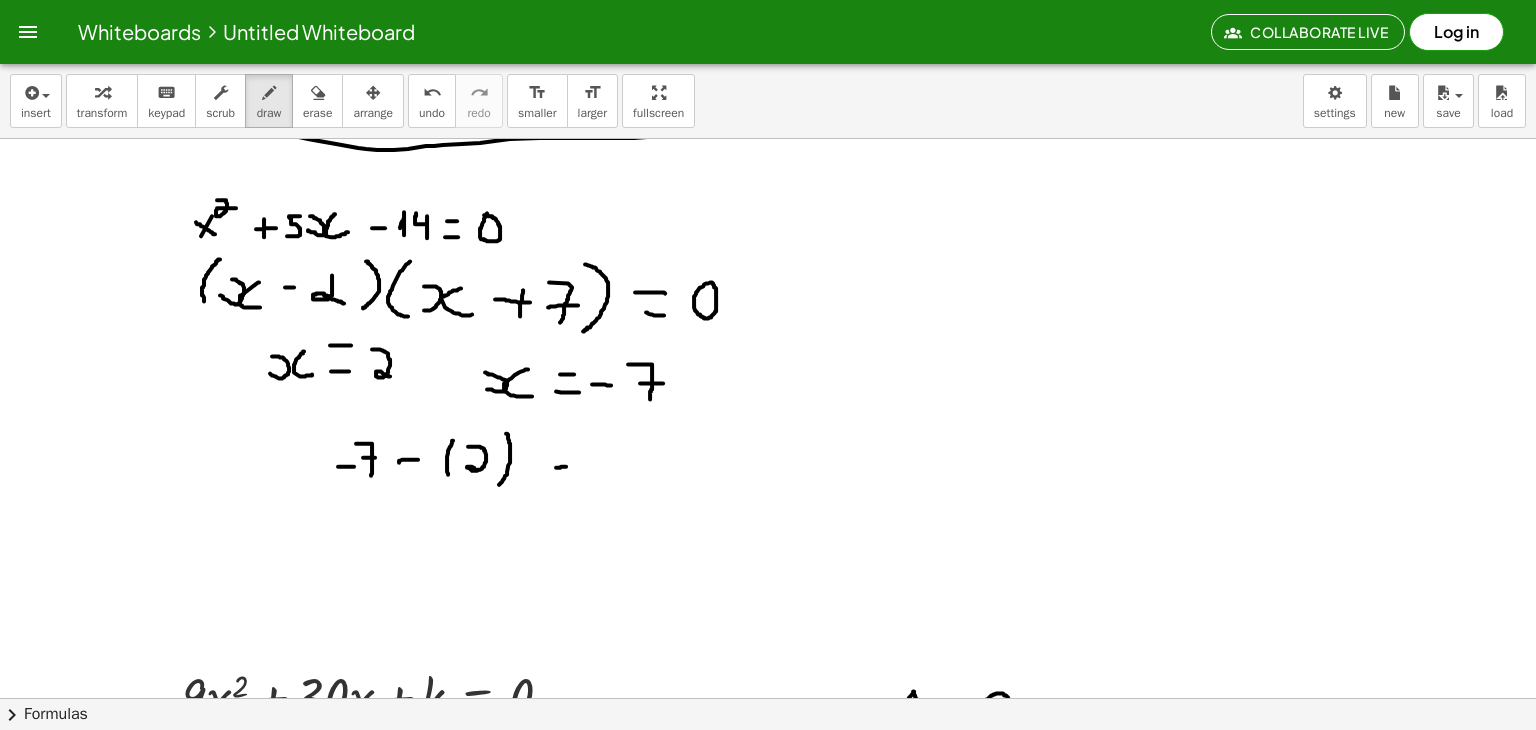 drag, startPoint x: 556, startPoint y: 466, endPoint x: 588, endPoint y: 466, distance: 32 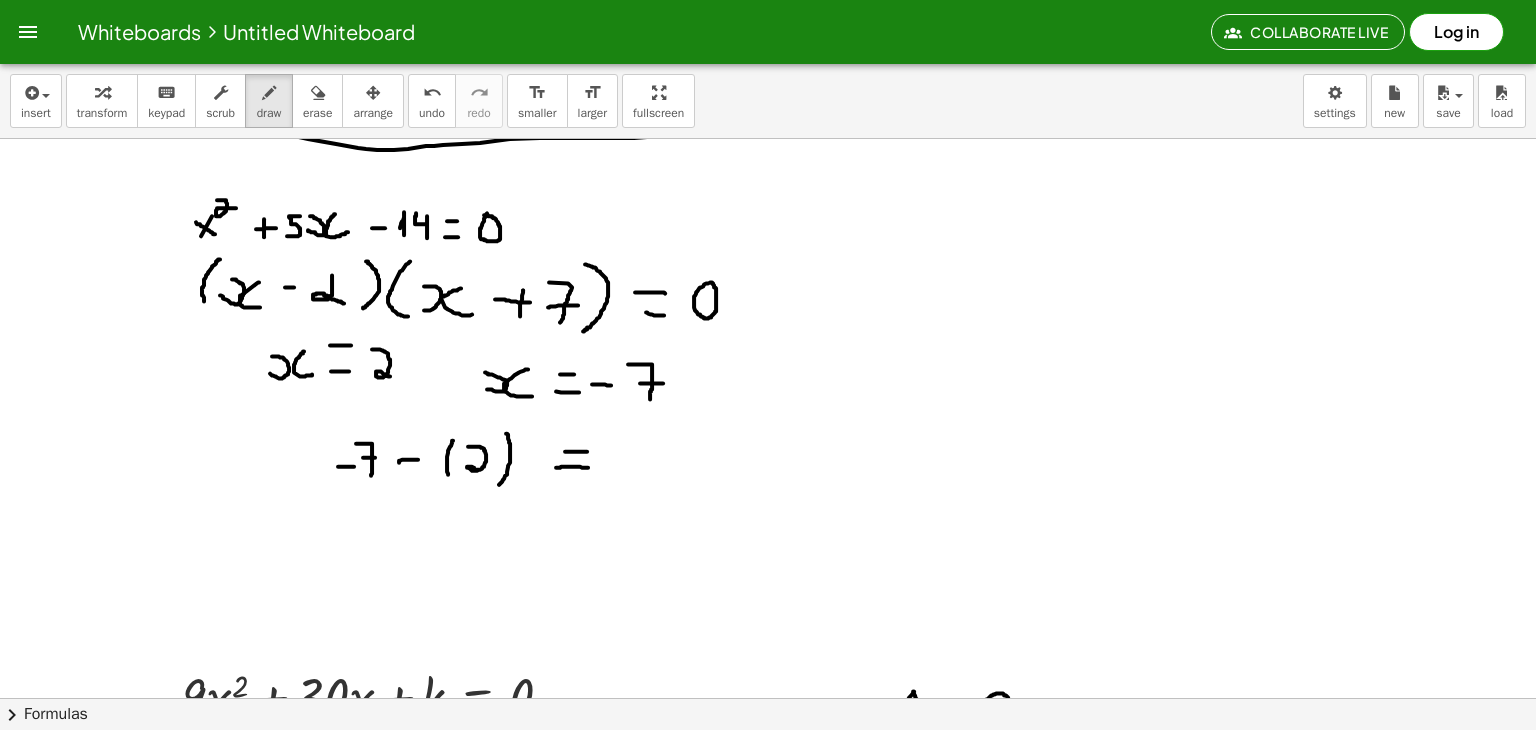 drag, startPoint x: 565, startPoint y: 450, endPoint x: 587, endPoint y: 450, distance: 22 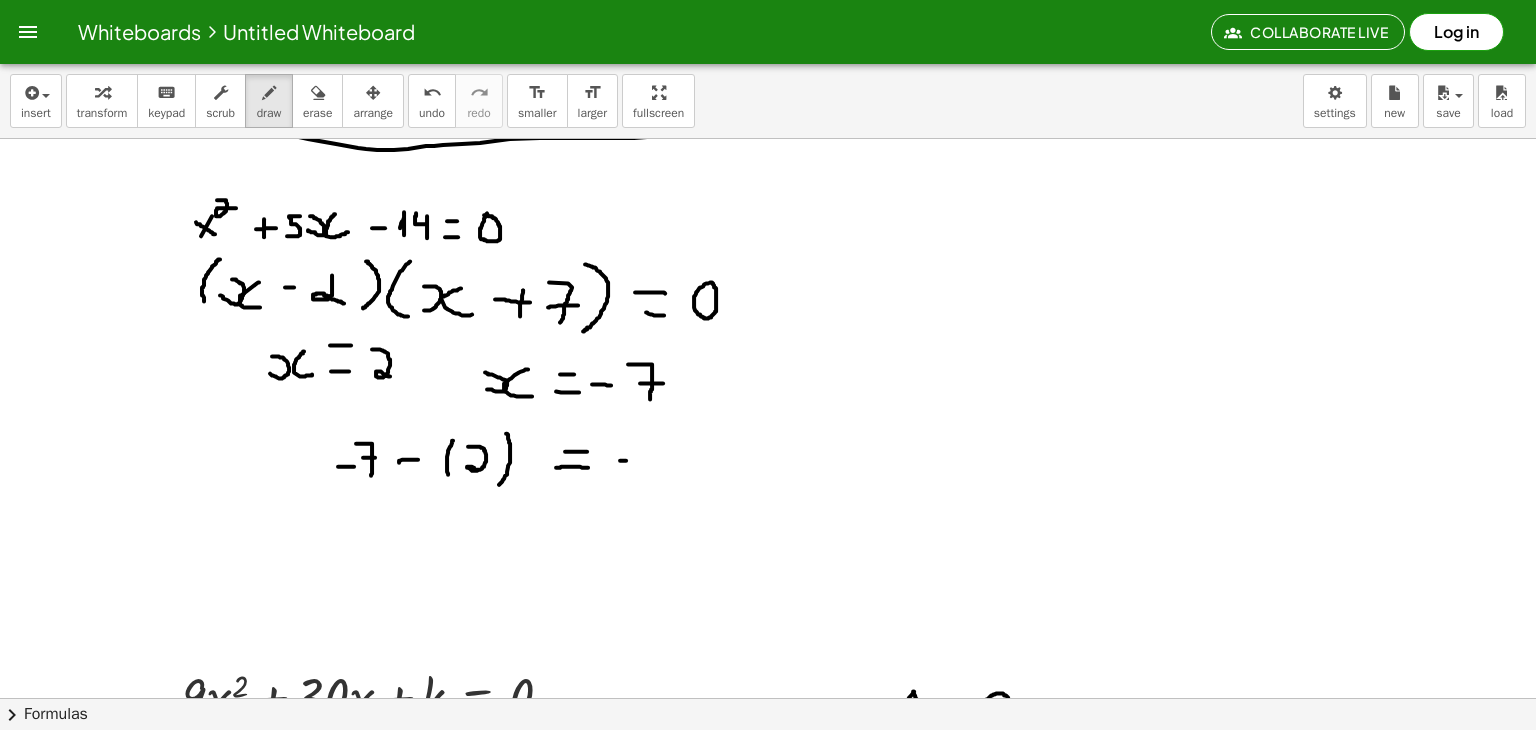 drag, startPoint x: 620, startPoint y: 459, endPoint x: 634, endPoint y: 459, distance: 14 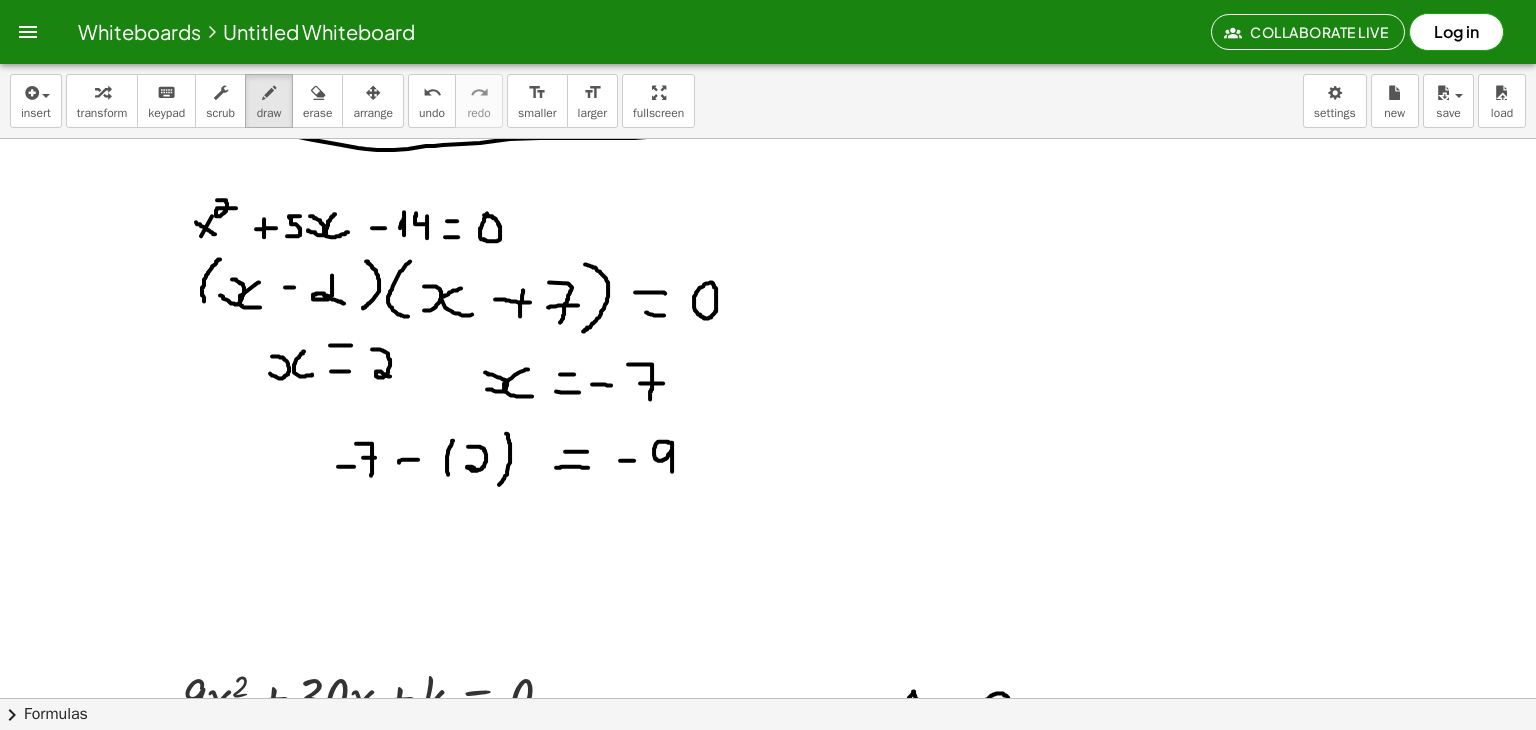 drag, startPoint x: 672, startPoint y: 444, endPoint x: 672, endPoint y: 470, distance: 26 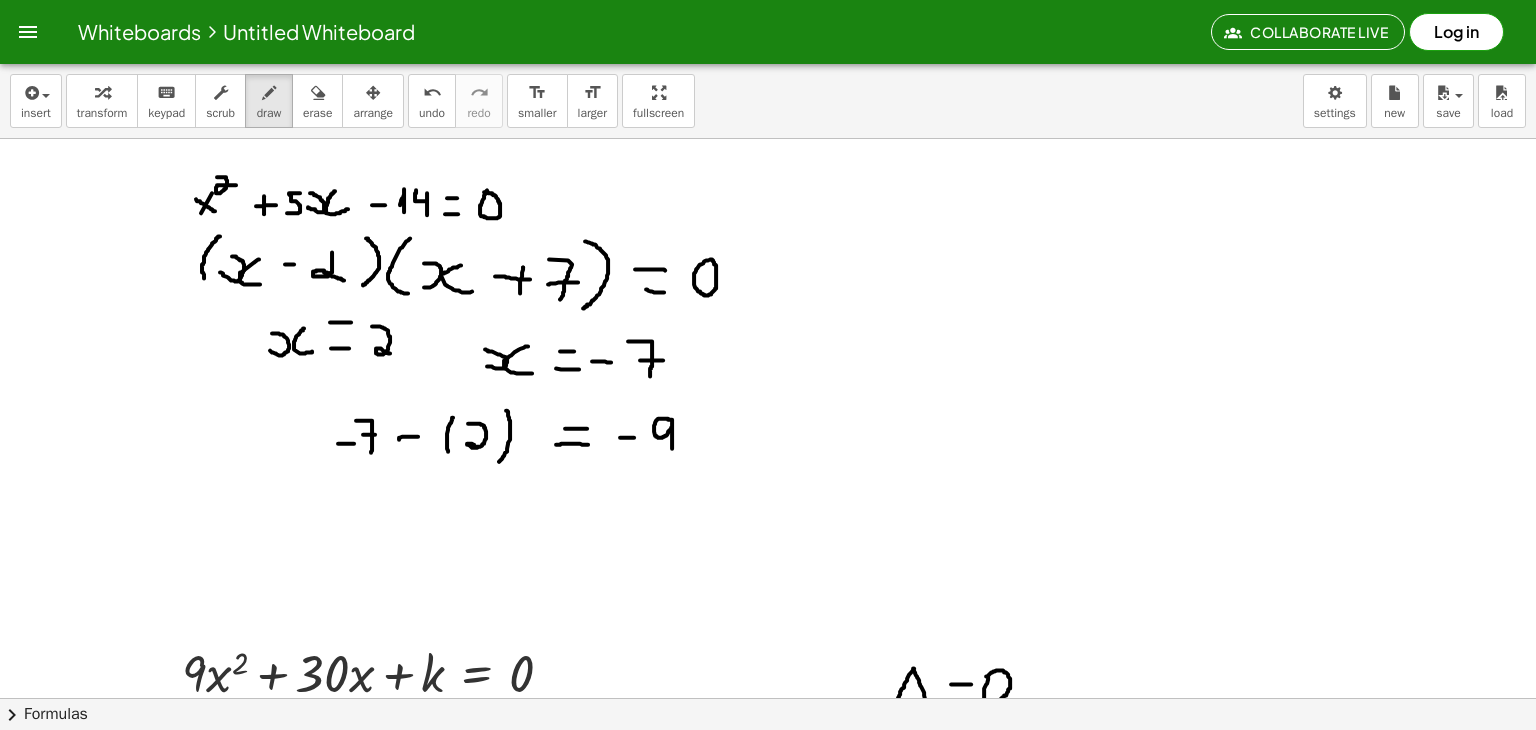 scroll, scrollTop: 3916, scrollLeft: 0, axis: vertical 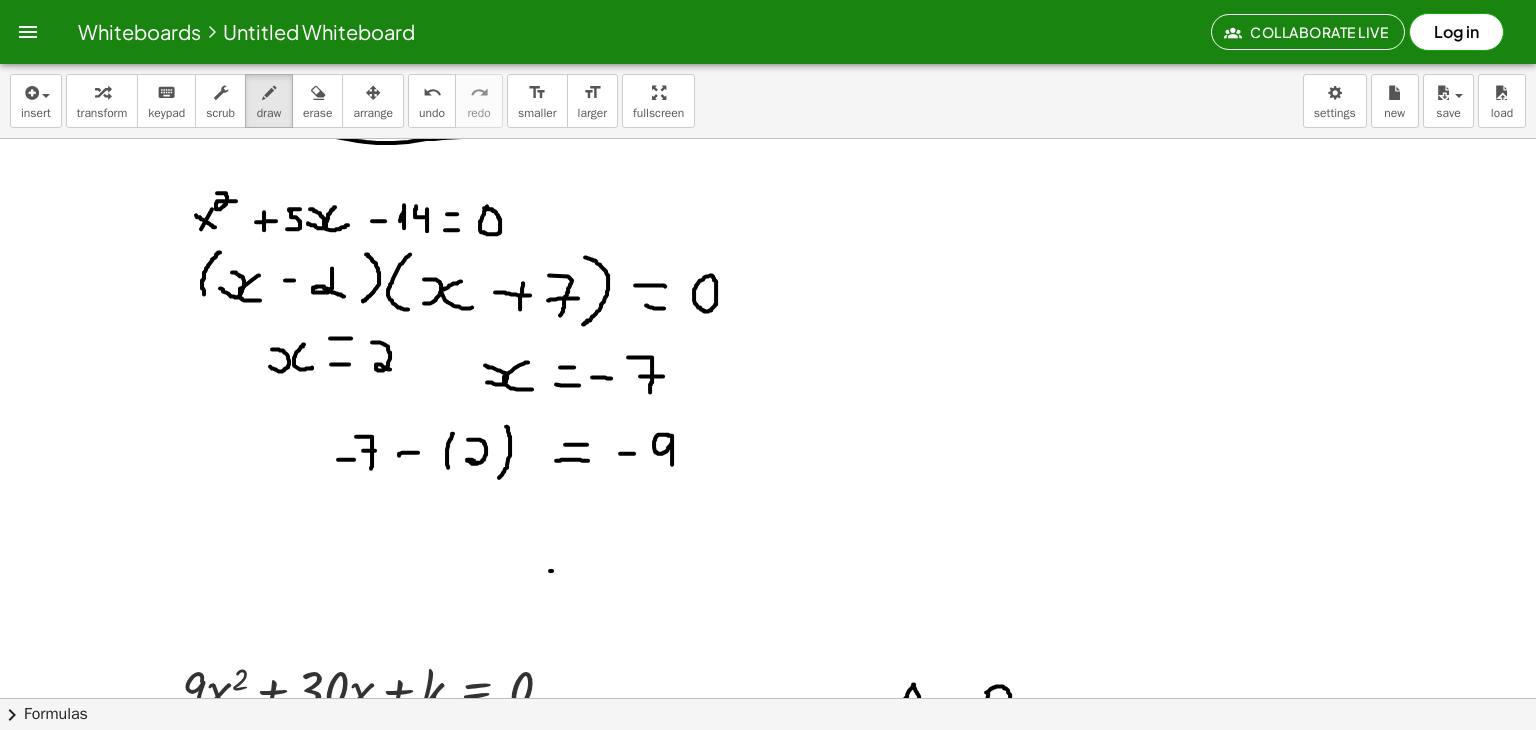 drag, startPoint x: 660, startPoint y: 576, endPoint x: 552, endPoint y: 569, distance: 108.226616 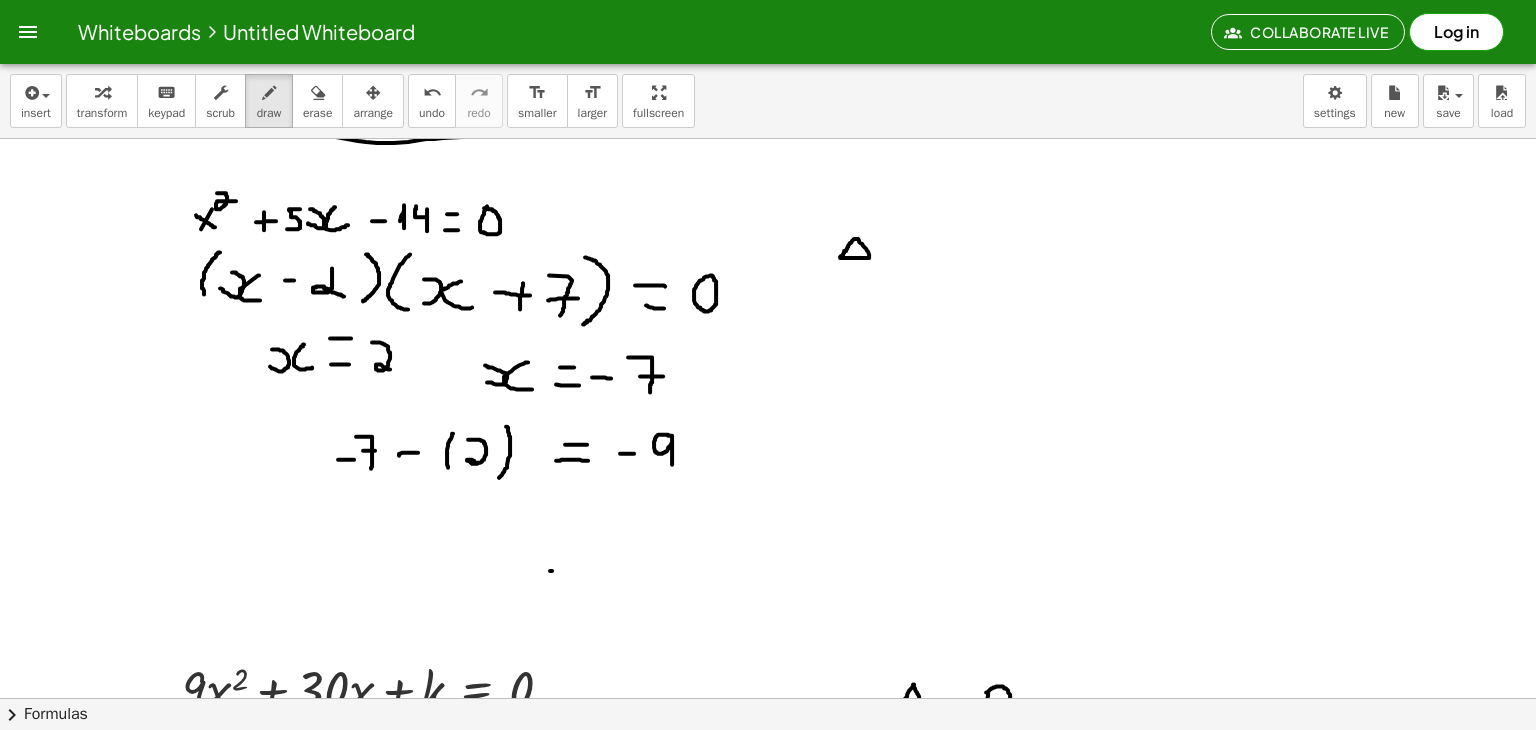 click at bounding box center (768, -981) 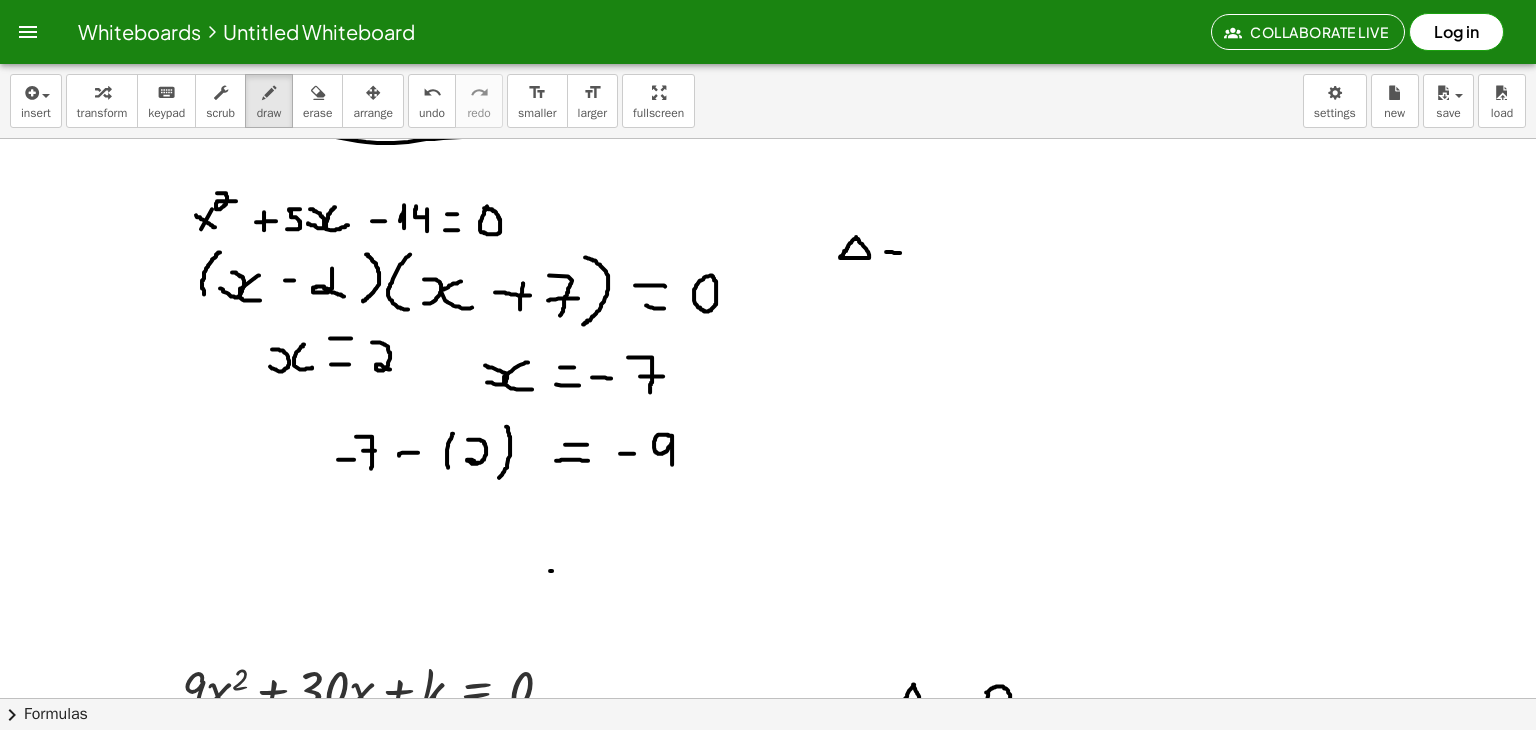 drag, startPoint x: 886, startPoint y: 250, endPoint x: 902, endPoint y: 251, distance: 16.03122 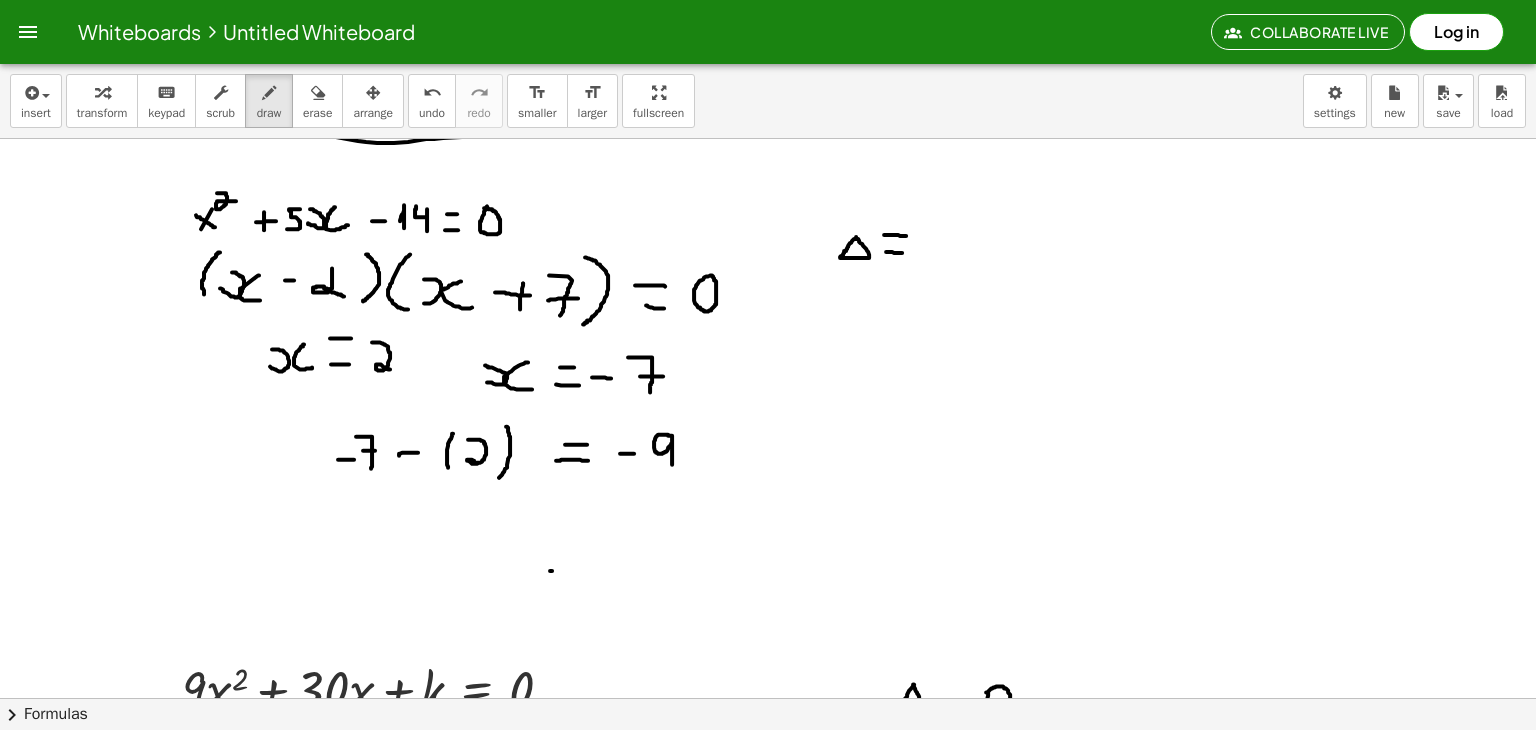 drag, startPoint x: 884, startPoint y: 233, endPoint x: 906, endPoint y: 234, distance: 22.022715 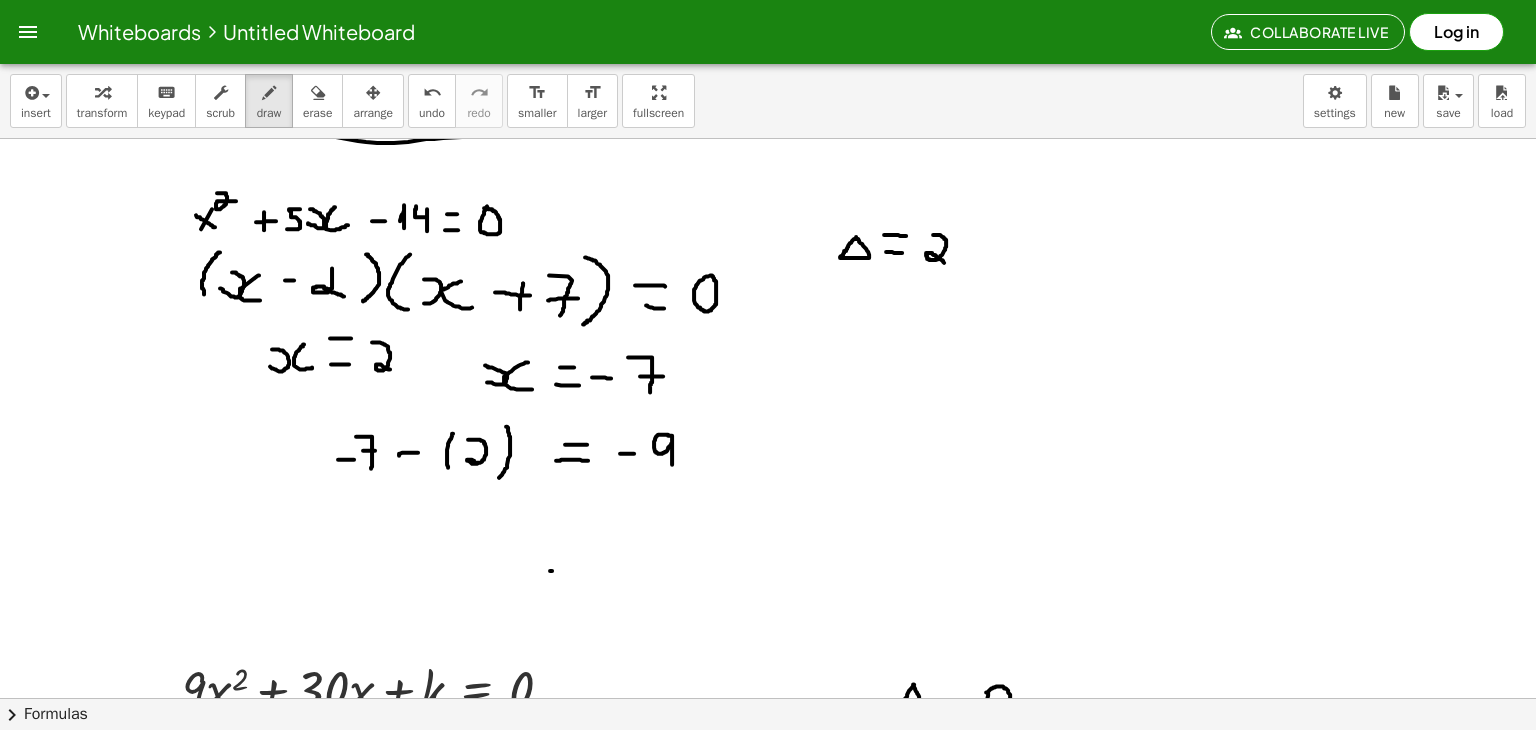 drag, startPoint x: 933, startPoint y: 233, endPoint x: 944, endPoint y: 261, distance: 30.083218 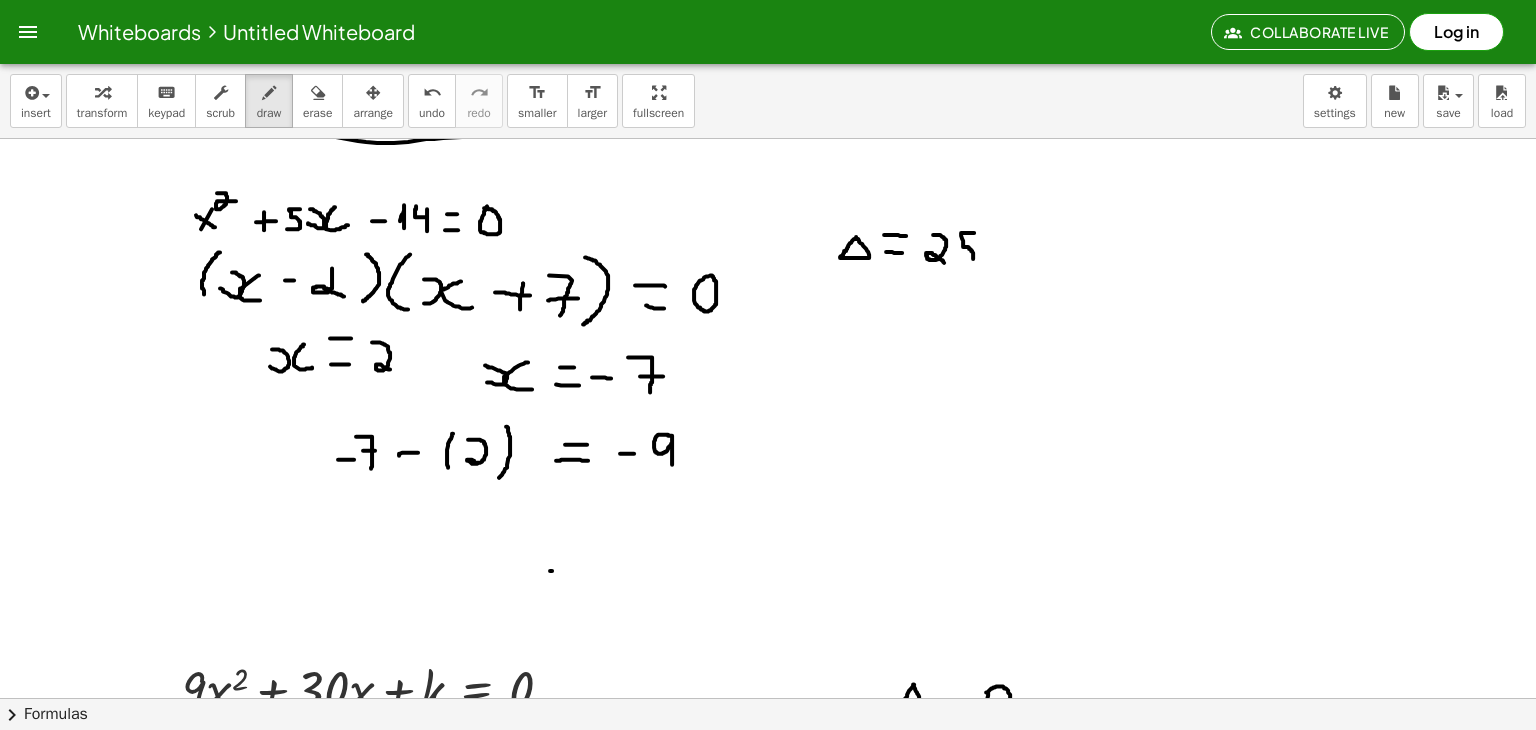drag, startPoint x: 974, startPoint y: 231, endPoint x: 954, endPoint y: 260, distance: 35.22783 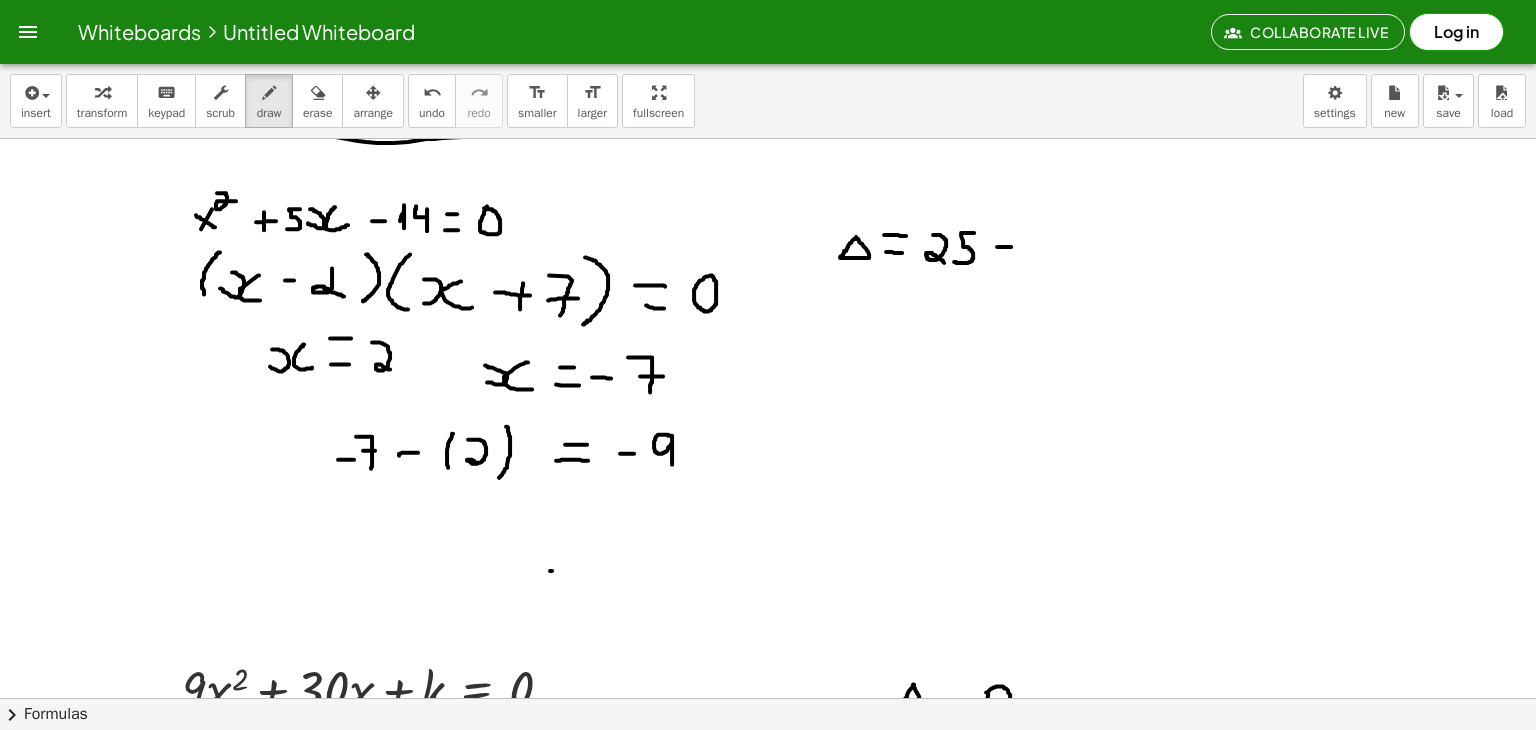drag, startPoint x: 997, startPoint y: 245, endPoint x: 1012, endPoint y: 245, distance: 15 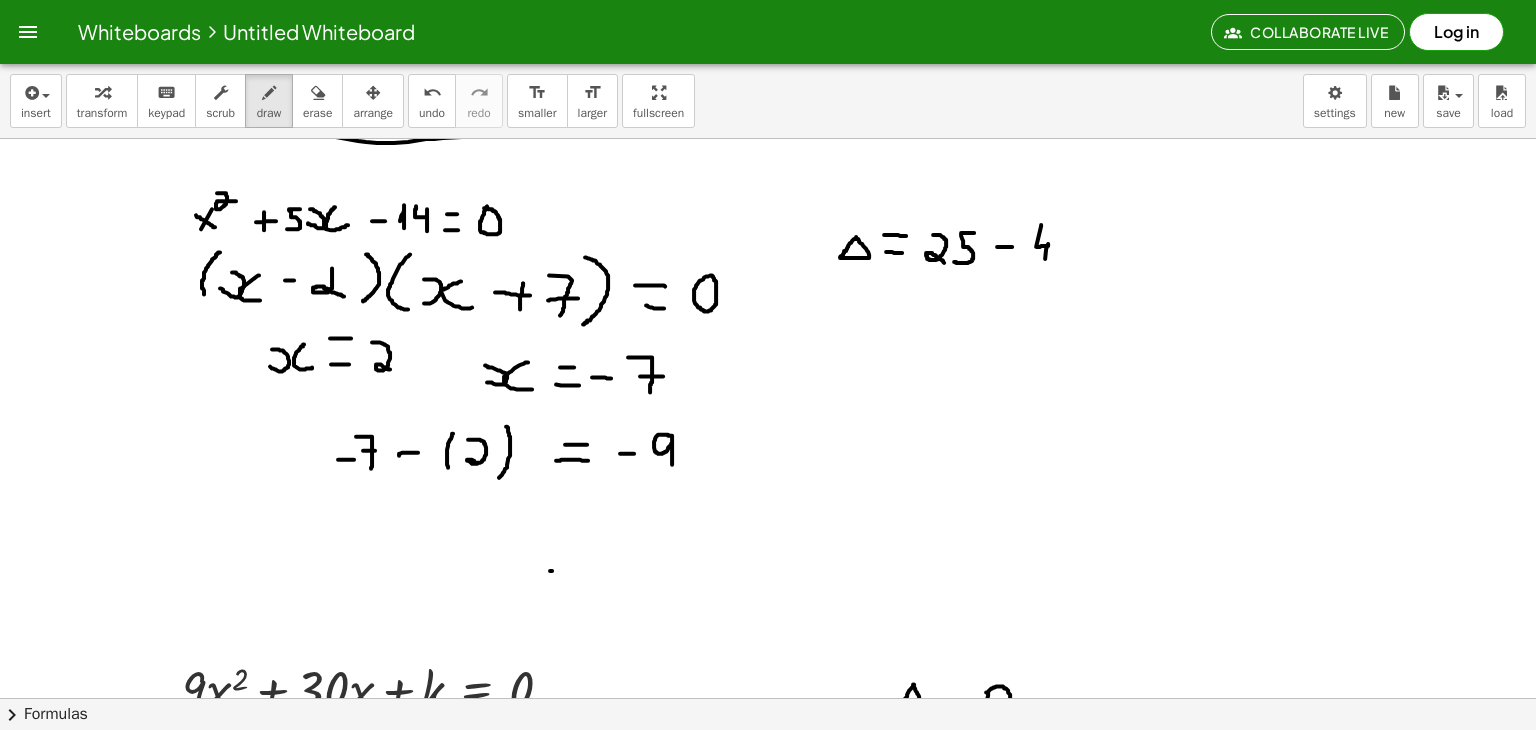 drag, startPoint x: 1041, startPoint y: 223, endPoint x: 1045, endPoint y: 257, distance: 34.234486 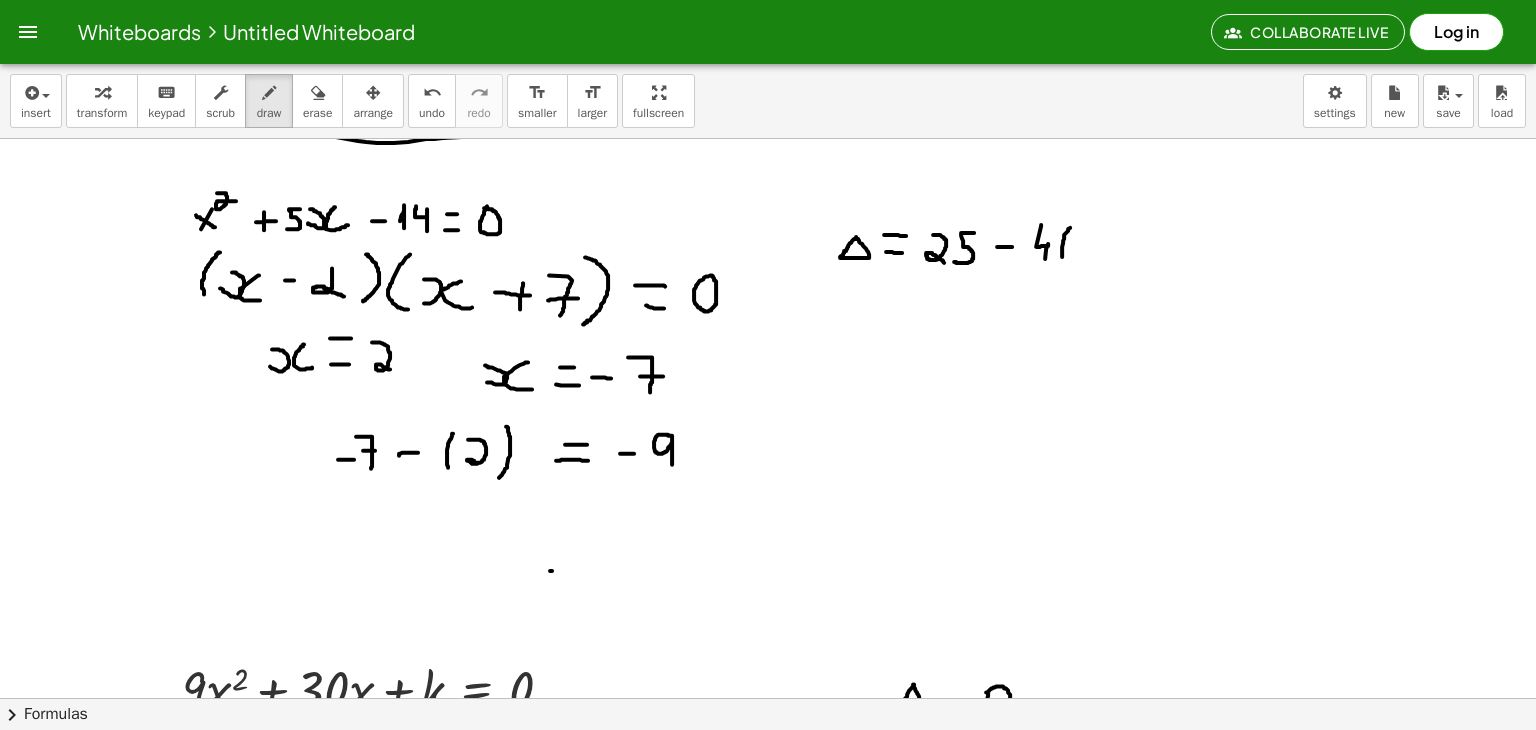 drag, startPoint x: 1070, startPoint y: 226, endPoint x: 1063, endPoint y: 260, distance: 34.713108 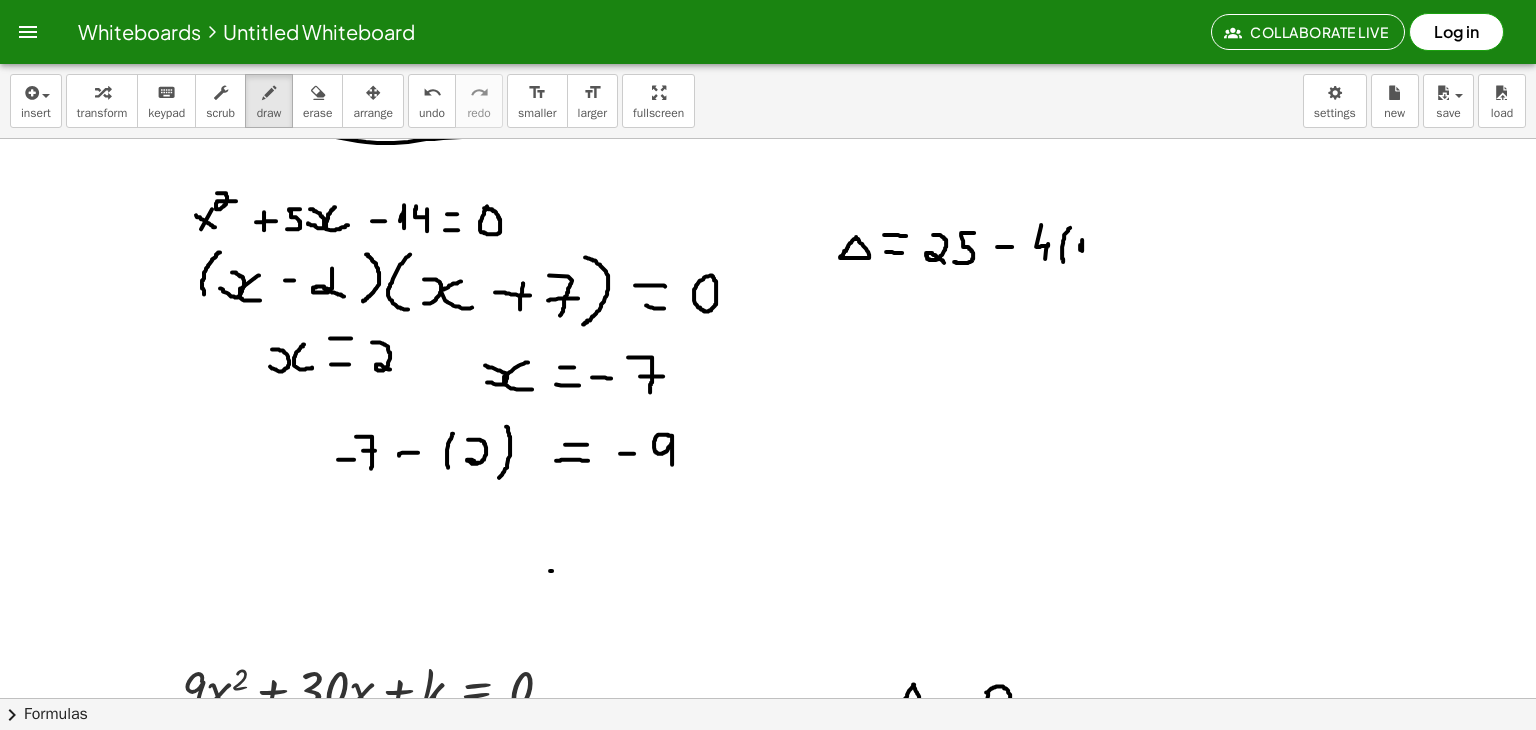 click at bounding box center (768, -981) 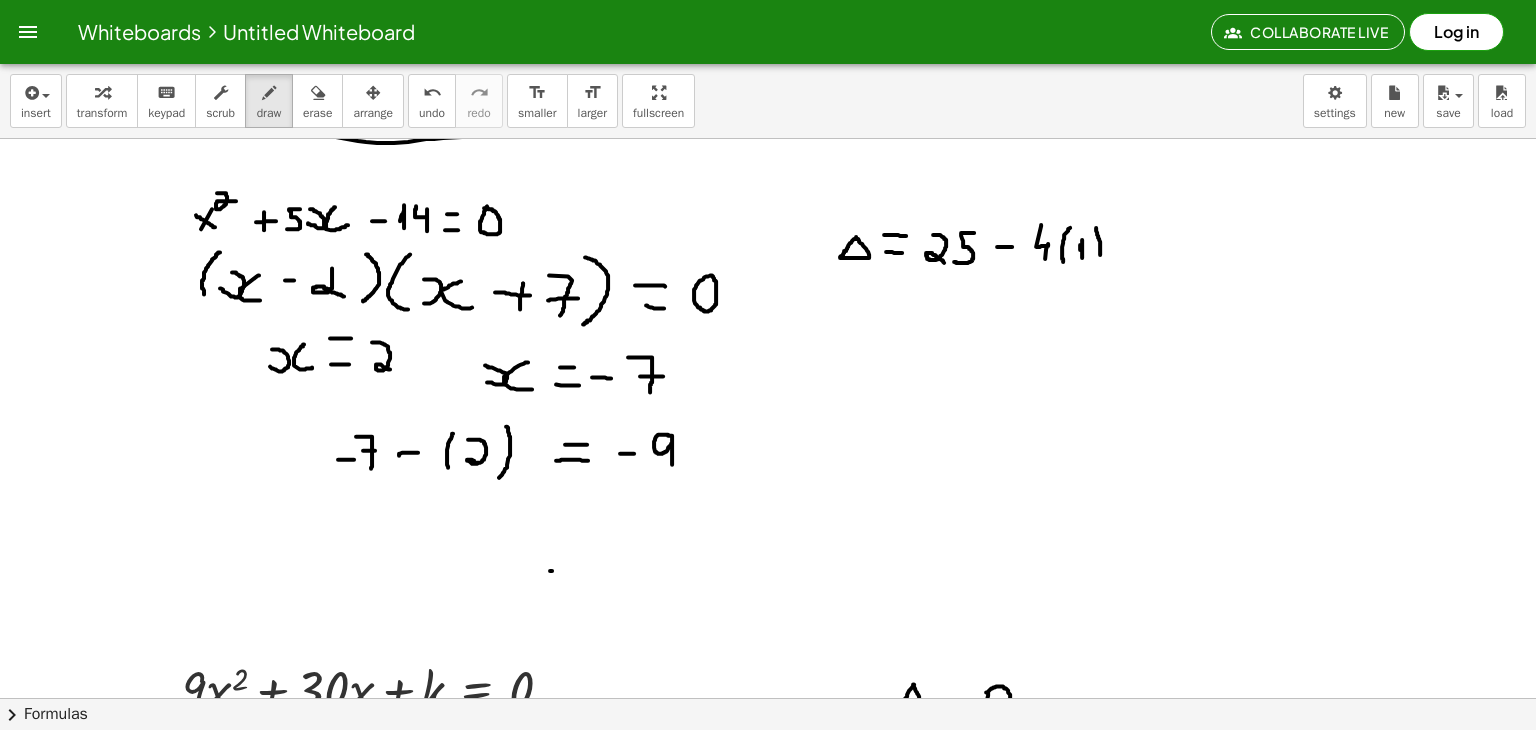 drag, startPoint x: 1096, startPoint y: 226, endPoint x: 1100, endPoint y: 262, distance: 36.221542 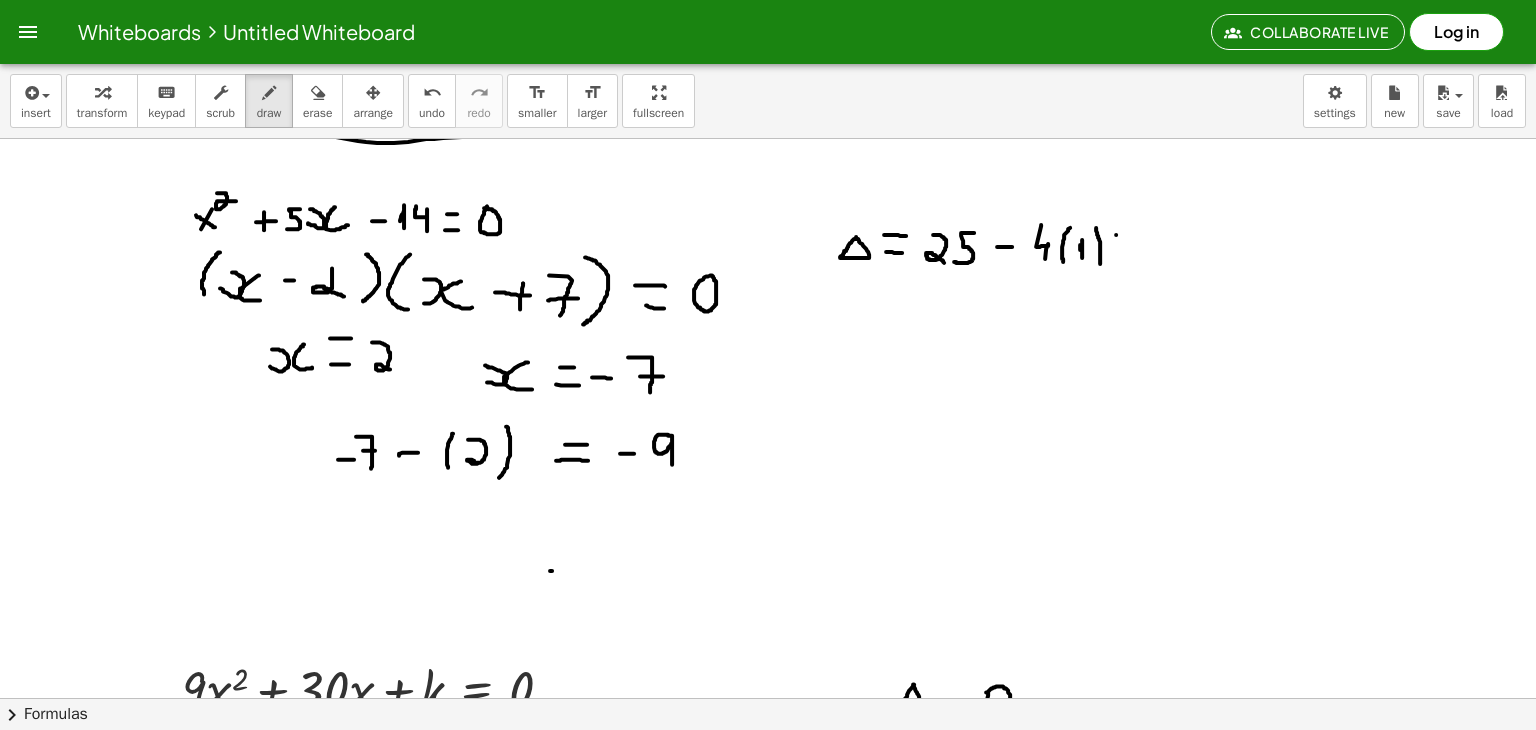 click at bounding box center [768, -981] 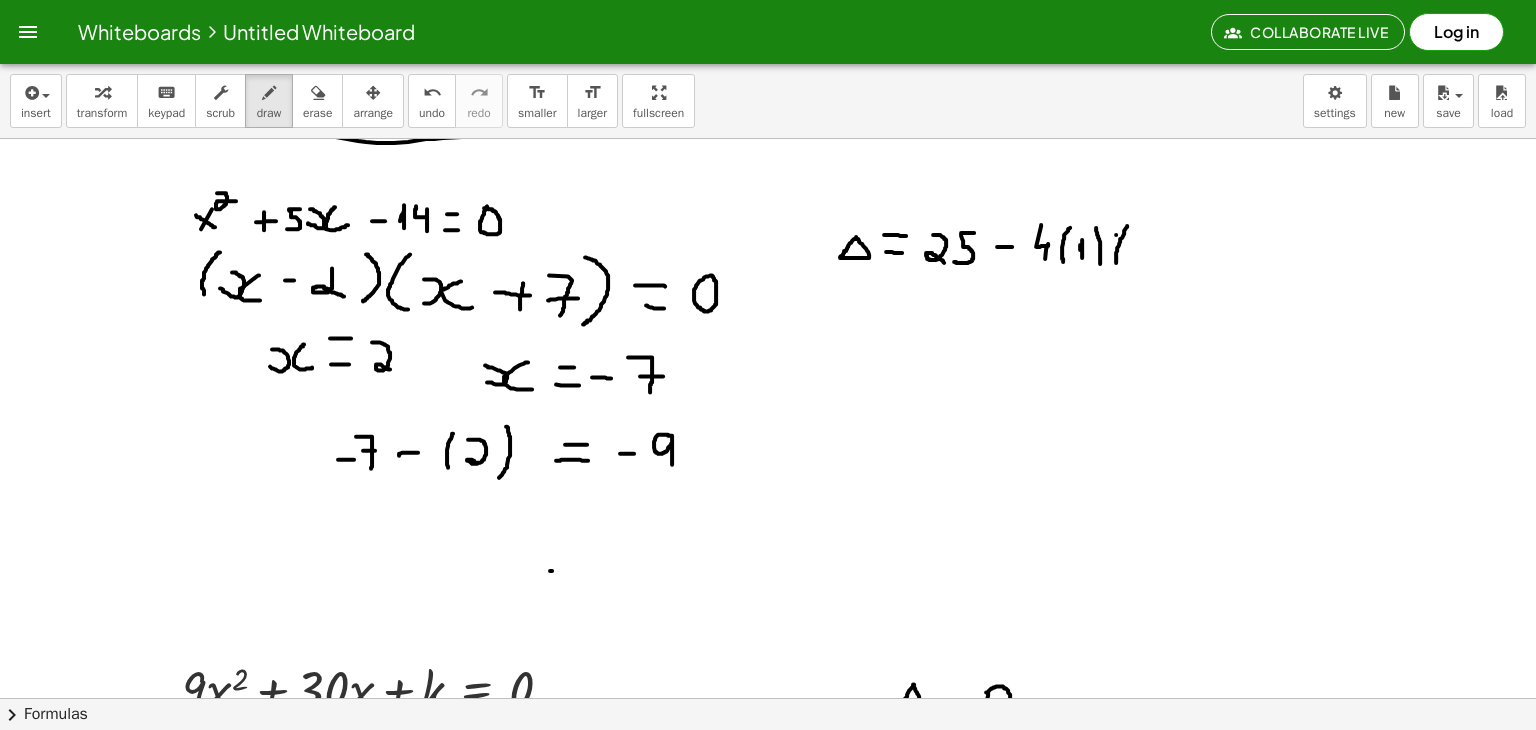 drag, startPoint x: 1127, startPoint y: 224, endPoint x: 1116, endPoint y: 264, distance: 41.484936 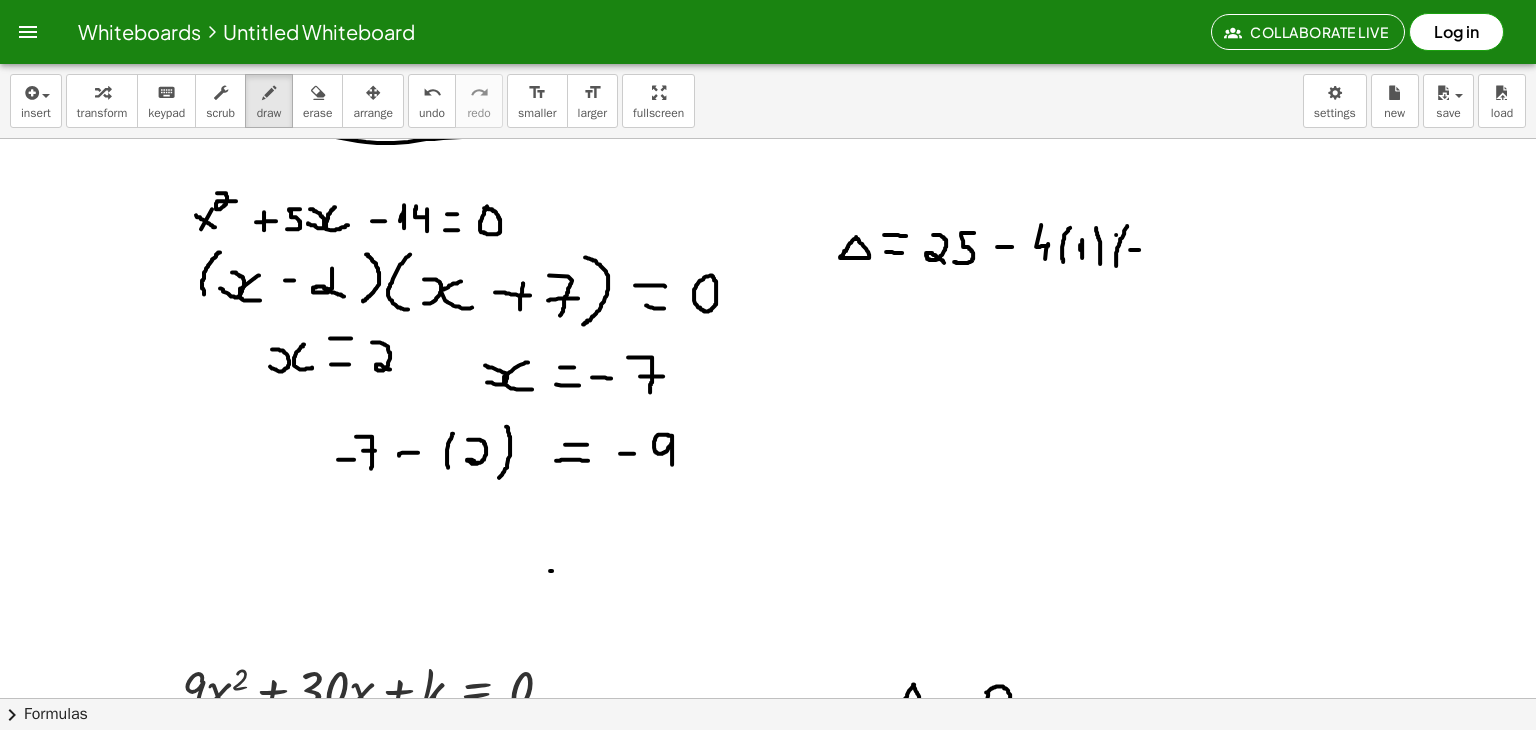 click at bounding box center [768, -981] 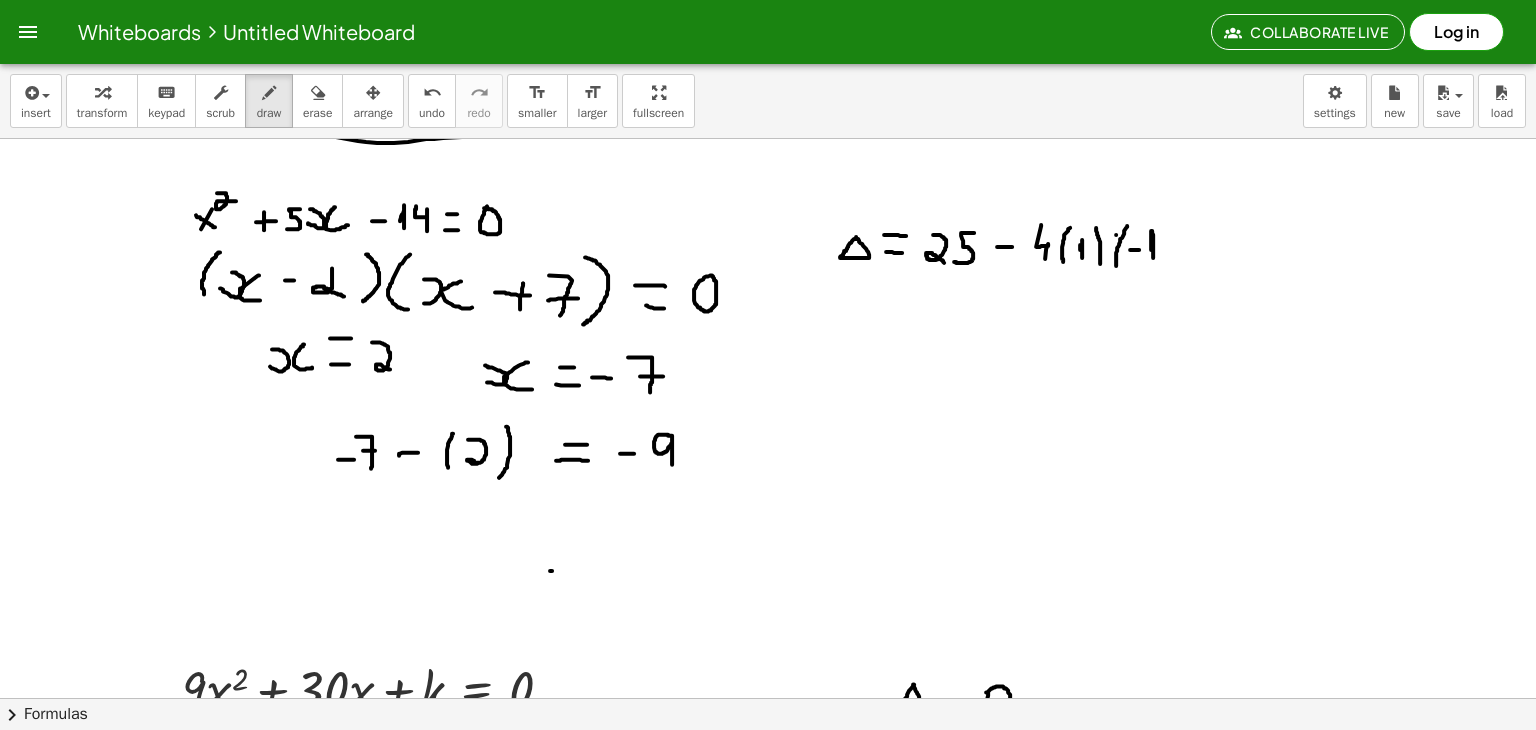 drag, startPoint x: 1151, startPoint y: 248, endPoint x: 1154, endPoint y: 258, distance: 10.440307 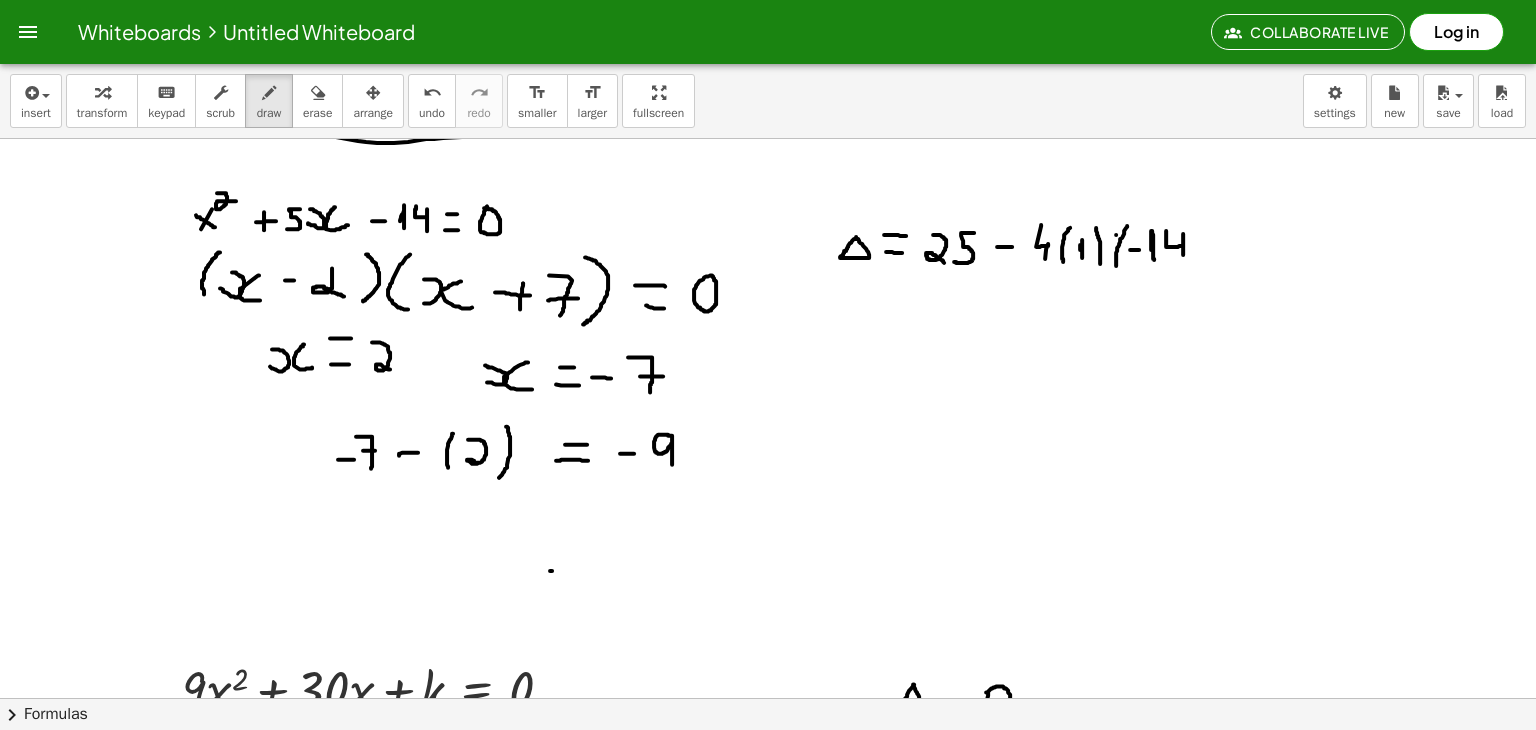 drag, startPoint x: 1166, startPoint y: 229, endPoint x: 1183, endPoint y: 253, distance: 29.410883 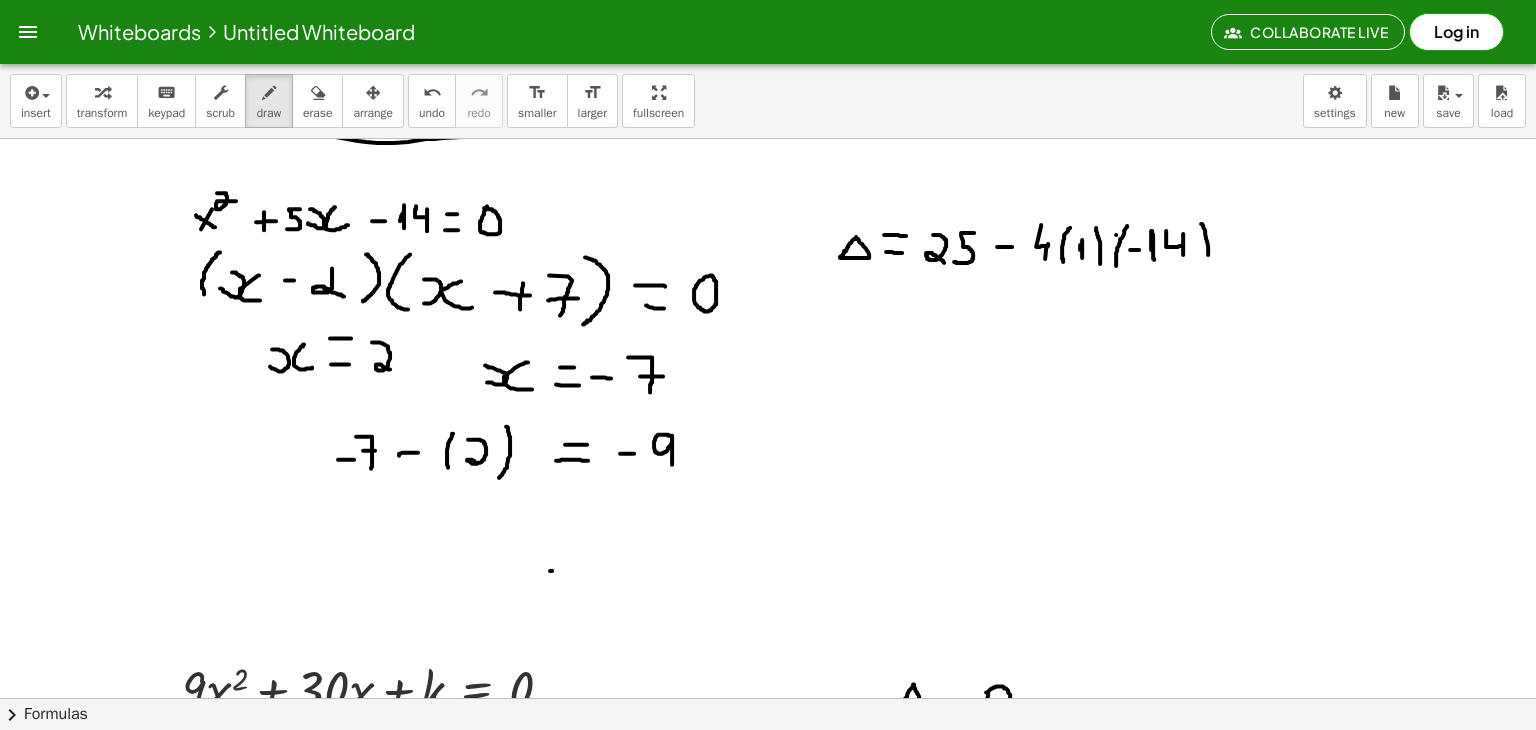 drag, startPoint x: 1201, startPoint y: 222, endPoint x: 1204, endPoint y: 264, distance: 42.107006 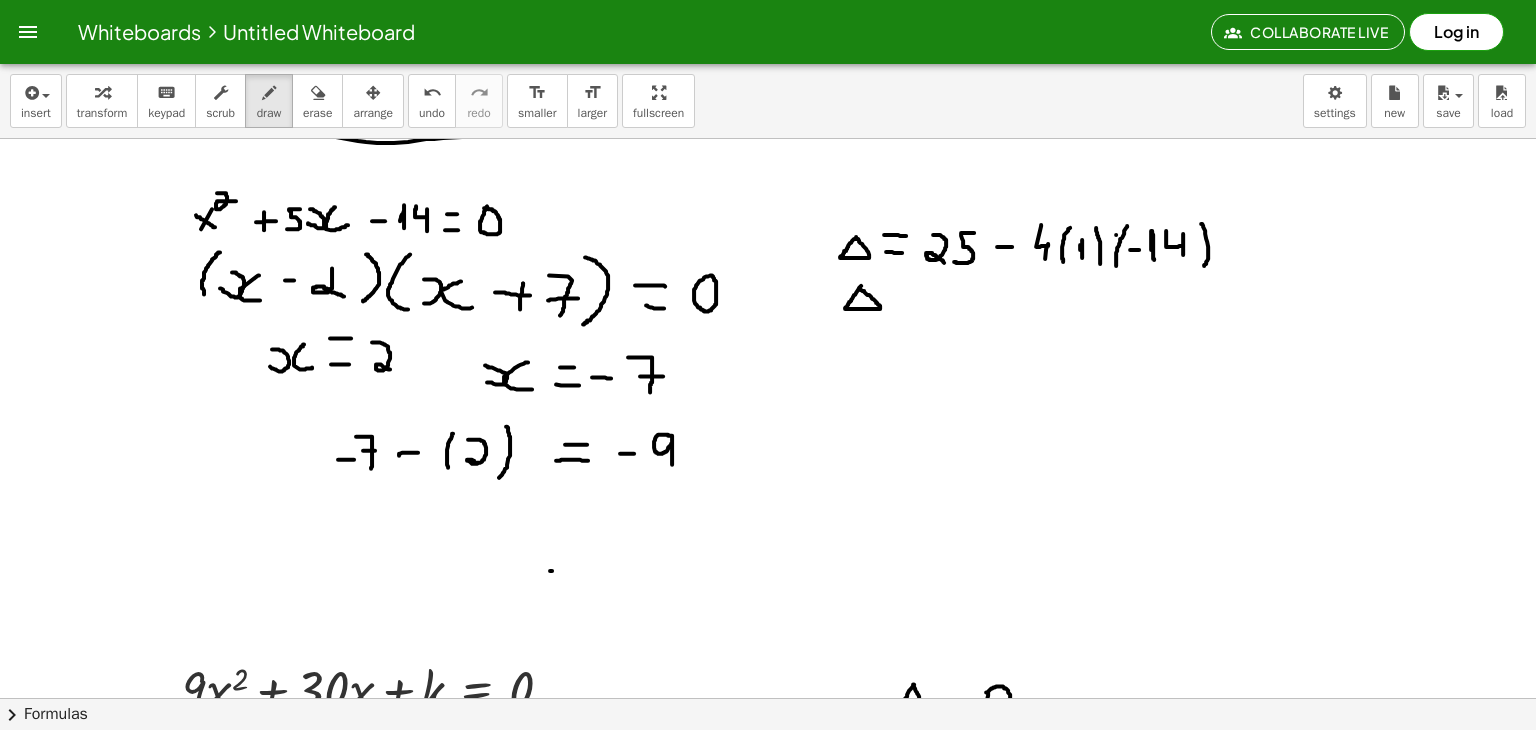 click at bounding box center (768, -981) 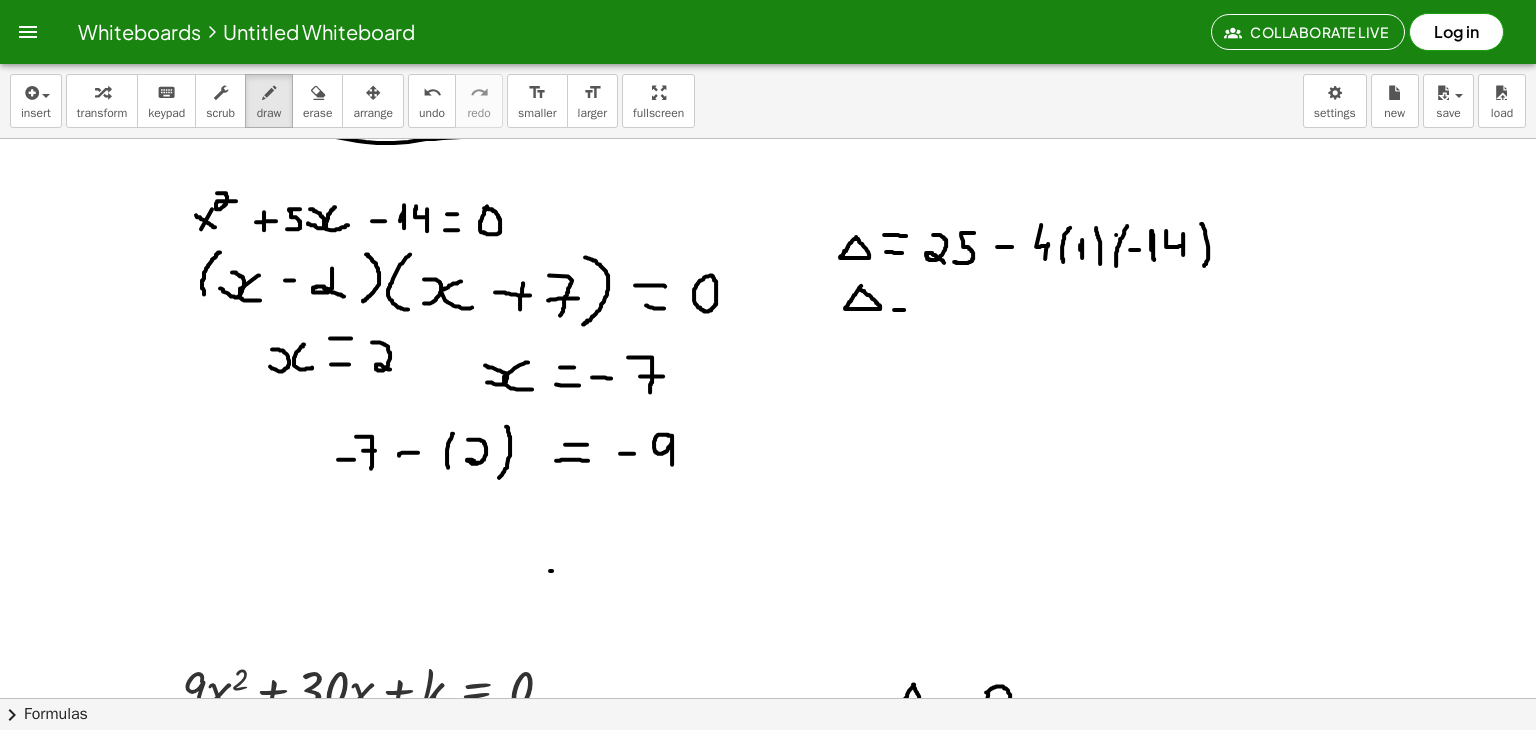 drag, startPoint x: 894, startPoint y: 308, endPoint x: 905, endPoint y: 308, distance: 11 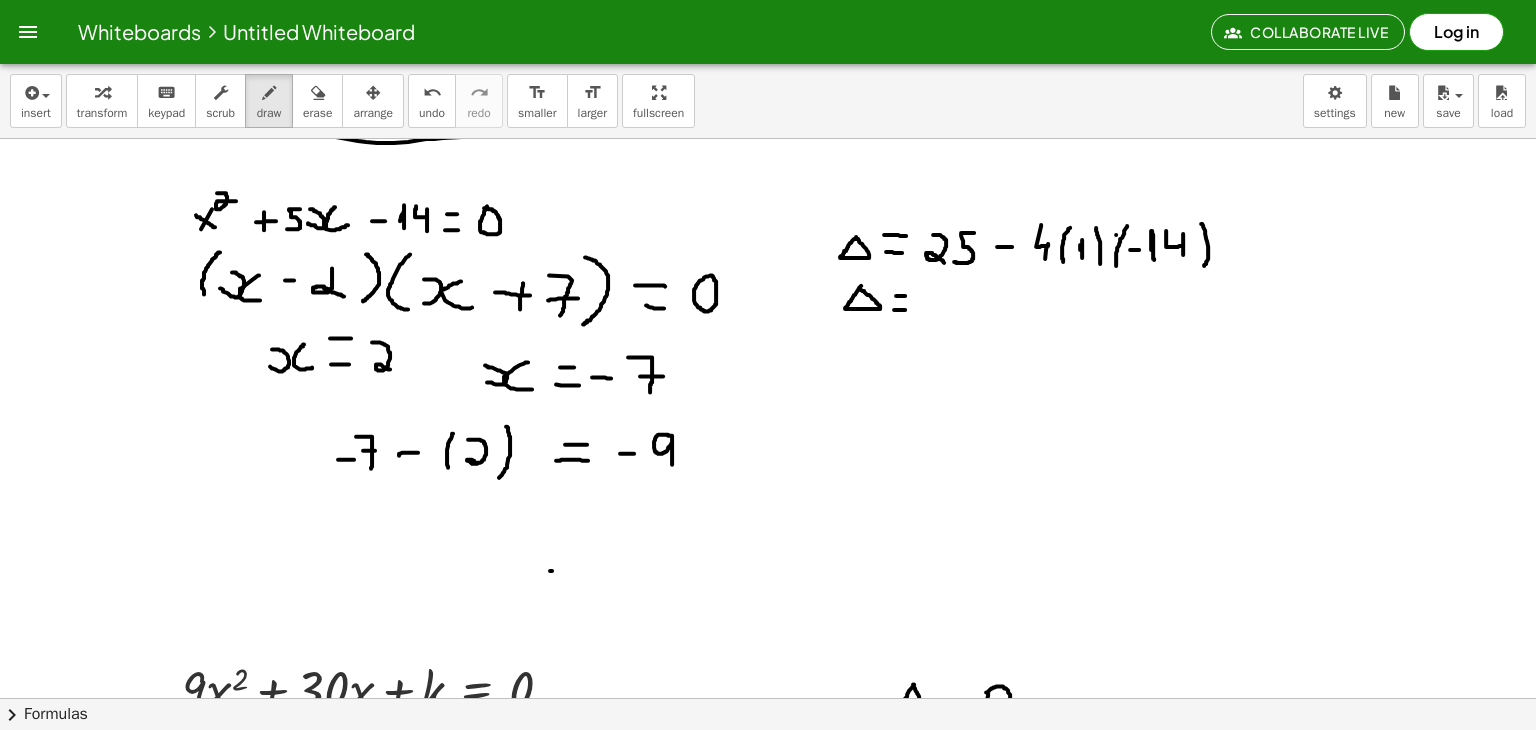 drag, startPoint x: 896, startPoint y: 294, endPoint x: 909, endPoint y: 294, distance: 13 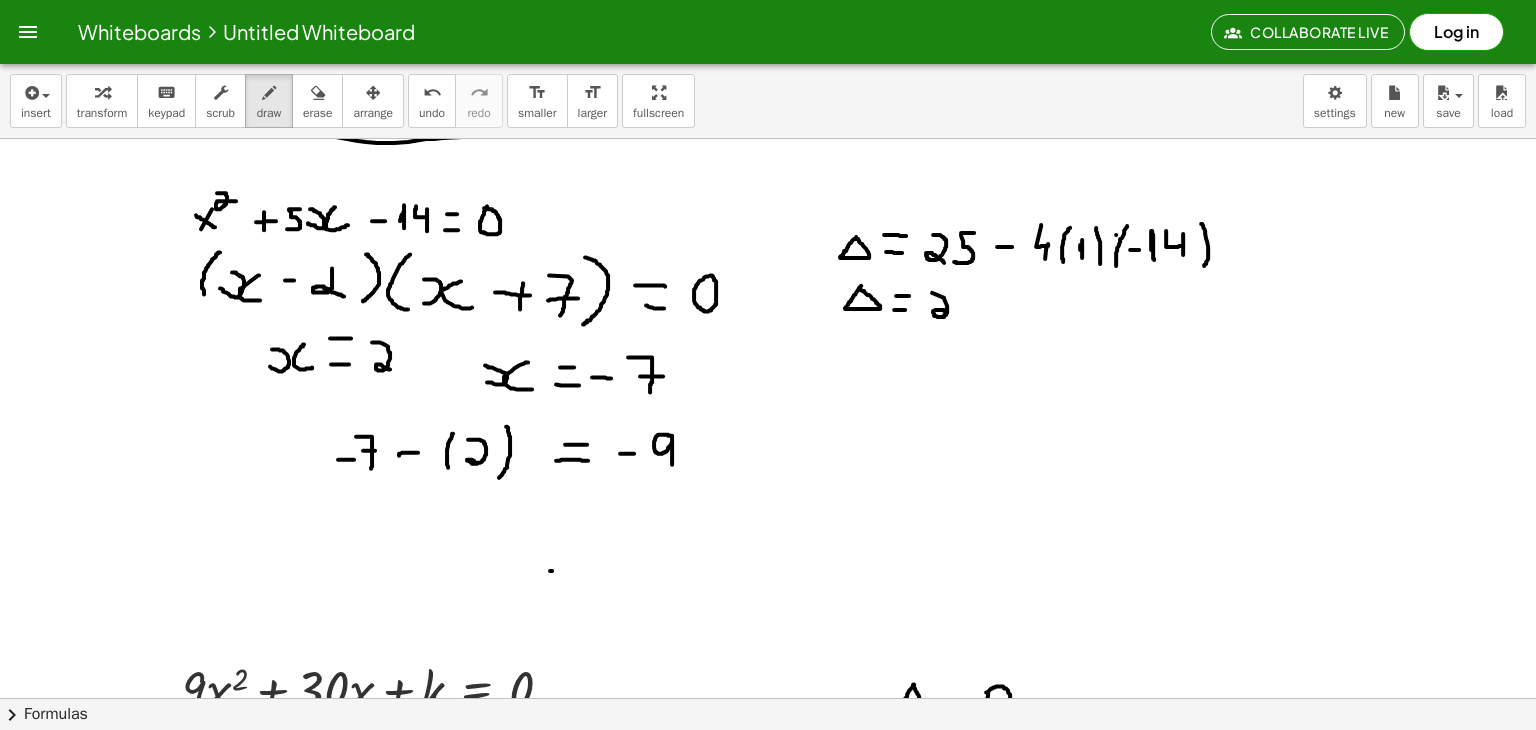 drag, startPoint x: 932, startPoint y: 291, endPoint x: 952, endPoint y: 314, distance: 30.479502 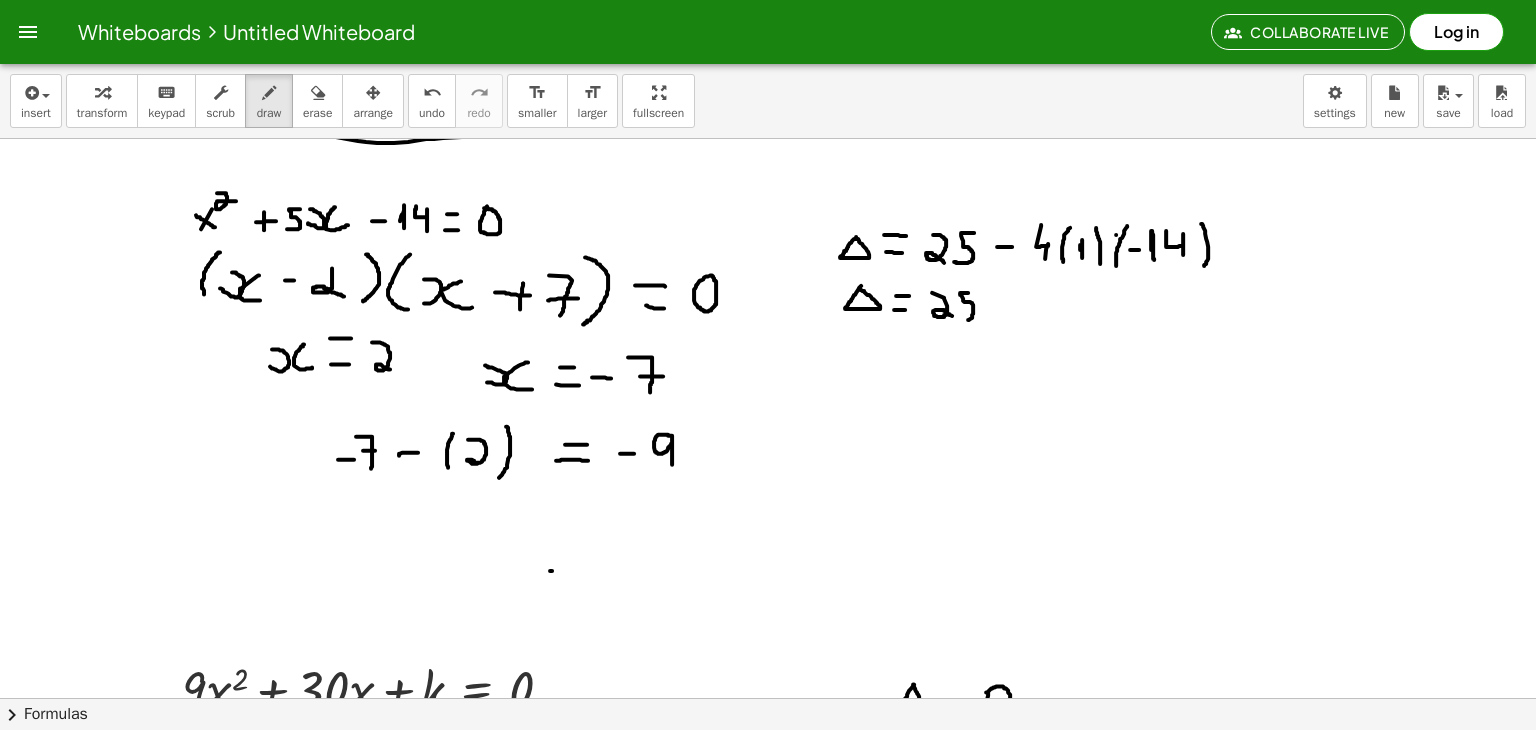 drag, startPoint x: 968, startPoint y: 291, endPoint x: 964, endPoint y: 320, distance: 29.274563 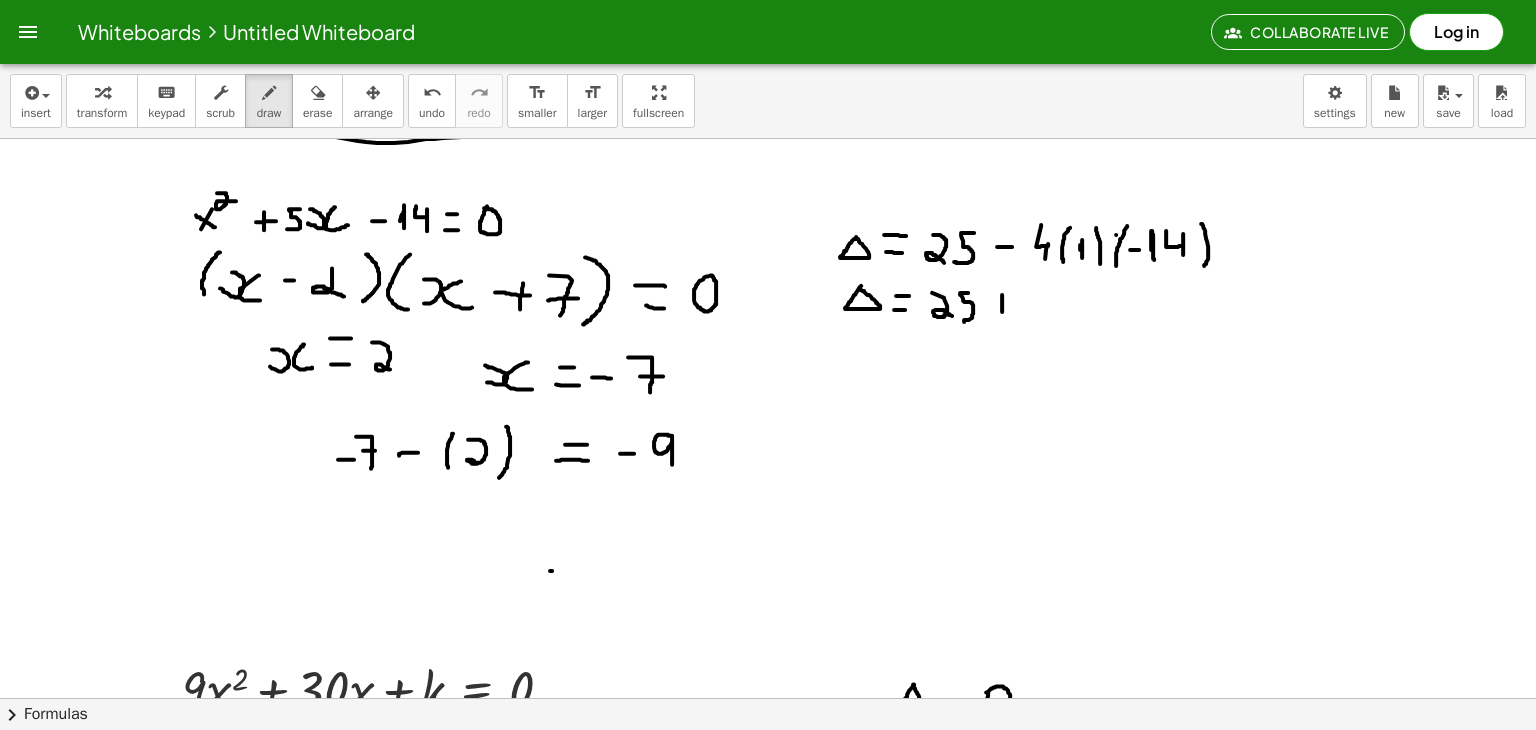 drag, startPoint x: 1002, startPoint y: 293, endPoint x: 1002, endPoint y: 310, distance: 17 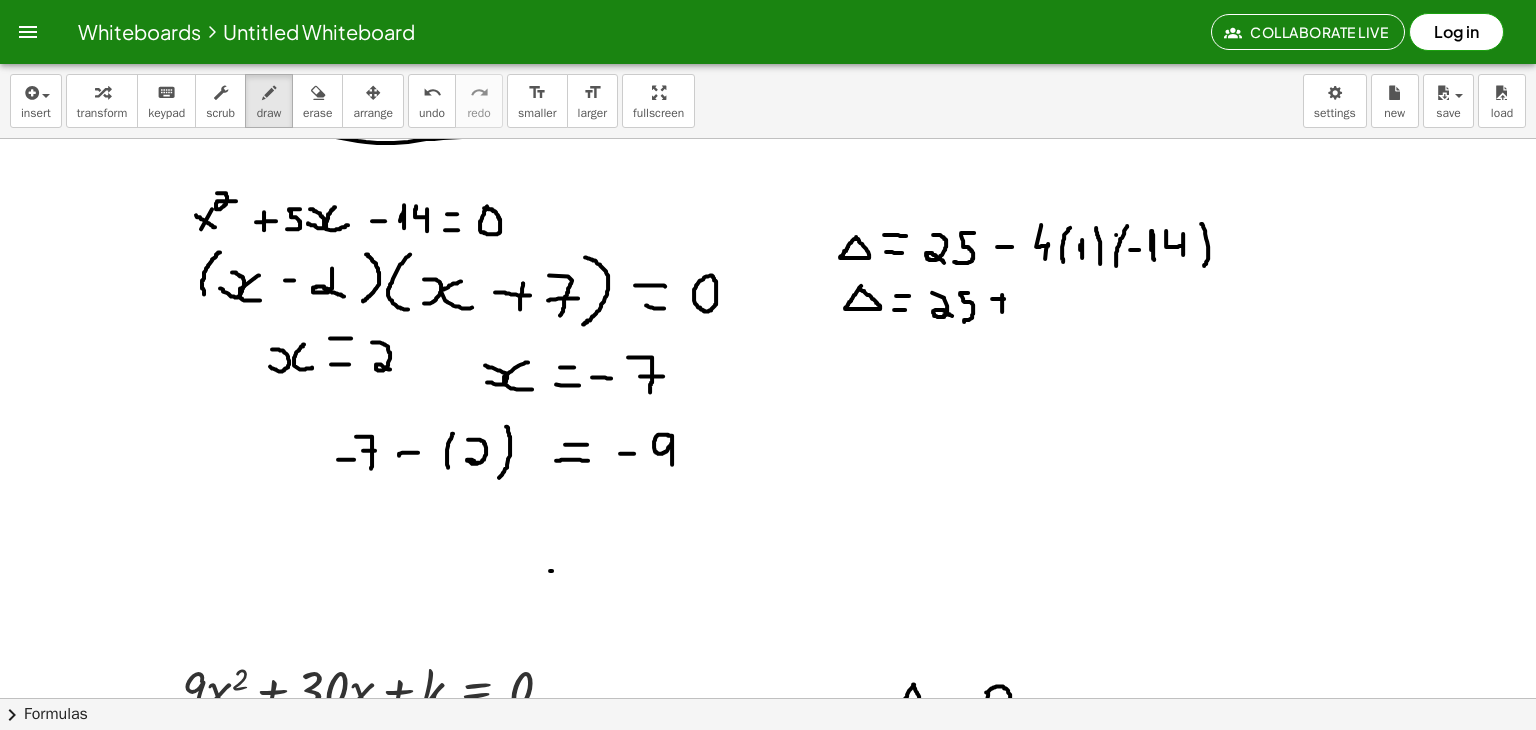 drag, startPoint x: 992, startPoint y: 297, endPoint x: 1009, endPoint y: 297, distance: 17 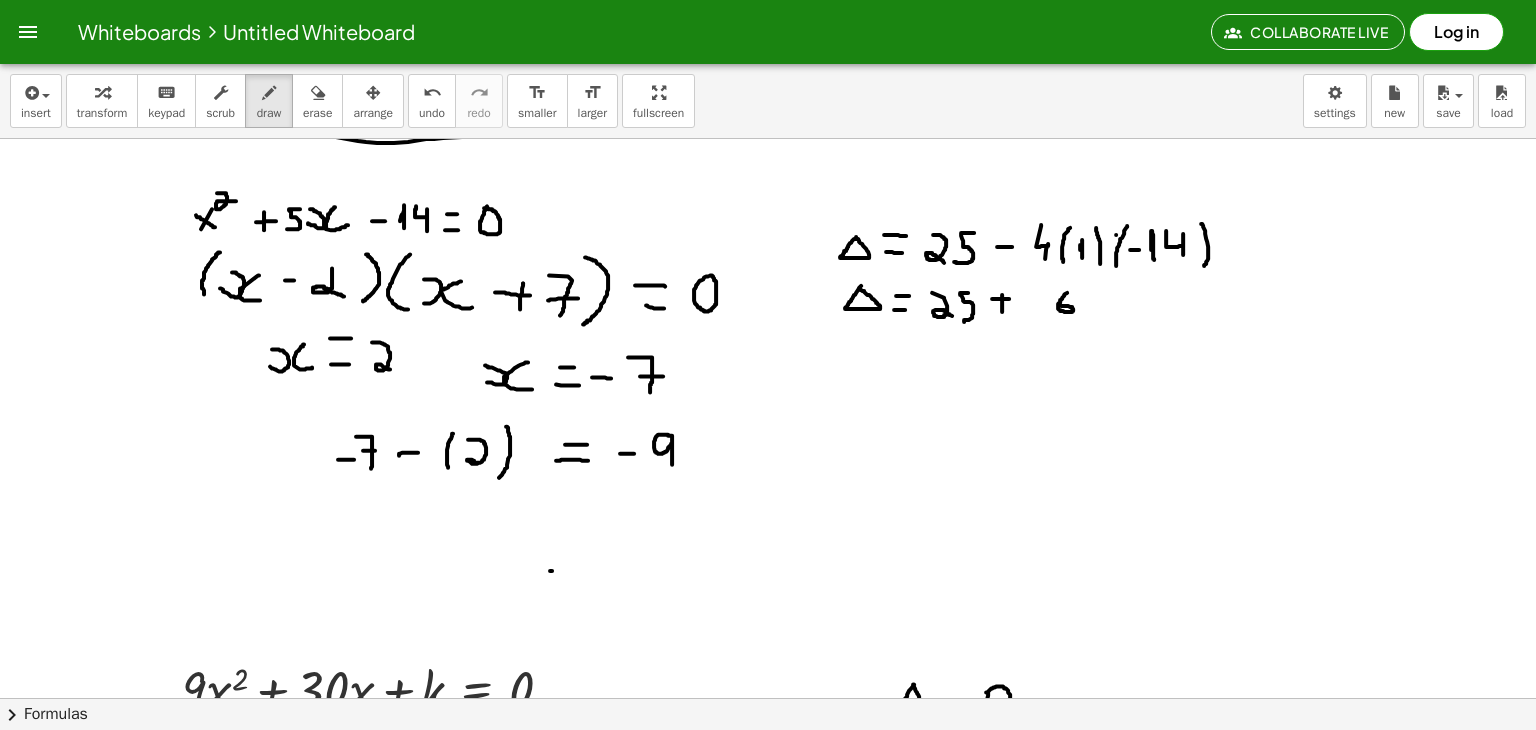 drag, startPoint x: 1067, startPoint y: 291, endPoint x: 1061, endPoint y: 304, distance: 14.3178215 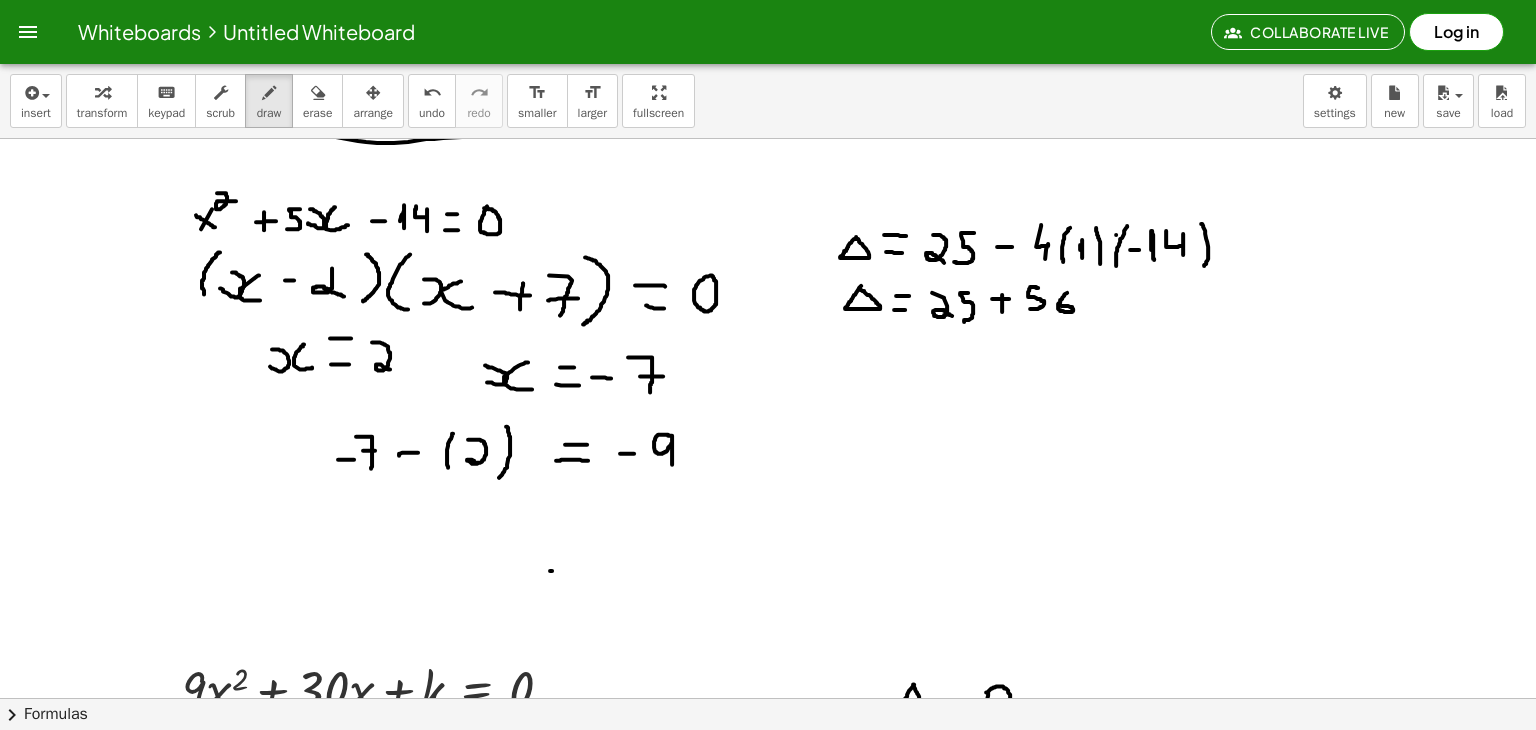 drag, startPoint x: 1038, startPoint y: 286, endPoint x: 1024, endPoint y: 307, distance: 25.23886 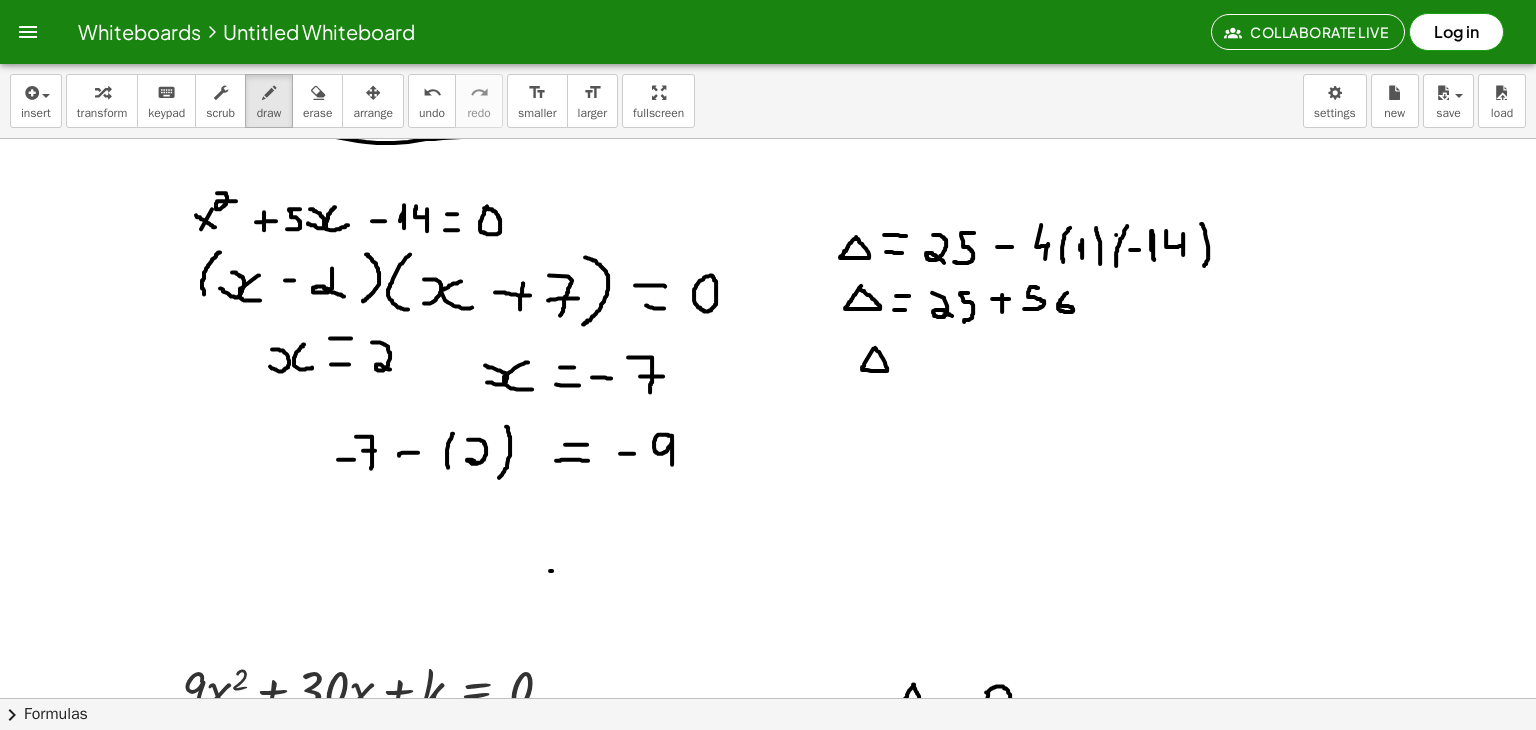 click at bounding box center [768, -981] 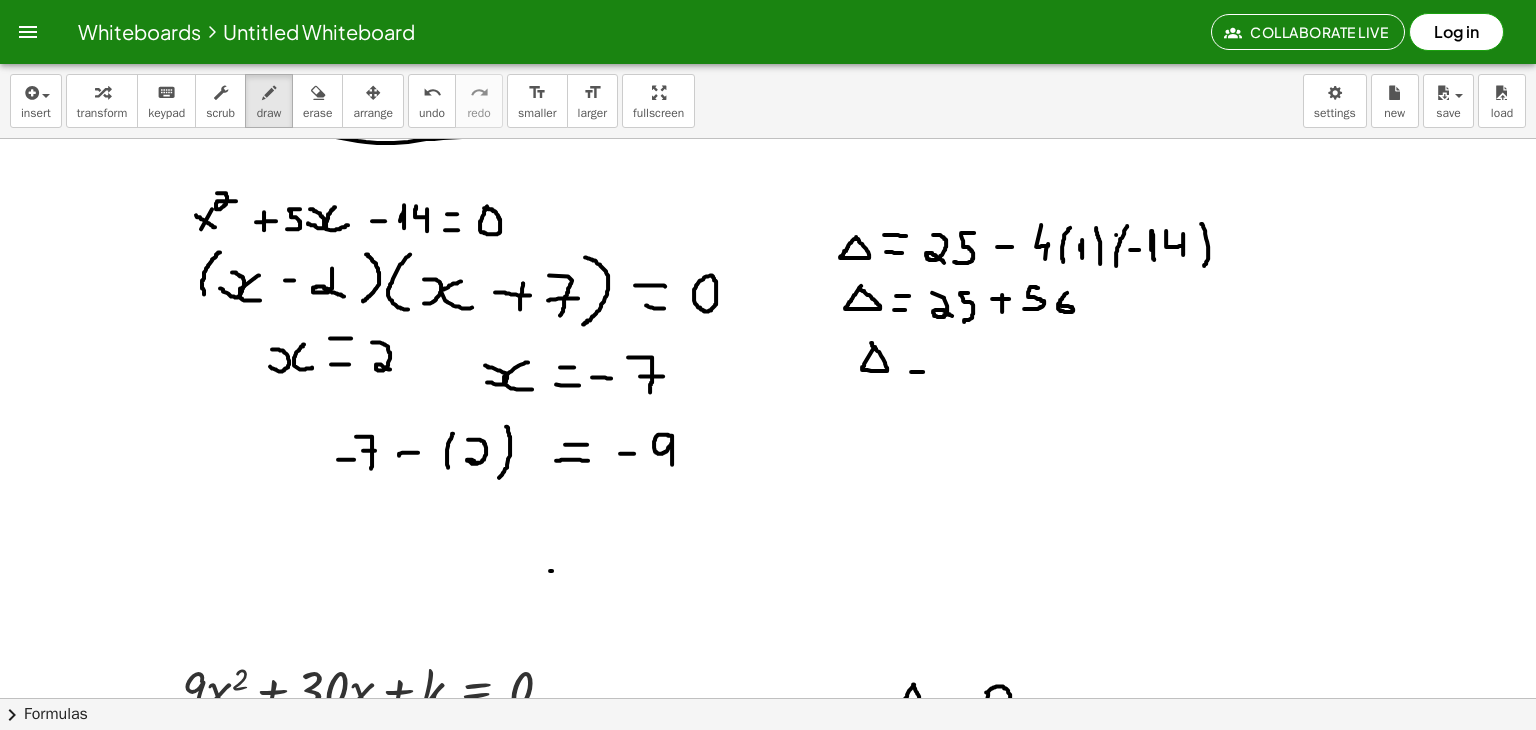 drag, startPoint x: 911, startPoint y: 370, endPoint x: 929, endPoint y: 370, distance: 18 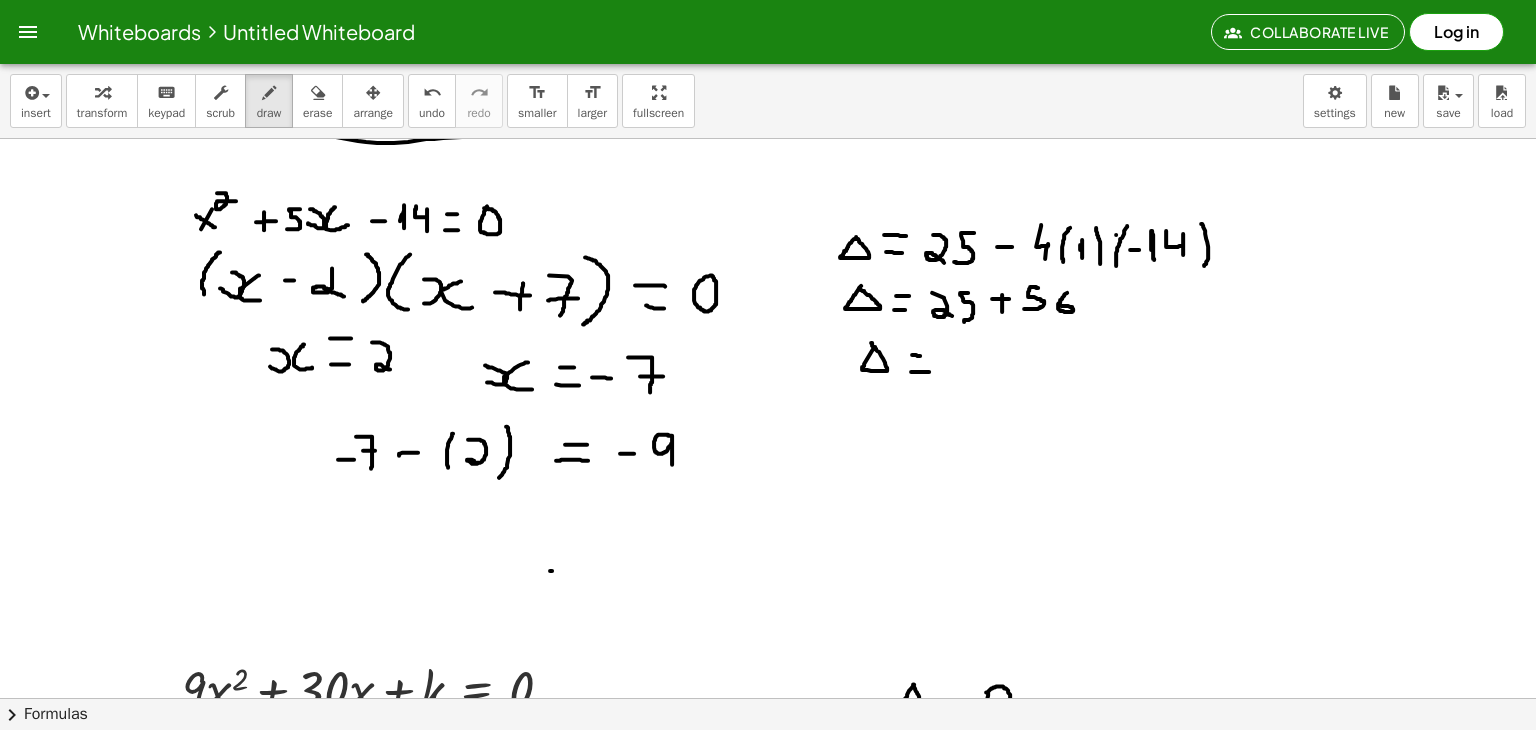 drag, startPoint x: 912, startPoint y: 353, endPoint x: 922, endPoint y: 354, distance: 10.049875 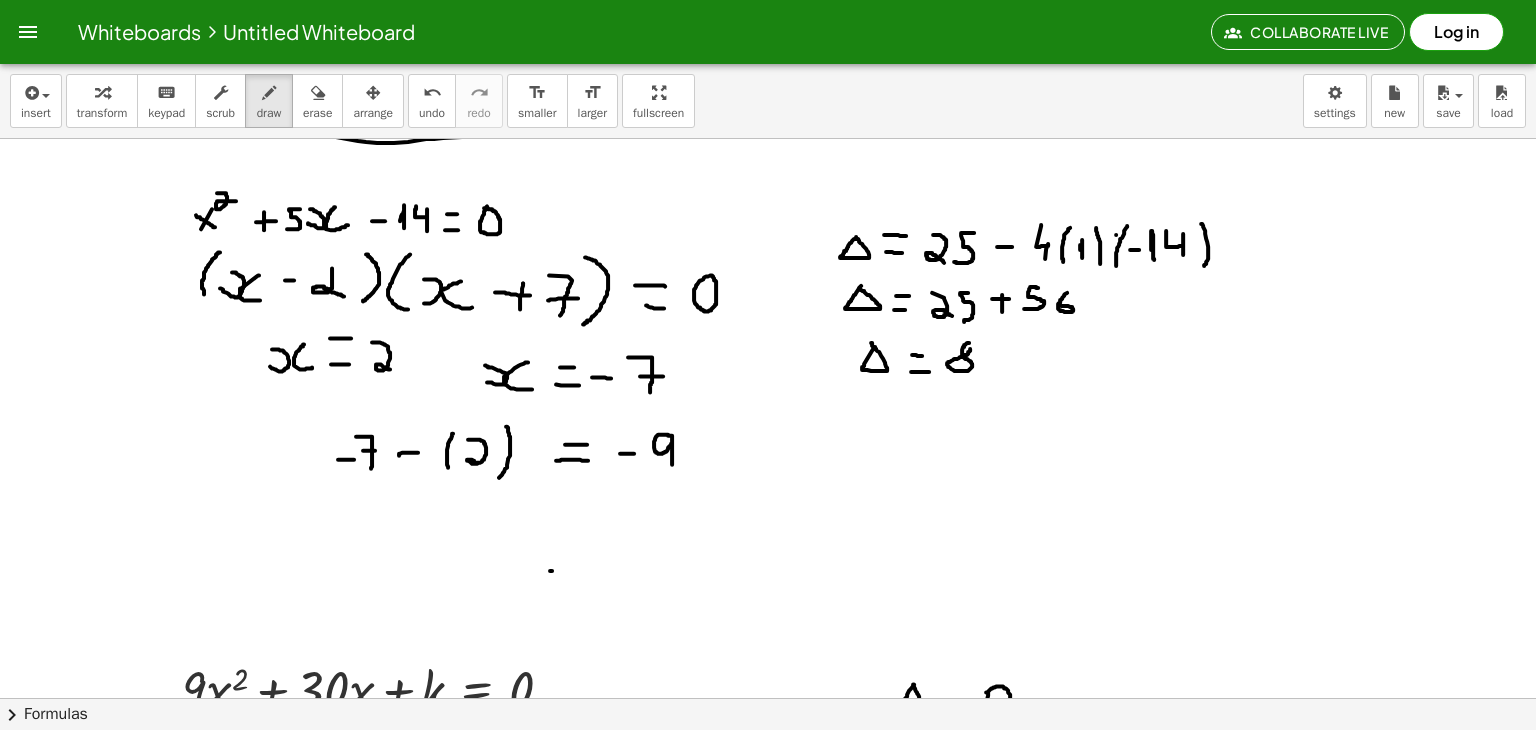 click at bounding box center (768, -981) 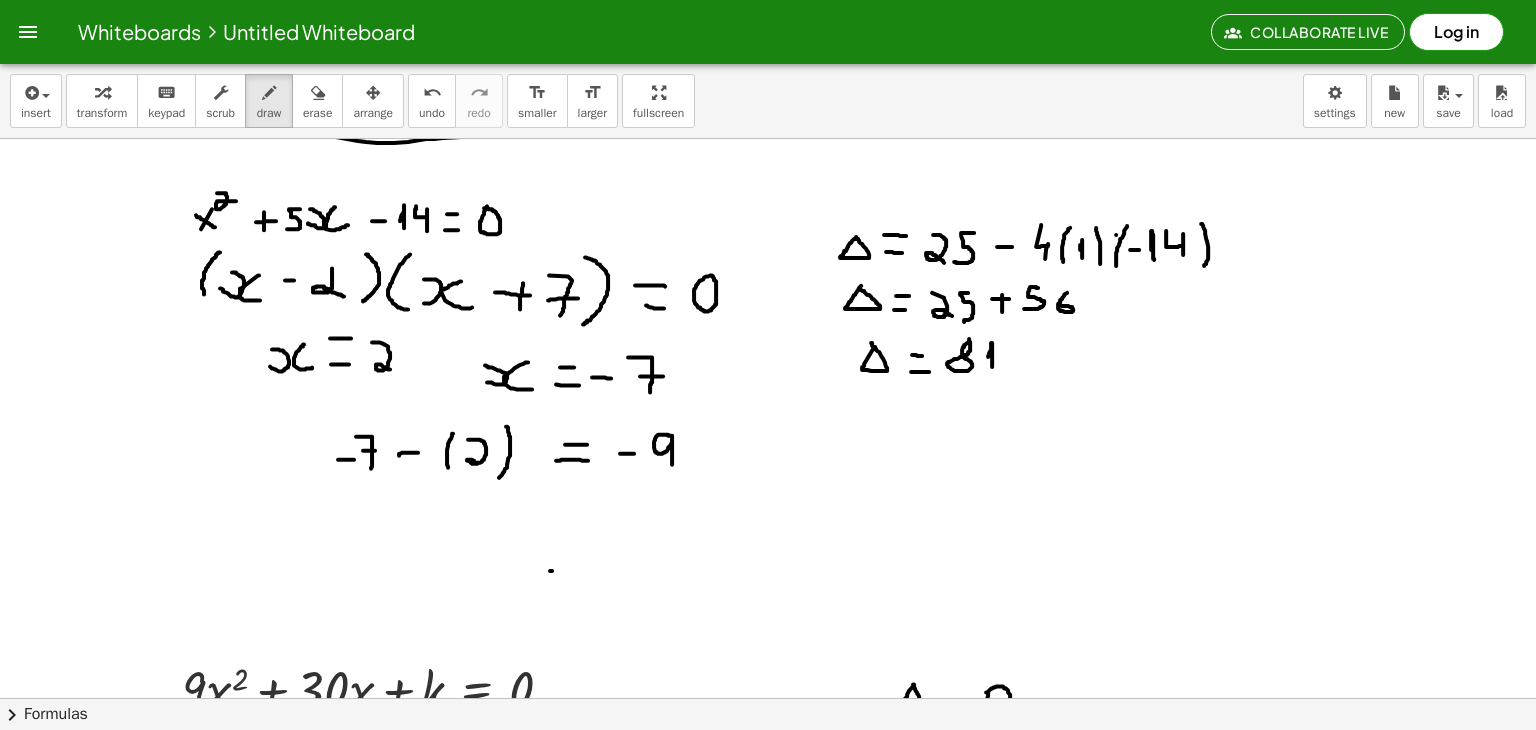 drag, startPoint x: 988, startPoint y: 355, endPoint x: 992, endPoint y: 365, distance: 10.770329 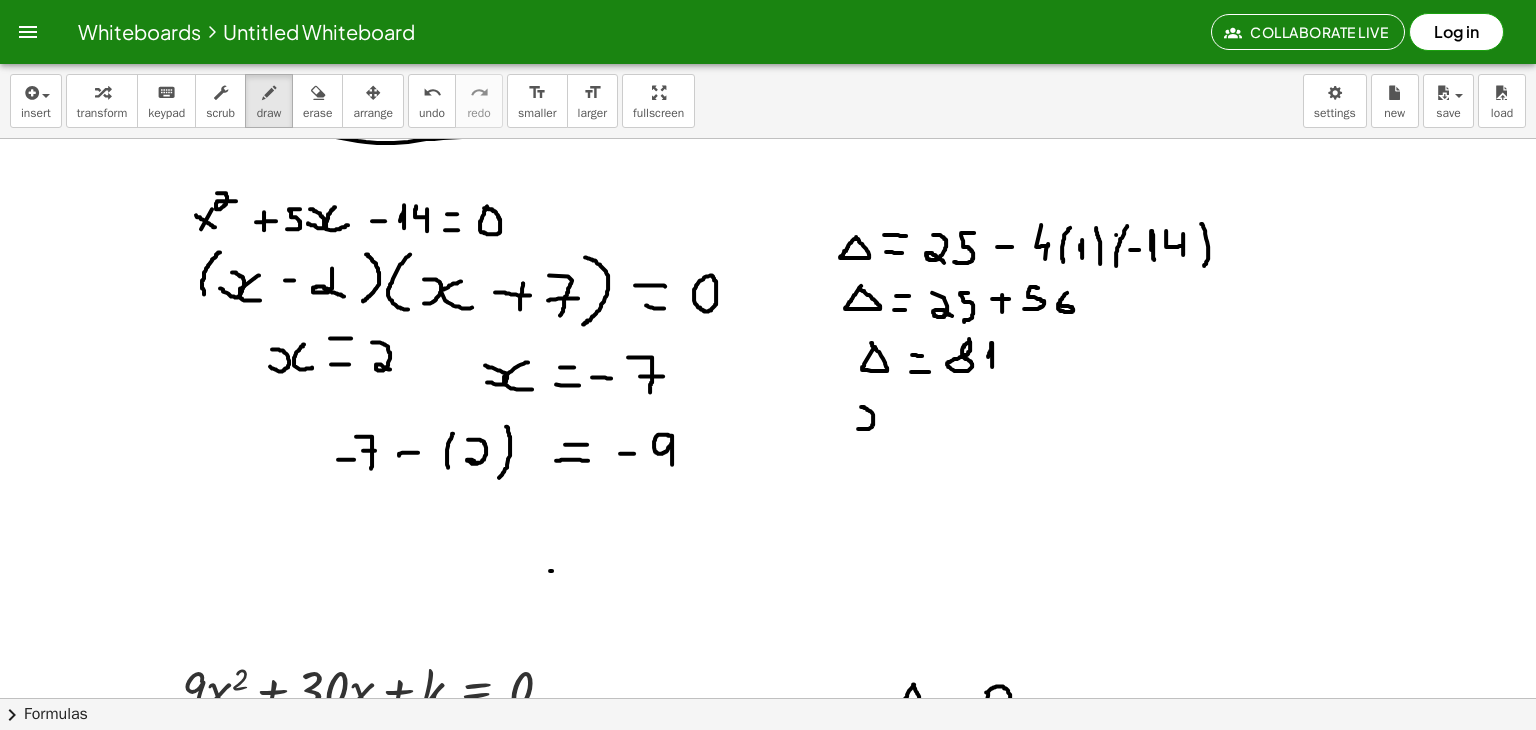 drag, startPoint x: 858, startPoint y: 427, endPoint x: 860, endPoint y: 405, distance: 22.090721 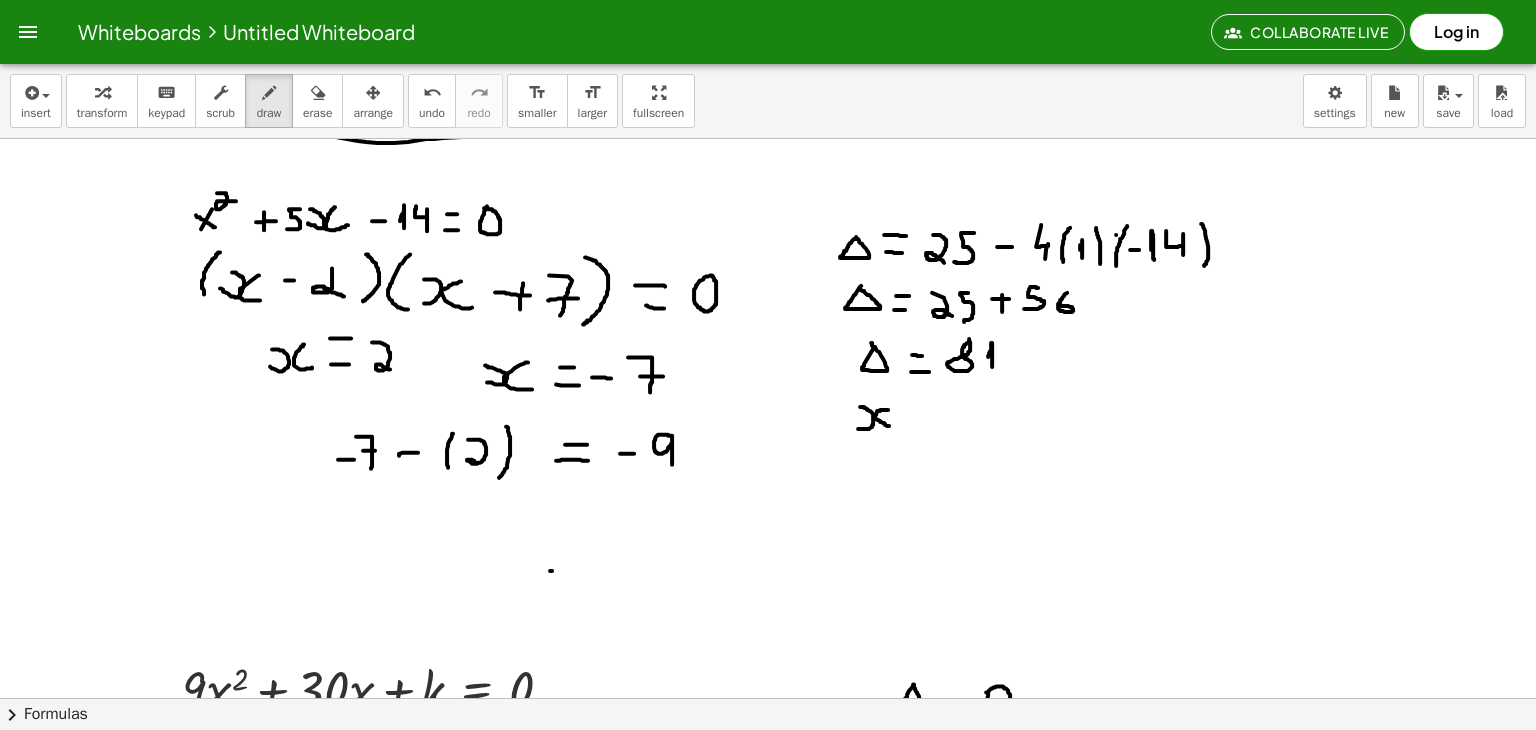 drag, startPoint x: 888, startPoint y: 408, endPoint x: 891, endPoint y: 424, distance: 16.27882 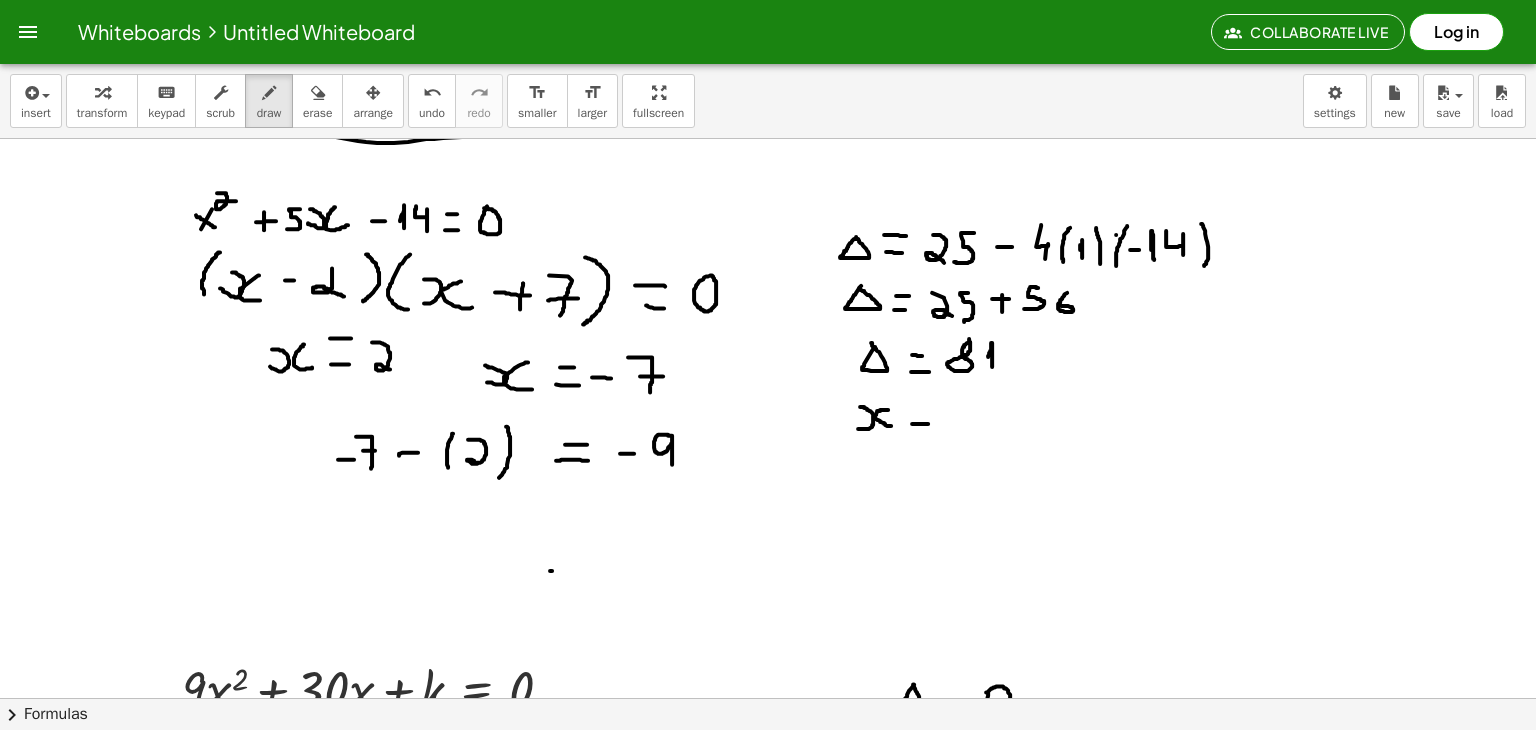drag, startPoint x: 912, startPoint y: 422, endPoint x: 928, endPoint y: 422, distance: 16 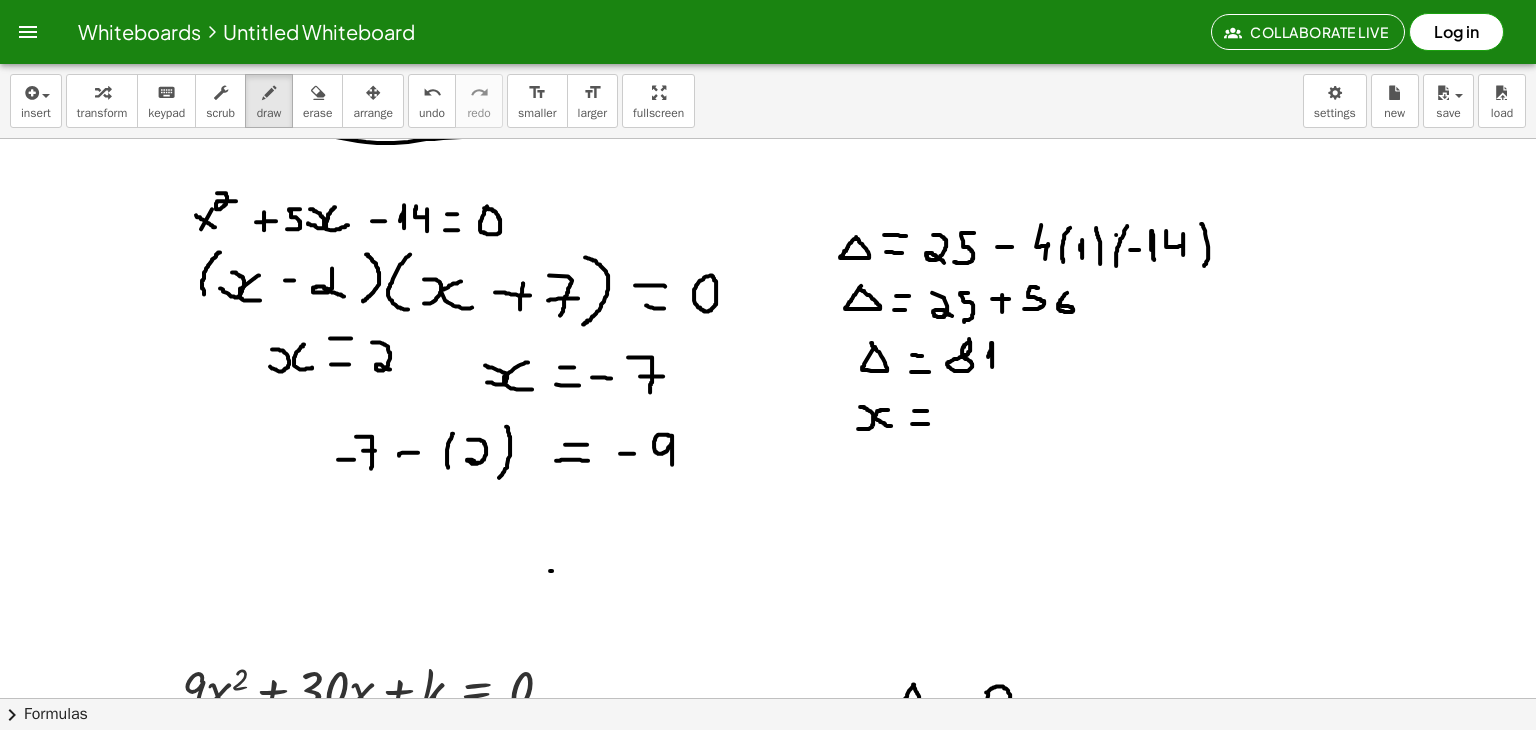 drag, startPoint x: 914, startPoint y: 409, endPoint x: 928, endPoint y: 409, distance: 14 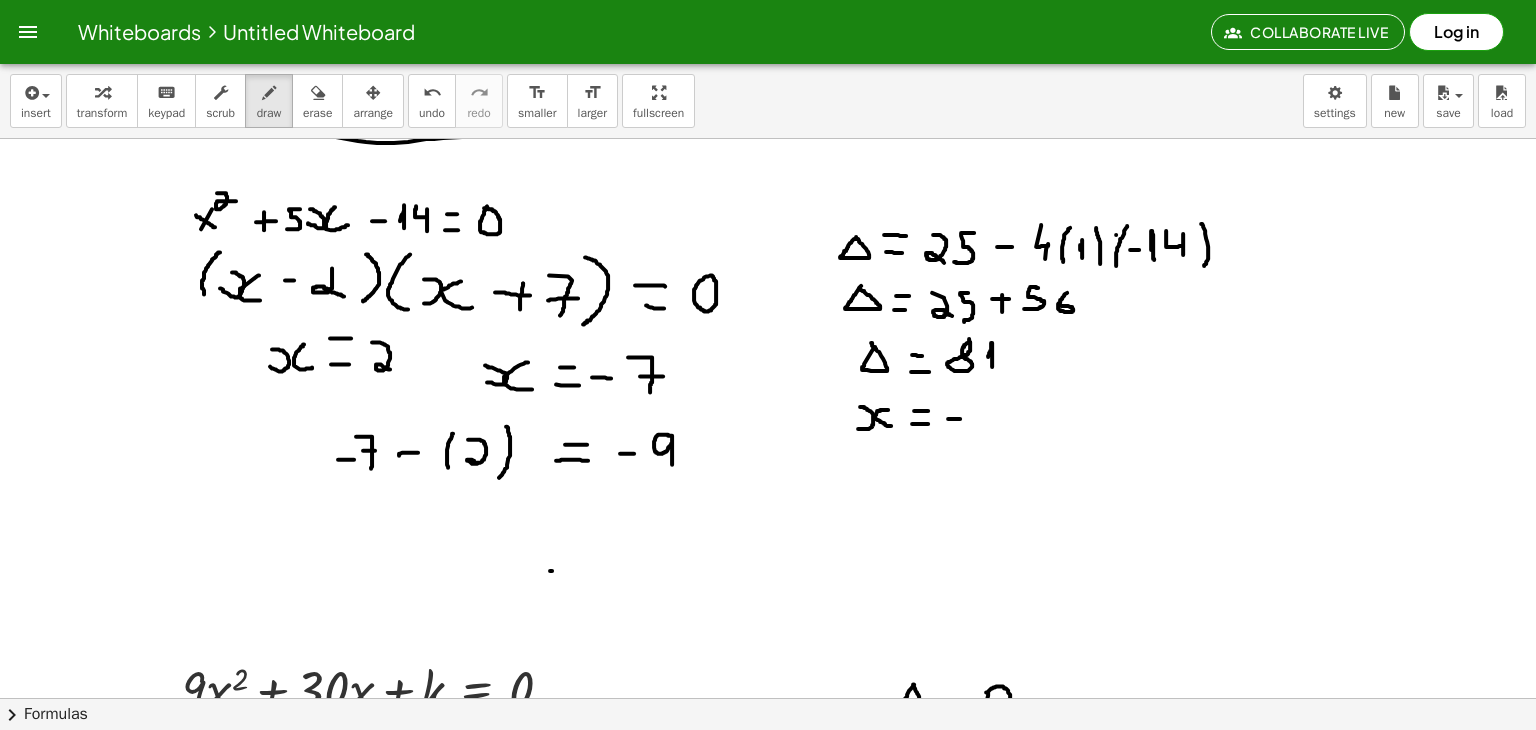 drag, startPoint x: 948, startPoint y: 417, endPoint x: 960, endPoint y: 417, distance: 12 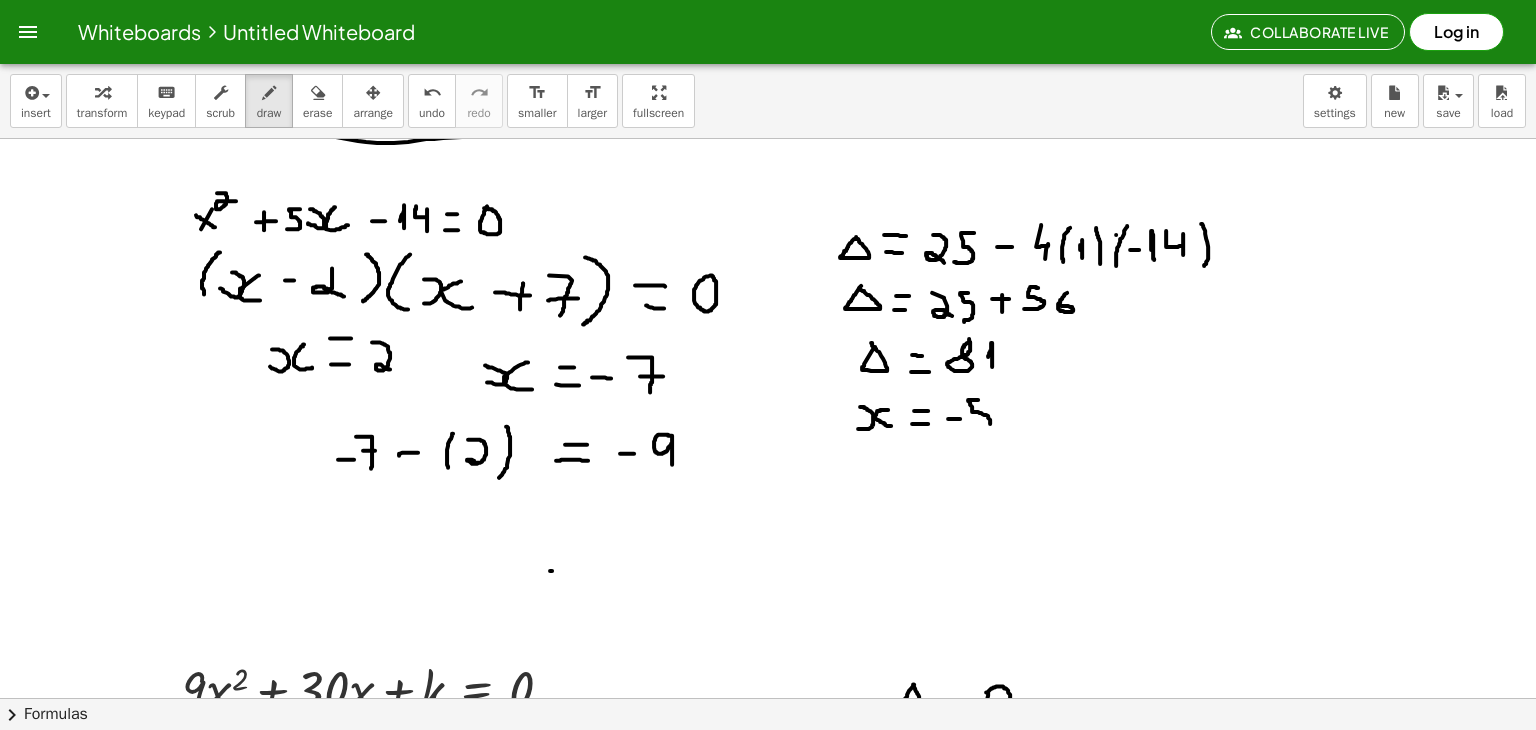 drag, startPoint x: 978, startPoint y: 398, endPoint x: 976, endPoint y: 424, distance: 26.076809 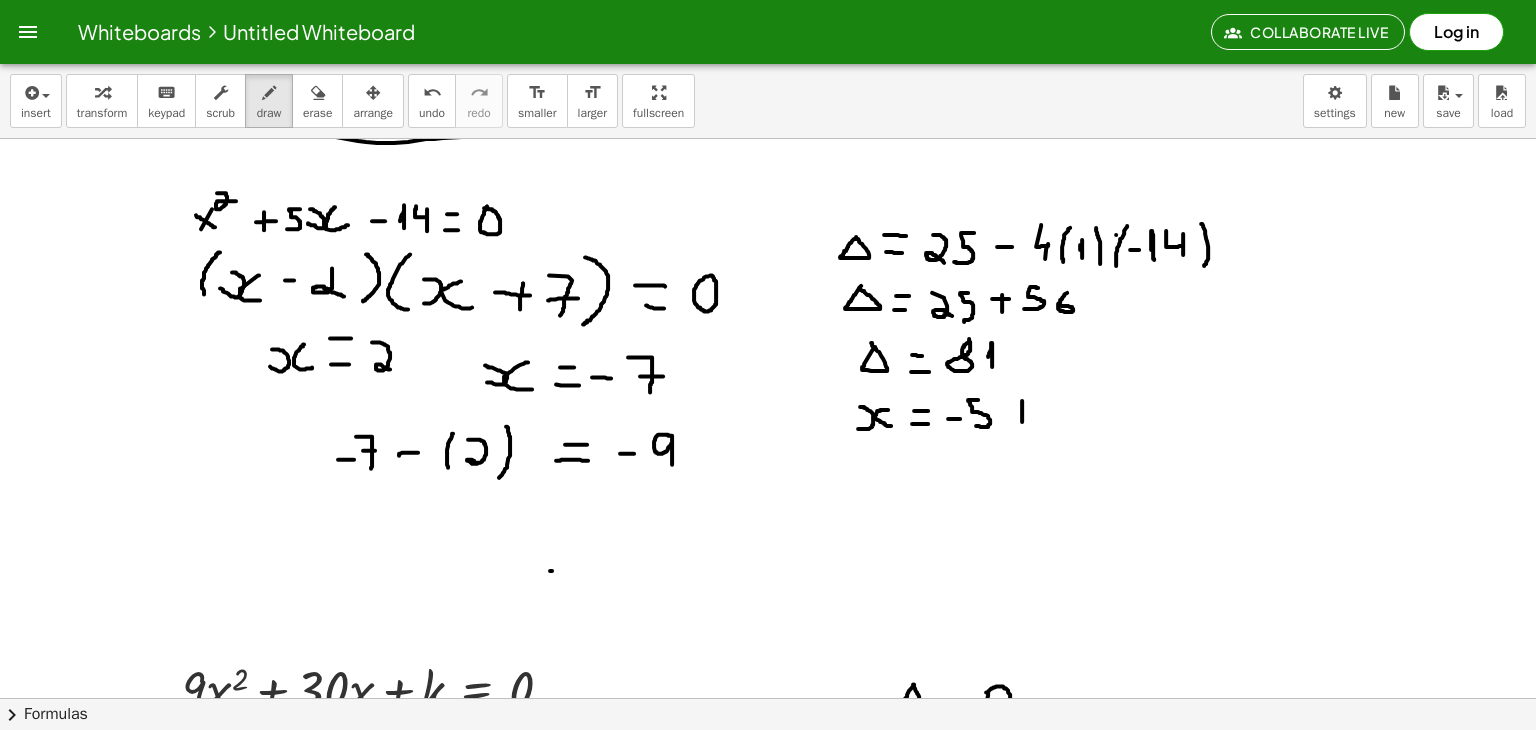drag, startPoint x: 1022, startPoint y: 399, endPoint x: 1022, endPoint y: 421, distance: 22 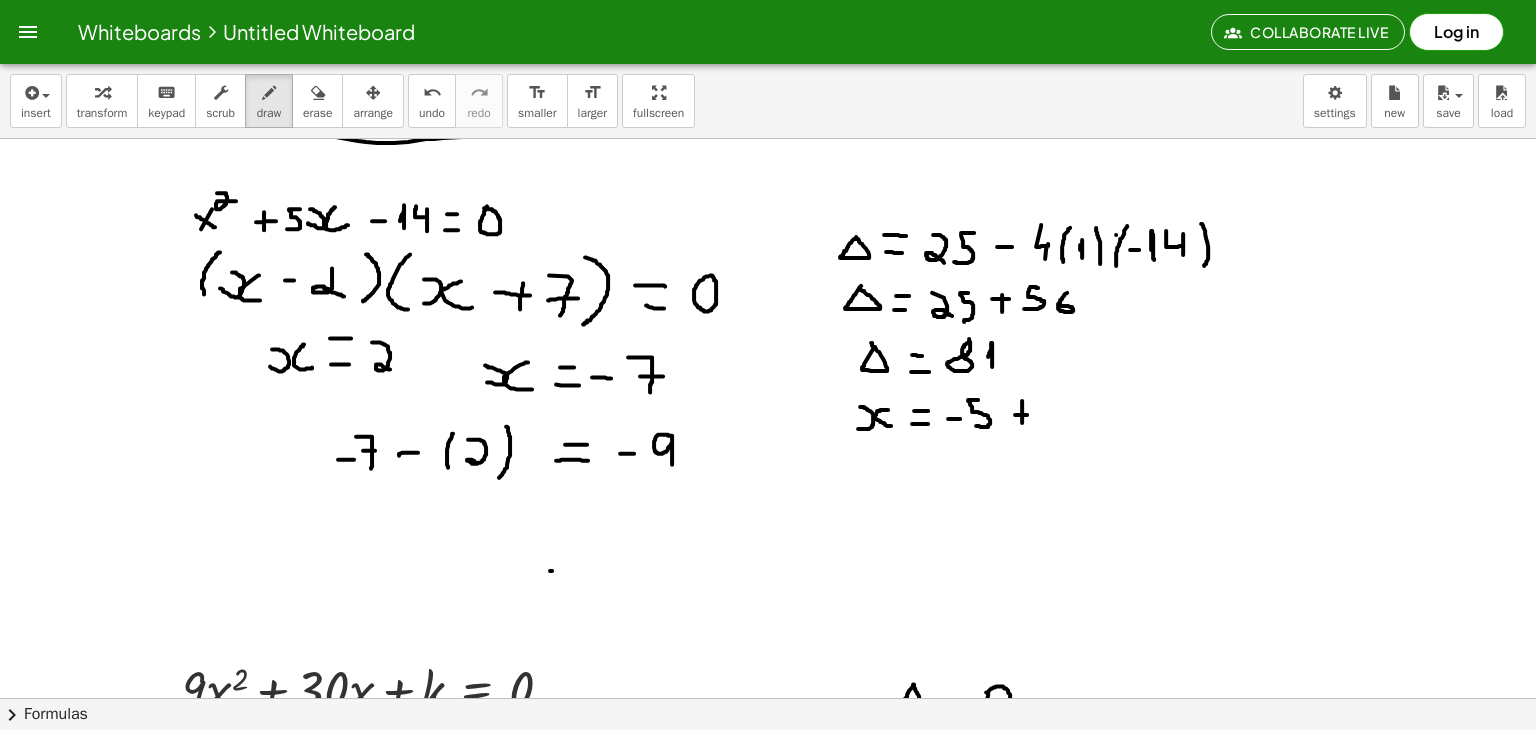 drag, startPoint x: 1015, startPoint y: 413, endPoint x: 1028, endPoint y: 412, distance: 13.038404 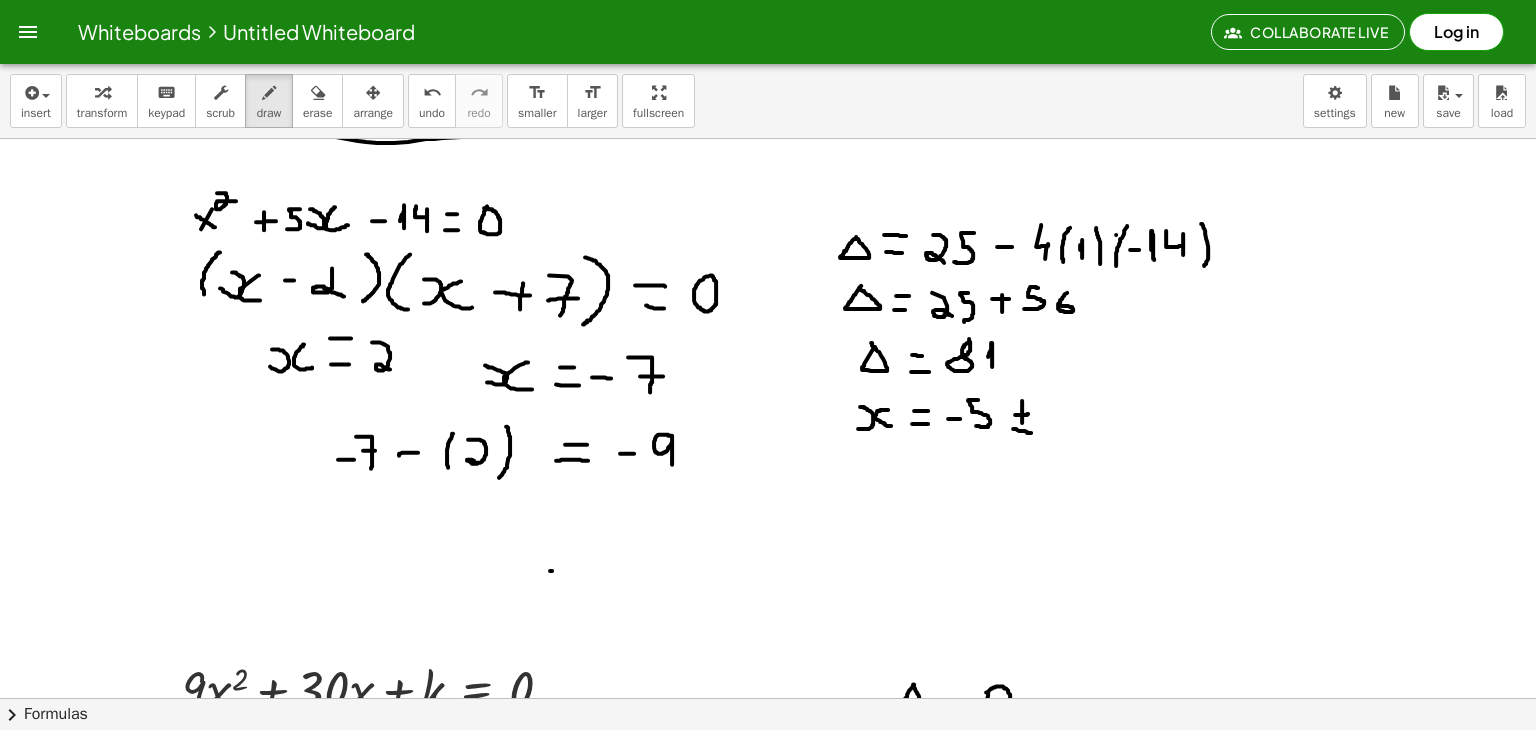 drag, startPoint x: 1013, startPoint y: 427, endPoint x: 1032, endPoint y: 431, distance: 19.416489 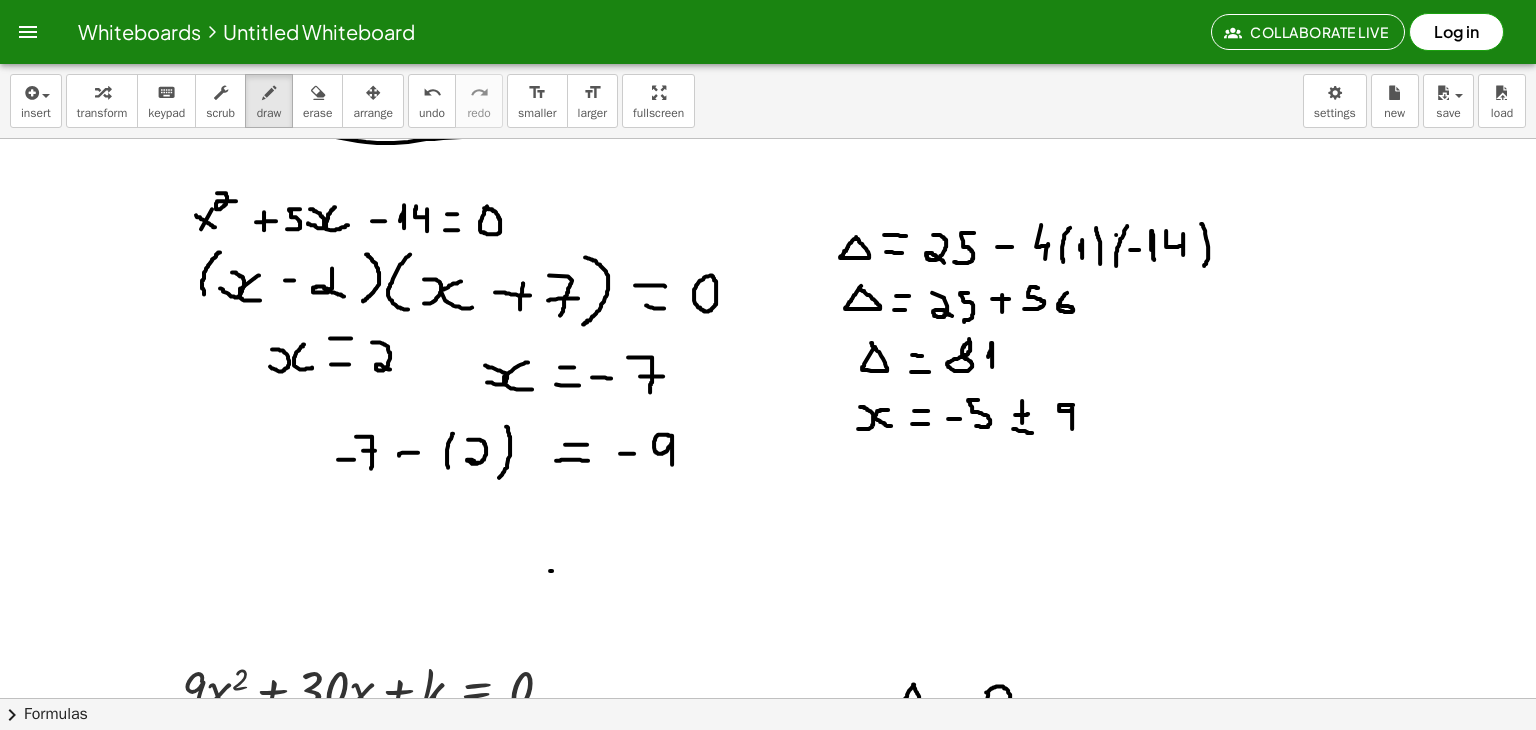 drag, startPoint x: 1073, startPoint y: 403, endPoint x: 1072, endPoint y: 428, distance: 25.019993 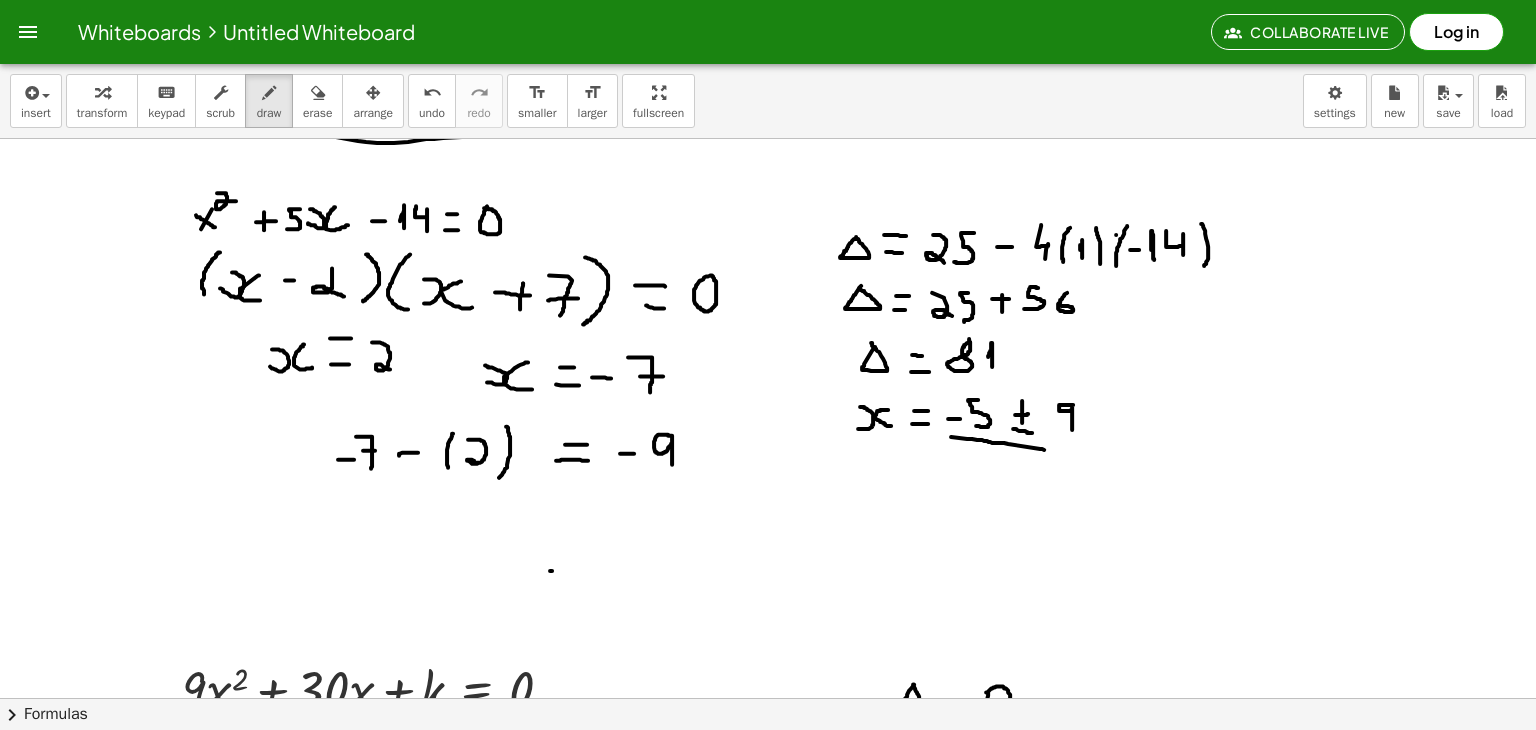 drag, startPoint x: 951, startPoint y: 435, endPoint x: 1099, endPoint y: 456, distance: 149.48244 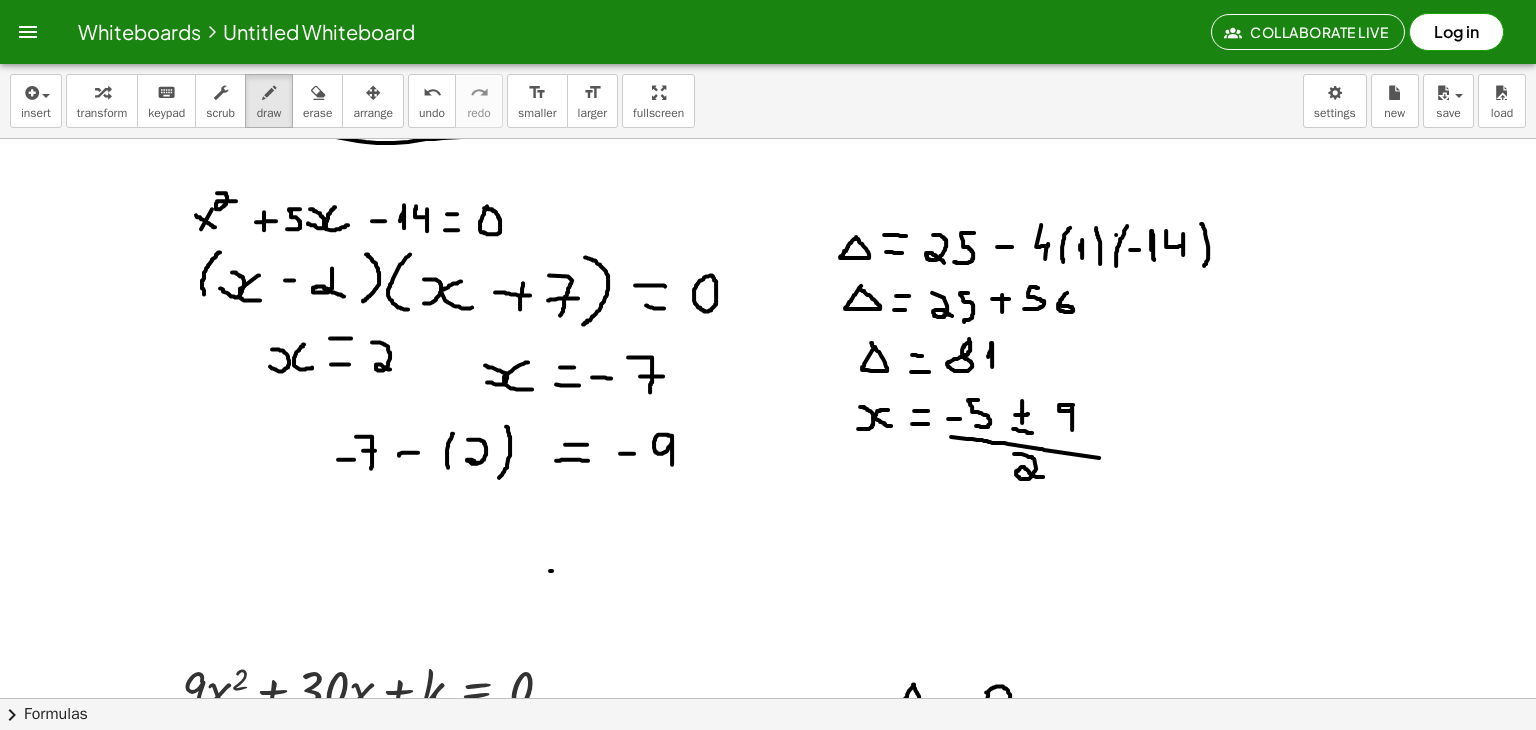 drag, startPoint x: 1014, startPoint y: 452, endPoint x: 1048, endPoint y: 475, distance: 41.04875 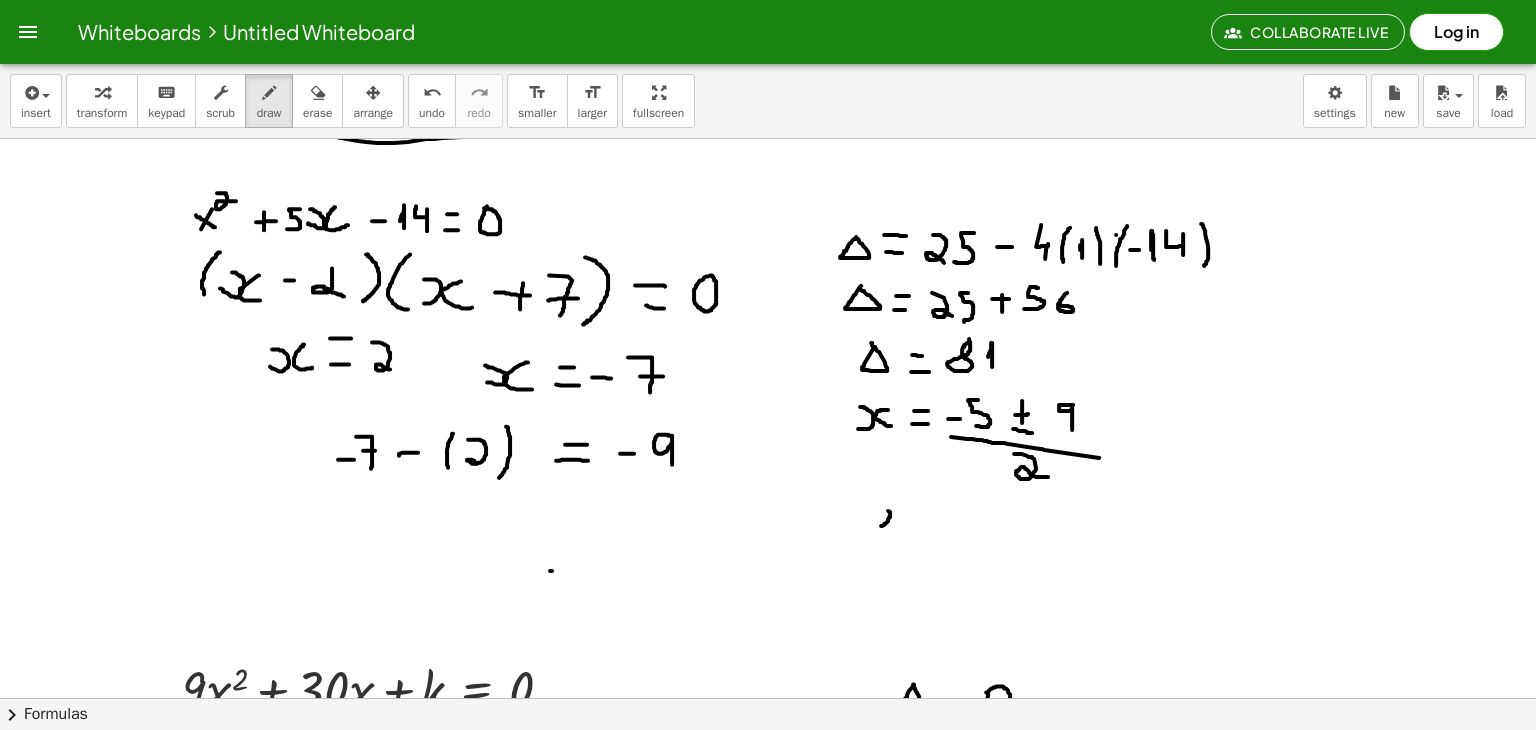 drag, startPoint x: 881, startPoint y: 524, endPoint x: 873, endPoint y: 504, distance: 21.540659 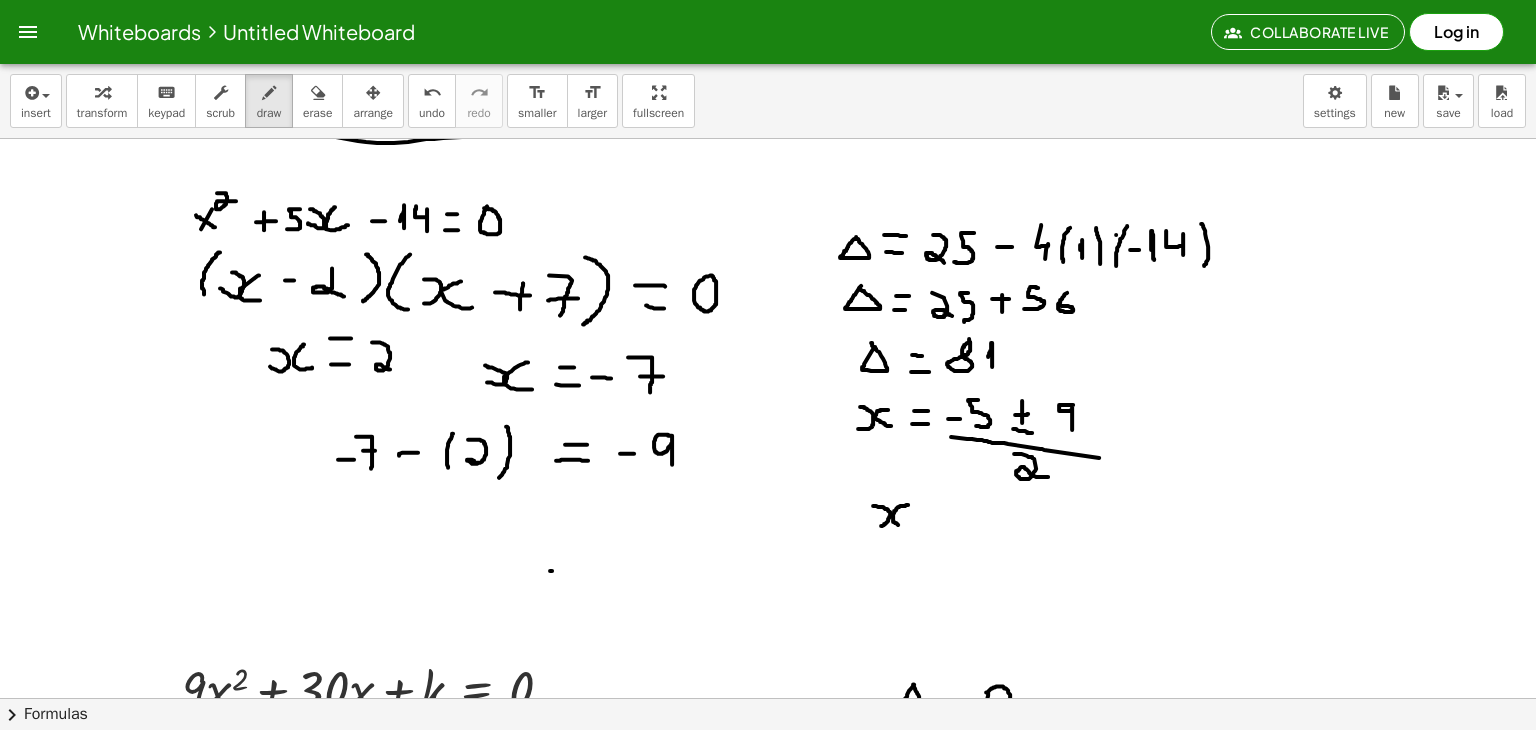 drag, startPoint x: 908, startPoint y: 503, endPoint x: 908, endPoint y: 524, distance: 21 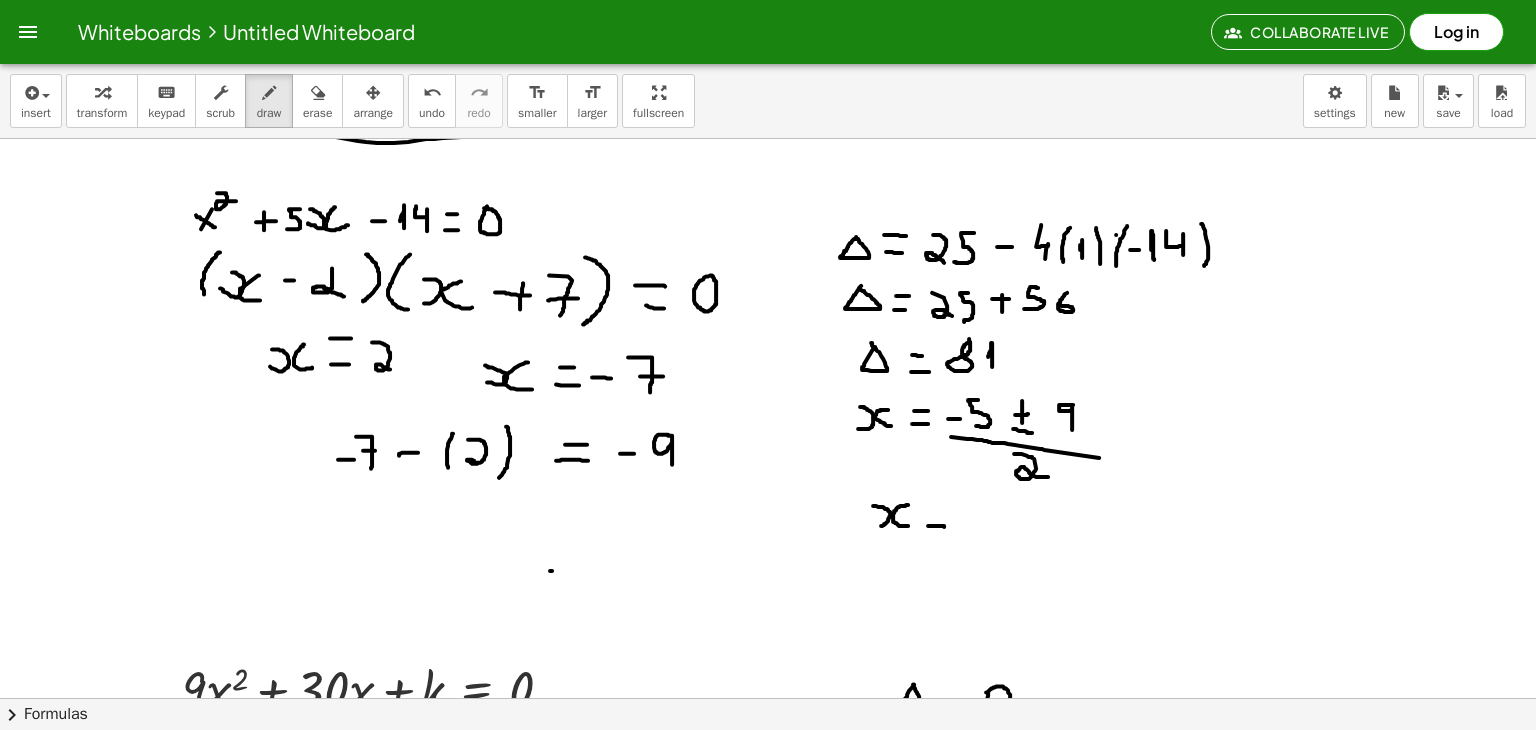 drag, startPoint x: 928, startPoint y: 524, endPoint x: 944, endPoint y: 525, distance: 16.03122 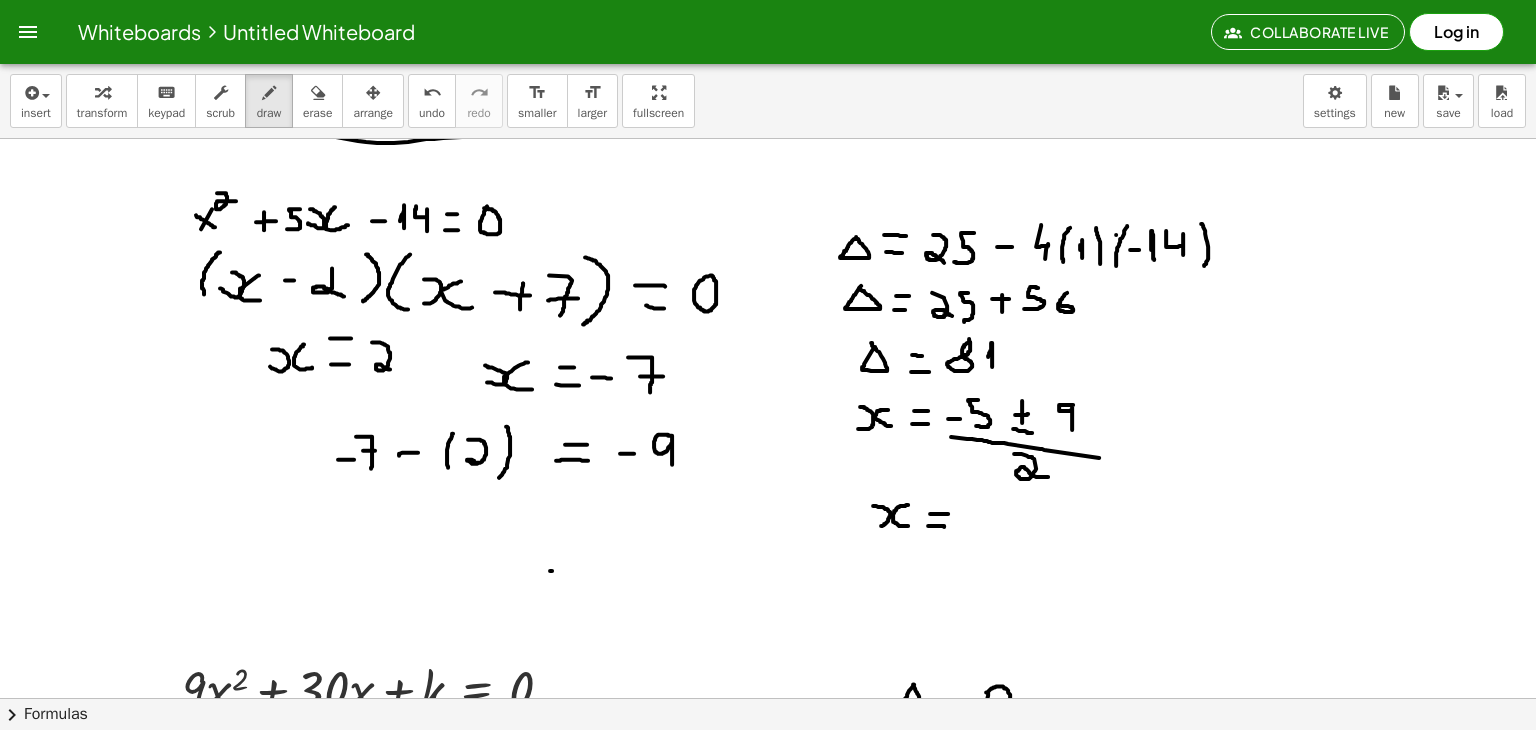 drag, startPoint x: 930, startPoint y: 512, endPoint x: 948, endPoint y: 512, distance: 18 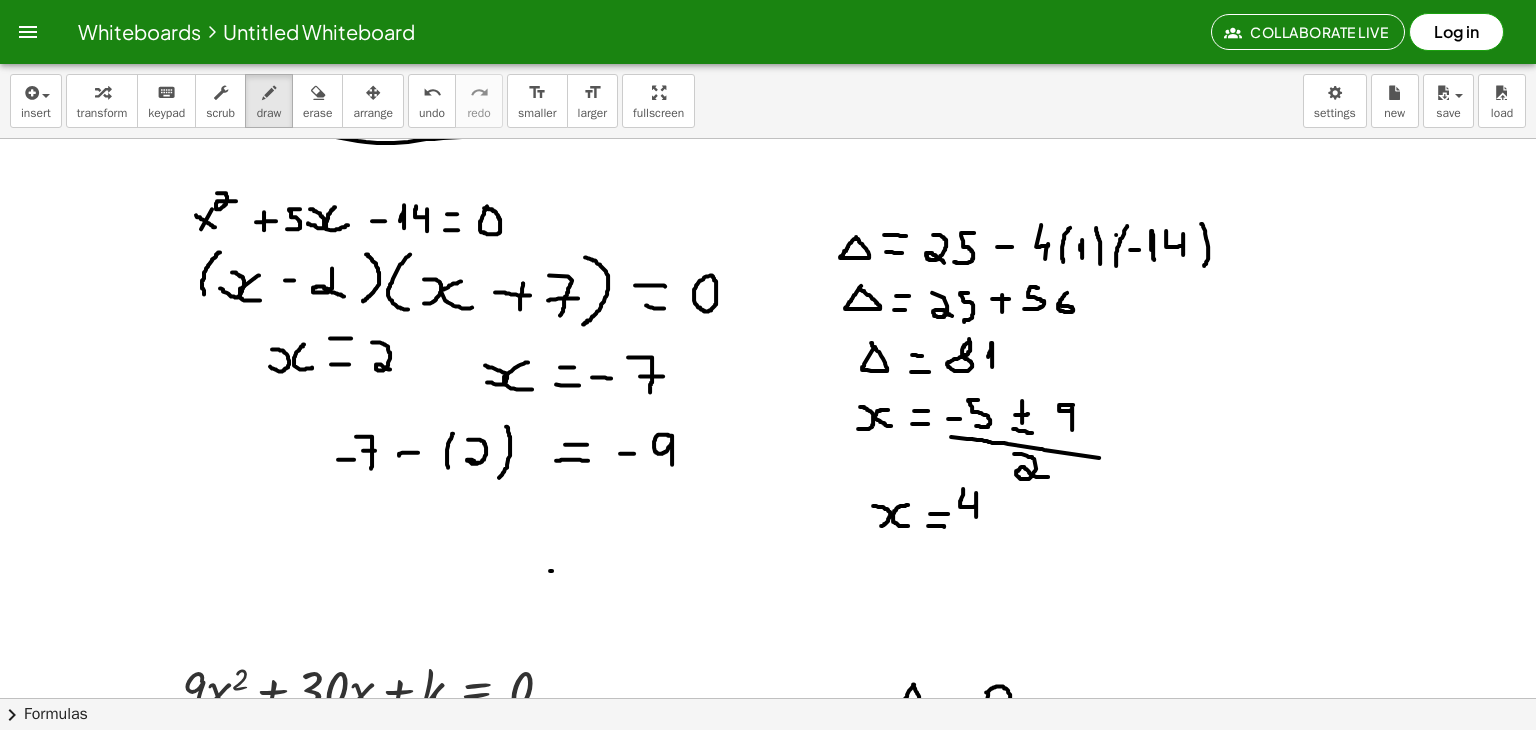 drag, startPoint x: 963, startPoint y: 487, endPoint x: 976, endPoint y: 515, distance: 30.870699 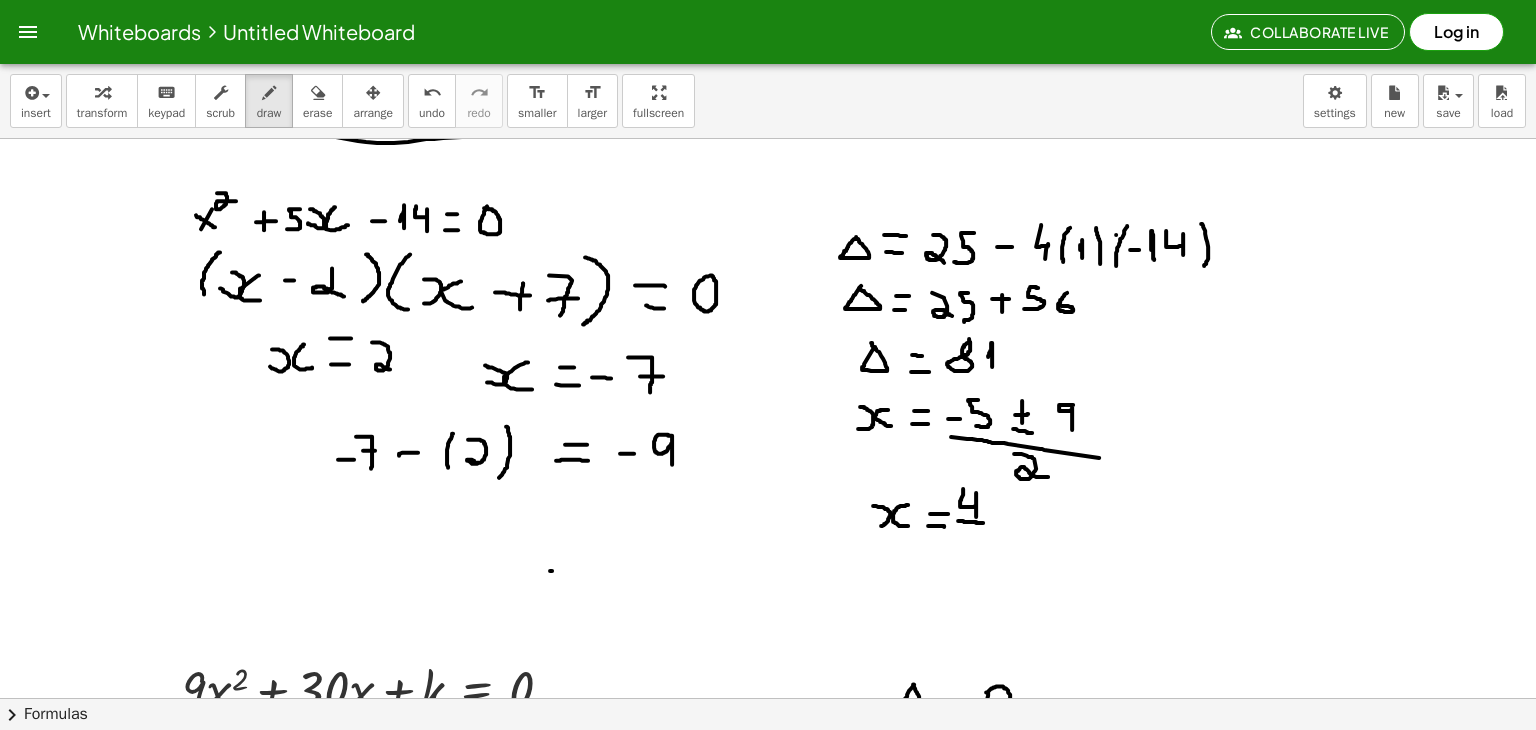 drag, startPoint x: 958, startPoint y: 519, endPoint x: 984, endPoint y: 522, distance: 26.172504 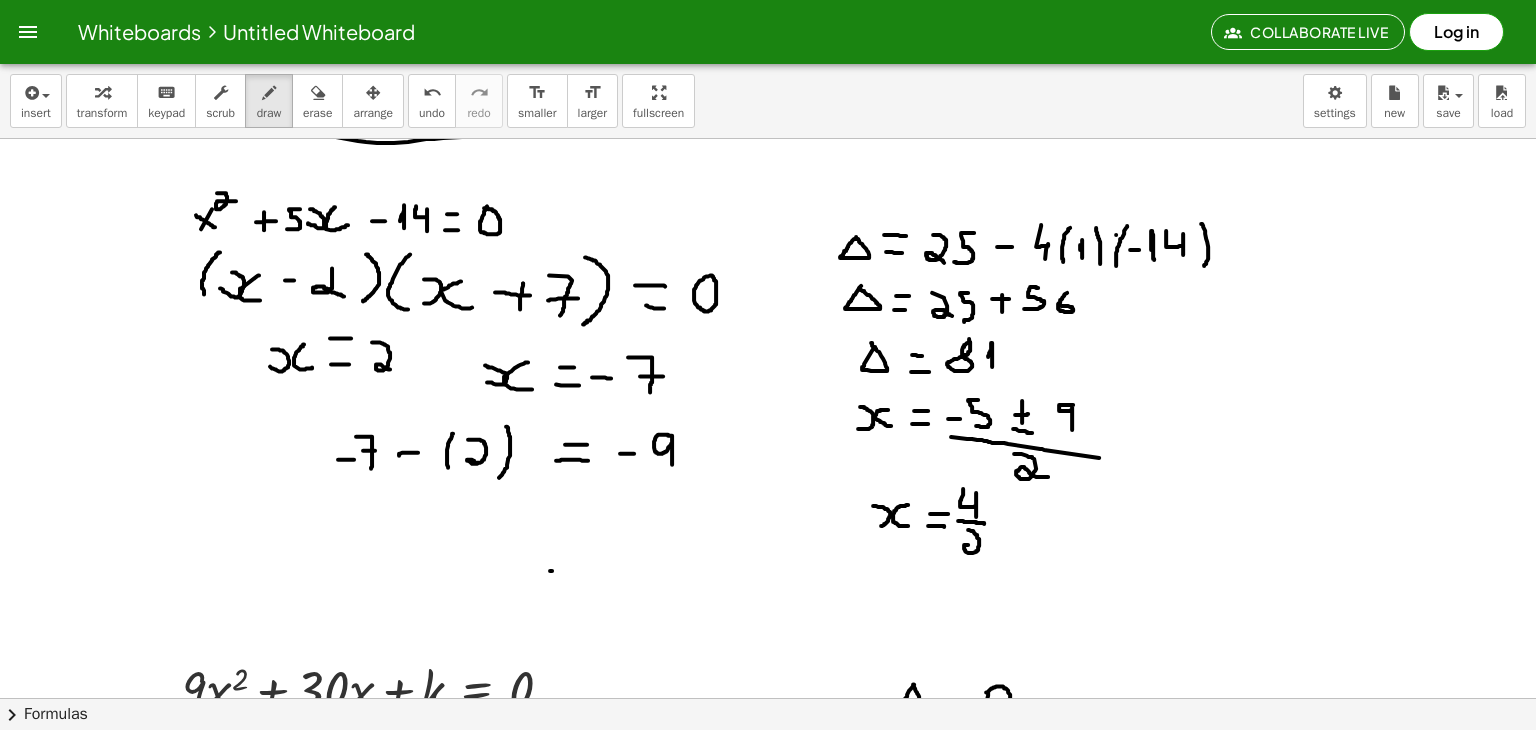 drag, startPoint x: 968, startPoint y: 528, endPoint x: 977, endPoint y: 551, distance: 24.698177 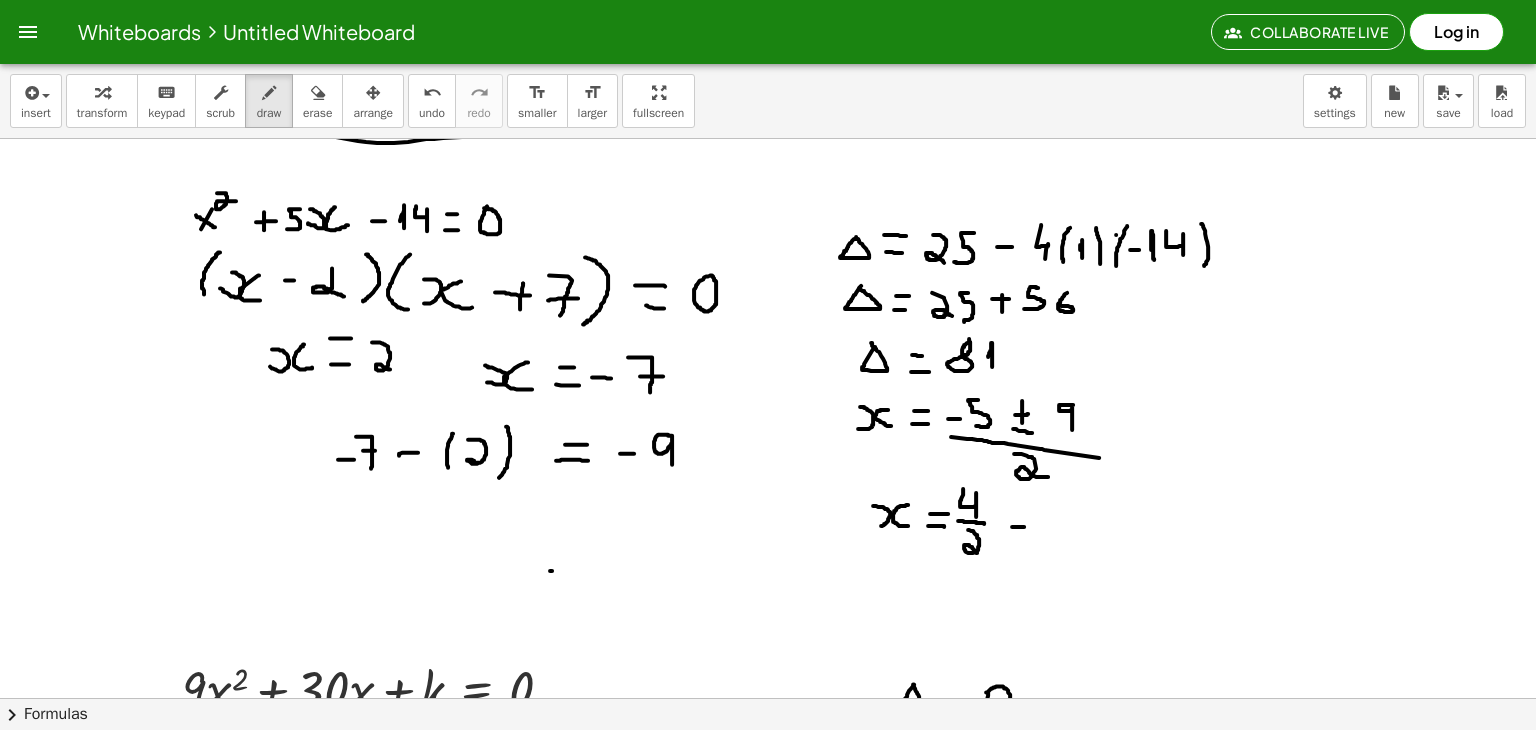 drag, startPoint x: 1012, startPoint y: 525, endPoint x: 1024, endPoint y: 525, distance: 12 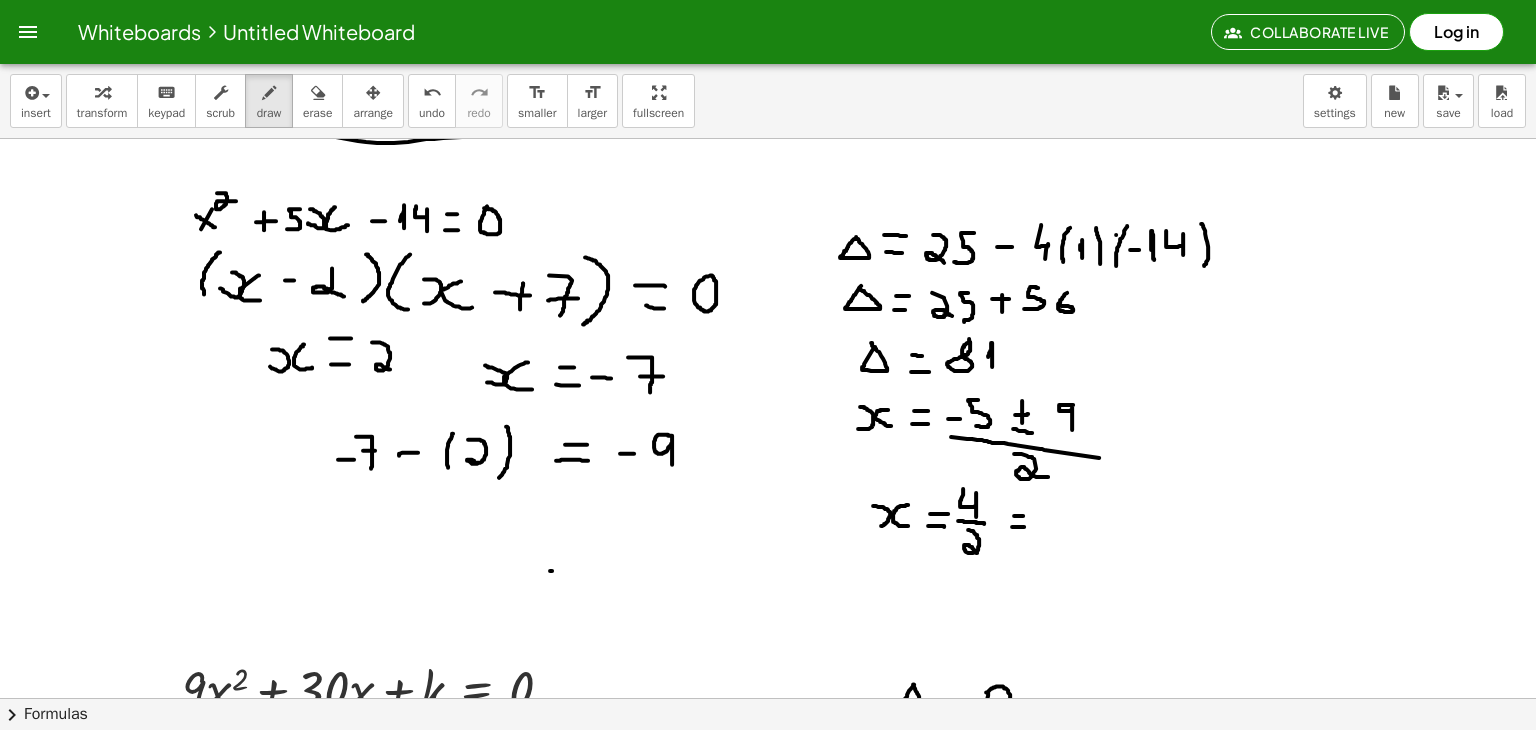 click at bounding box center [768, -981] 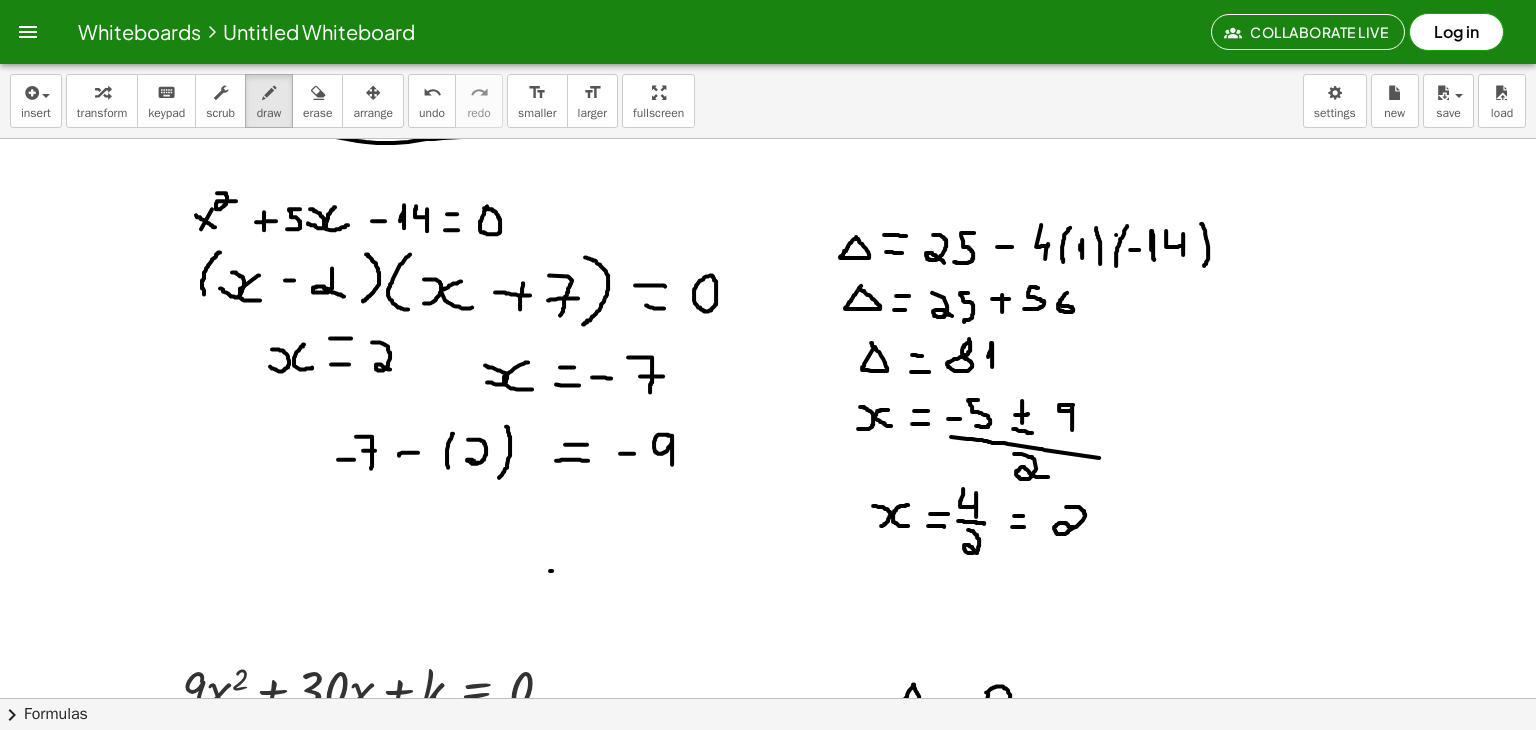 drag, startPoint x: 1066, startPoint y: 505, endPoint x: 1076, endPoint y: 525, distance: 22.36068 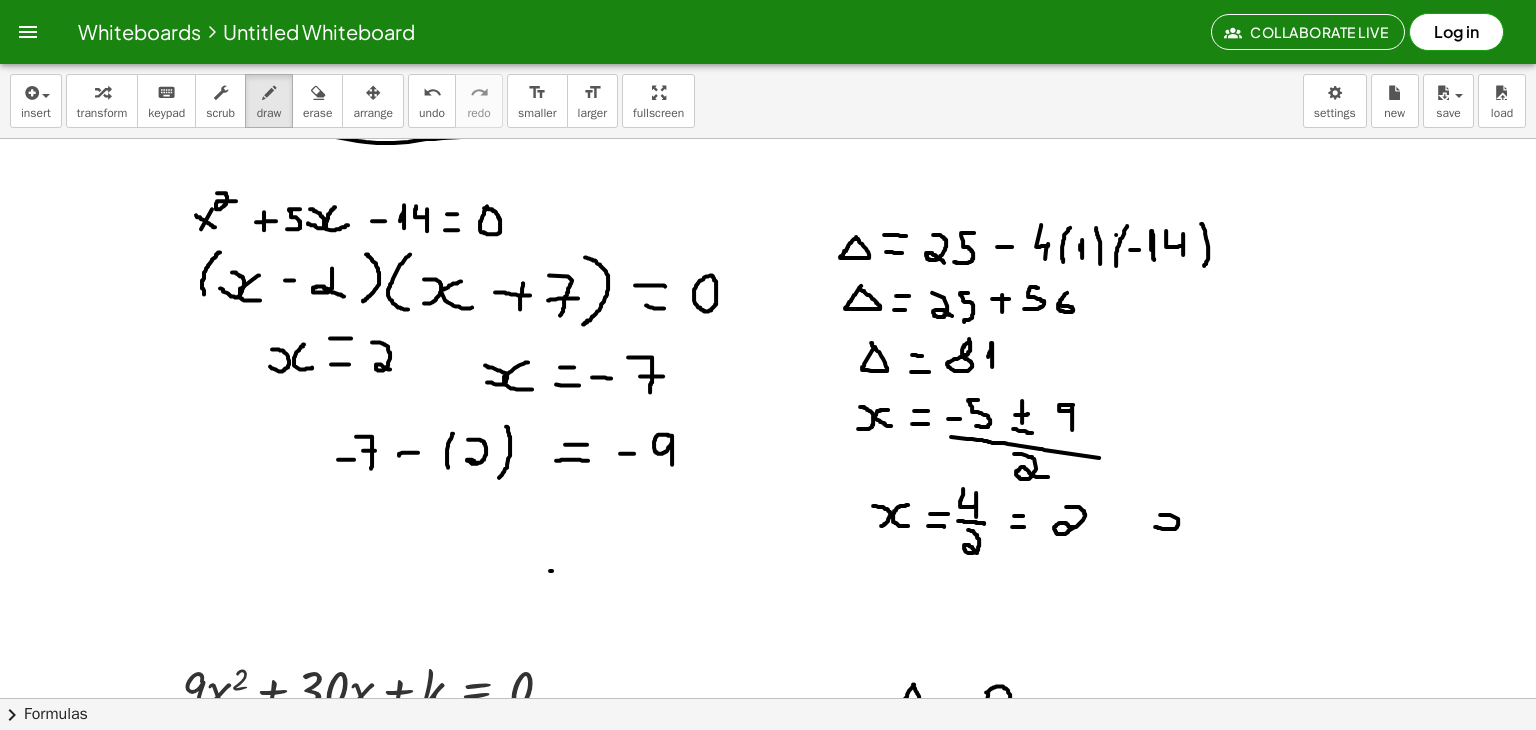 drag, startPoint x: 1155, startPoint y: 525, endPoint x: 1157, endPoint y: 513, distance: 12.165525 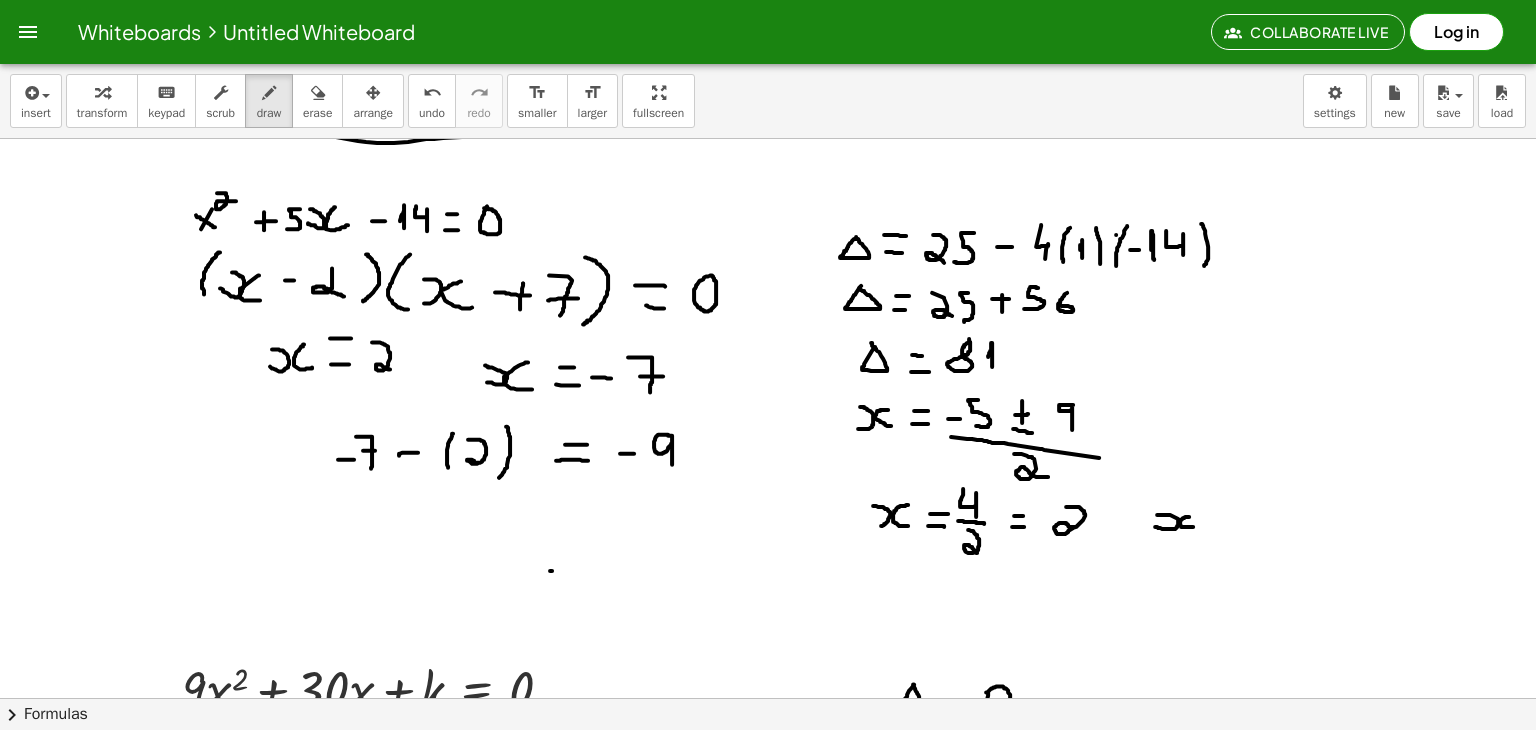 drag, startPoint x: 1189, startPoint y: 515, endPoint x: 1196, endPoint y: 525, distance: 12.206555 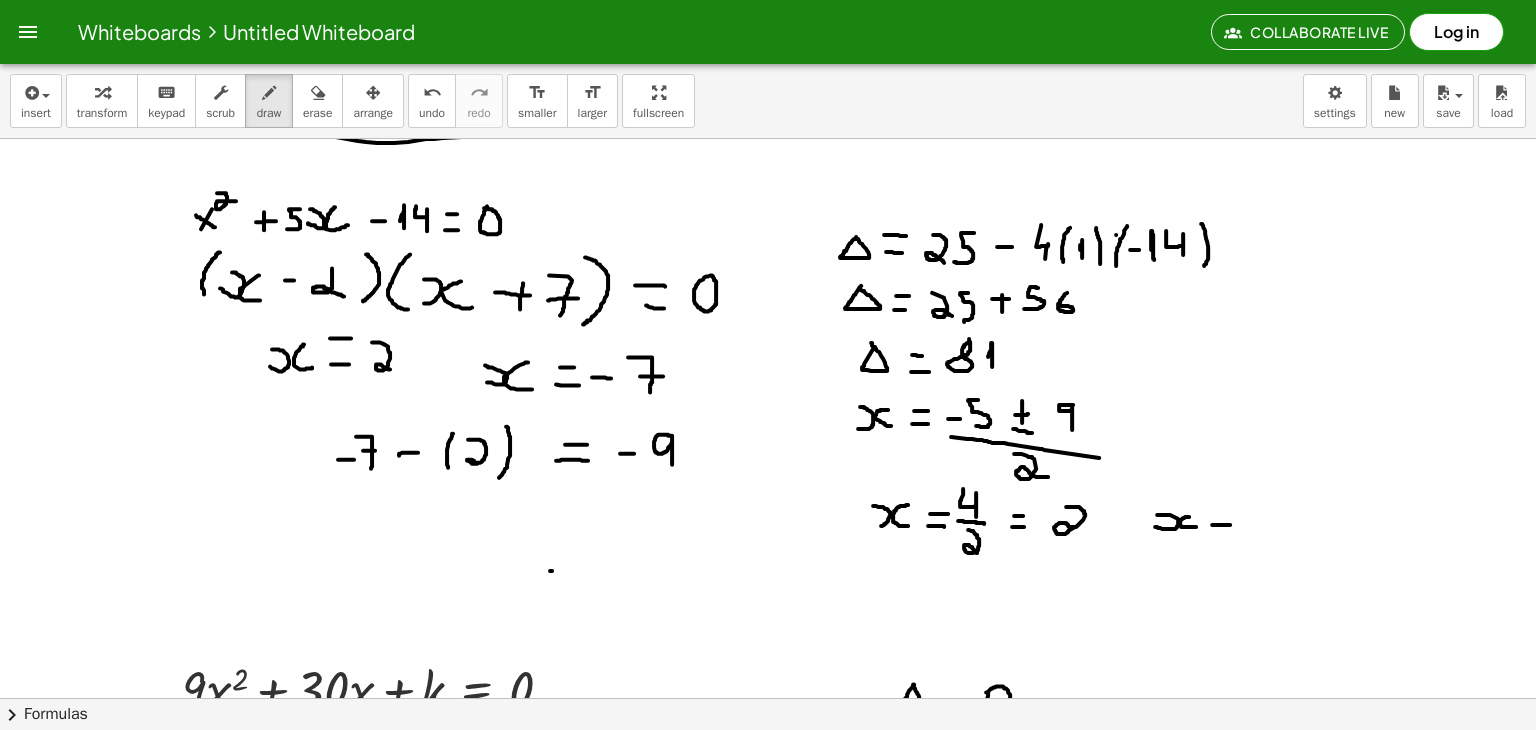 drag, startPoint x: 1212, startPoint y: 523, endPoint x: 1230, endPoint y: 523, distance: 18 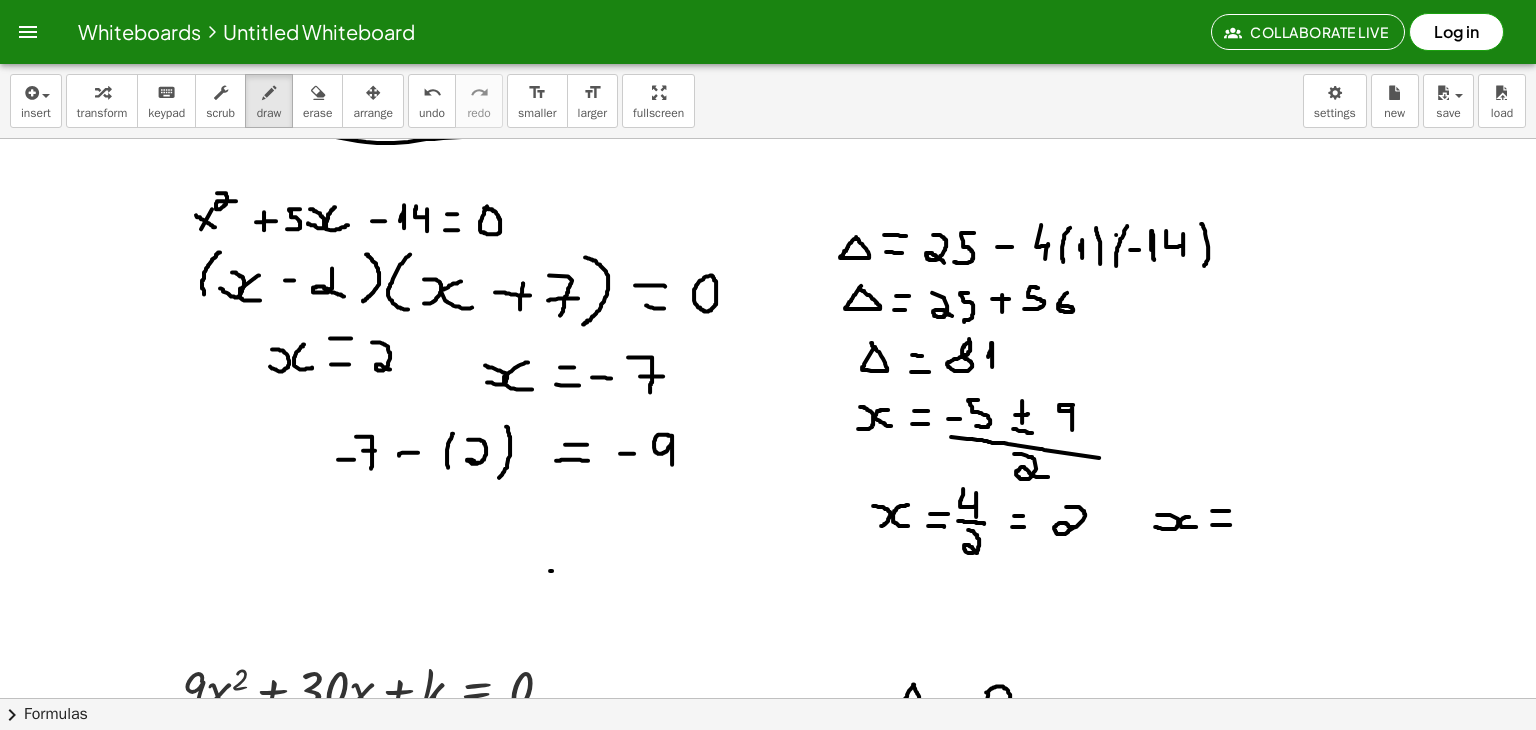 drag, startPoint x: 1212, startPoint y: 509, endPoint x: 1229, endPoint y: 509, distance: 17 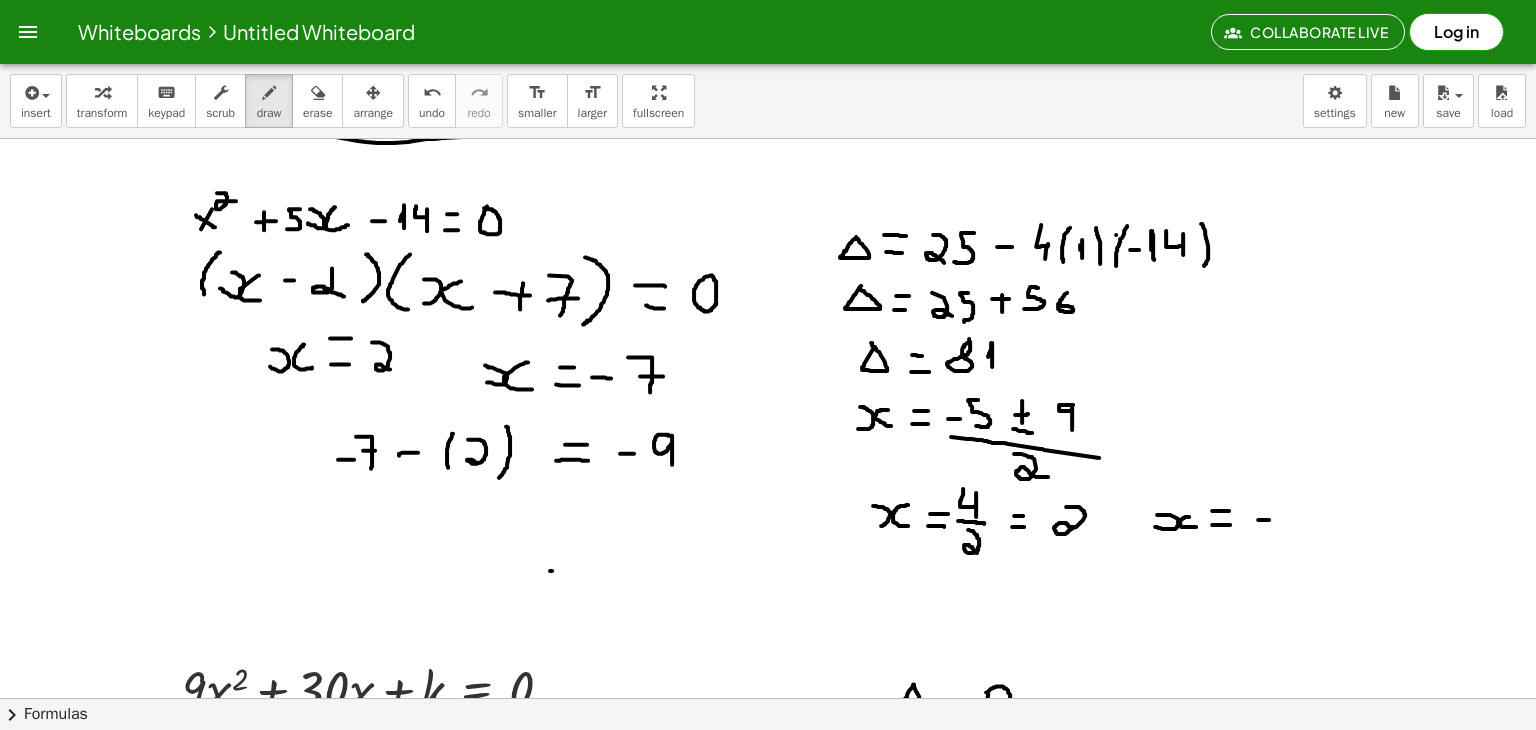 drag, startPoint x: 1258, startPoint y: 518, endPoint x: 1270, endPoint y: 518, distance: 12 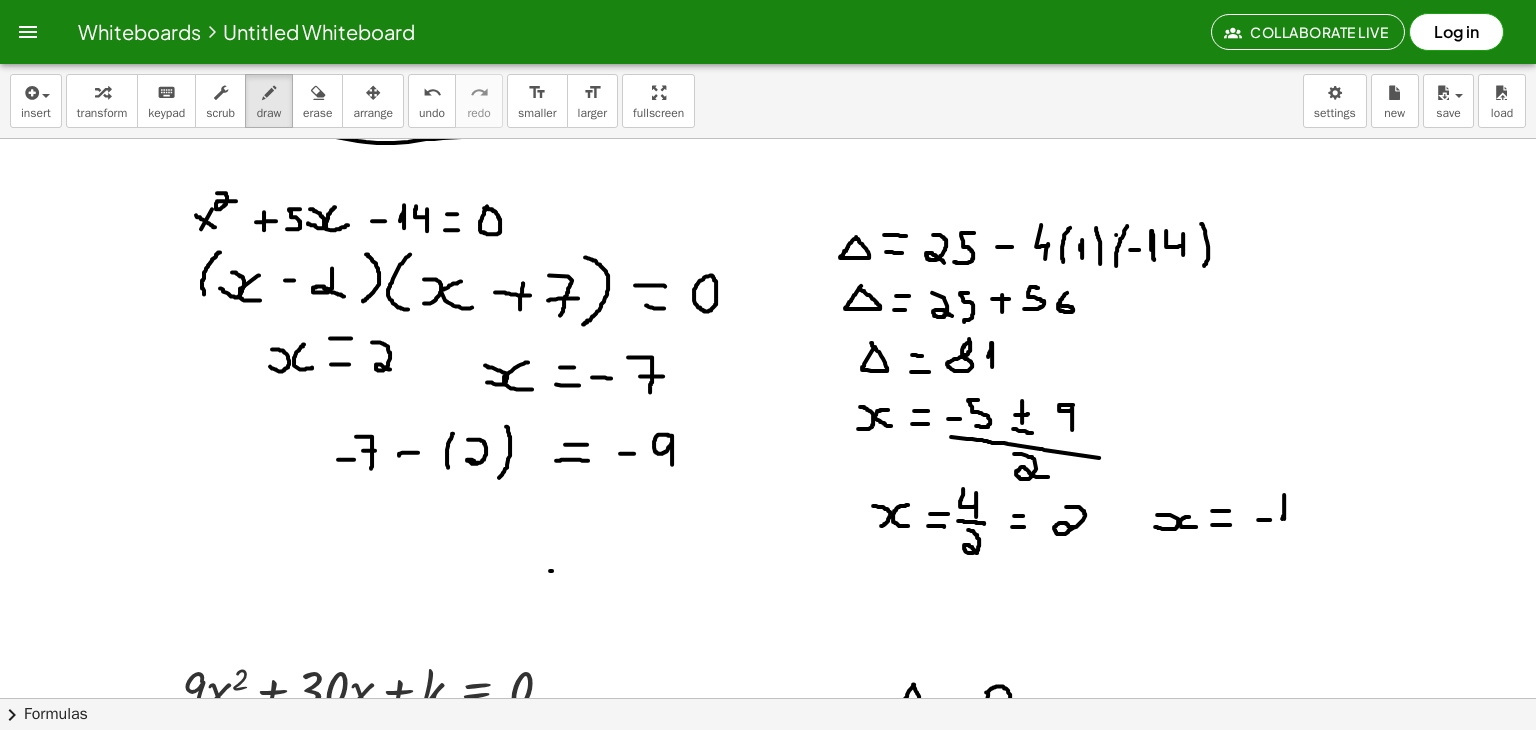 click at bounding box center (768, -981) 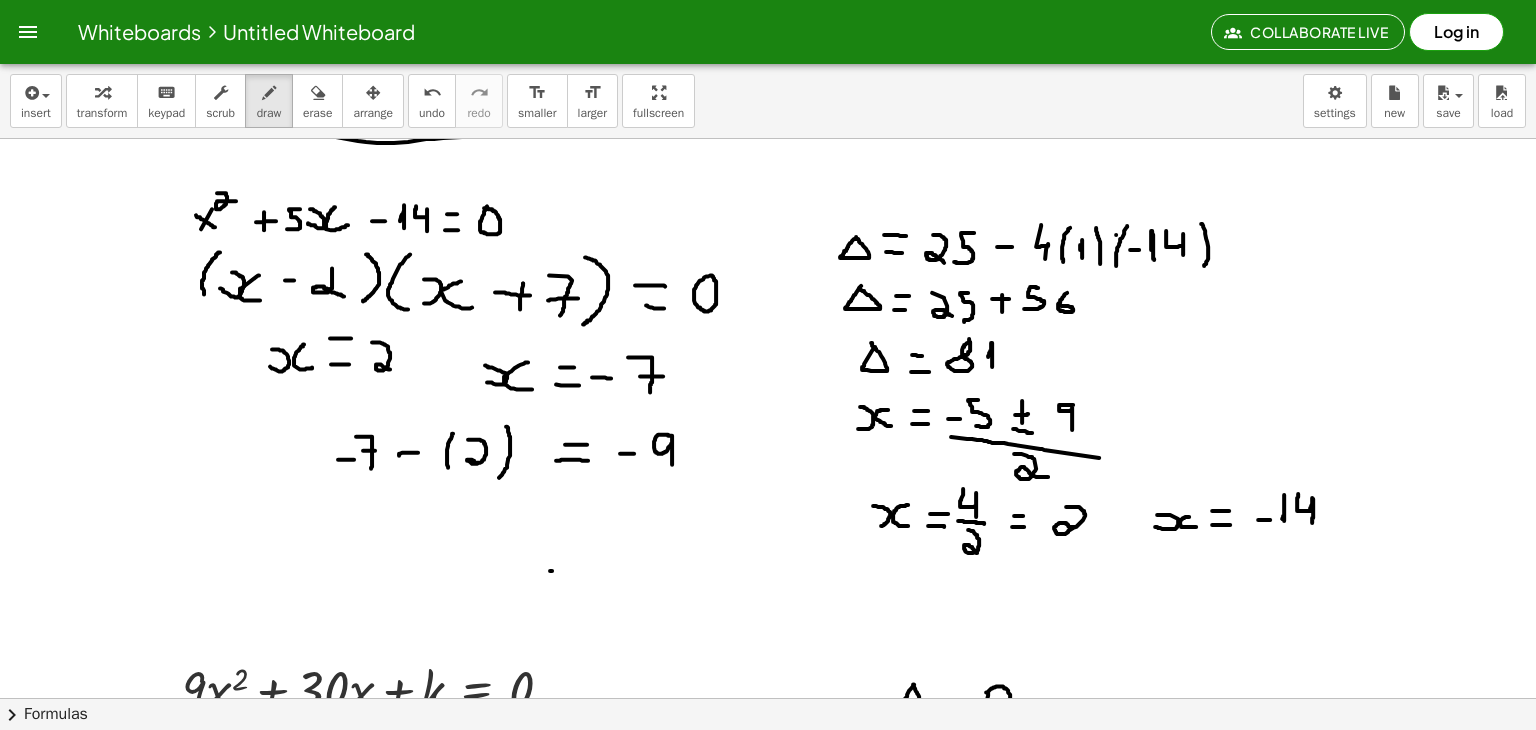 drag, startPoint x: 1298, startPoint y: 492, endPoint x: 1312, endPoint y: 521, distance: 32.202484 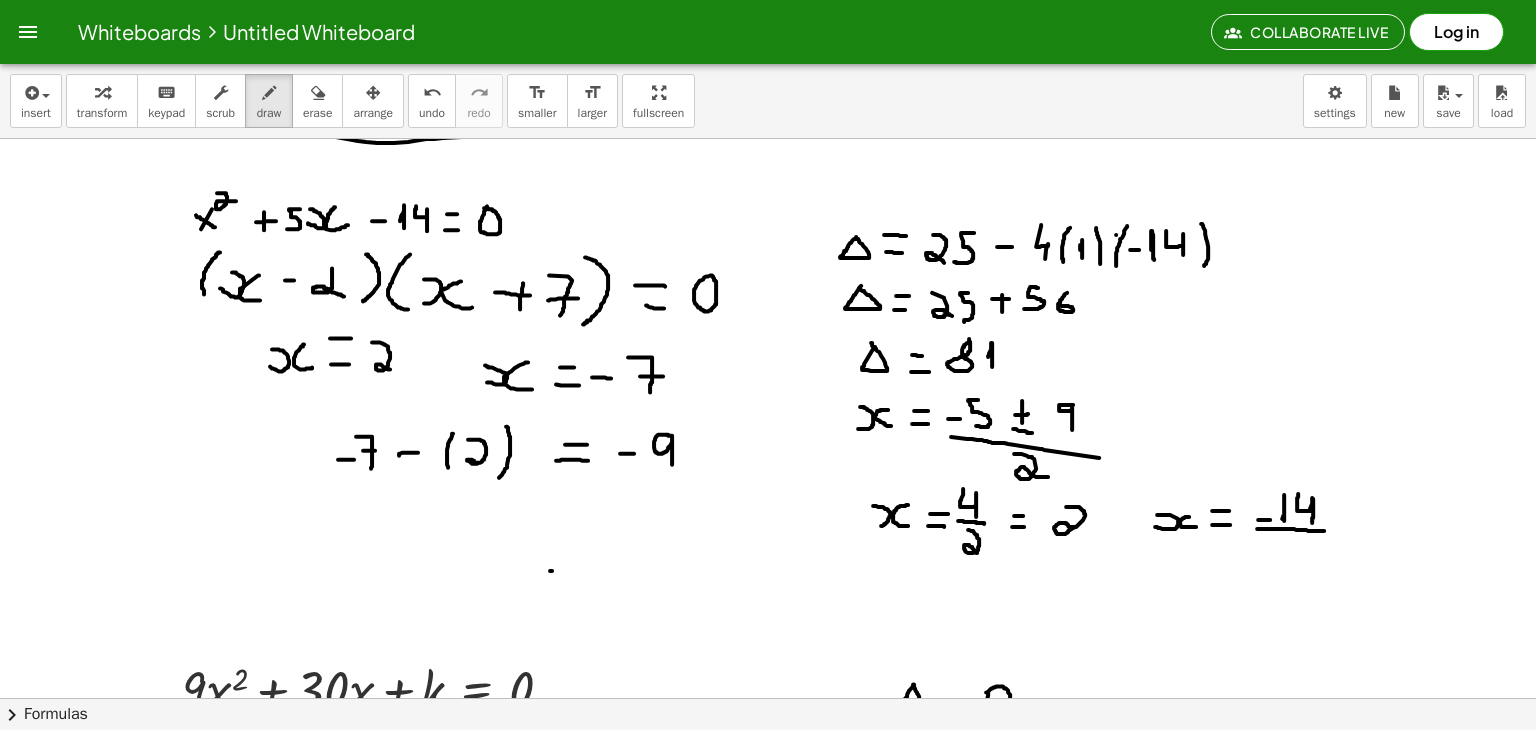 drag, startPoint x: 1287, startPoint y: 527, endPoint x: 1324, endPoint y: 529, distance: 37.054016 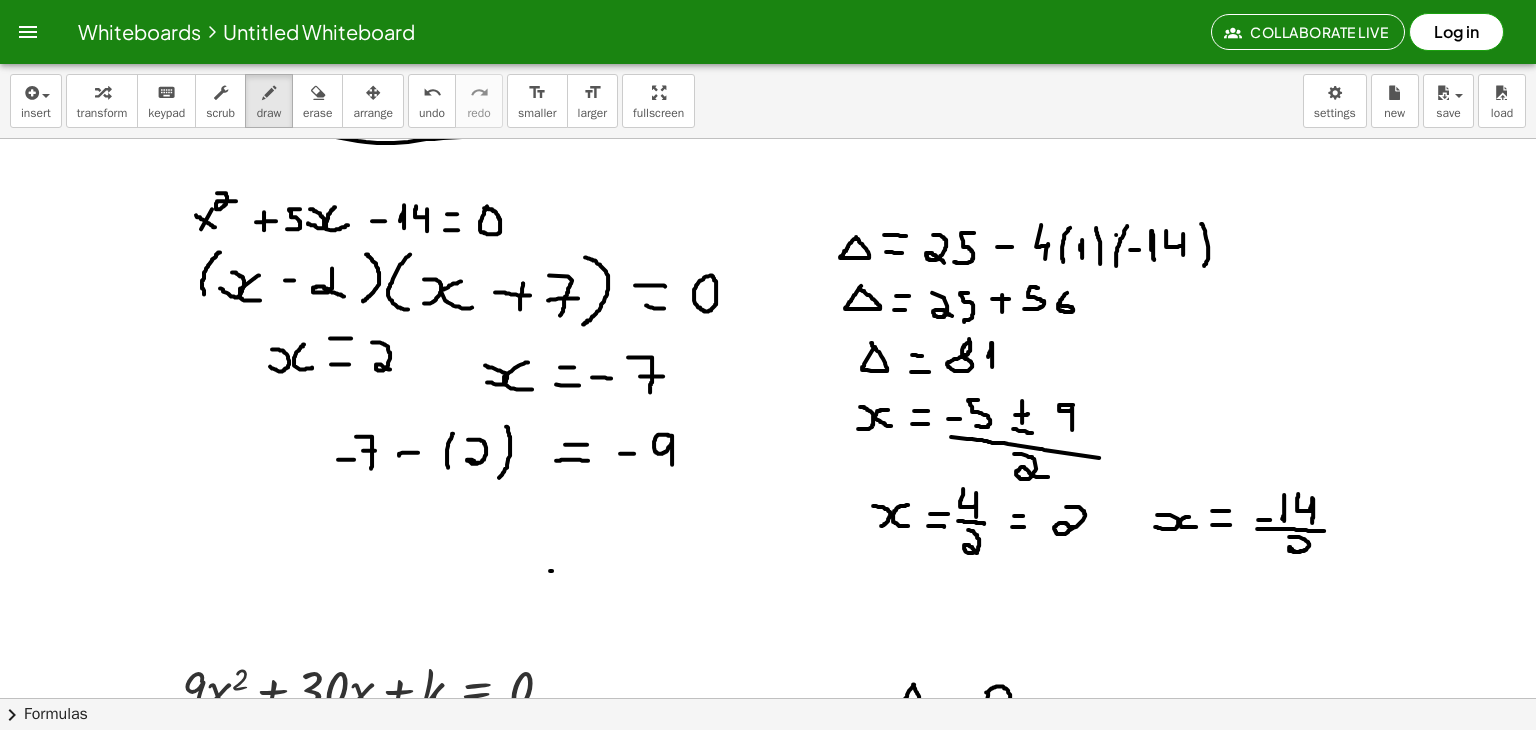 drag, startPoint x: 1289, startPoint y: 535, endPoint x: 1304, endPoint y: 554, distance: 24.207438 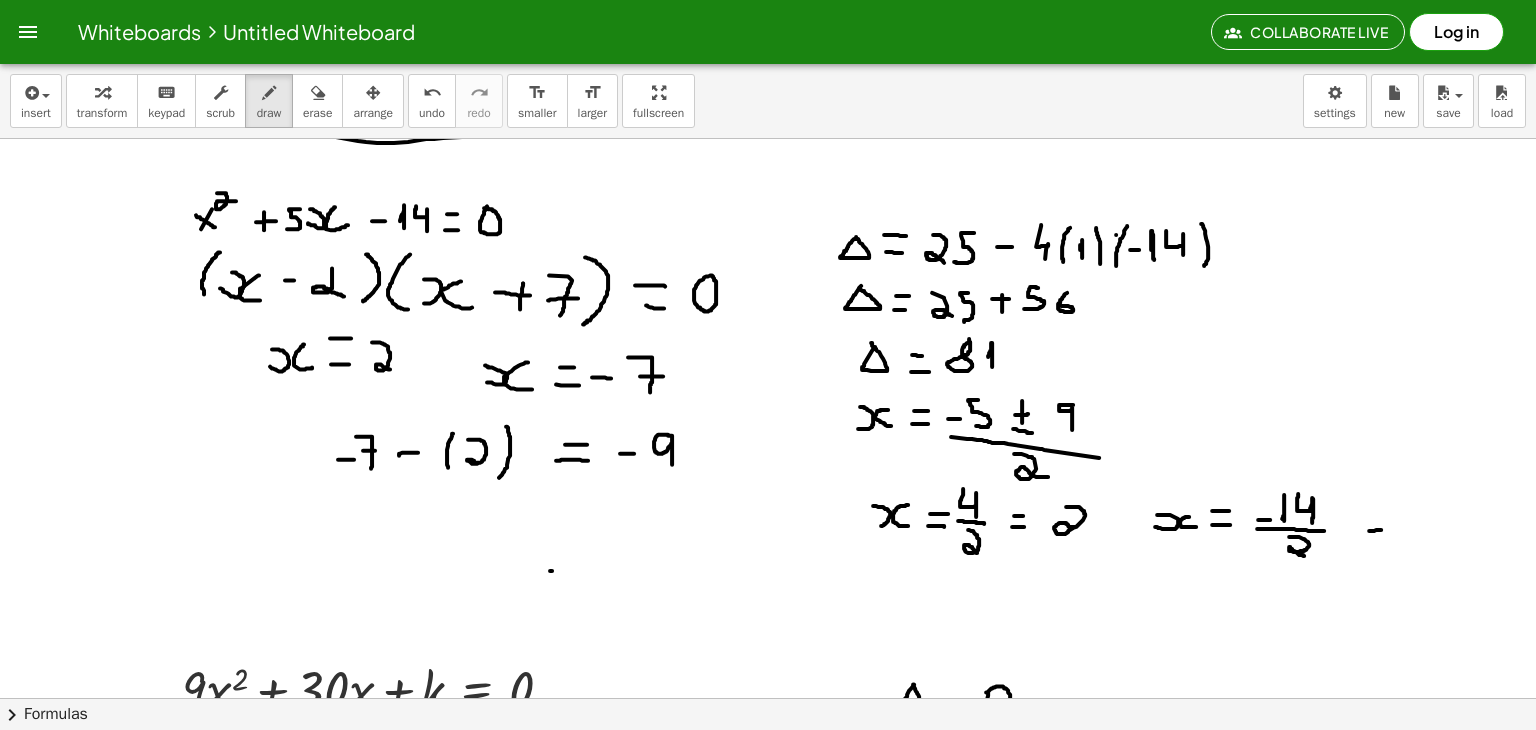 drag, startPoint x: 1369, startPoint y: 529, endPoint x: 1384, endPoint y: 528, distance: 15.033297 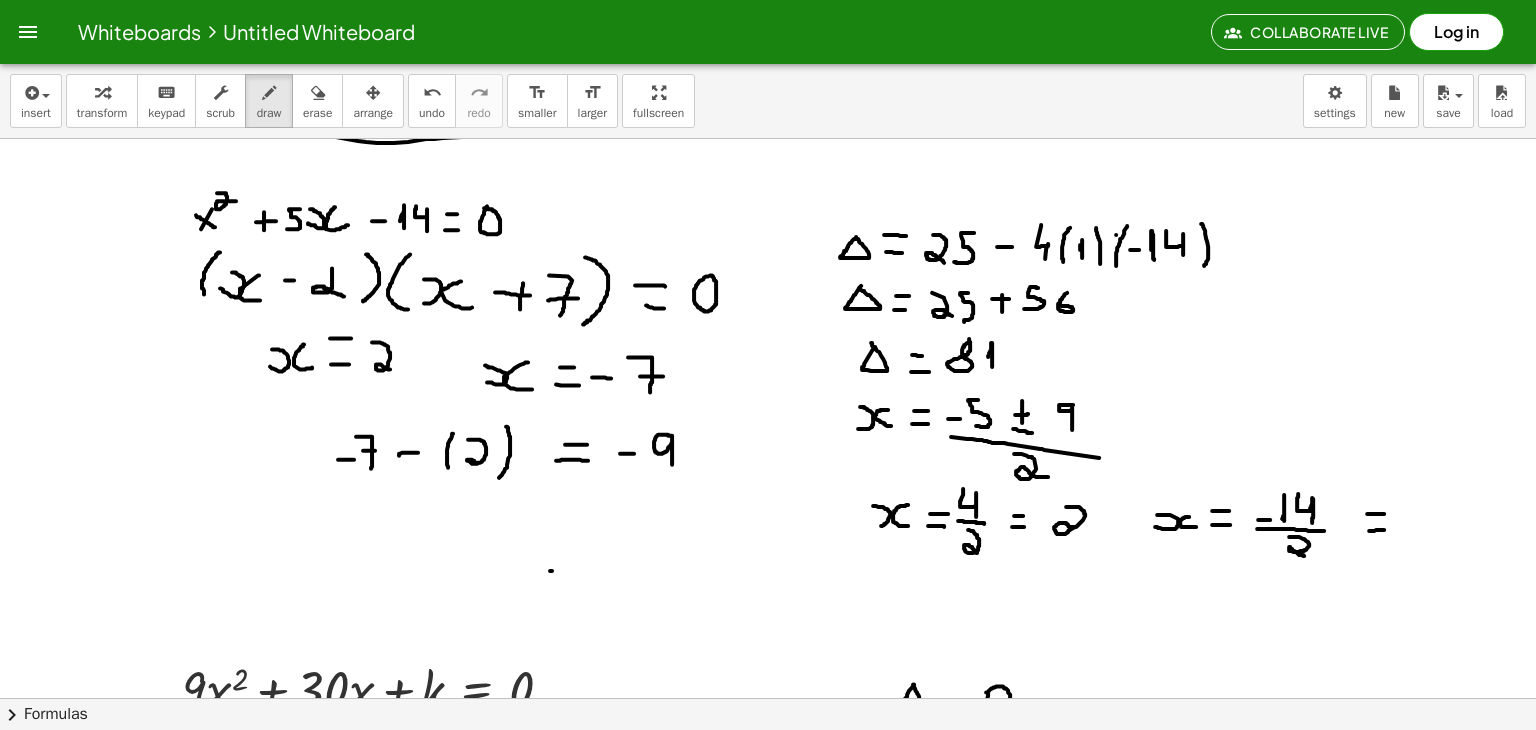 drag, startPoint x: 1367, startPoint y: 512, endPoint x: 1384, endPoint y: 512, distance: 17 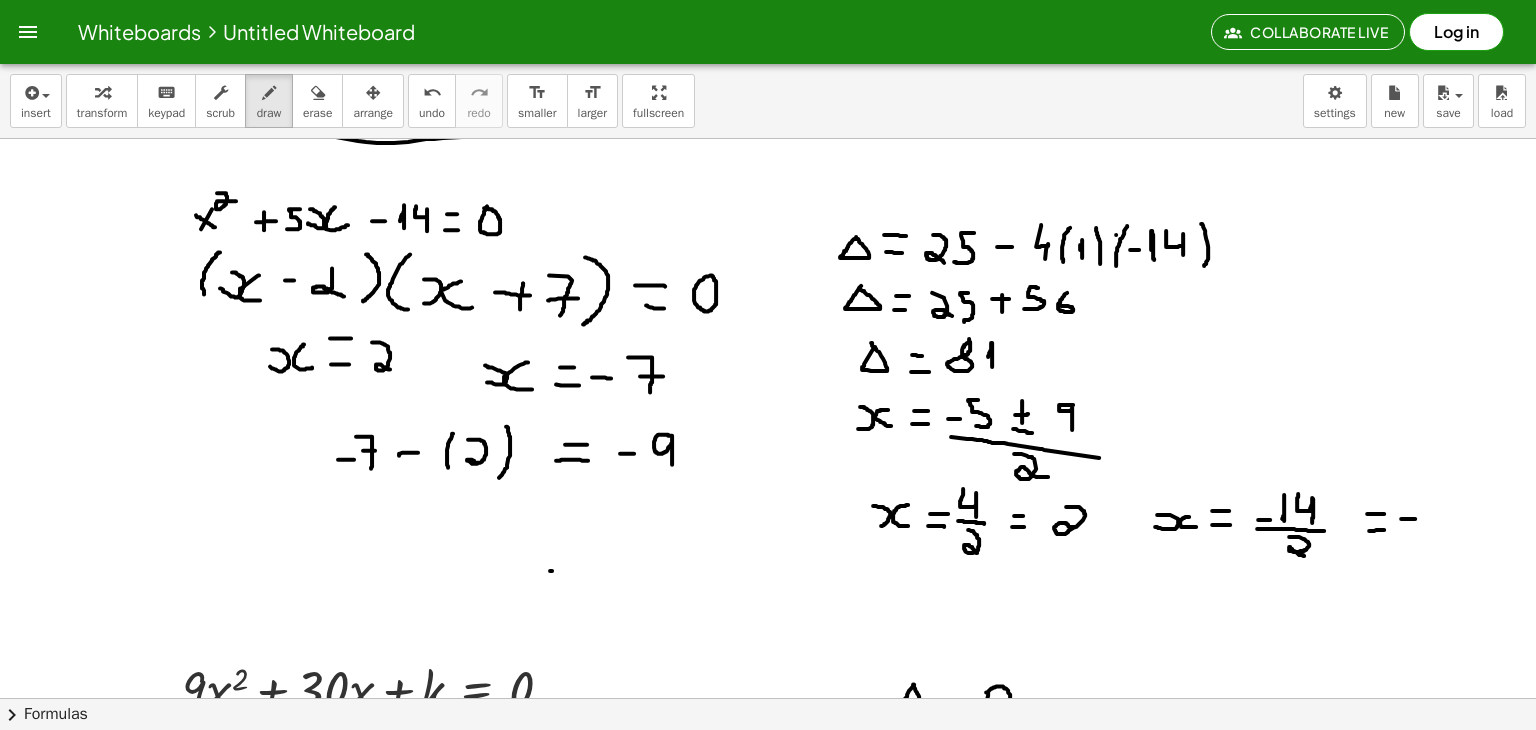 drag, startPoint x: 1401, startPoint y: 517, endPoint x: 1415, endPoint y: 517, distance: 14 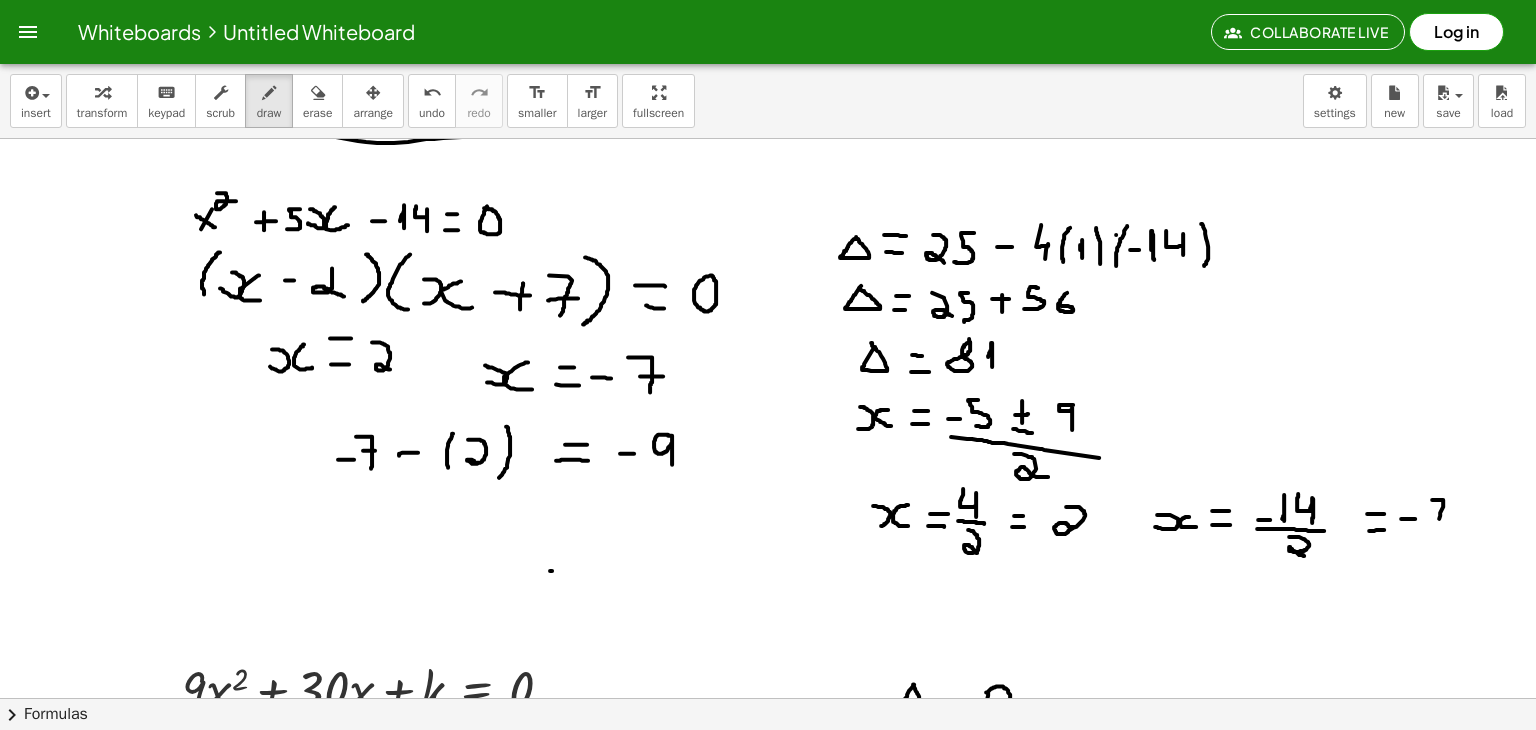 drag, startPoint x: 1432, startPoint y: 498, endPoint x: 1436, endPoint y: 534, distance: 36.221542 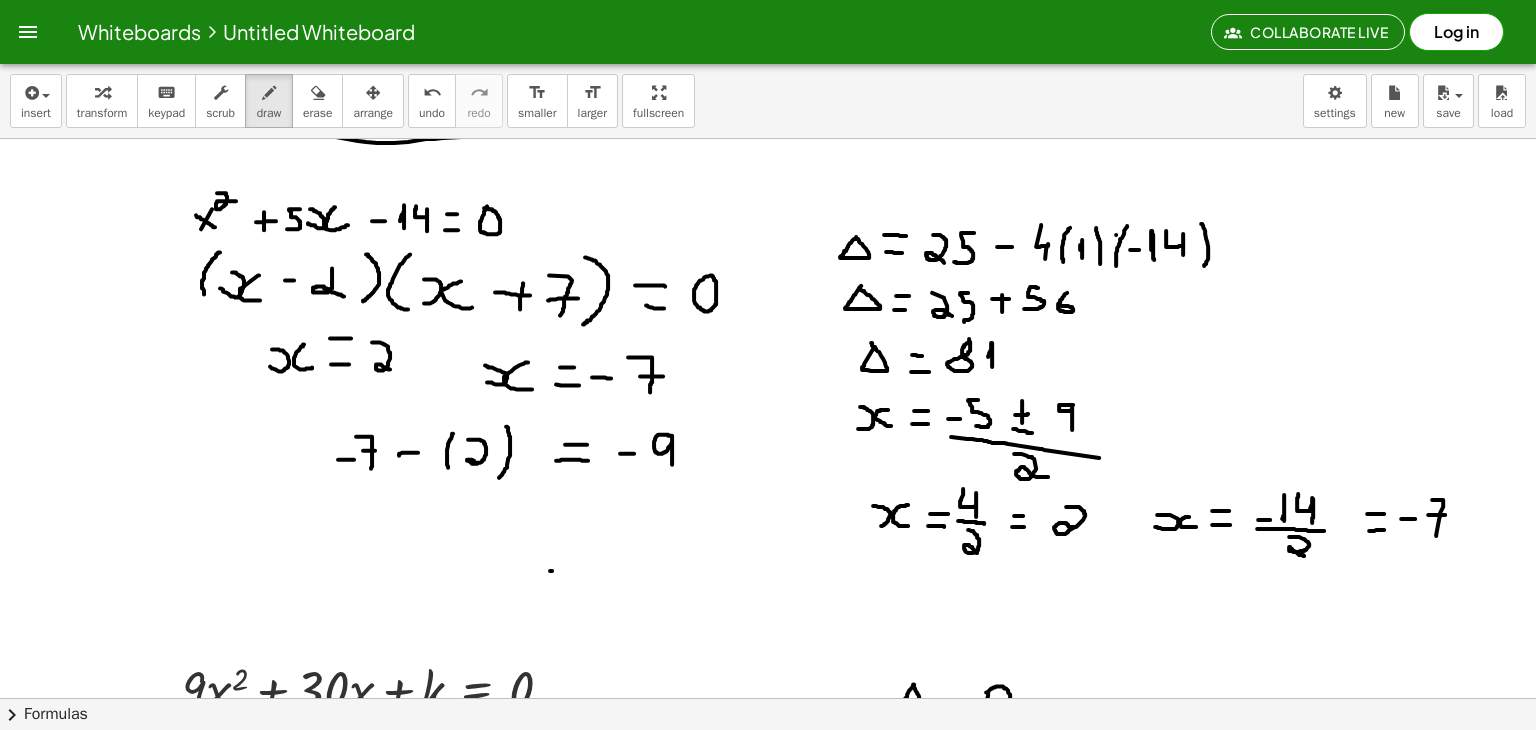 drag, startPoint x: 1428, startPoint y: 513, endPoint x: 1445, endPoint y: 513, distance: 17 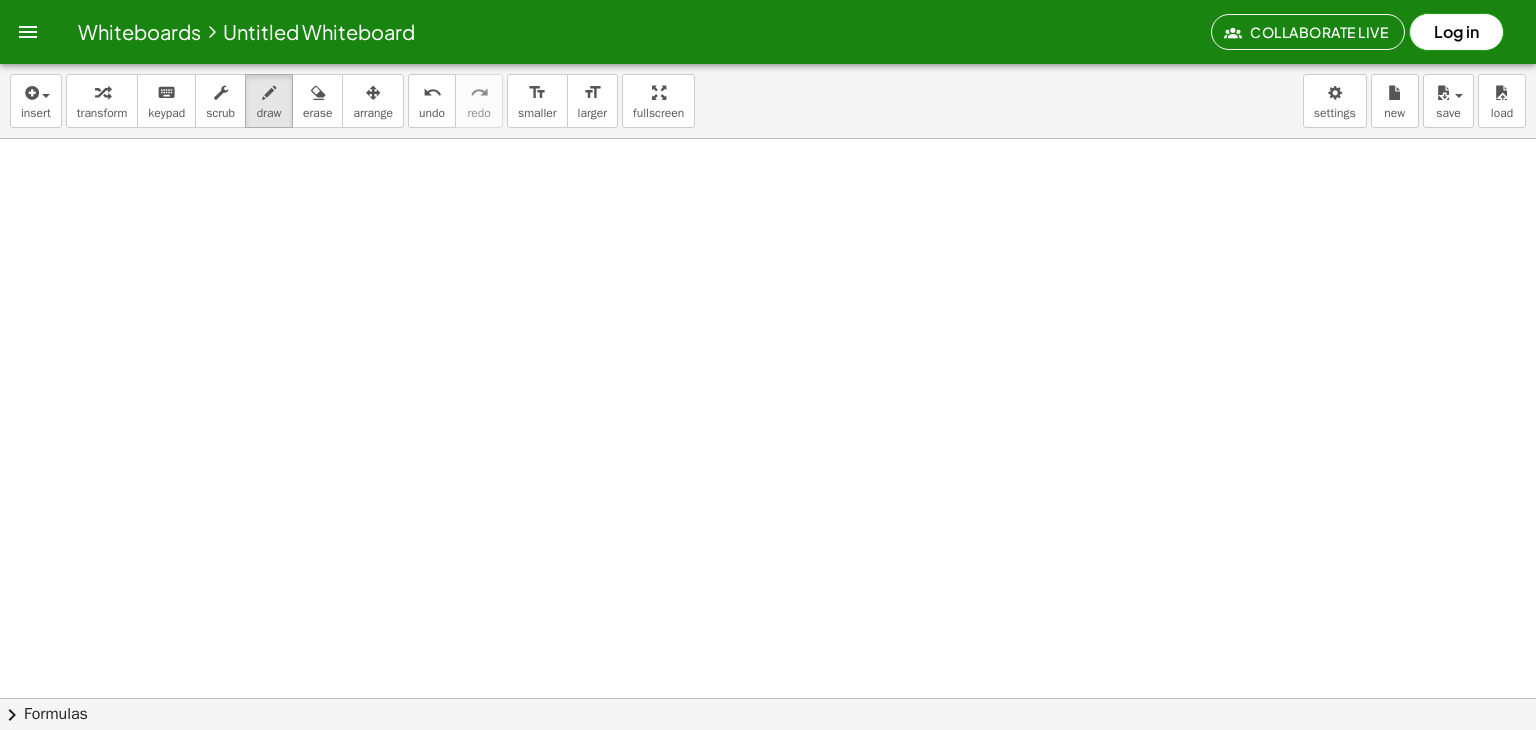 scroll, scrollTop: 4880, scrollLeft: 0, axis: vertical 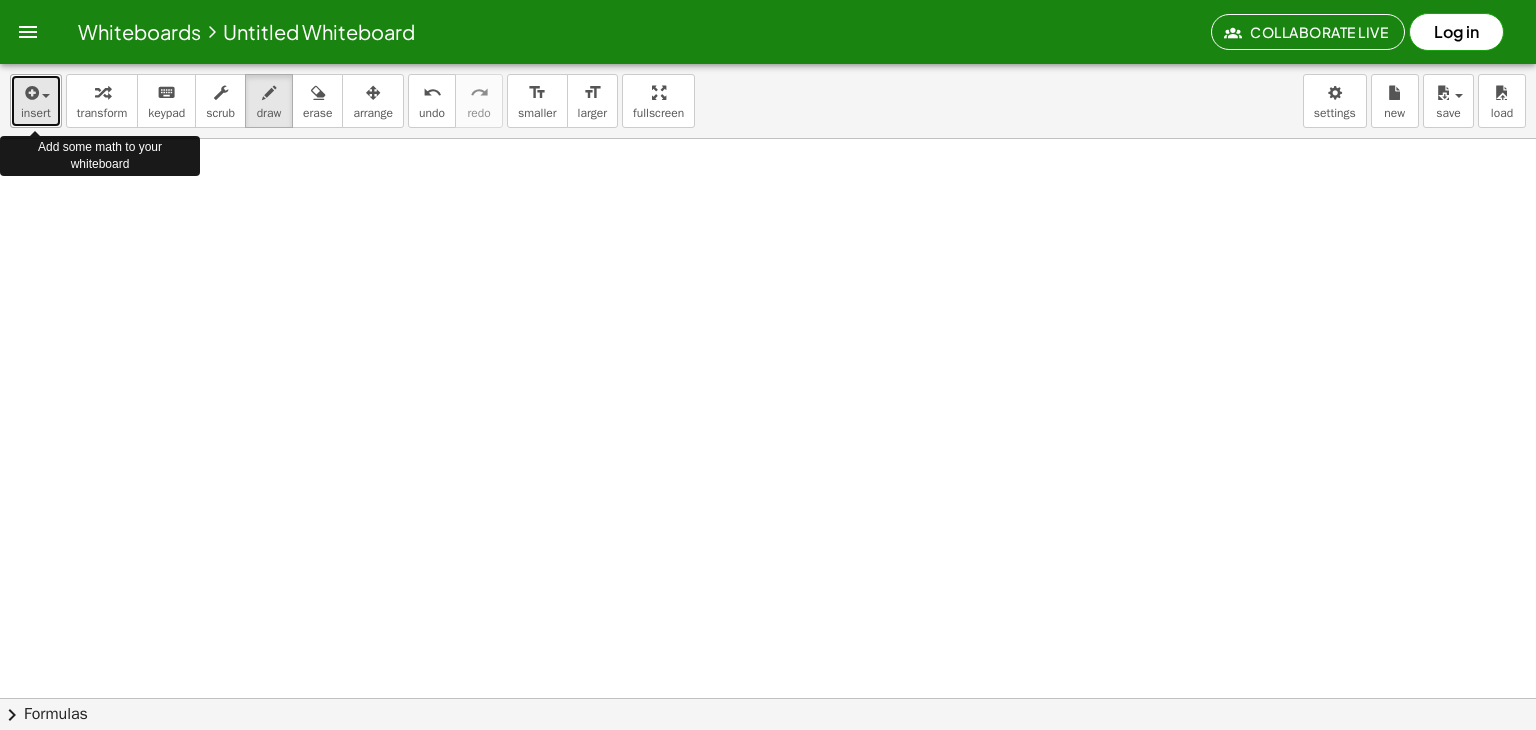 click on "insert" at bounding box center [36, 113] 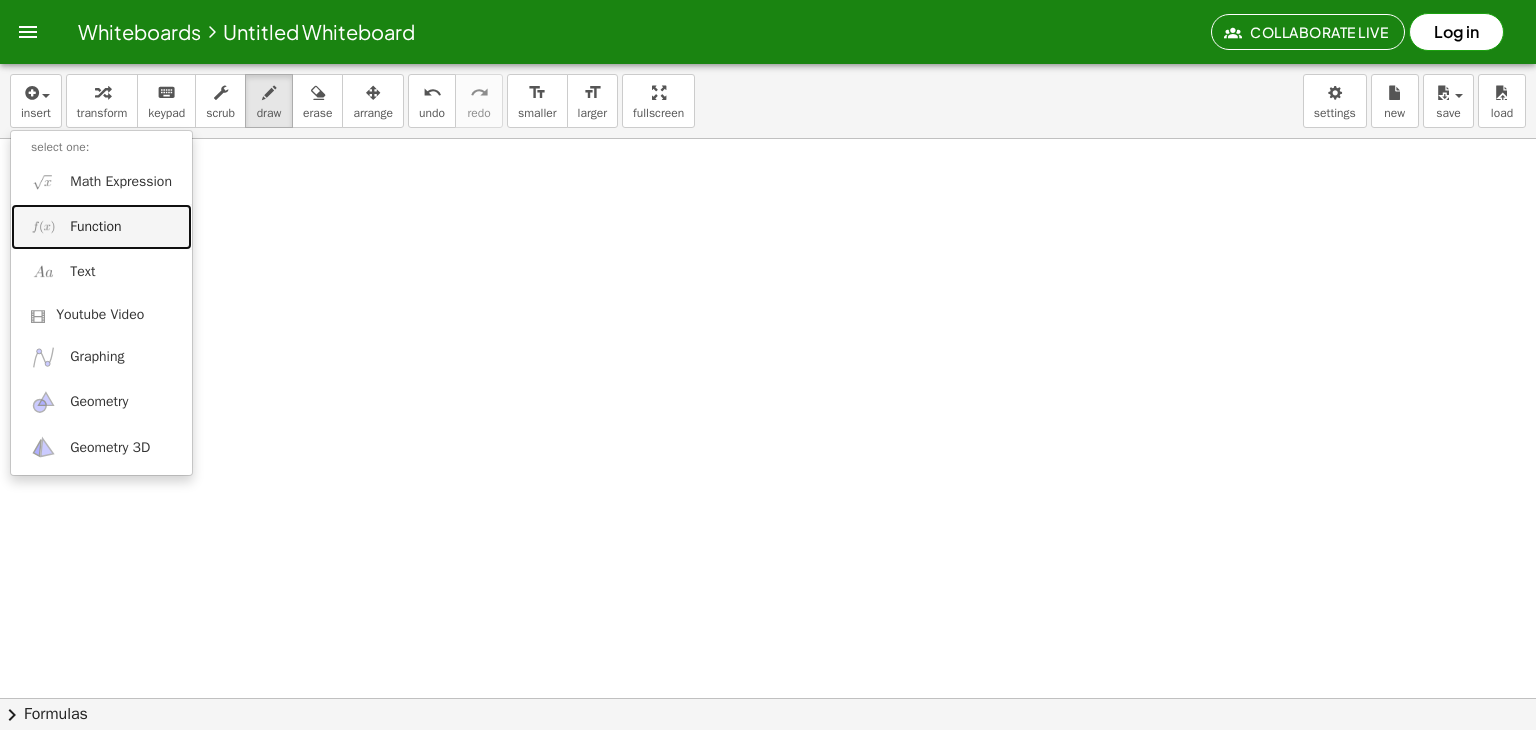 click on "Function" at bounding box center [101, 226] 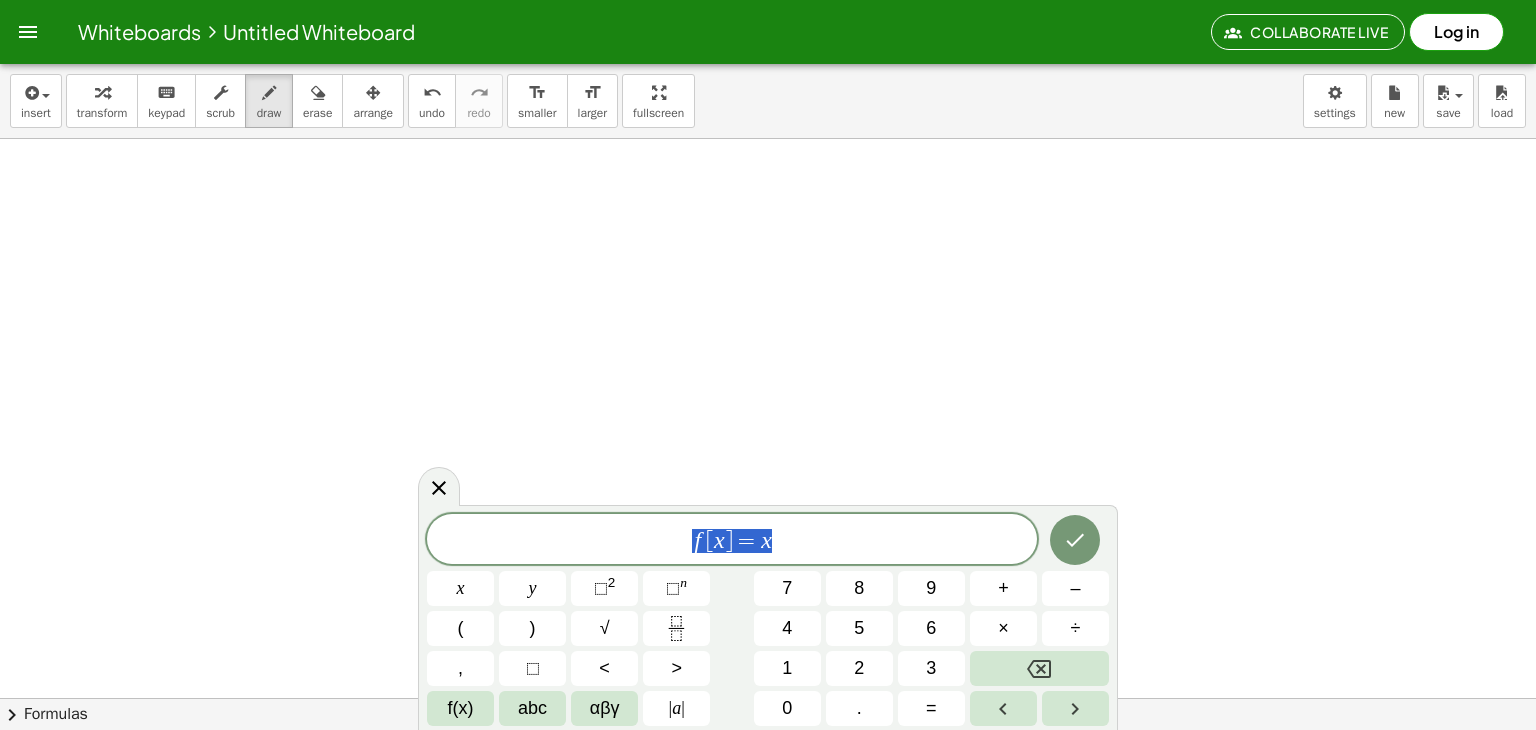 drag, startPoint x: 804, startPoint y: 547, endPoint x: 652, endPoint y: 548, distance: 152.0033 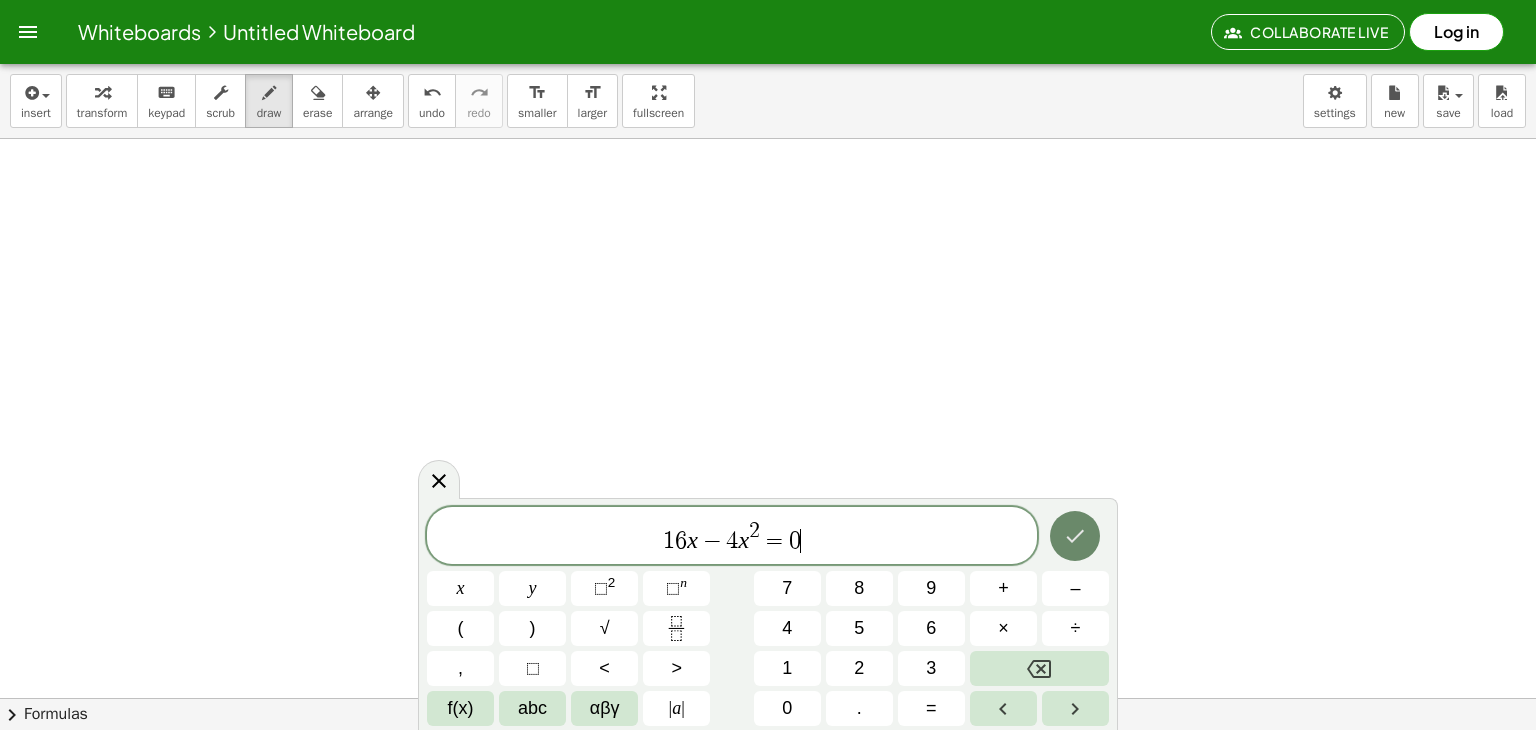 click at bounding box center (1075, 536) 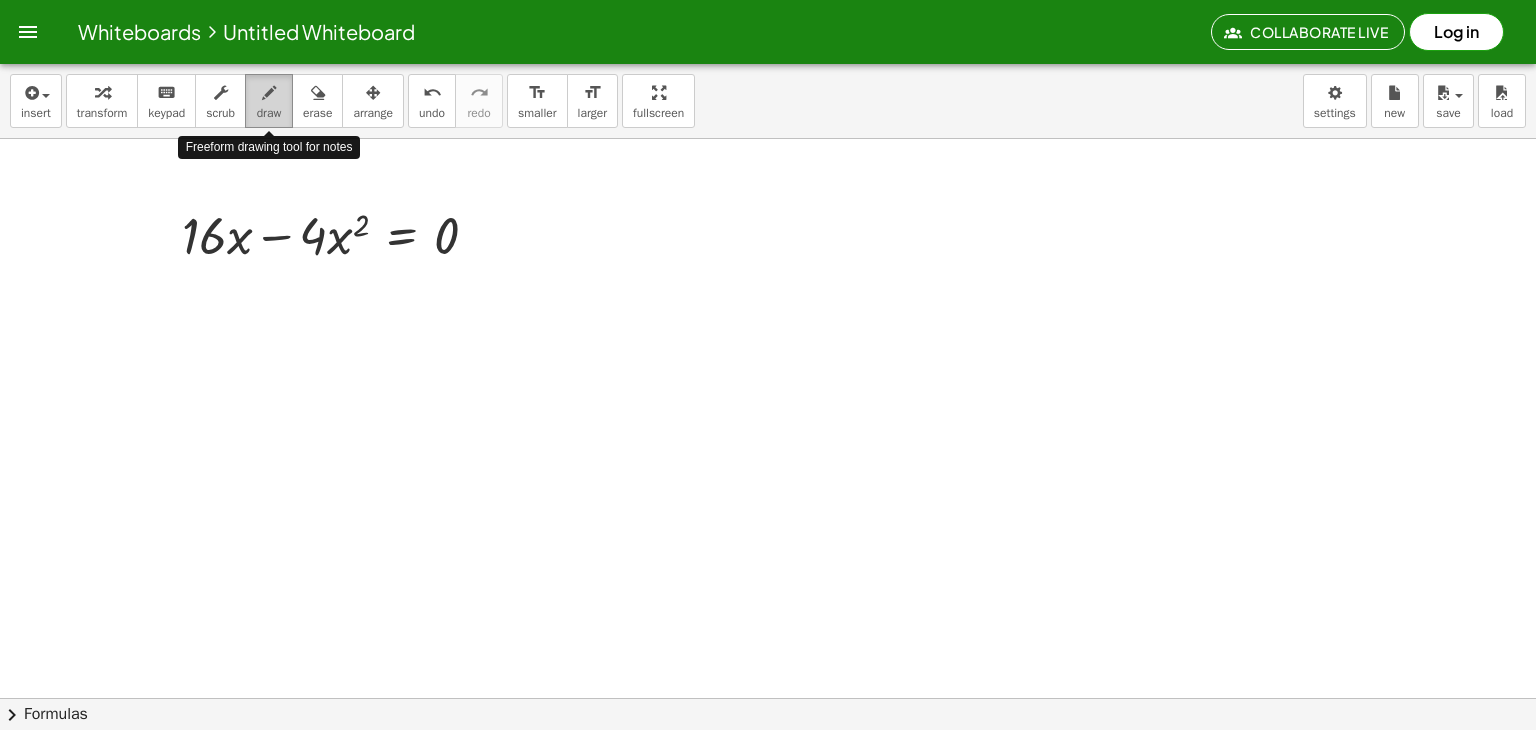 click on "draw" at bounding box center (269, 113) 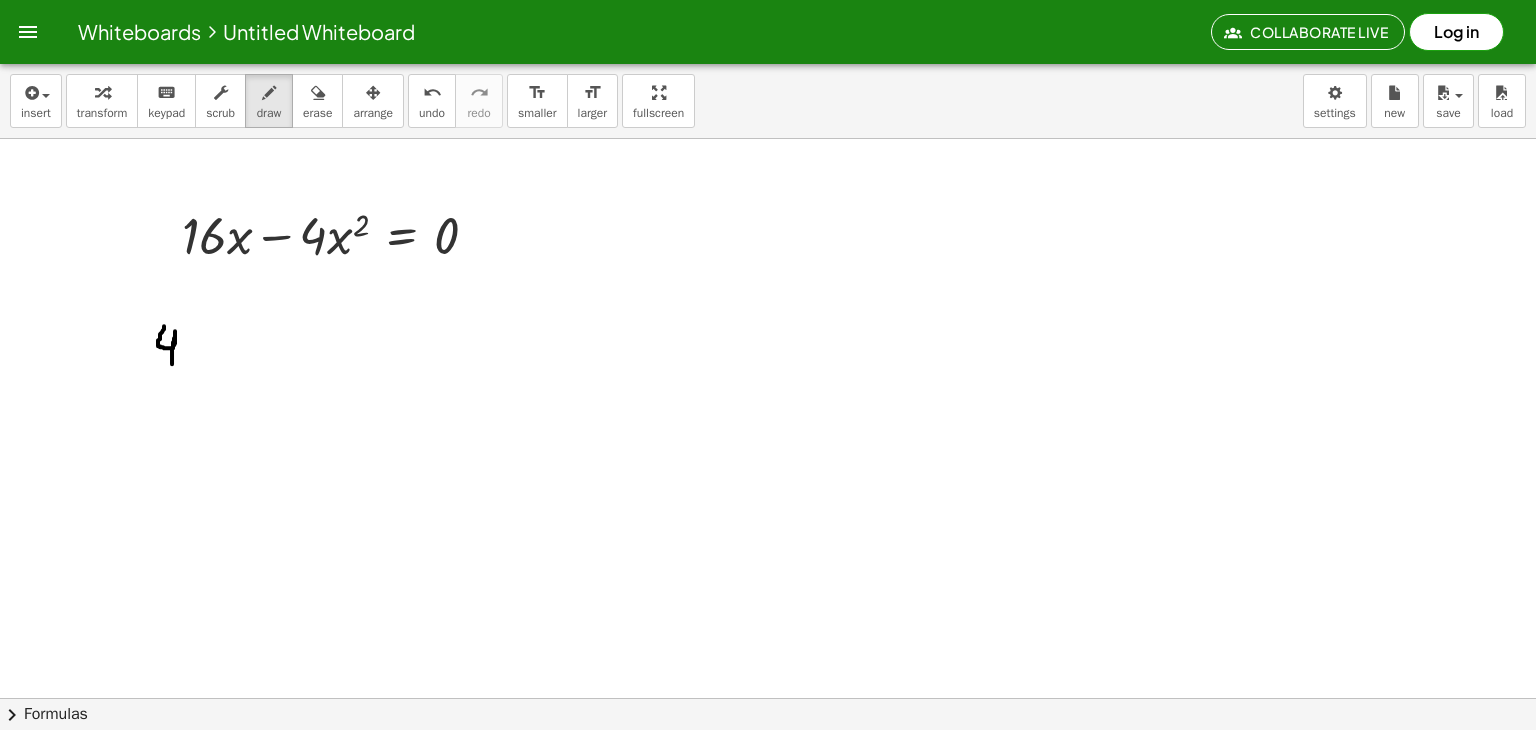 drag, startPoint x: 164, startPoint y: 325, endPoint x: 171, endPoint y: 363, distance: 38.63936 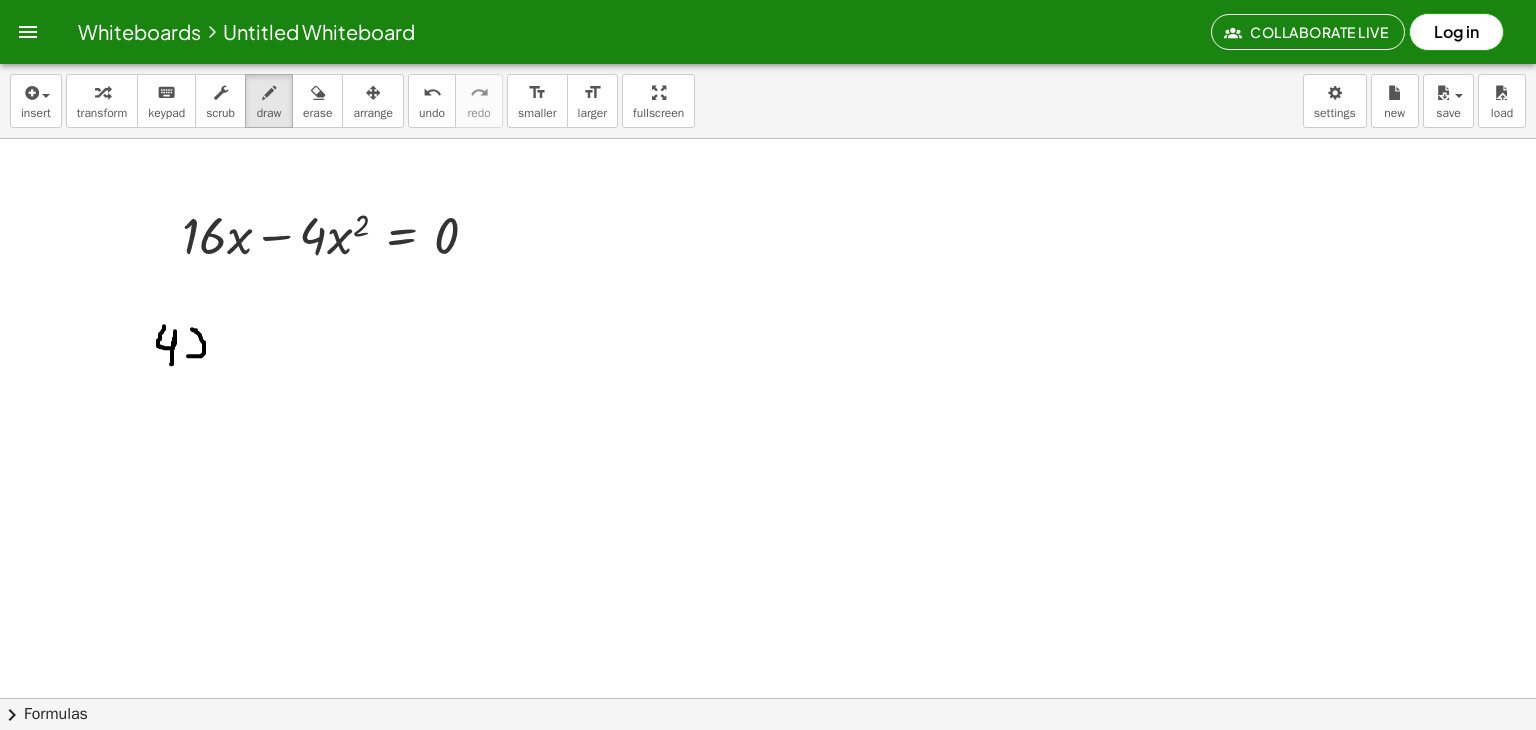 drag, startPoint x: 188, startPoint y: 355, endPoint x: 192, endPoint y: 328, distance: 27.294687 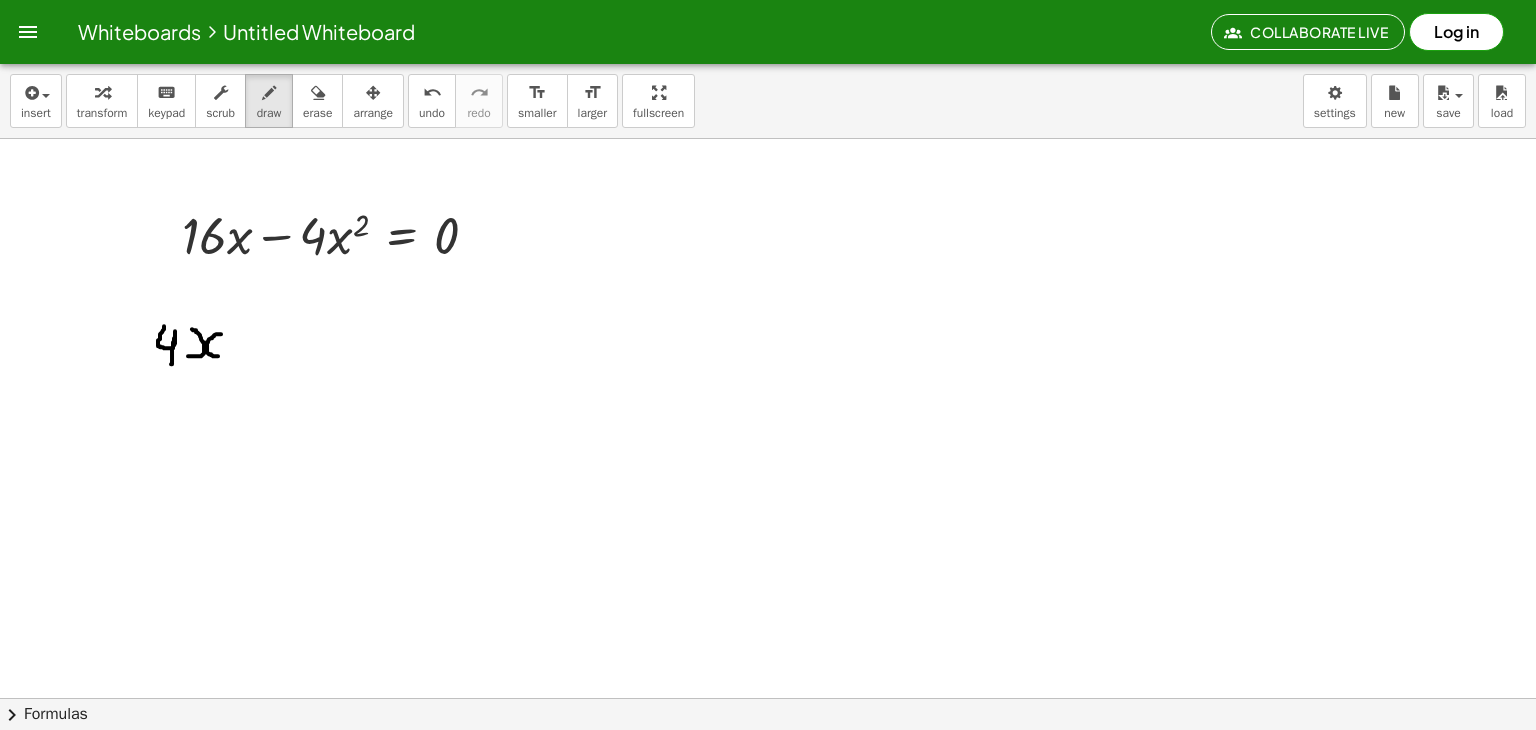 drag, startPoint x: 221, startPoint y: 333, endPoint x: 219, endPoint y: 355, distance: 22.090721 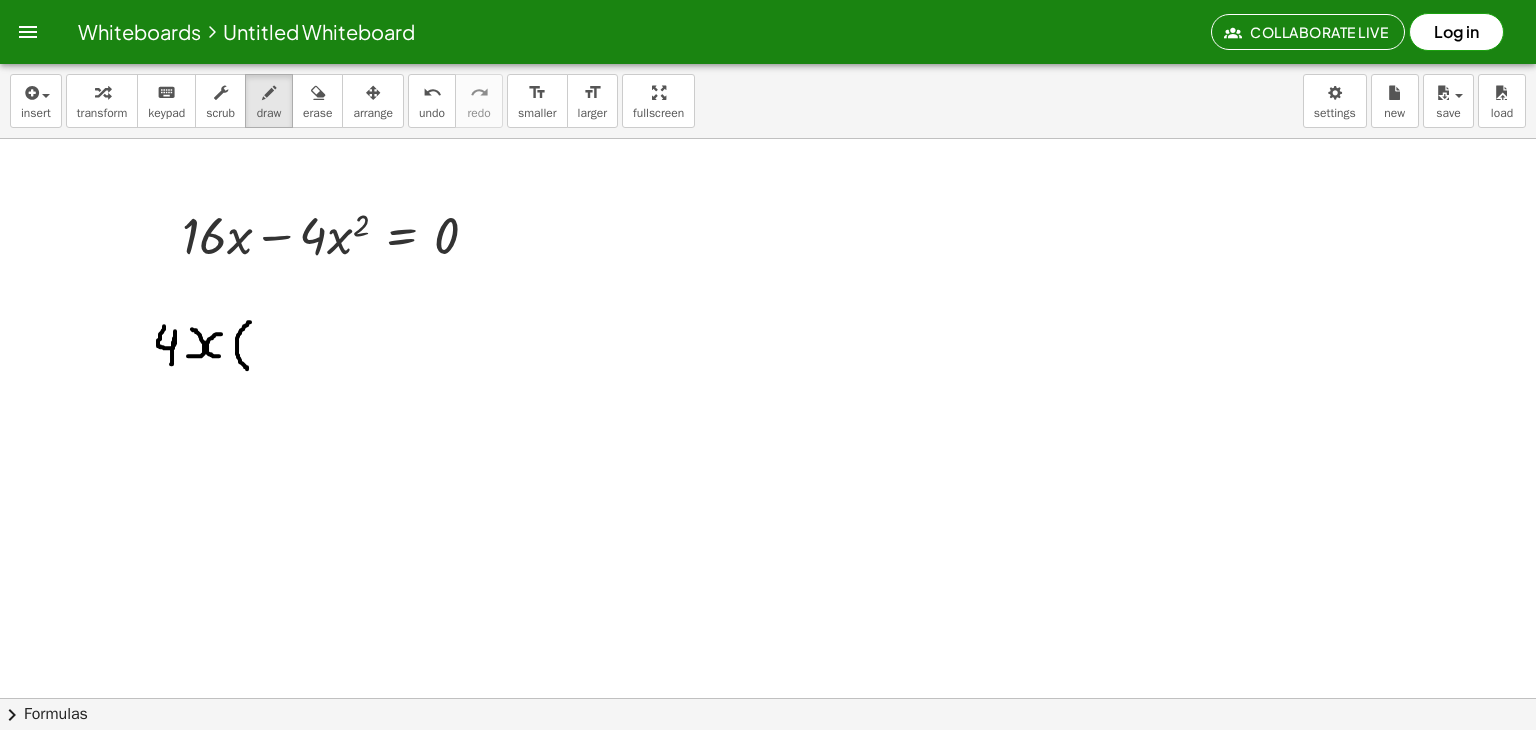 drag, startPoint x: 250, startPoint y: 321, endPoint x: 248, endPoint y: 368, distance: 47.042534 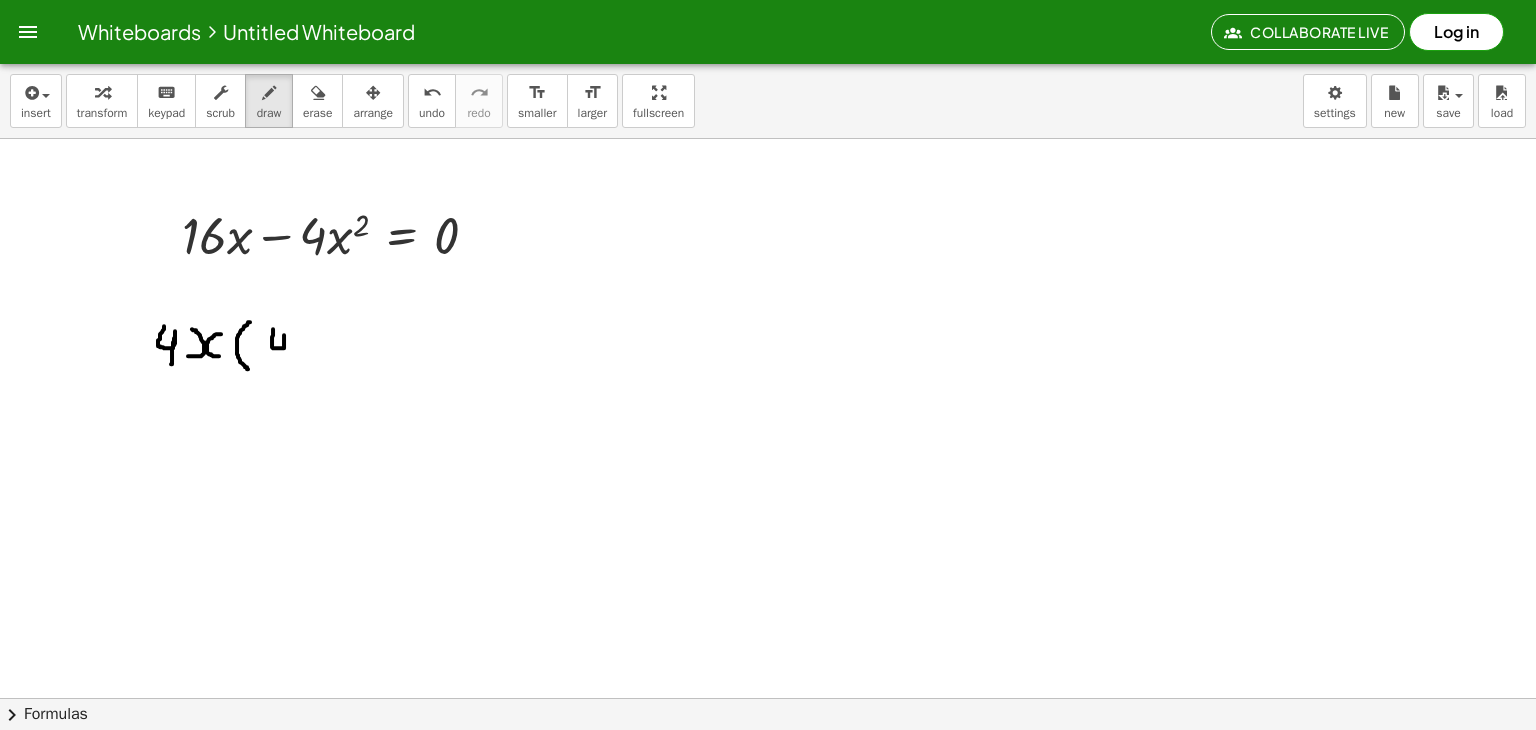 drag, startPoint x: 273, startPoint y: 328, endPoint x: 207, endPoint y: 378, distance: 82.800964 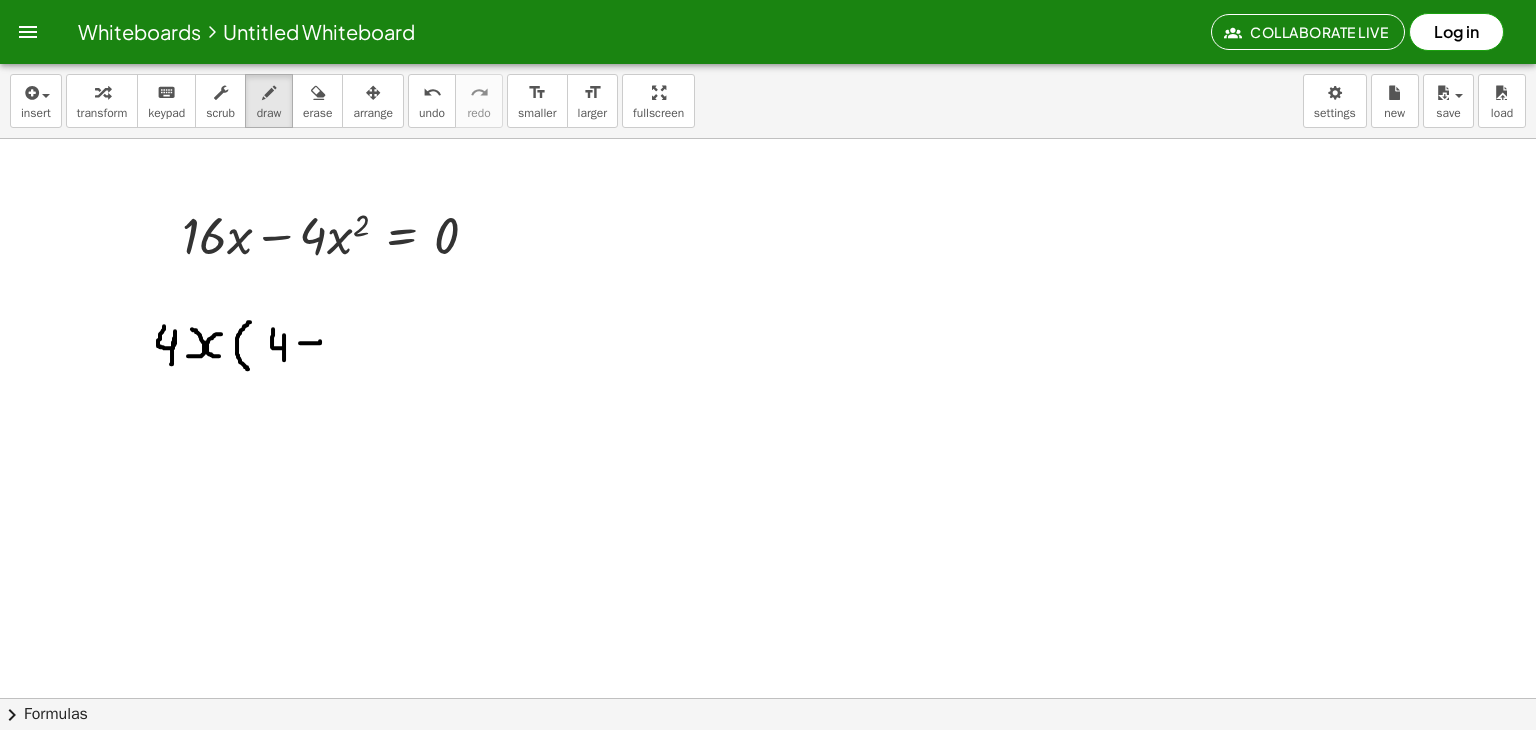 drag, startPoint x: 300, startPoint y: 342, endPoint x: 320, endPoint y: 340, distance: 20.09975 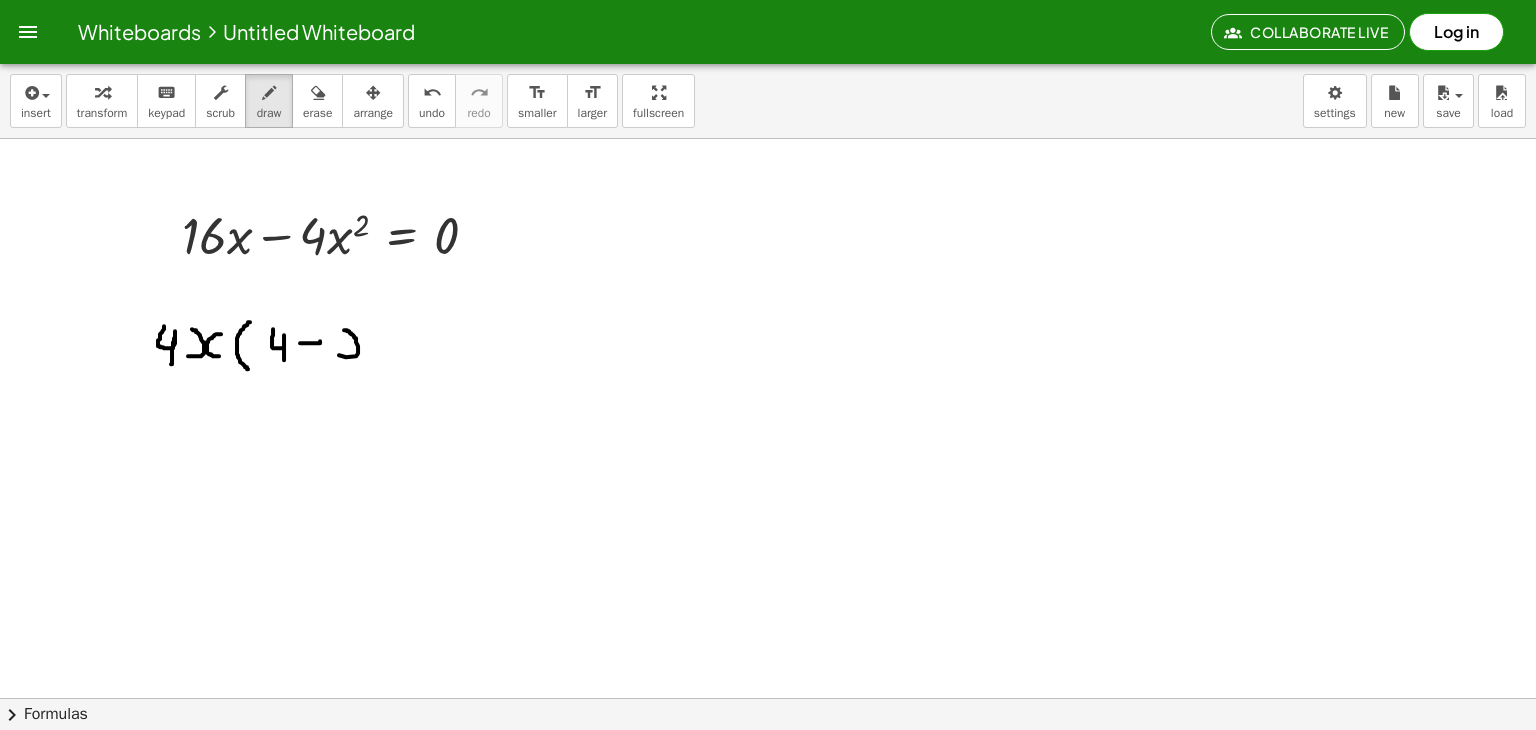 drag, startPoint x: 339, startPoint y: 354, endPoint x: 343, endPoint y: 329, distance: 25.317978 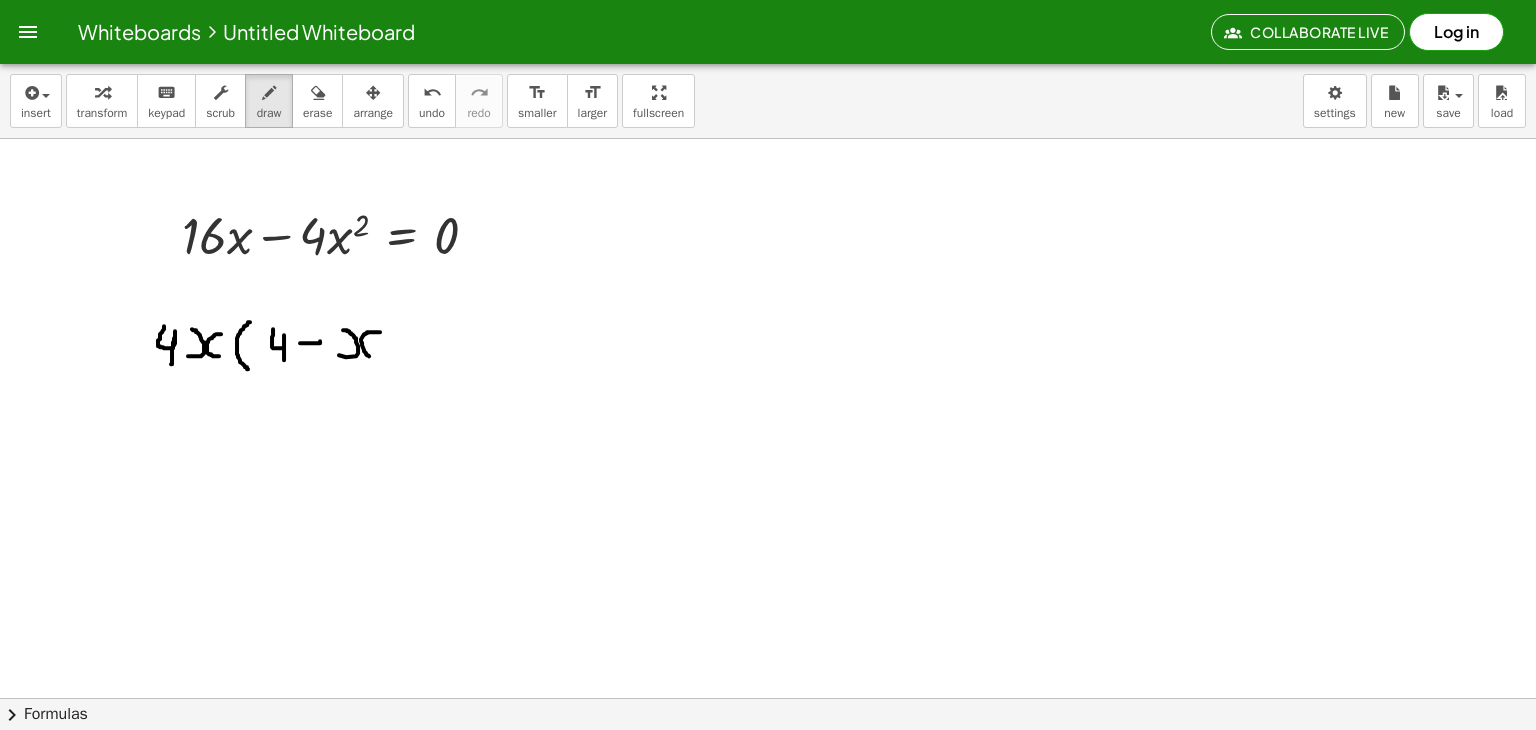 drag, startPoint x: 380, startPoint y: 331, endPoint x: 388, endPoint y: 355, distance: 25.298222 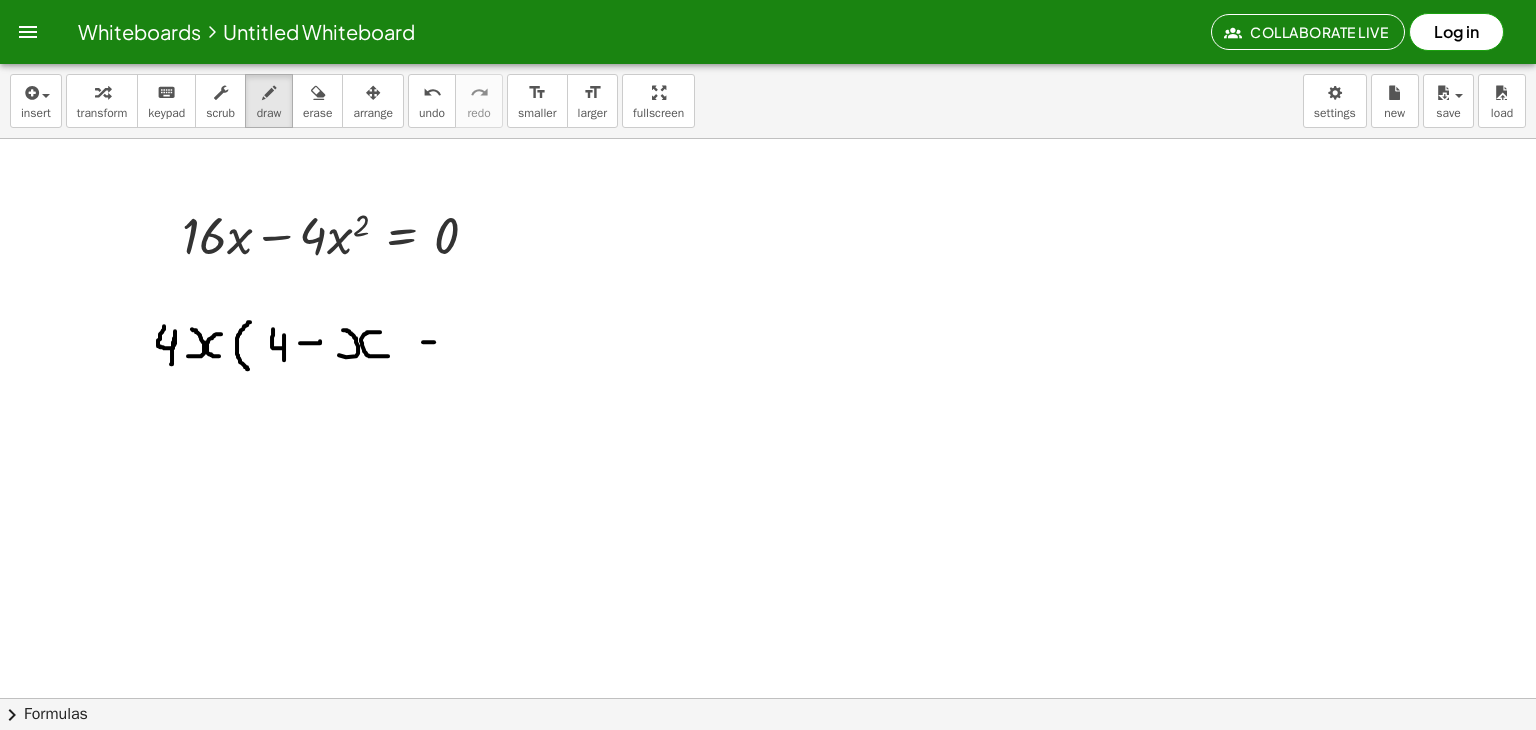 drag, startPoint x: 423, startPoint y: 341, endPoint x: 444, endPoint y: 341, distance: 21 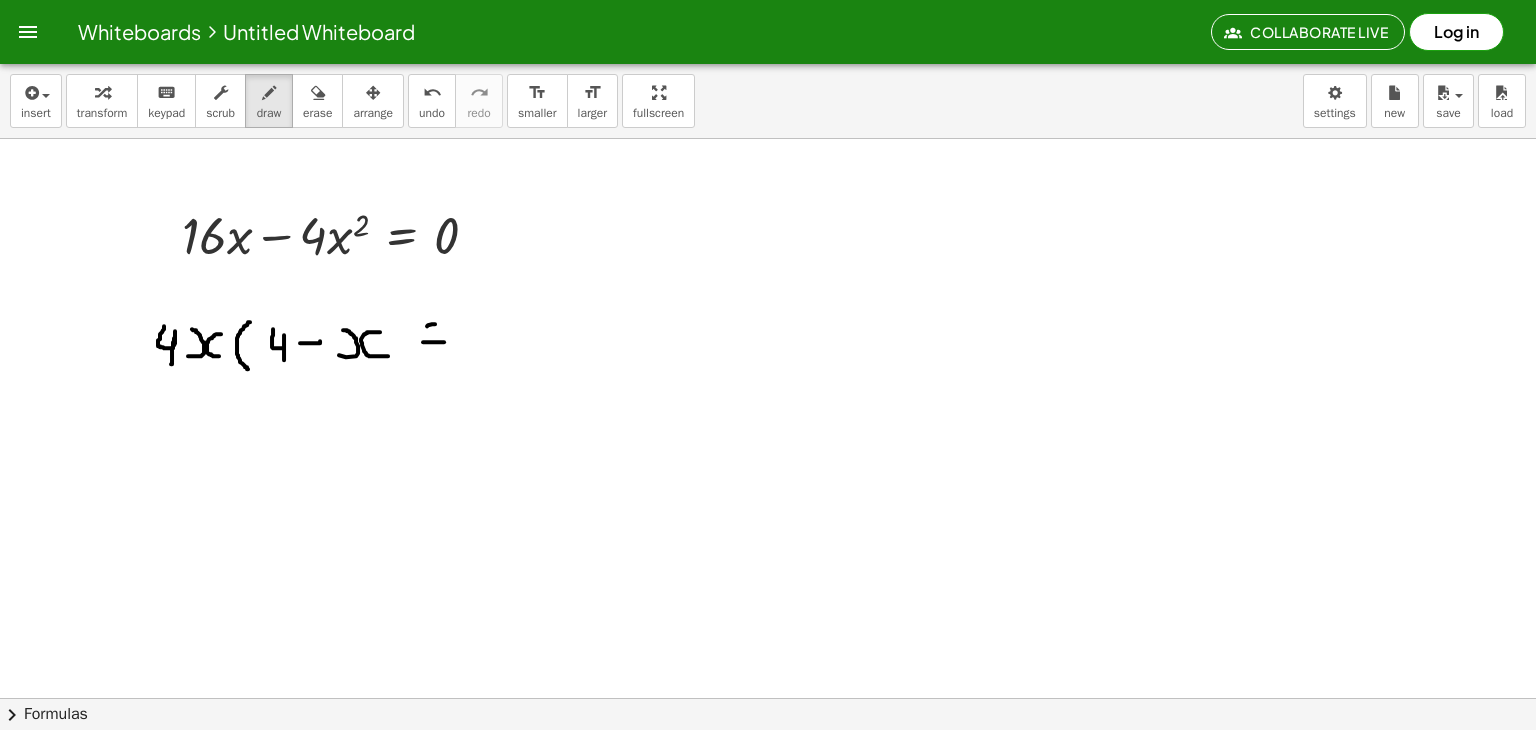 drag, startPoint x: 427, startPoint y: 325, endPoint x: 449, endPoint y: 323, distance: 22.090721 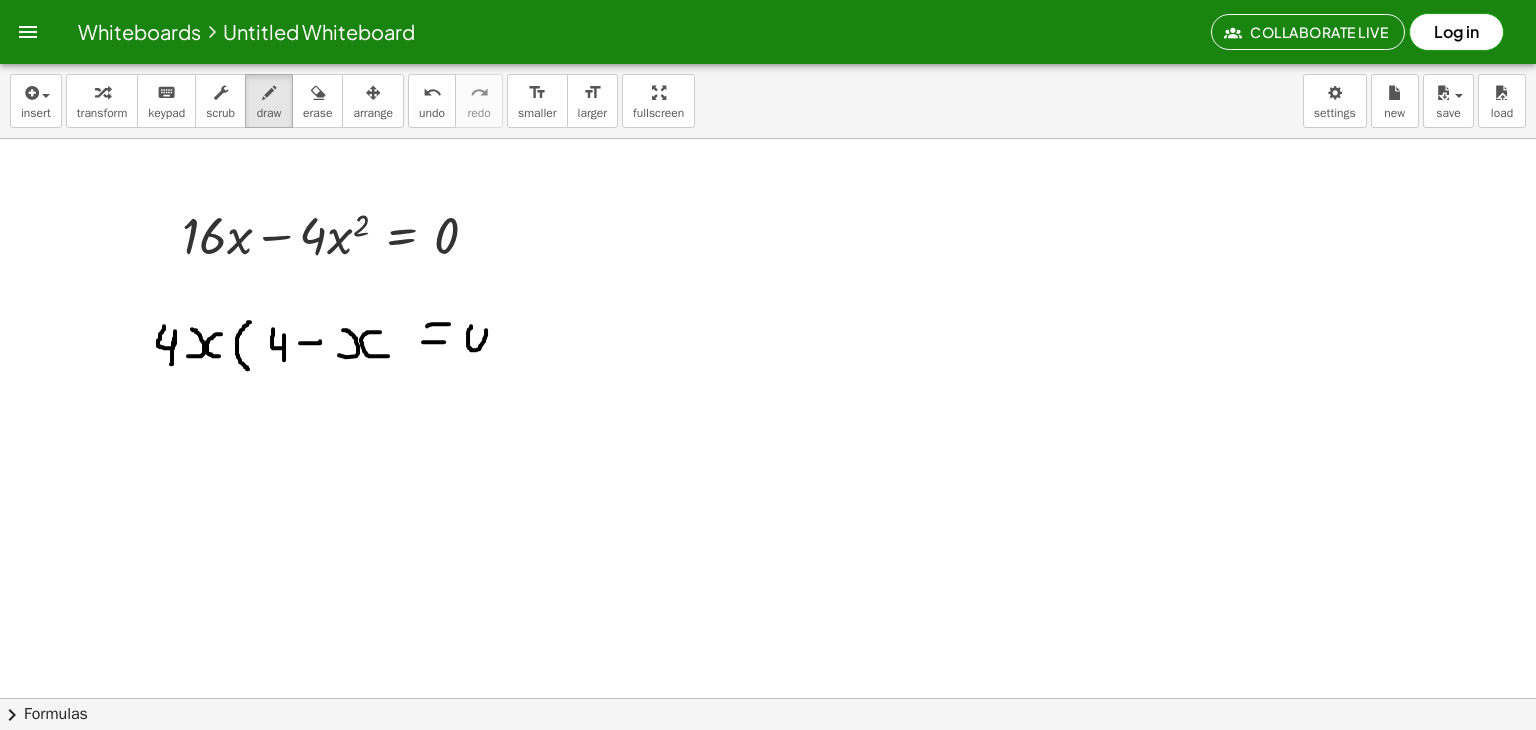 click at bounding box center (768, -1945) 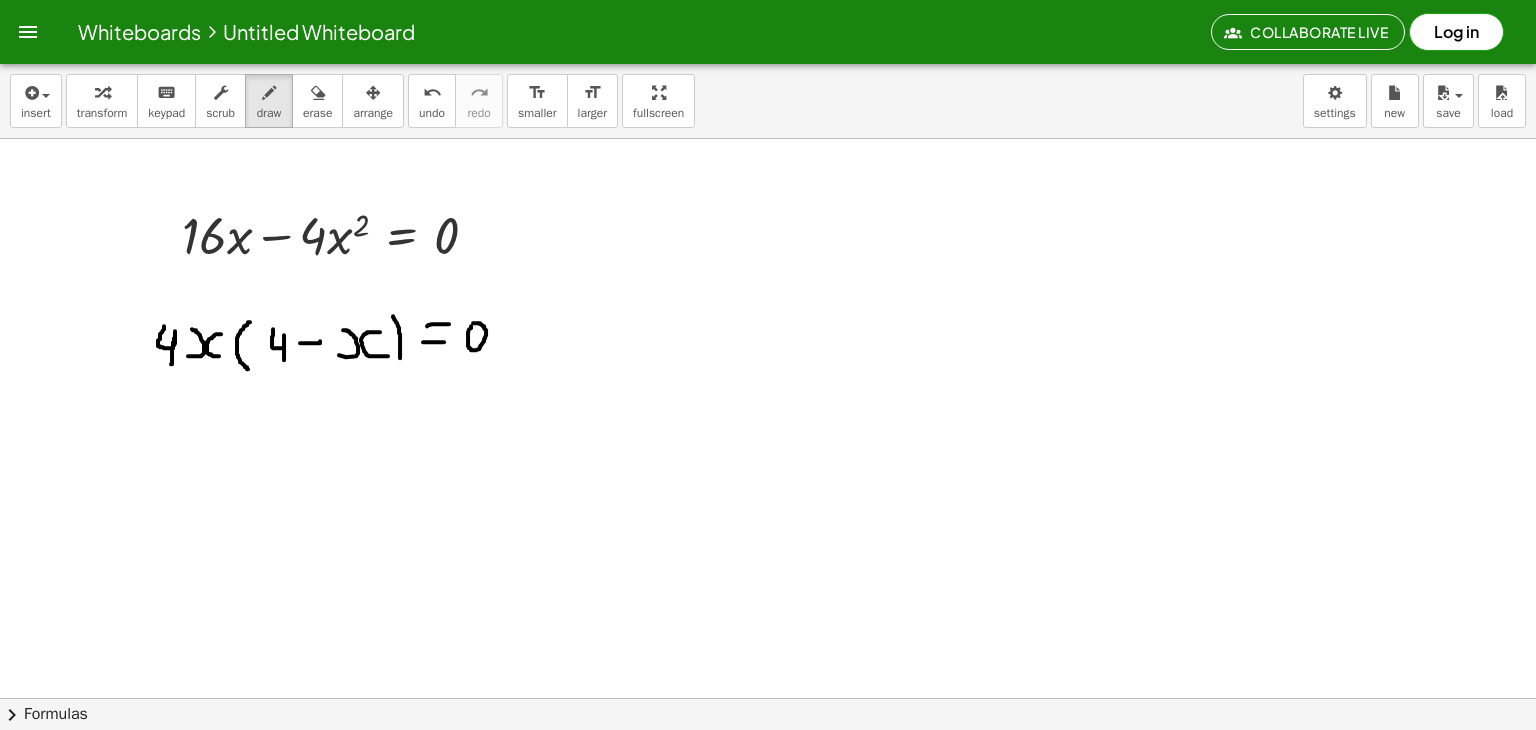 drag, startPoint x: 393, startPoint y: 315, endPoint x: 400, endPoint y: 358, distance: 43.56604 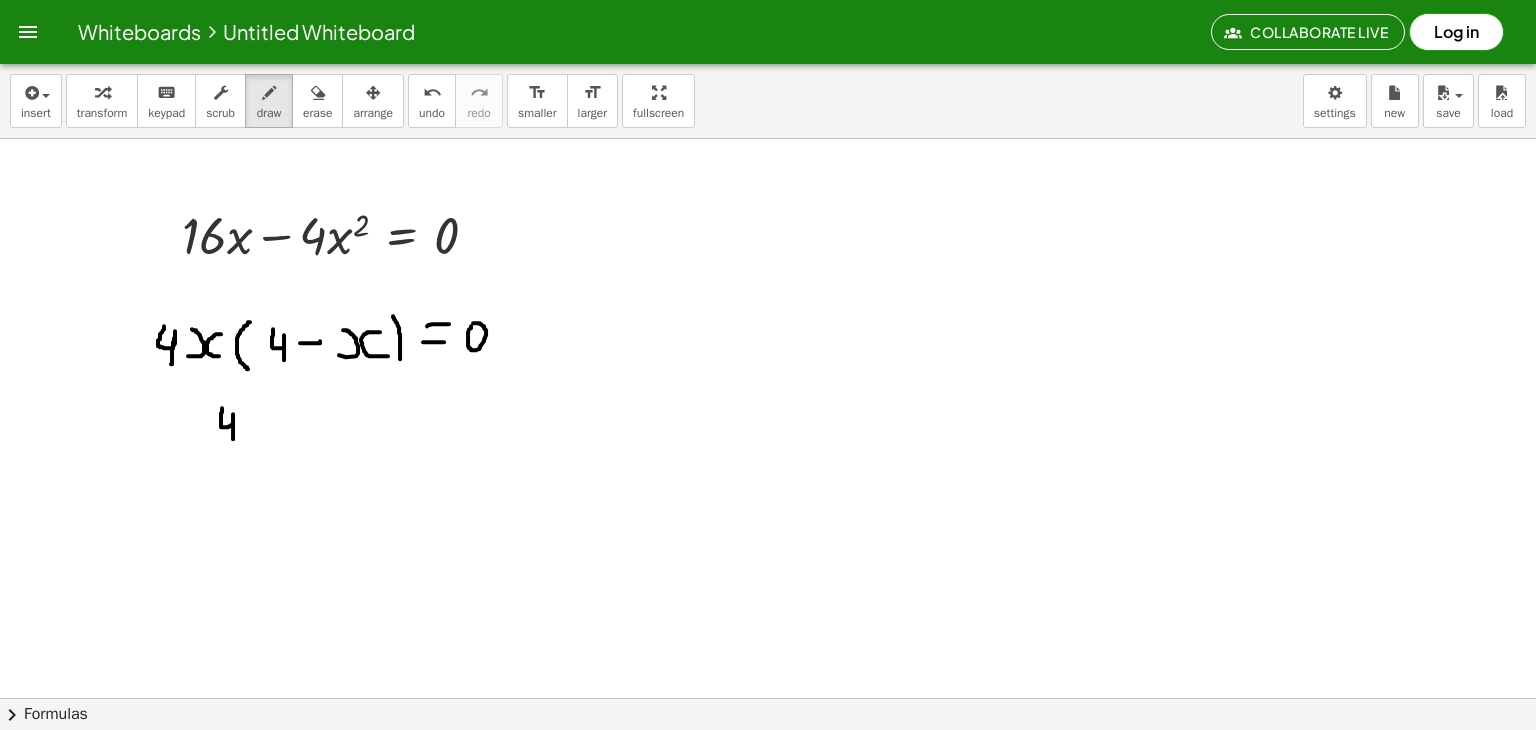 drag, startPoint x: 222, startPoint y: 407, endPoint x: 233, endPoint y: 440, distance: 34.785053 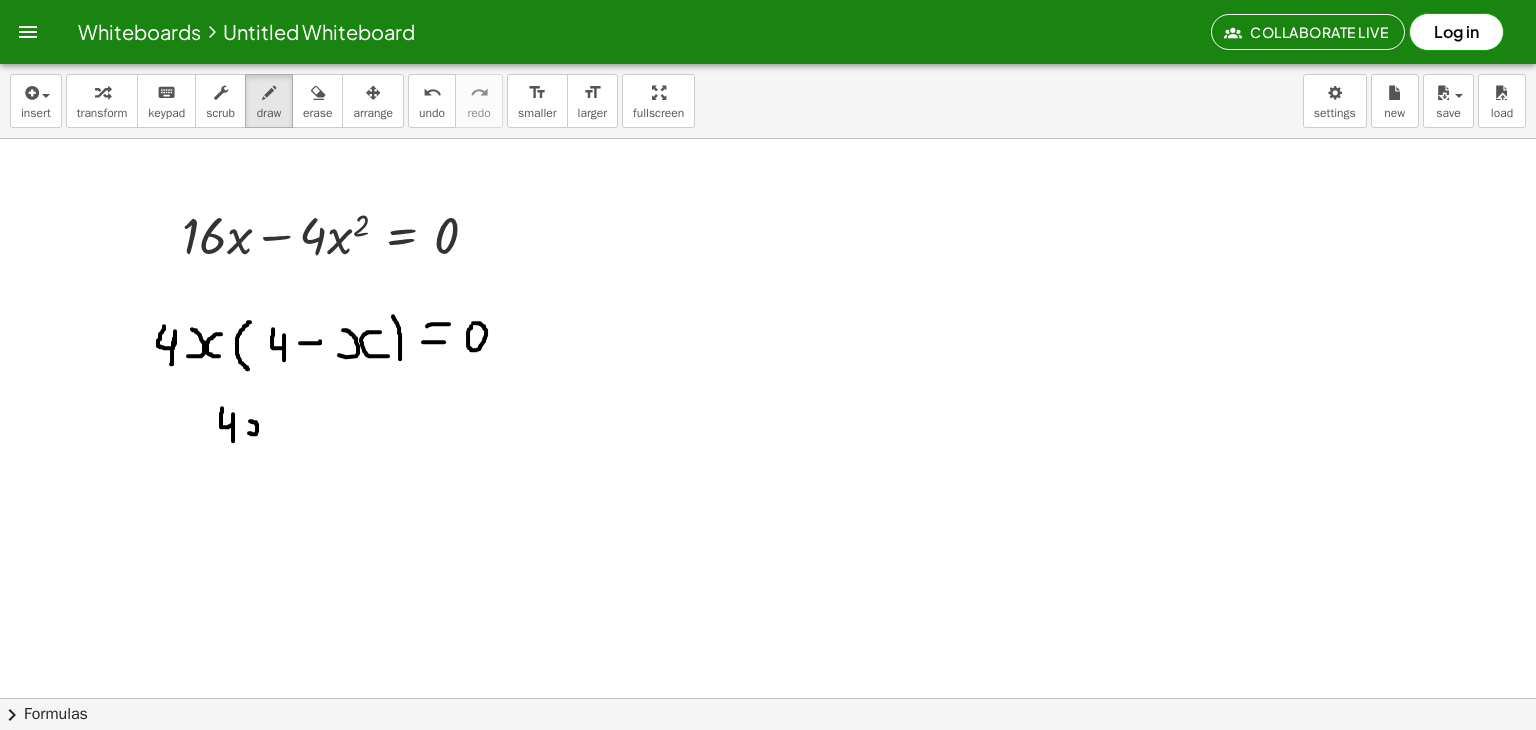 drag, startPoint x: 249, startPoint y: 432, endPoint x: 250, endPoint y: 420, distance: 12.0415945 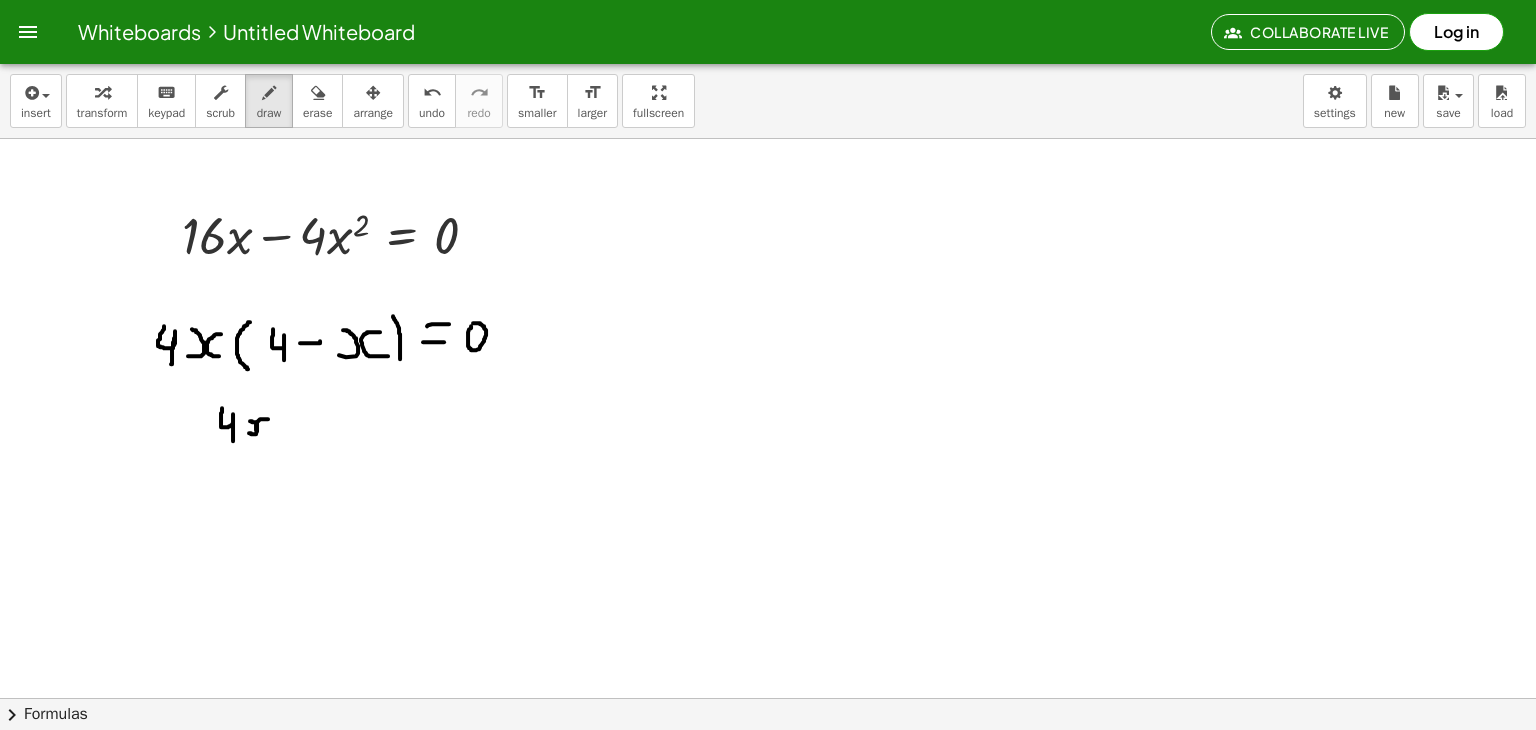 drag, startPoint x: 268, startPoint y: 418, endPoint x: 272, endPoint y: 429, distance: 11.7046995 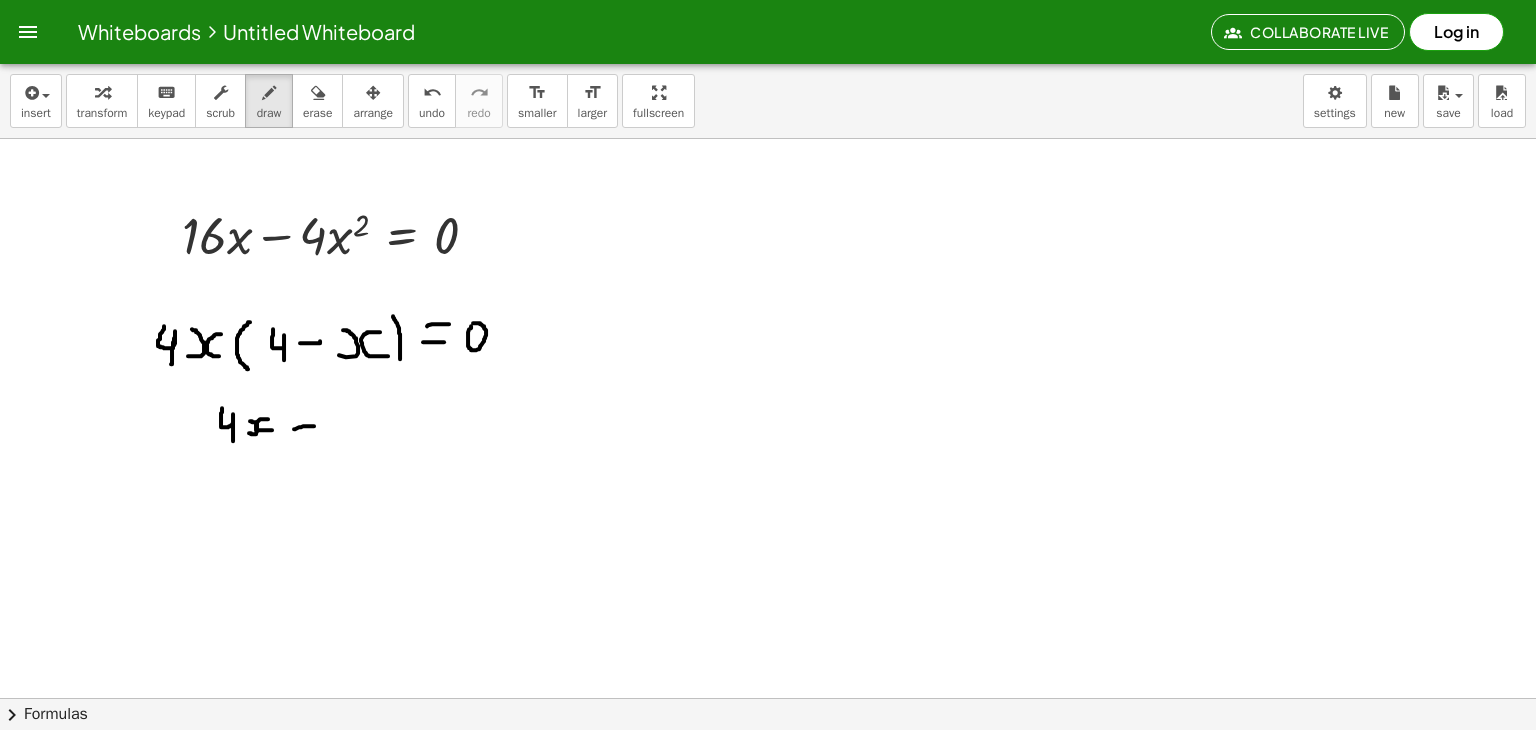 drag, startPoint x: 294, startPoint y: 428, endPoint x: 315, endPoint y: 425, distance: 21.213203 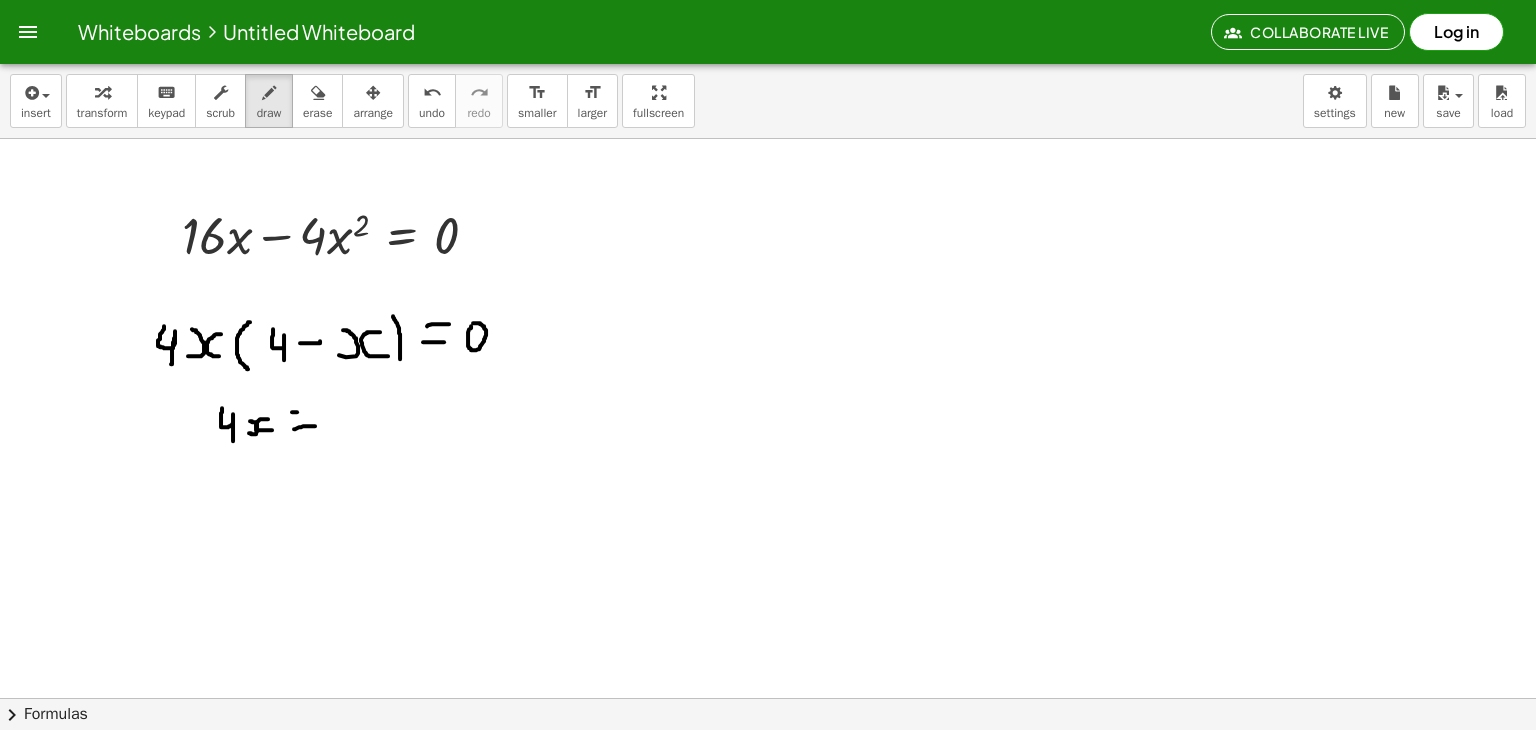 drag, startPoint x: 292, startPoint y: 411, endPoint x: 304, endPoint y: 411, distance: 12 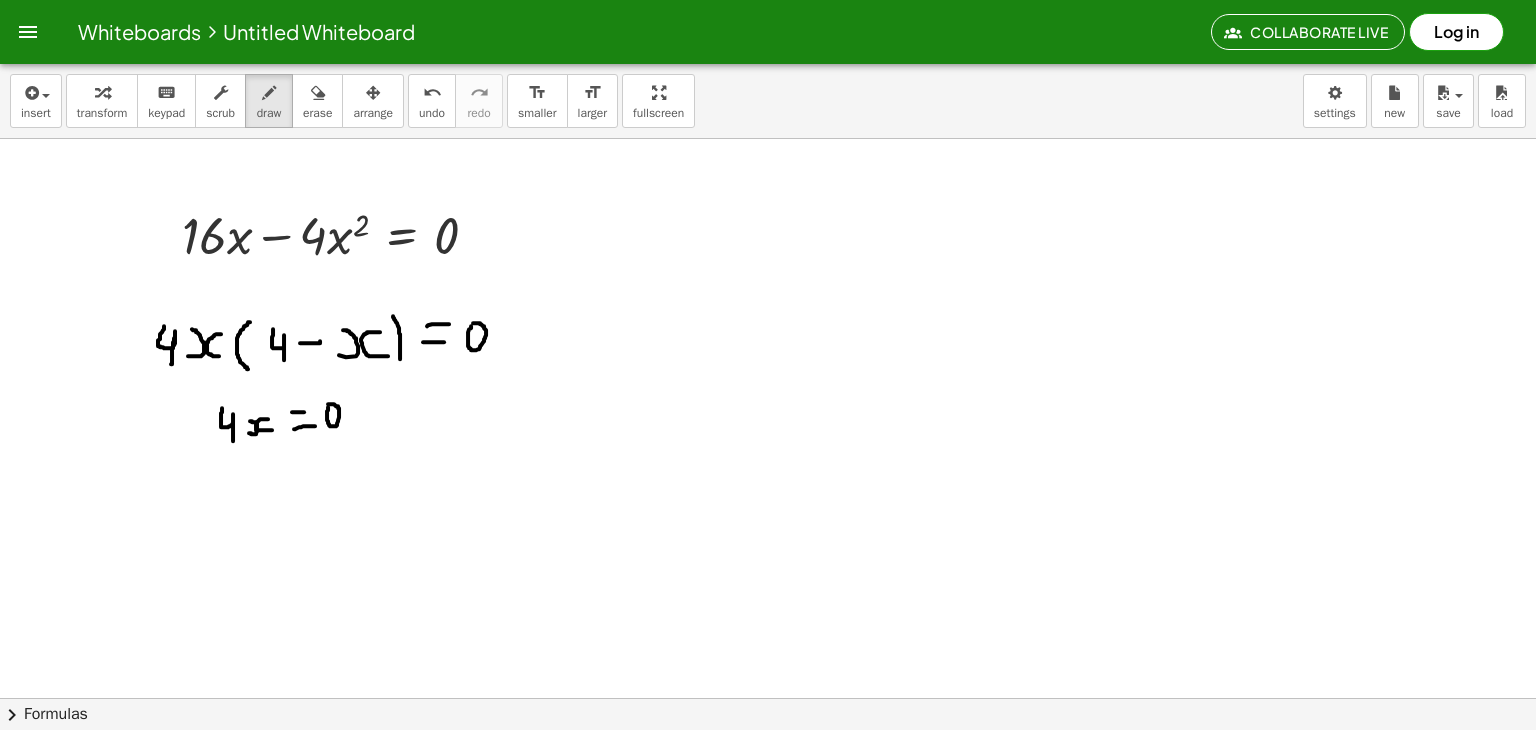 click at bounding box center [768, -1945] 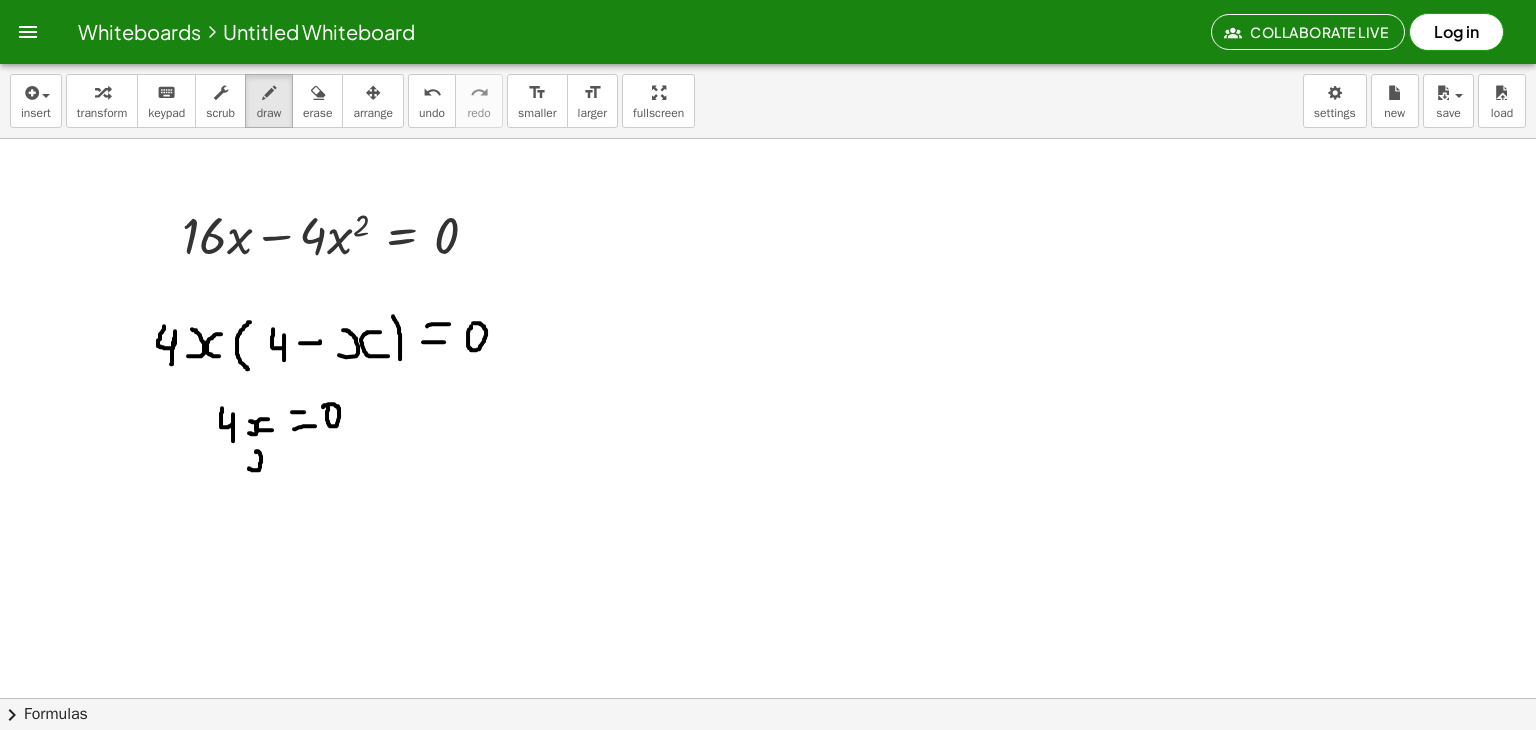 drag, startPoint x: 249, startPoint y: 467, endPoint x: 256, endPoint y: 451, distance: 17.464249 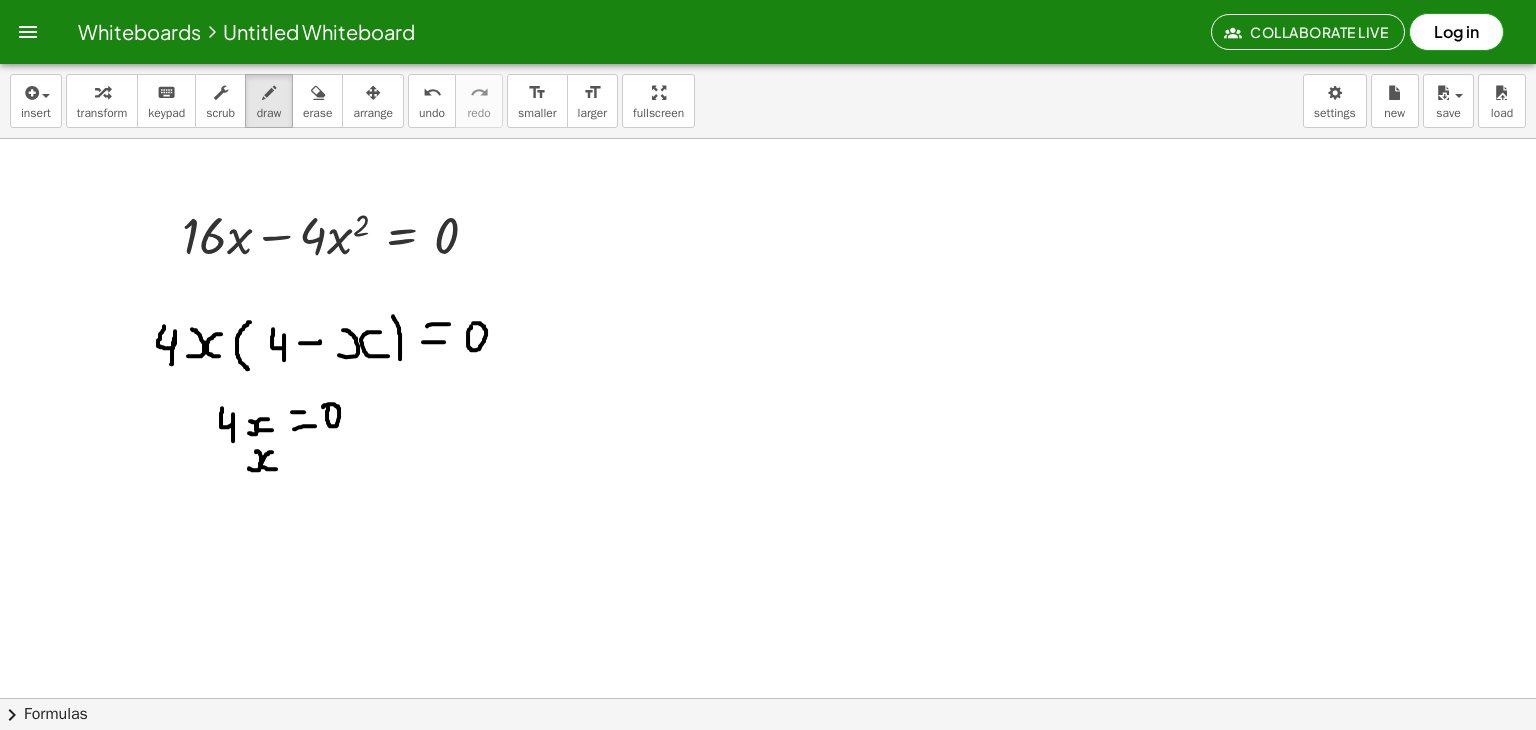 drag, startPoint x: 272, startPoint y: 451, endPoint x: 280, endPoint y: 467, distance: 17.888544 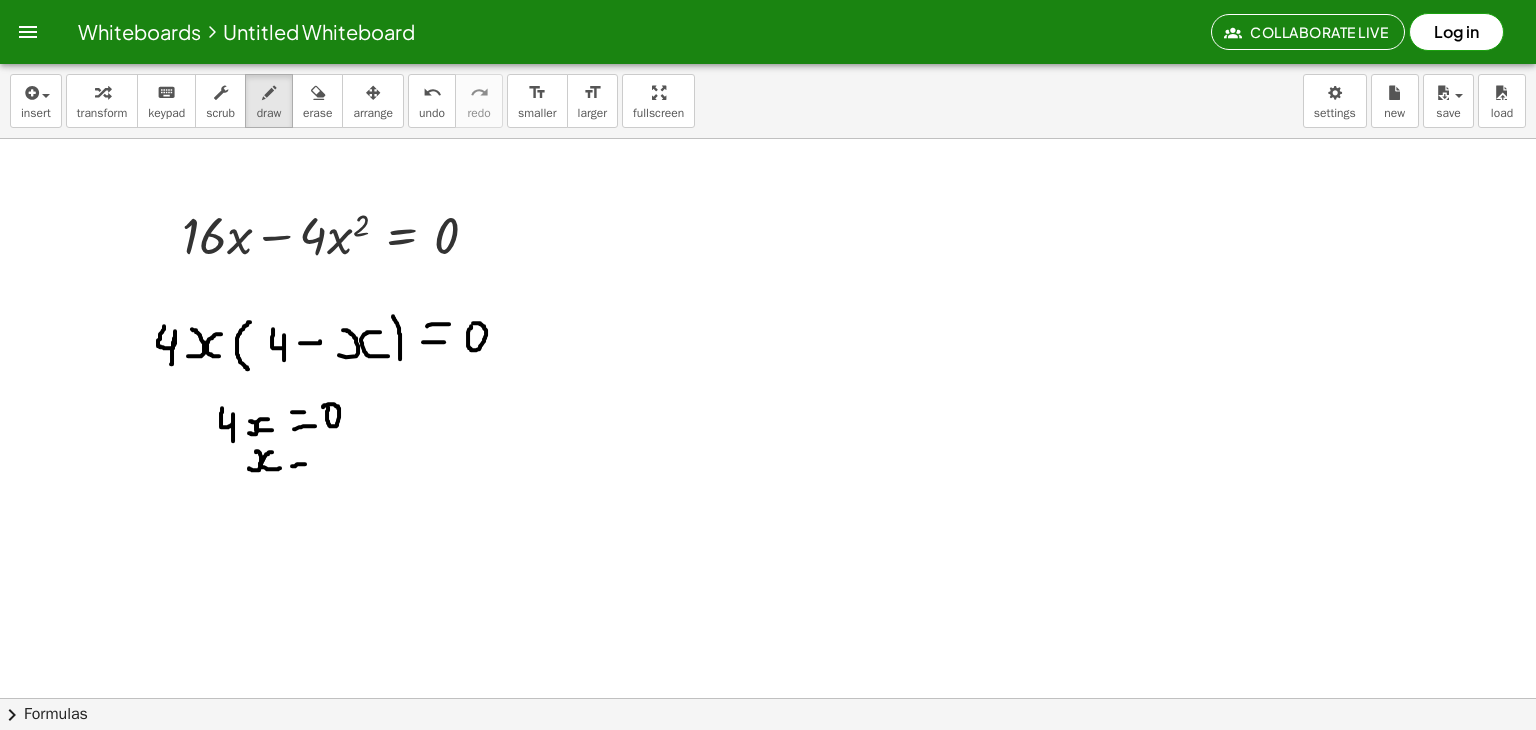 drag, startPoint x: 292, startPoint y: 465, endPoint x: 309, endPoint y: 463, distance: 17.117243 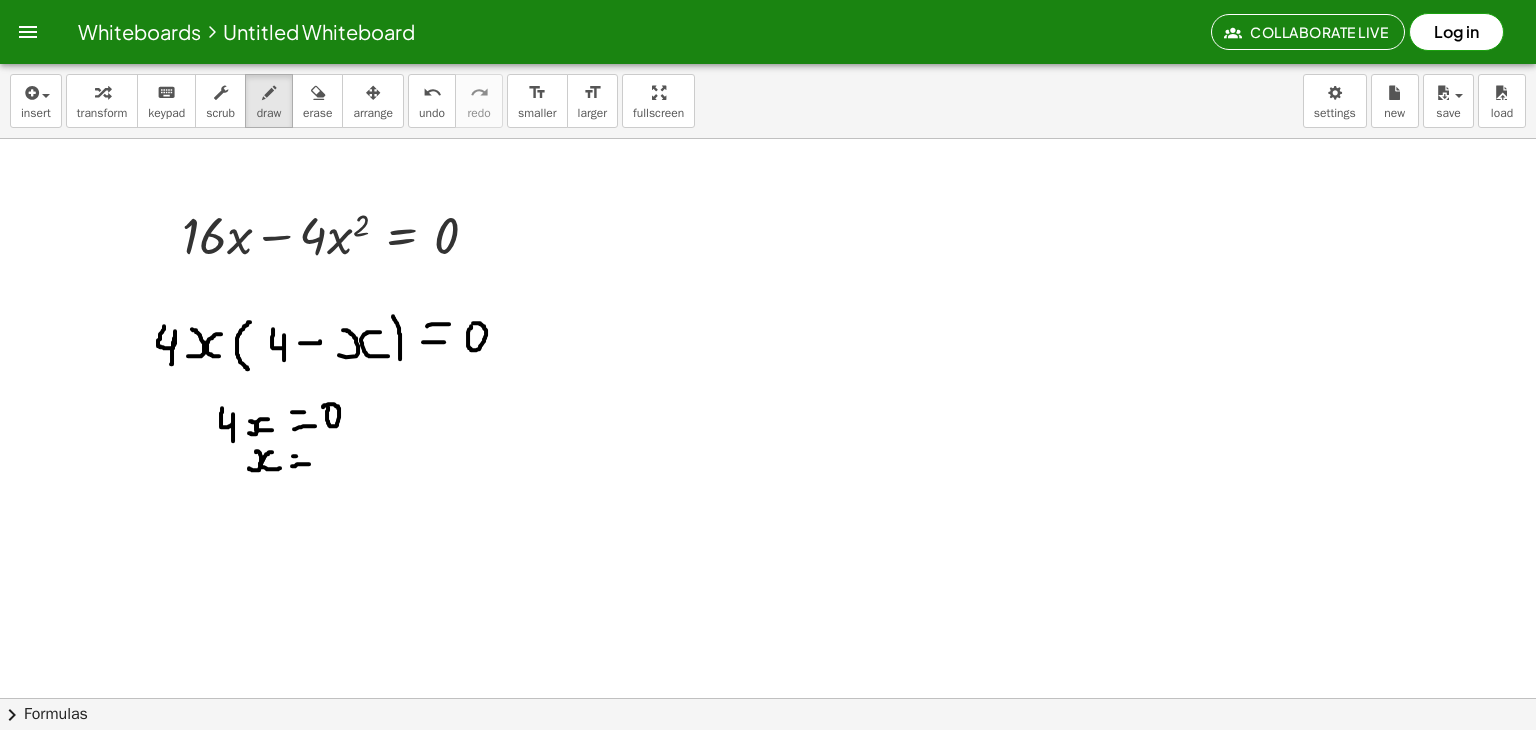 drag, startPoint x: 293, startPoint y: 455, endPoint x: 307, endPoint y: 455, distance: 14 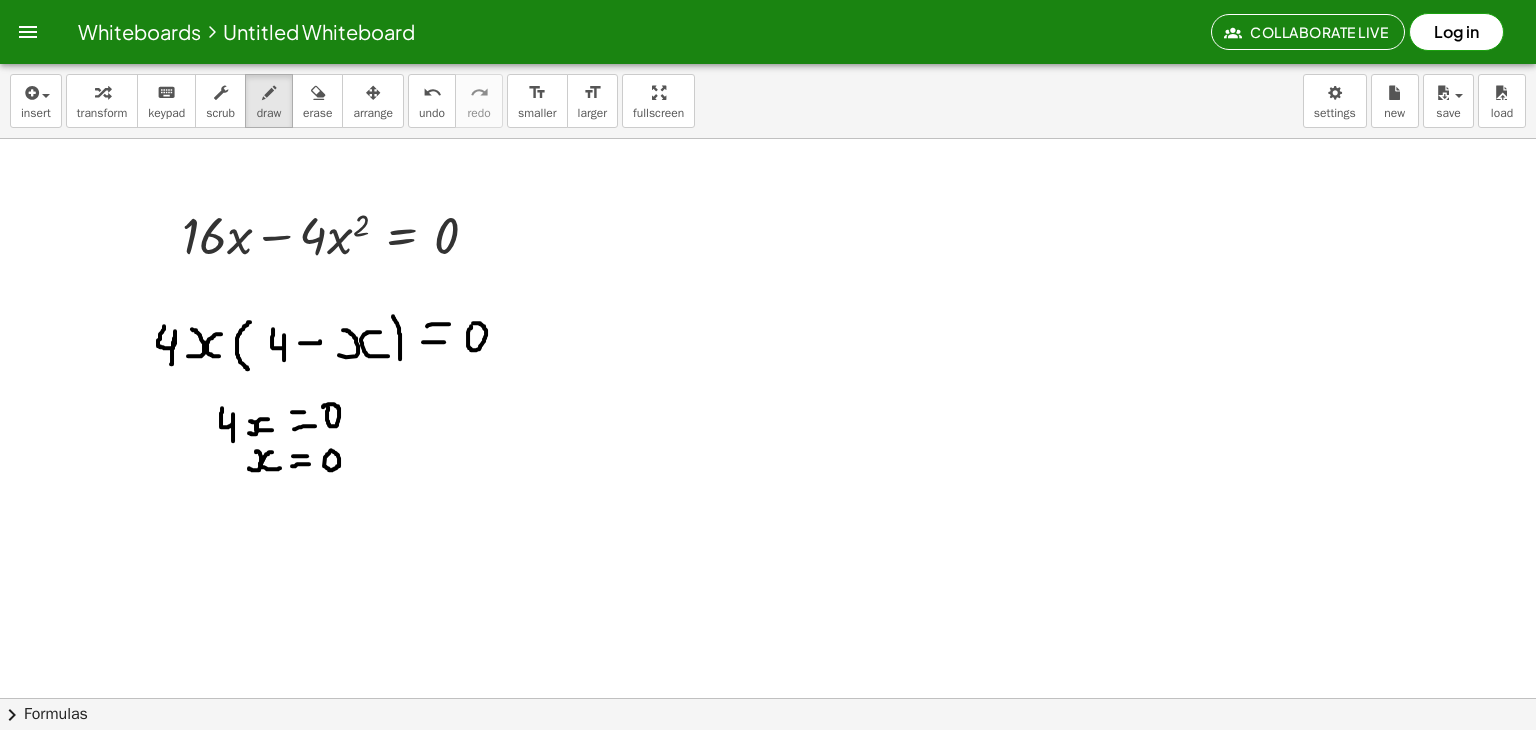click at bounding box center [768, -1945] 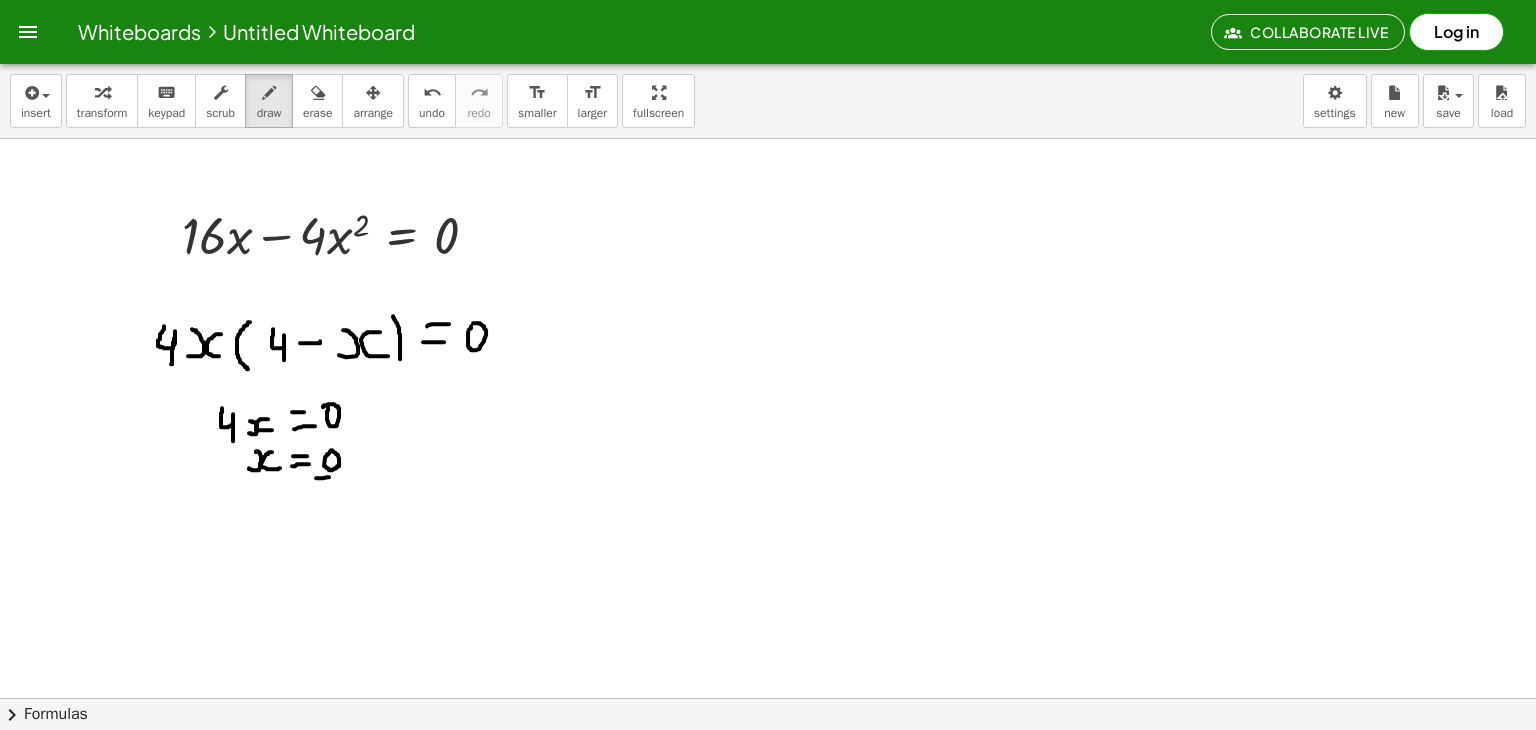 drag, startPoint x: 316, startPoint y: 477, endPoint x: 344, endPoint y: 474, distance: 28.160255 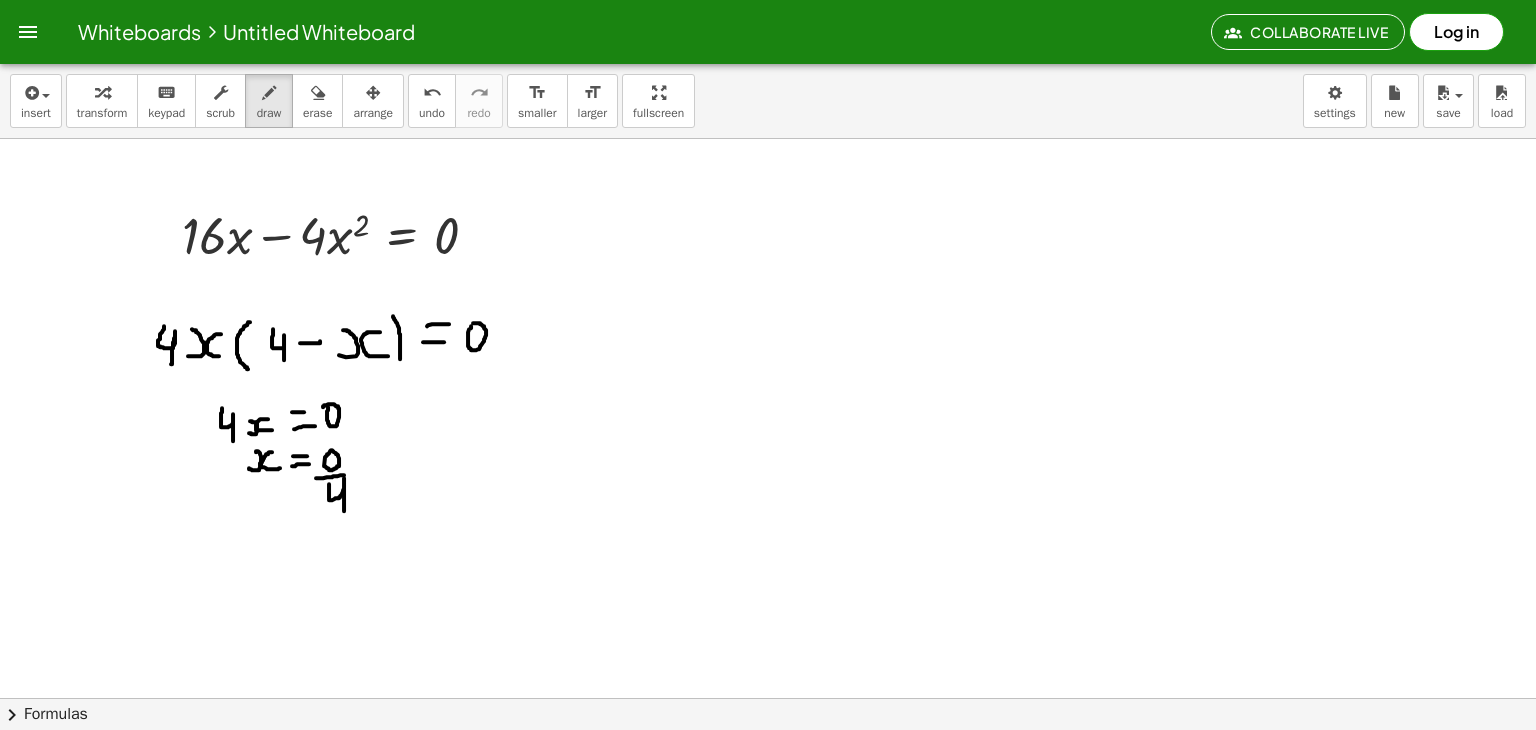 drag, startPoint x: 329, startPoint y: 483, endPoint x: 344, endPoint y: 517, distance: 37.161808 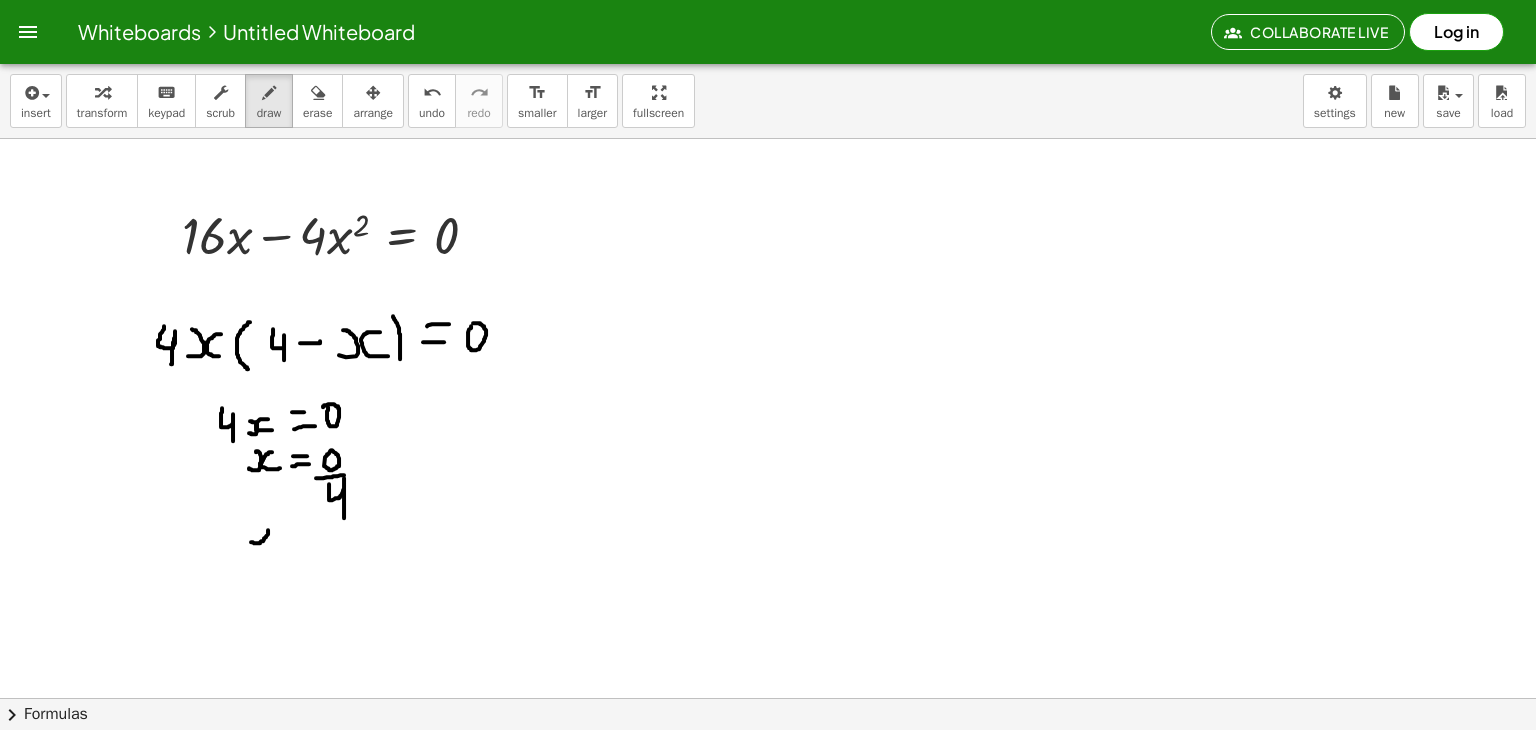 drag, startPoint x: 251, startPoint y: 541, endPoint x: 253, endPoint y: 520, distance: 21.095022 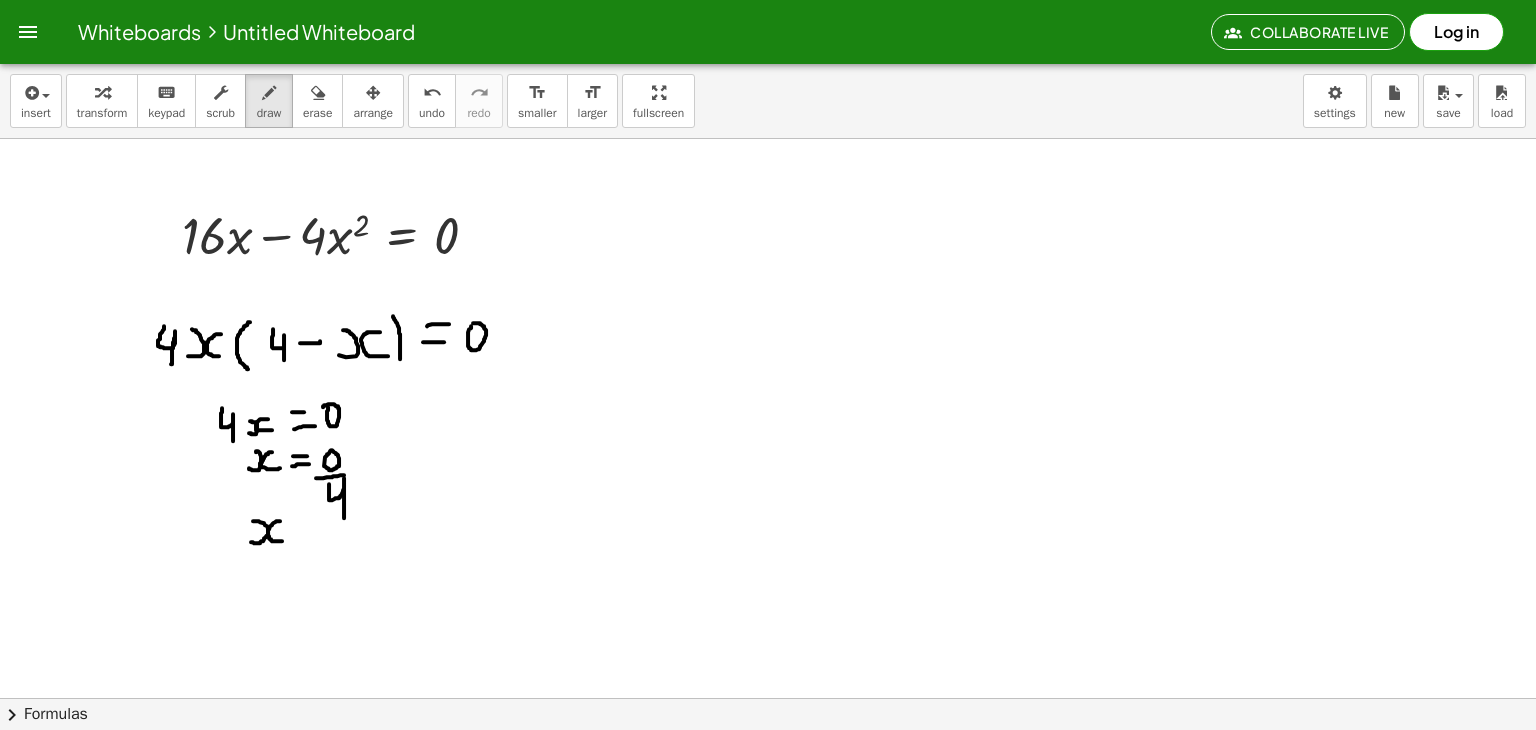 drag, startPoint x: 280, startPoint y: 520, endPoint x: 283, endPoint y: 540, distance: 20.22375 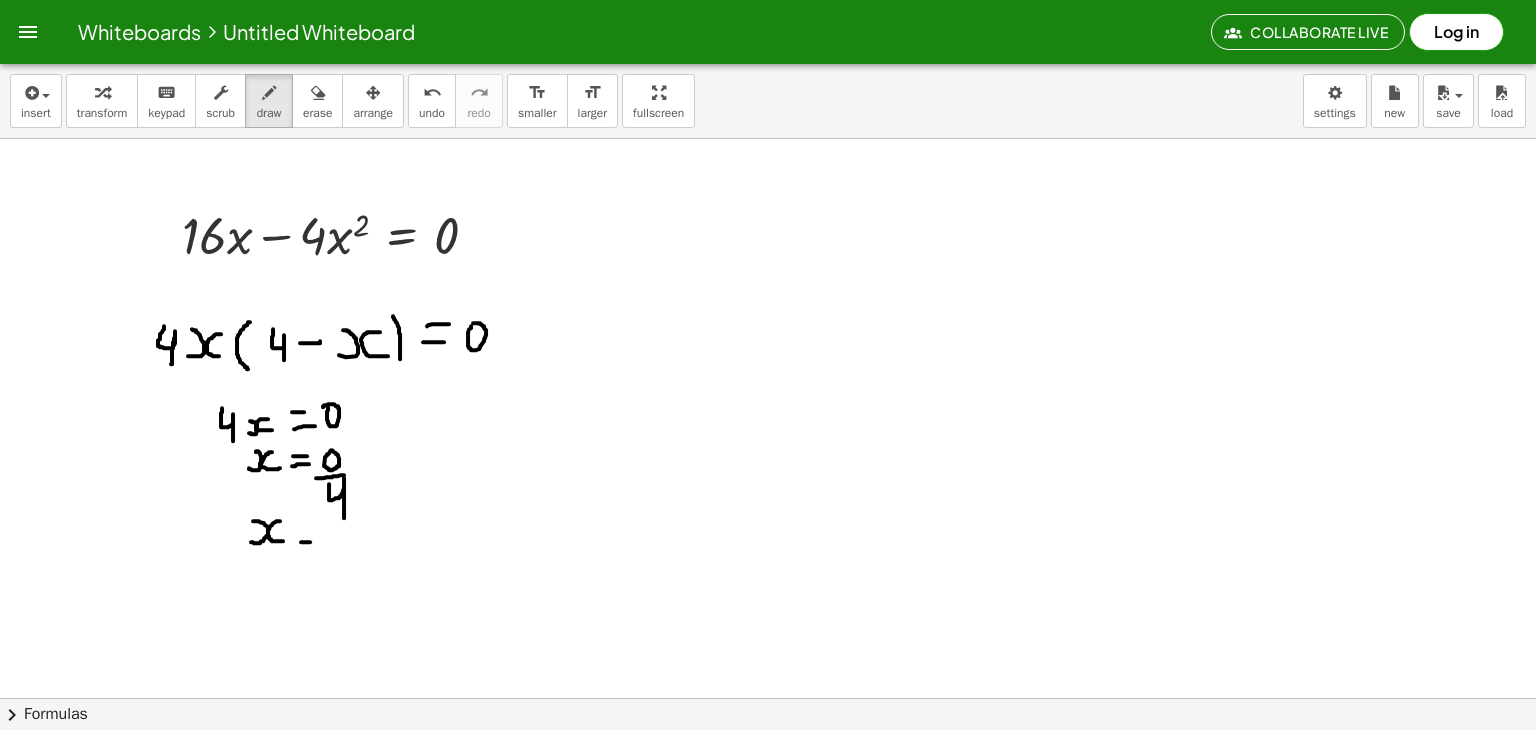 drag, startPoint x: 301, startPoint y: 541, endPoint x: 312, endPoint y: 541, distance: 11 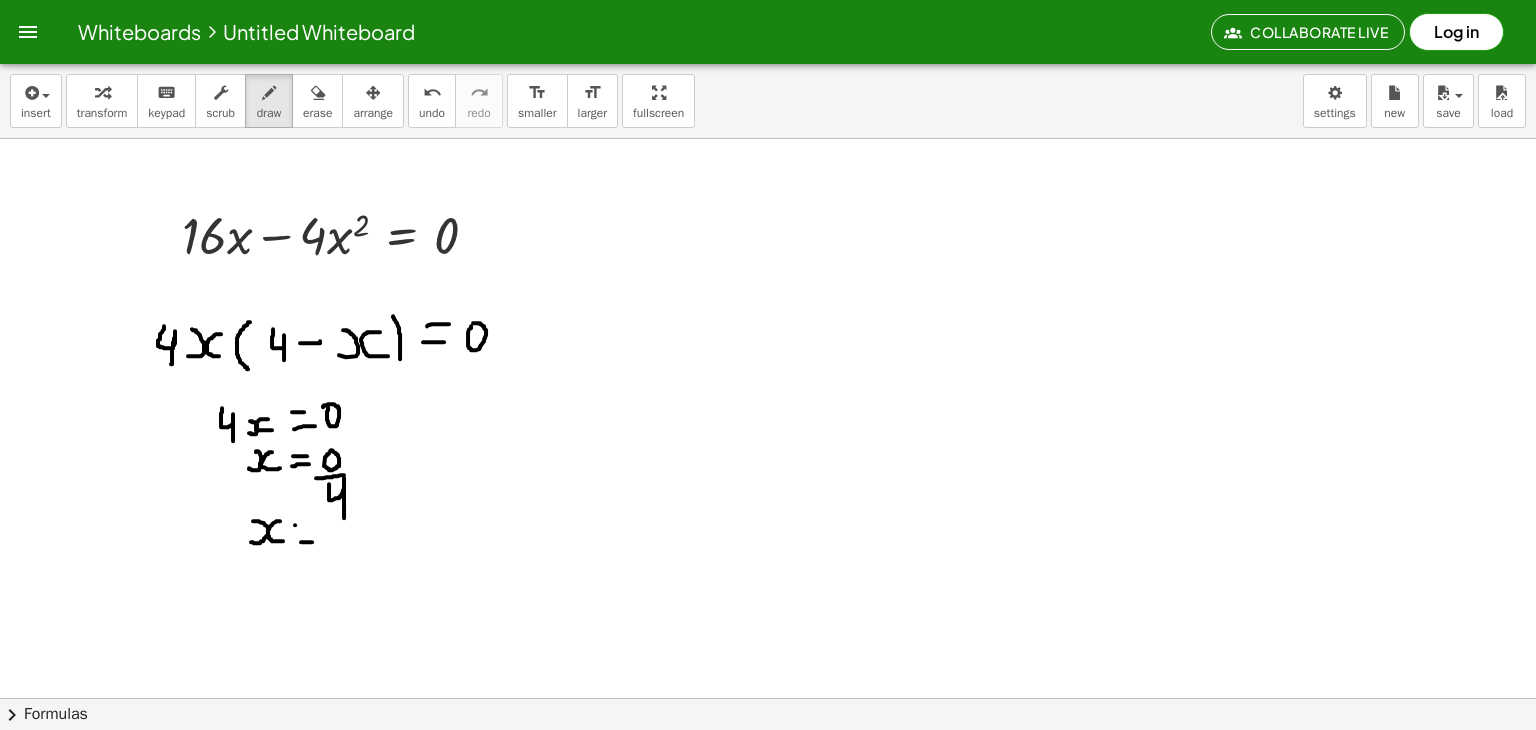 click at bounding box center [768, -1945] 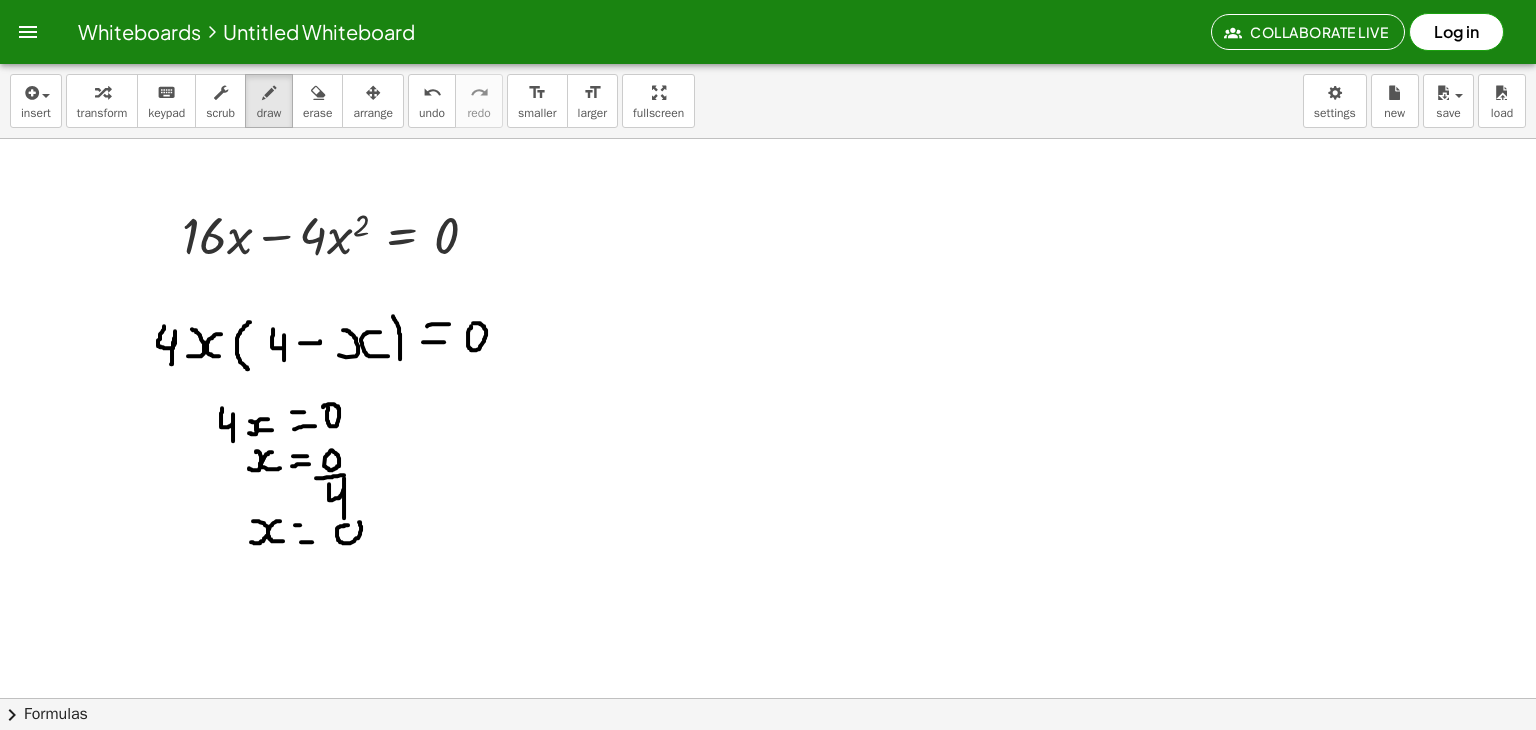 click at bounding box center (768, -1945) 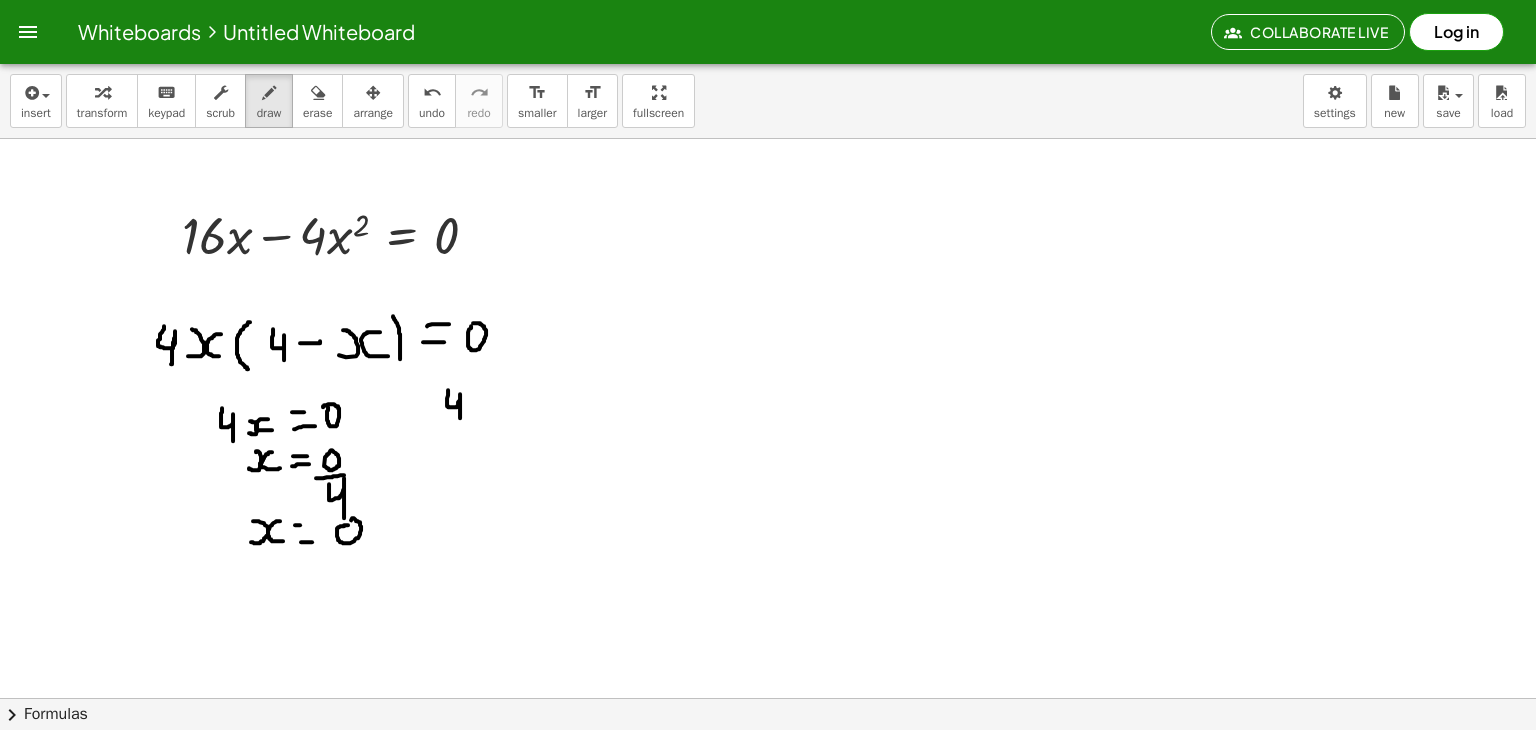 drag, startPoint x: 448, startPoint y: 389, endPoint x: 460, endPoint y: 417, distance: 30.463093 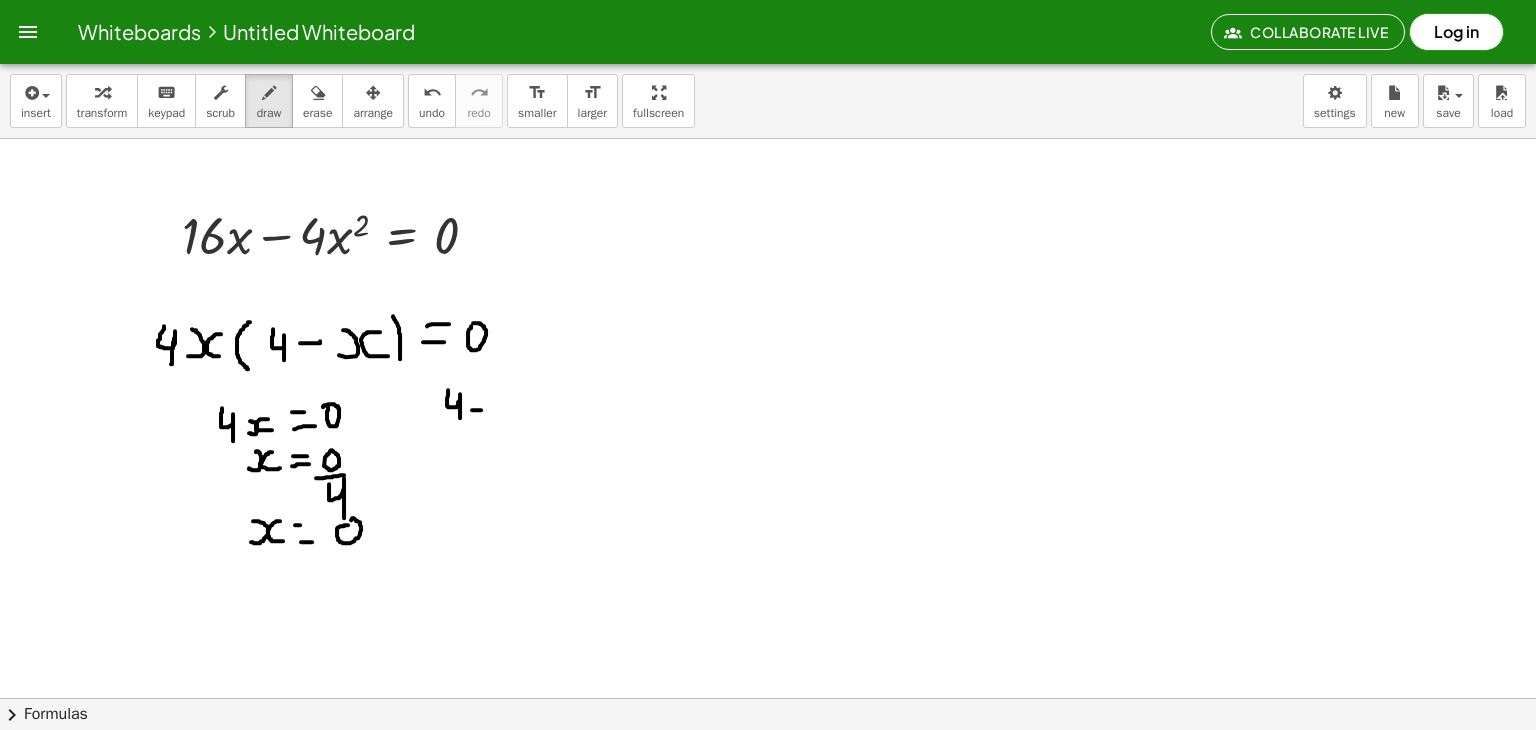 click at bounding box center [768, -1945] 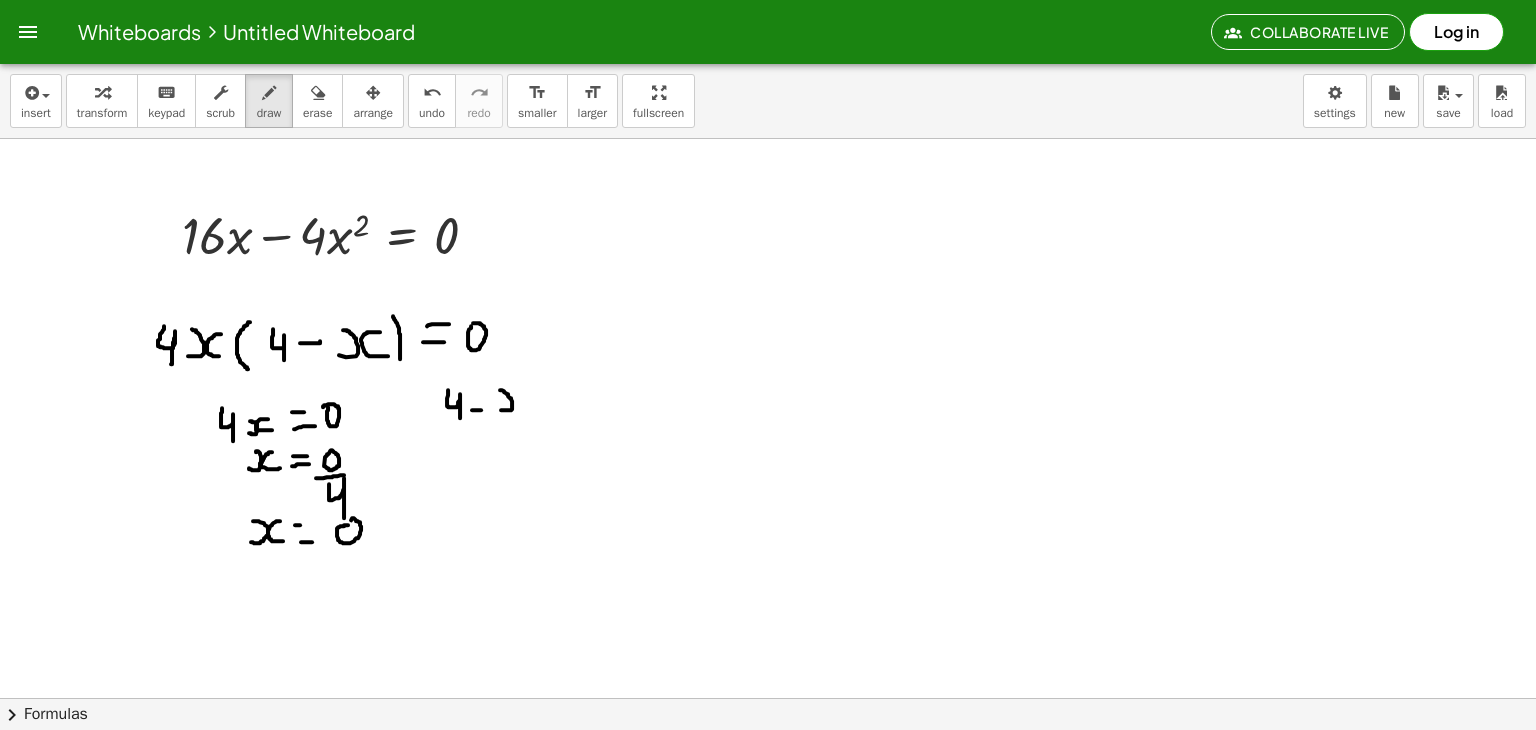 drag, startPoint x: 501, startPoint y: 409, endPoint x: 500, endPoint y: 389, distance: 20.024984 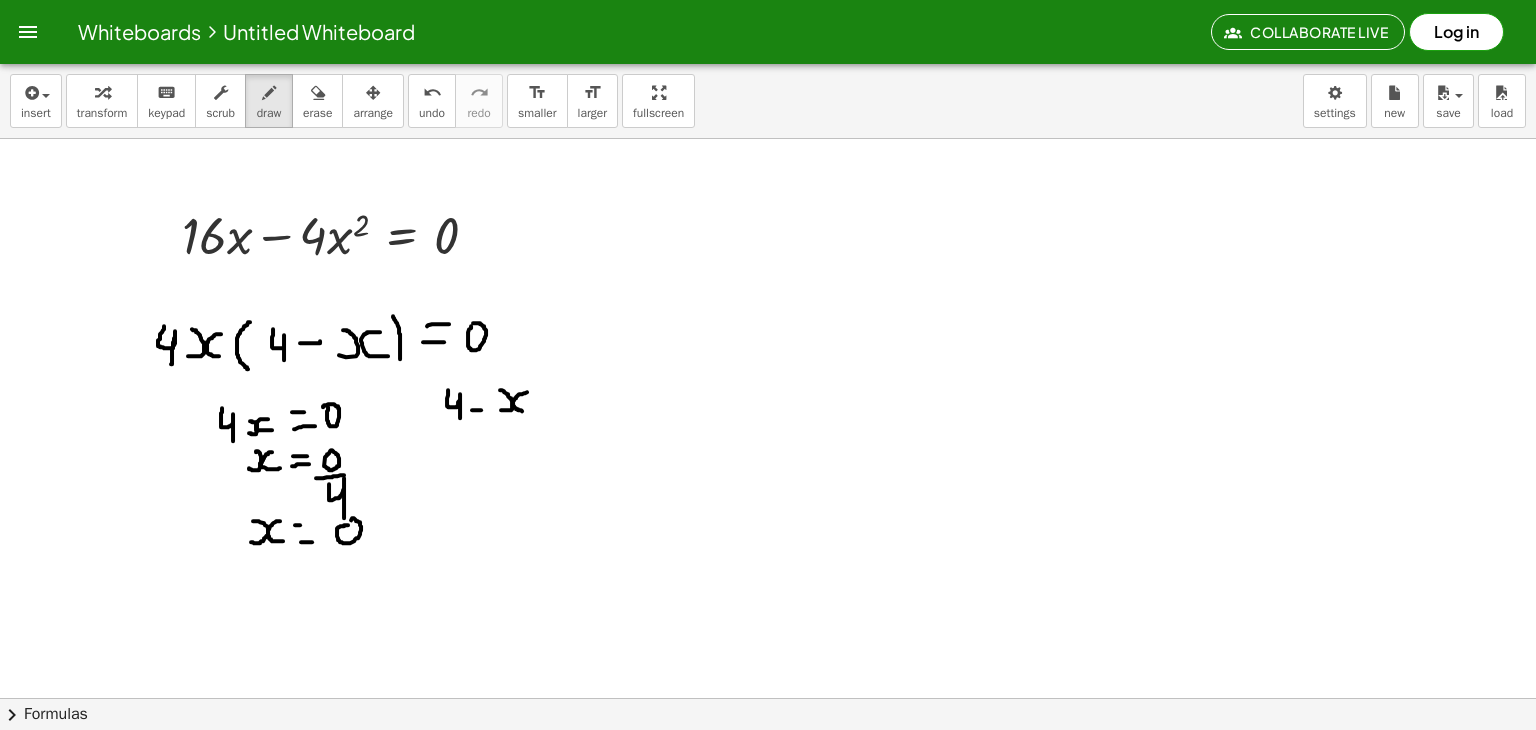 drag, startPoint x: 527, startPoint y: 391, endPoint x: 528, endPoint y: 410, distance: 19.026299 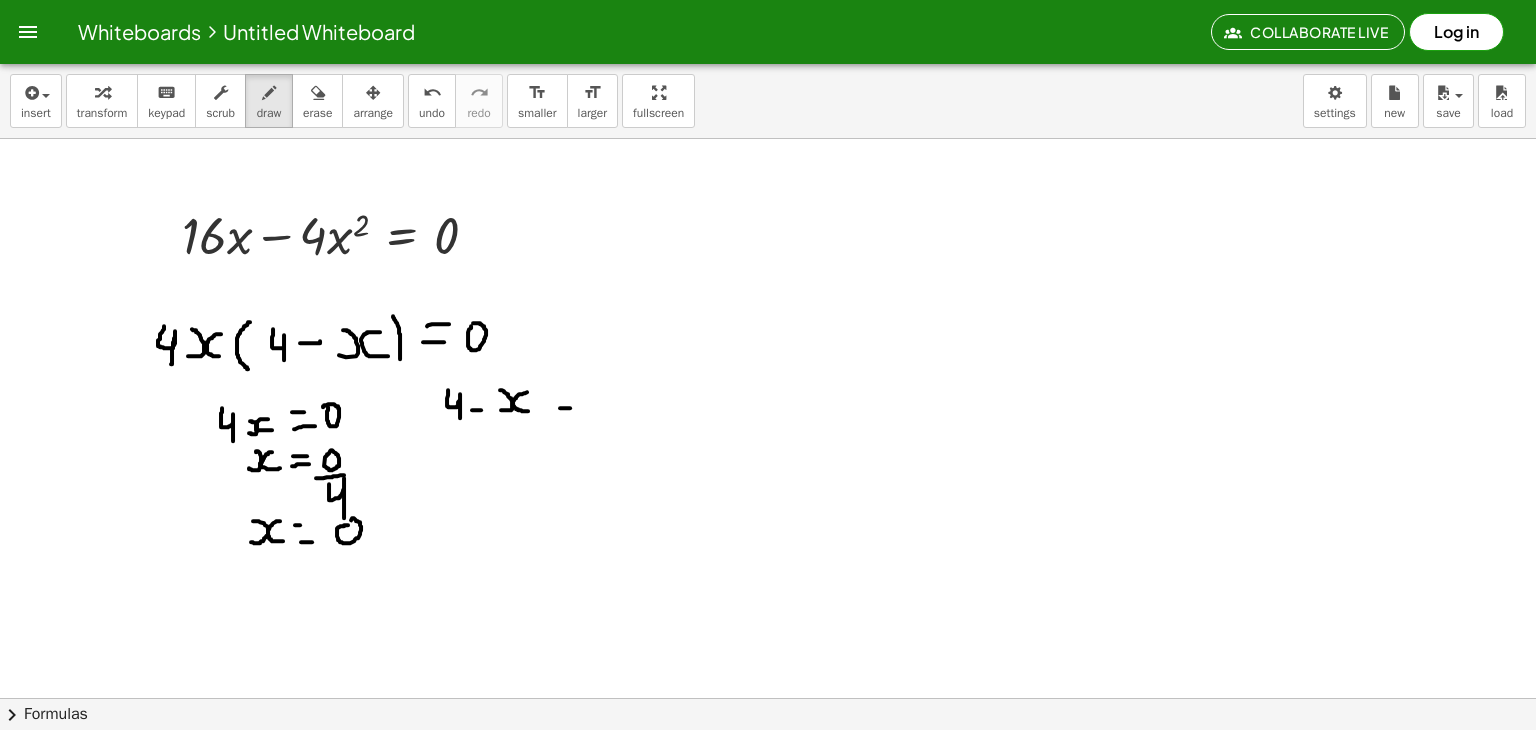 drag, startPoint x: 560, startPoint y: 407, endPoint x: 574, endPoint y: 407, distance: 14 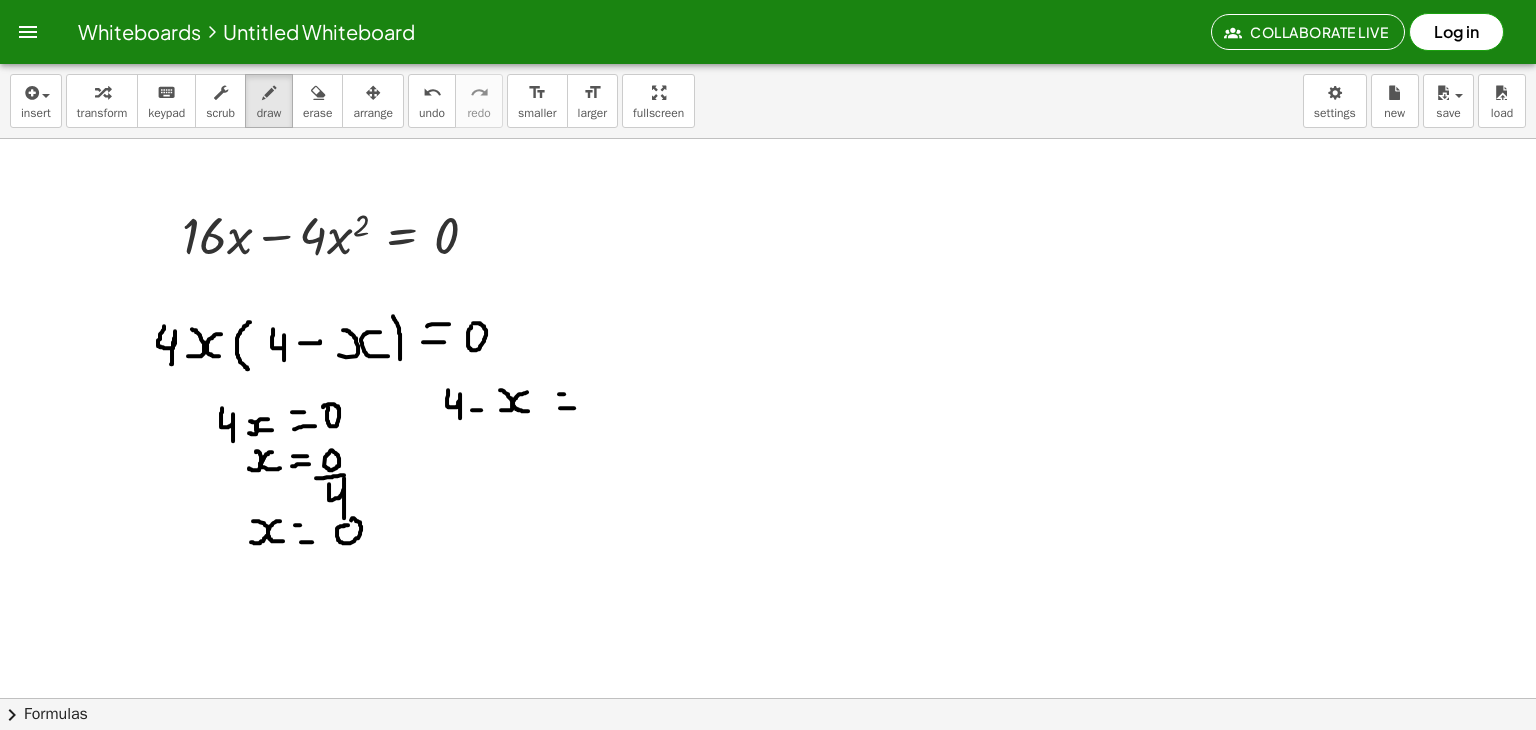 drag, startPoint x: 559, startPoint y: 393, endPoint x: 571, endPoint y: 393, distance: 12 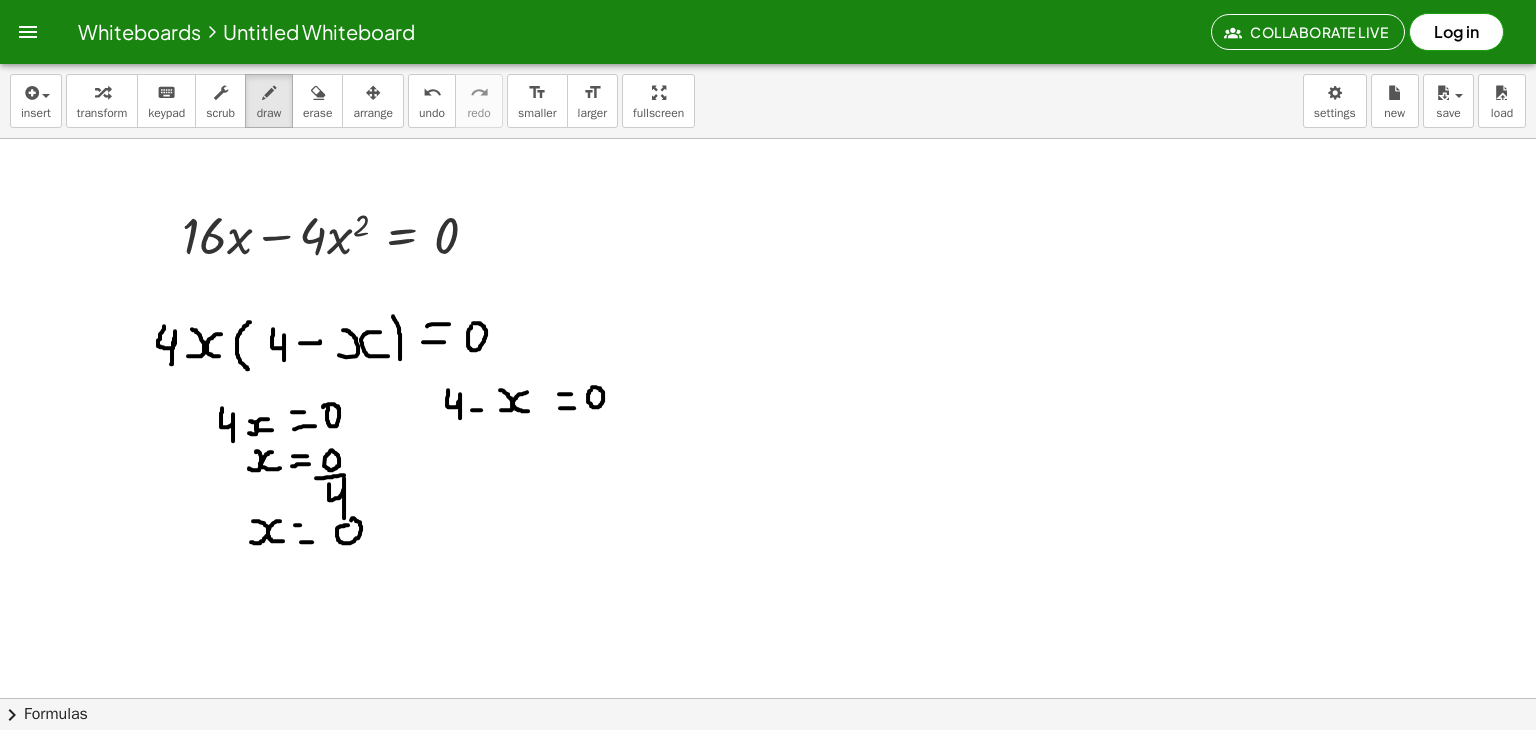 click at bounding box center [768, -1945] 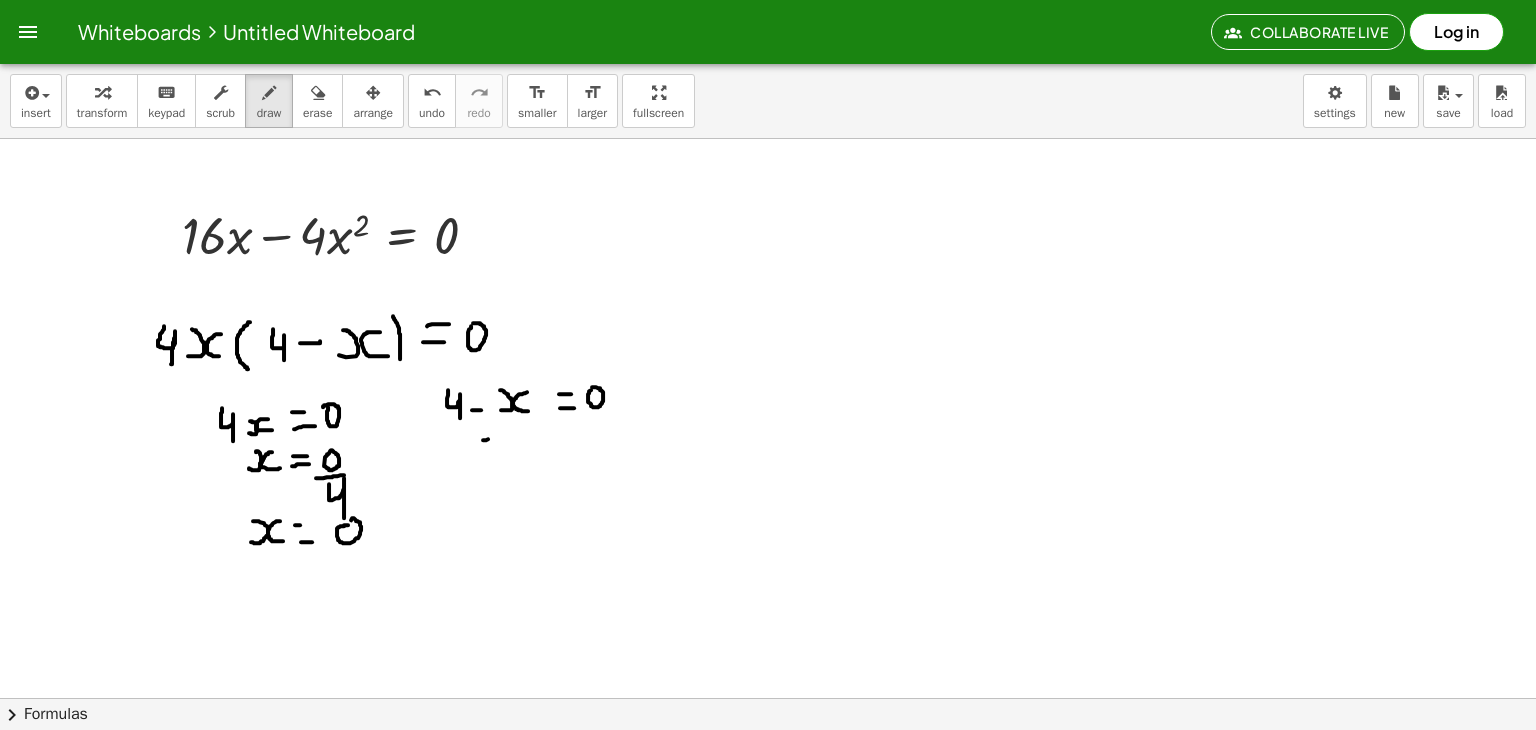 click at bounding box center [768, -1945] 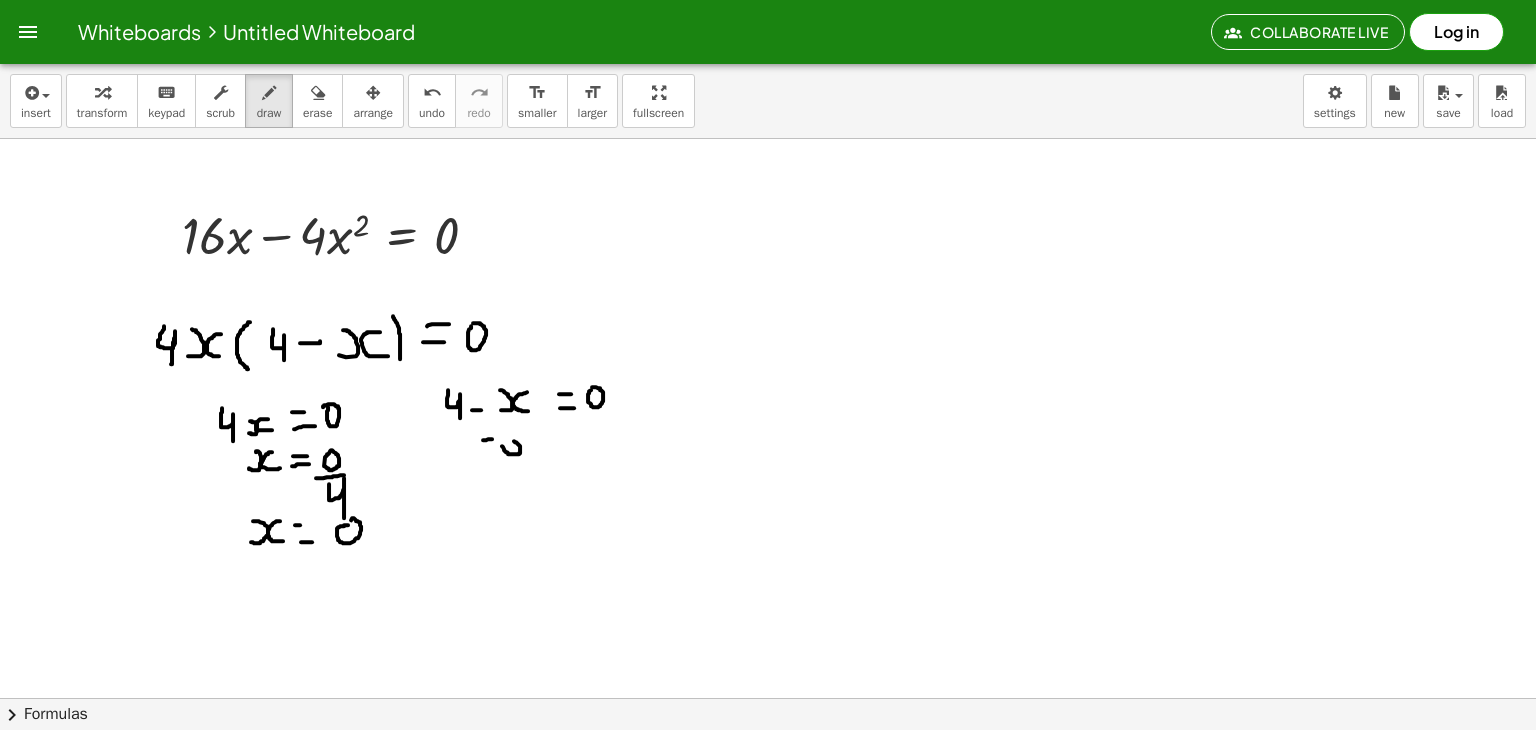 click at bounding box center [768, -1945] 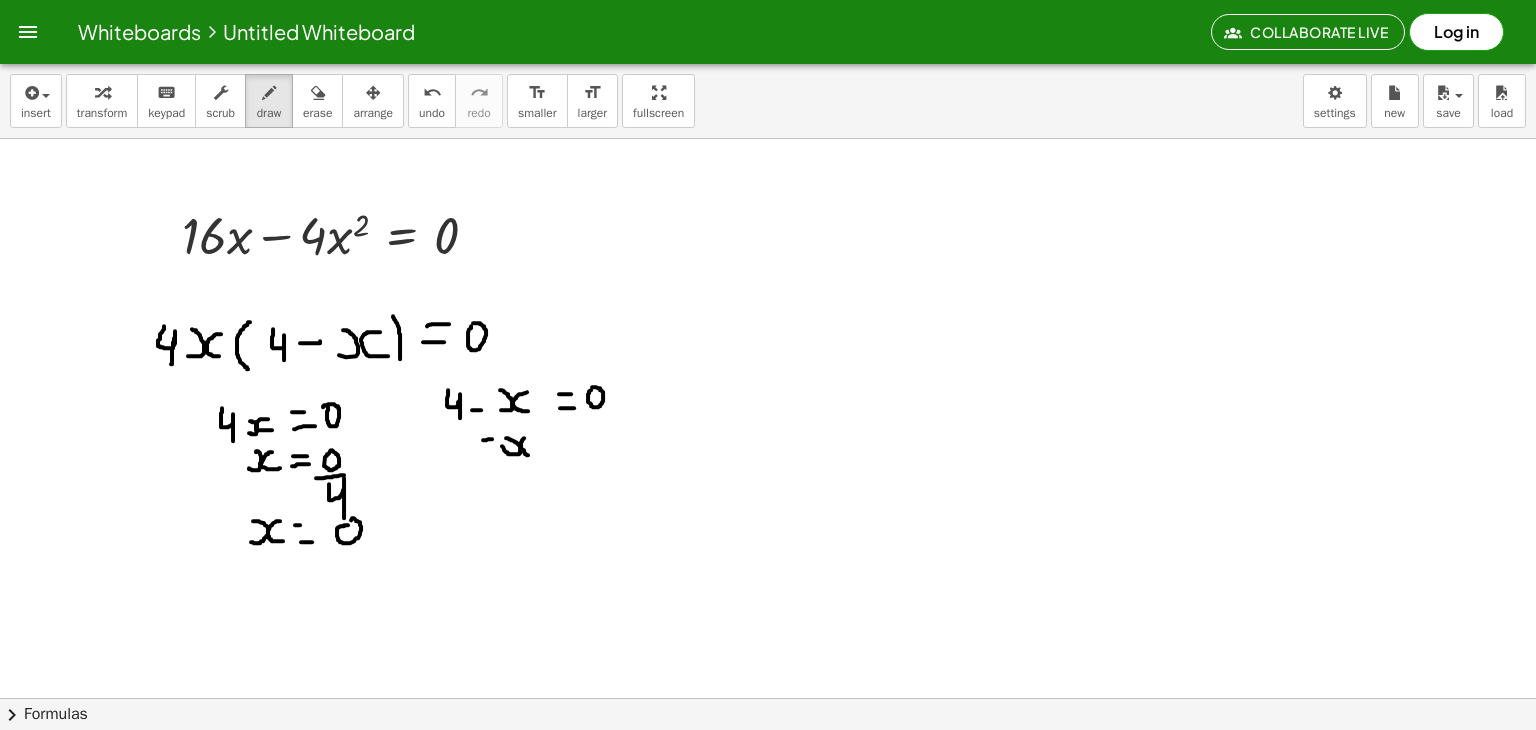 drag, startPoint x: 524, startPoint y: 437, endPoint x: 539, endPoint y: 456, distance: 24.207438 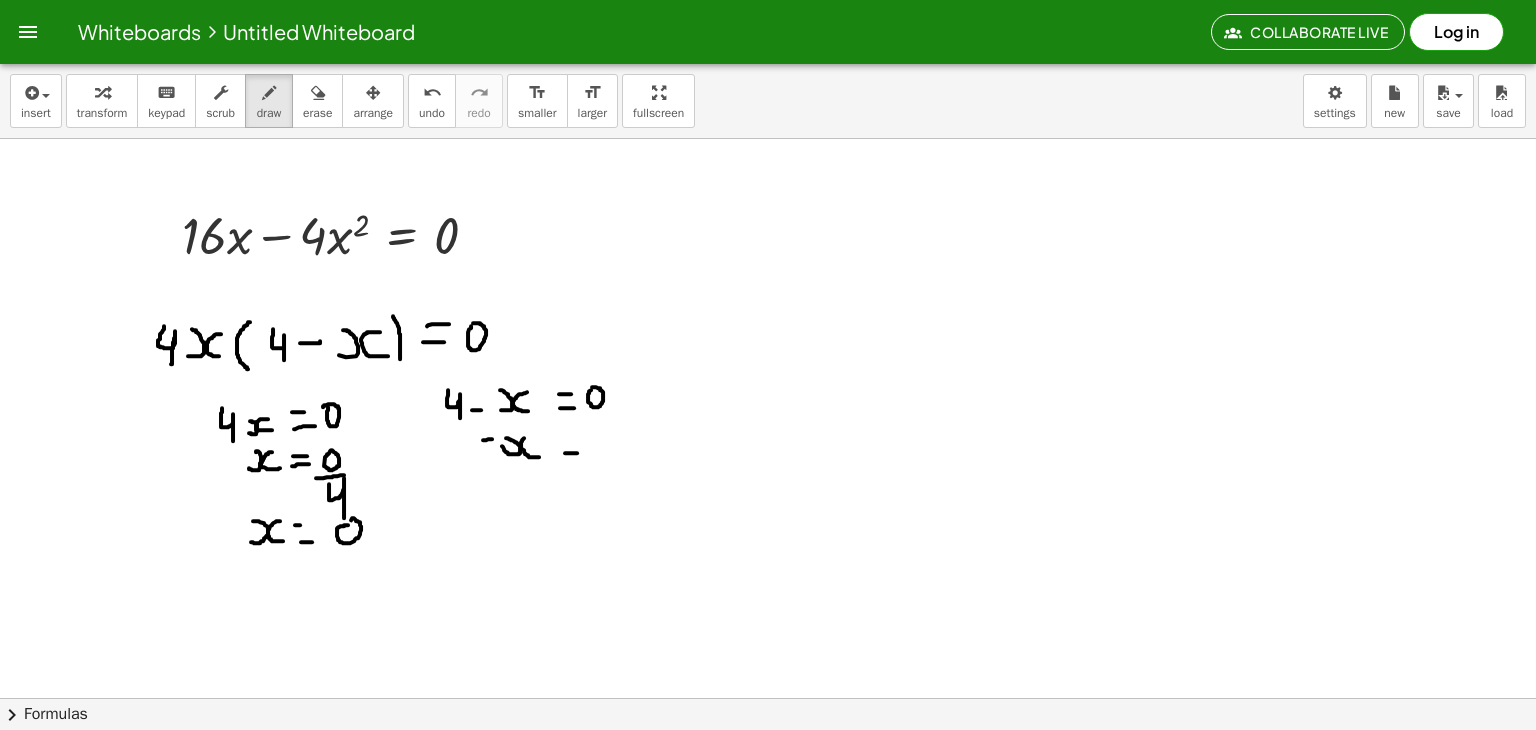 drag, startPoint x: 565, startPoint y: 452, endPoint x: 580, endPoint y: 452, distance: 15 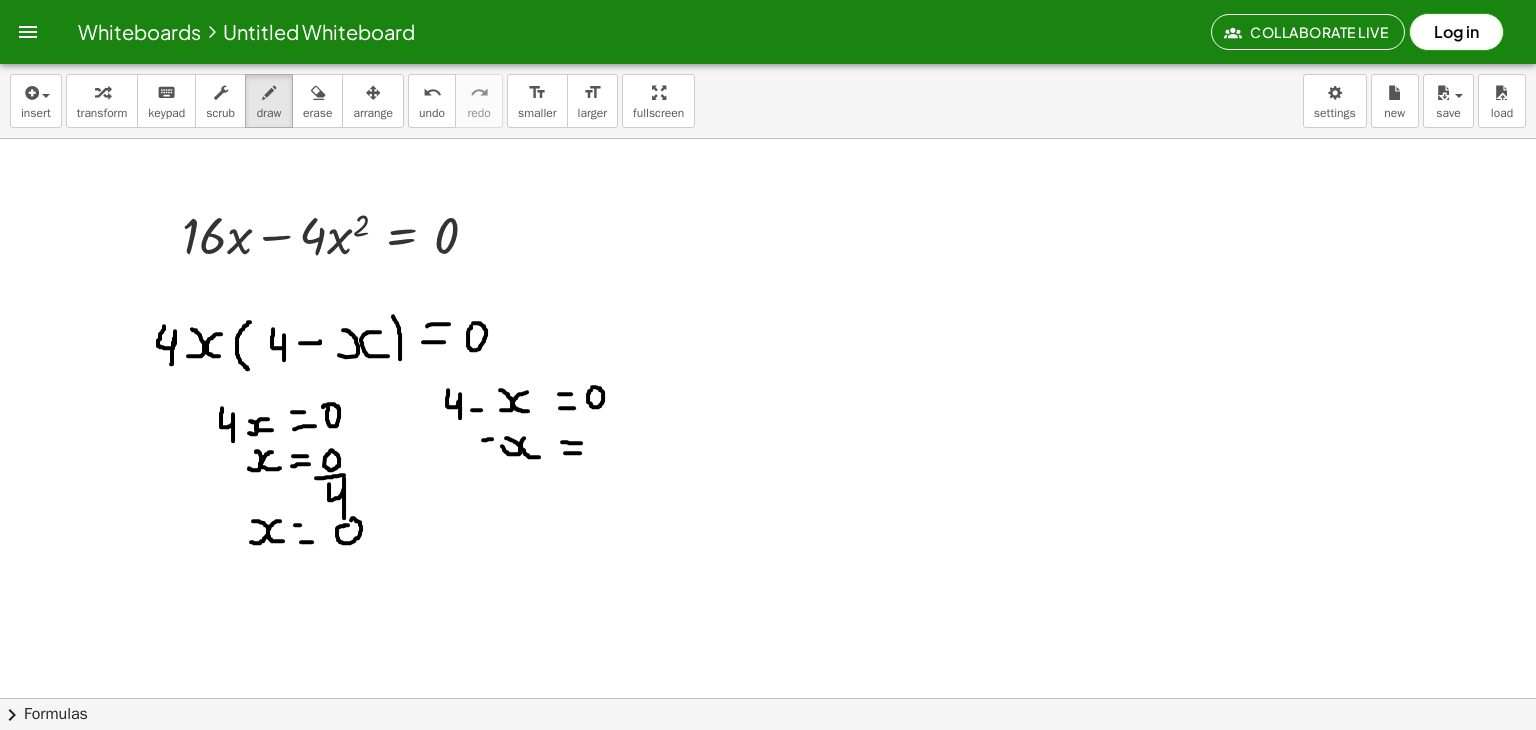 drag, startPoint x: 562, startPoint y: 441, endPoint x: 581, endPoint y: 442, distance: 19.026299 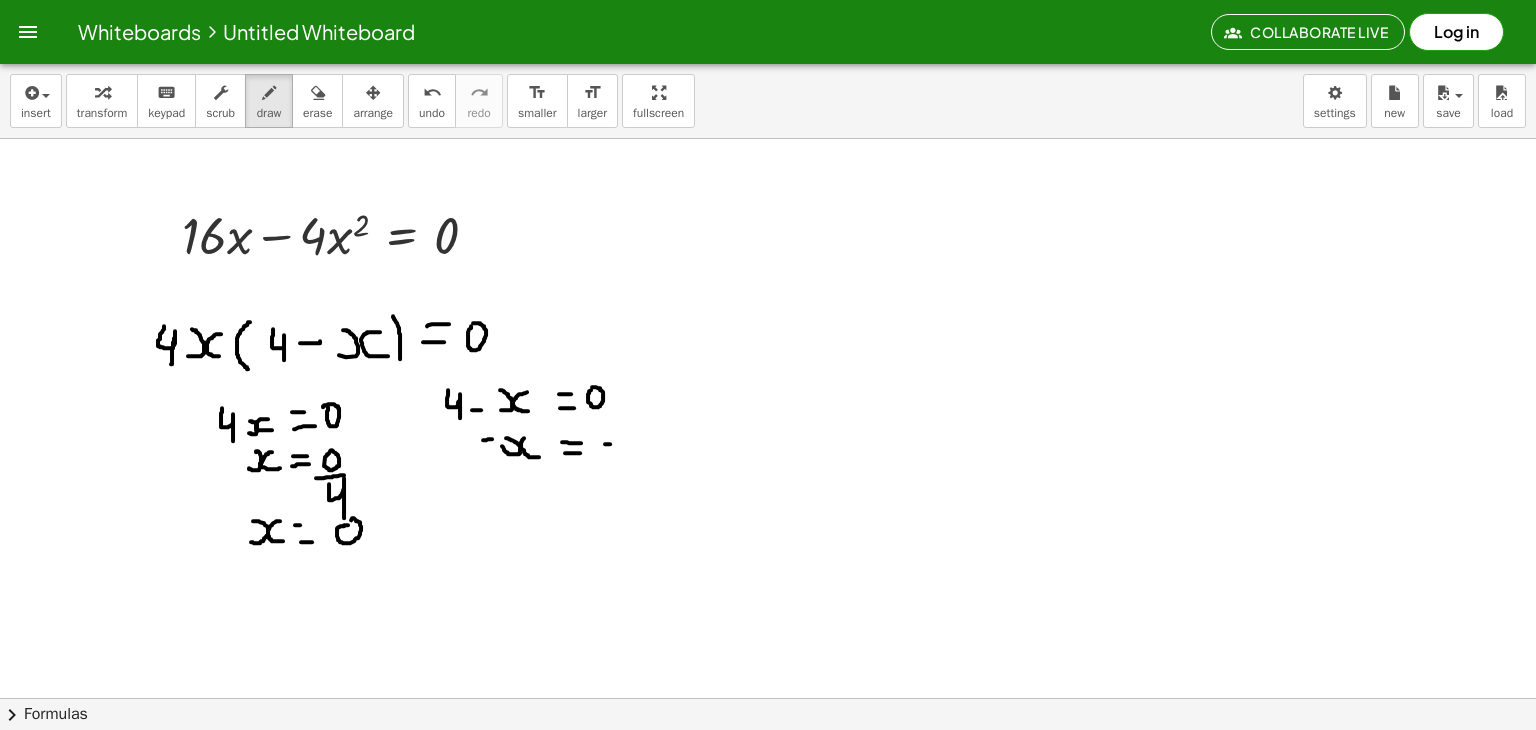 drag, startPoint x: 605, startPoint y: 443, endPoint x: 618, endPoint y: 443, distance: 13 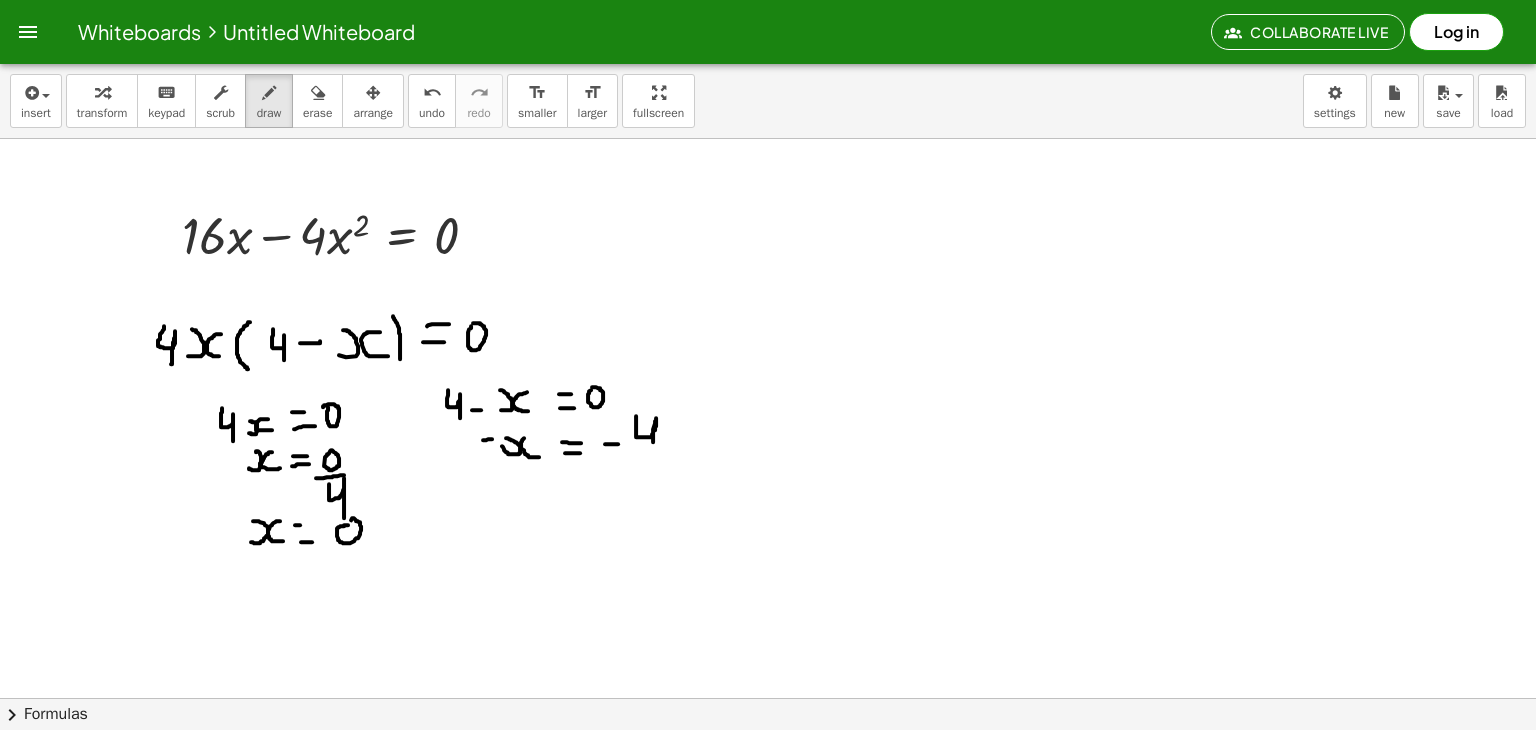 drag, startPoint x: 636, startPoint y: 415, endPoint x: 653, endPoint y: 441, distance: 31.06445 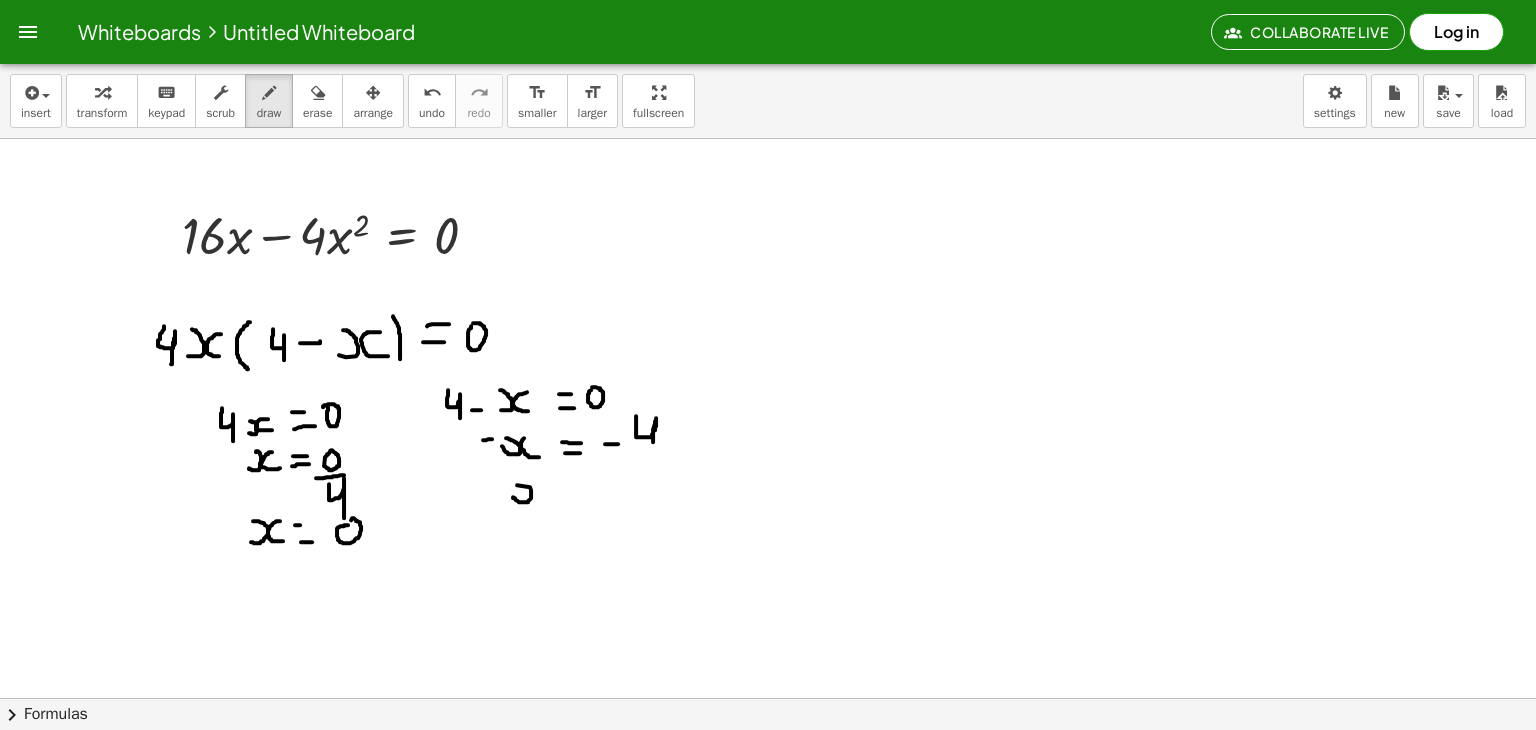 drag, startPoint x: 513, startPoint y: 496, endPoint x: 517, endPoint y: 484, distance: 12.649111 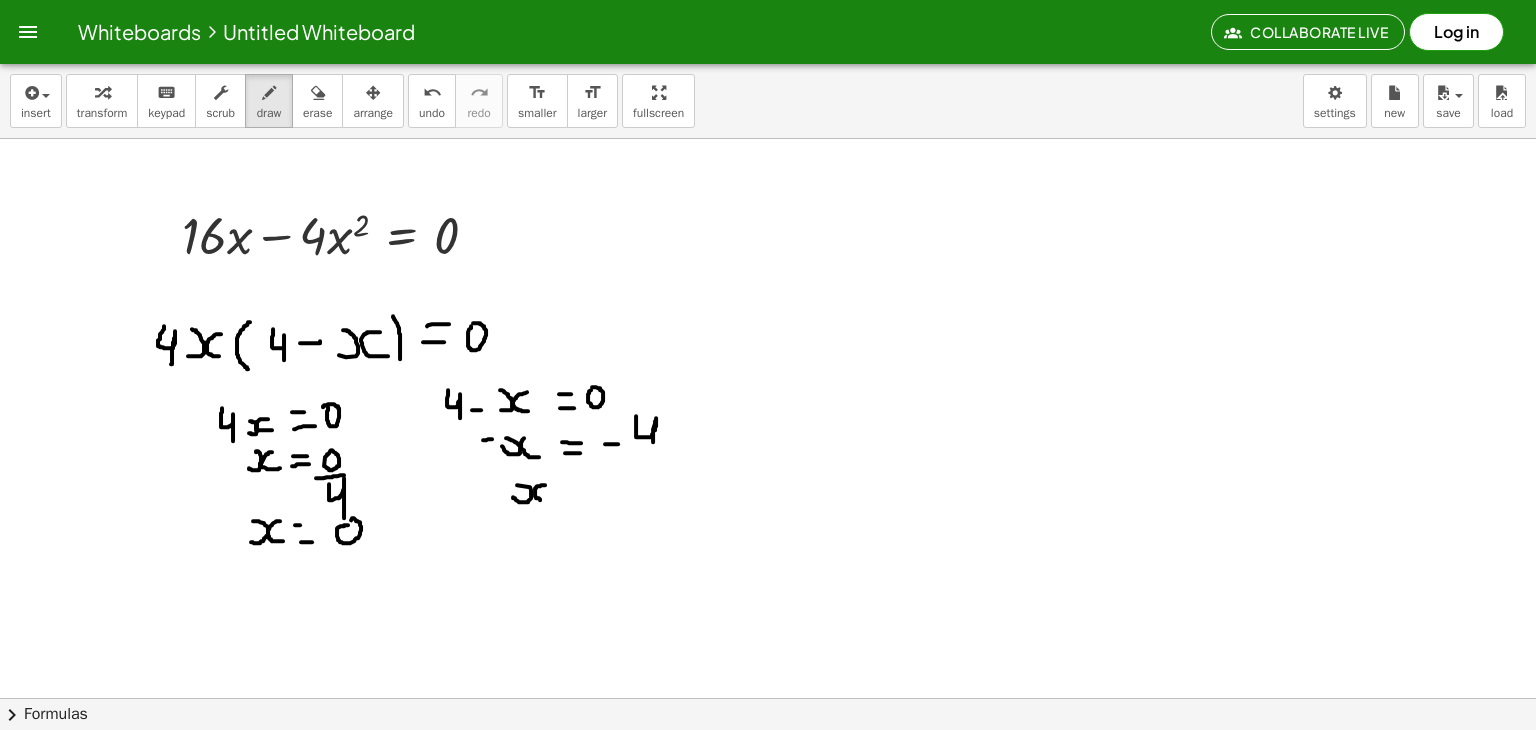 drag, startPoint x: 545, startPoint y: 484, endPoint x: 546, endPoint y: 498, distance: 14.035668 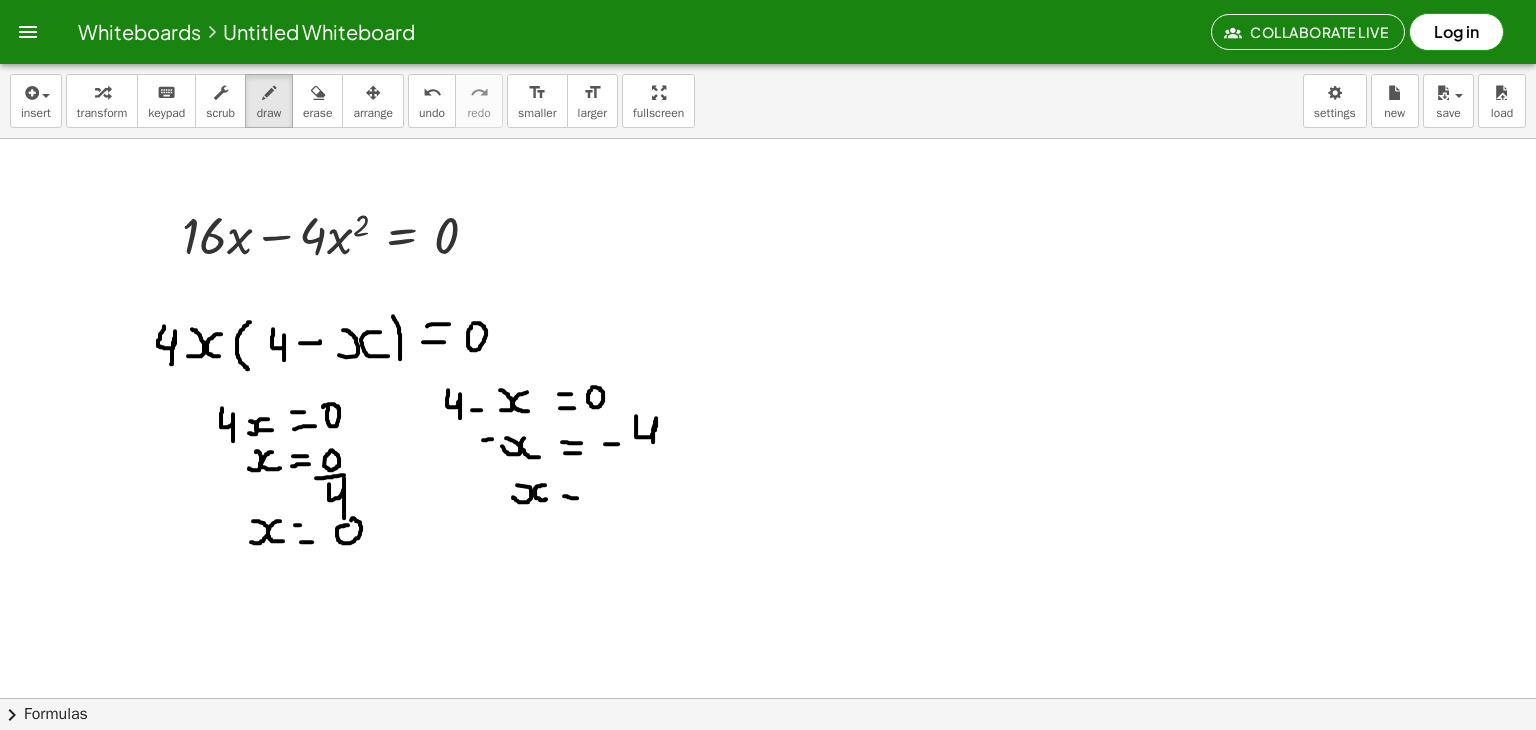 drag, startPoint x: 564, startPoint y: 495, endPoint x: 577, endPoint y: 497, distance: 13.152946 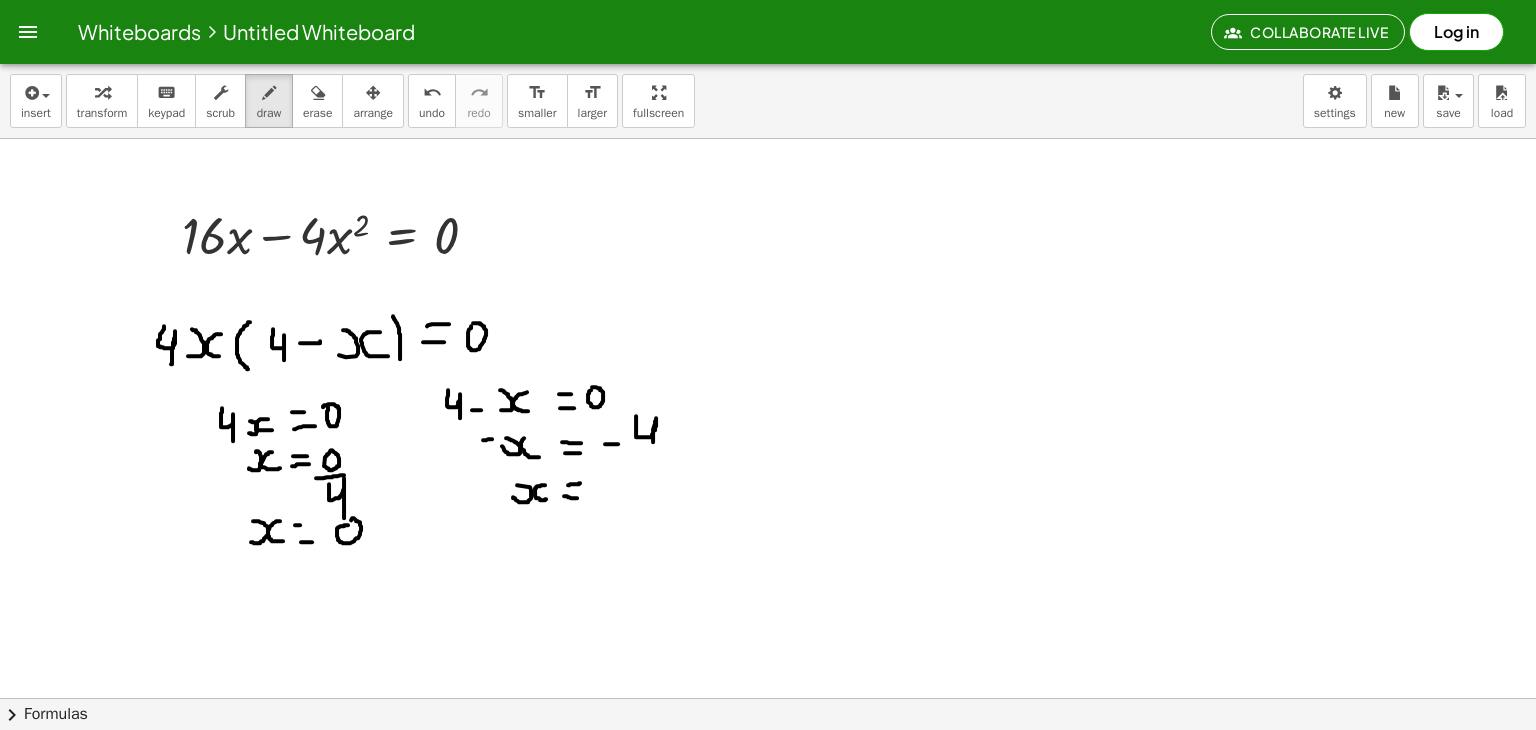 drag, startPoint x: 568, startPoint y: 484, endPoint x: 580, endPoint y: 482, distance: 12.165525 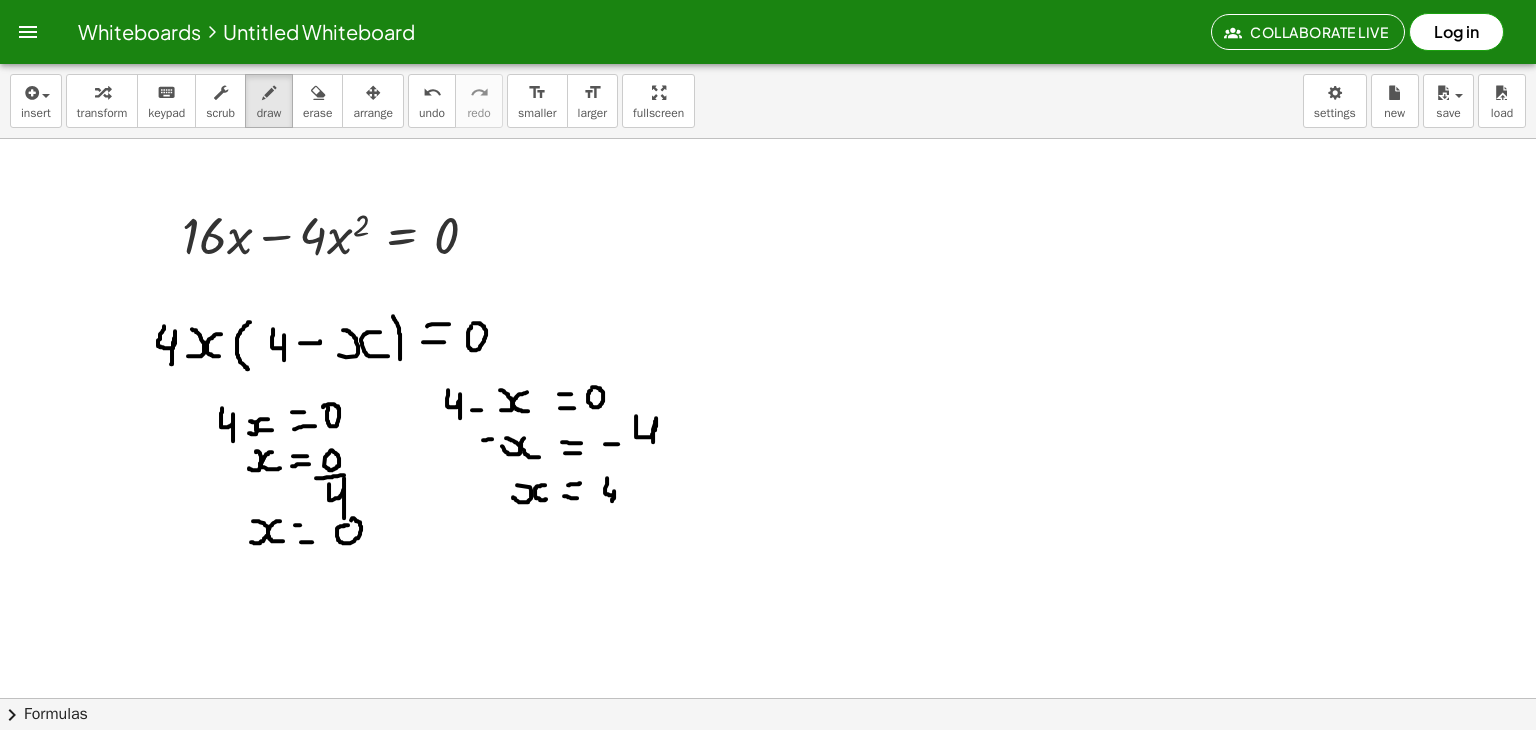 drag, startPoint x: 607, startPoint y: 477, endPoint x: 612, endPoint y: 500, distance: 23.537205 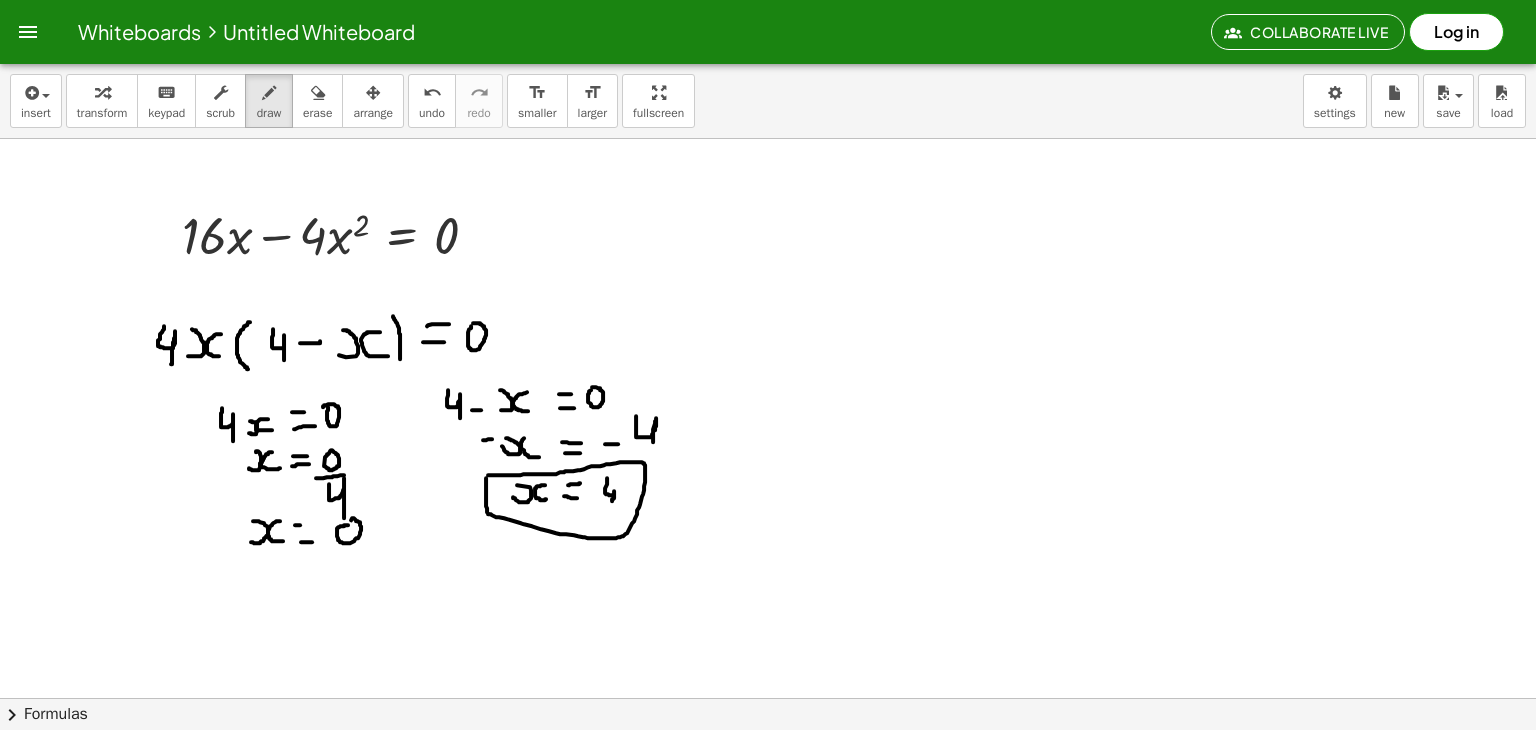 click at bounding box center (768, -1945) 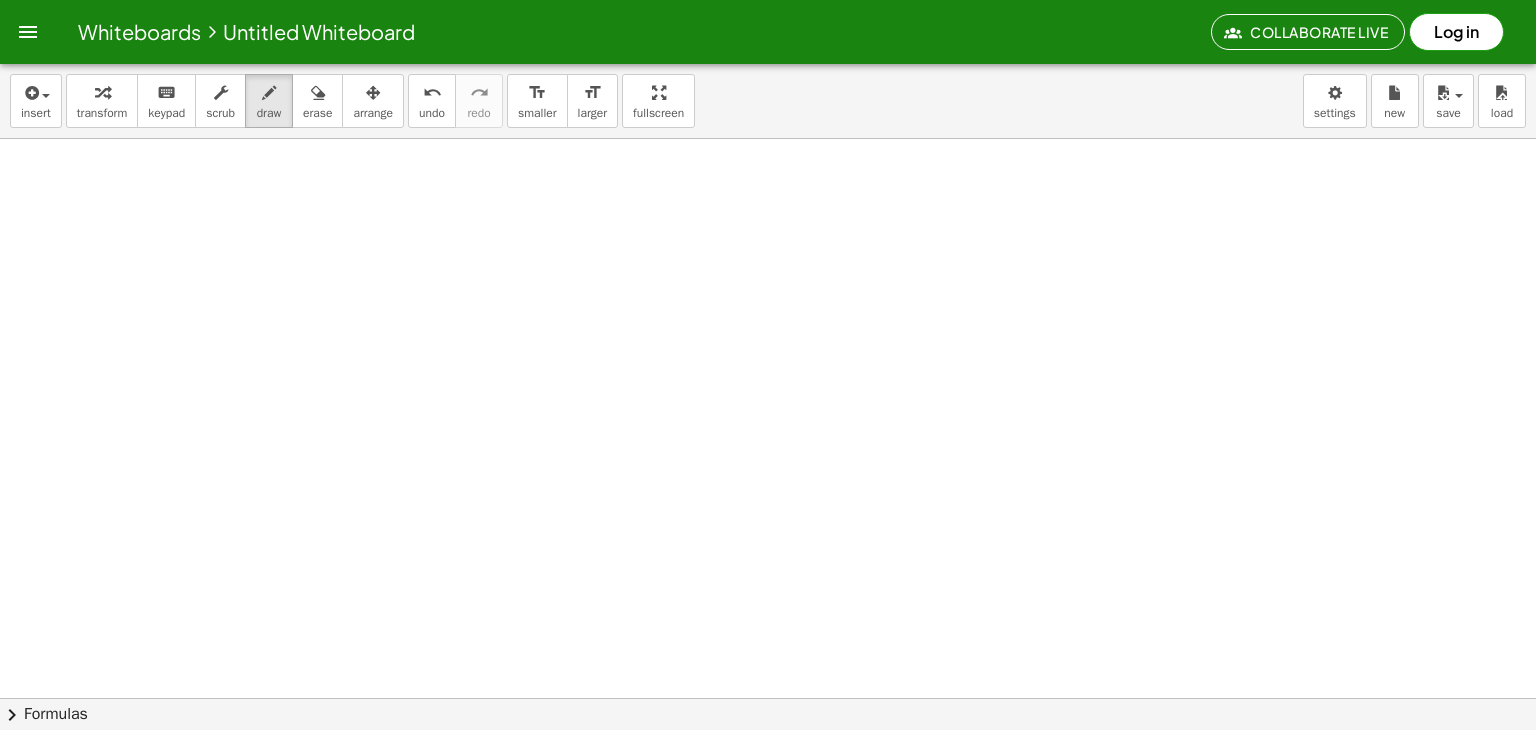 scroll, scrollTop: 5301, scrollLeft: 0, axis: vertical 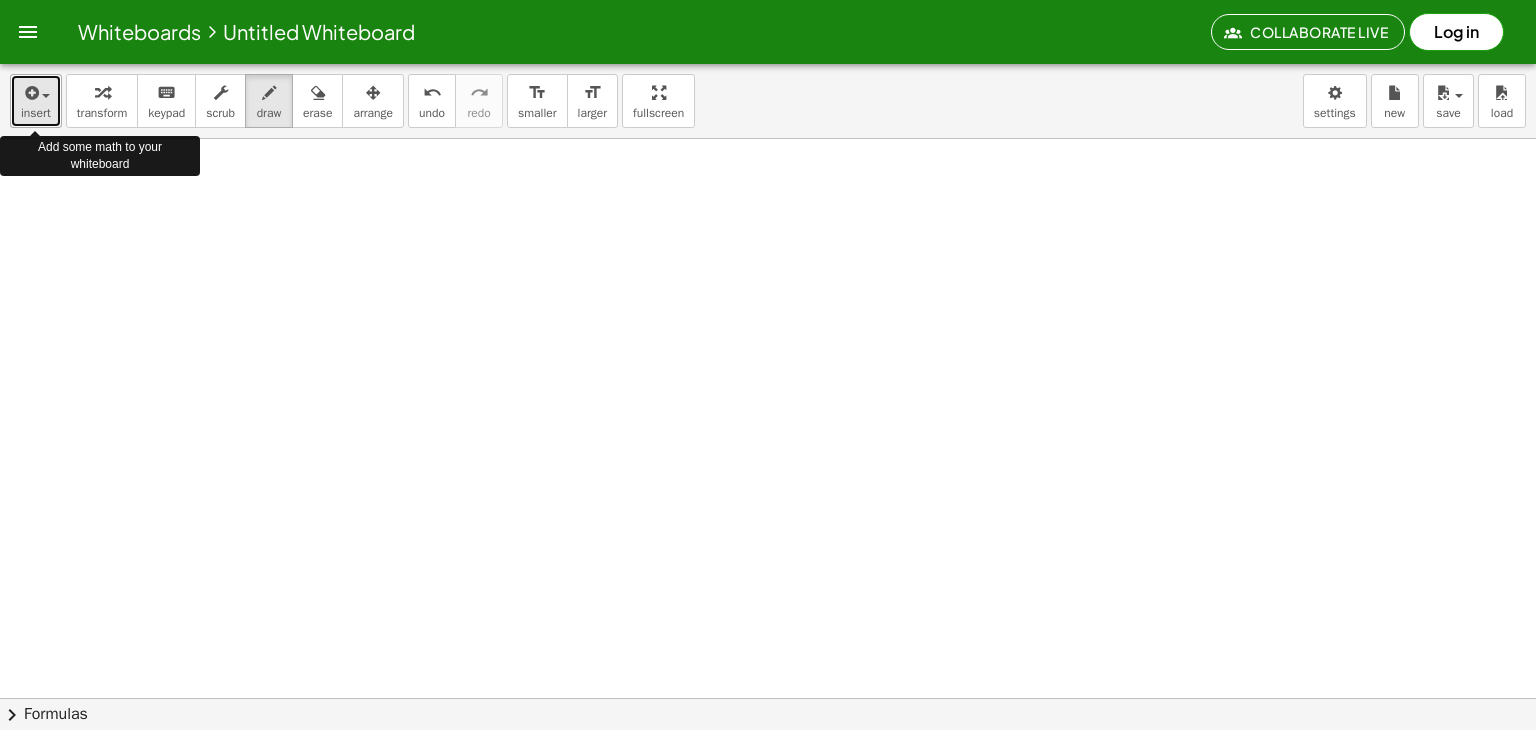 click at bounding box center [30, 93] 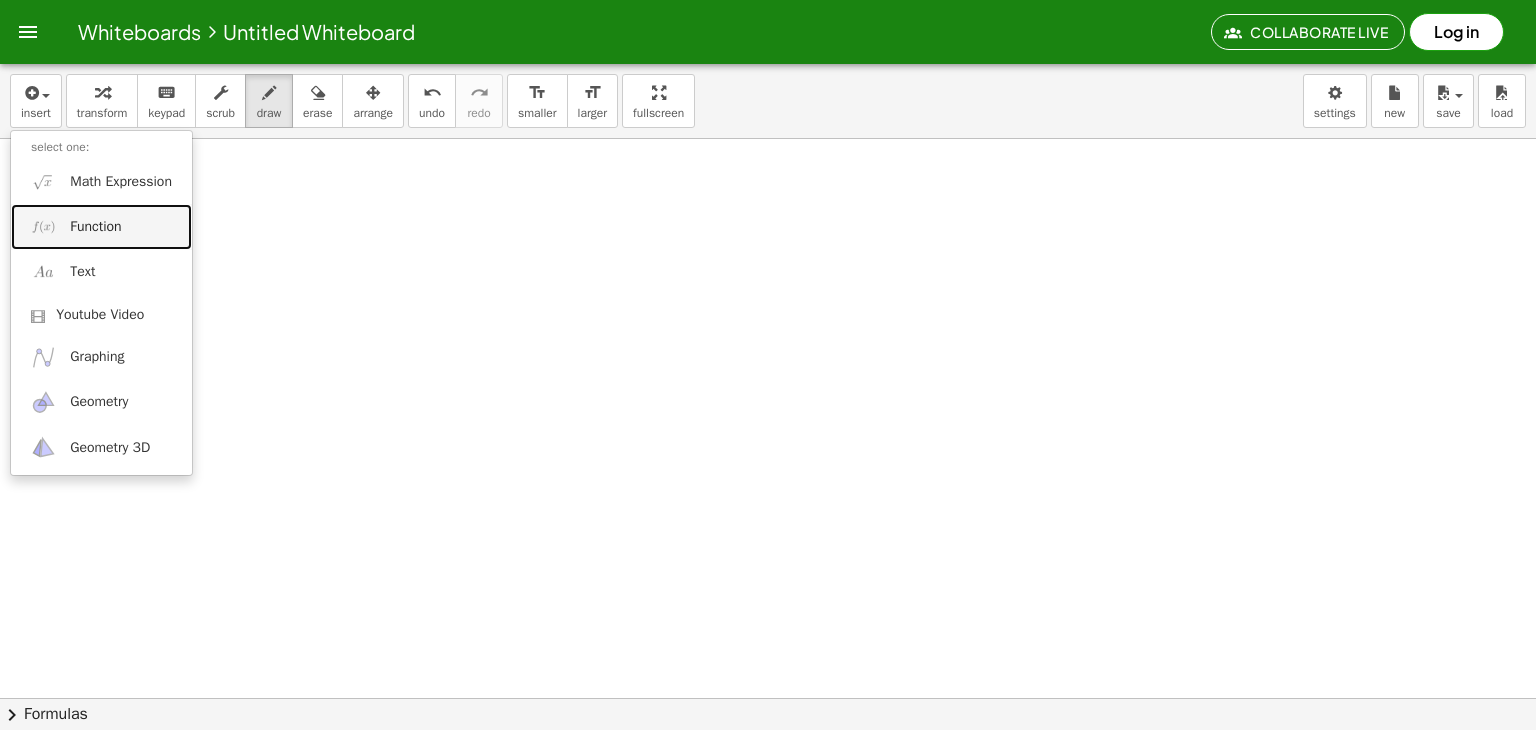 click on "Function" at bounding box center (101, 226) 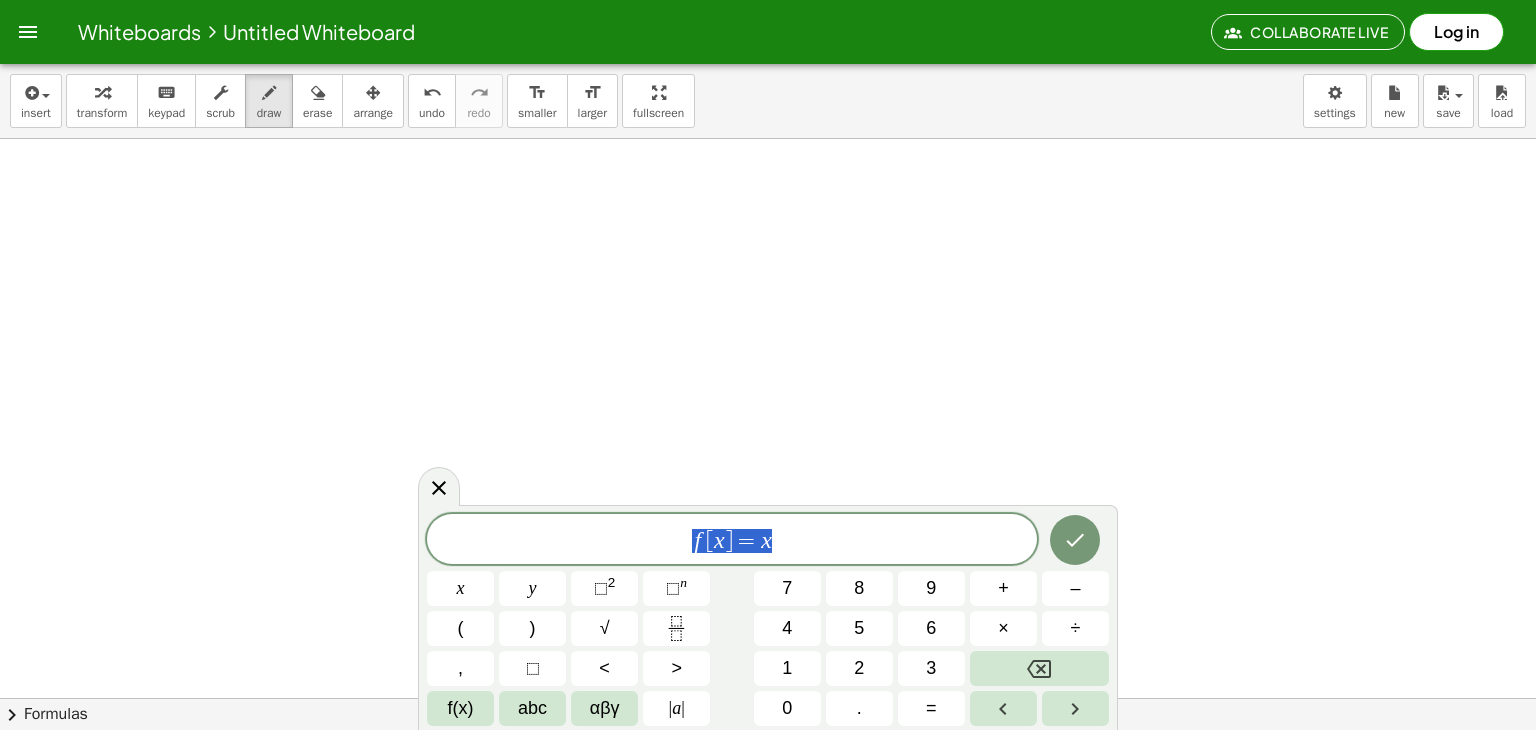 drag, startPoint x: 796, startPoint y: 537, endPoint x: 662, endPoint y: 540, distance: 134.03358 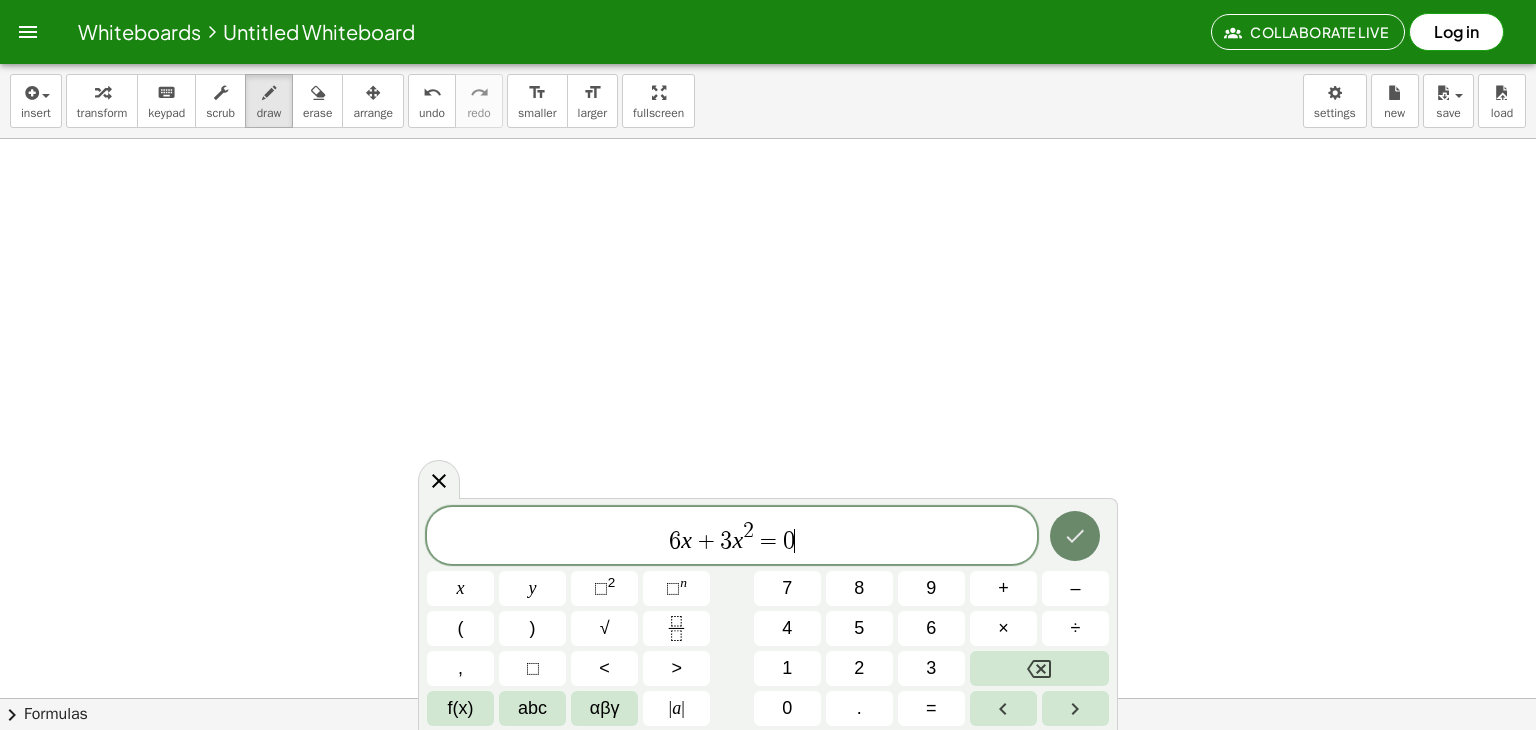 click at bounding box center (1075, 536) 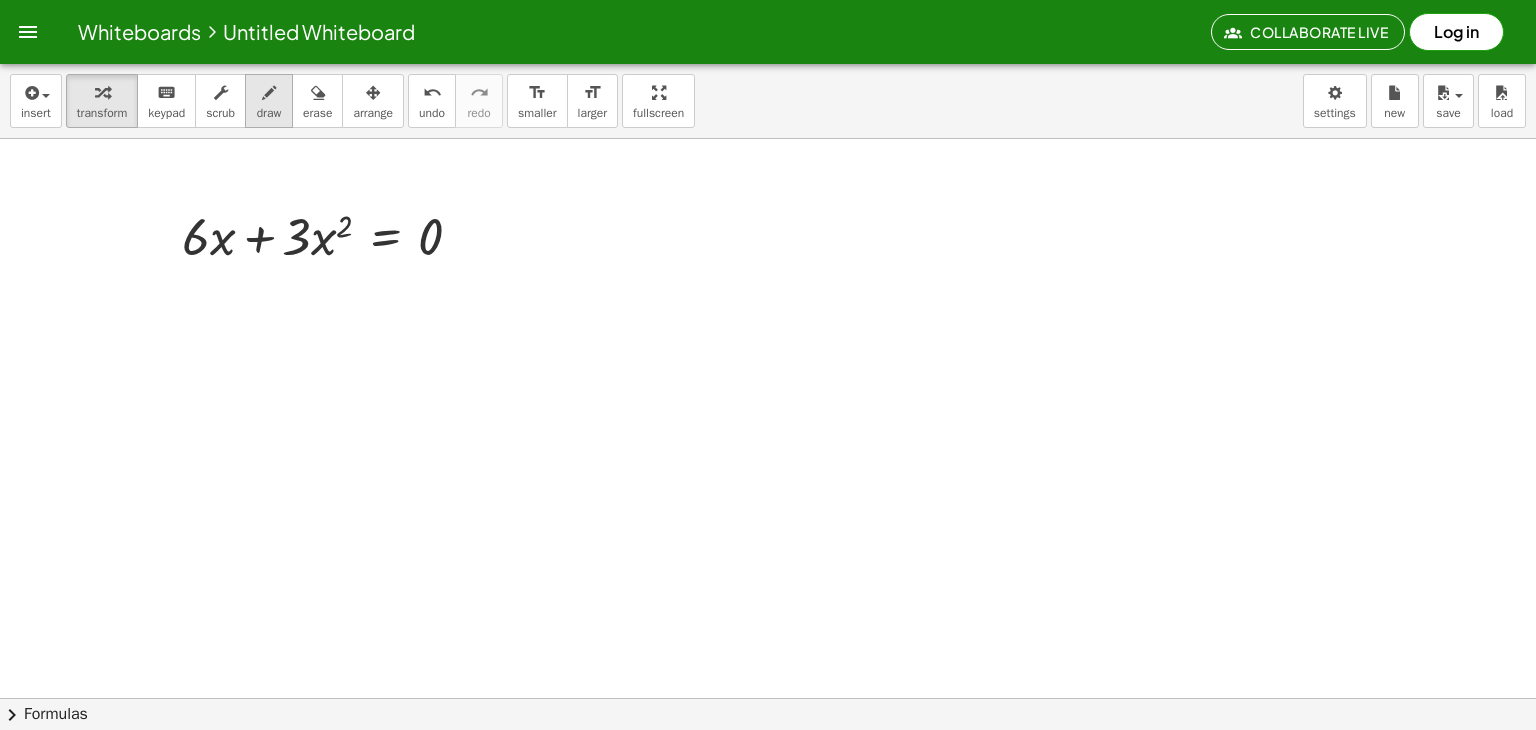 click on "draw" at bounding box center (269, 113) 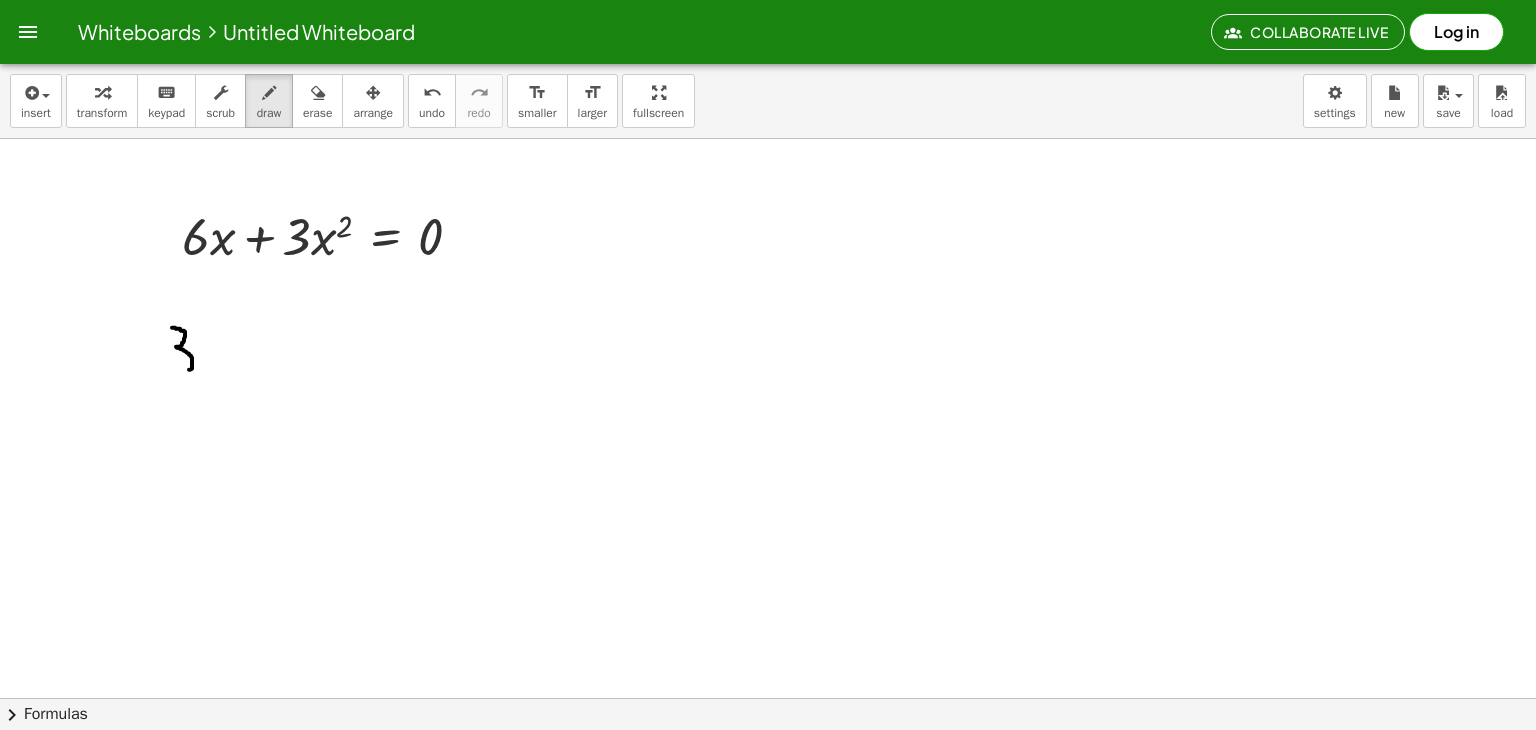 drag, startPoint x: 172, startPoint y: 326, endPoint x: 167, endPoint y: 369, distance: 43.289722 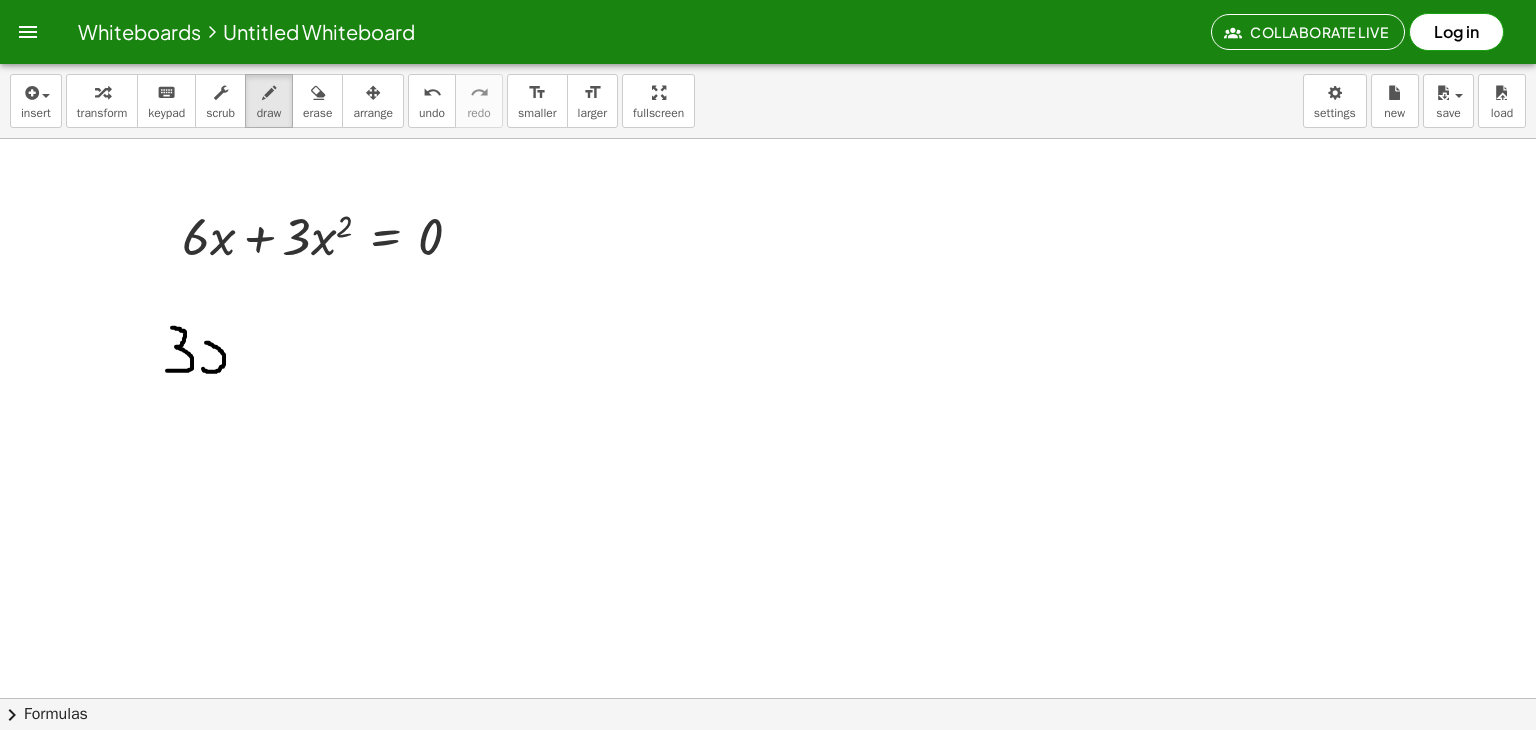 drag, startPoint x: 203, startPoint y: 367, endPoint x: 204, endPoint y: 340, distance: 27.018513 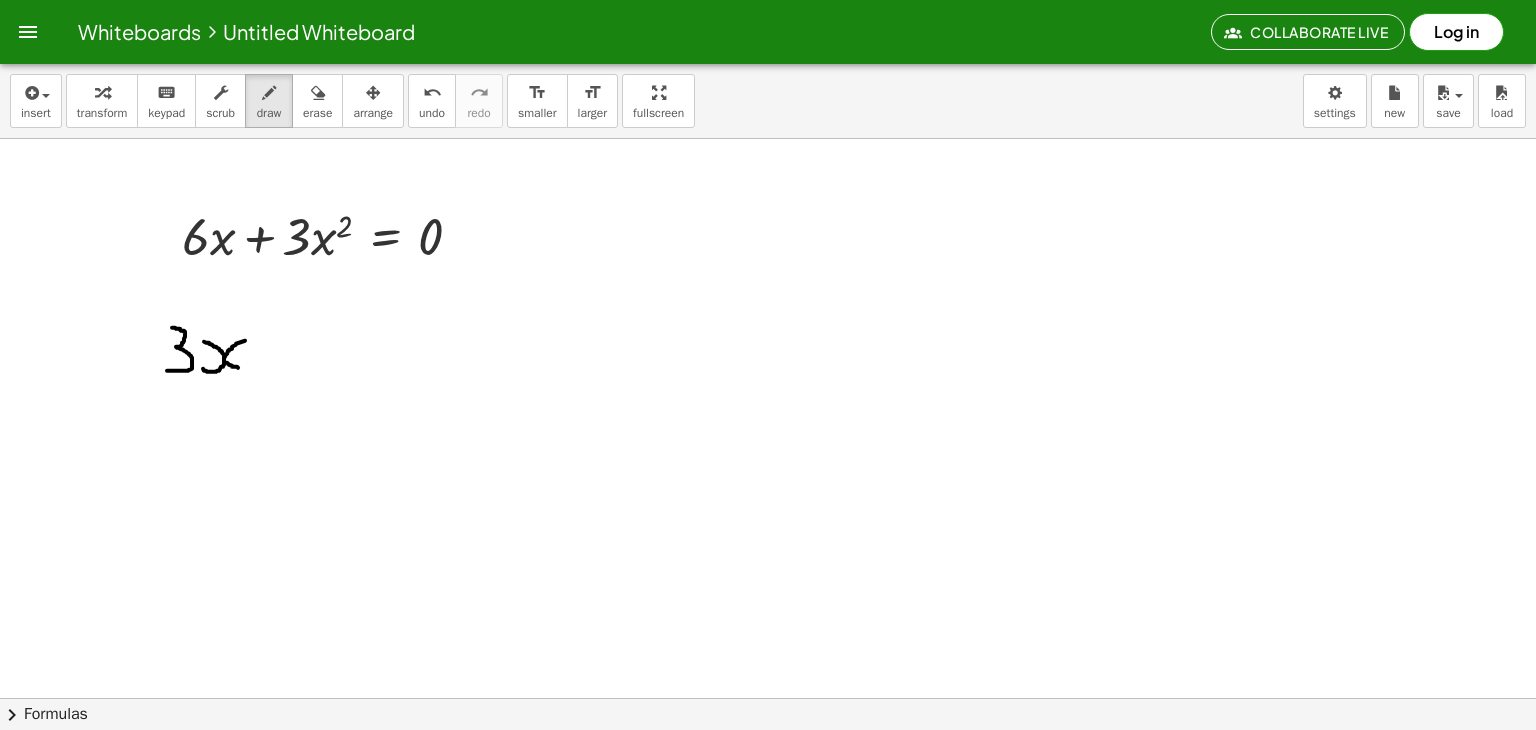 drag, startPoint x: 245, startPoint y: 339, endPoint x: 246, endPoint y: 366, distance: 27.018513 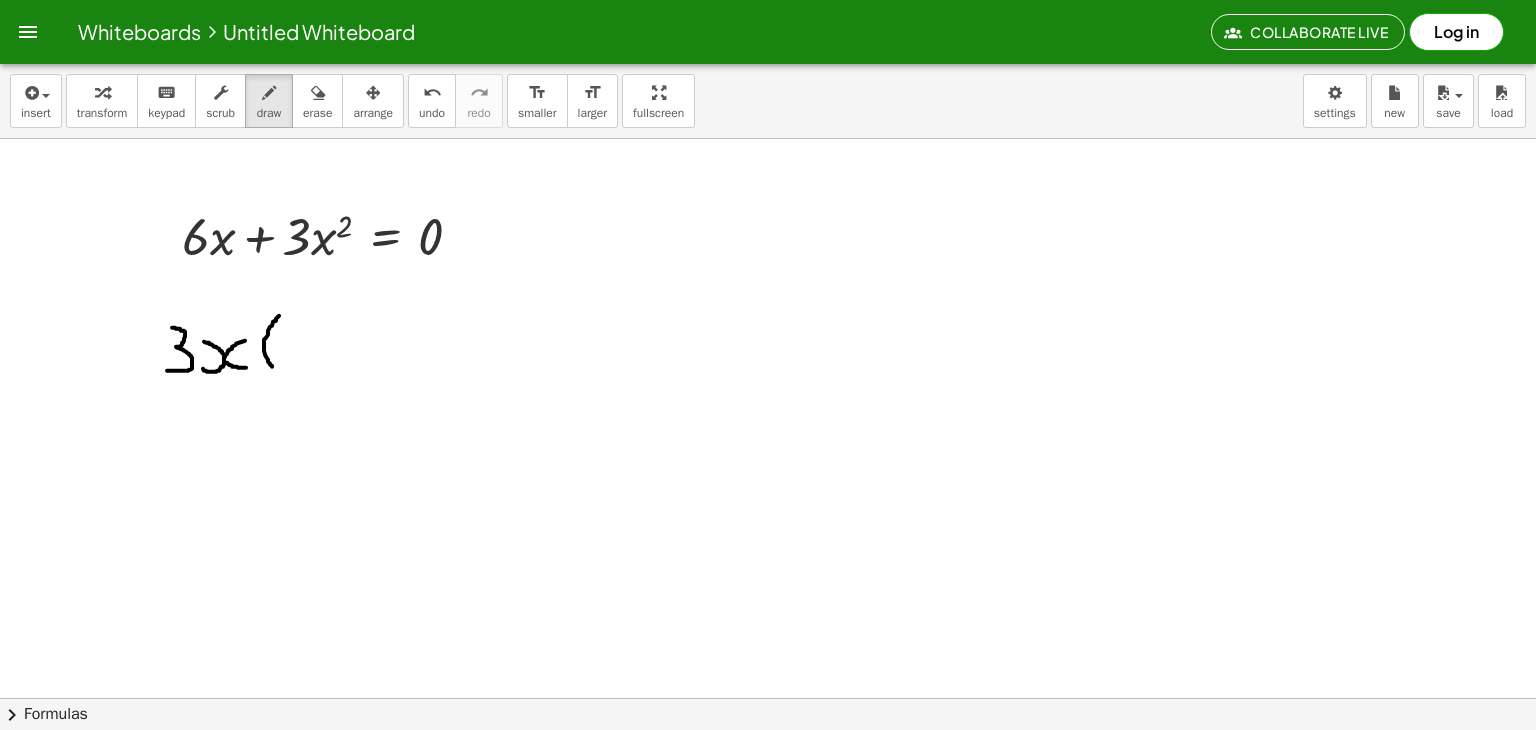drag, startPoint x: 279, startPoint y: 314, endPoint x: 280, endPoint y: 373, distance: 59.008472 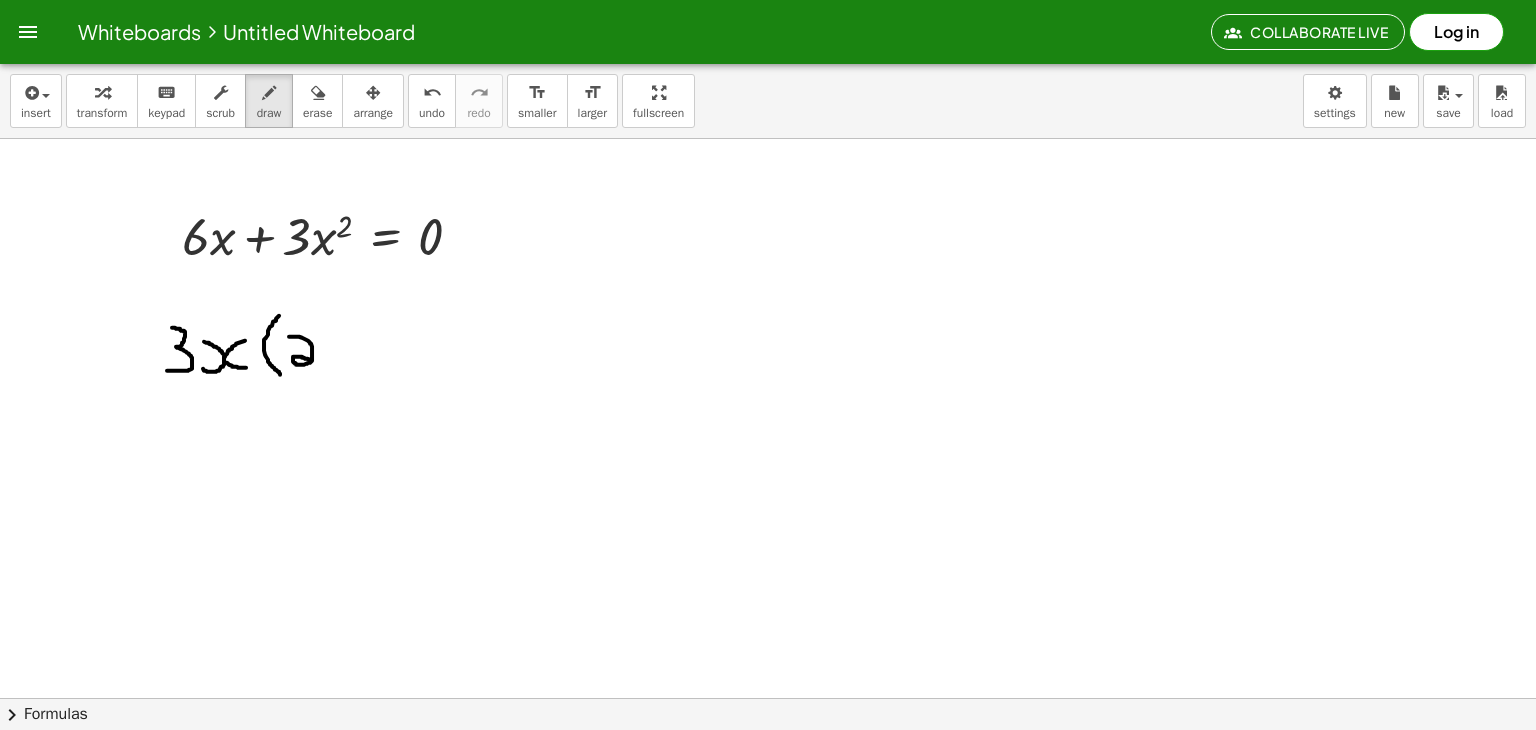 drag, startPoint x: 289, startPoint y: 335, endPoint x: 318, endPoint y: 361, distance: 38.948685 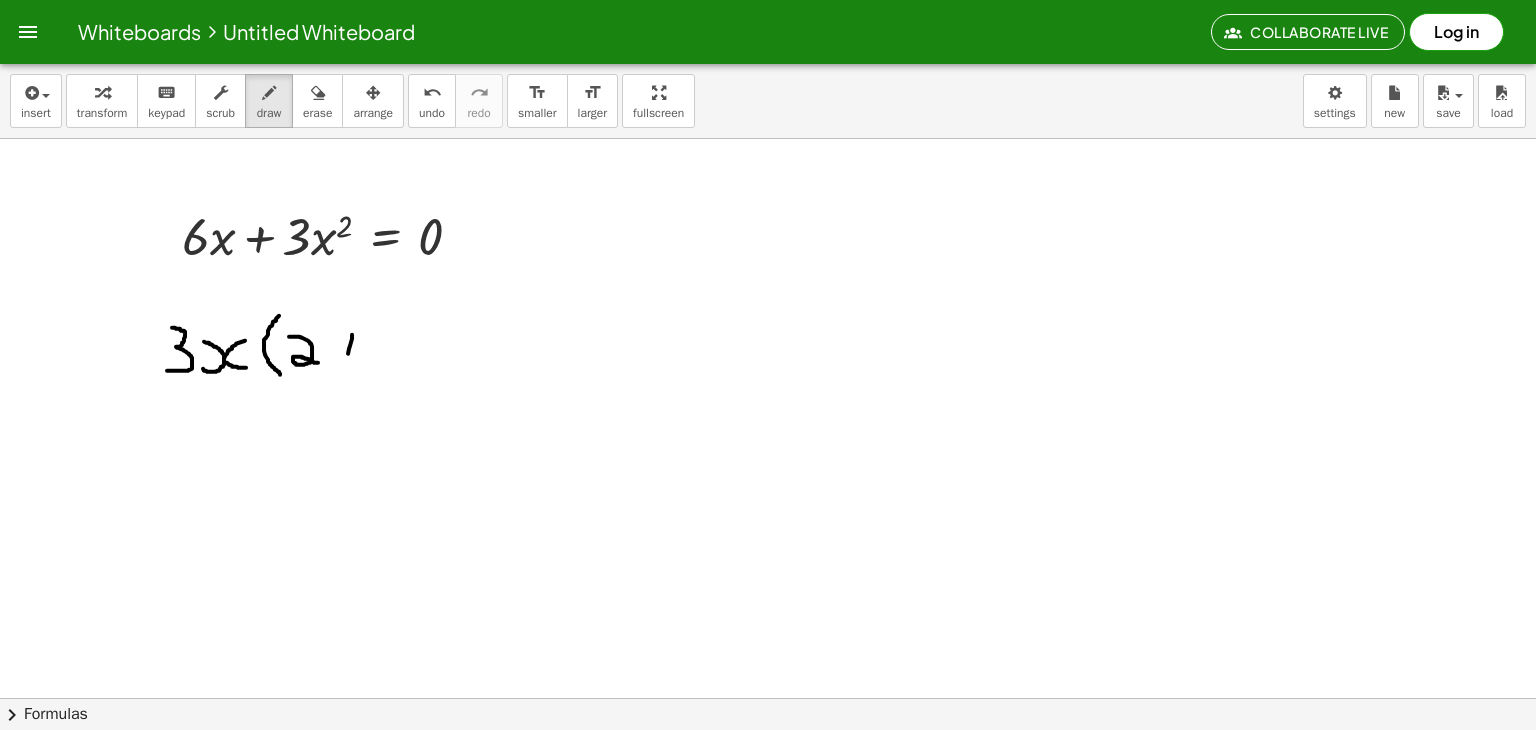 drag, startPoint x: 352, startPoint y: 333, endPoint x: 348, endPoint y: 367, distance: 34.234486 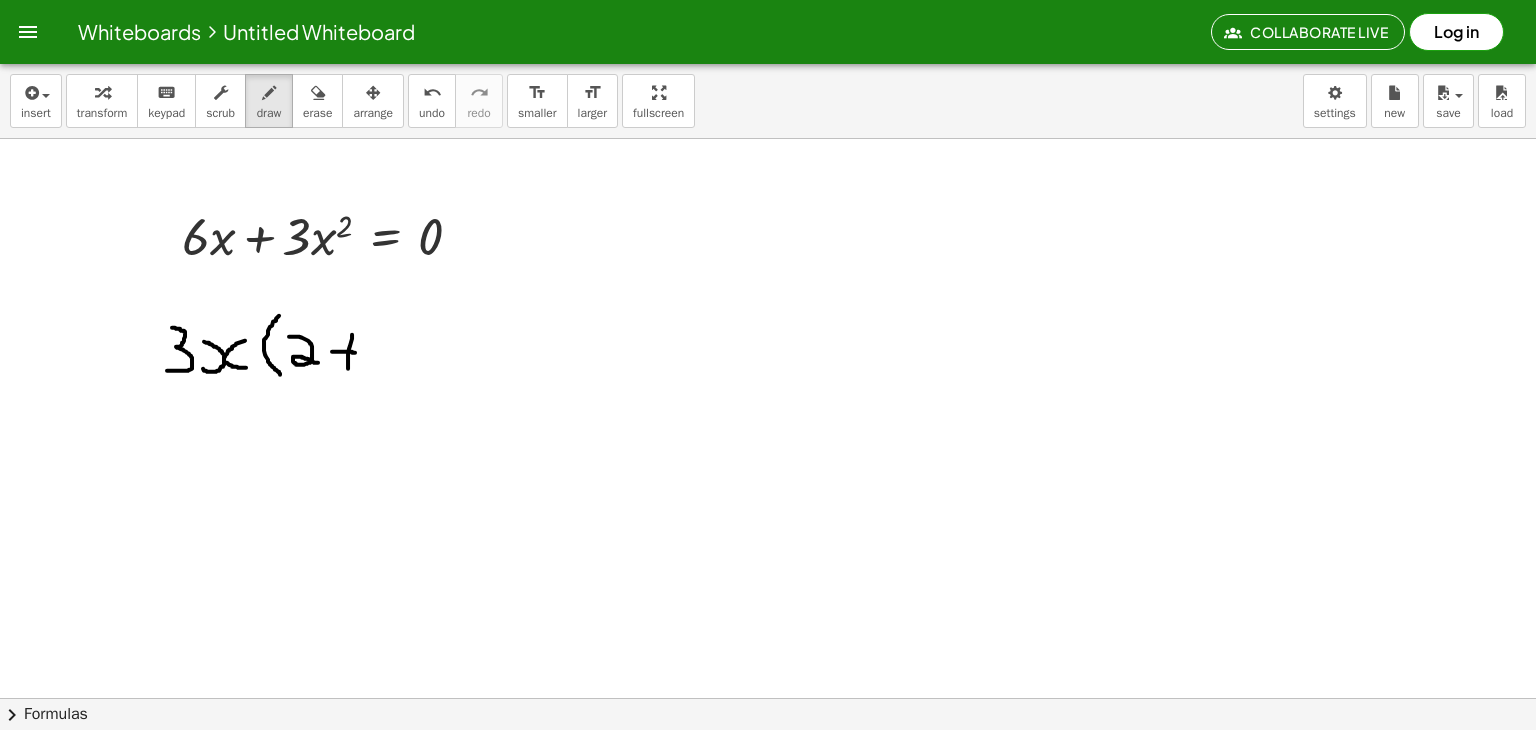 drag, startPoint x: 332, startPoint y: 350, endPoint x: 358, endPoint y: 351, distance: 26.019224 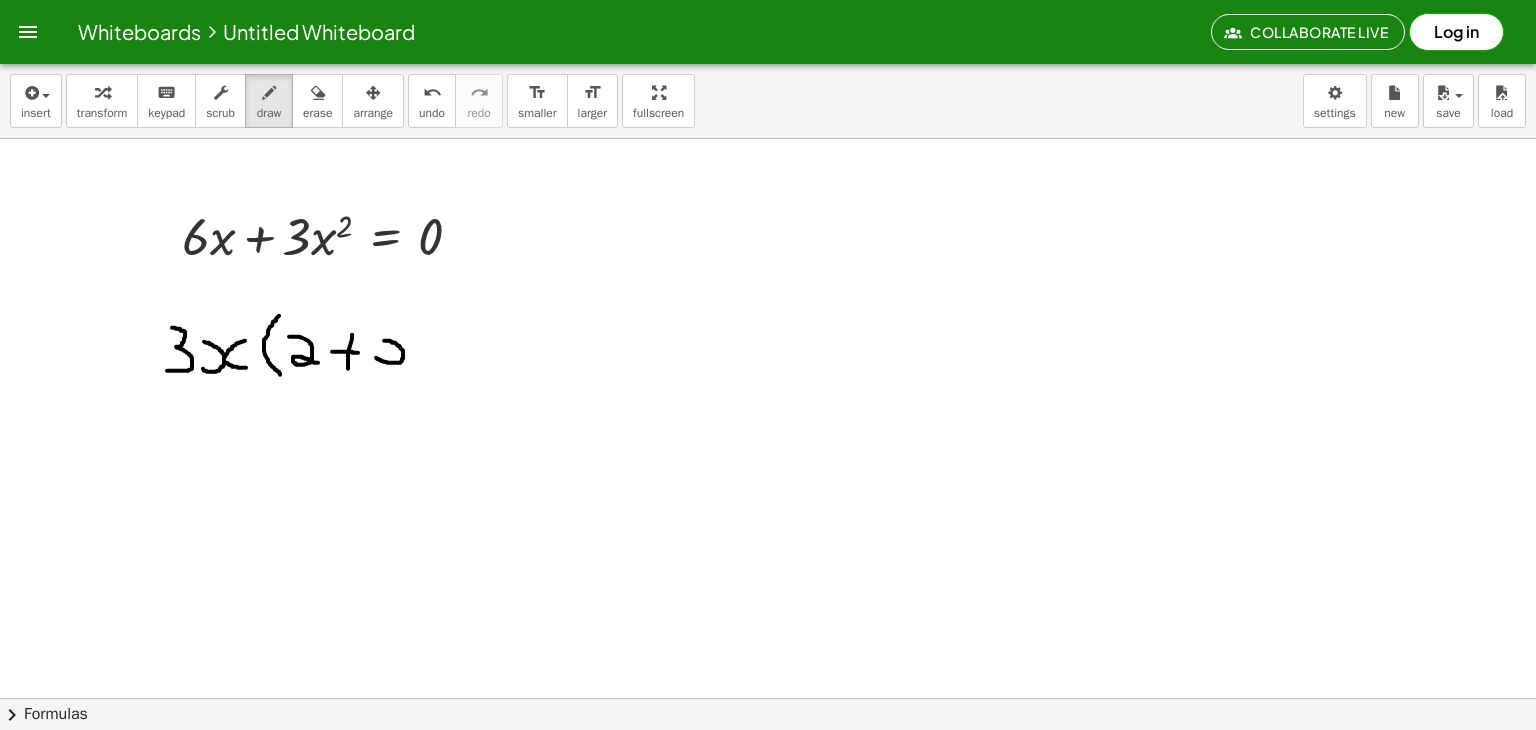 drag, startPoint x: 376, startPoint y: 356, endPoint x: 384, endPoint y: 339, distance: 18.788294 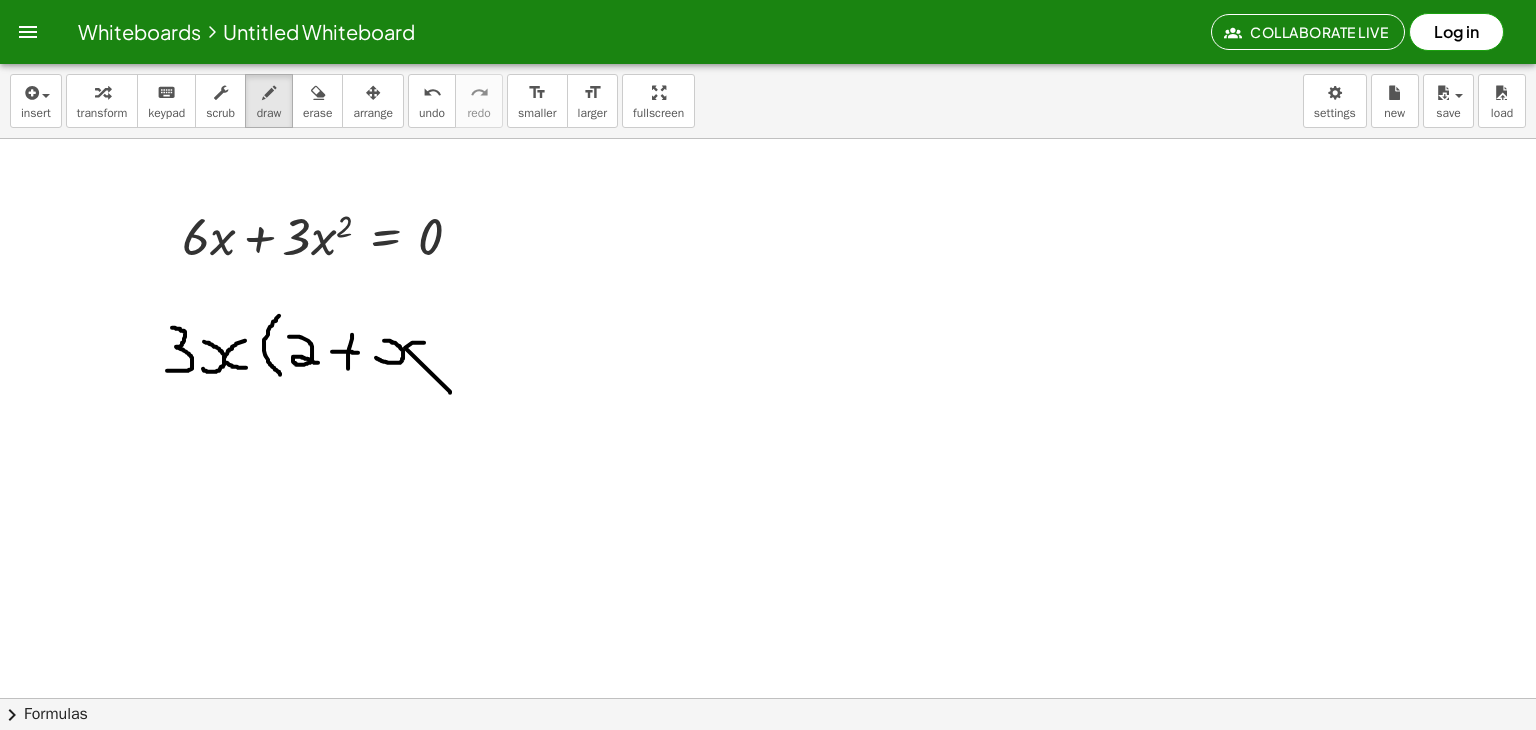 drag, startPoint x: 424, startPoint y: 341, endPoint x: 449, endPoint y: 389, distance: 54.120235 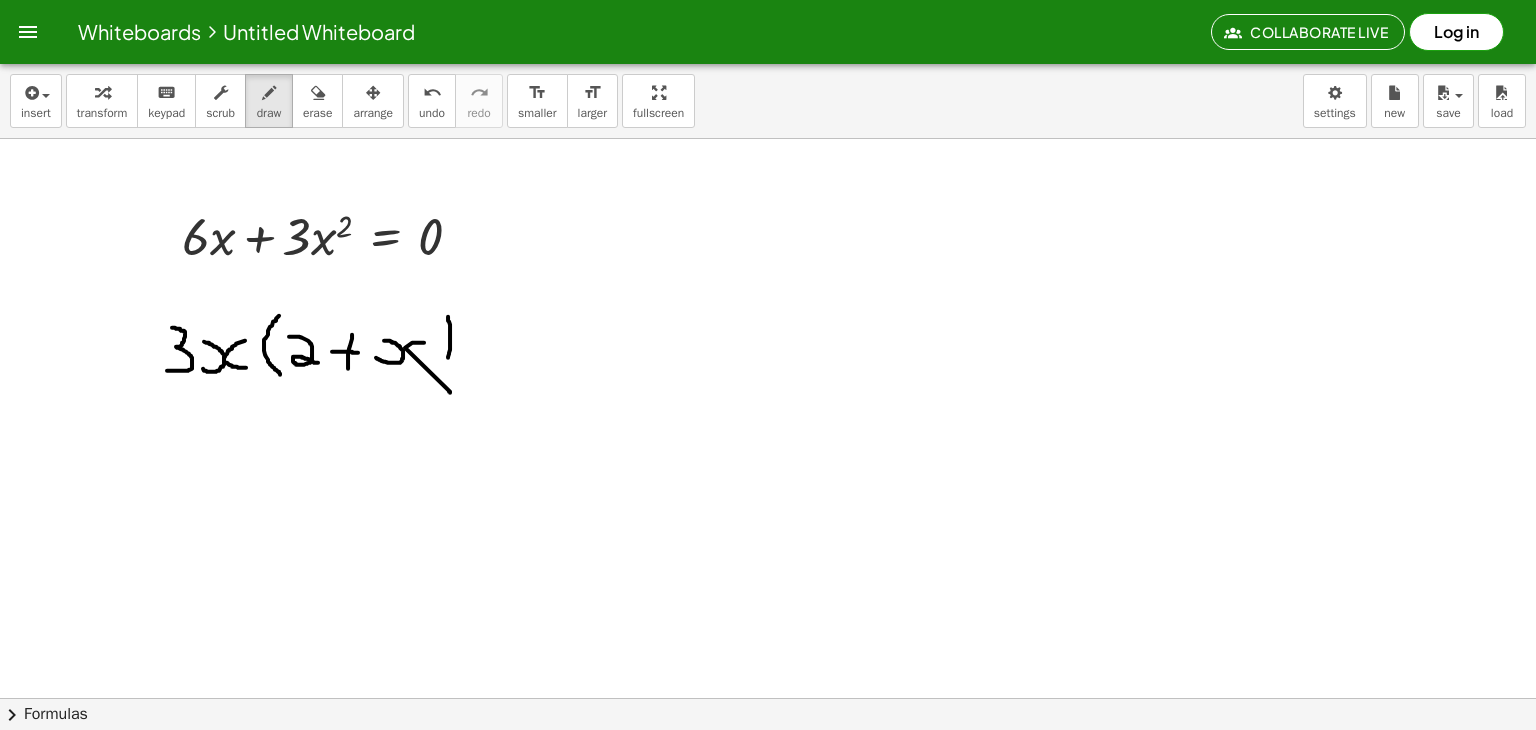 drag, startPoint x: 448, startPoint y: 315, endPoint x: 440, endPoint y: 371, distance: 56.568542 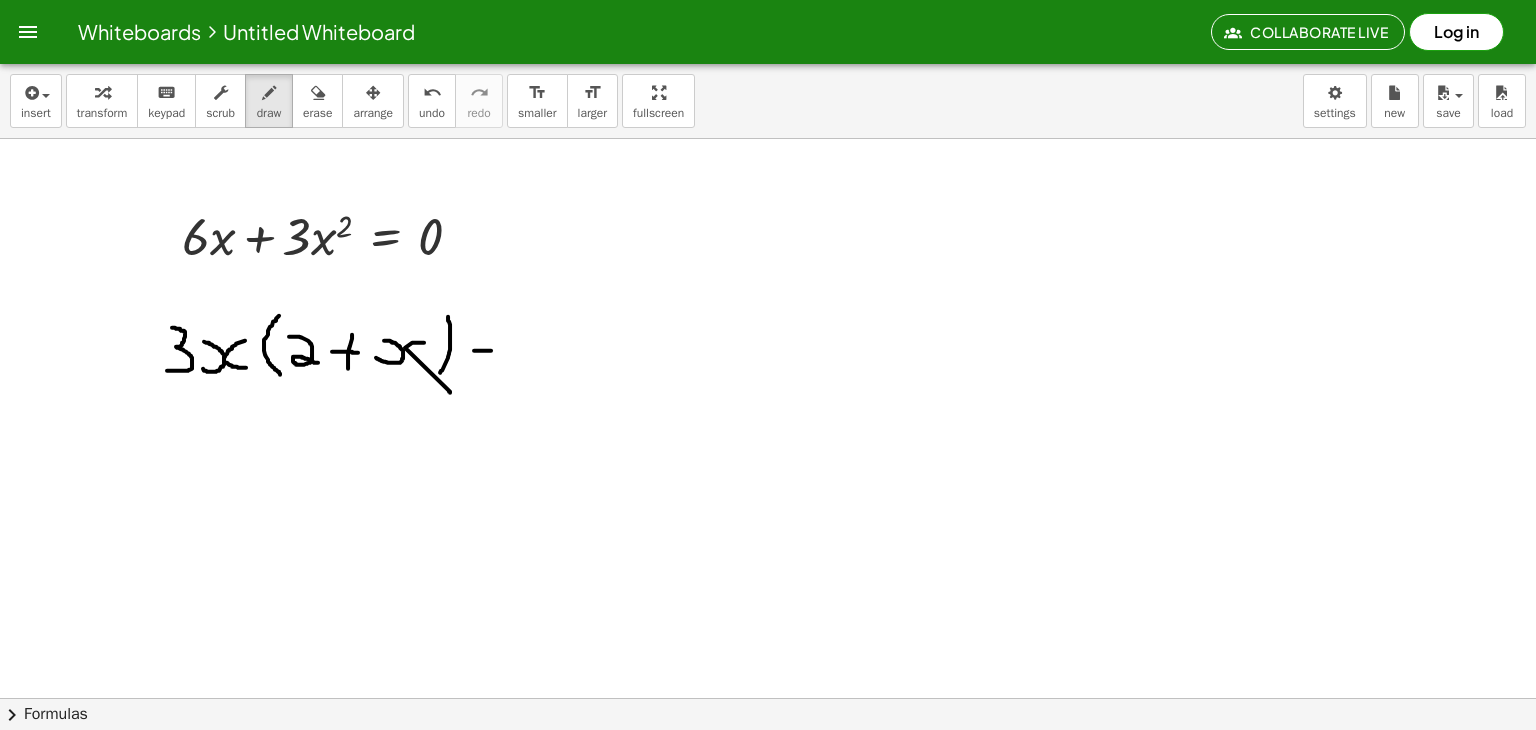 drag, startPoint x: 474, startPoint y: 349, endPoint x: 491, endPoint y: 349, distance: 17 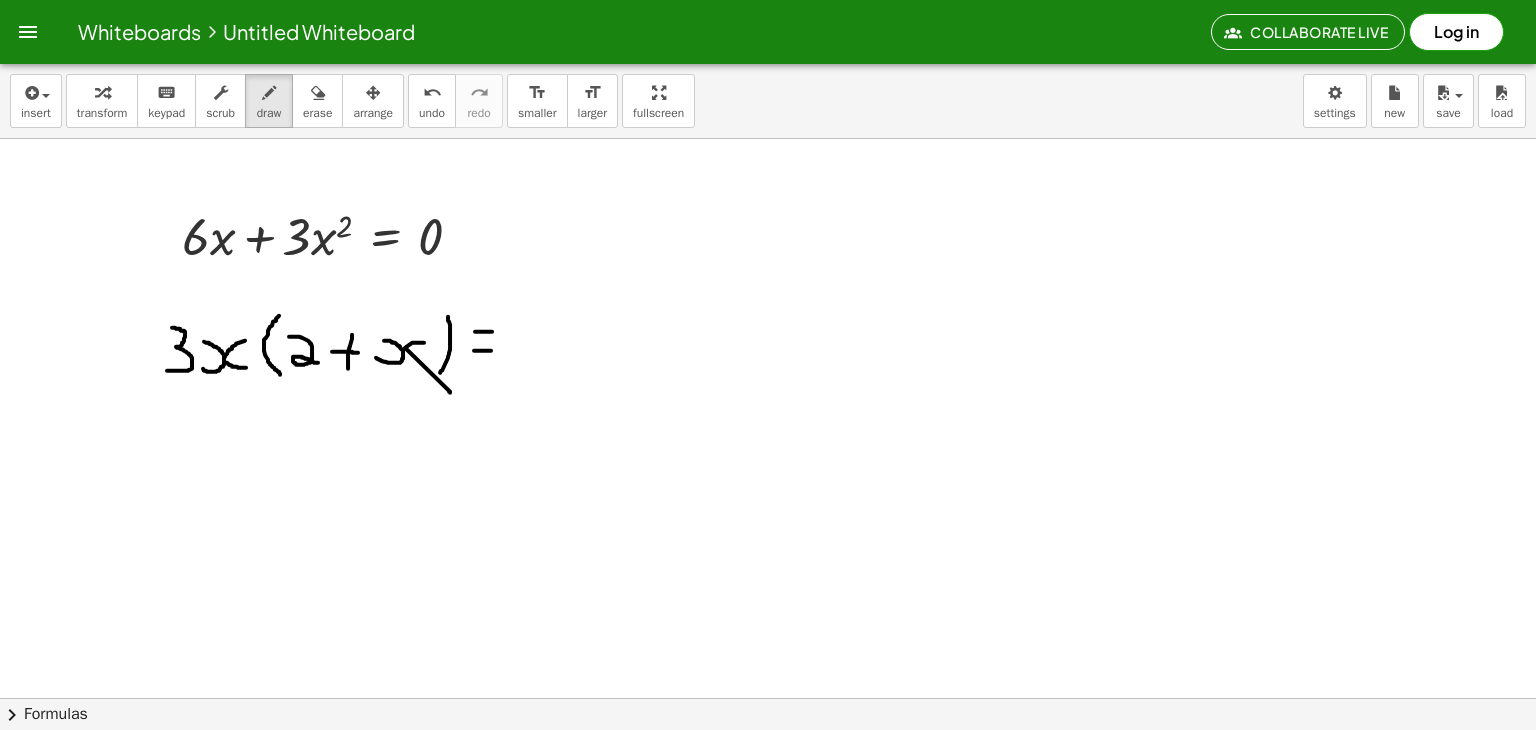 drag, startPoint x: 475, startPoint y: 330, endPoint x: 492, endPoint y: 330, distance: 17 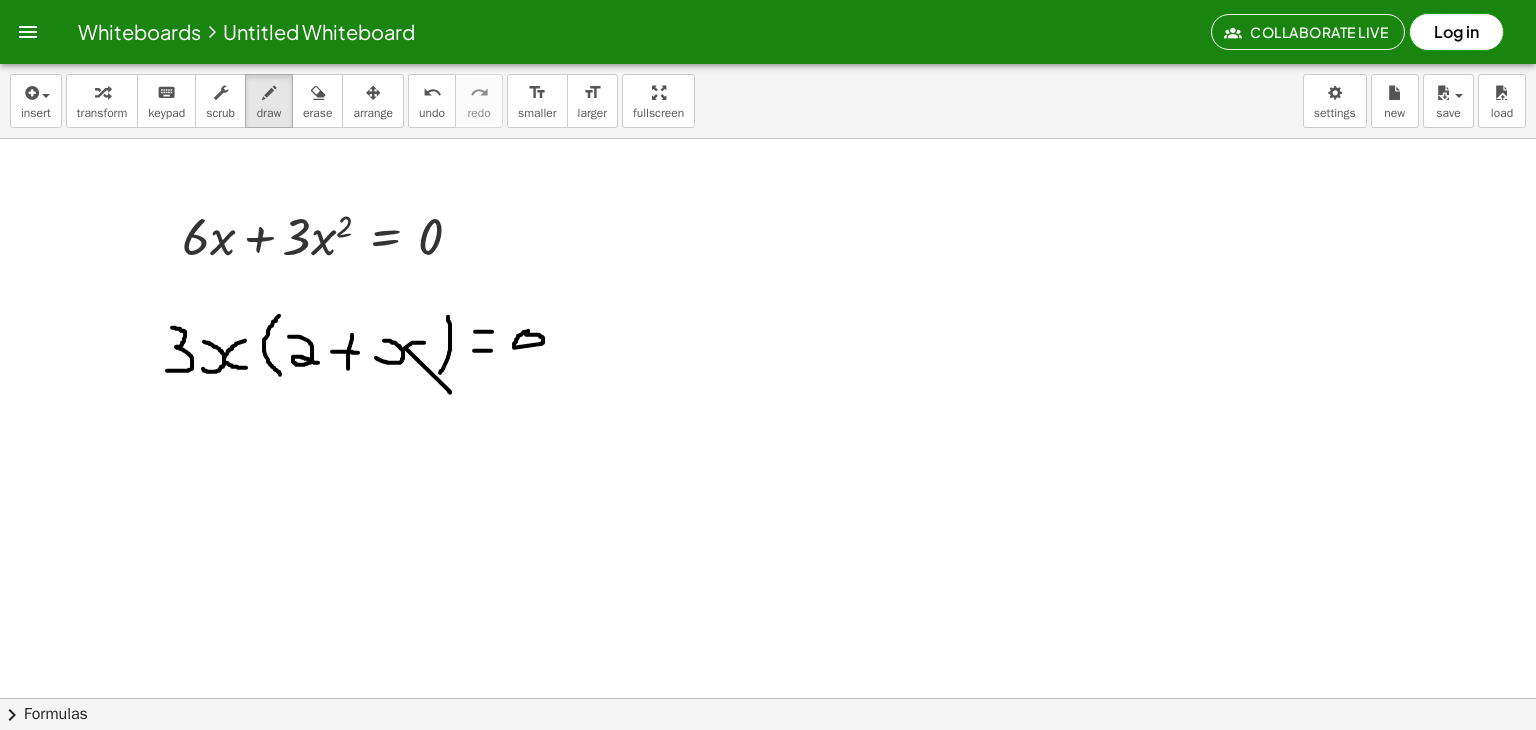 click at bounding box center [768, -2087] 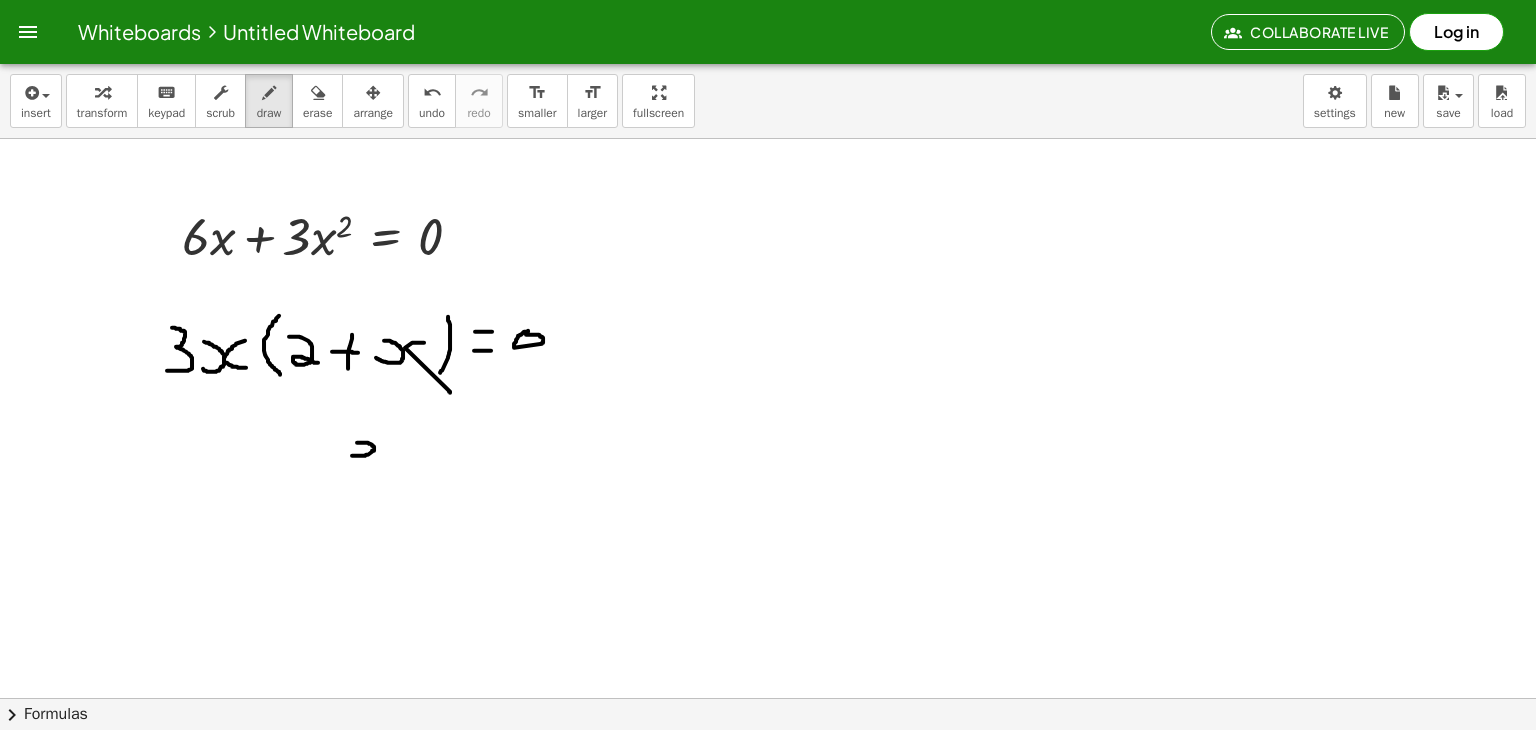 drag, startPoint x: 352, startPoint y: 454, endPoint x: 357, endPoint y: 441, distance: 13.928389 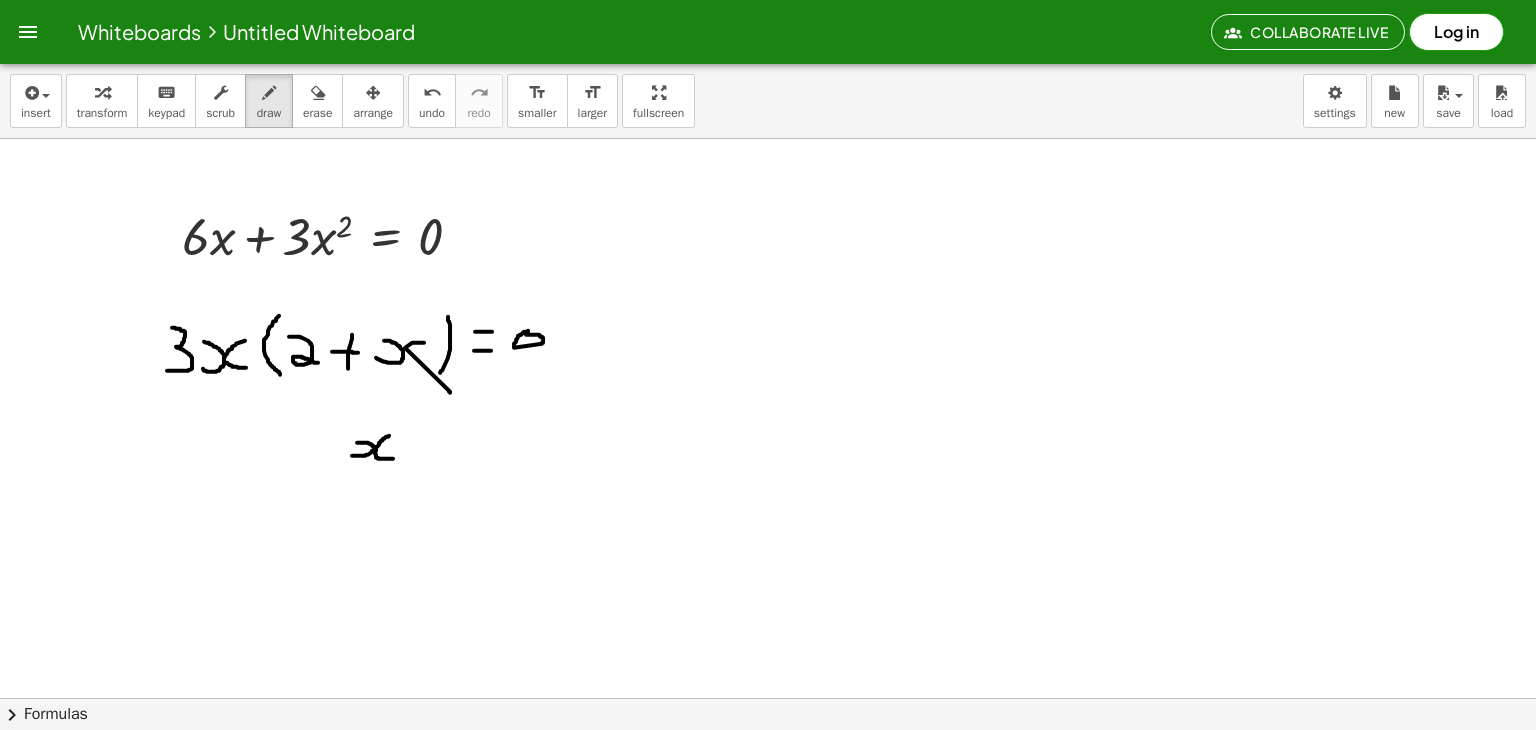 drag, startPoint x: 389, startPoint y: 434, endPoint x: 393, endPoint y: 457, distance: 23.345236 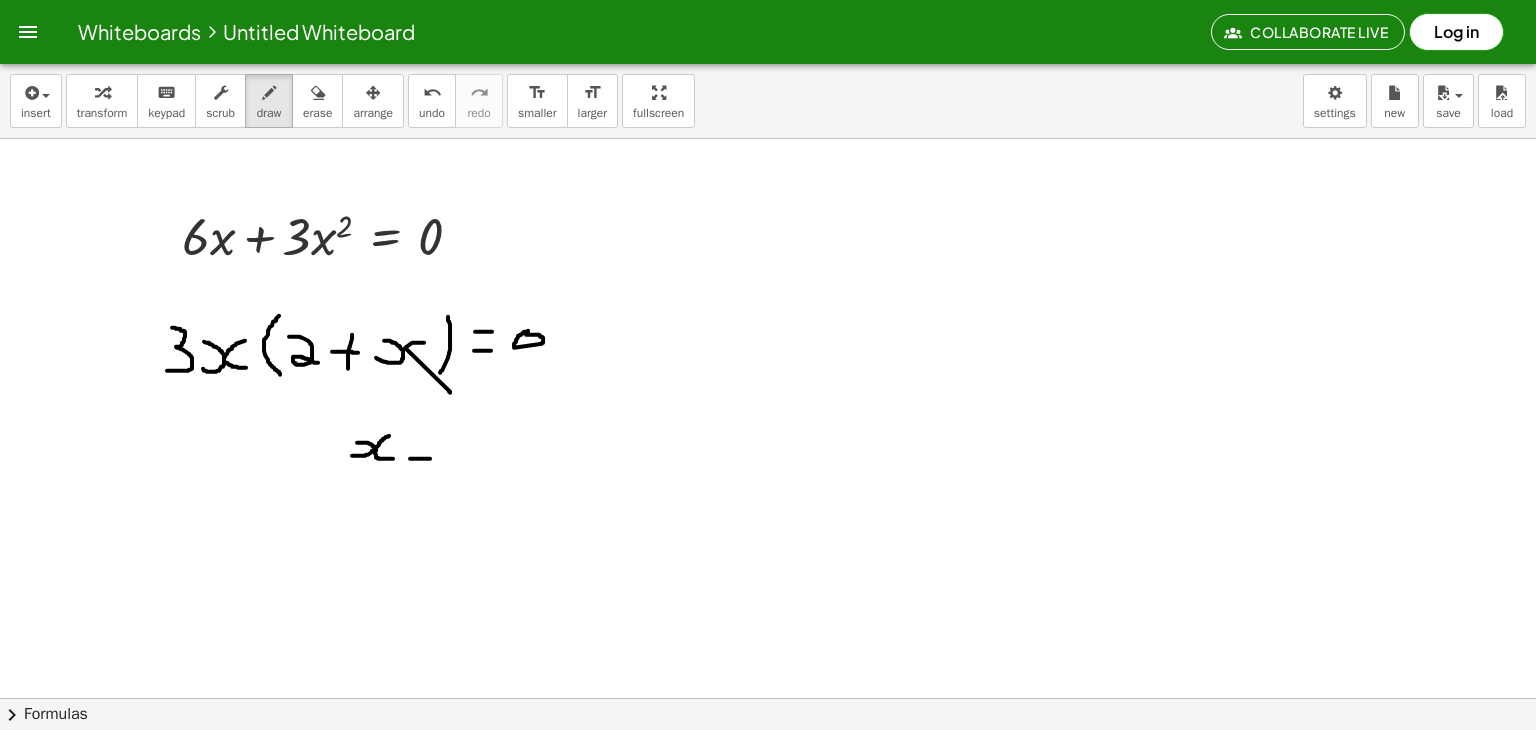 drag, startPoint x: 410, startPoint y: 457, endPoint x: 431, endPoint y: 457, distance: 21 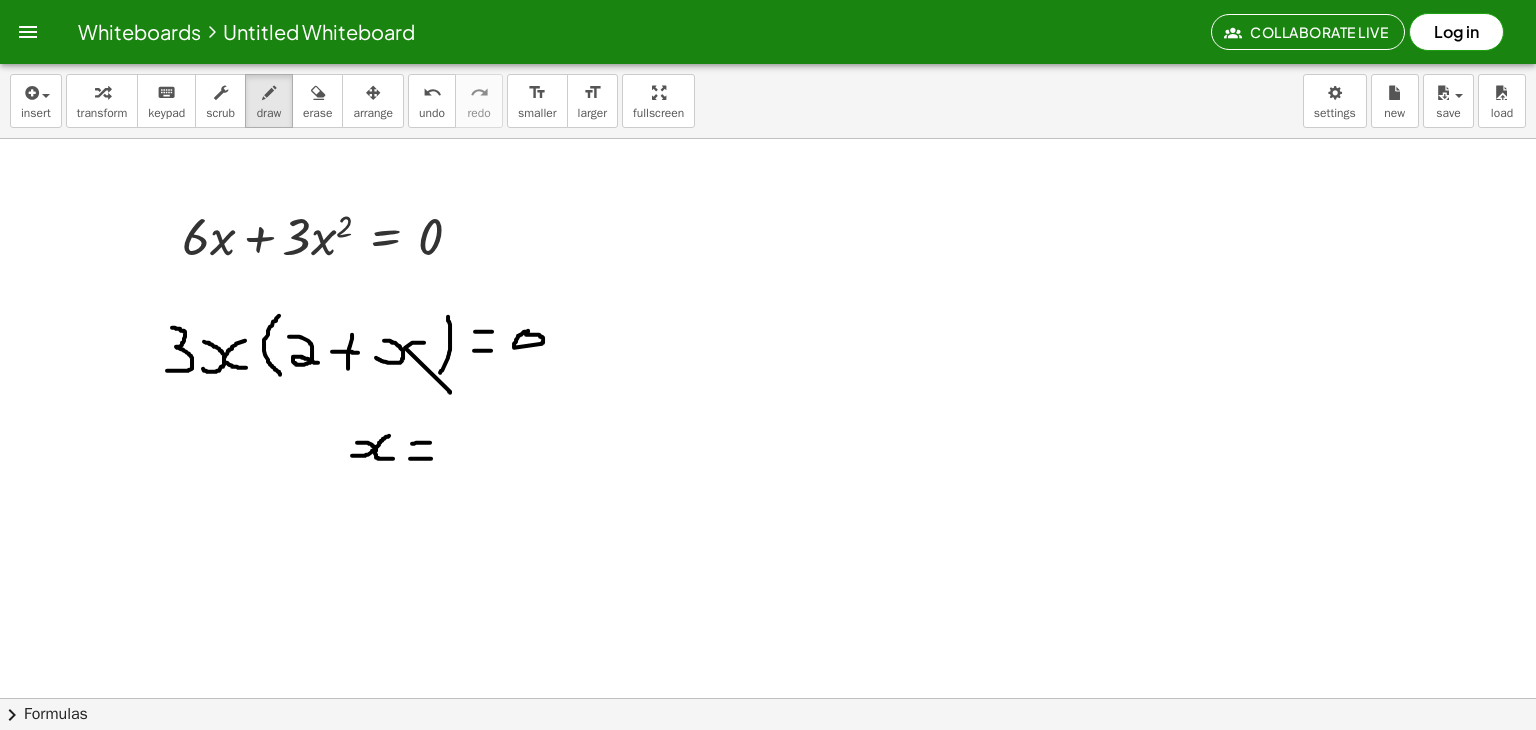 drag, startPoint x: 412, startPoint y: 442, endPoint x: 437, endPoint y: 441, distance: 25.019993 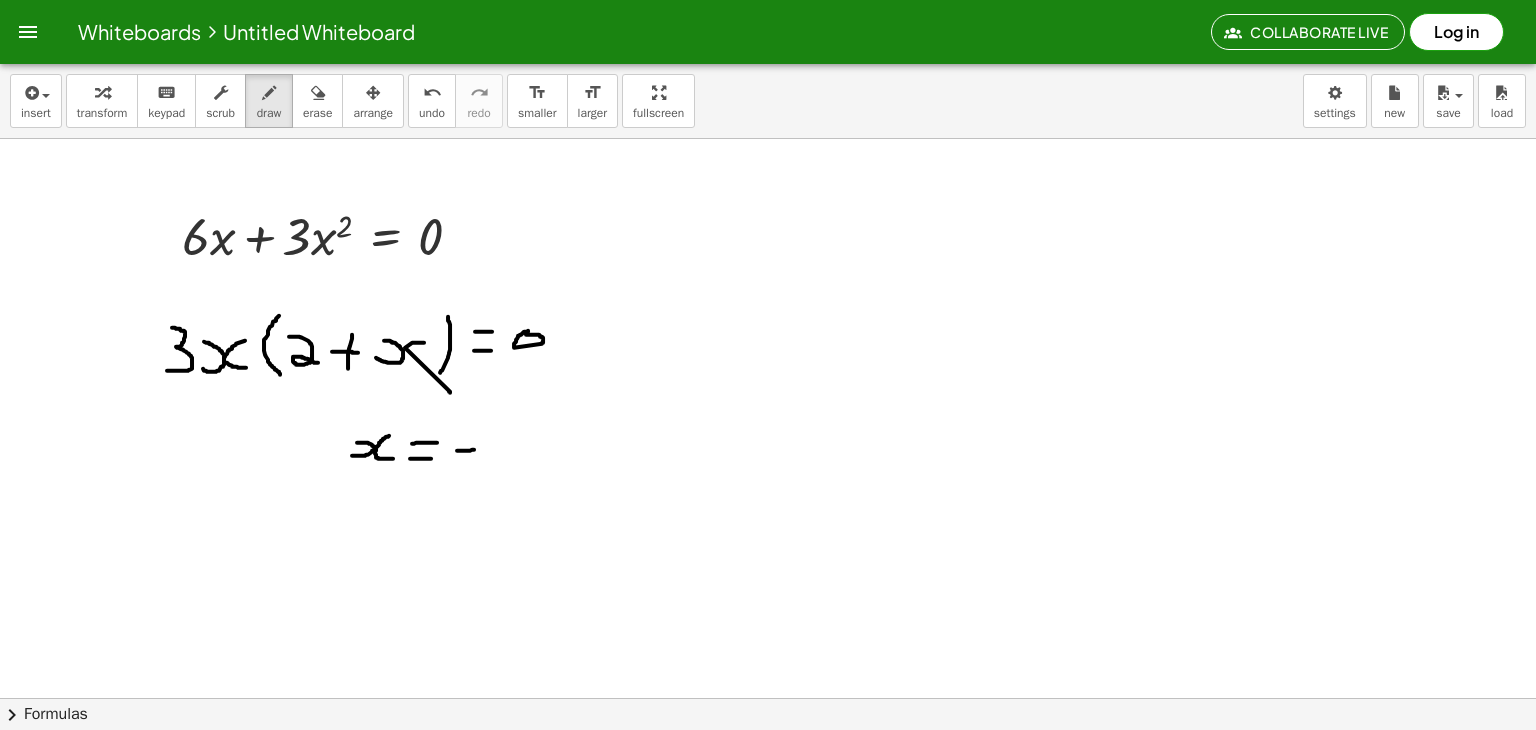 drag, startPoint x: 457, startPoint y: 449, endPoint x: 475, endPoint y: 448, distance: 18.027756 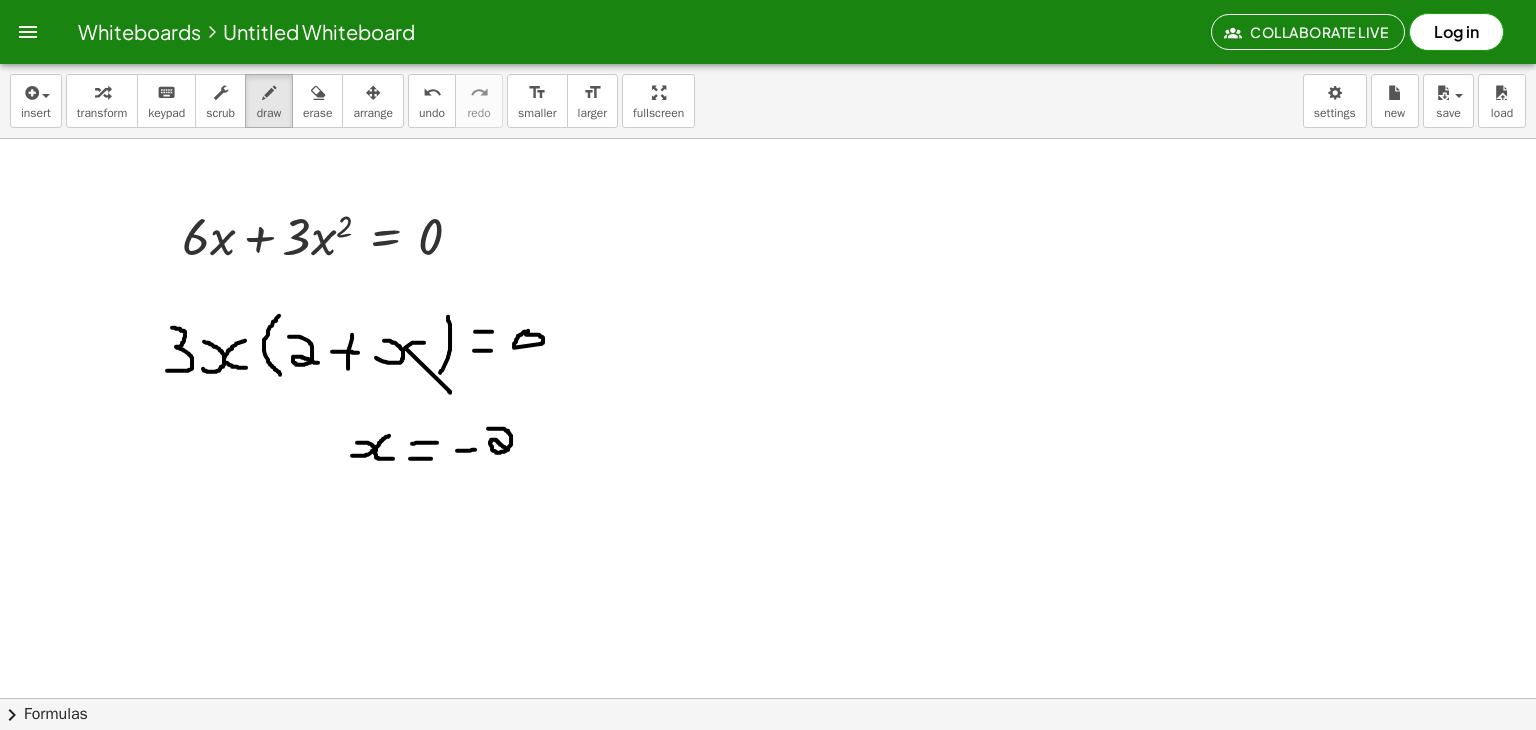 drag, startPoint x: 488, startPoint y: 427, endPoint x: 513, endPoint y: 453, distance: 36.069378 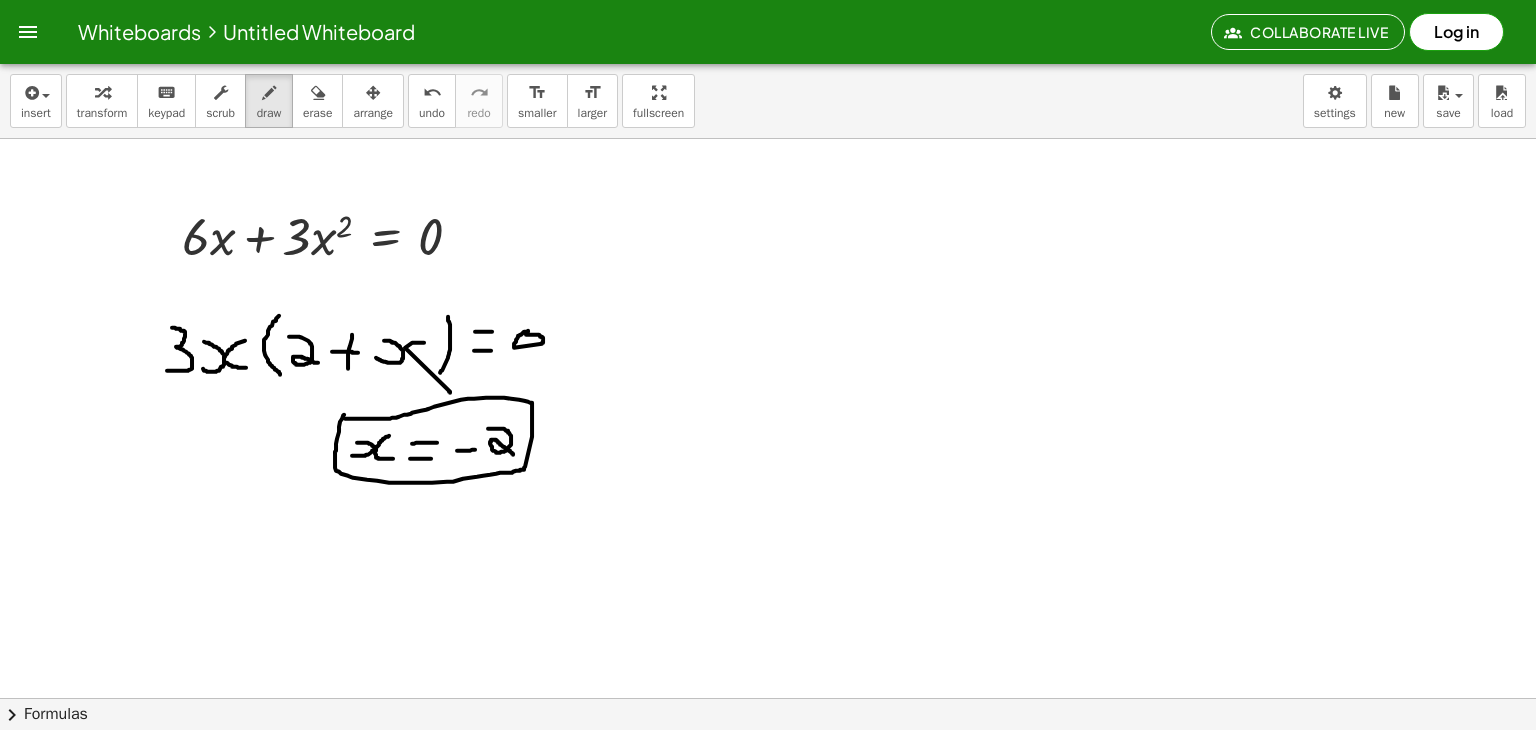 click at bounding box center (768, -2087) 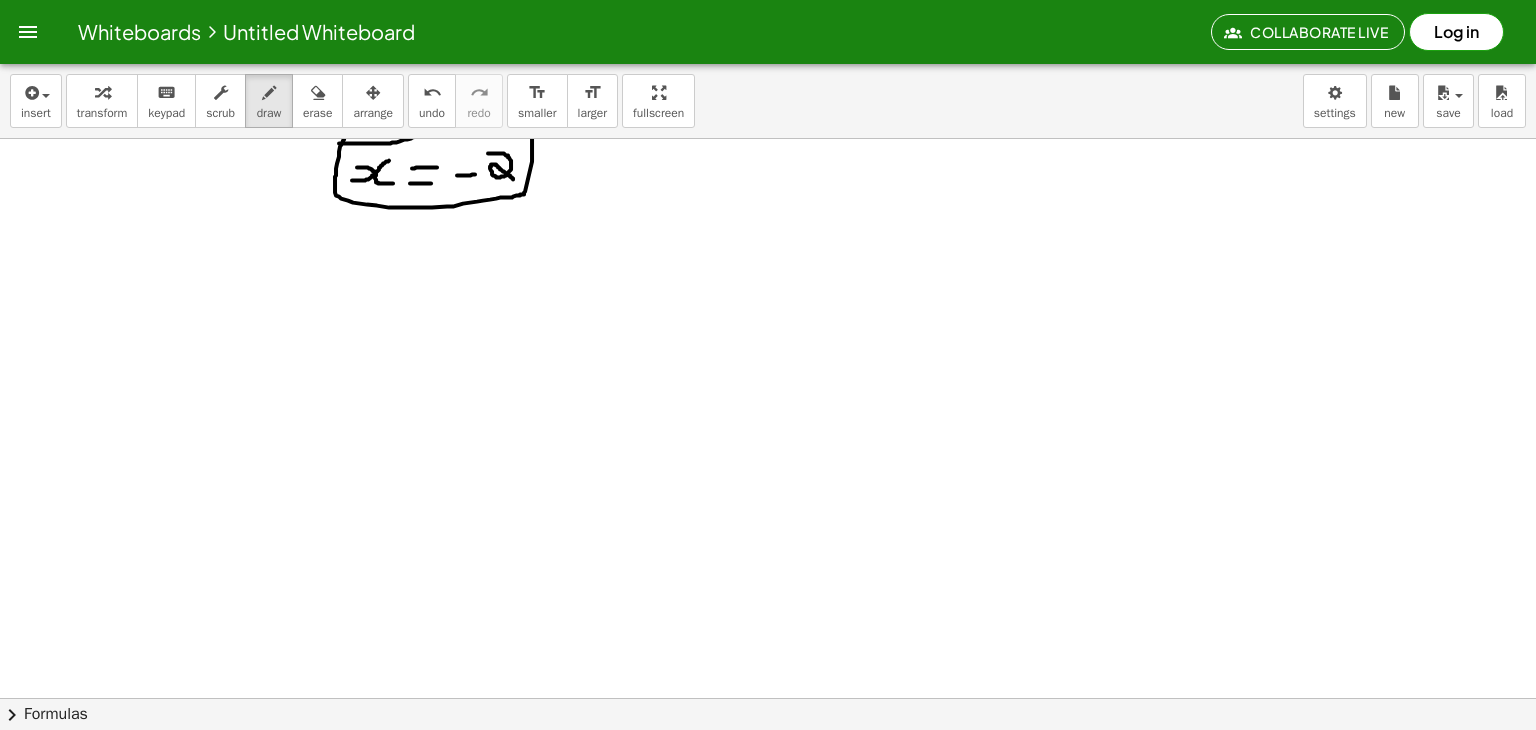 scroll, scrollTop: 5592, scrollLeft: 0, axis: vertical 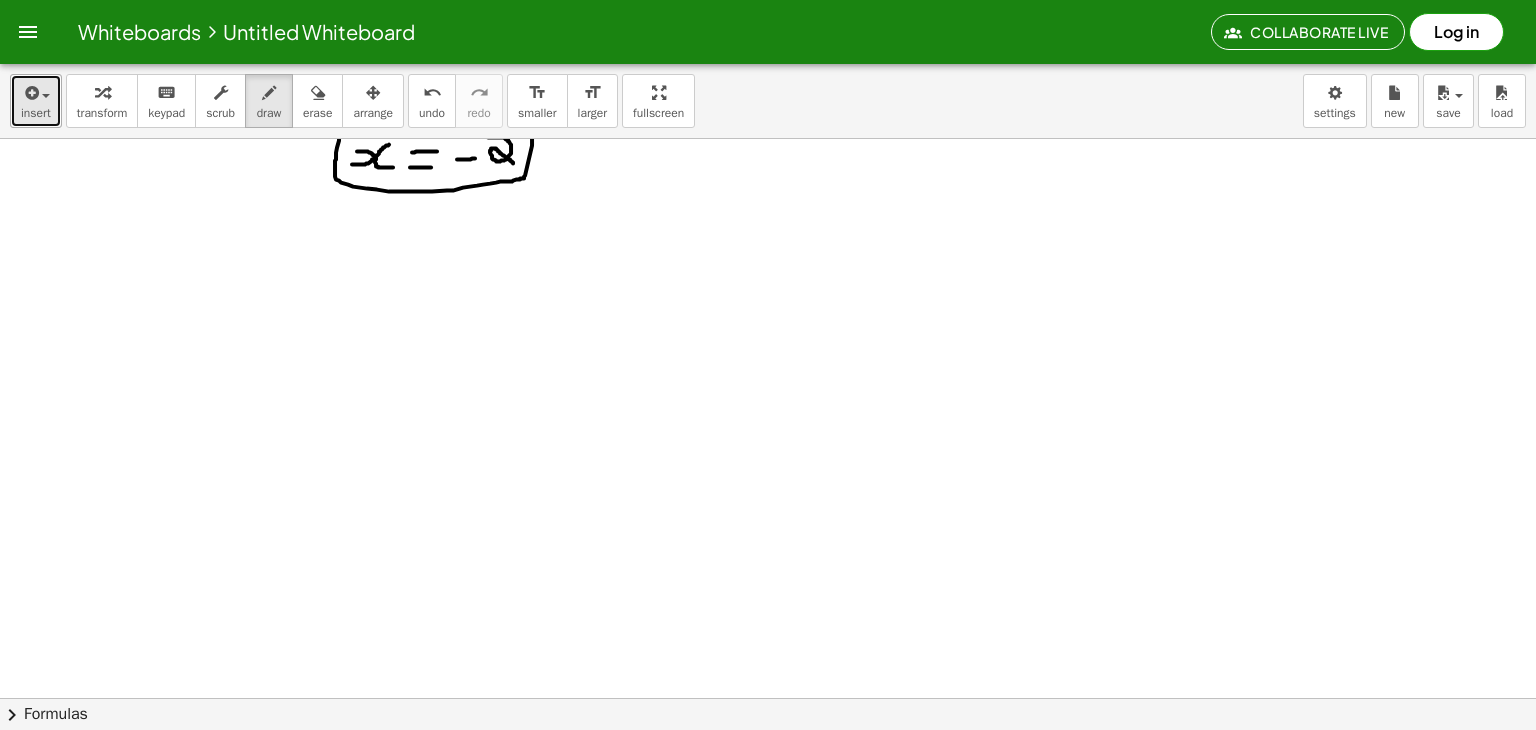 click at bounding box center (36, 92) 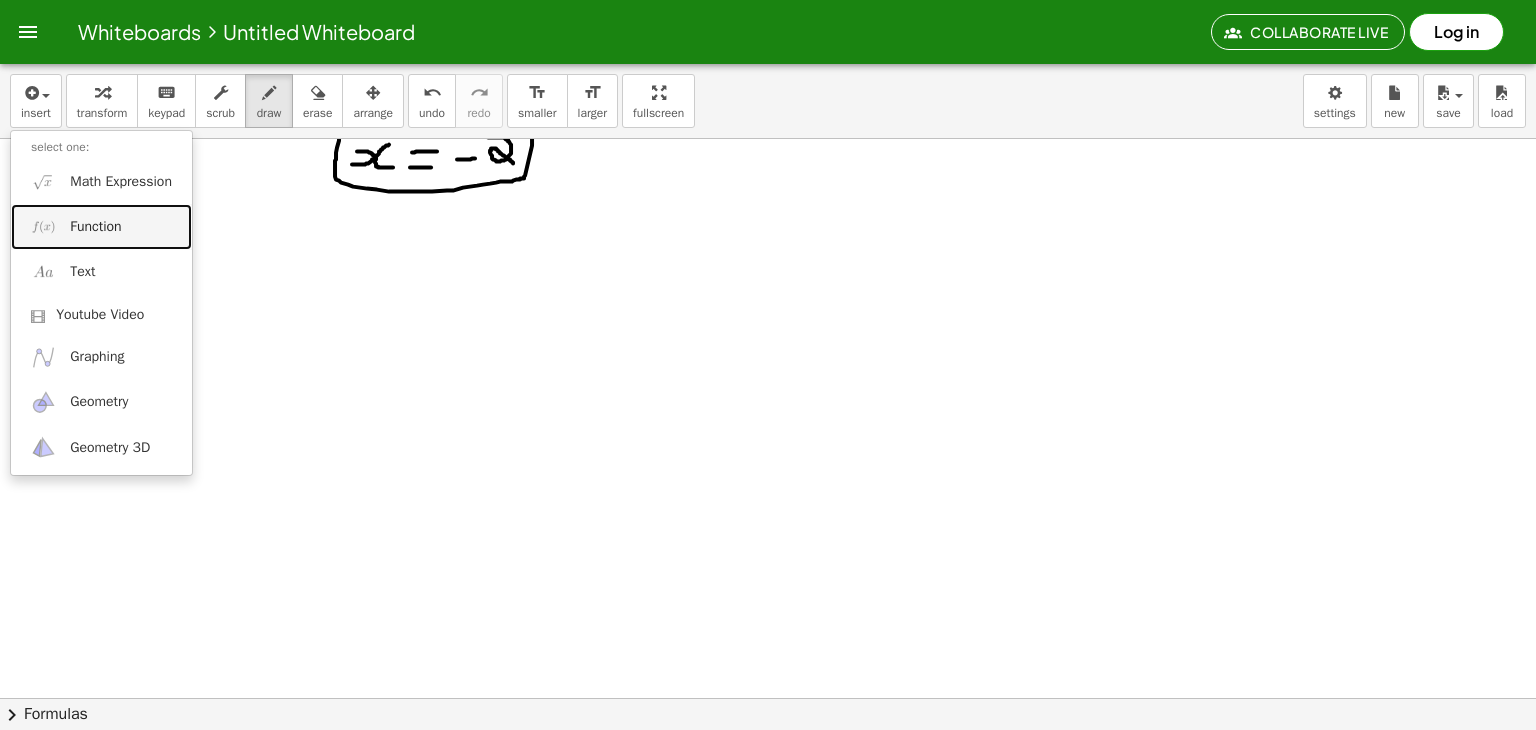 click on "Function" at bounding box center [95, 227] 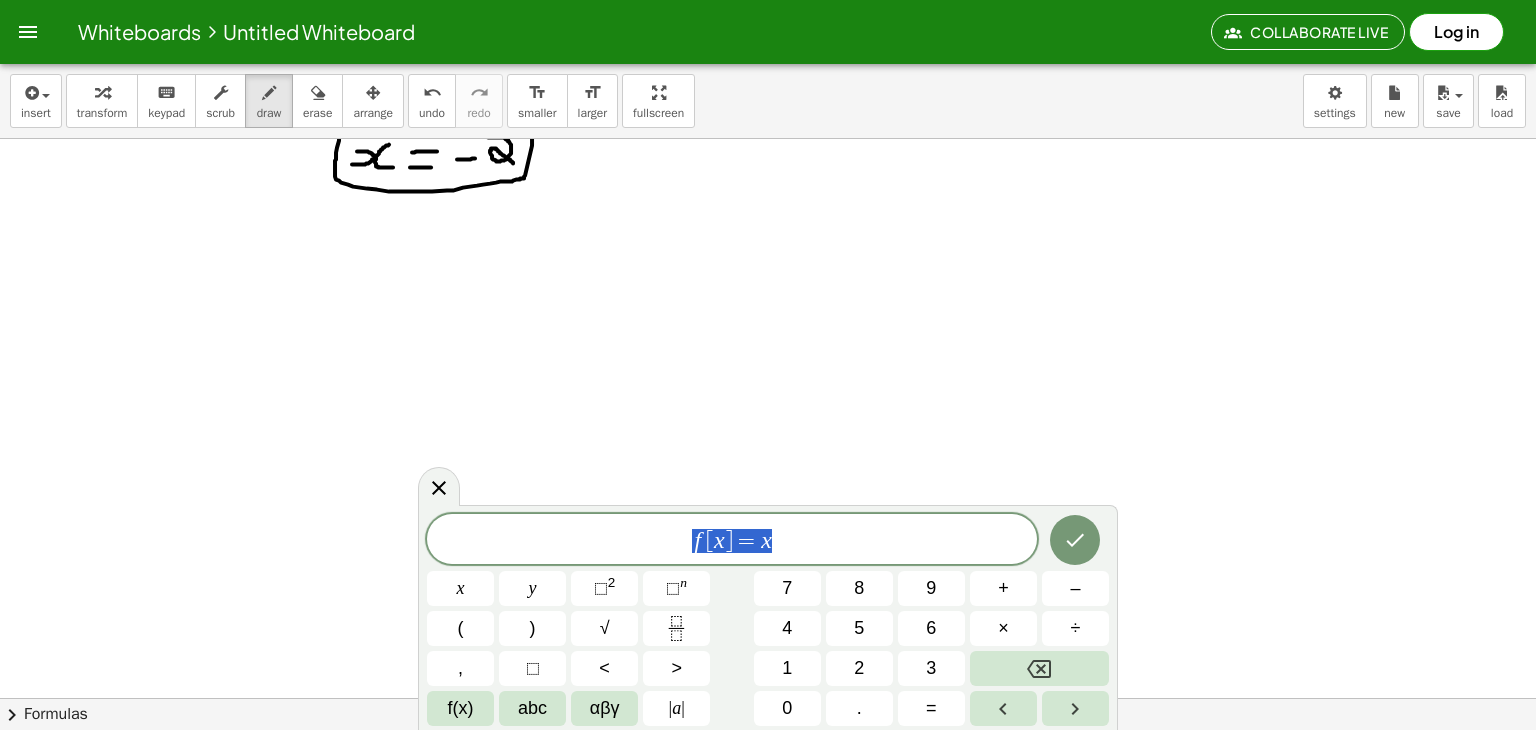 drag, startPoint x: 797, startPoint y: 538, endPoint x: 646, endPoint y: 550, distance: 151.47607 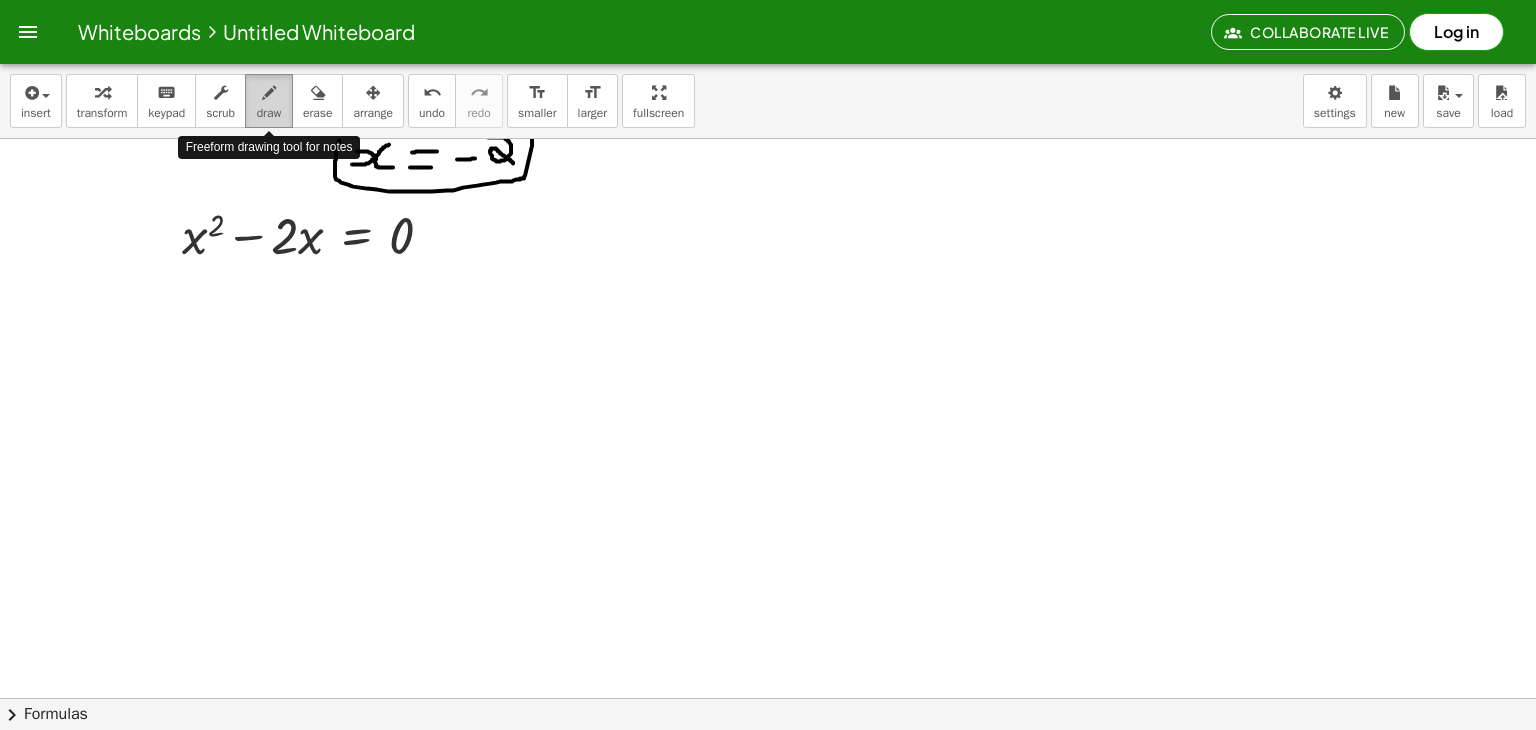 click at bounding box center [269, 93] 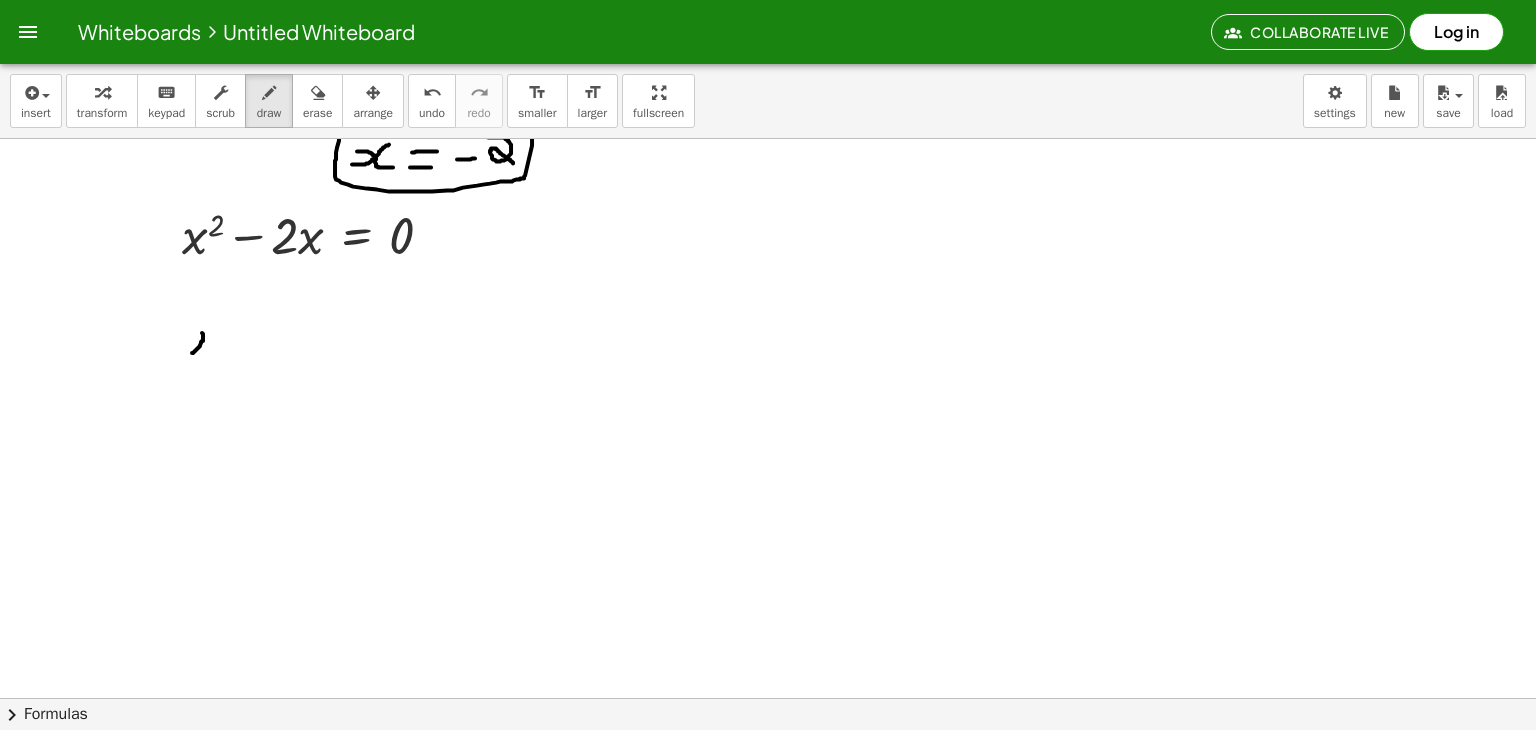drag, startPoint x: 192, startPoint y: 352, endPoint x: 191, endPoint y: 329, distance: 23.021729 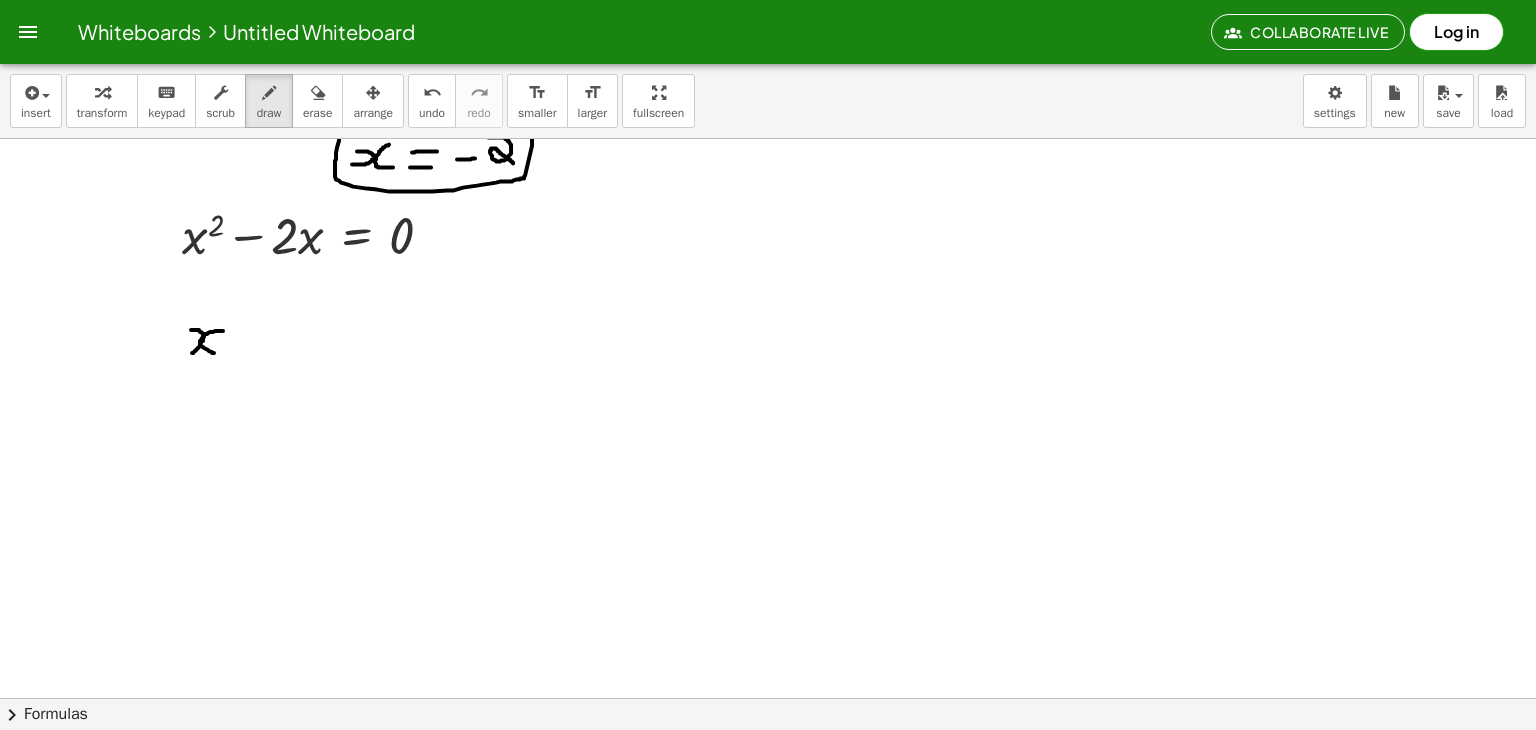 drag, startPoint x: 223, startPoint y: 330, endPoint x: 223, endPoint y: 352, distance: 22 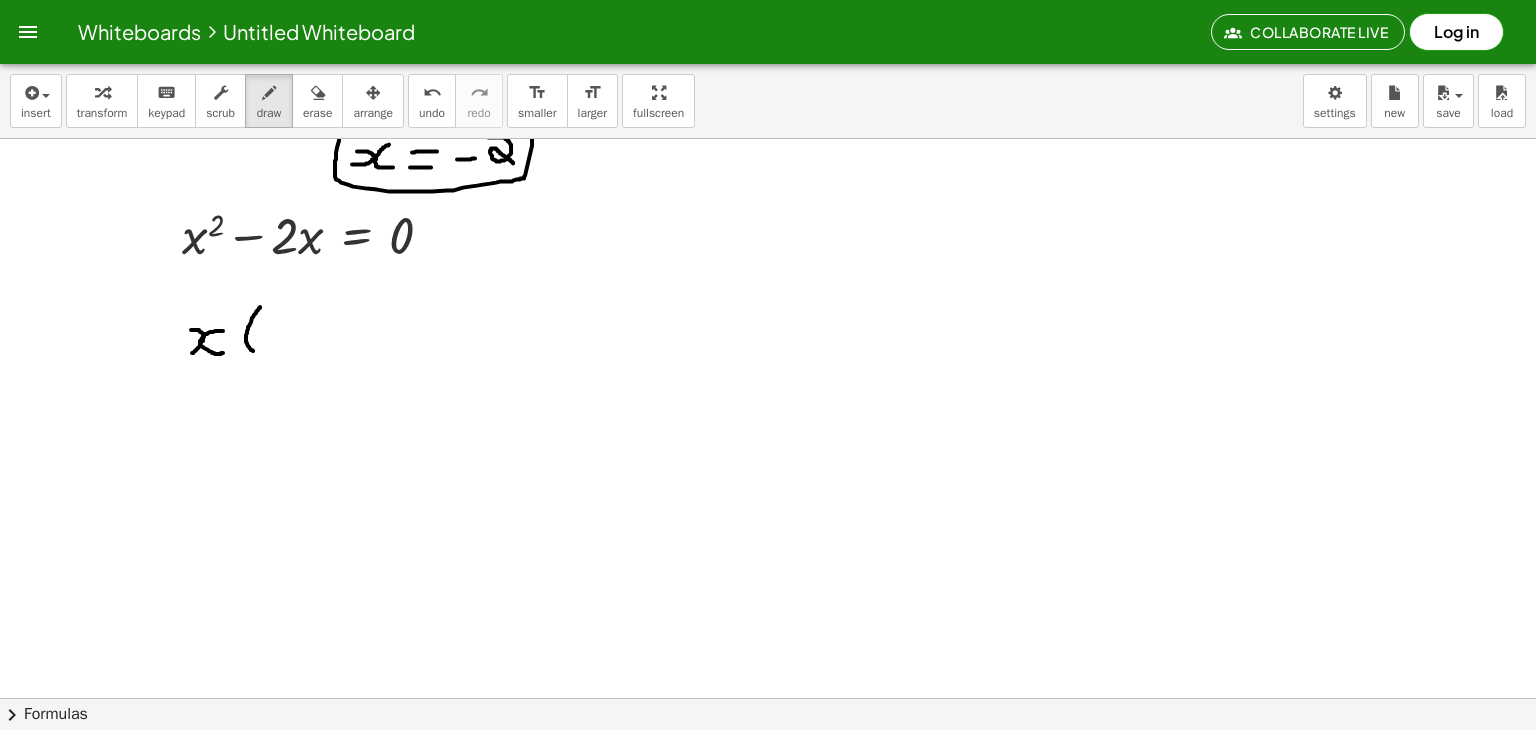 drag, startPoint x: 260, startPoint y: 306, endPoint x: 257, endPoint y: 353, distance: 47.095646 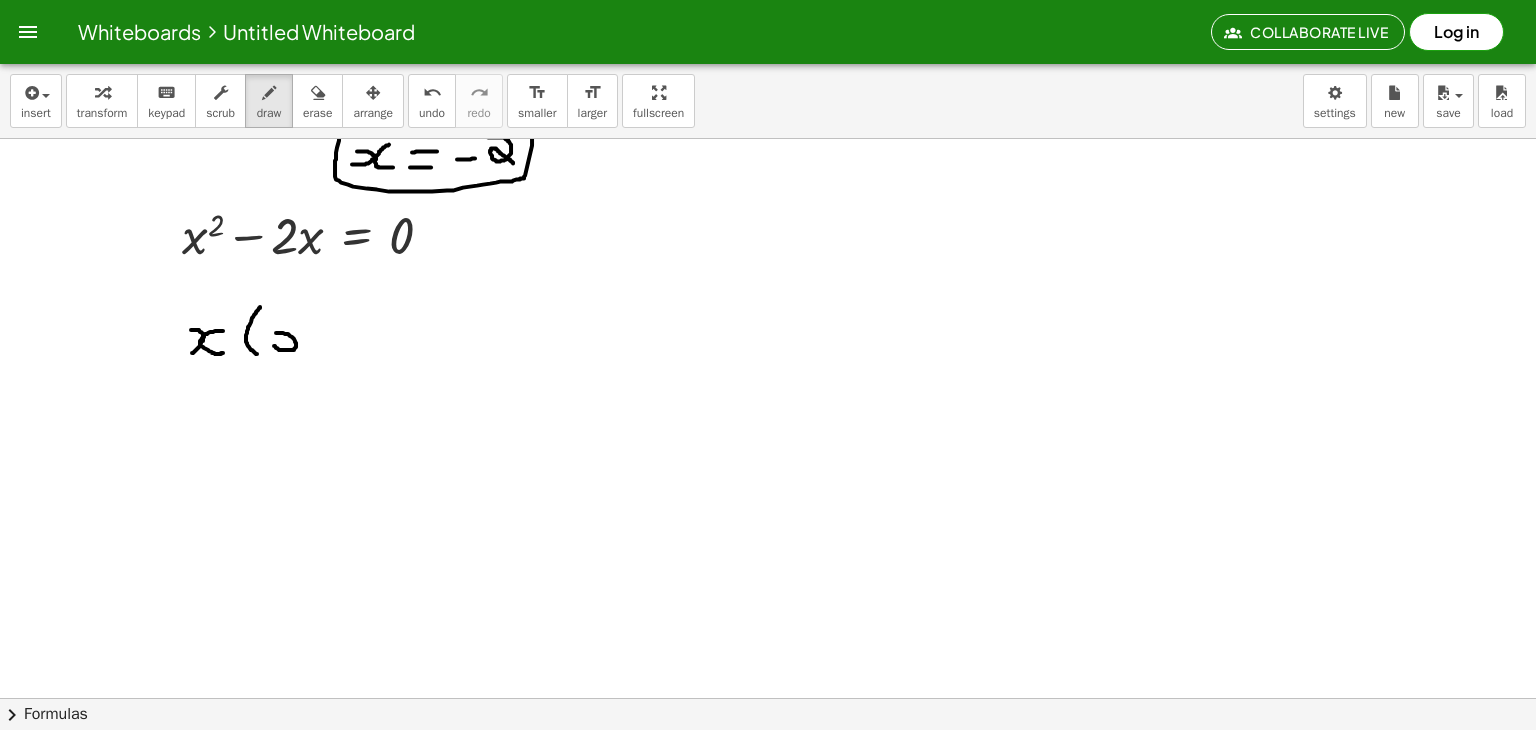 drag, startPoint x: 274, startPoint y: 345, endPoint x: 276, endPoint y: 332, distance: 13.152946 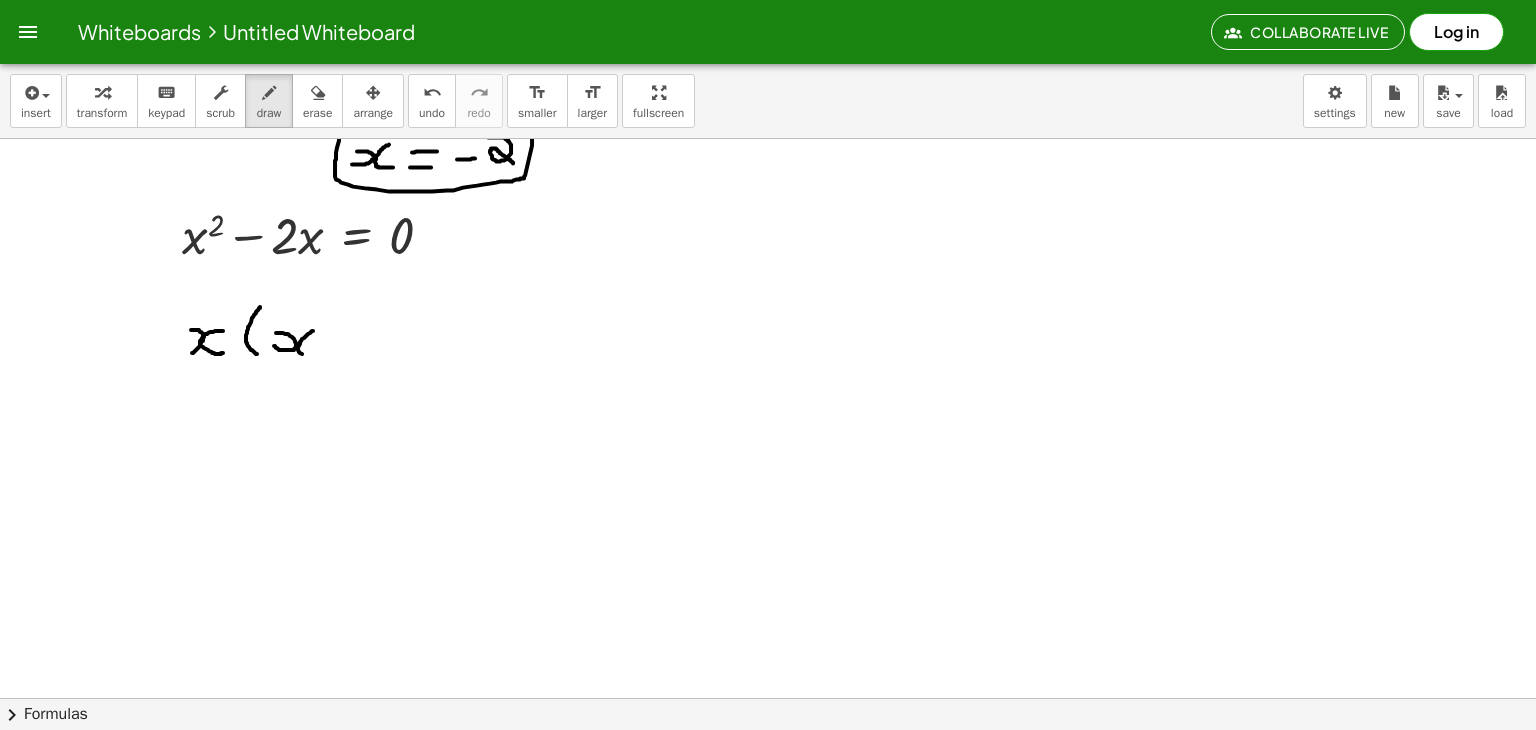 drag, startPoint x: 313, startPoint y: 330, endPoint x: 316, endPoint y: 352, distance: 22.203604 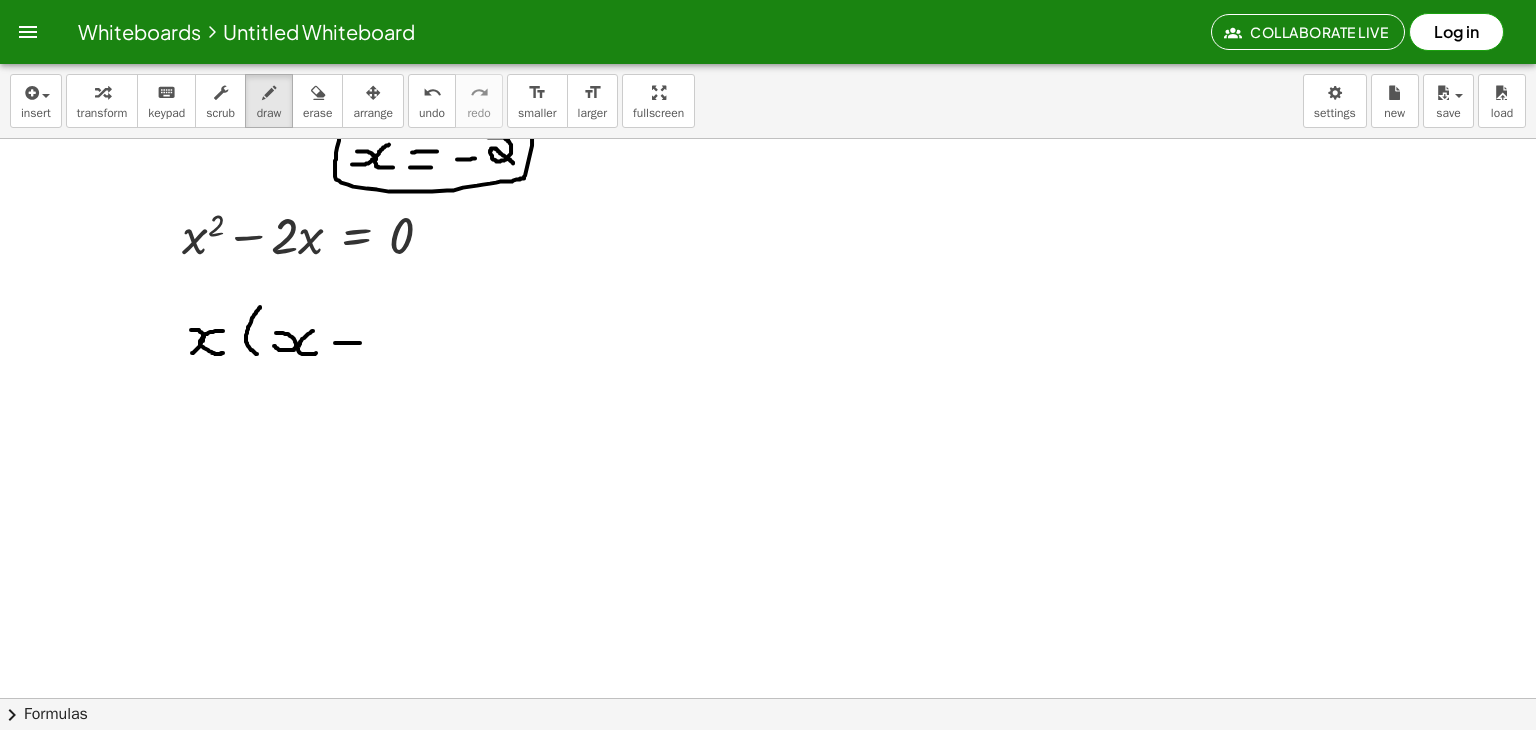 drag, startPoint x: 335, startPoint y: 342, endPoint x: 360, endPoint y: 342, distance: 25 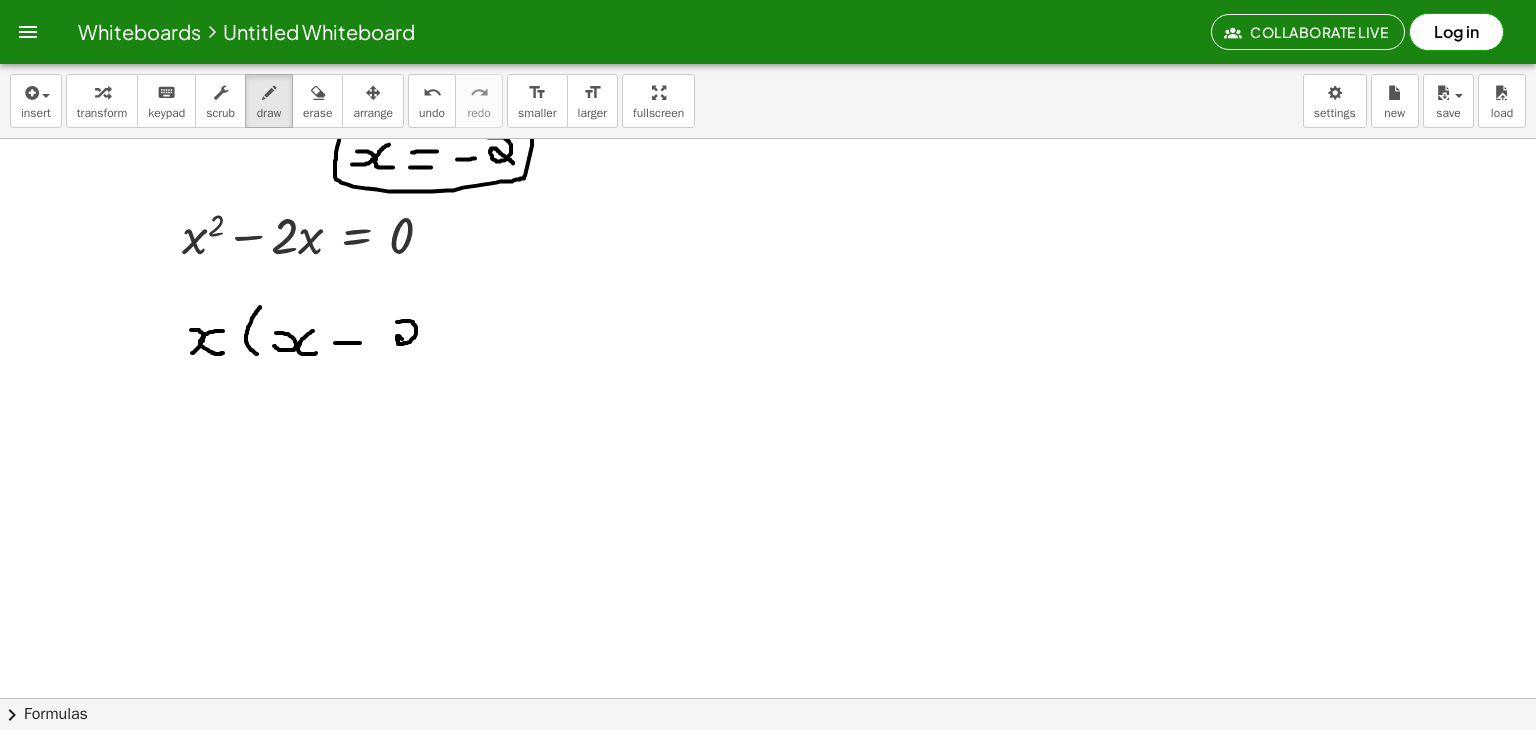 drag, startPoint x: 397, startPoint y: 321, endPoint x: 412, endPoint y: 345, distance: 28.301943 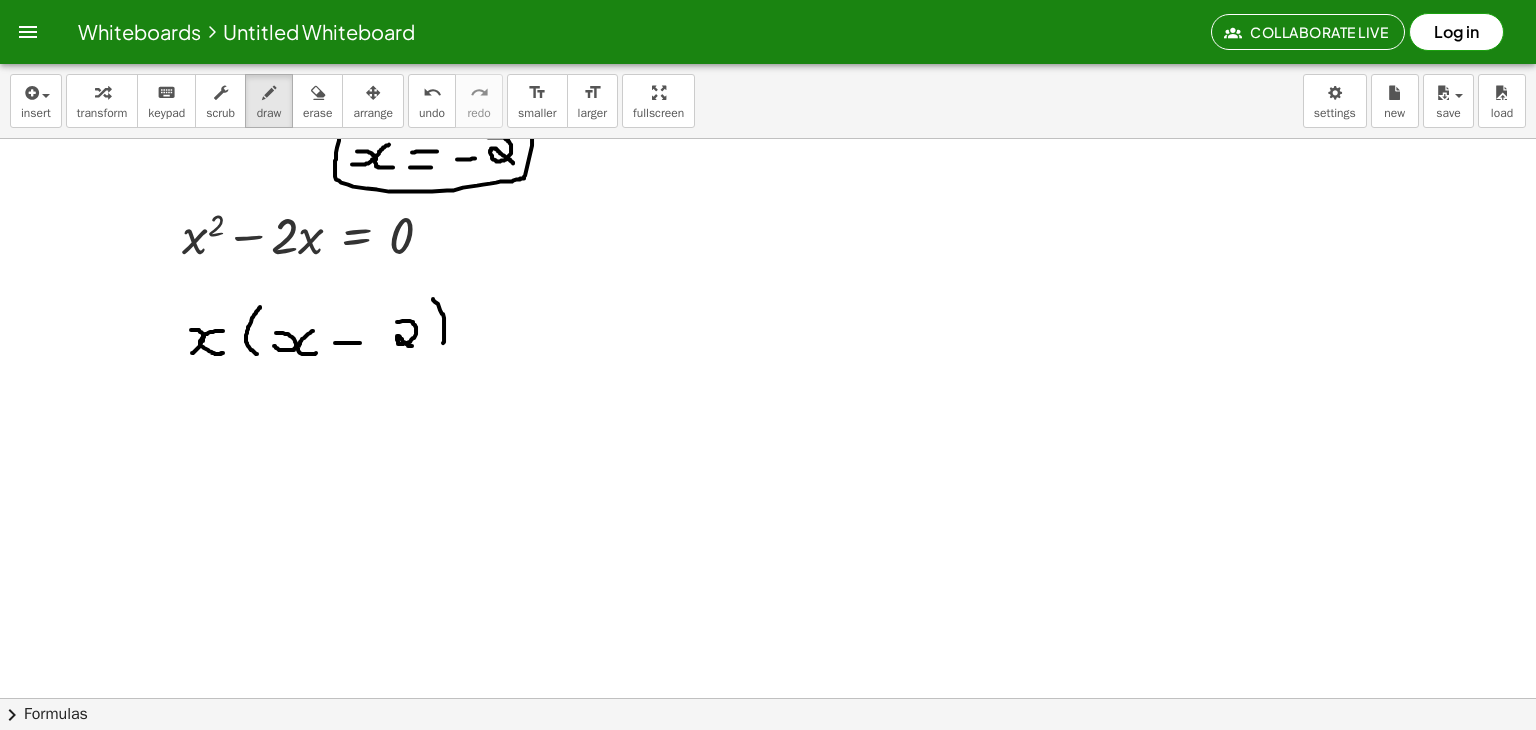 drag, startPoint x: 433, startPoint y: 298, endPoint x: 490, endPoint y: 337, distance: 69.065186 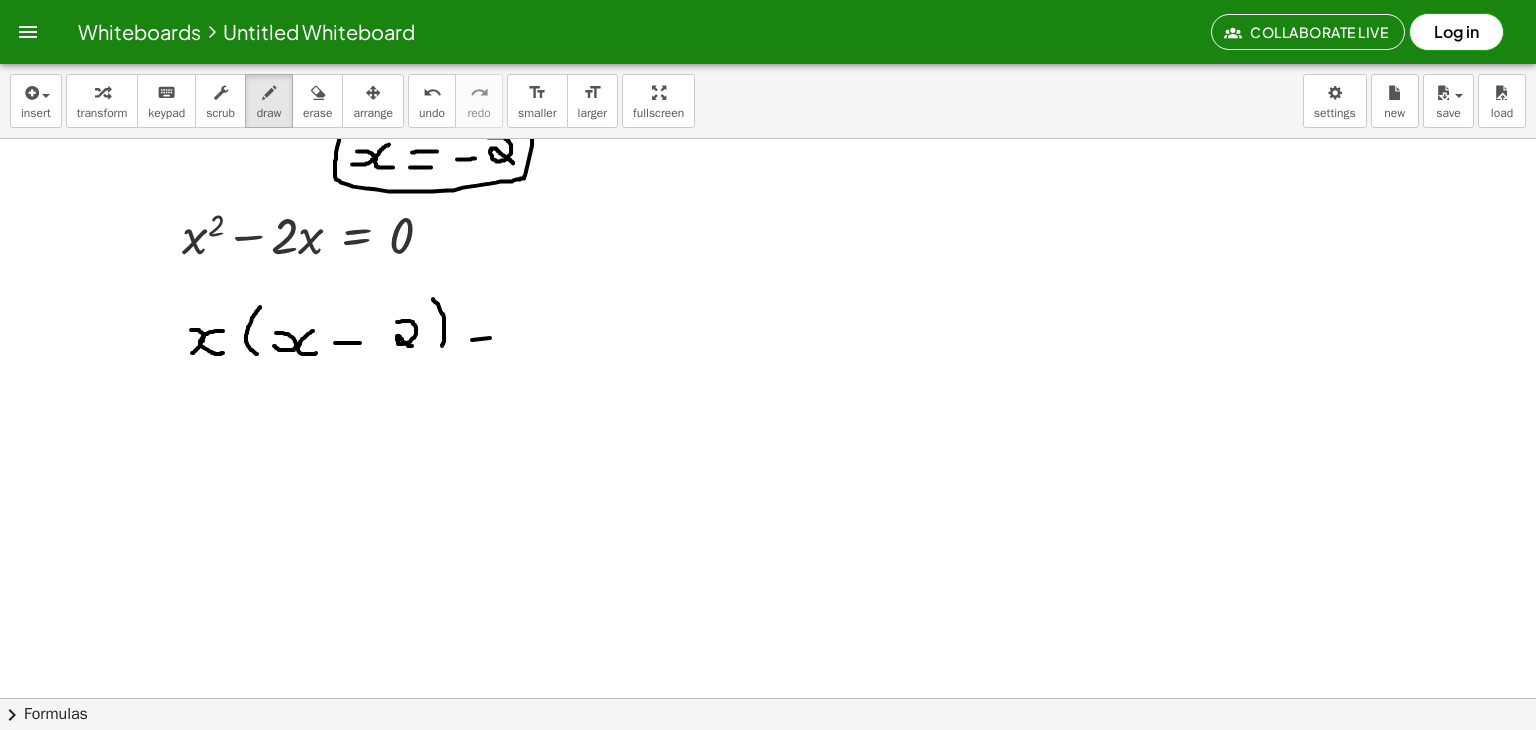 click at bounding box center [768, -2098] 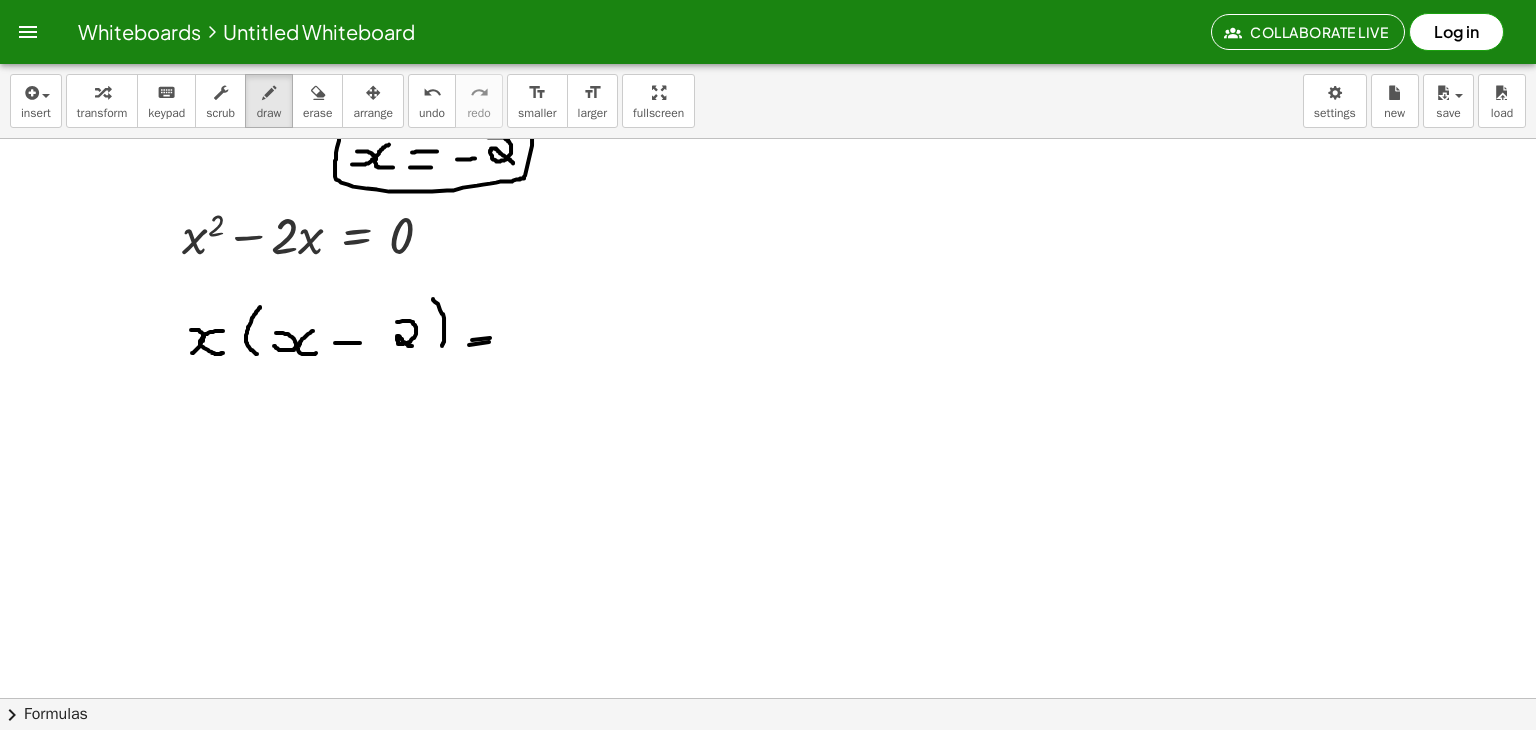 drag, startPoint x: 469, startPoint y: 344, endPoint x: 489, endPoint y: 341, distance: 20.22375 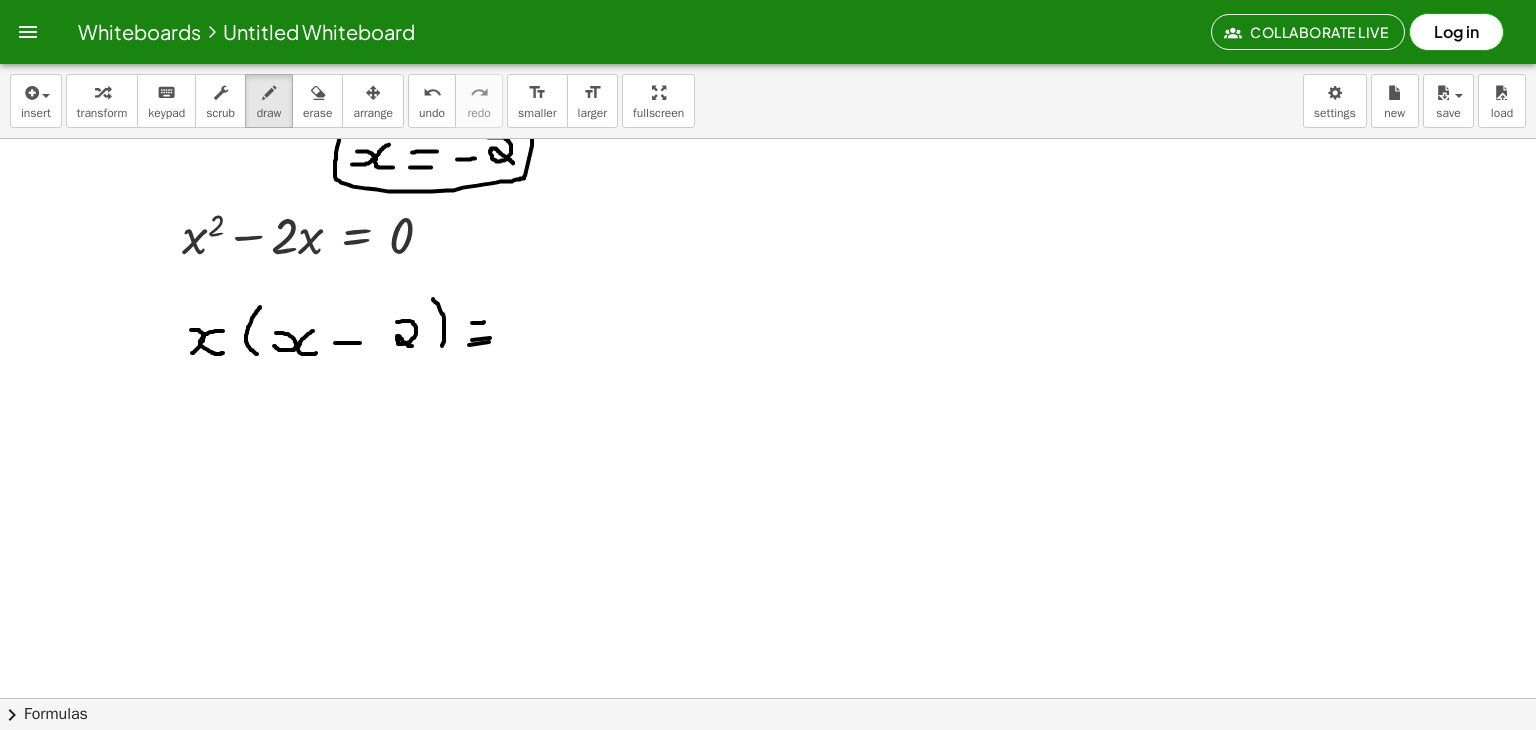 drag, startPoint x: 476, startPoint y: 322, endPoint x: 493, endPoint y: 321, distance: 17.029387 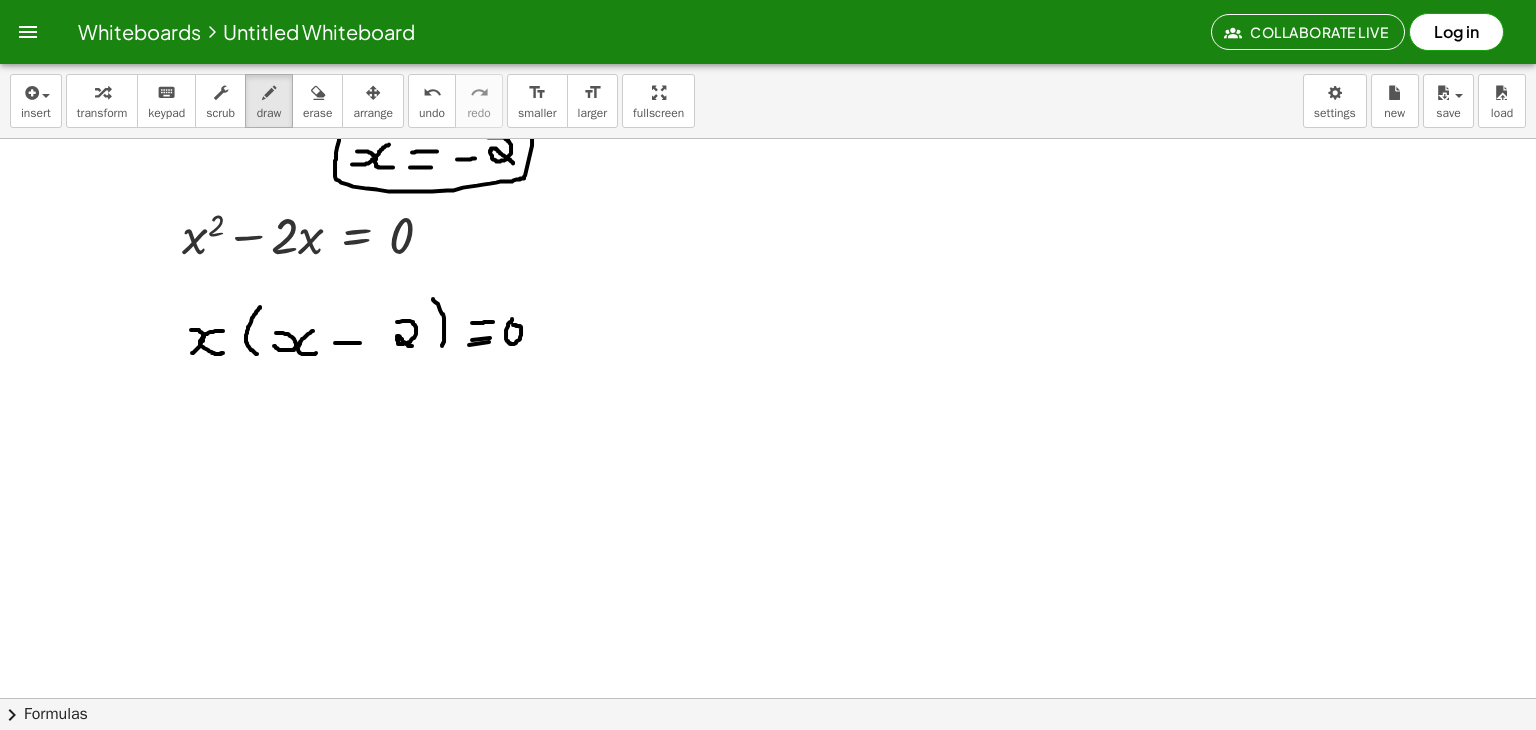 click at bounding box center [768, -2098] 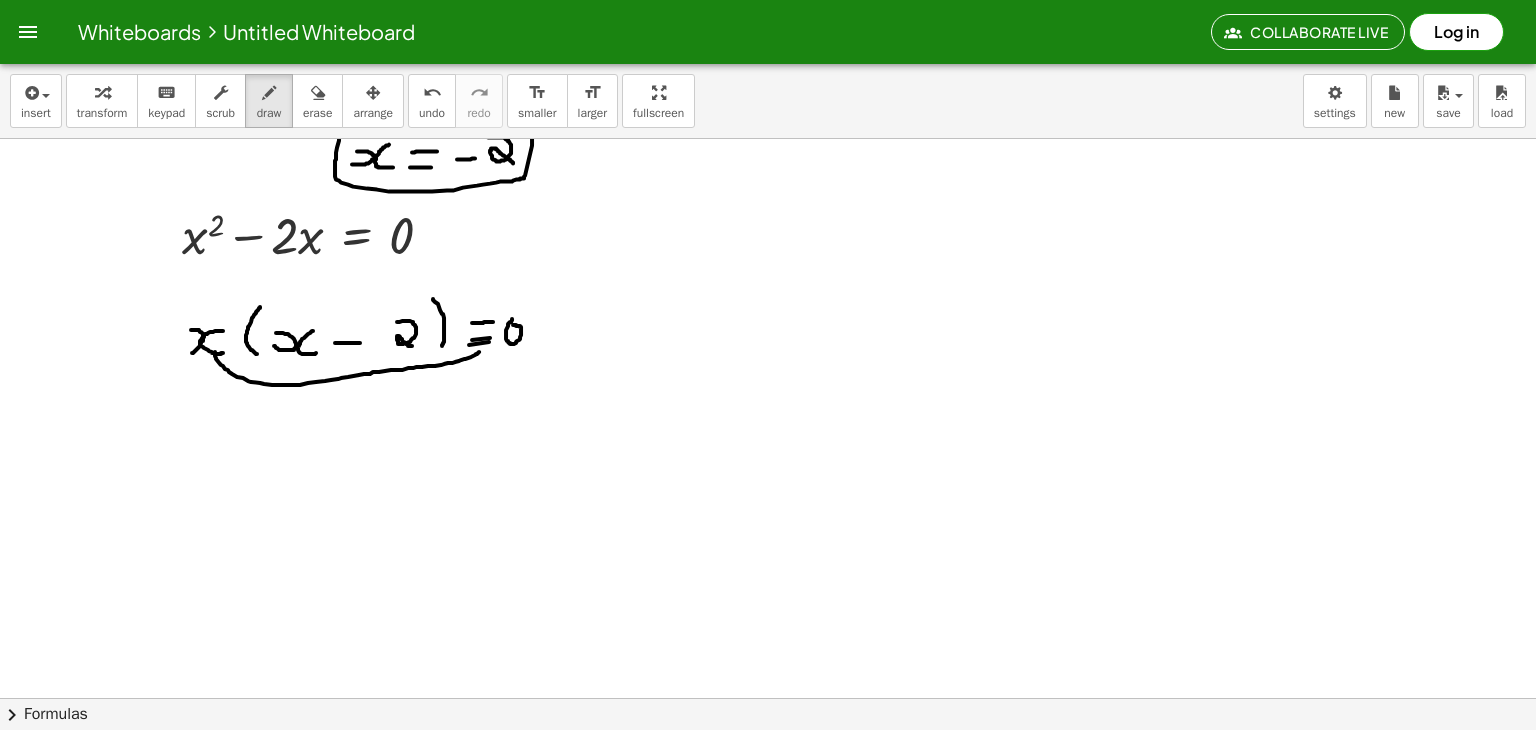 drag, startPoint x: 215, startPoint y: 351, endPoint x: 490, endPoint y: 345, distance: 275.06546 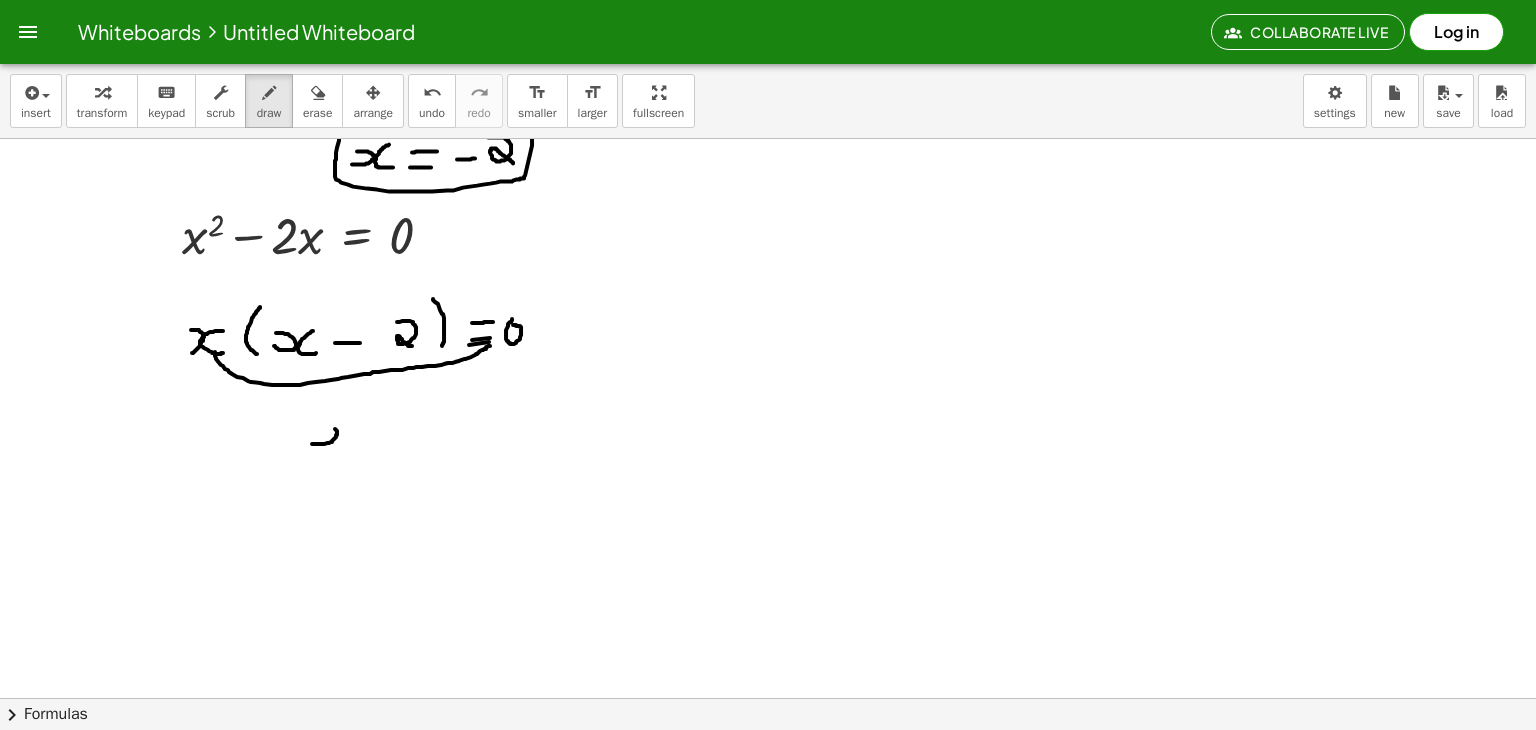 drag, startPoint x: 312, startPoint y: 443, endPoint x: 312, endPoint y: 424, distance: 19 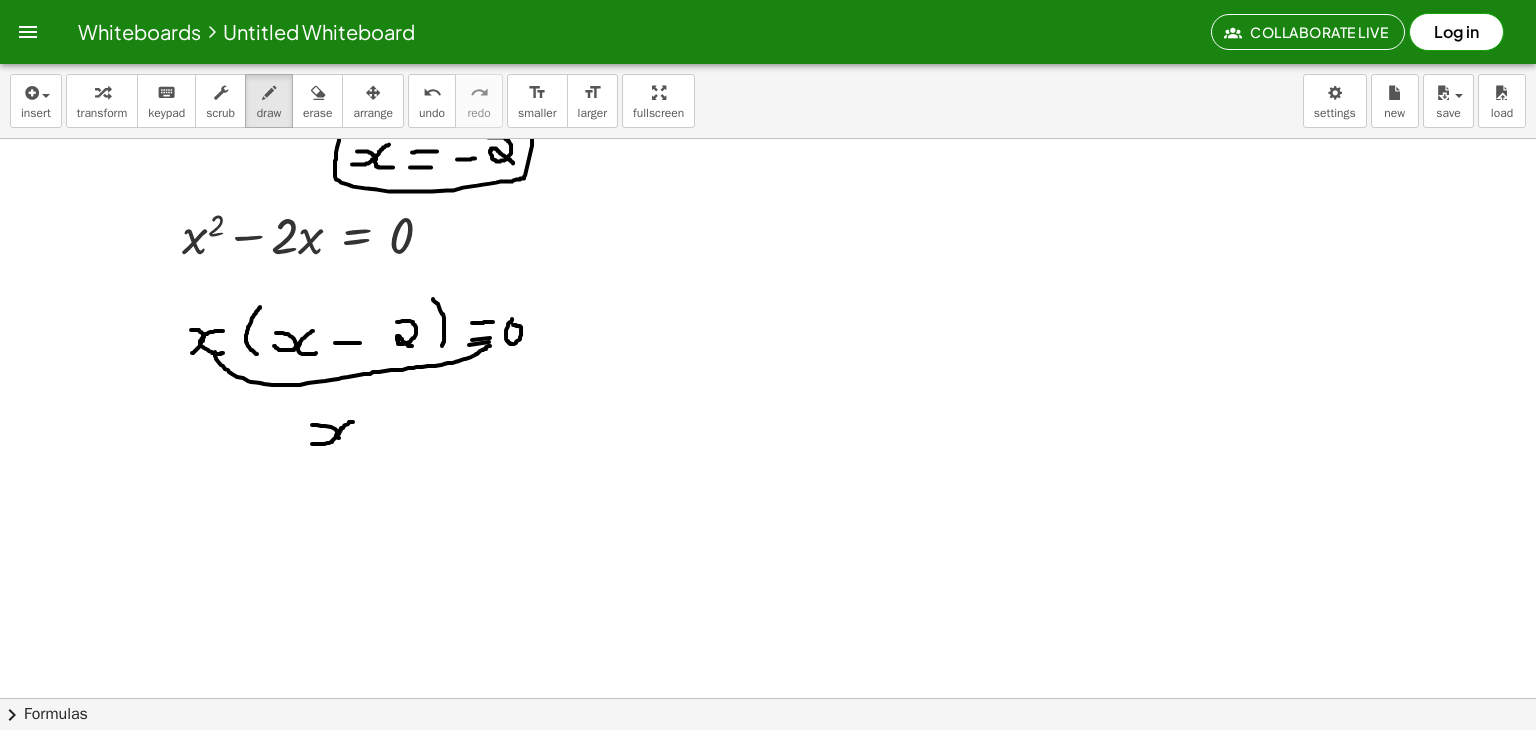 drag, startPoint x: 353, startPoint y: 421, endPoint x: 351, endPoint y: 439, distance: 18.110771 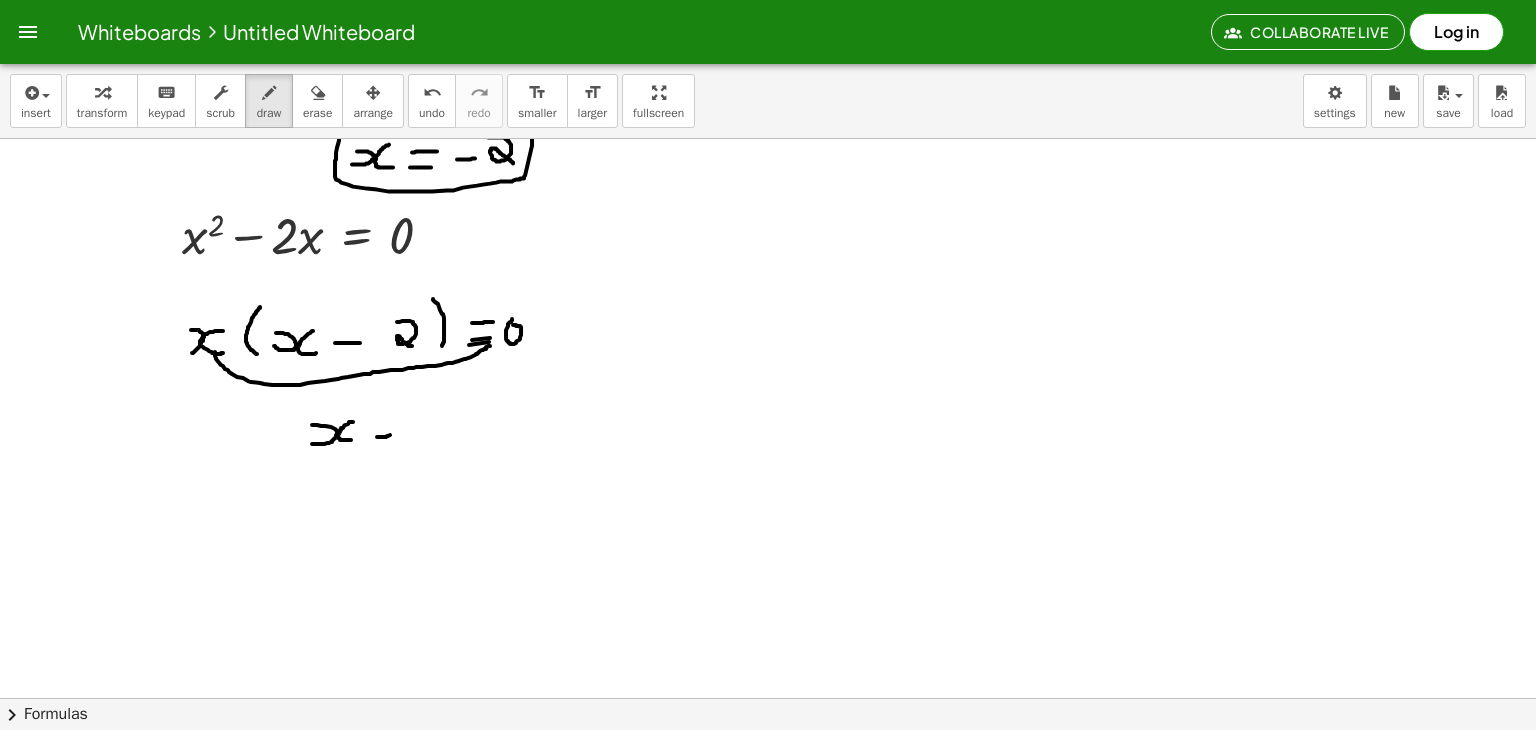 drag, startPoint x: 377, startPoint y: 436, endPoint x: 398, endPoint y: 433, distance: 21.213203 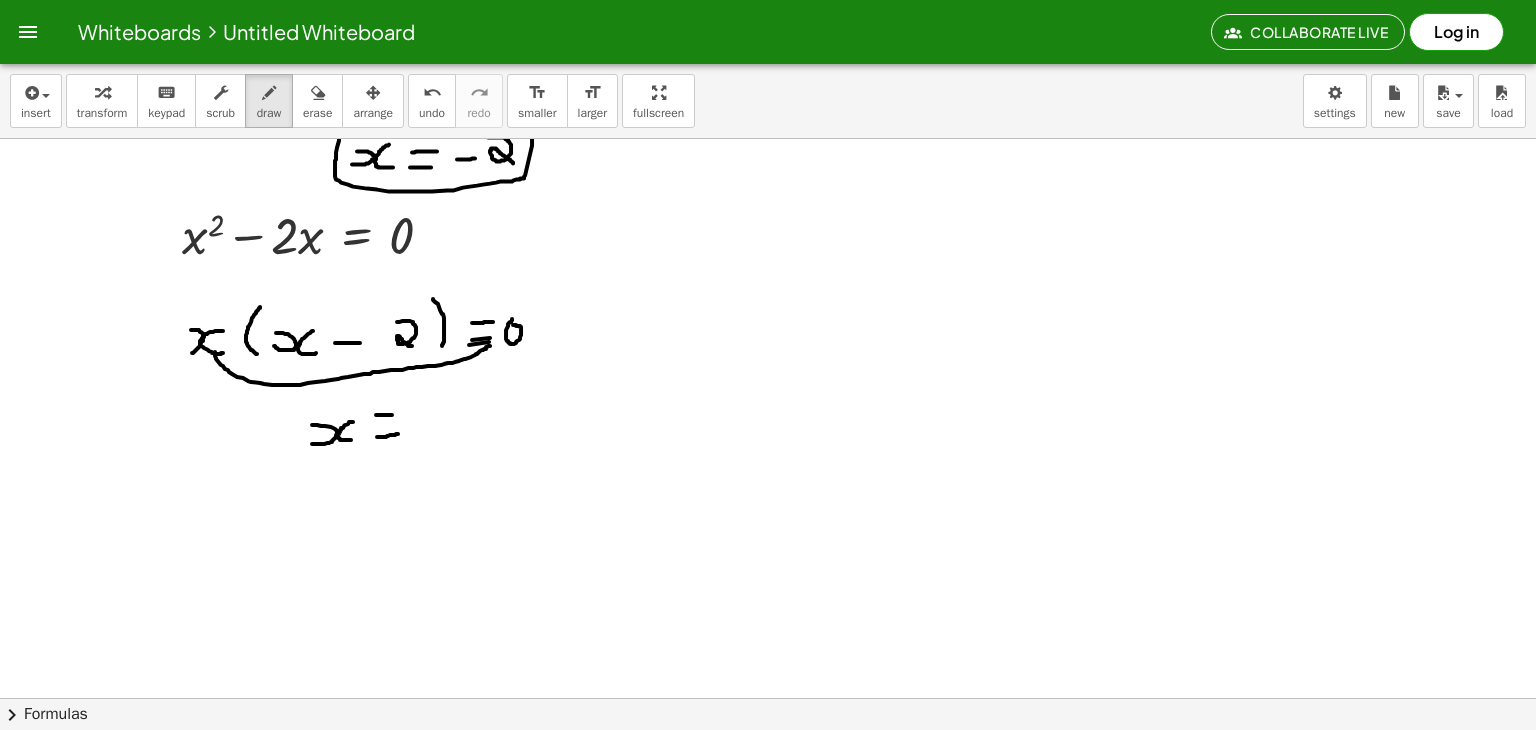 drag, startPoint x: 376, startPoint y: 414, endPoint x: 392, endPoint y: 414, distance: 16 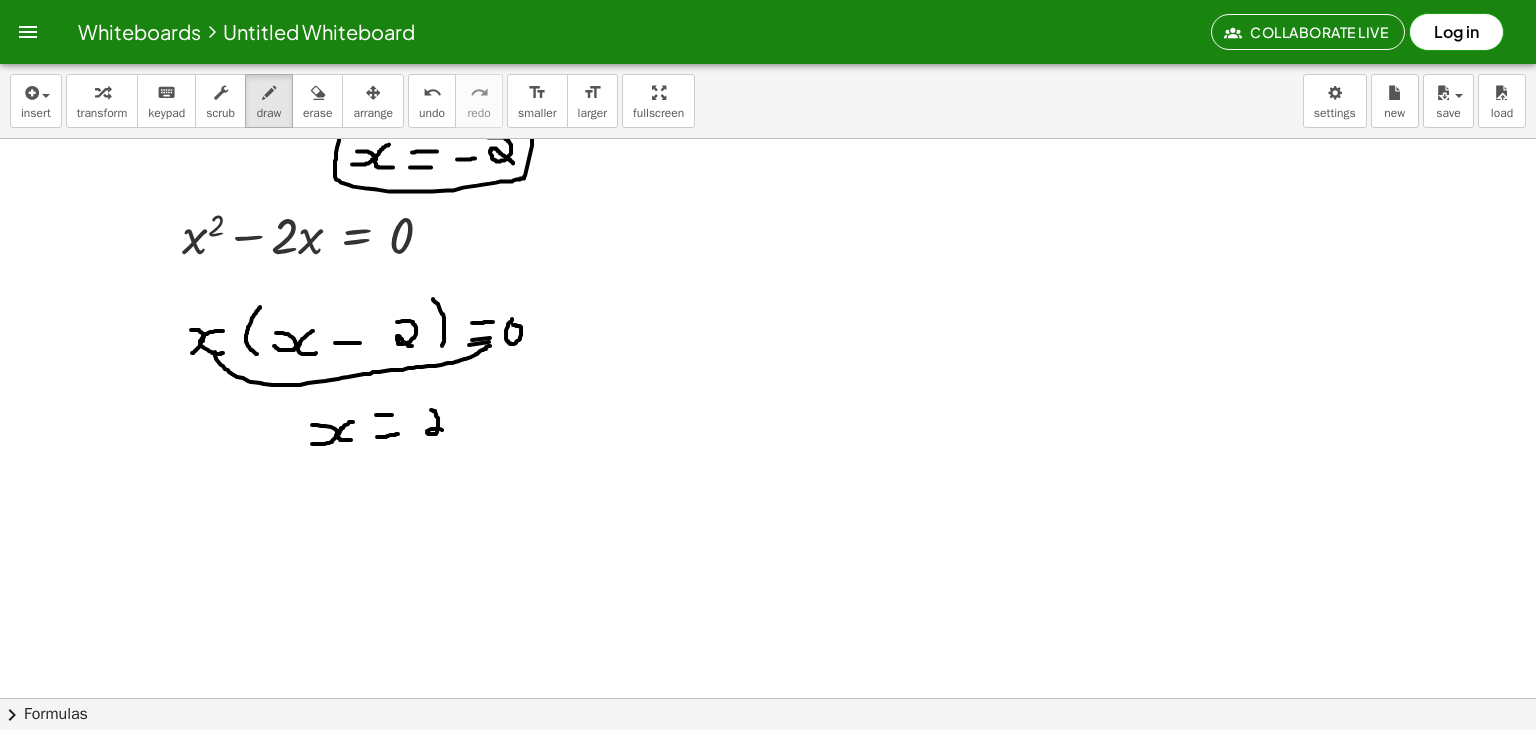 drag, startPoint x: 431, startPoint y: 409, endPoint x: 445, endPoint y: 429, distance: 24.41311 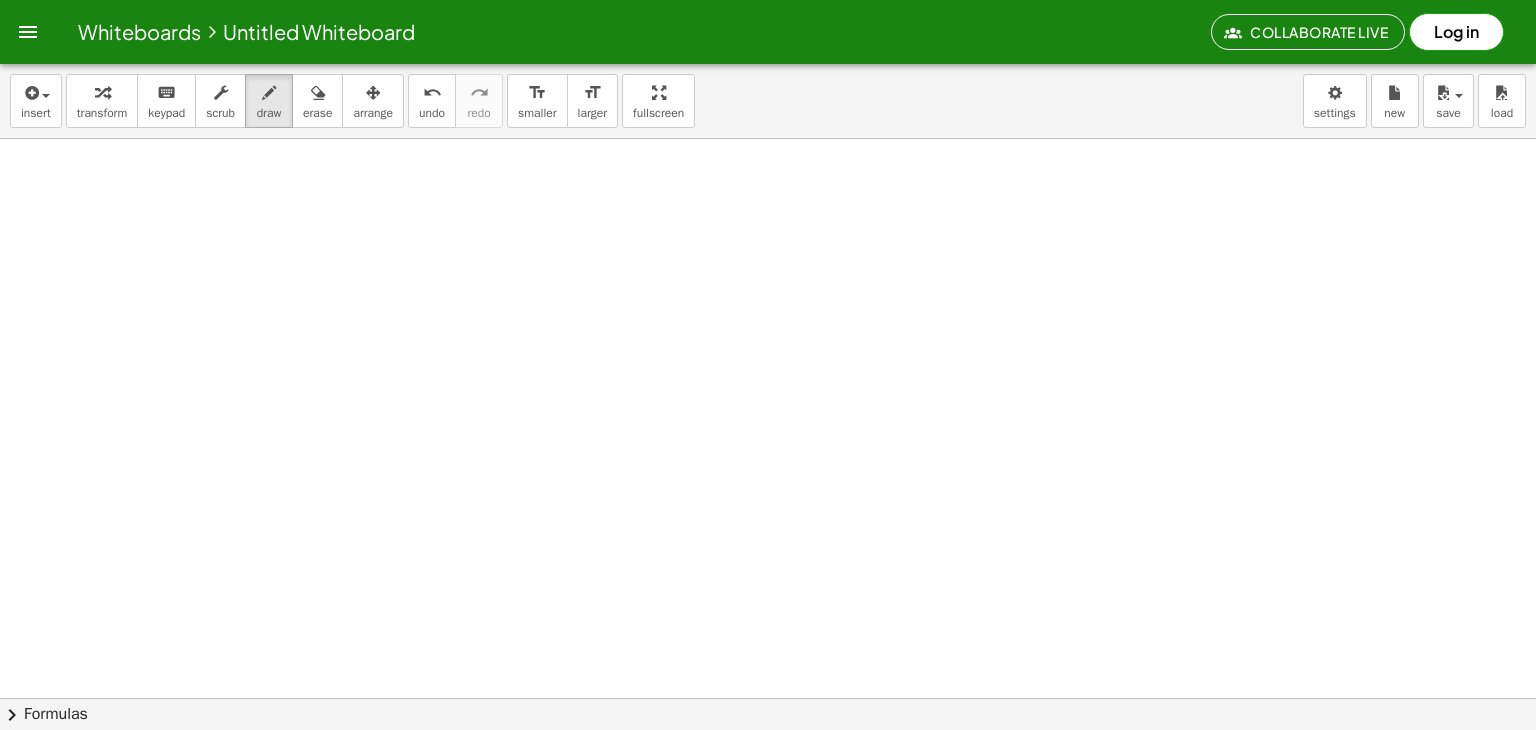 scroll, scrollTop: 5904, scrollLeft: 0, axis: vertical 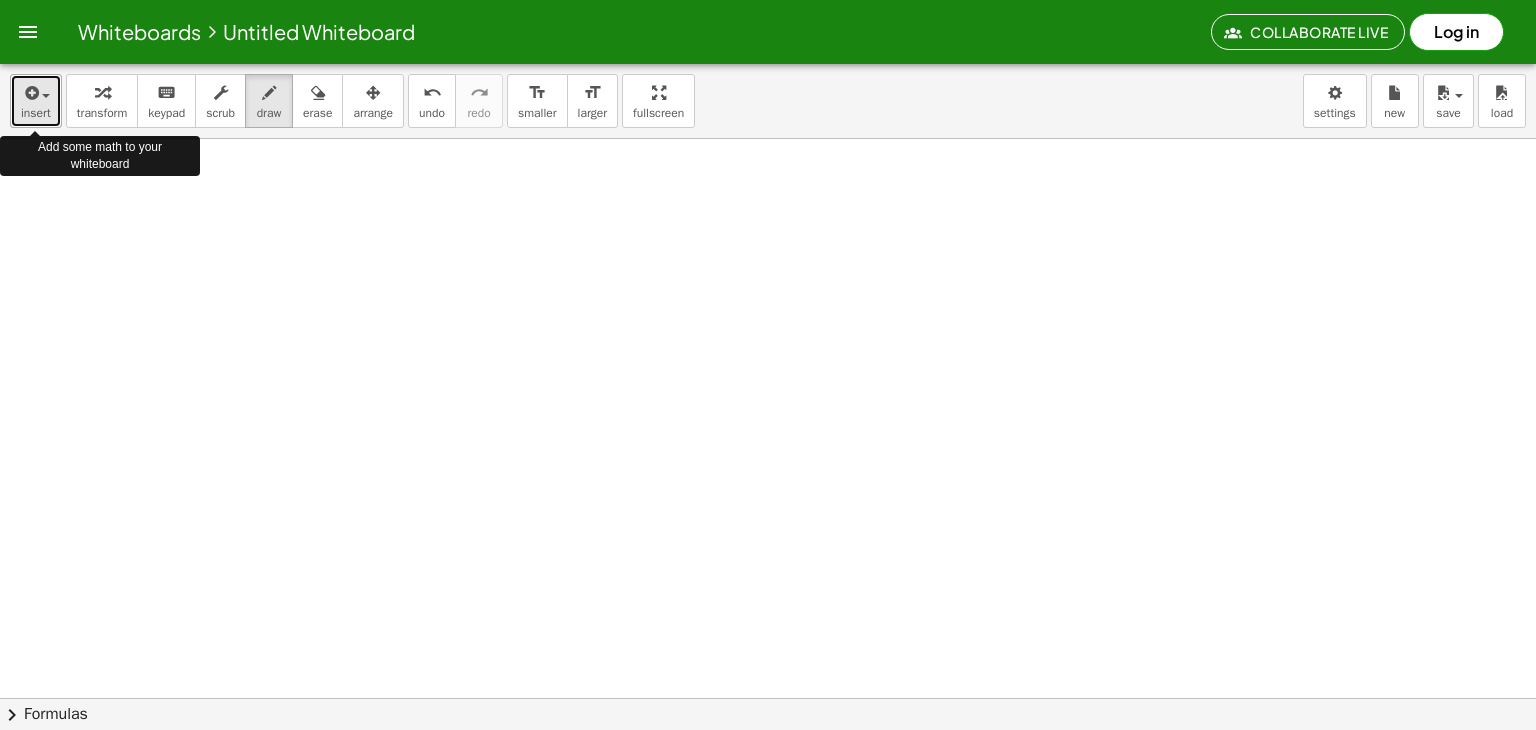 click on "insert" at bounding box center (36, 113) 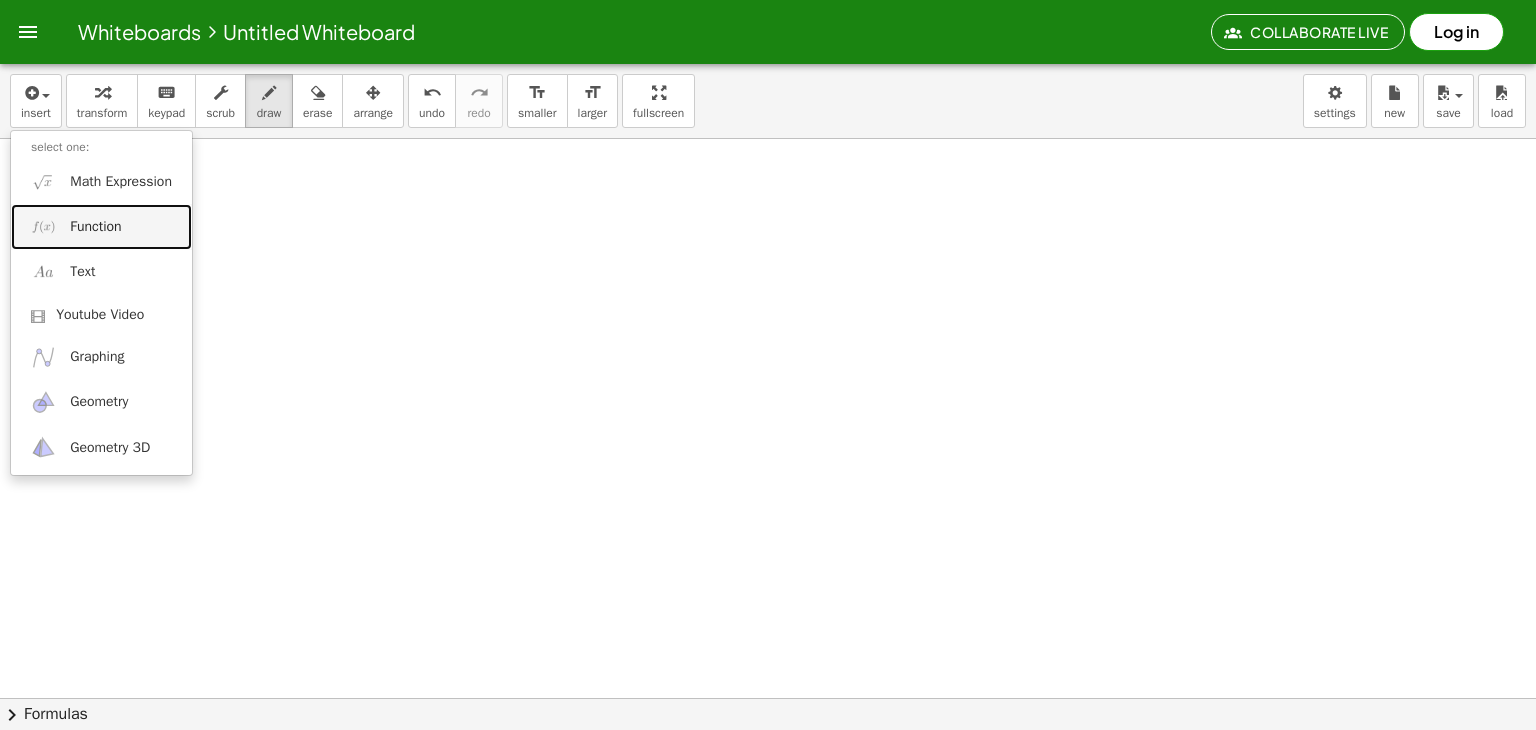 click on "Function" at bounding box center [95, 227] 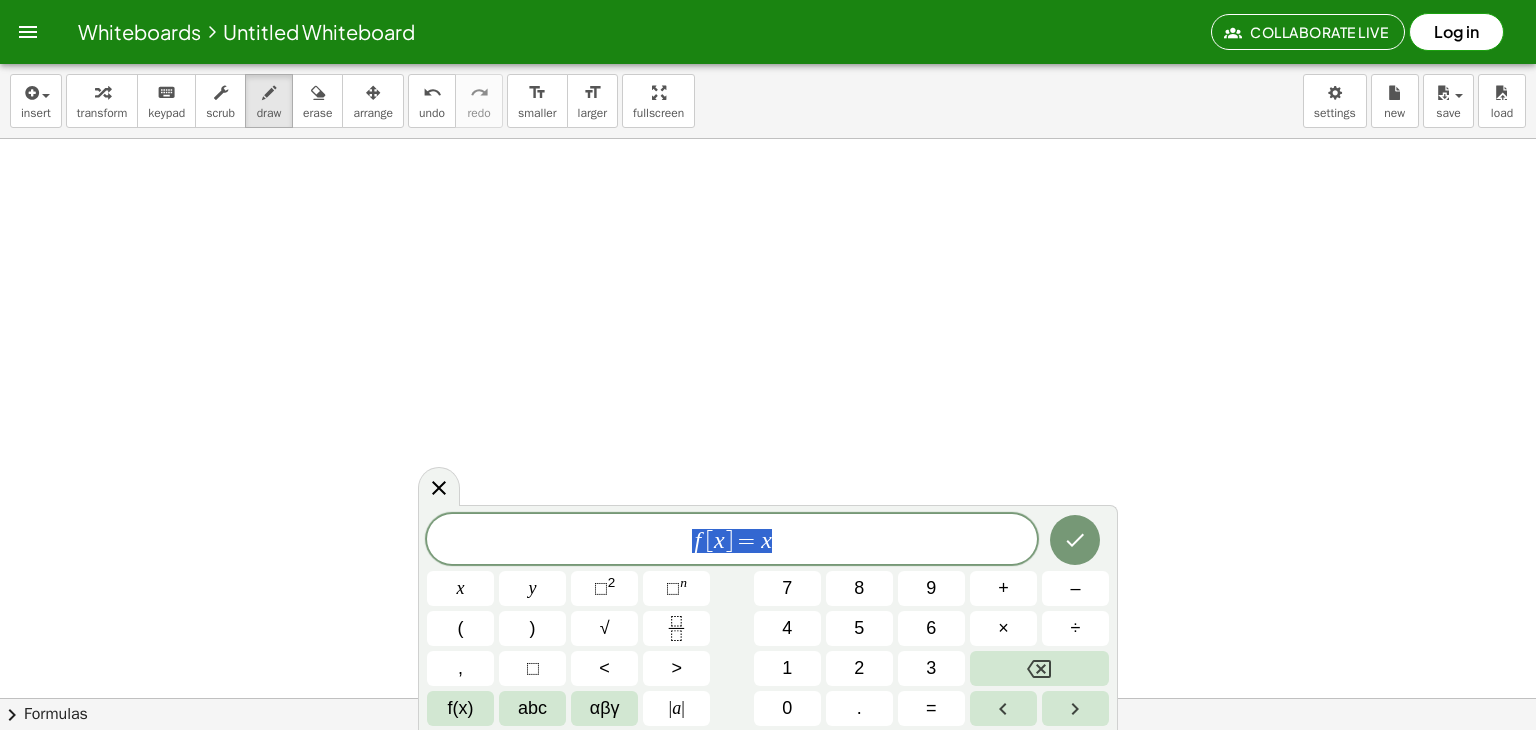 drag, startPoint x: 793, startPoint y: 538, endPoint x: 671, endPoint y: 537, distance: 122.0041 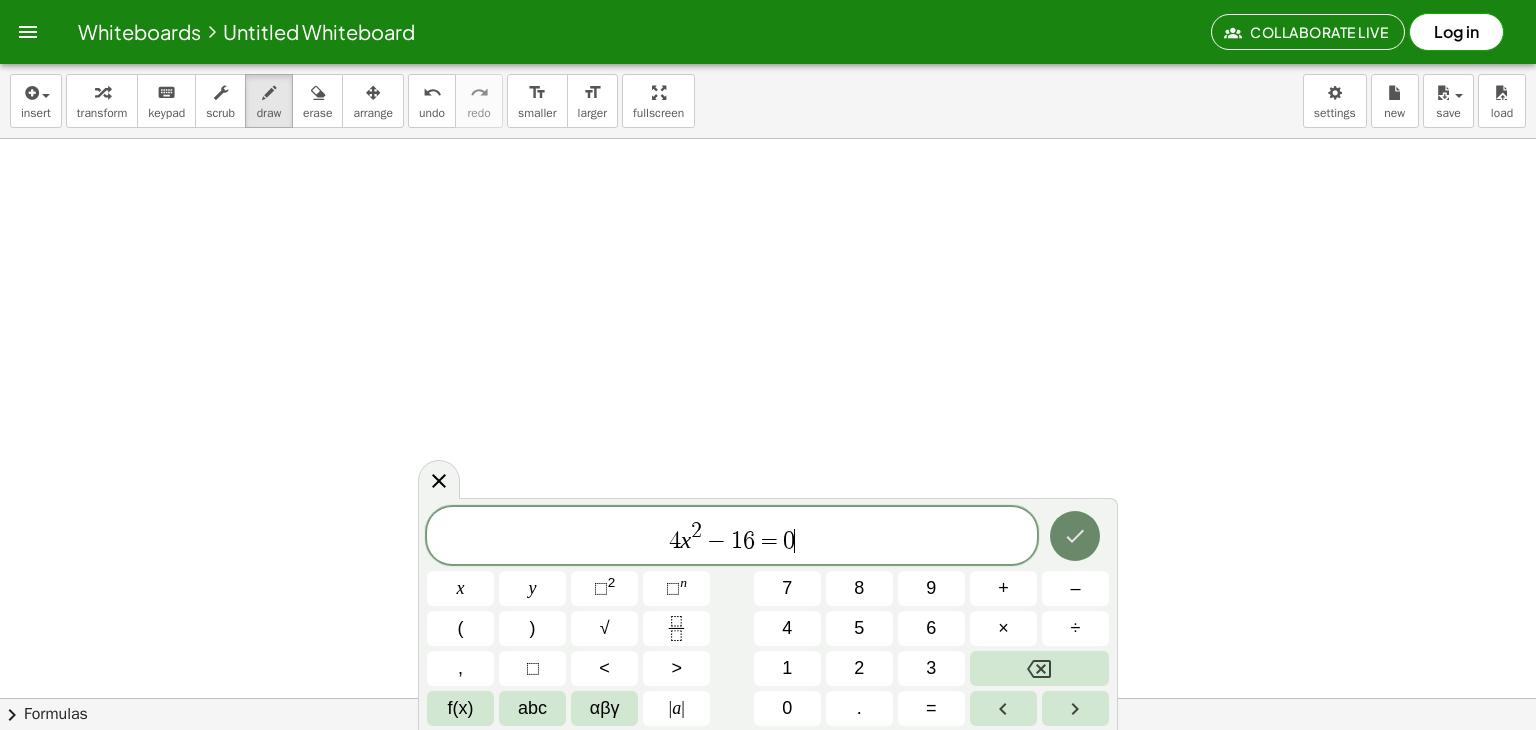 click at bounding box center (1075, 536) 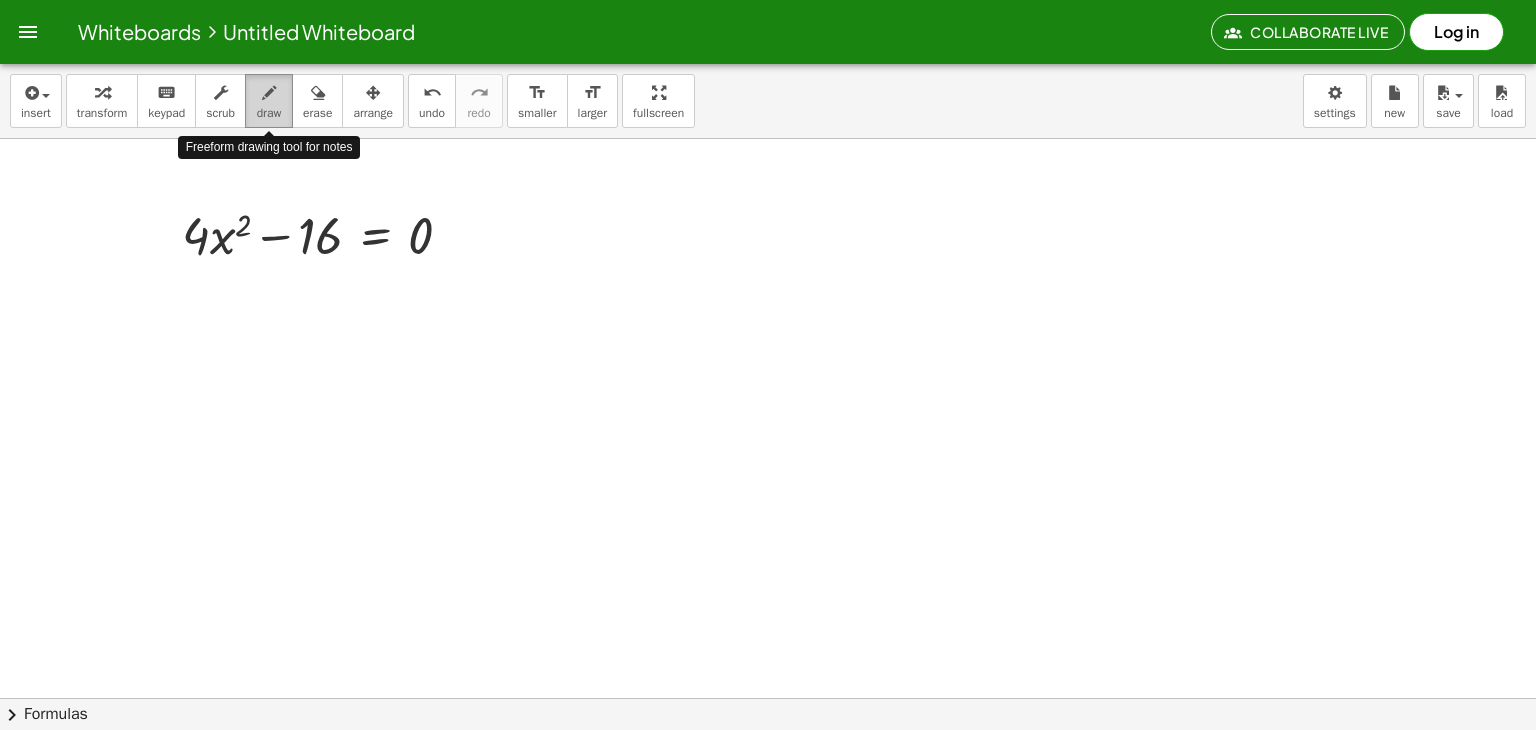 click at bounding box center [269, 92] 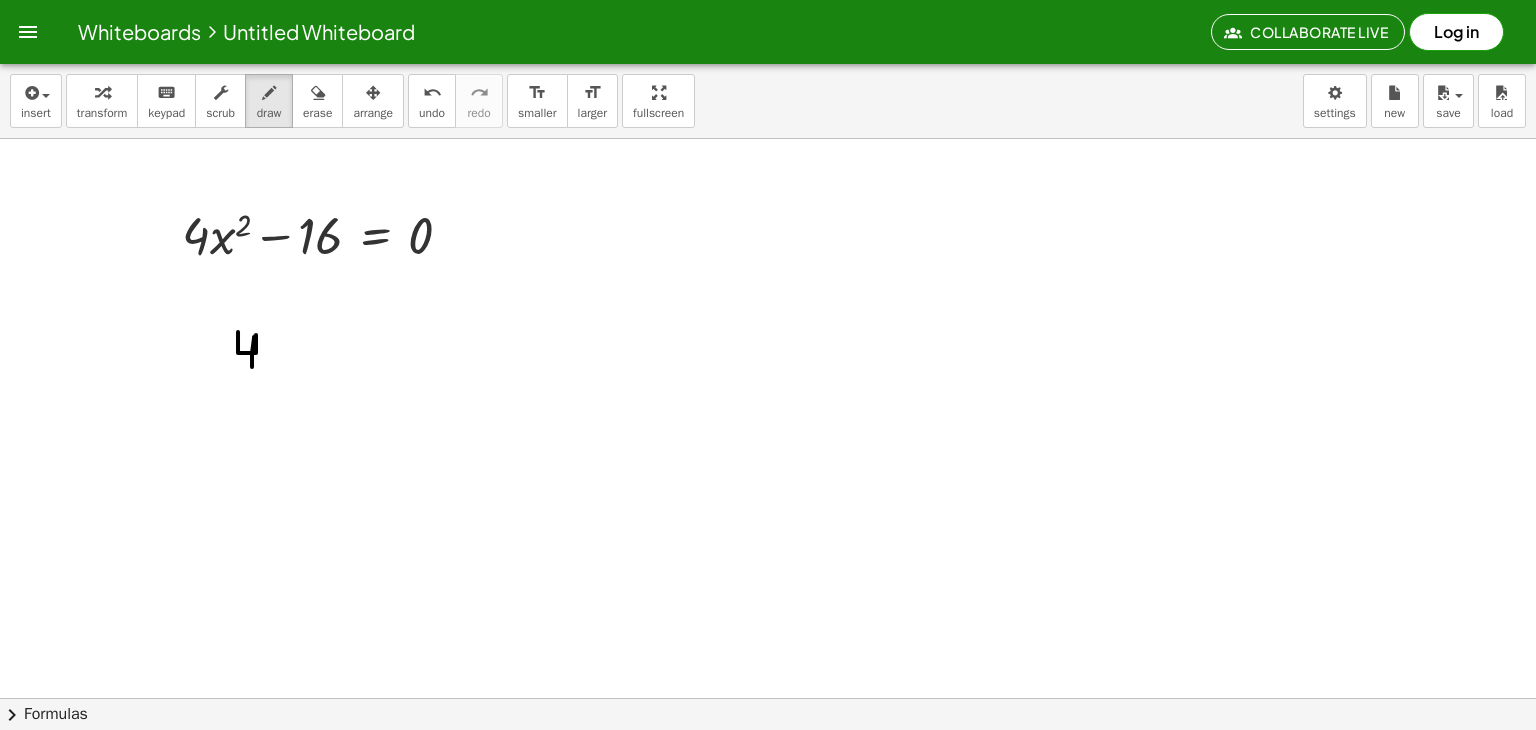 drag, startPoint x: 238, startPoint y: 331, endPoint x: 252, endPoint y: 366, distance: 37.696156 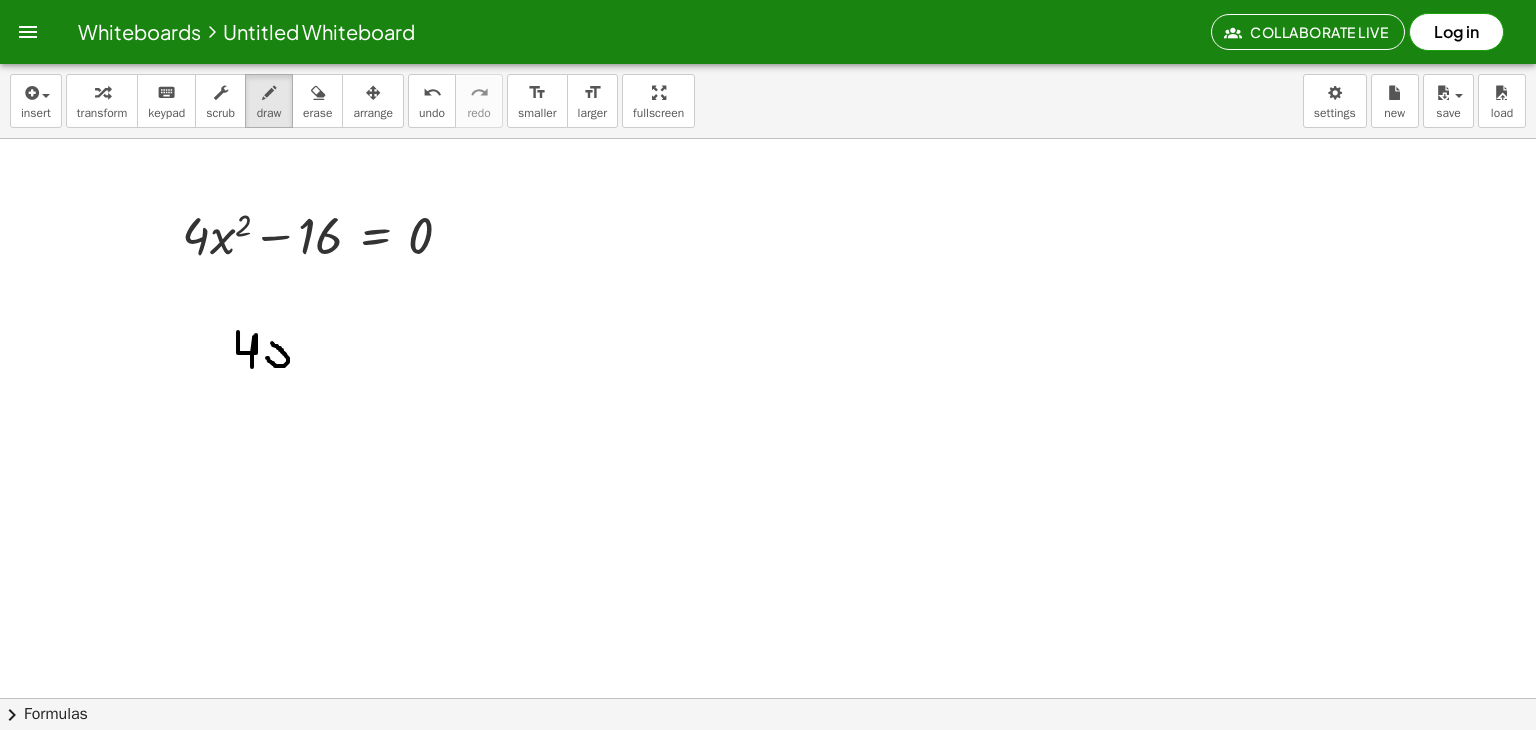 drag, startPoint x: 267, startPoint y: 357, endPoint x: 269, endPoint y: 341, distance: 16.124516 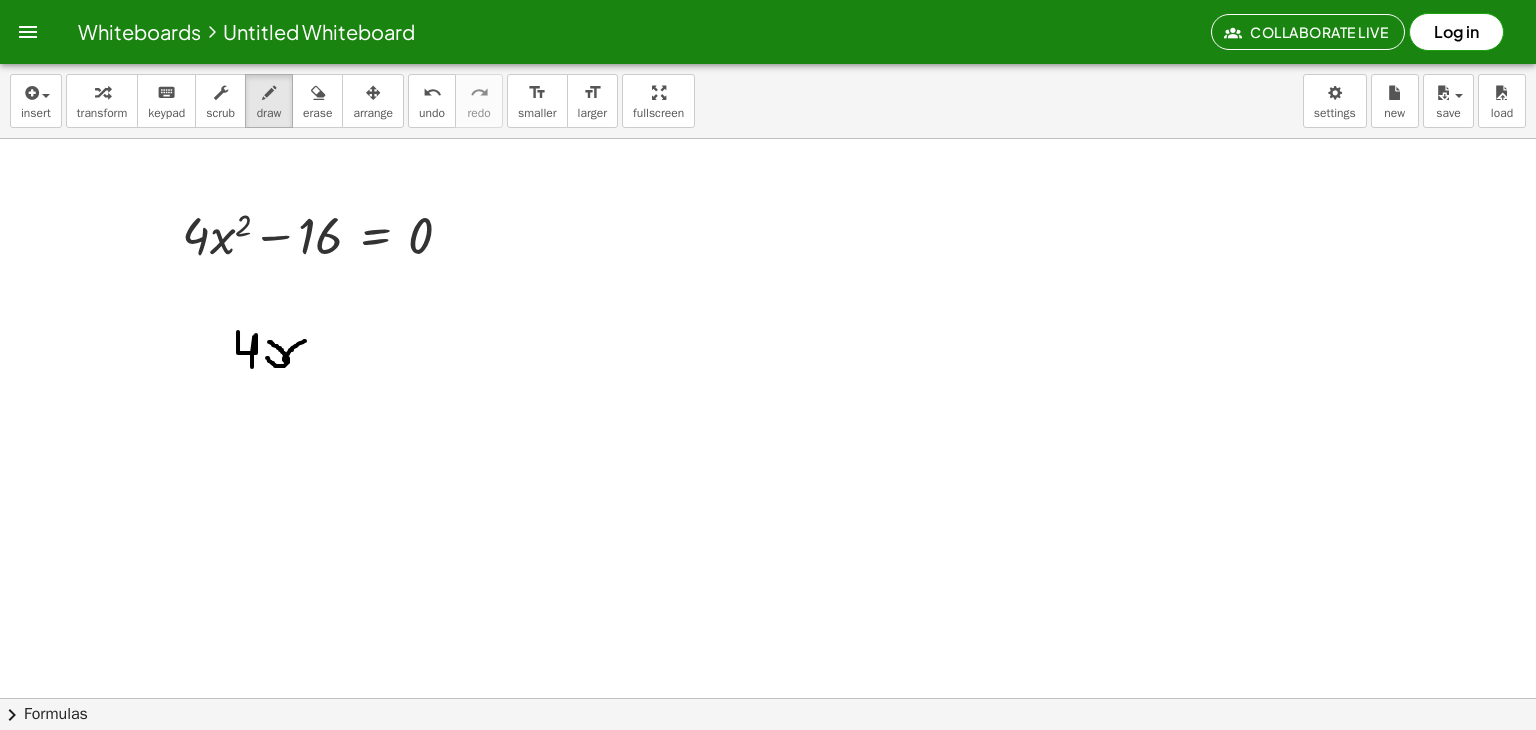 drag, startPoint x: 305, startPoint y: 340, endPoint x: 309, endPoint y: 359, distance: 19.416489 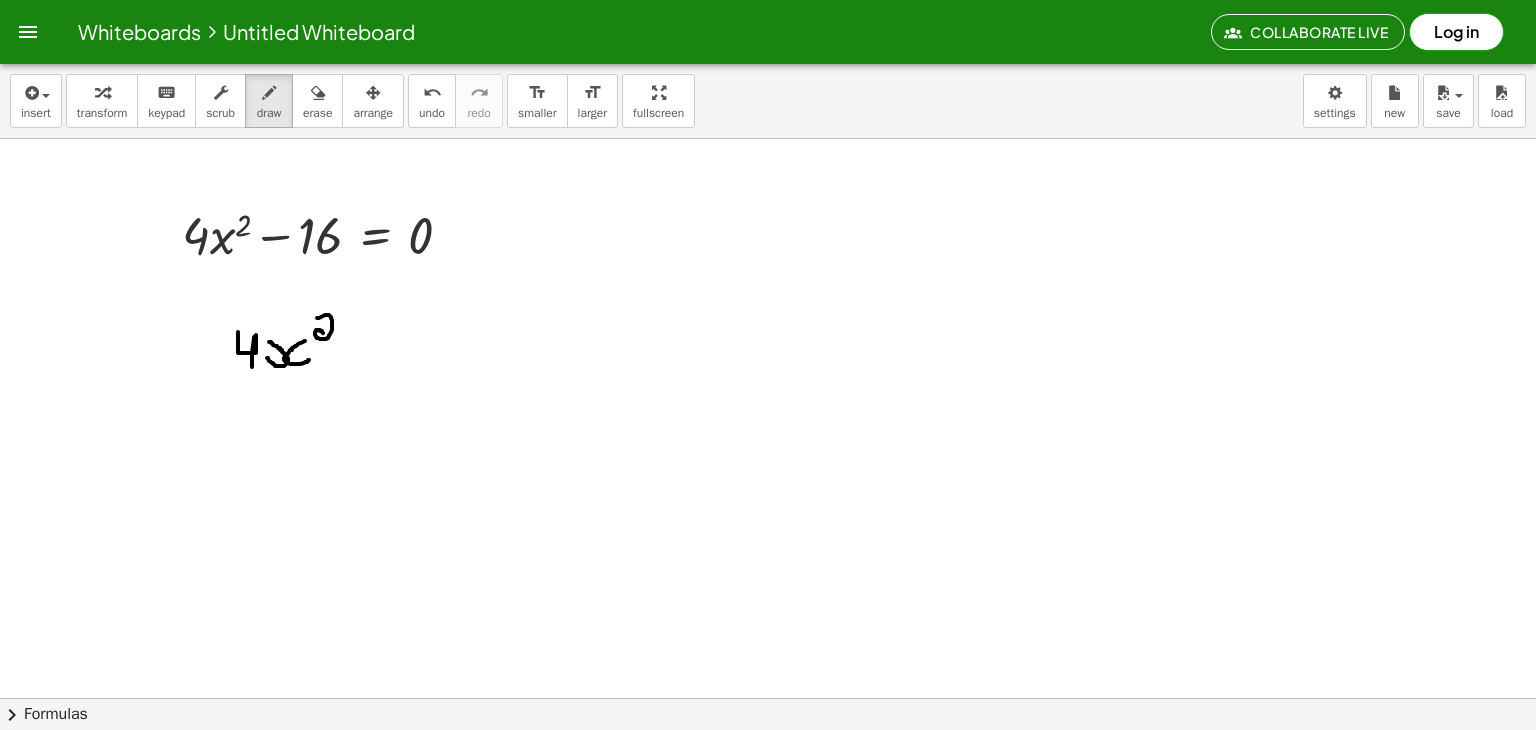 drag, startPoint x: 317, startPoint y: 317, endPoint x: 328, endPoint y: 333, distance: 19.416489 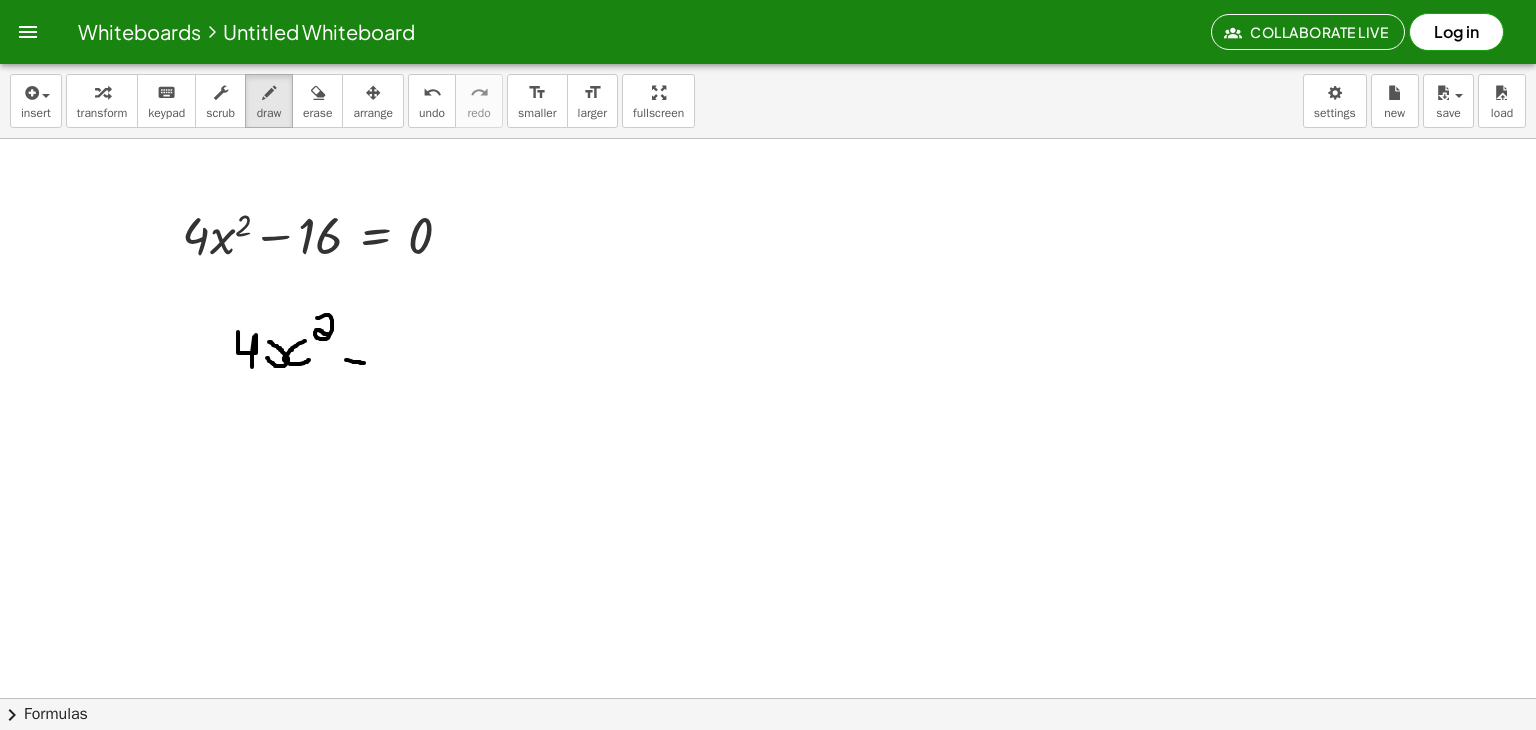 drag, startPoint x: 346, startPoint y: 359, endPoint x: 365, endPoint y: 362, distance: 19.235384 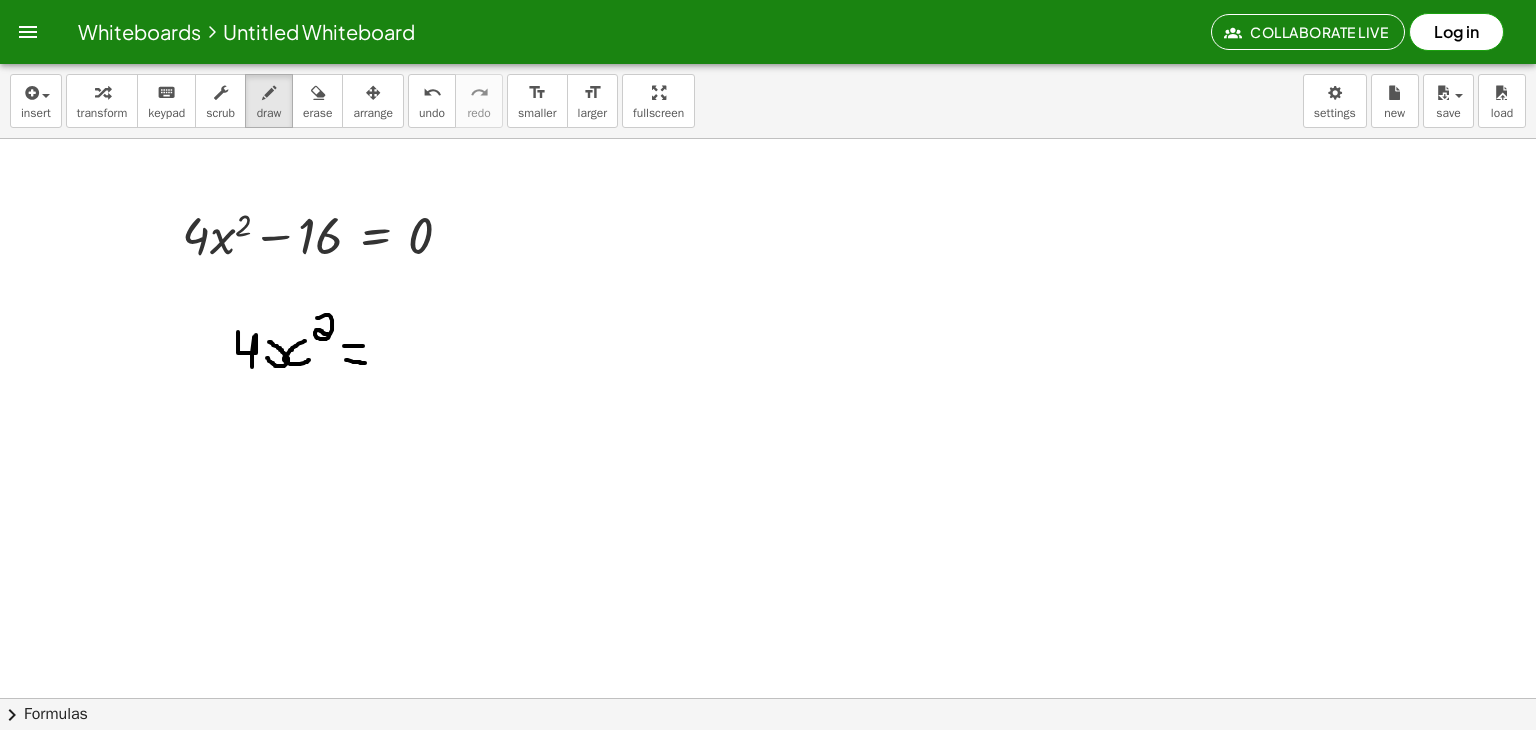 drag, startPoint x: 344, startPoint y: 345, endPoint x: 364, endPoint y: 345, distance: 20 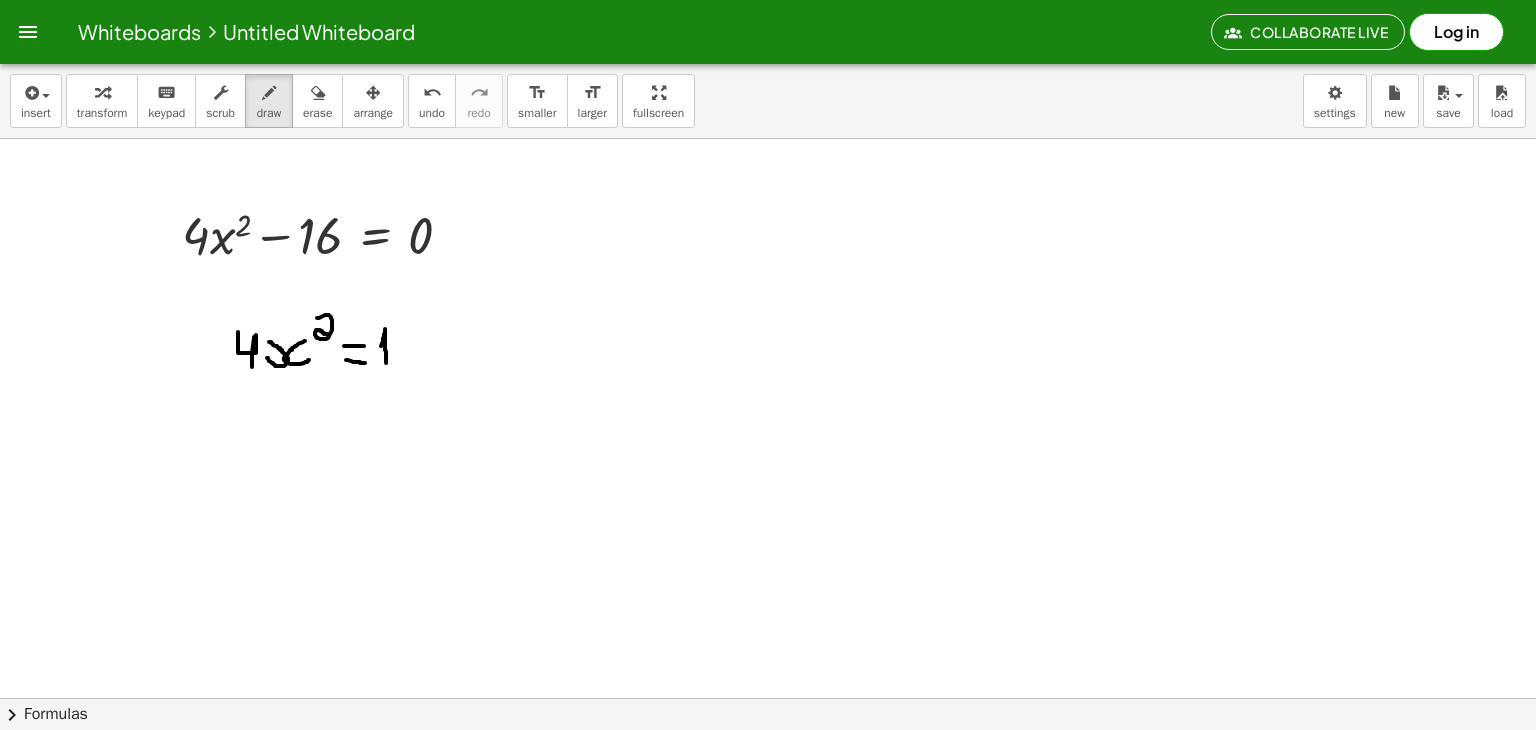 drag, startPoint x: 381, startPoint y: 345, endPoint x: 386, endPoint y: 363, distance: 18.681541 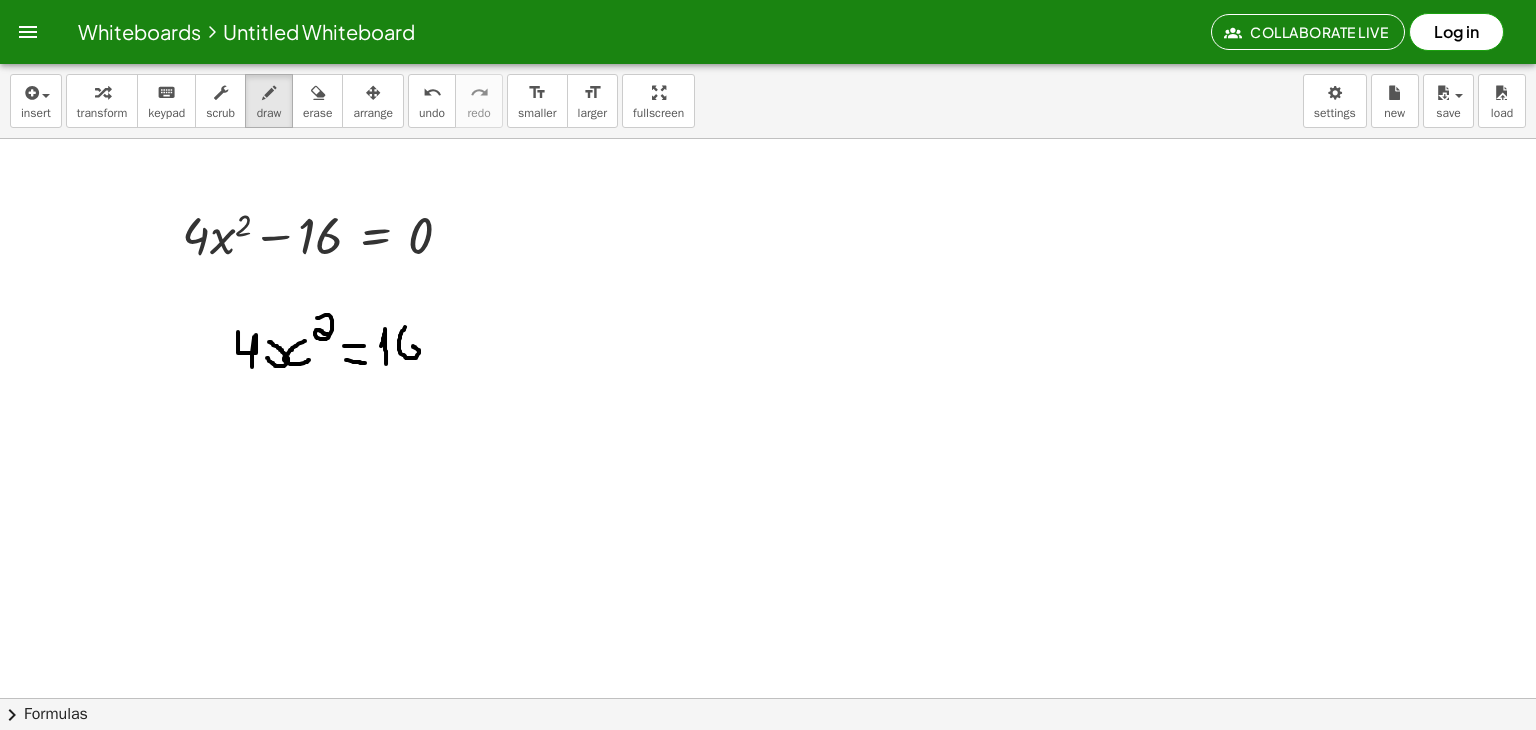 drag, startPoint x: 405, startPoint y: 326, endPoint x: 400, endPoint y: 349, distance: 23.537205 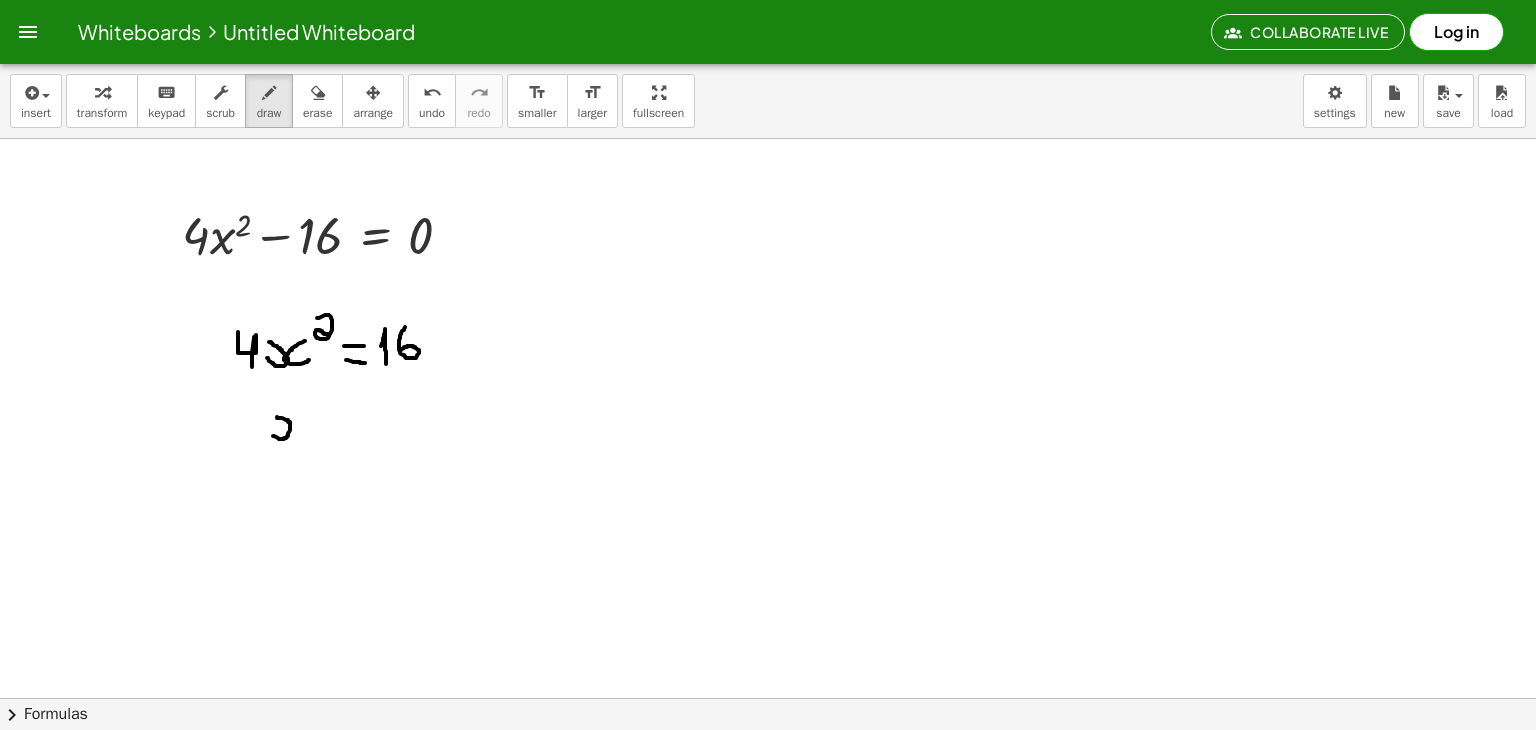 drag, startPoint x: 273, startPoint y: 435, endPoint x: 274, endPoint y: 416, distance: 19.026299 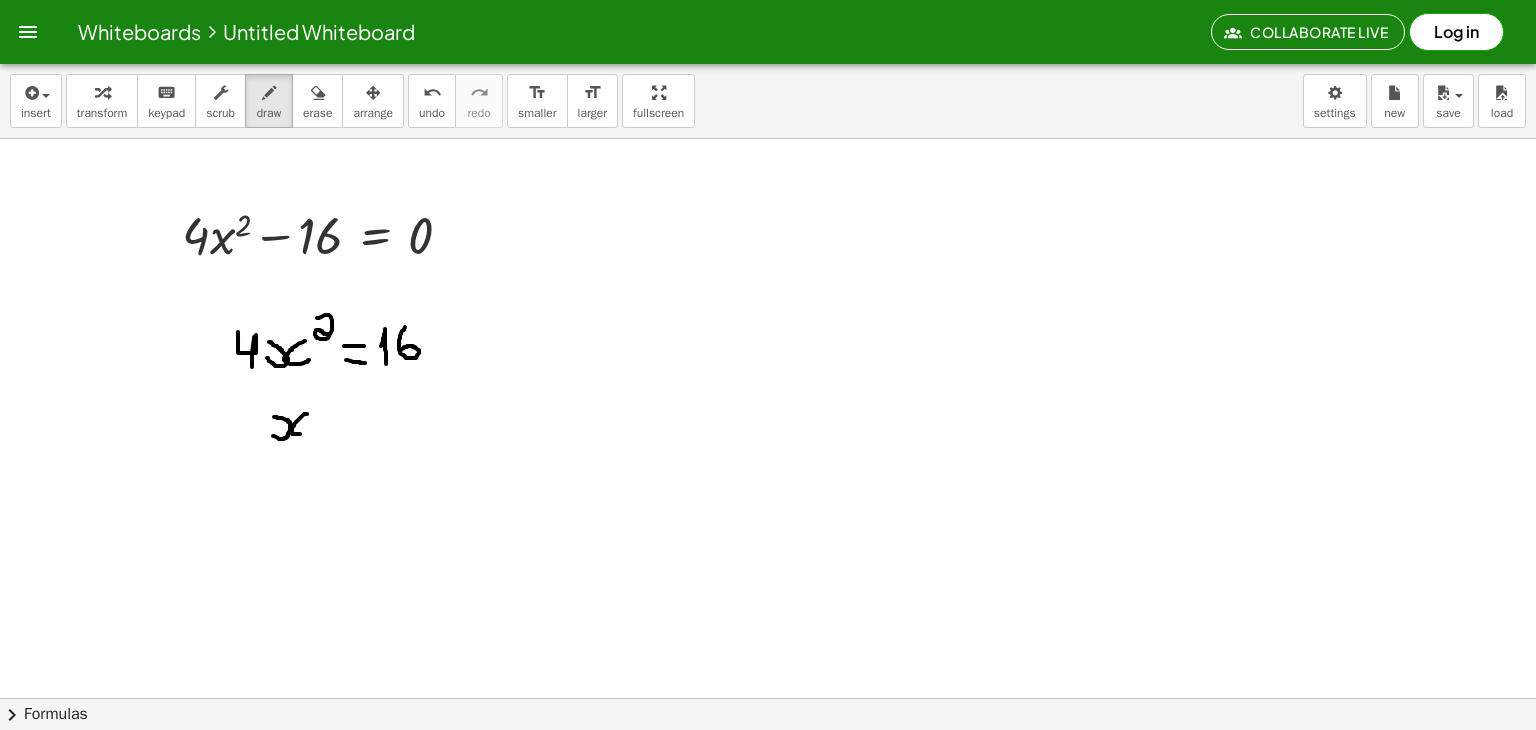 drag, startPoint x: 307, startPoint y: 413, endPoint x: 306, endPoint y: 433, distance: 20.024984 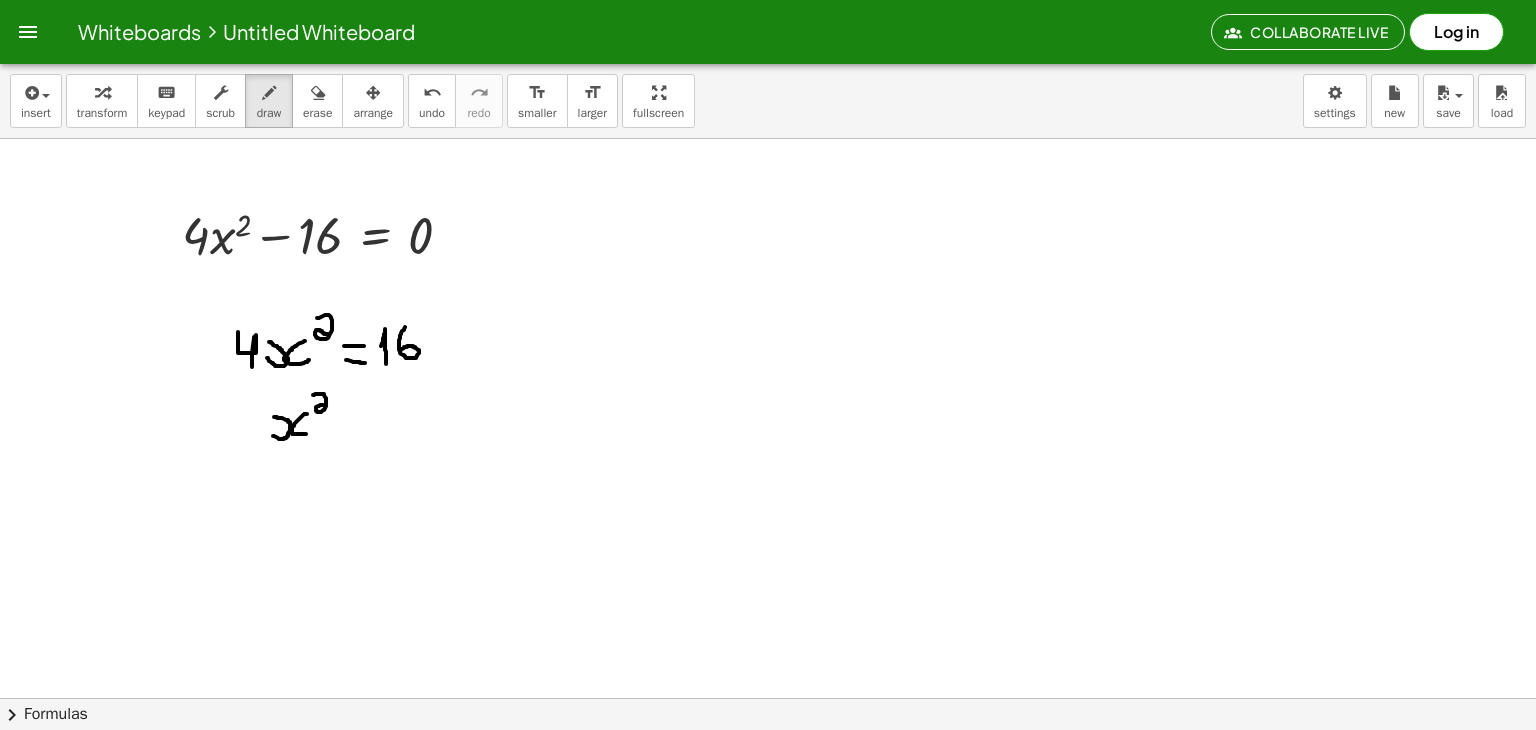 drag, startPoint x: 313, startPoint y: 394, endPoint x: 329, endPoint y: 406, distance: 20 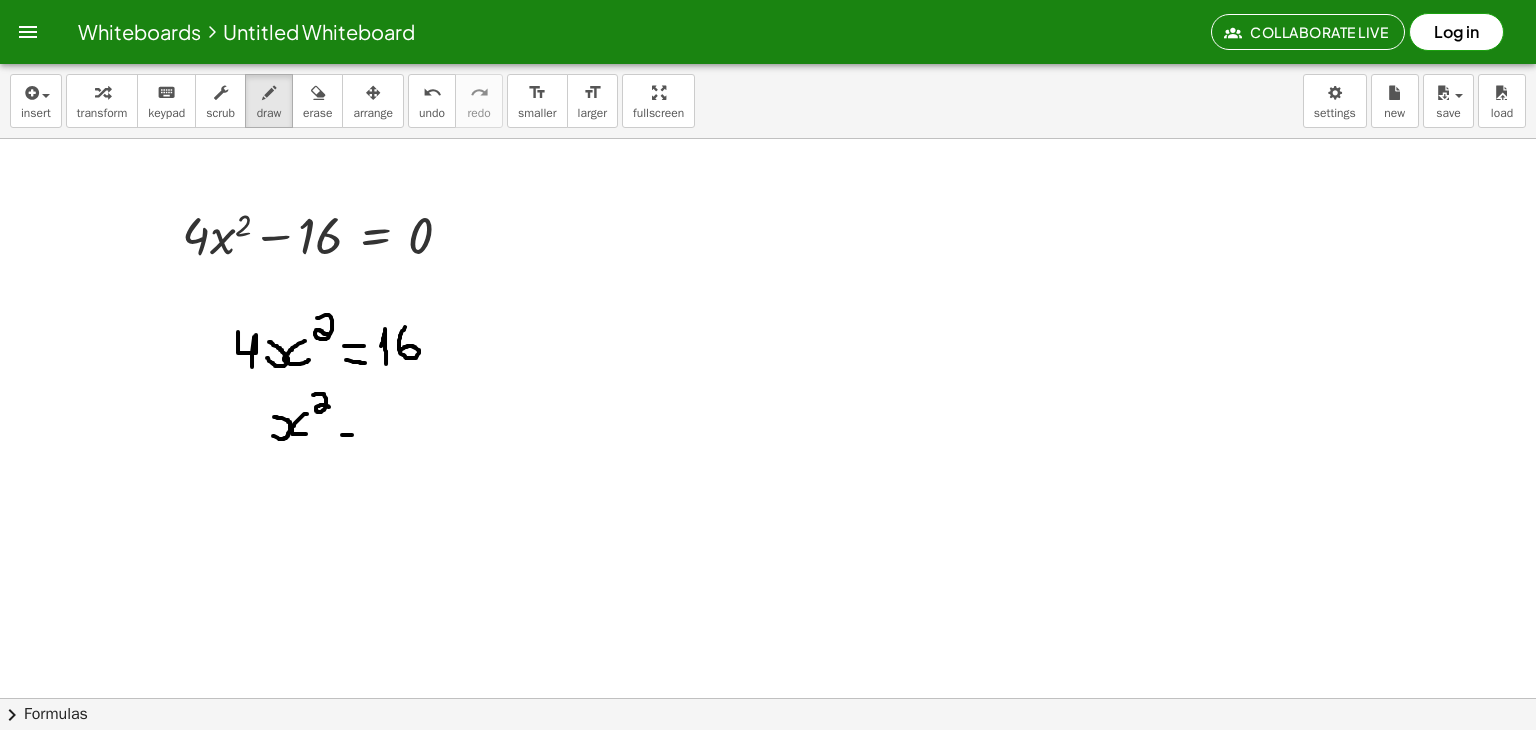 drag, startPoint x: 342, startPoint y: 434, endPoint x: 356, endPoint y: 434, distance: 14 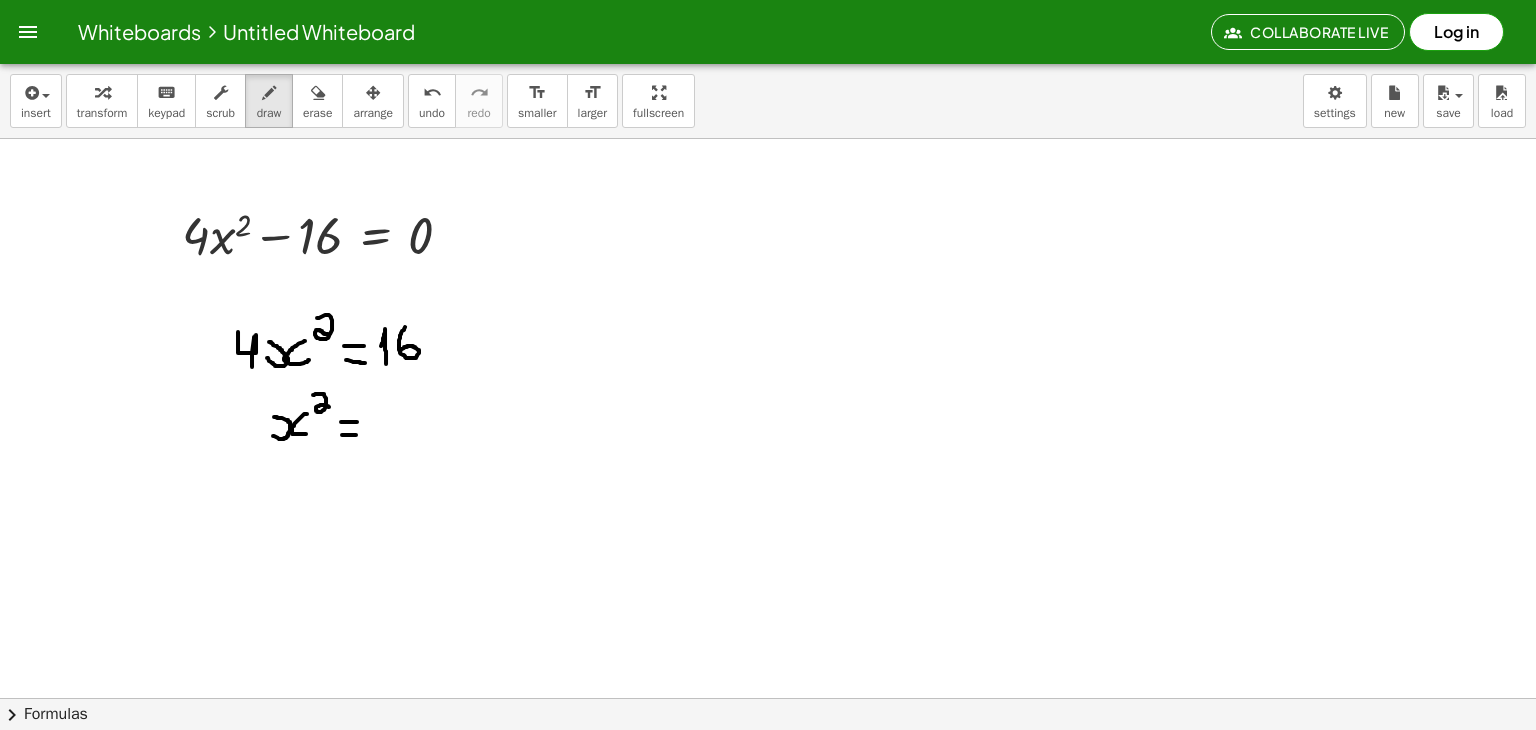drag, startPoint x: 341, startPoint y: 421, endPoint x: 357, endPoint y: 421, distance: 16 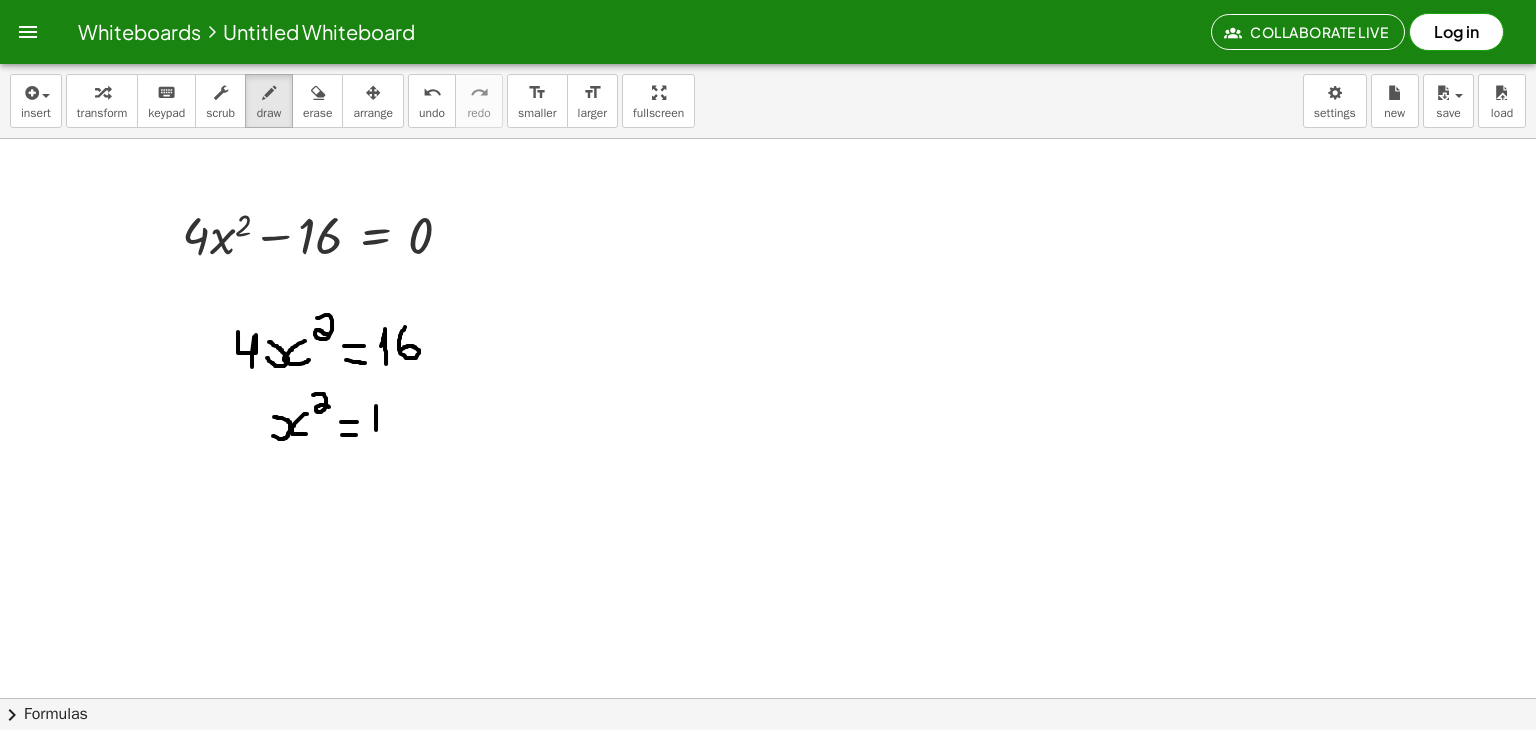 click at bounding box center [768, -2410] 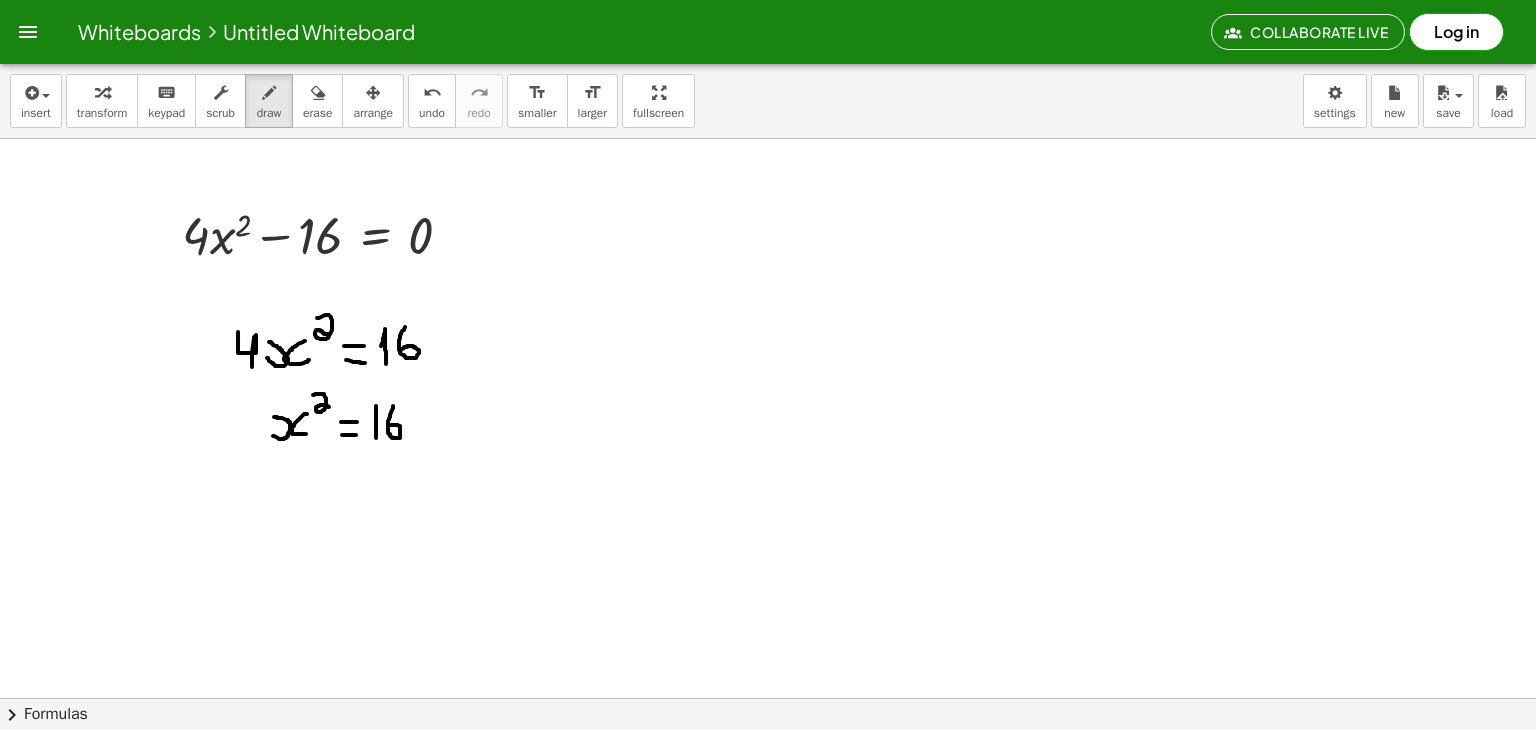 drag, startPoint x: 393, startPoint y: 405, endPoint x: 391, endPoint y: 424, distance: 19.104973 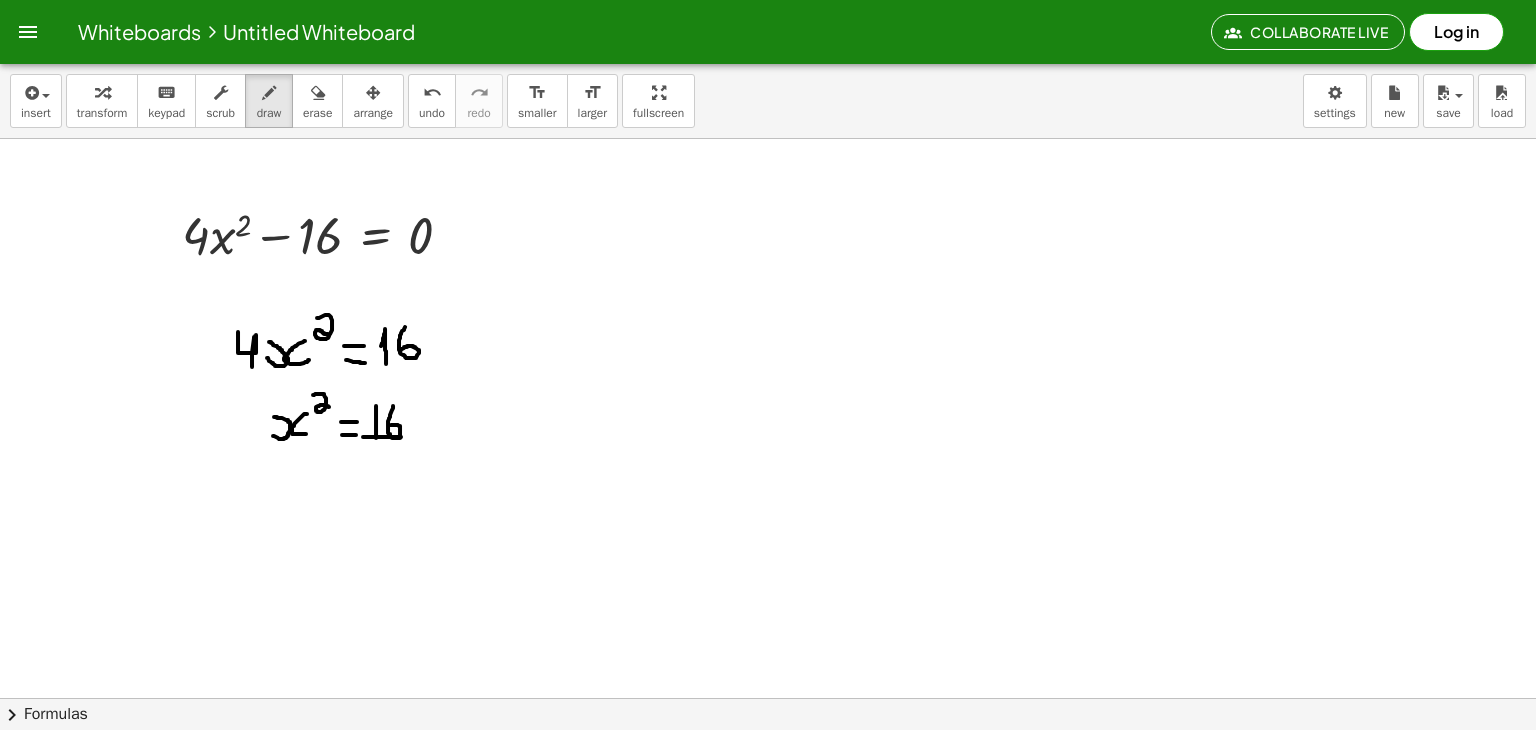 drag, startPoint x: 363, startPoint y: 436, endPoint x: 410, endPoint y: 436, distance: 47 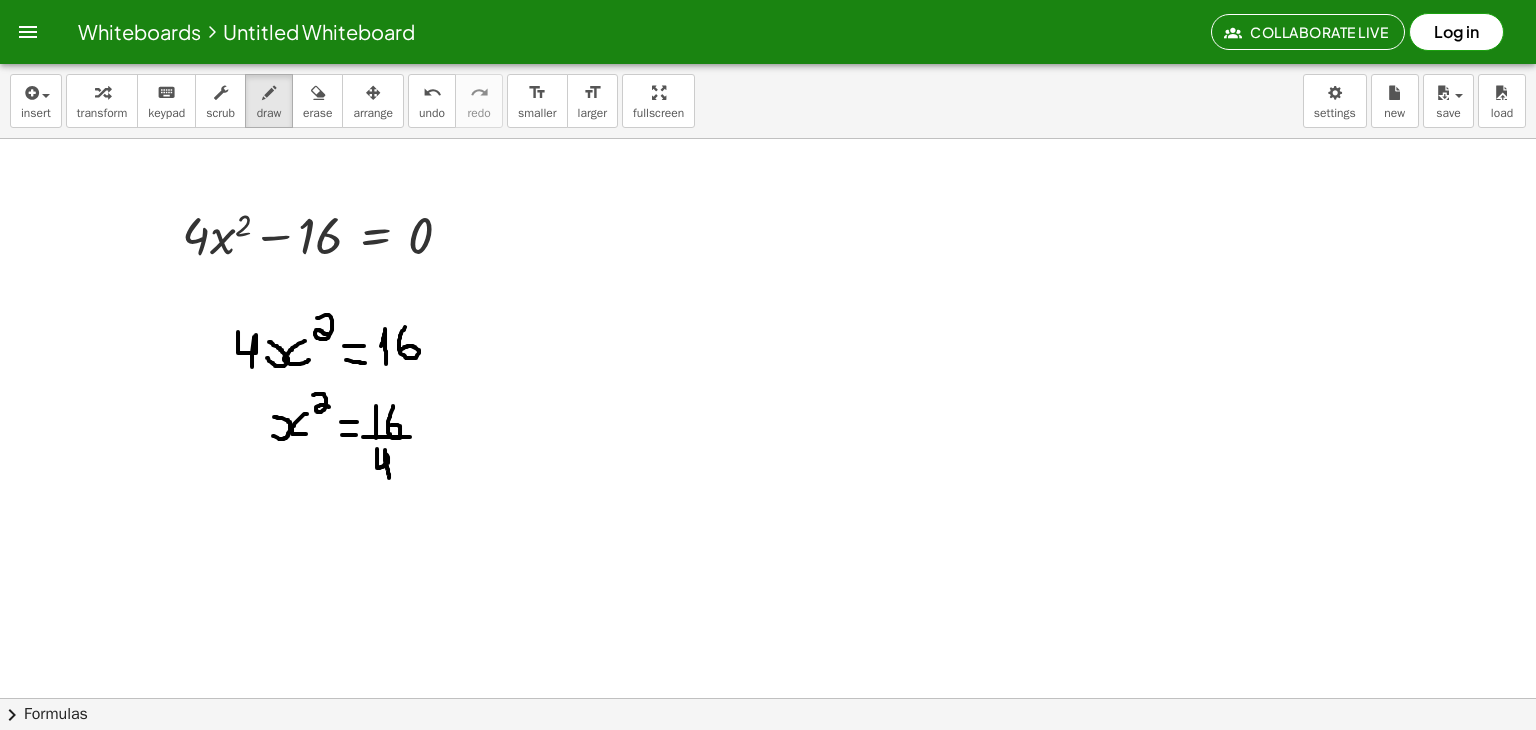 drag, startPoint x: 377, startPoint y: 448, endPoint x: 390, endPoint y: 480, distance: 34.539833 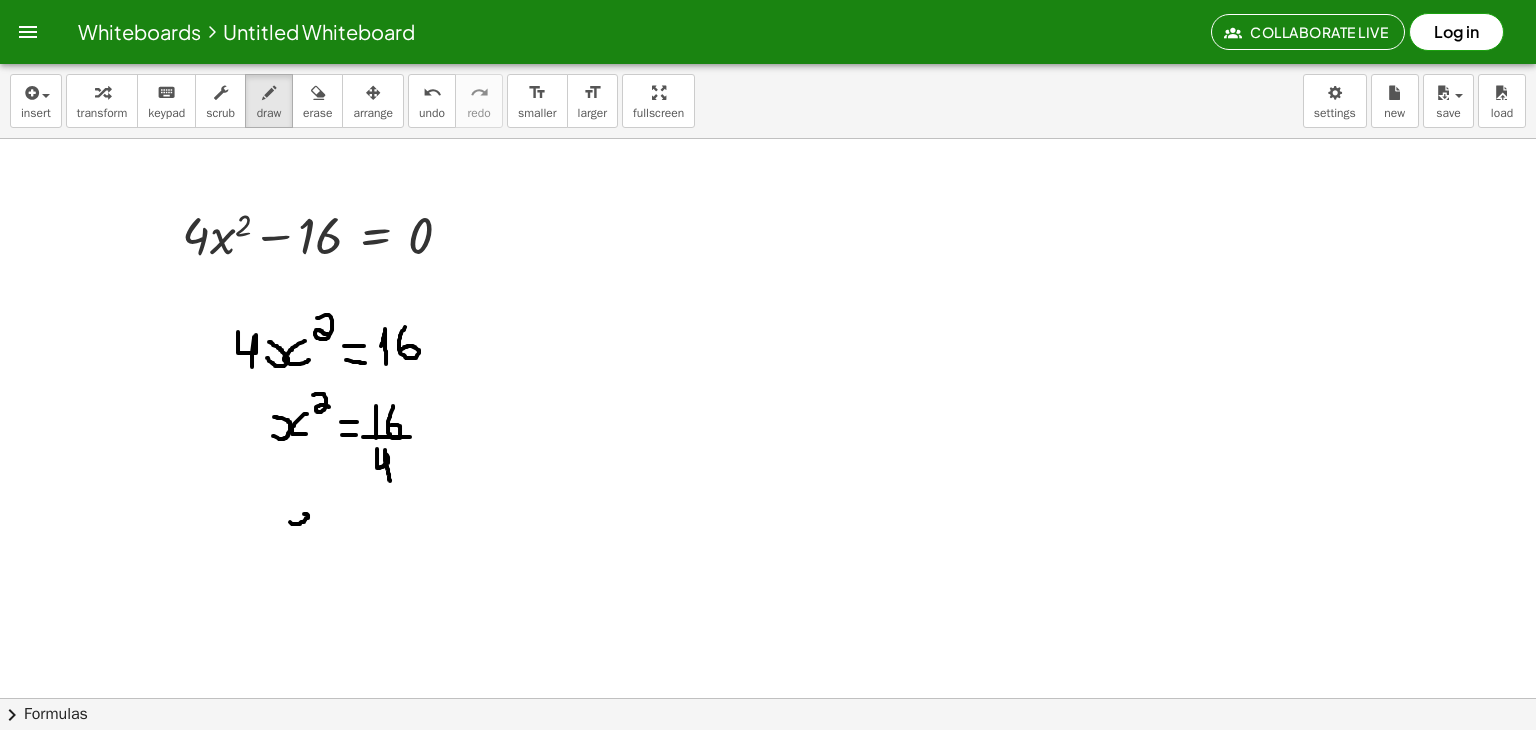 drag, startPoint x: 290, startPoint y: 521, endPoint x: 289, endPoint y: 511, distance: 10.049875 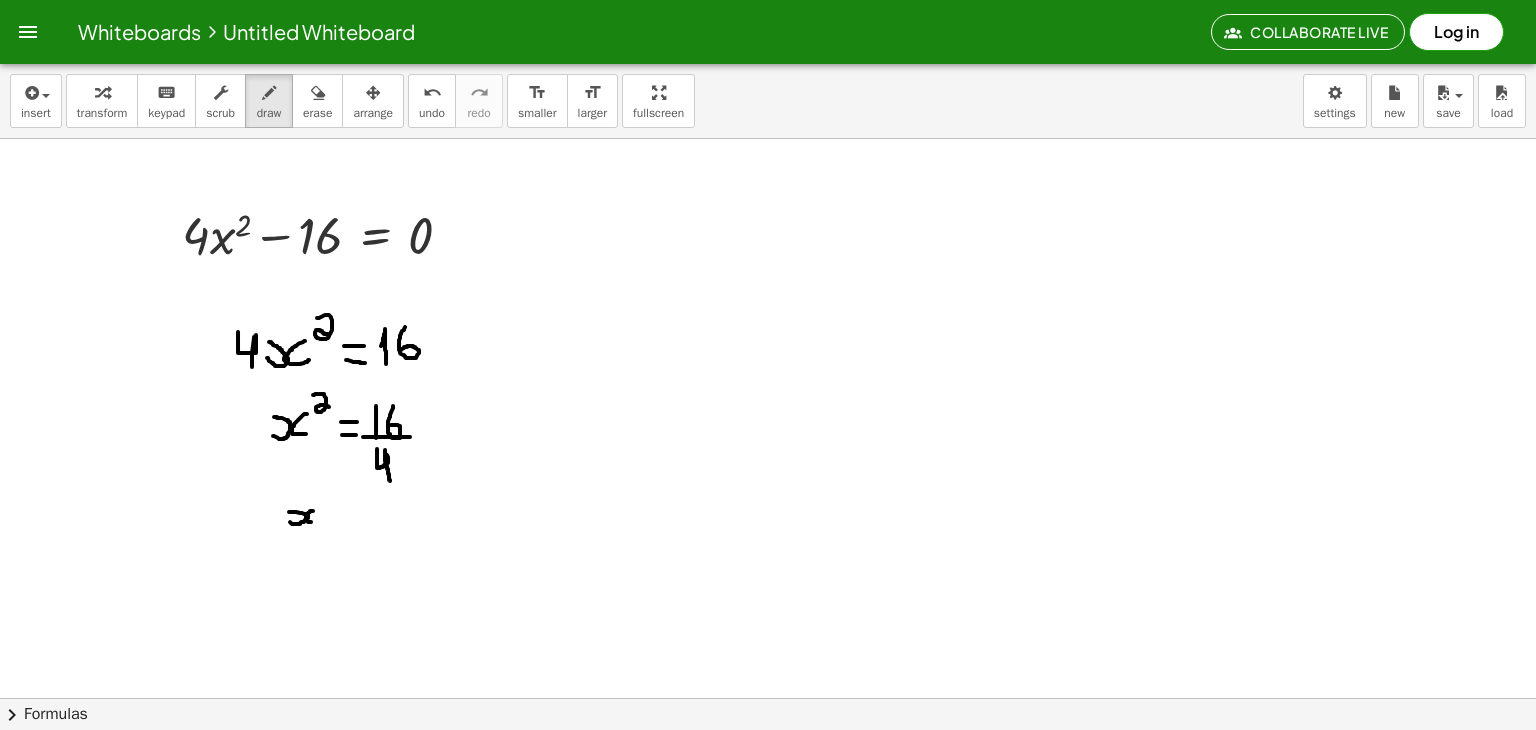 click at bounding box center (768, -2410) 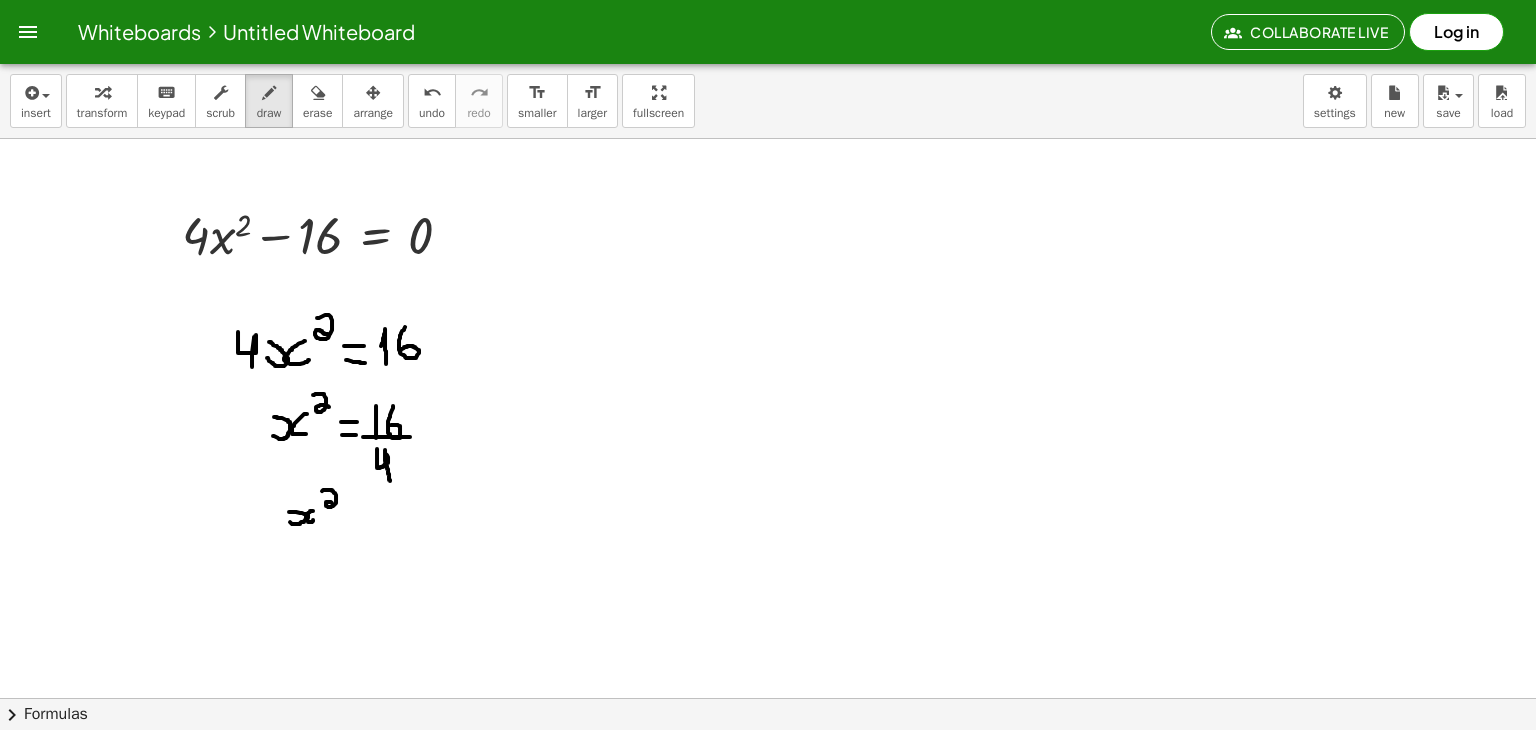 drag, startPoint x: 322, startPoint y: 490, endPoint x: 337, endPoint y: 505, distance: 21.213203 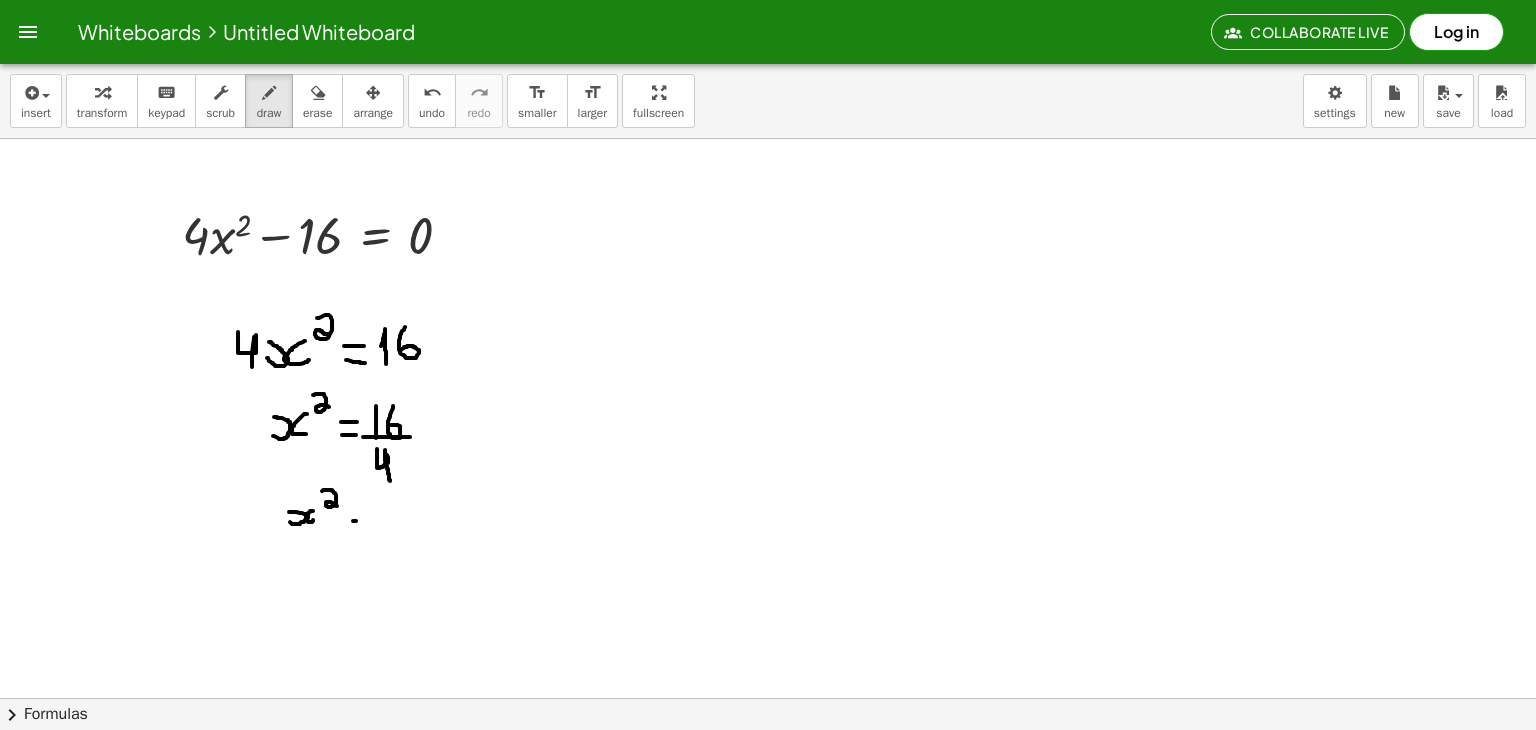 drag, startPoint x: 353, startPoint y: 520, endPoint x: 412, endPoint y: 503, distance: 61.400326 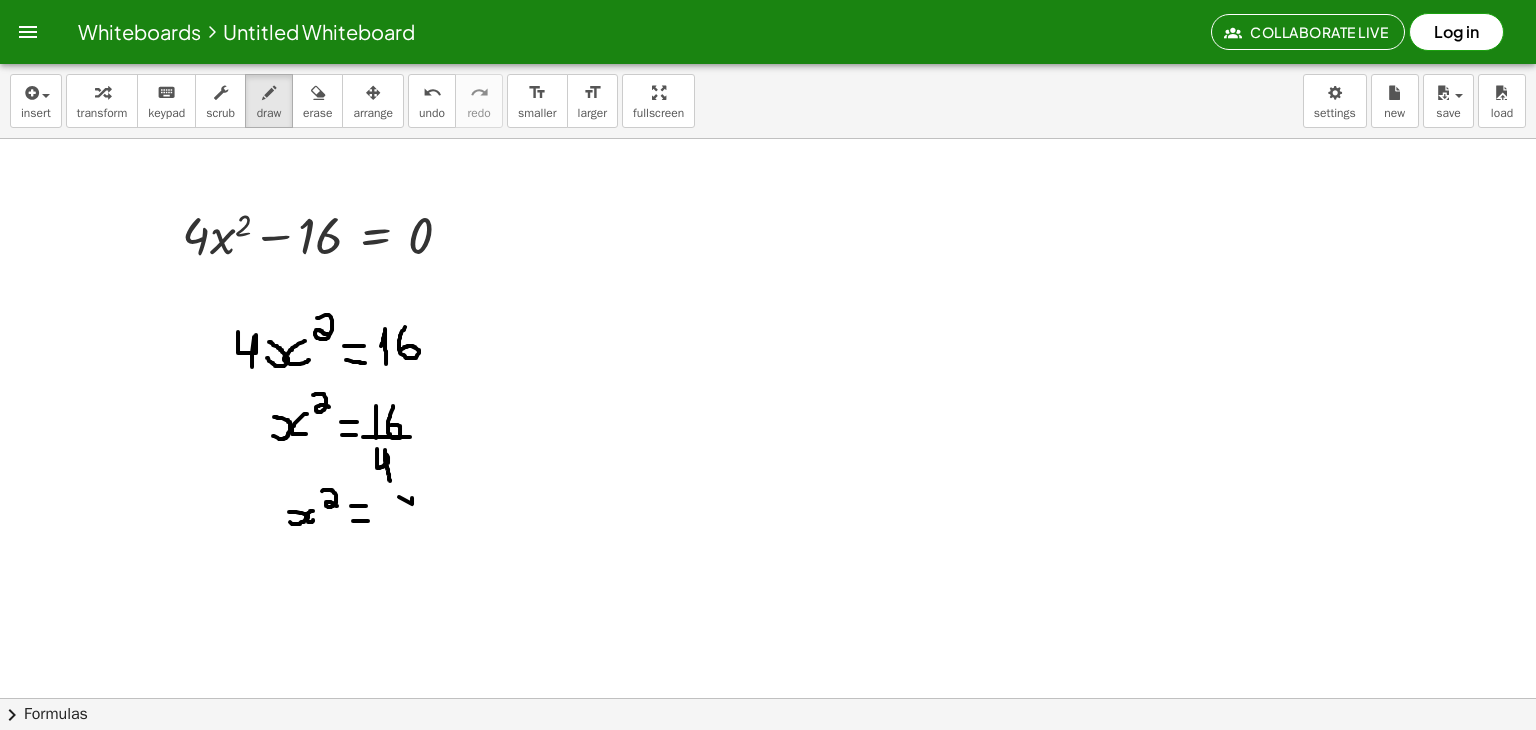 click at bounding box center (768, -2410) 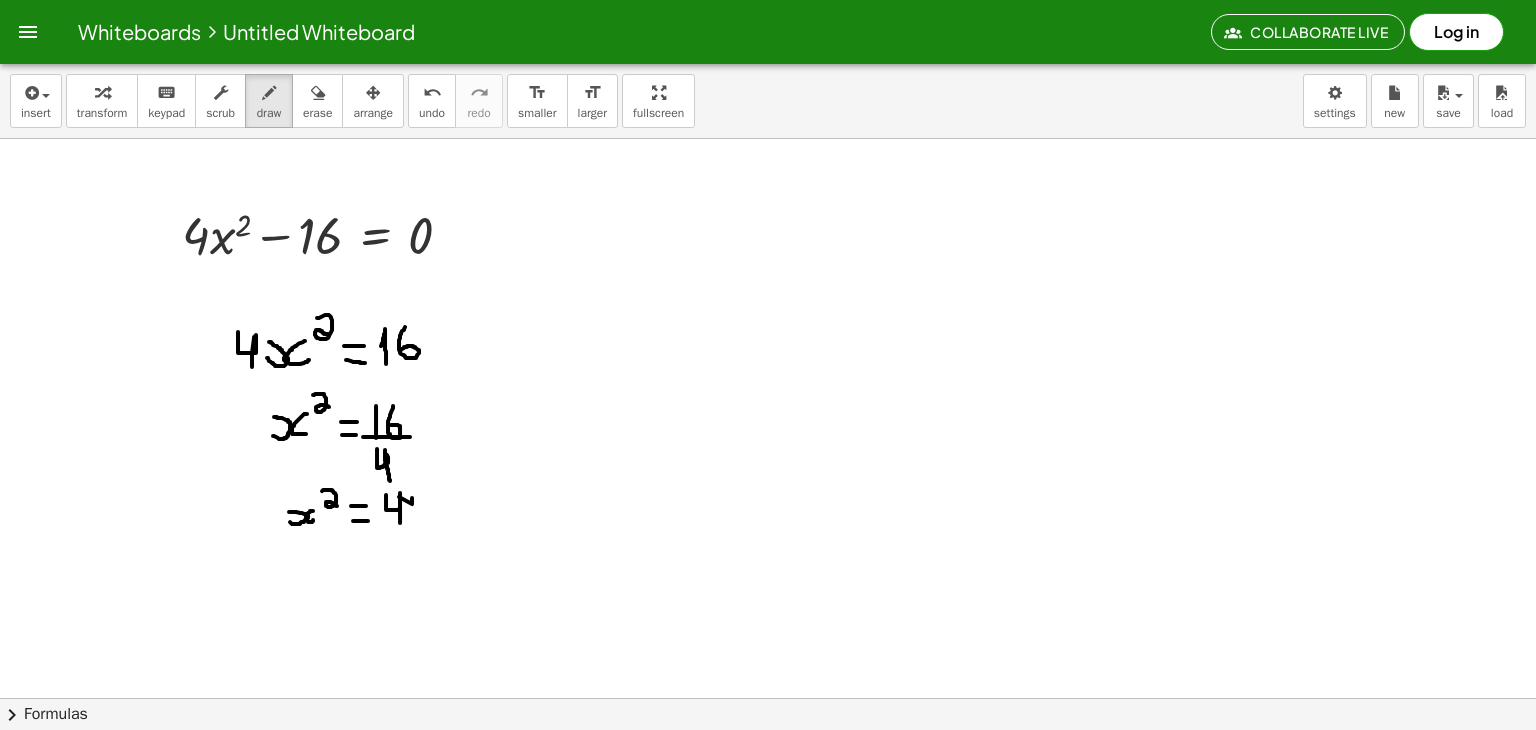 drag, startPoint x: 386, startPoint y: 494, endPoint x: 400, endPoint y: 526, distance: 34.928497 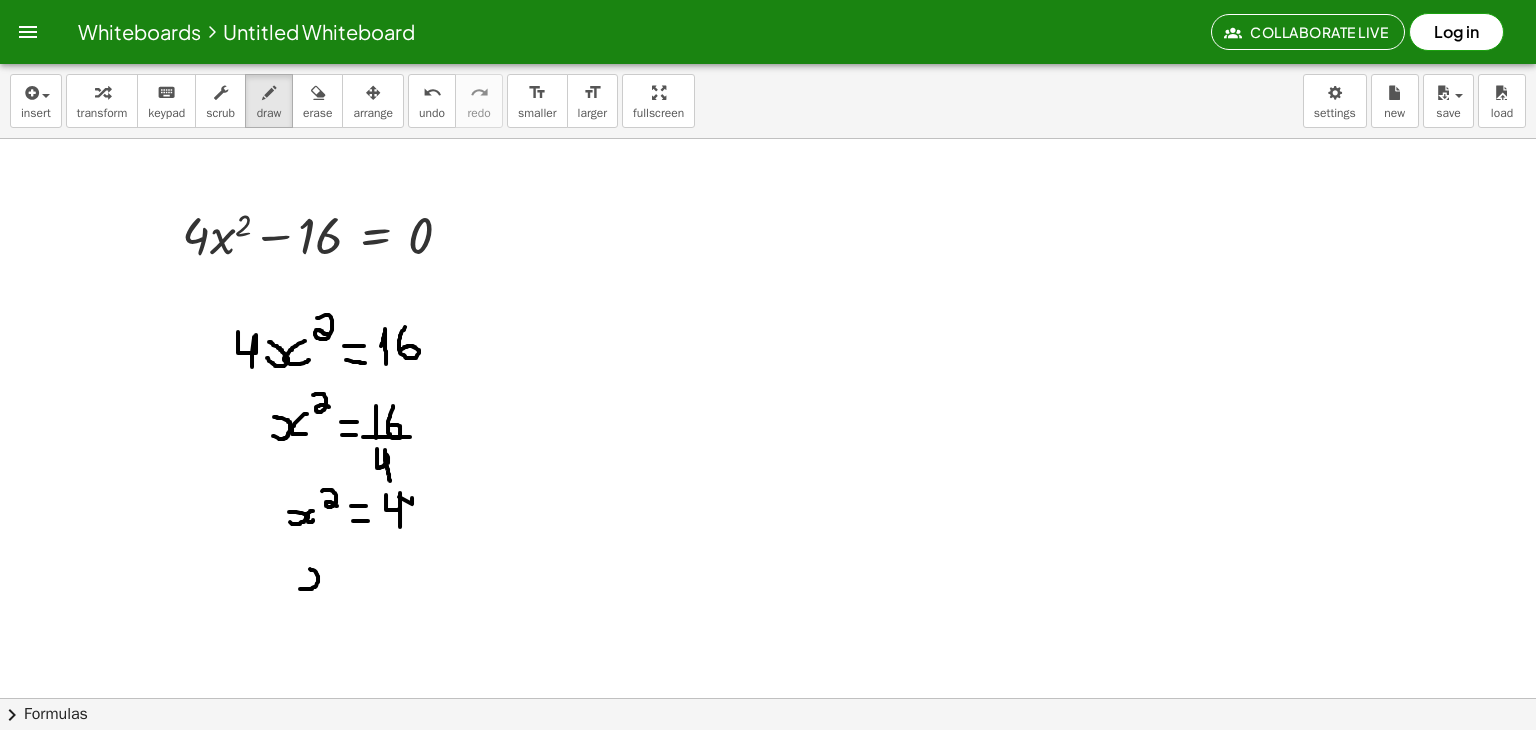 drag, startPoint x: 300, startPoint y: 588, endPoint x: 305, endPoint y: 567, distance: 21.587032 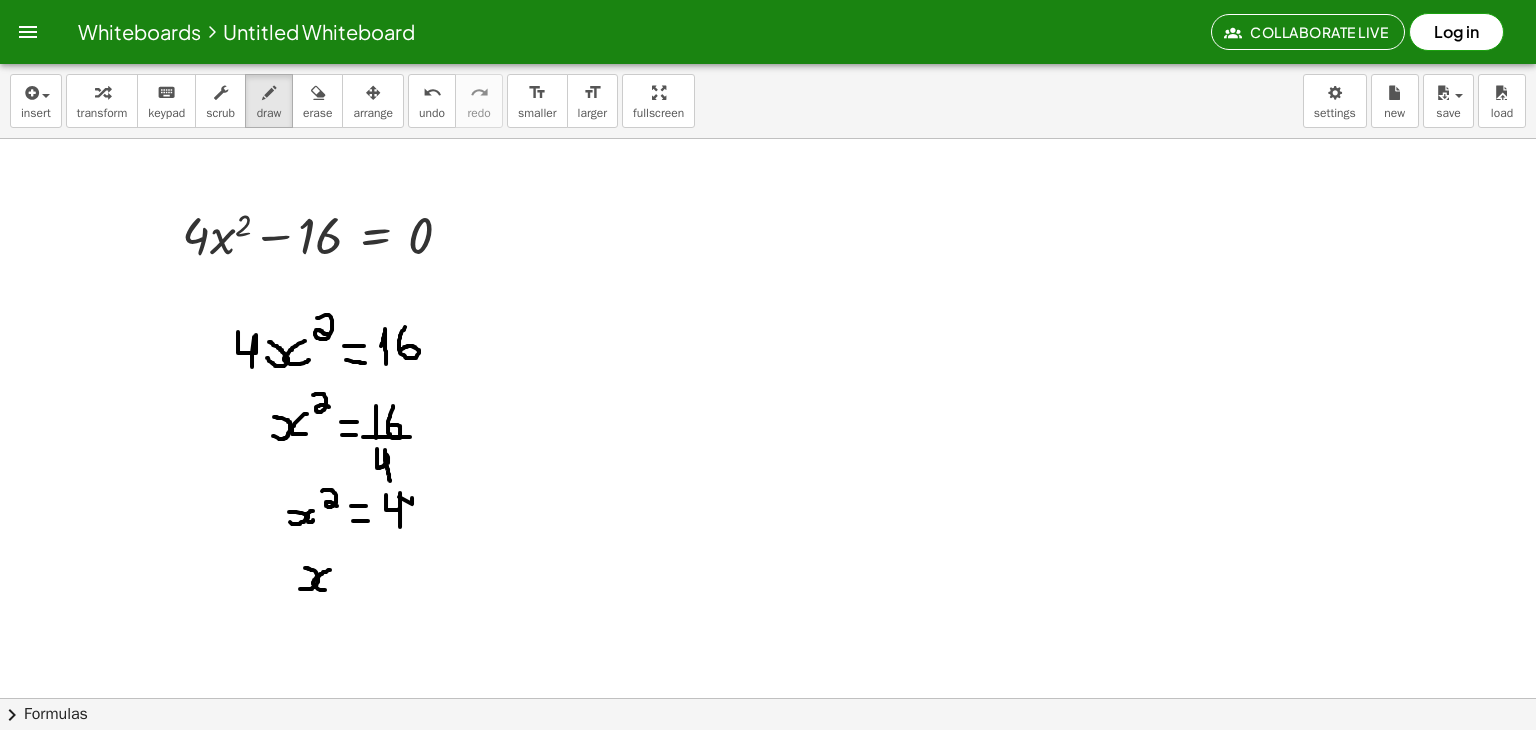 drag, startPoint x: 330, startPoint y: 569, endPoint x: 332, endPoint y: 584, distance: 15.132746 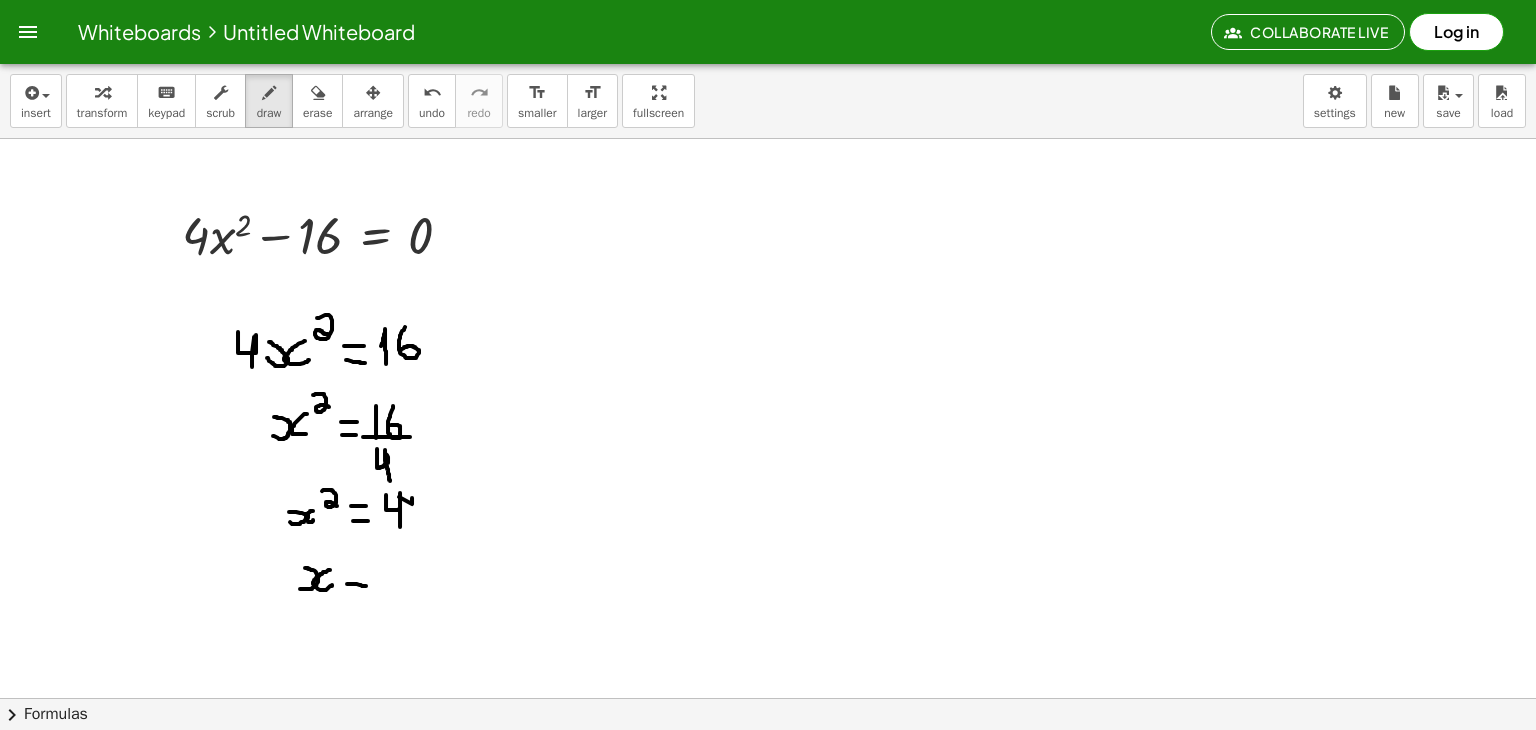 drag, startPoint x: 347, startPoint y: 583, endPoint x: 367, endPoint y: 585, distance: 20.09975 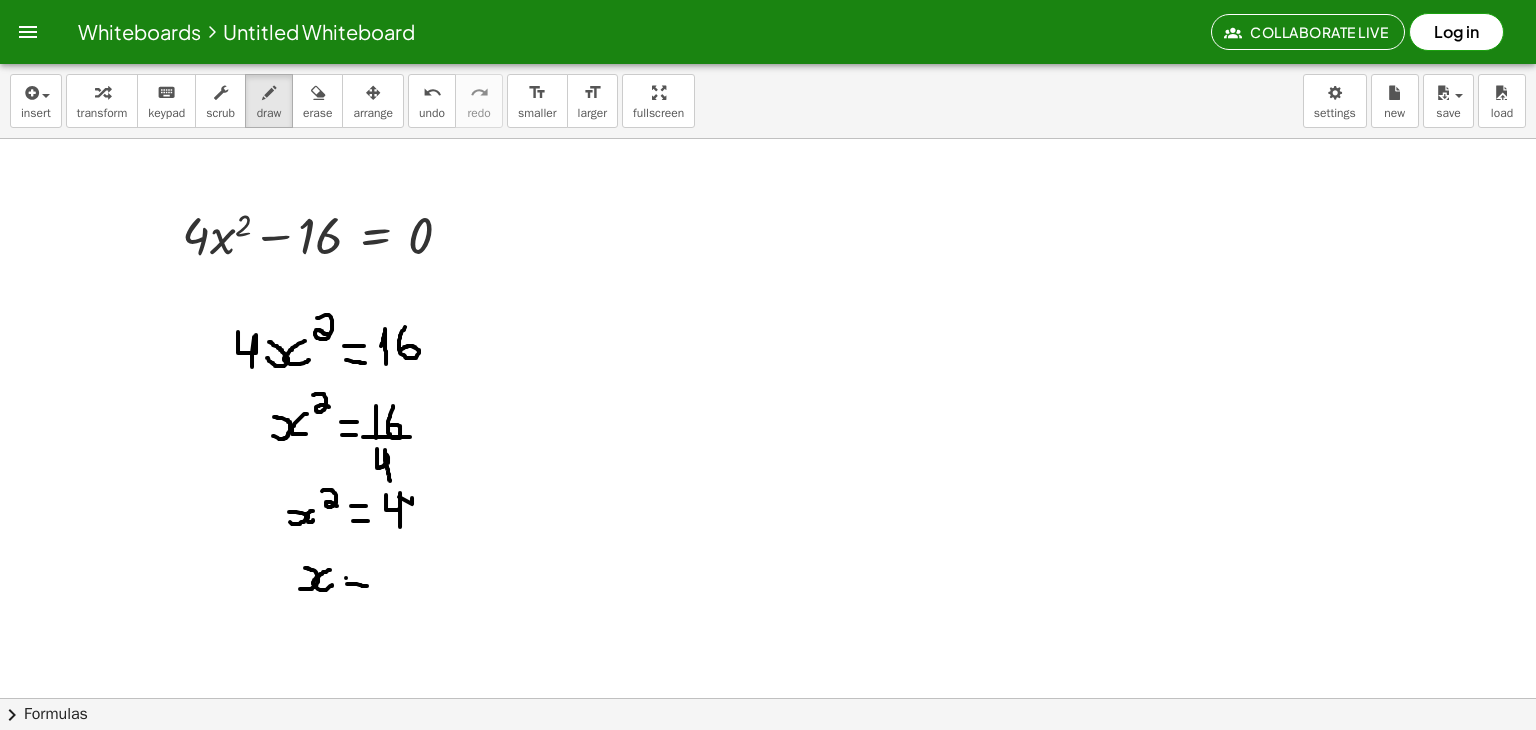 click at bounding box center (768, -2410) 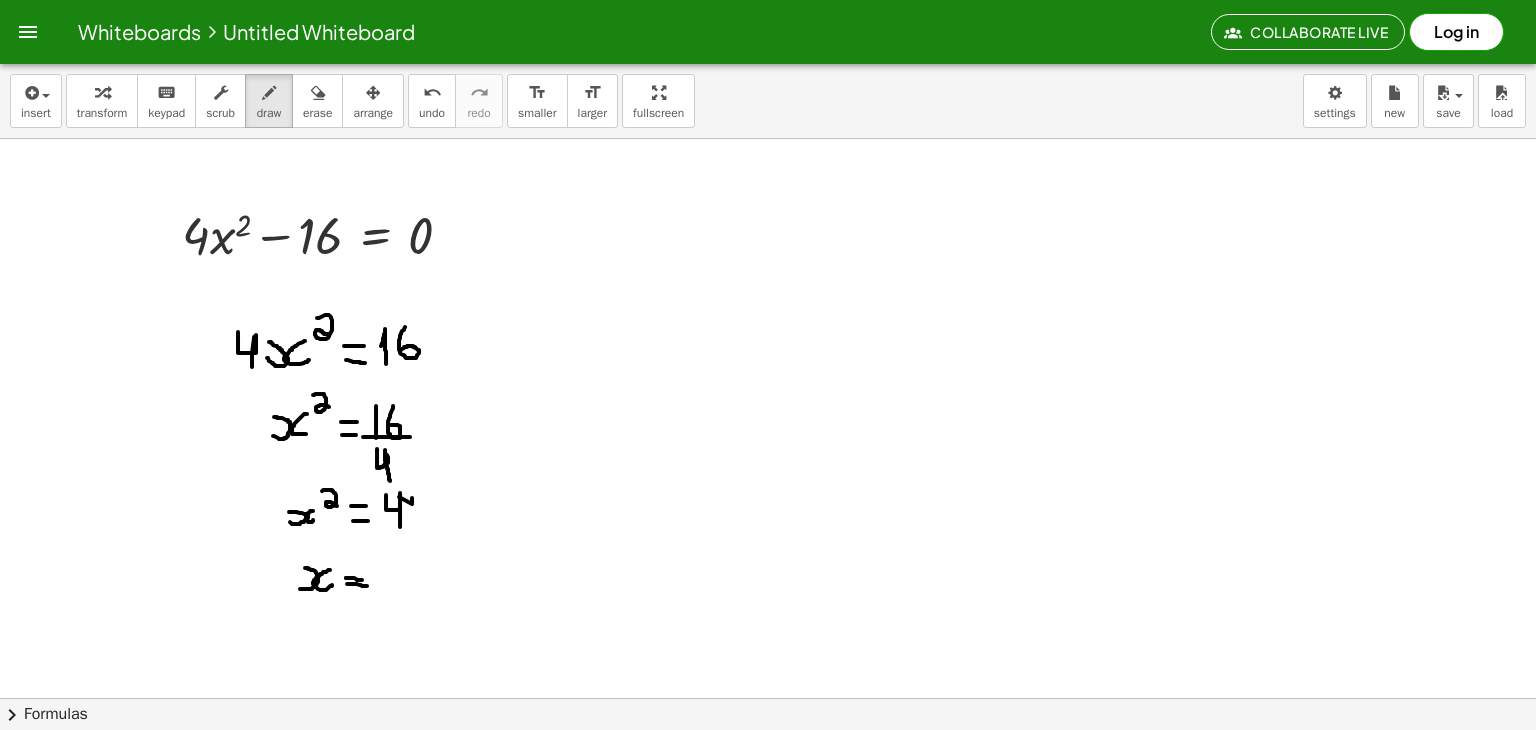 drag, startPoint x: 346, startPoint y: 577, endPoint x: 364, endPoint y: 579, distance: 18.110771 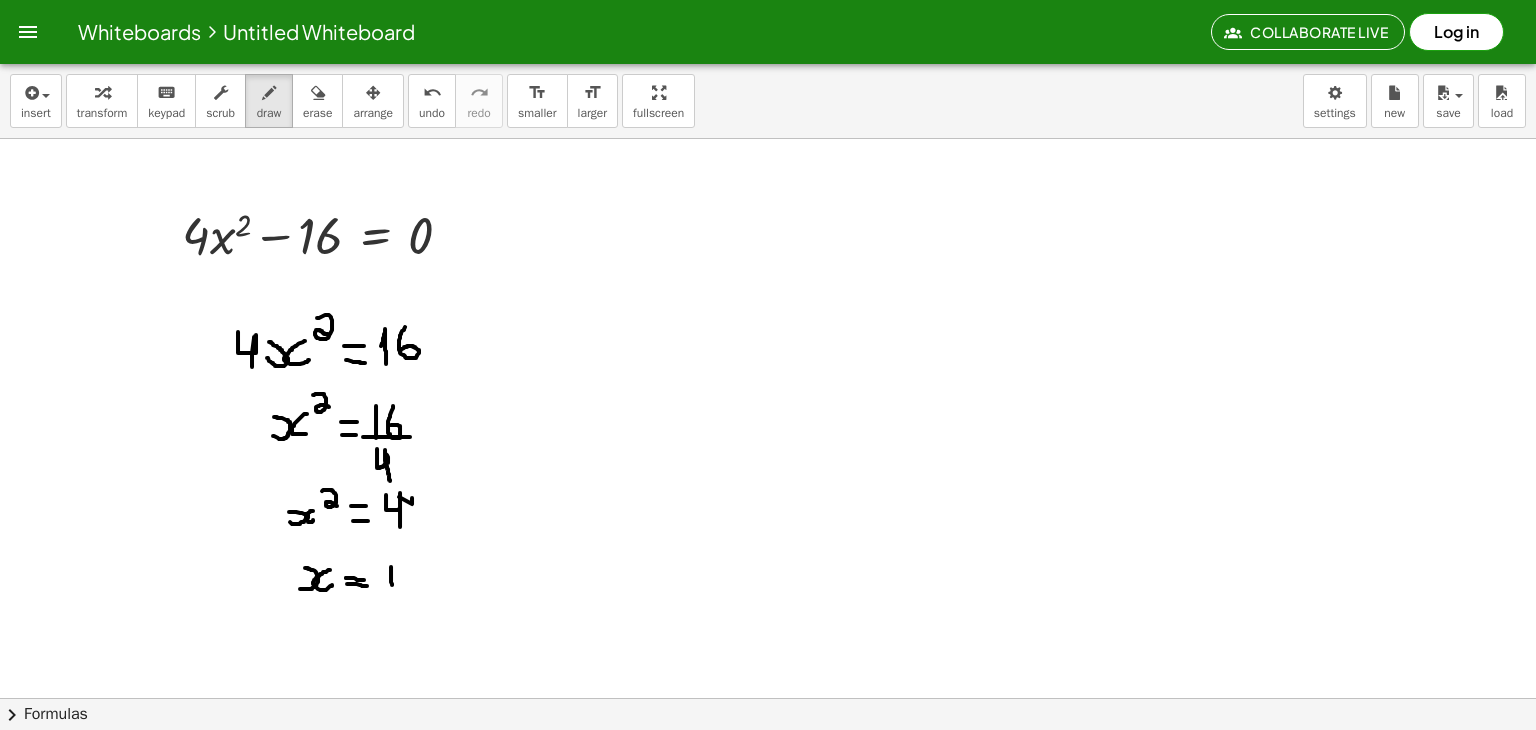 drag, startPoint x: 391, startPoint y: 566, endPoint x: 392, endPoint y: 584, distance: 18.027756 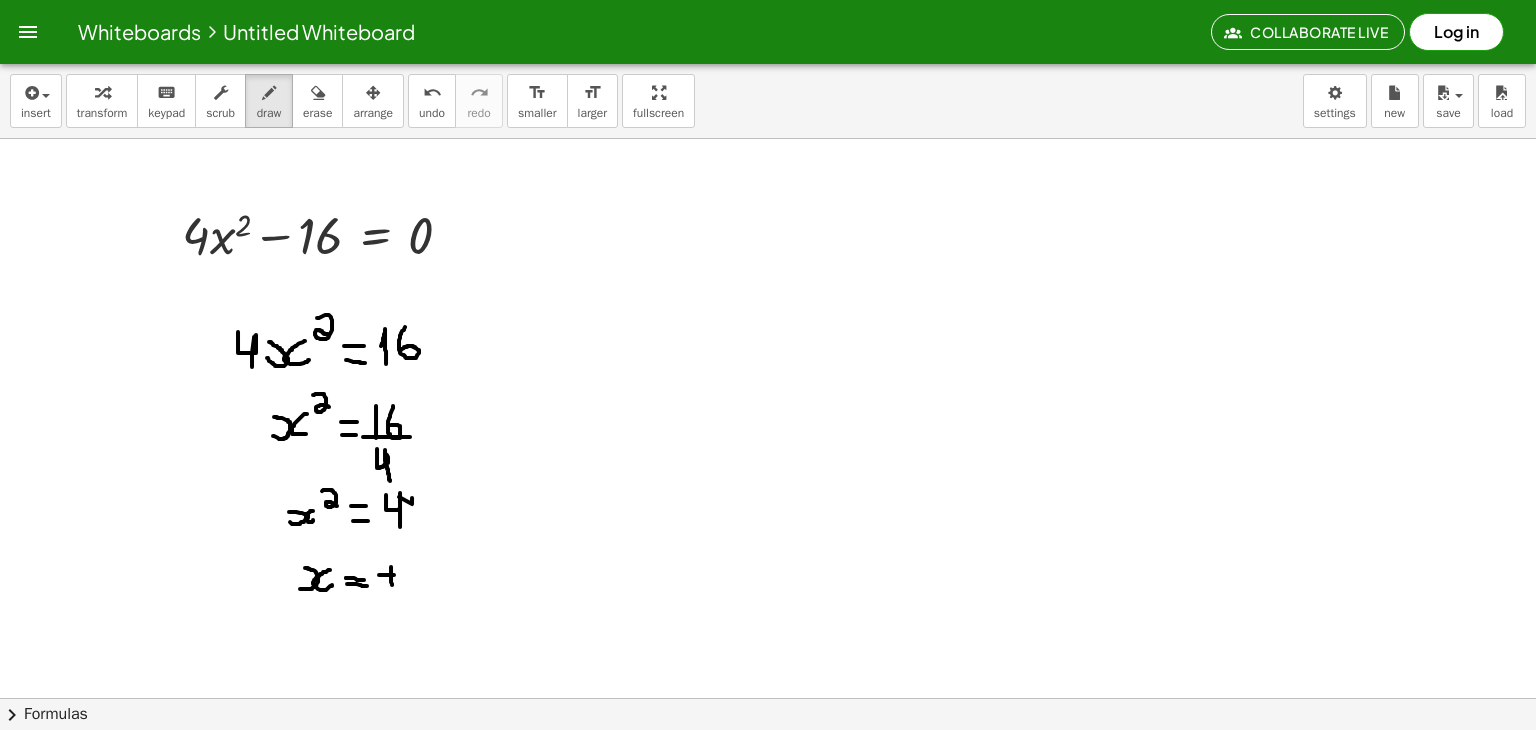 drag, startPoint x: 379, startPoint y: 574, endPoint x: 394, endPoint y: 574, distance: 15 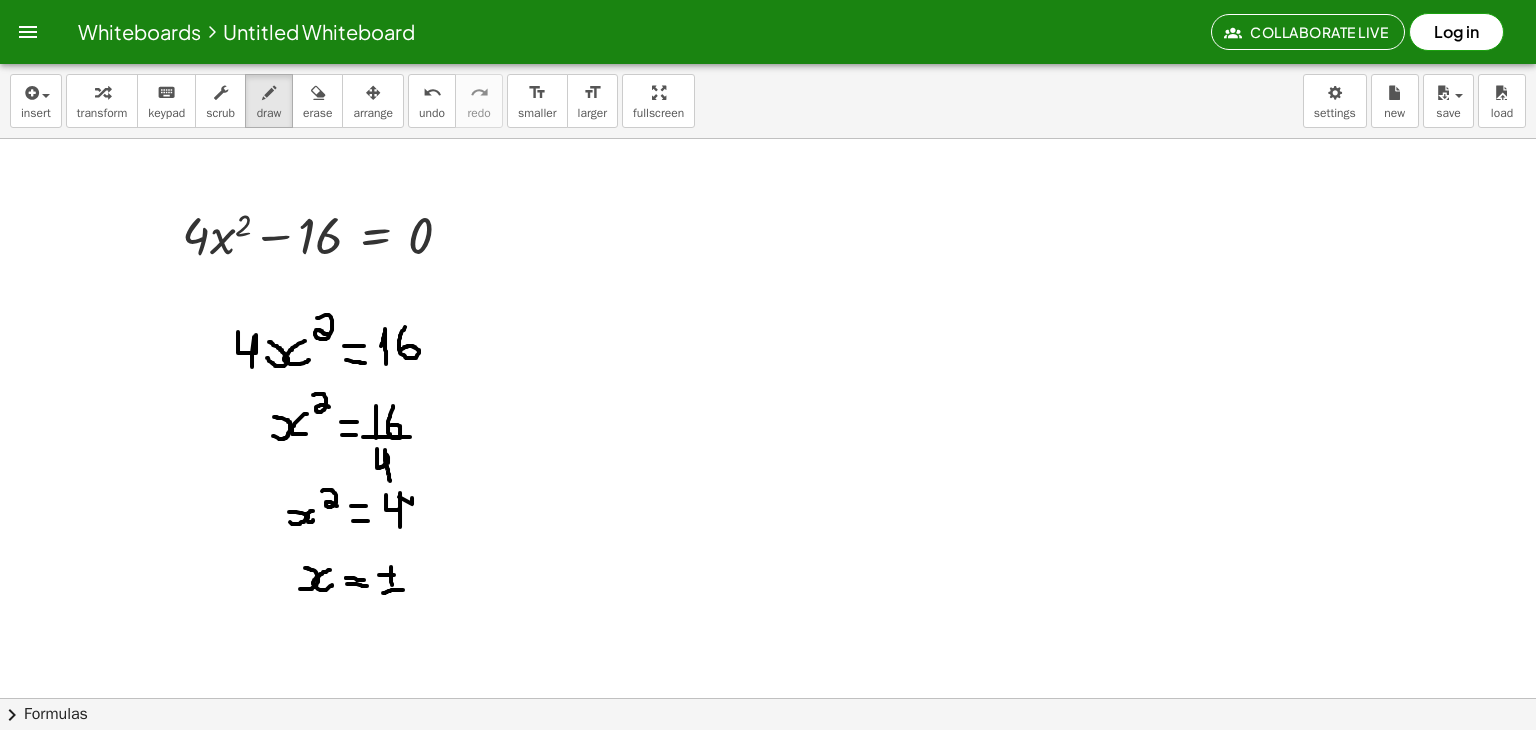 drag, startPoint x: 383, startPoint y: 592, endPoint x: 404, endPoint y: 589, distance: 21.213203 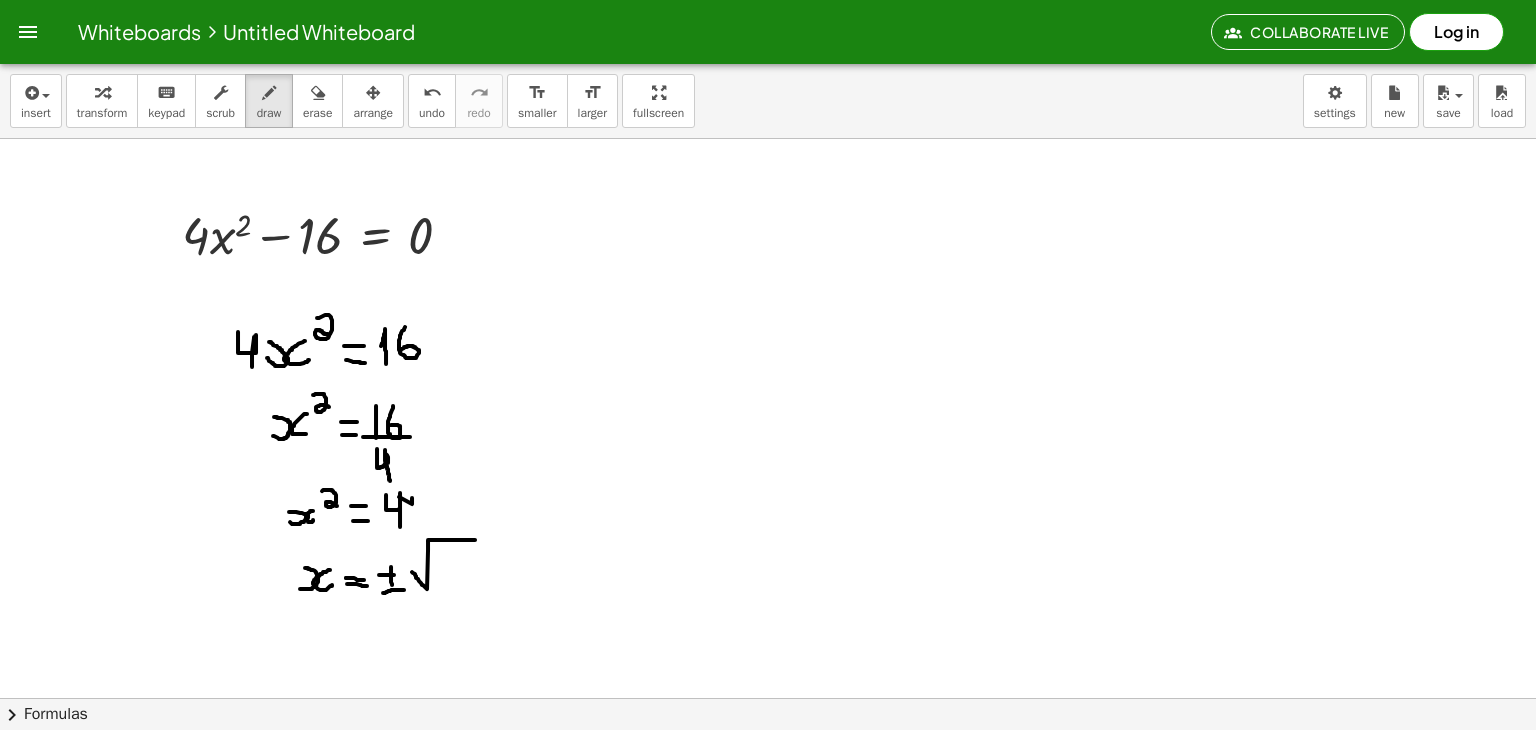 drag, startPoint x: 412, startPoint y: 571, endPoint x: 483, endPoint y: 539, distance: 77.87811 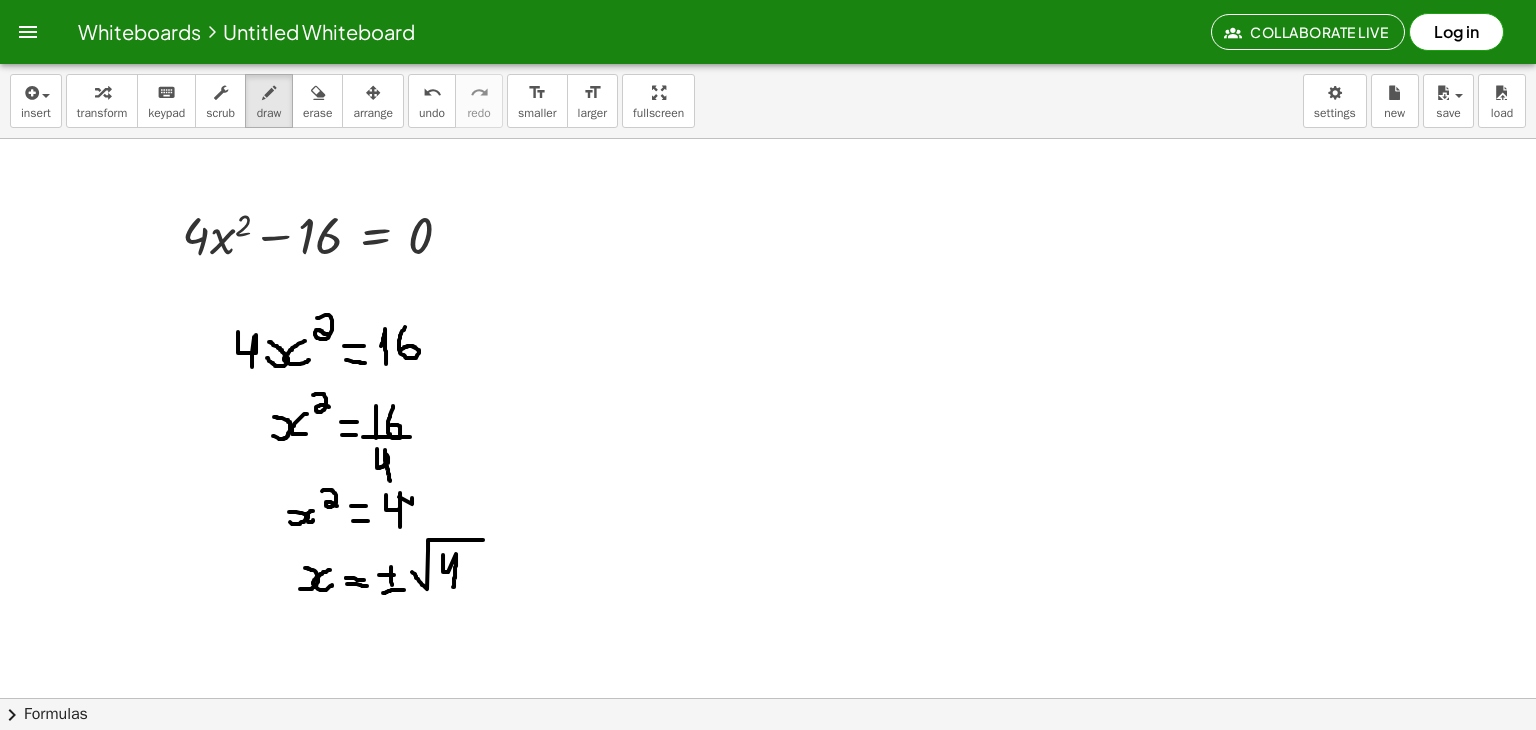 drag, startPoint x: 443, startPoint y: 554, endPoint x: 453, endPoint y: 586, distance: 33.526108 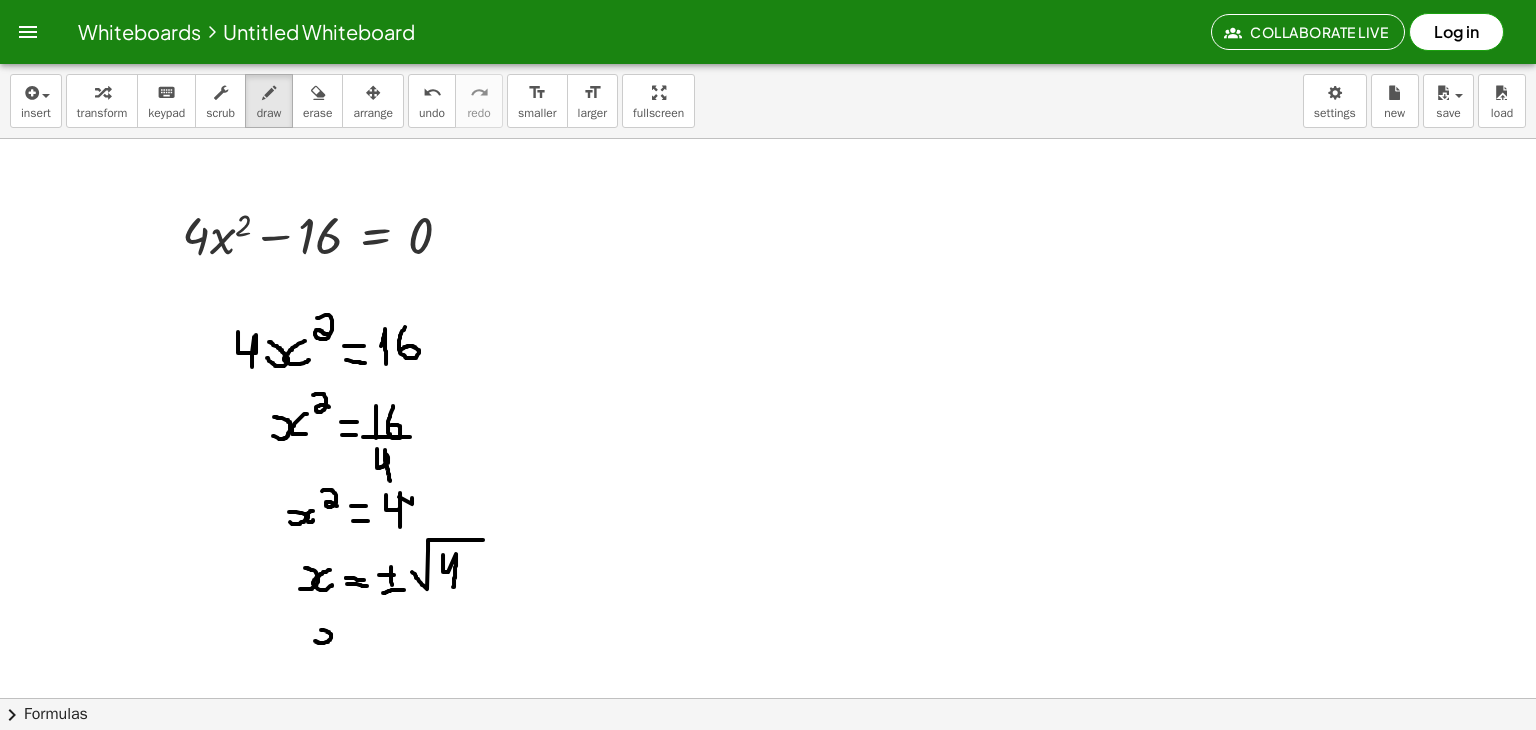 drag, startPoint x: 315, startPoint y: 640, endPoint x: 316, endPoint y: 627, distance: 13.038404 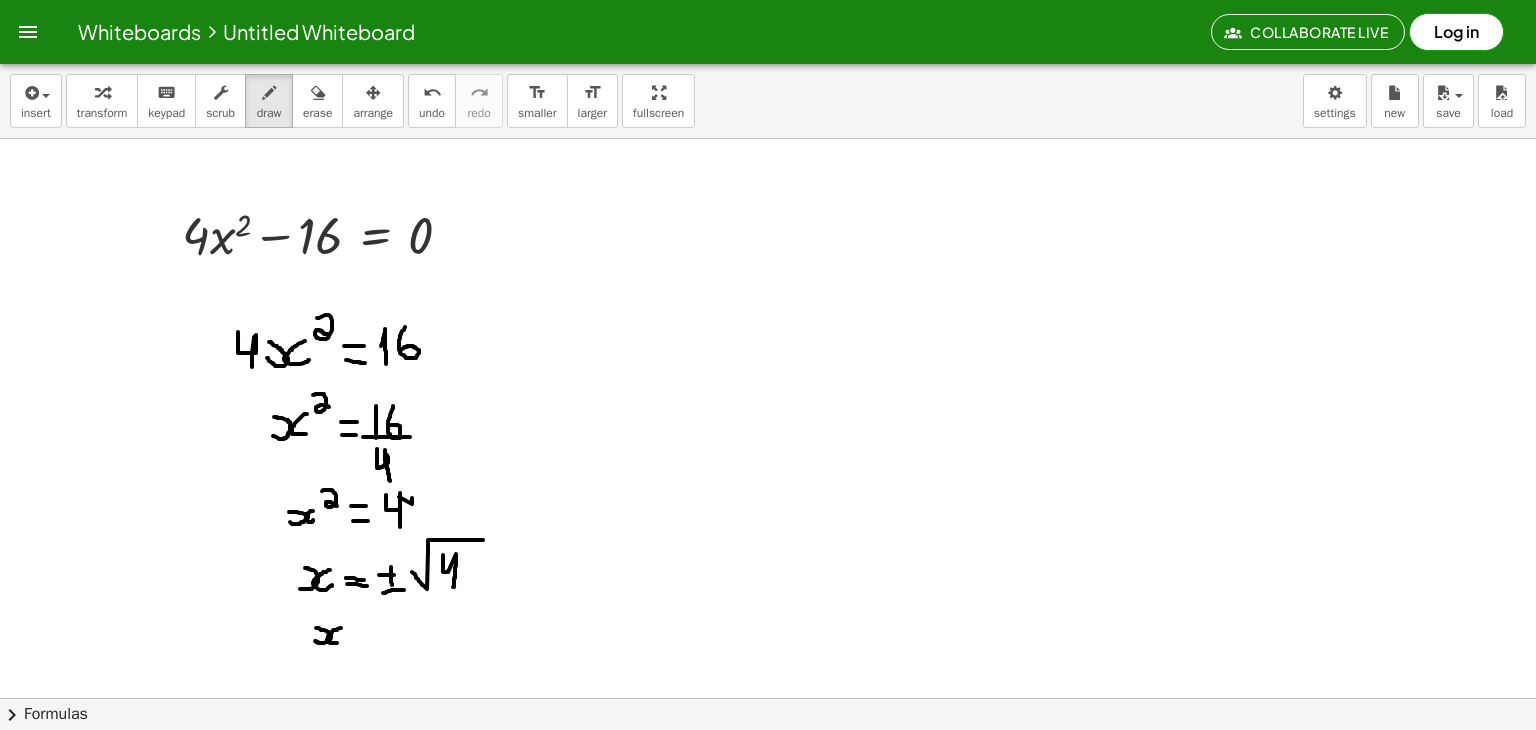 drag, startPoint x: 341, startPoint y: 627, endPoint x: 344, endPoint y: 641, distance: 14.3178215 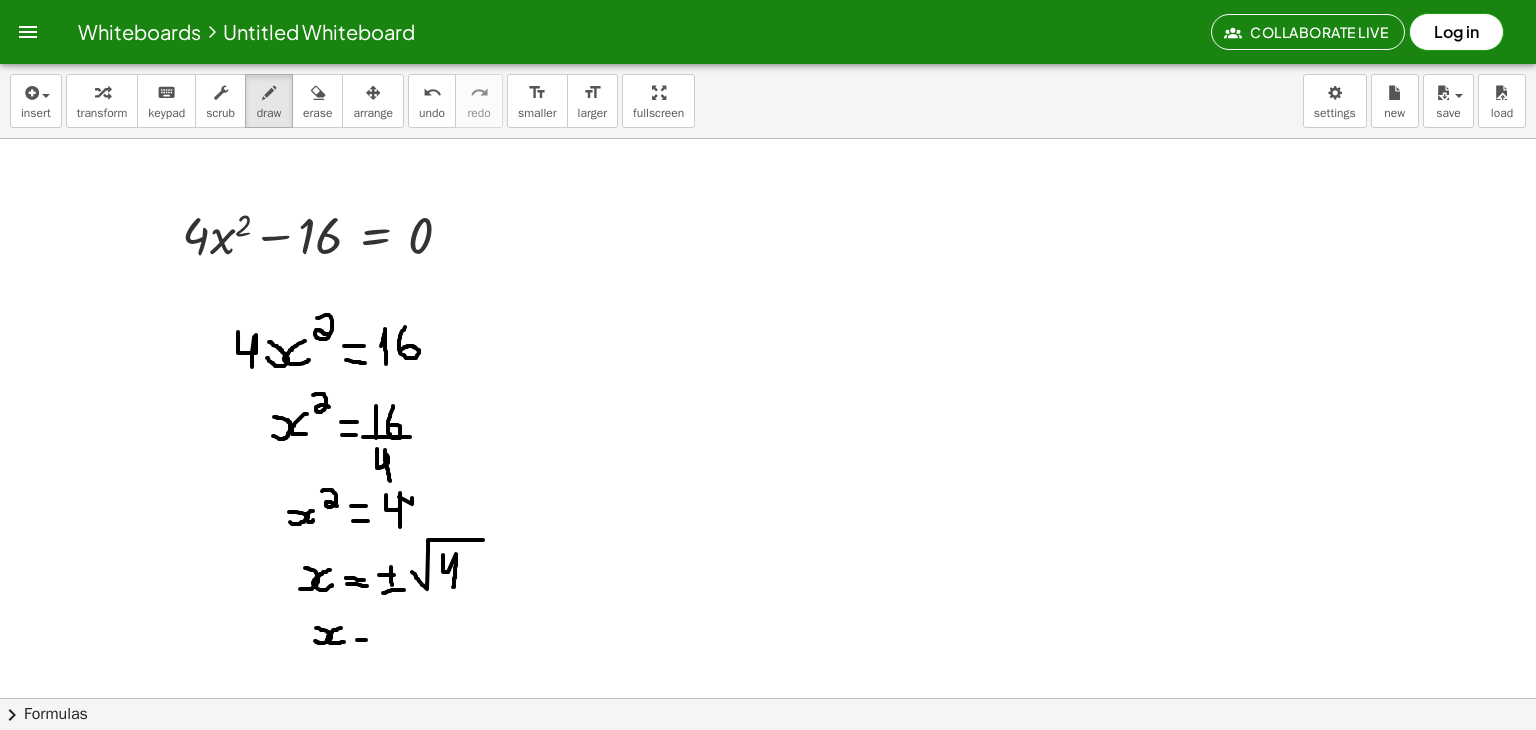 drag, startPoint x: 357, startPoint y: 639, endPoint x: 369, endPoint y: 639, distance: 12 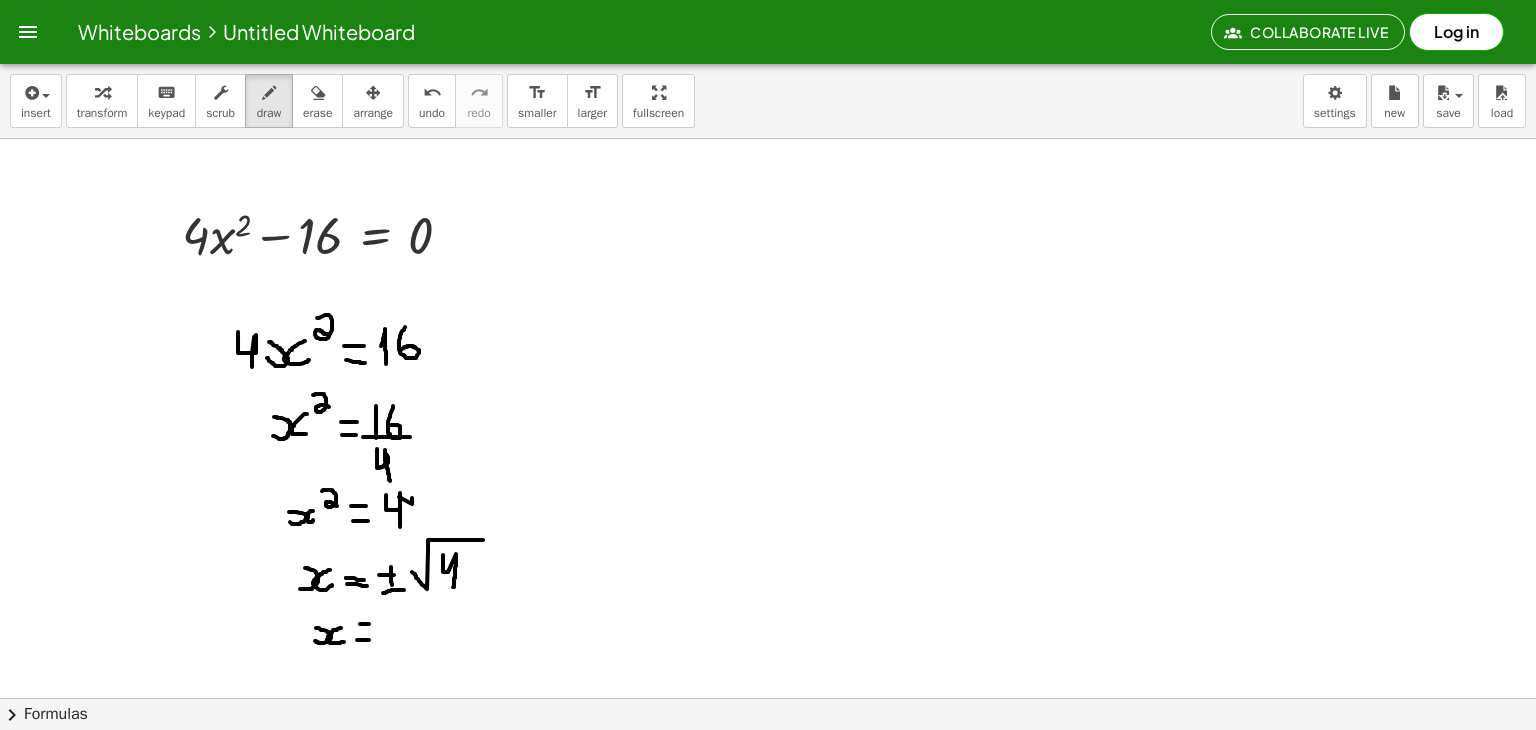 drag, startPoint x: 360, startPoint y: 623, endPoint x: 375, endPoint y: 623, distance: 15 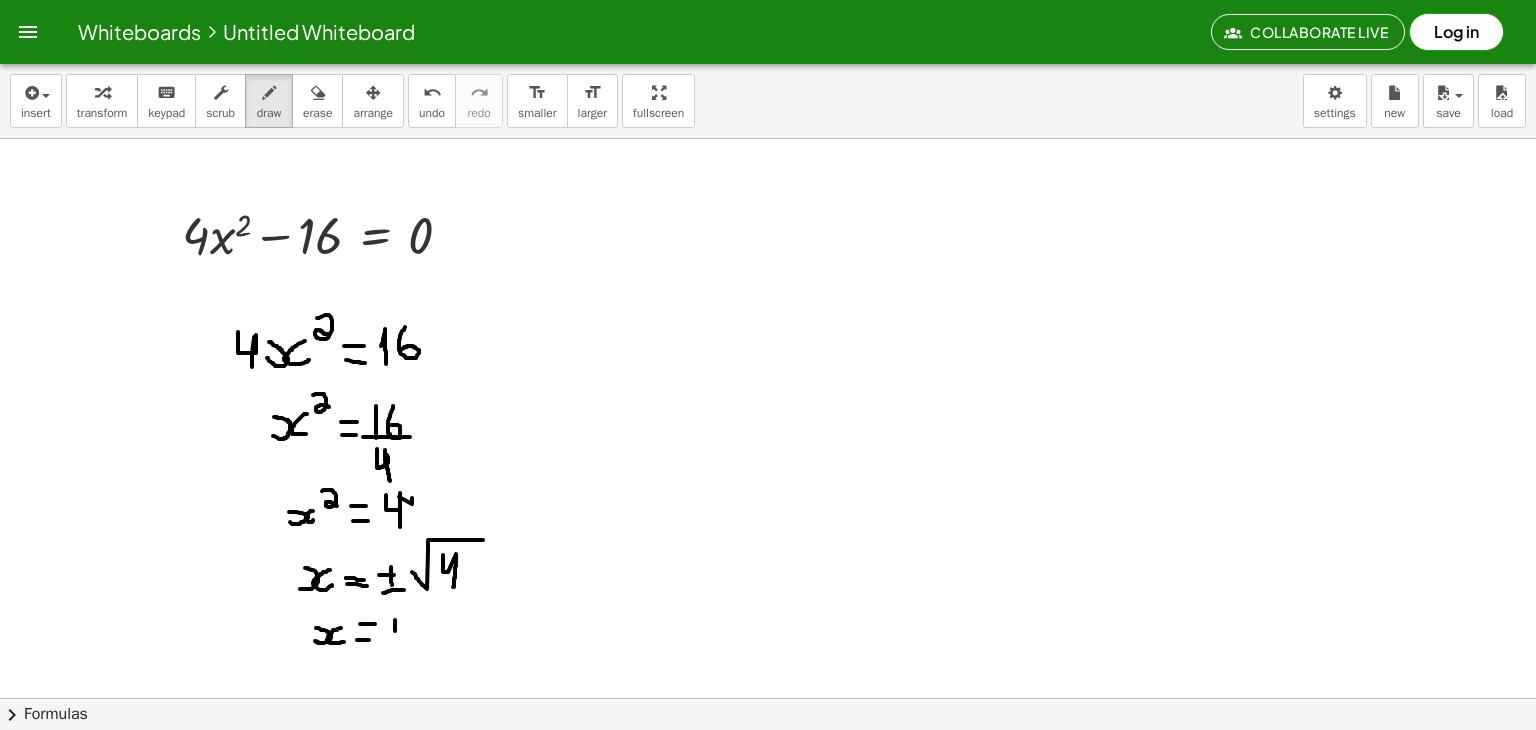 drag, startPoint x: 395, startPoint y: 619, endPoint x: 395, endPoint y: 632, distance: 13 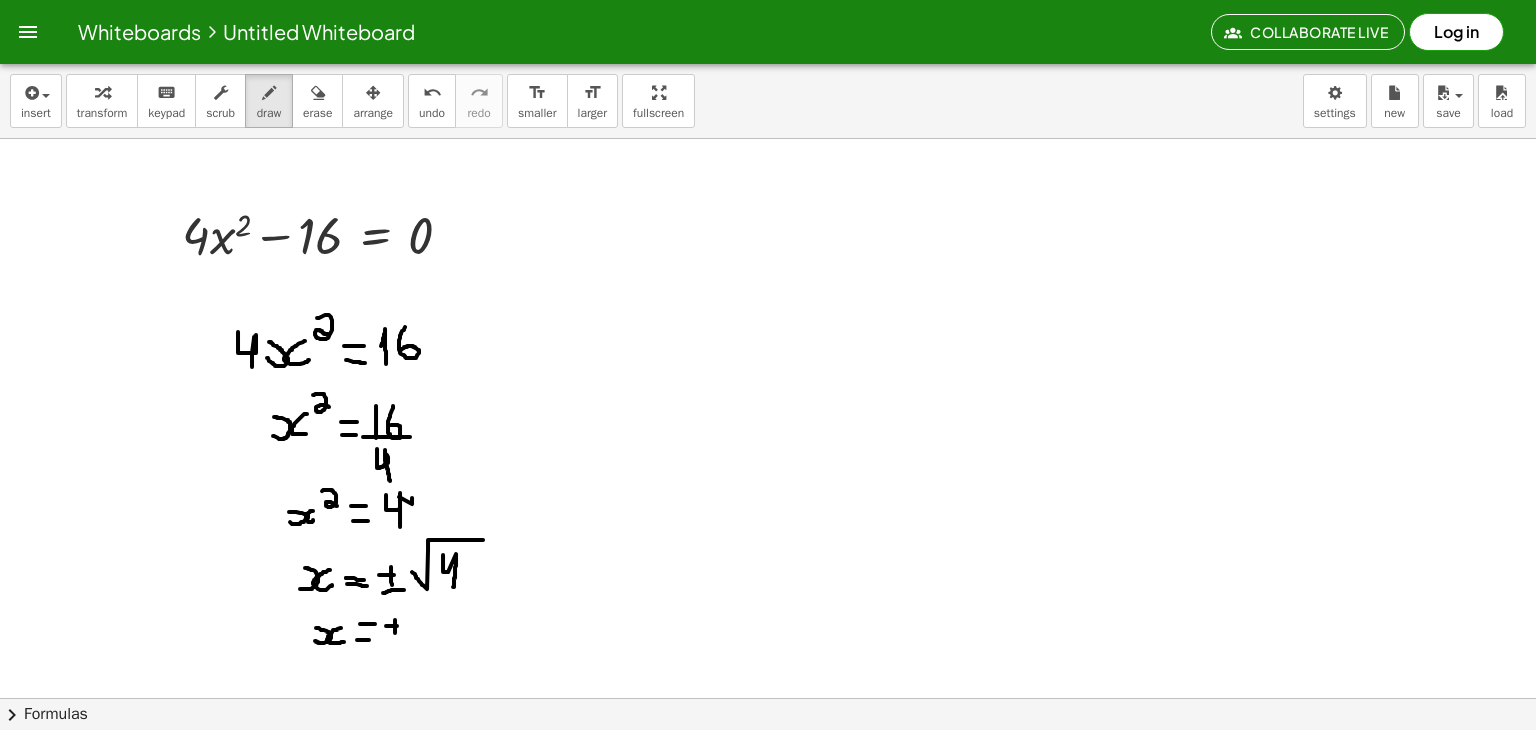 drag, startPoint x: 386, startPoint y: 625, endPoint x: 404, endPoint y: 625, distance: 18 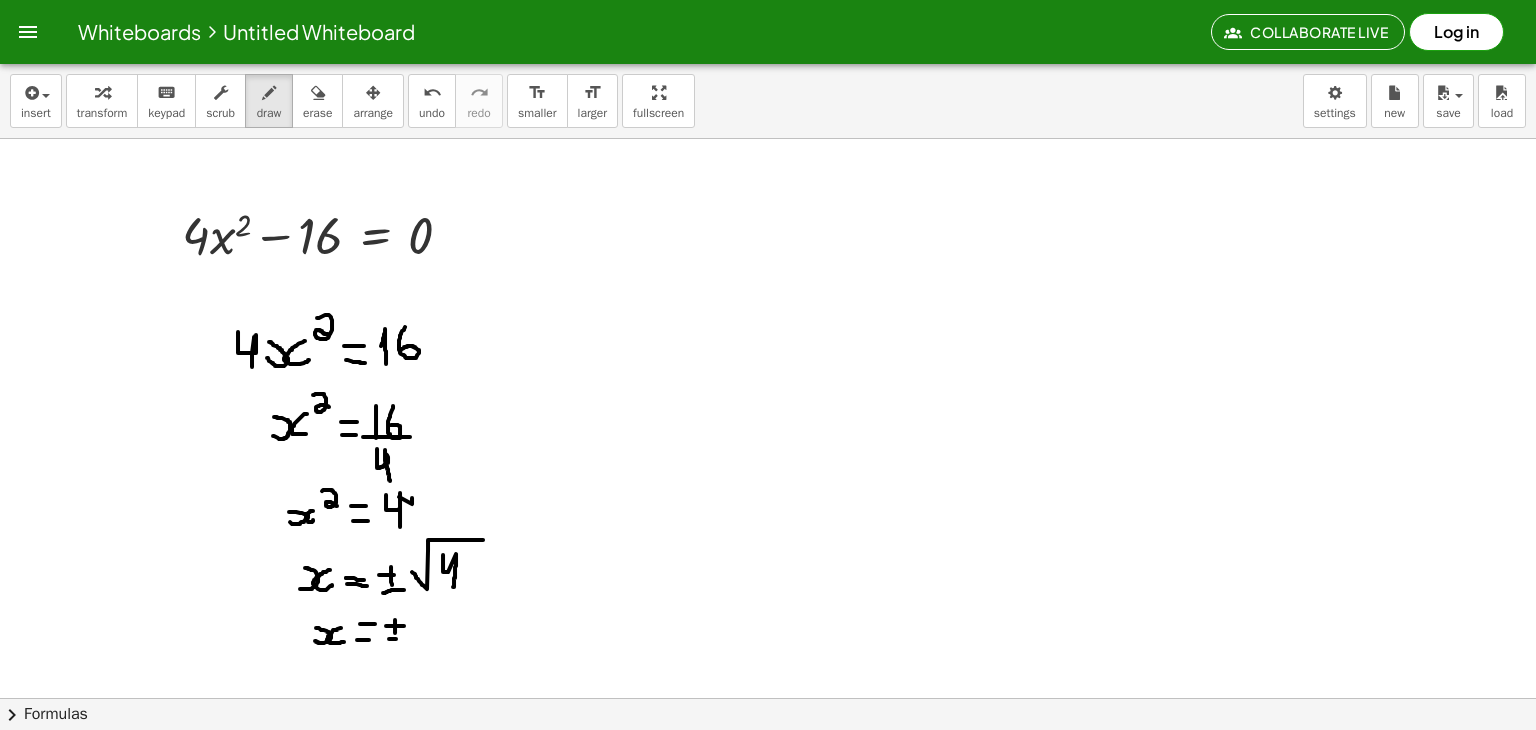 click at bounding box center [768, -2410] 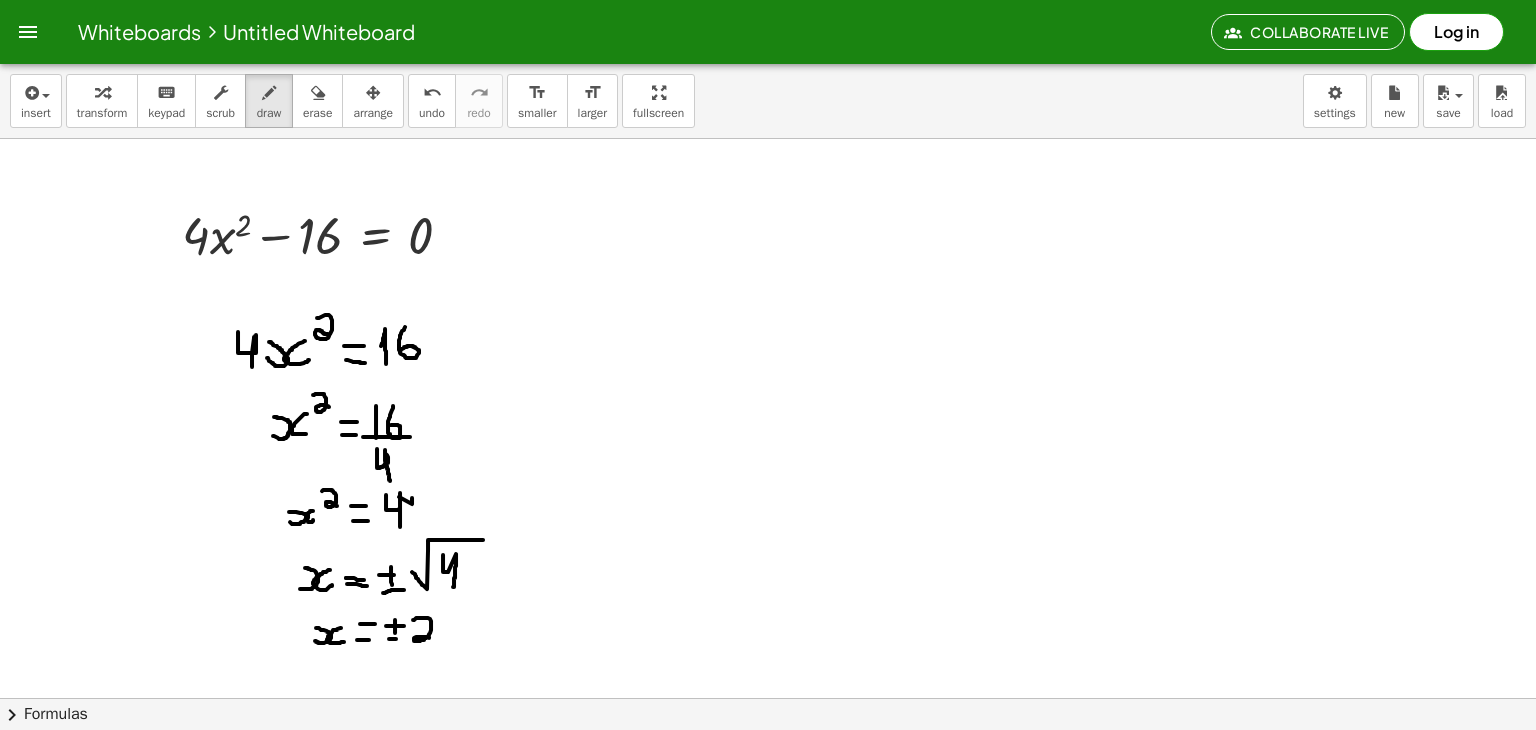 drag, startPoint x: 413, startPoint y: 619, endPoint x: 433, endPoint y: 637, distance: 26.907248 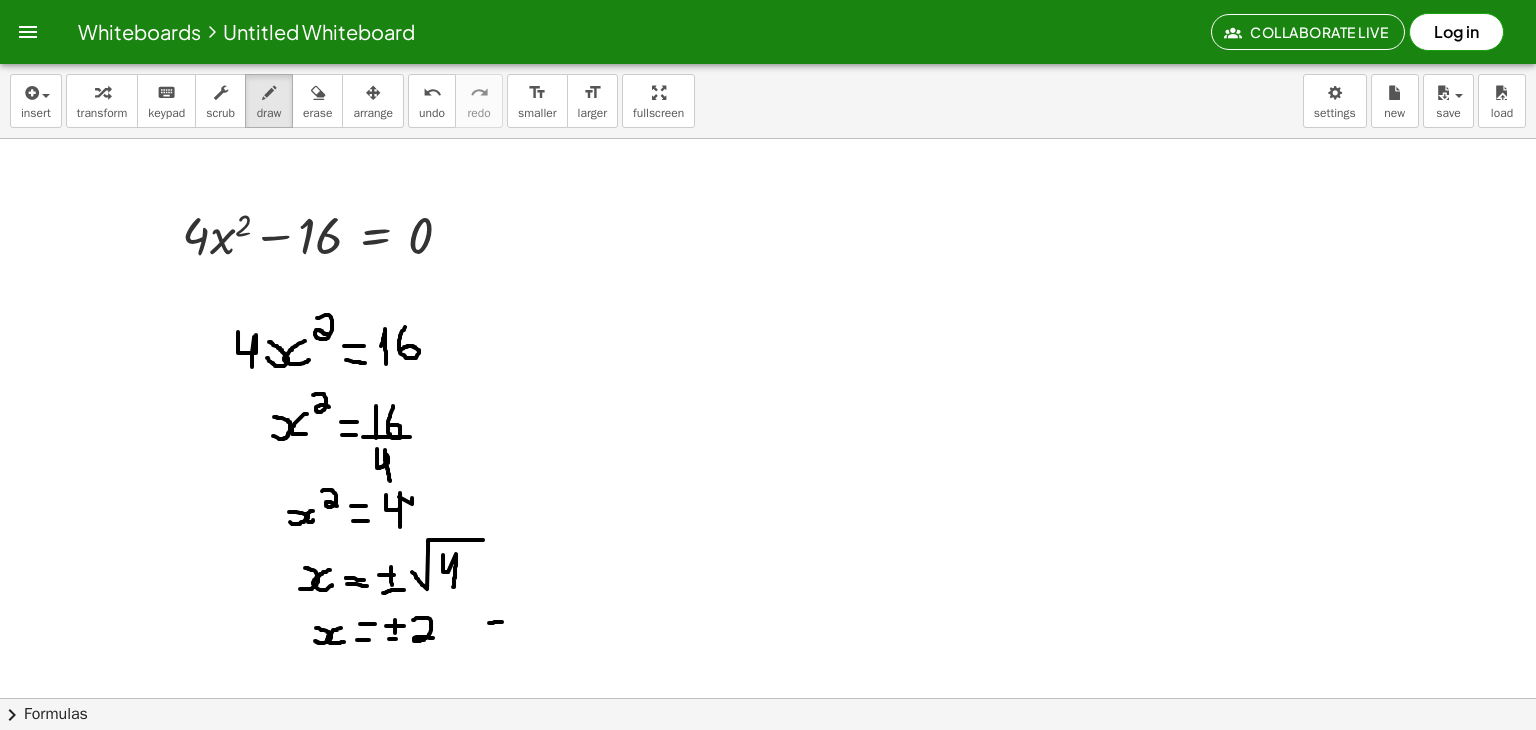 drag, startPoint x: 489, startPoint y: 622, endPoint x: 508, endPoint y: 621, distance: 19.026299 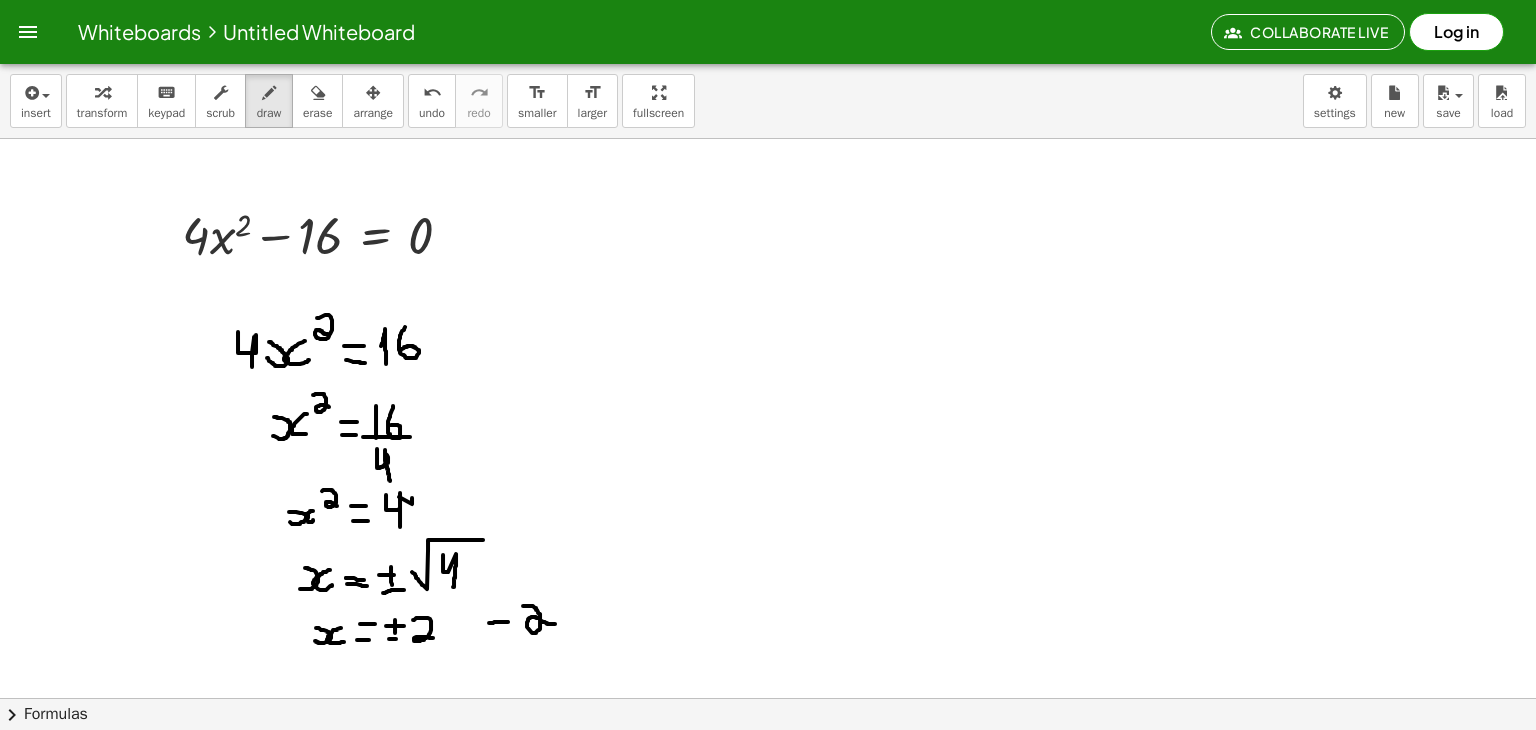 drag, startPoint x: 523, startPoint y: 605, endPoint x: 556, endPoint y: 623, distance: 37.589893 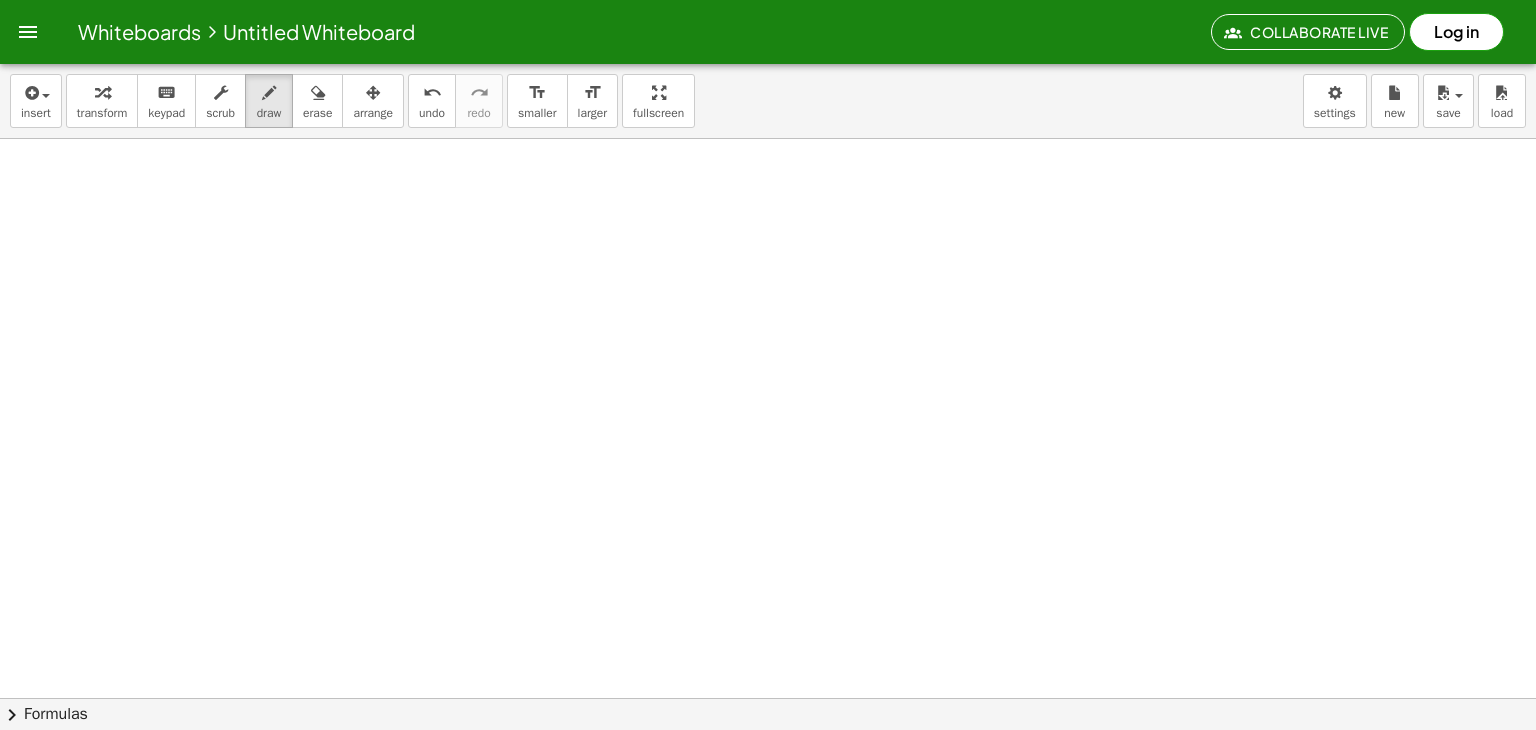 scroll, scrollTop: 6421, scrollLeft: 0, axis: vertical 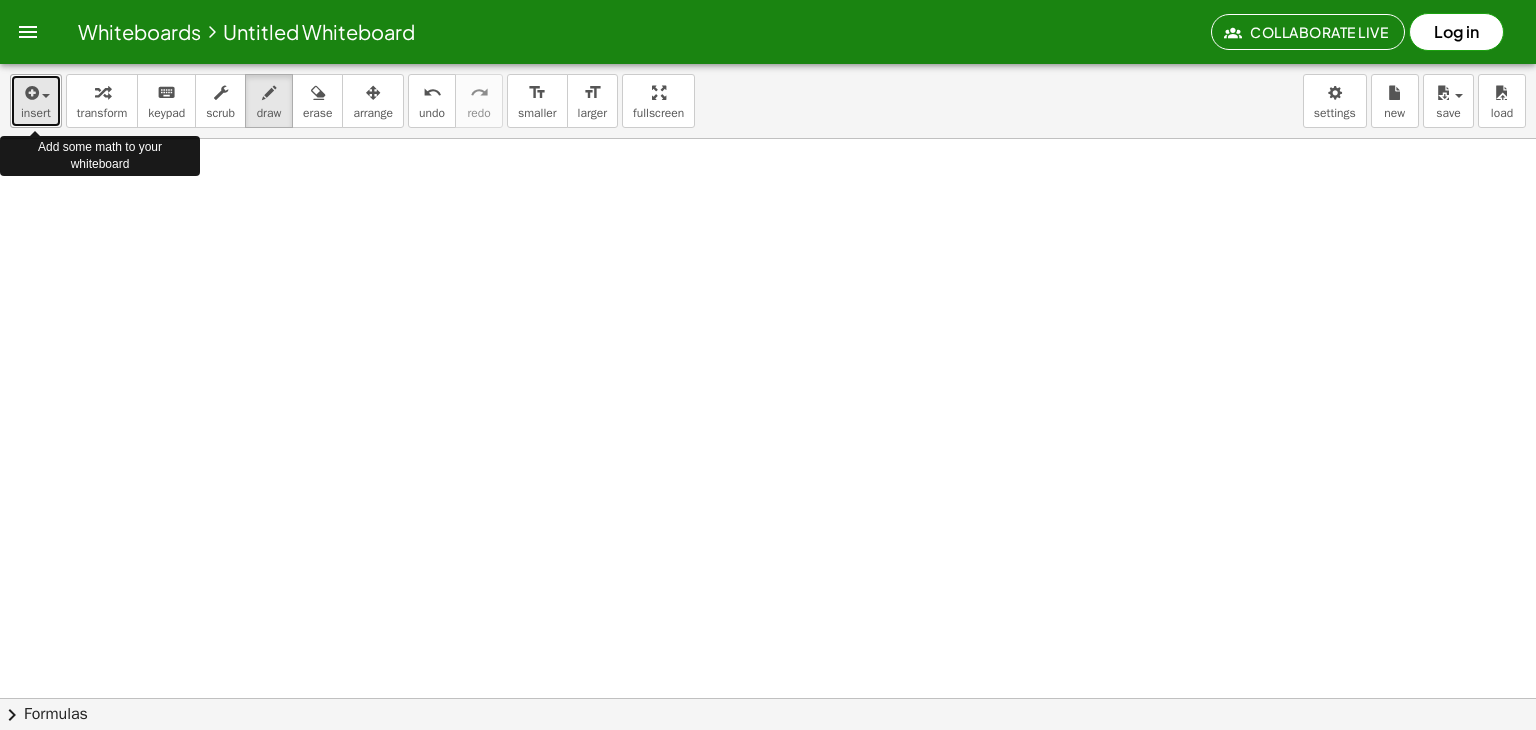 click at bounding box center [36, 92] 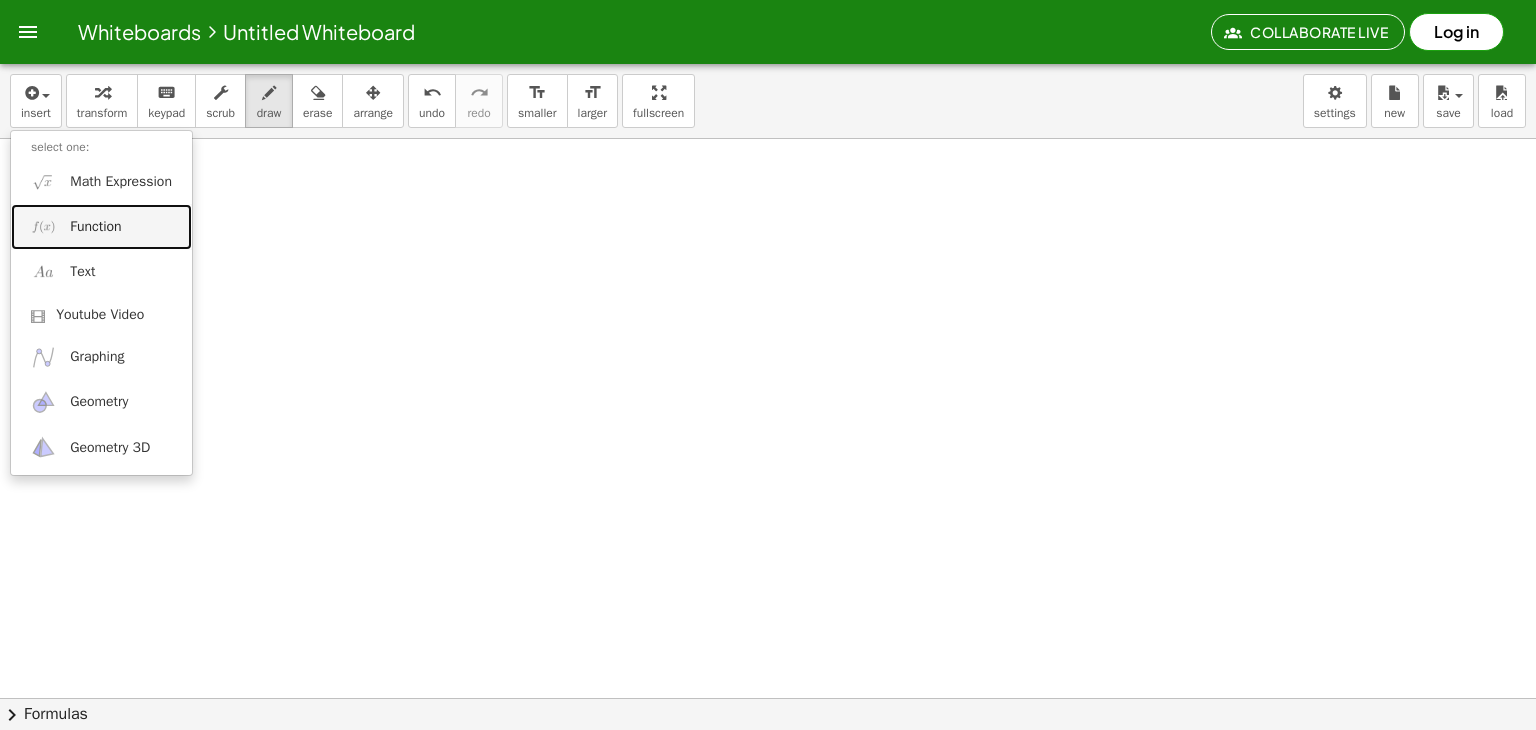 click on "Function" at bounding box center (95, 227) 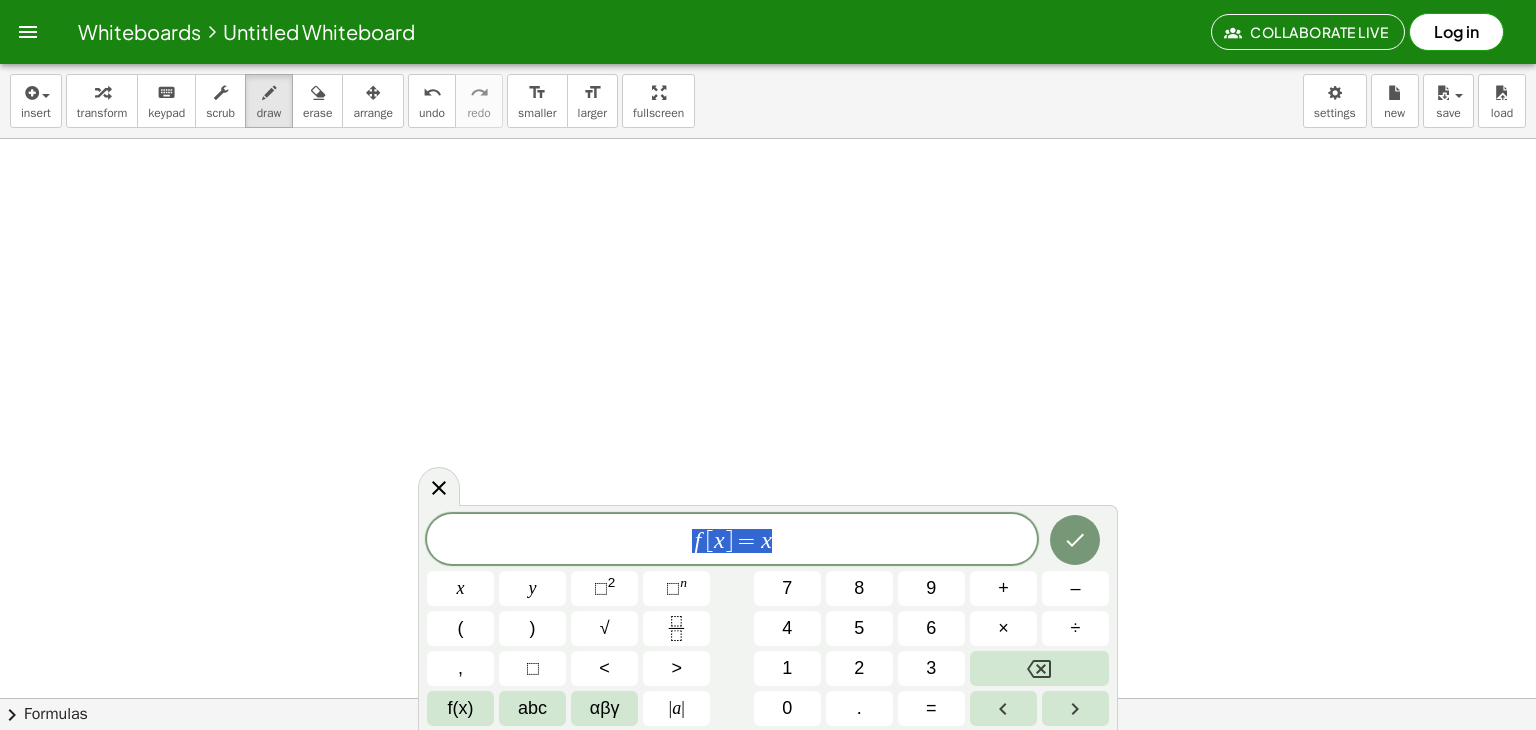 drag, startPoint x: 805, startPoint y: 534, endPoint x: 667, endPoint y: 548, distance: 138.70833 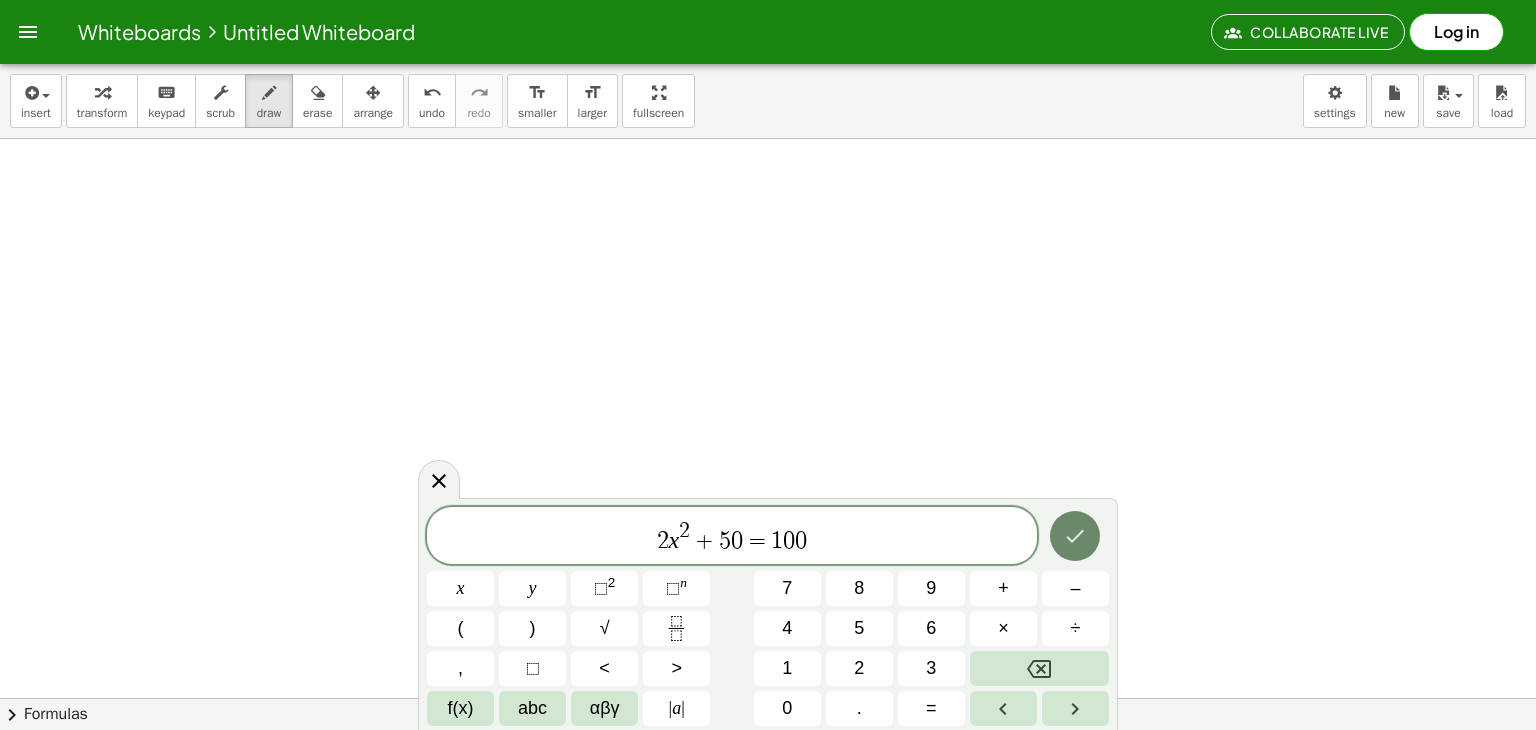 click 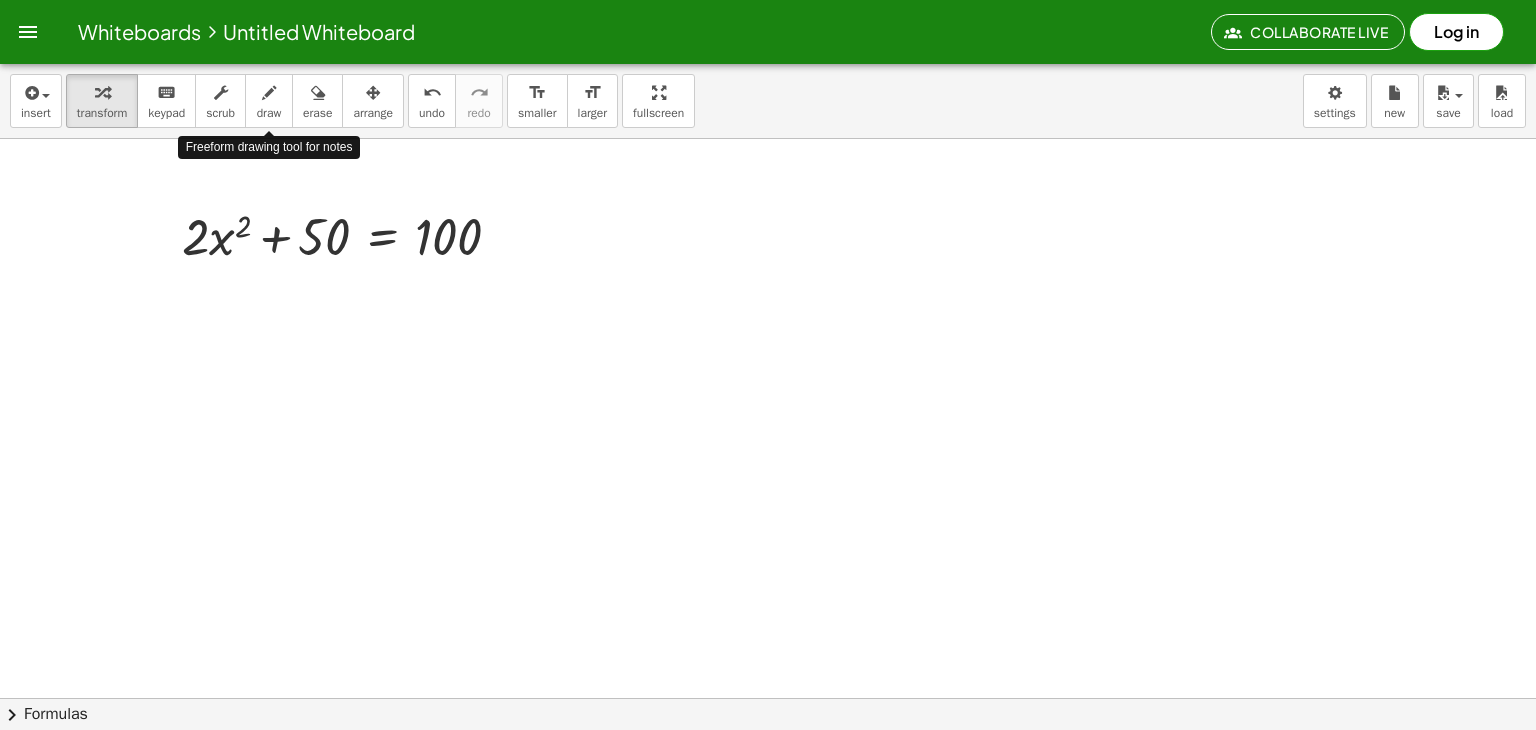 click on "draw" at bounding box center [269, 101] 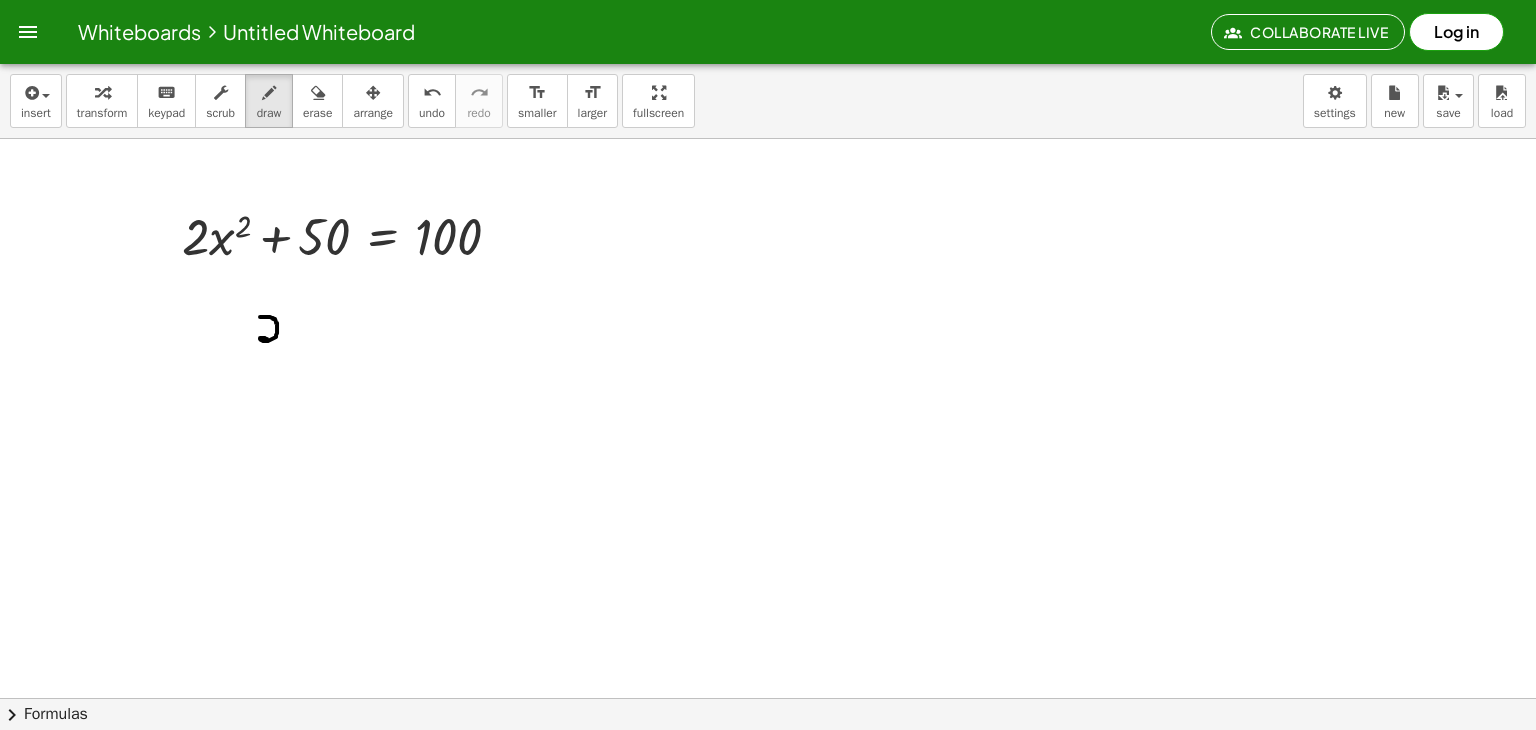 drag, startPoint x: 260, startPoint y: 315, endPoint x: 274, endPoint y: 342, distance: 30.413813 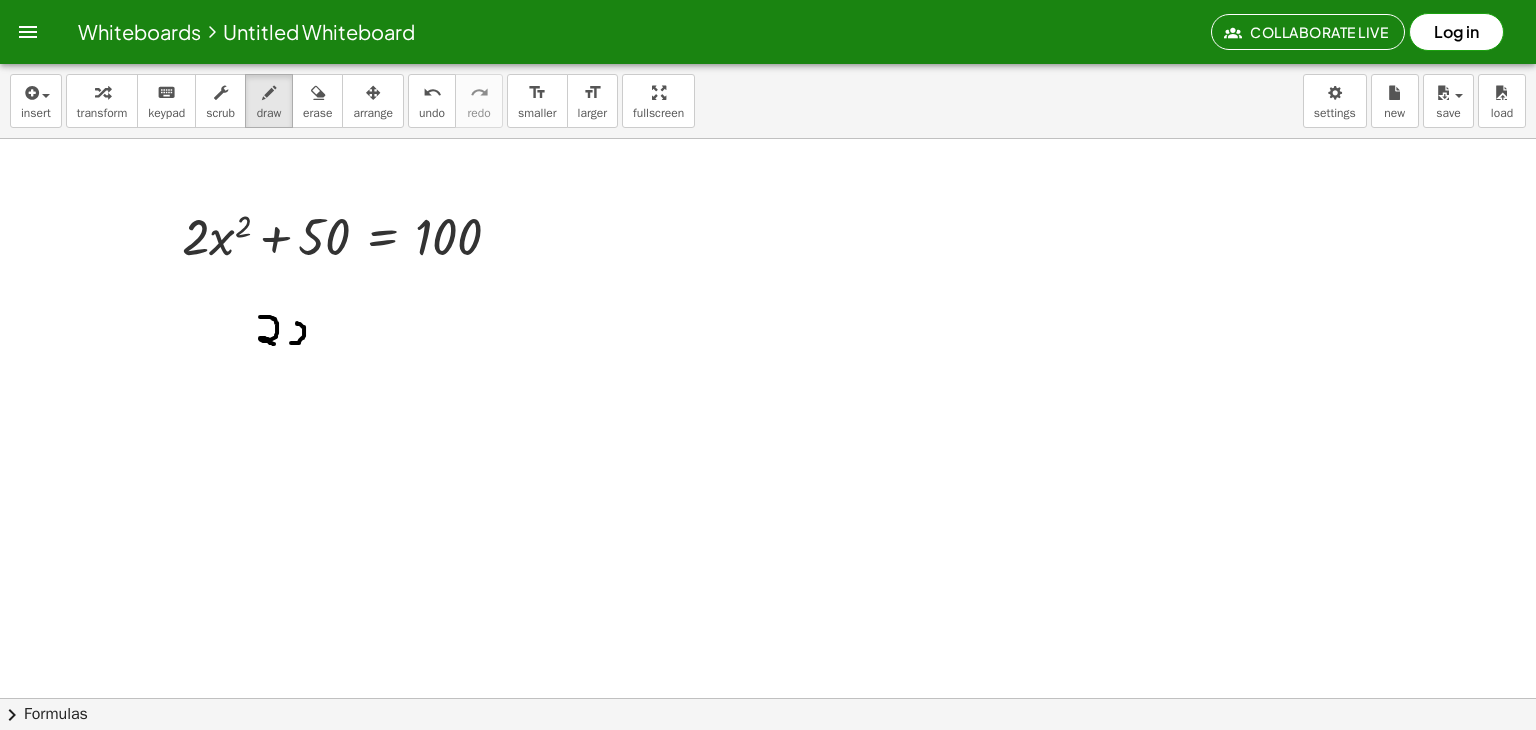 drag, startPoint x: 291, startPoint y: 341, endPoint x: 294, endPoint y: 320, distance: 21.213203 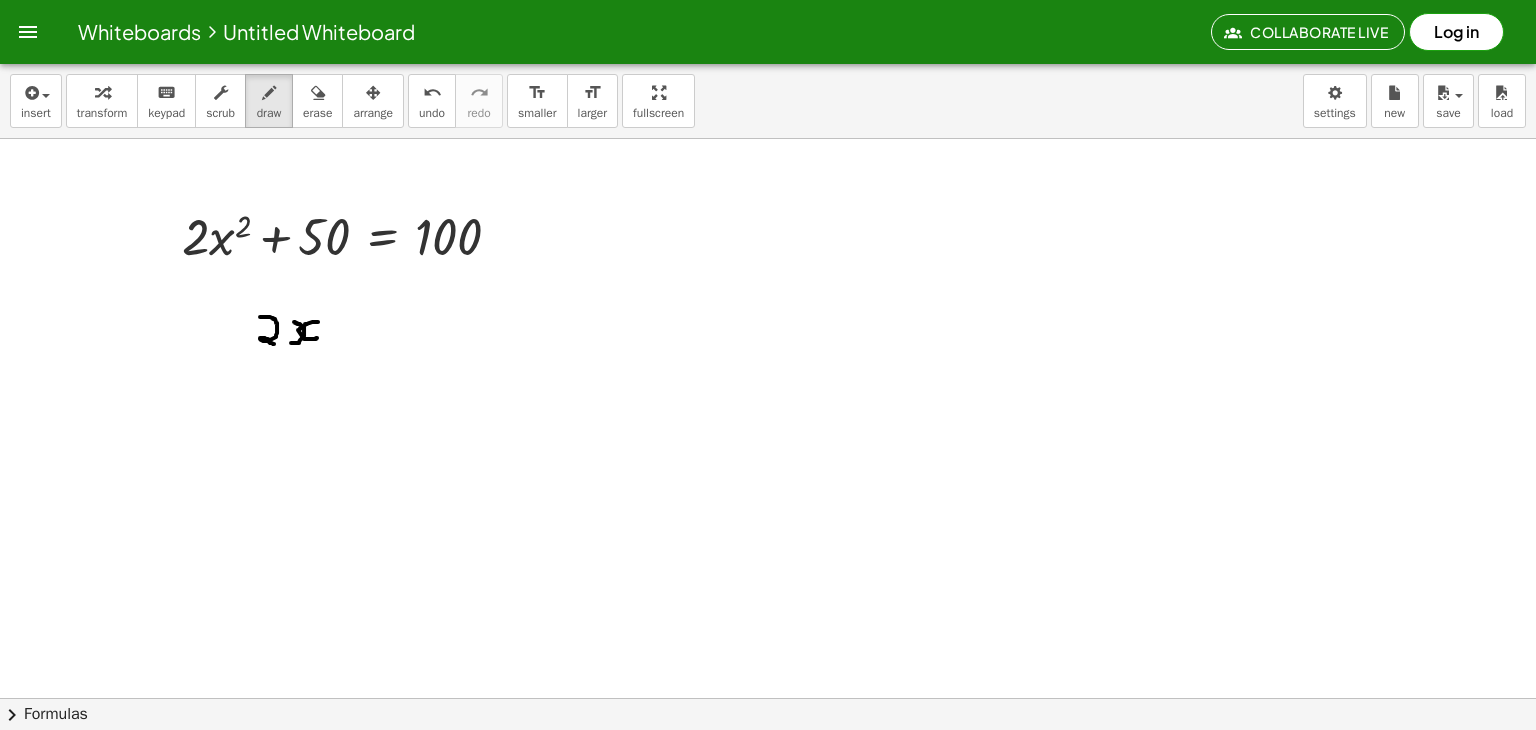 drag, startPoint x: 318, startPoint y: 320, endPoint x: 317, endPoint y: 336, distance: 16.03122 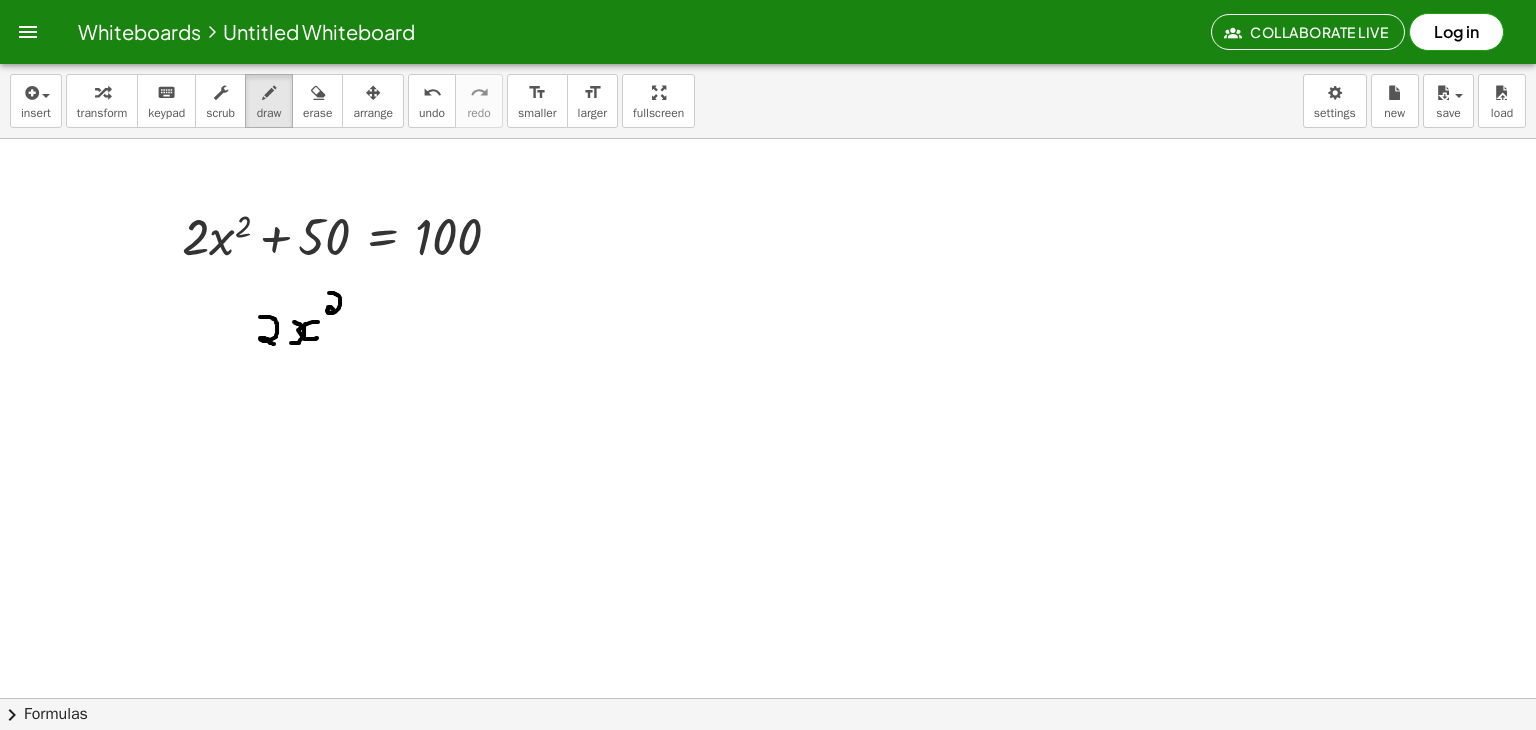 drag, startPoint x: 329, startPoint y: 291, endPoint x: 338, endPoint y: 308, distance: 19.235384 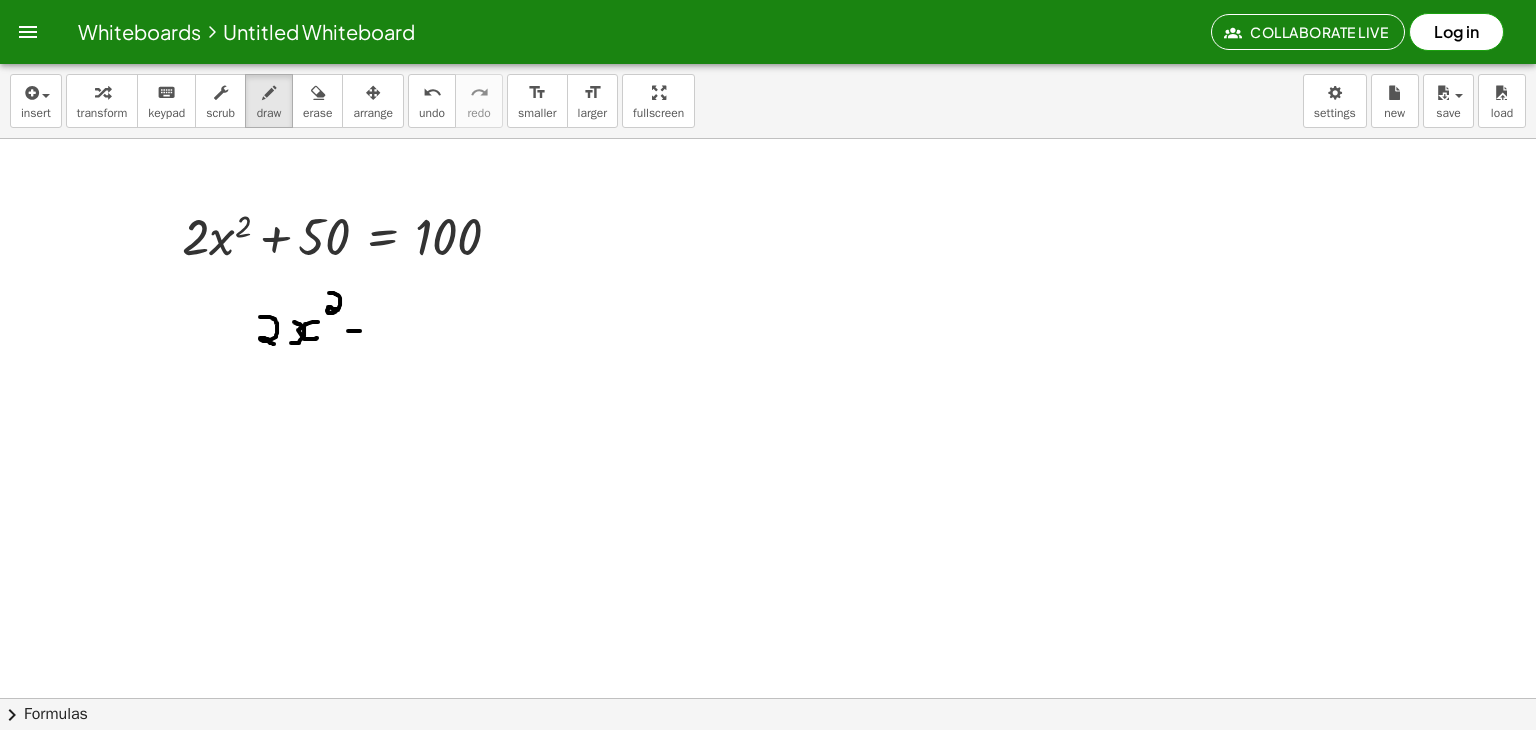 drag, startPoint x: 348, startPoint y: 329, endPoint x: 361, endPoint y: 329, distance: 13 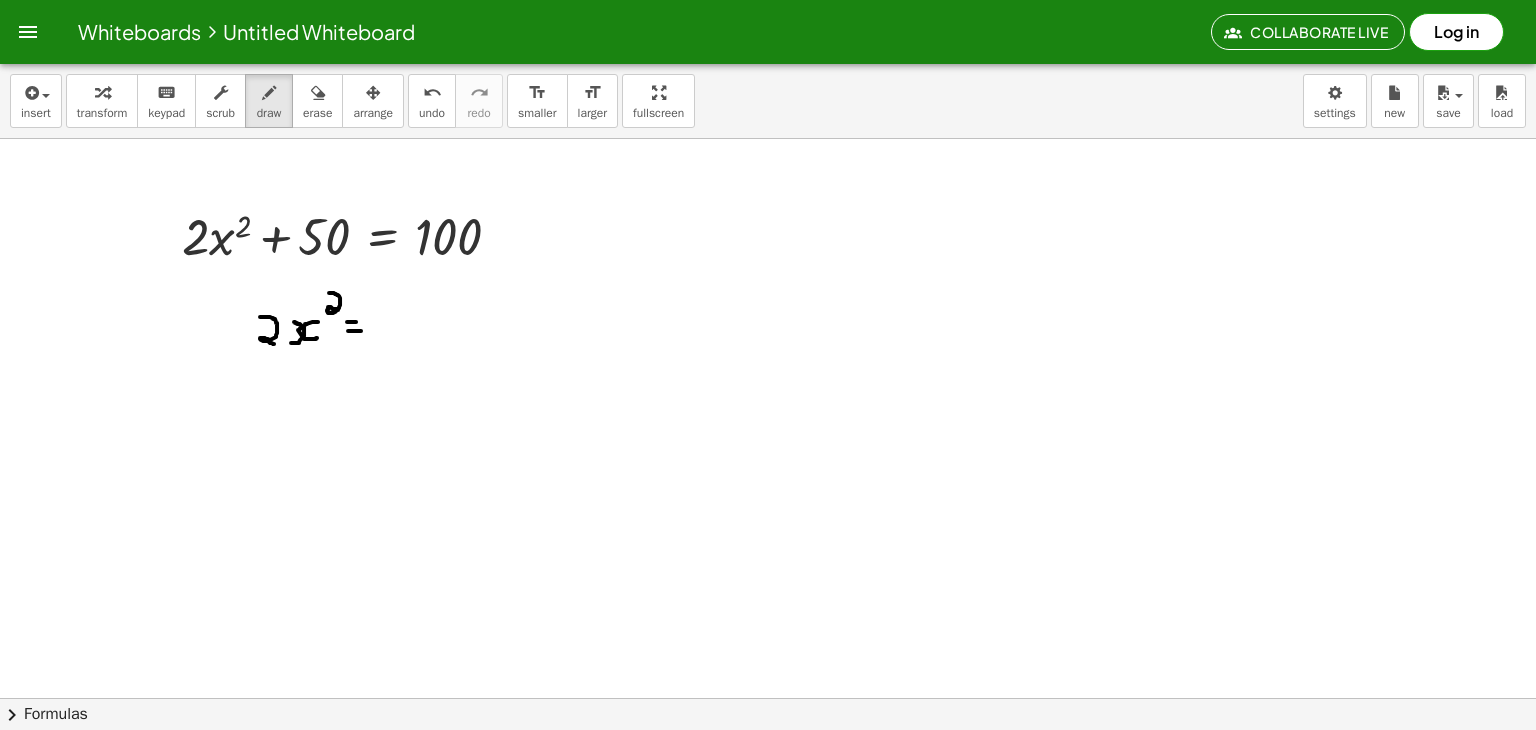 drag, startPoint x: 347, startPoint y: 320, endPoint x: 372, endPoint y: 320, distance: 25 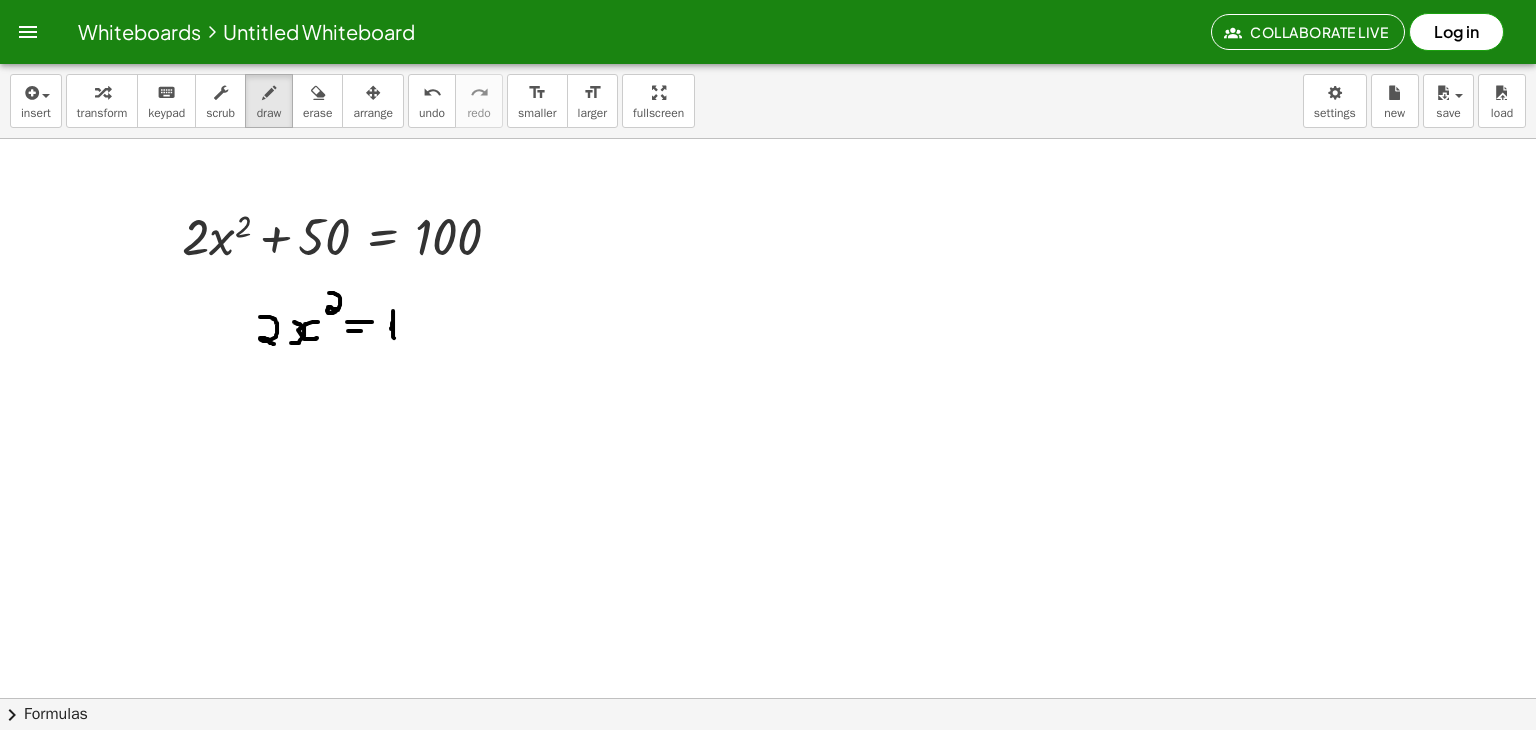 drag, startPoint x: 391, startPoint y: 327, endPoint x: 395, endPoint y: 337, distance: 10.770329 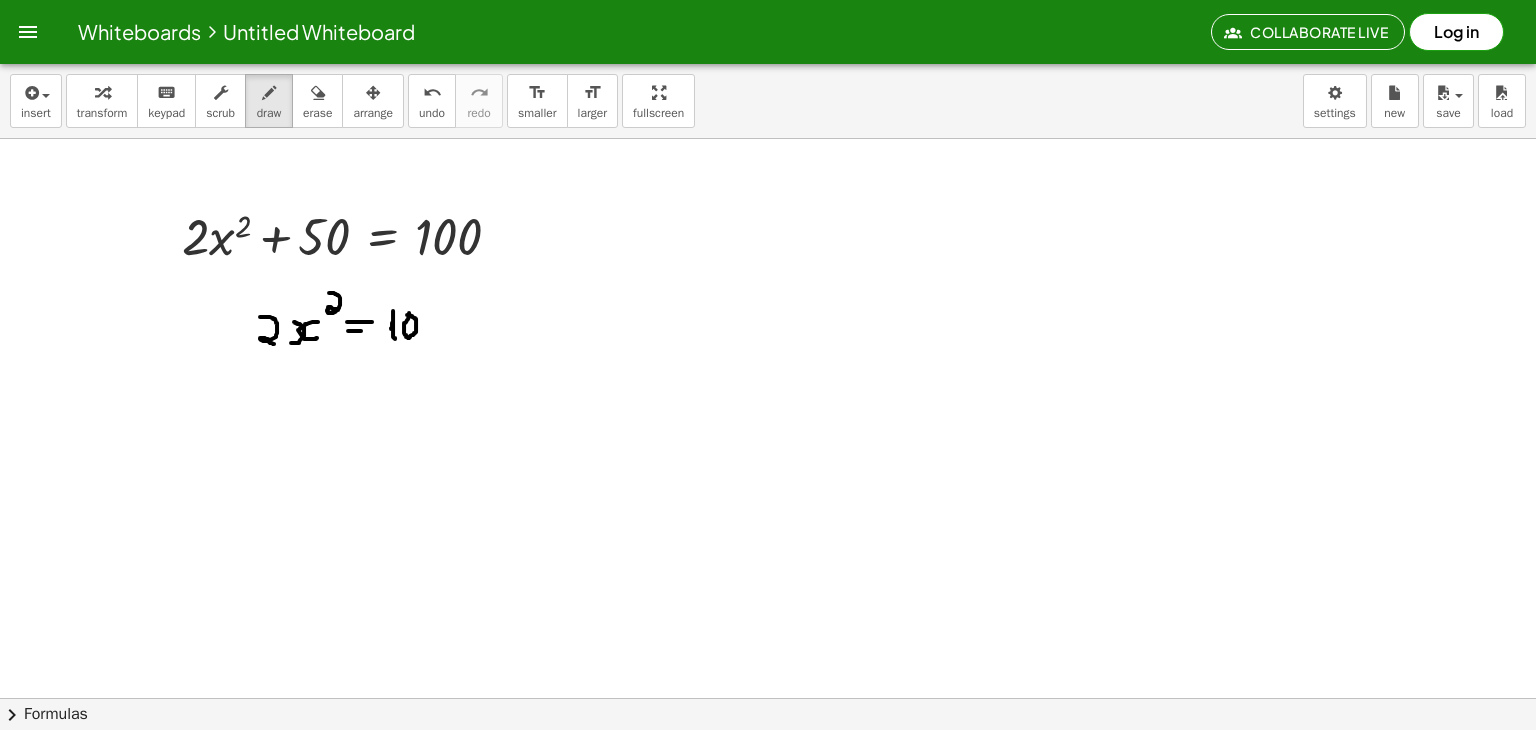 click at bounding box center (768, -2647) 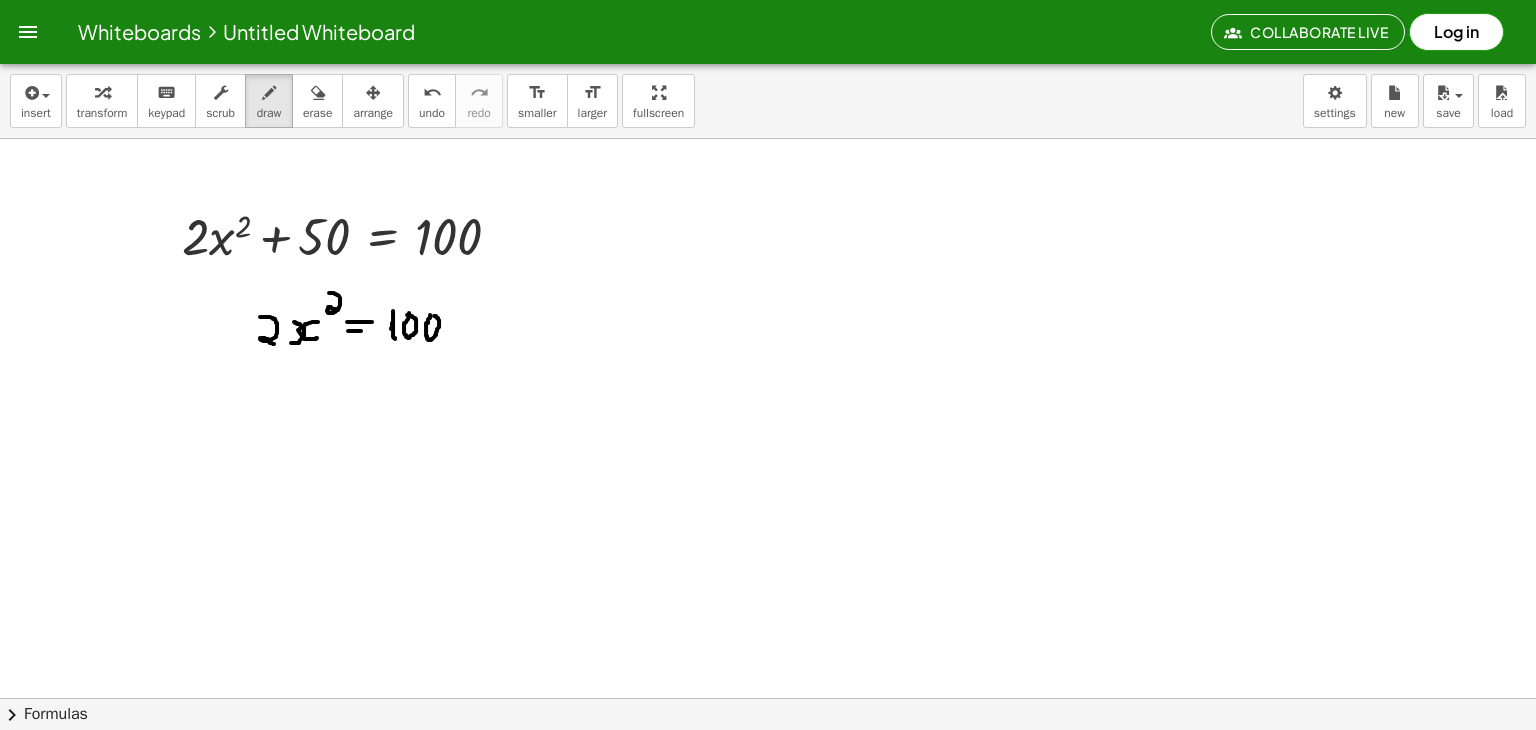 click at bounding box center [768, -2647] 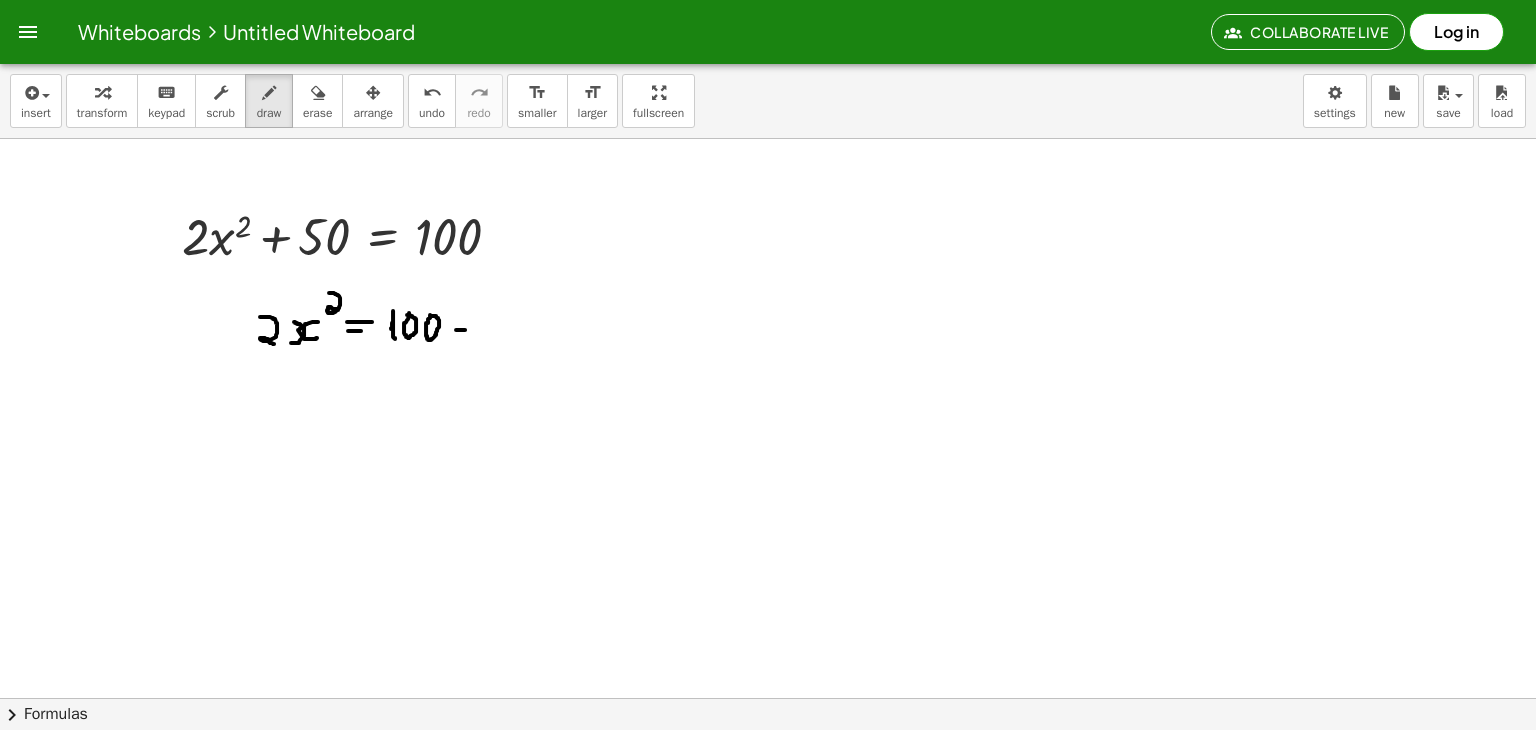 drag, startPoint x: 456, startPoint y: 328, endPoint x: 469, endPoint y: 328, distance: 13 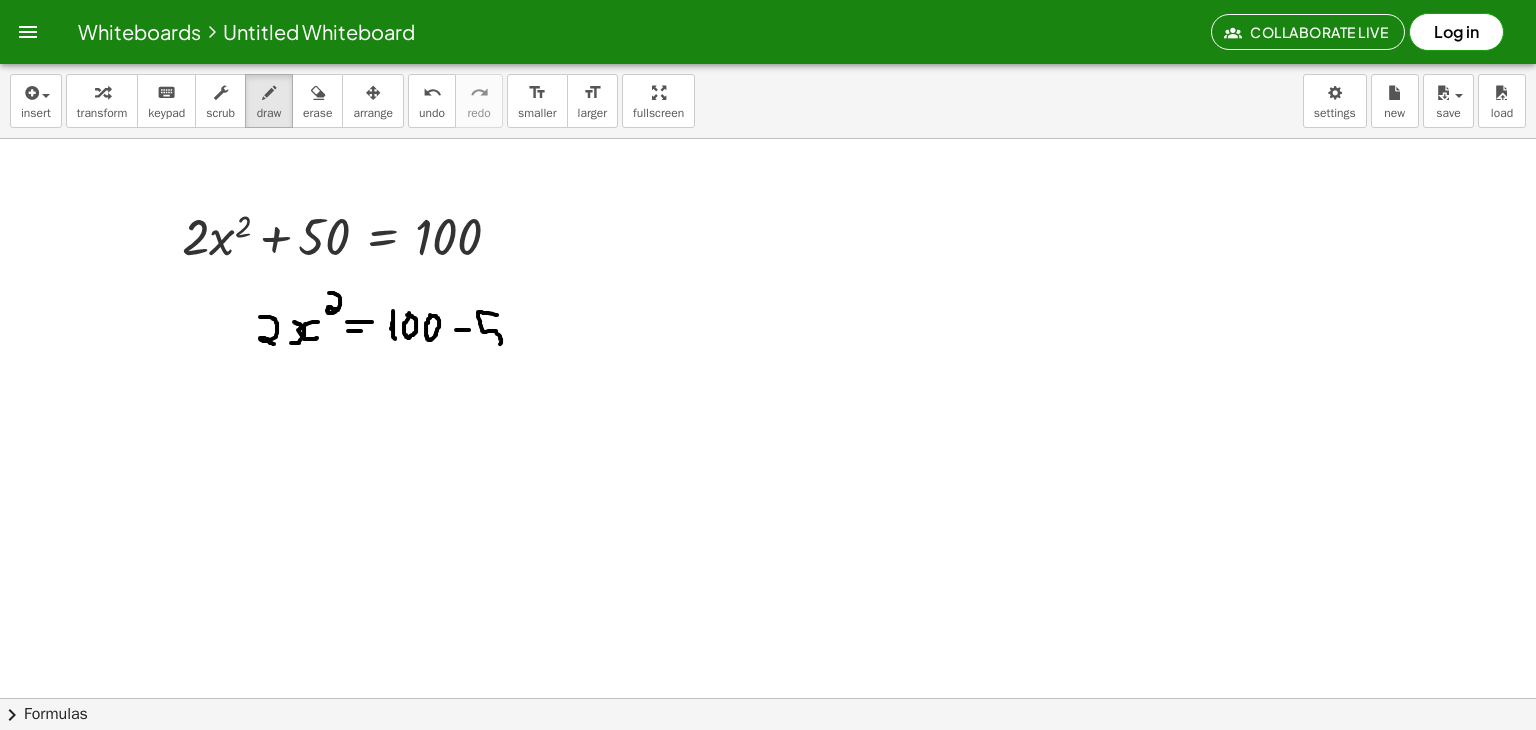 drag, startPoint x: 497, startPoint y: 313, endPoint x: 476, endPoint y: 345, distance: 38.27532 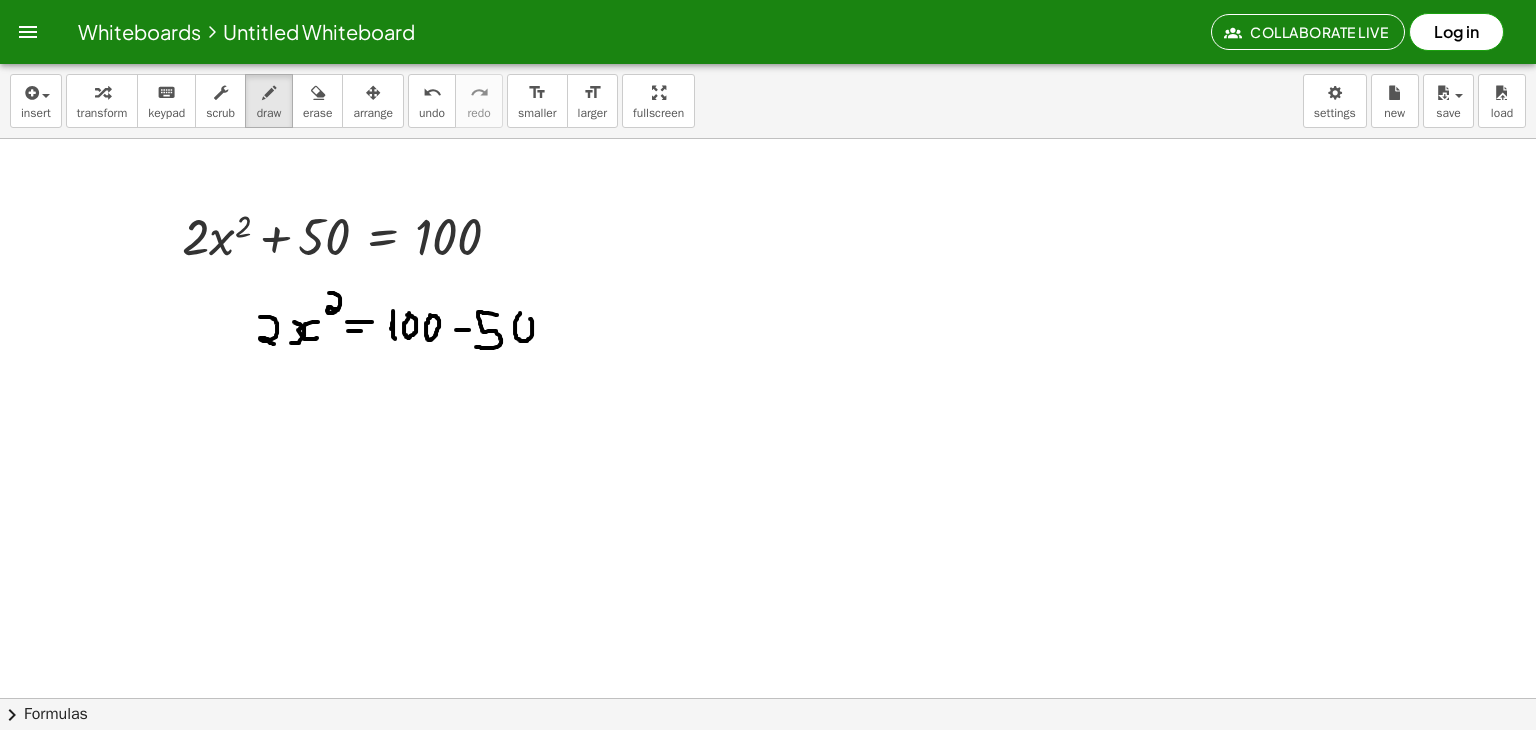click at bounding box center (768, -2647) 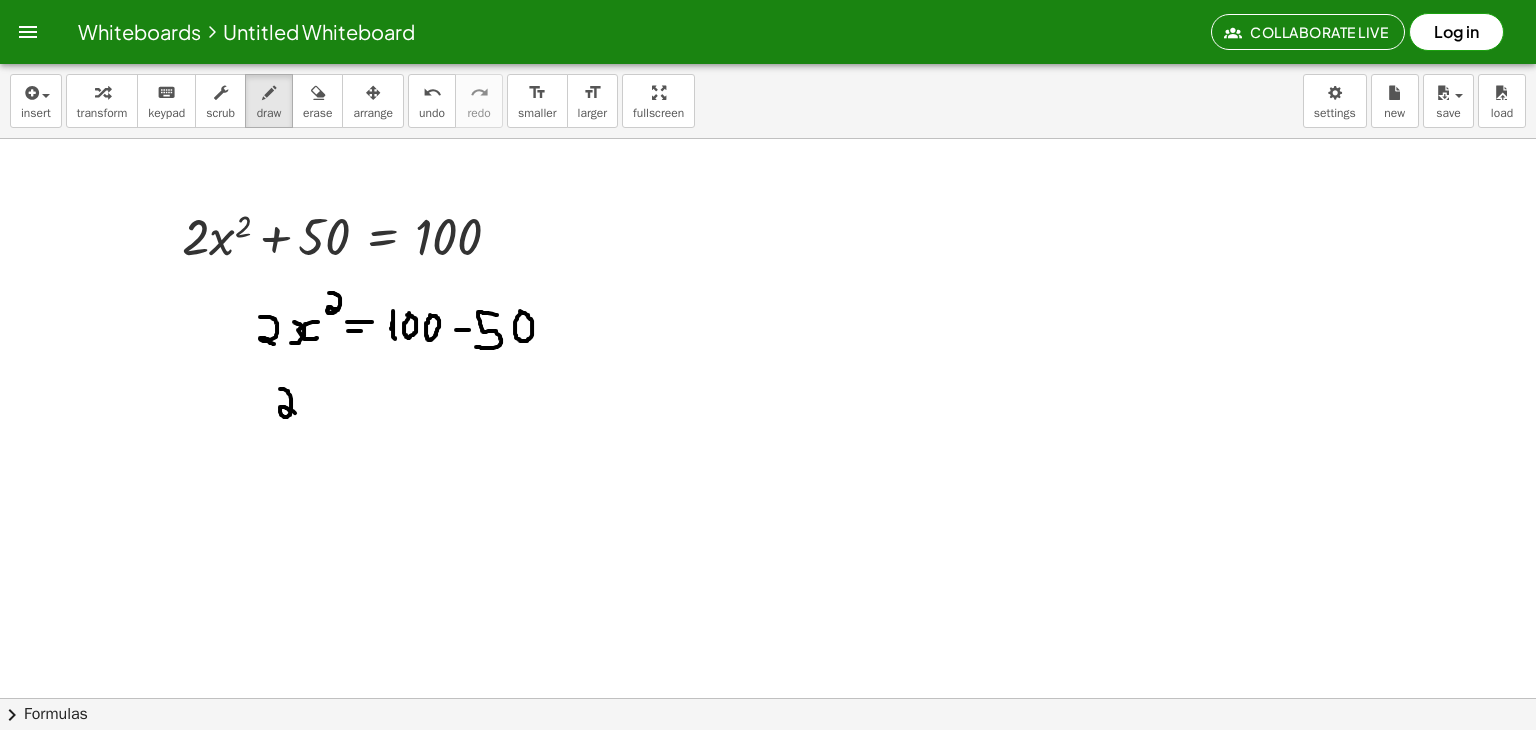 drag, startPoint x: 280, startPoint y: 387, endPoint x: 297, endPoint y: 412, distance: 30.232433 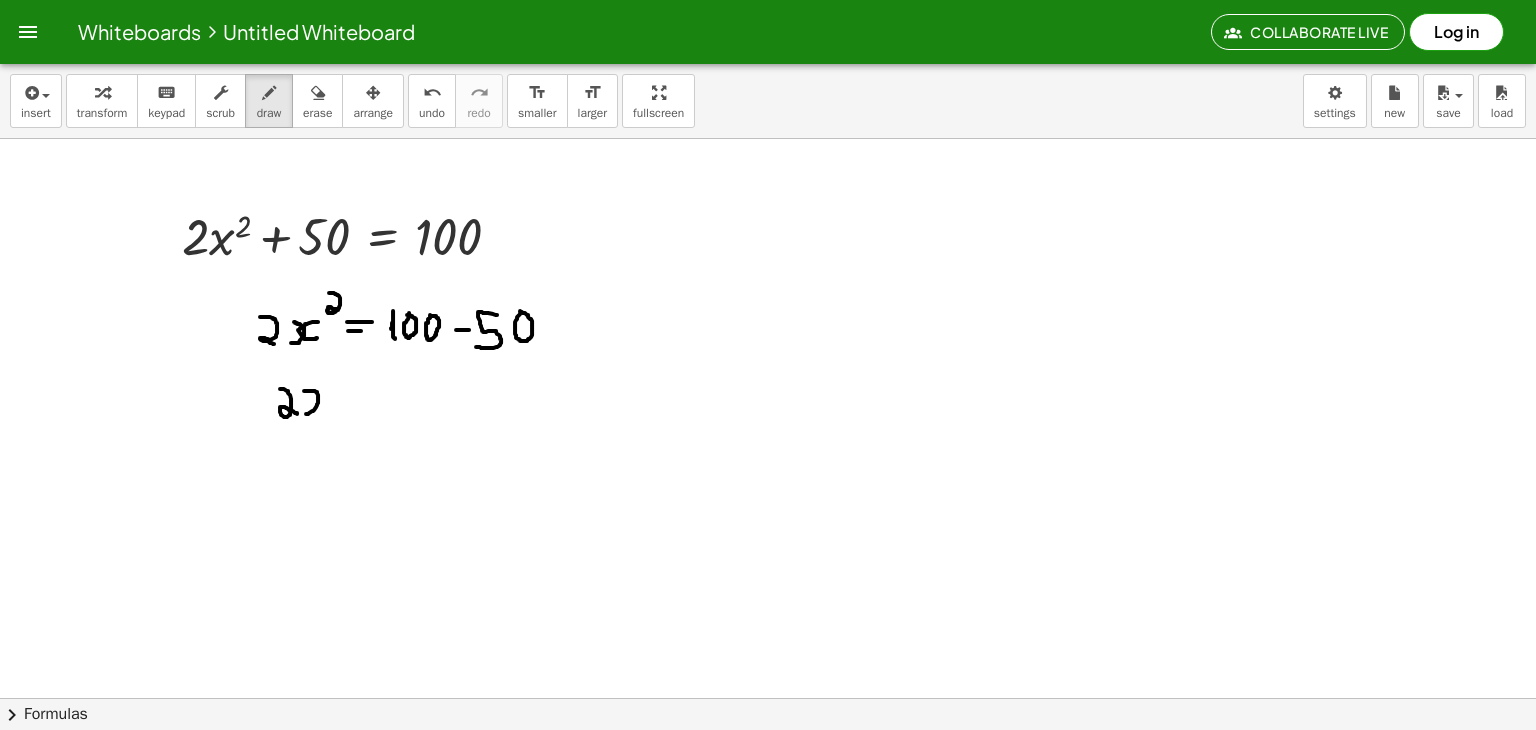 drag, startPoint x: 306, startPoint y: 412, endPoint x: 304, endPoint y: 389, distance: 23.086792 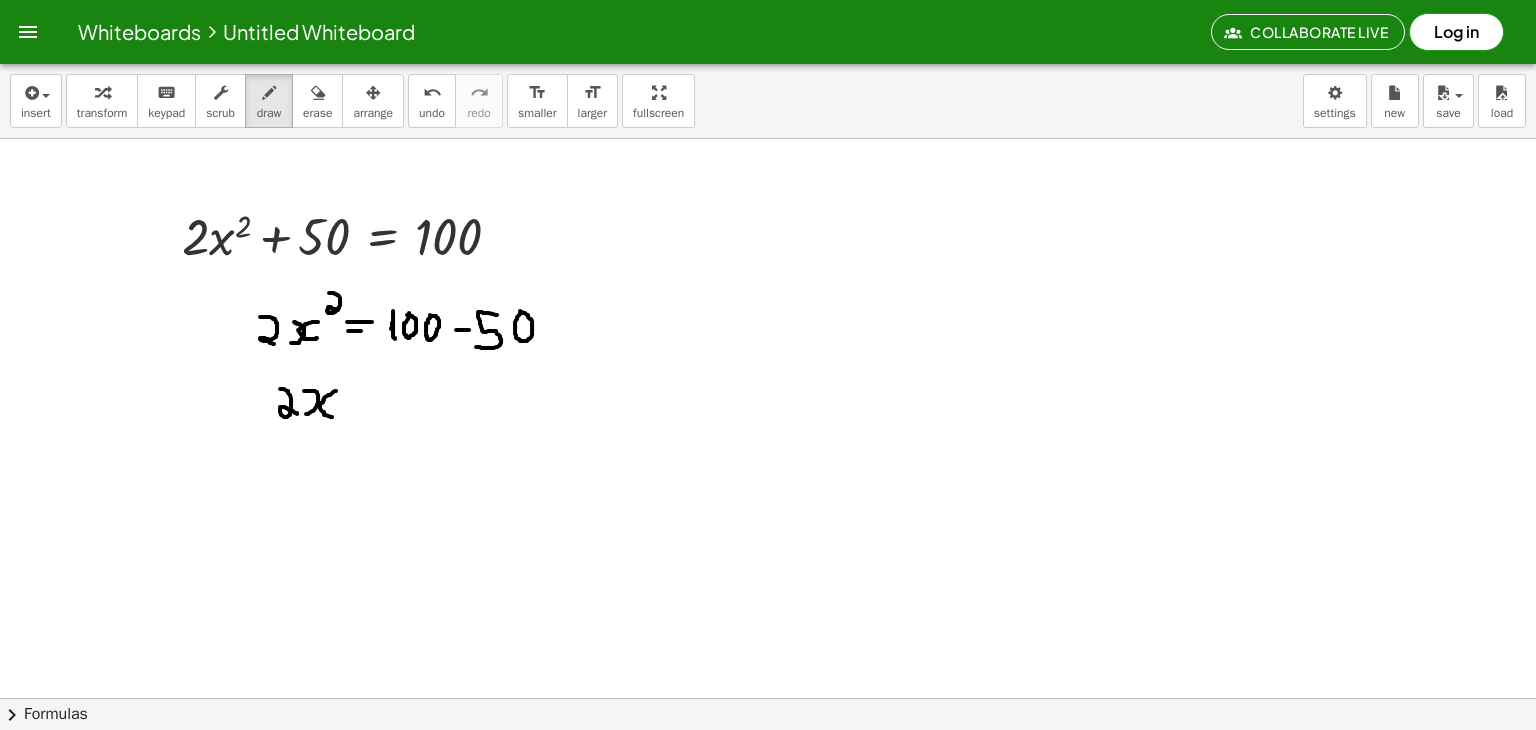 drag, startPoint x: 336, startPoint y: 389, endPoint x: 337, endPoint y: 415, distance: 26.019224 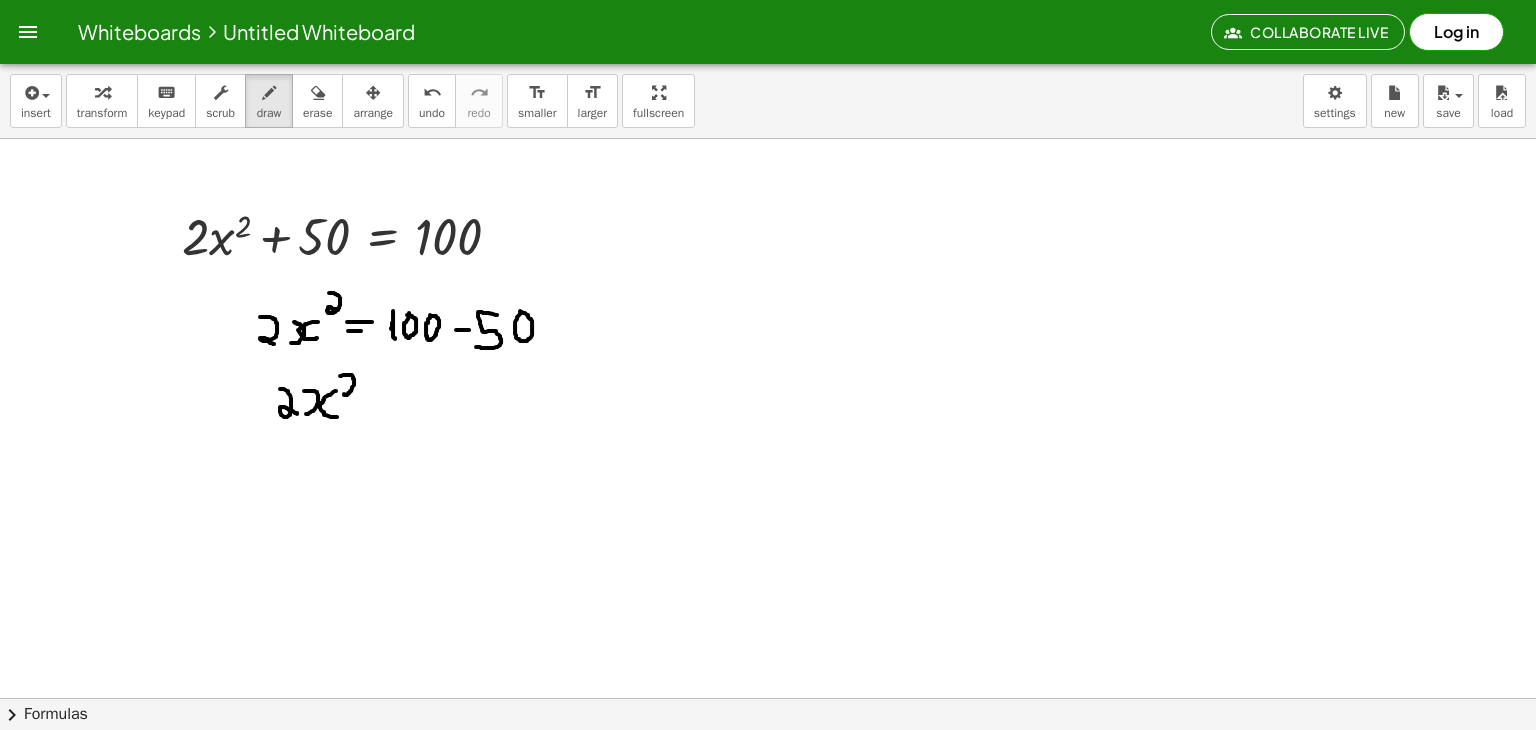 drag, startPoint x: 340, startPoint y: 374, endPoint x: 352, endPoint y: 396, distance: 25.059929 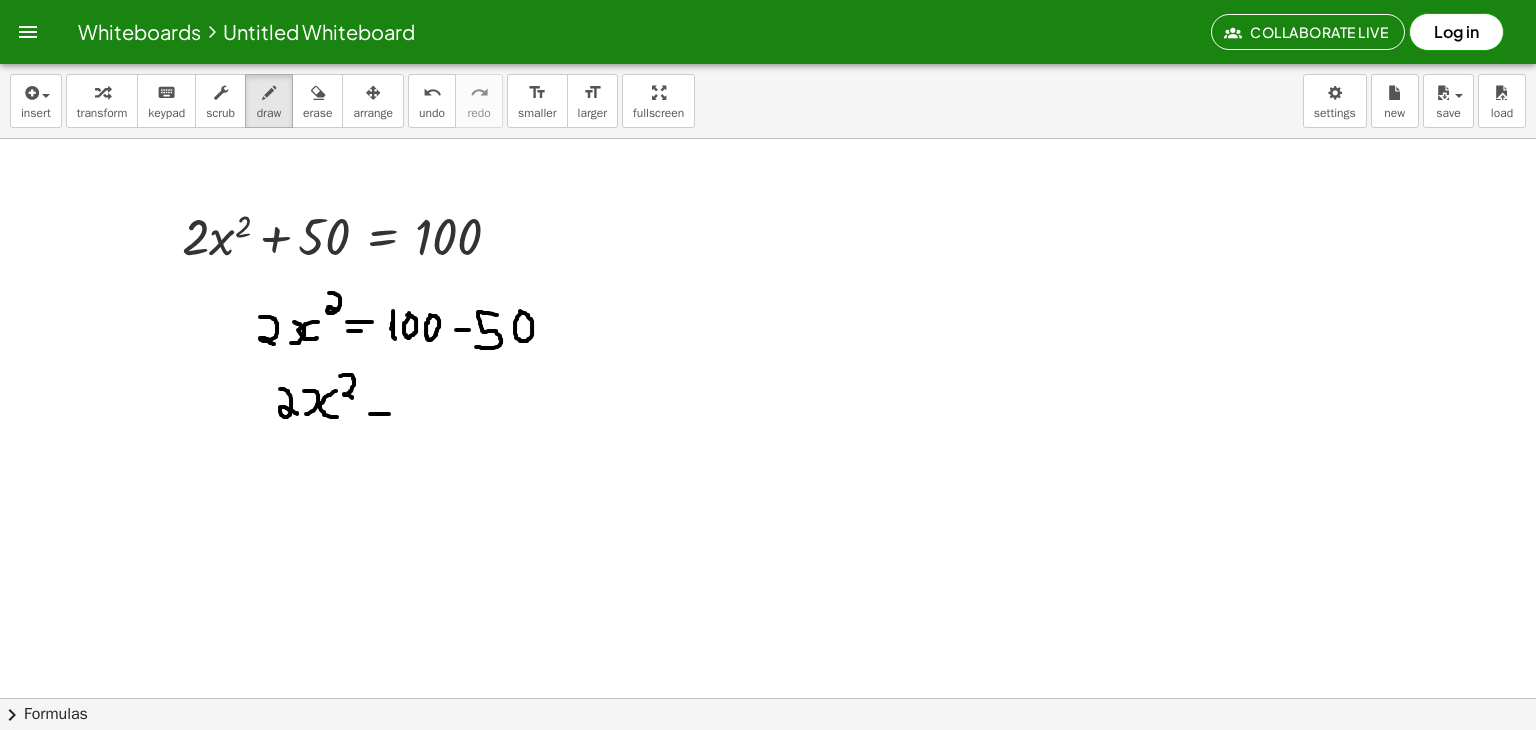 drag, startPoint x: 370, startPoint y: 412, endPoint x: 390, endPoint y: 412, distance: 20 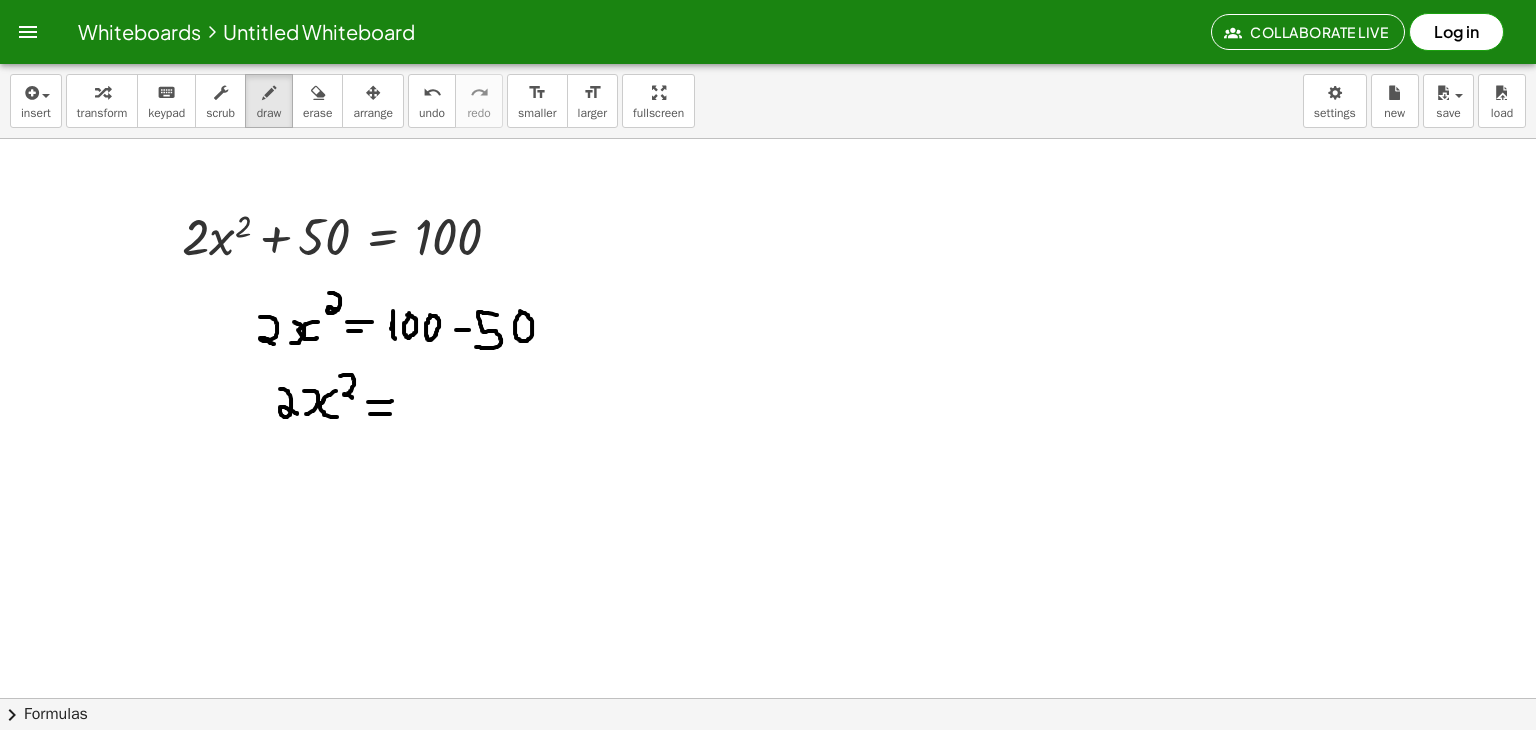 drag, startPoint x: 368, startPoint y: 400, endPoint x: 393, endPoint y: 398, distance: 25.079872 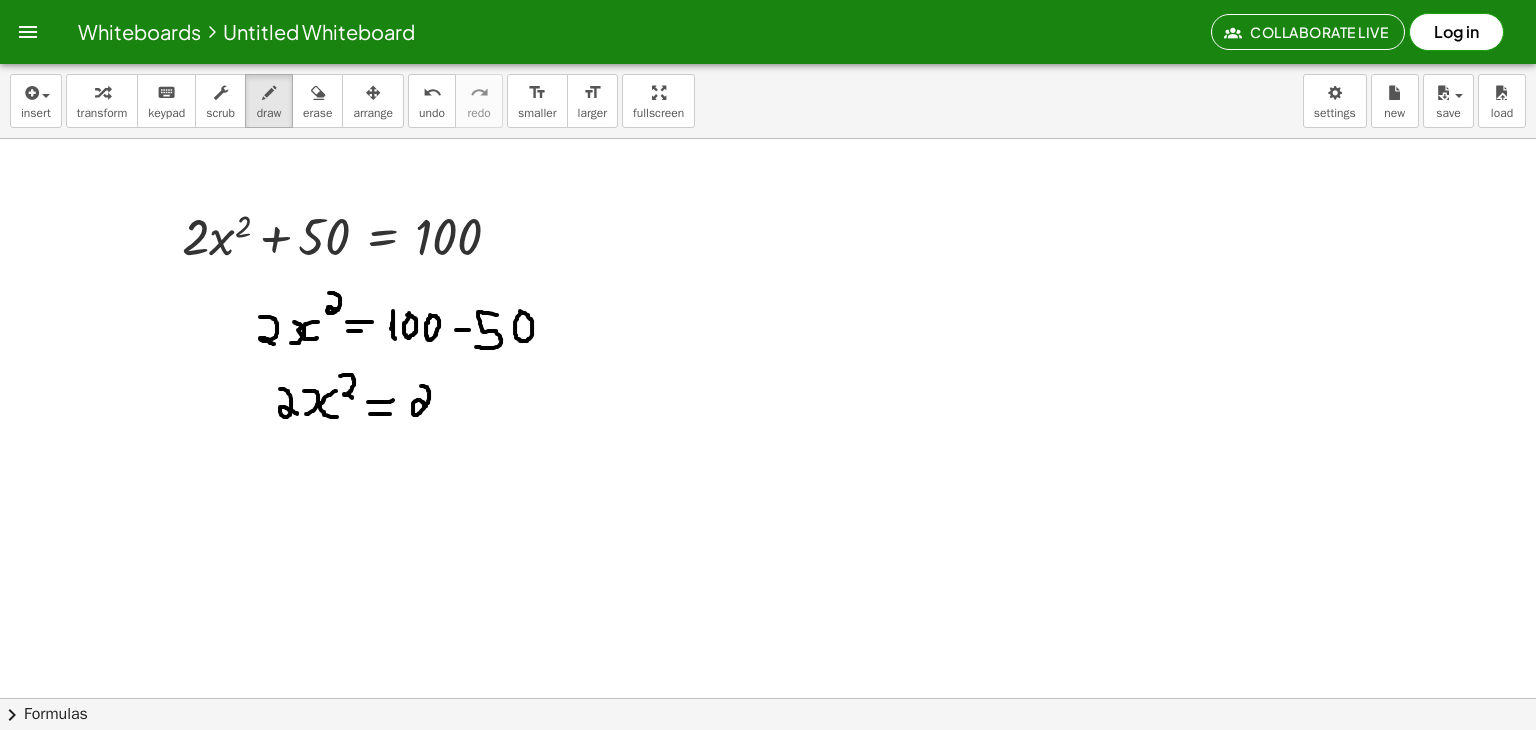 drag, startPoint x: 421, startPoint y: 384, endPoint x: 432, endPoint y: 407, distance: 25.495098 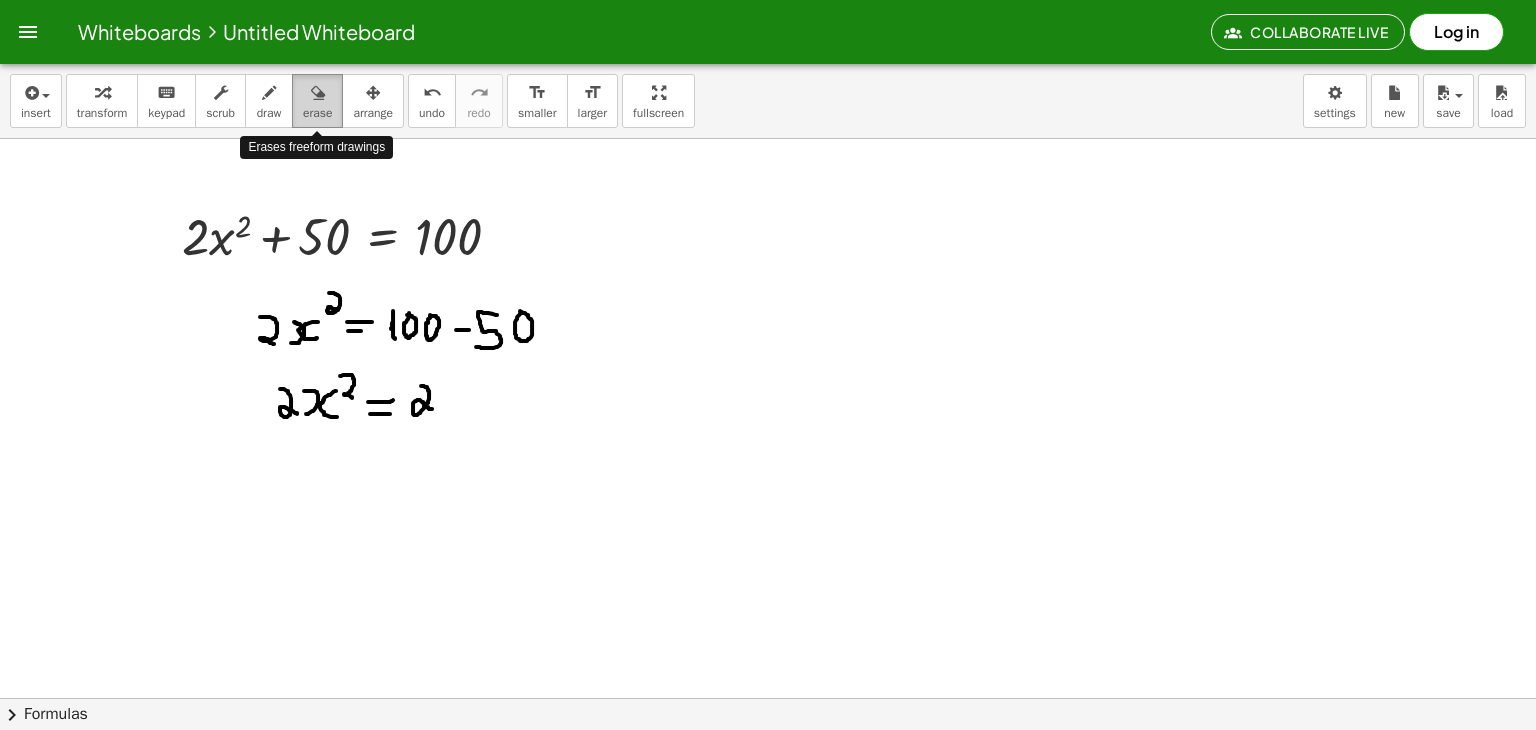 click at bounding box center (318, 93) 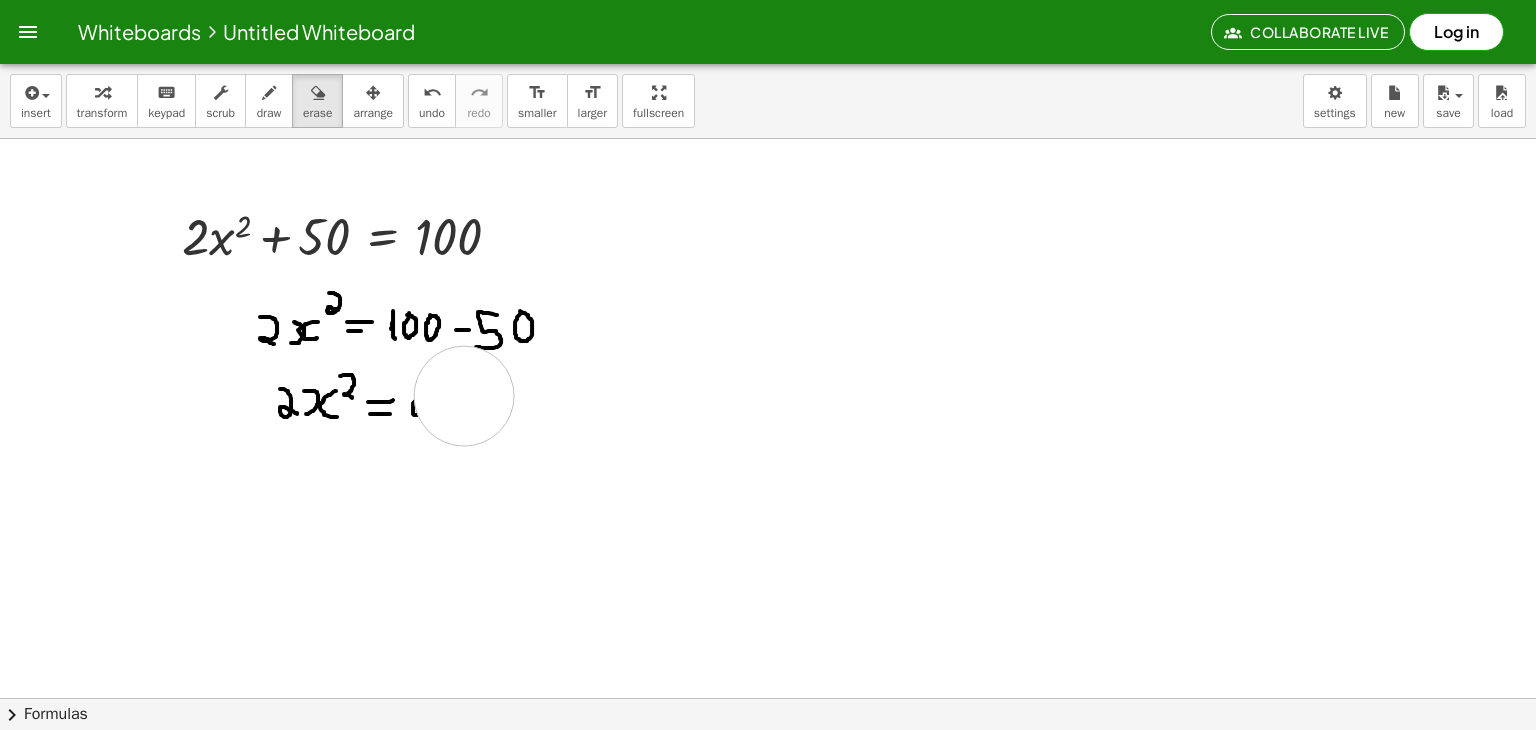 click at bounding box center [768, -2647] 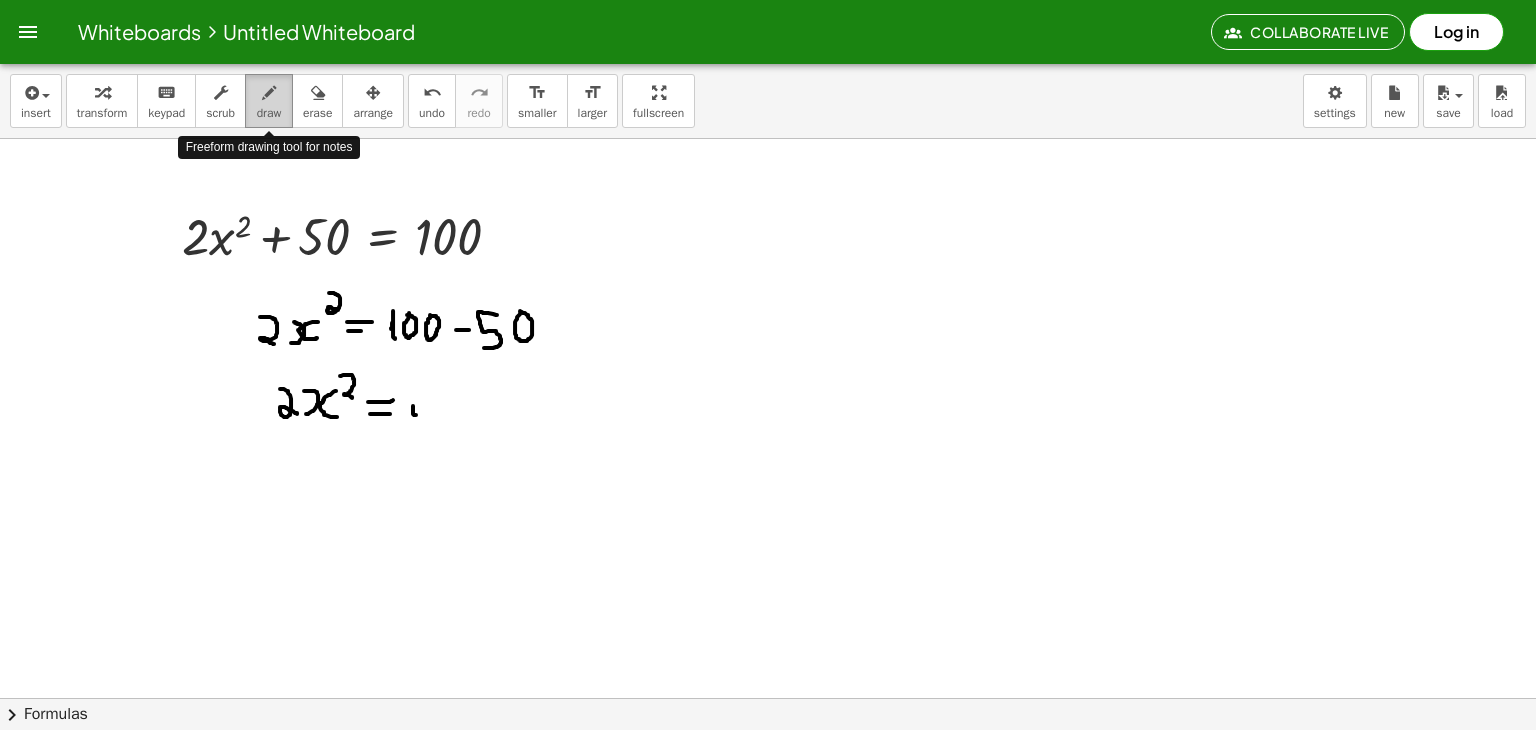 click on "draw" at bounding box center (269, 113) 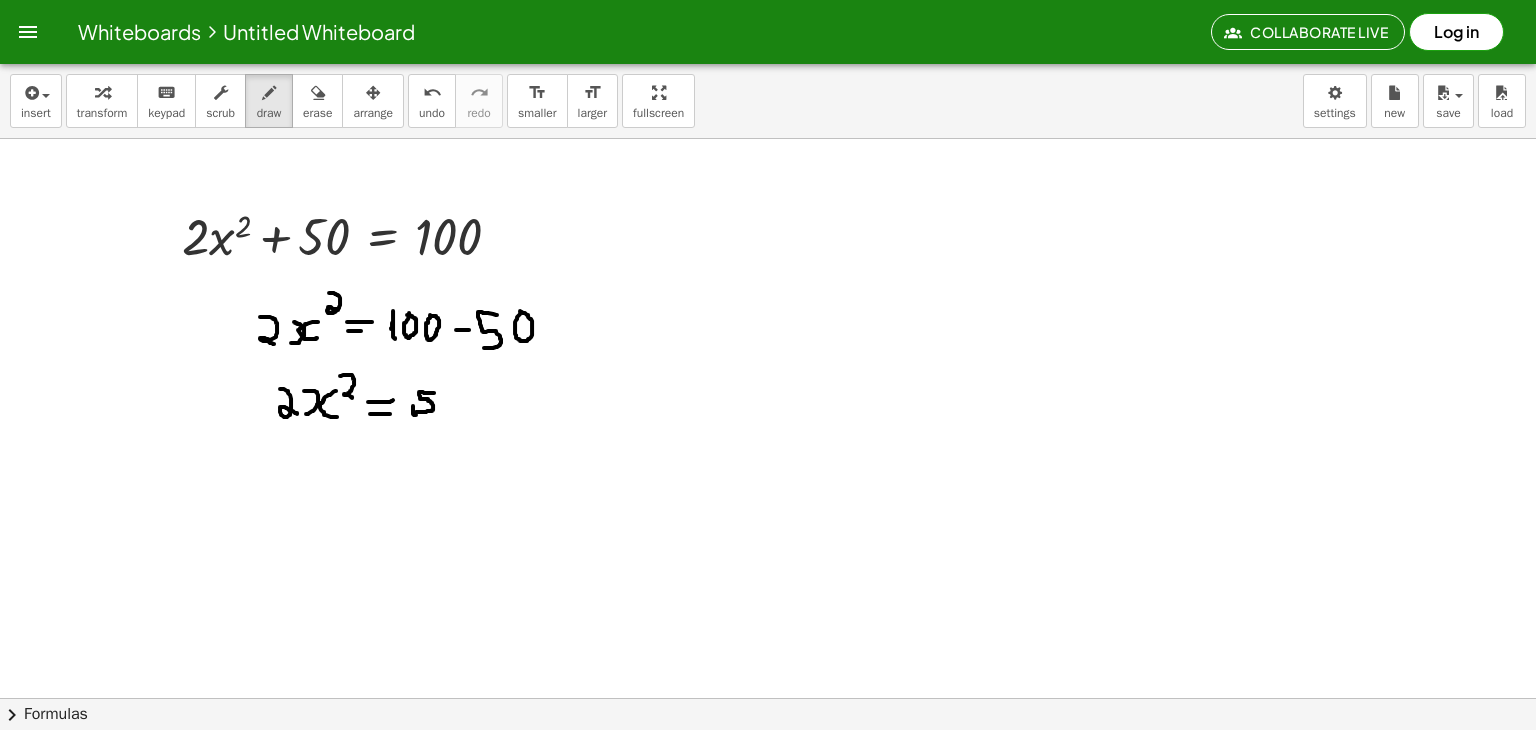 drag, startPoint x: 434, startPoint y: 391, endPoint x: 413, endPoint y: 410, distance: 28.319605 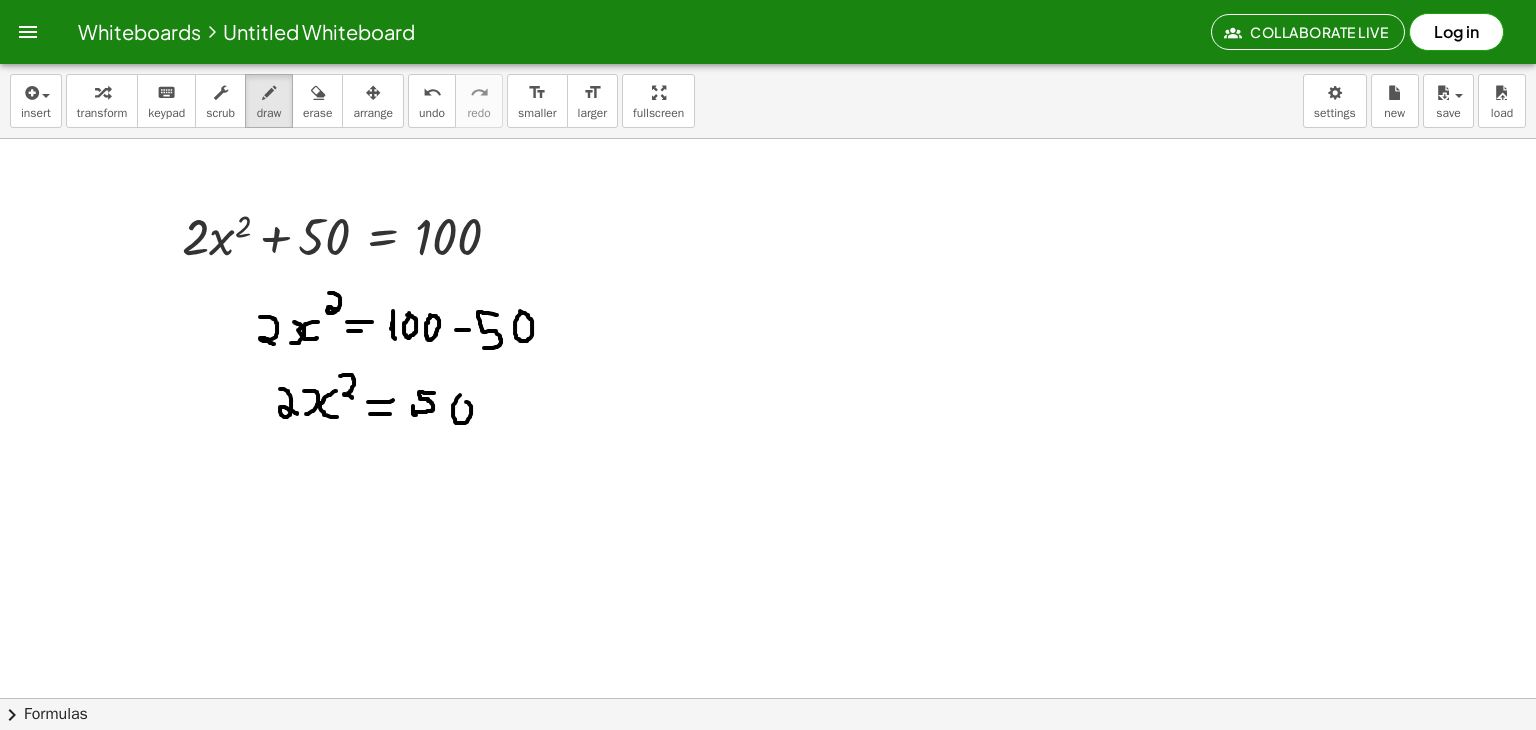 click at bounding box center [768, -2647] 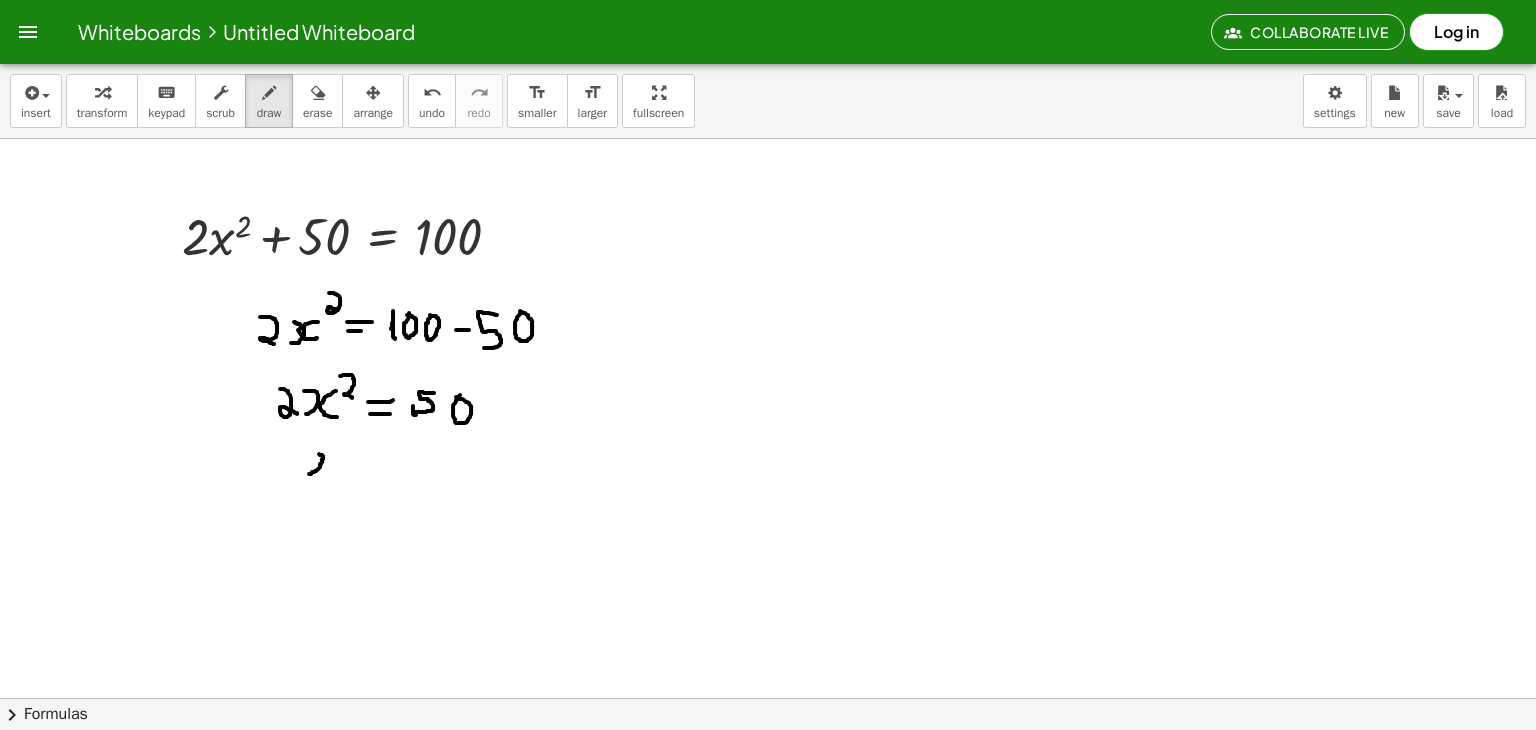 drag, startPoint x: 309, startPoint y: 472, endPoint x: 310, endPoint y: 452, distance: 20.024984 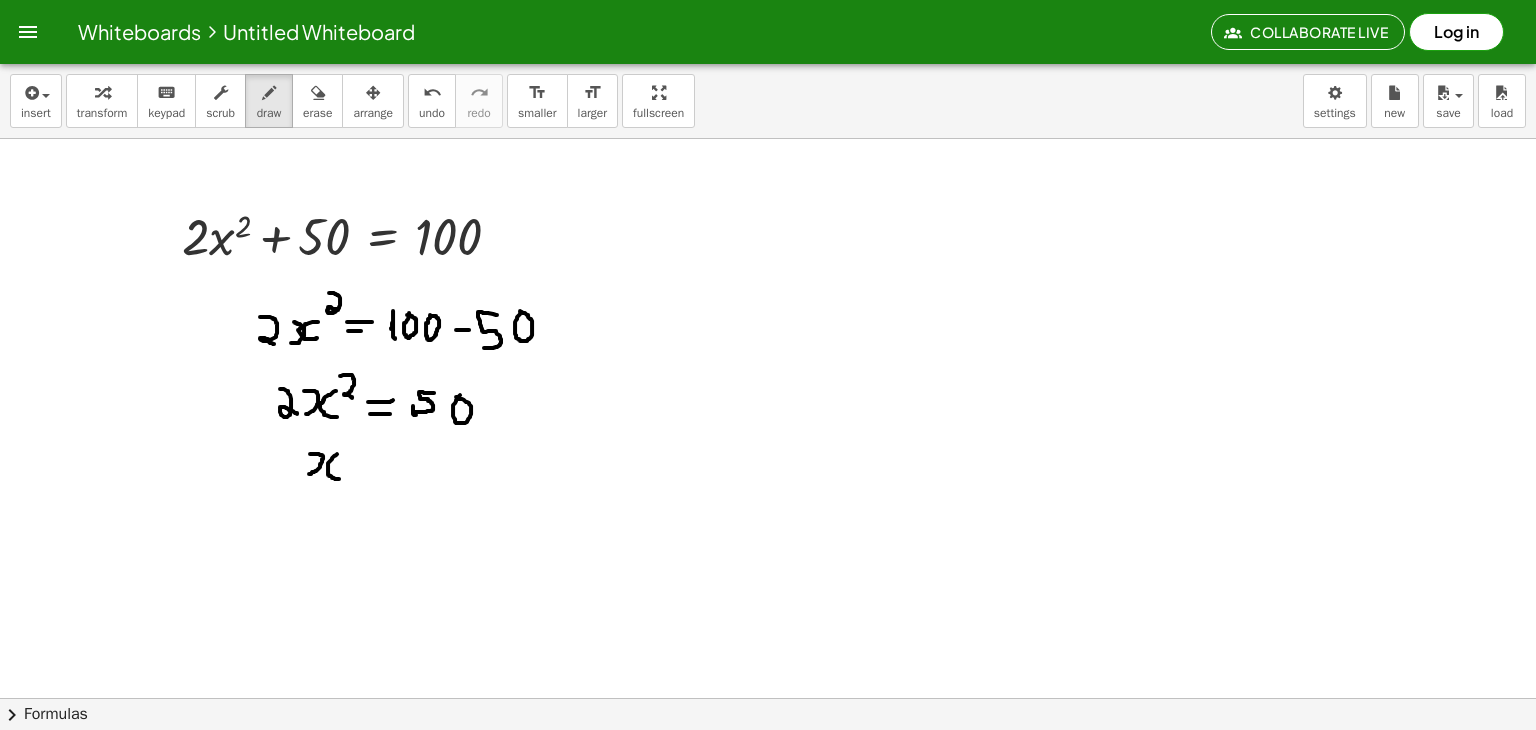 drag, startPoint x: 337, startPoint y: 452, endPoint x: 340, endPoint y: 477, distance: 25.179358 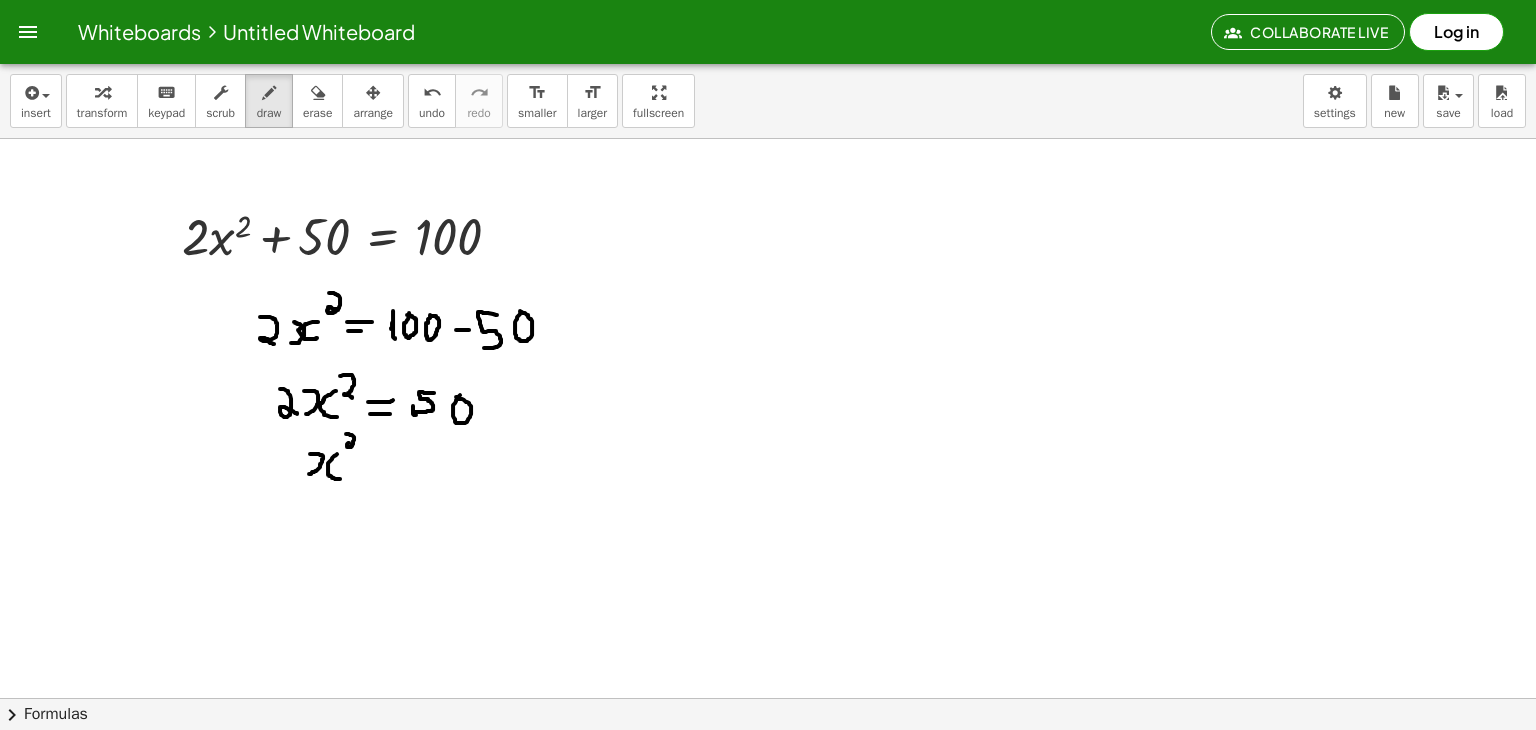 drag, startPoint x: 346, startPoint y: 432, endPoint x: 358, endPoint y: 446, distance: 18.439089 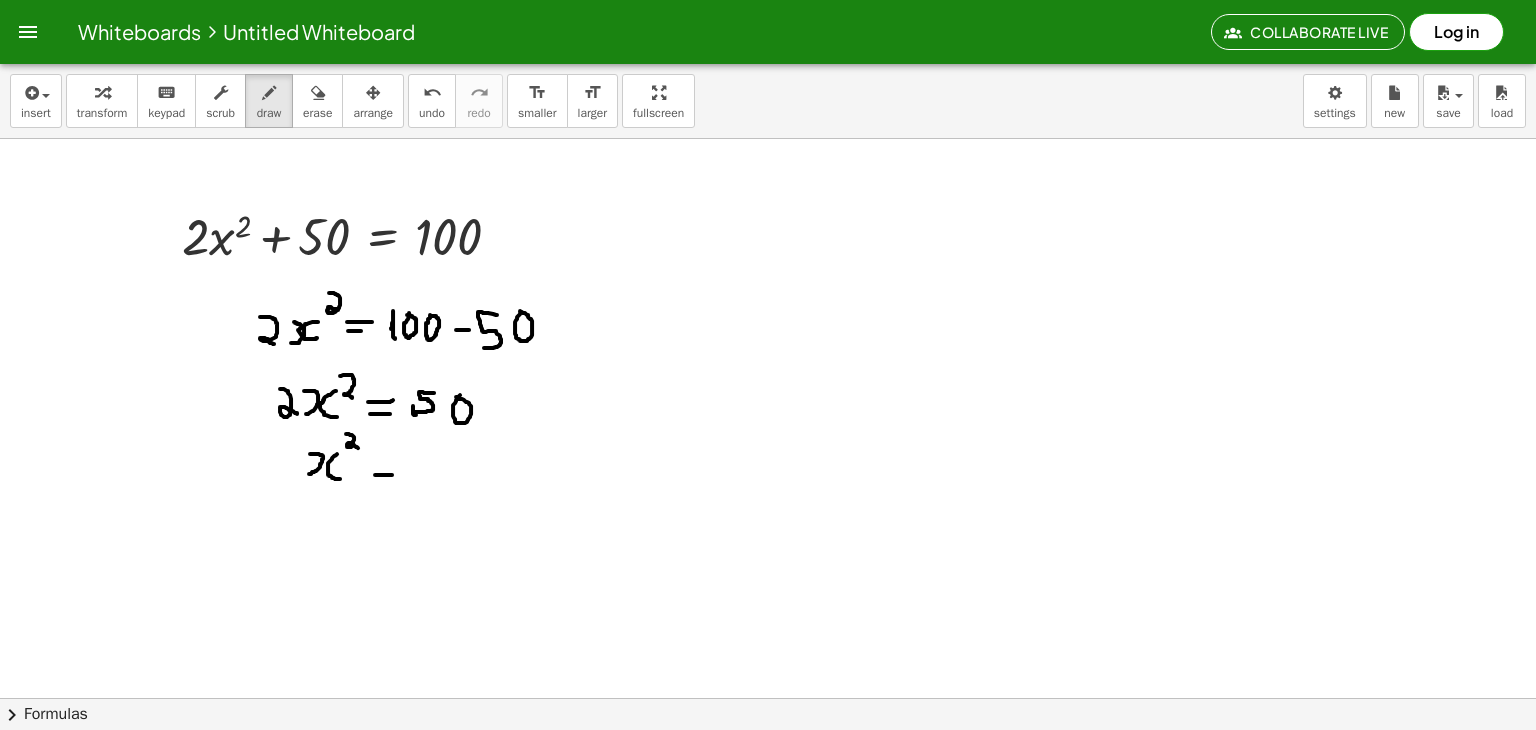 drag, startPoint x: 375, startPoint y: 473, endPoint x: 395, endPoint y: 473, distance: 20 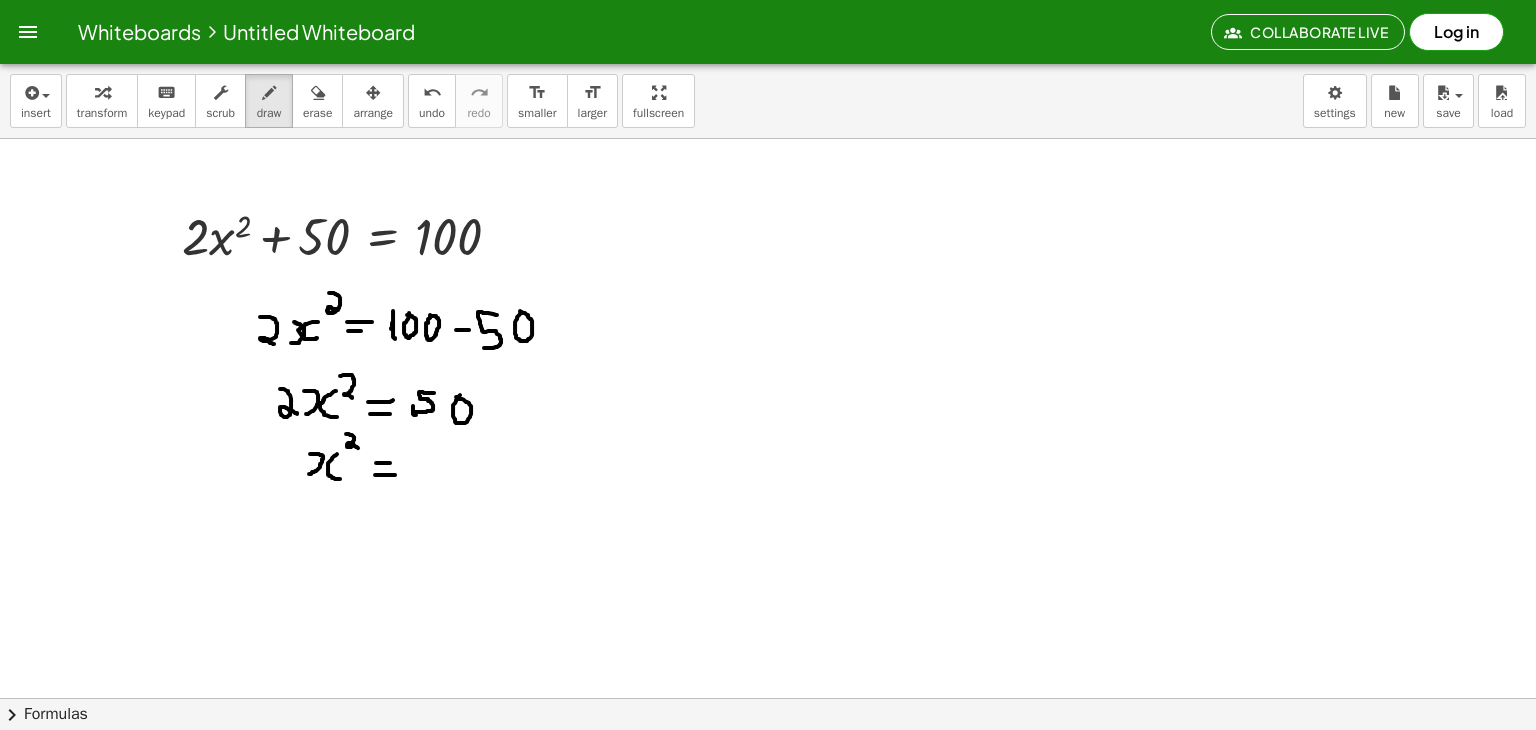 drag, startPoint x: 376, startPoint y: 461, endPoint x: 390, endPoint y: 461, distance: 14 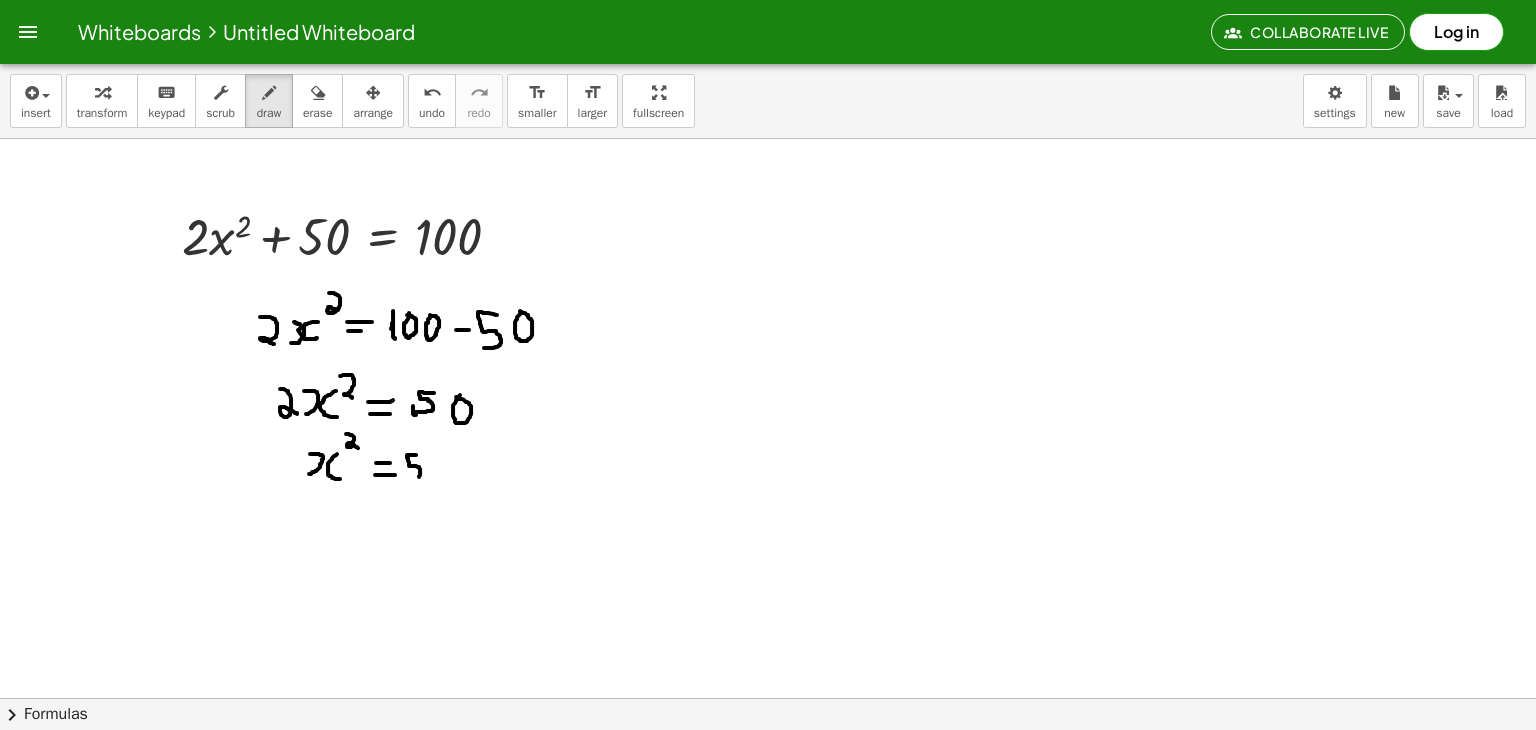 drag, startPoint x: 416, startPoint y: 453, endPoint x: 407, endPoint y: 477, distance: 25.632011 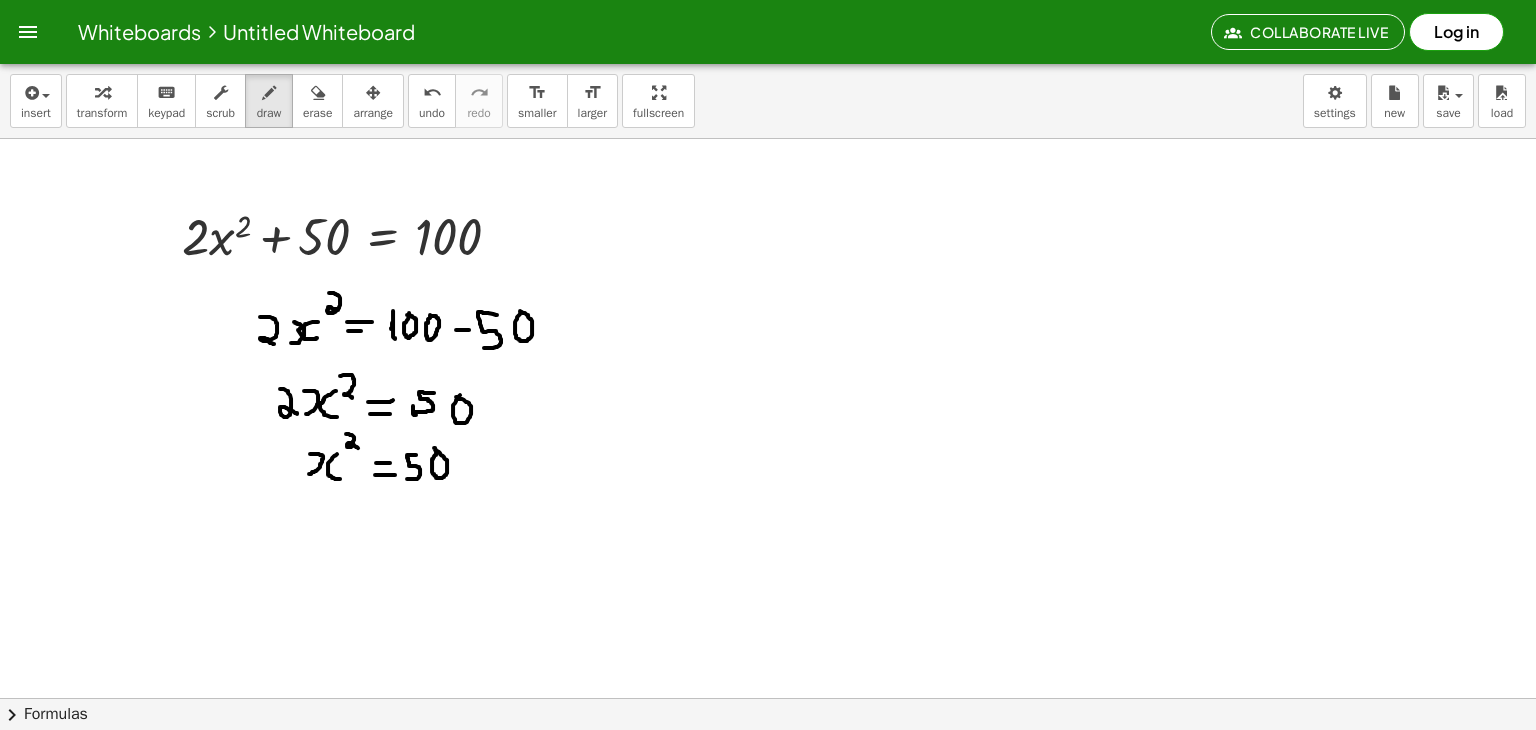 click at bounding box center (768, -2647) 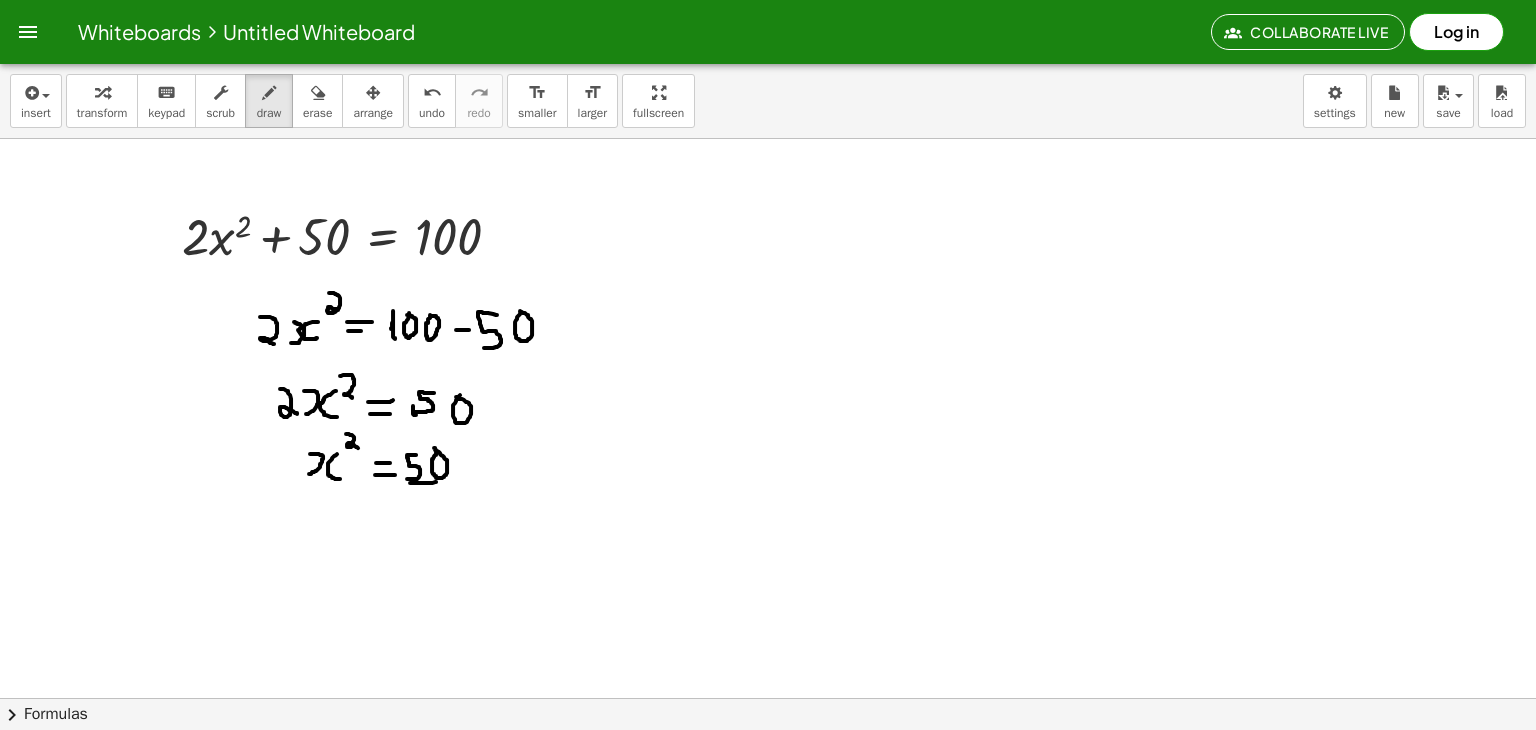 drag, startPoint x: 410, startPoint y: 481, endPoint x: 456, endPoint y: 479, distance: 46.043457 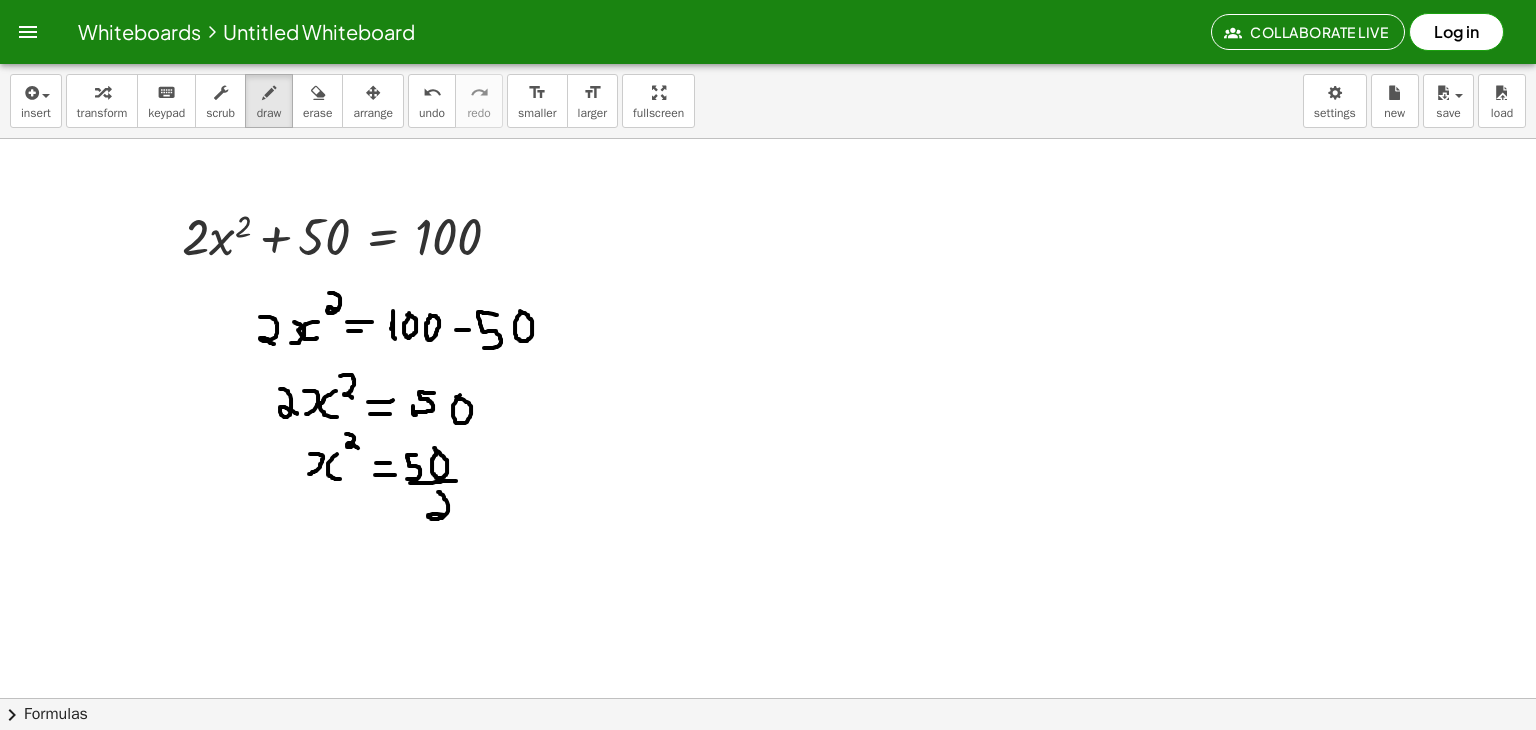 drag, startPoint x: 438, startPoint y: 490, endPoint x: 450, endPoint y: 515, distance: 27.730848 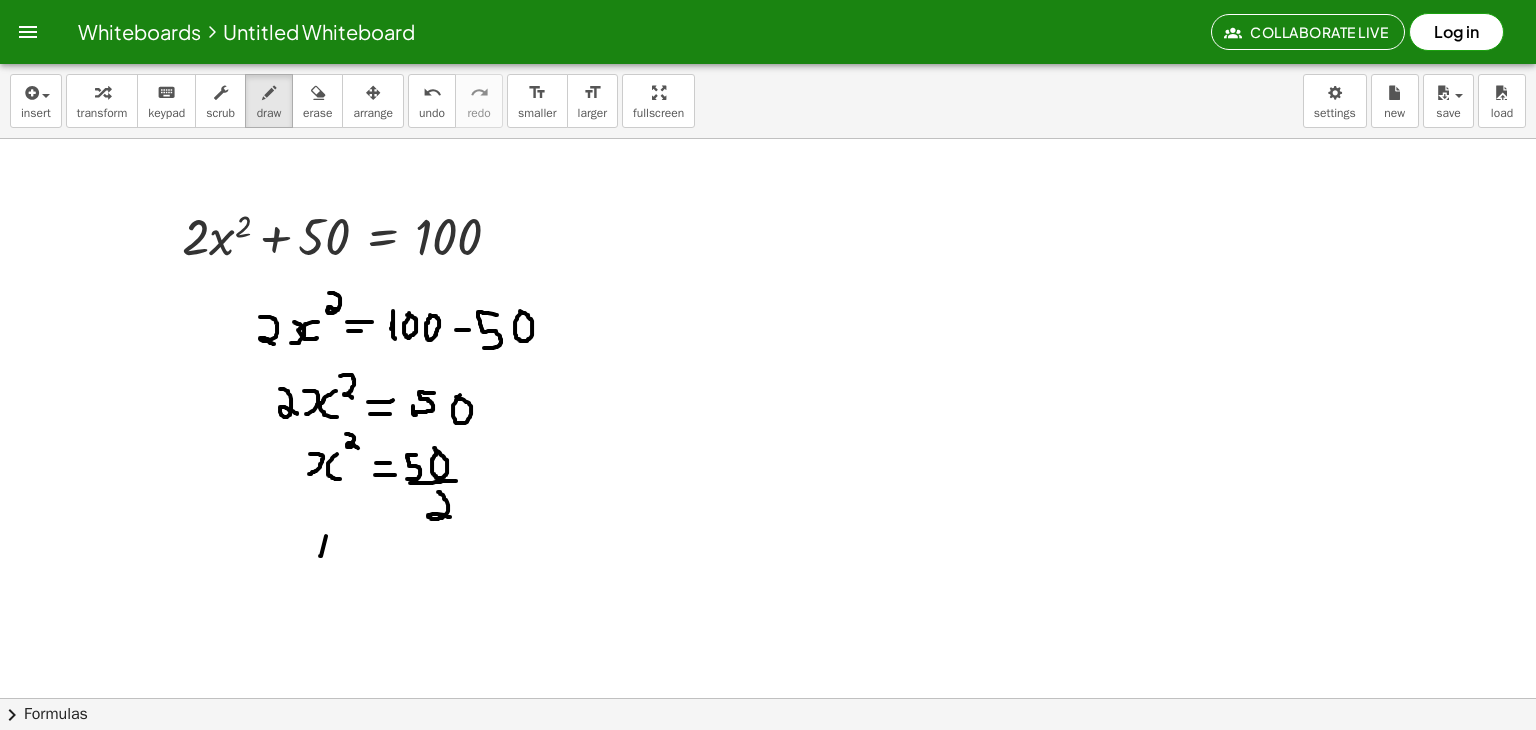 drag, startPoint x: 320, startPoint y: 554, endPoint x: 343, endPoint y: 534, distance: 30.479502 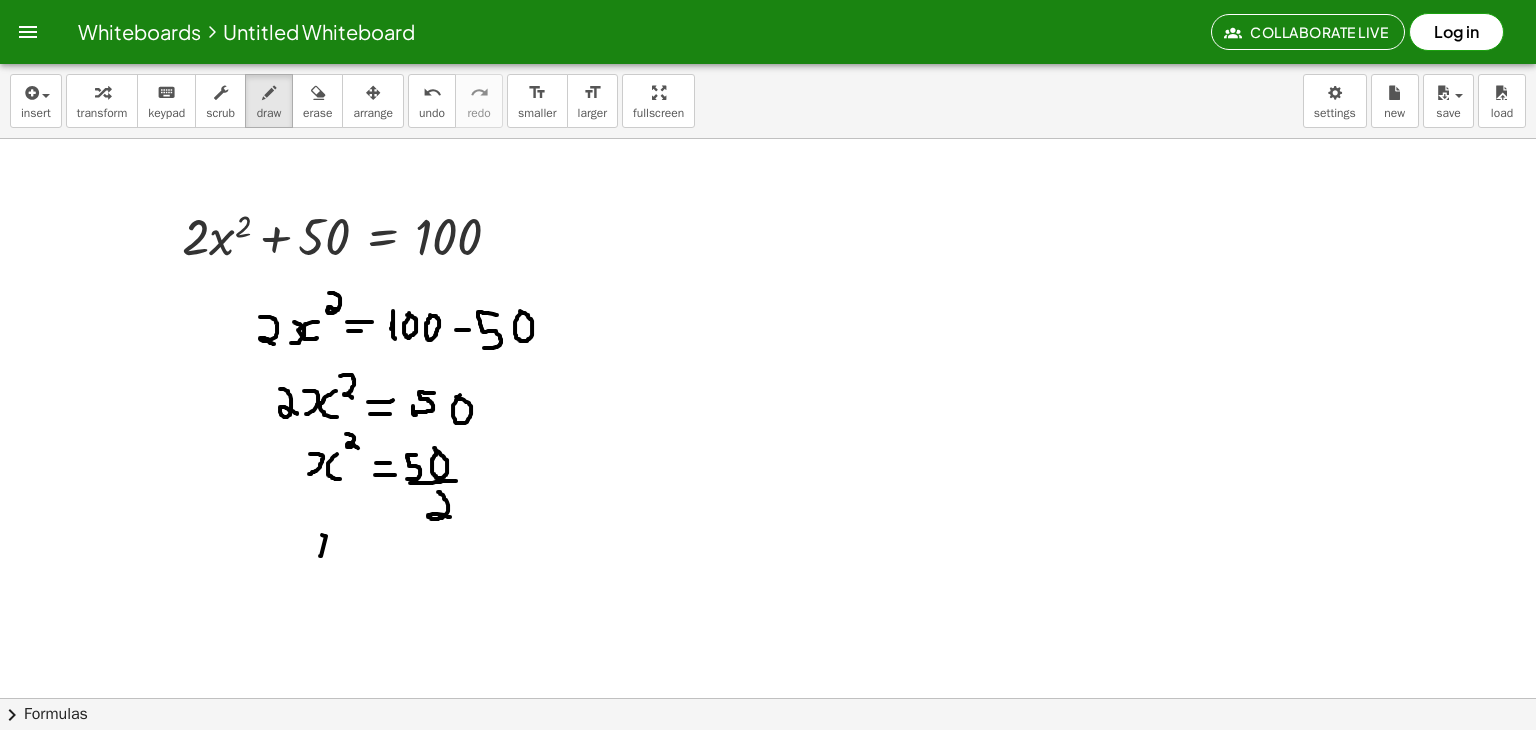 drag, startPoint x: 310, startPoint y: 534, endPoint x: 332, endPoint y: 551, distance: 27.802877 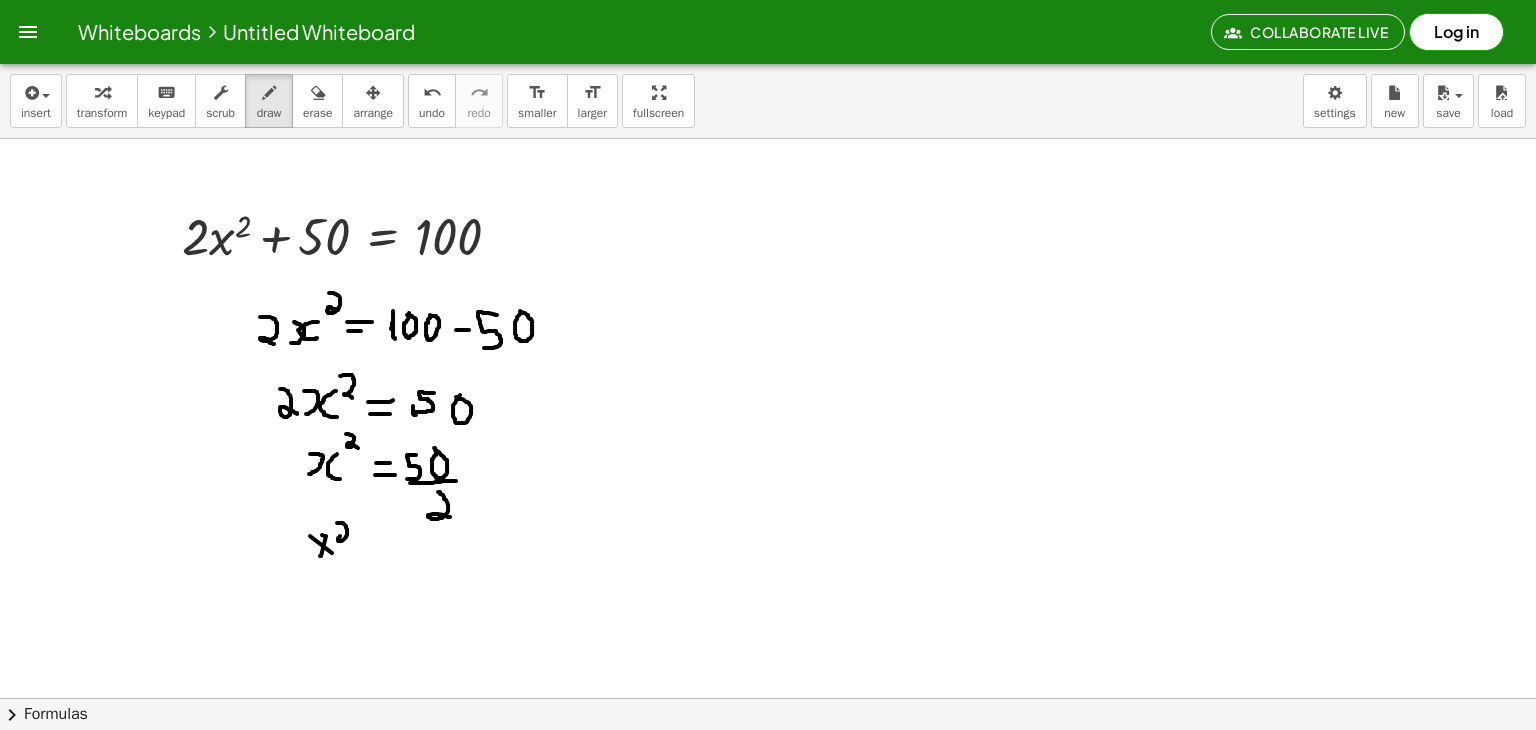 drag, startPoint x: 337, startPoint y: 521, endPoint x: 348, endPoint y: 534, distance: 17.029387 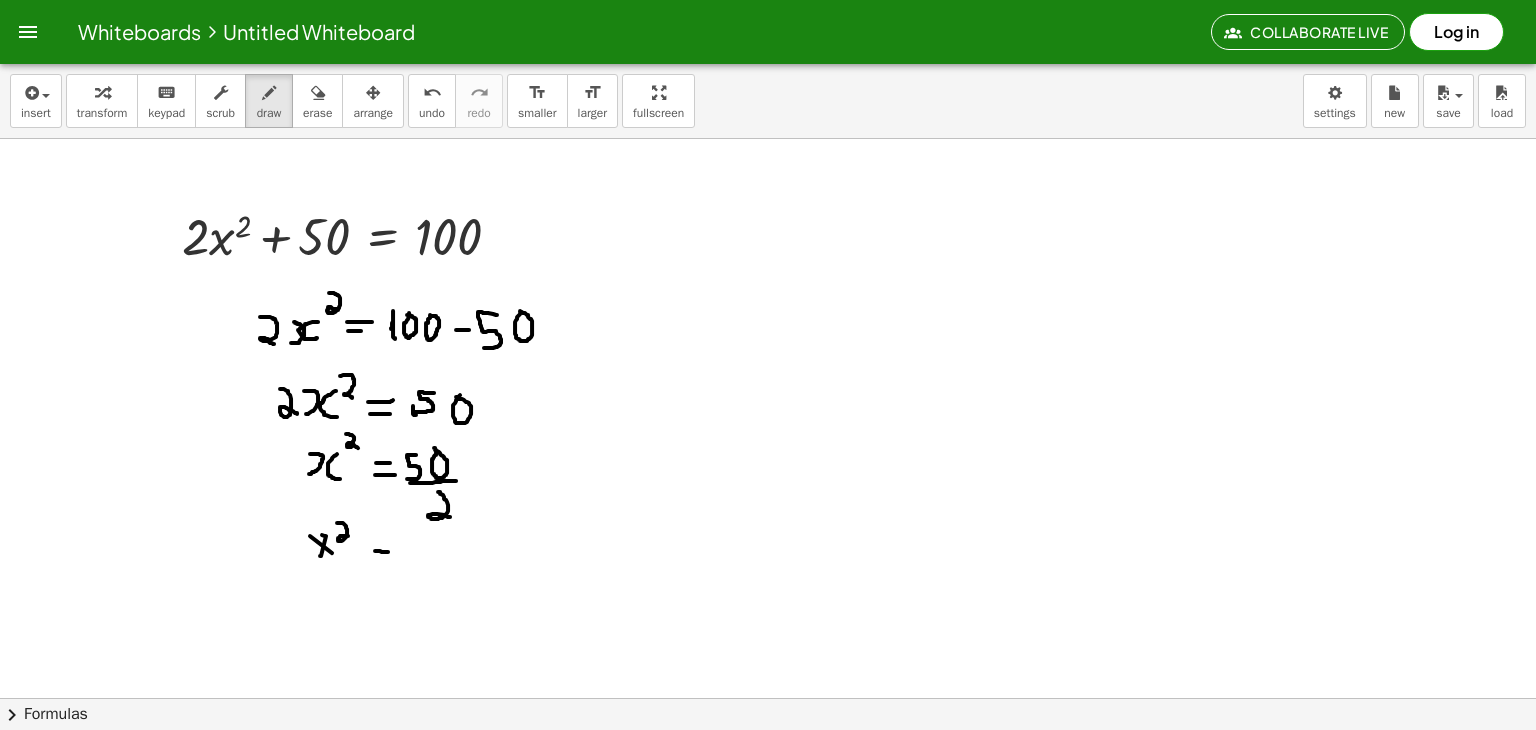 drag, startPoint x: 375, startPoint y: 549, endPoint x: 391, endPoint y: 550, distance: 16.03122 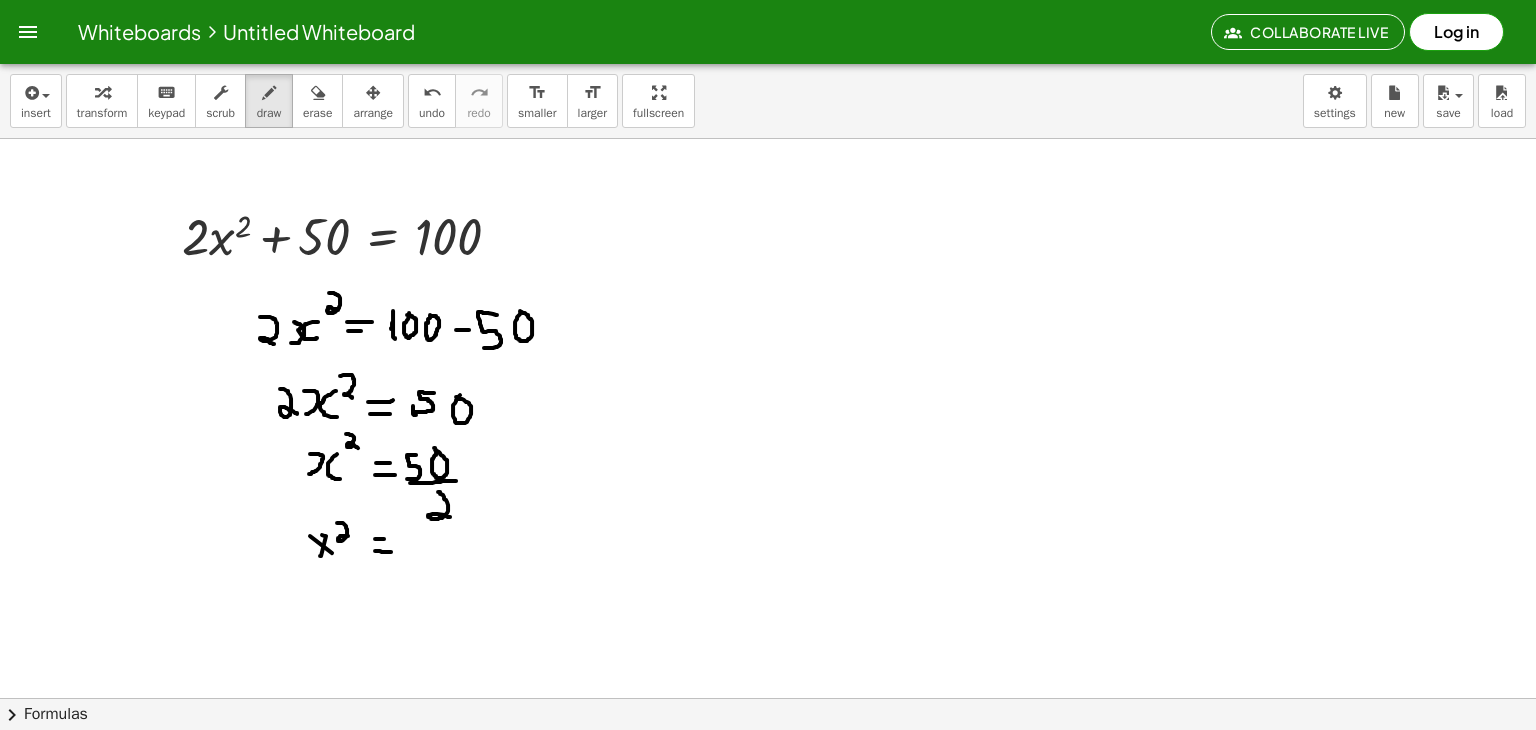 drag, startPoint x: 375, startPoint y: 537, endPoint x: 390, endPoint y: 537, distance: 15 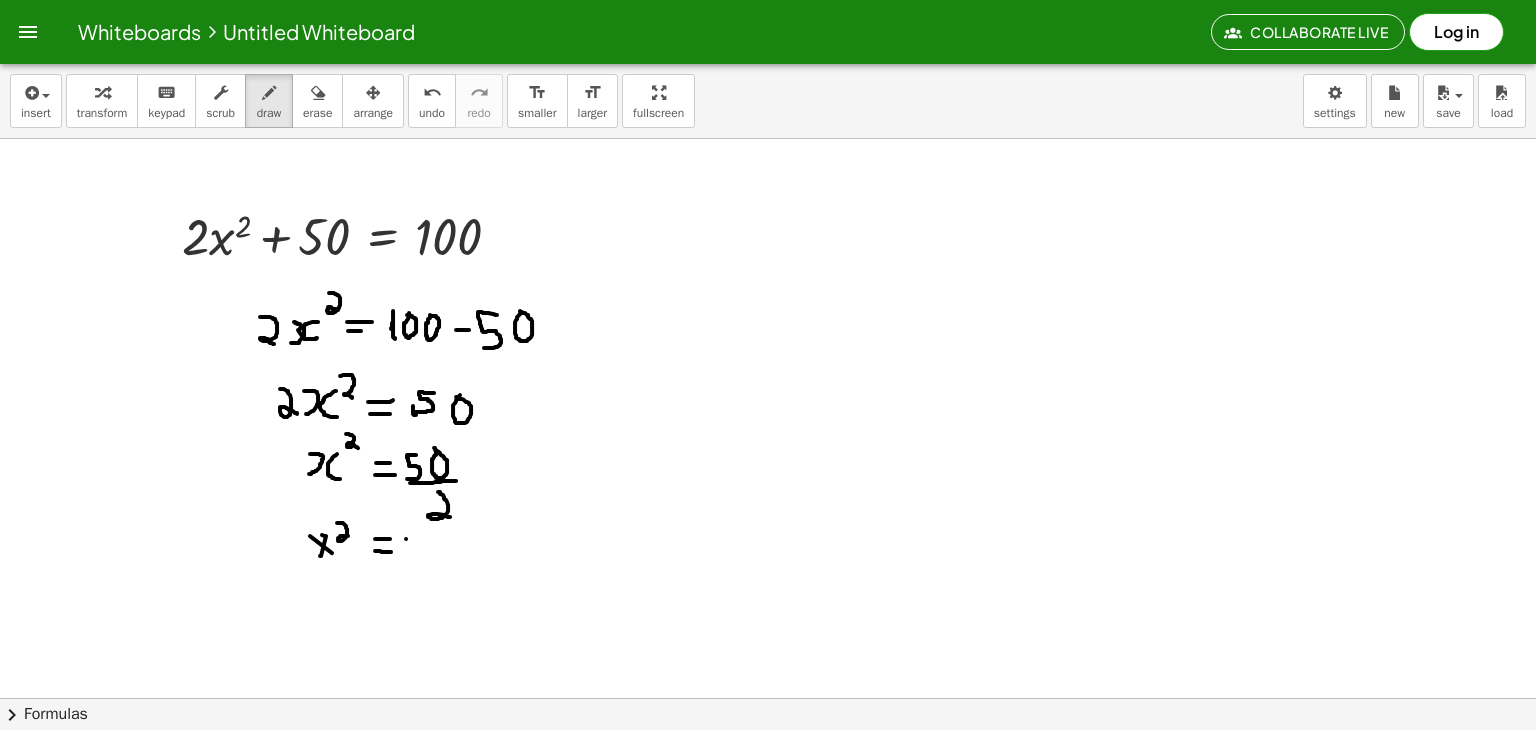 click at bounding box center [768, -2647] 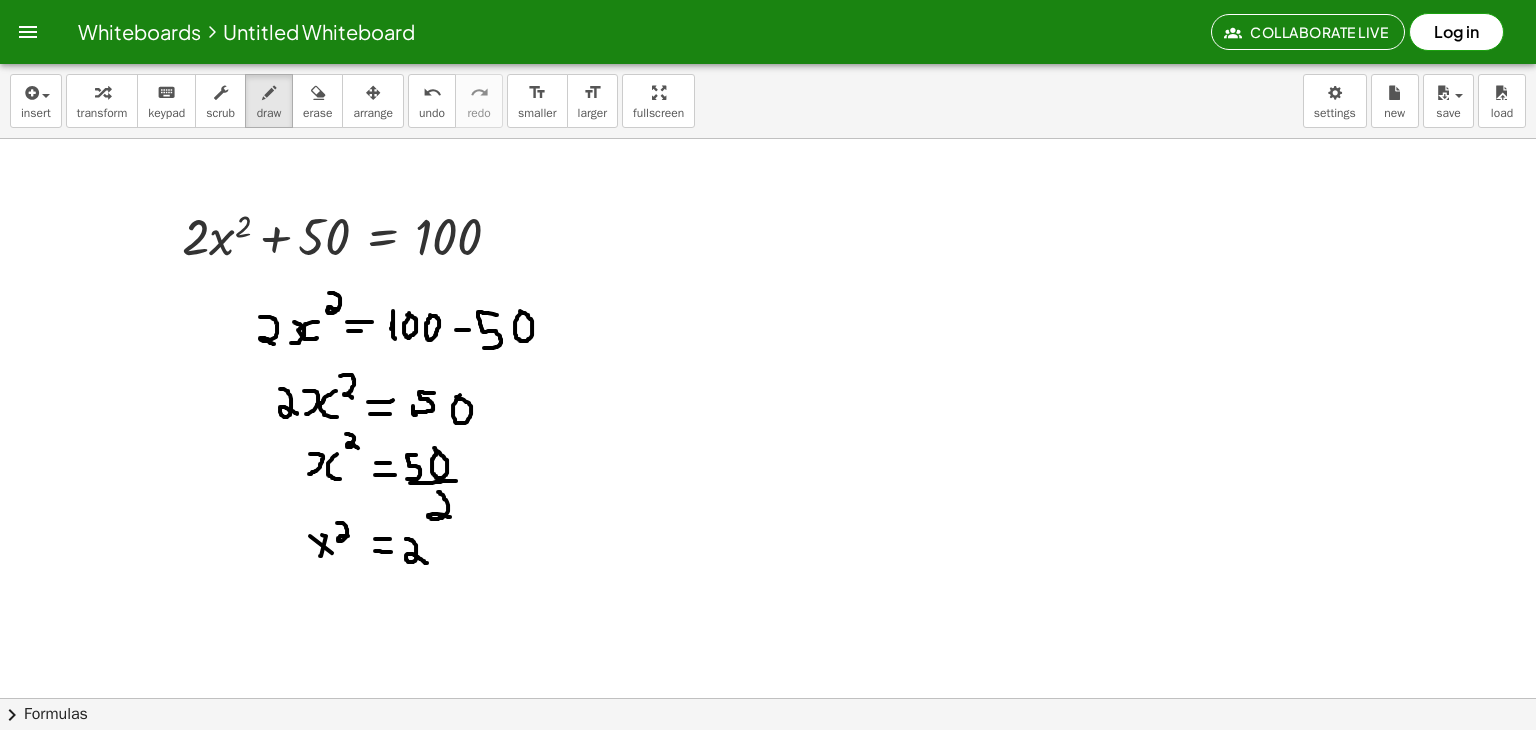 drag, startPoint x: 406, startPoint y: 537, endPoint x: 428, endPoint y: 561, distance: 32.55764 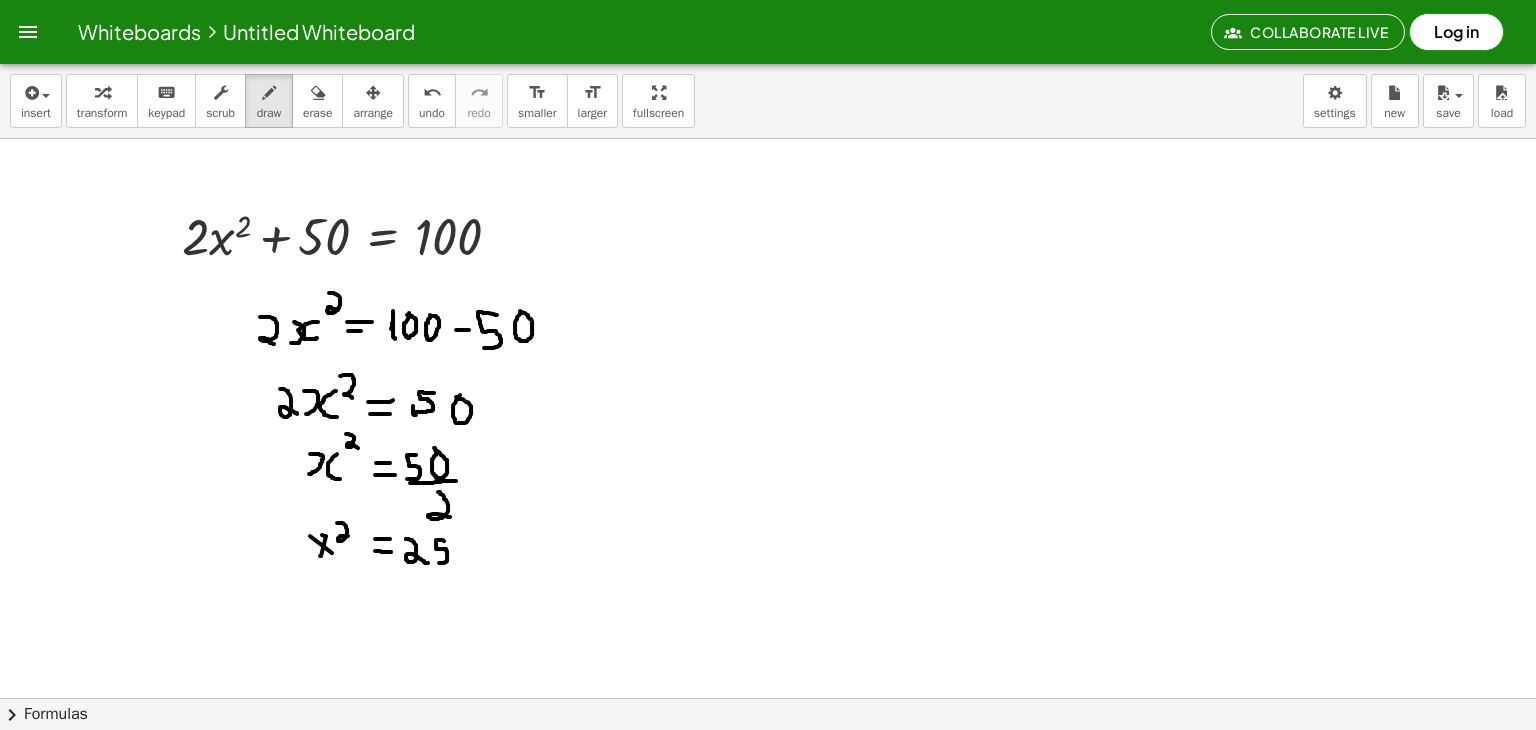 drag, startPoint x: 444, startPoint y: 539, endPoint x: 438, endPoint y: 561, distance: 22.803509 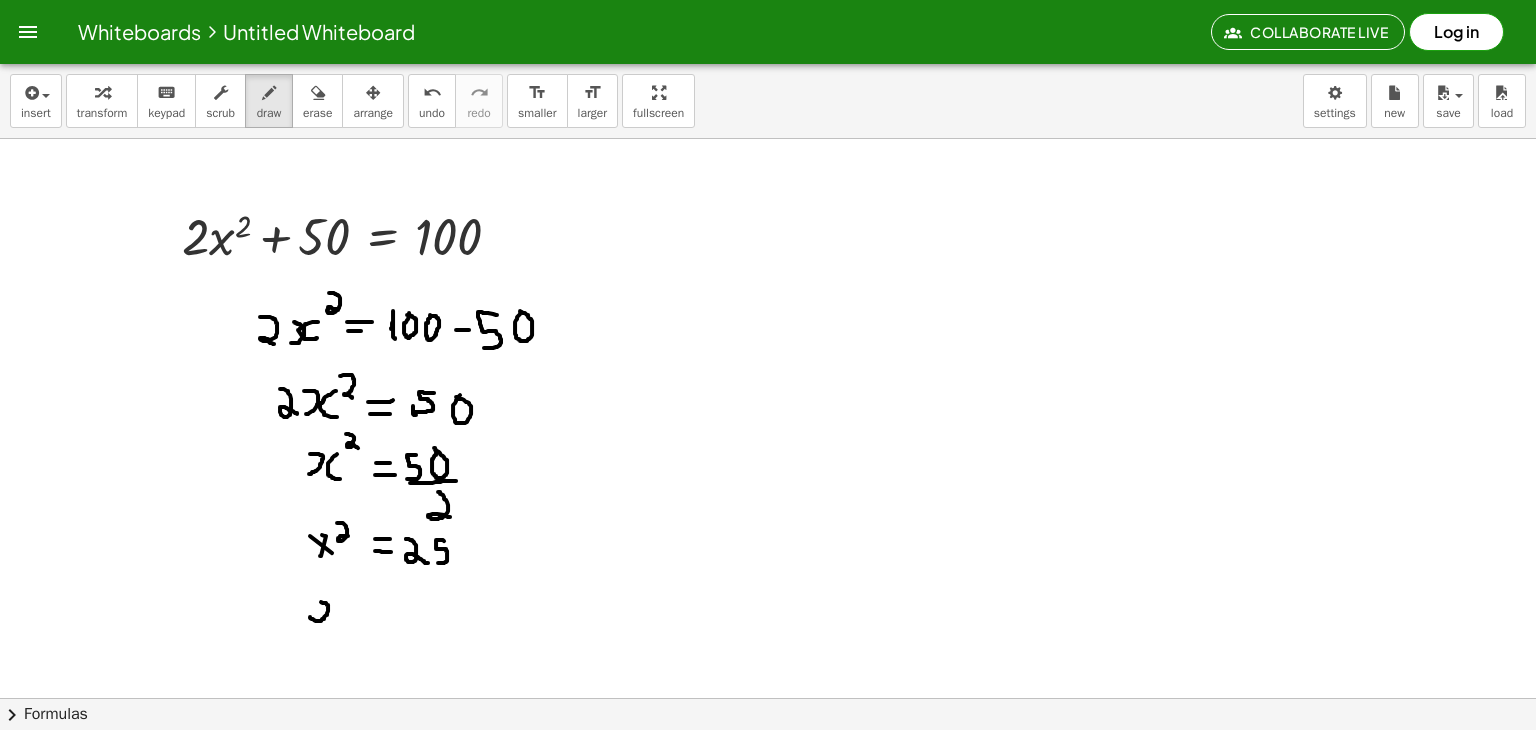 drag, startPoint x: 310, startPoint y: 615, endPoint x: 317, endPoint y: 599, distance: 17.464249 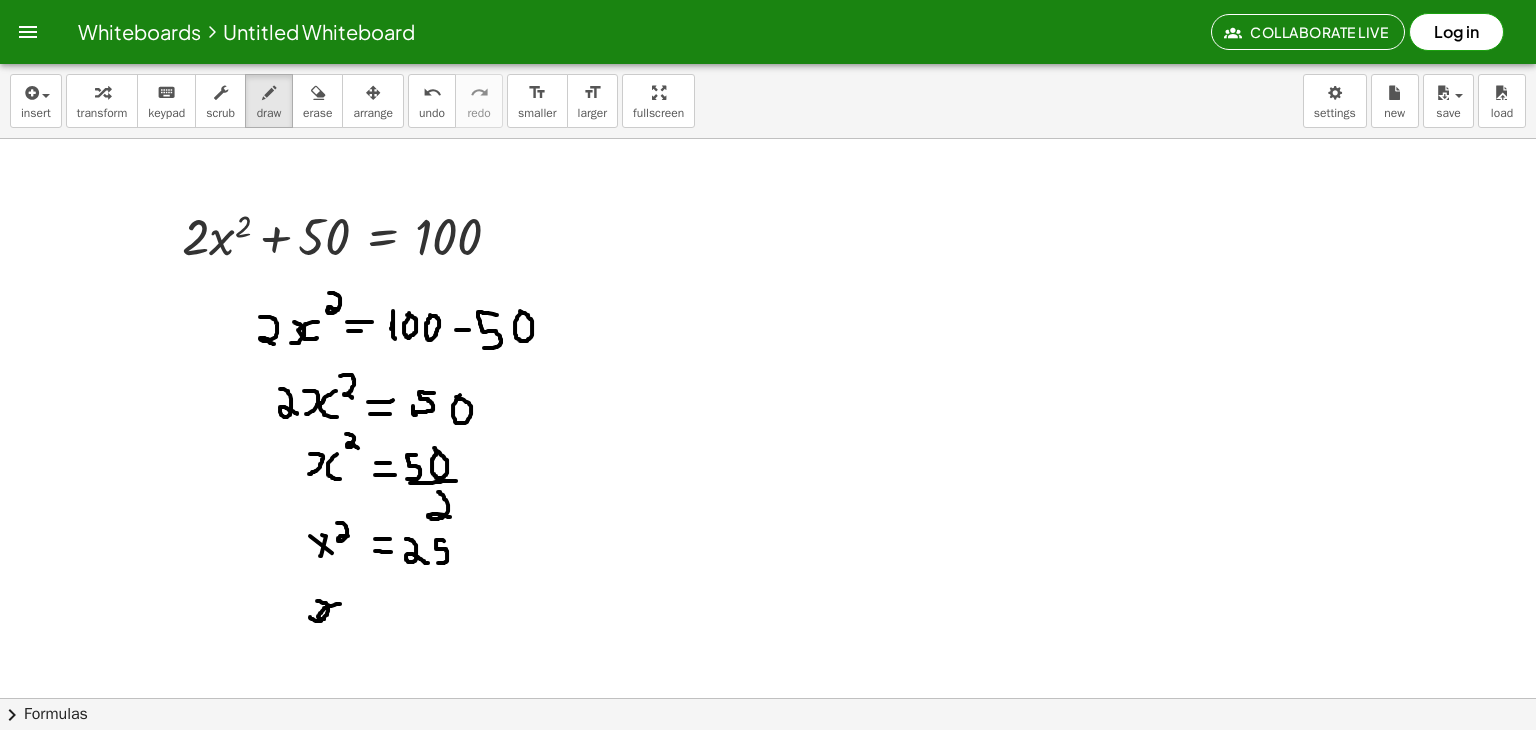drag, startPoint x: 340, startPoint y: 602, endPoint x: 344, endPoint y: 612, distance: 10.770329 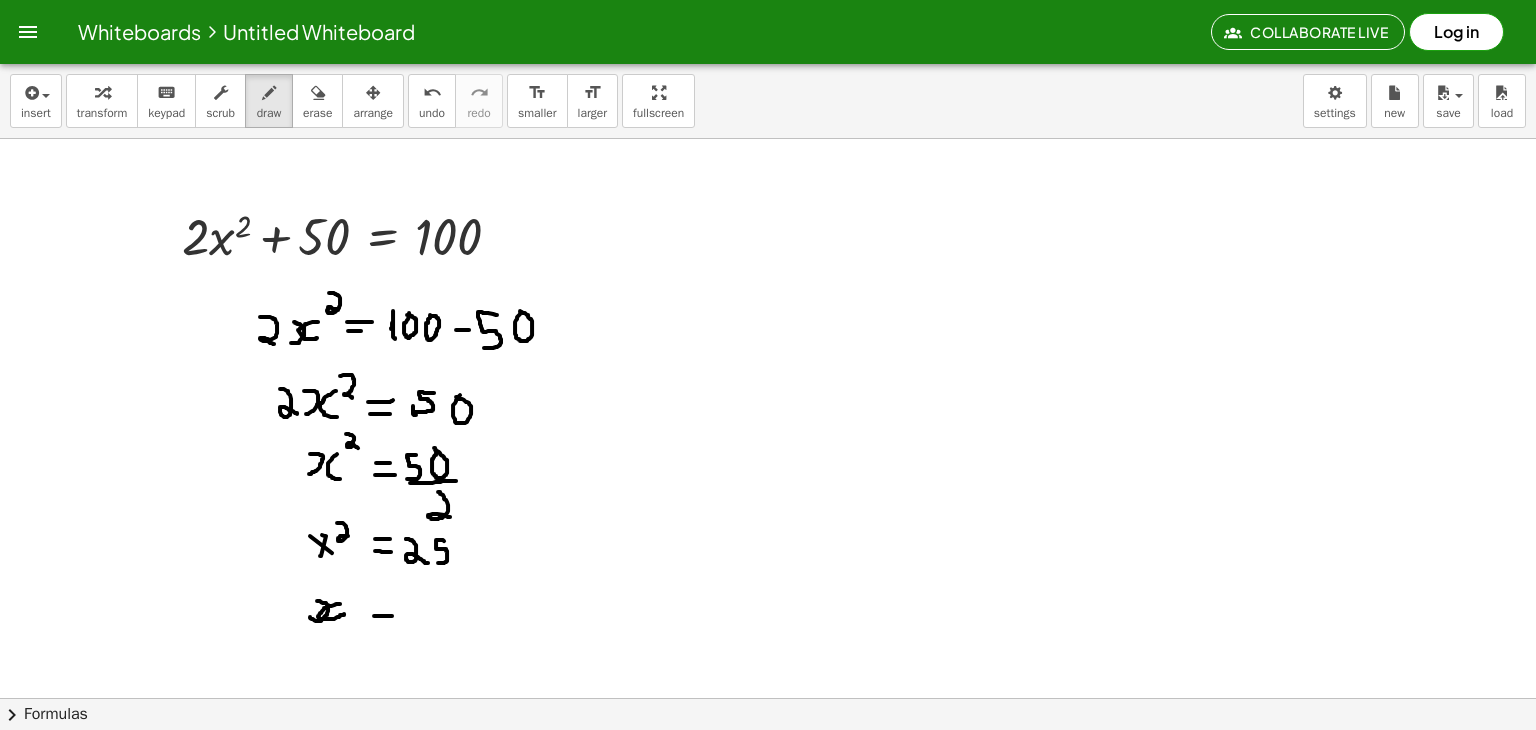 drag, startPoint x: 374, startPoint y: 614, endPoint x: 395, endPoint y: 614, distance: 21 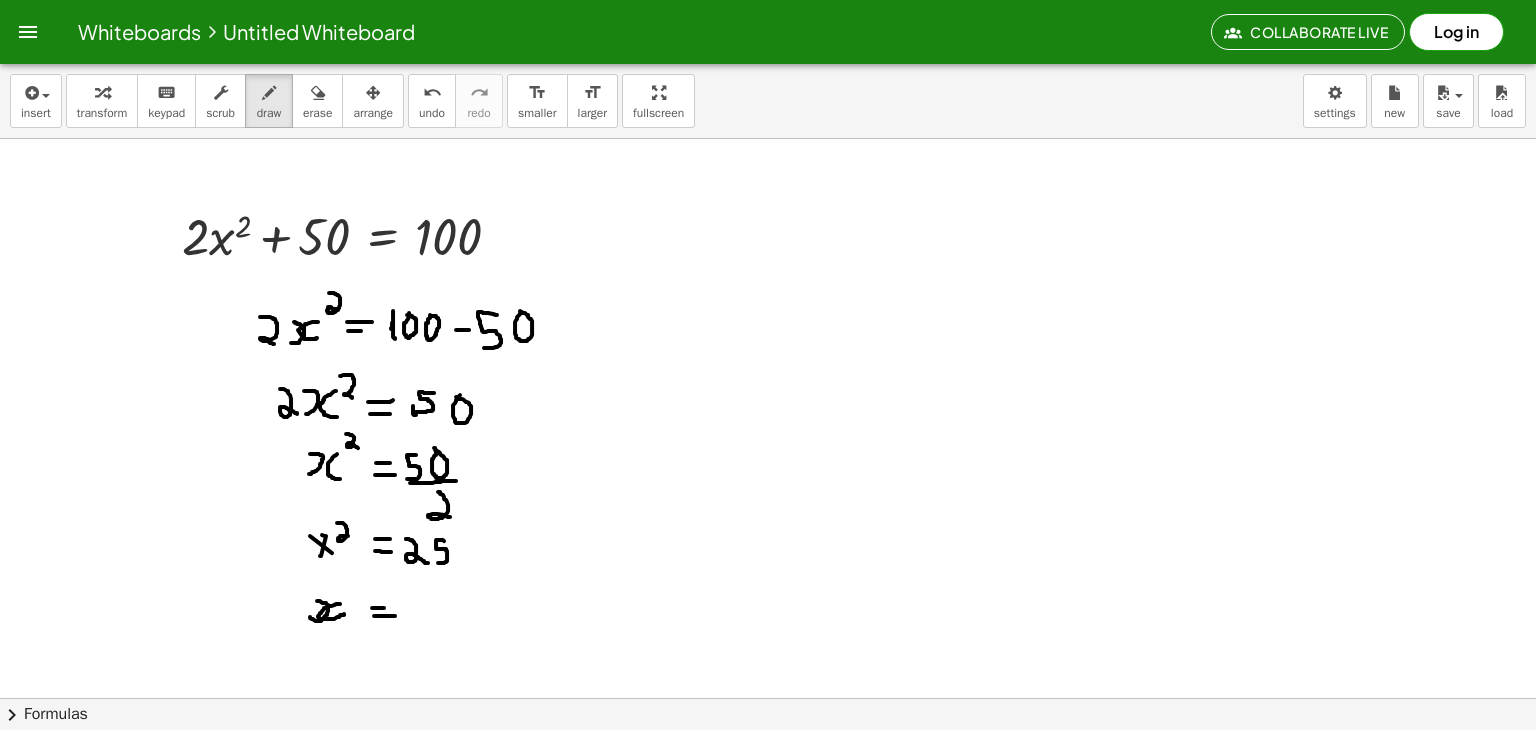 drag, startPoint x: 372, startPoint y: 606, endPoint x: 395, endPoint y: 606, distance: 23 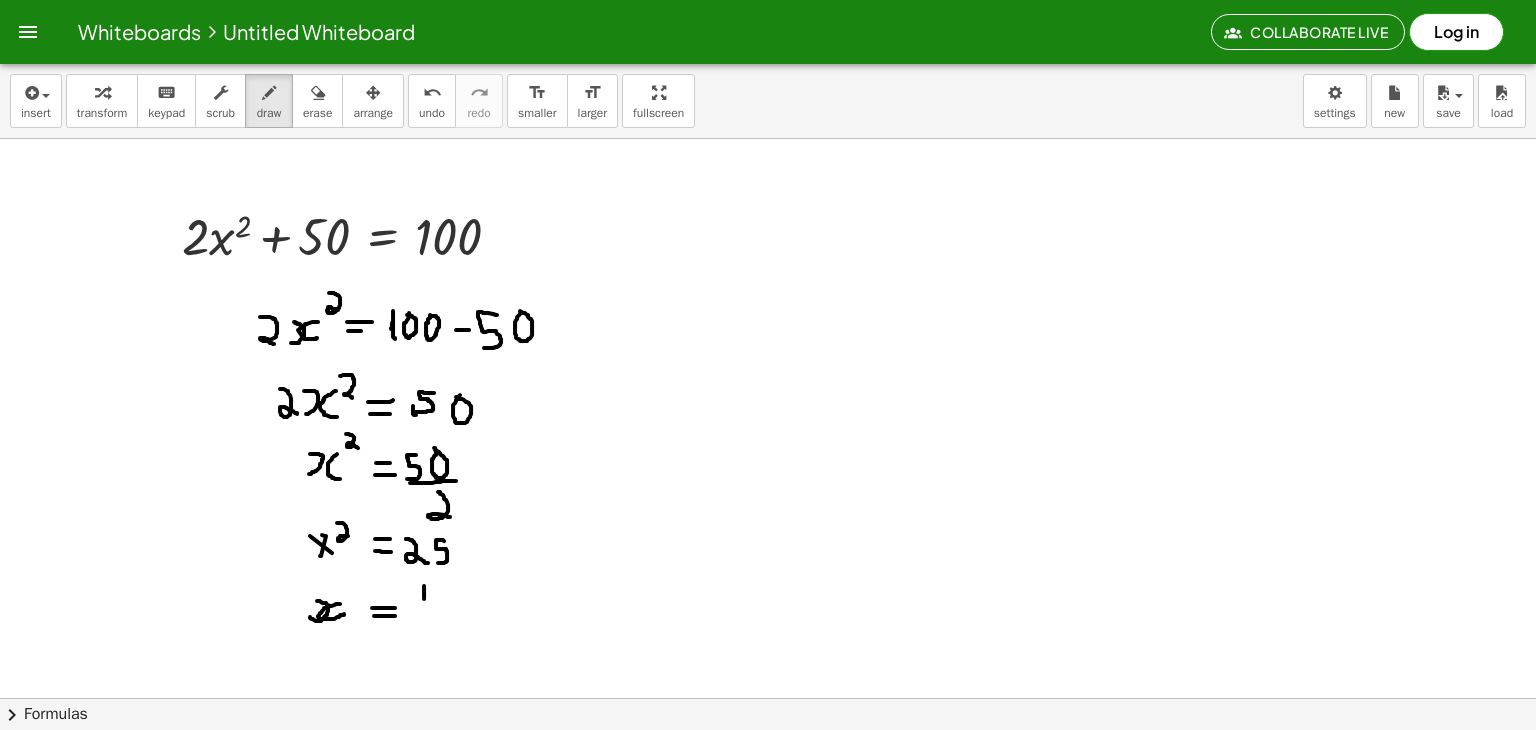 drag, startPoint x: 424, startPoint y: 584, endPoint x: 424, endPoint y: 603, distance: 19 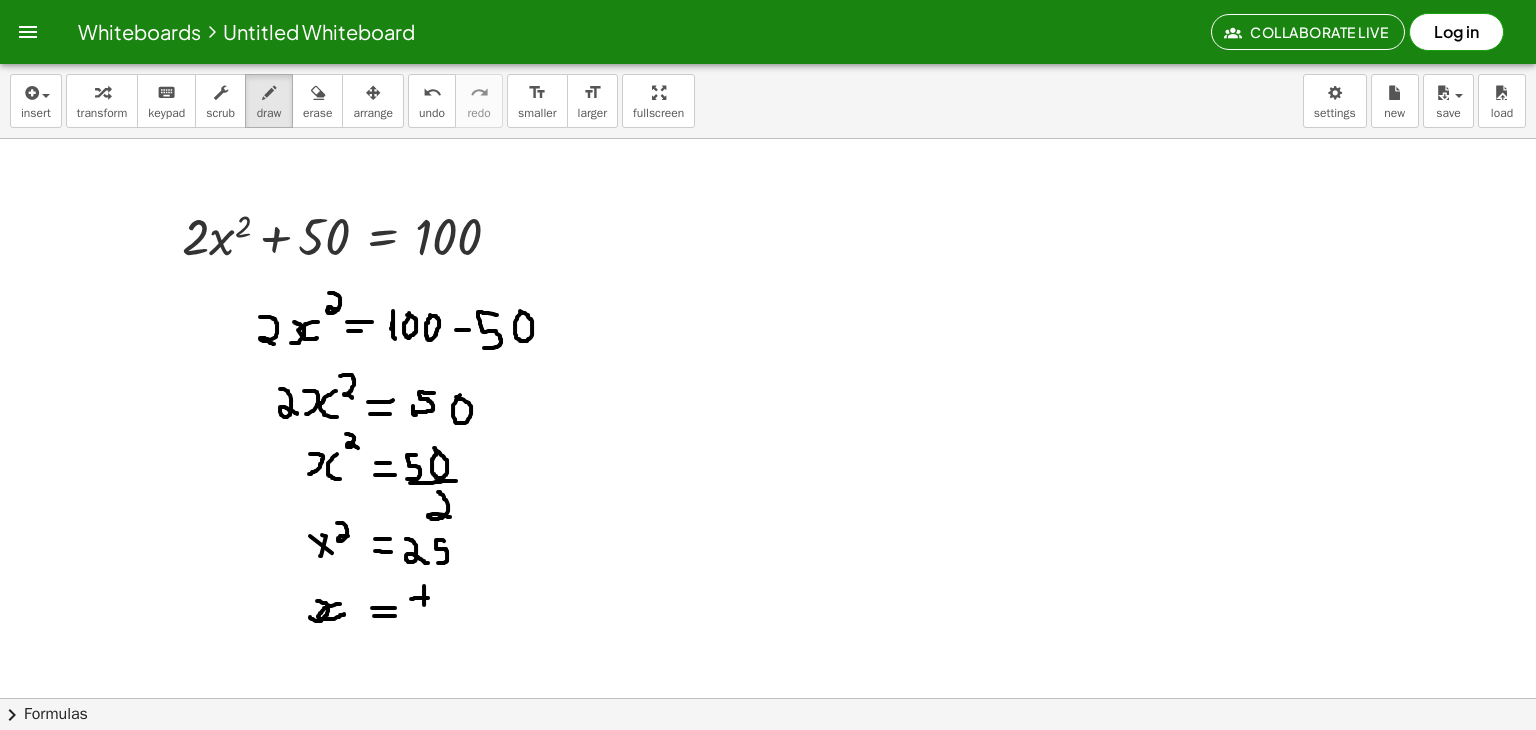 drag, startPoint x: 411, startPoint y: 597, endPoint x: 428, endPoint y: 596, distance: 17.029387 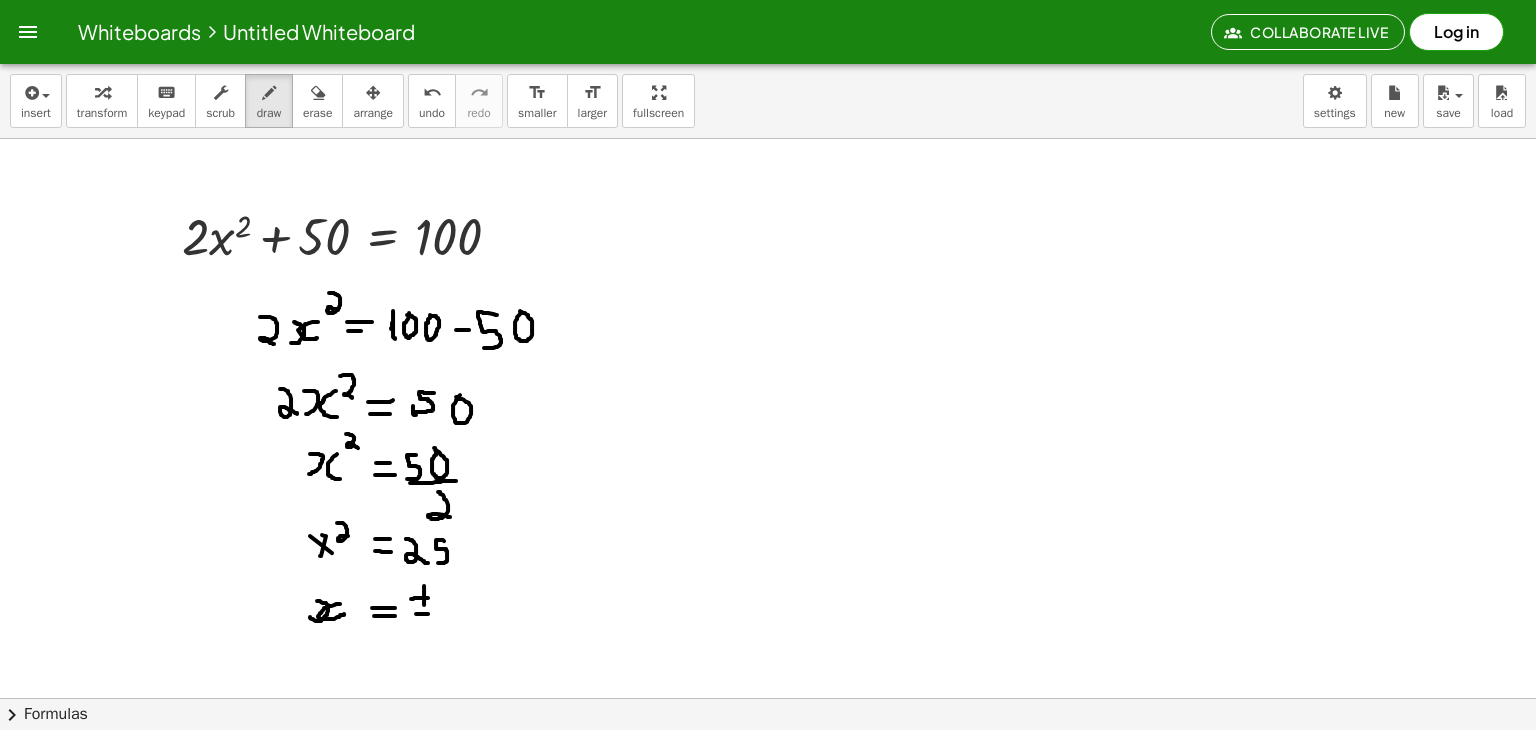 drag, startPoint x: 416, startPoint y: 612, endPoint x: 438, endPoint y: 612, distance: 22 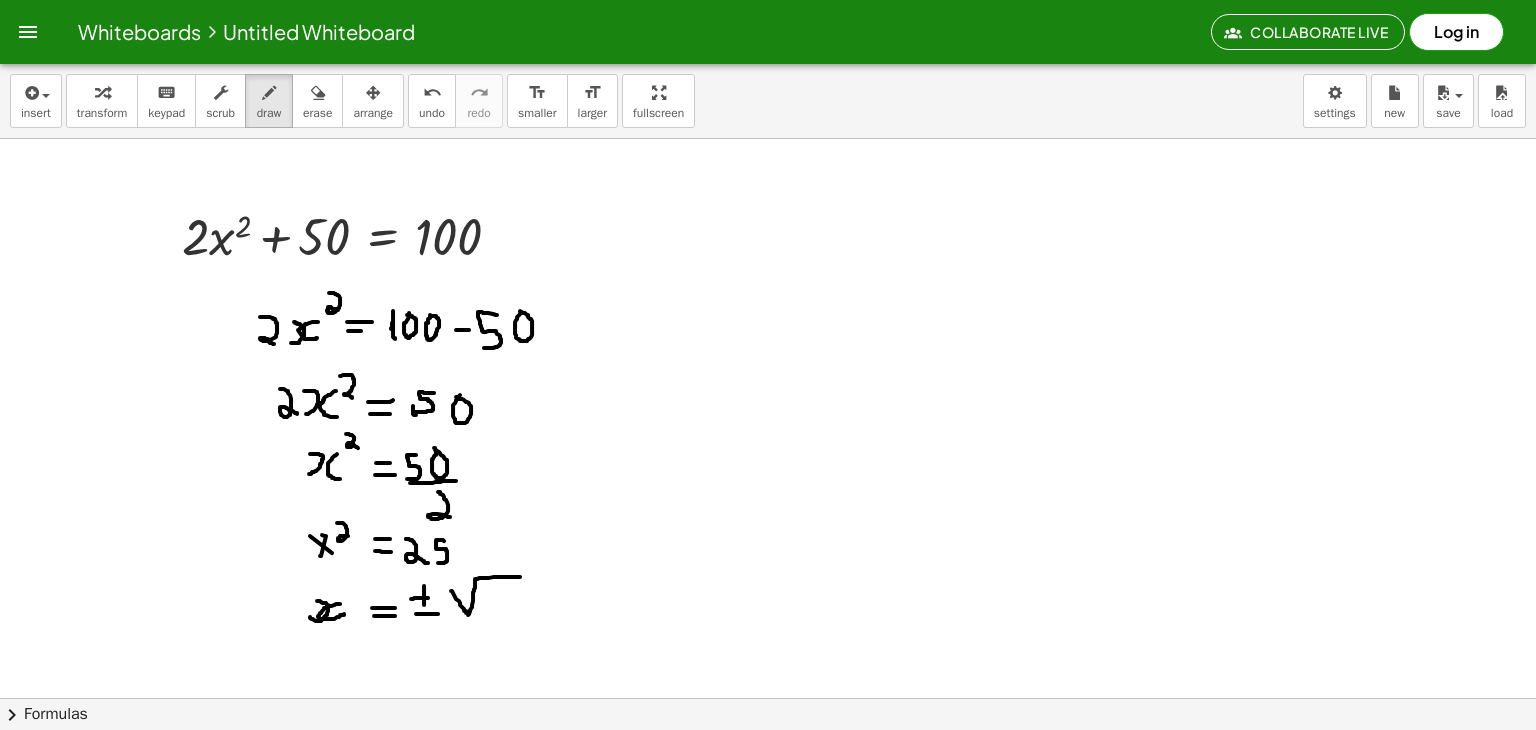 drag, startPoint x: 451, startPoint y: 589, endPoint x: 521, endPoint y: 575, distance: 71.38628 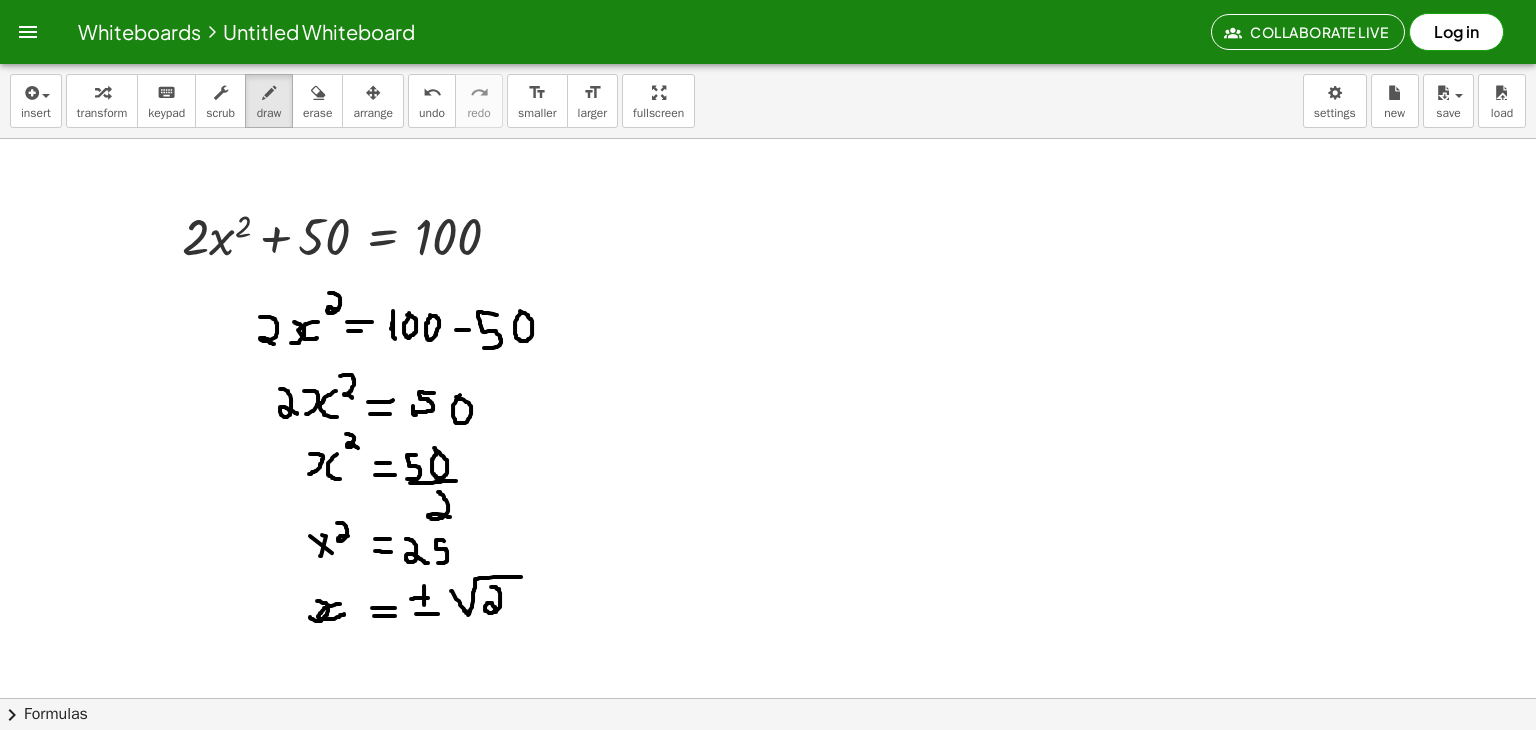 drag, startPoint x: 491, startPoint y: 585, endPoint x: 503, endPoint y: 613, distance: 30.463093 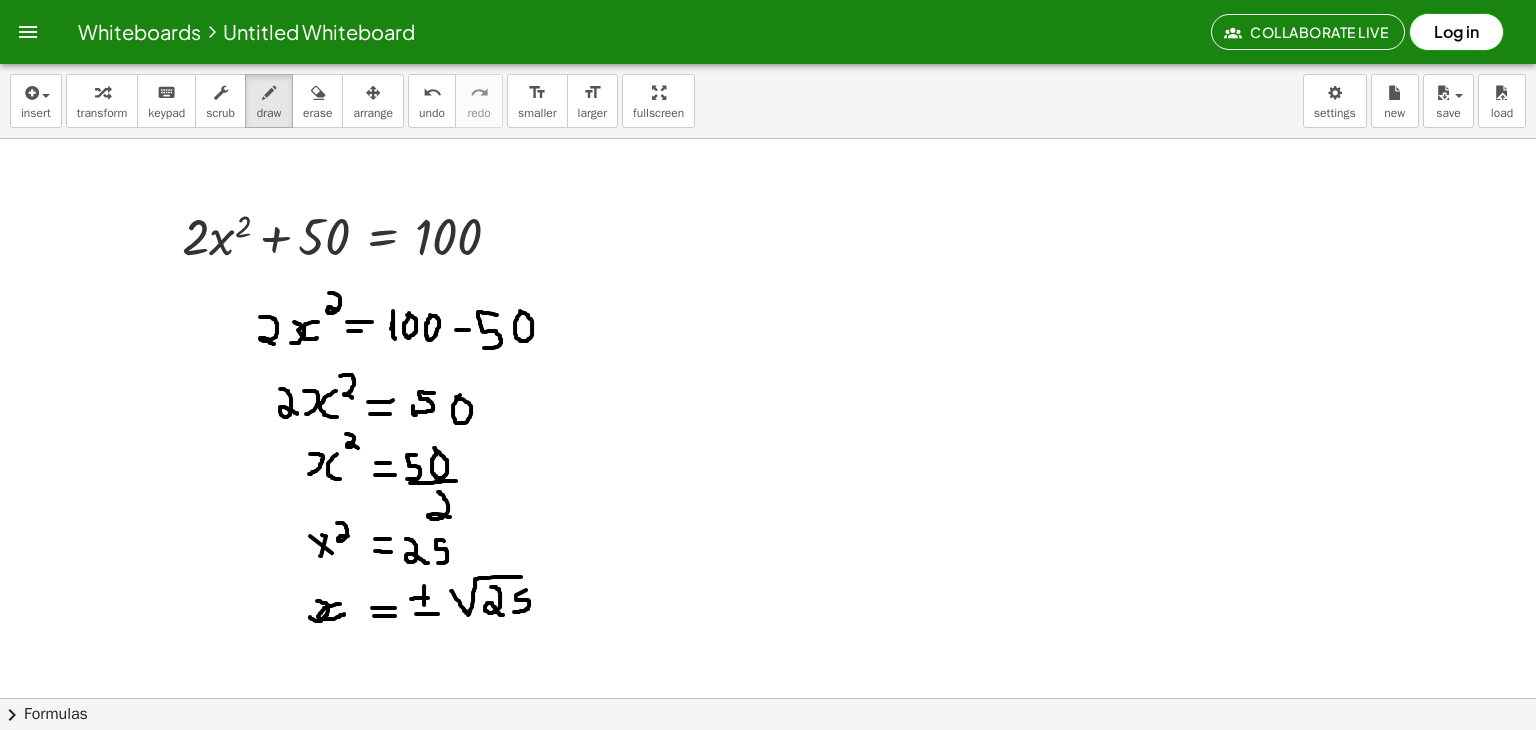 drag, startPoint x: 526, startPoint y: 588, endPoint x: 512, endPoint y: 610, distance: 26.076809 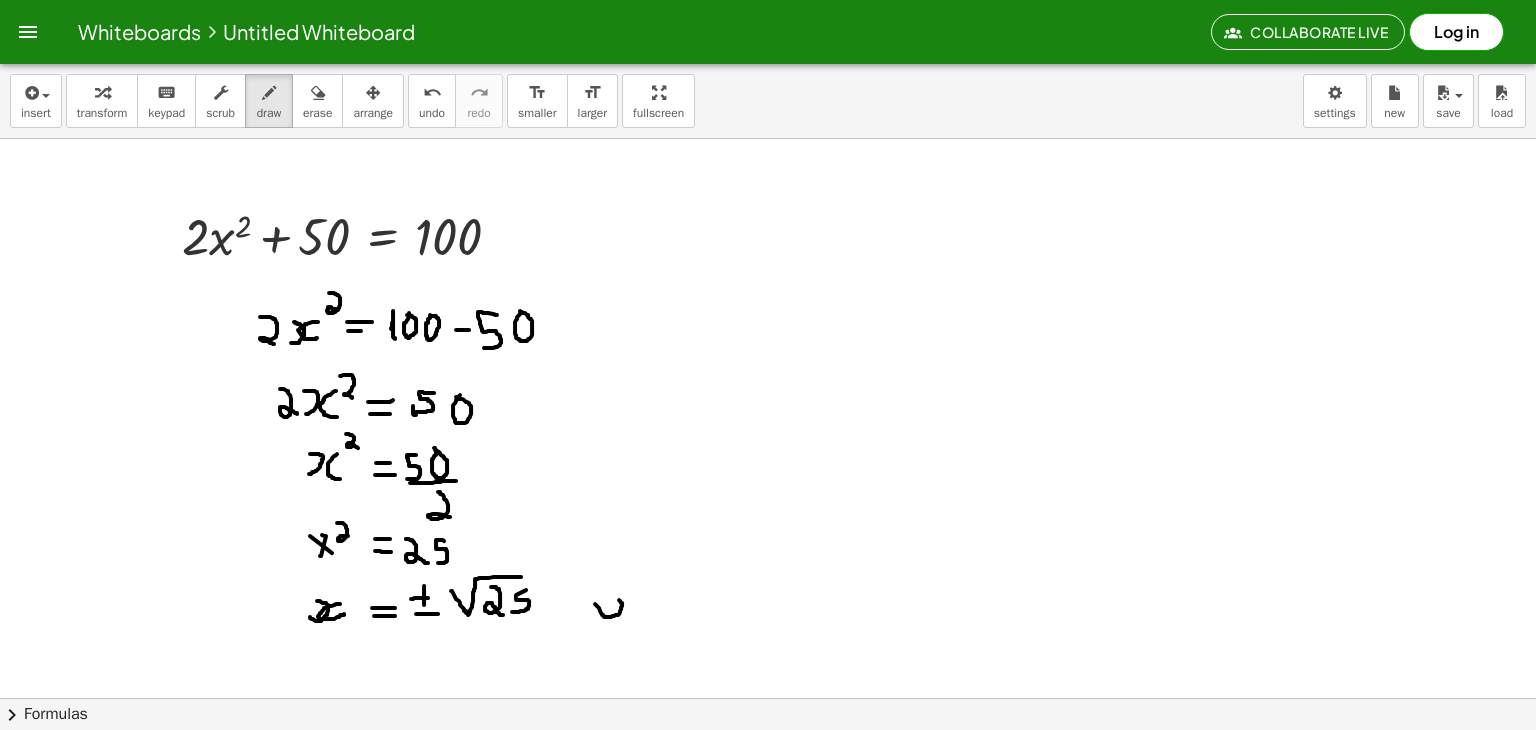 drag, startPoint x: 595, startPoint y: 602, endPoint x: 608, endPoint y: 593, distance: 15.811388 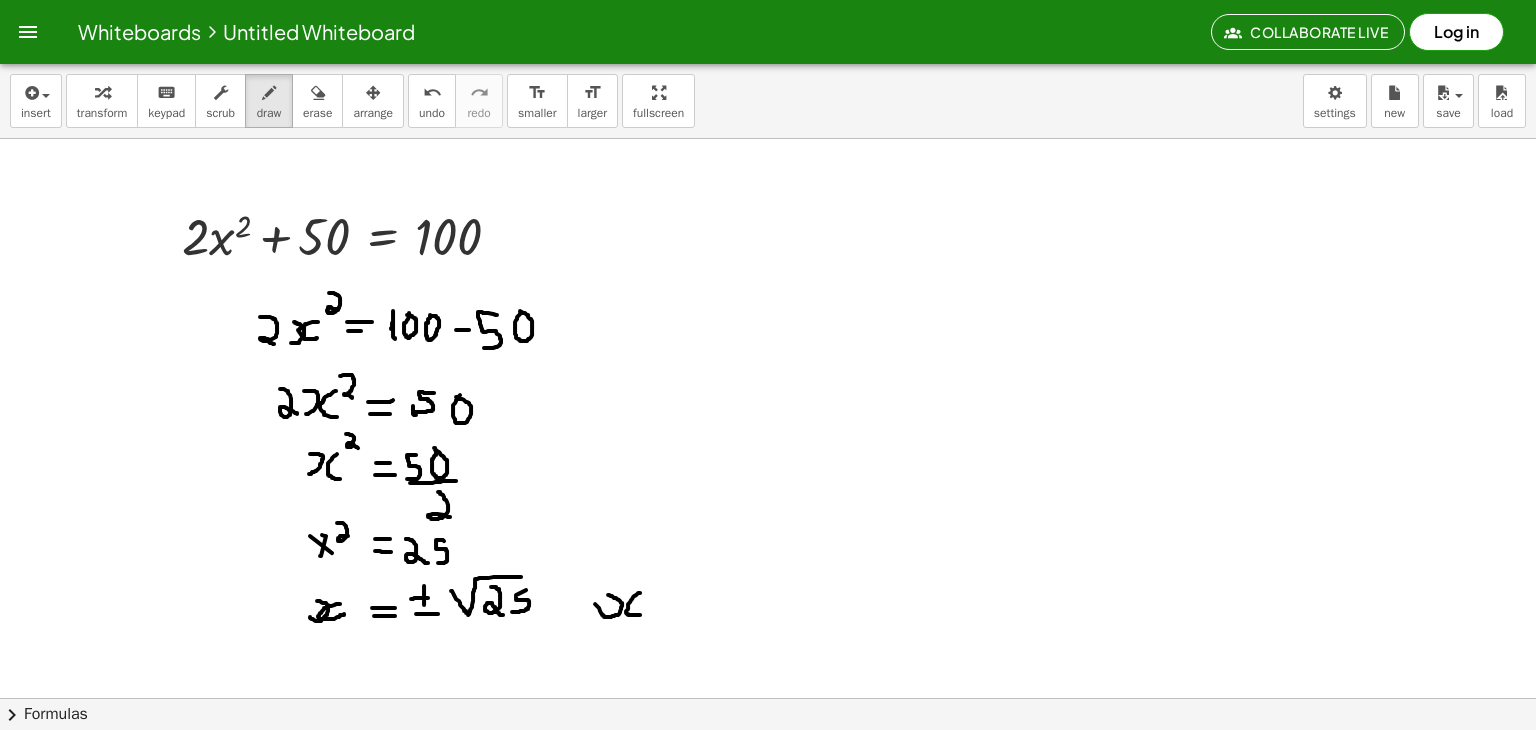 drag, startPoint x: 640, startPoint y: 591, endPoint x: 641, endPoint y: 613, distance: 22.022715 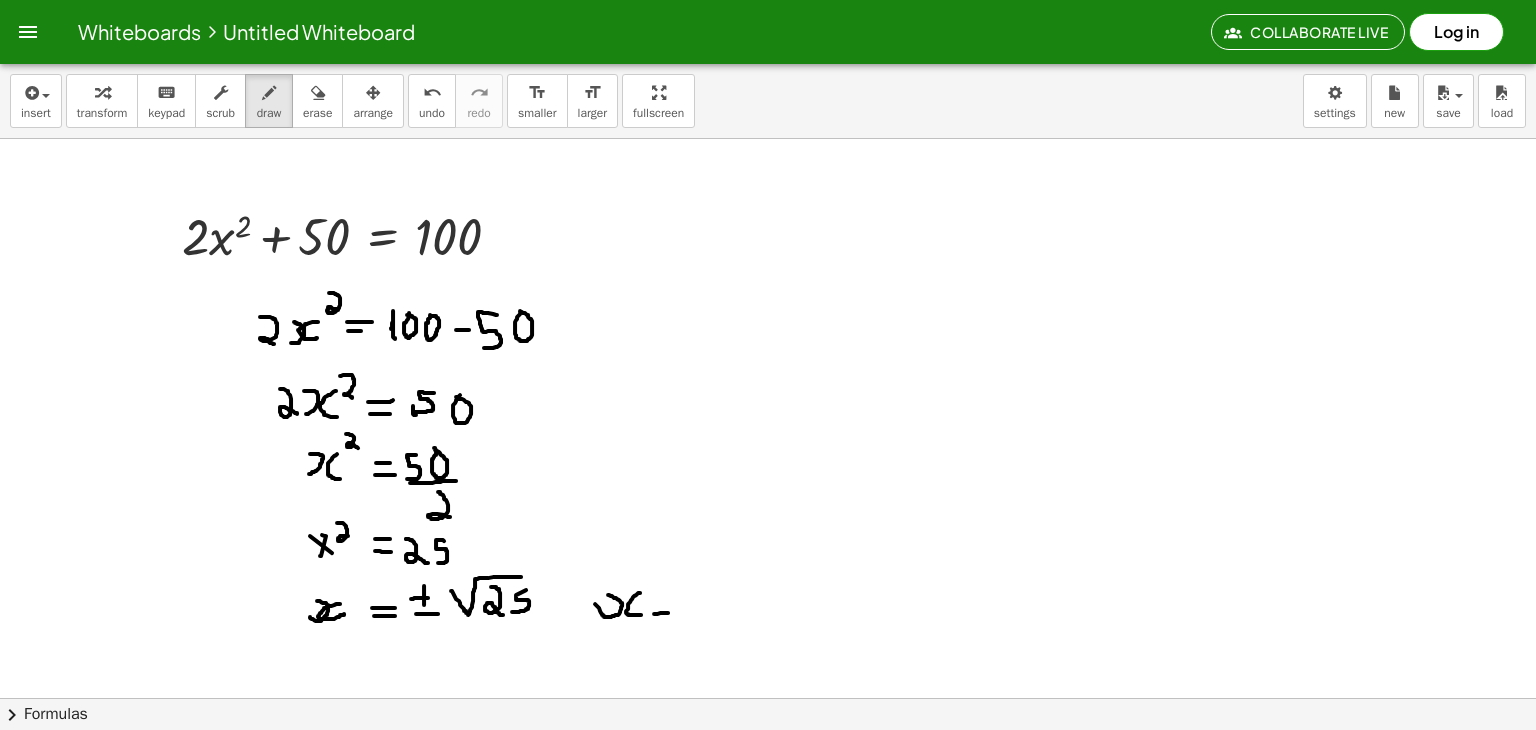 drag, startPoint x: 654, startPoint y: 612, endPoint x: 669, endPoint y: 611, distance: 15.033297 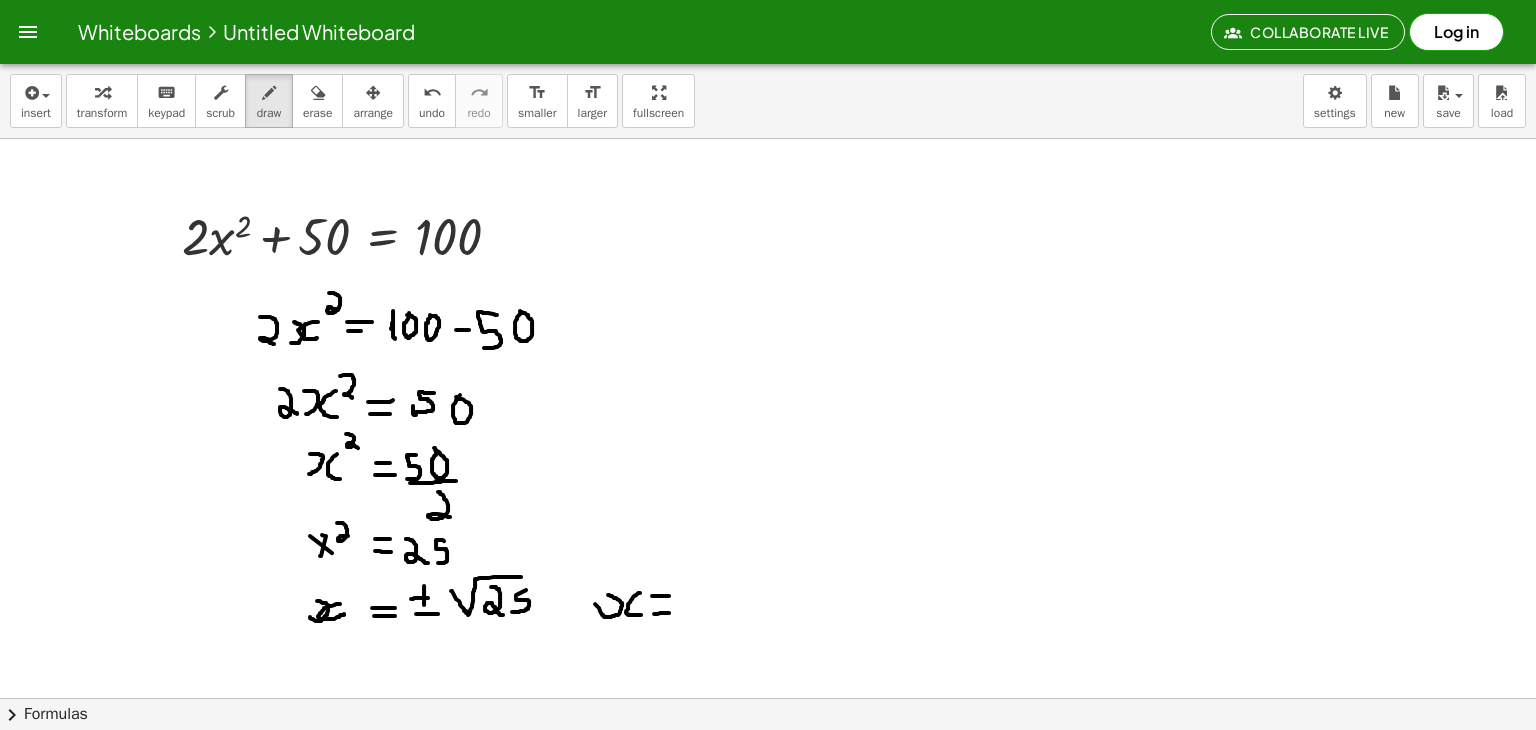 drag, startPoint x: 652, startPoint y: 594, endPoint x: 670, endPoint y: 594, distance: 18 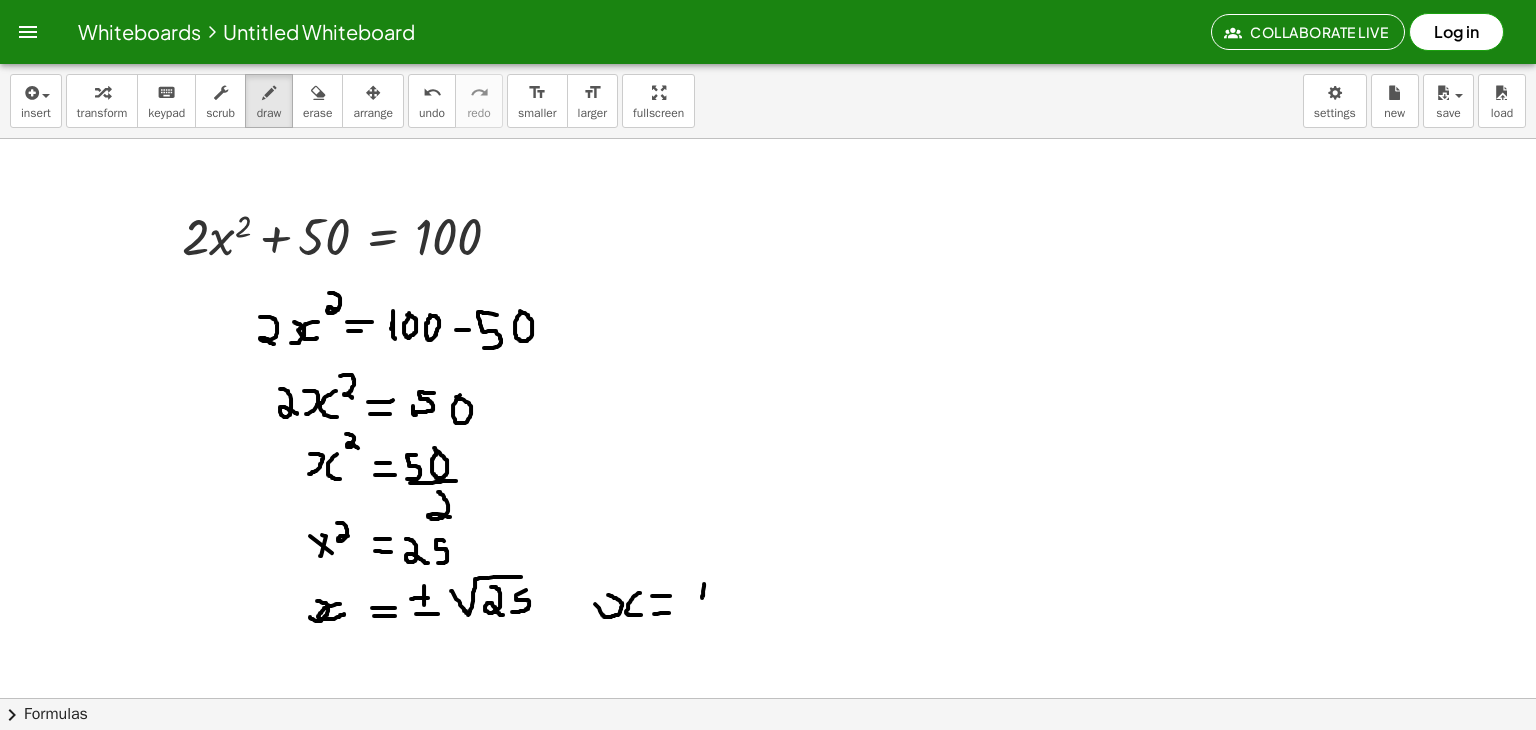 drag, startPoint x: 704, startPoint y: 582, endPoint x: 702, endPoint y: 600, distance: 18.110771 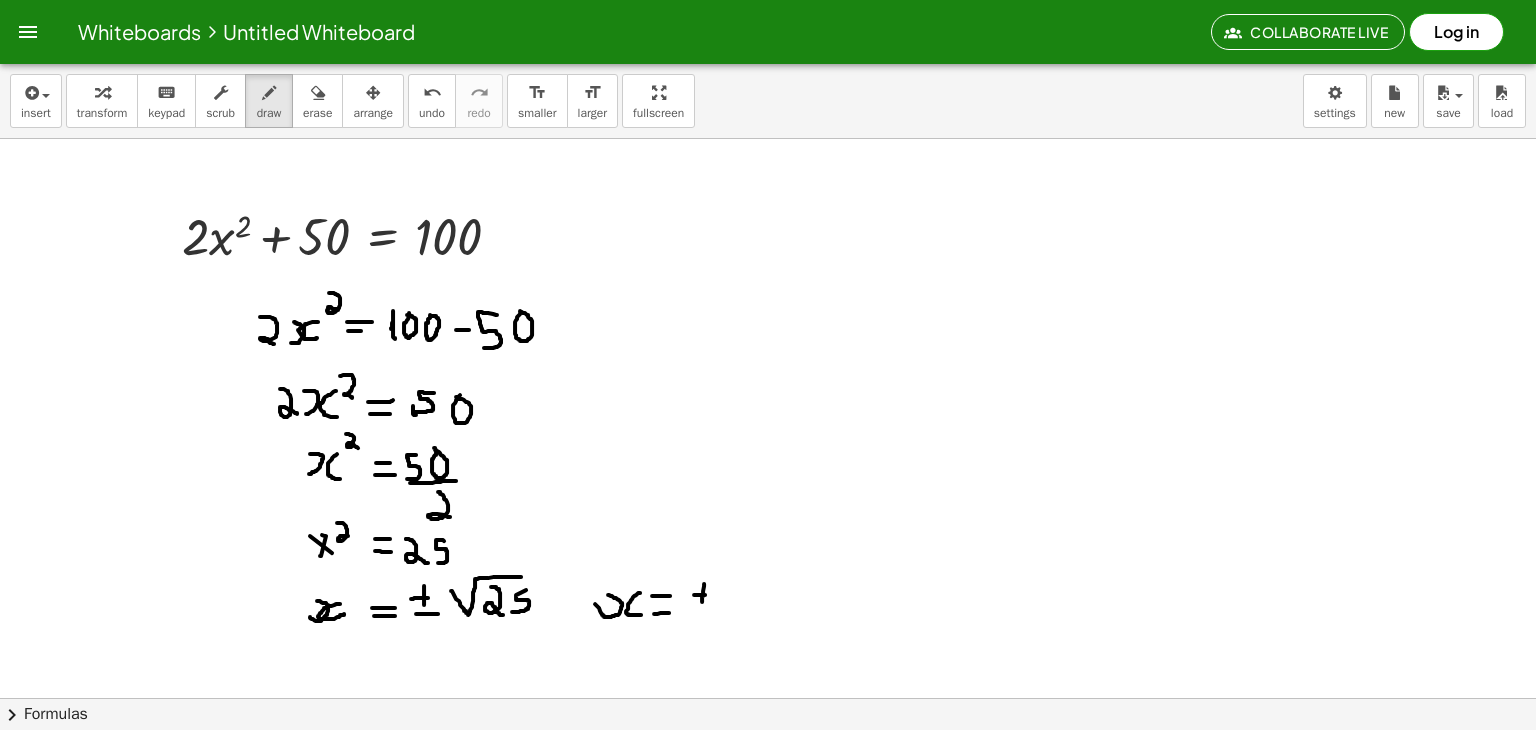 drag, startPoint x: 694, startPoint y: 593, endPoint x: 712, endPoint y: 593, distance: 18 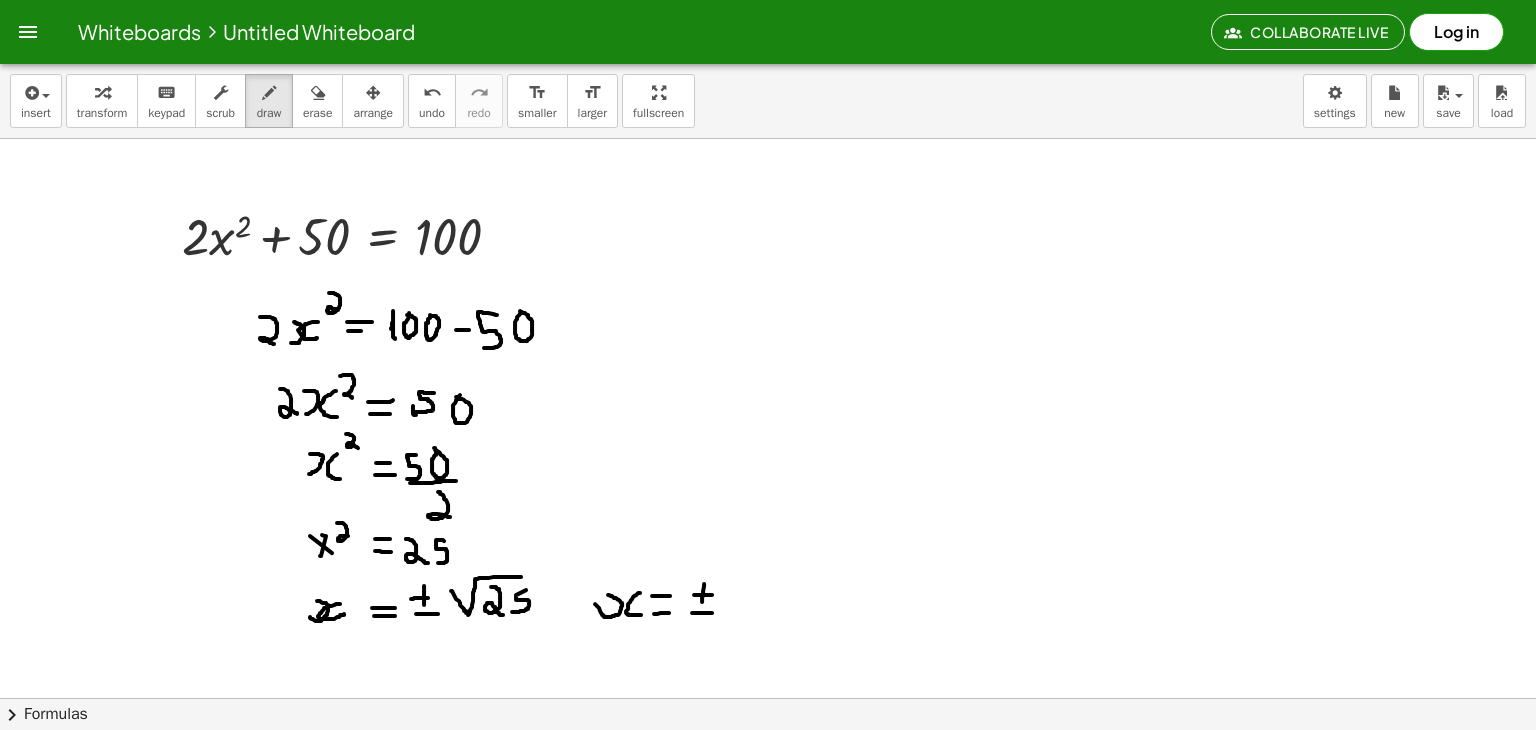 drag, startPoint x: 692, startPoint y: 611, endPoint x: 712, endPoint y: 611, distance: 20 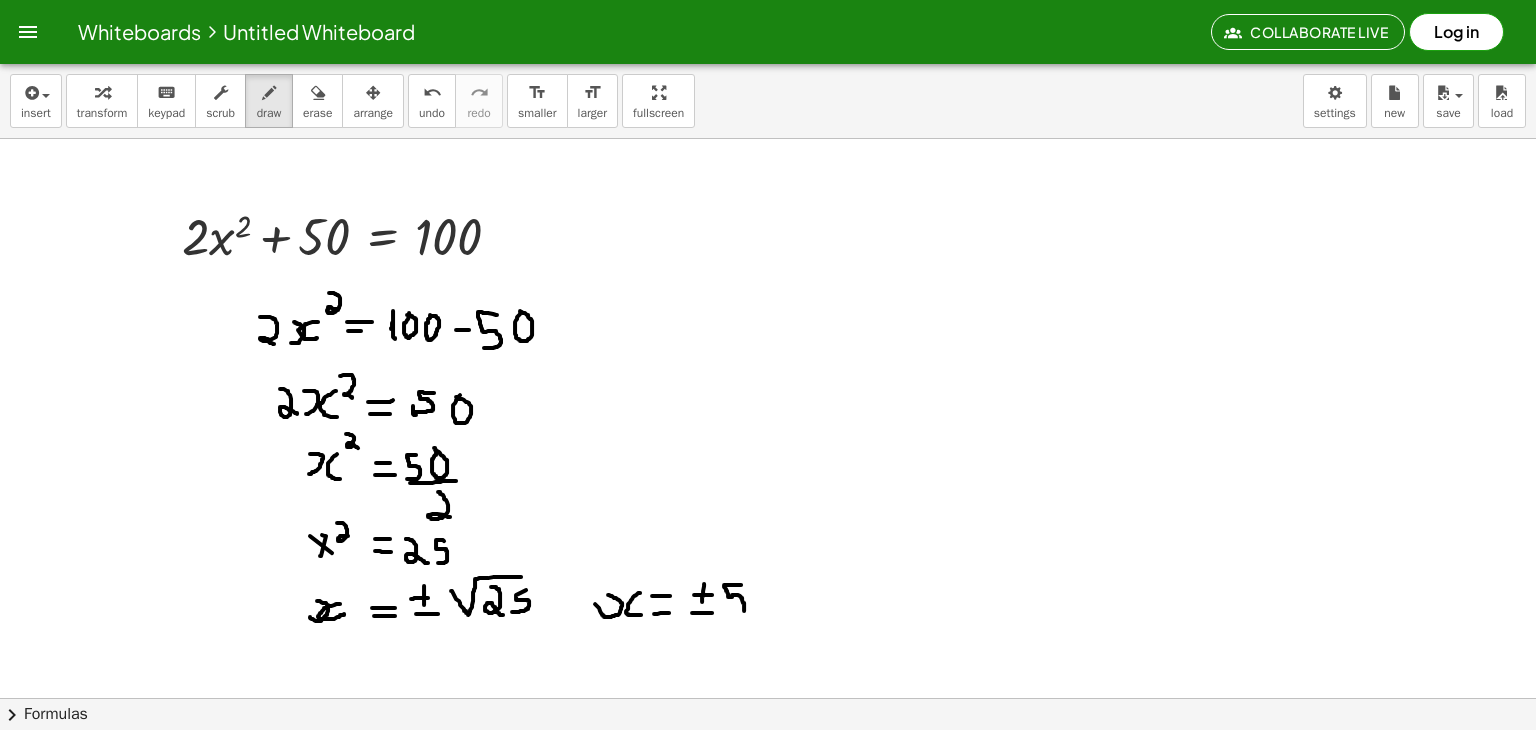 drag, startPoint x: 741, startPoint y: 583, endPoint x: 728, endPoint y: 613, distance: 32.695564 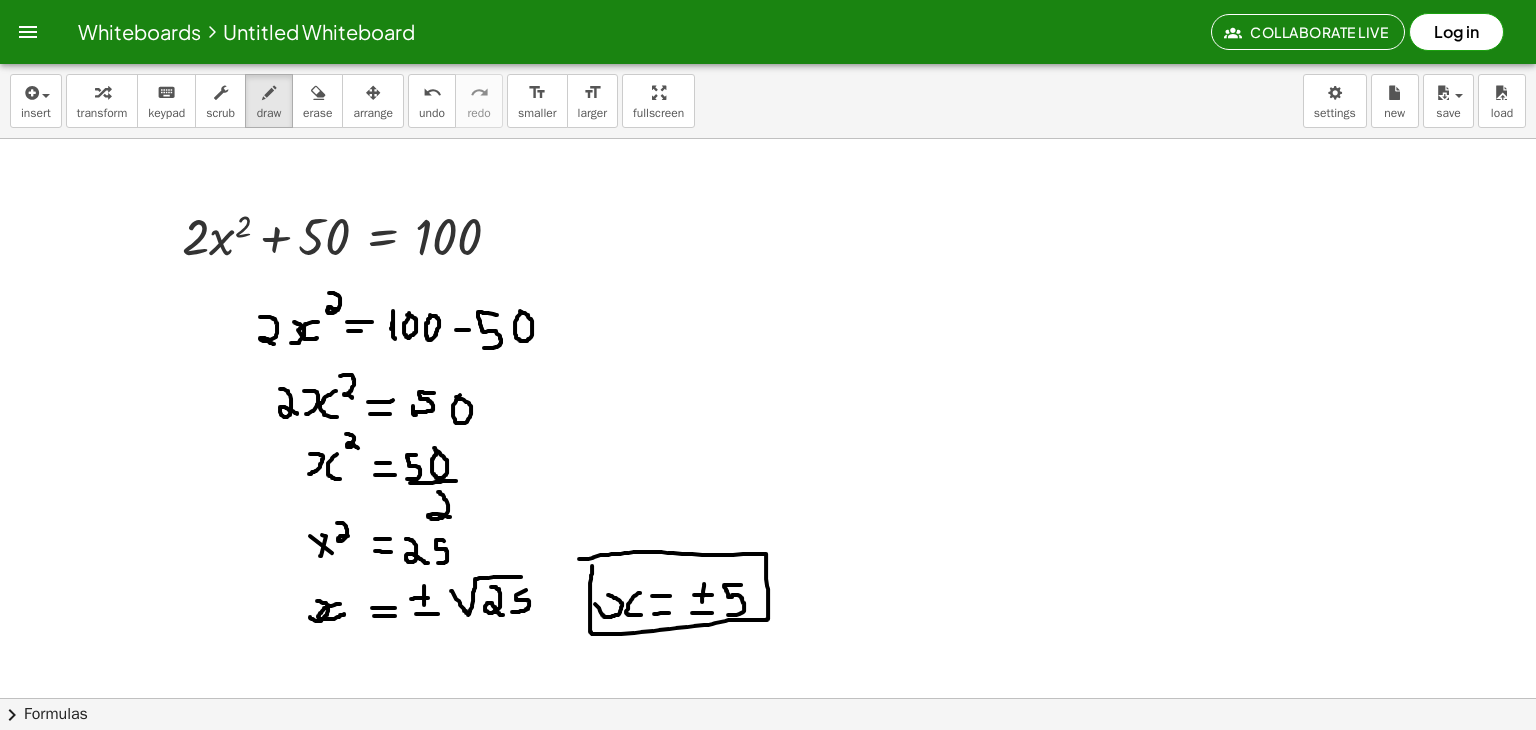drag, startPoint x: 592, startPoint y: 564, endPoint x: 578, endPoint y: 557, distance: 15.652476 